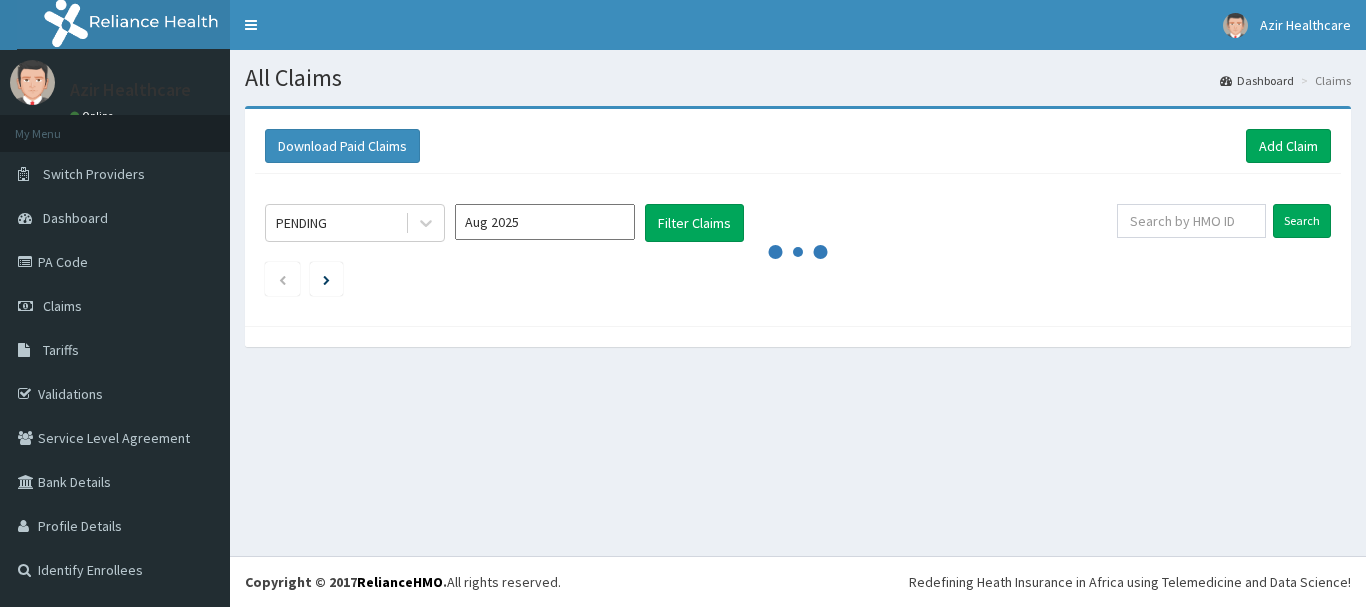 scroll, scrollTop: 0, scrollLeft: 0, axis: both 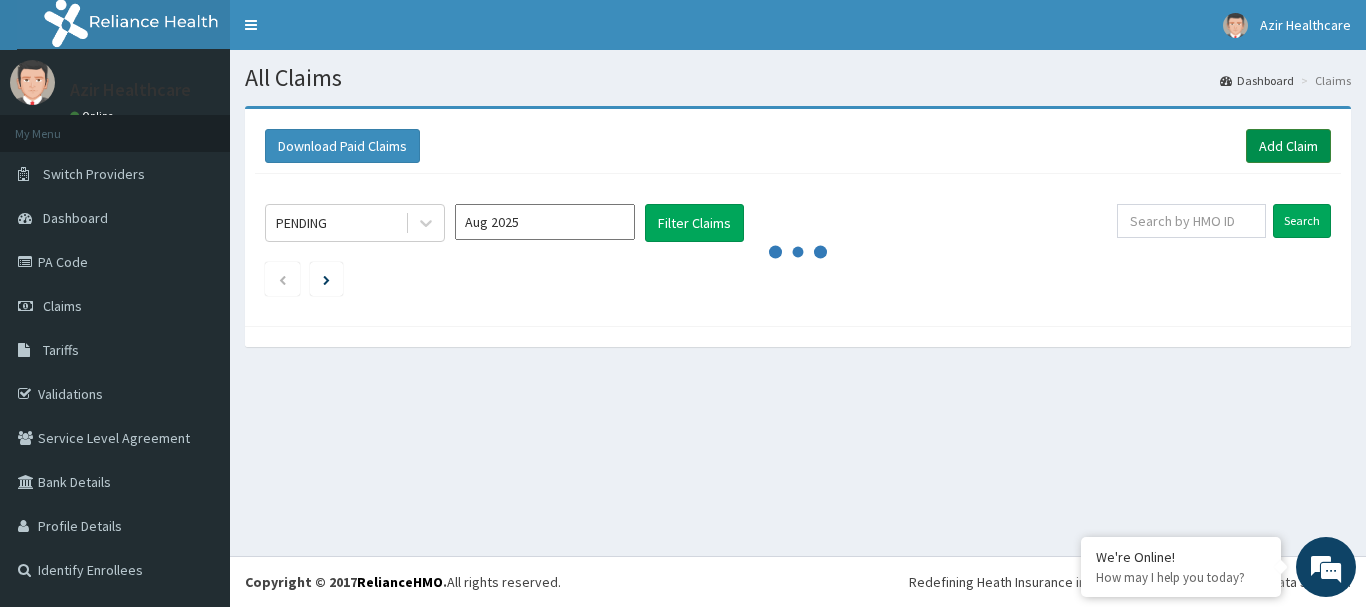 click on "Add Claim" at bounding box center (1288, 146) 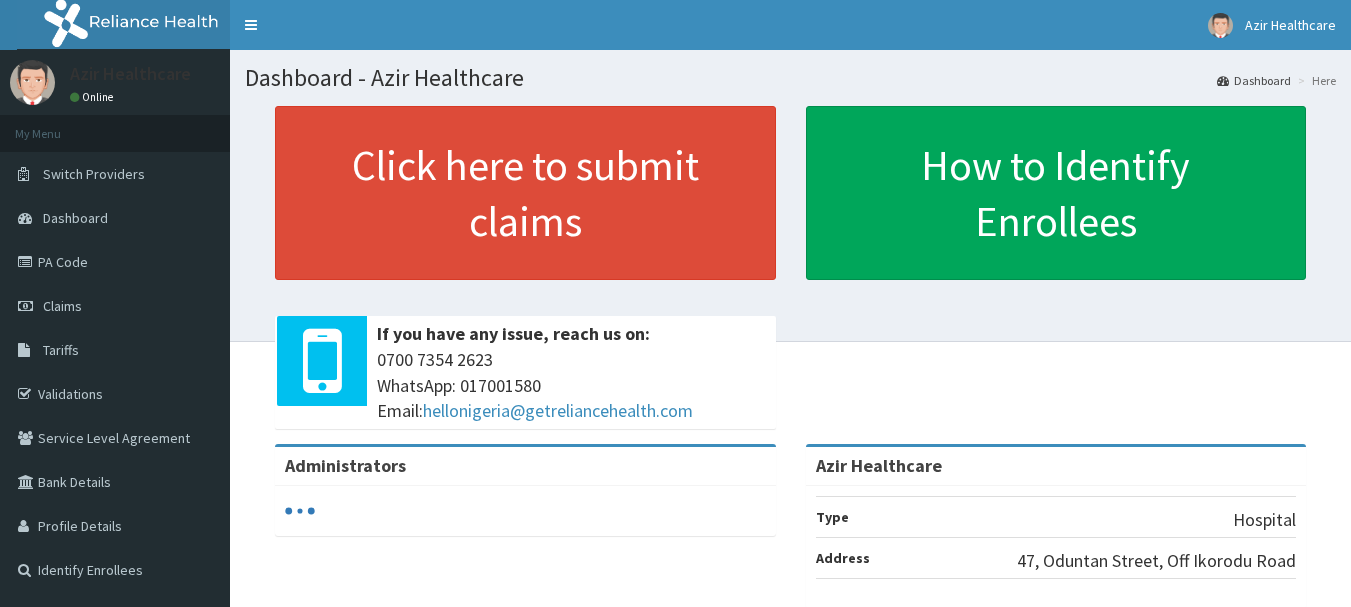 scroll, scrollTop: 0, scrollLeft: 0, axis: both 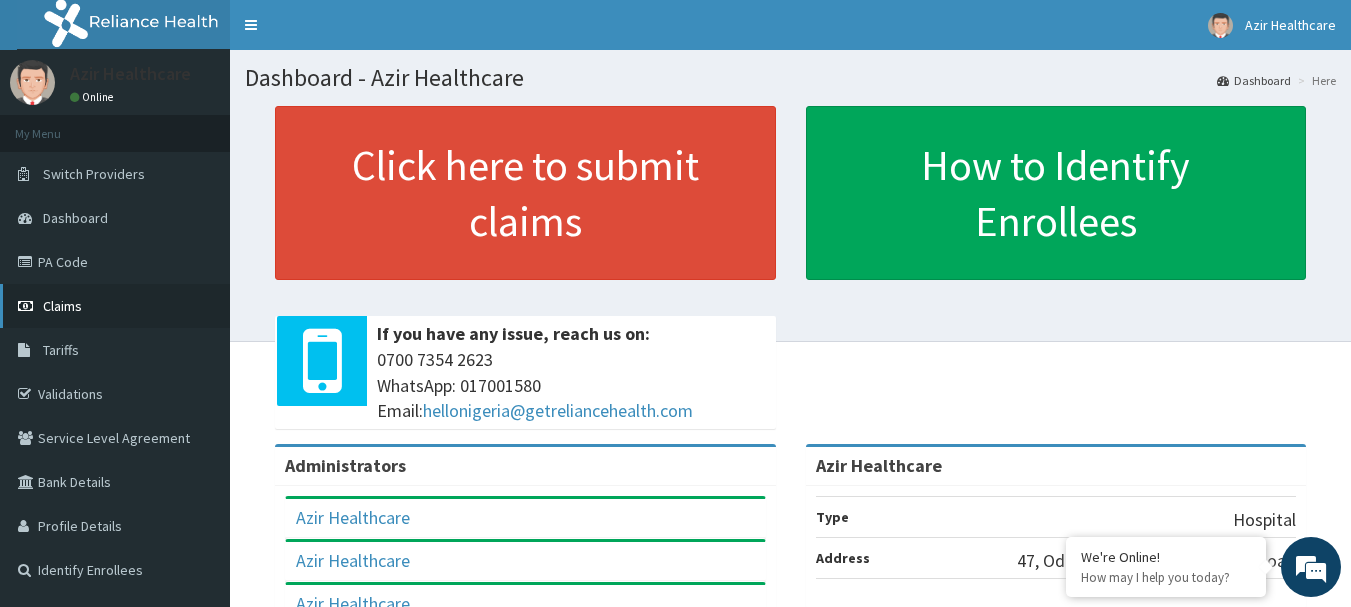 click on "Claims" at bounding box center [62, 306] 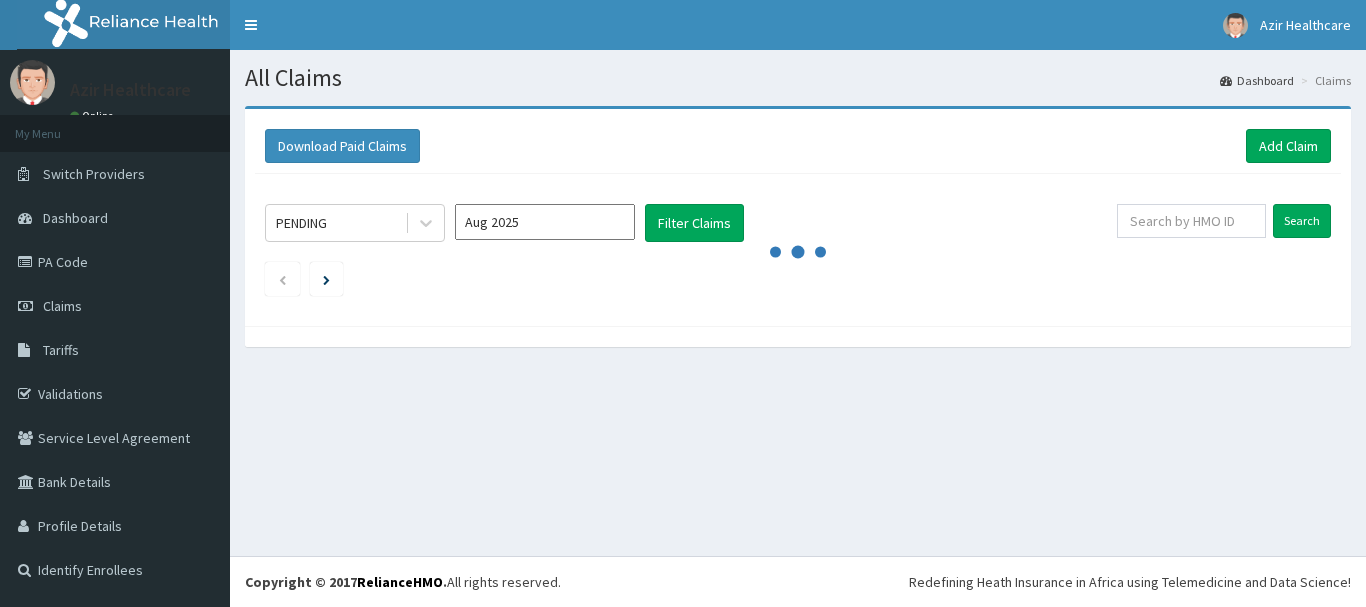 scroll, scrollTop: 0, scrollLeft: 0, axis: both 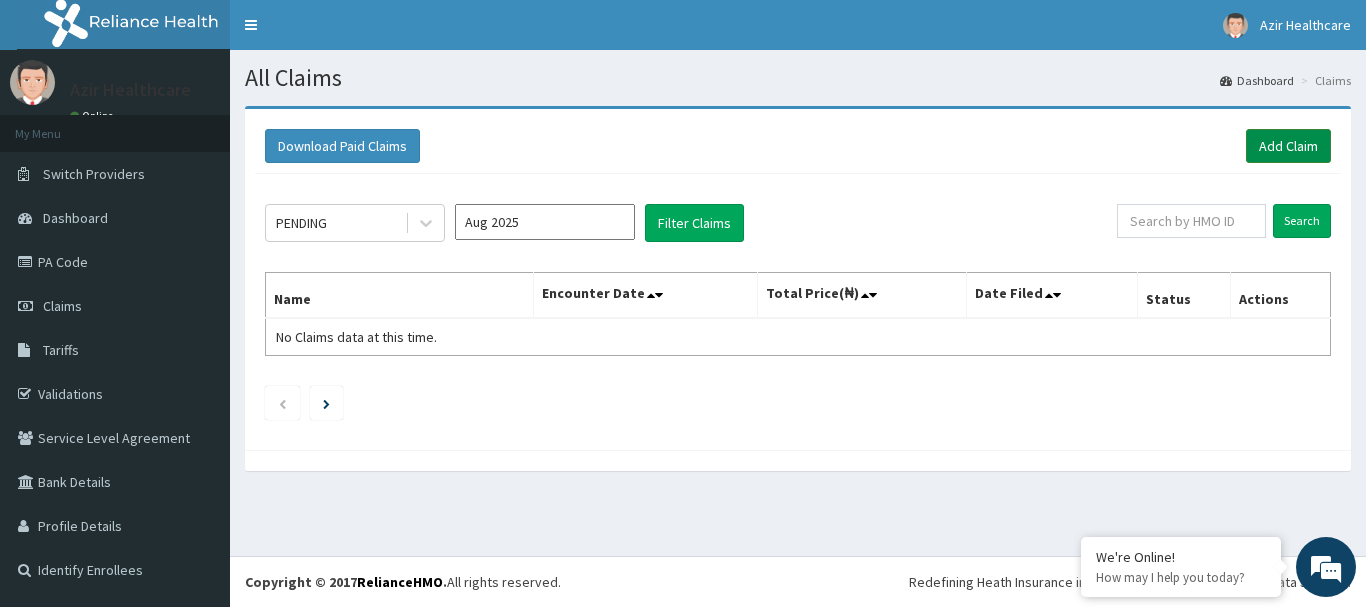 click on "Add Claim" at bounding box center (1288, 146) 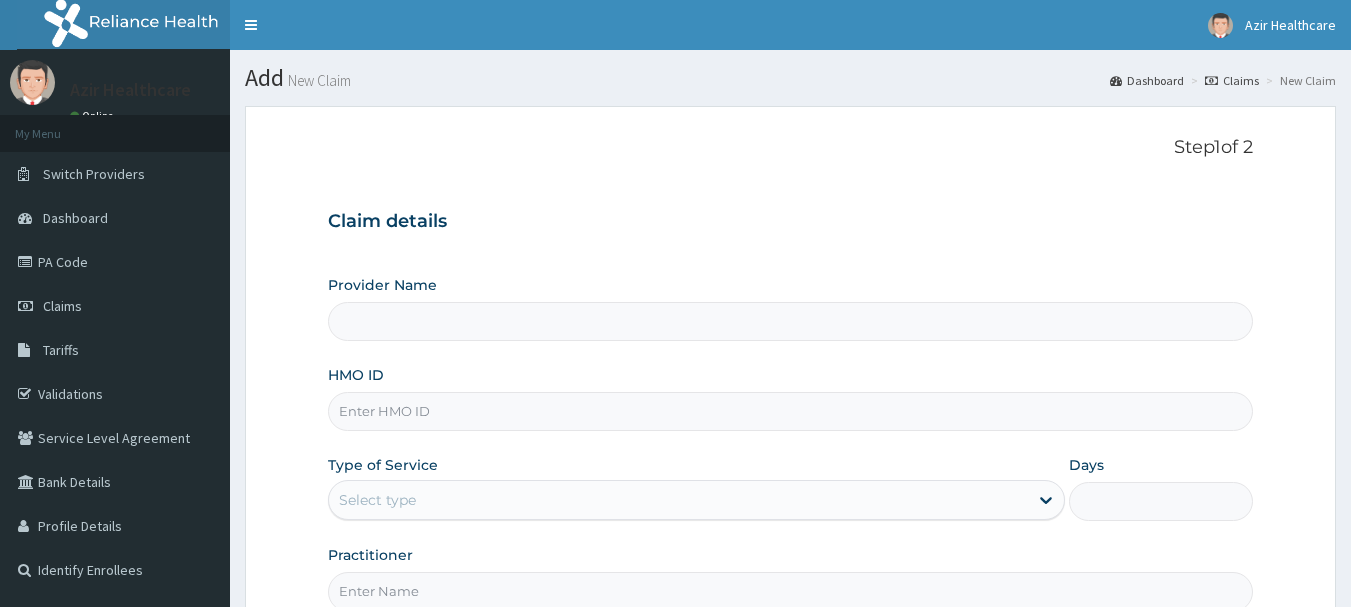 scroll, scrollTop: 0, scrollLeft: 0, axis: both 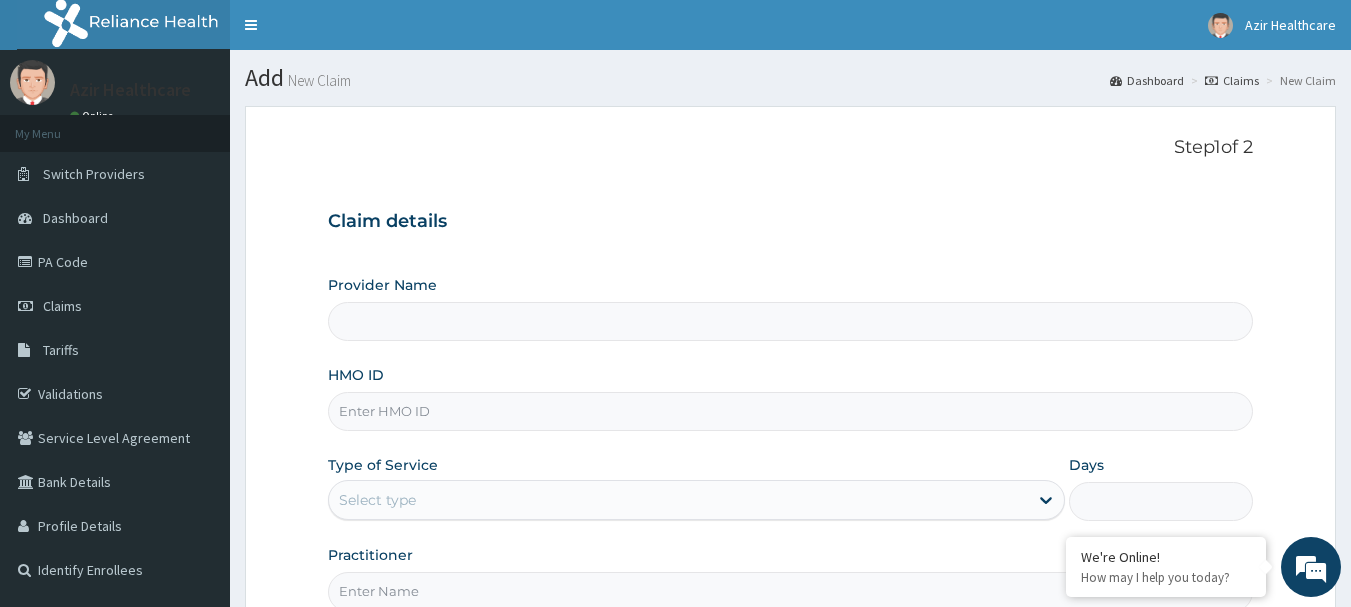 type on "Azir Healthcare" 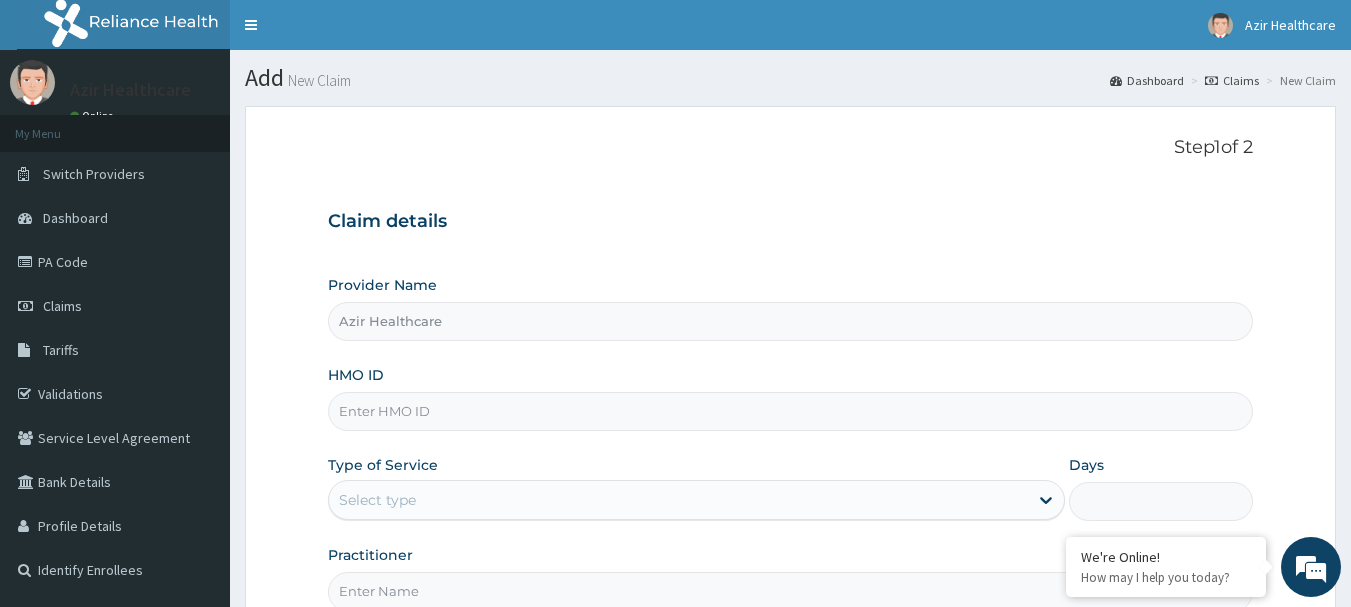 scroll, scrollTop: 0, scrollLeft: 0, axis: both 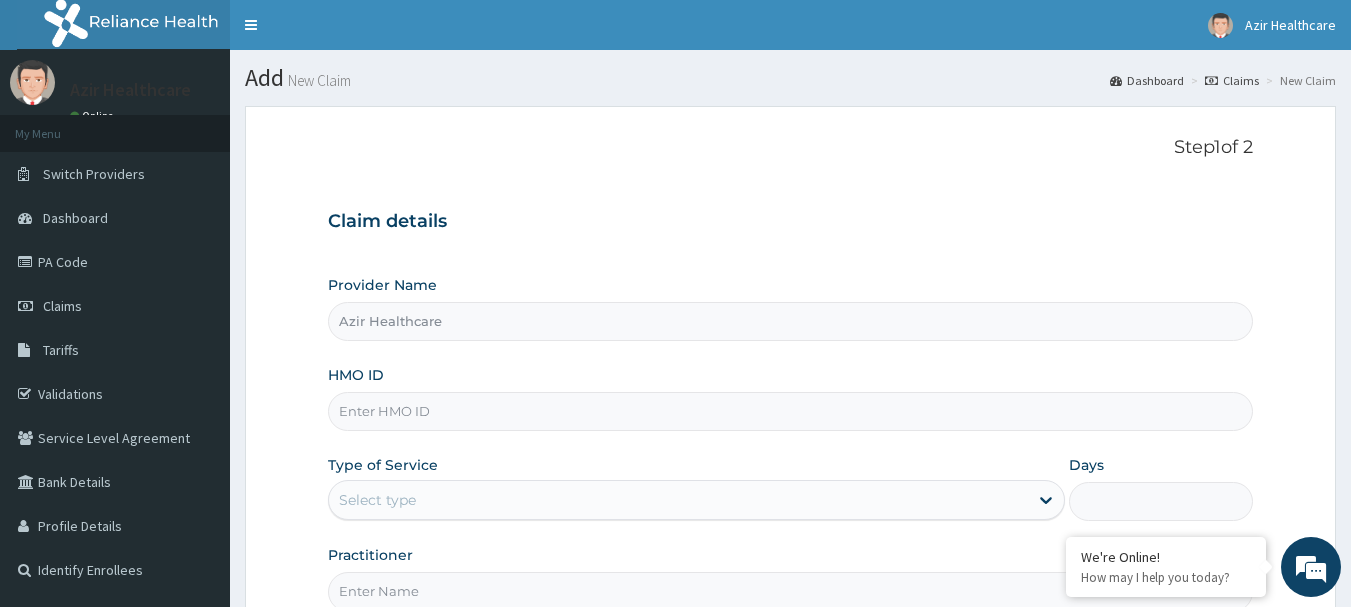 click on "HMO ID" at bounding box center (791, 411) 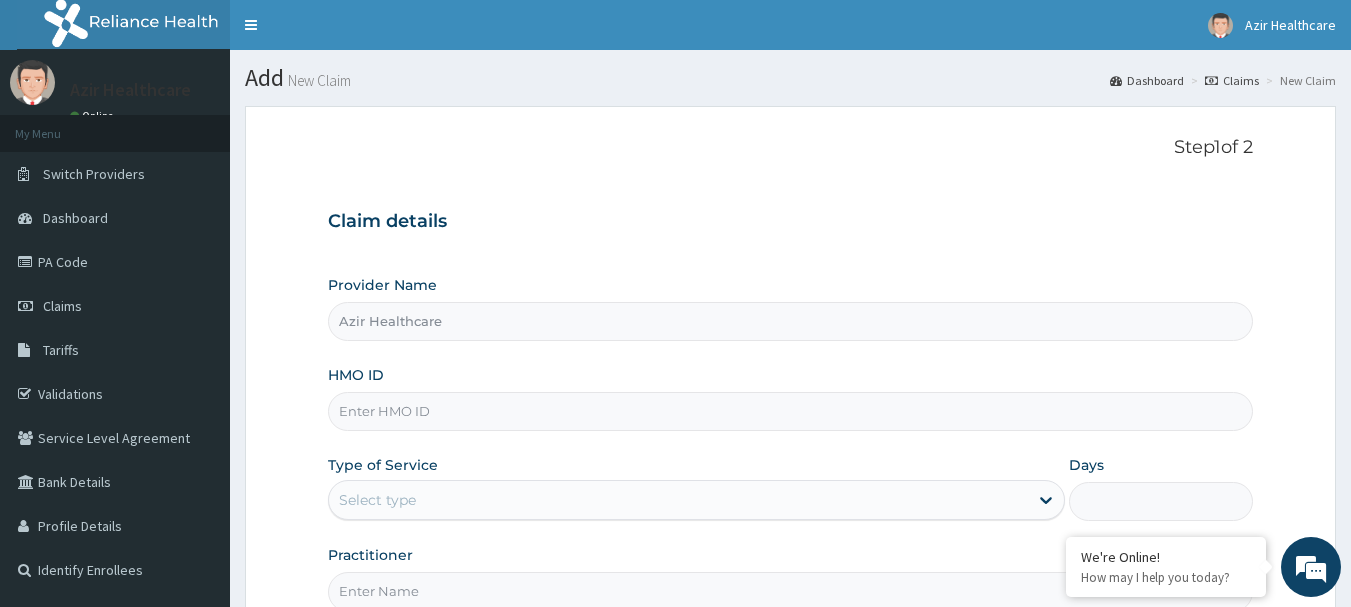 type on "b" 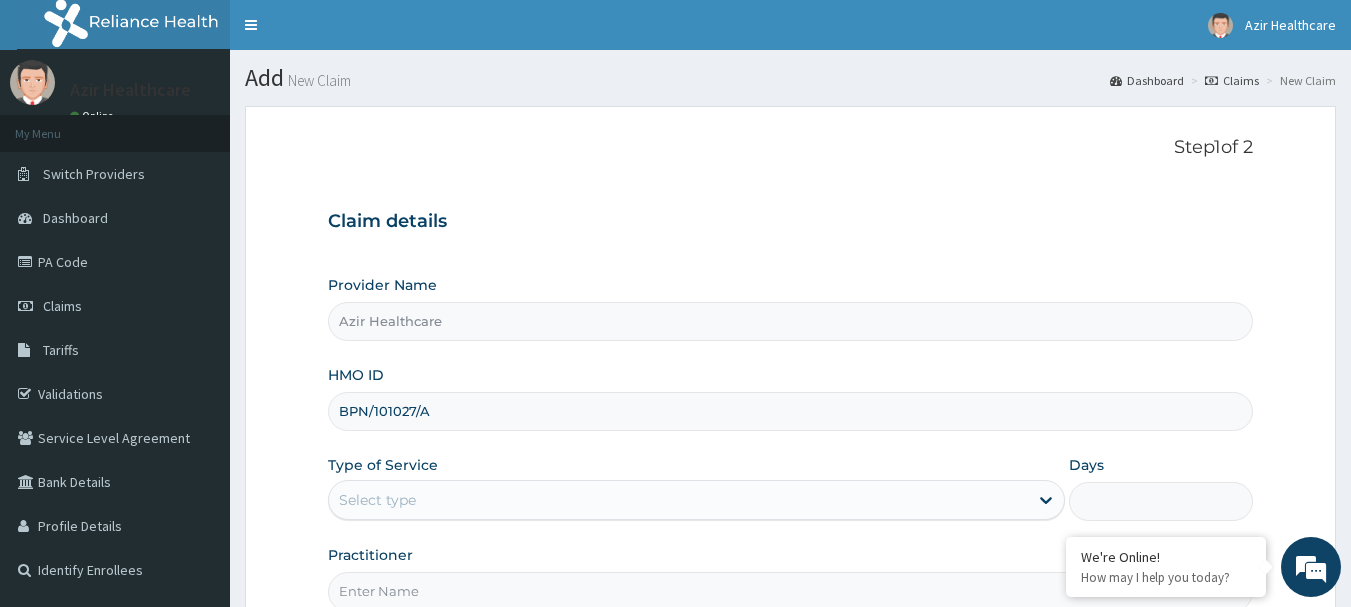 type on "BPN/101027/A" 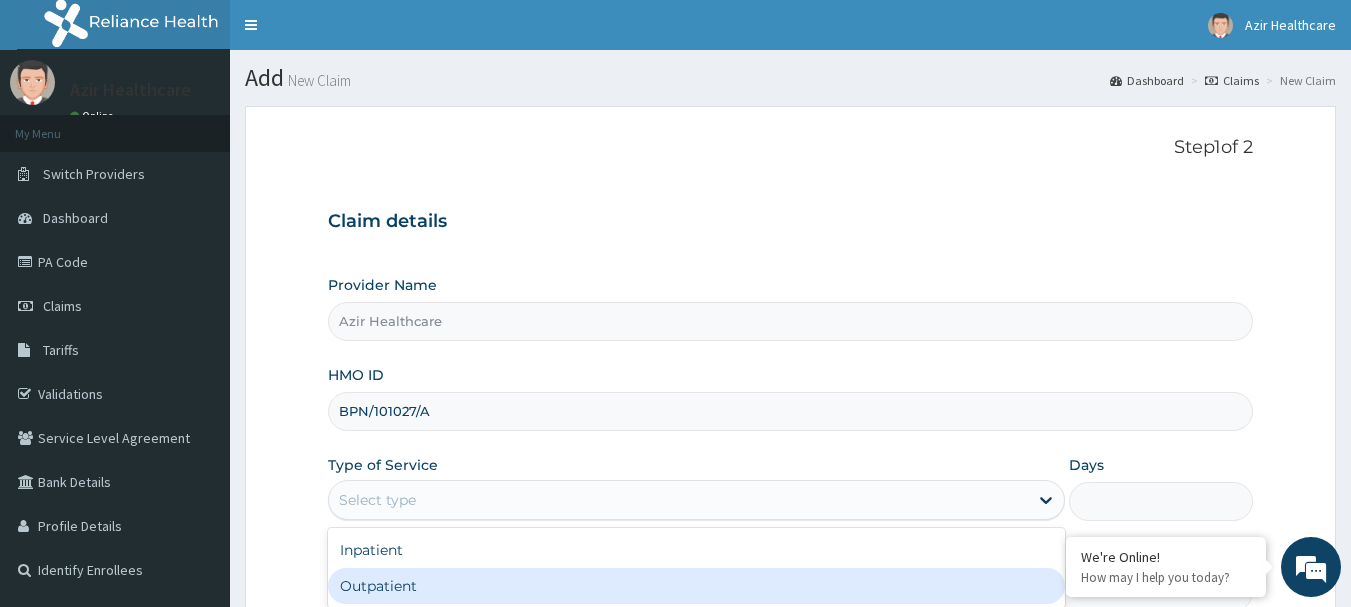 click on "Outpatient" at bounding box center [696, 586] 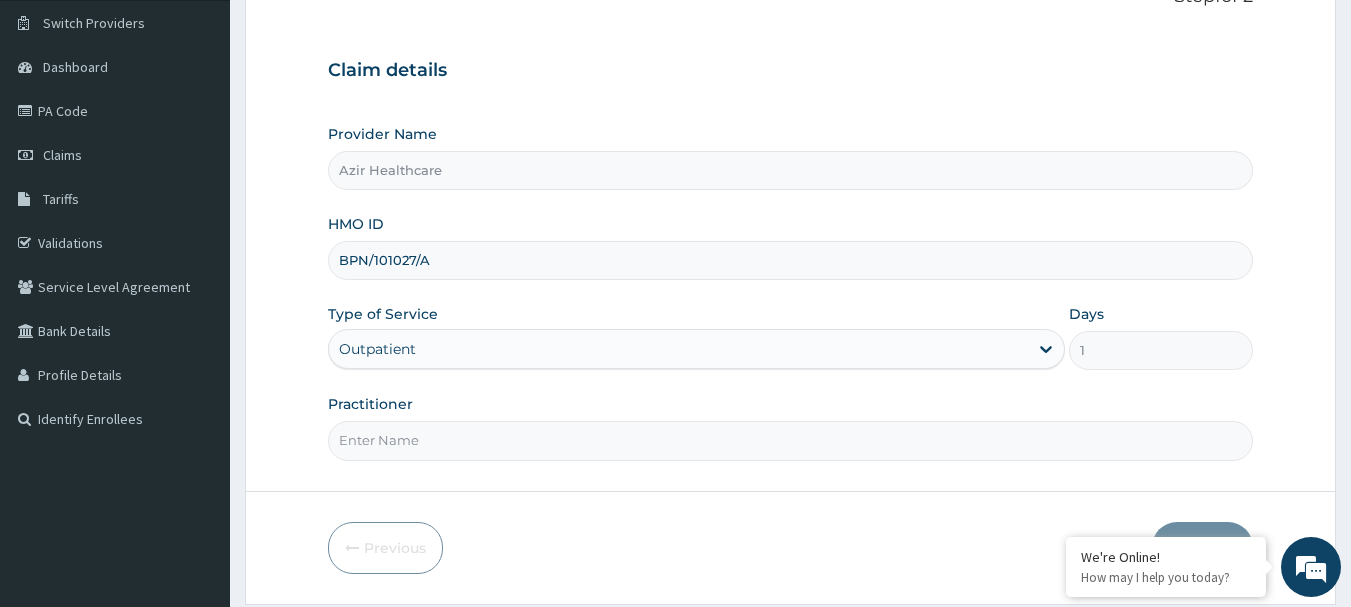 scroll, scrollTop: 215, scrollLeft: 0, axis: vertical 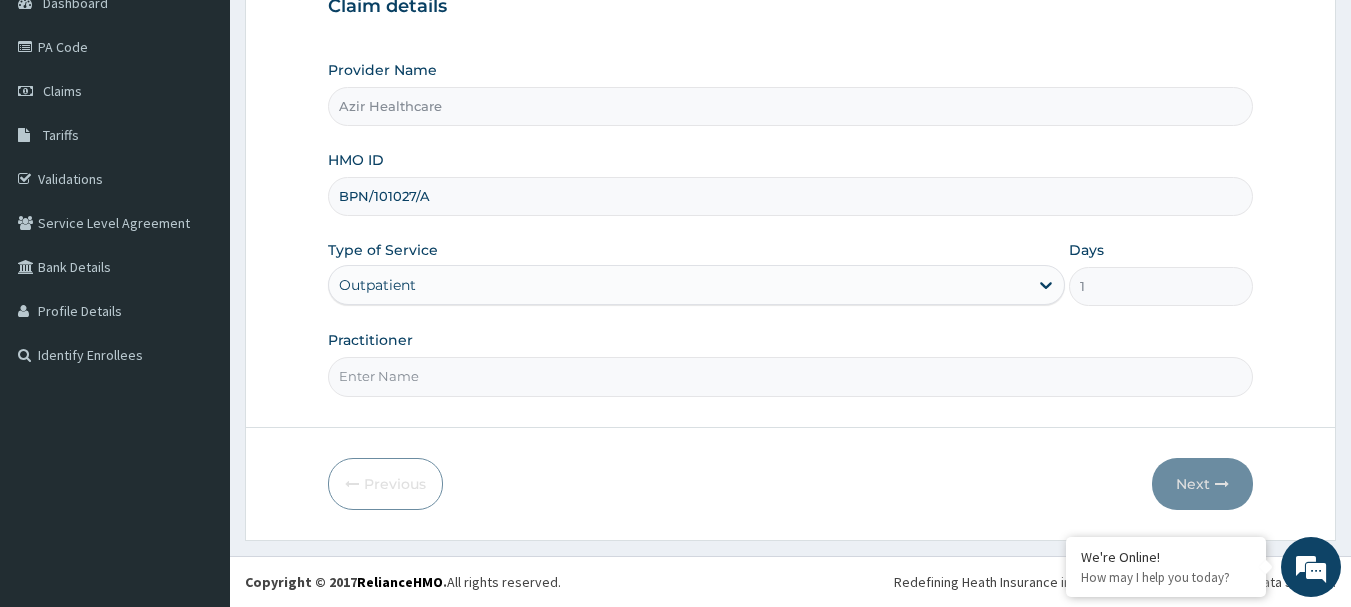 click on "Practitioner" at bounding box center [791, 376] 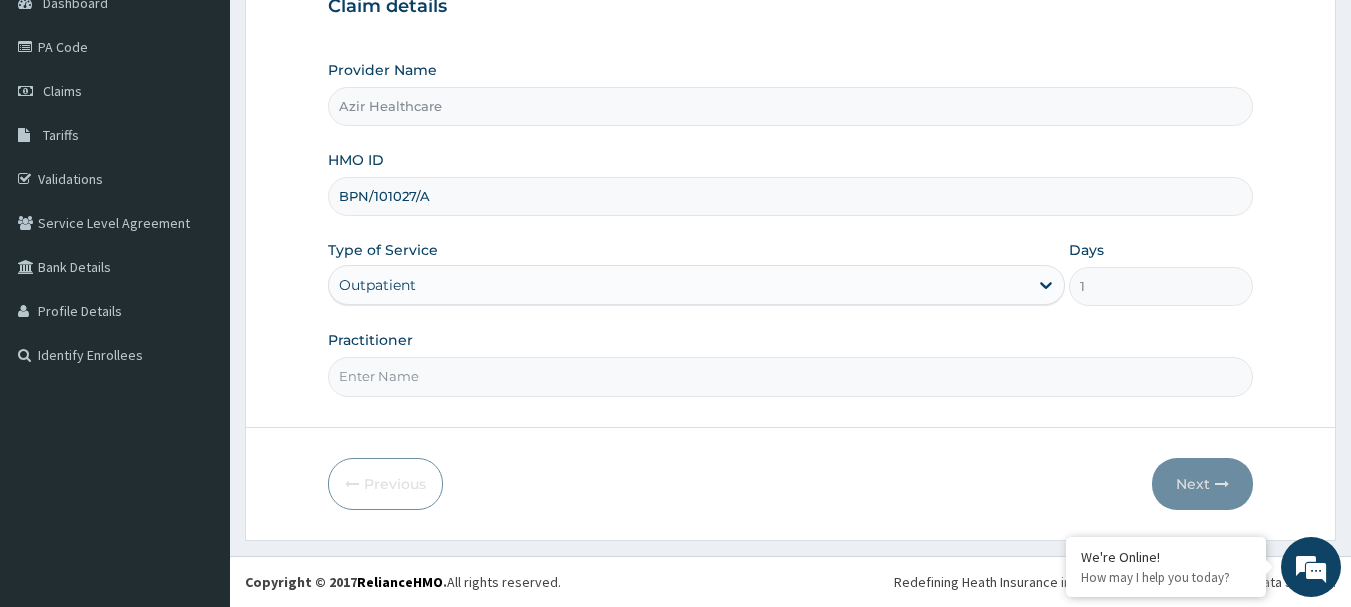 type on "DR ADELEYE" 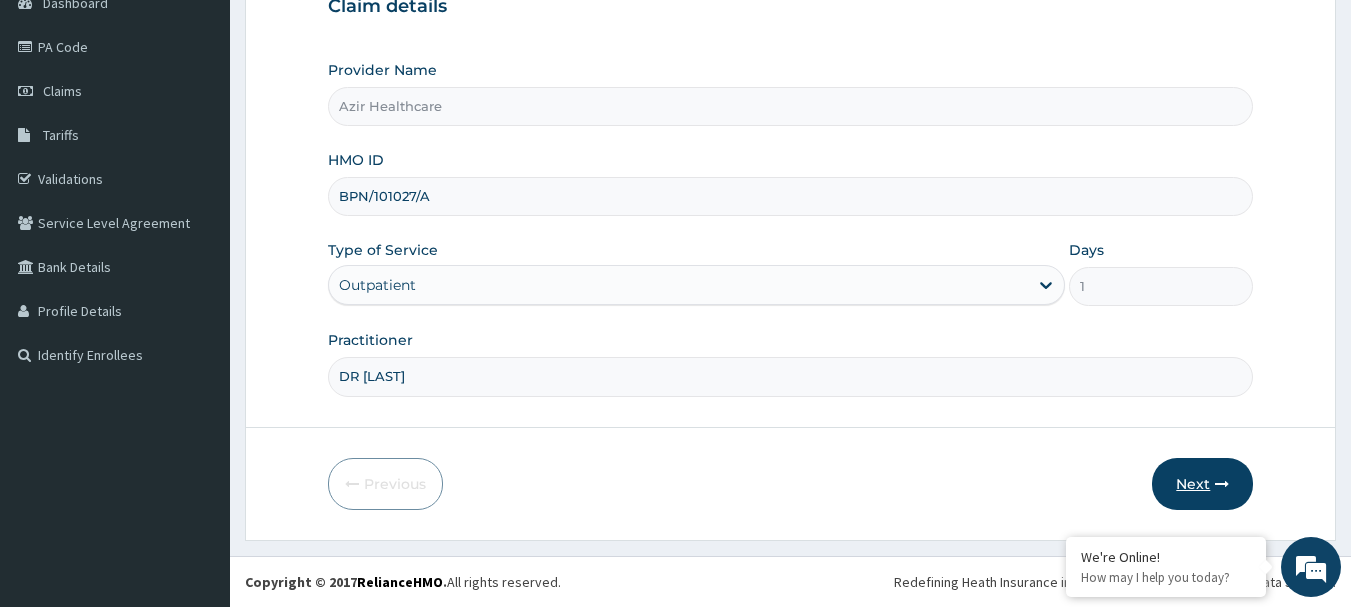 click on "Next" at bounding box center (1202, 484) 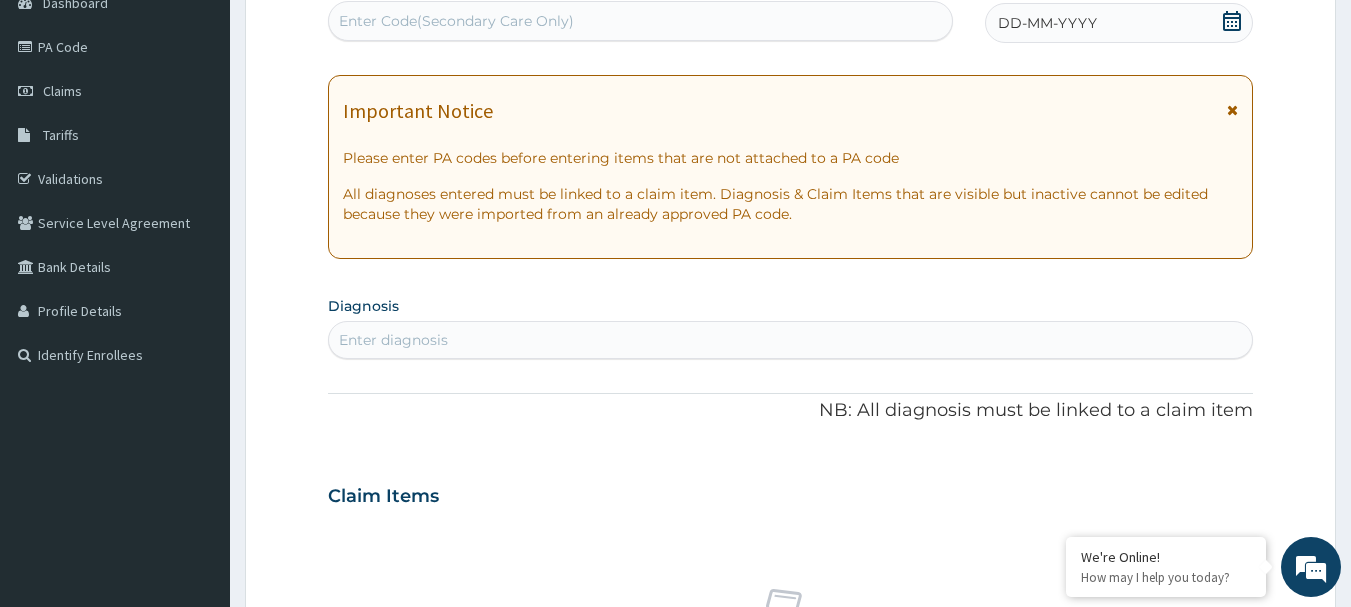 click 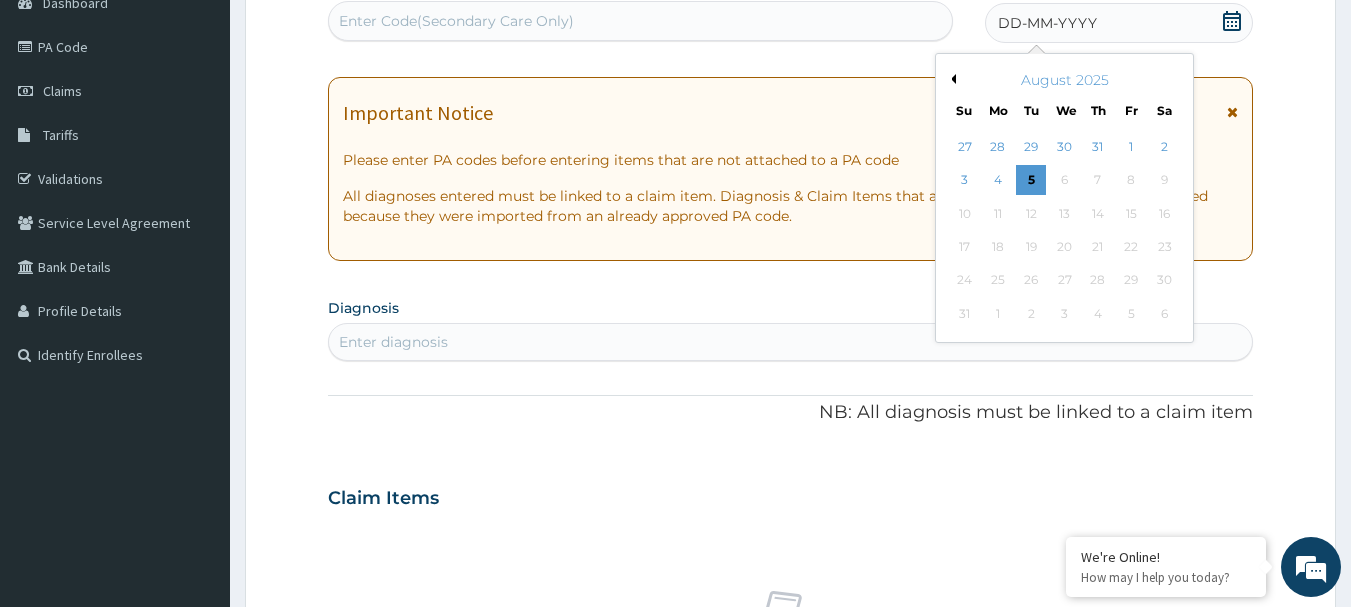 click on "Previous Month" at bounding box center (951, 79) 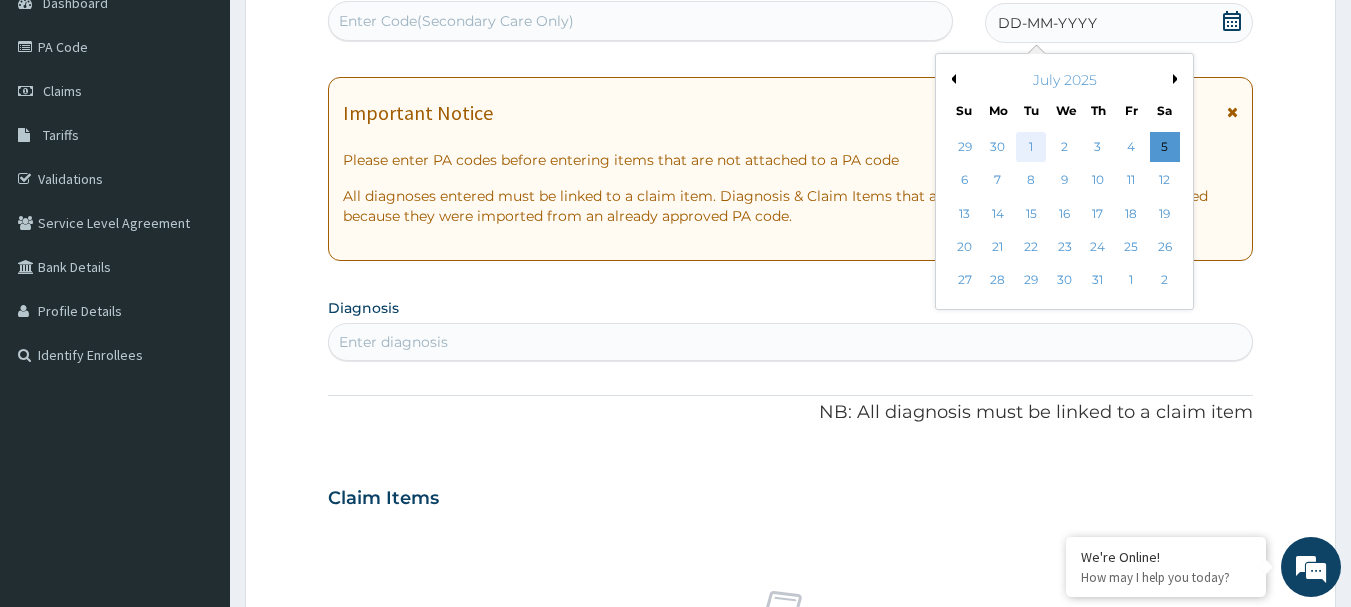 click on "1" at bounding box center [1032, 147] 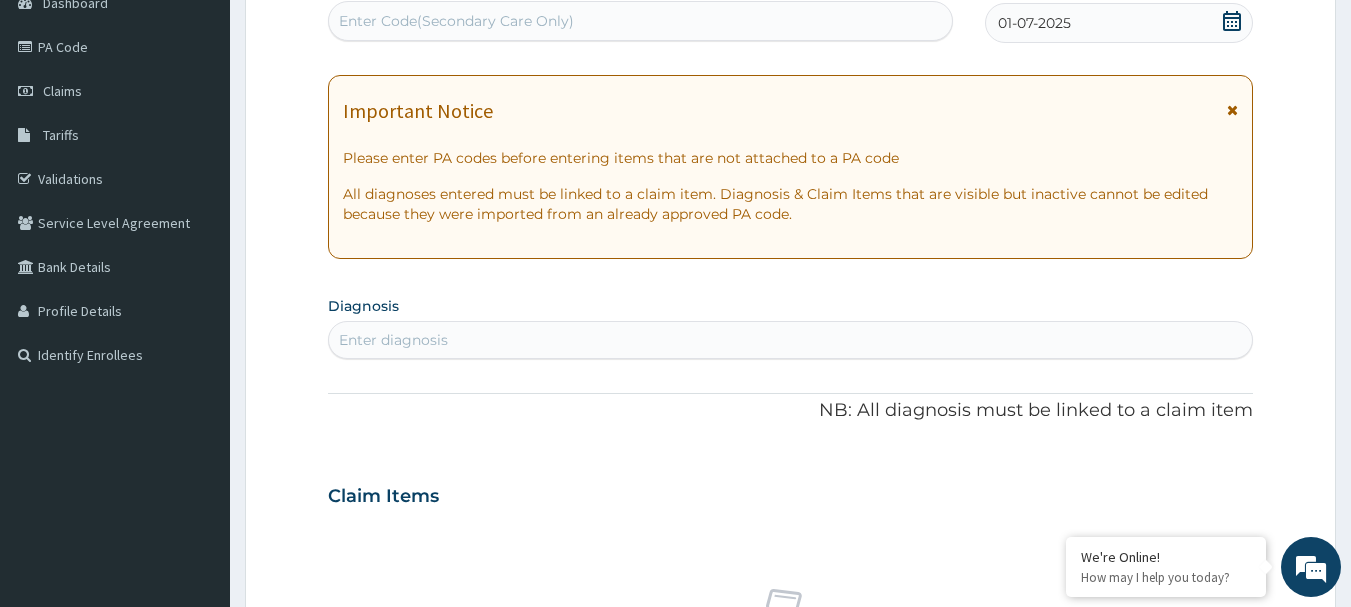 click on "Enter diagnosis" at bounding box center (791, 340) 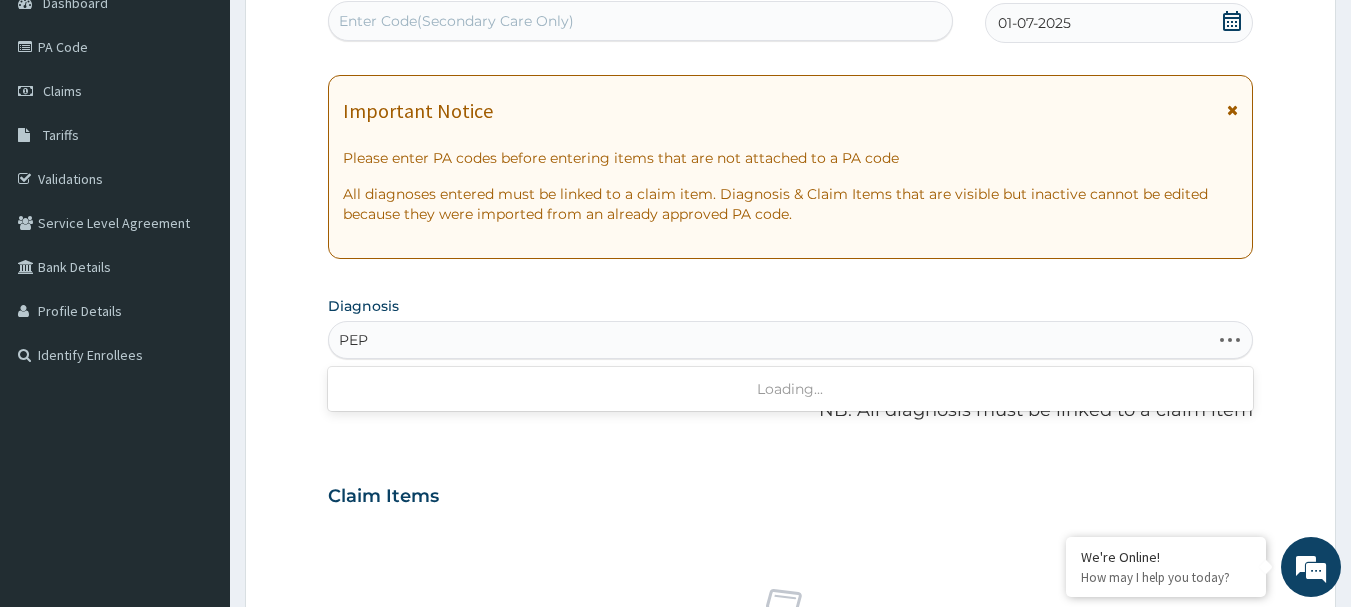 type on "PEPT" 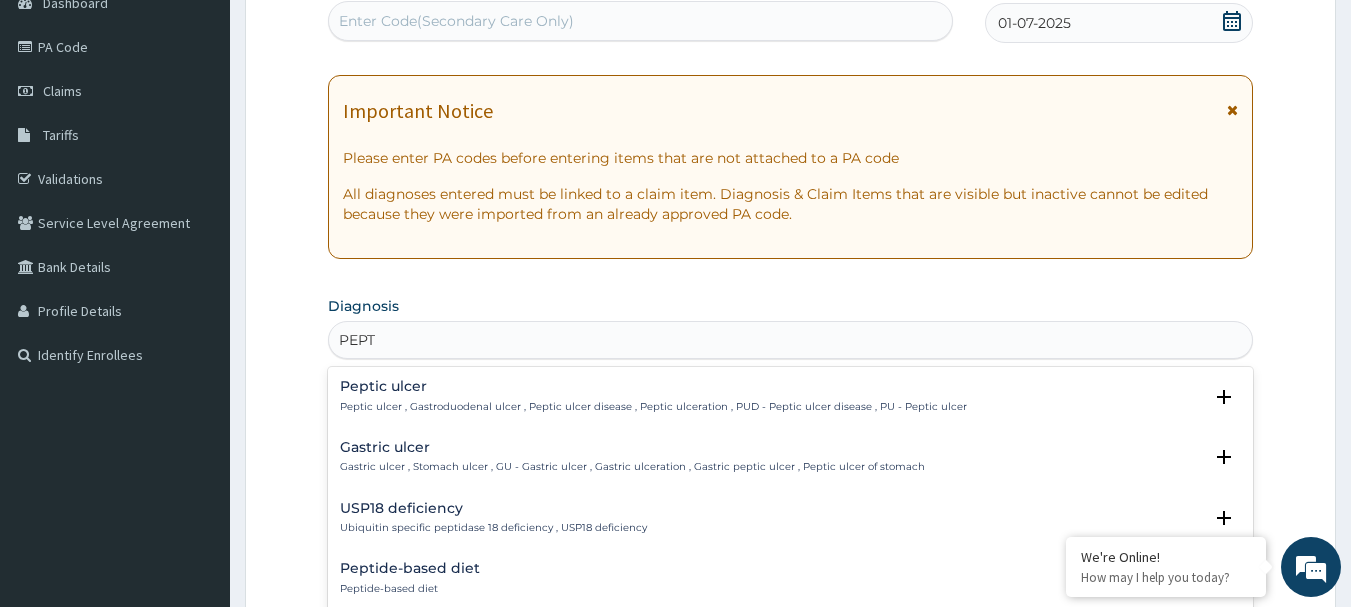 click on "Peptic ulcer , Gastroduodenal ulcer , Peptic ulcer disease , Peptic ulceration , PUD - Peptic ulcer disease , PU - Peptic ulcer" at bounding box center (653, 407) 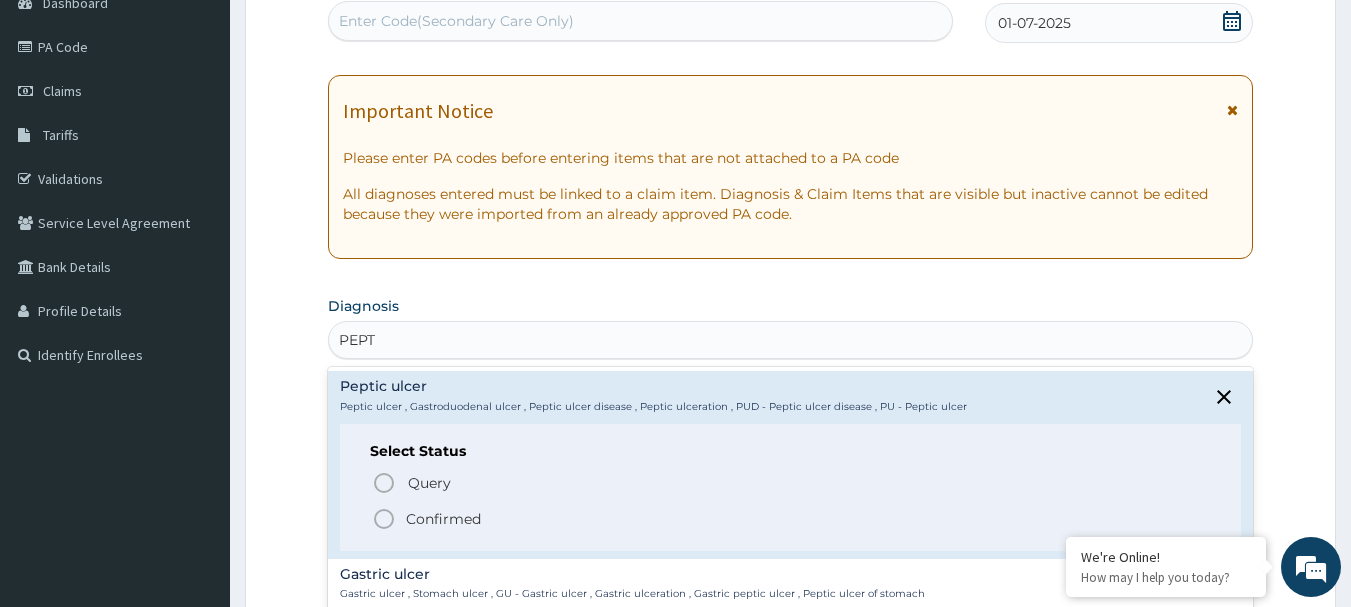 click 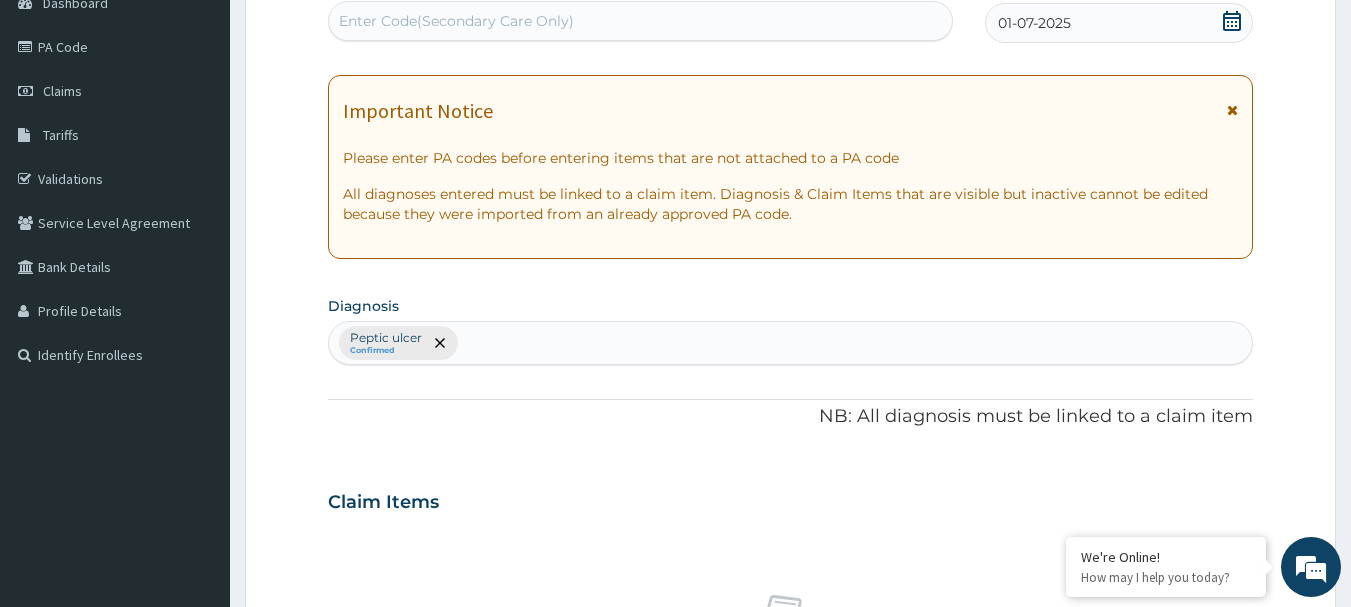 scroll, scrollTop: 746, scrollLeft: 0, axis: vertical 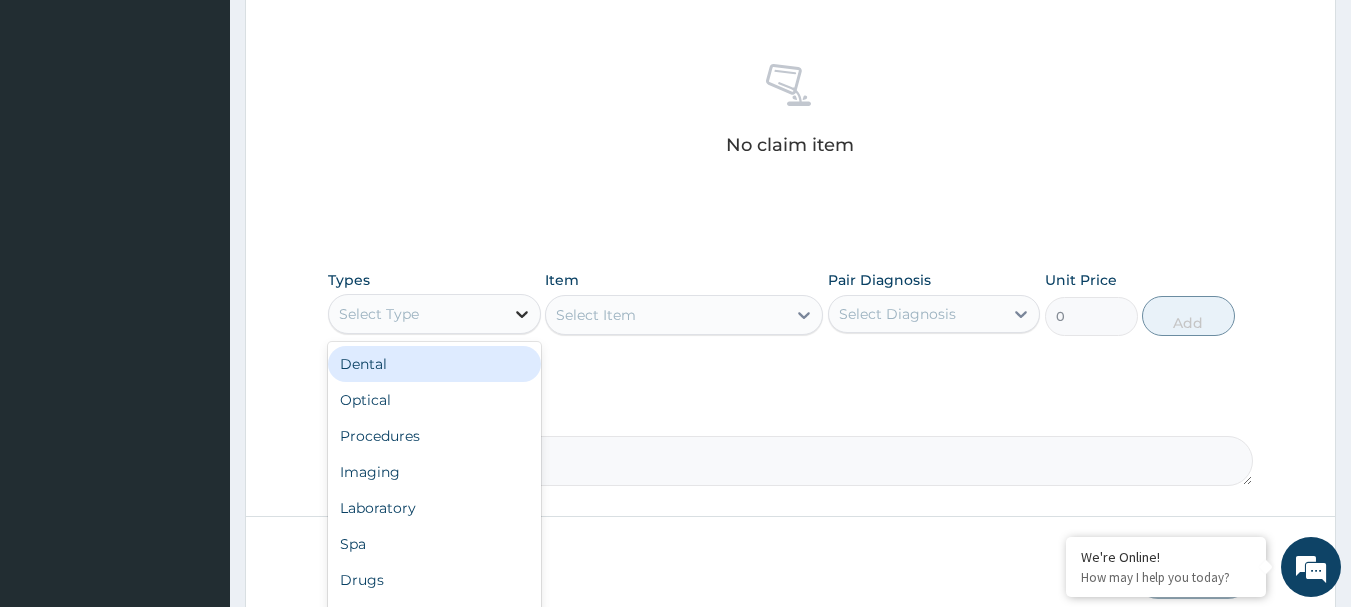 click 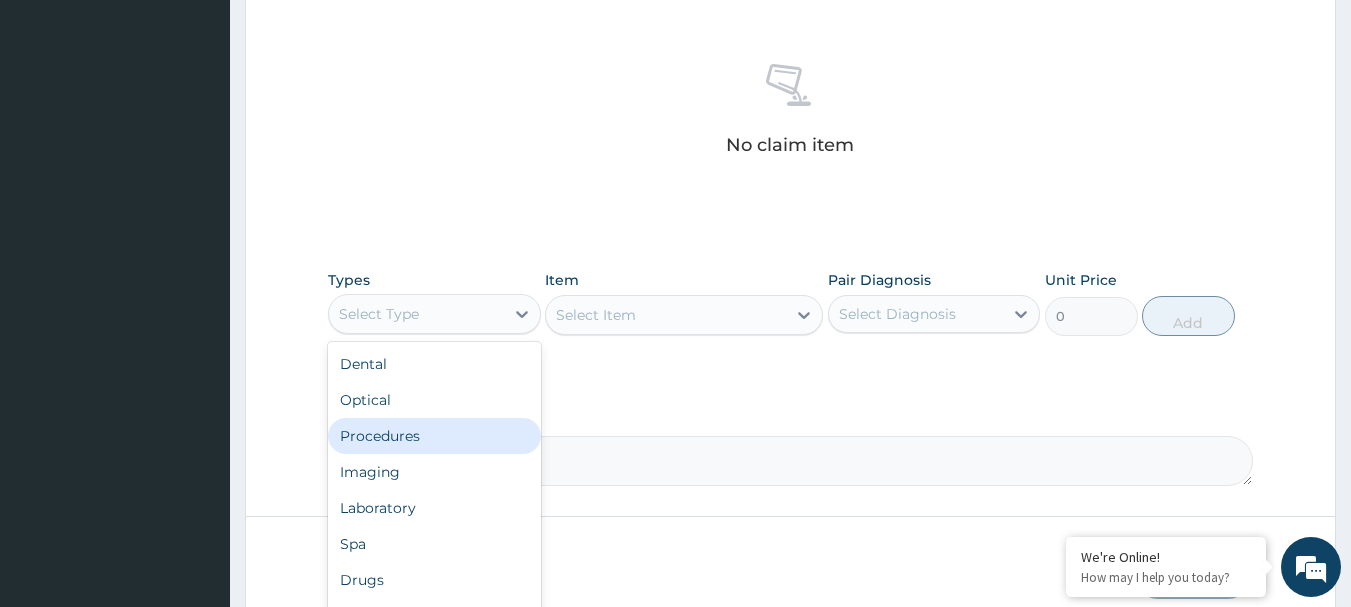 click on "Procedures" at bounding box center [434, 436] 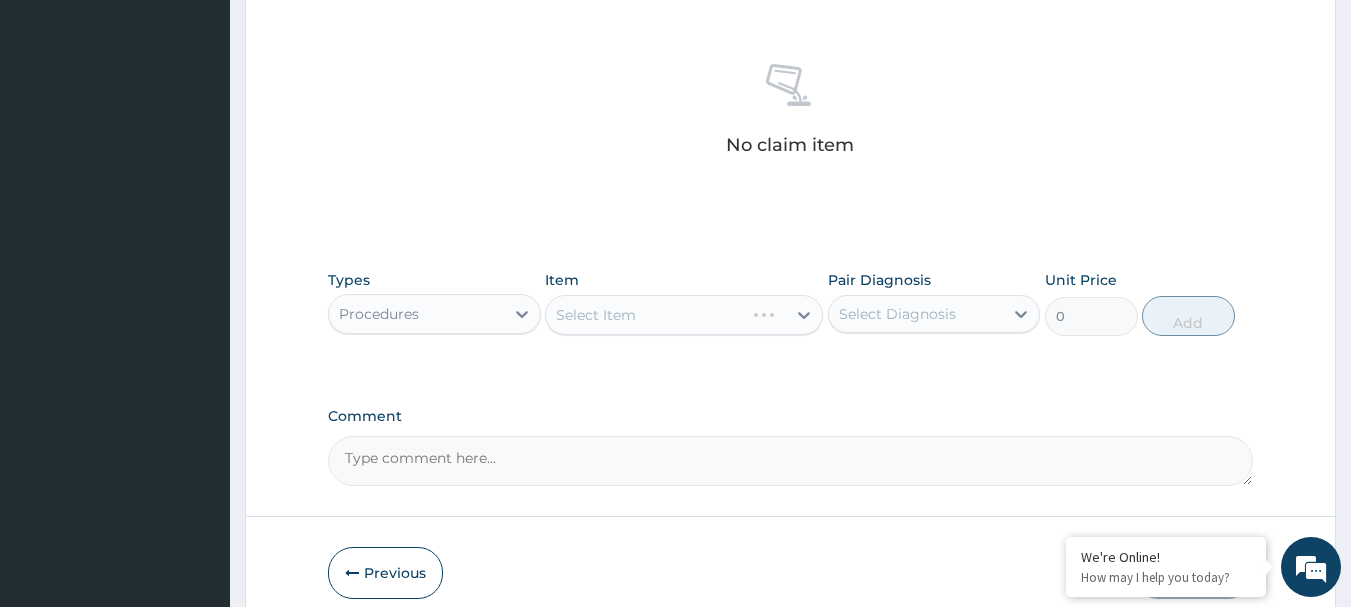 click on "Select Item" at bounding box center [684, 315] 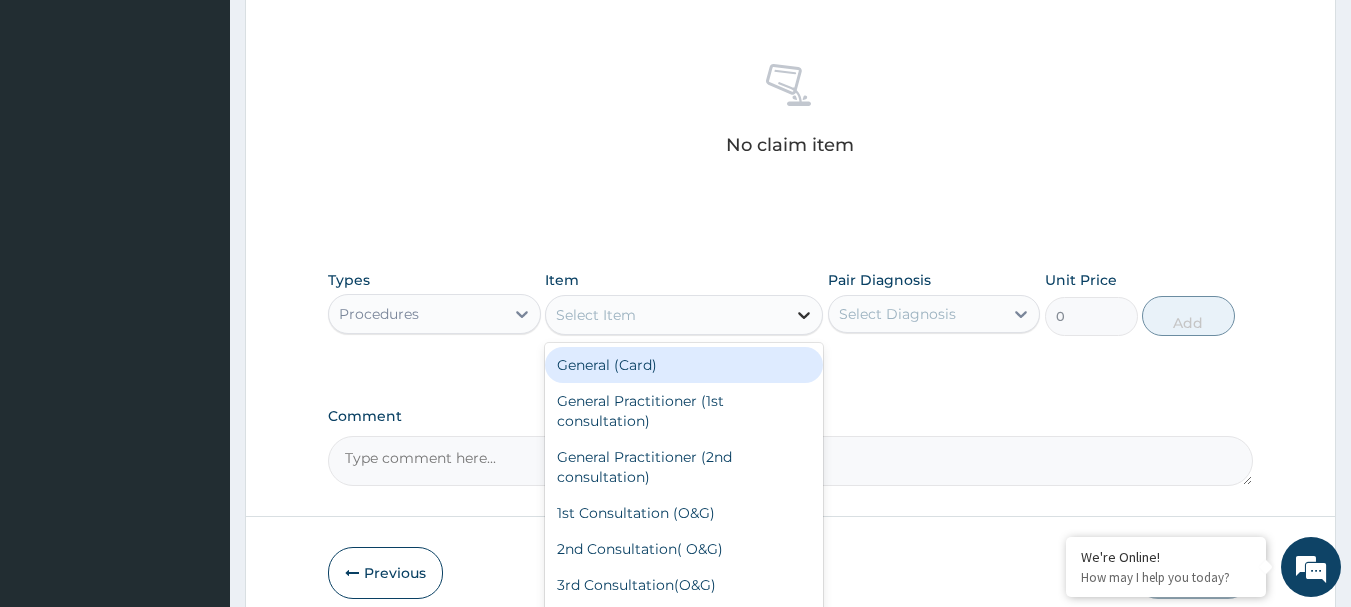 click 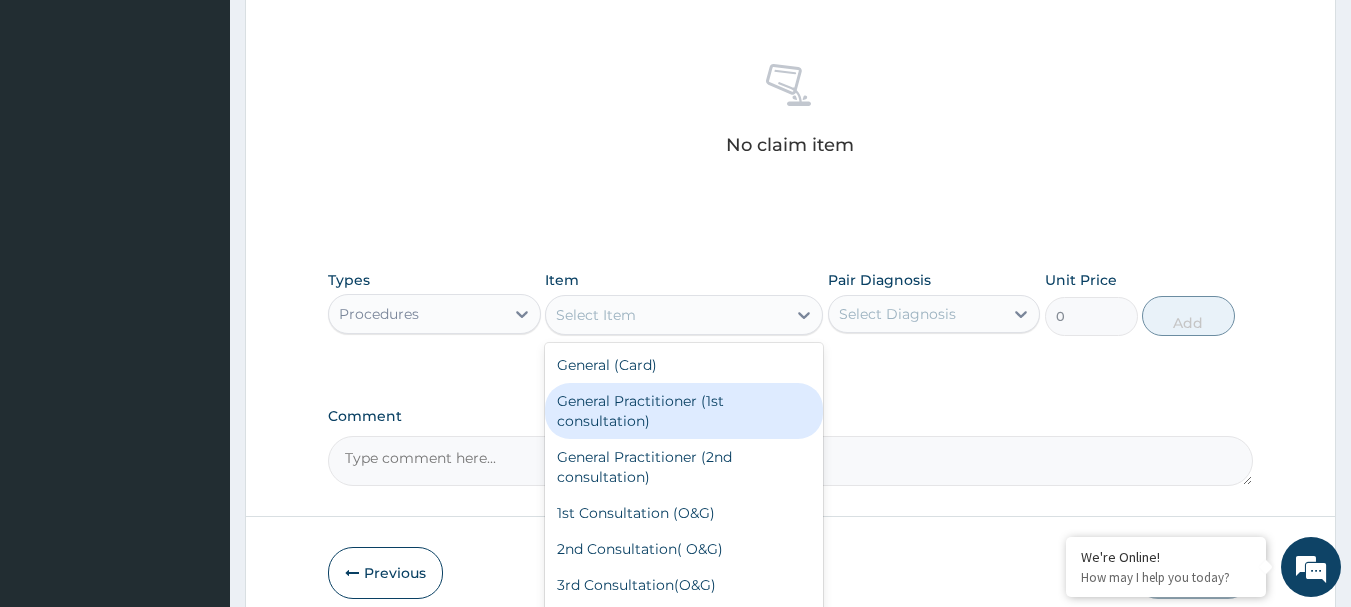 click on "General Practitioner (1st consultation)" at bounding box center (684, 411) 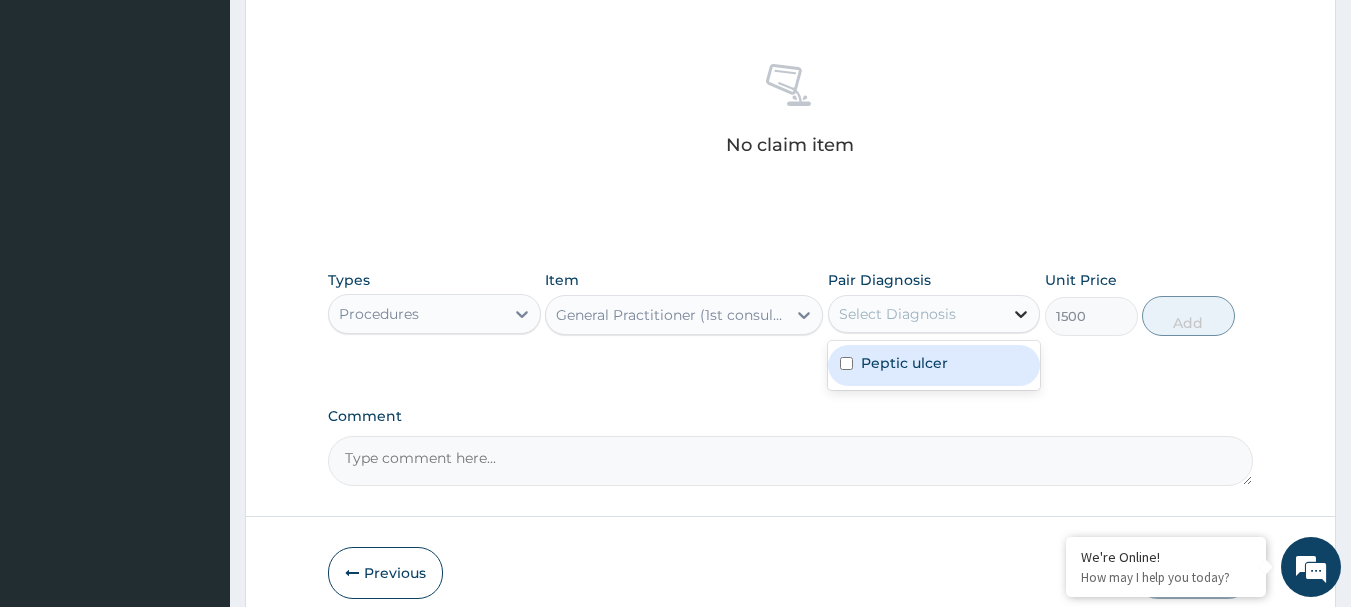 click 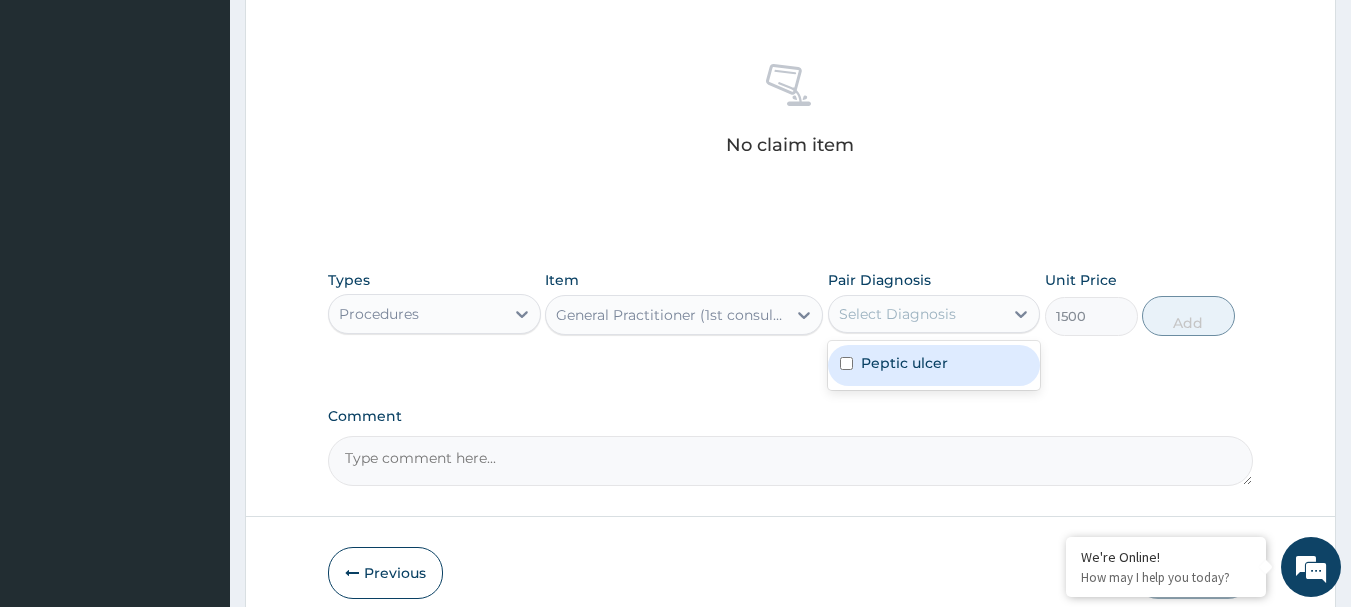 click on "Peptic ulcer" at bounding box center [934, 365] 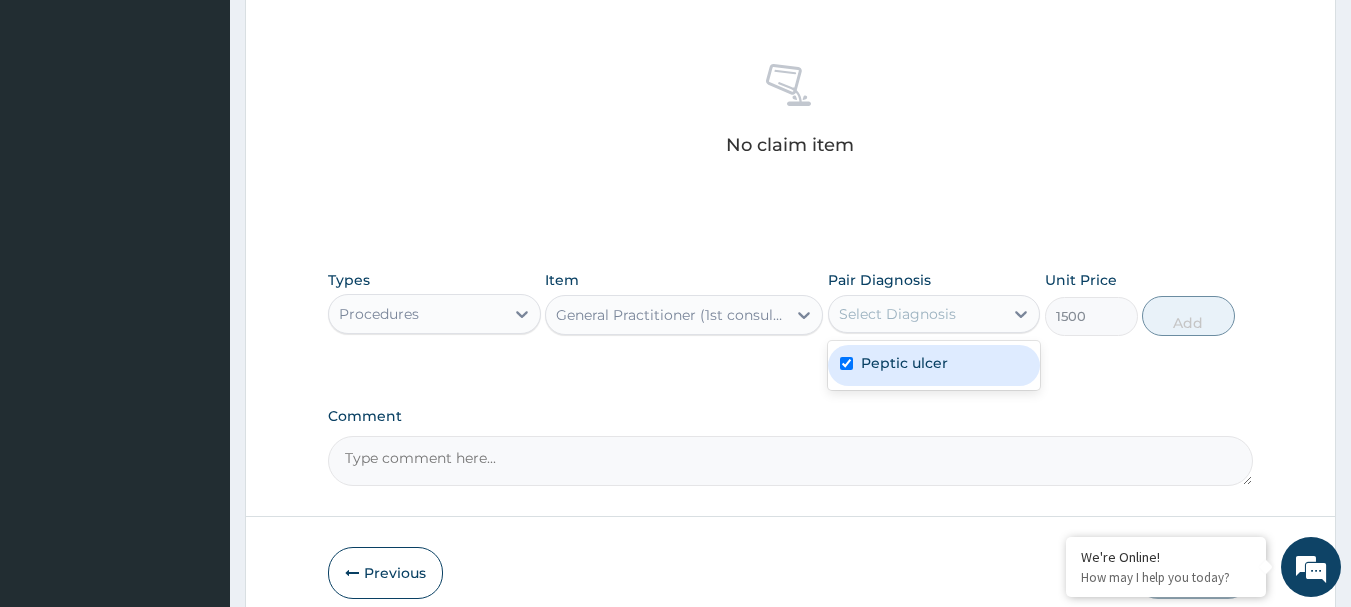 checkbox on "true" 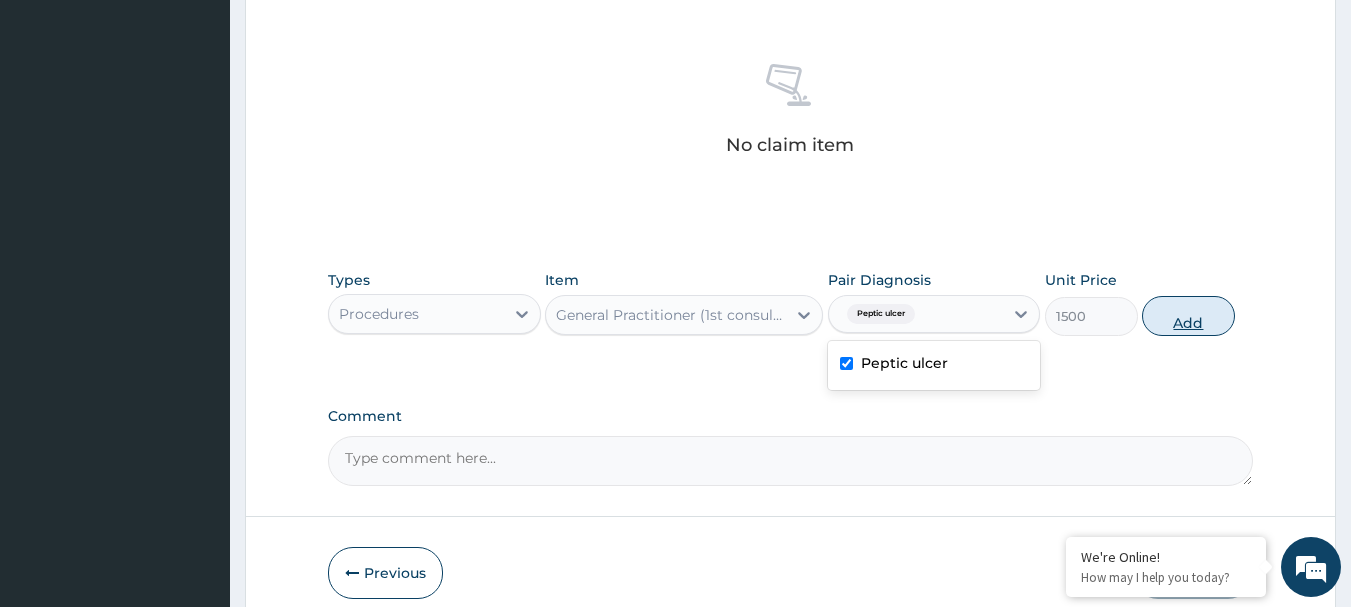 click on "Add" at bounding box center [1188, 316] 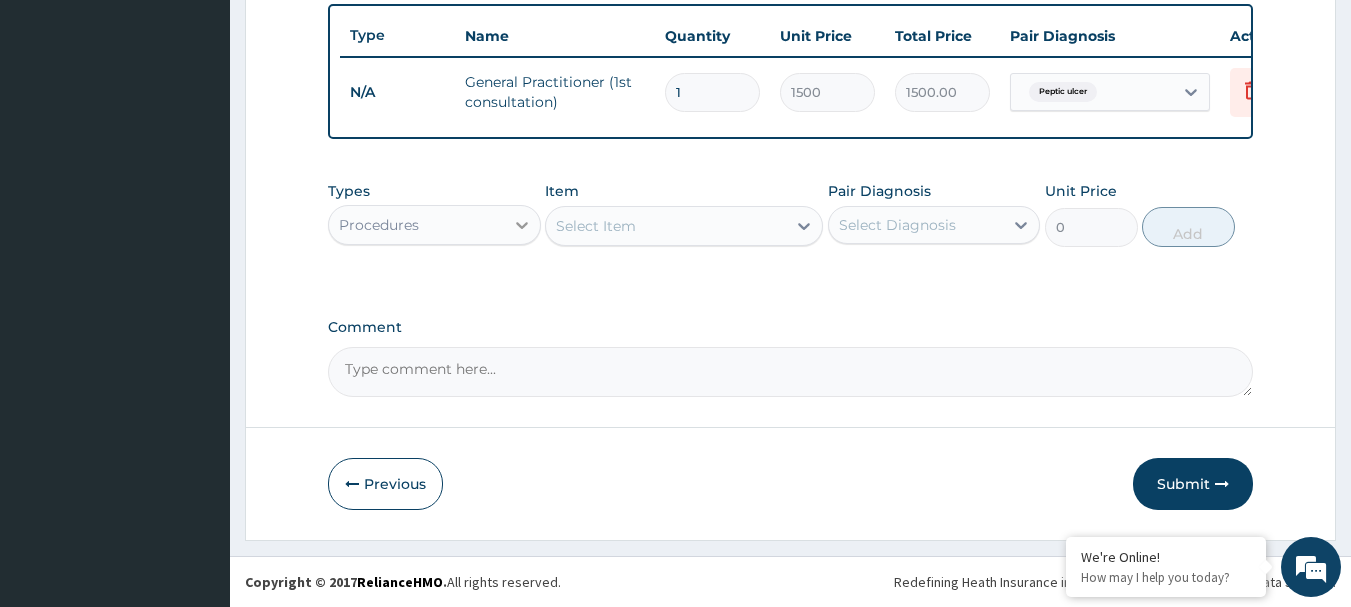 click 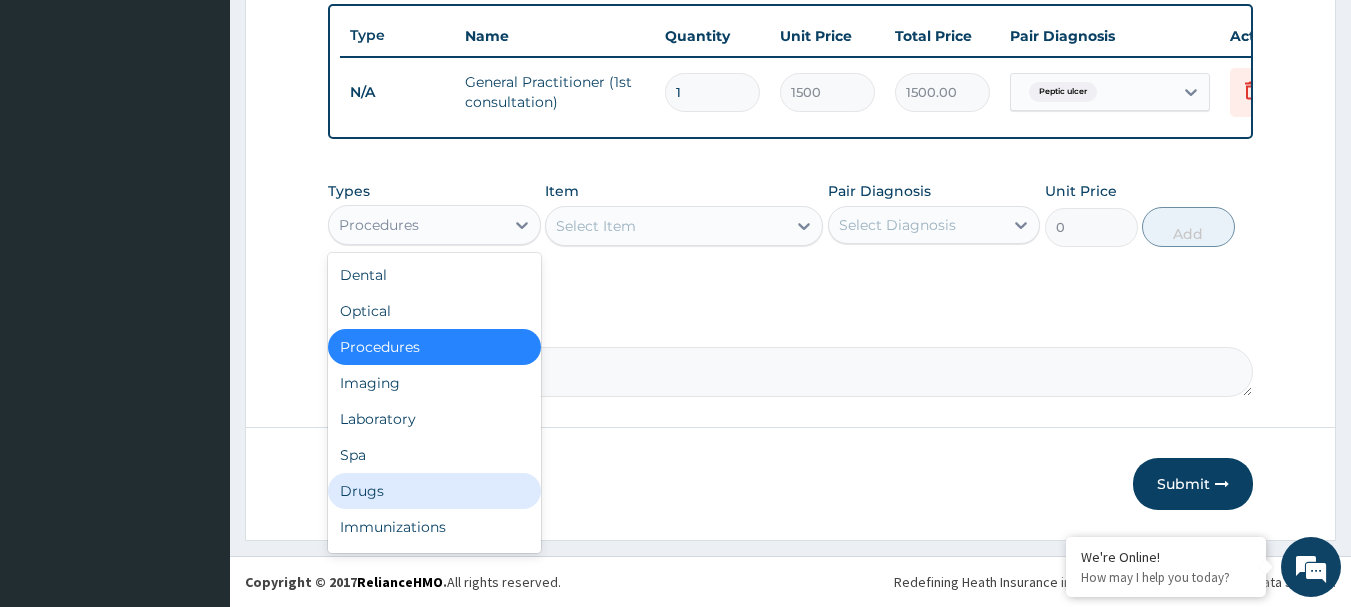 click on "Drugs" at bounding box center [434, 491] 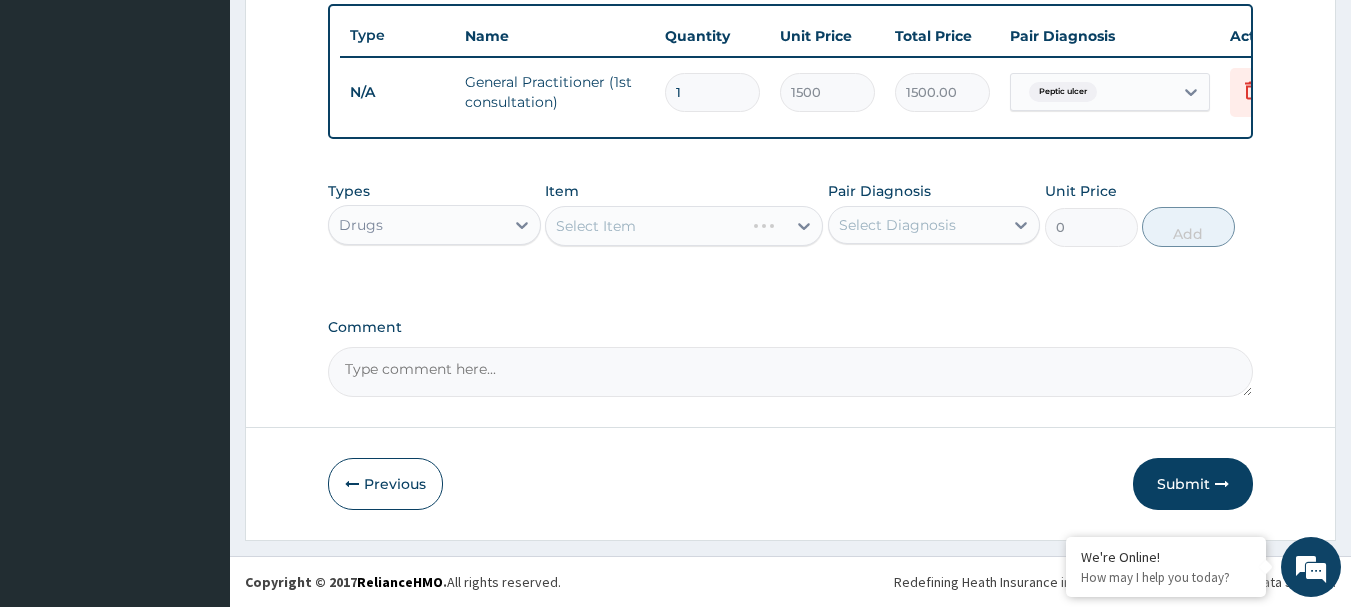 click on "Select Item" at bounding box center [684, 226] 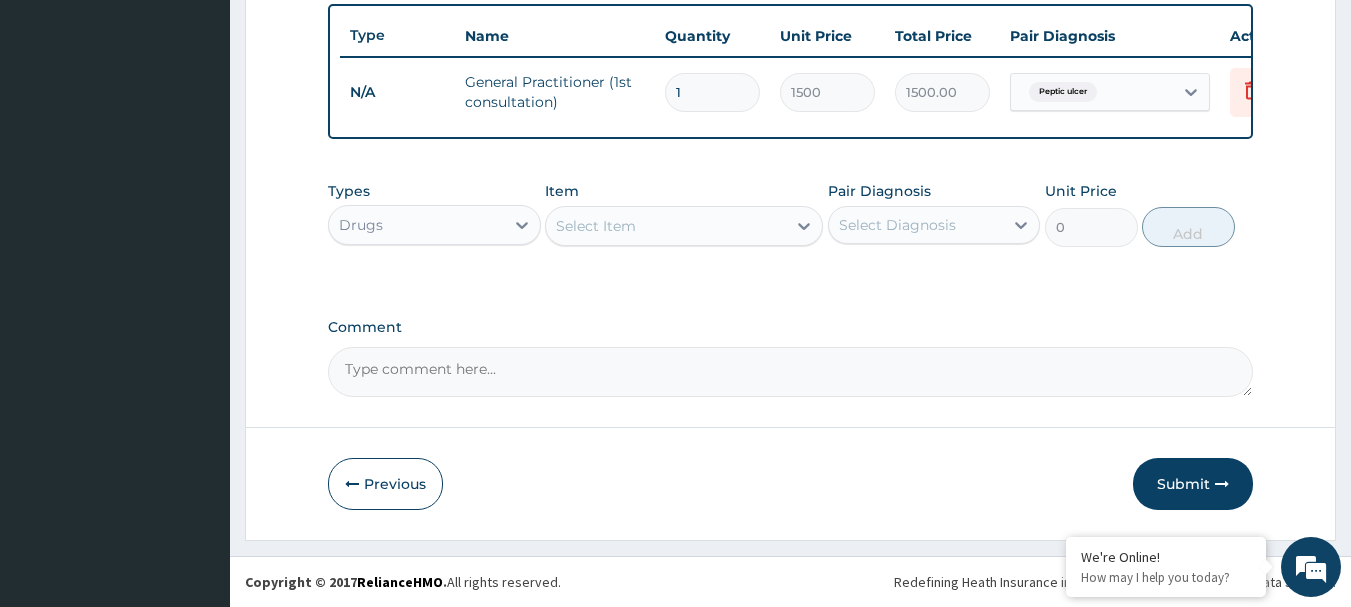 click 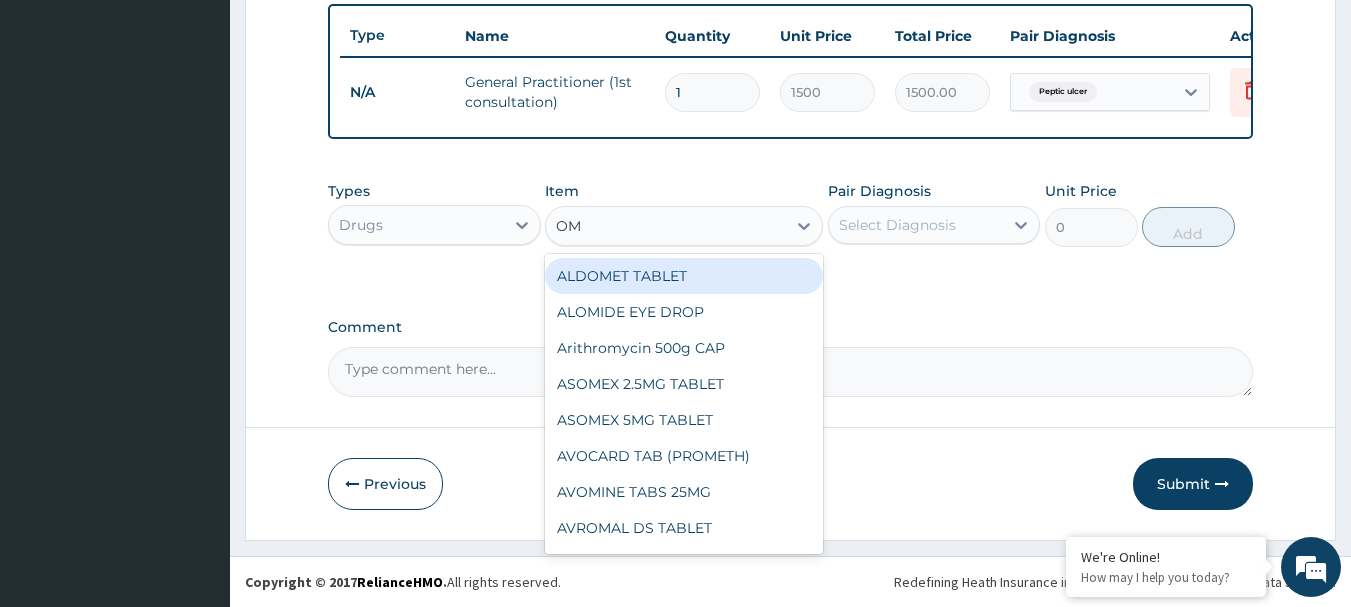 type on "OME" 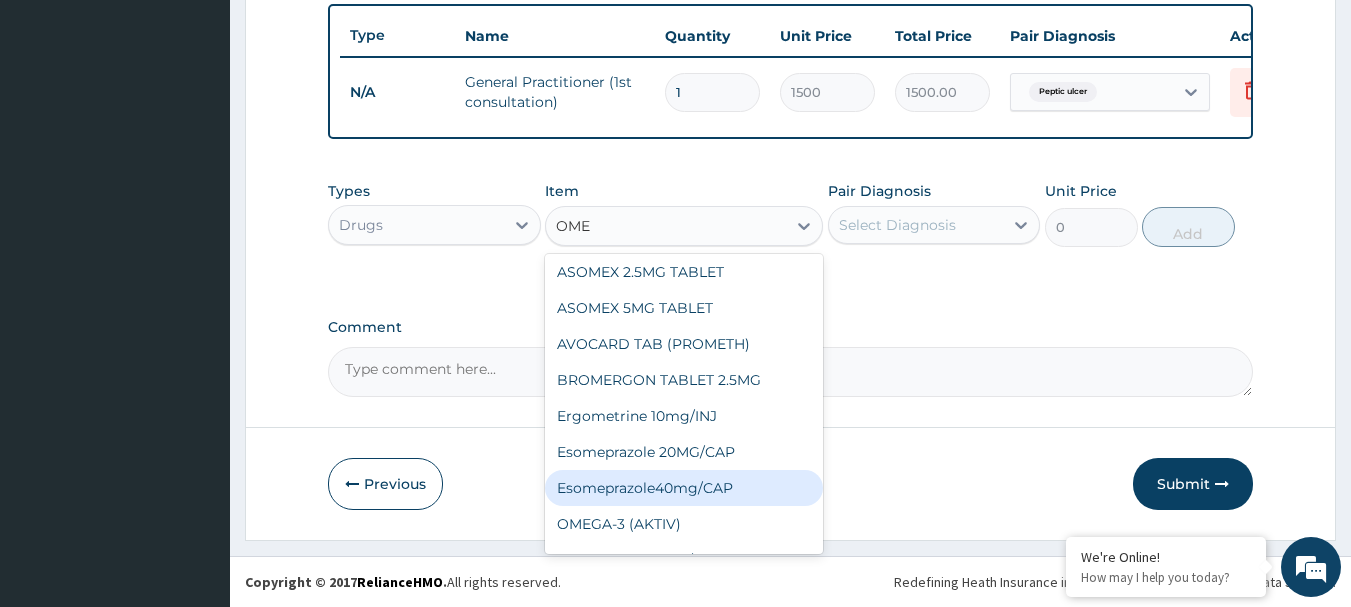 scroll, scrollTop: 80, scrollLeft: 0, axis: vertical 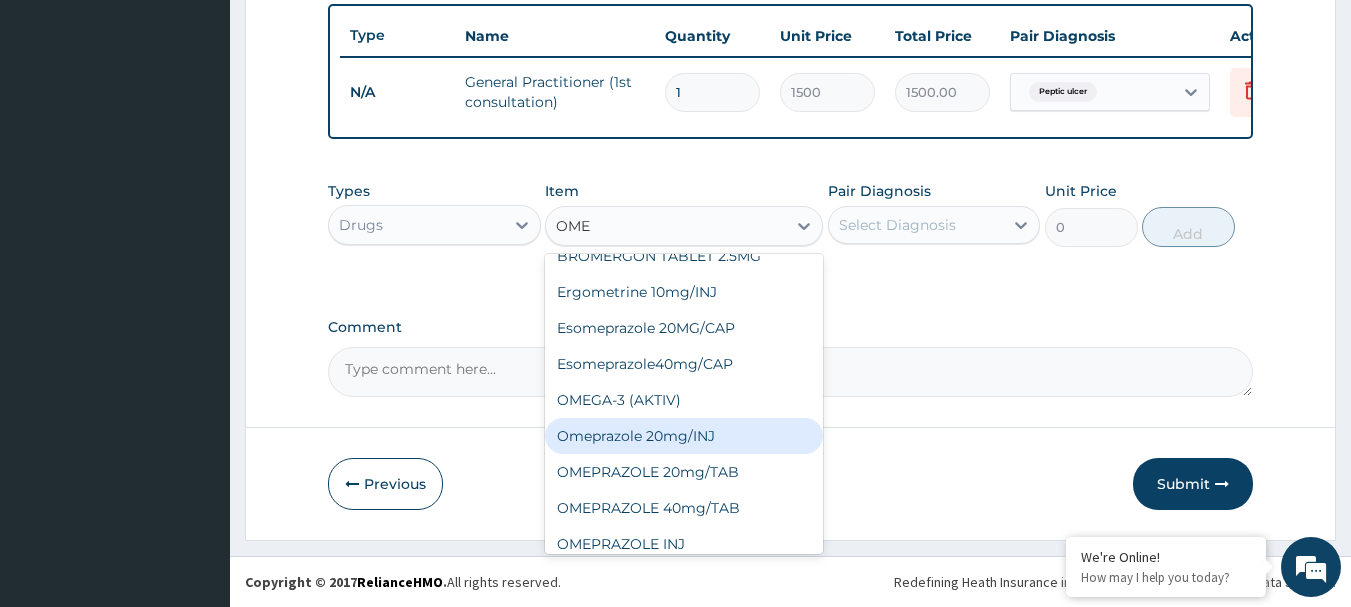 click on "Omeprazole 20mg/INJ" at bounding box center (684, 436) 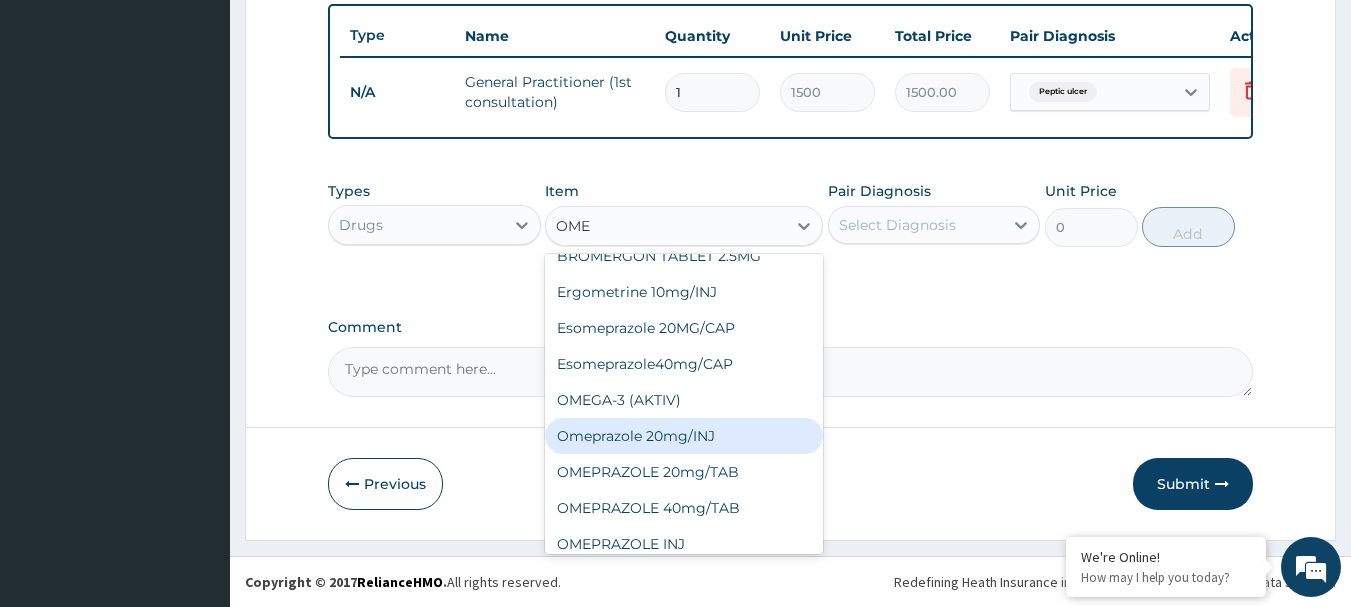 type 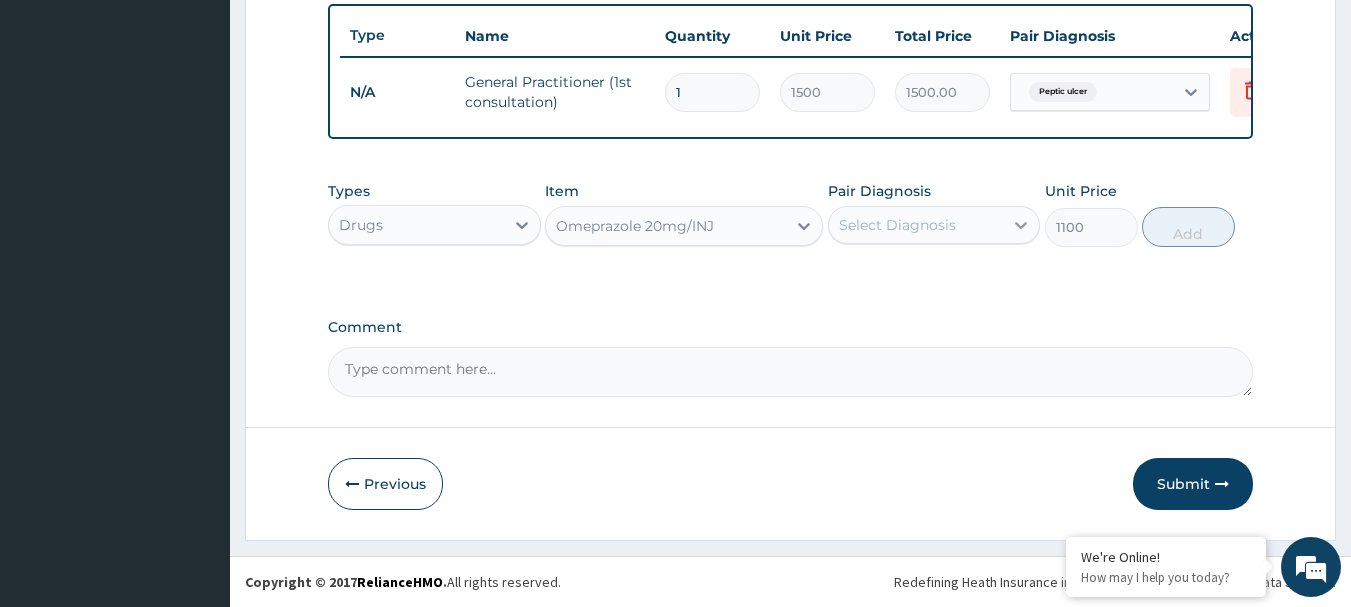 click 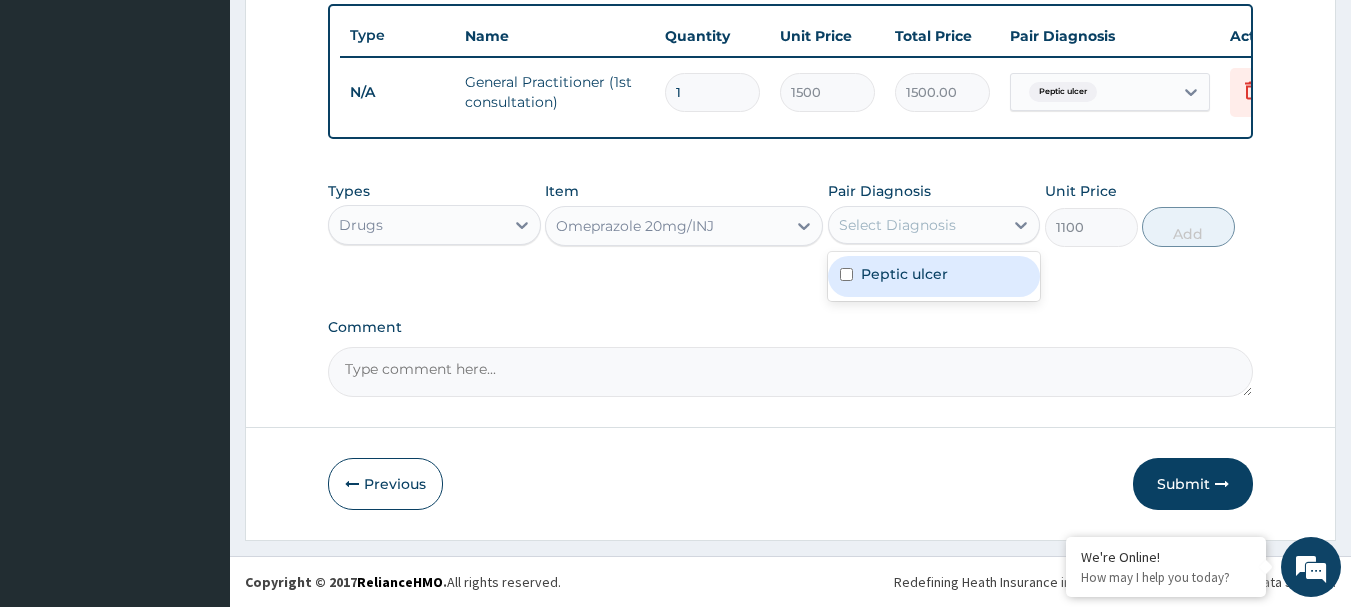 click on "Peptic ulcer" at bounding box center [934, 276] 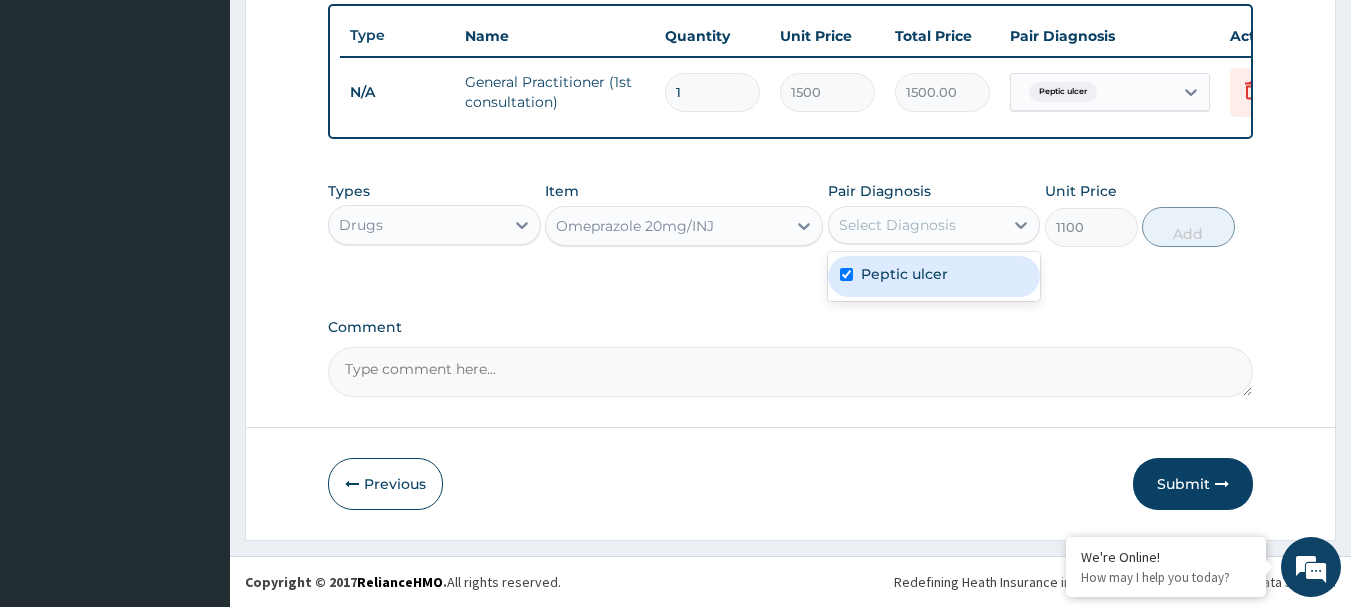 checkbox on "true" 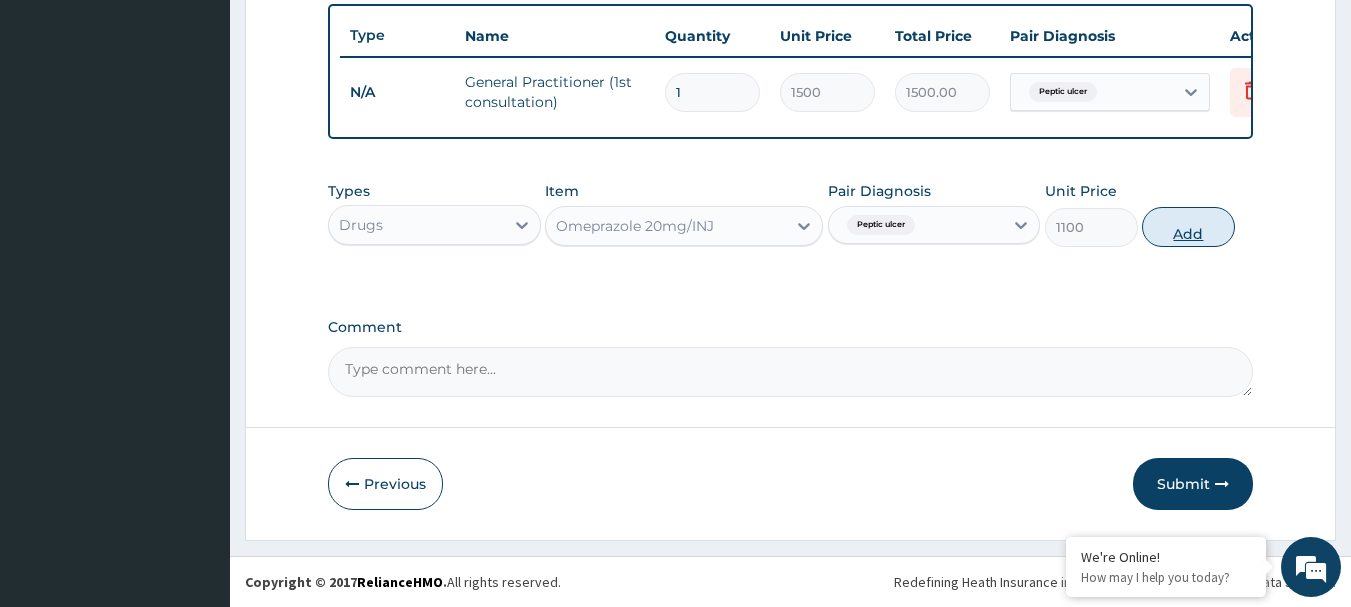 click on "Add" at bounding box center (1188, 227) 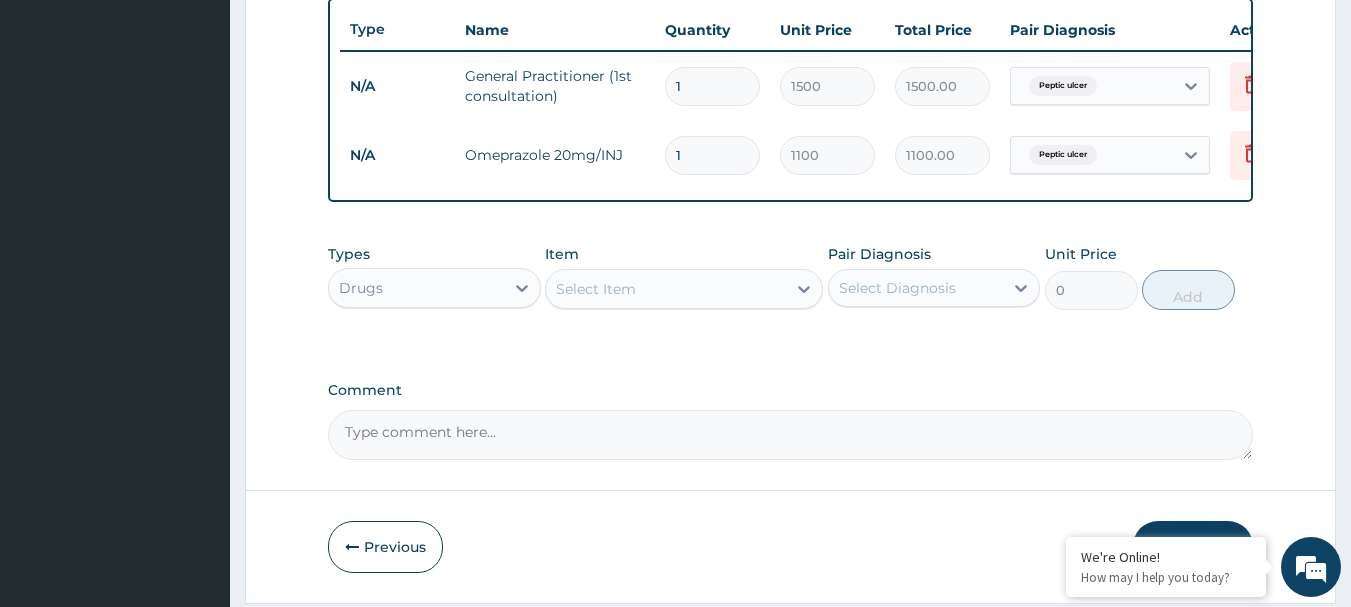 type 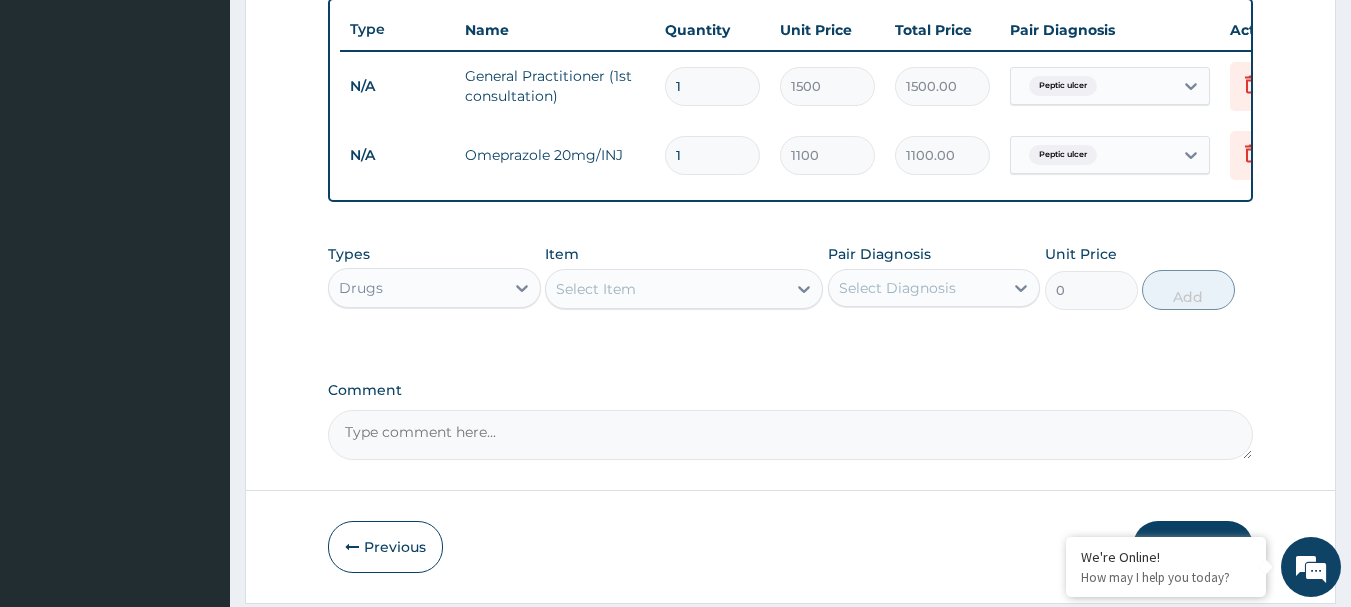 type on "0.00" 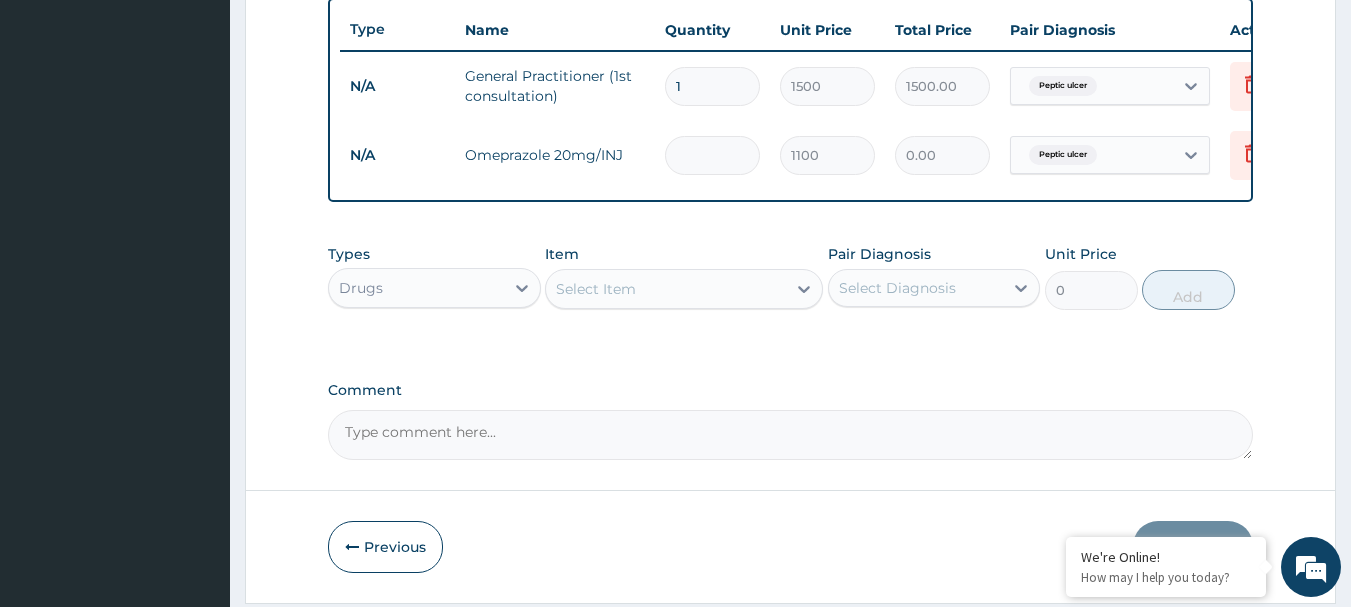 type on "2" 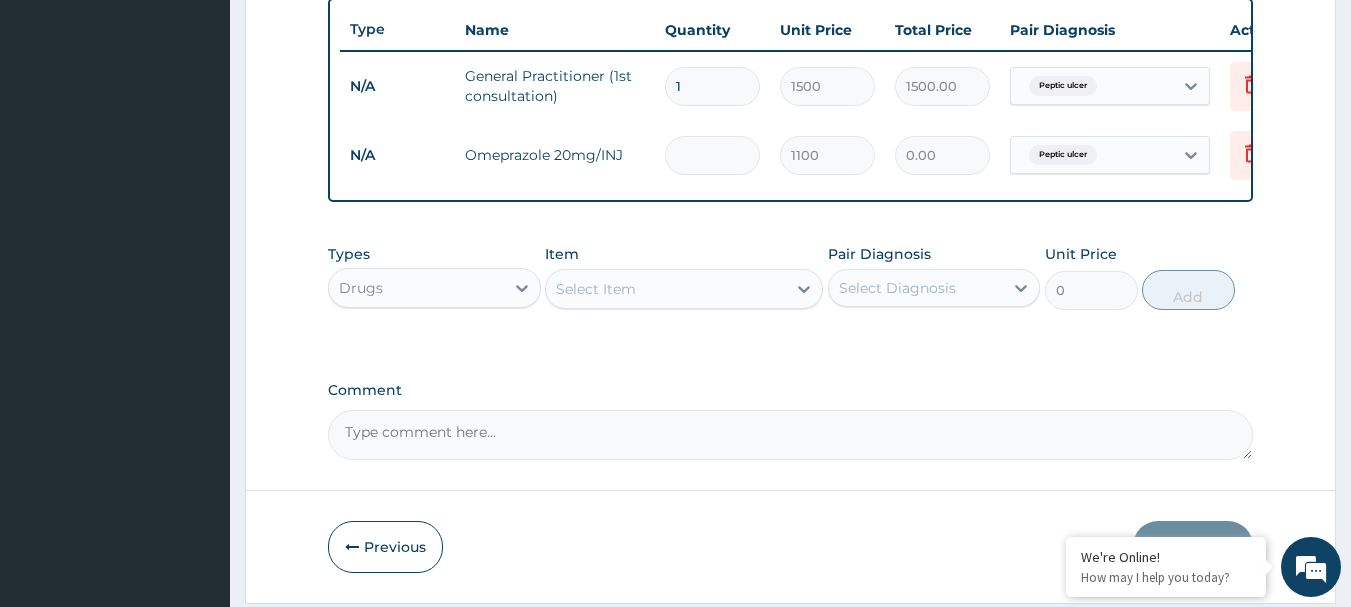 type on "2200.00" 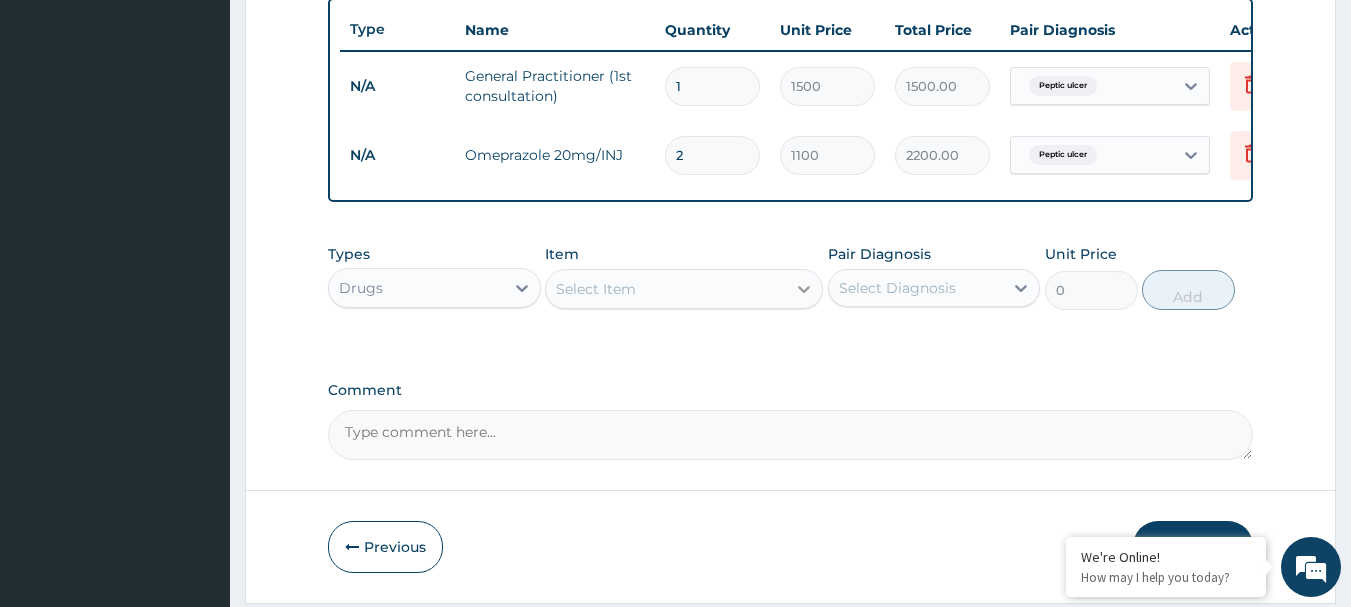 type on "2" 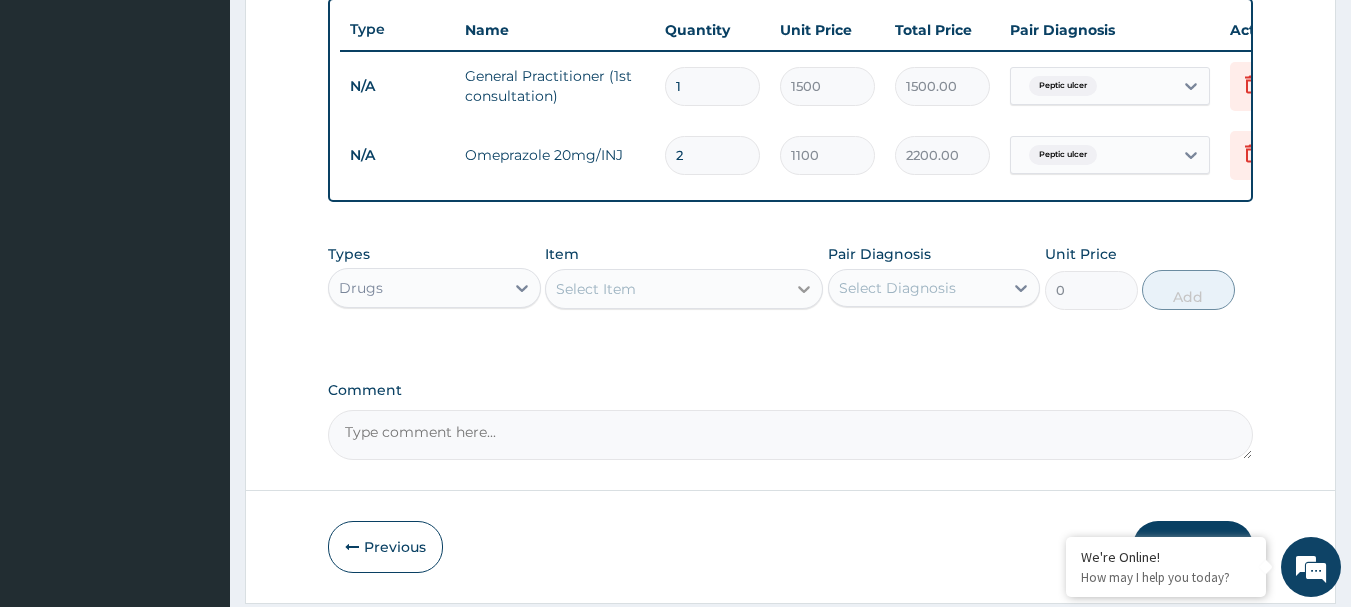click 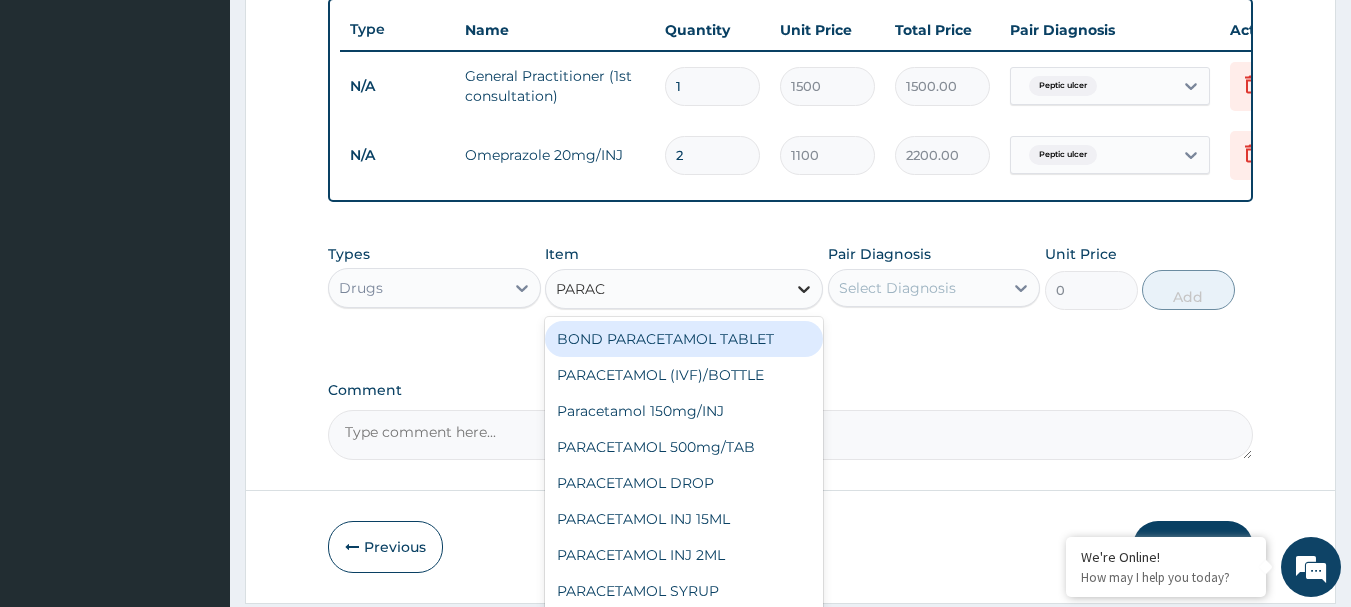 type on "PARACE" 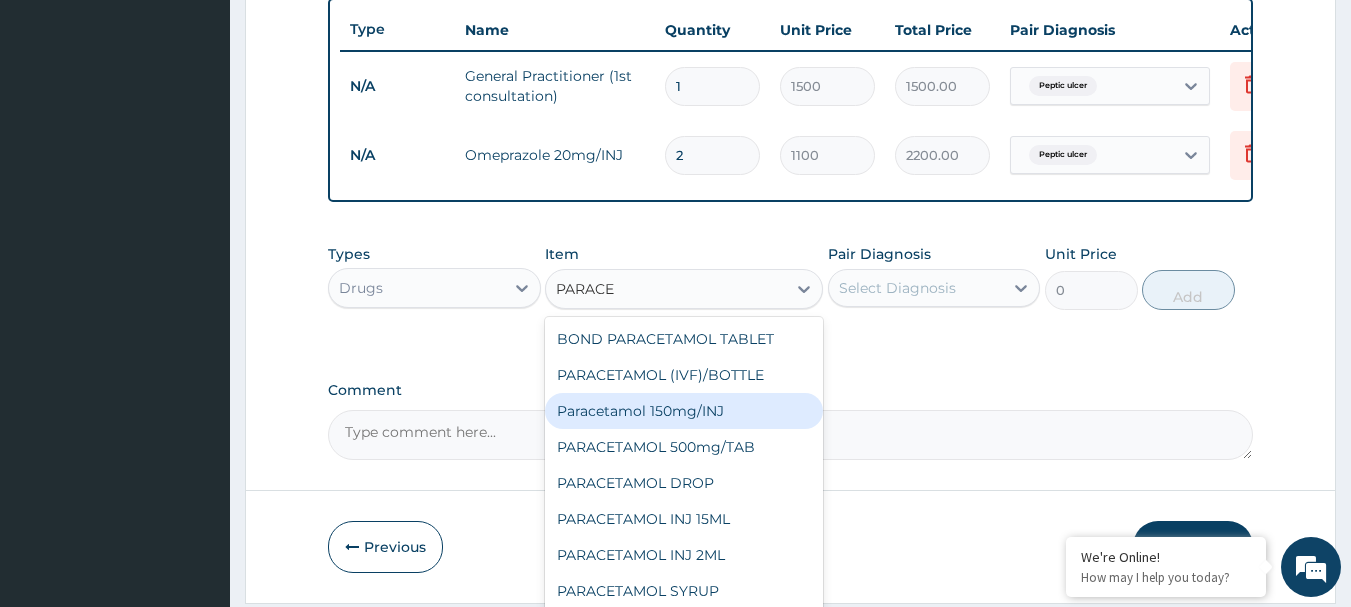 click on "Paracetamol 150mg/INJ" at bounding box center [684, 411] 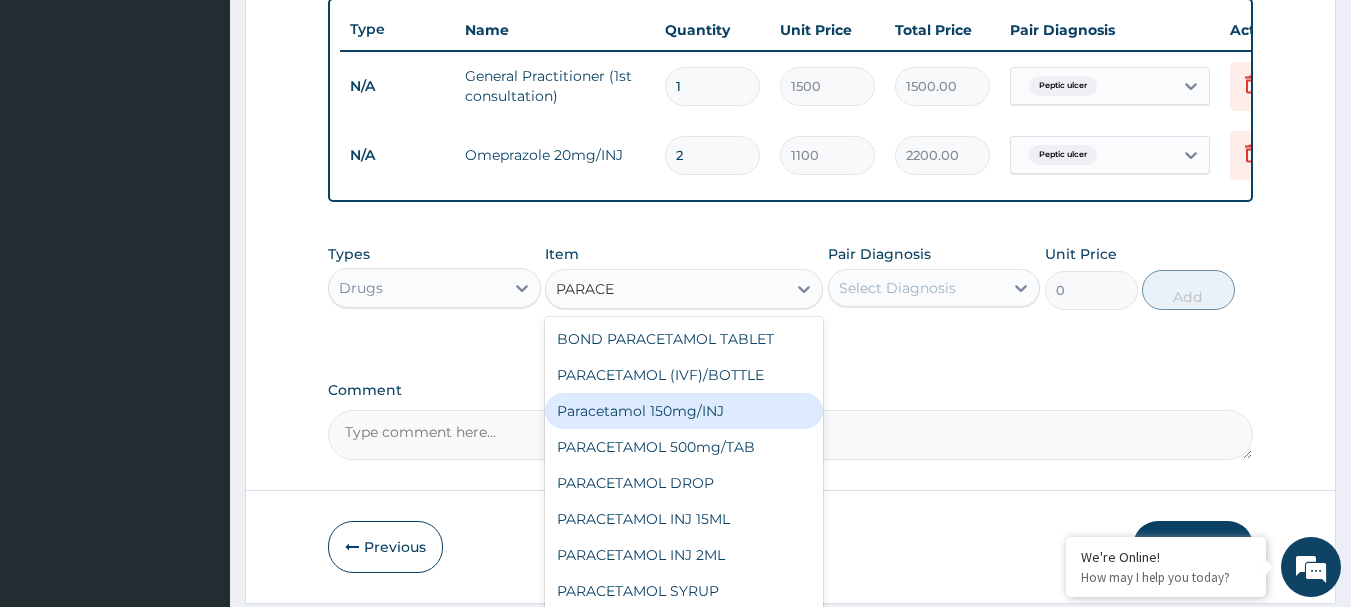 type 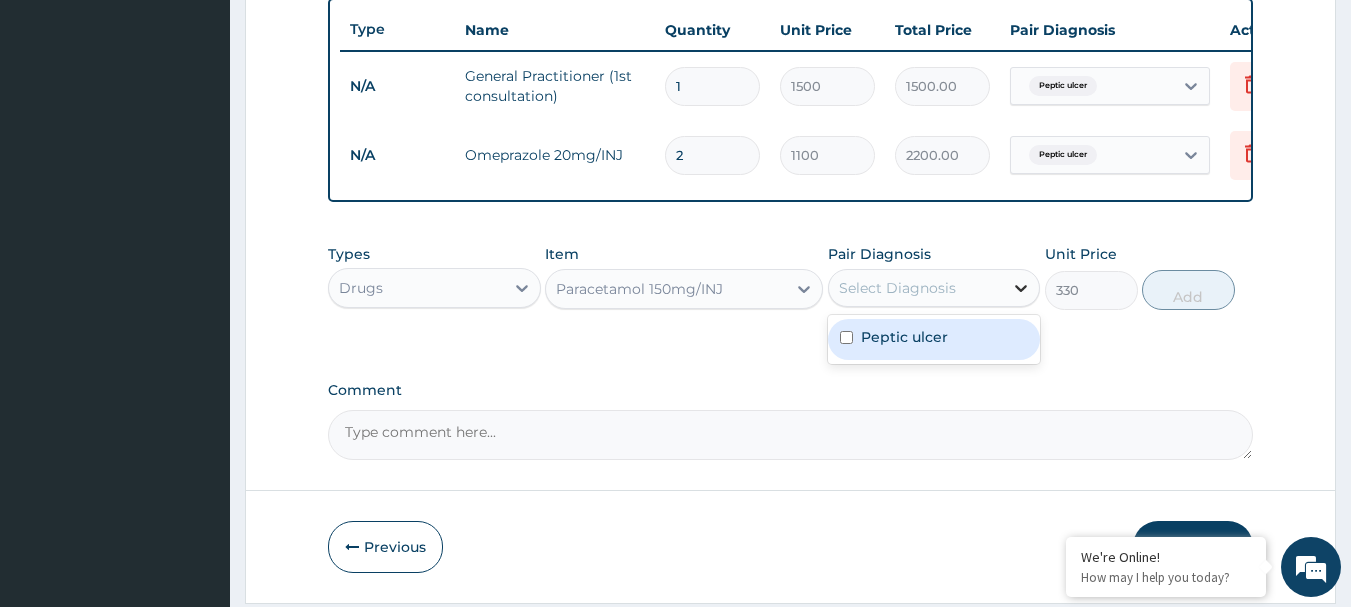click 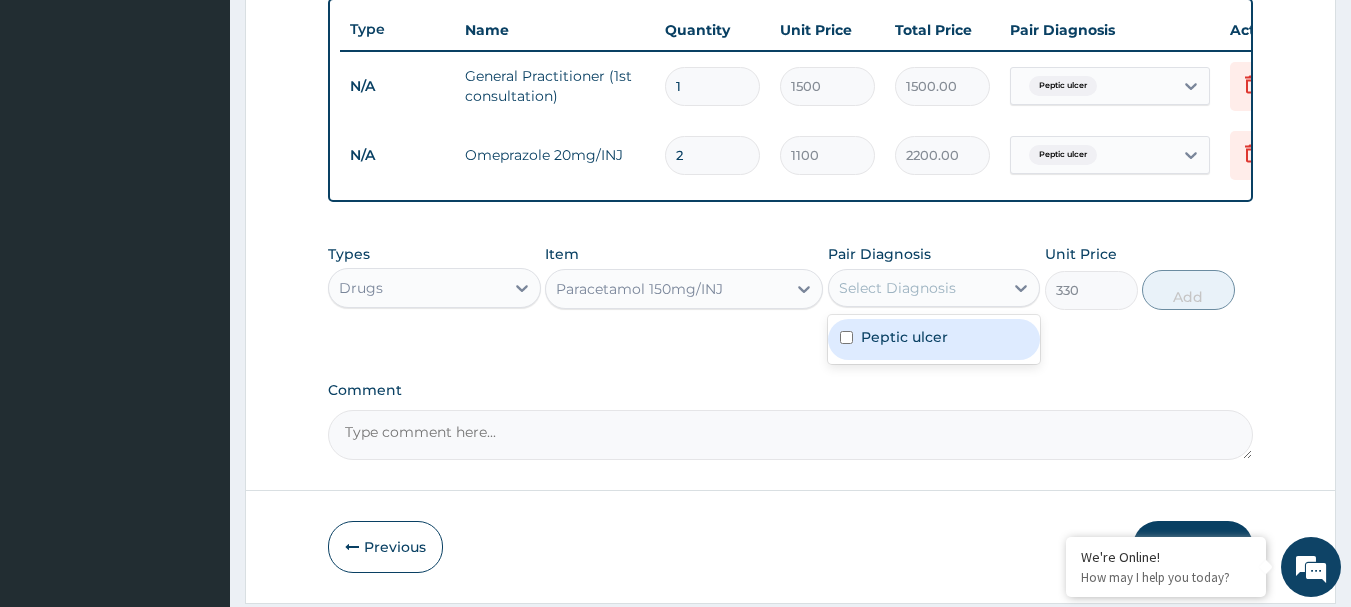 click on "Peptic ulcer" at bounding box center (934, 339) 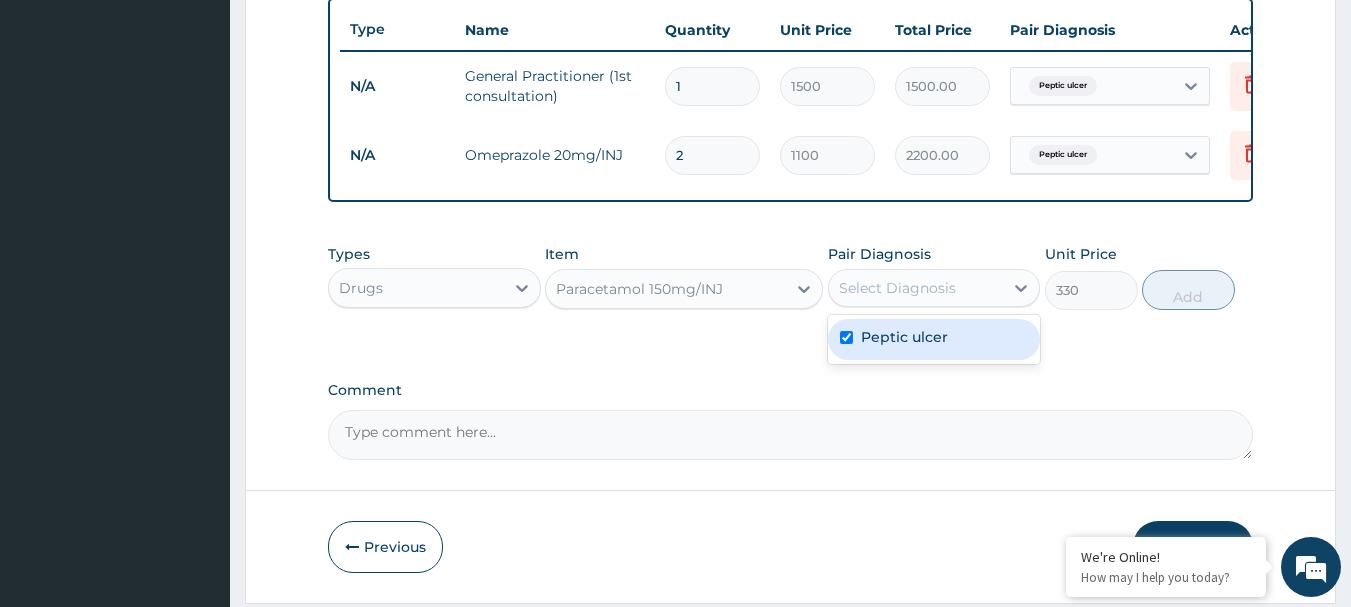 checkbox on "true" 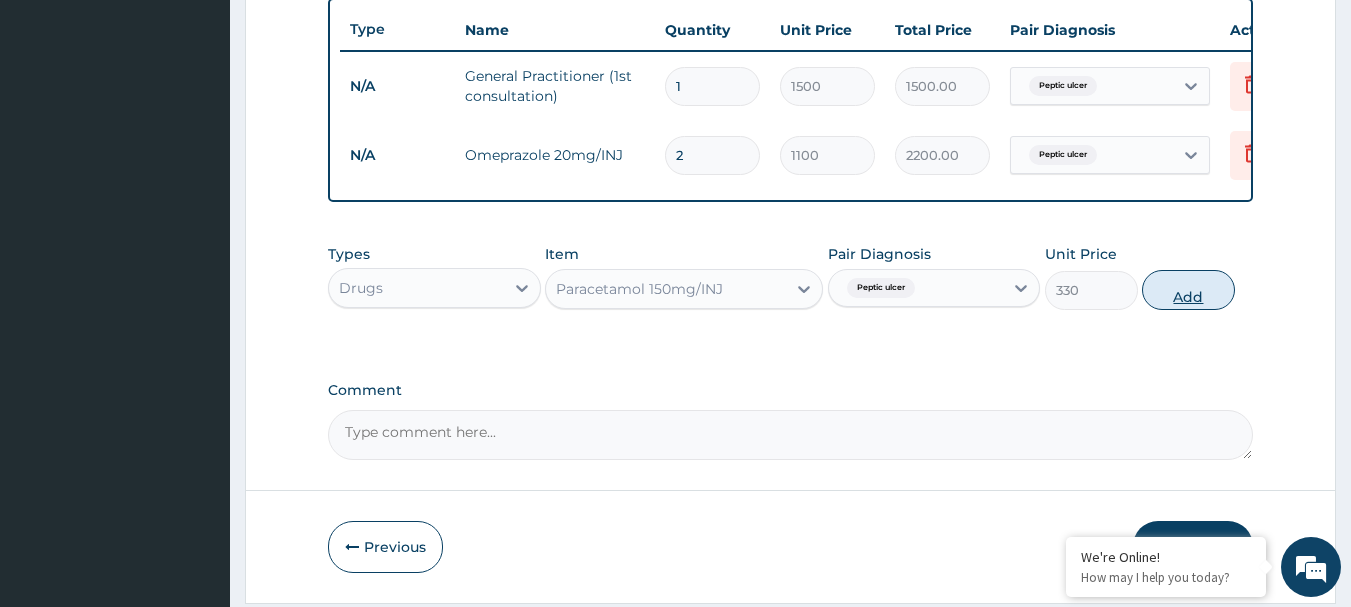 click on "Add" at bounding box center (1188, 290) 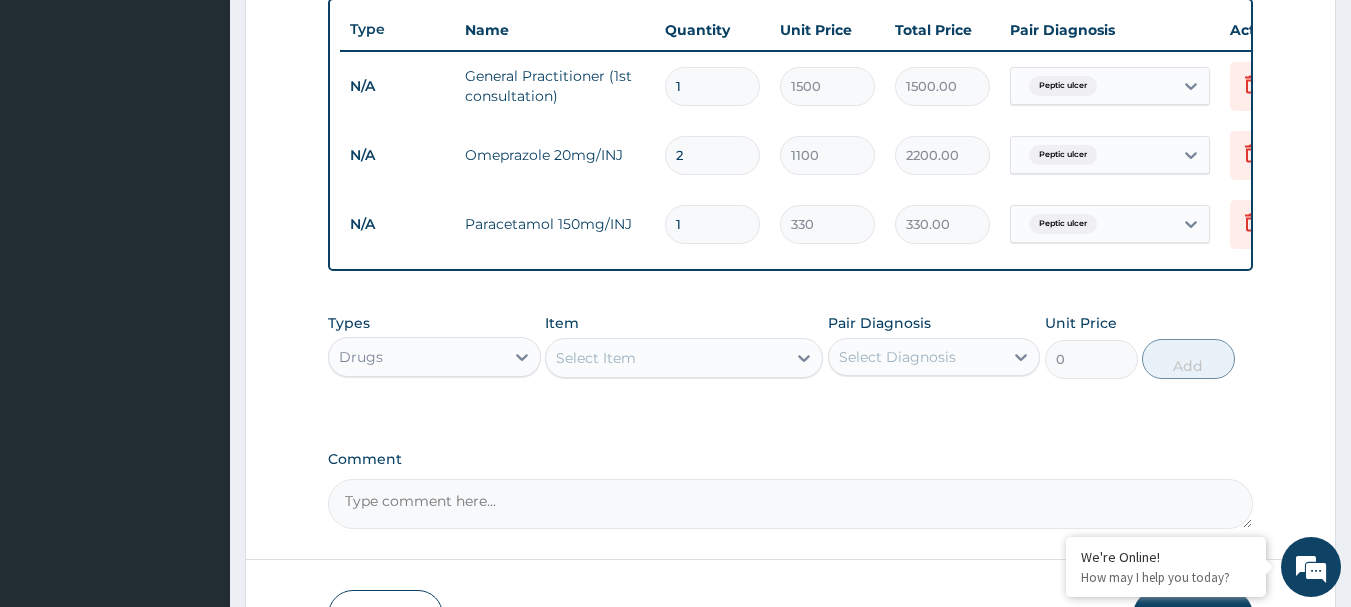 type 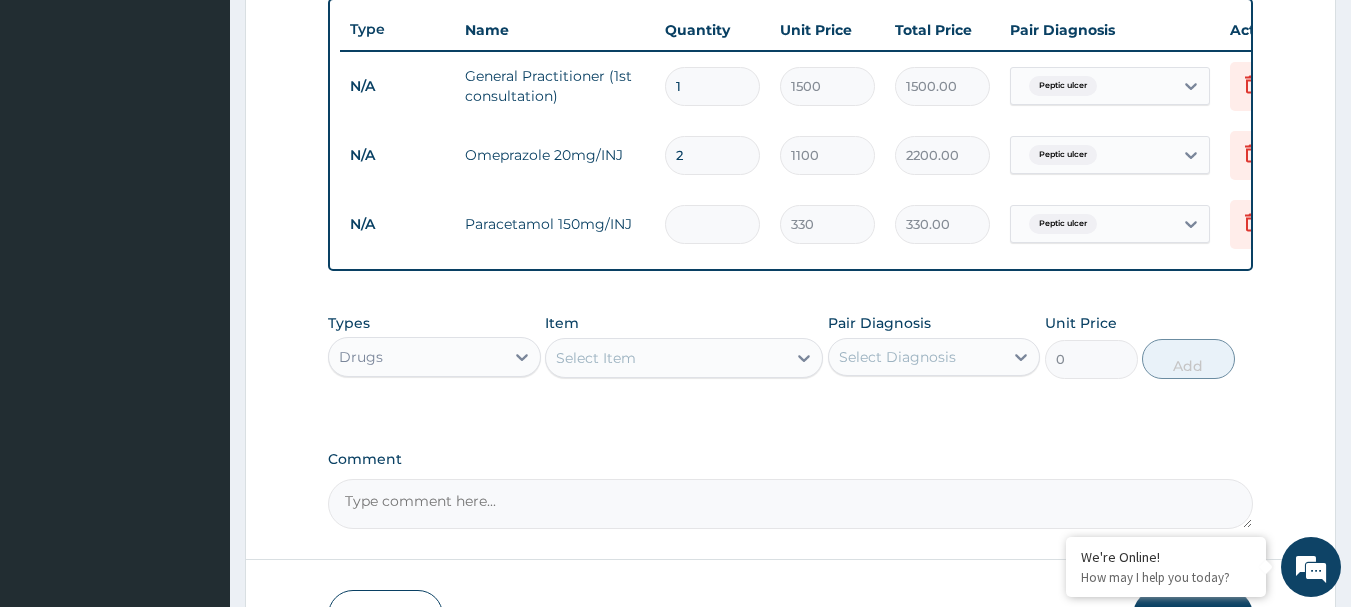 type on "0.00" 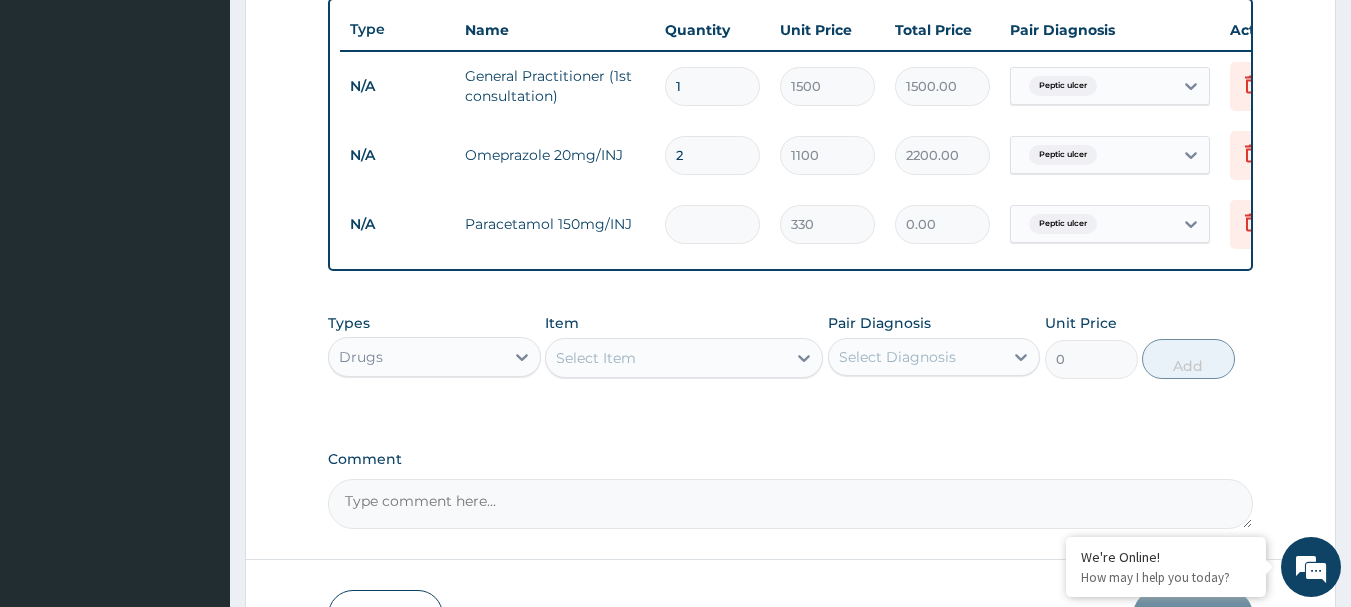 type on "4" 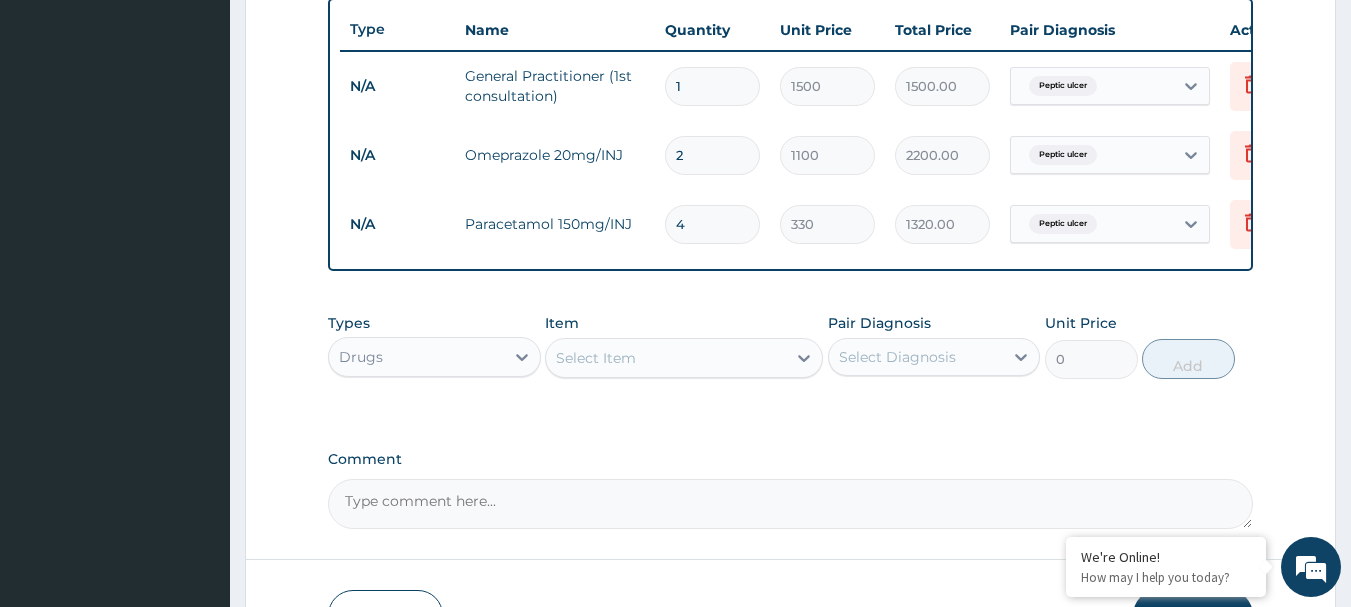 type on "4" 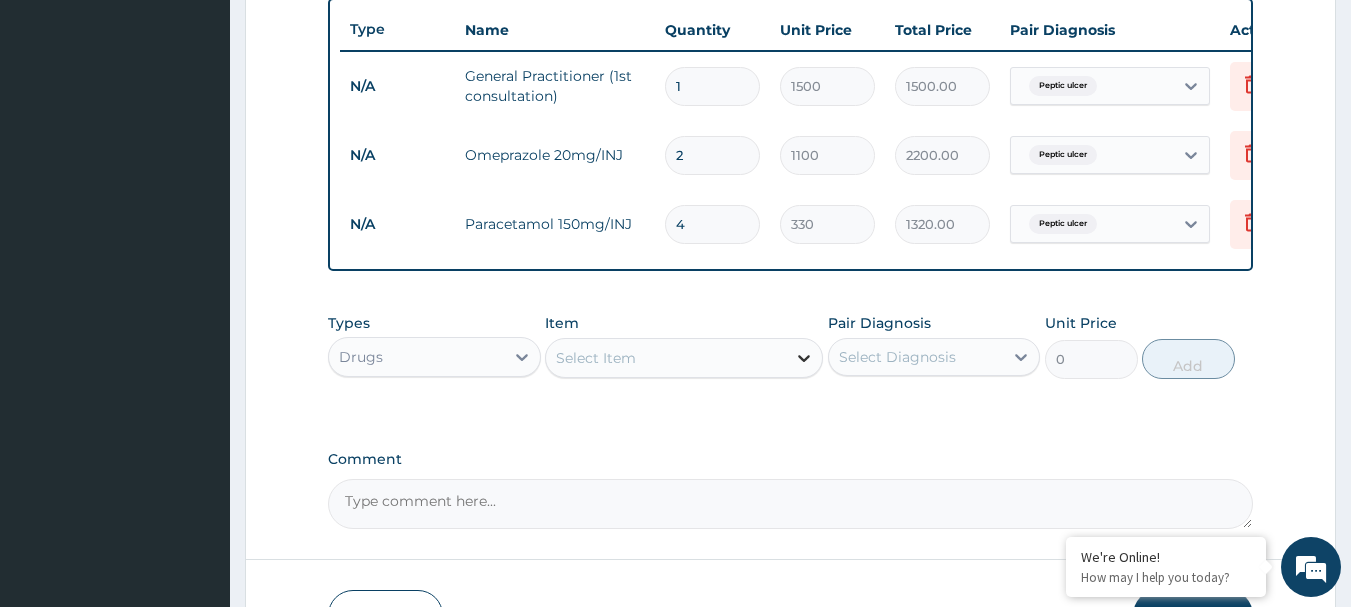 click 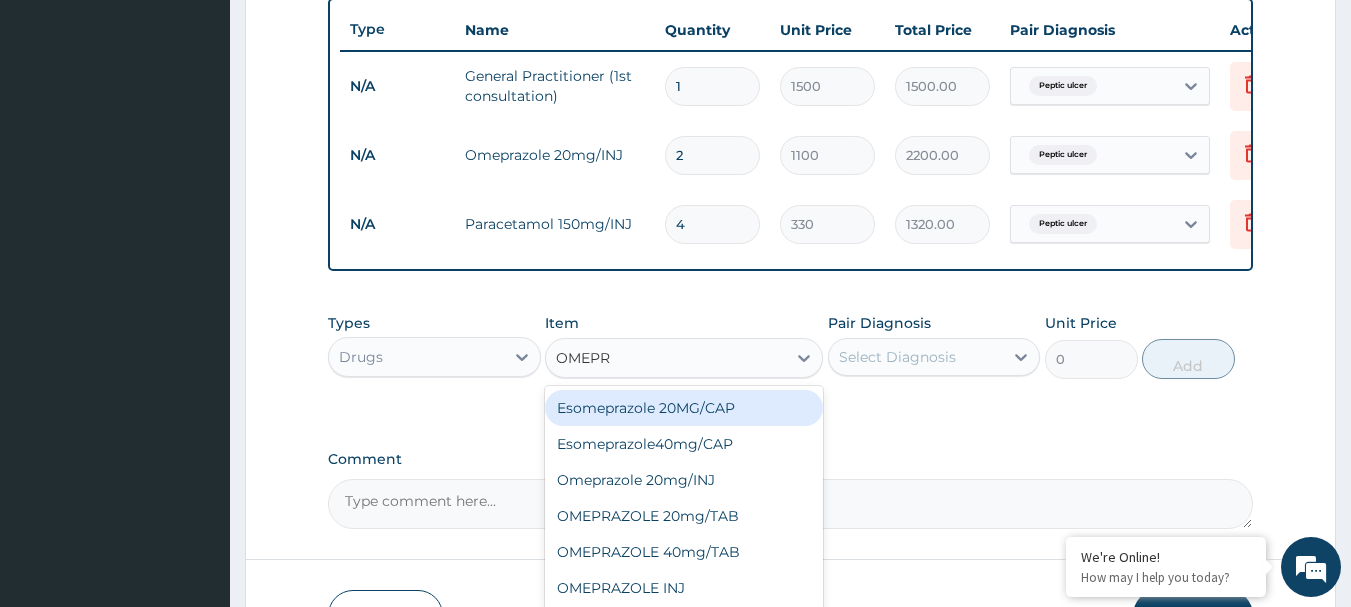 type on "OMEPRA" 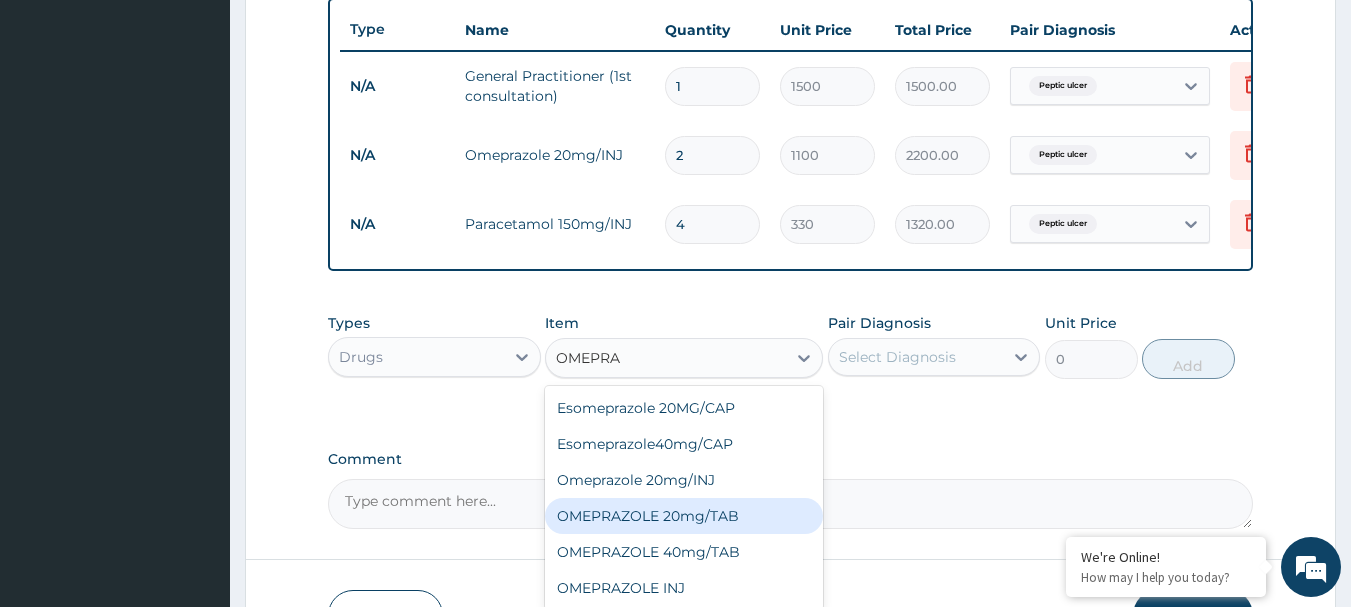 click on "OMEPRAZOLE 20mg/TAB" at bounding box center (684, 516) 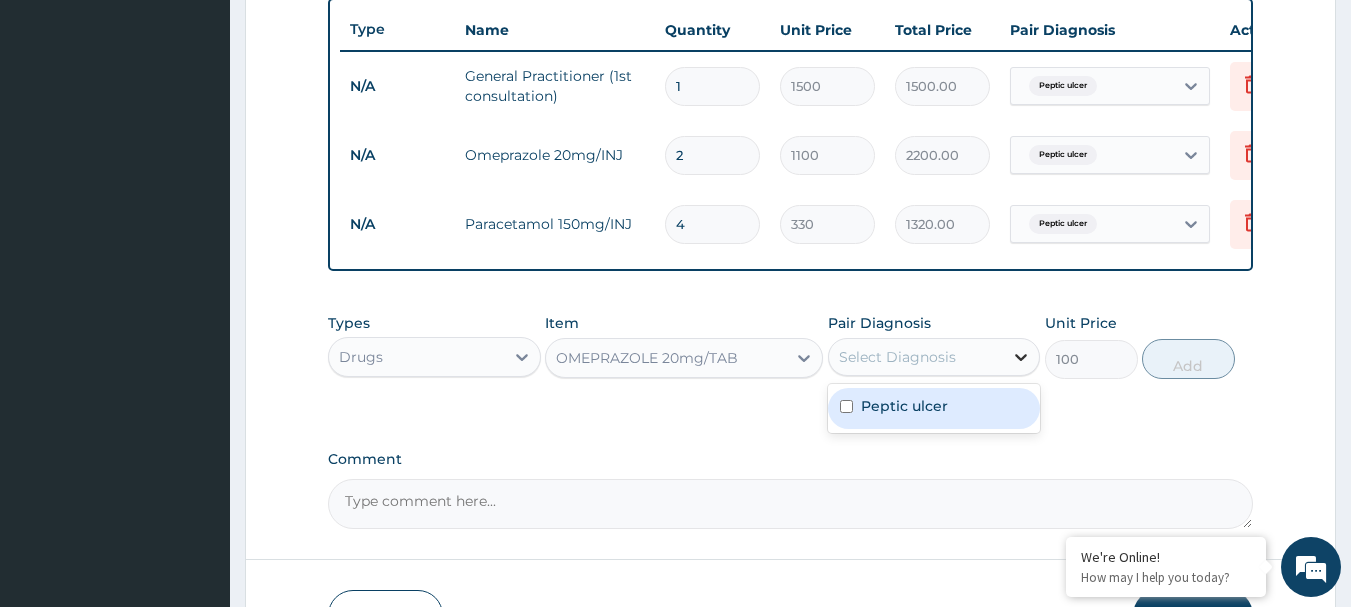 click 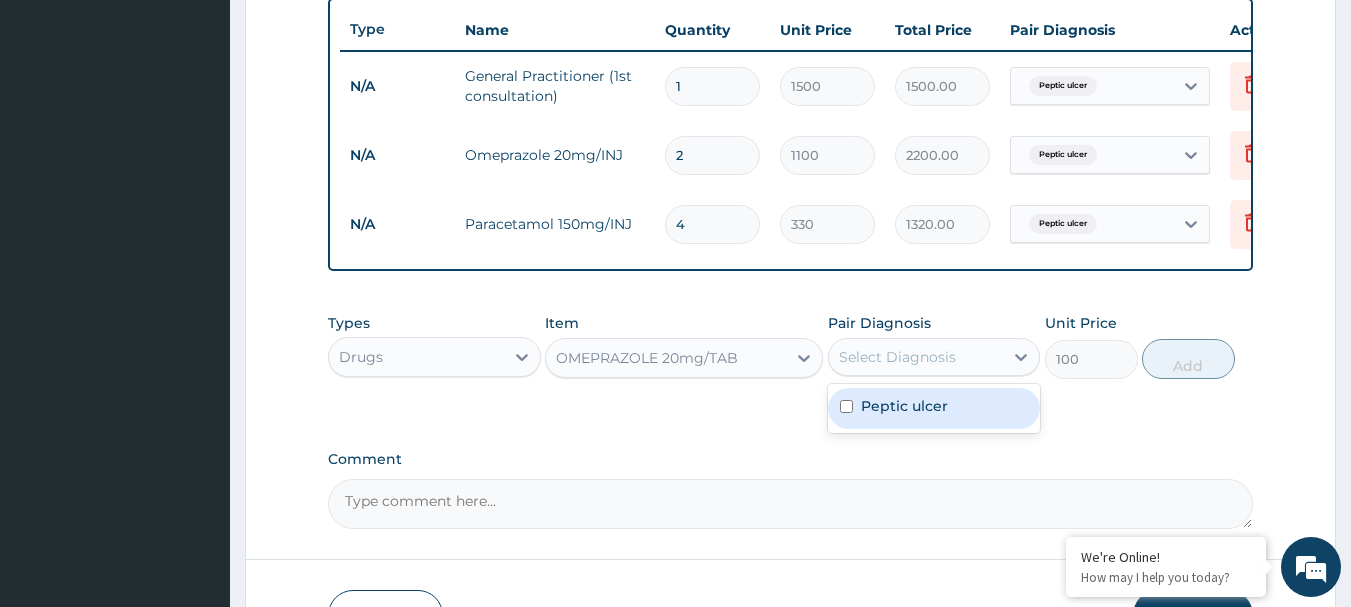 click on "Peptic ulcer" at bounding box center [934, 408] 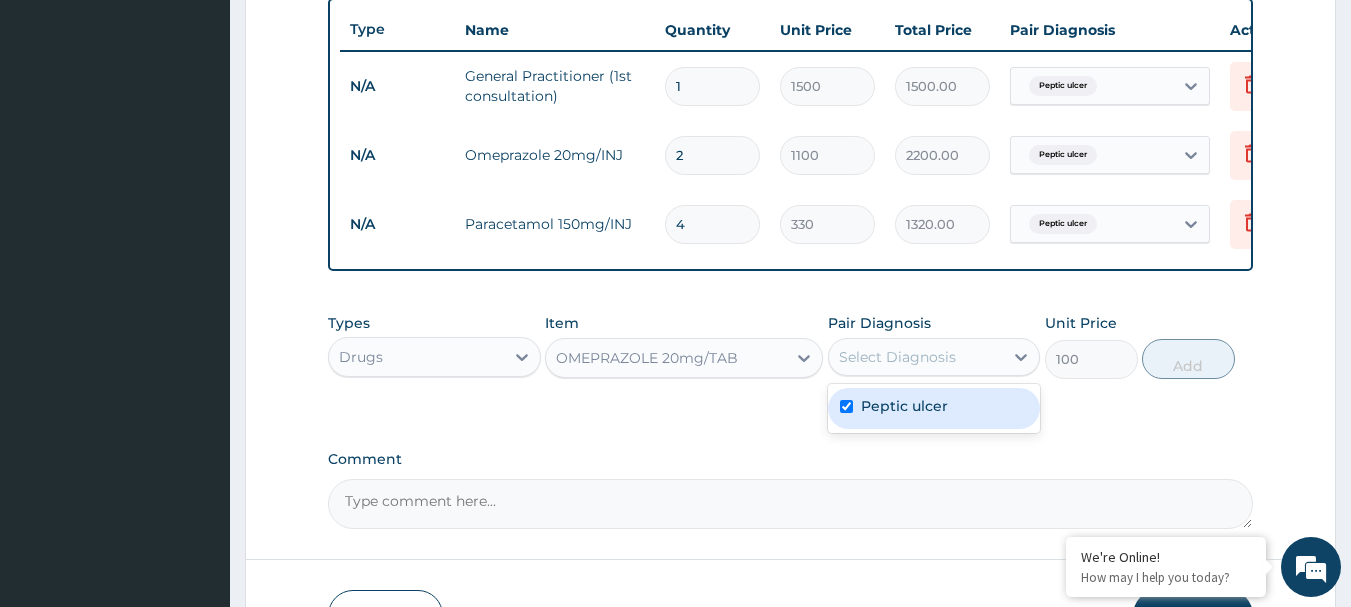 checkbox on "true" 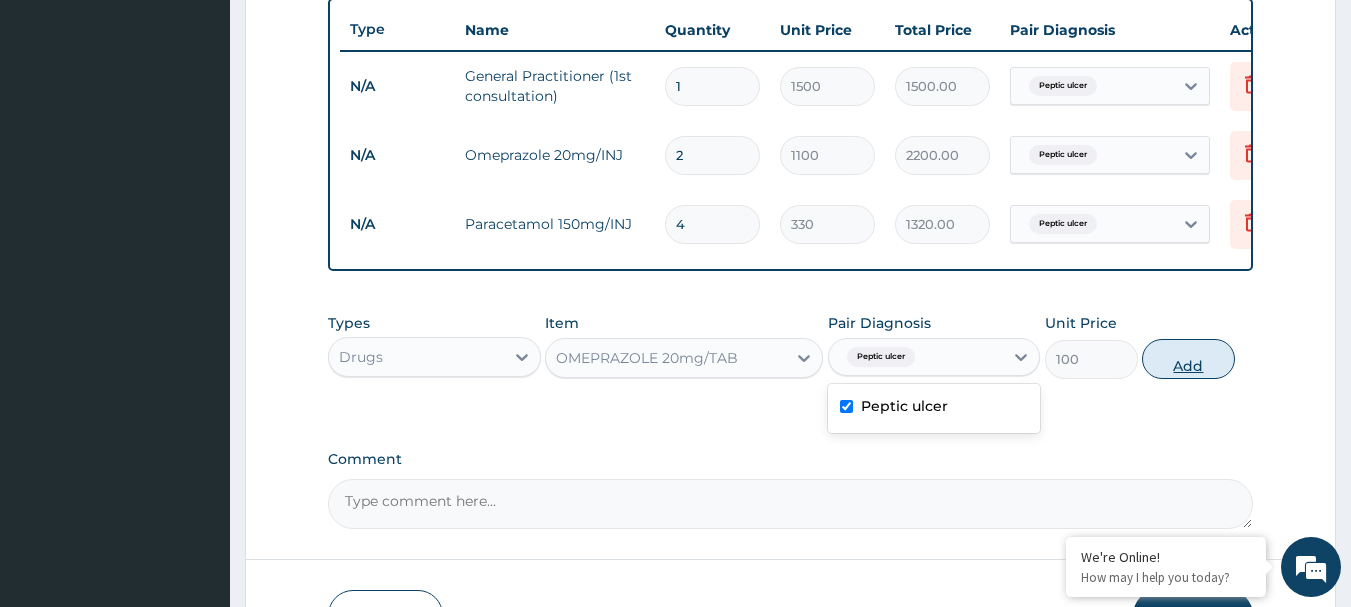 click on "Add" at bounding box center (1188, 359) 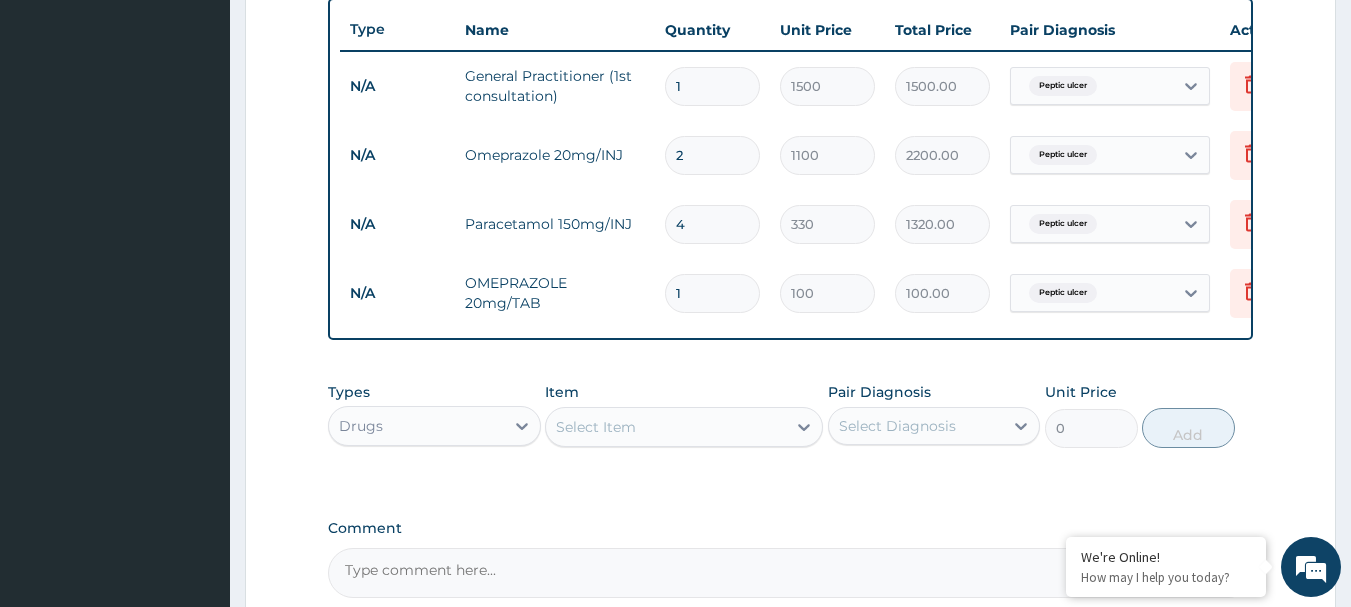 type on "14" 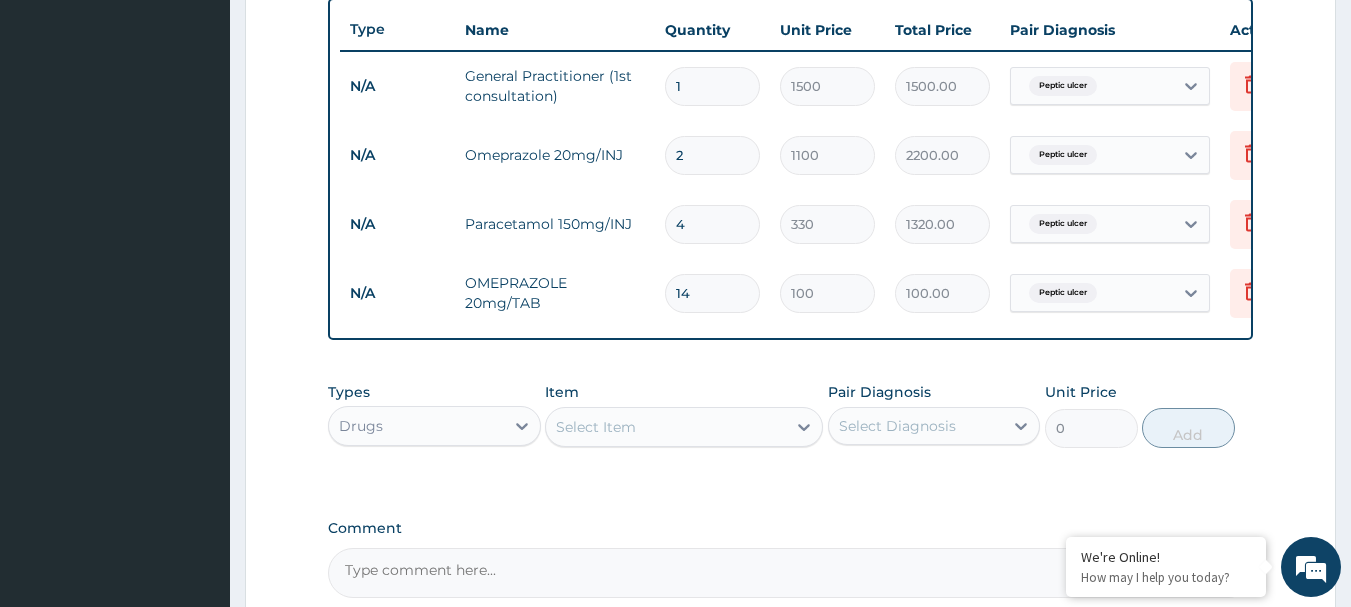 type on "1400.00" 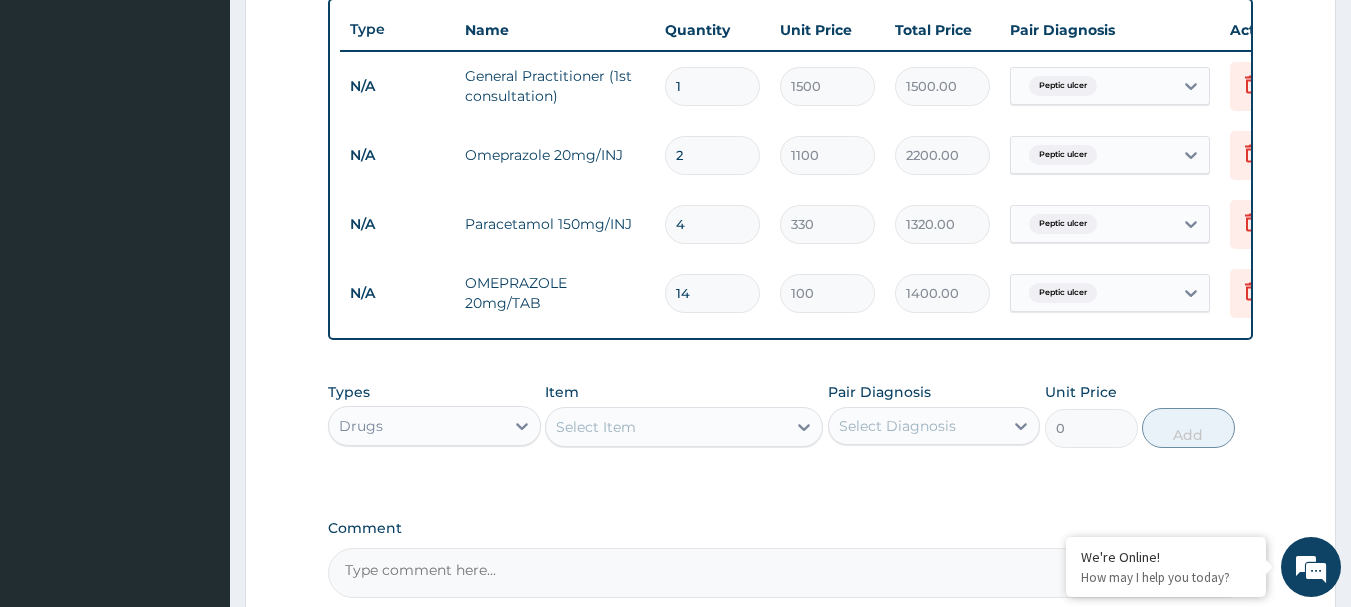 type on "14" 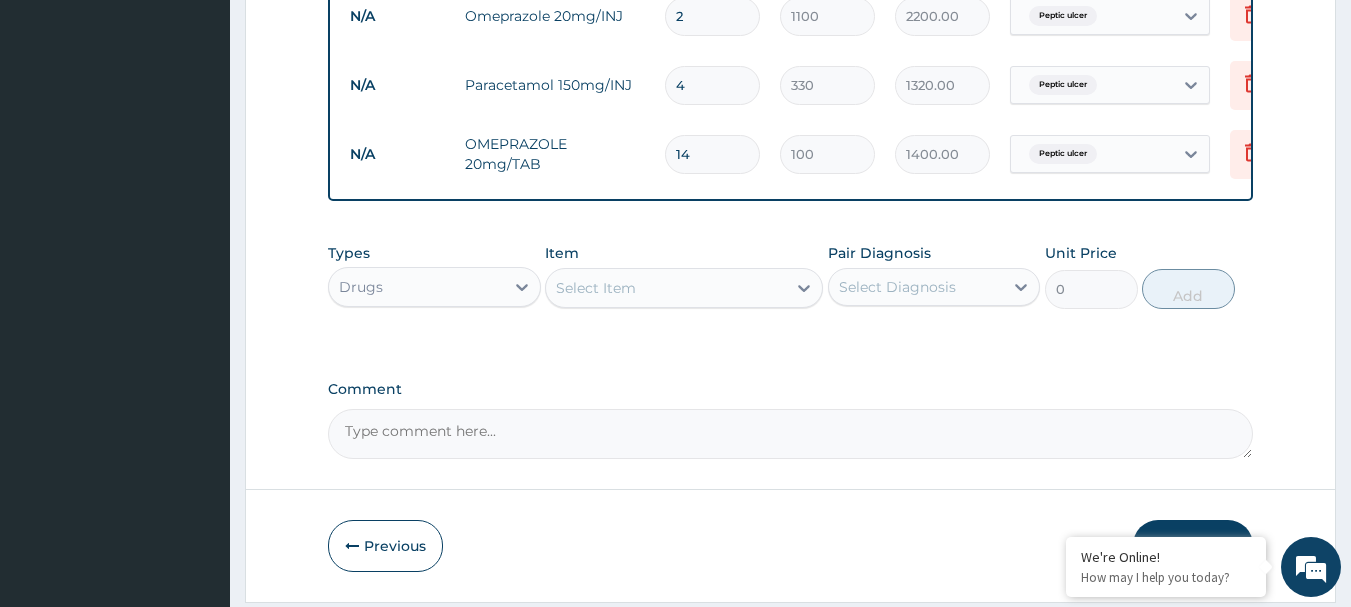 scroll, scrollTop: 962, scrollLeft: 0, axis: vertical 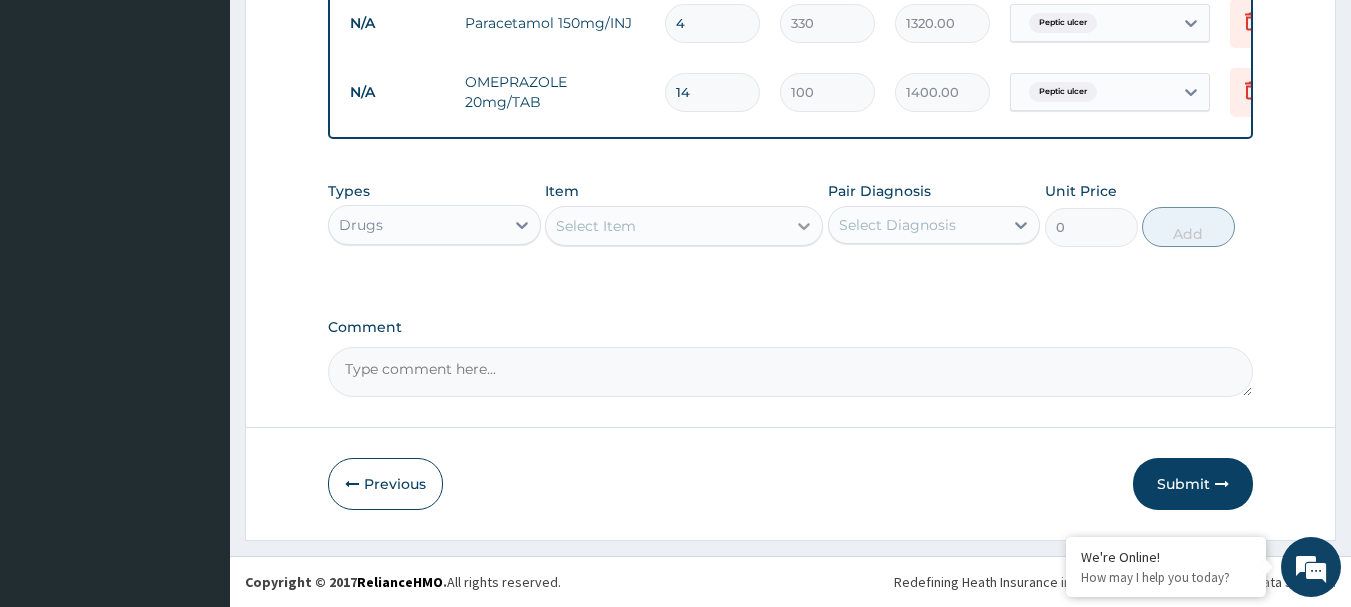 click 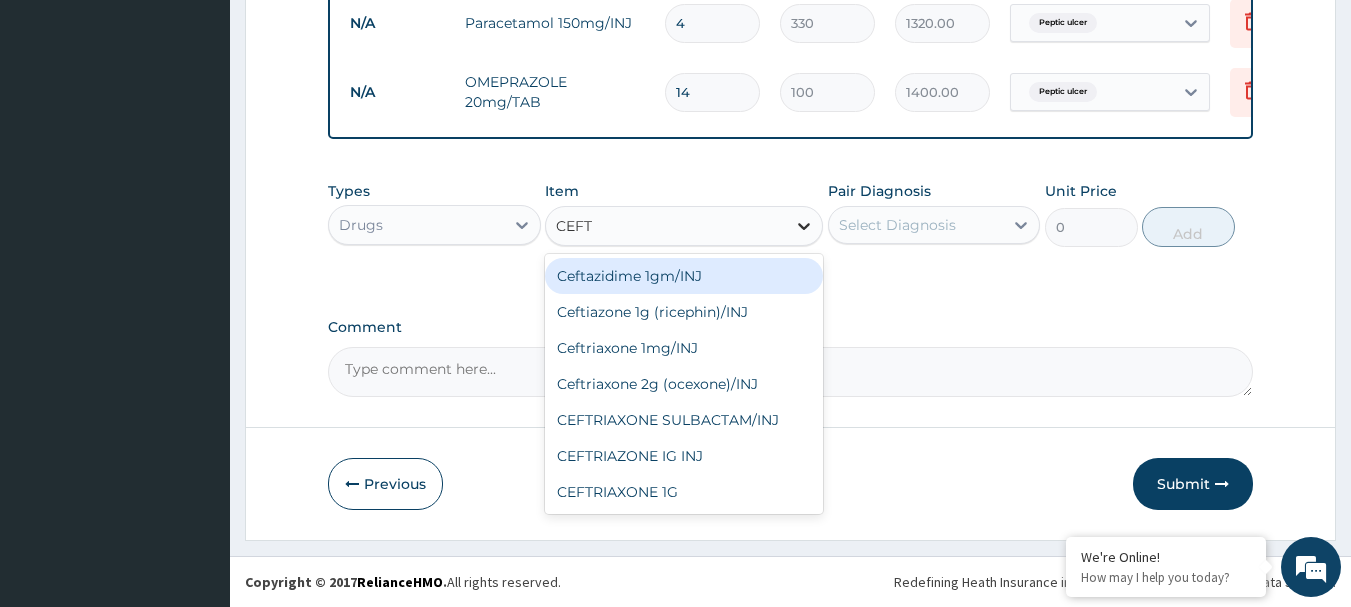 type on "CEFTR" 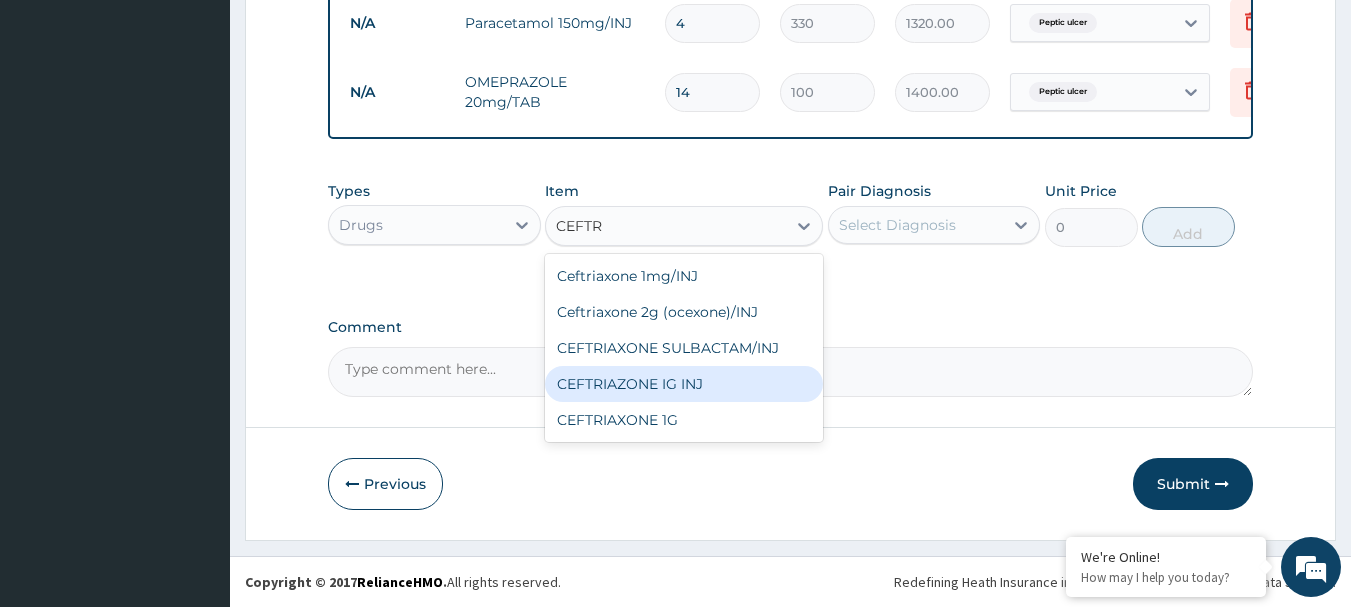 click on "CEFTRIAZONE IG INJ" at bounding box center (684, 384) 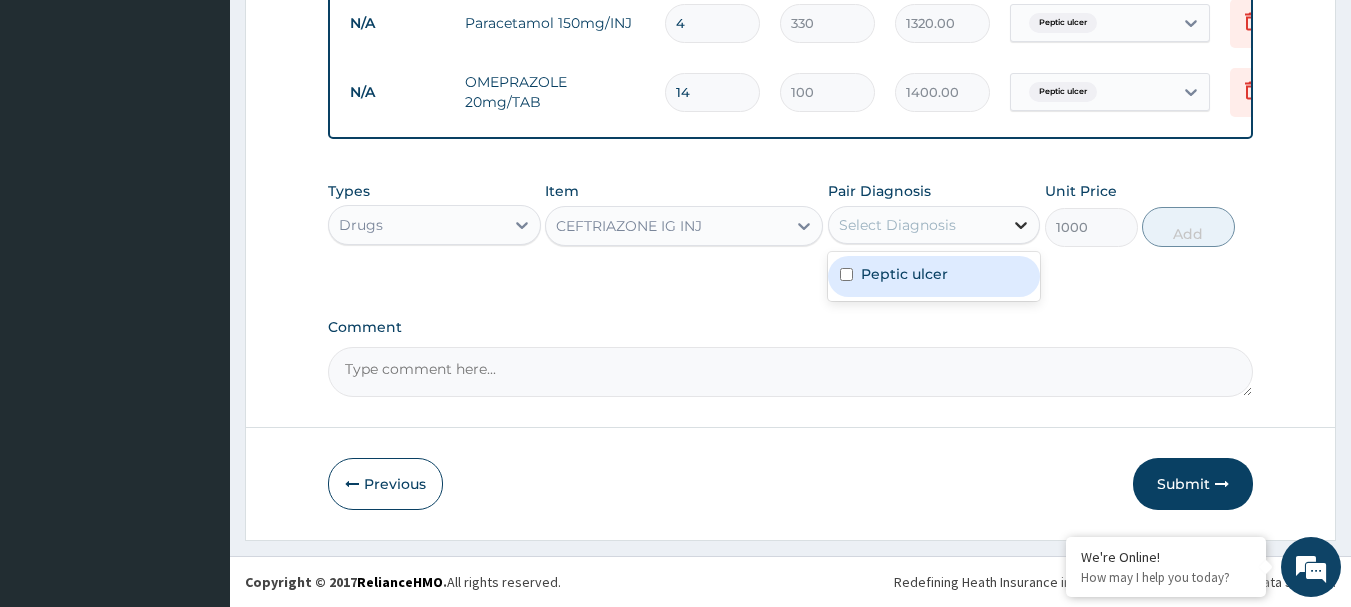 click 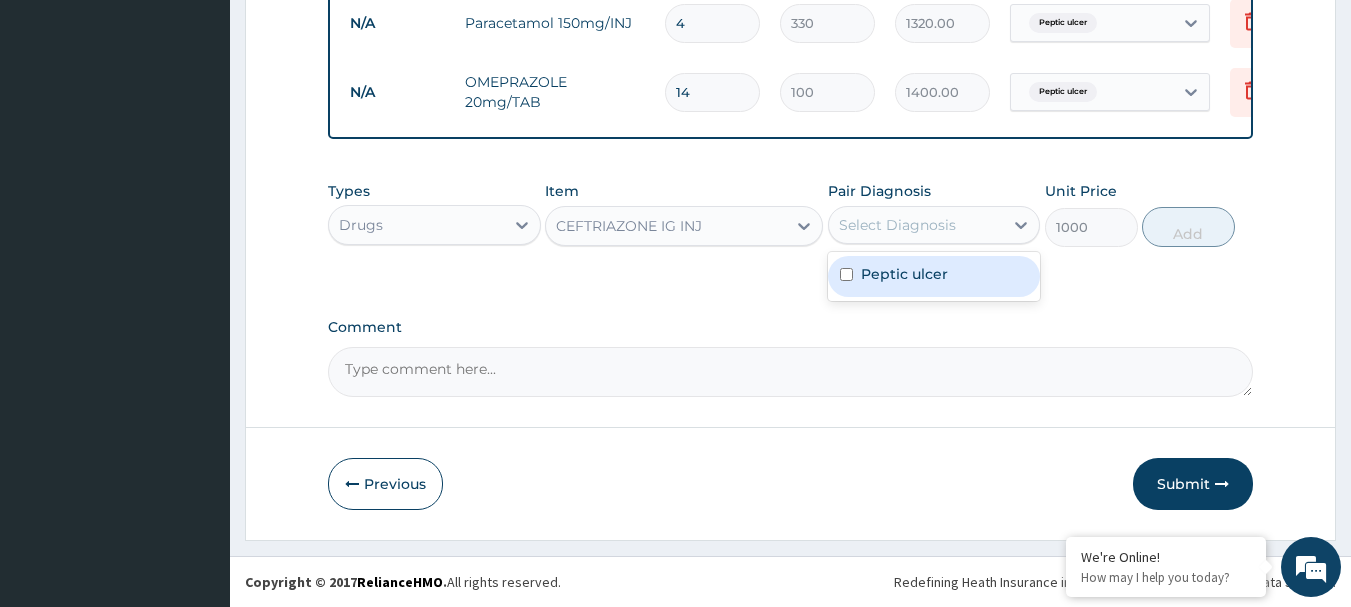 click on "Peptic ulcer" at bounding box center (934, 276) 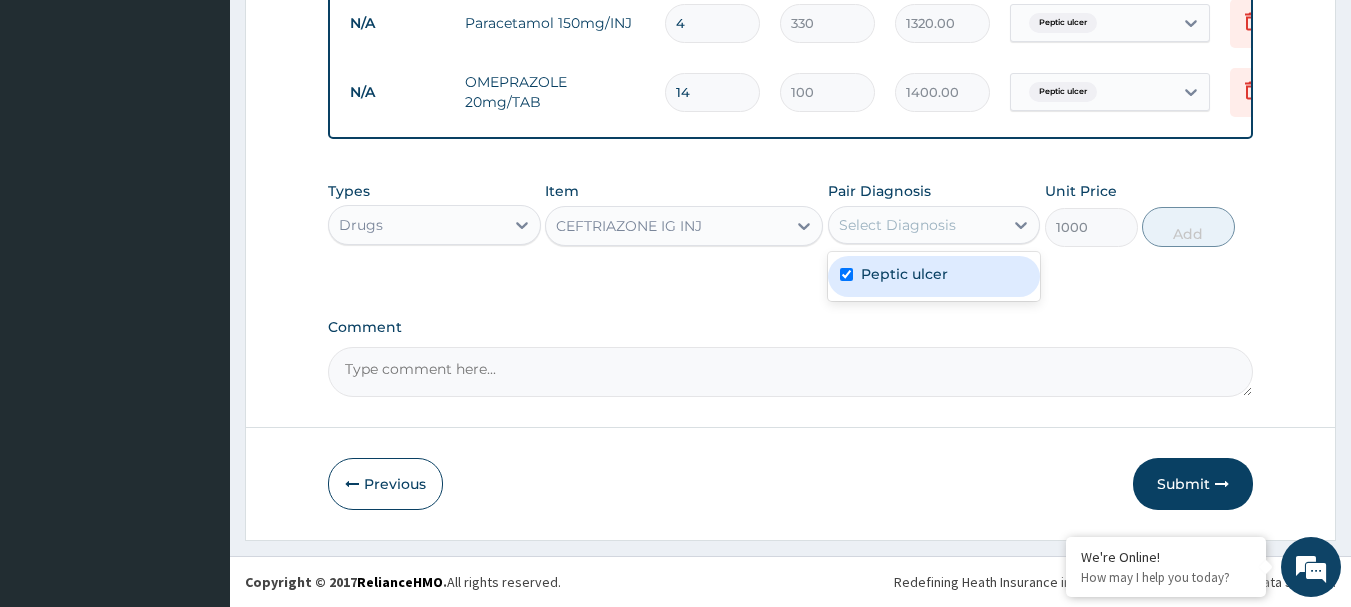 checkbox on "true" 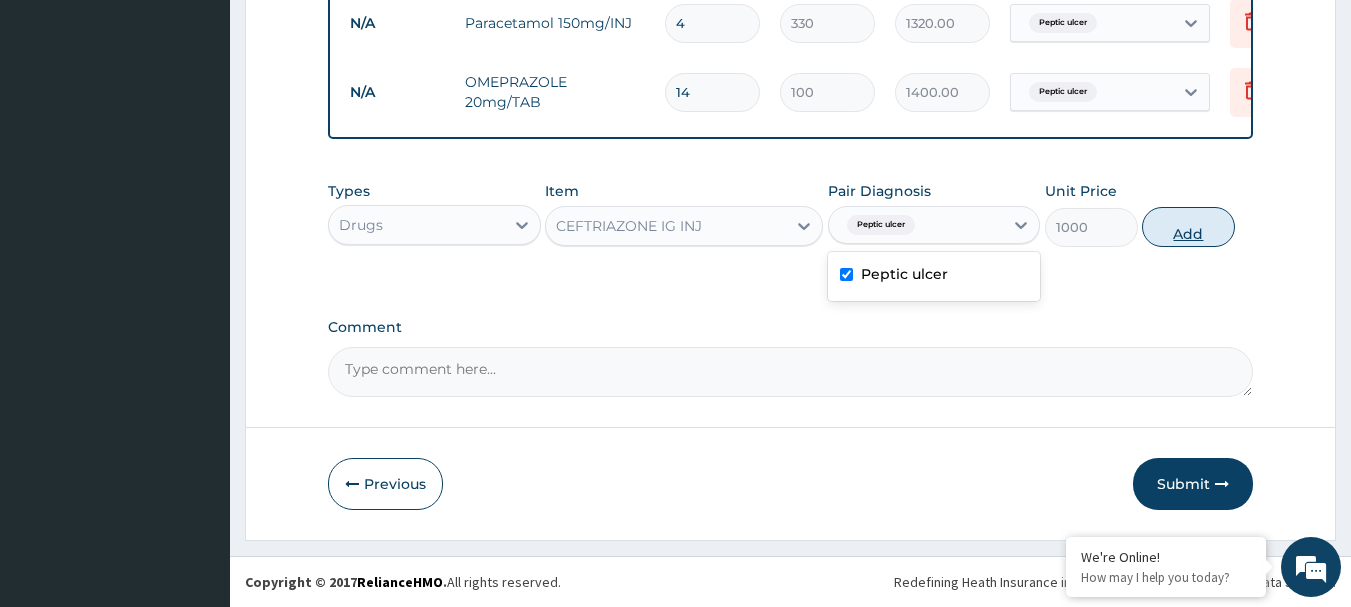 click on "Add" at bounding box center (1188, 227) 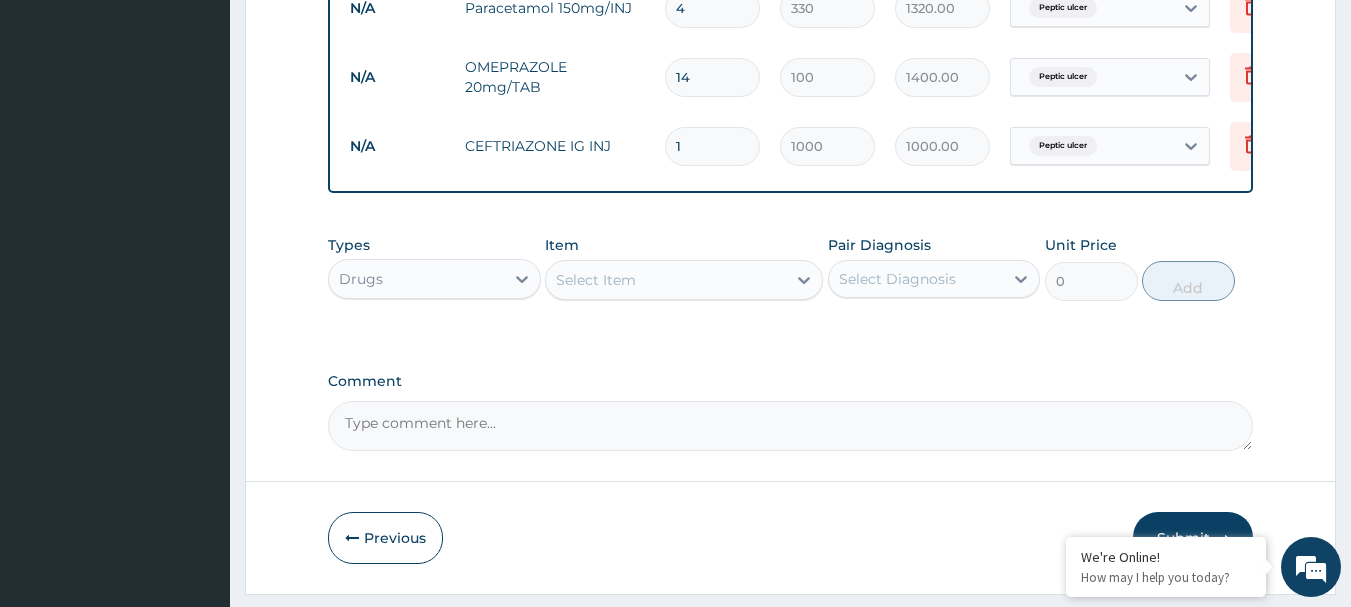 type 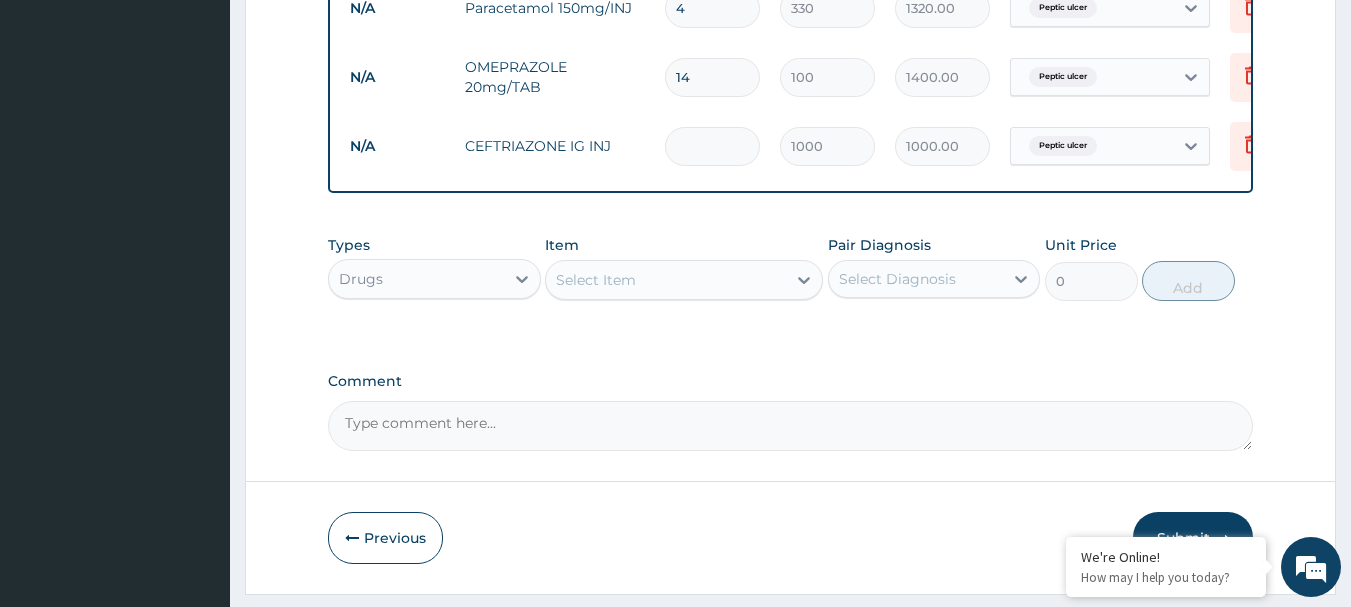 type on "0.00" 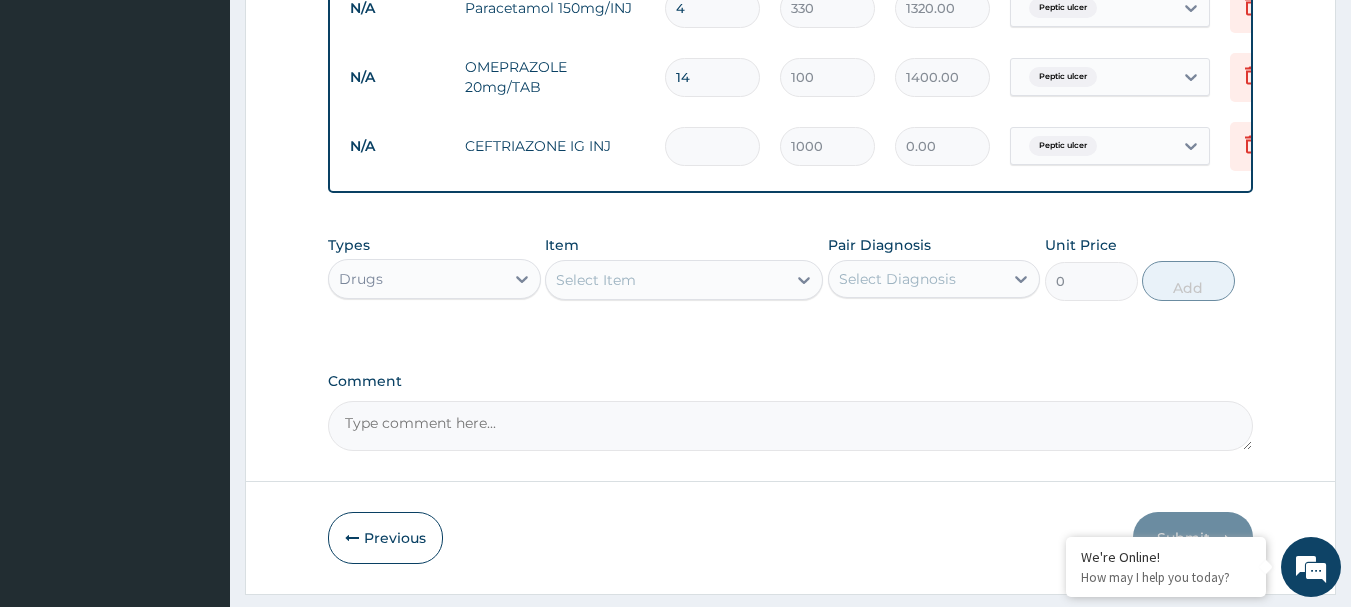 type on "2" 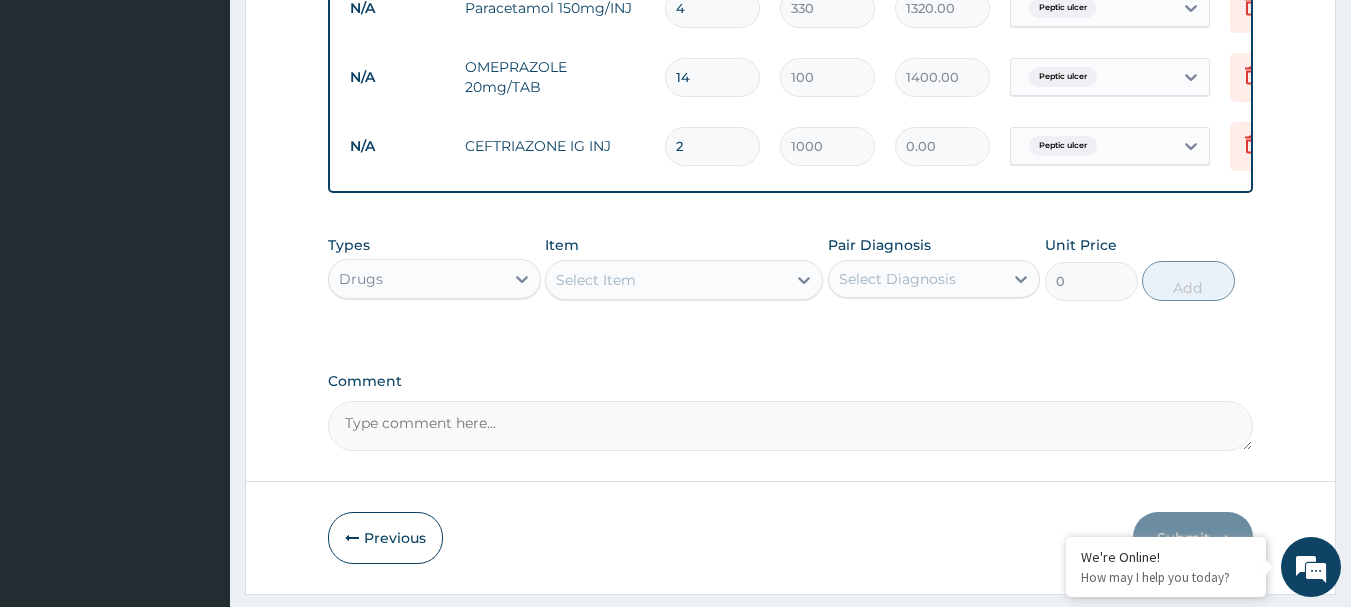 type on "2000.00" 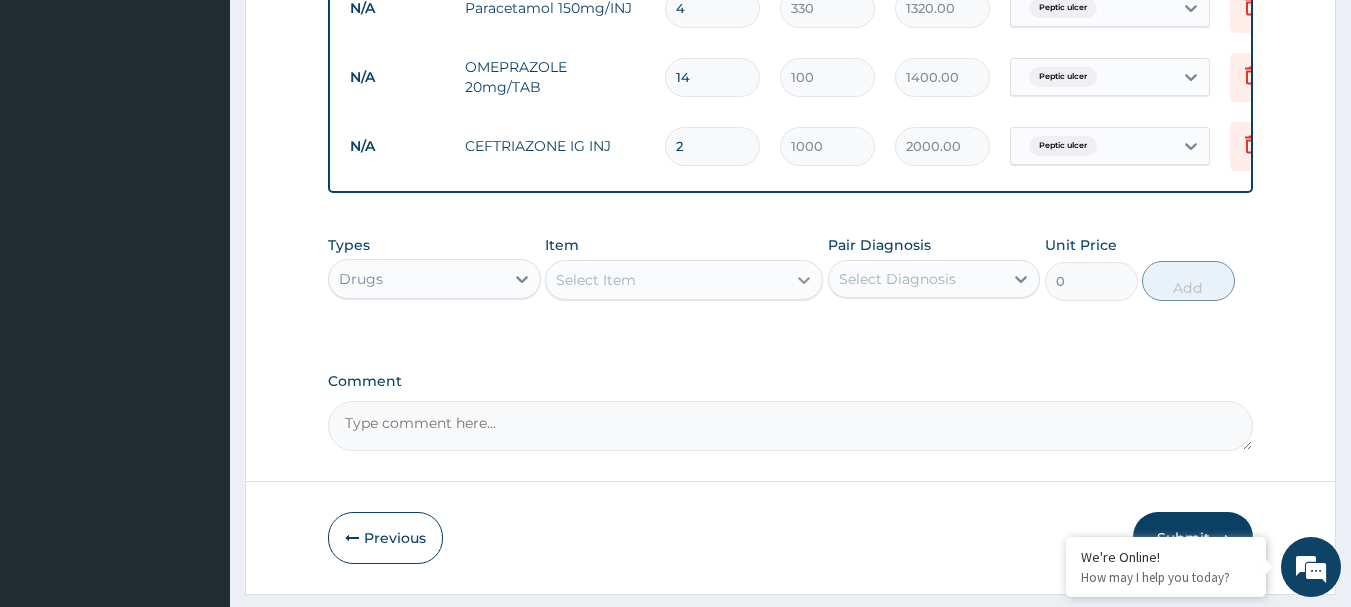 type on "2" 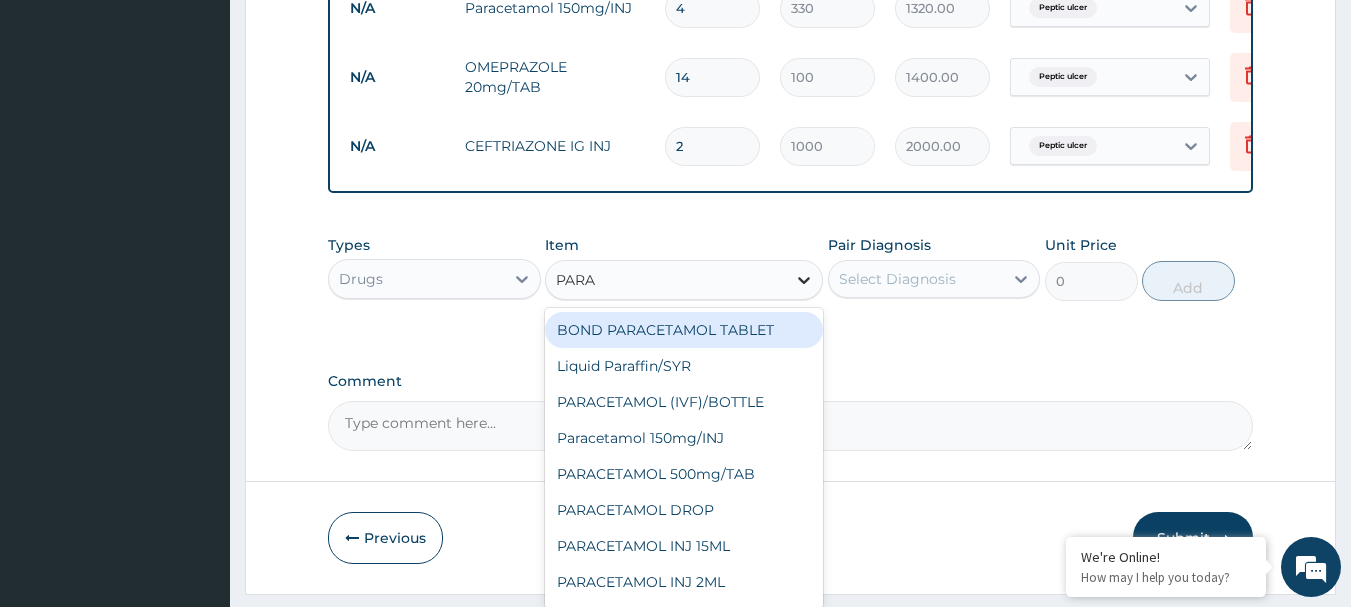 type on "PARAC" 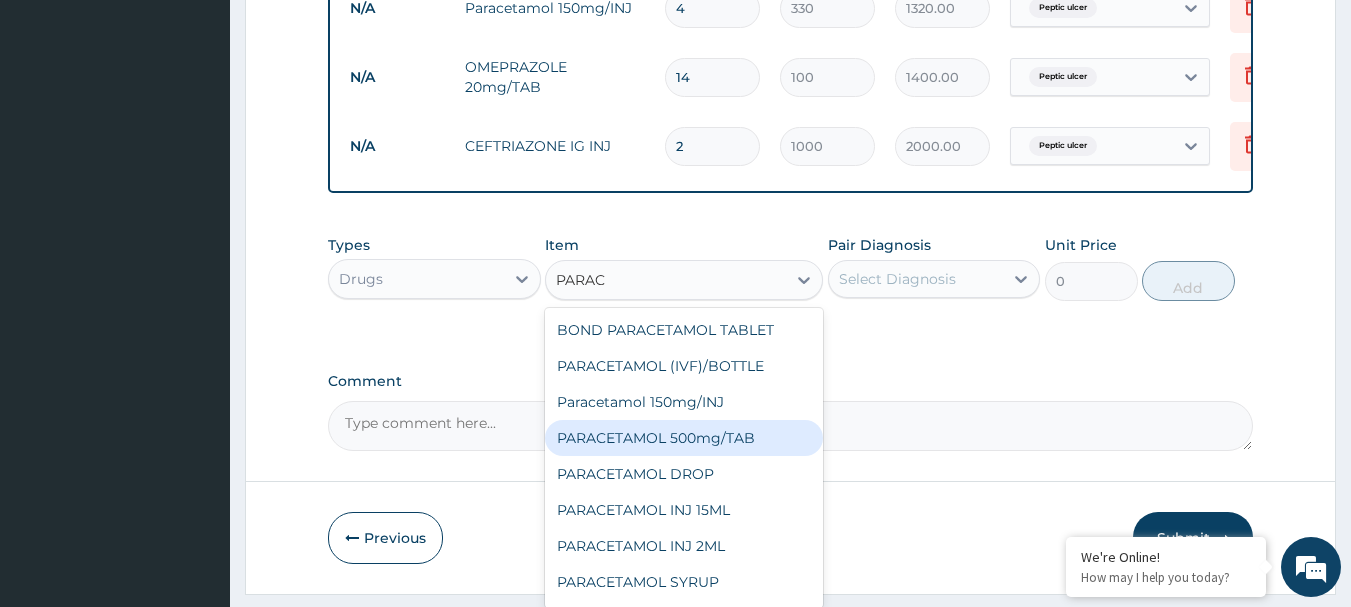 click on "PARACETAMOL 500mg/TAB" at bounding box center [684, 438] 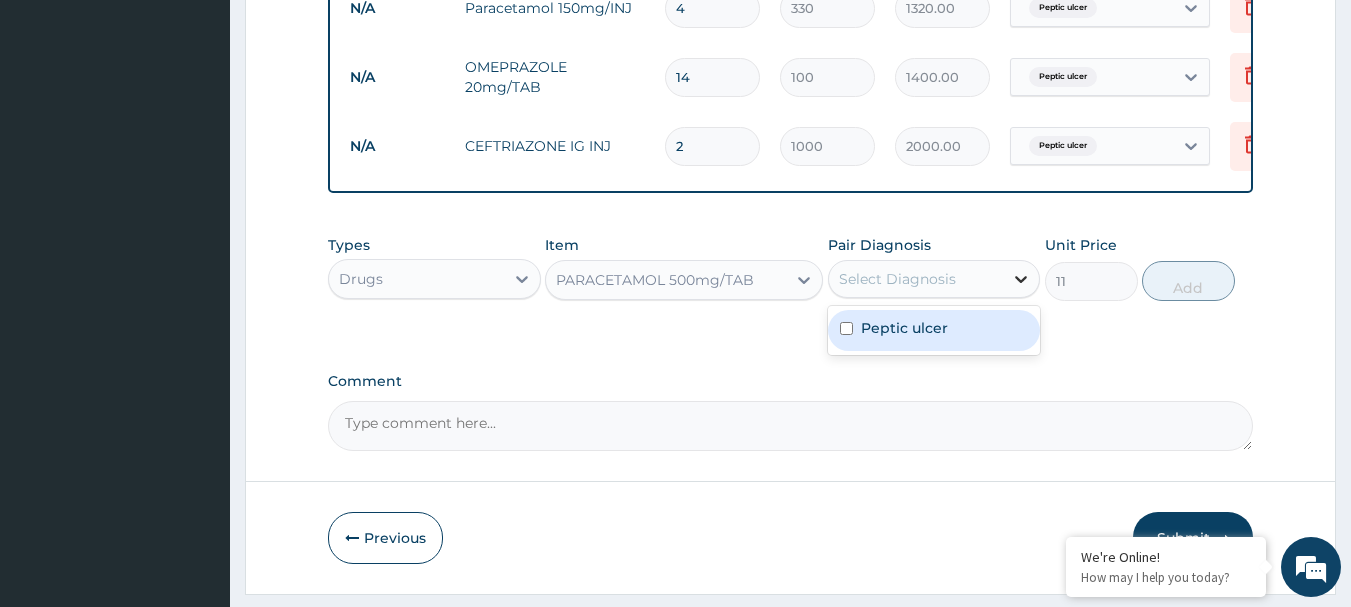 click 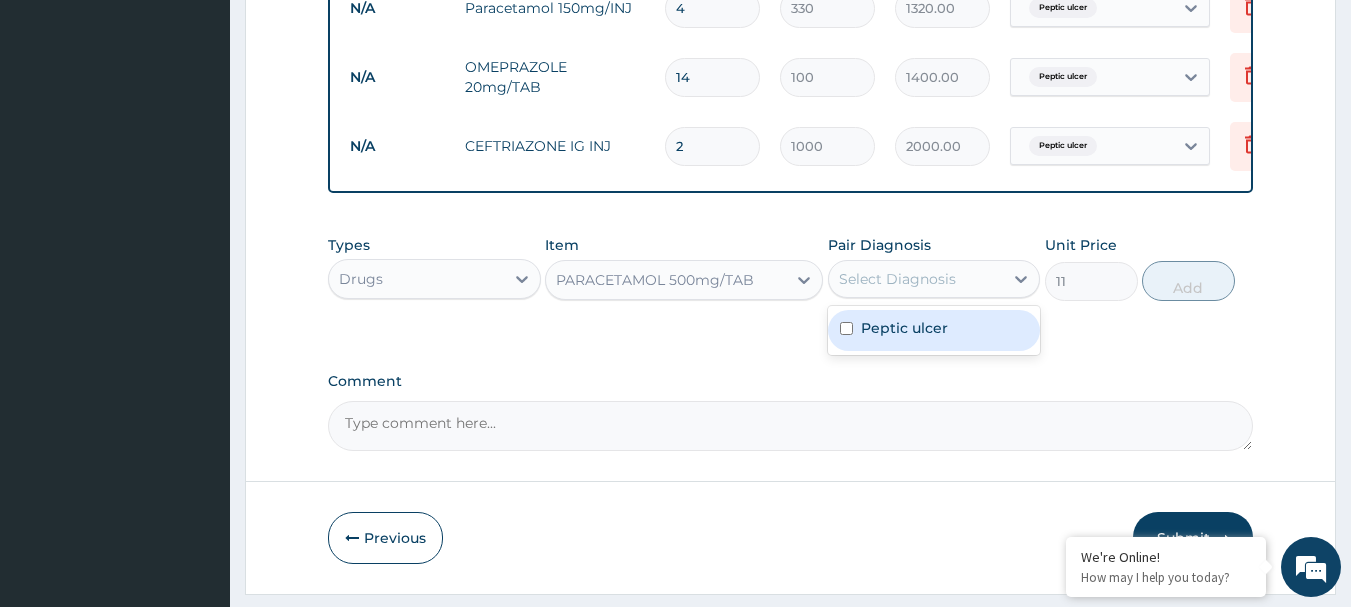click on "Peptic ulcer" at bounding box center (934, 330) 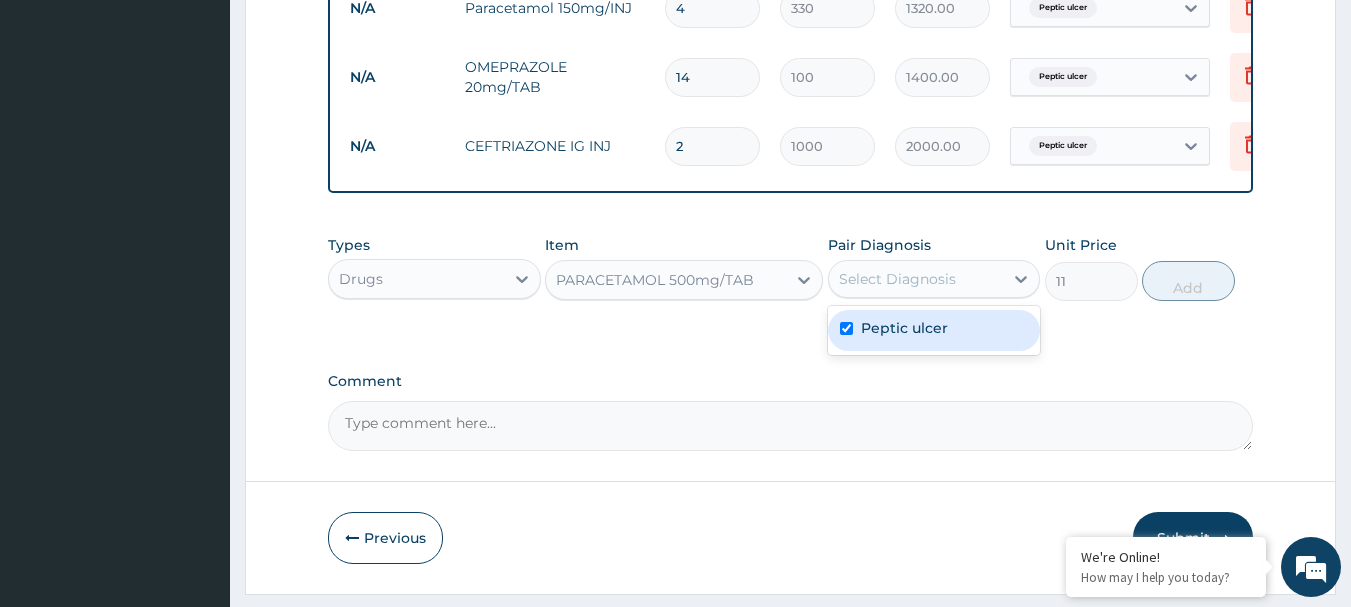 checkbox on "true" 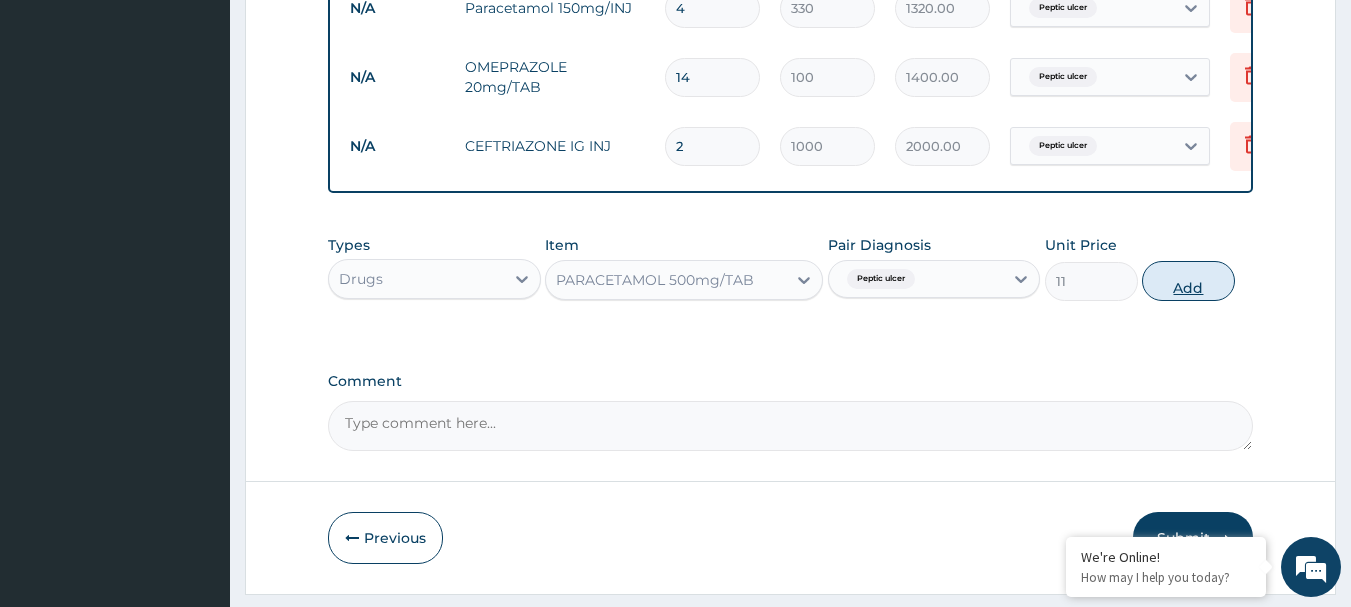 click on "Add" at bounding box center (1188, 281) 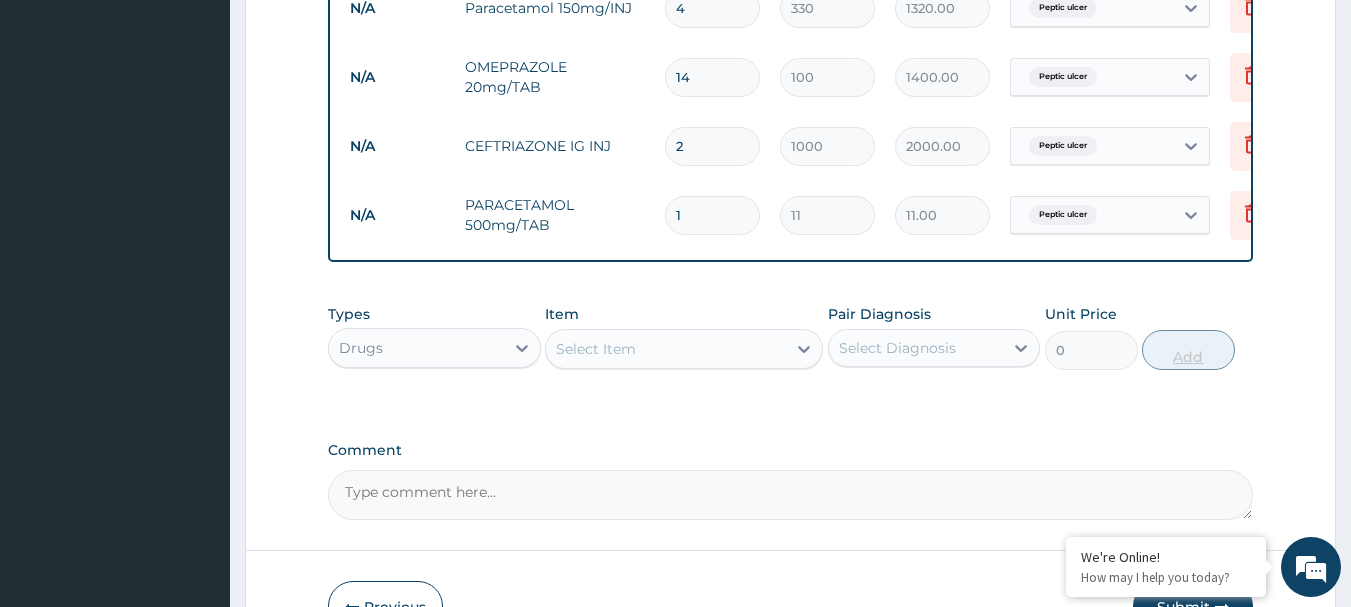 type 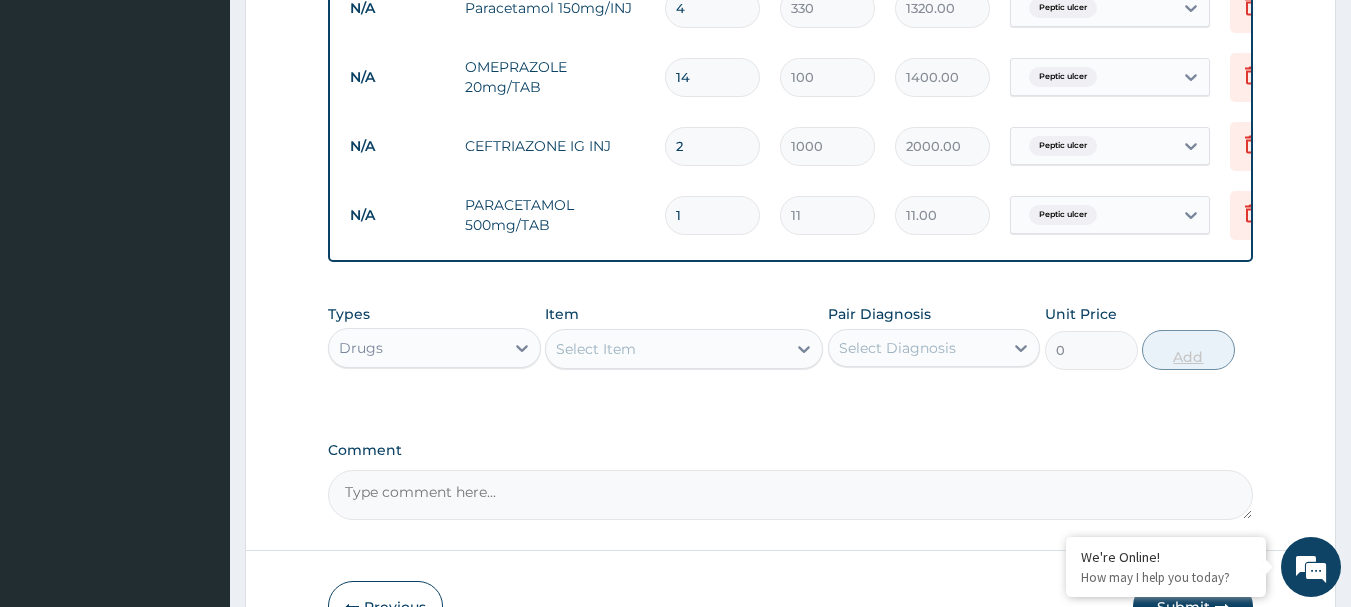 type on "0.00" 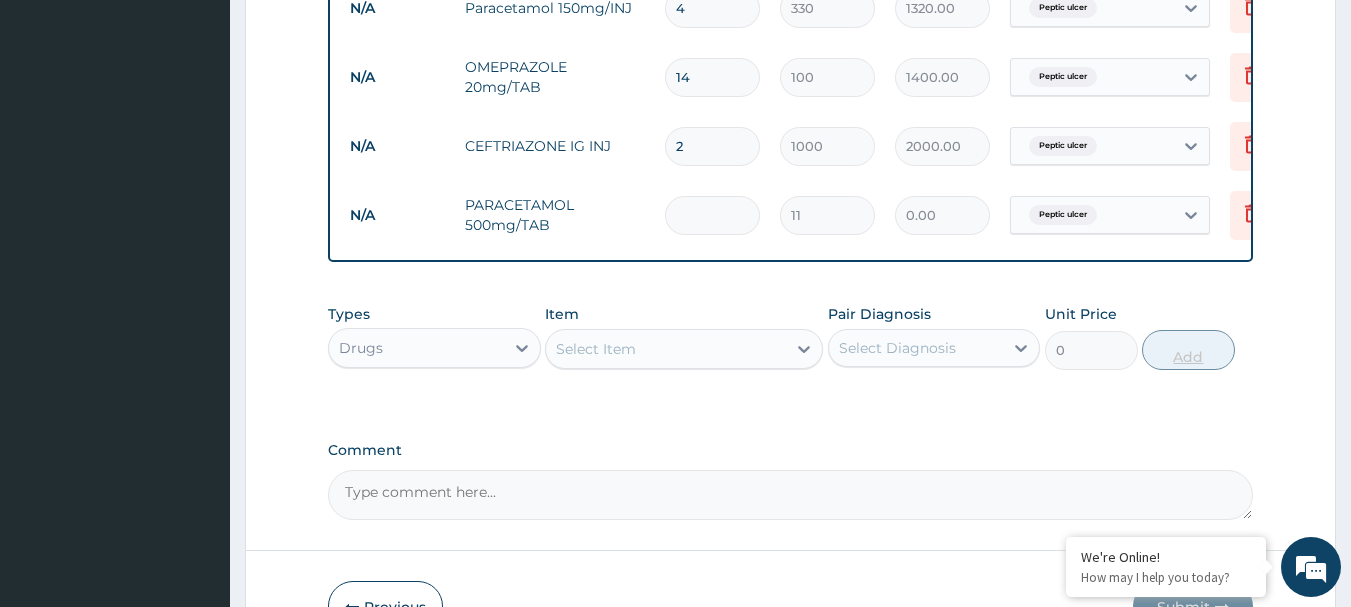 type on "3" 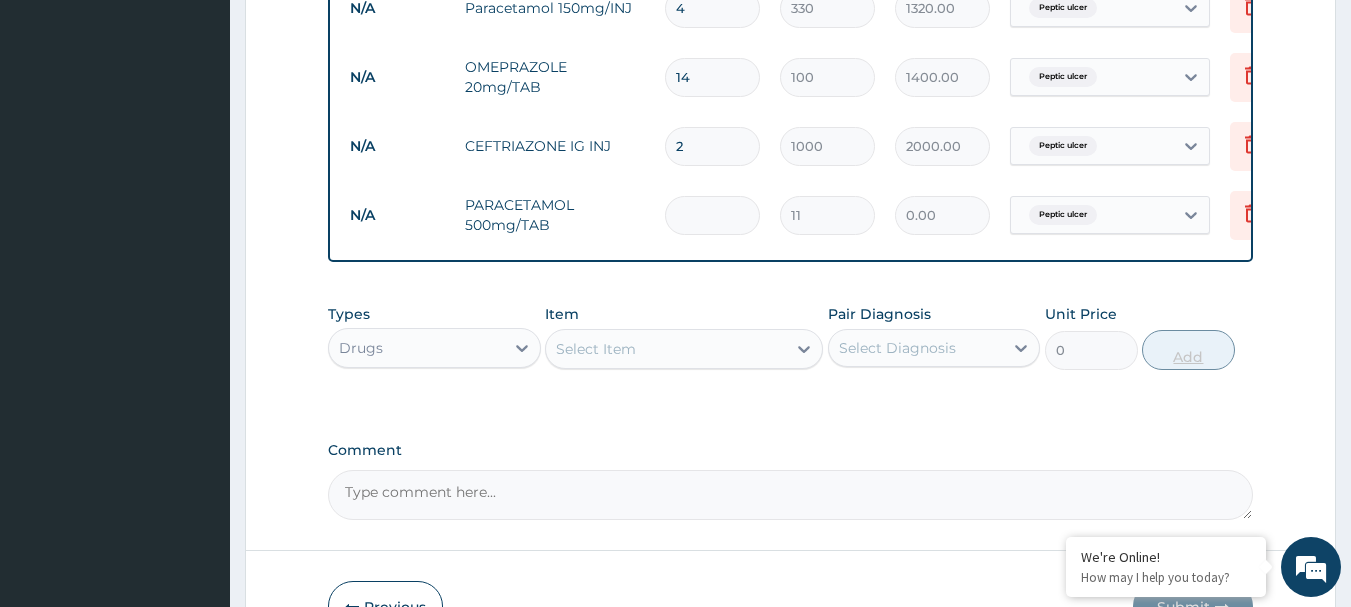 type on "33.00" 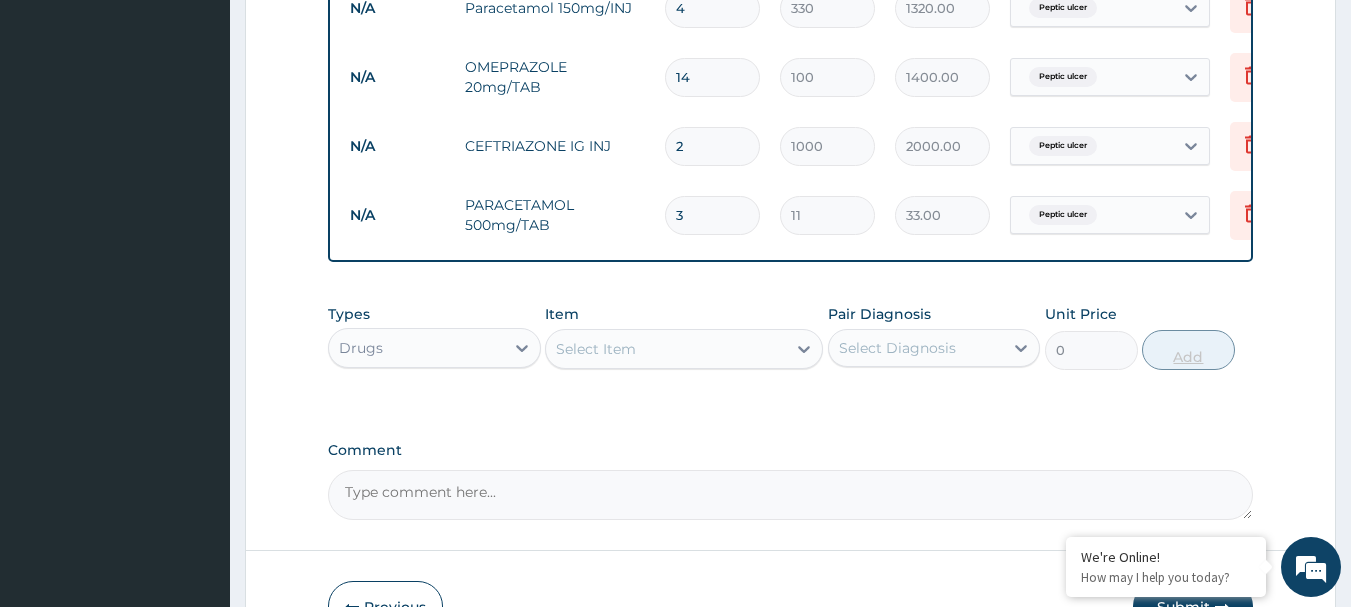 type on "30" 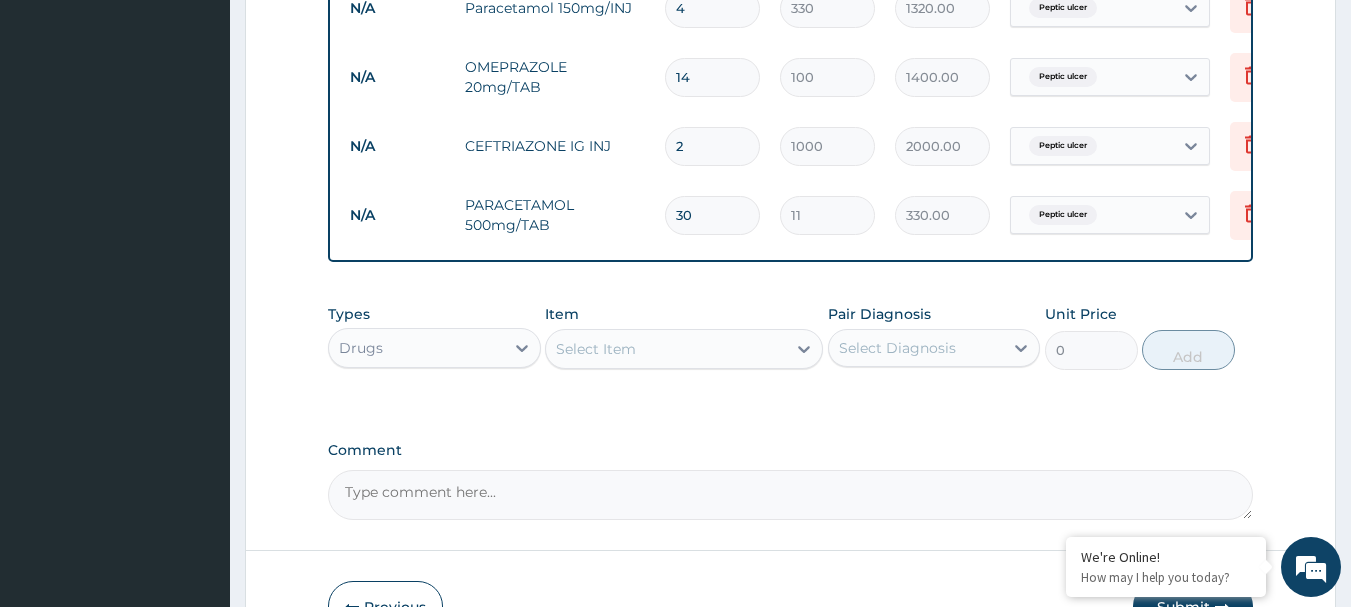 type on "30" 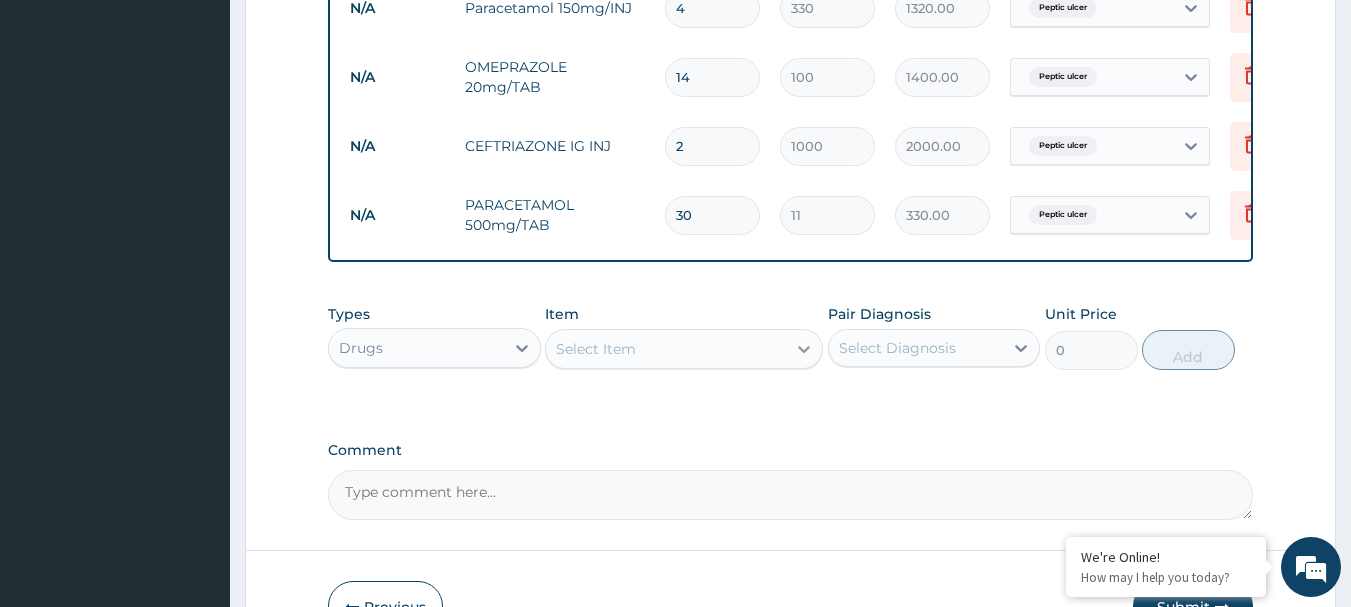 click 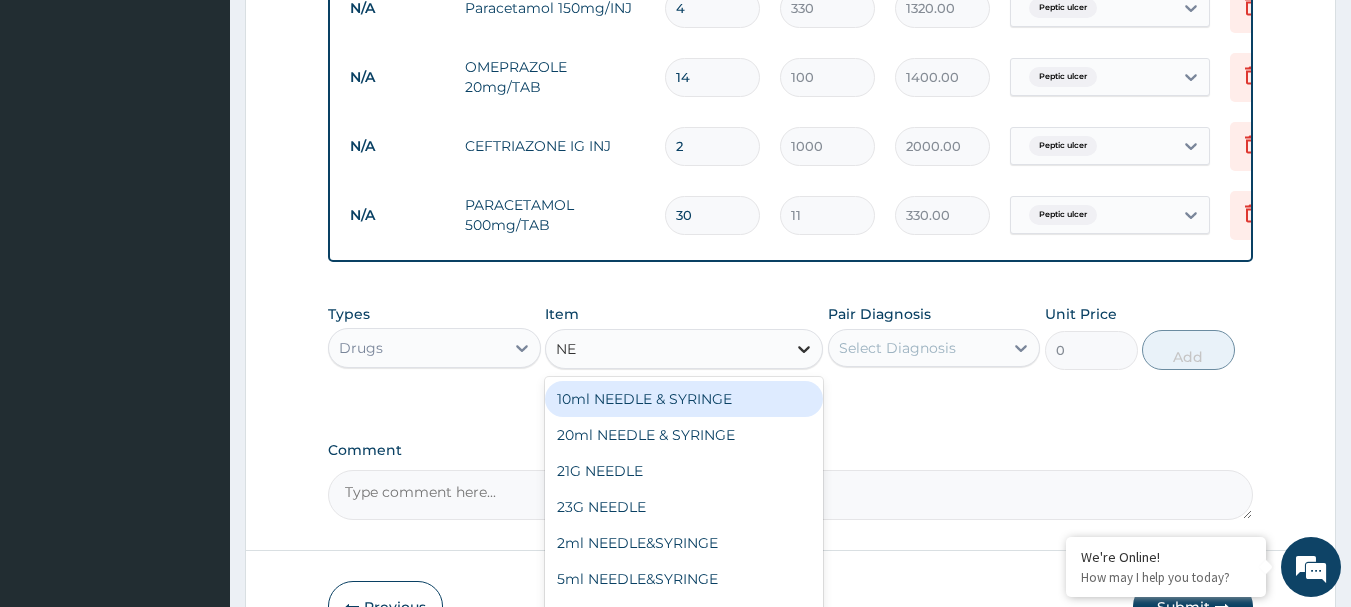type on "NEE" 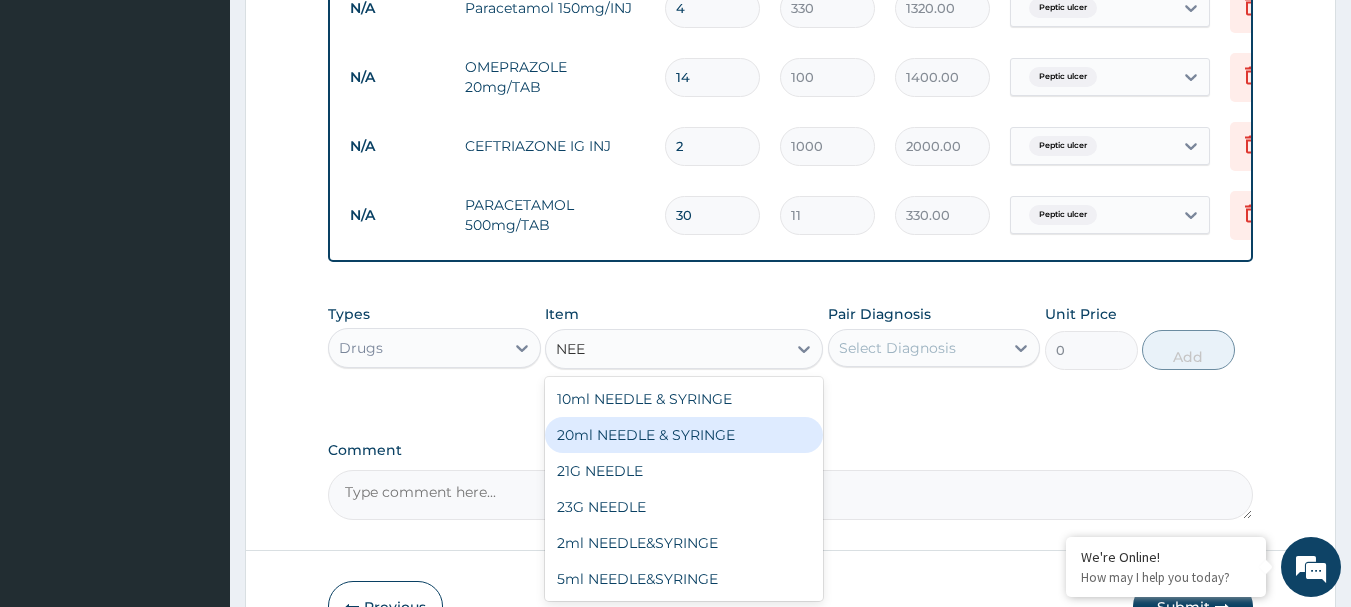 scroll, scrollTop: 1100, scrollLeft: 0, axis: vertical 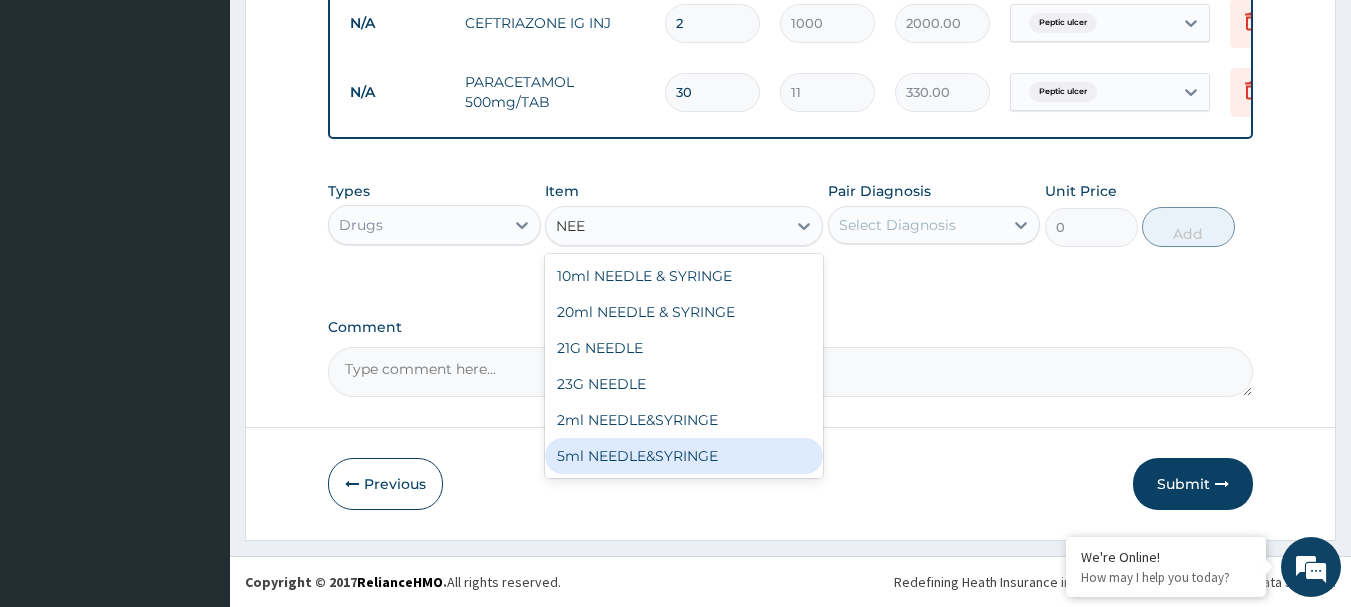 click on "5ml NEEDLE&SYRINGE" at bounding box center (684, 456) 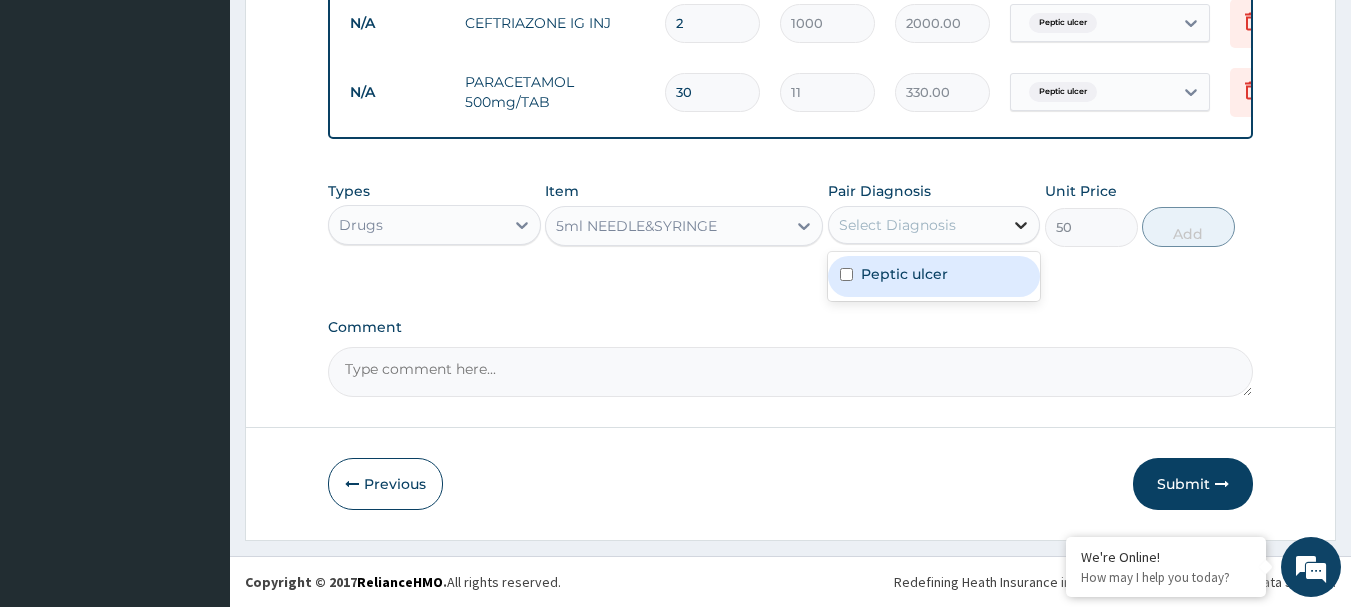 click 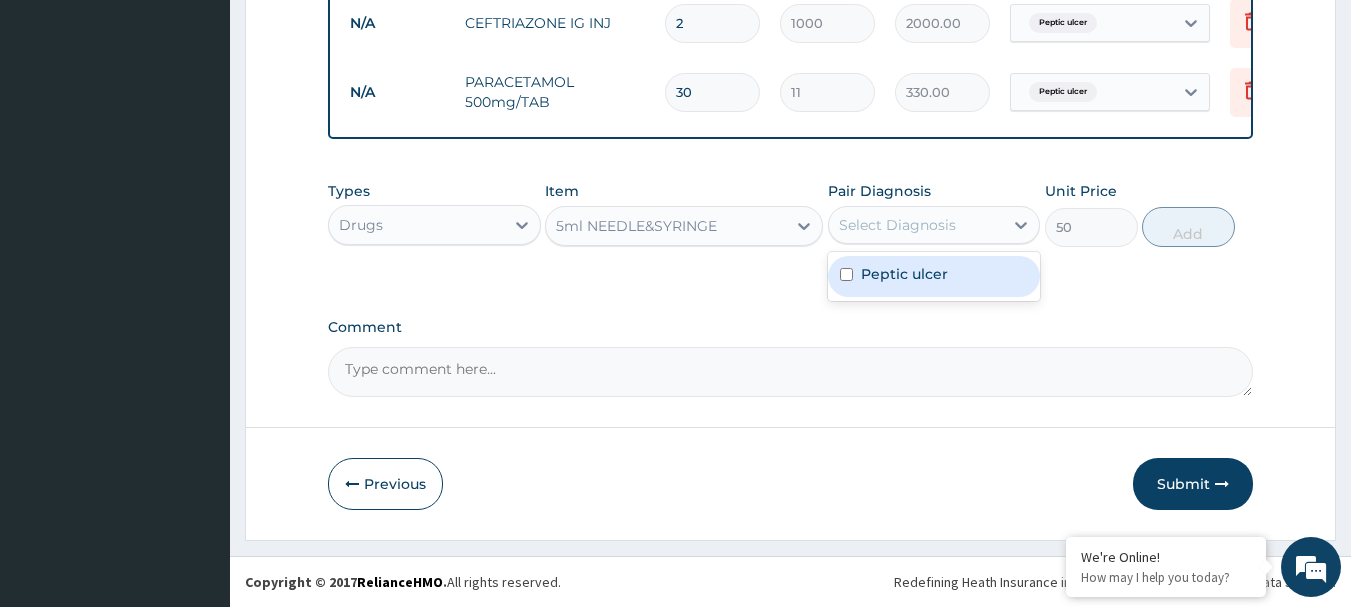 click on "Peptic ulcer" at bounding box center [934, 276] 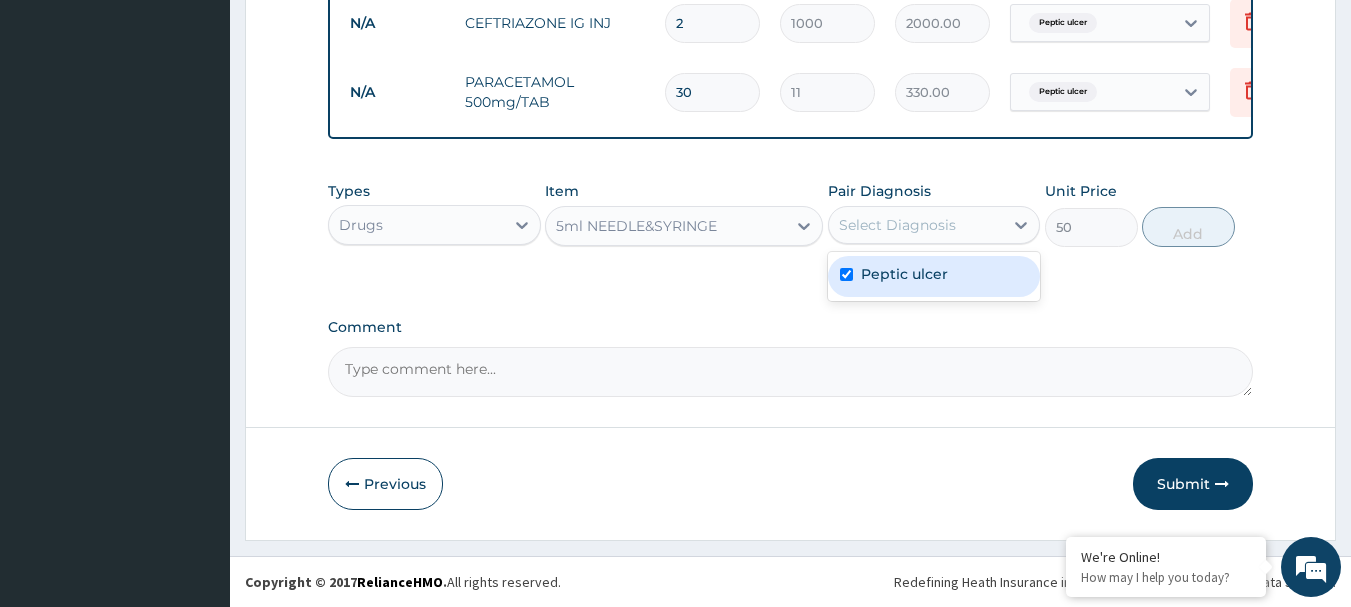 checkbox on "true" 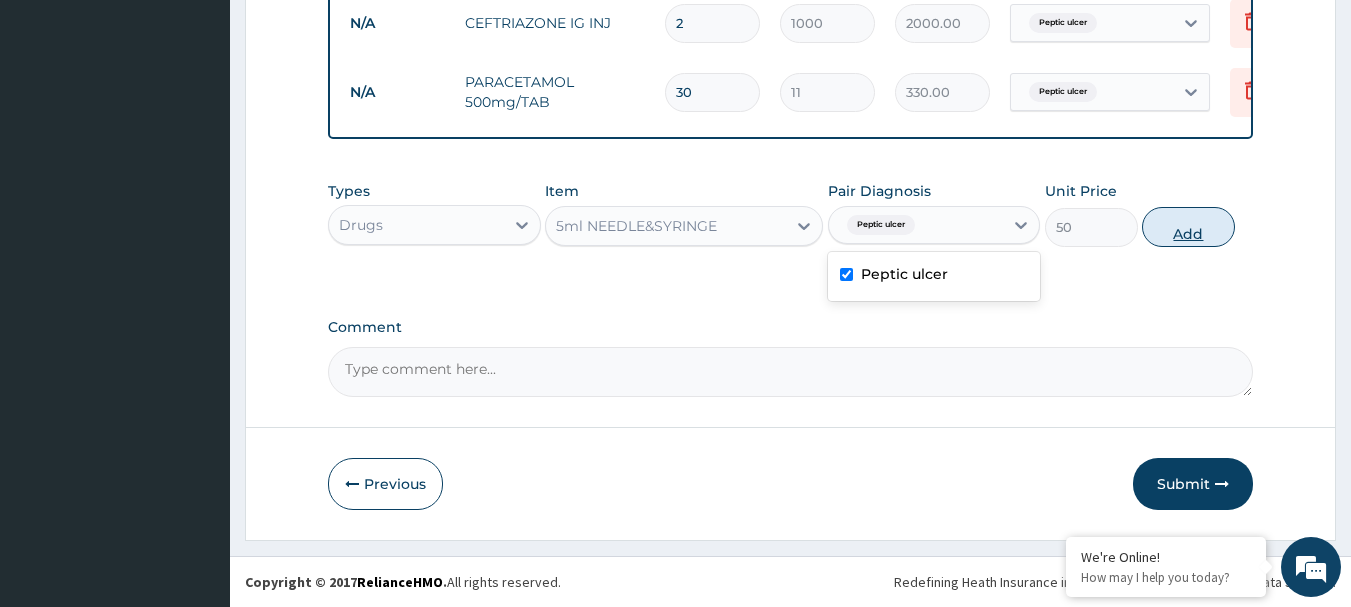 click on "Add" at bounding box center [1188, 227] 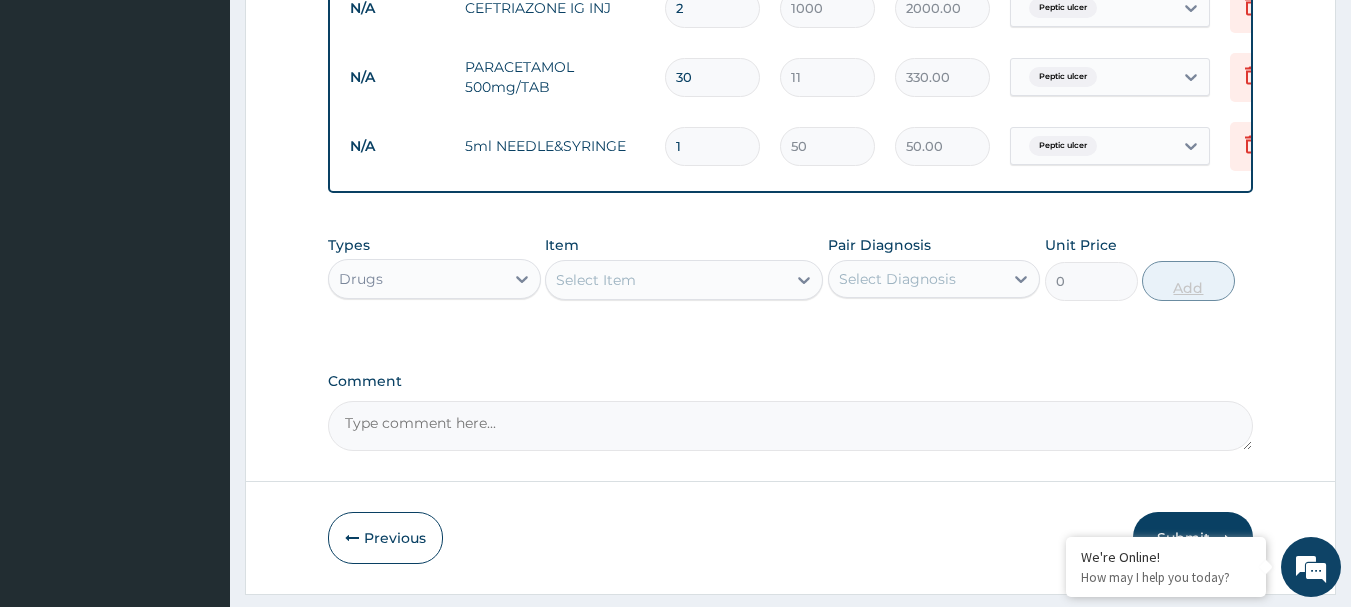 type 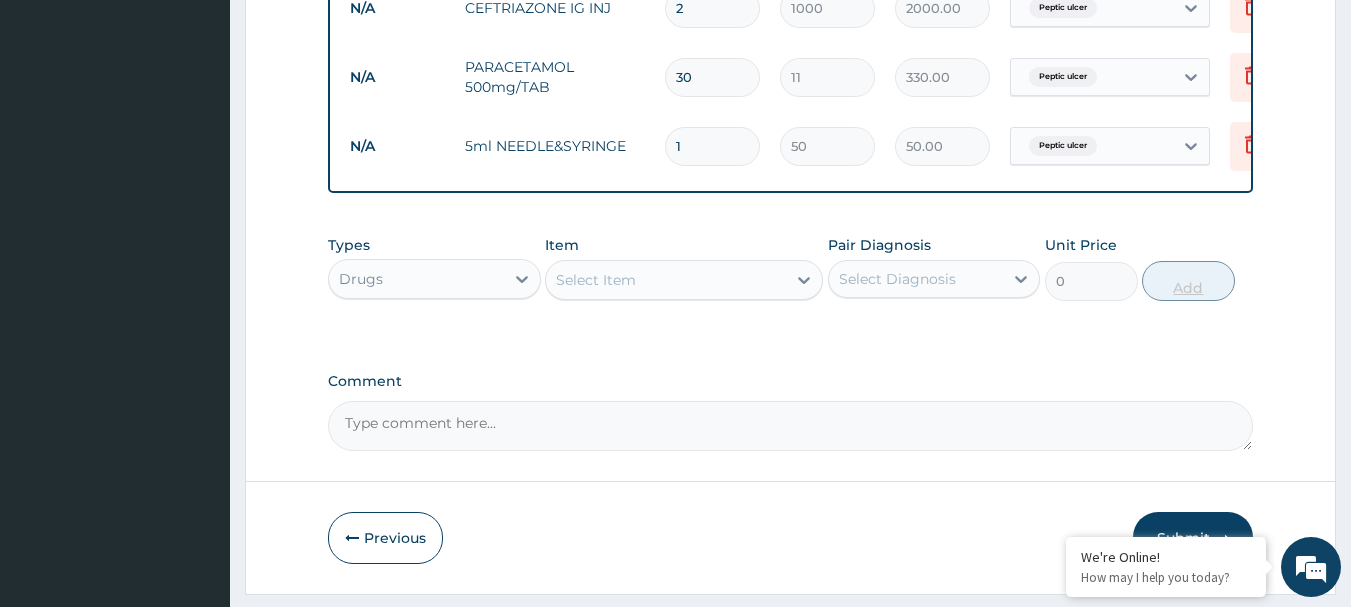 type on "0.00" 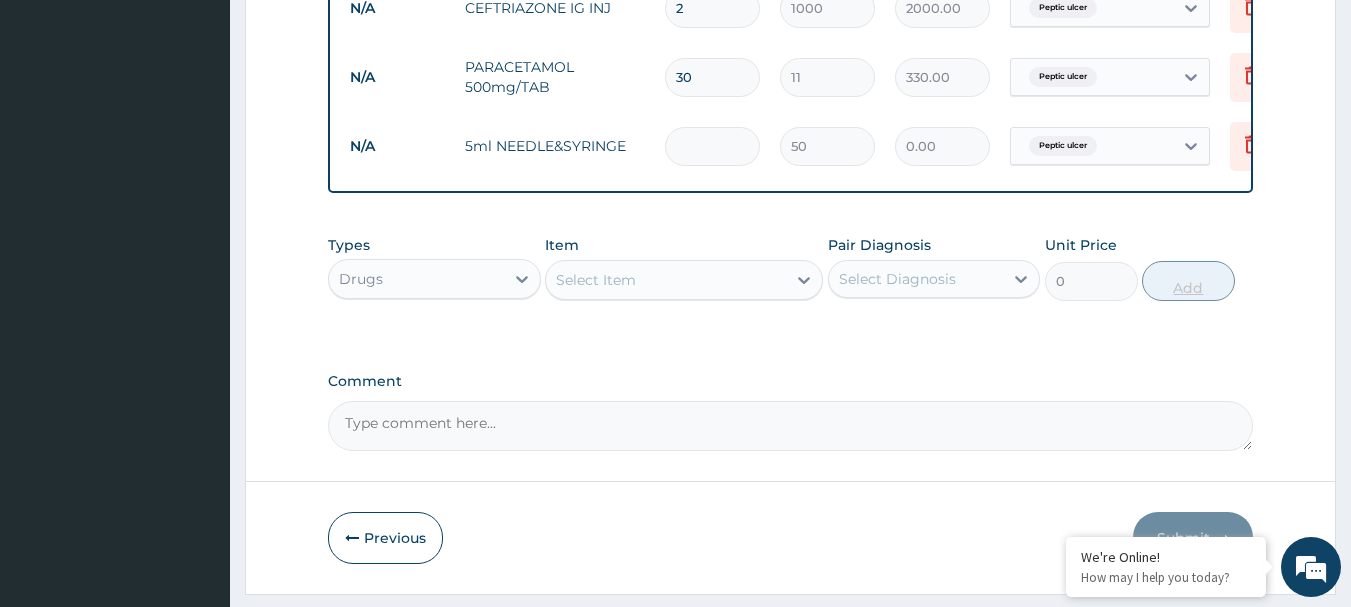 type on "3" 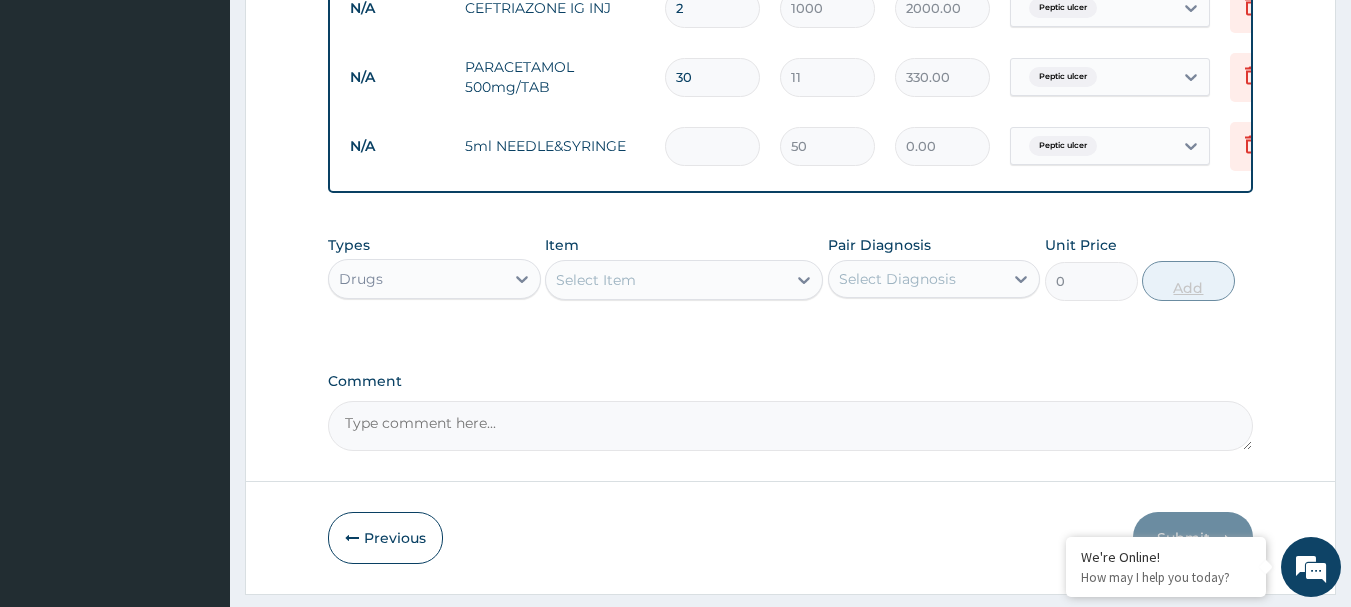 type on "150.00" 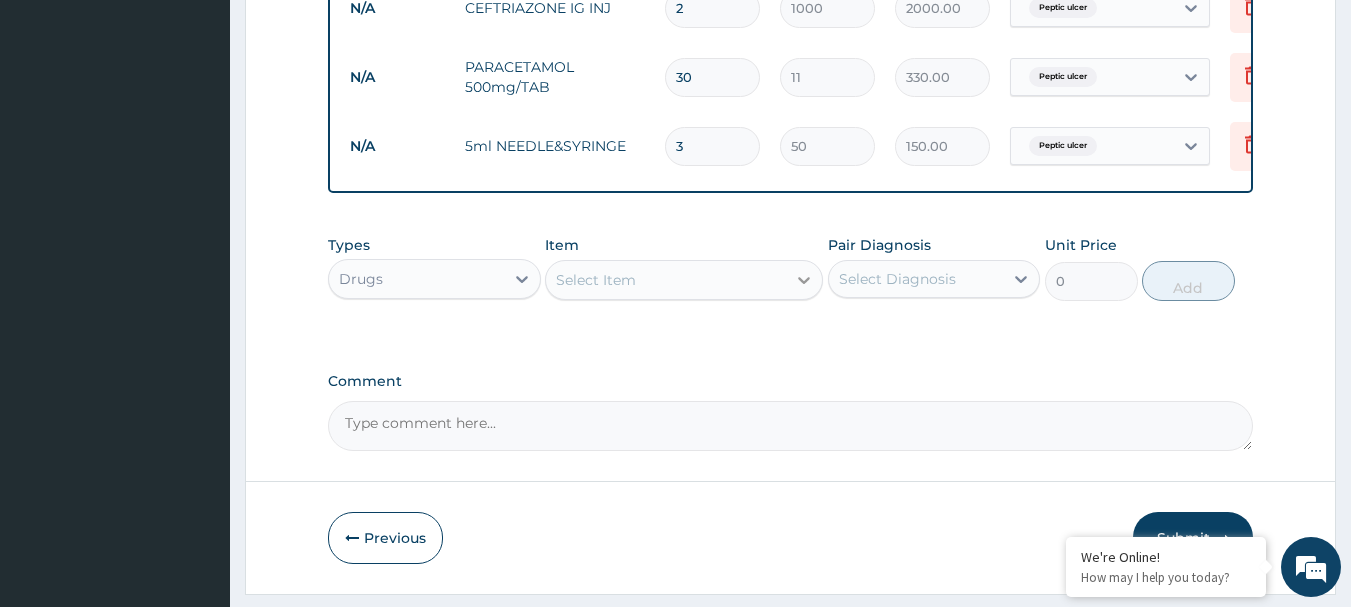 type on "3" 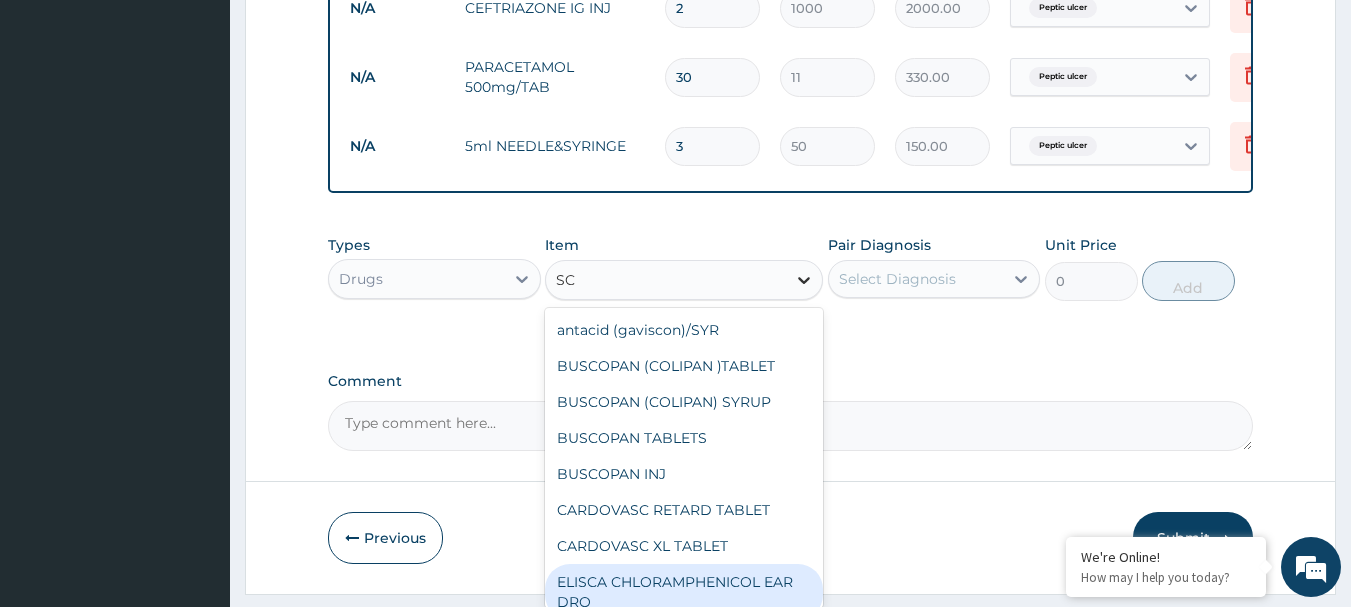 type on "S" 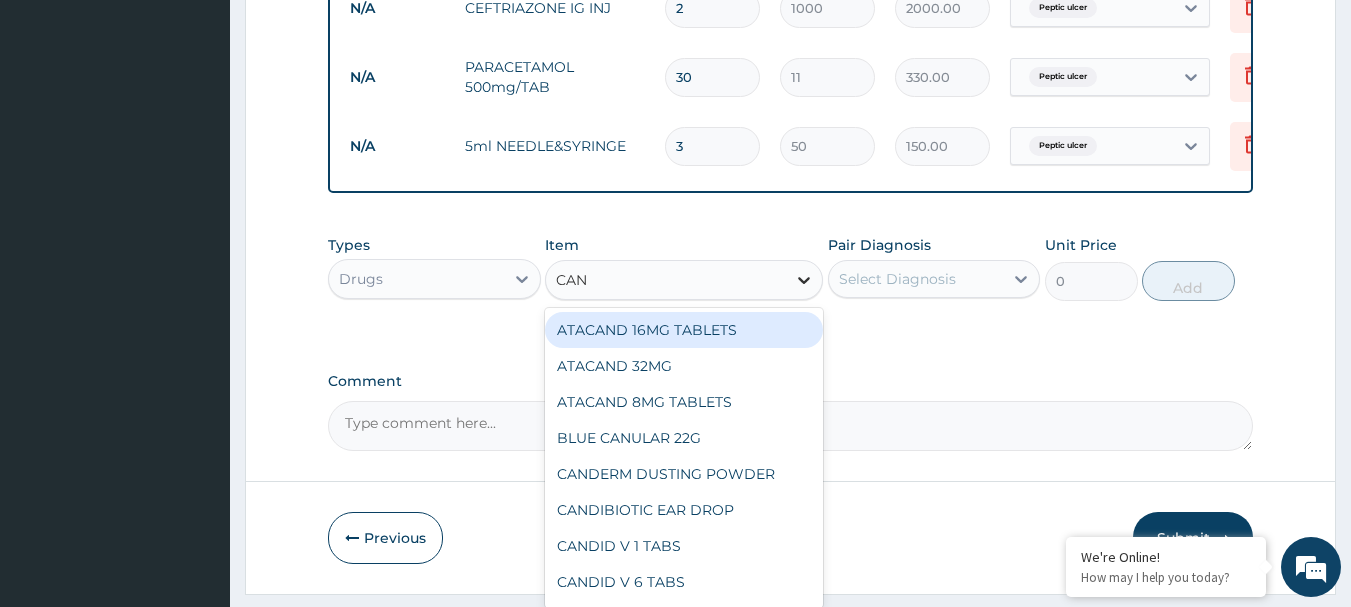 type on "CANN" 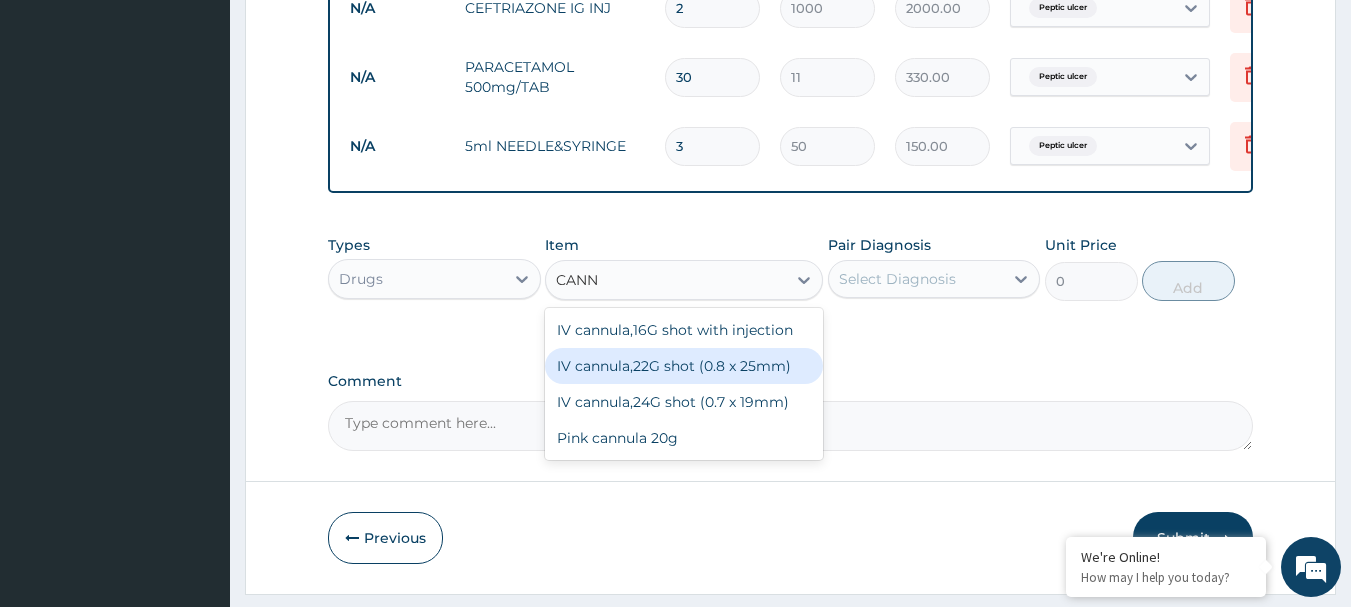 click on "IV cannula,22G shot (0.8 x 25mm)" at bounding box center (684, 366) 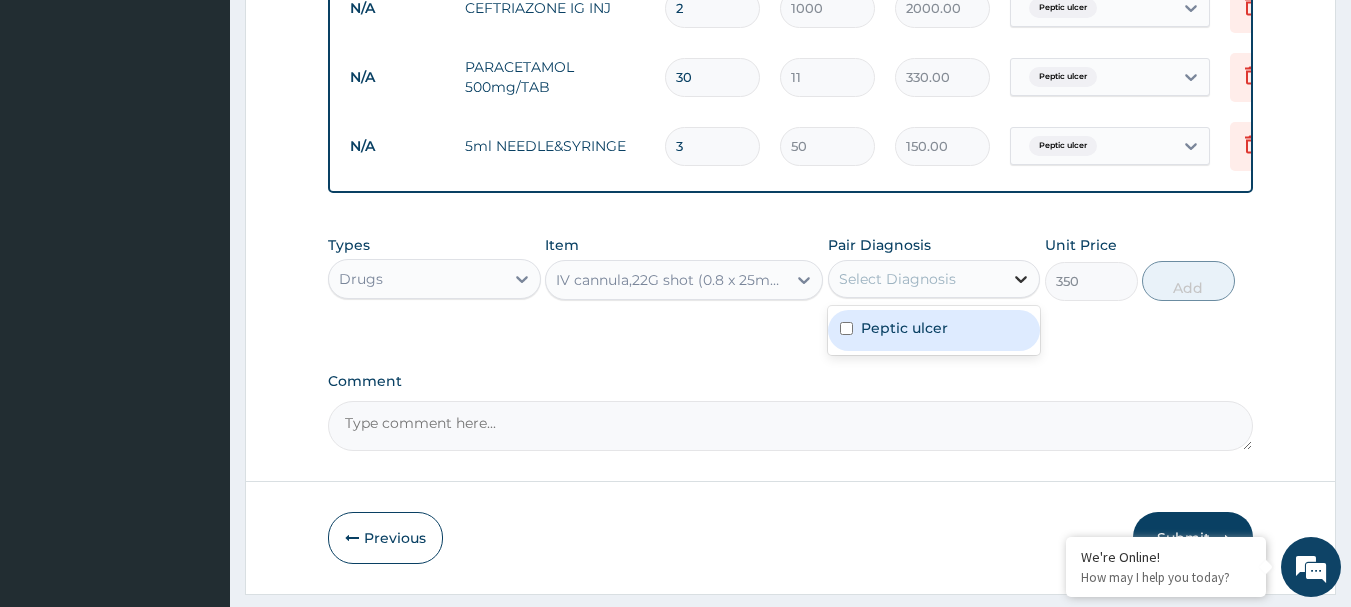 click 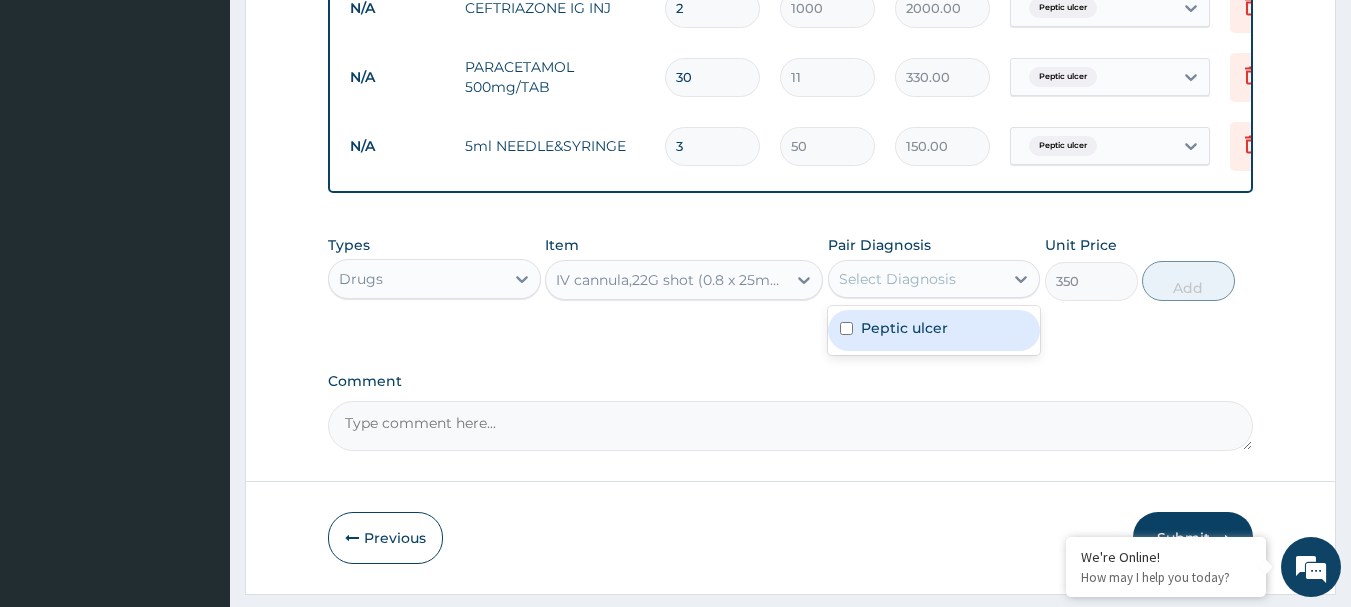 click on "Peptic ulcer" at bounding box center (934, 330) 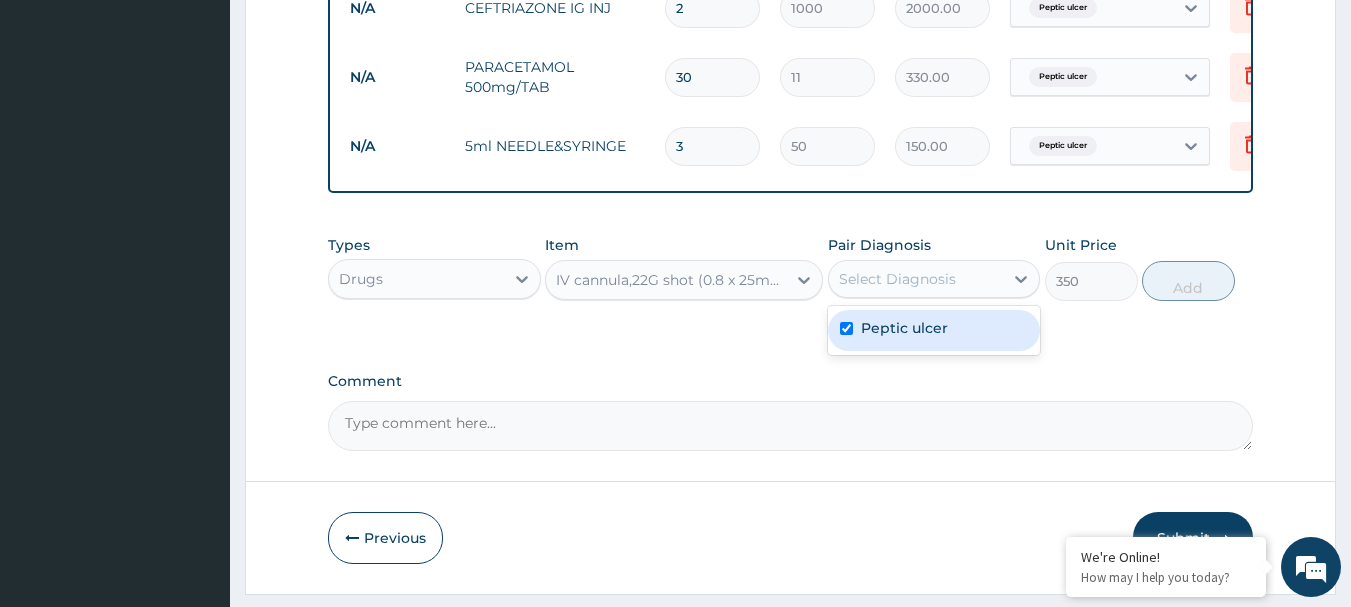 checkbox on "true" 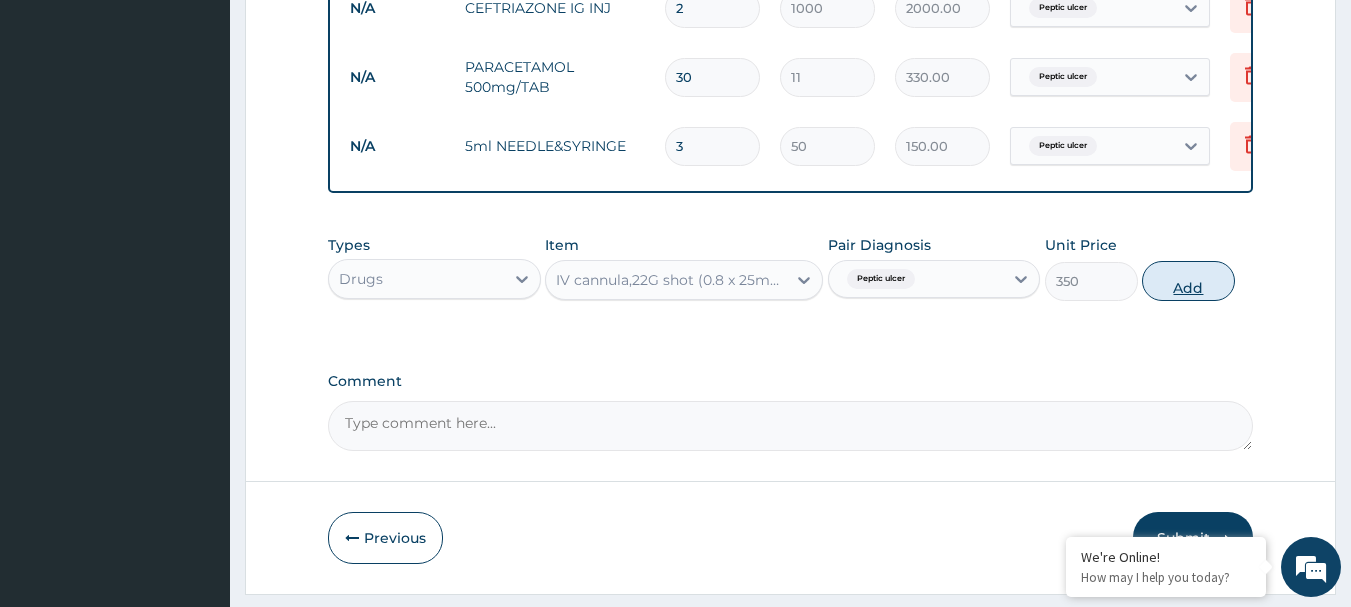 click on "Add" at bounding box center [1188, 281] 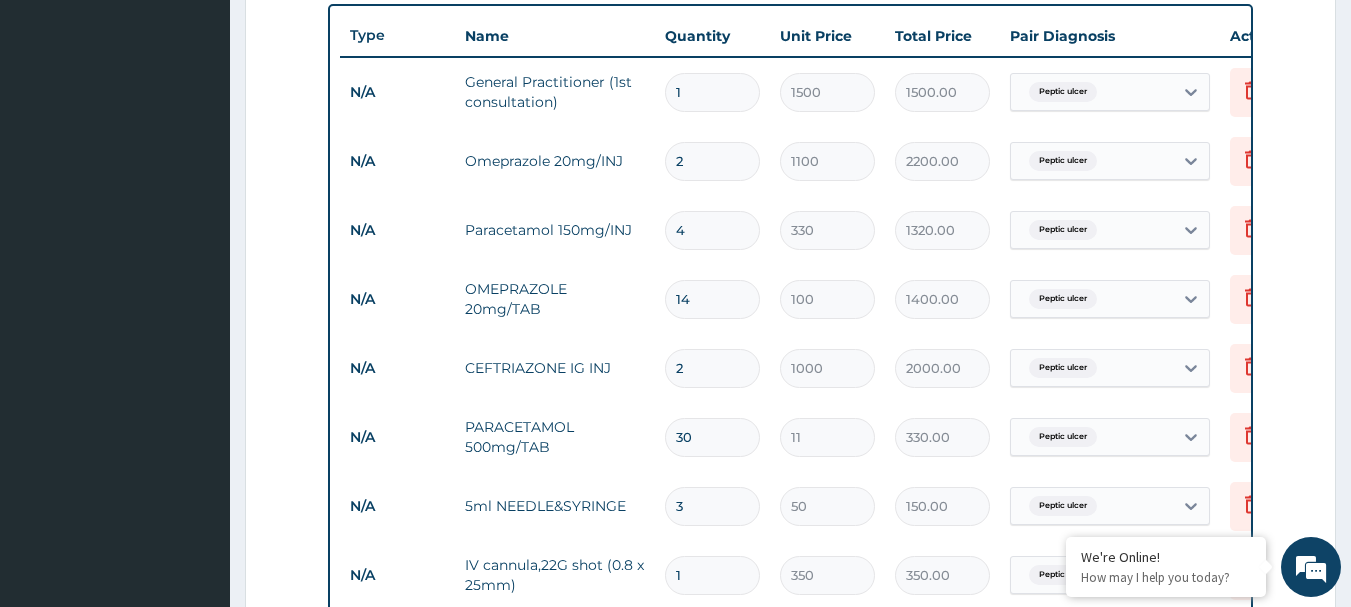 scroll, scrollTop: 1238, scrollLeft: 0, axis: vertical 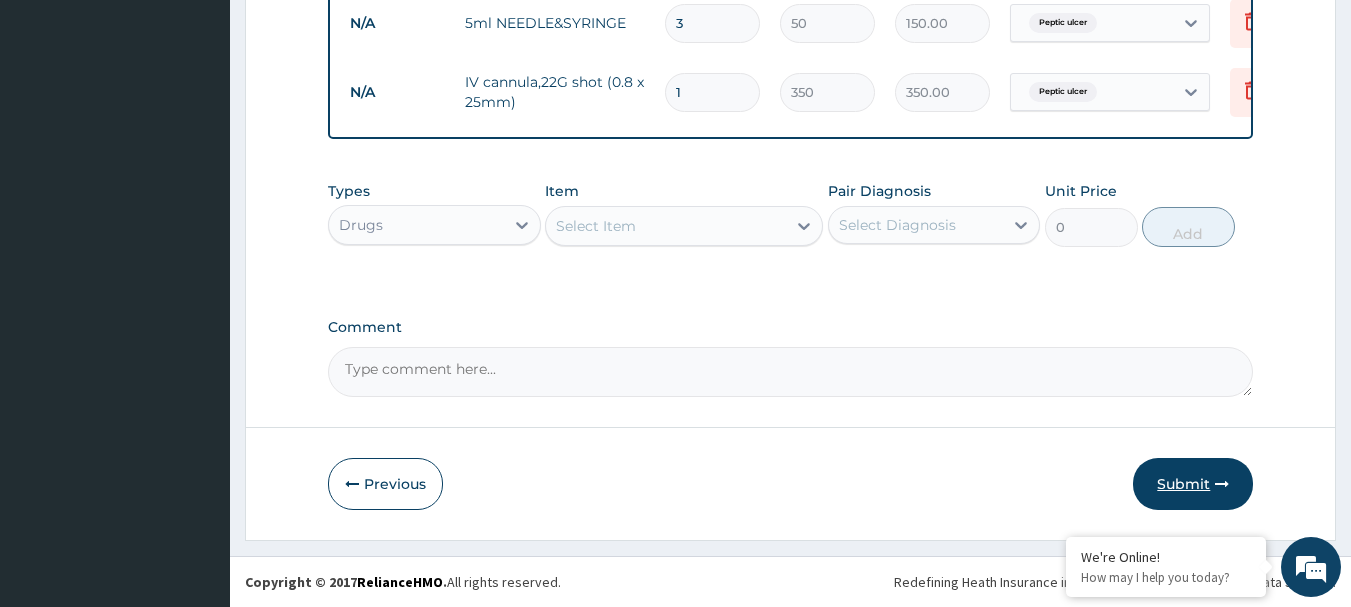click on "Submit" at bounding box center (1193, 484) 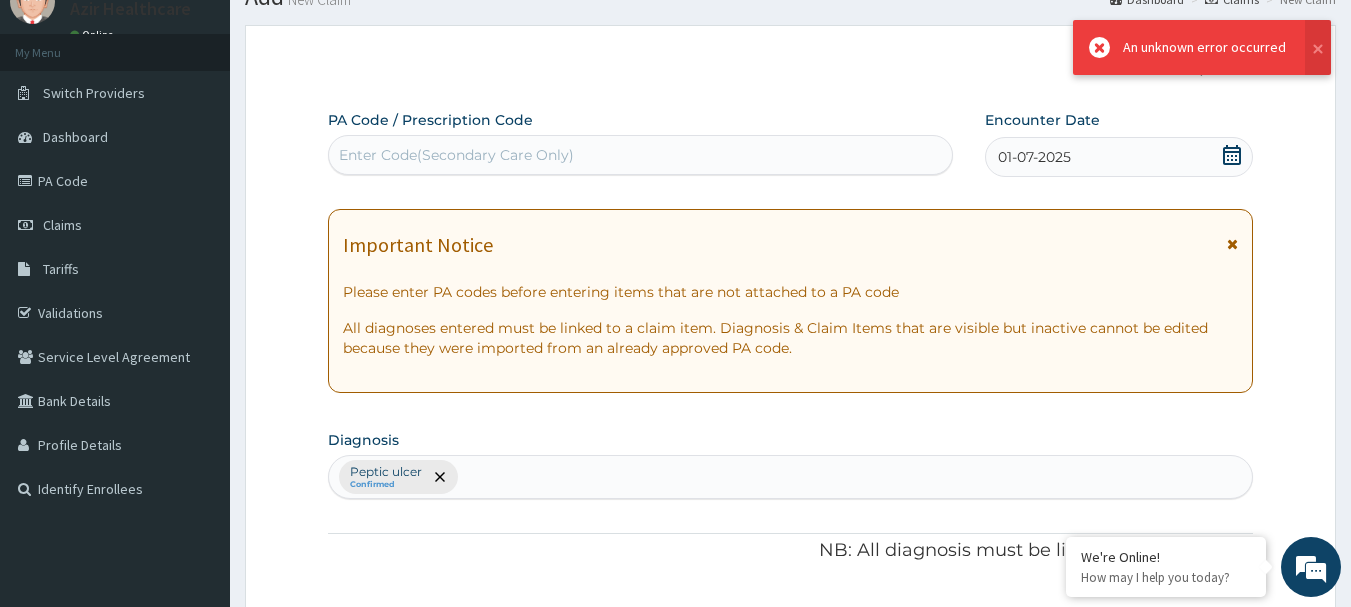 scroll, scrollTop: 1238, scrollLeft: 0, axis: vertical 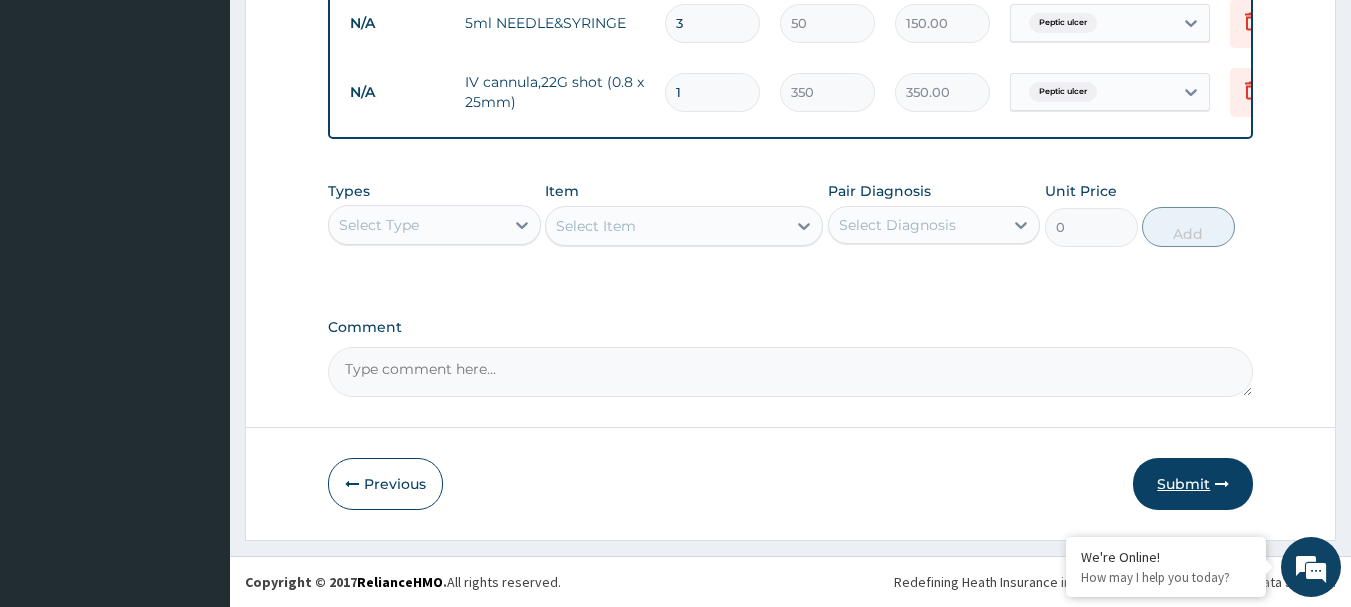 click on "Submit" at bounding box center (1193, 484) 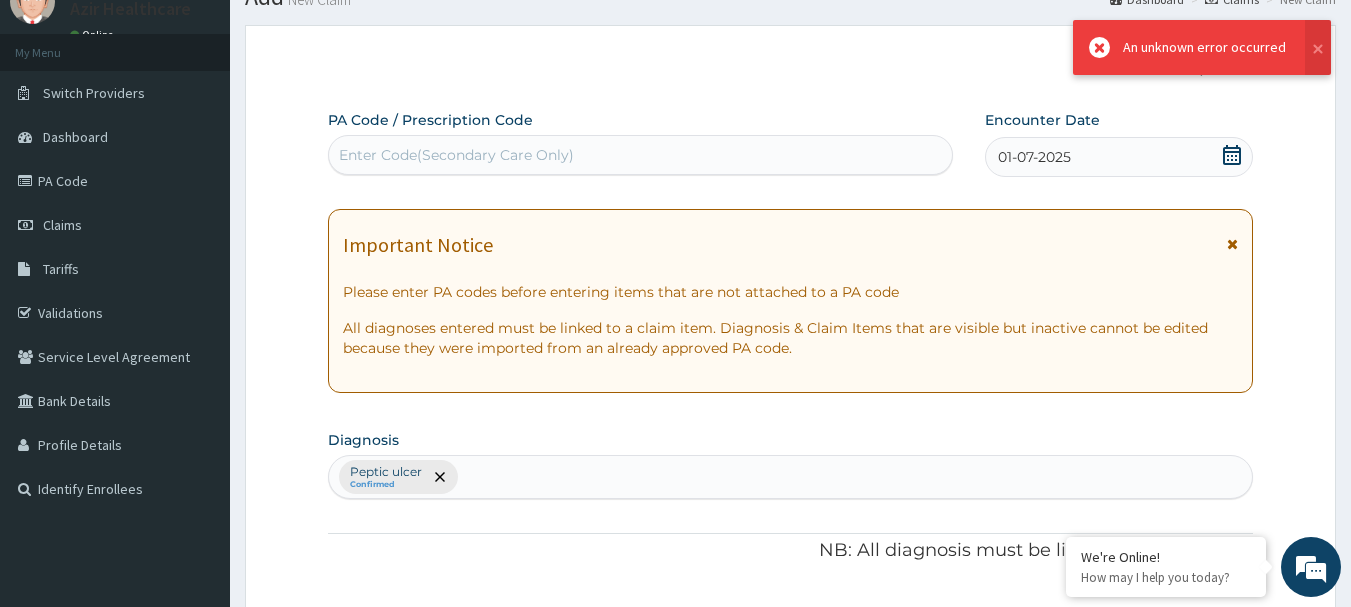 scroll, scrollTop: 1238, scrollLeft: 0, axis: vertical 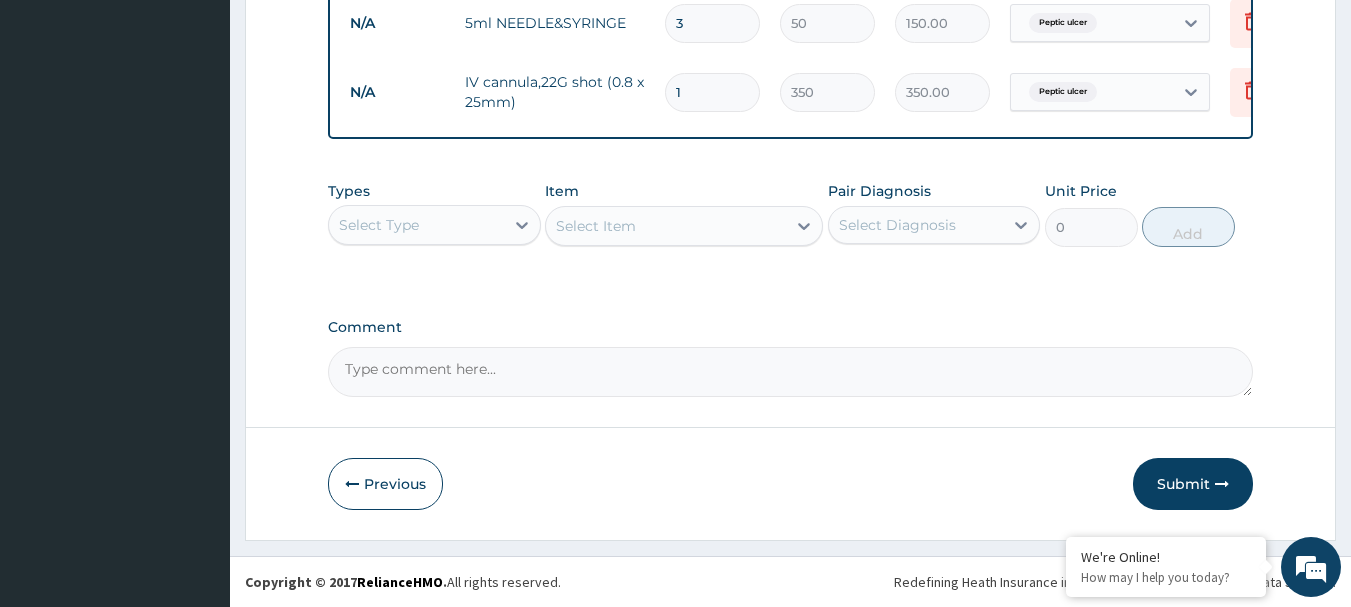 click on "Step  2  of 2 PA Code / Prescription Code Enter Code(Secondary Care Only) Encounter Date 01-07-2025 Important Notice Please enter PA codes before entering items that are not attached to a PA code   All diagnoses entered must be linked to a claim item. Diagnosis & Claim Items that are visible but inactive cannot be edited because they were imported from an already approved PA code. Diagnosis Peptic ulcer Confirmed NB: All diagnosis must be linked to a claim item Claim Items Type Name Quantity Unit Price Total Price Pair Diagnosis Actions N/A General Practitioner (1st consultation) 1 1500 1500.00 Peptic ulcer Delete N/A Omeprazole 20mg/INJ 2 1100 2200.00 Peptic ulcer Delete N/A Paracetamol 150mg/INJ 4 330 1320.00 Peptic ulcer Delete N/A OMEPRAZOLE 20mg/TAB 14 100 1400.00 Peptic ulcer Delete N/A CEFTRIAZONE IG INJ 2 1000 2000.00 Peptic ulcer Delete N/A PARACETAMOL 500mg/TAB 30 11 330.00 Peptic ulcer Delete N/A 5ml NEEDLE&SYRINGE 3 50 150.00 Peptic ulcer Delete N/A IV cannula,22G shot (0.8 x 25mm) 1 350 350.00 0" at bounding box center [790, -289] 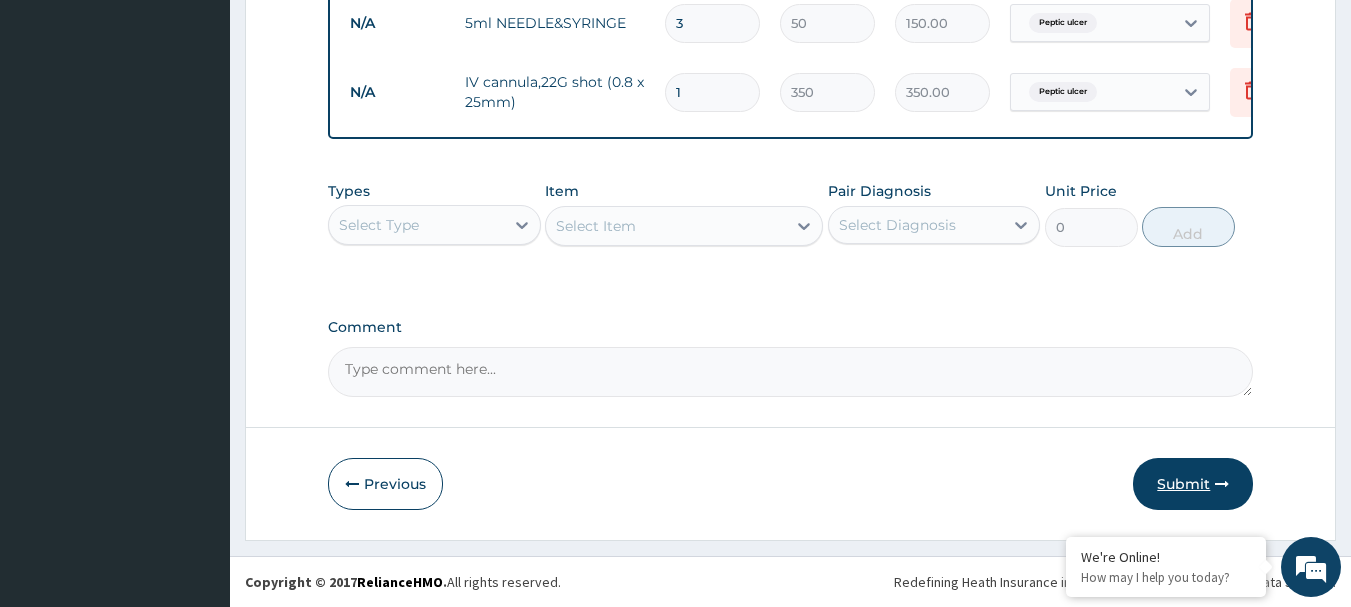 click on "Submit" at bounding box center (1193, 484) 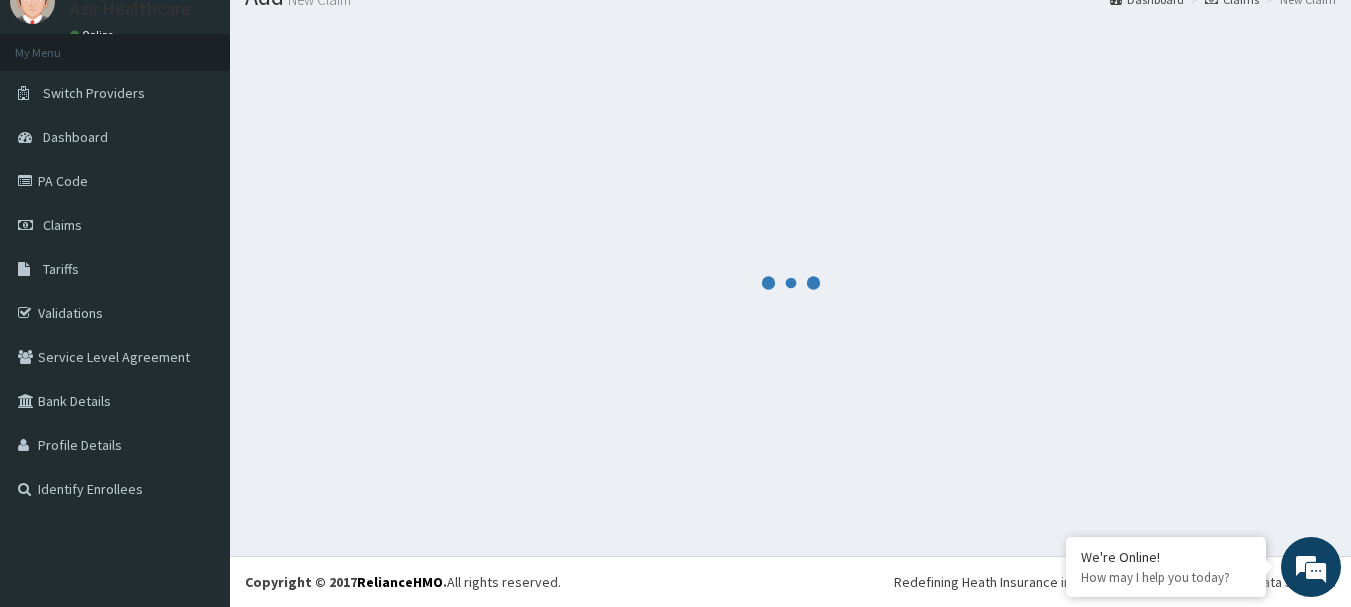scroll, scrollTop: 1238, scrollLeft: 0, axis: vertical 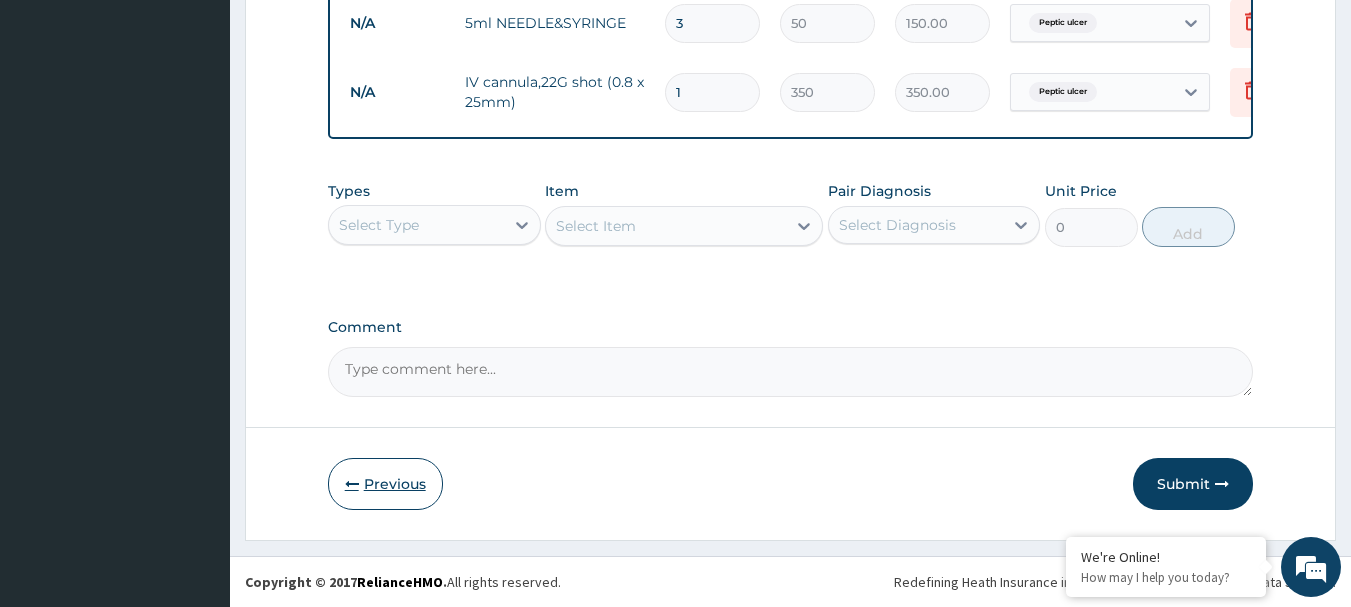 click on "Previous" at bounding box center (385, 484) 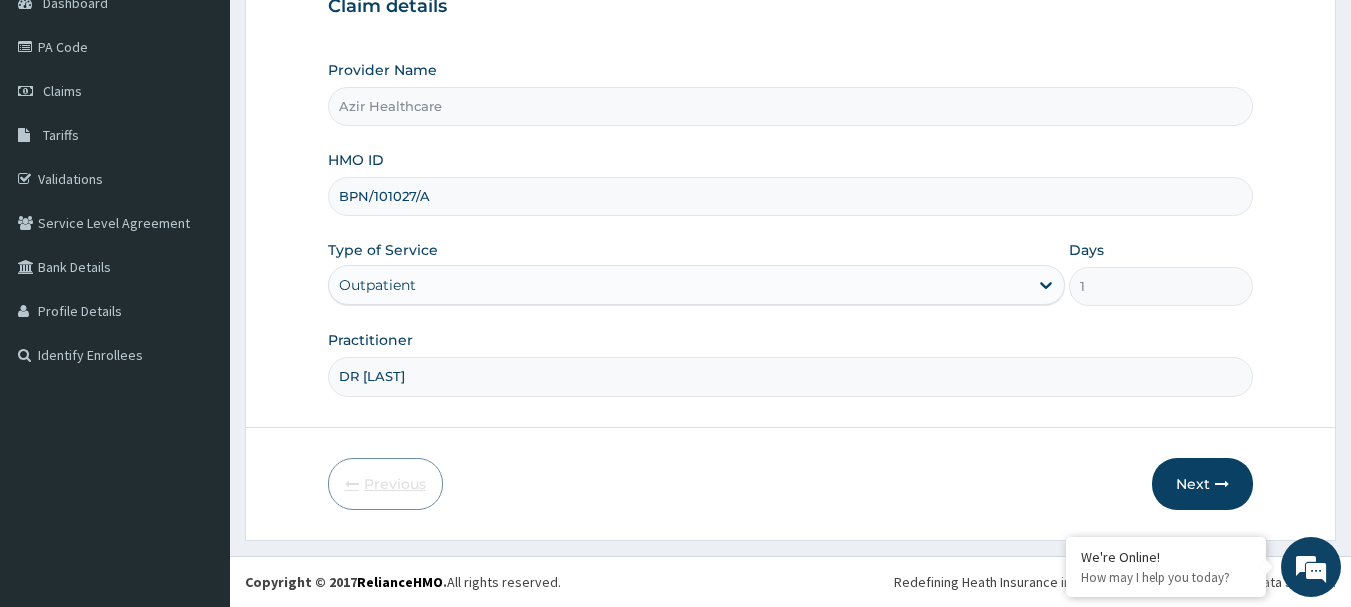 scroll, scrollTop: 215, scrollLeft: 0, axis: vertical 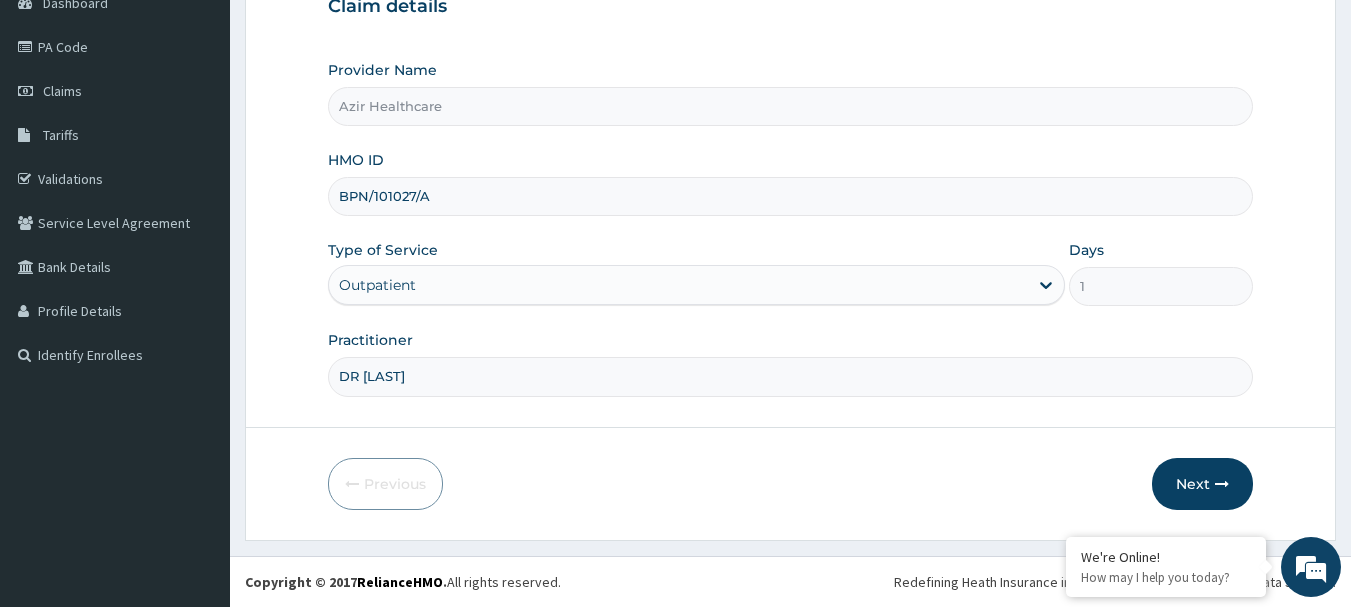 click on "BPN/101027/A" at bounding box center (791, 196) 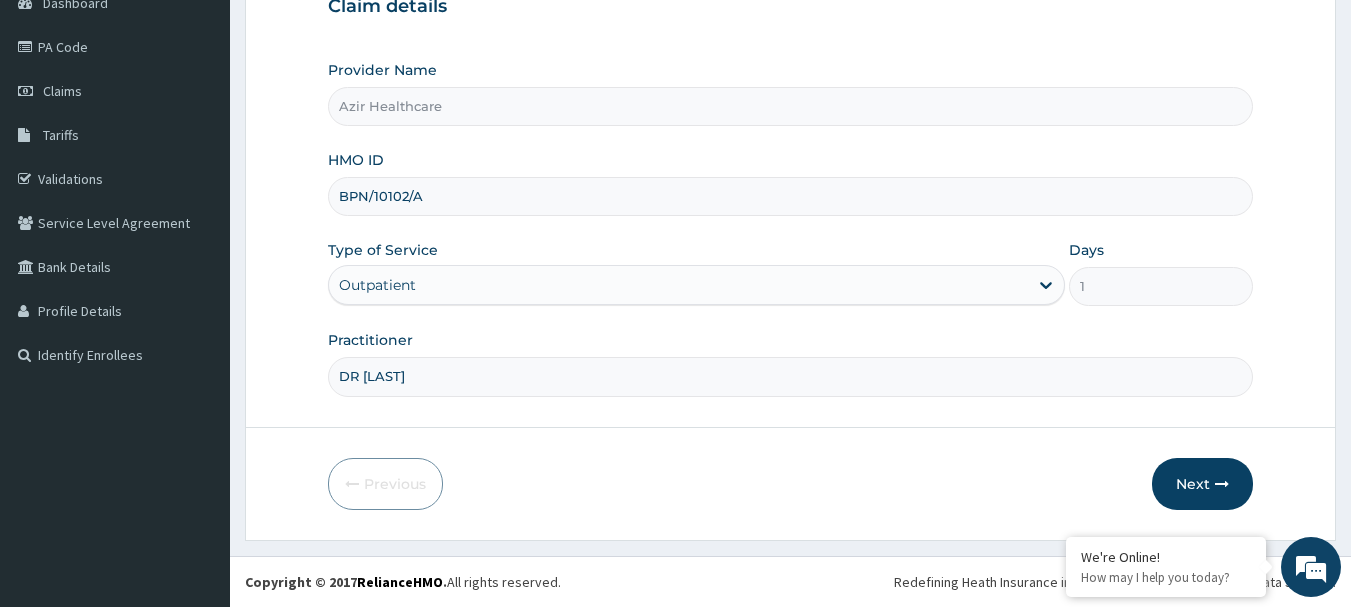 type on "BPN/101027/A" 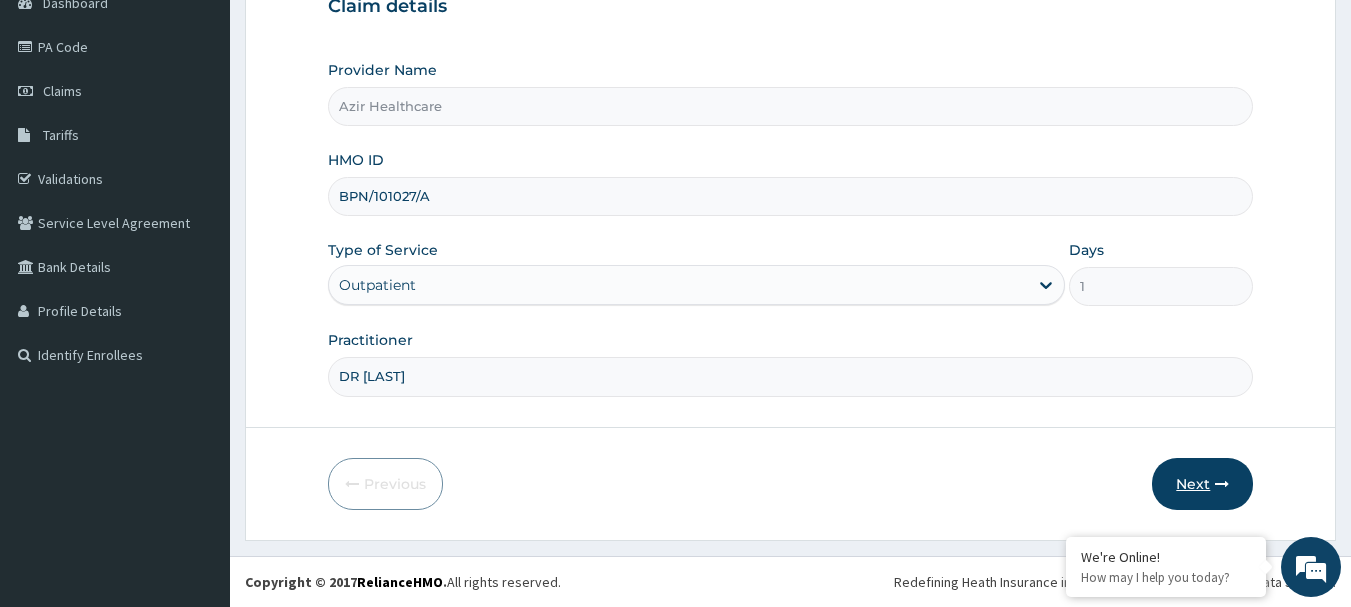 click on "Next" at bounding box center [1202, 484] 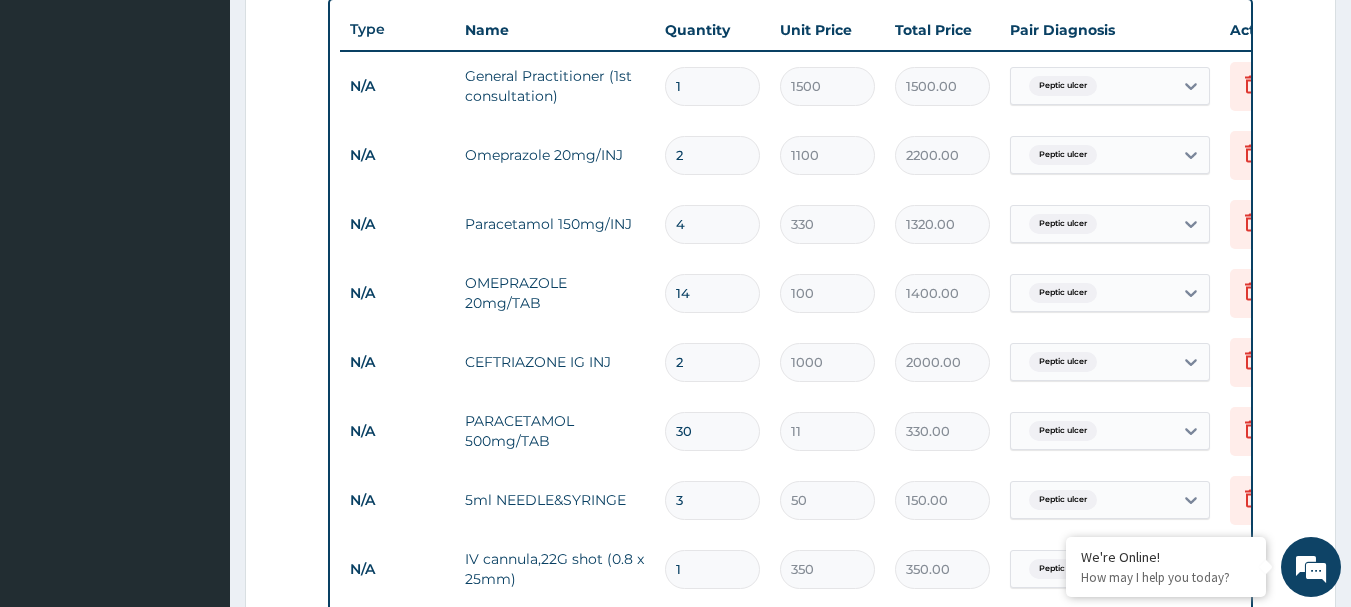 scroll, scrollTop: 1238, scrollLeft: 0, axis: vertical 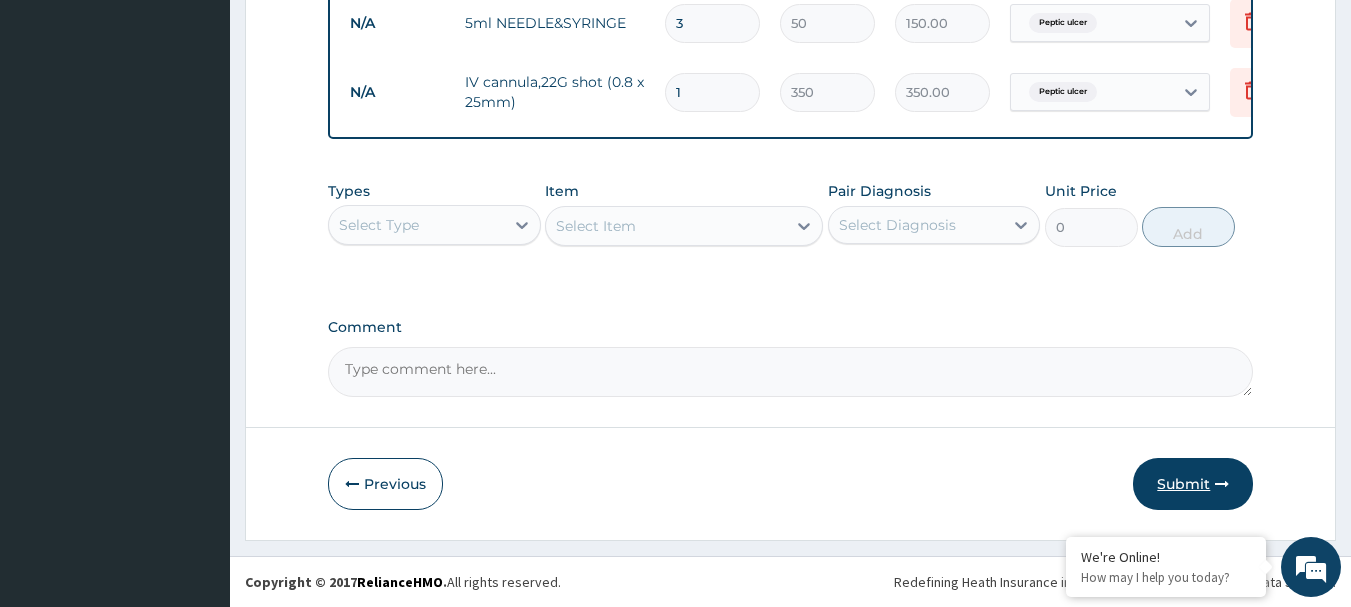 click on "Submit" at bounding box center (1193, 484) 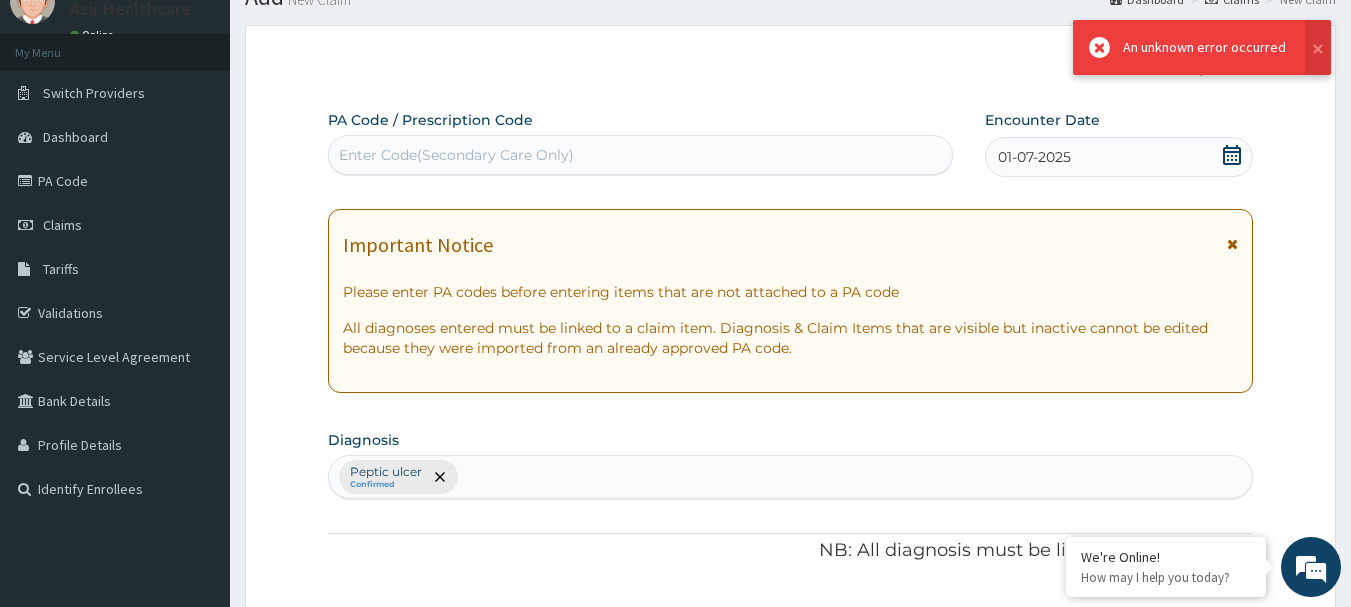 scroll, scrollTop: 1238, scrollLeft: 0, axis: vertical 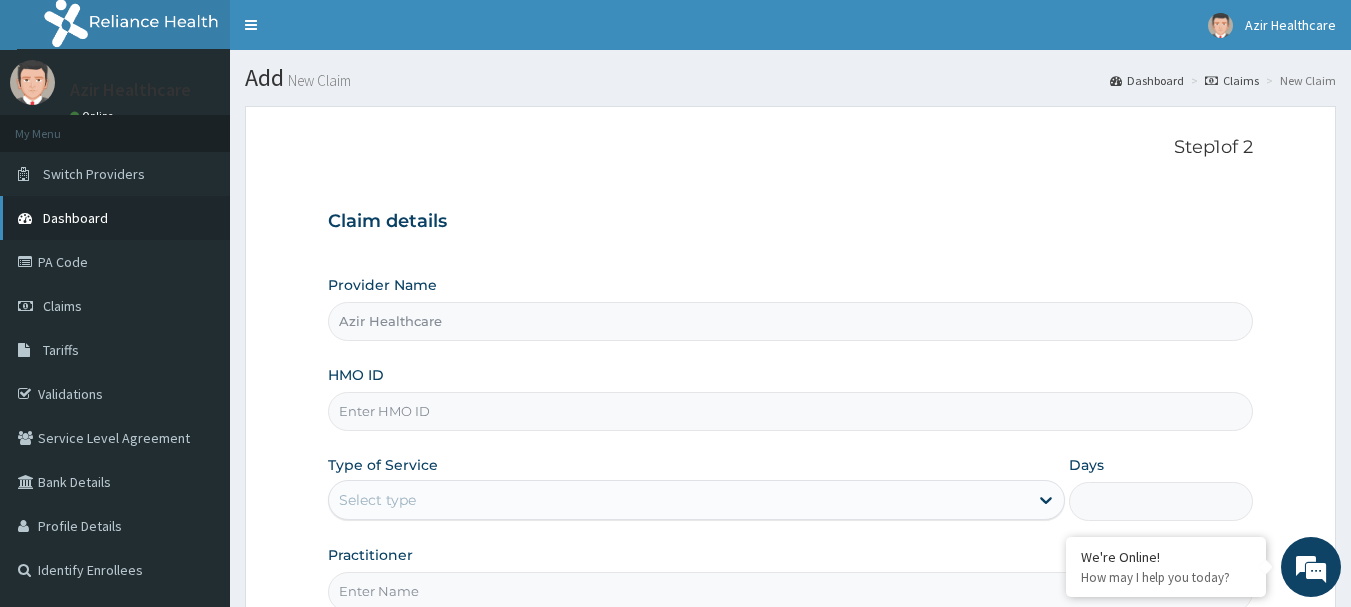 click on "Dashboard" at bounding box center [75, 218] 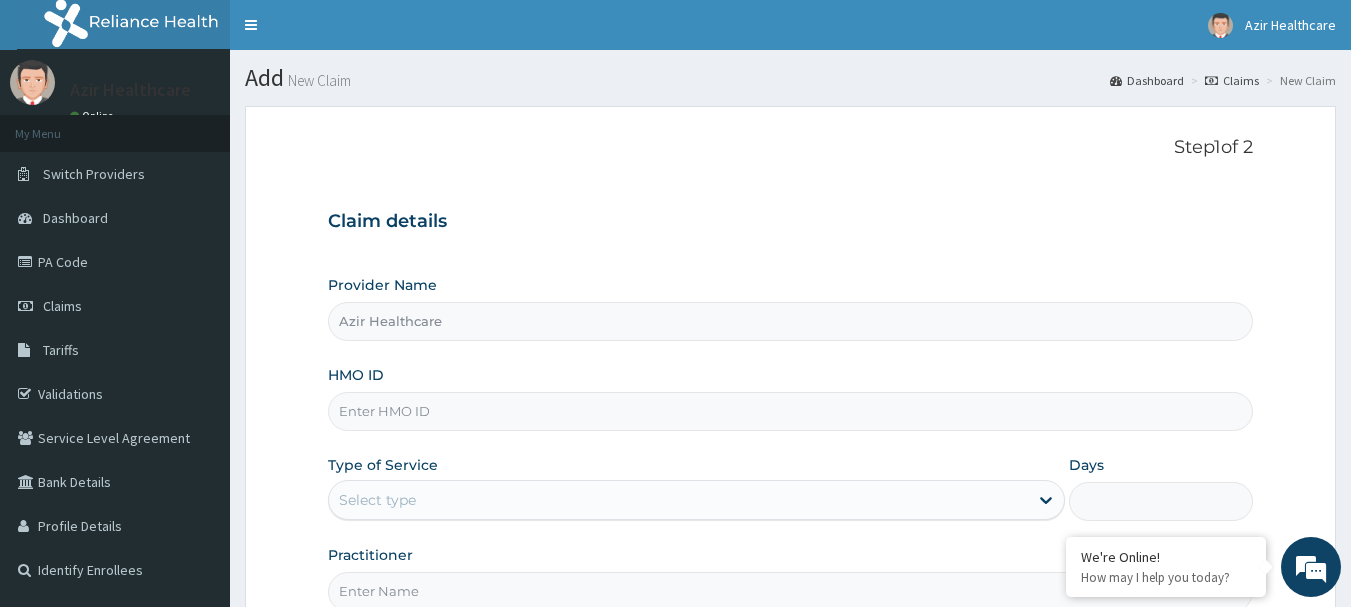 scroll, scrollTop: 0, scrollLeft: 0, axis: both 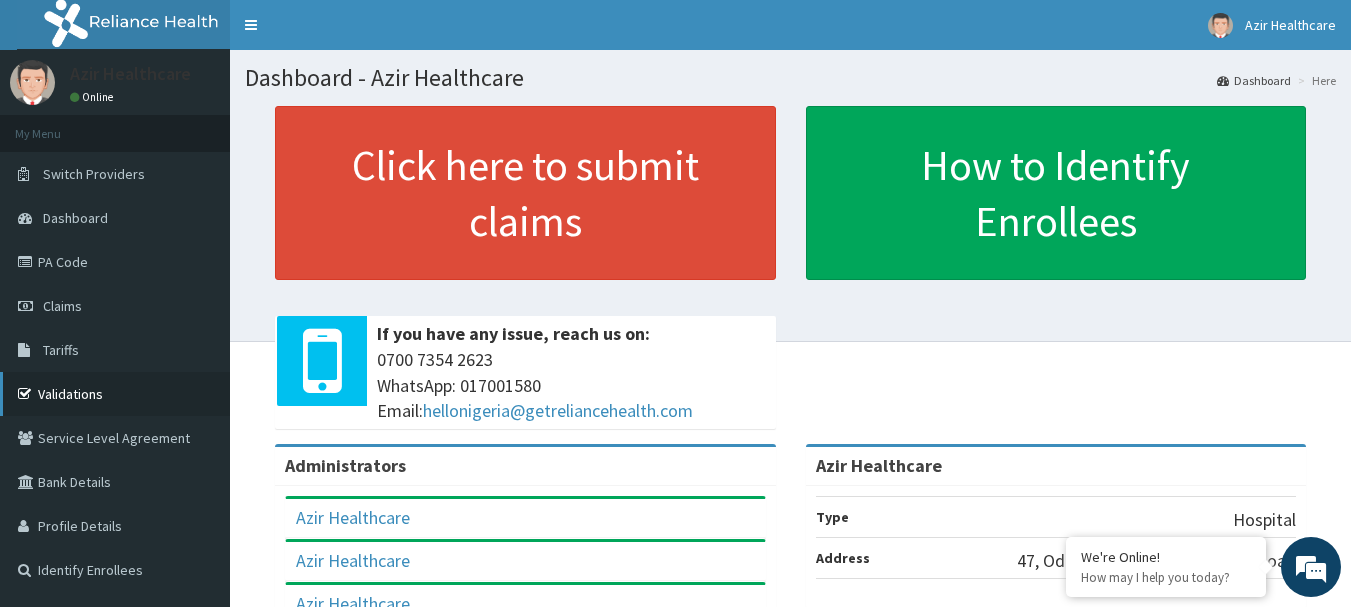click on "Validations" at bounding box center [115, 394] 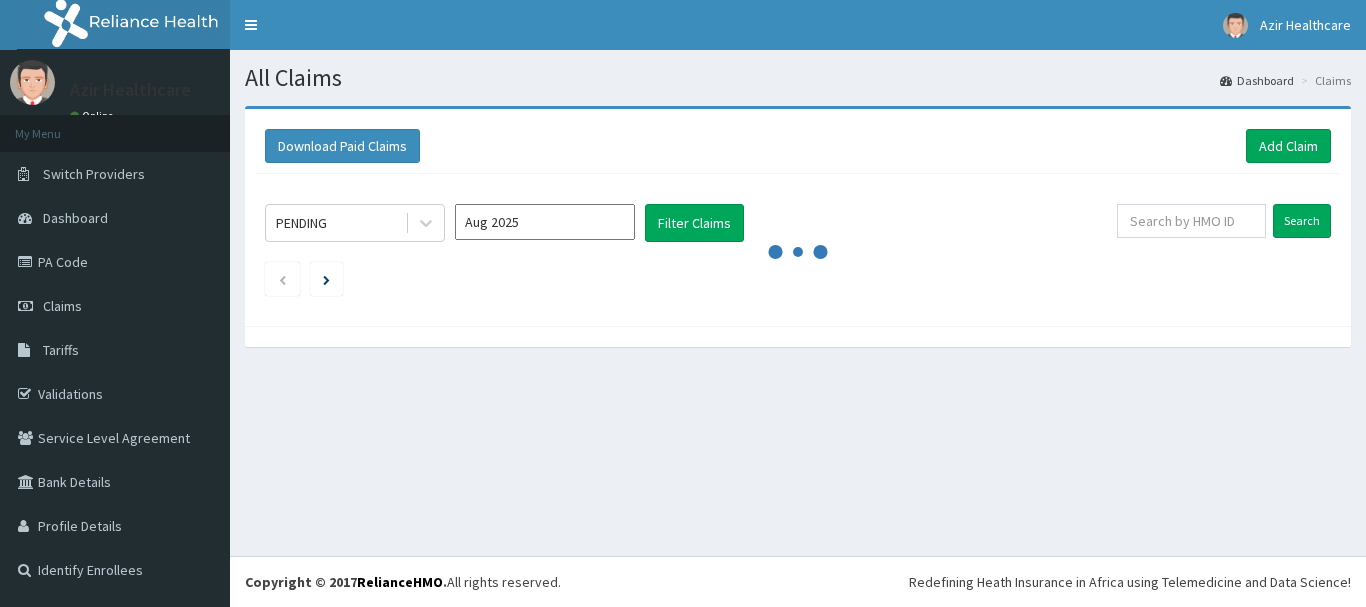 scroll, scrollTop: 0, scrollLeft: 0, axis: both 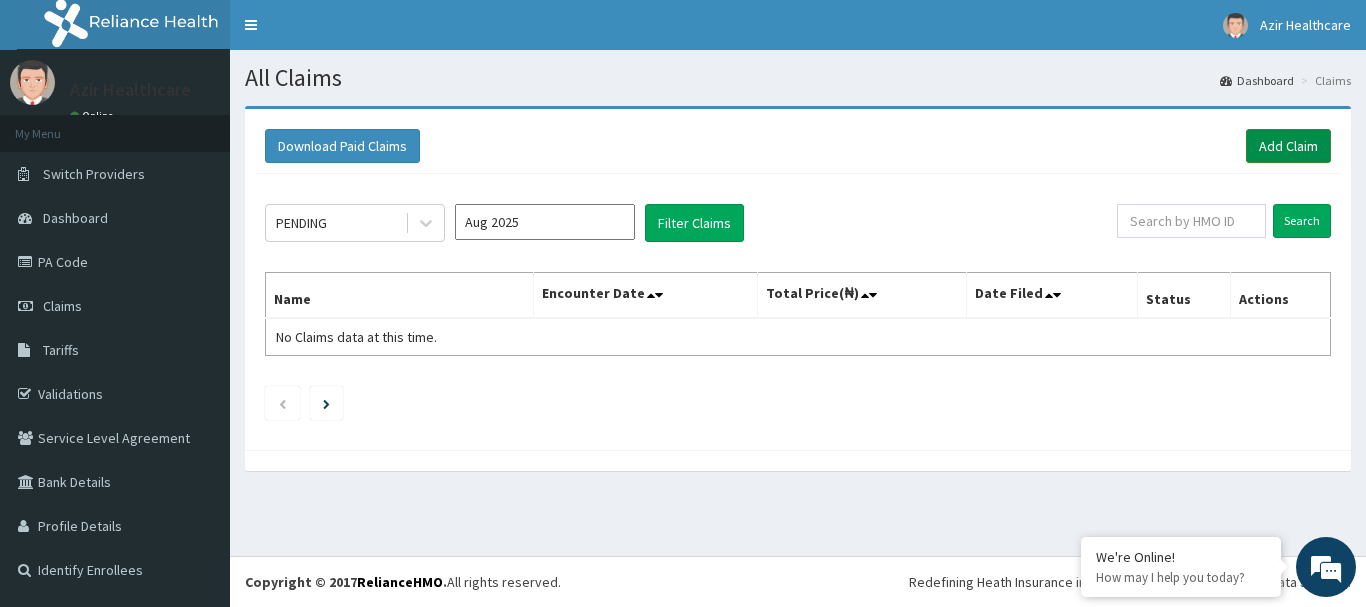 click on "Add Claim" at bounding box center [1288, 146] 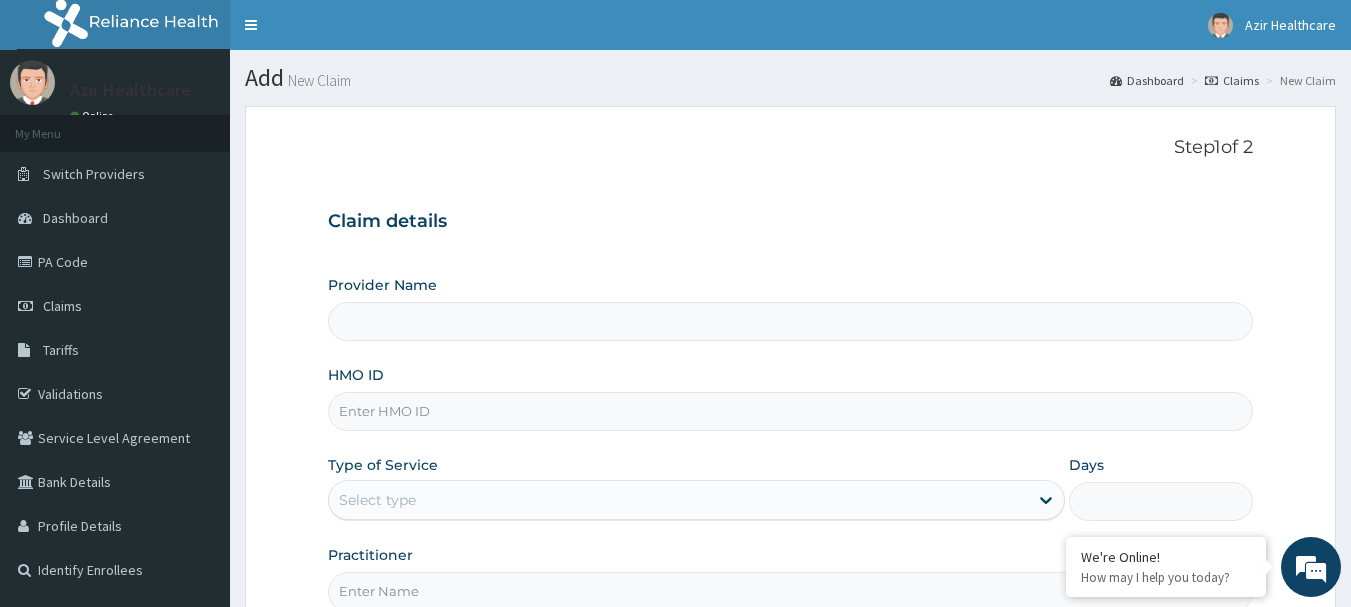 scroll, scrollTop: 0, scrollLeft: 0, axis: both 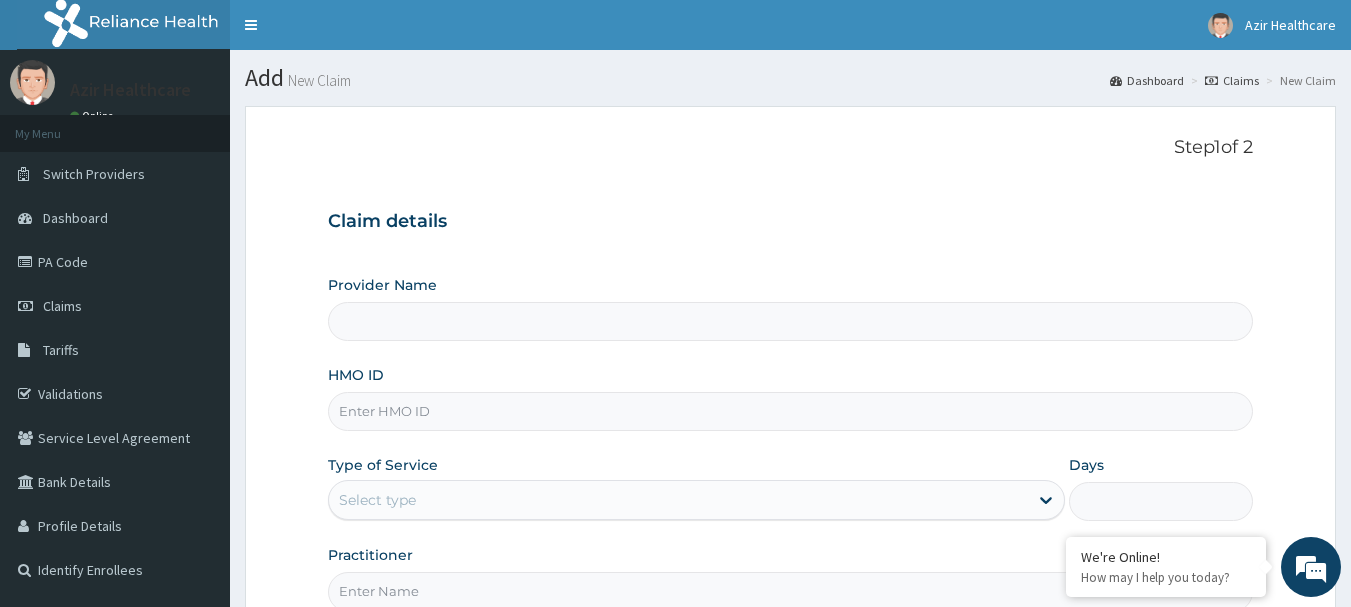 type on "Azir Healthcare" 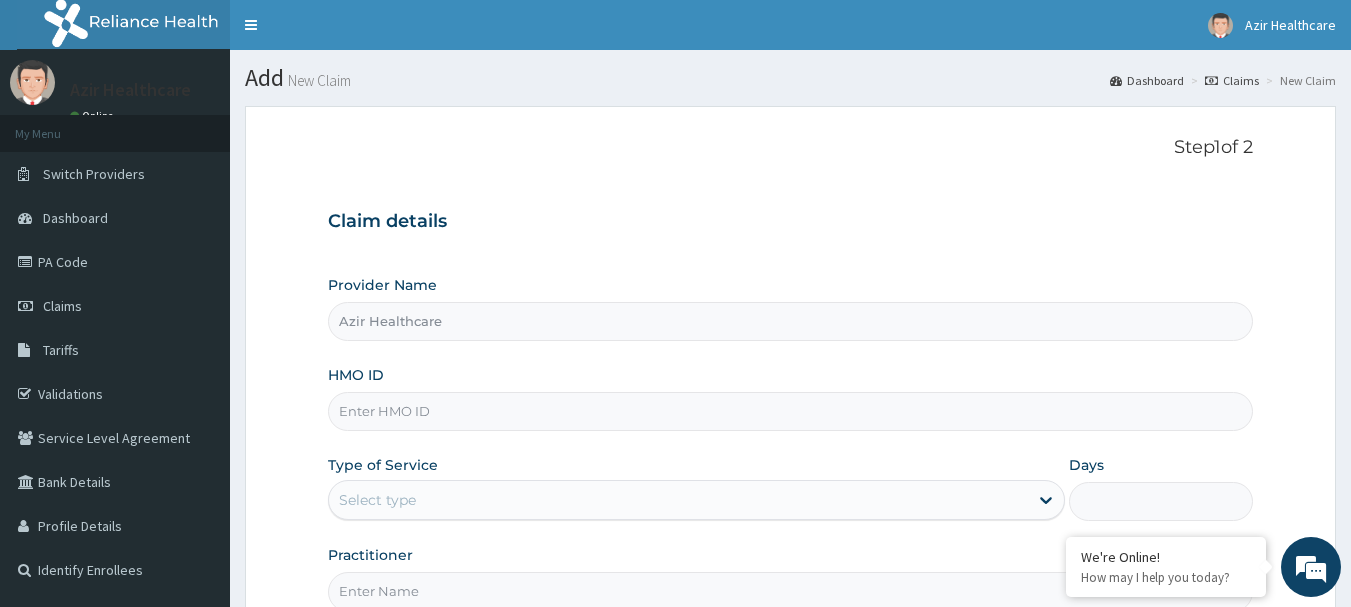 click on "HMO ID" at bounding box center (791, 411) 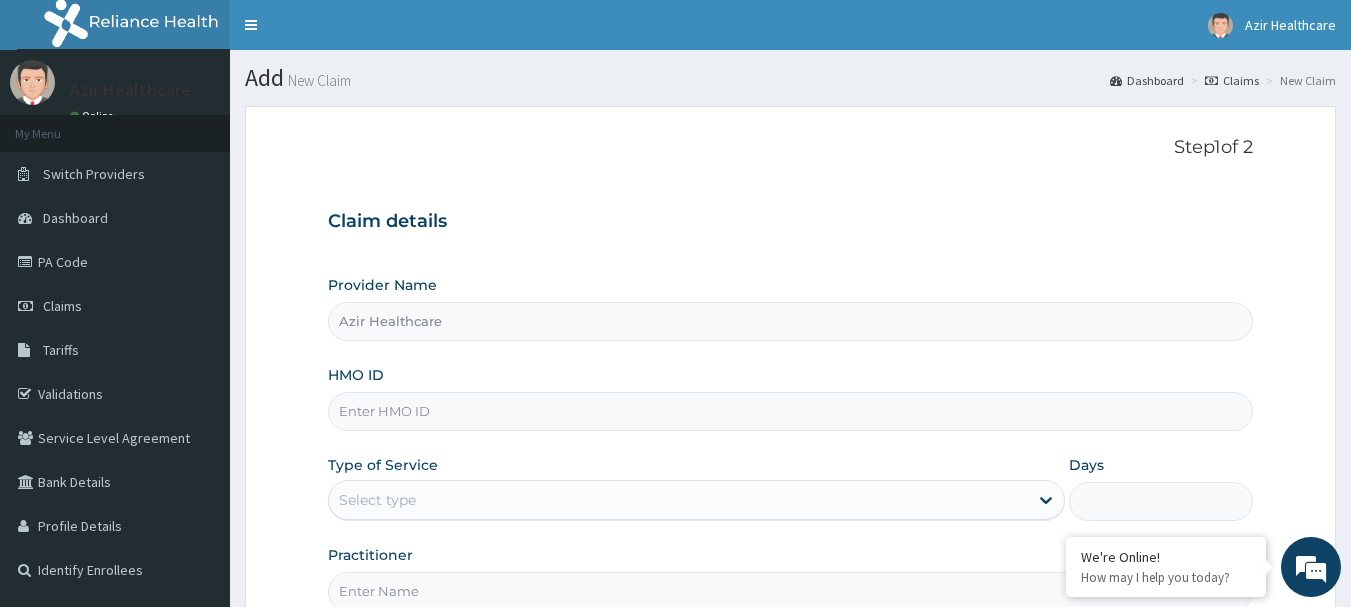 type on "[NUMBER]/[NUMBER]/[LETTER]" 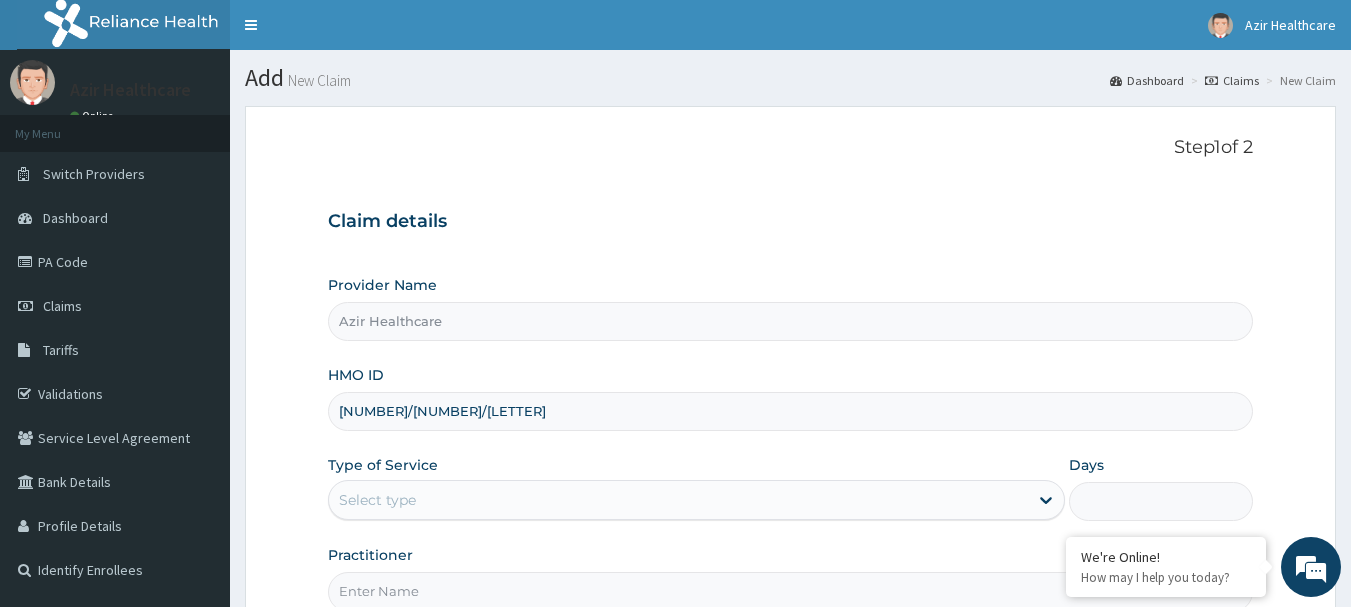 scroll, scrollTop: 0, scrollLeft: 0, axis: both 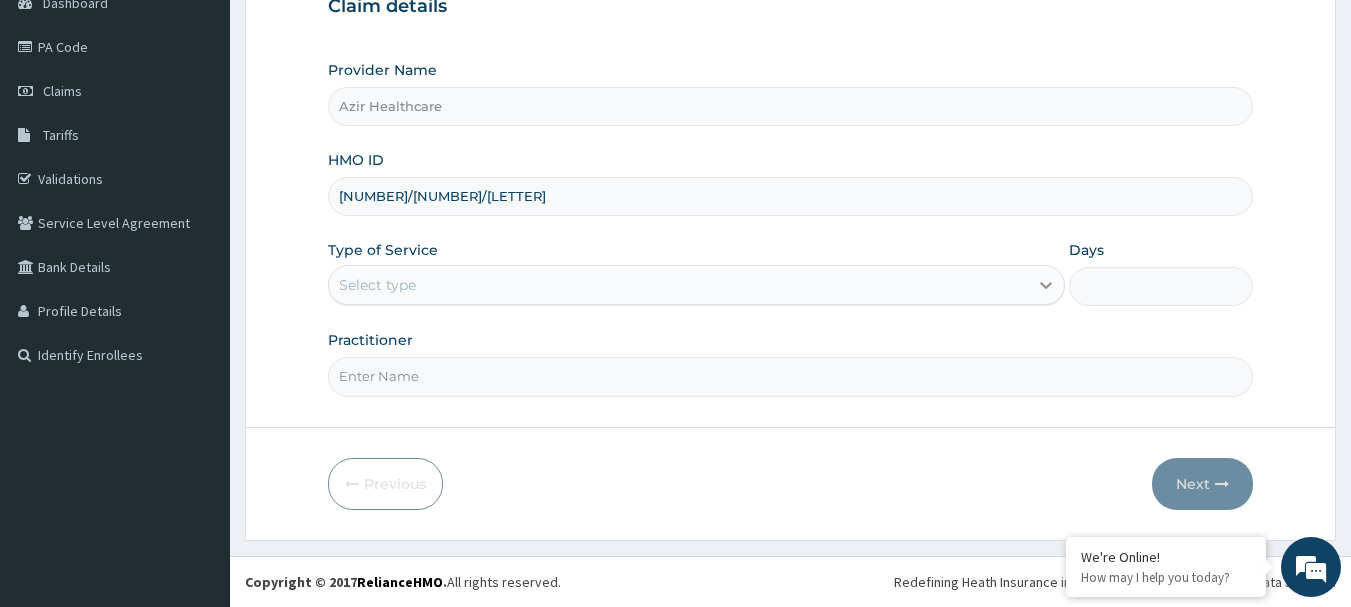 click 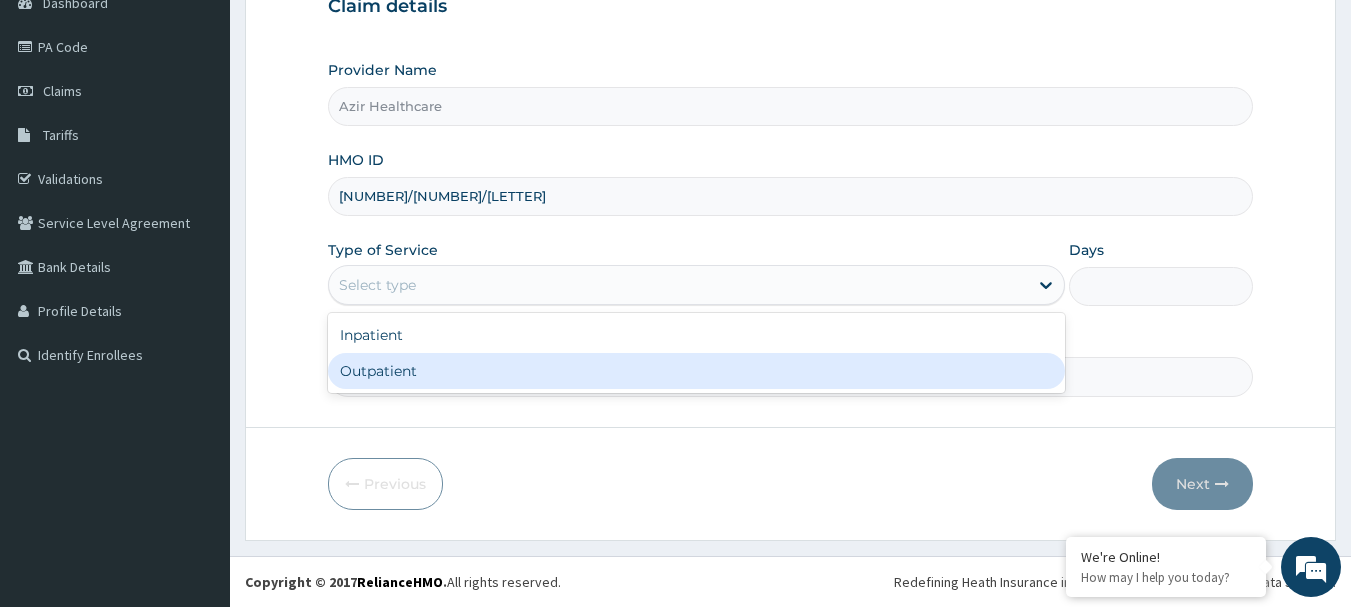 click on "Outpatient" at bounding box center [696, 371] 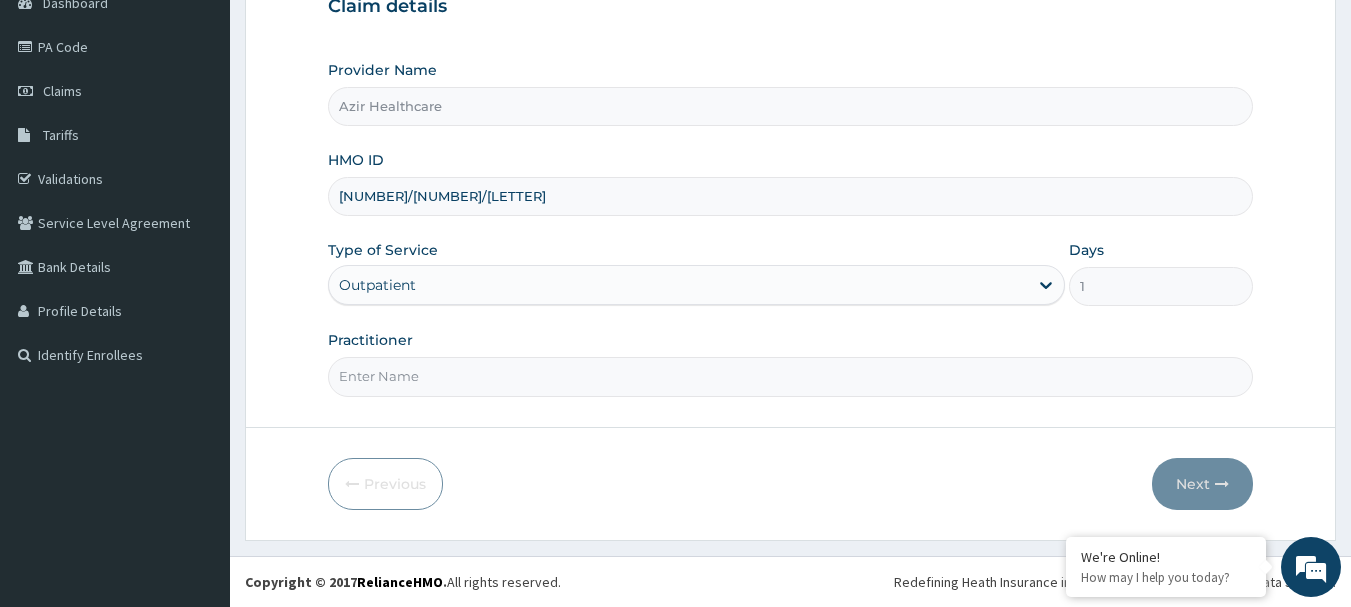 click on "Practitioner" at bounding box center [791, 376] 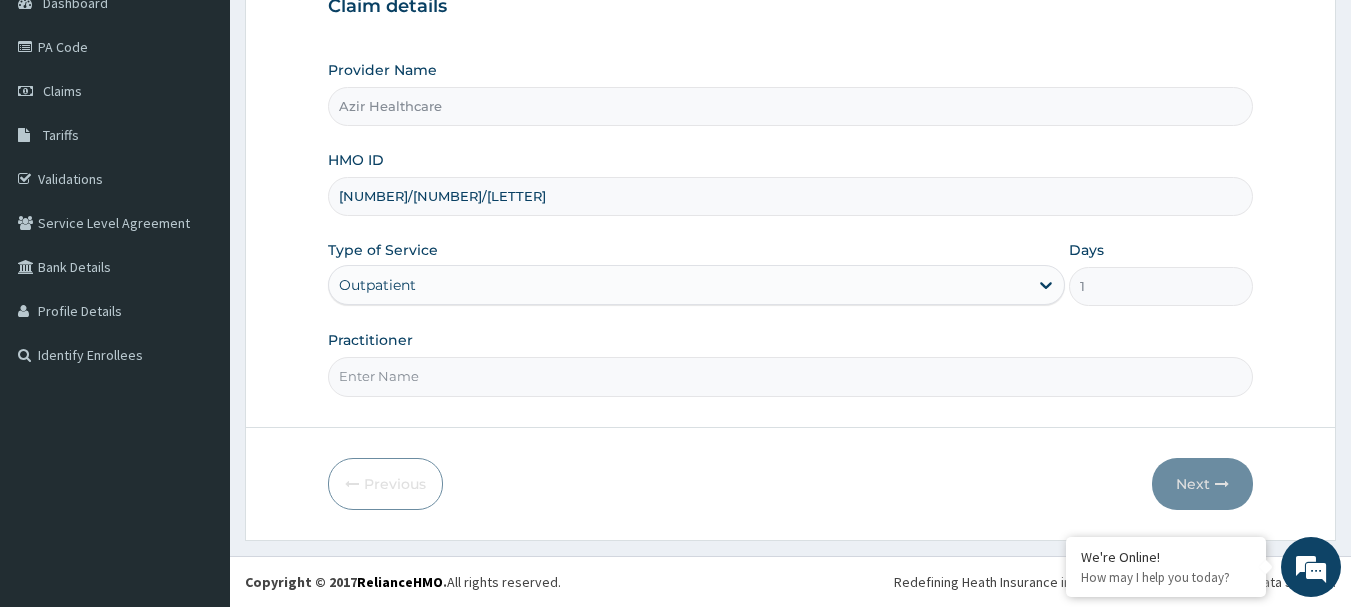 type on "DR [LAST]" 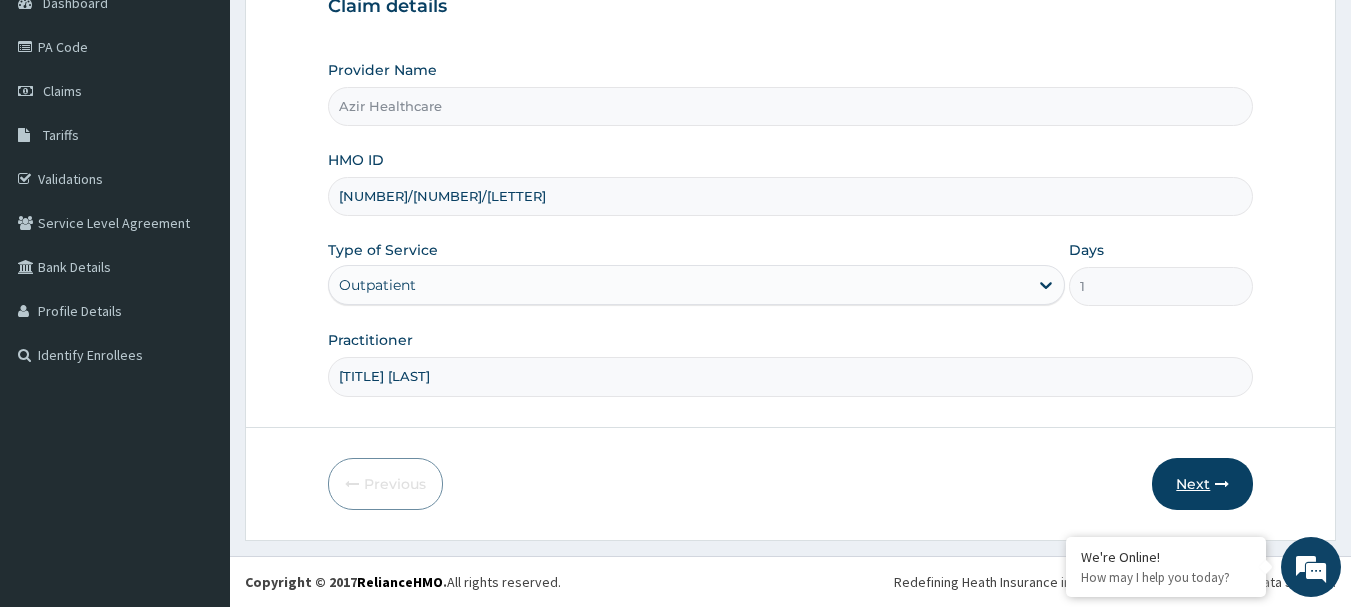 click on "Next" at bounding box center (1202, 484) 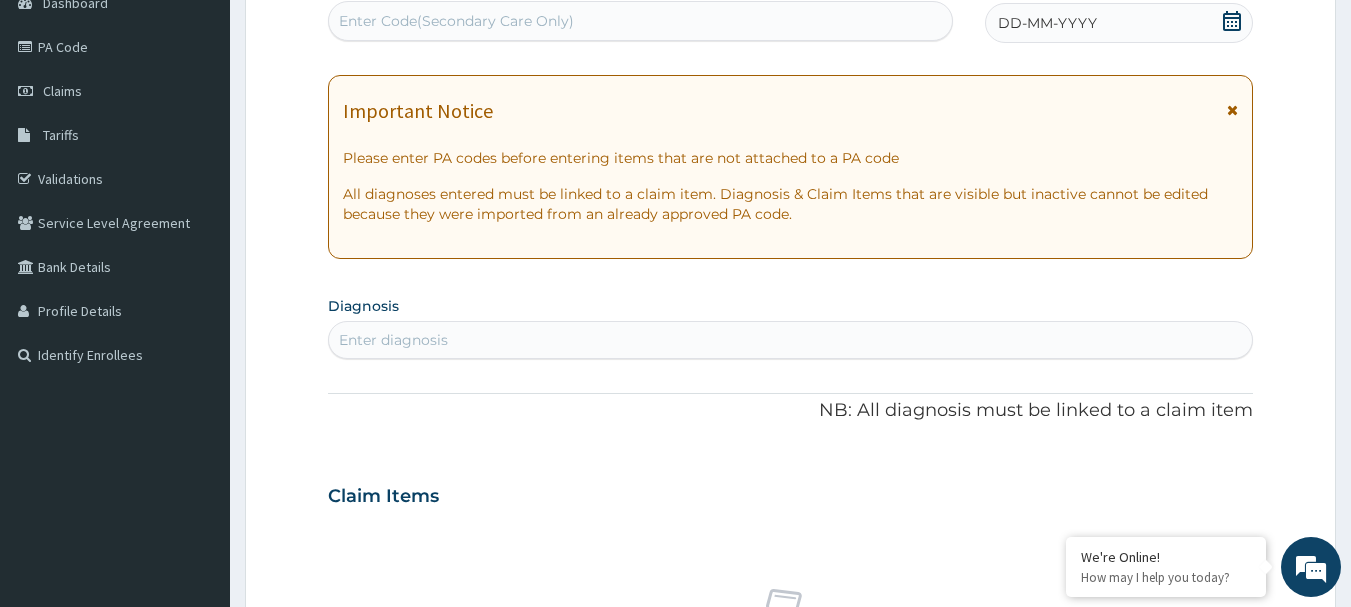 click 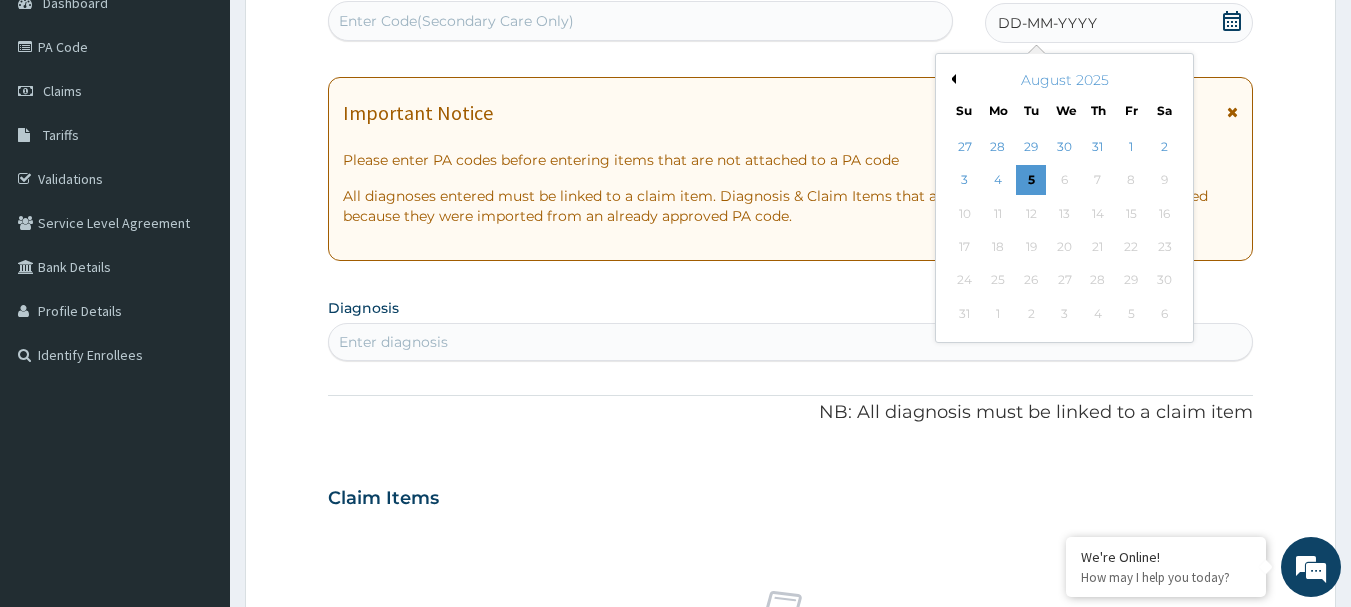 click on "Previous Month" at bounding box center [951, 79] 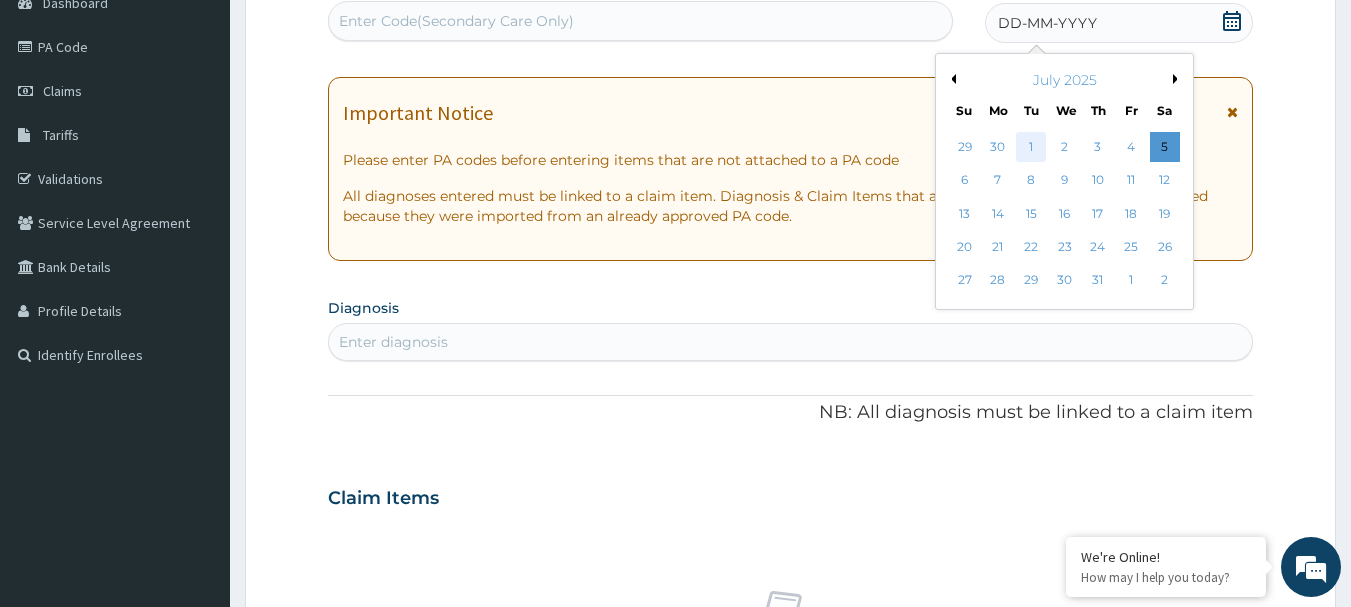 click on "1" at bounding box center (1032, 147) 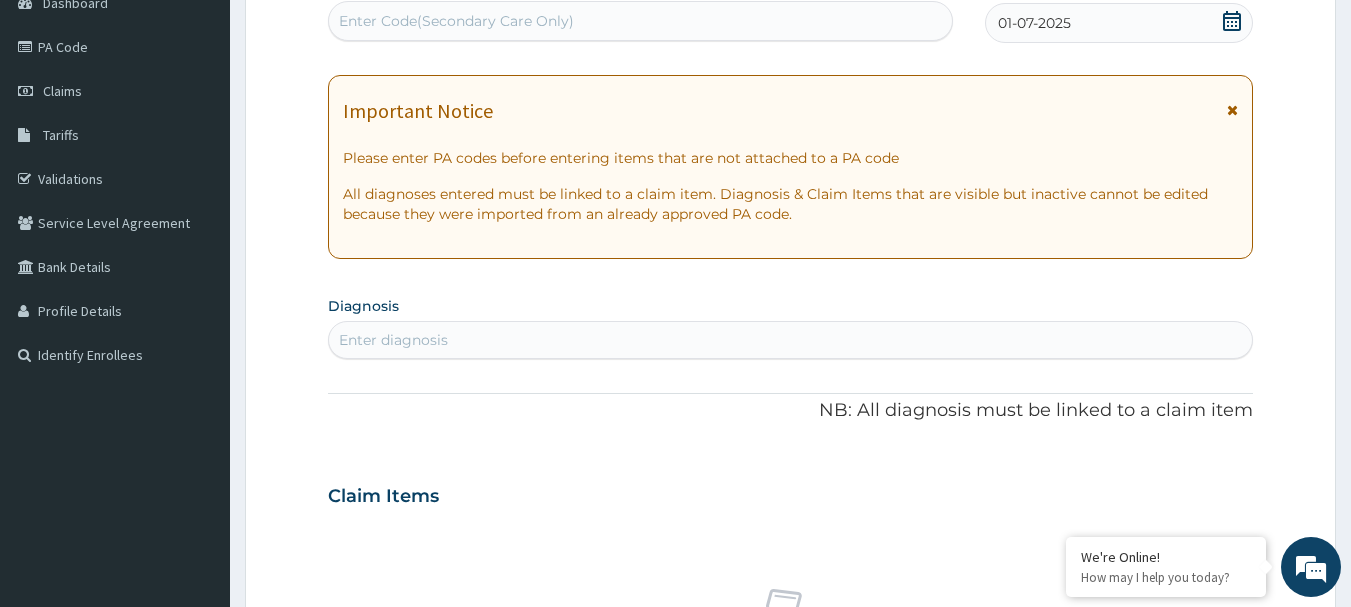 click on "Enter diagnosis" at bounding box center (791, 340) 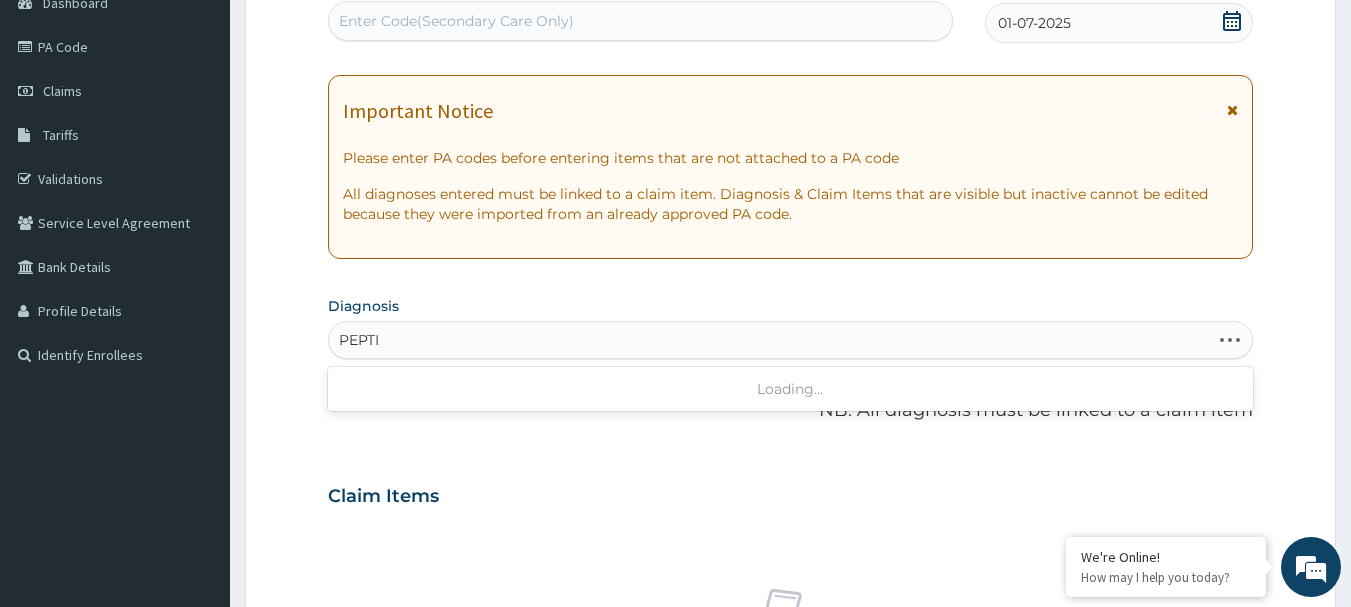 type on "PEPTIC" 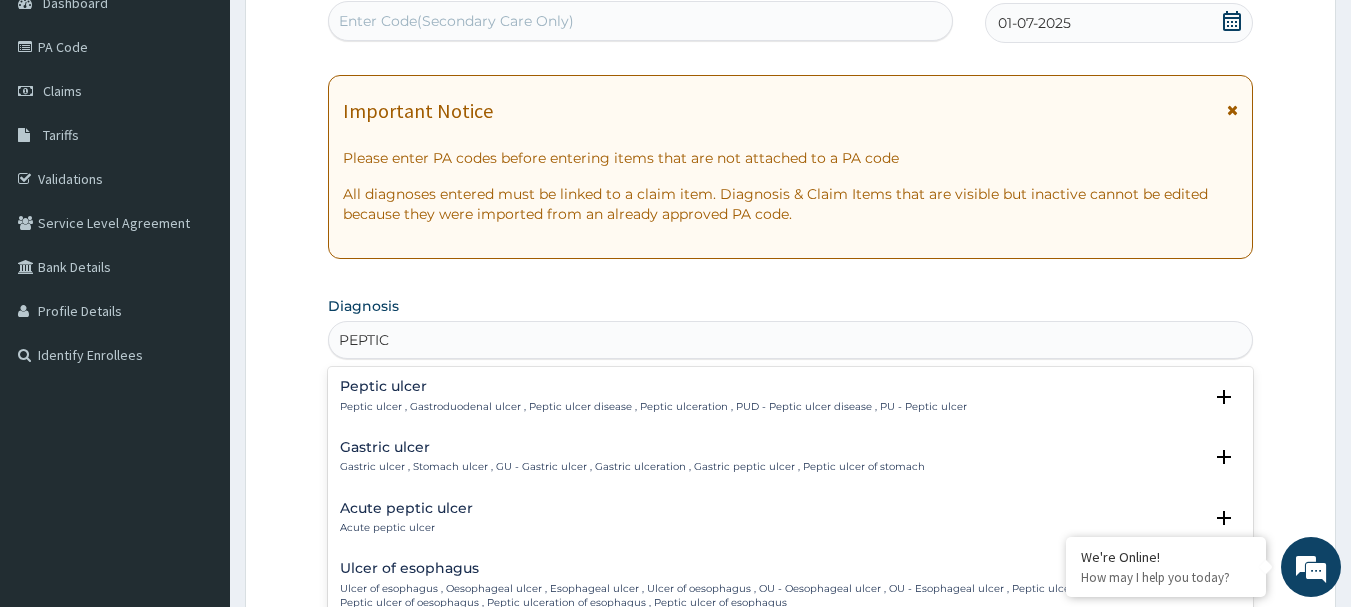 click on "Peptic ulcer" at bounding box center (653, 386) 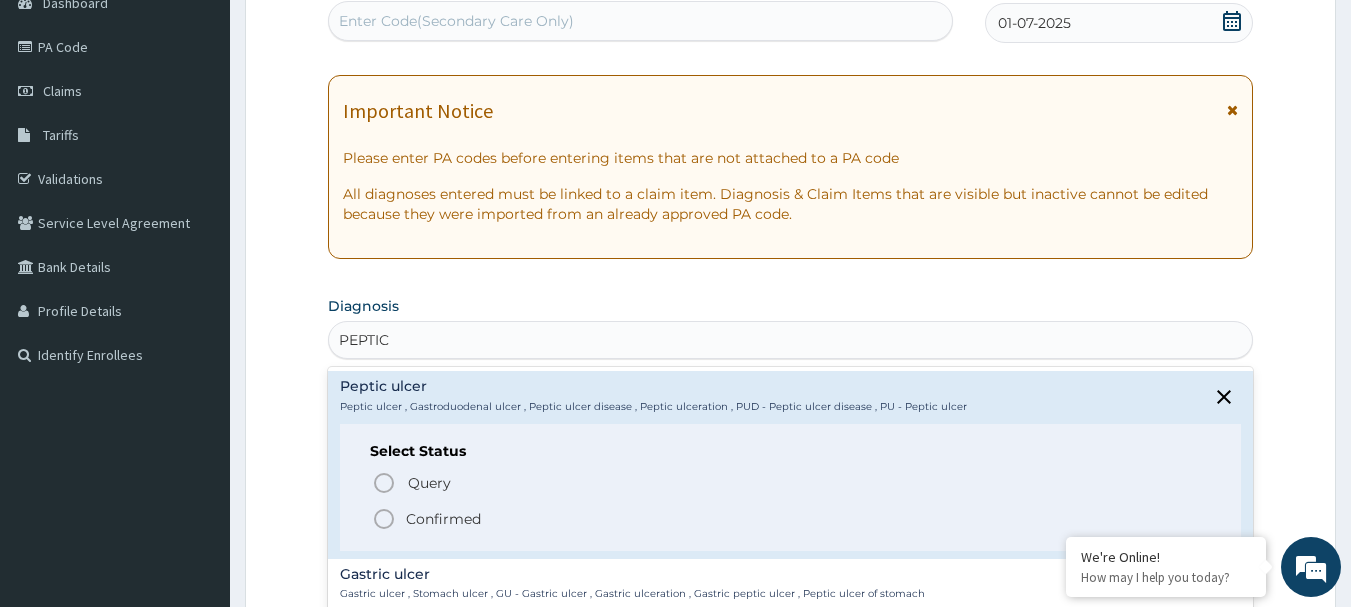 click 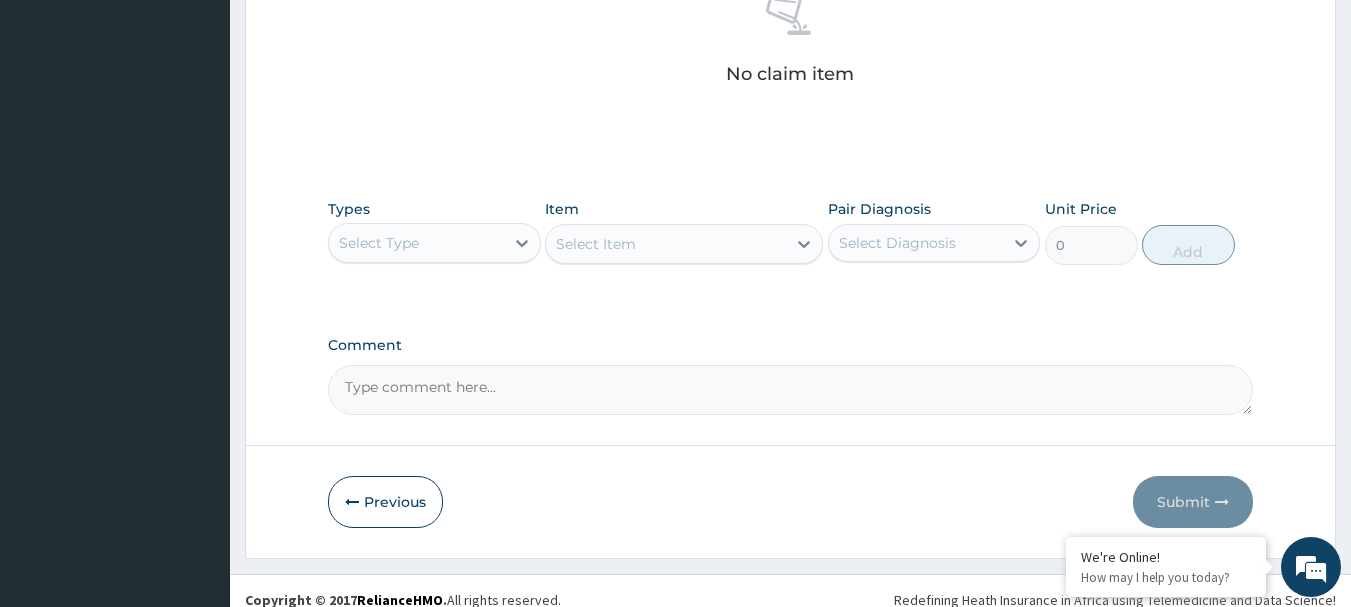 scroll, scrollTop: 835, scrollLeft: 0, axis: vertical 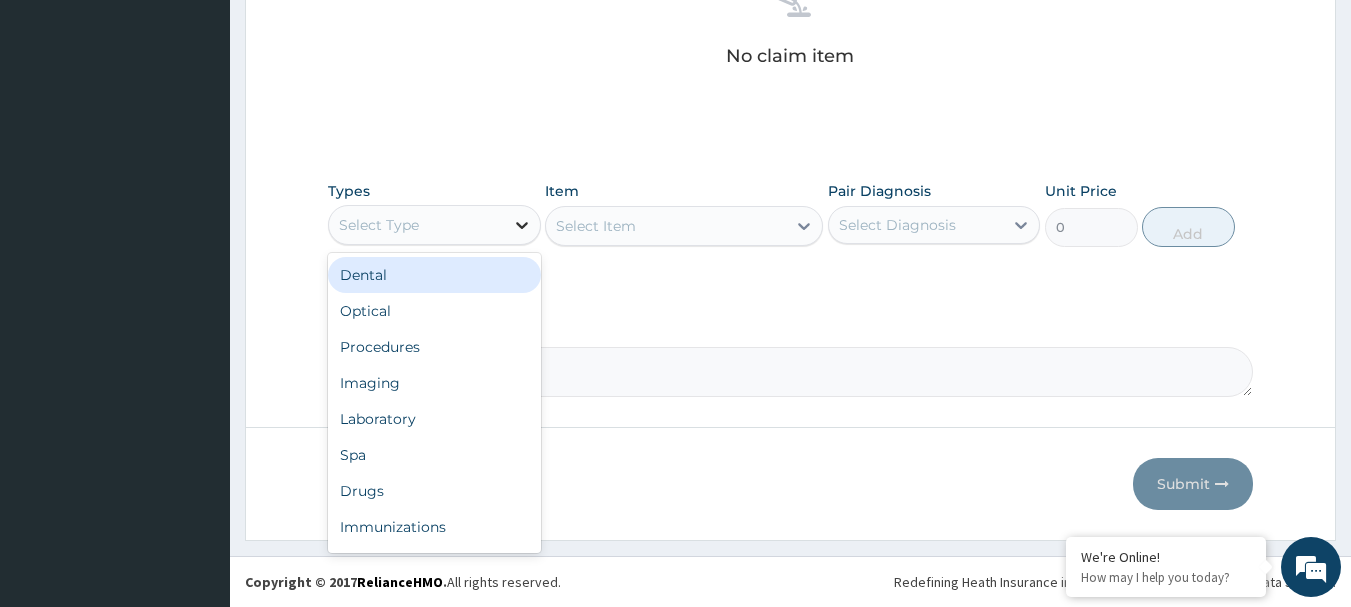 click at bounding box center (522, 225) 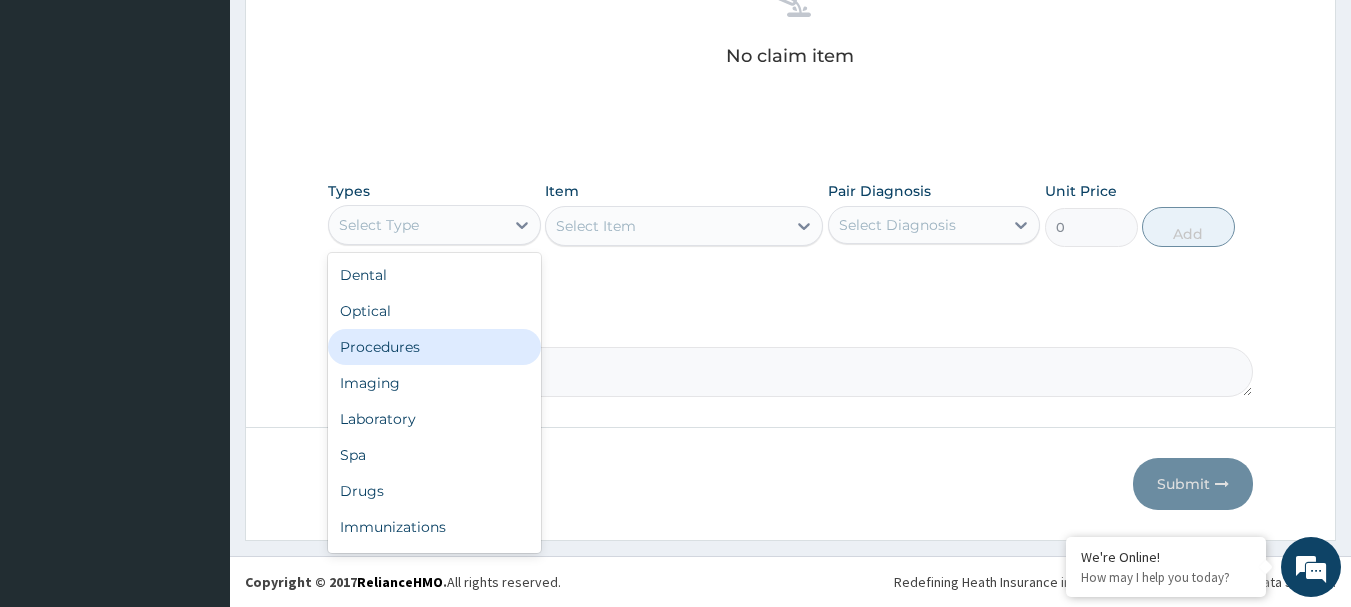 click on "Procedures" at bounding box center (434, 347) 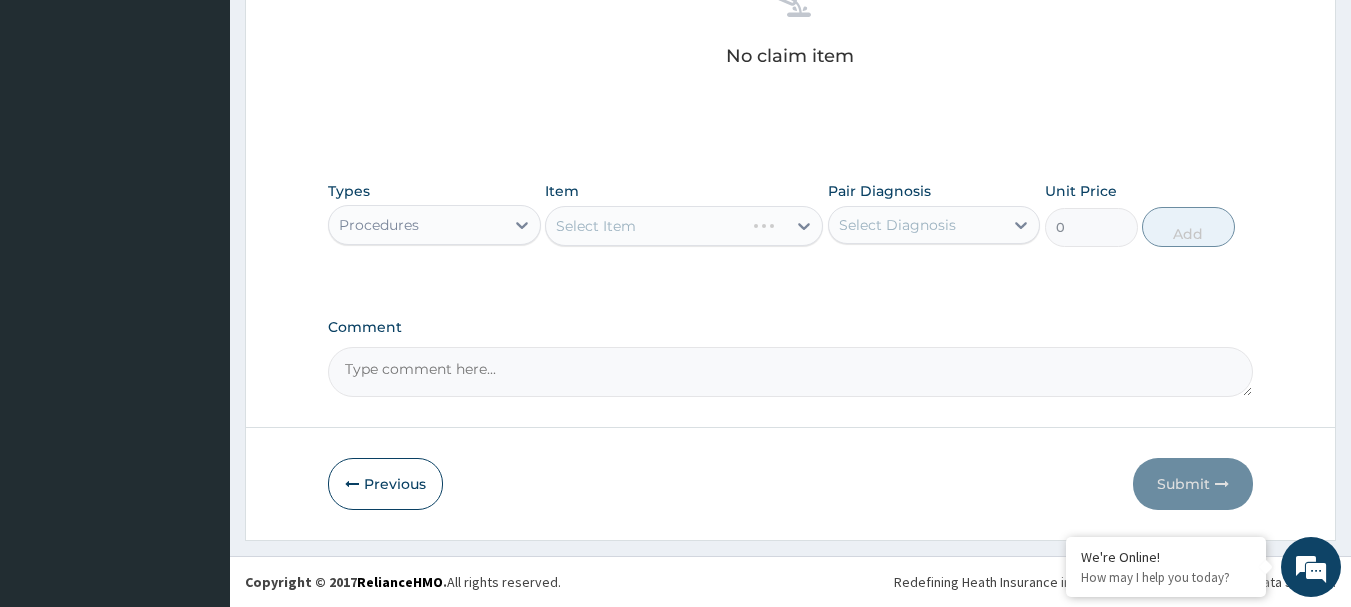 click on "Select Item" at bounding box center [684, 226] 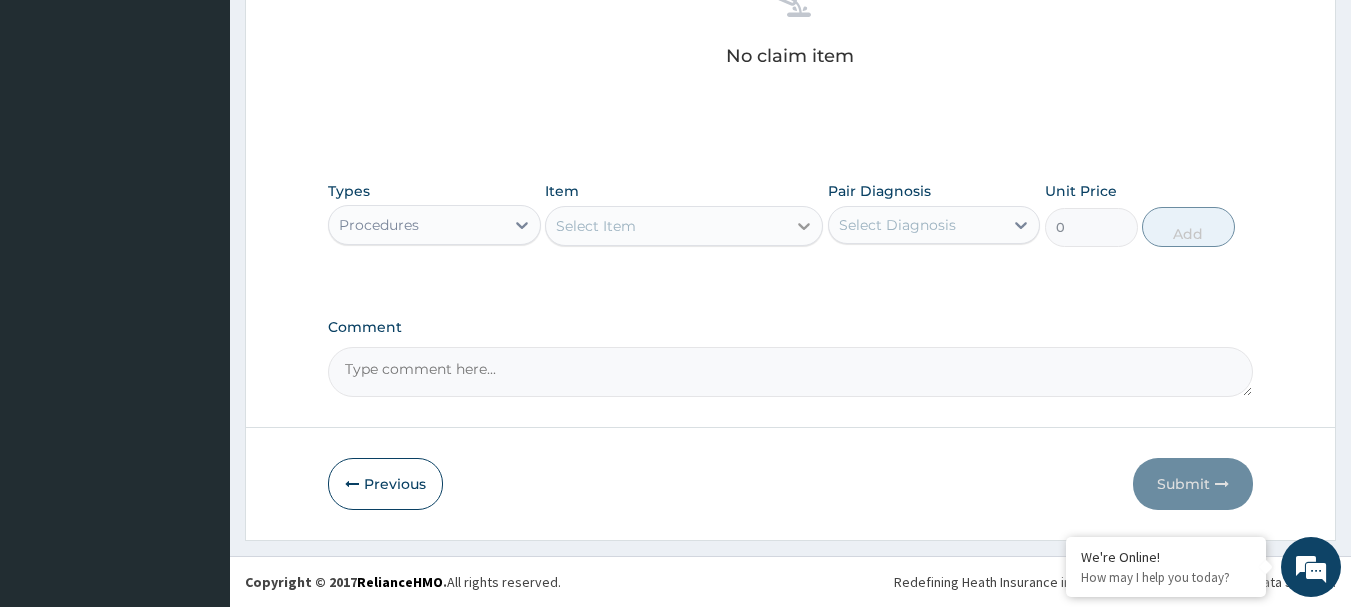 click 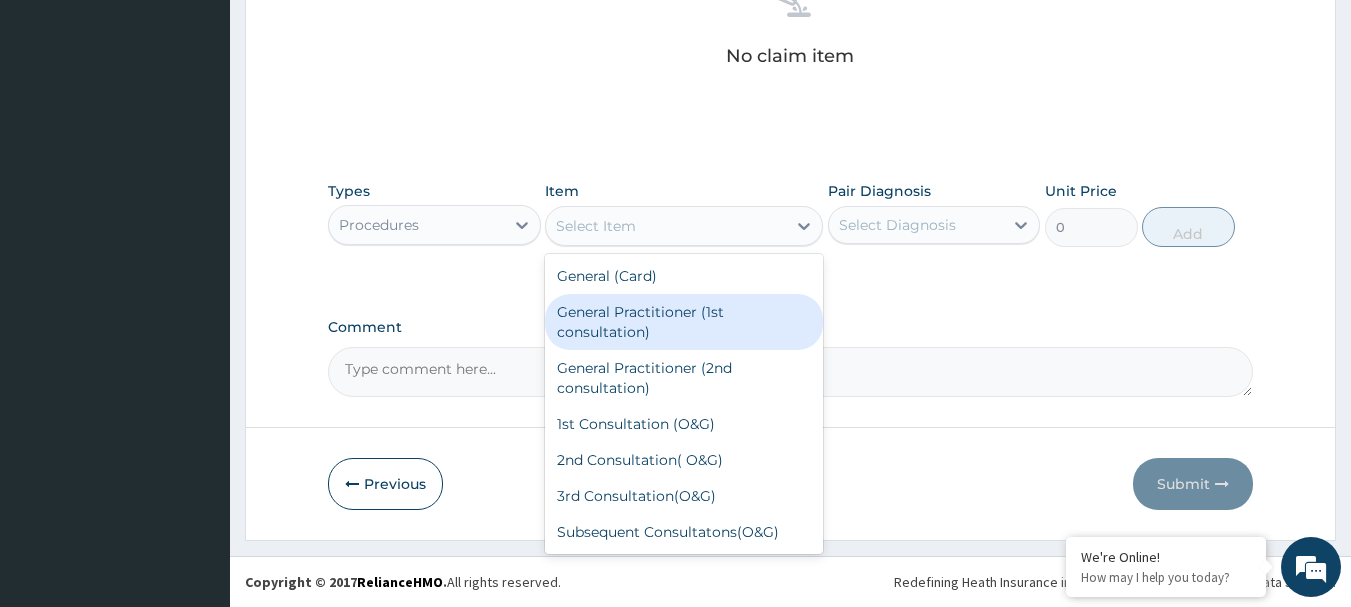 click on "General Practitioner (1st consultation)" at bounding box center (684, 322) 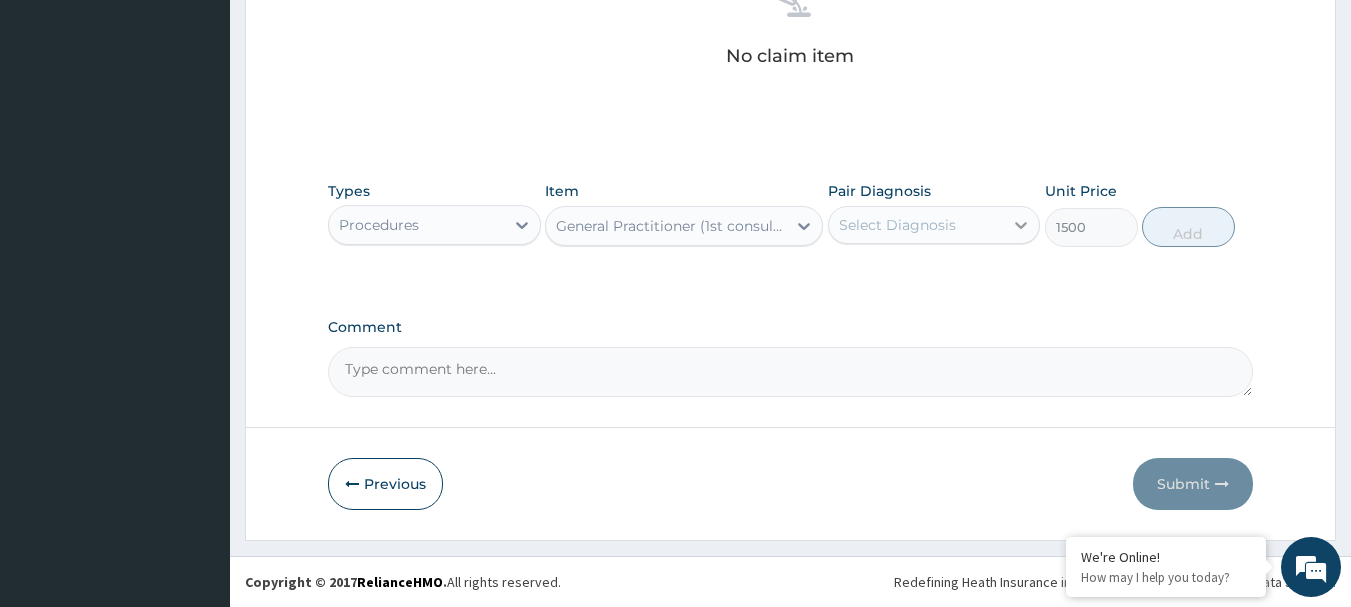 click 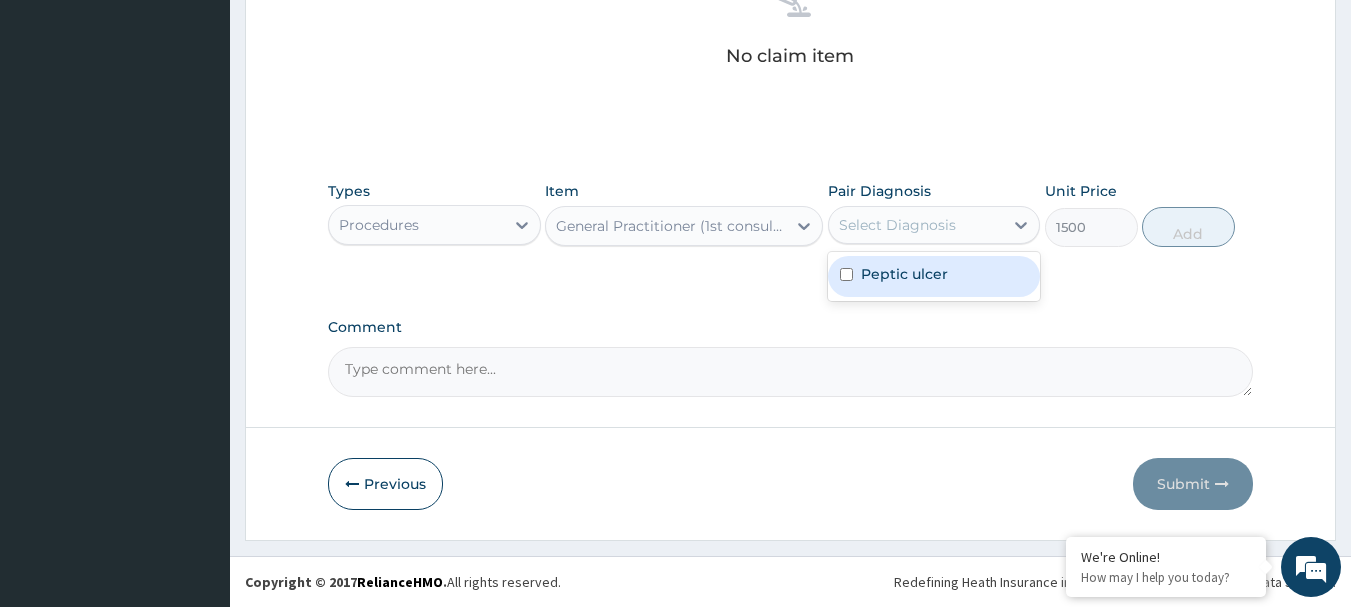 click on "Peptic ulcer" at bounding box center [934, 276] 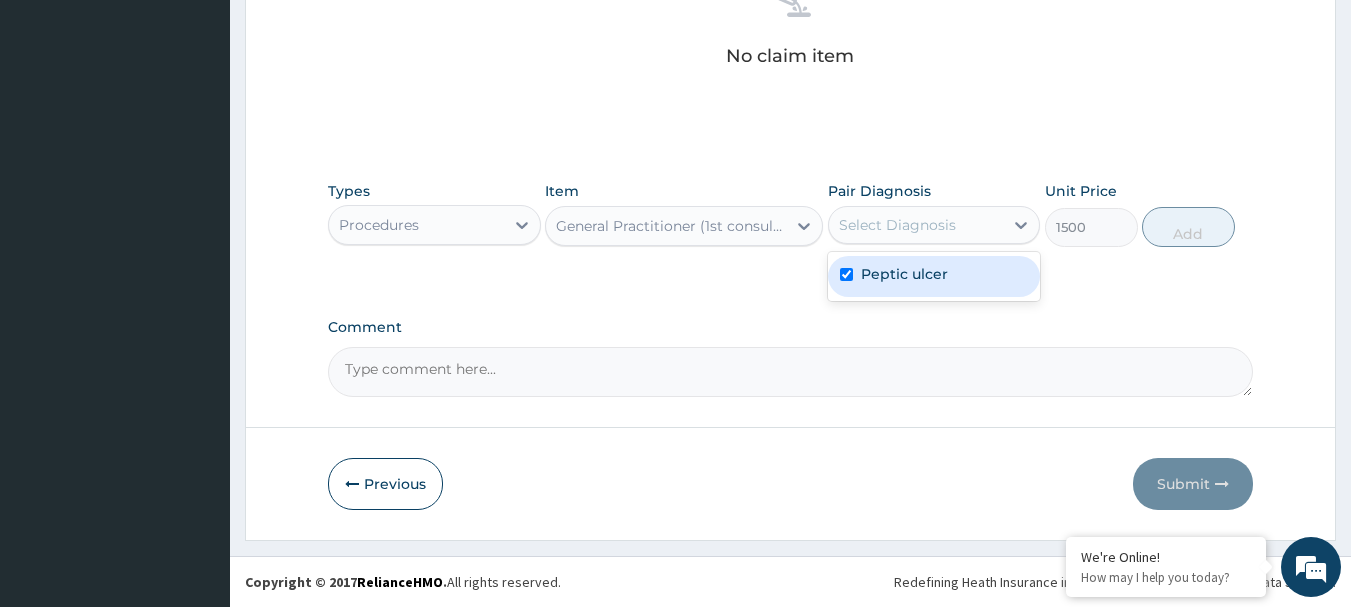 checkbox on "true" 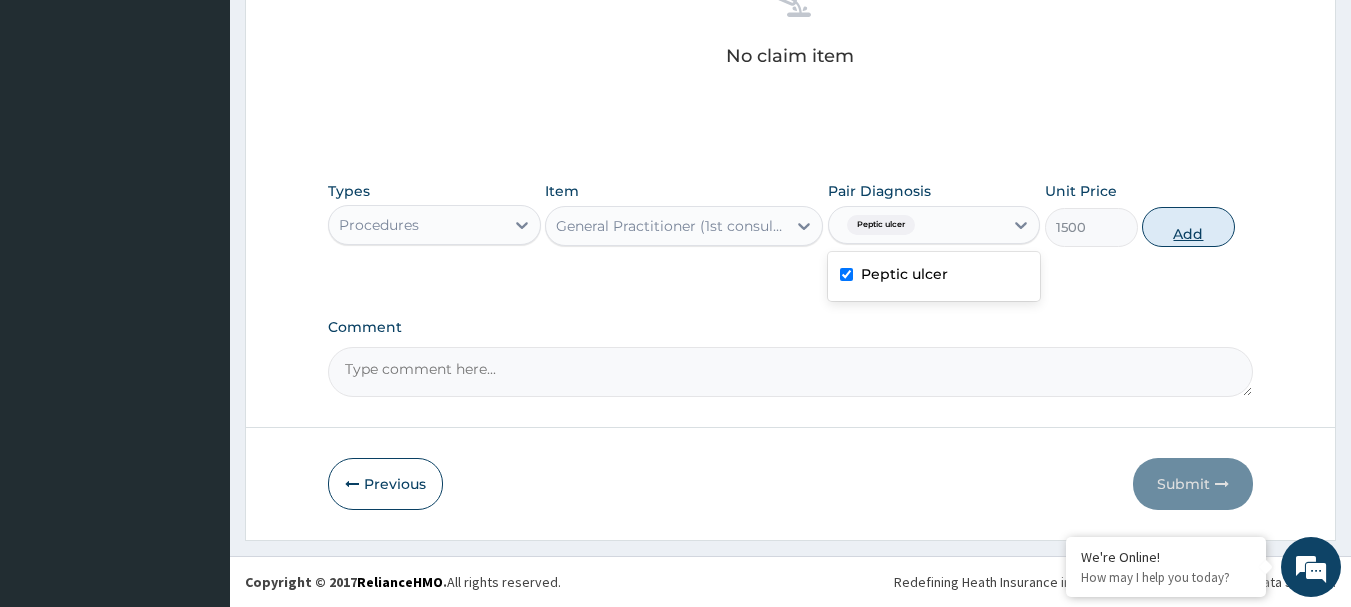 click on "Add" at bounding box center (1188, 227) 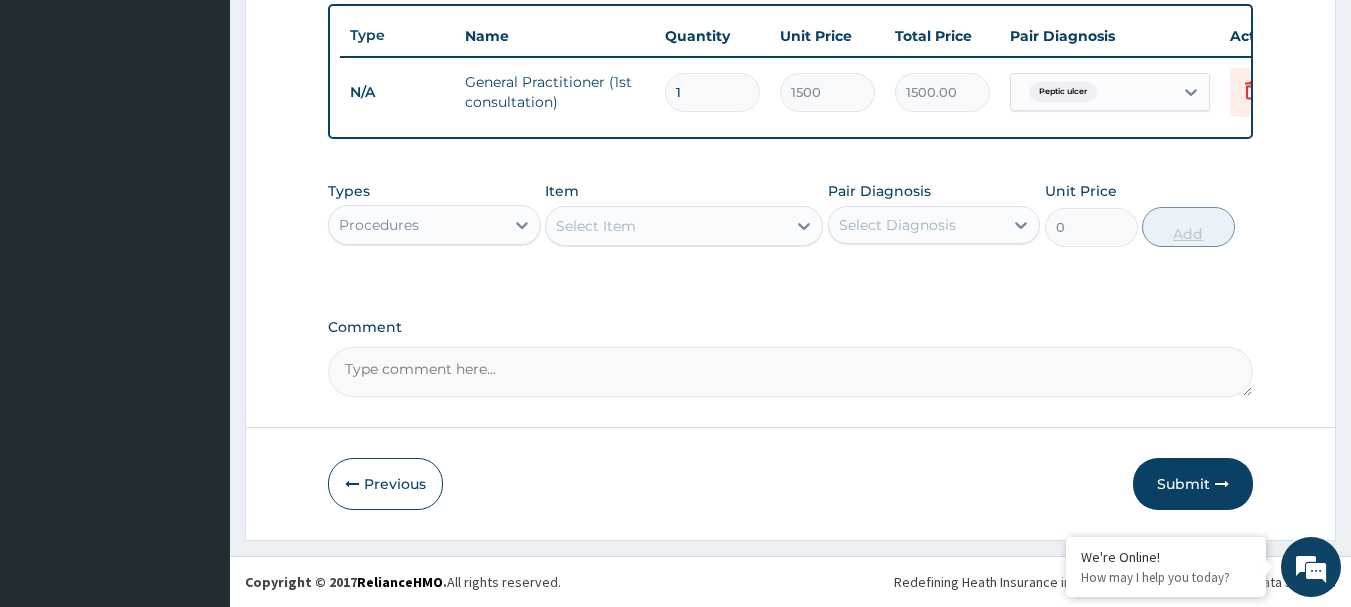 scroll, scrollTop: 755, scrollLeft: 0, axis: vertical 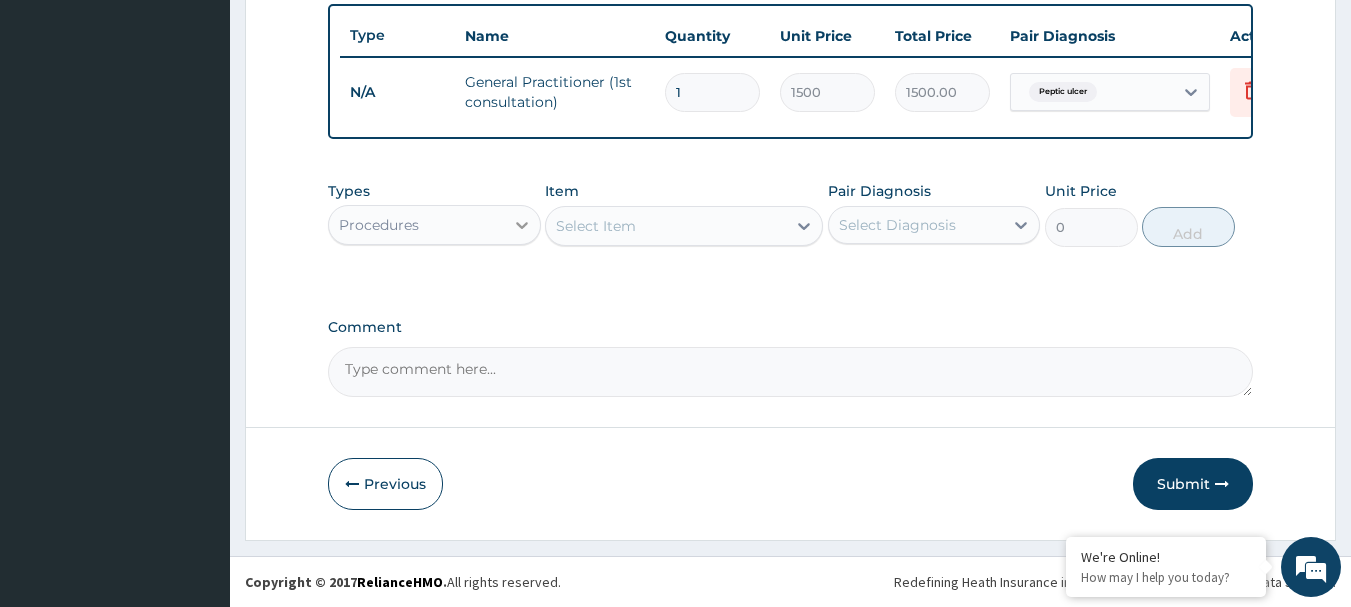 click 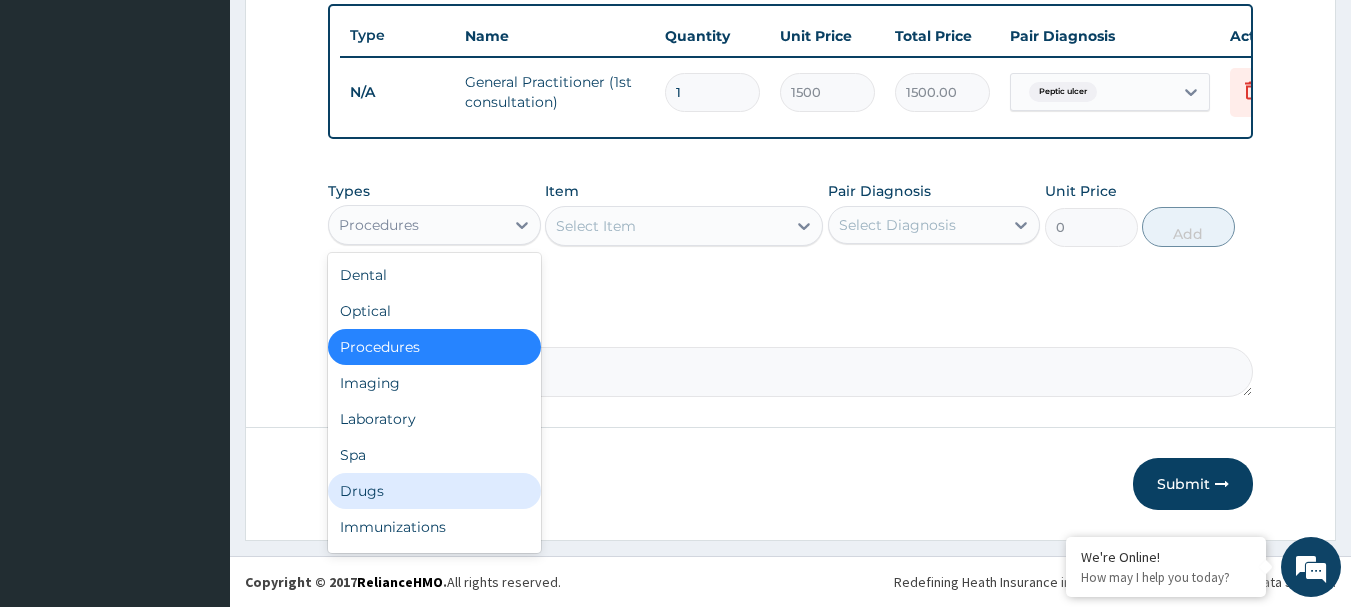 click on "Drugs" at bounding box center (434, 491) 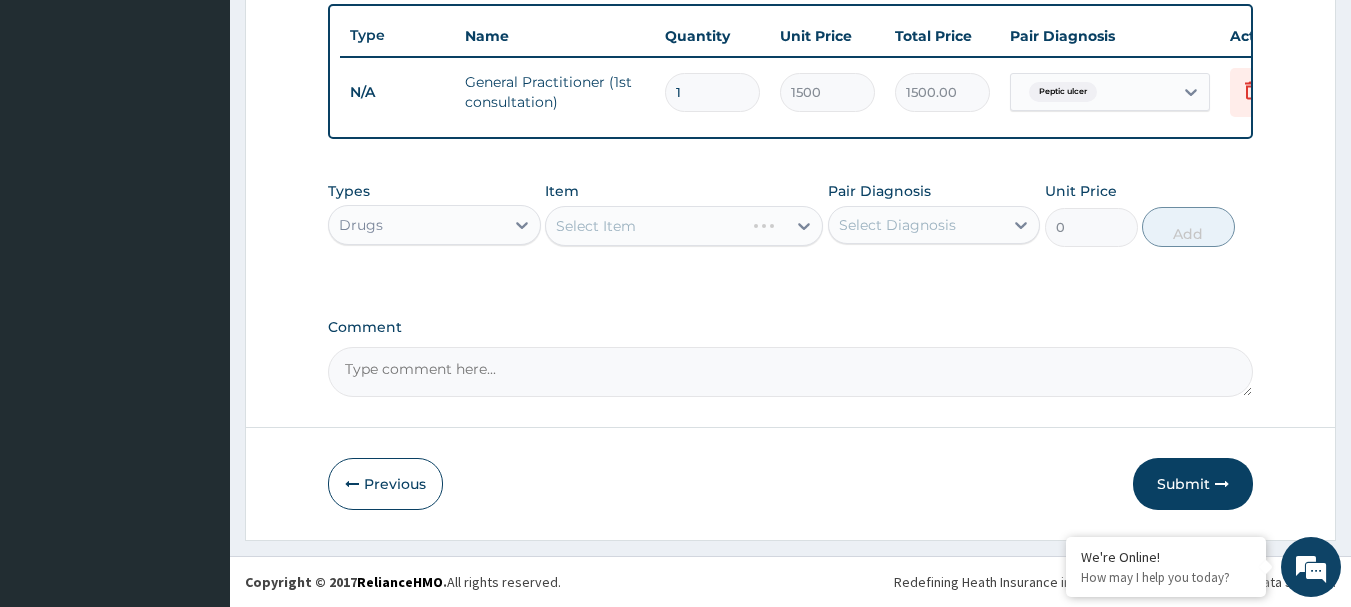 click on "Select Item" at bounding box center [684, 226] 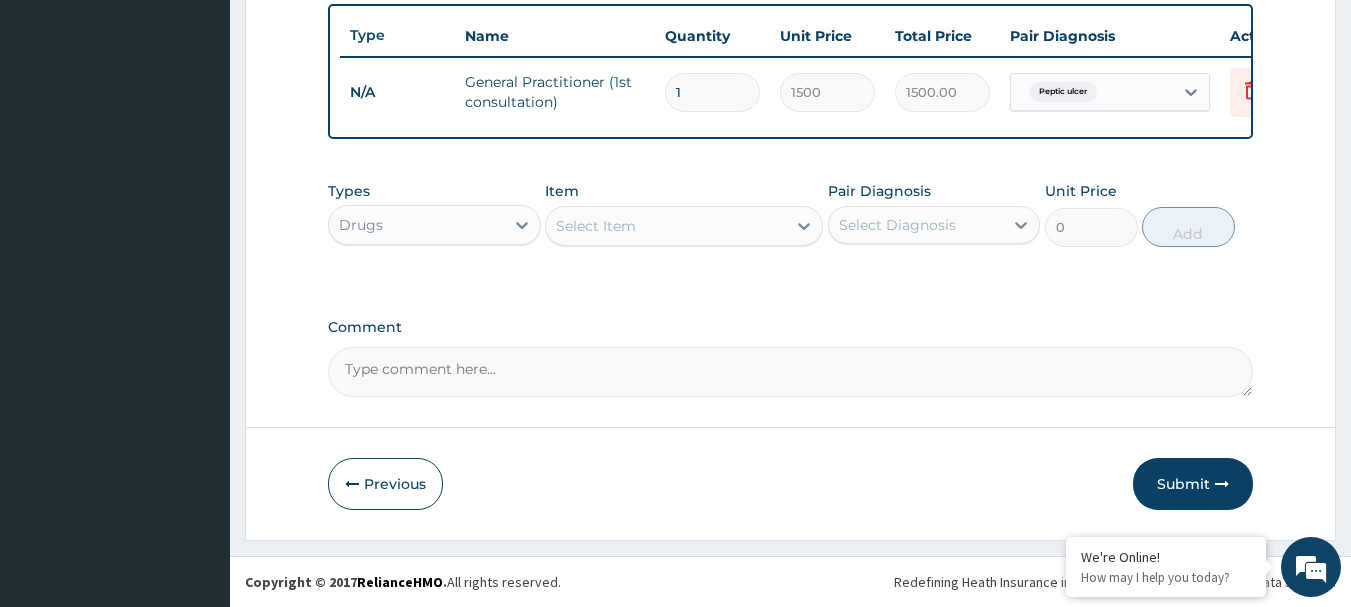 click 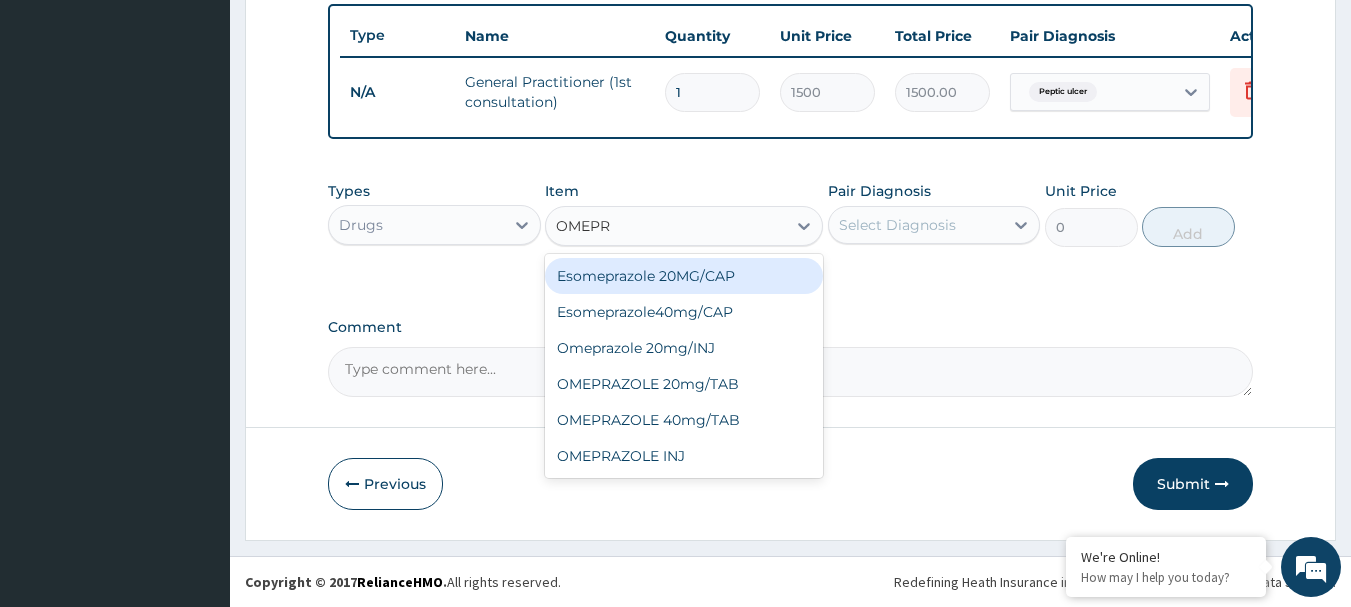 type on "OMEPRA" 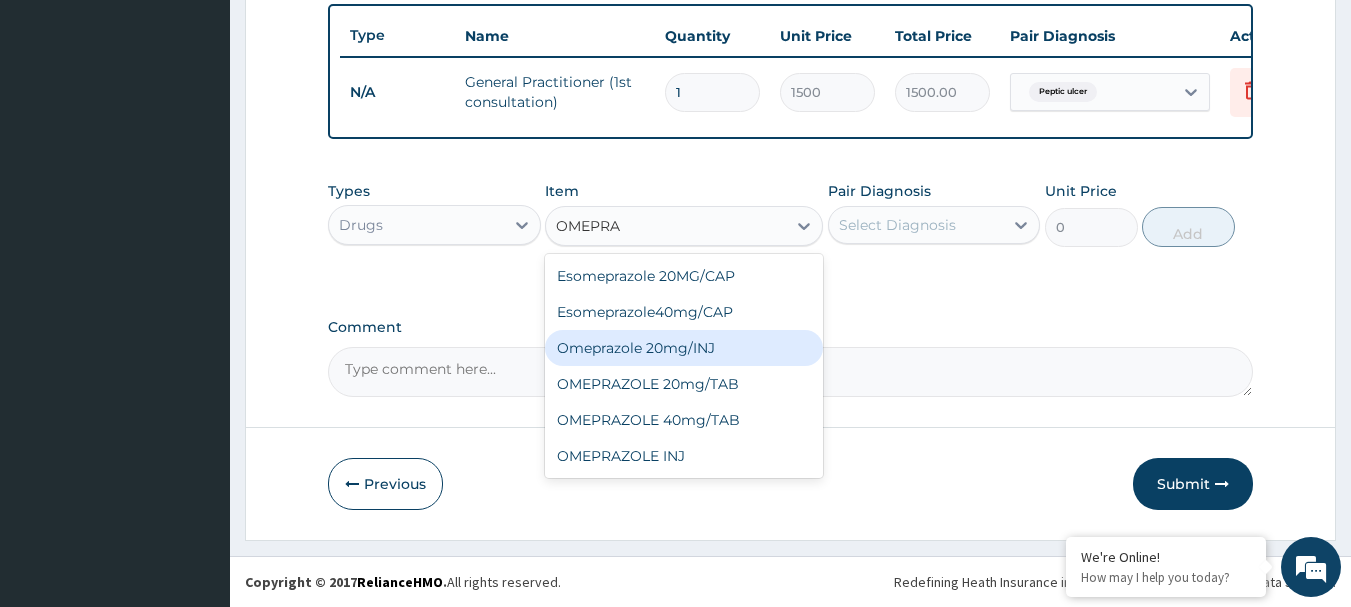 click on "Omeprazole 20mg/INJ" at bounding box center [684, 348] 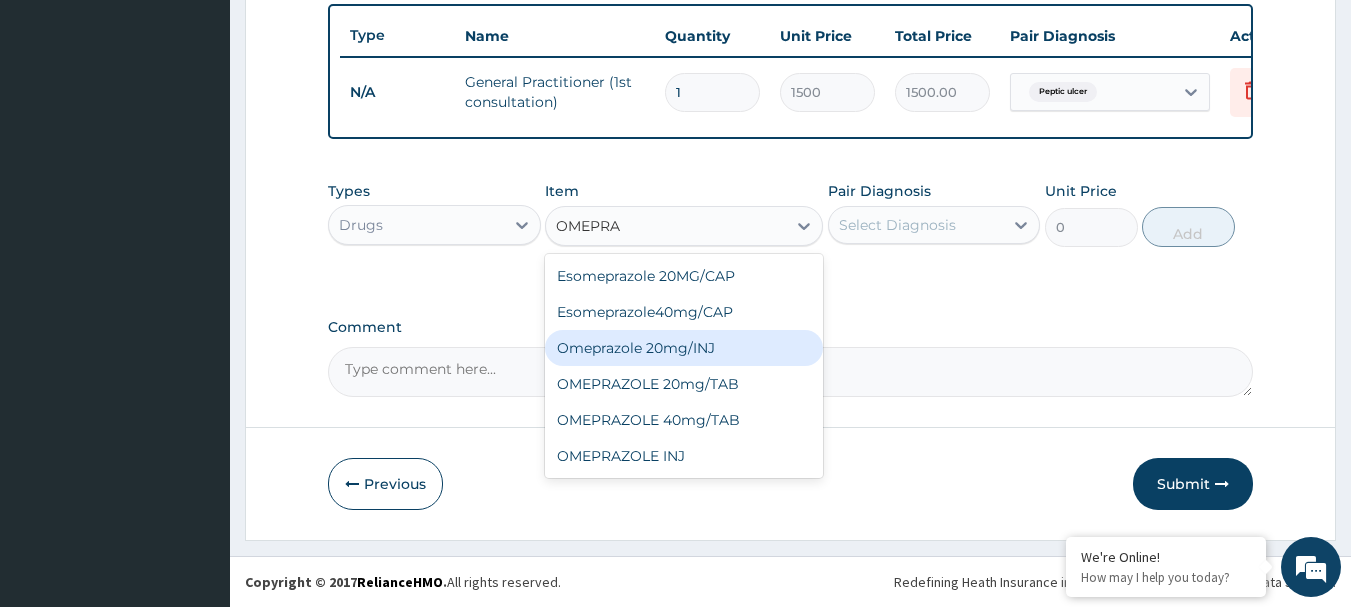 type 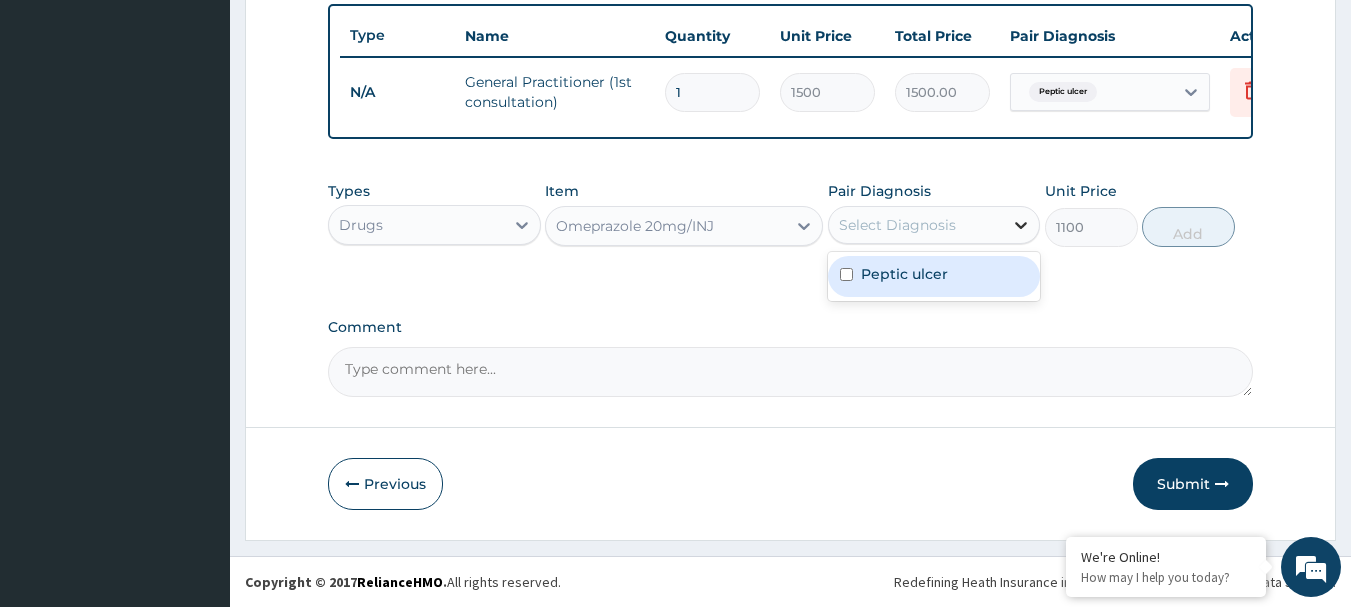 click 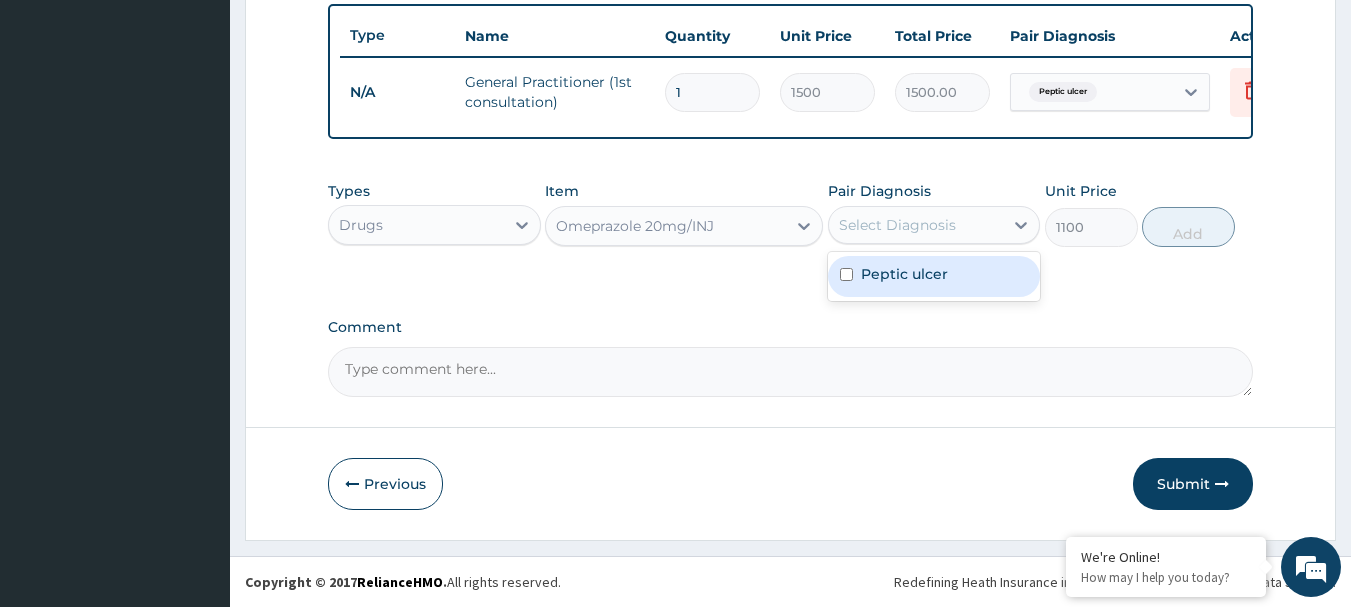 click on "Peptic ulcer" at bounding box center (904, 274) 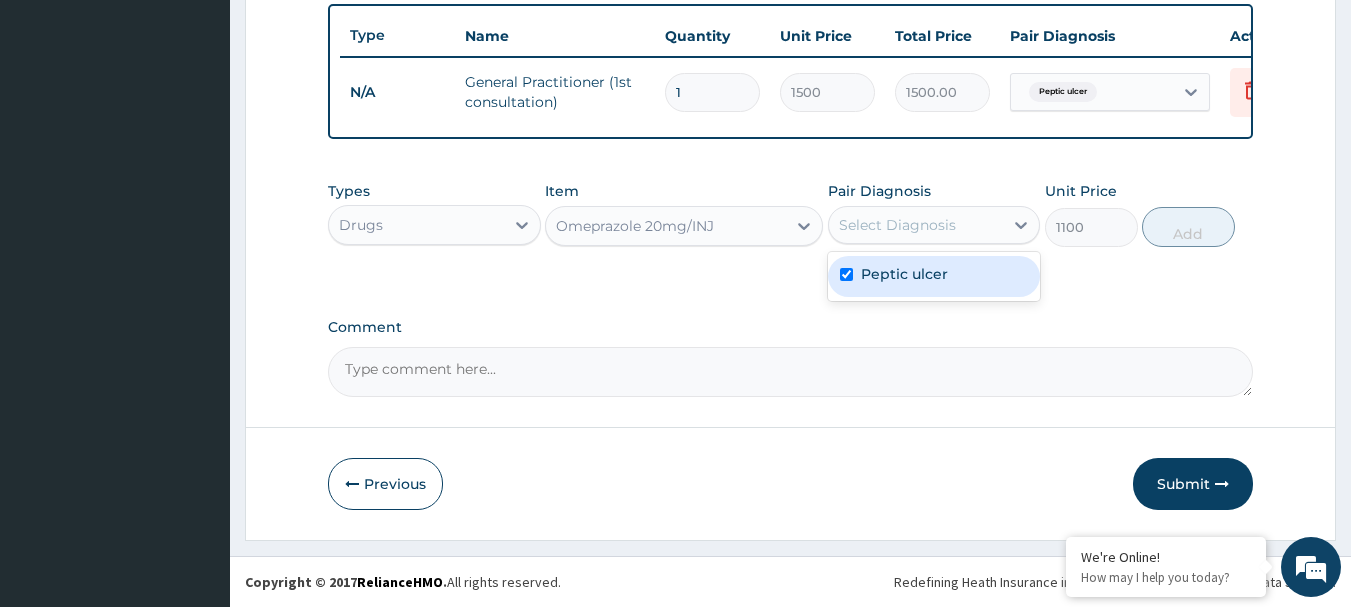 checkbox on "true" 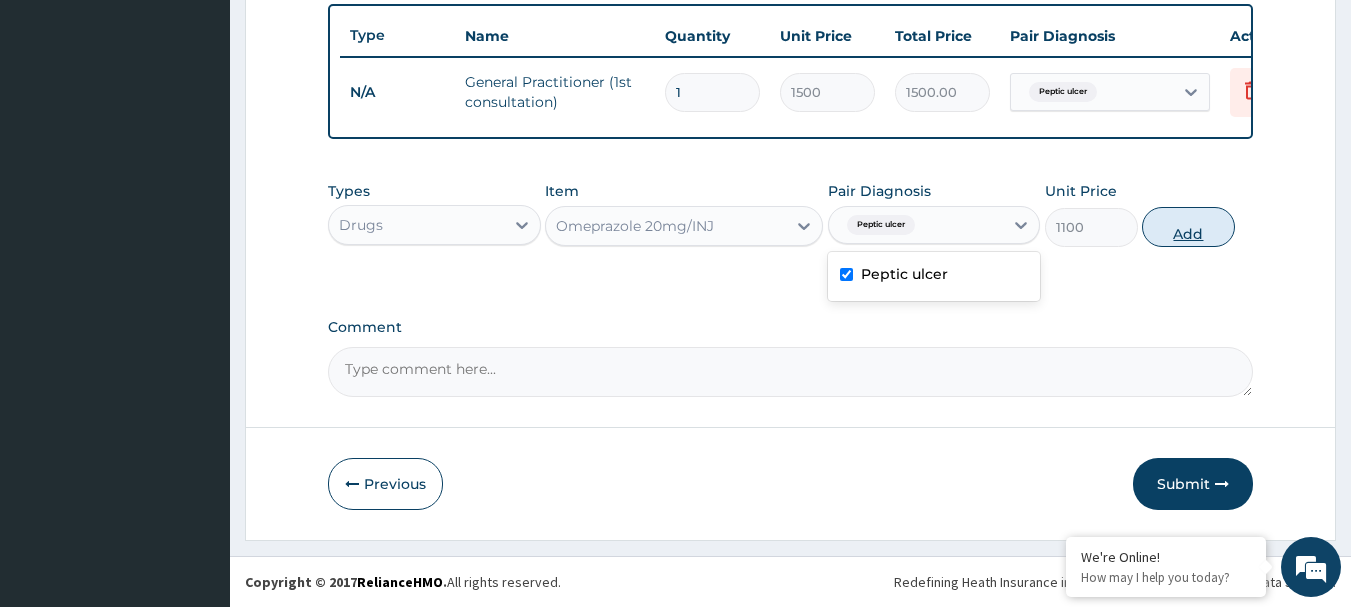 click on "Add" at bounding box center (1188, 227) 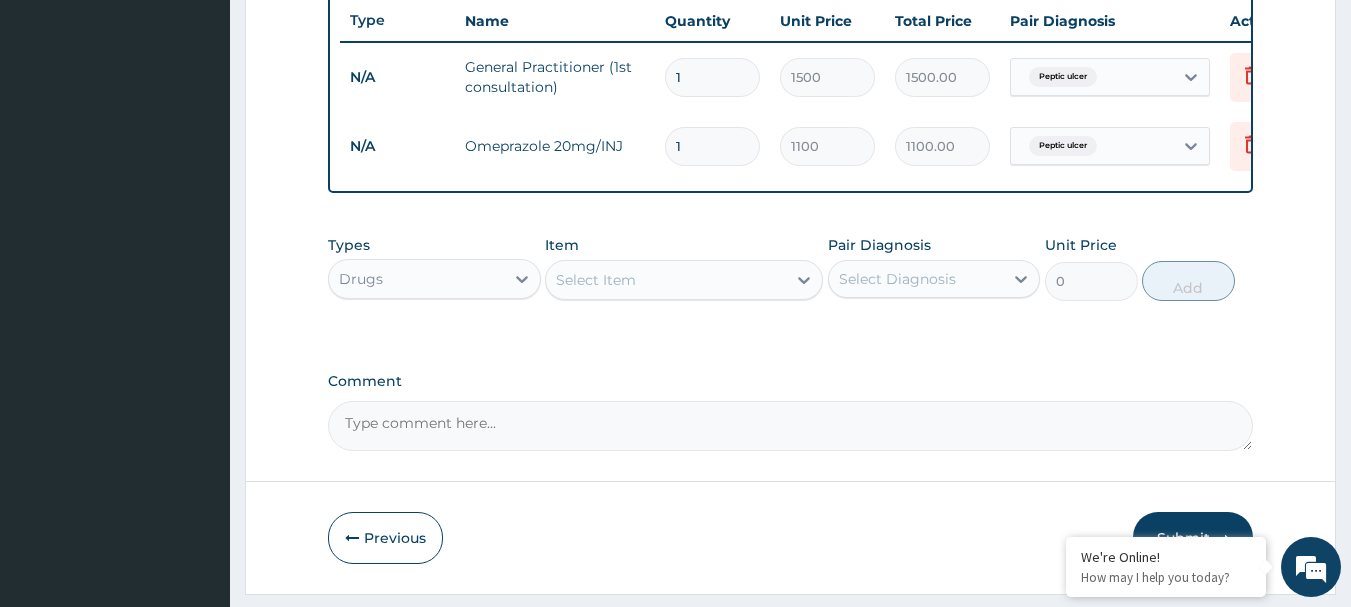 type 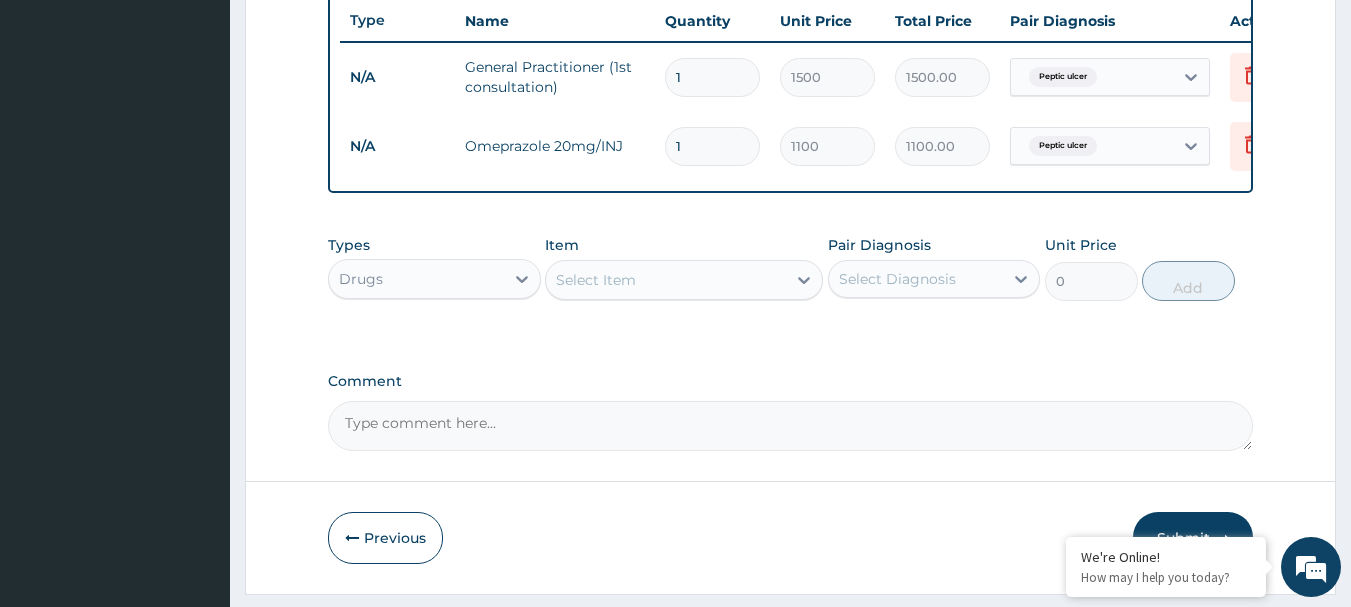 type on "0.00" 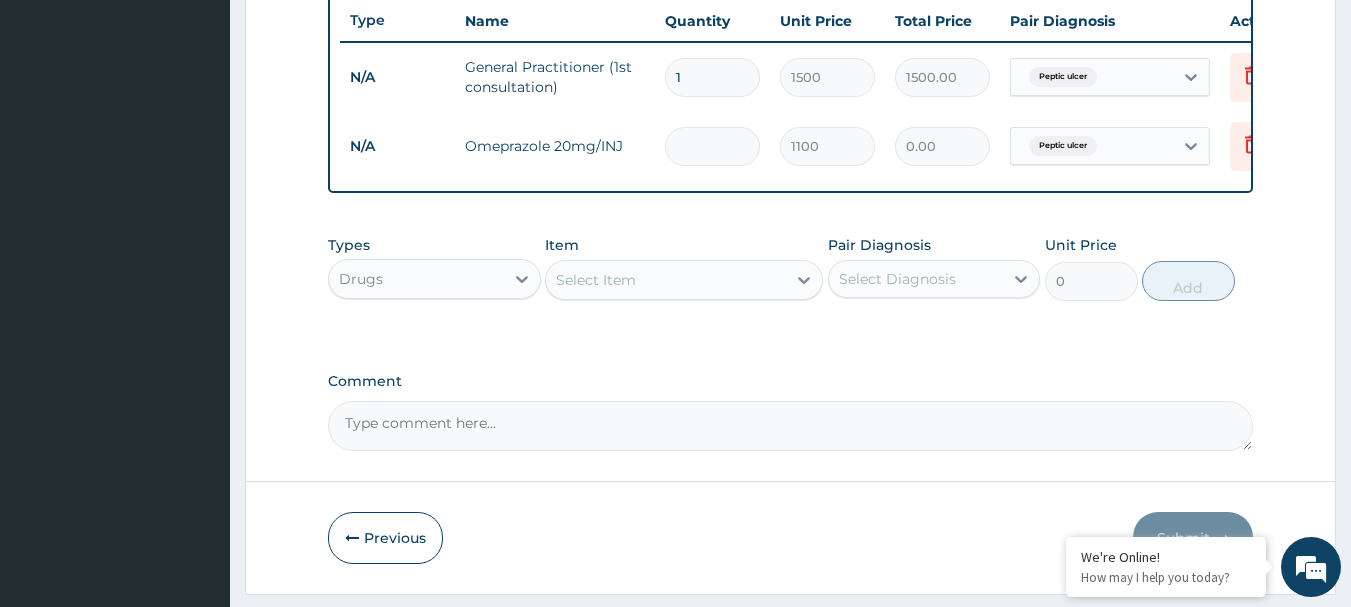 type on "2" 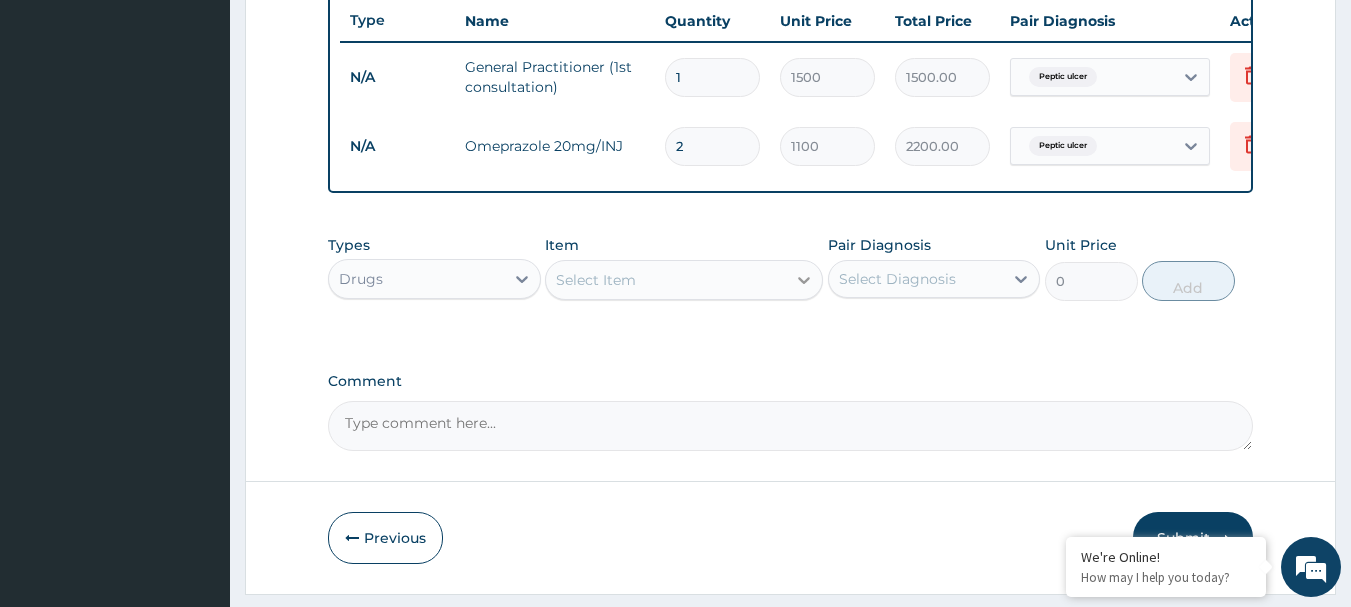 type on "2" 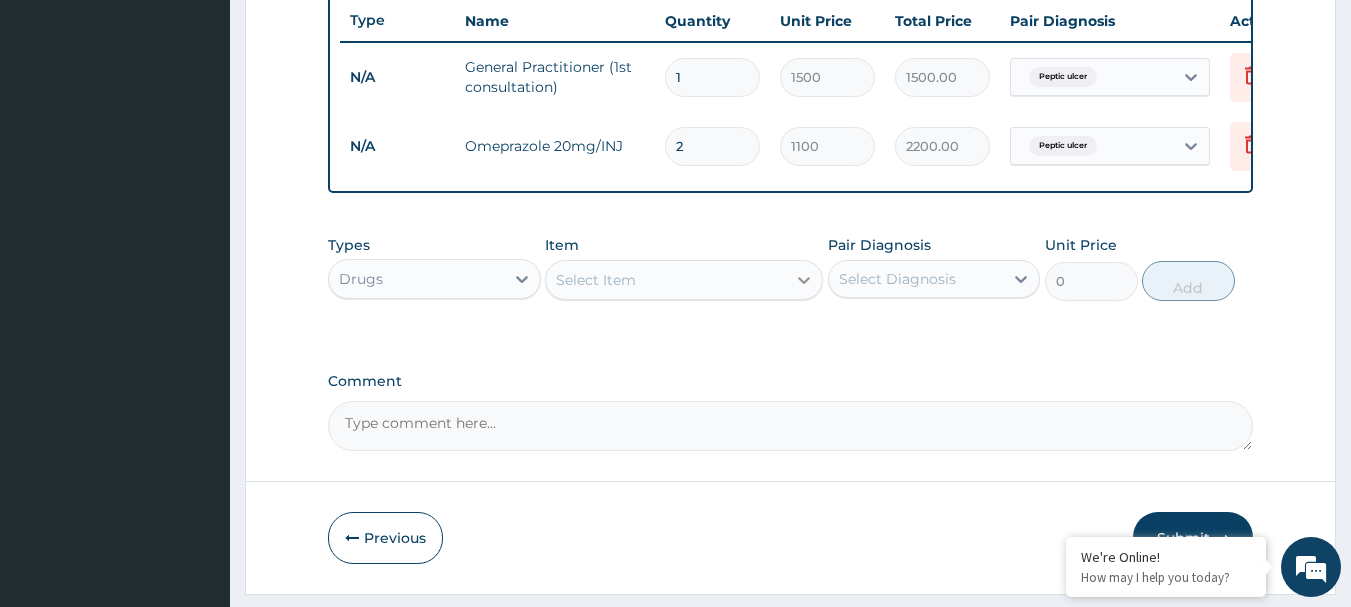 click 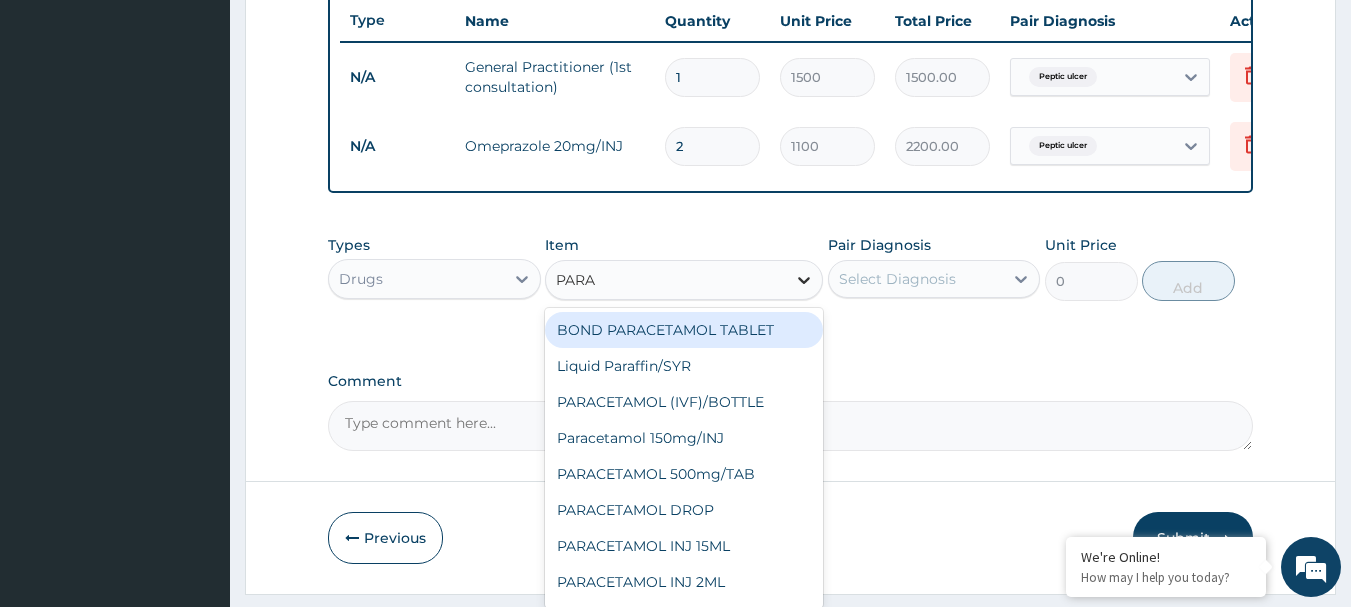 type on "PARAC" 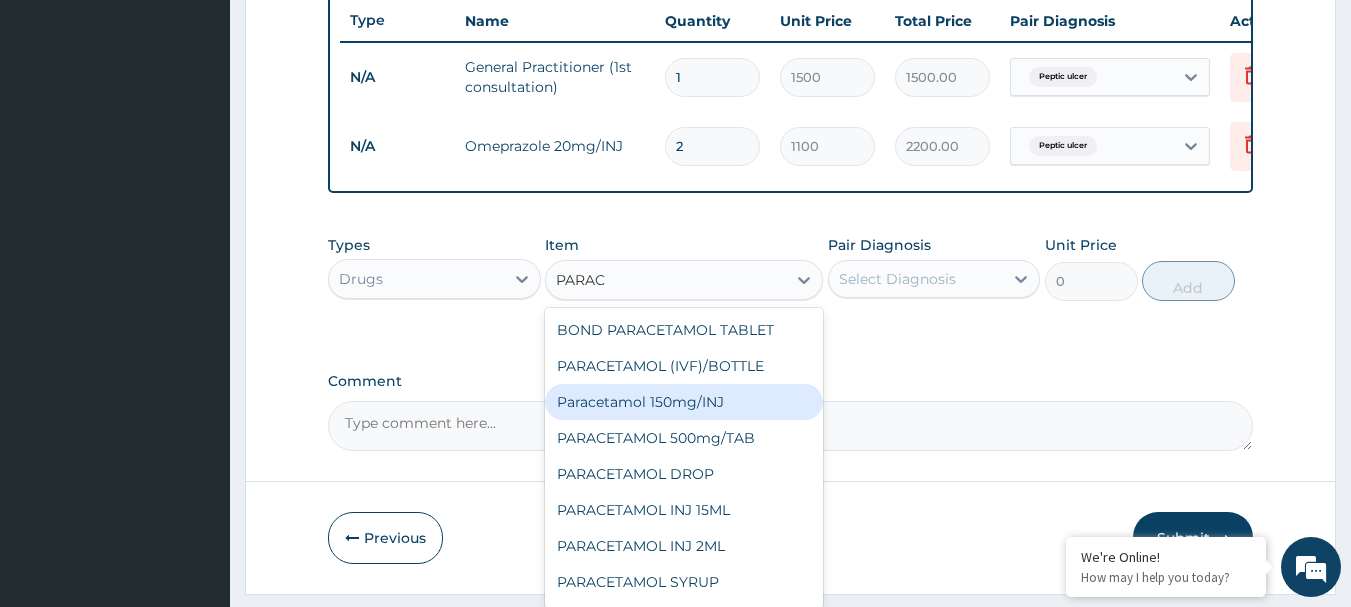 click on "Paracetamol 150mg/INJ" at bounding box center [684, 402] 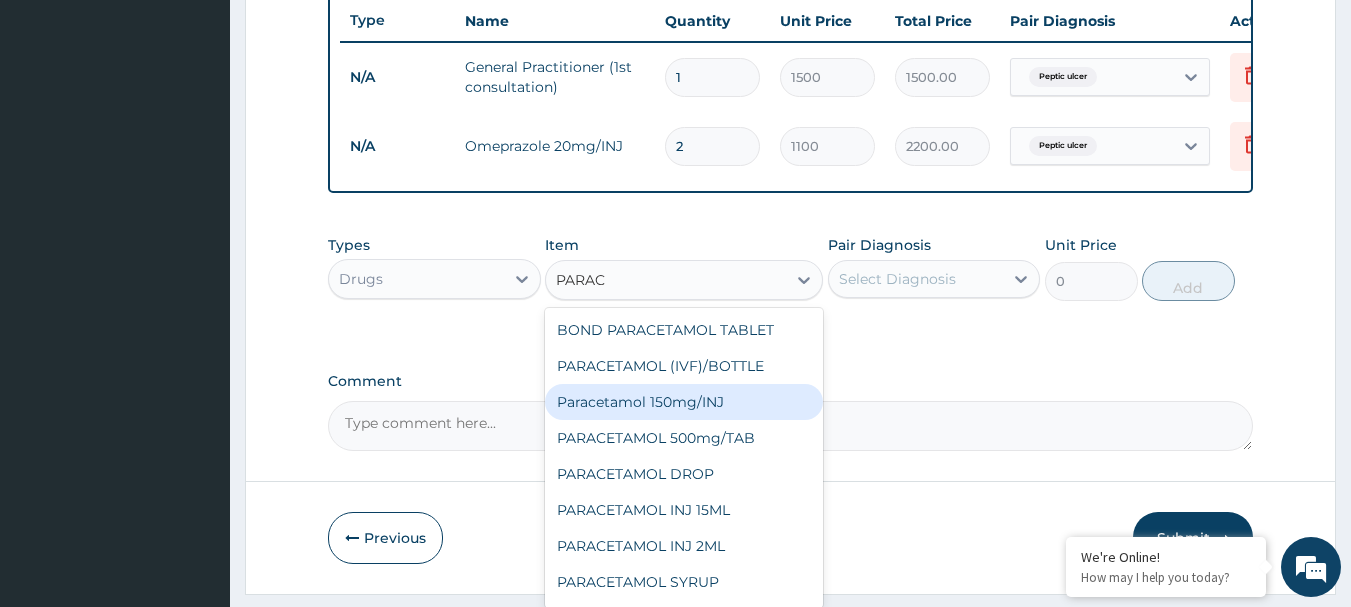 type 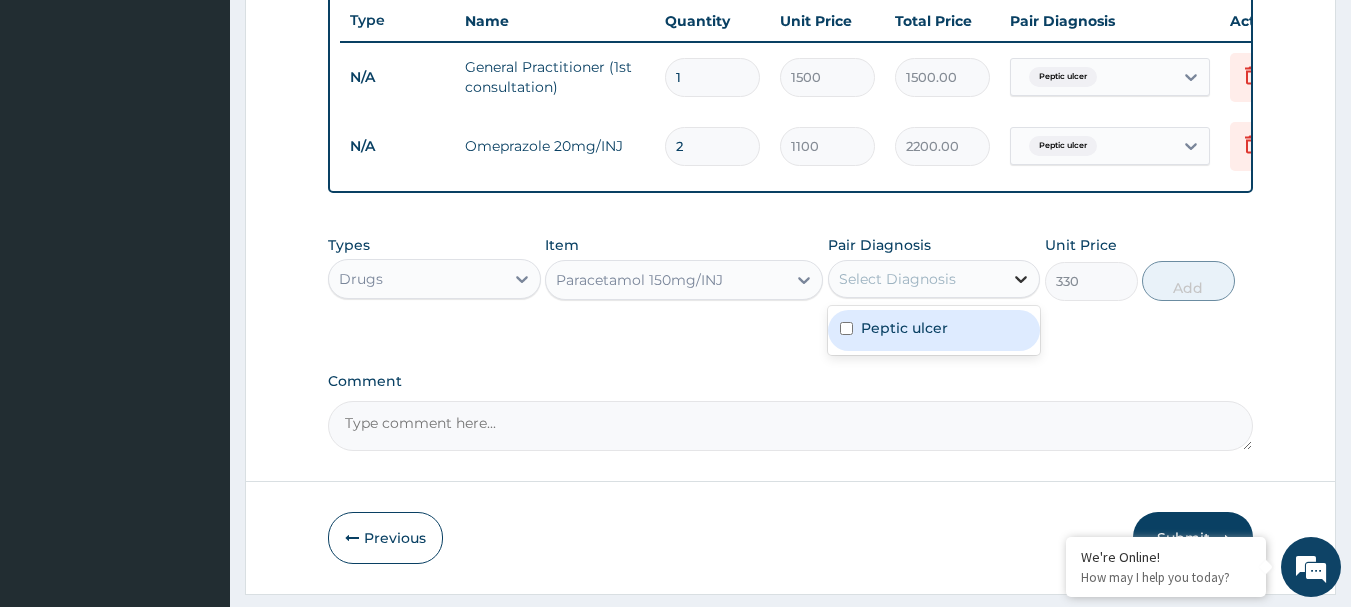 click 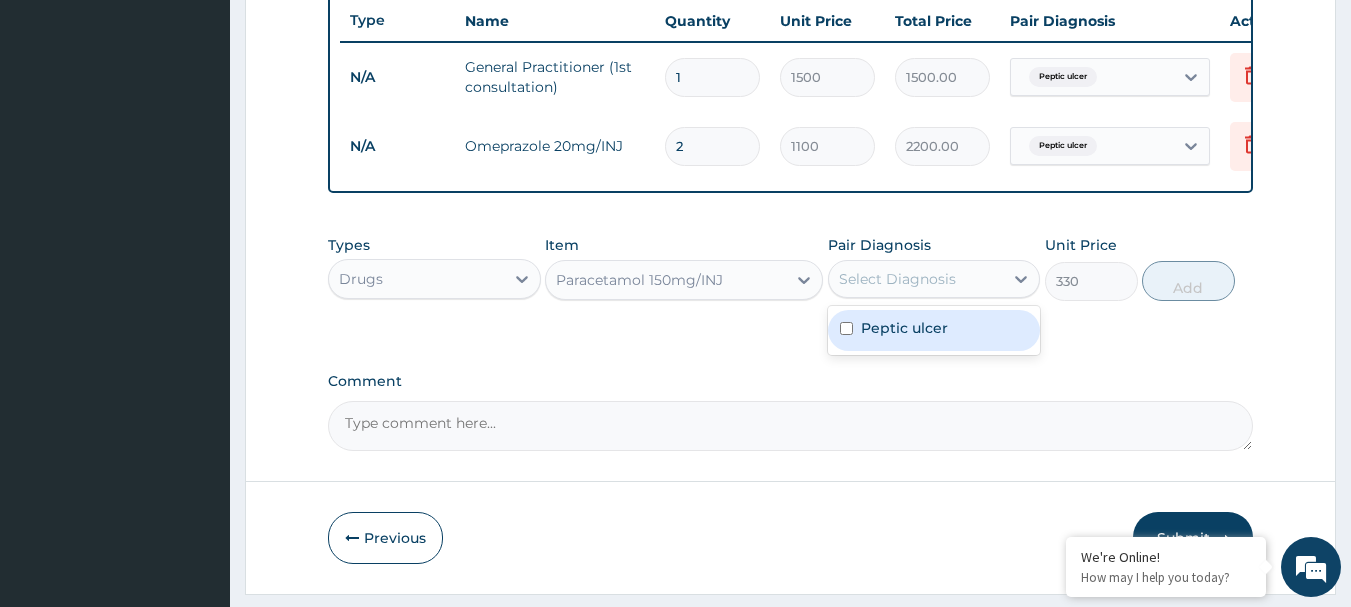 click on "Peptic ulcer" at bounding box center (934, 330) 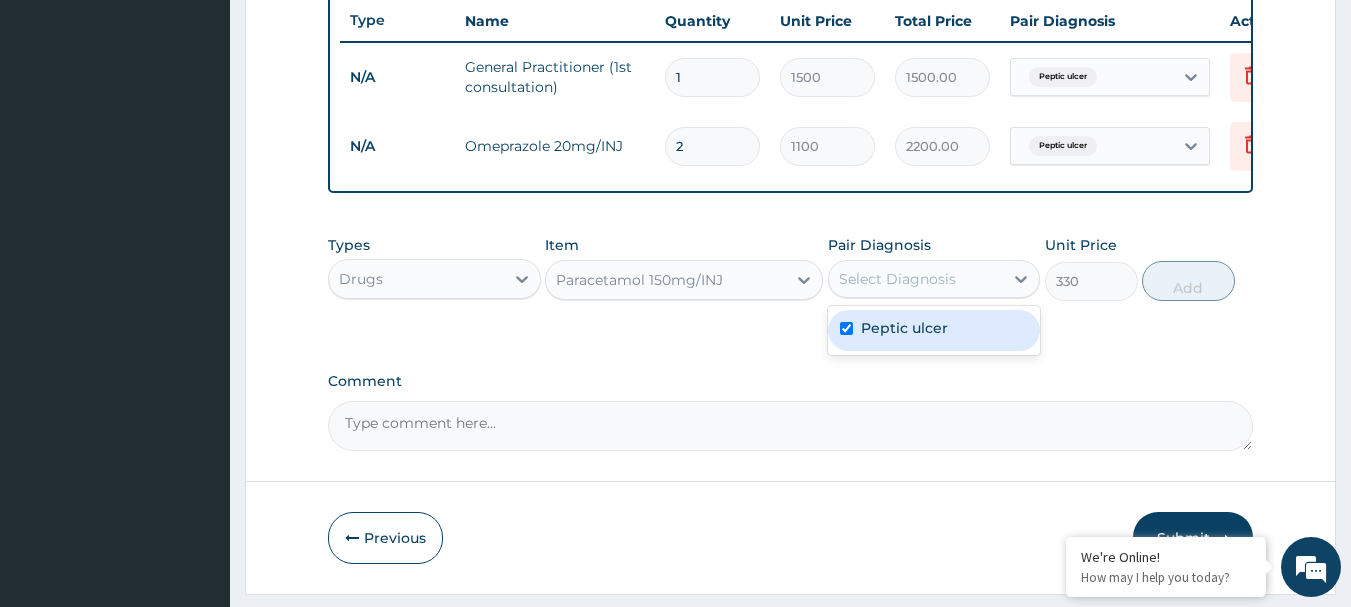 checkbox on "true" 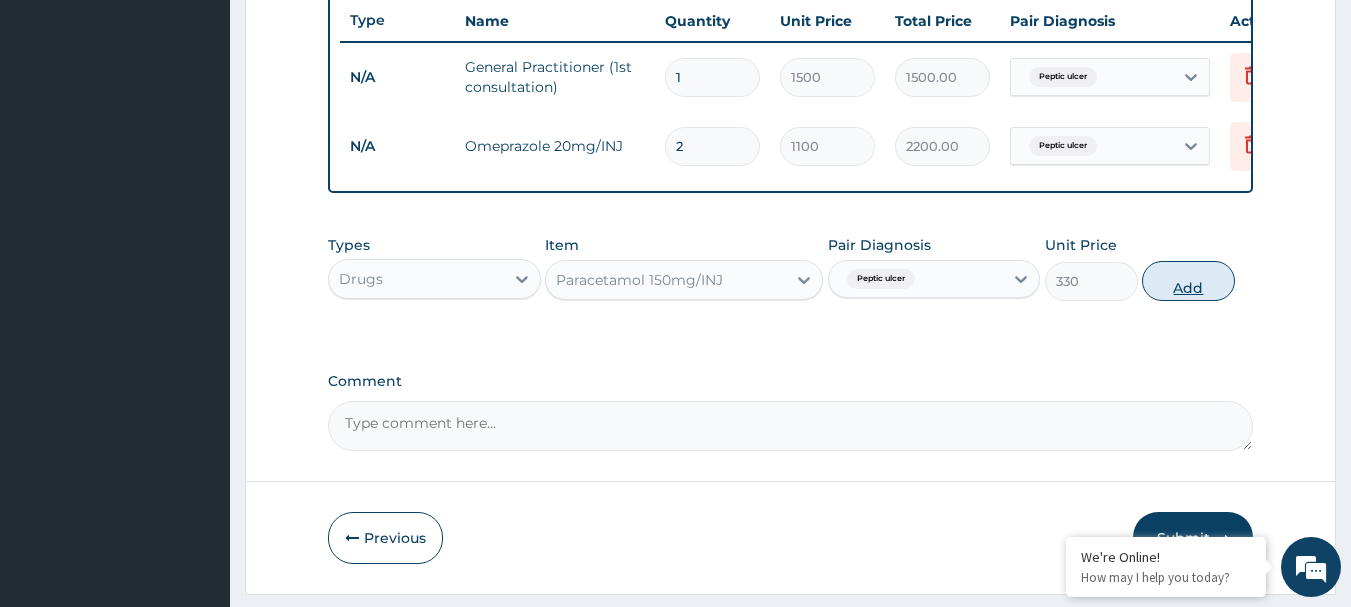click on "Add" at bounding box center [1188, 281] 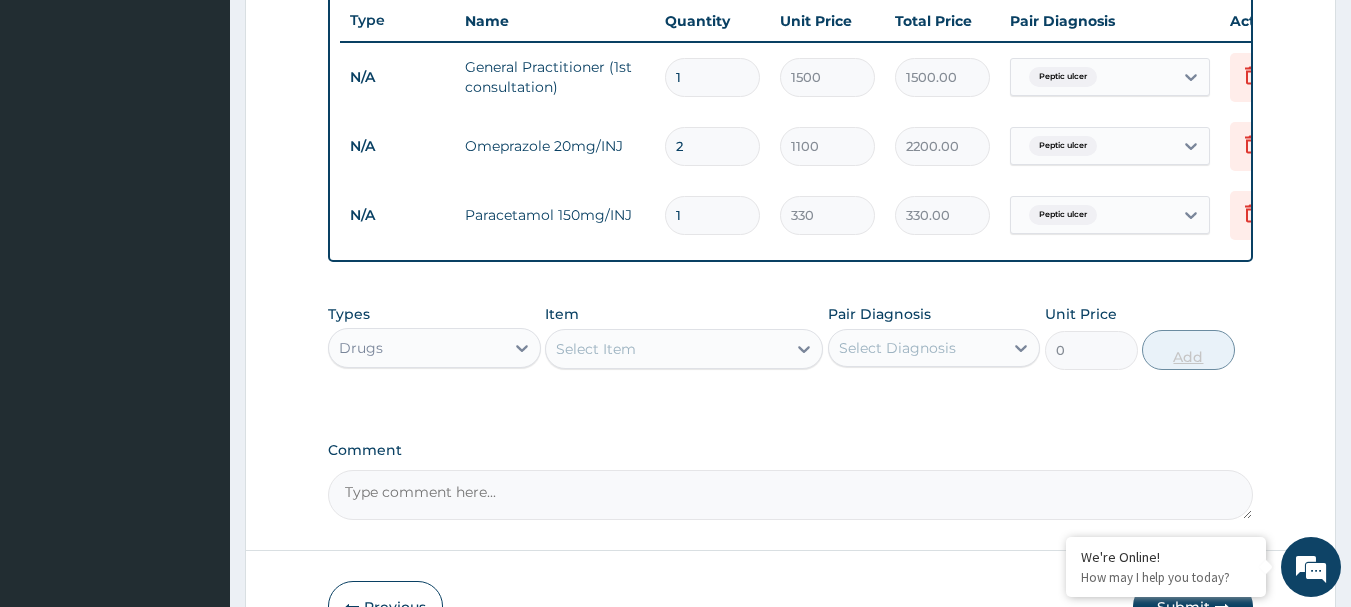 type 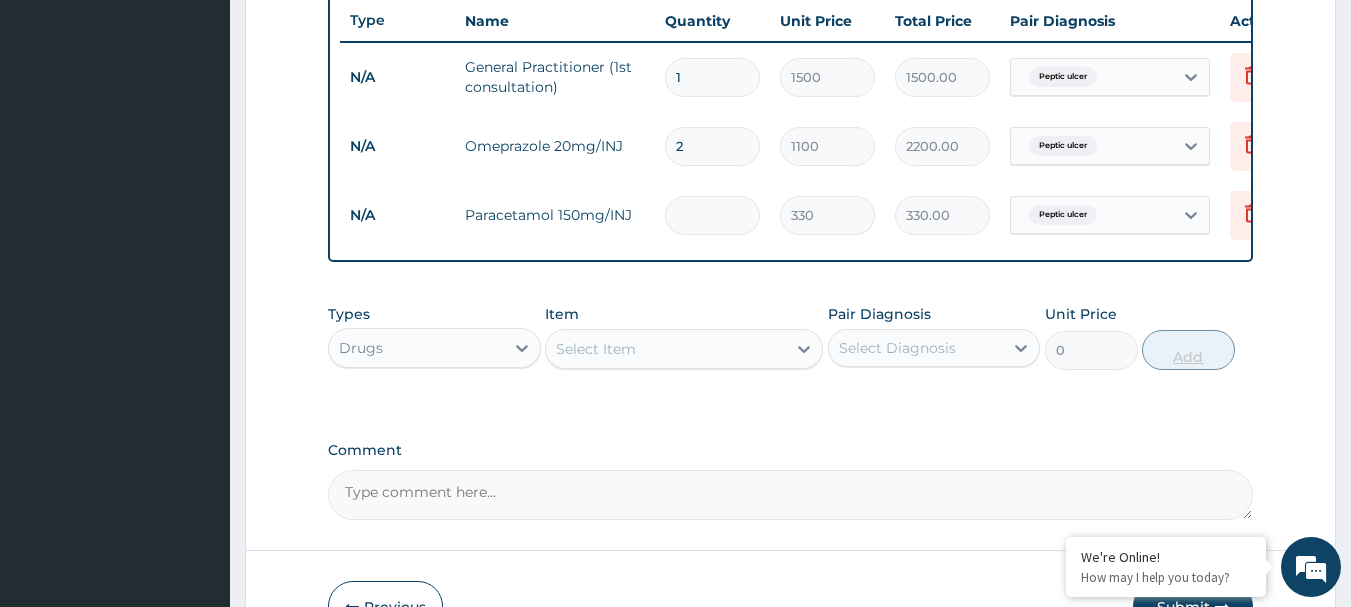 type on "0.00" 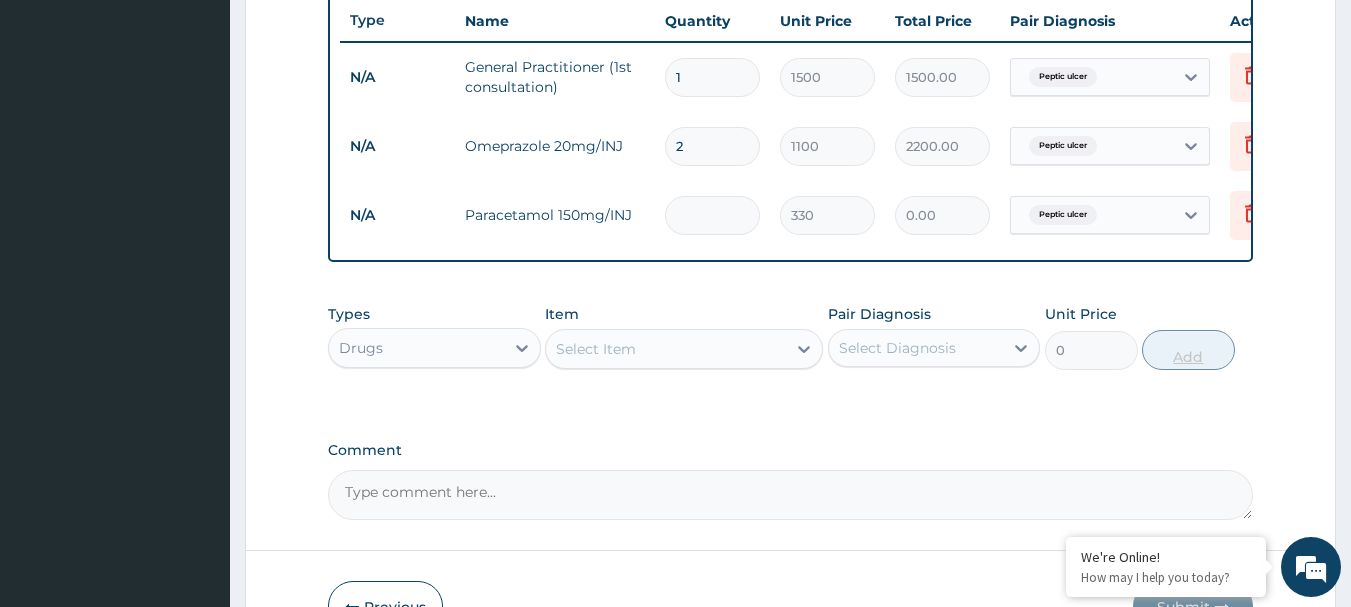 type on "4" 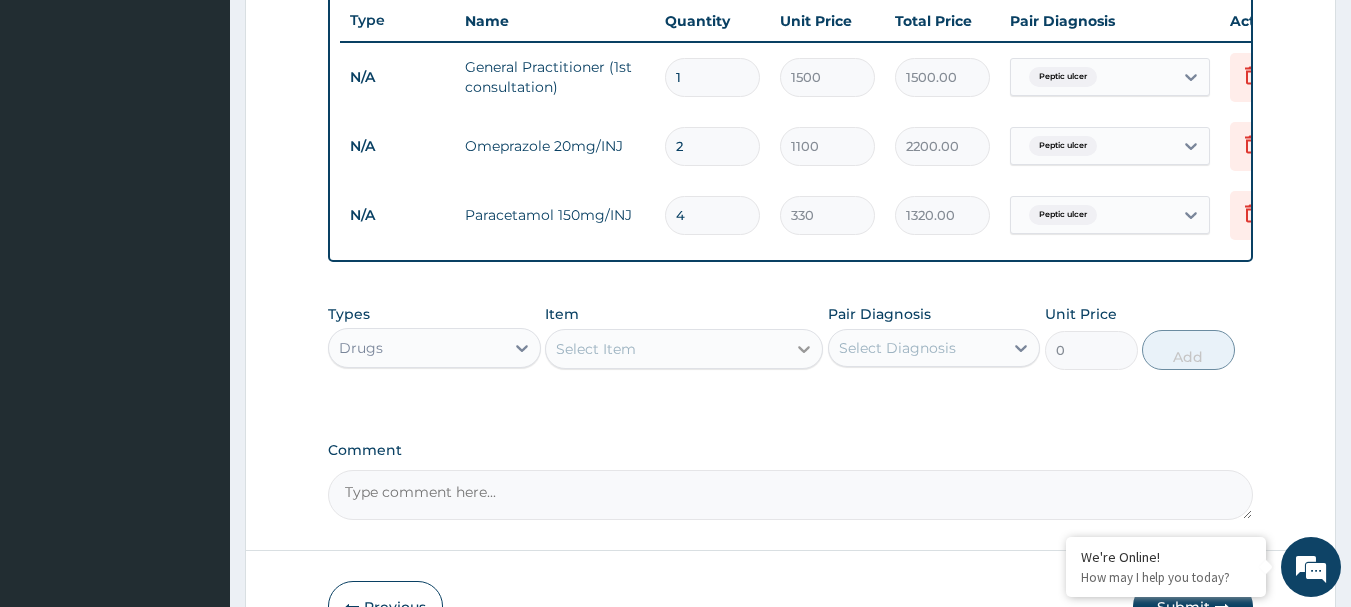 type on "4" 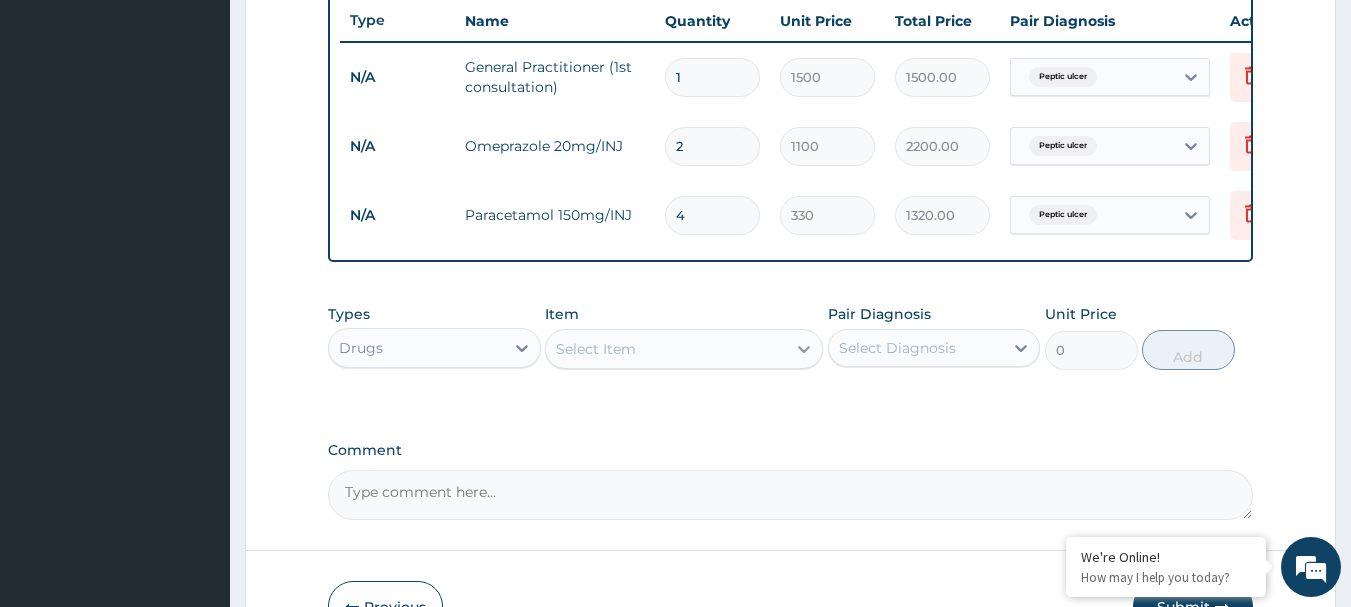 click 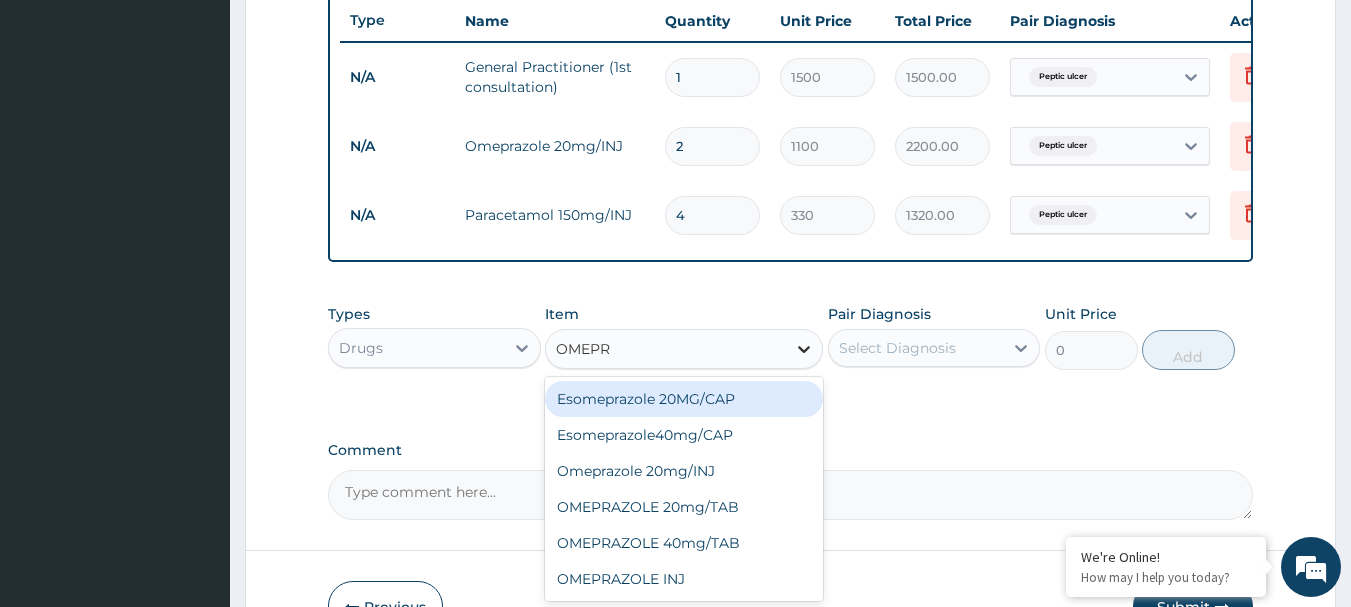 type on "OMEPRA" 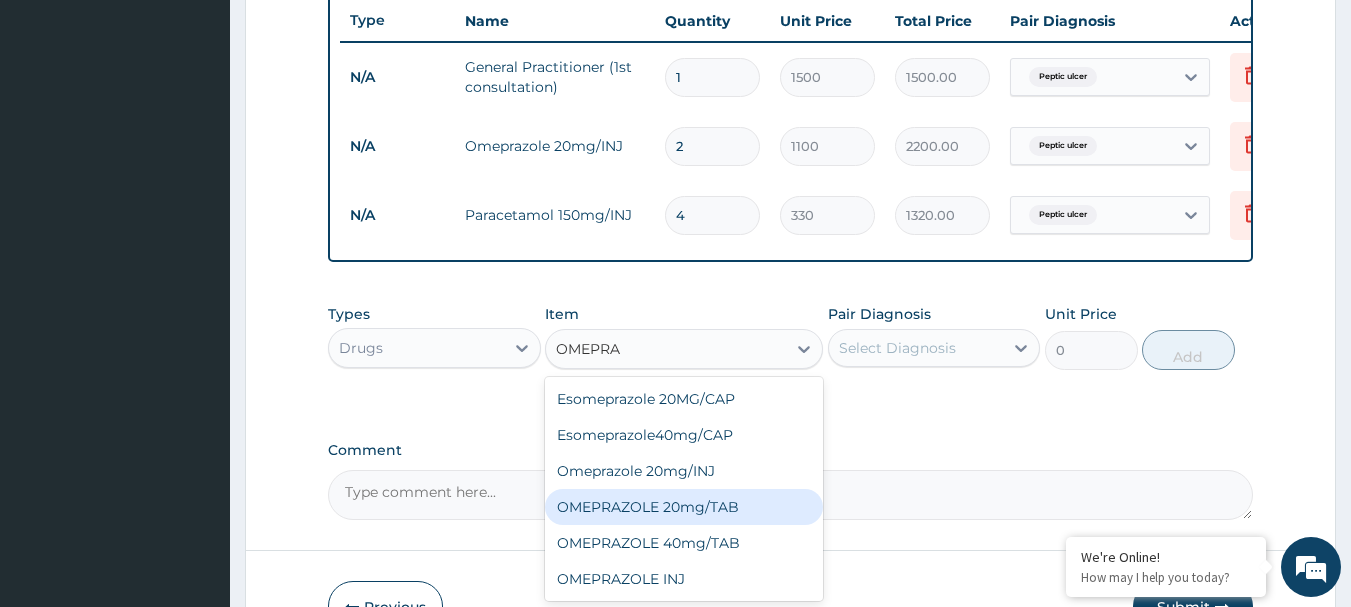 click on "OMEPRAZOLE 20mg/TAB" at bounding box center [684, 507] 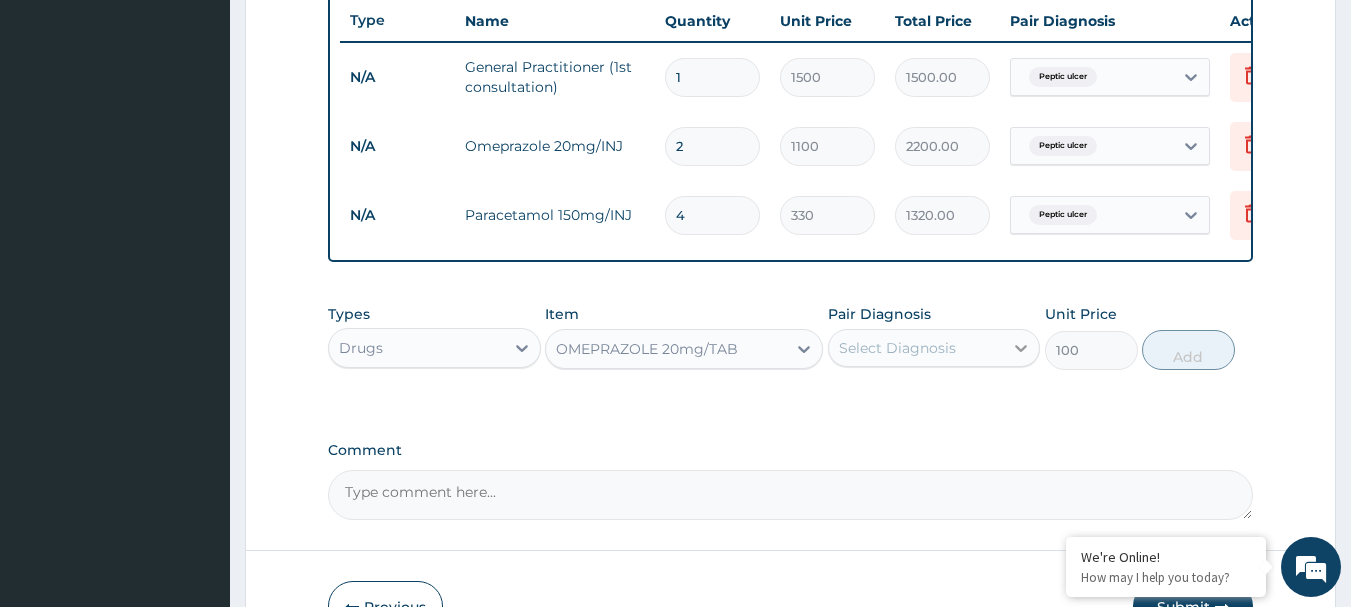 click 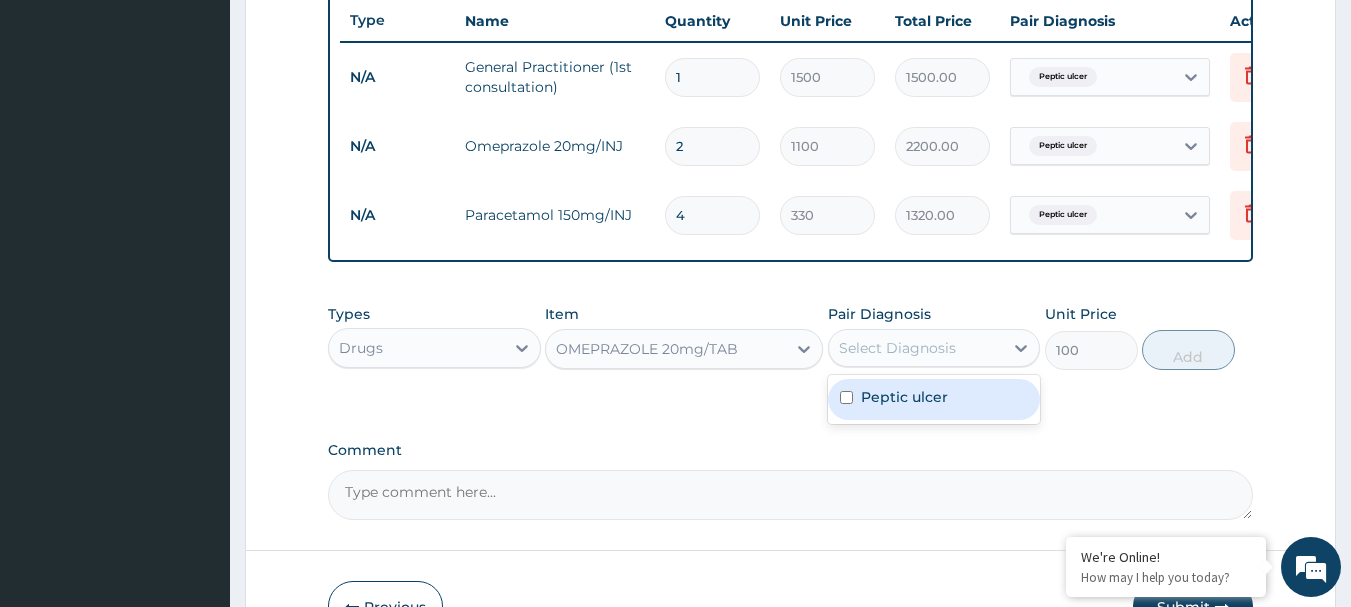 click on "Peptic ulcer" at bounding box center (934, 399) 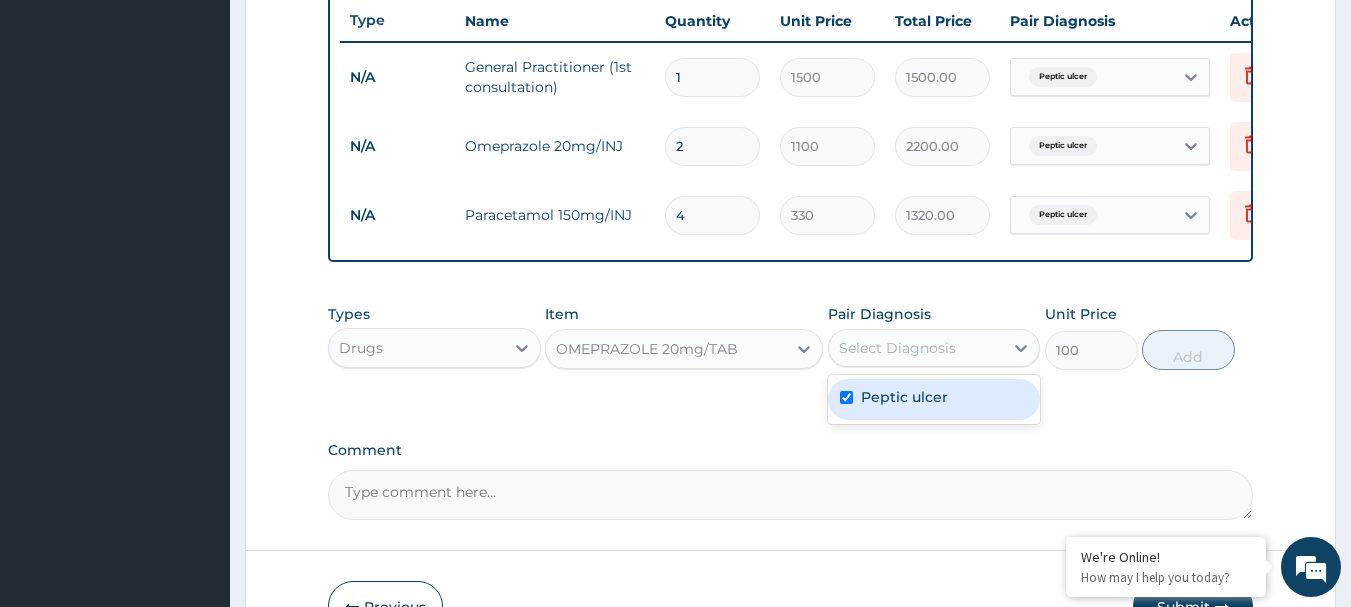 checkbox on "true" 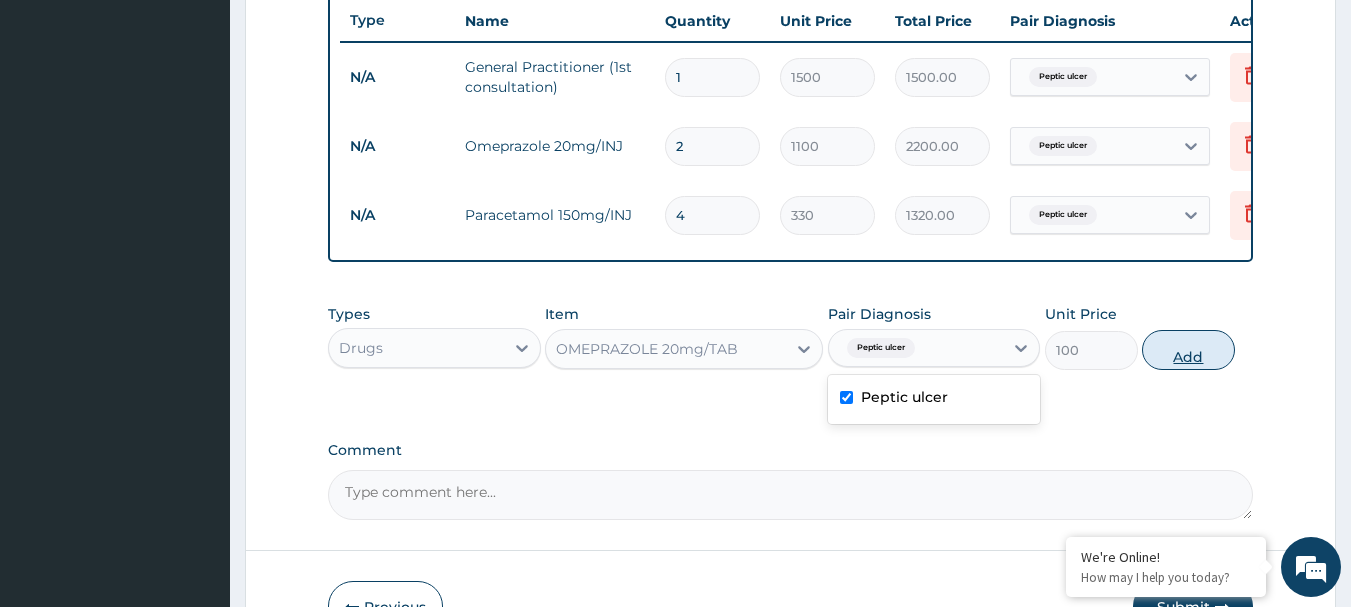 click on "Add" at bounding box center (1188, 350) 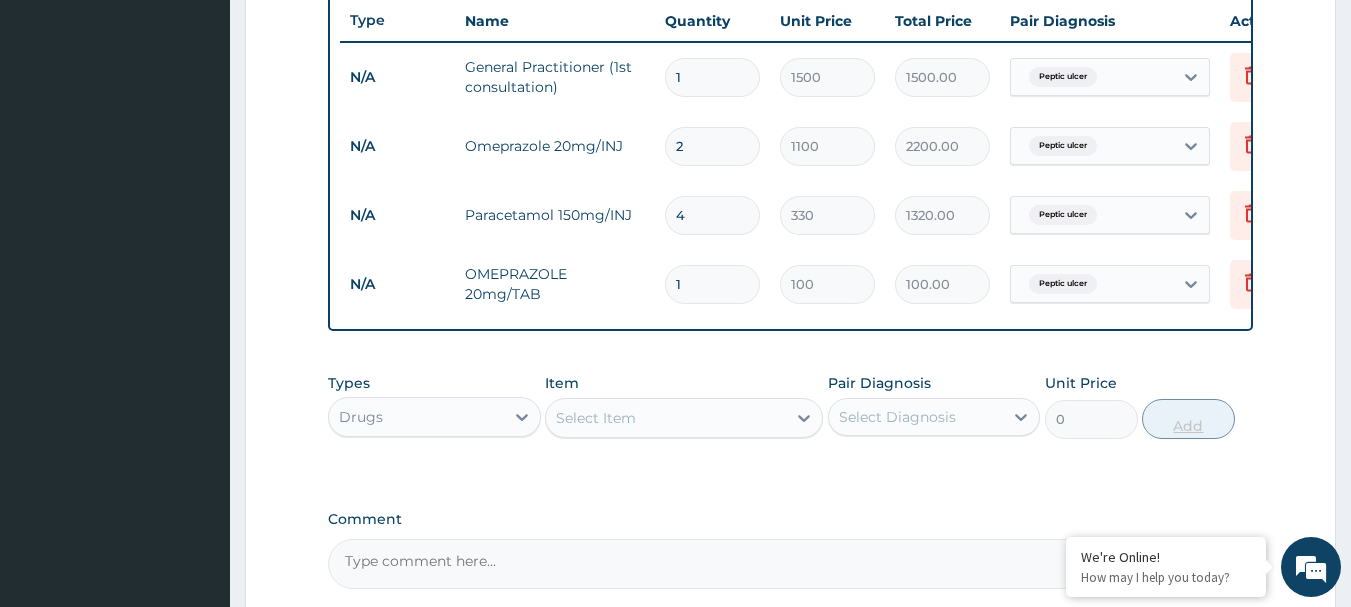 type on "14" 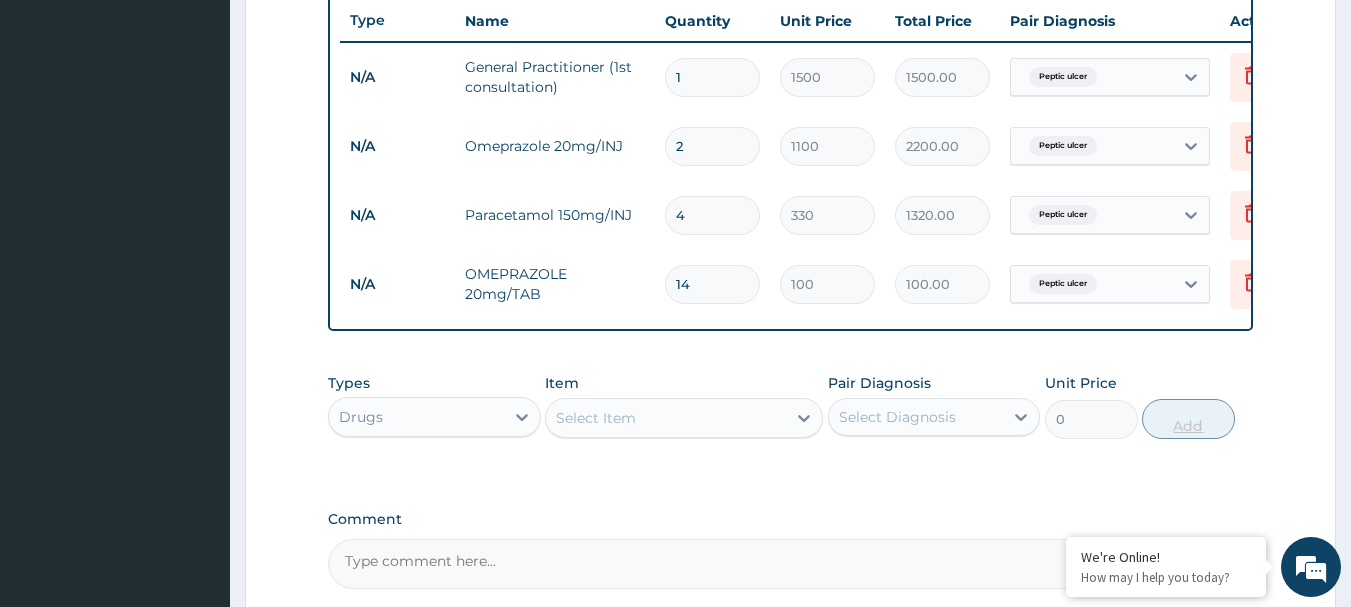 type on "1400.00" 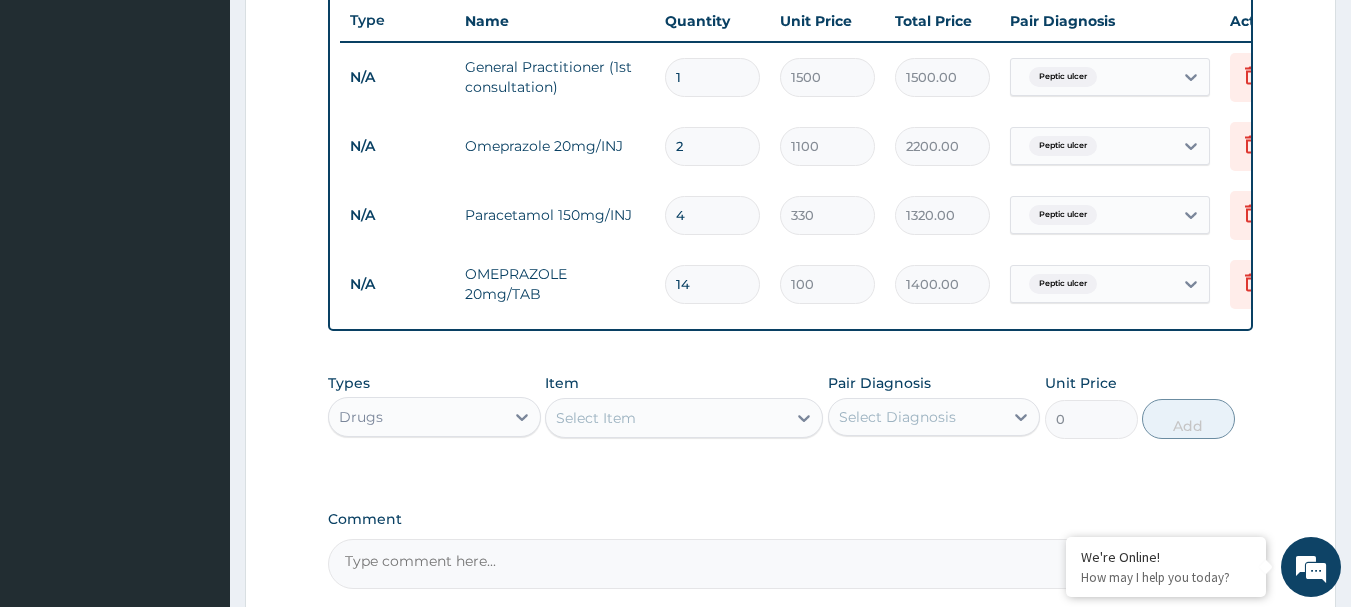 type on "14" 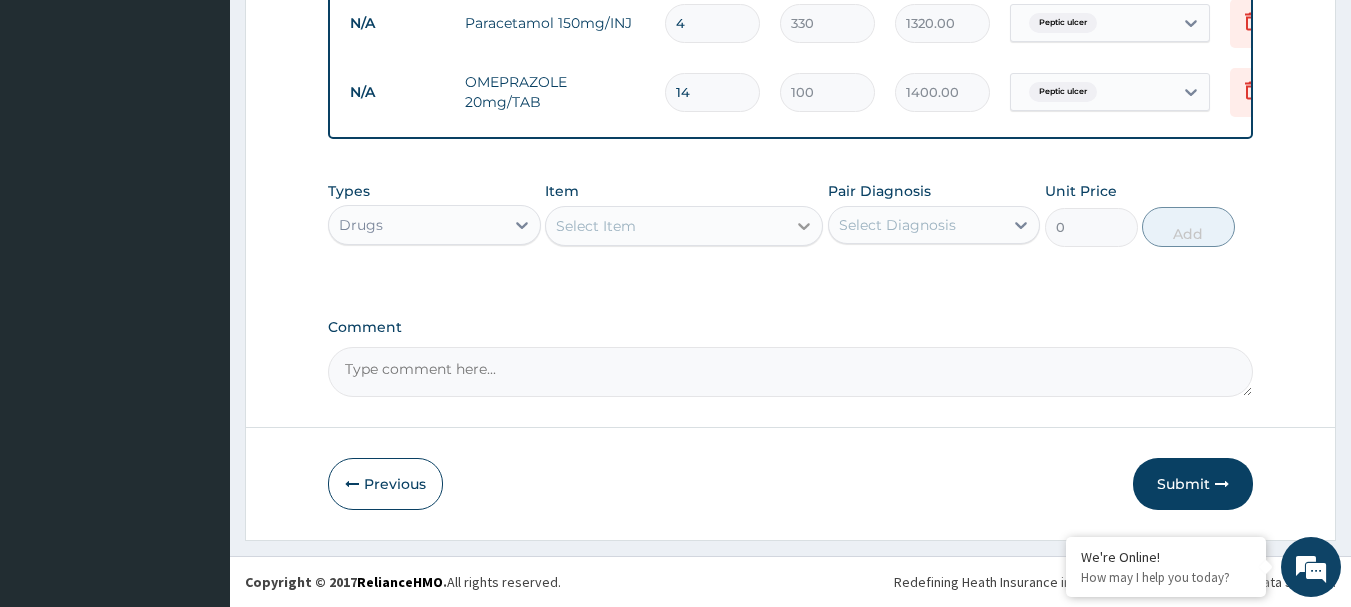 click 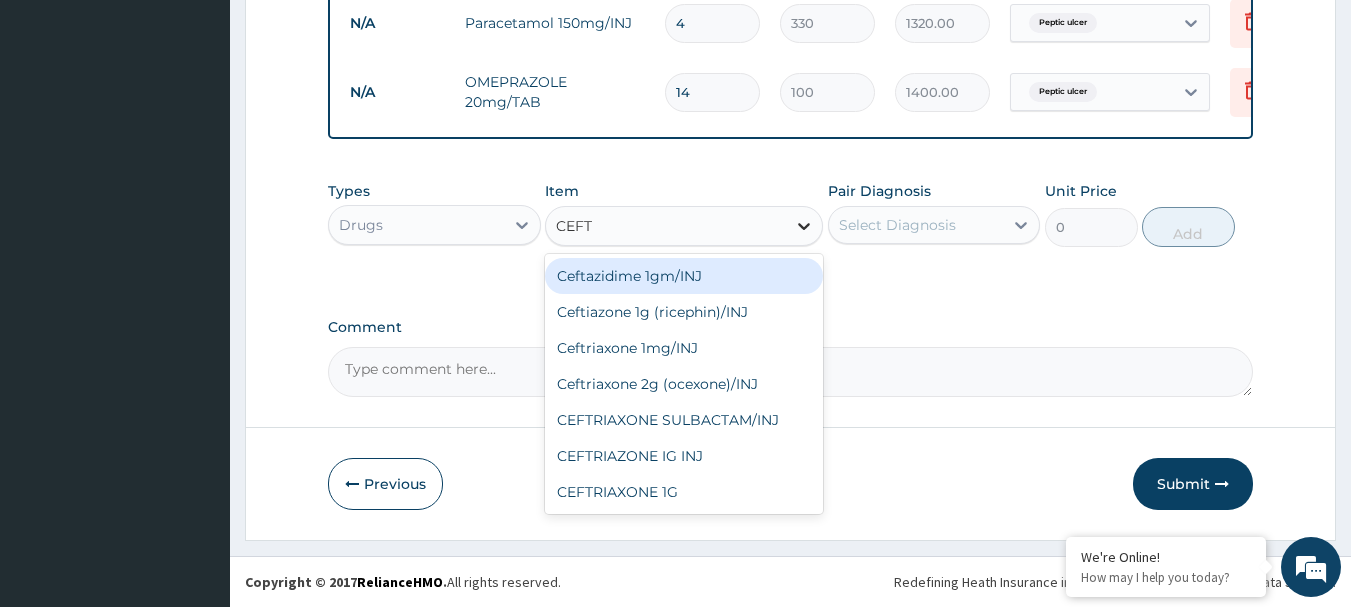 type on "CEFTR" 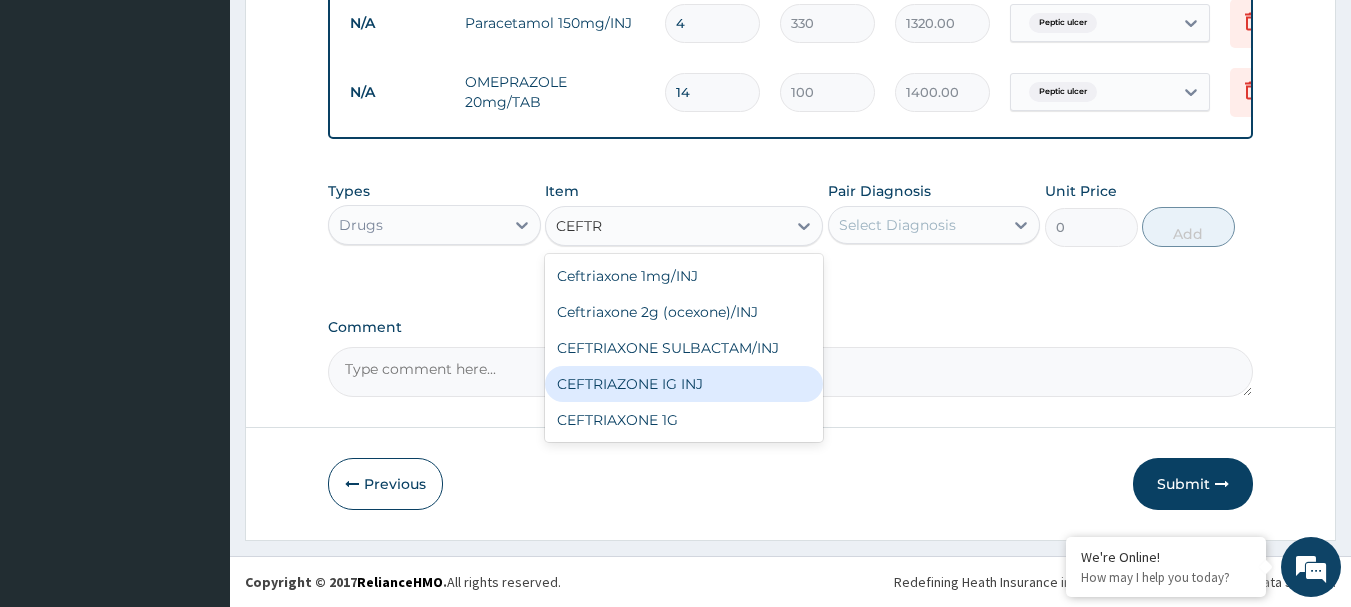 click on "CEFTRIAZONE IG INJ" at bounding box center (684, 384) 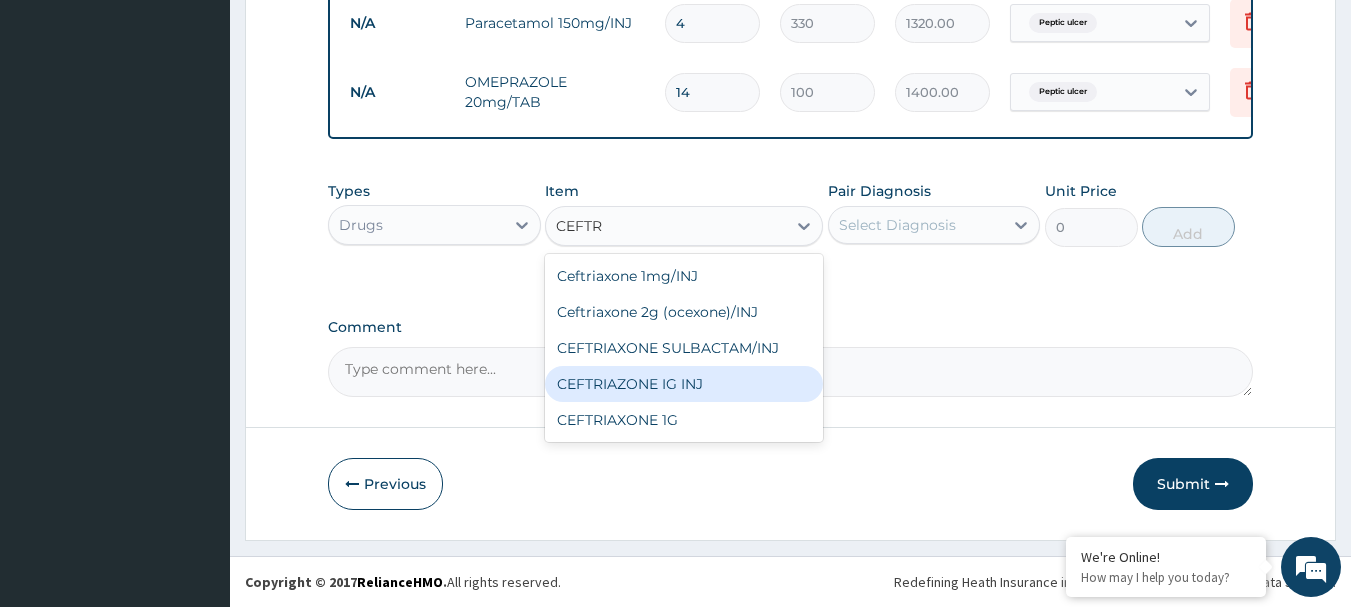 type 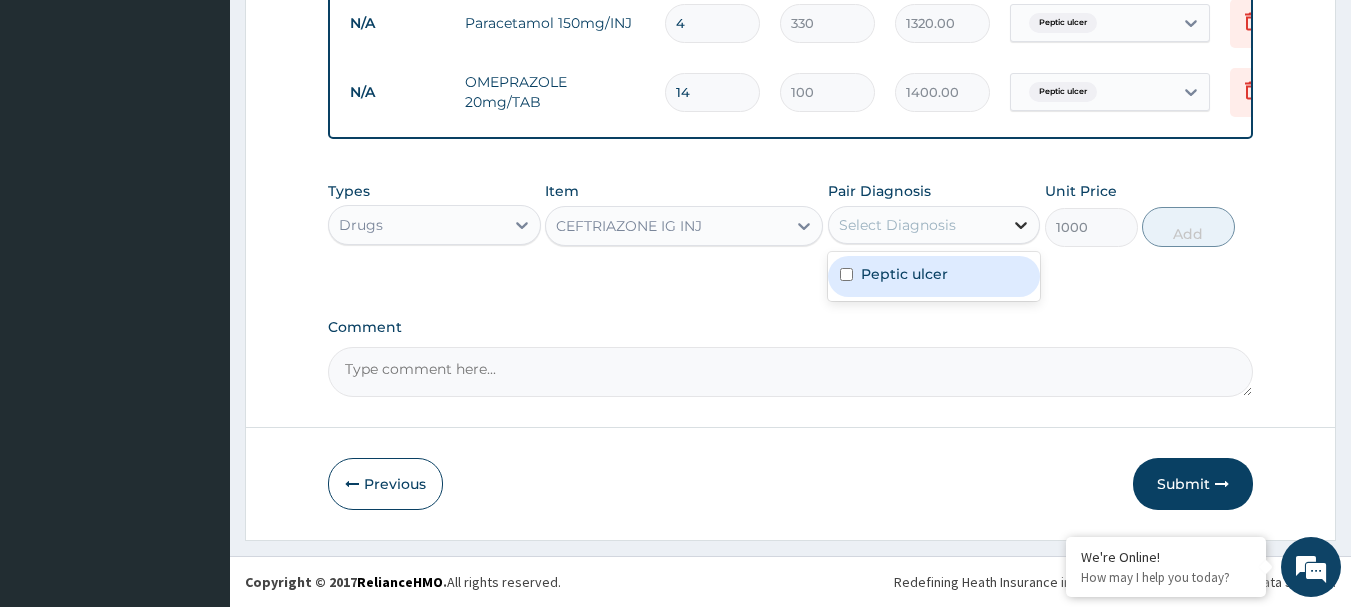 click 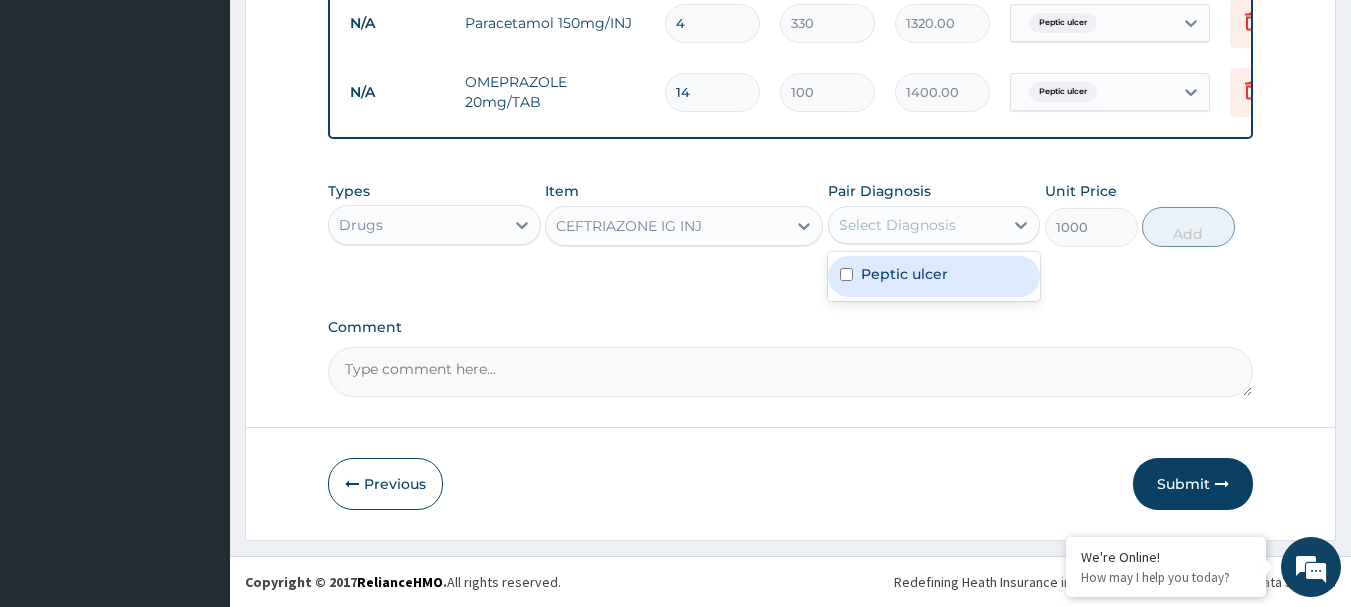 click on "Peptic ulcer" at bounding box center (934, 276) 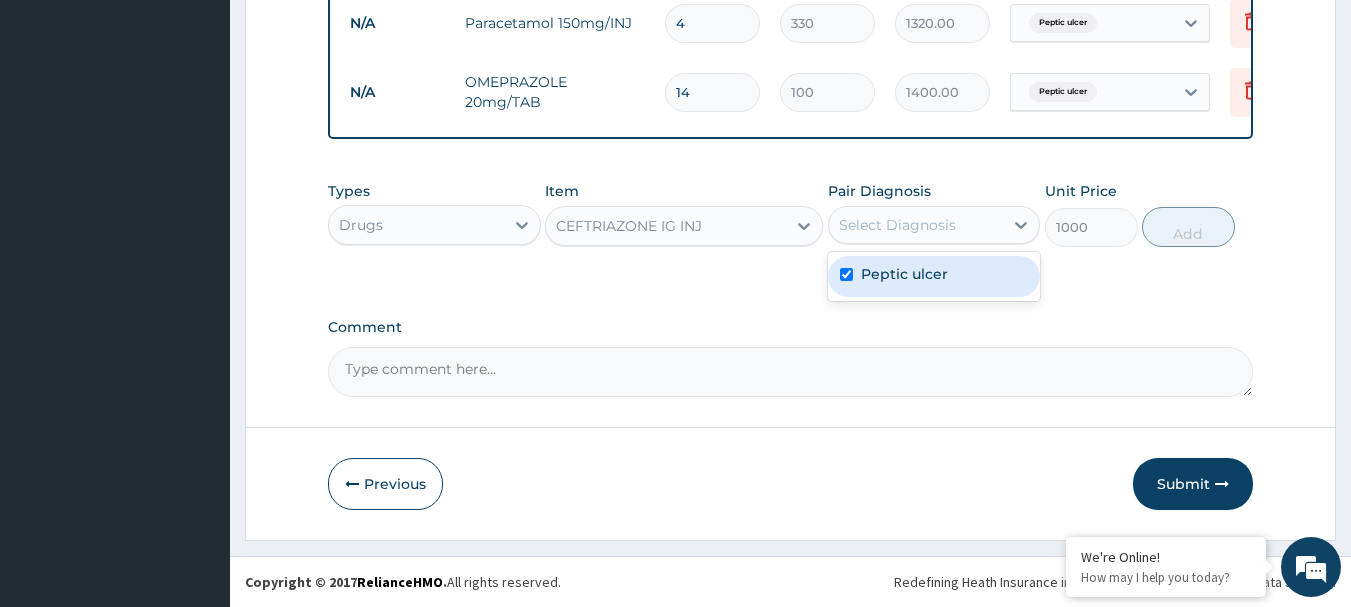 checkbox on "true" 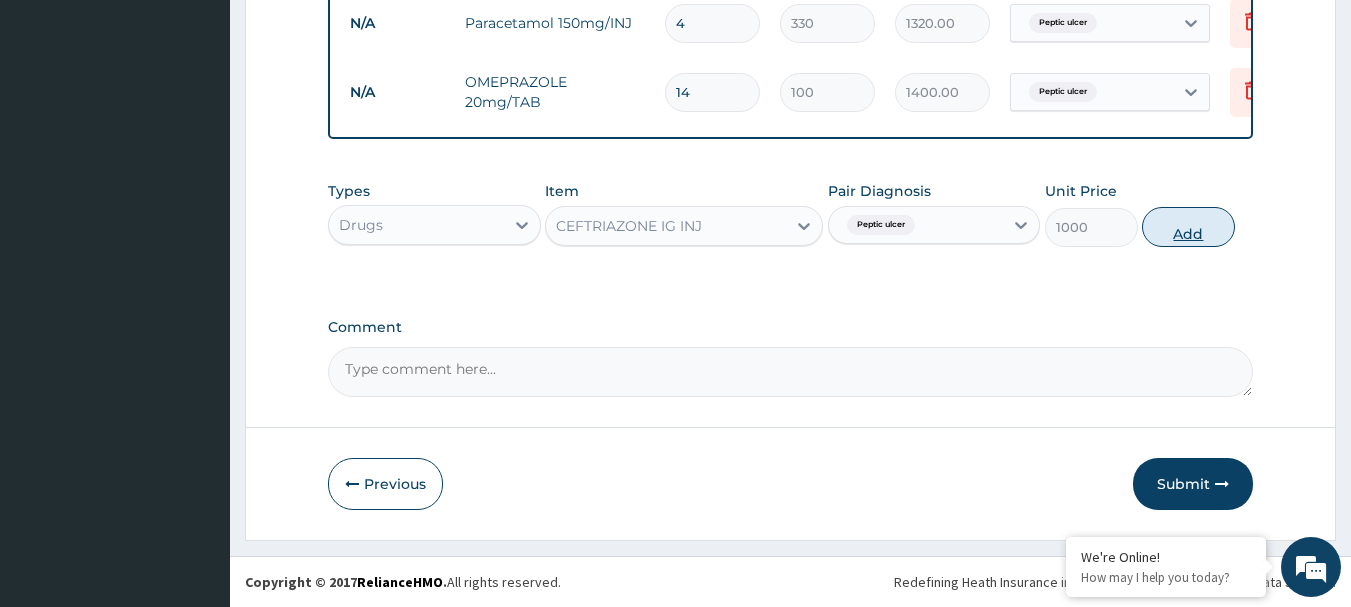 click on "Add" at bounding box center [1188, 227] 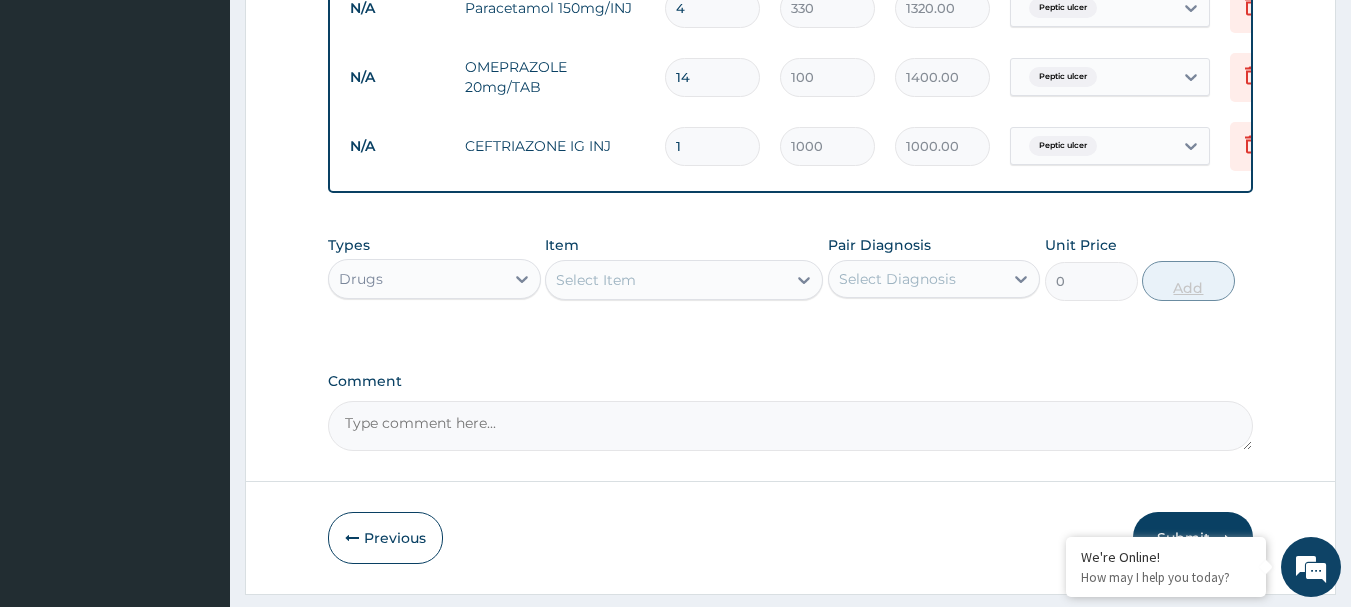 type 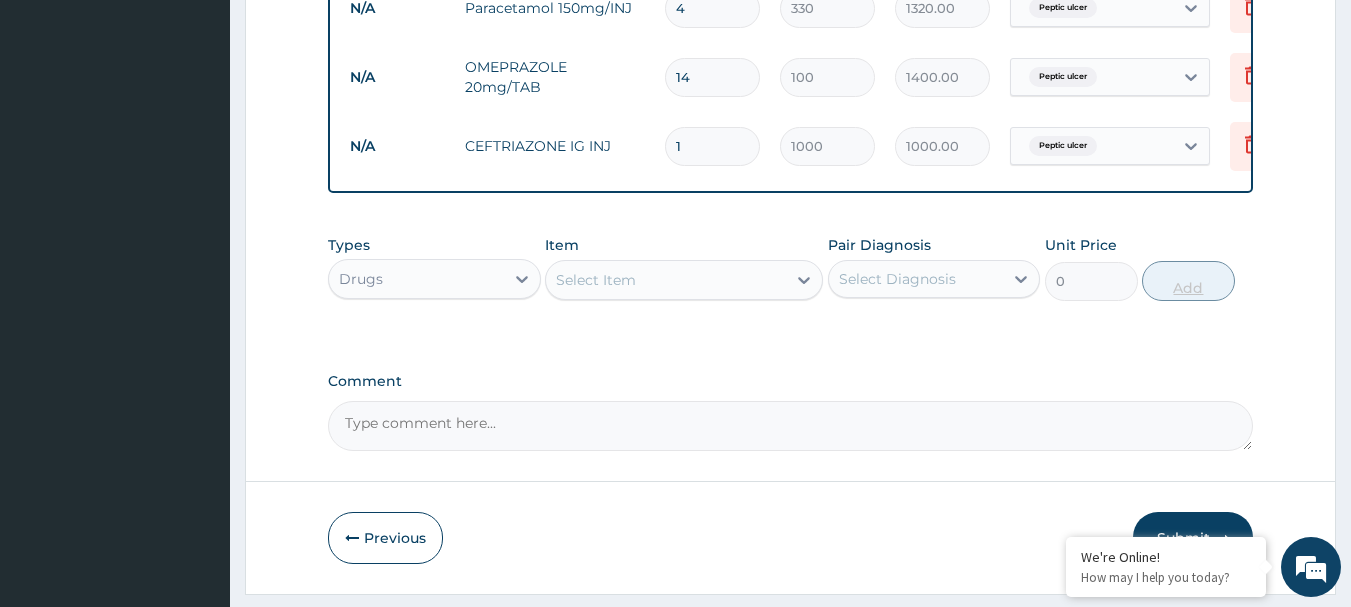 type on "0.00" 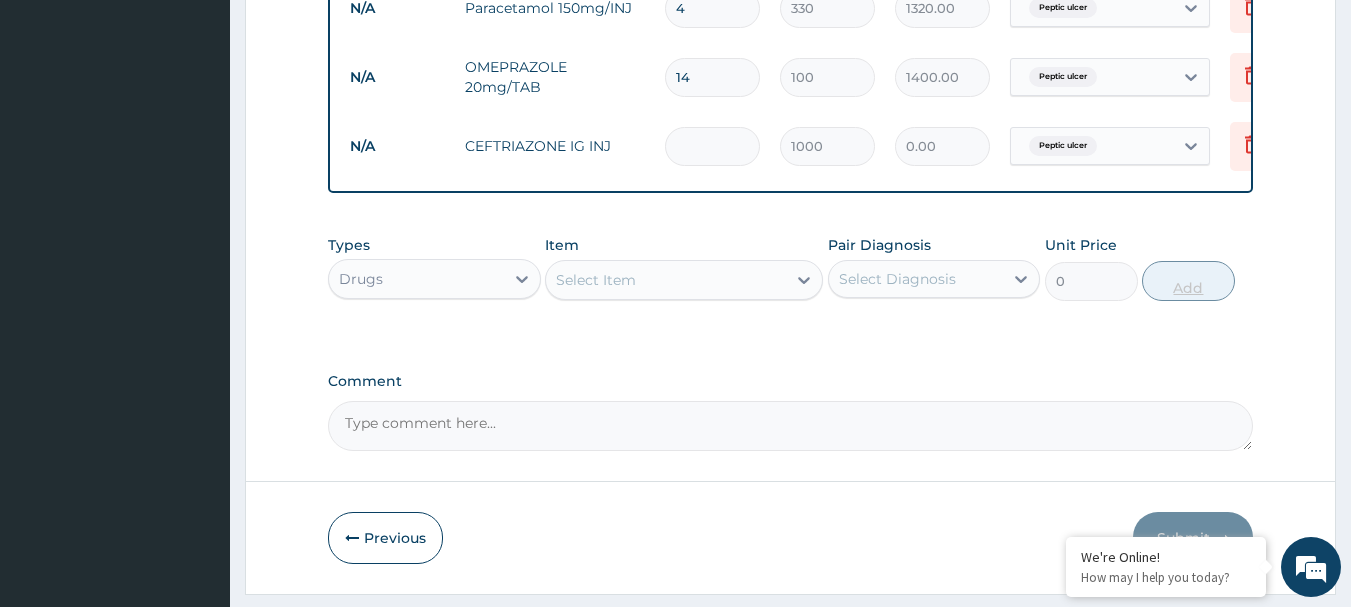 type on "3" 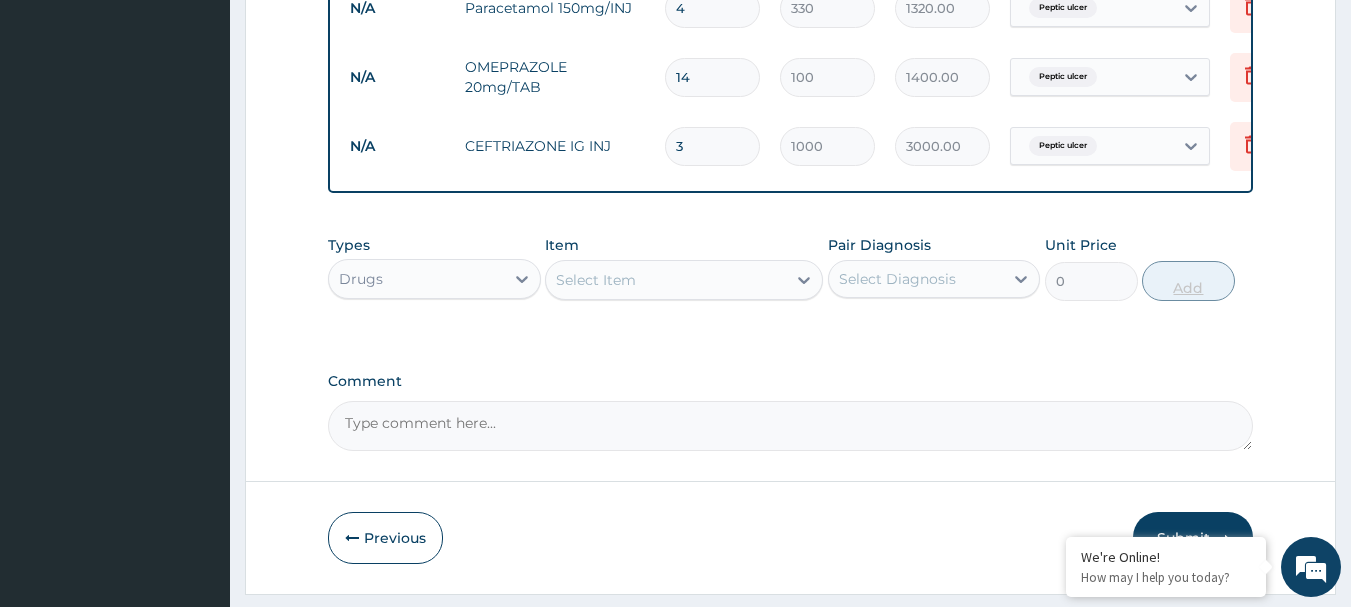 type 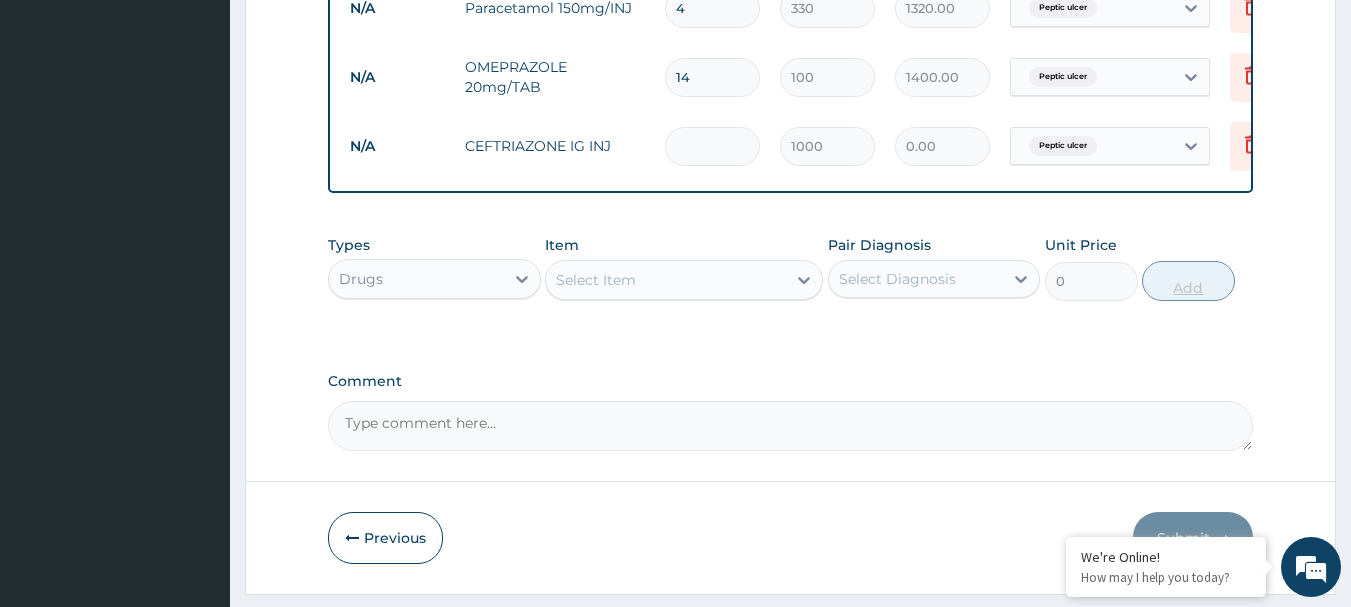 type on "2" 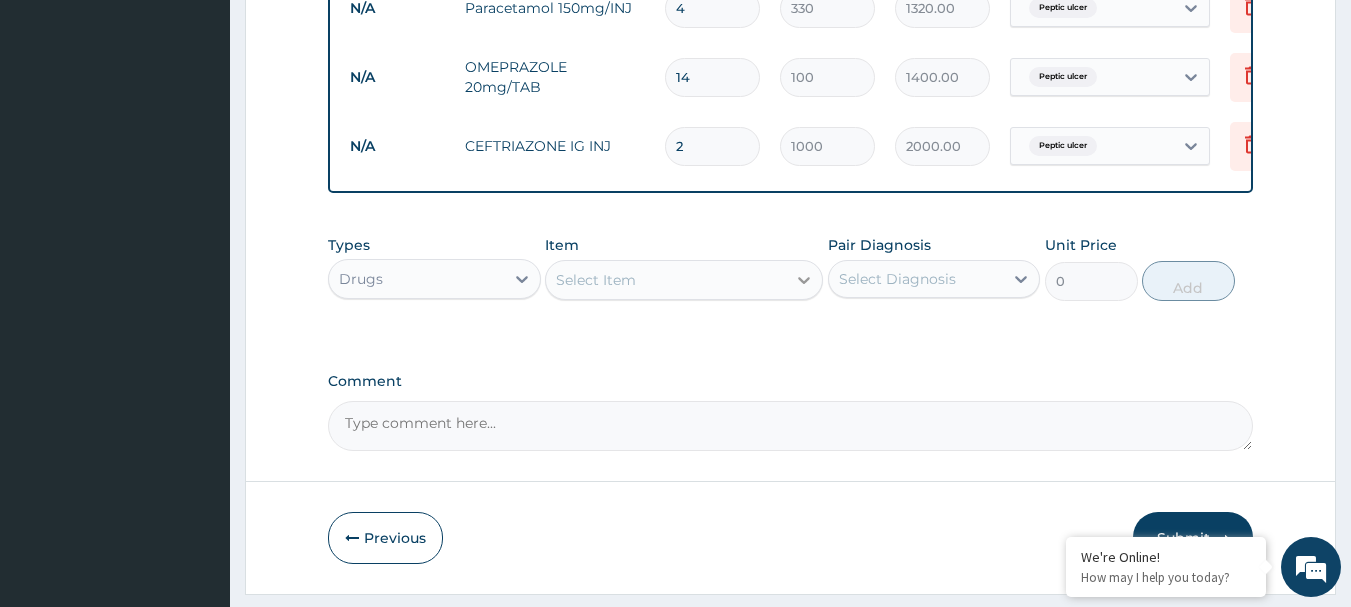 type on "2" 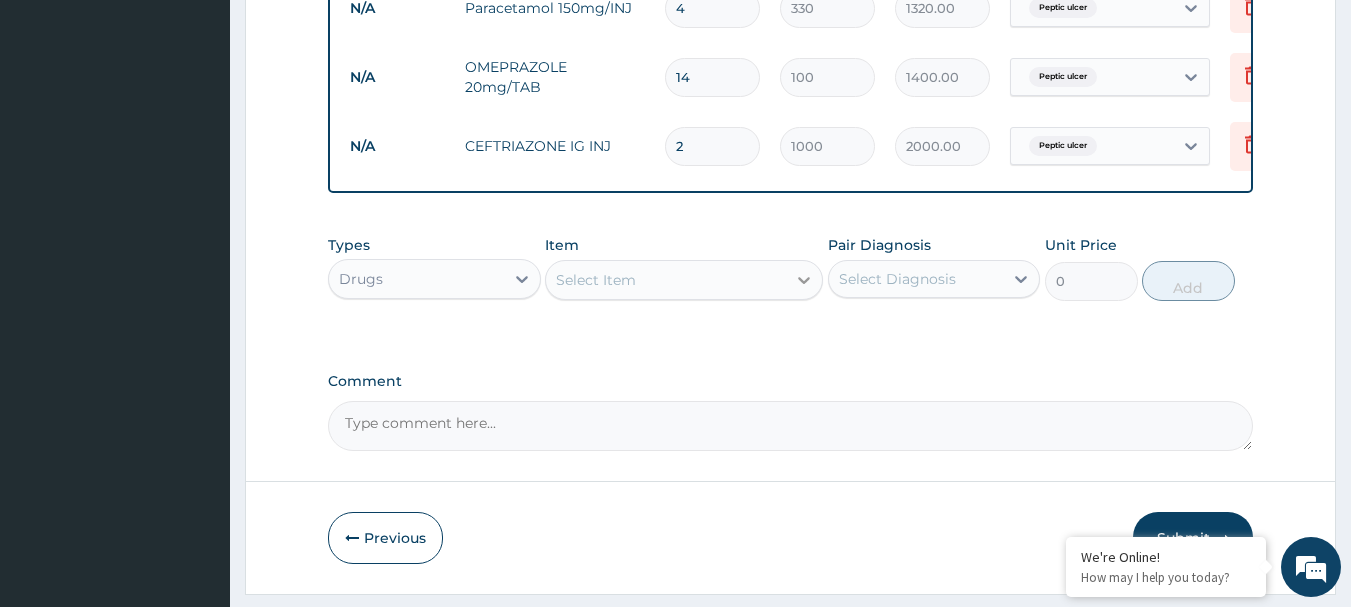 click 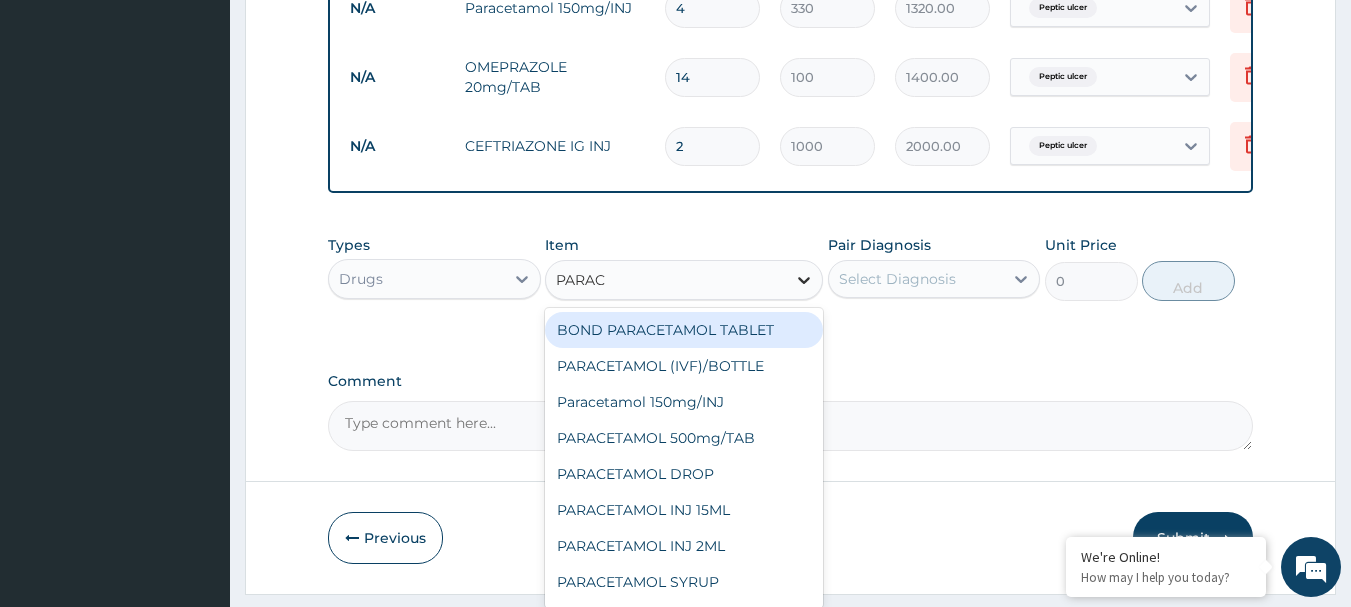type on "PARACE" 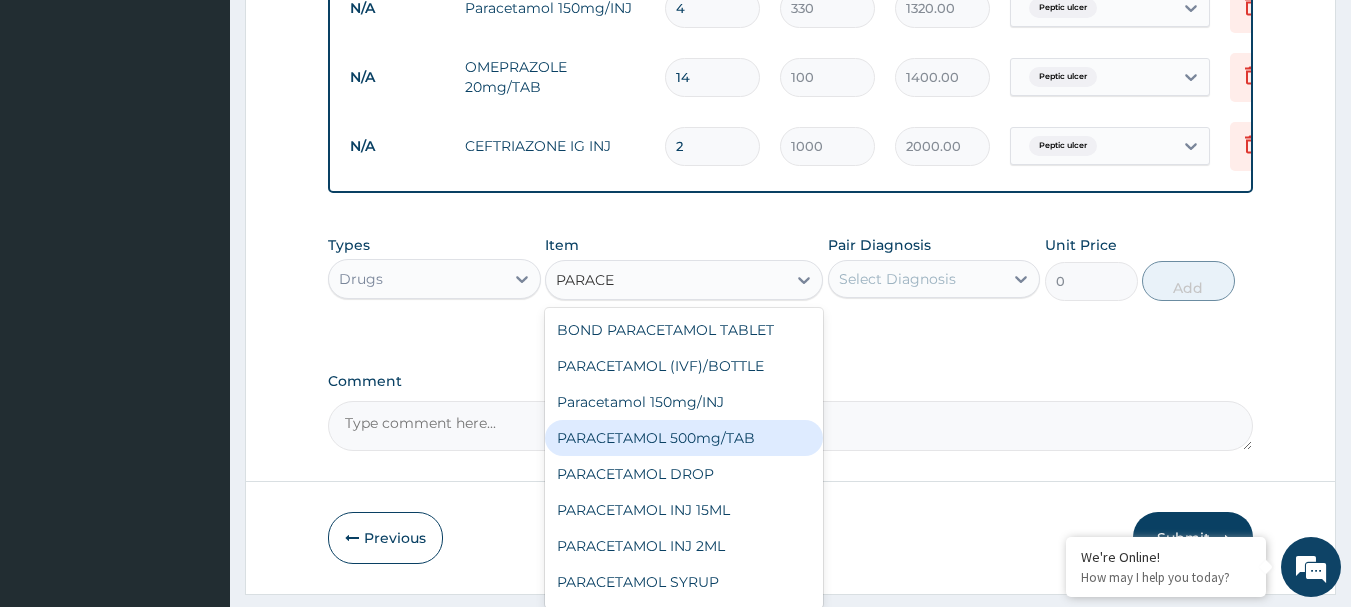 click on "PARACETAMOL 500mg/TAB" at bounding box center [684, 438] 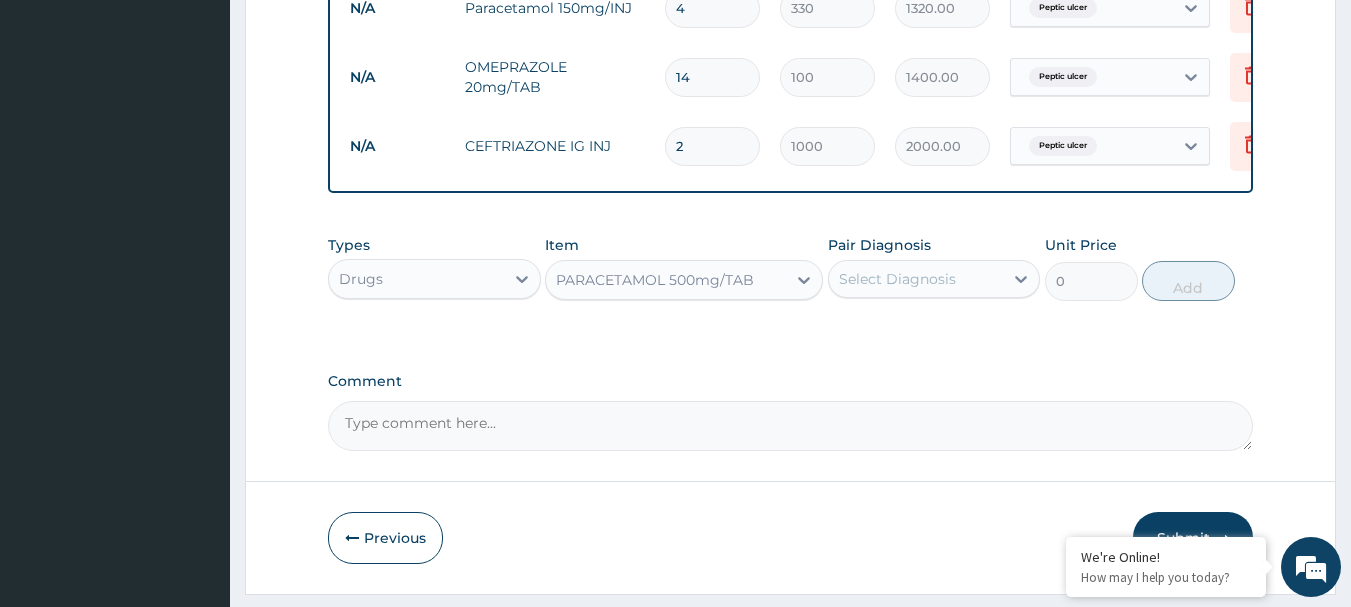type 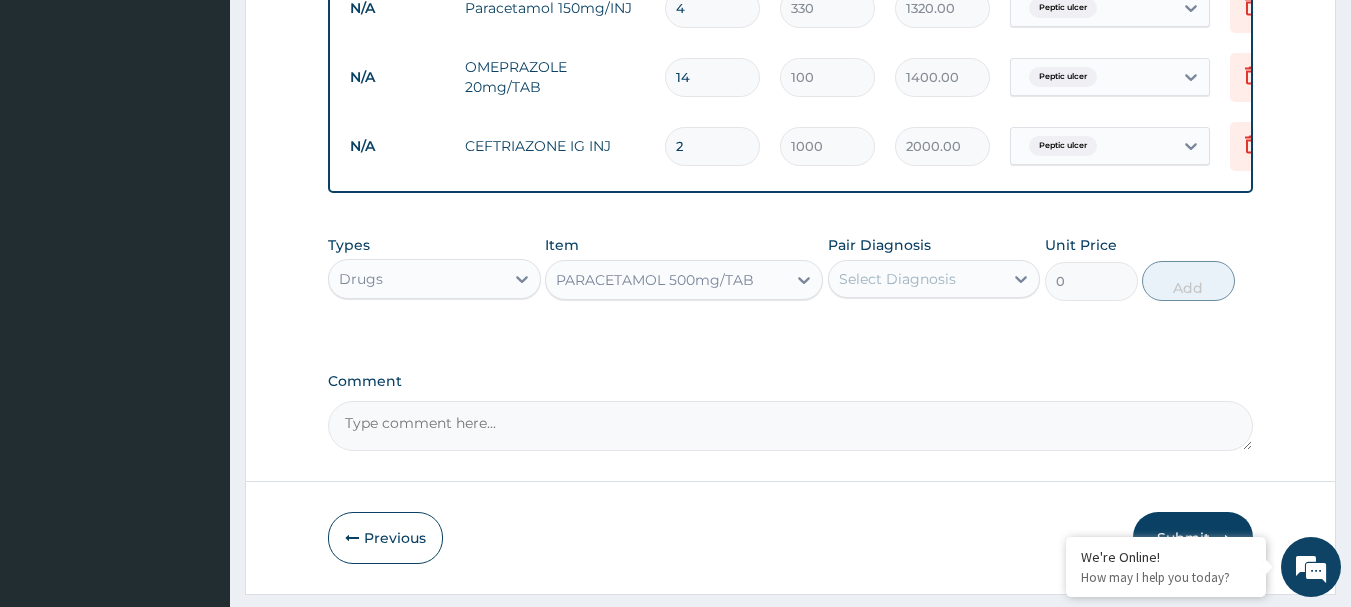 type on "11" 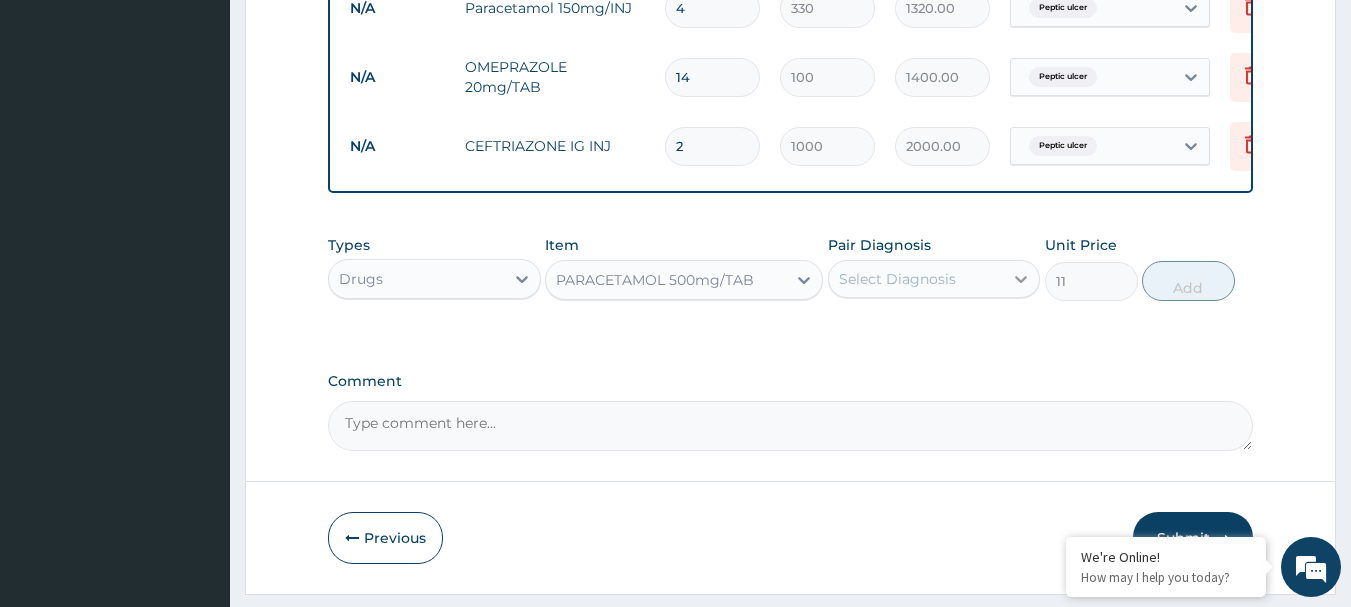 click 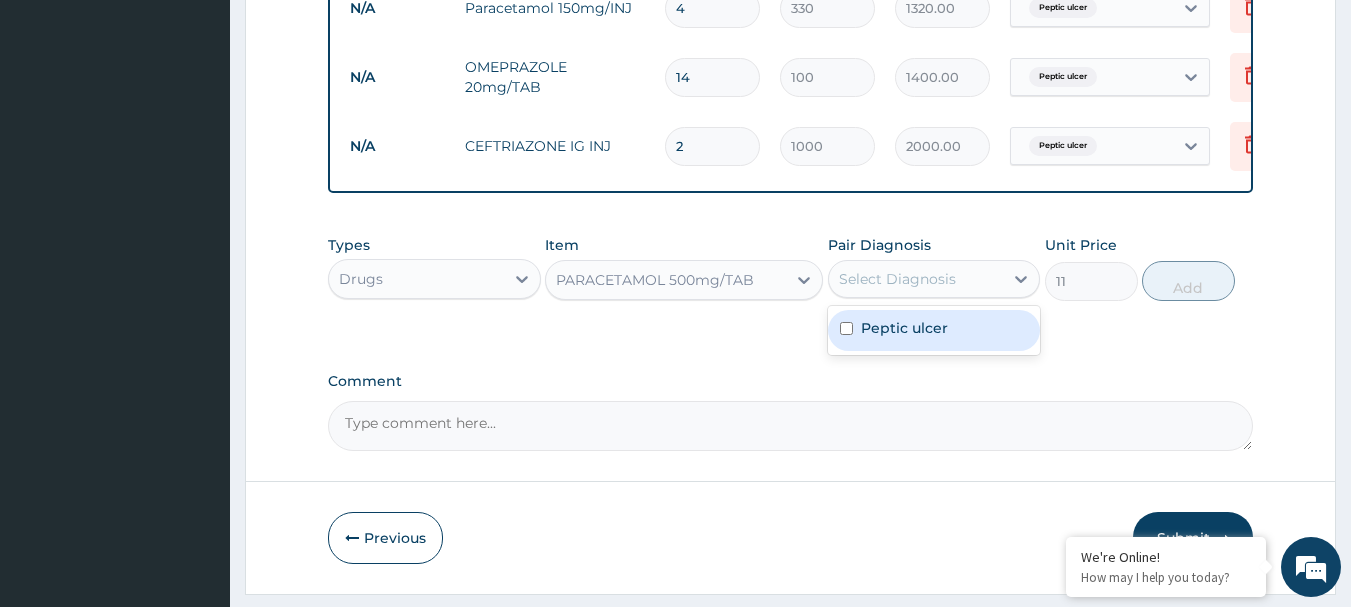 click on "Peptic ulcer" at bounding box center (934, 330) 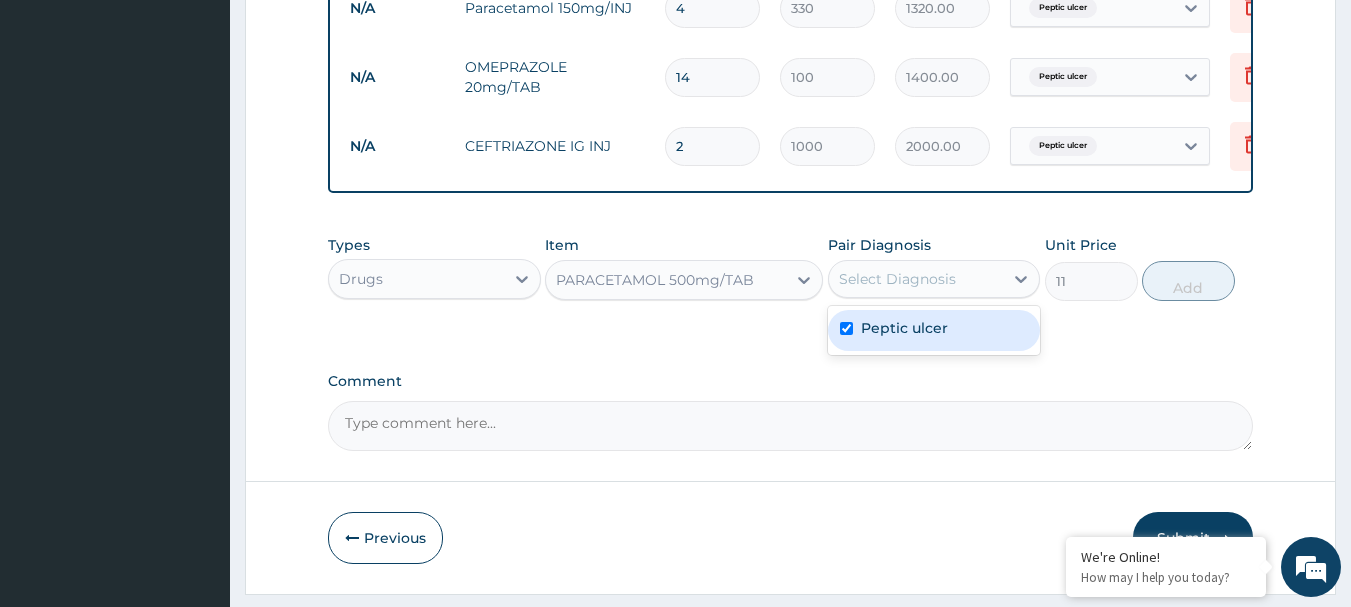 checkbox on "true" 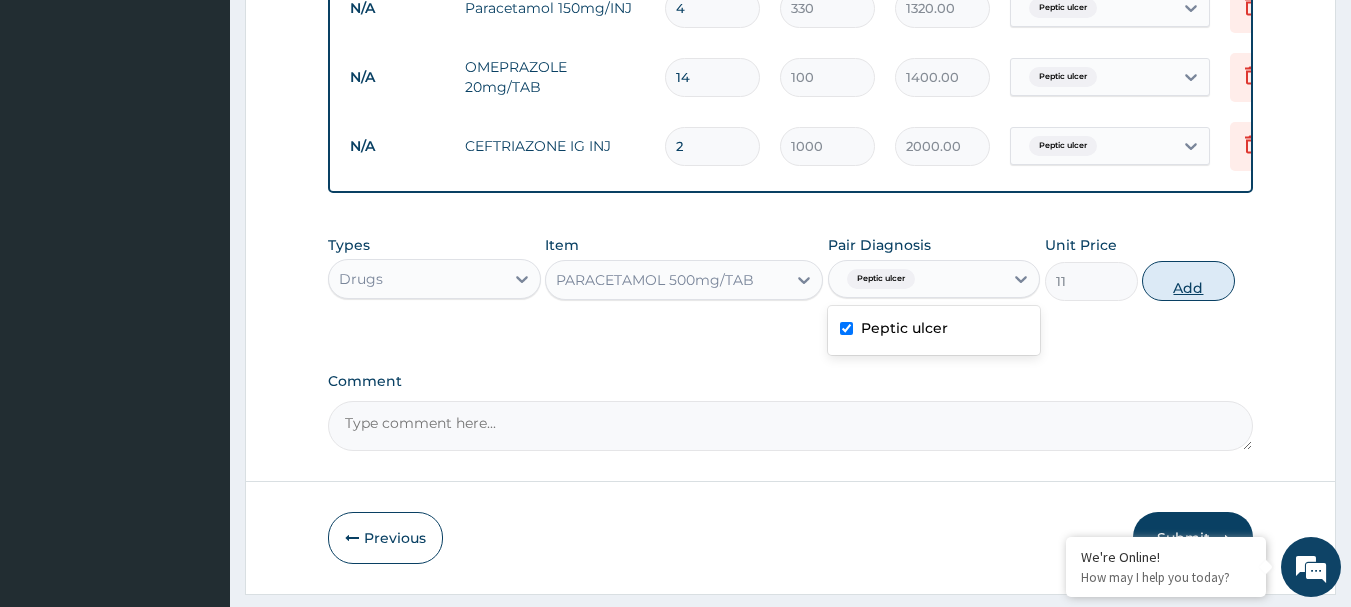 click on "Add" at bounding box center [1188, 281] 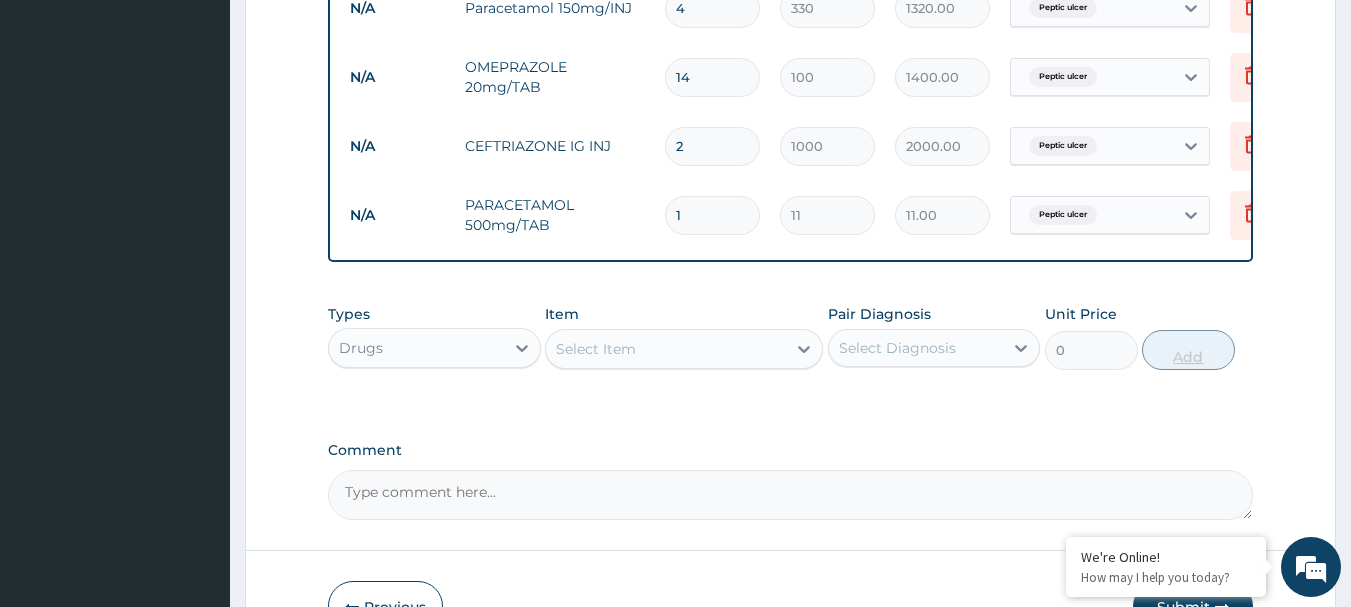 type 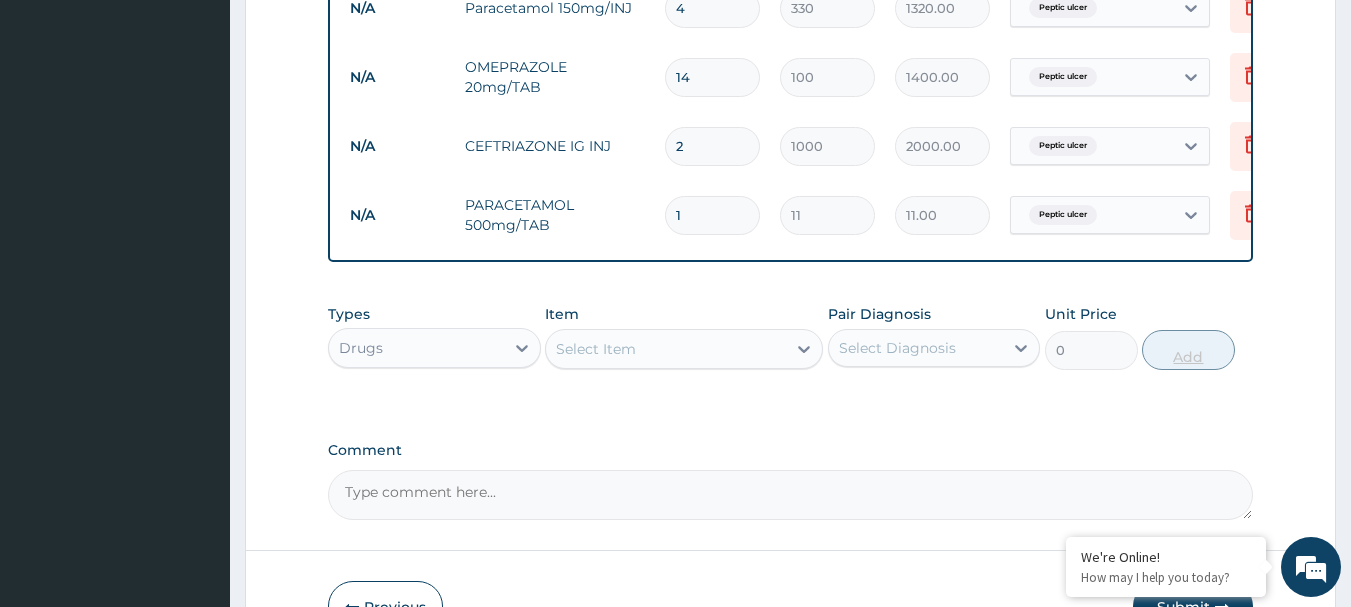 type on "0.00" 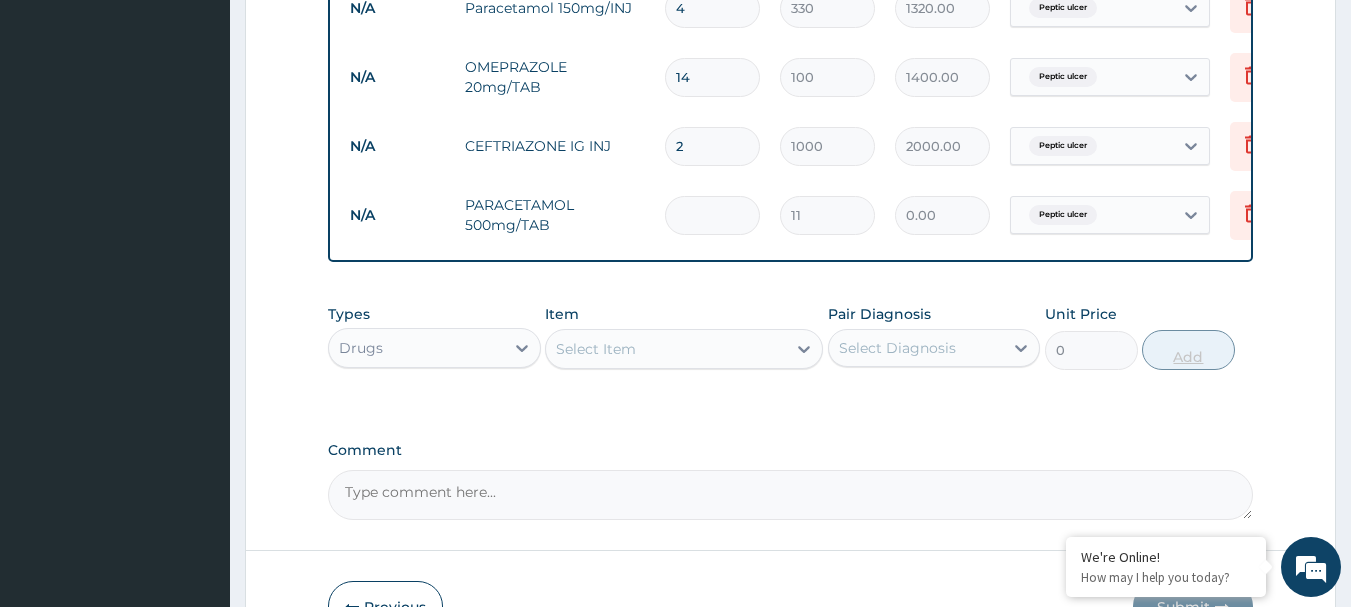 type on "3" 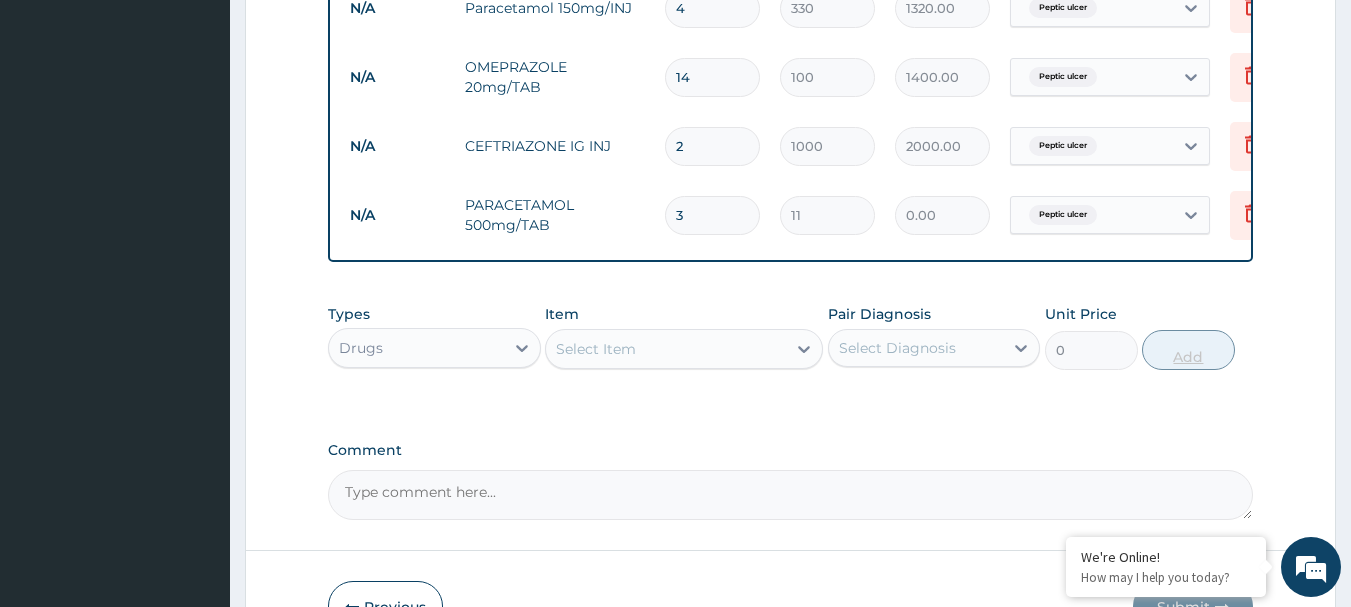 type on "33.00" 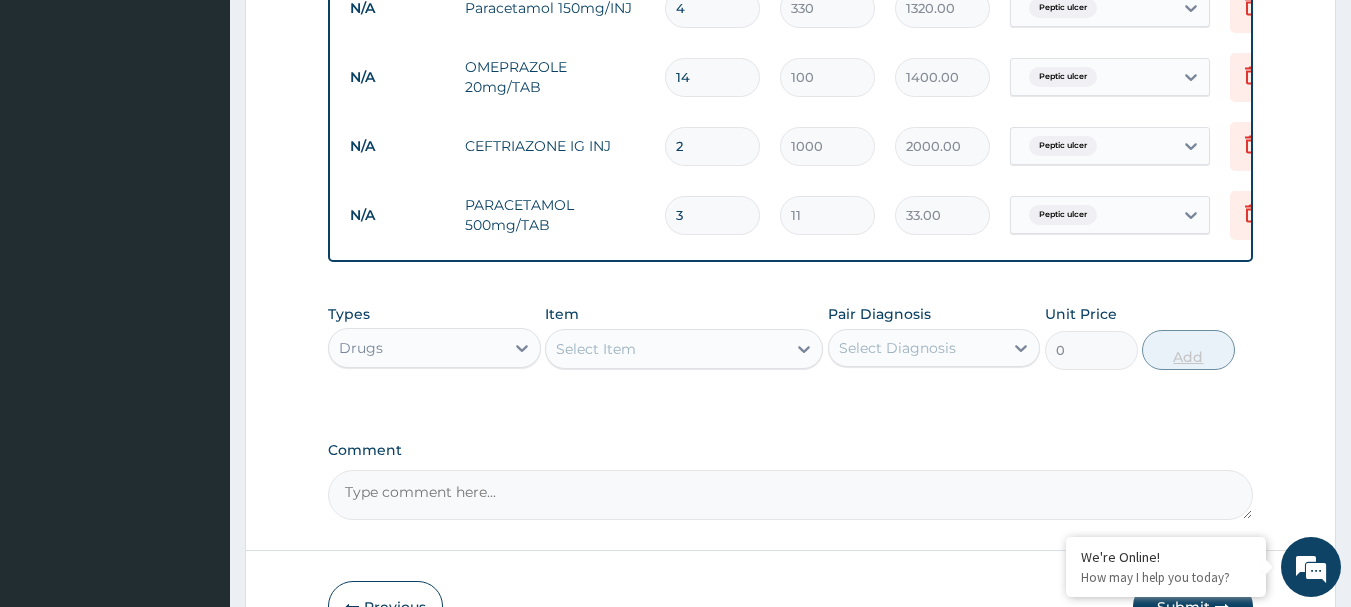 type on "30" 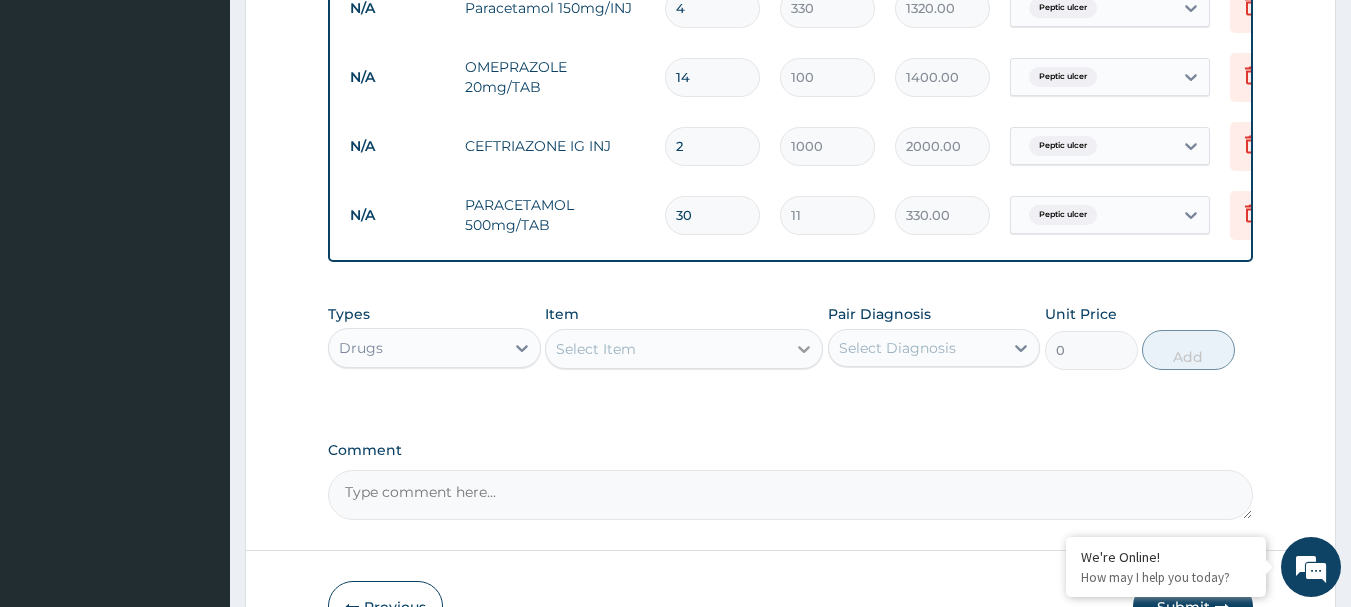 type on "30" 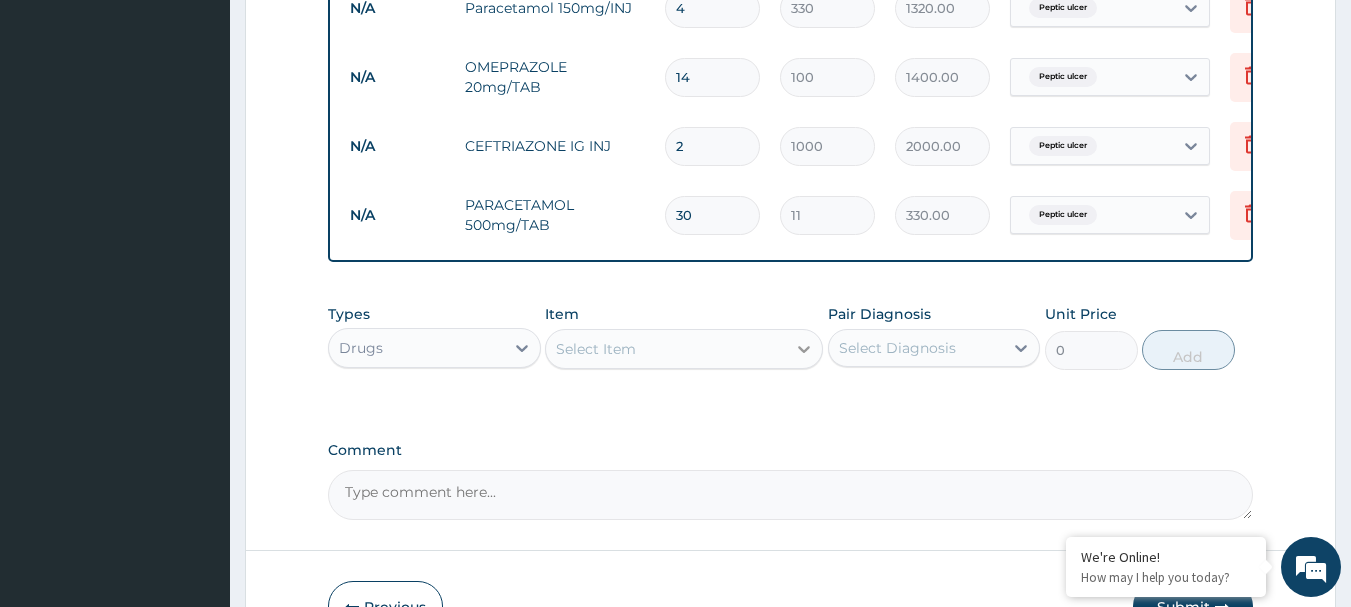 click 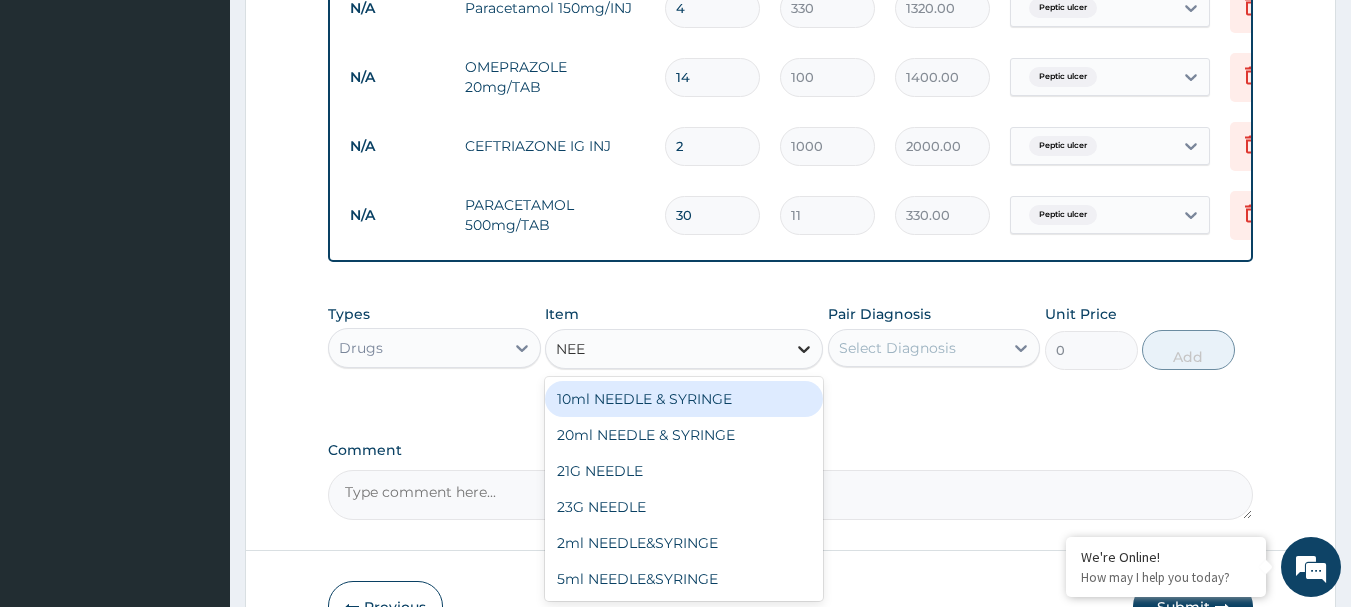 type on "NEED" 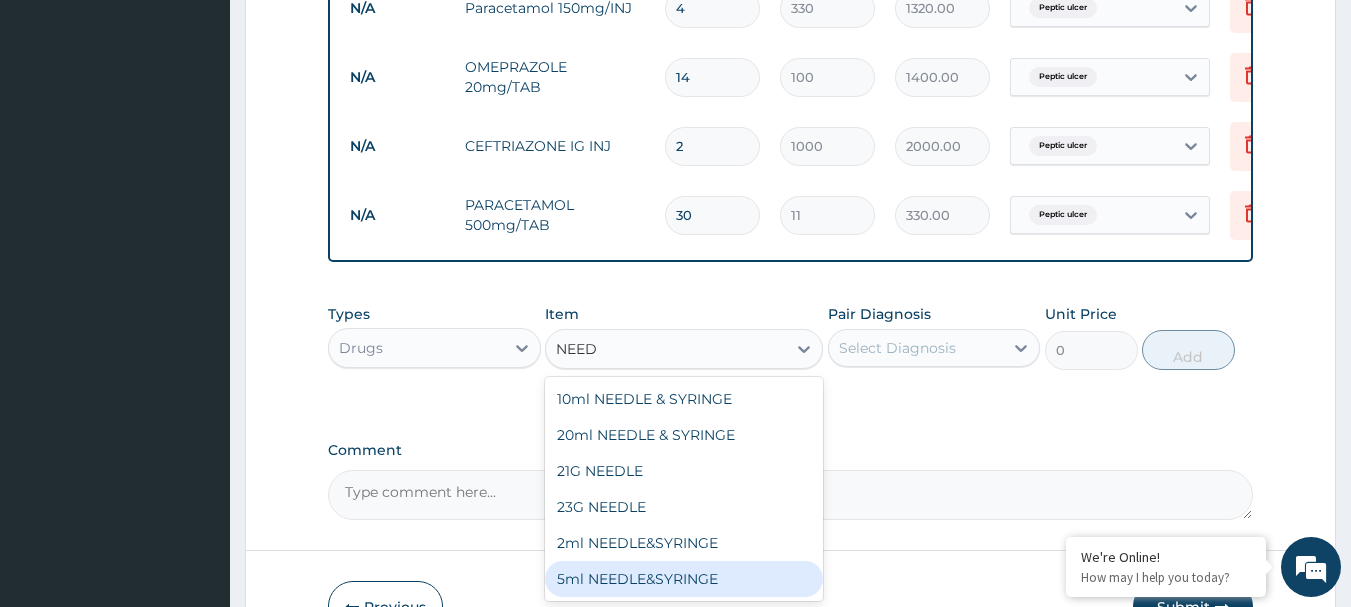 click on "5ml NEEDLE&SYRINGE" at bounding box center [684, 579] 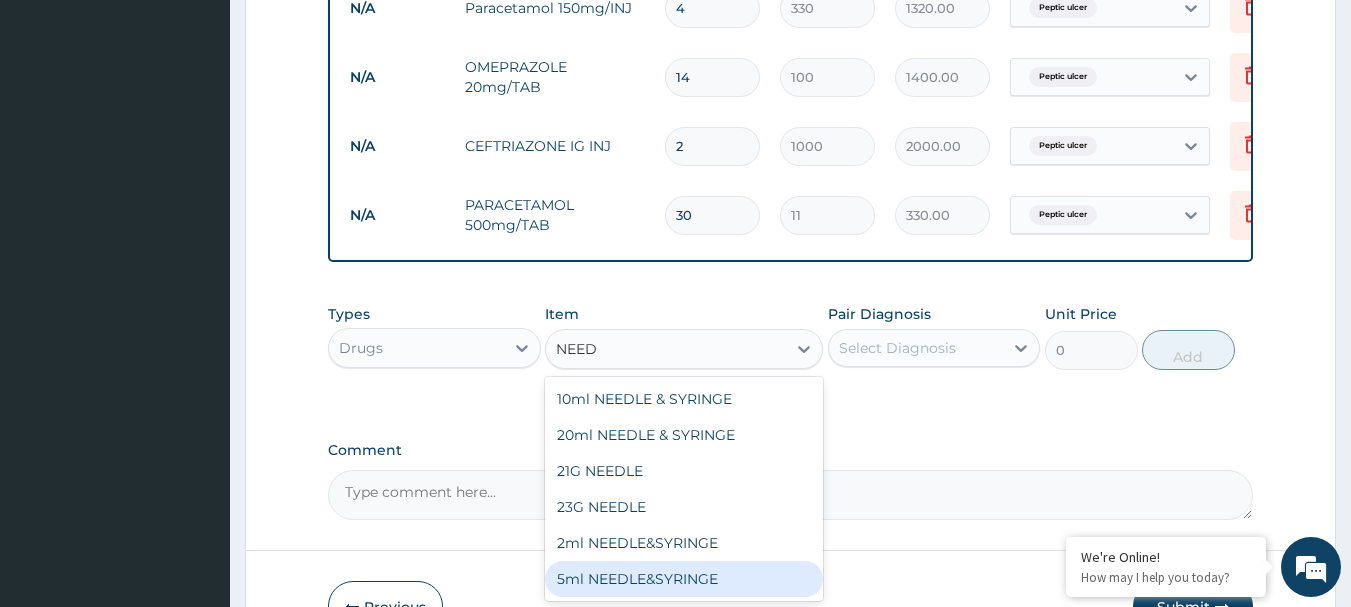 type 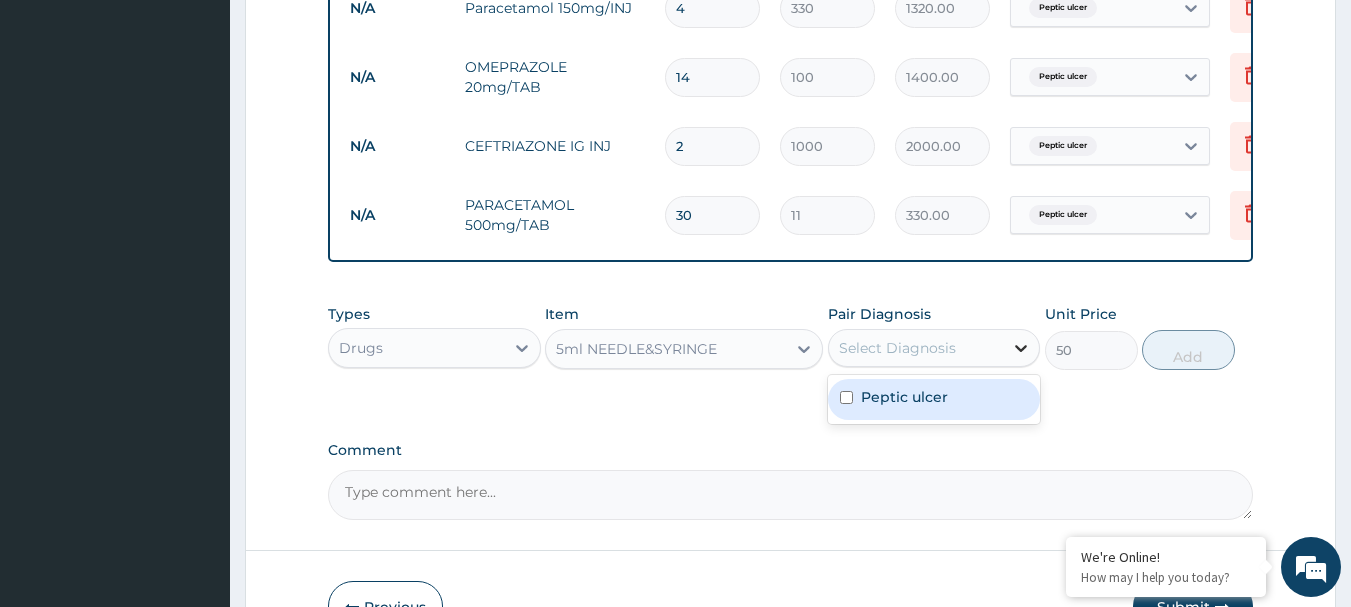 click 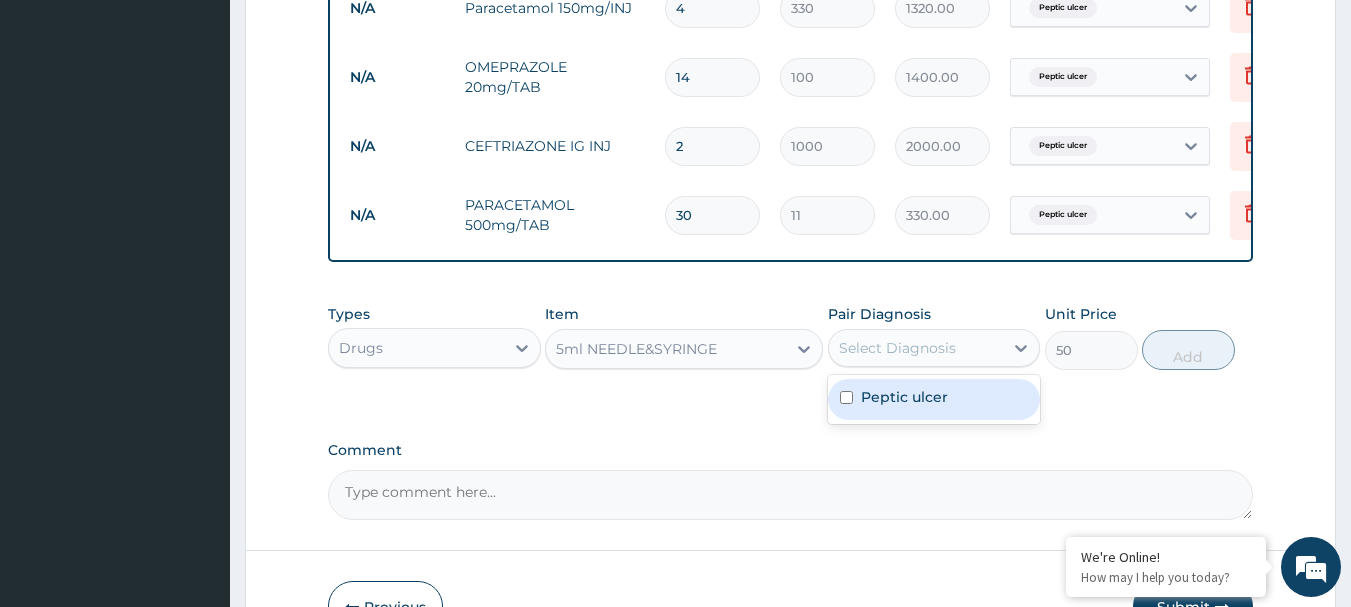 click on "Peptic ulcer" at bounding box center (934, 399) 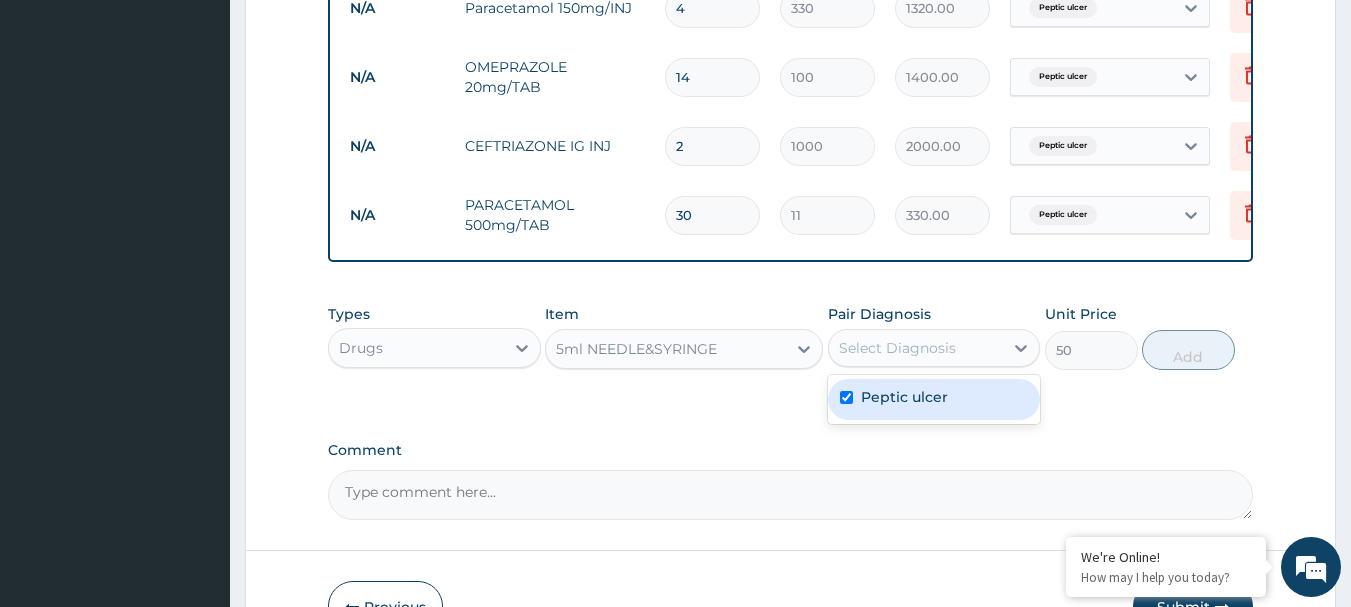 checkbox on "true" 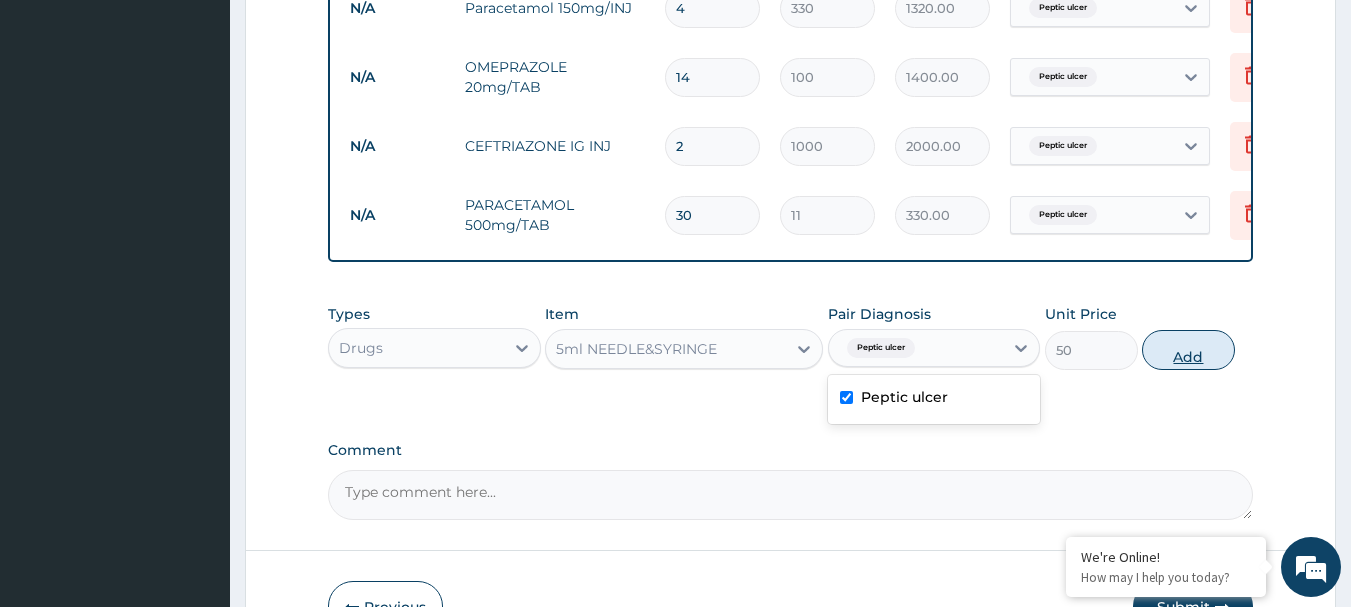 click on "Add" at bounding box center (1188, 350) 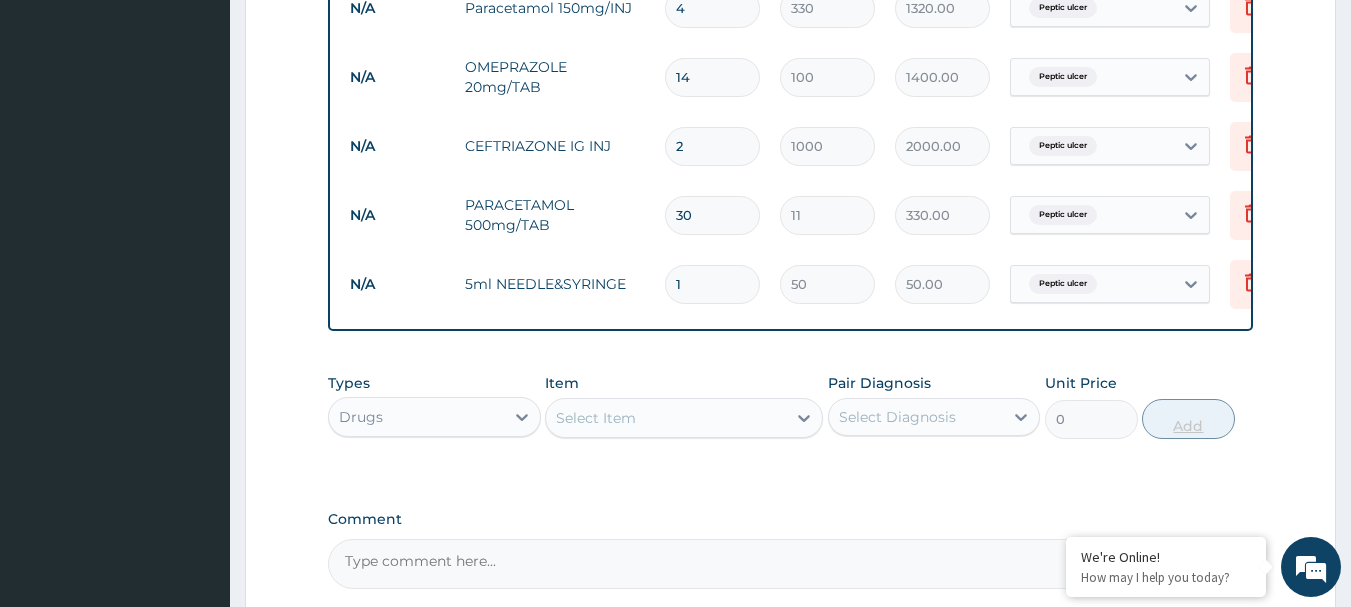 type 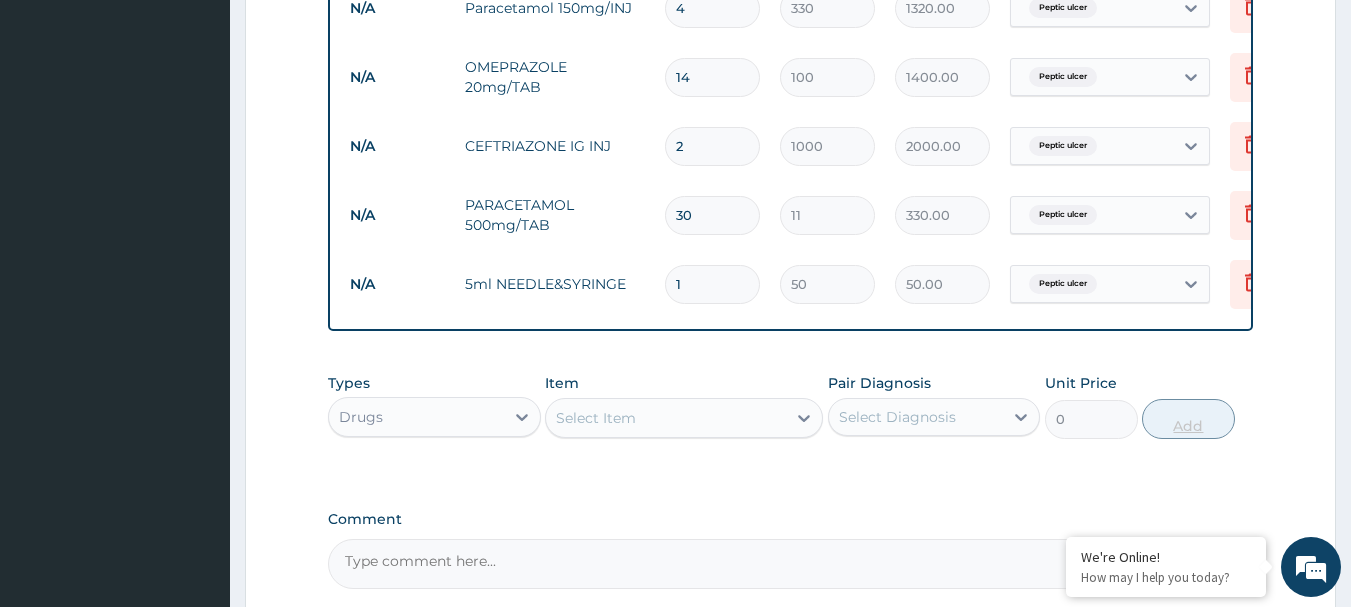 type on "0.00" 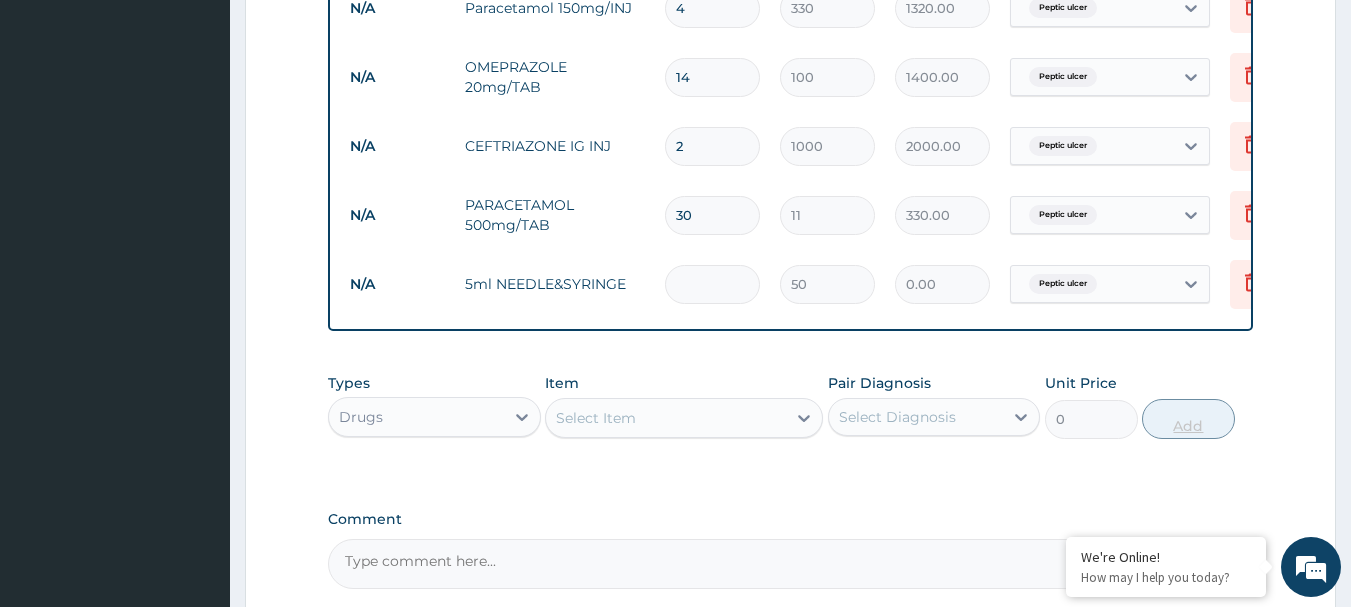 type on "4" 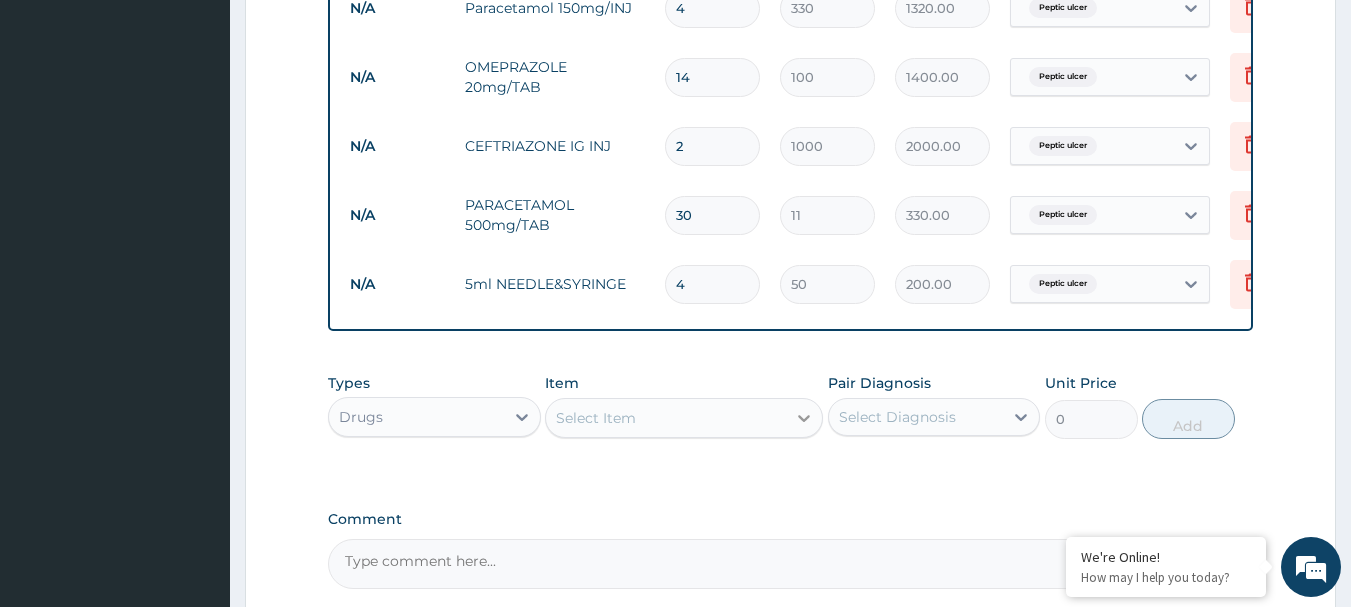 type on "4" 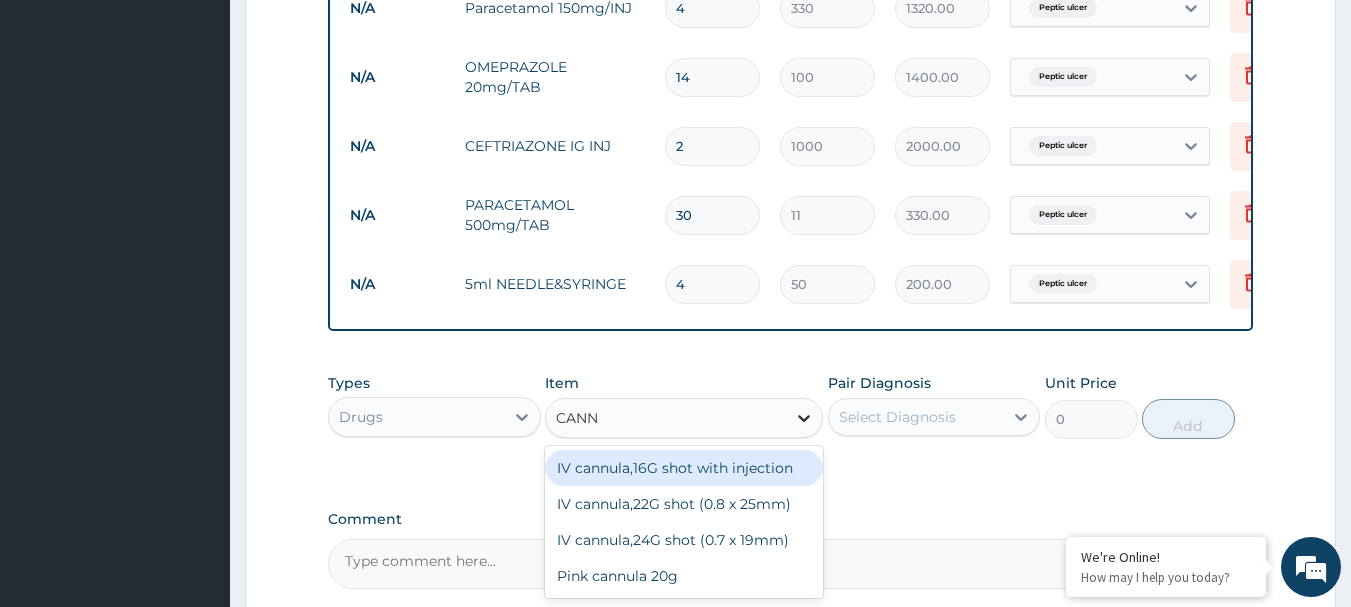 type on "CANNU" 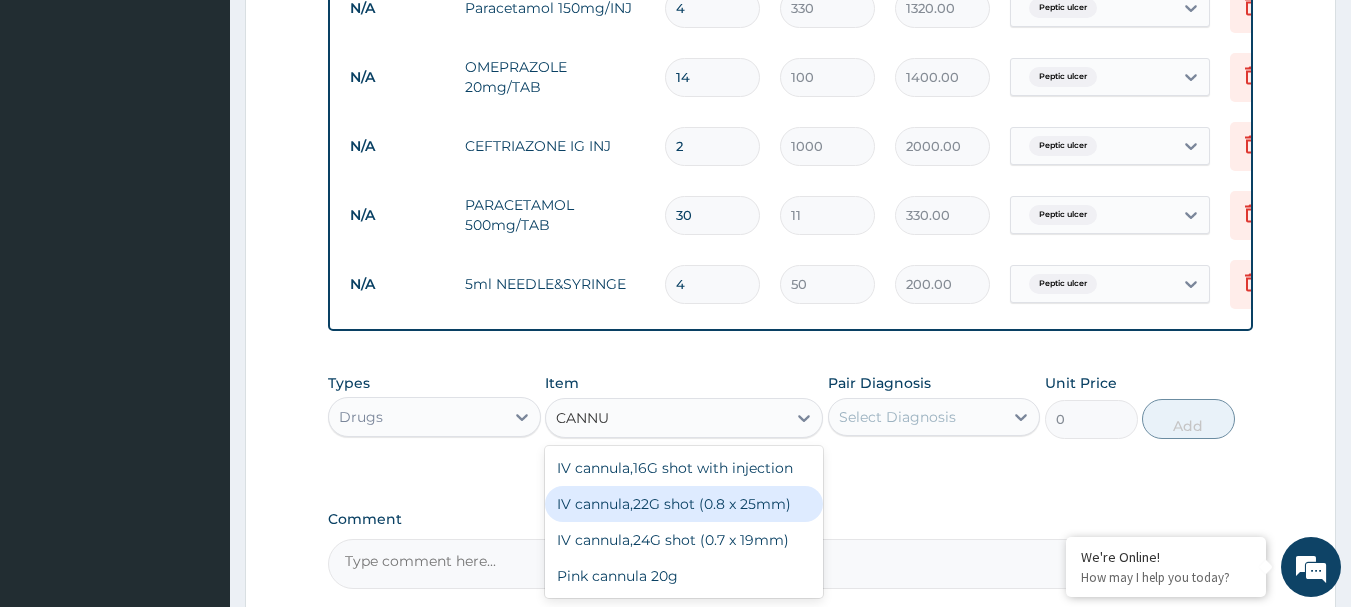 click on "IV cannula,22G shot (0.8 x 25mm)" at bounding box center (684, 504) 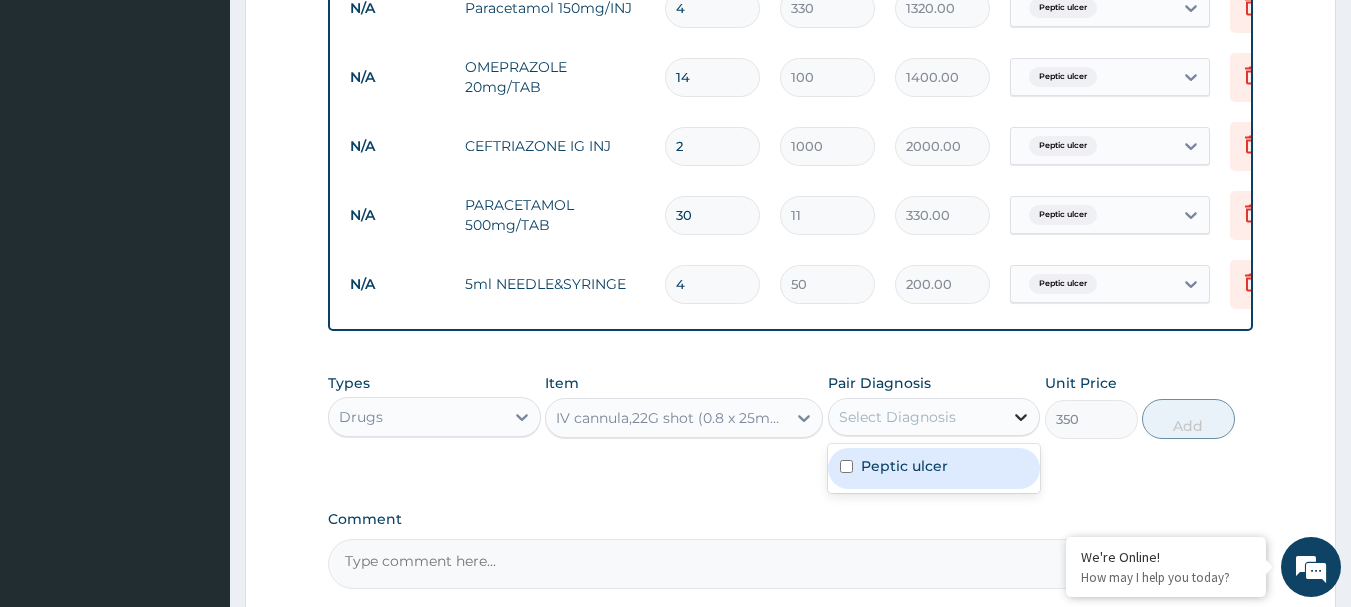 click 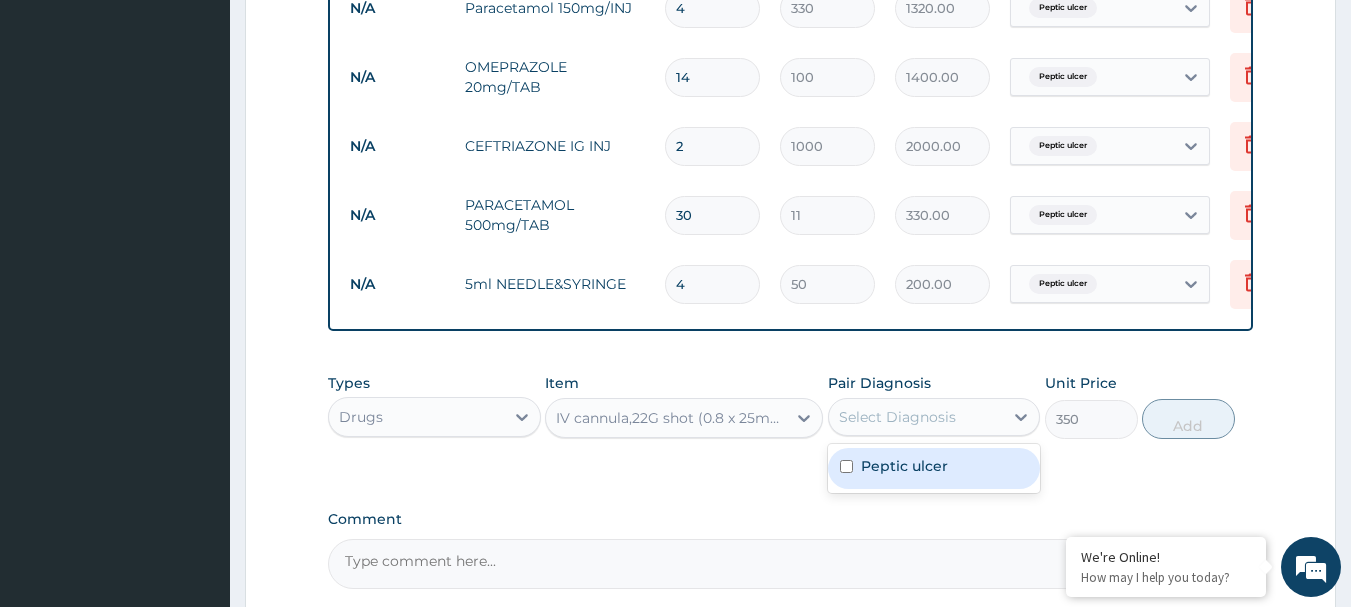 click on "Peptic ulcer" at bounding box center [934, 468] 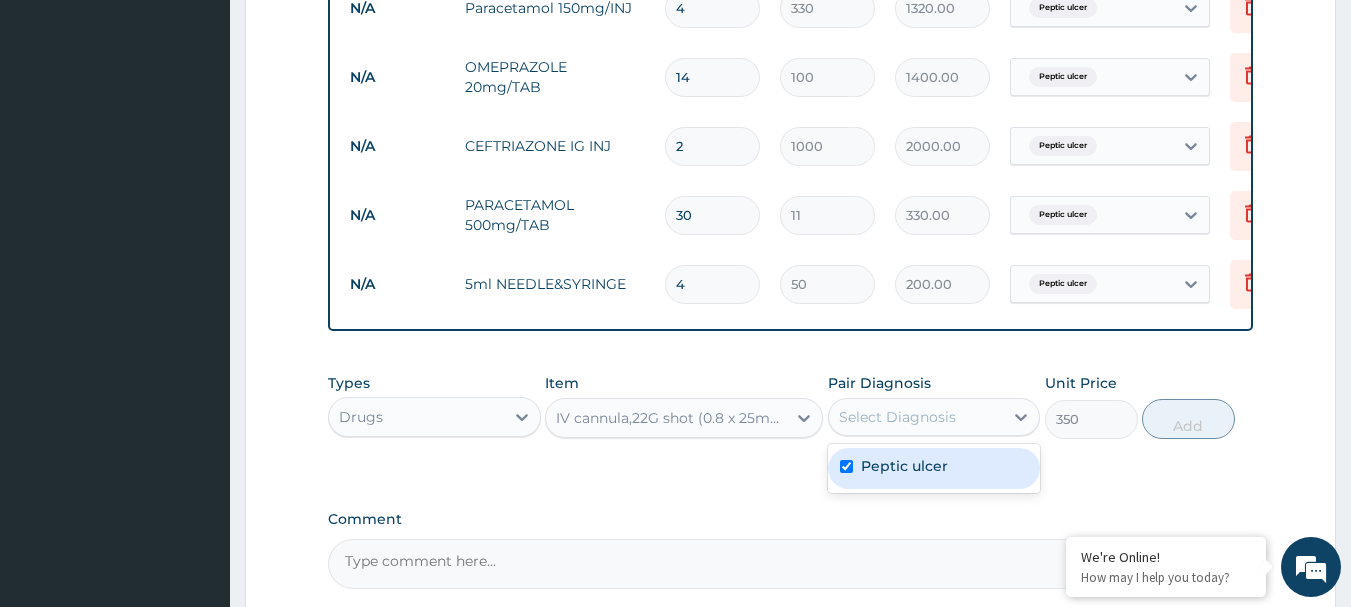 checkbox on "true" 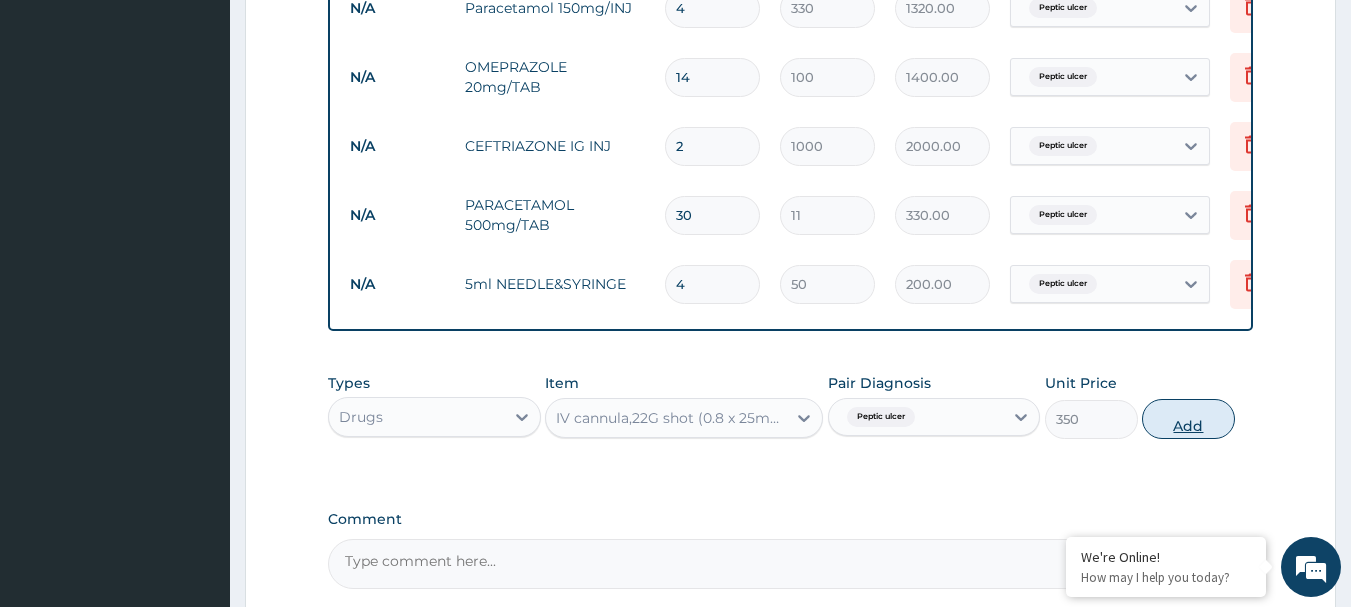 click on "Add" at bounding box center [1188, 419] 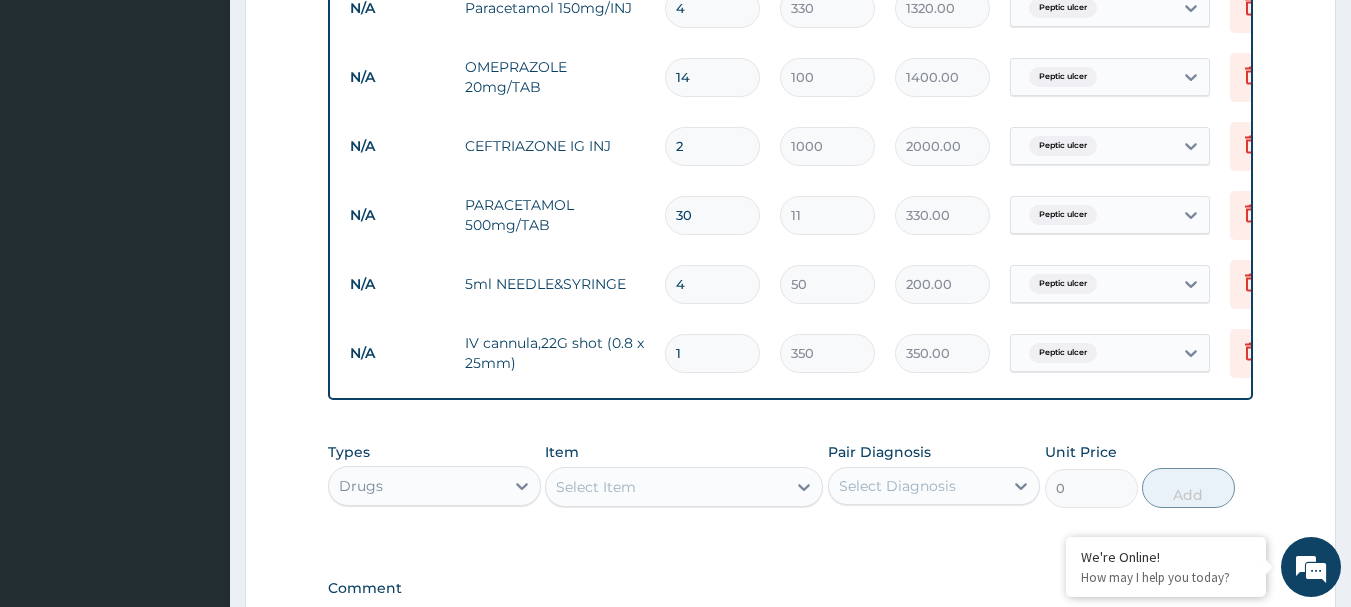 scroll, scrollTop: 1238, scrollLeft: 0, axis: vertical 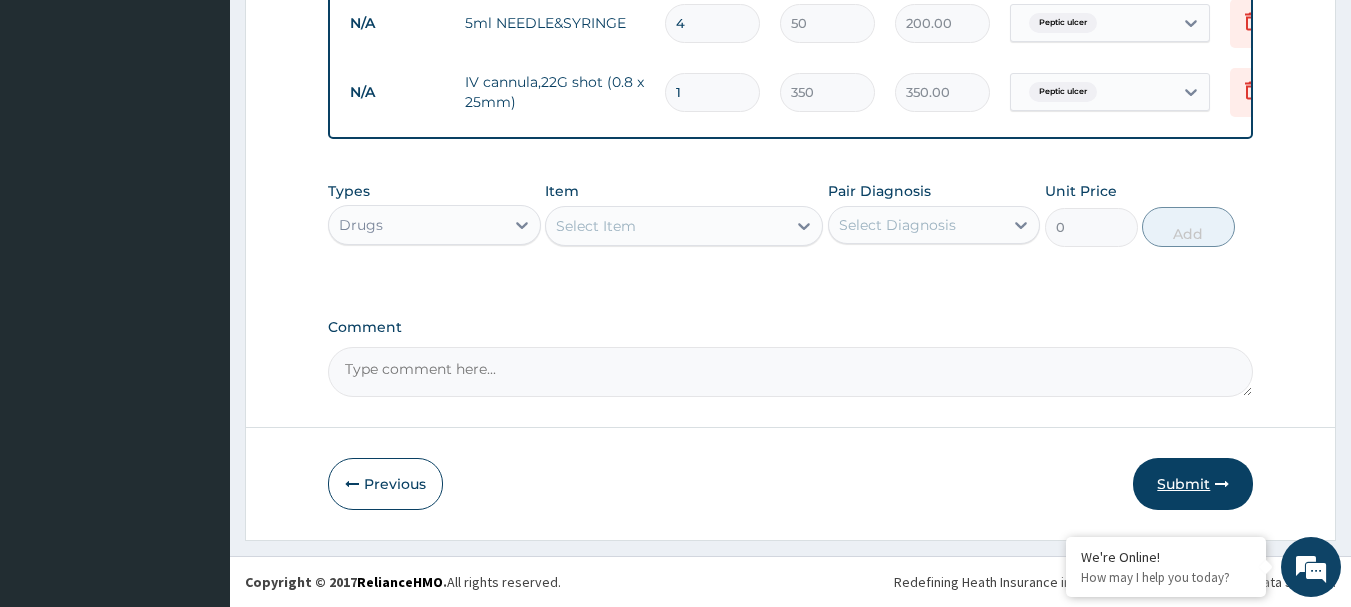 click on "Submit" at bounding box center (1193, 484) 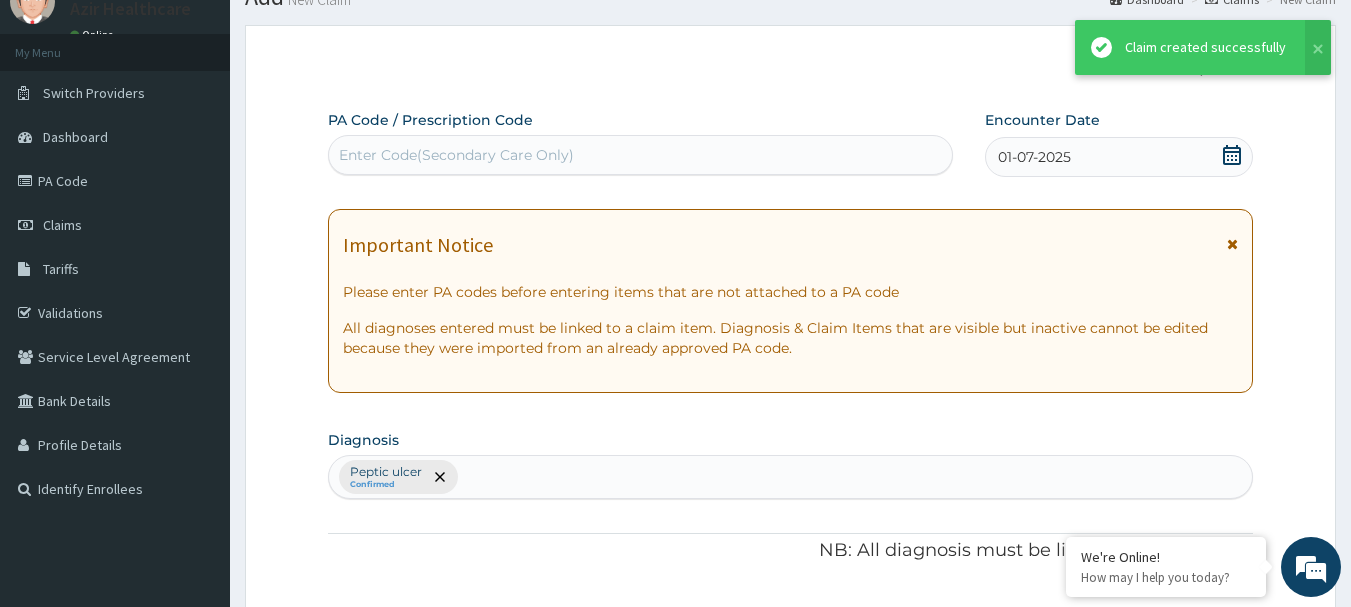 scroll, scrollTop: 1238, scrollLeft: 0, axis: vertical 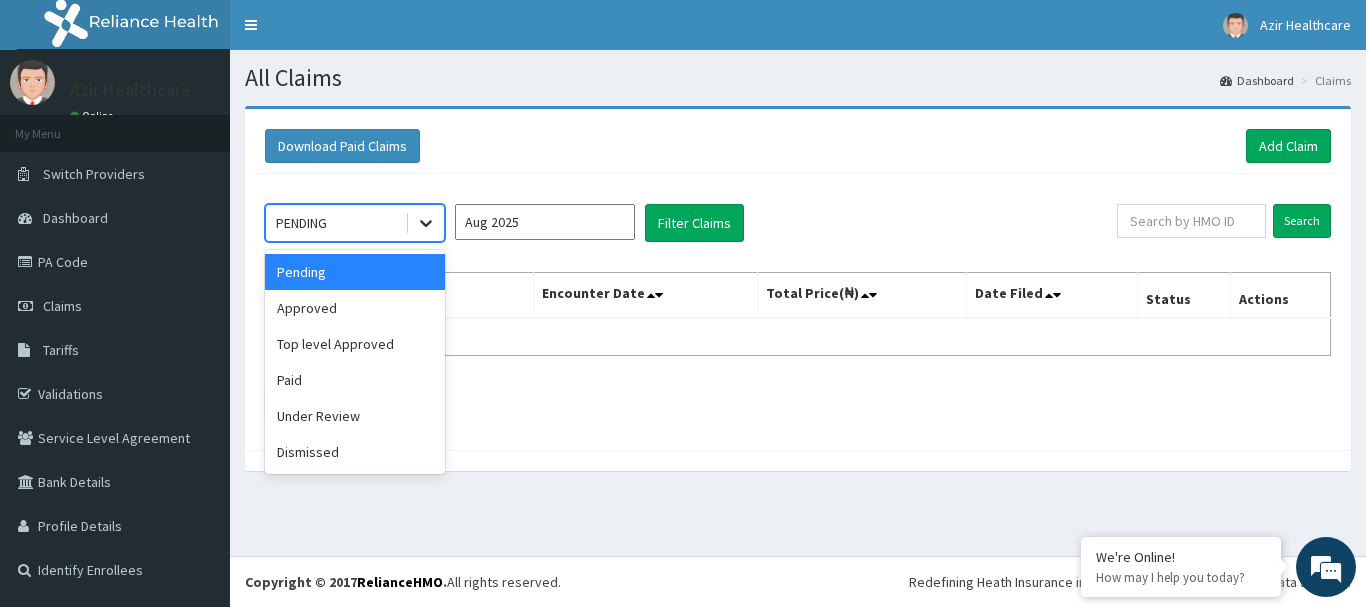click 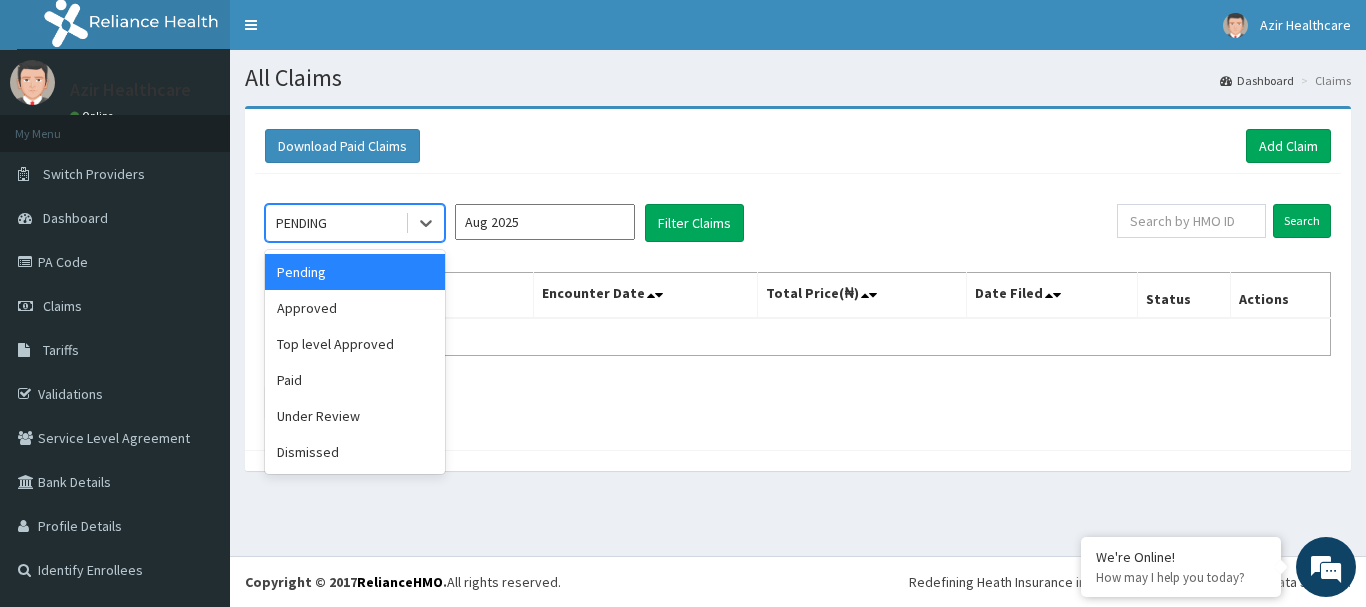 scroll, scrollTop: 0, scrollLeft: 0, axis: both 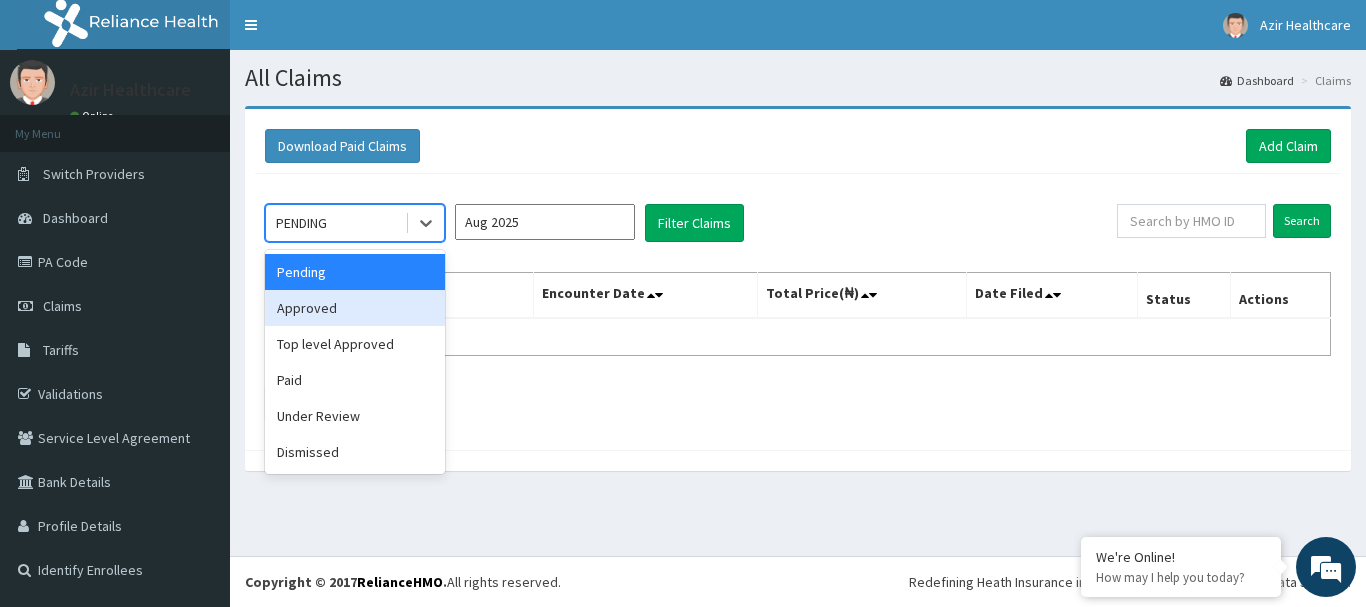 click on "Approved" at bounding box center (355, 308) 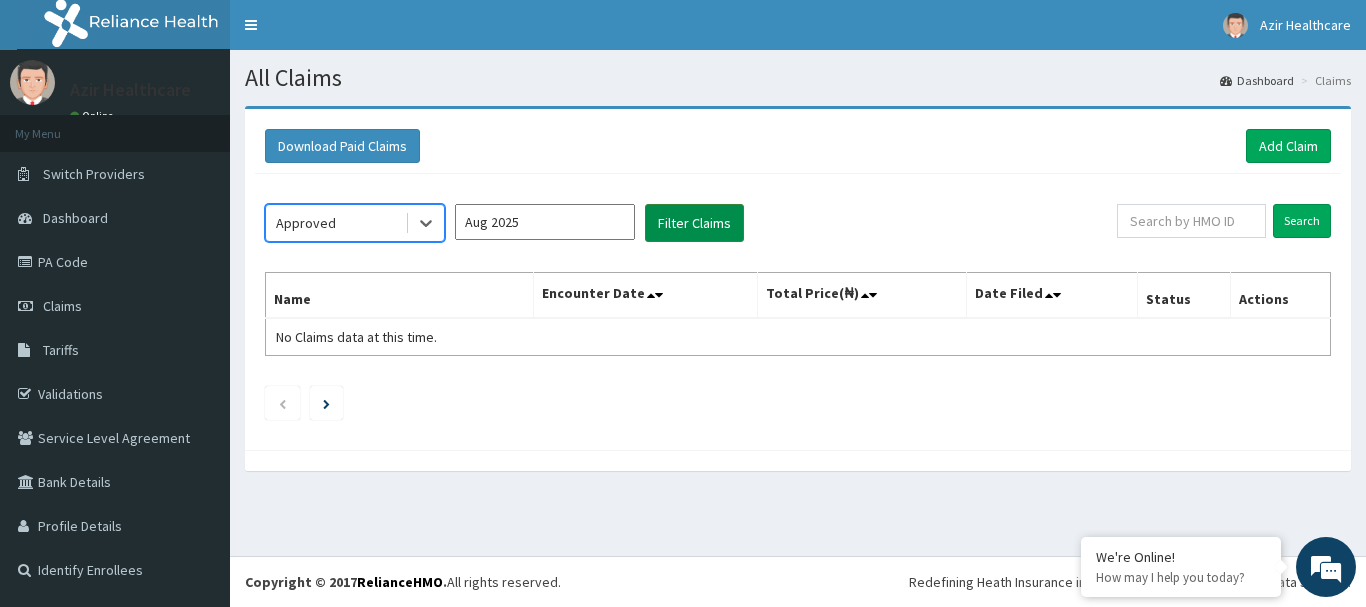 click on "Filter Claims" at bounding box center (694, 223) 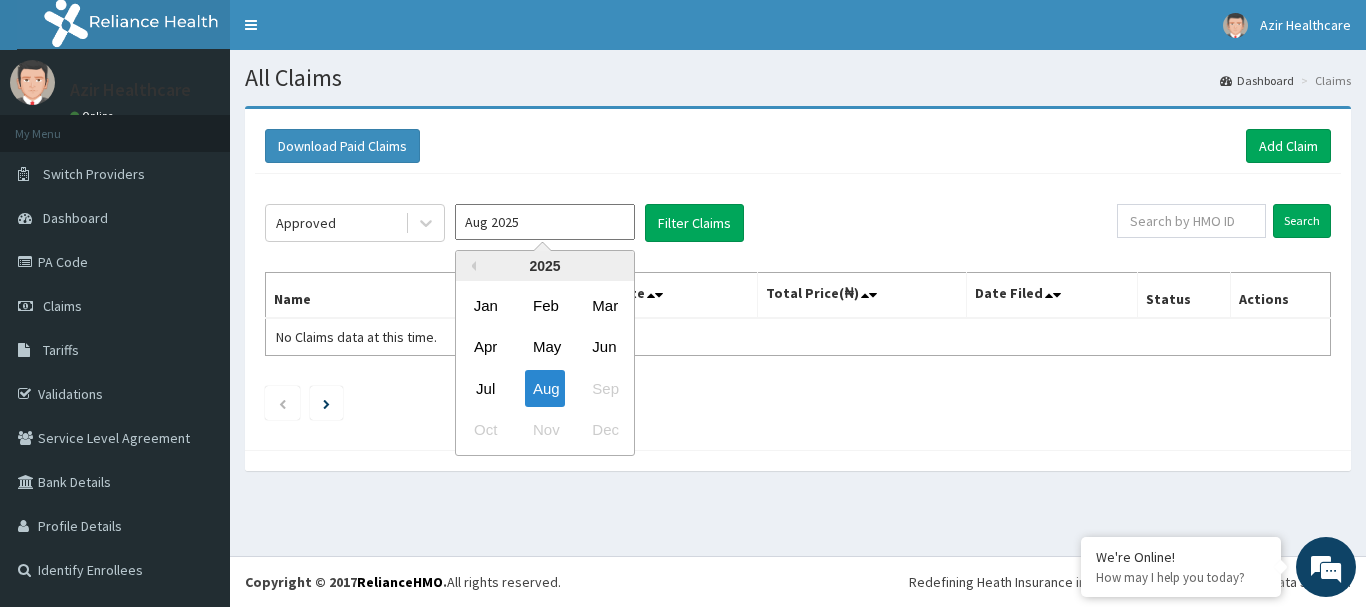 click on "Aug 2025" at bounding box center (545, 222) 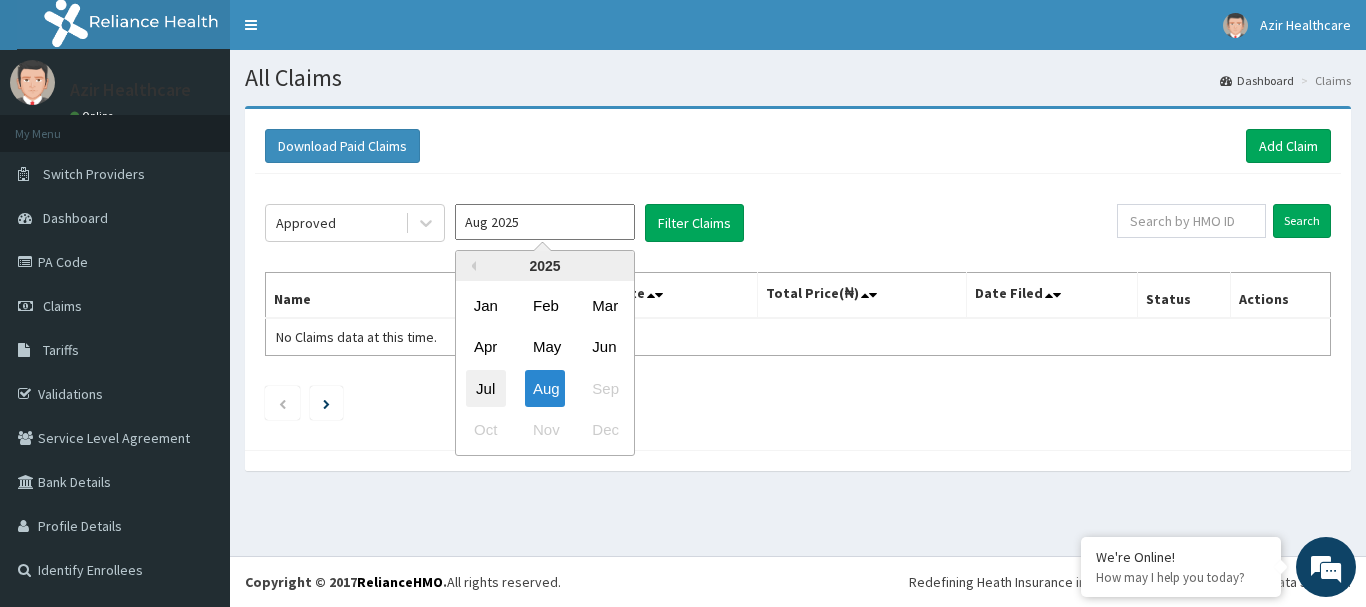 click on "Jul" at bounding box center (486, 388) 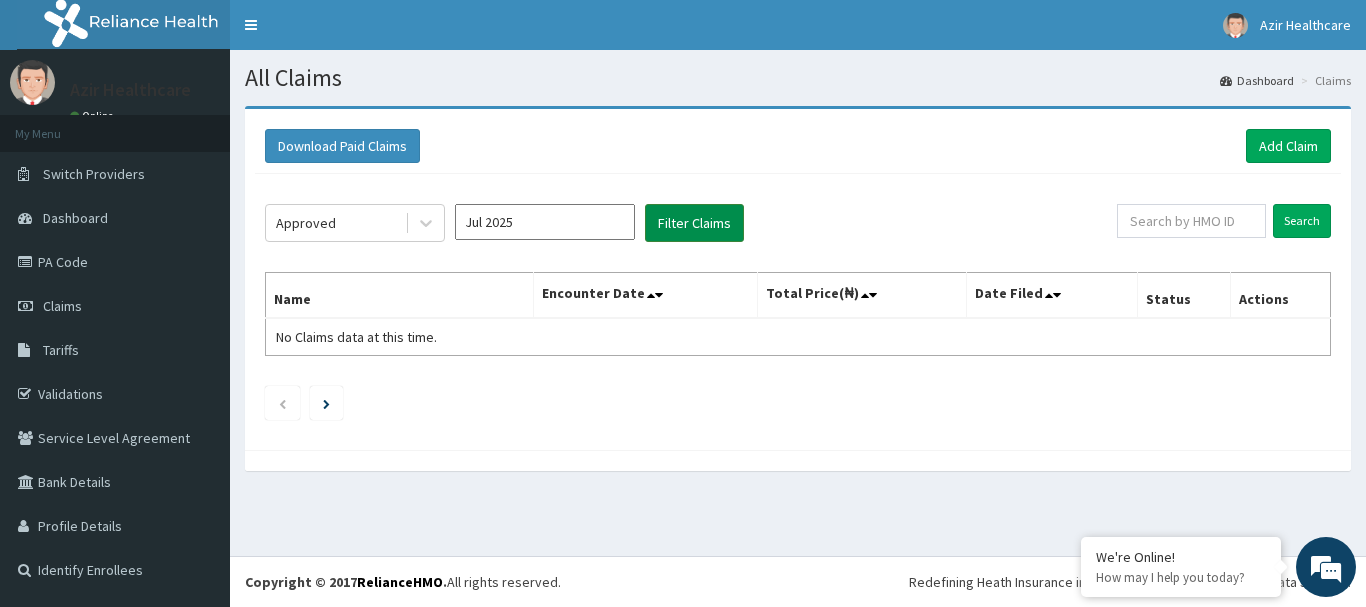 click on "Filter Claims" at bounding box center [694, 223] 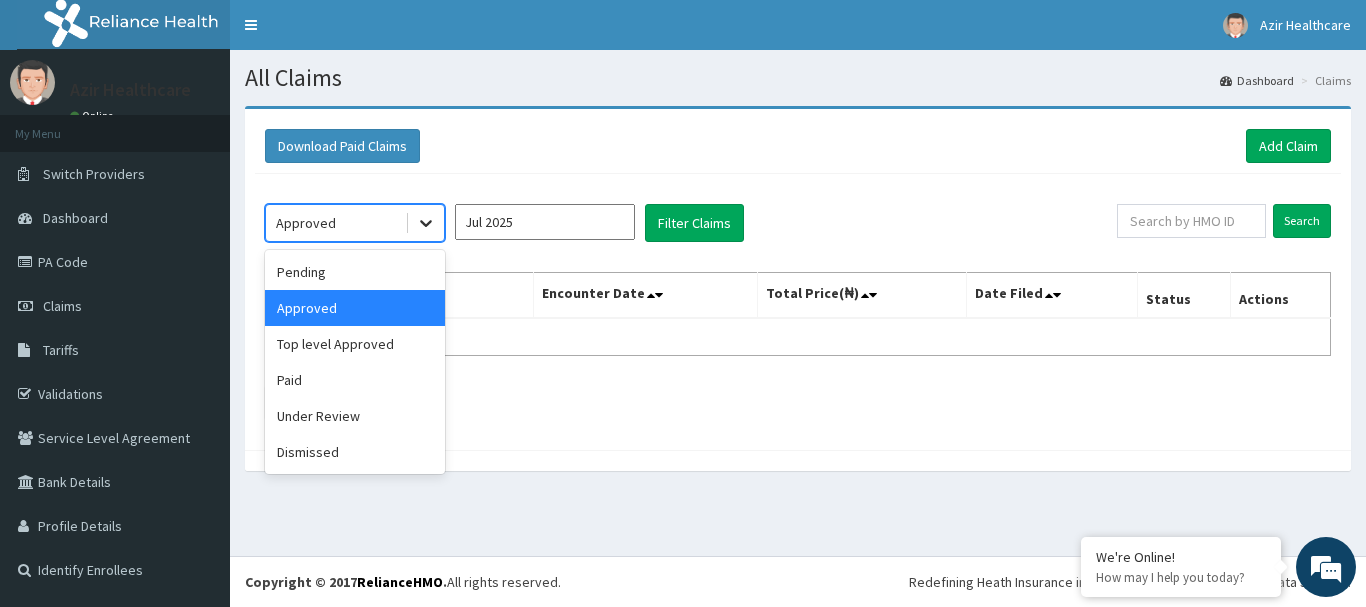 click 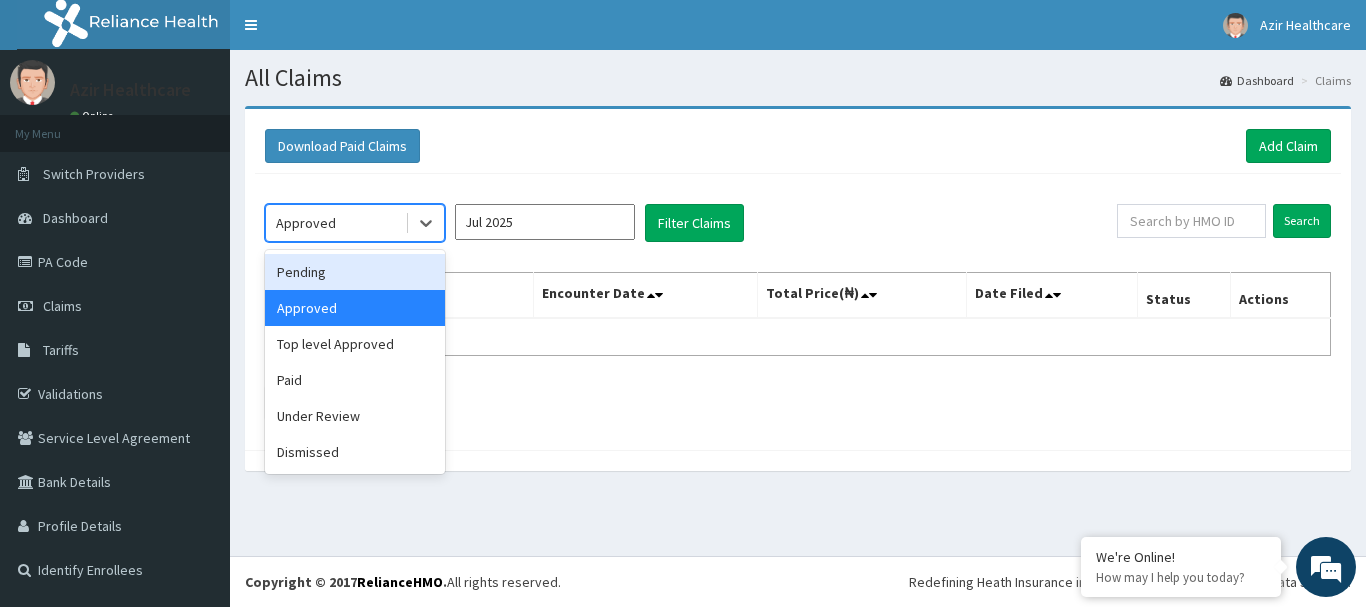click on "Pending" at bounding box center (355, 272) 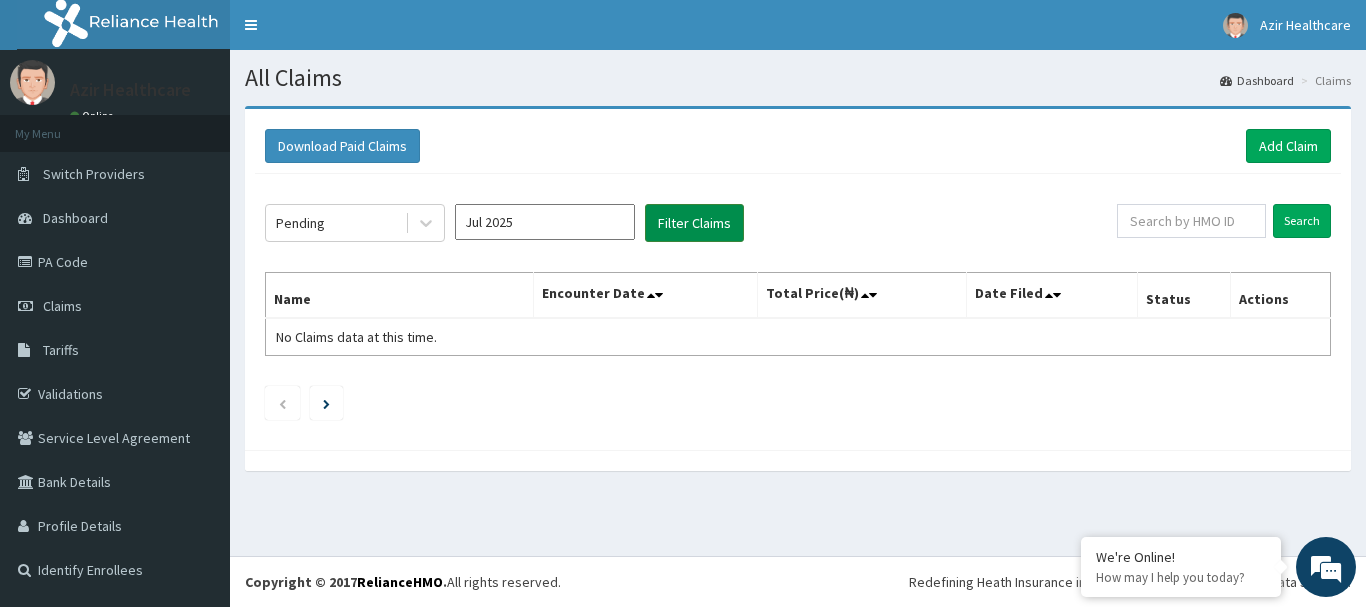 click on "Filter Claims" at bounding box center (694, 223) 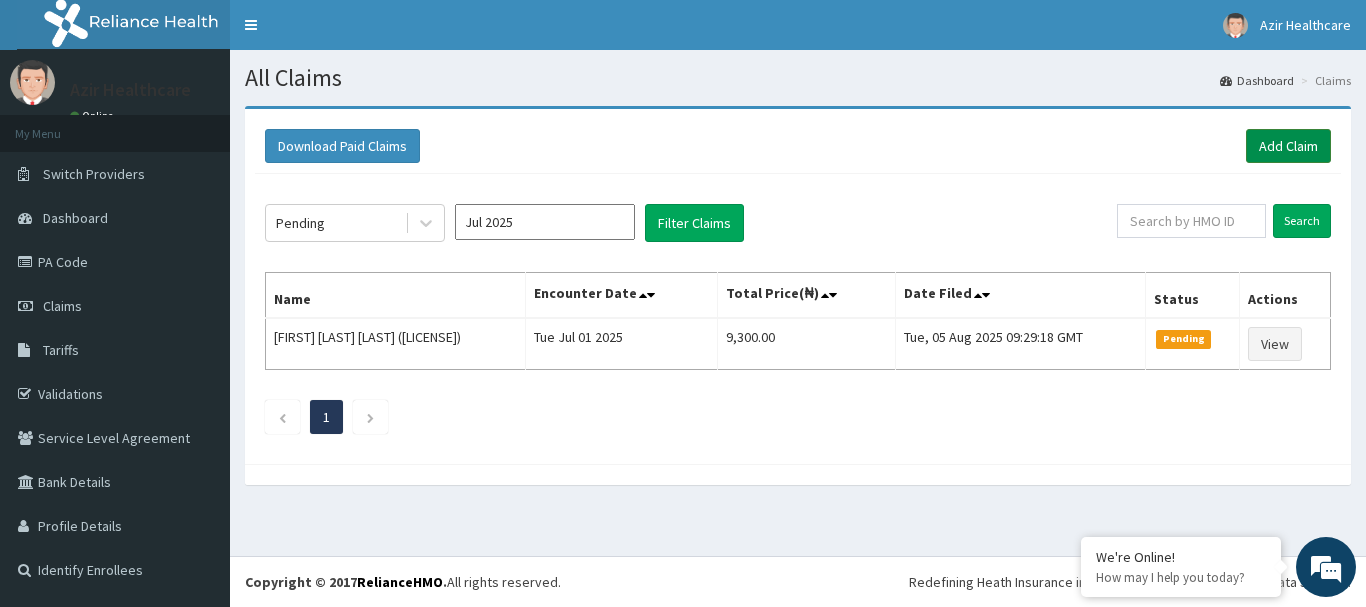 click on "Add Claim" at bounding box center (1288, 146) 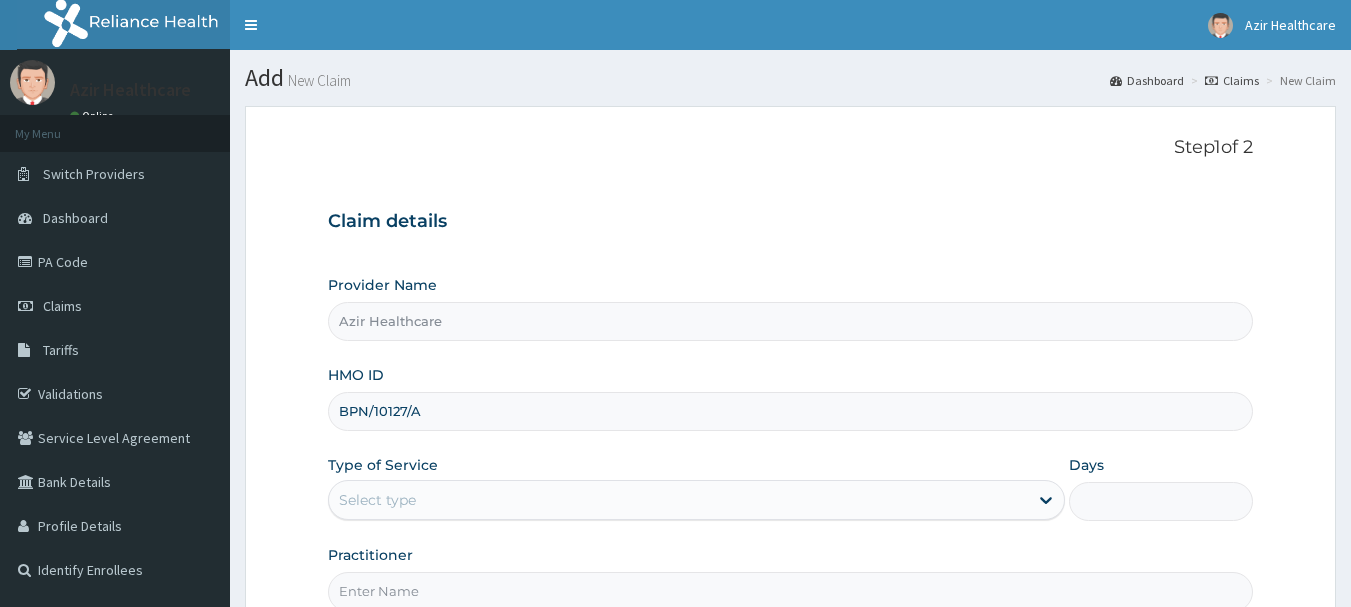 scroll, scrollTop: 215, scrollLeft: 0, axis: vertical 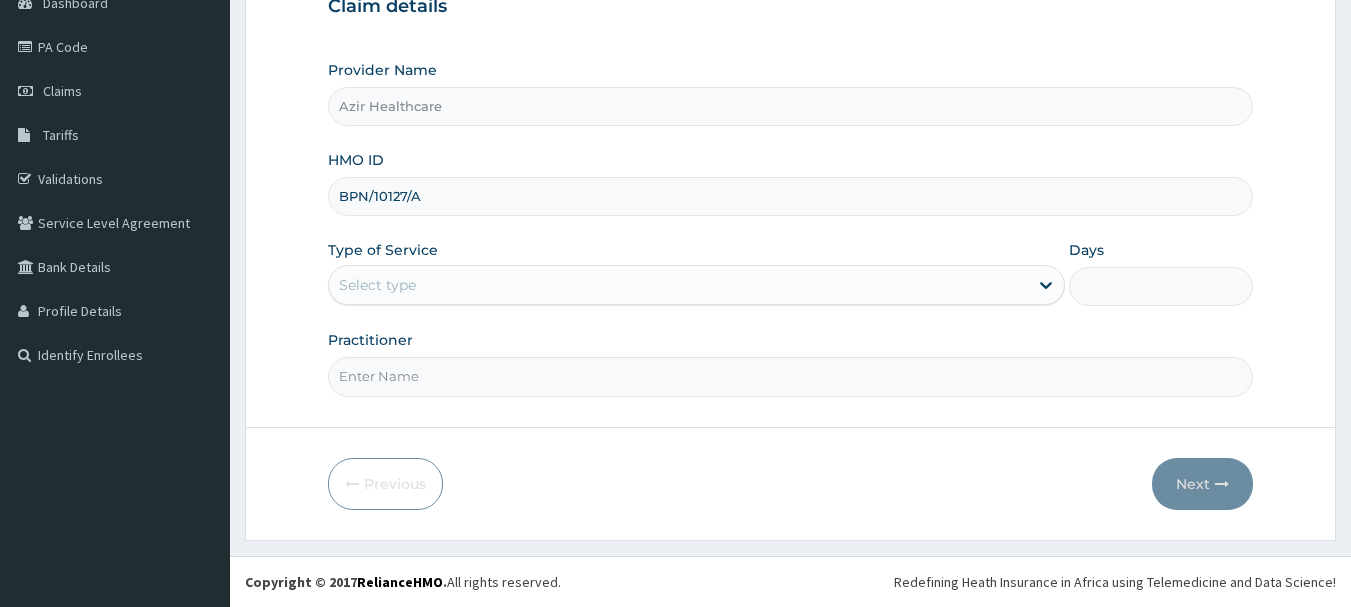 click on "Select type" at bounding box center [678, 285] 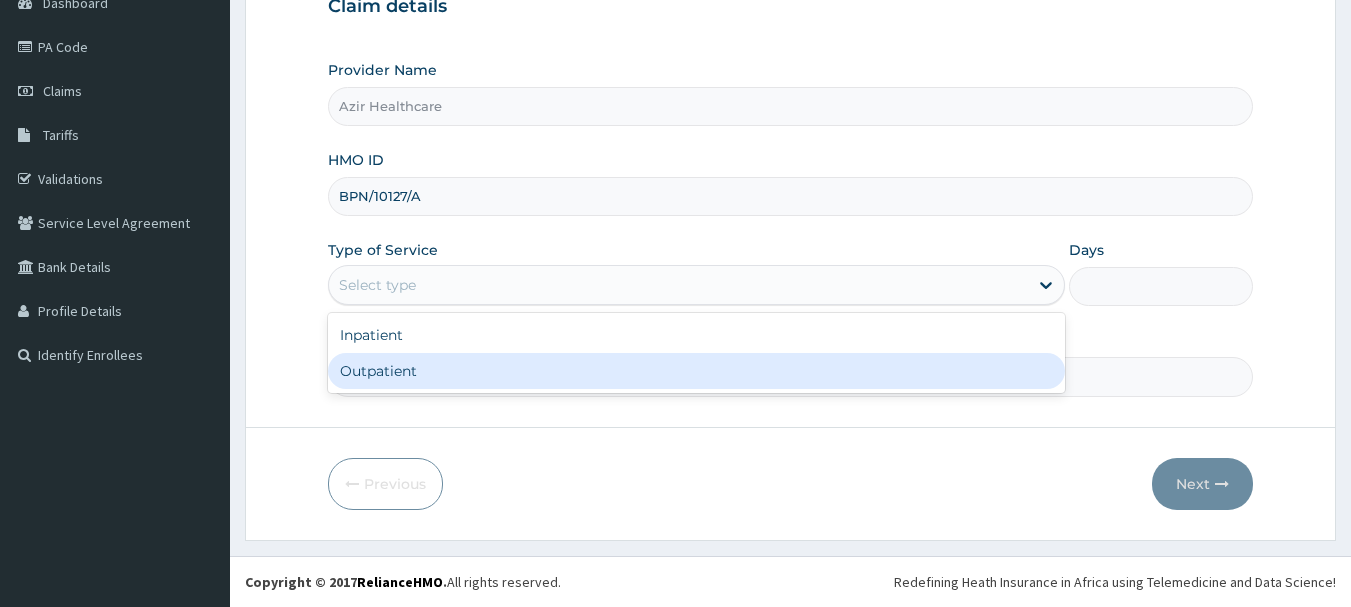click on "Outpatient" at bounding box center (696, 371) 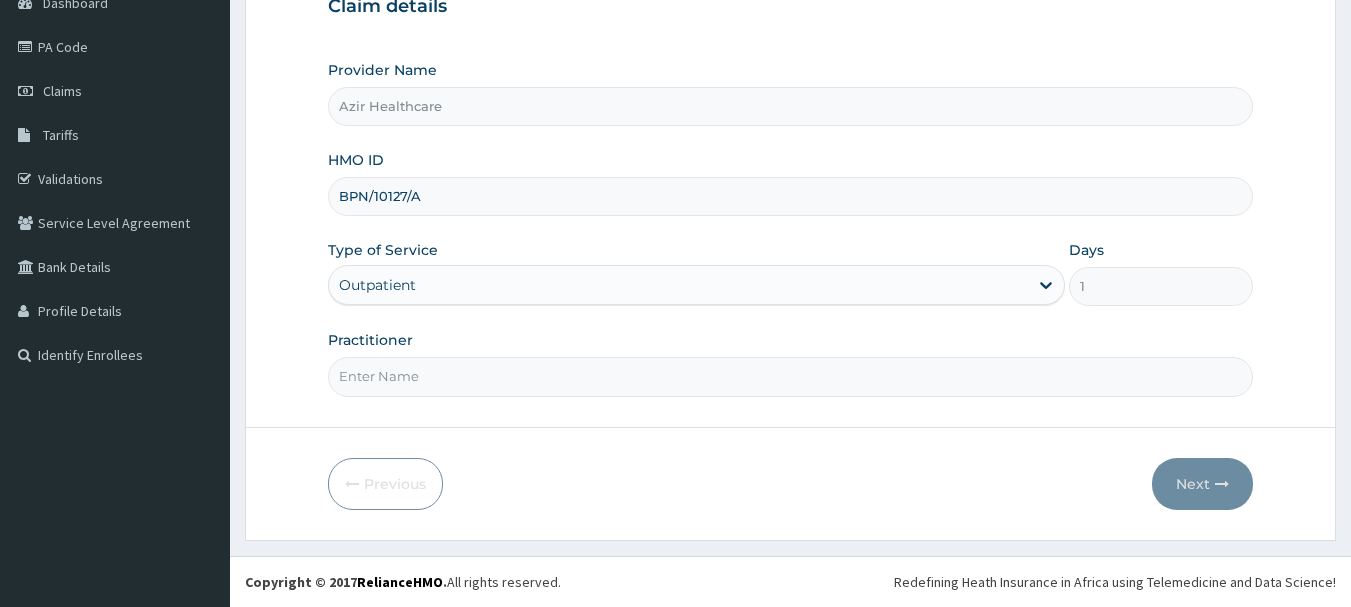 click on "Practitioner" at bounding box center [791, 376] 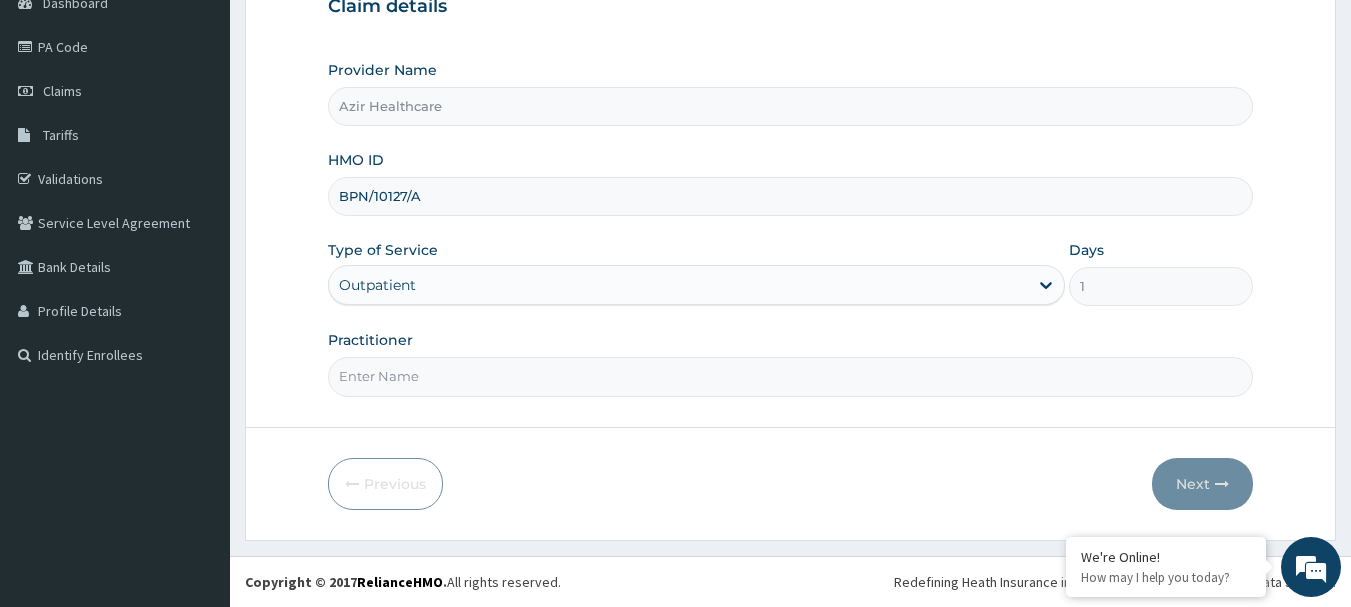 type on "DR [LAST]" 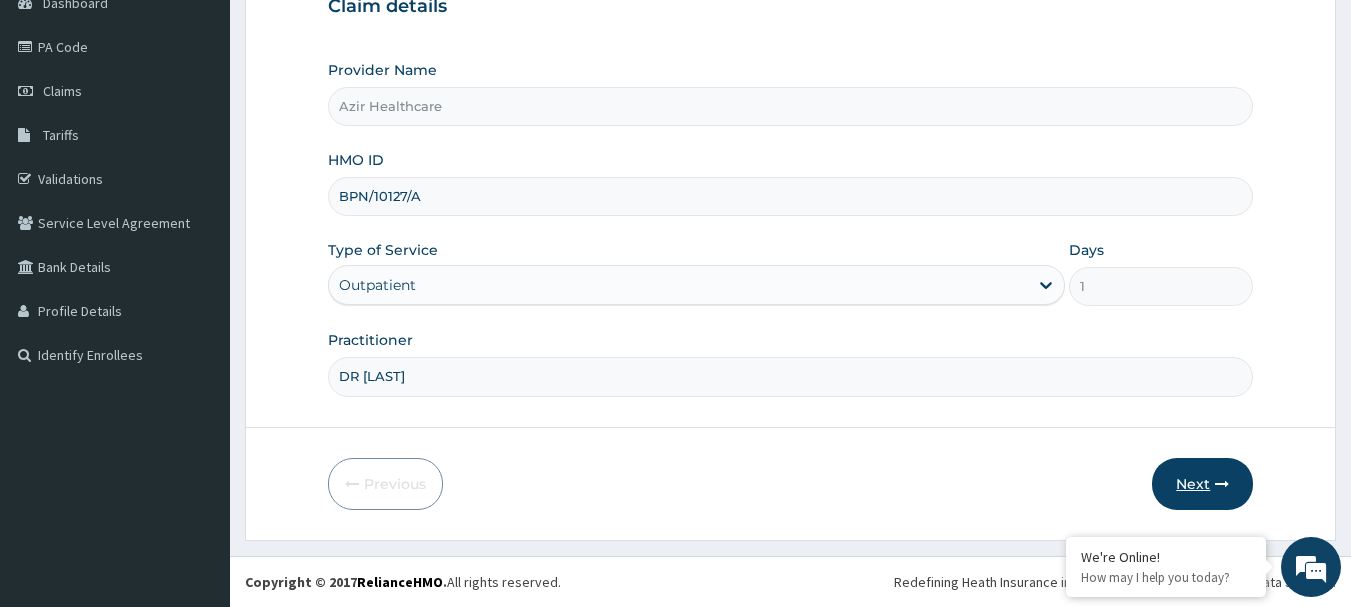 click on "Next" at bounding box center [1202, 484] 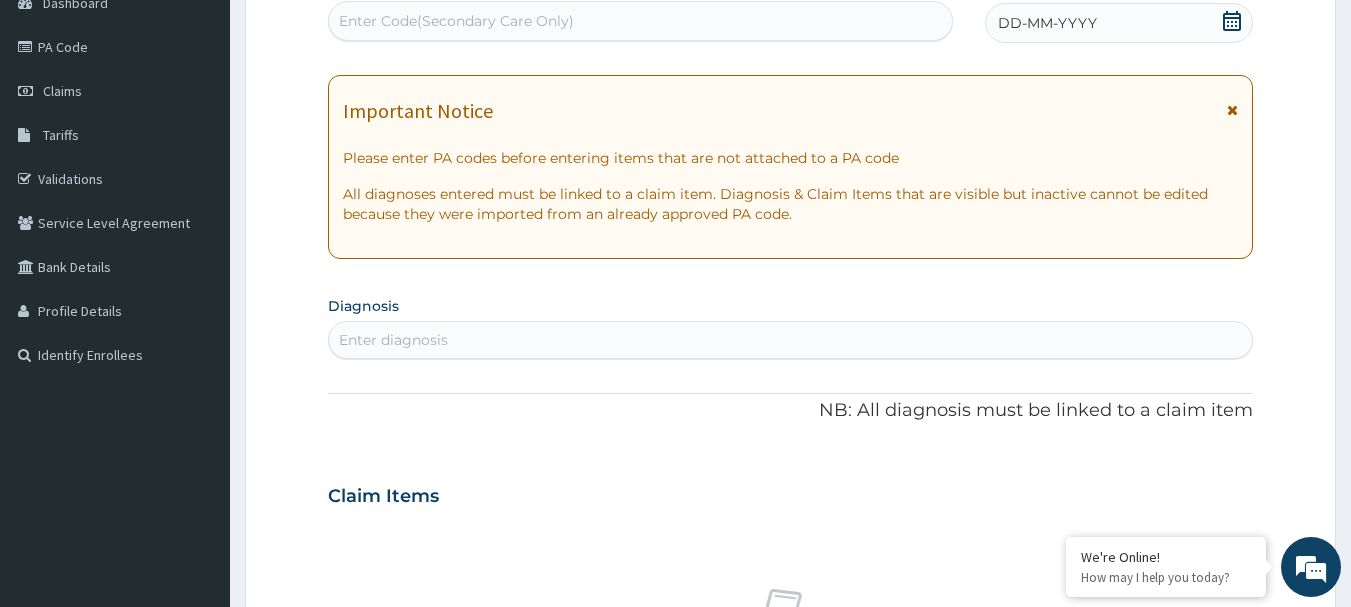 click 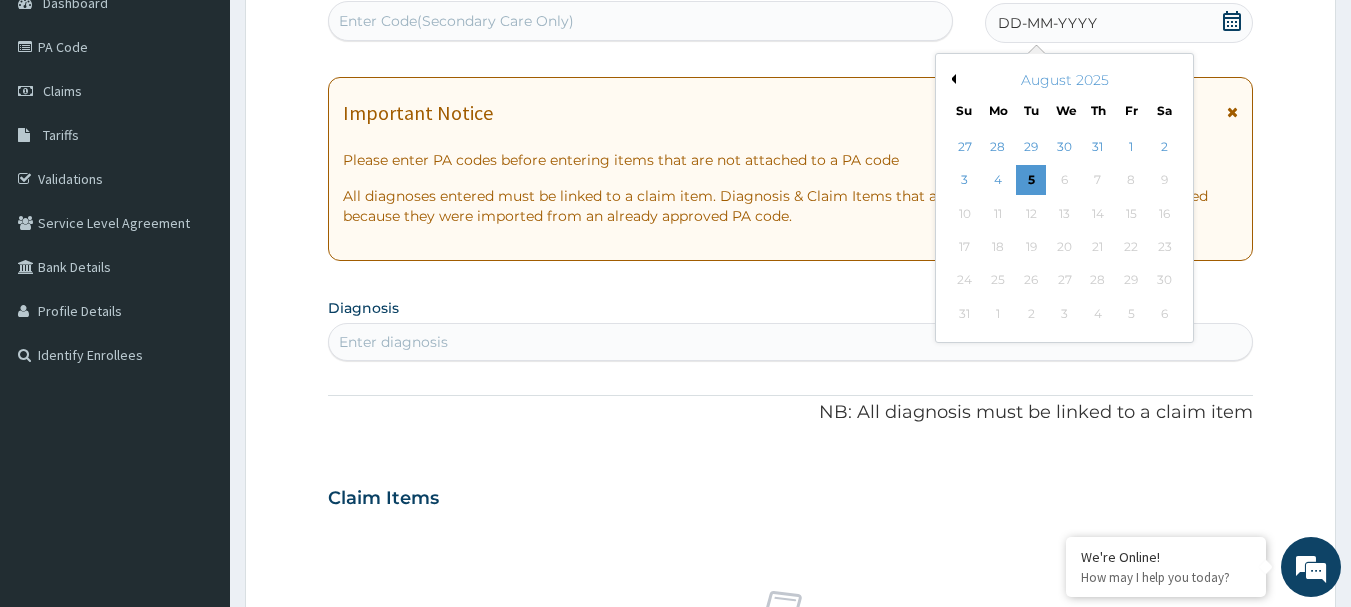 click on "Previous Month" at bounding box center (951, 79) 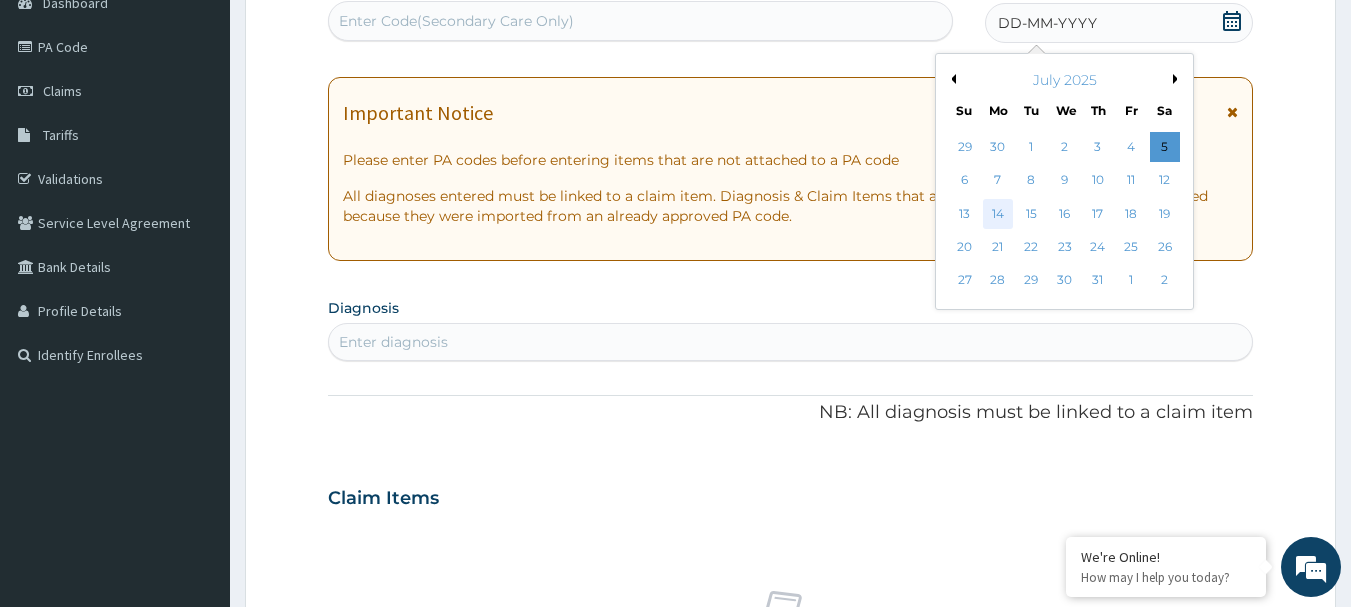 scroll, scrollTop: 0, scrollLeft: 0, axis: both 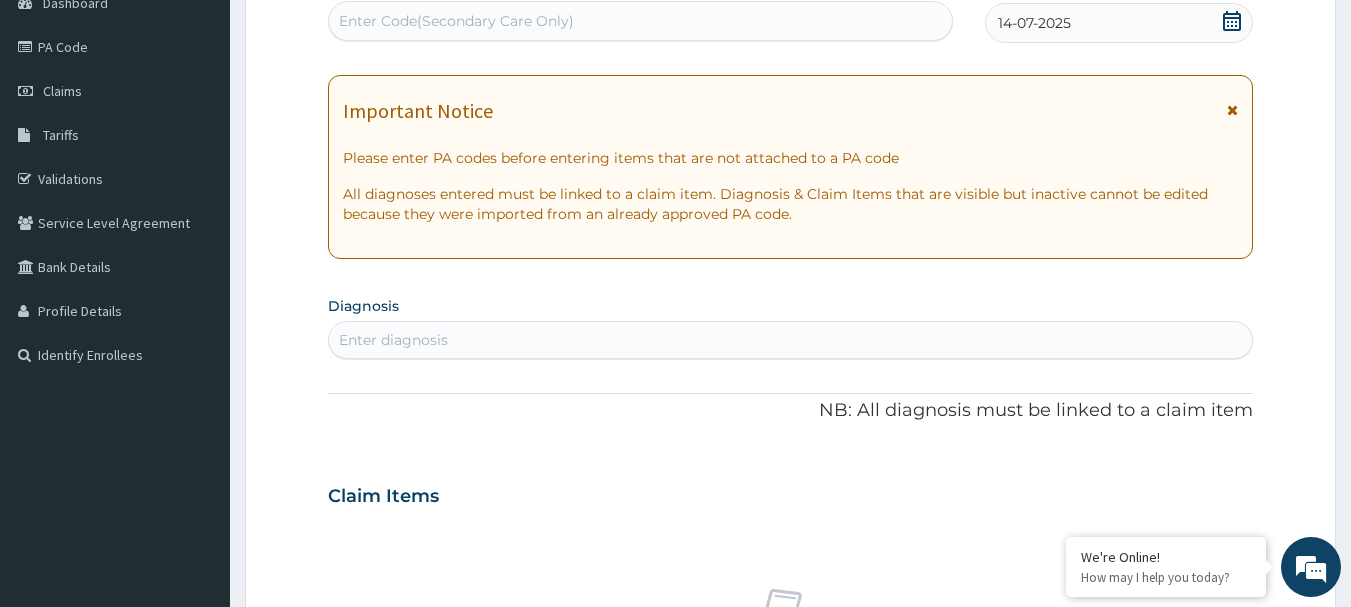 click on "Enter diagnosis" at bounding box center (393, 340) 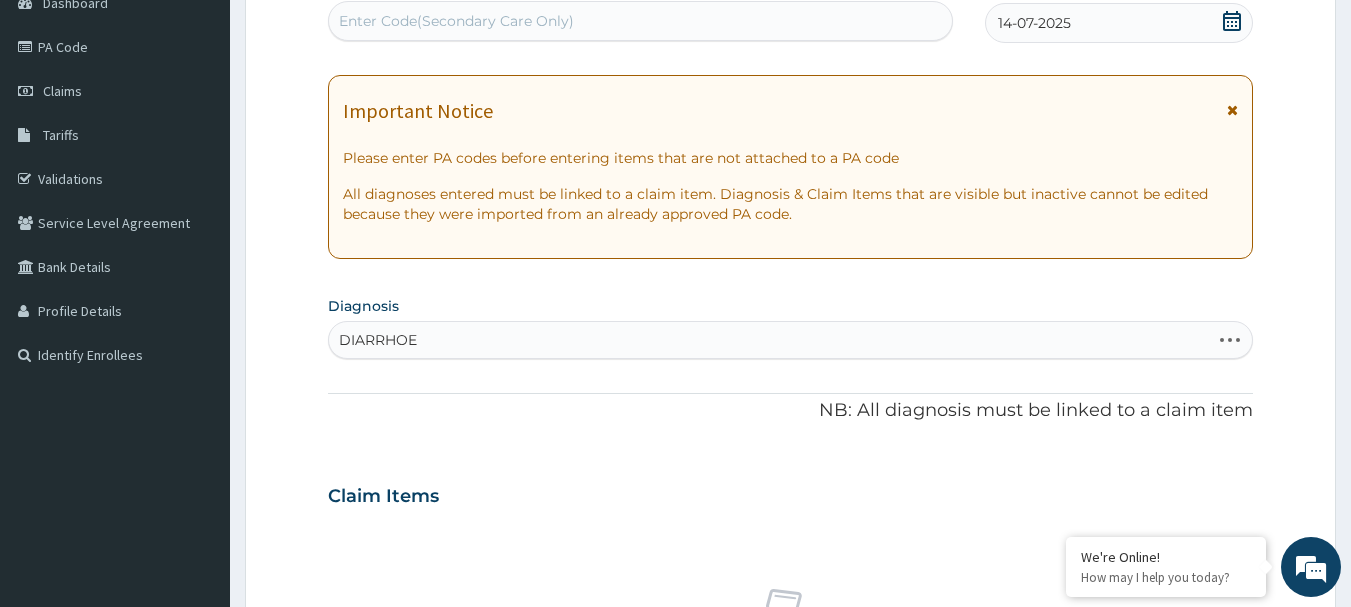 type on "DIARRHOEA" 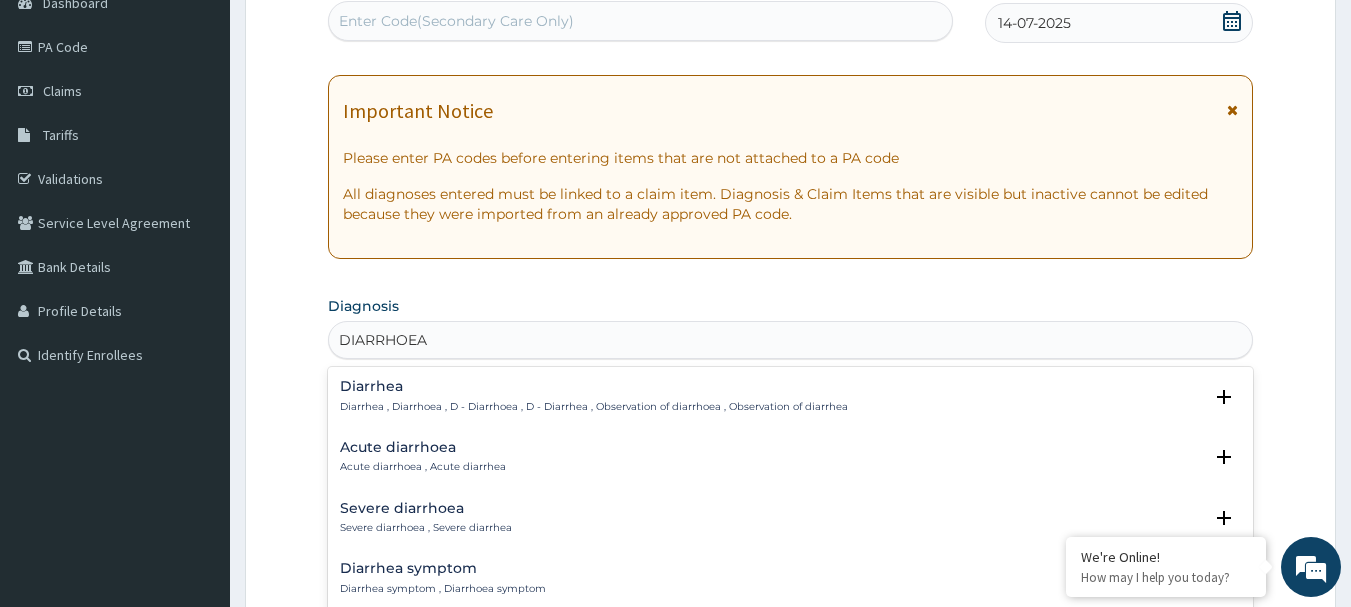 click on "Diarrhea" at bounding box center (594, 386) 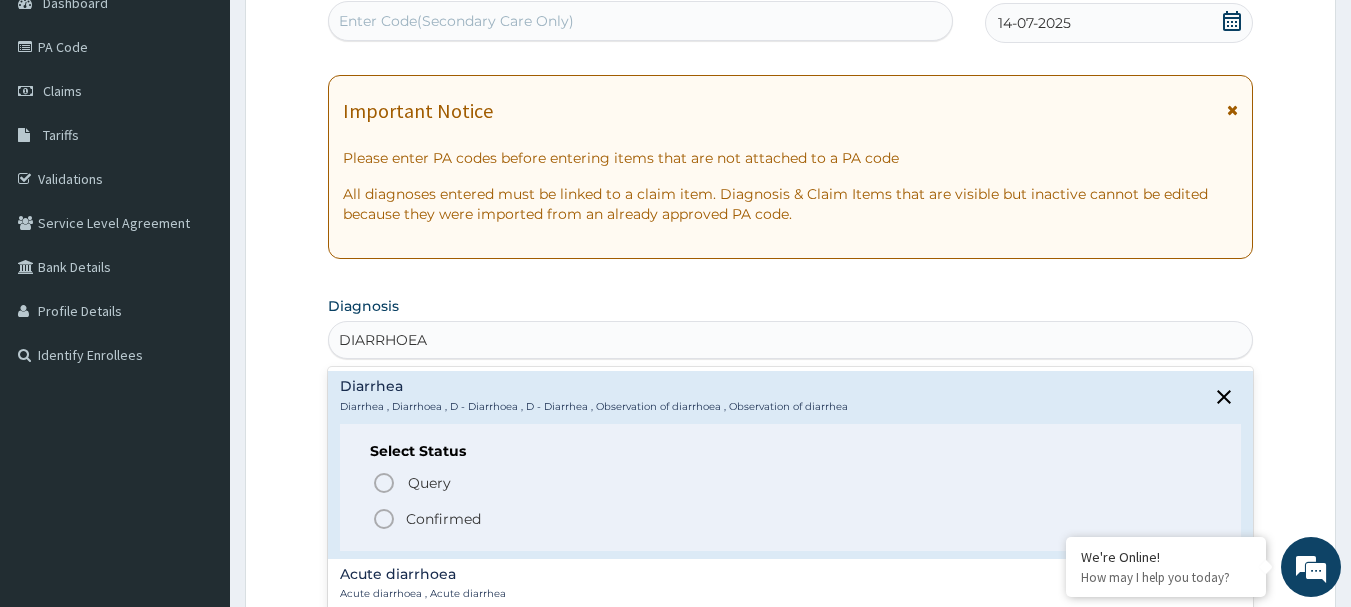 click 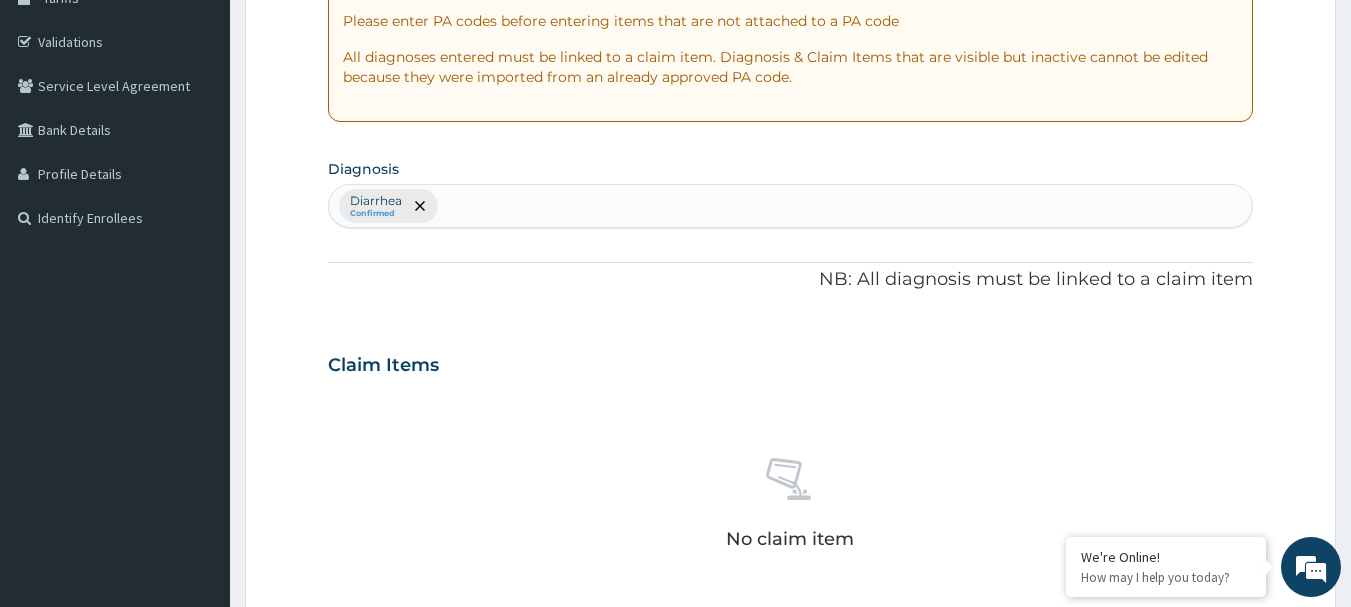 scroll, scrollTop: 375, scrollLeft: 0, axis: vertical 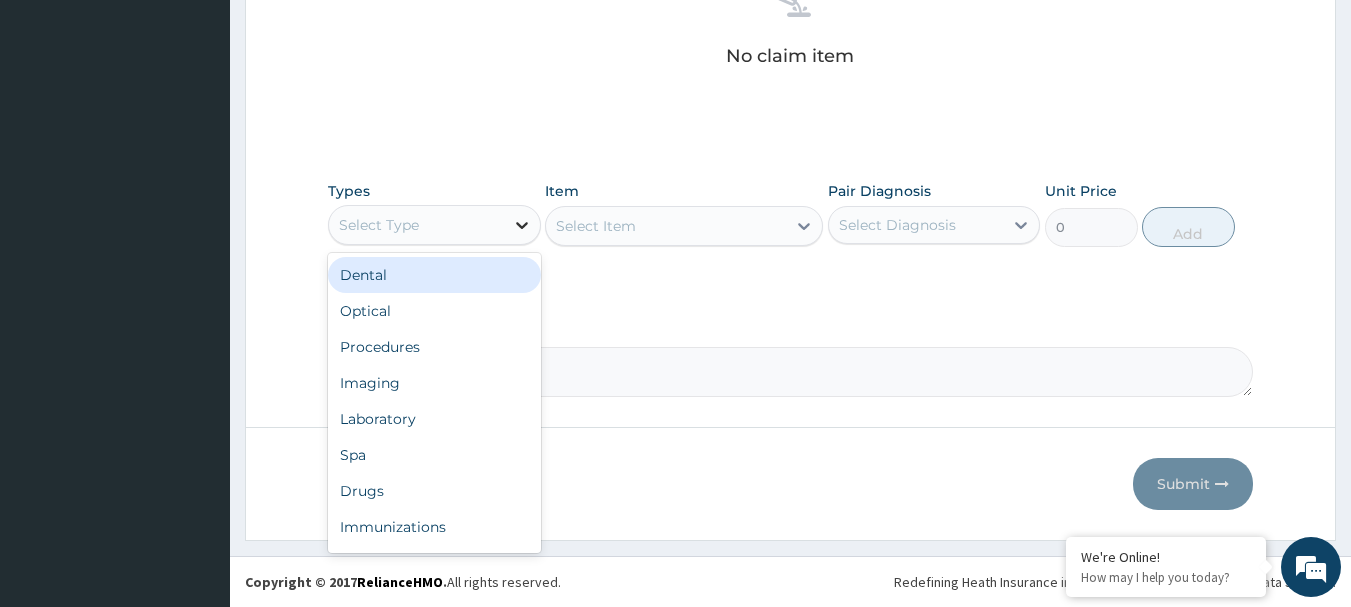 click 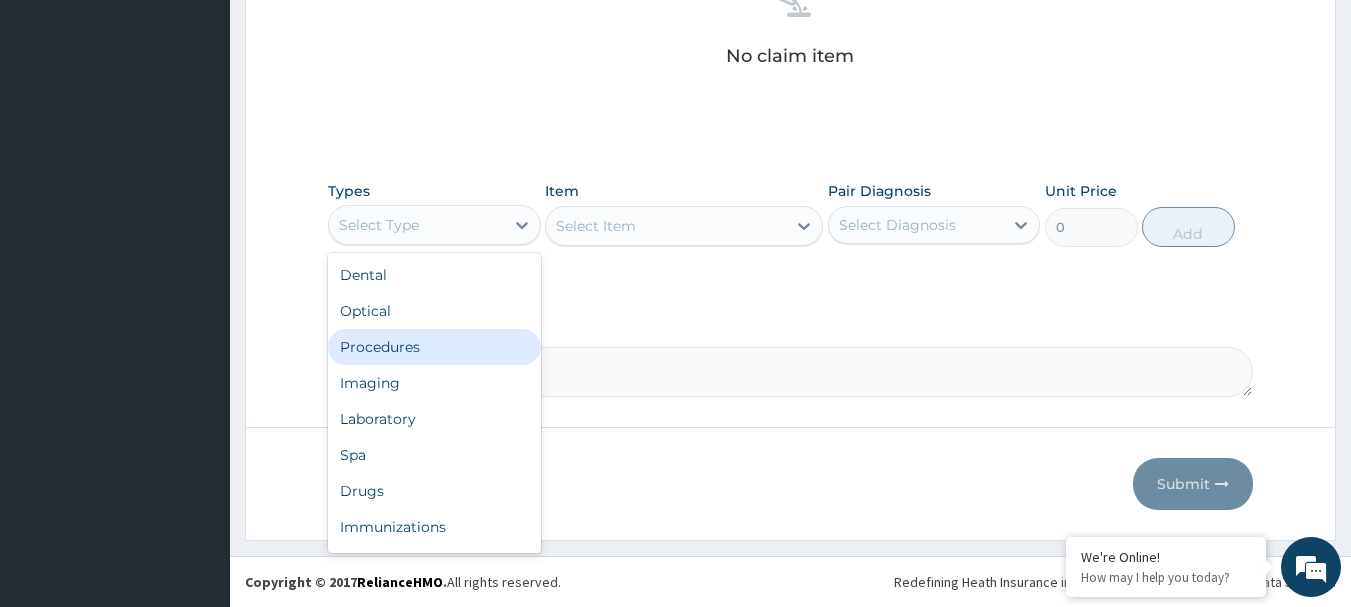 click on "Procedures" at bounding box center [434, 347] 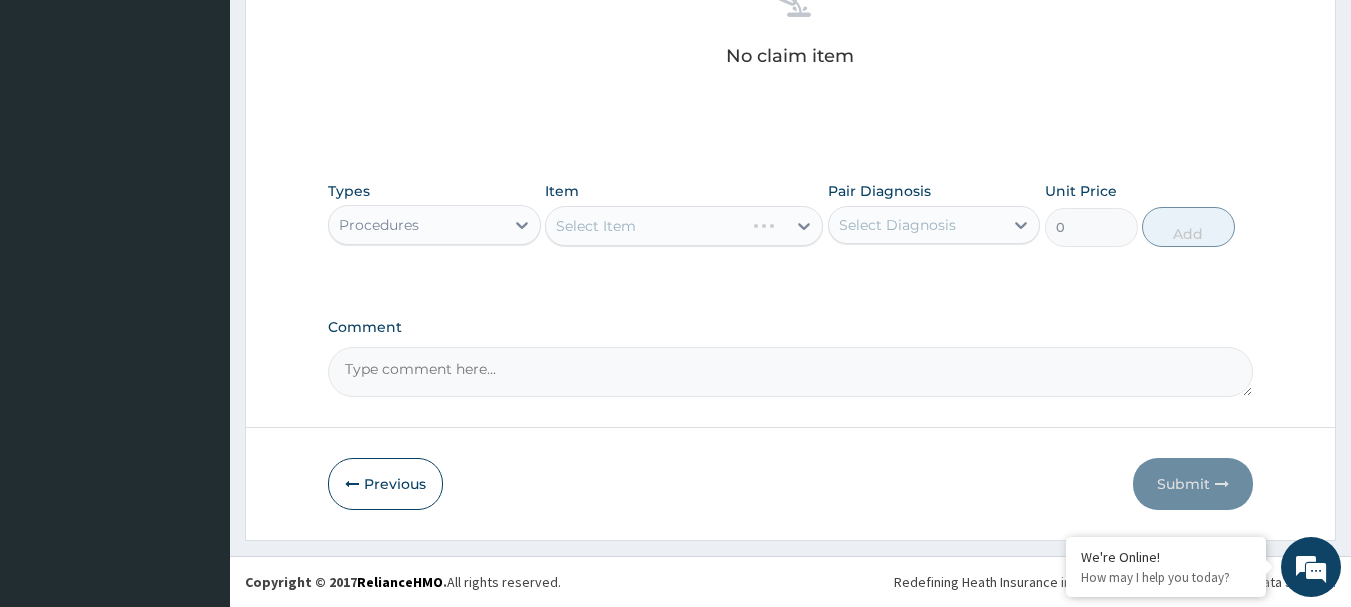 click on "Select Item" at bounding box center (684, 226) 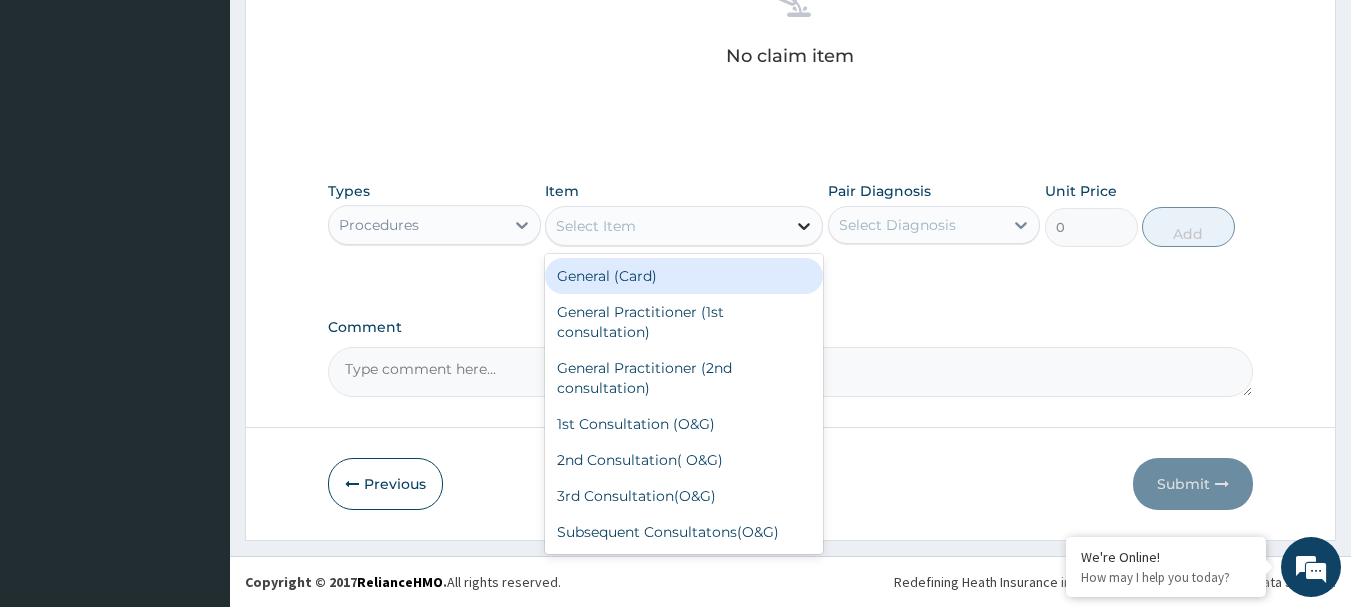 click 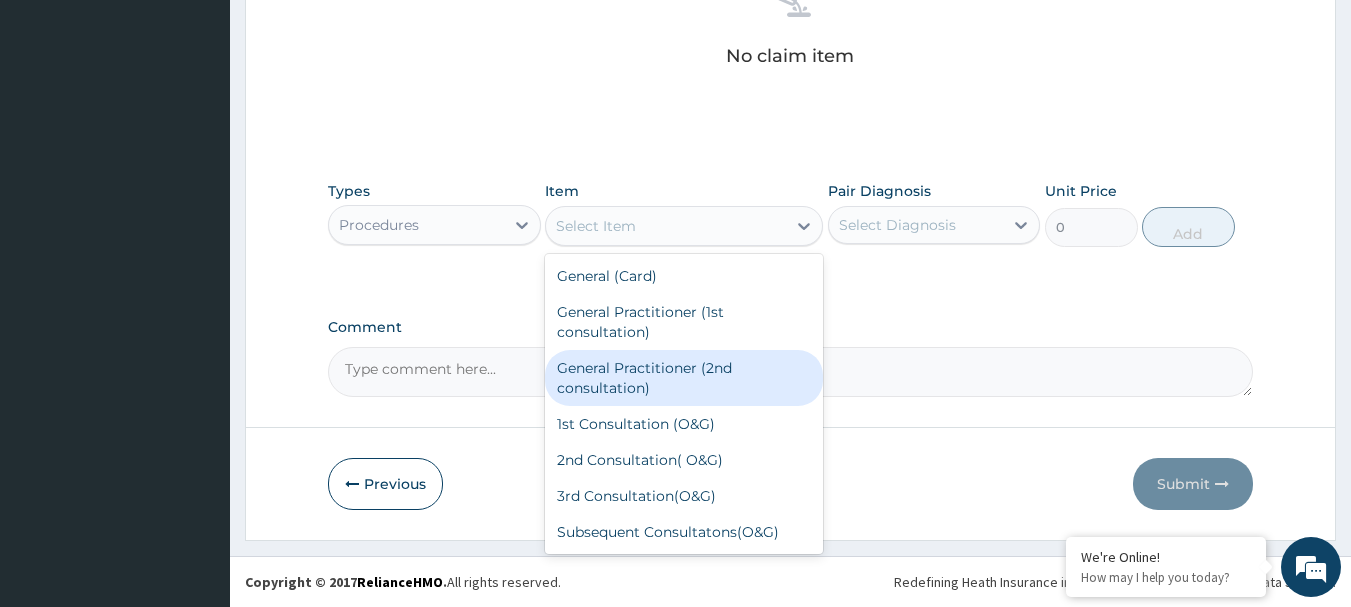 click on "General Practitioner (2nd consultation)" at bounding box center [684, 378] 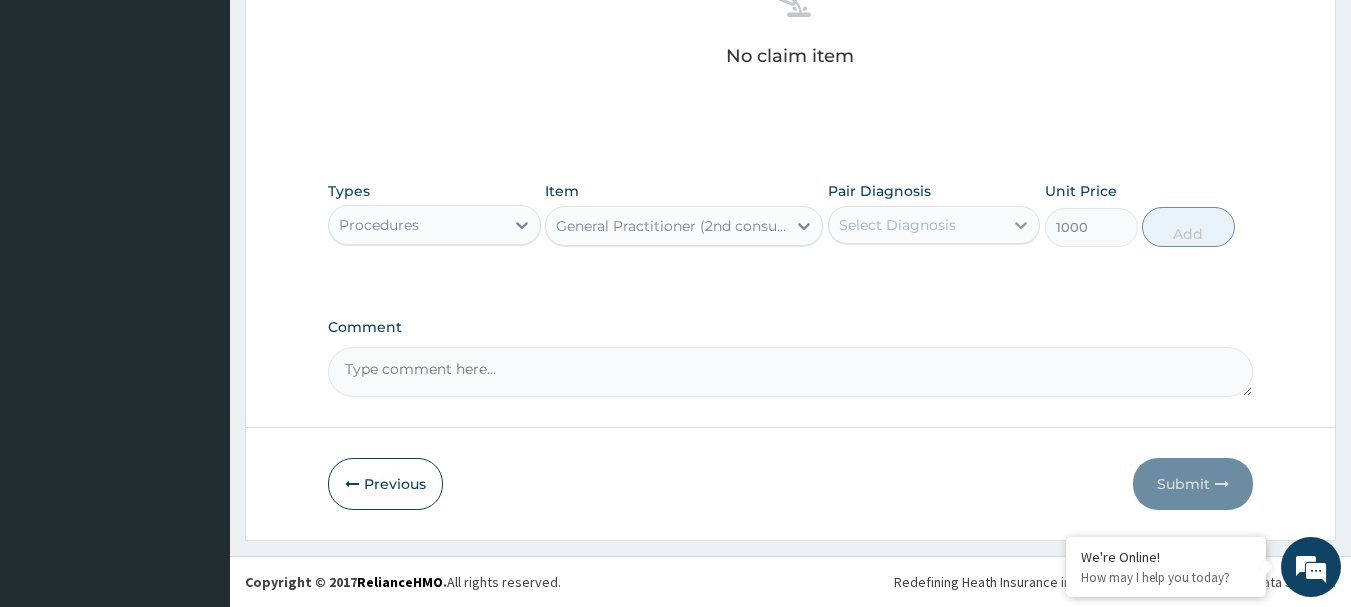 click 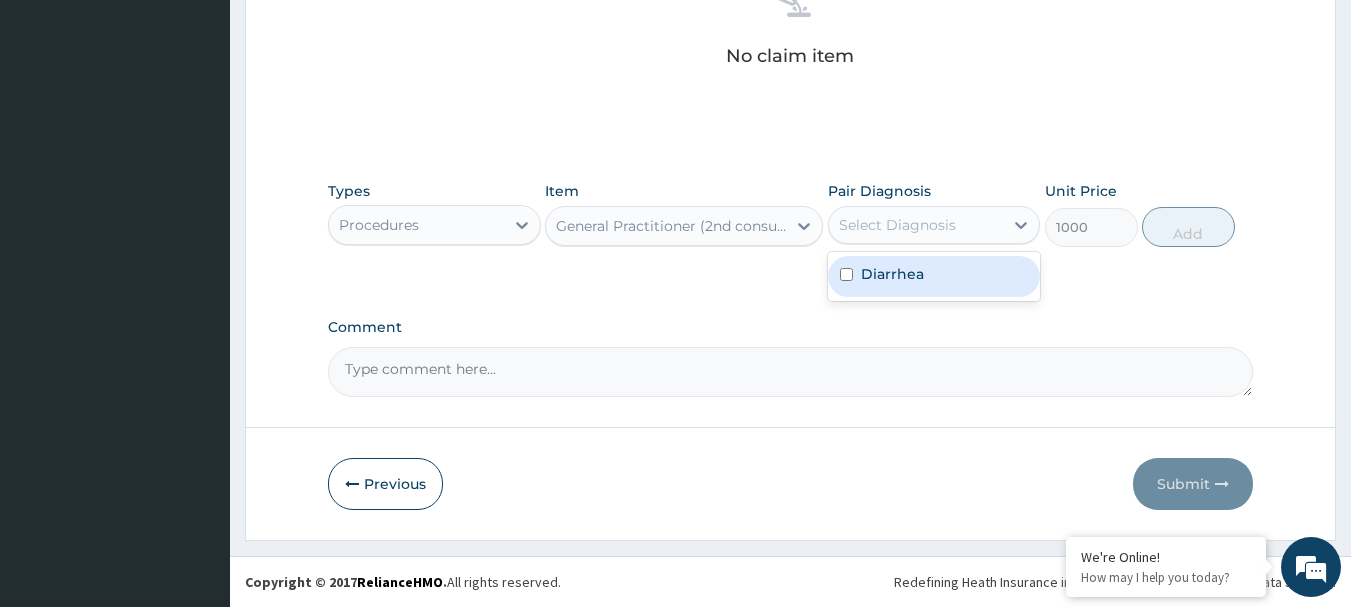 click on "Diarrhea" at bounding box center (934, 276) 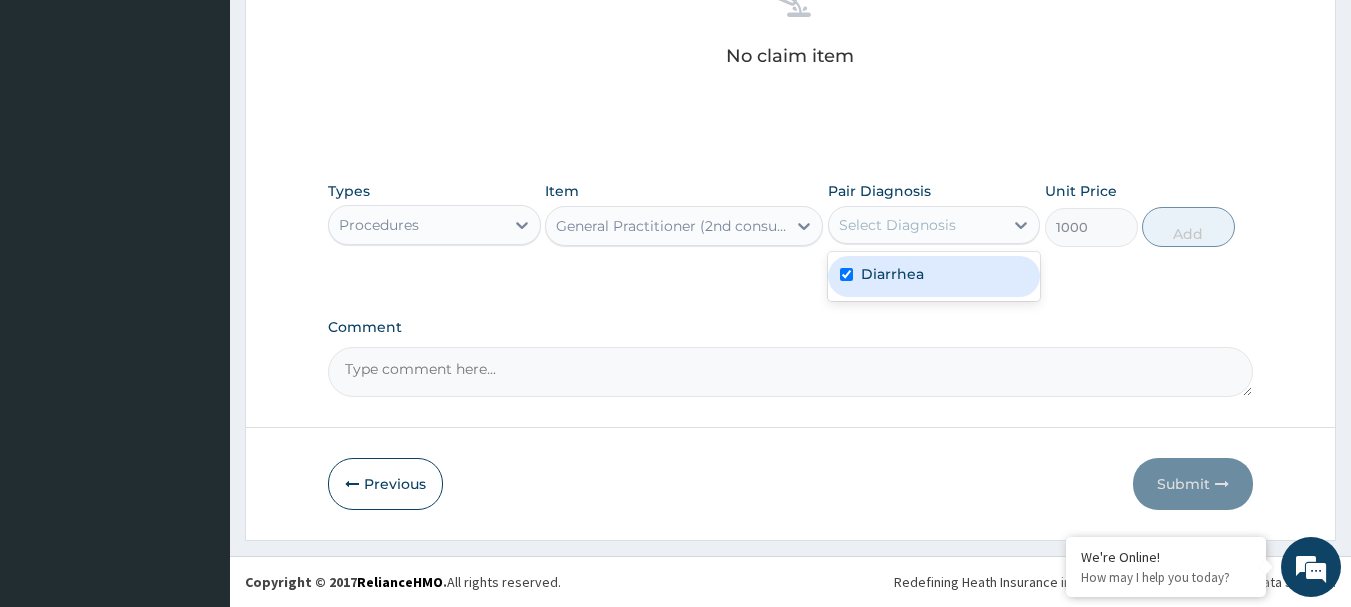 checkbox on "true" 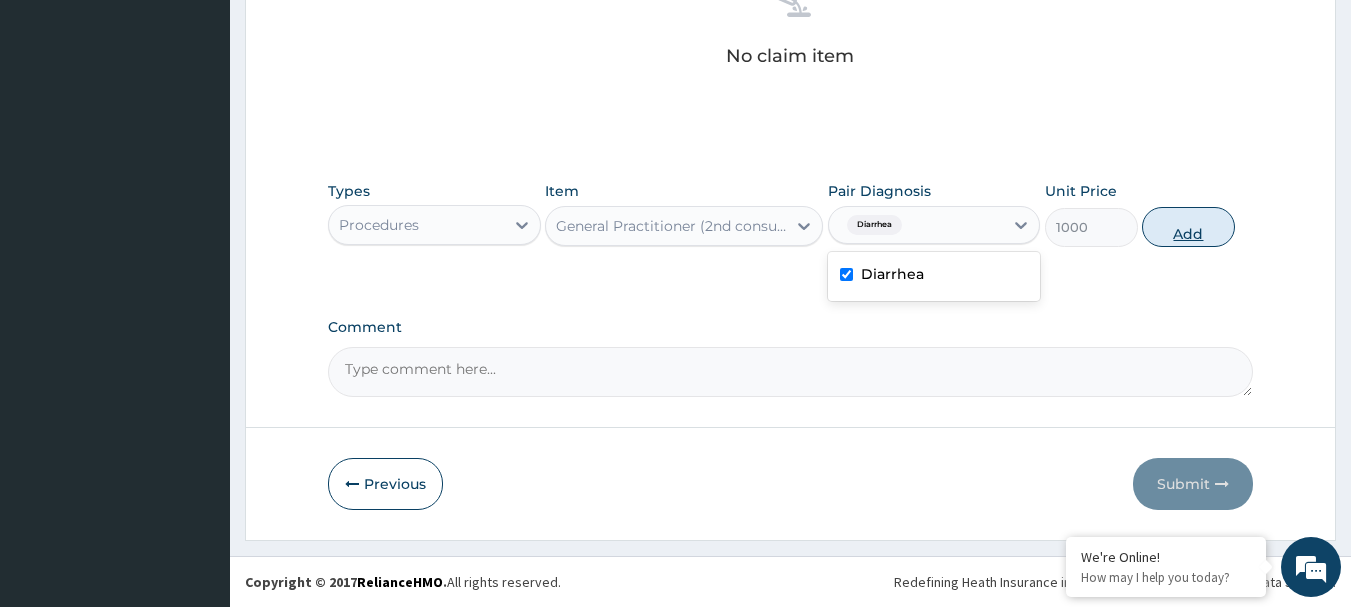 click on "Add" at bounding box center (1188, 227) 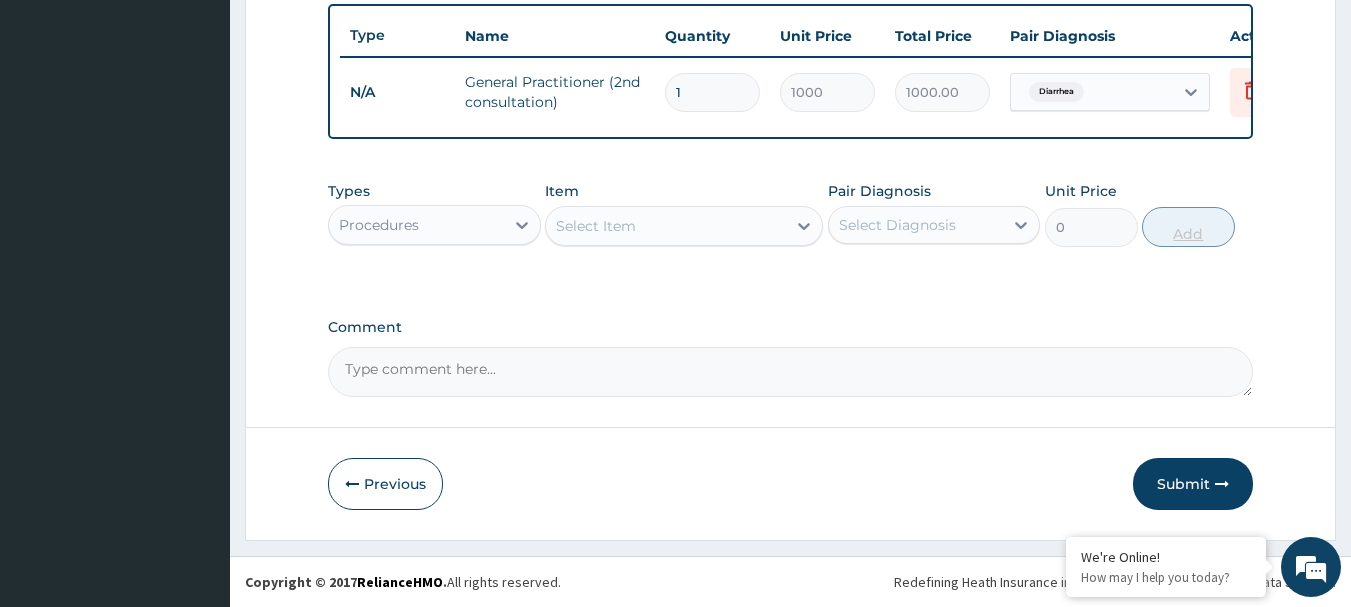 scroll, scrollTop: 755, scrollLeft: 0, axis: vertical 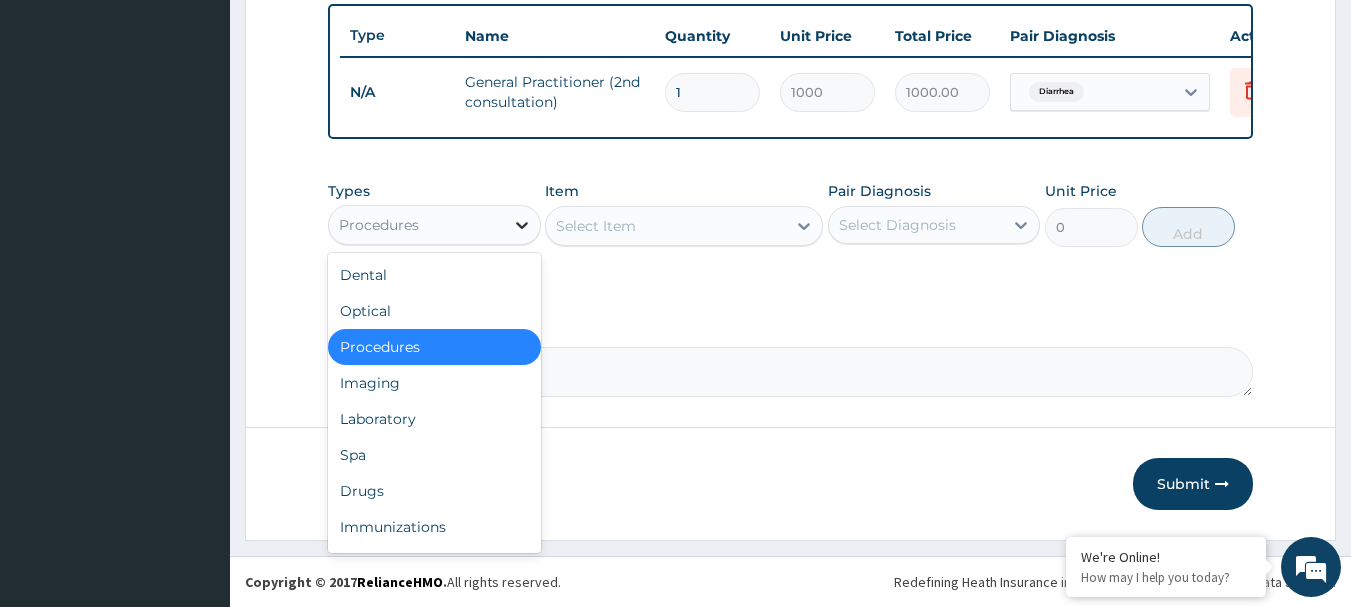 click 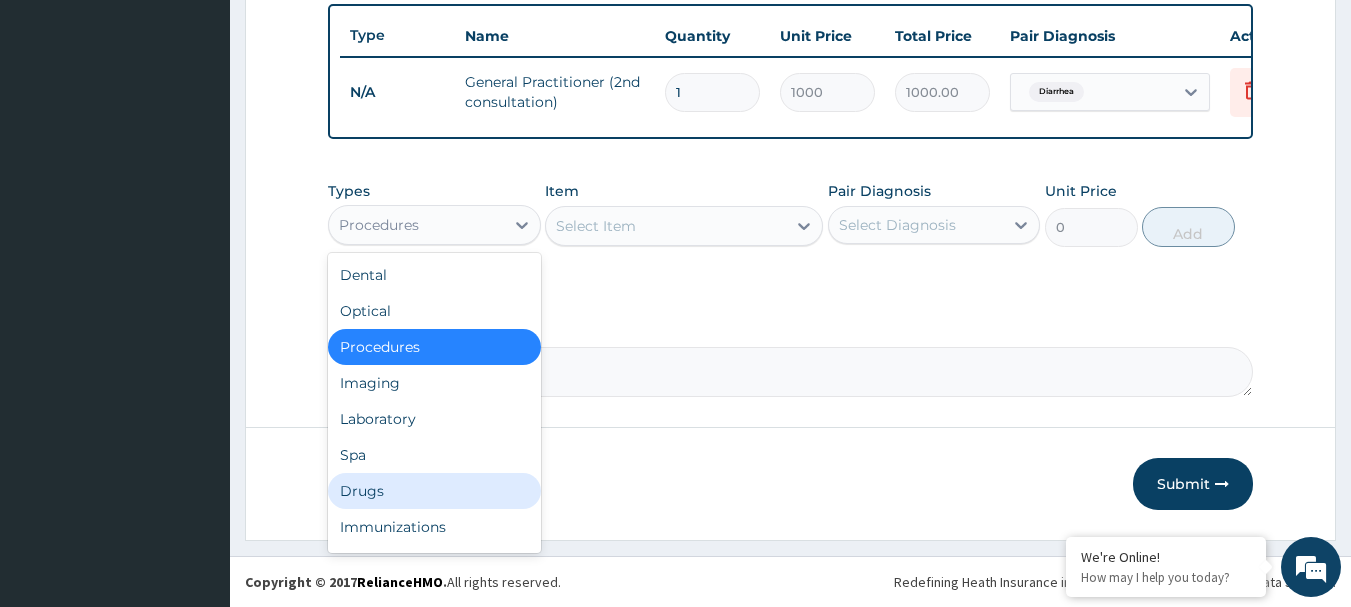 click on "Drugs" at bounding box center (434, 491) 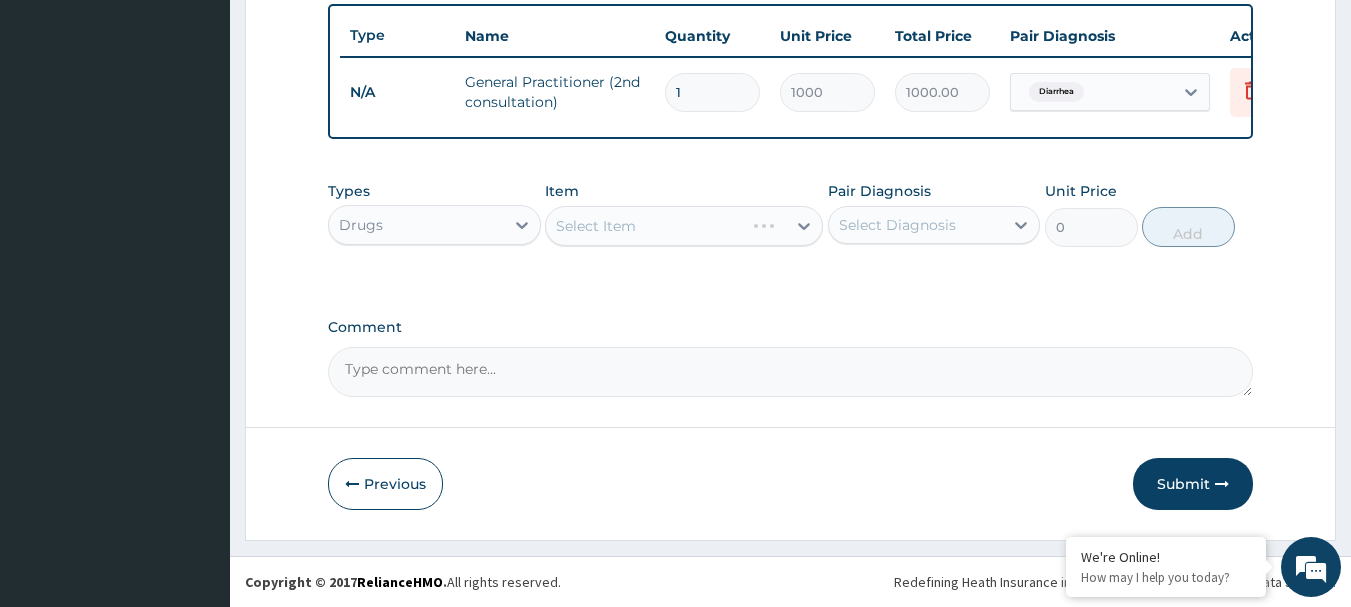click on "Select Item" at bounding box center [684, 226] 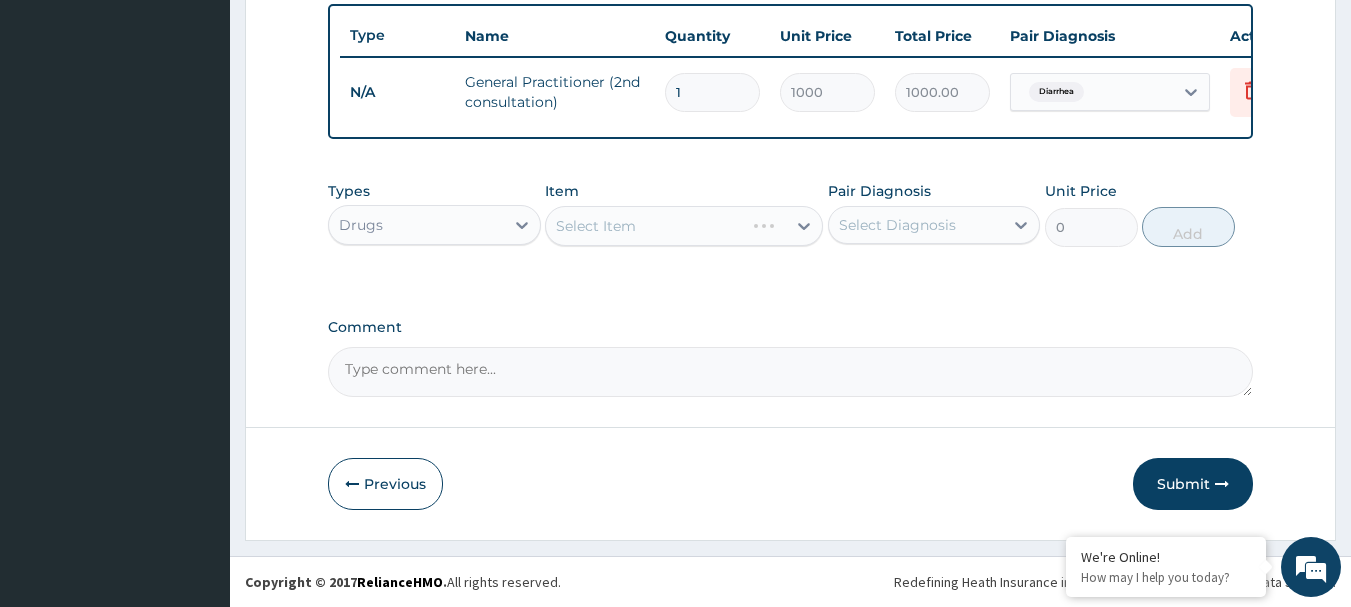 click on "Select Item" at bounding box center (684, 226) 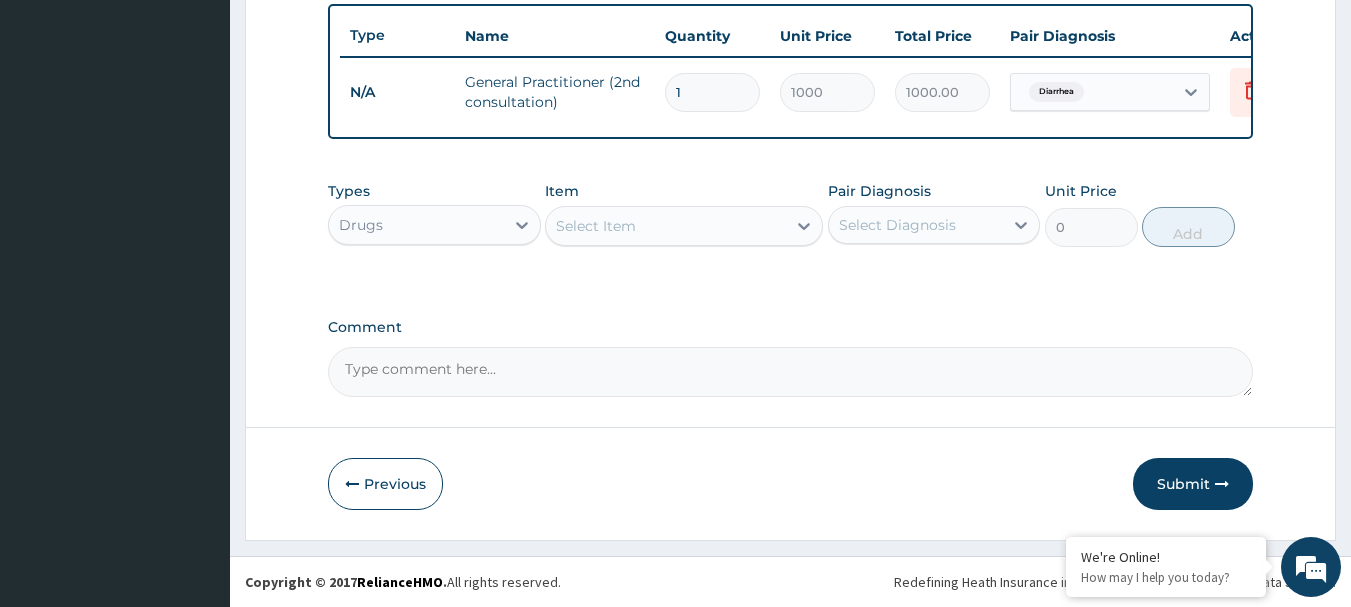 click 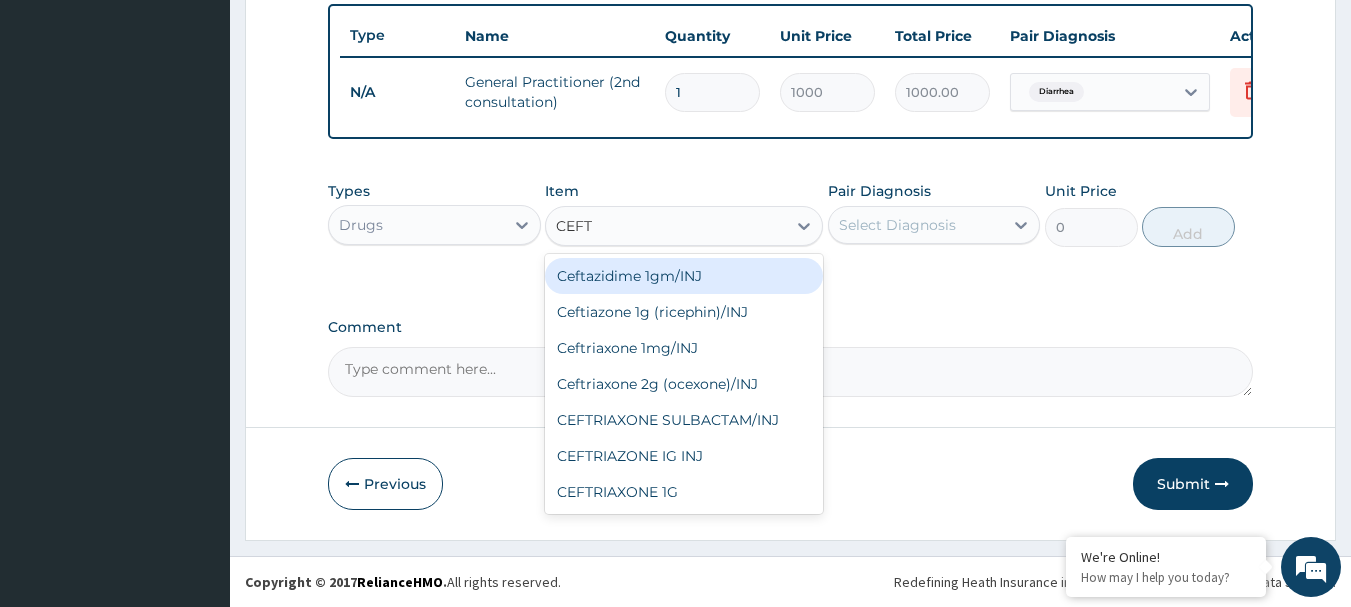 type on "CEFTR" 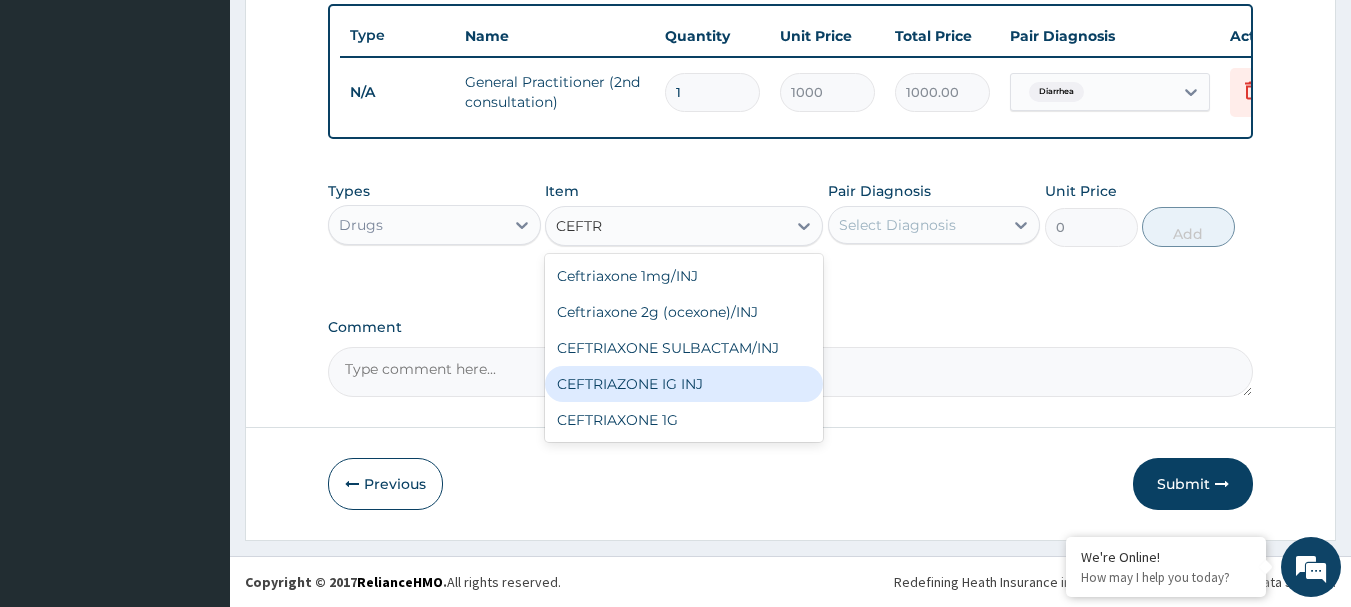 click on "CEFTRIAZONE IG INJ" at bounding box center (684, 384) 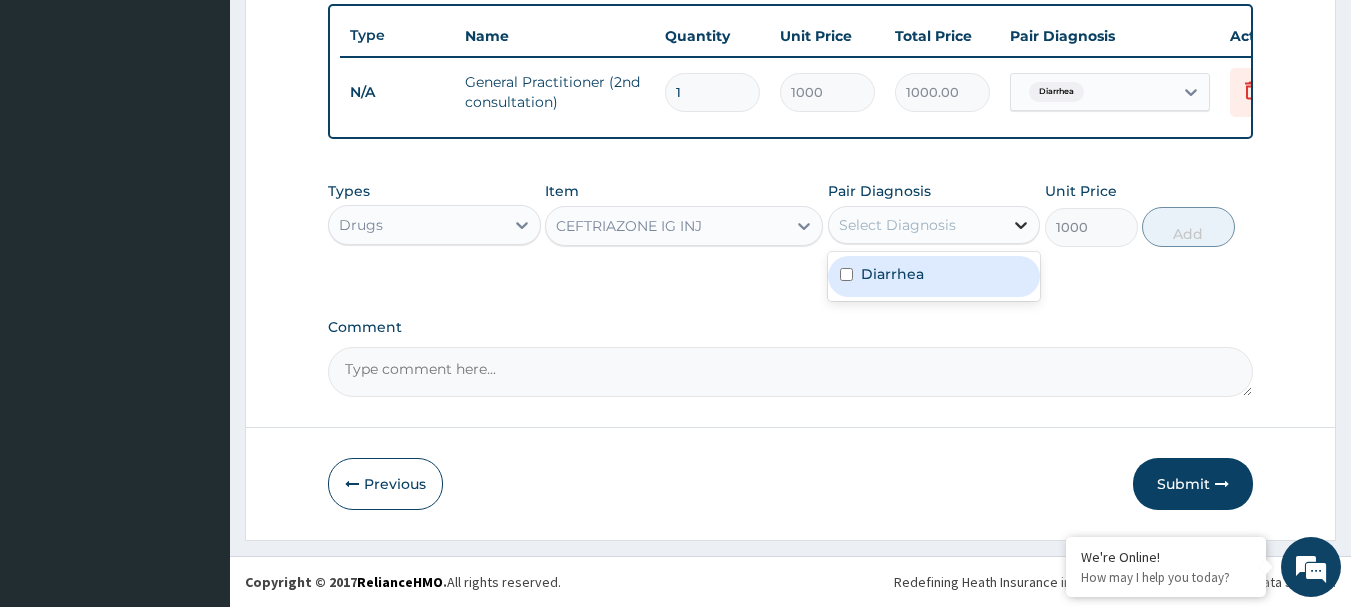 click 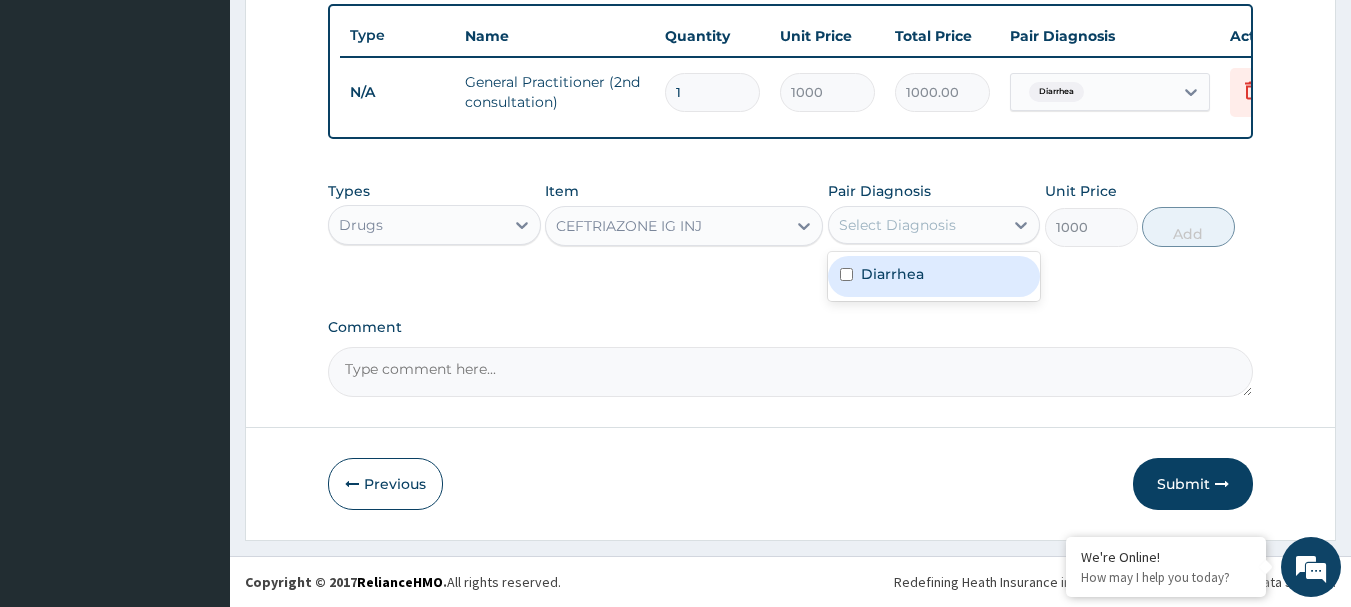 click on "Diarrhea" at bounding box center [934, 276] 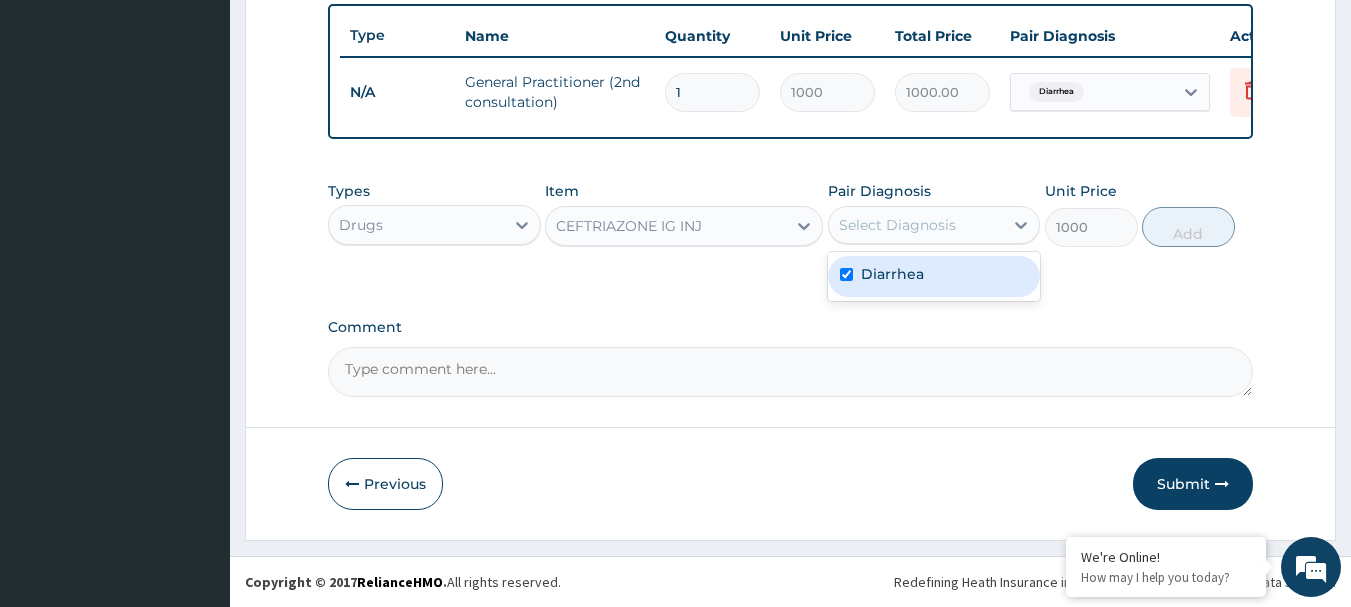 checkbox on "true" 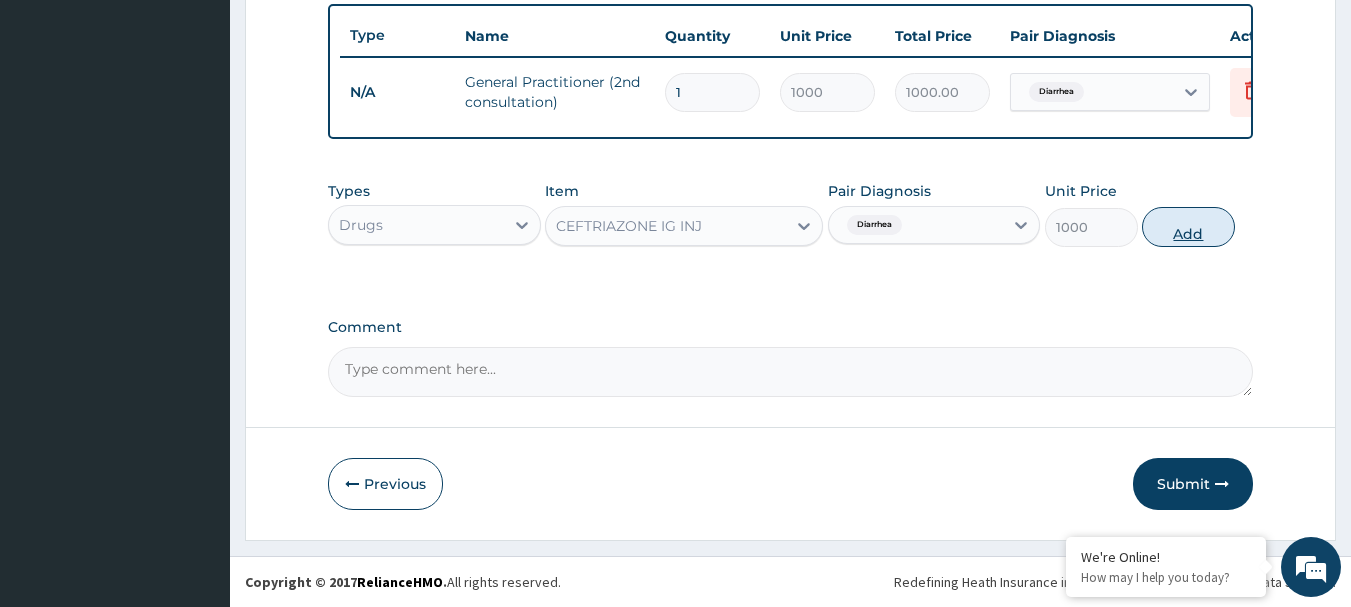 click on "Add" at bounding box center (1188, 227) 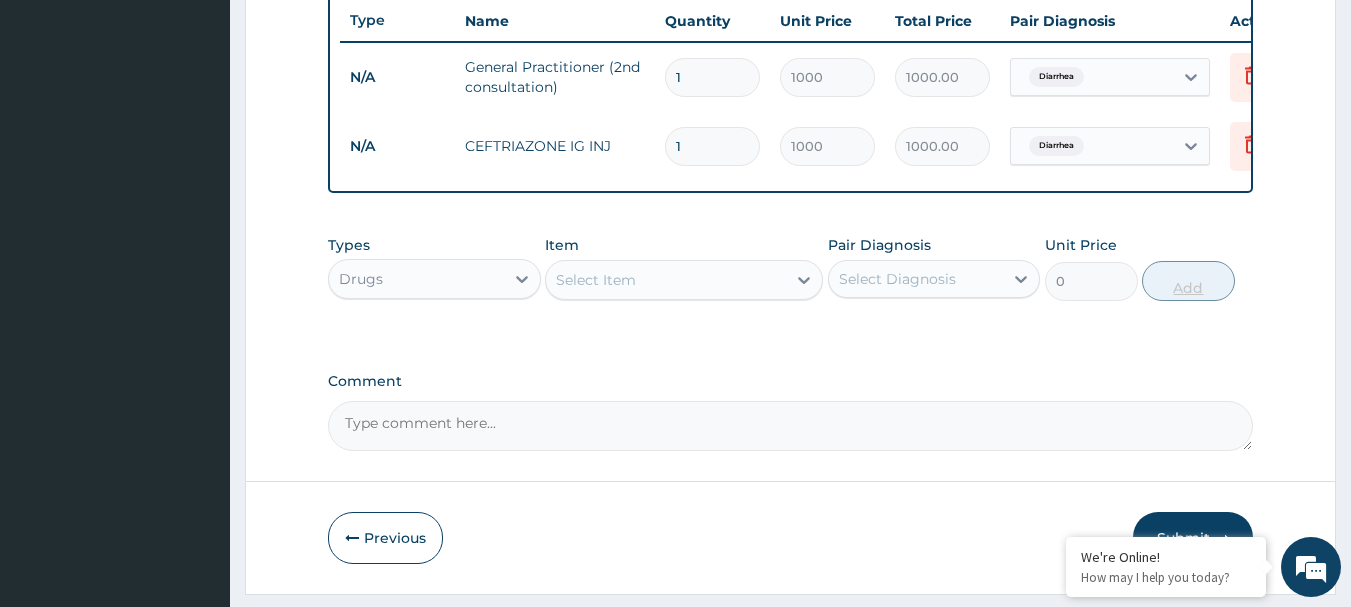 type 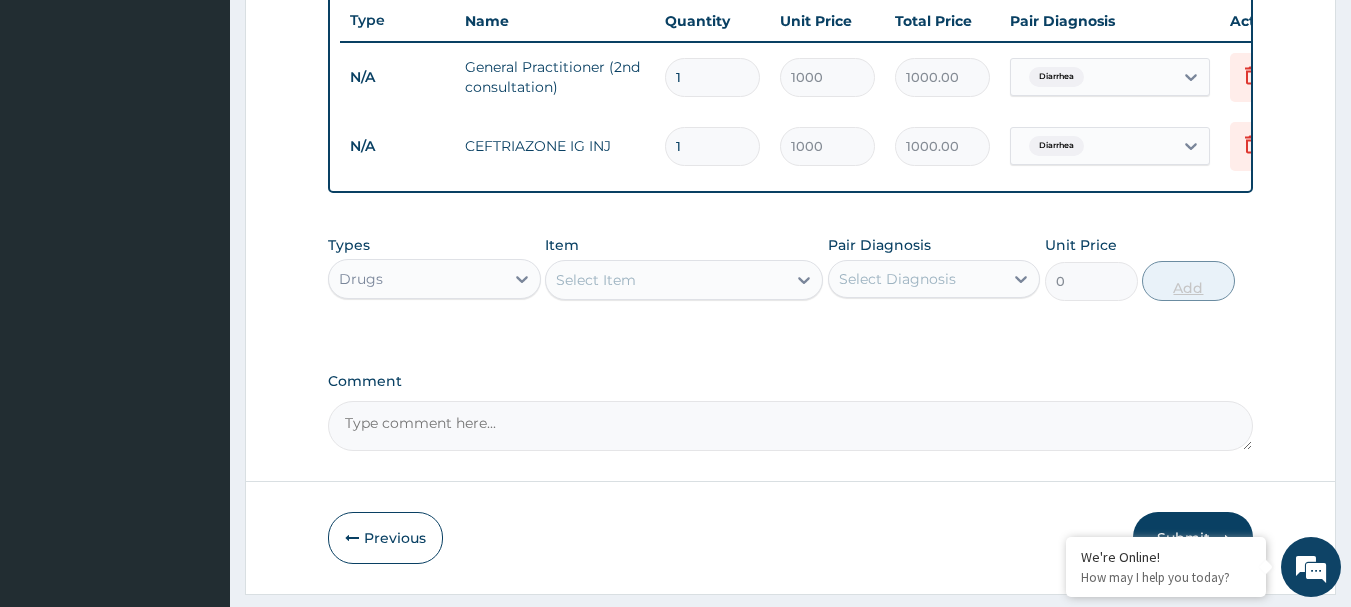 type on "0.00" 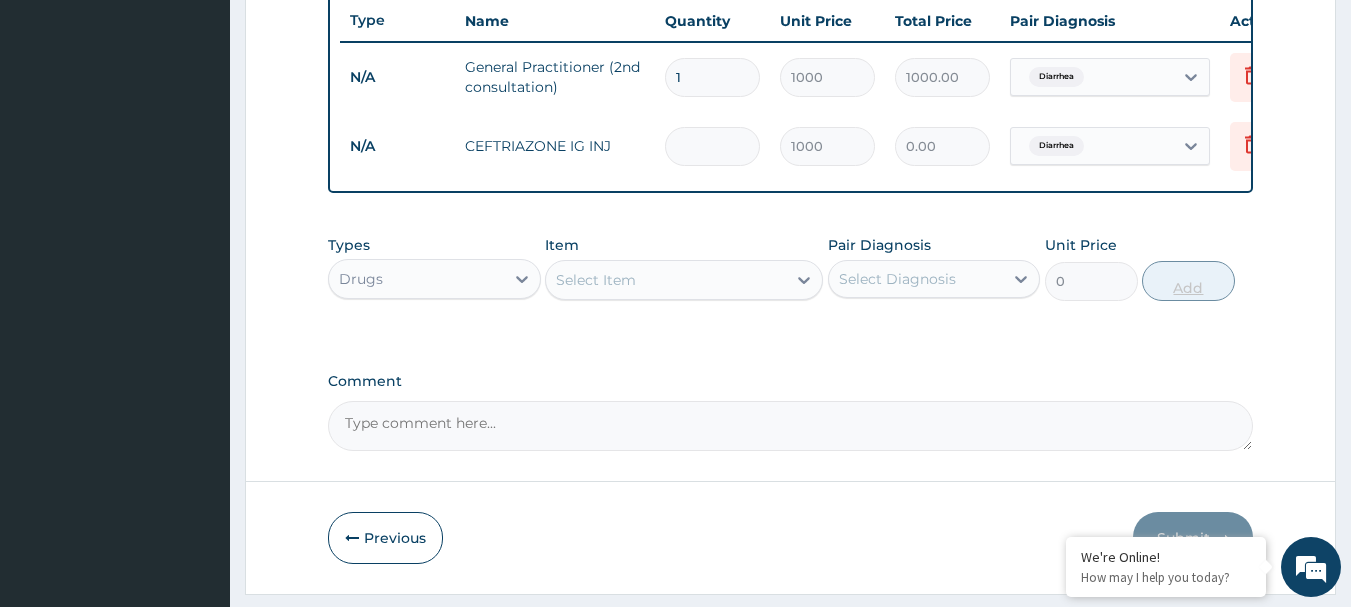 type on "2" 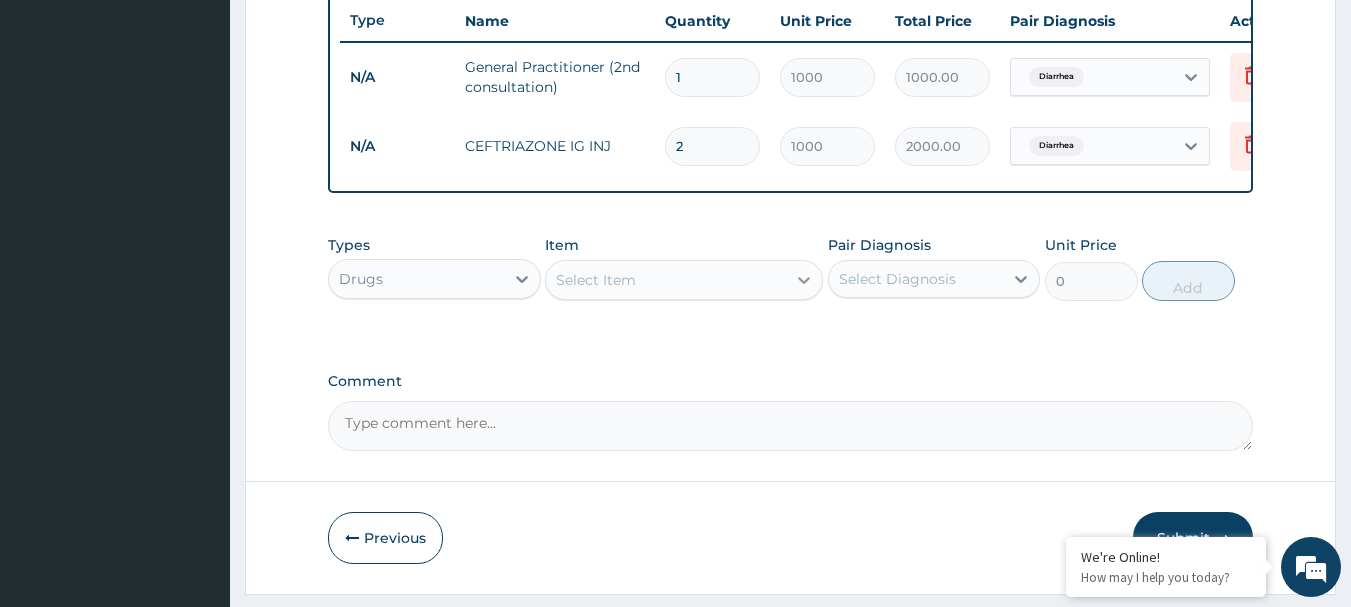 type on "2" 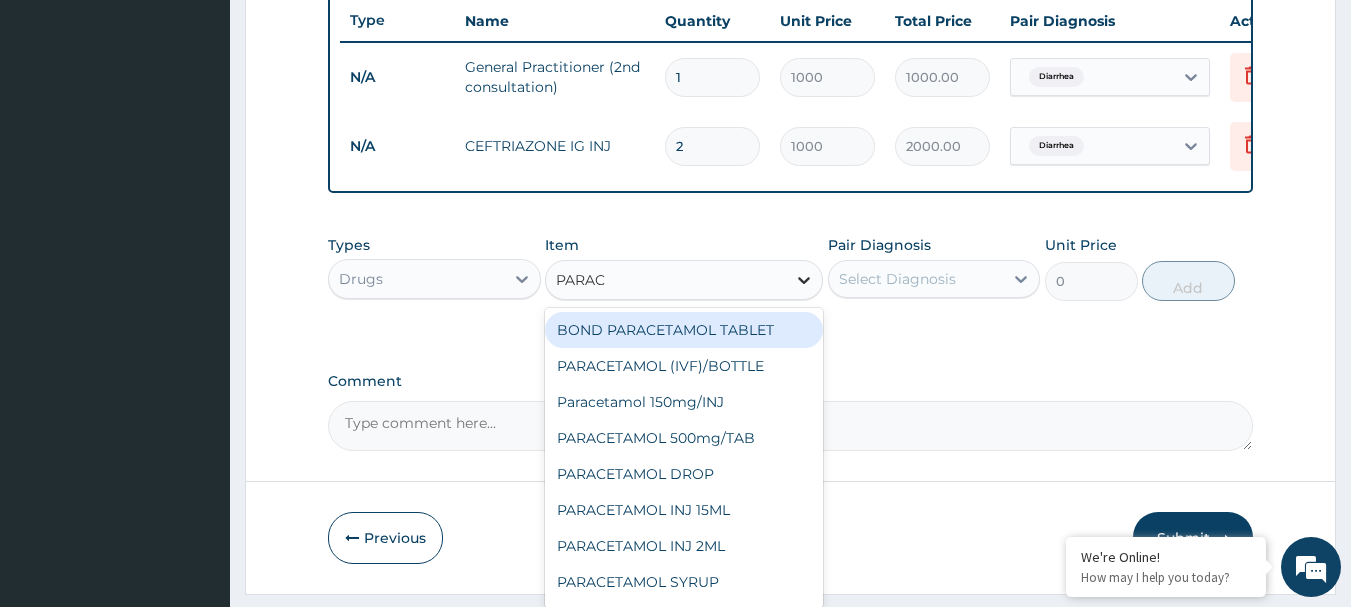 type on "PARACE" 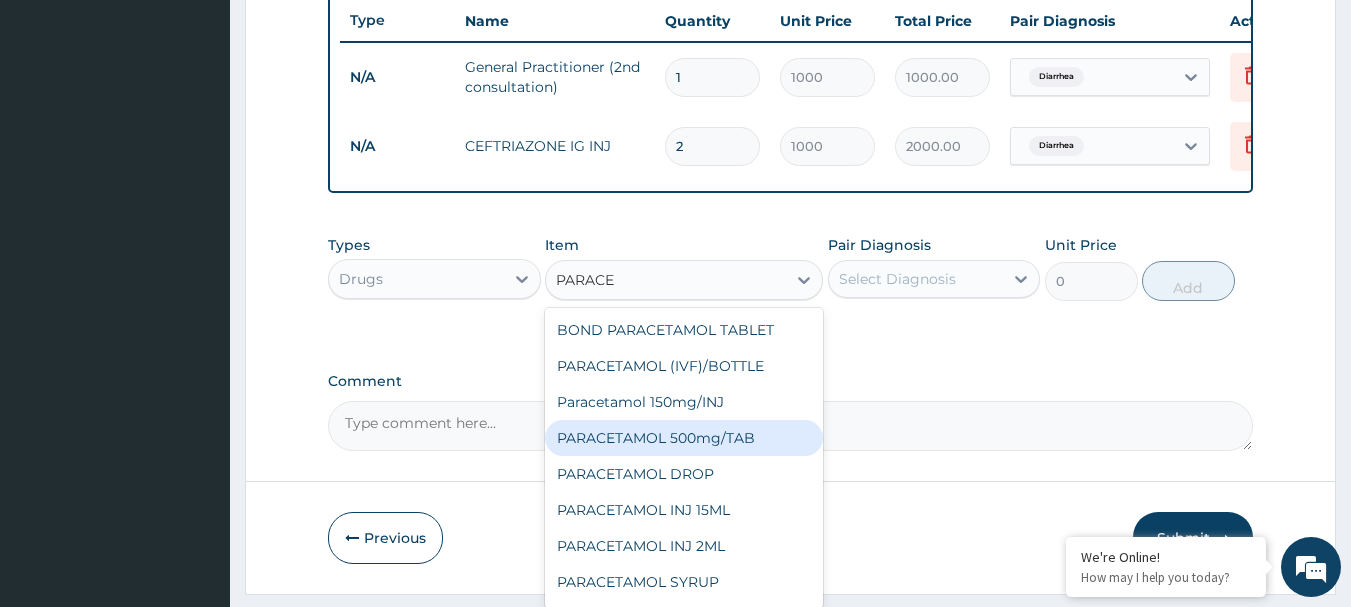 click on "PARACETAMOL 500mg/TAB" at bounding box center [684, 438] 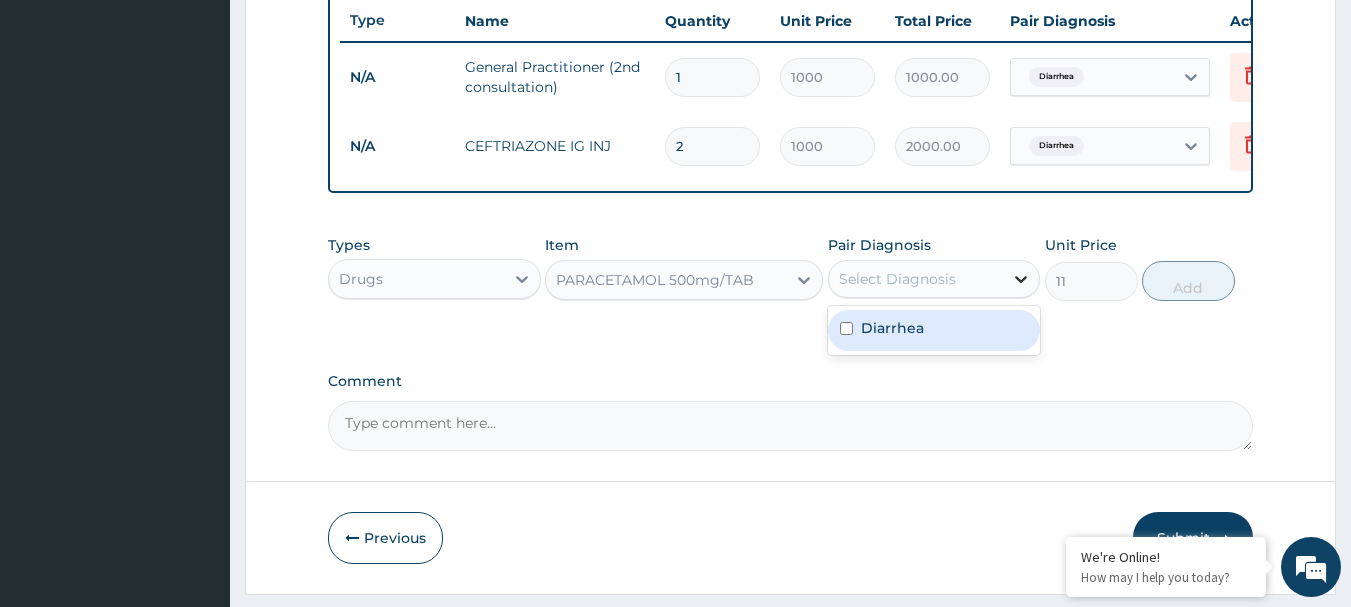 click 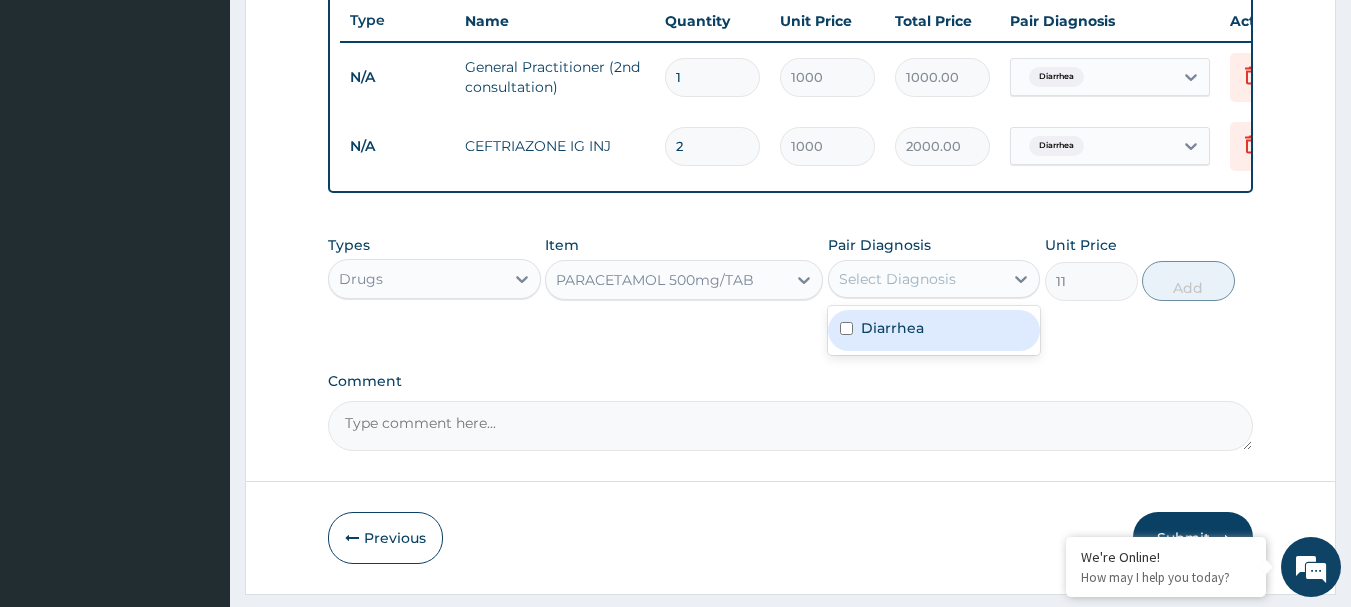click on "Diarrhea" at bounding box center [934, 330] 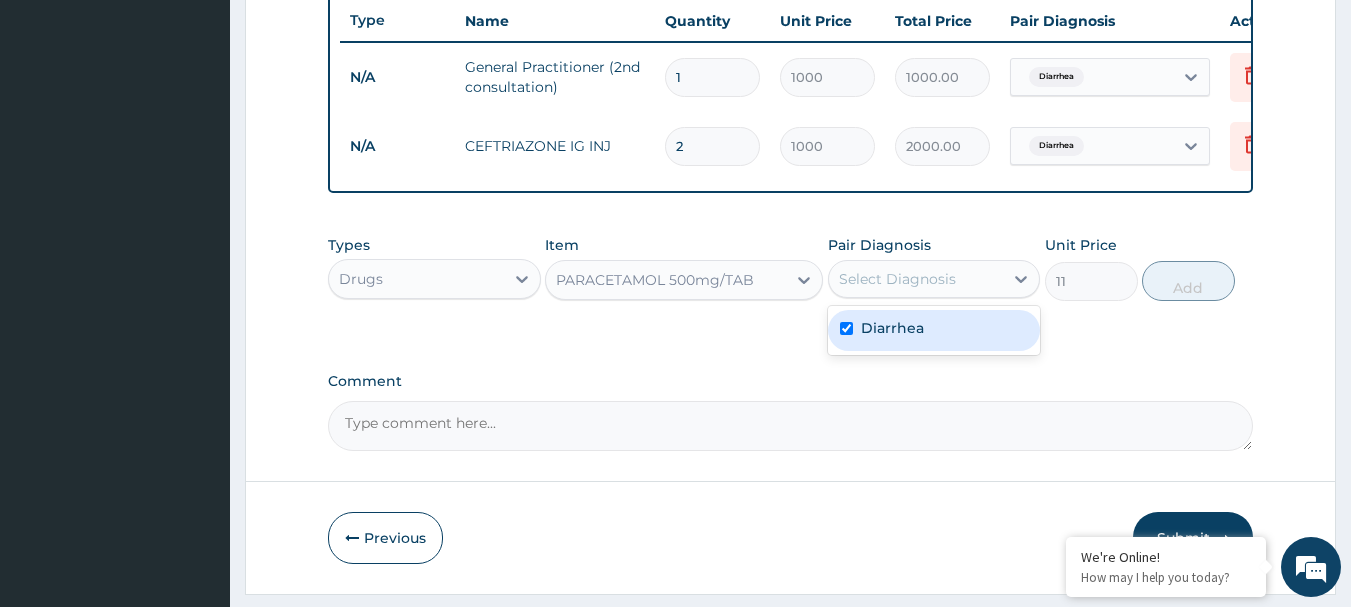 checkbox on "true" 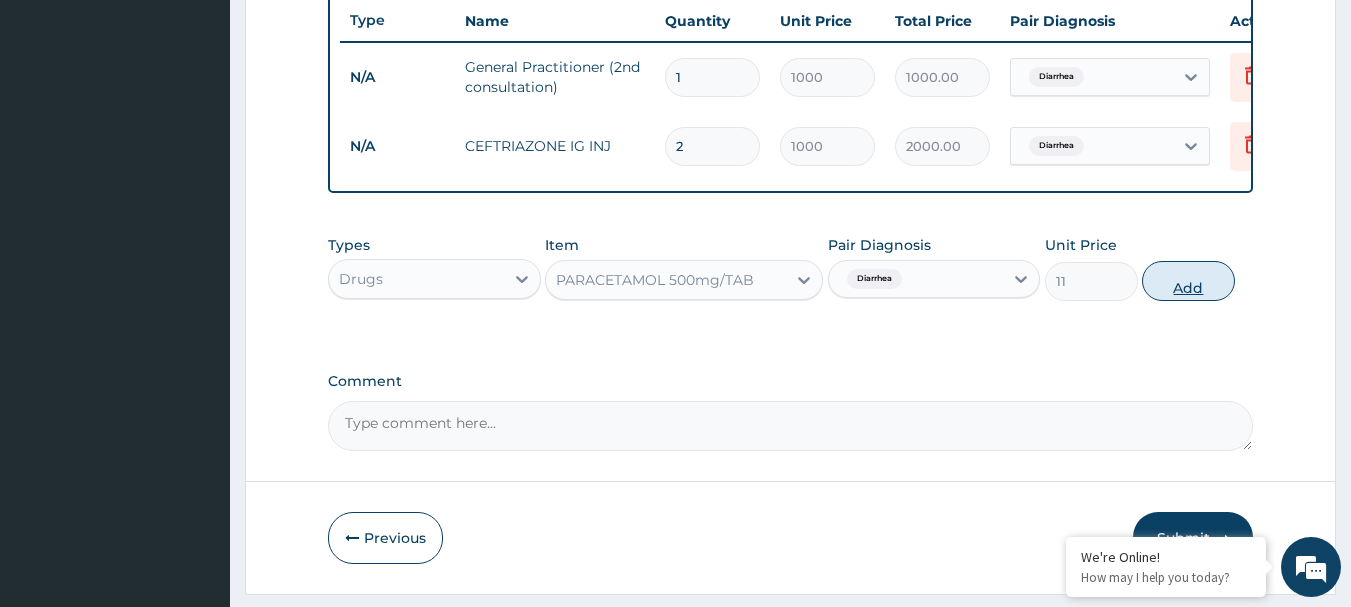 click on "Add" at bounding box center [1188, 281] 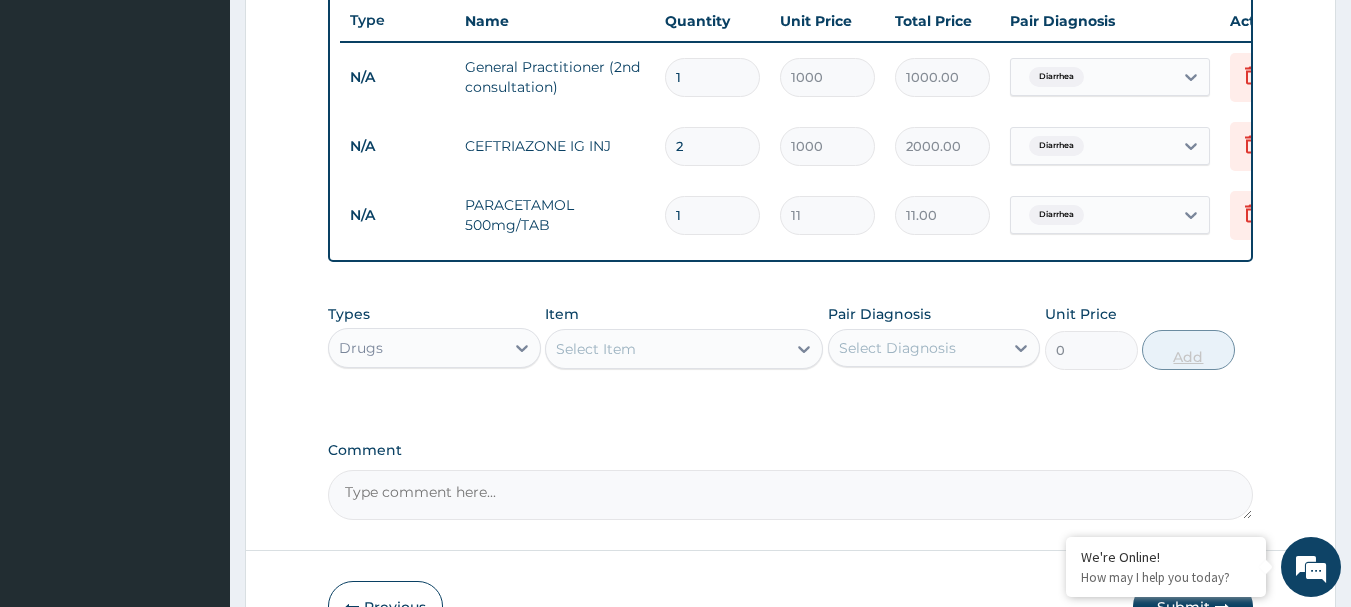 type 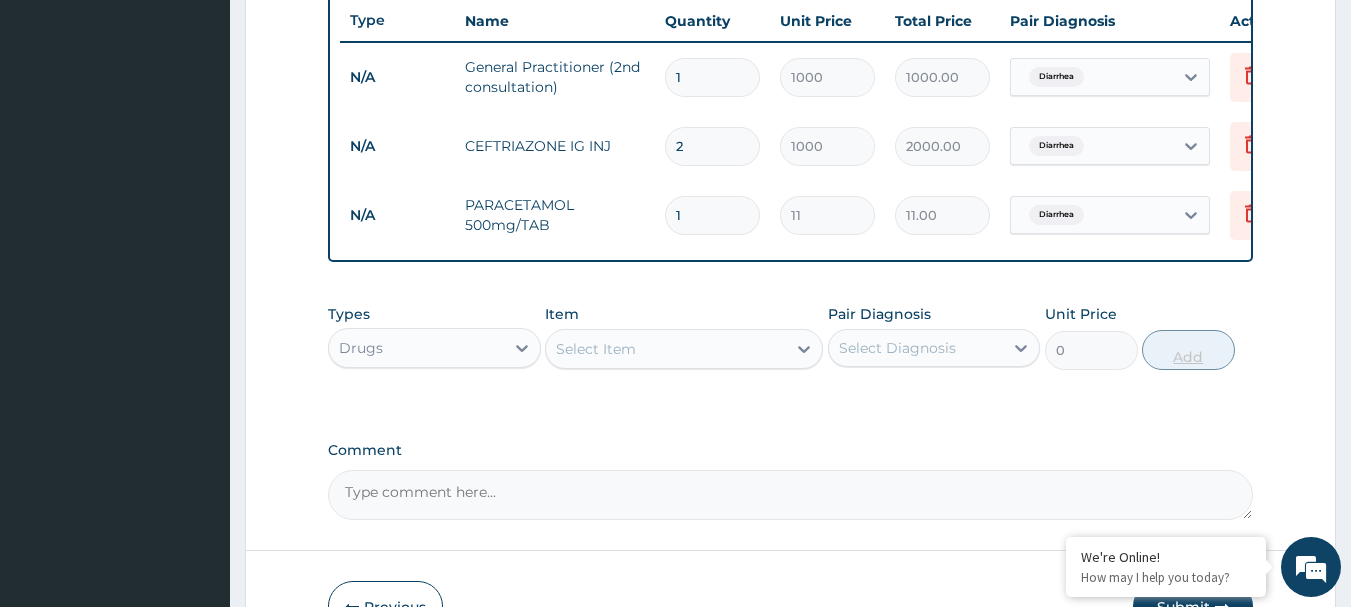 type on "0.00" 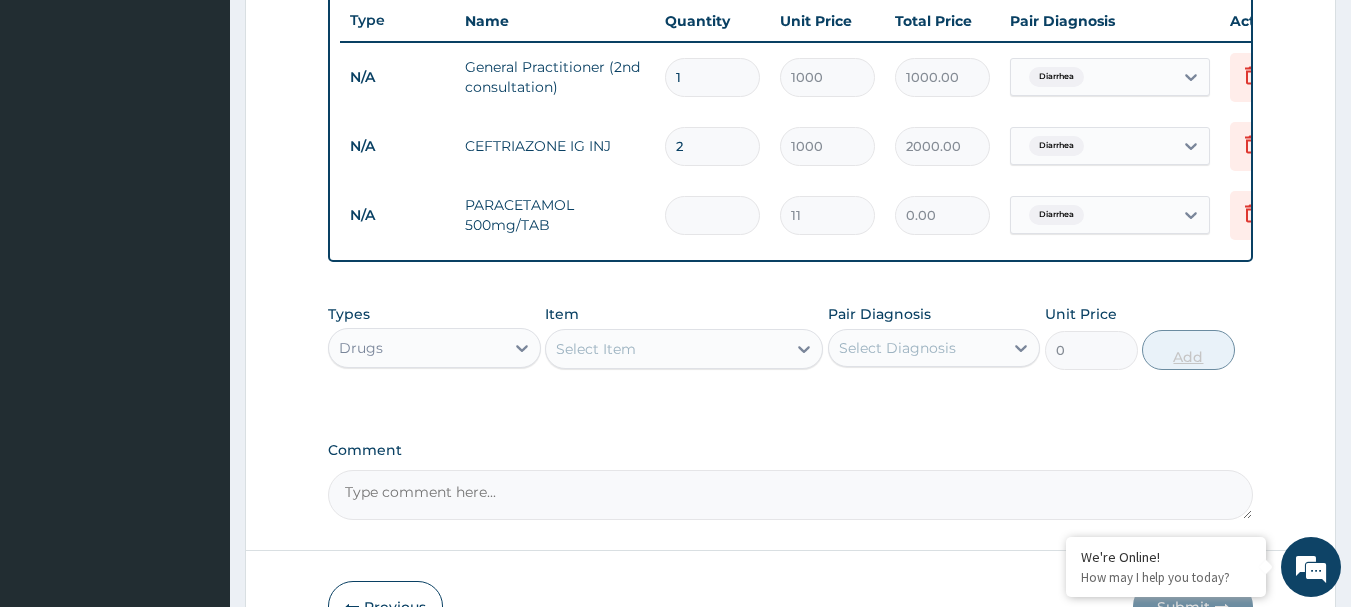 type on "3" 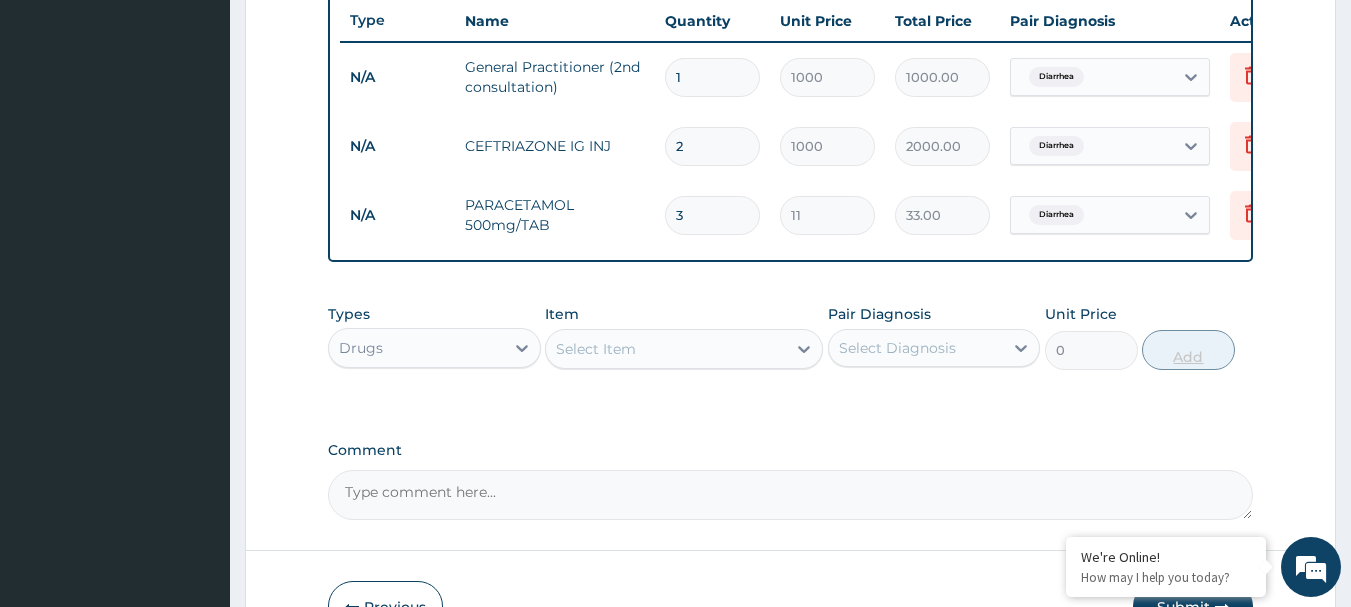 type on "30" 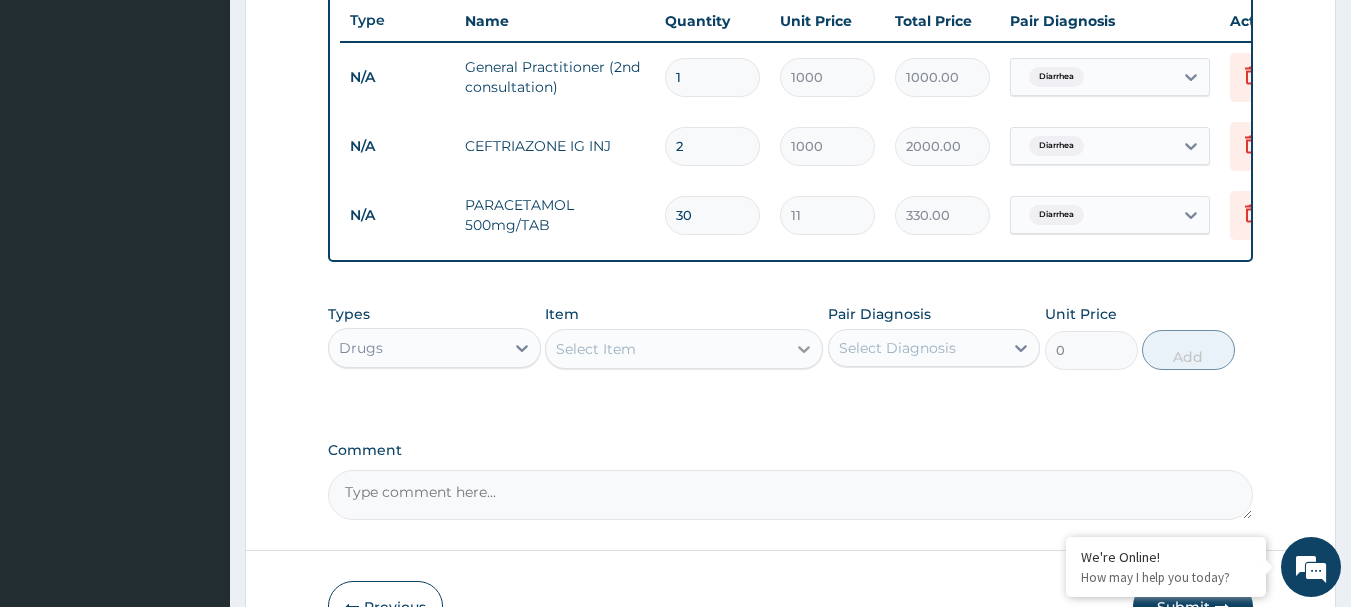 type on "30" 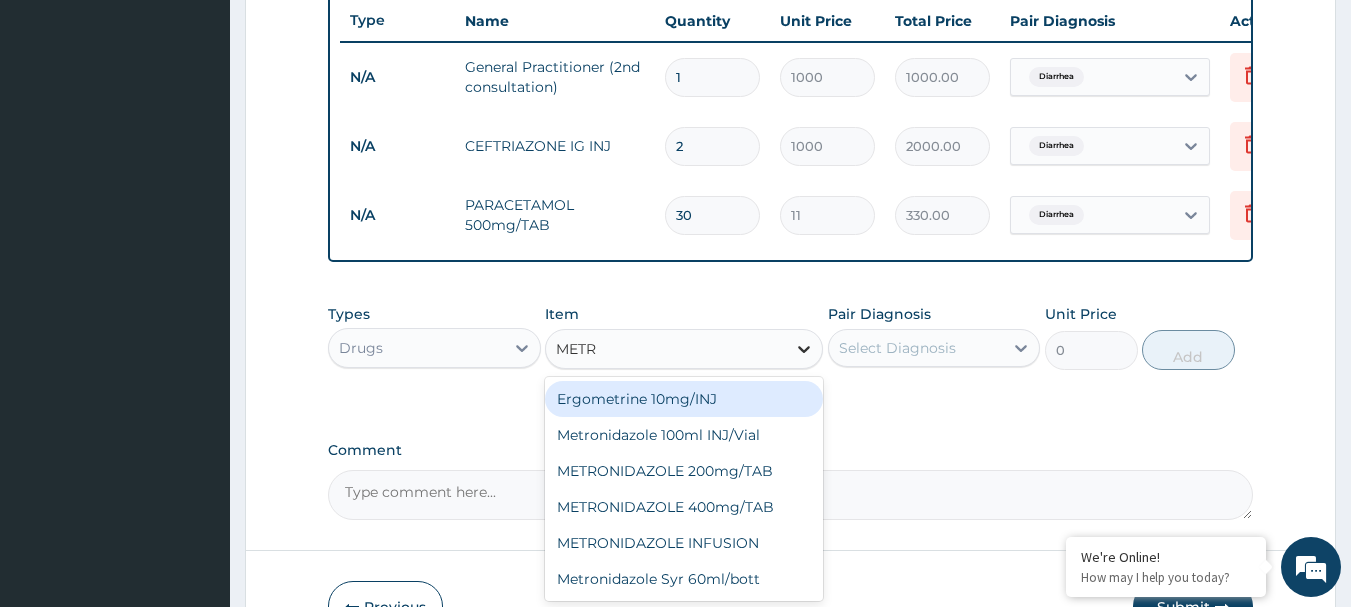 type on "METRO" 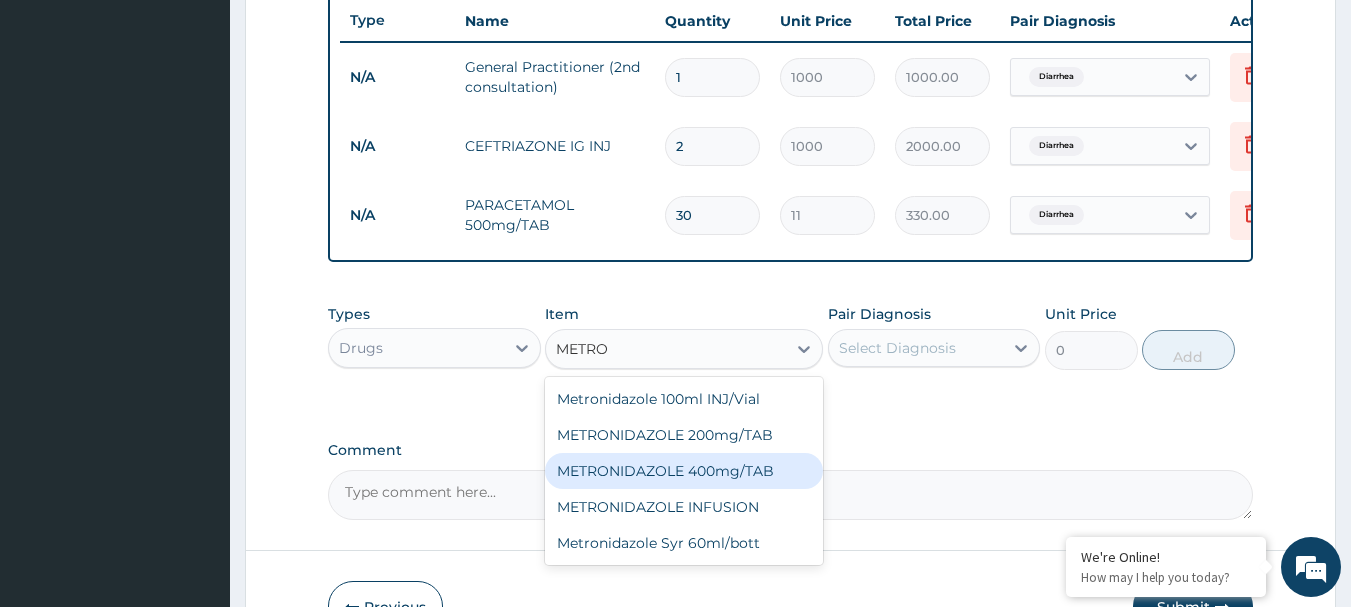 click on "METRONIDAZOLE 400mg/TAB" at bounding box center (684, 471) 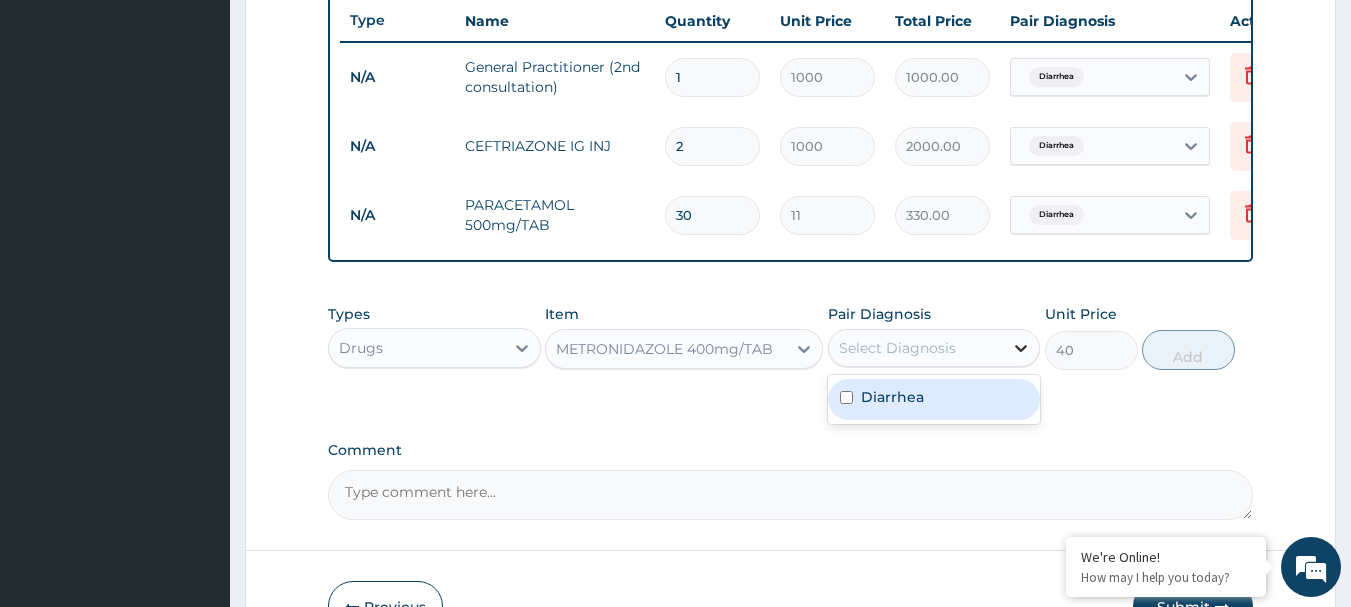 click 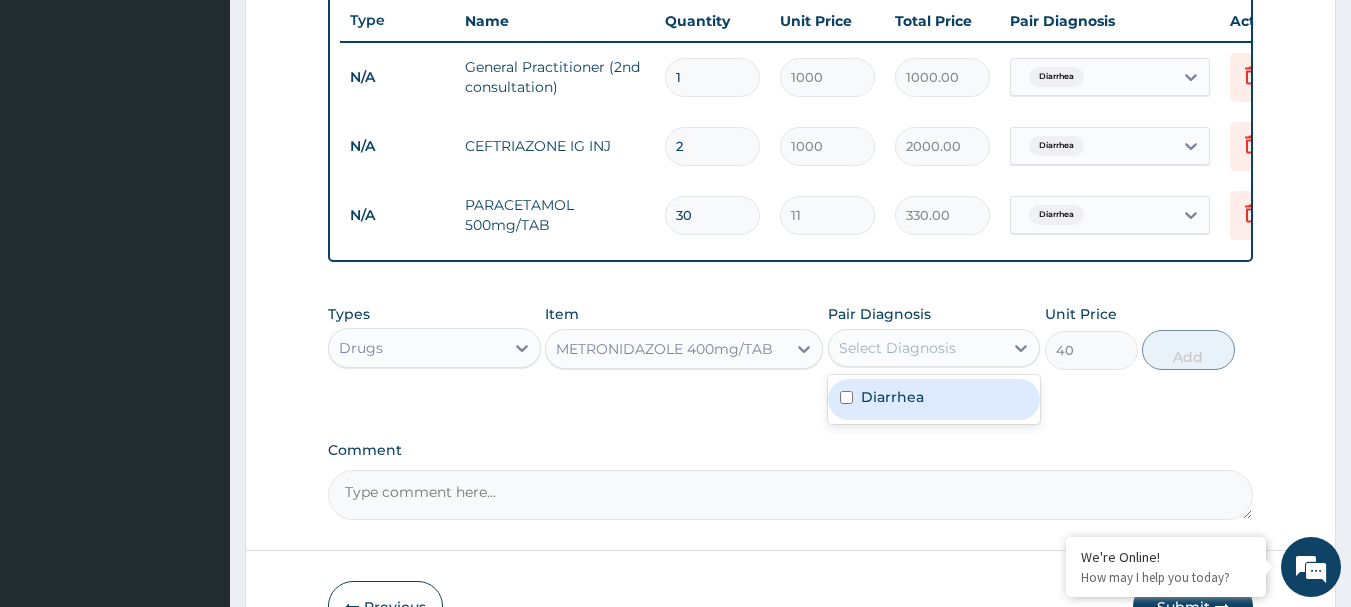 click on "Diarrhea" at bounding box center [934, 399] 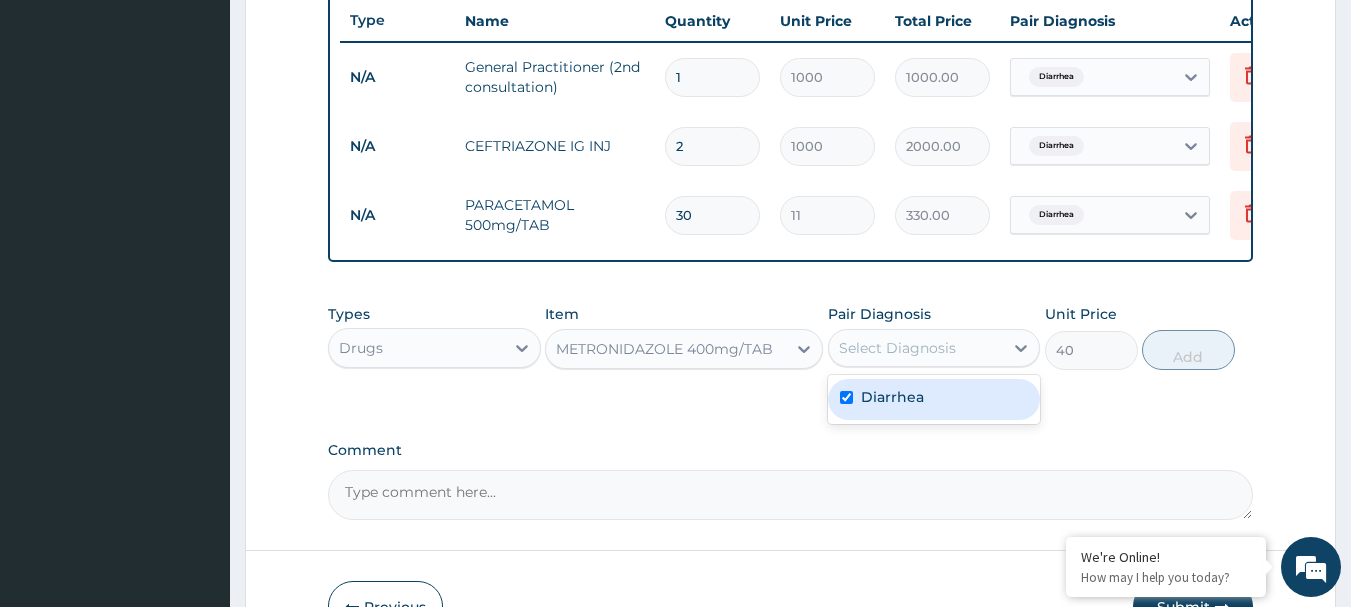 checkbox on "true" 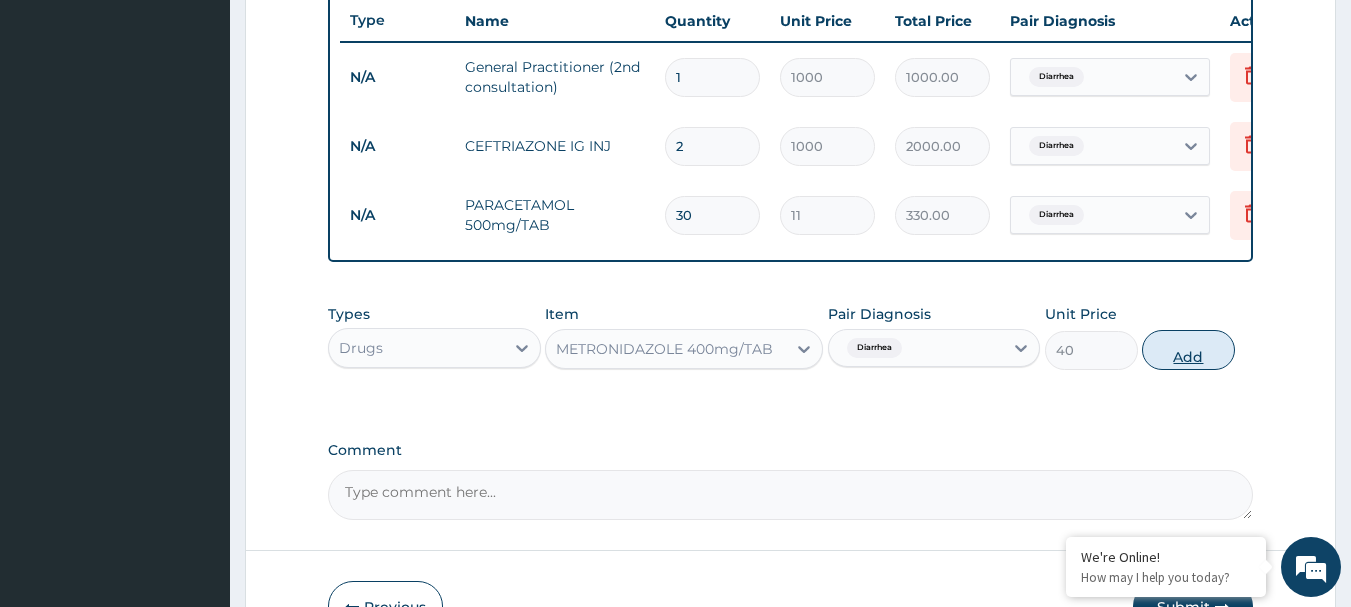 click on "Add" at bounding box center [1188, 350] 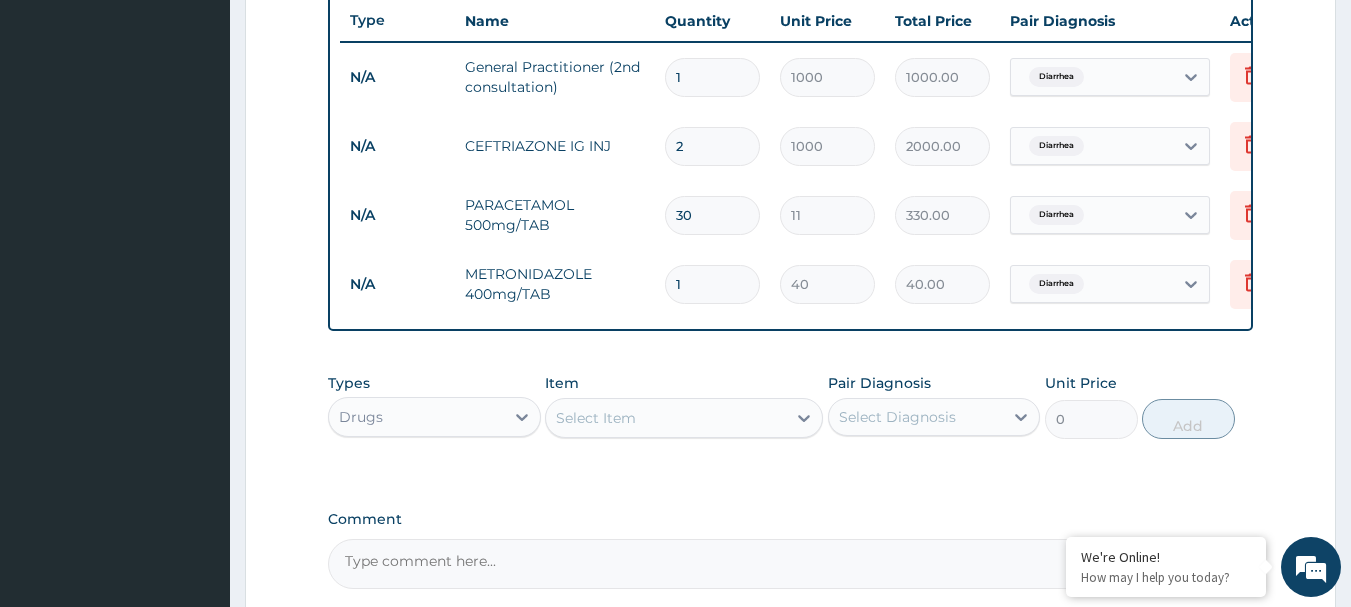 click on "Select Item" at bounding box center (666, 418) 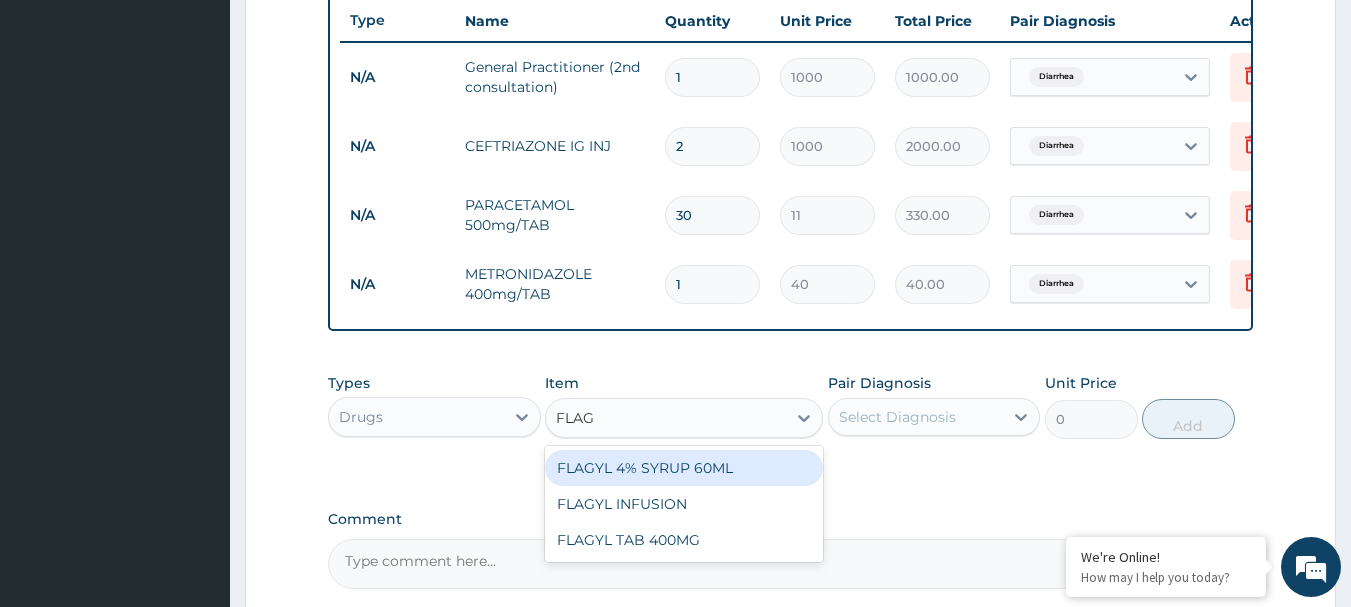type on "FLAGY" 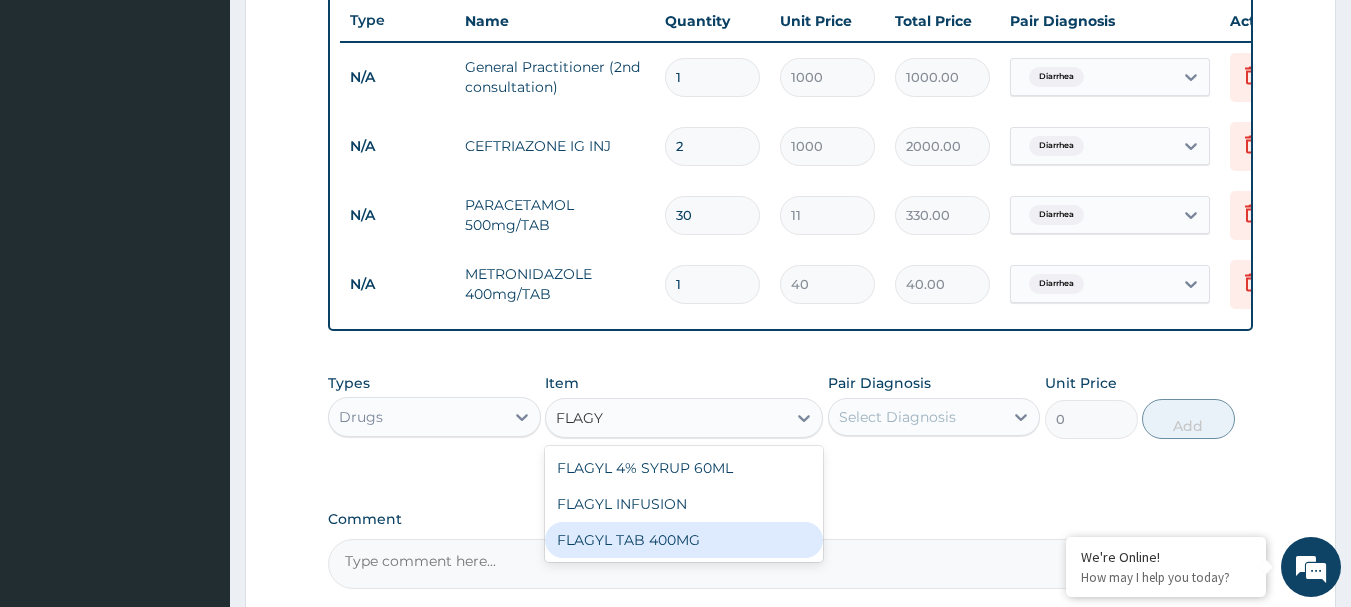 click on "FLAGYL TAB 400MG" at bounding box center (684, 540) 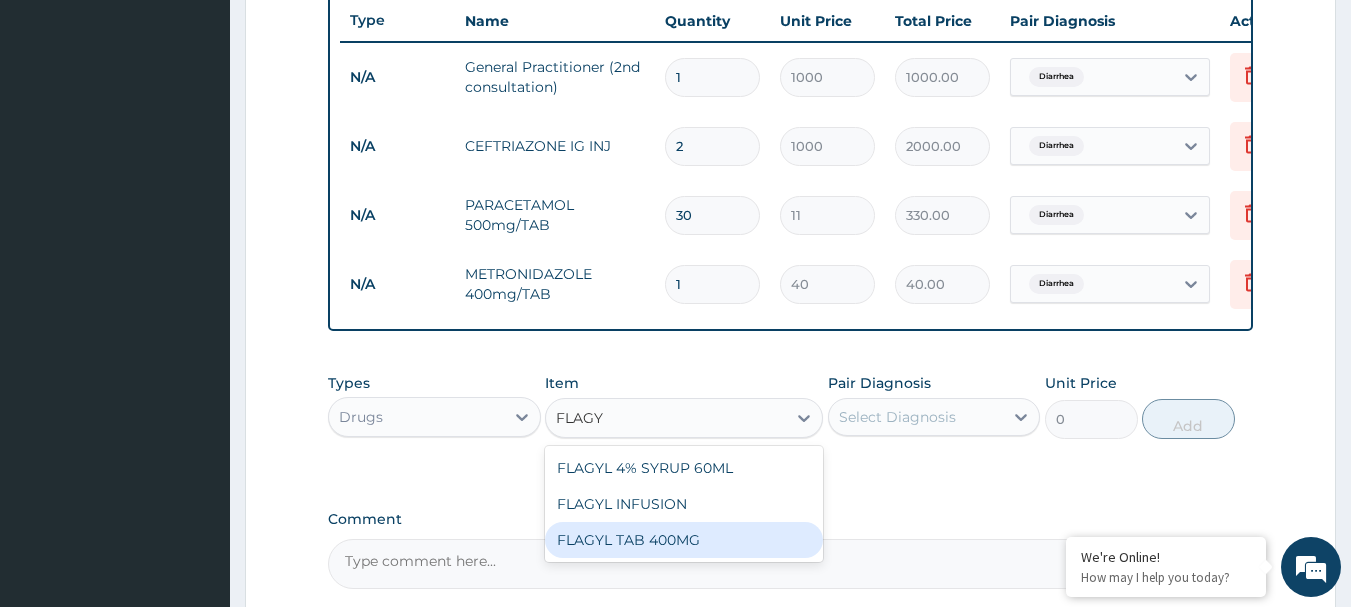 type 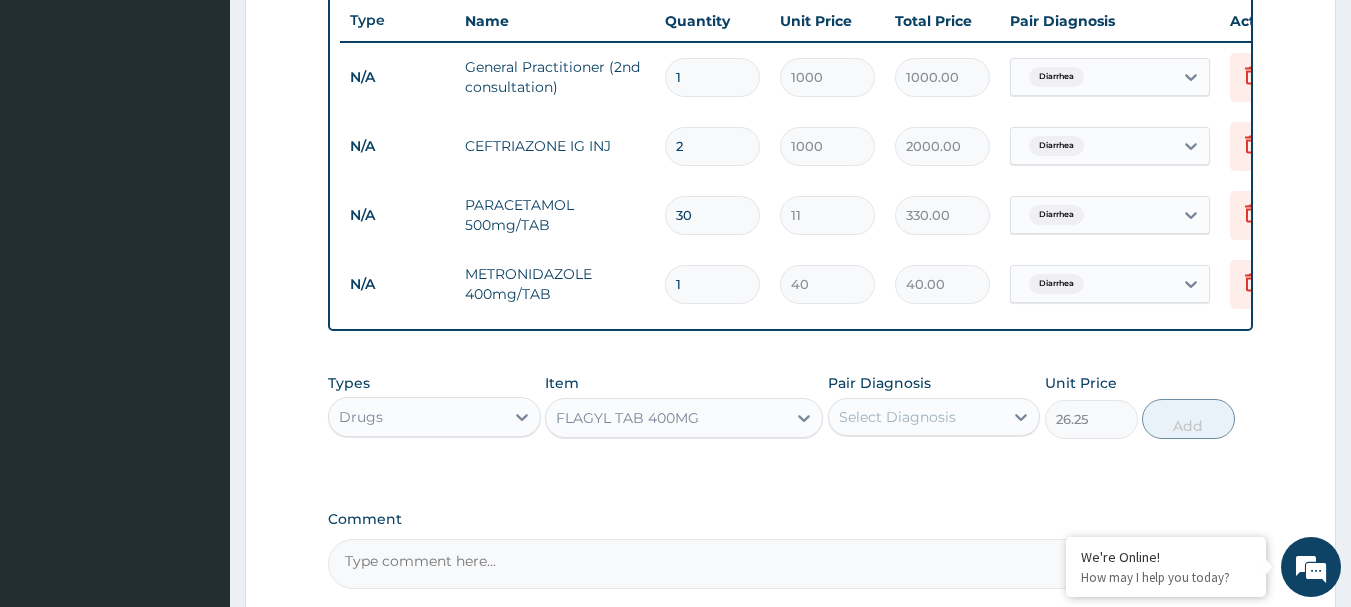 click on "1" at bounding box center (712, 284) 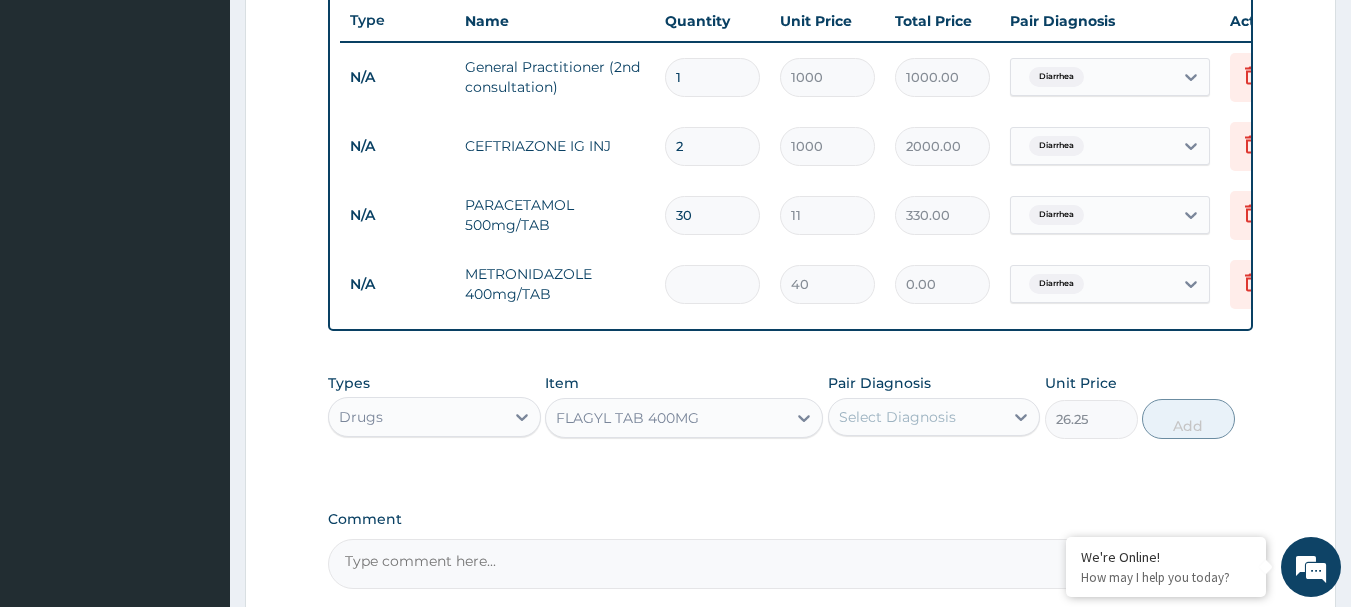 type on "3" 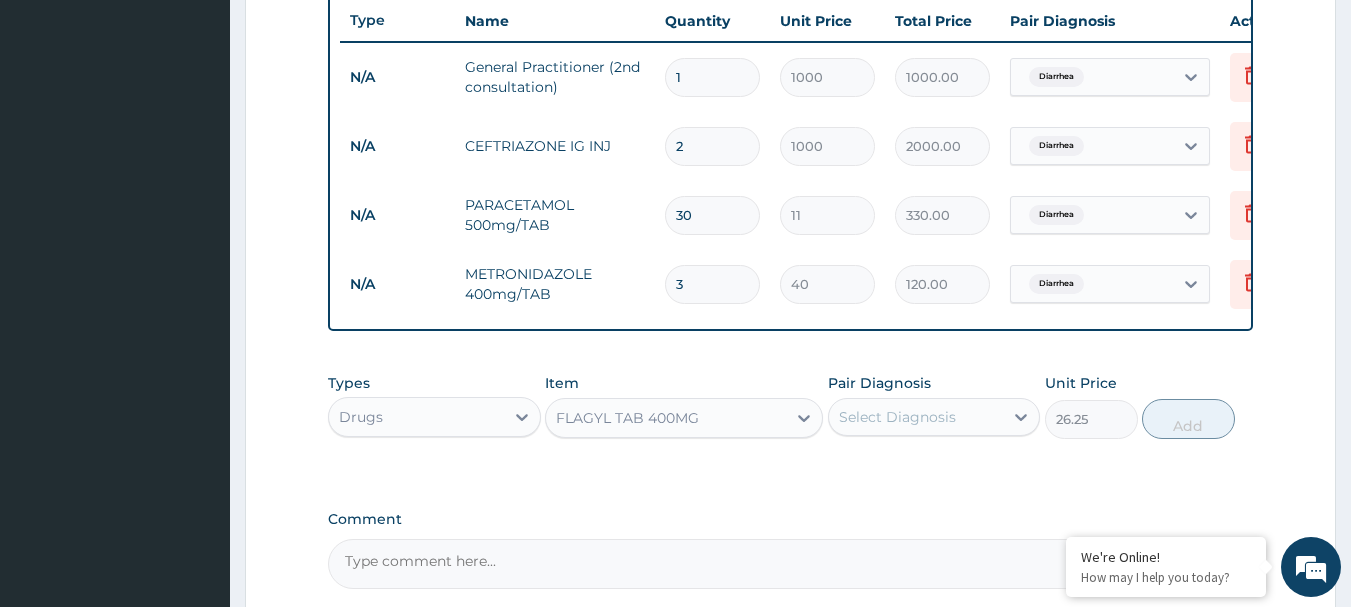 type on "30" 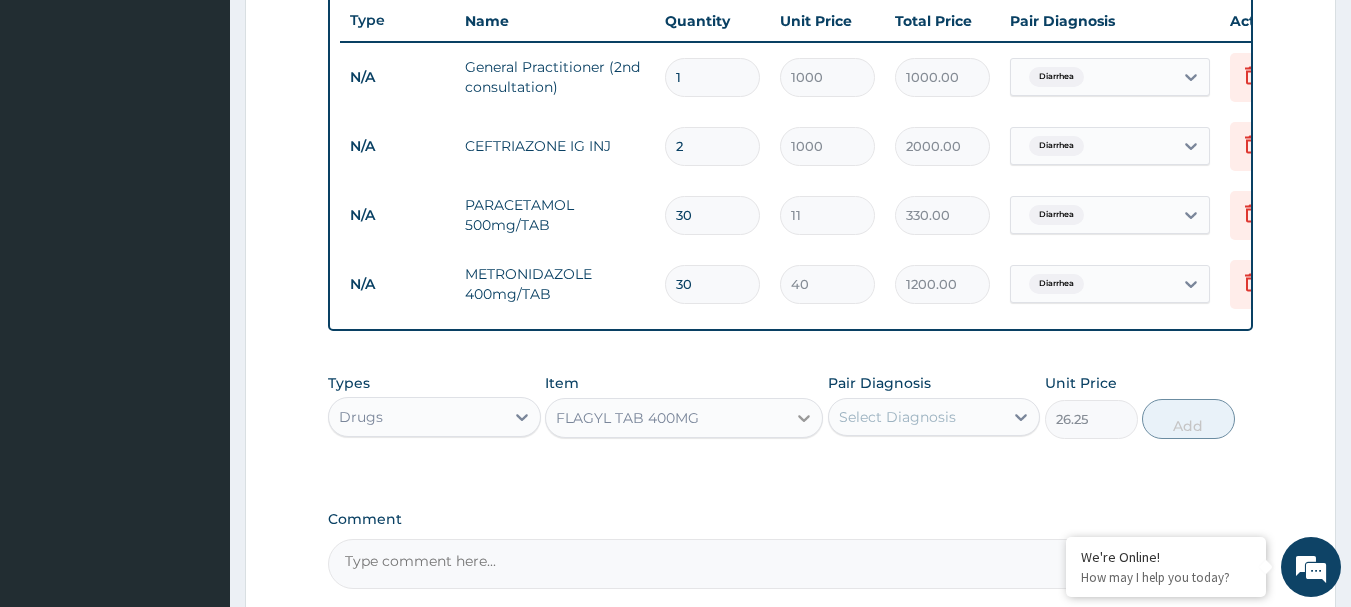 click 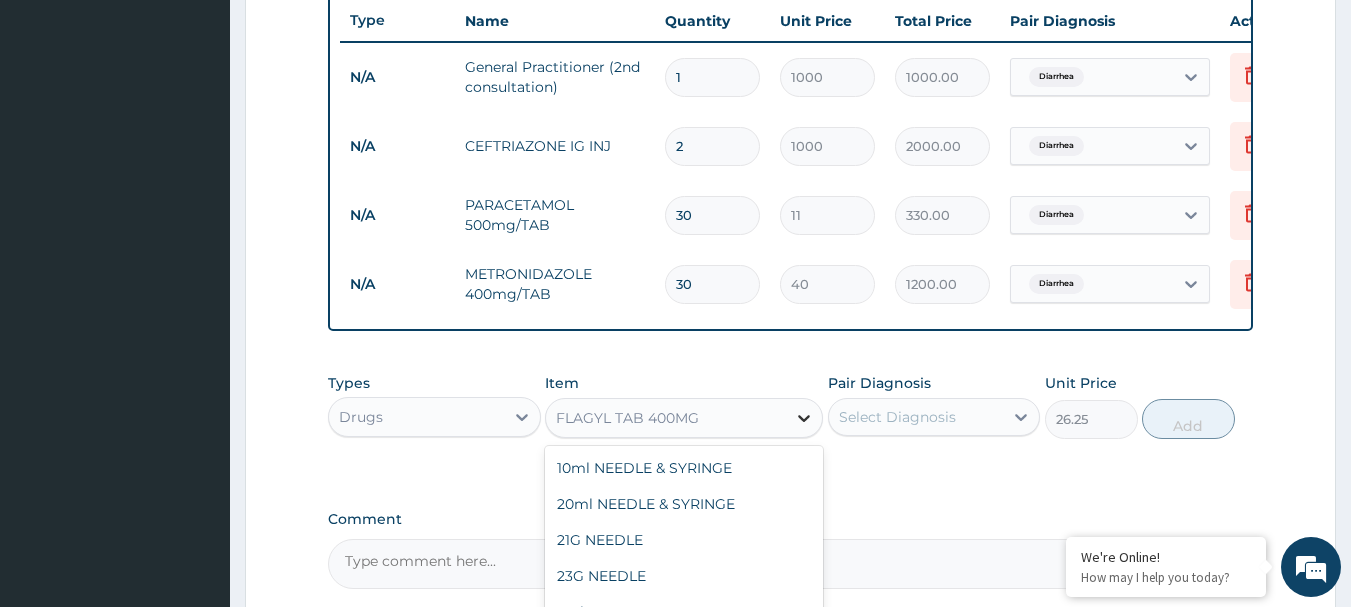 scroll, scrollTop: 24228, scrollLeft: 0, axis: vertical 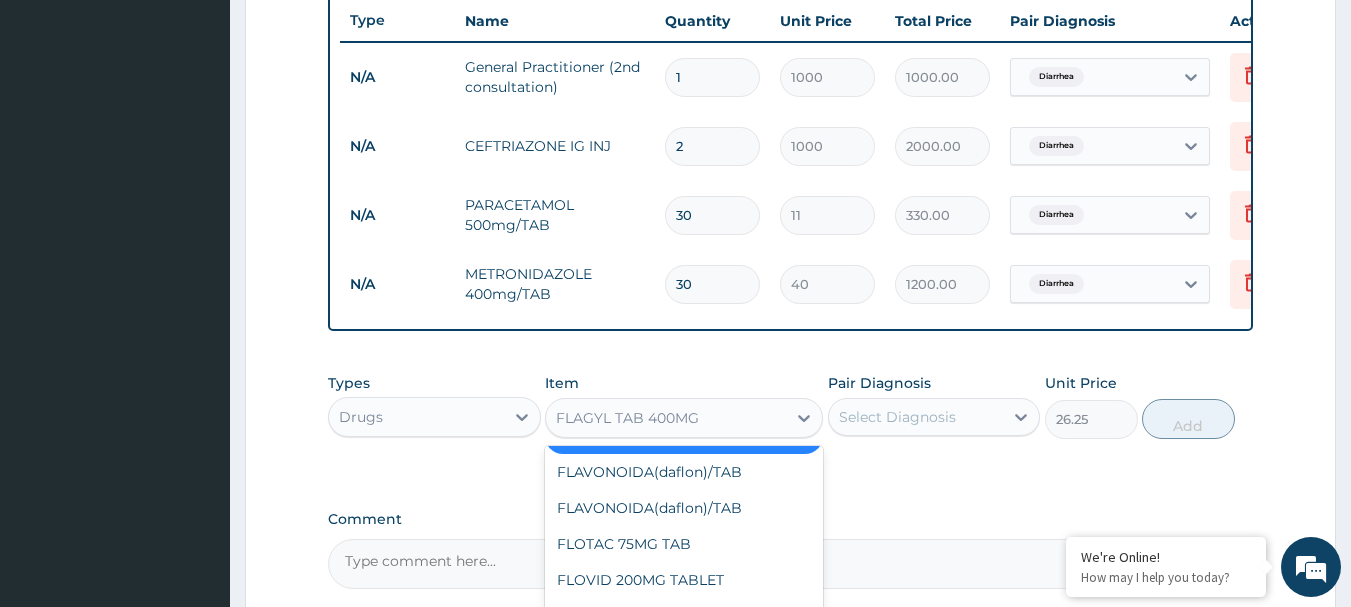 click on "30" at bounding box center (712, 284) 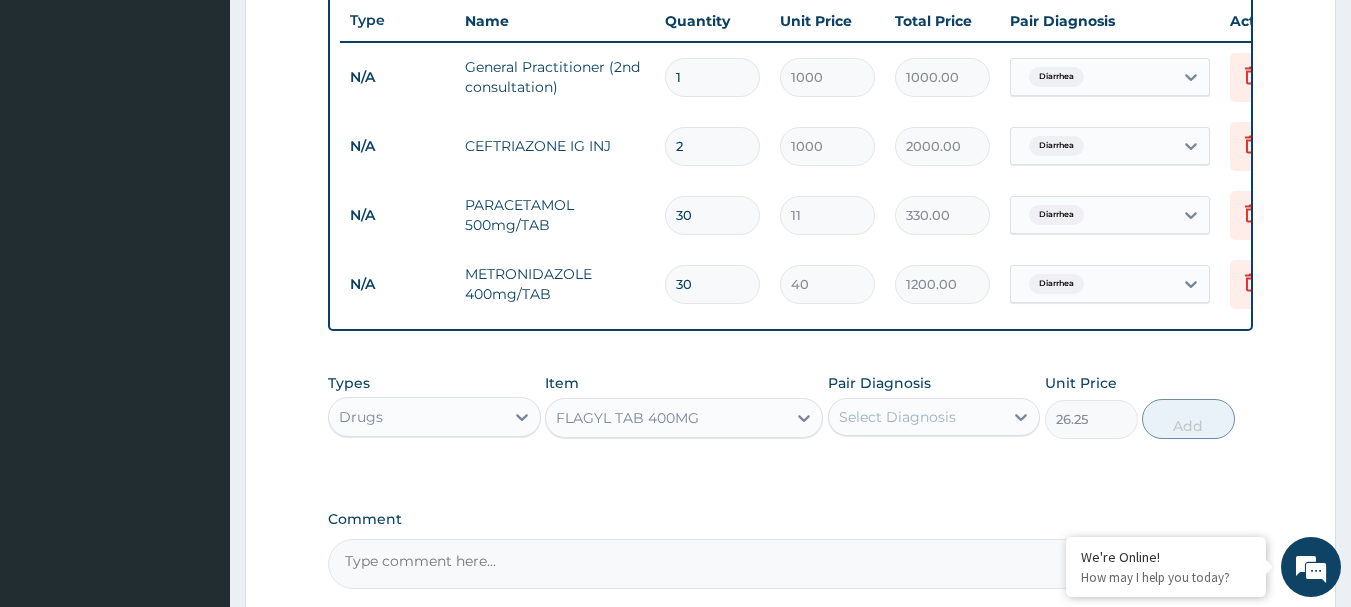 type on "3" 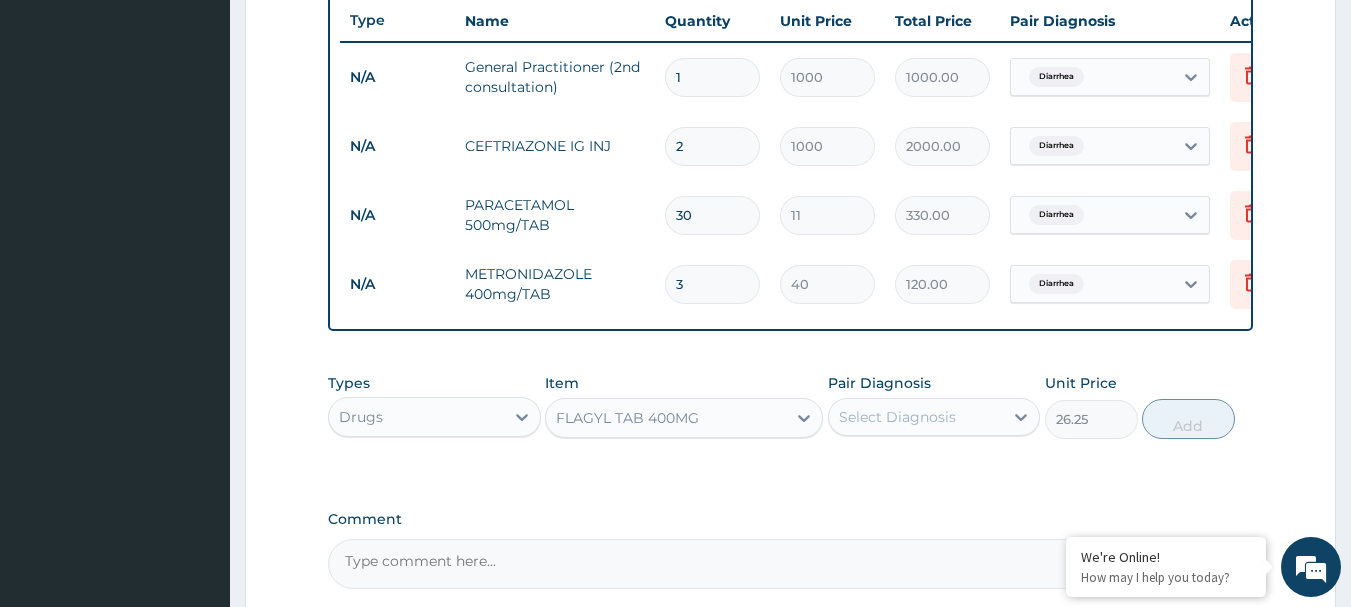 type 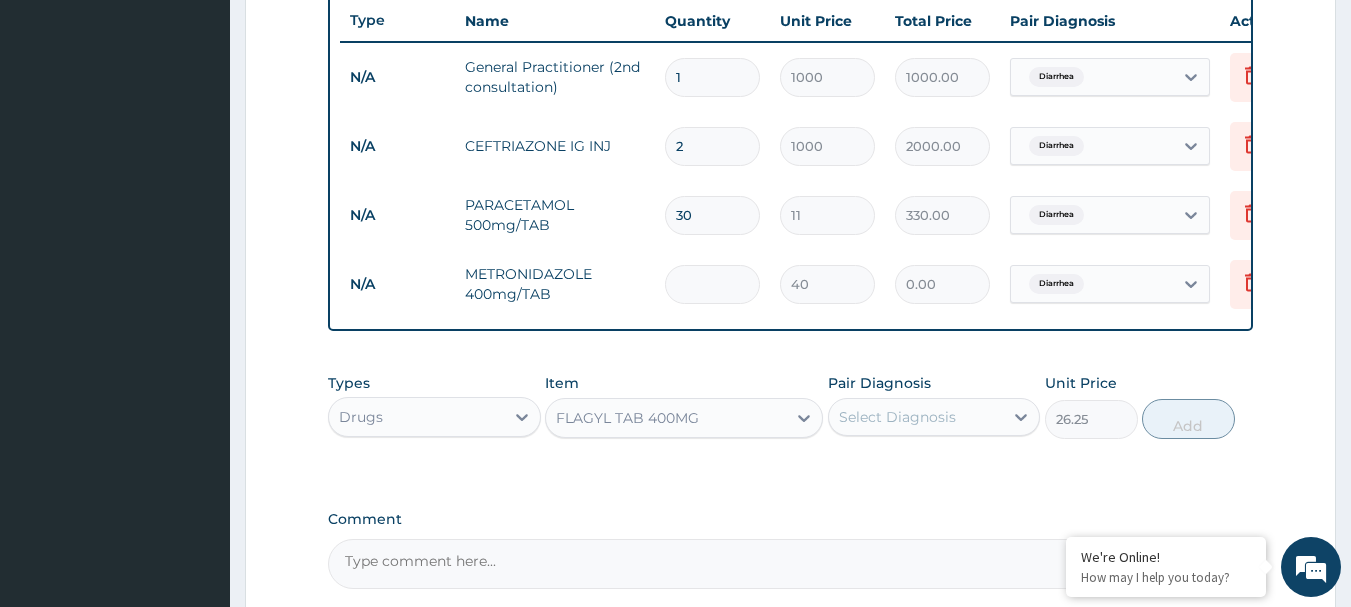 type on "1" 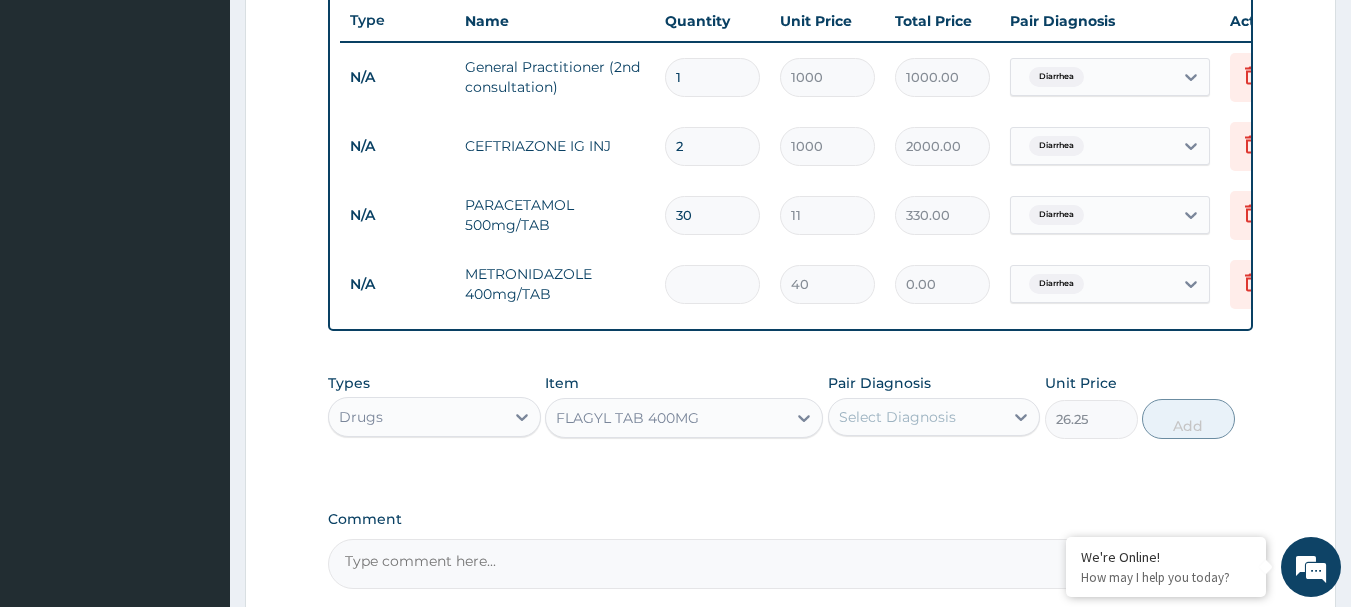 type on "40.00" 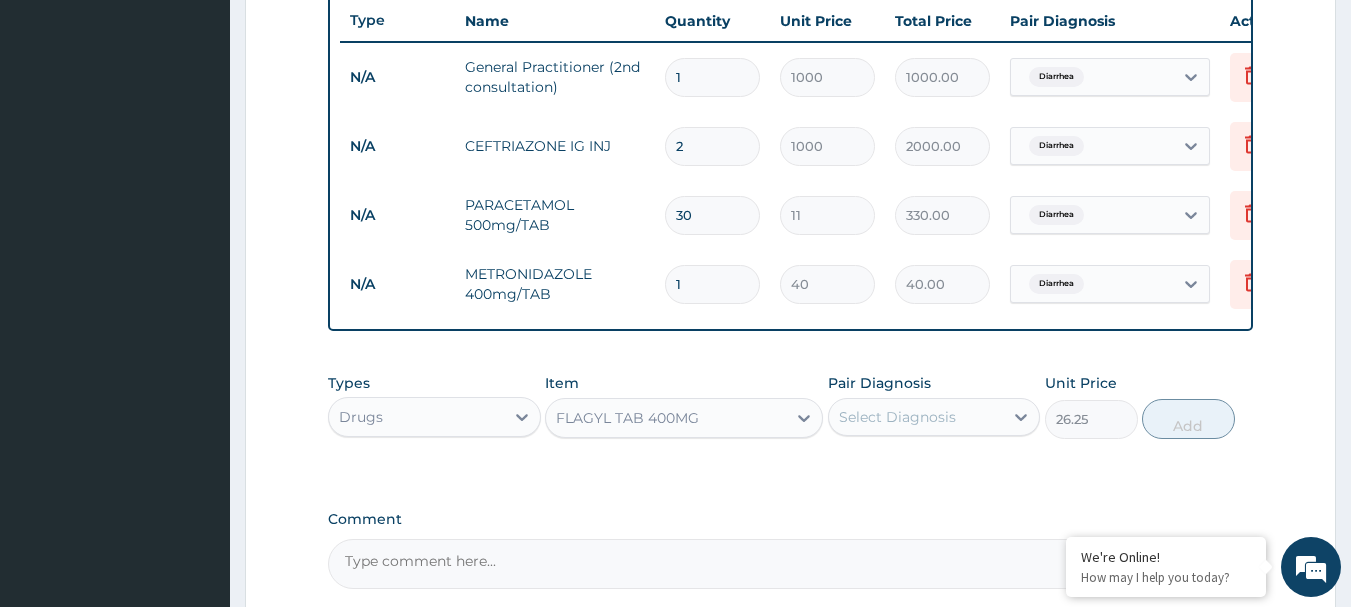 type on "15" 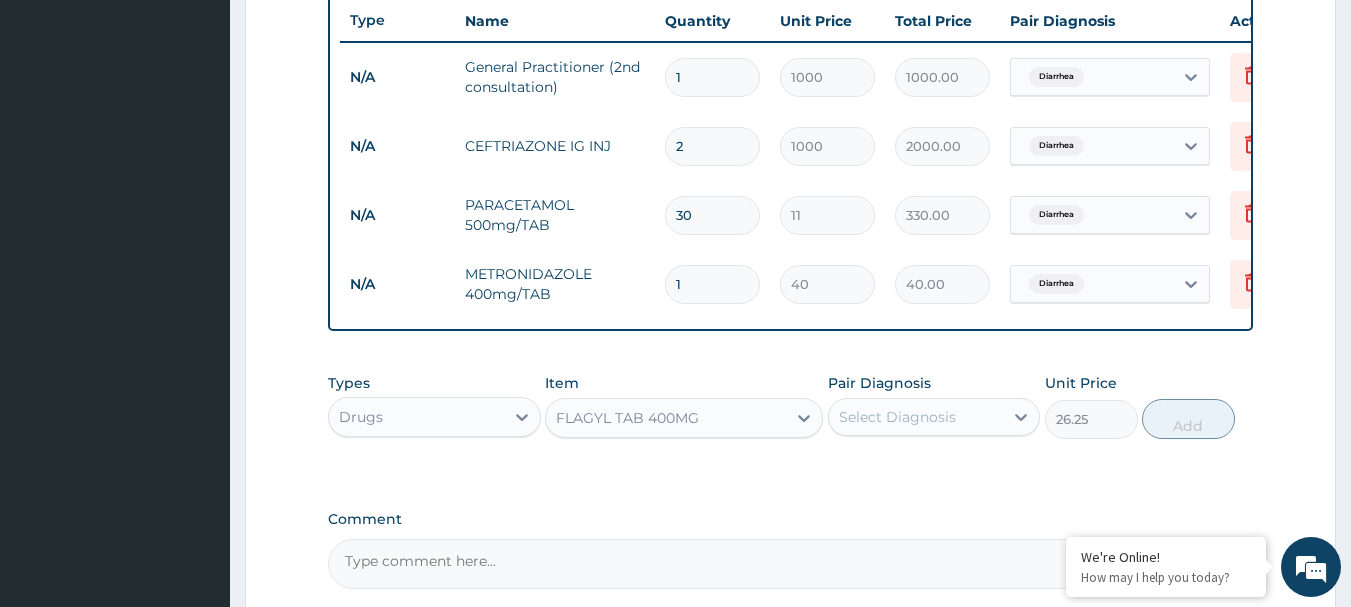 type on "600.00" 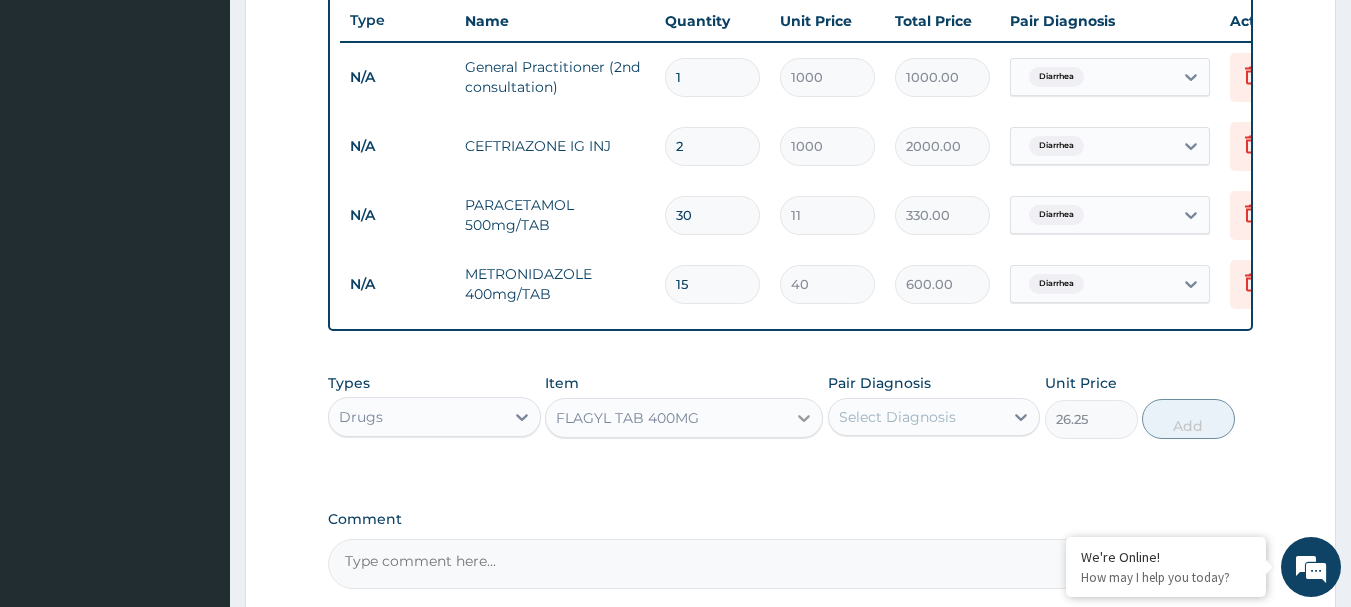 type on "15" 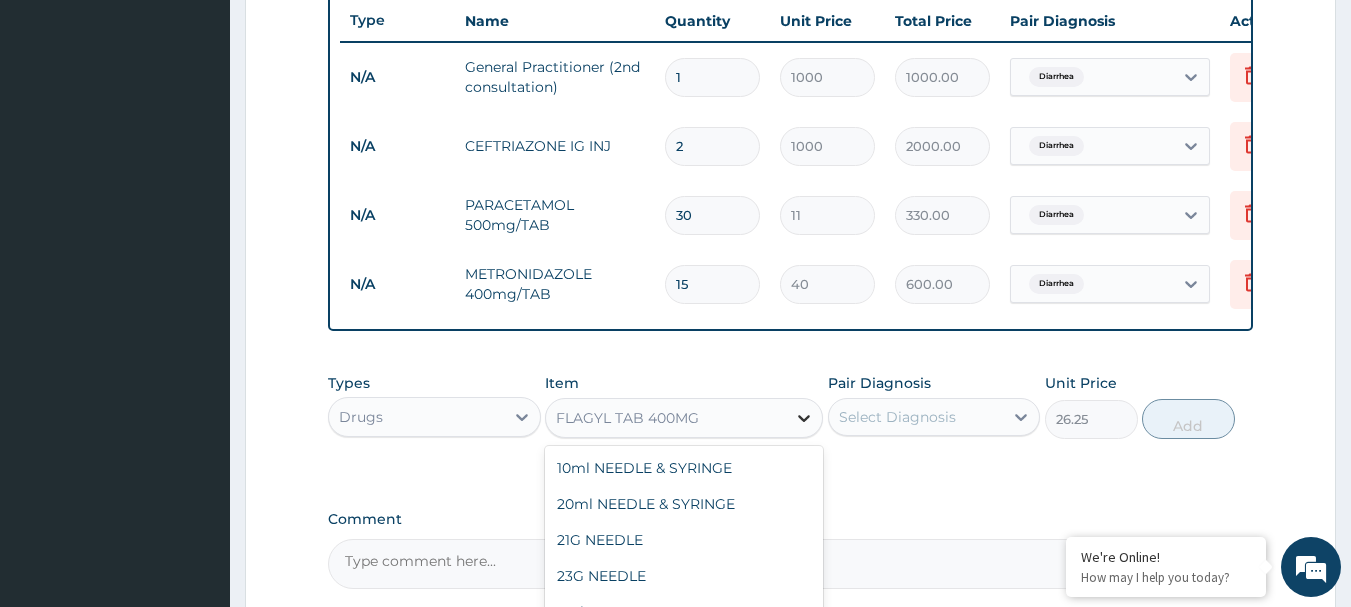 scroll, scrollTop: 24228, scrollLeft: 0, axis: vertical 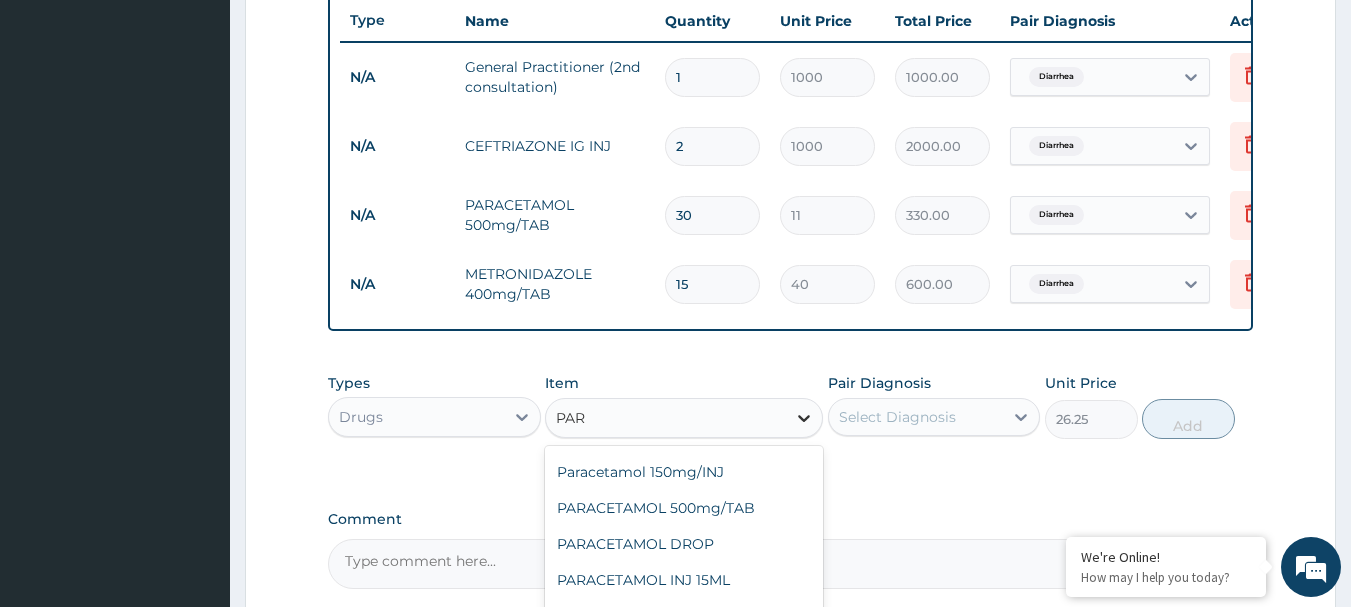 type on "PARA" 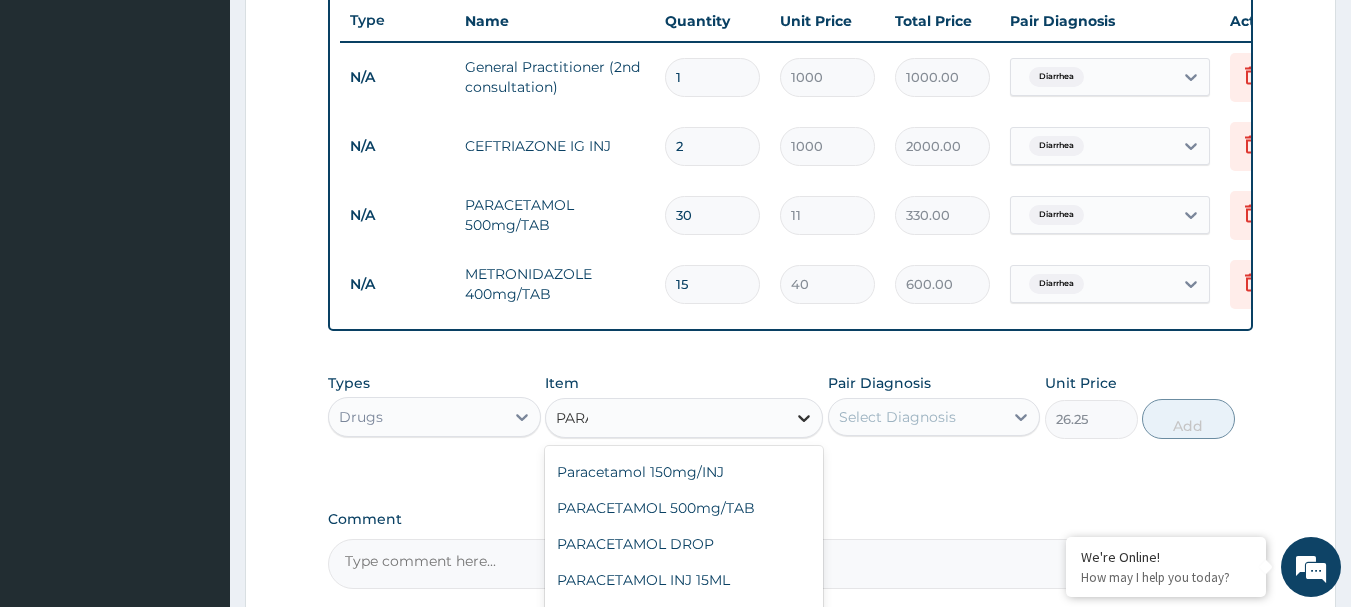 scroll, scrollTop: 104, scrollLeft: 0, axis: vertical 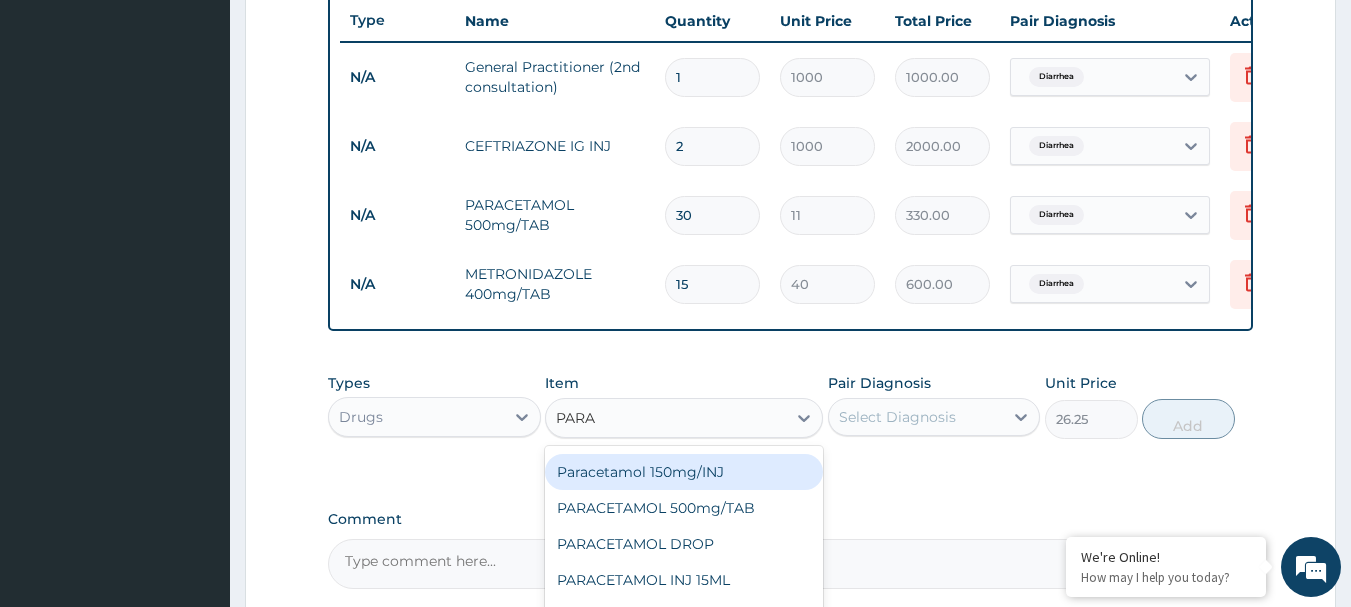 click on "Paracetamol 150mg/INJ" at bounding box center (684, 472) 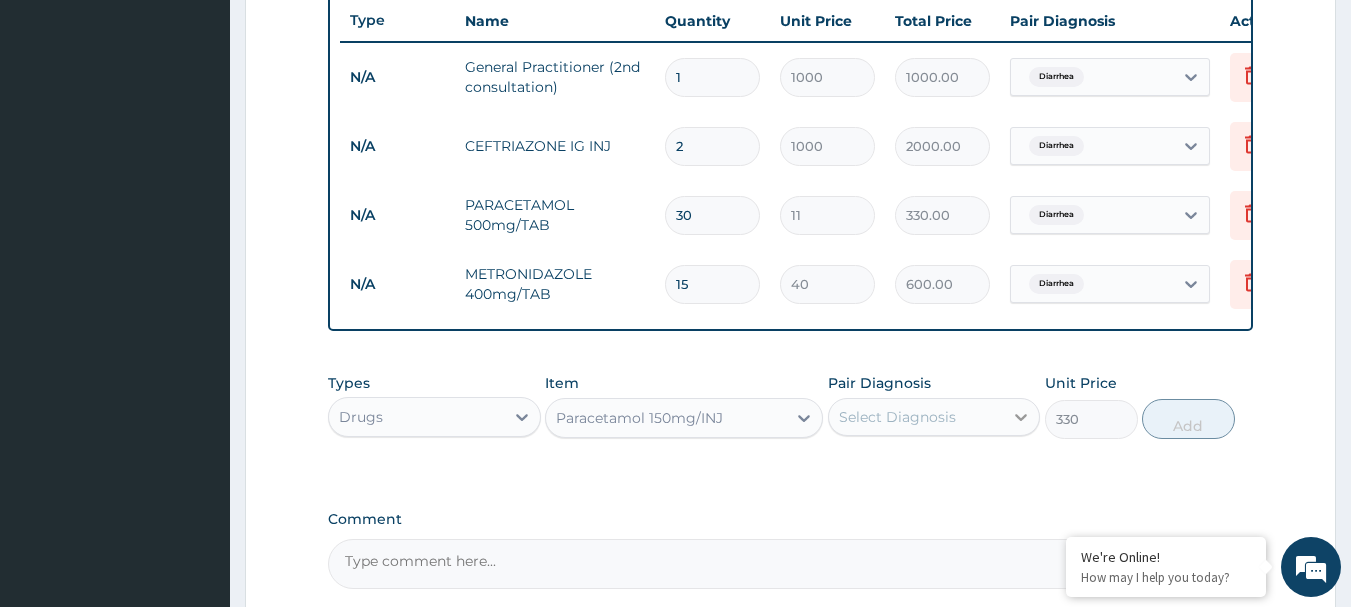 click 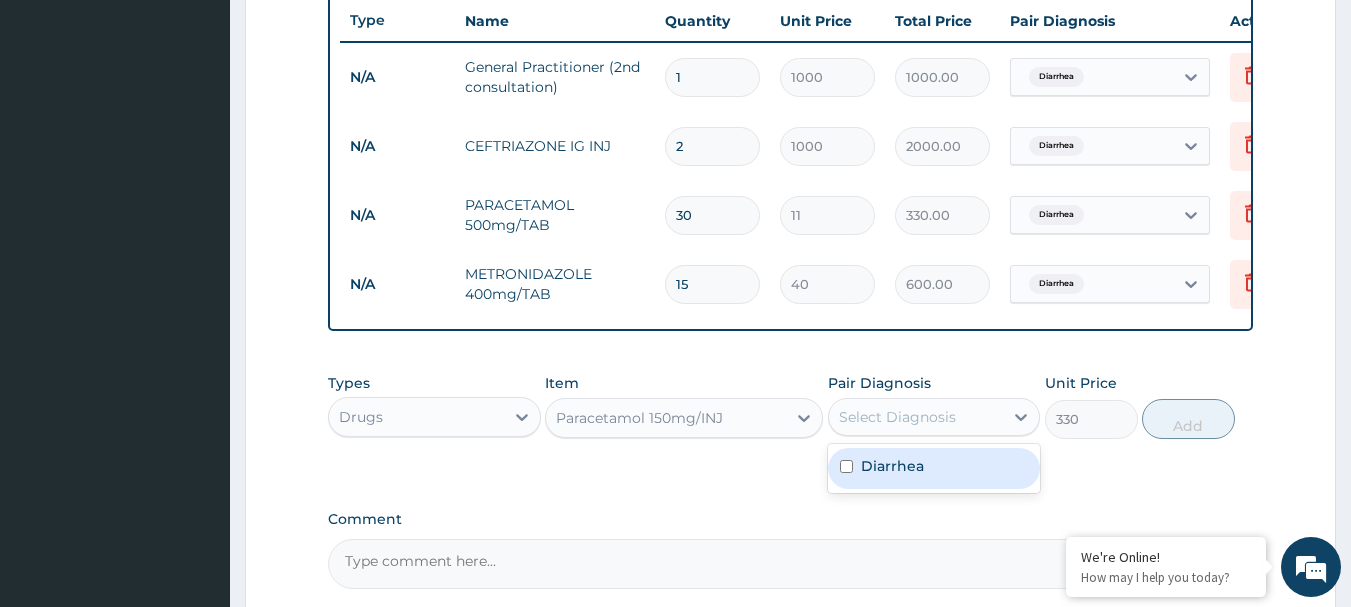 click on "Diarrhea" at bounding box center (934, 468) 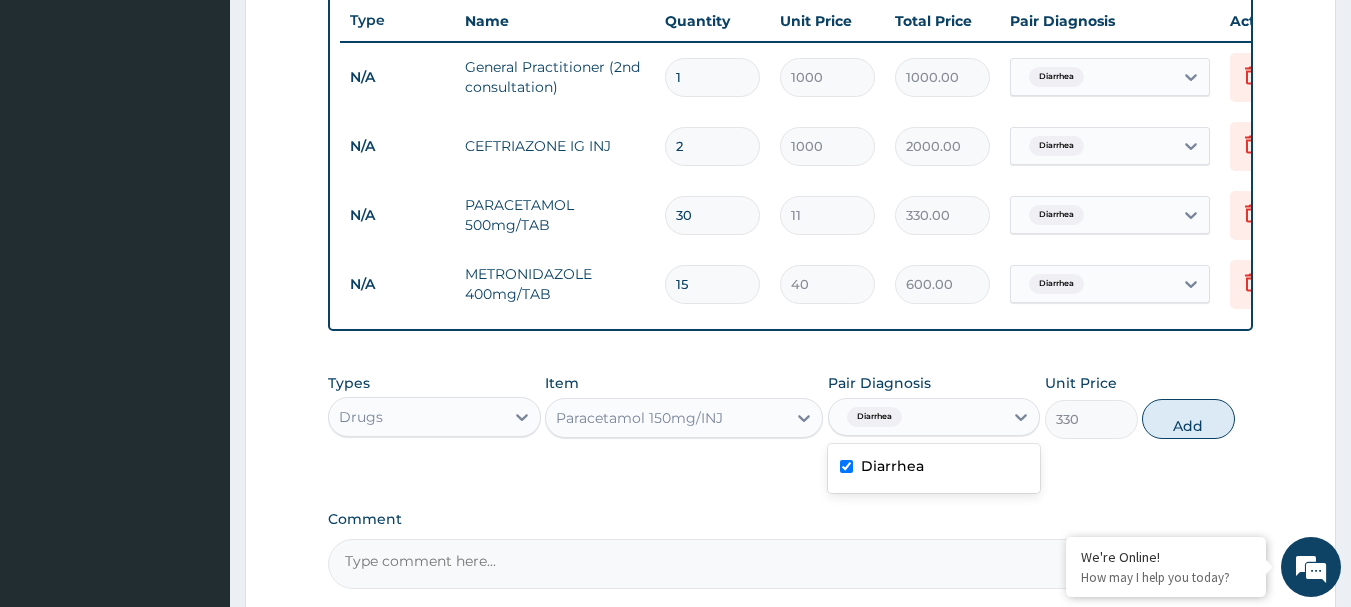 checkbox on "true" 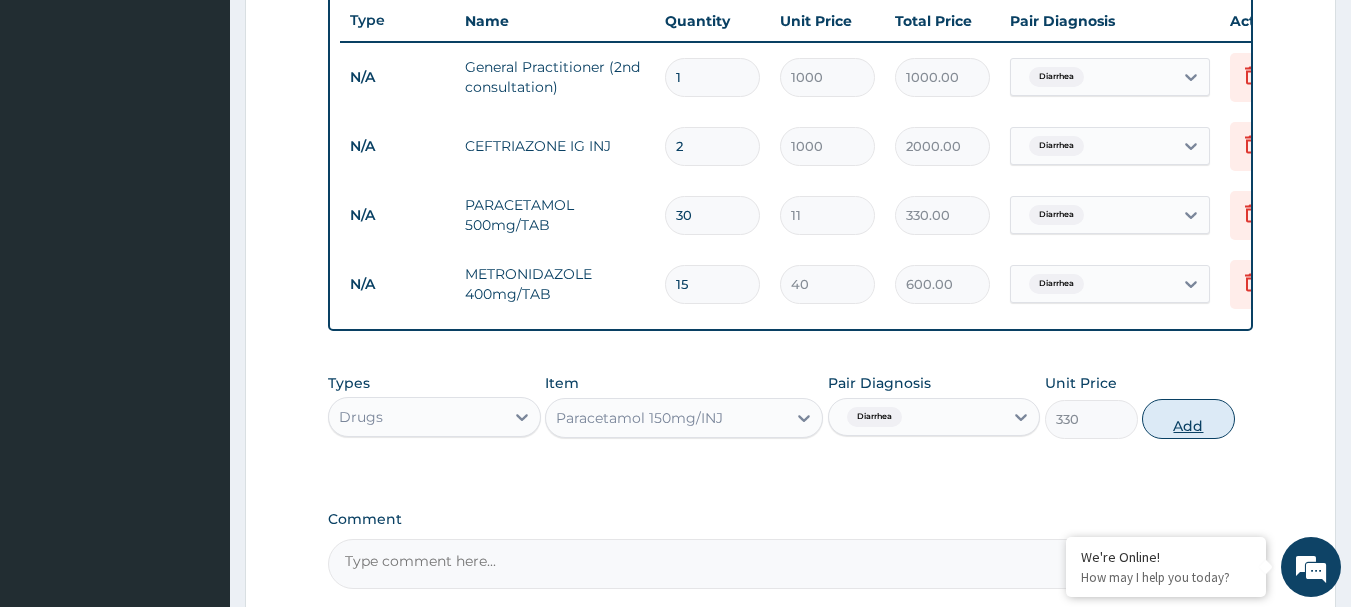 click on "Add" at bounding box center [1188, 419] 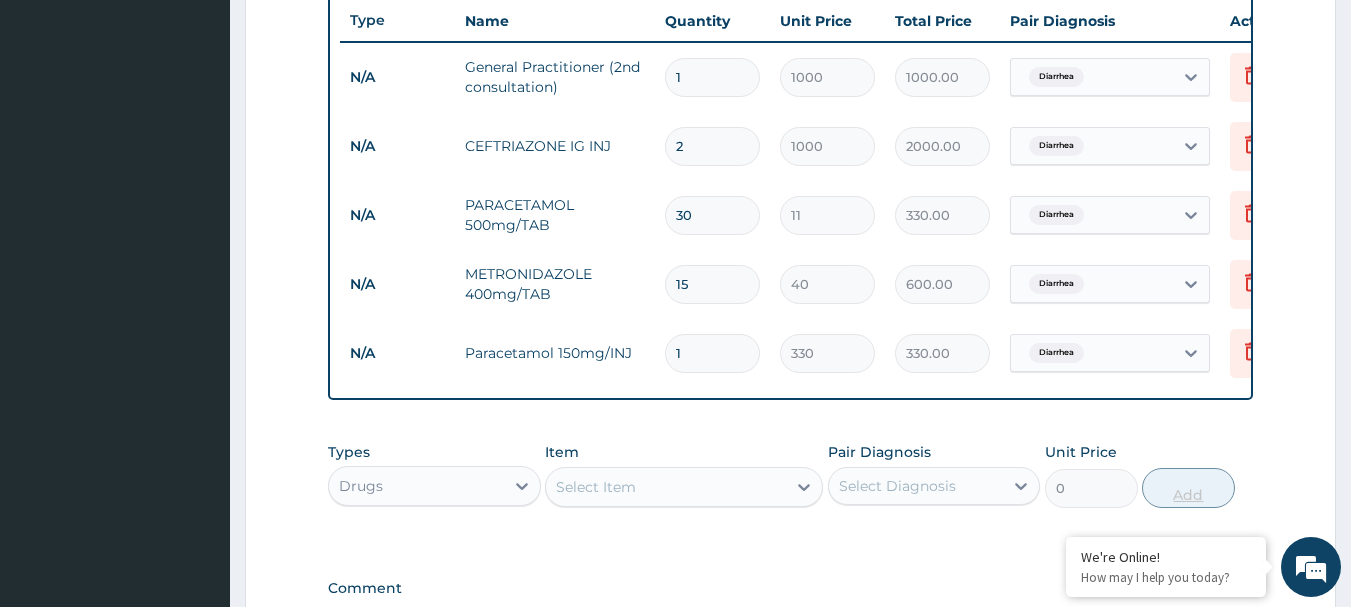 type 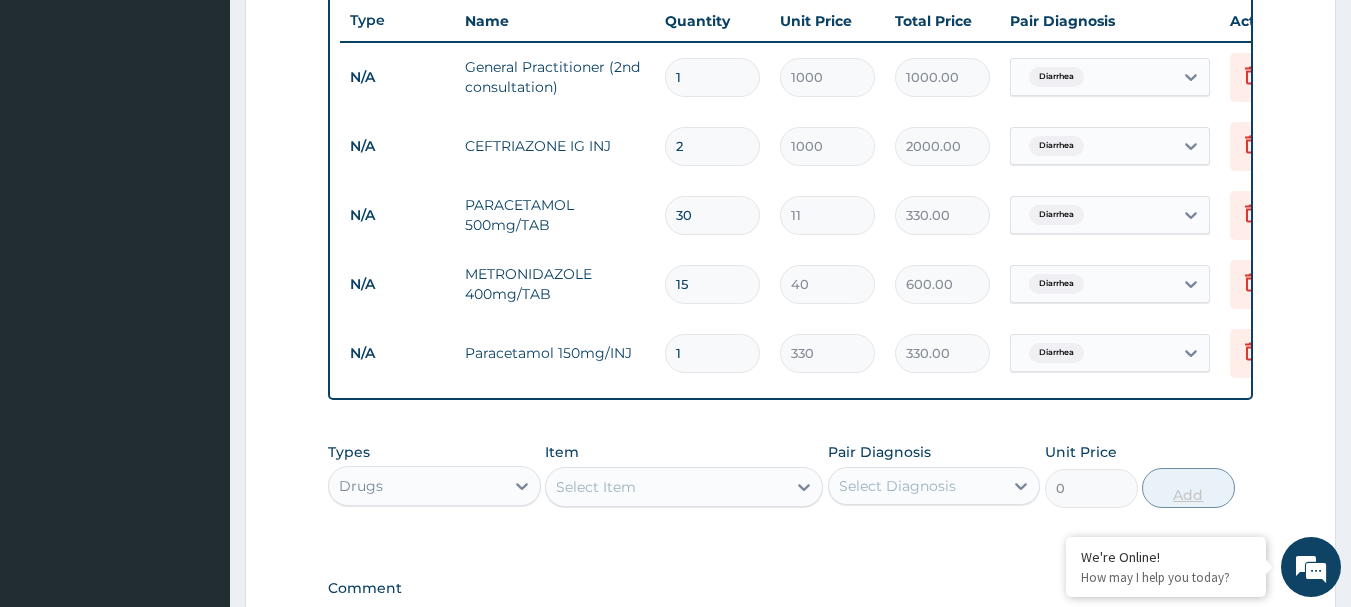 type on "0.00" 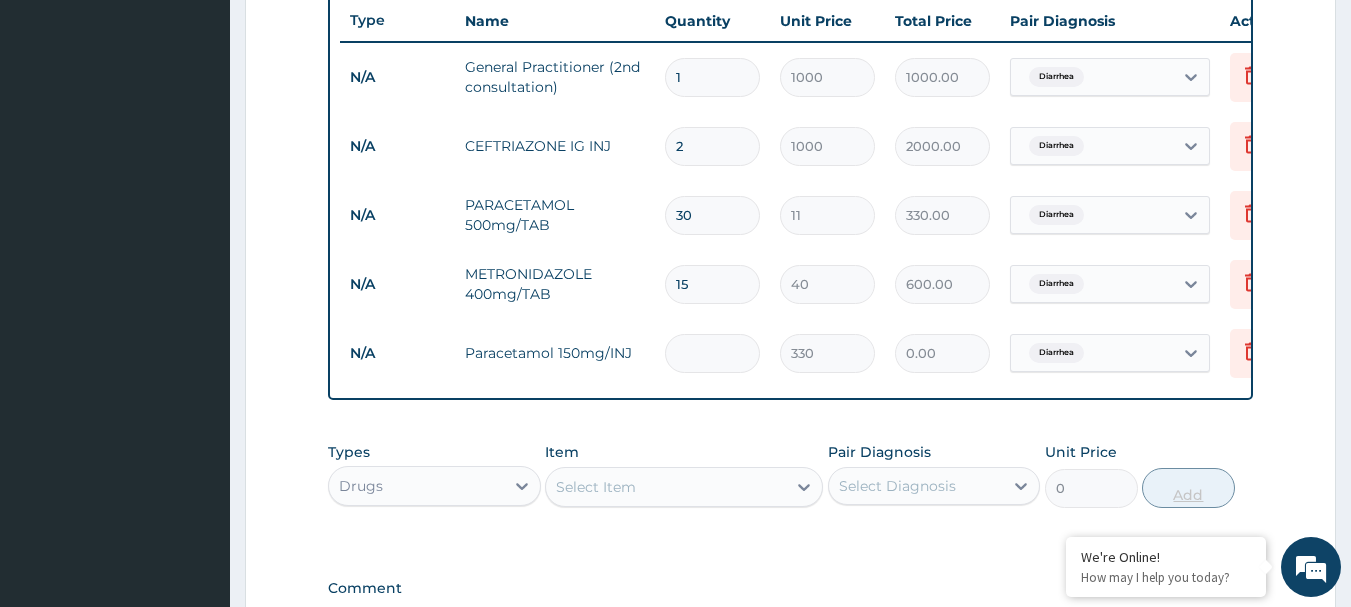 type on "4" 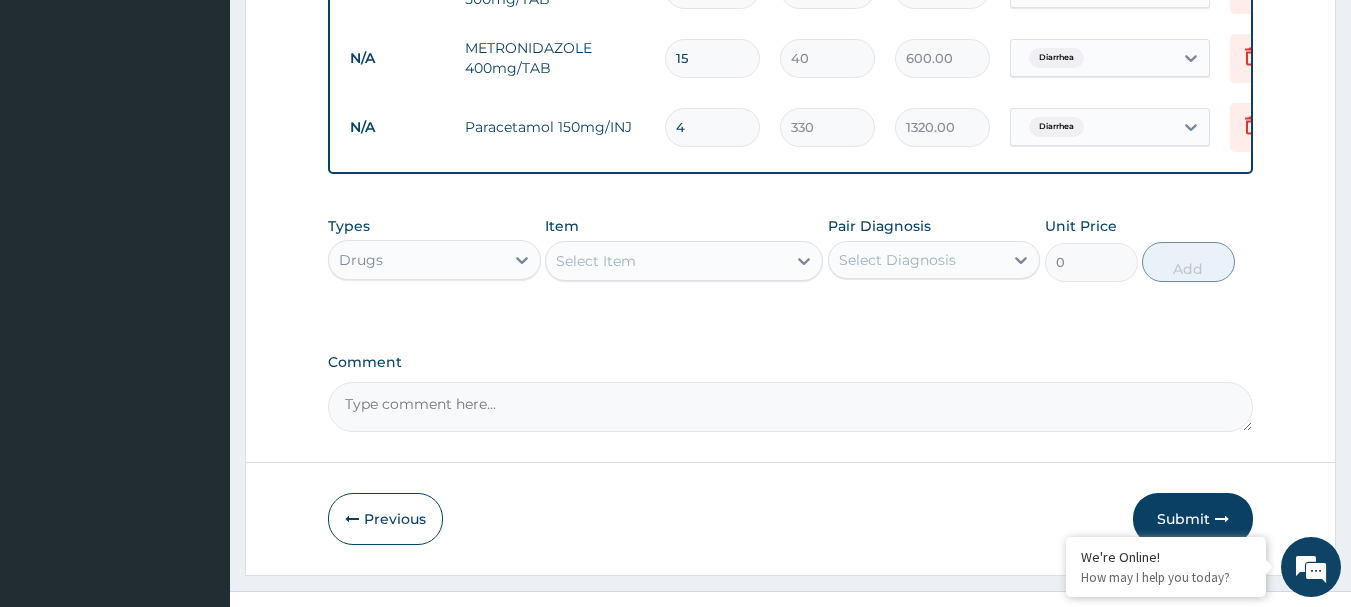 scroll, scrollTop: 1031, scrollLeft: 0, axis: vertical 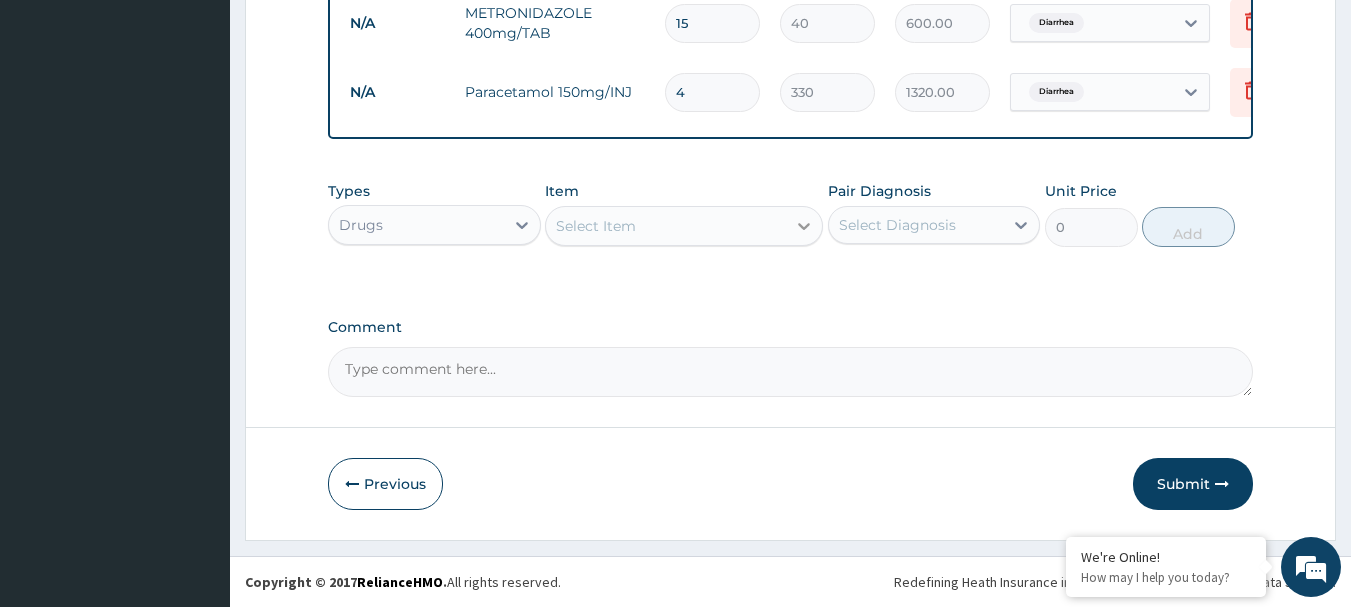 type on "4" 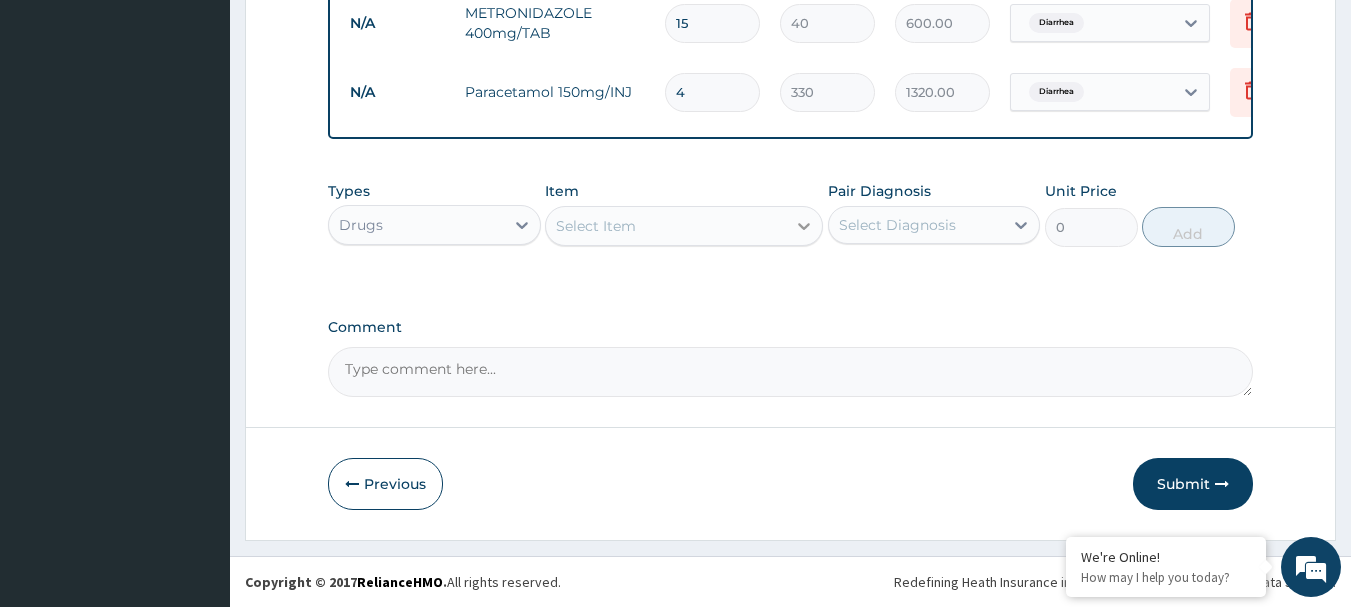 click 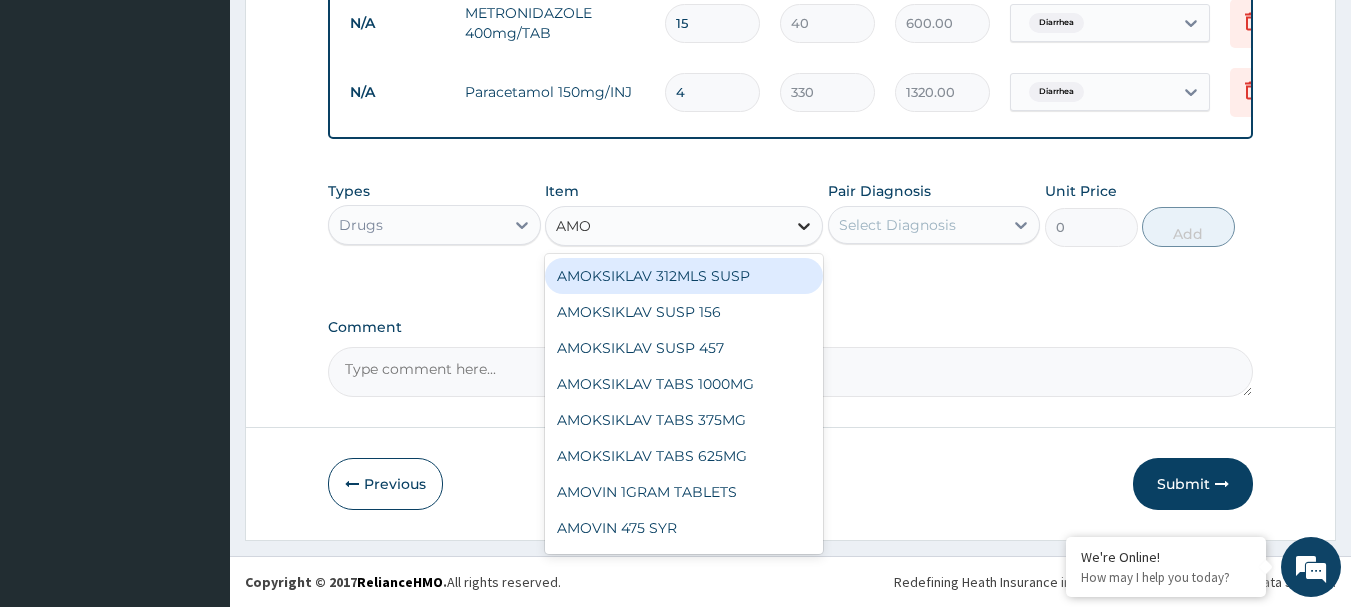 type on "AMOX" 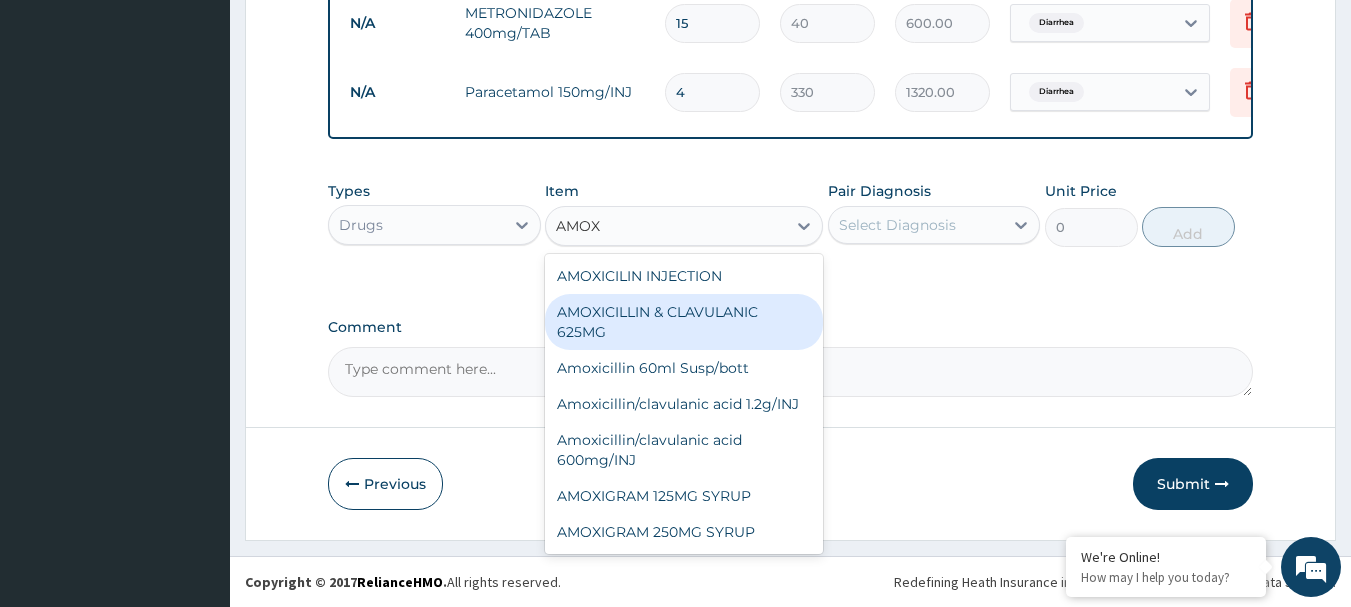 click on "AMOXICILLIN & CLAVULANIC 625MG" at bounding box center (684, 322) 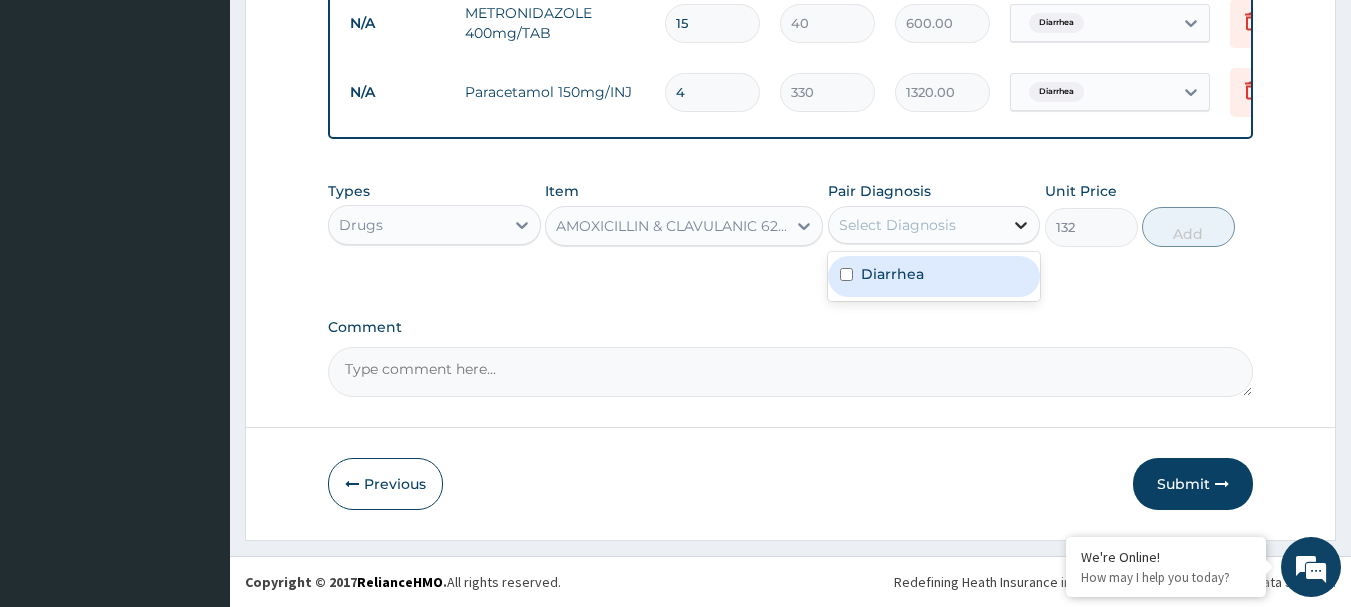 click 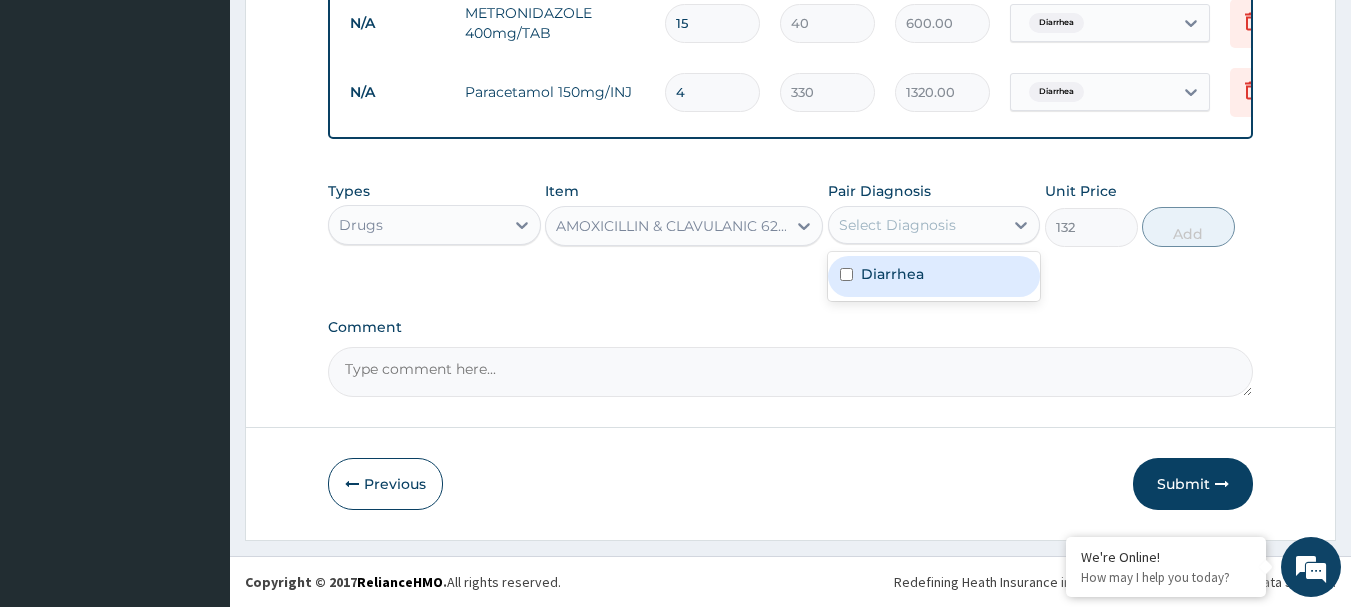 click on "Diarrhea" at bounding box center (934, 276) 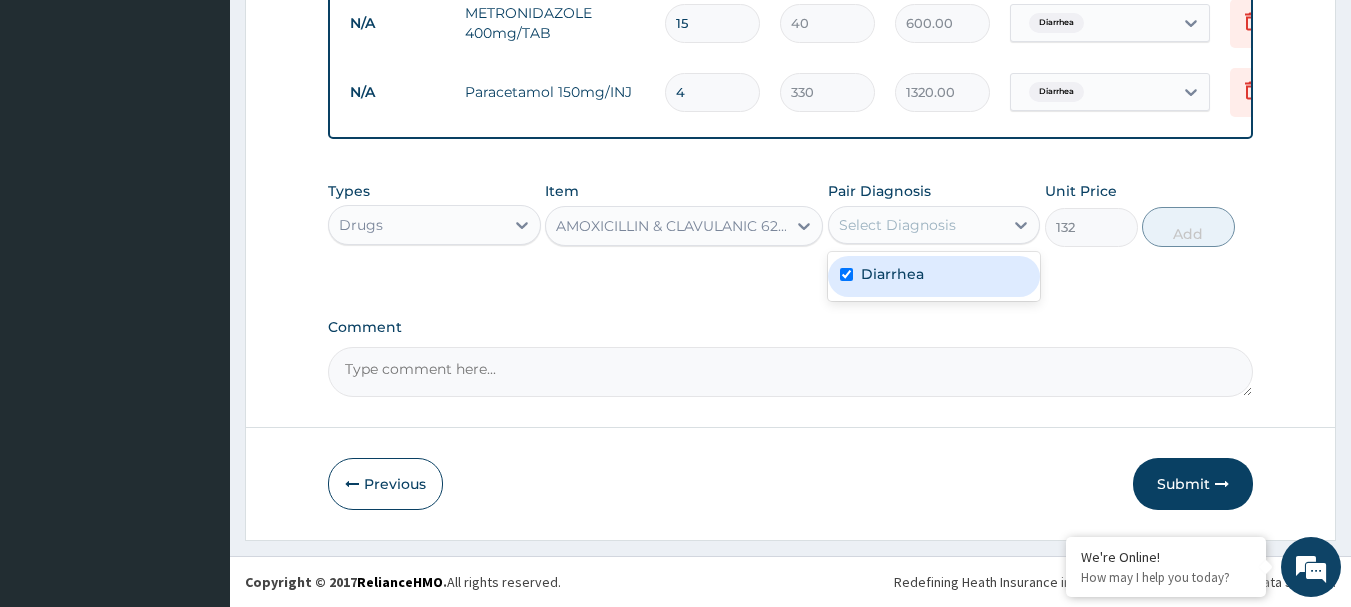 checkbox on "true" 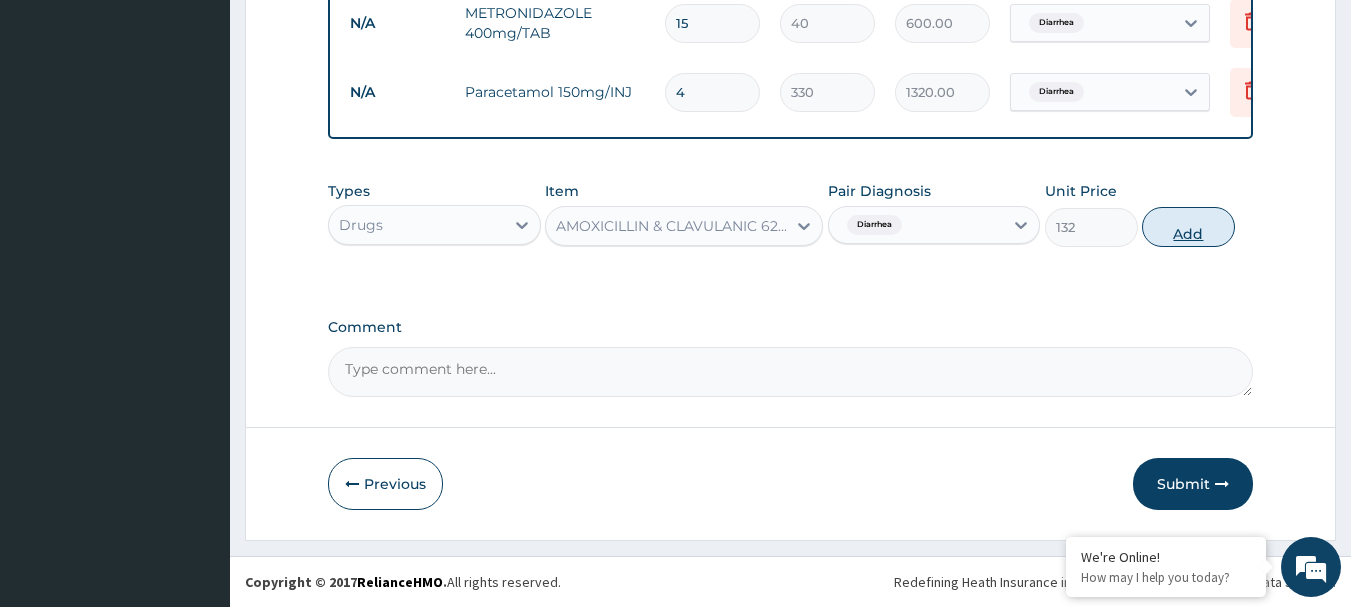 click on "Add" at bounding box center (1188, 227) 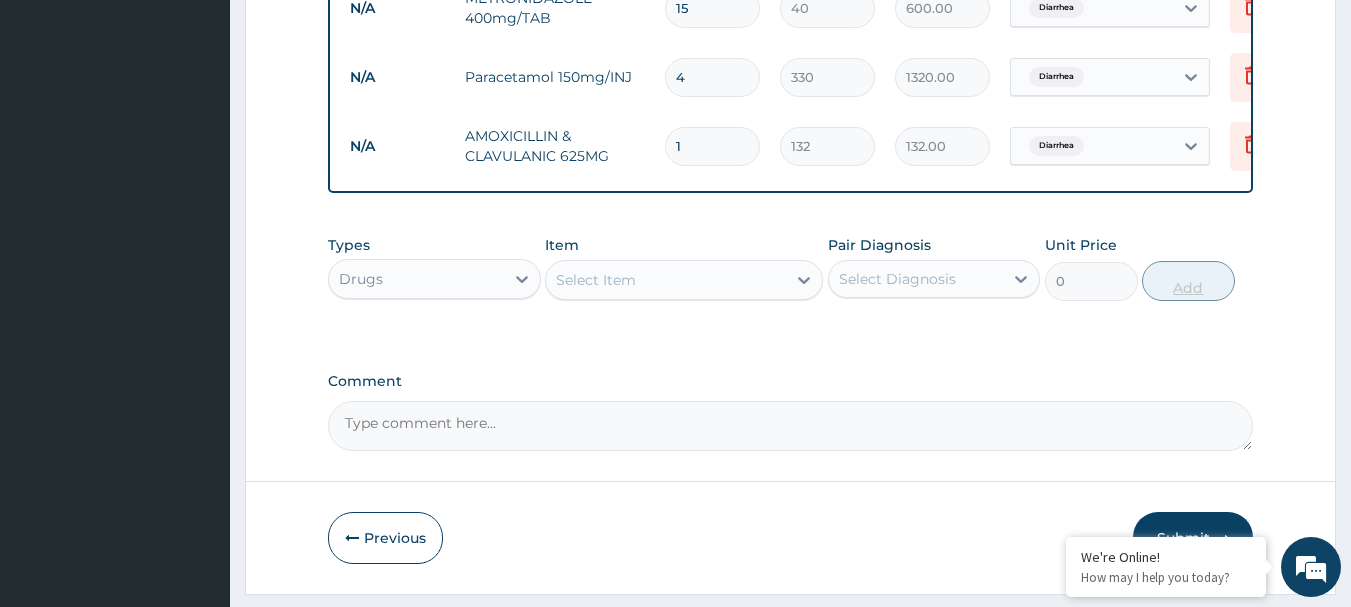 type on "10" 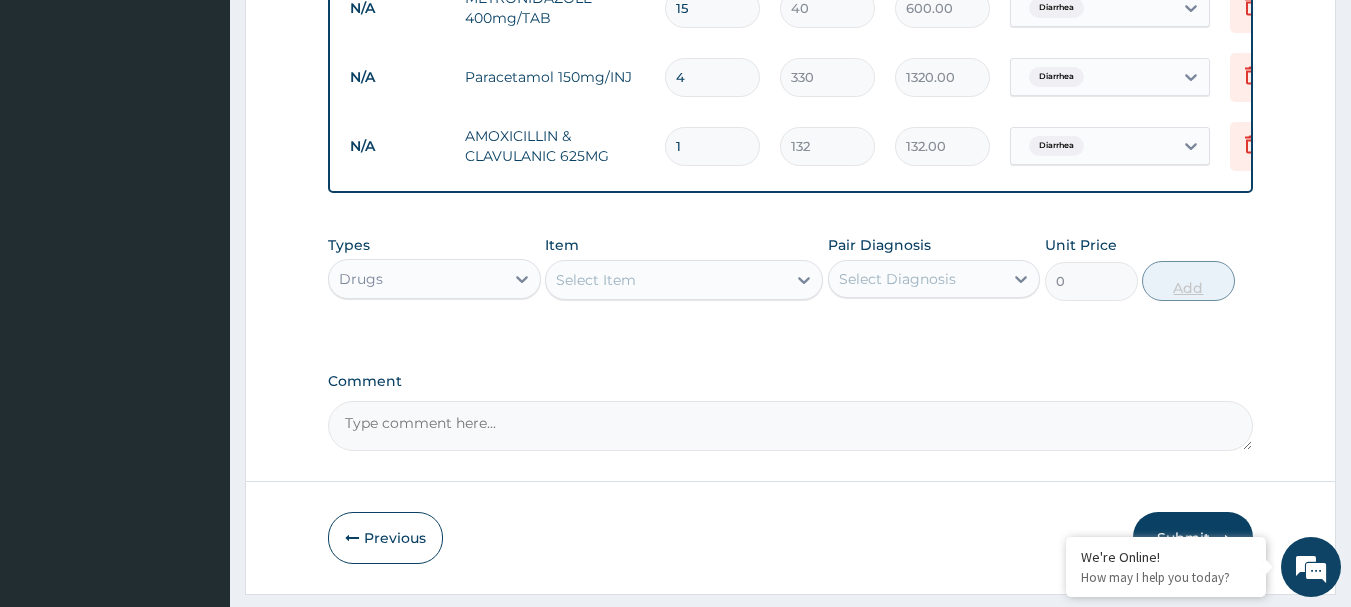 type on "1320.00" 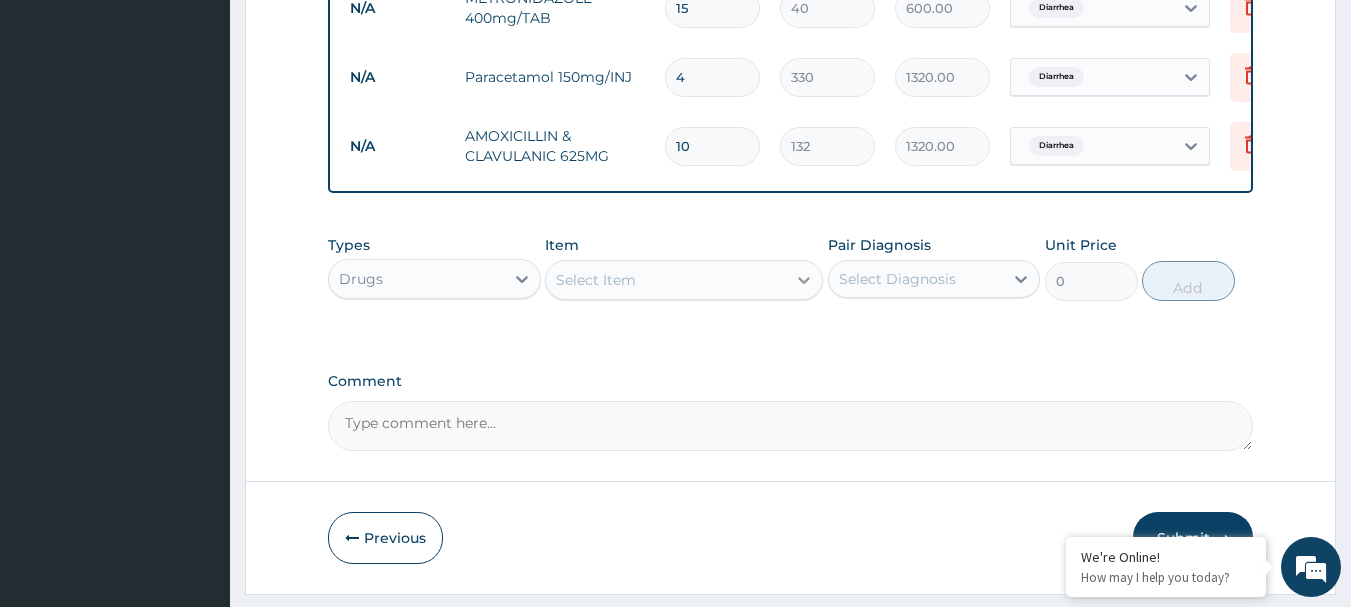 type on "10" 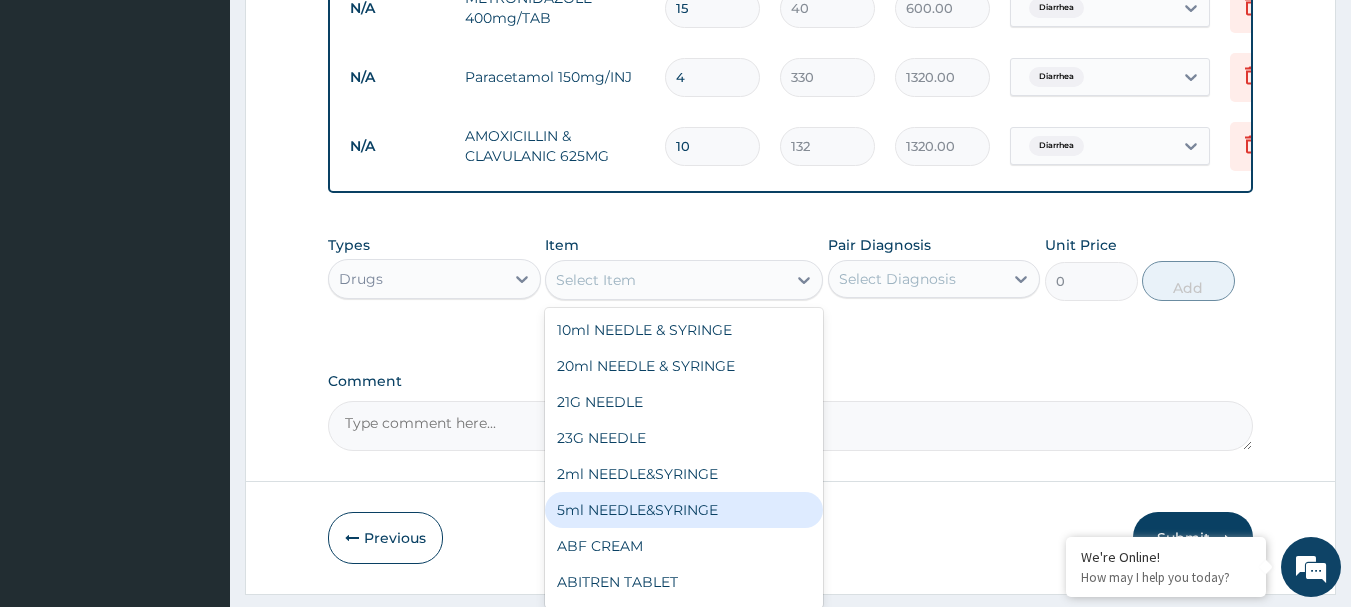 click on "5ml NEEDLE&SYRINGE" at bounding box center [684, 510] 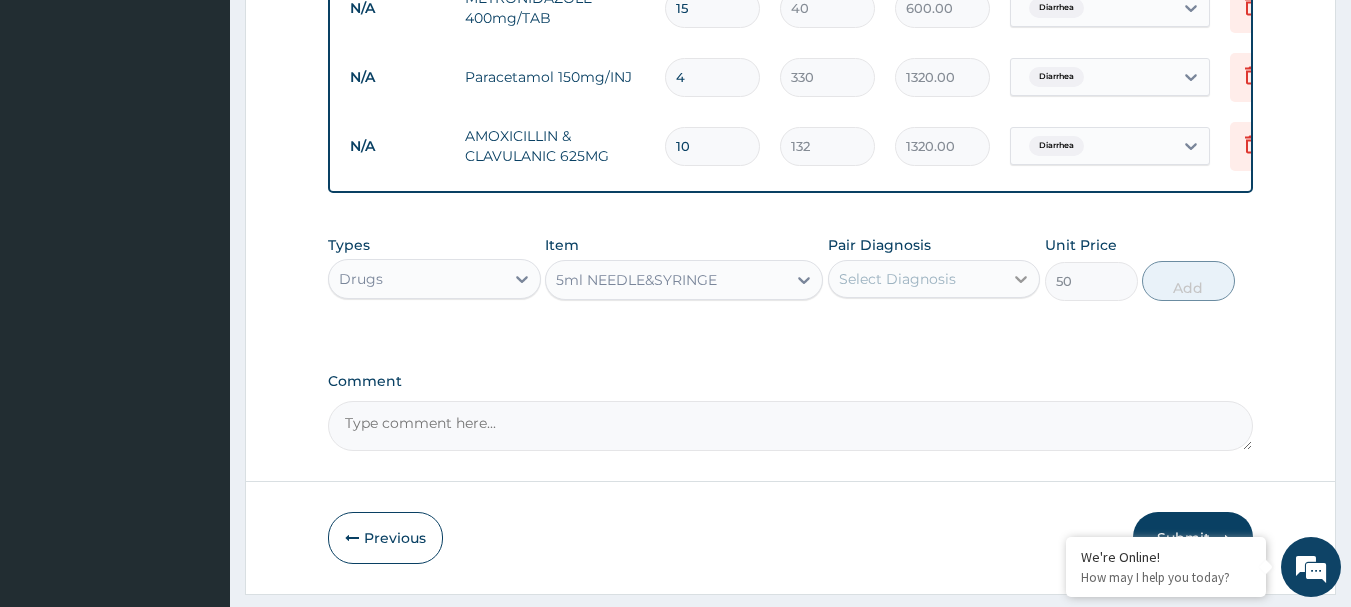 click 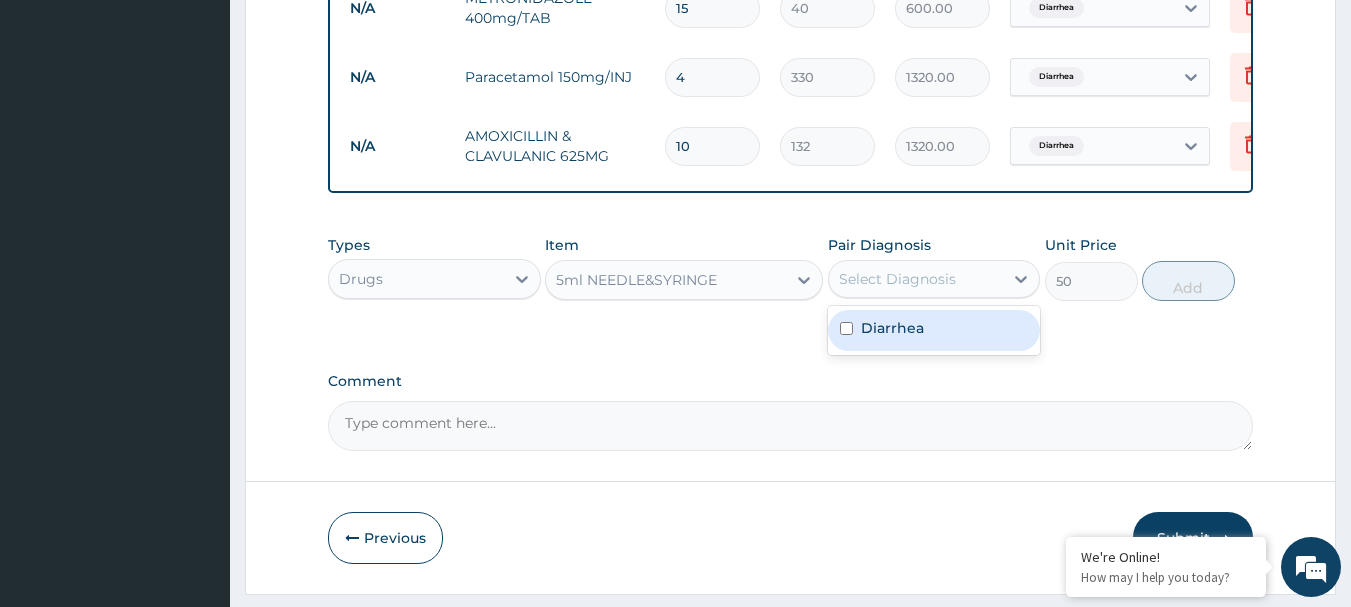 click on "Diarrhea" at bounding box center [934, 330] 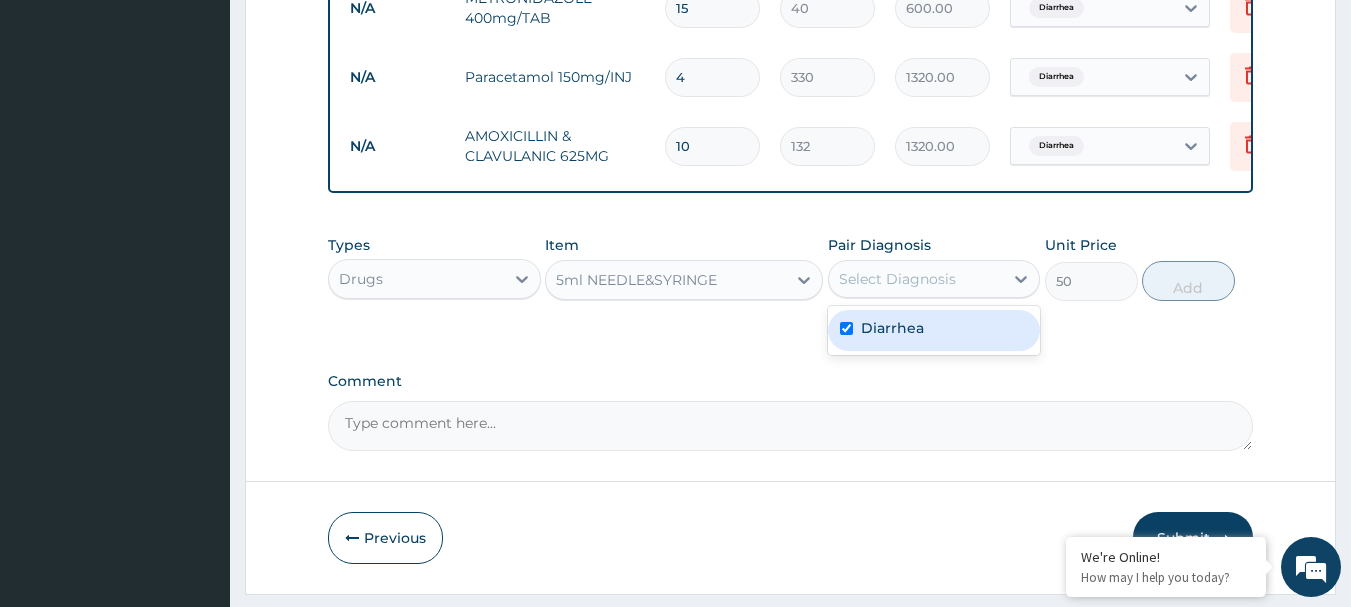 checkbox on "true" 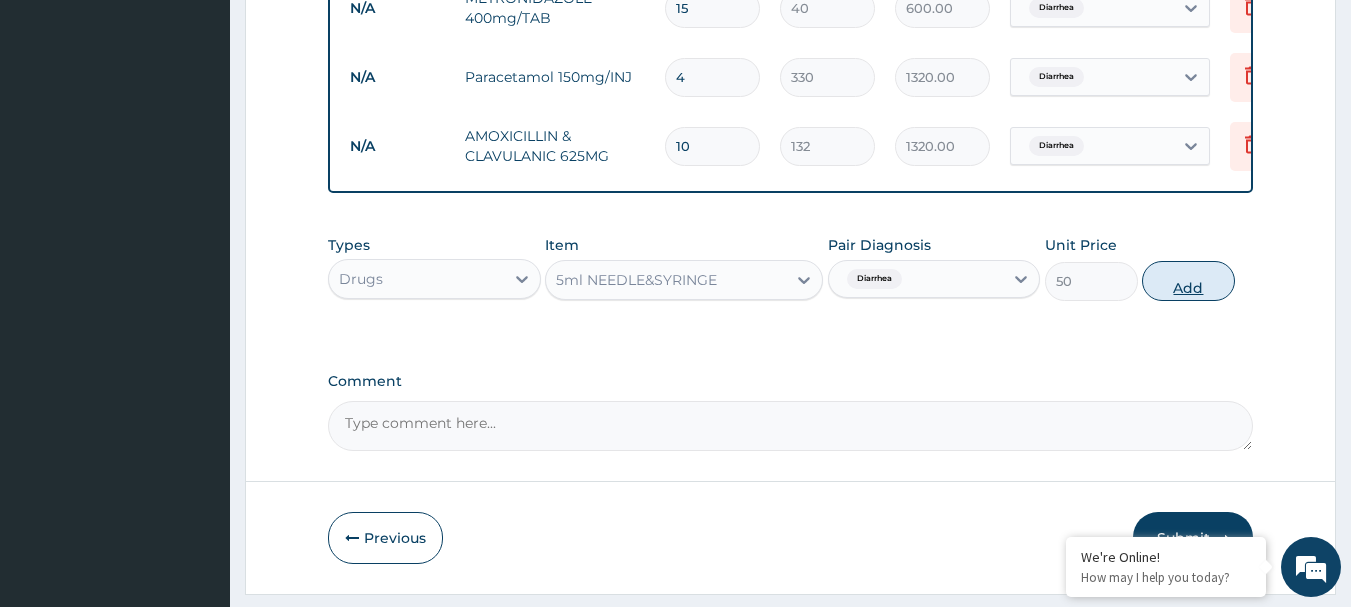 click on "Add" at bounding box center (1188, 281) 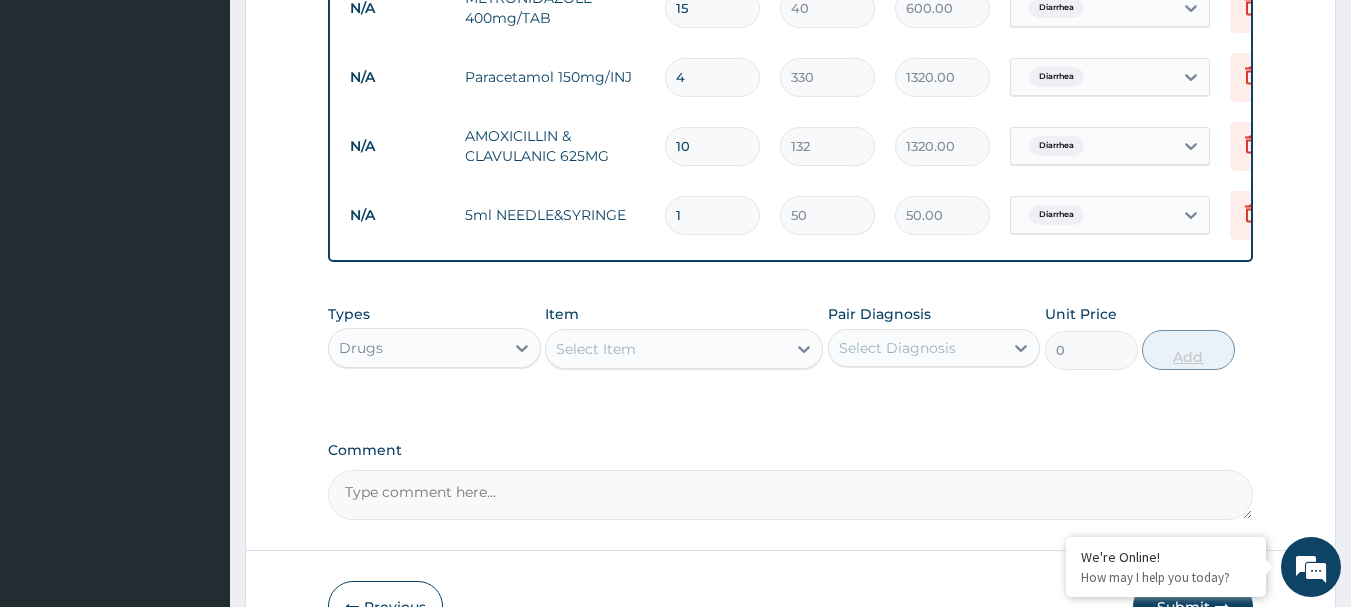 type 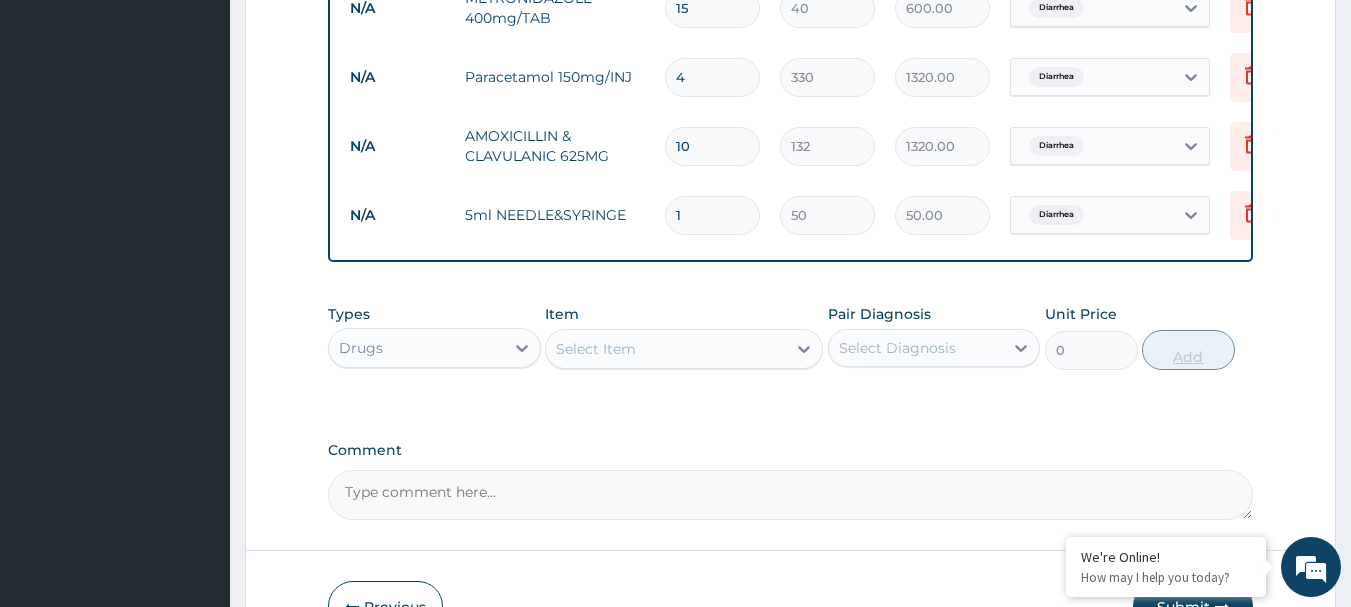 type on "0.00" 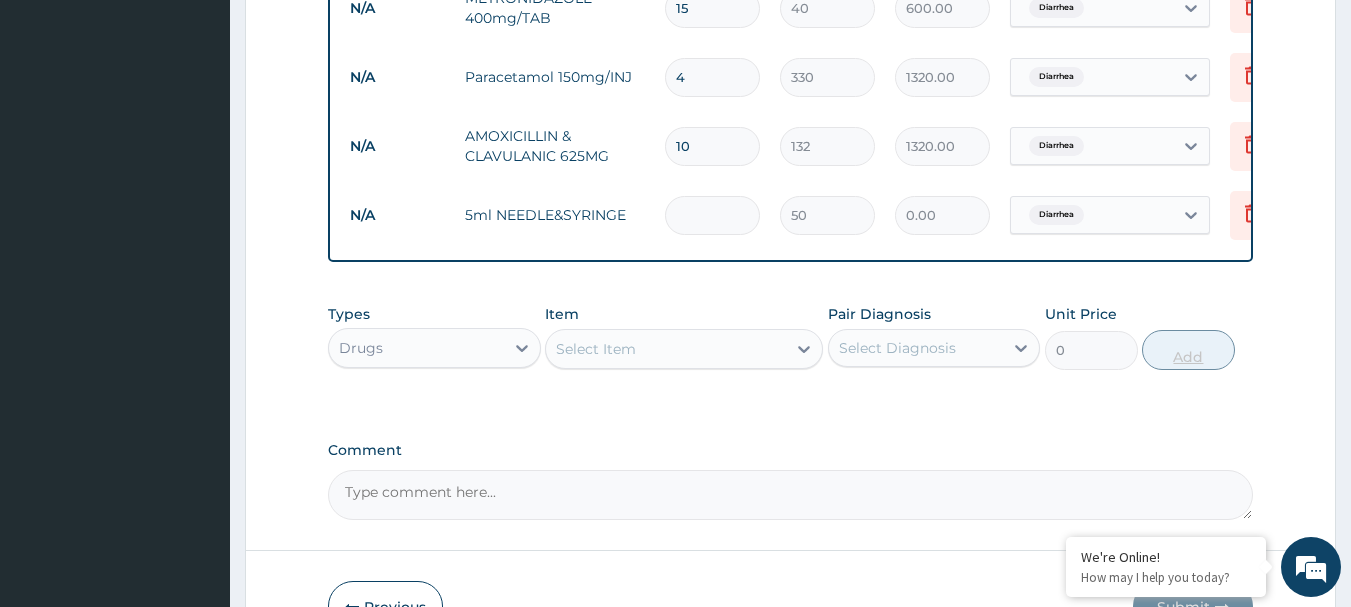 type on "3" 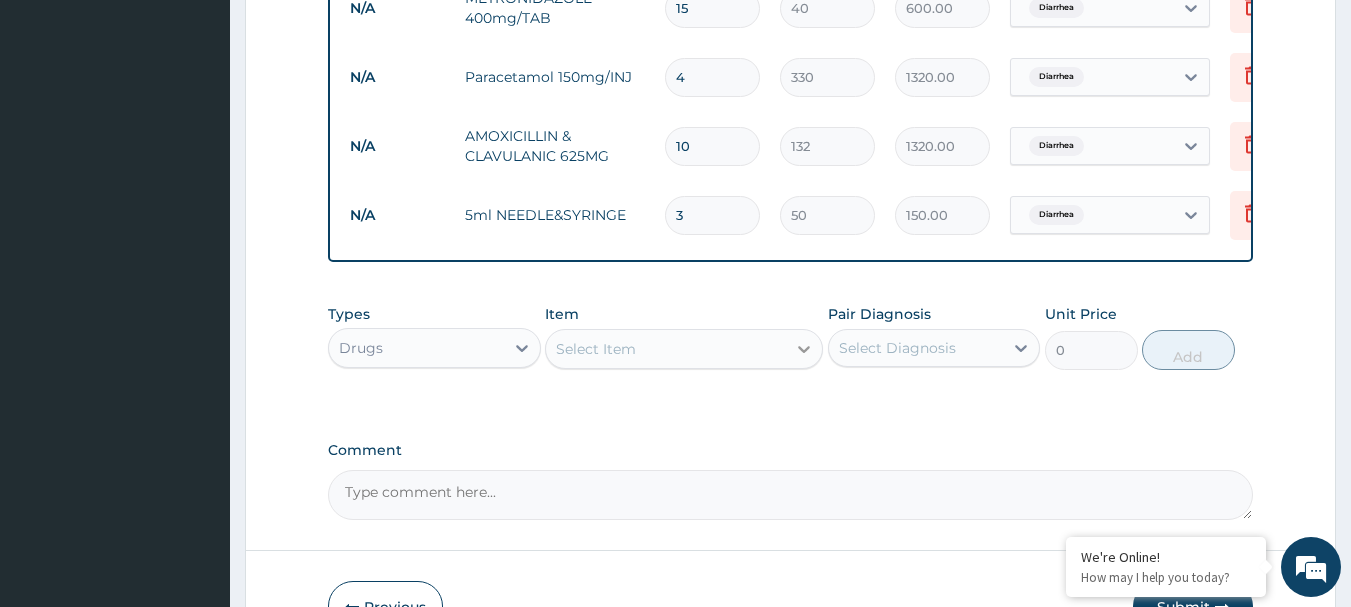 type on "3" 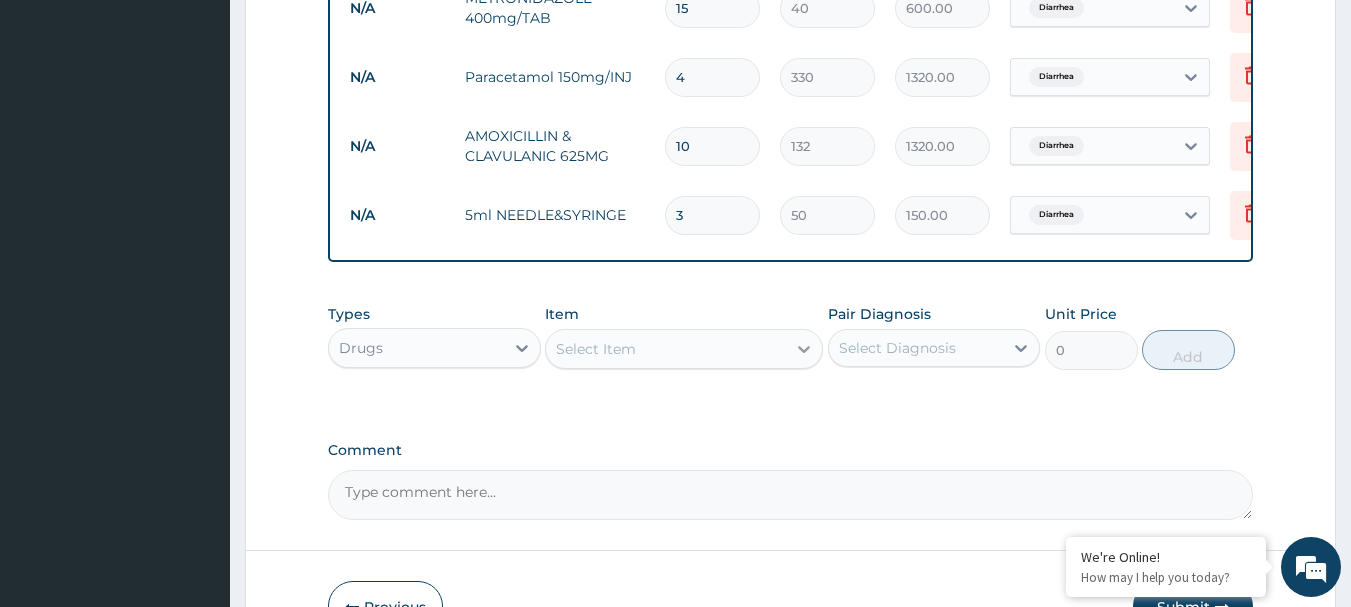 click 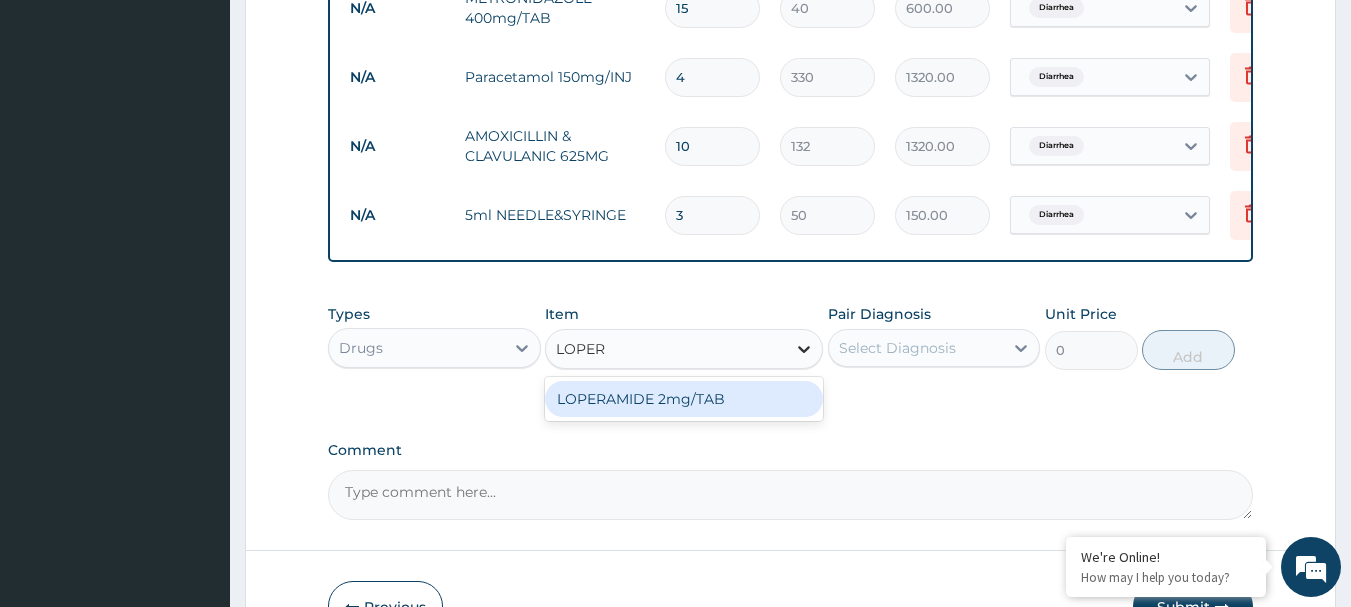 type on "LOPERA" 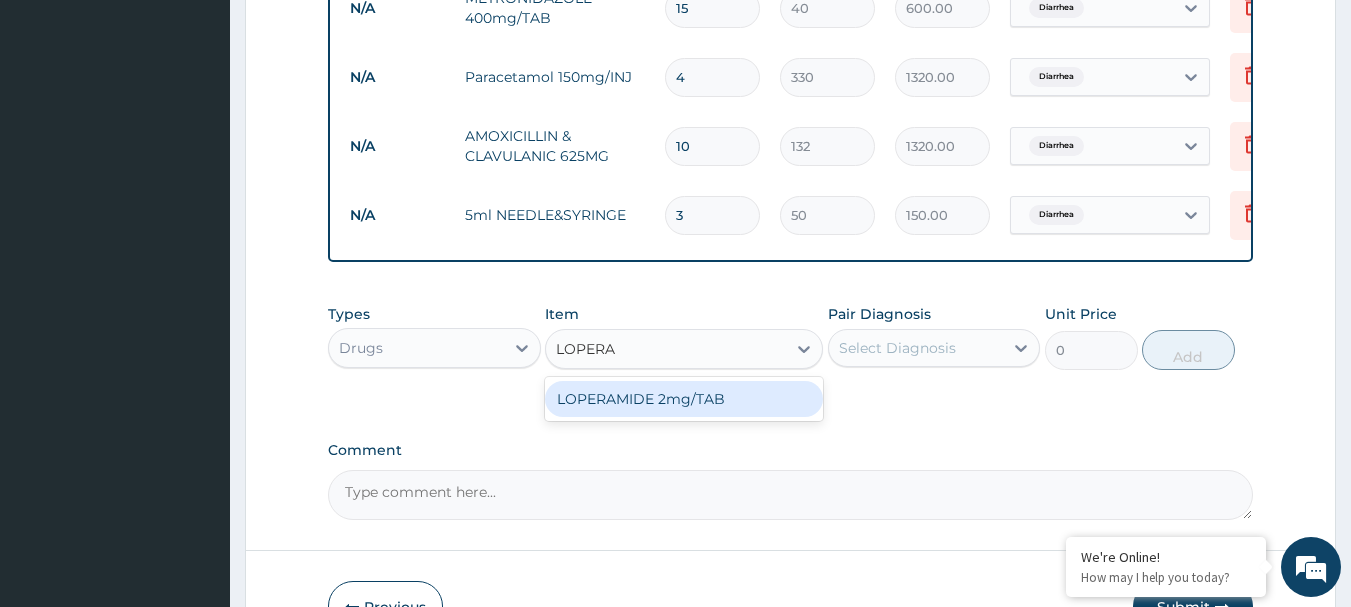 click on "LOPERAMIDE 2mg/TAB" at bounding box center [684, 399] 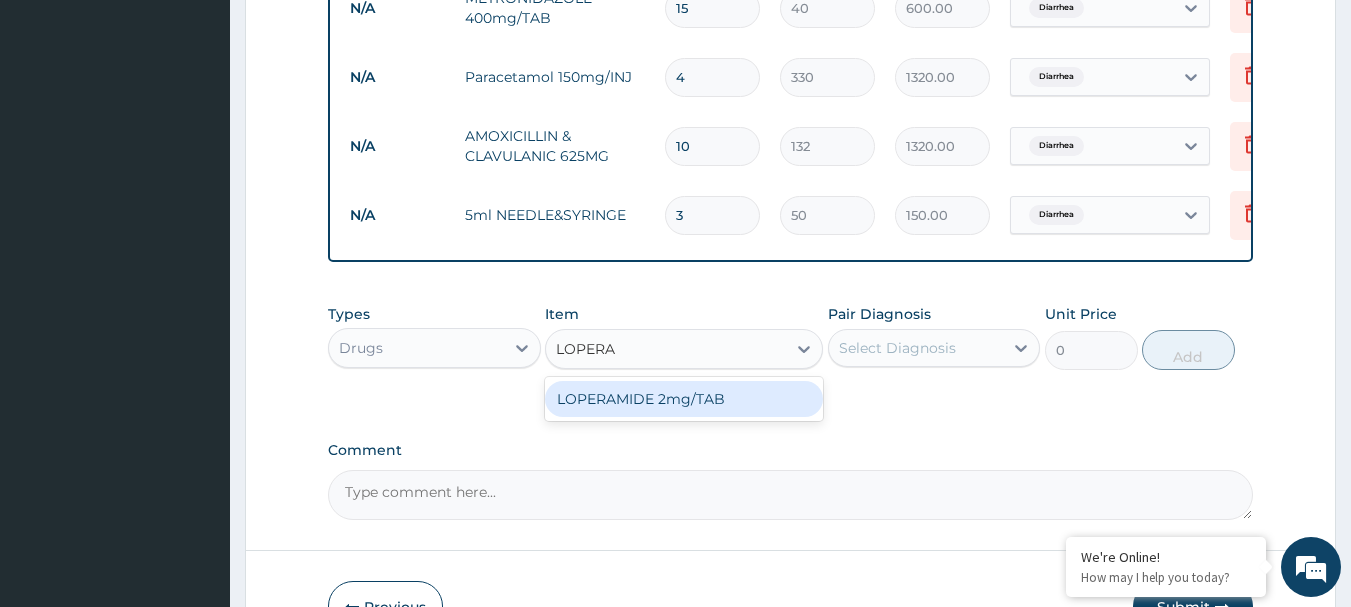 type 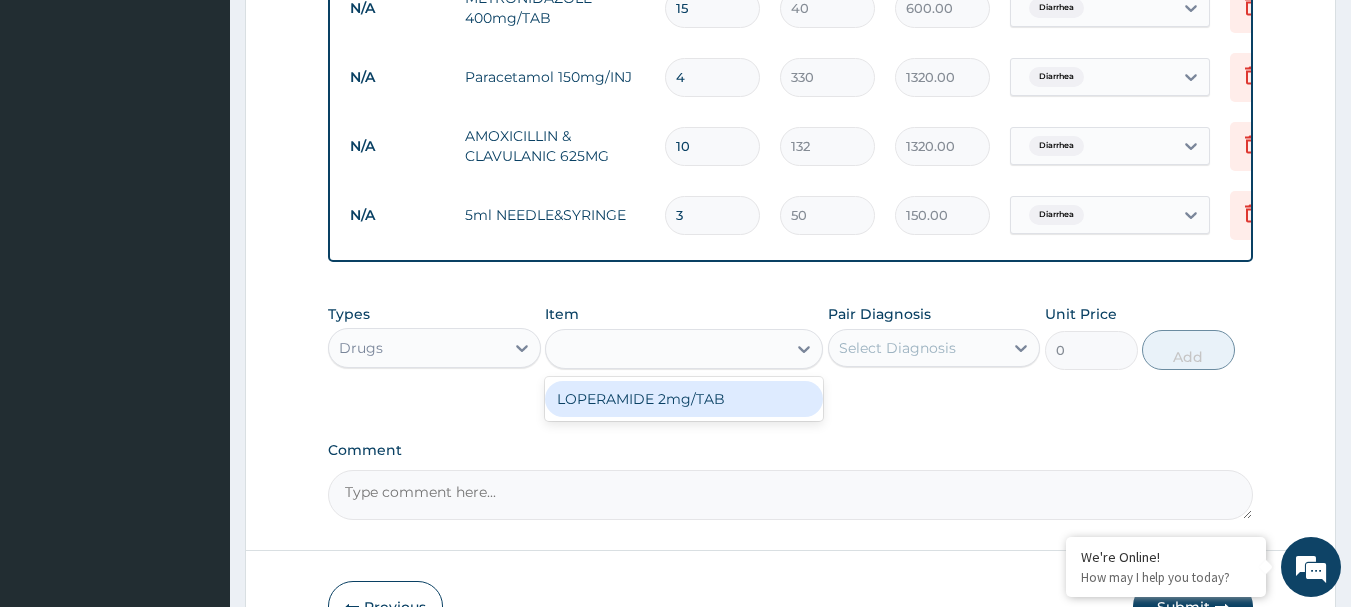 type on "55" 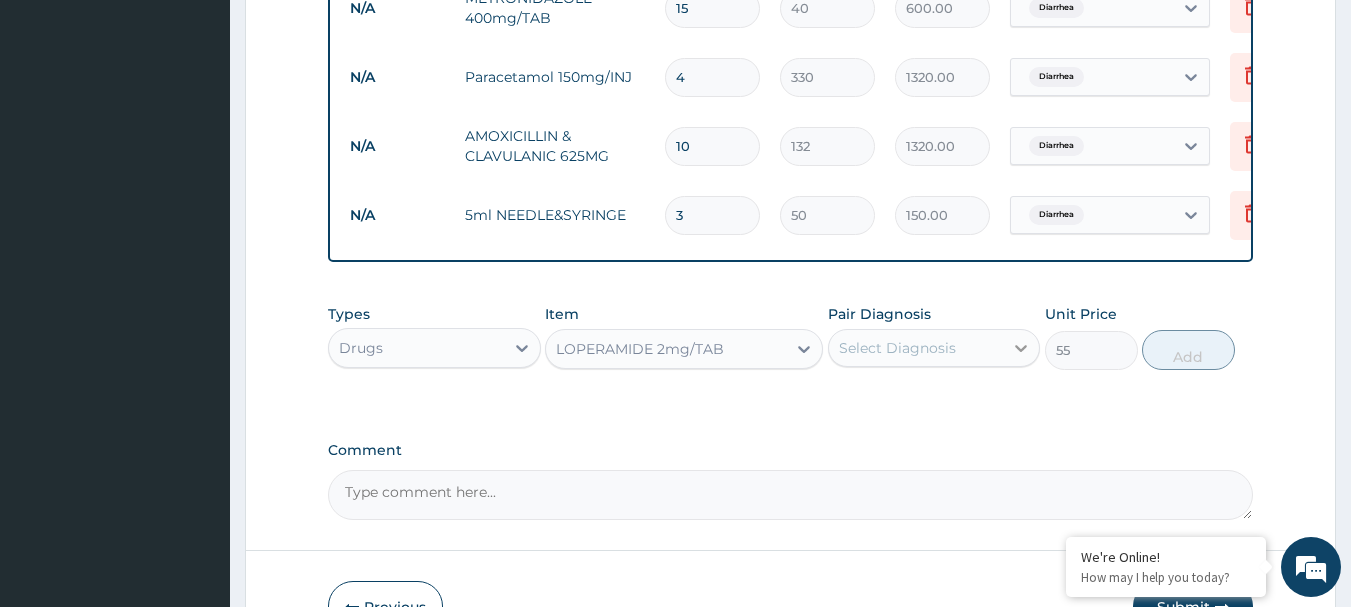 click 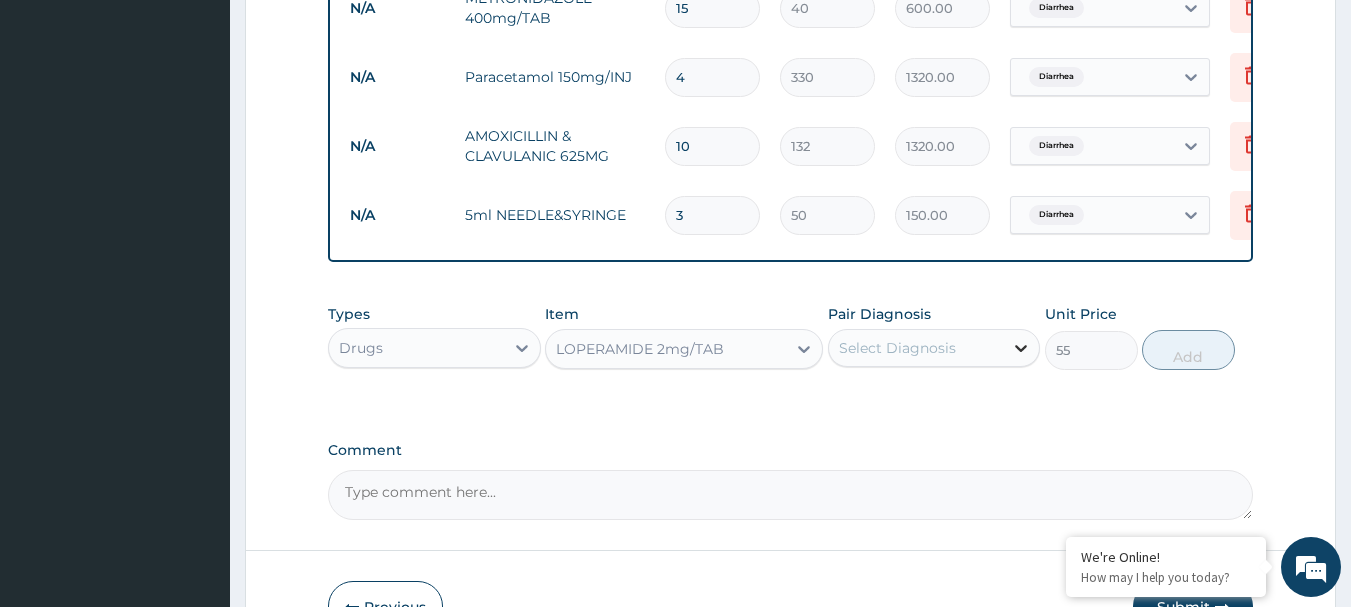 click 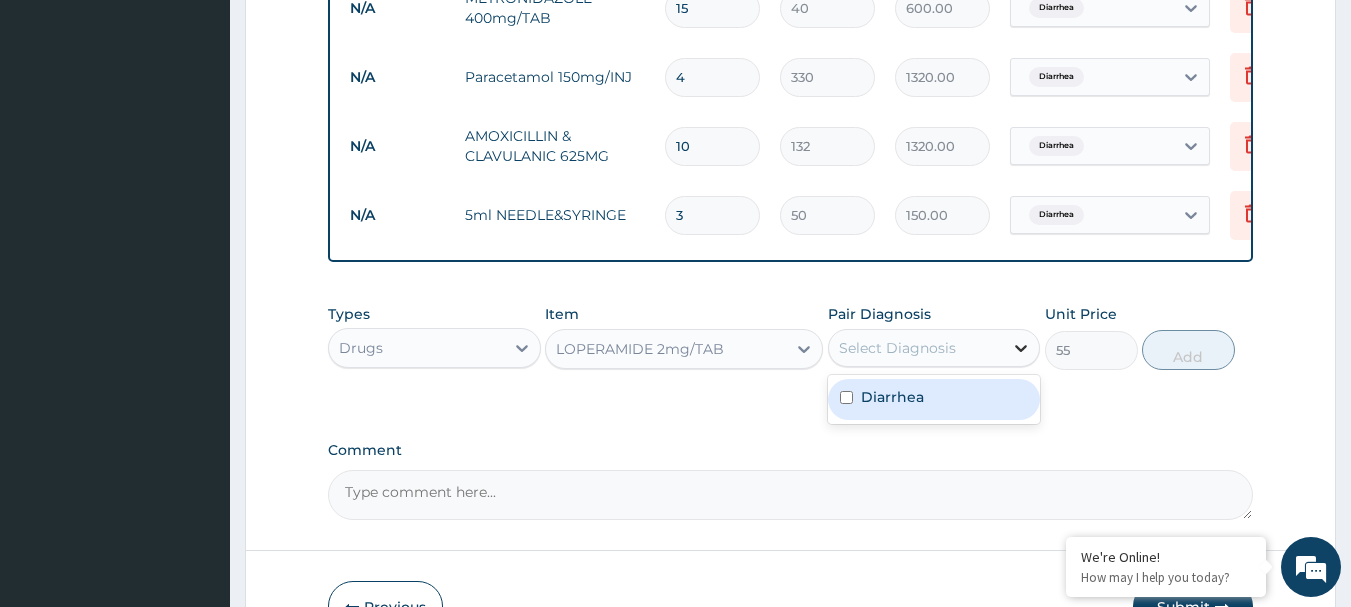 click 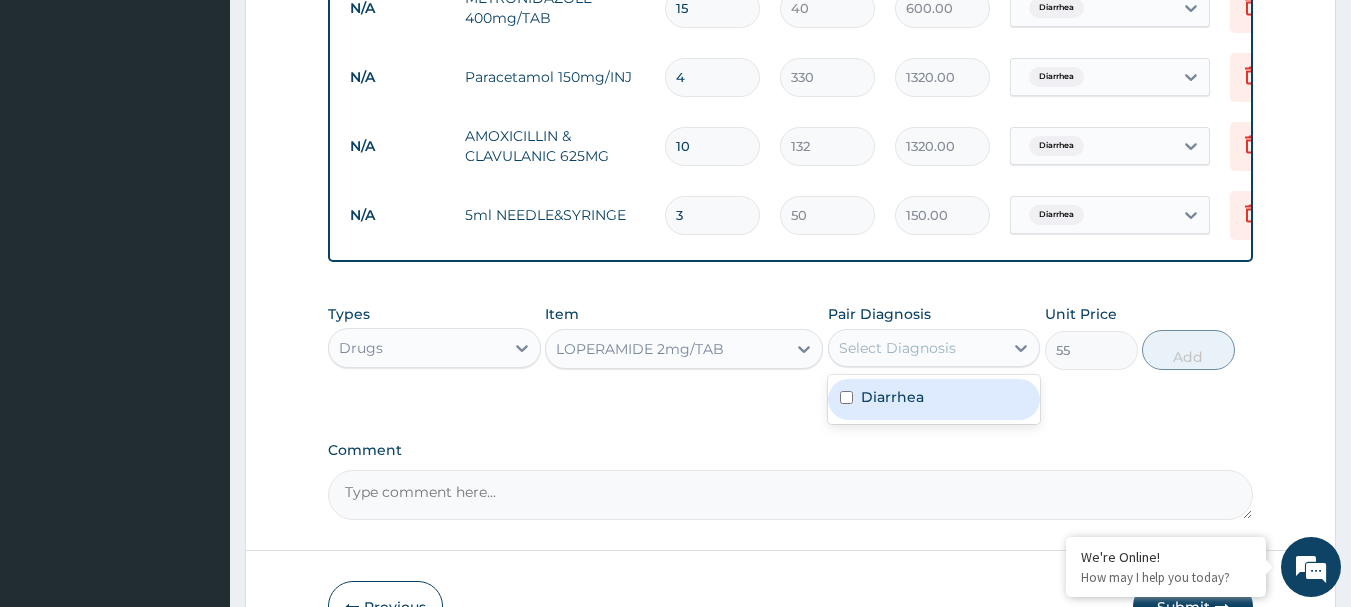 click on "Diarrhea" at bounding box center [934, 399] 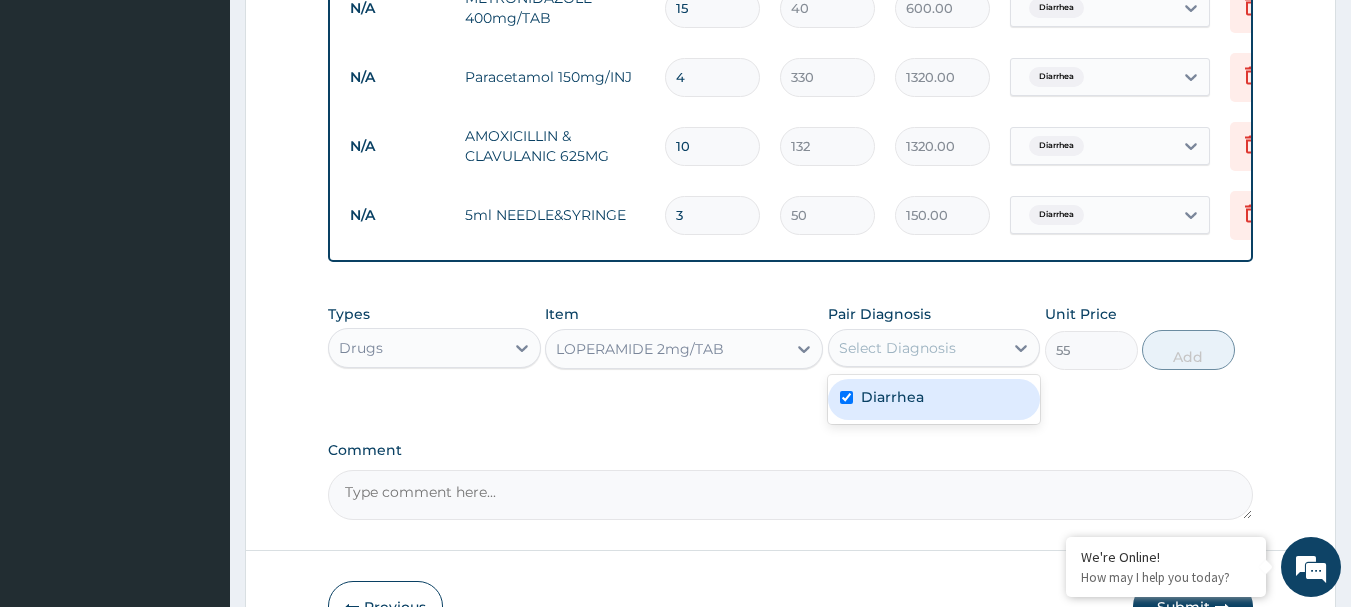 checkbox on "true" 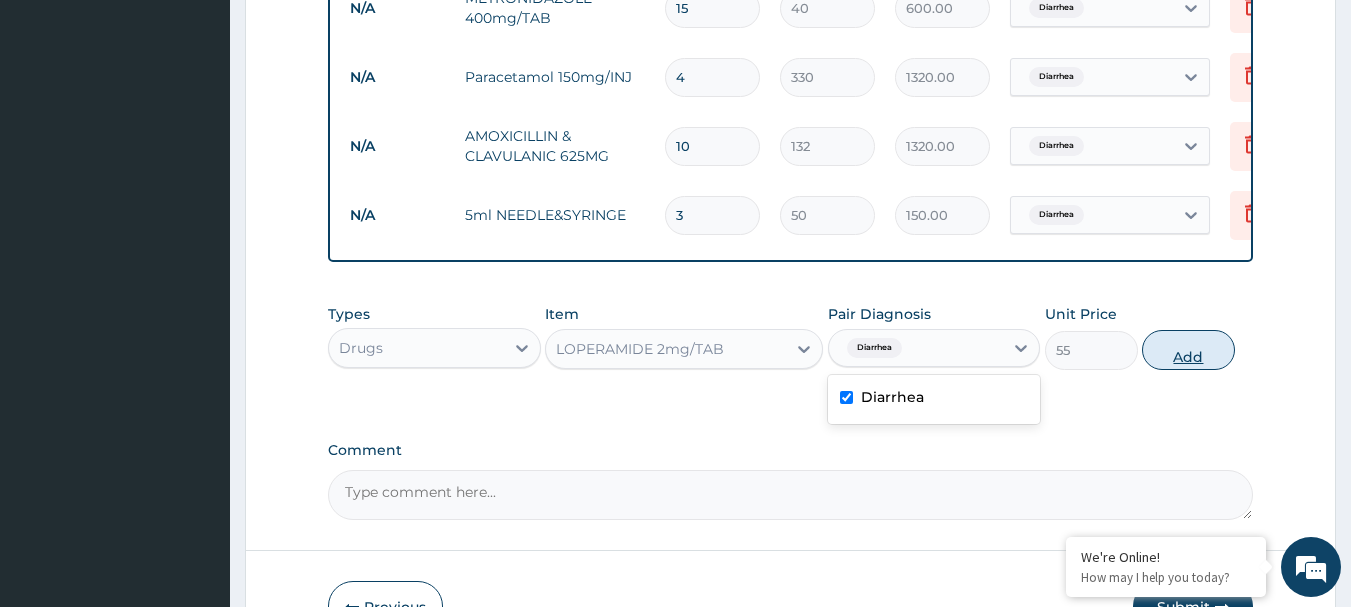 click on "Add" at bounding box center [1188, 350] 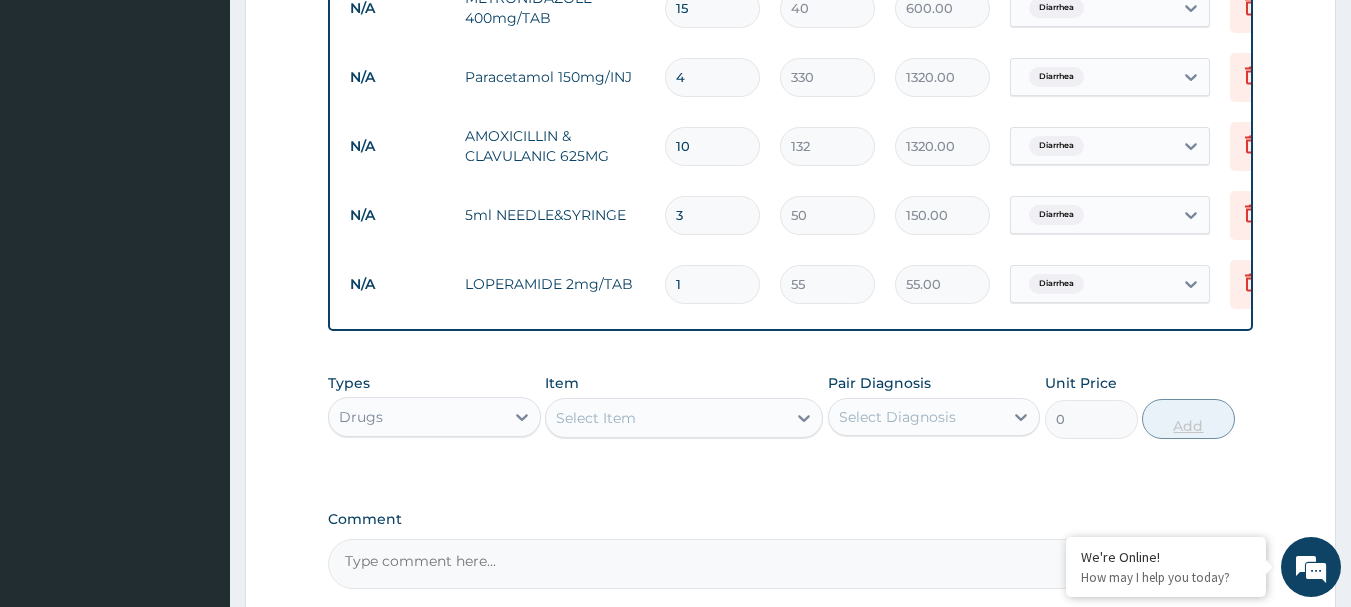 type 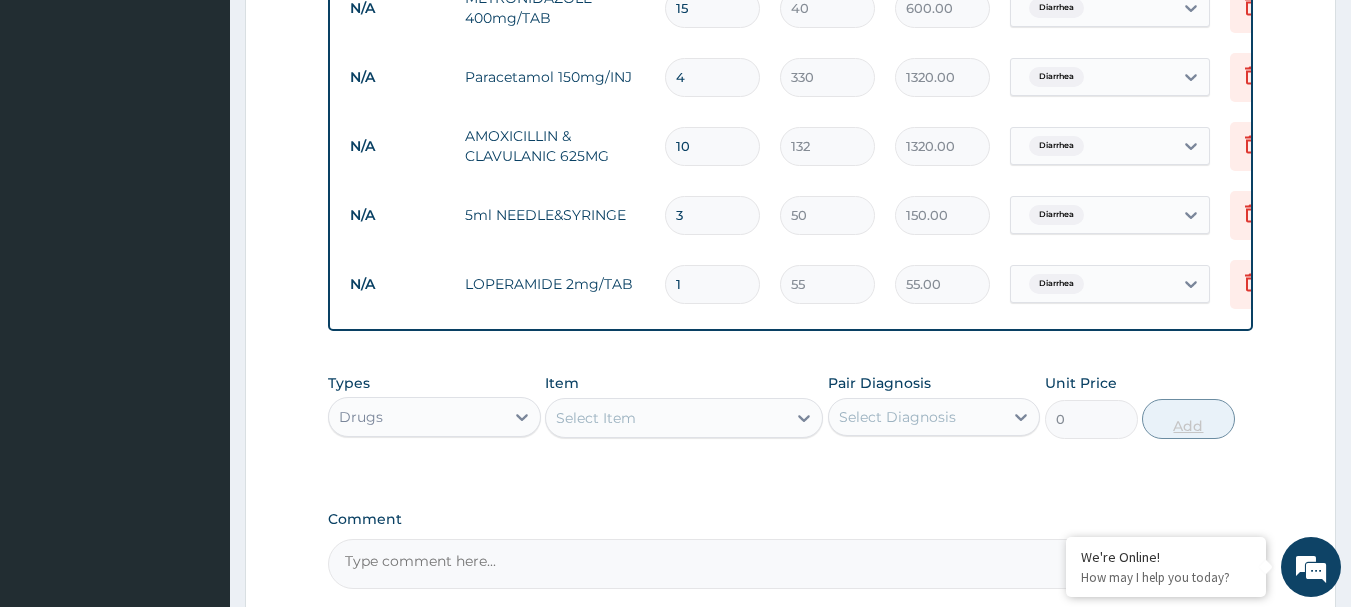 type on "0.00" 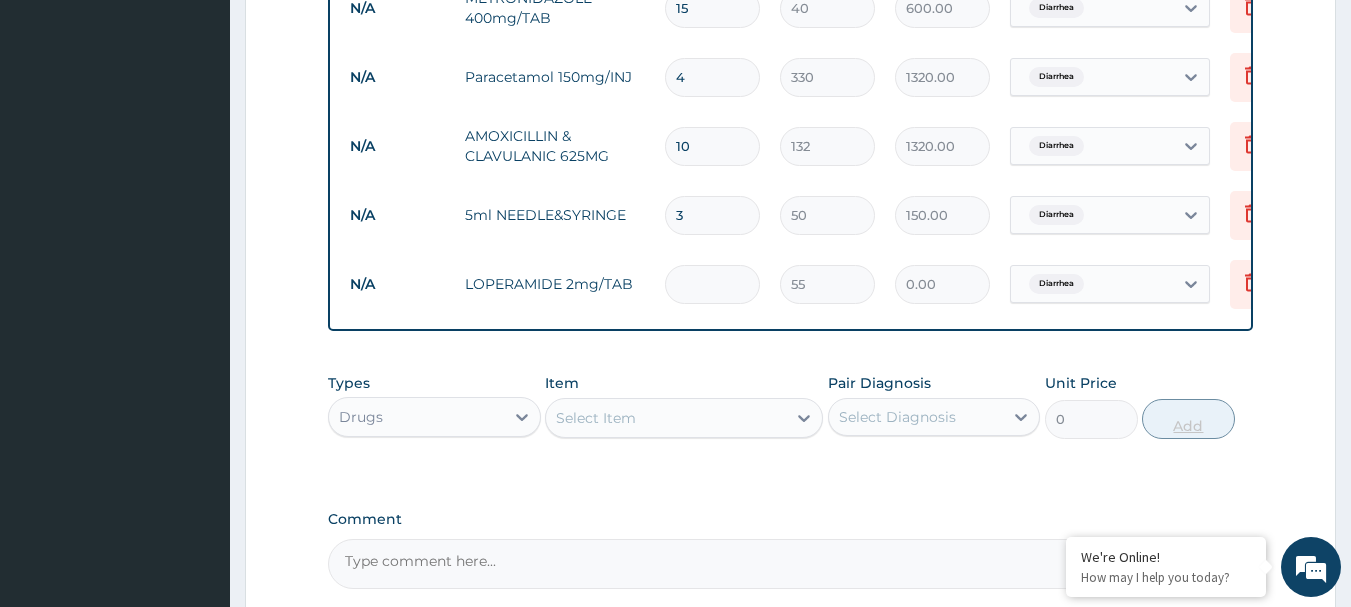 type on "5" 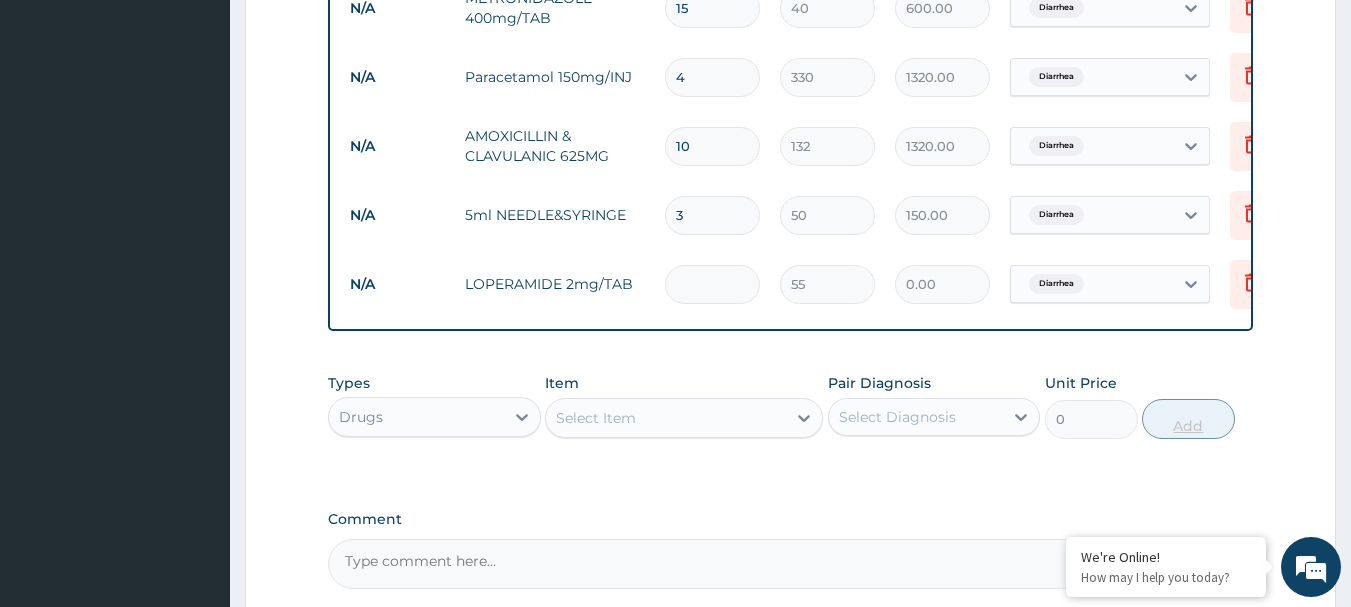 type on "275.00" 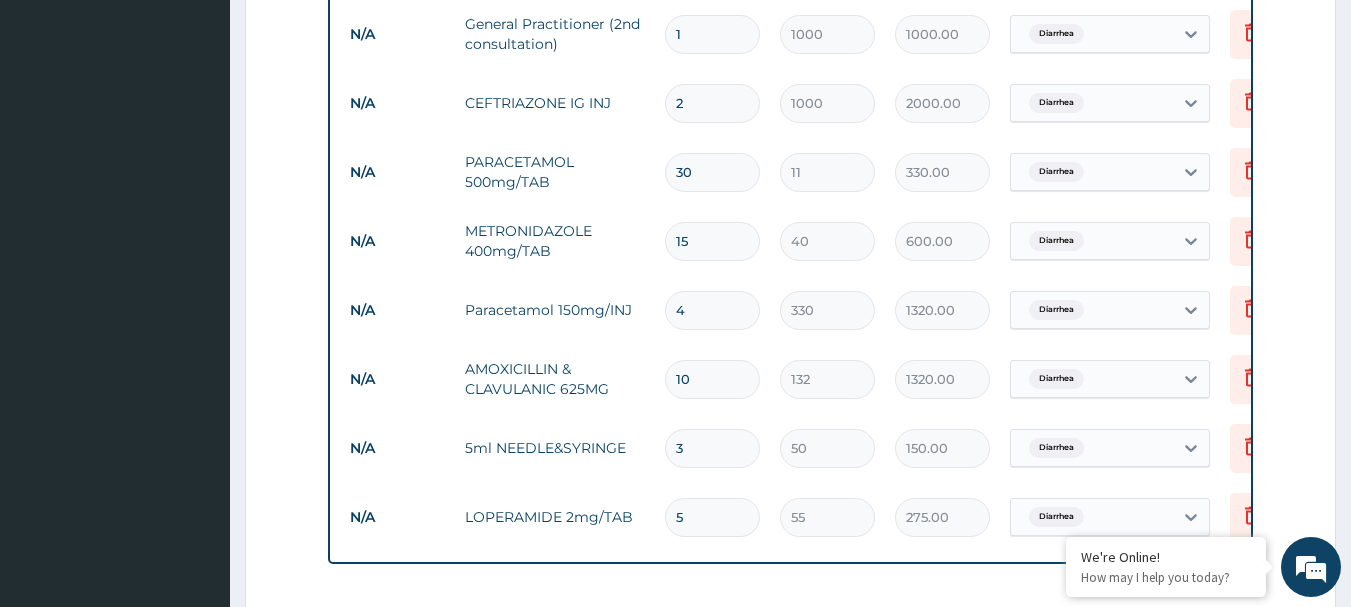 scroll, scrollTop: 1238, scrollLeft: 0, axis: vertical 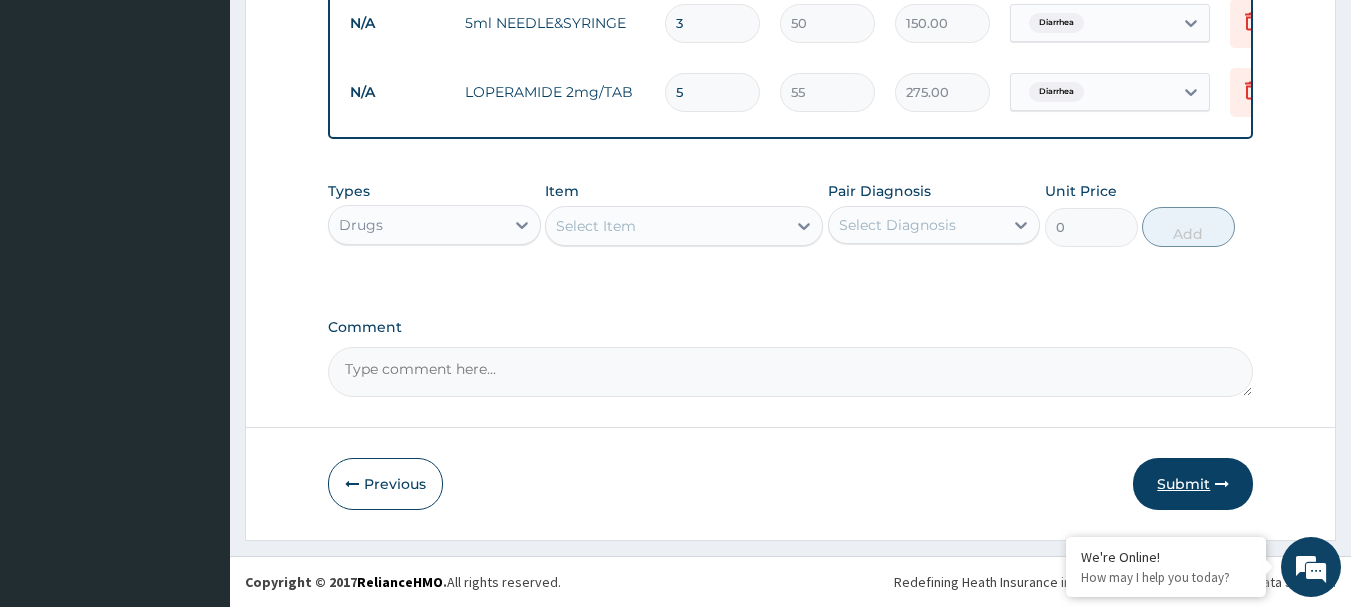 type on "5" 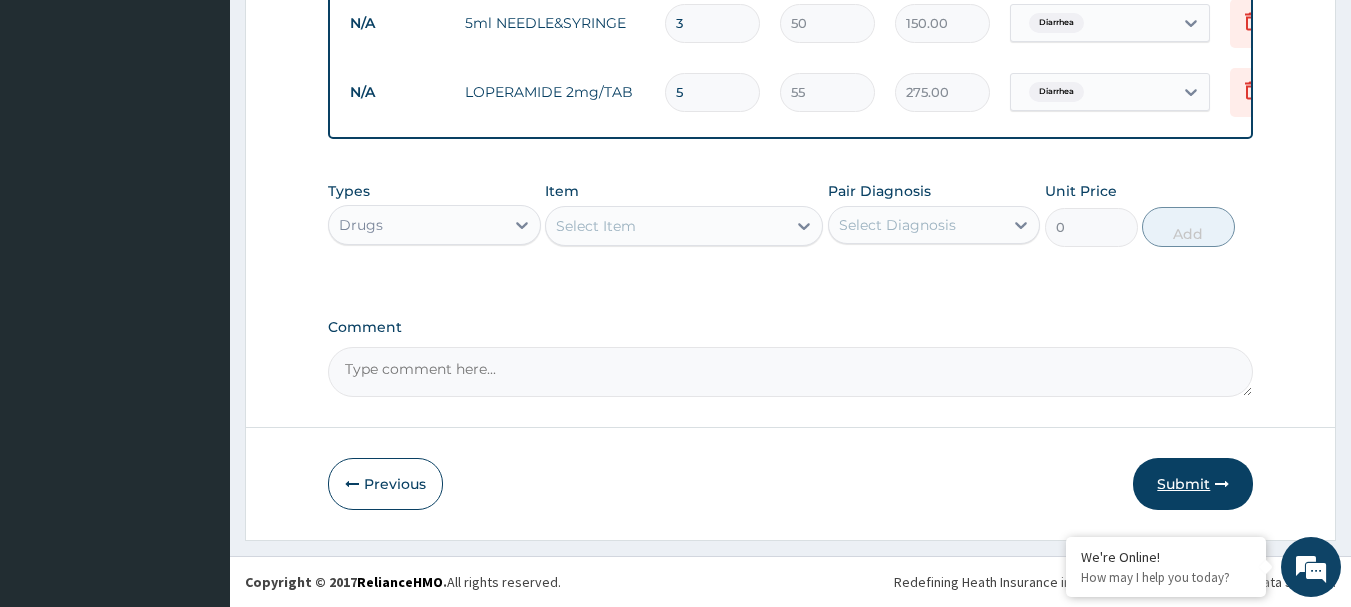 click on "Submit" at bounding box center (1193, 484) 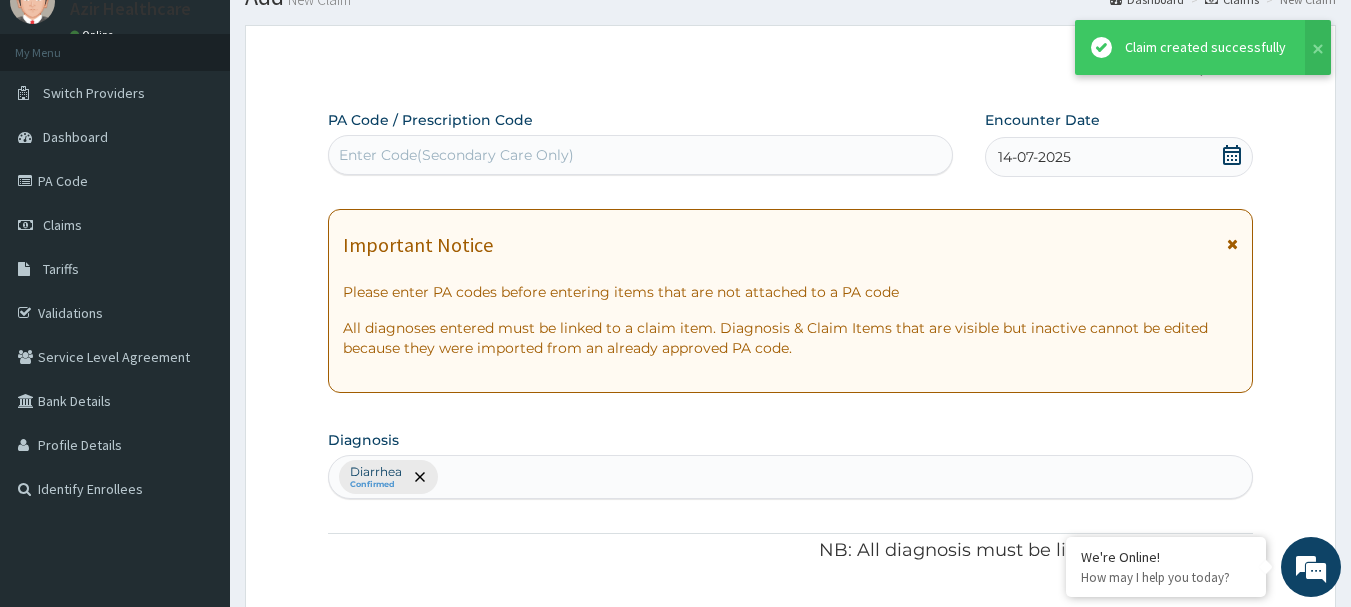 scroll, scrollTop: 1238, scrollLeft: 0, axis: vertical 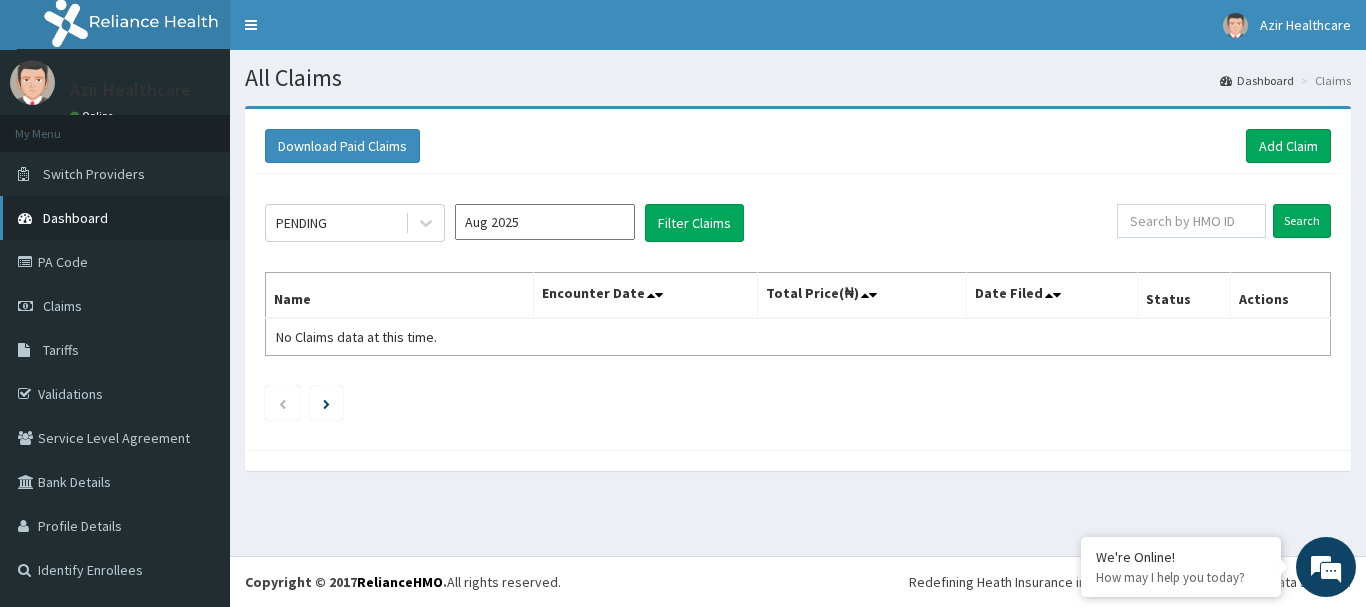 click on "Dashboard" at bounding box center [75, 218] 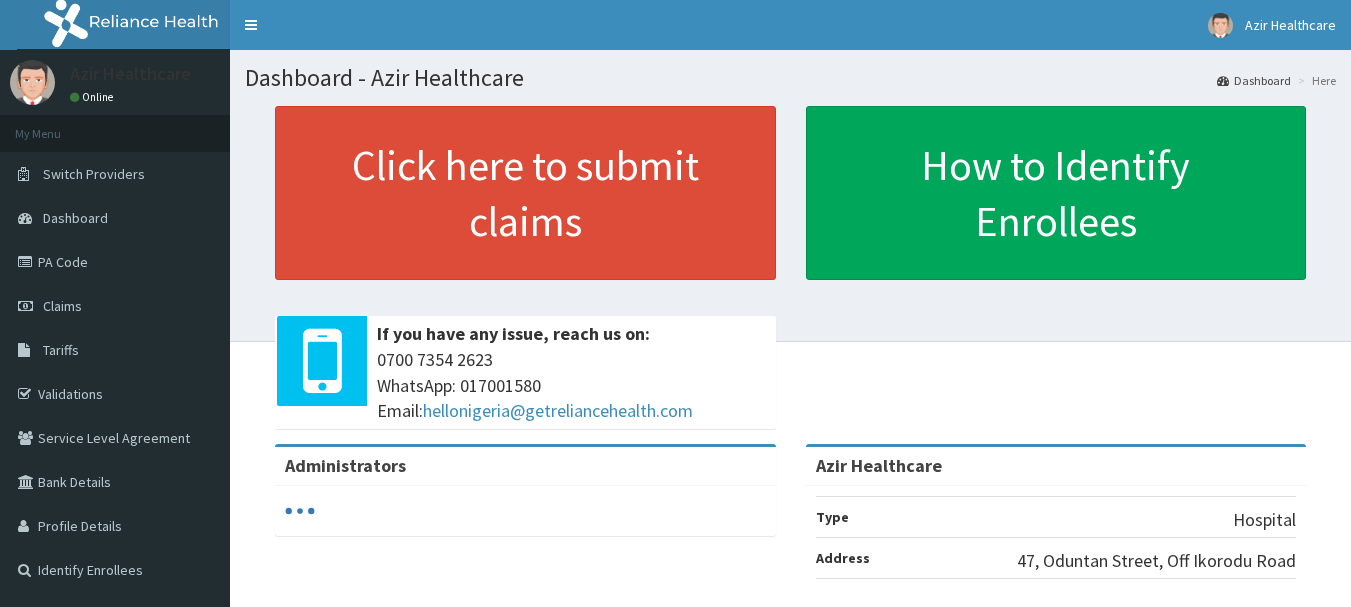 scroll, scrollTop: 0, scrollLeft: 0, axis: both 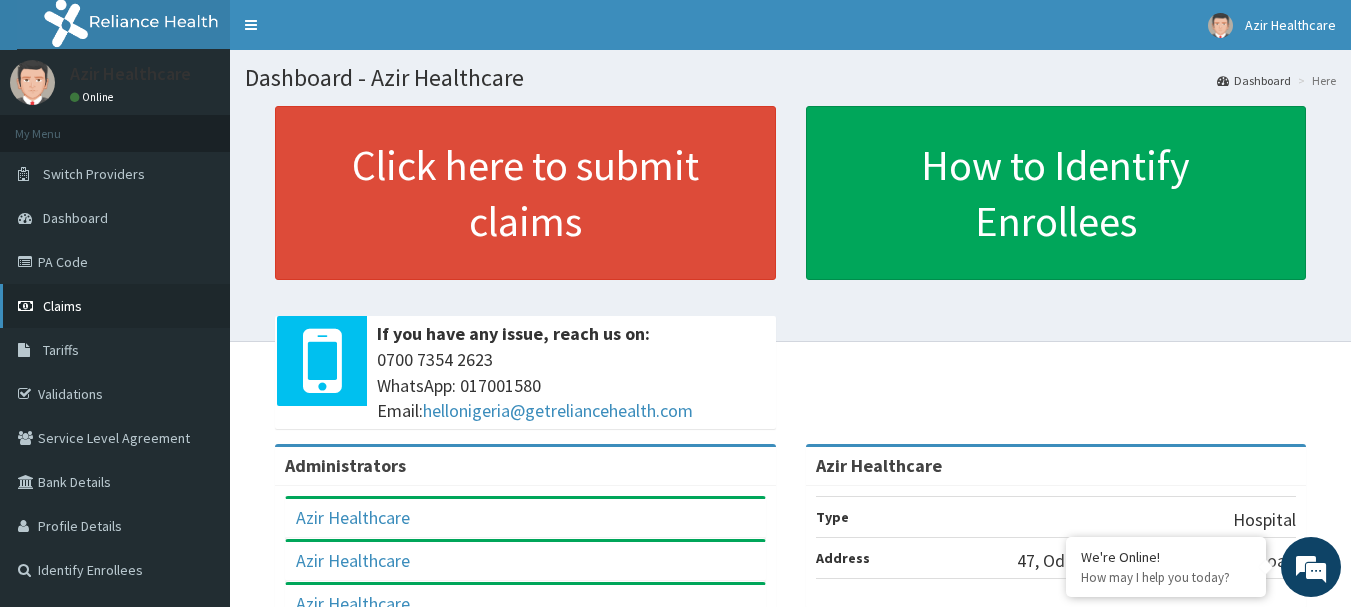 click on "Claims" at bounding box center (115, 306) 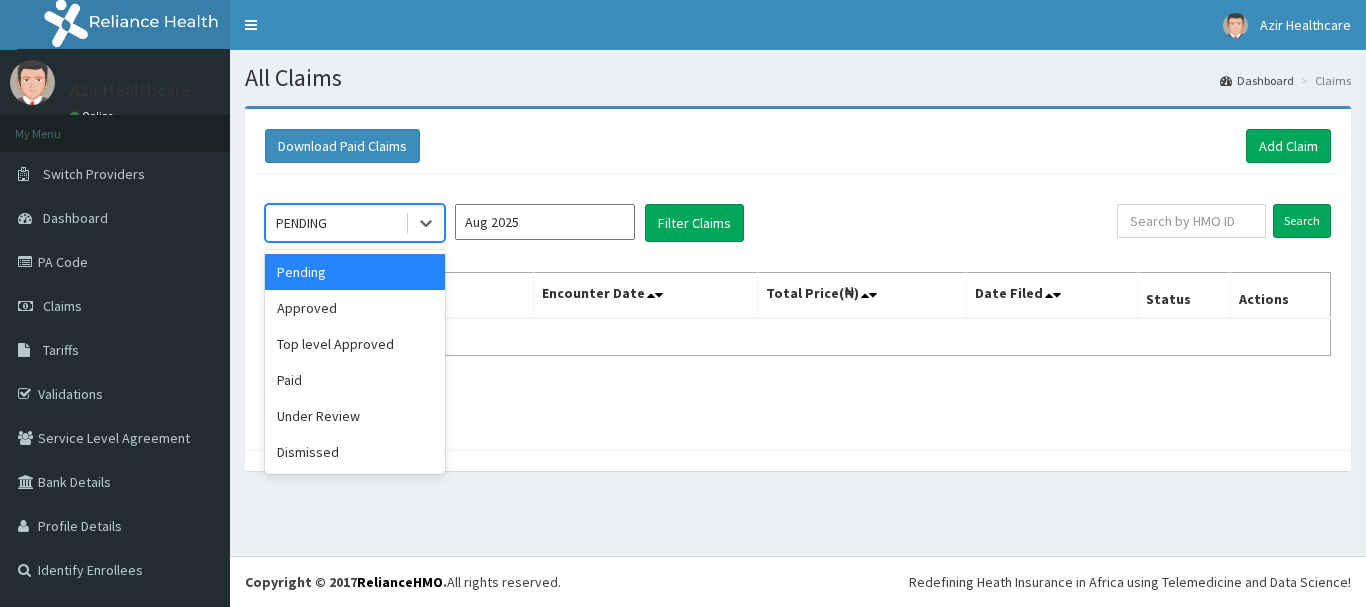 scroll, scrollTop: 0, scrollLeft: 0, axis: both 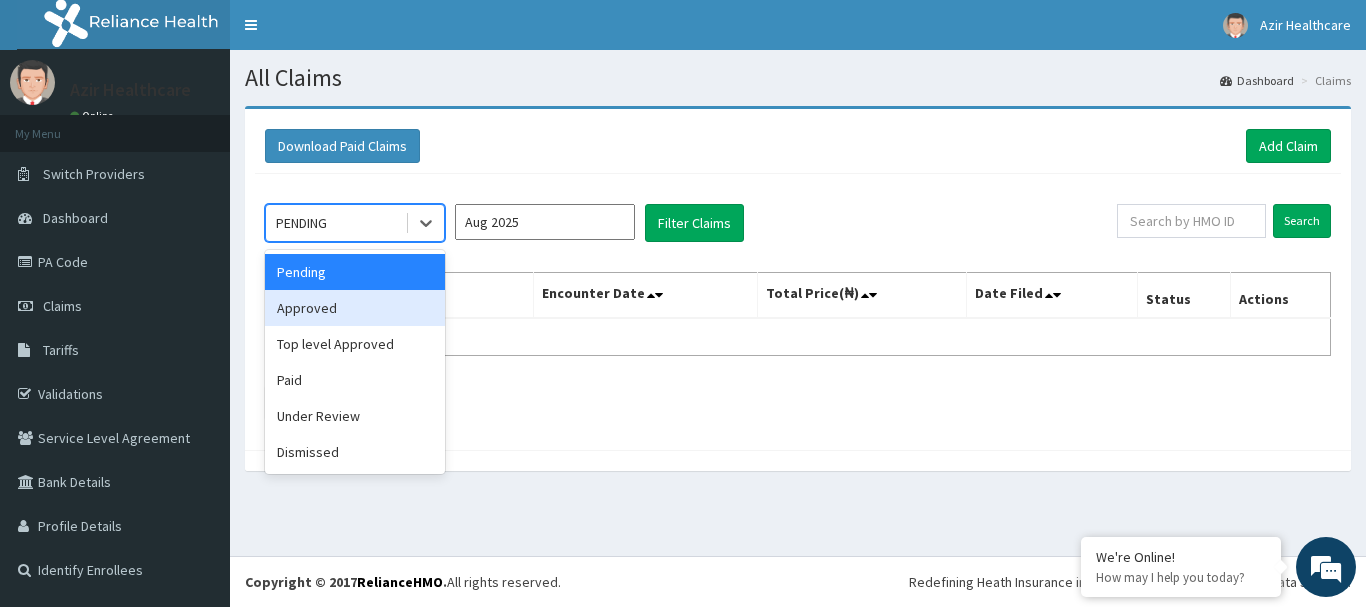 click on "Approved" at bounding box center (355, 308) 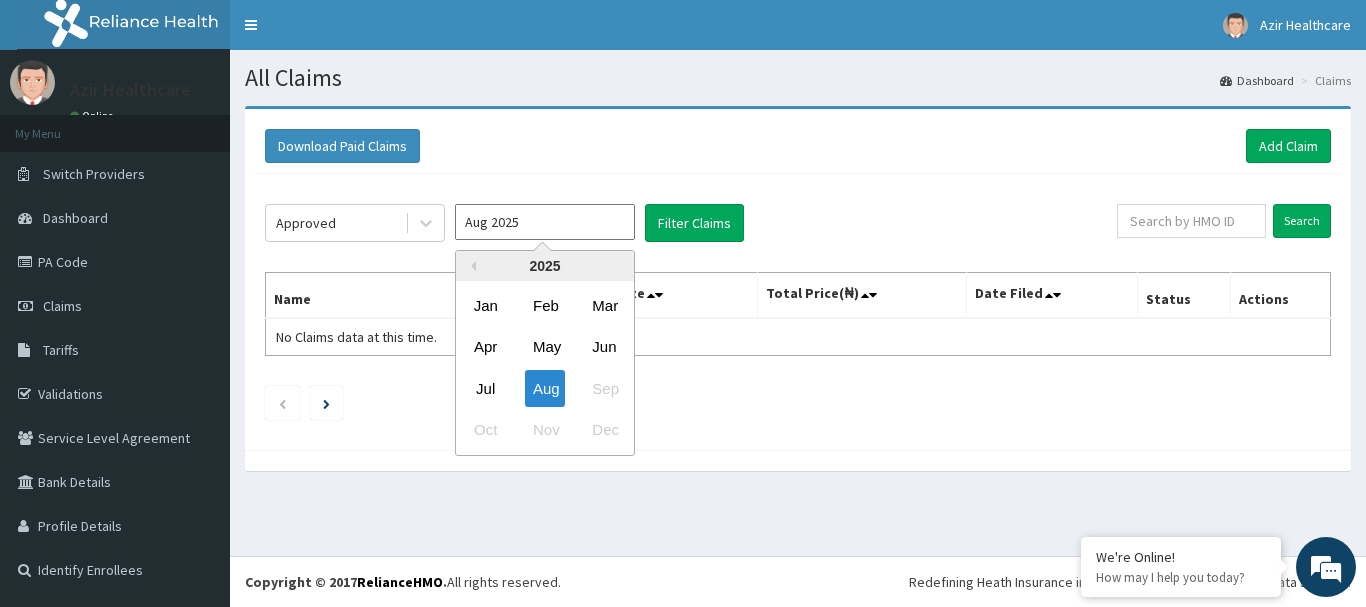 click on "Aug 2025" at bounding box center [545, 222] 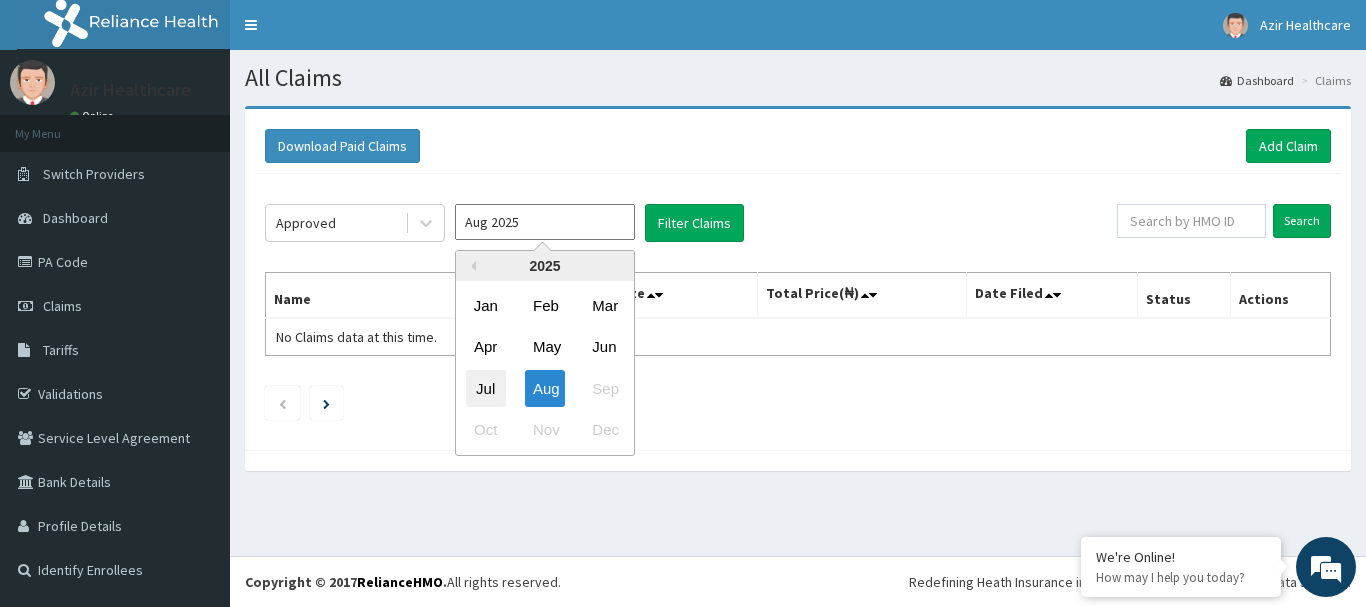 click on "Jul" at bounding box center [486, 388] 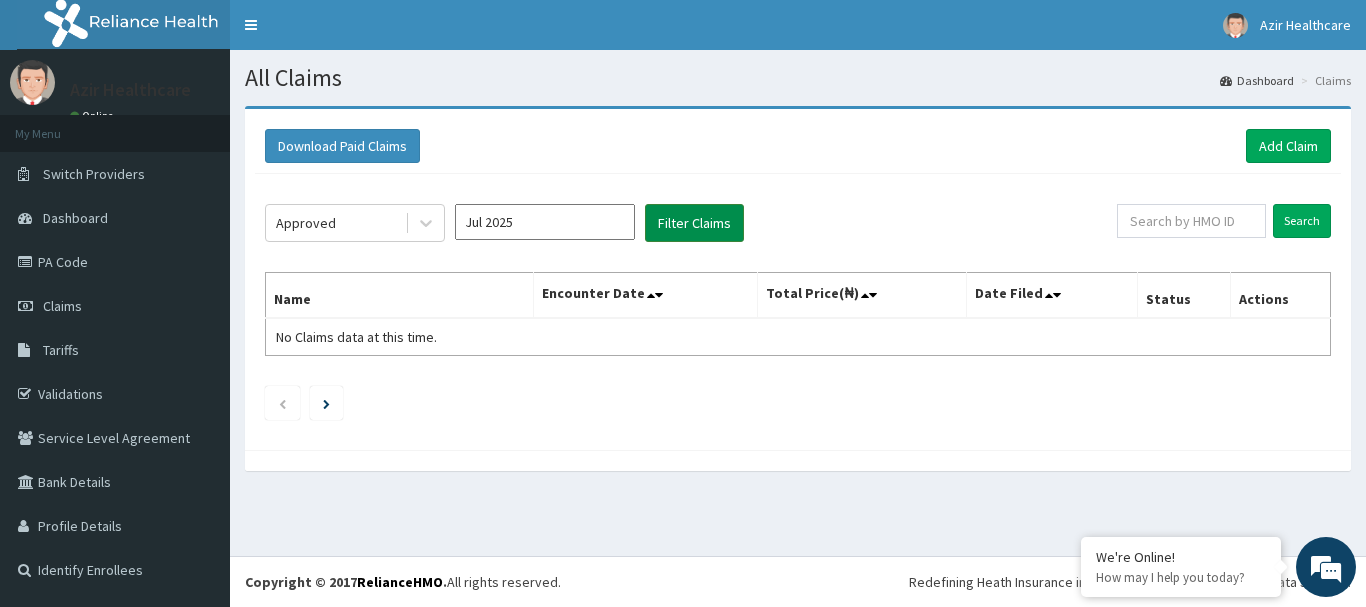 click on "Filter Claims" at bounding box center [694, 223] 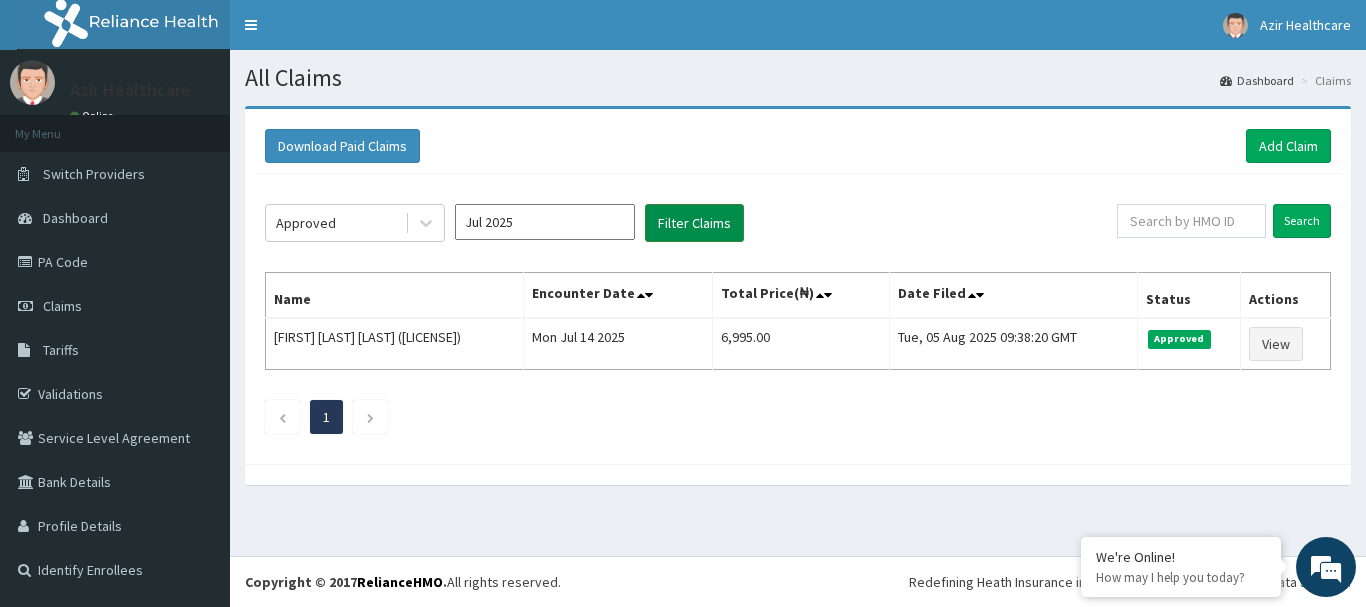 scroll, scrollTop: 0, scrollLeft: 0, axis: both 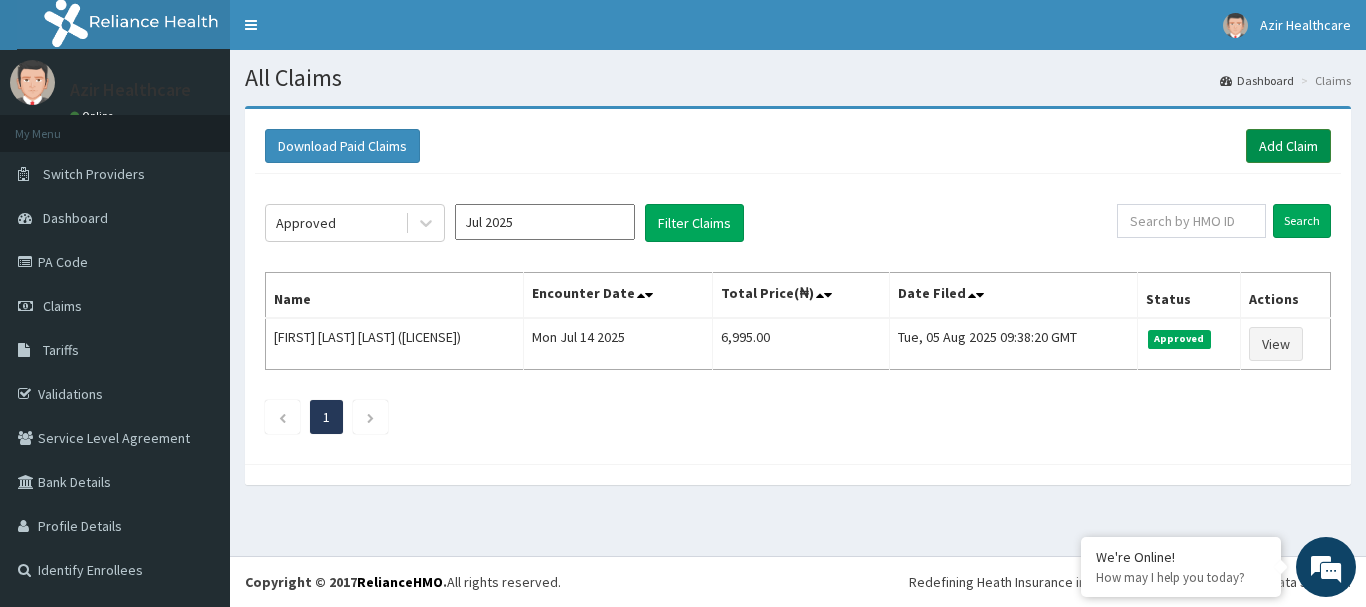 click on "Add Claim" at bounding box center [1288, 146] 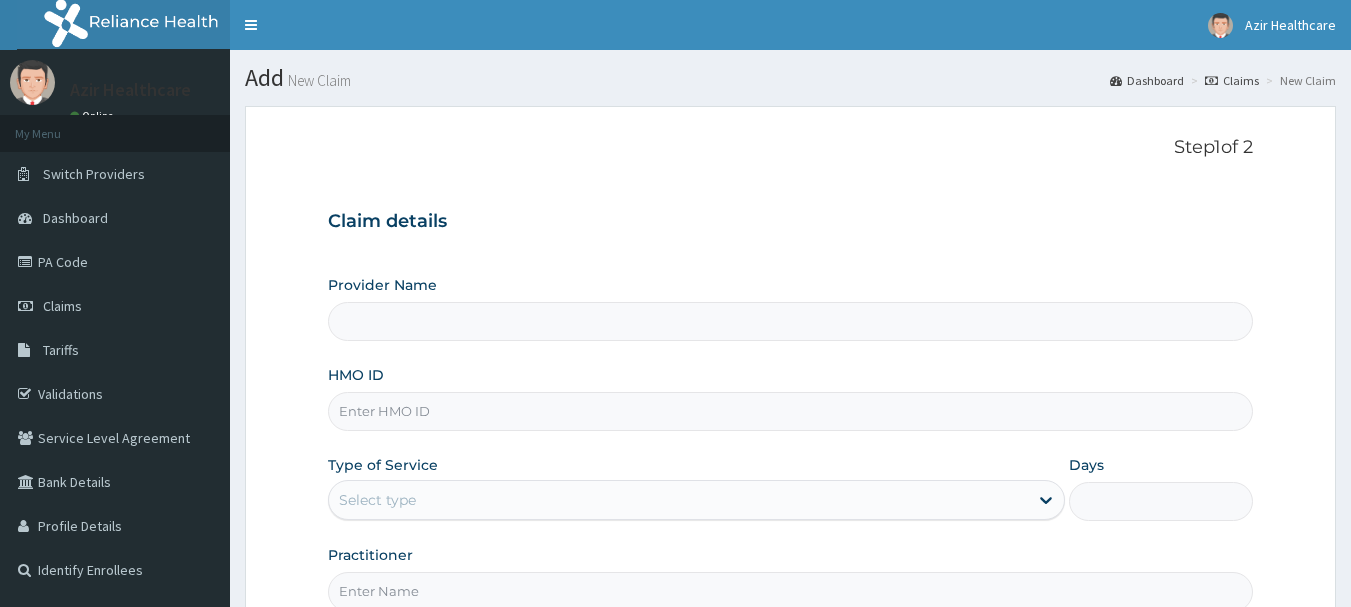 scroll, scrollTop: 215, scrollLeft: 0, axis: vertical 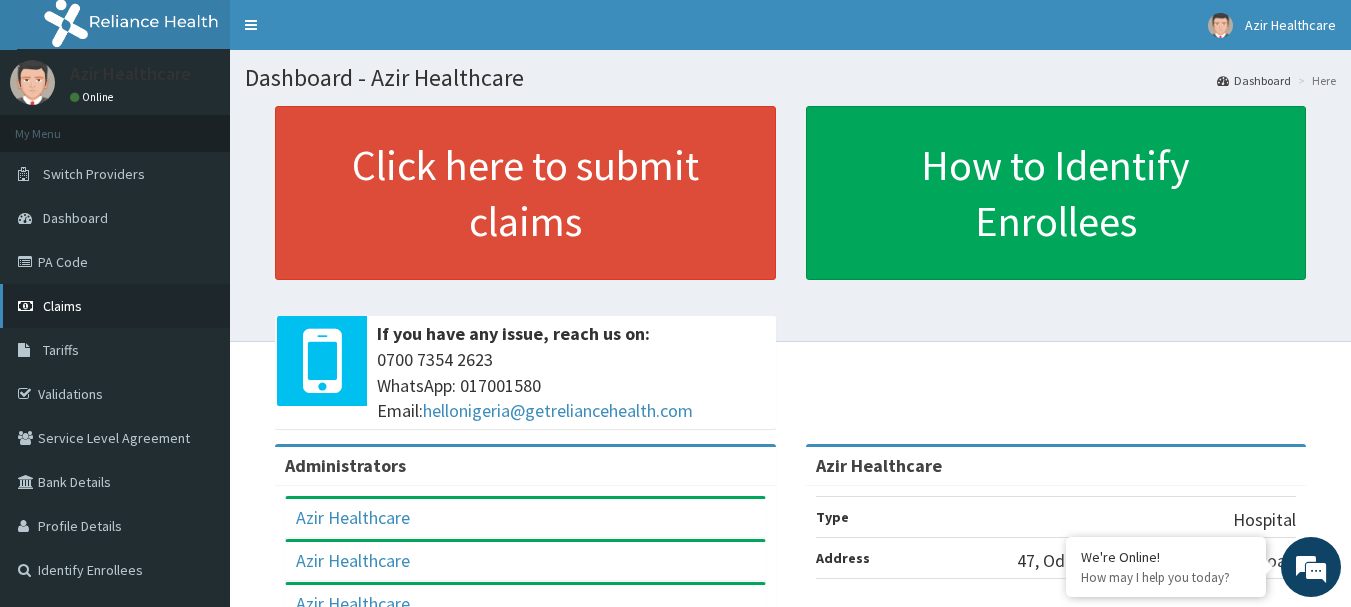click on "Claims" at bounding box center (62, 306) 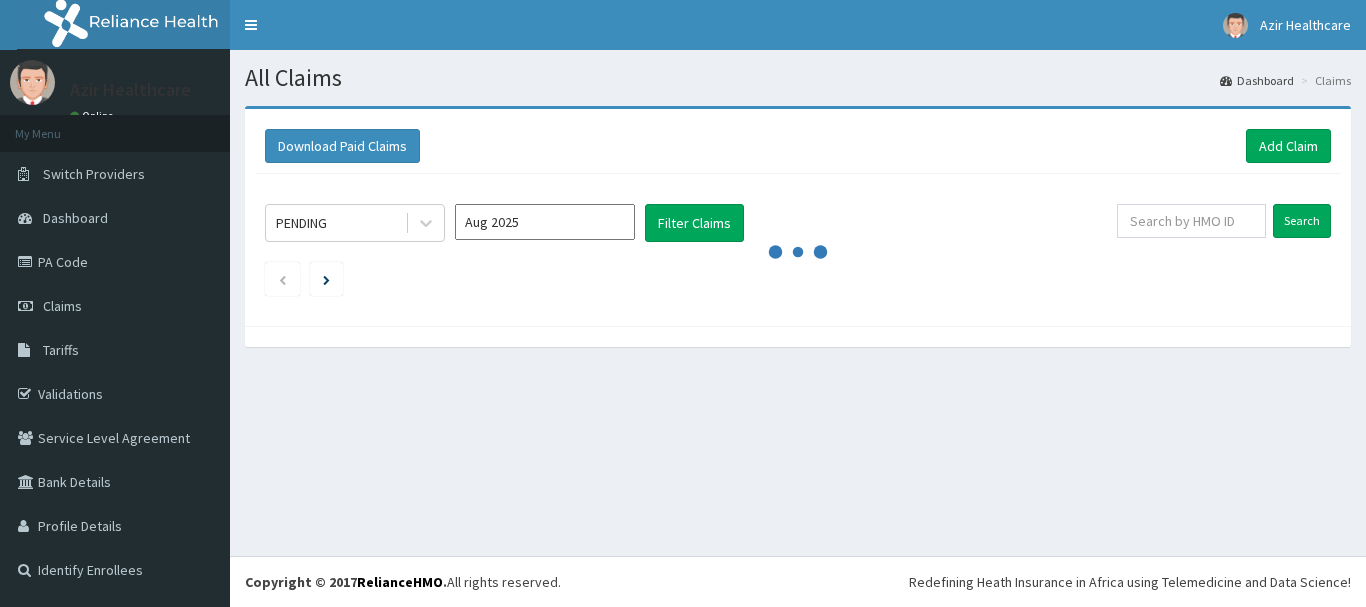 scroll, scrollTop: 0, scrollLeft: 0, axis: both 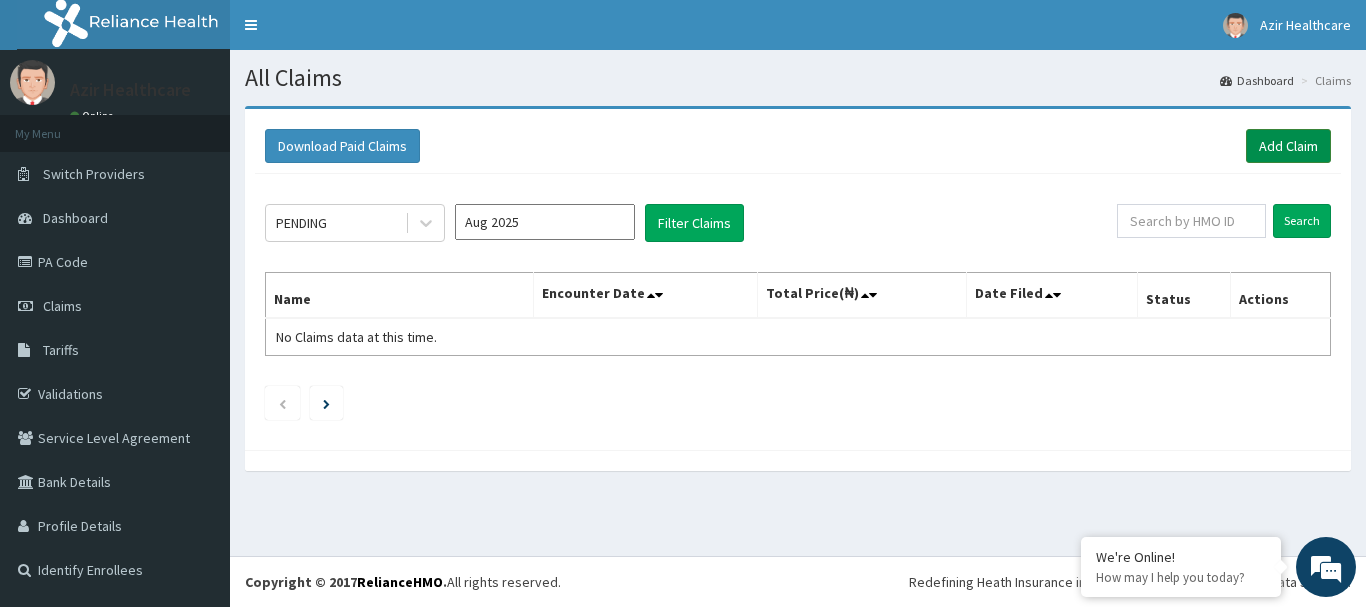 click on "Add Claim" at bounding box center [1288, 146] 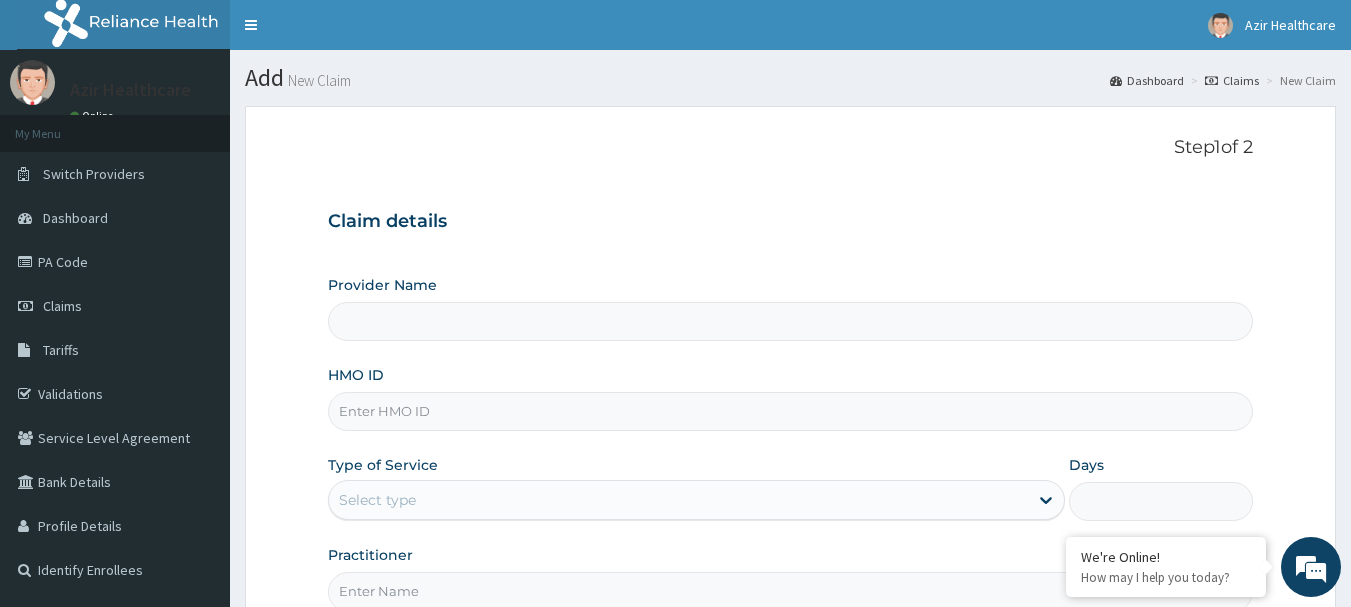 scroll, scrollTop: 0, scrollLeft: 0, axis: both 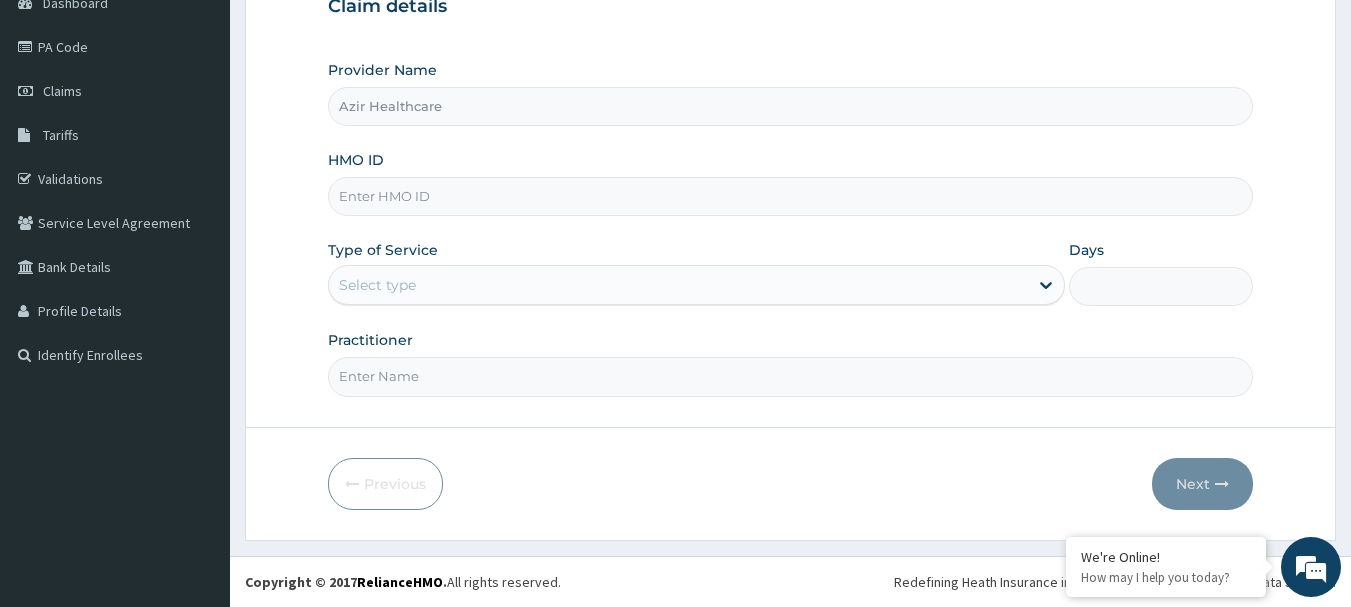 click on "HMO ID" at bounding box center [791, 196] 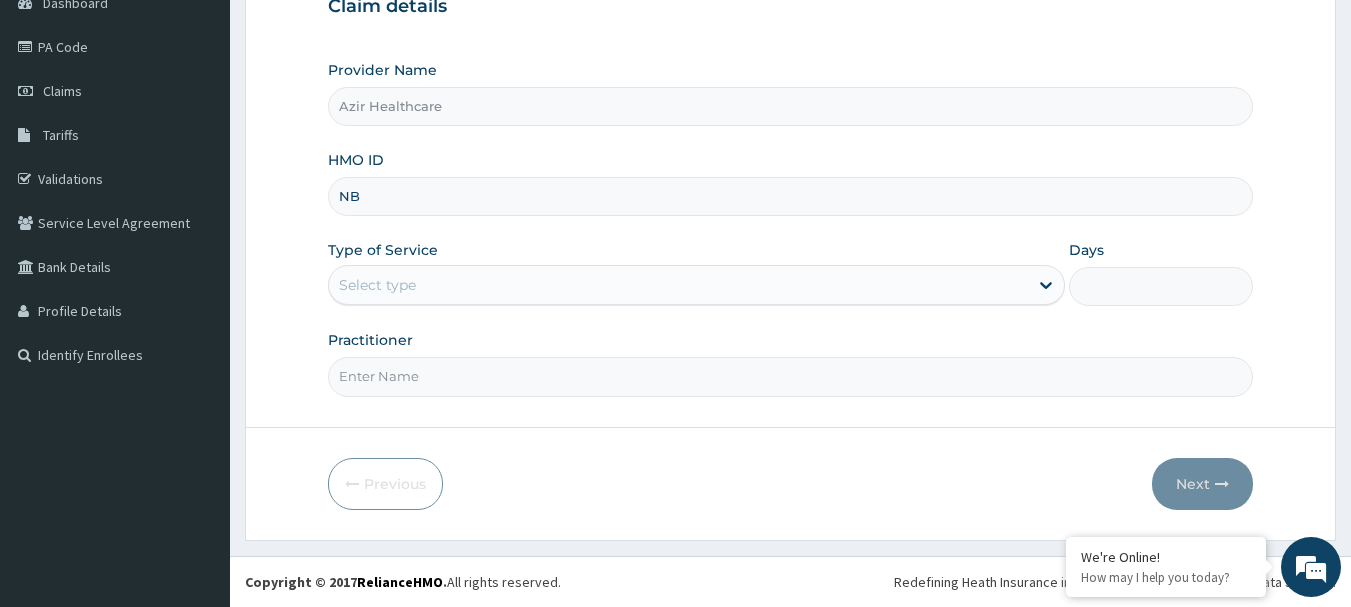 scroll, scrollTop: 0, scrollLeft: 0, axis: both 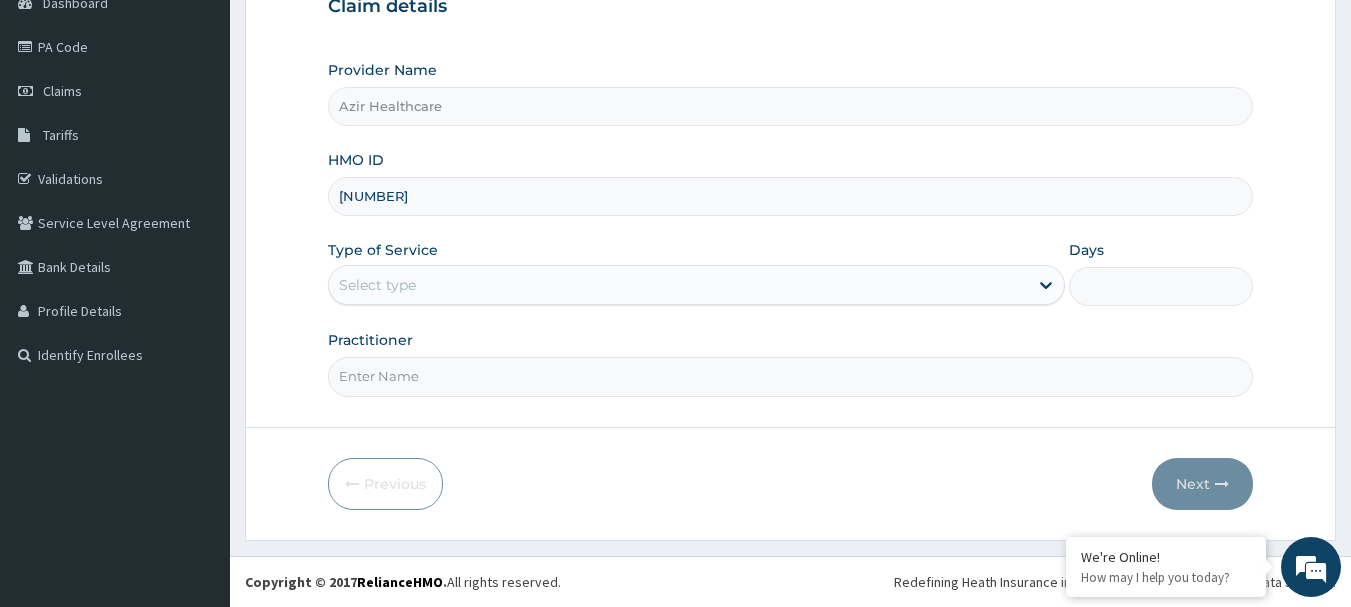 click on "Select type" at bounding box center (678, 285) 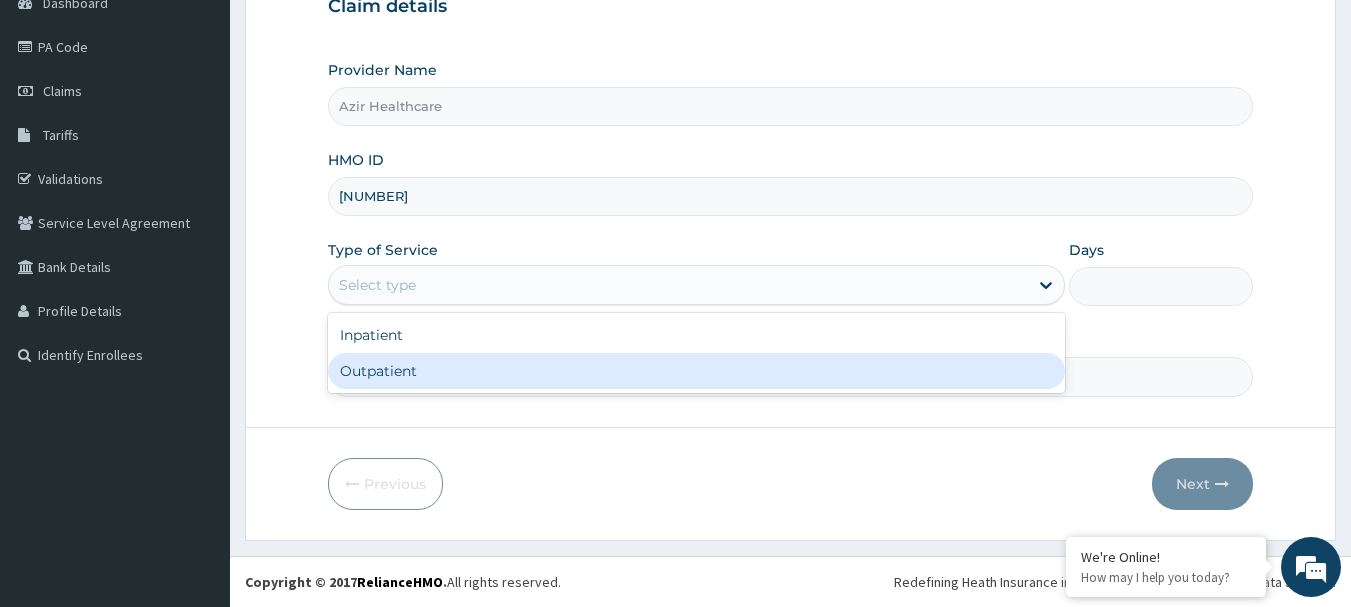 click on "Outpatient" at bounding box center (696, 371) 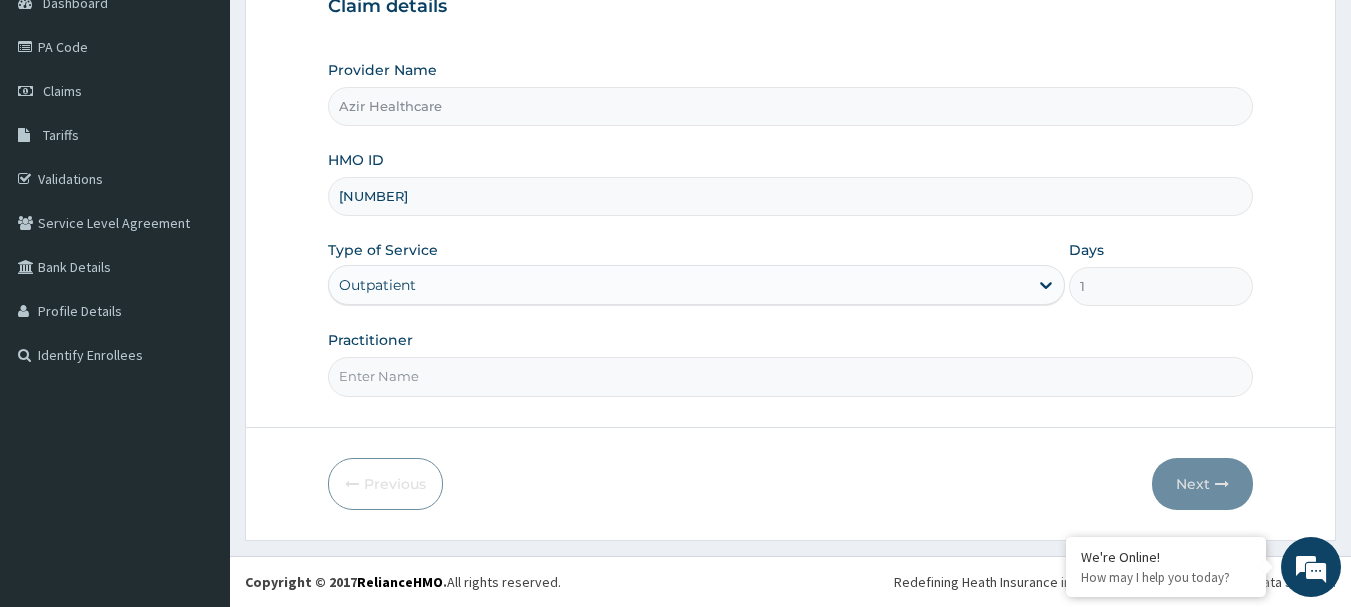 click on "Practitioner" at bounding box center (791, 376) 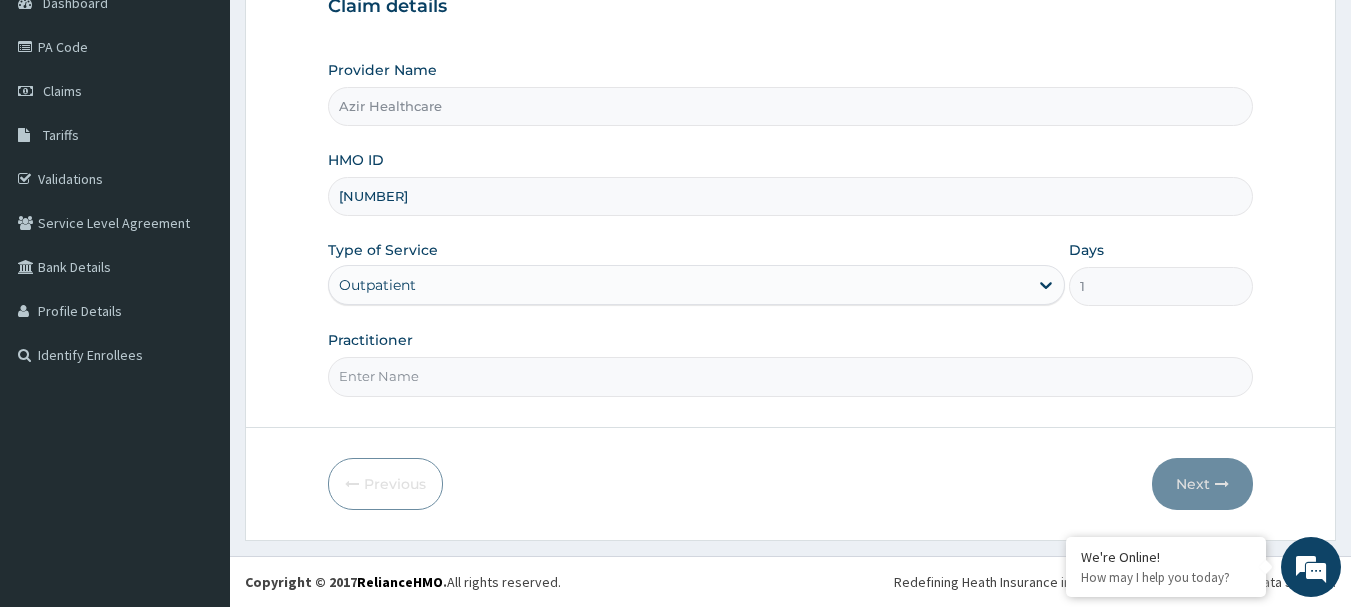 type on "[TITLE] [LAST]" 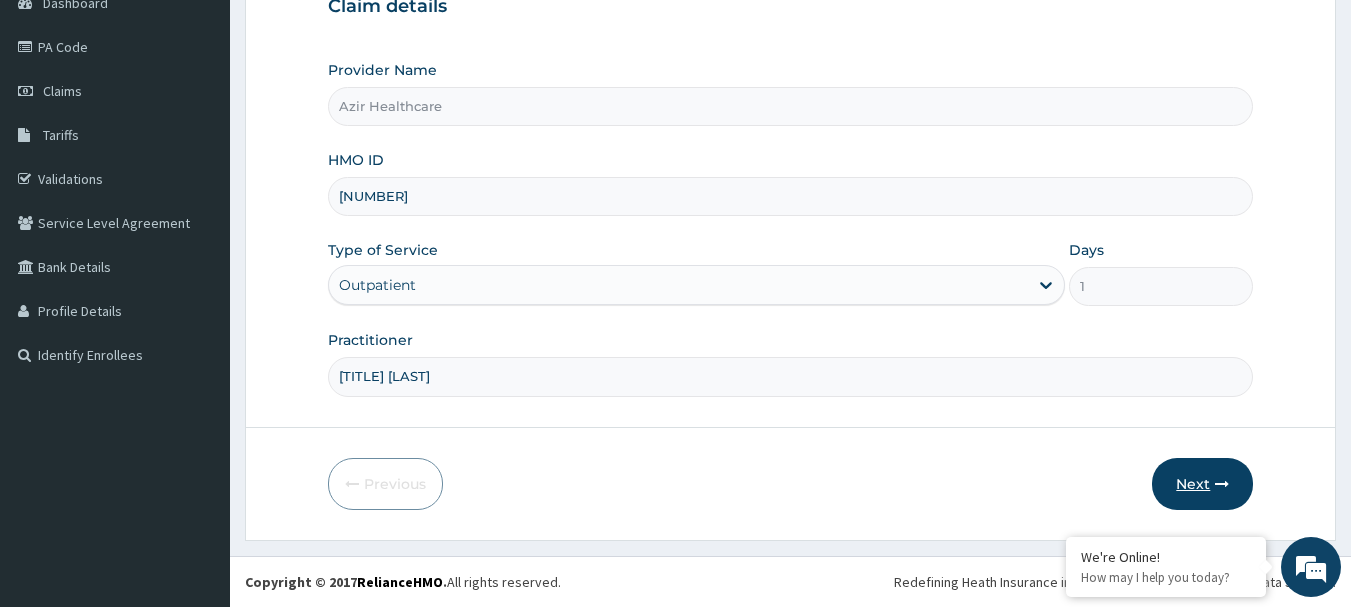 click on "Next" at bounding box center [1202, 484] 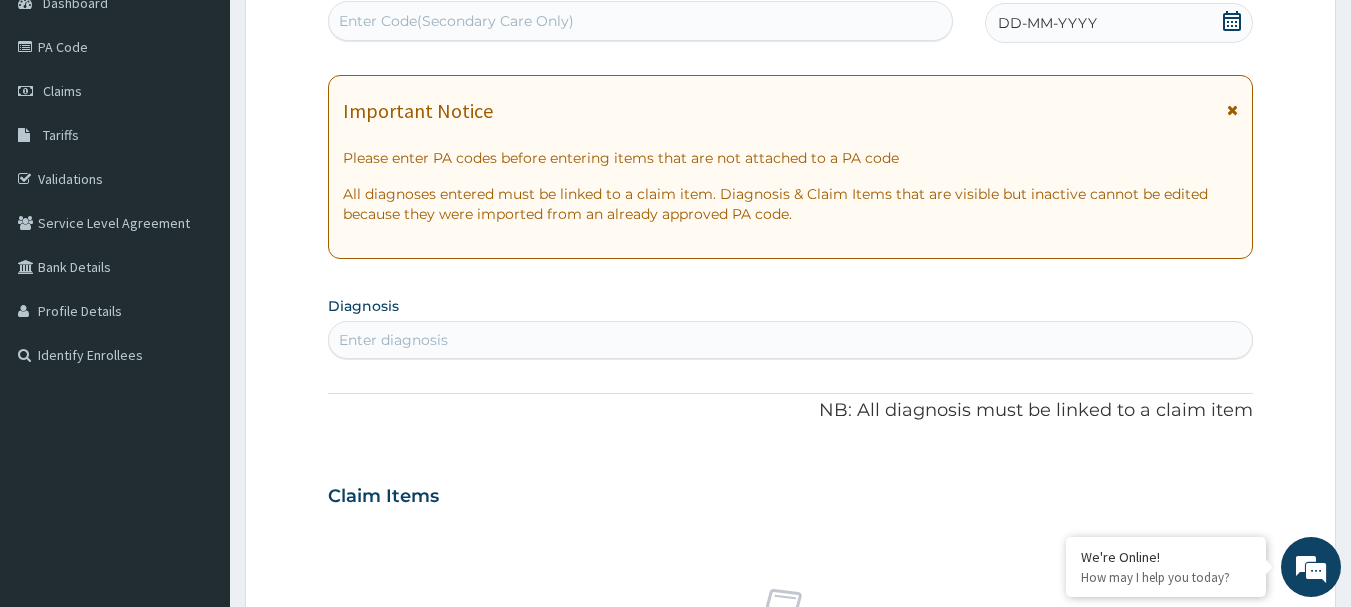 click 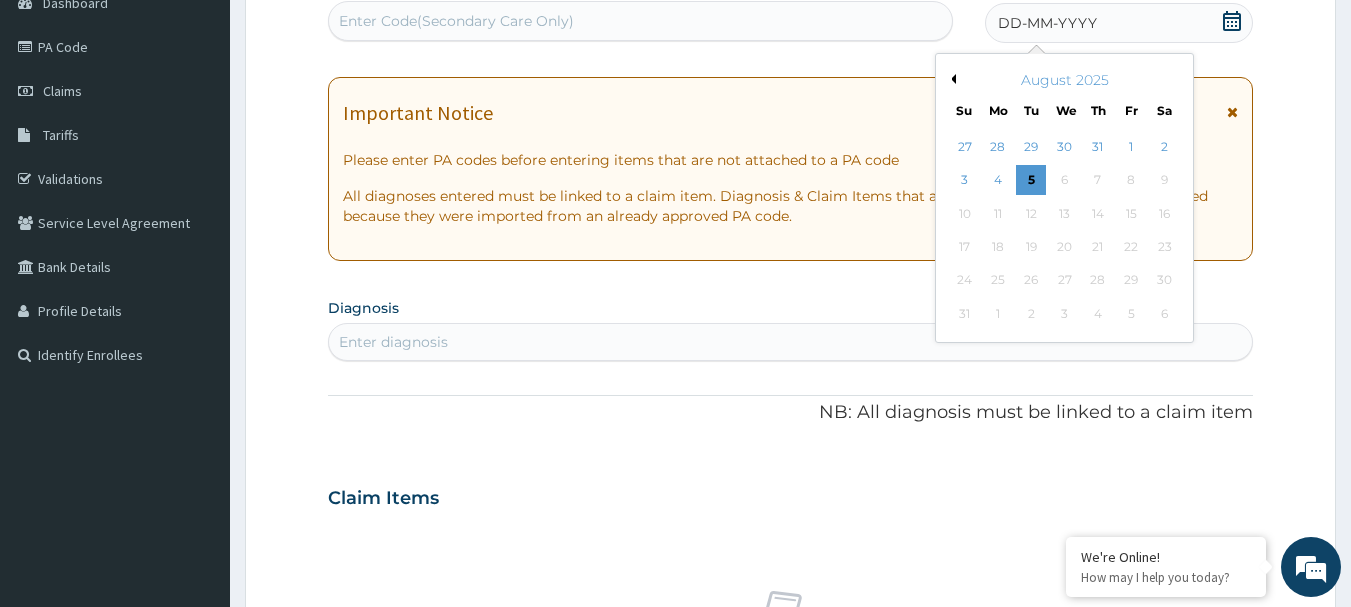 click on "Previous Month" at bounding box center [951, 79] 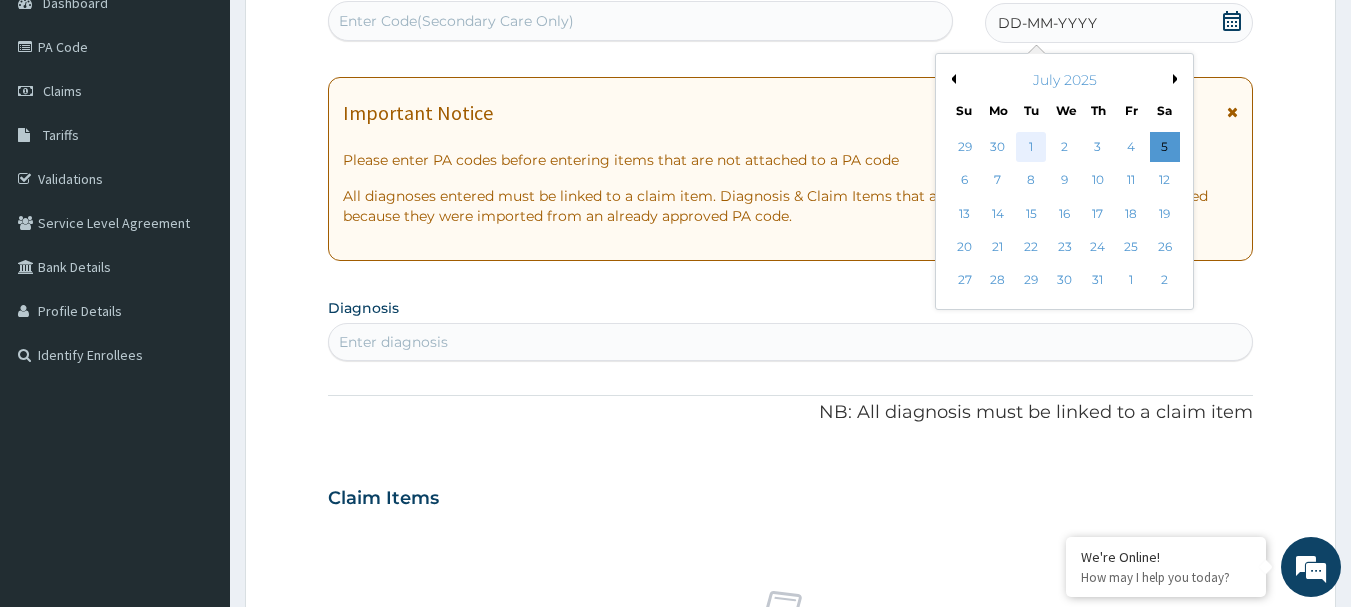 click on "1" at bounding box center (1032, 147) 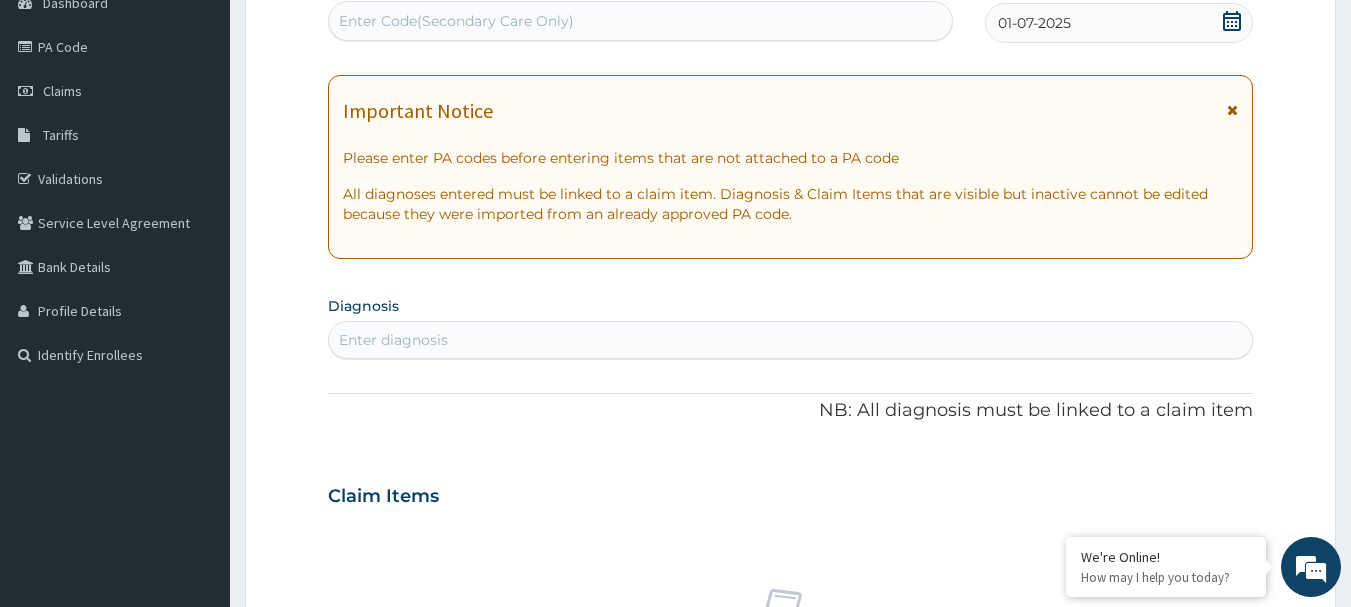 click on "Enter diagnosis" at bounding box center (791, 340) 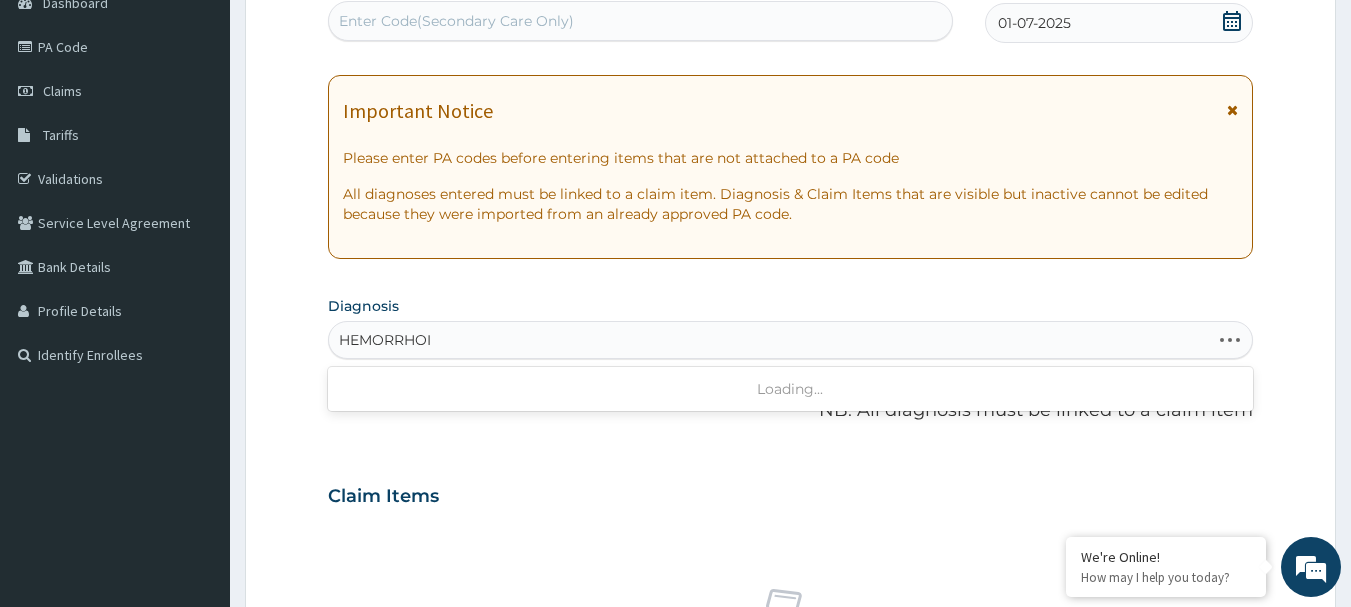 type on "HEMORRHOID" 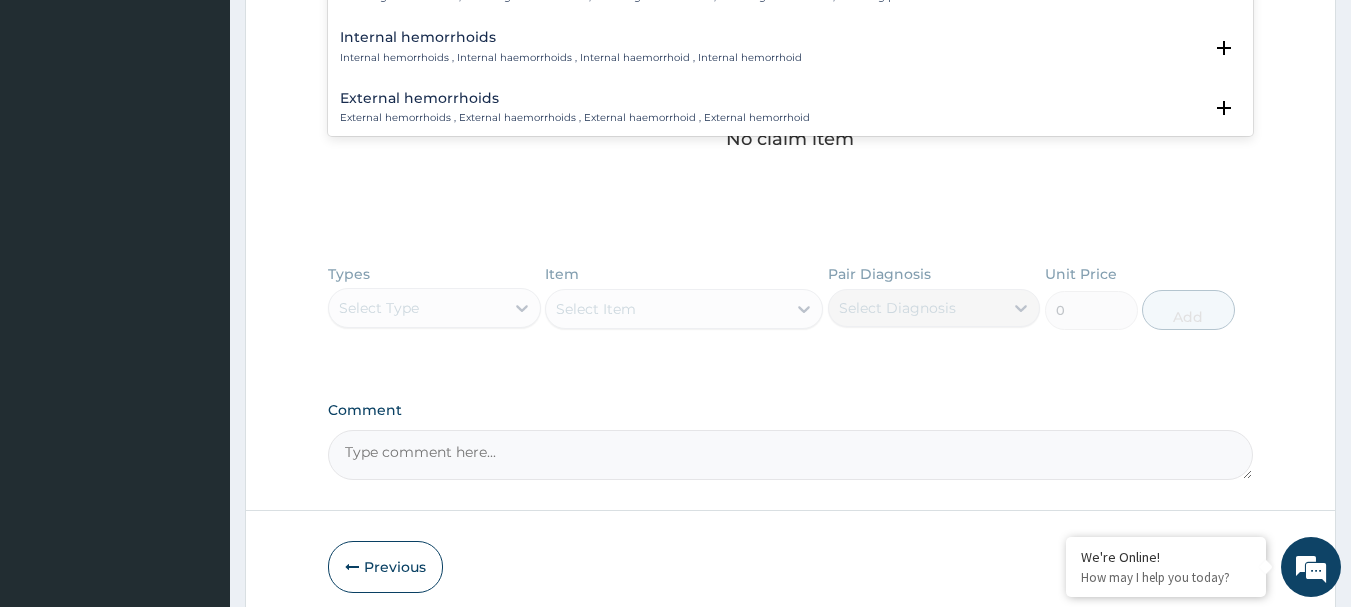 scroll, scrollTop: 829, scrollLeft: 0, axis: vertical 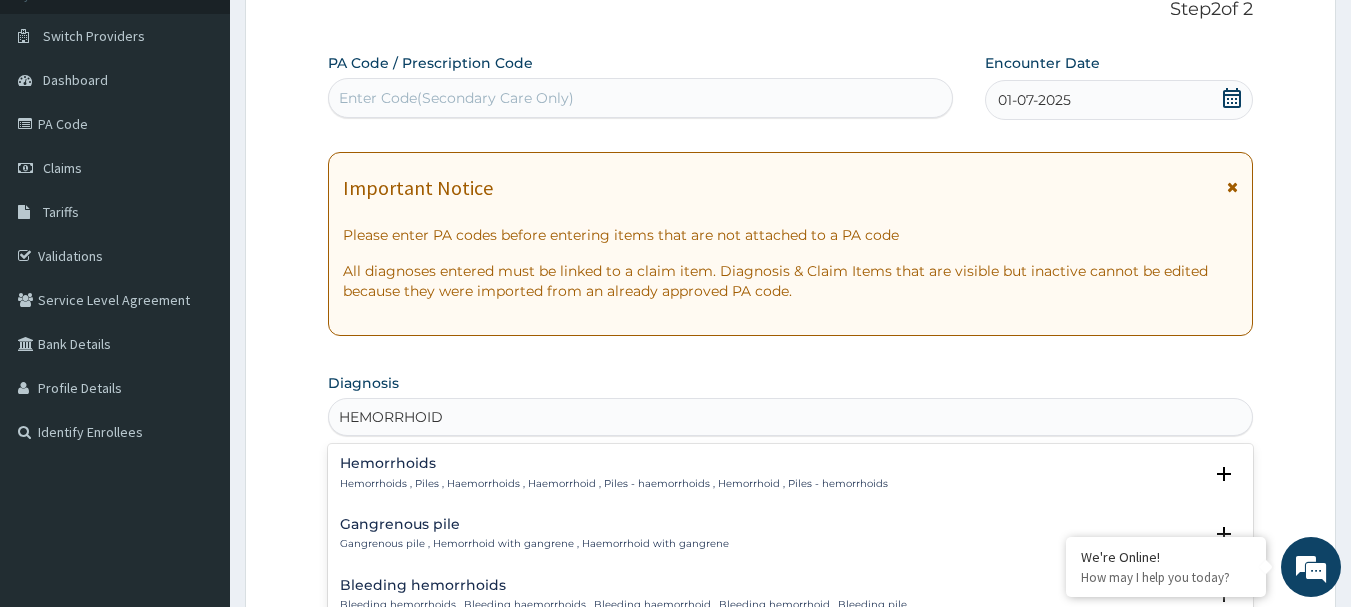 click on "Hemorrhoids , Piles , Haemorrhoids , Haemorrhoid , Piles - haemorrhoids , Hemorrhoid , Piles - hemorrhoids" at bounding box center (614, 484) 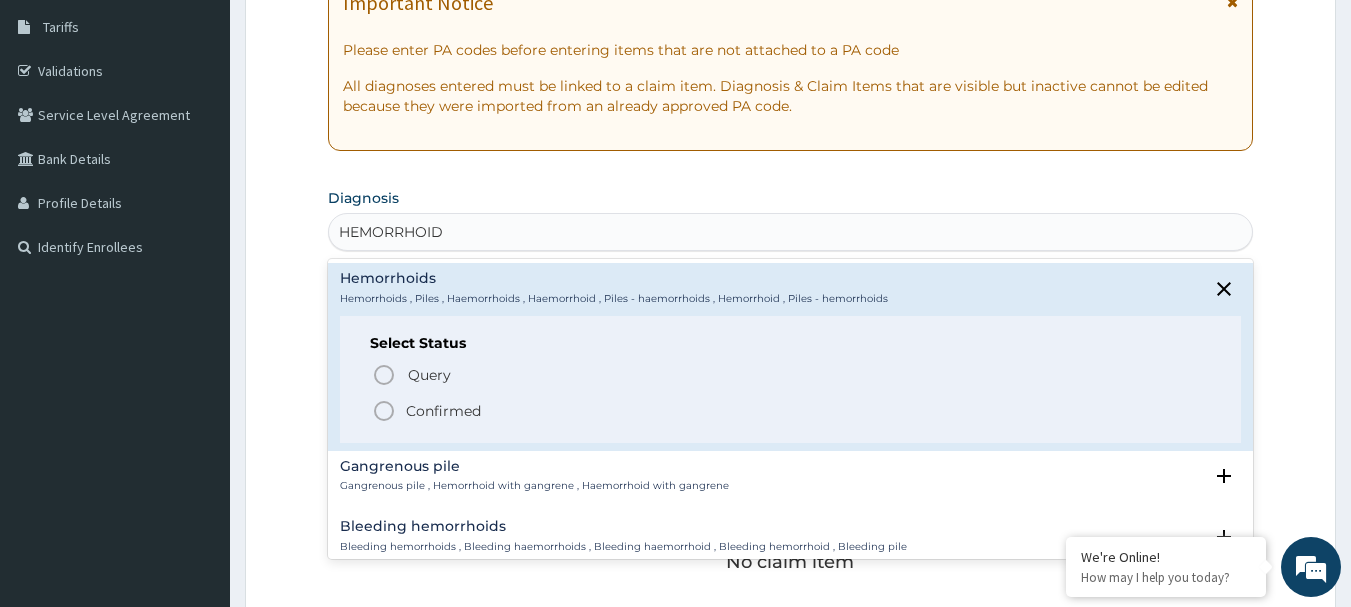 scroll, scrollTop: 338, scrollLeft: 0, axis: vertical 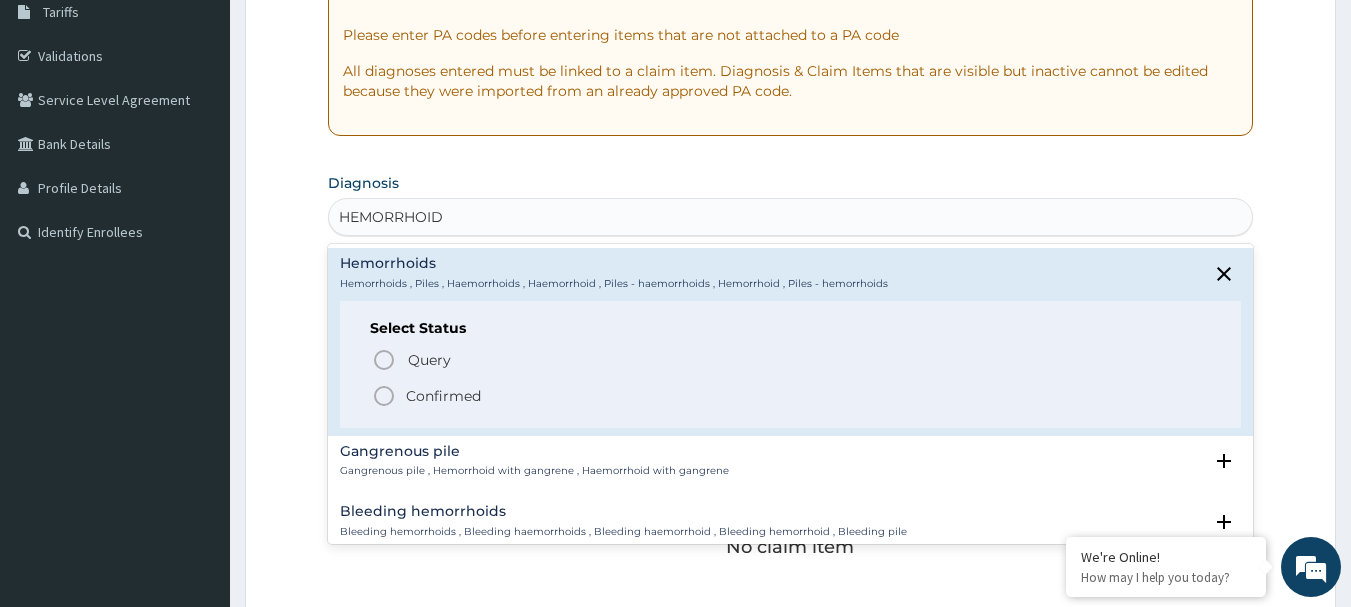 click 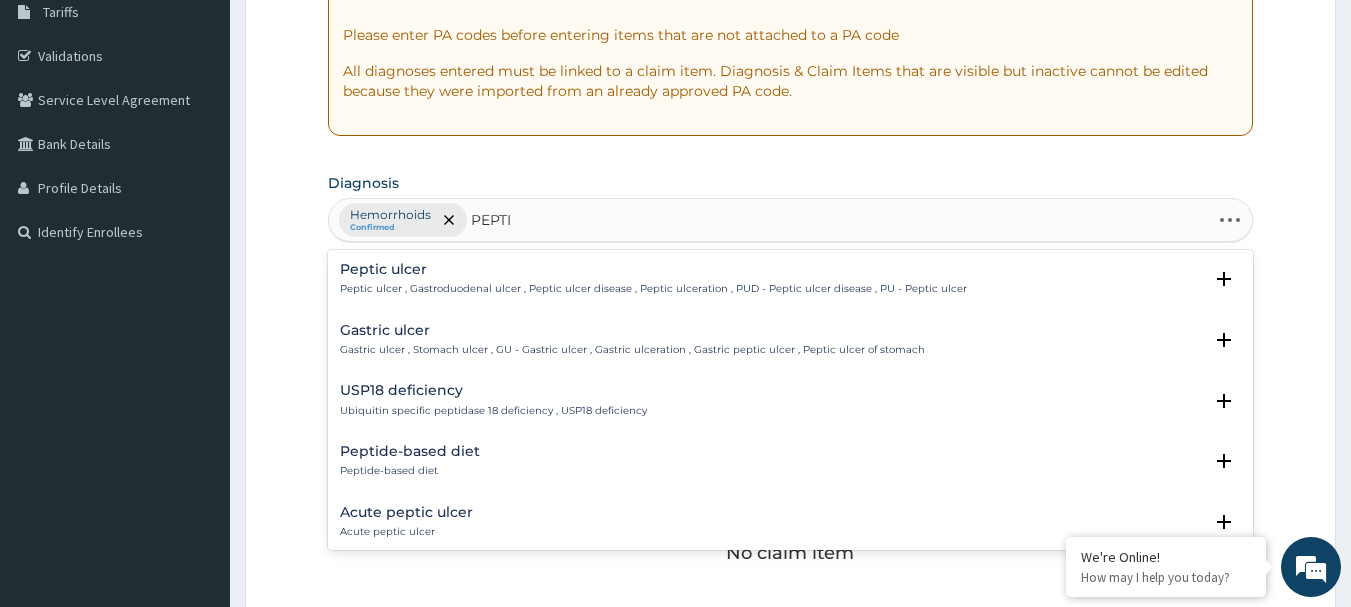type on "PEPTIC" 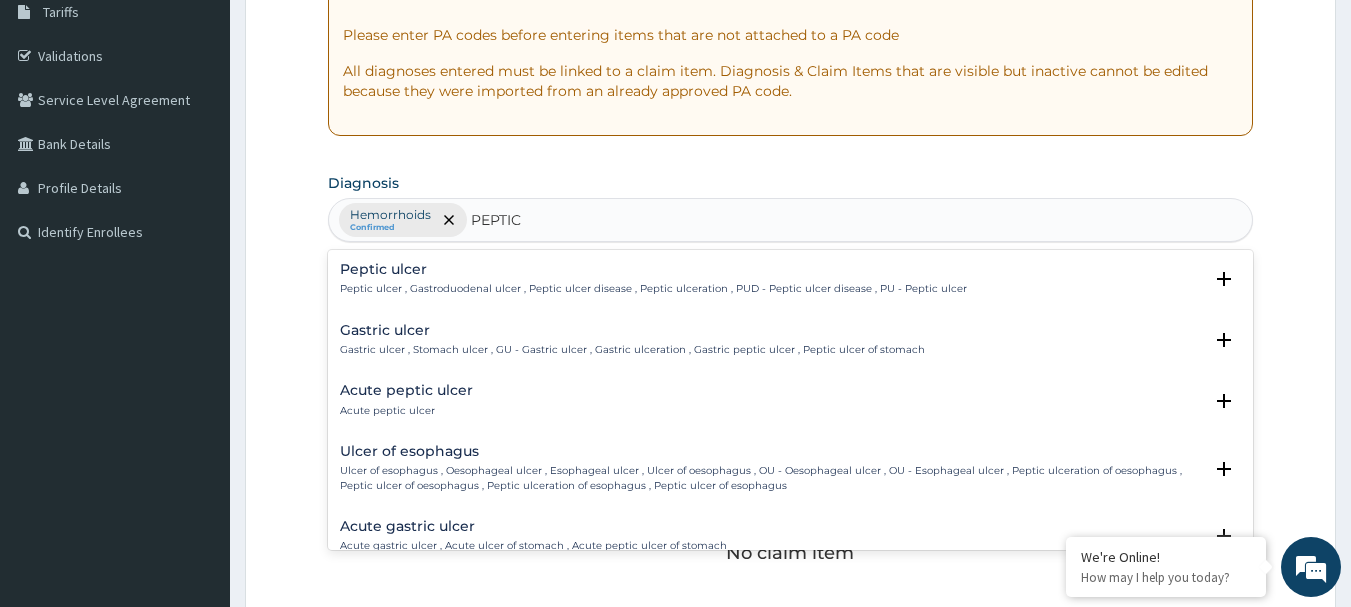 click on "Peptic ulcer , Gastroduodenal ulcer , Peptic ulcer disease , Peptic ulceration , PUD - Peptic ulcer disease , PU - Peptic ulcer" at bounding box center [653, 289] 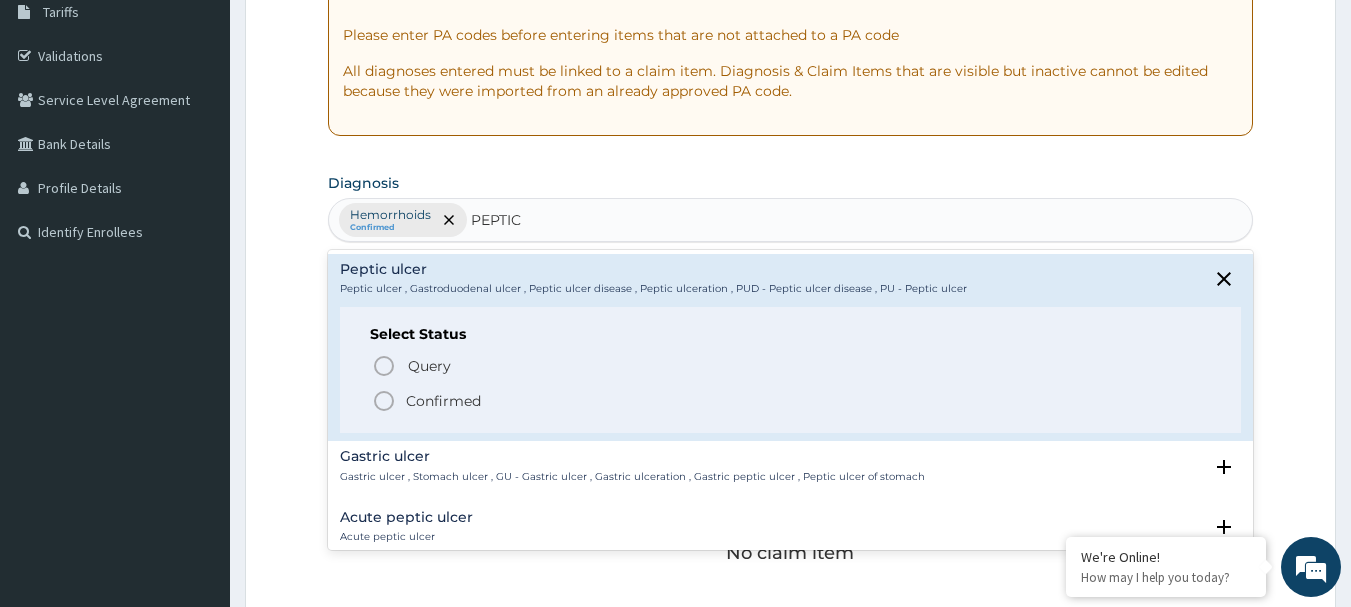 click 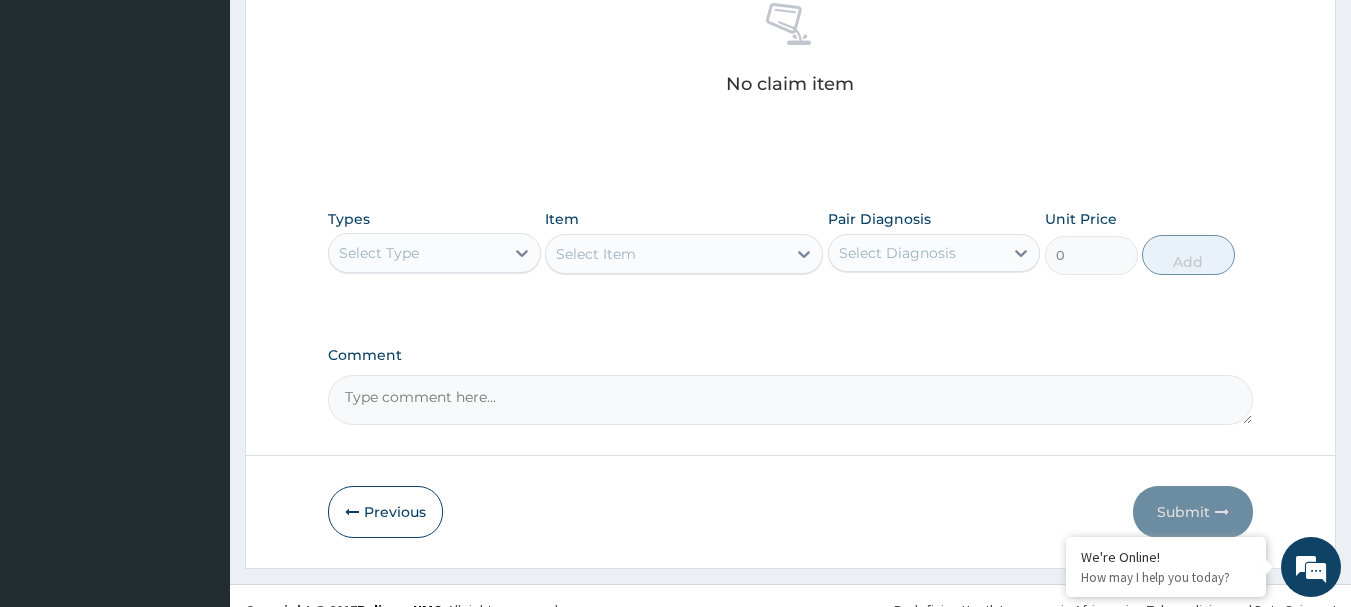 scroll, scrollTop: 818, scrollLeft: 0, axis: vertical 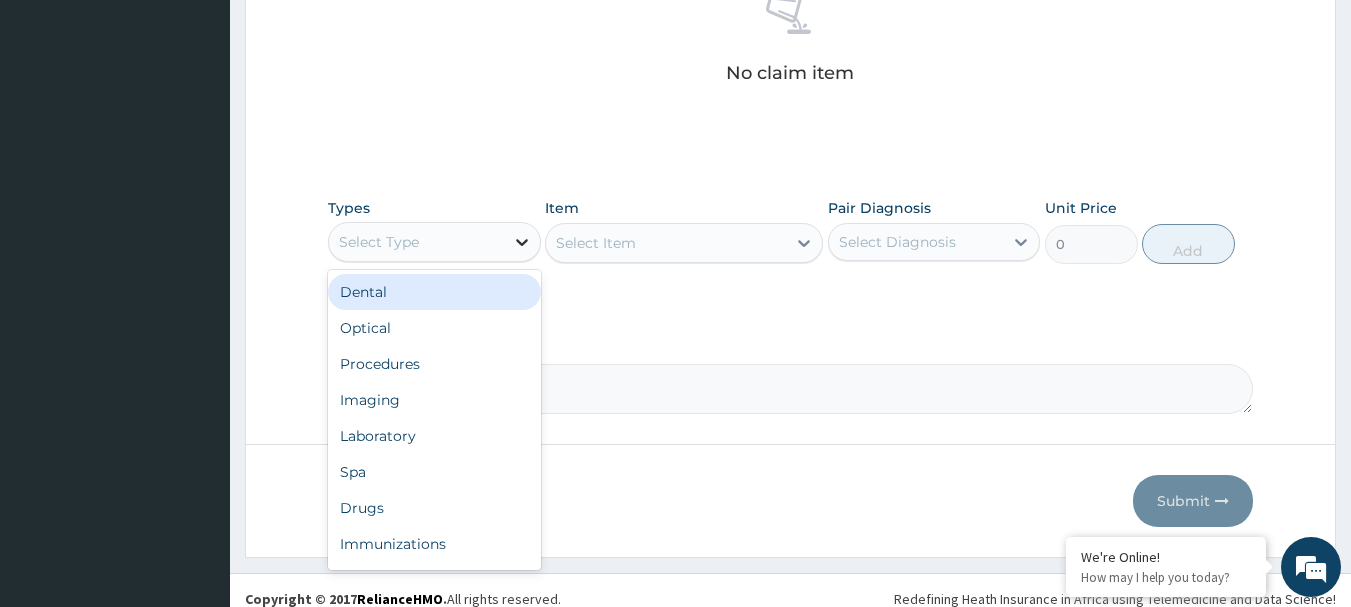 click 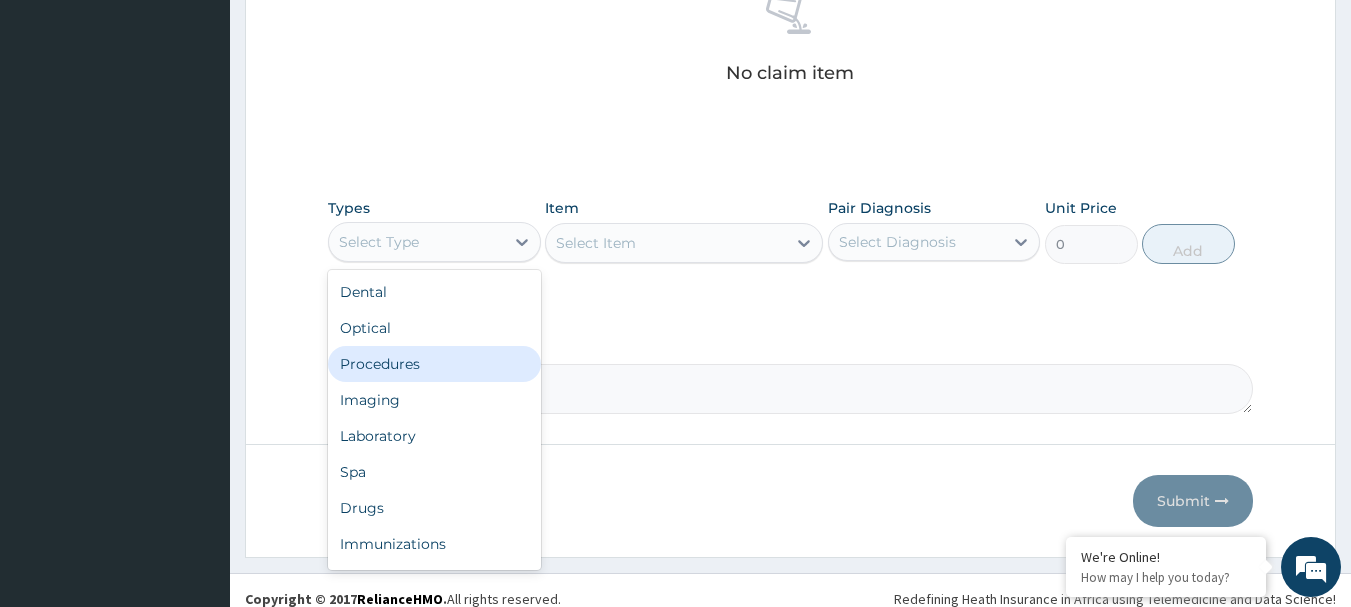 click on "Procedures" at bounding box center (434, 364) 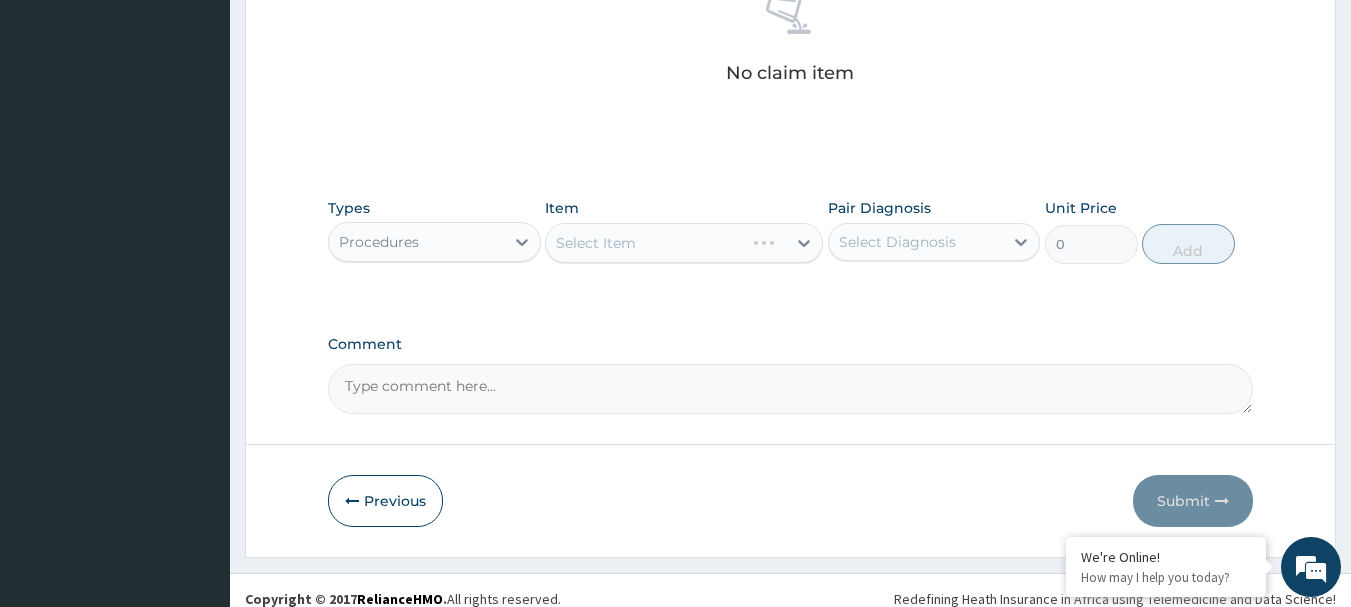 click on "Select Item" at bounding box center [684, 243] 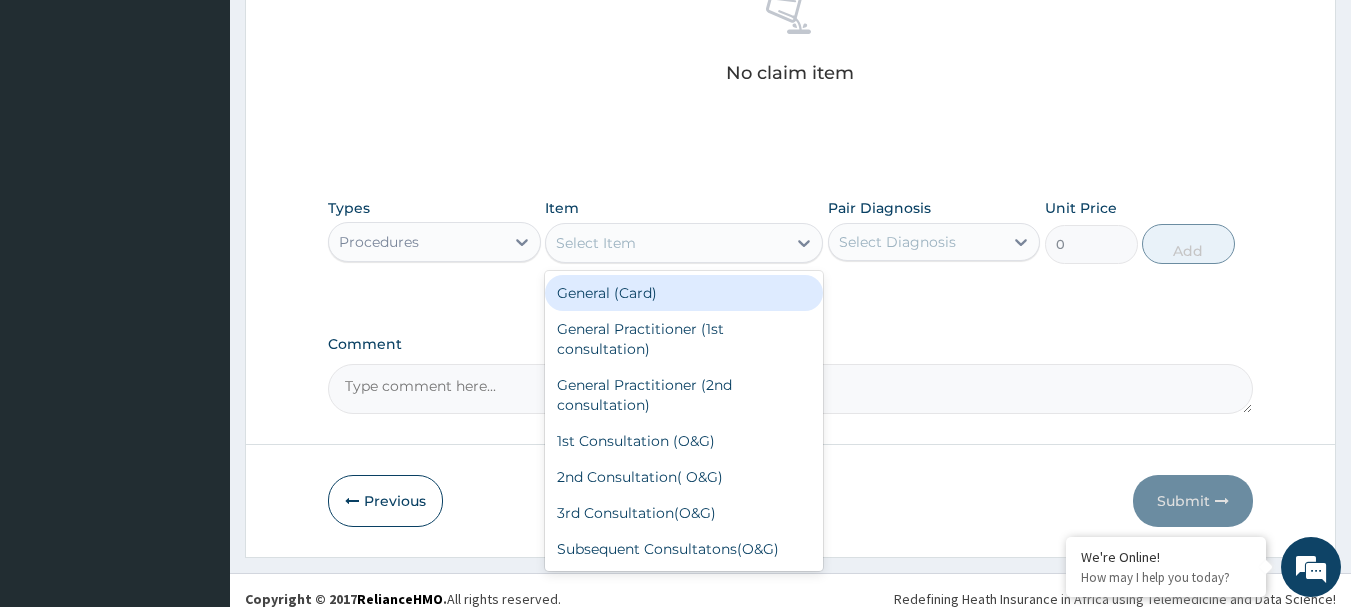 click 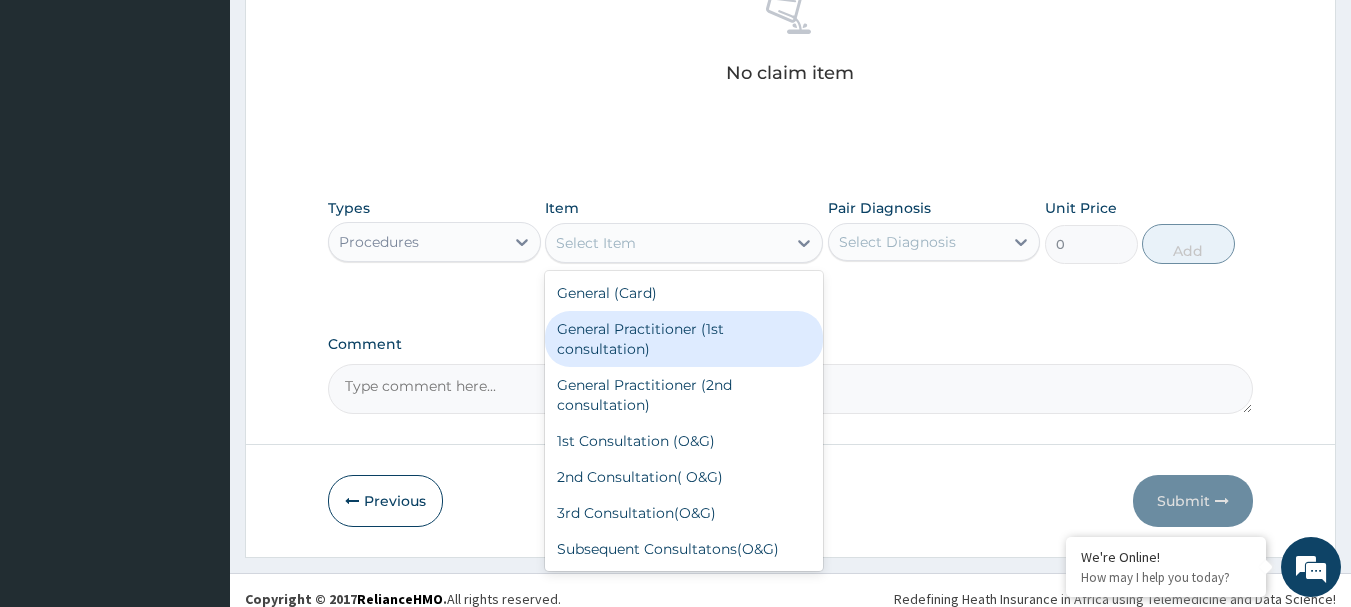 click on "General Practitioner (1st consultation)" at bounding box center [684, 339] 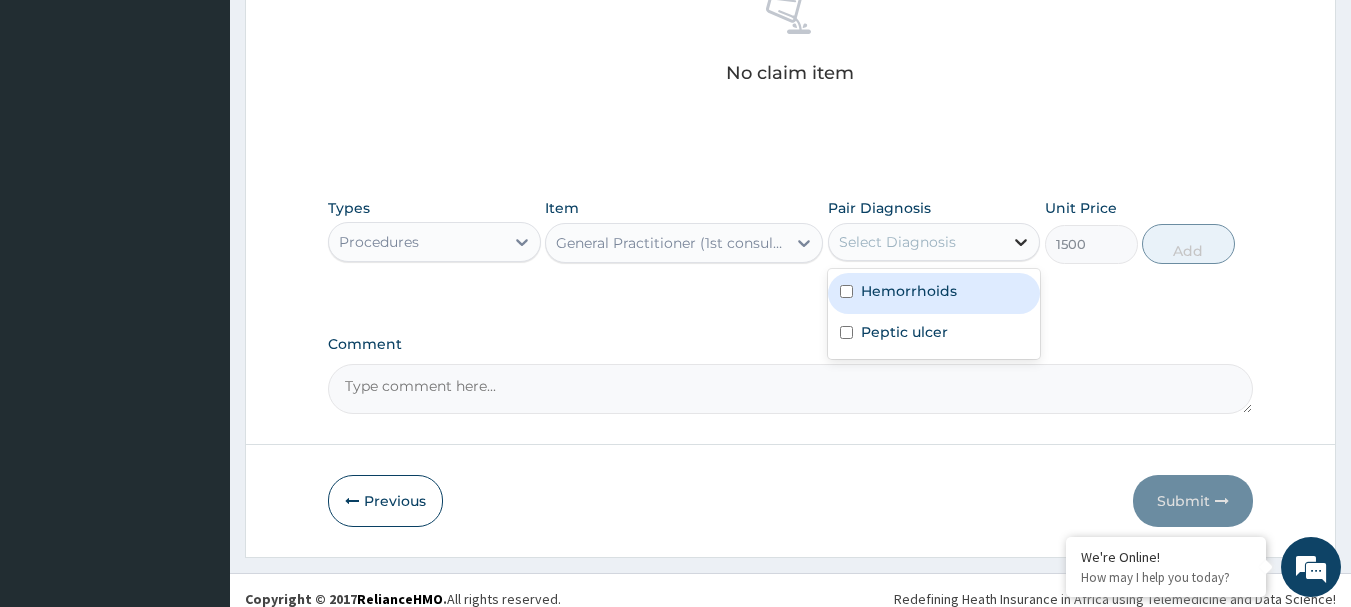 click 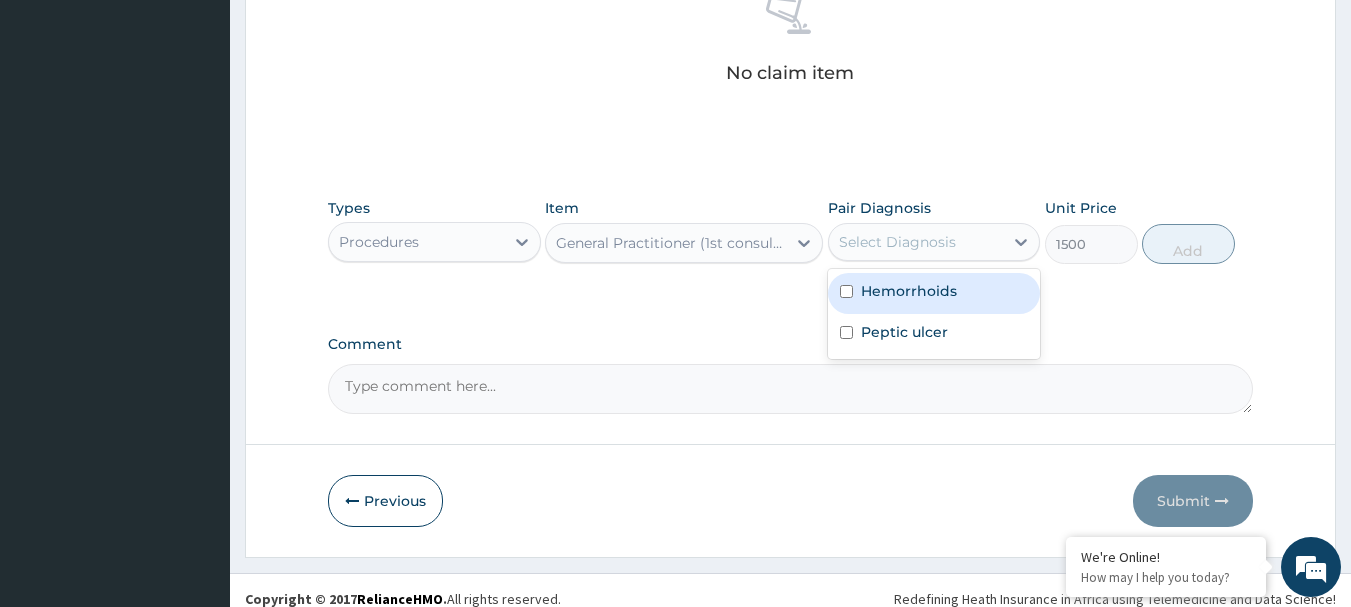 click on "Hemorrhoids" at bounding box center [909, 291] 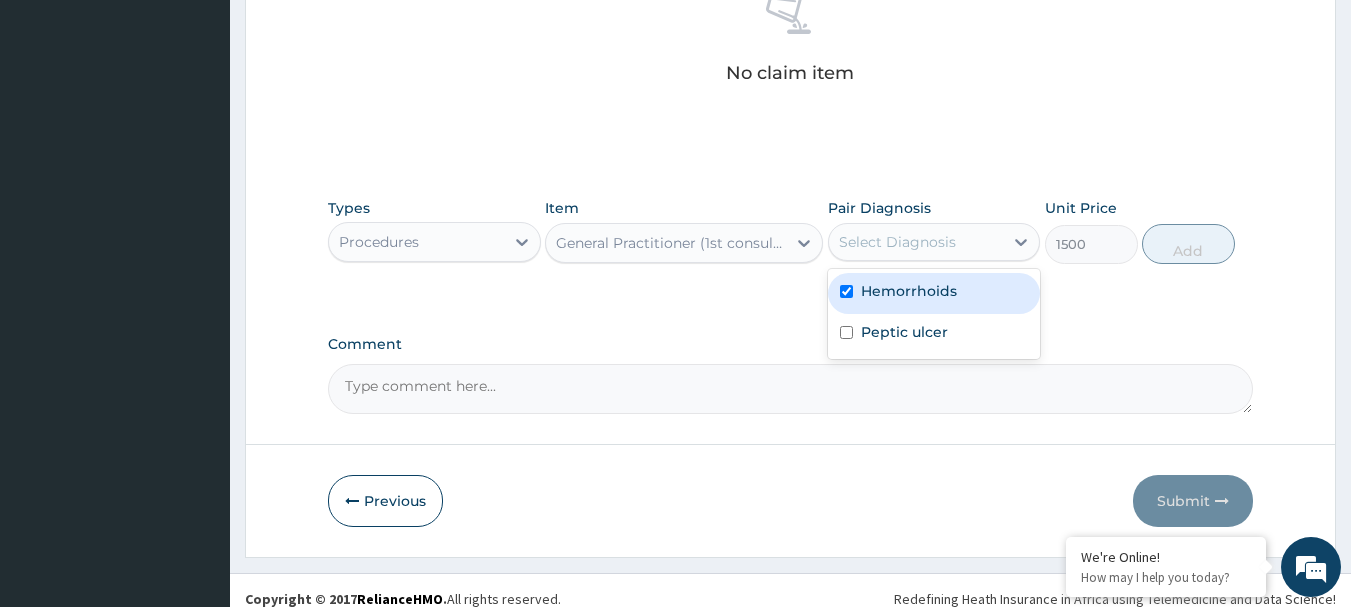 checkbox on "true" 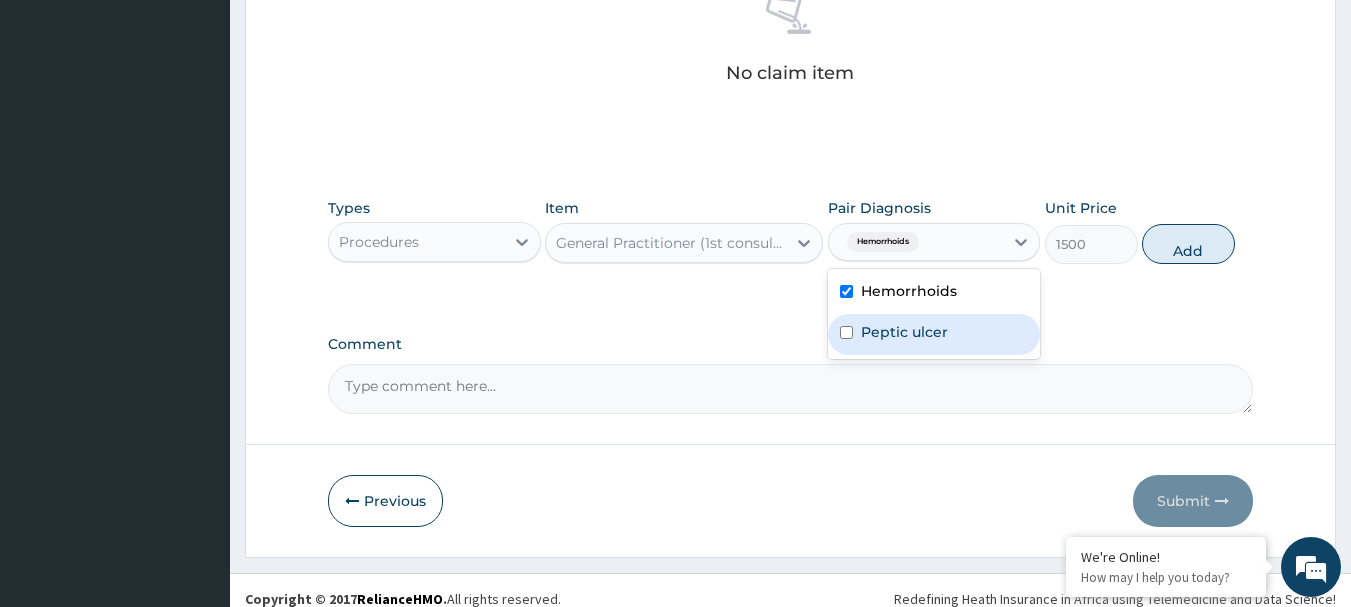 click on "Peptic ulcer" at bounding box center [904, 332] 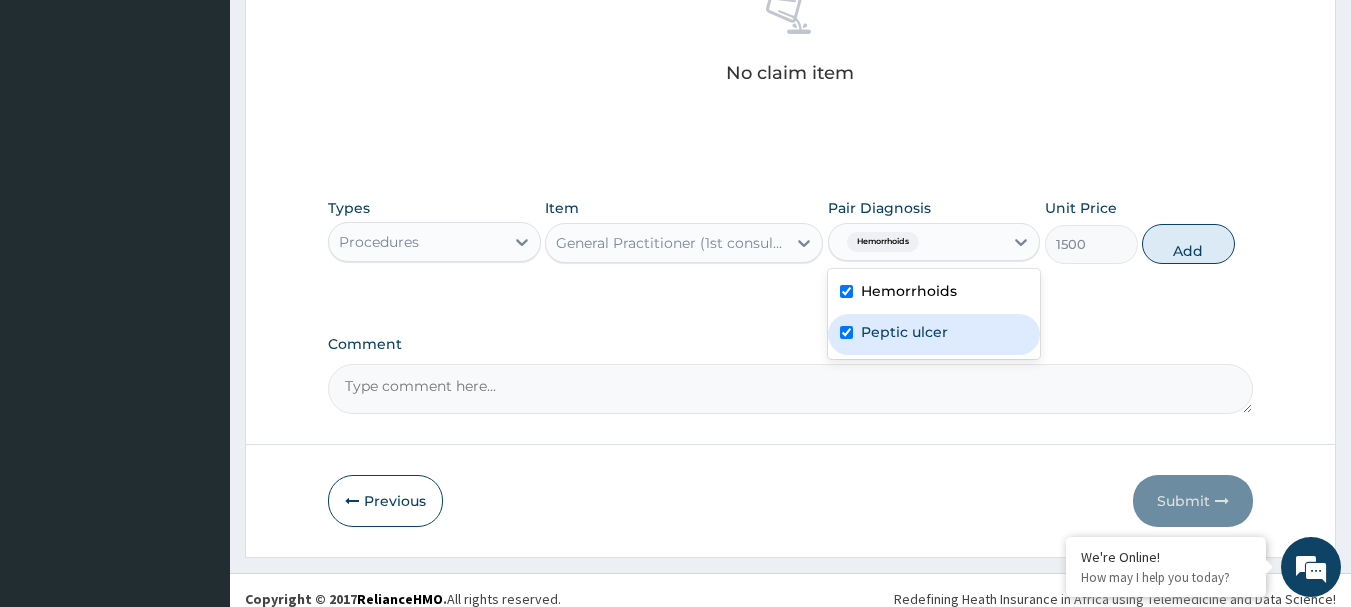 checkbox on "true" 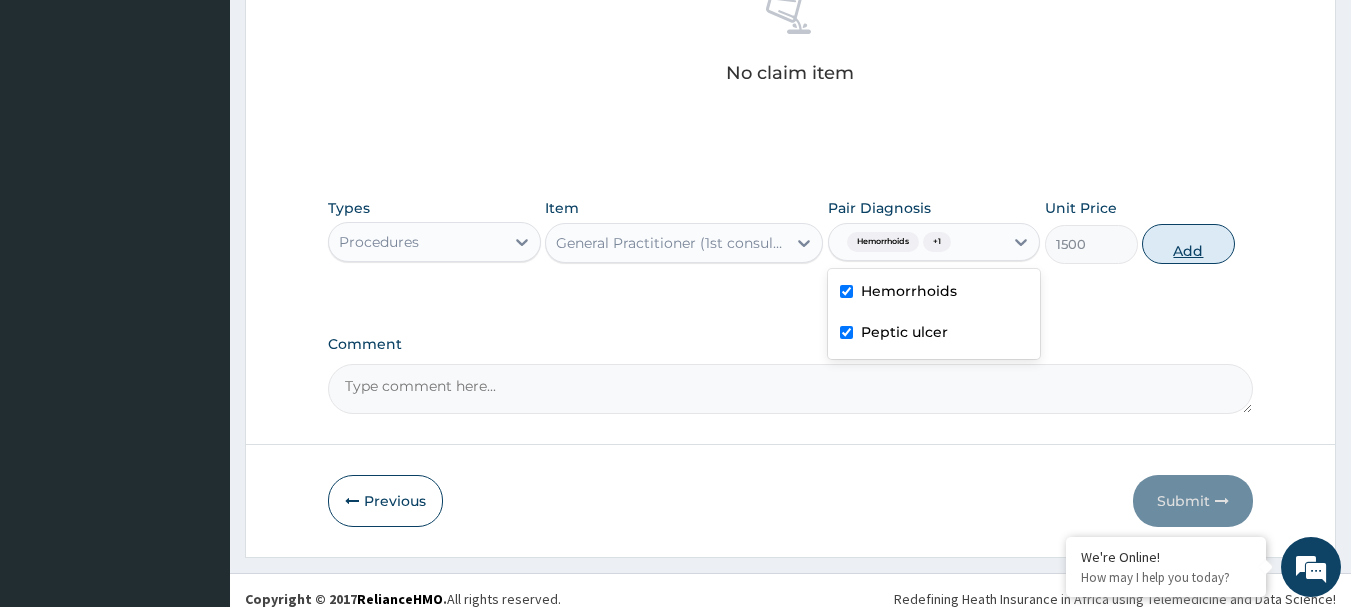 click on "Add" at bounding box center [1188, 244] 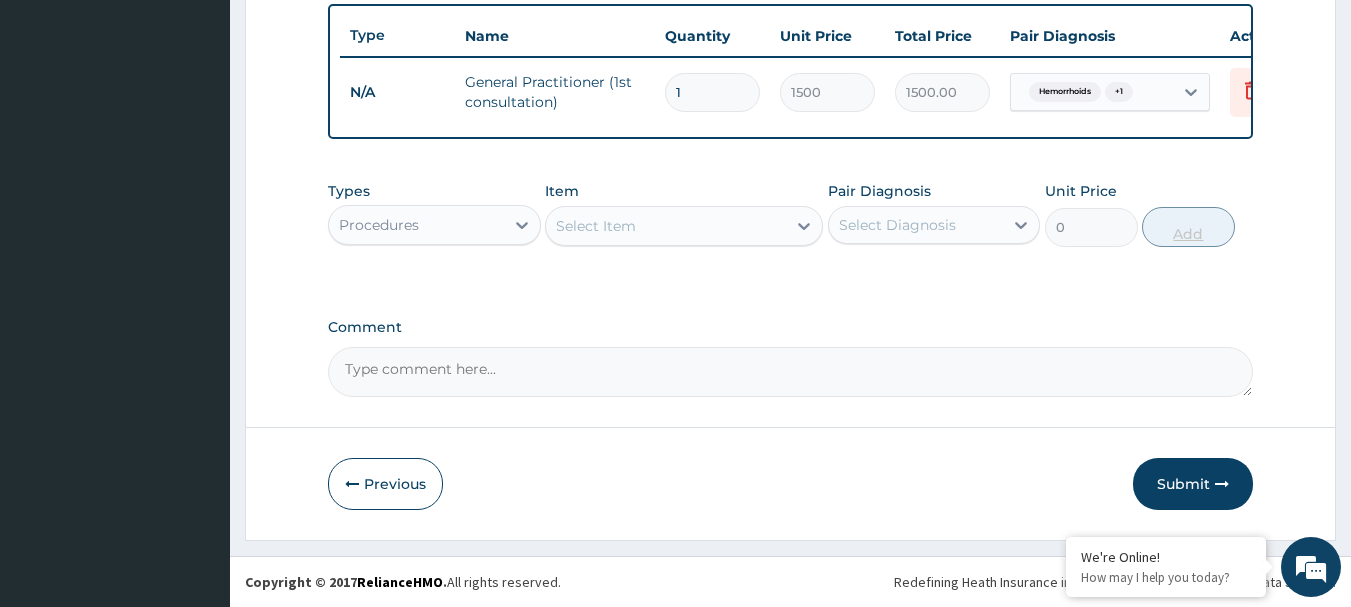 scroll, scrollTop: 755, scrollLeft: 0, axis: vertical 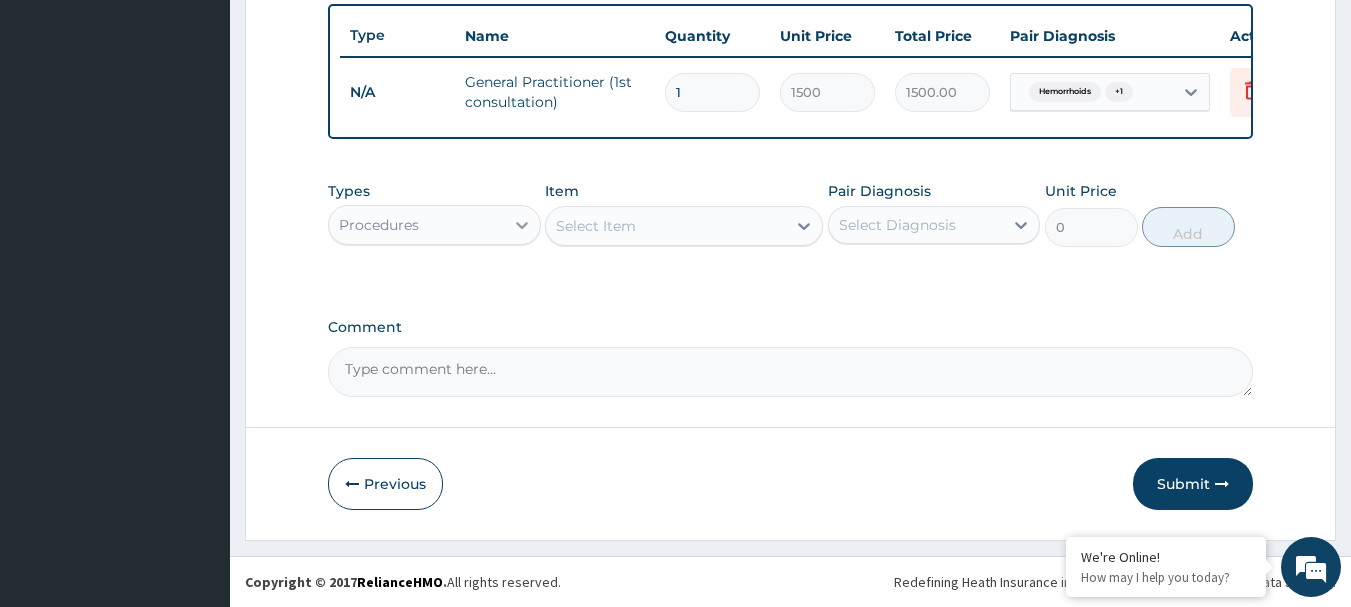 click 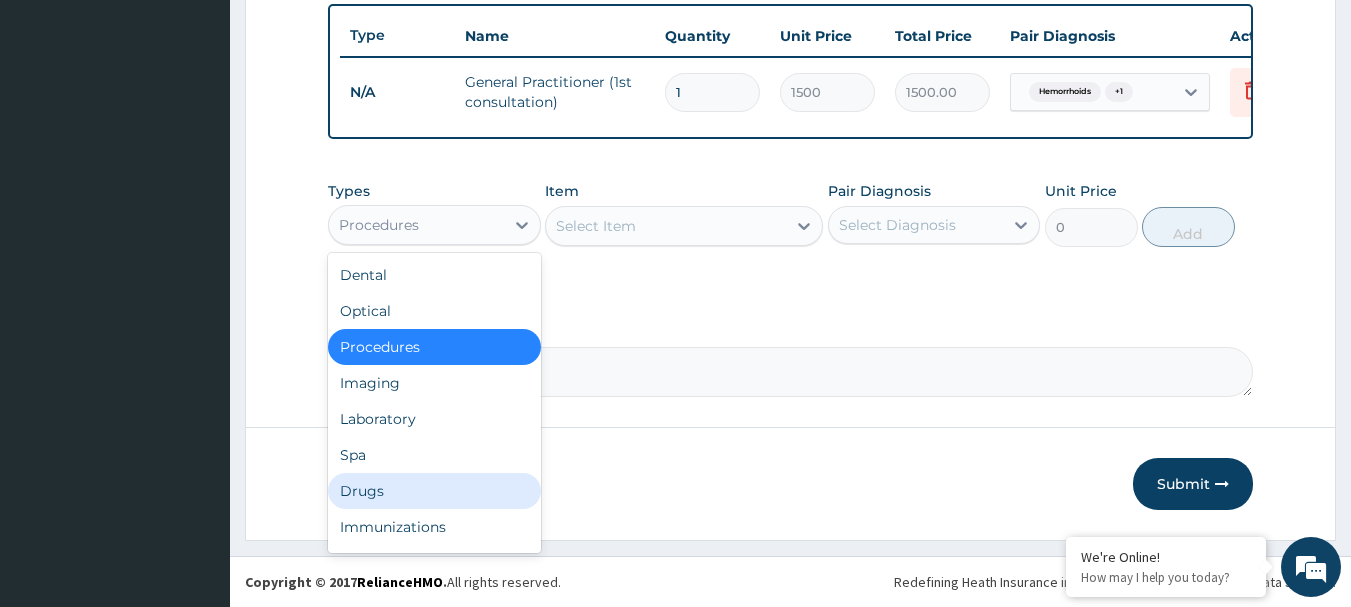 click on "Drugs" at bounding box center [434, 491] 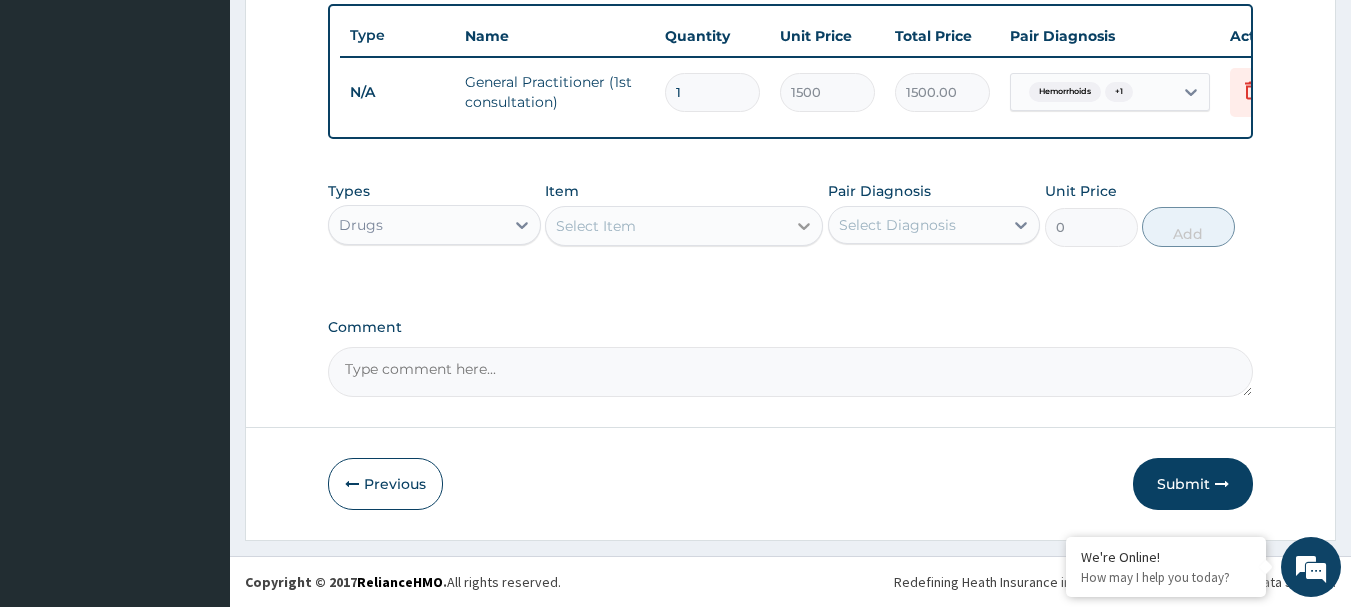 click 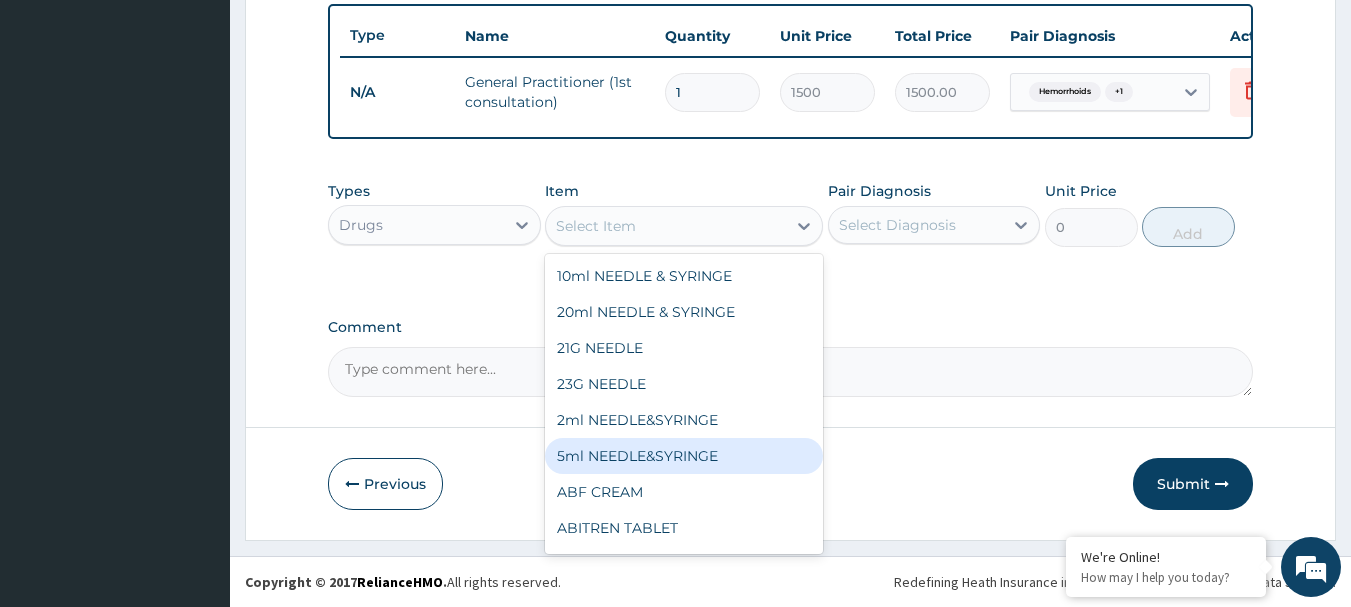 click on "5ml NEEDLE&SYRINGE" at bounding box center (684, 456) 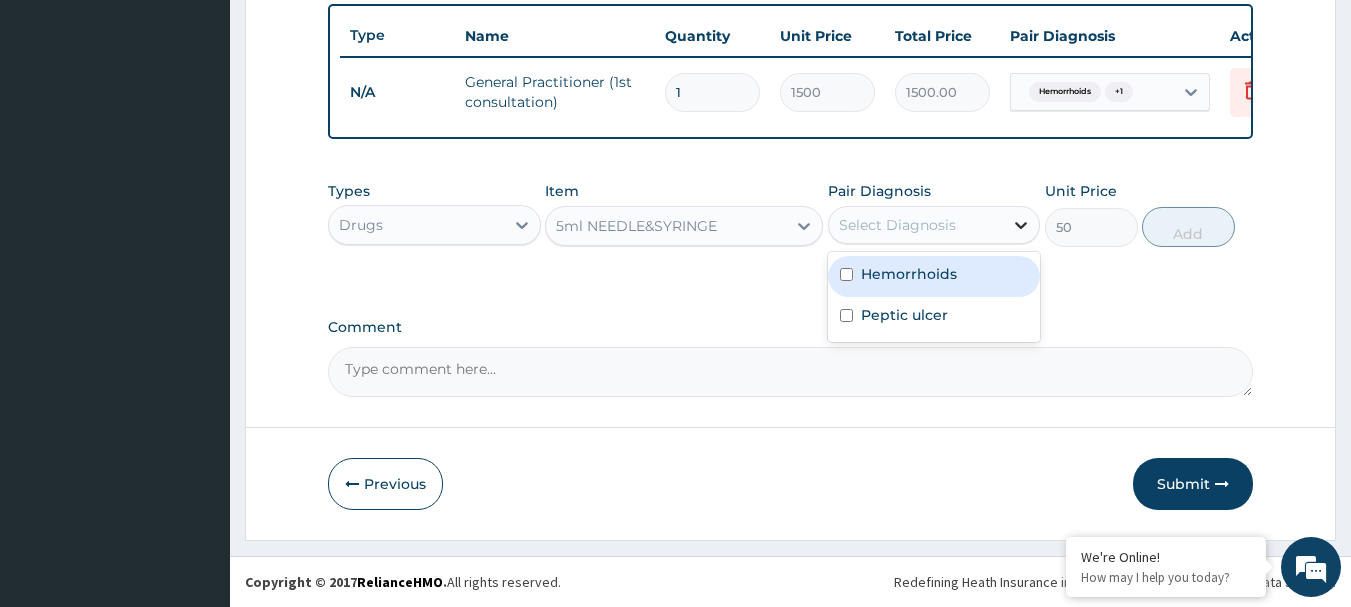click 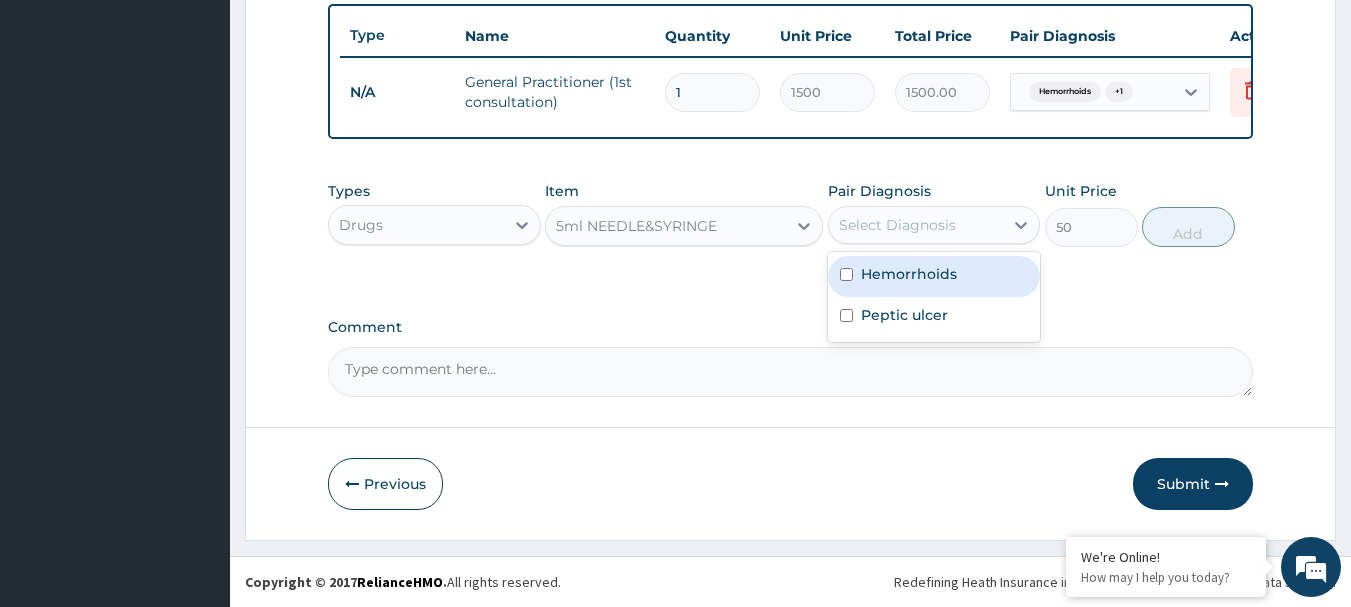 click on "Hemorrhoids" at bounding box center (934, 276) 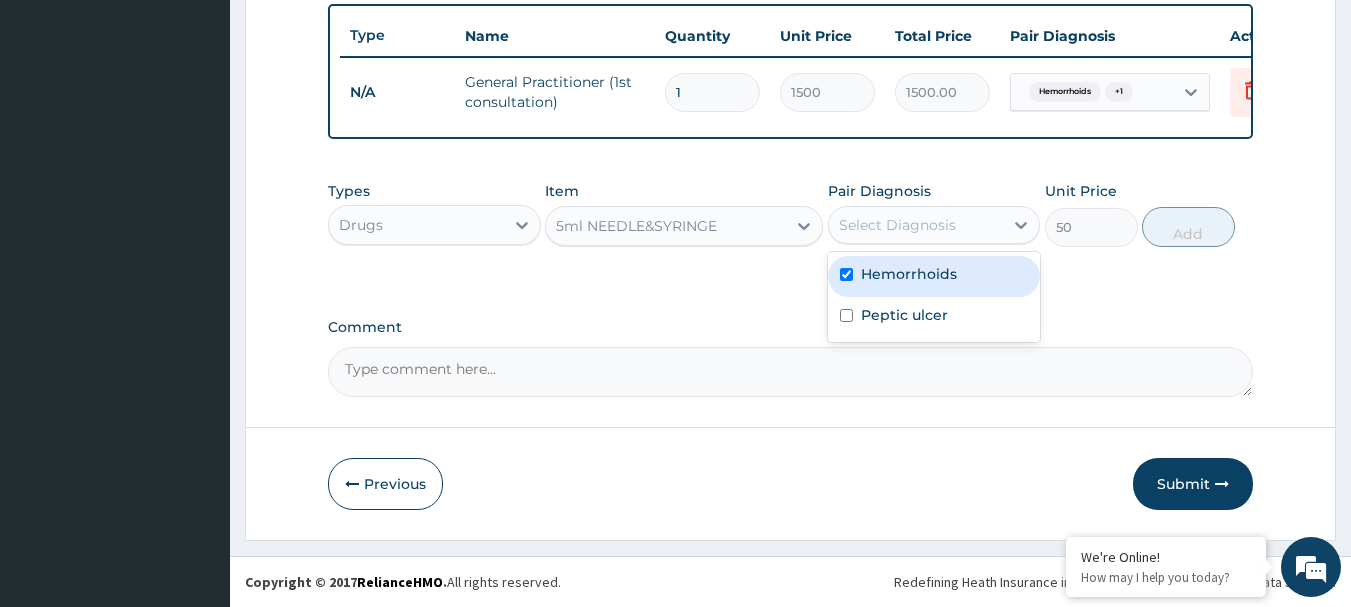 checkbox on "true" 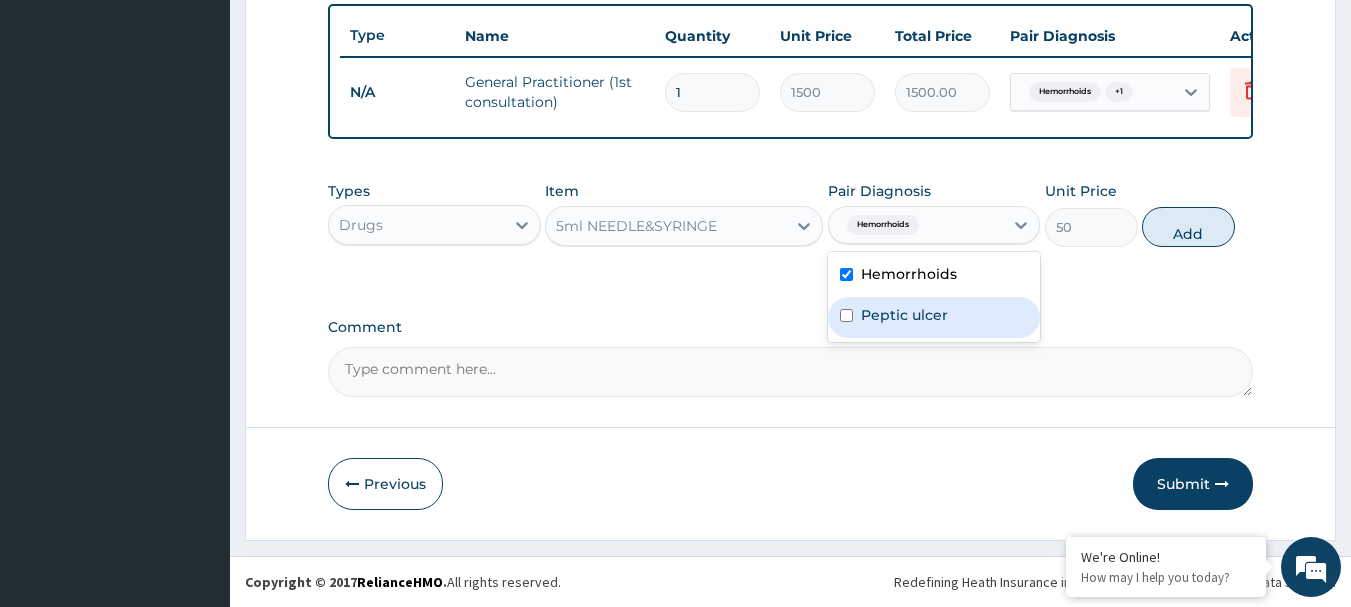 click on "Peptic ulcer" at bounding box center (904, 315) 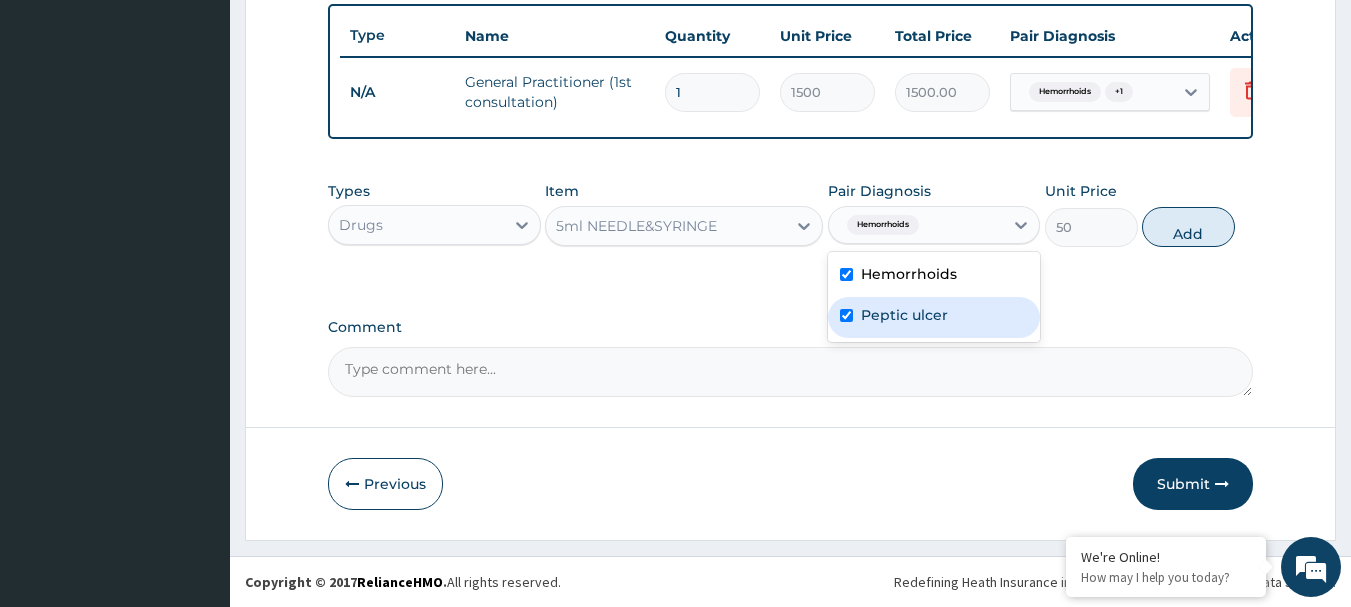 checkbox on "true" 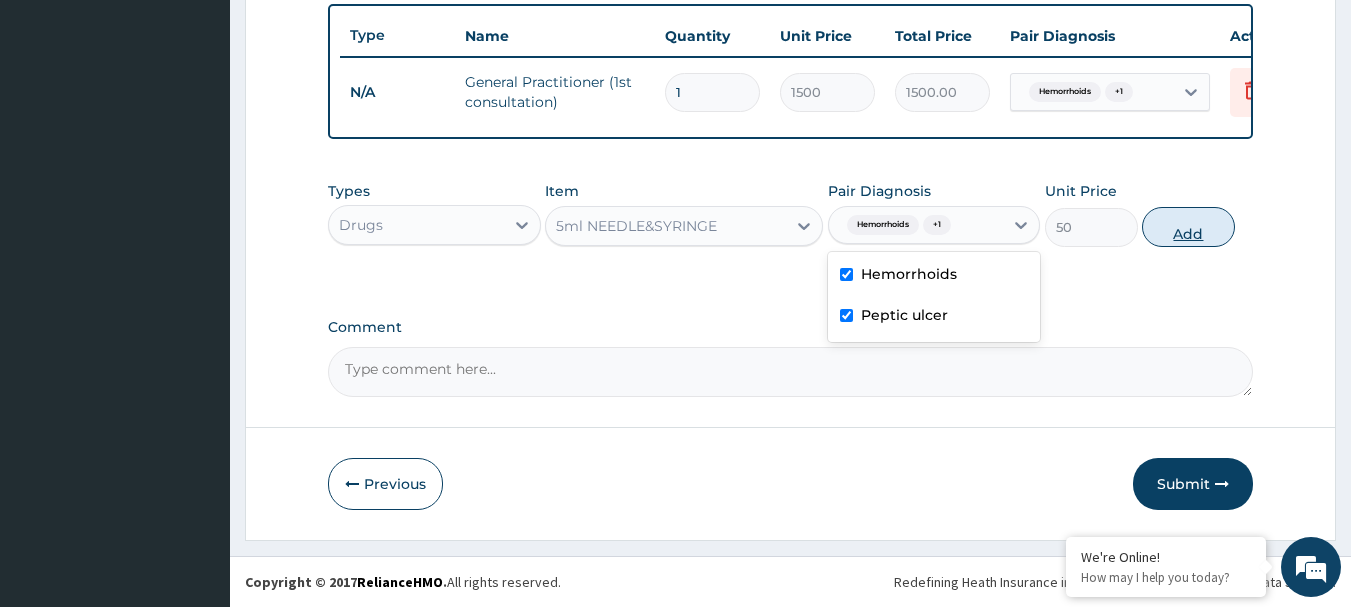 click on "Add" at bounding box center [1188, 227] 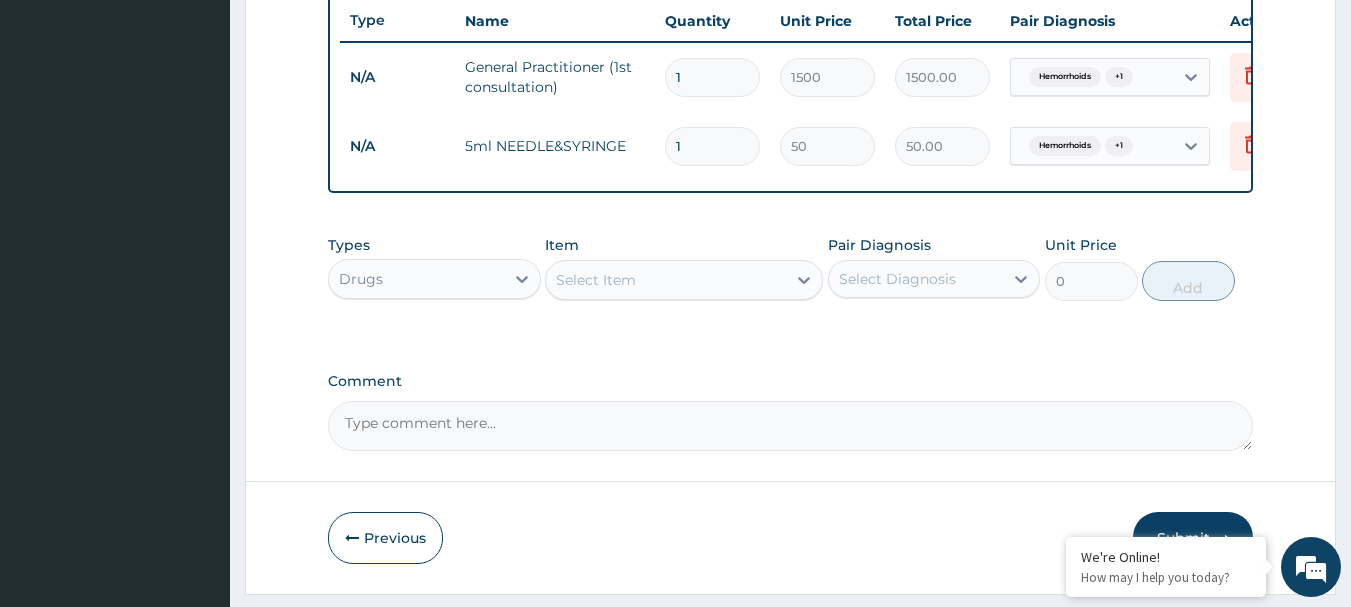 type 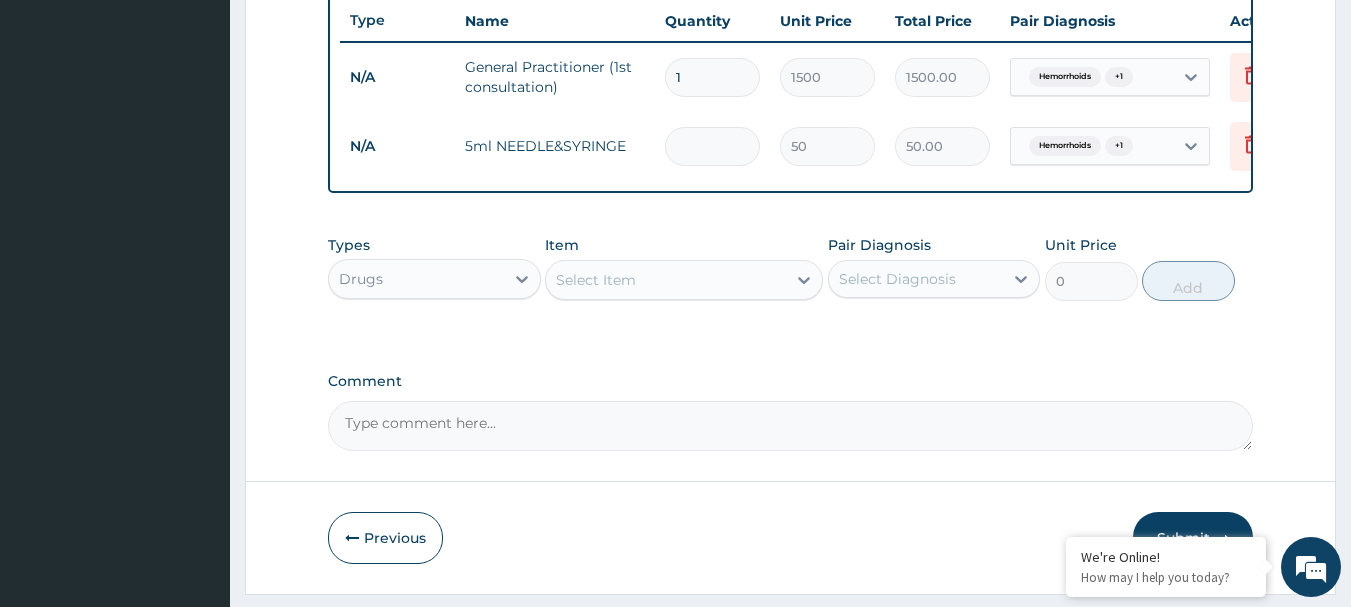 type on "0.00" 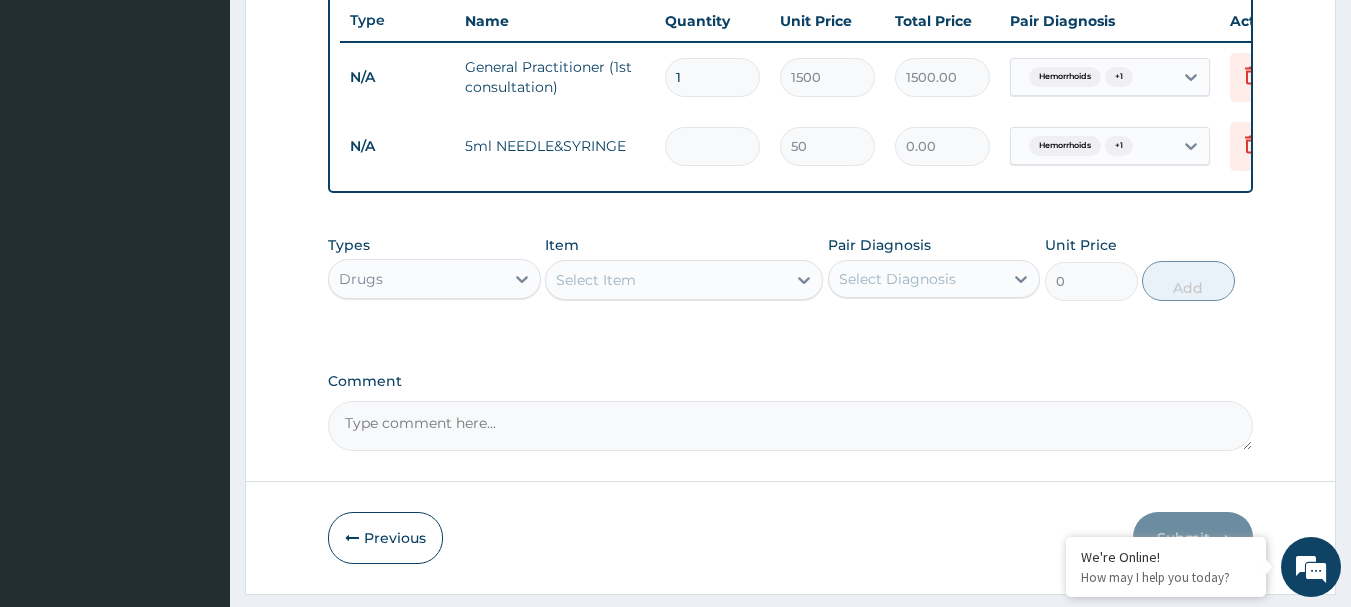 type on "2" 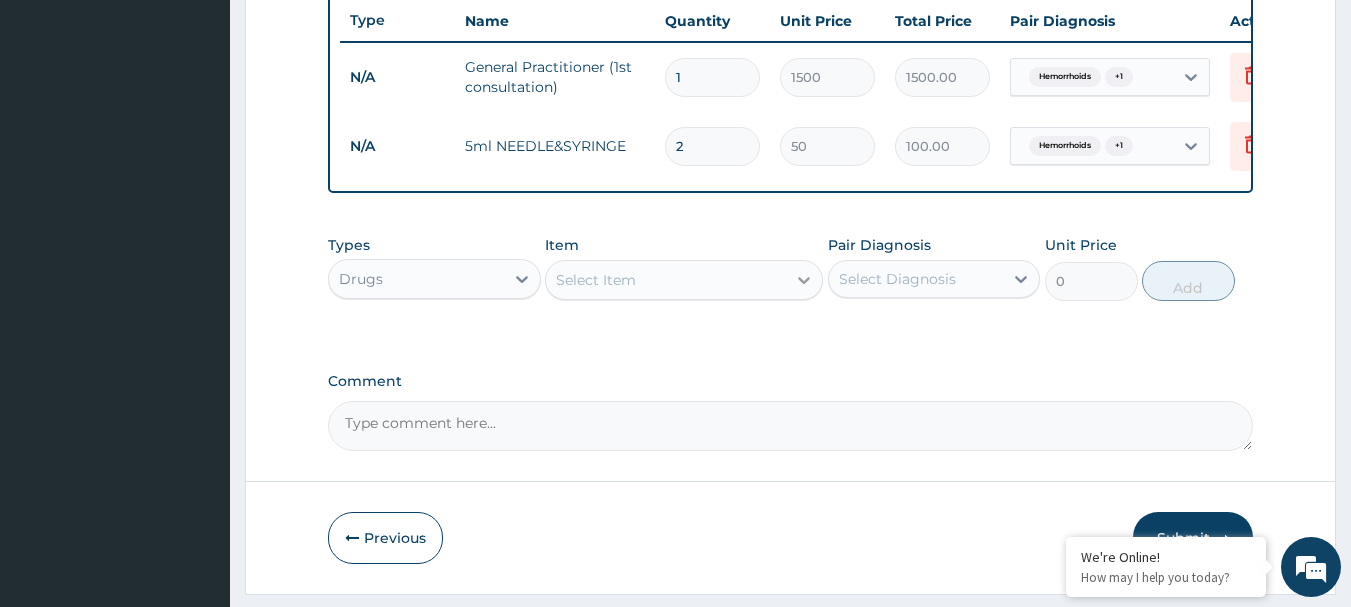 type on "2" 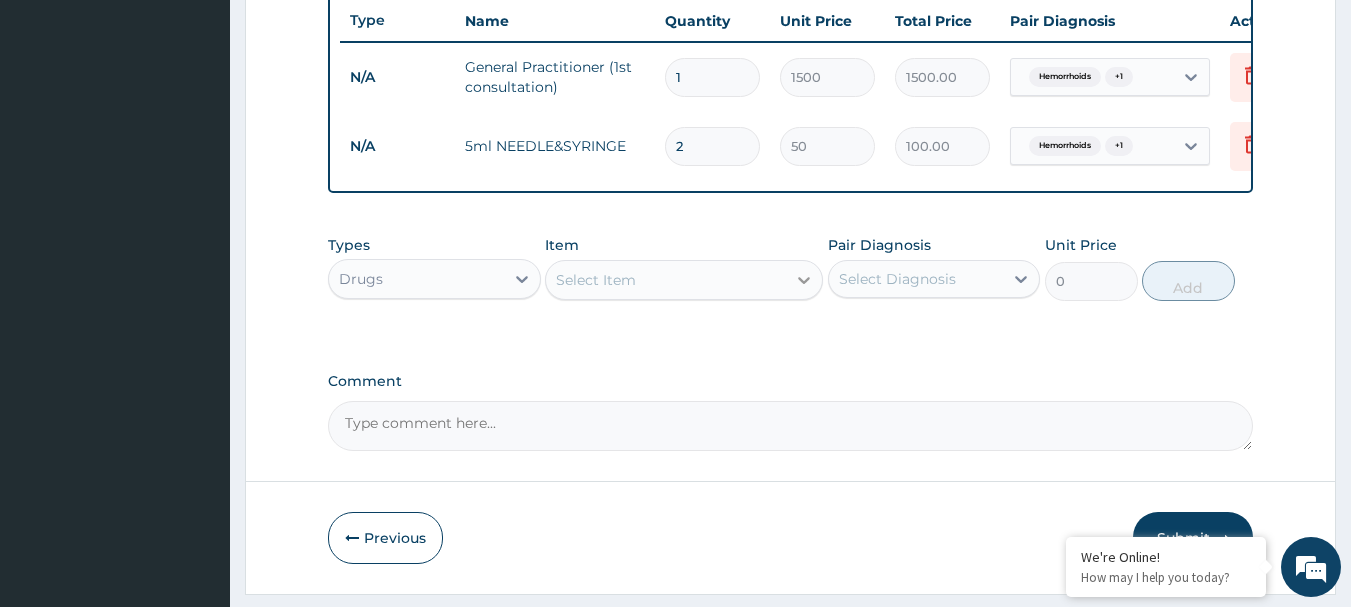 click 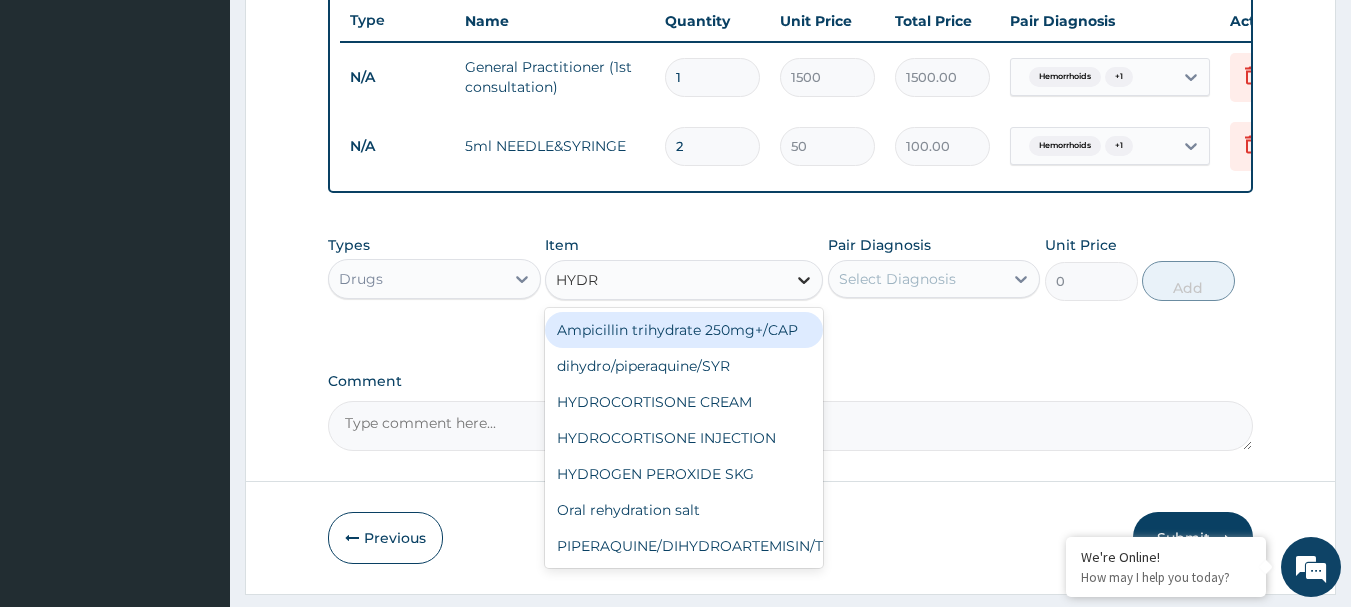 type on "HYDRO" 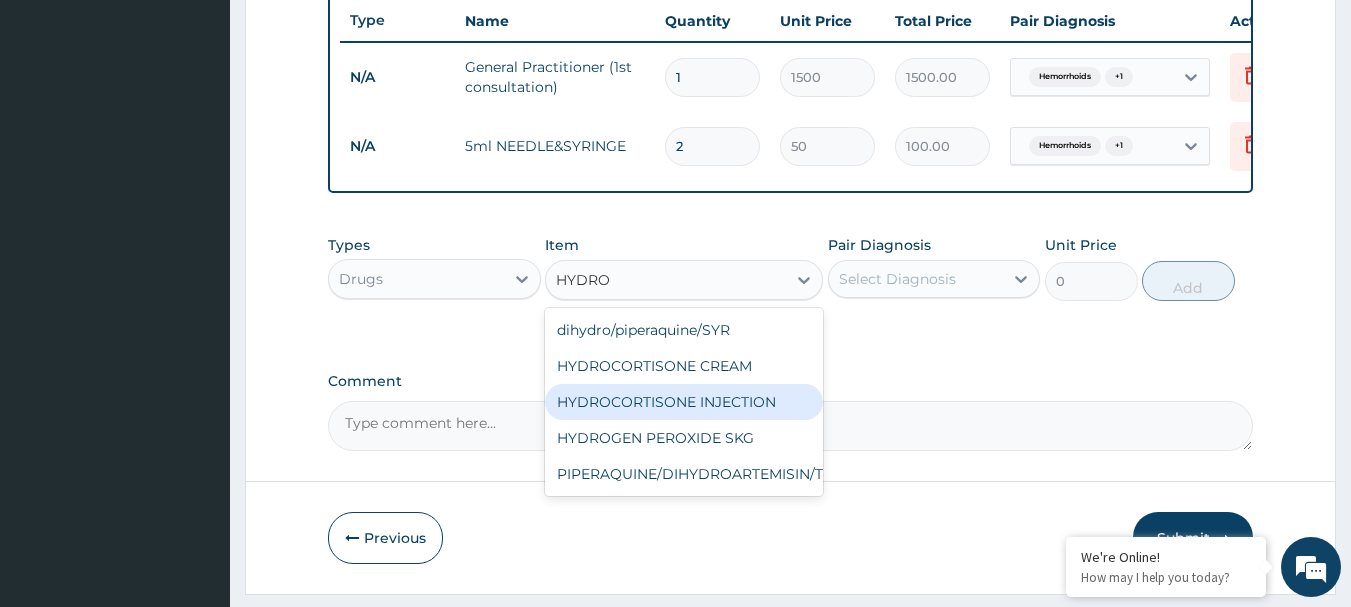 click on "HYDROCORTISONE INJECTION" at bounding box center (684, 402) 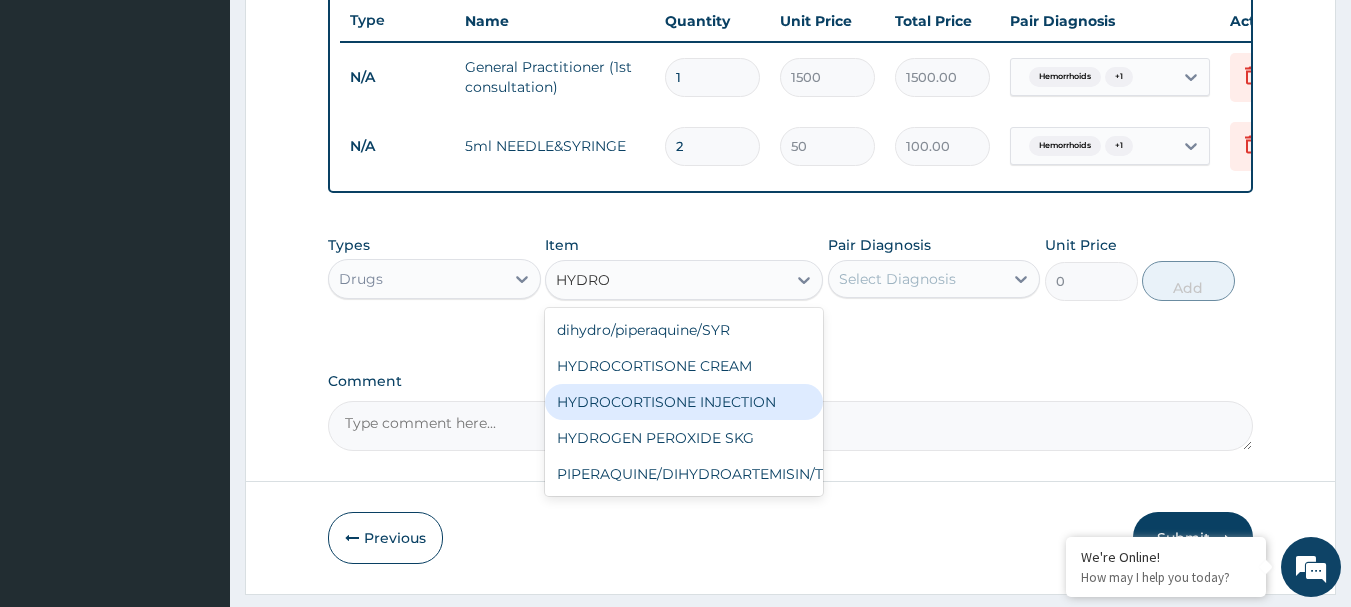 type 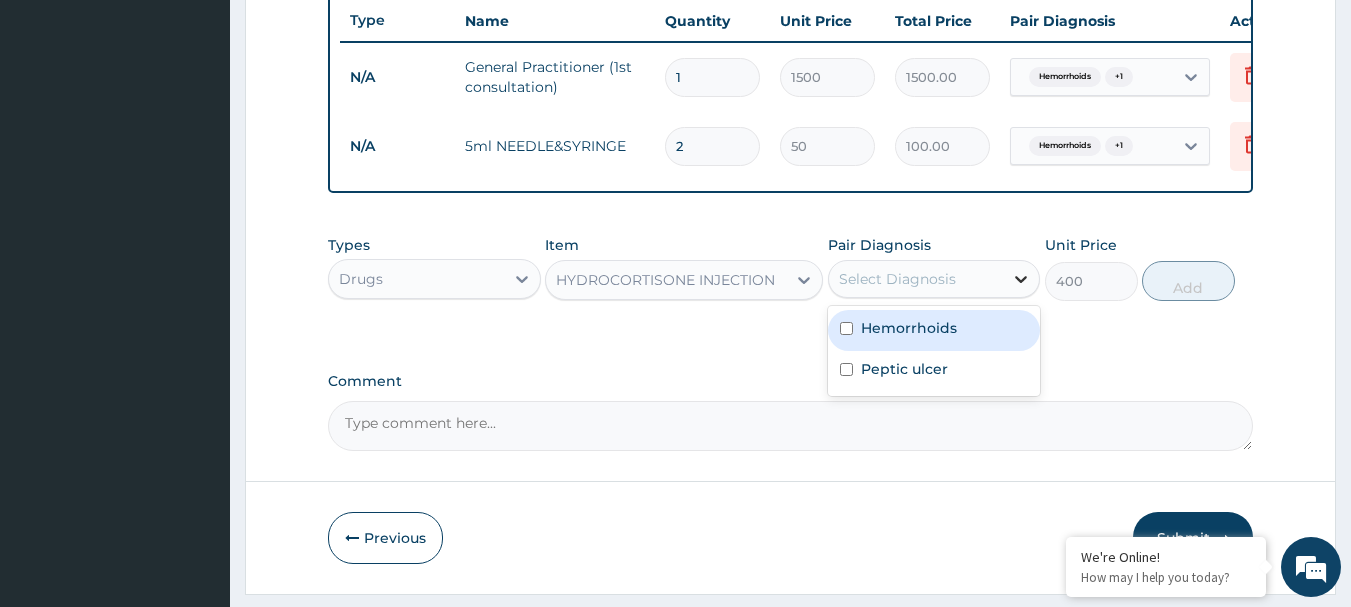 click 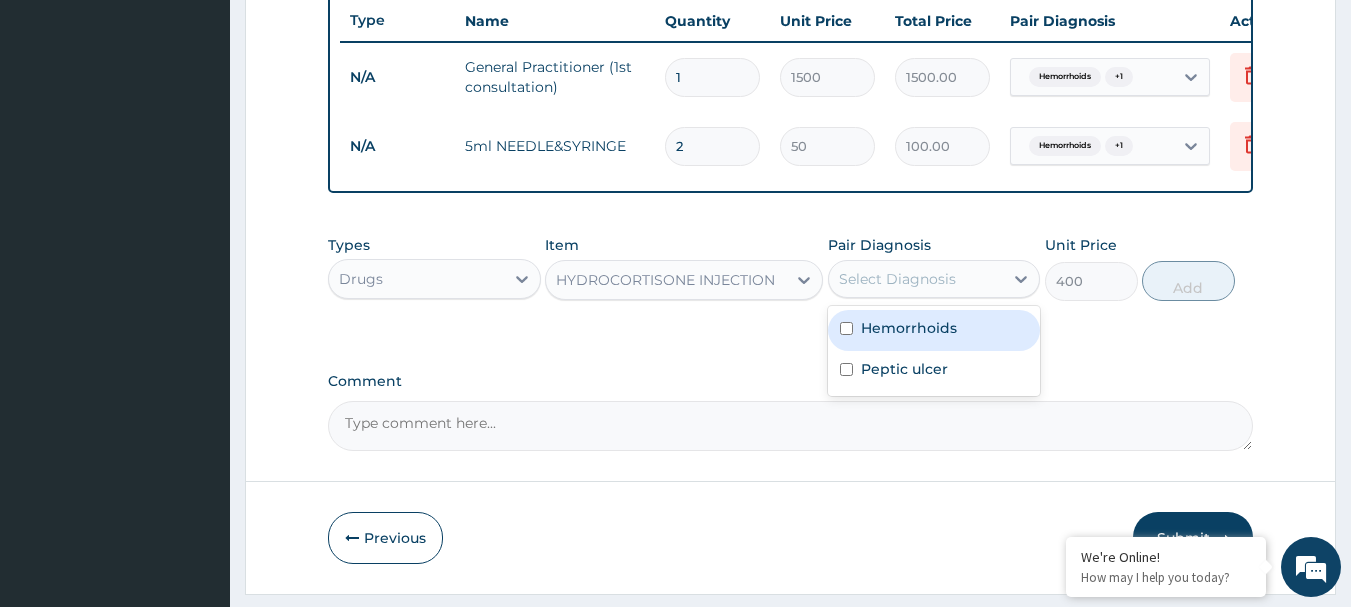 click on "Hemorrhoids" at bounding box center (934, 330) 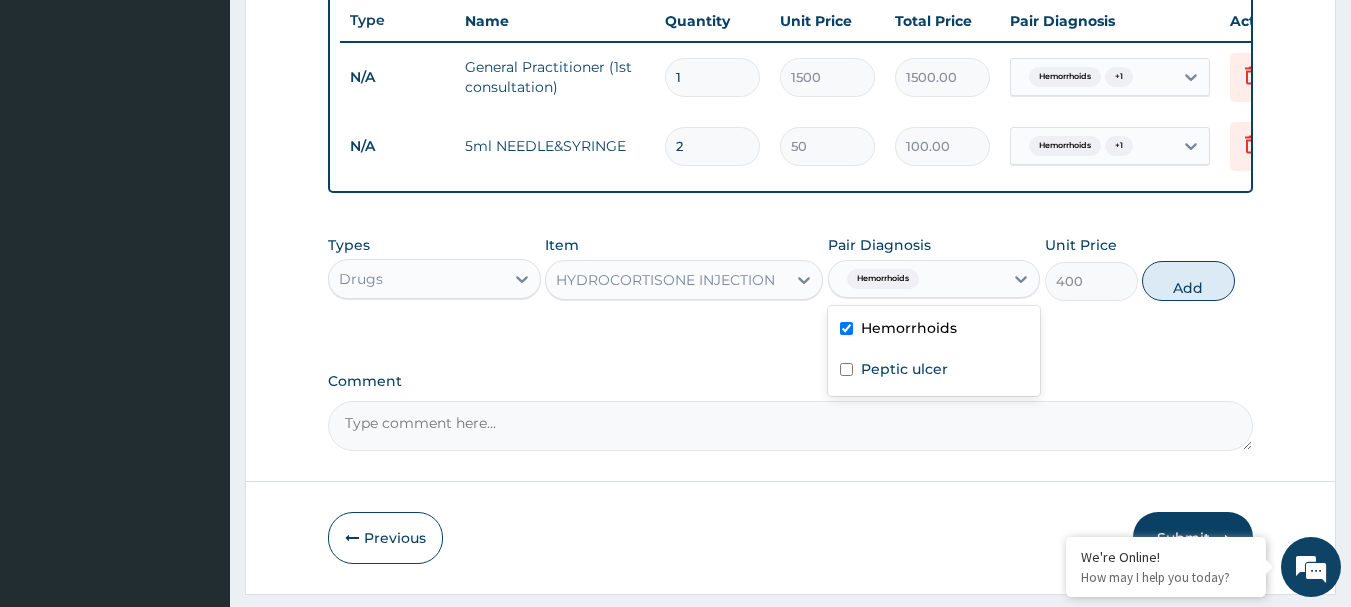 checkbox on "true" 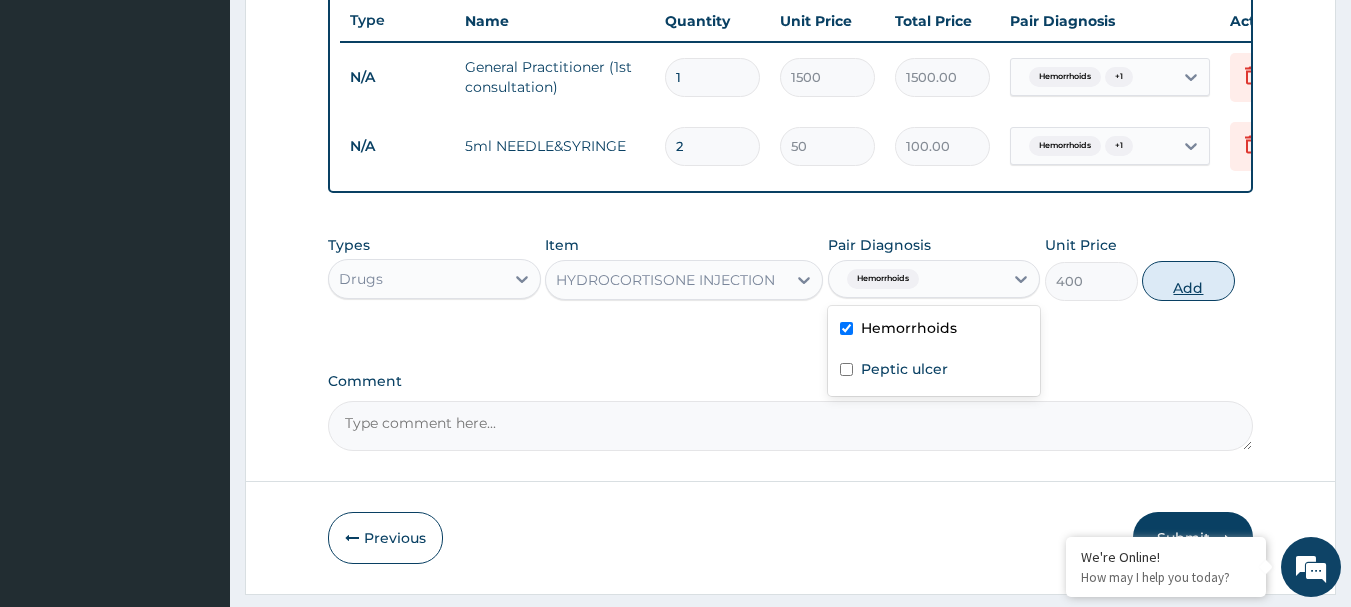 click on "Add" at bounding box center (1188, 281) 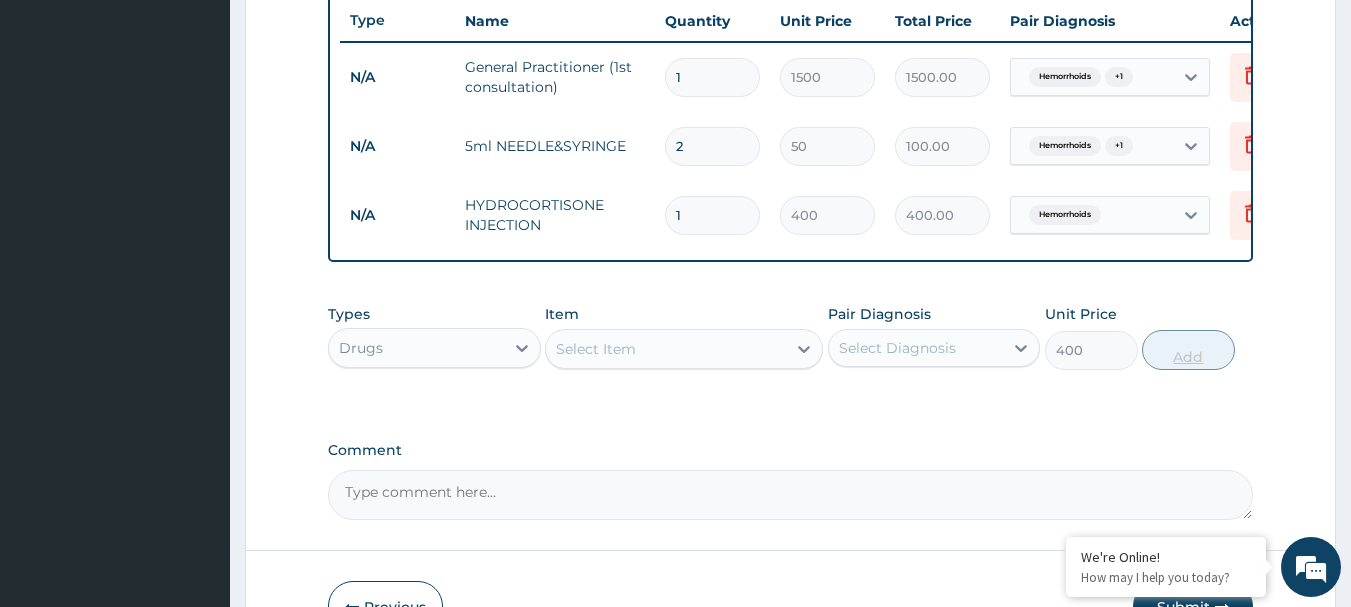 type on "0" 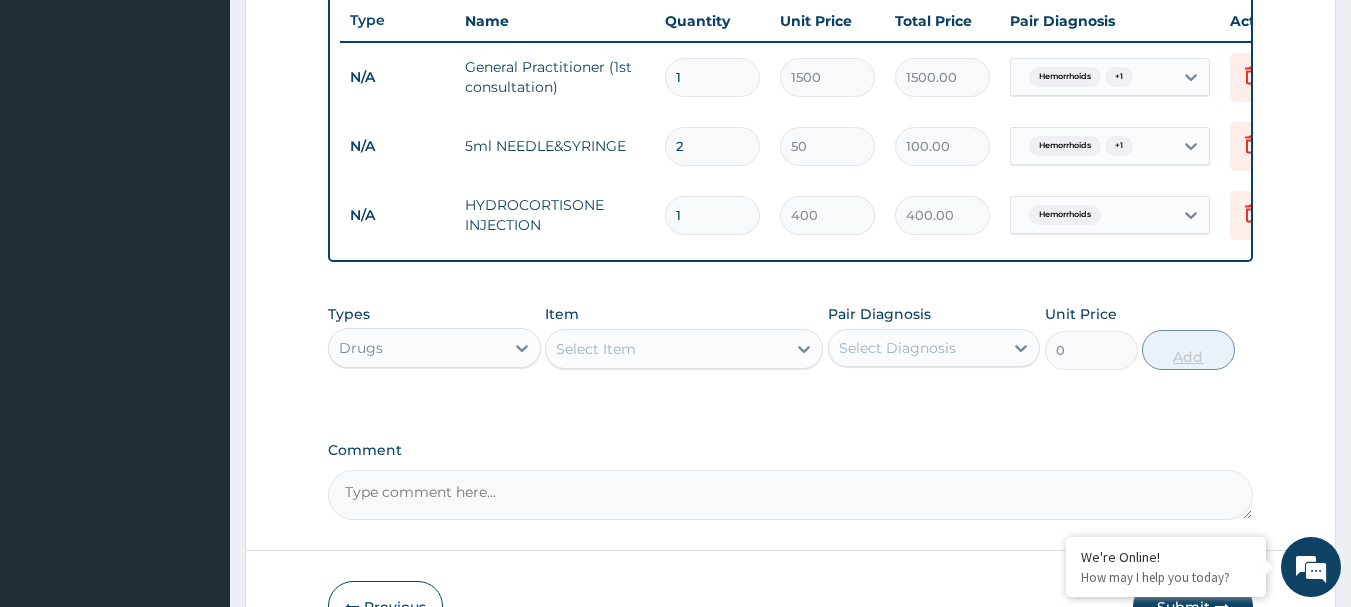 type 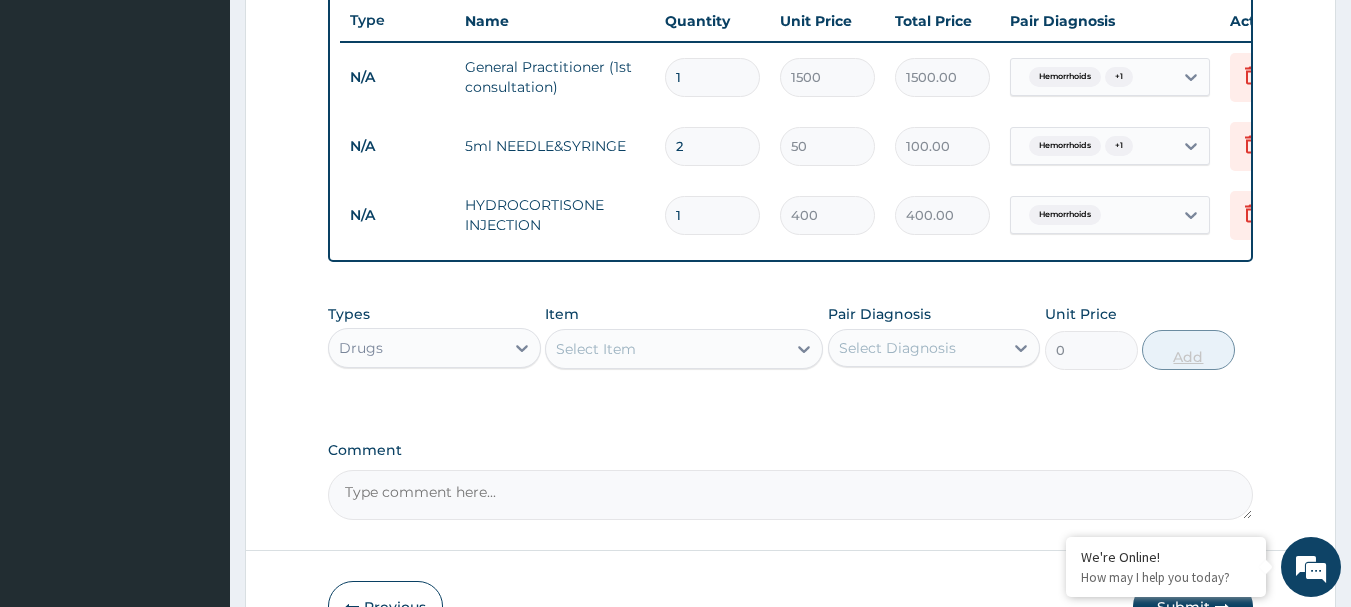 type on "0.00" 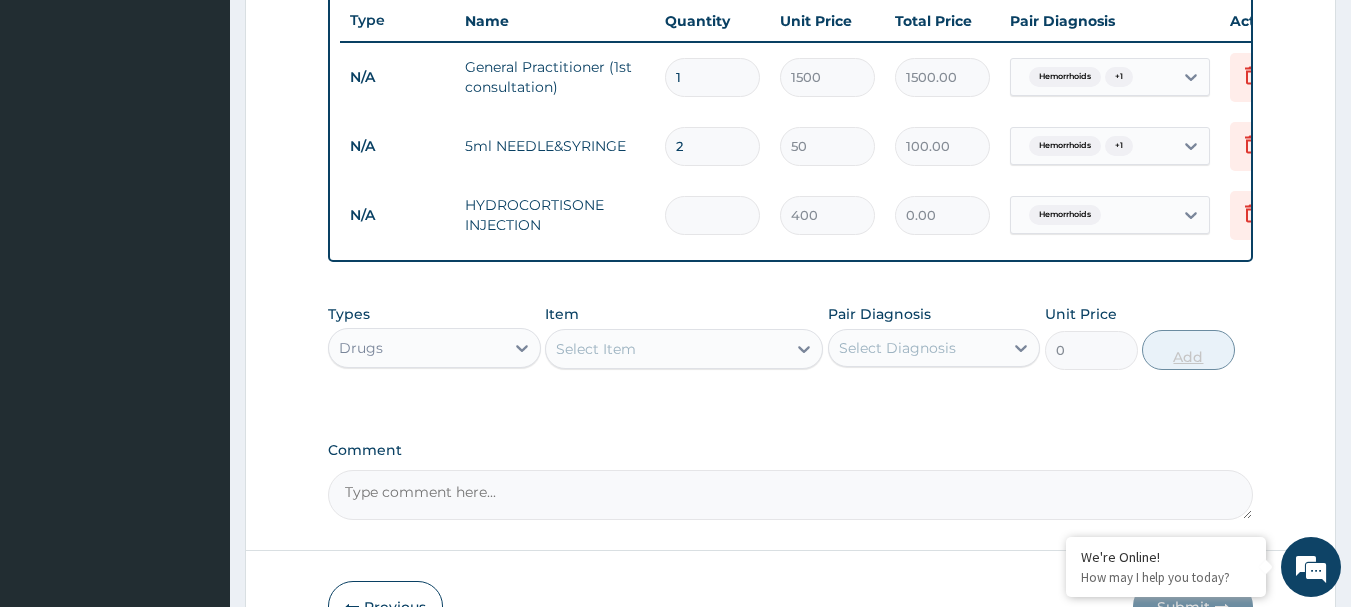 type on "2" 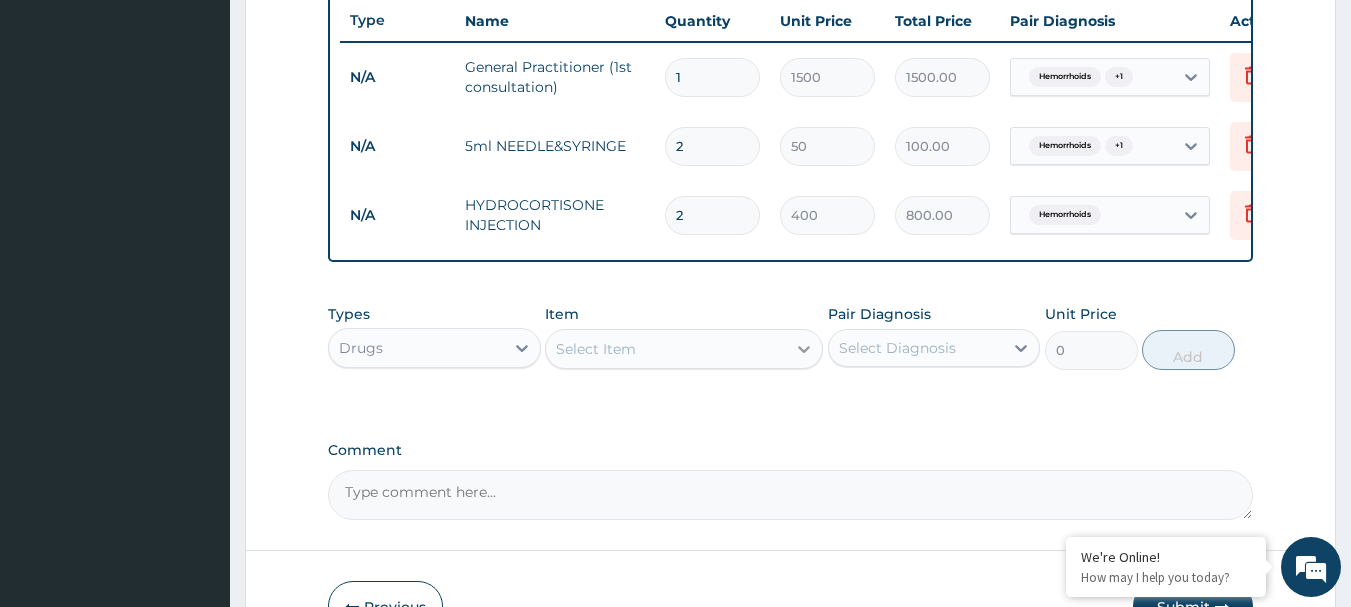 type on "2" 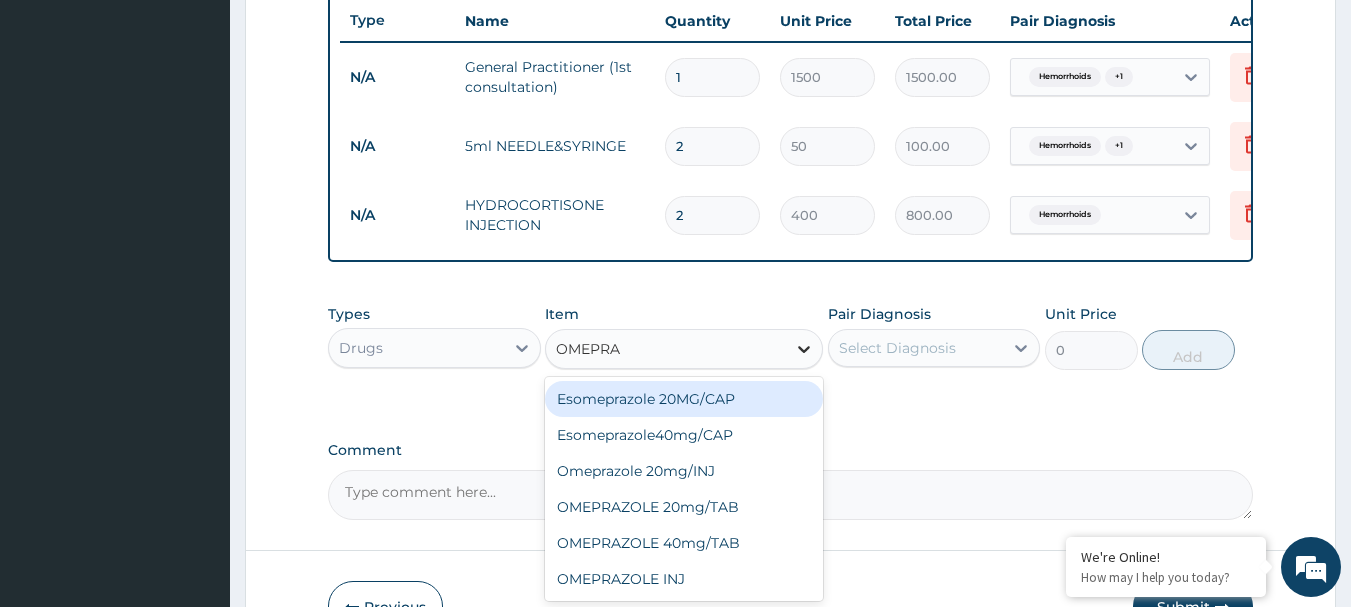 type on "OMEPRAZ" 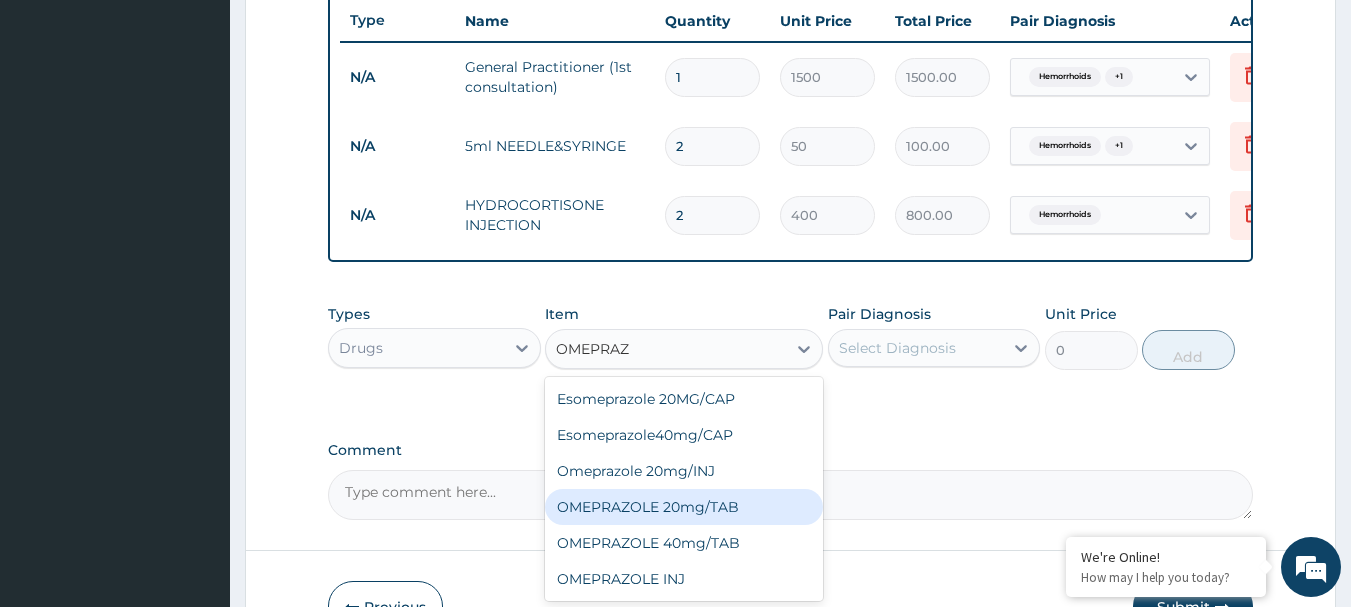 click on "OMEPRAZOLE 20mg/TAB" at bounding box center (684, 507) 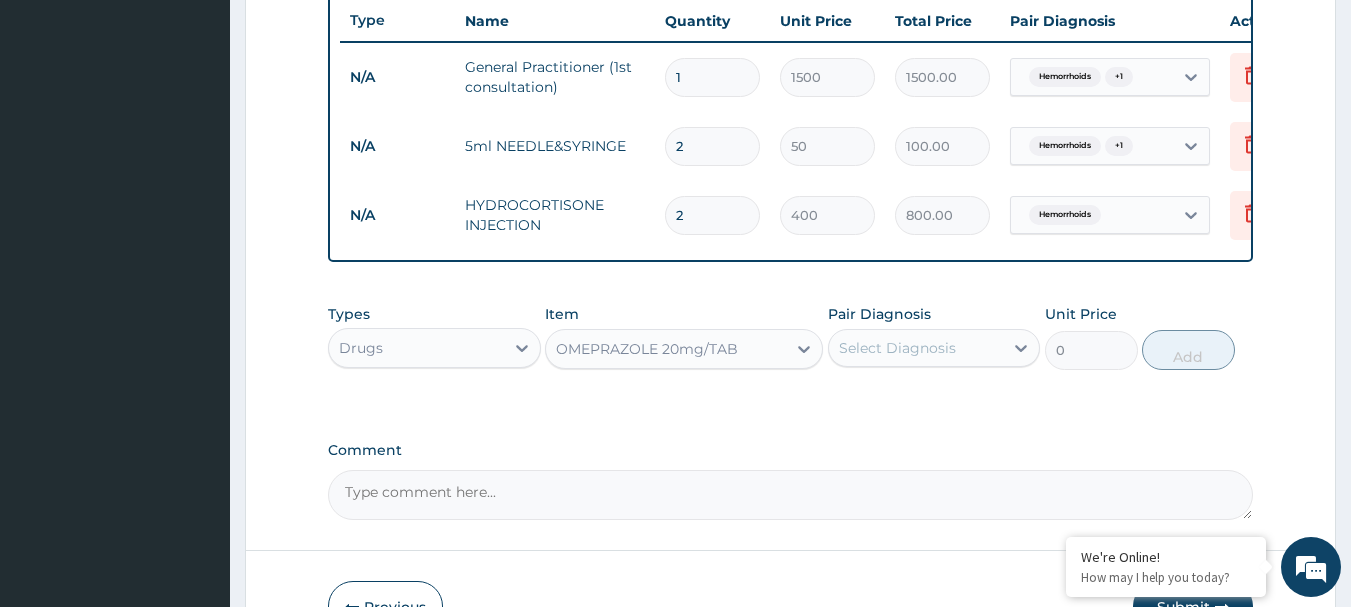 type 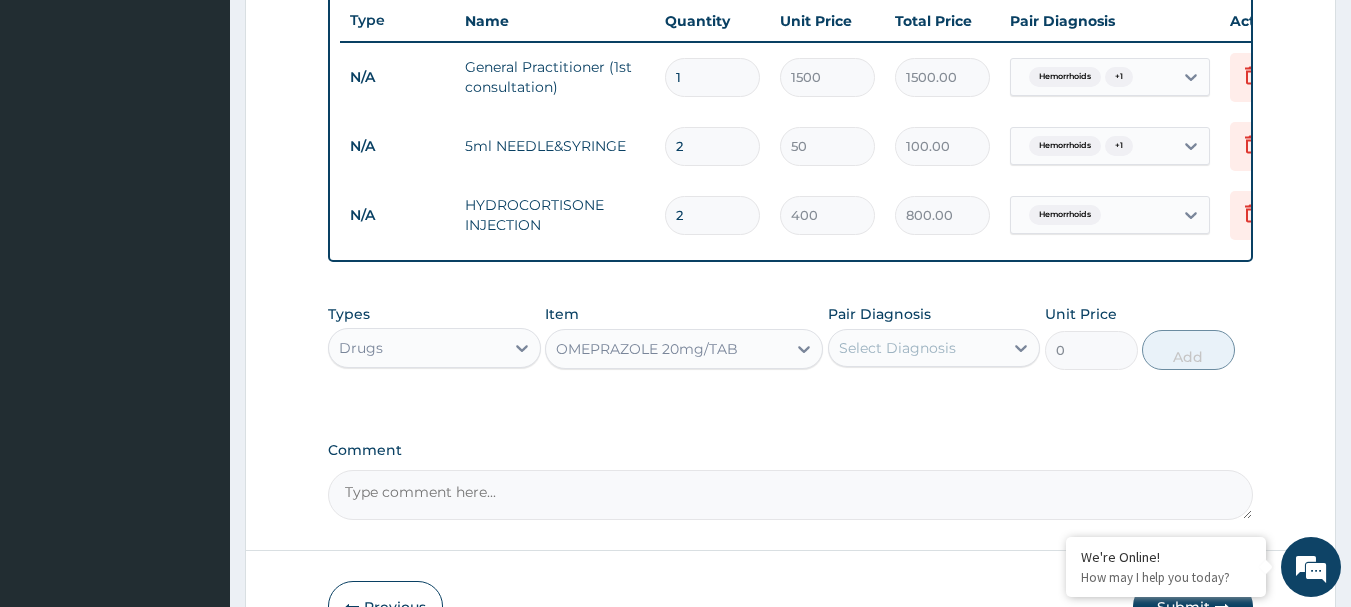 type on "100" 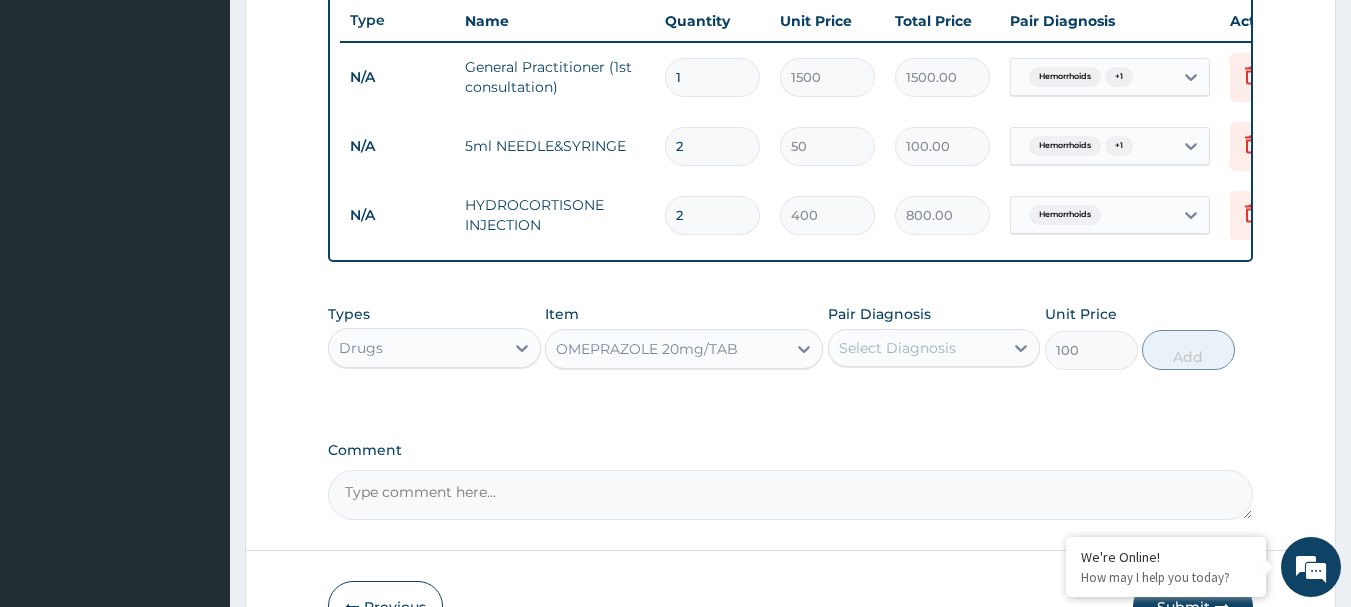 click on "Comment" at bounding box center [791, 495] 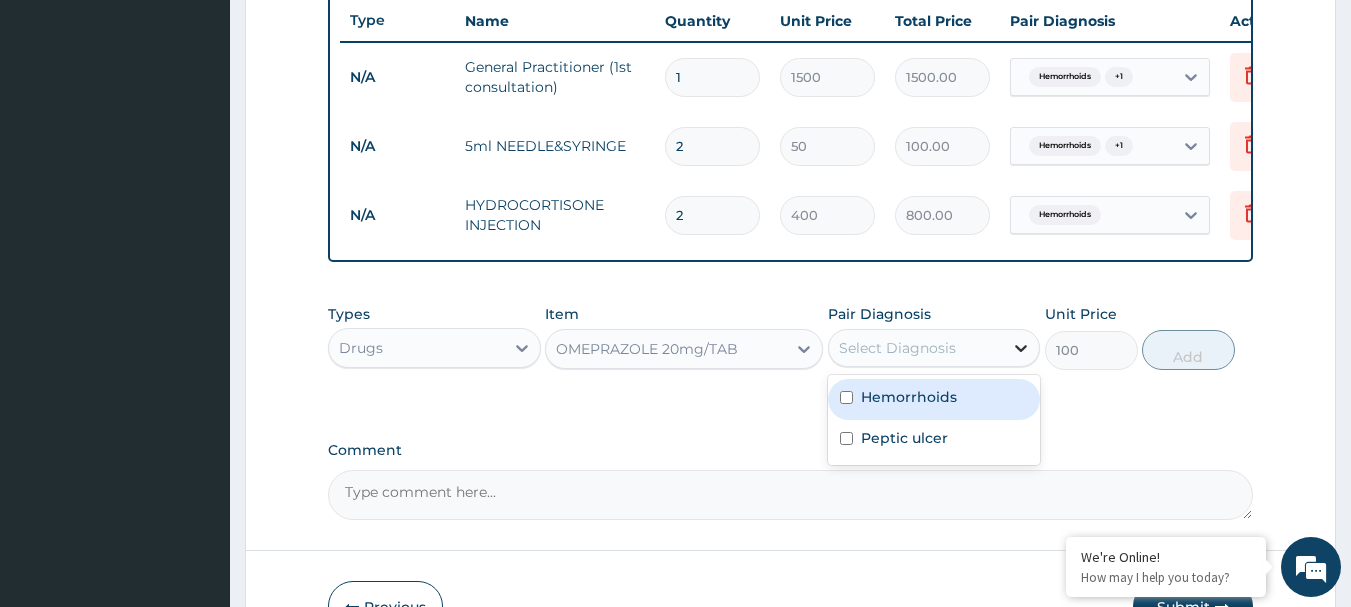 click 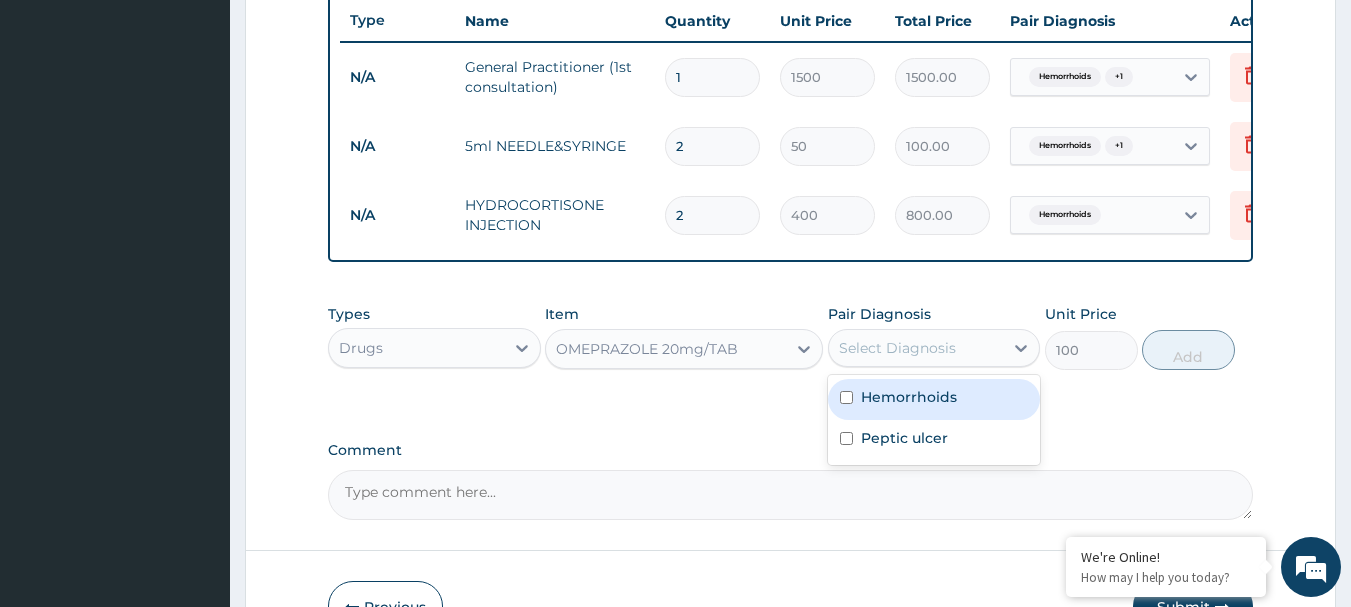 click on "Hemorrhoids" at bounding box center (934, 399) 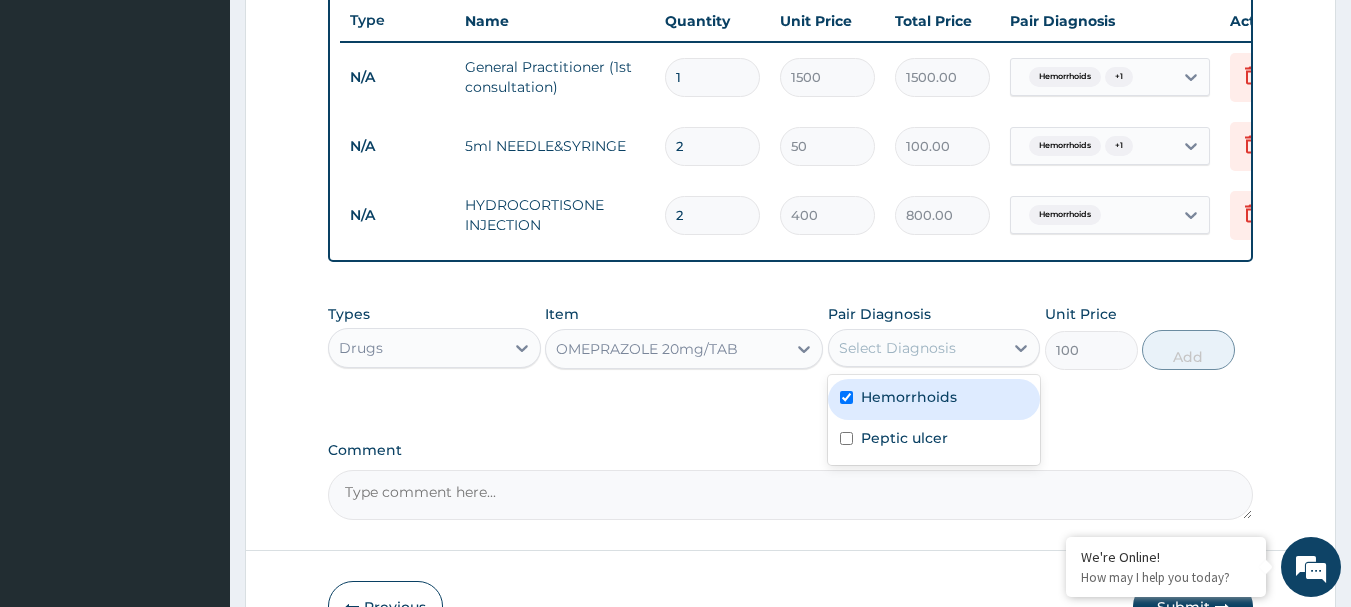 checkbox on "true" 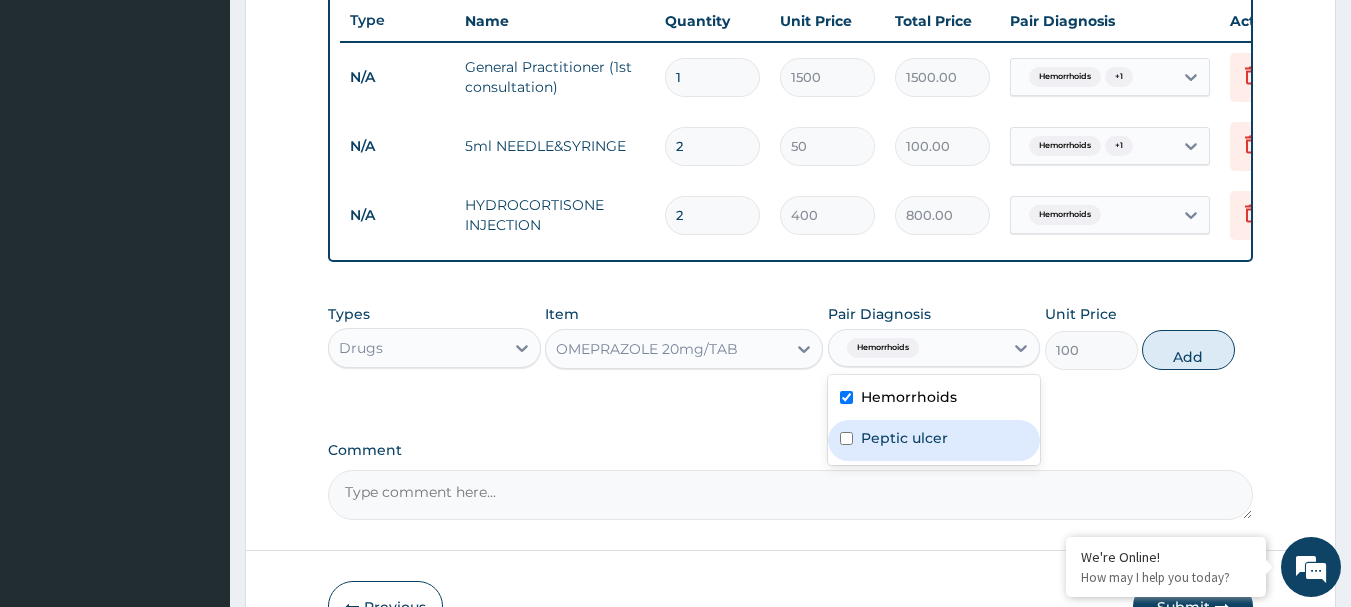click on "Peptic ulcer" at bounding box center [904, 438] 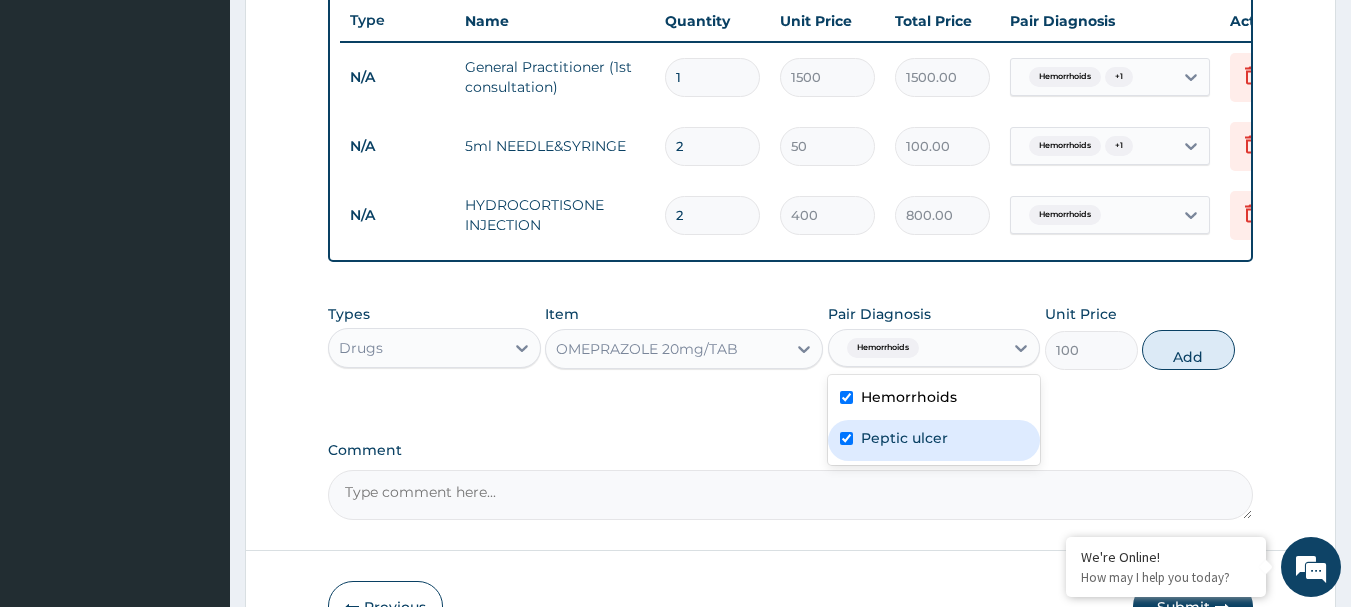checkbox on "true" 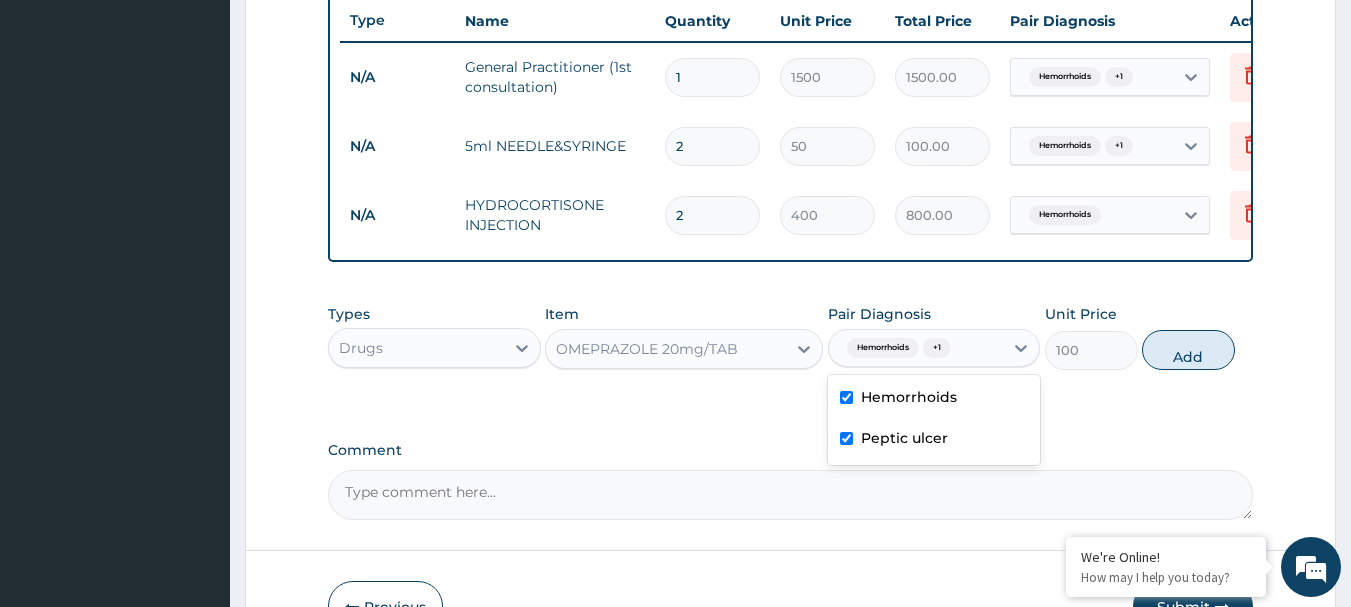 click on "Hemorrhoids" at bounding box center [909, 397] 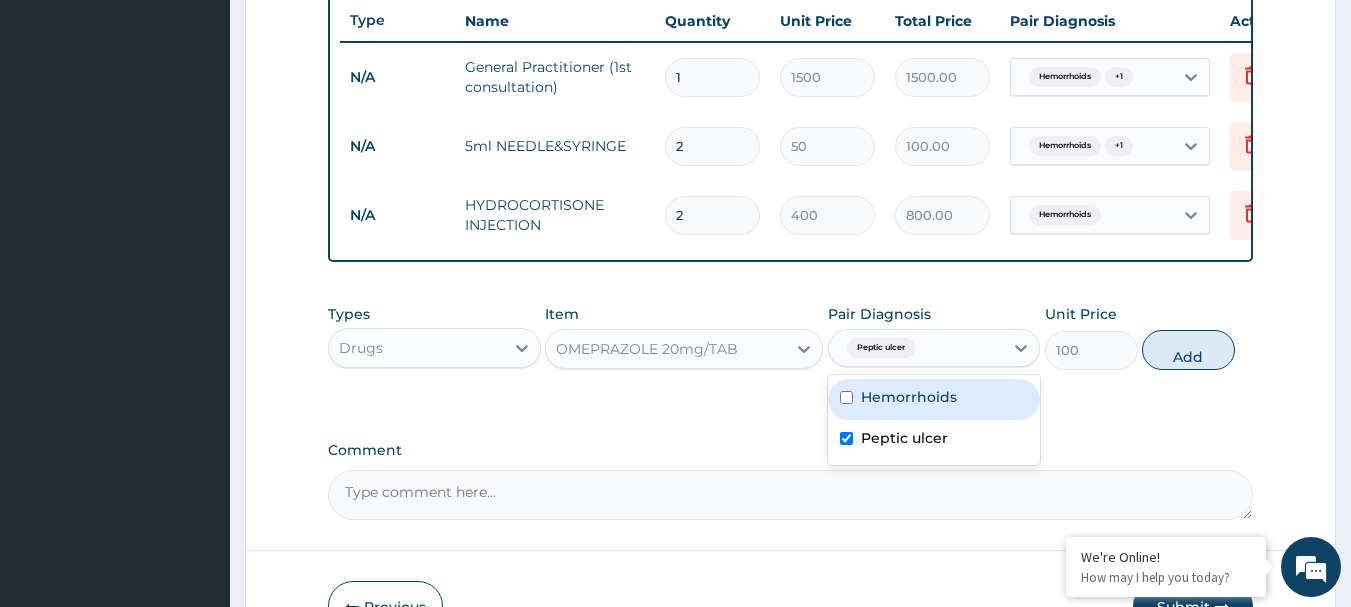 checkbox on "false" 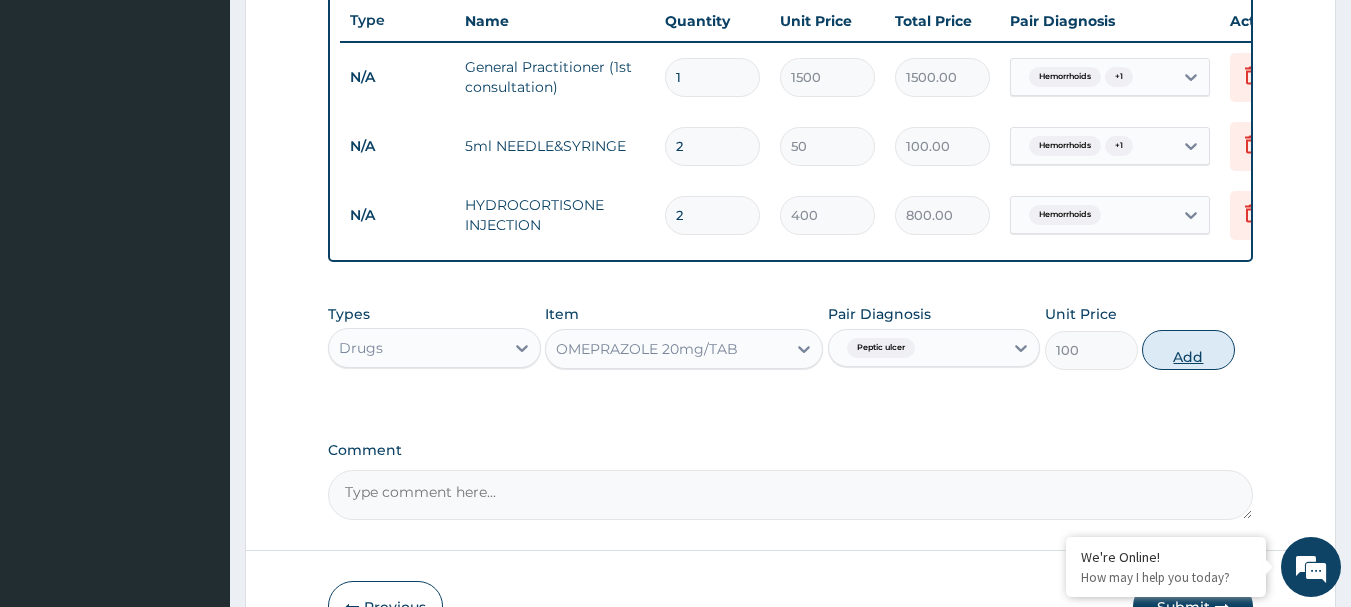 click on "Add" at bounding box center [1188, 350] 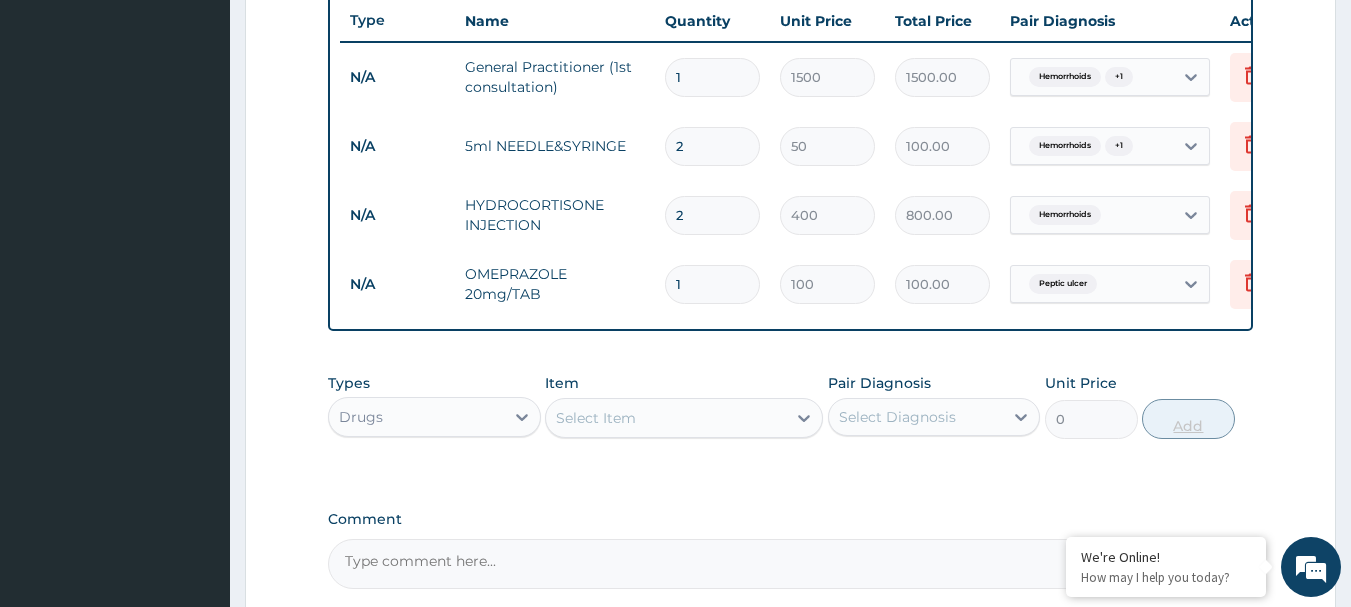type on "14" 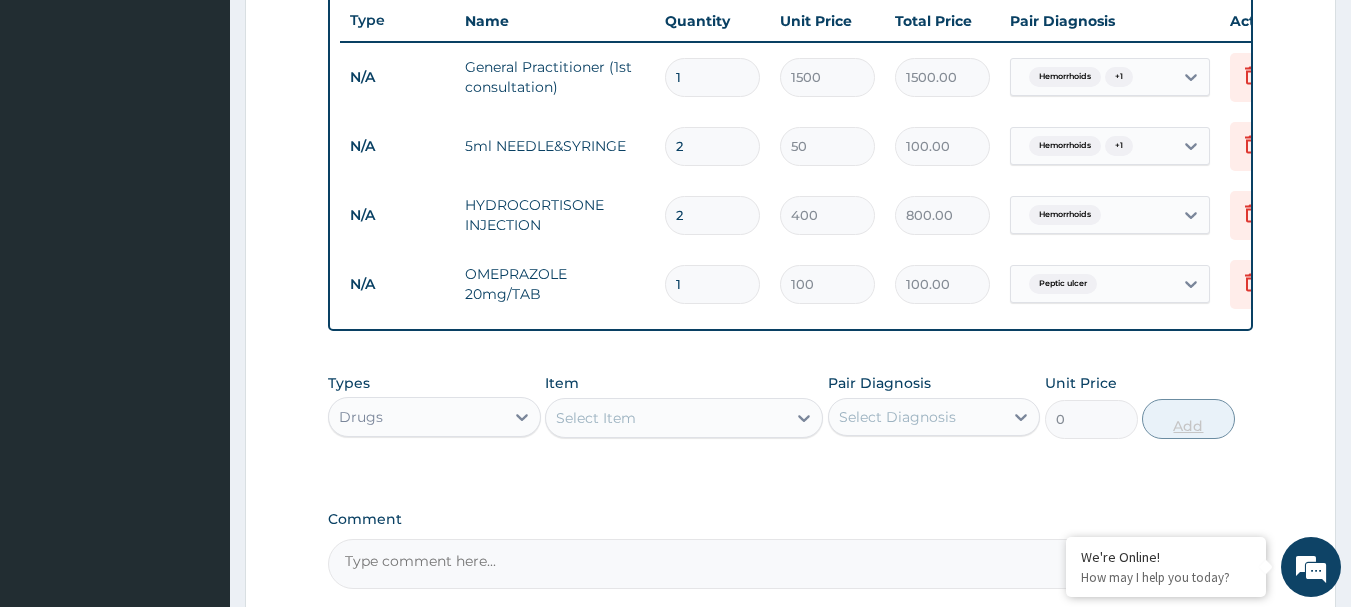 type on "1400.00" 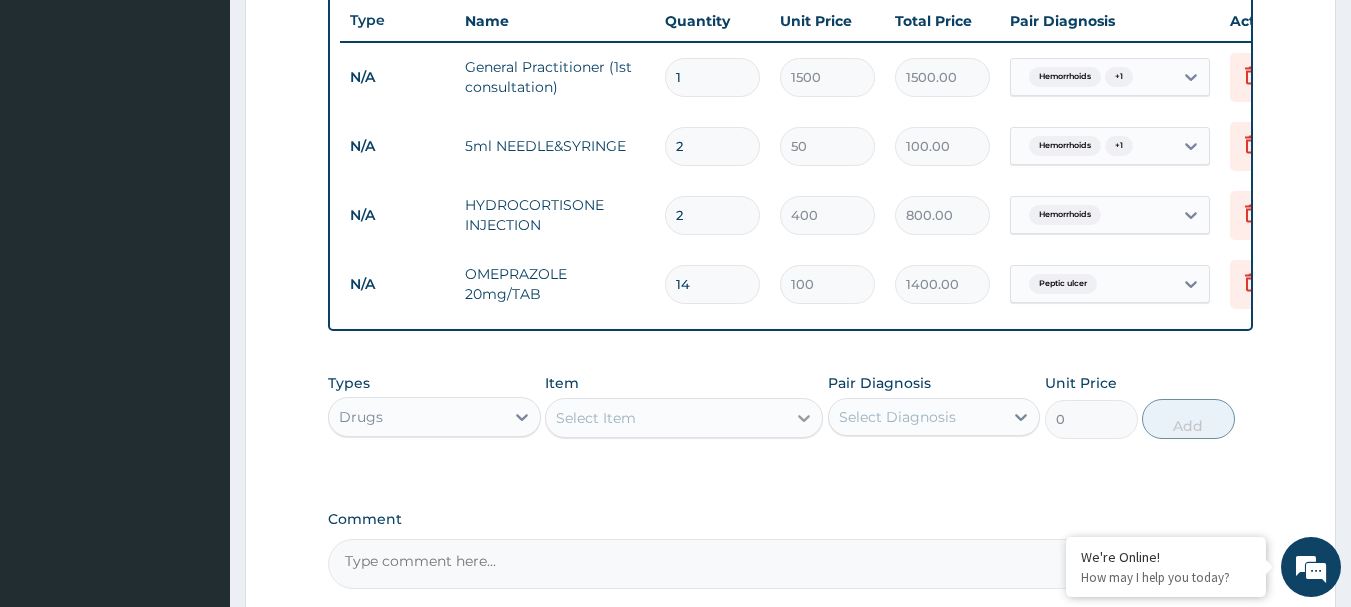 type on "14" 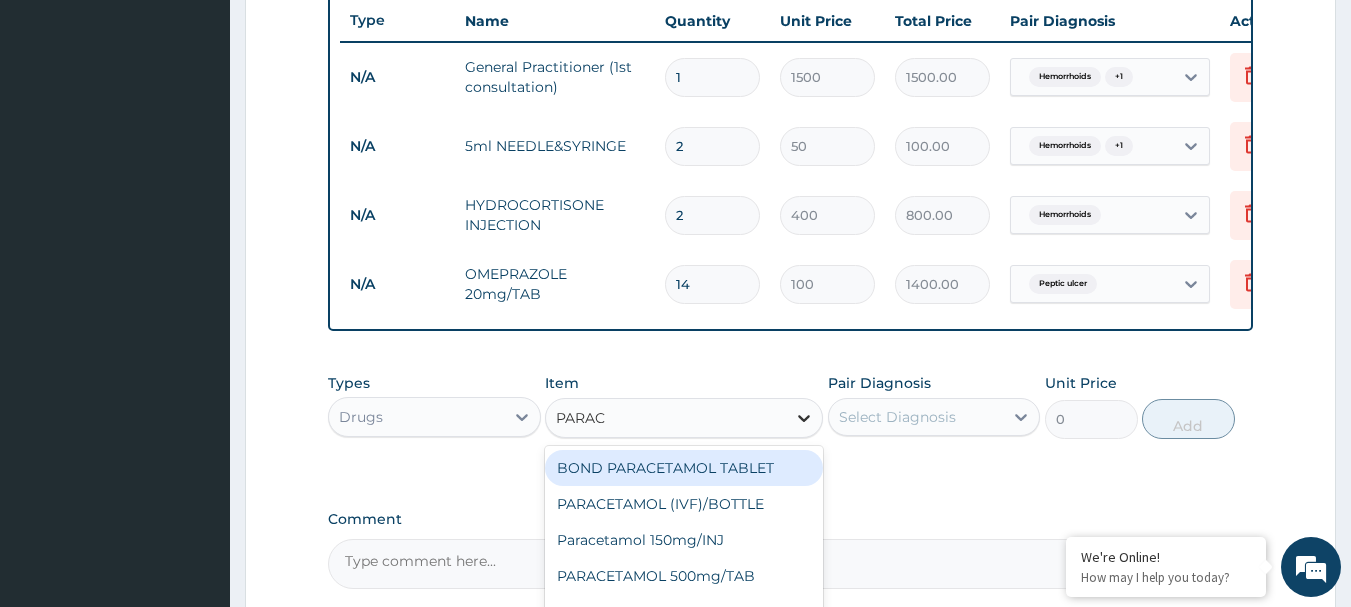 type on "PARACE" 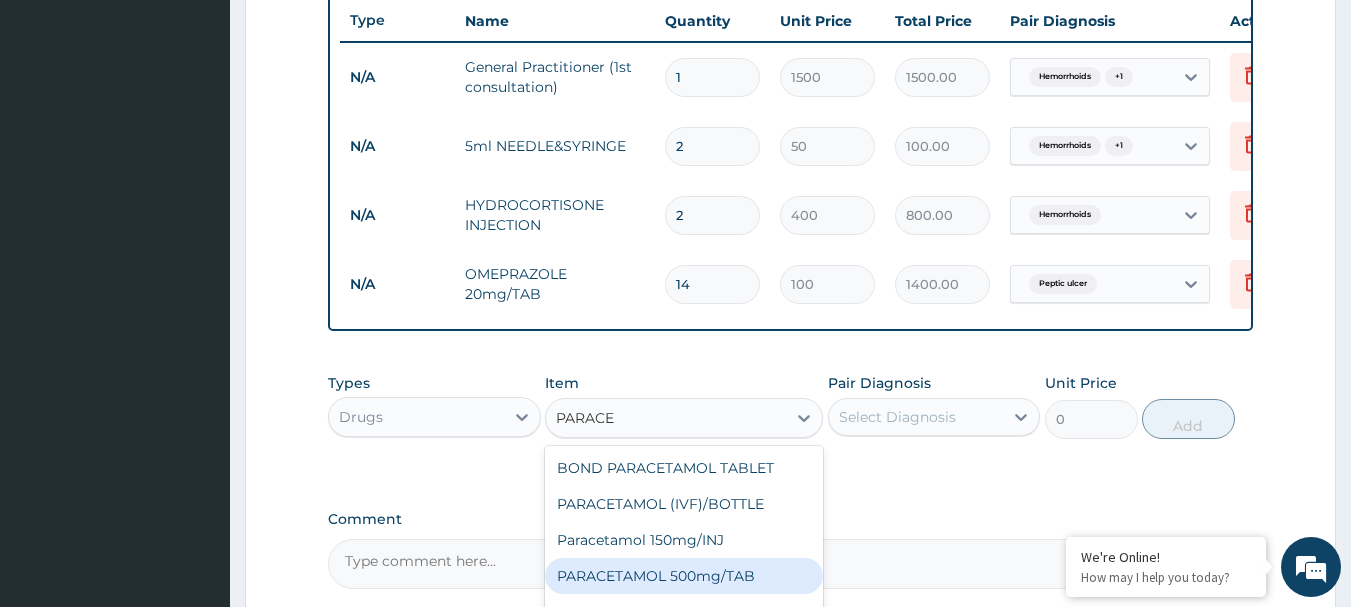 click on "PARACETAMOL 500mg/TAB" at bounding box center [684, 576] 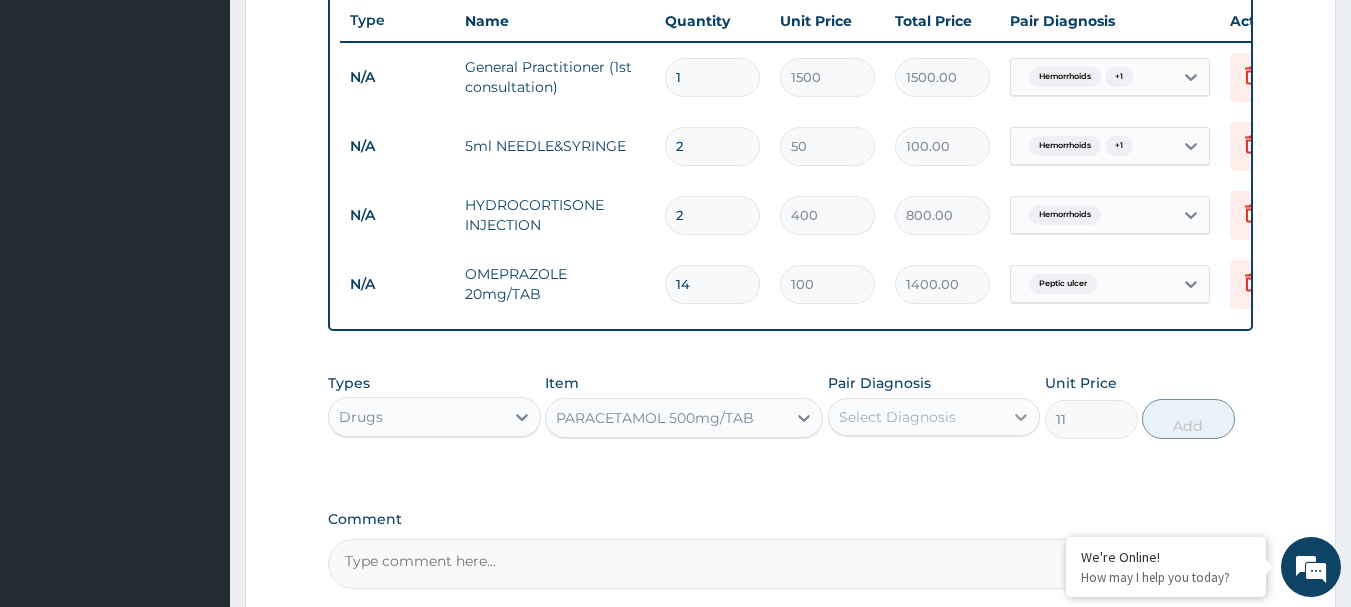 click 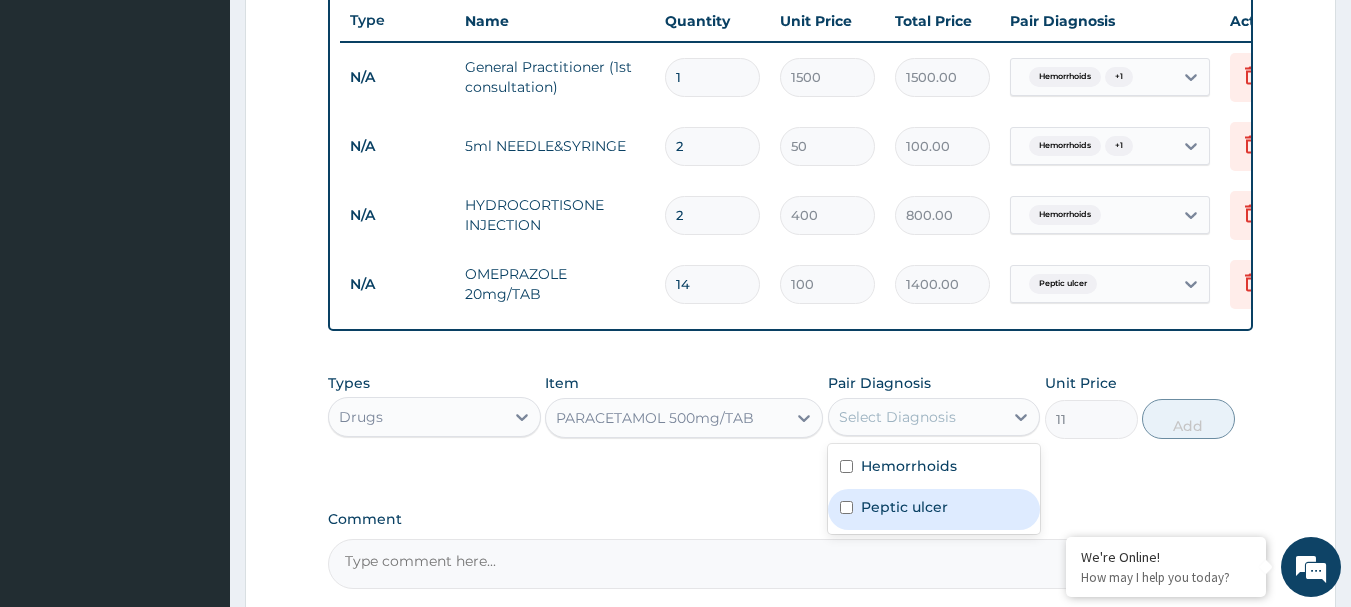 click on "Peptic ulcer" at bounding box center (904, 507) 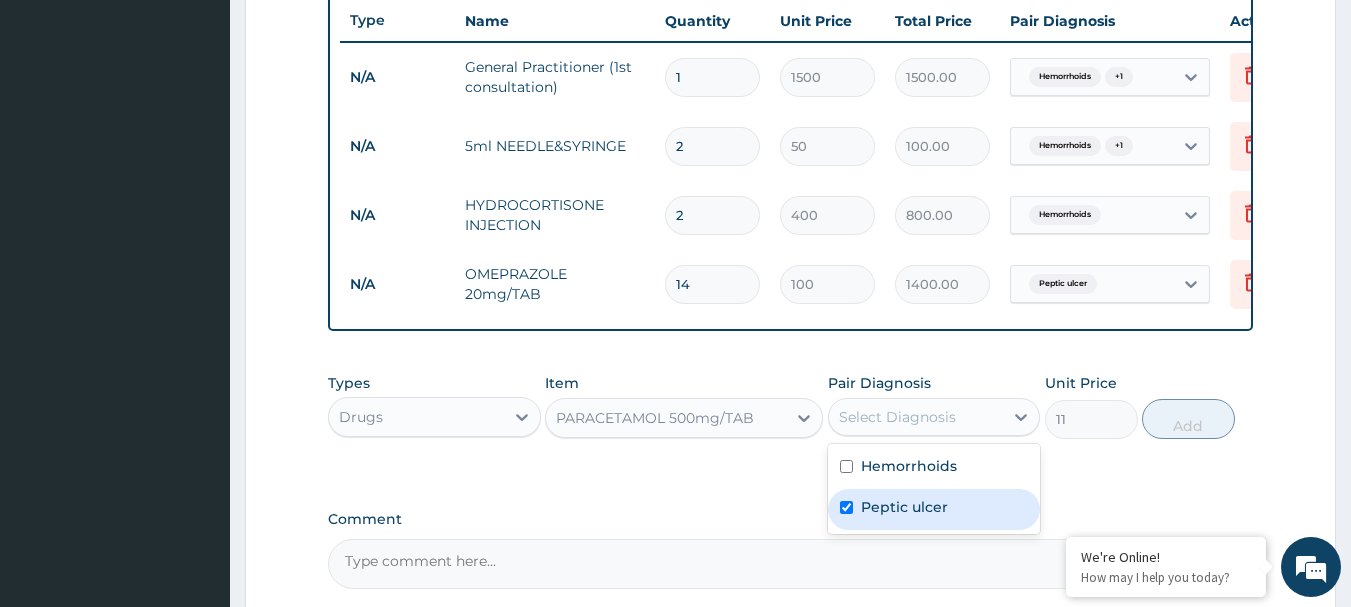 checkbox on "true" 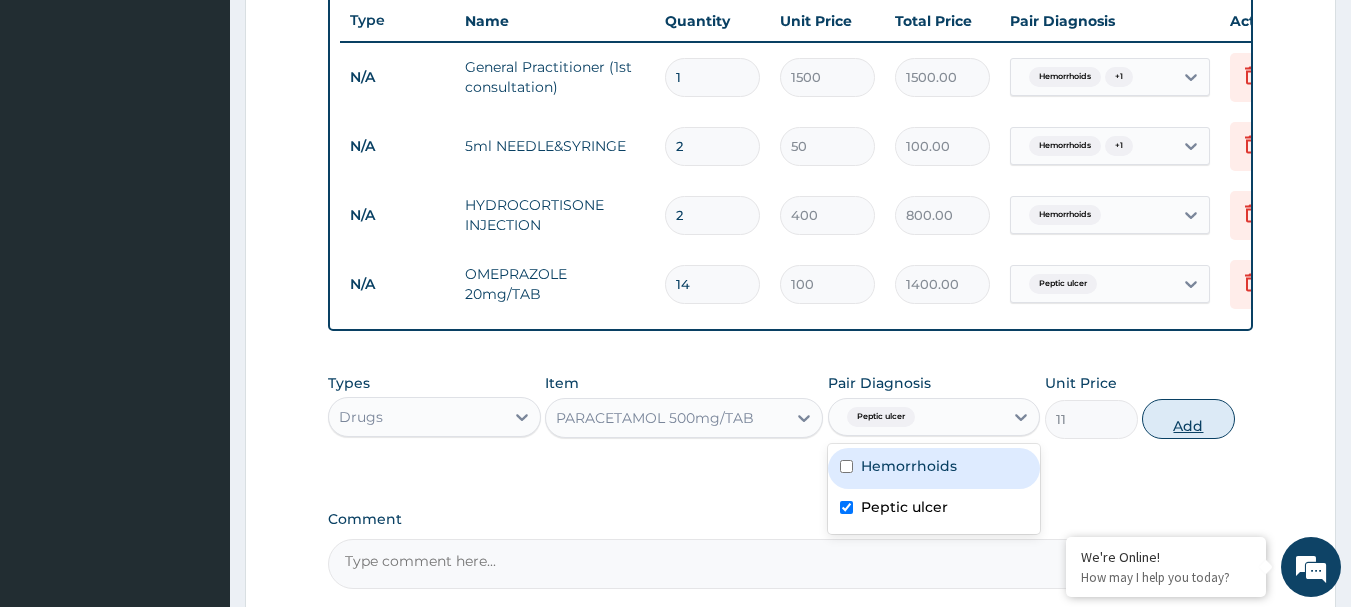 click on "Add" at bounding box center (1188, 419) 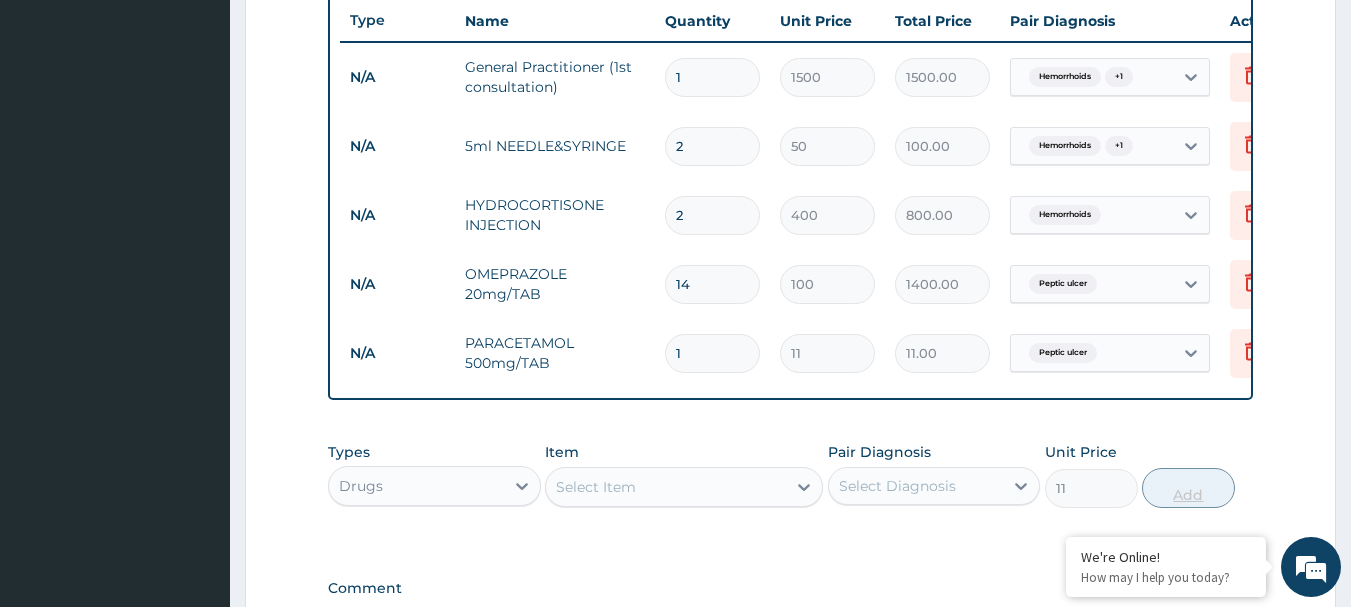 type on "0" 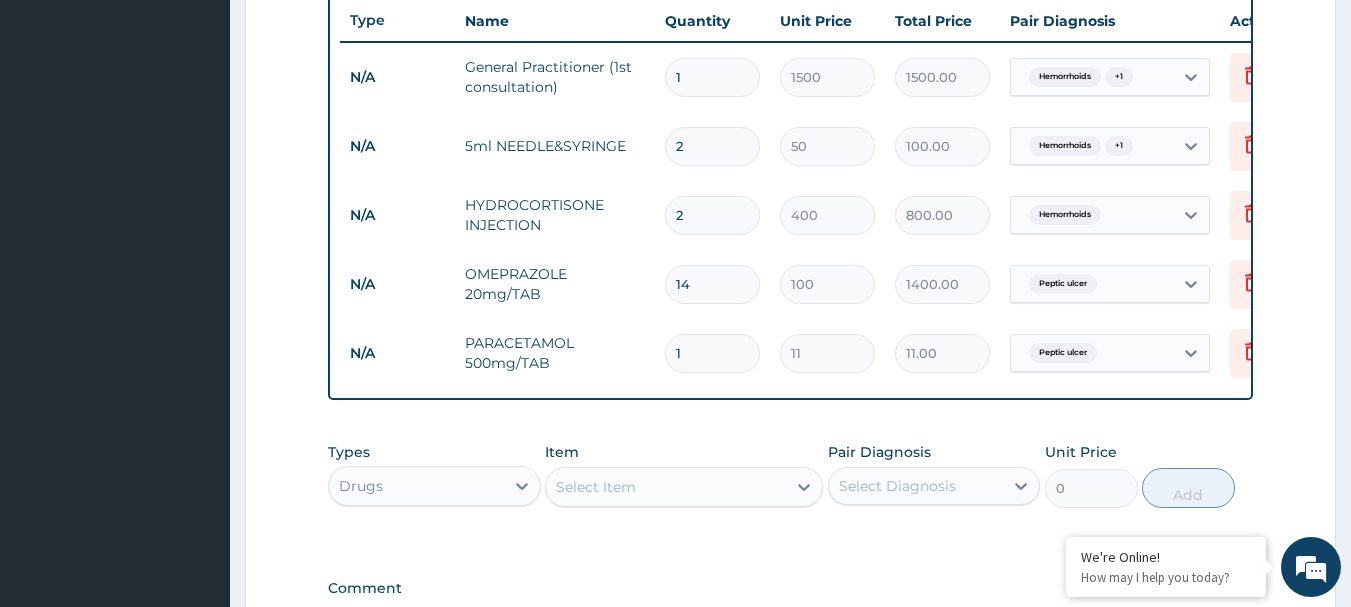 type 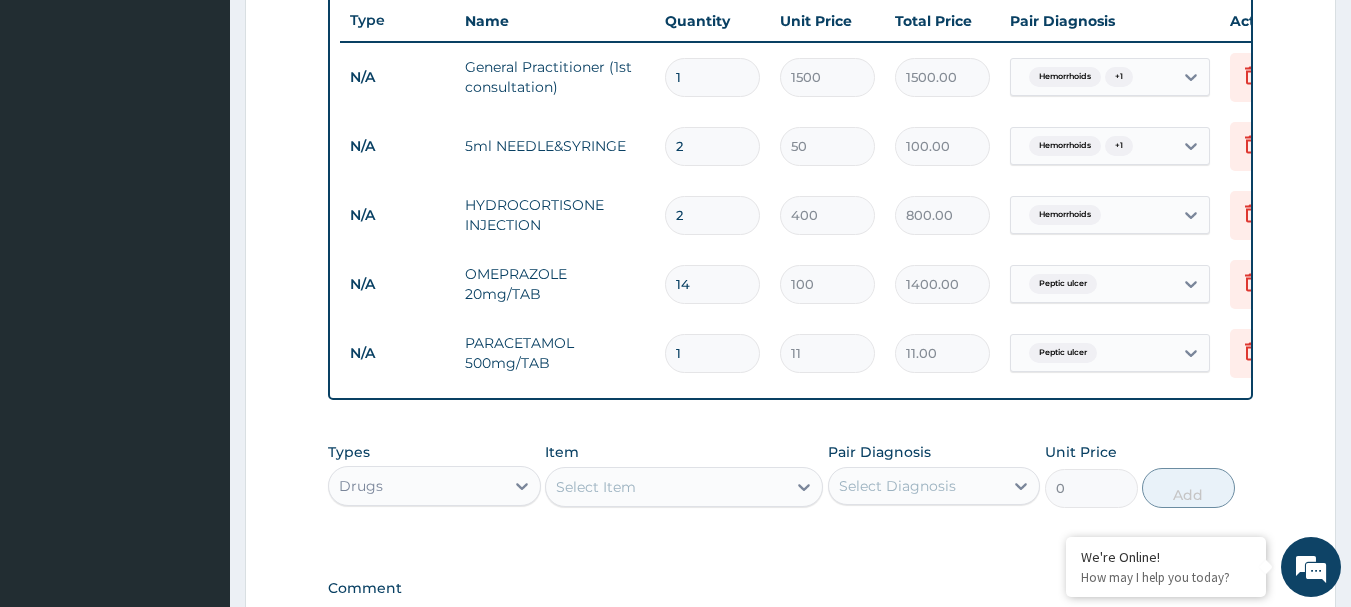 type on "0.00" 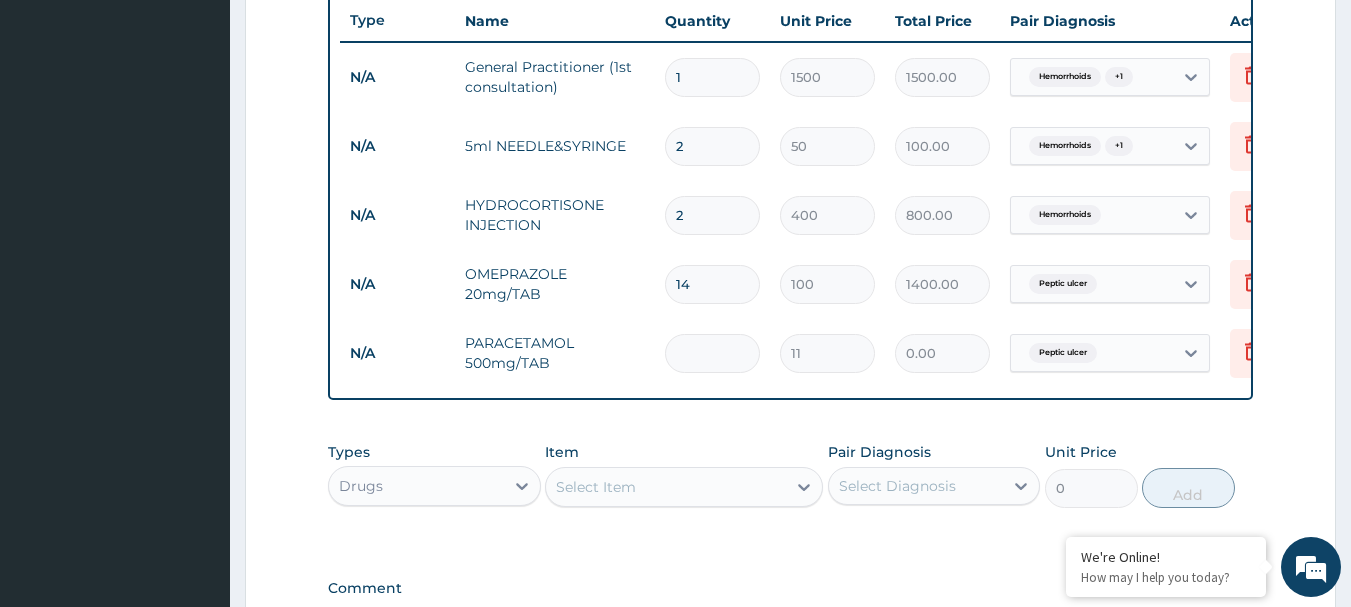 type on "3" 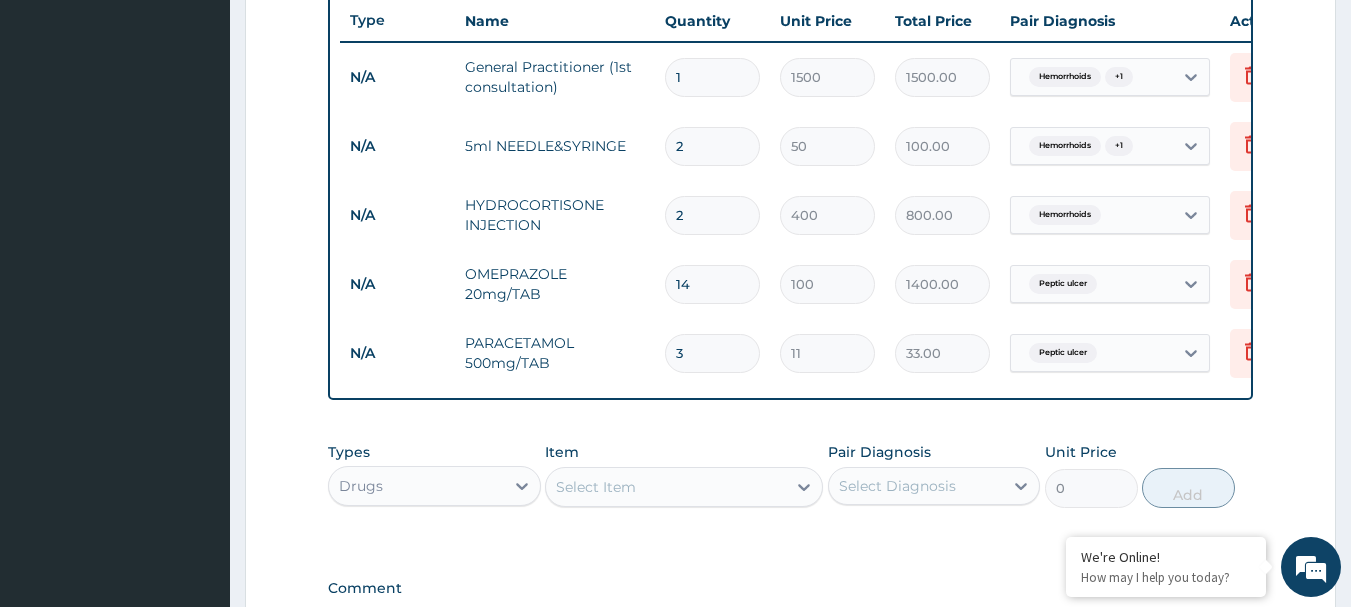 type on "30" 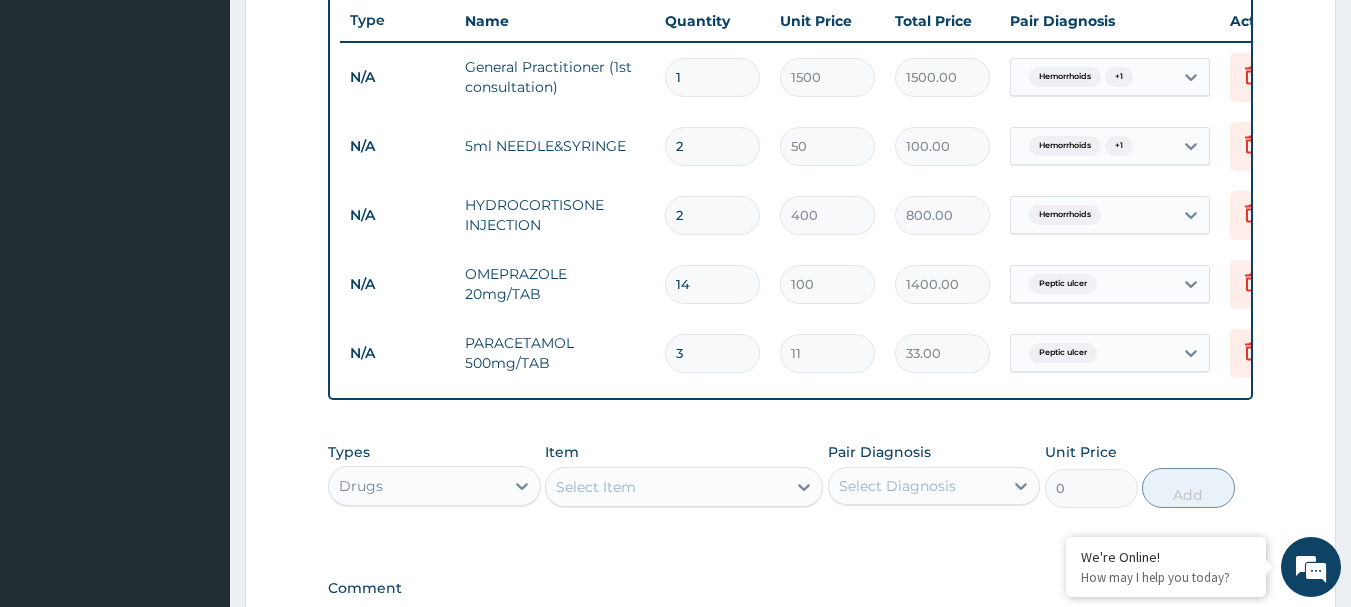 type on "330.00" 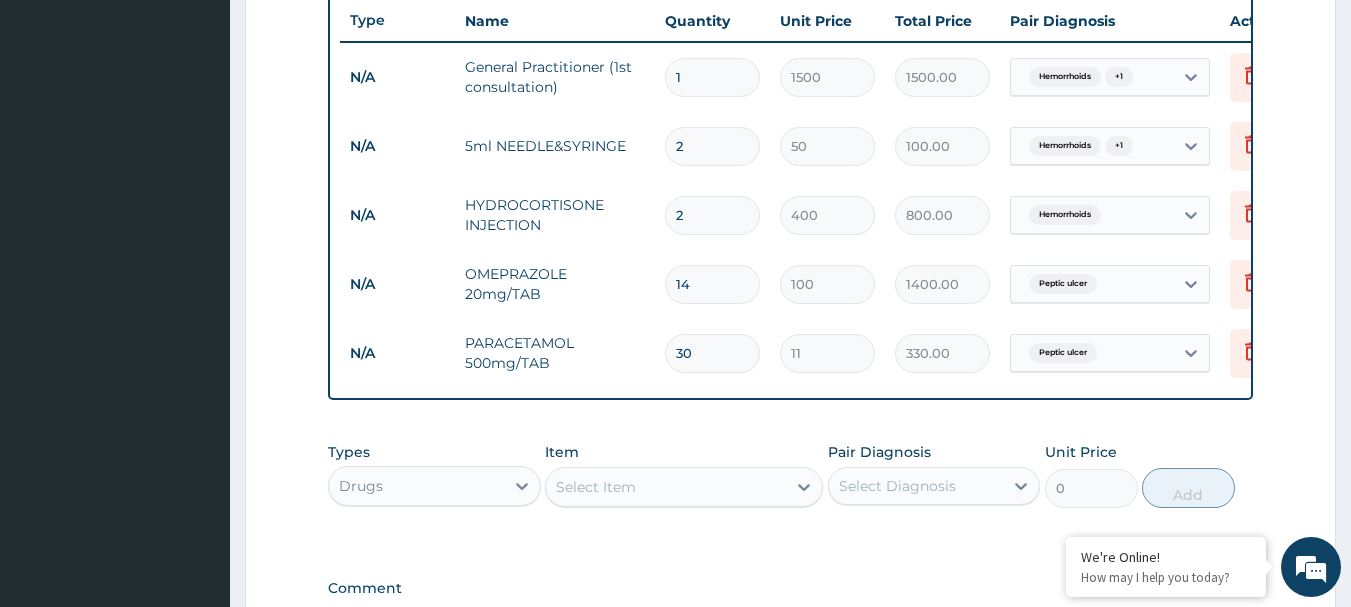 type on "30" 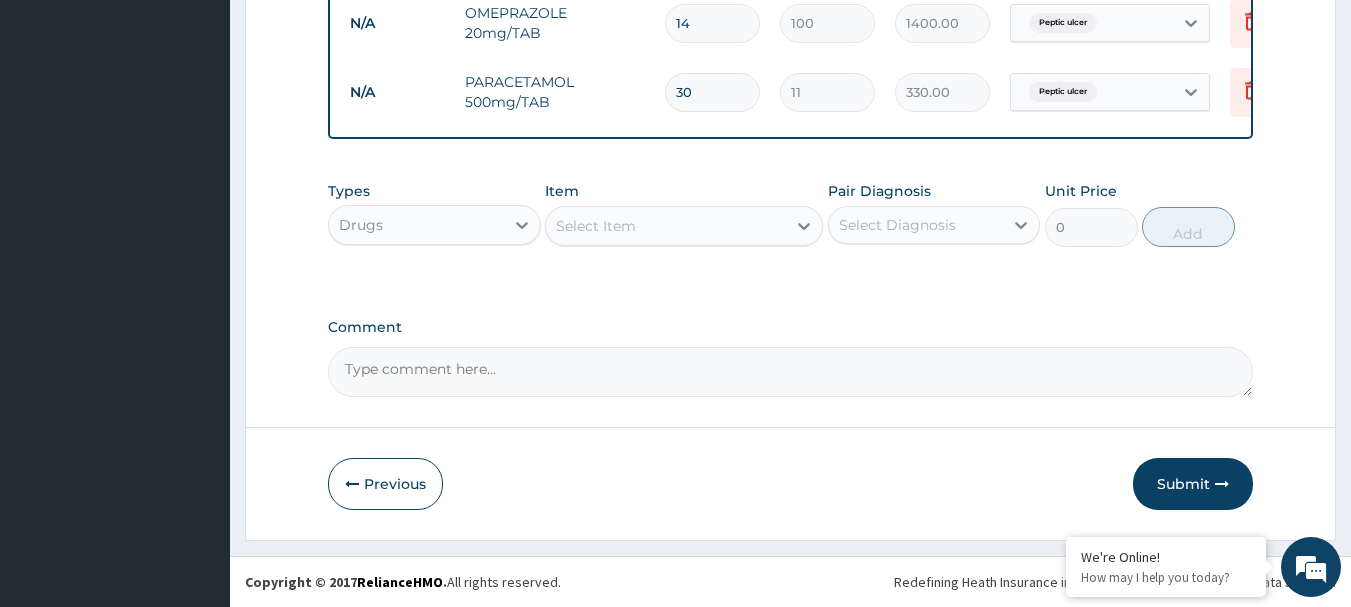 scroll, scrollTop: 1031, scrollLeft: 0, axis: vertical 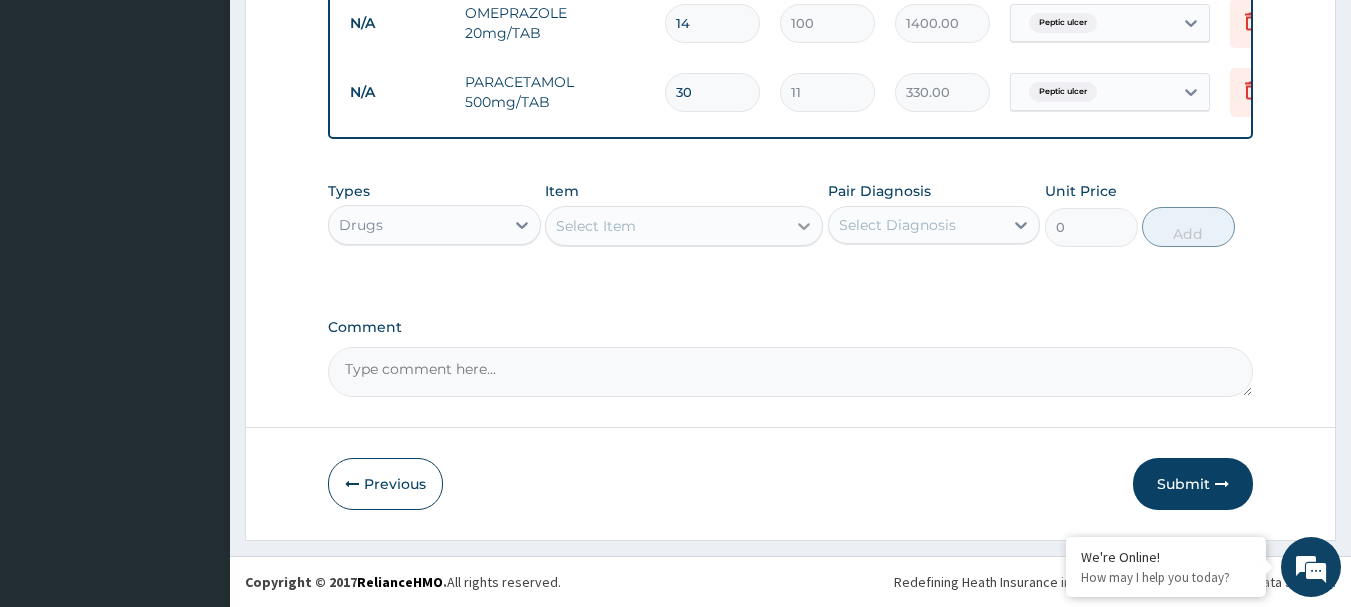click 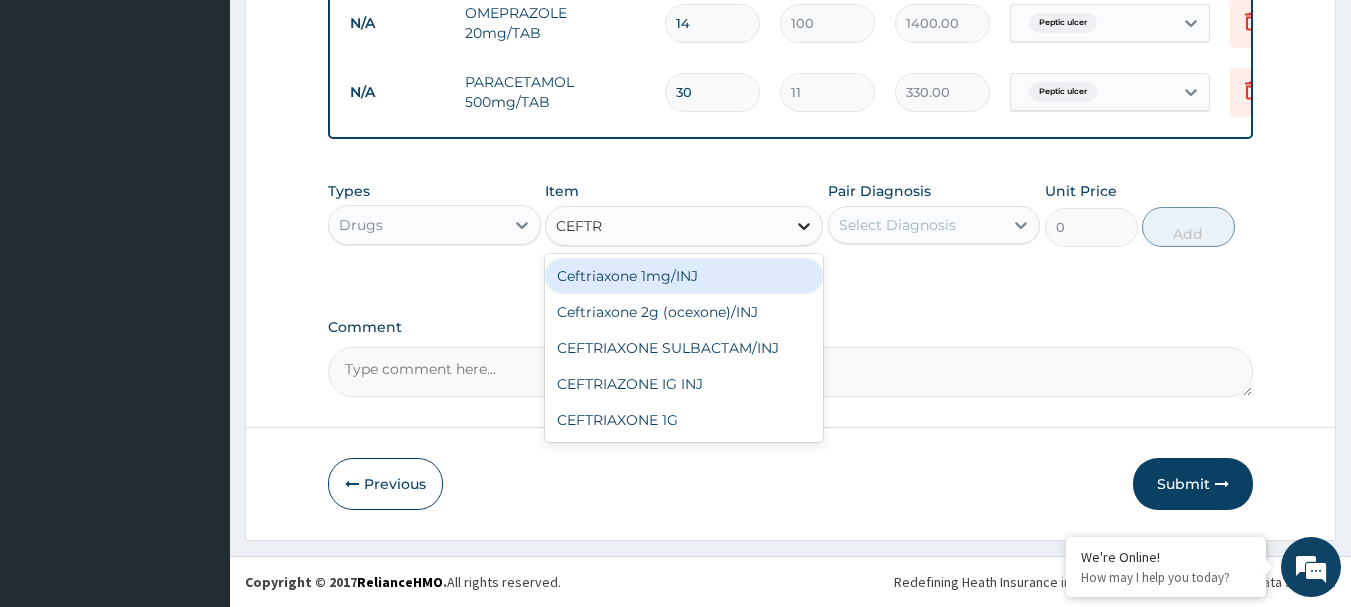 type on "CEFTRI" 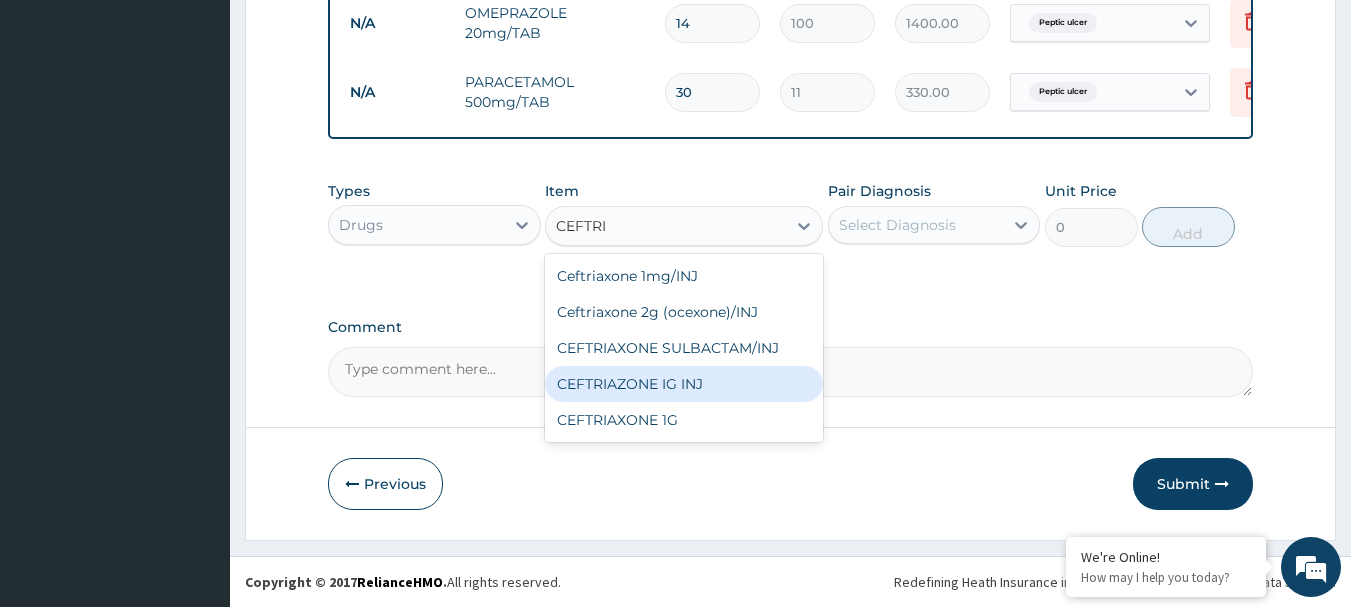 click on "CEFTRIAZONE IG INJ" at bounding box center (684, 384) 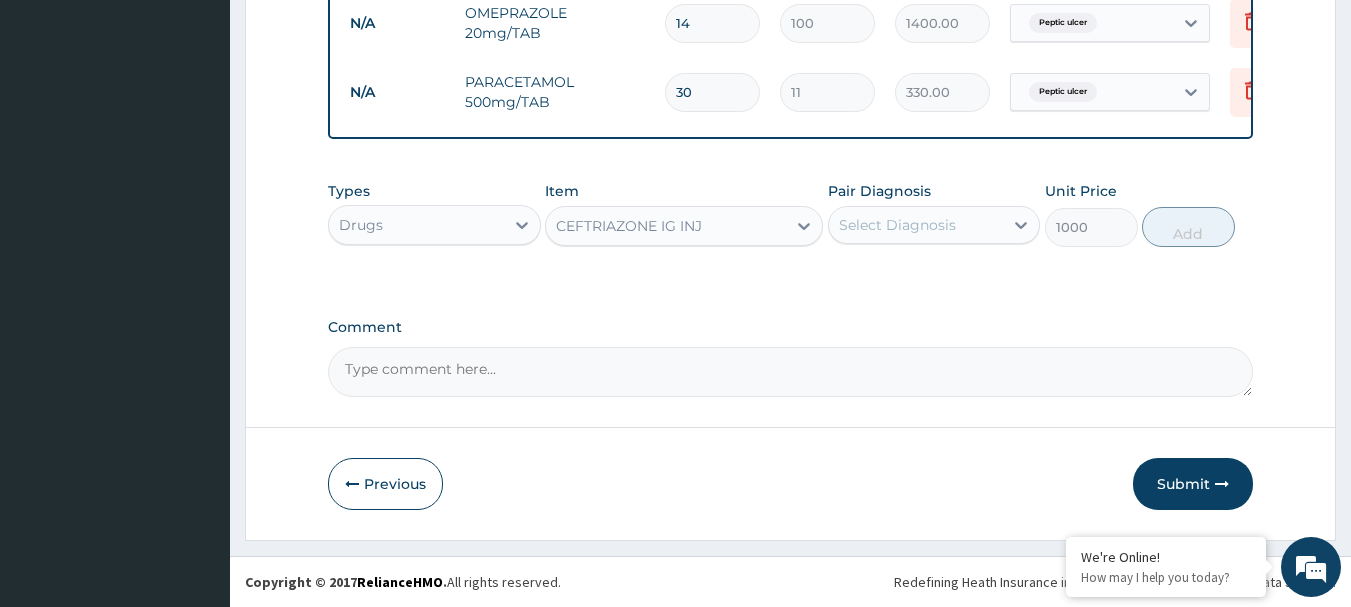 click on "Comment" at bounding box center (791, 372) 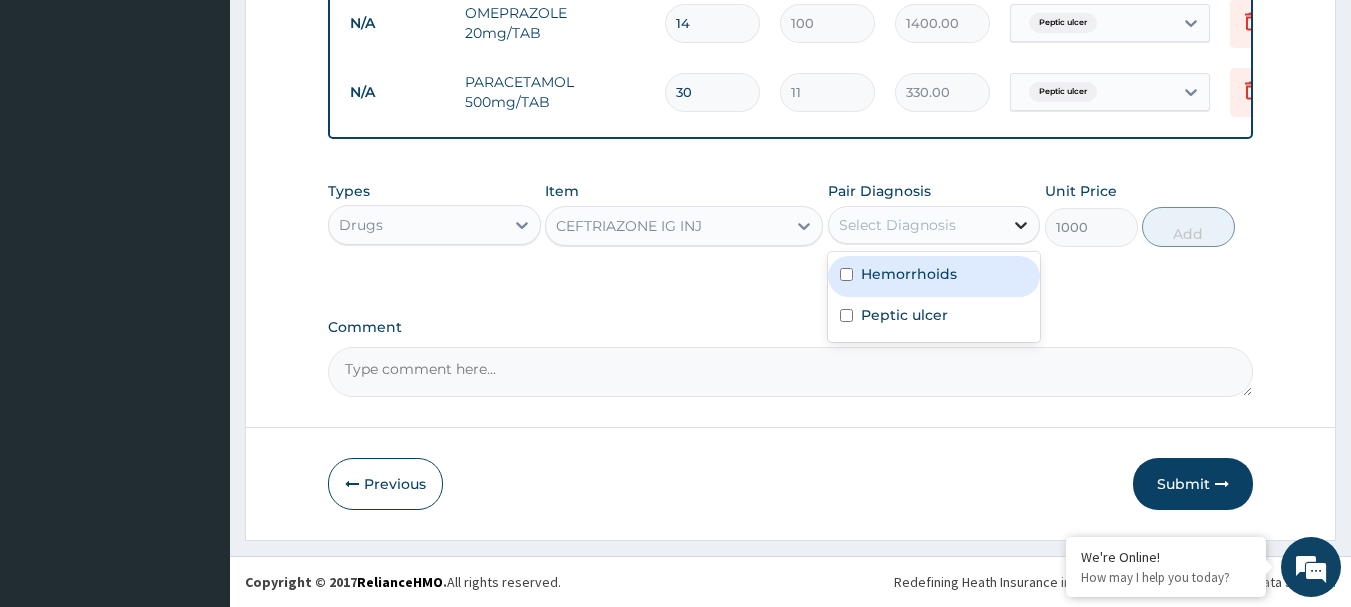 click 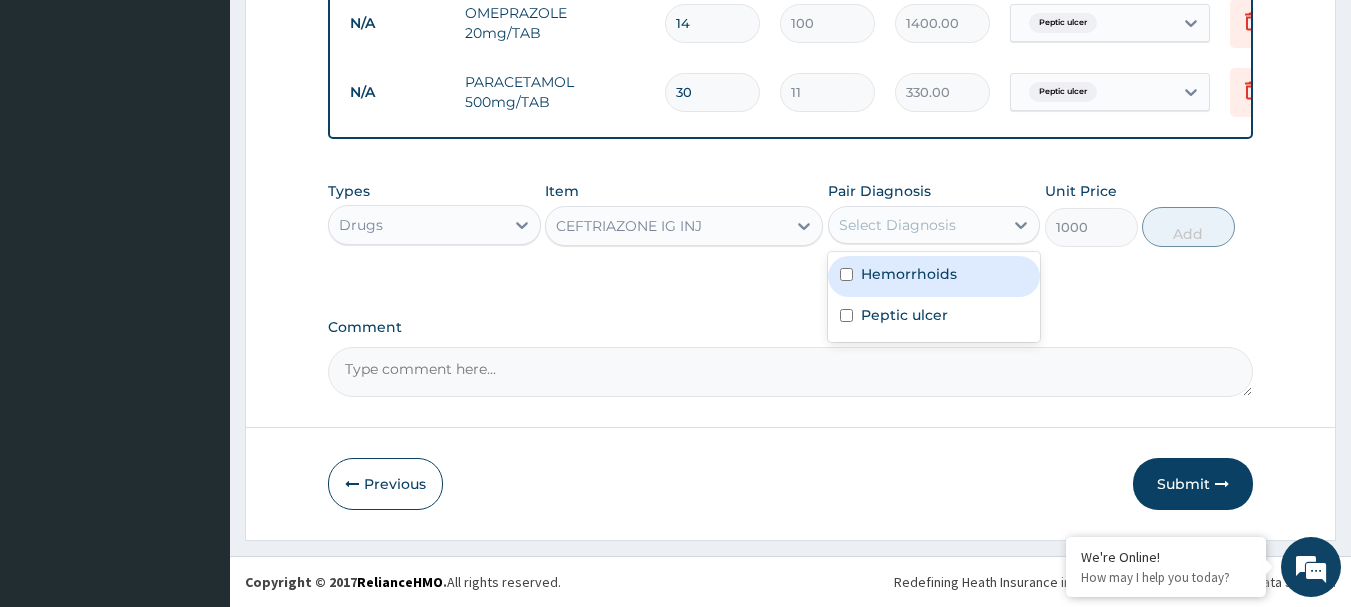 click on "Hemorrhoids" at bounding box center (934, 276) 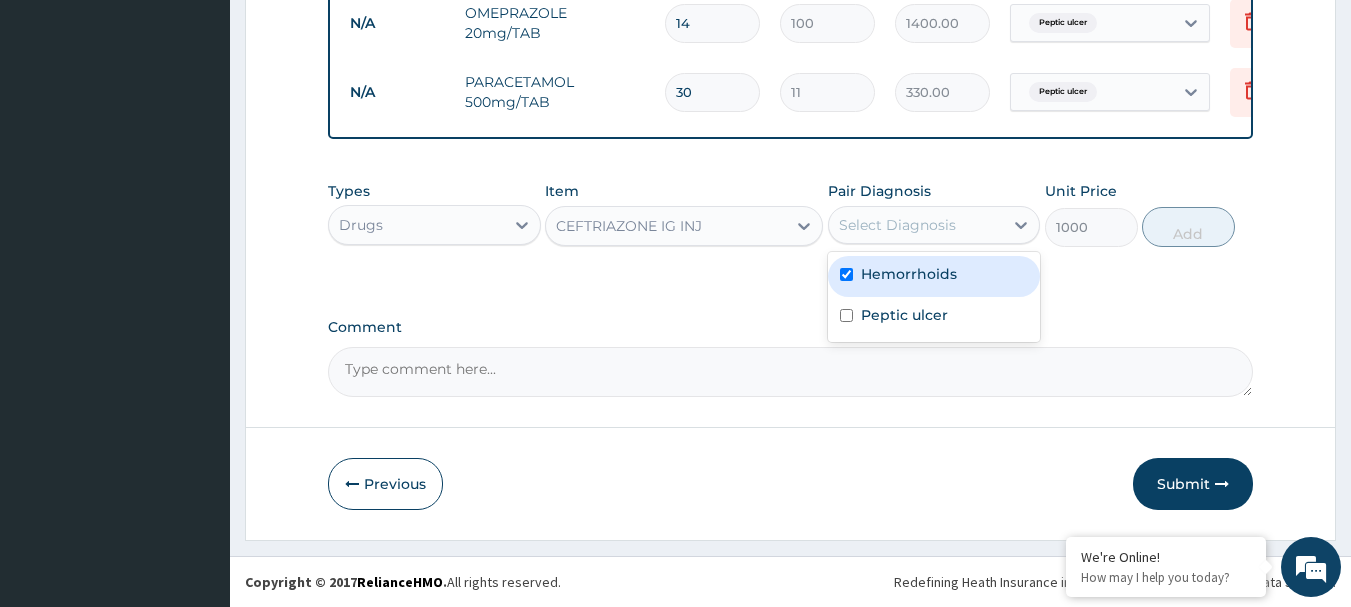 checkbox on "true" 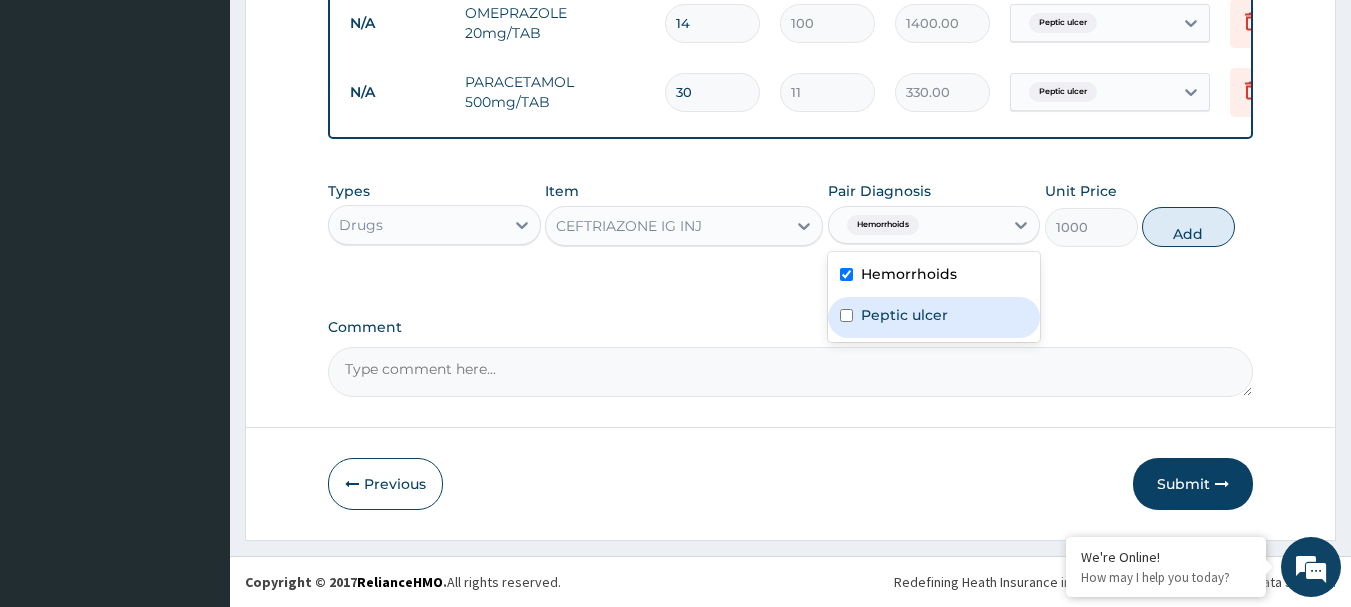 click on "Peptic ulcer" at bounding box center (904, 315) 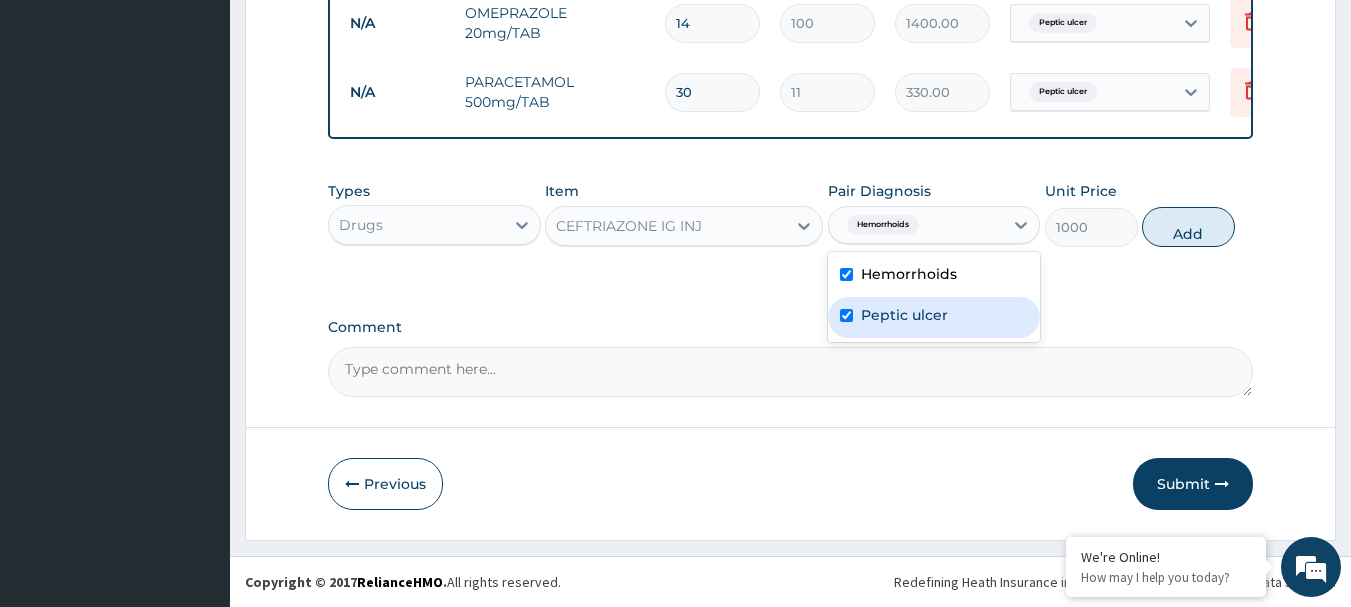 checkbox on "true" 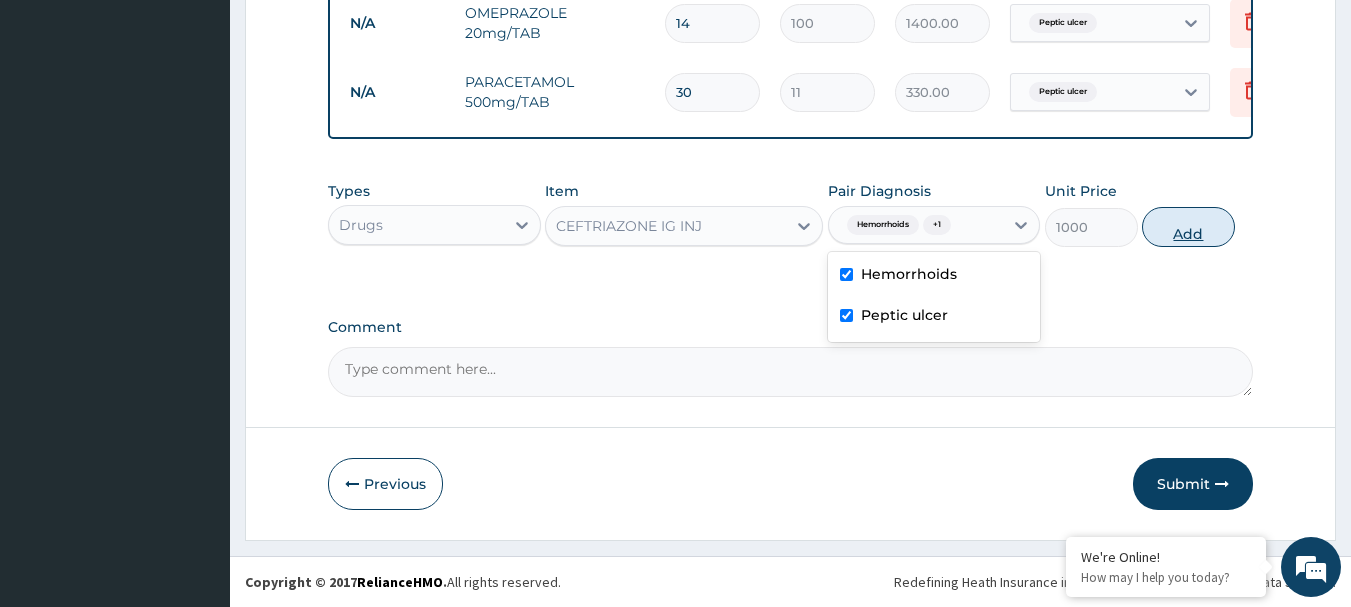 click on "Add" at bounding box center (1188, 227) 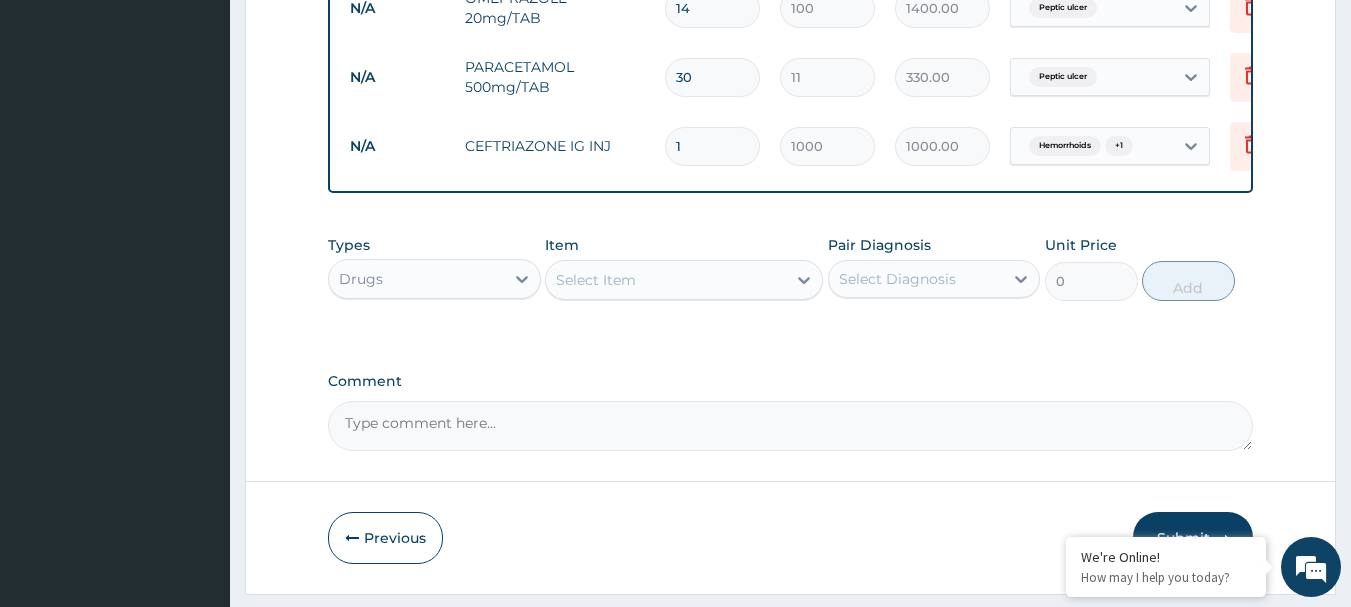 type 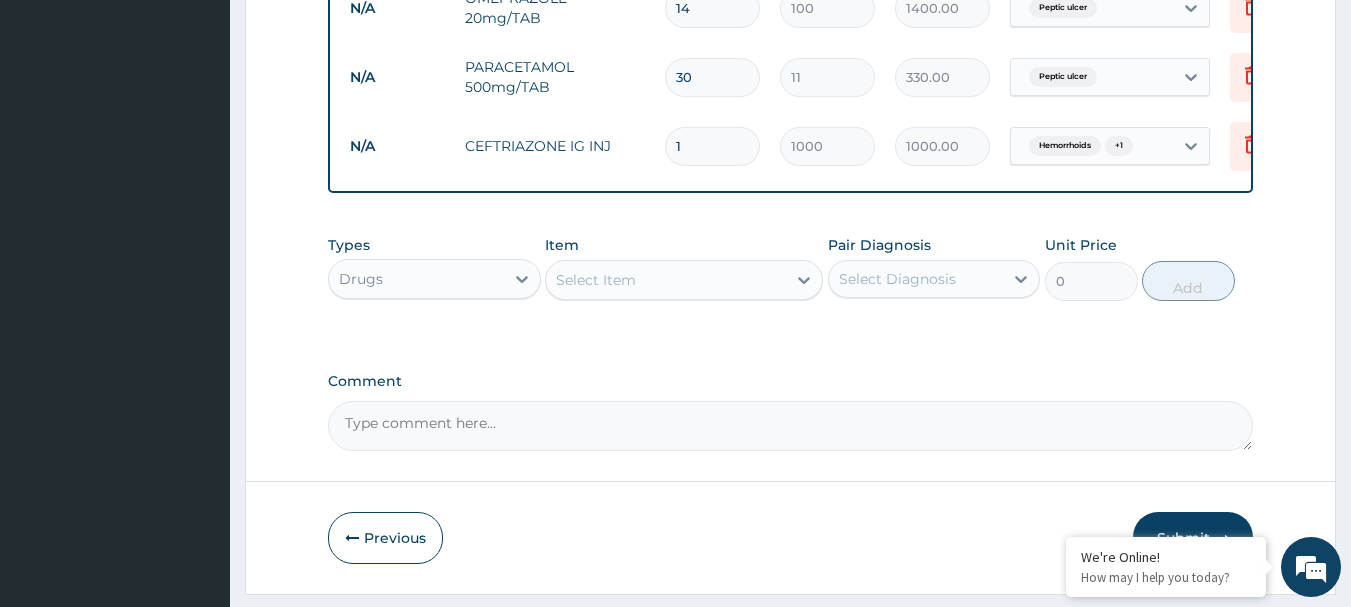 type on "0.00" 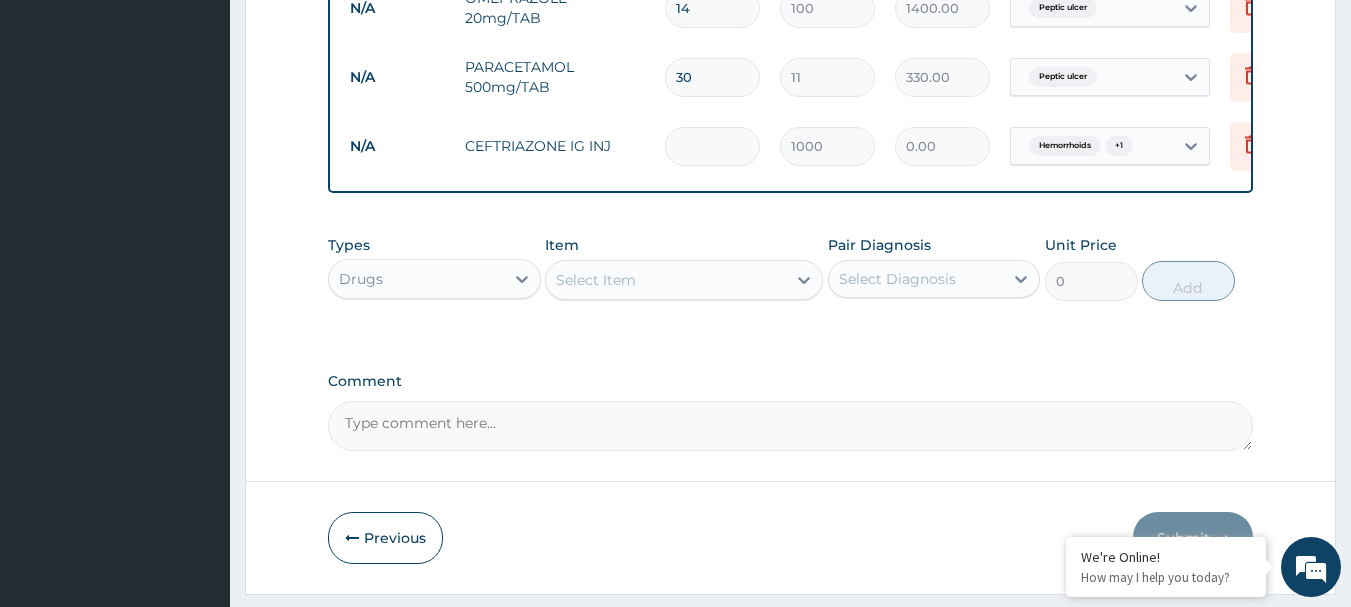 type on "2" 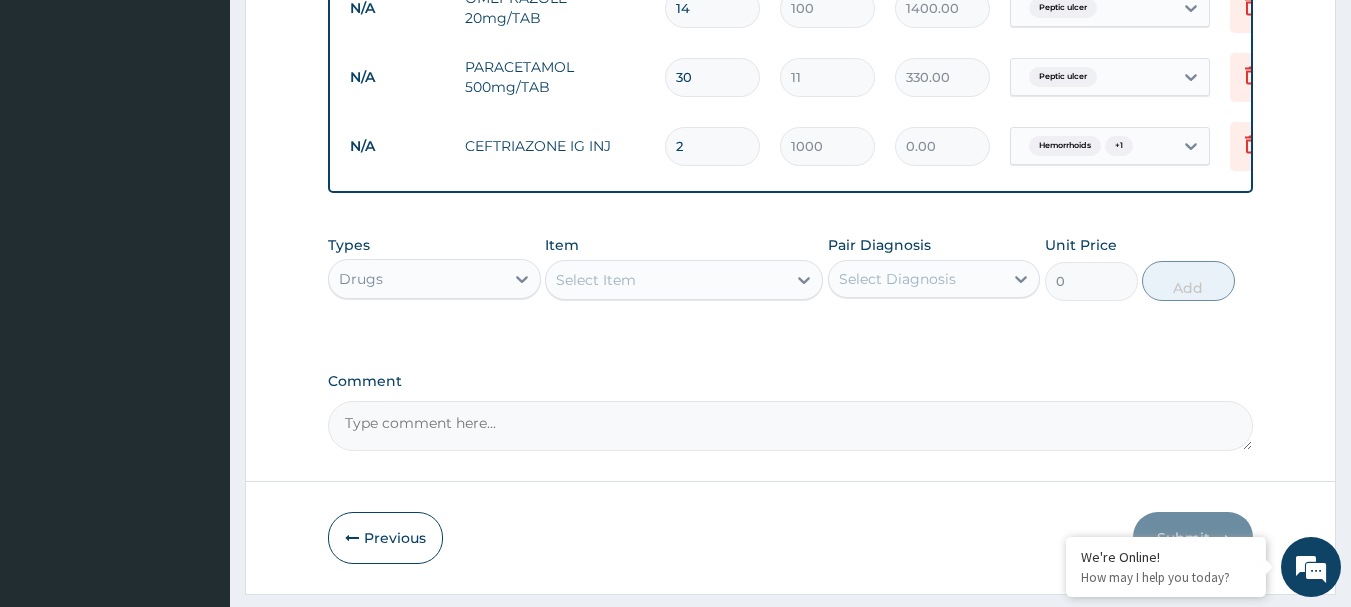 type on "2000.00" 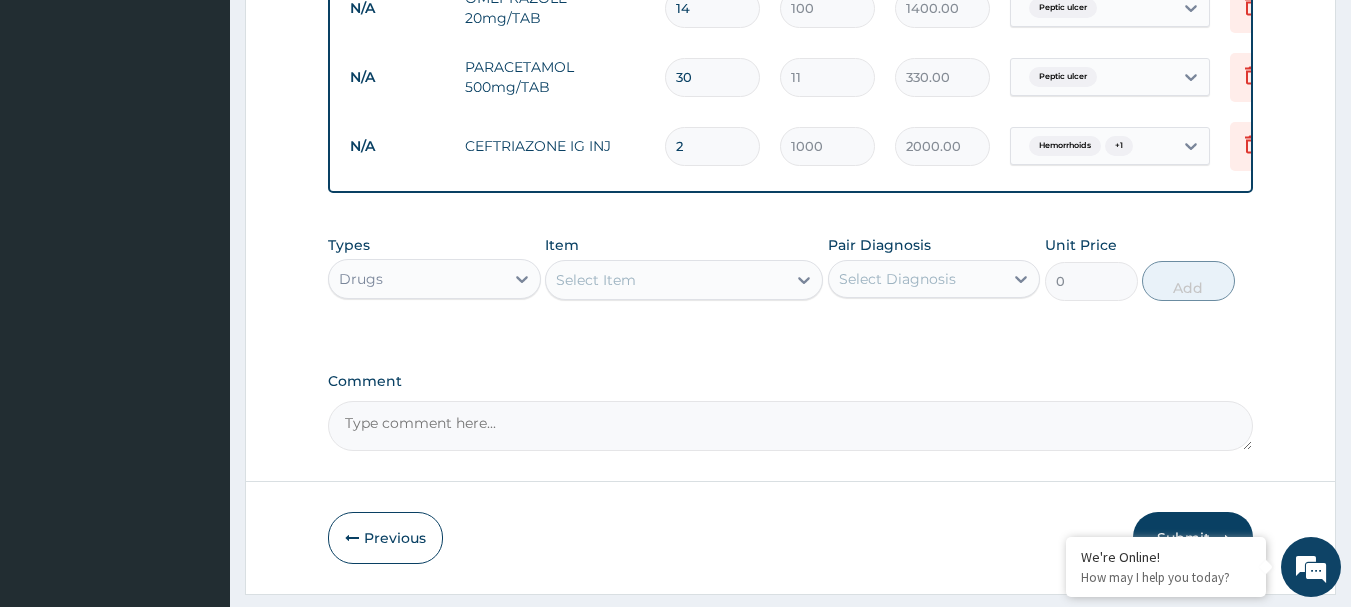 type on "2" 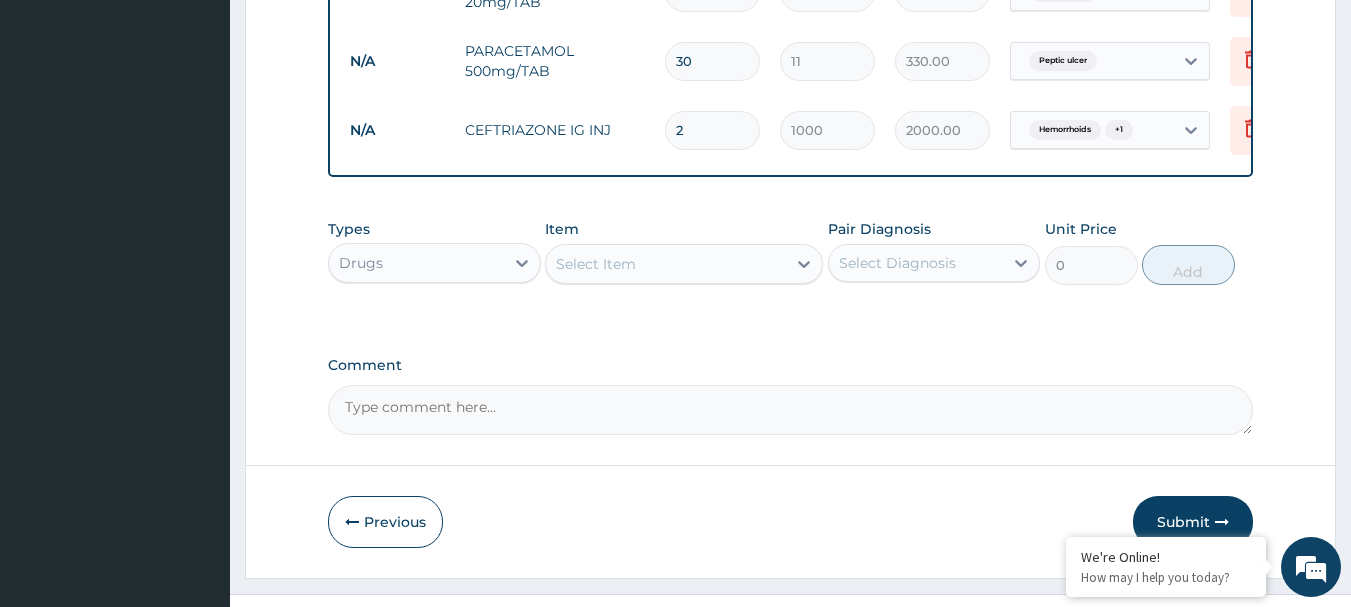 scroll, scrollTop: 1100, scrollLeft: 0, axis: vertical 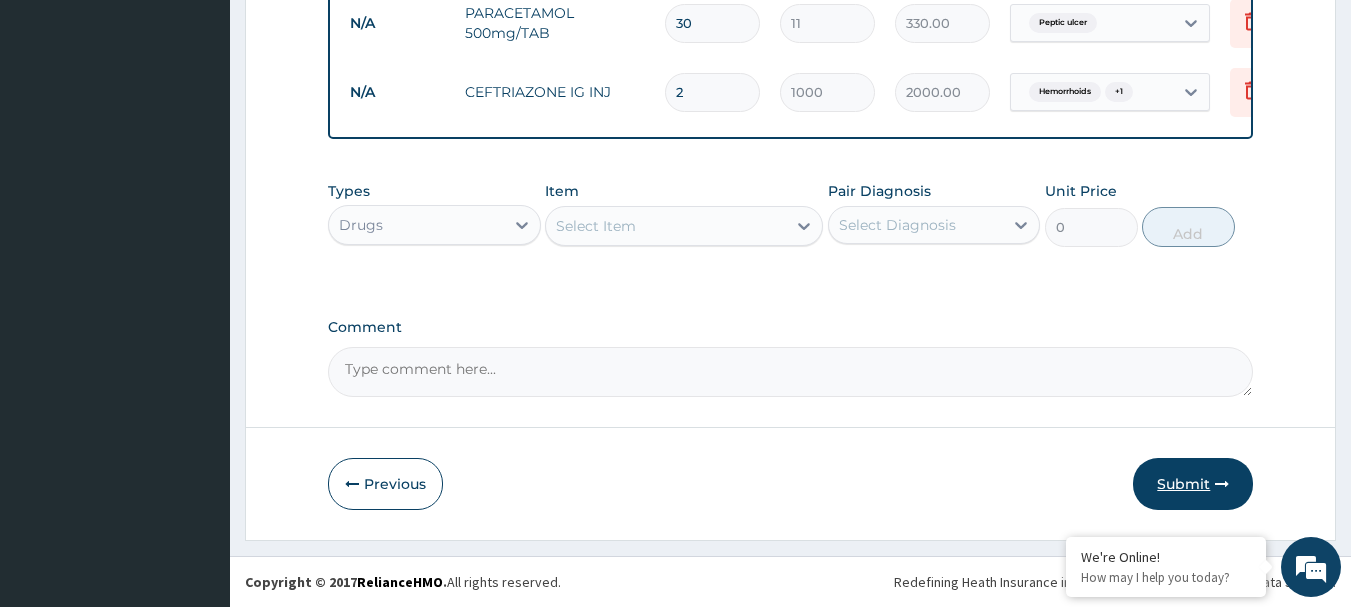 click on "Submit" at bounding box center (1193, 484) 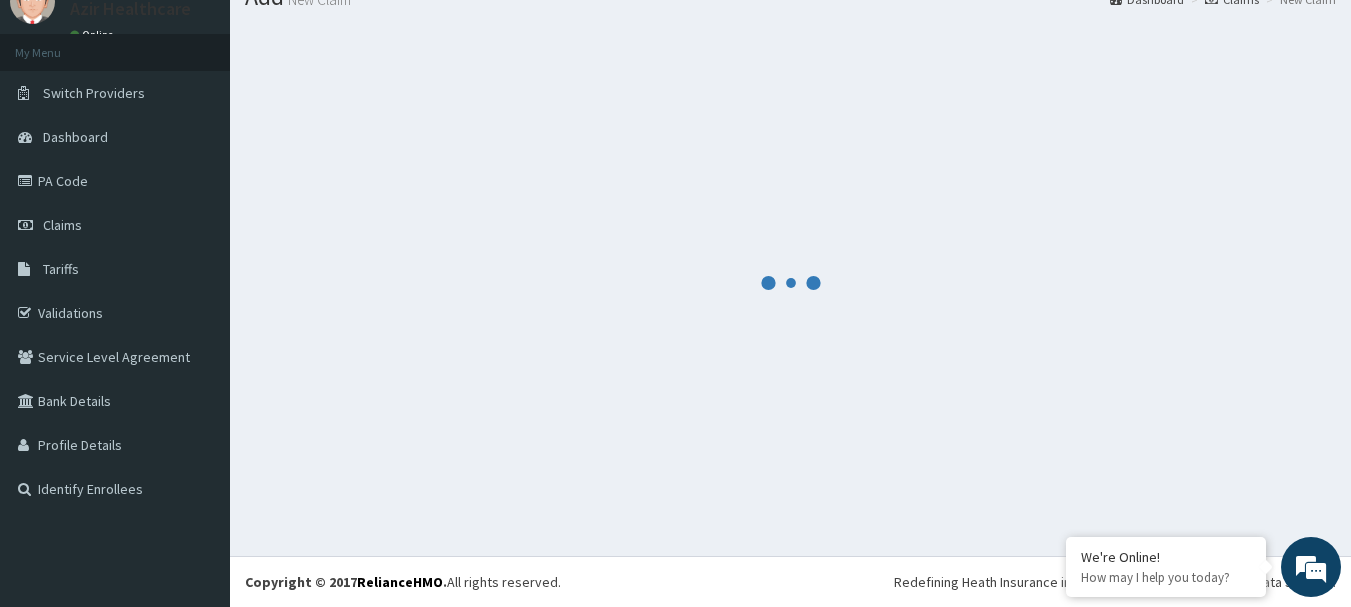 scroll, scrollTop: 1100, scrollLeft: 0, axis: vertical 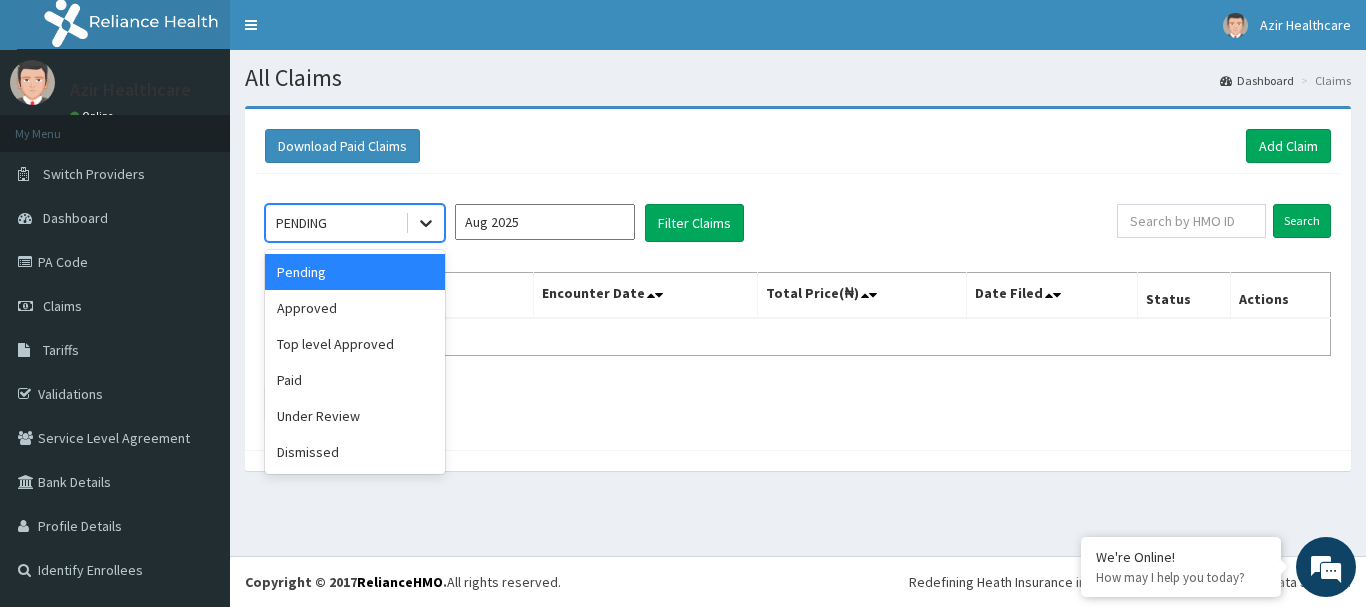 click 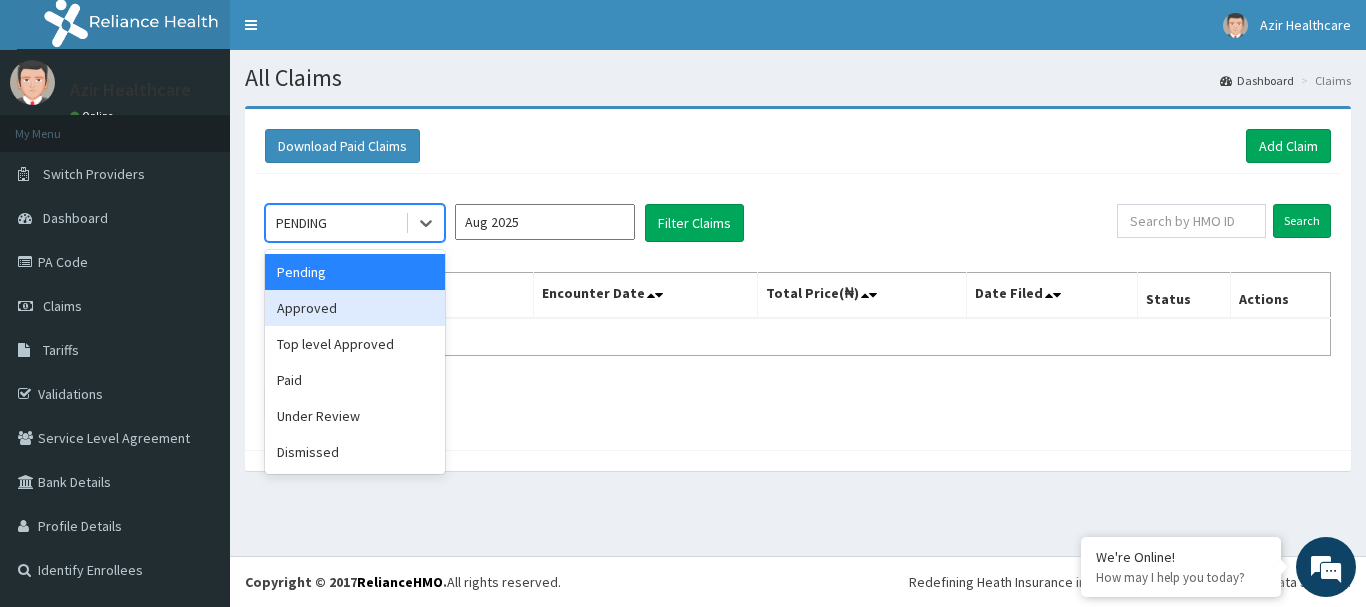 click on "Approved" at bounding box center (355, 308) 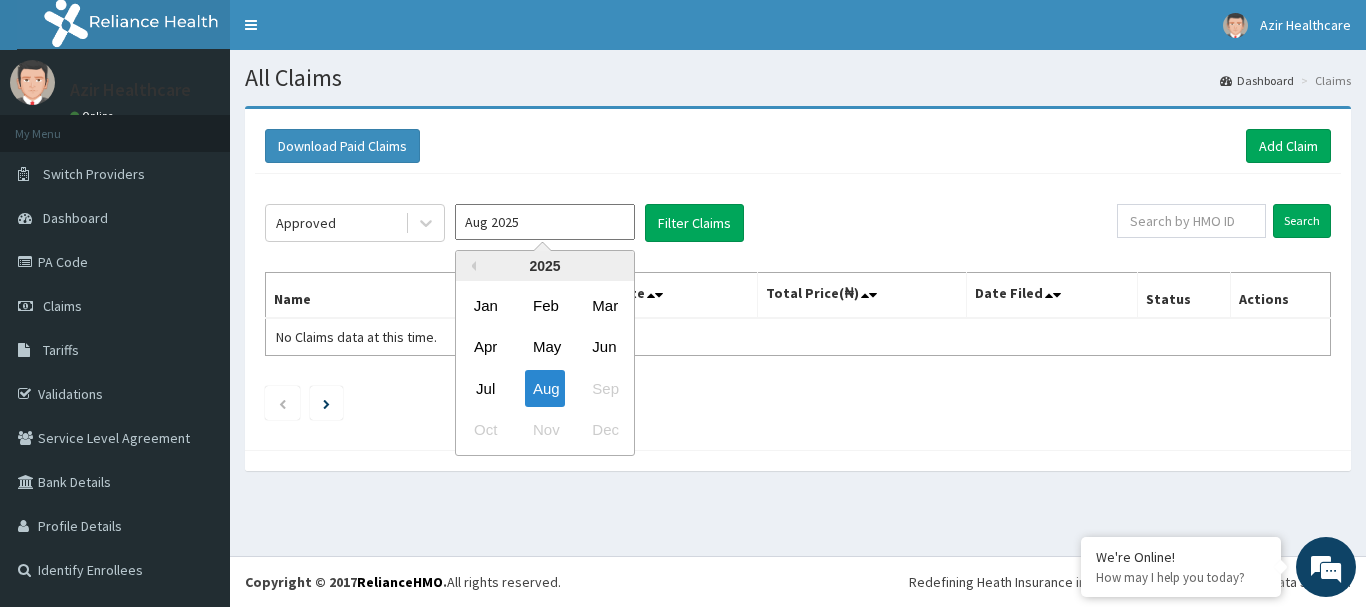 click on "Aug 2025" at bounding box center (545, 222) 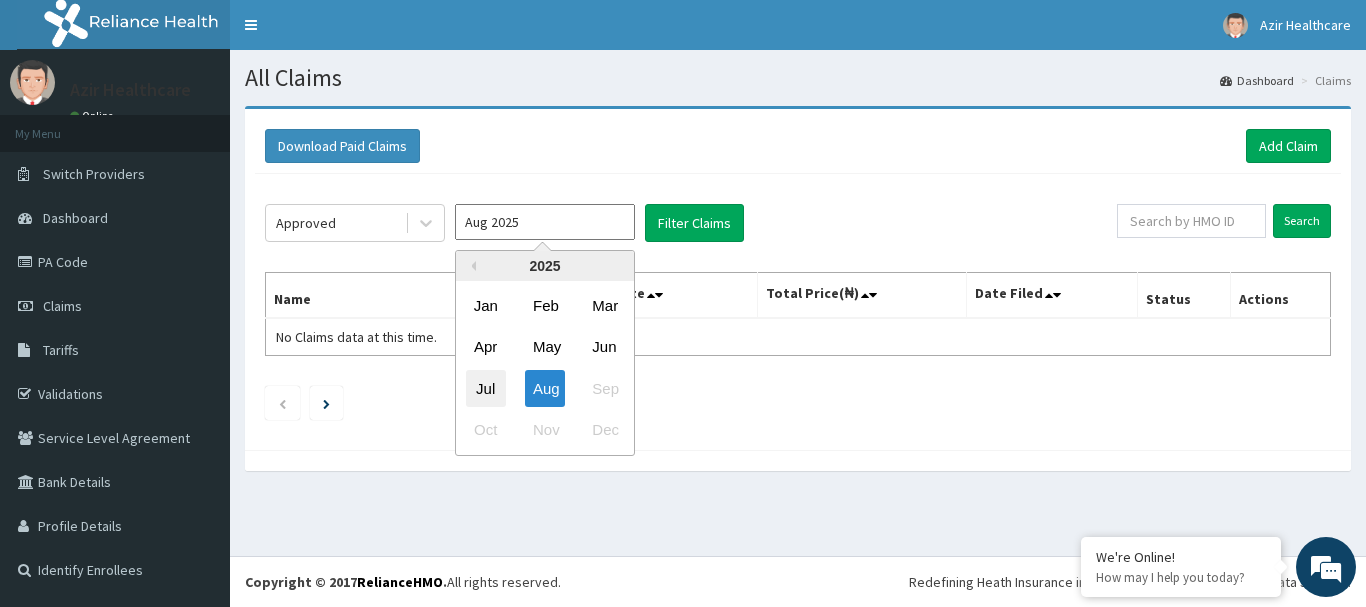 click on "Jul" at bounding box center [486, 388] 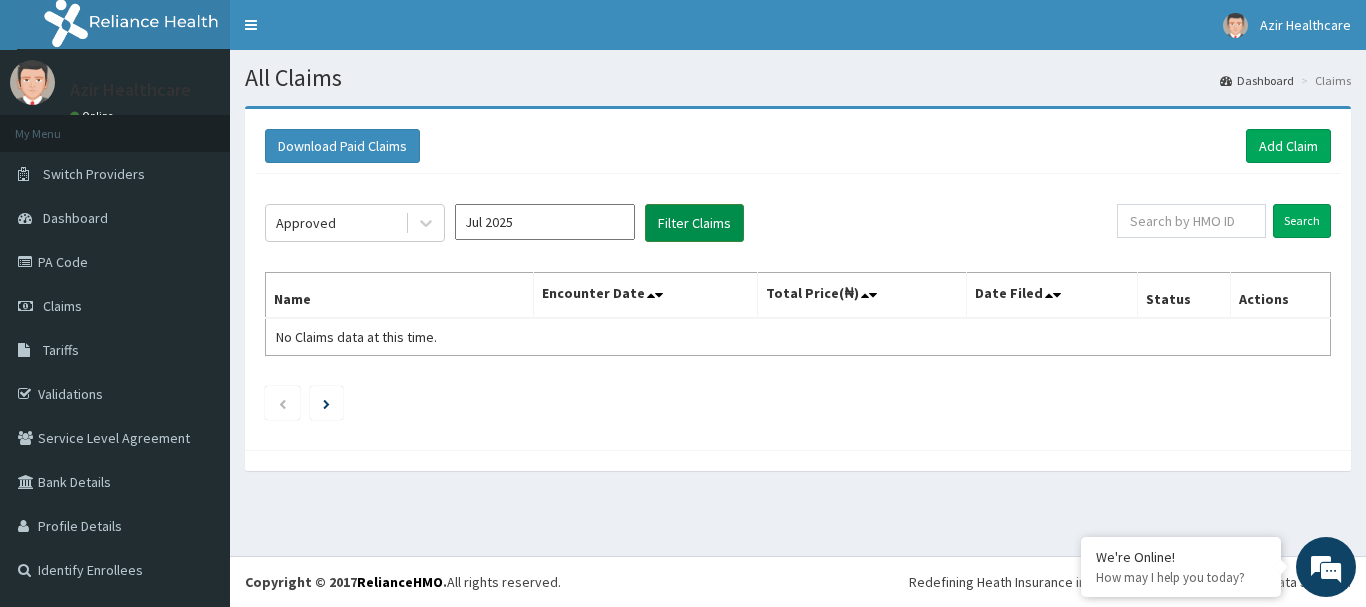 click on "Filter Claims" at bounding box center [694, 223] 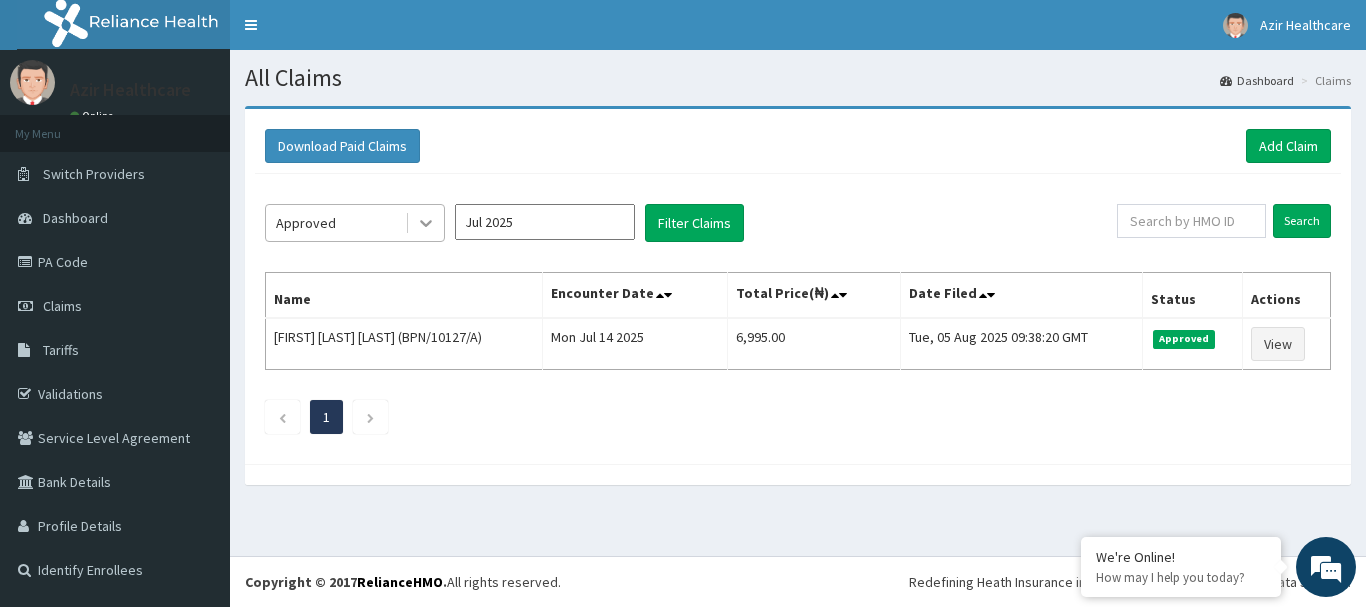 click 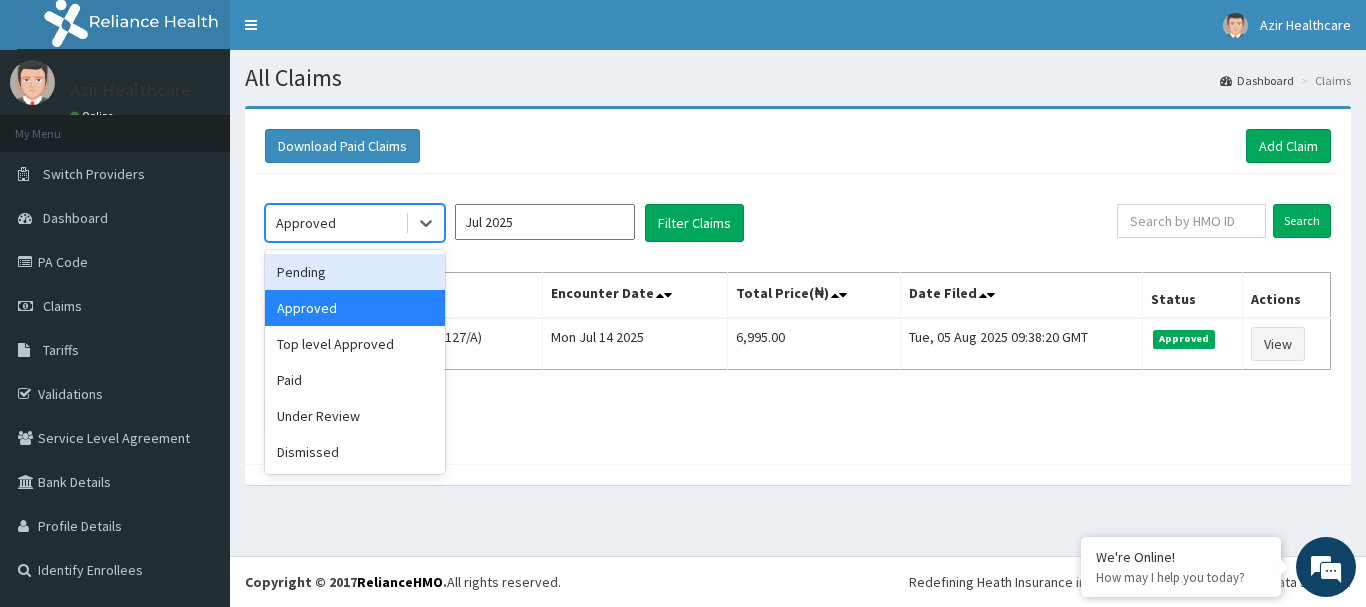 click on "Pending" at bounding box center [355, 272] 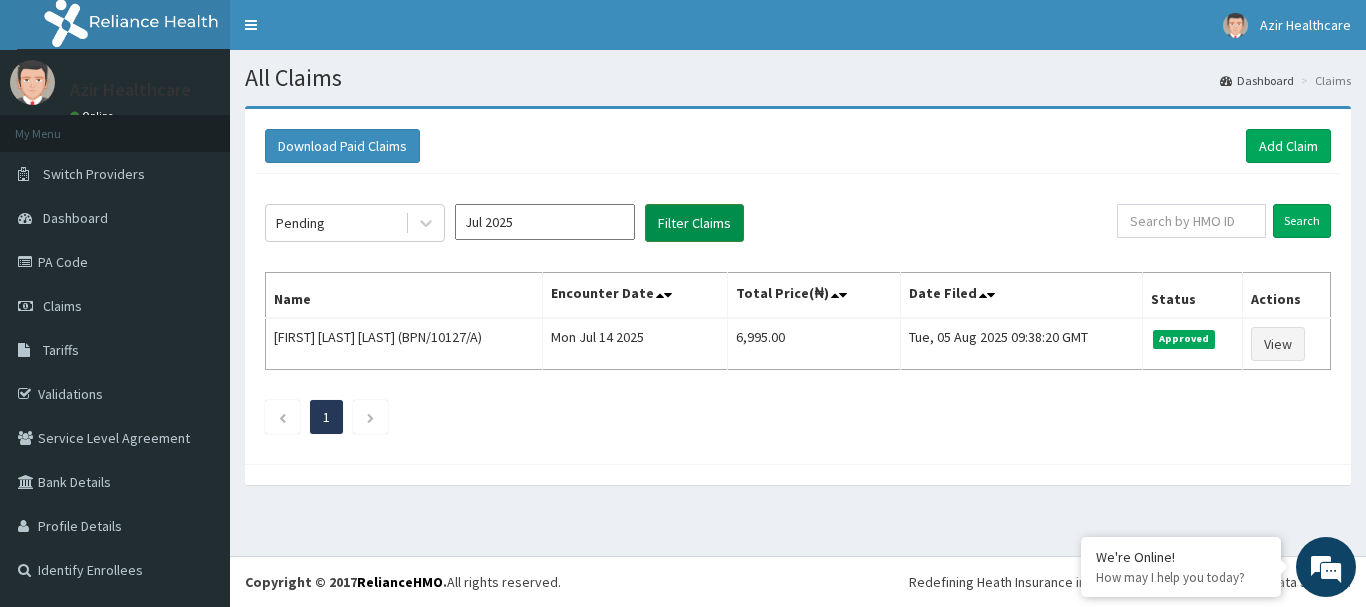click on "Filter Claims" at bounding box center (694, 223) 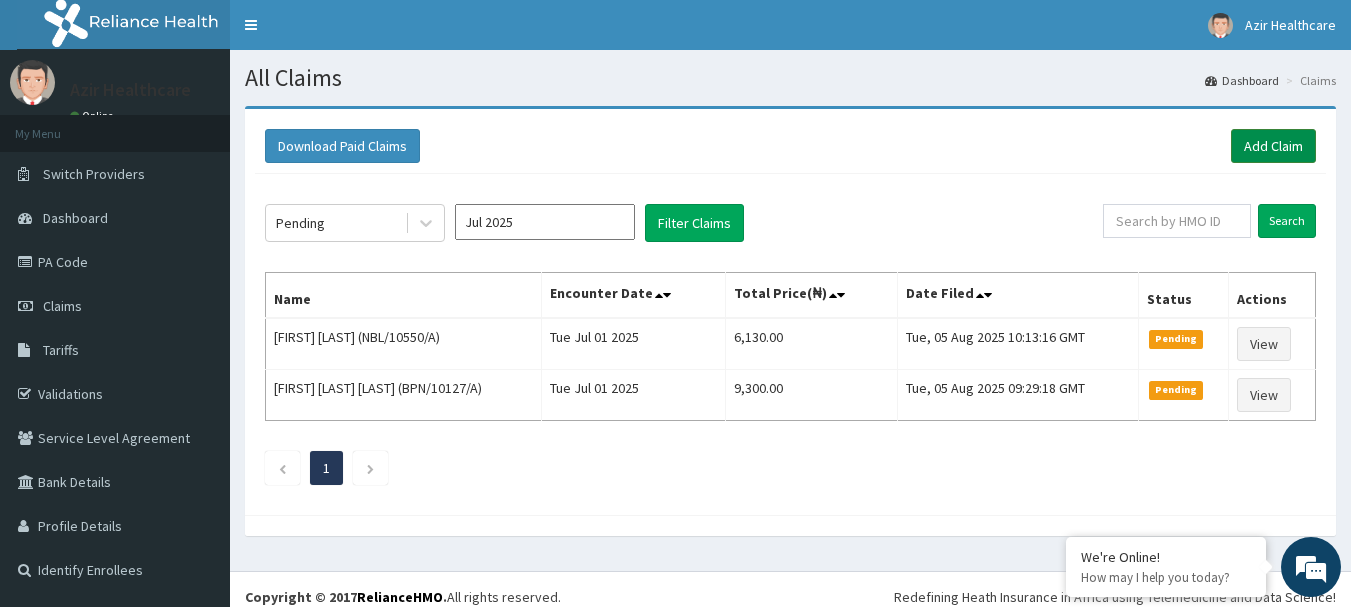 click on "Add Claim" at bounding box center (1273, 146) 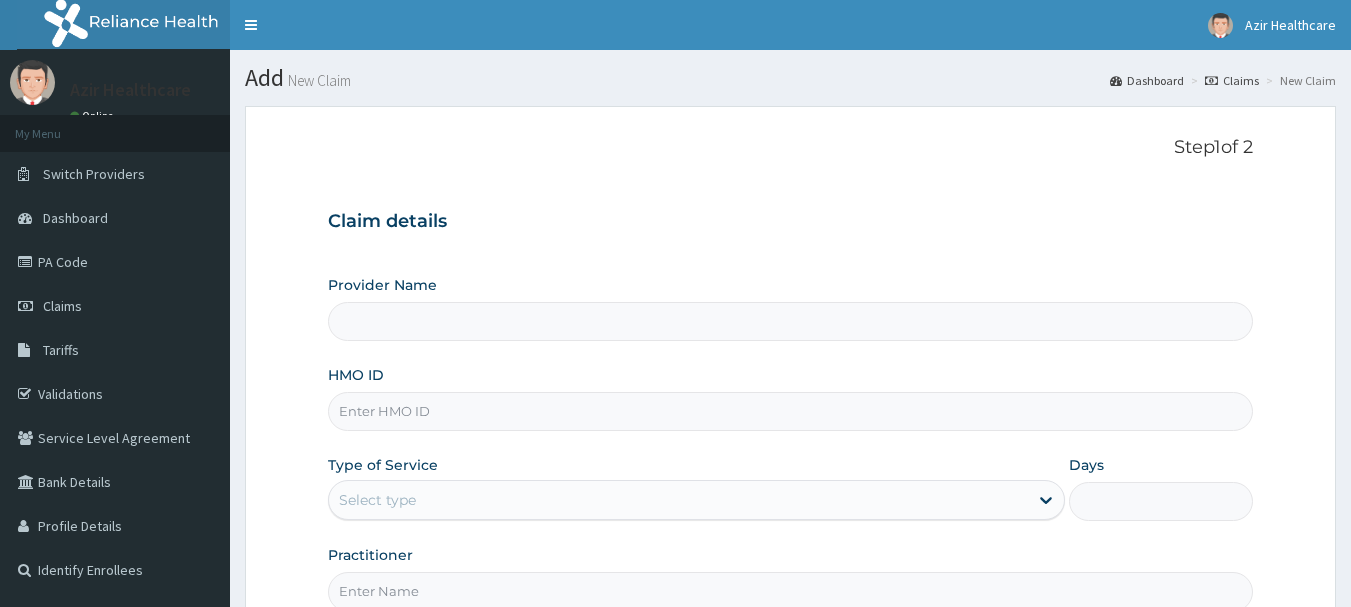 scroll, scrollTop: 0, scrollLeft: 0, axis: both 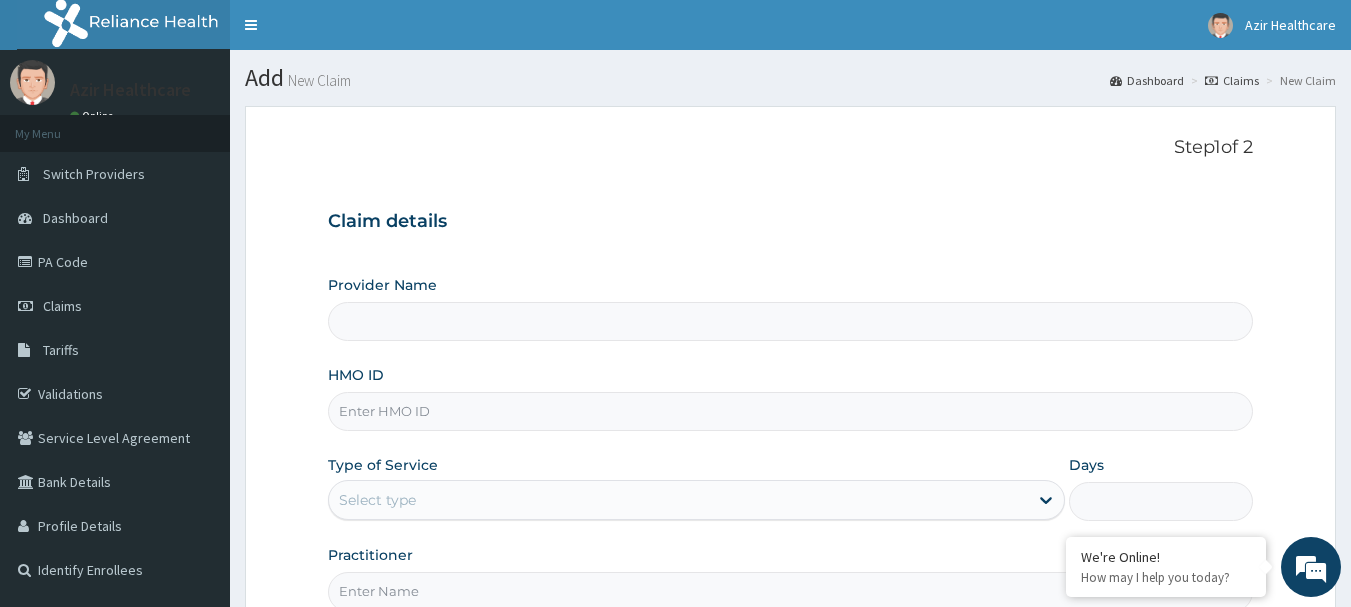 type on "Azir Healthcare" 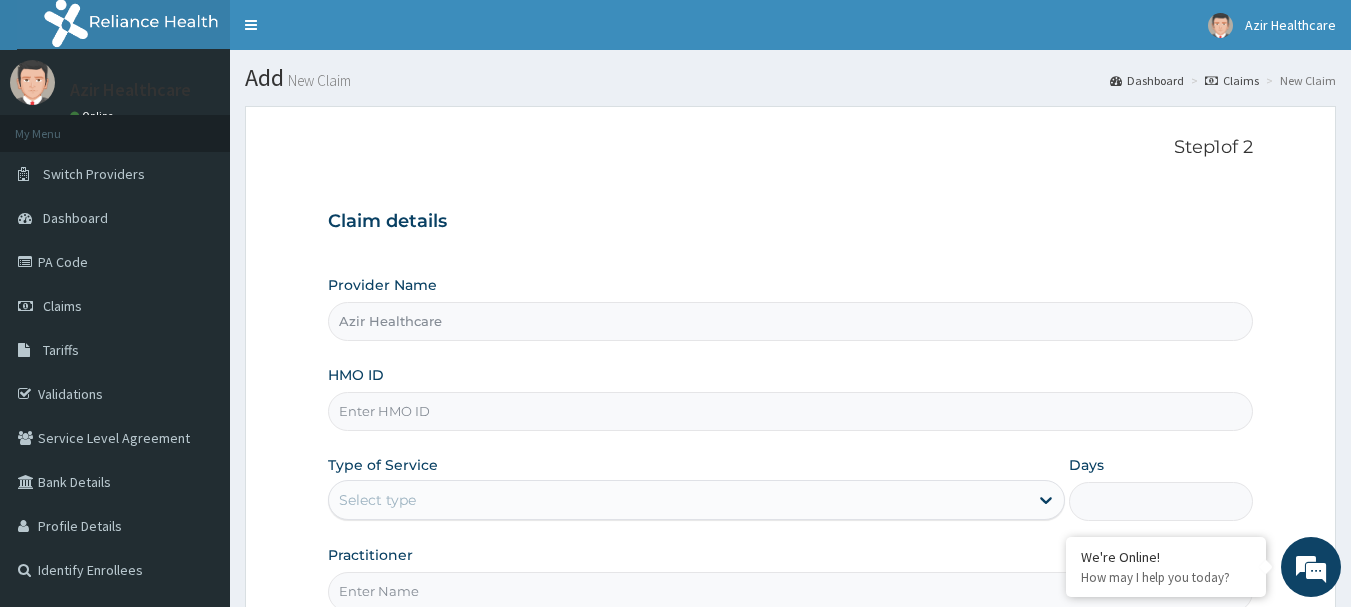 scroll, scrollTop: 0, scrollLeft: 0, axis: both 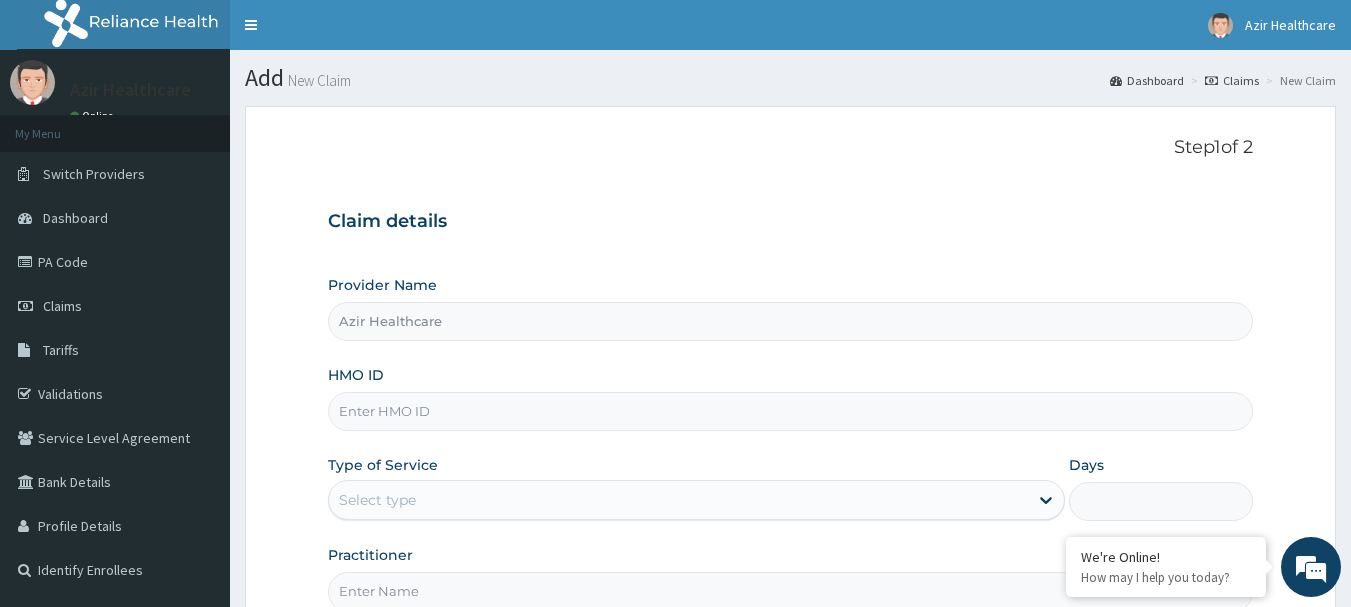 click on "HMO ID" at bounding box center (791, 411) 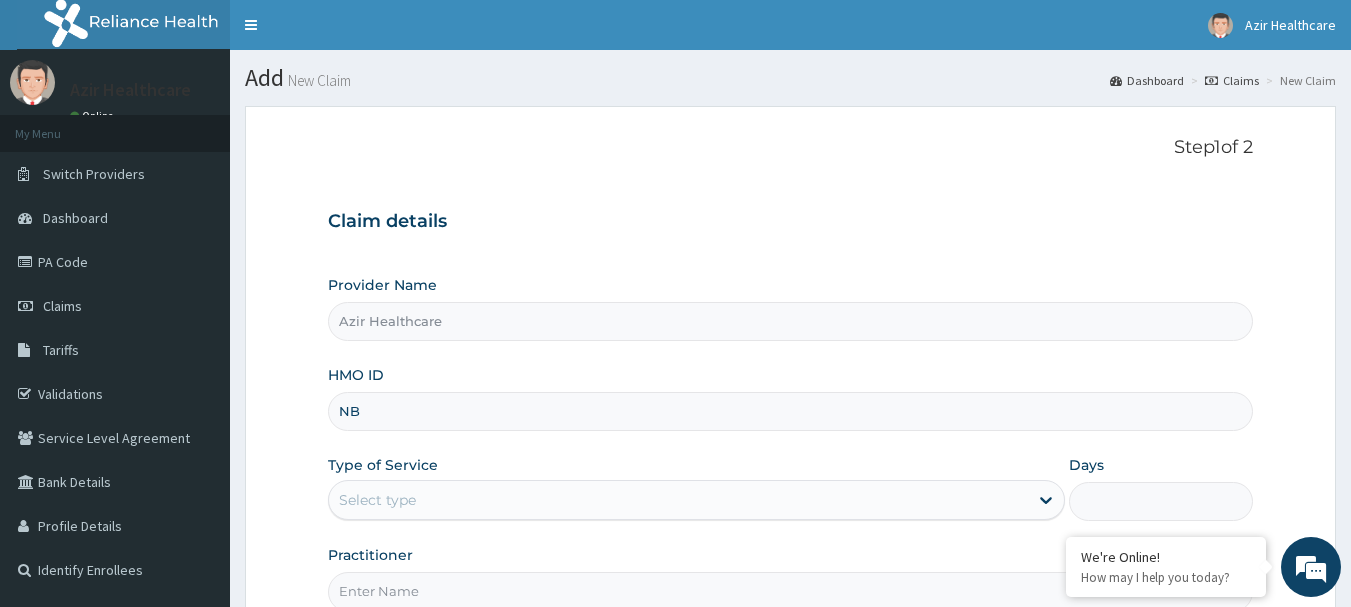 type on "NBL/10550/A" 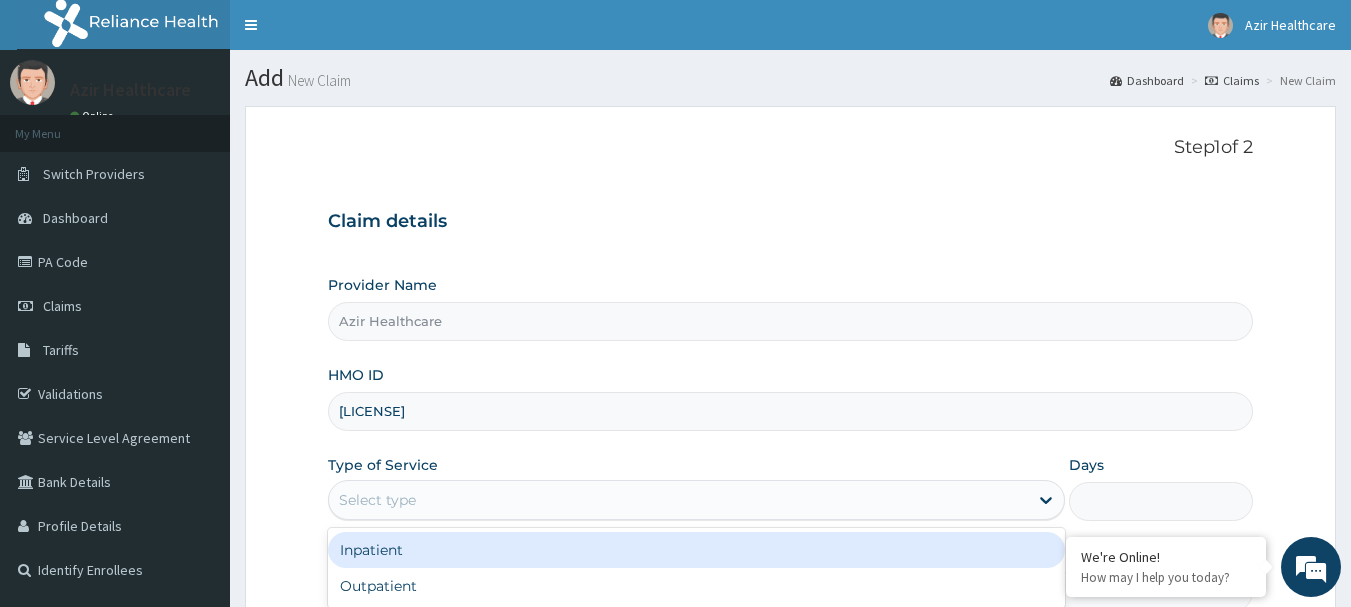 click on "Select type" at bounding box center [678, 500] 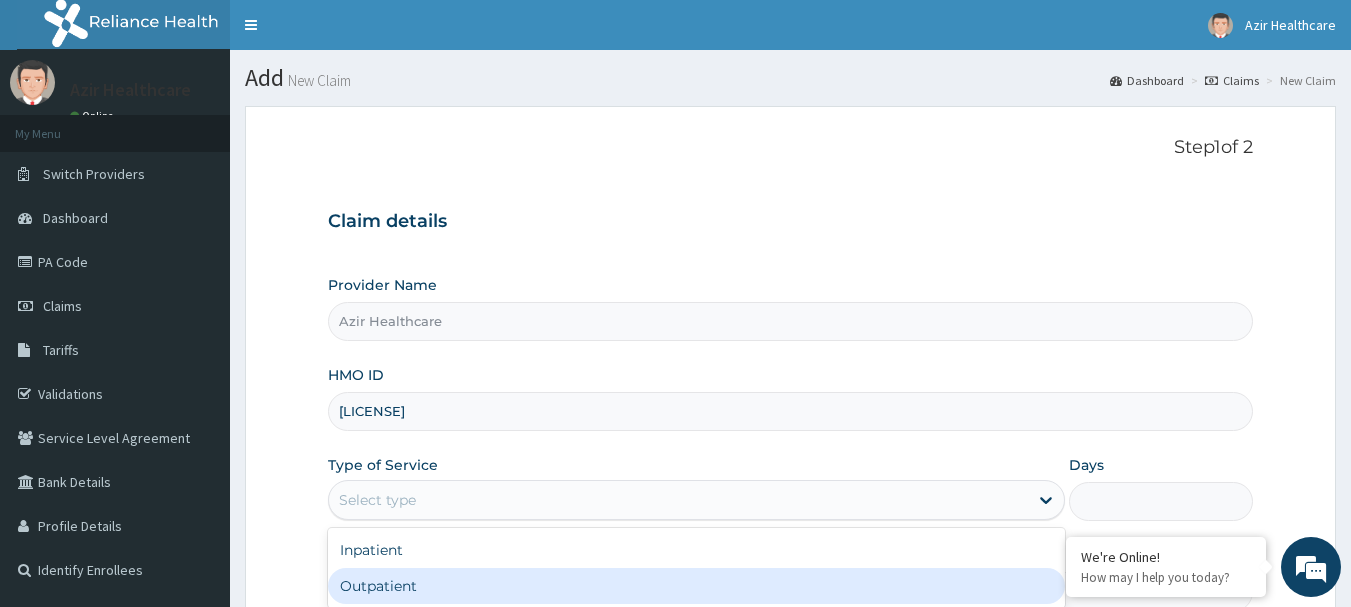 click on "Outpatient" at bounding box center [696, 586] 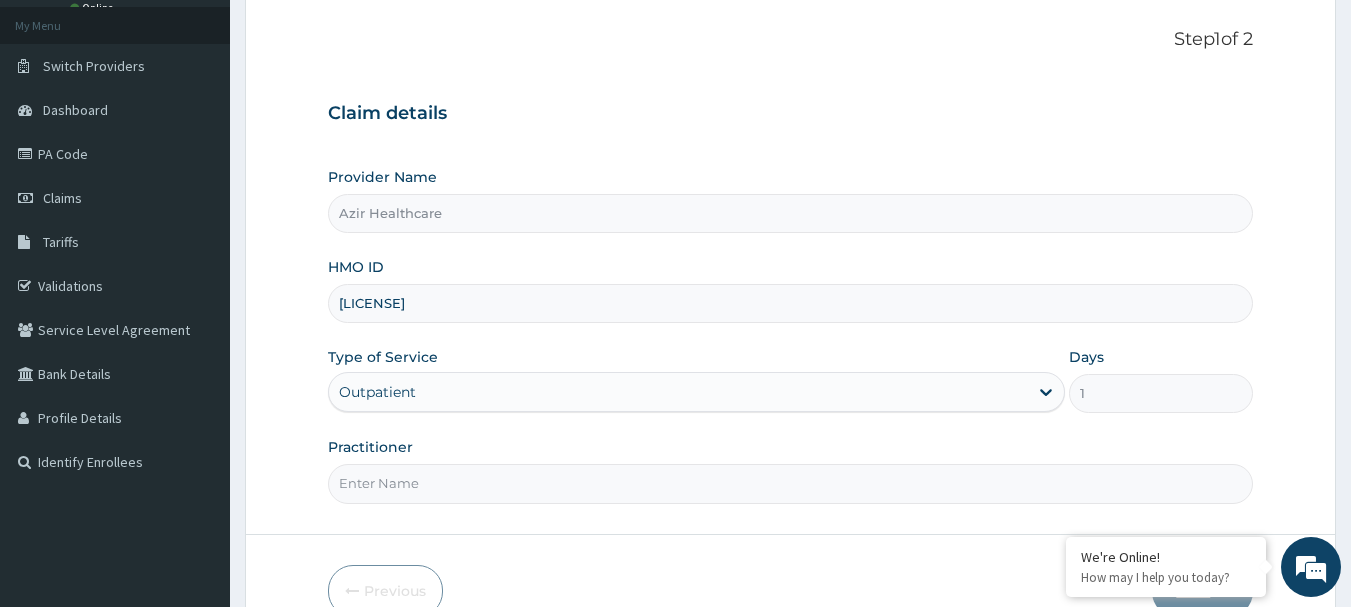 scroll, scrollTop: 215, scrollLeft: 0, axis: vertical 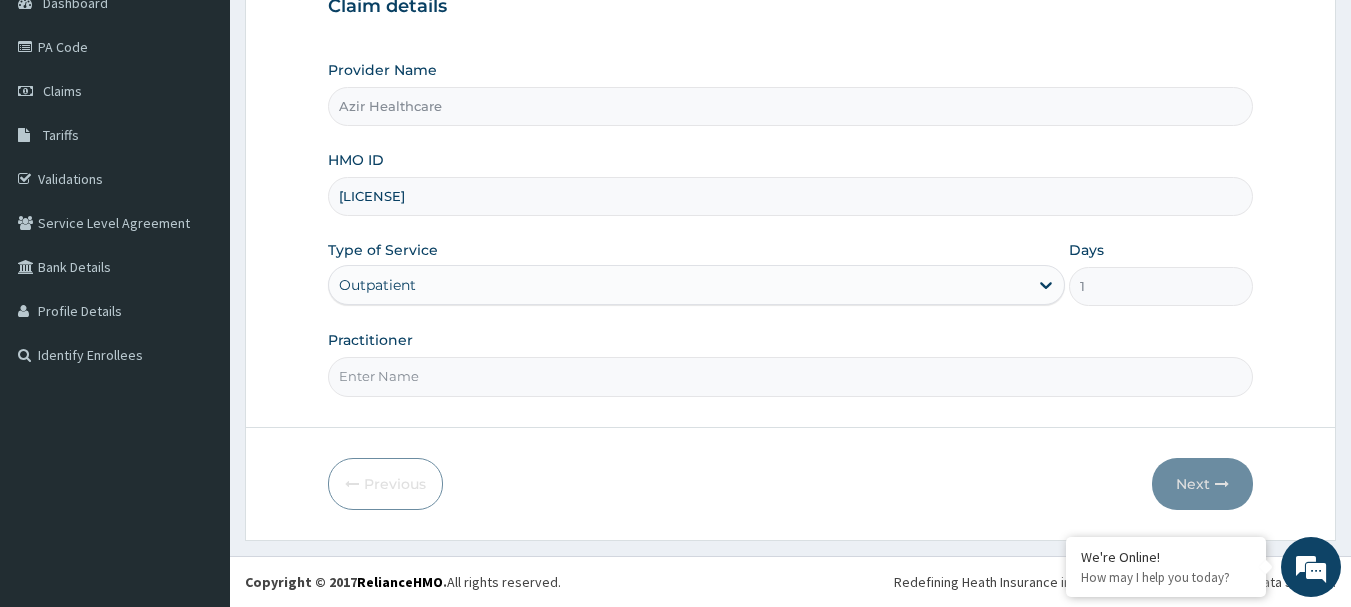 click on "Practitioner" at bounding box center [791, 376] 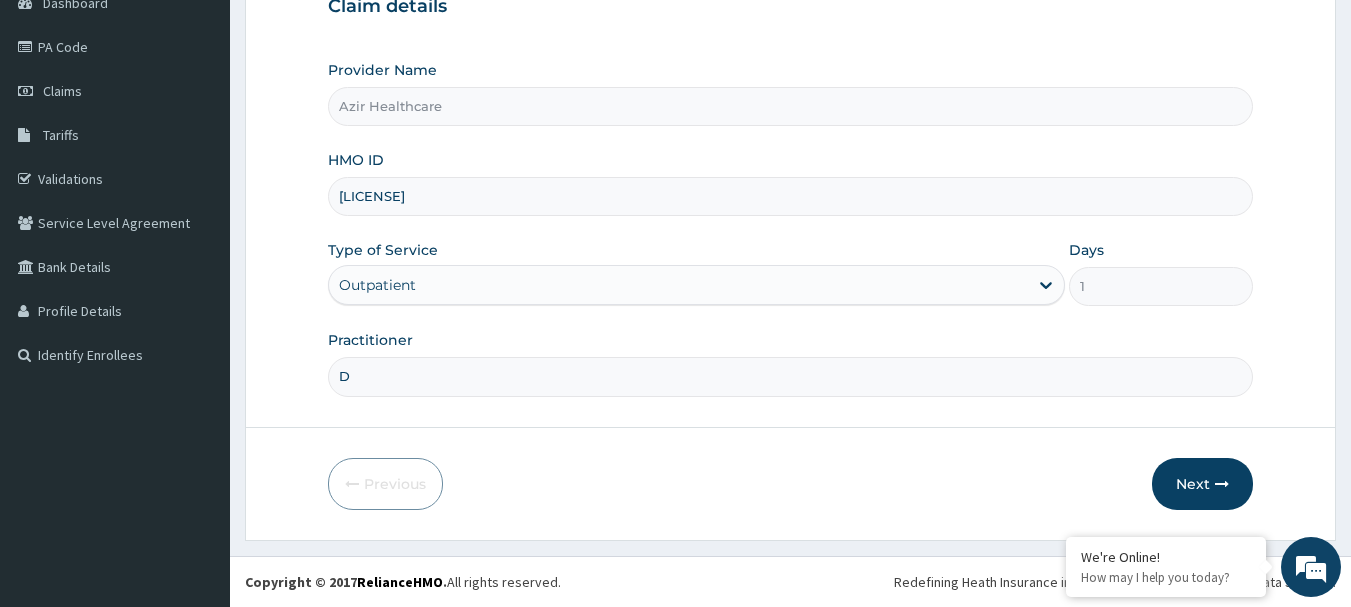 type on "DR ADELEYE" 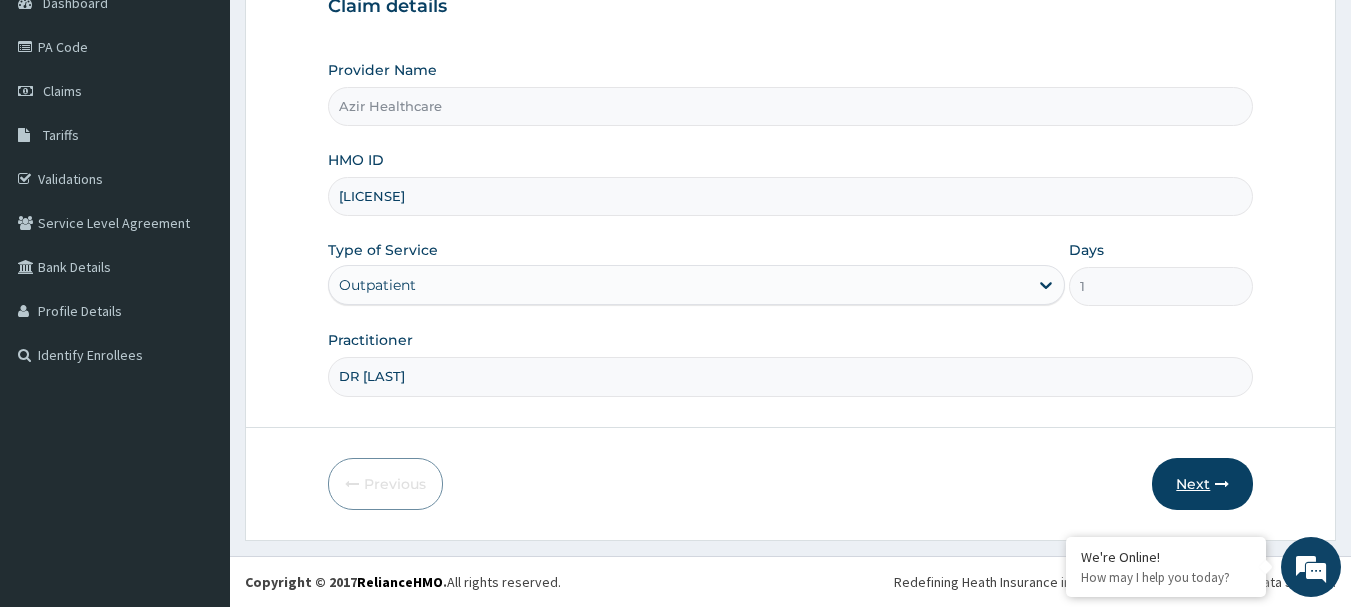 click on "Next" at bounding box center [1202, 484] 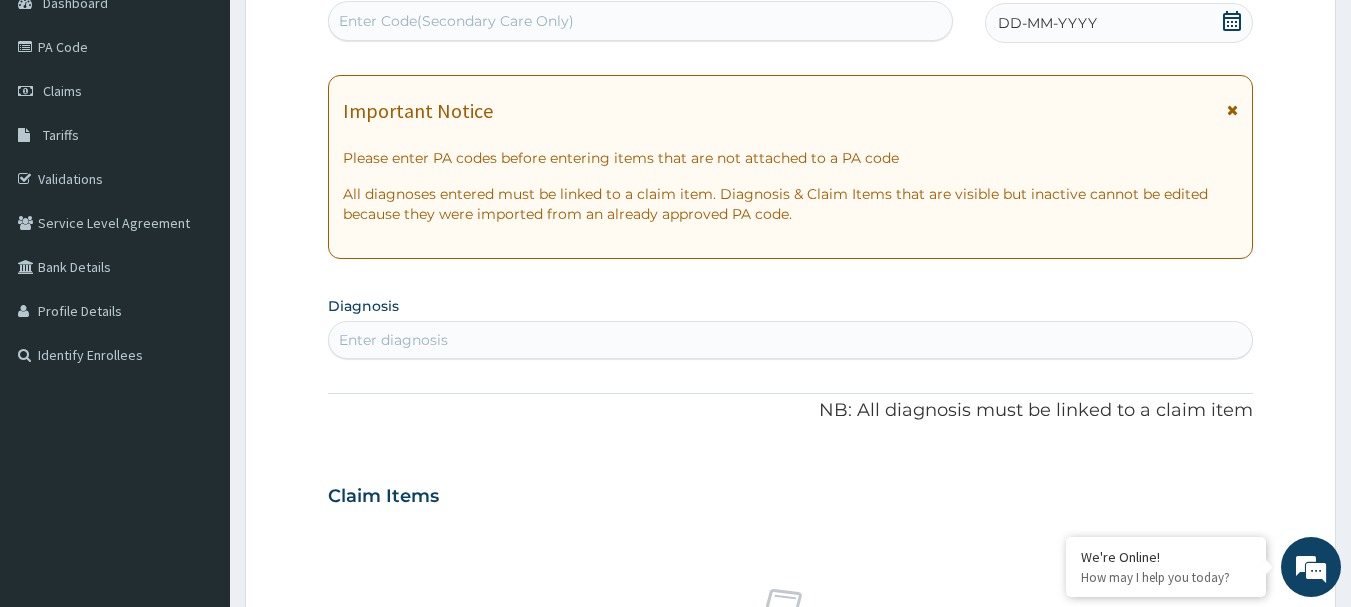 click 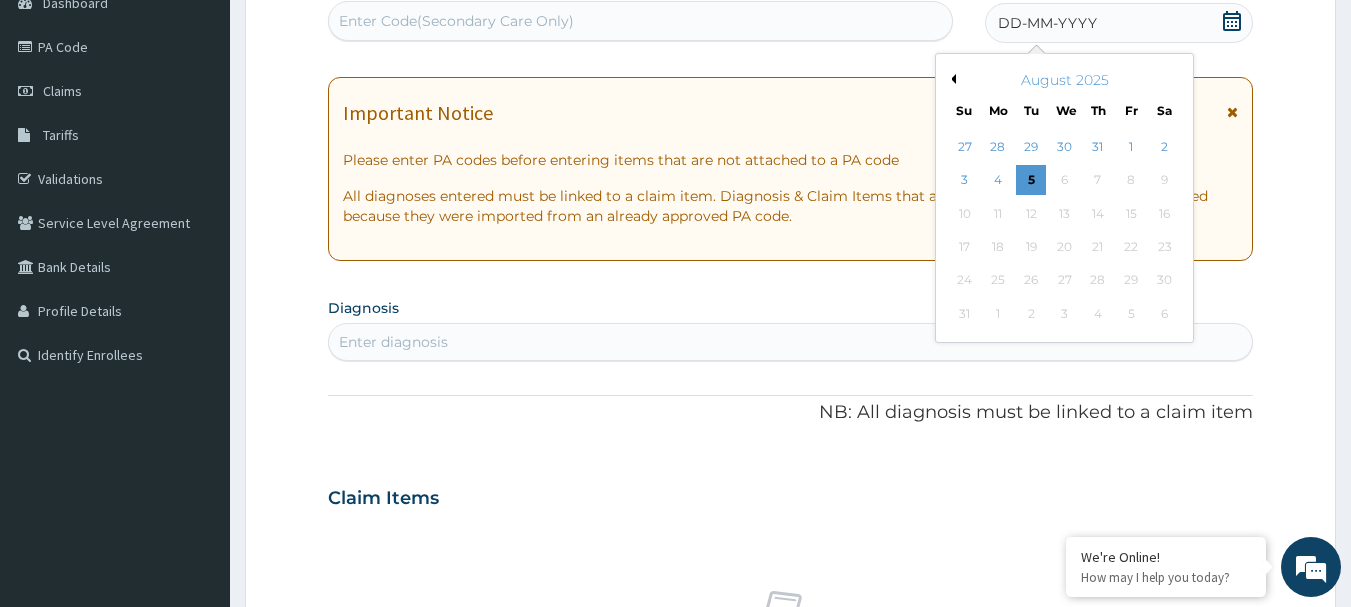 click on "Previous Month" at bounding box center [951, 79] 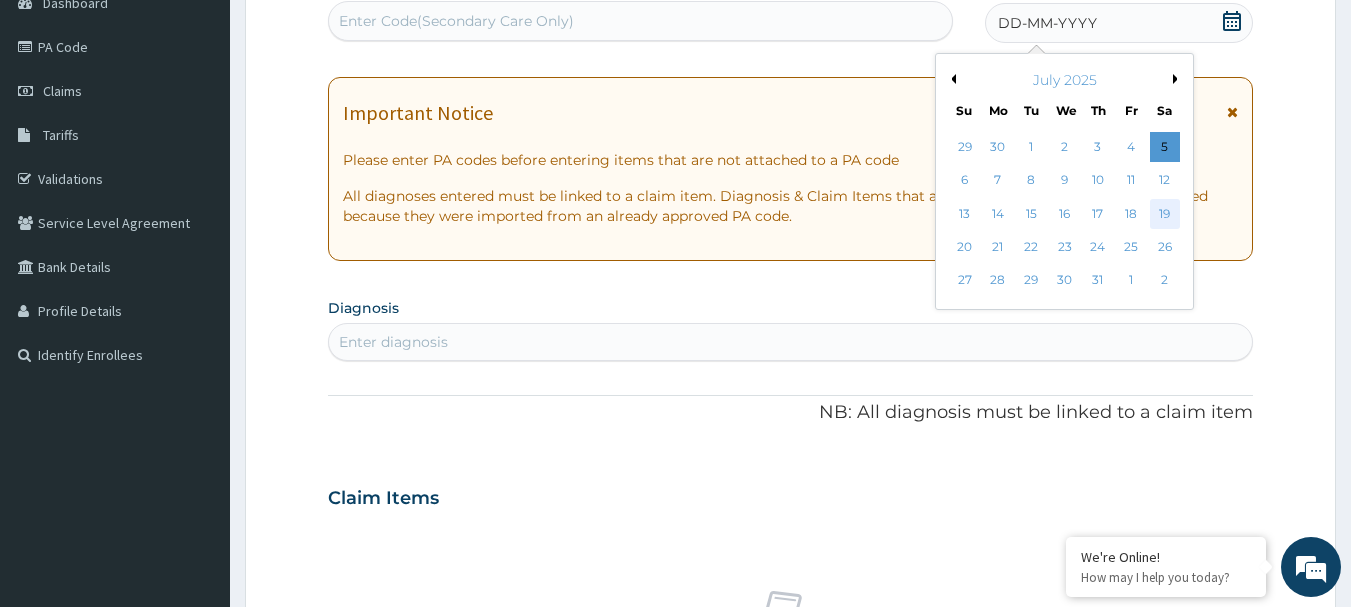 click on "19" at bounding box center [1165, 214] 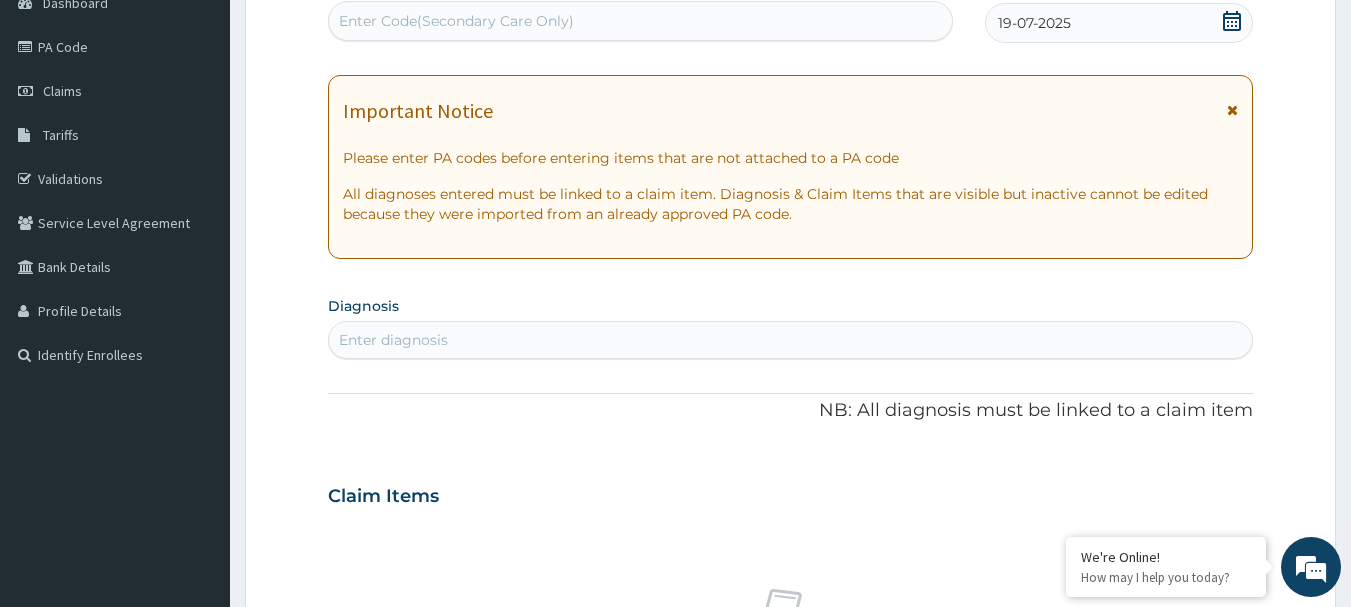 scroll, scrollTop: 255, scrollLeft: 0, axis: vertical 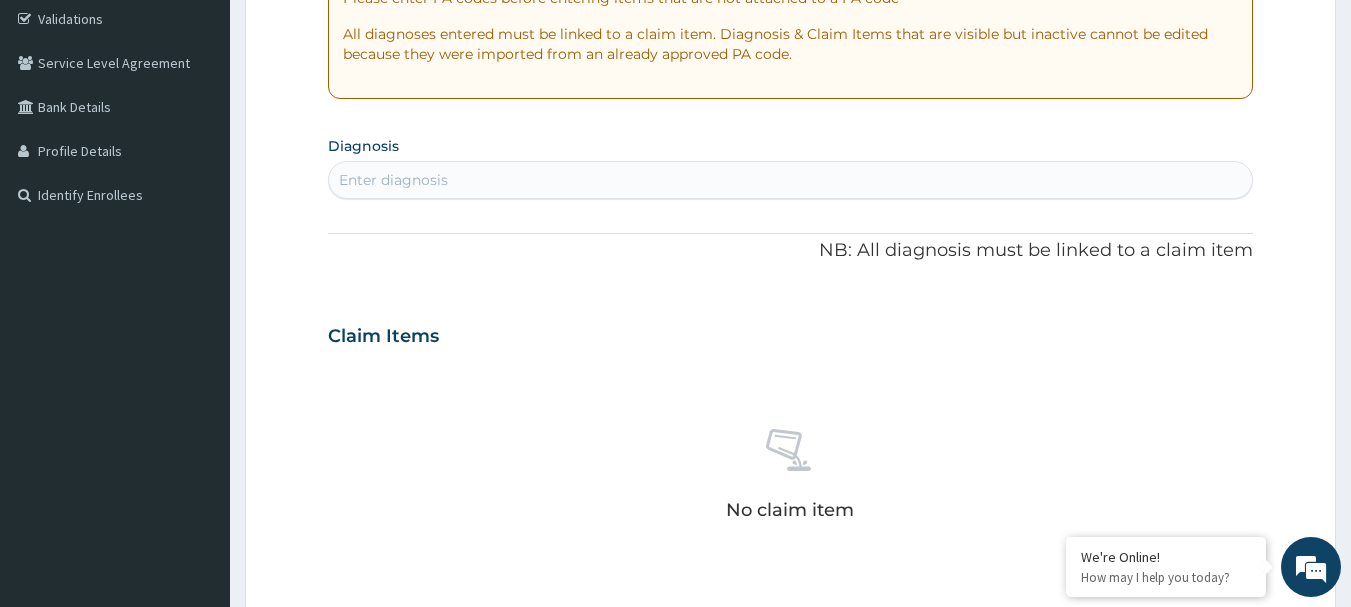 click on "Enter diagnosis" at bounding box center [791, 180] 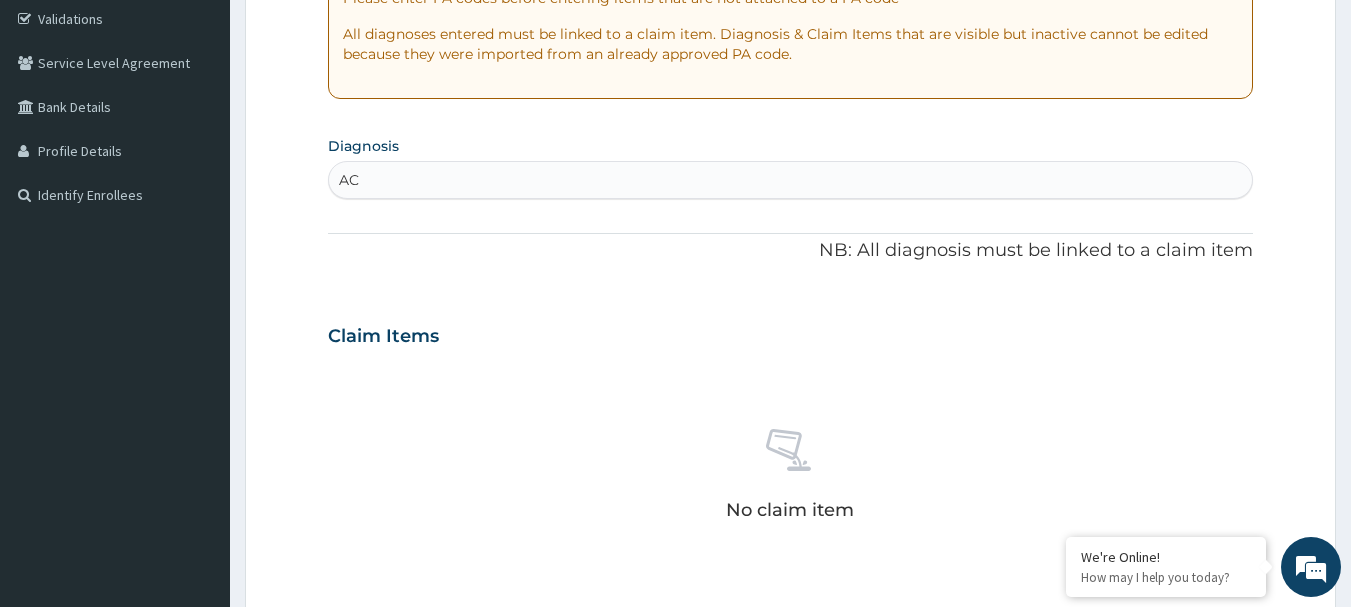 type on "A" 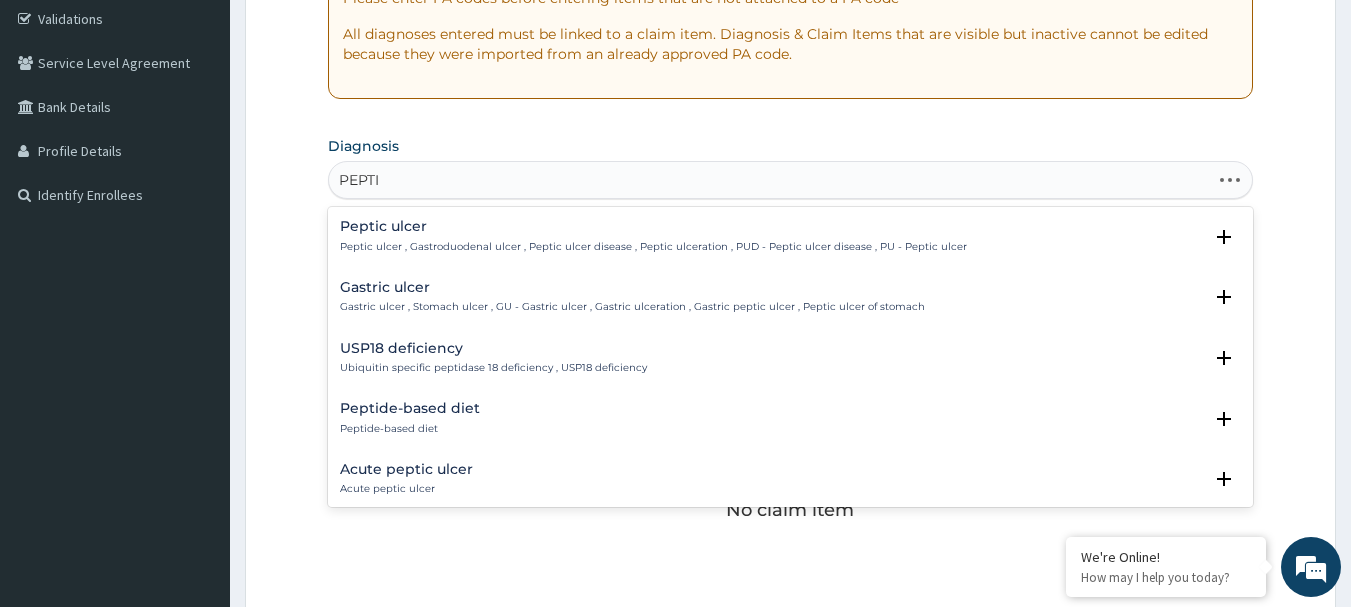 type on "PEPTIC" 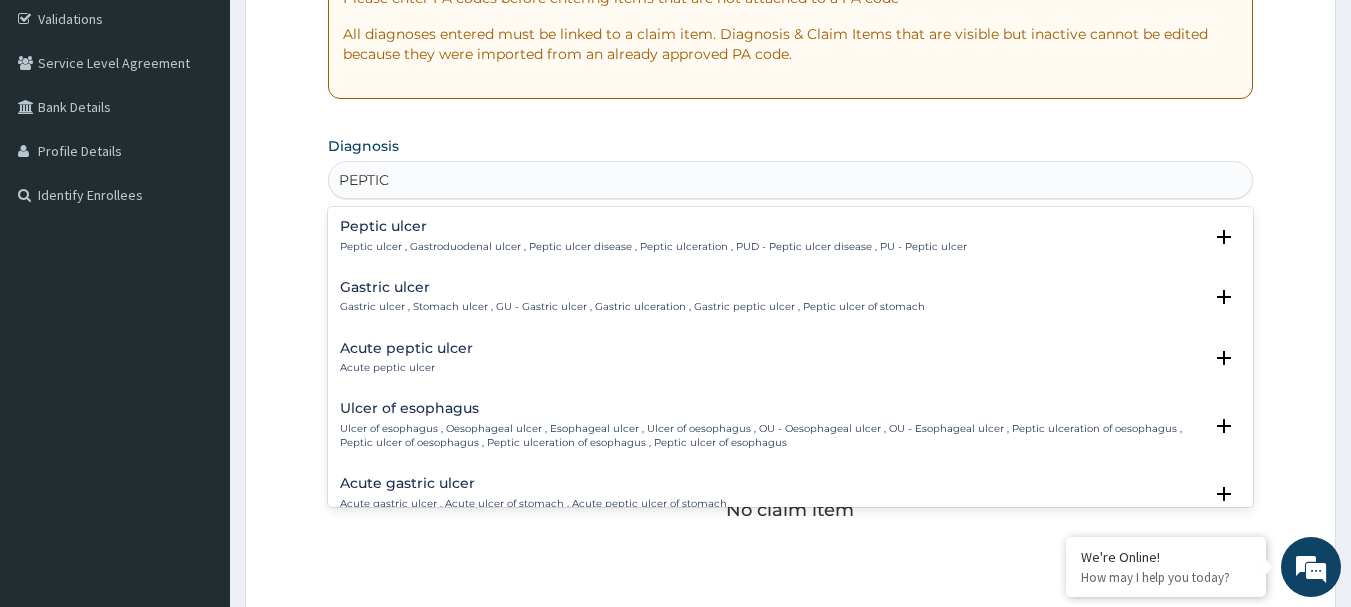 click on "Acute peptic ulcer Acute peptic ulcer" at bounding box center [406, 358] 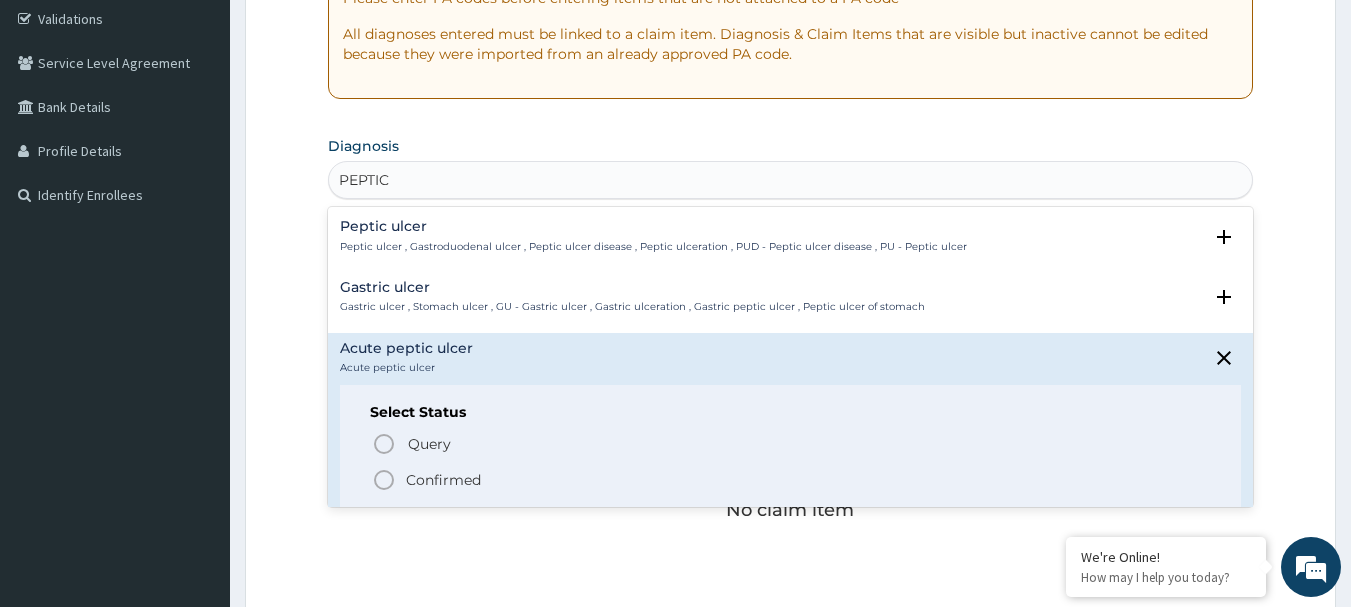 click 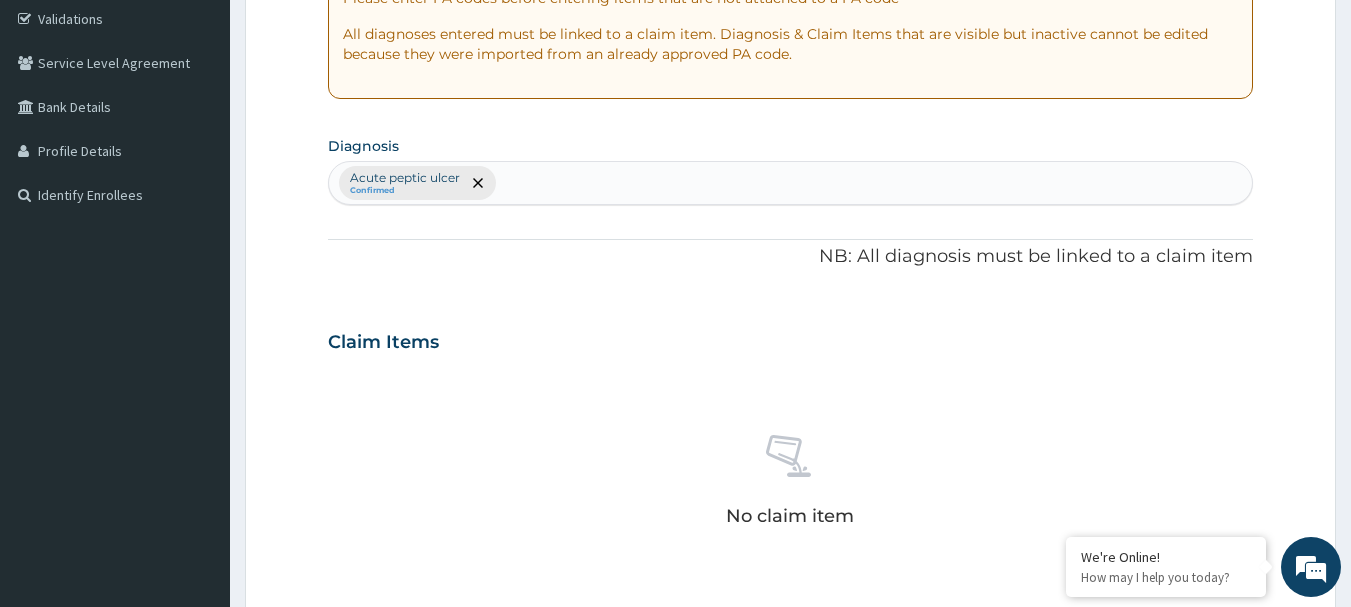 scroll, scrollTop: 835, scrollLeft: 0, axis: vertical 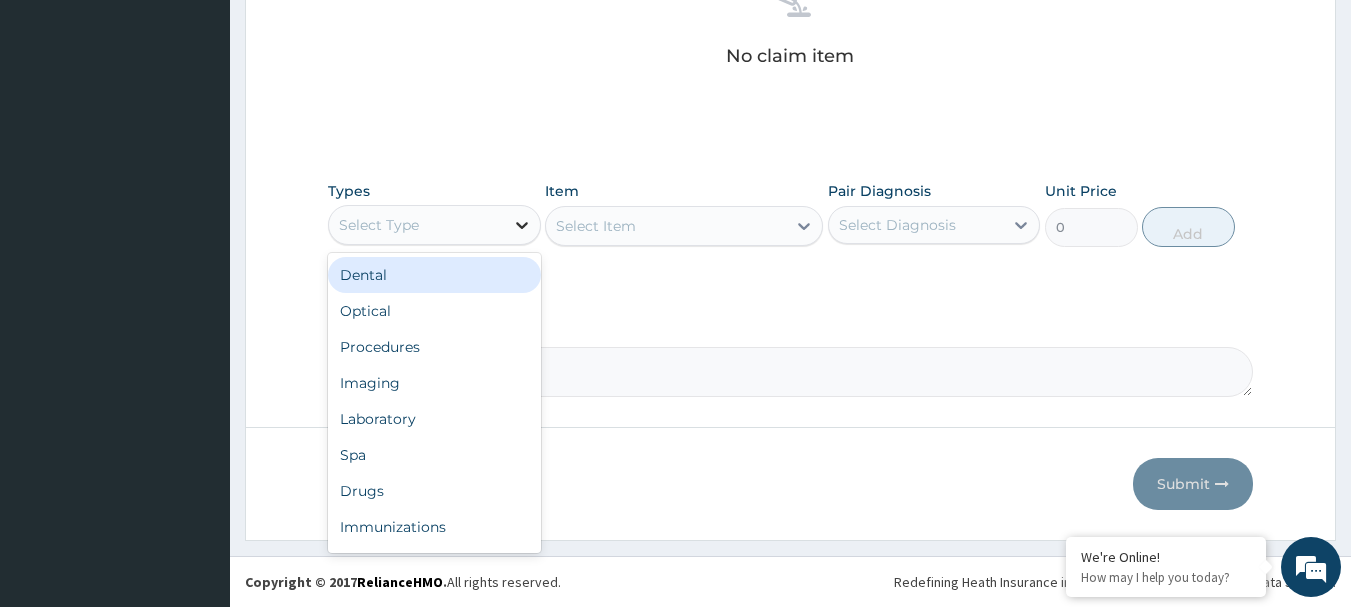 click 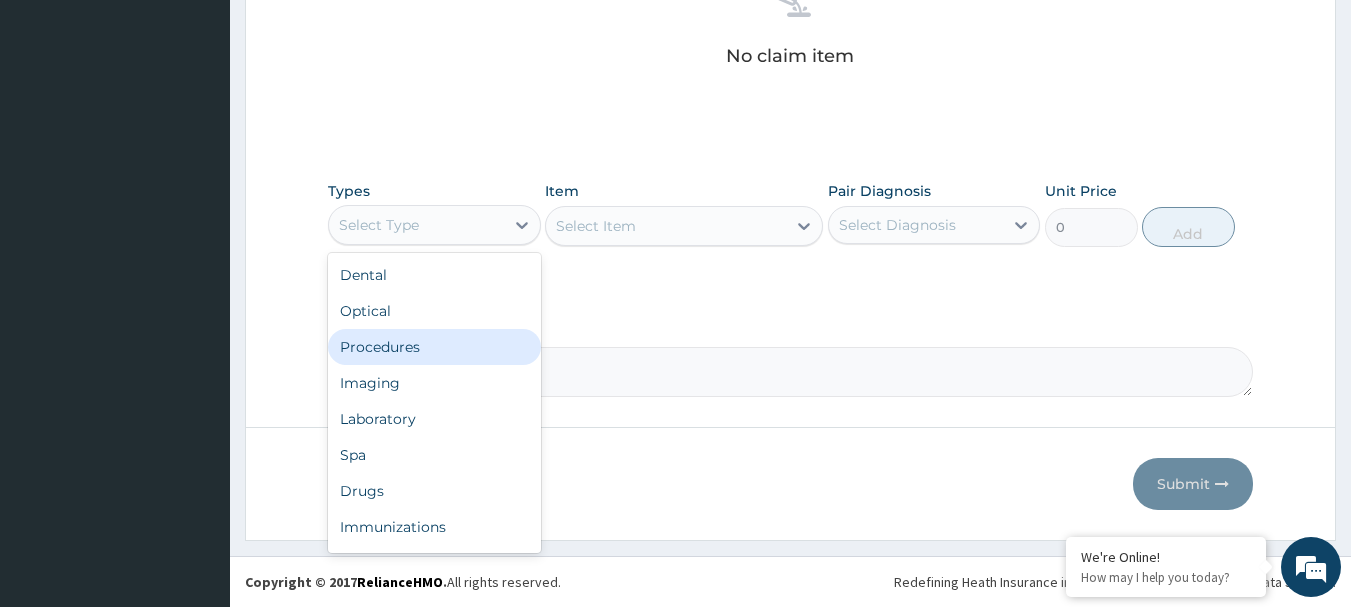 click on "Procedures" at bounding box center (434, 347) 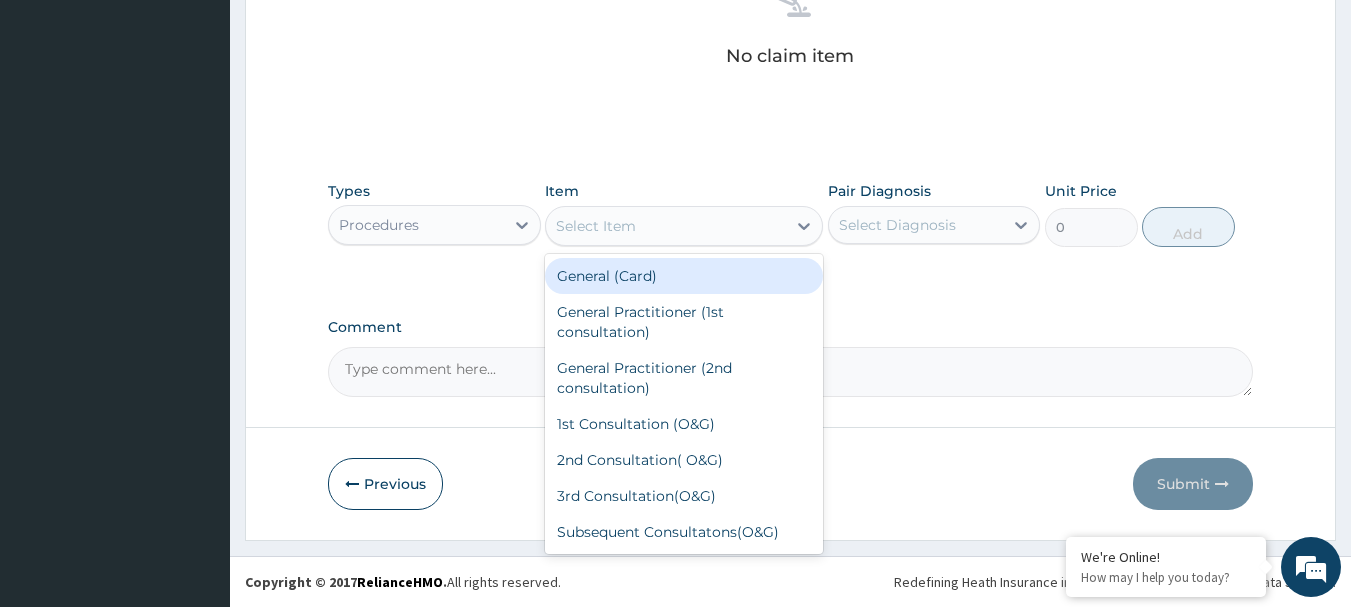 click 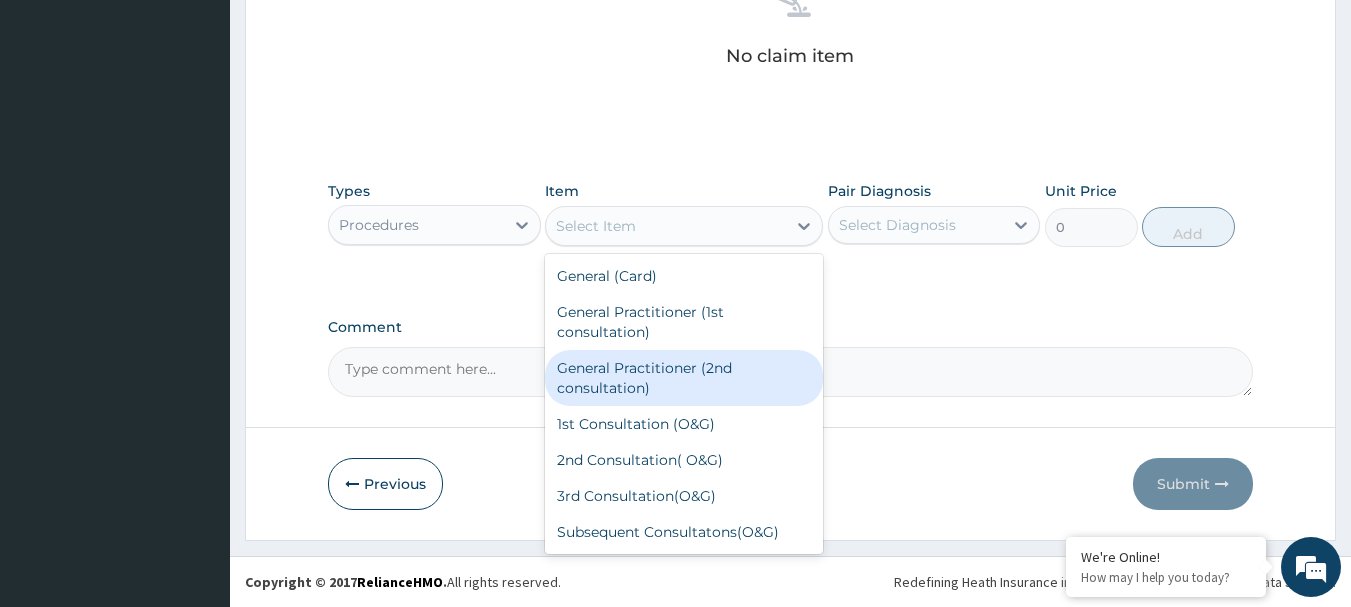 click on "General Practitioner (2nd consultation)" at bounding box center (684, 378) 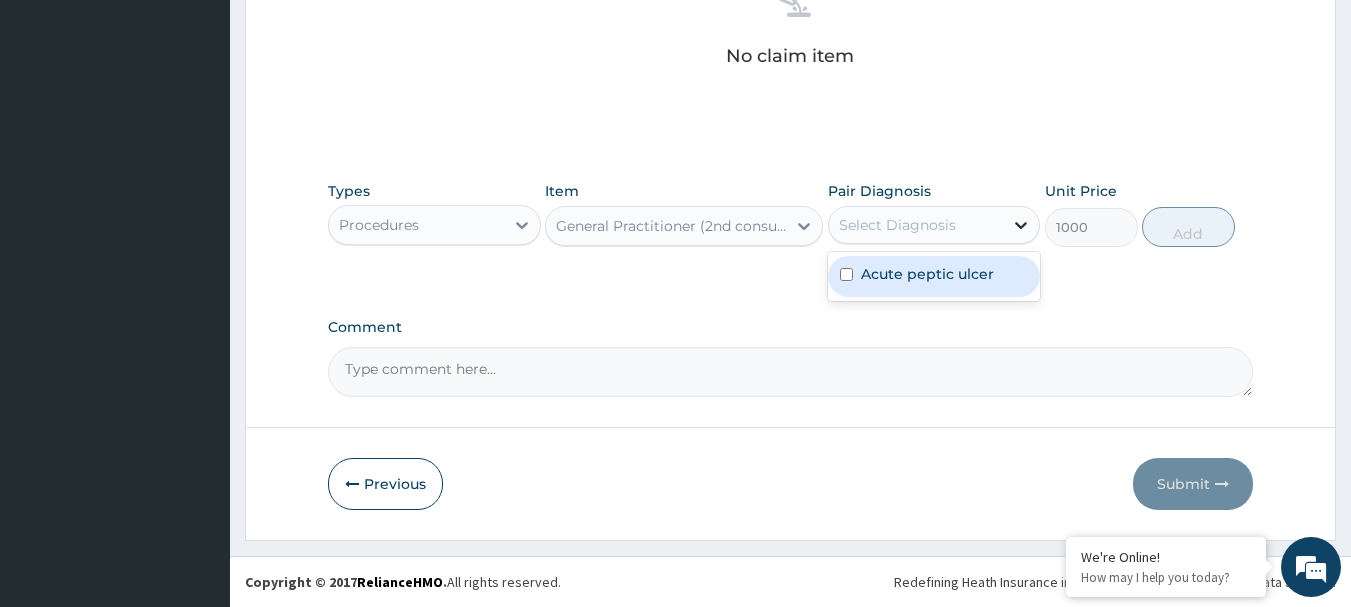 click 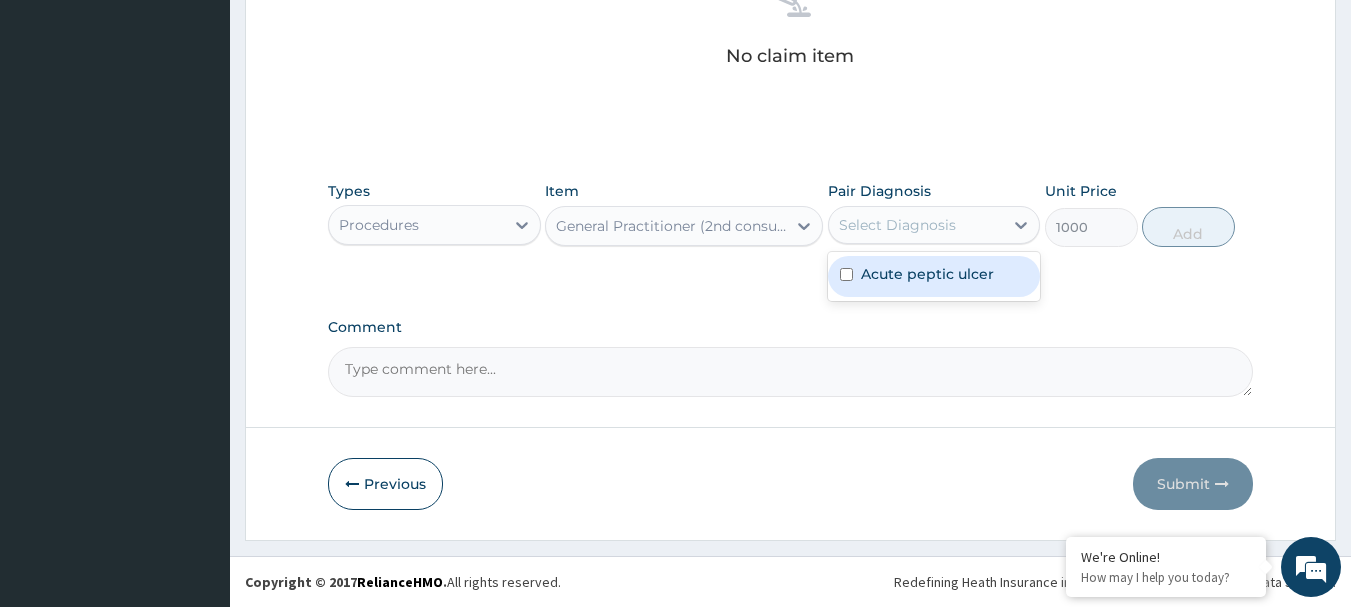click on "Acute peptic ulcer" at bounding box center (927, 274) 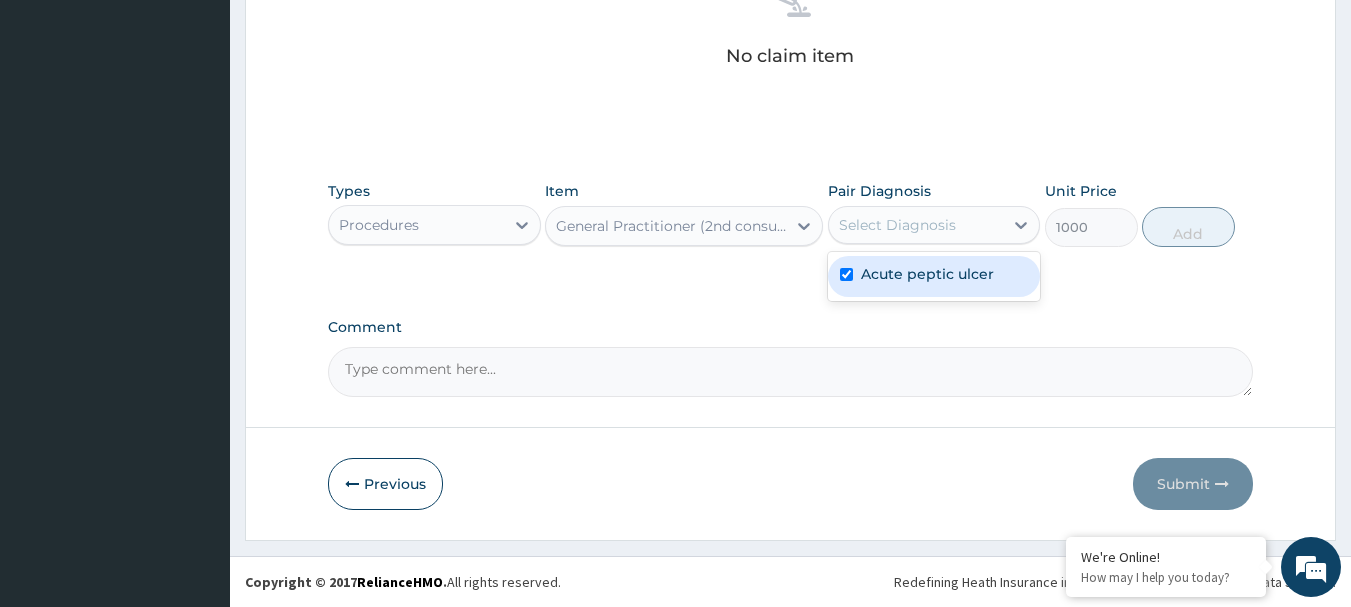 checkbox on "true" 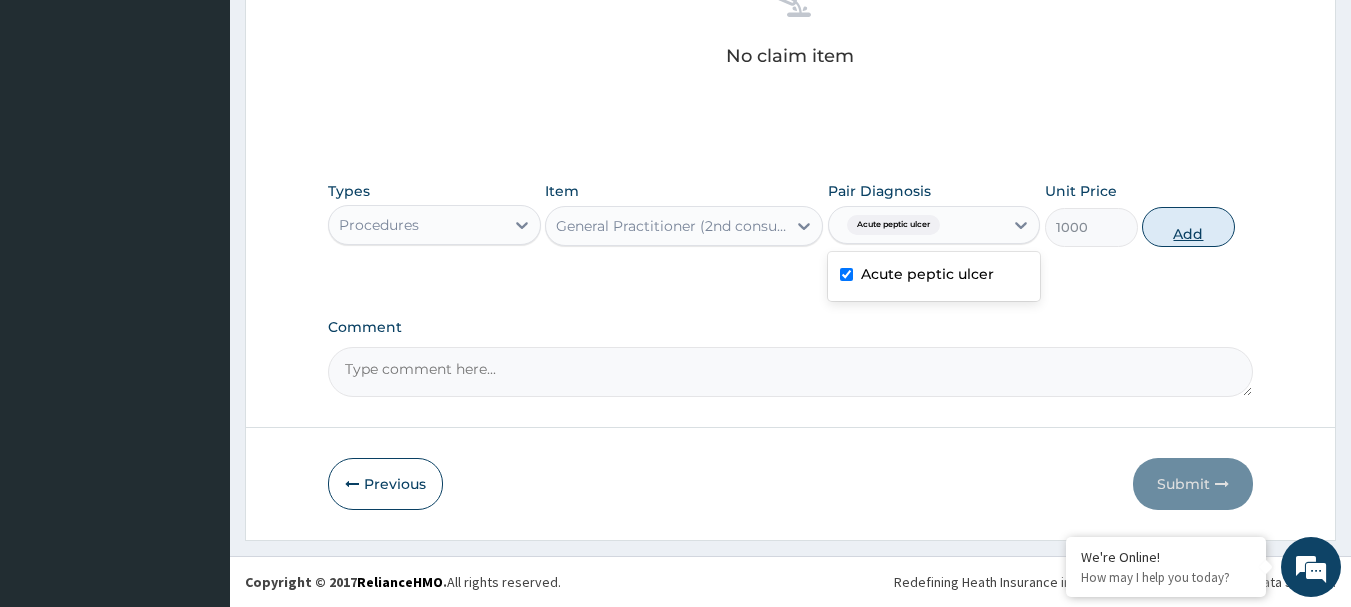 click on "Add" at bounding box center [1188, 227] 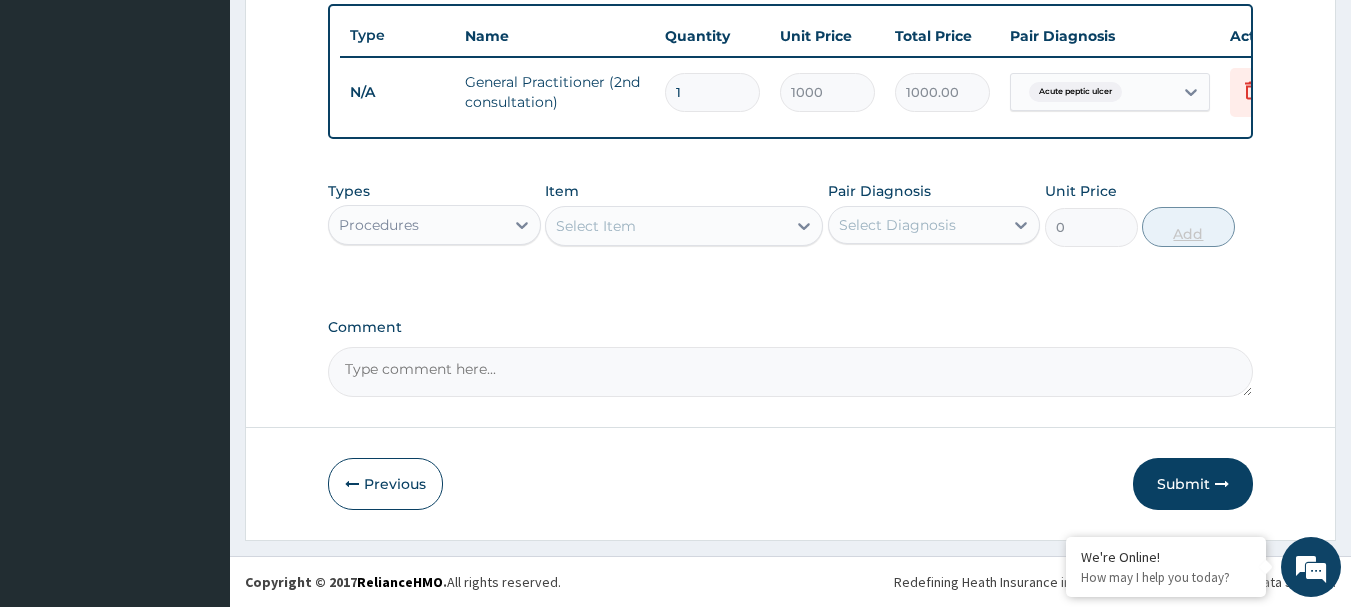 scroll, scrollTop: 755, scrollLeft: 0, axis: vertical 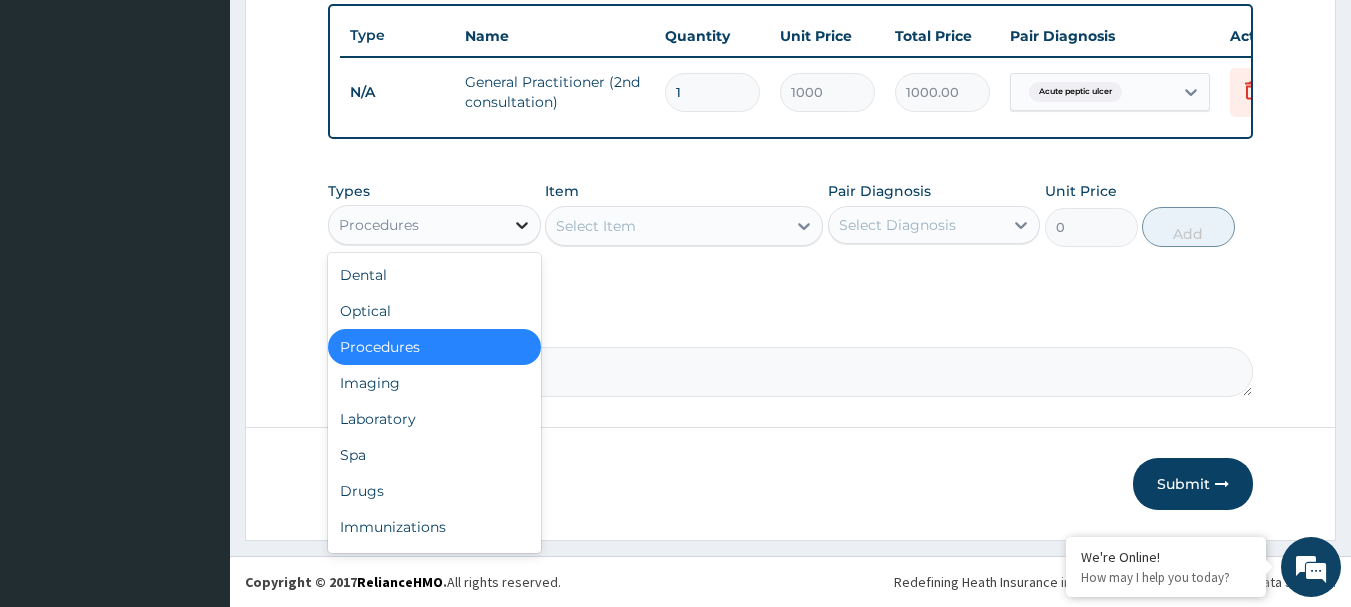 click 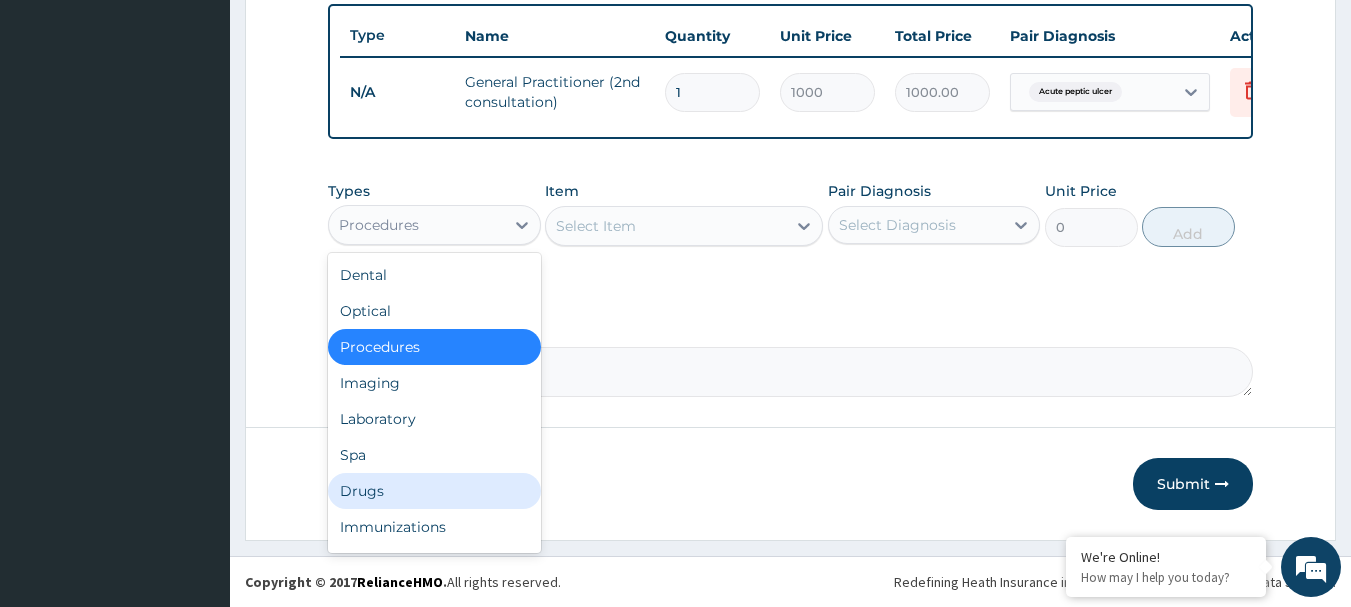 click on "Drugs" at bounding box center [434, 491] 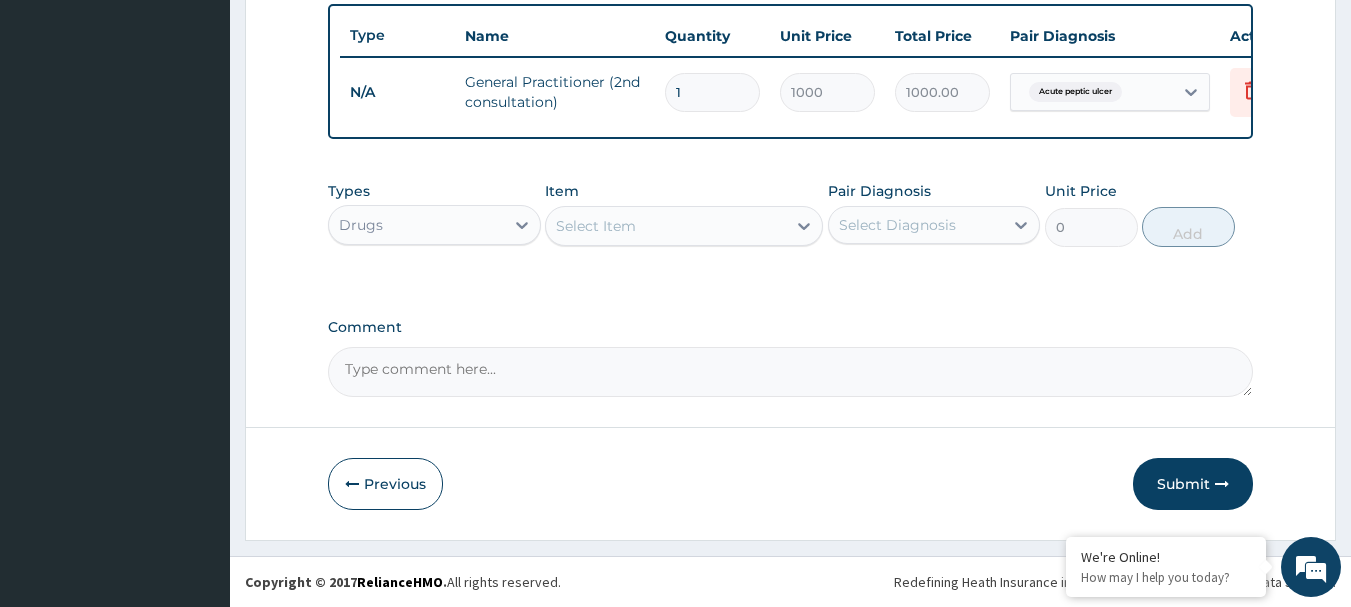 click 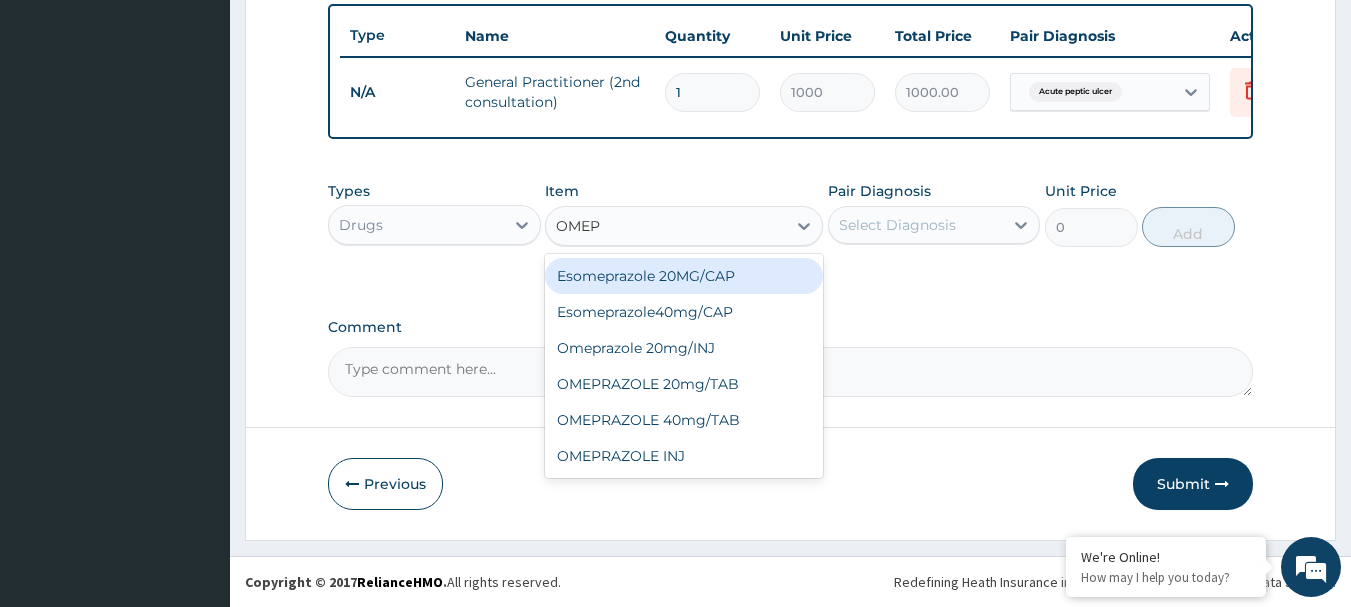 type on "OMEPR" 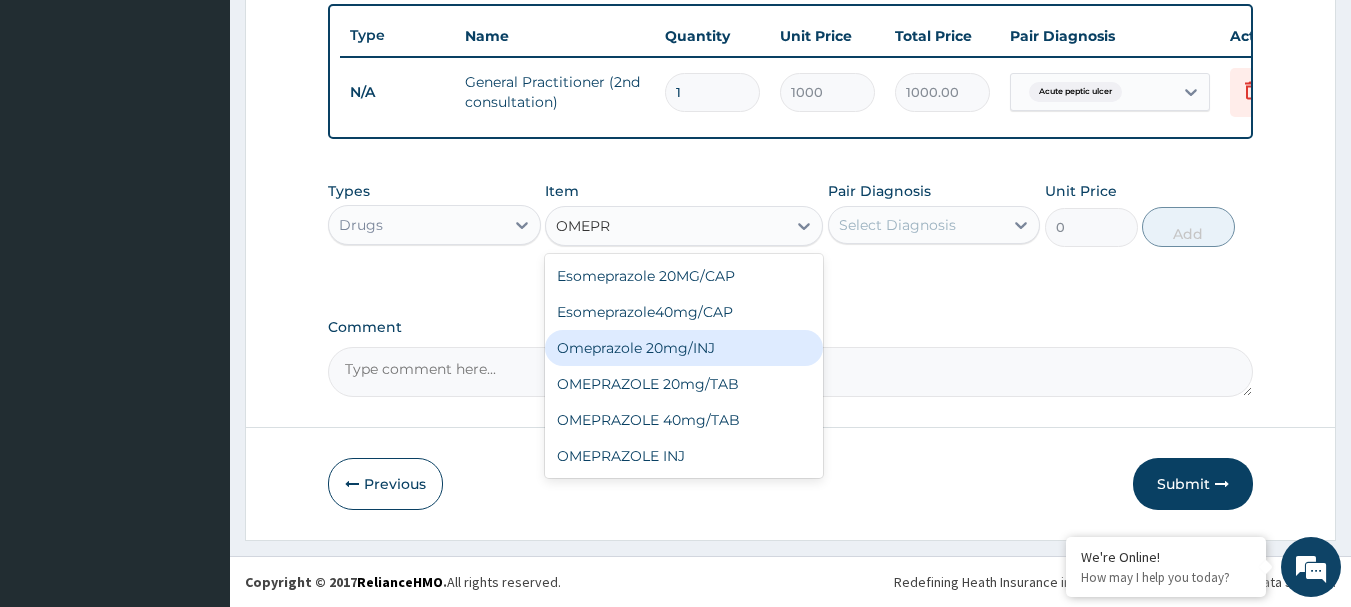 click on "Omeprazole 20mg/INJ" at bounding box center [684, 348] 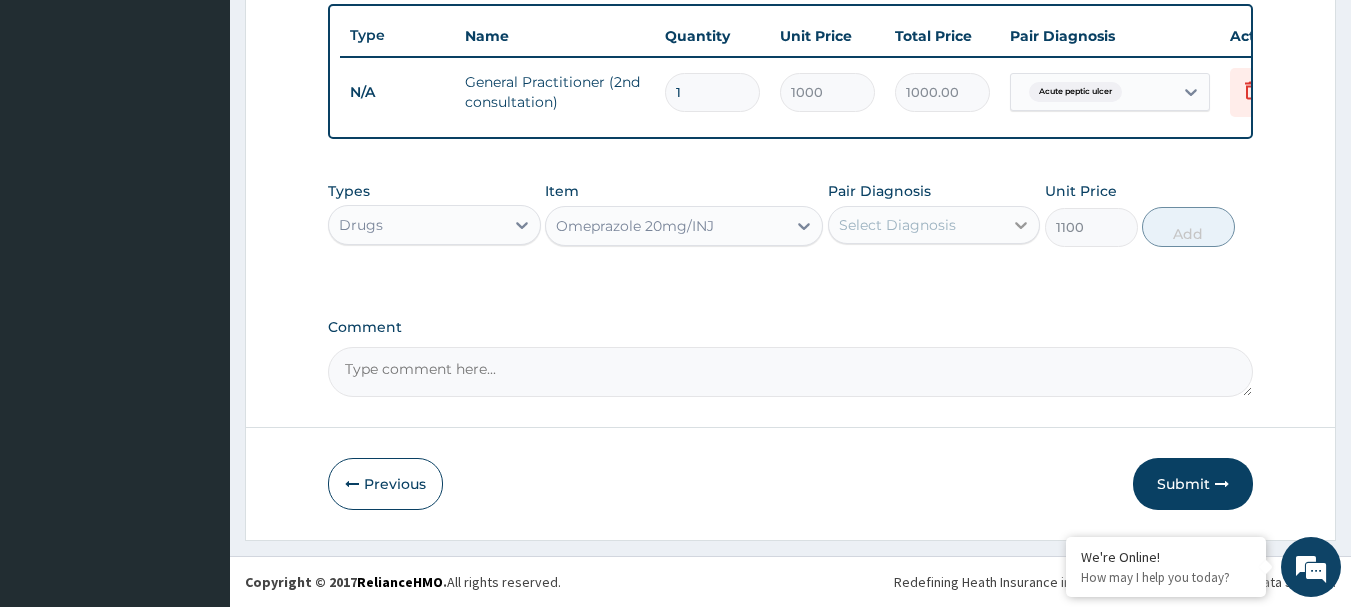 click 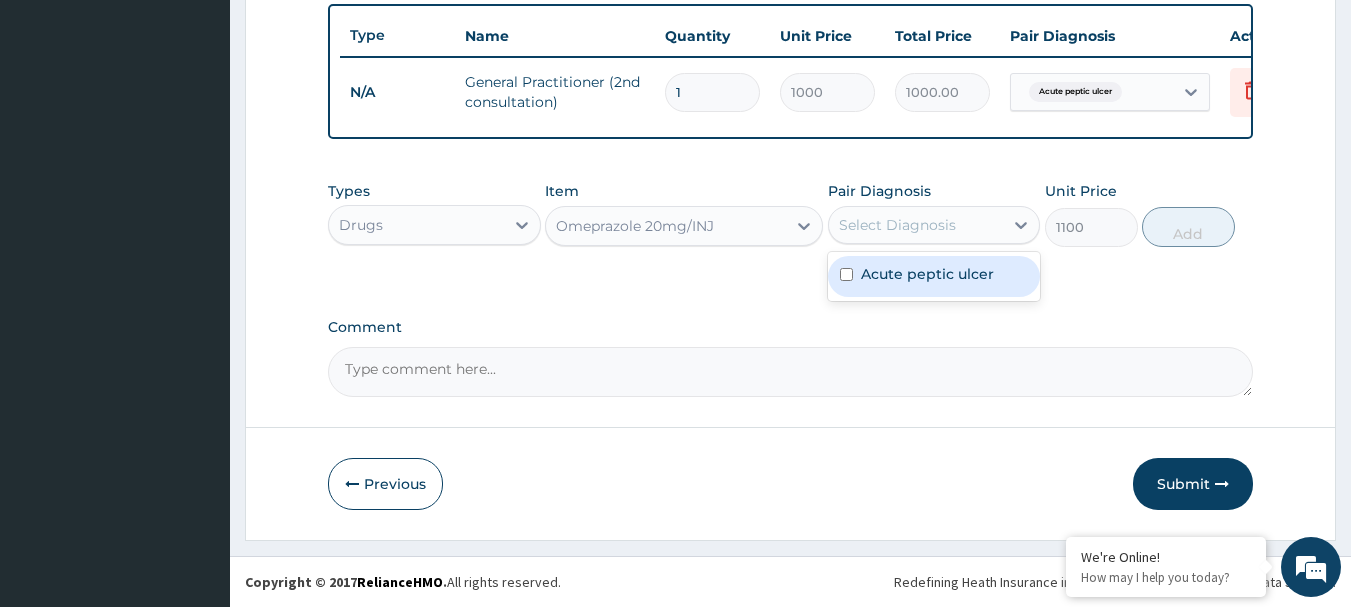 click on "Acute peptic ulcer" at bounding box center [927, 274] 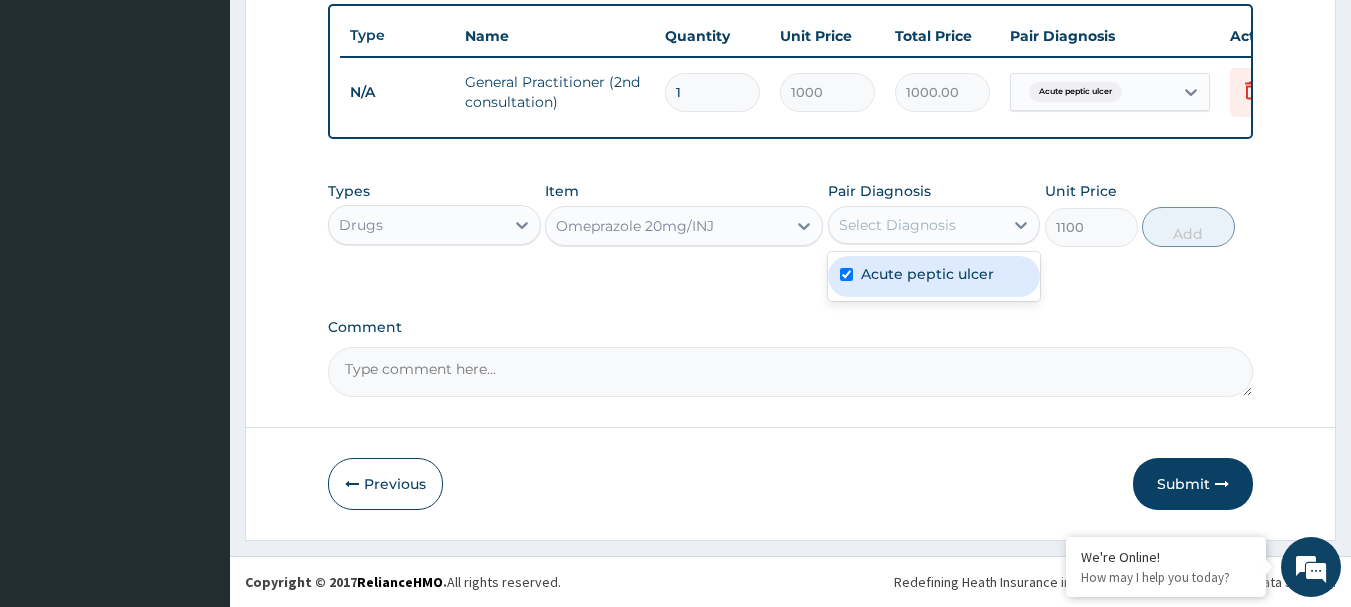 checkbox on "true" 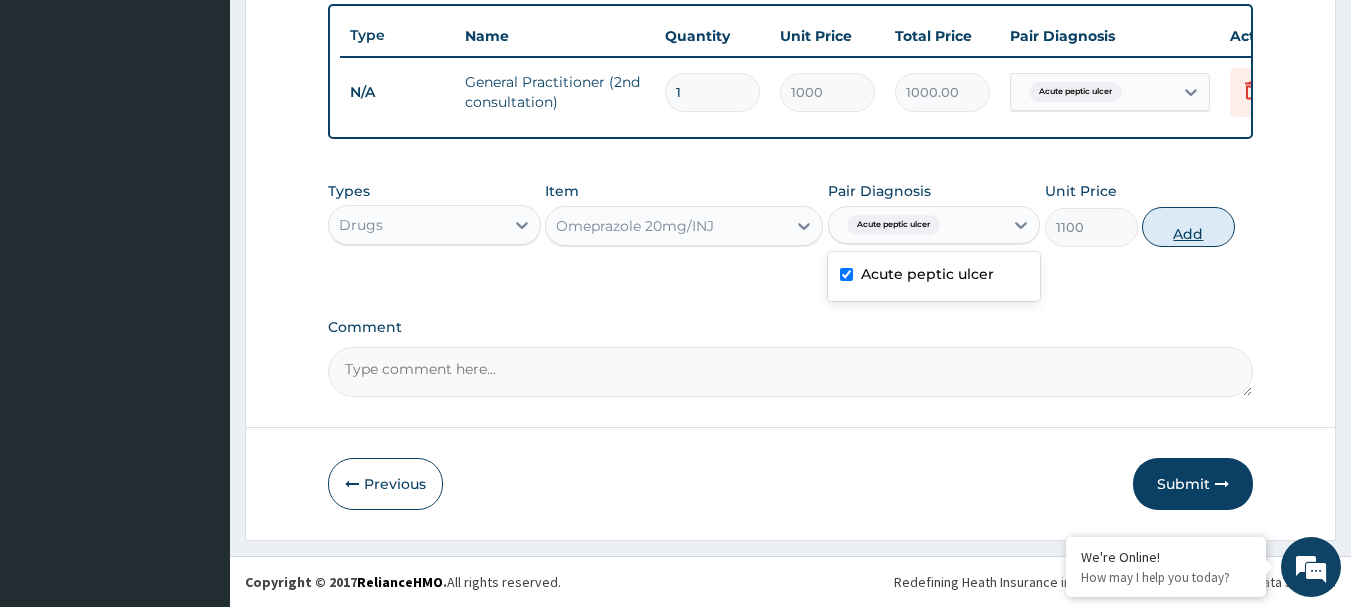 click on "Add" at bounding box center (1188, 227) 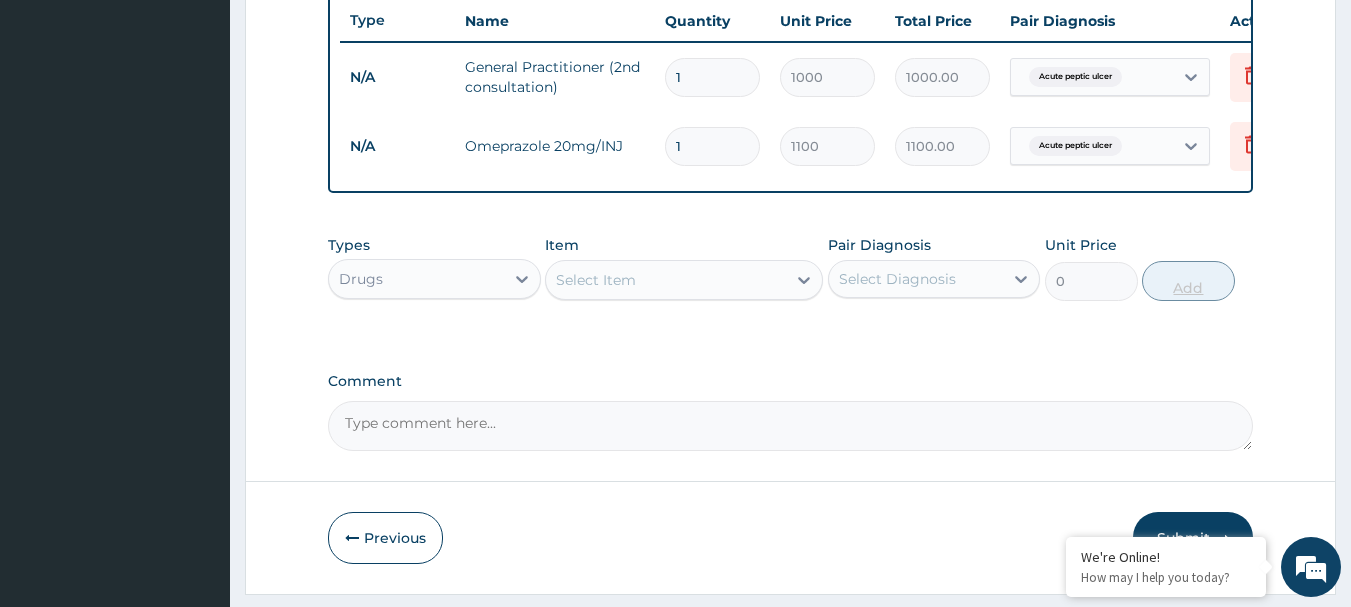 type 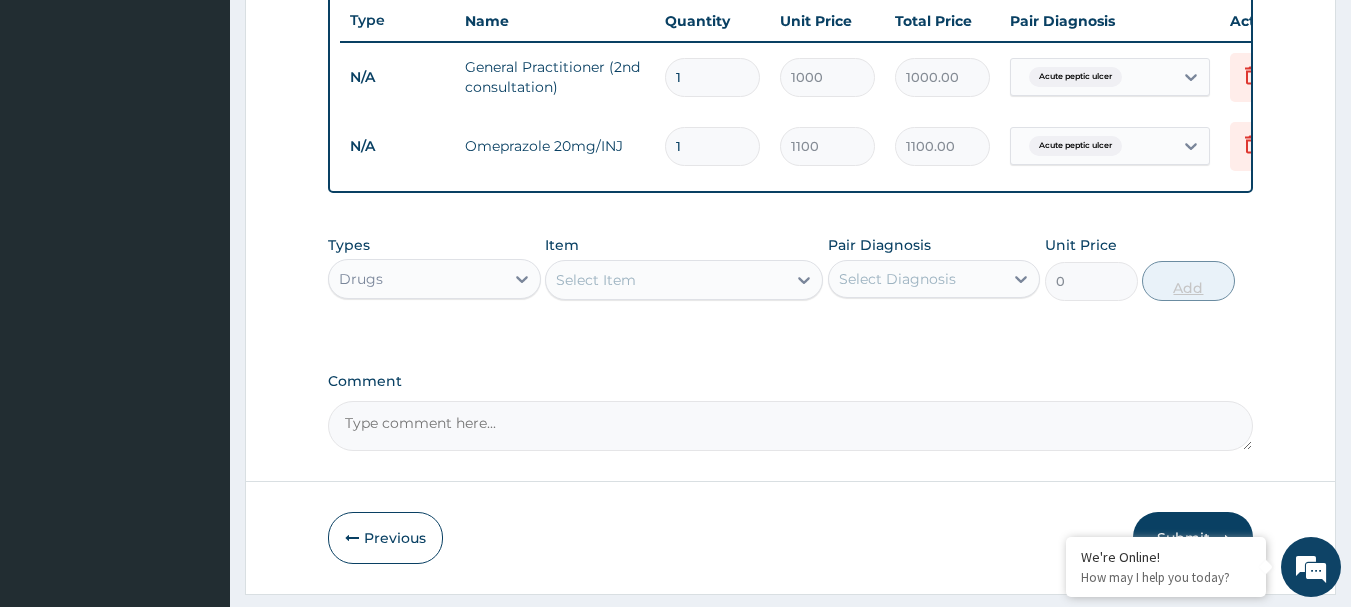 type on "0.00" 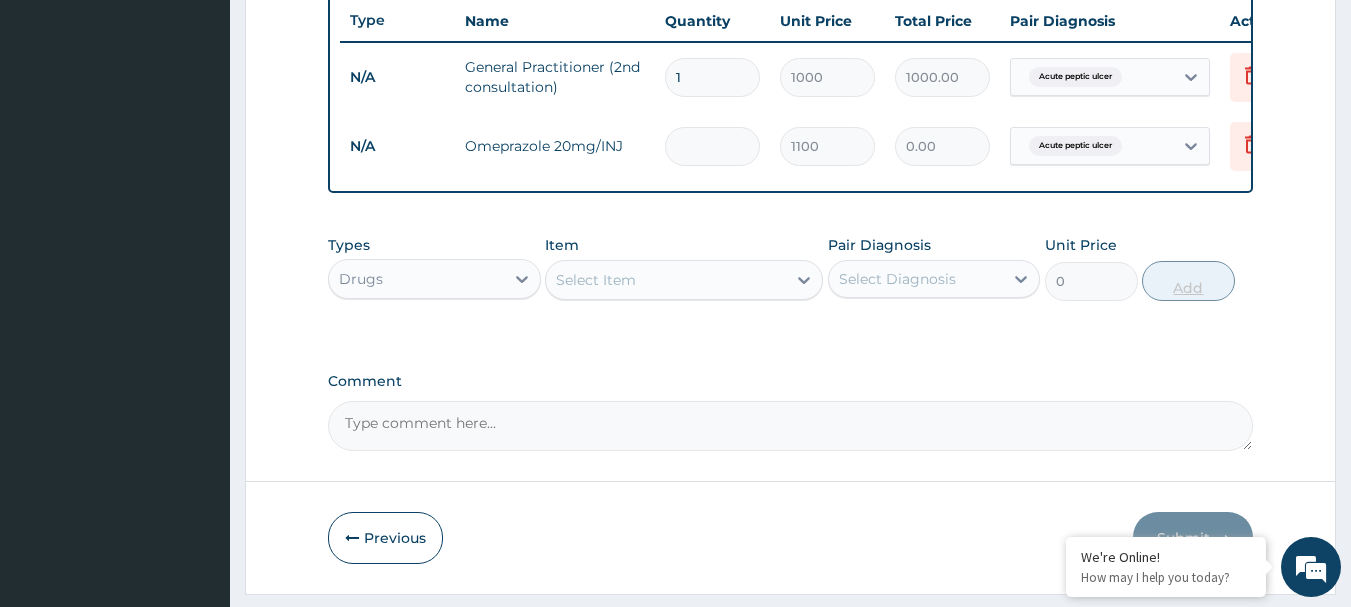 type on "2" 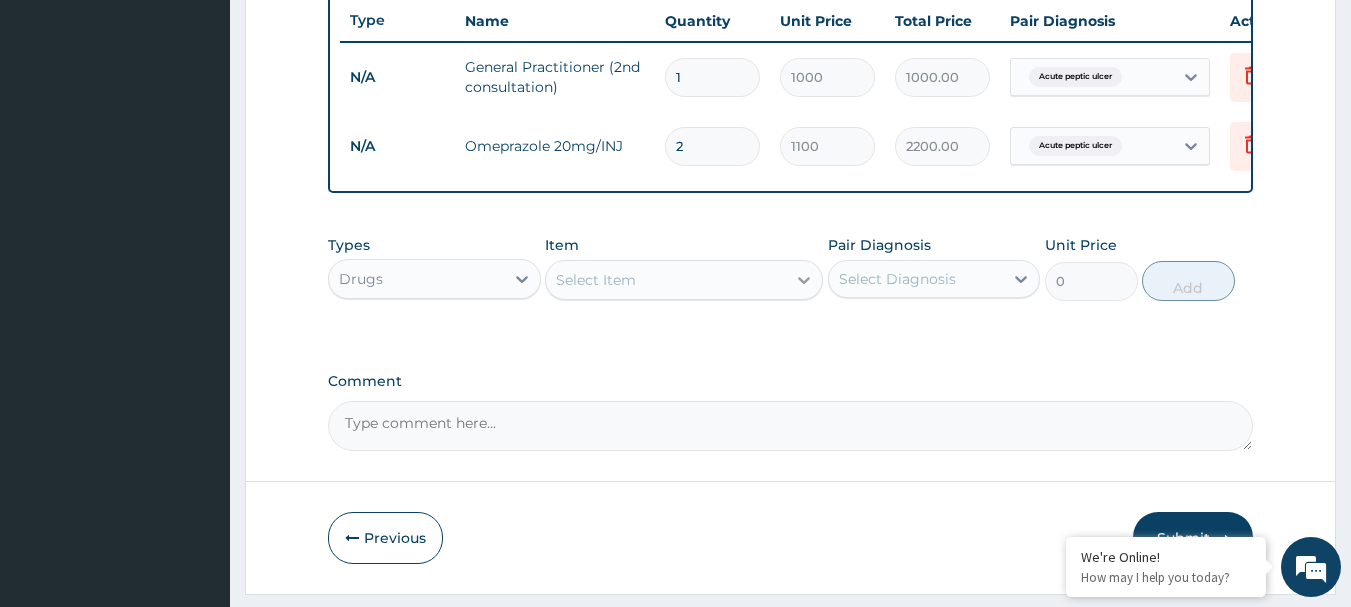 type on "2" 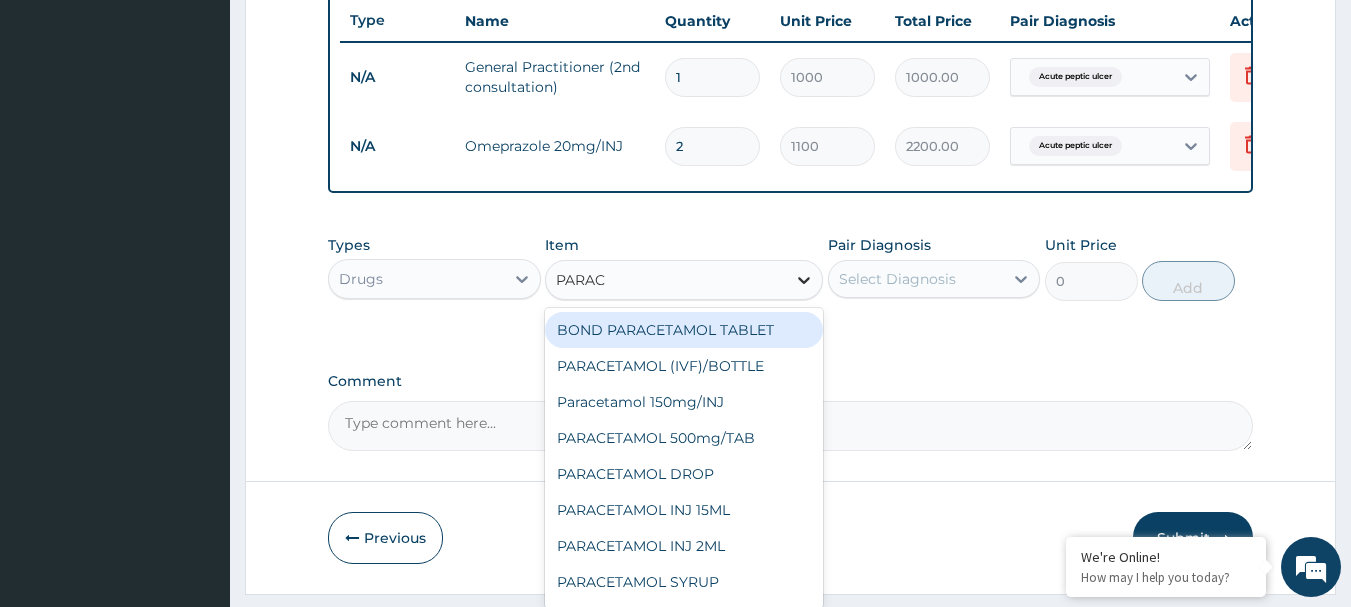 type on "PARACE" 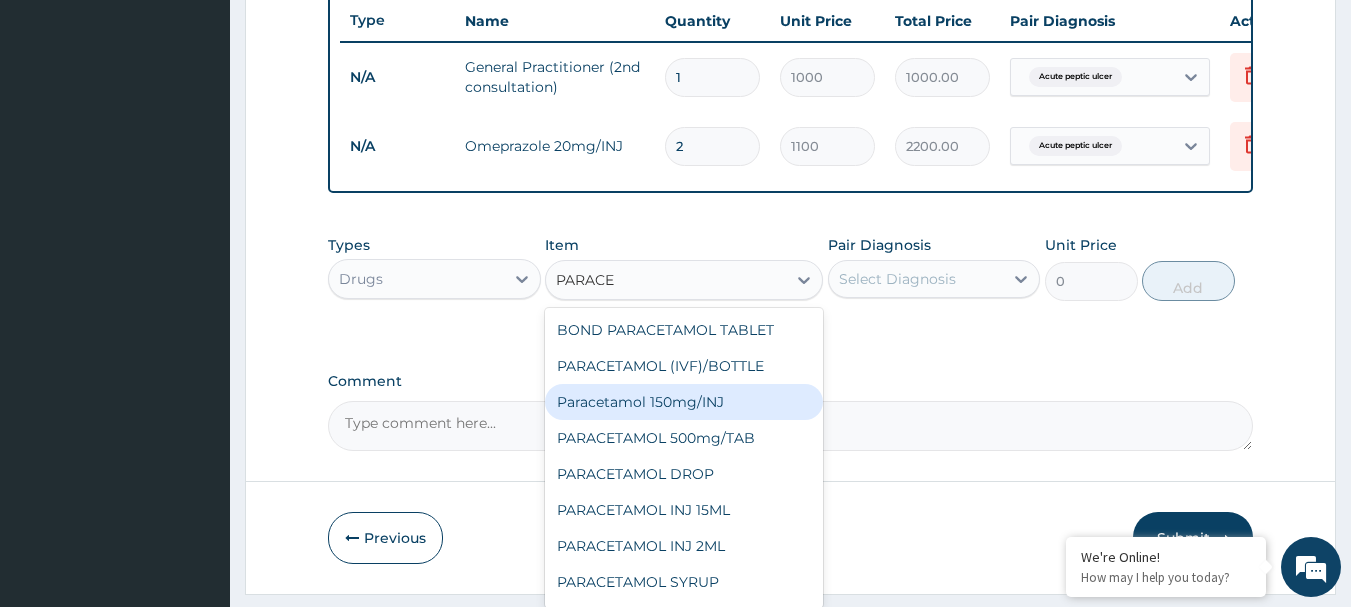 click on "Paracetamol 150mg/INJ" at bounding box center (684, 402) 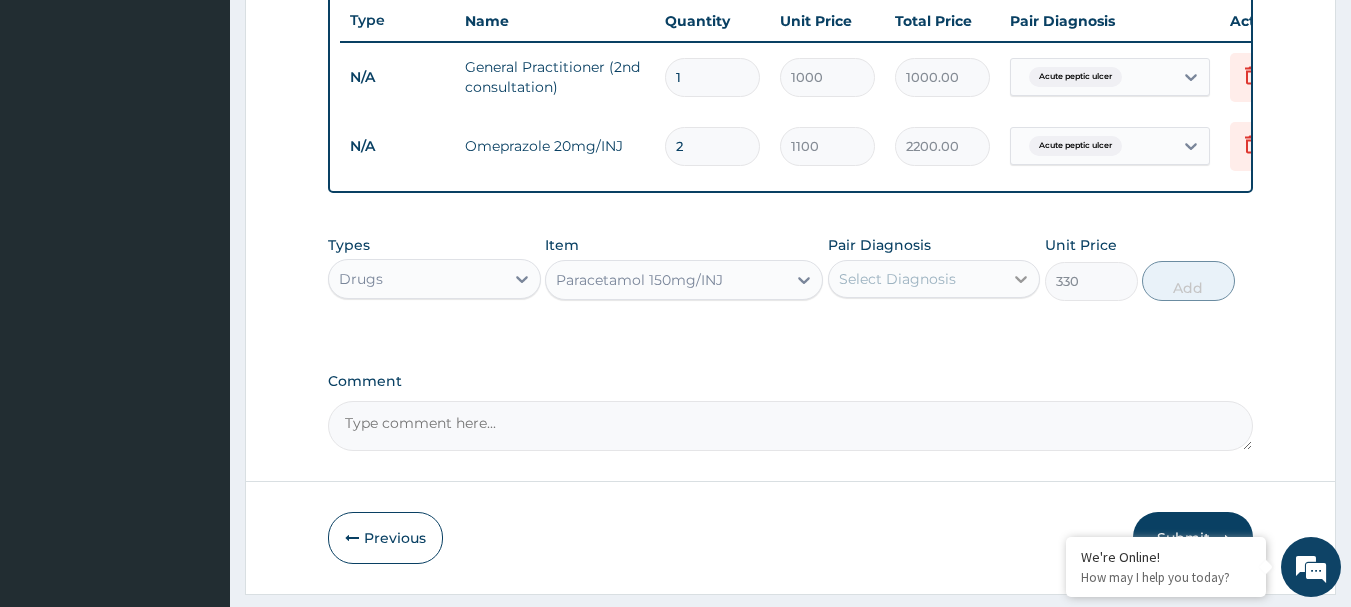 click 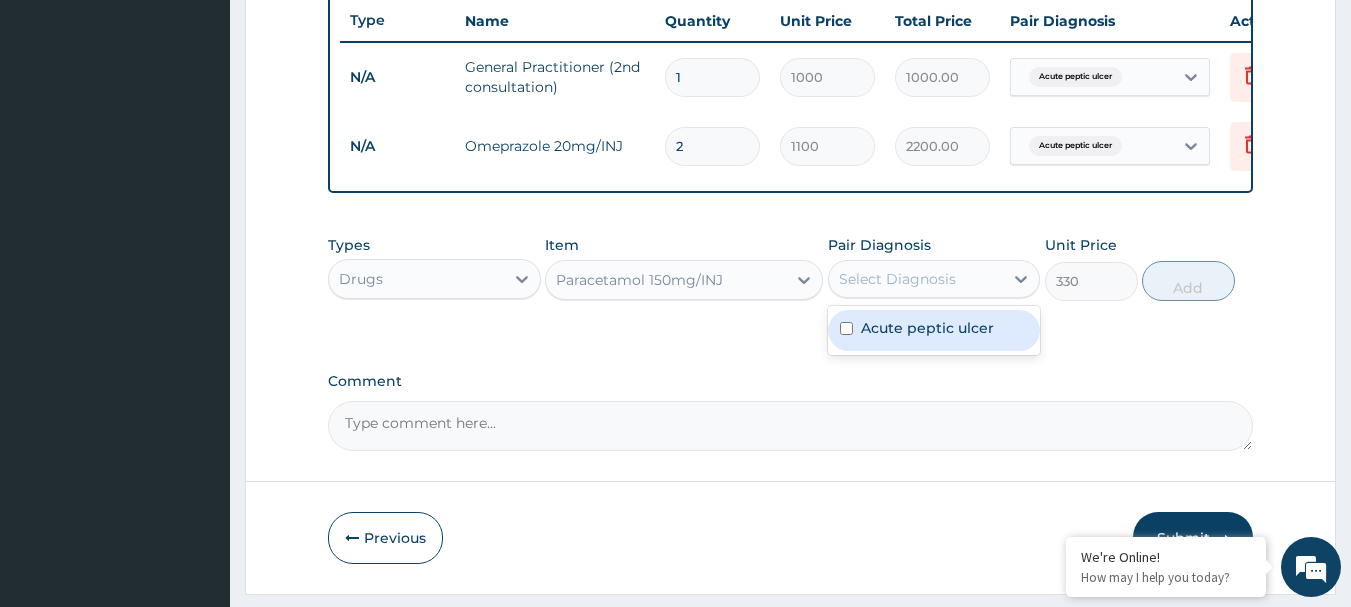 click on "Acute peptic ulcer" at bounding box center (927, 328) 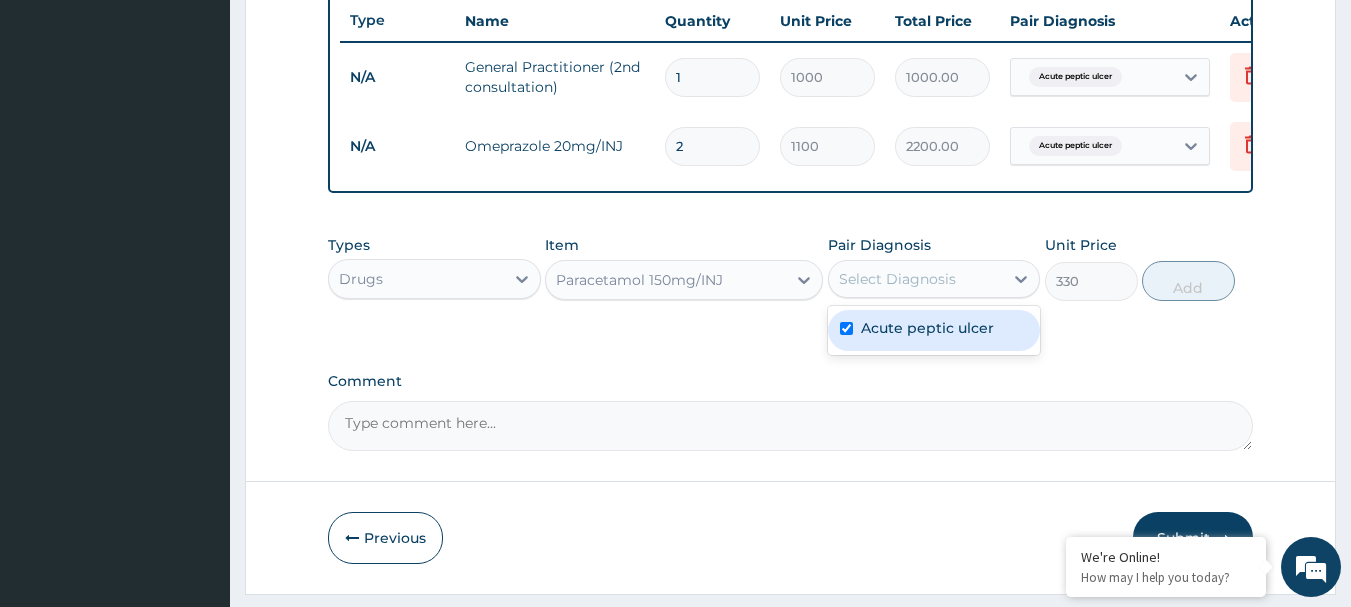 checkbox on "true" 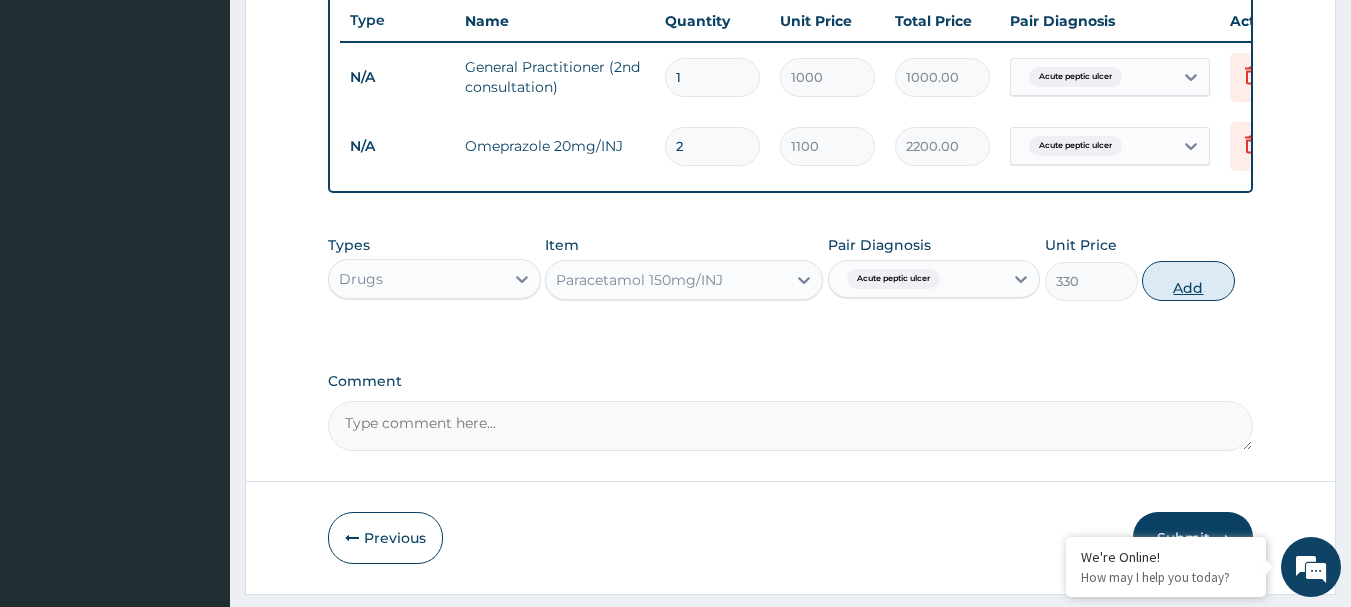 click on "Add" at bounding box center (1188, 281) 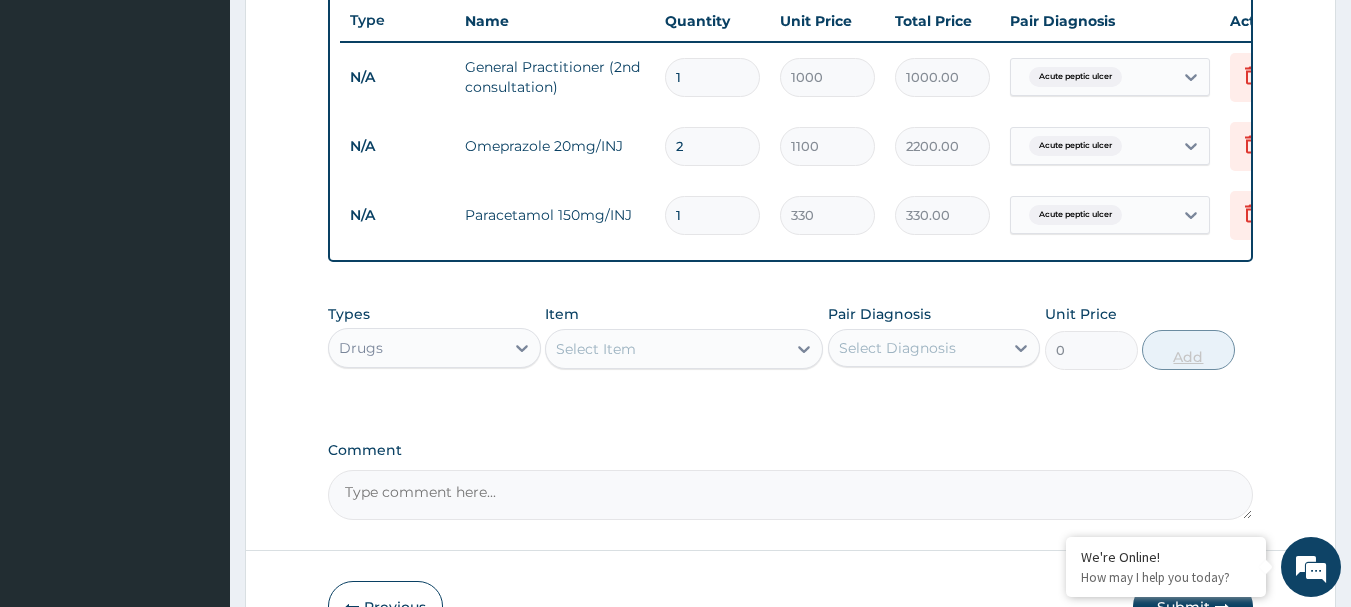 type 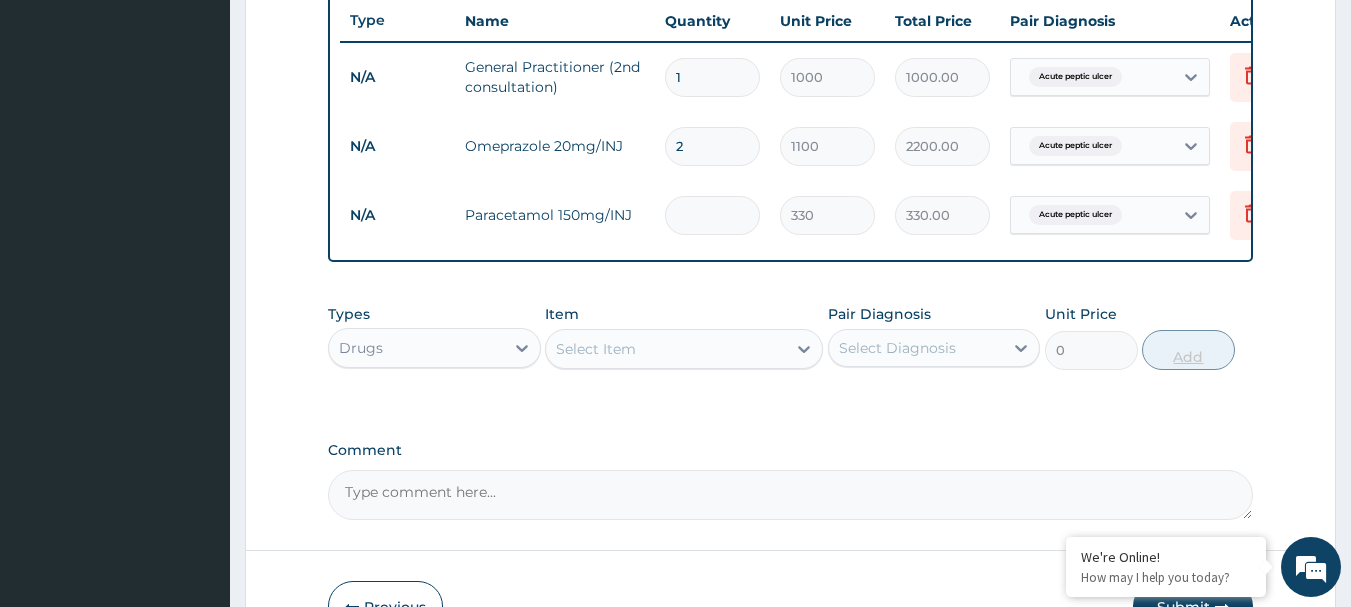 type on "0.00" 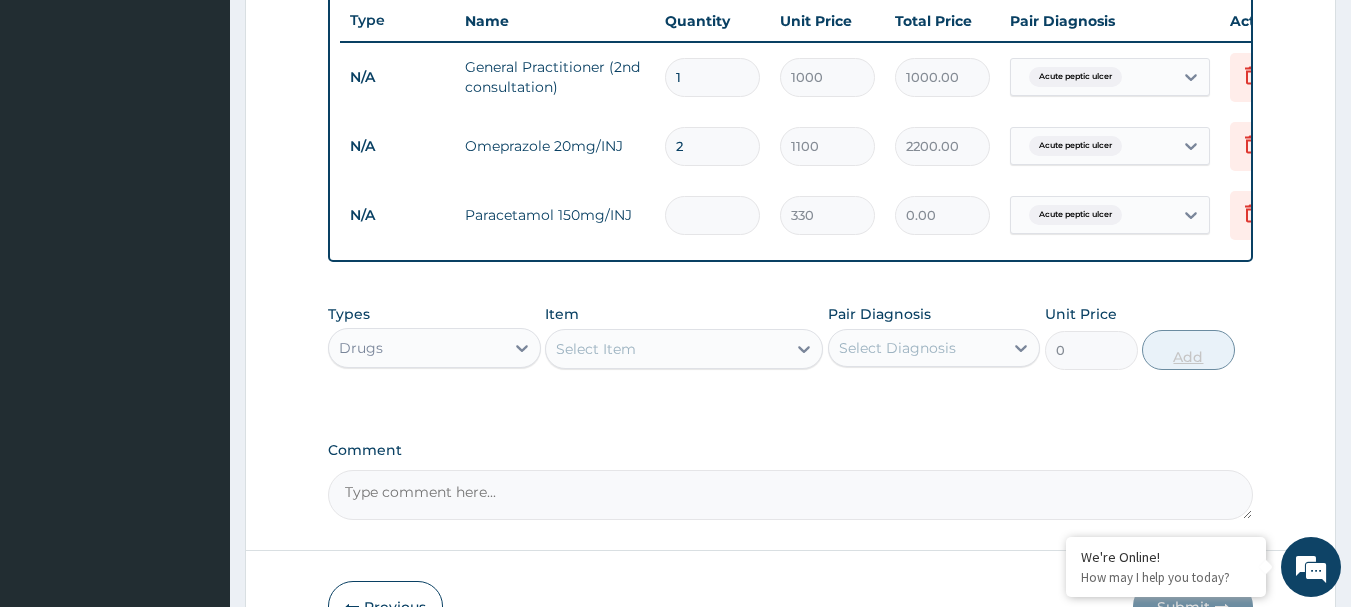 type on "4" 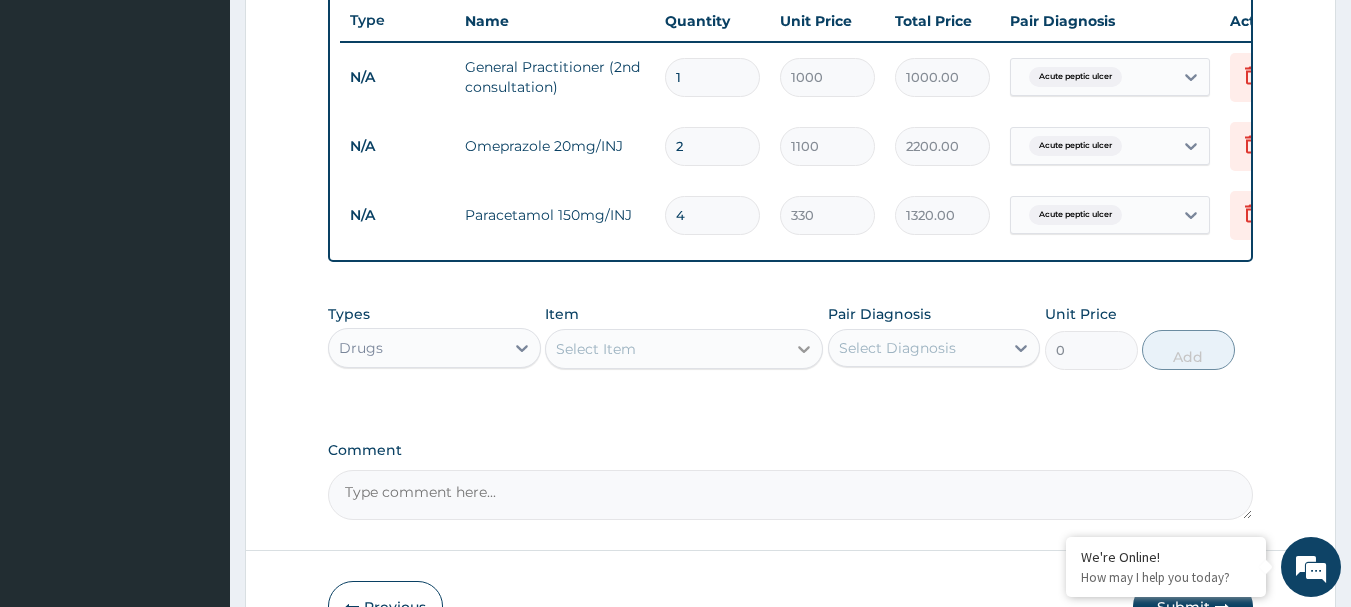 type on "4" 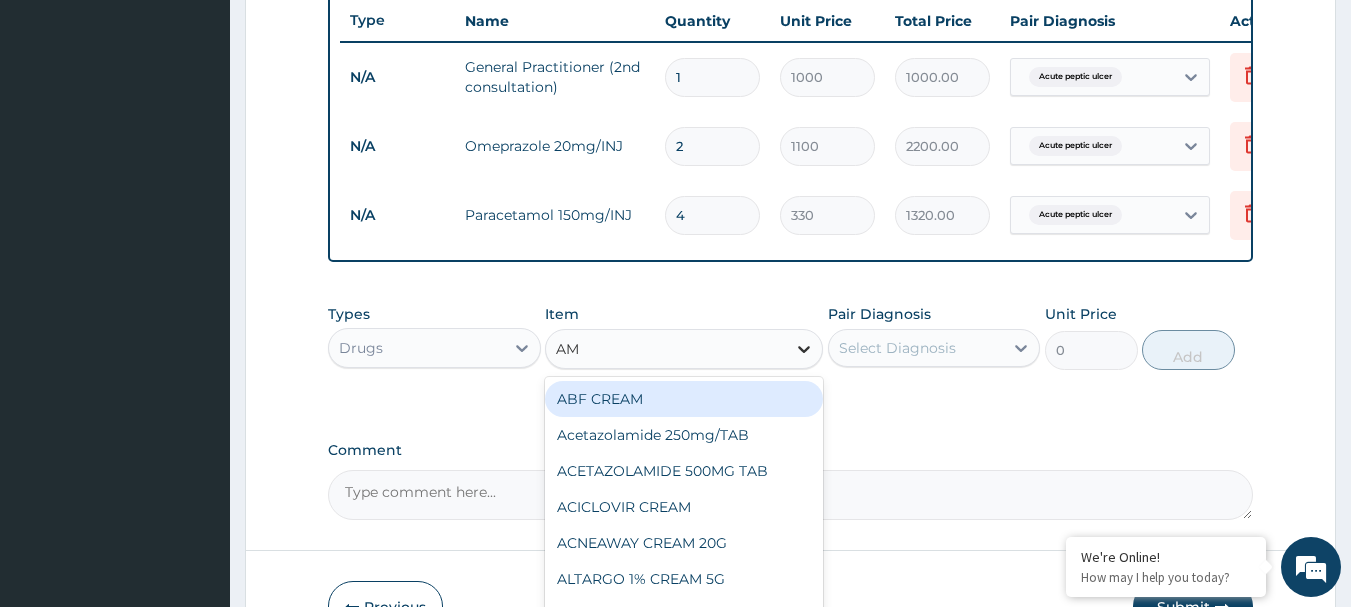 type on "AMO" 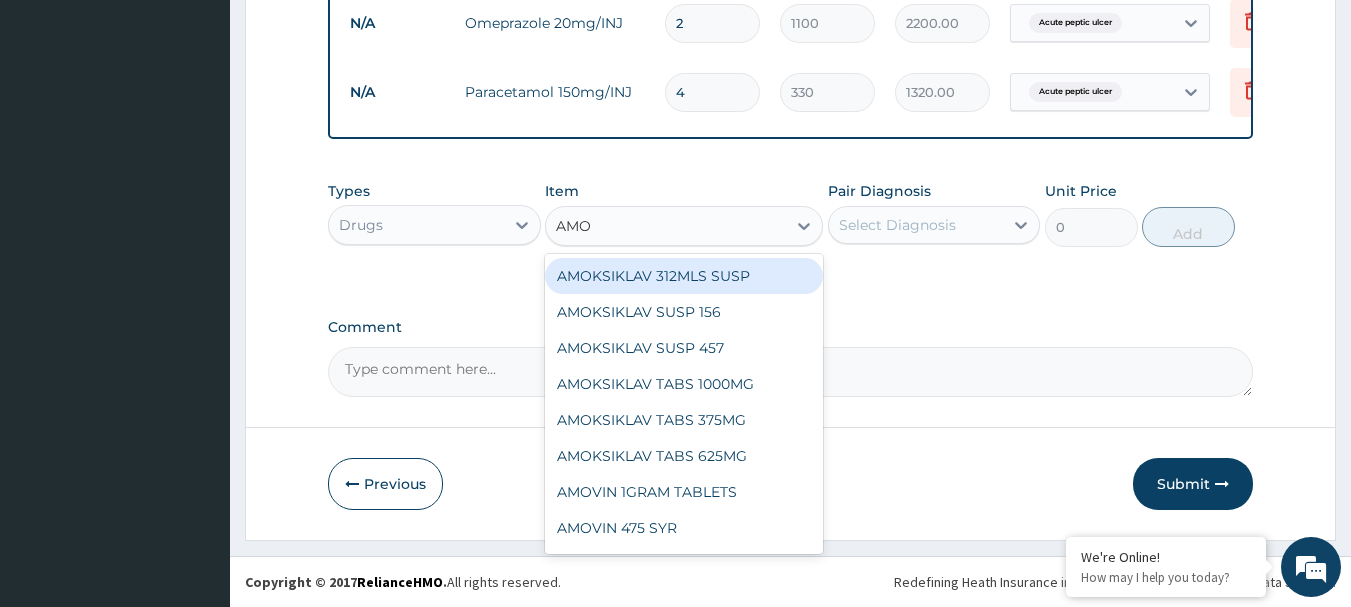 scroll, scrollTop: 893, scrollLeft: 0, axis: vertical 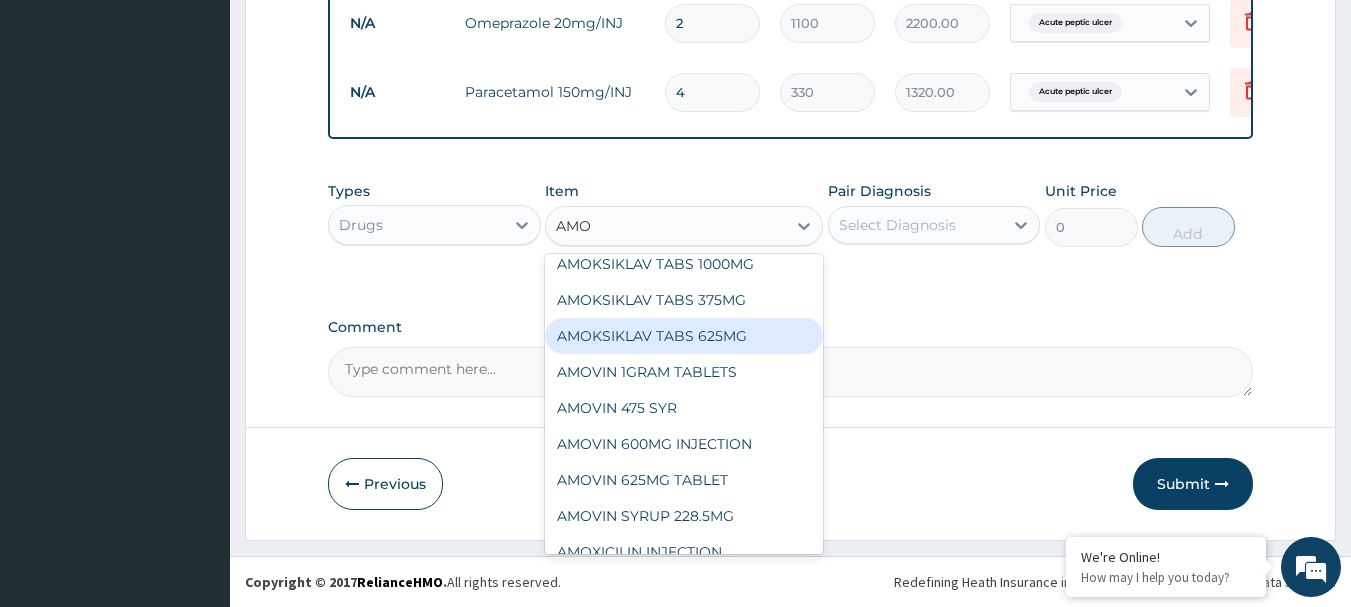 click on "AMOKSIKLAV TABS 625MG" at bounding box center [684, 336] 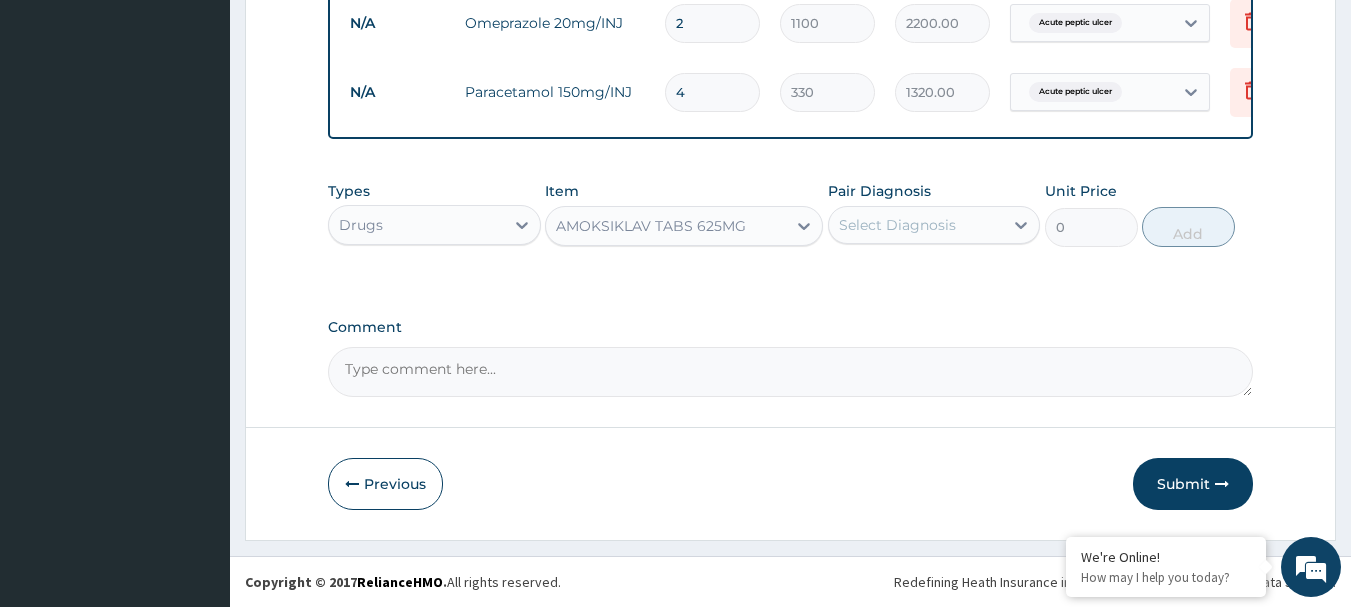 type 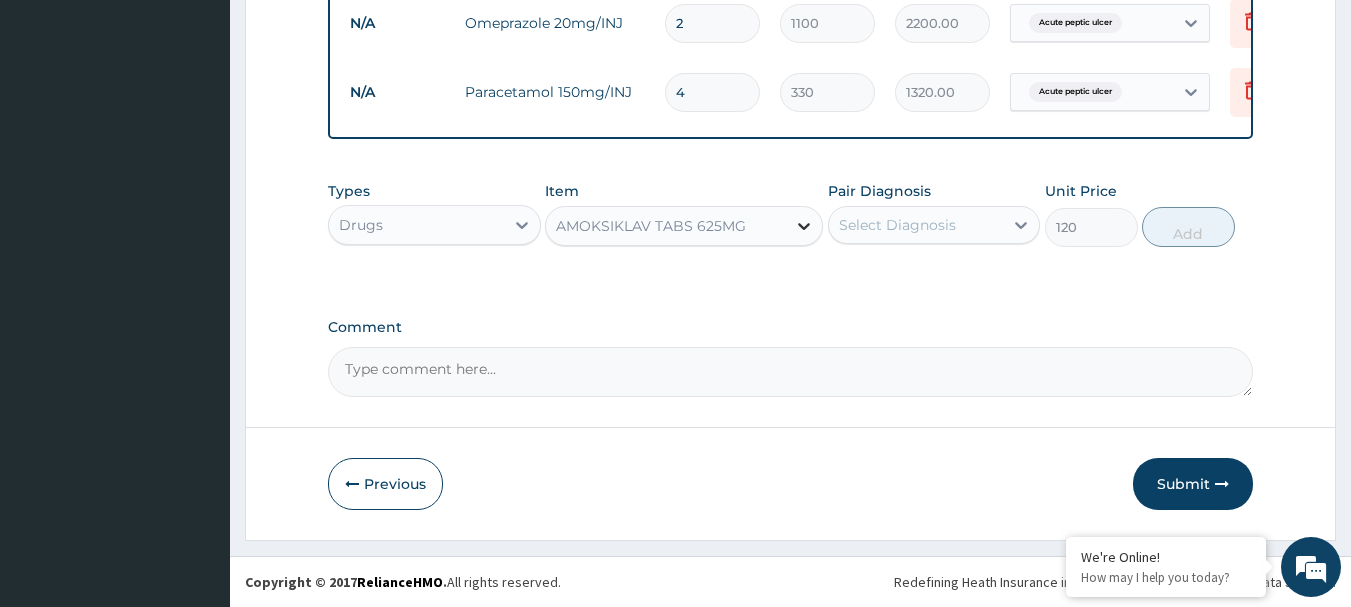 click 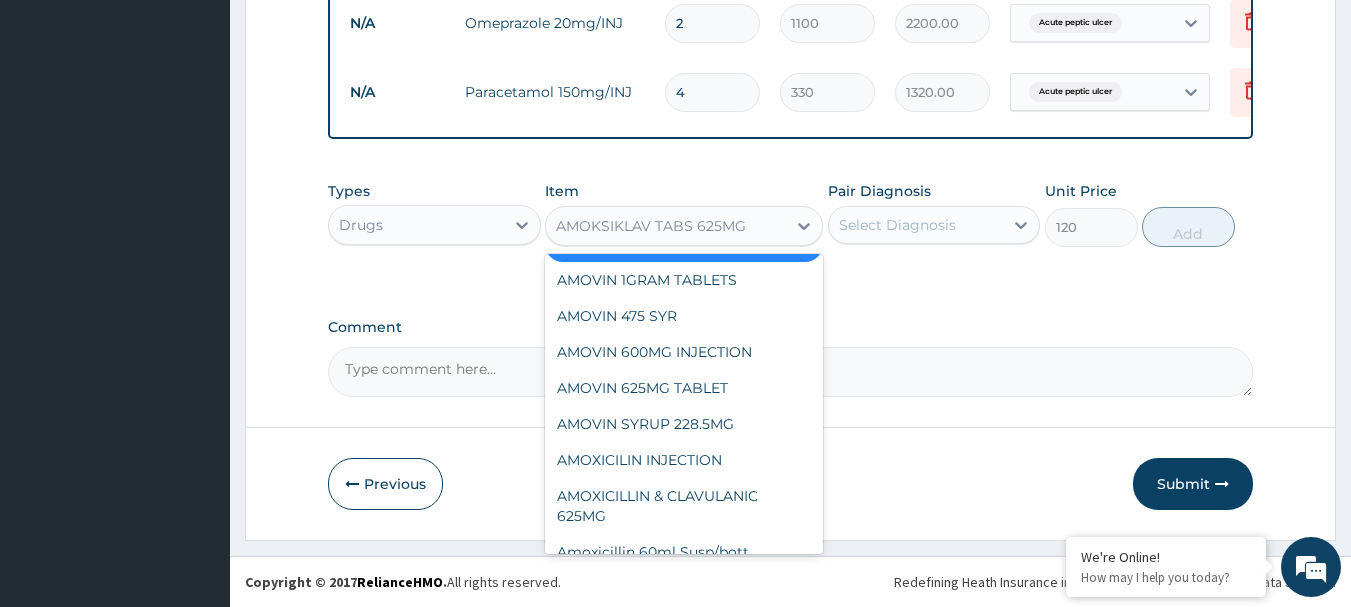 scroll, scrollTop: 2448, scrollLeft: 0, axis: vertical 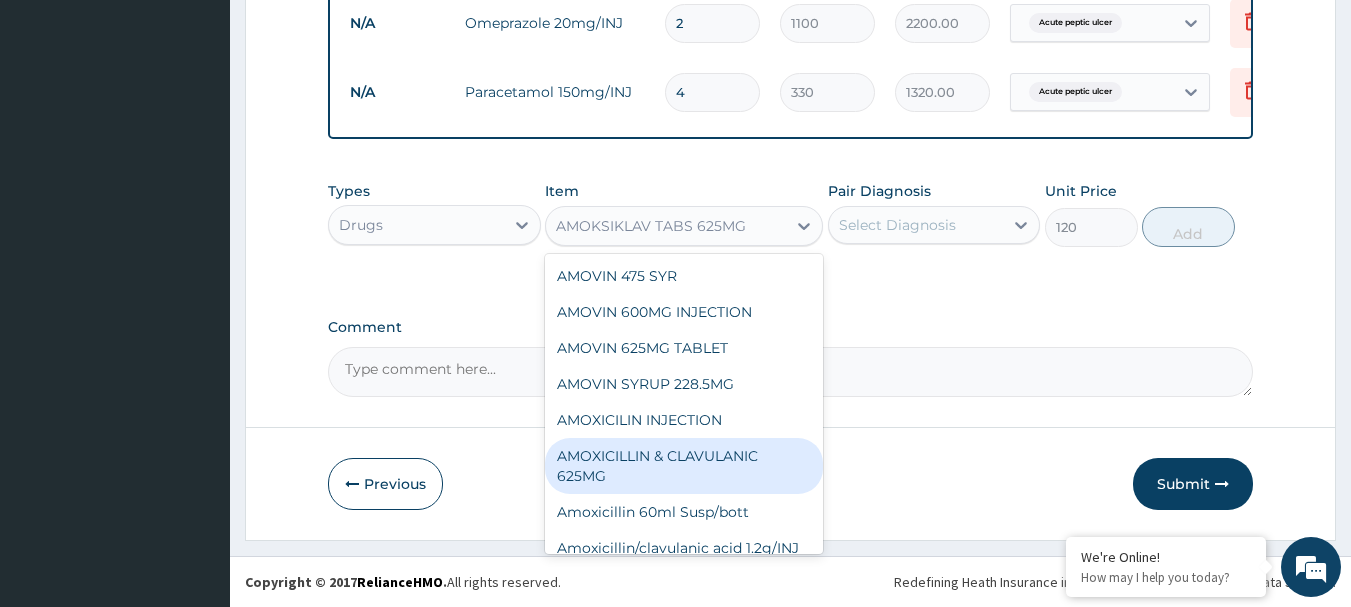 click on "AMOXICILLIN & CLAVULANIC 625MG" at bounding box center [684, 466] 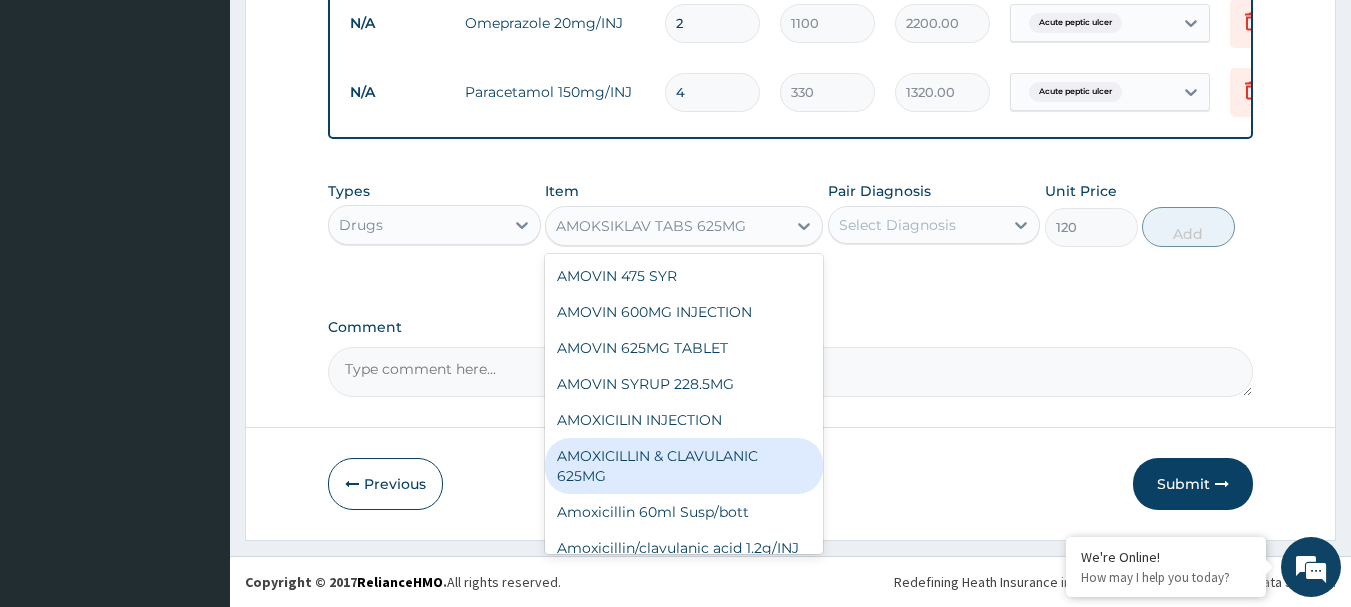 type on "132" 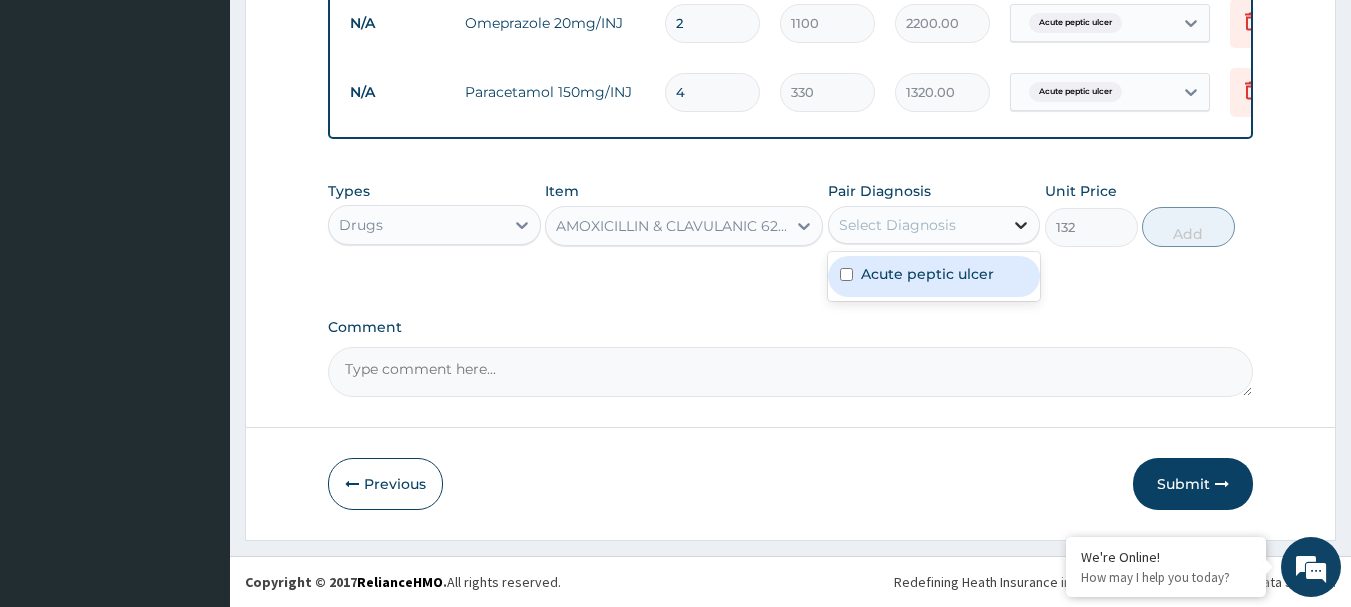 click 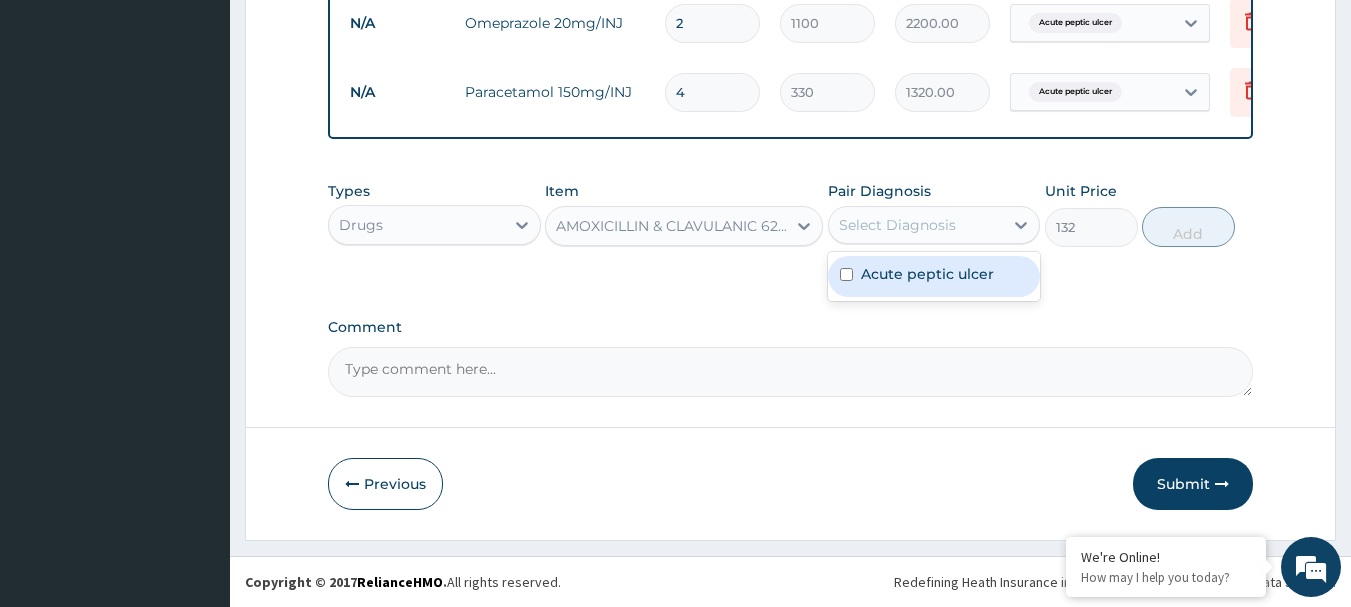 click on "Acute peptic ulcer" at bounding box center [927, 274] 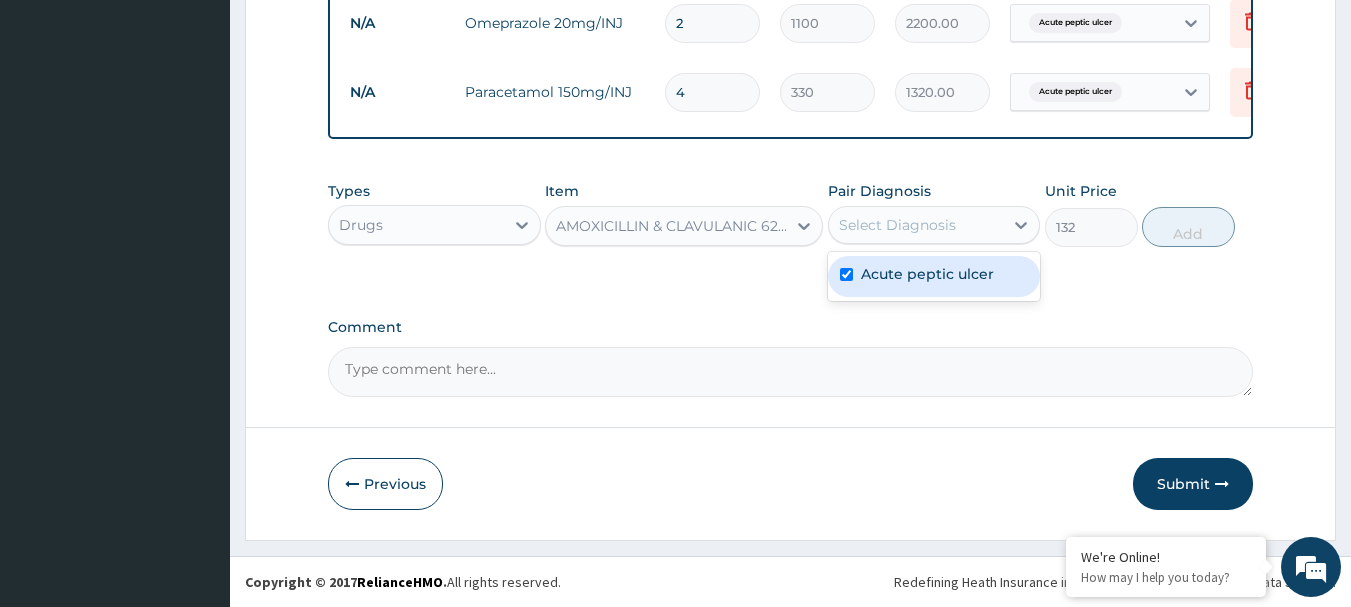 checkbox on "true" 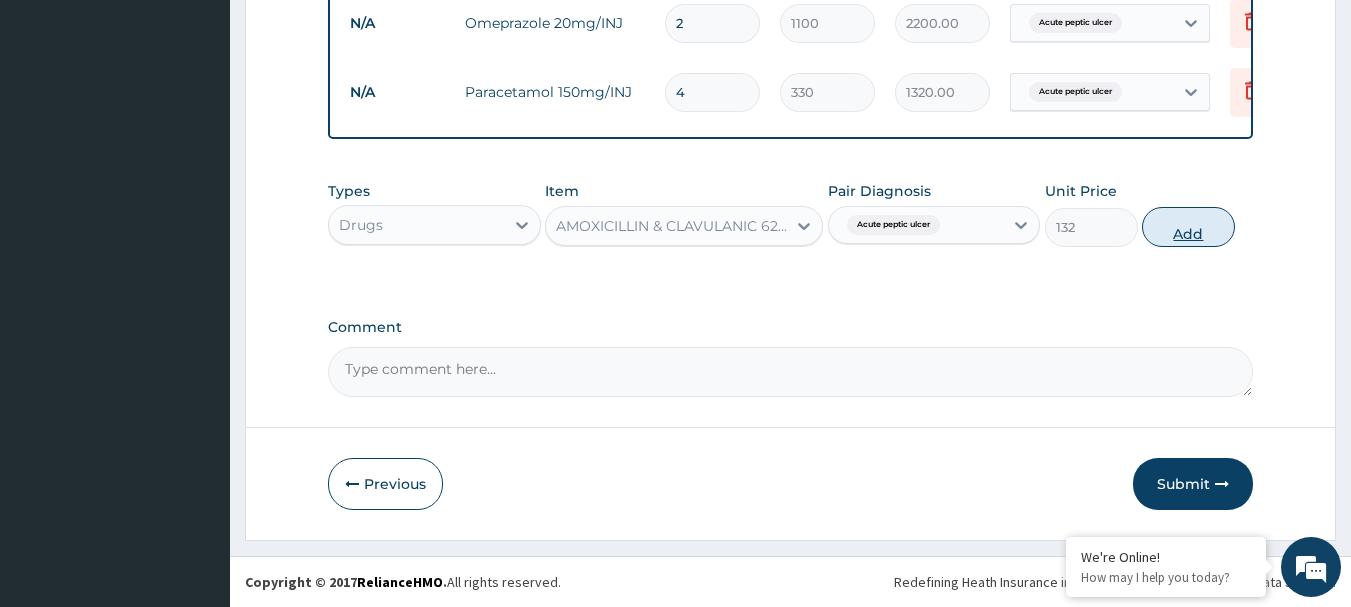 click on "Add" at bounding box center (1188, 227) 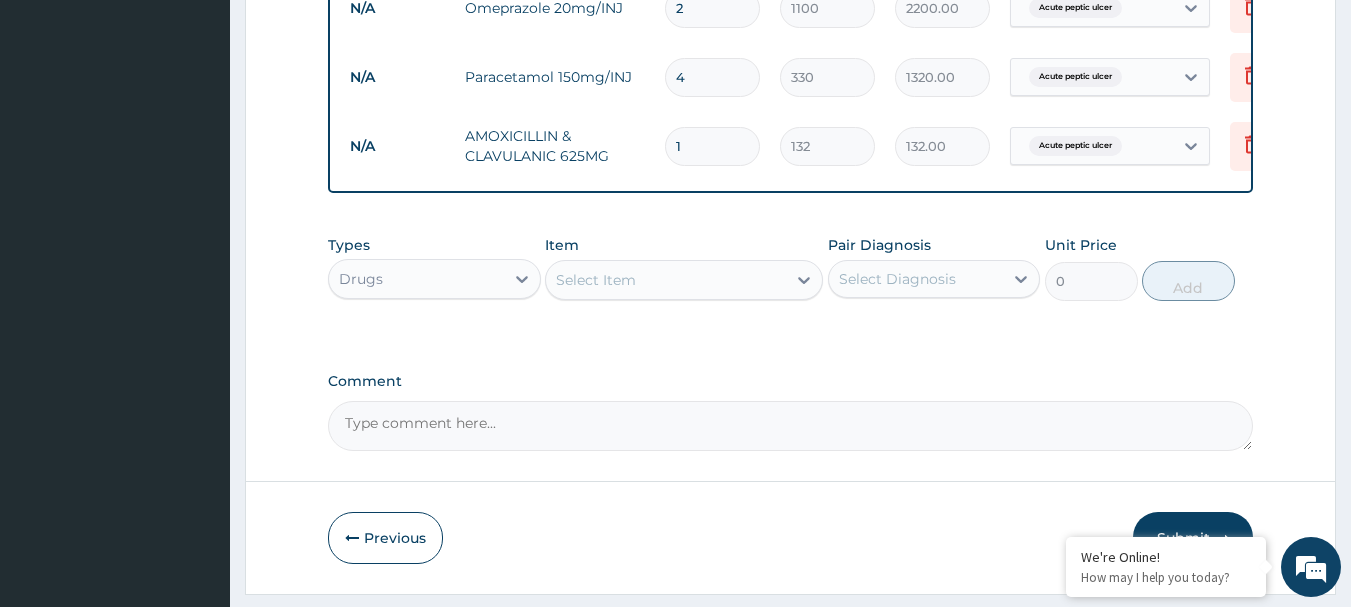 type on "10" 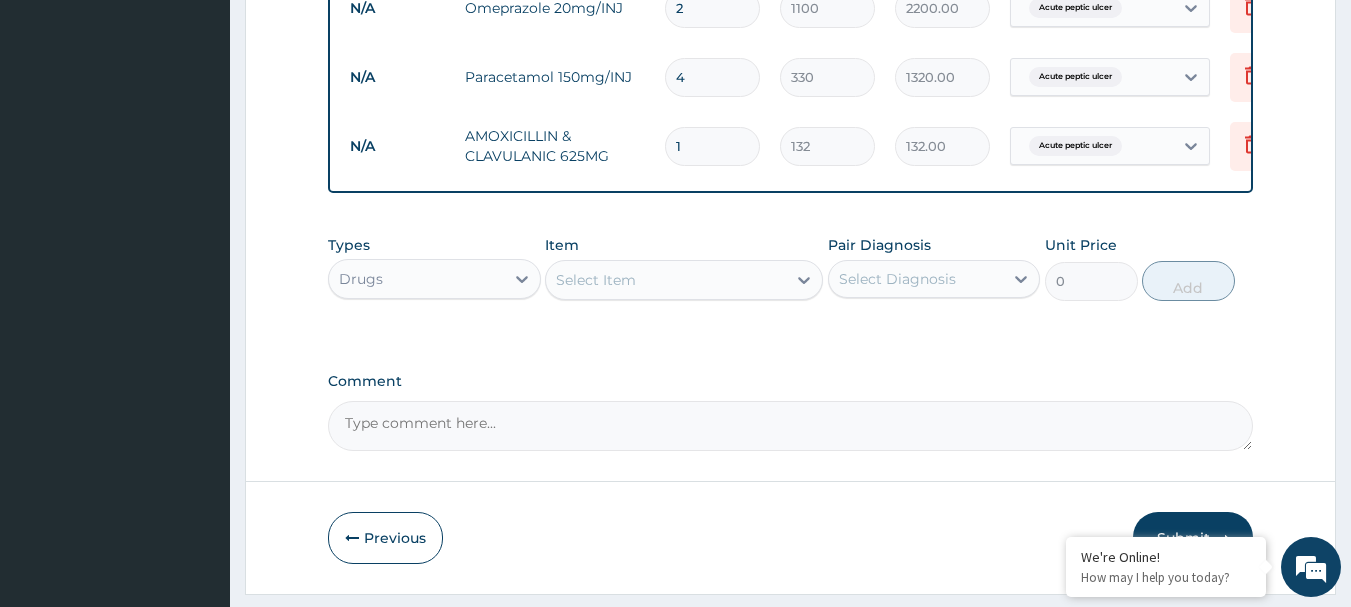 type on "1320.00" 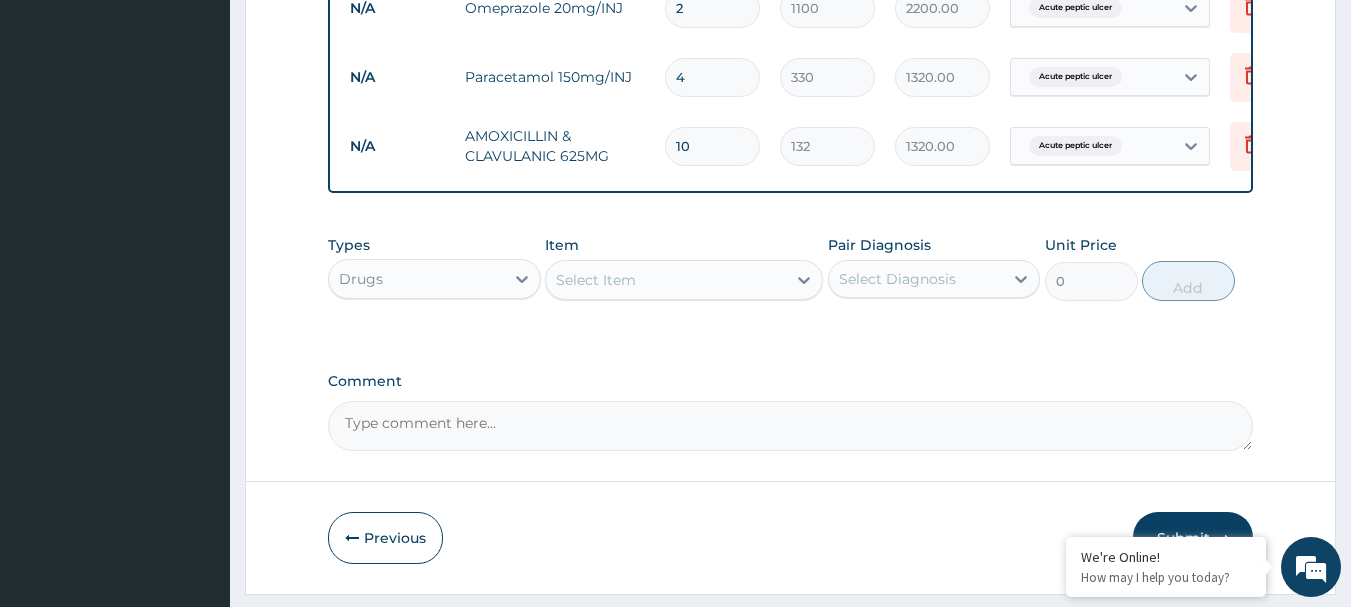 type on "10" 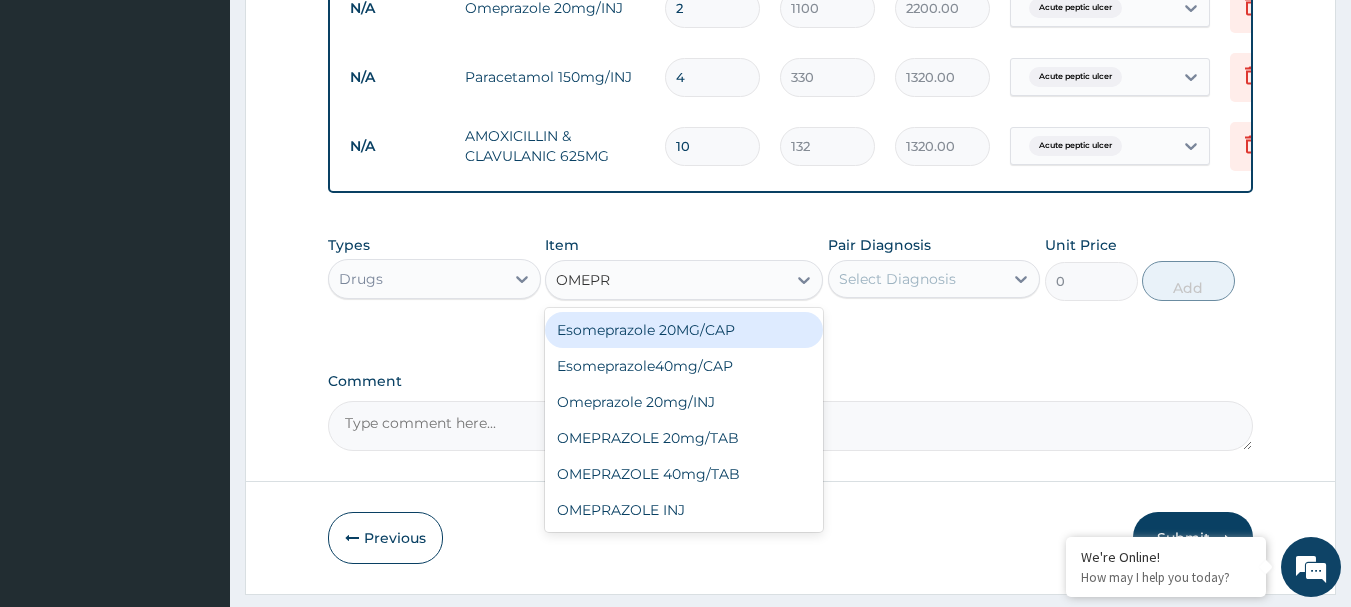 type on "OMEPRA" 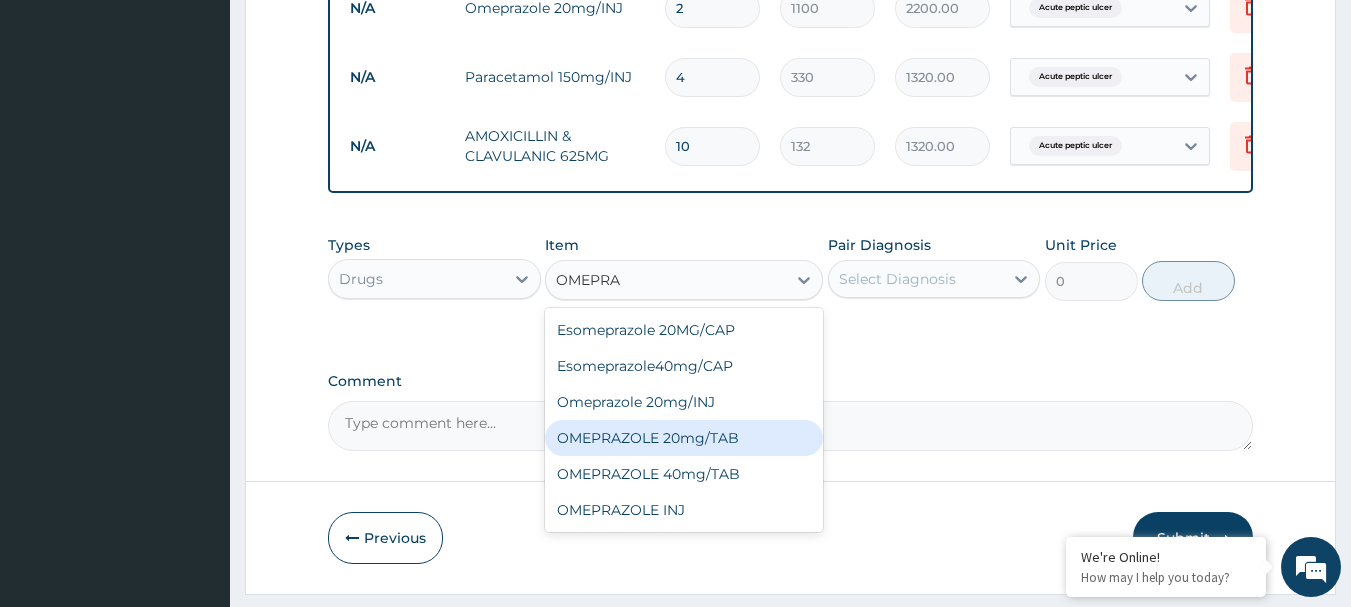 click on "OMEPRAZOLE 20mg/TAB" at bounding box center [684, 438] 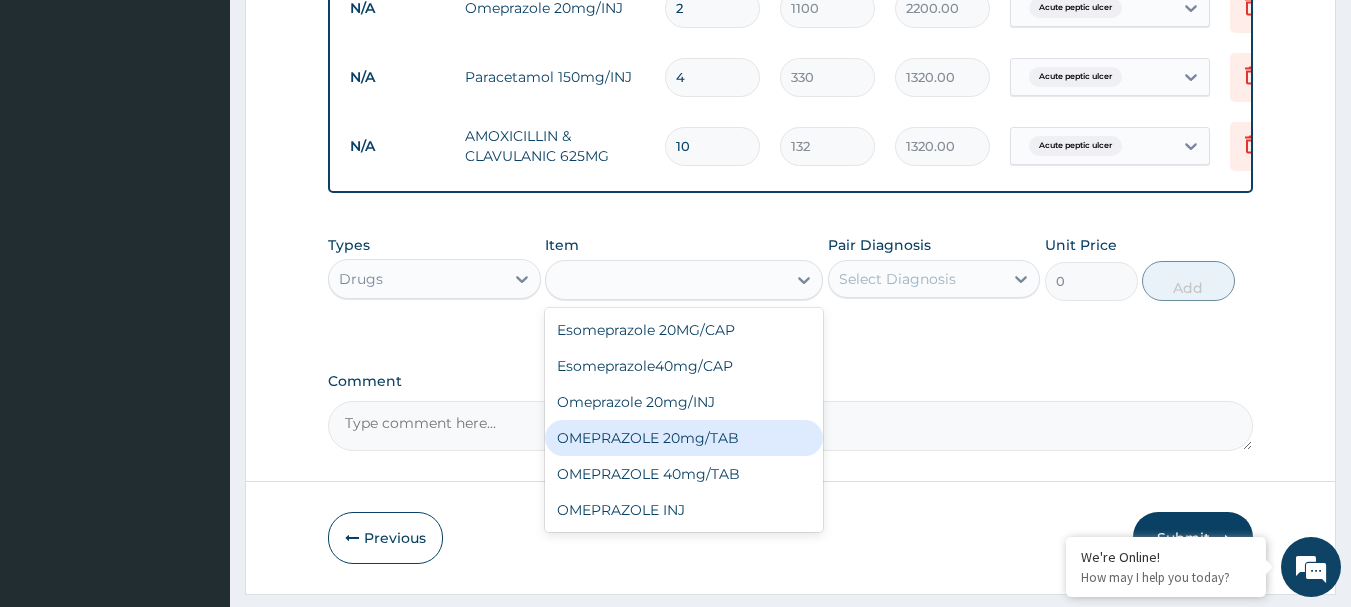 type on "100" 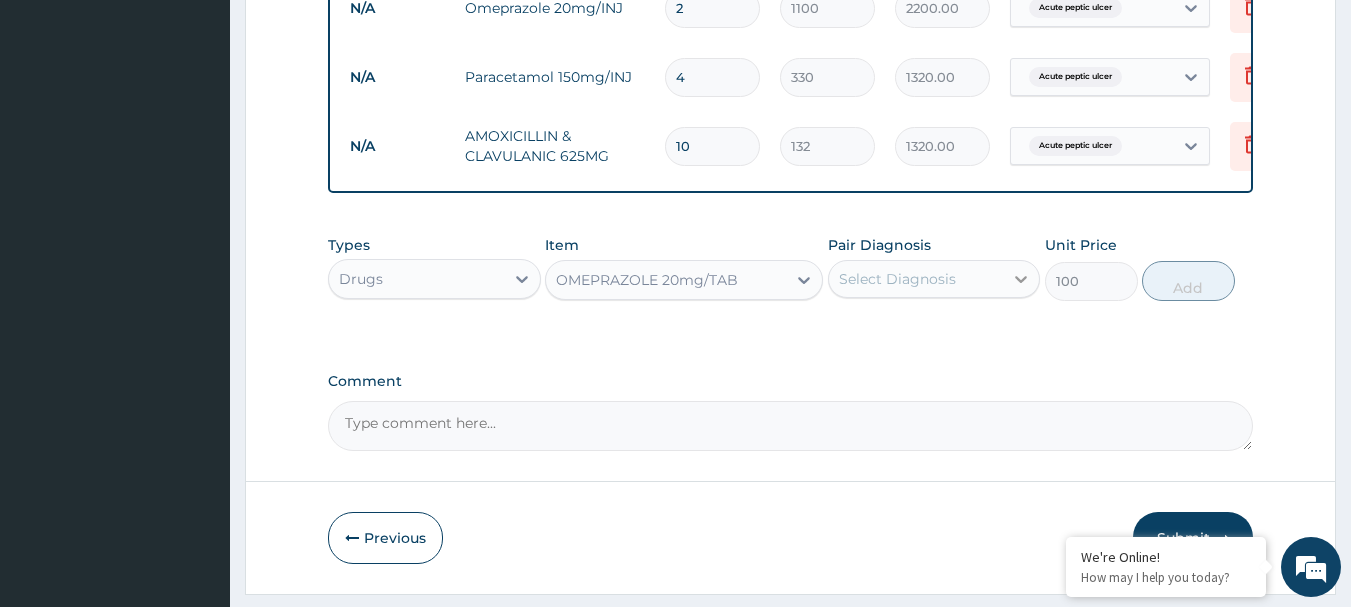 click 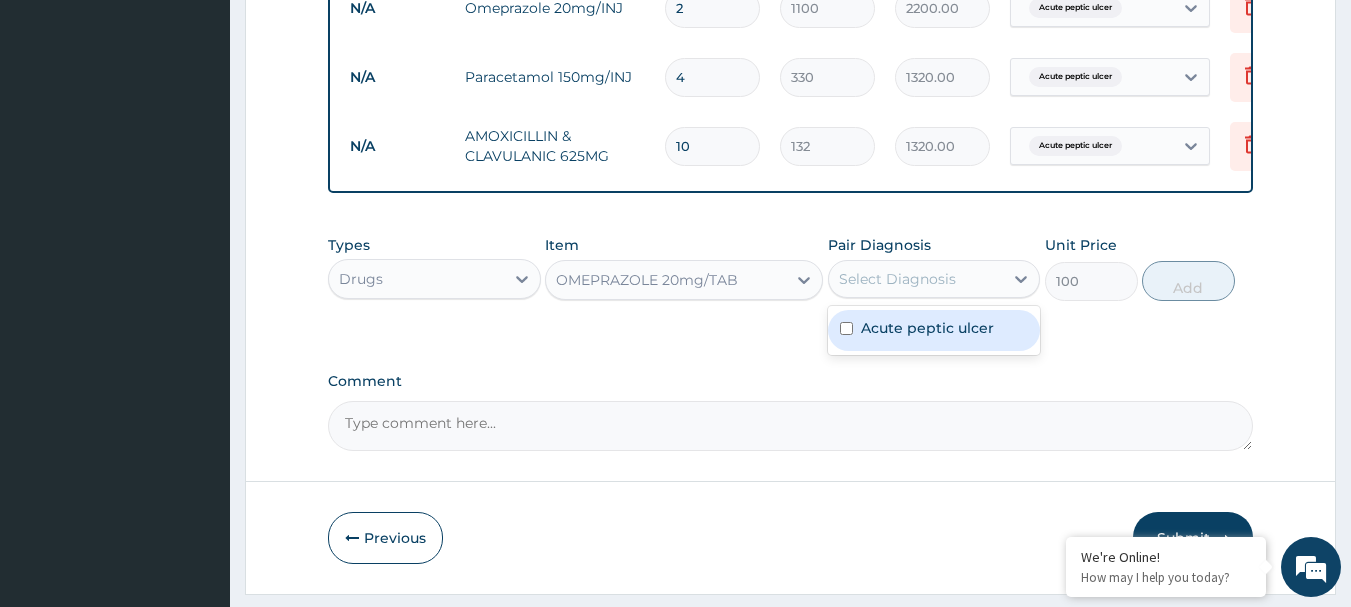 click on "Acute peptic ulcer" at bounding box center (927, 328) 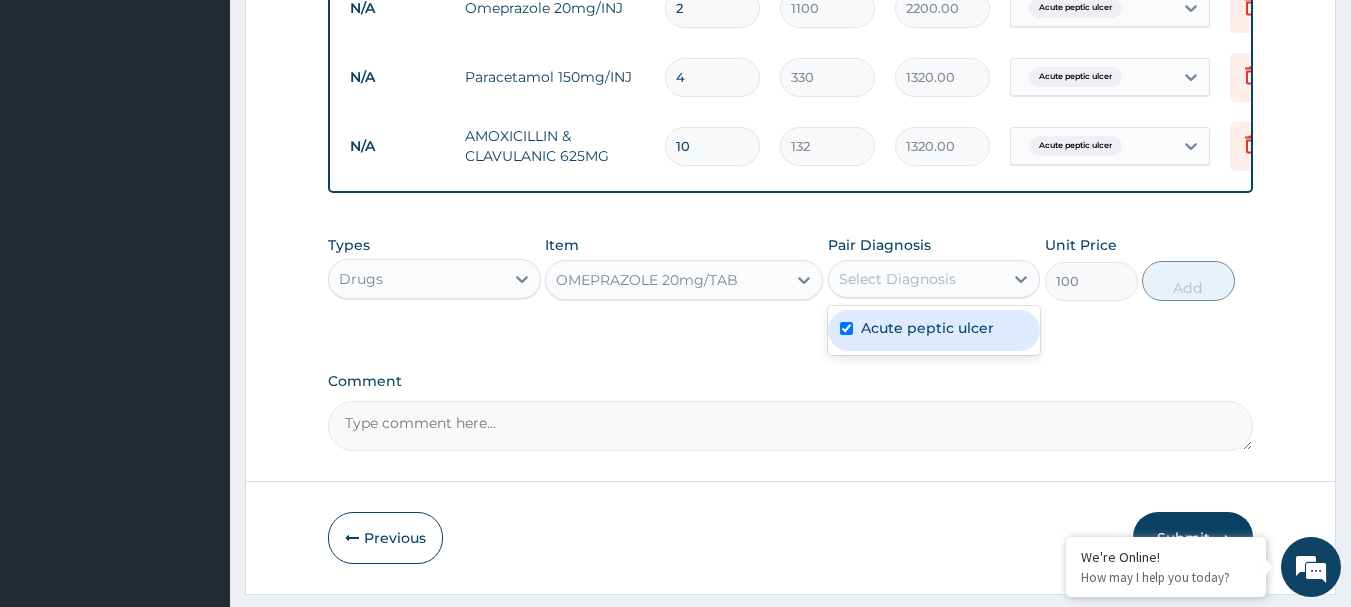 checkbox on "true" 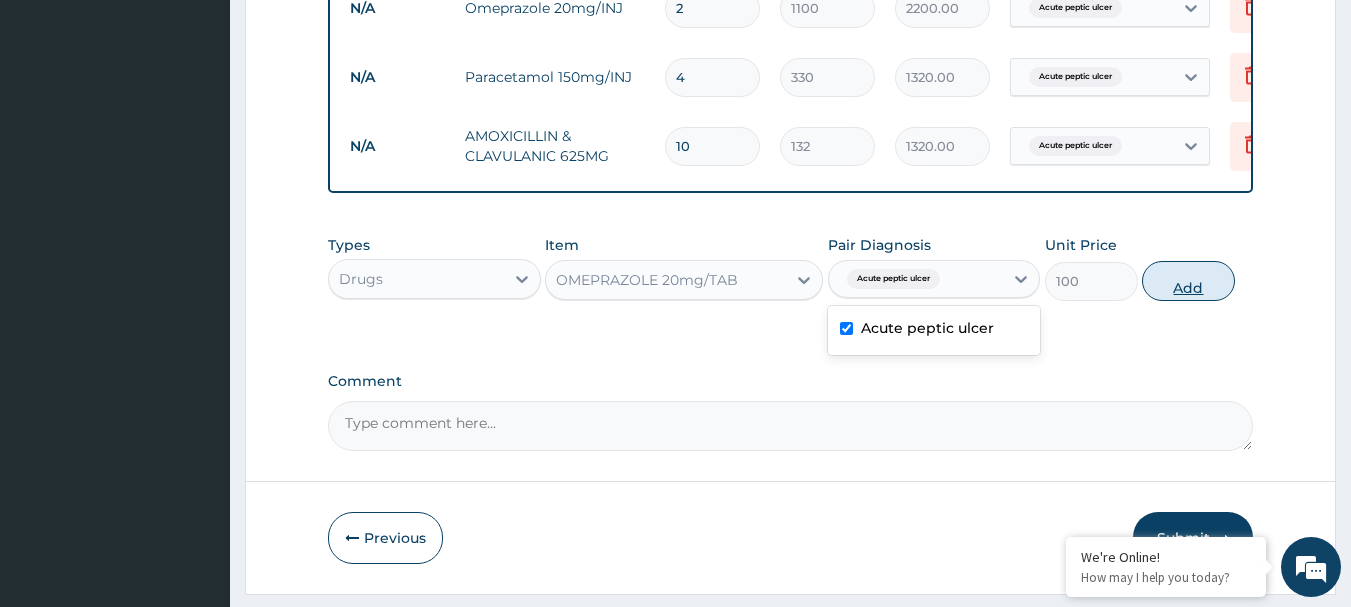 click on "Add" at bounding box center (1188, 281) 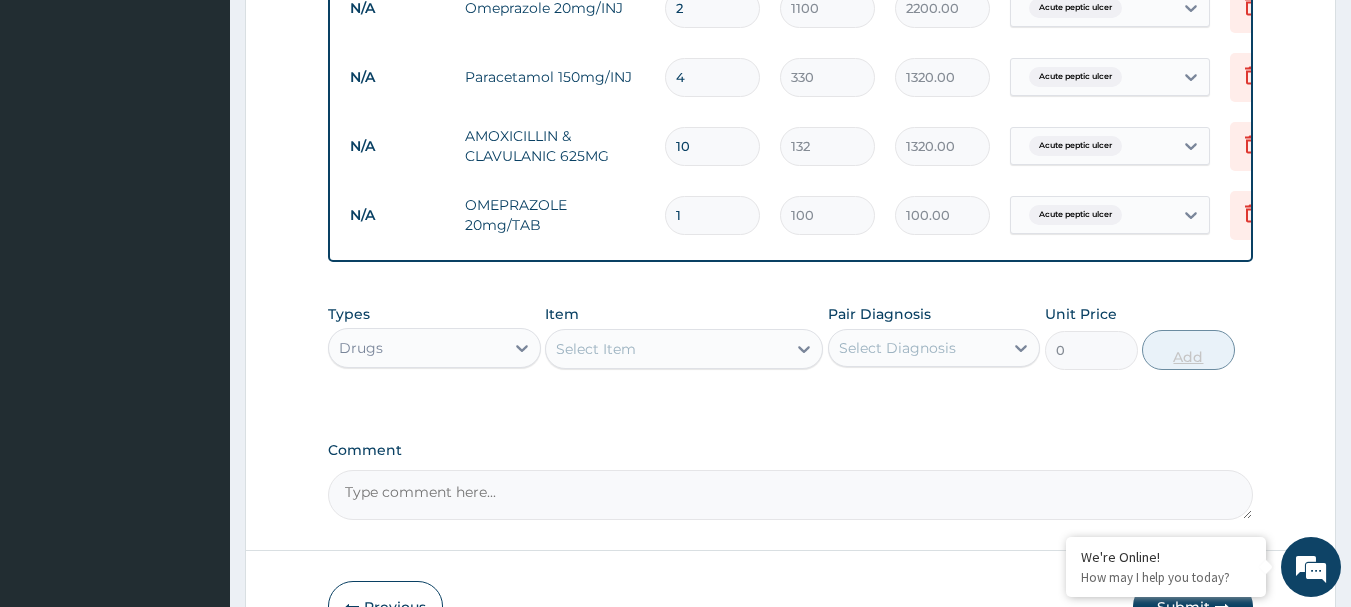 type on "14" 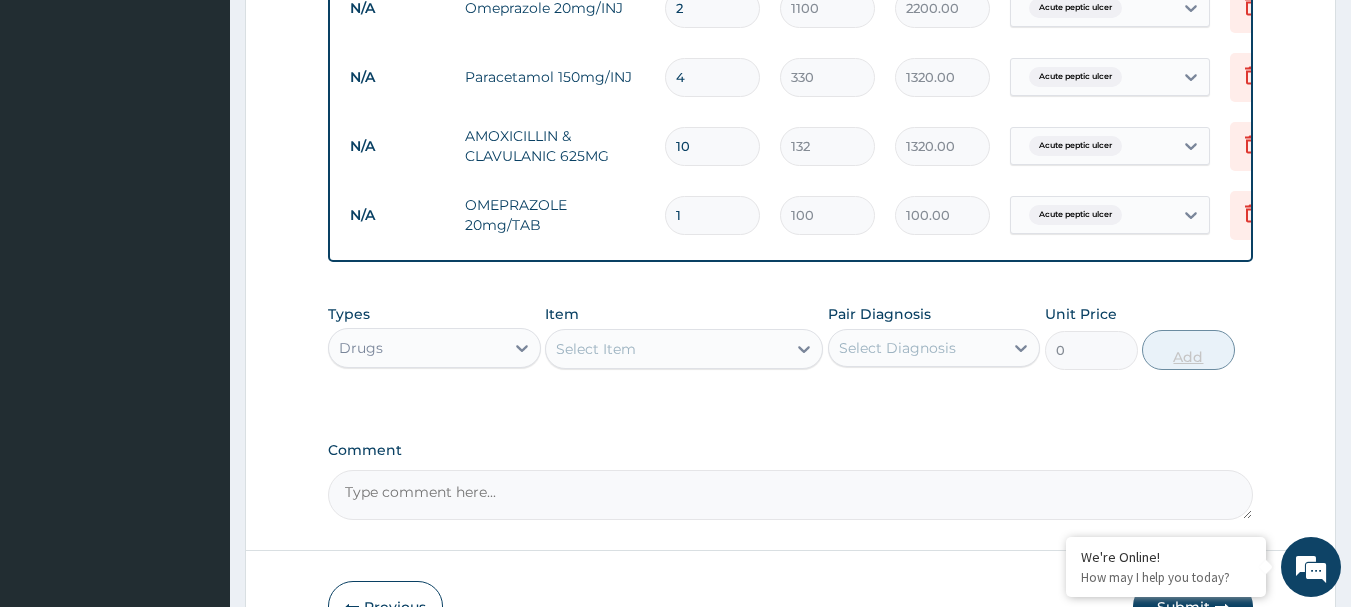 type on "1400.00" 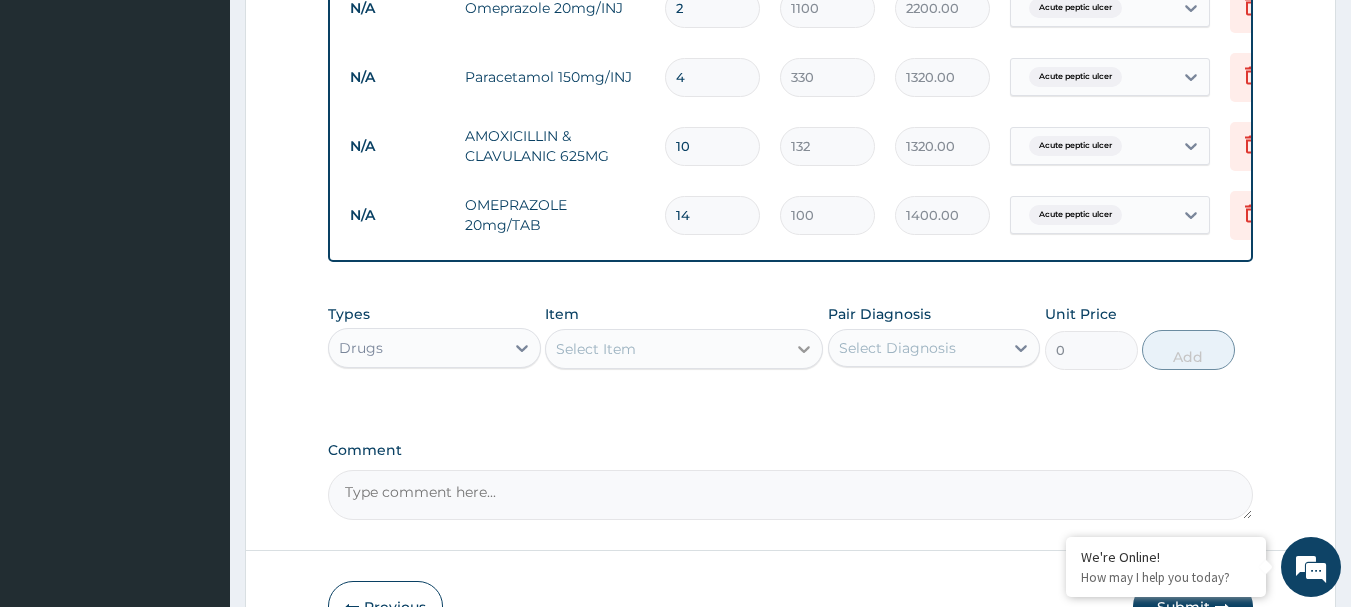 type on "14" 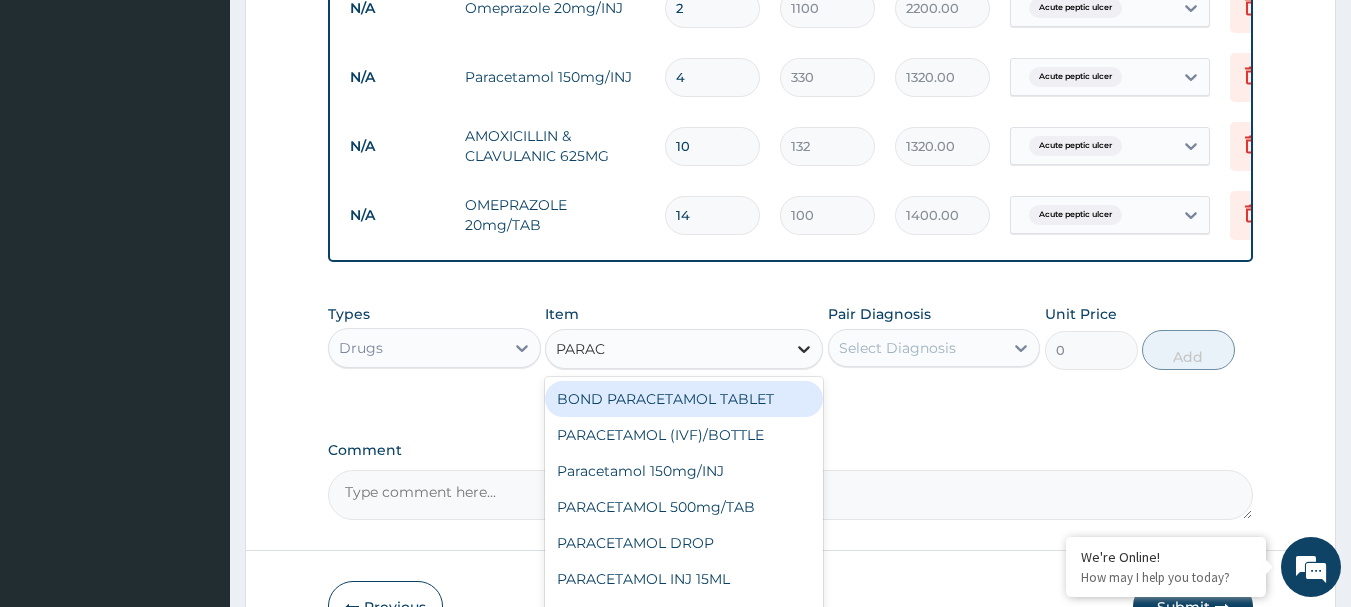 type on "PARACE" 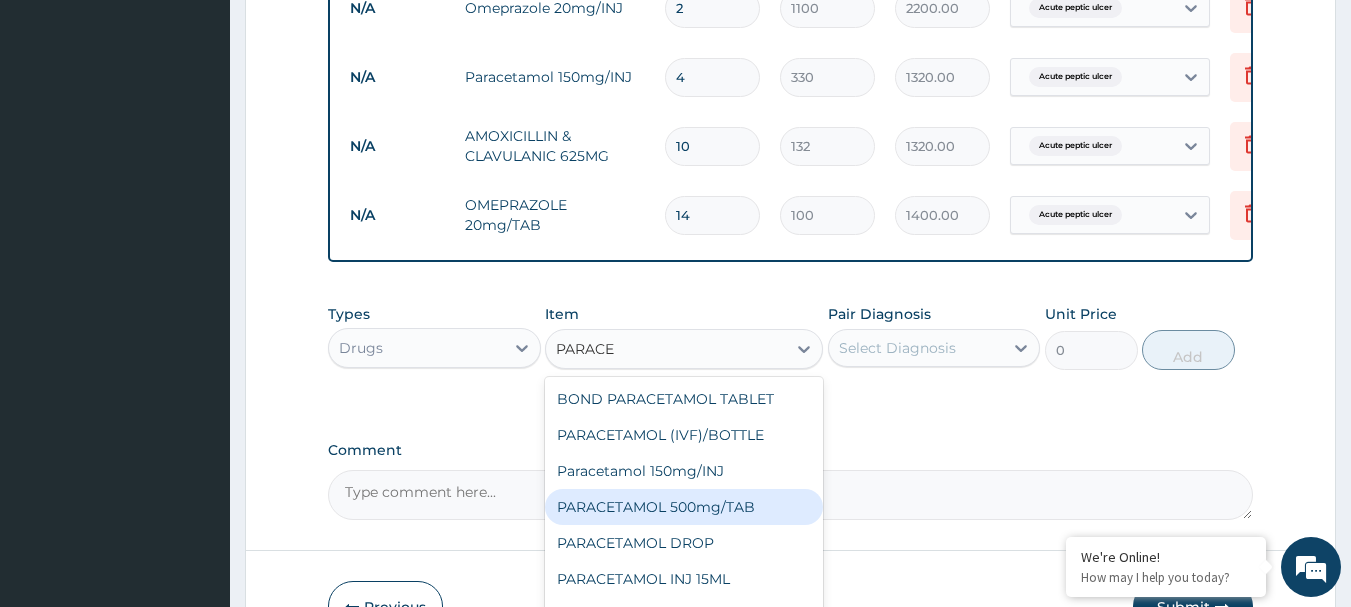 click on "PARACETAMOL 500mg/TAB" at bounding box center (684, 507) 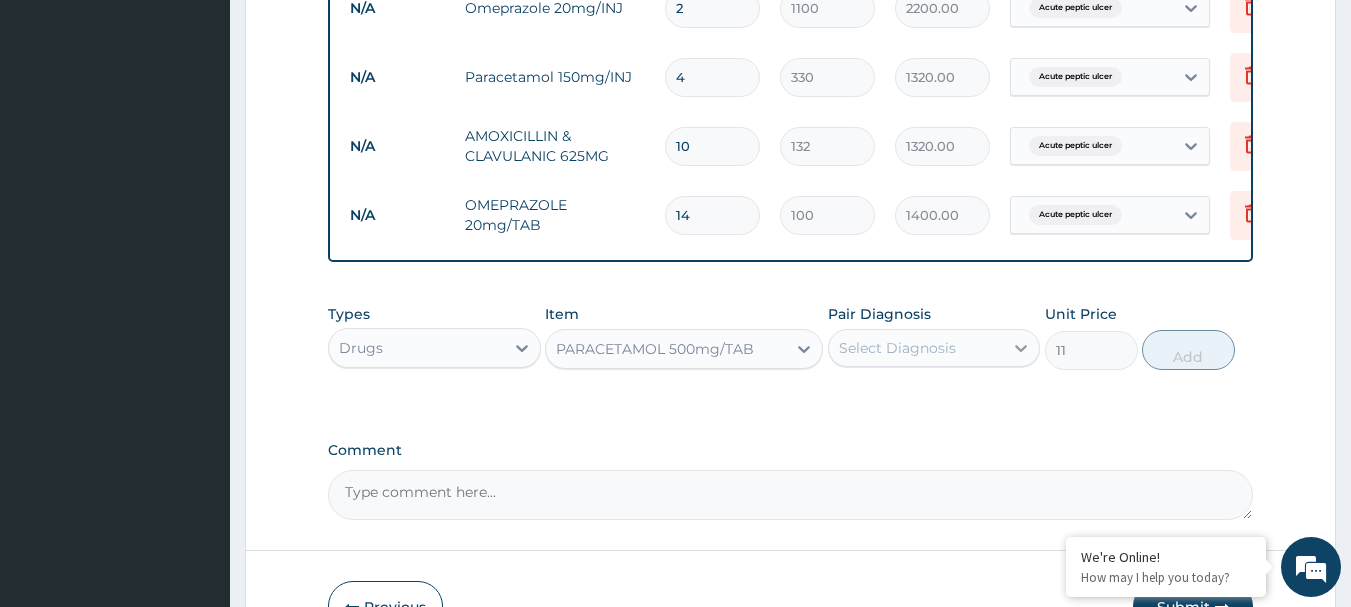 click 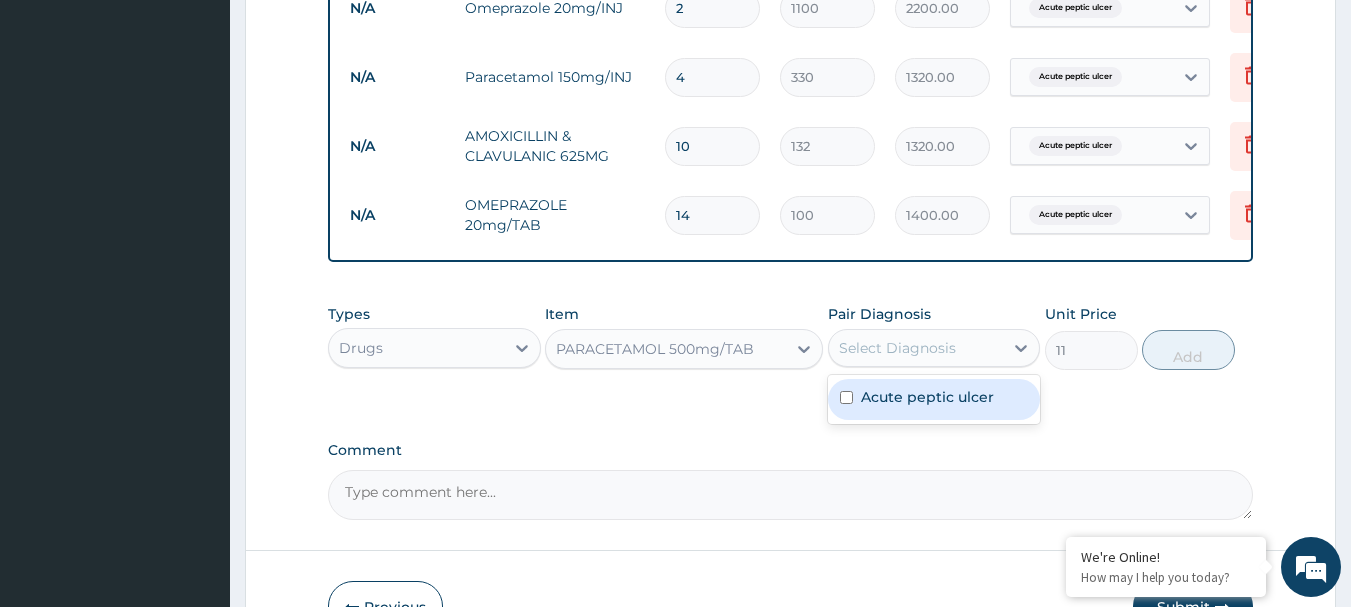 click on "Acute peptic ulcer" at bounding box center [927, 397] 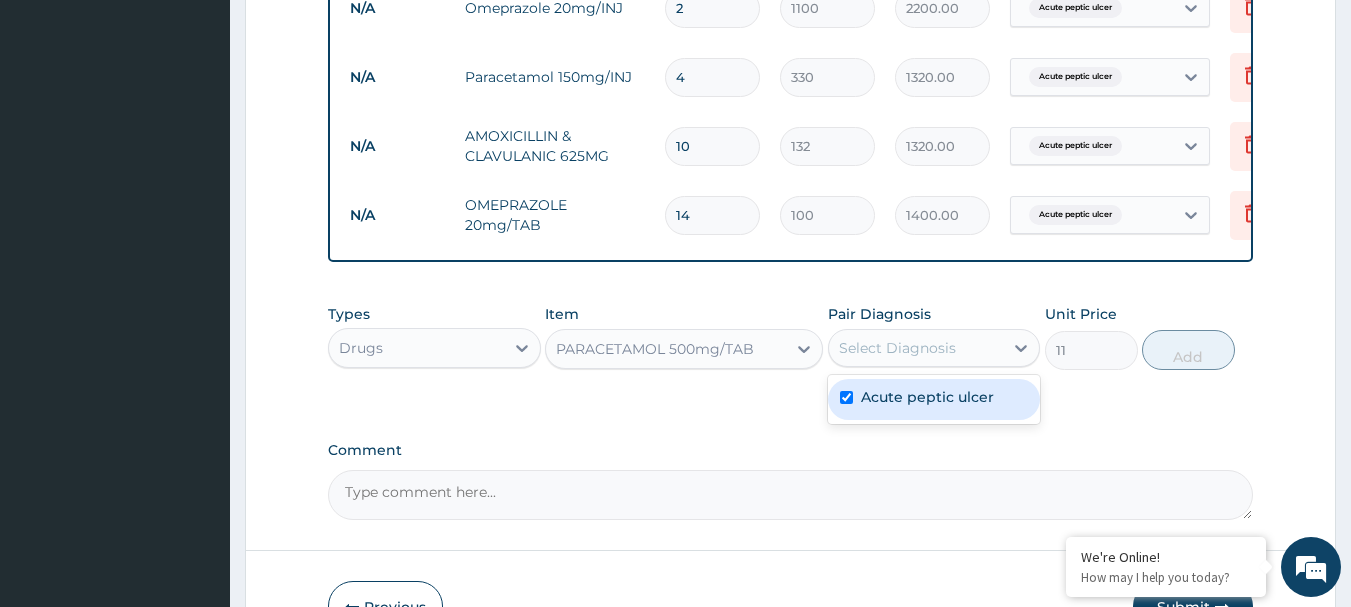 checkbox on "true" 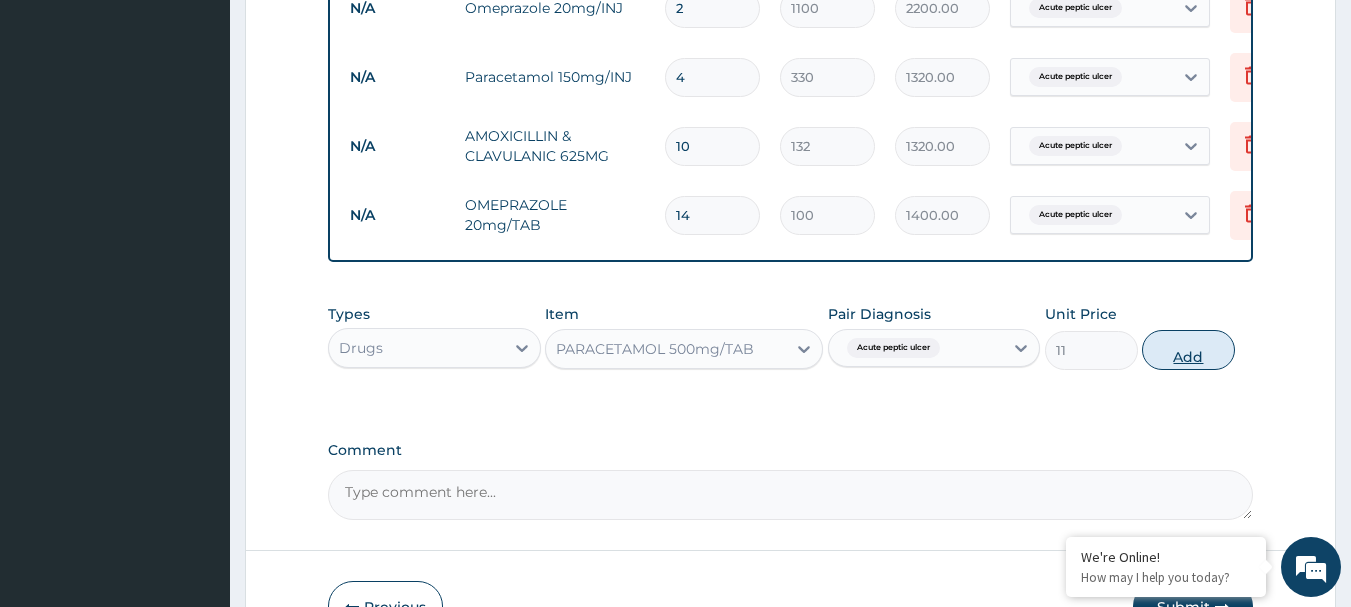 click on "Add" at bounding box center (1188, 350) 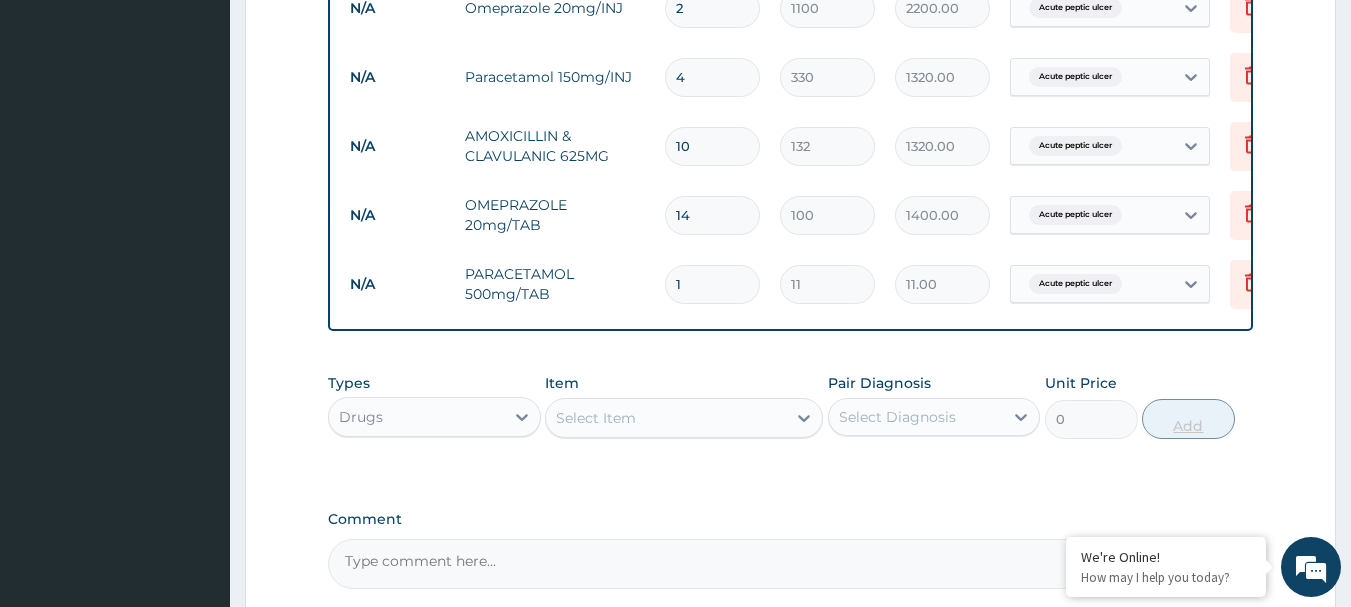 type 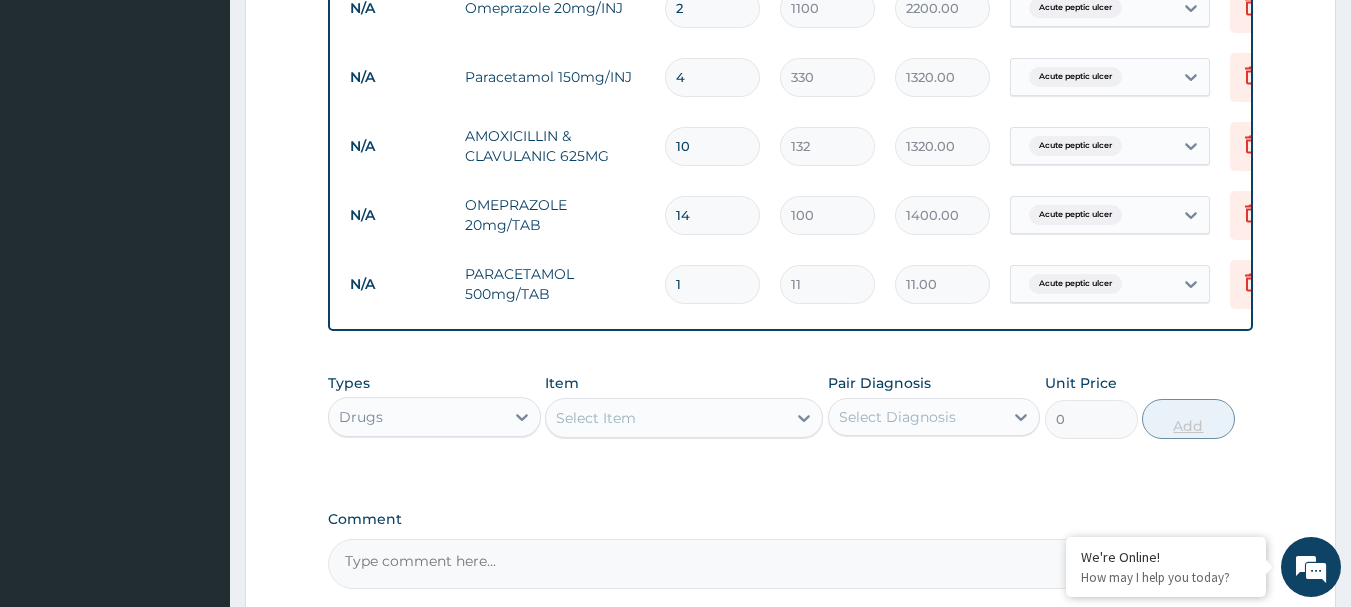 type on "0.00" 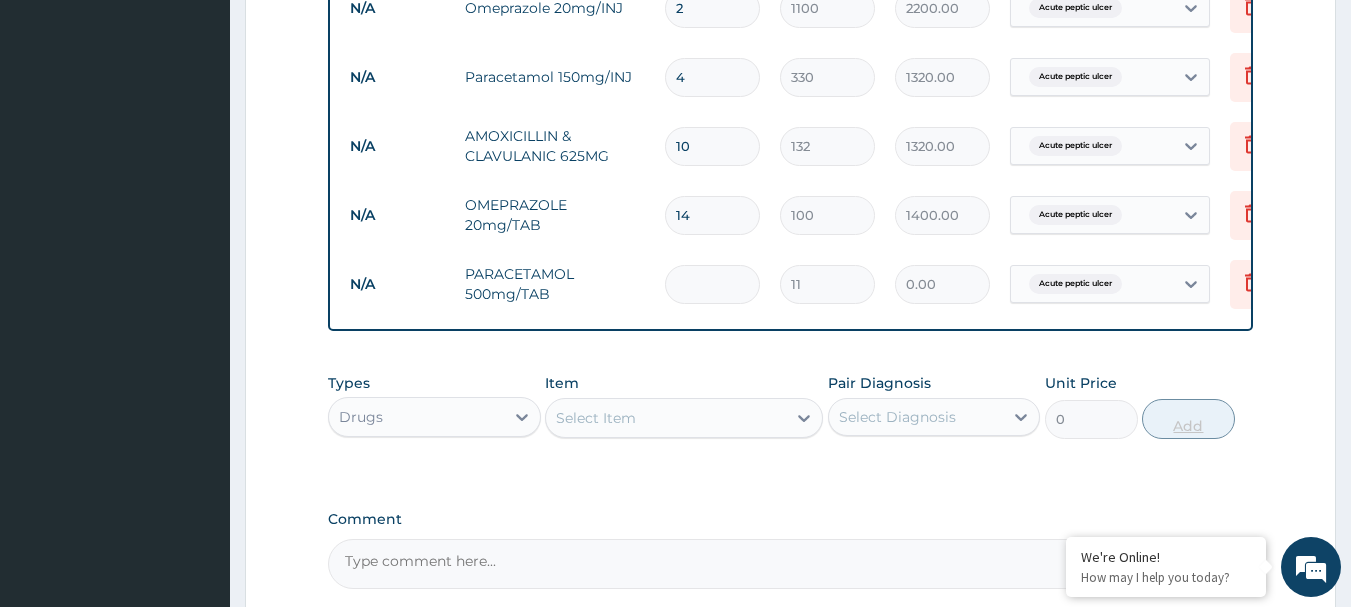 type on "3" 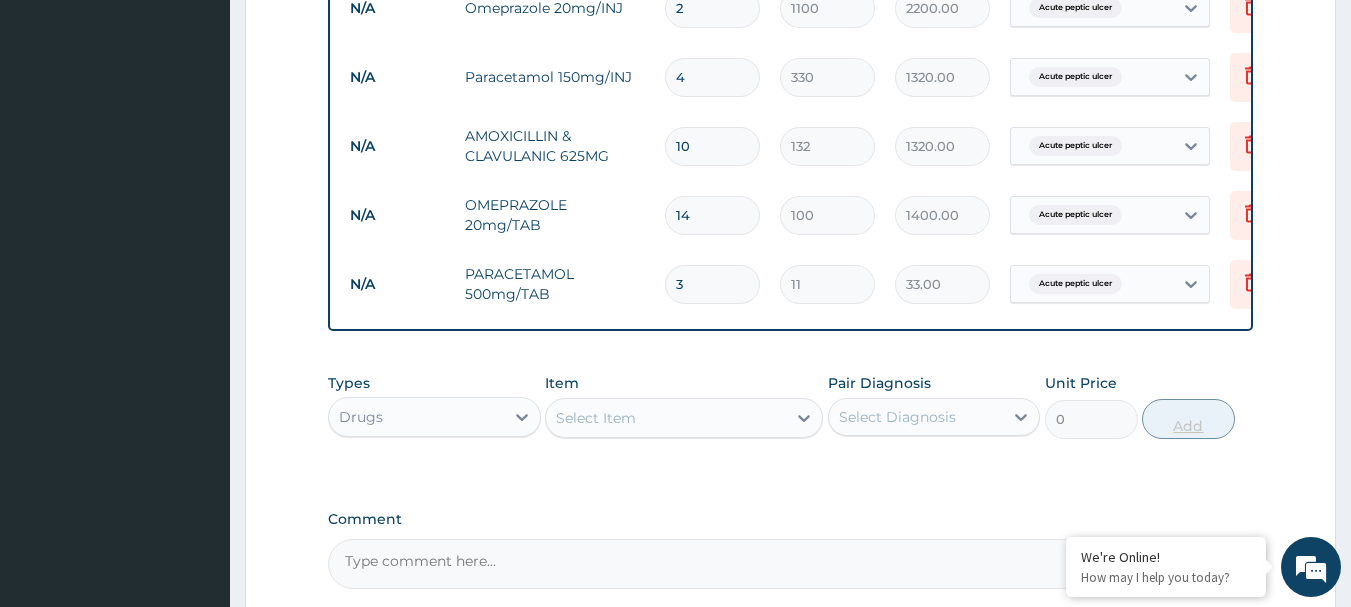 type on "30" 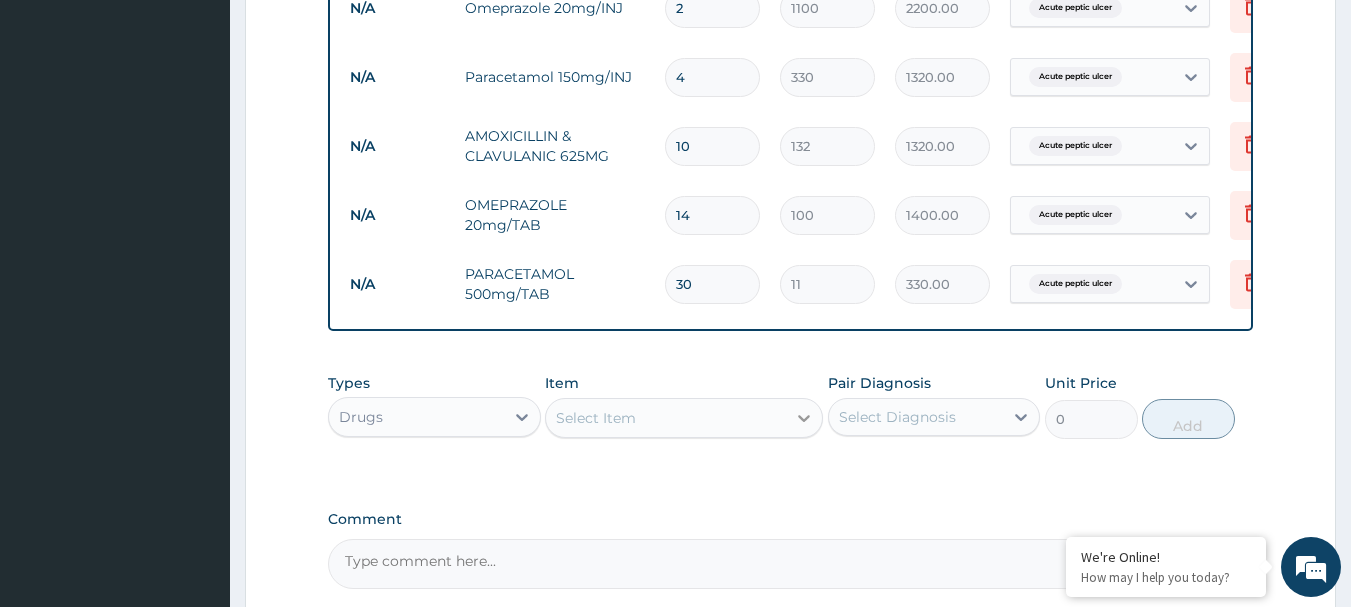 type on "30" 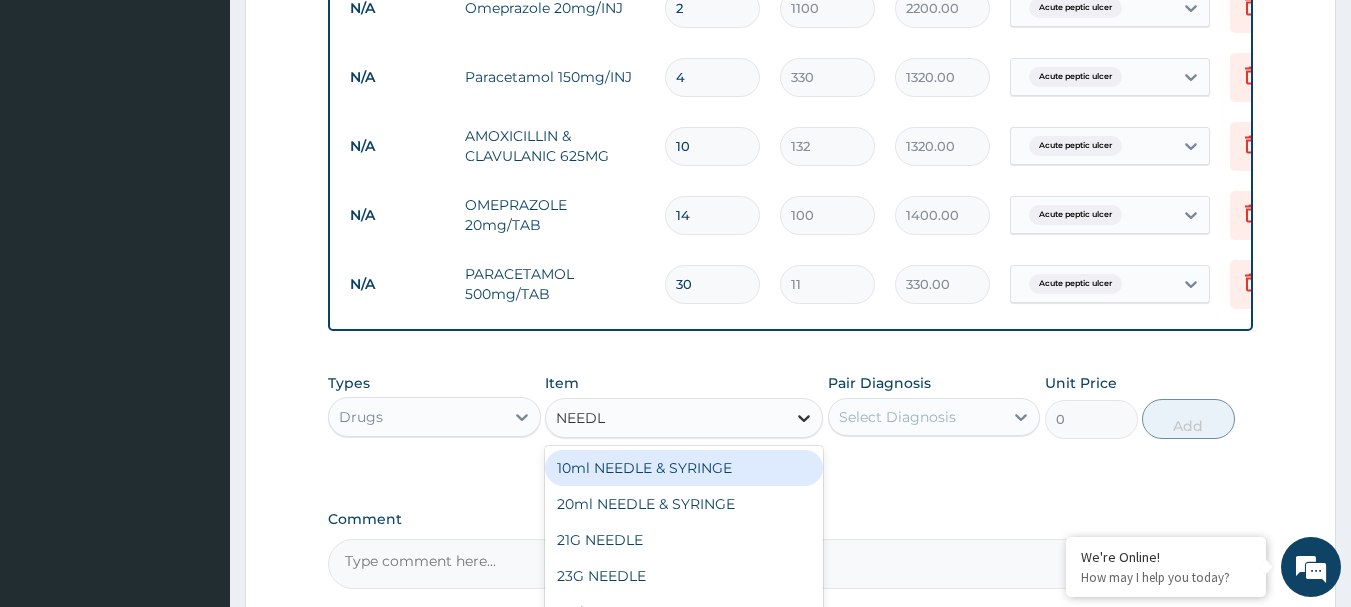 type on "NEEDLE" 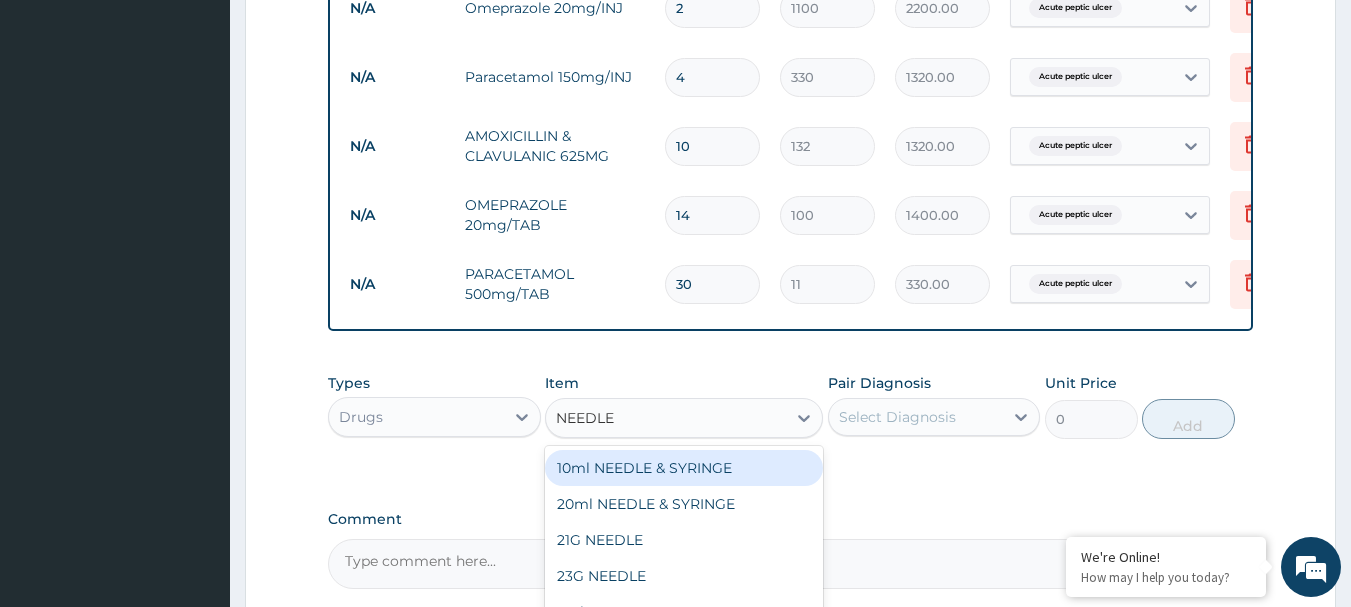 scroll, scrollTop: 1100, scrollLeft: 0, axis: vertical 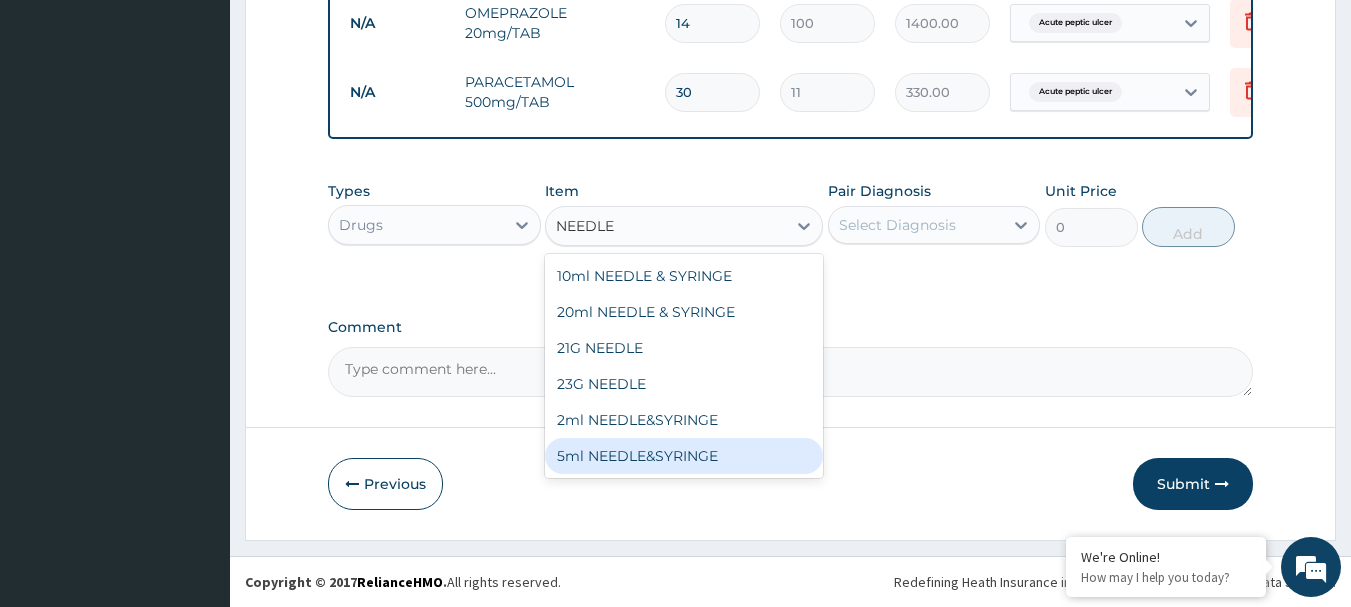 click on "5ml NEEDLE&SYRINGE" at bounding box center [684, 456] 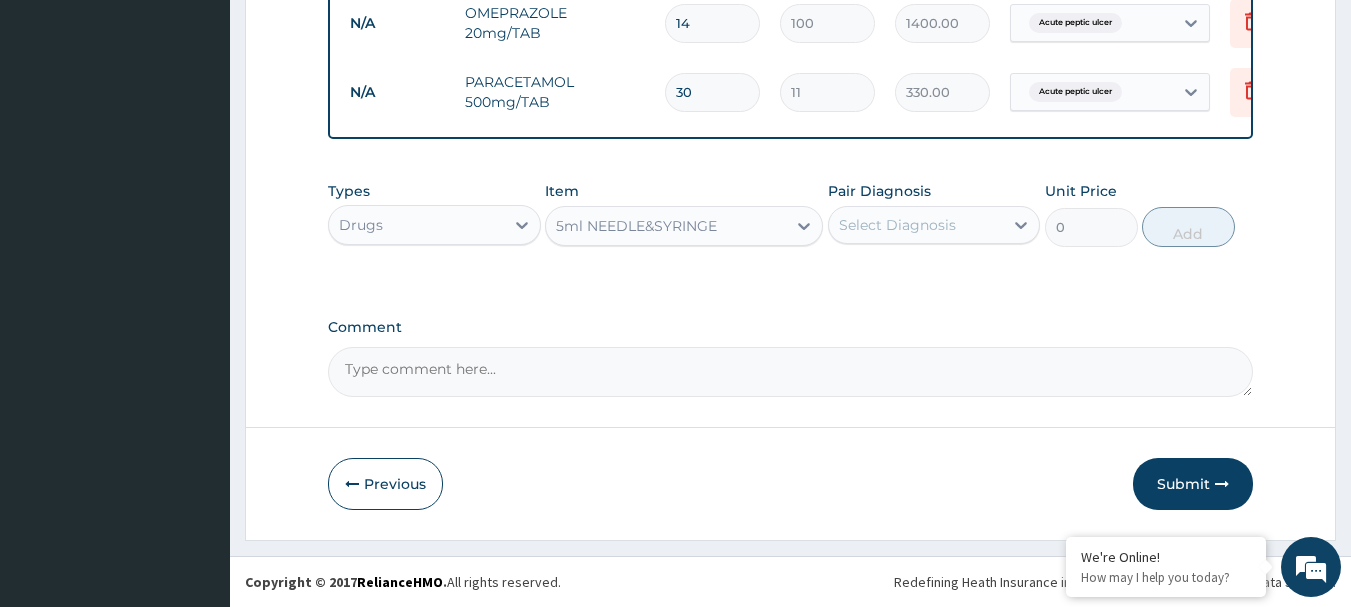 type 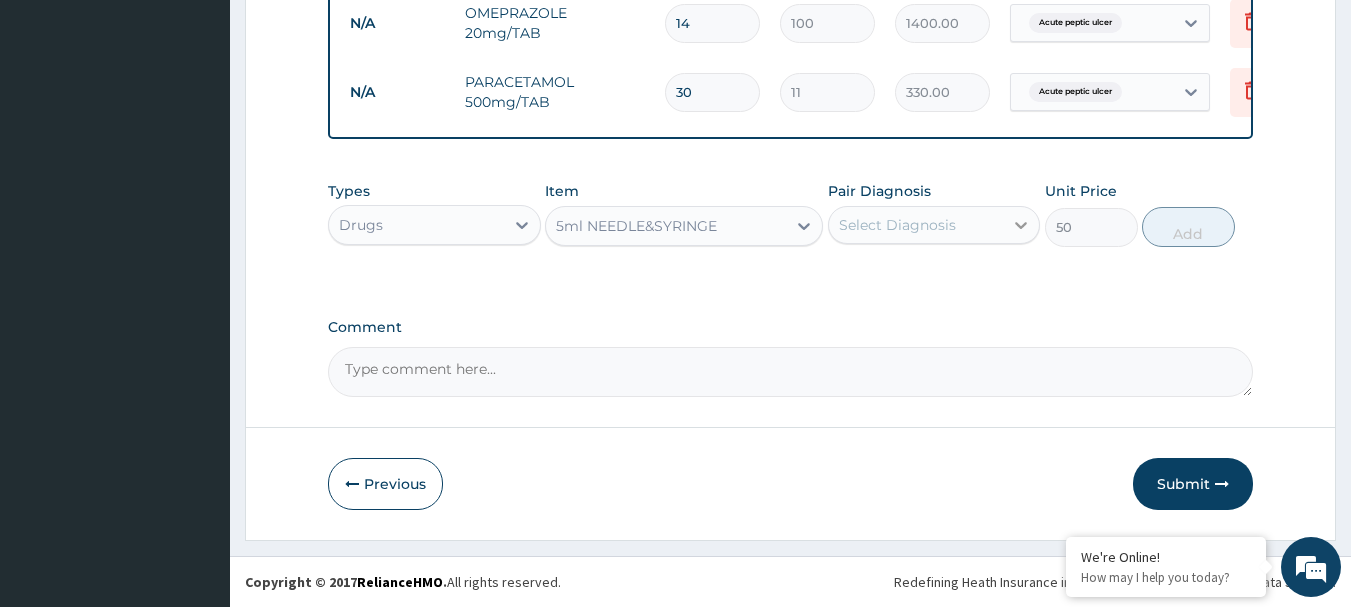 click 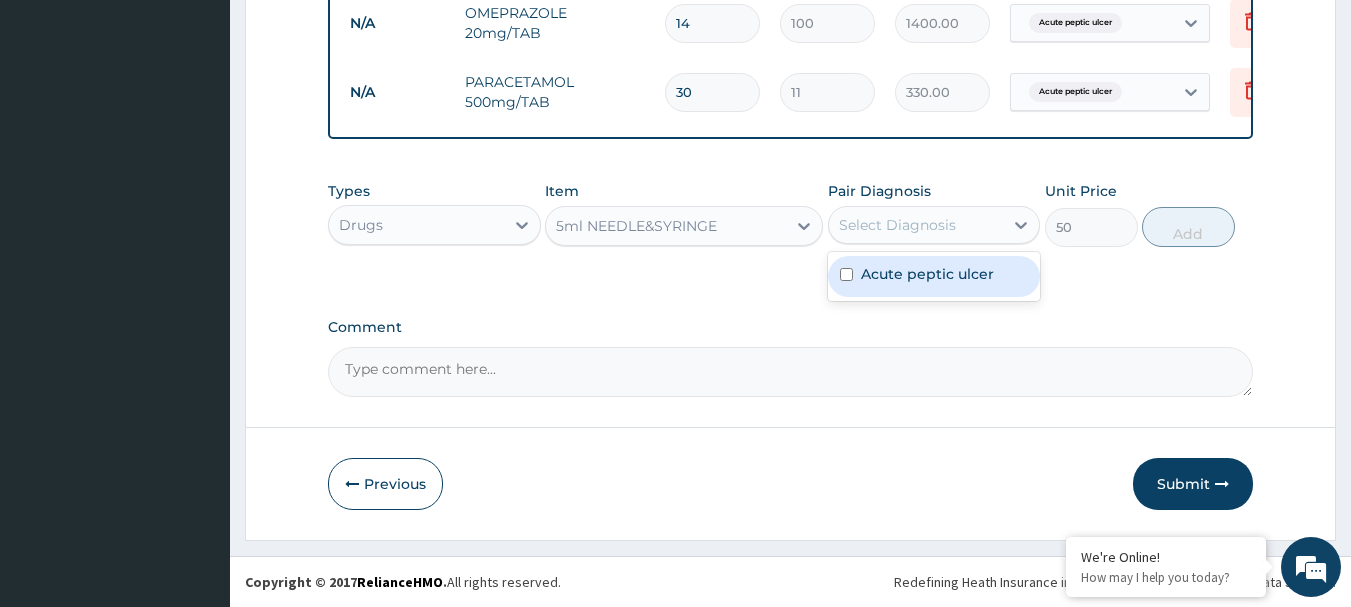 click on "Acute peptic ulcer" at bounding box center [927, 274] 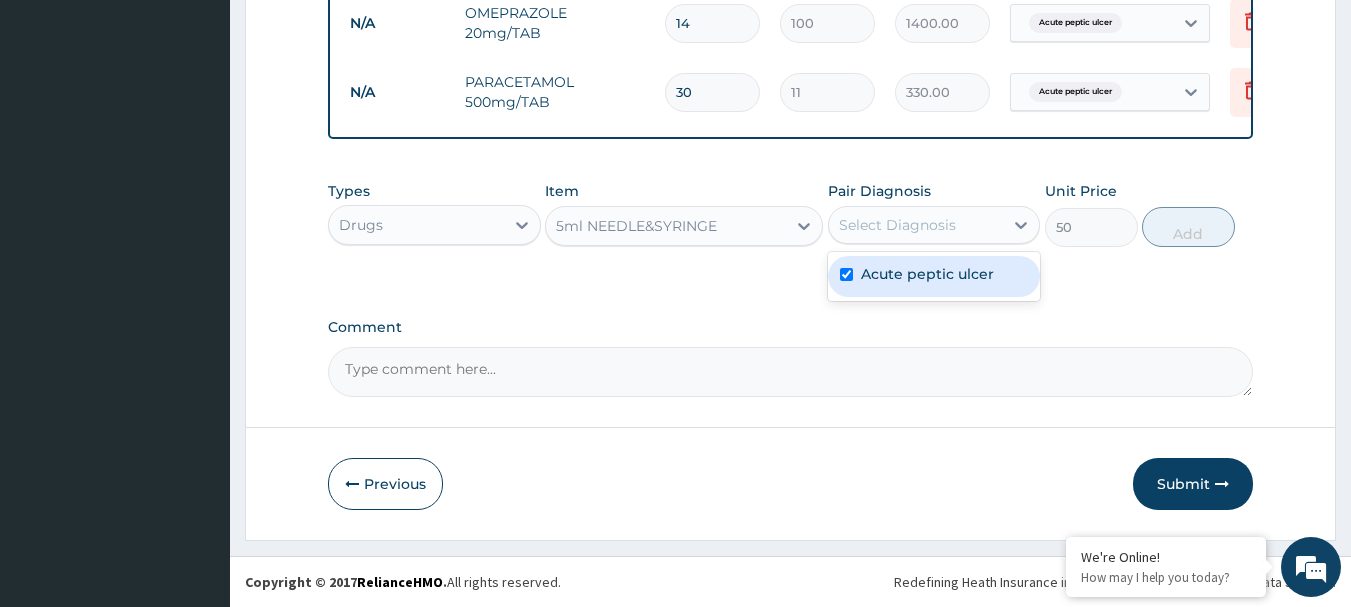 checkbox on "true" 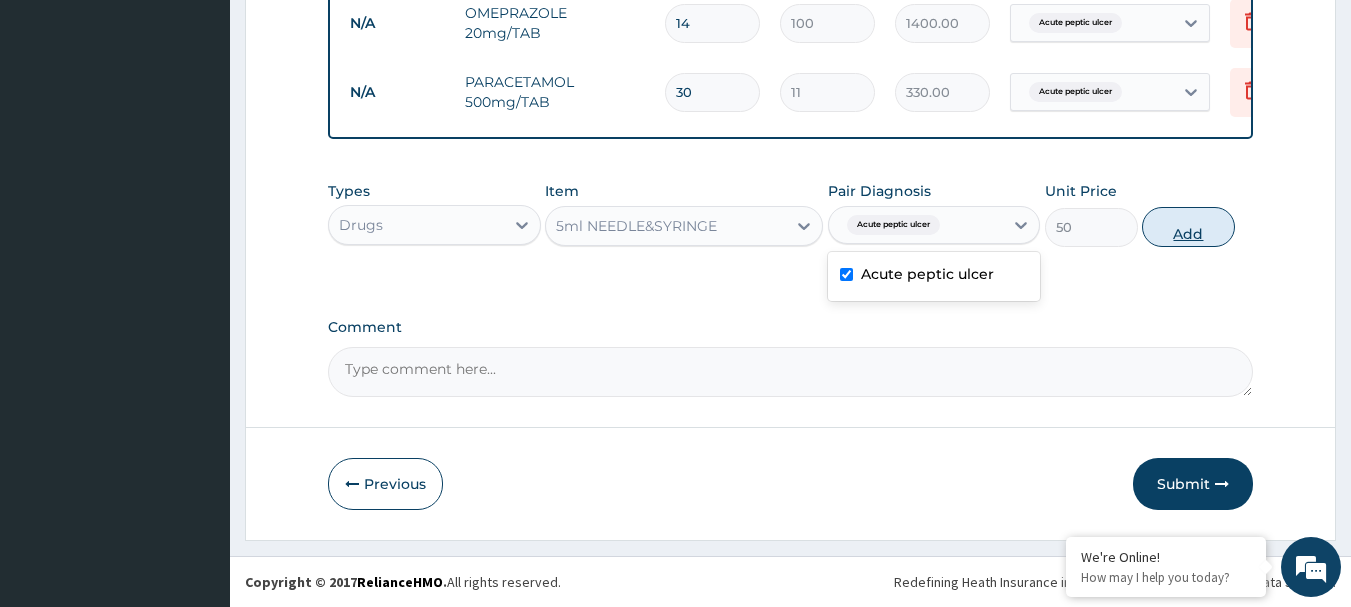 click on "Add" at bounding box center (1188, 227) 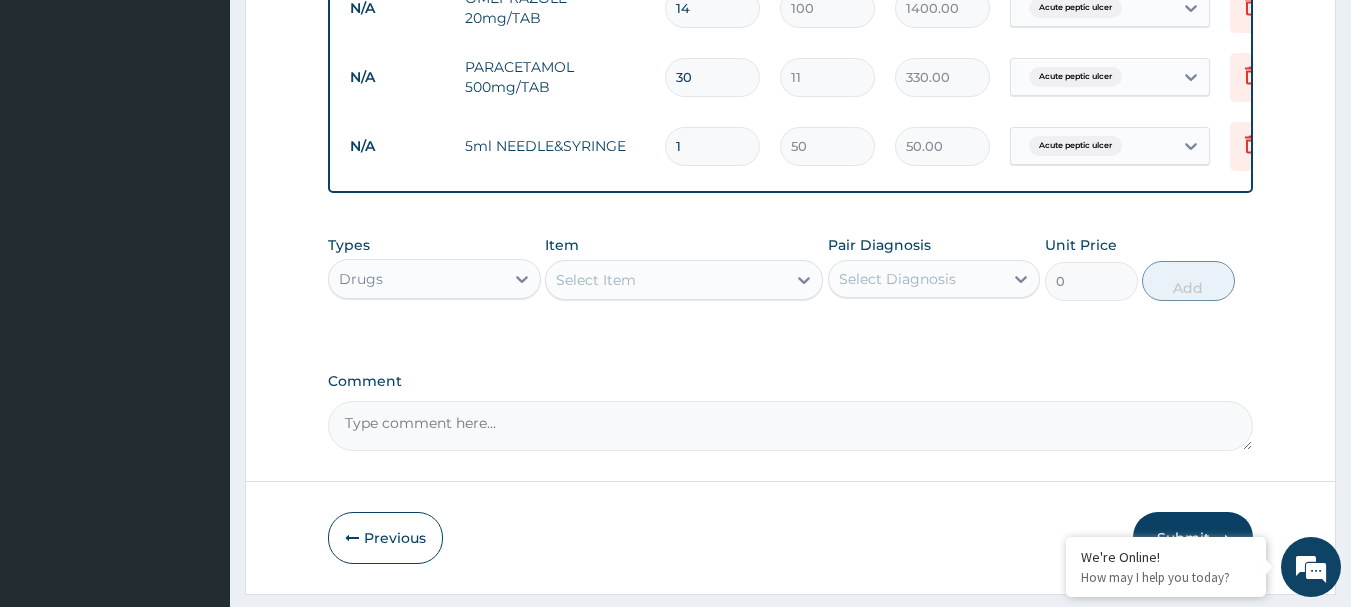 type 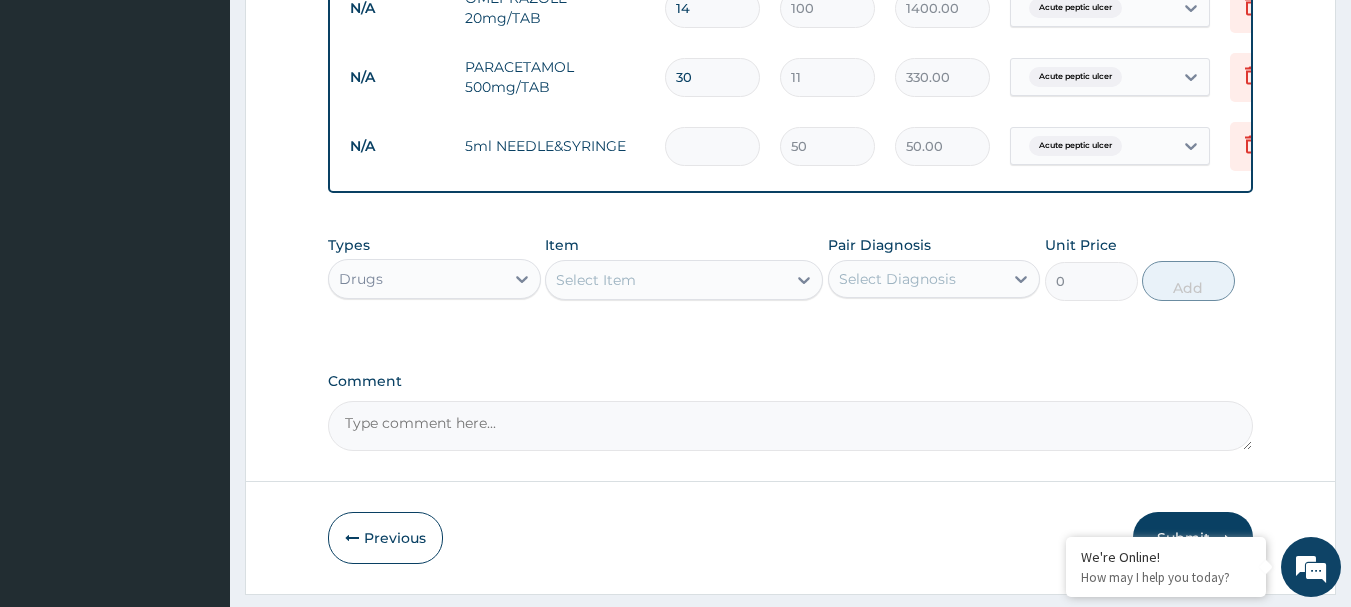 type on "0.00" 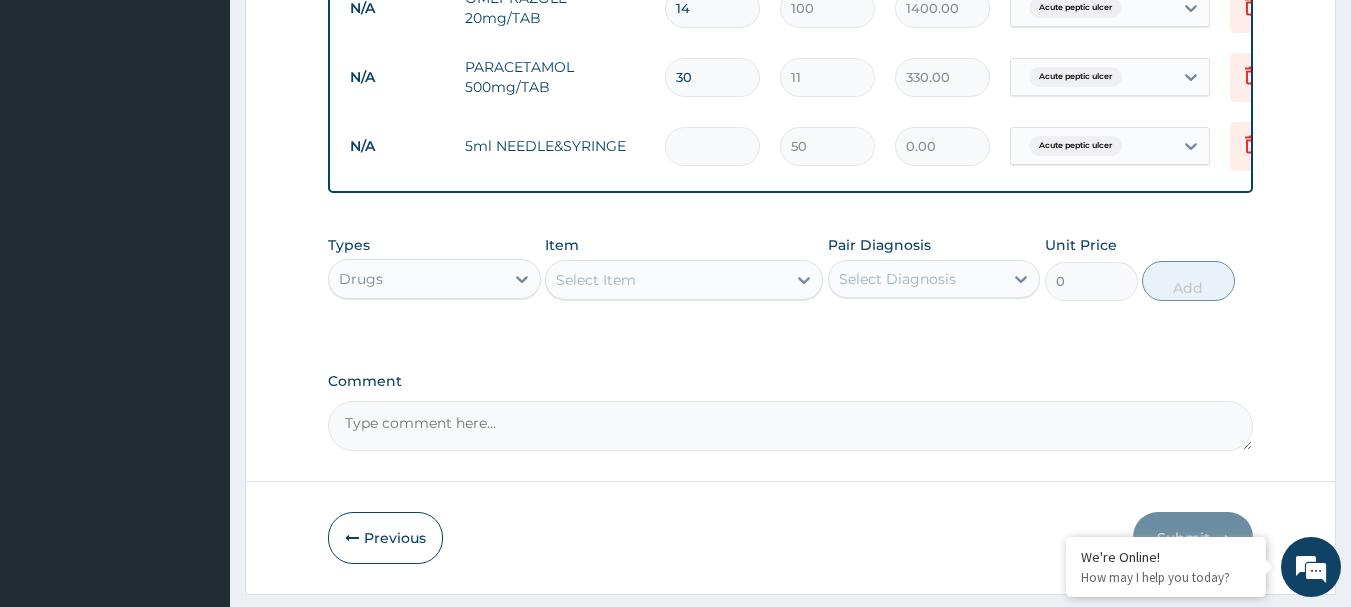 type on "2" 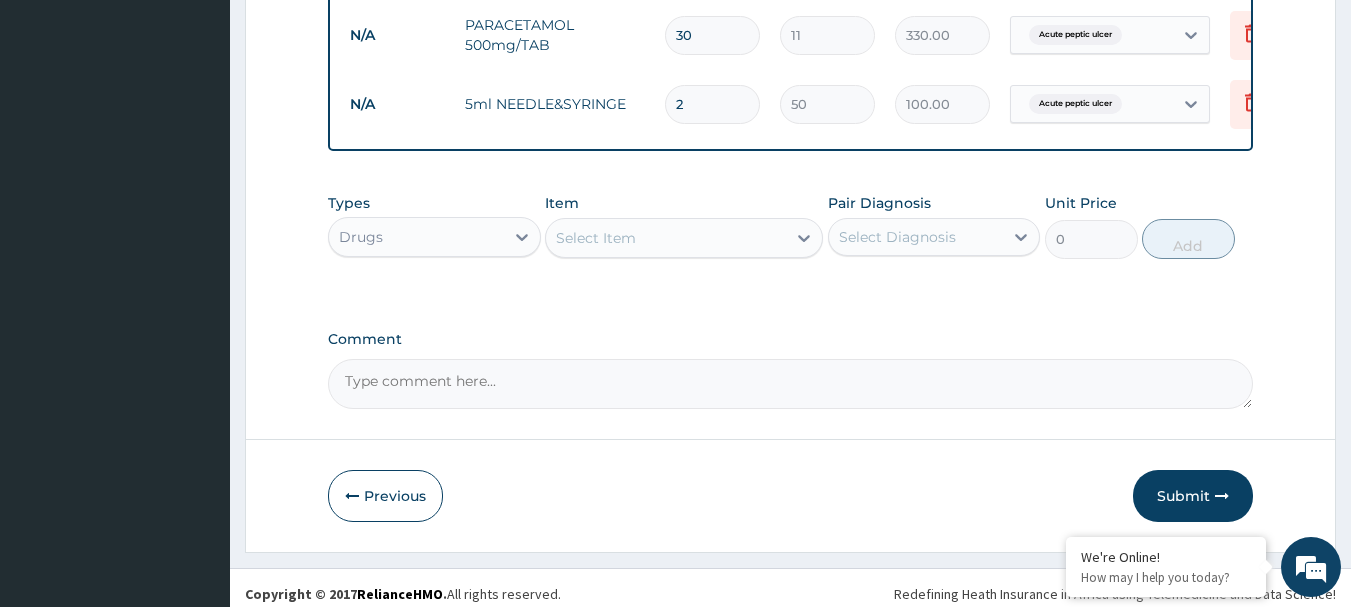 scroll, scrollTop: 1169, scrollLeft: 0, axis: vertical 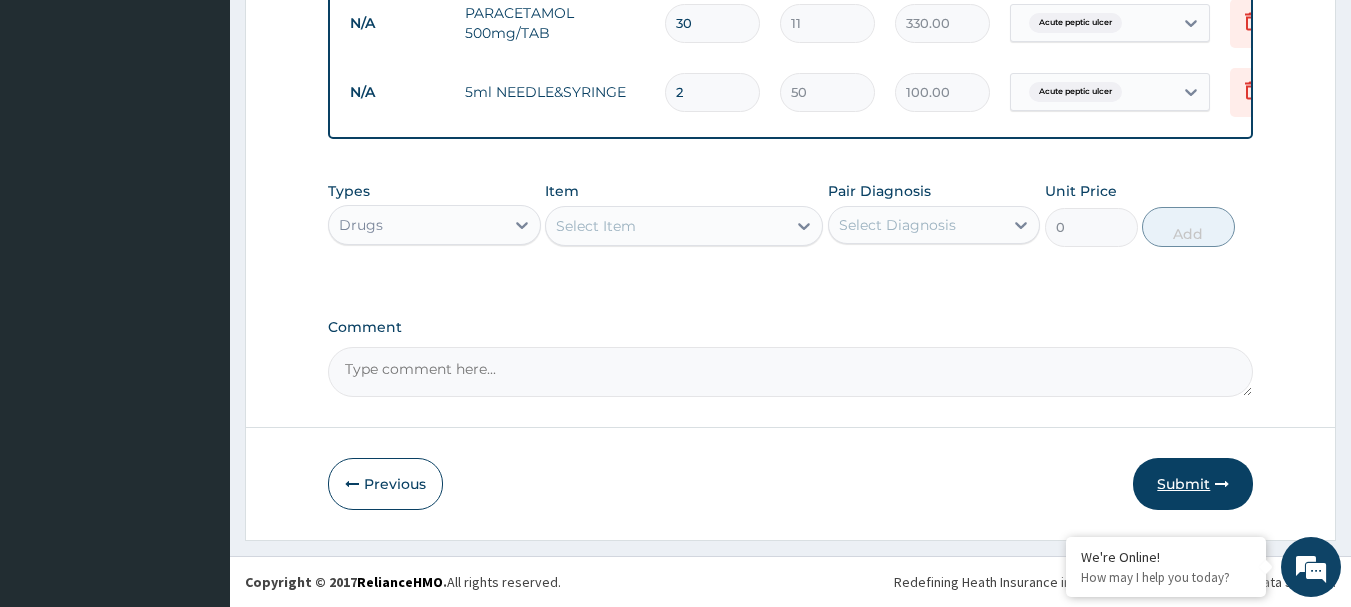 type on "2" 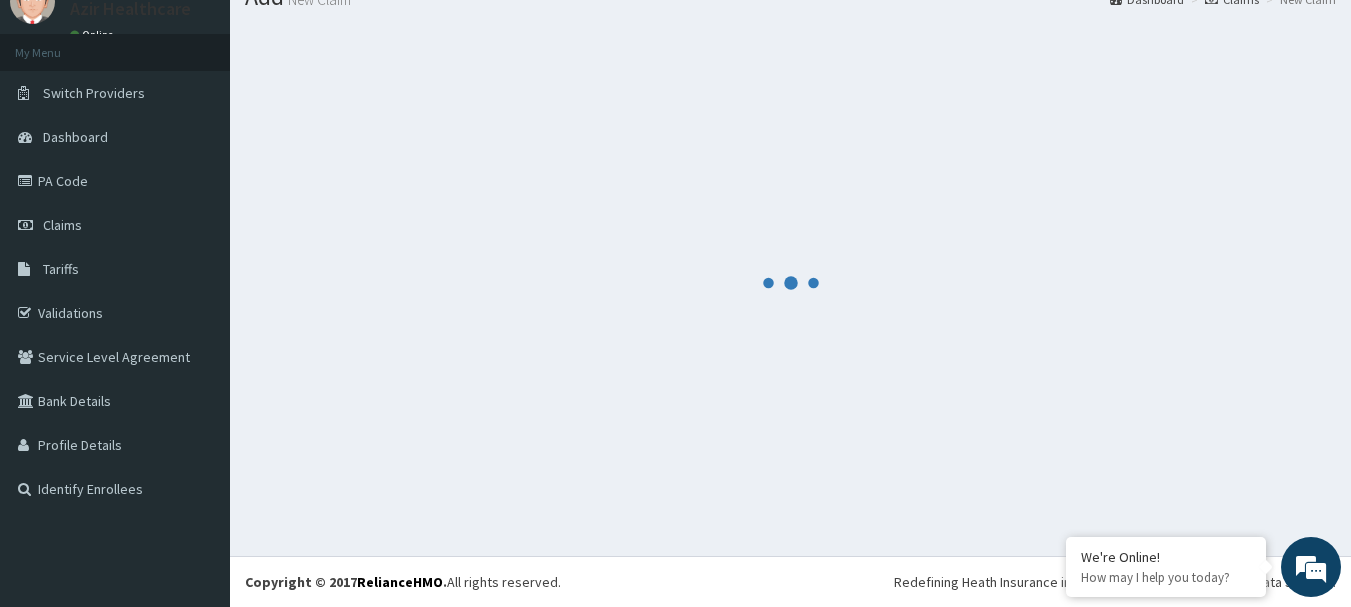 scroll, scrollTop: 1169, scrollLeft: 0, axis: vertical 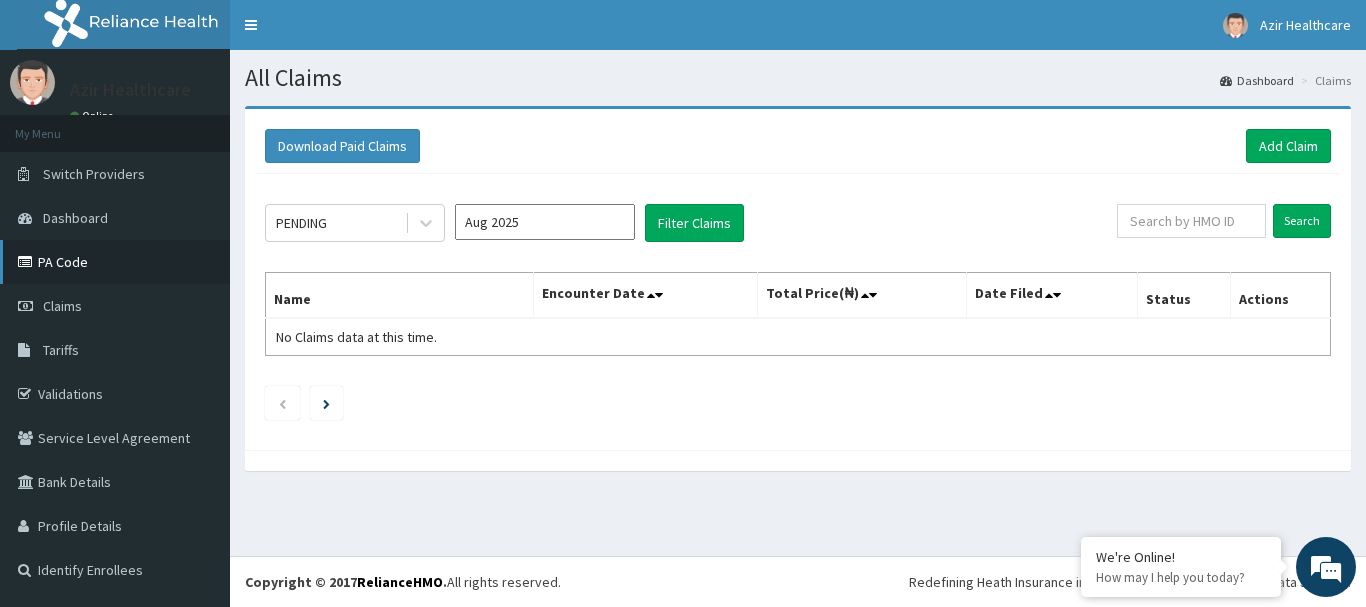 click on "PA Code" at bounding box center (115, 262) 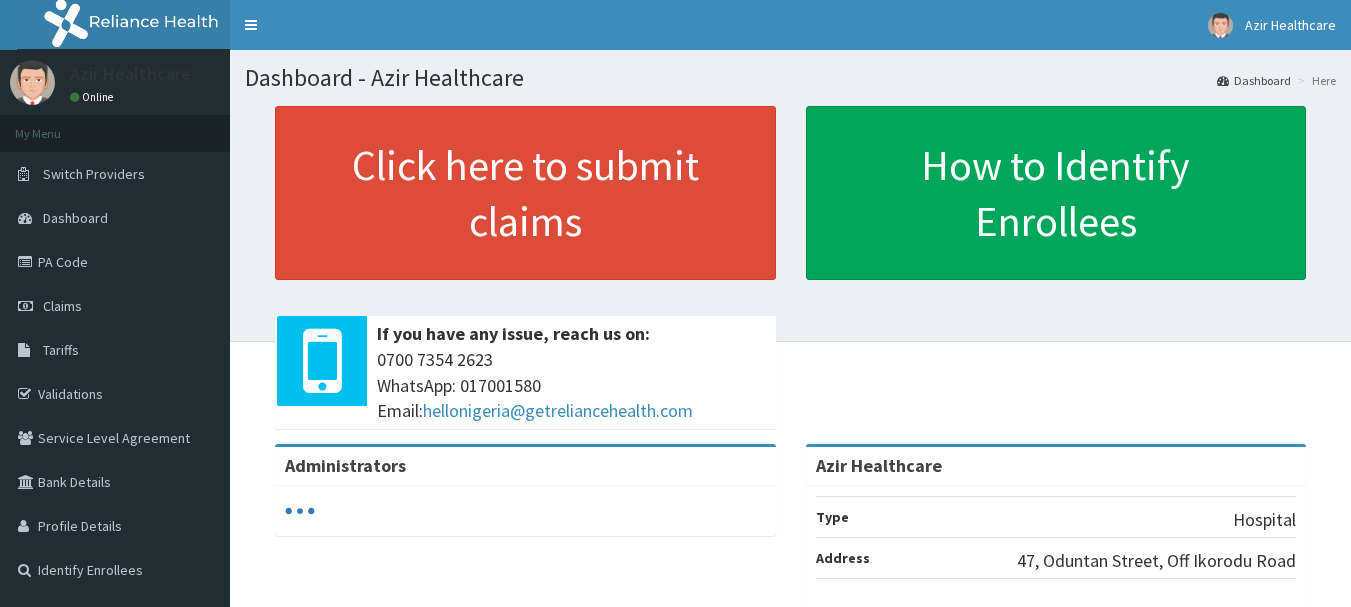 scroll, scrollTop: 0, scrollLeft: 0, axis: both 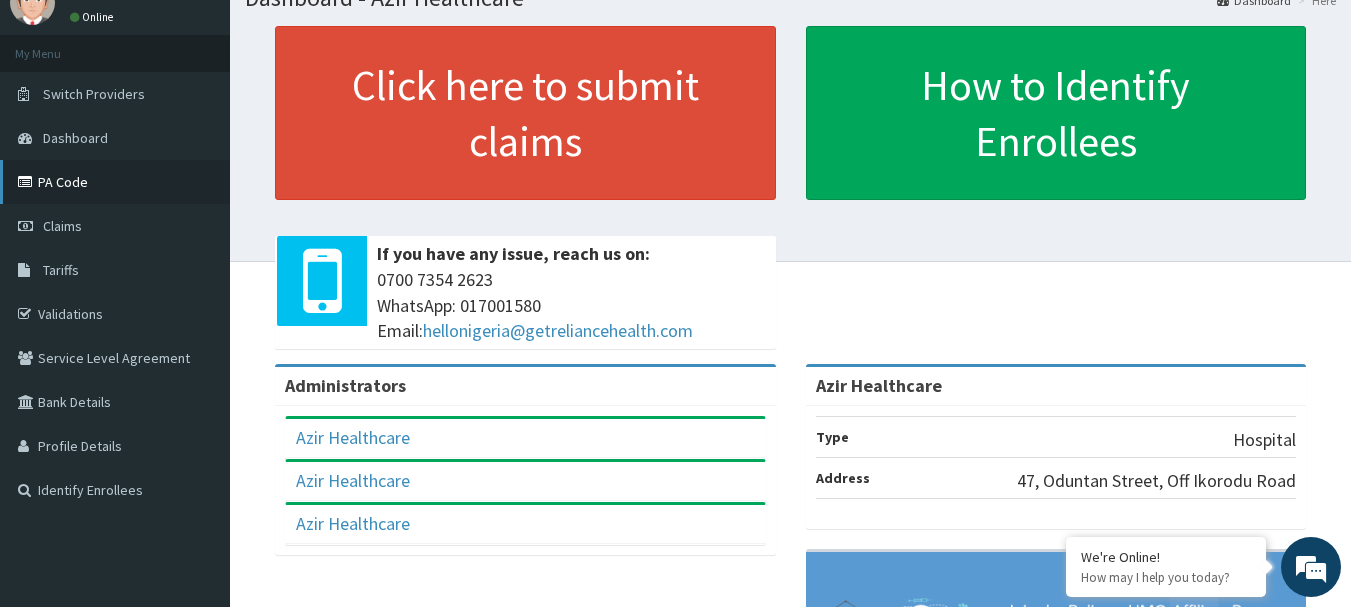 click on "PA Code" at bounding box center [115, 182] 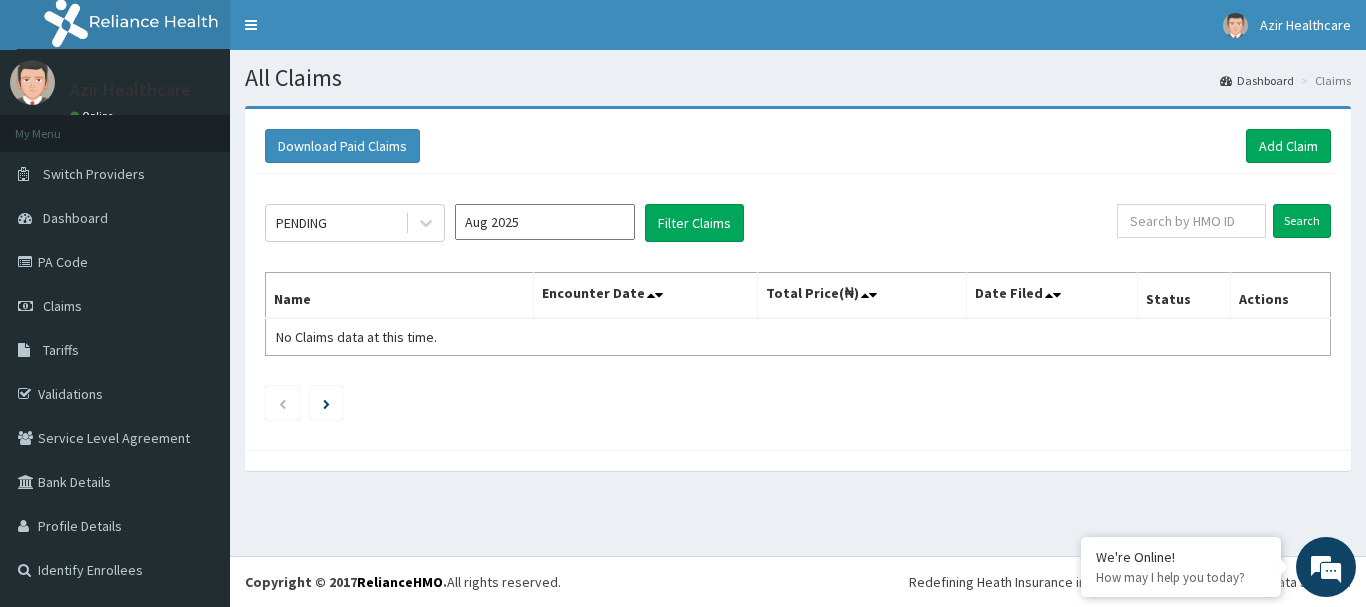 scroll, scrollTop: 0, scrollLeft: 0, axis: both 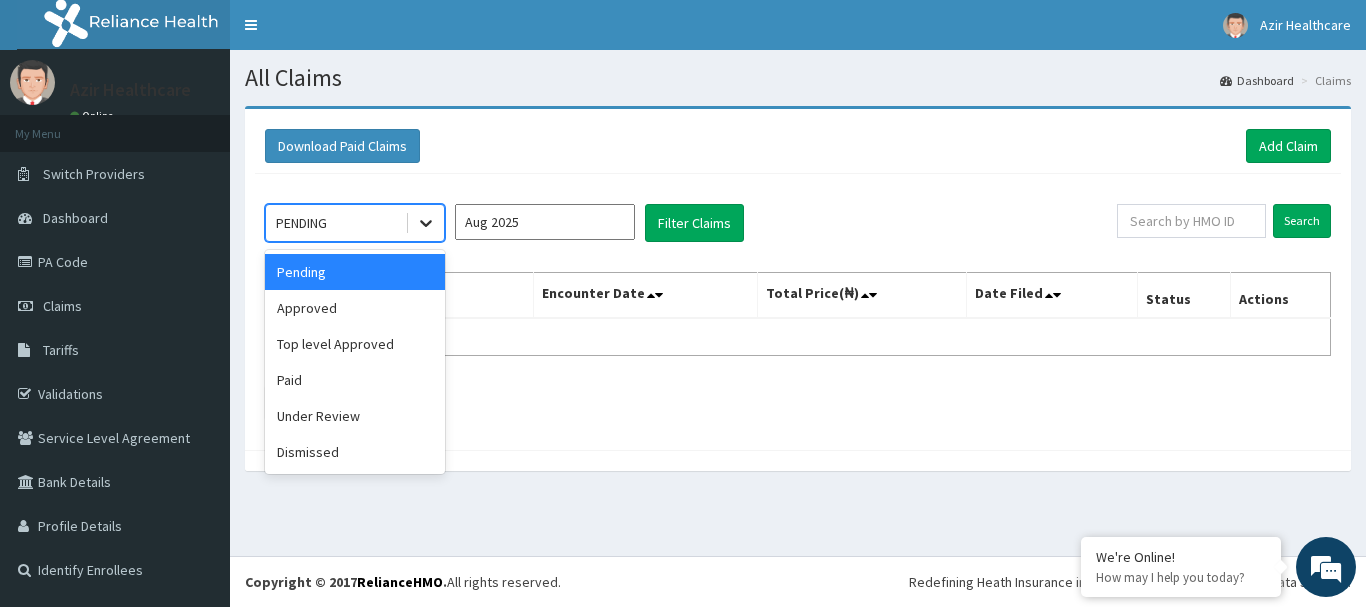 click 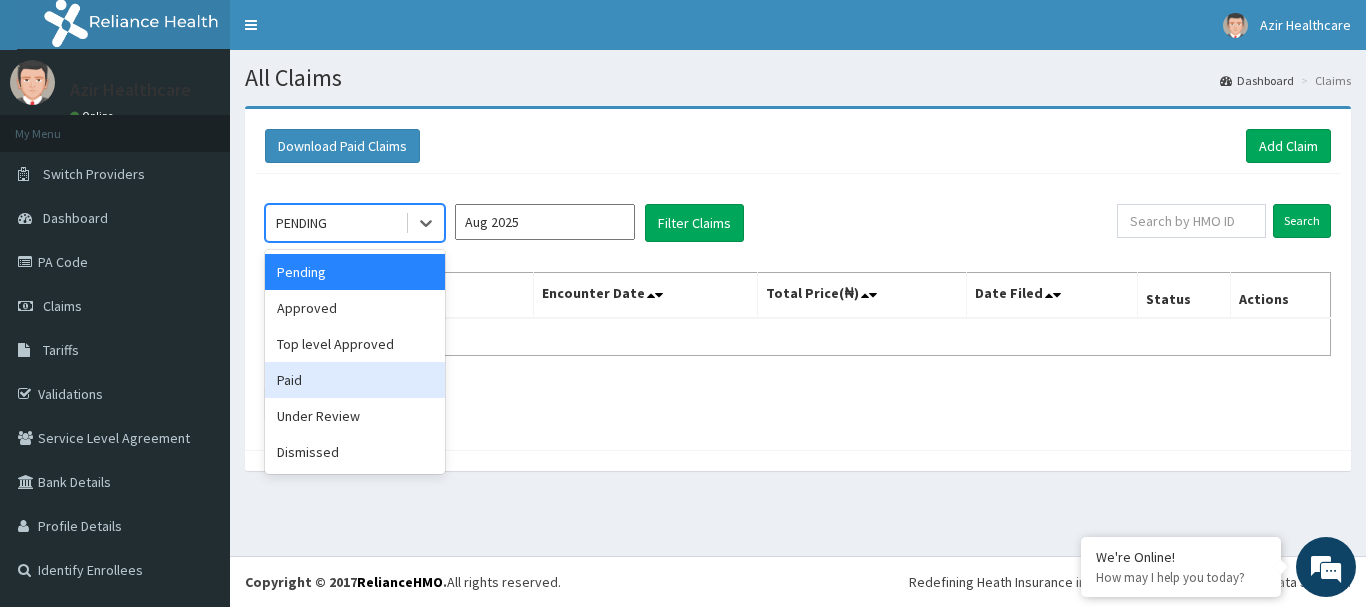 click on "Paid" at bounding box center [355, 380] 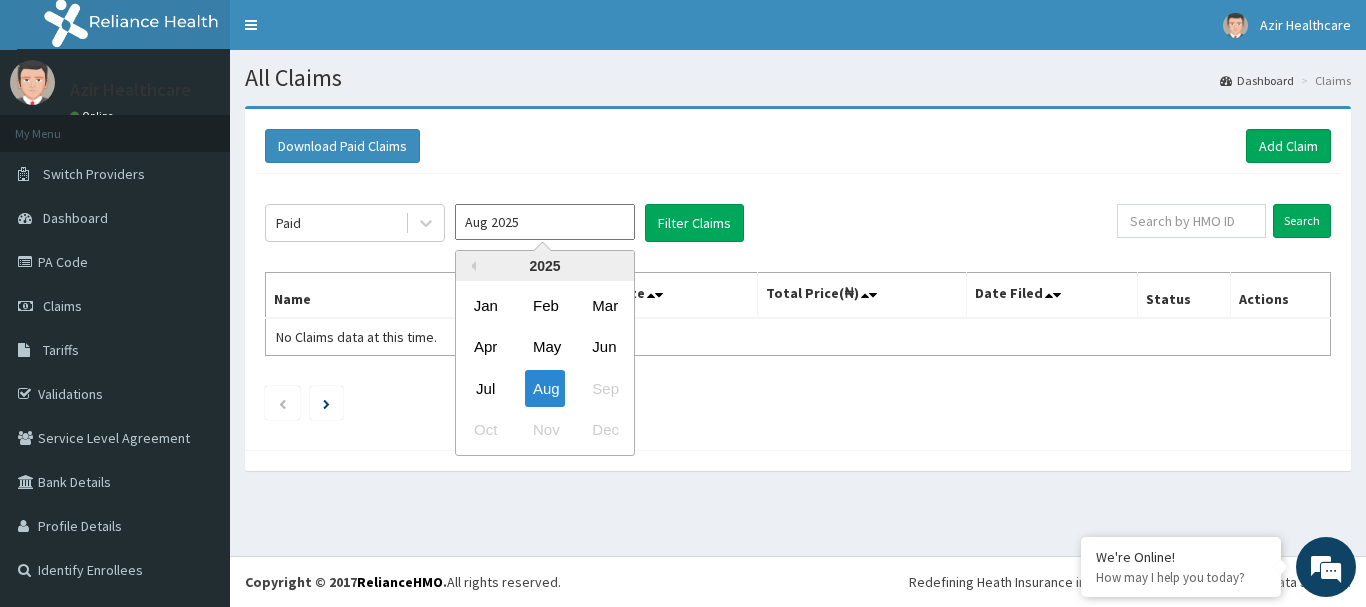 click on "Aug 2025" at bounding box center [545, 222] 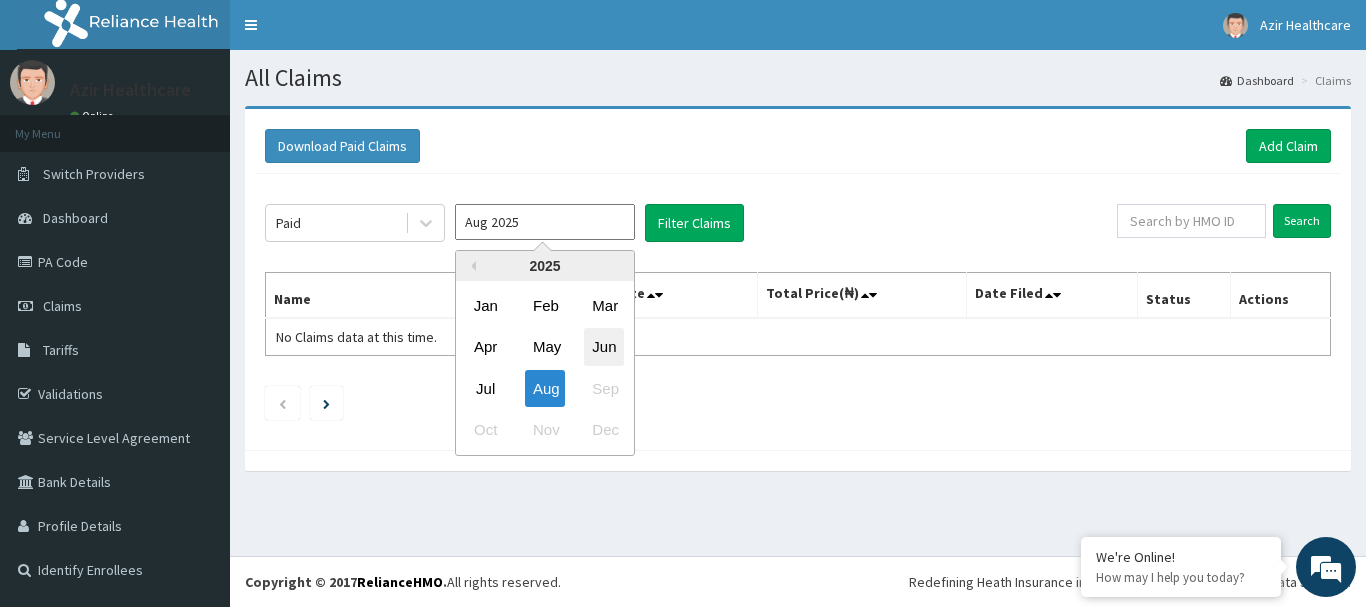 click on "Jun" at bounding box center (604, 347) 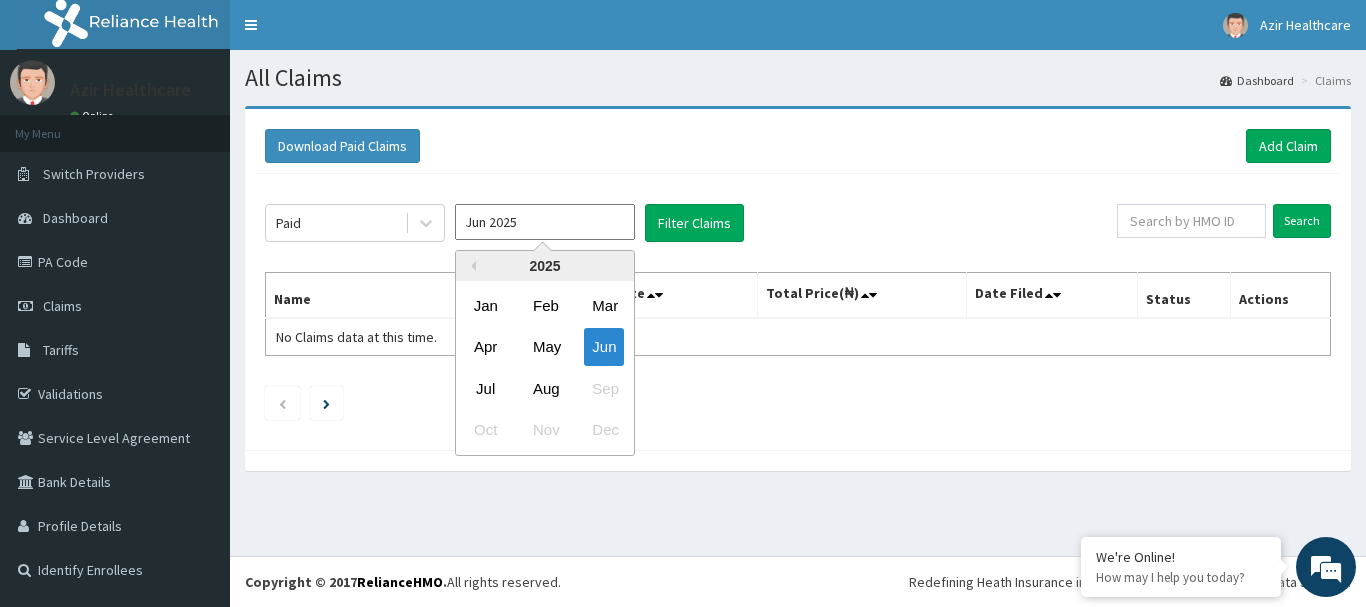 click on "Jun 2025" at bounding box center [545, 222] 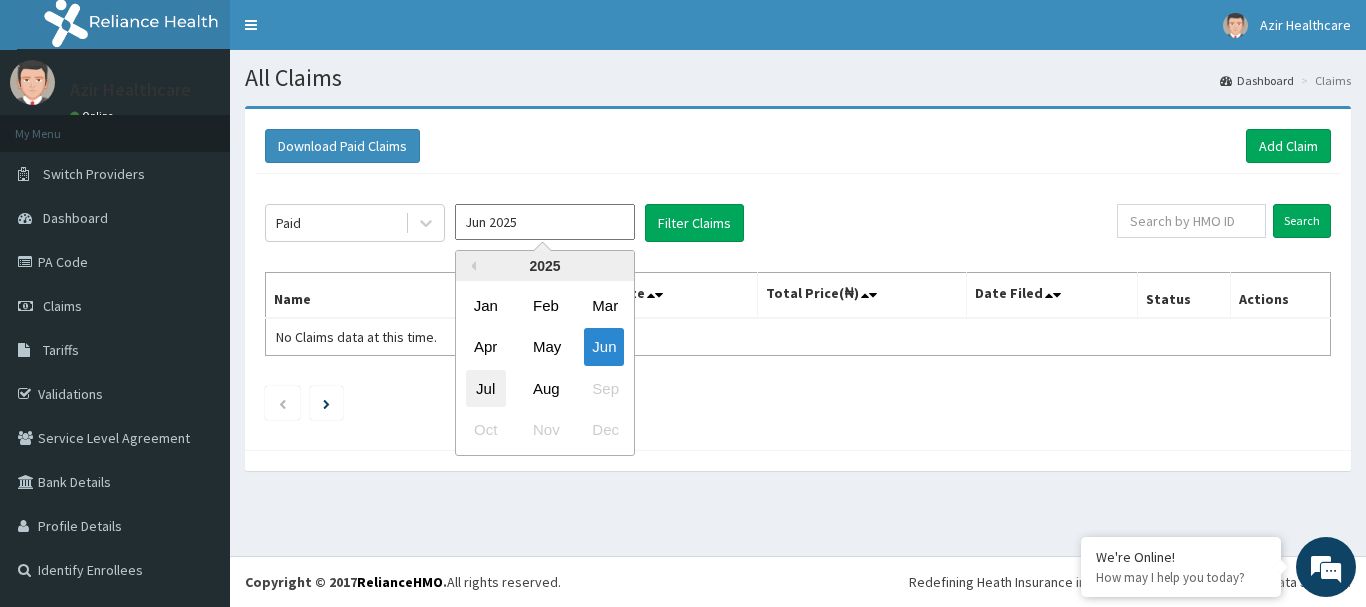 click on "Jul" at bounding box center [486, 388] 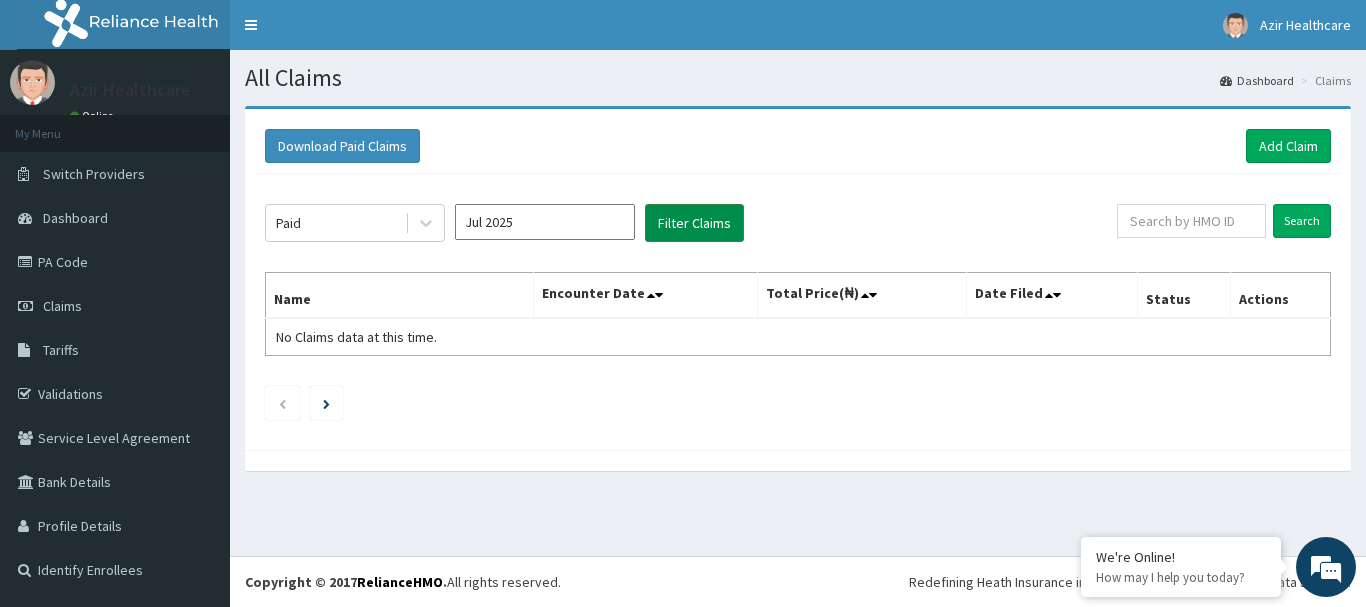 click on "Filter Claims" at bounding box center [694, 223] 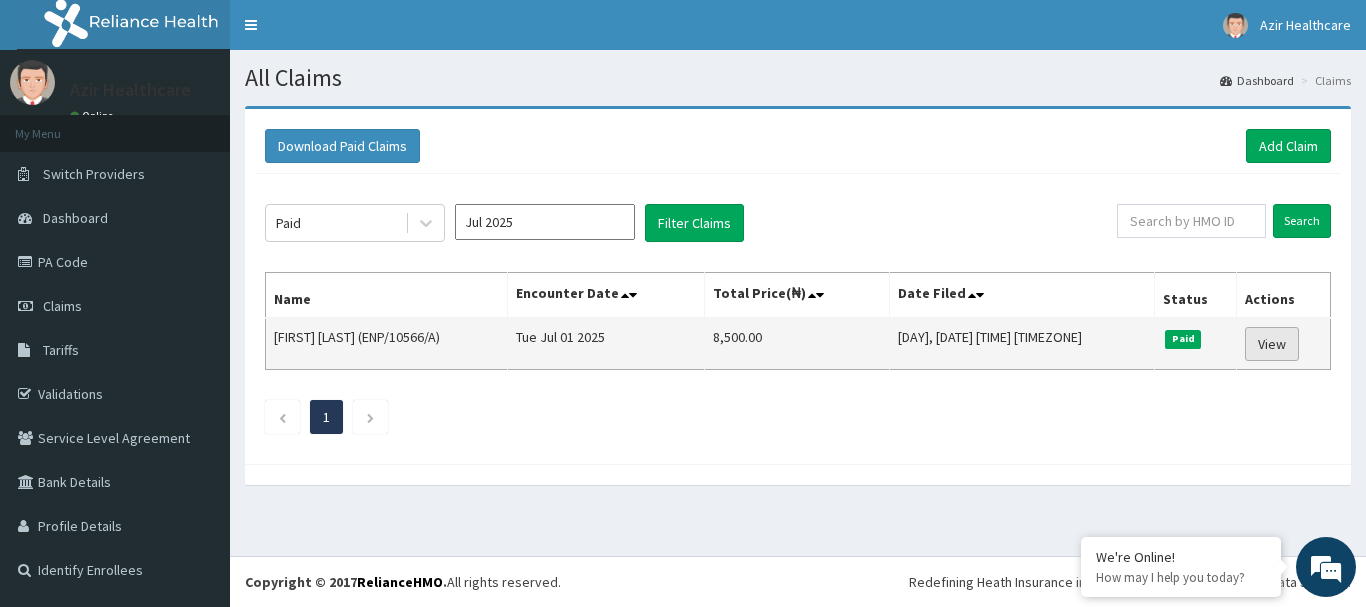 click on "View" at bounding box center [1272, 344] 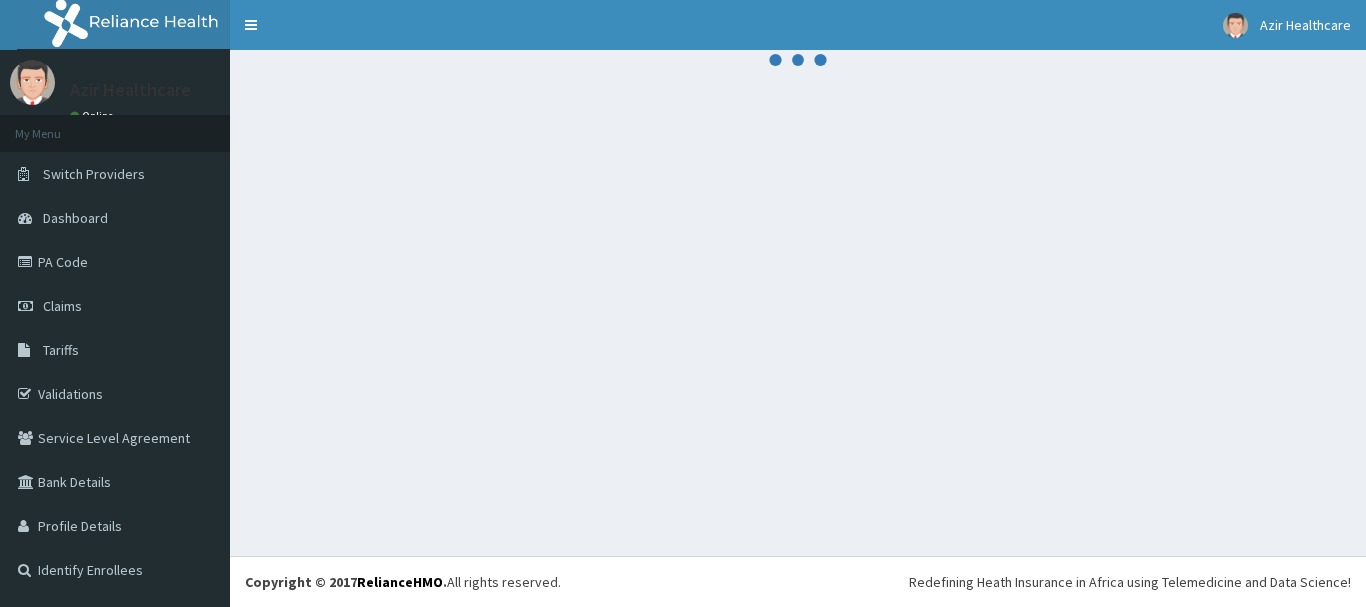 scroll, scrollTop: 0, scrollLeft: 0, axis: both 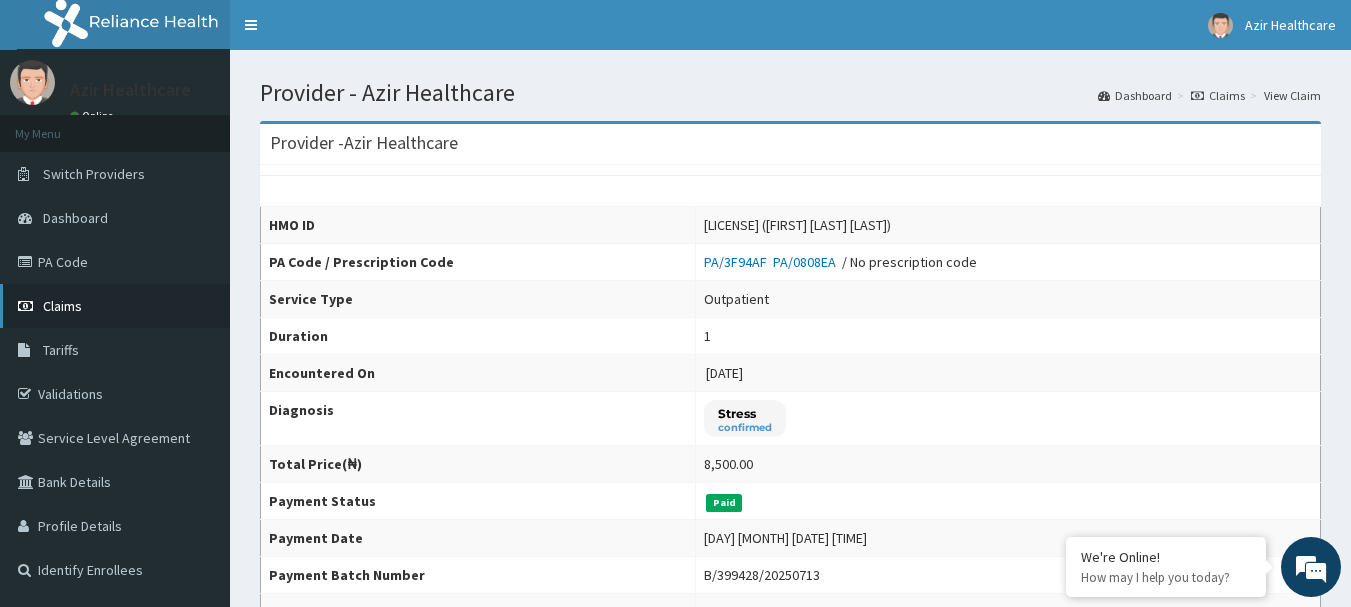 click on "Claims" at bounding box center [115, 306] 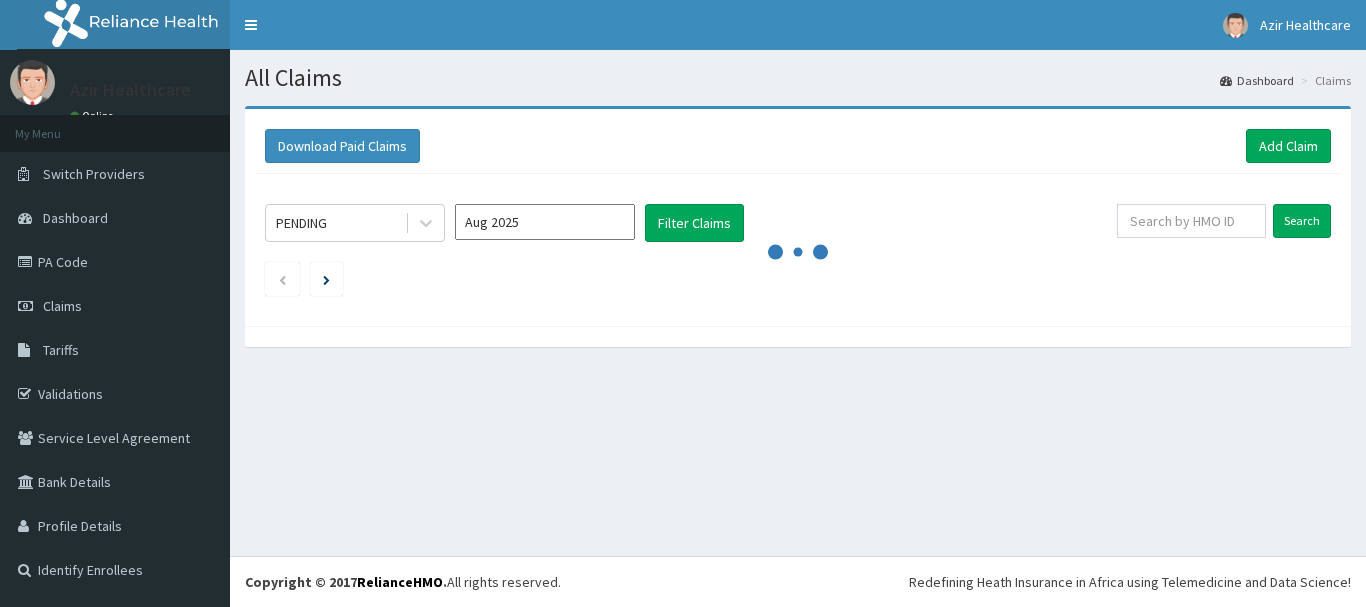 scroll, scrollTop: 0, scrollLeft: 0, axis: both 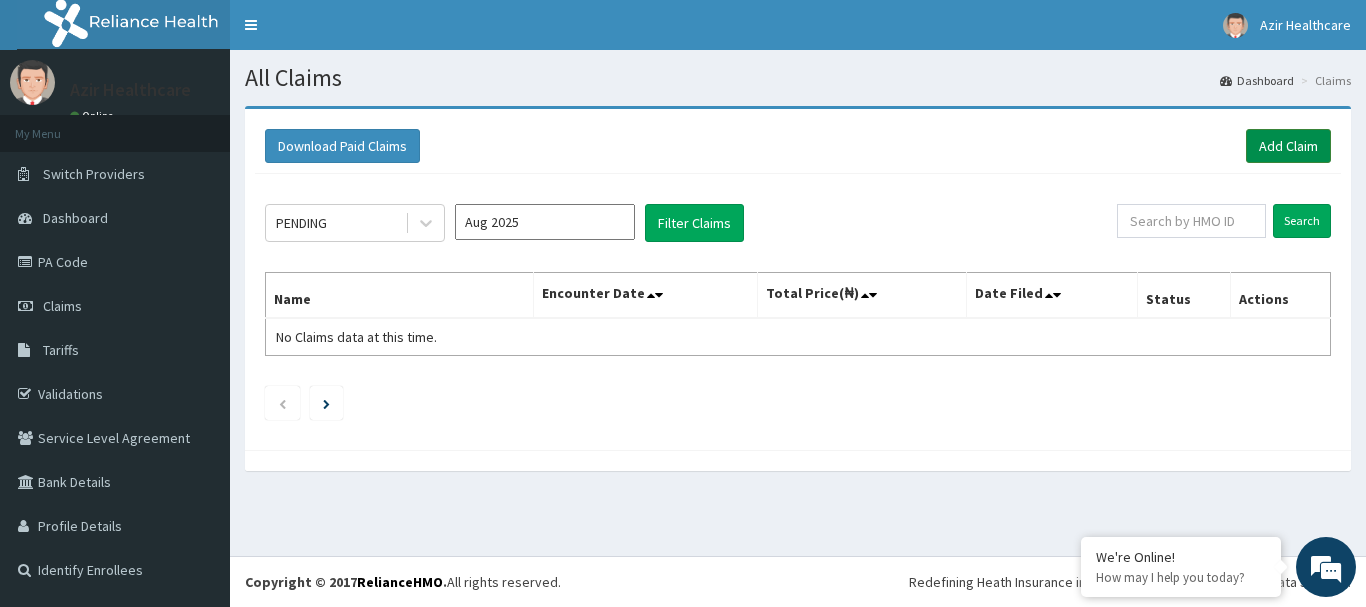 click on "Add Claim" at bounding box center (1288, 146) 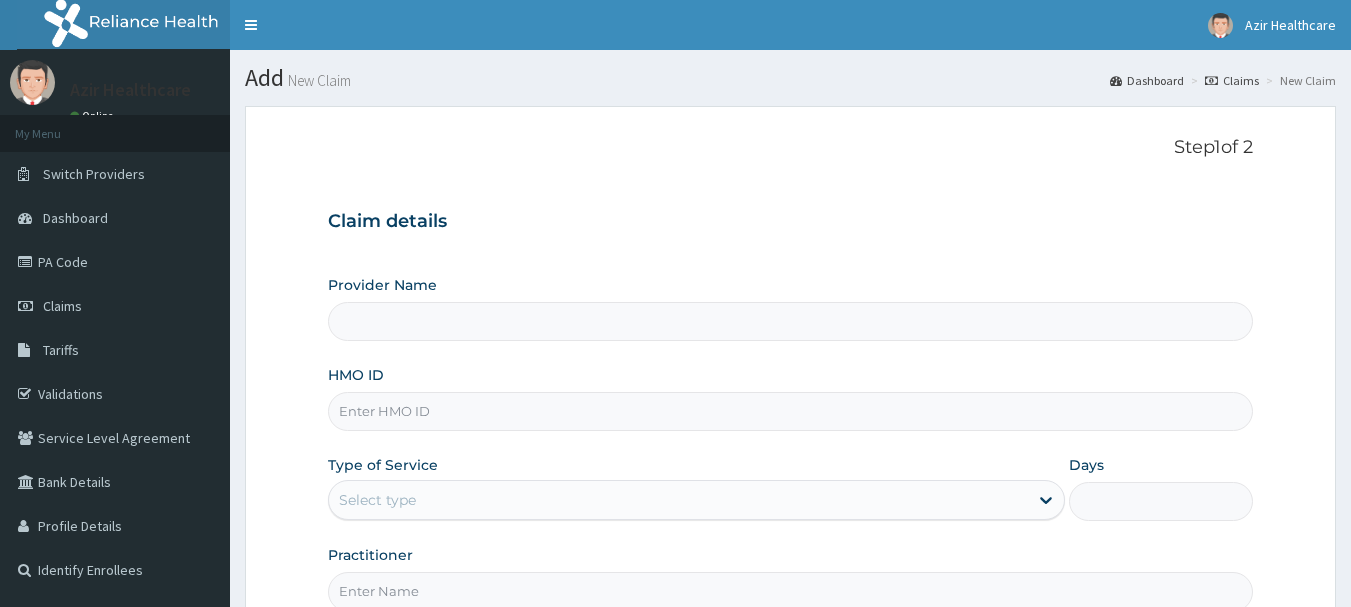 scroll, scrollTop: 0, scrollLeft: 0, axis: both 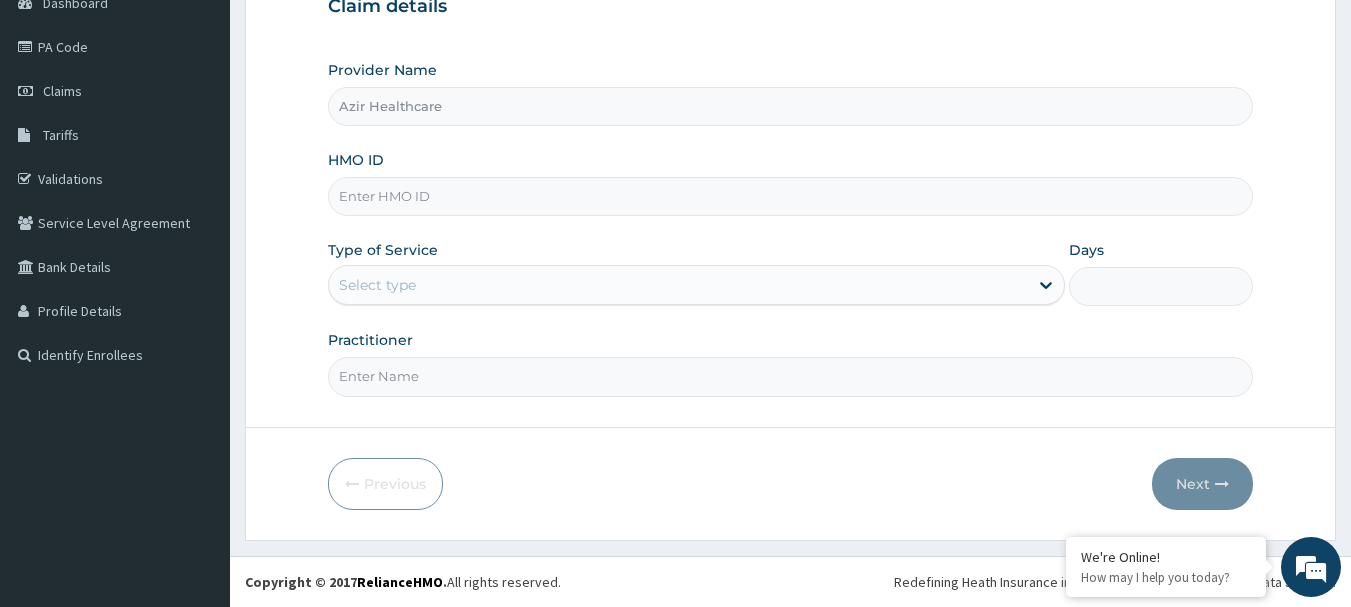 click on "HMO ID" at bounding box center [791, 196] 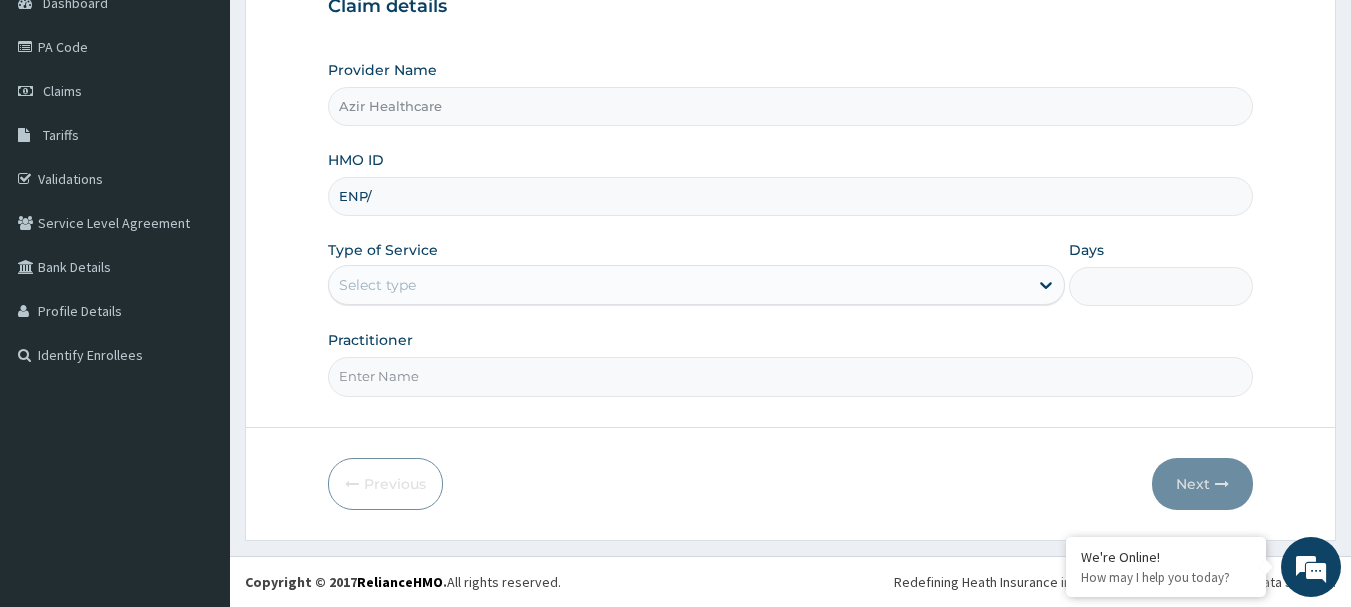 scroll, scrollTop: 0, scrollLeft: 0, axis: both 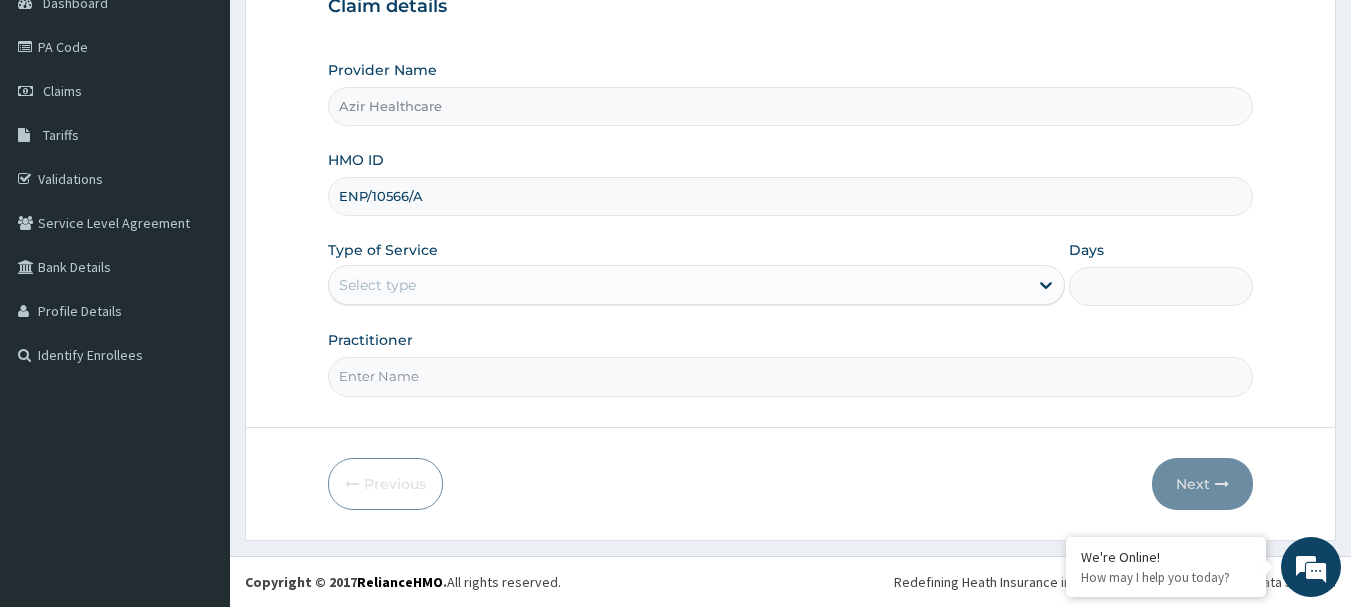 type on "ENP/10566/A" 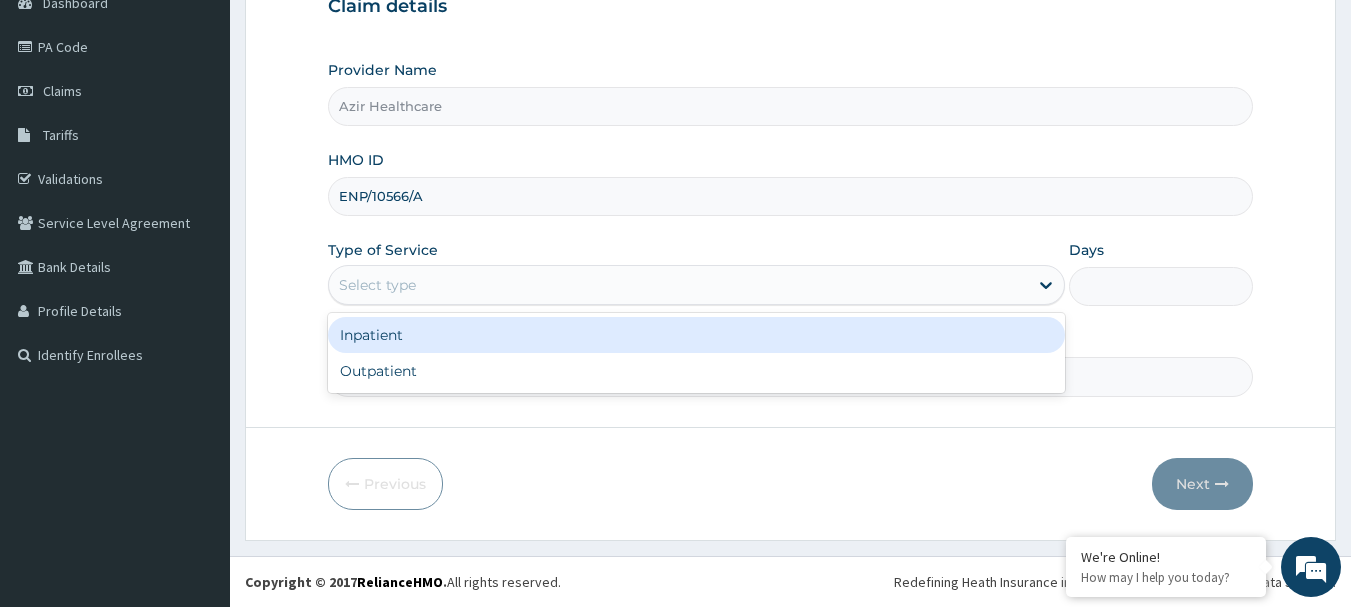 click on "Select type" at bounding box center [678, 285] 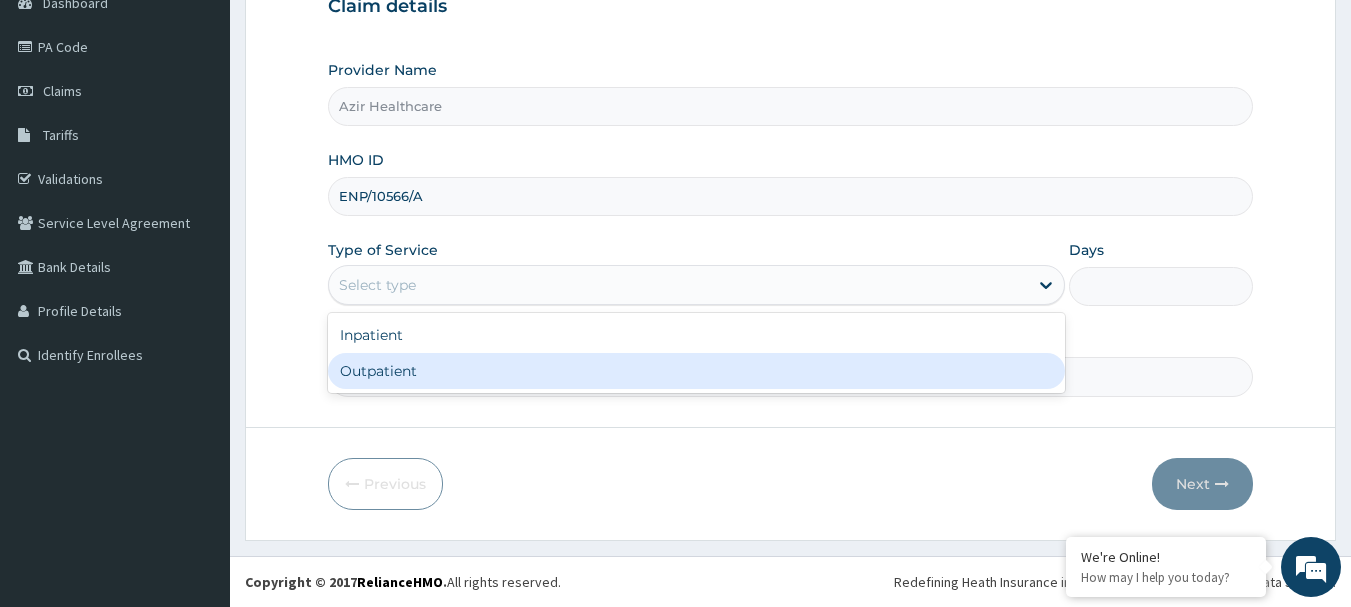 click on "Outpatient" at bounding box center (696, 371) 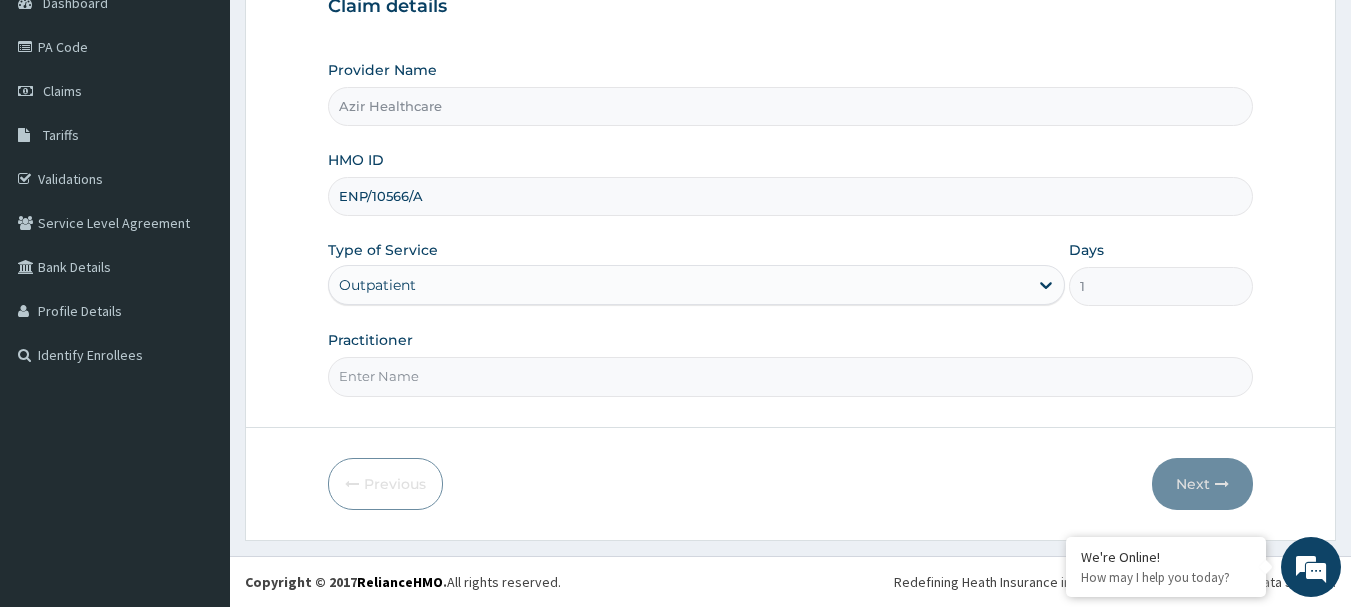 click on "Practitioner" at bounding box center (791, 376) 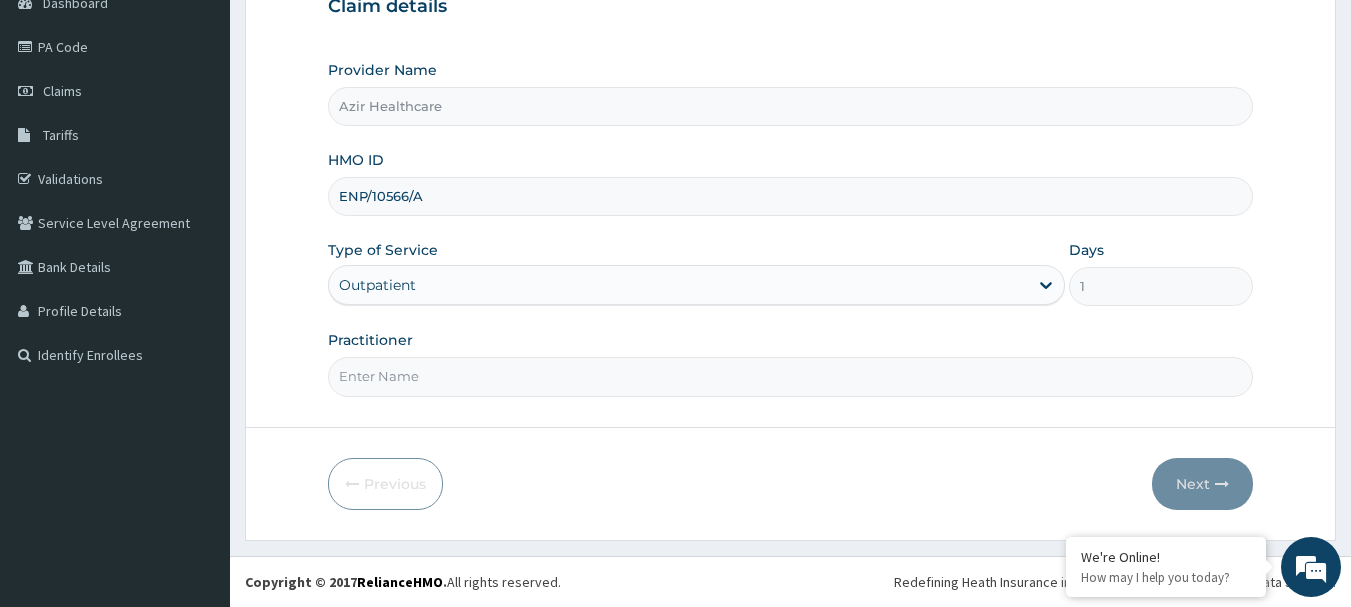 type on "DR [NAME]" 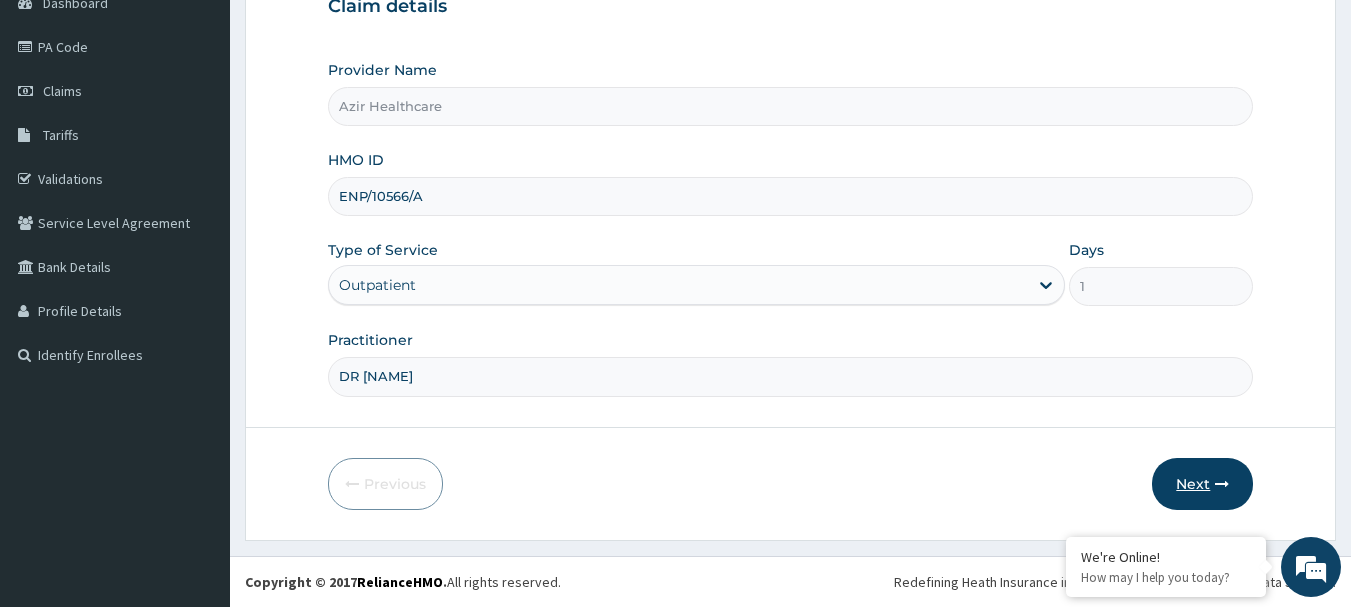 click on "Next" at bounding box center (1202, 484) 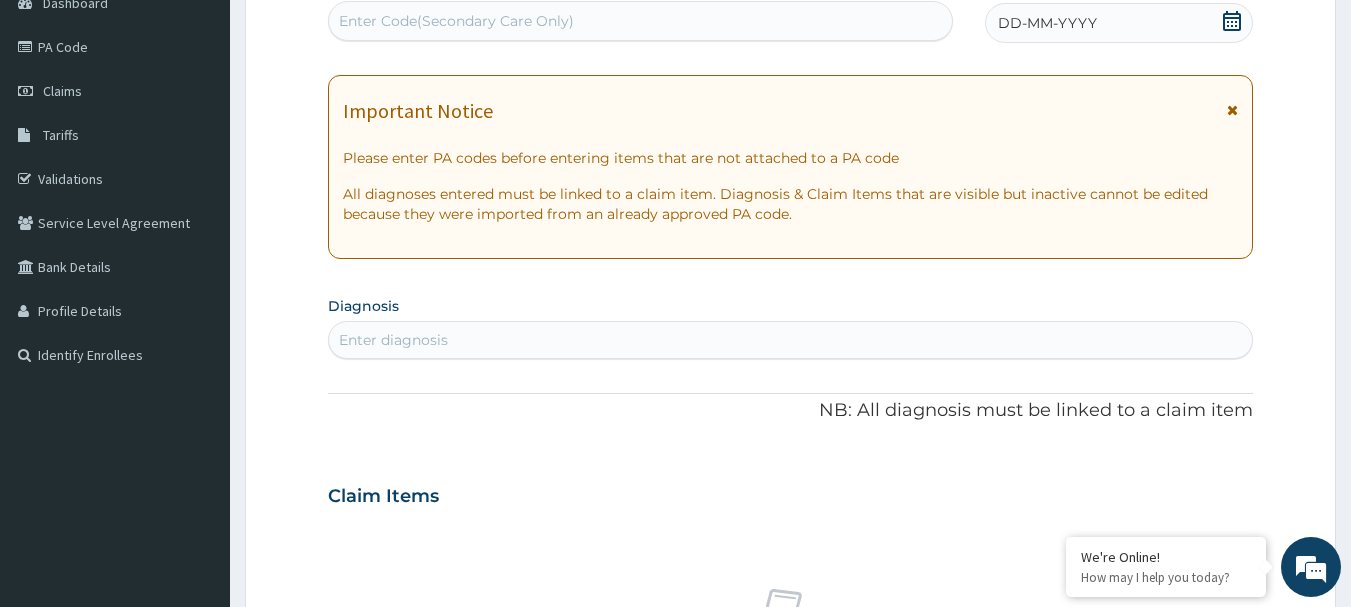click 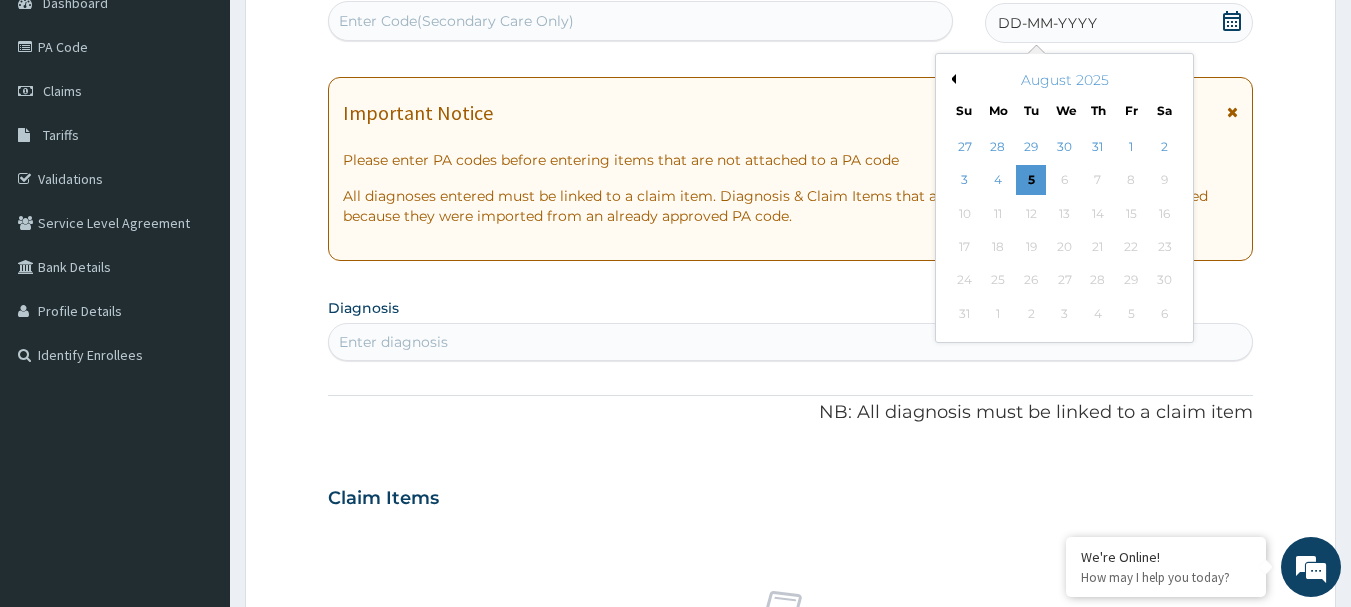 click on "August 2025" at bounding box center [1064, 80] 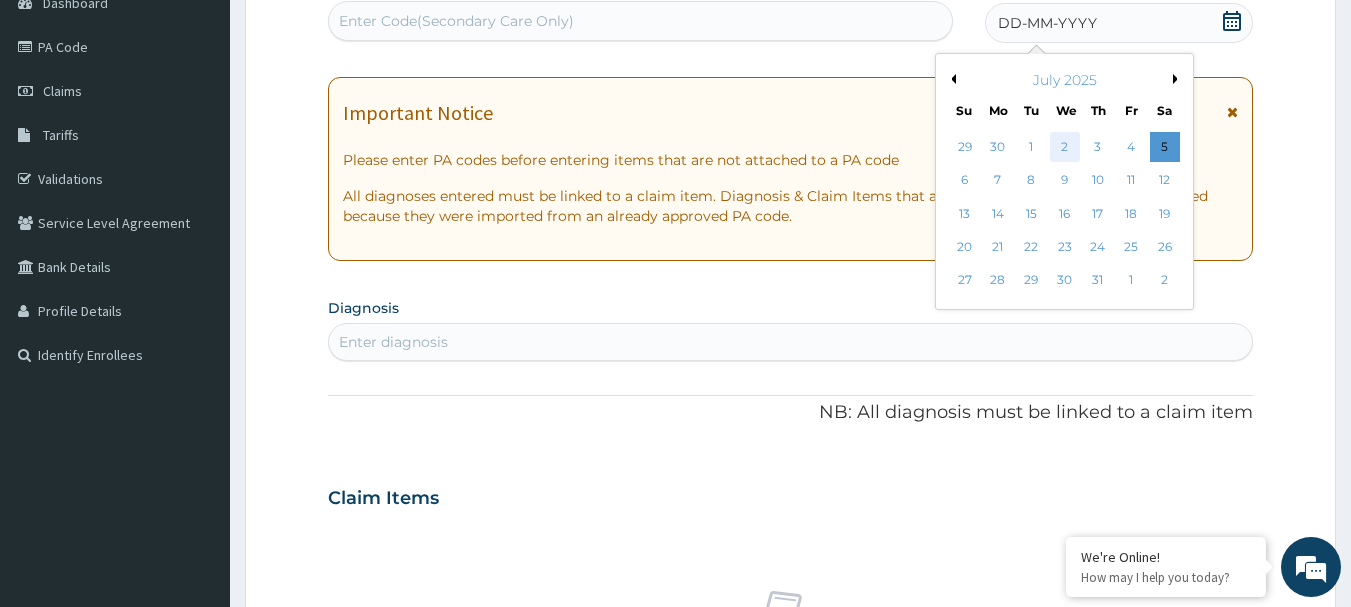 click on "2" at bounding box center [1065, 147] 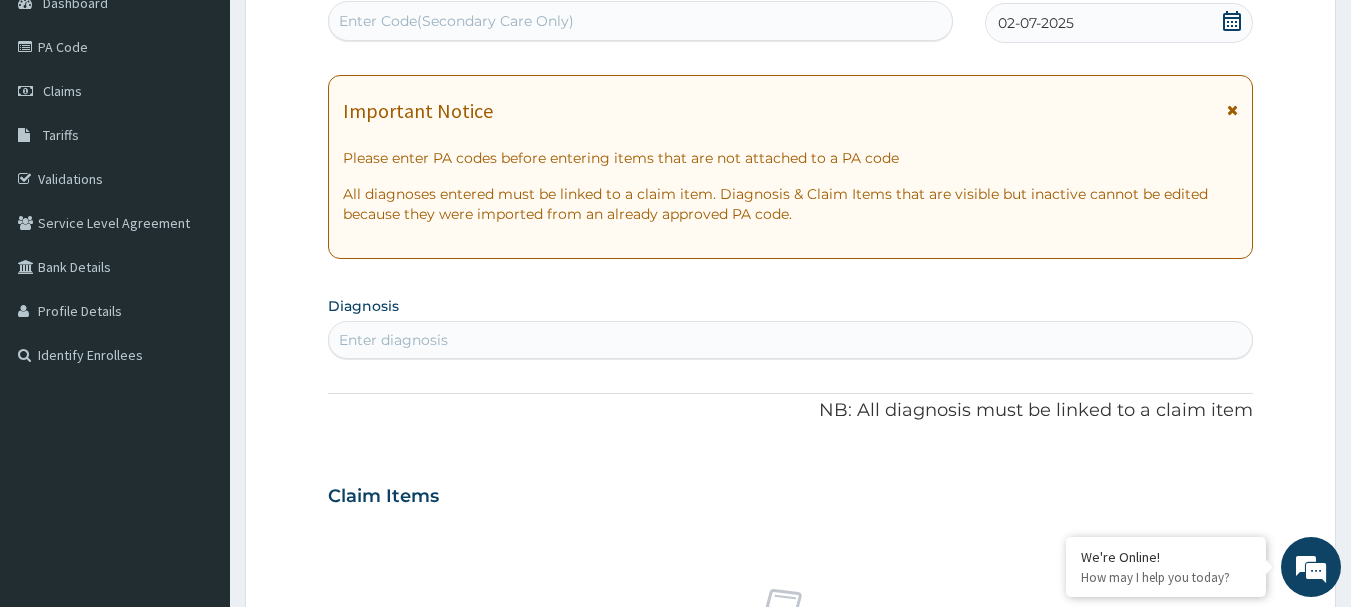 click on "Enter diagnosis" at bounding box center [791, 340] 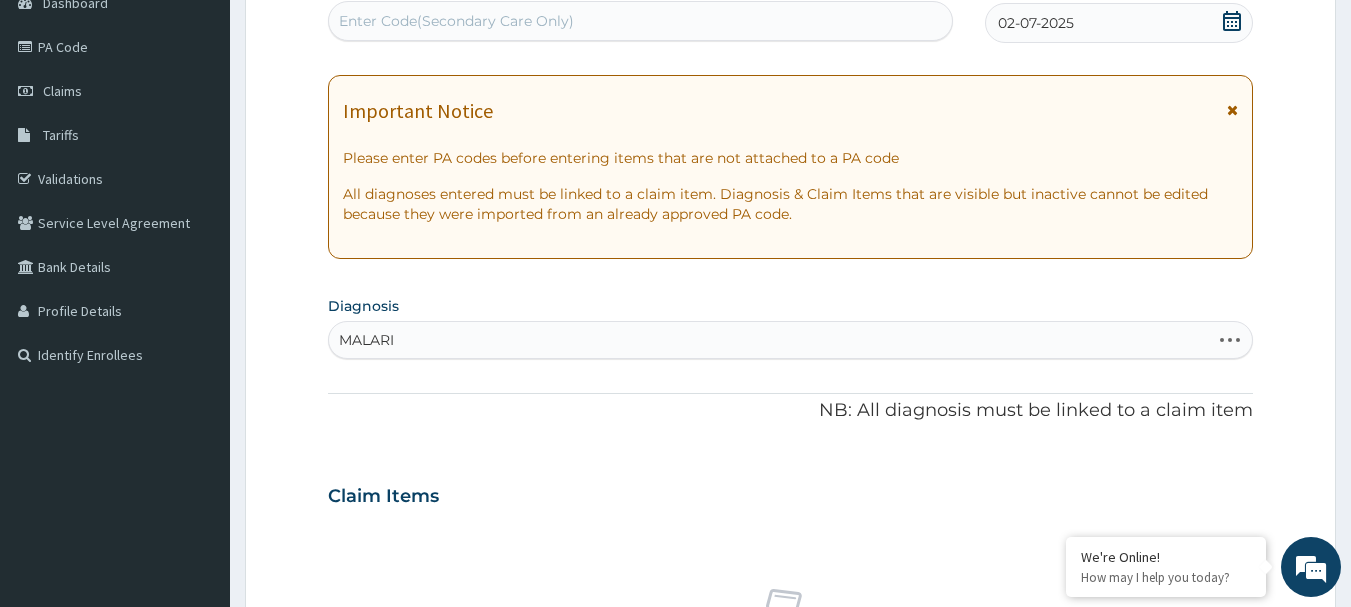 type on "MALARIA" 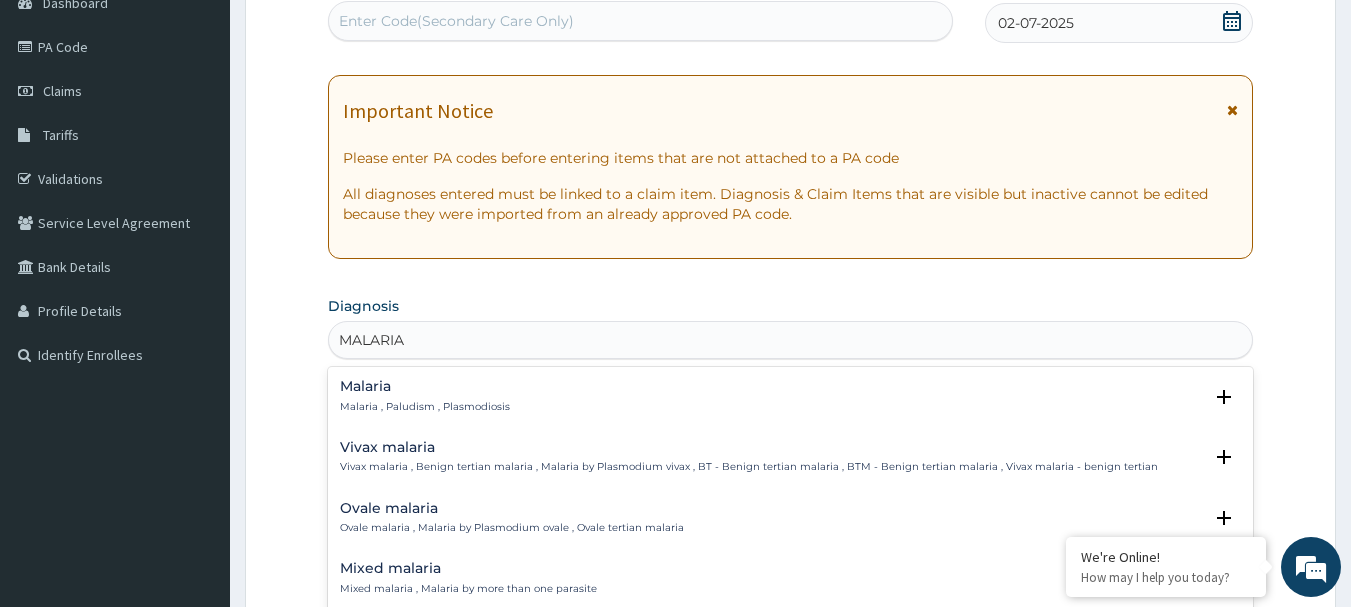 click on "Malaria Malaria , Paludism , Plasmodiosis" at bounding box center [791, 396] 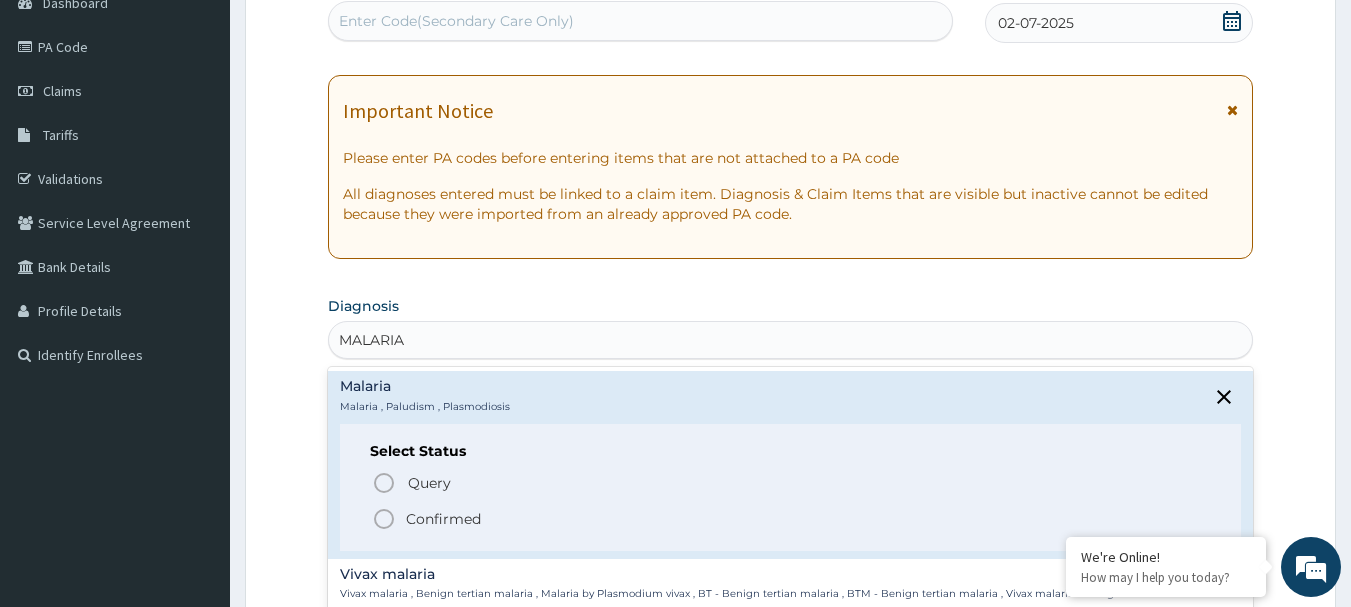 click 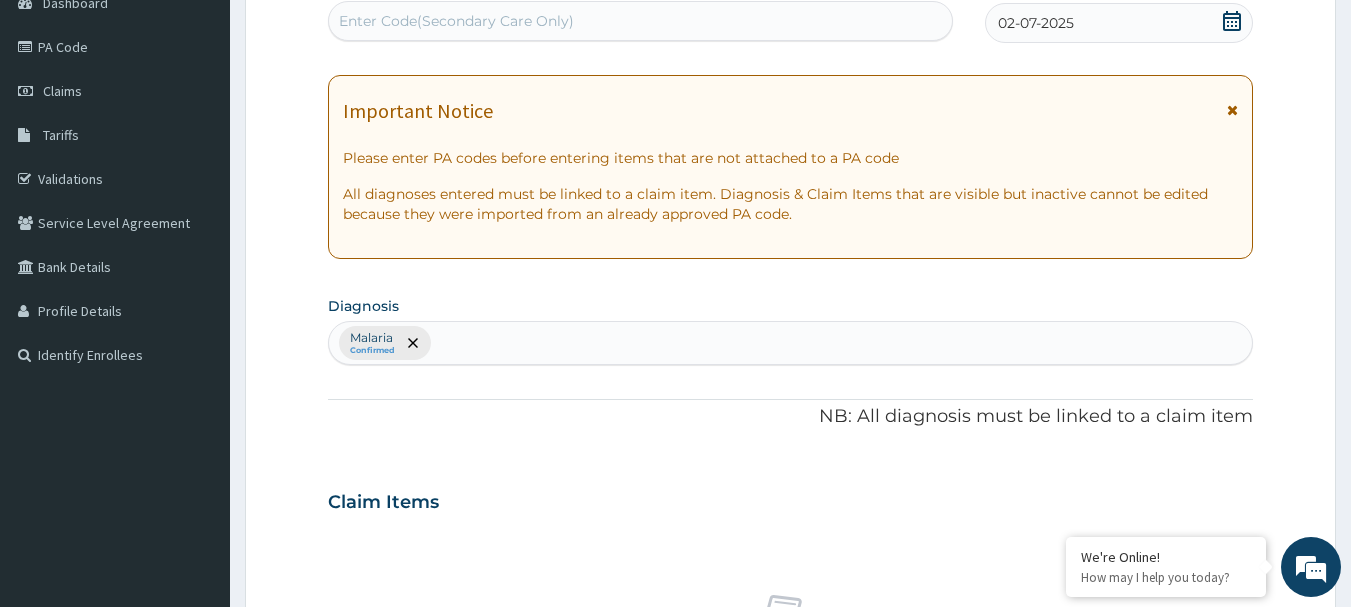 scroll, scrollTop: 746, scrollLeft: 0, axis: vertical 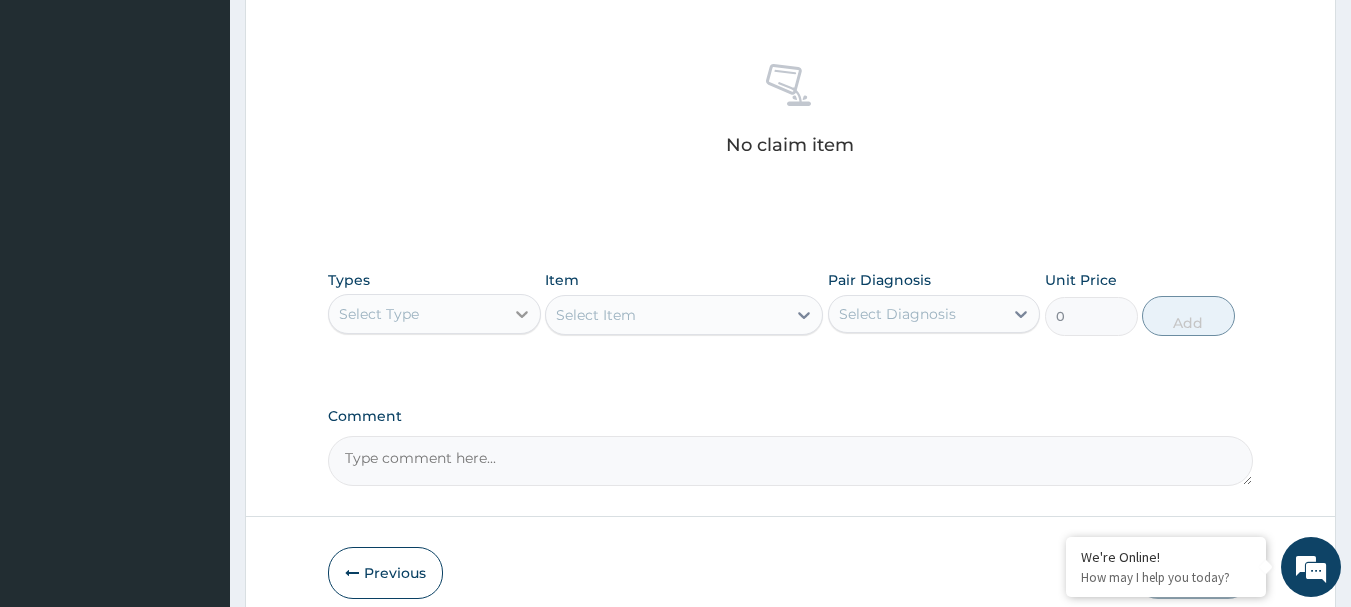 click 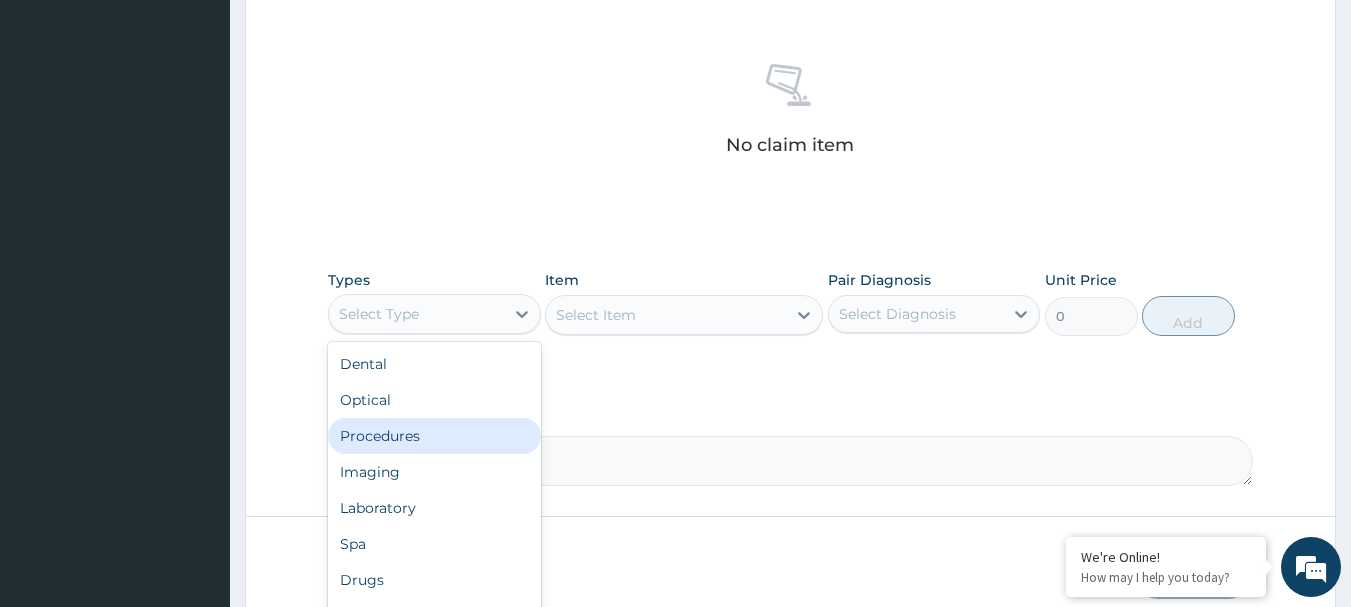 click on "Procedures" at bounding box center [434, 436] 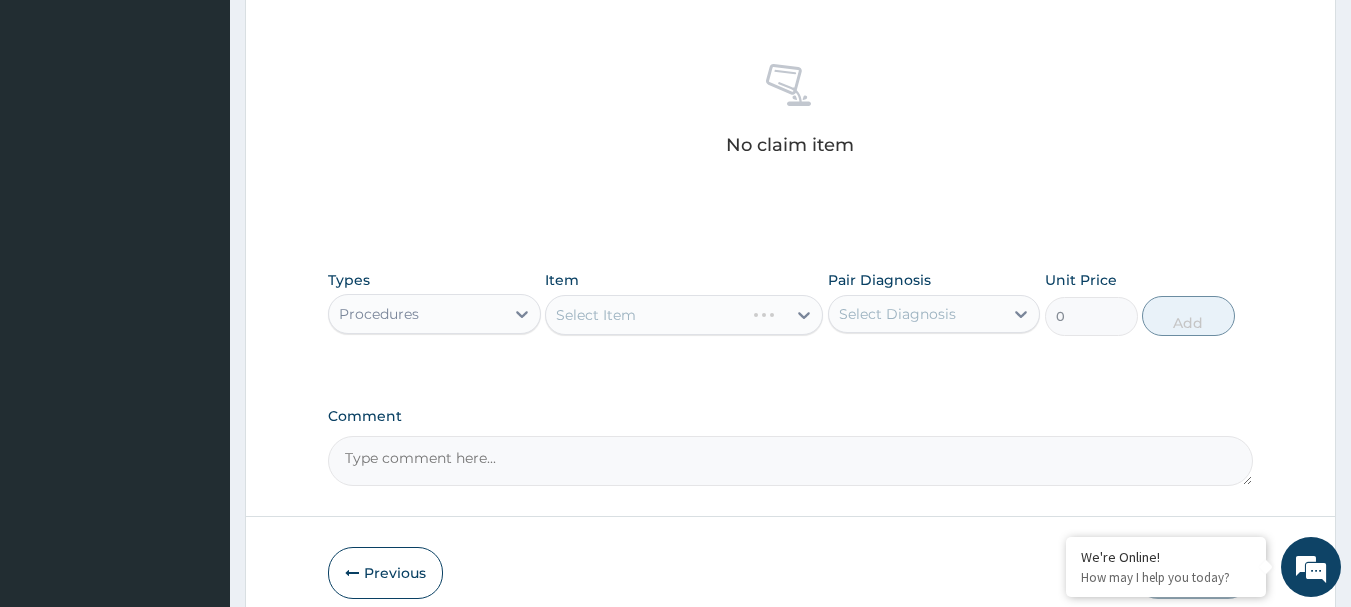click on "Select Item" at bounding box center [684, 315] 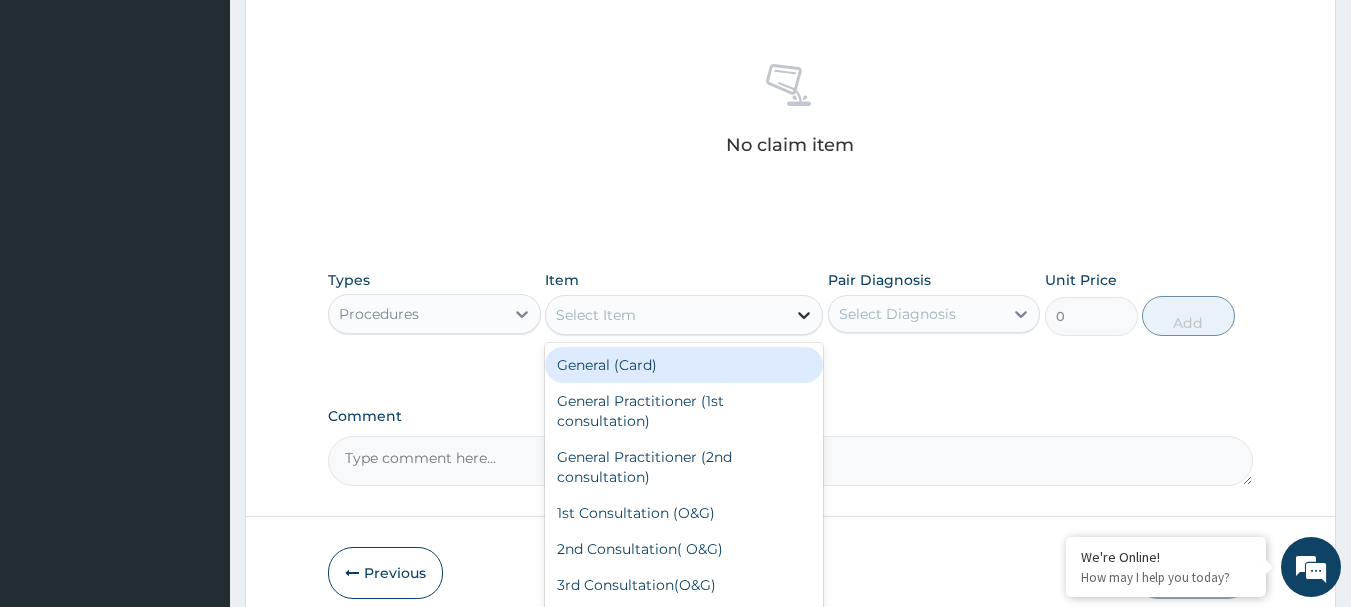 click 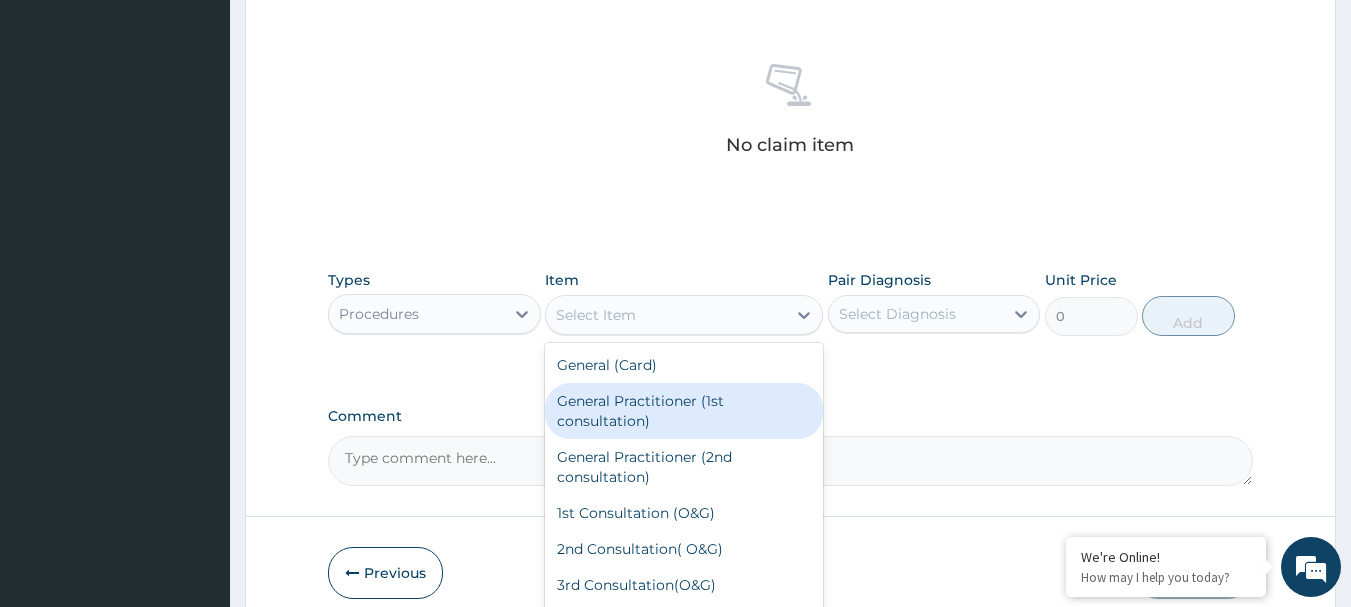 click on "General Practitioner (1st consultation)" at bounding box center (684, 411) 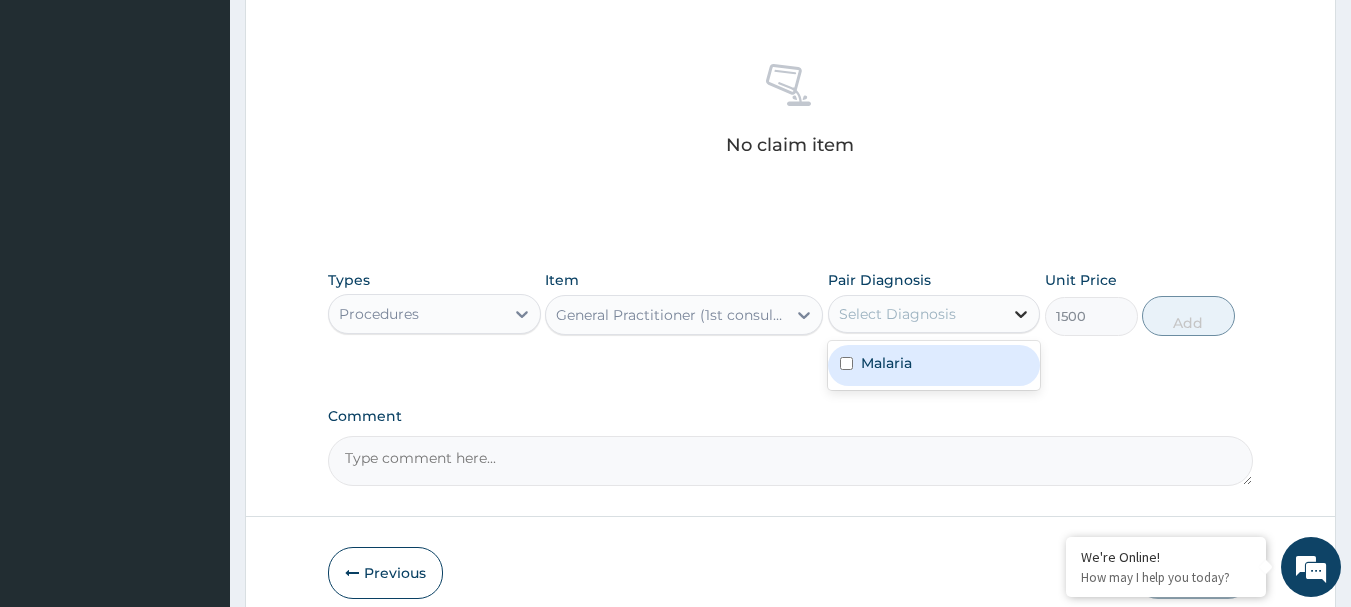 click 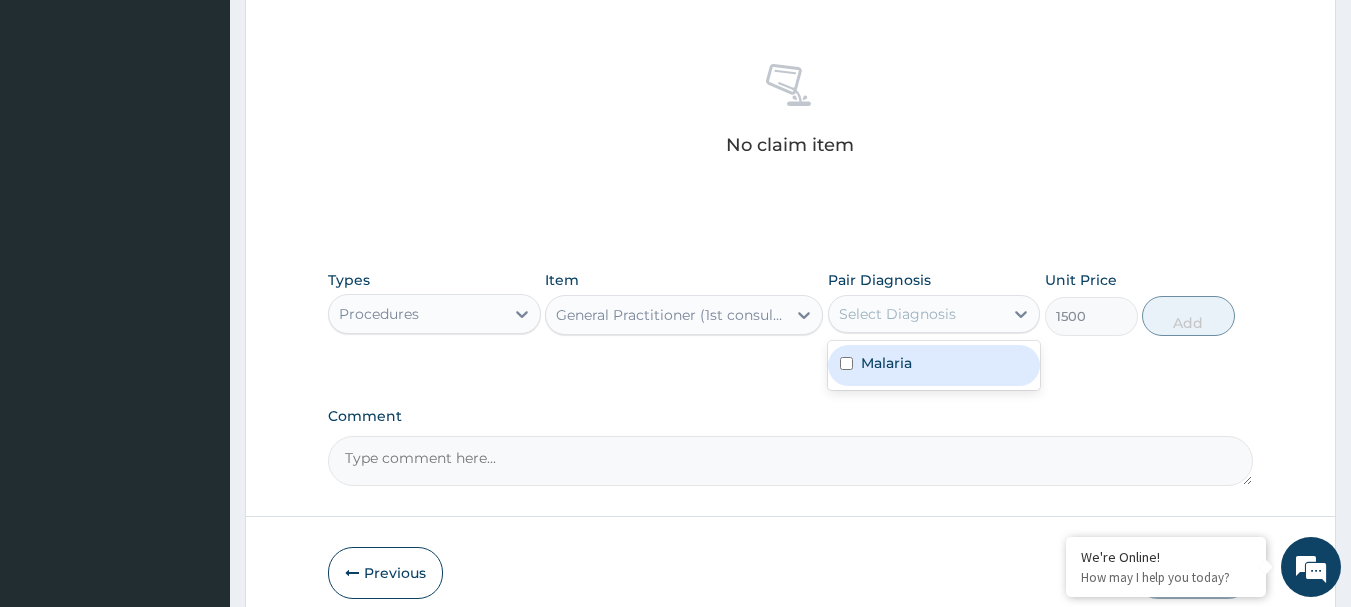 click on "Malaria" at bounding box center (934, 365) 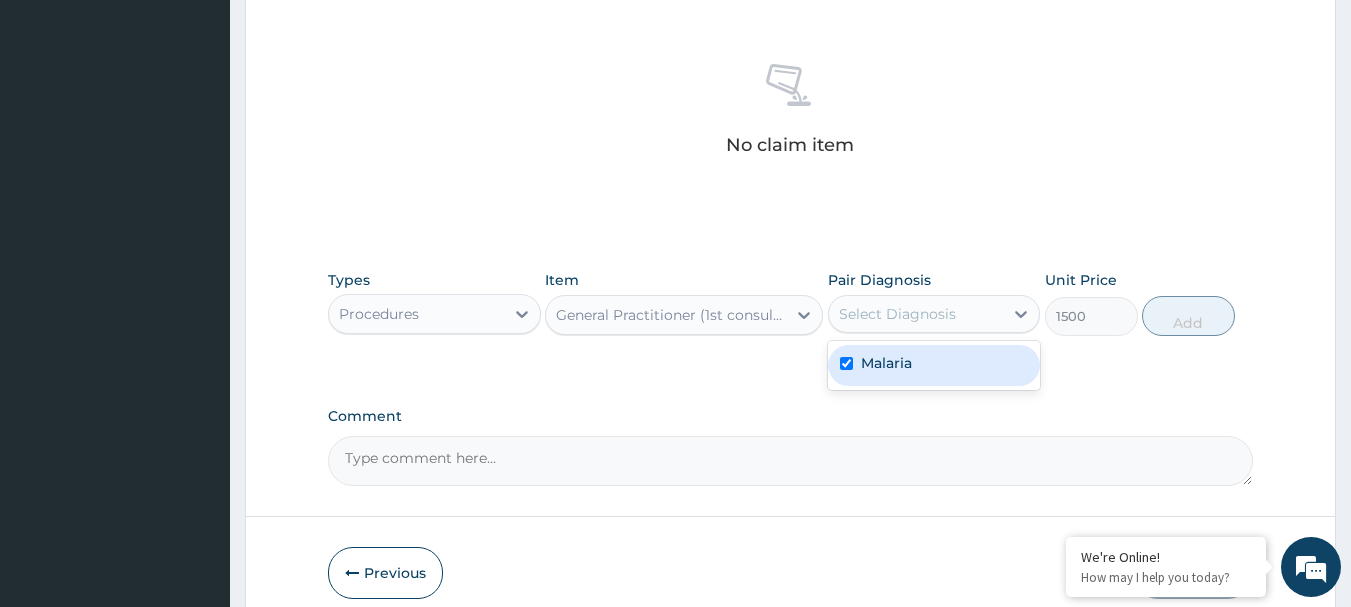 checkbox on "true" 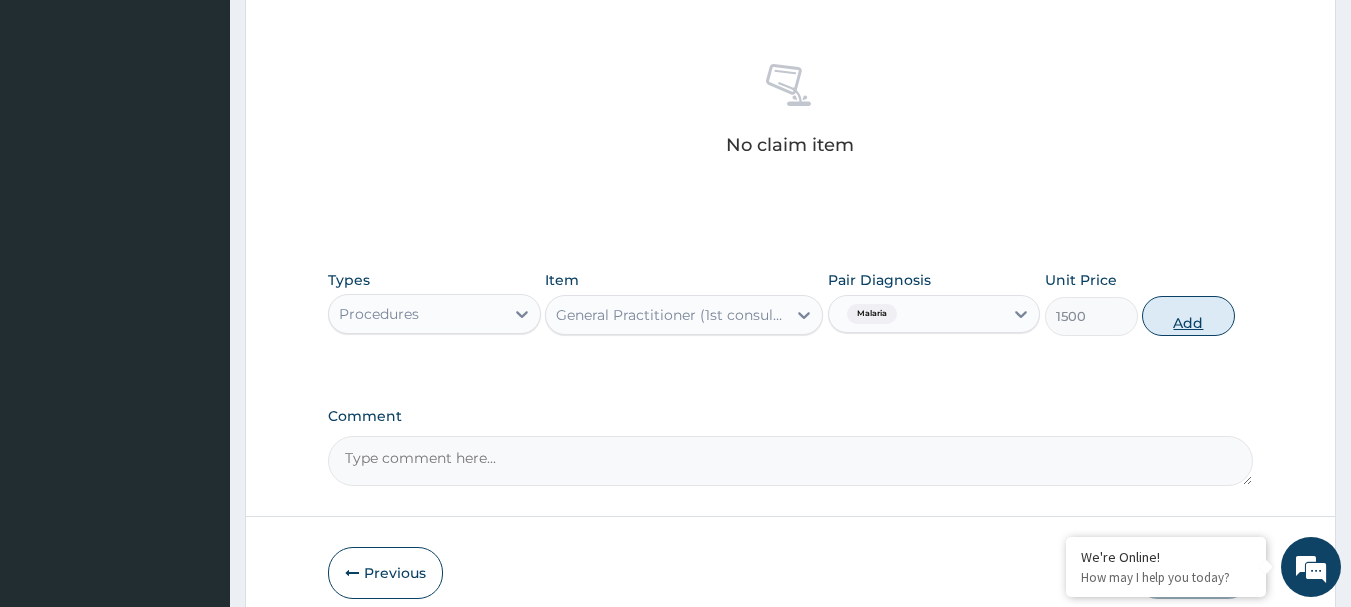 click on "Add" at bounding box center [1188, 316] 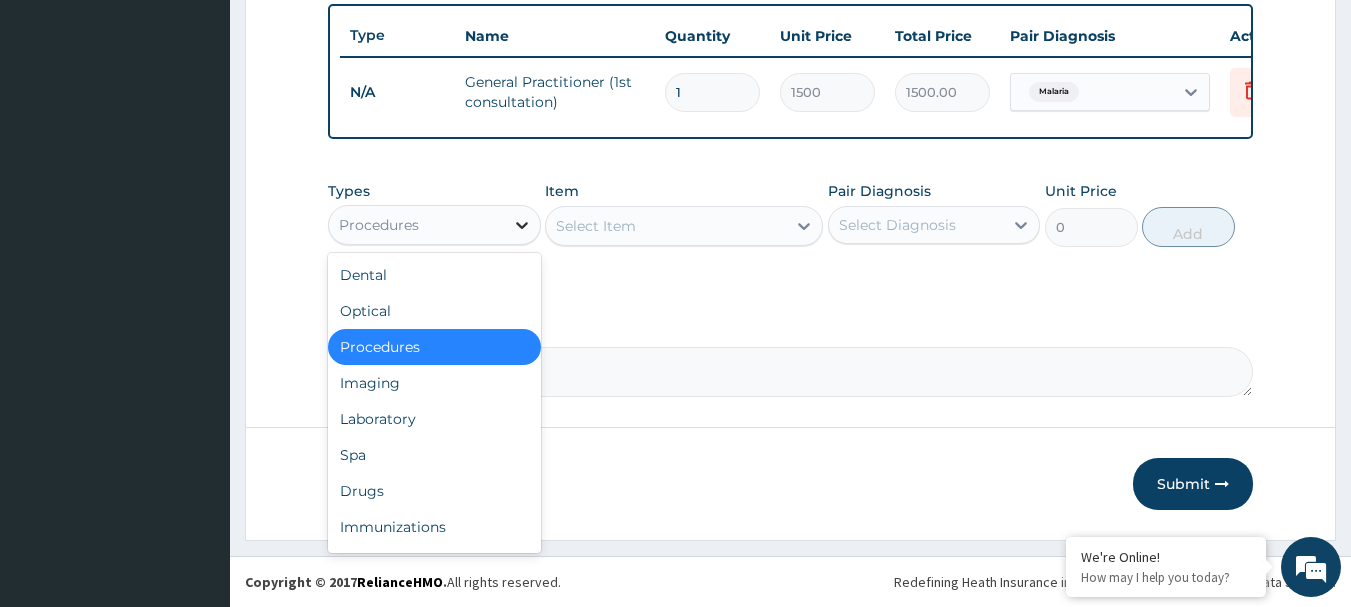 click 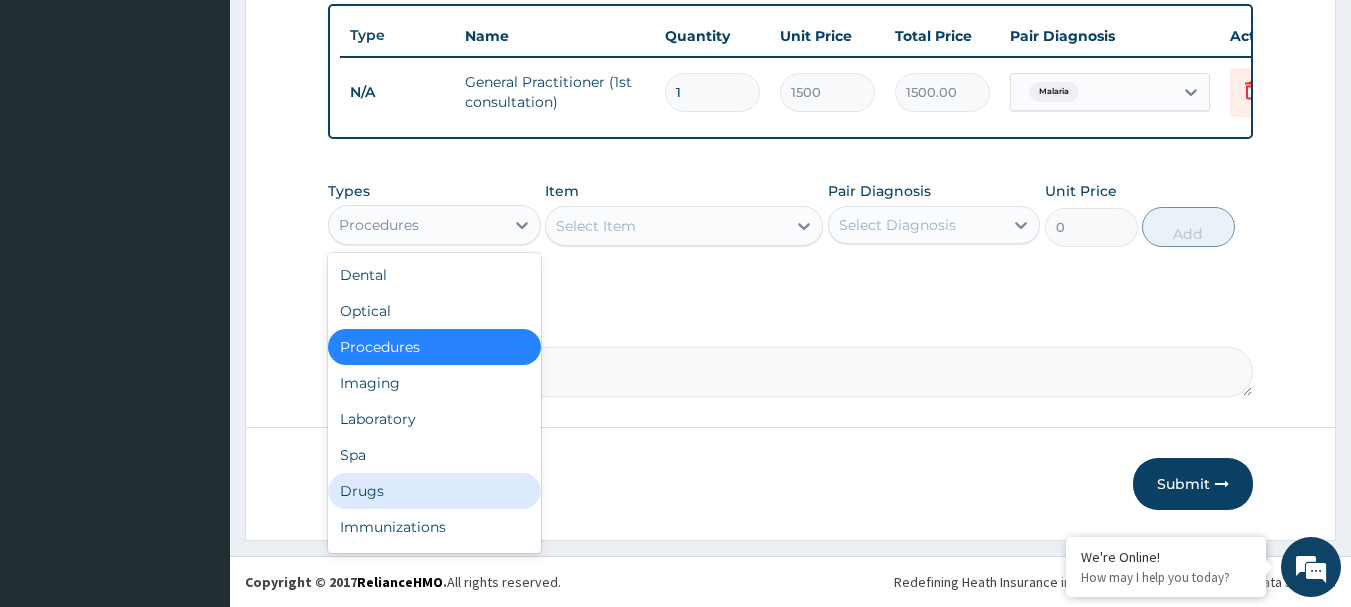 click on "Drugs" at bounding box center (434, 491) 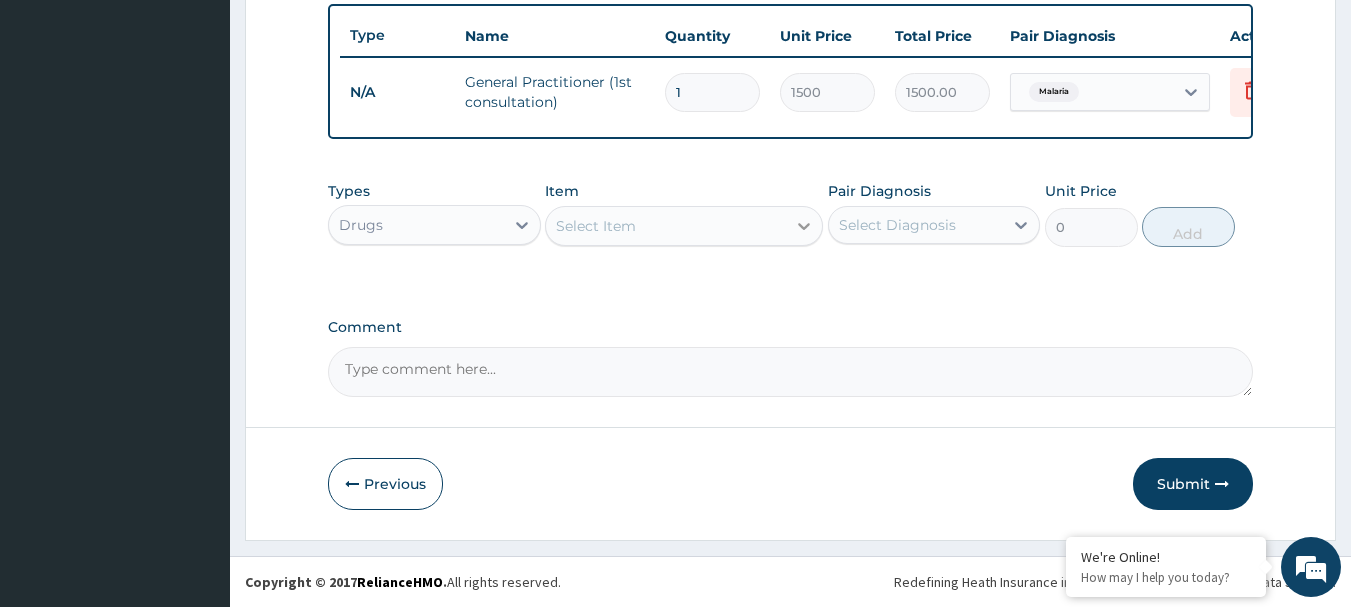 click 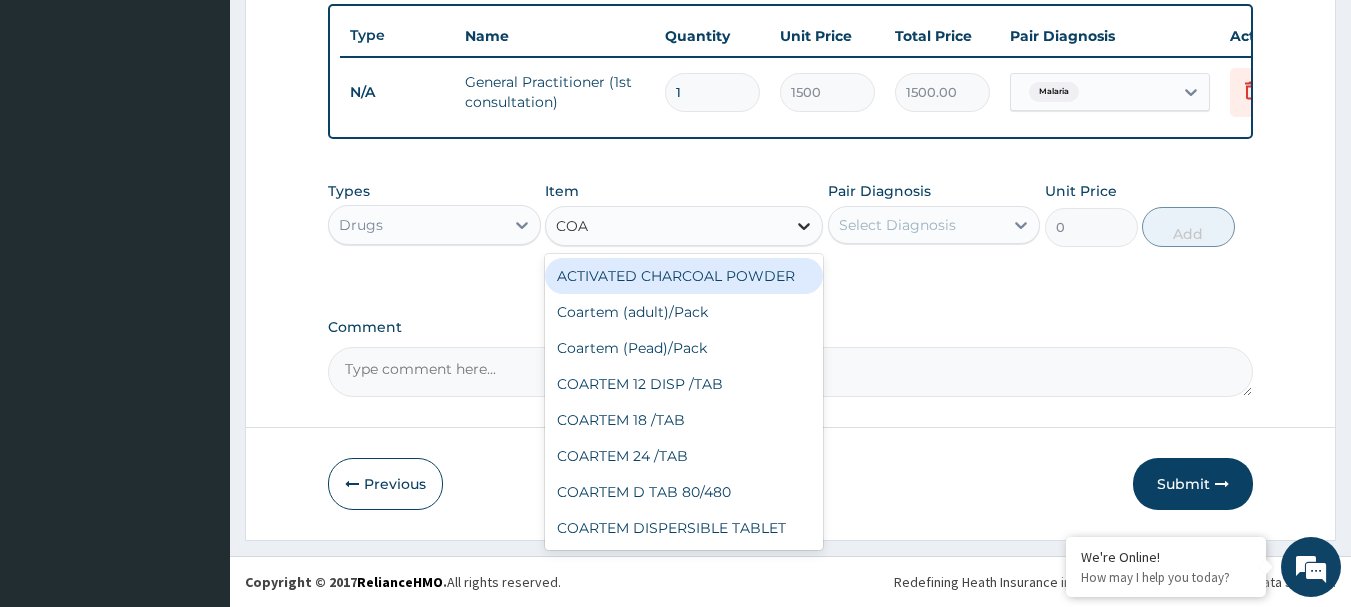 type on "COAR" 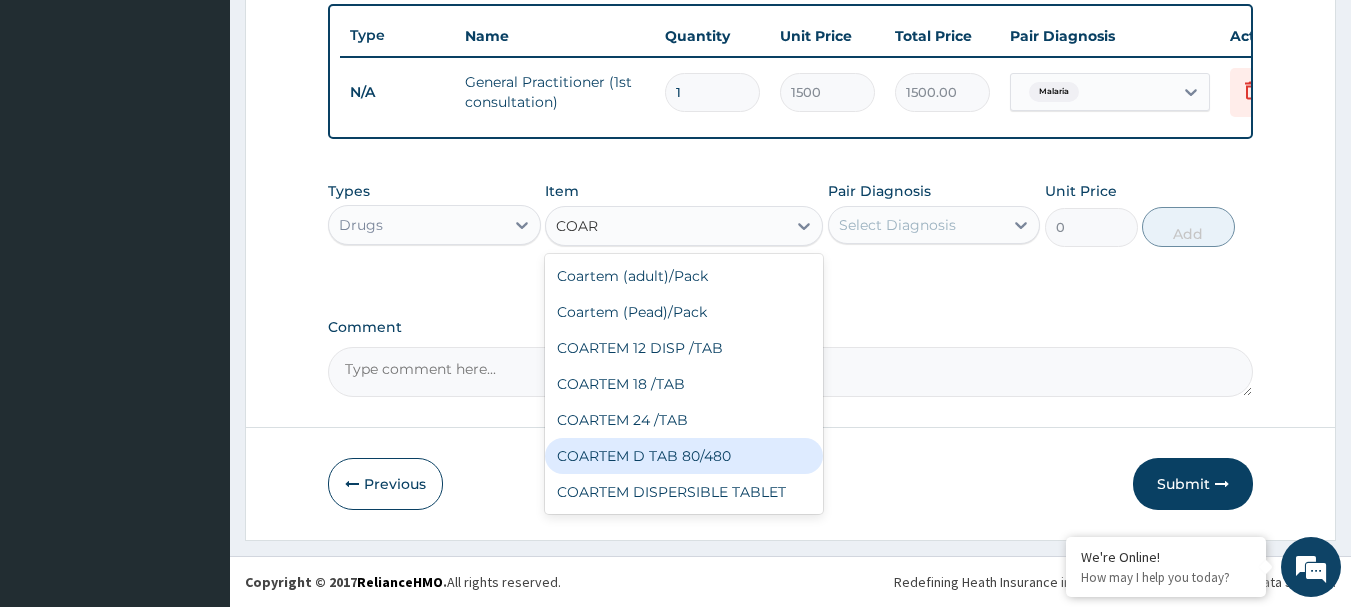 click on "COARTEM D TAB 80/480" at bounding box center [684, 456] 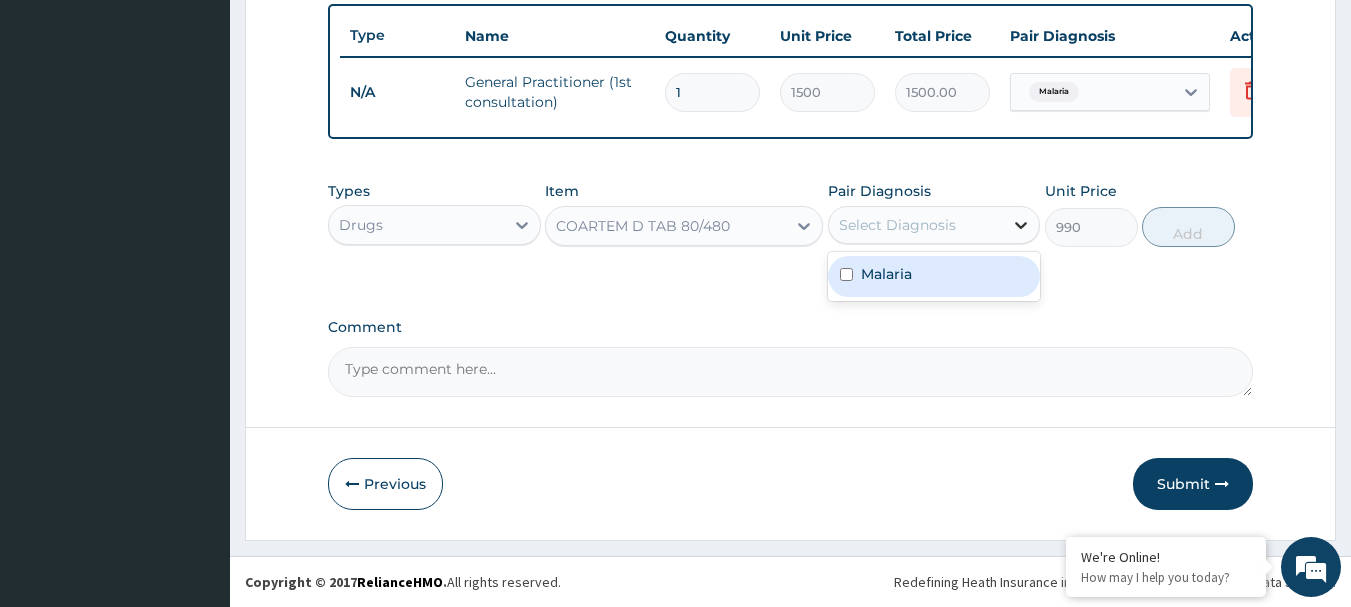 click 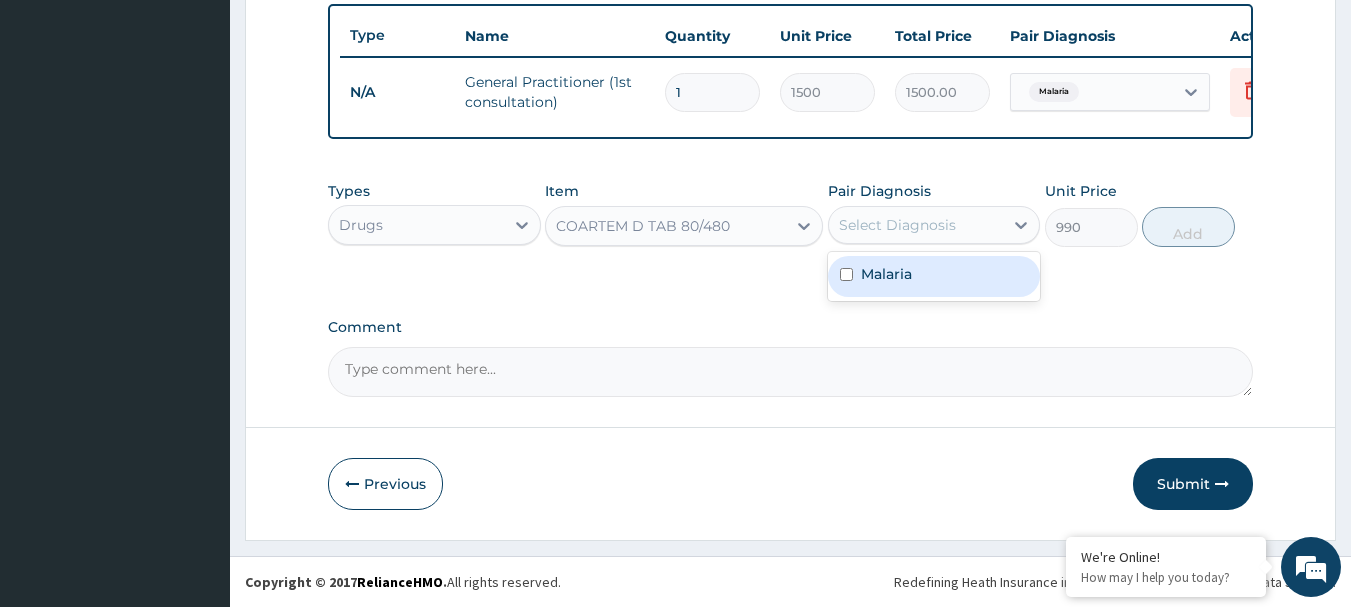 click on "Malaria" at bounding box center [934, 276] 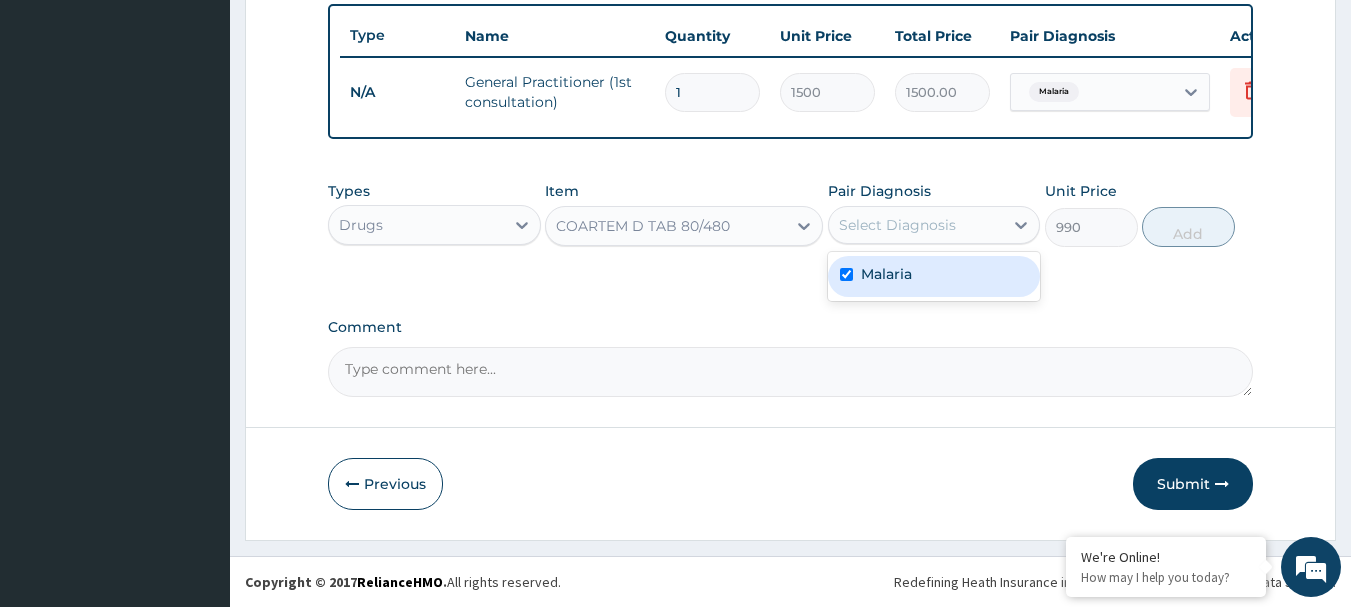 checkbox on "true" 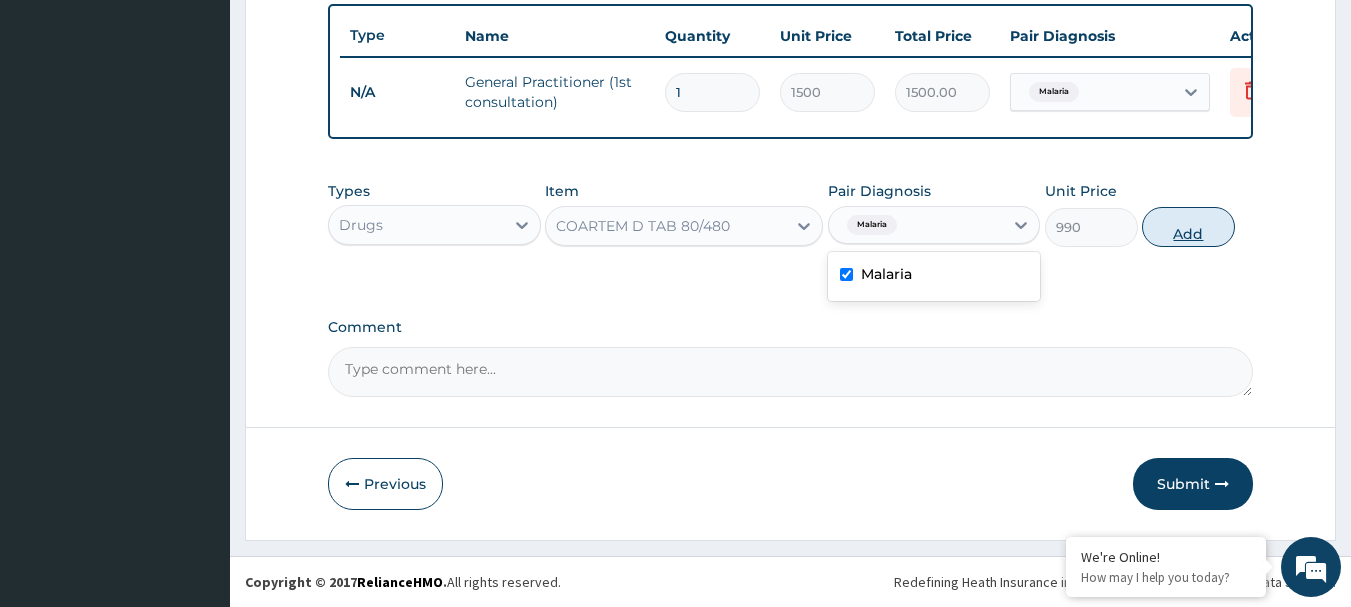 click on "Add" at bounding box center [1188, 227] 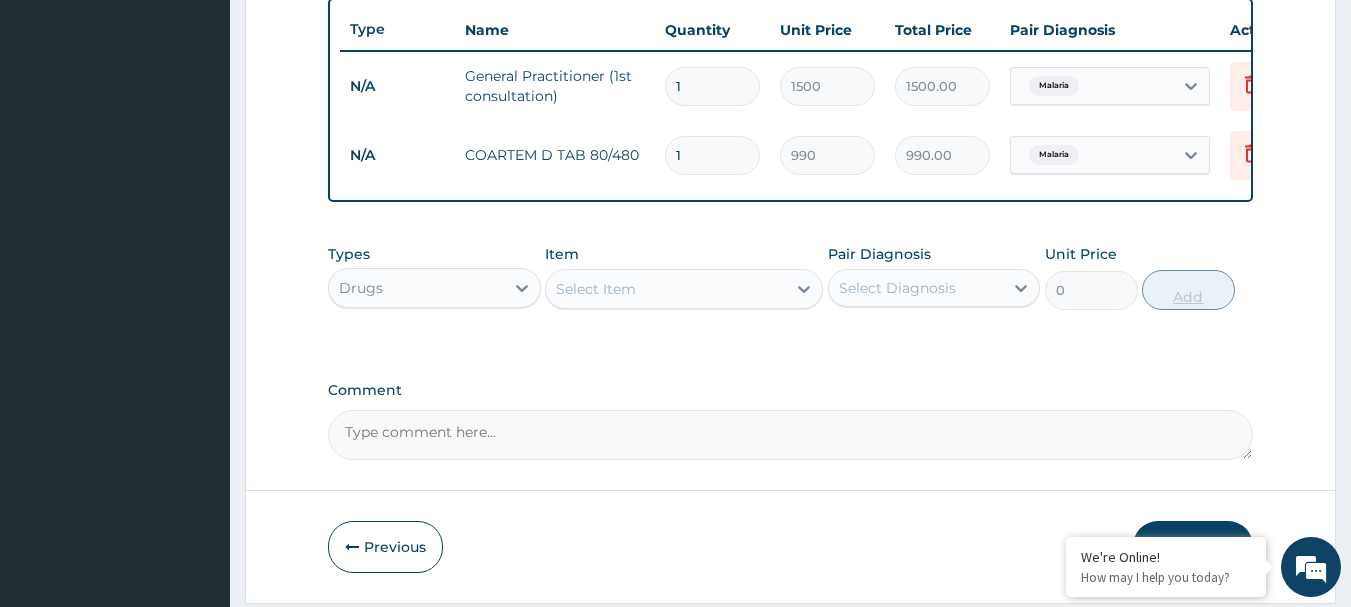 type 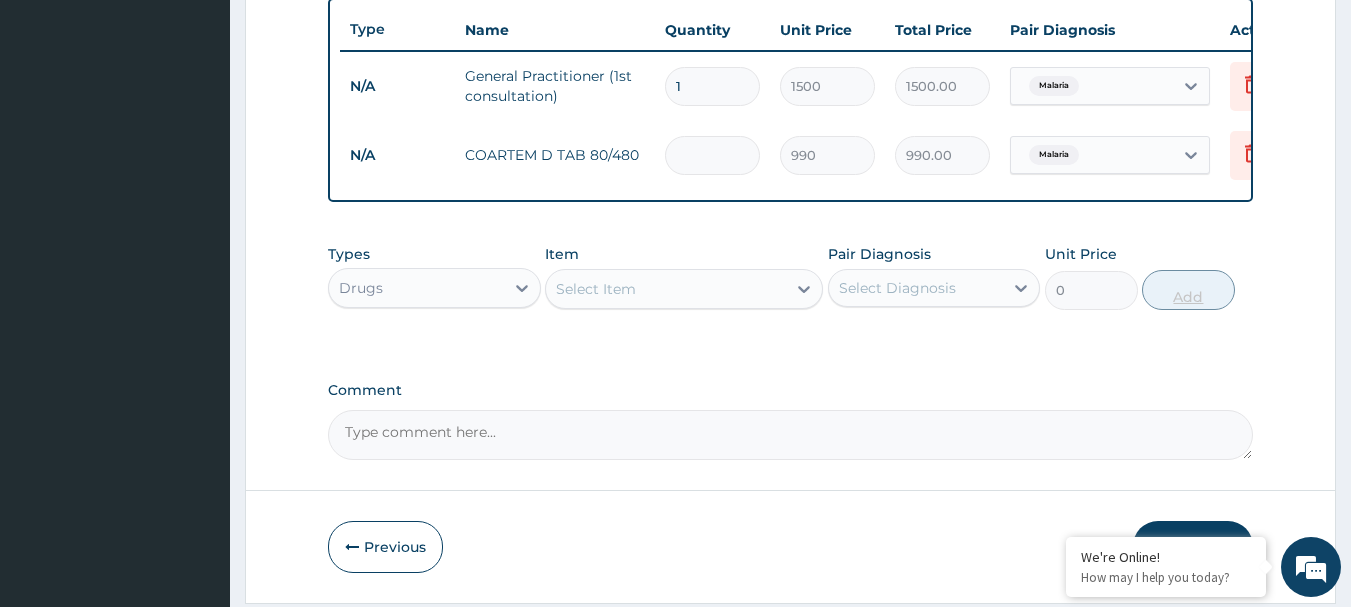 type on "0.00" 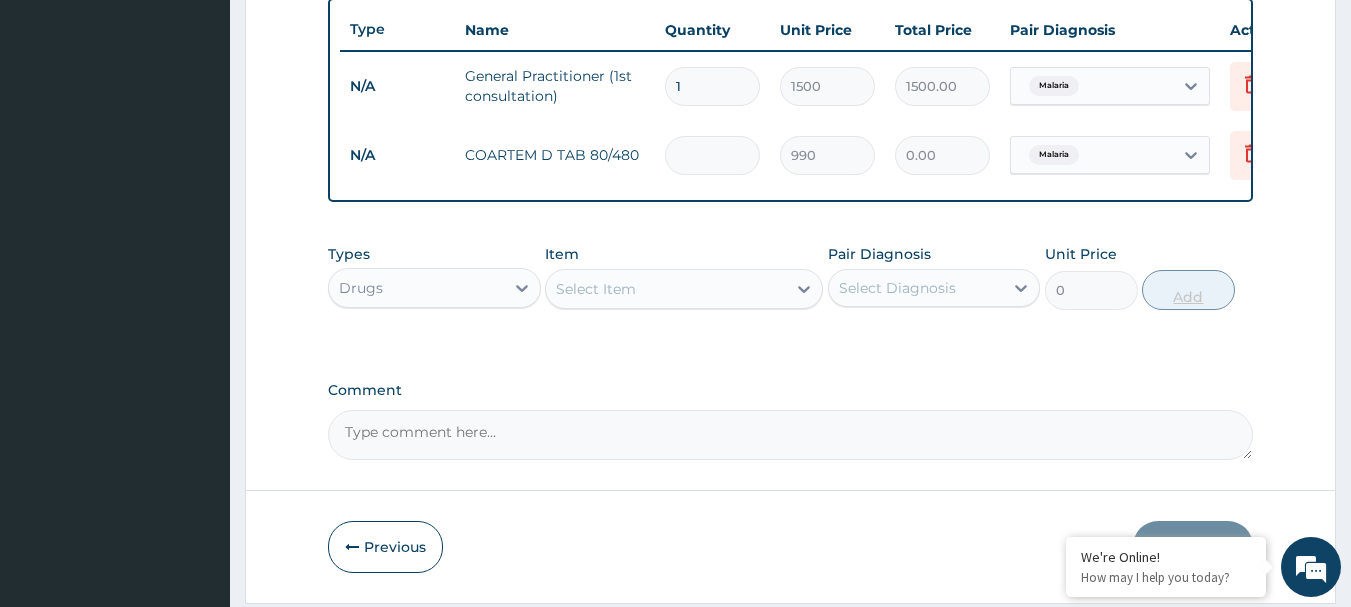 type on "6" 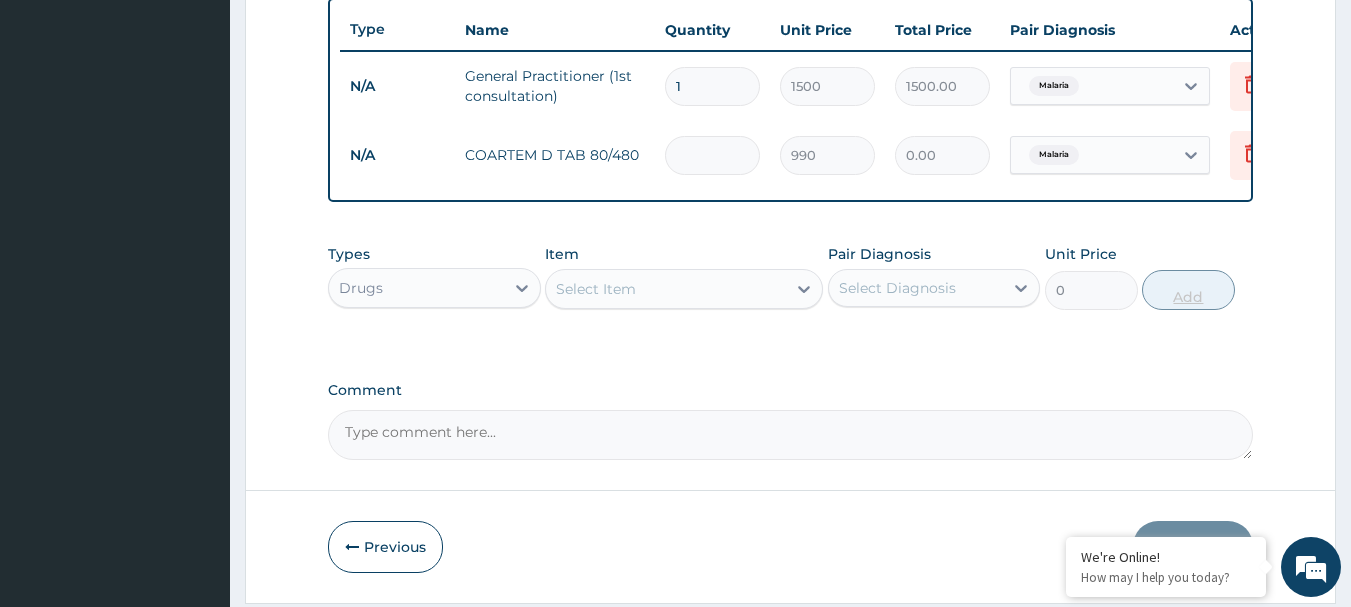 type on "5940.00" 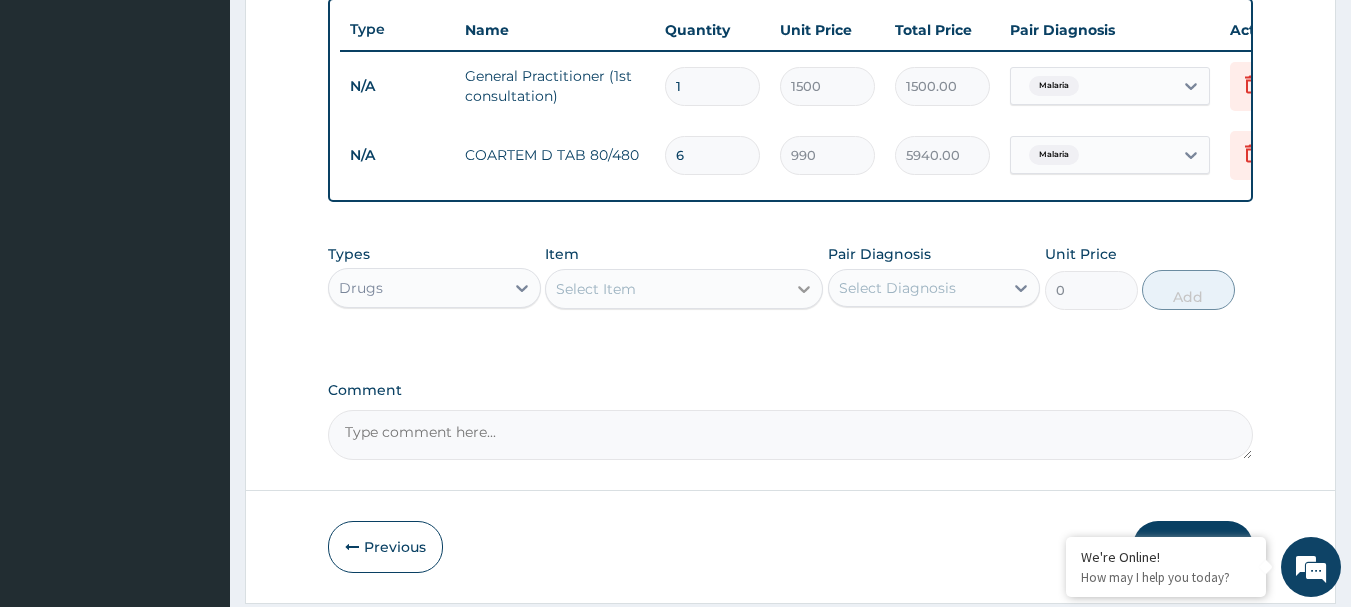 type on "6" 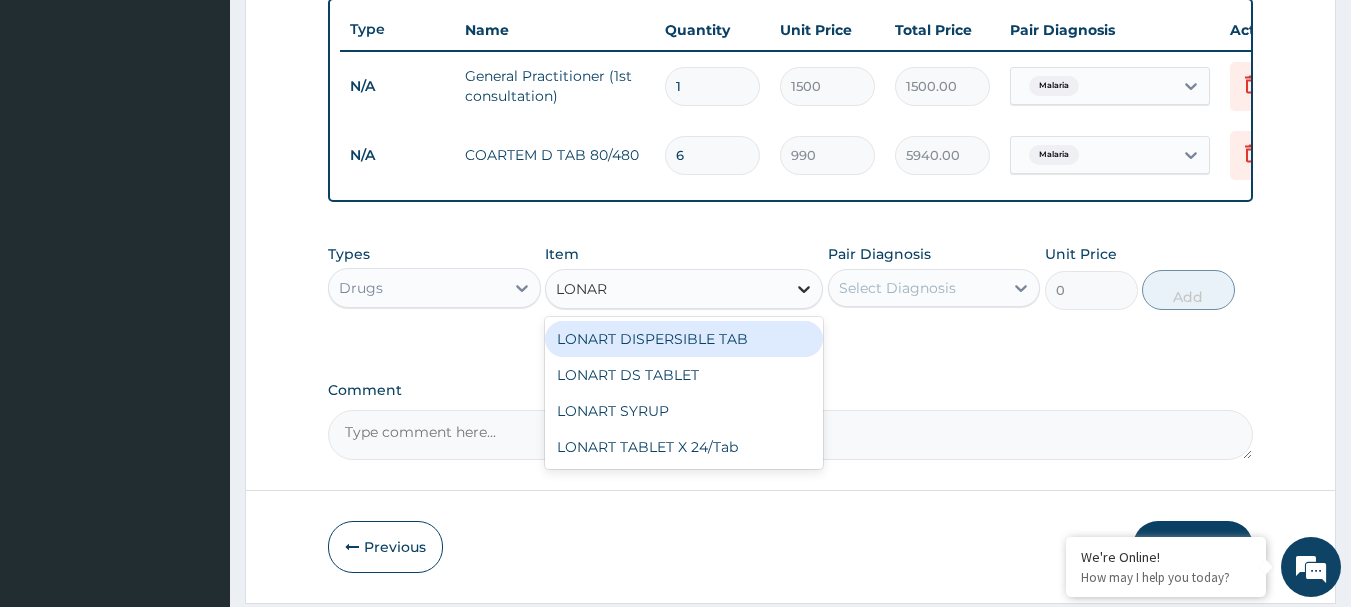 type on "LONART" 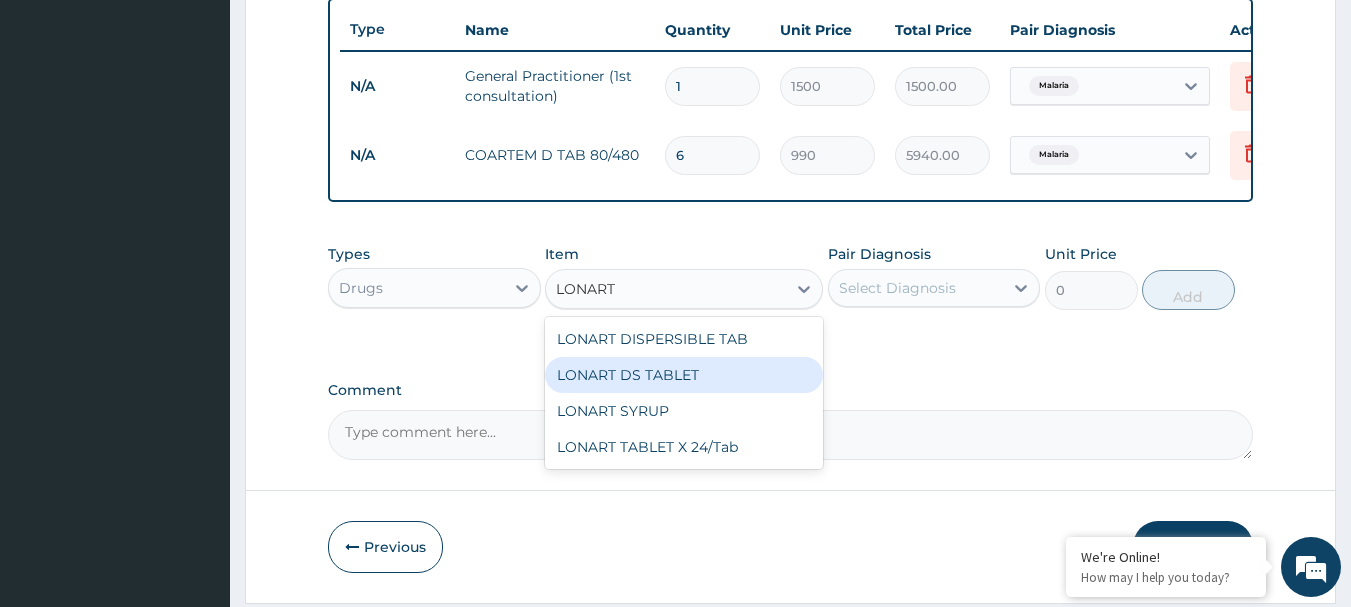 click on "LONART DS TABLET" at bounding box center [684, 375] 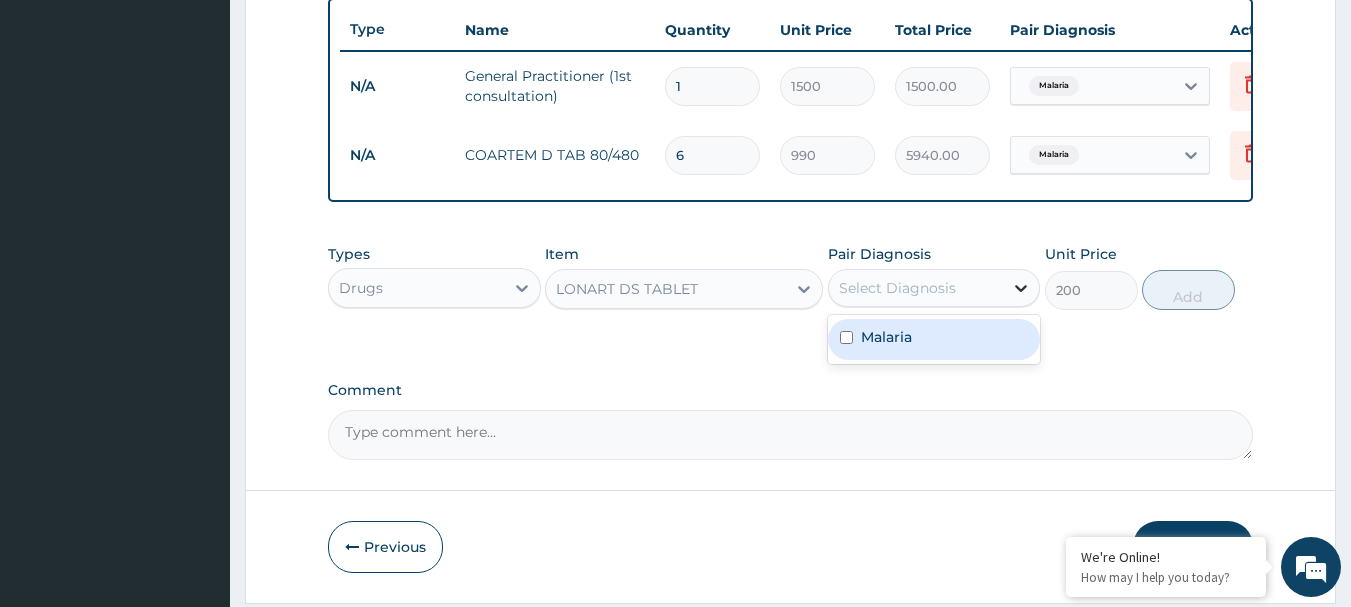 click 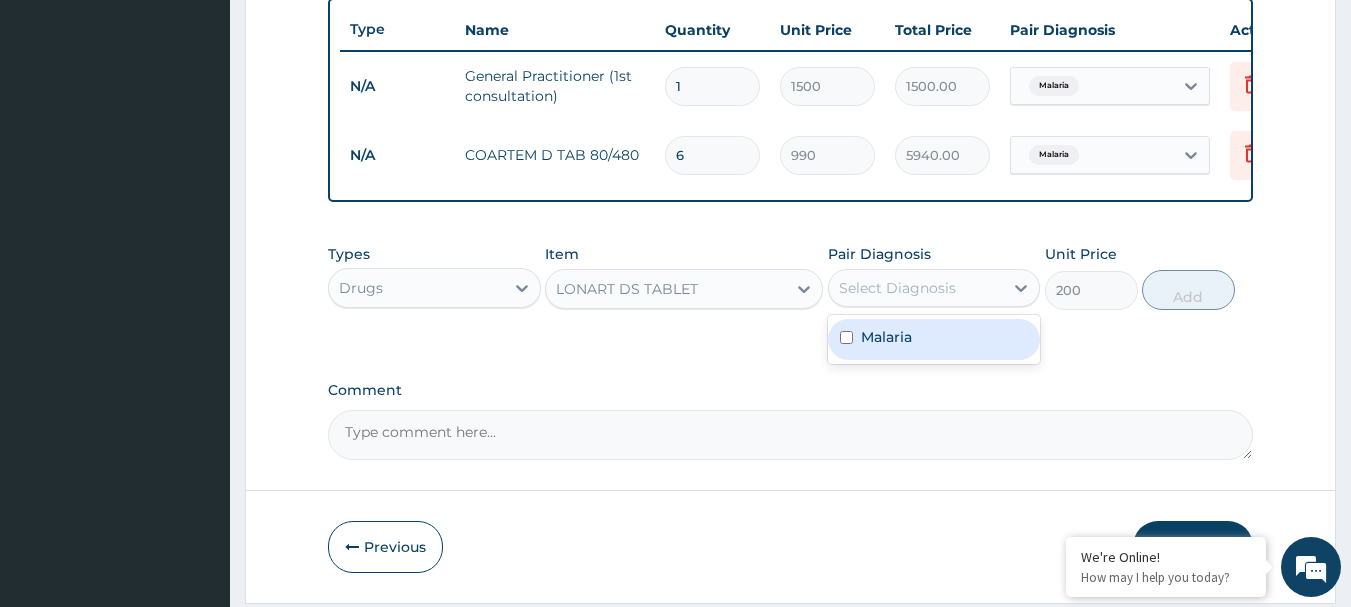 click on "Malaria" at bounding box center (934, 339) 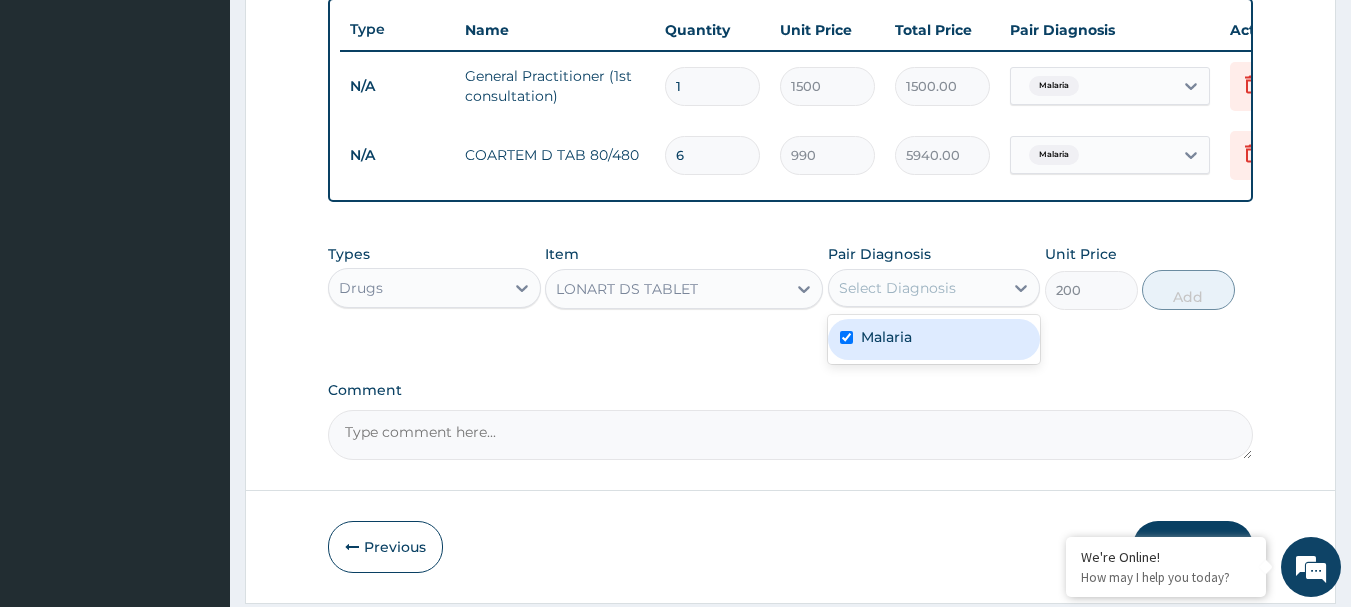 checkbox on "true" 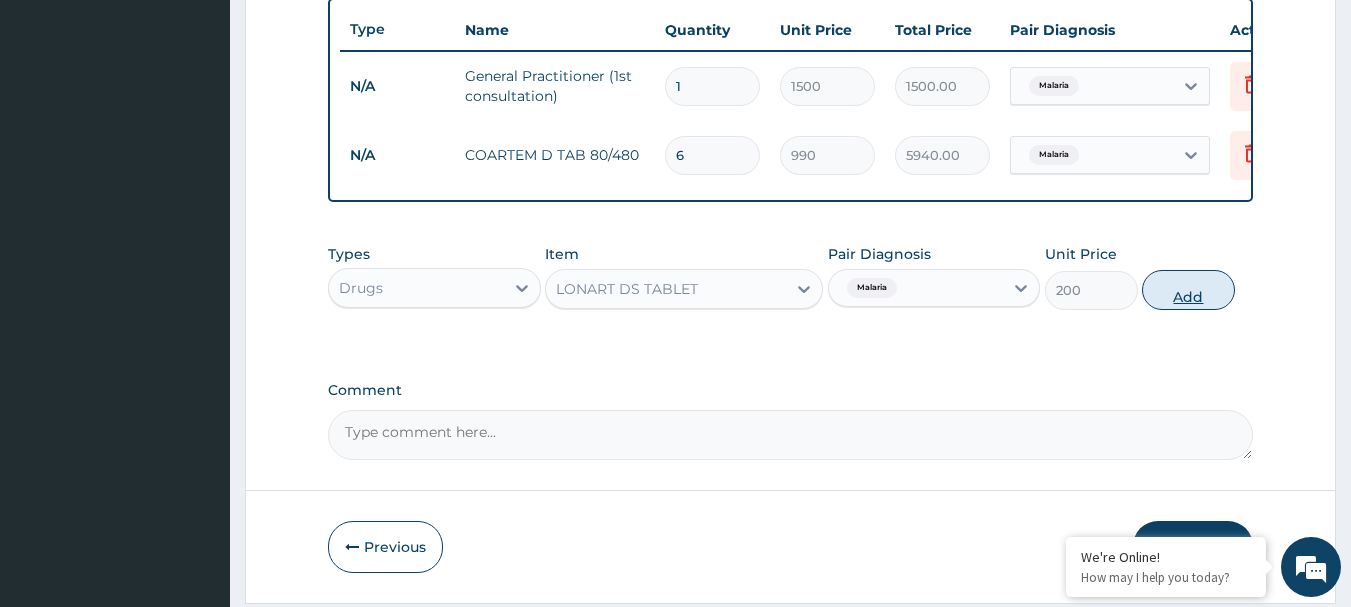click on "Add" at bounding box center [1188, 290] 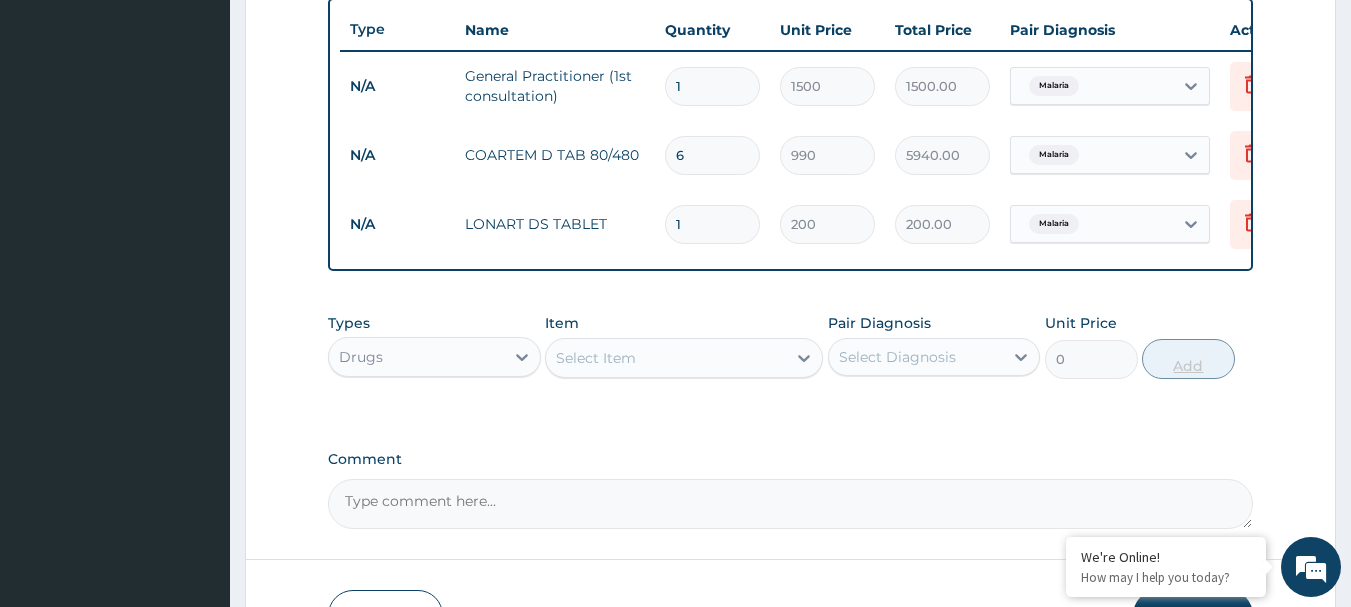 type 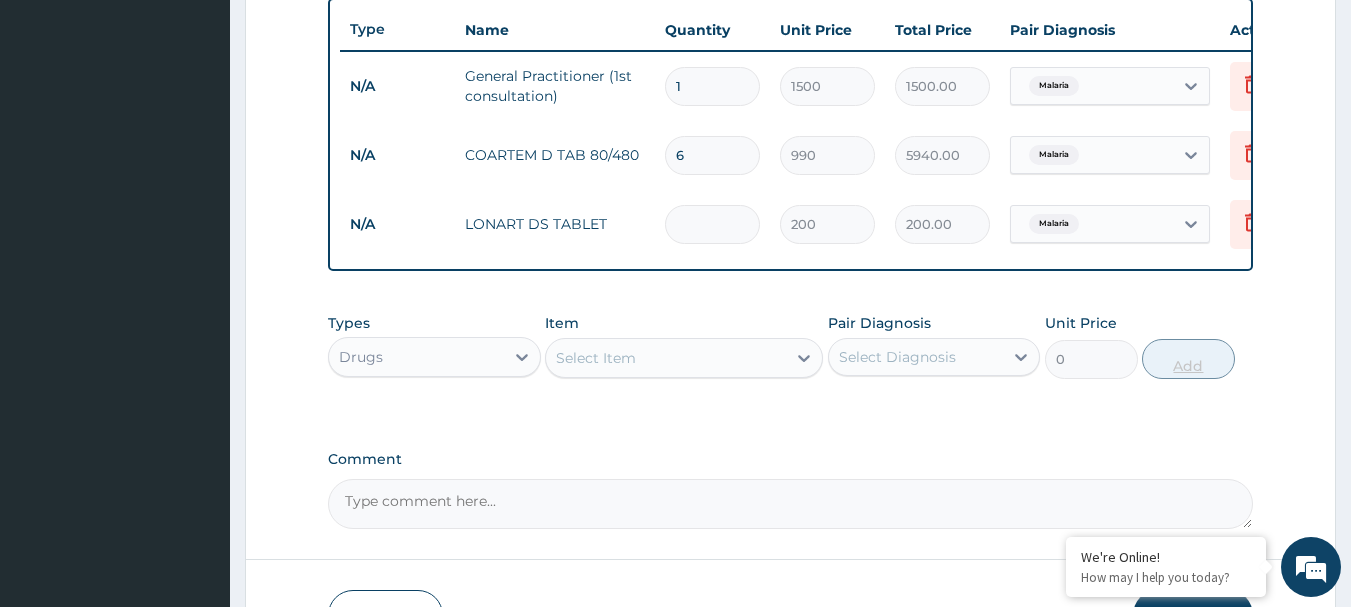 type on "0.00" 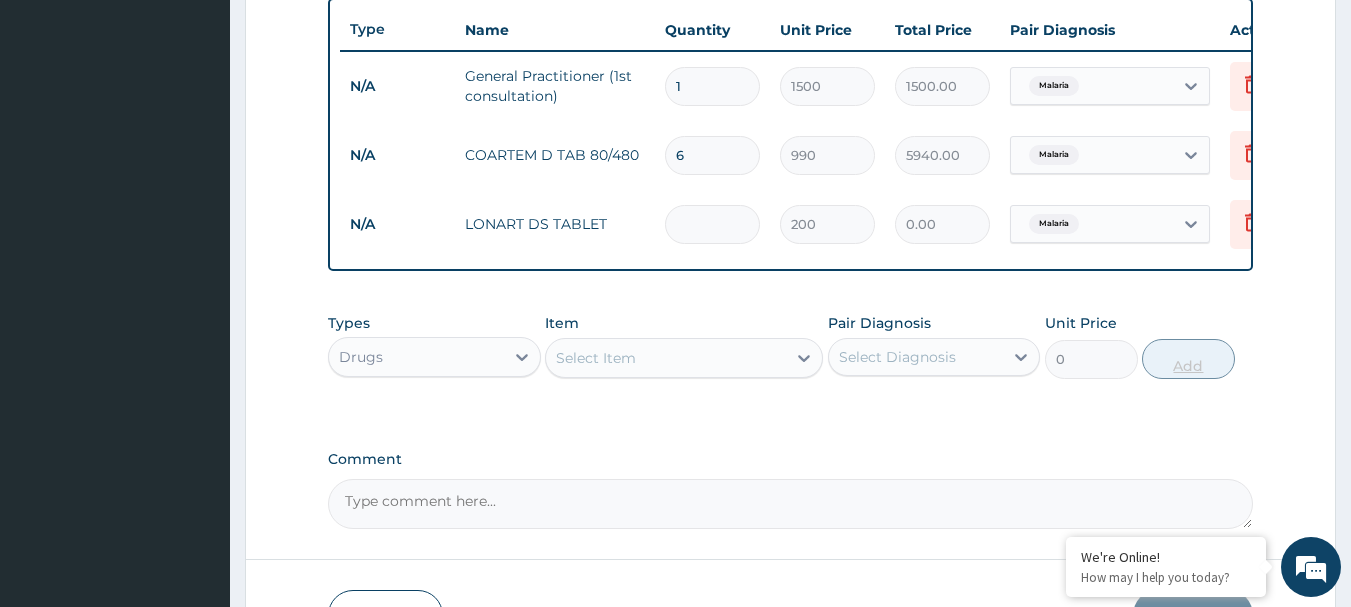 type on "6" 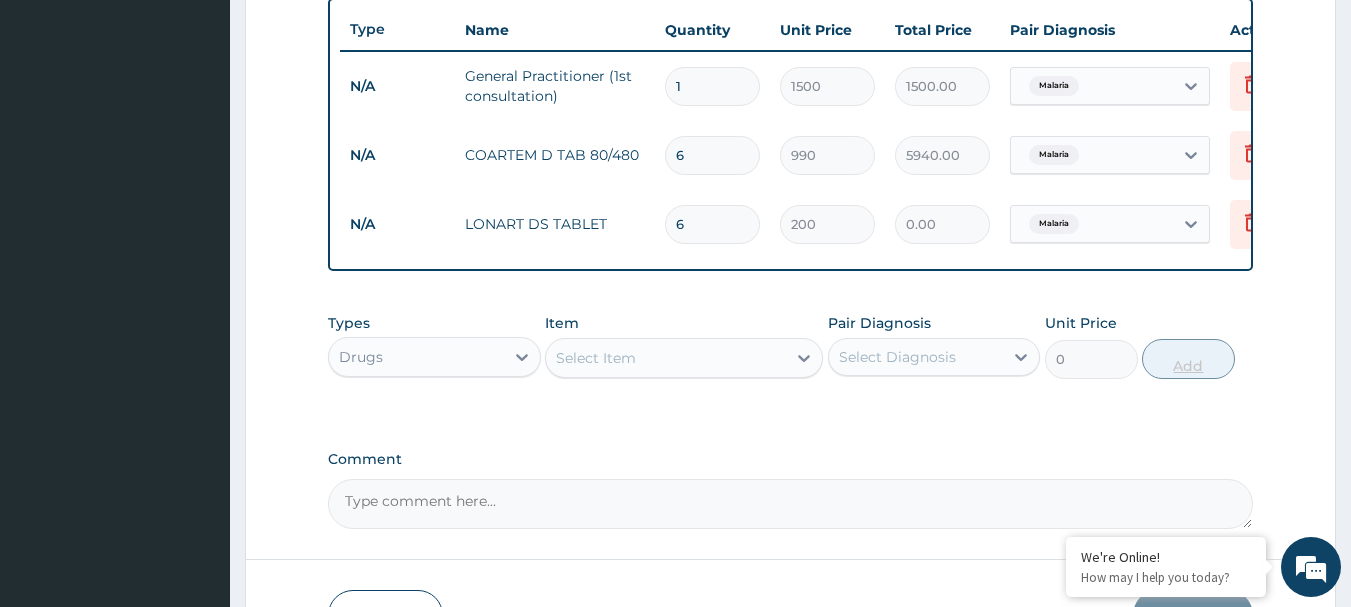 type on "1200.00" 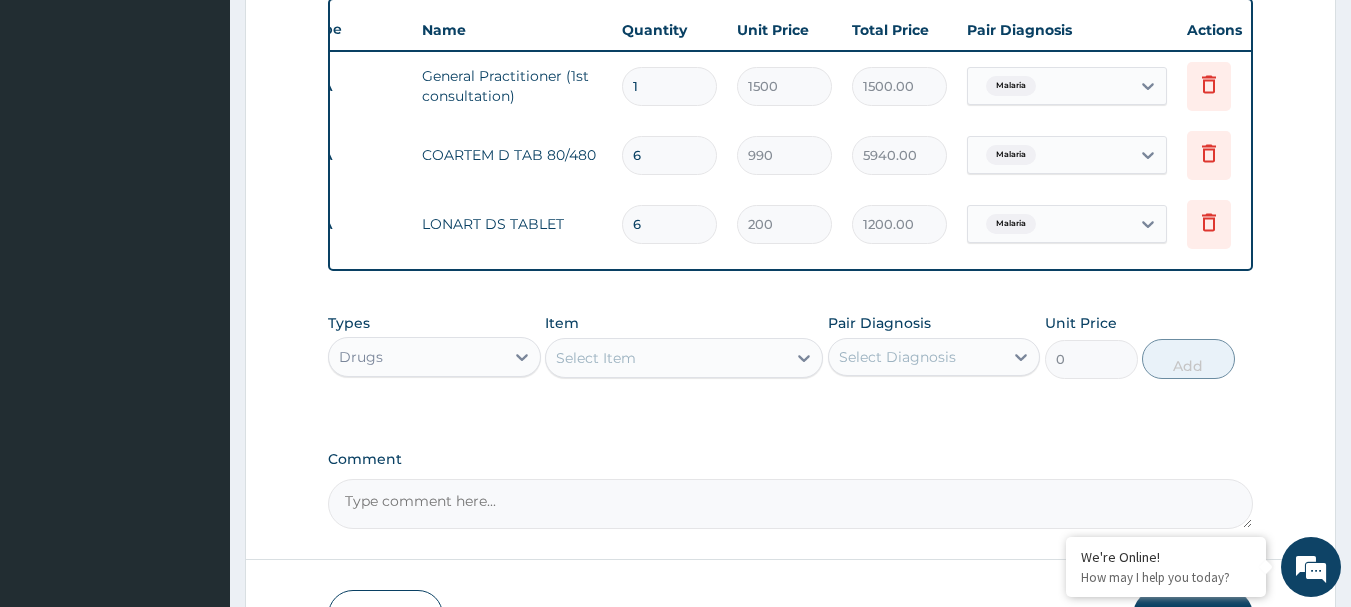 scroll, scrollTop: 0, scrollLeft: 78, axis: horizontal 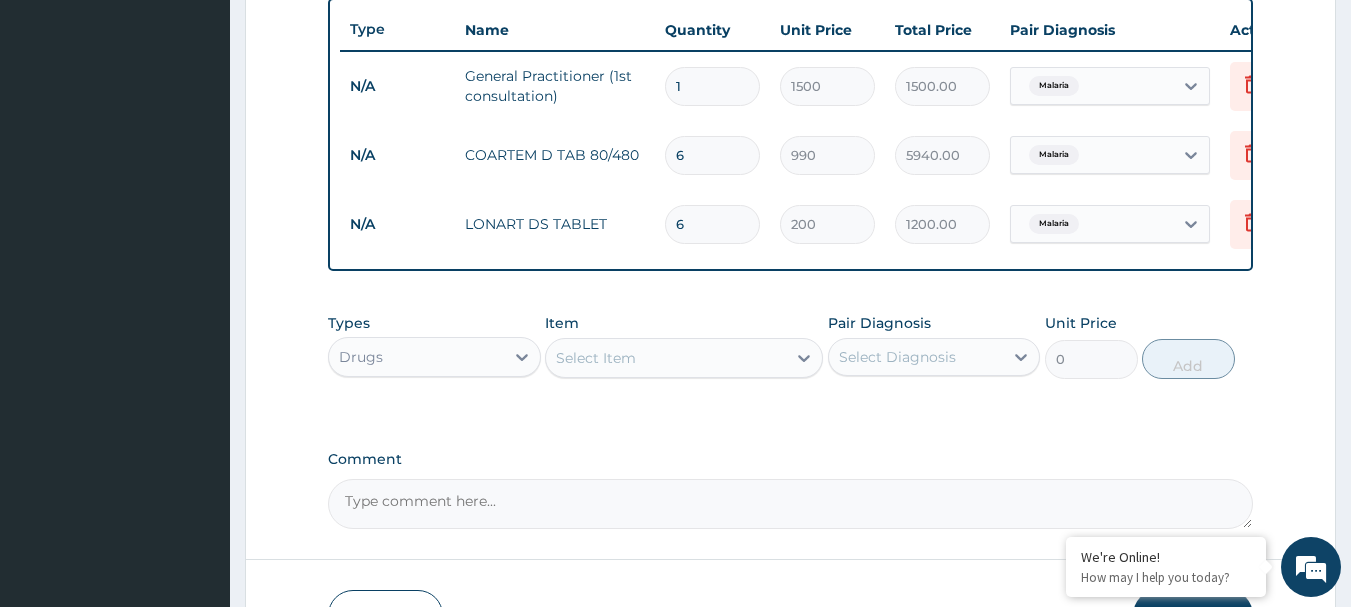 type on "6" 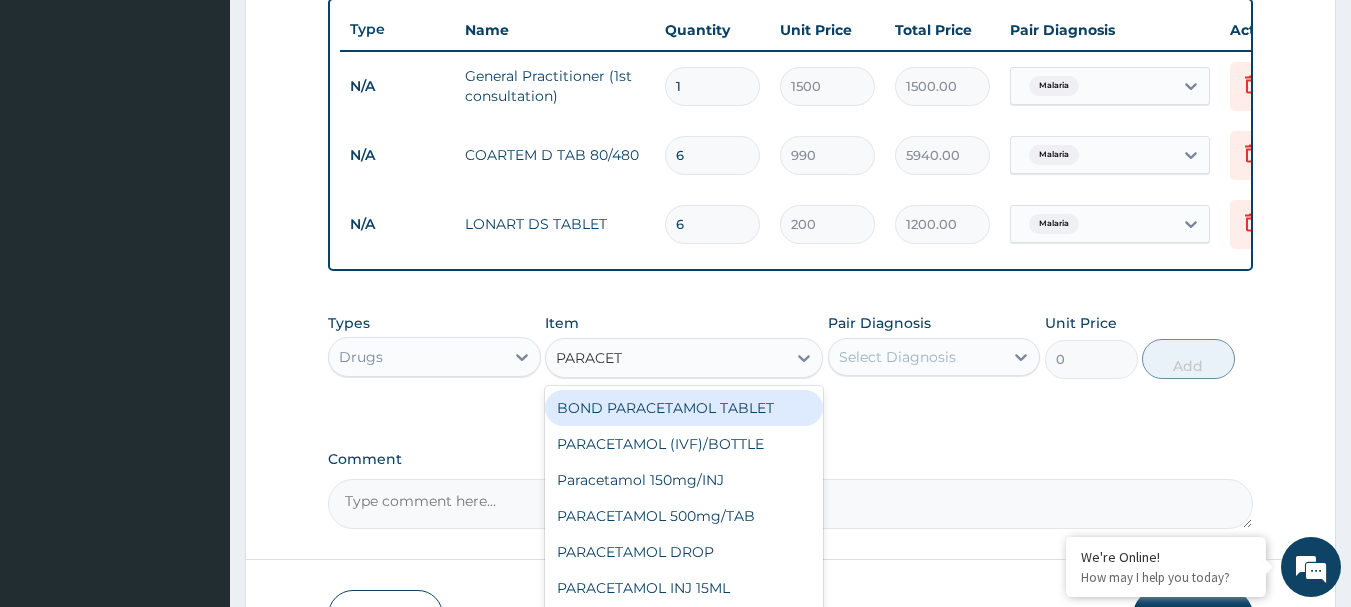 type on "PARACETA" 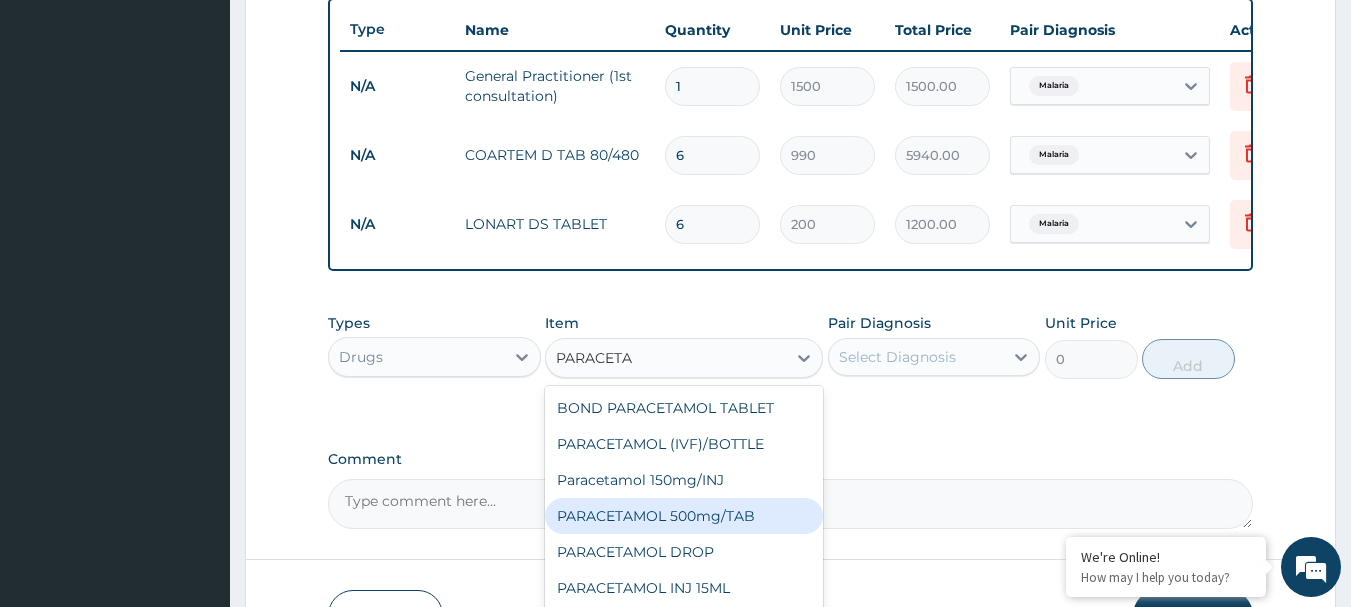 click on "PARACETAMOL 500mg/TAB" at bounding box center (684, 516) 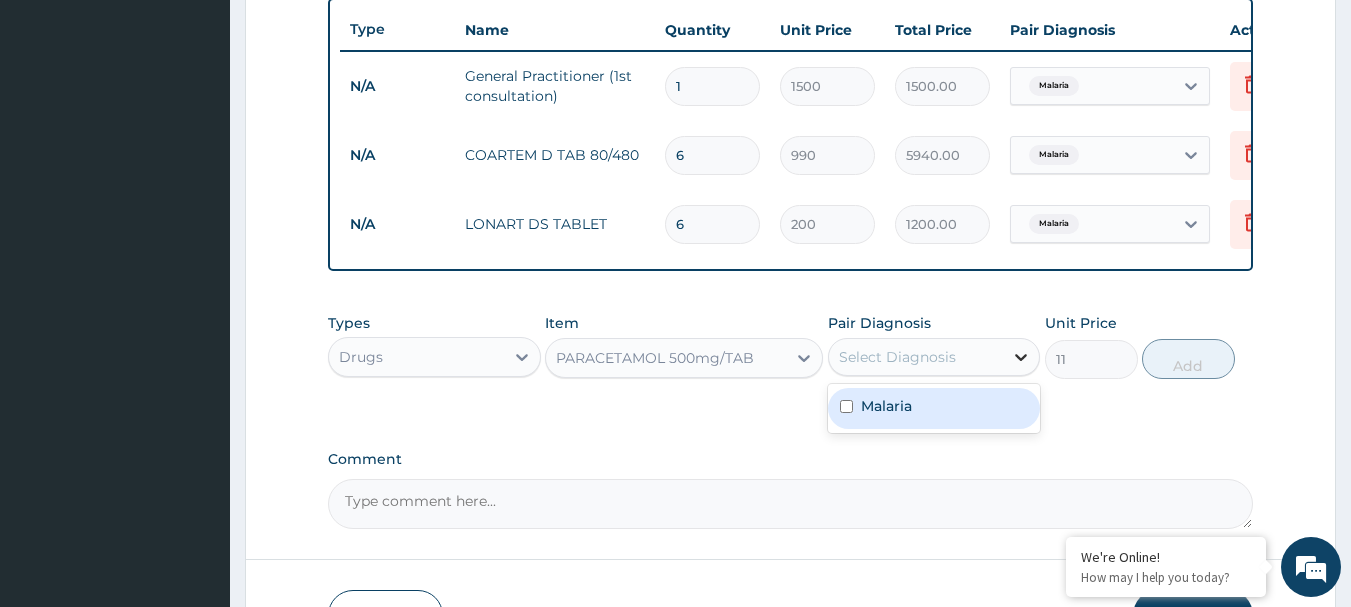 click 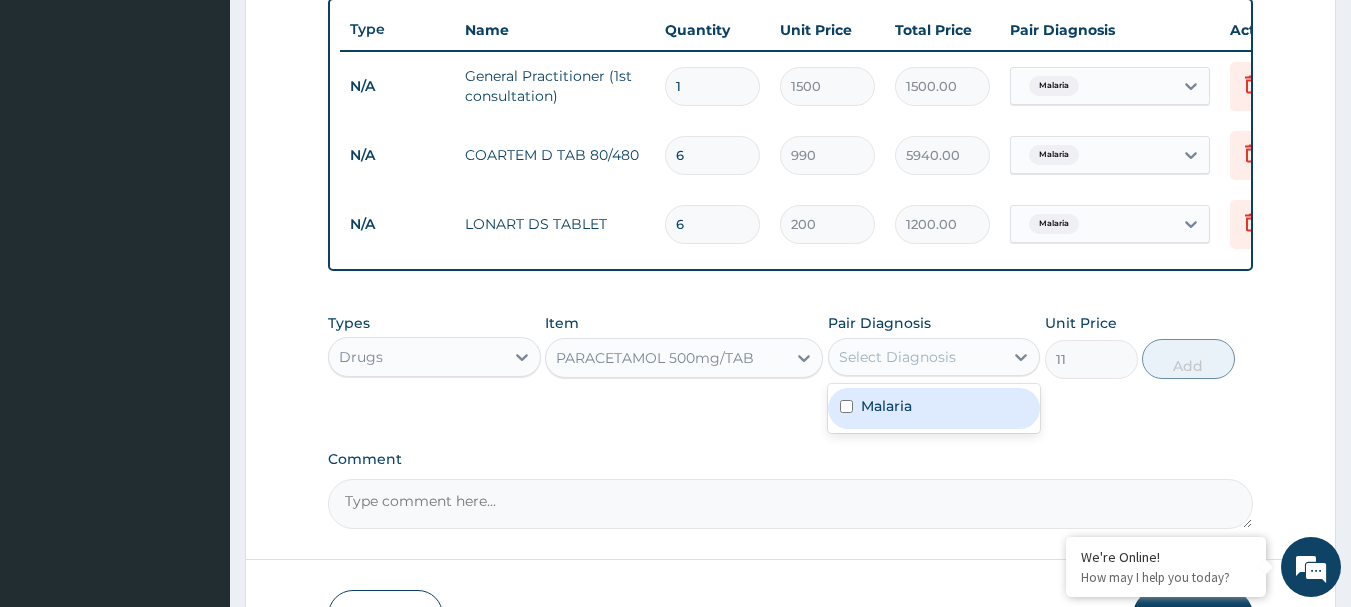 click on "Malaria" at bounding box center [934, 408] 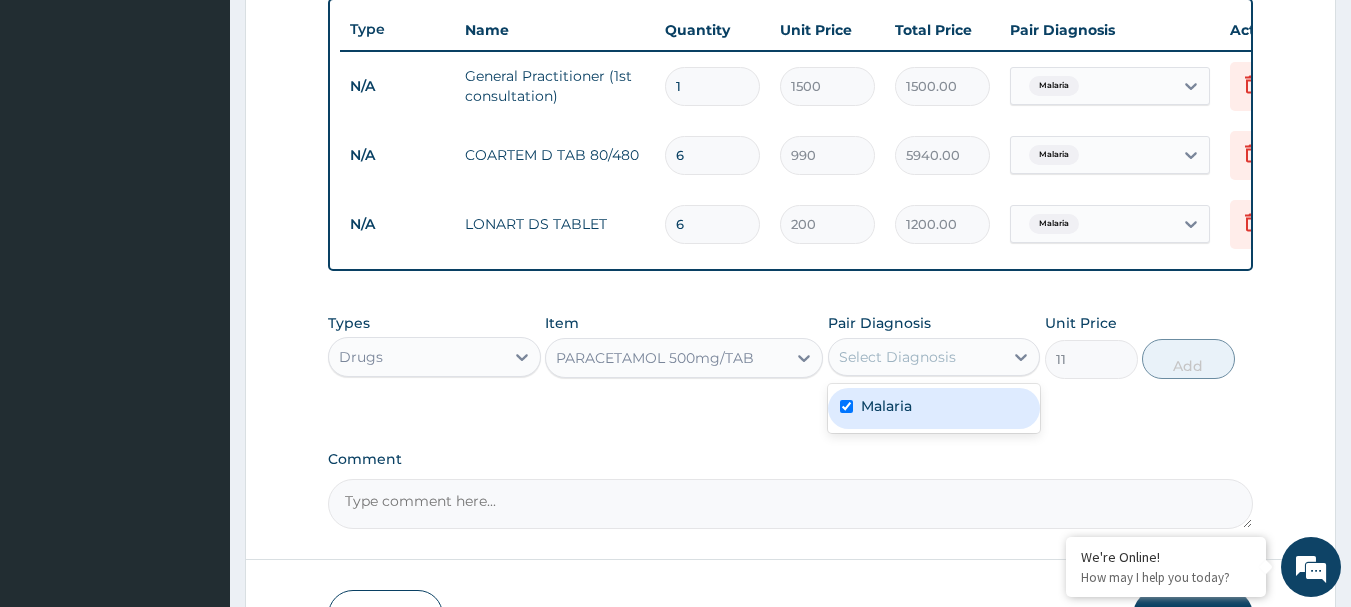checkbox on "true" 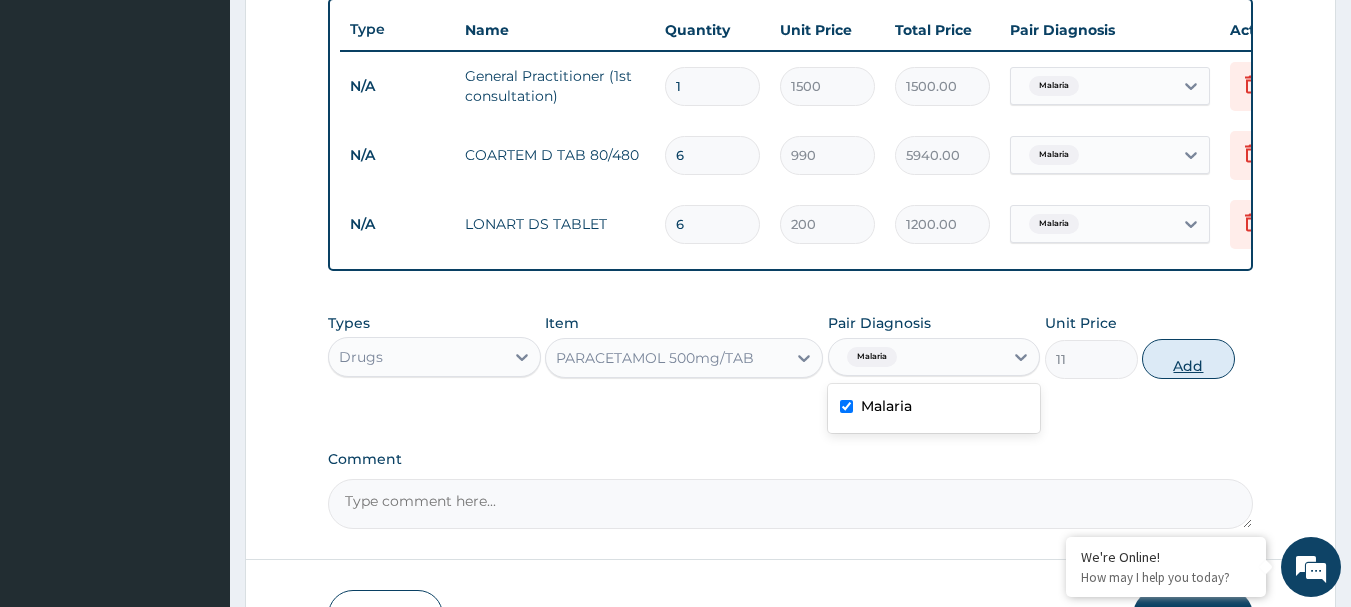 click on "Add" at bounding box center [1188, 359] 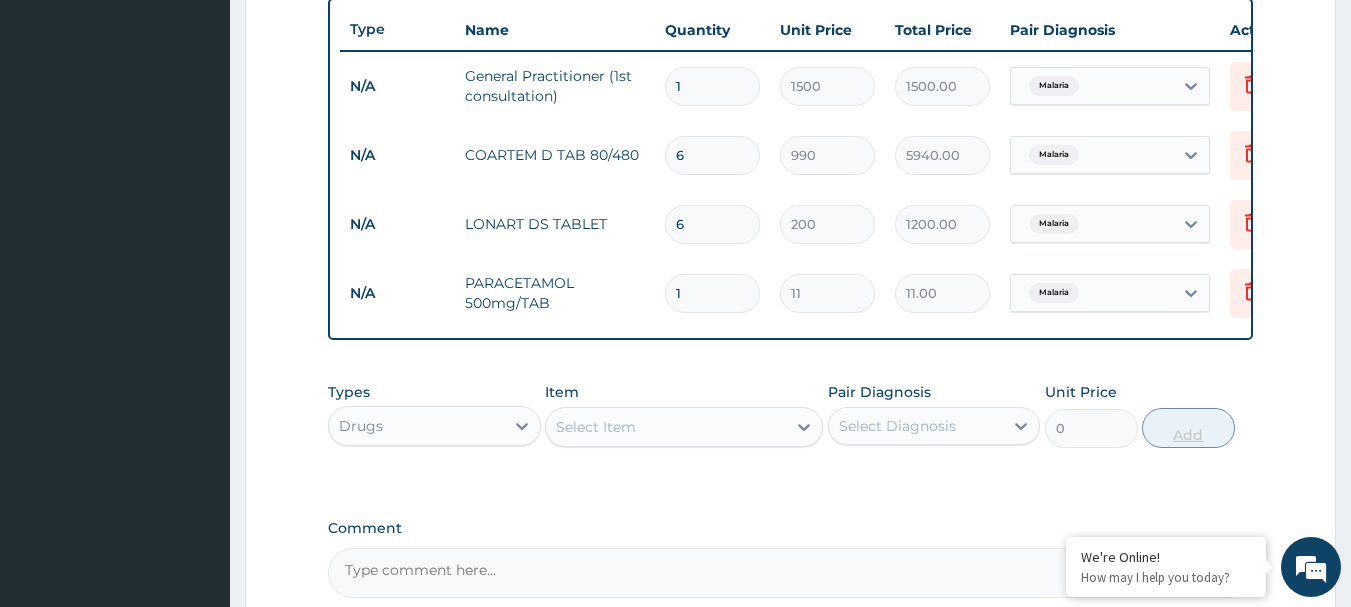 type 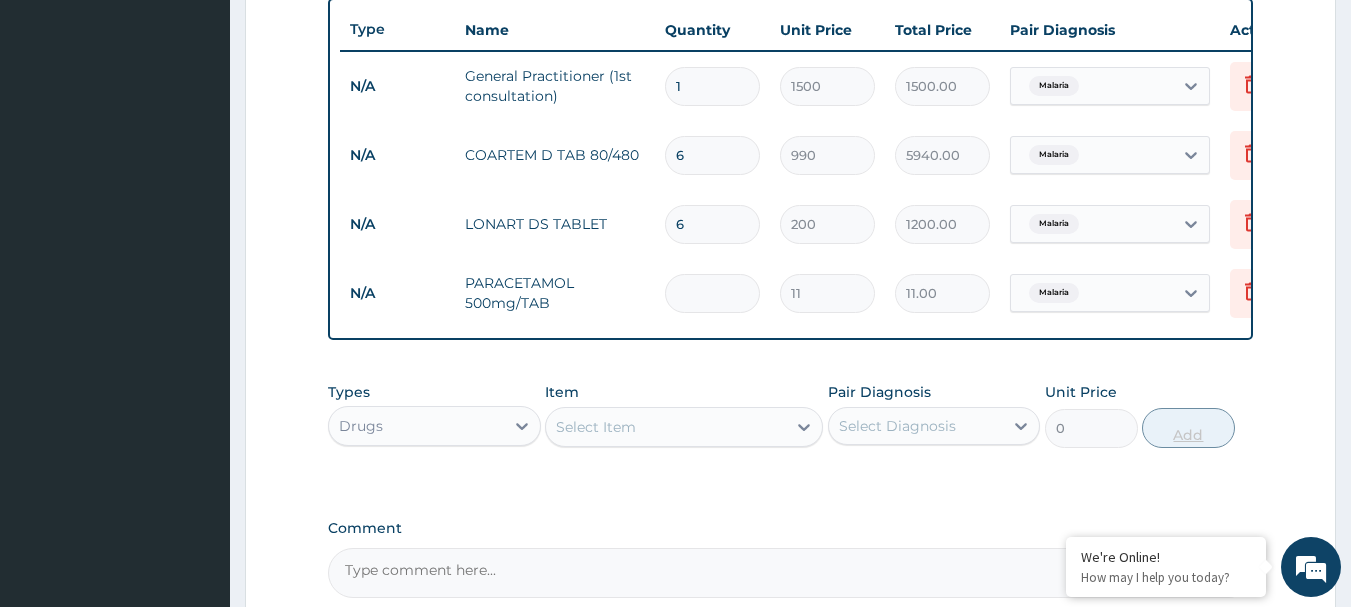 type on "0.00" 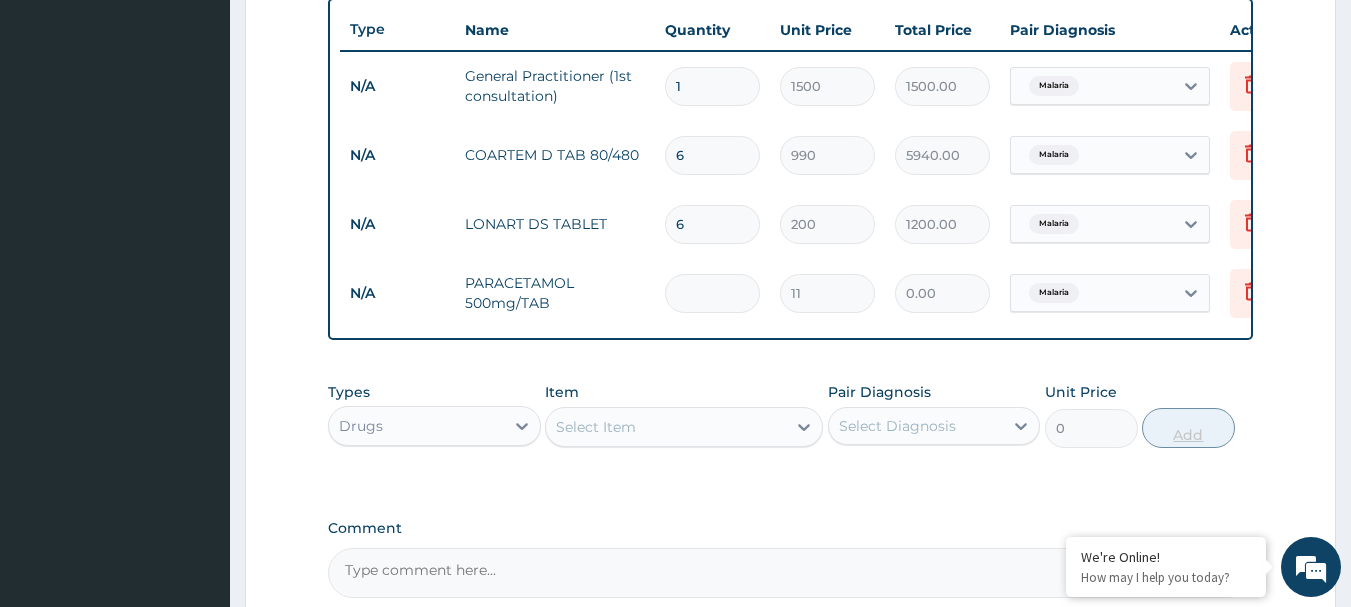 type on "3" 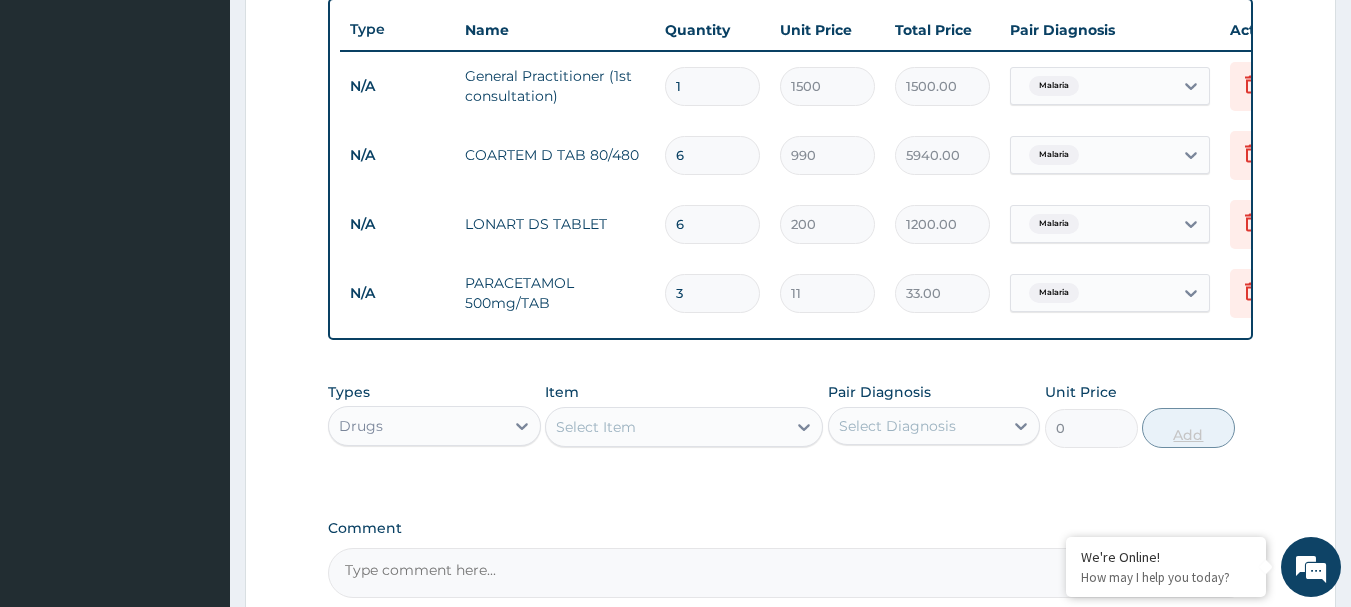 type on "30" 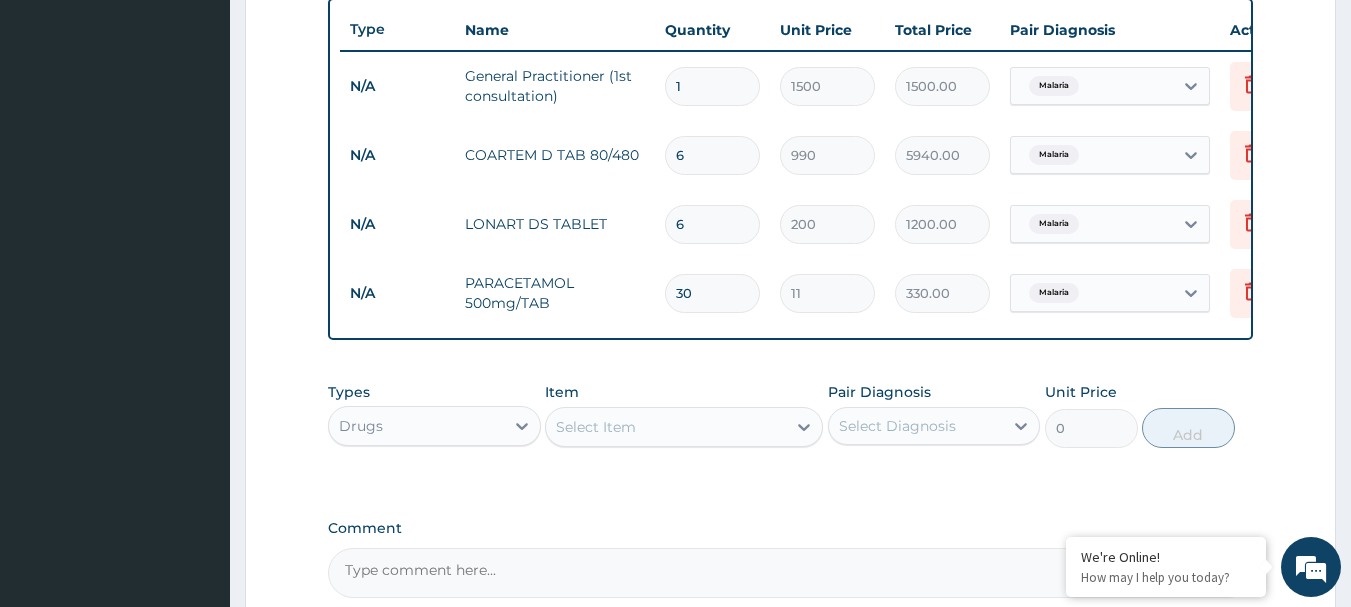 scroll, scrollTop: 0, scrollLeft: 40, axis: horizontal 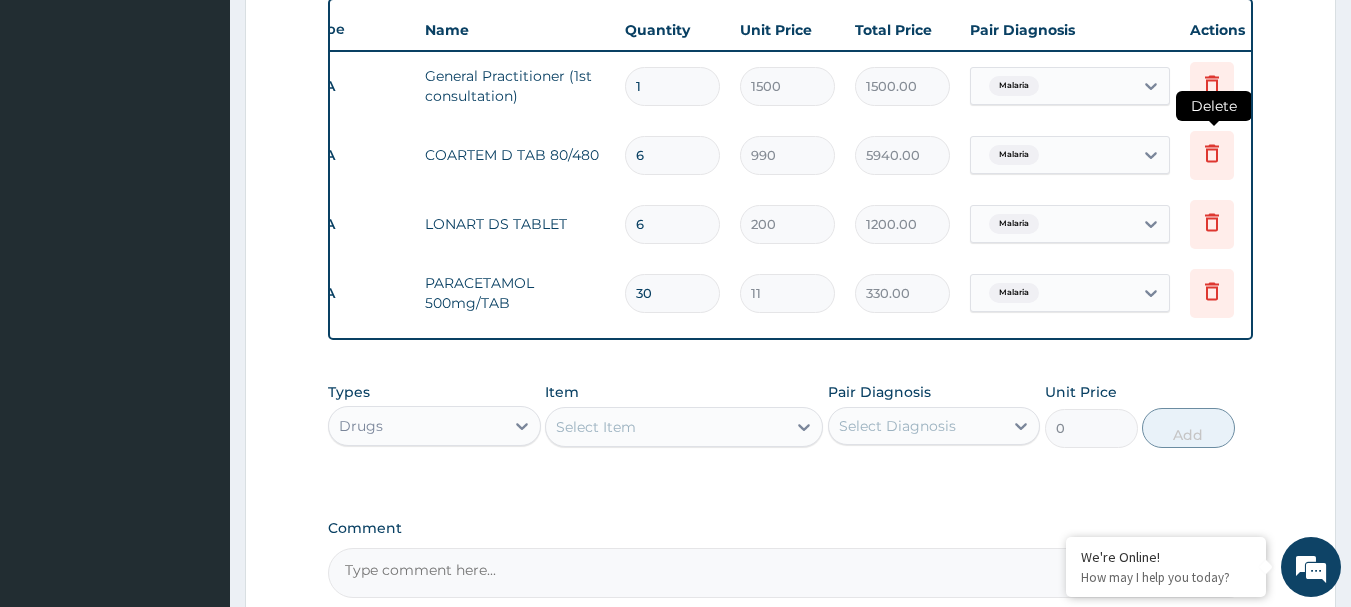 type on "30" 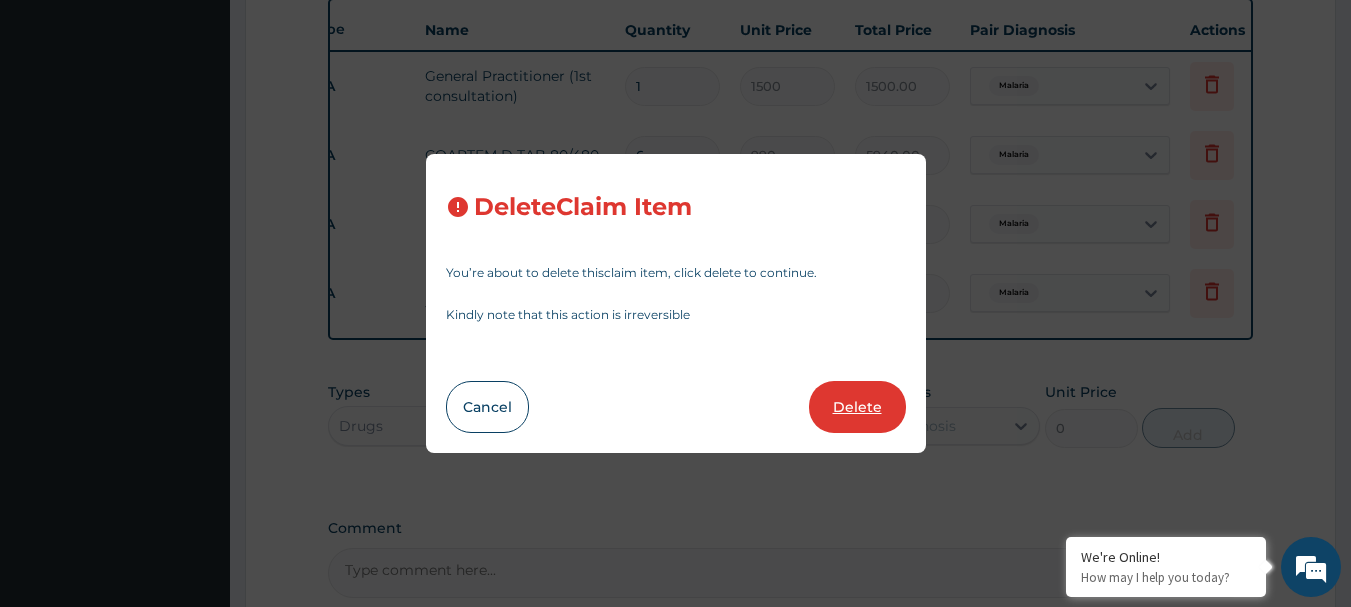 click on "Delete" at bounding box center [857, 407] 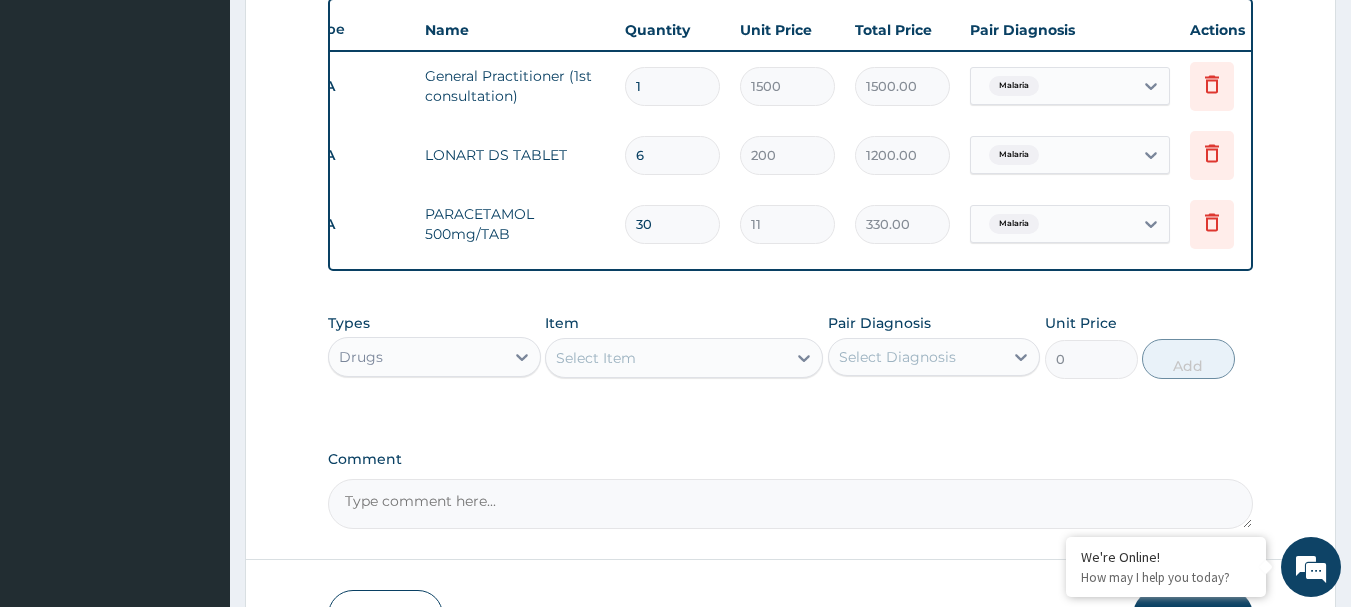 scroll, scrollTop: 893, scrollLeft: 0, axis: vertical 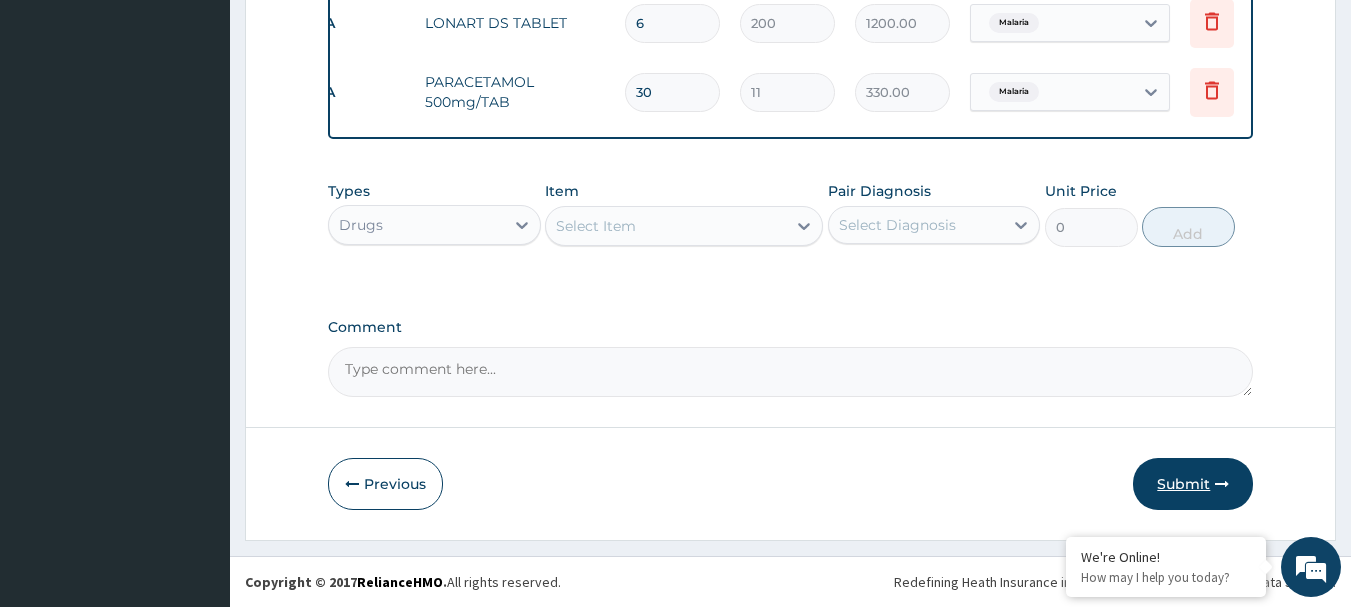 click on "Submit" at bounding box center (1193, 484) 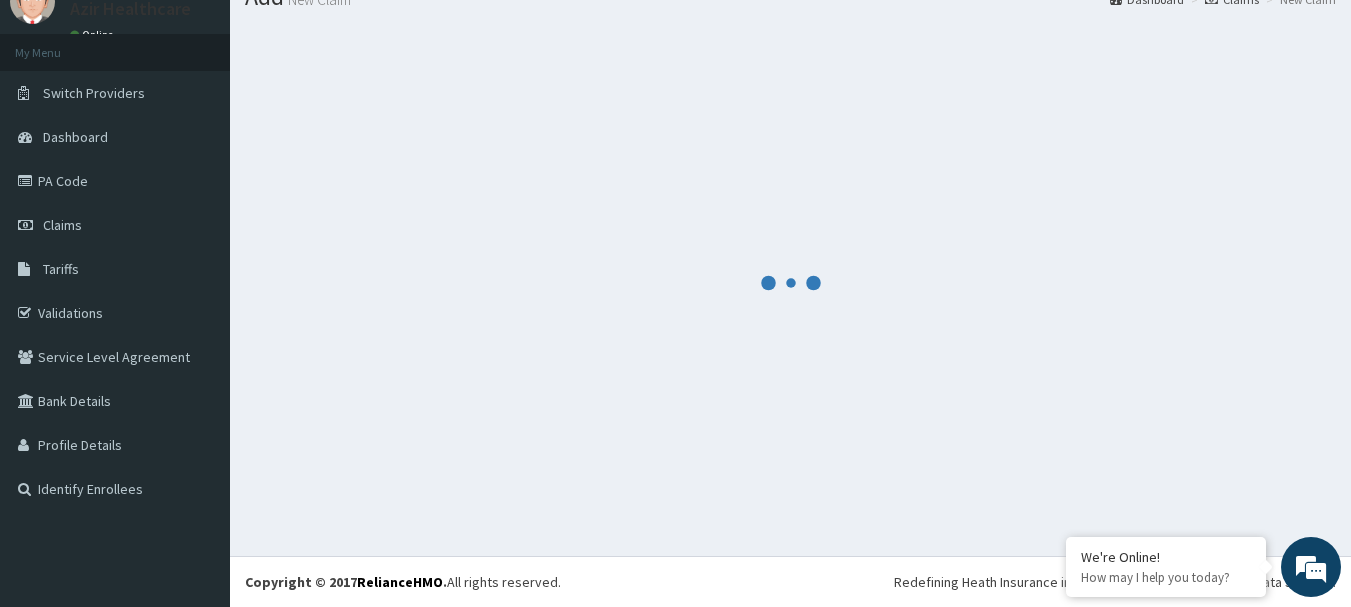 scroll, scrollTop: 893, scrollLeft: 0, axis: vertical 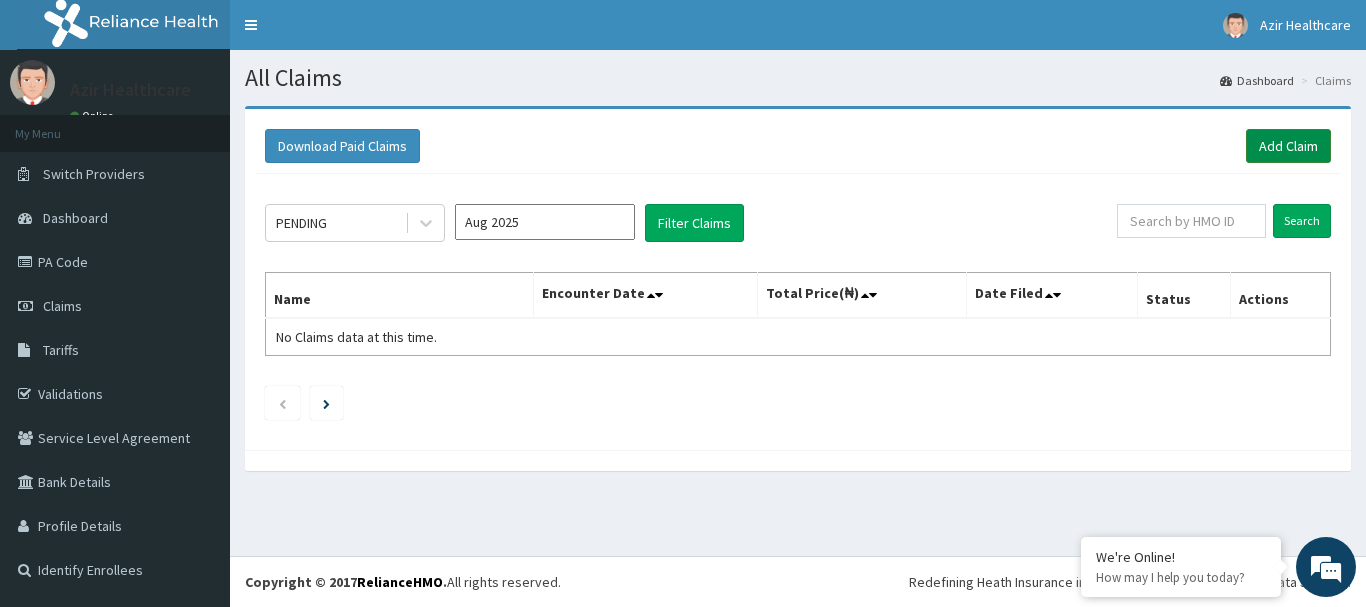 click on "Add Claim" at bounding box center [1288, 146] 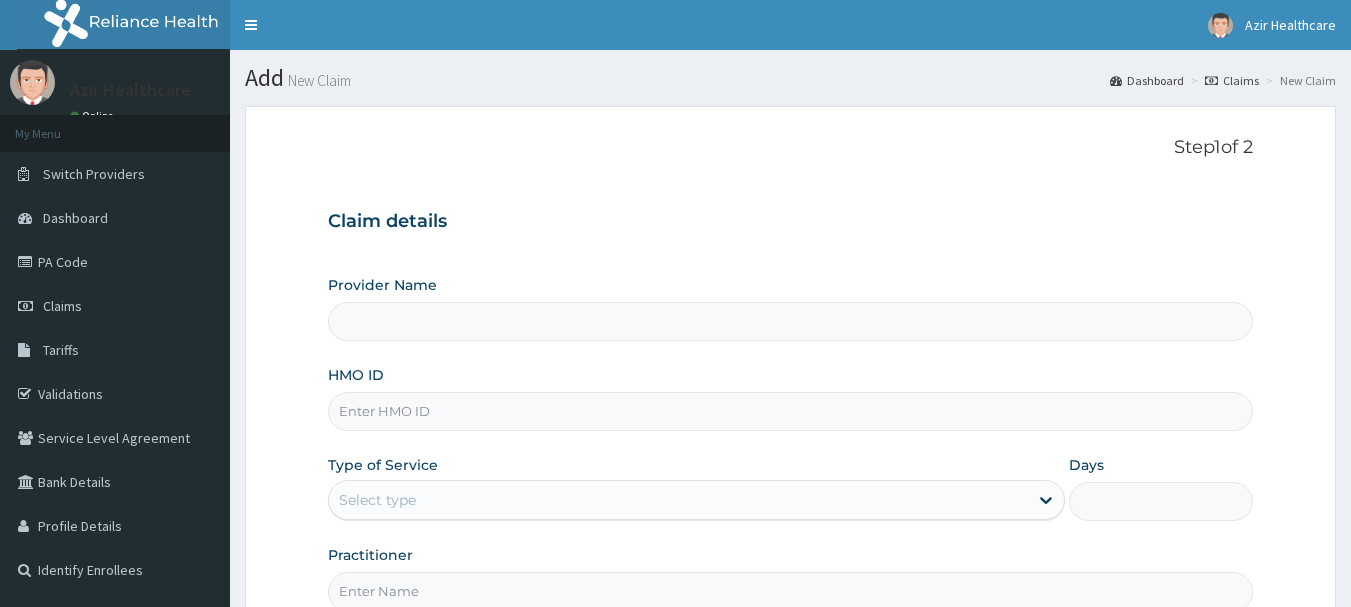 scroll, scrollTop: 0, scrollLeft: 0, axis: both 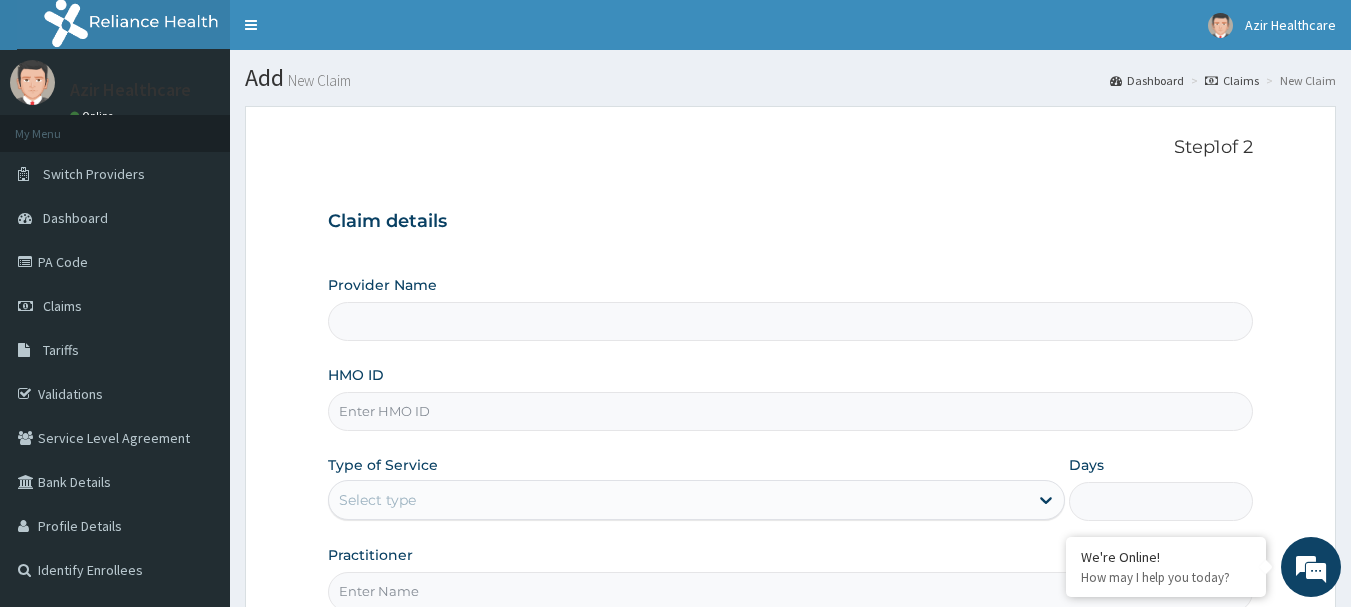 type on "Azir Healthcare" 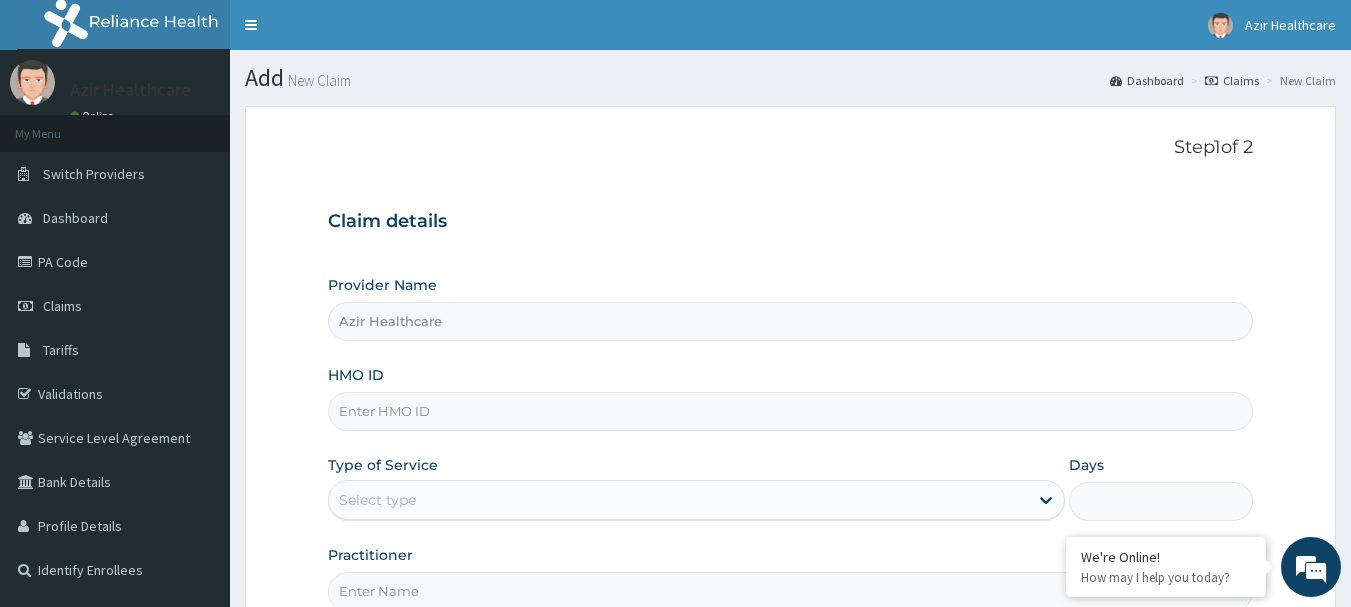 scroll, scrollTop: 0, scrollLeft: 0, axis: both 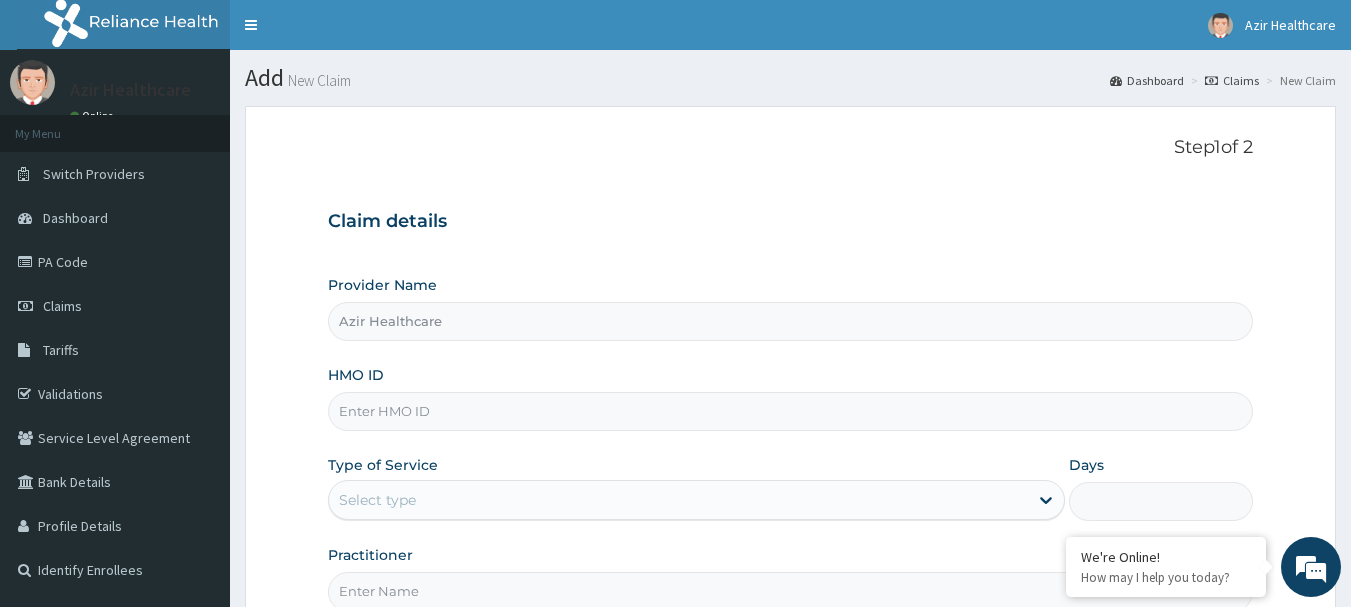 click on "HMO ID" at bounding box center [791, 411] 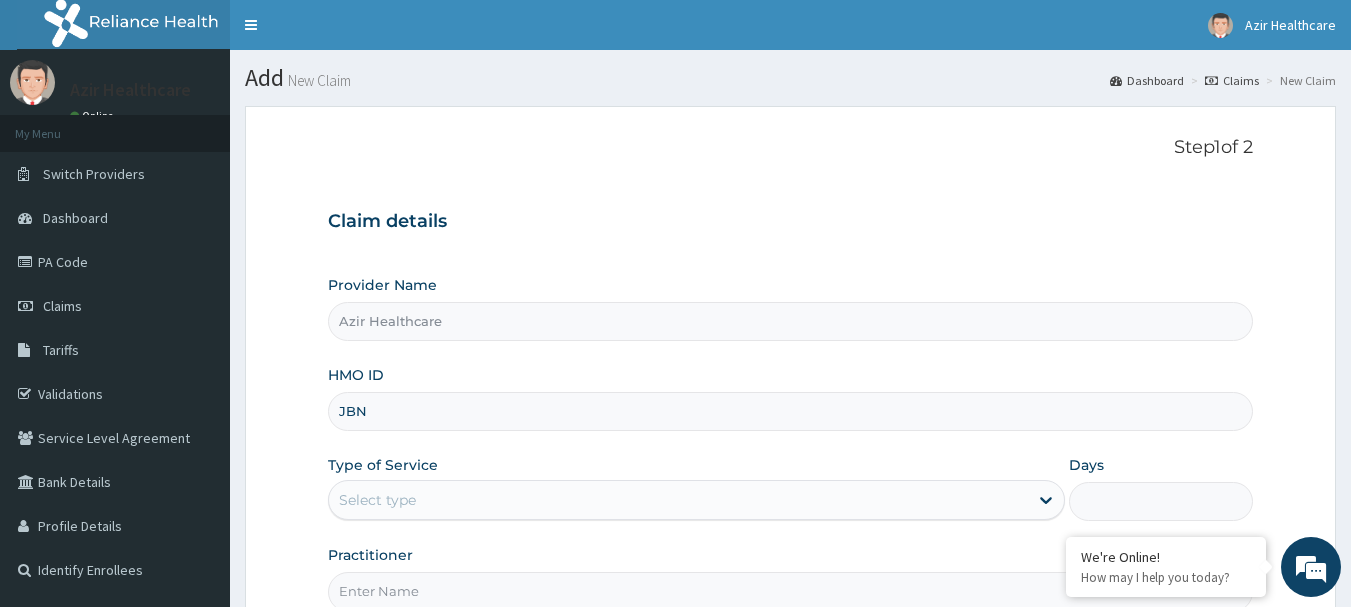 type on "JBN/10167/A" 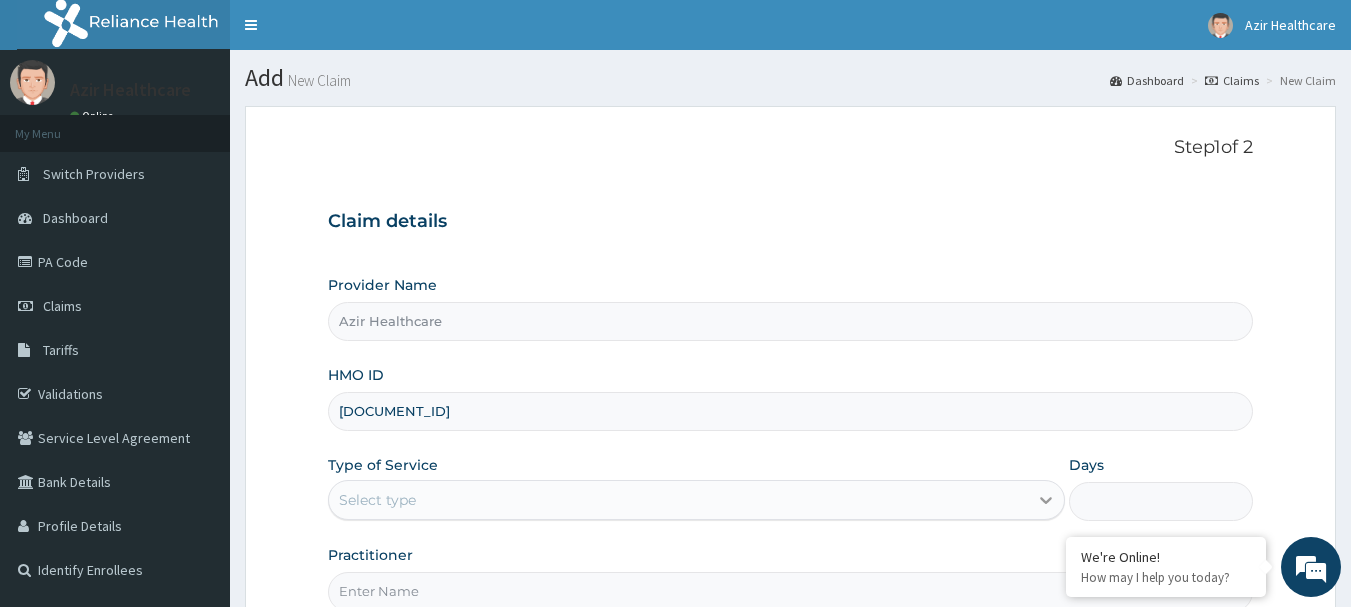 click 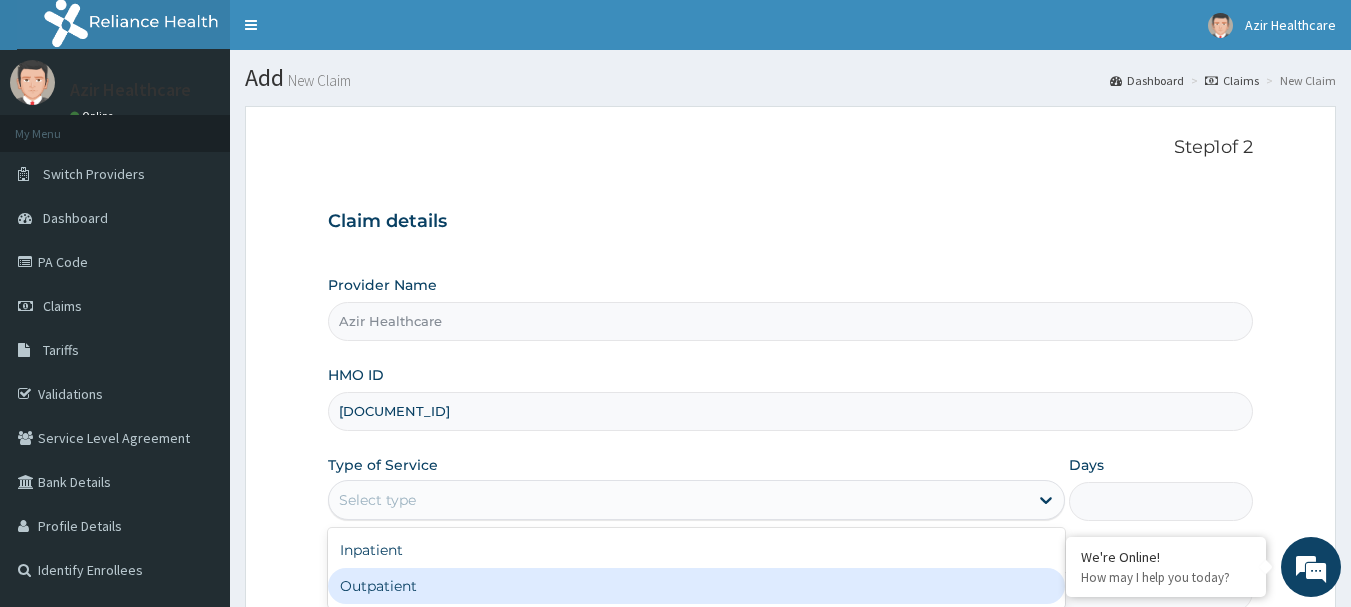click on "Outpatient" at bounding box center [696, 586] 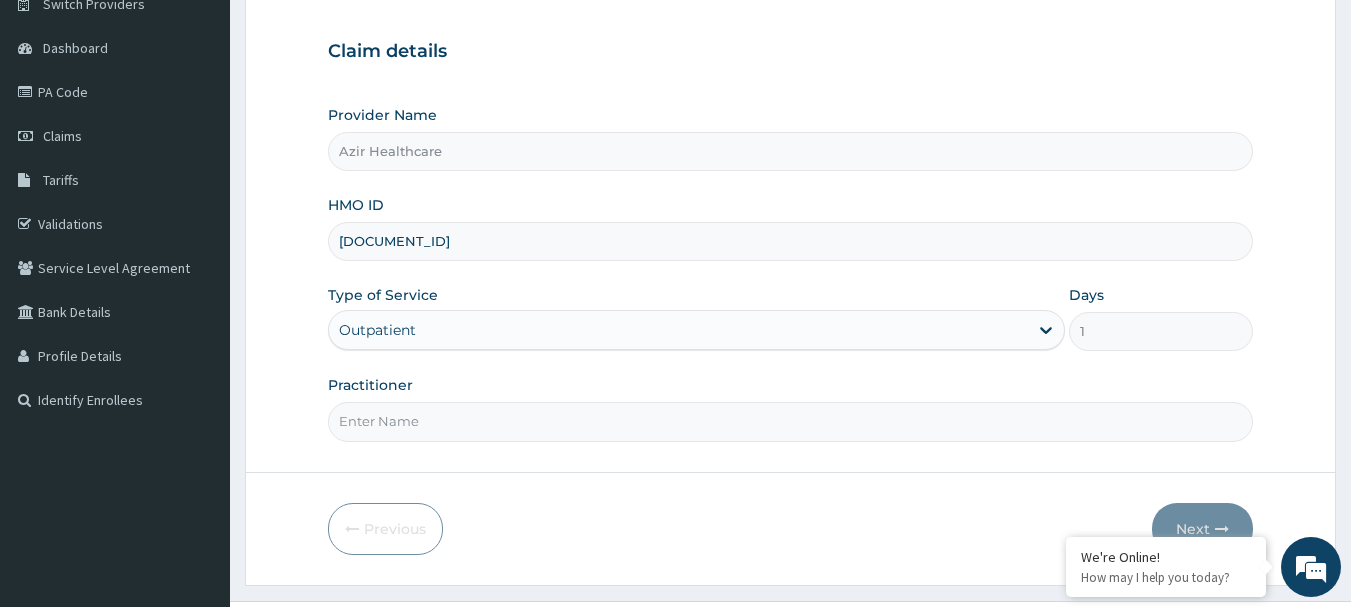 scroll, scrollTop: 215, scrollLeft: 0, axis: vertical 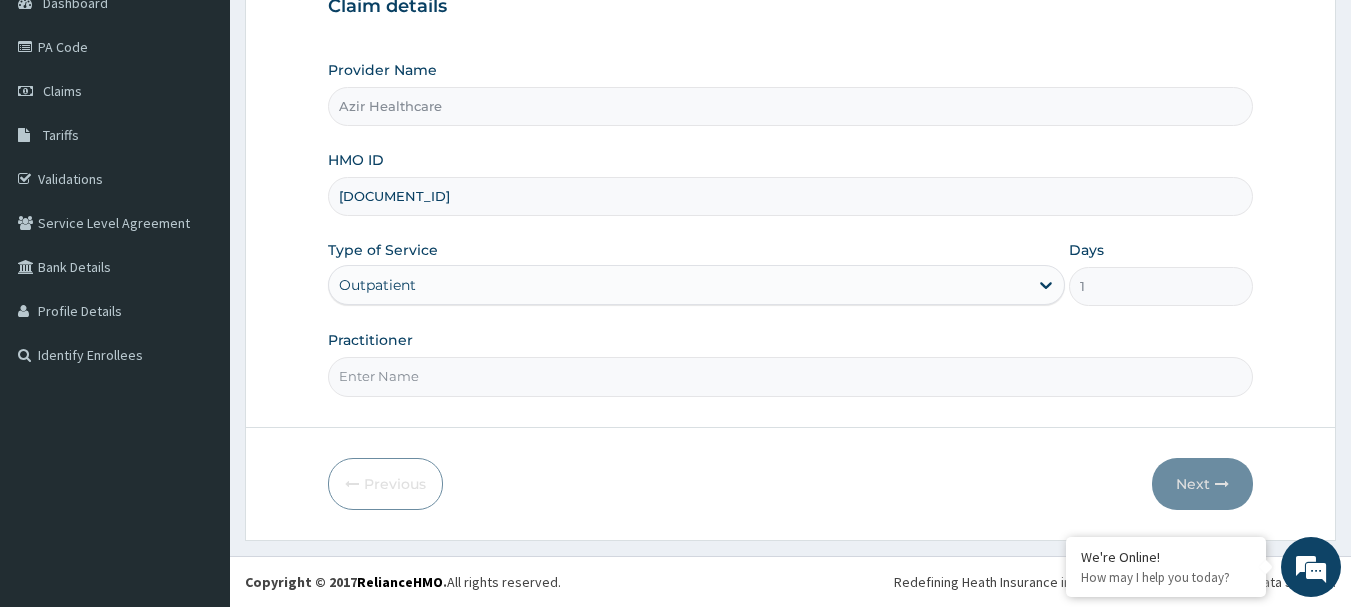 click on "Practitioner" at bounding box center [791, 376] 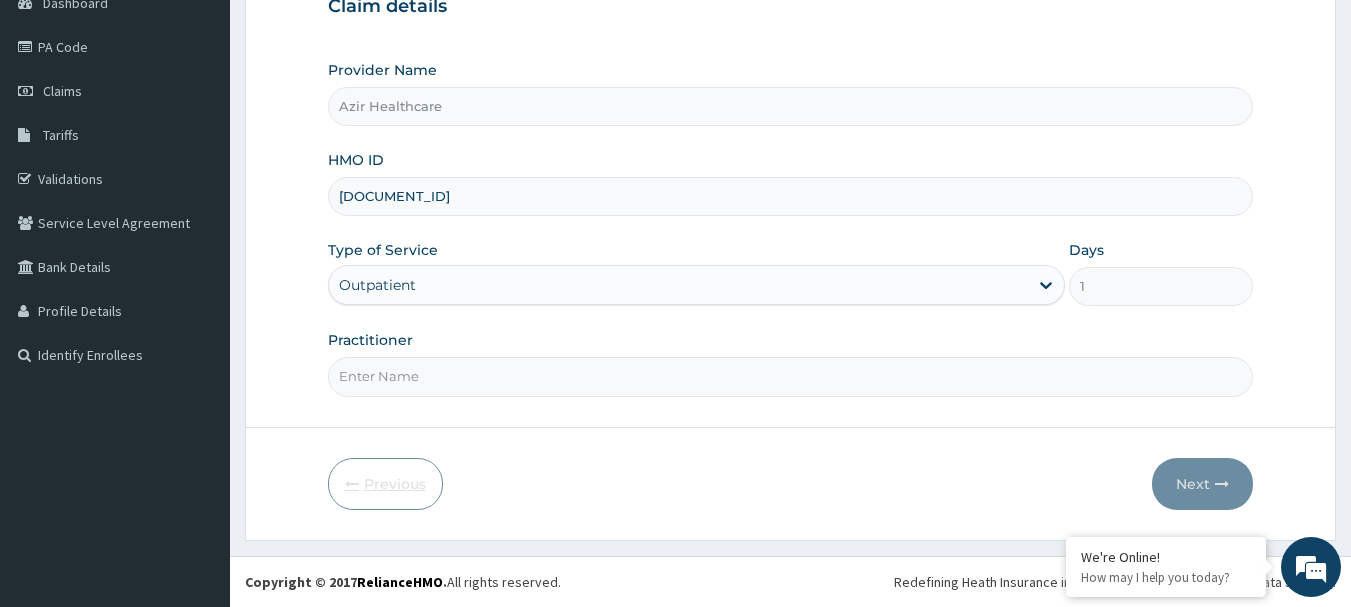 type on "DR ADELEYE" 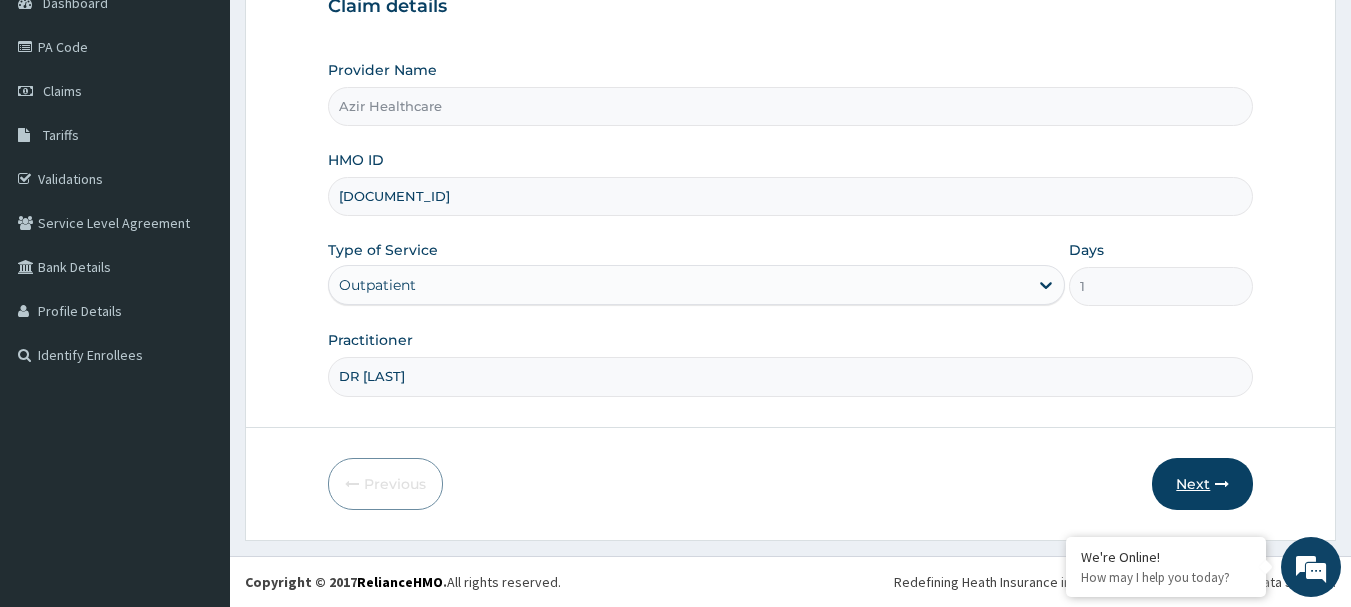 click on "Next" at bounding box center (1202, 484) 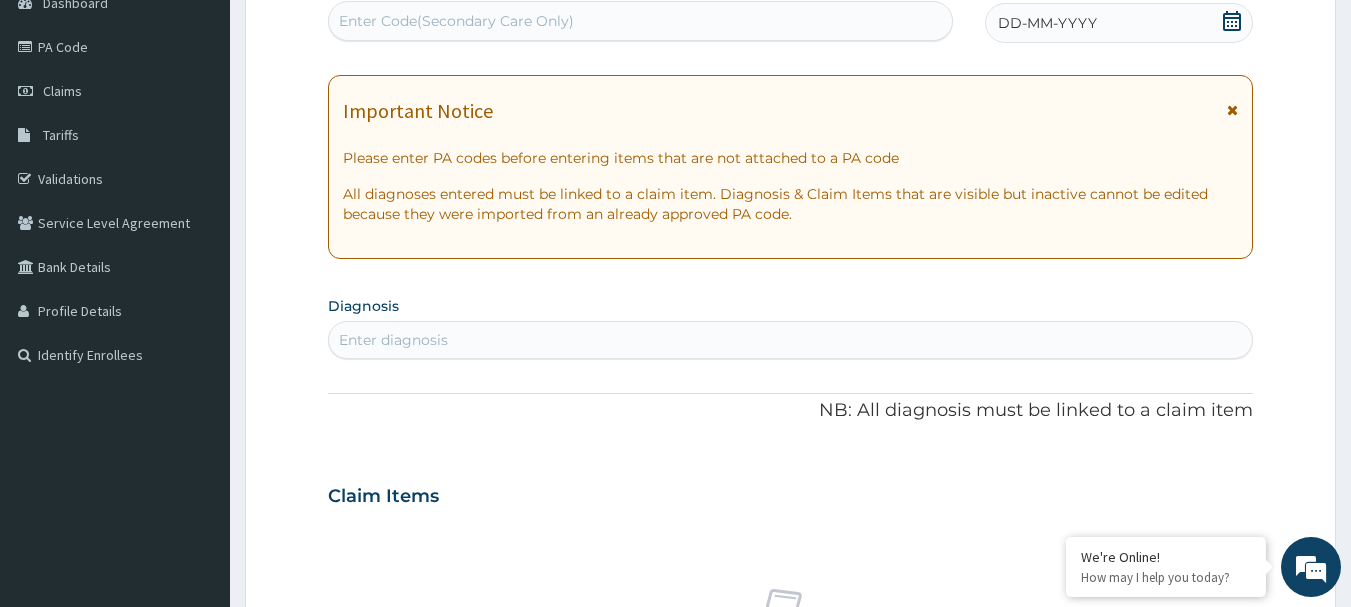 click 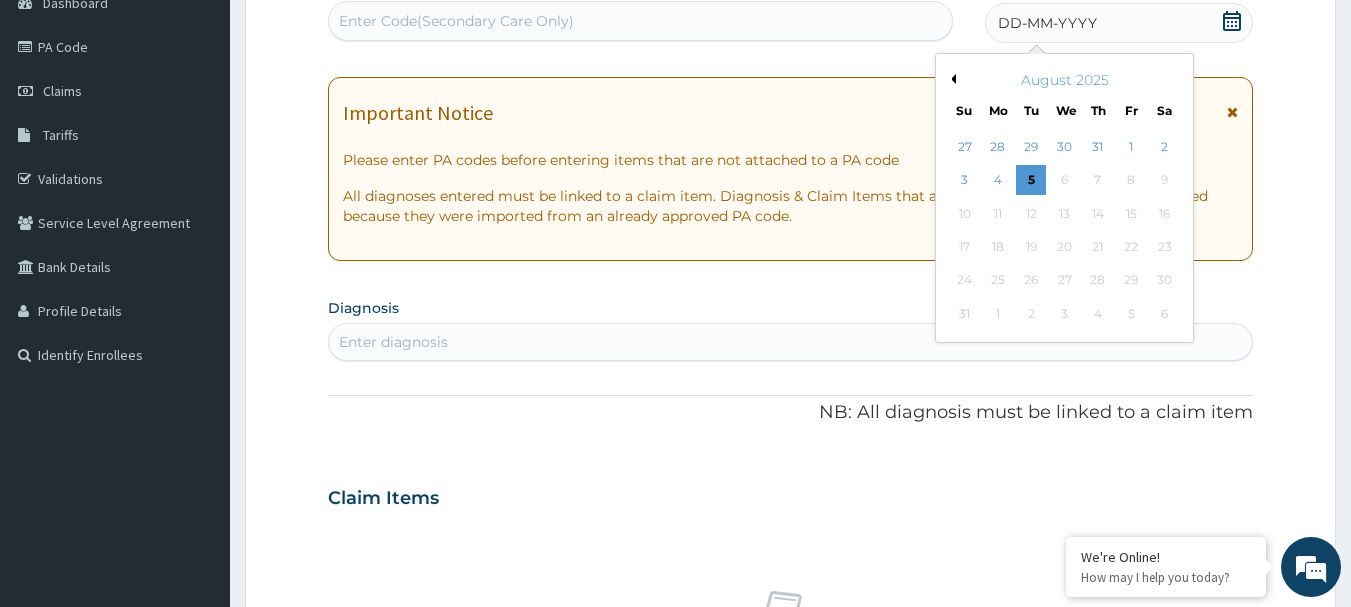 click on "Previous Month" at bounding box center [951, 79] 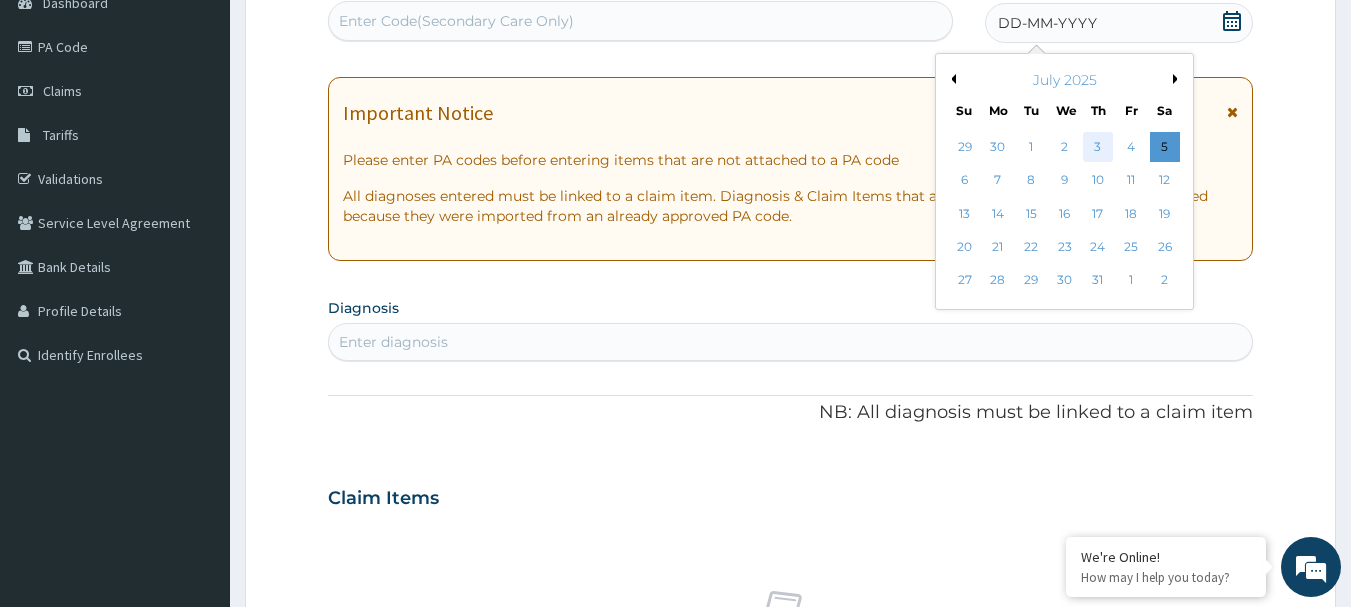 click on "3" at bounding box center (1098, 147) 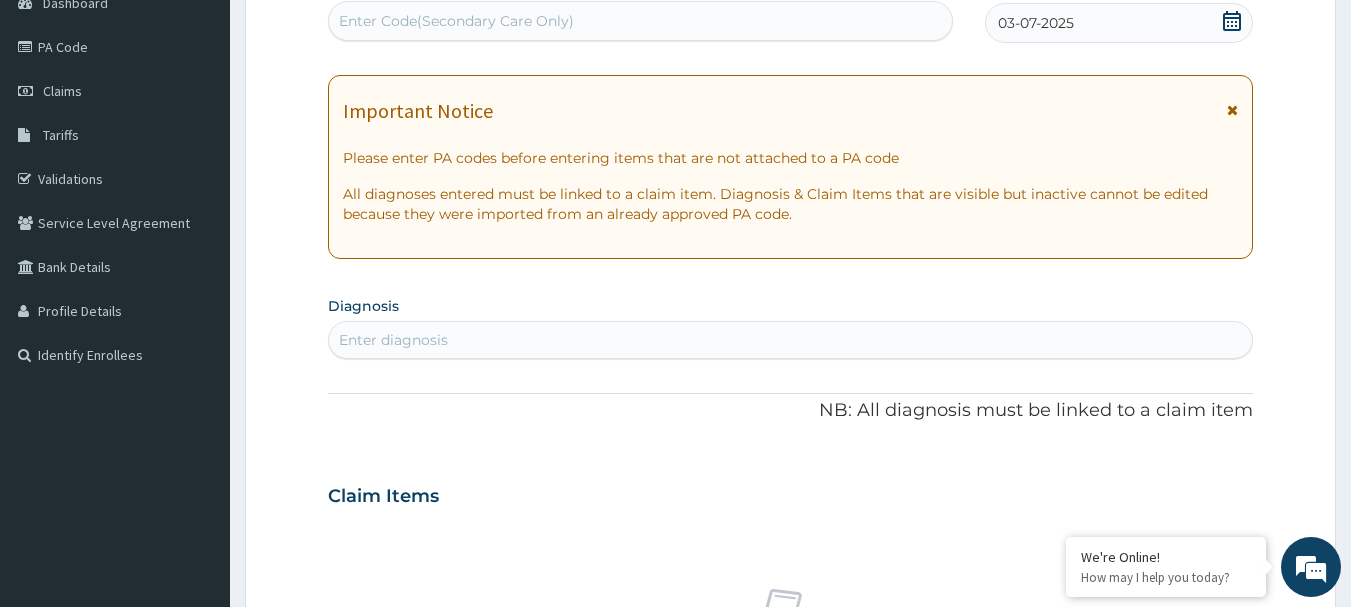 click on "Enter diagnosis" at bounding box center [791, 340] 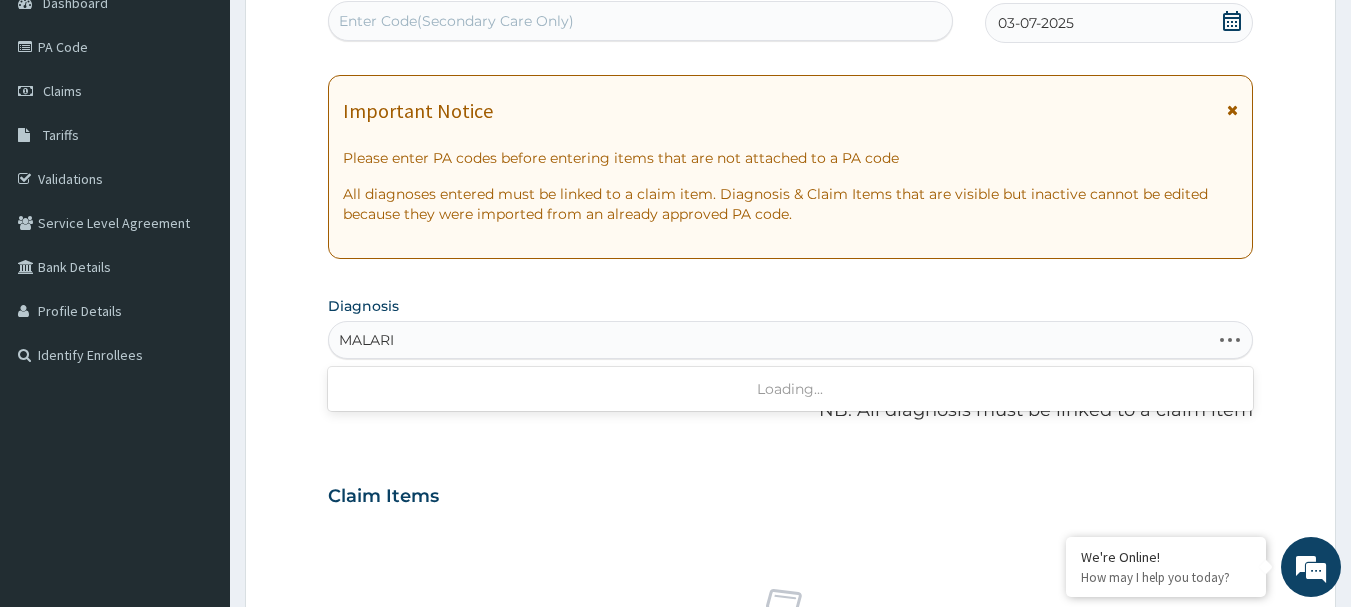 type on "MALARIA" 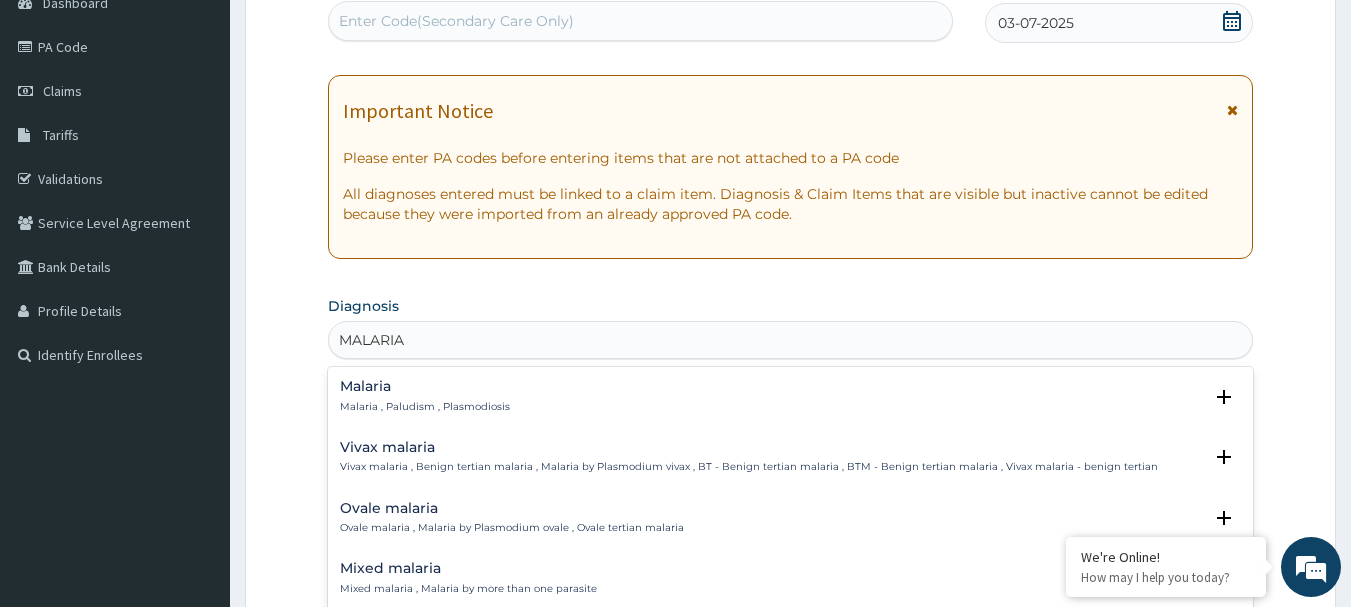 click on "Malaria , Paludism , Plasmodiosis" at bounding box center (425, 407) 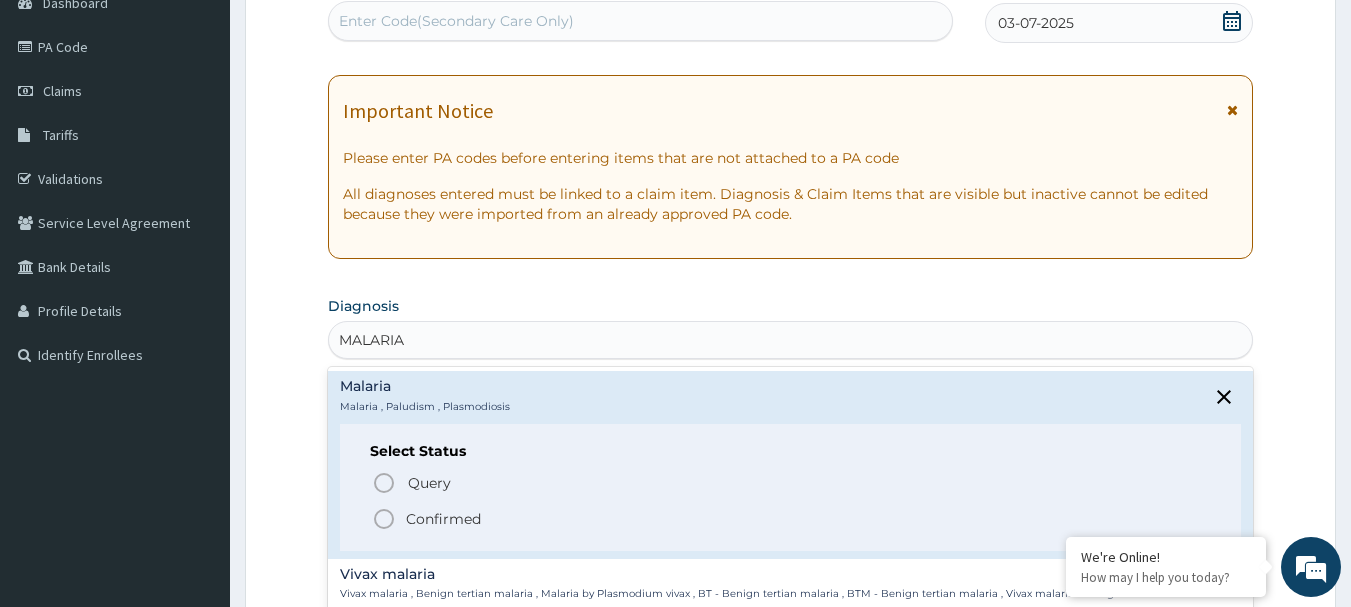 click 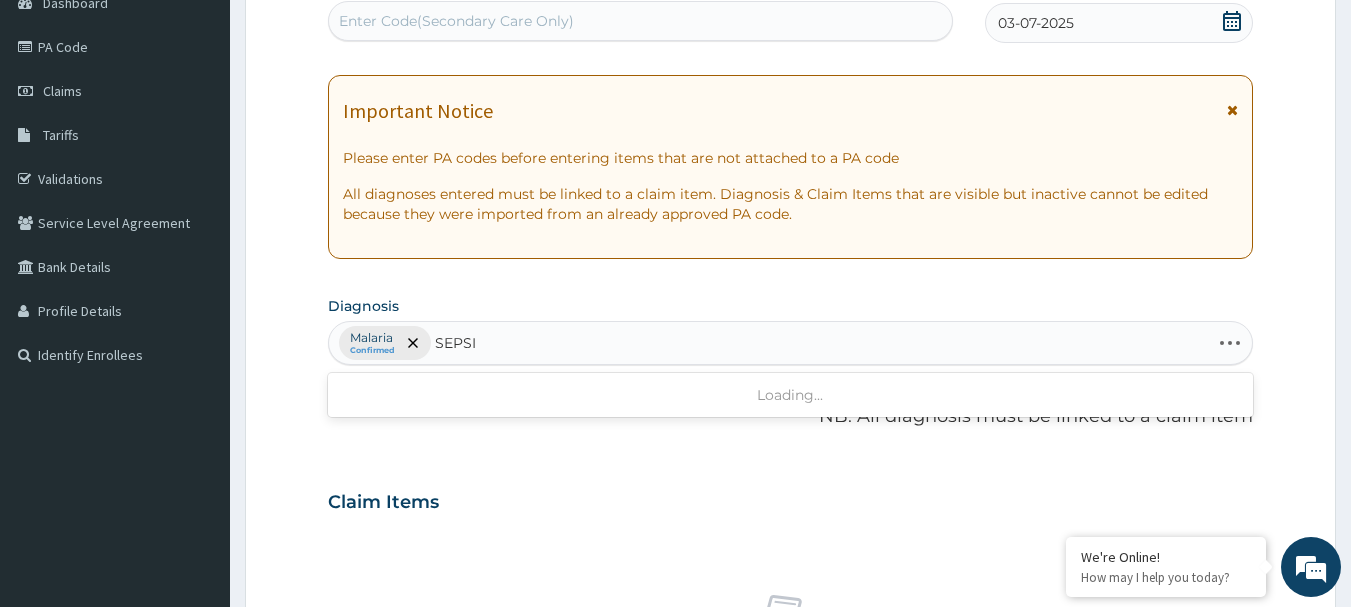 type on "SEPSIS" 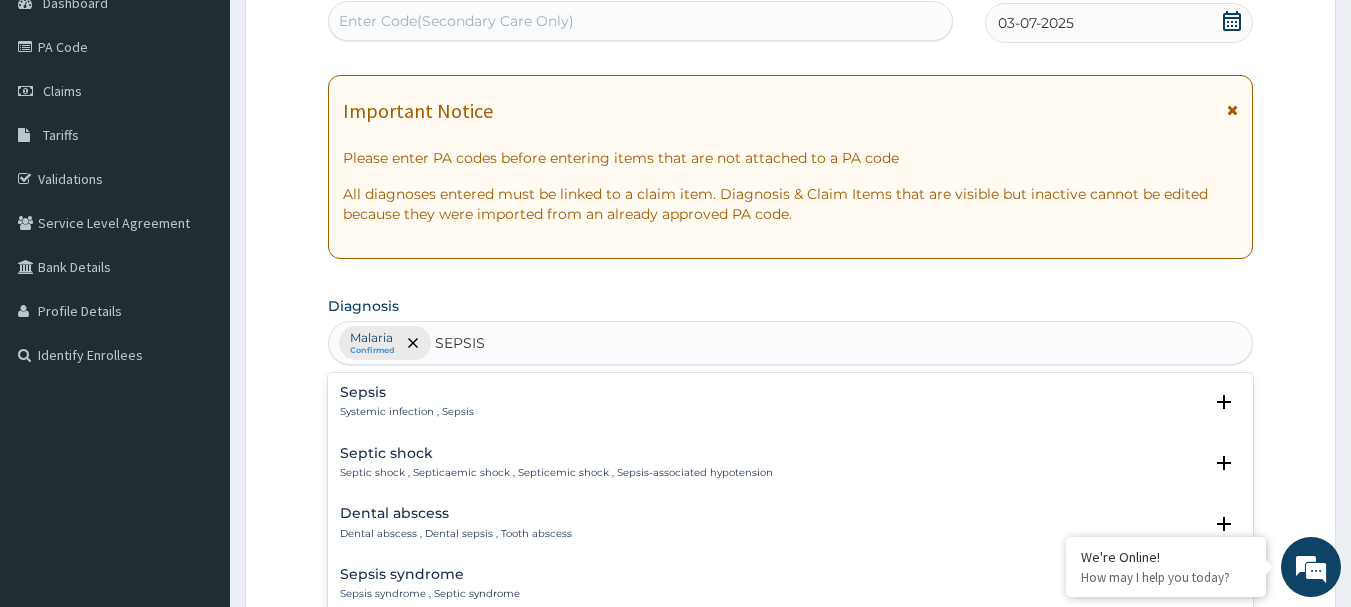 click on "Systemic infection , Sepsis" at bounding box center [407, 412] 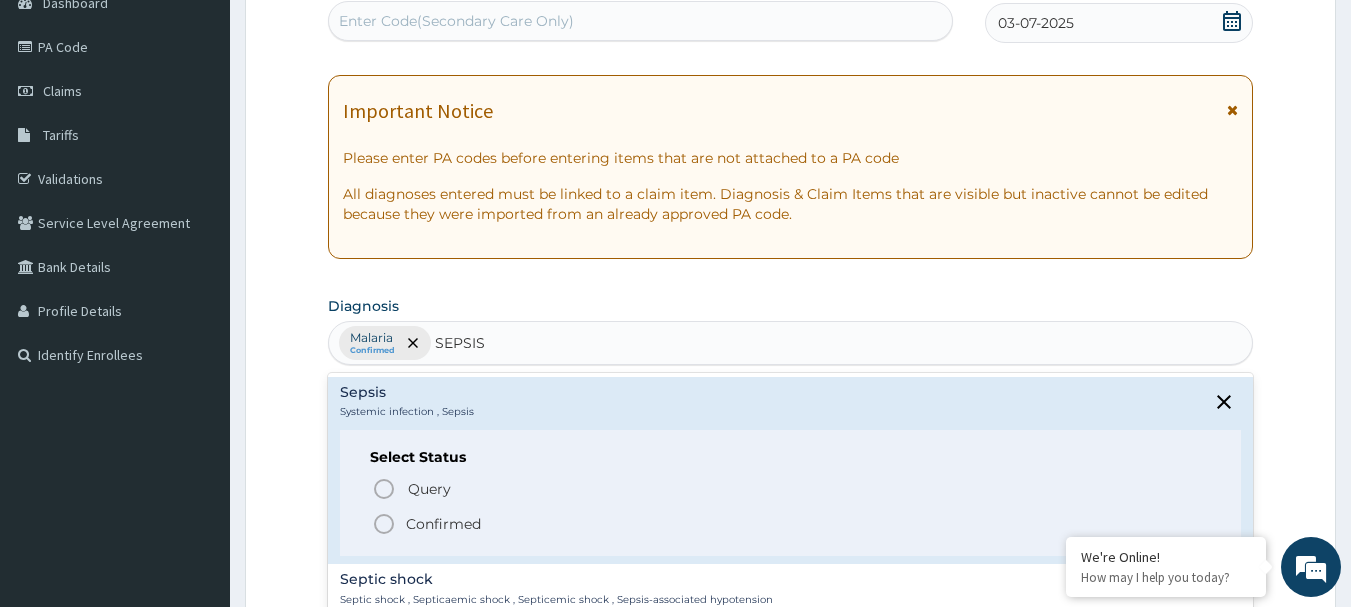 click 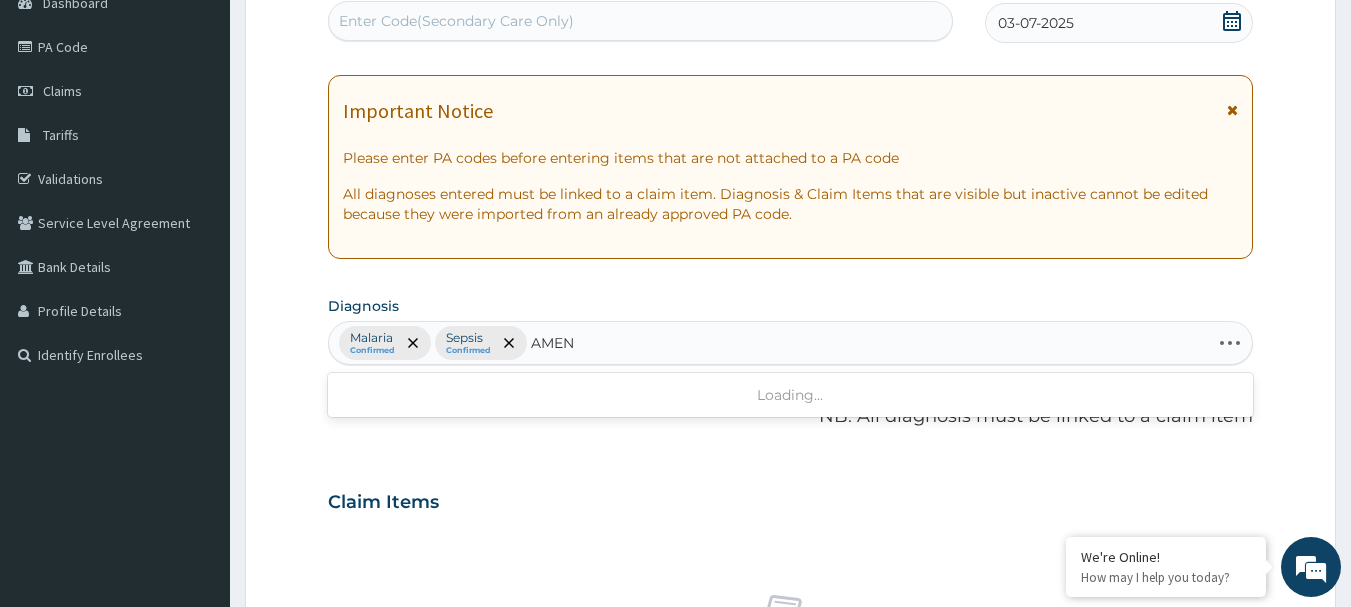 type on "AMENO" 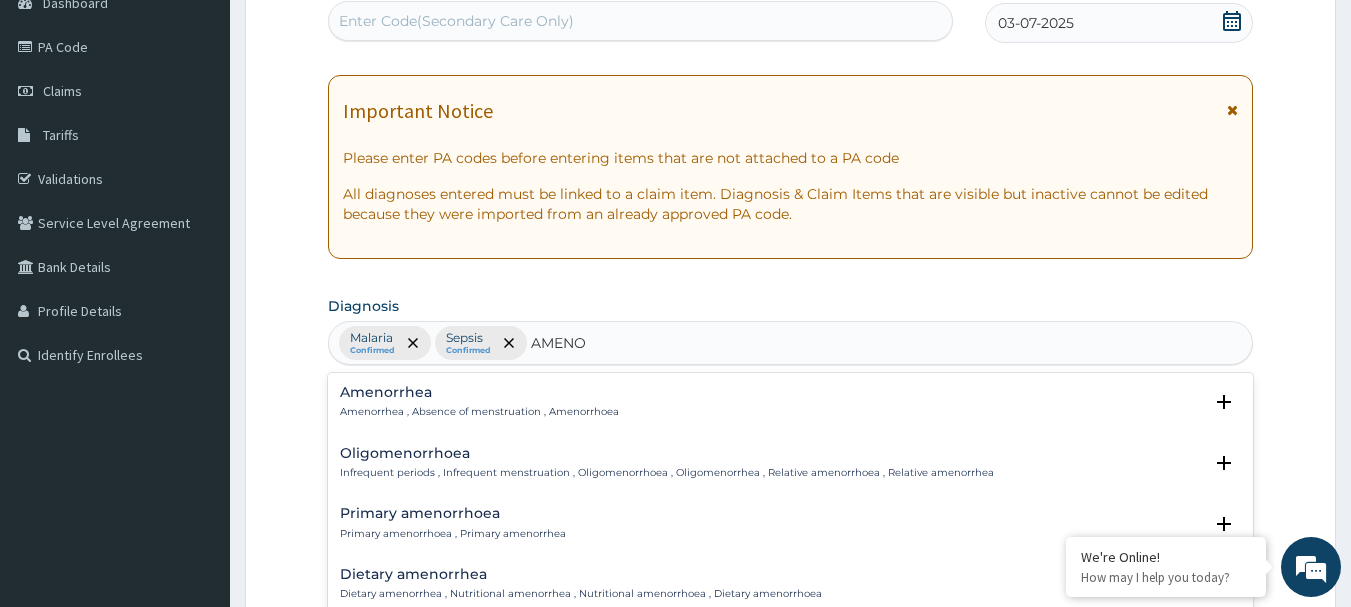 click on "Amenorrhea Amenorrhea , Absence of menstruation , Amenorrhoea" at bounding box center [479, 402] 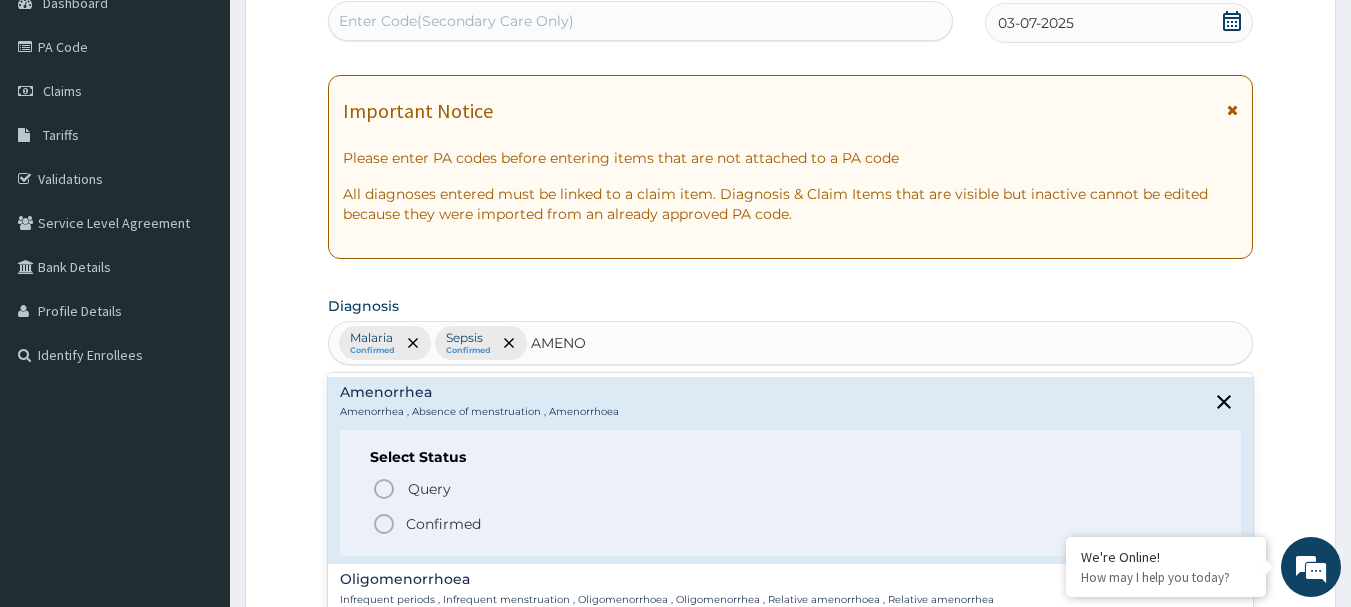 click 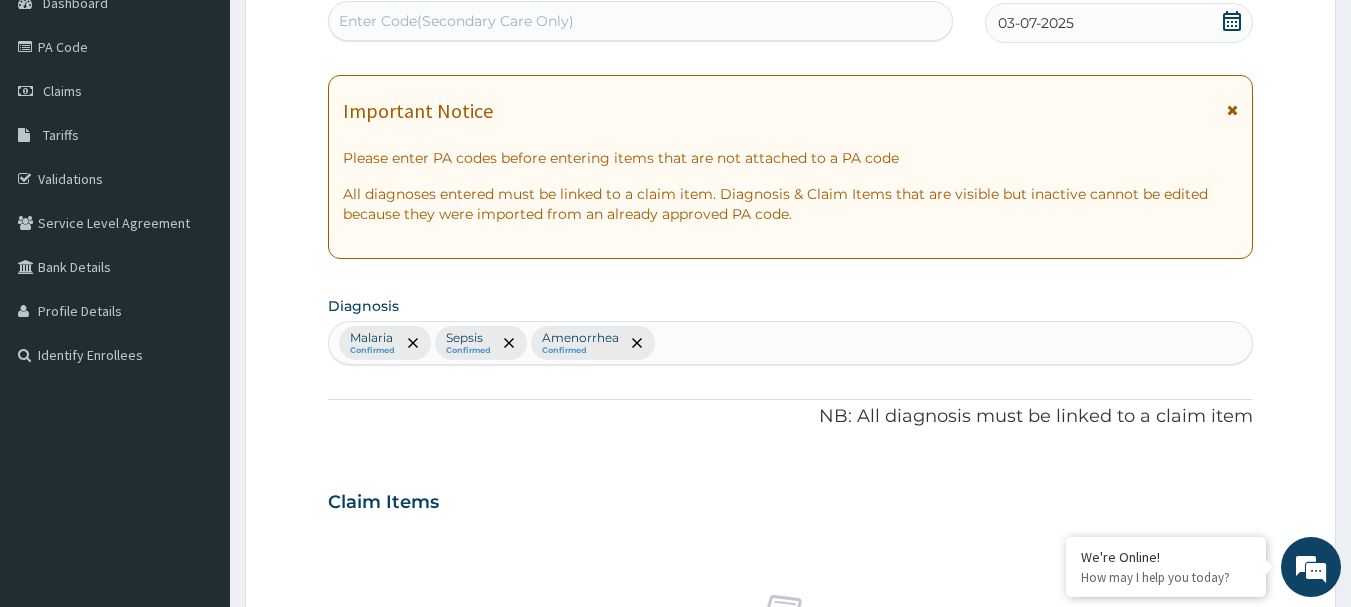 scroll, scrollTop: 746, scrollLeft: 0, axis: vertical 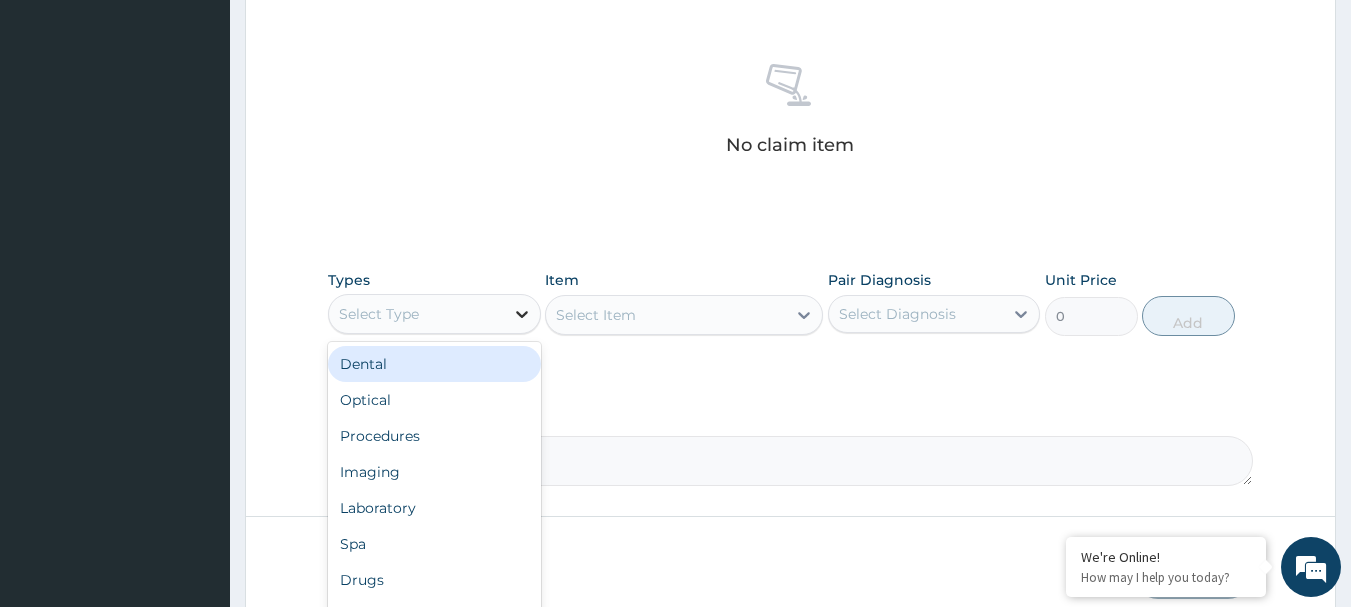 click 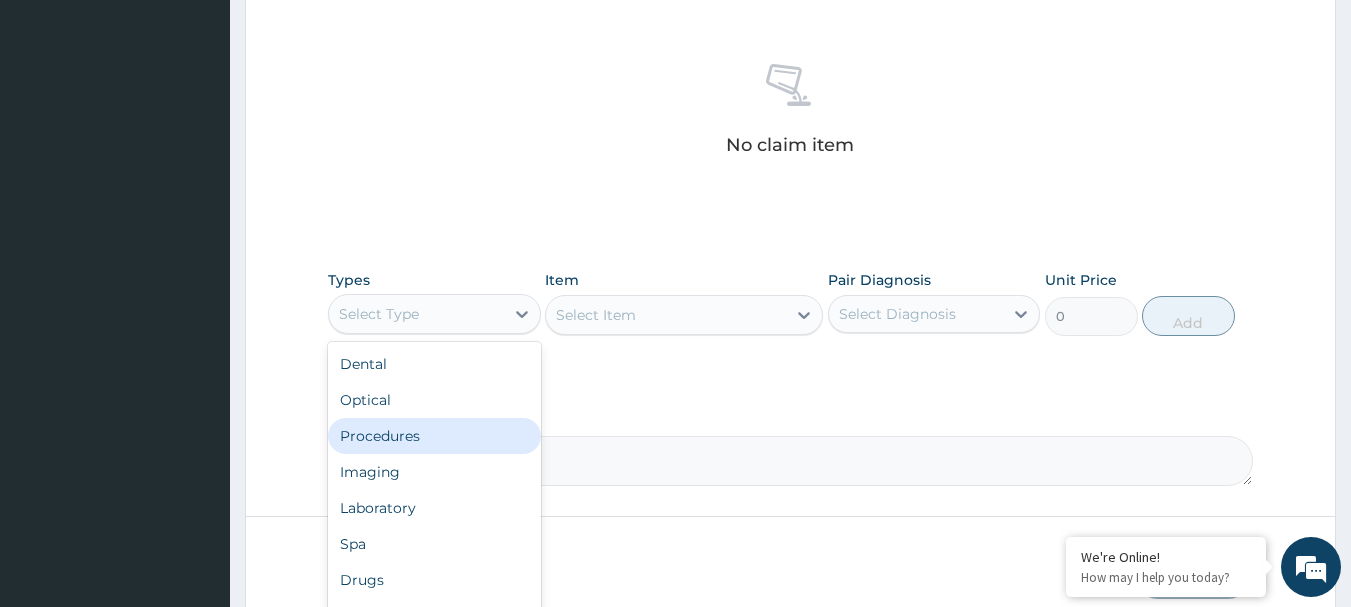 click on "Procedures" at bounding box center (434, 436) 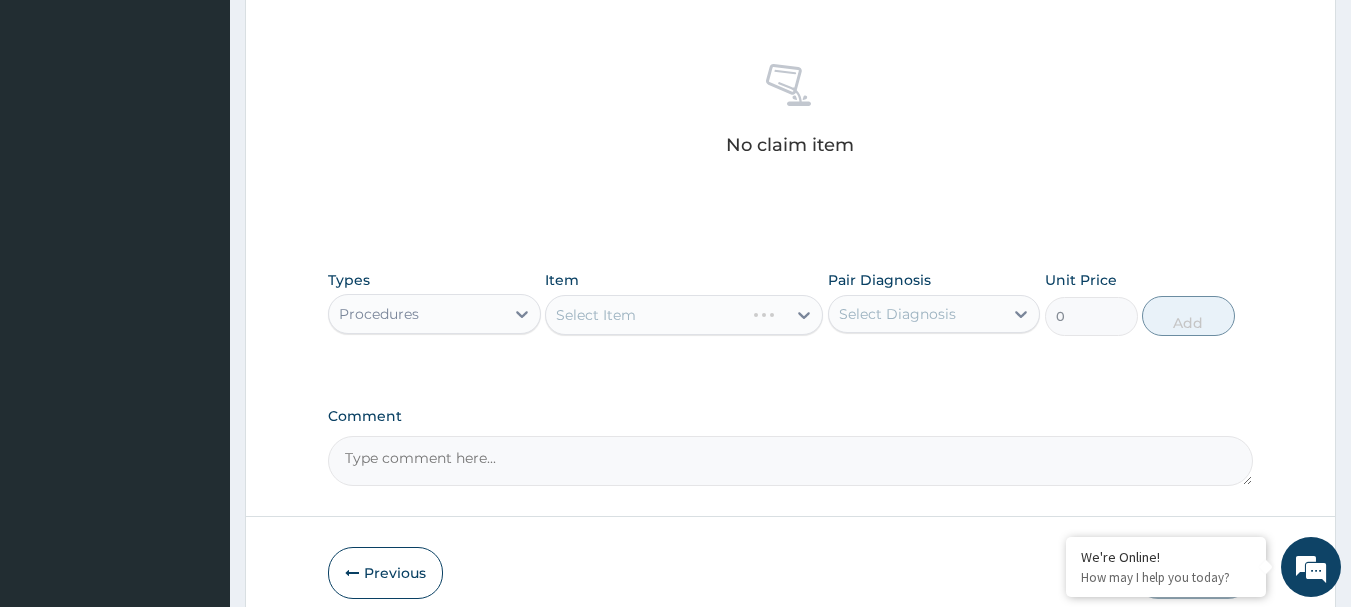 click on "Select Item" at bounding box center [684, 315] 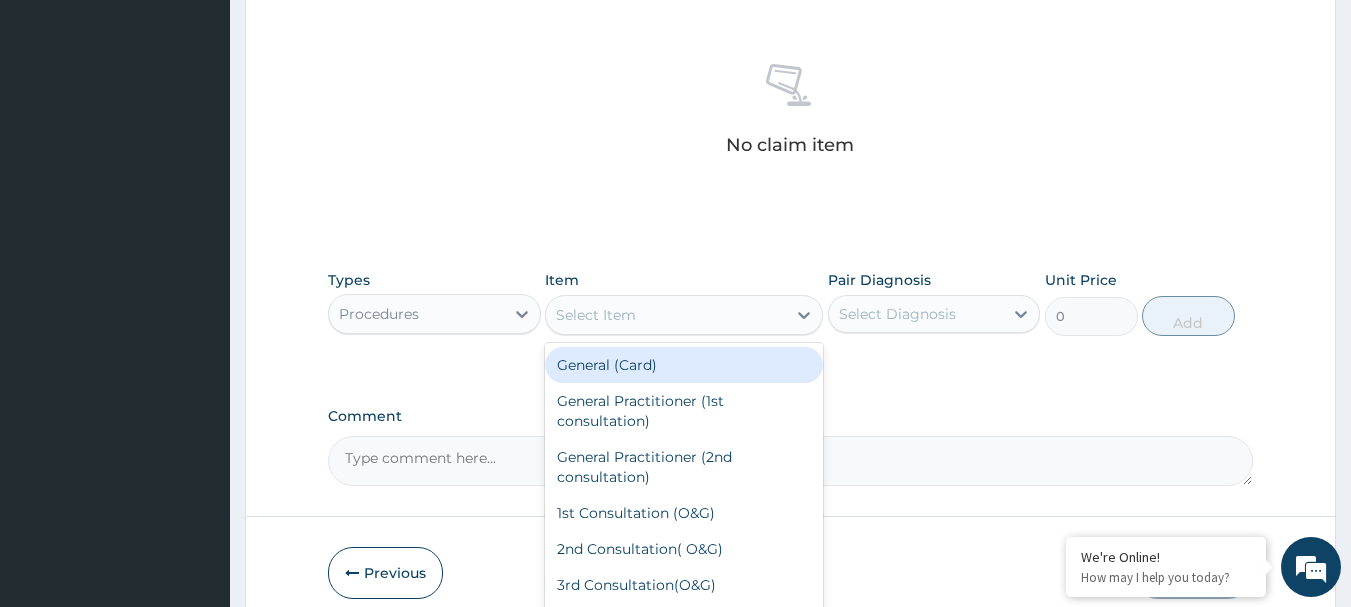 click 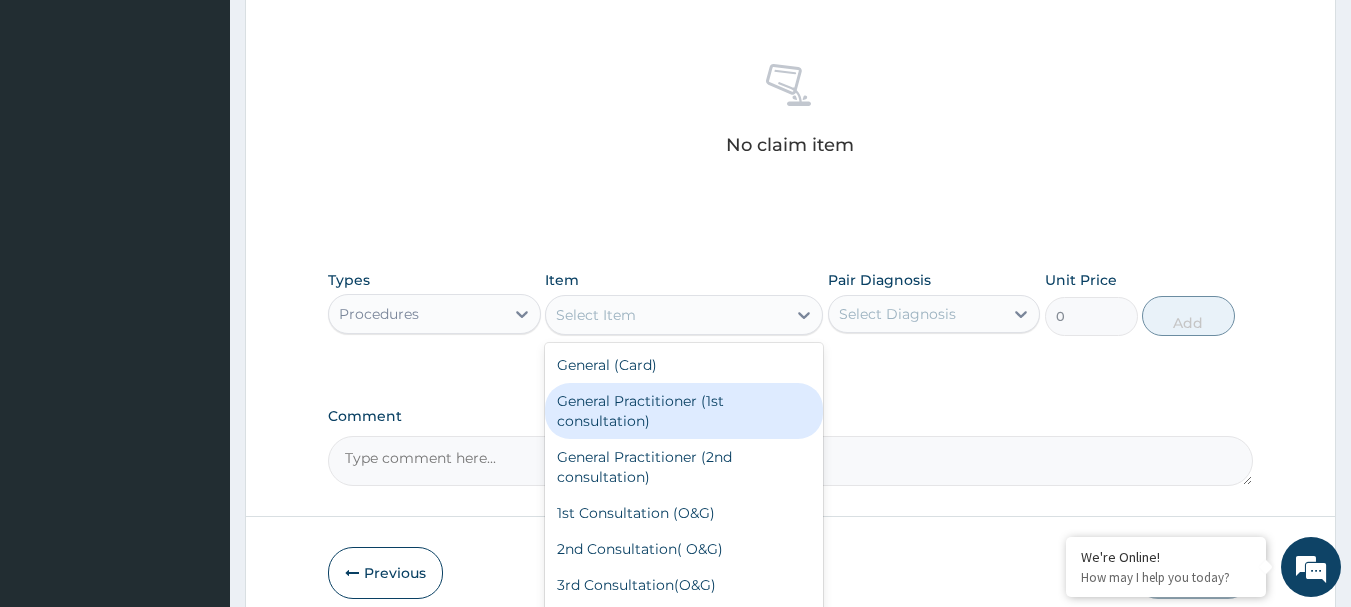 click on "General Practitioner (1st consultation)" at bounding box center (684, 411) 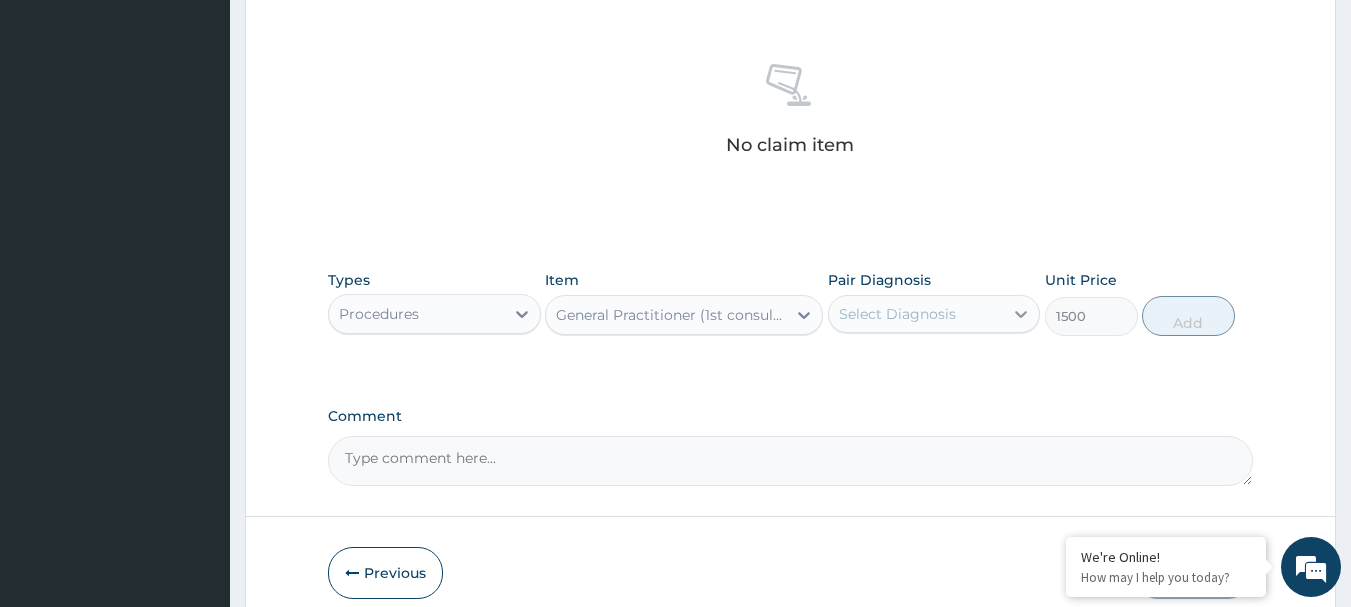 click 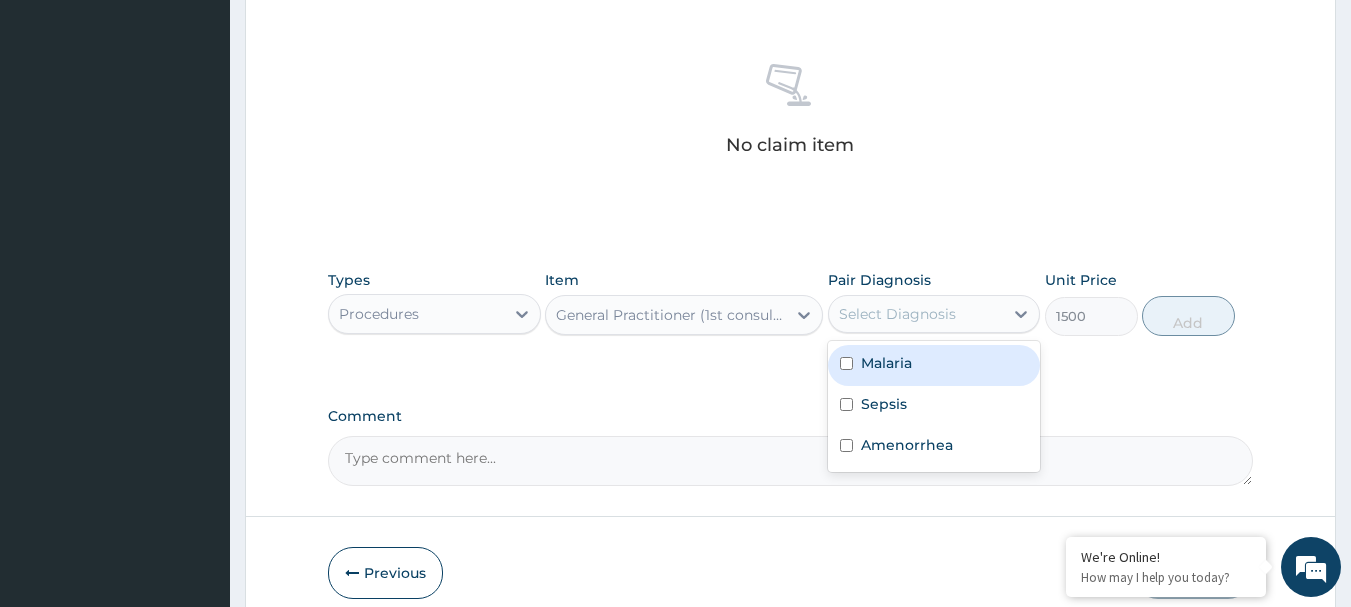 click on "Malaria" at bounding box center (886, 363) 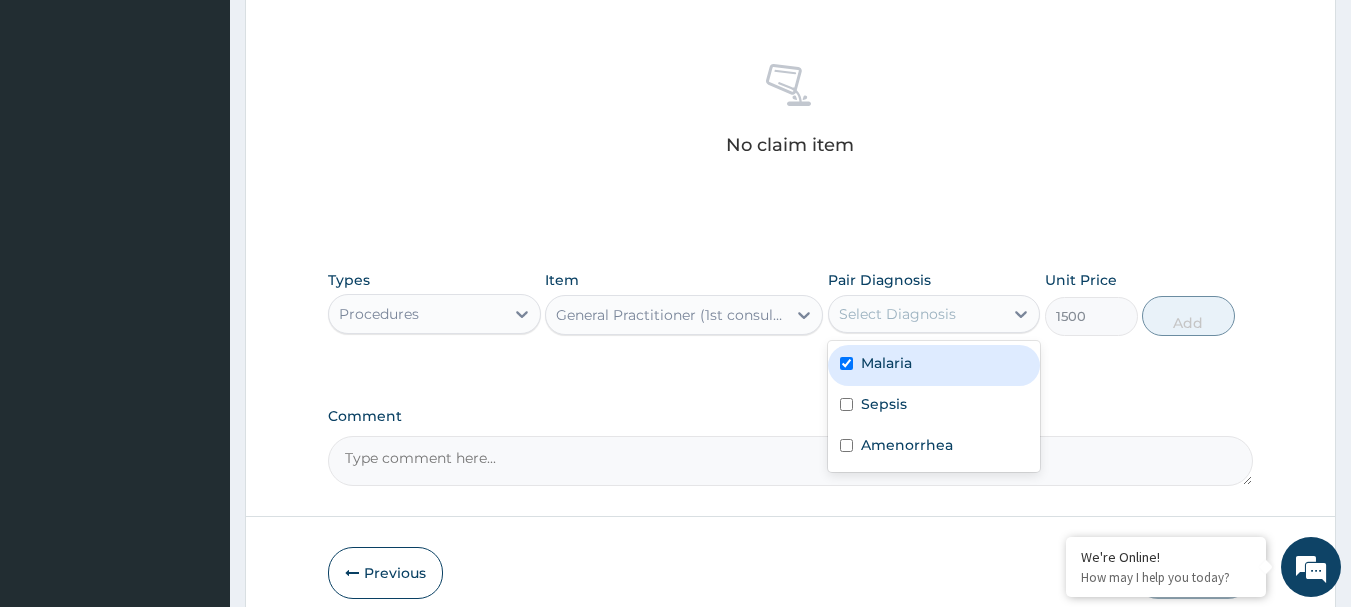 checkbox on "true" 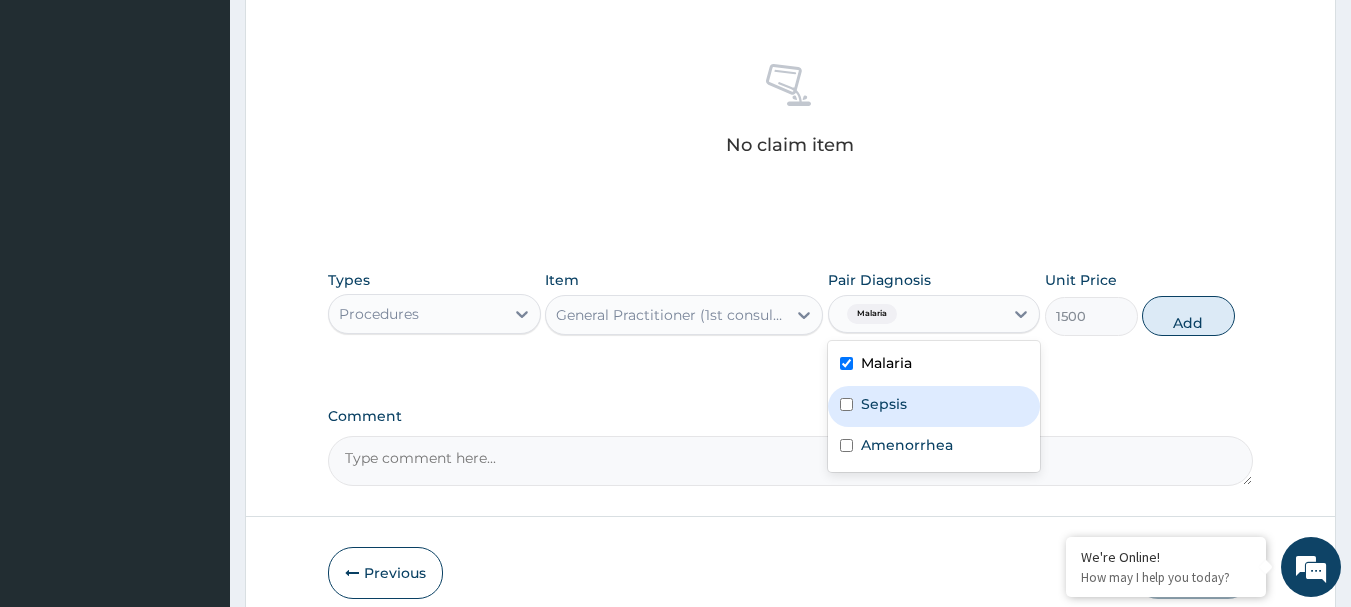 click on "Sepsis" at bounding box center [884, 404] 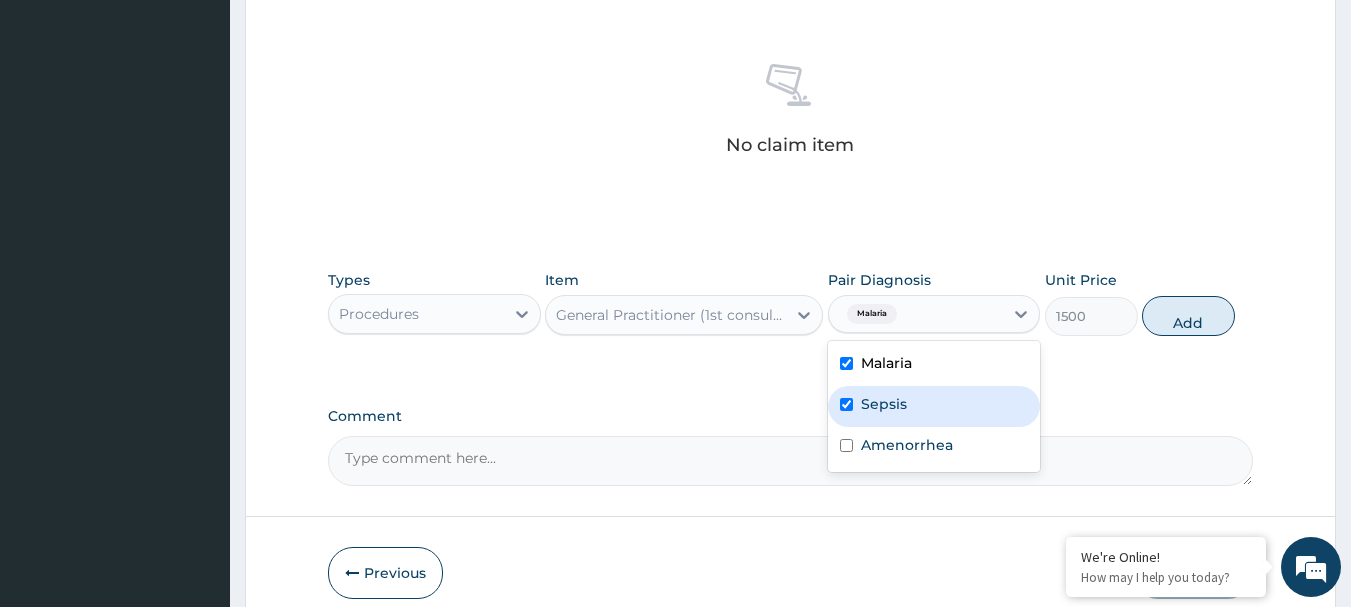 checkbox on "true" 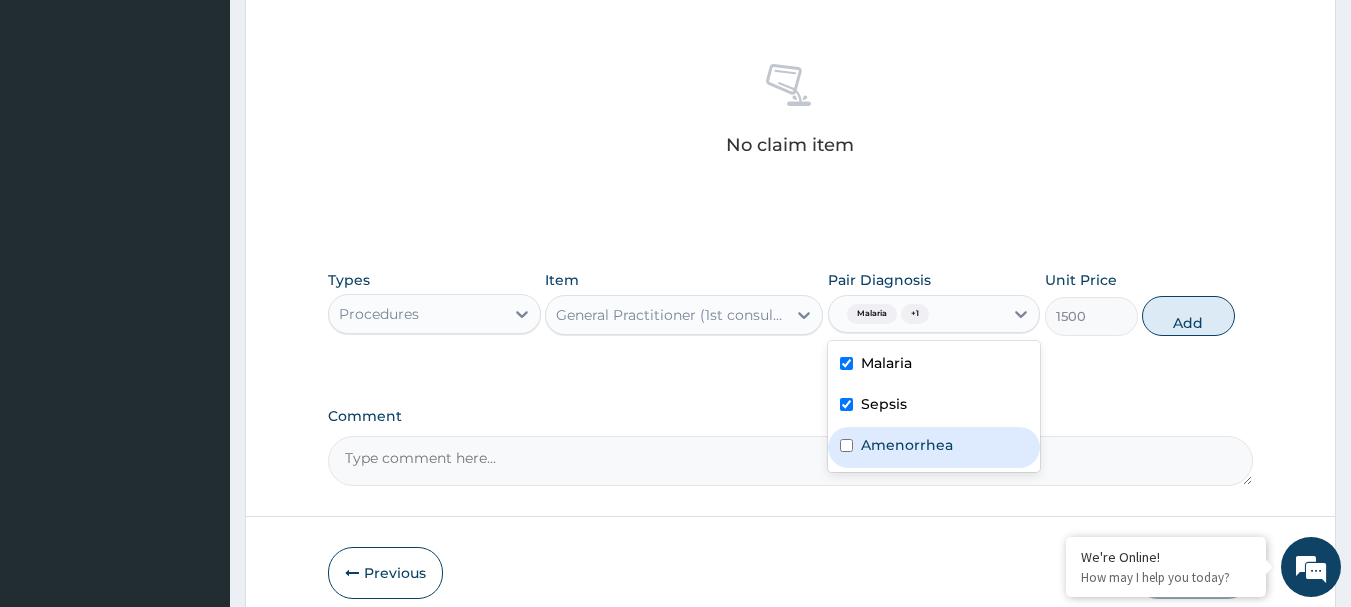 click at bounding box center [846, 445] 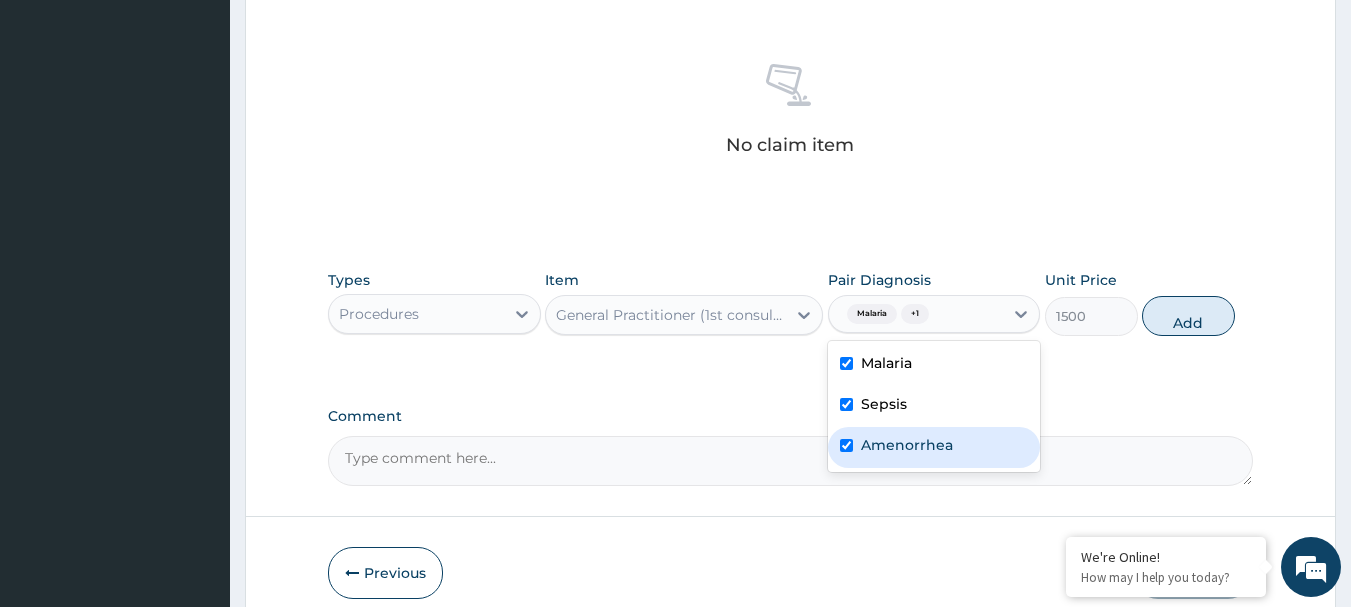 checkbox on "true" 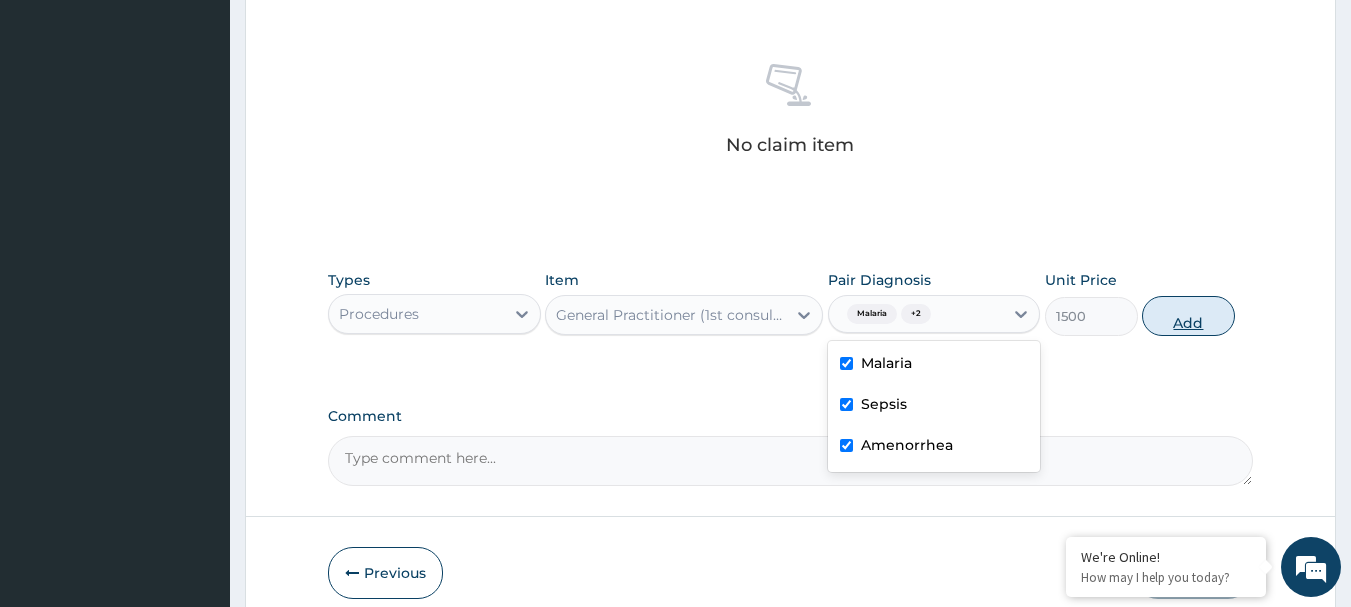 click on "Add" at bounding box center [1188, 316] 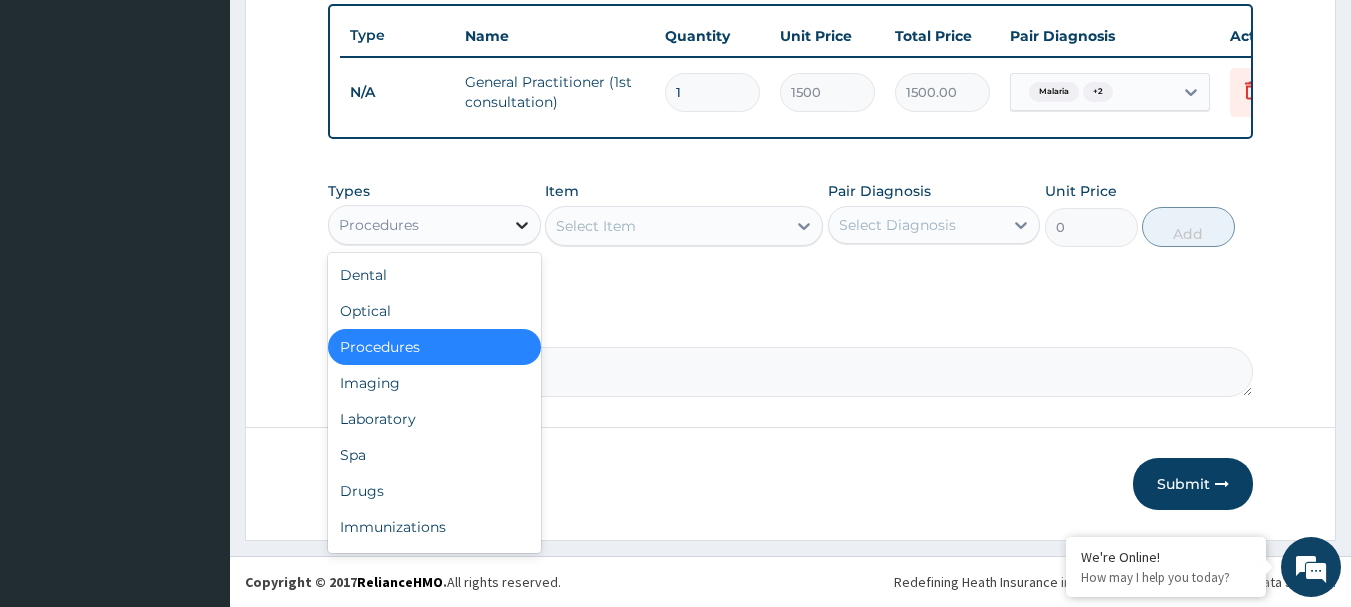 click 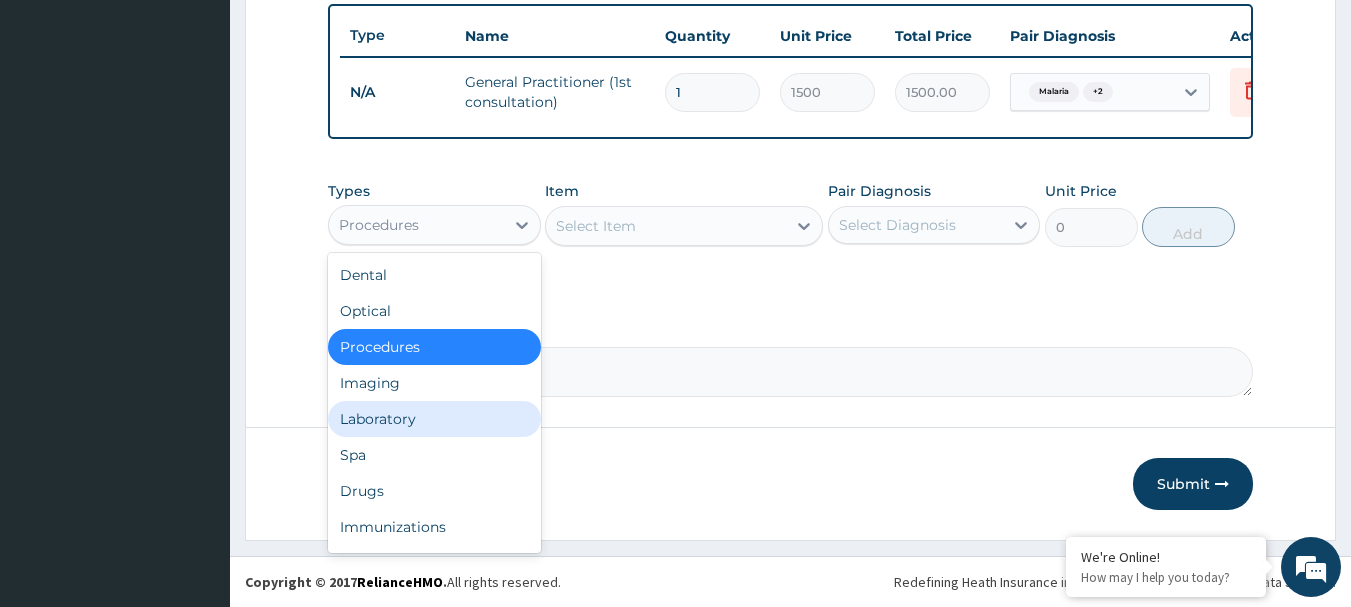 click on "Laboratory" at bounding box center [434, 419] 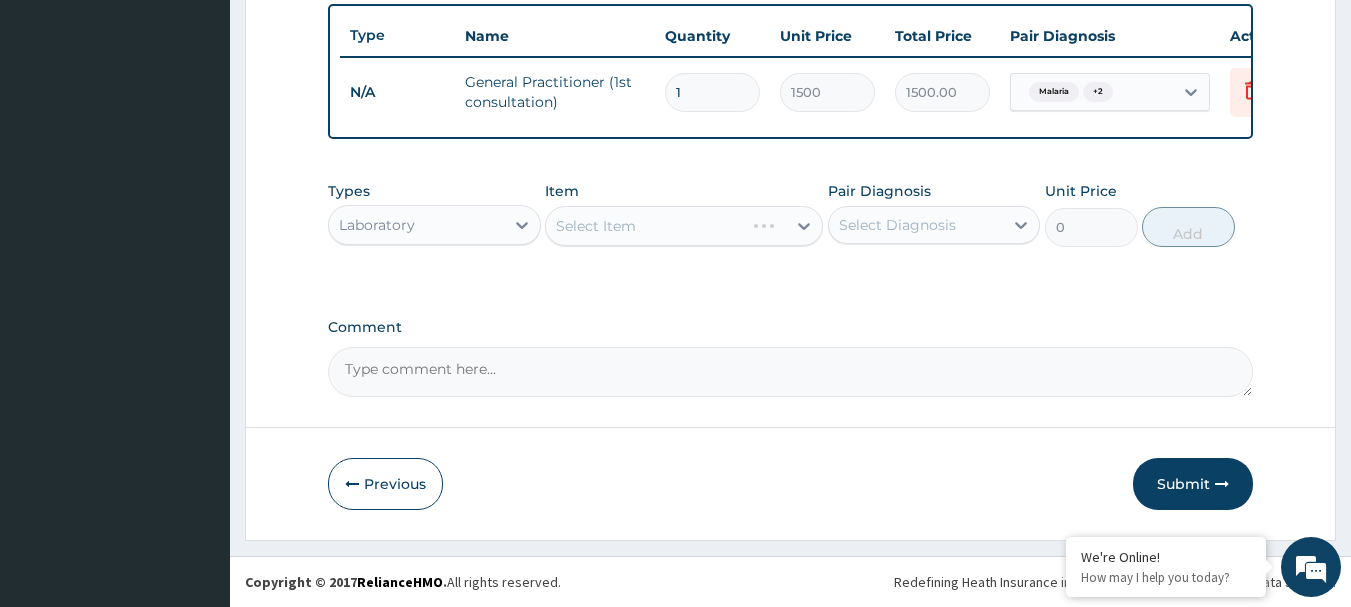 click on "Select Item" at bounding box center [684, 226] 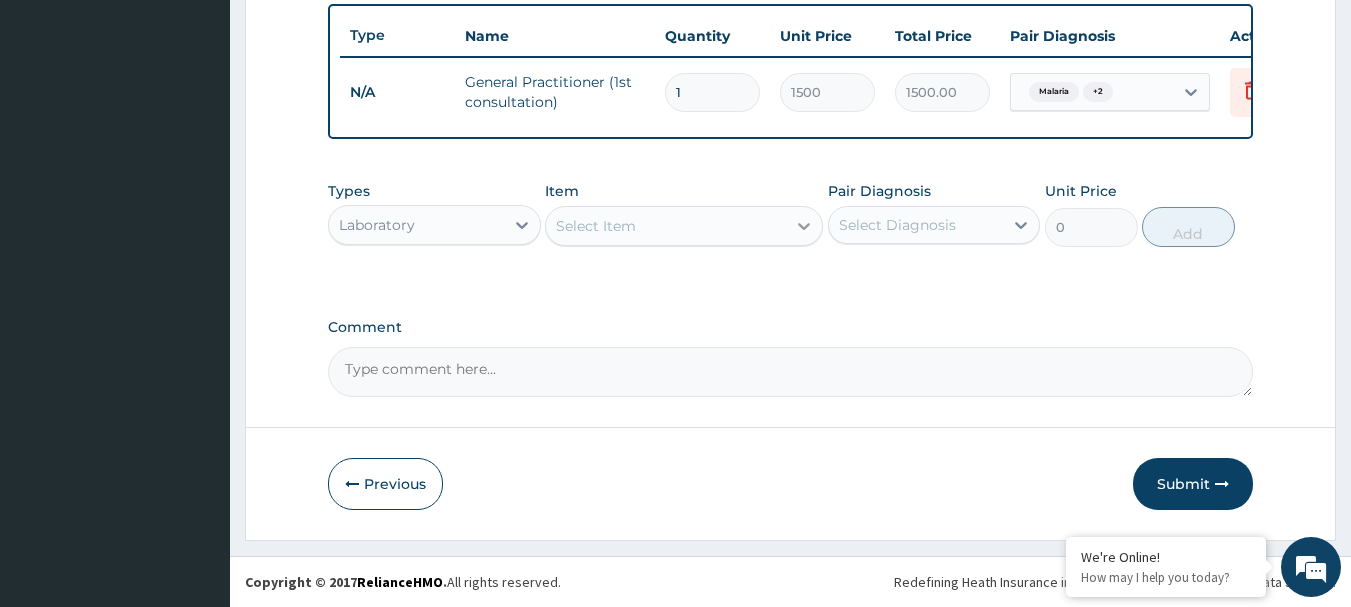 click 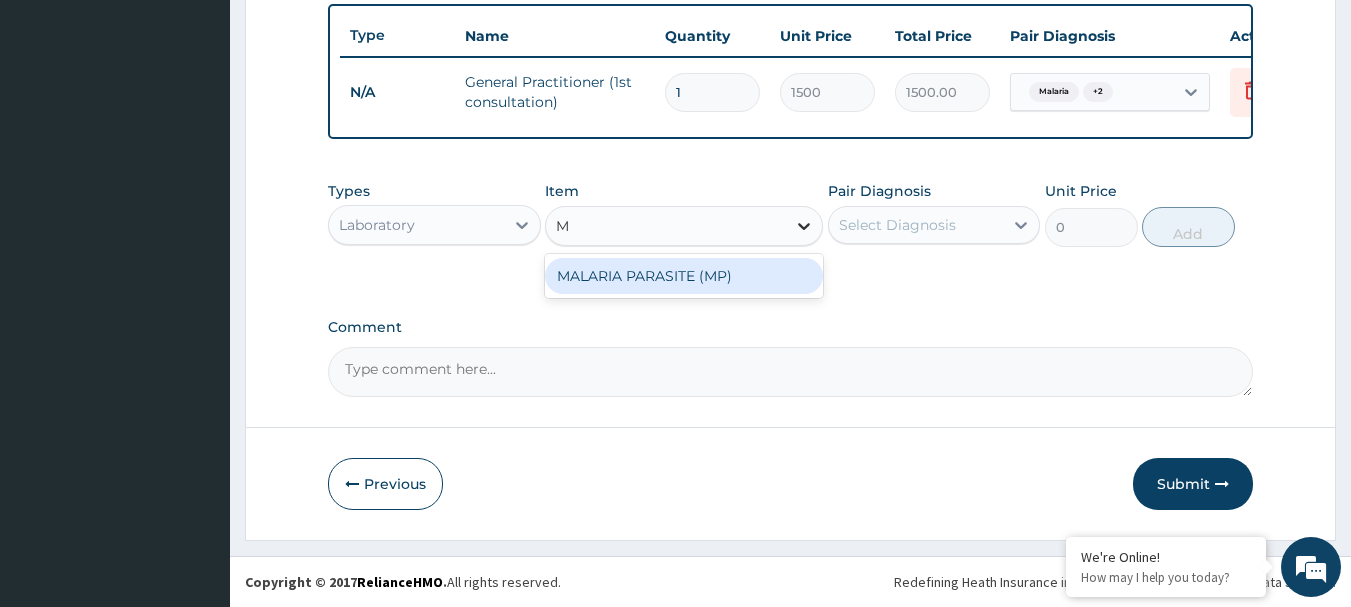 type on "MP" 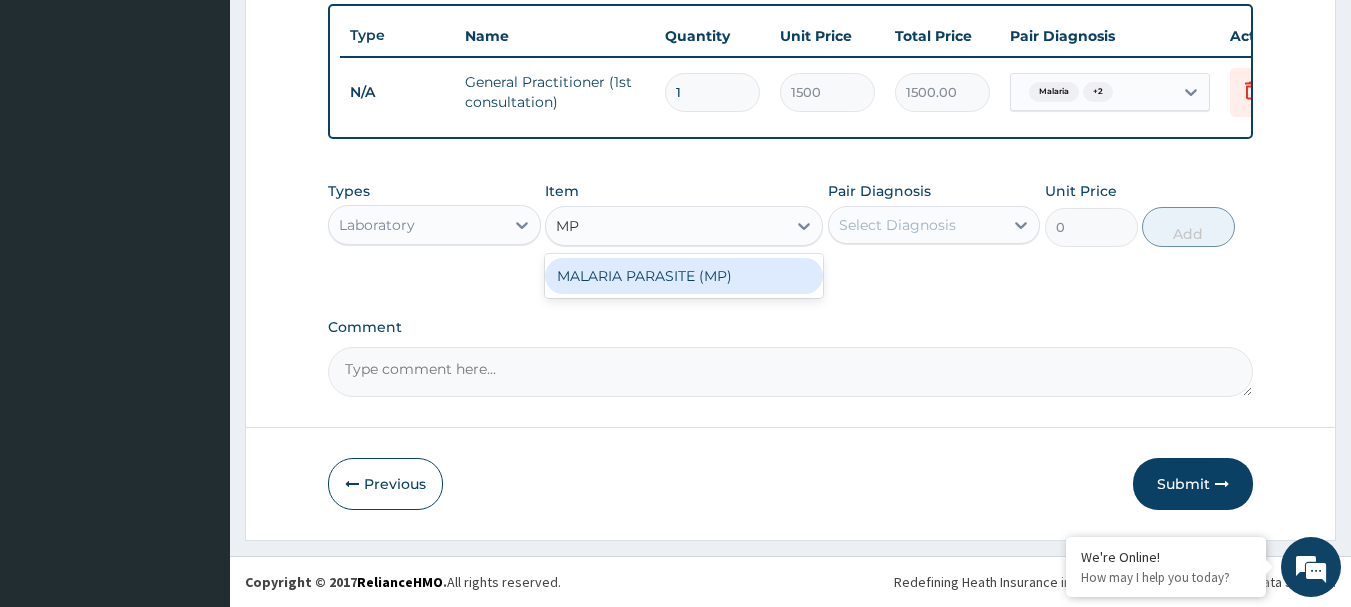 click on "MALARIA PARASITE (MP)" at bounding box center [684, 276] 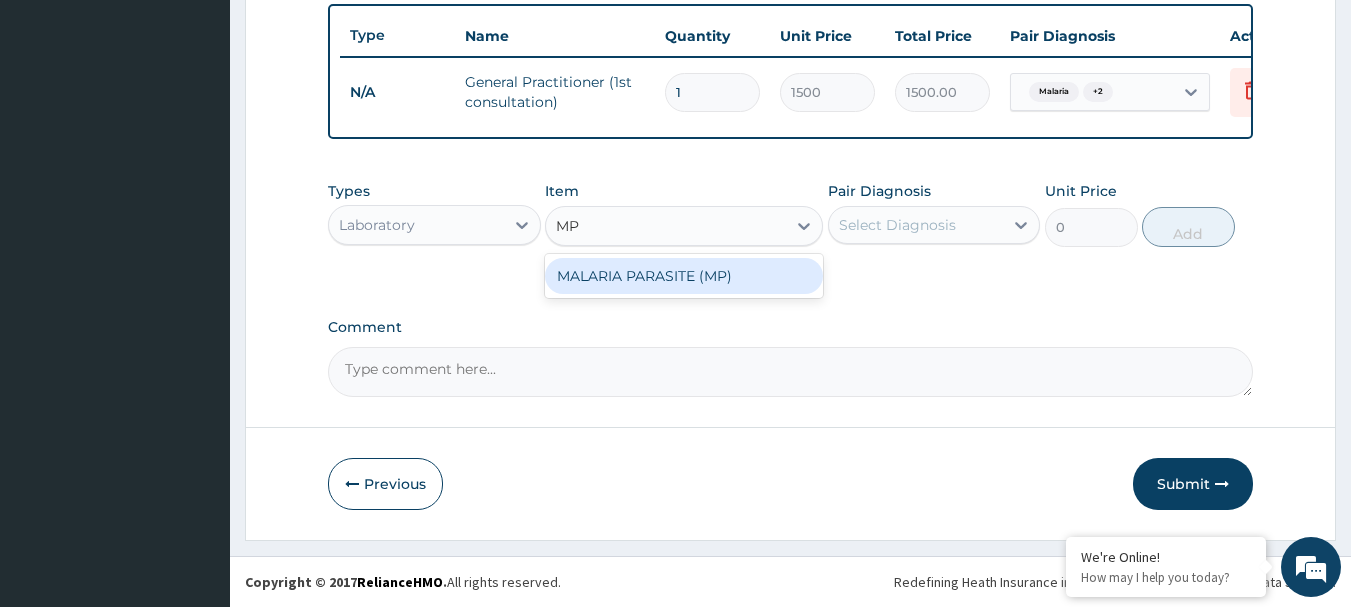 type 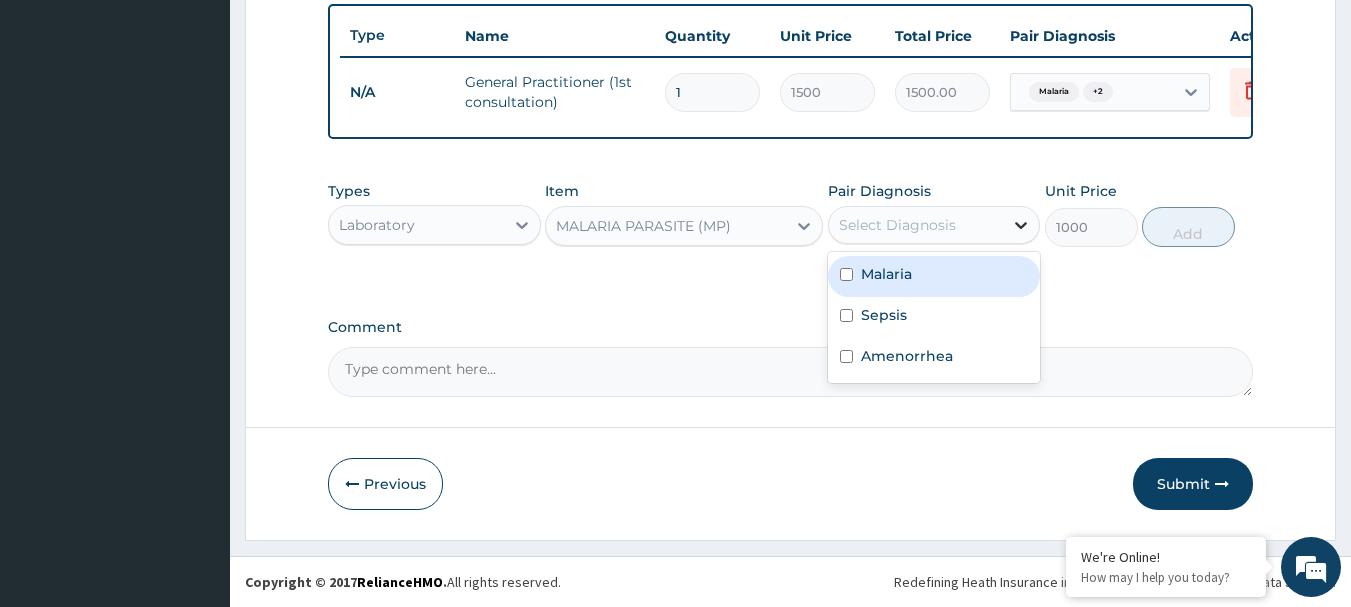 click 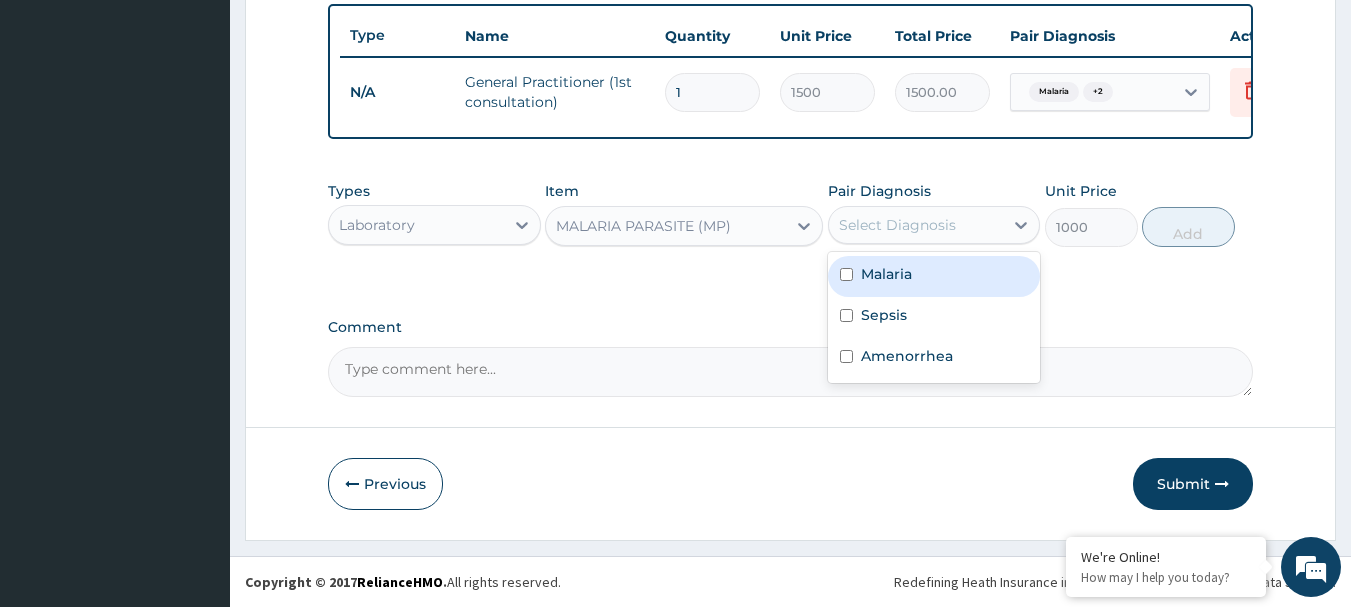 click on "Malaria" at bounding box center [934, 276] 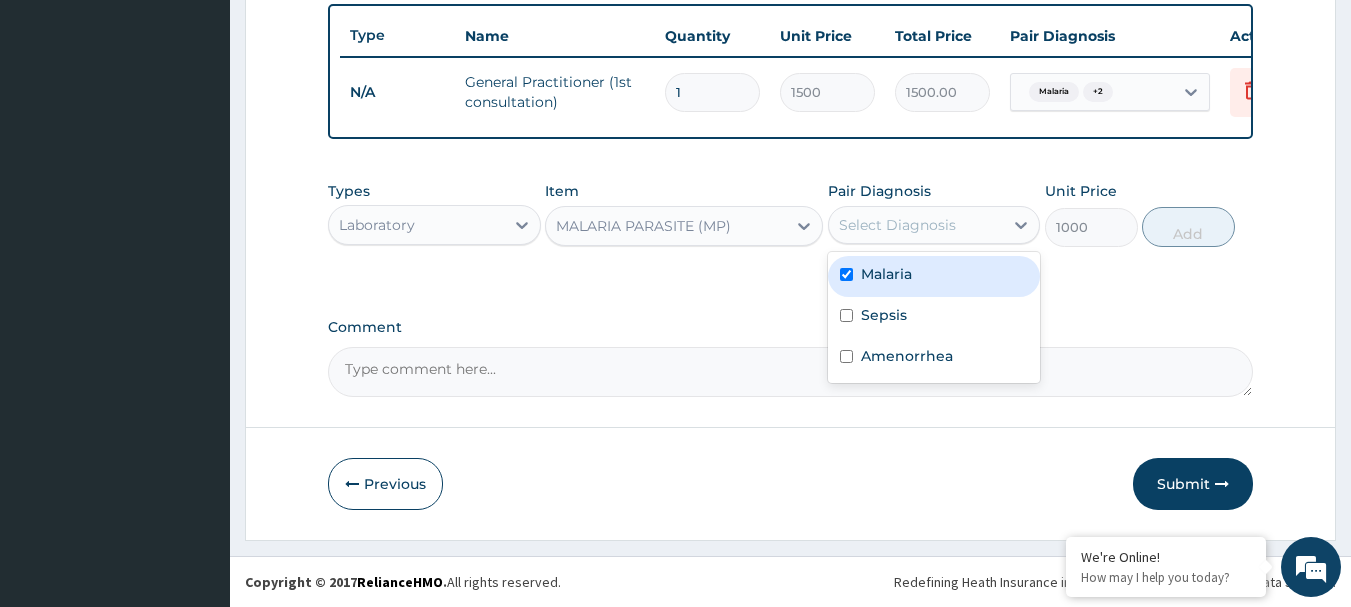 checkbox on "true" 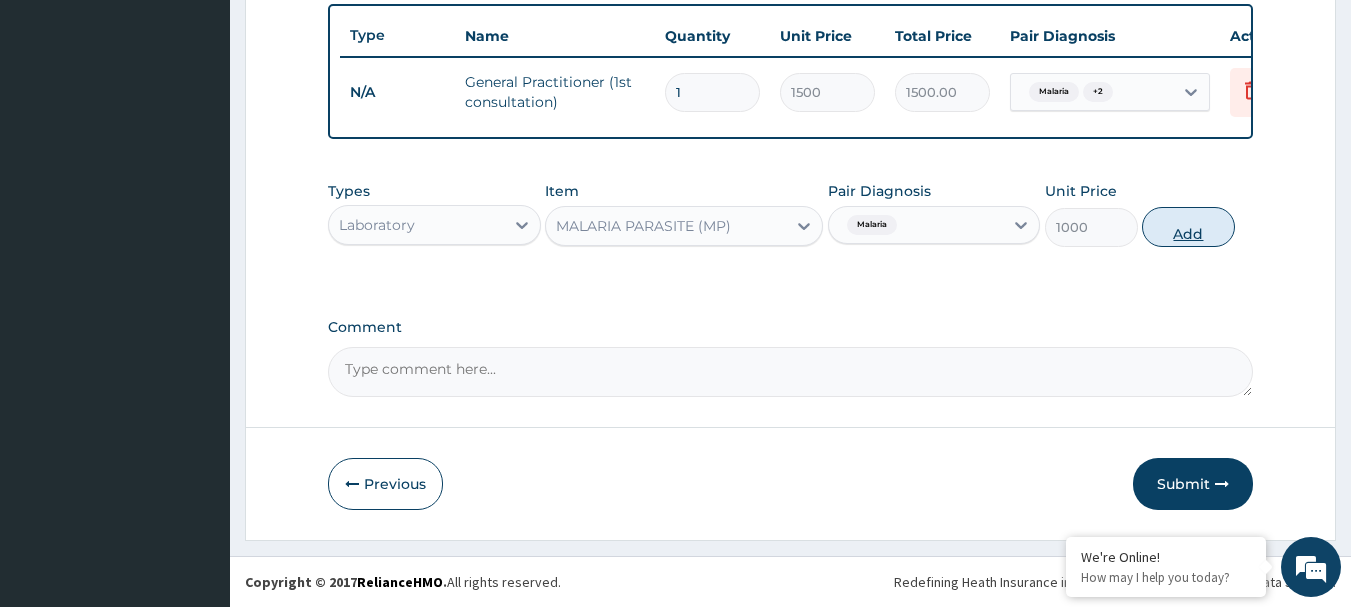 click on "Add" at bounding box center (1188, 227) 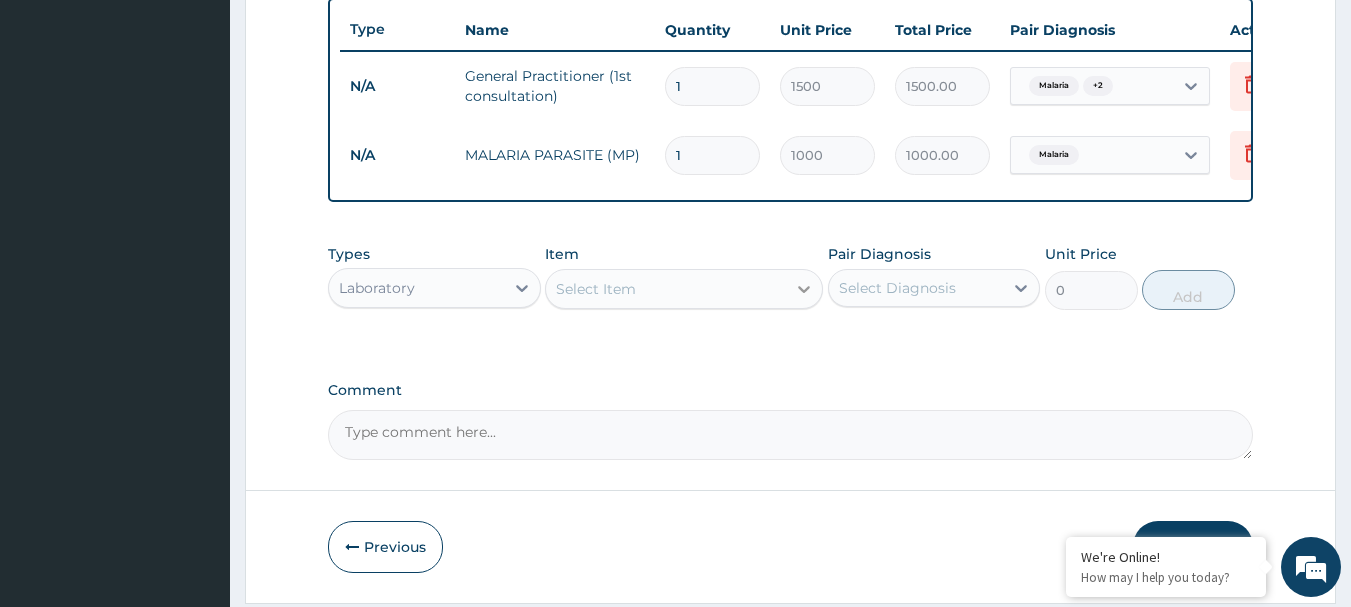 click 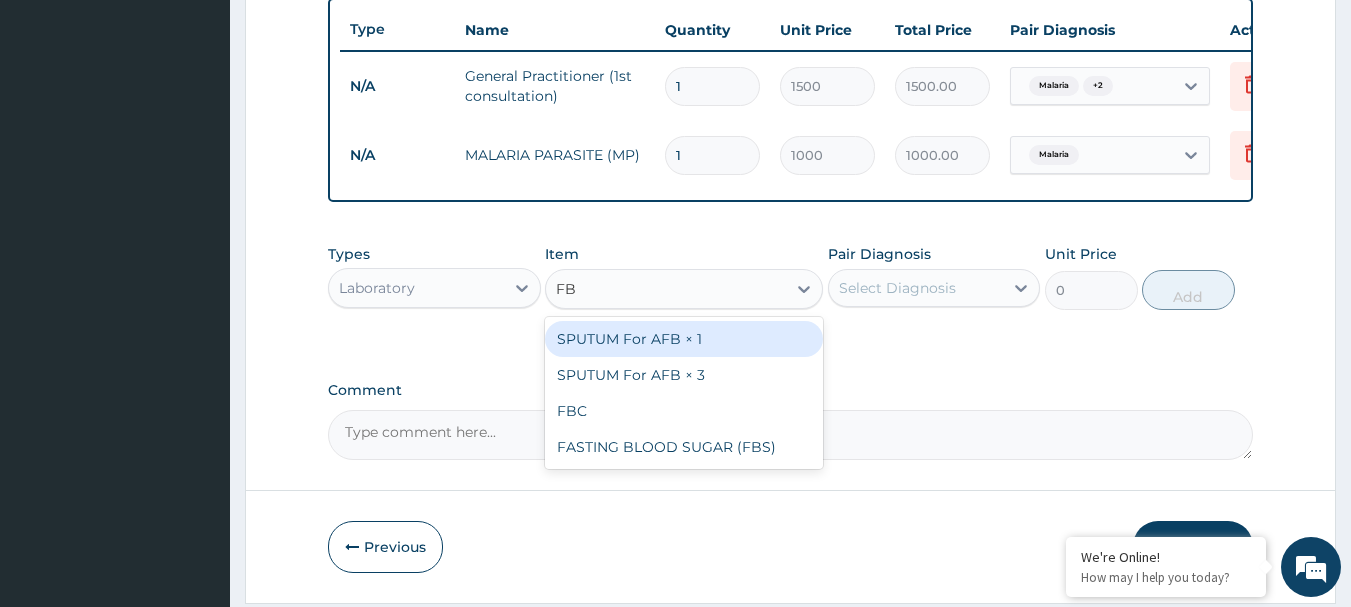 type on "FBC" 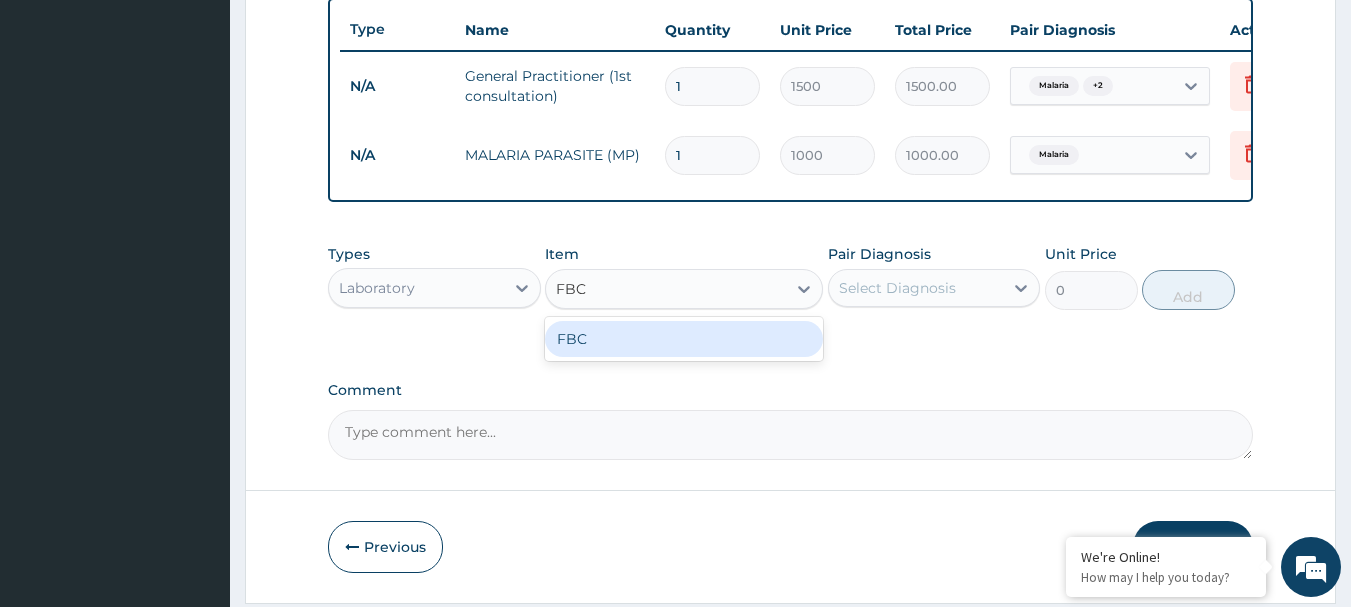 click on "FBC" at bounding box center (684, 339) 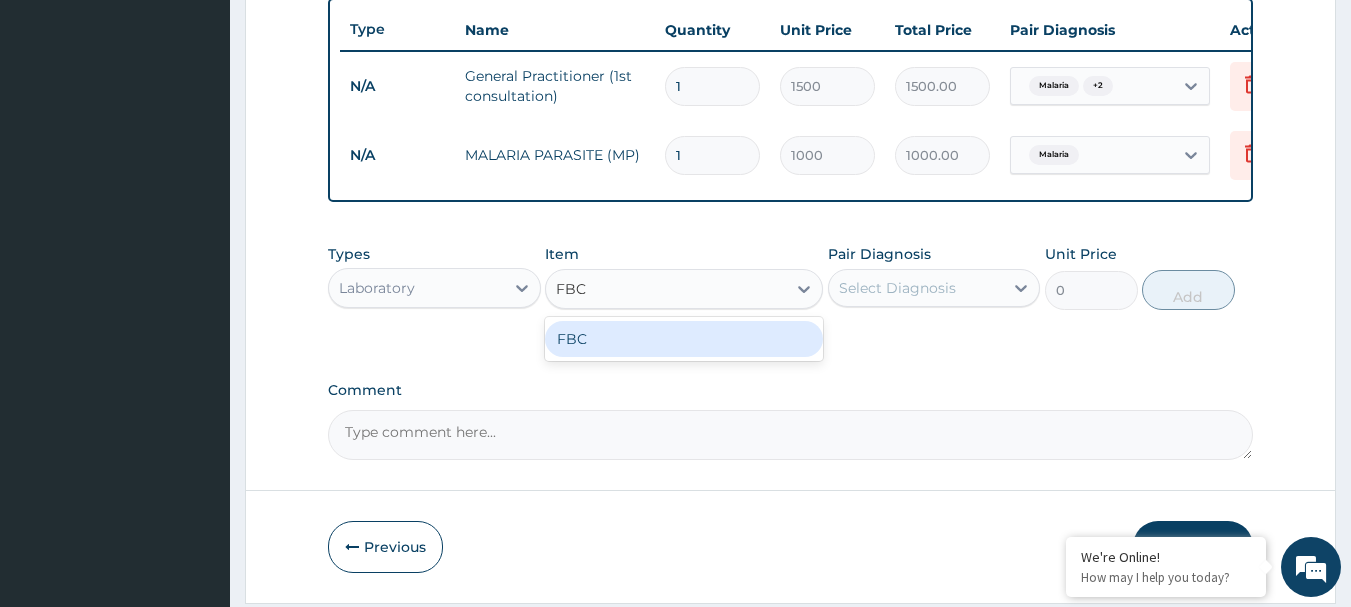 type 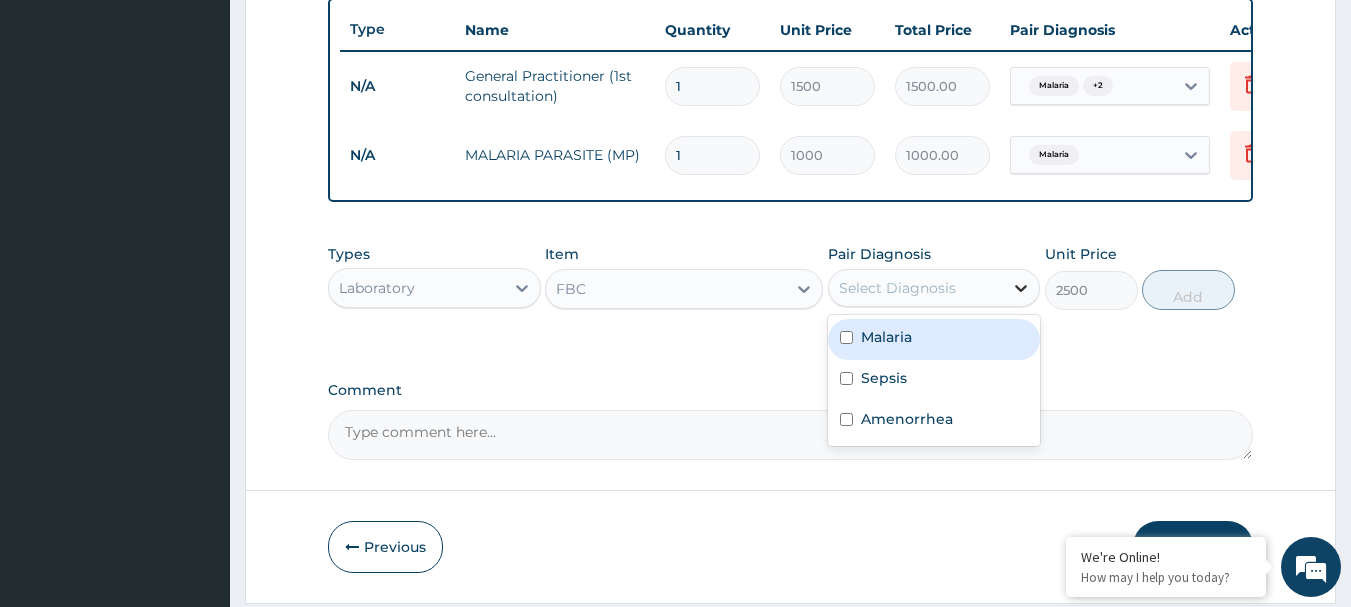 click 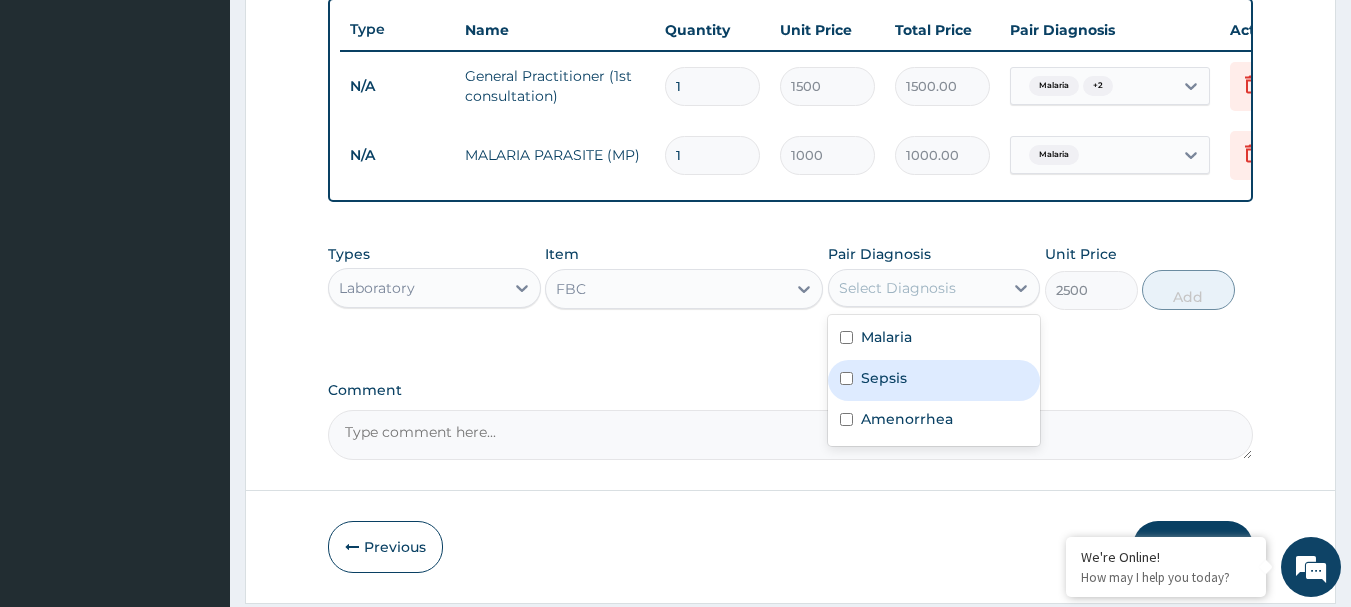 click on "Sepsis" at bounding box center (884, 378) 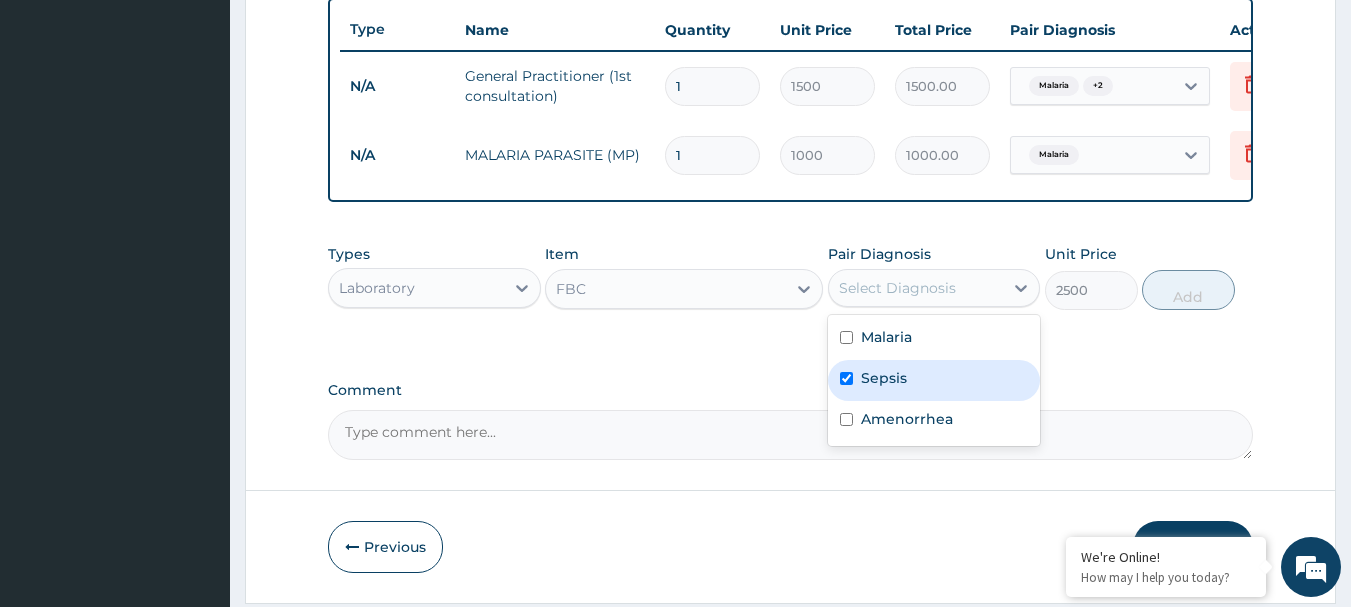 checkbox on "true" 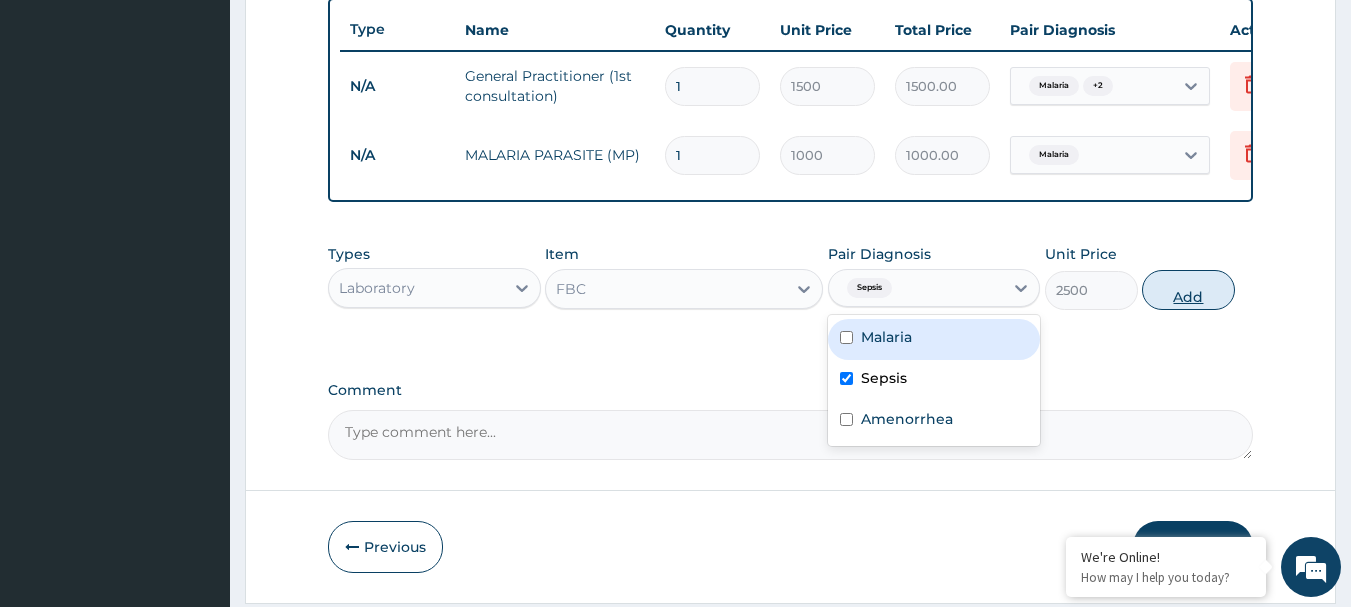 click on "Add" at bounding box center (1188, 290) 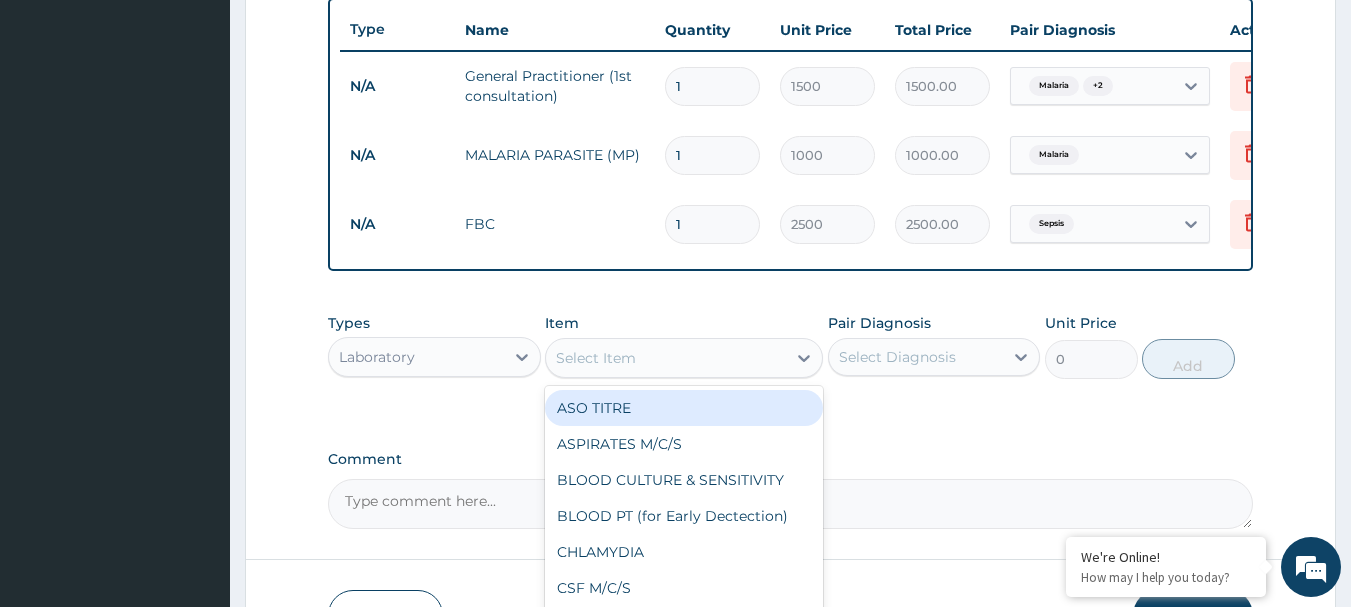 click on "Select Item" at bounding box center [666, 358] 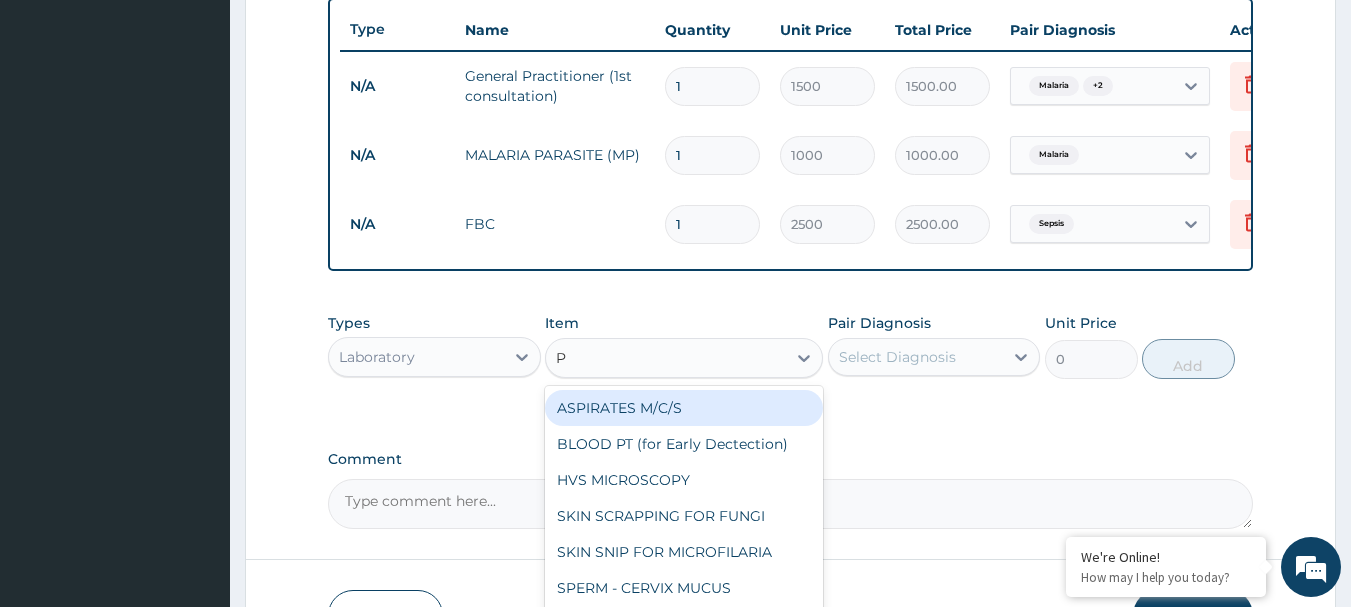 type on "PT" 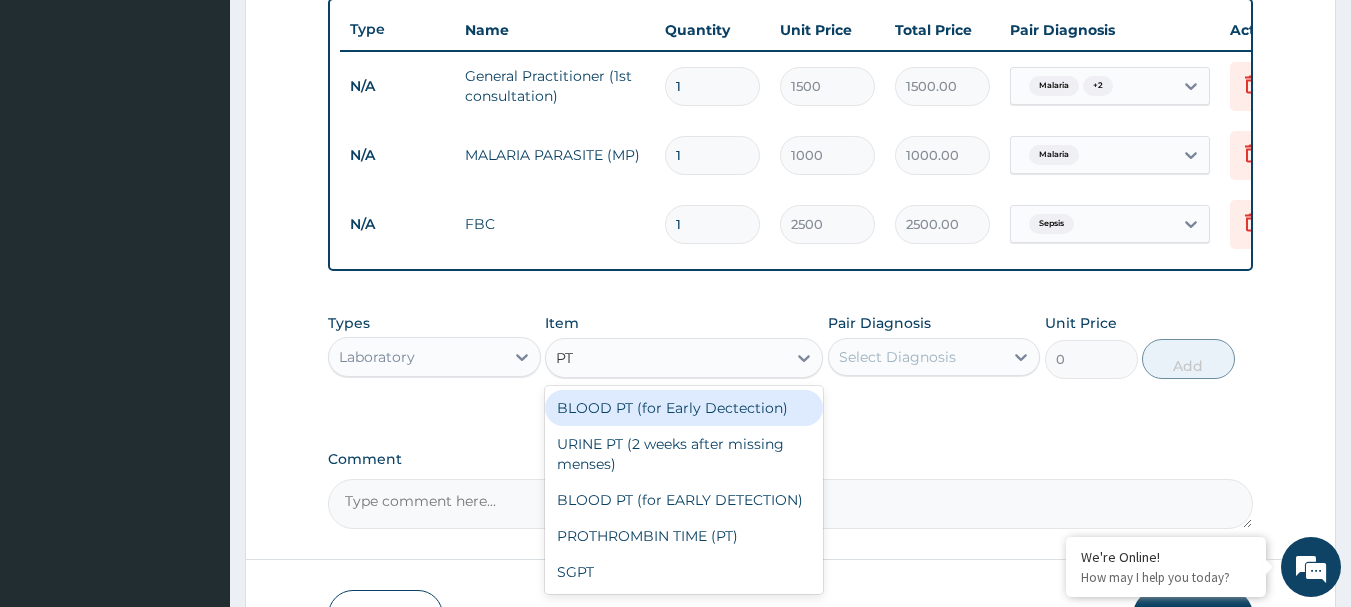 click on "BLOOD PT (for Early Dectection)" at bounding box center [684, 408] 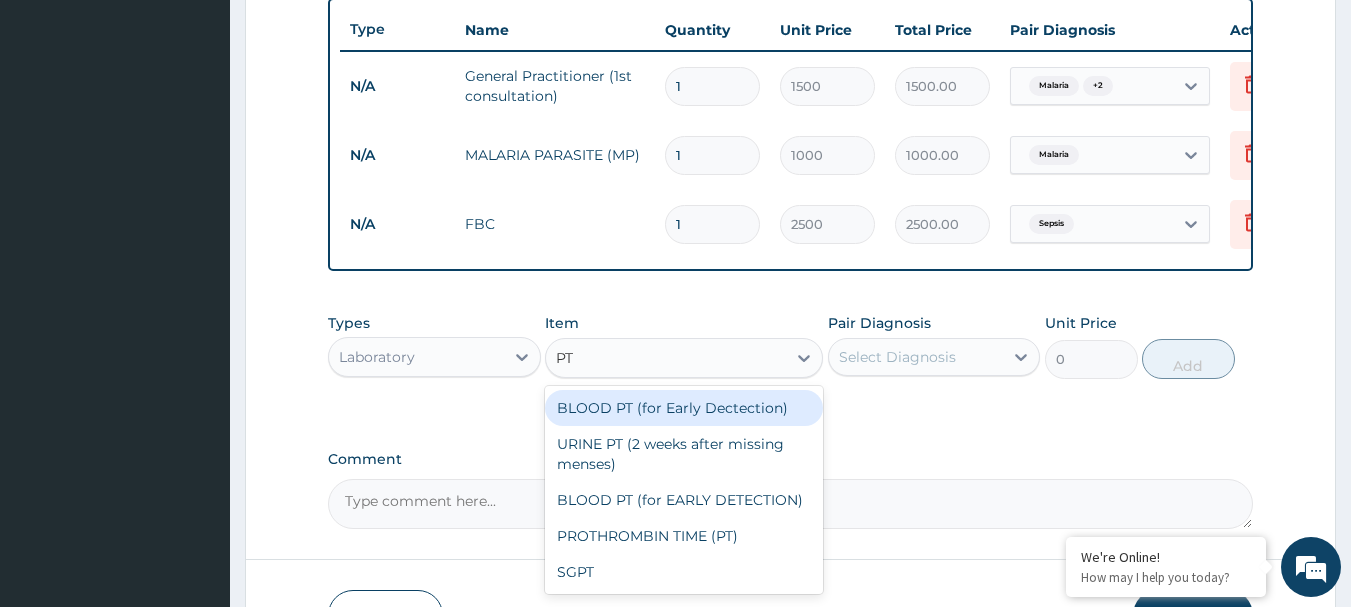 type 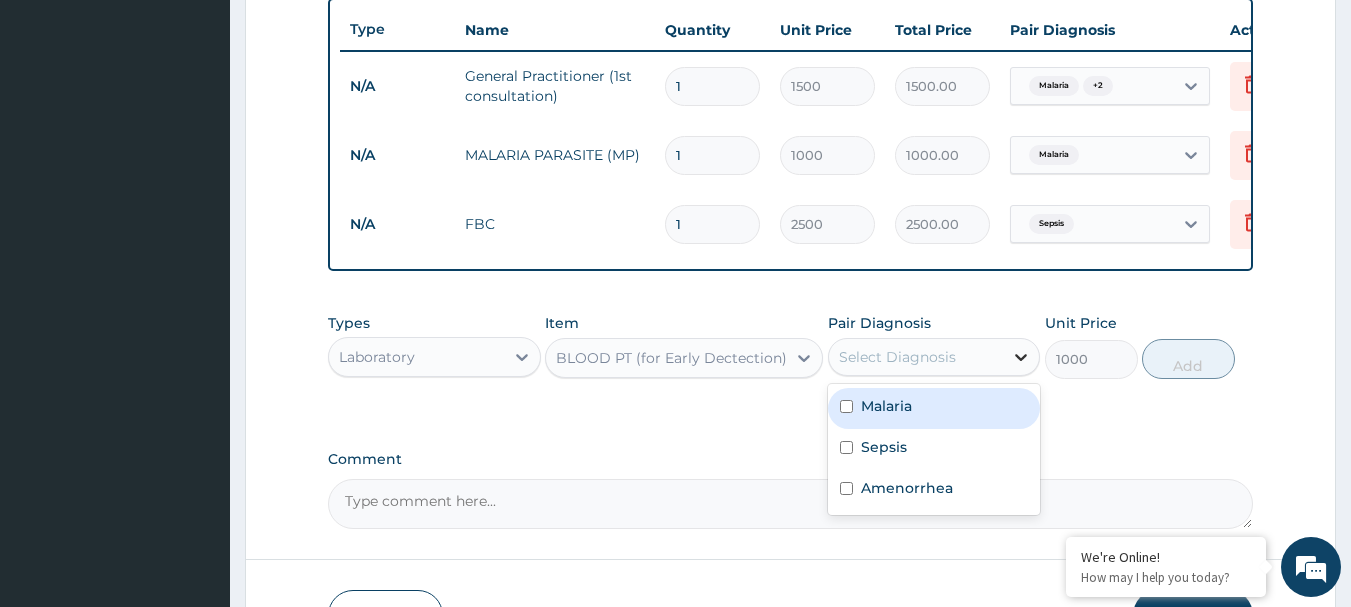 click 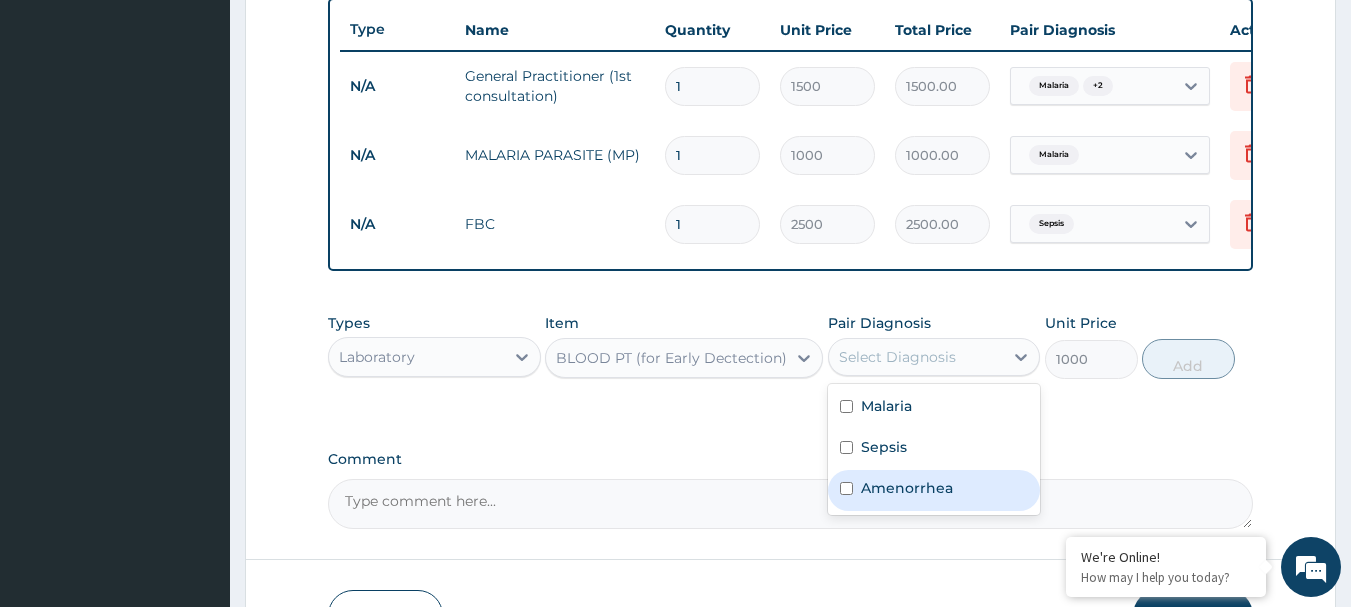 click on "Amenorrhea" at bounding box center (907, 488) 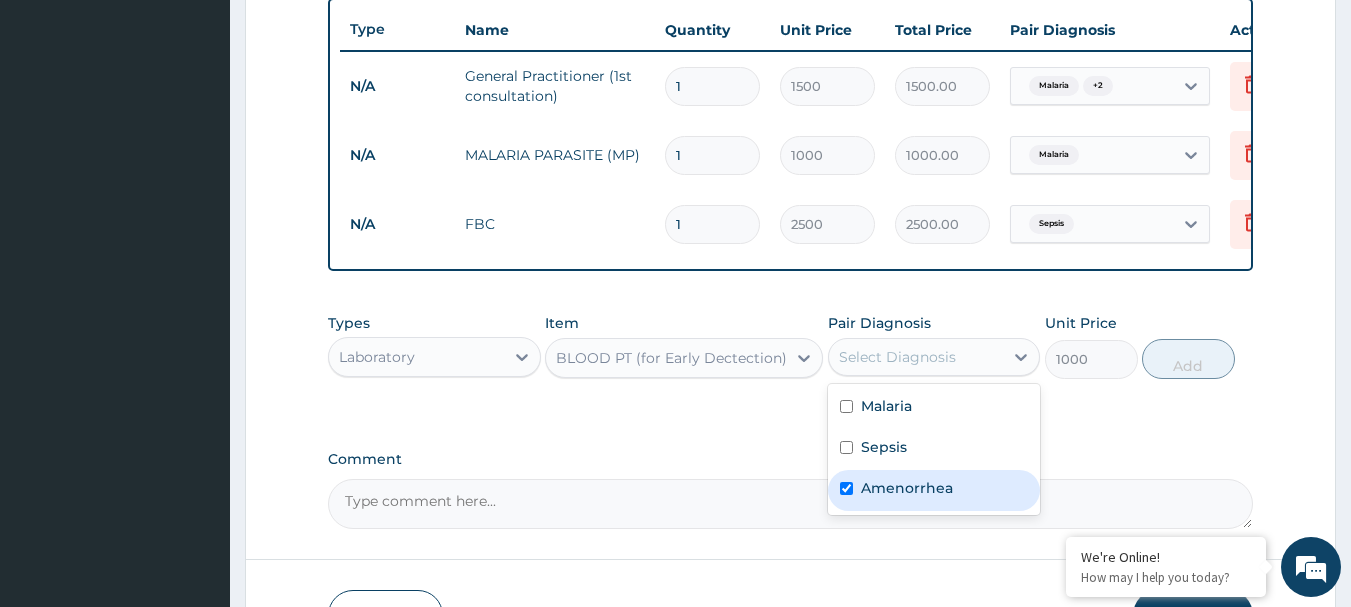 checkbox on "true" 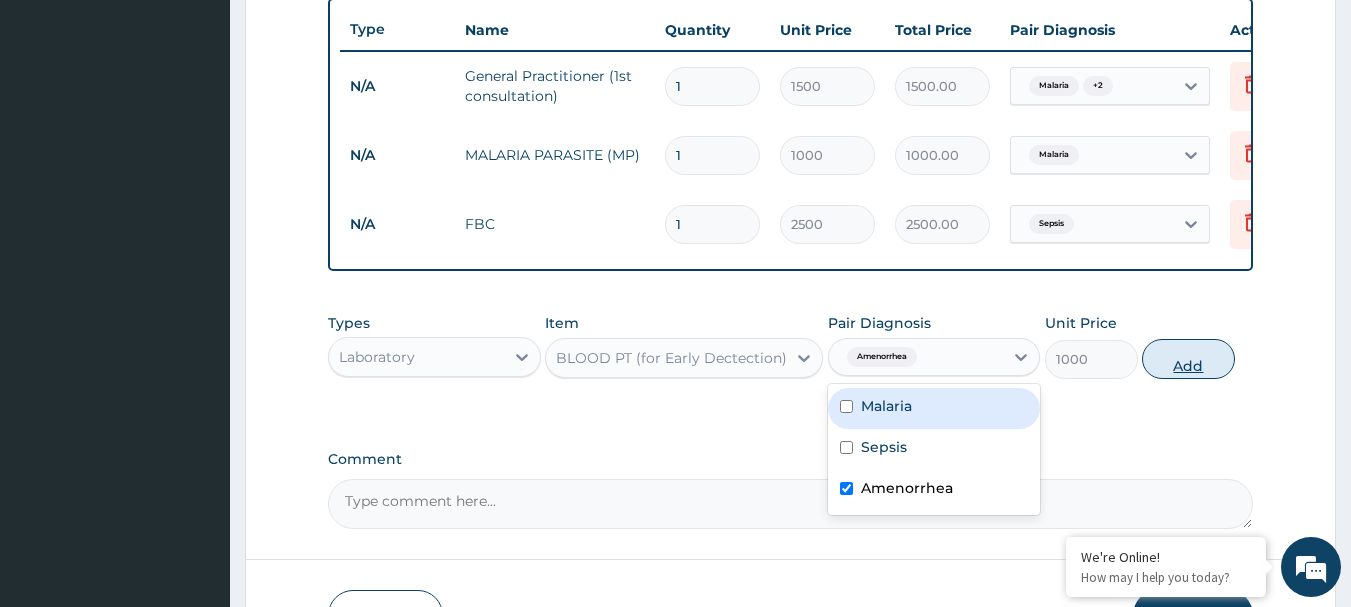 click on "Add" at bounding box center [1188, 359] 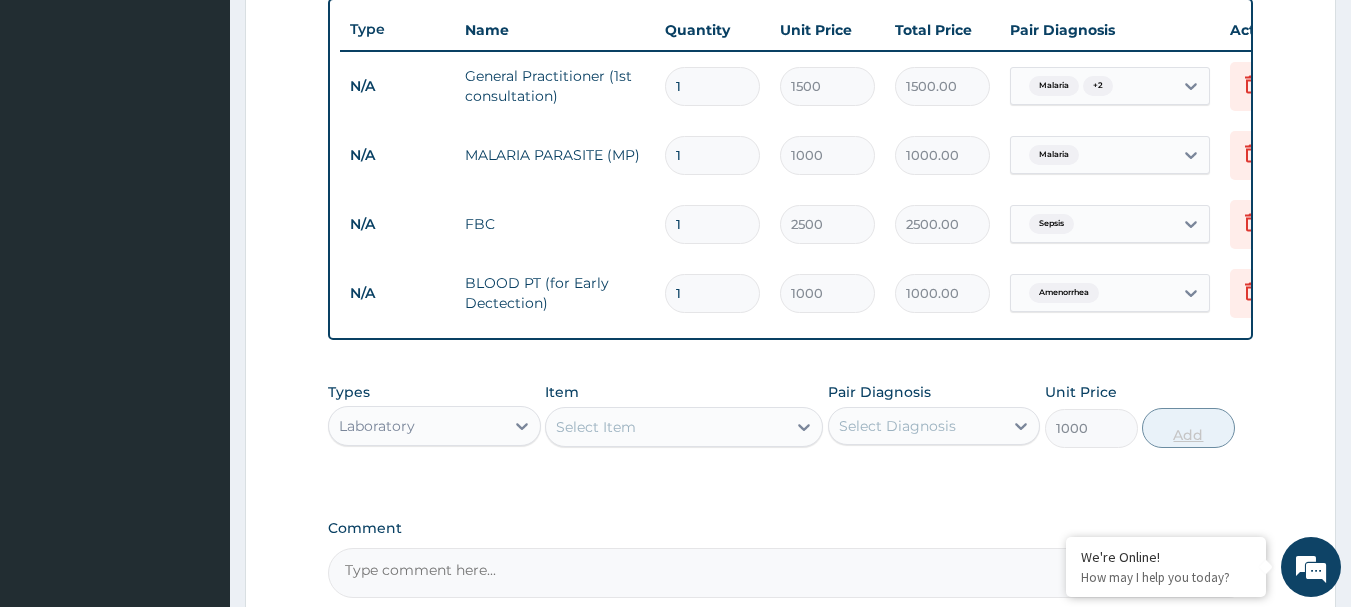 type on "0" 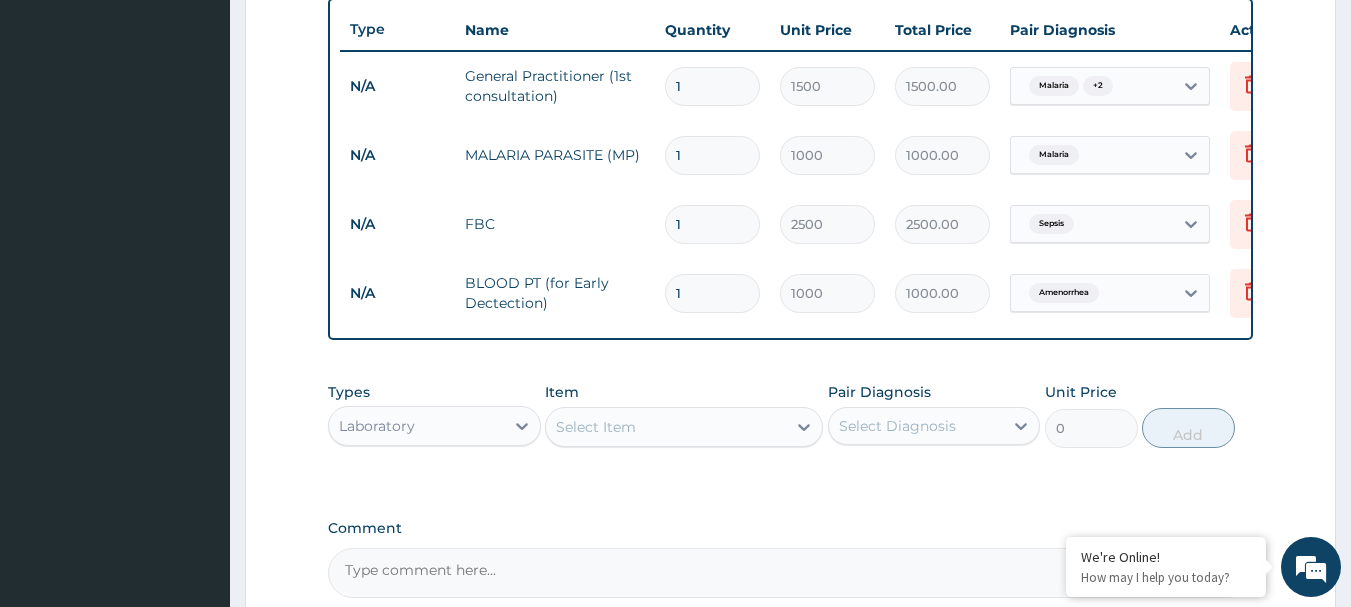 scroll, scrollTop: 962, scrollLeft: 0, axis: vertical 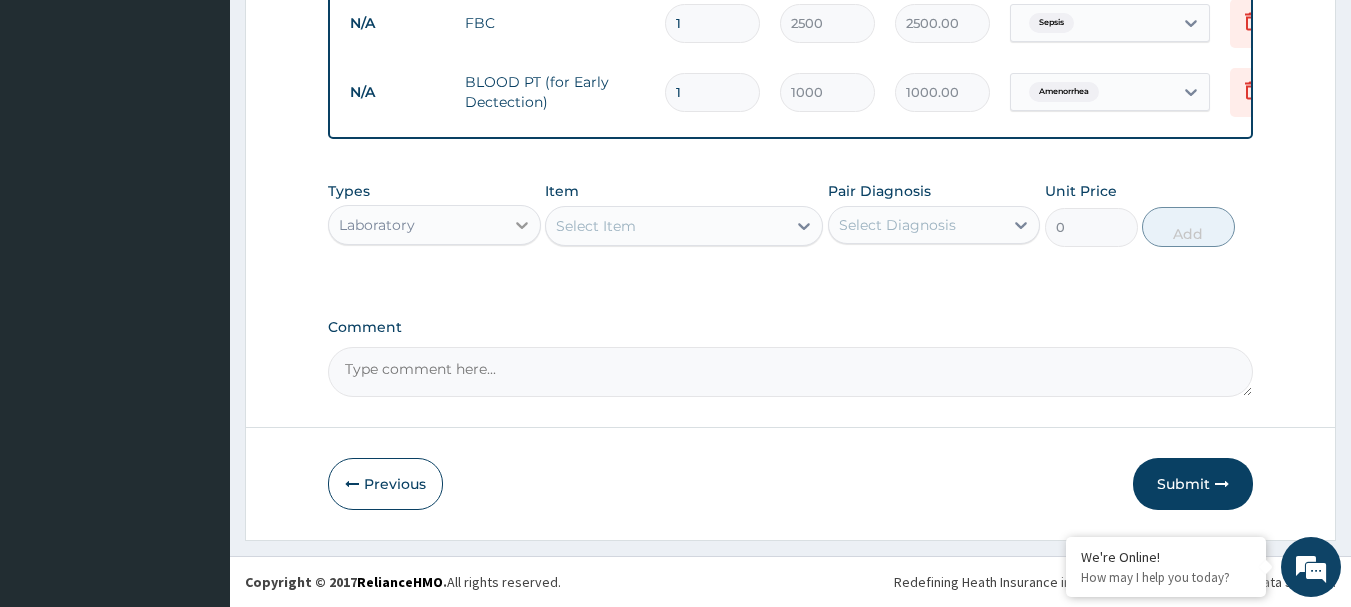 click 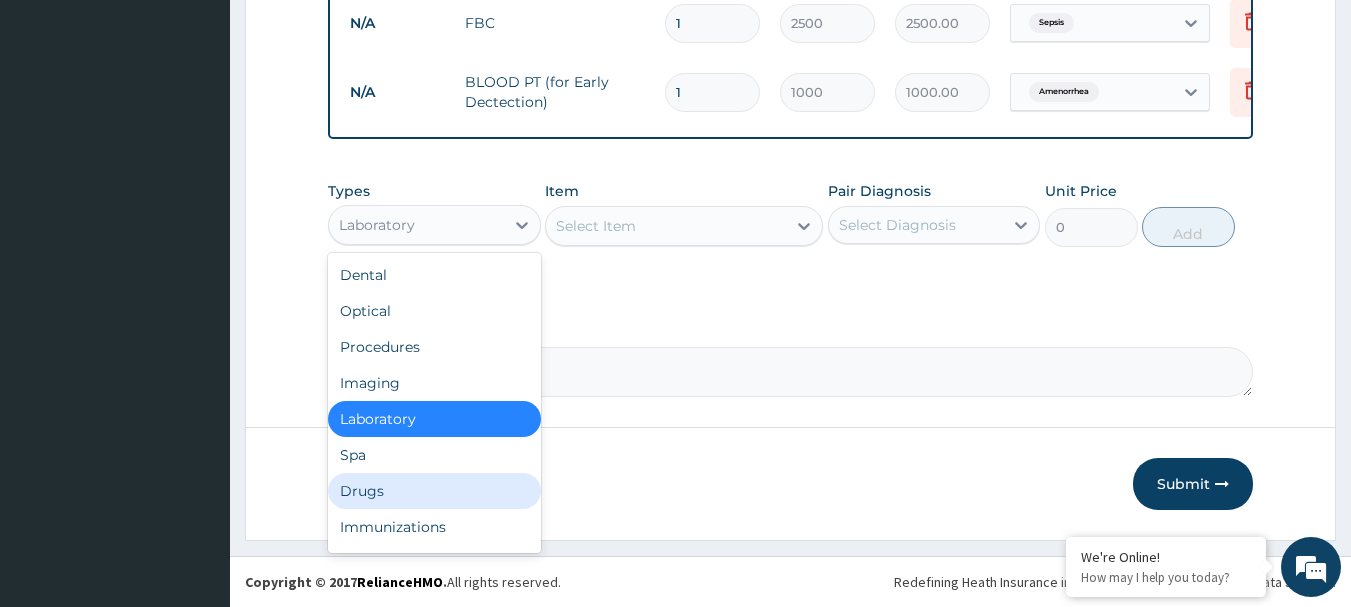 click on "Drugs" at bounding box center (434, 491) 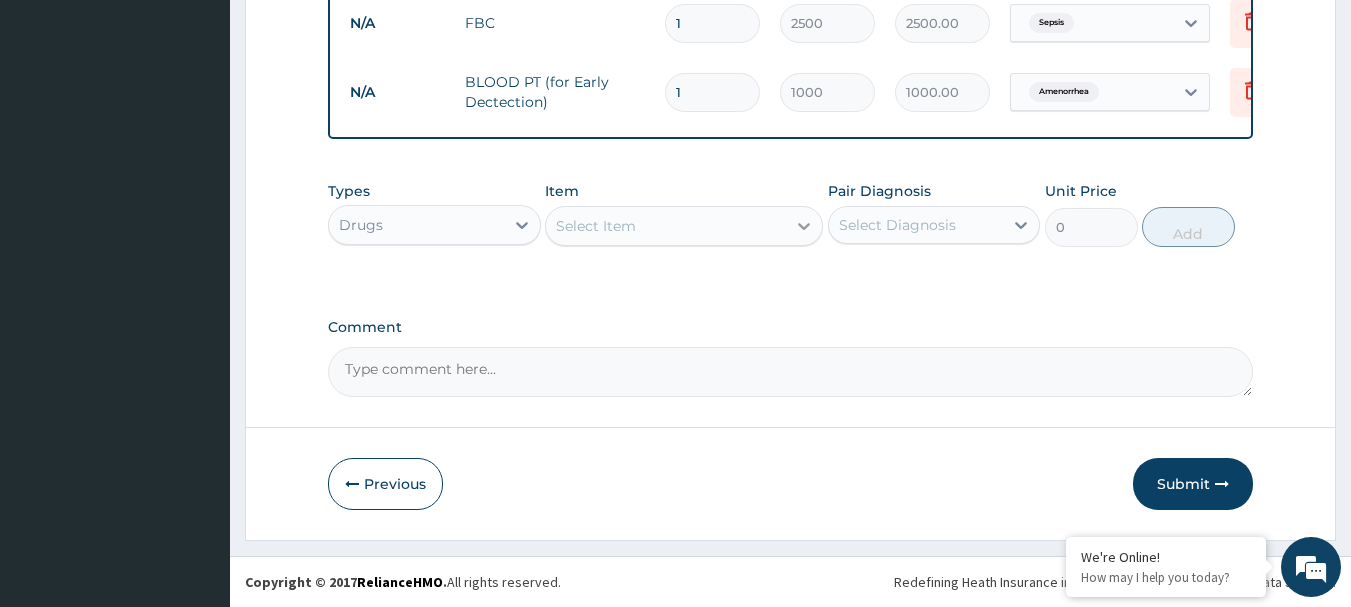 click 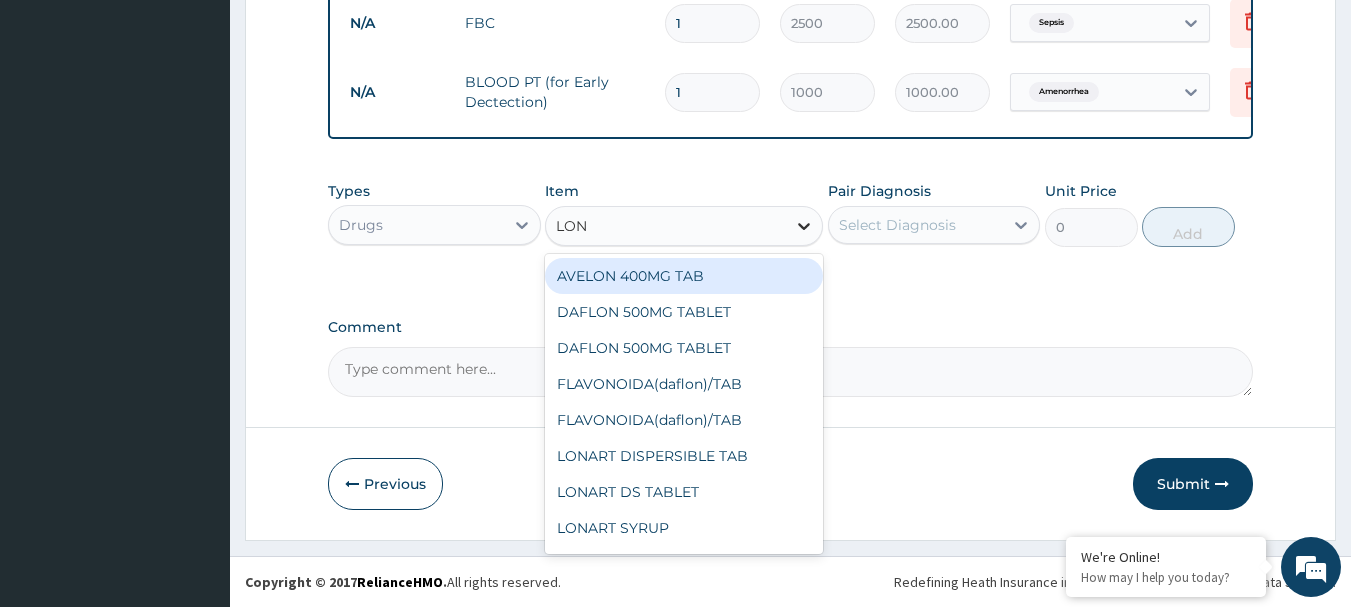 type on "LONA" 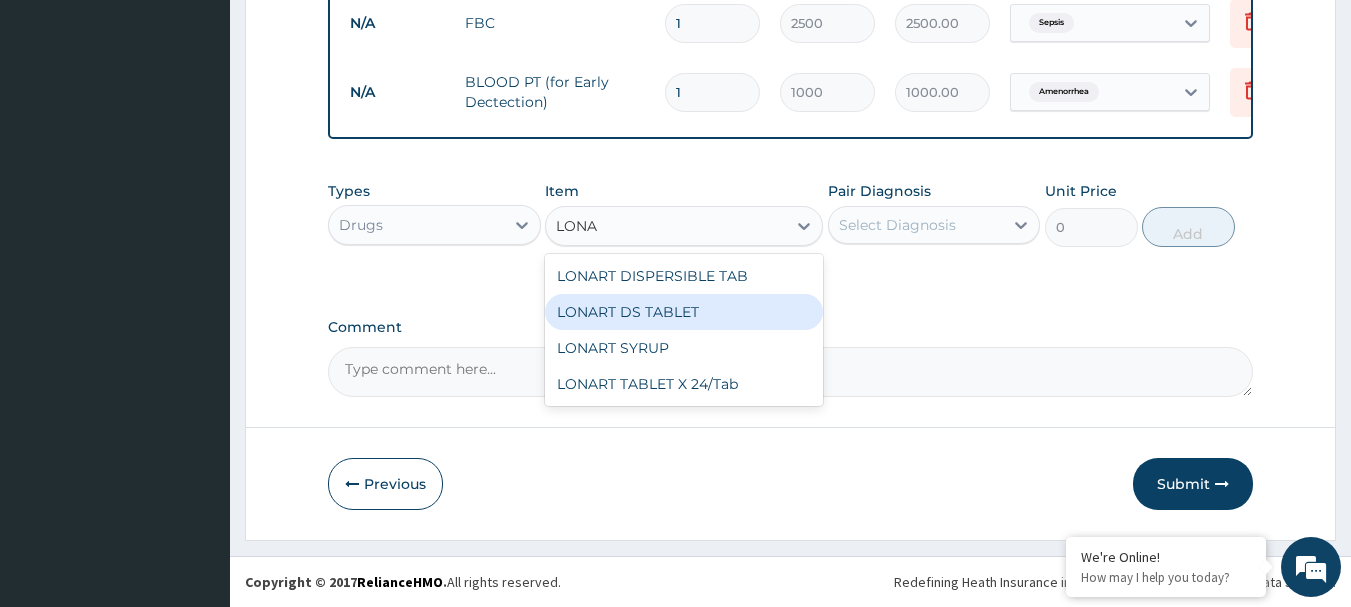 click on "LONART DS TABLET" at bounding box center [684, 312] 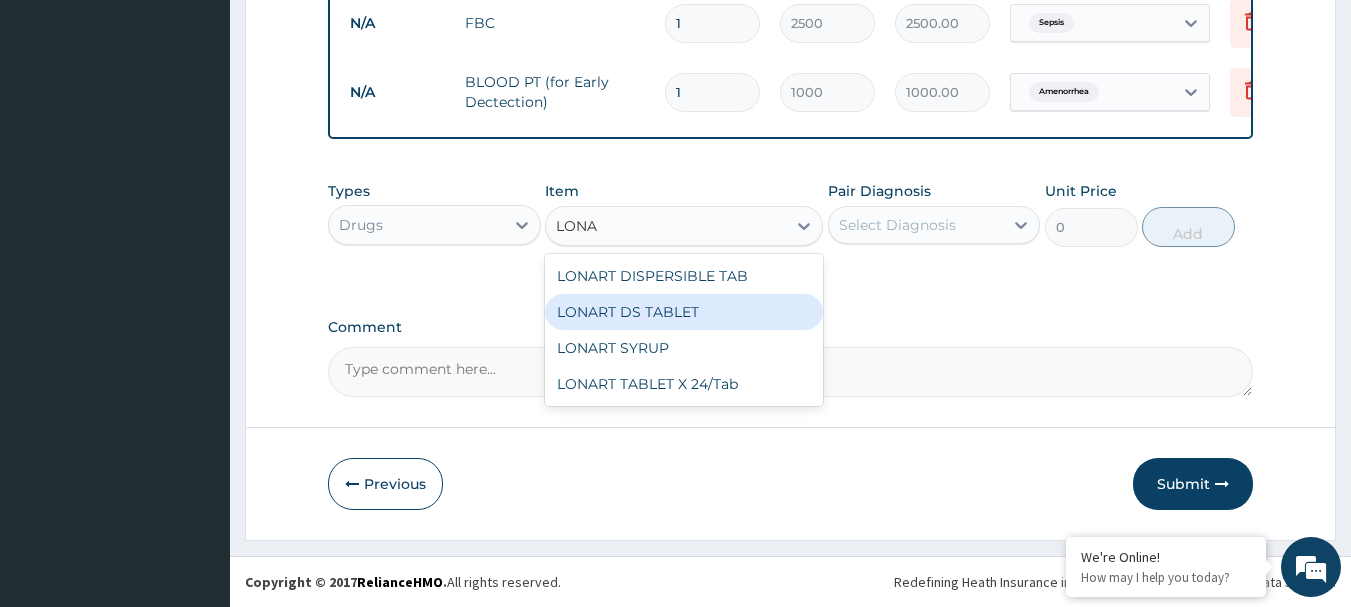 type 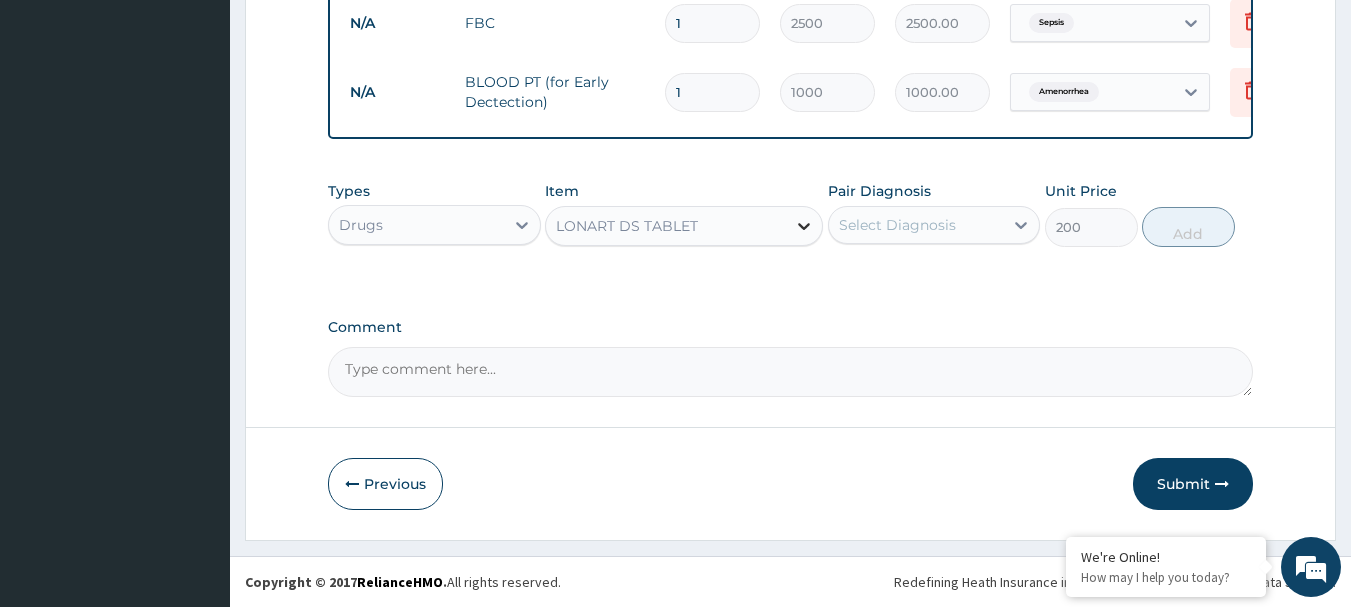 click 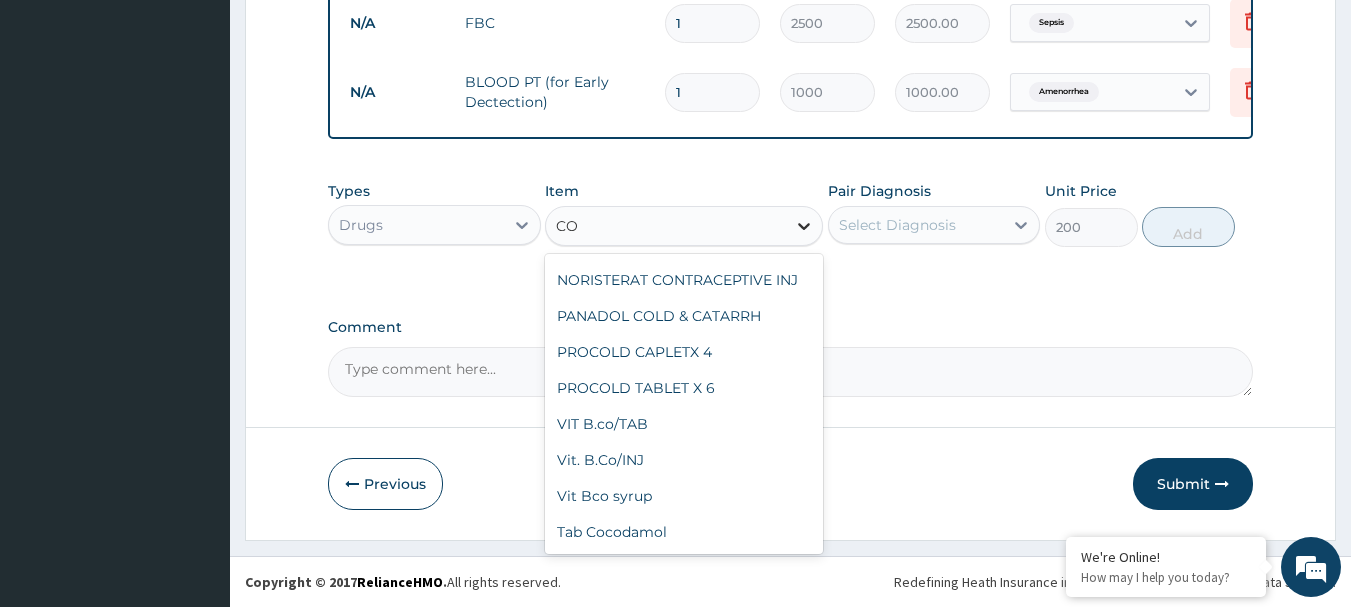 scroll, scrollTop: 3820, scrollLeft: 0, axis: vertical 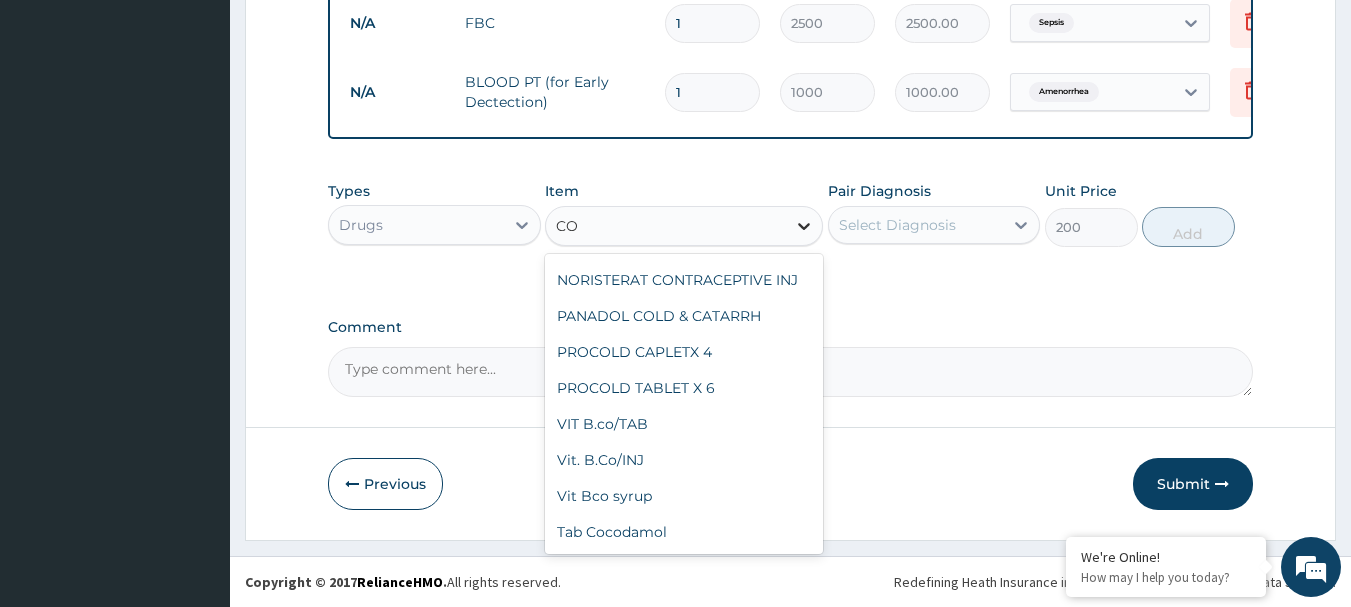 type on "COA" 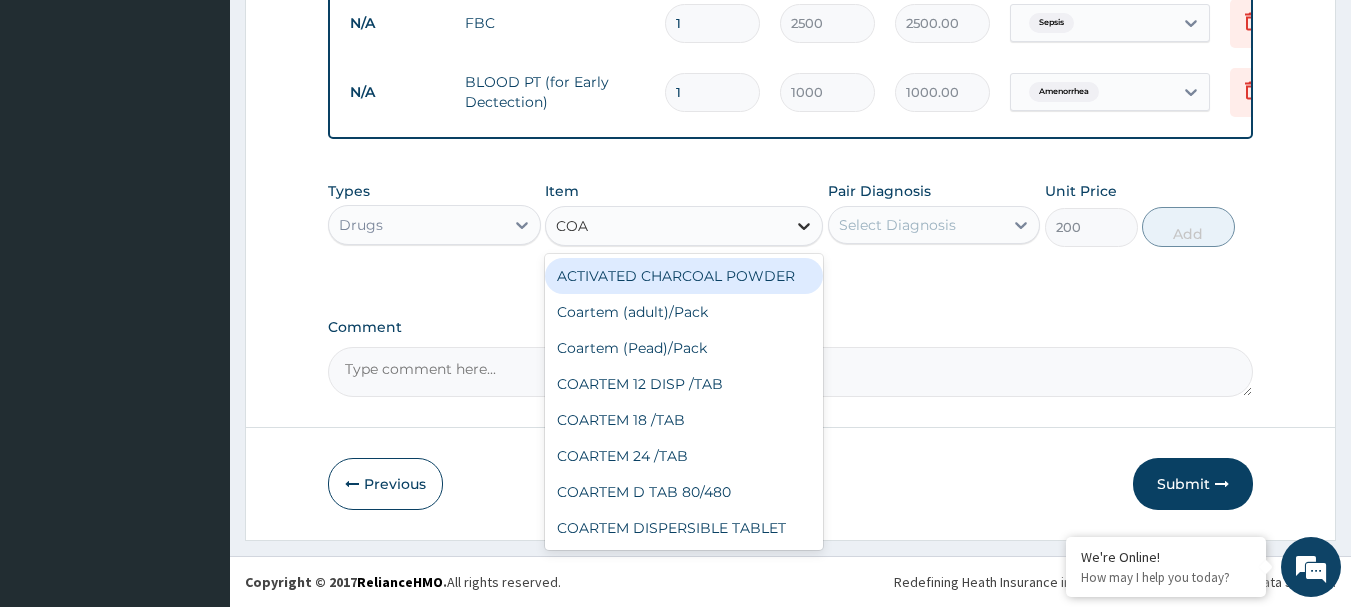 scroll, scrollTop: 0, scrollLeft: 0, axis: both 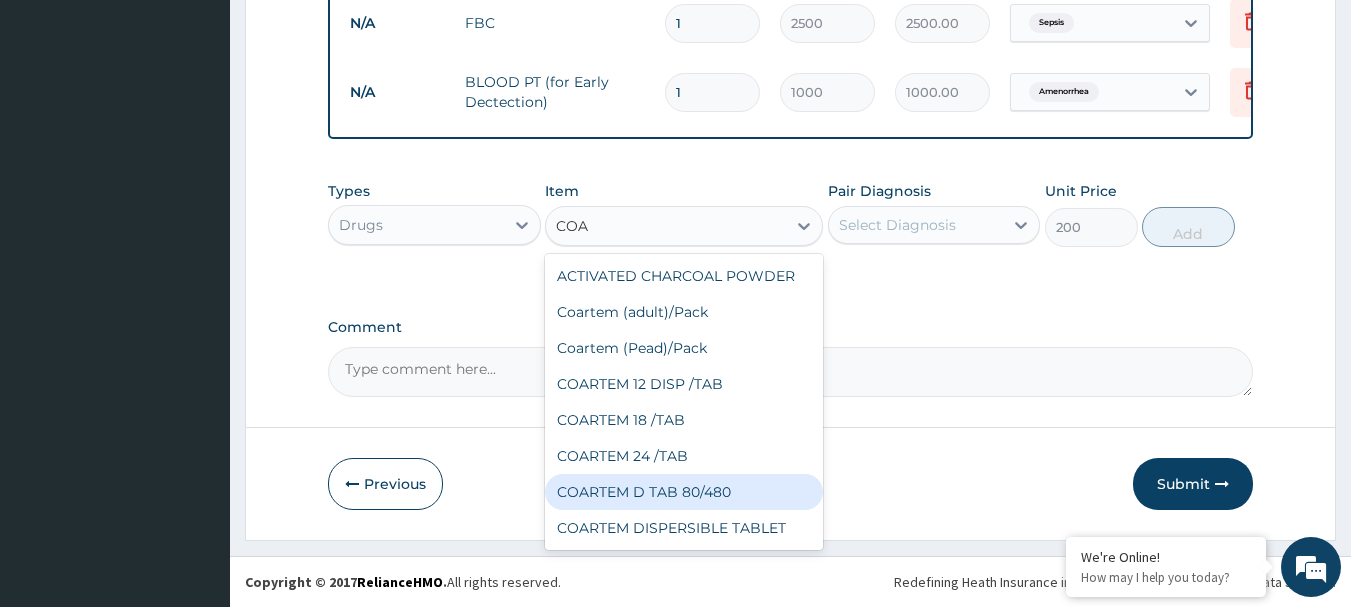 click on "COARTEM D TAB 80/480" at bounding box center (684, 492) 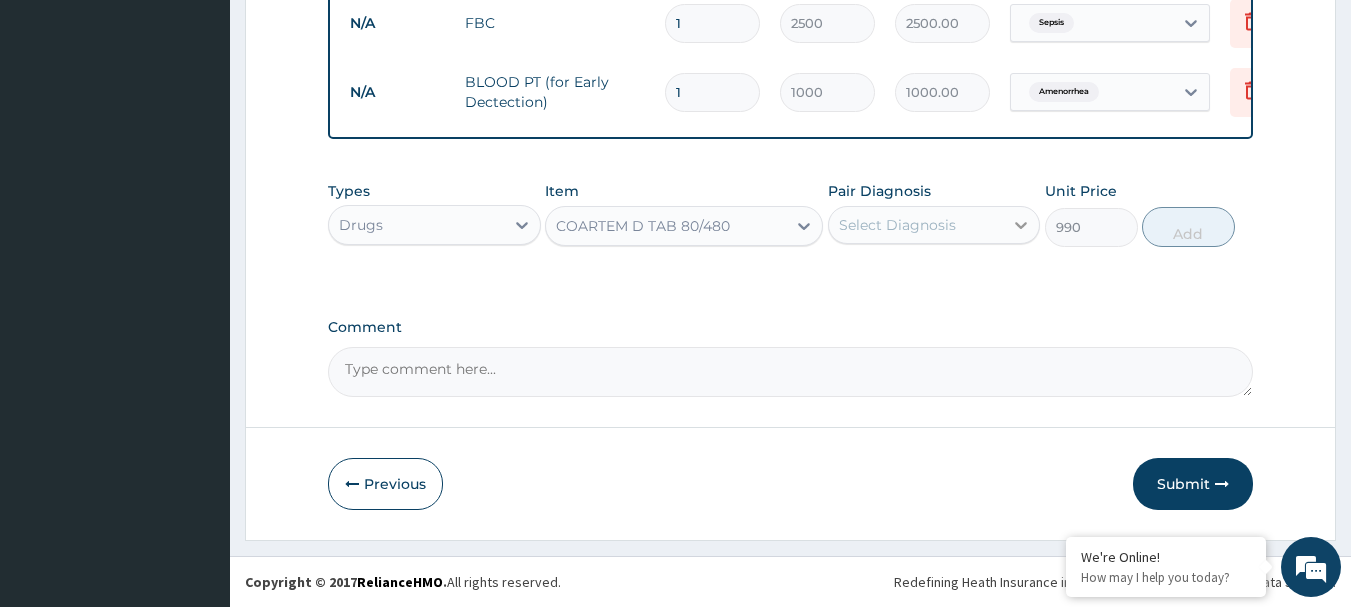 click 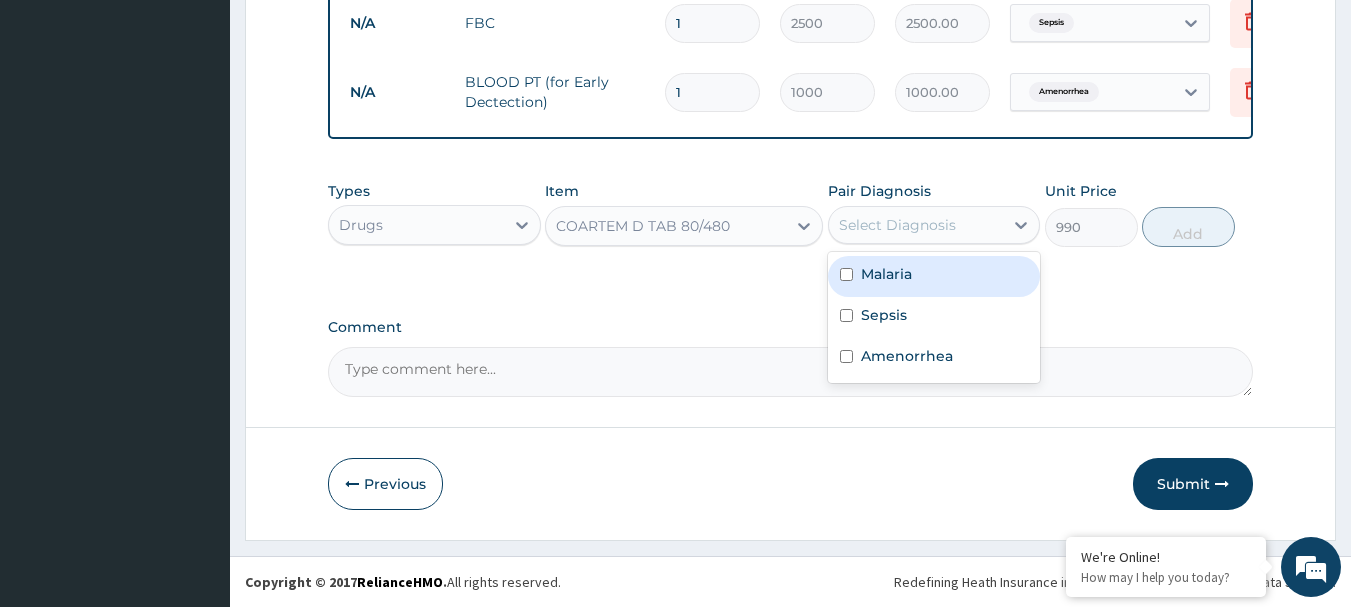 click on "Malaria" at bounding box center [934, 276] 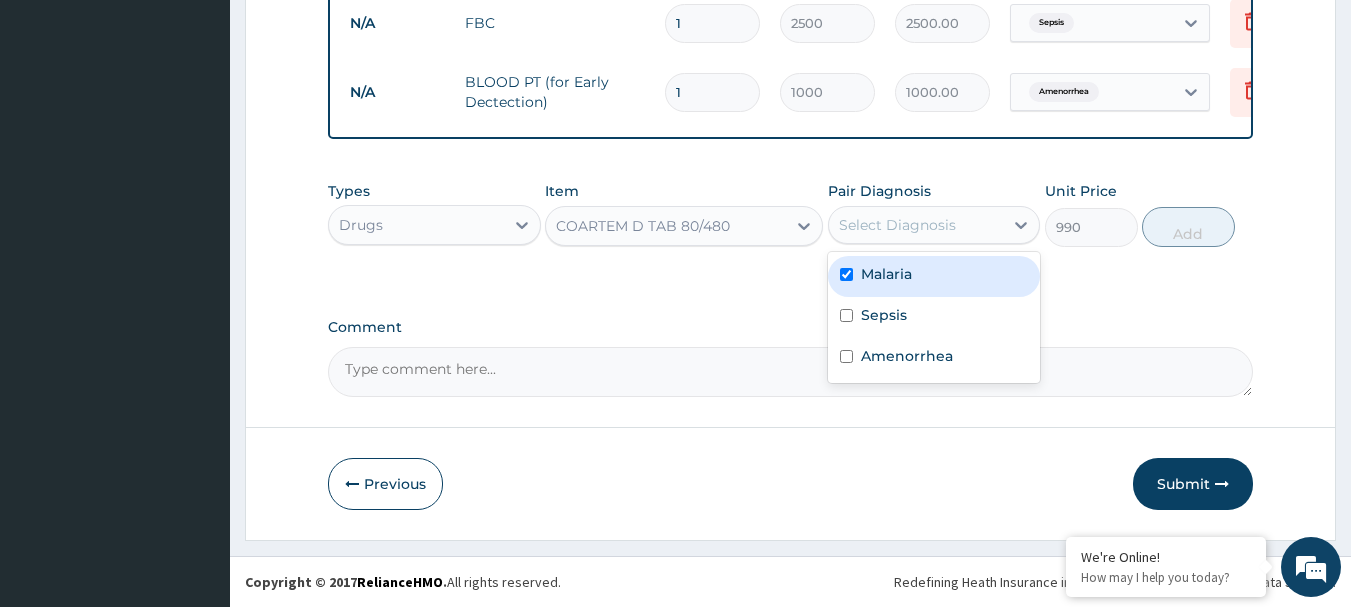 checkbox on "true" 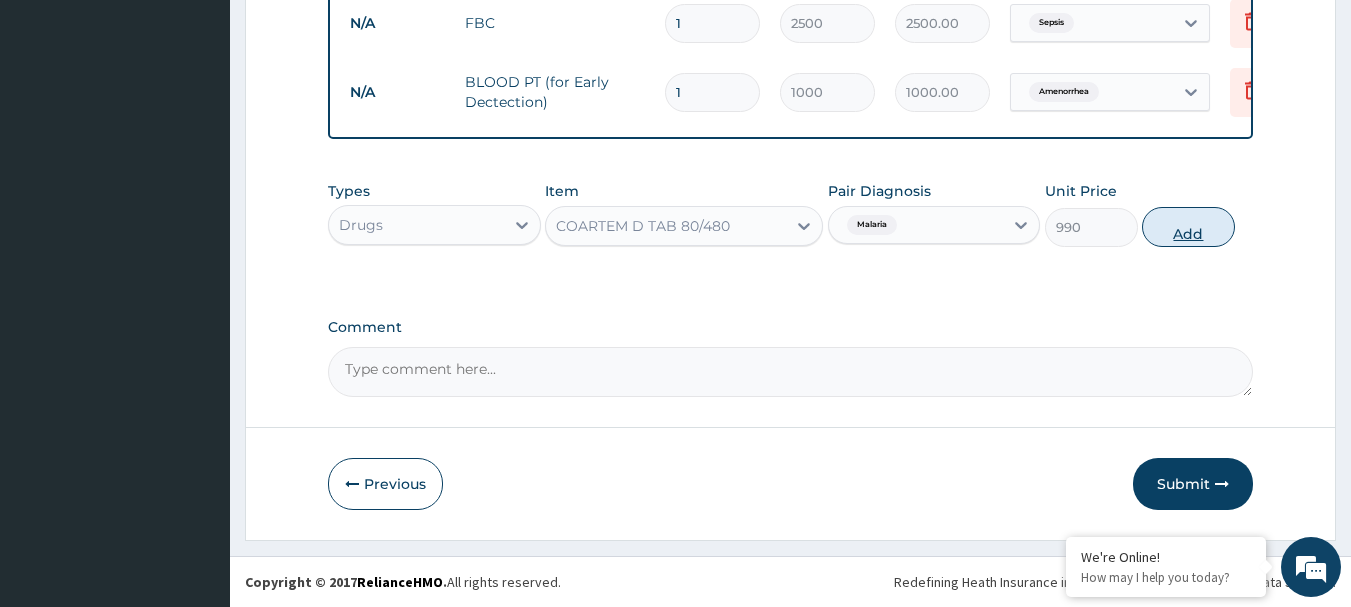 click on "Add" at bounding box center (1188, 227) 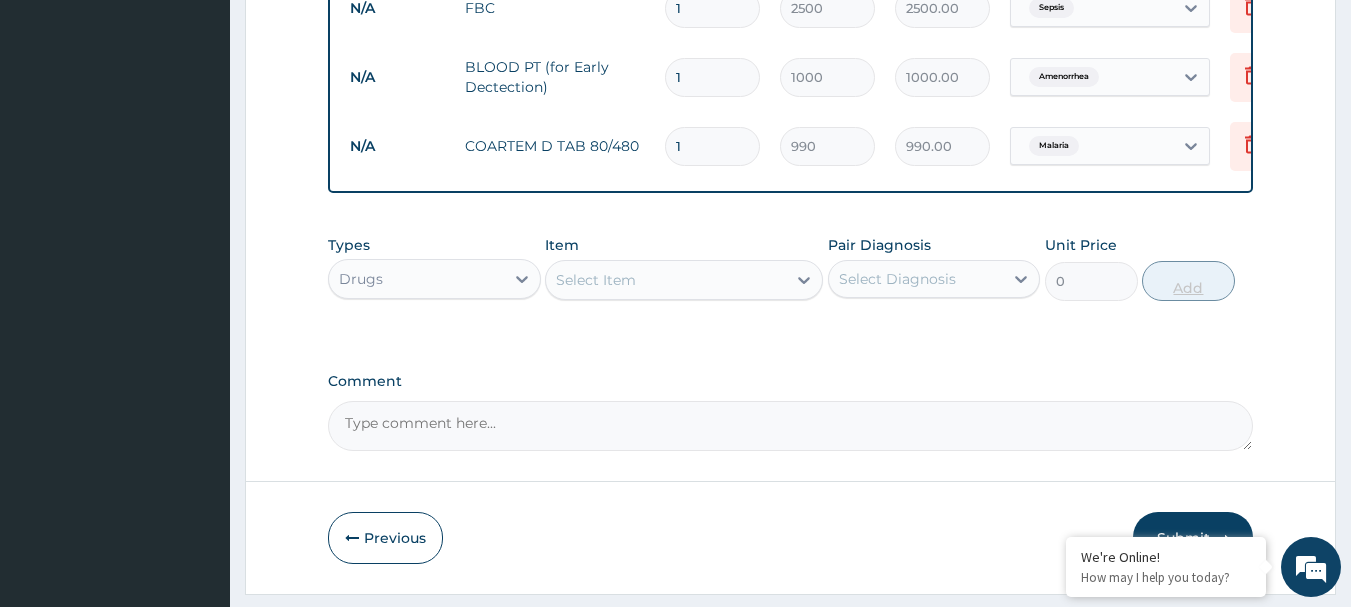 type 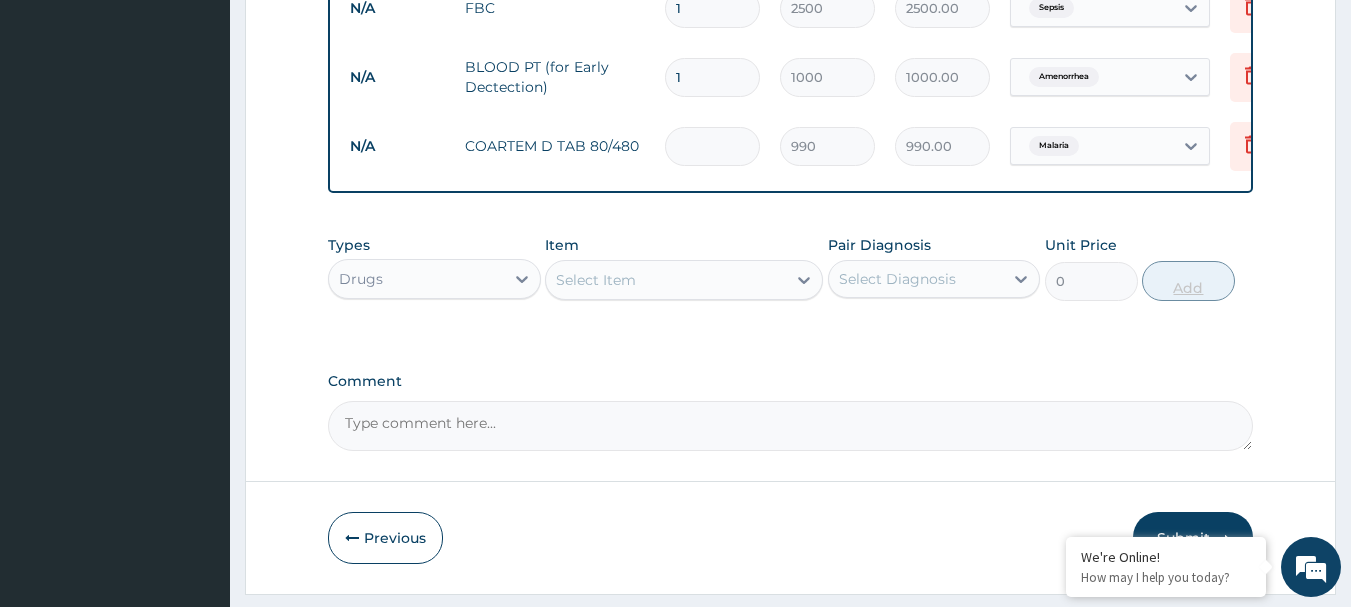 type on "0.00" 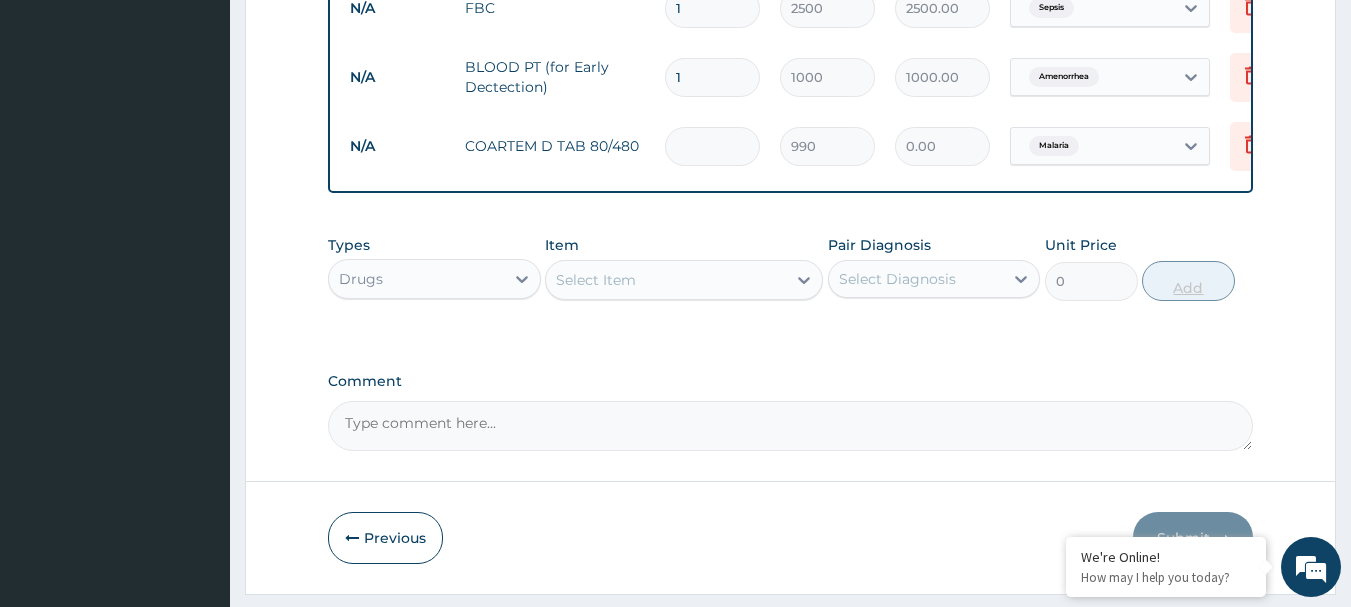 type on "3" 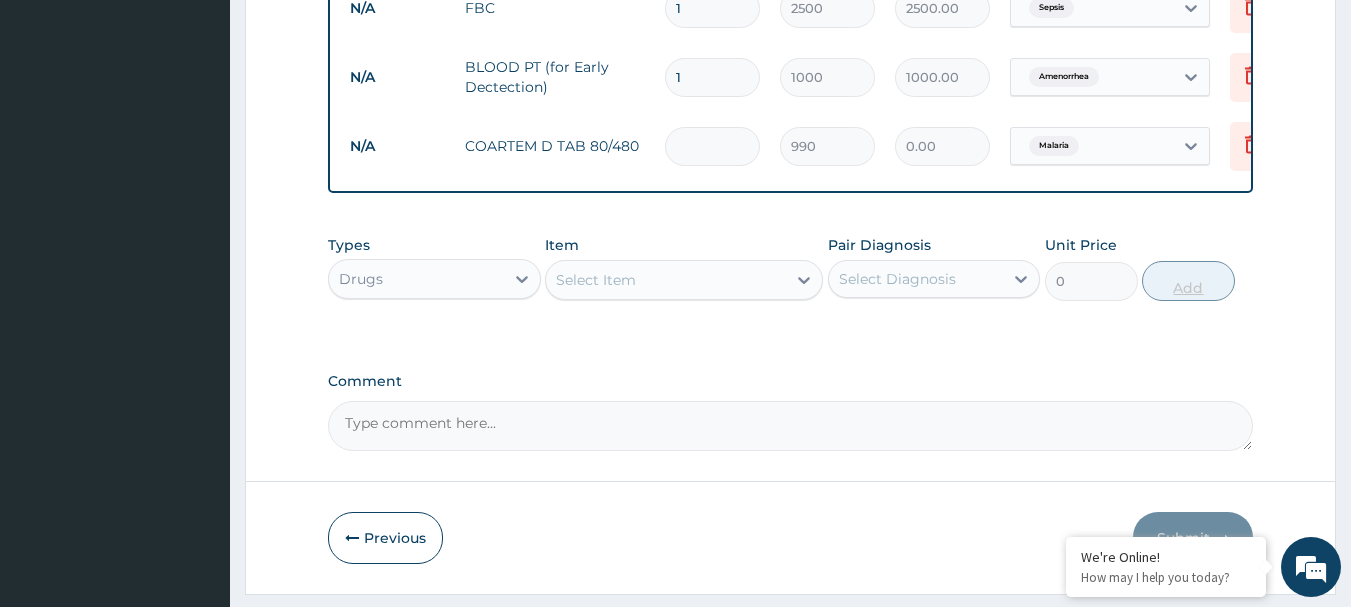 type on "2970.00" 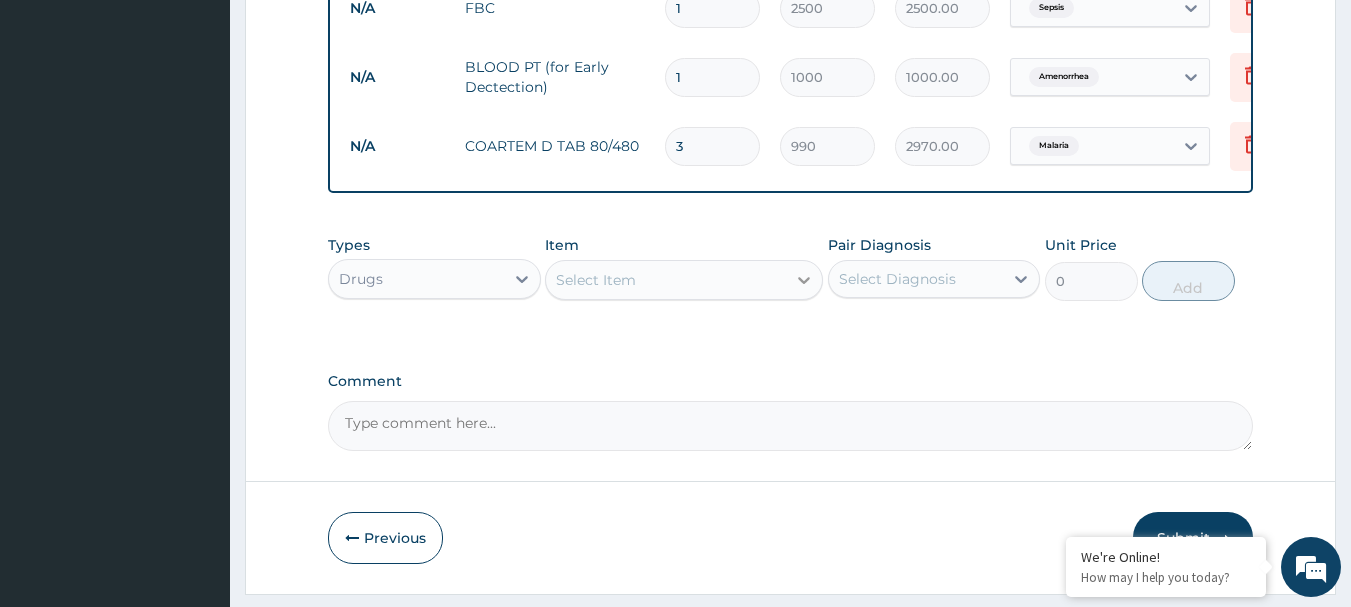 type on "3" 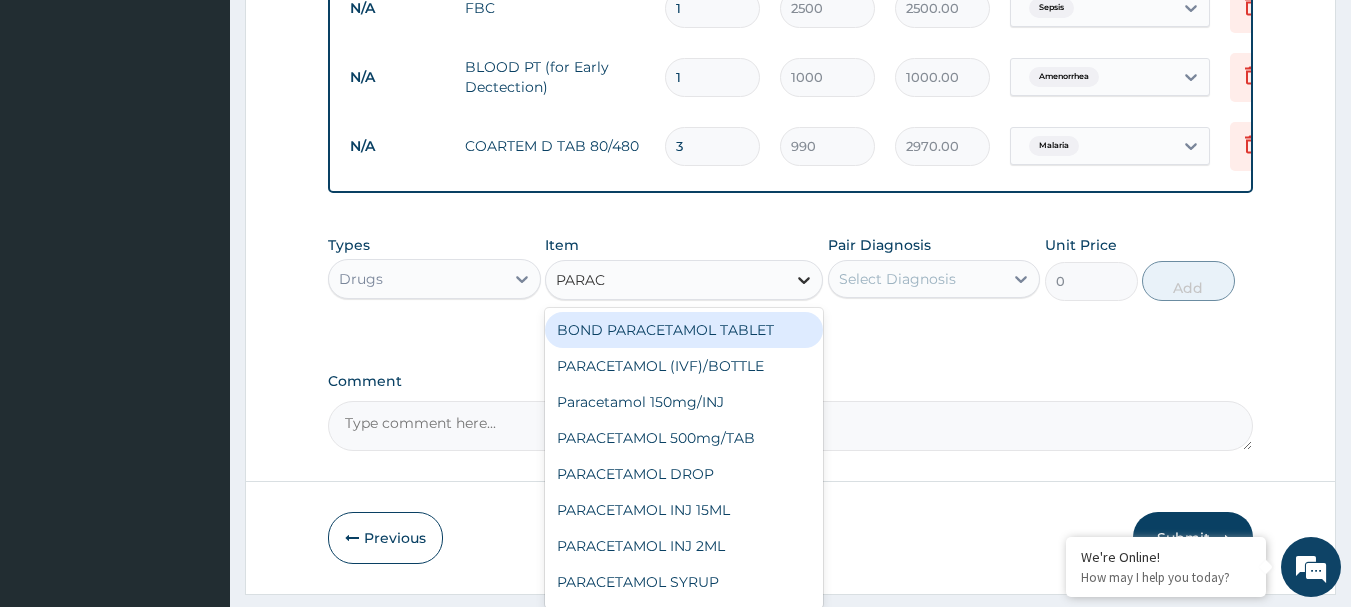 type on "PARACE" 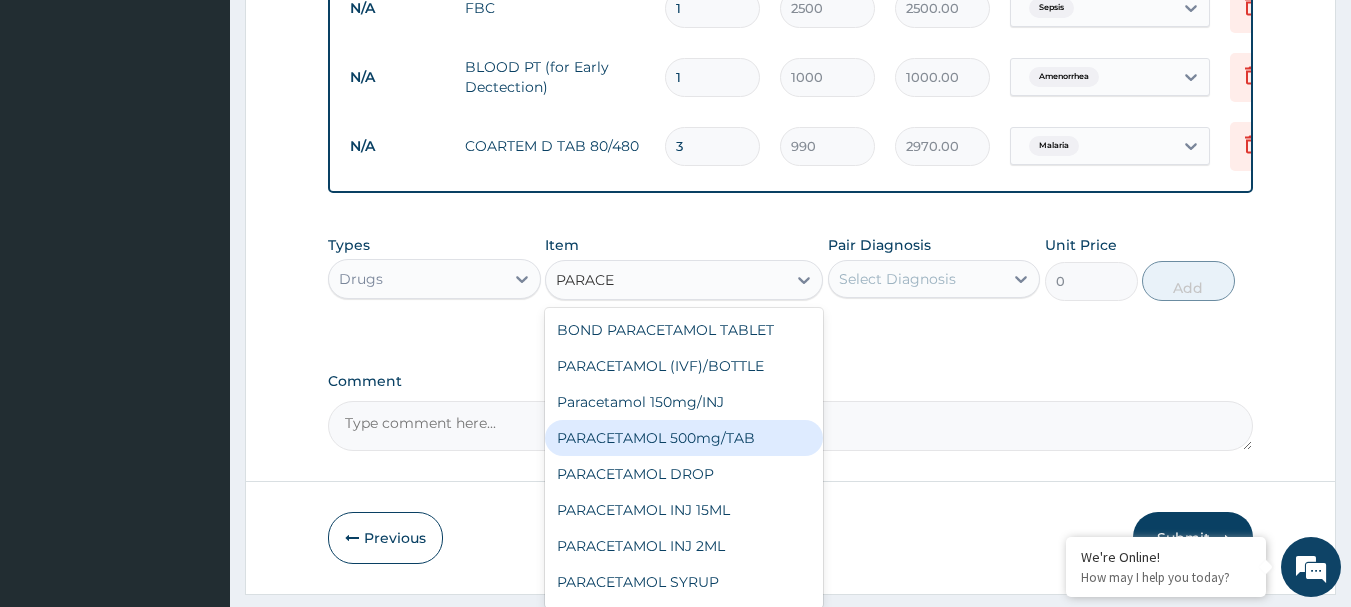 click on "PARACETAMOL 500mg/TAB" at bounding box center (684, 438) 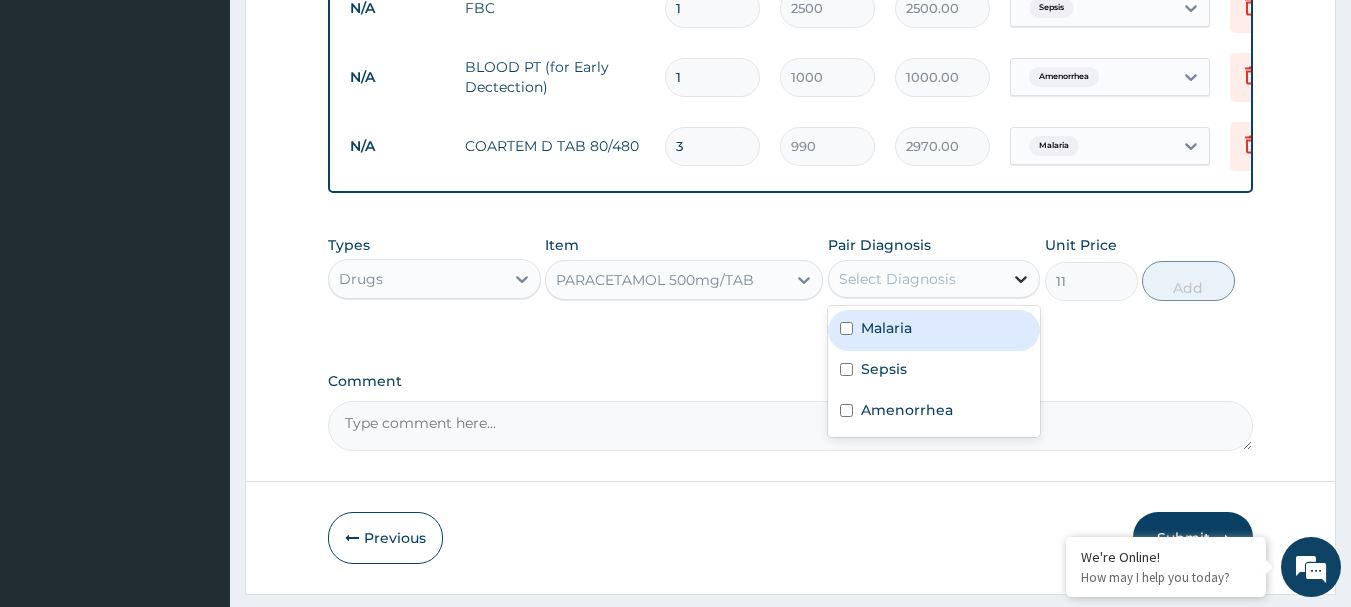 click 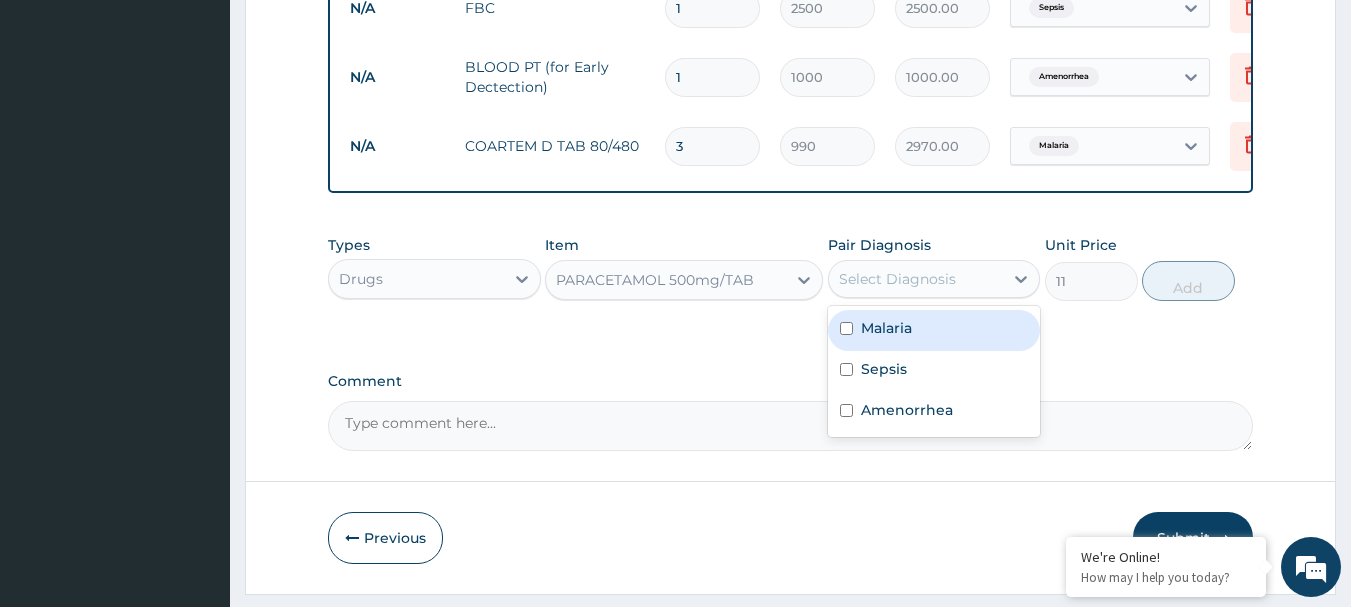 click on "Malaria" at bounding box center [934, 330] 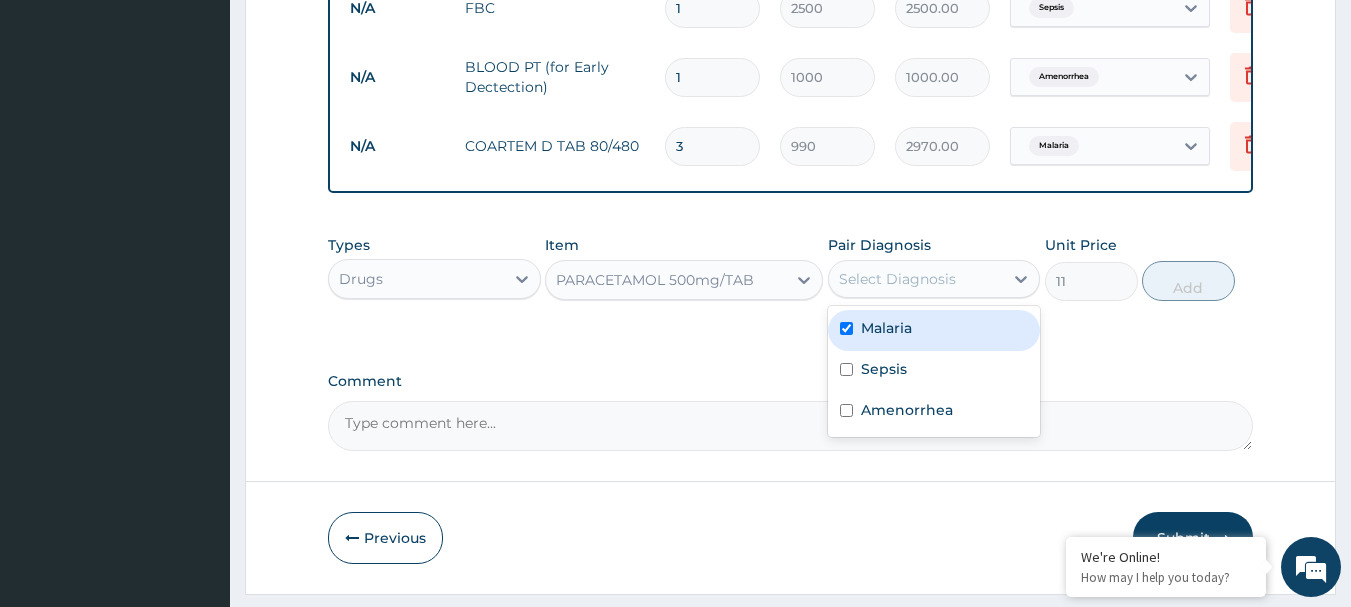 checkbox on "true" 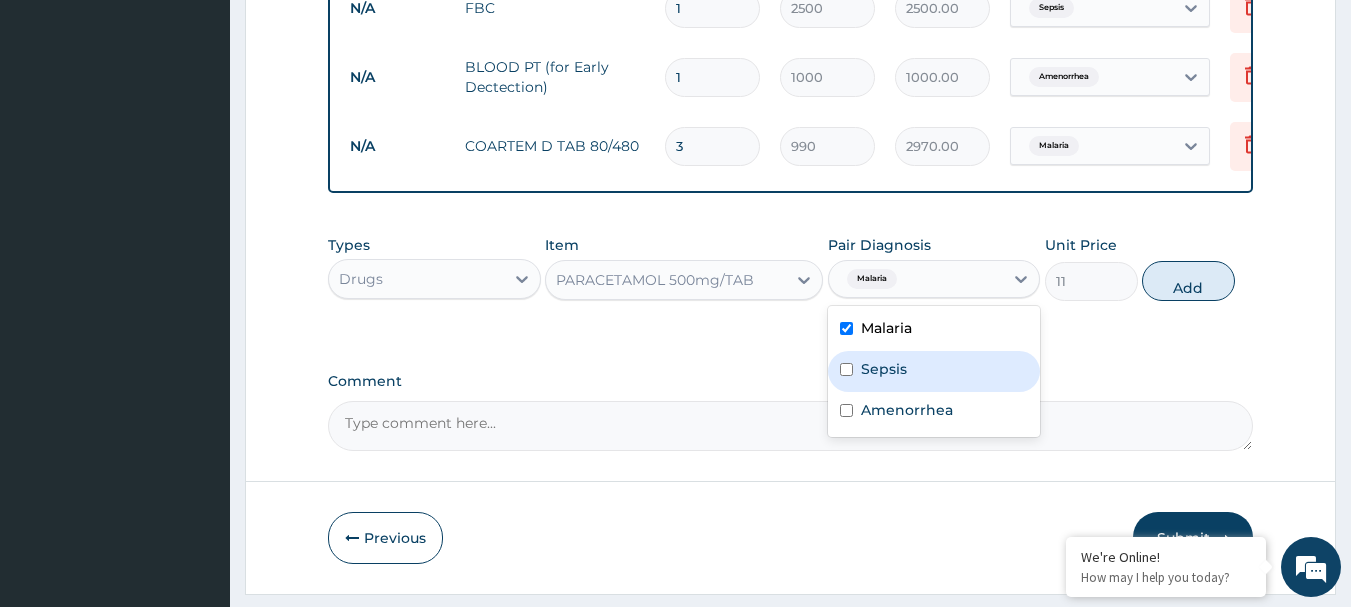 click on "Sepsis" at bounding box center (884, 369) 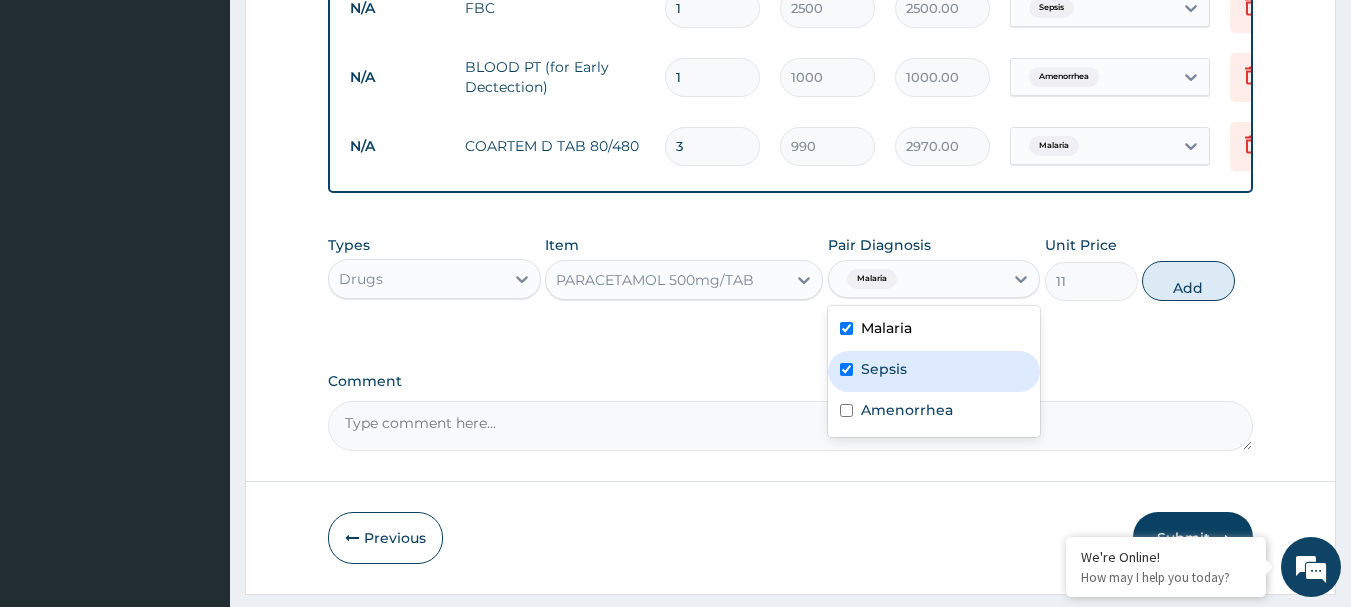 checkbox on "true" 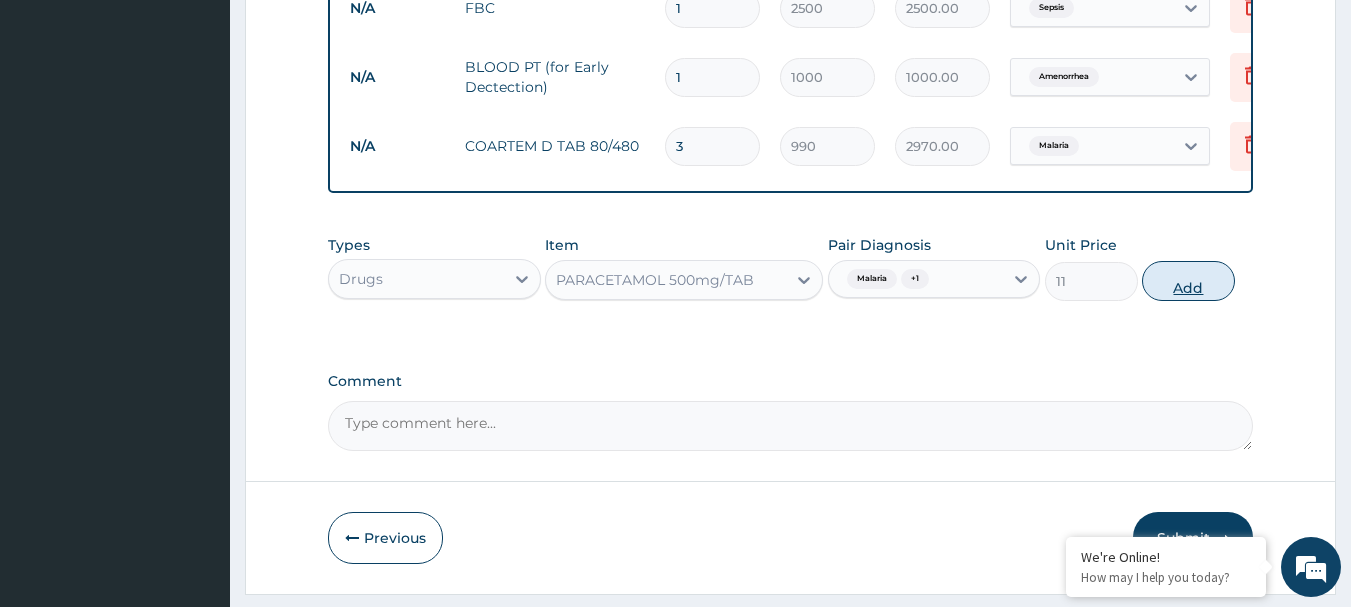click on "Add" at bounding box center (1188, 281) 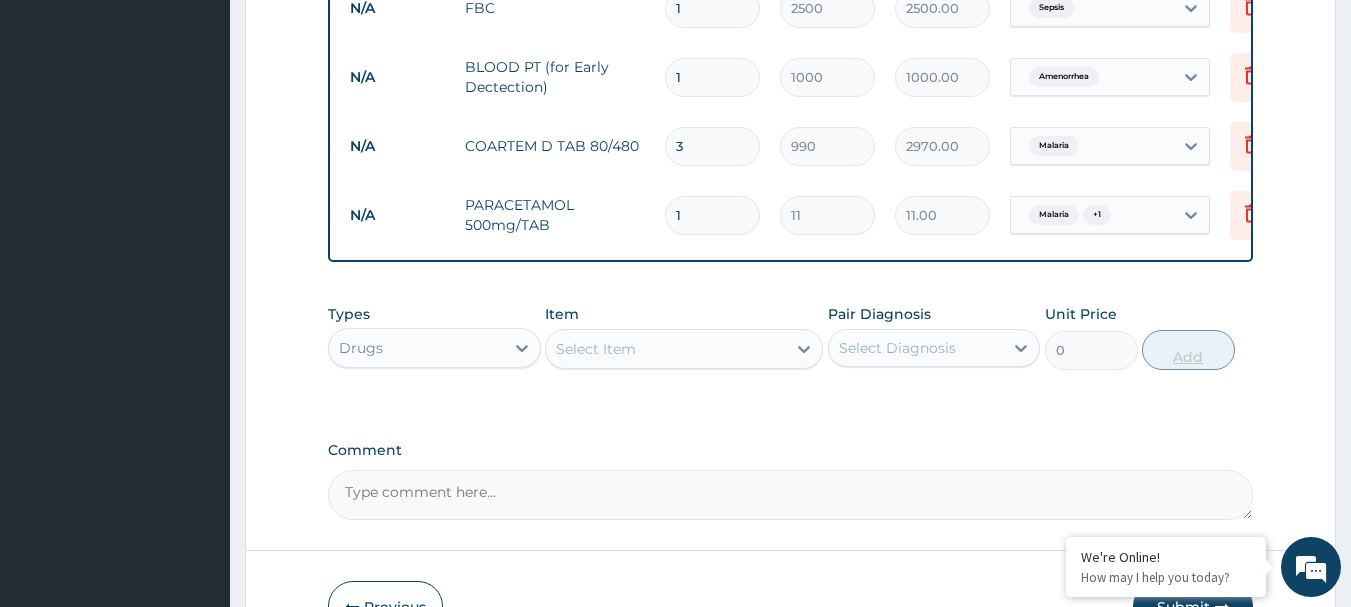 type 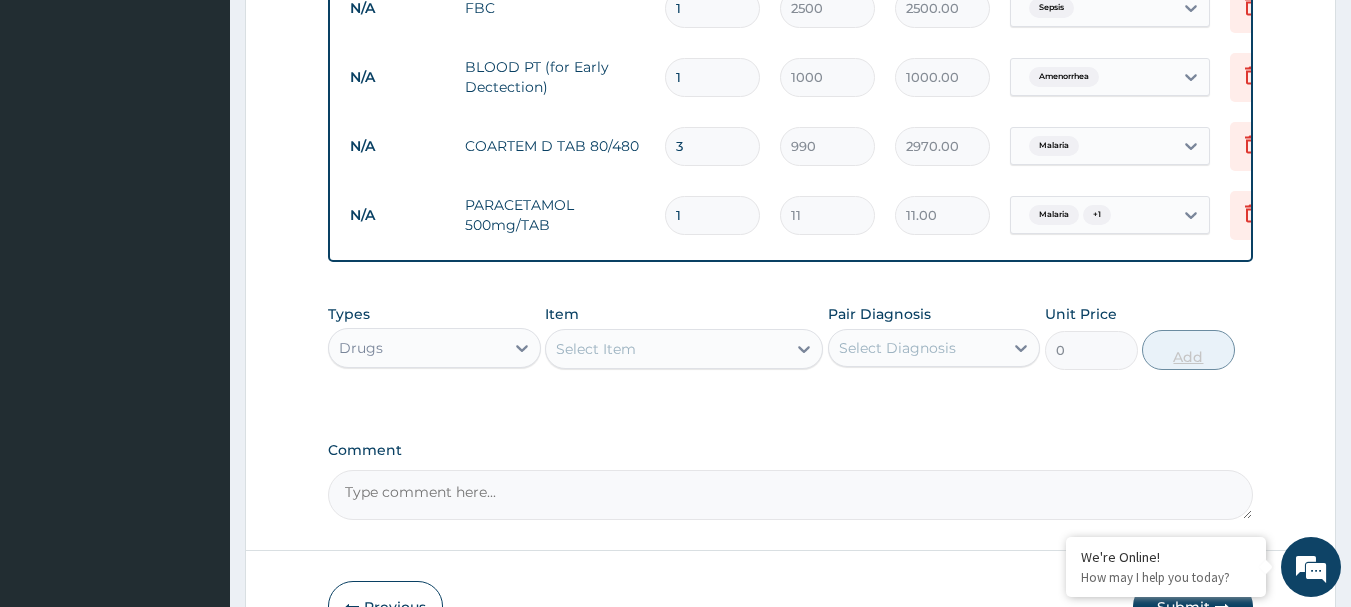type on "0.00" 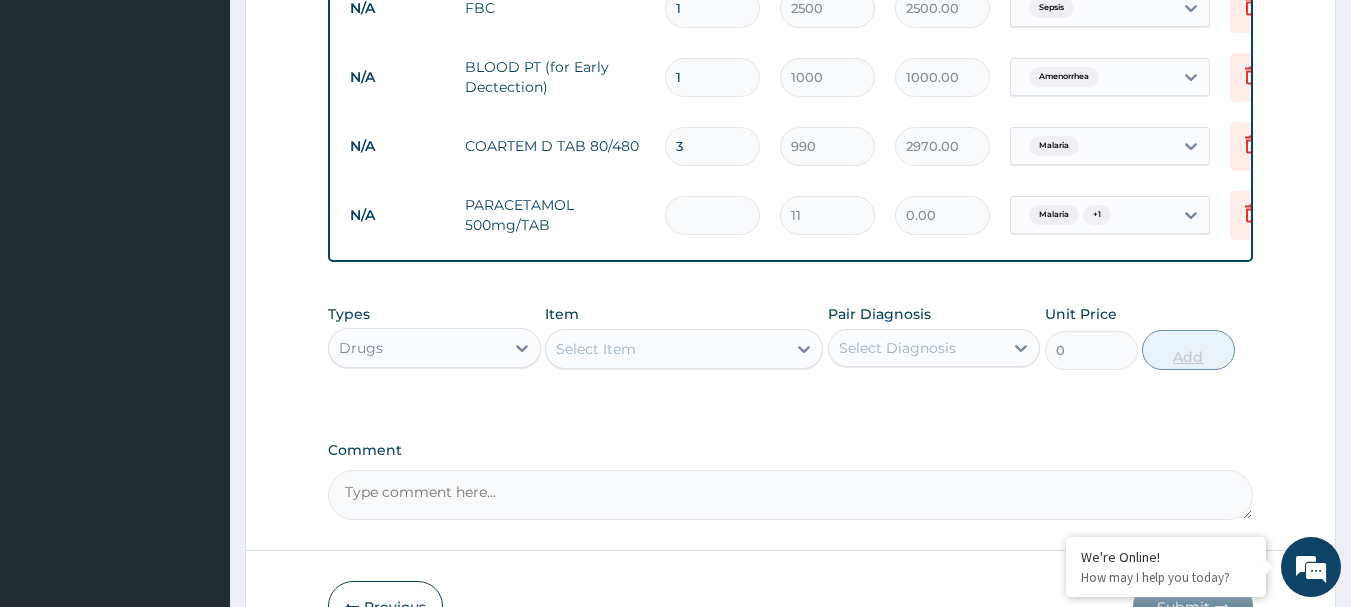 type on "3" 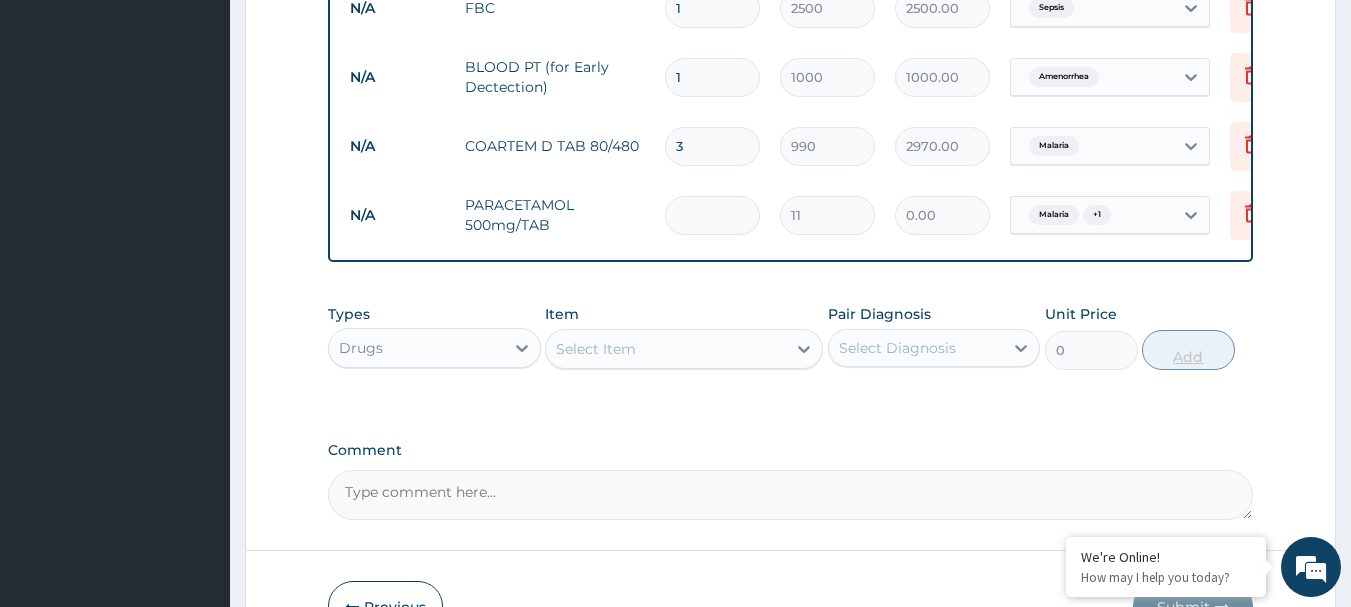 type on "33.00" 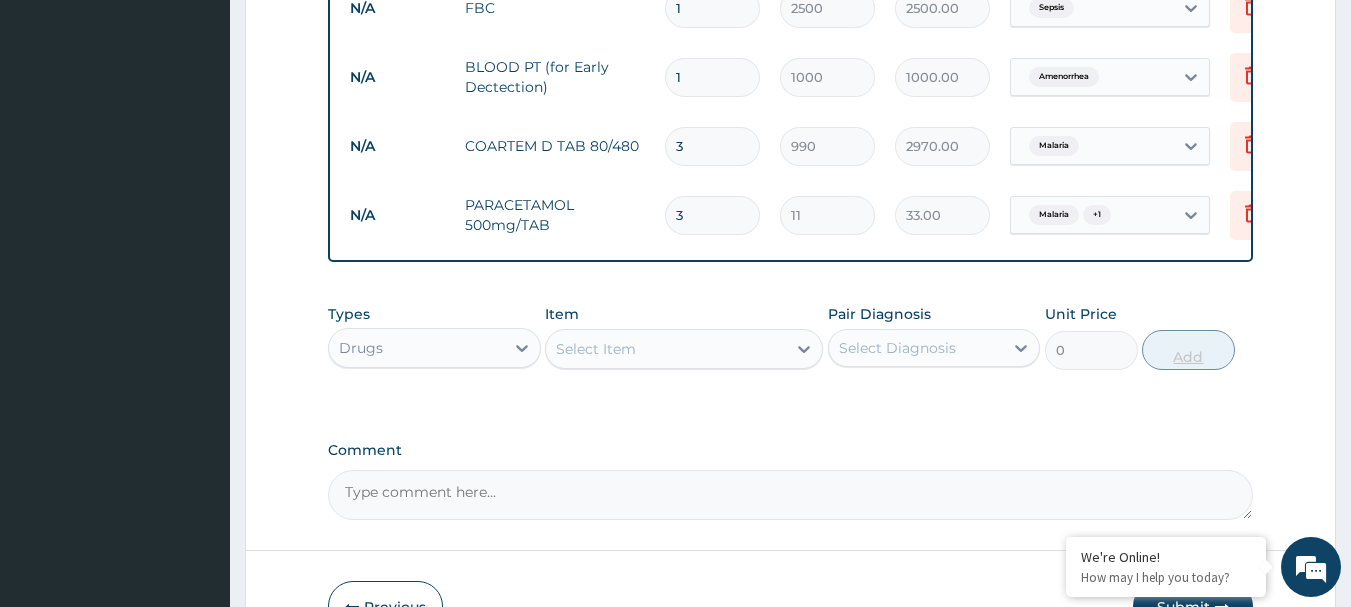 type on "30" 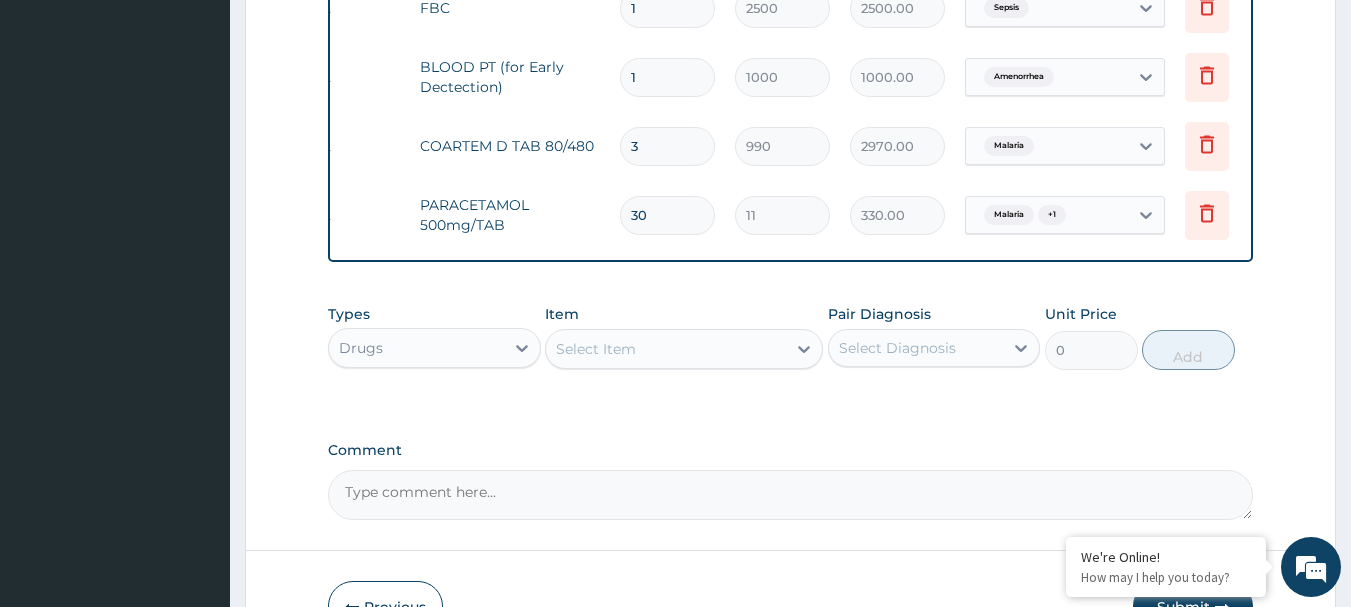 scroll, scrollTop: 0, scrollLeft: 78, axis: horizontal 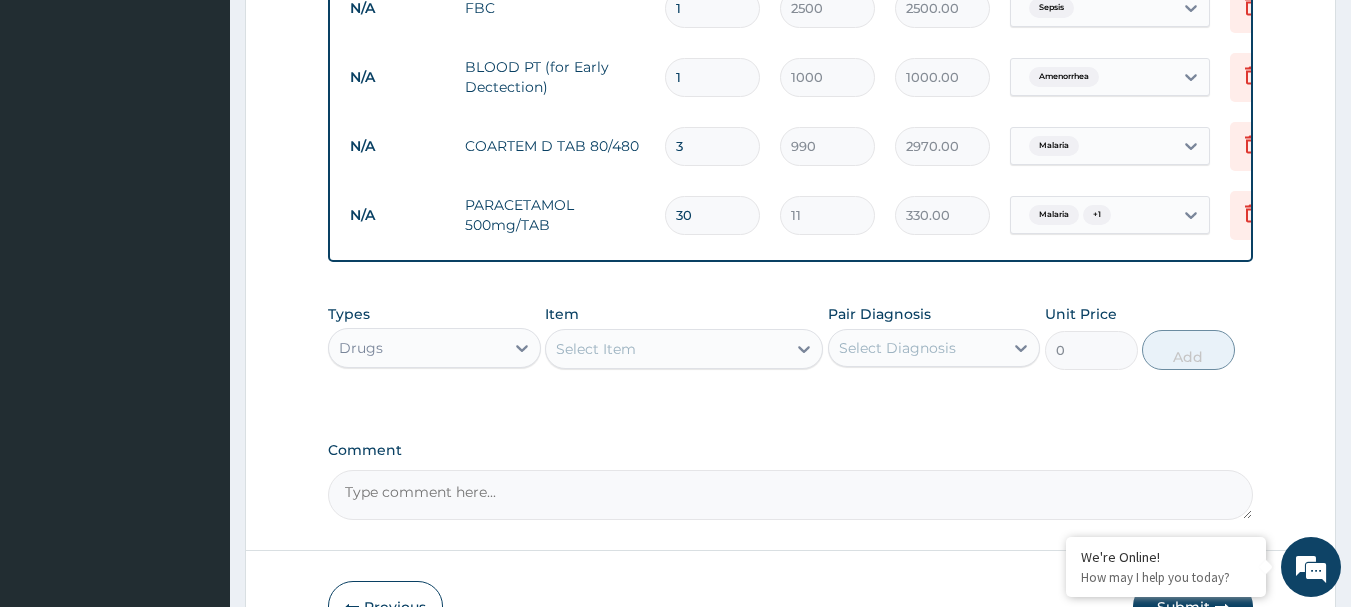 type on "30" 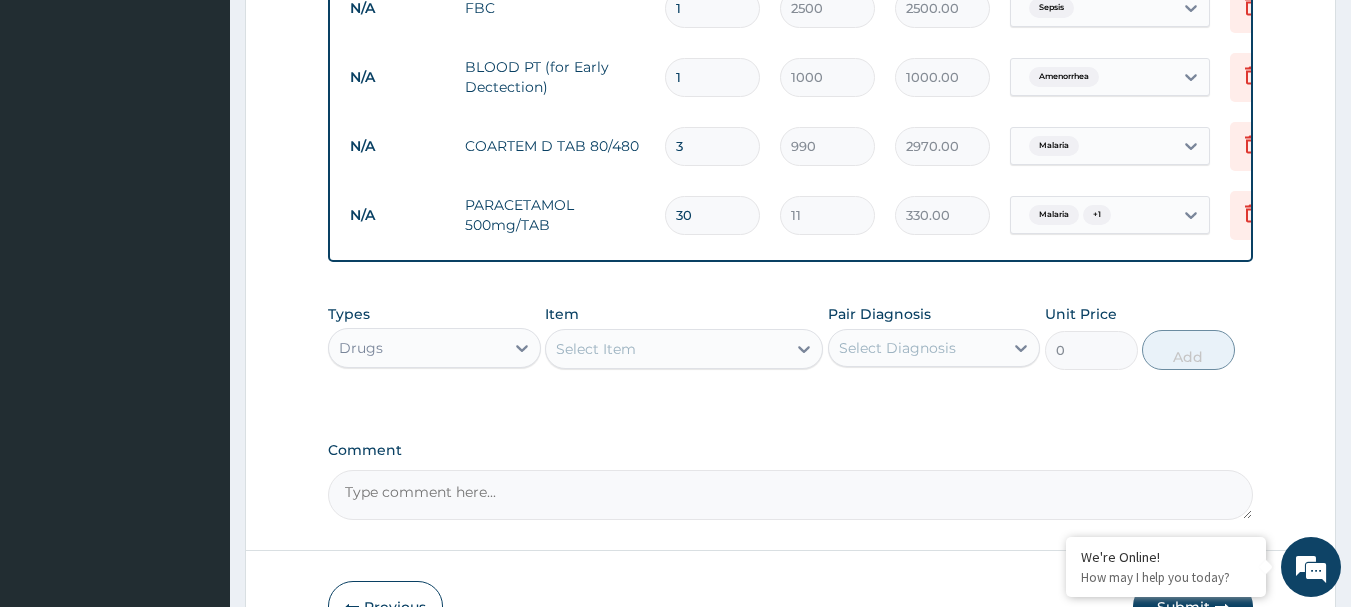 click on "Select Item" at bounding box center (666, 349) 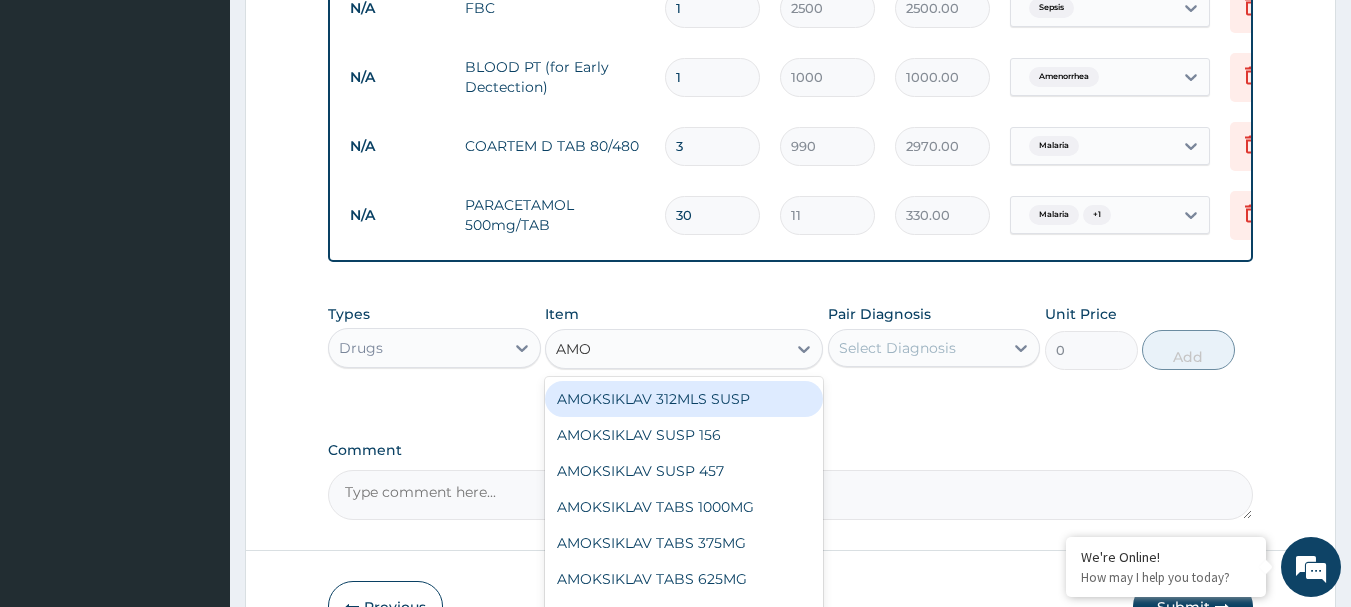 type on "AMOX" 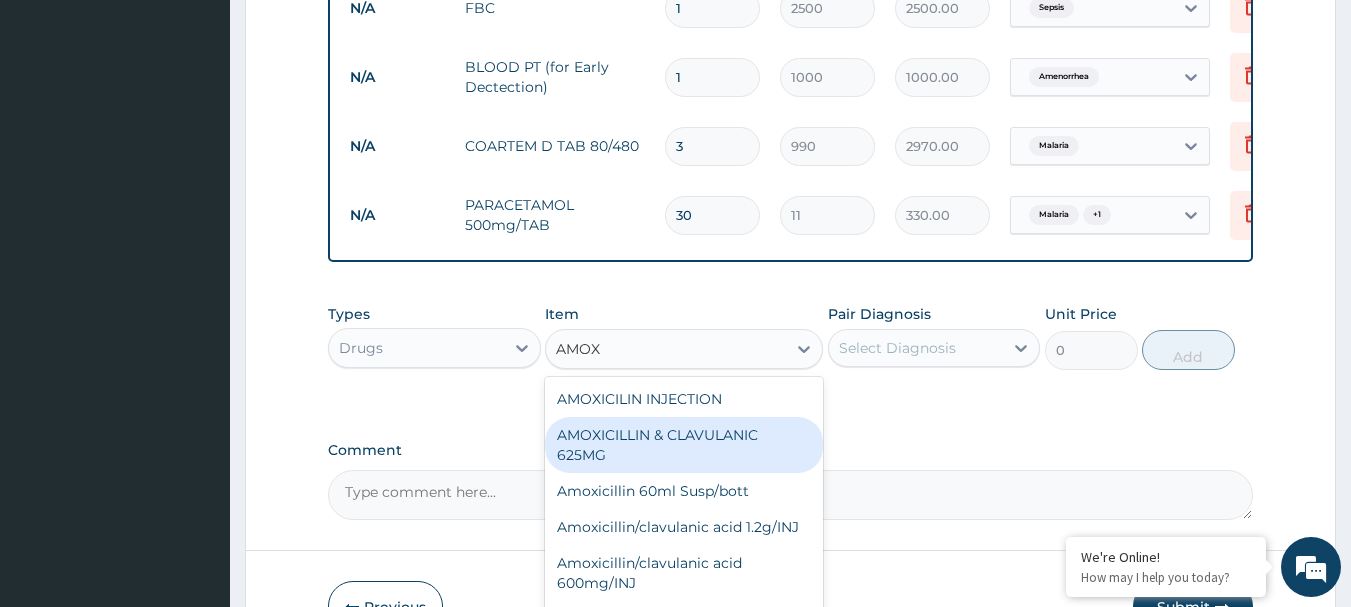 click on "AMOXICILLIN & CLAVULANIC 625MG" at bounding box center [684, 445] 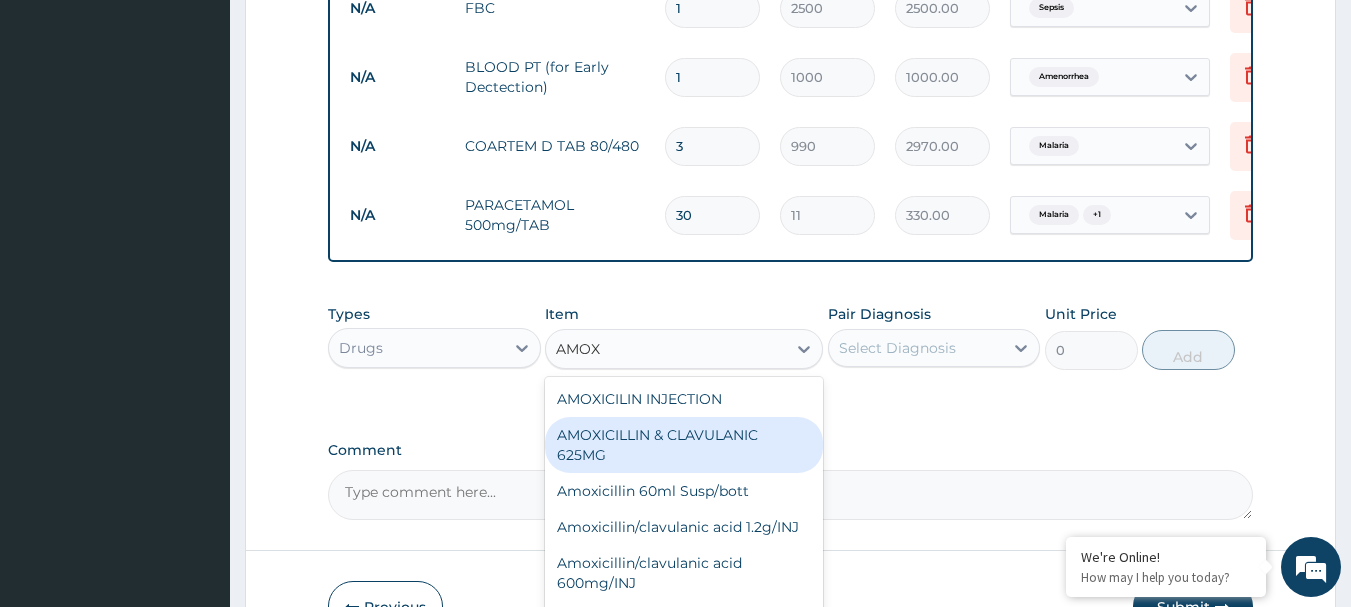 type 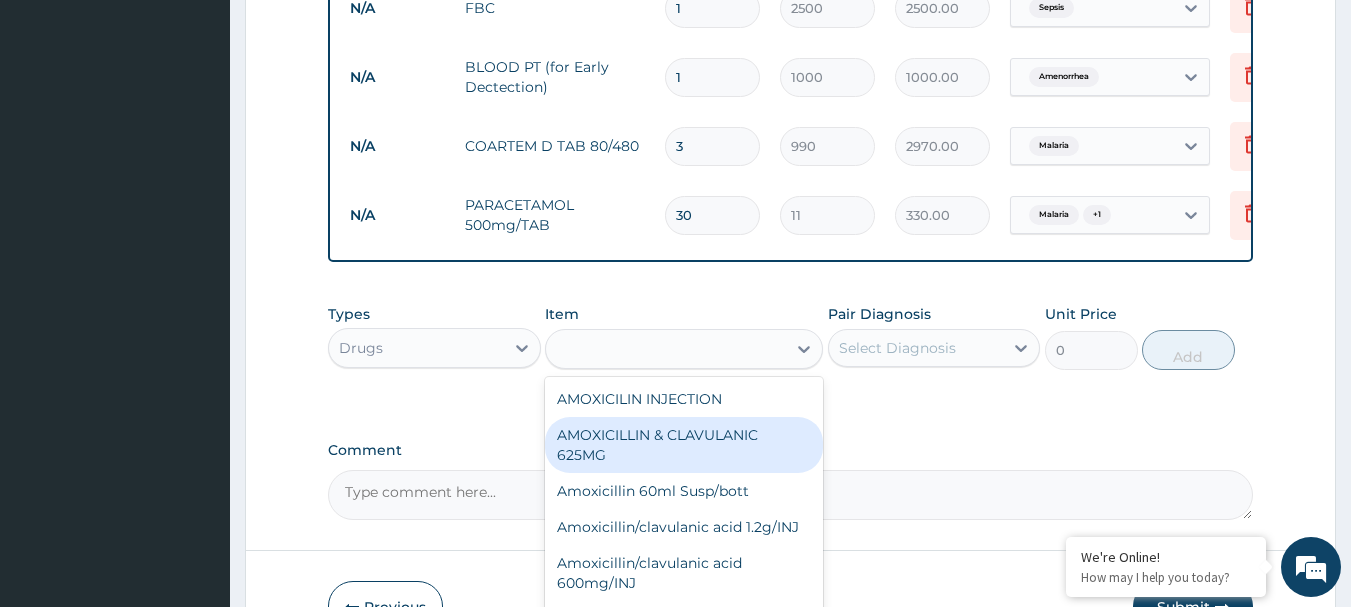 type on "132" 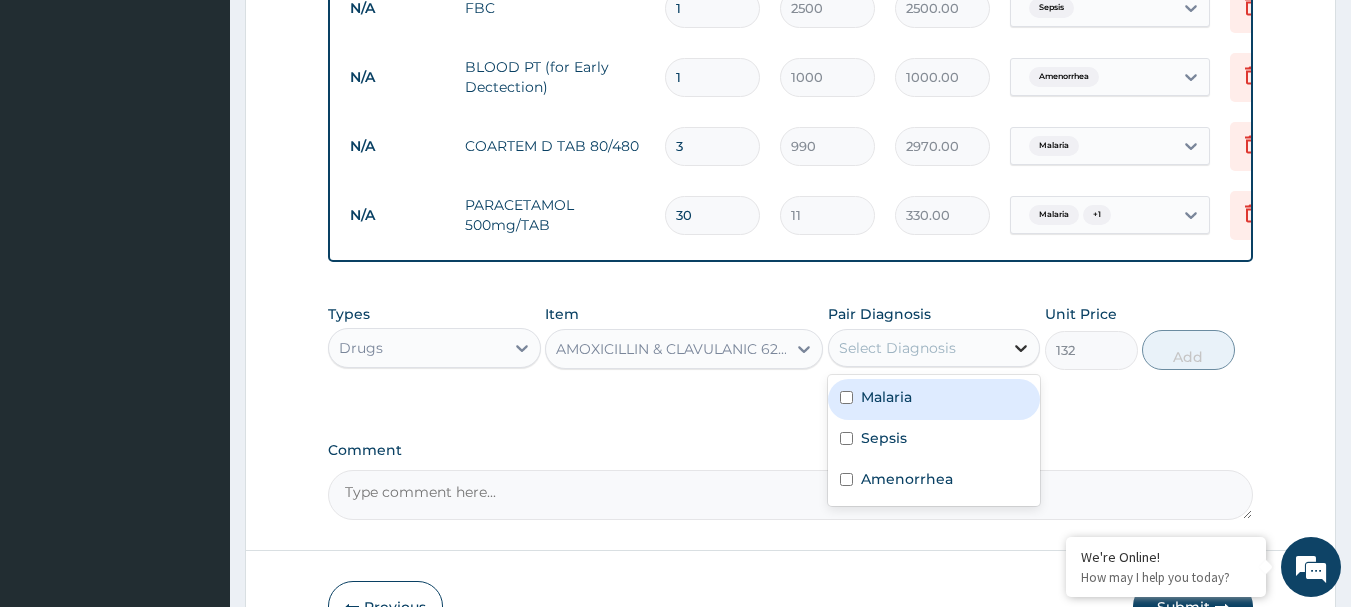click 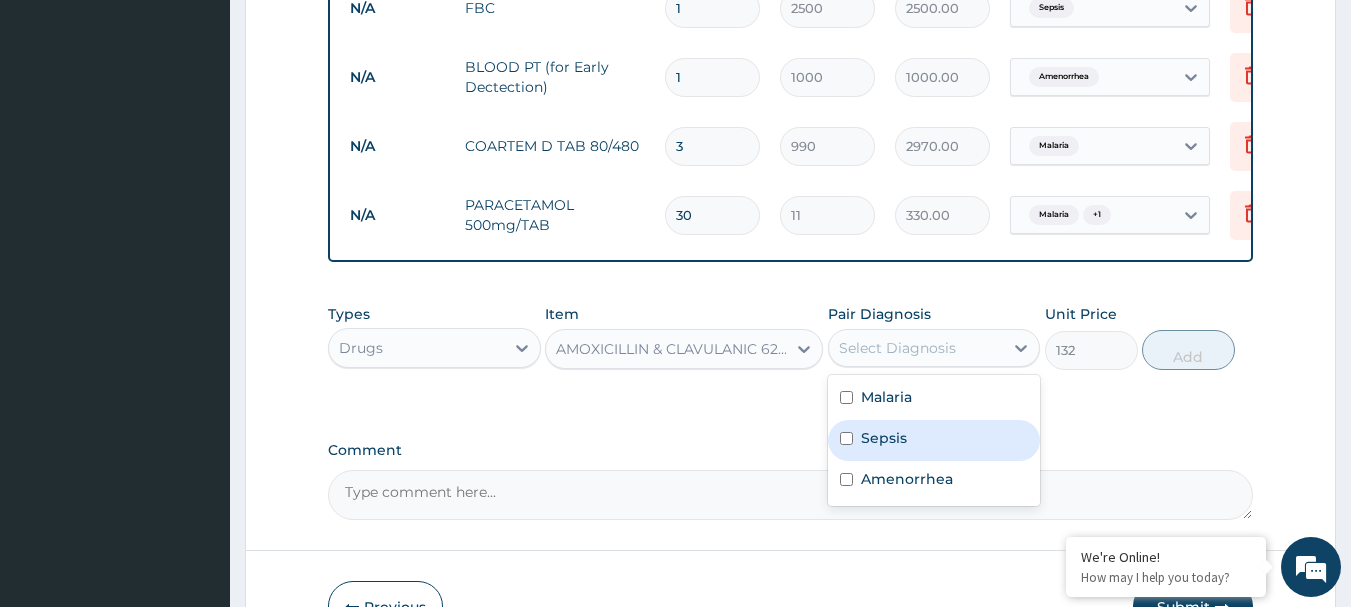 click on "Sepsis" at bounding box center (934, 440) 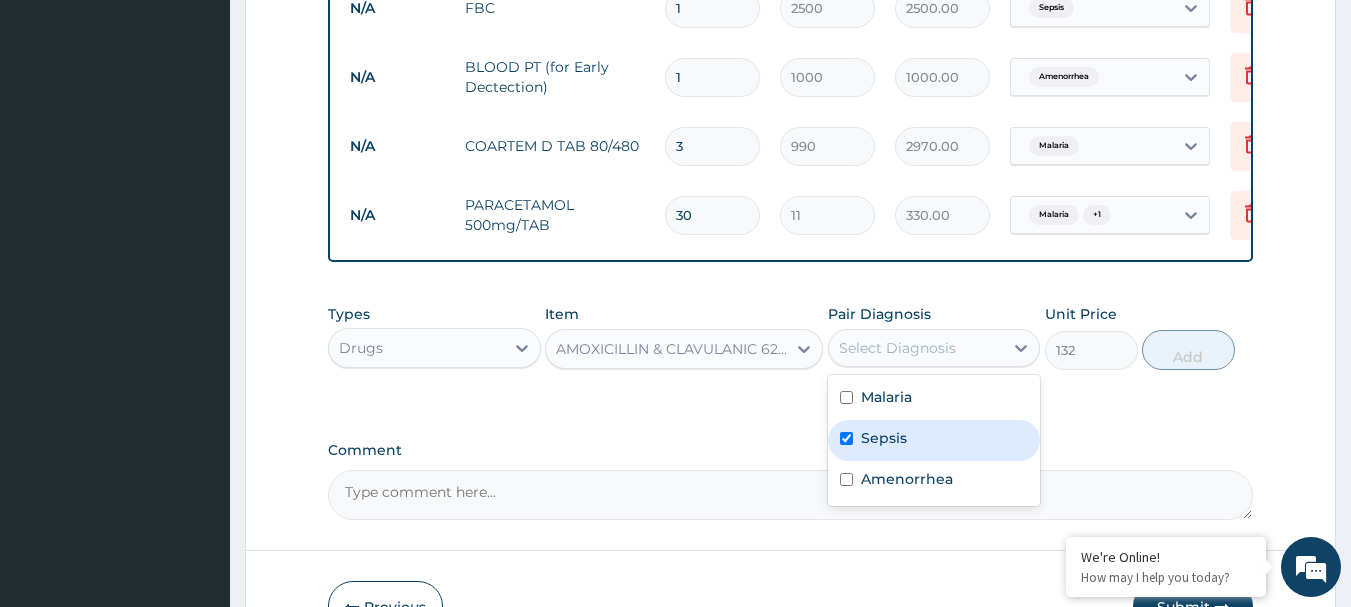 checkbox on "true" 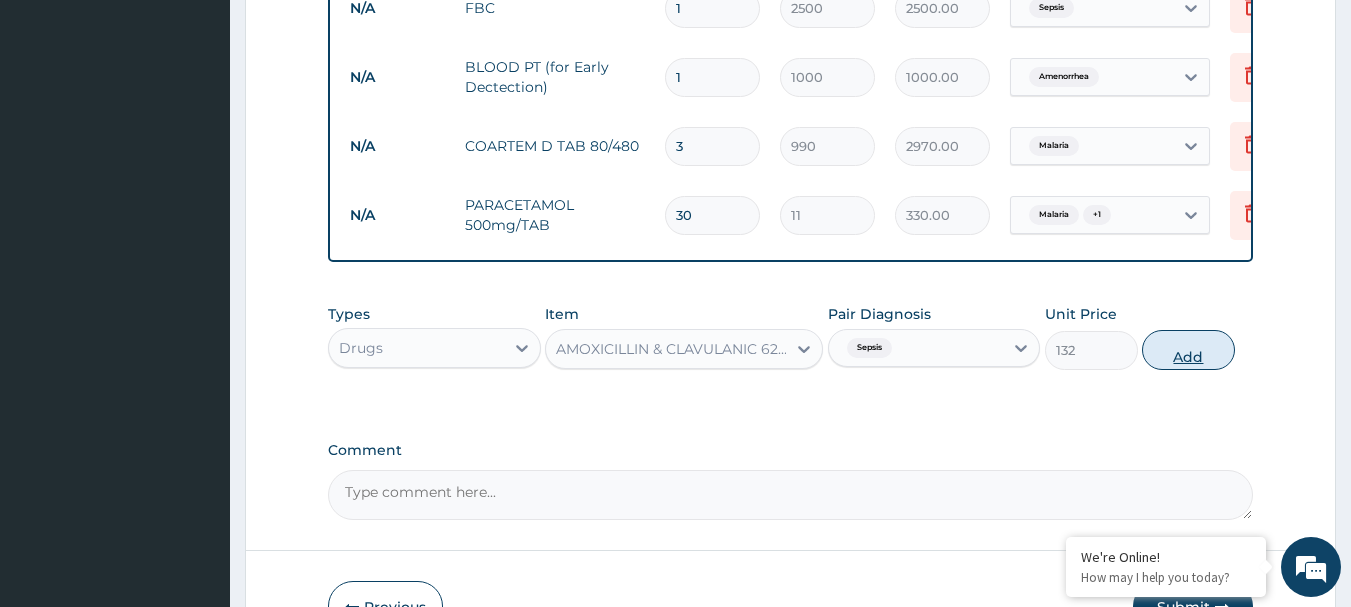 click on "Add" at bounding box center (1188, 350) 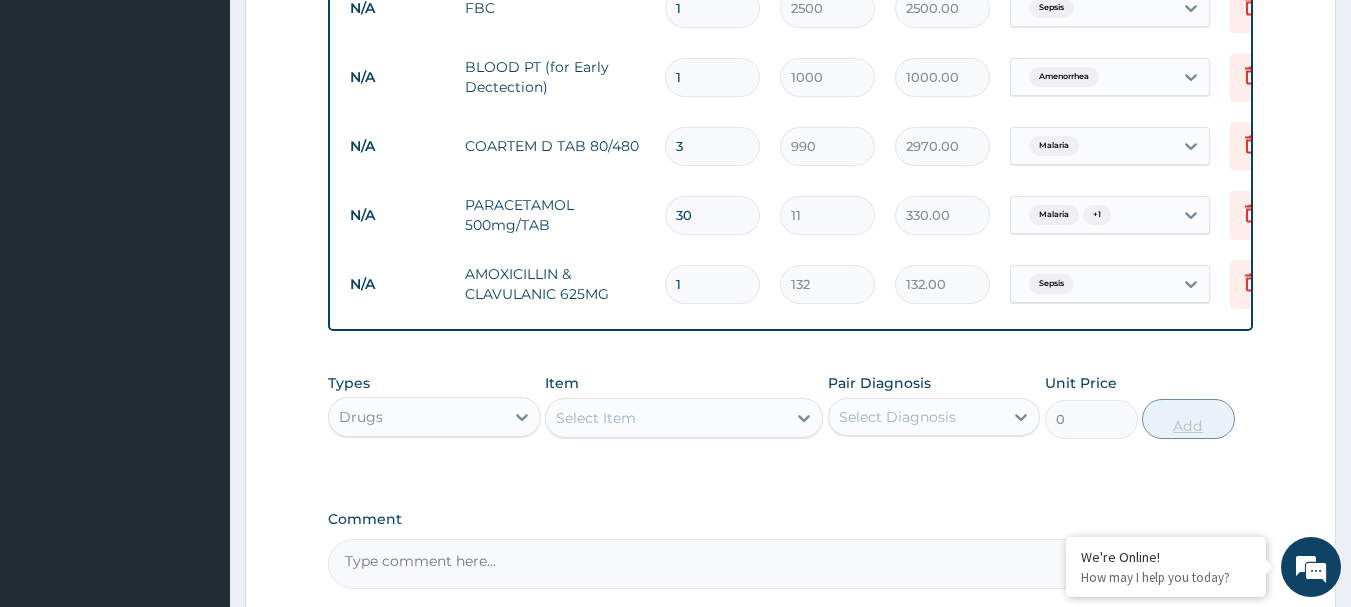 type on "10" 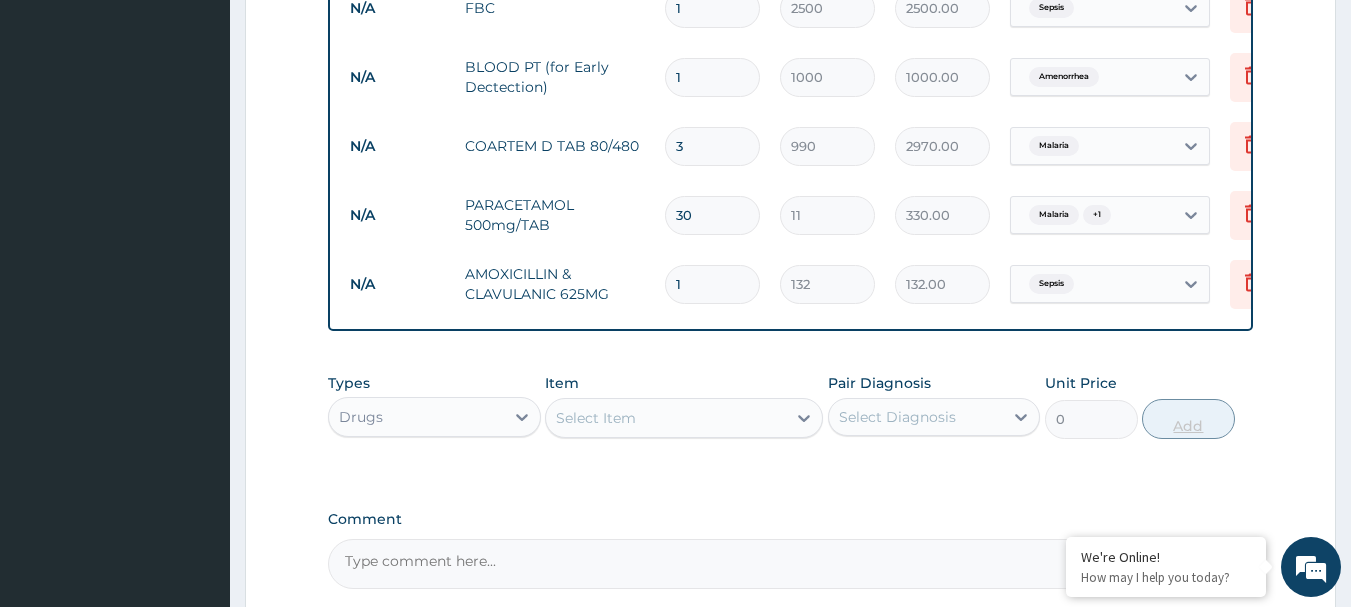 type on "1320.00" 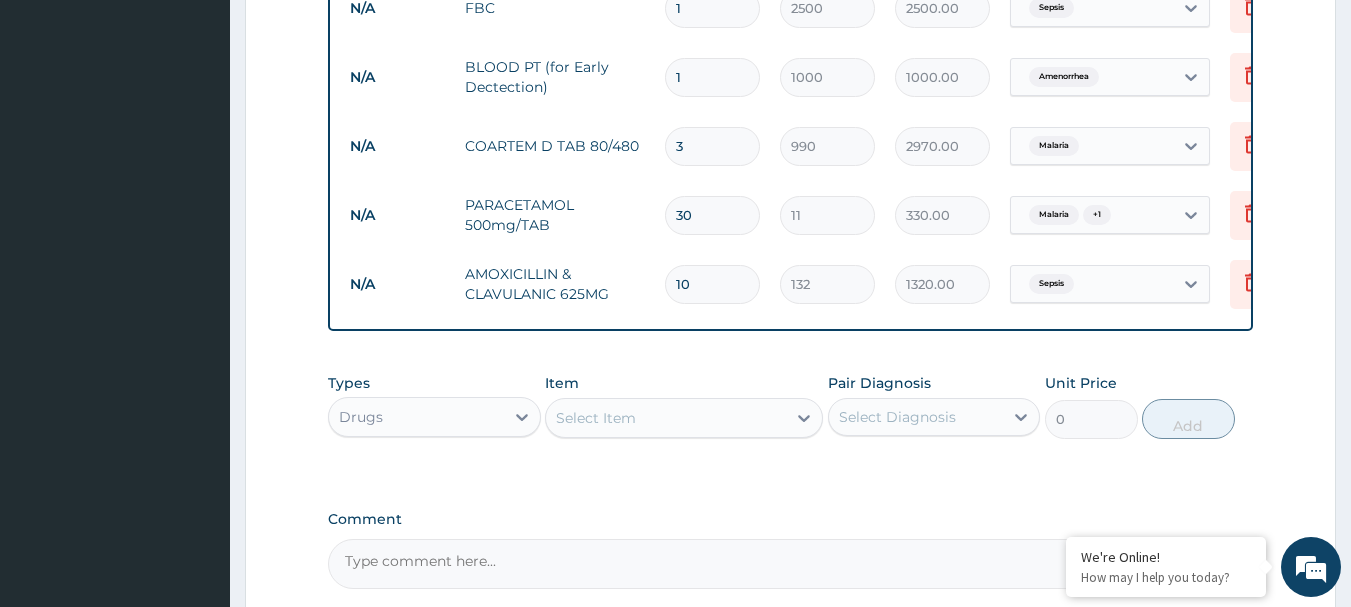 type on "10" 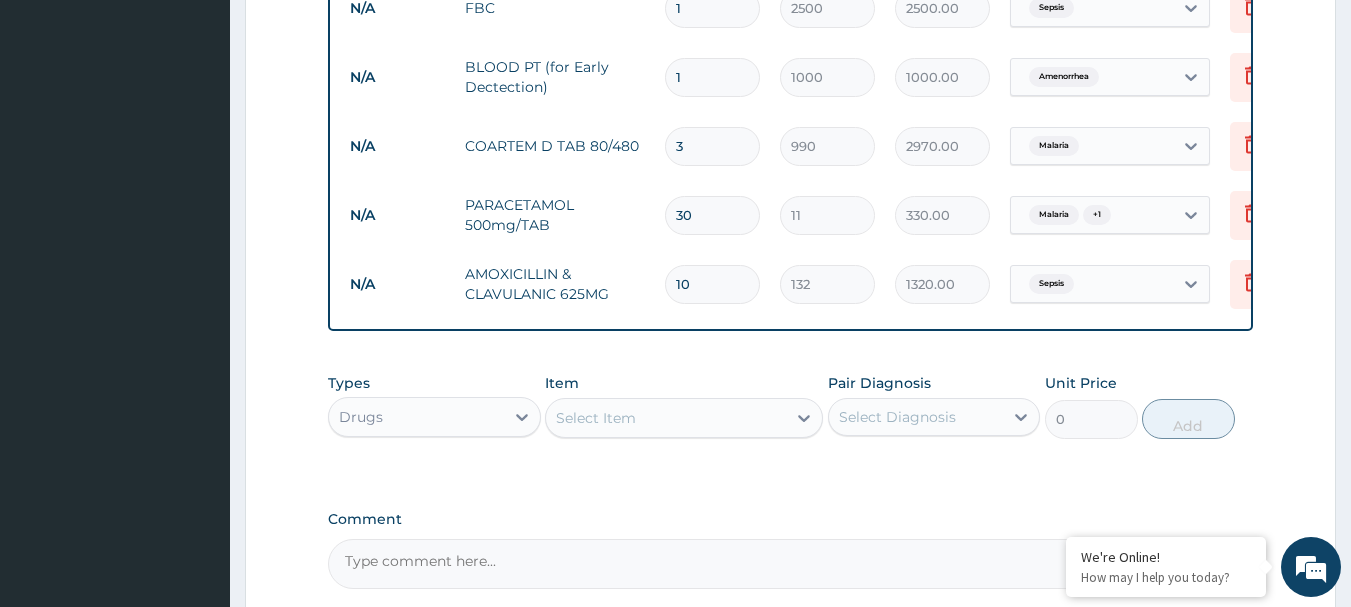 click on "Type Name Quantity Unit Price Total Price Pair Diagnosis Actions N/A General Practitioner (1st consultation) 1 1500 1500.00 Malaria  + 2 Delete N/A MALARIA PARASITE (MP) 1 1000 1000.00 Malaria Delete N/A FBC 1 2500 2500.00 Sepsis Delete N/A BLOOD PT (for Early Dectection) 1 1000 1000.00 Amenorrhea Delete N/A COARTEM D TAB 80/480 3 990 2970.00 Malaria Delete N/A PARACETAMOL 500mg/TAB 30 11 330.00 Malaria  + 1 Delete N/A AMOXICILLIN & CLAVULANIC 625MG 10 132 1320.00 Sepsis Delete" at bounding box center (791, 56) 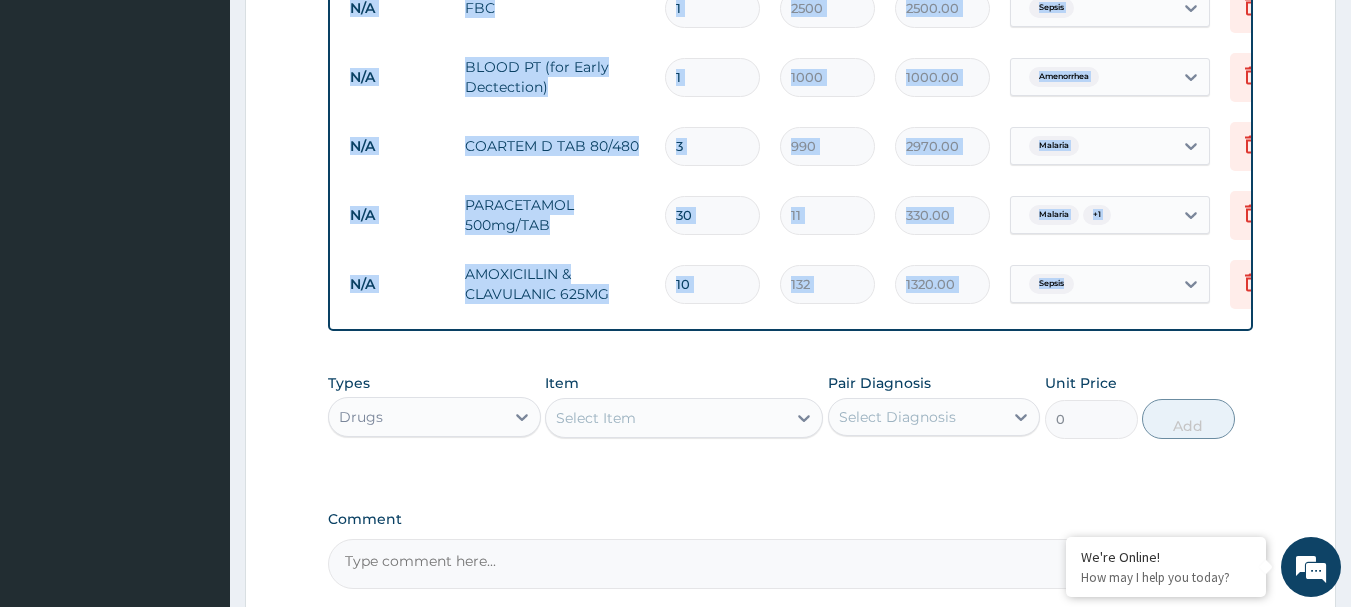 click on "Type Name Quantity Unit Price Total Price Pair Diagnosis Actions N/A General Practitioner (1st consultation) 1 1500 1500.00 Malaria  + 2 Delete N/A MALARIA PARASITE (MP) 1 1000 1000.00 Malaria Delete N/A FBC 1 2500 2500.00 Sepsis Delete N/A BLOOD PT (for Early Dectection) 1 1000 1000.00 Amenorrhea Delete N/A COARTEM D TAB 80/480 3 990 2970.00 Malaria Delete N/A PARACETAMOL 500mg/TAB 30 11 330.00 Malaria  + 1 Delete N/A AMOXICILLIN & CLAVULANIC 625MG 10 132 1320.00 Sepsis Delete" at bounding box center (791, 56) 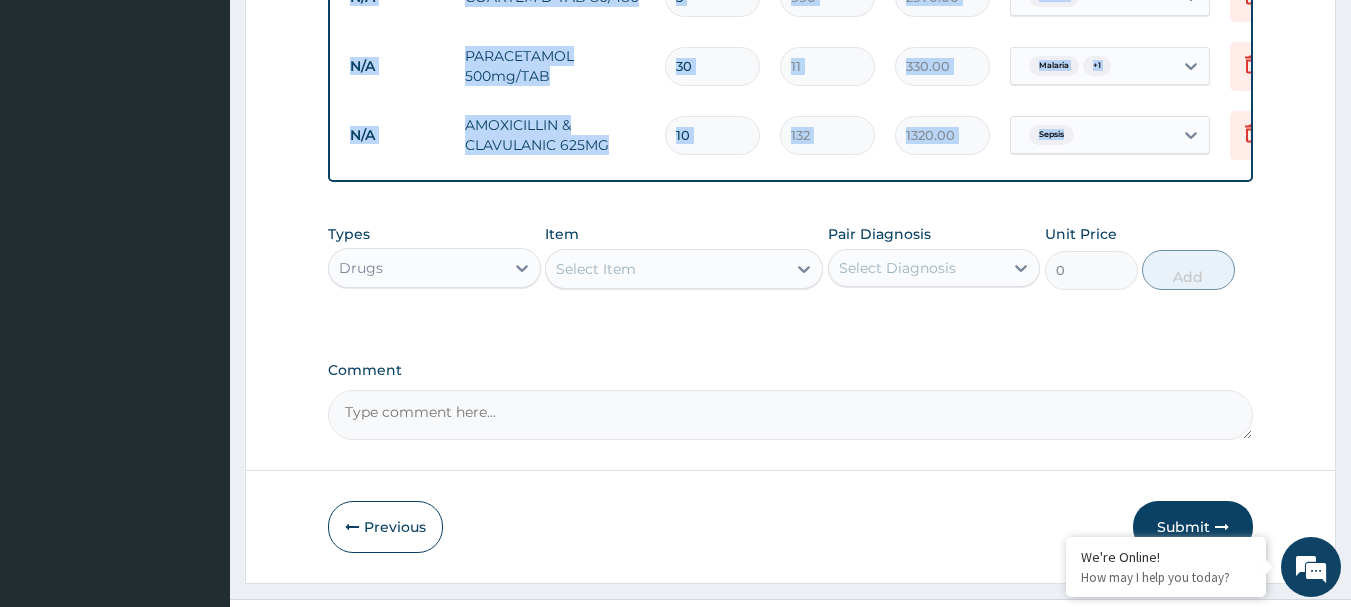scroll, scrollTop: 1169, scrollLeft: 0, axis: vertical 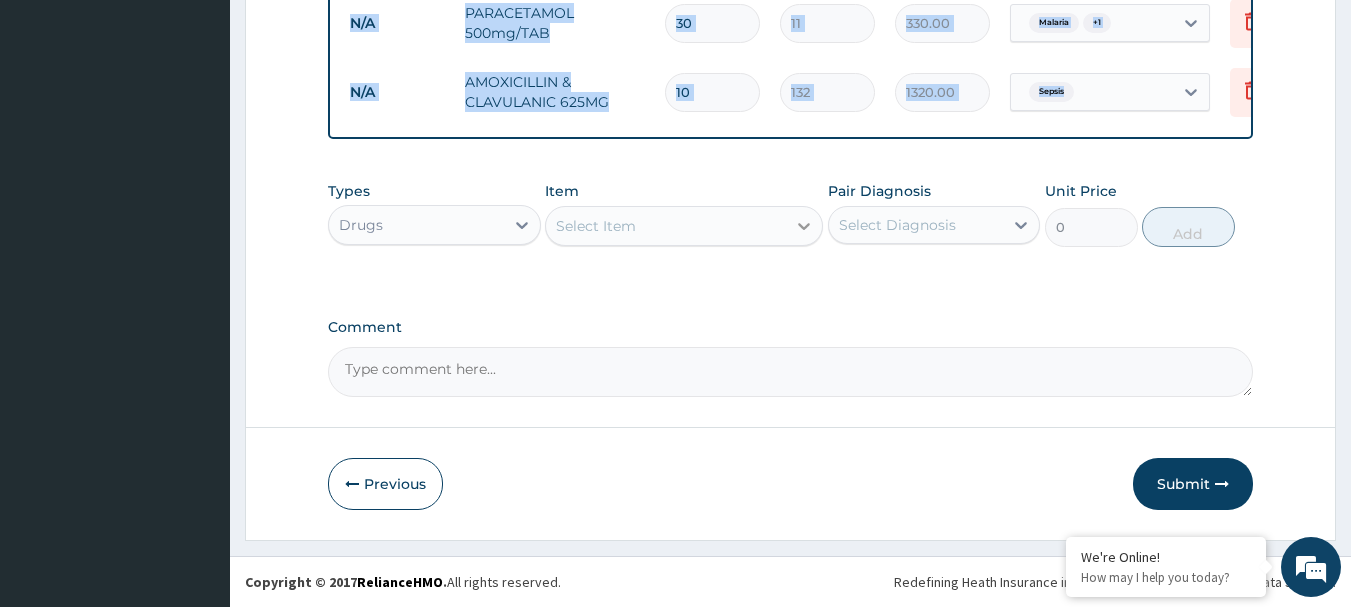 click 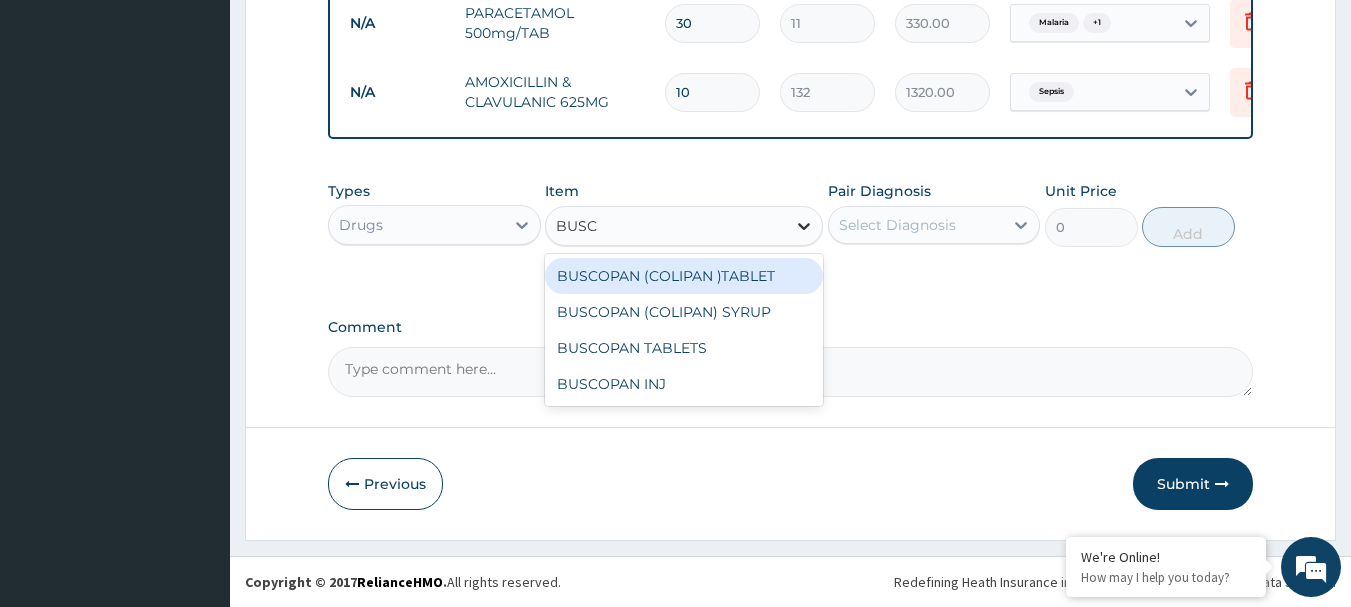 type on "BUSCO" 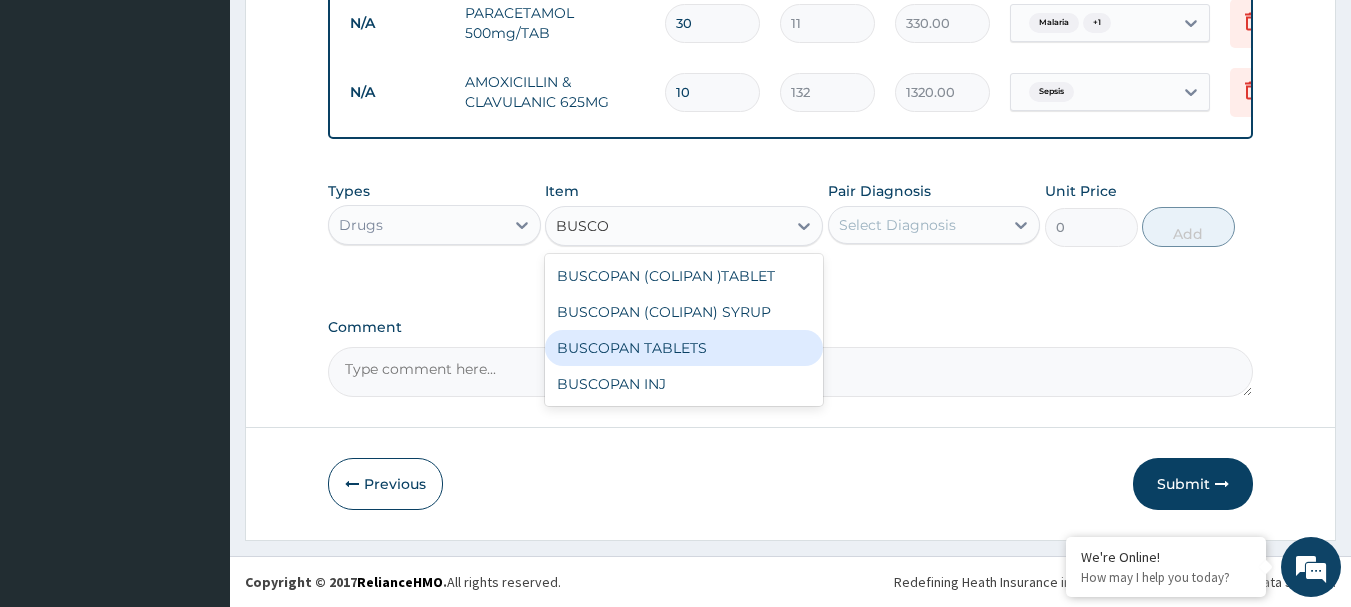 click on "BUSCOPAN TABLETS" at bounding box center (684, 348) 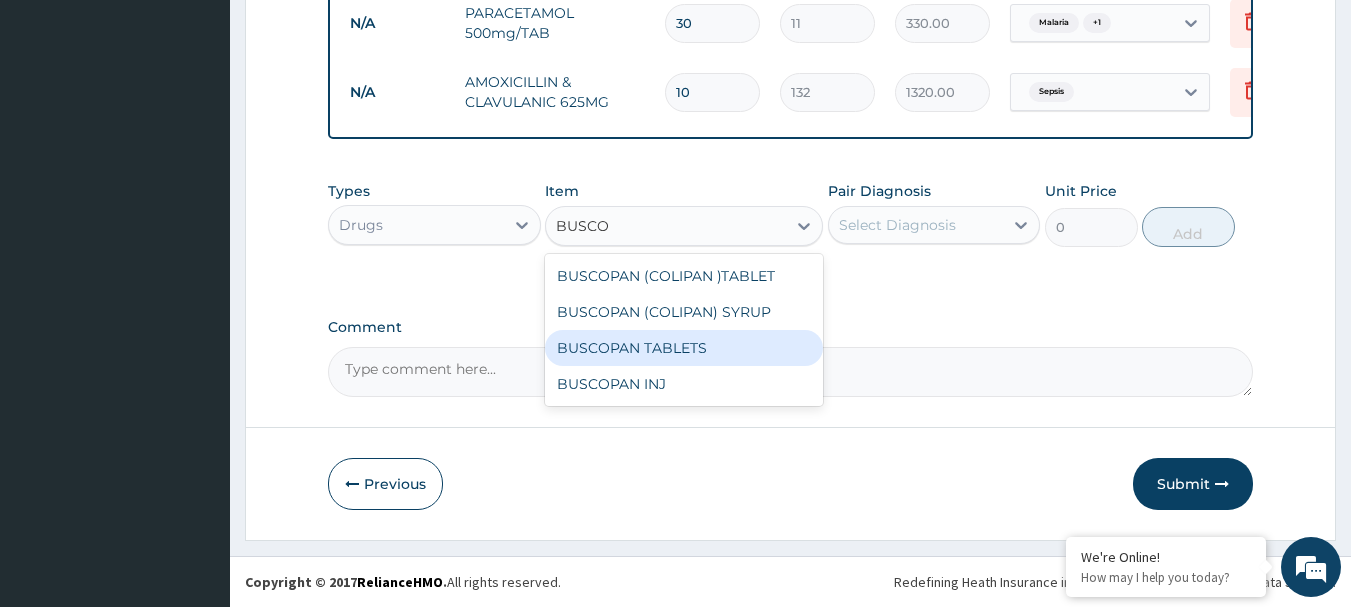type 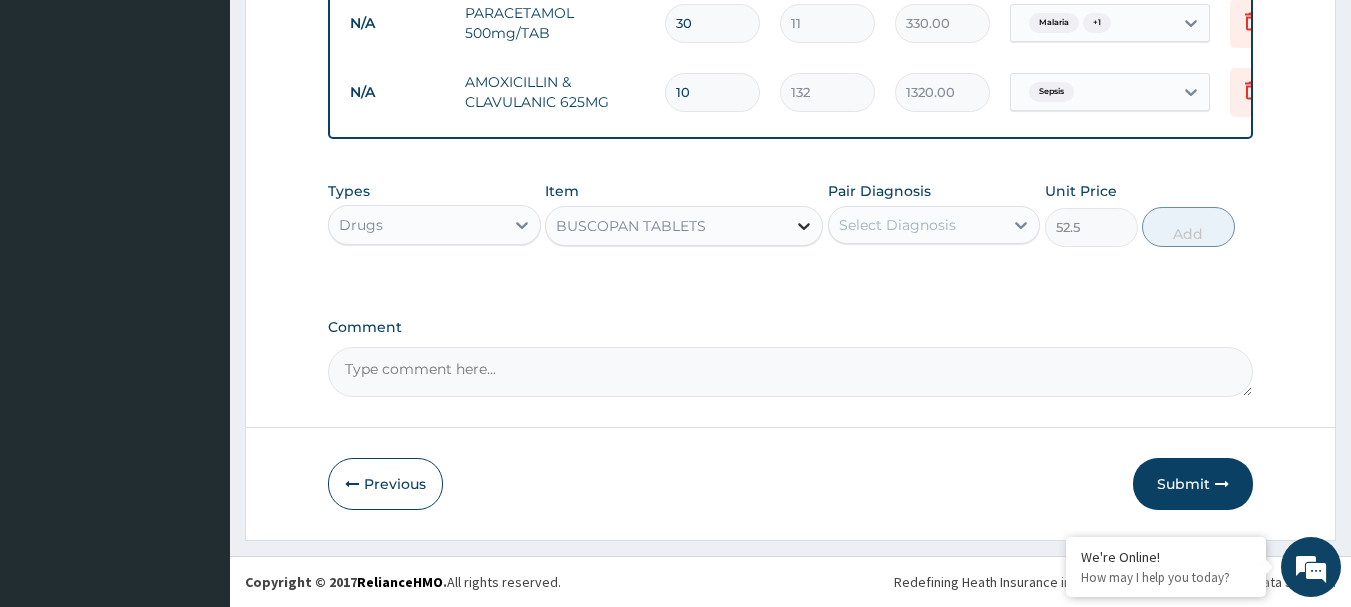 click 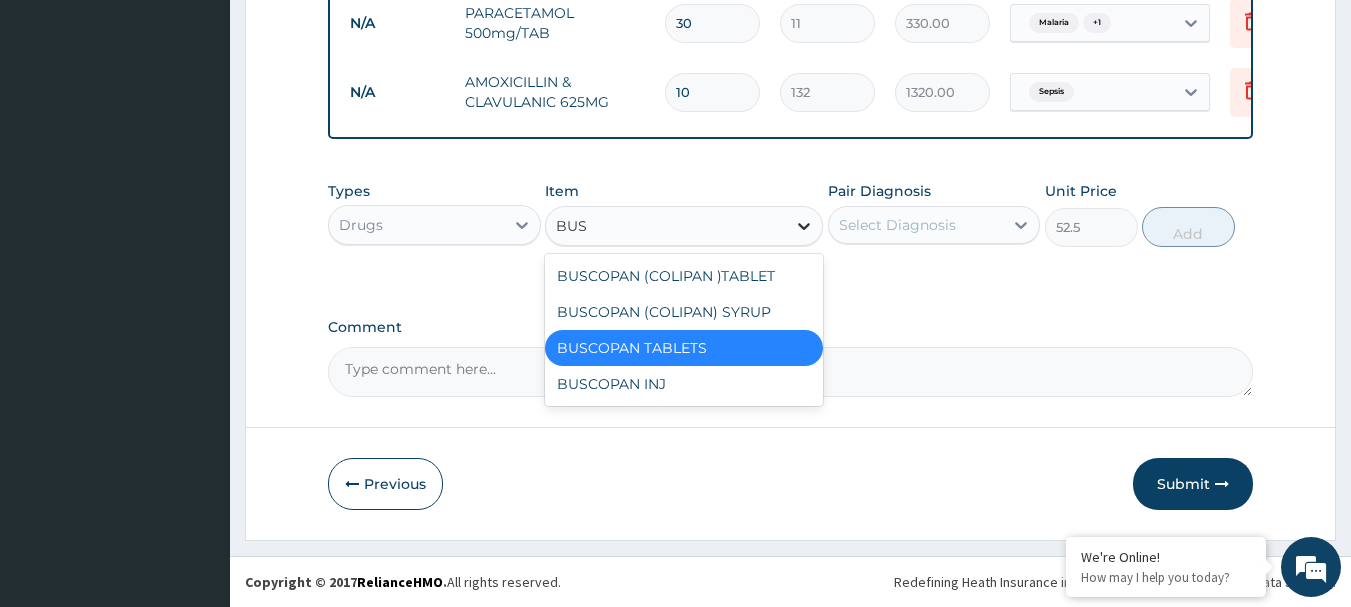 scroll, scrollTop: 0, scrollLeft: 0, axis: both 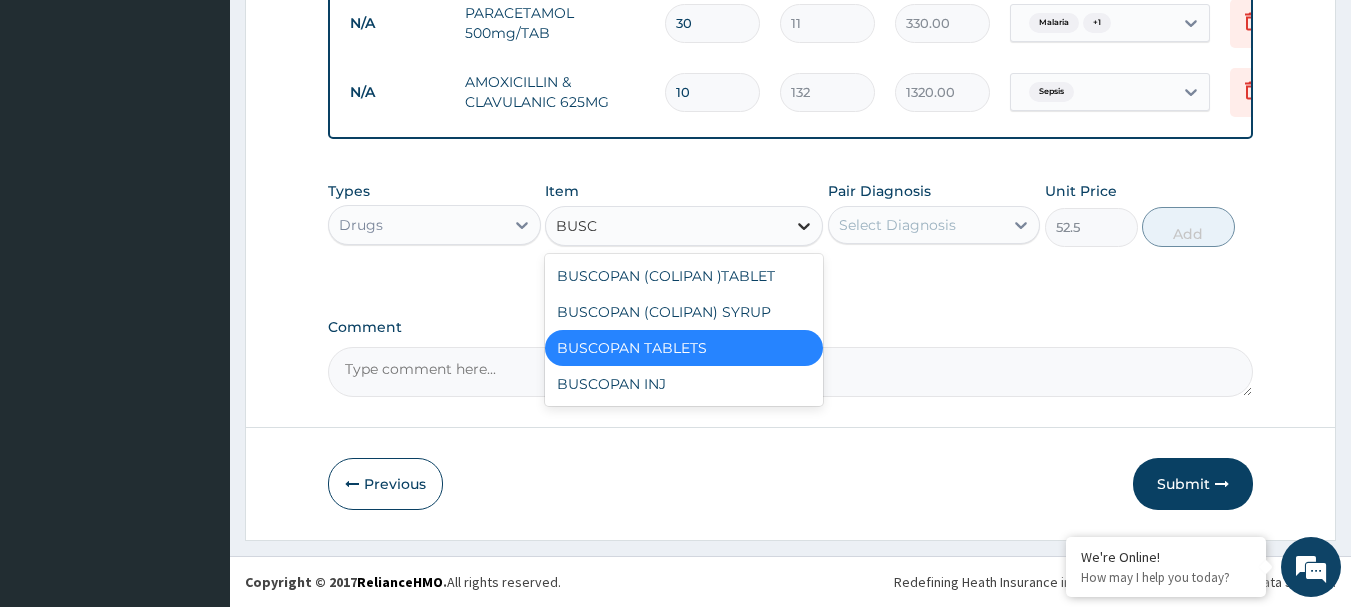 type on "BUSCO" 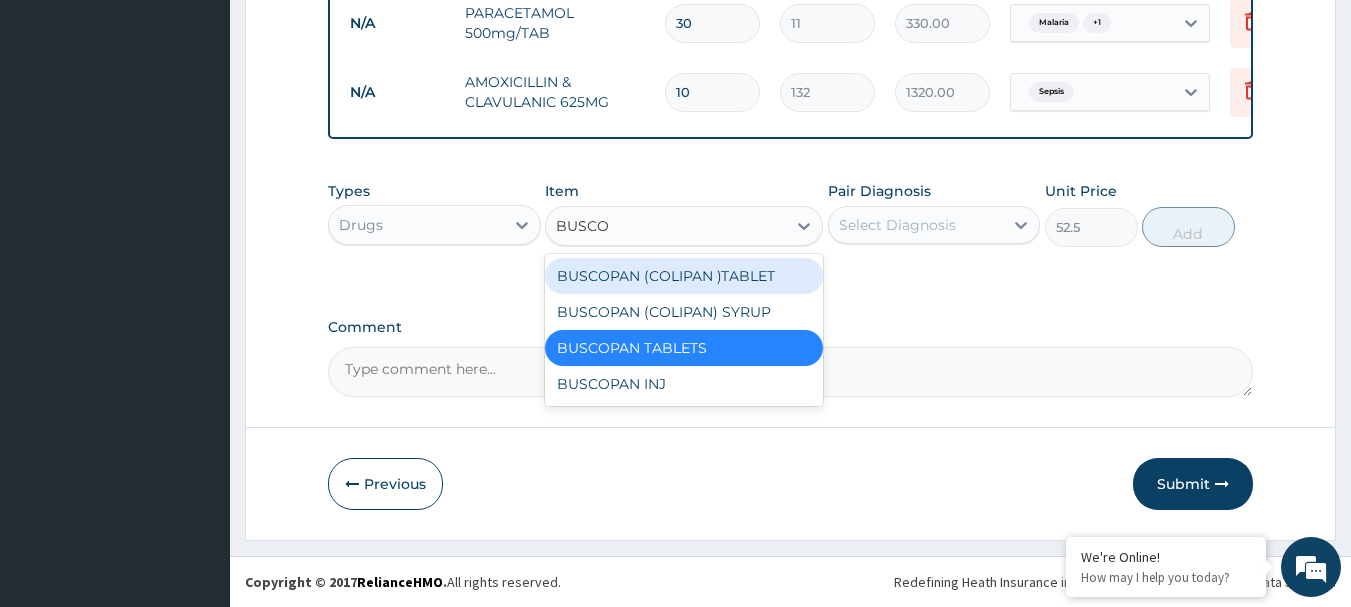 click on "BUSCOPAN (COLIPAN )TABLET" at bounding box center [684, 276] 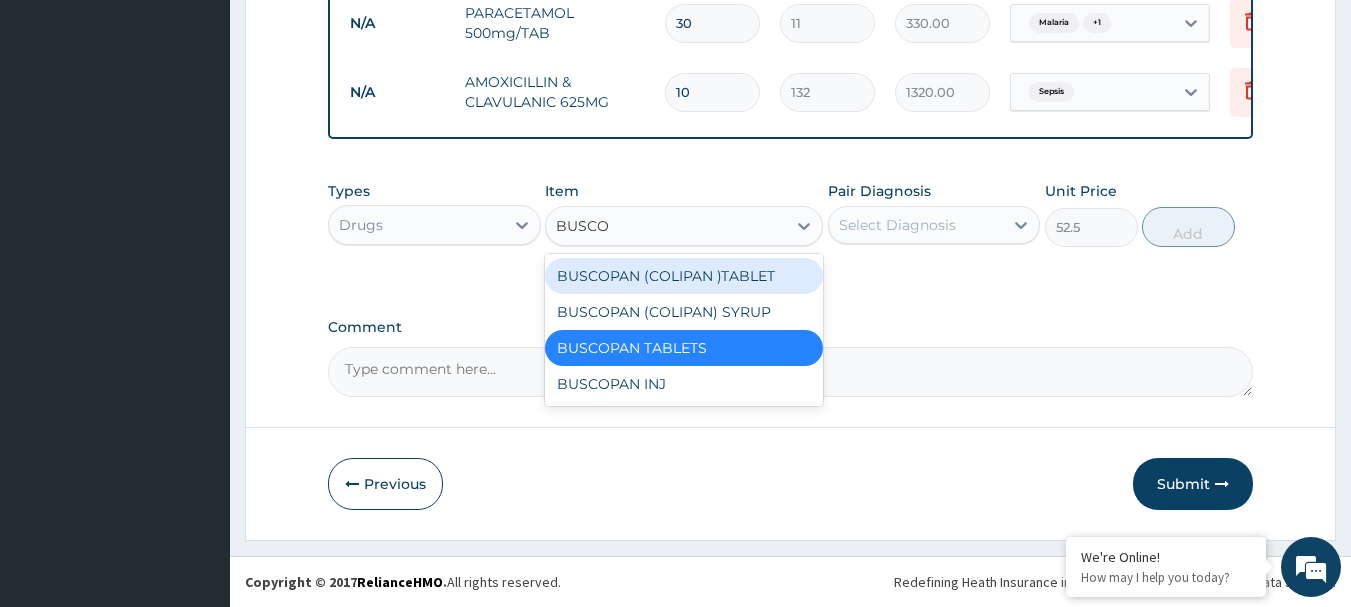 type 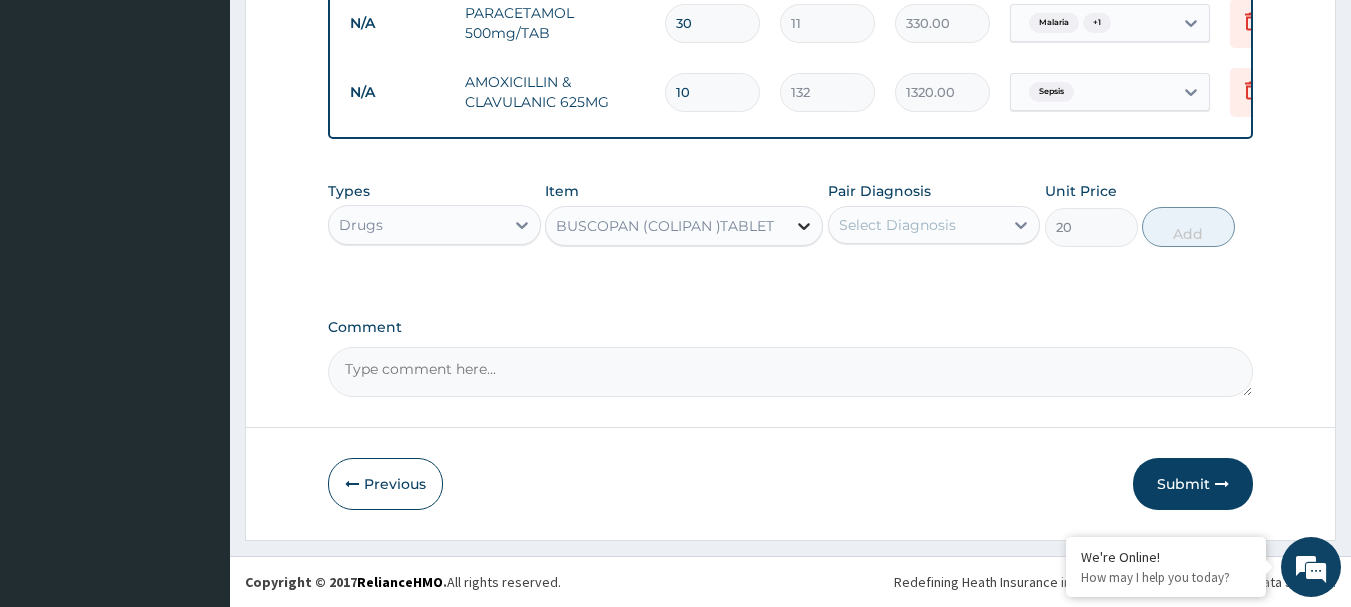 click 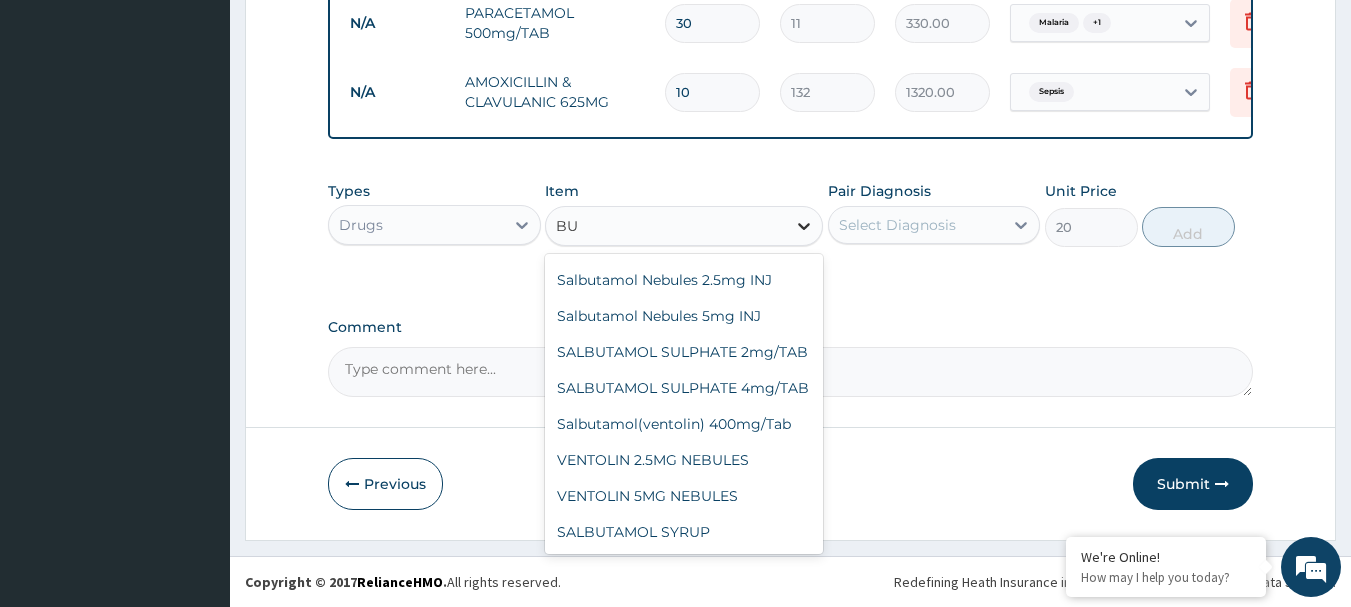 scroll, scrollTop: 0, scrollLeft: 0, axis: both 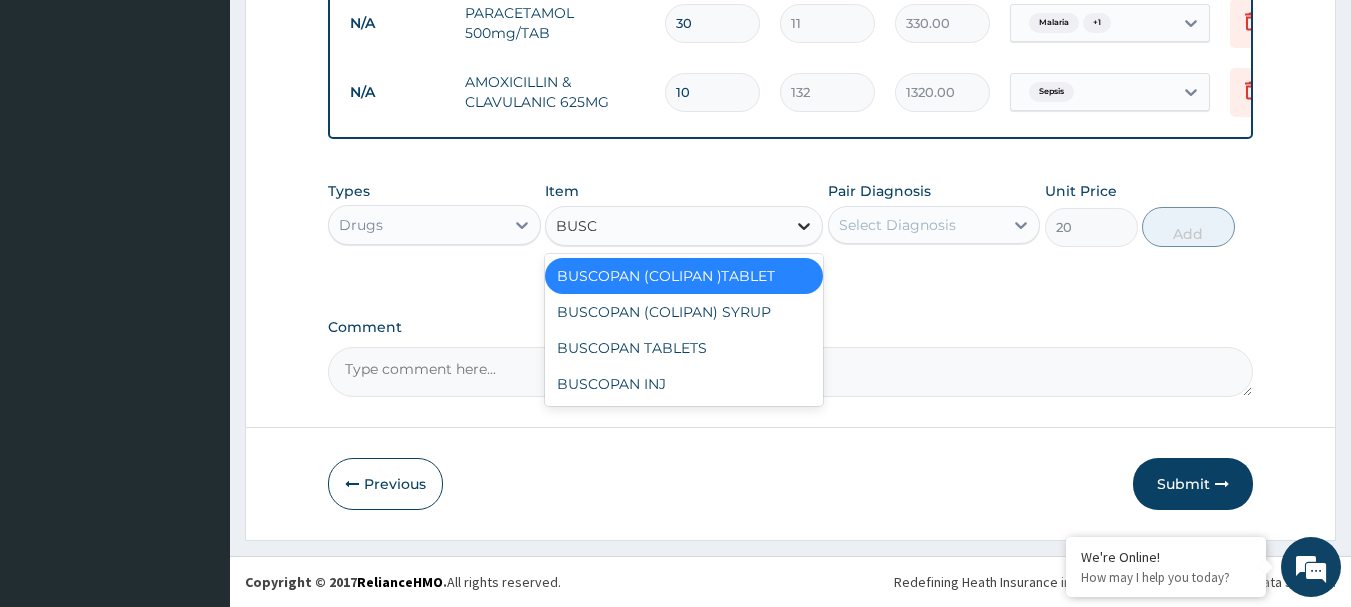 type on "BUSCO" 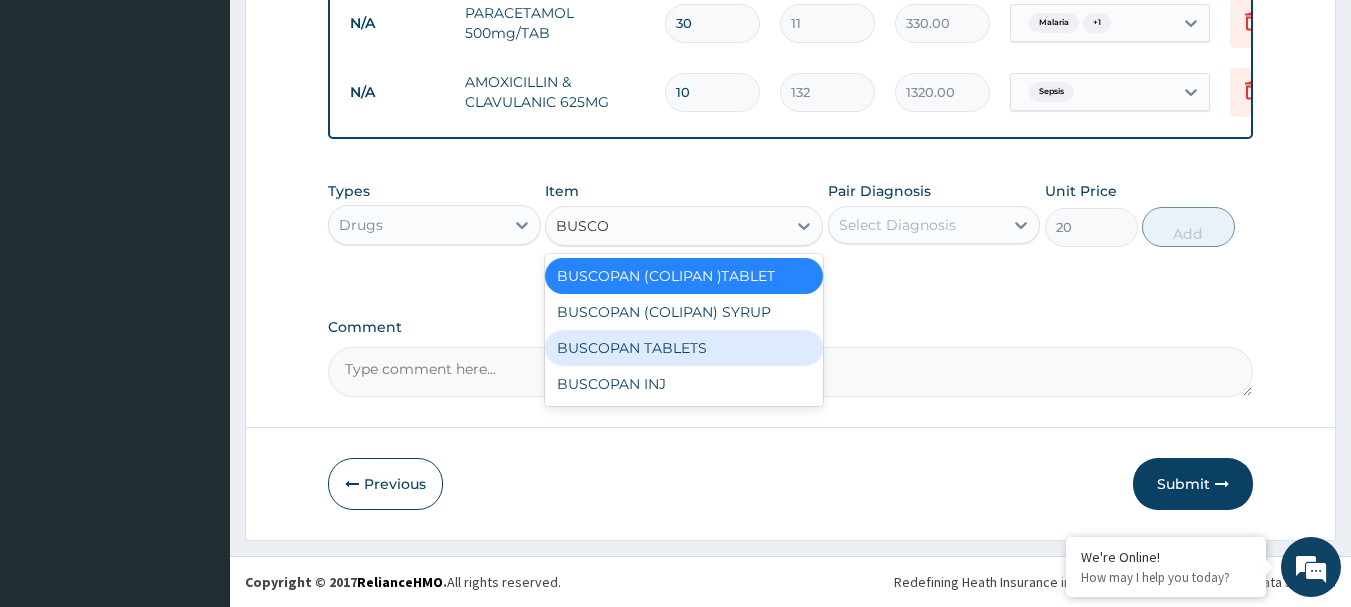 click on "BUSCOPAN TABLETS" at bounding box center (684, 348) 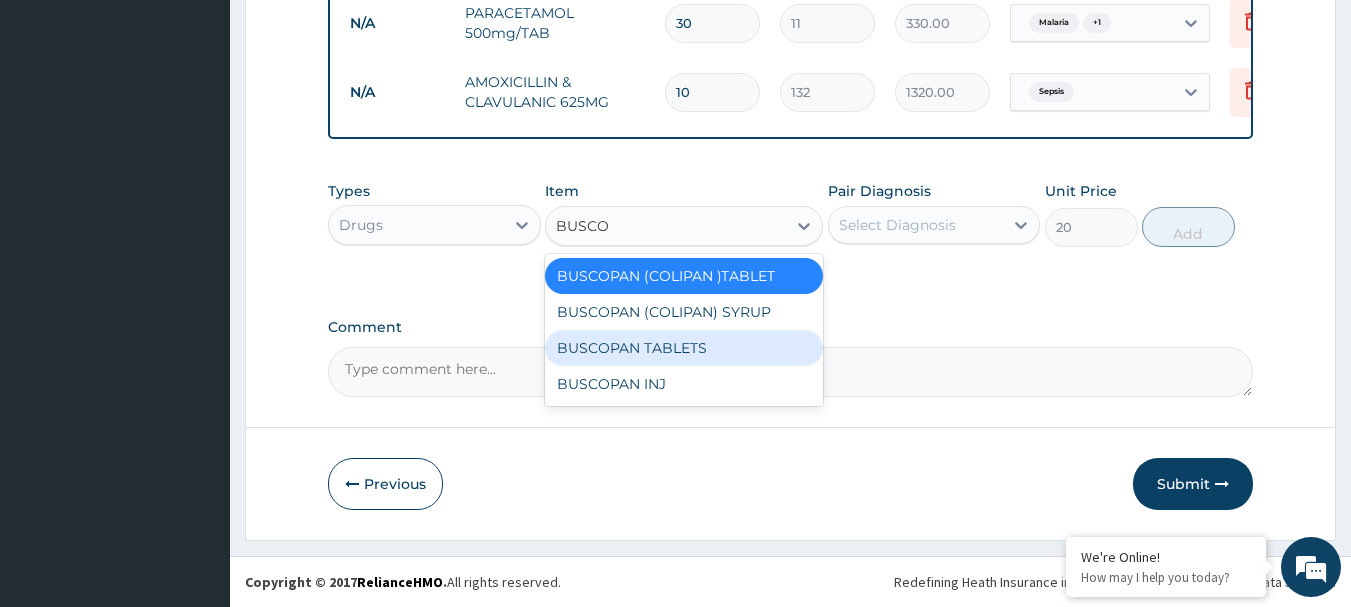 type 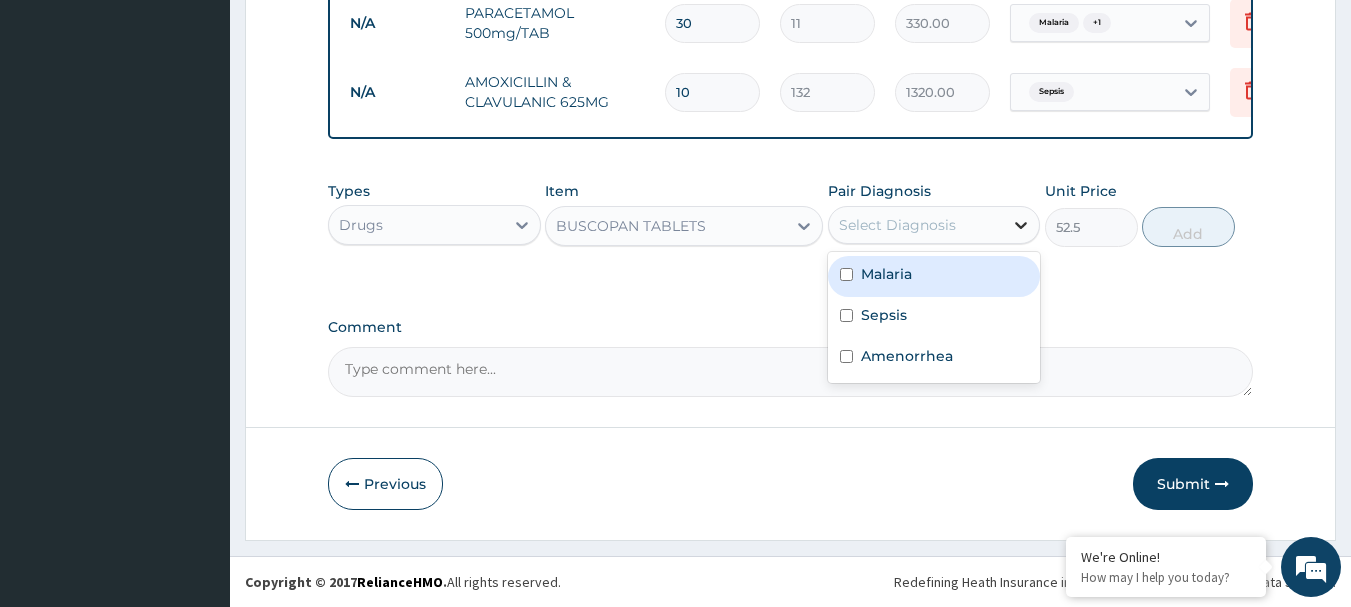 click 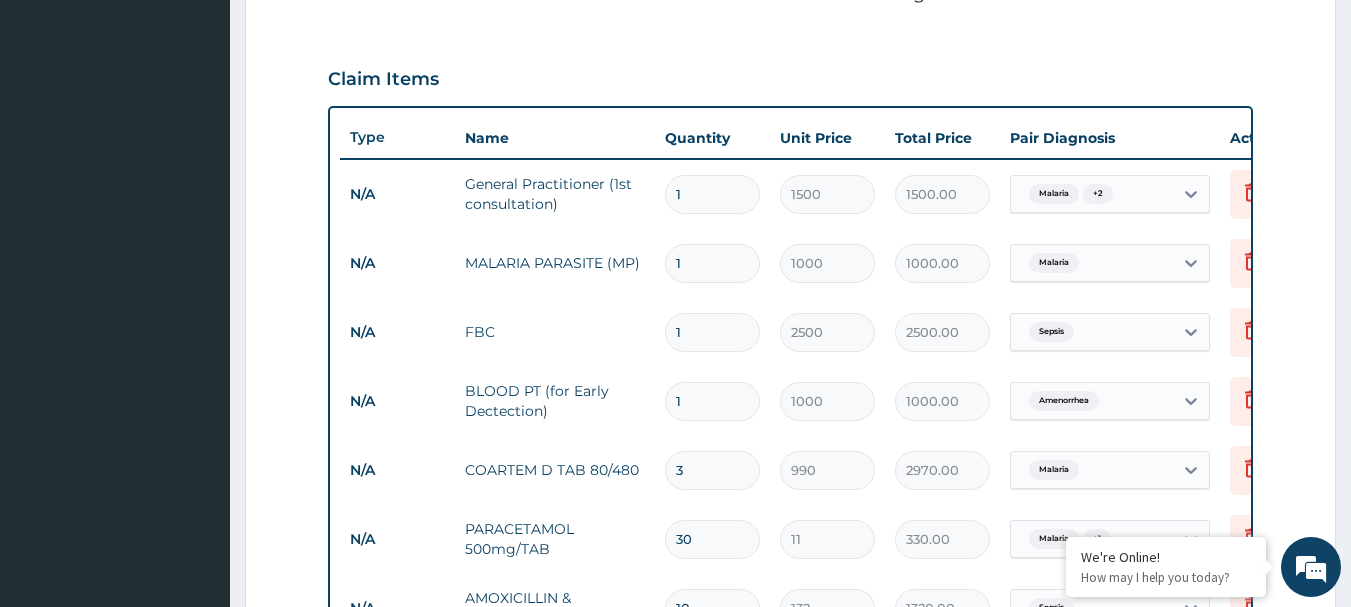 scroll, scrollTop: 107, scrollLeft: 0, axis: vertical 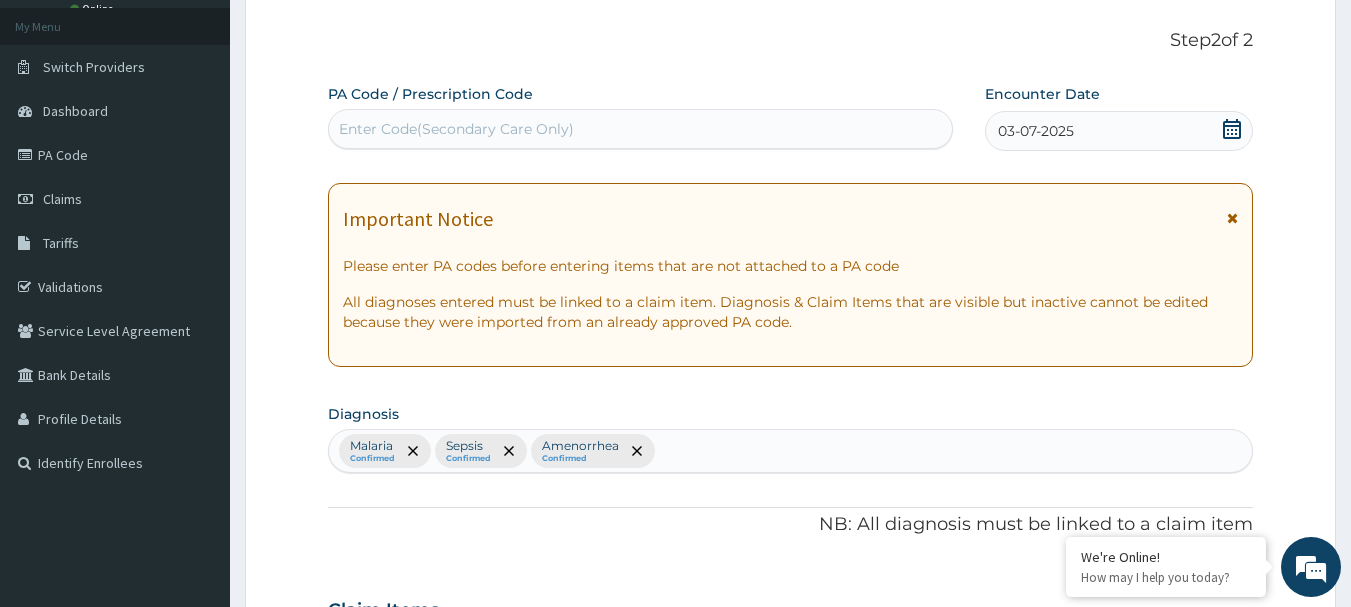 click on "Malaria Confirmed Sepsis Confirmed Amenorrhea Confirmed" at bounding box center (791, 451) 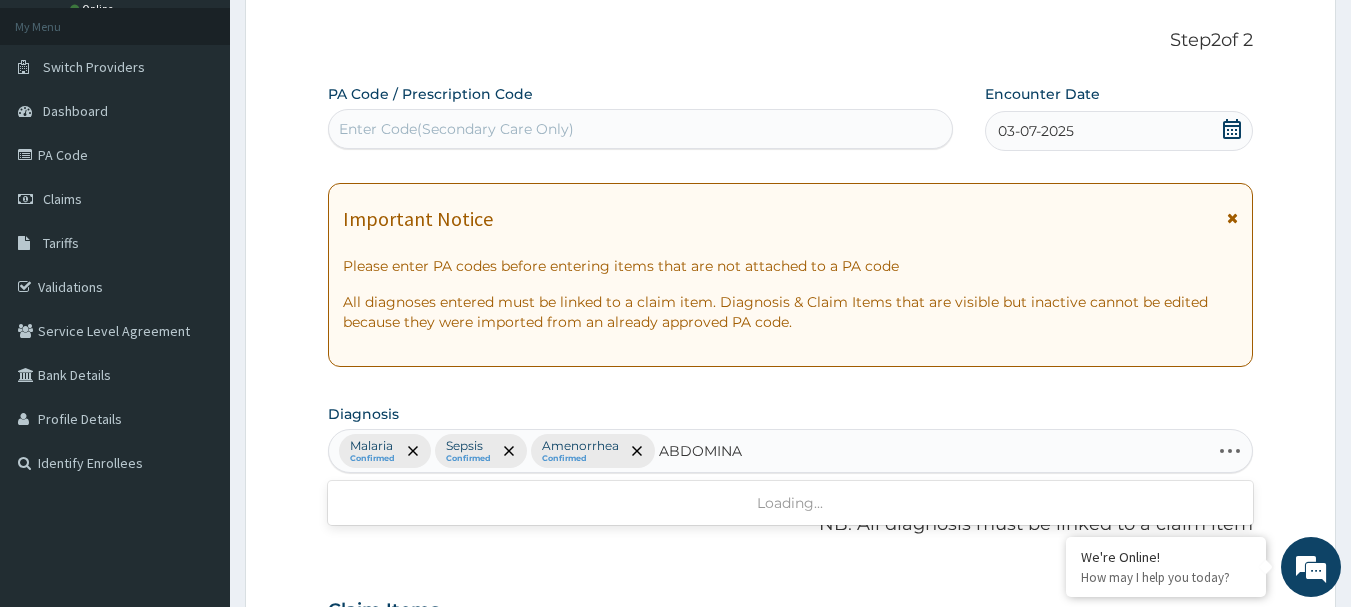 type on "ABDOMINAL" 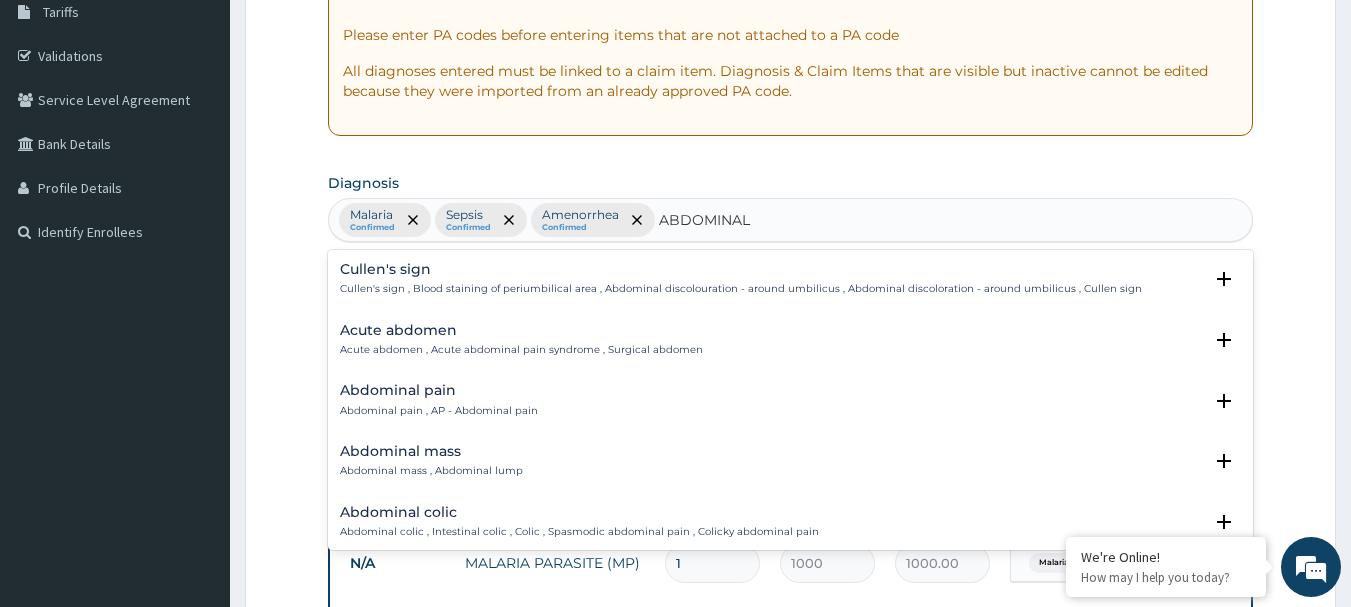 scroll, scrollTop: 347, scrollLeft: 0, axis: vertical 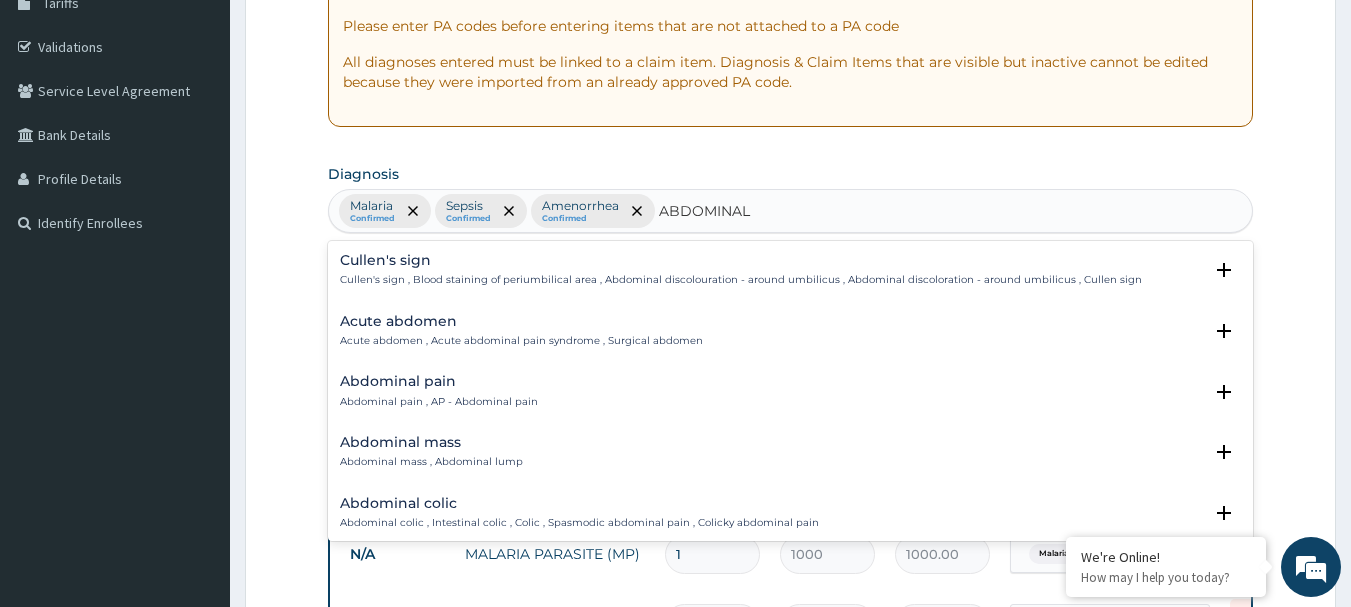 click on "Abdominal pain , AP - Abdominal pain" at bounding box center [439, 402] 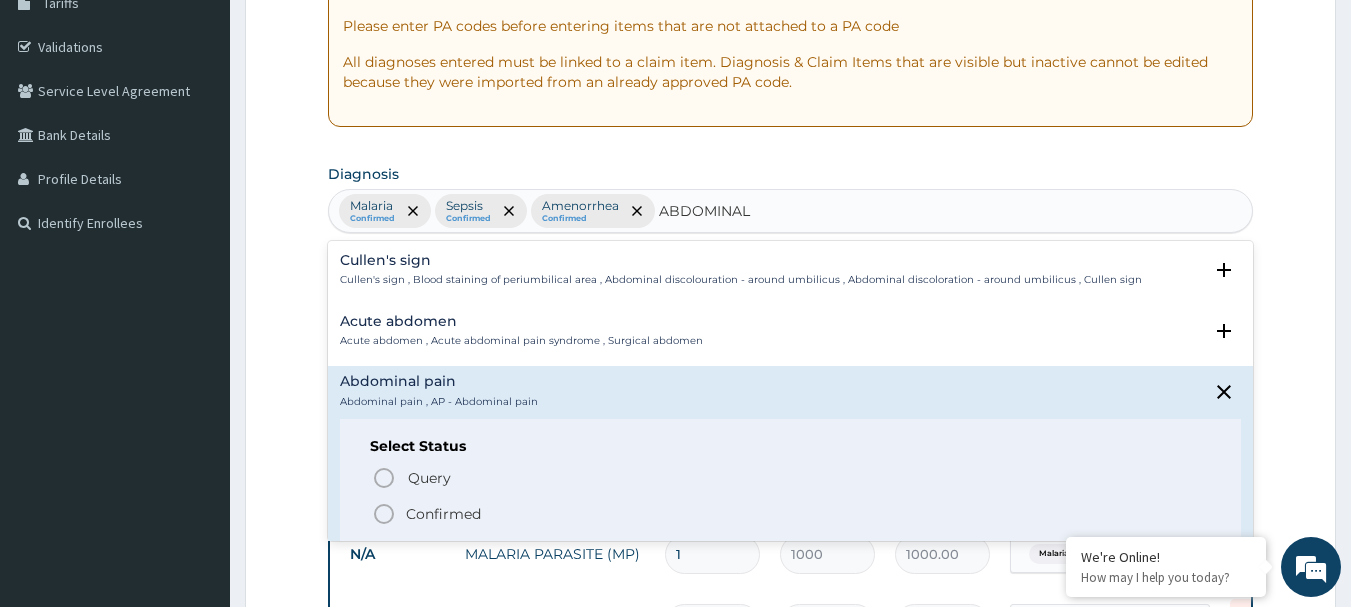 click 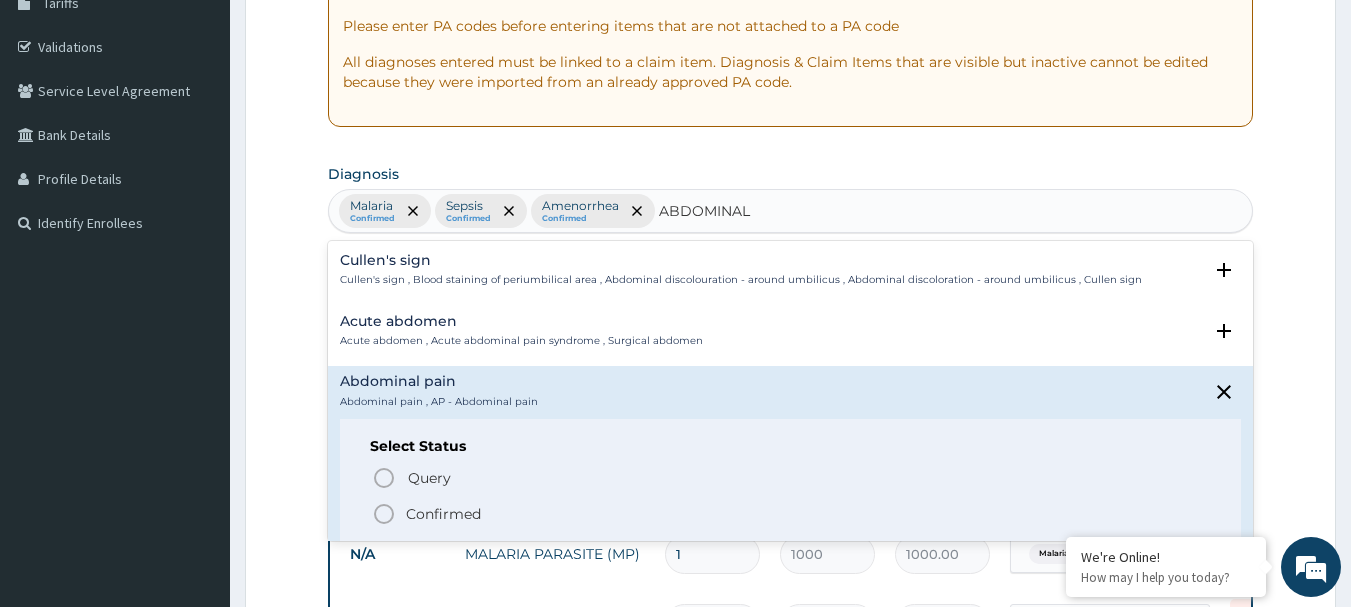 type 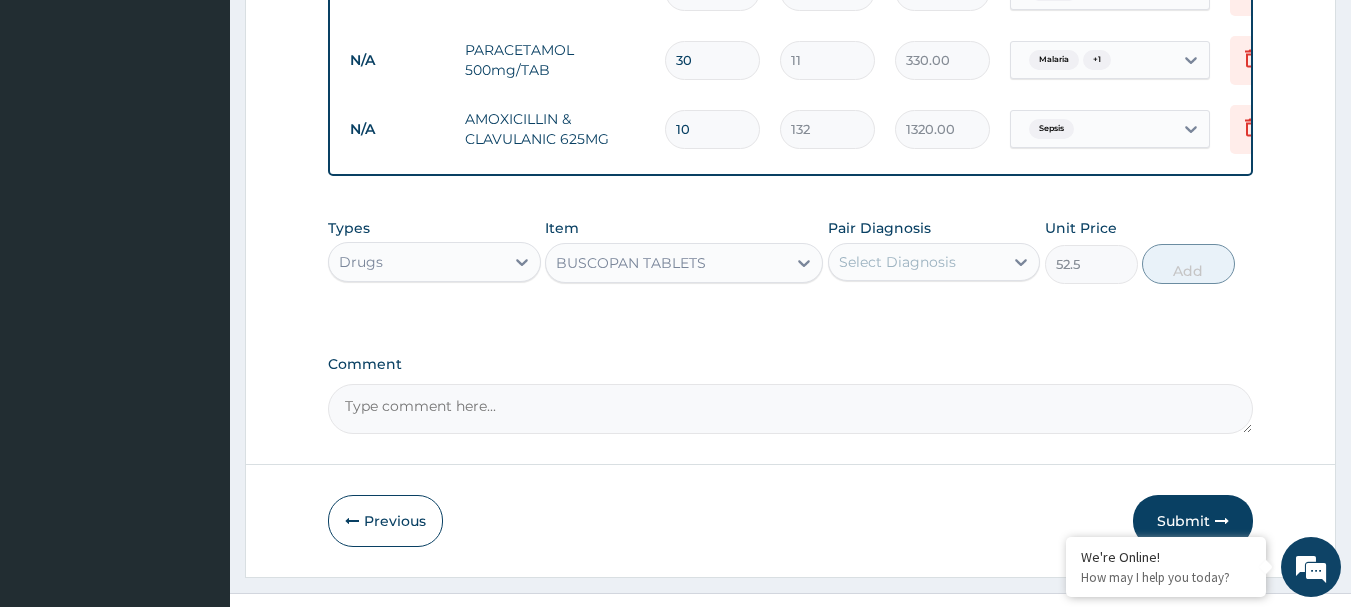 scroll, scrollTop: 1169, scrollLeft: 0, axis: vertical 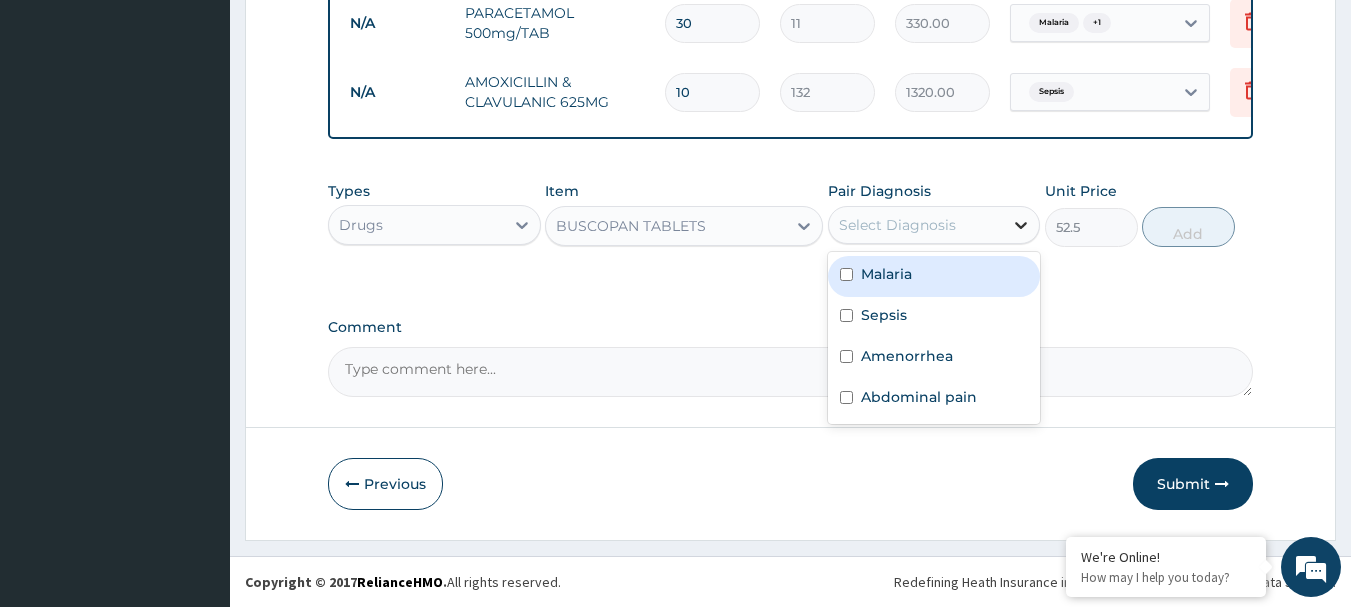 click 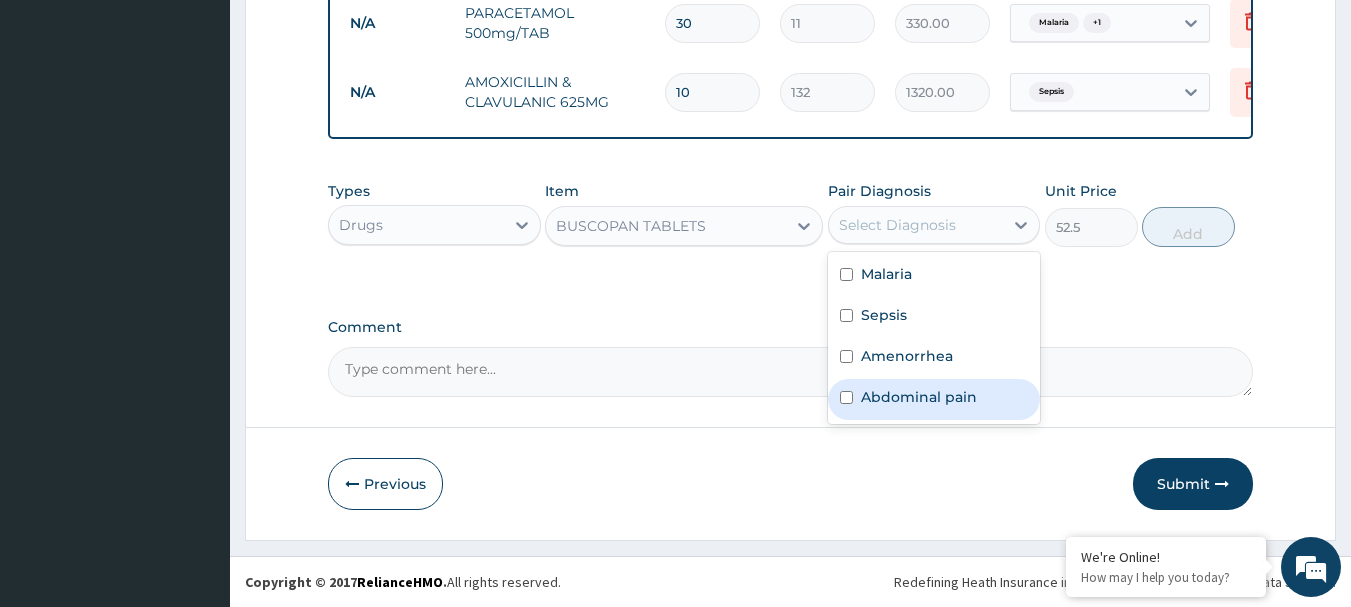 click on "Abdominal pain" at bounding box center (919, 397) 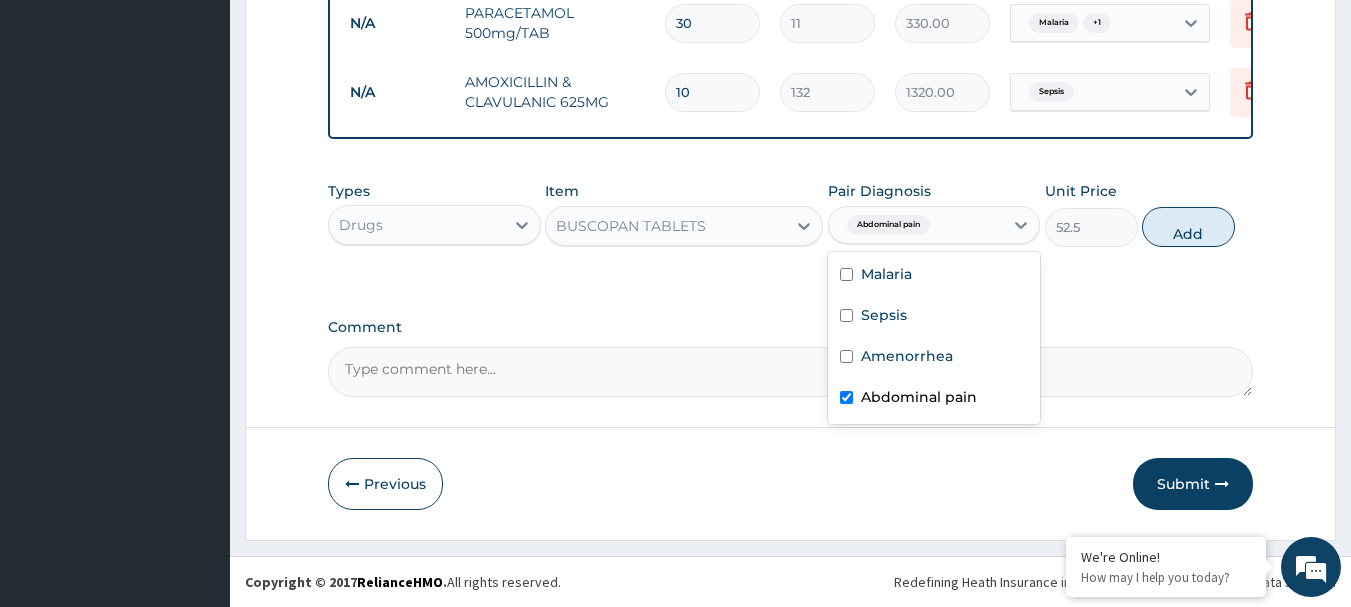 checkbox on "true" 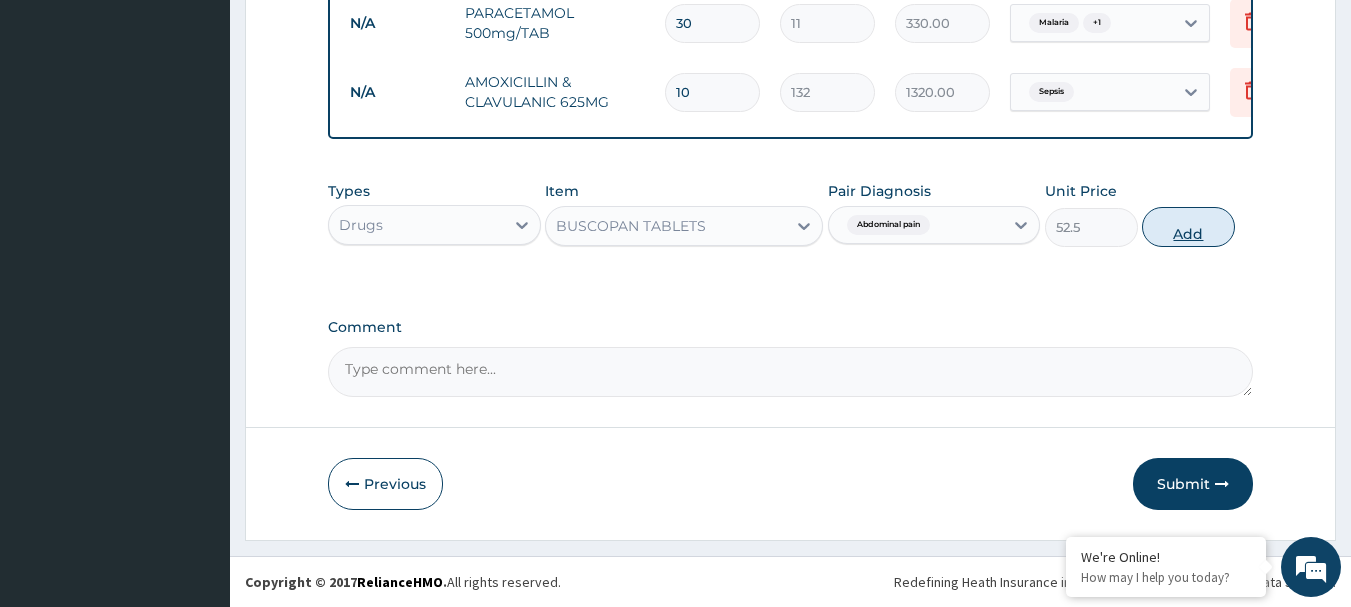 click on "Add" at bounding box center [1188, 227] 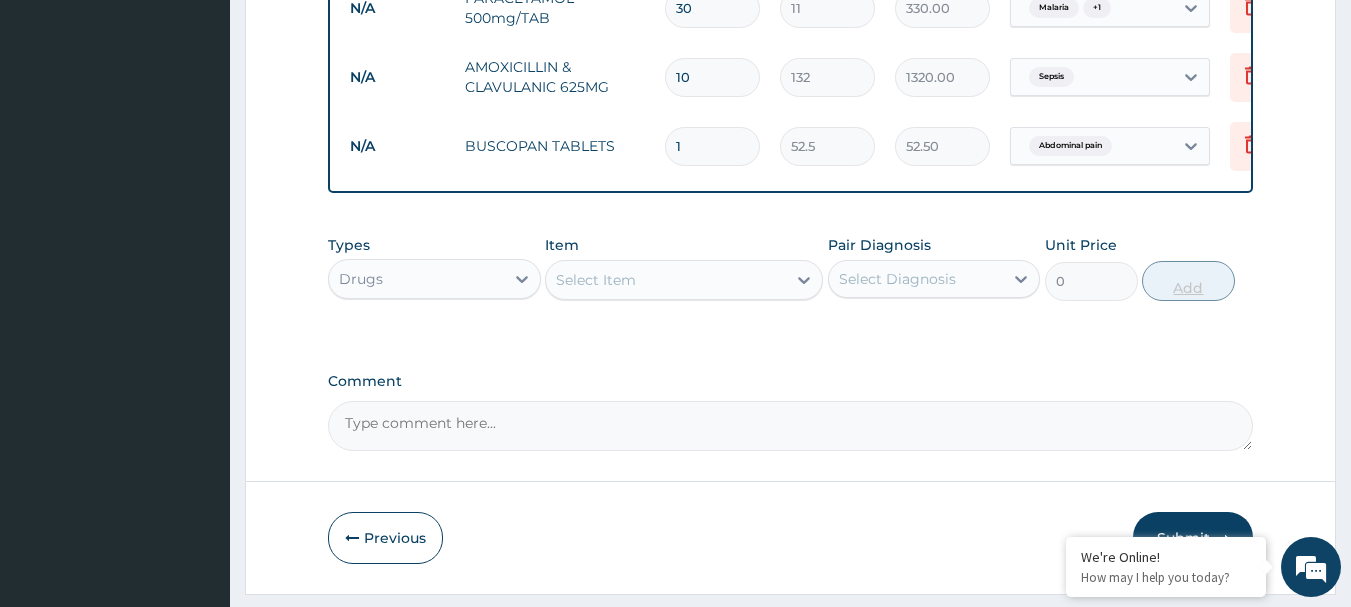 type on "10" 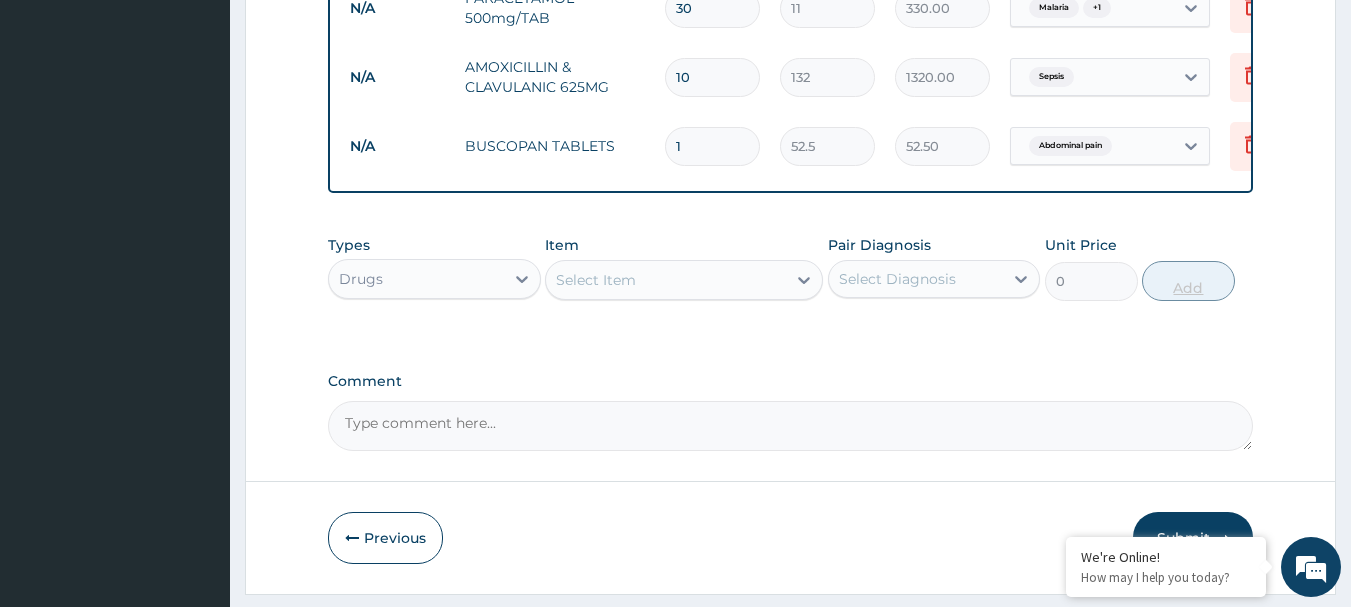 type on "525.00" 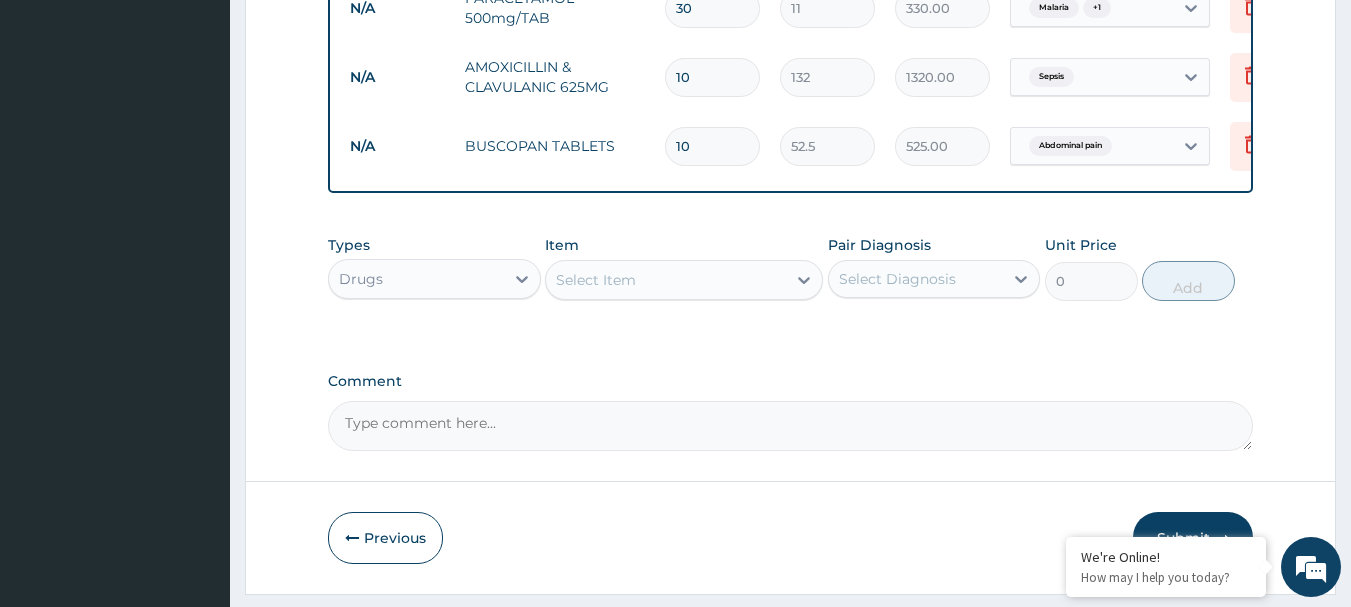 type on "10" 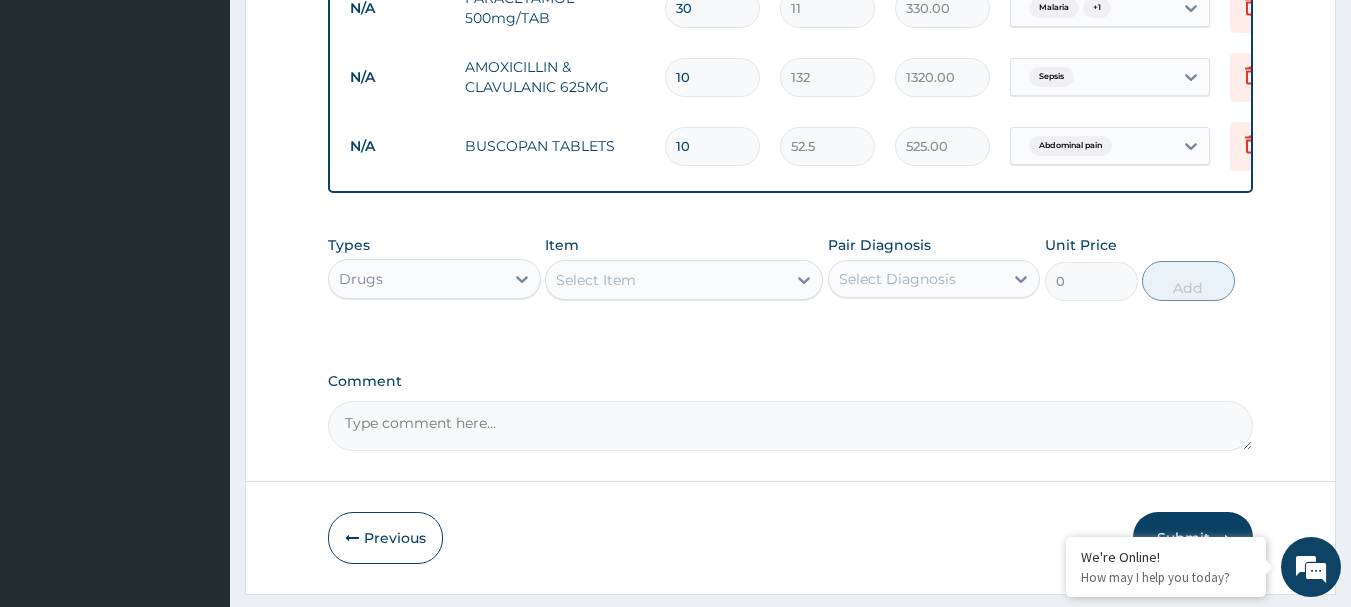 click on "Step  2  of 2 PA Code / Prescription Code Enter Code(Secondary Care Only) Encounter Date 03-07-2025 Important Notice Please enter PA codes before entering items that are not attached to a PA code   All diagnoses entered must be linked to a claim item. Diagnosis & Claim Items that are visible but inactive cannot be edited because they were imported from an already approved PA code. Diagnosis Malaria Confirmed Sepsis Confirmed Amenorrhea Confirmed Abdominal pain Confirmed NB: All diagnosis must be linked to a claim item Claim Items Type Name Quantity Unit Price Total Price Pair Diagnosis Actions N/A General Practitioner (1st consultation) 1 1500 1500.00 Malaria  + 2 Delete N/A MALARIA PARASITE (MP) 1 1000 1000.00 Malaria Delete N/A FBC 1 2500 2500.00 Sepsis Delete N/A BLOOD PT (for Early Dectection) 1 1000 1000.00 Amenorrhea Delete N/A COARTEM D TAB 80/480 3 990 2970.00 Malaria Delete N/A PARACETAMOL 500mg/TAB 30 11 330.00 Malaria  + 1 Delete N/A AMOXICILLIN & CLAVULANIC 625MG 10 132 1320.00 Sepsis Delete N/A 0" at bounding box center [790, -235] 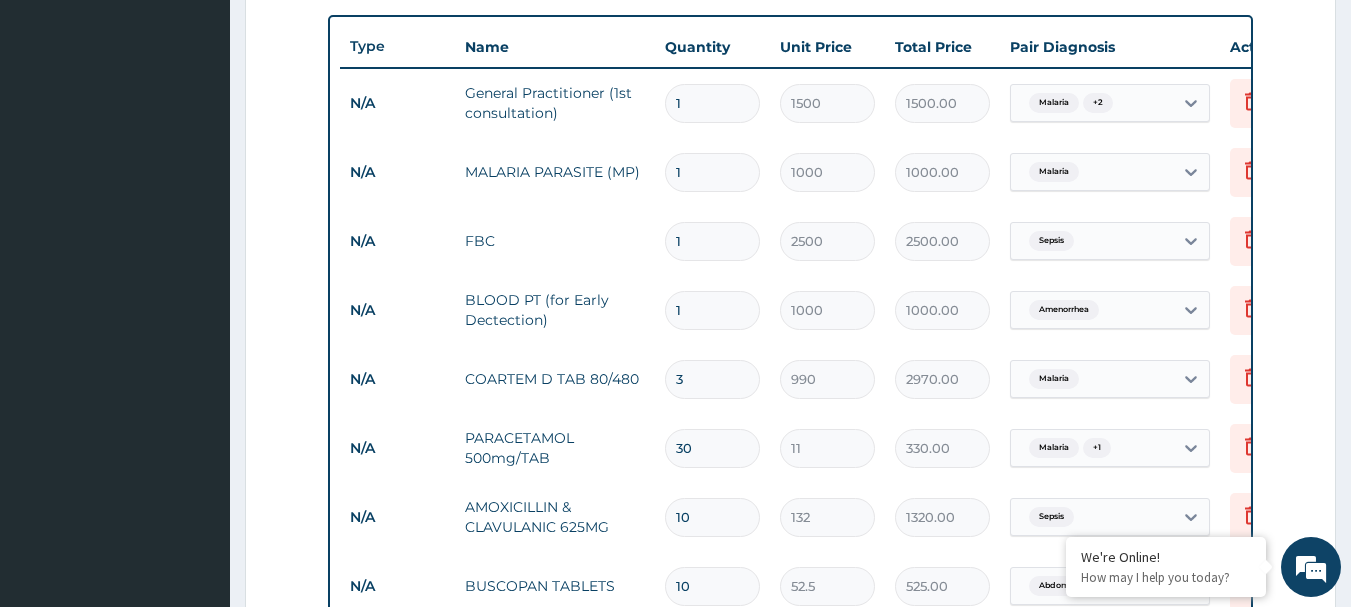 scroll, scrollTop: 1238, scrollLeft: 0, axis: vertical 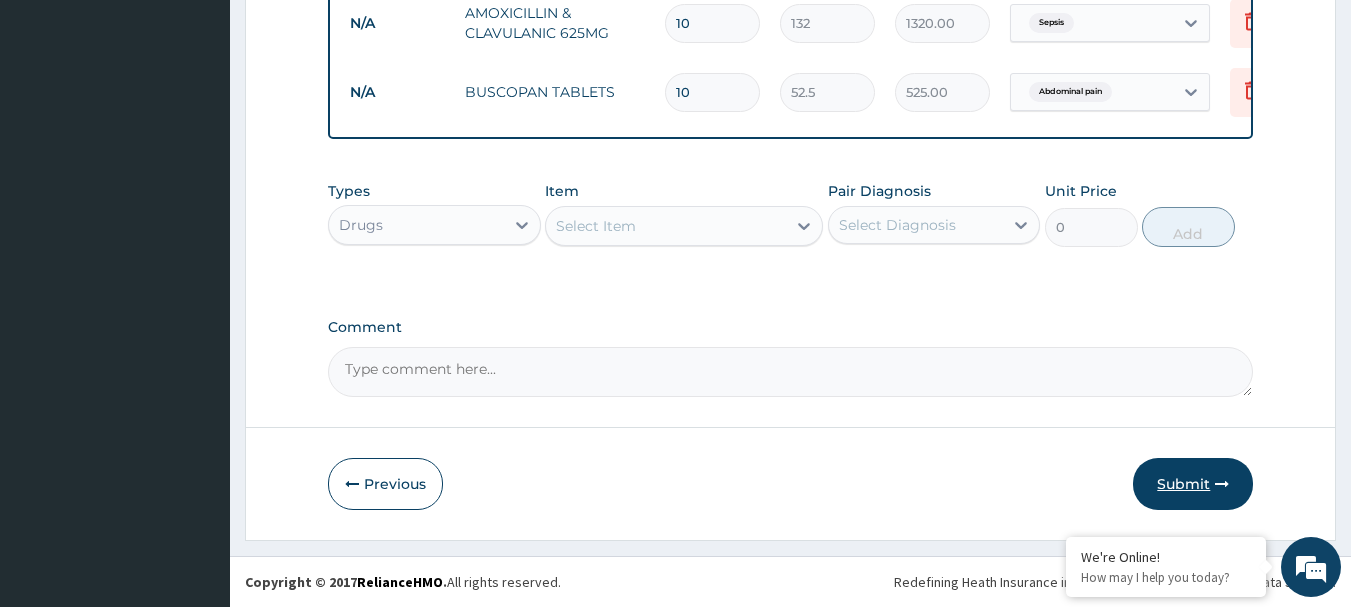 click on "Submit" at bounding box center (1193, 484) 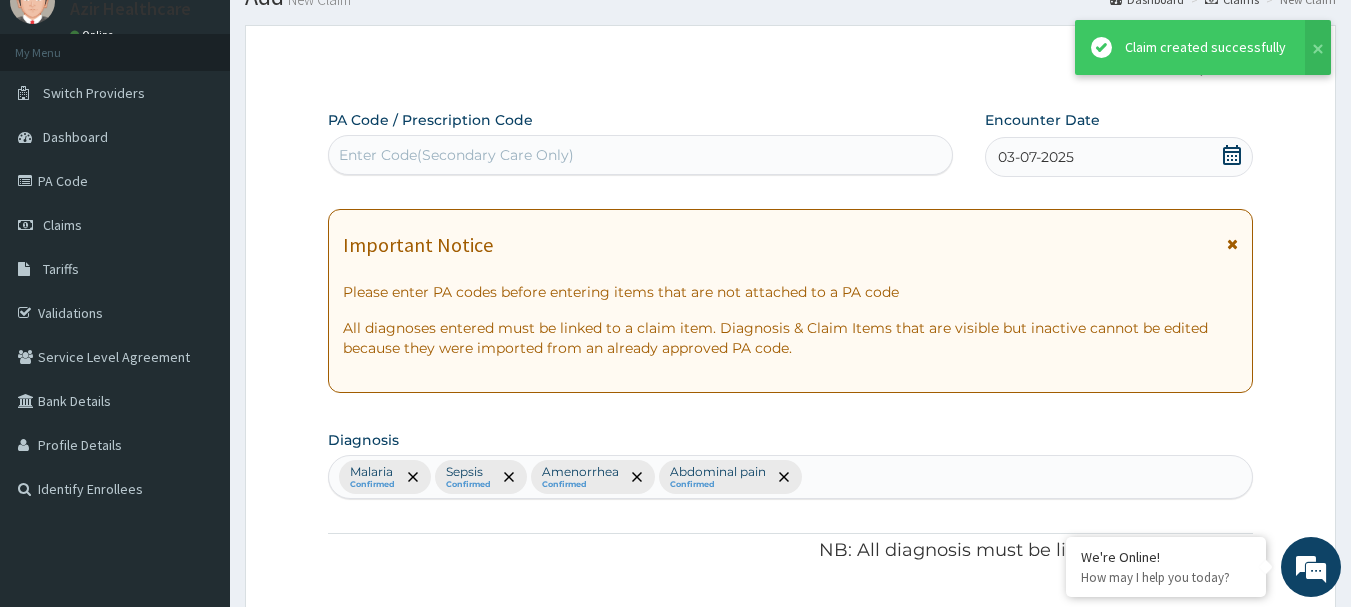 scroll, scrollTop: 1238, scrollLeft: 0, axis: vertical 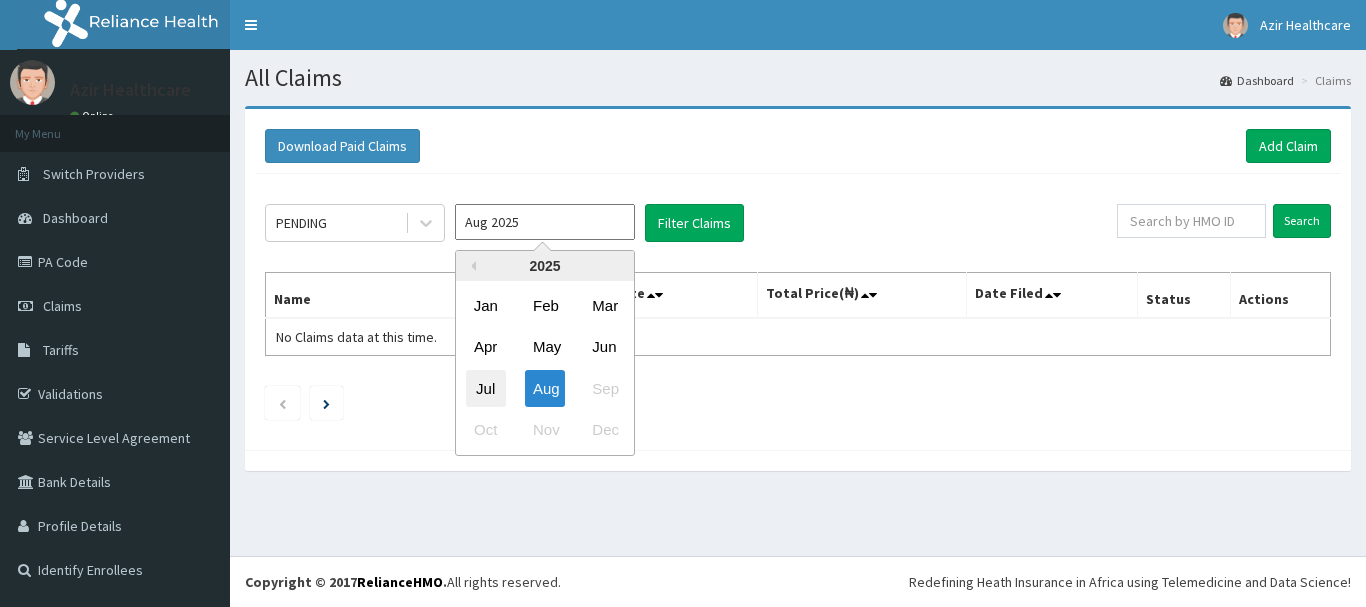 click on "Jul" at bounding box center [486, 388] 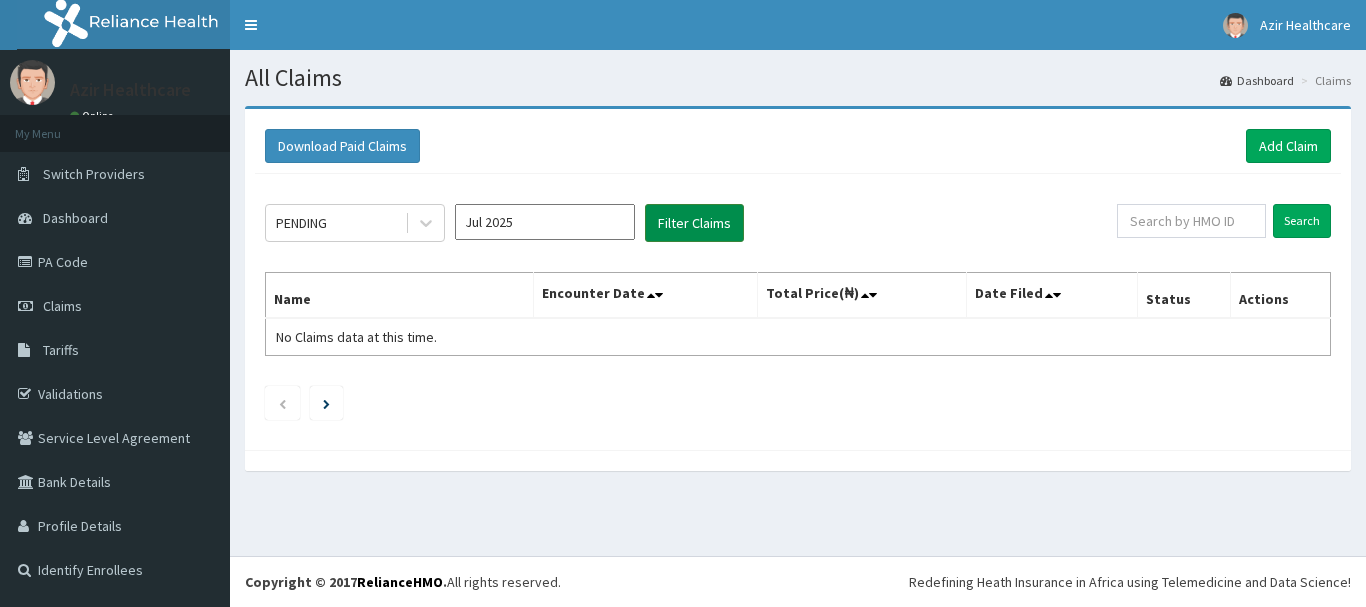 click on "Filter Claims" at bounding box center (694, 223) 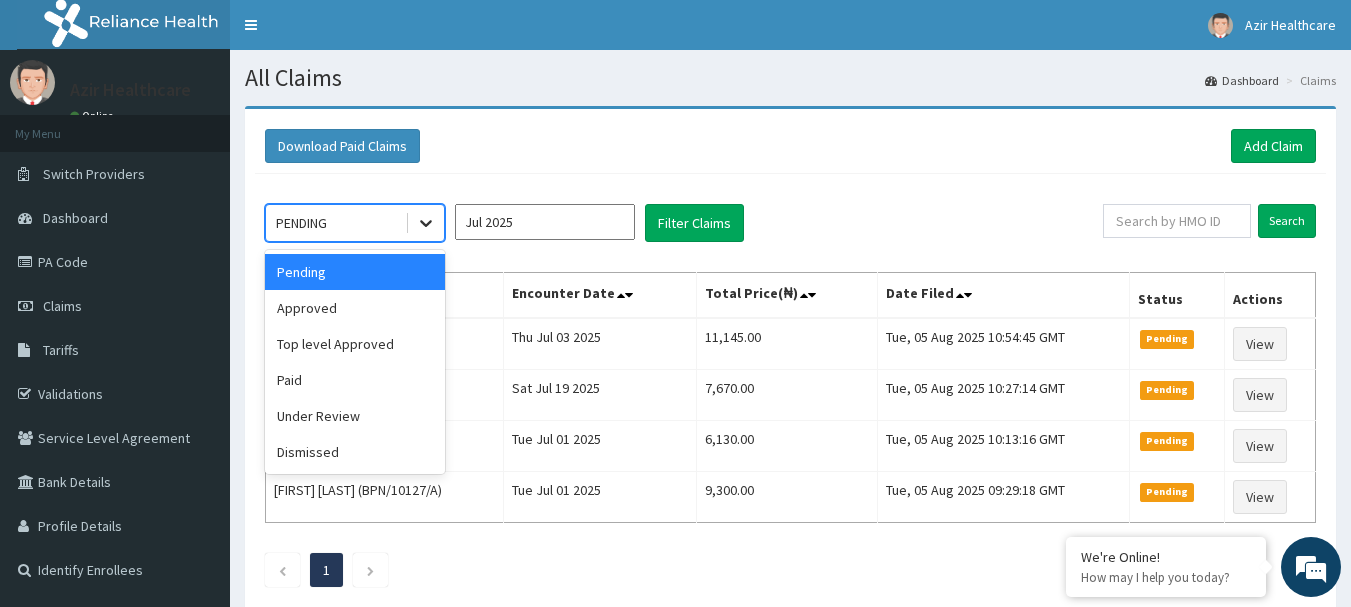 click 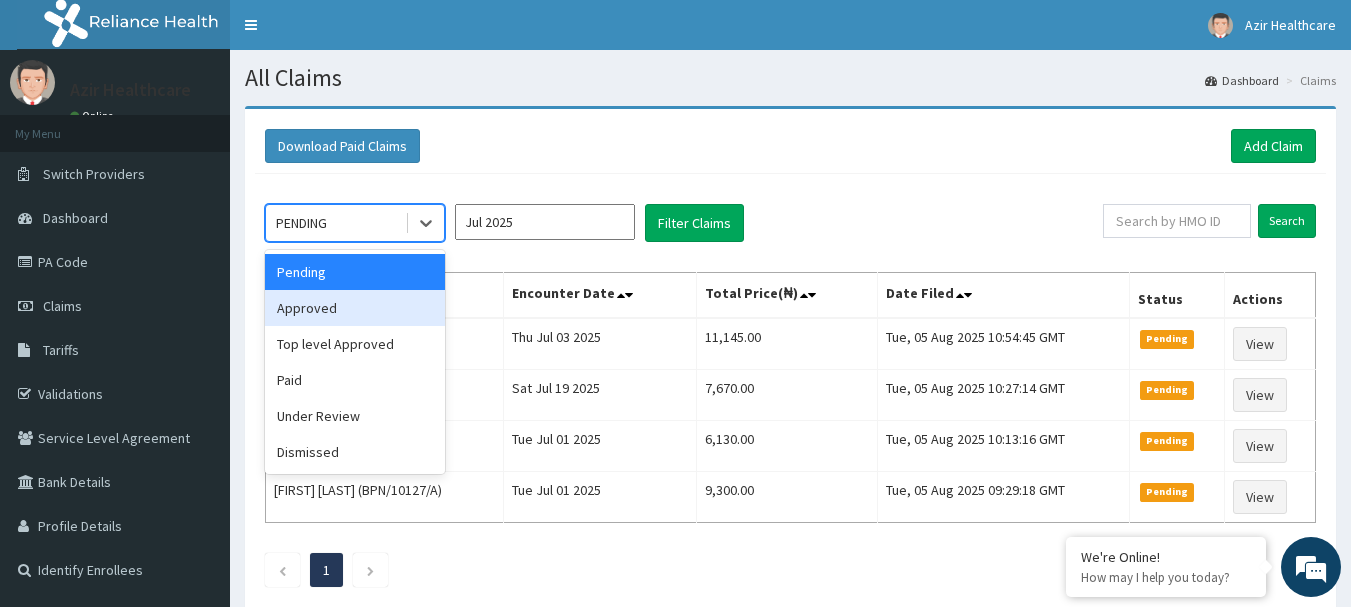 click on "Approved" at bounding box center (355, 308) 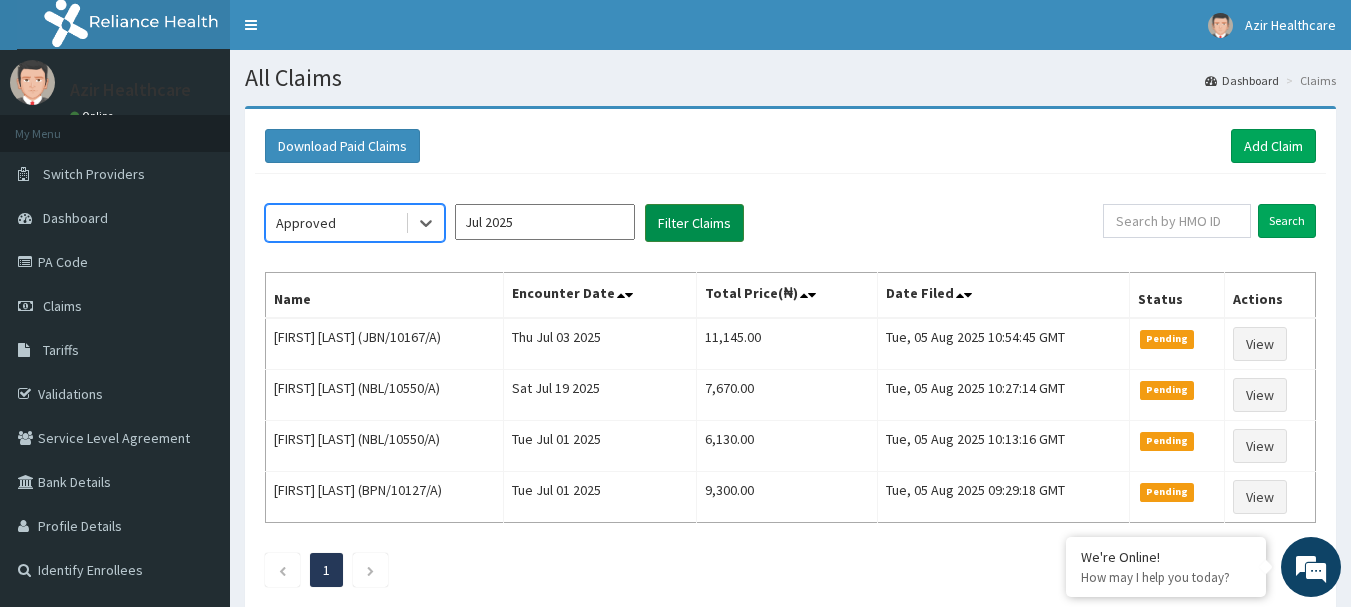 click on "Filter Claims" at bounding box center (694, 223) 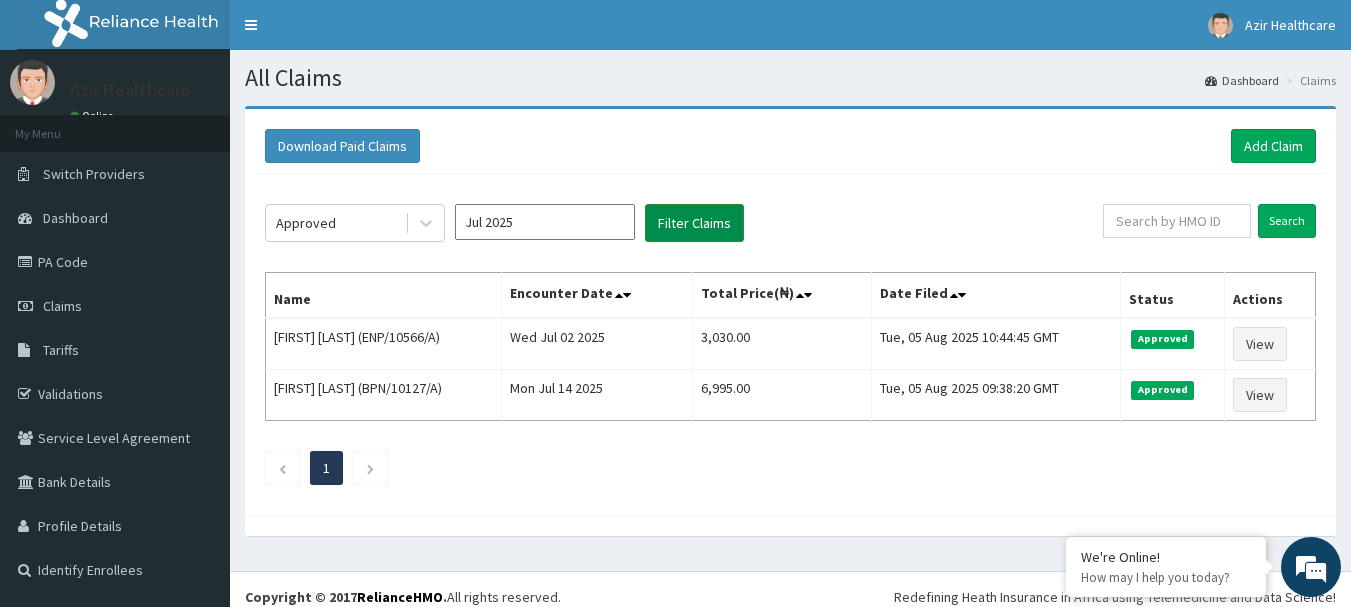 scroll, scrollTop: 0, scrollLeft: 0, axis: both 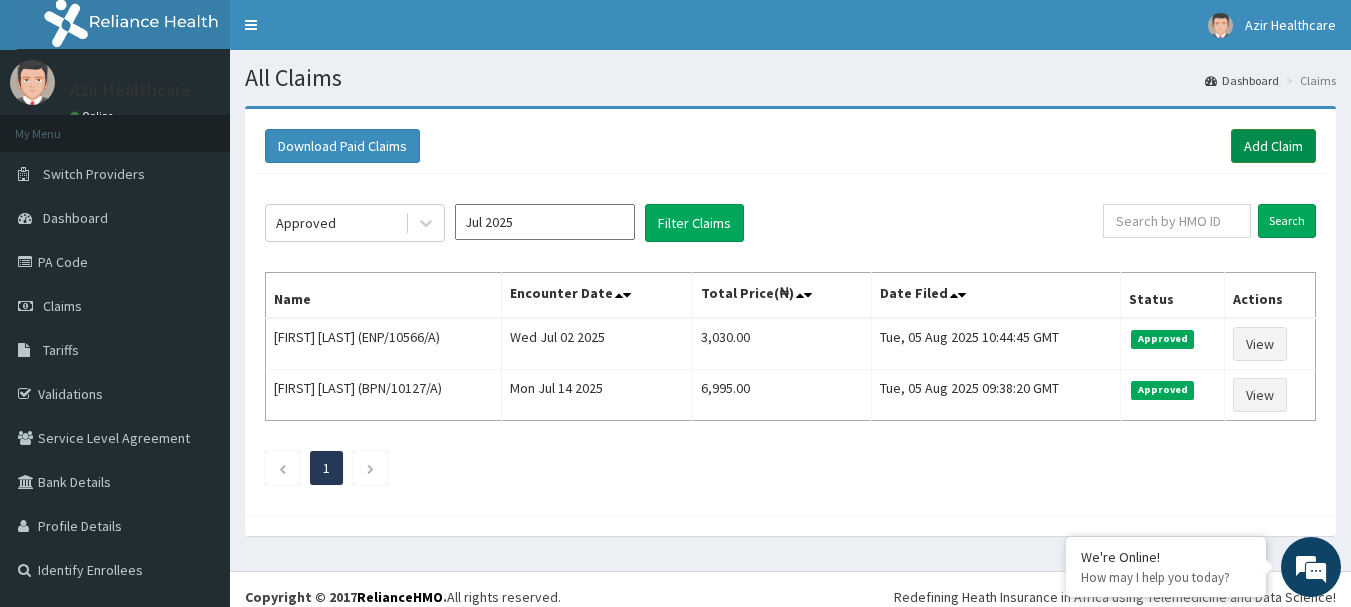 click on "Add Claim" at bounding box center [1273, 146] 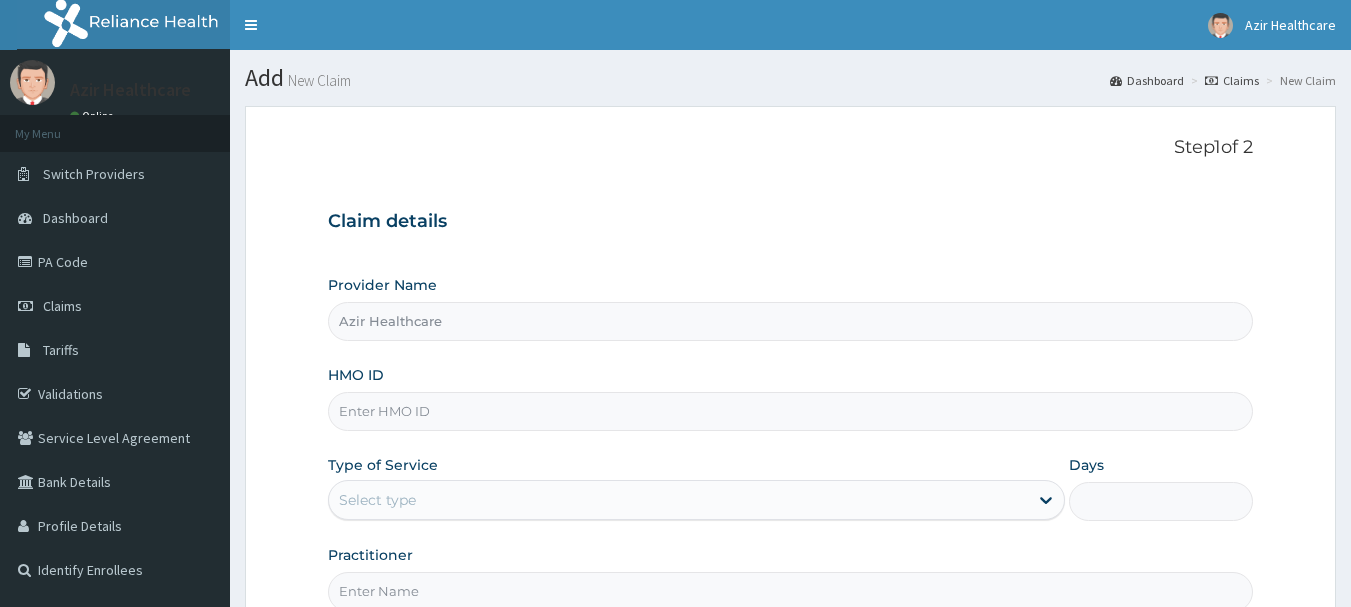 scroll, scrollTop: 79, scrollLeft: 0, axis: vertical 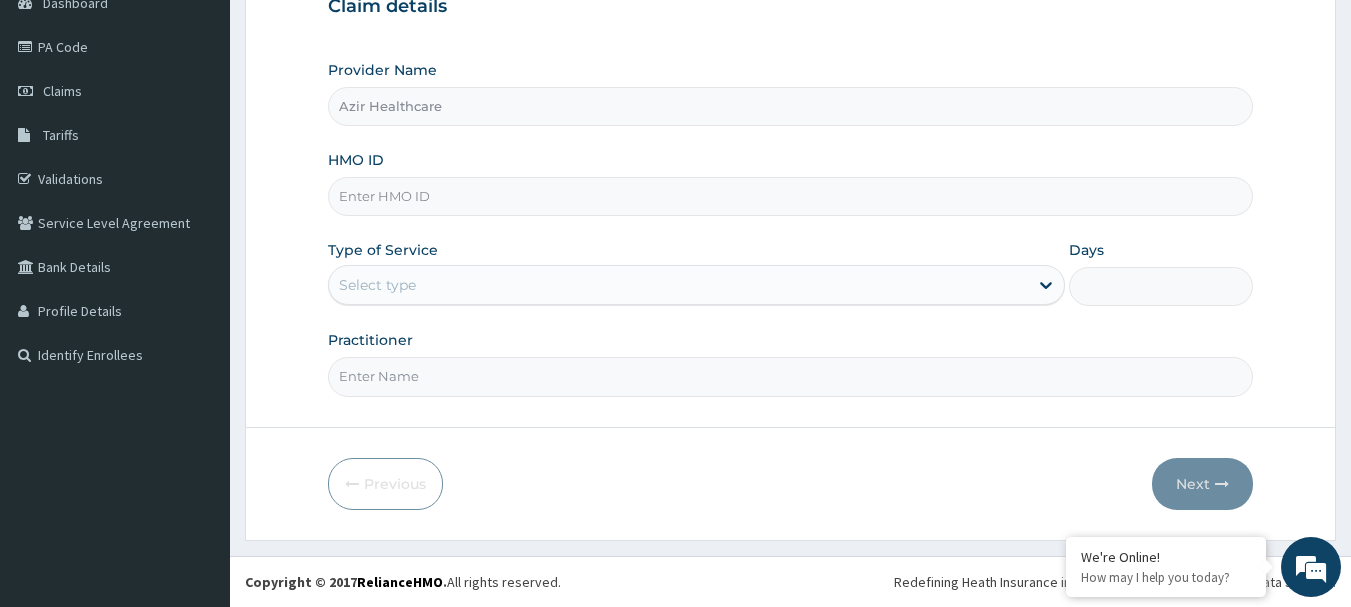 click on "HMO ID" at bounding box center [791, 196] 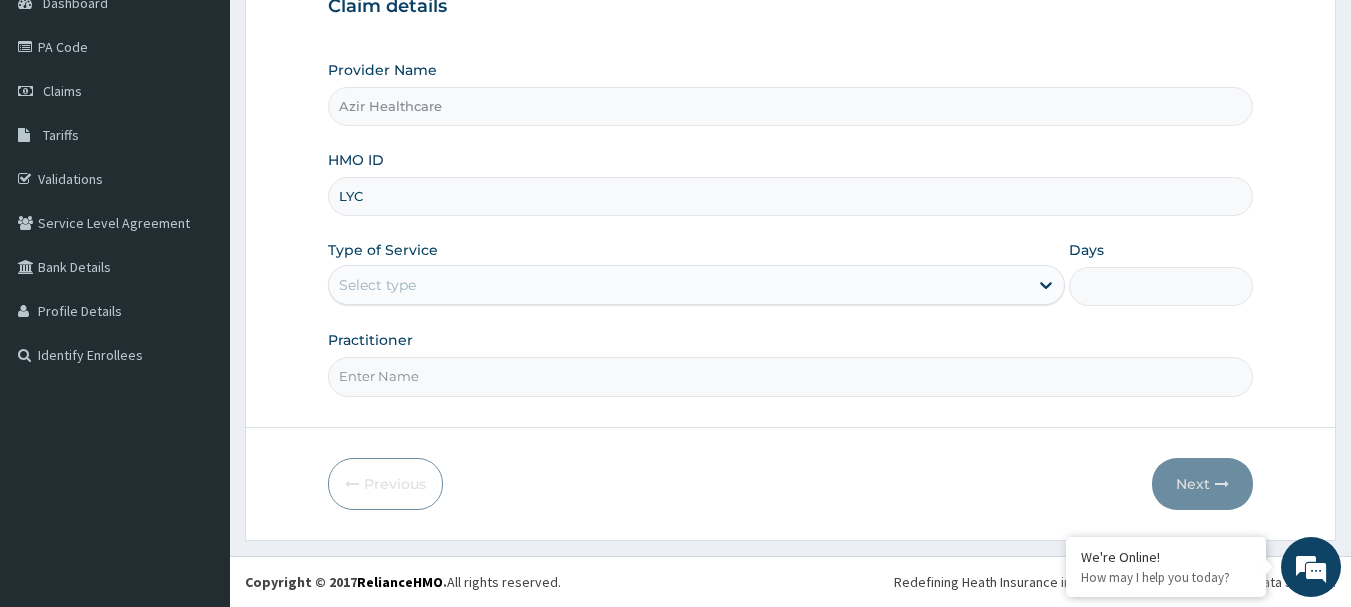 scroll, scrollTop: 0, scrollLeft: 0, axis: both 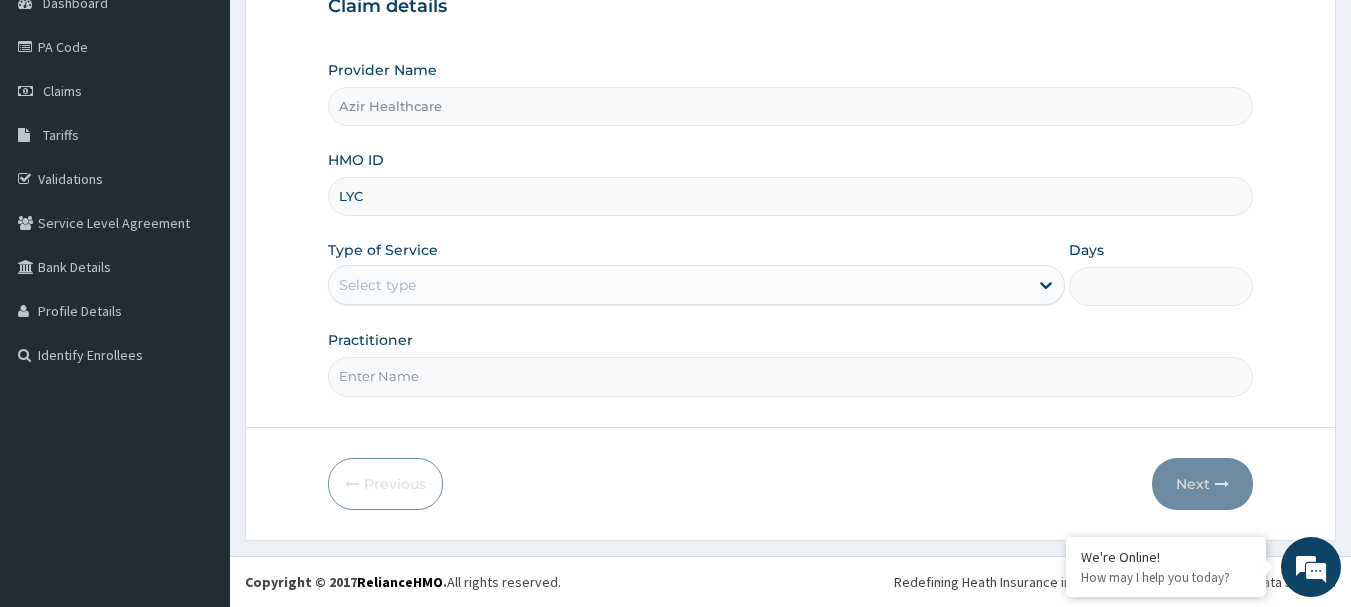 type on "LYC/10004/C" 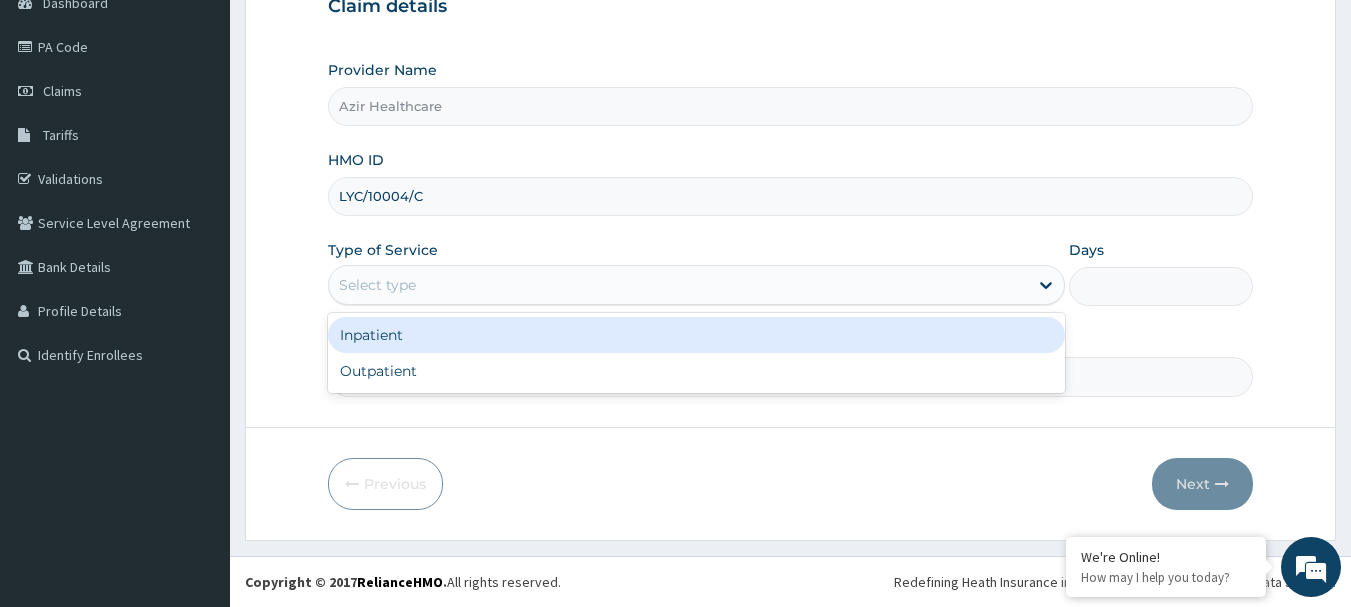 click on "Select type" at bounding box center [678, 285] 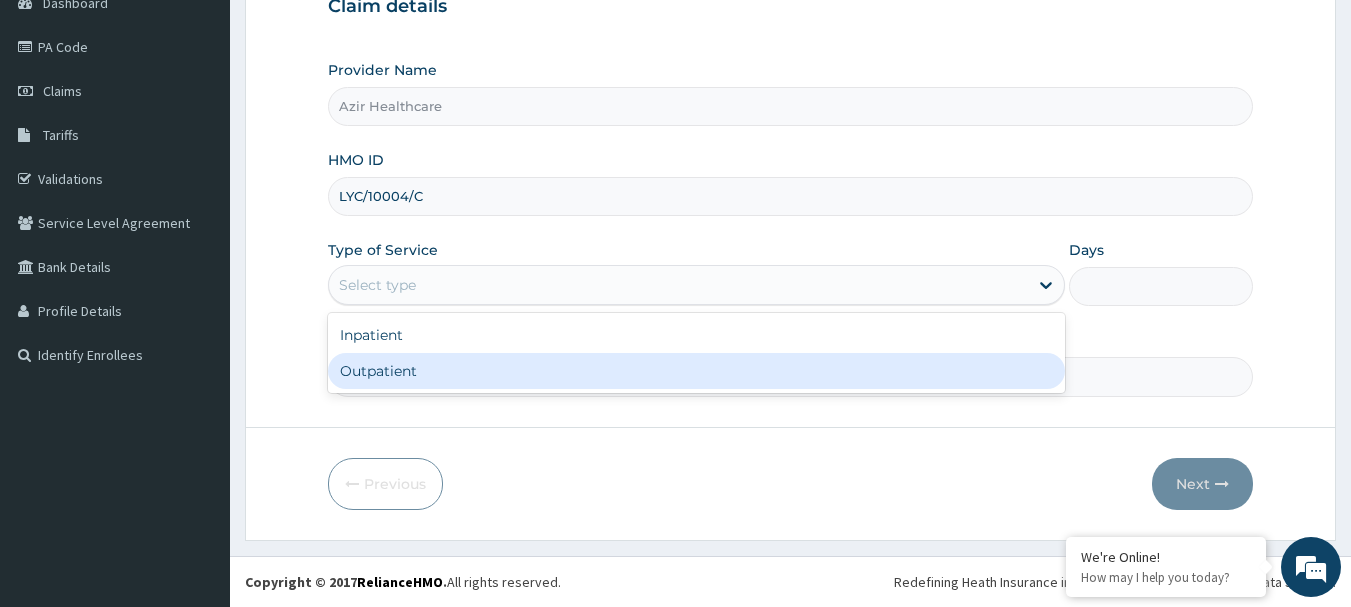 click on "Outpatient" at bounding box center (696, 371) 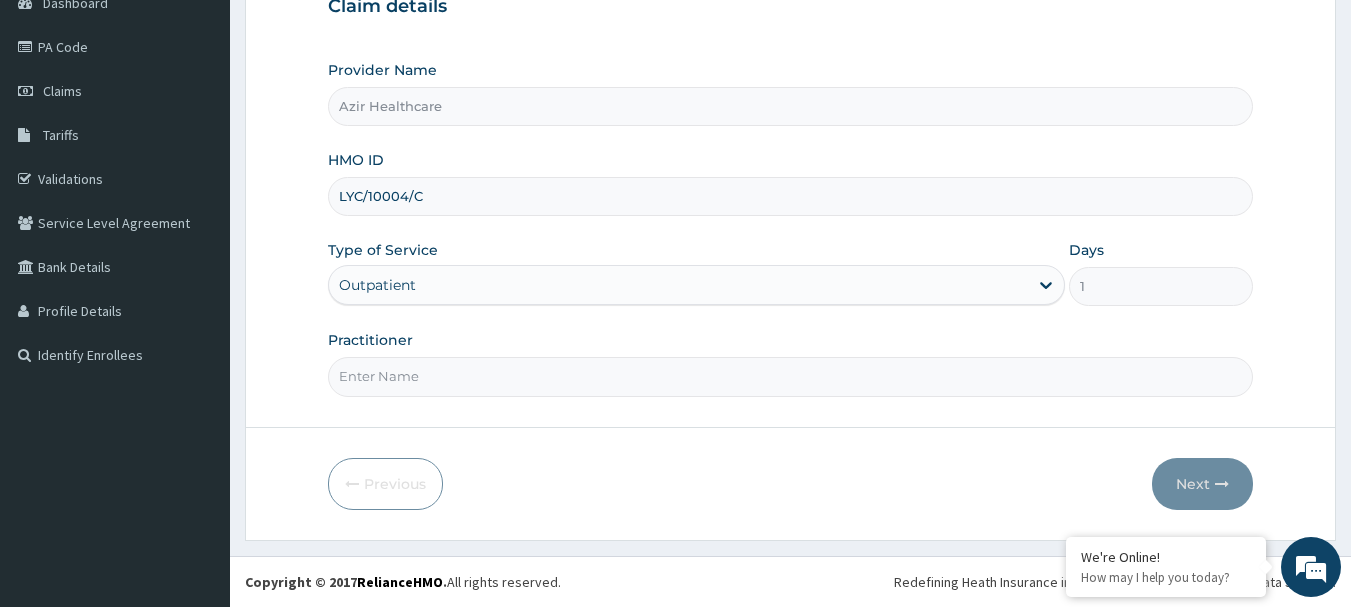 click on "Practitioner" at bounding box center (791, 376) 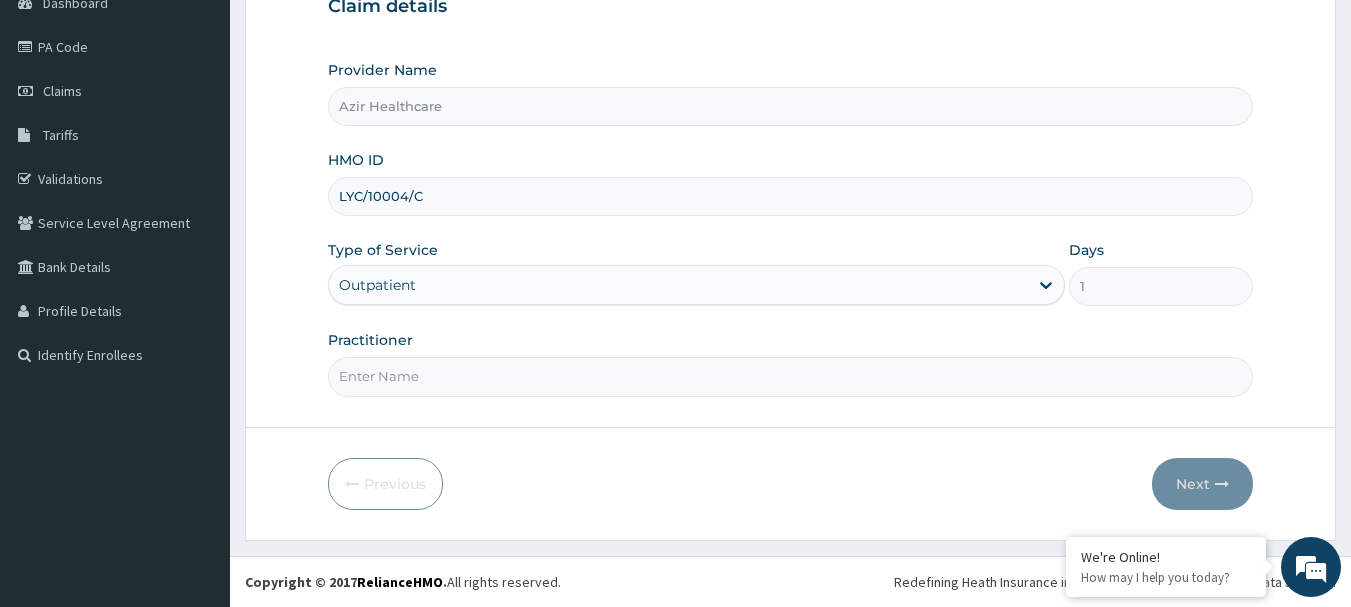 type on "DR [LAST]" 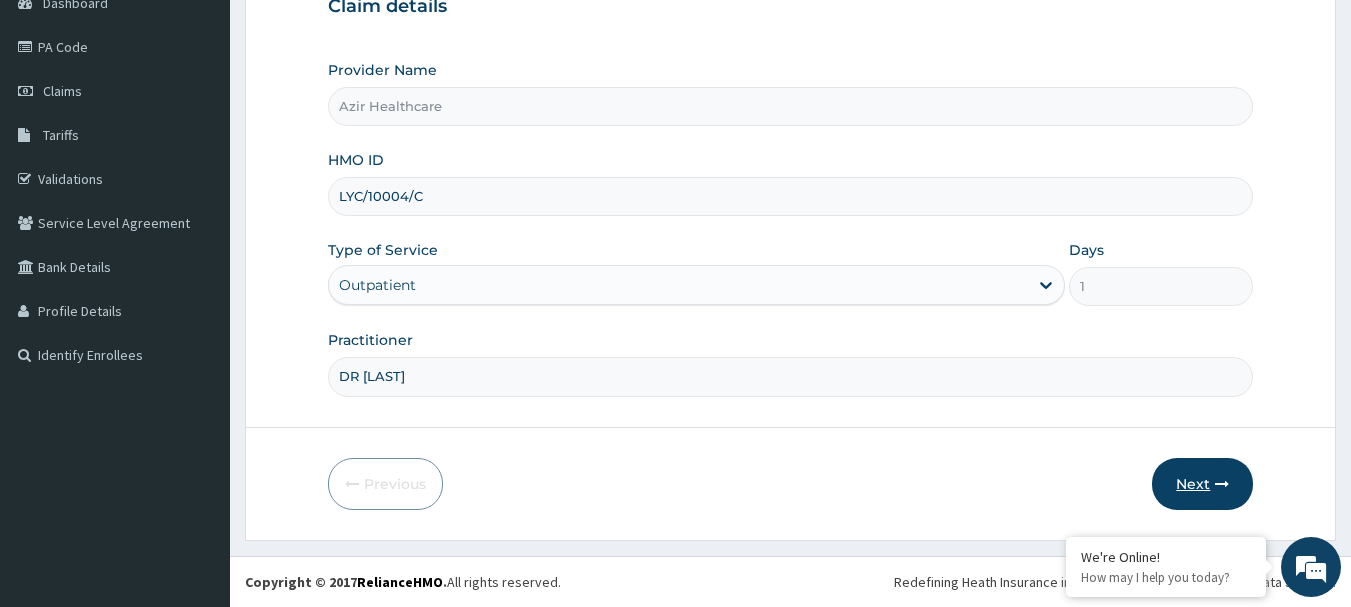 click on "Next" at bounding box center (1202, 484) 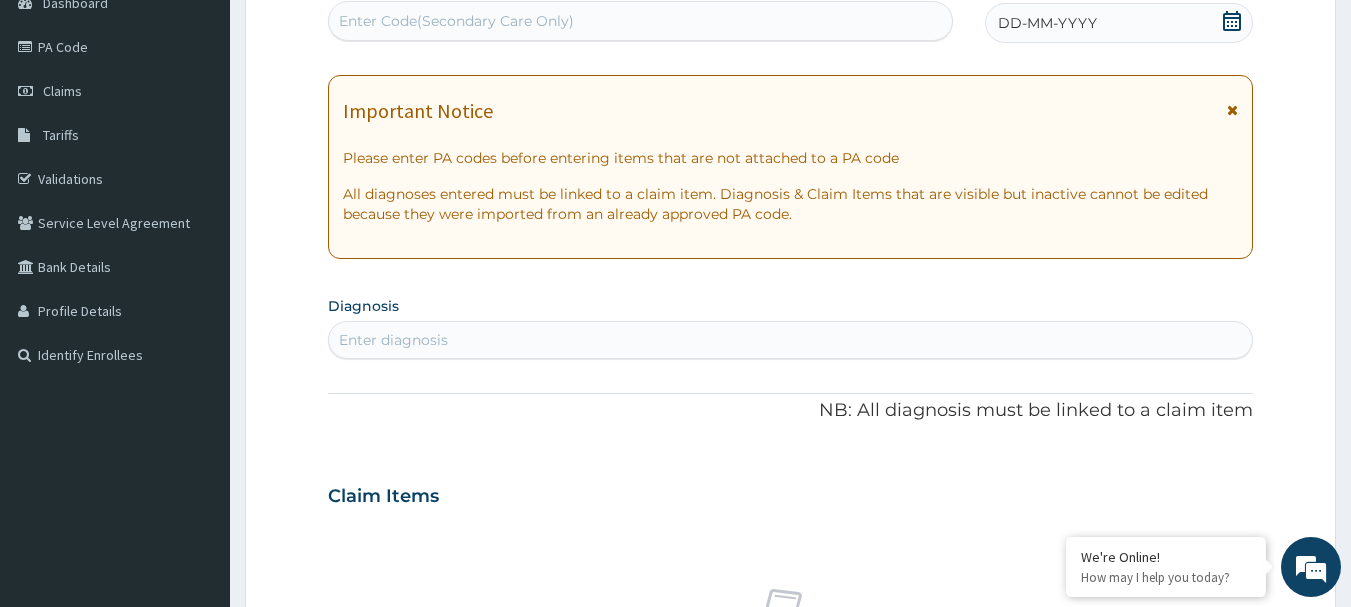 click 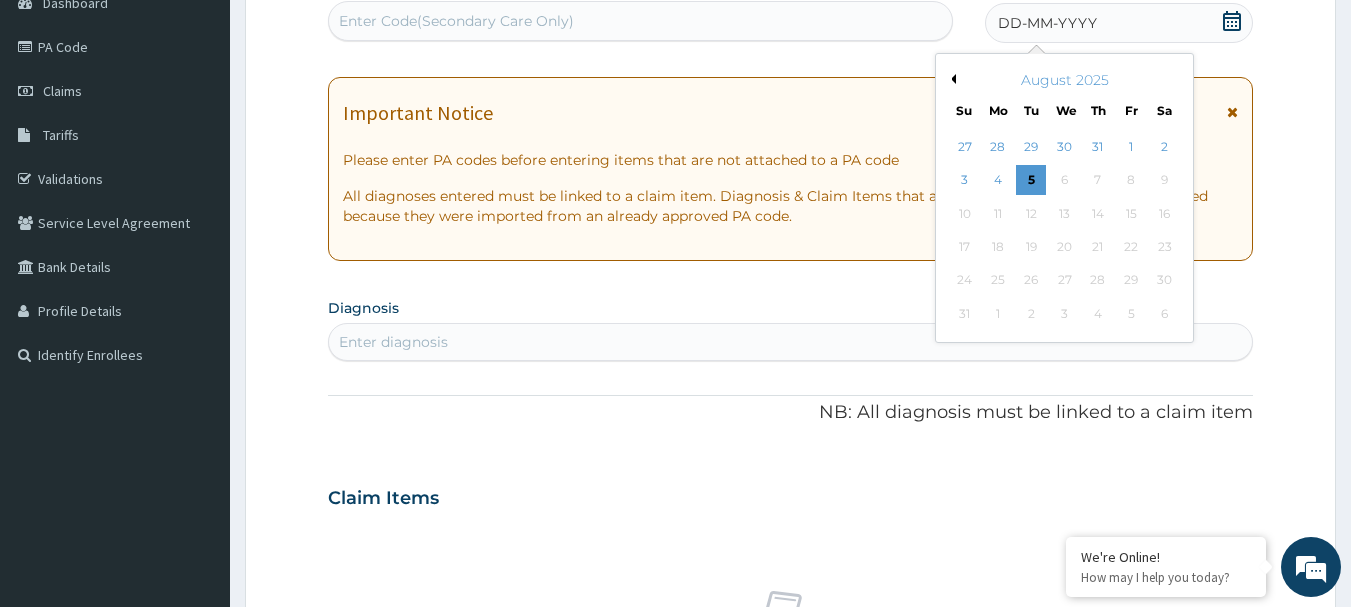 click on "August 2025" at bounding box center [1064, 80] 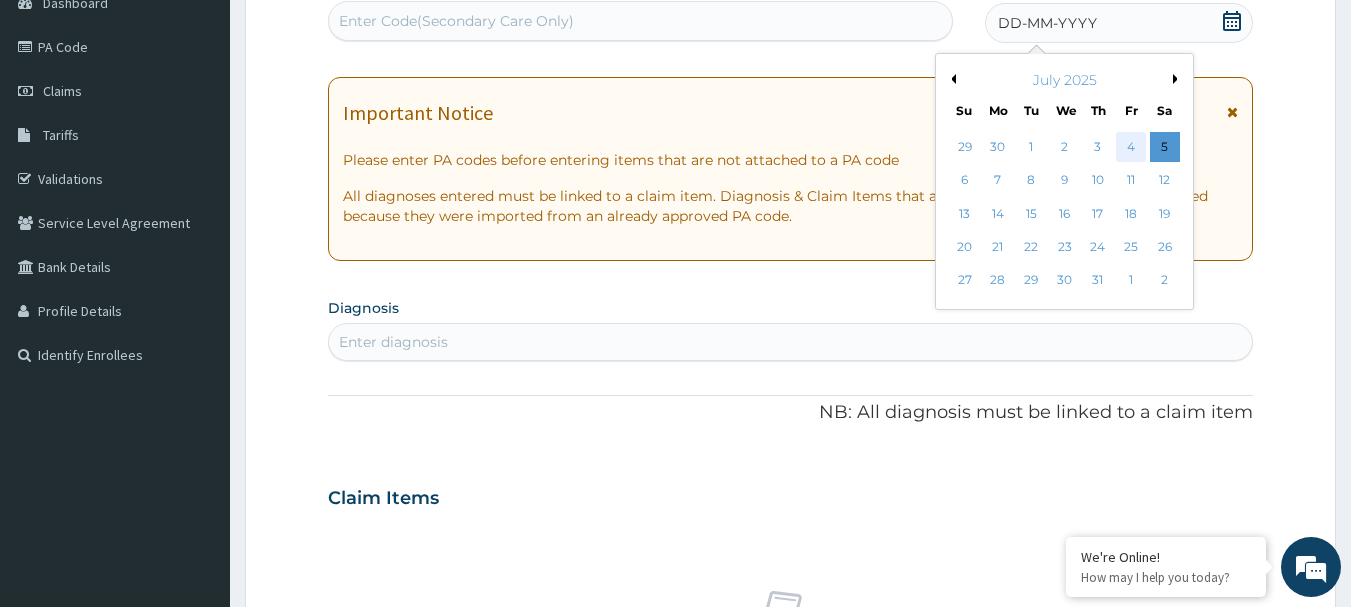 click on "4" at bounding box center [1131, 147] 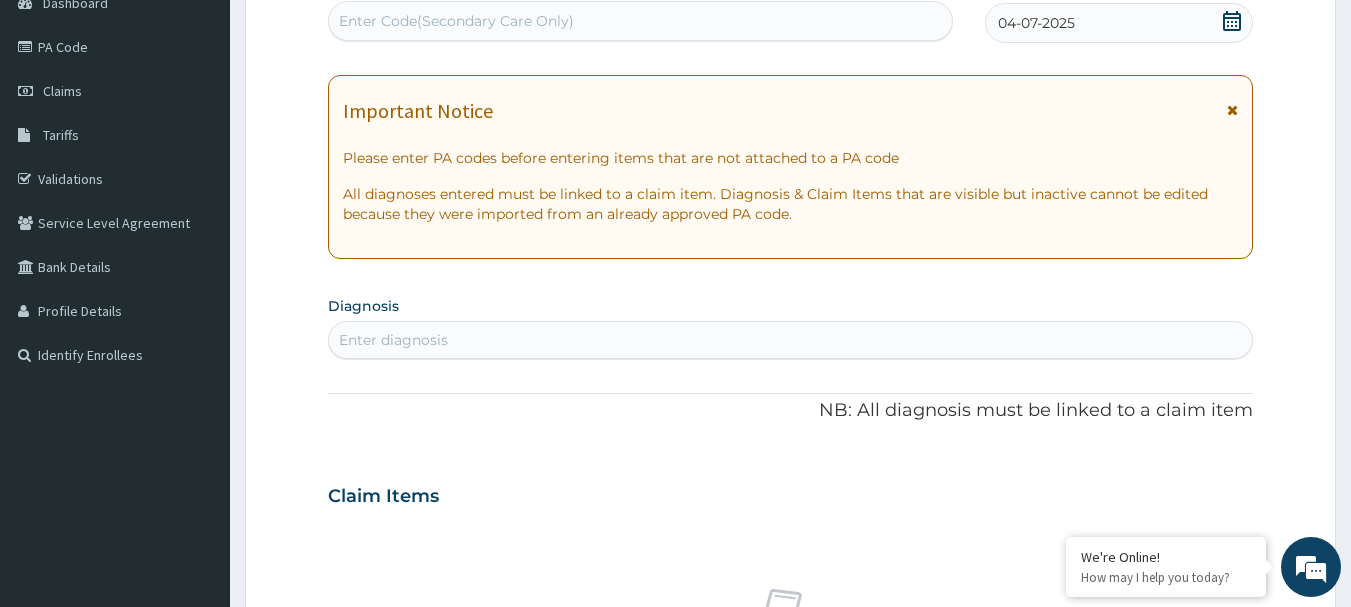 click on "Enter diagnosis" at bounding box center (393, 340) 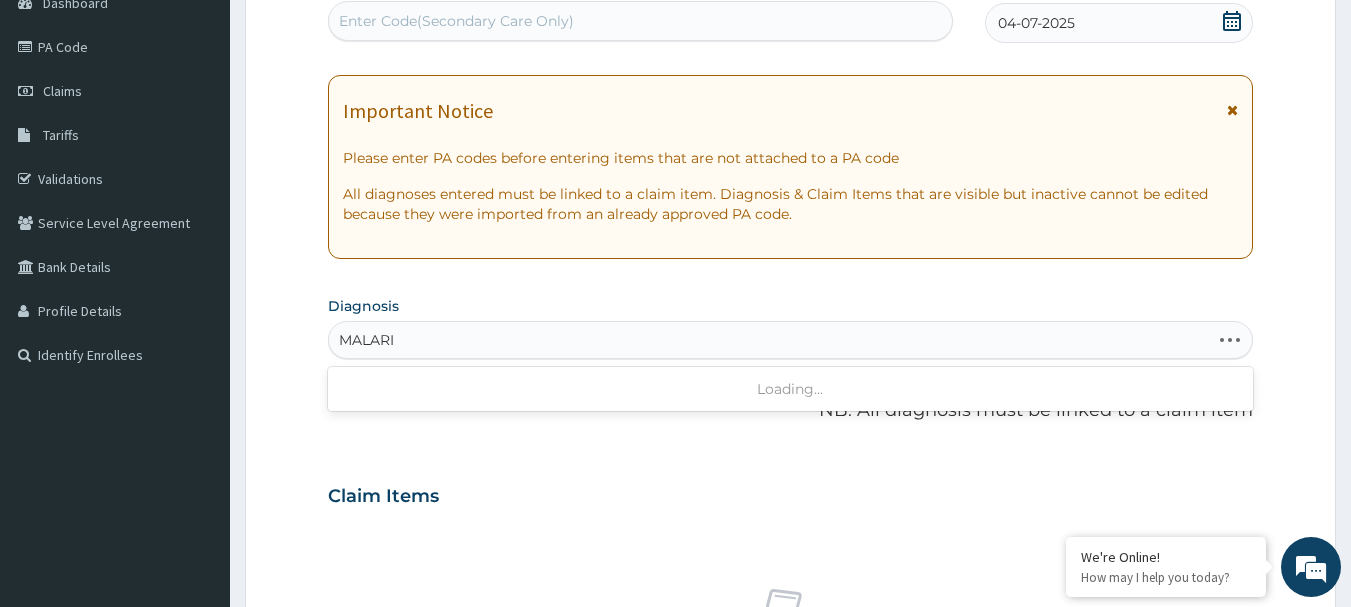 type on "MALARIA" 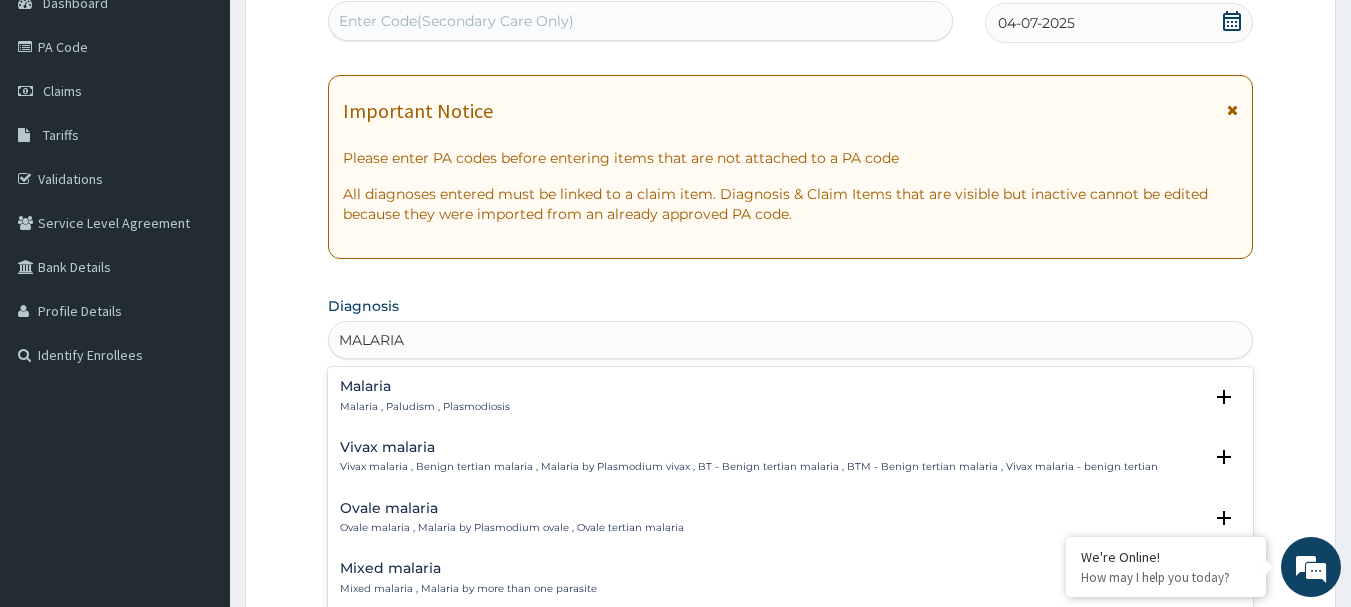 click on "Malaria , Paludism , Plasmodiosis" at bounding box center [425, 407] 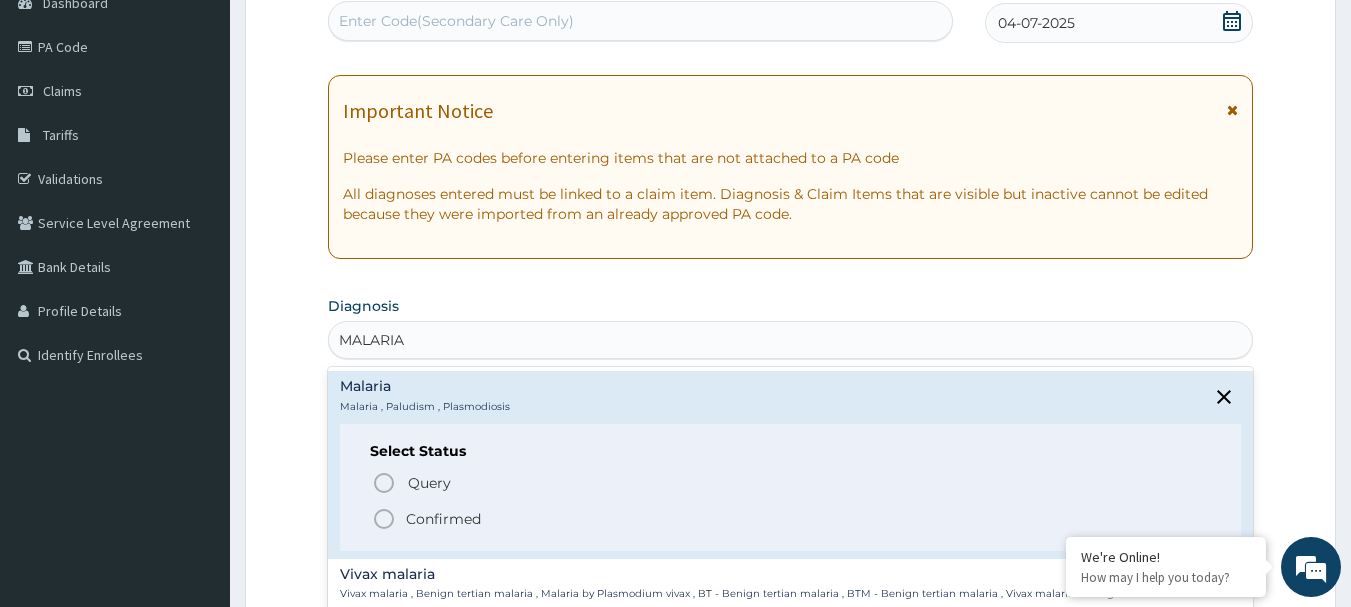click 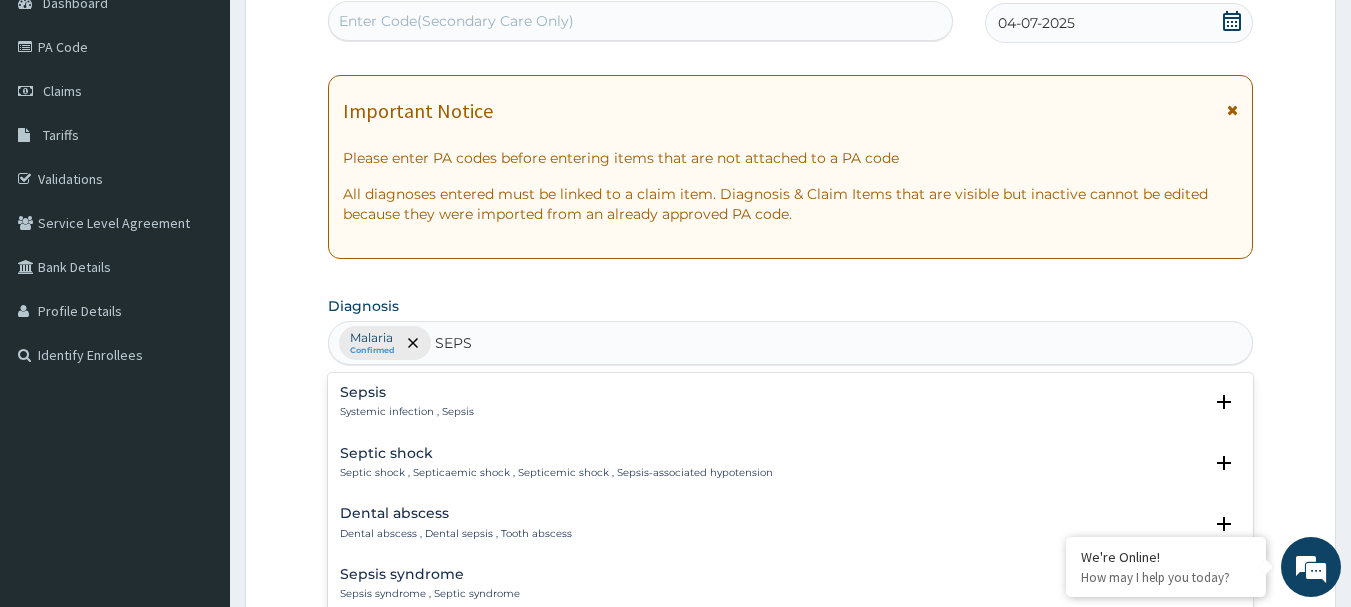 type on "SEPSI" 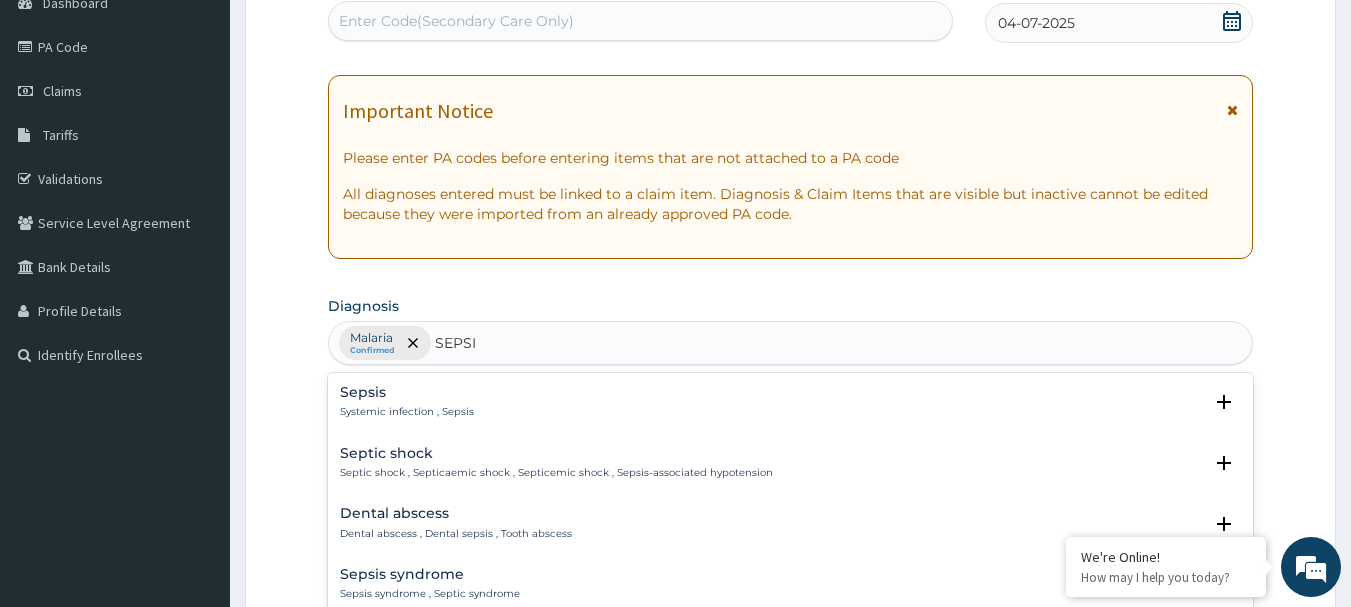 click on "Sepsis" at bounding box center [407, 392] 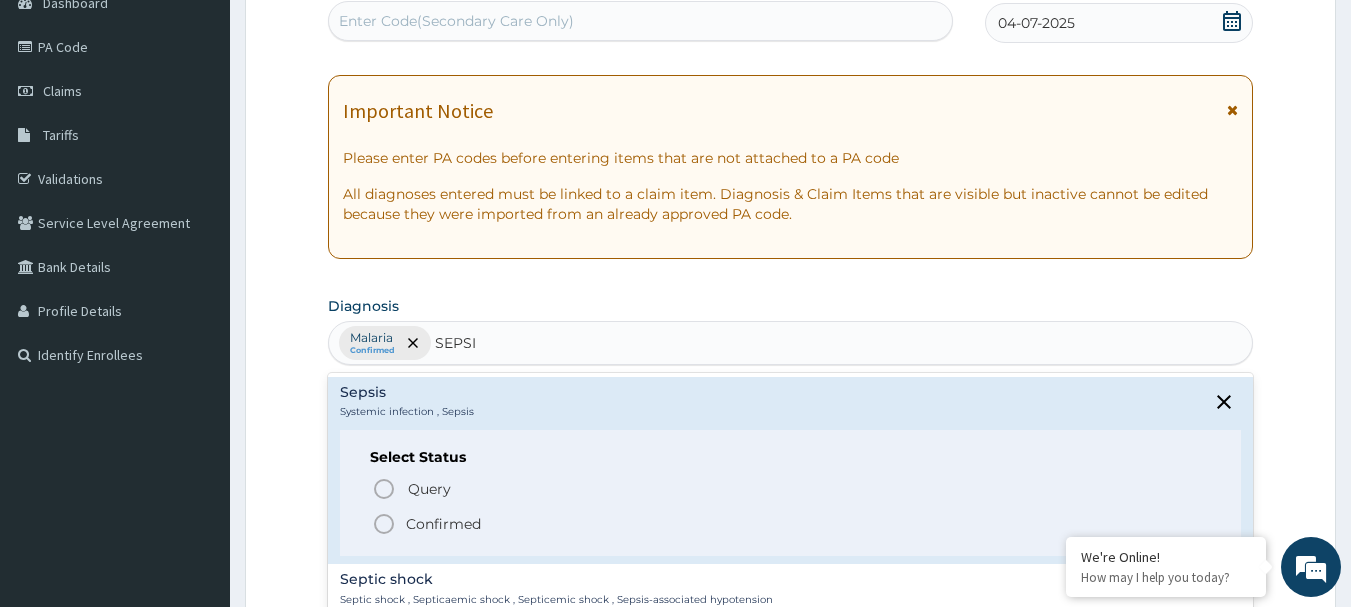 click 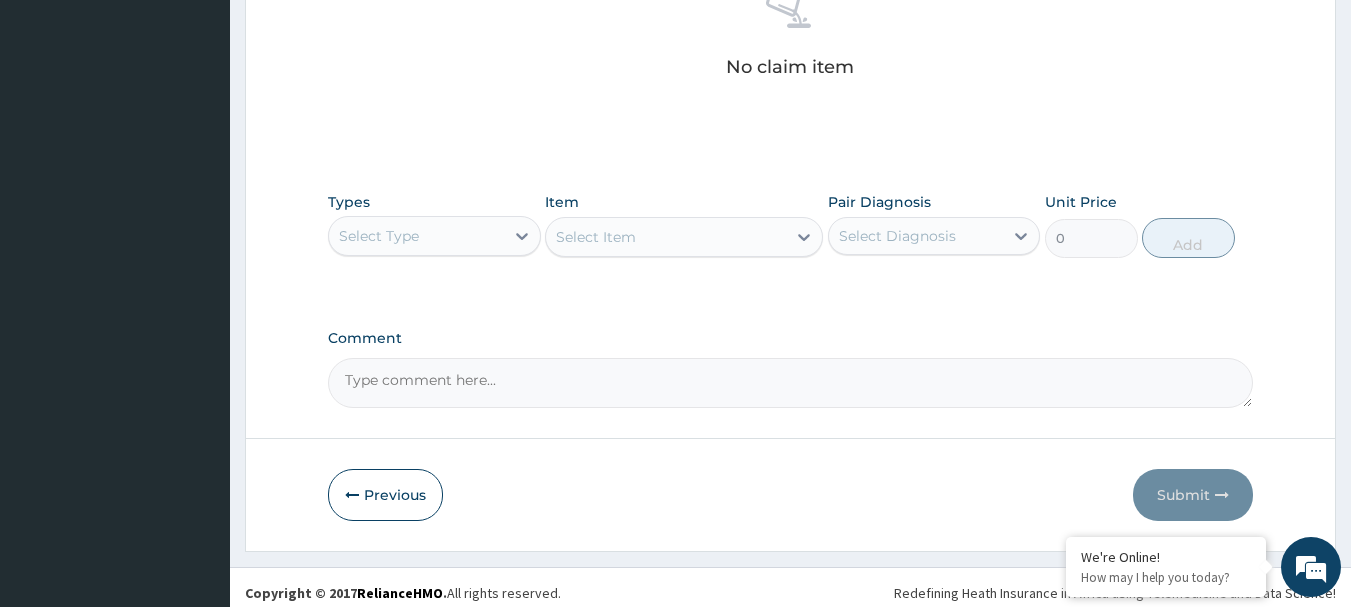 scroll, scrollTop: 835, scrollLeft: 0, axis: vertical 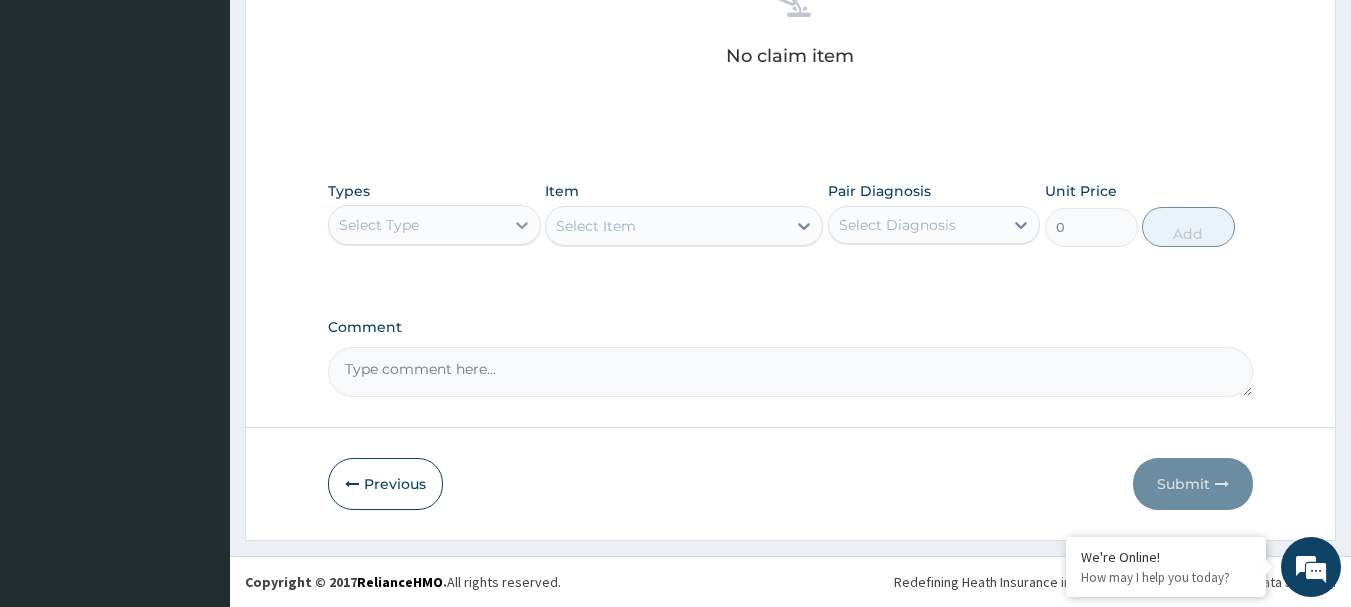 click 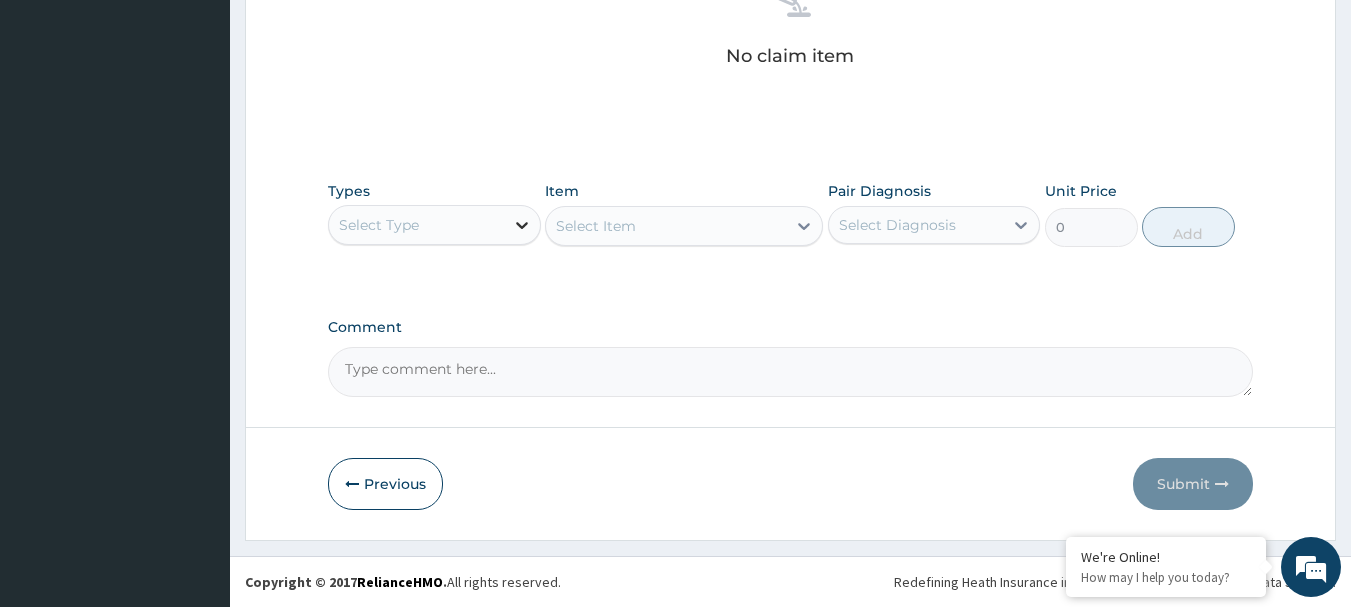 click 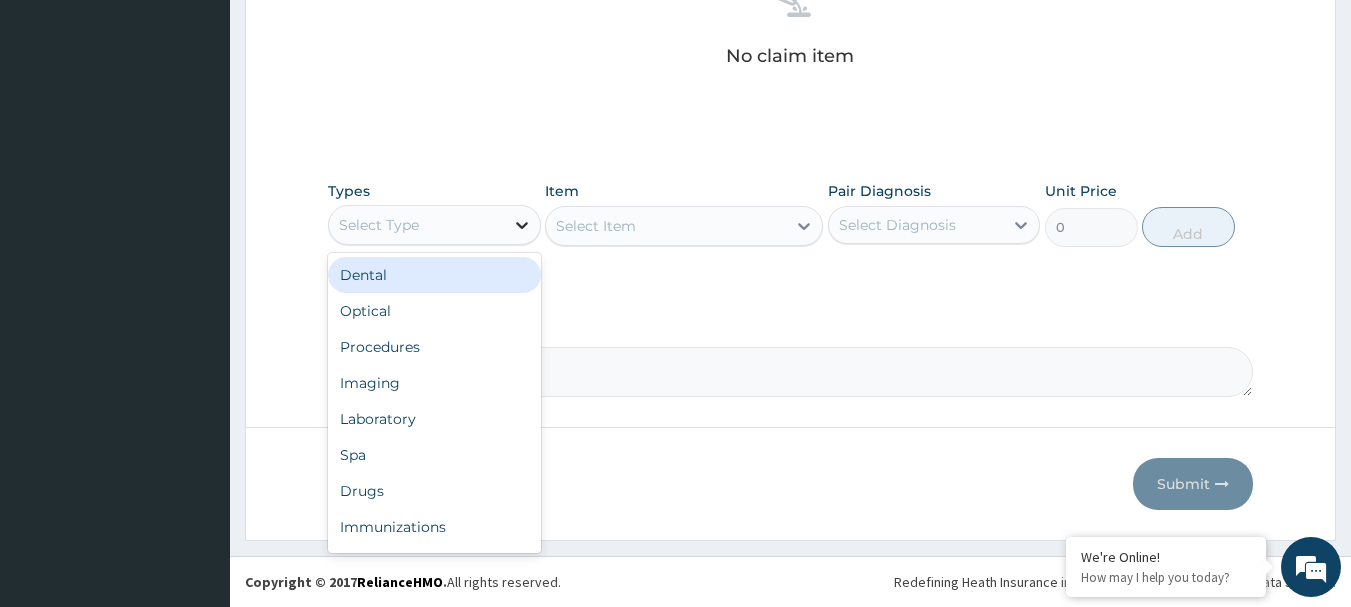 click 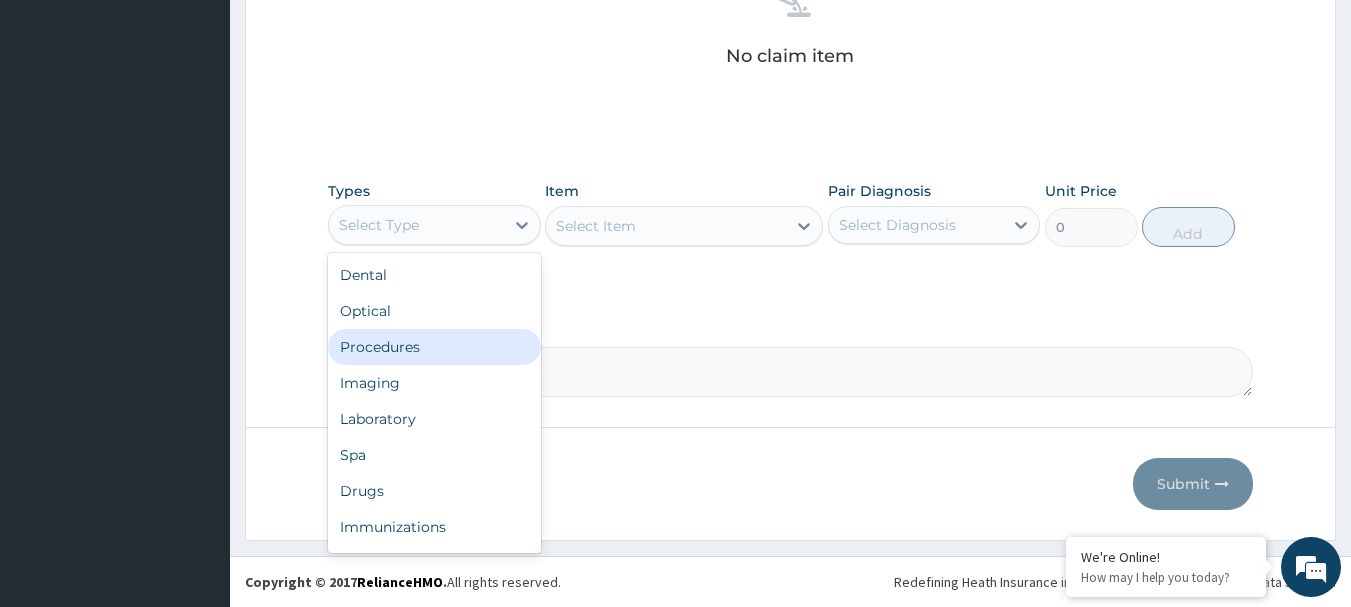 click on "Procedures" at bounding box center (434, 347) 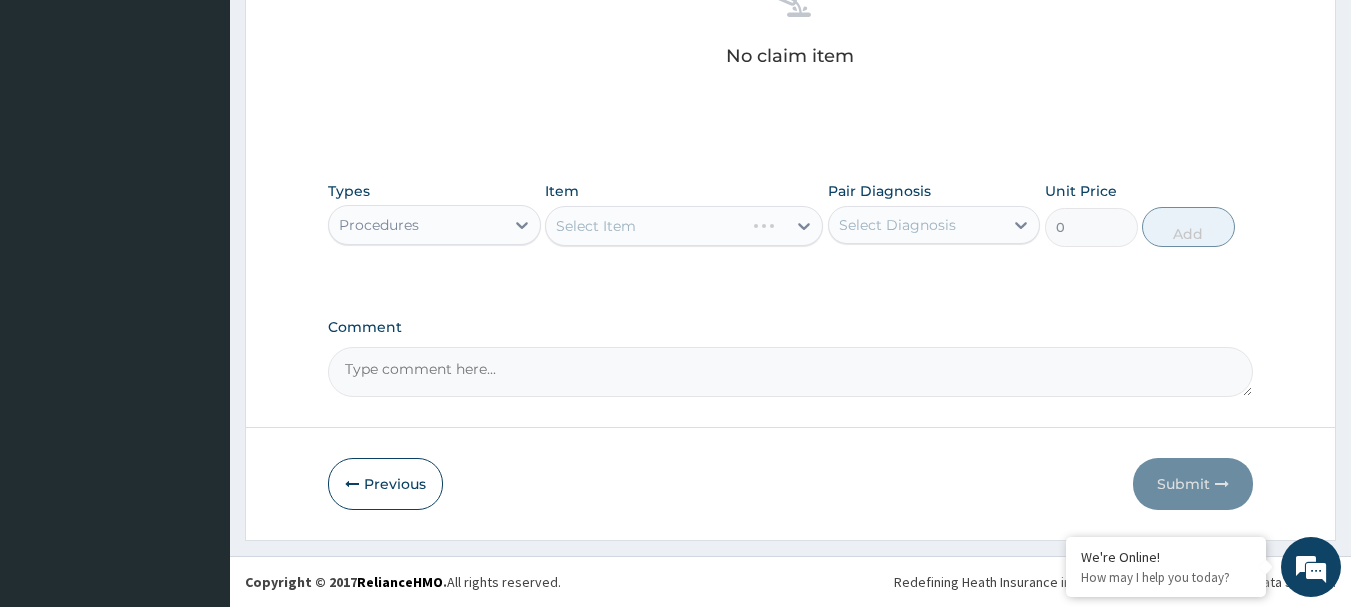 click on "Select Item" at bounding box center (684, 226) 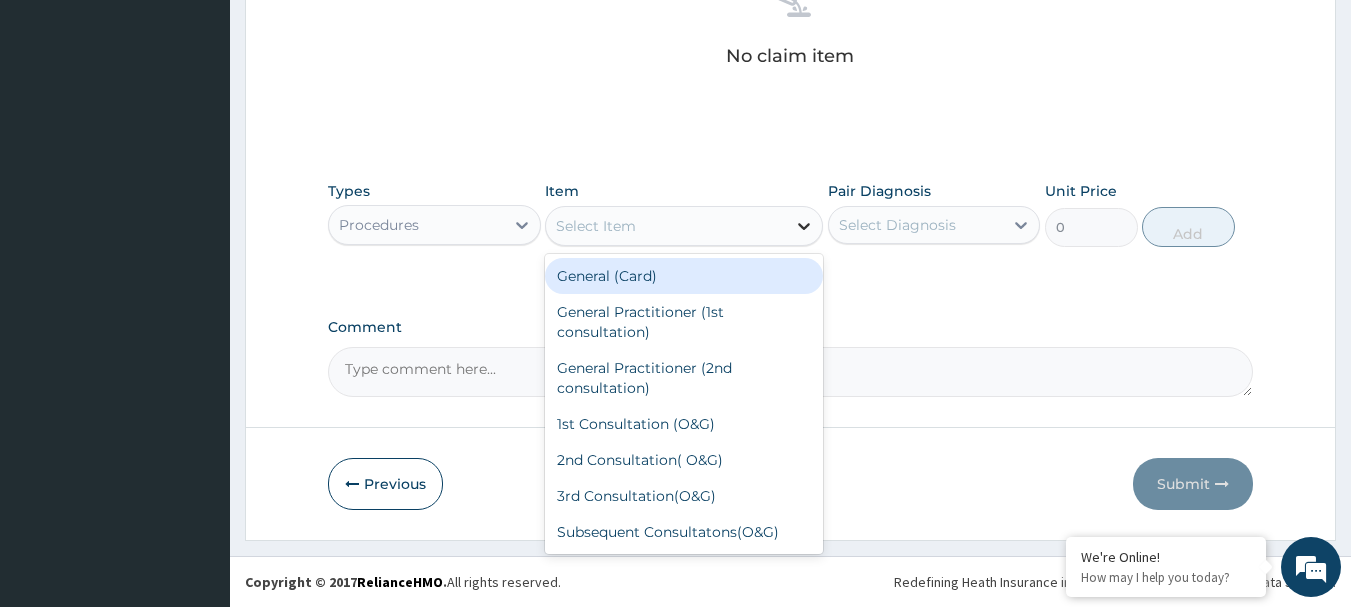 click 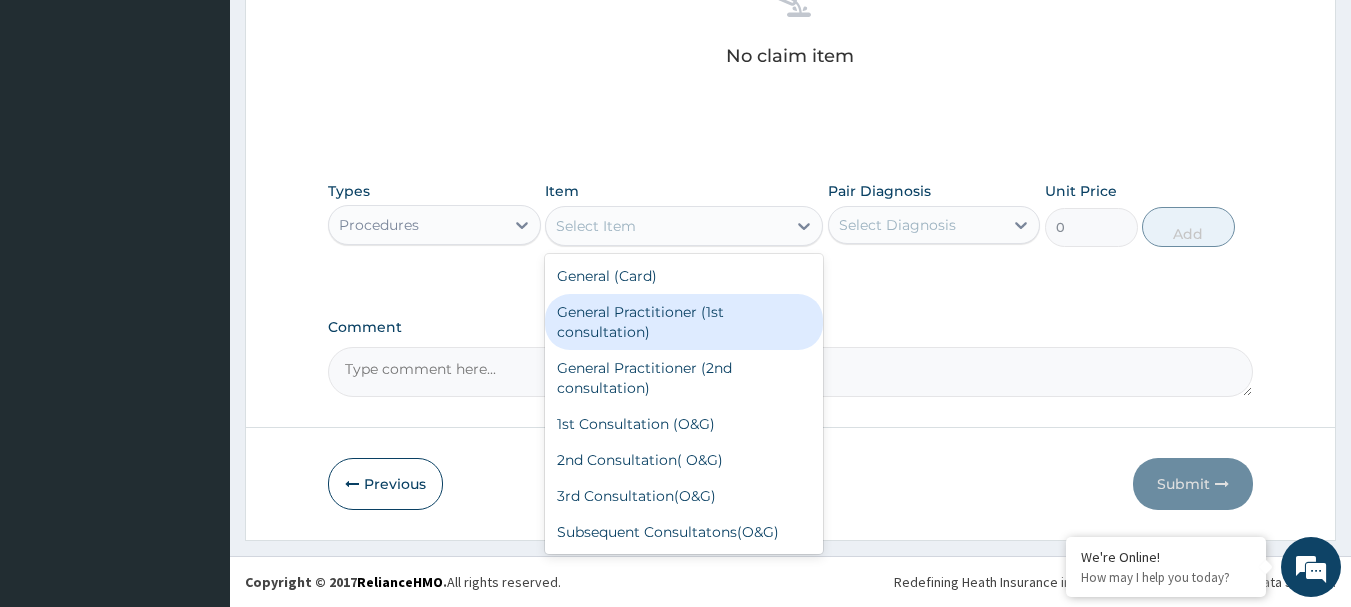 click on "General Practitioner (1st consultation)" at bounding box center (684, 322) 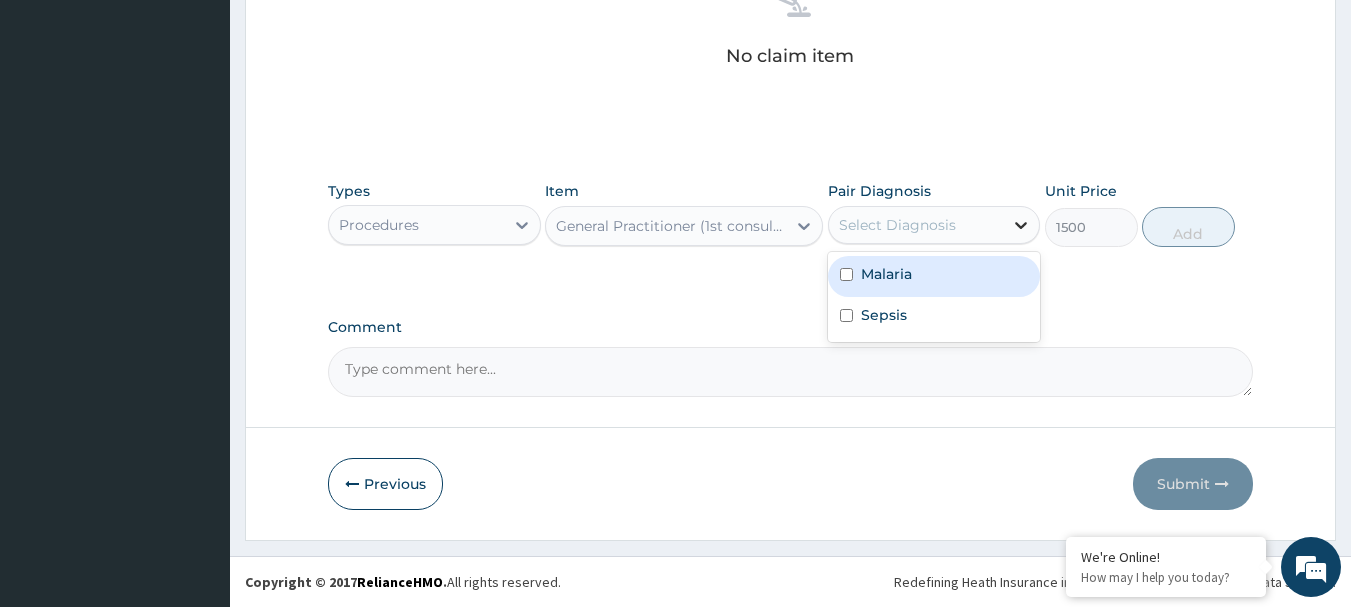 click 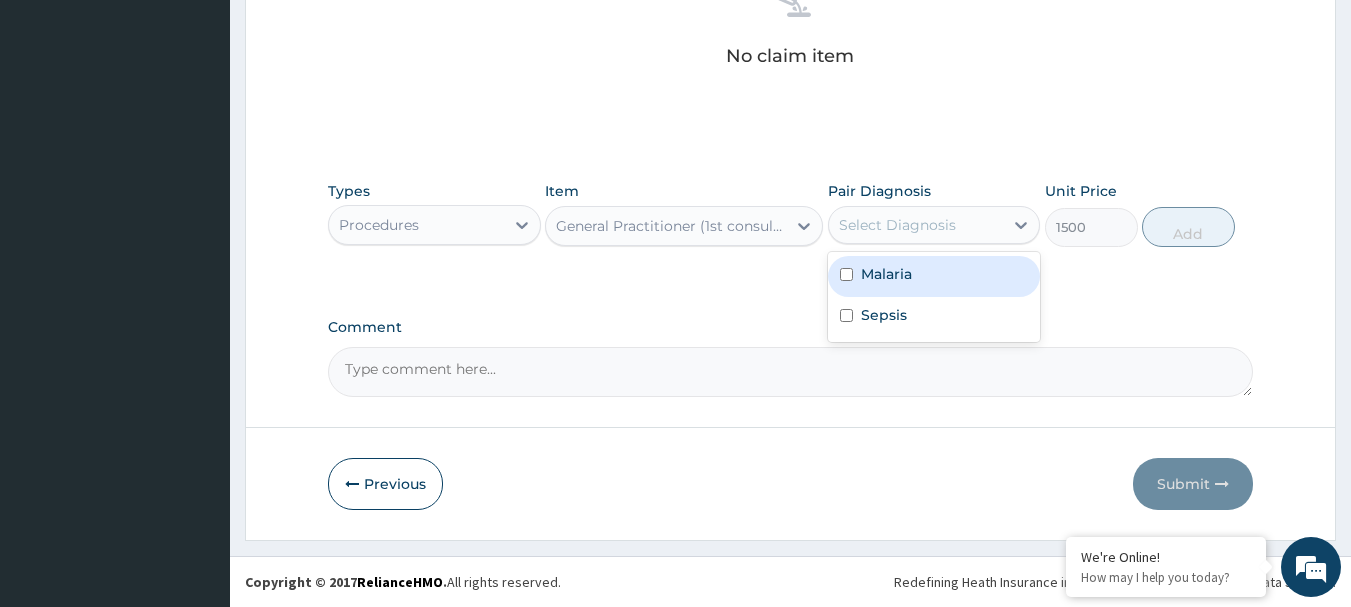 click on "Malaria" at bounding box center (934, 276) 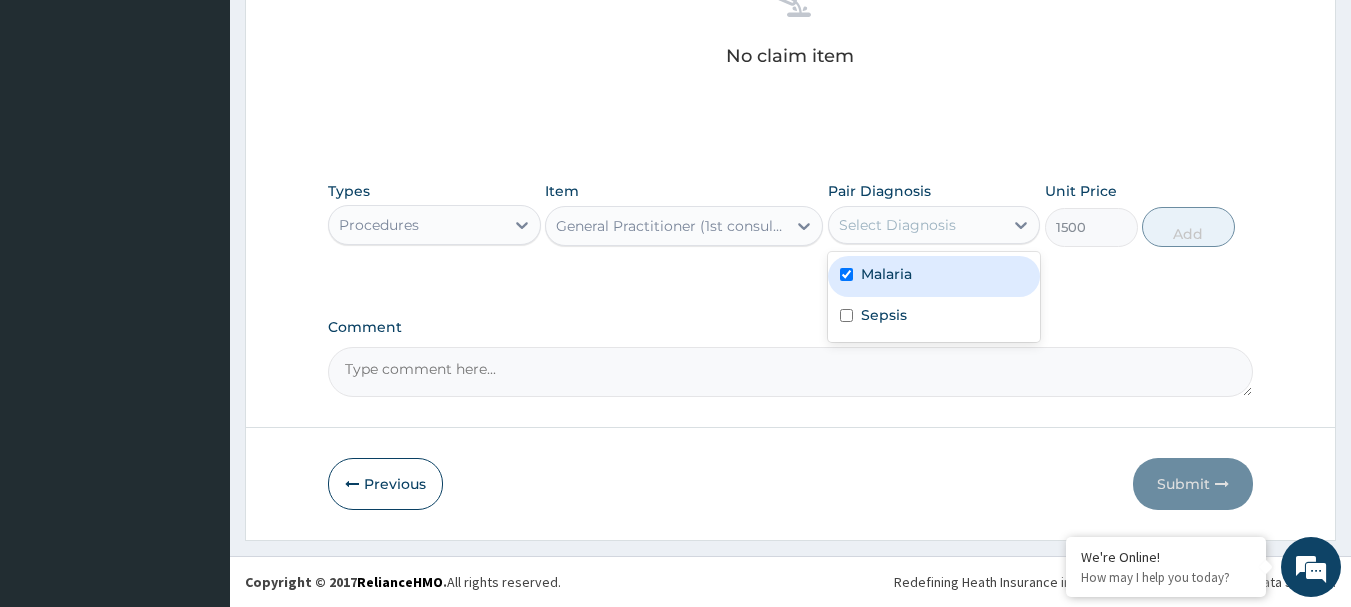 checkbox on "true" 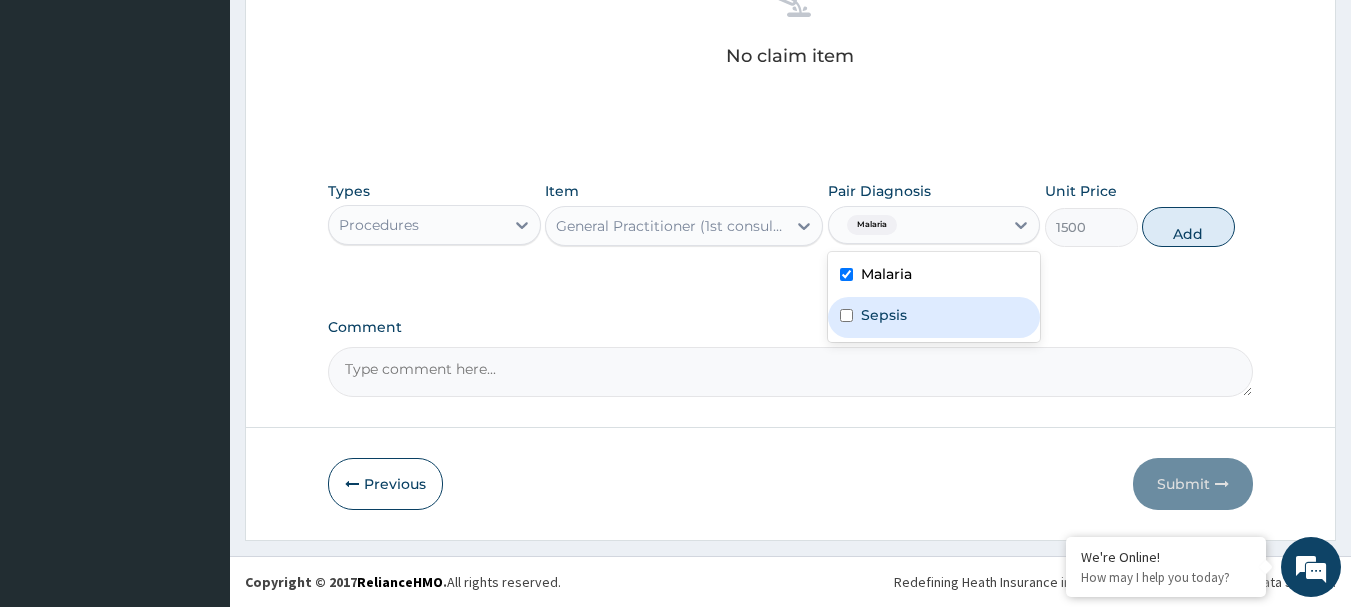 click on "Sepsis" at bounding box center [934, 317] 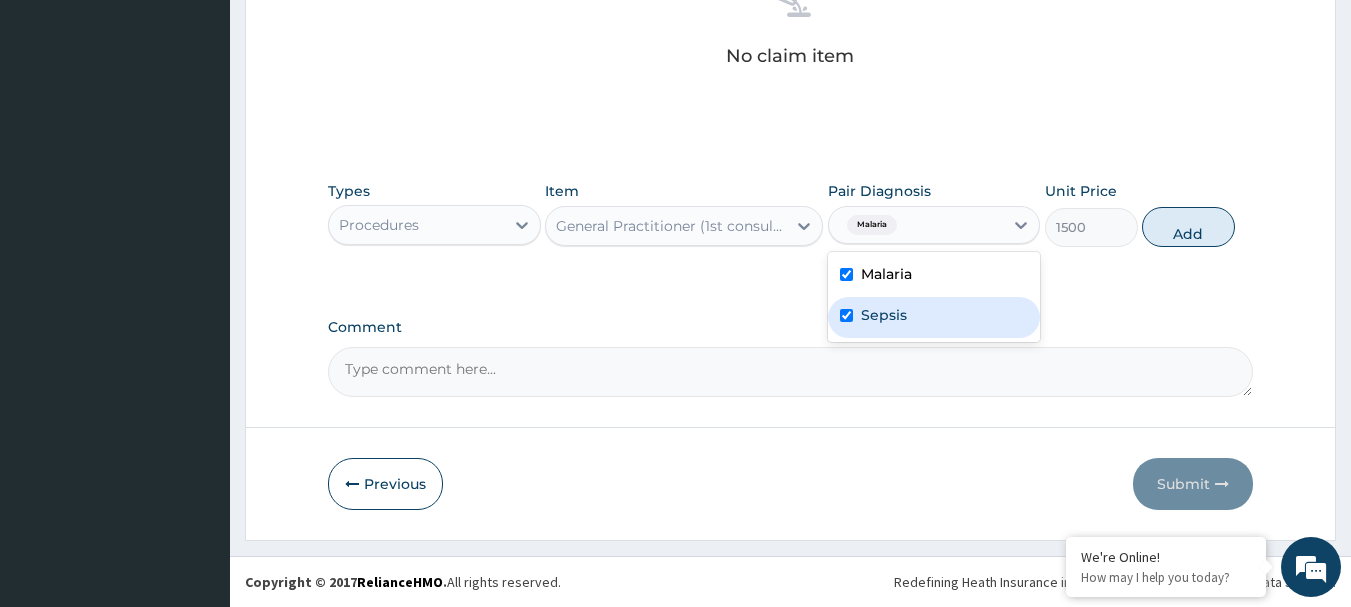 checkbox on "true" 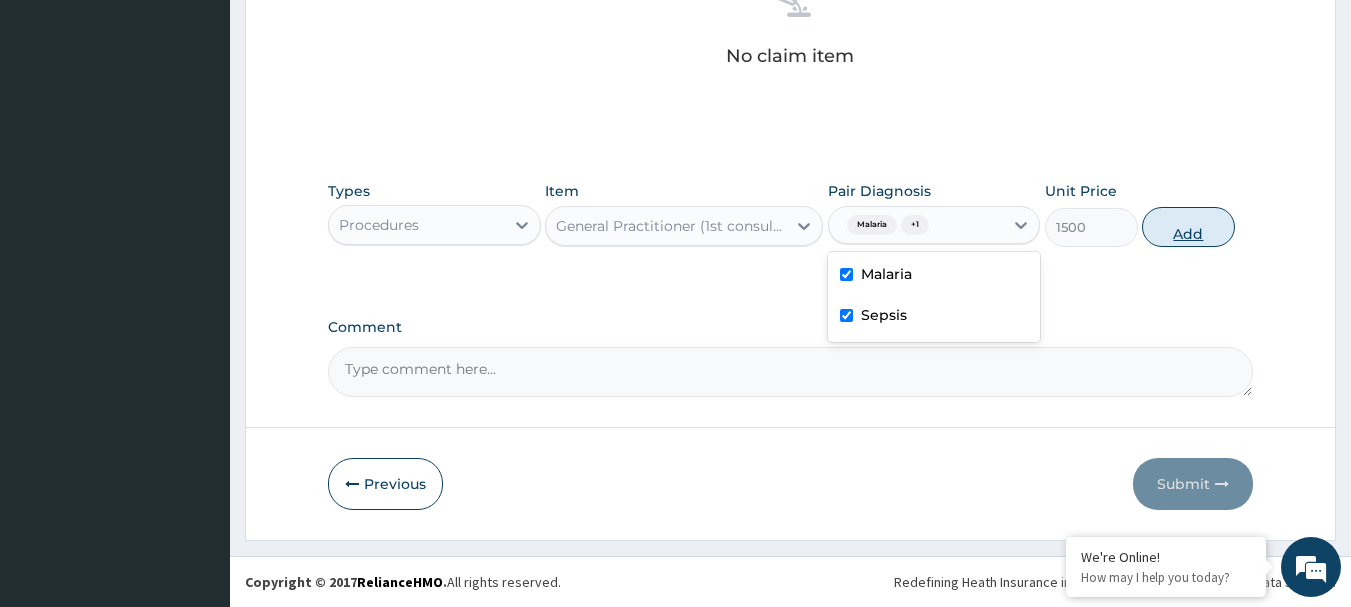 click on "Add" at bounding box center (1188, 227) 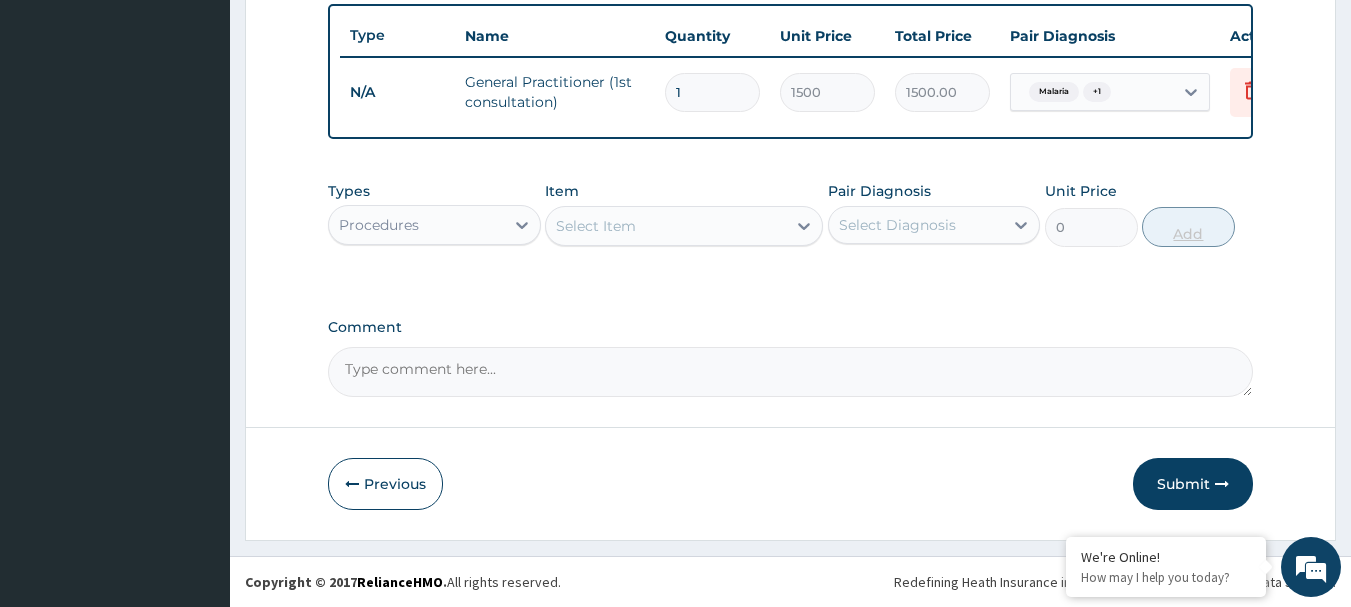 scroll, scrollTop: 755, scrollLeft: 0, axis: vertical 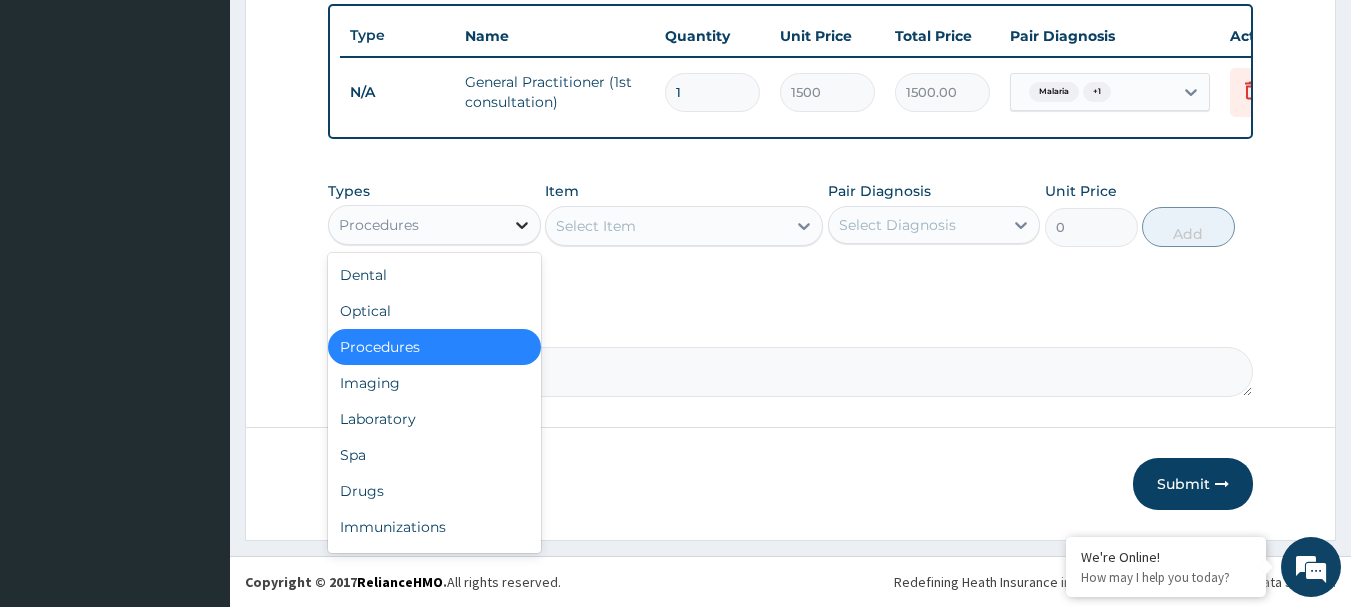 click 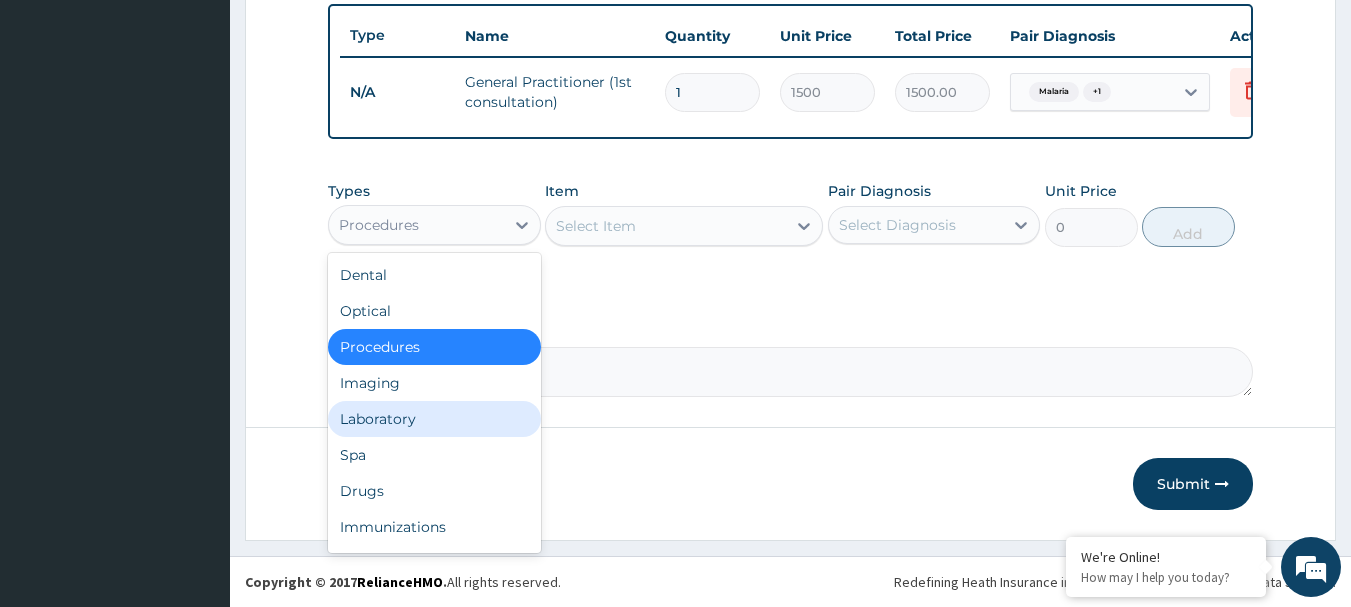 click on "Laboratory" at bounding box center (434, 419) 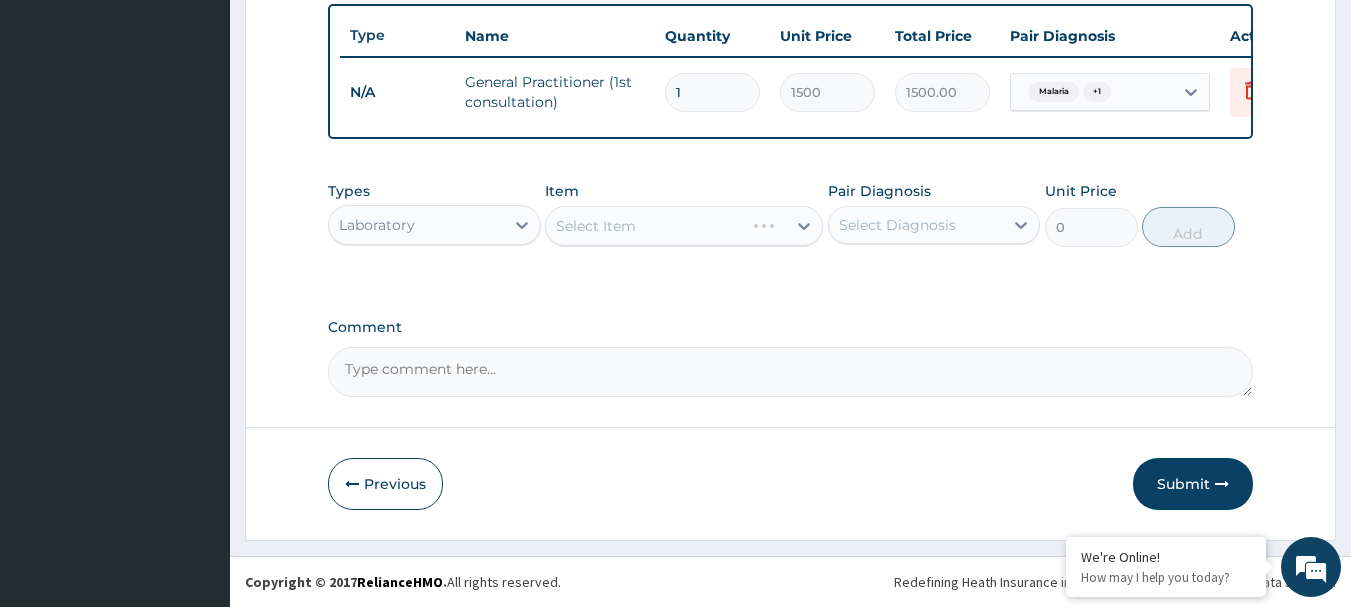 click on "Select Item" at bounding box center (684, 226) 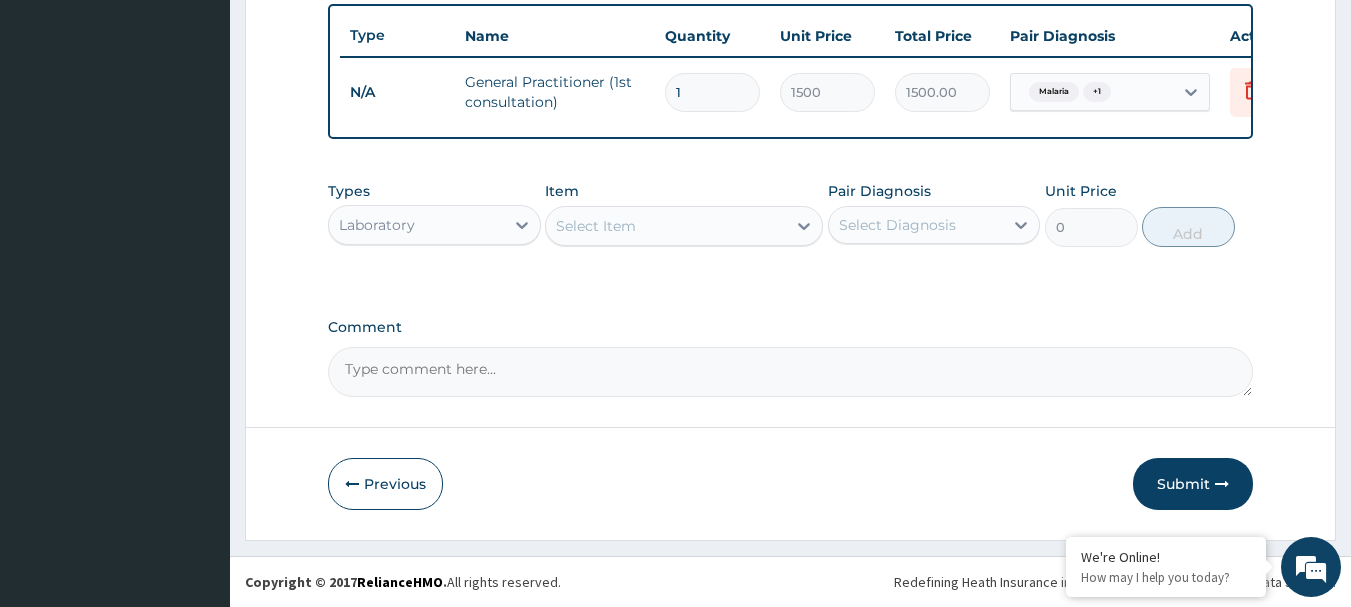 click 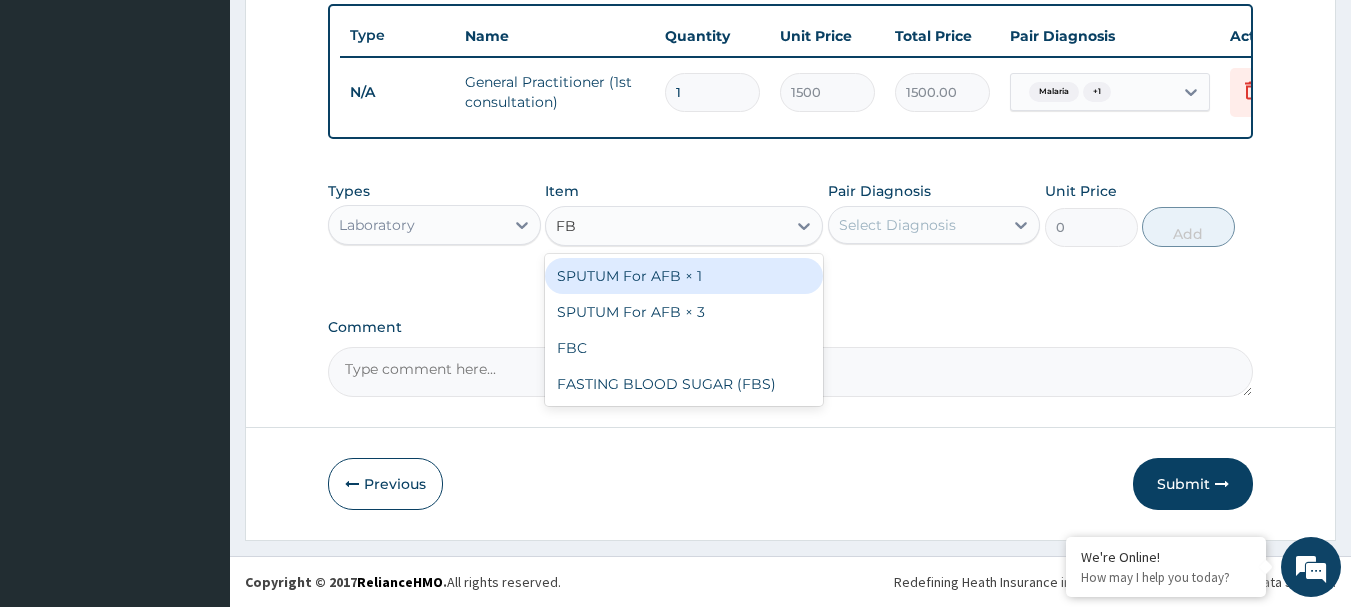 type on "FBC" 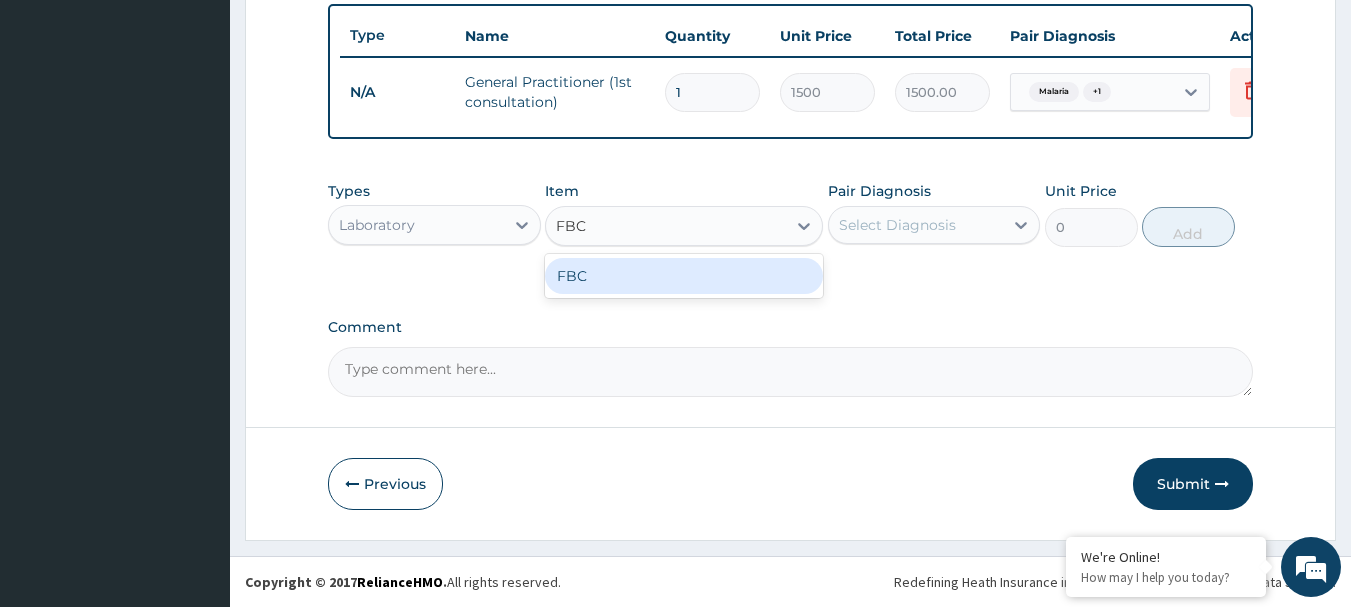 click on "FBC" at bounding box center [684, 276] 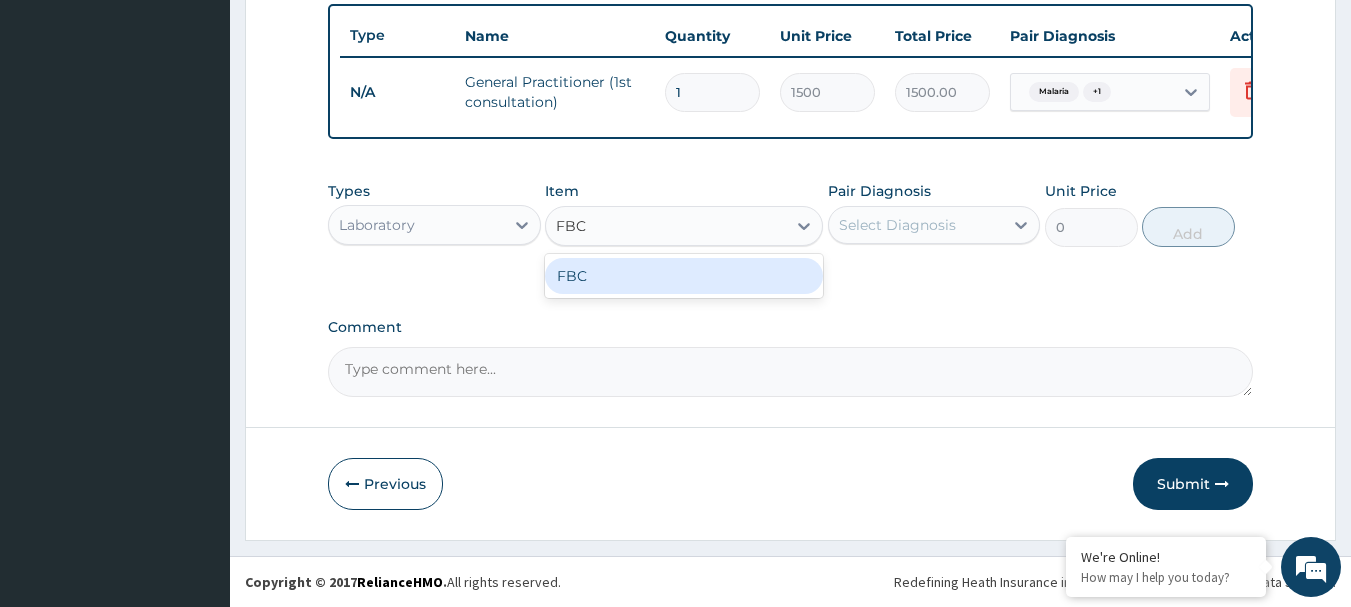 type 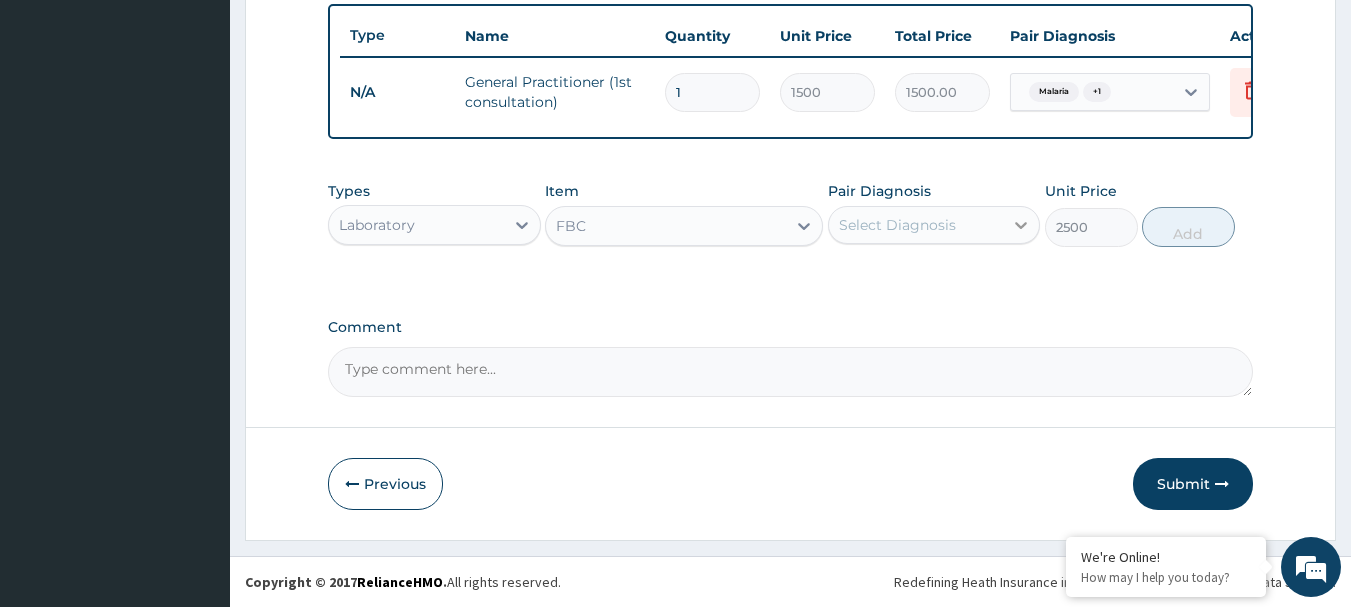 click 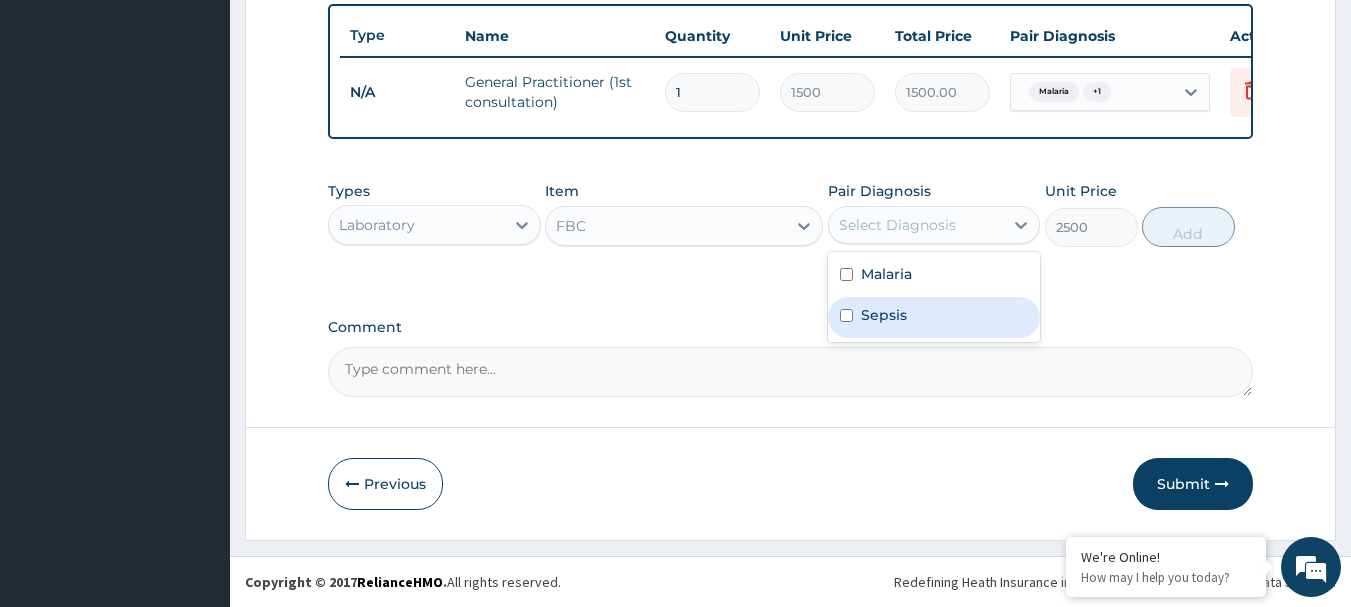 click on "Sepsis" at bounding box center (934, 317) 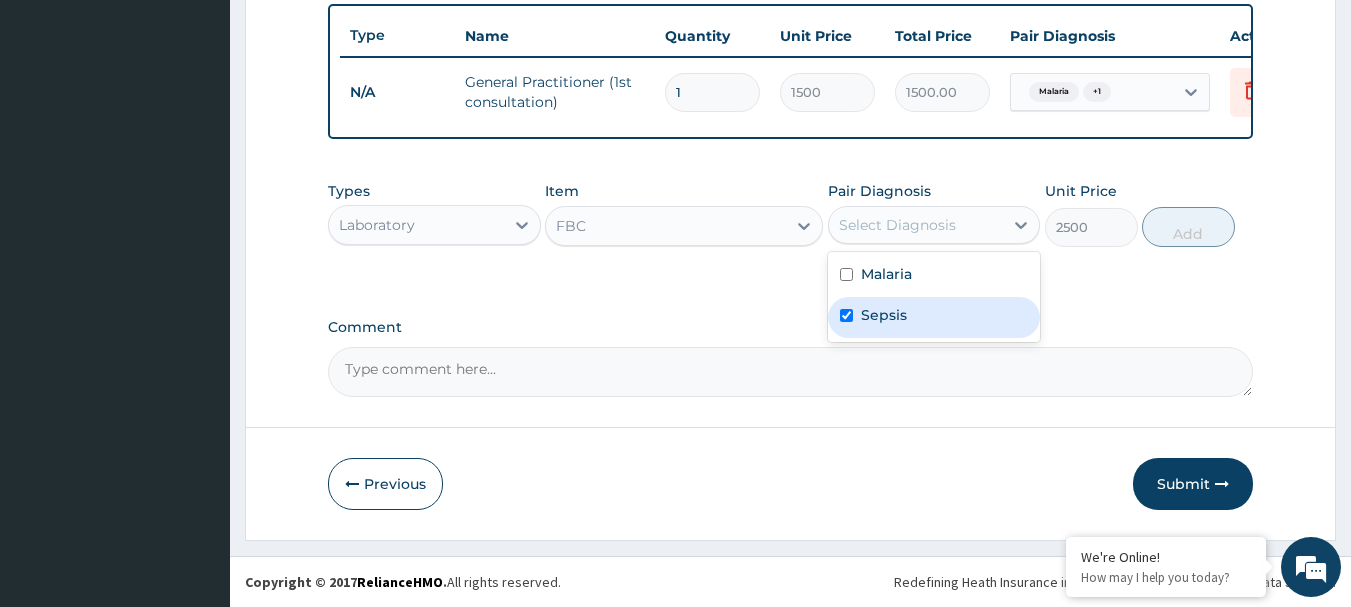checkbox on "true" 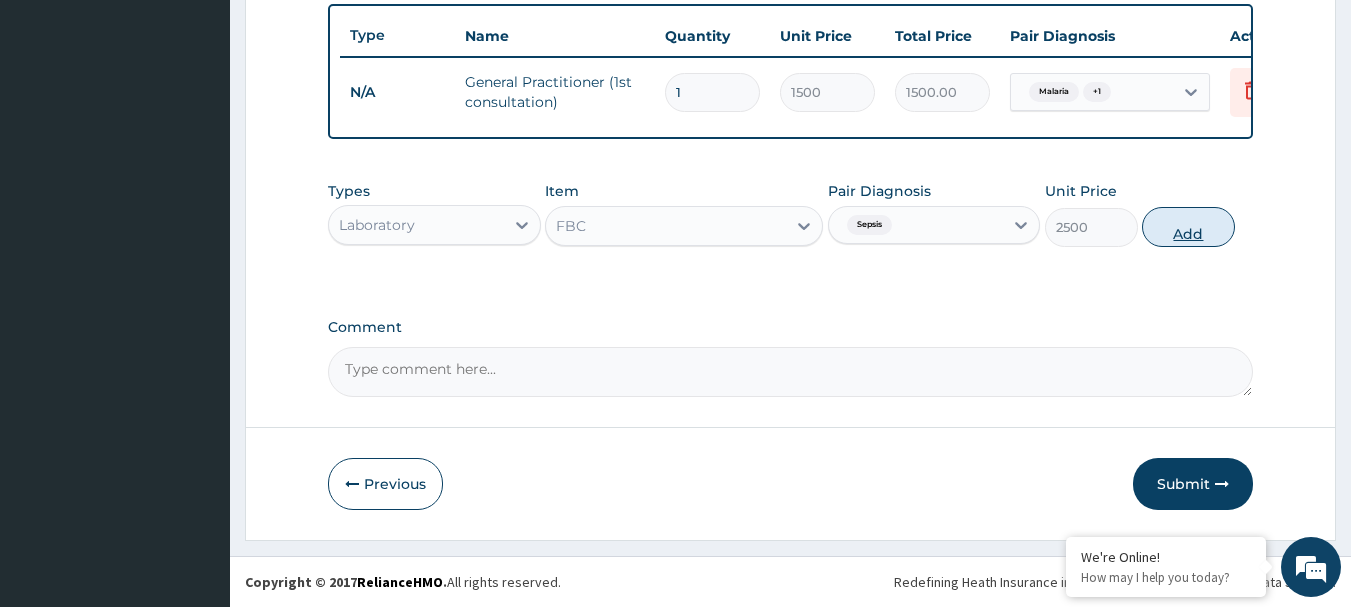 click on "Add" at bounding box center [1188, 227] 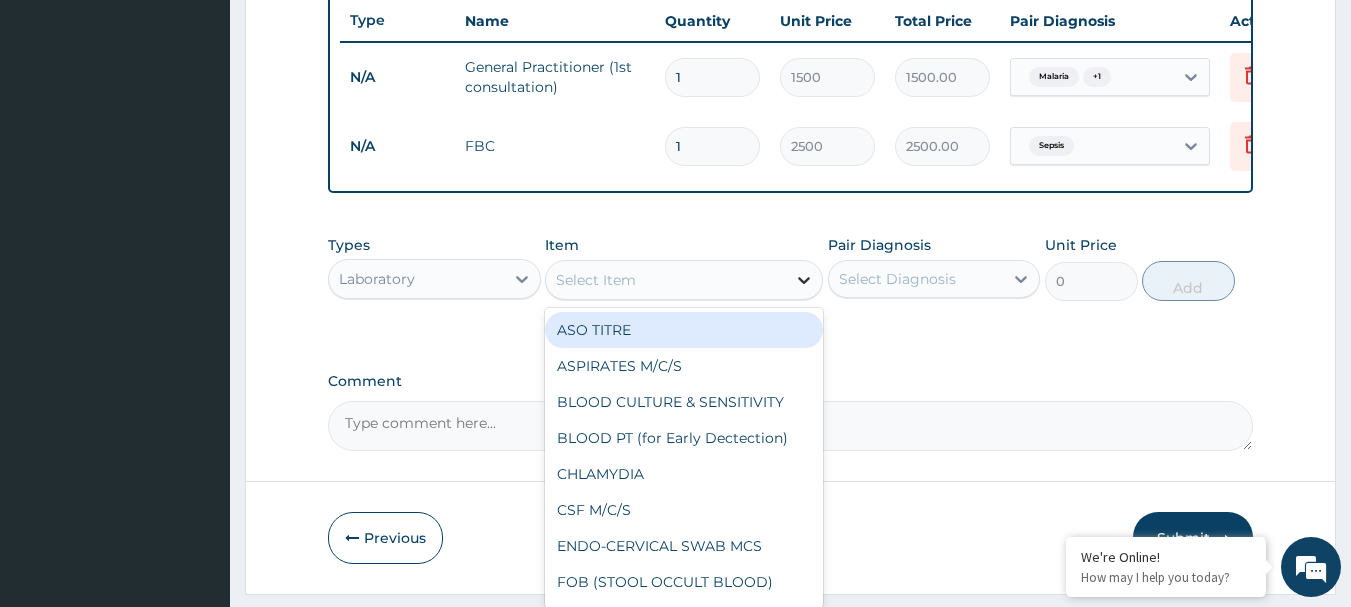 click 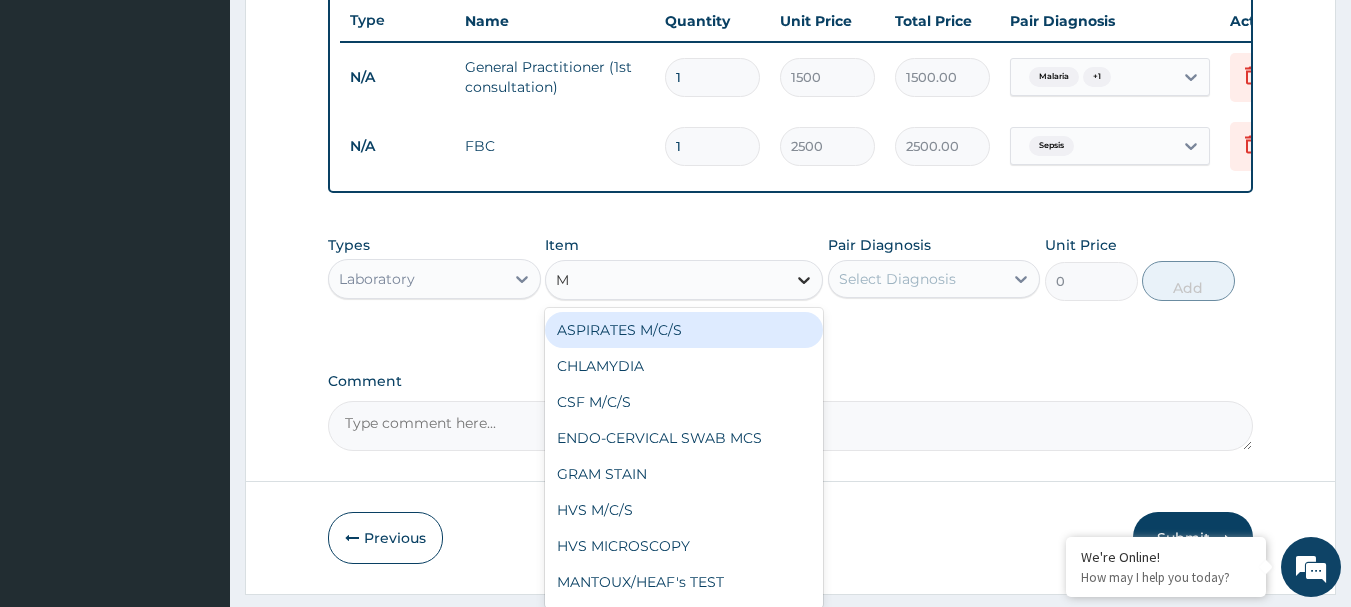 type on "MP" 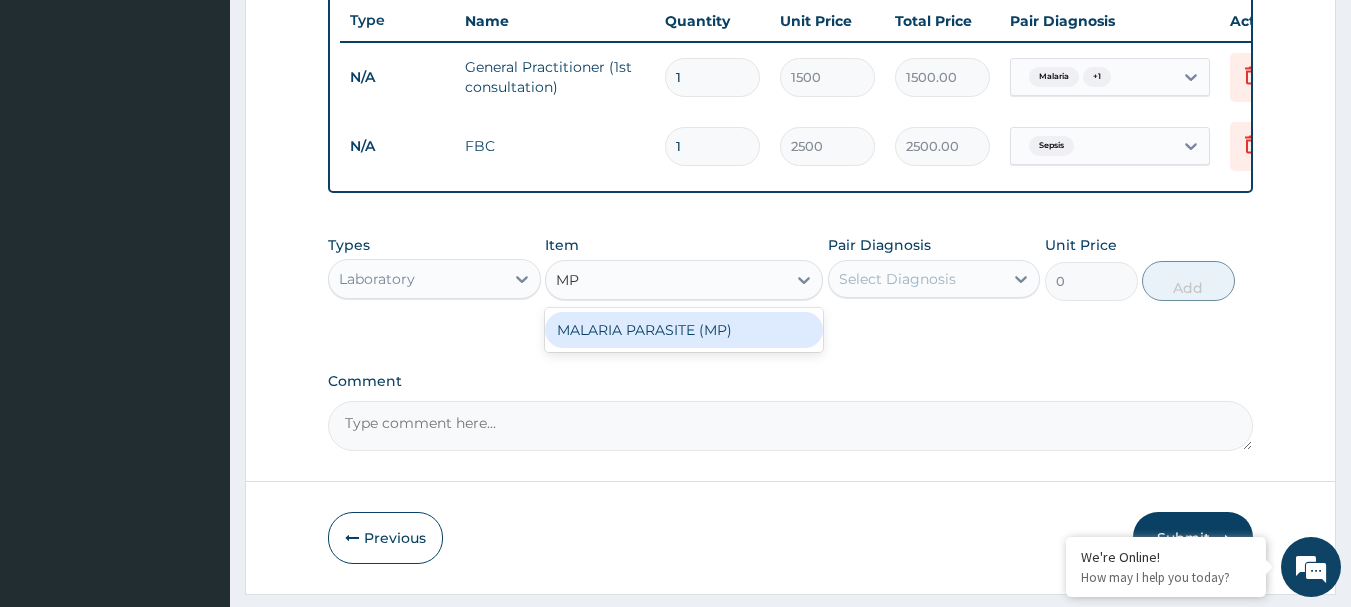 click on "MALARIA PARASITE (MP)" at bounding box center [684, 330] 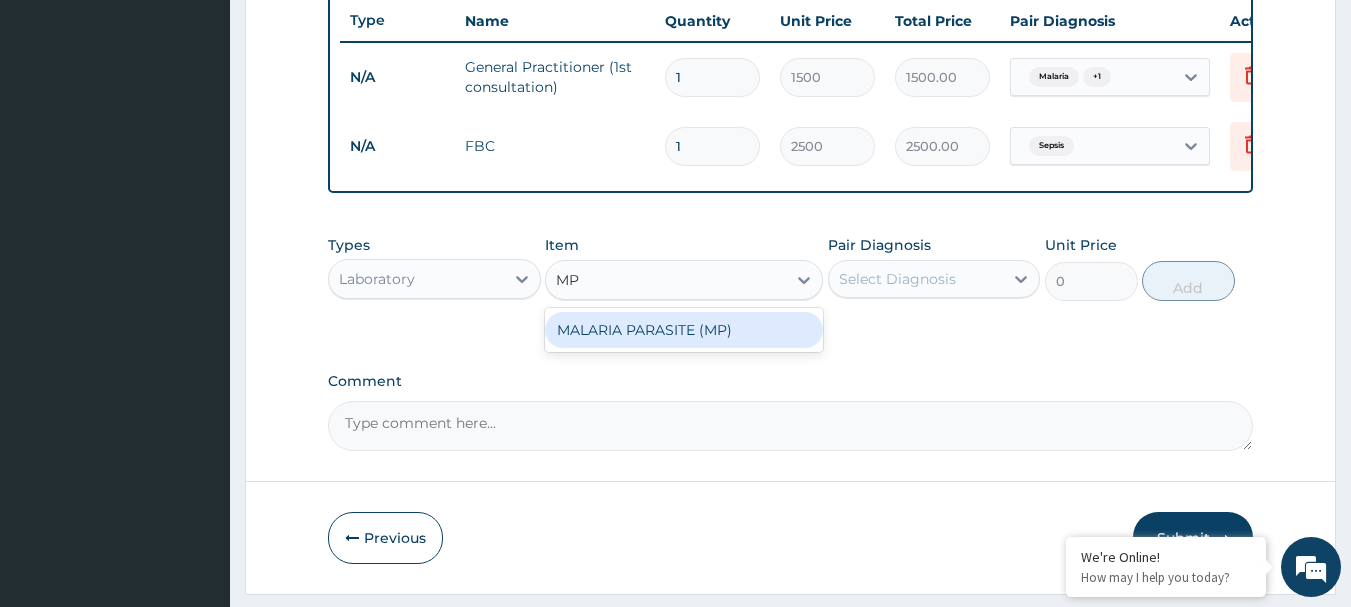 type 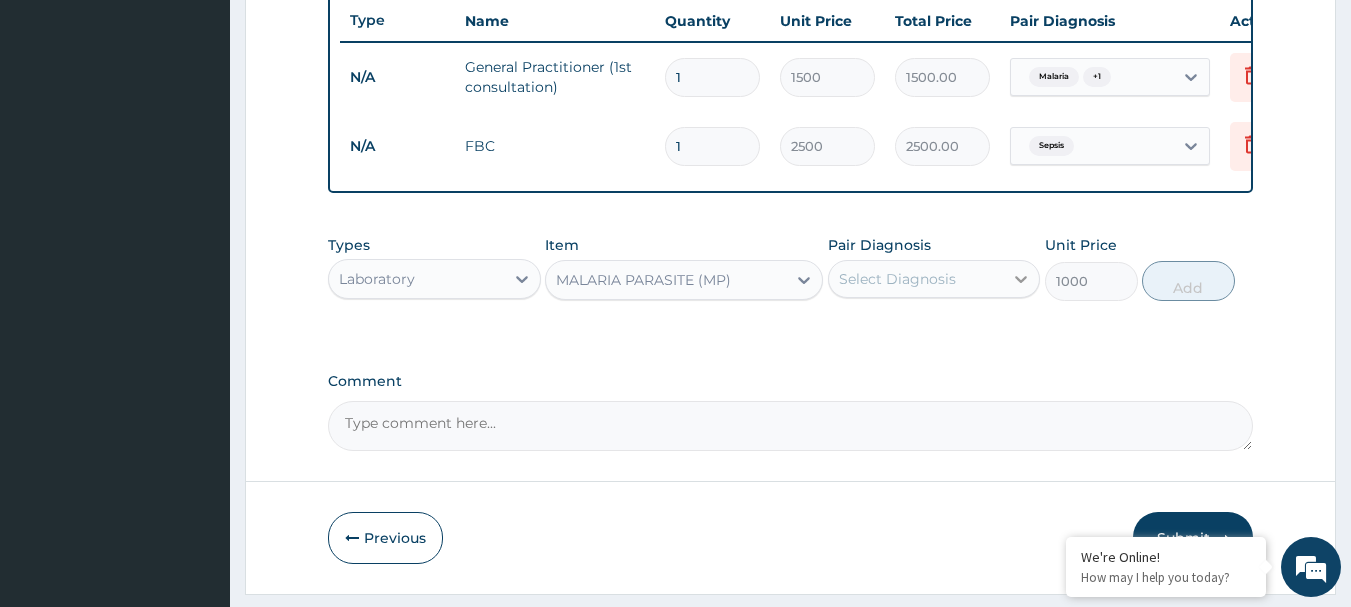 click 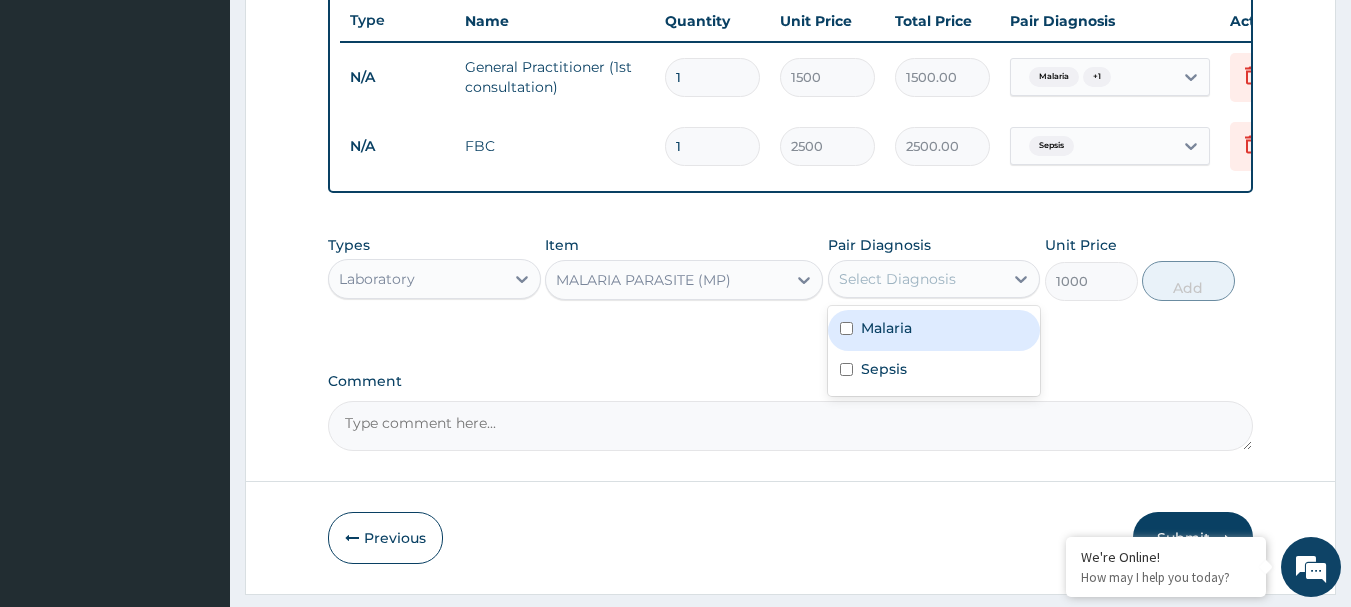 click on "Malaria" at bounding box center [934, 330] 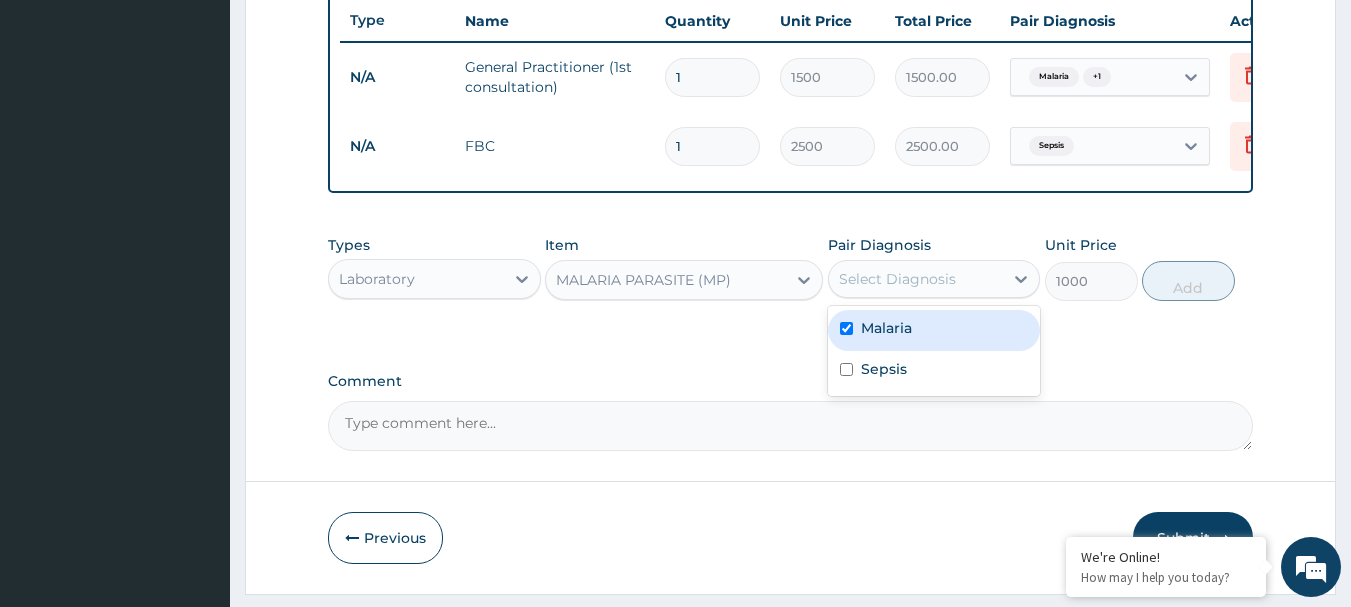 checkbox on "true" 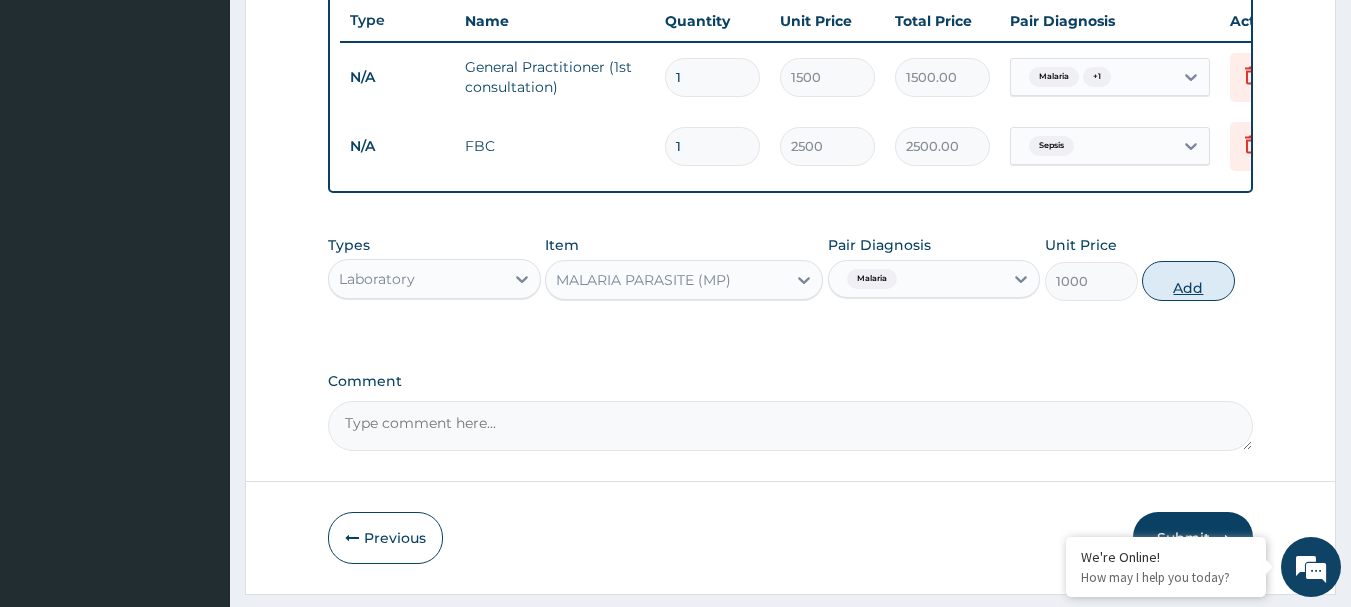click on "Add" at bounding box center (1188, 281) 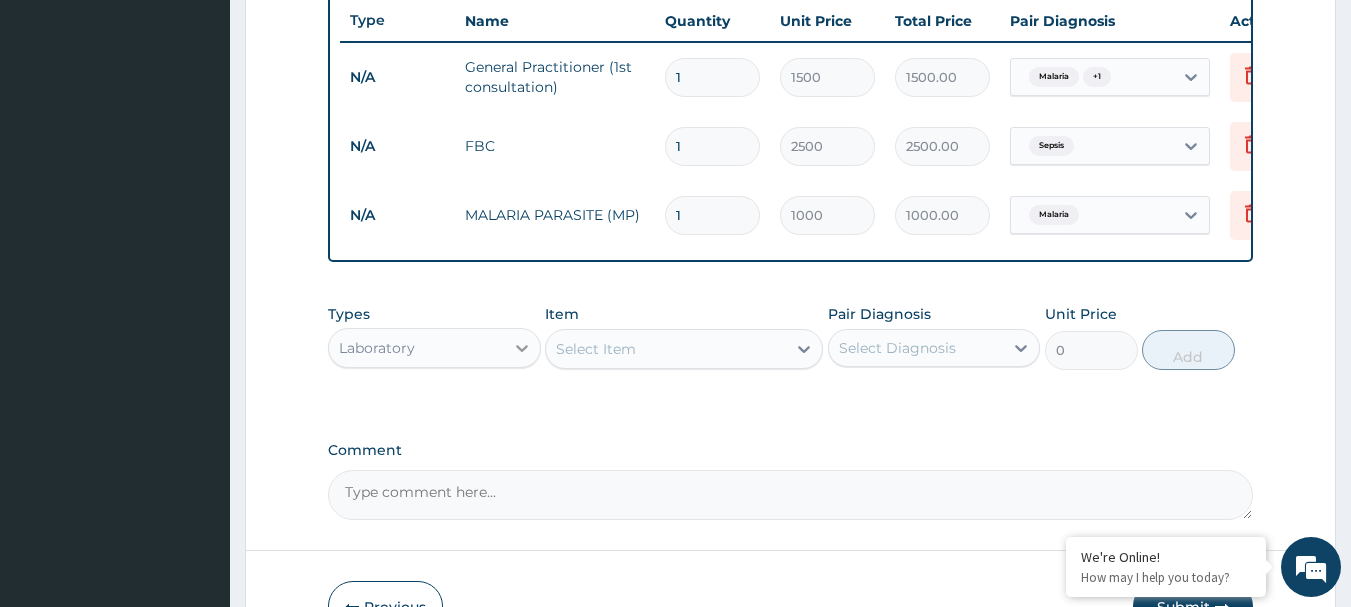 click 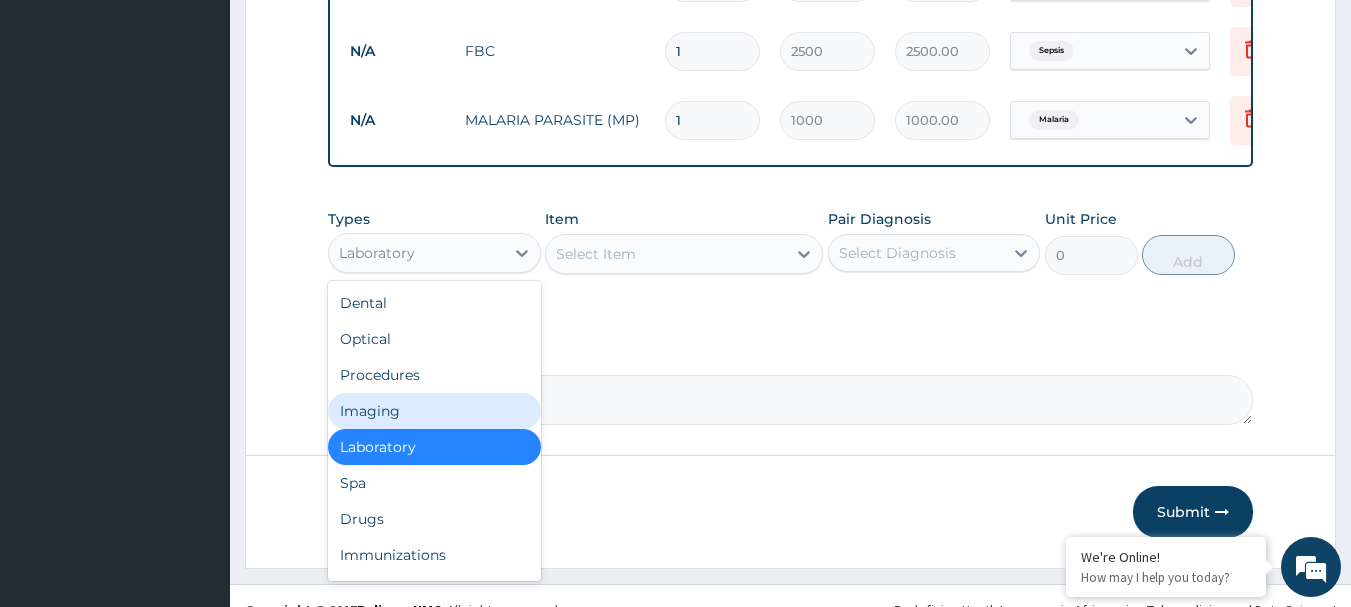 scroll, scrollTop: 893, scrollLeft: 0, axis: vertical 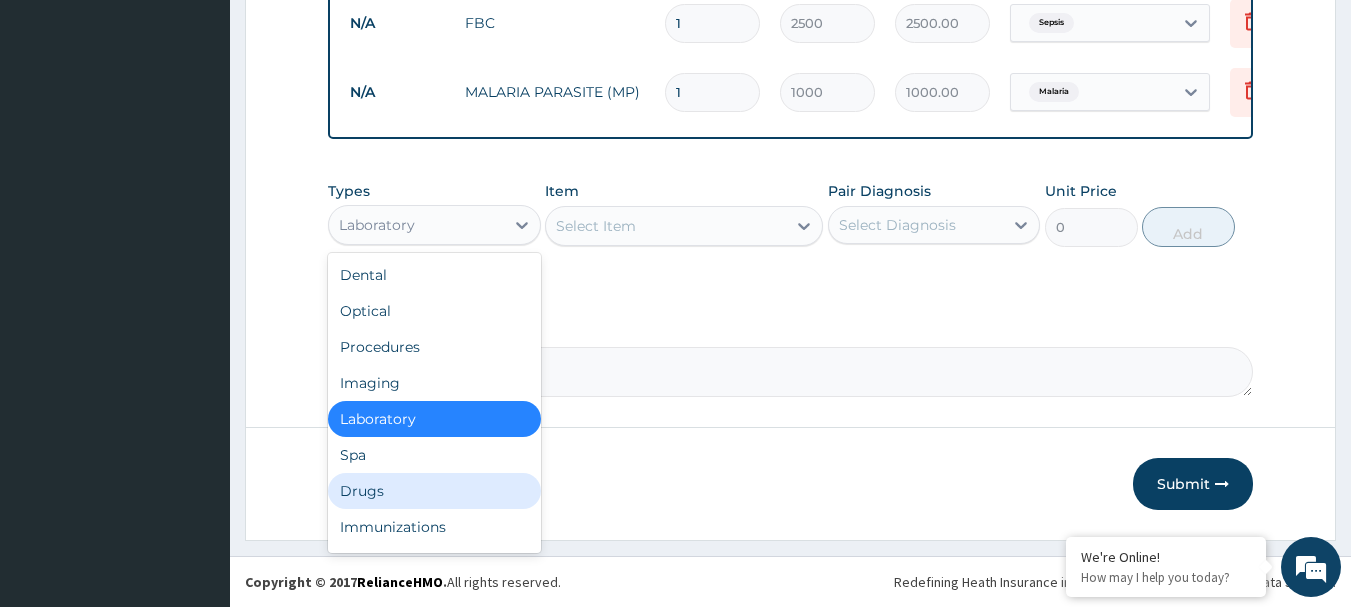 click on "Drugs" at bounding box center [434, 491] 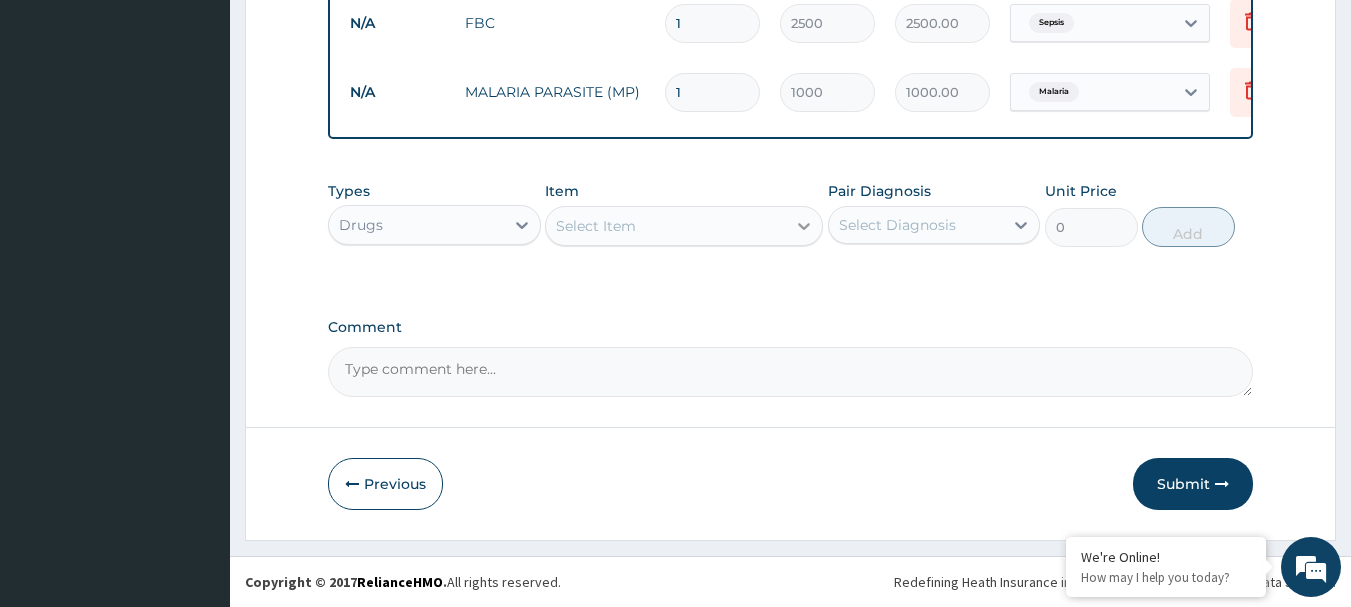 click 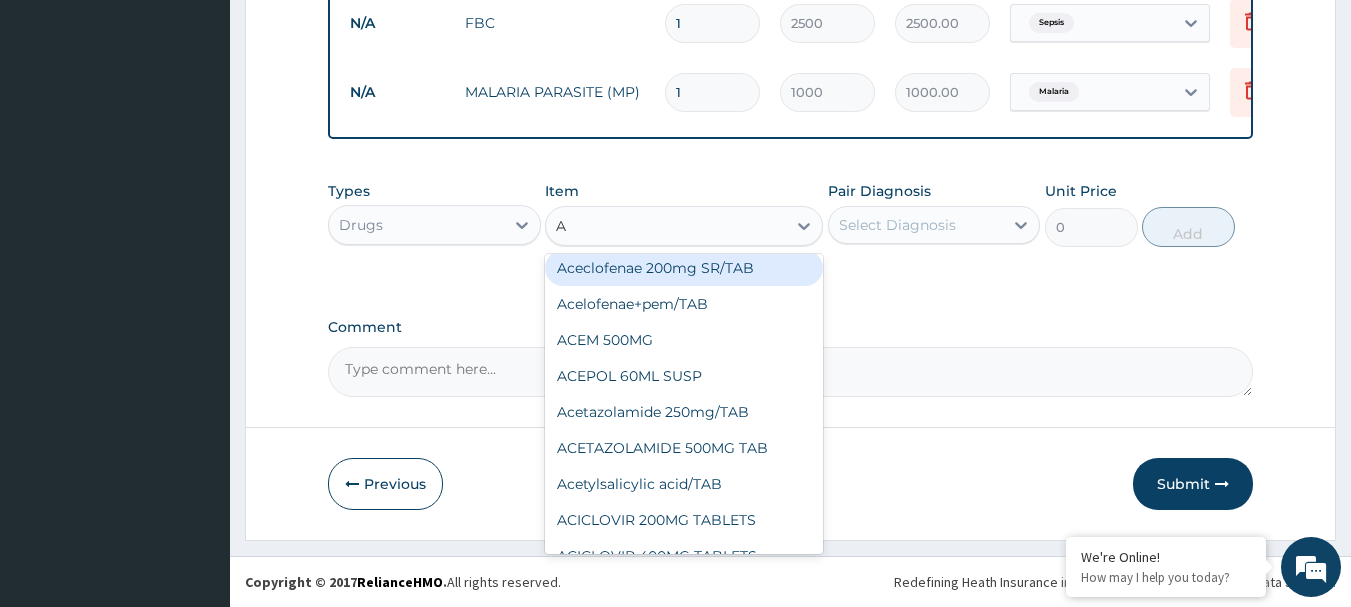 scroll, scrollTop: 0, scrollLeft: 0, axis: both 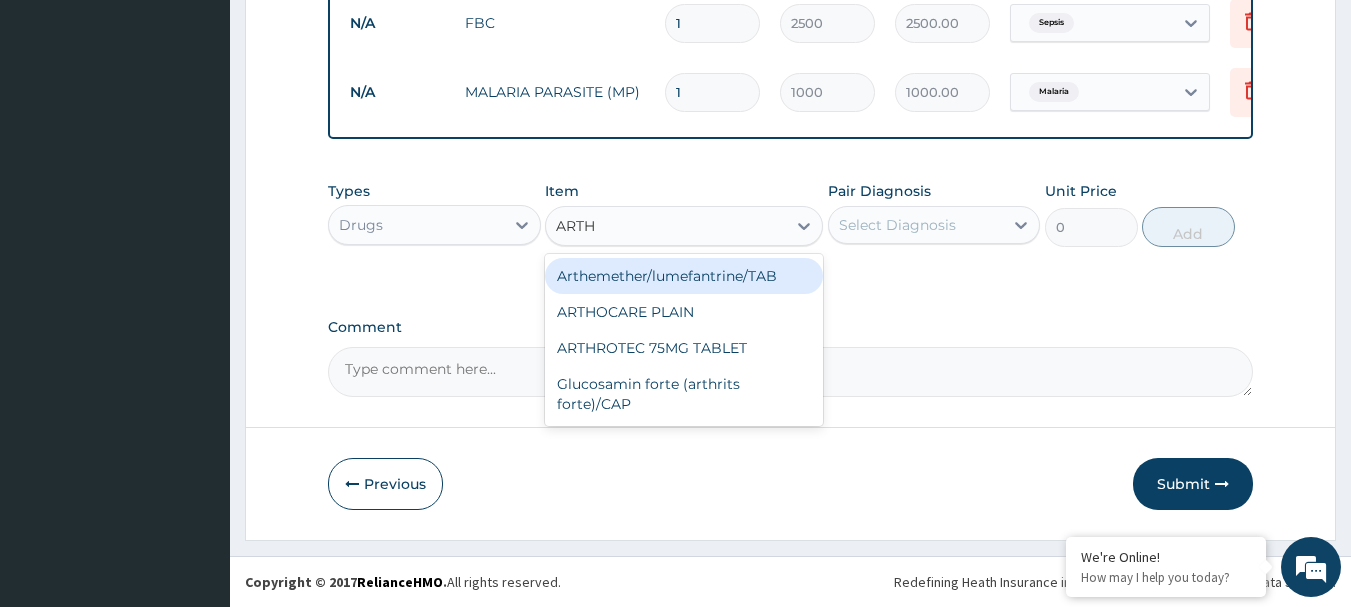 type on "ART" 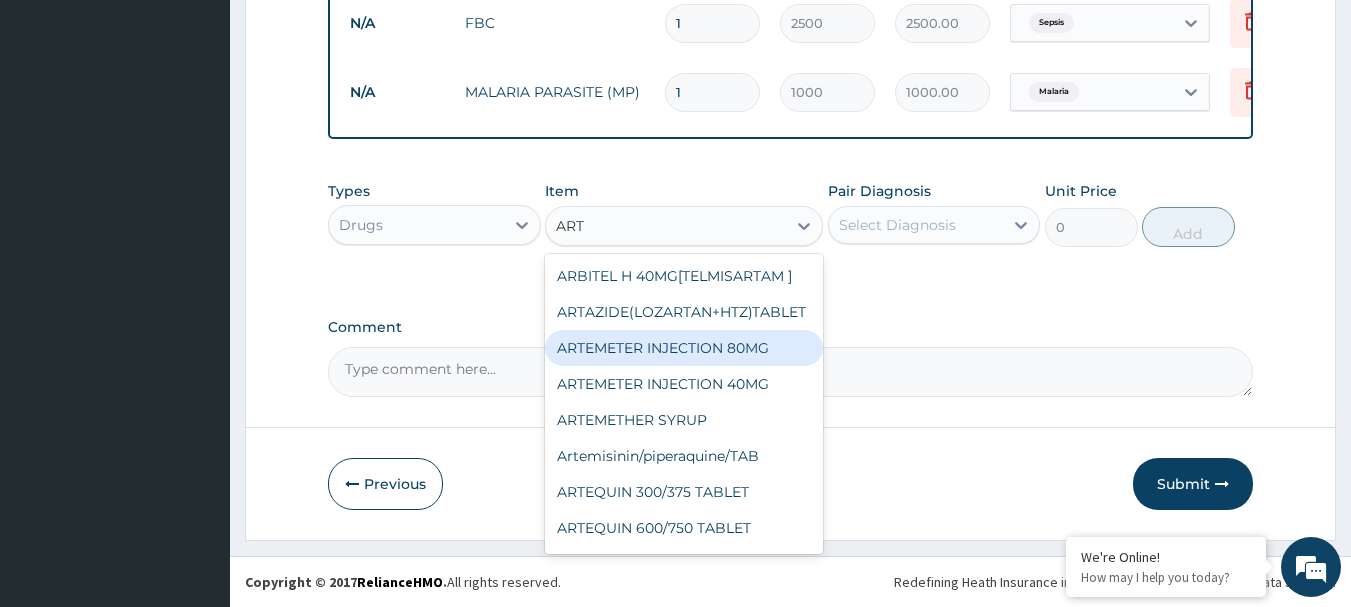 click on "ARTEMETER INJECTION  80MG" at bounding box center [684, 348] 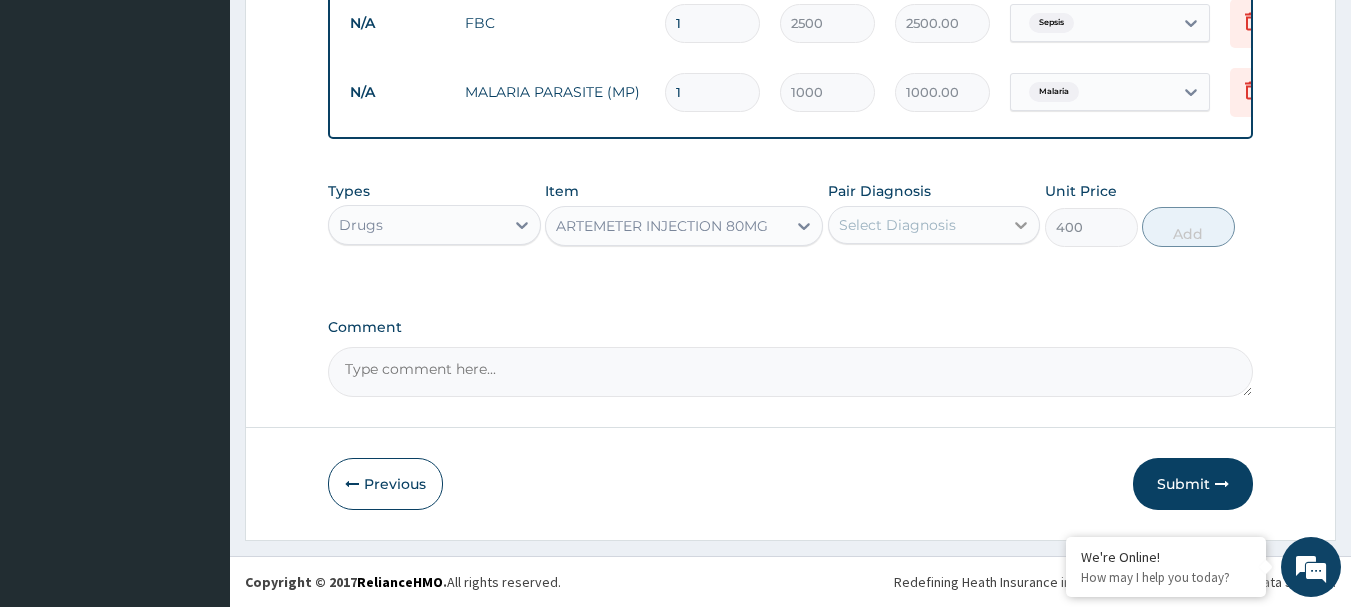 click 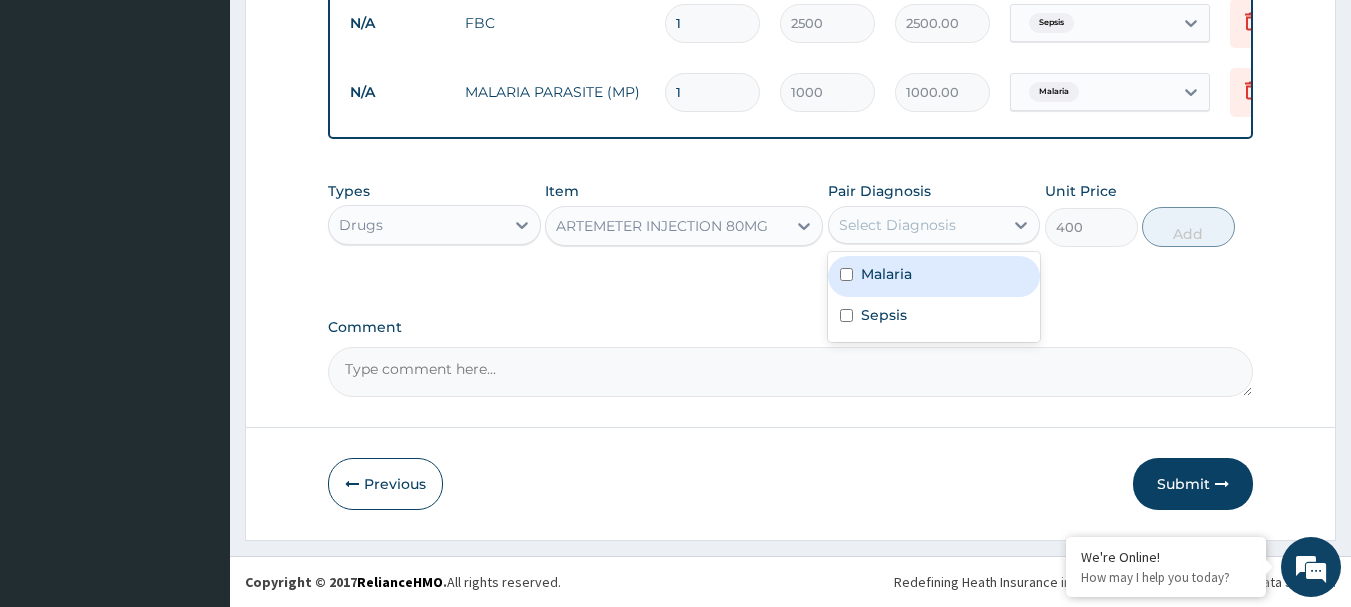 click on "Malaria" at bounding box center [934, 276] 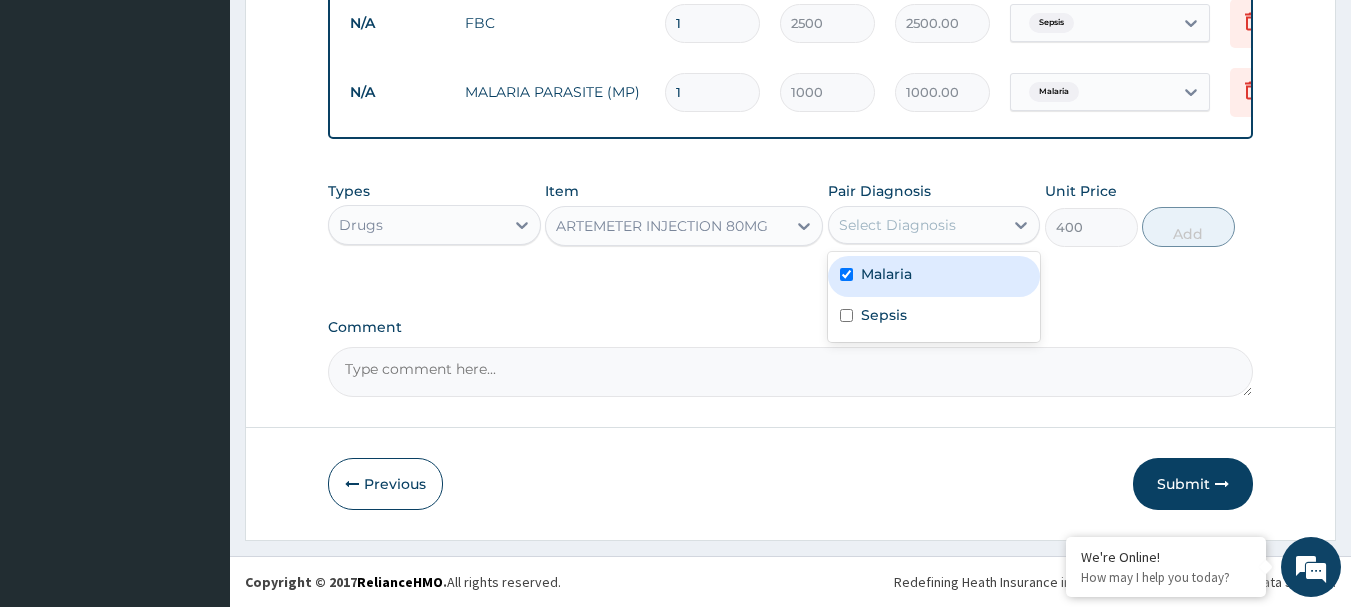 checkbox on "true" 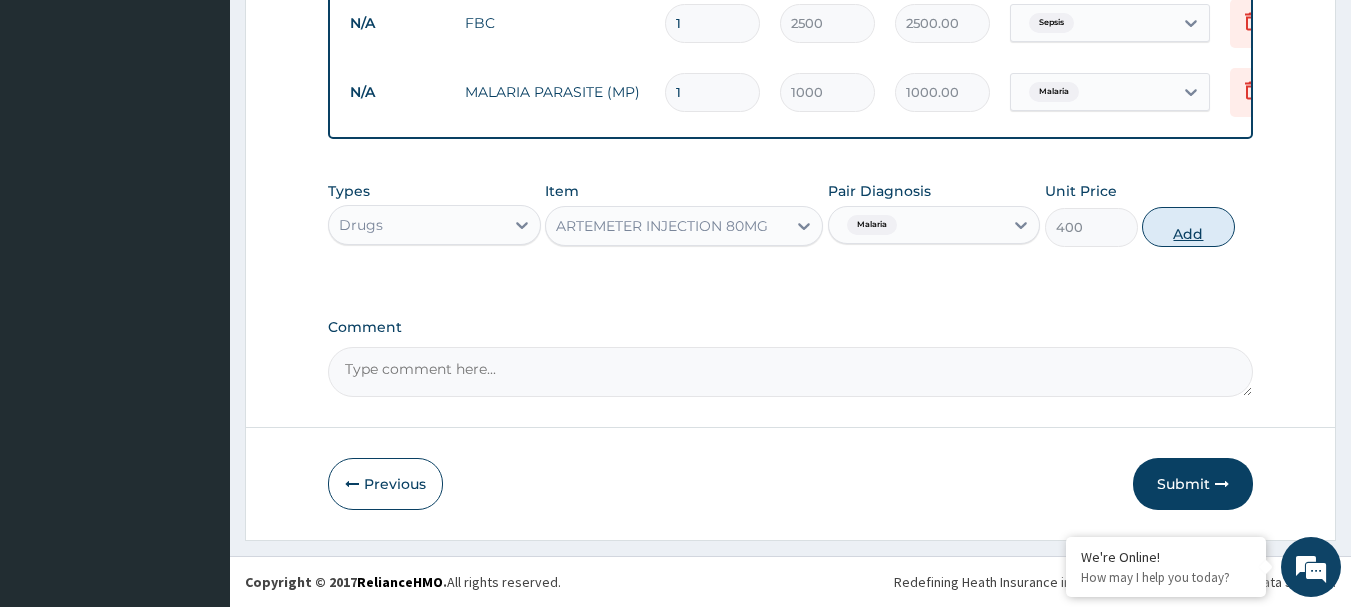 click on "Add" at bounding box center (1188, 227) 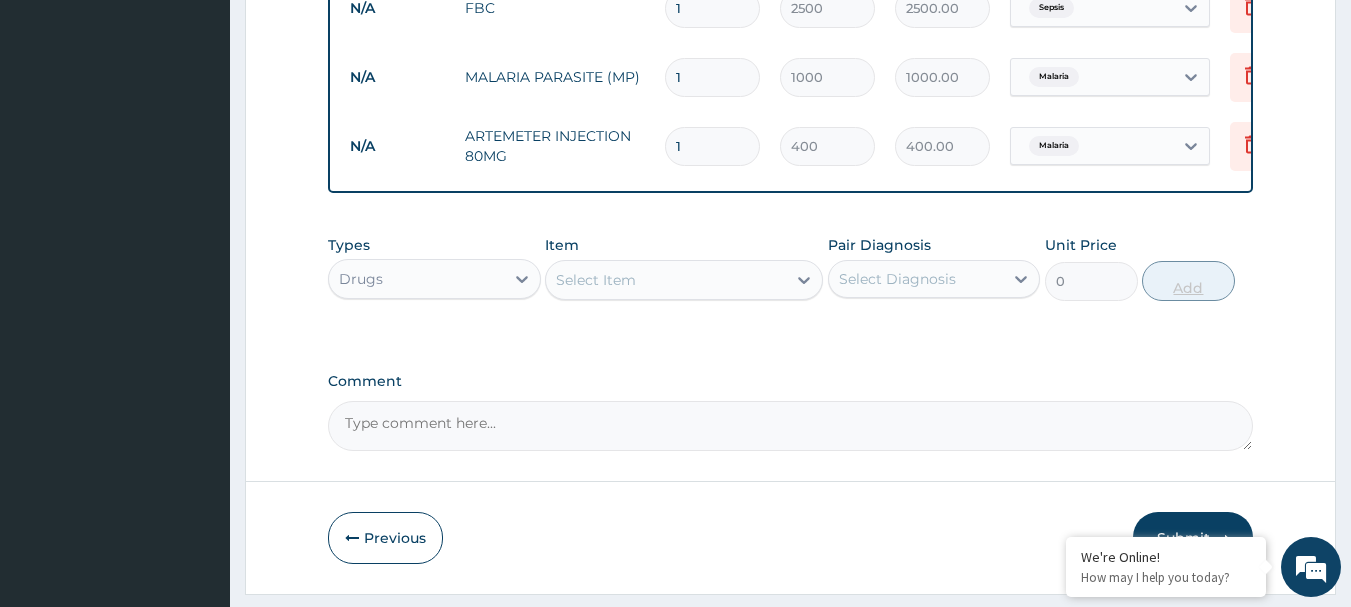 type 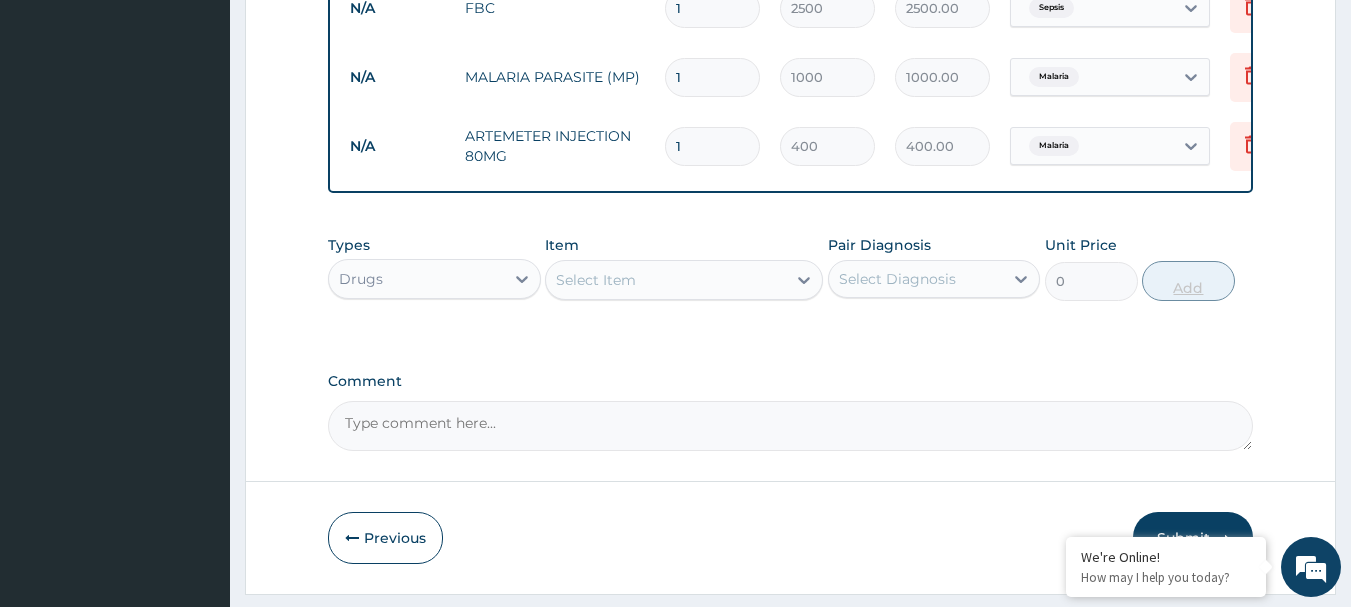 type on "0.00" 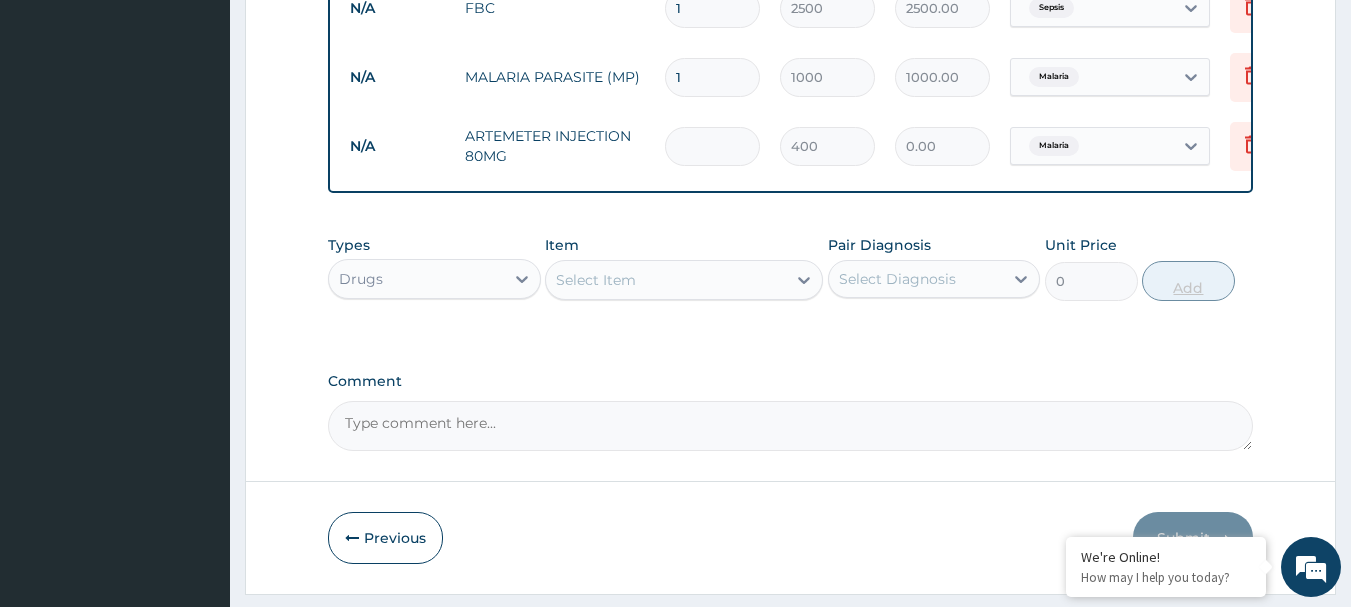 type on "4" 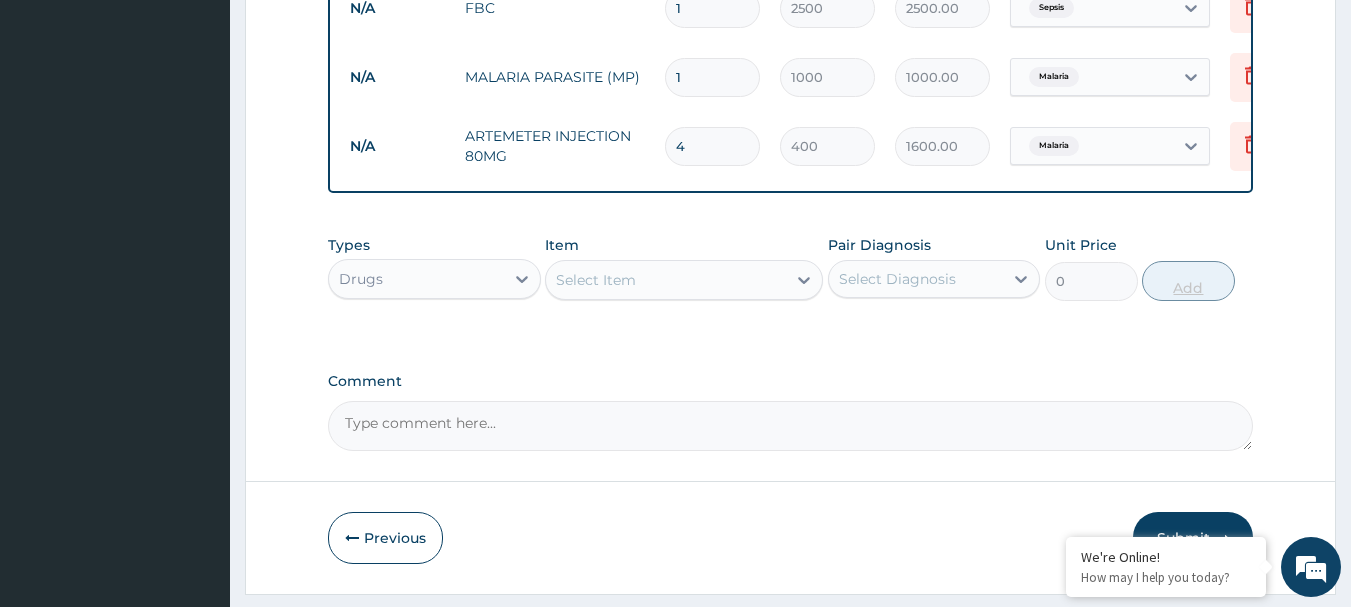 type on "4" 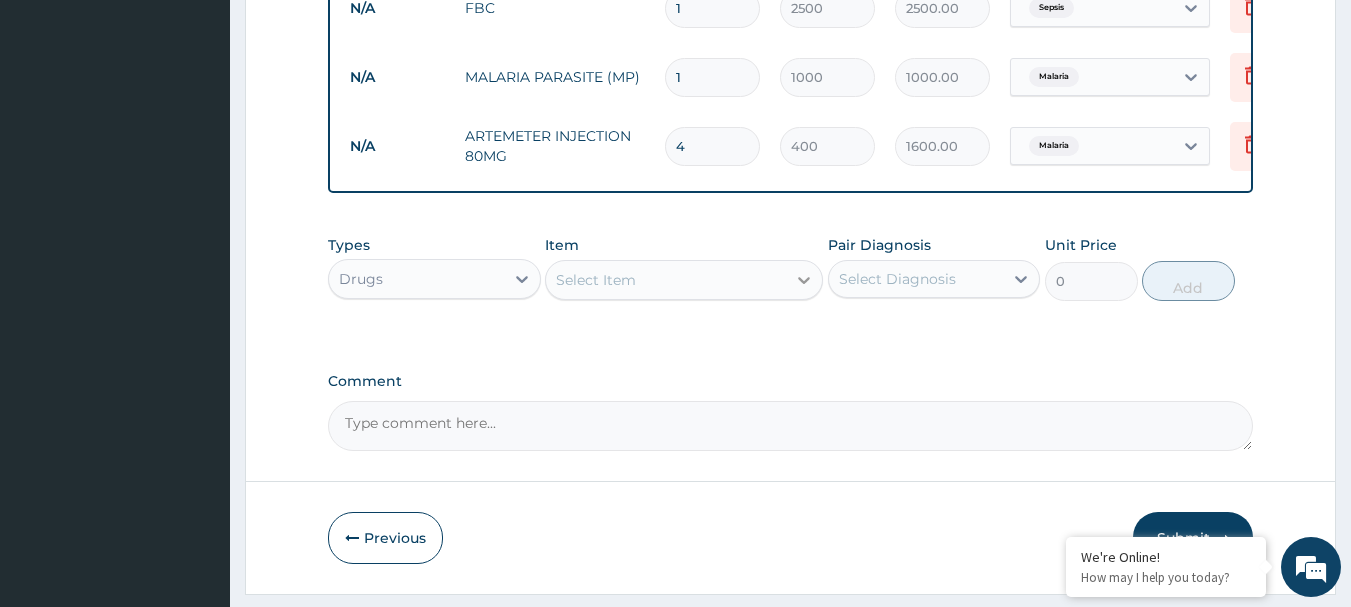 click 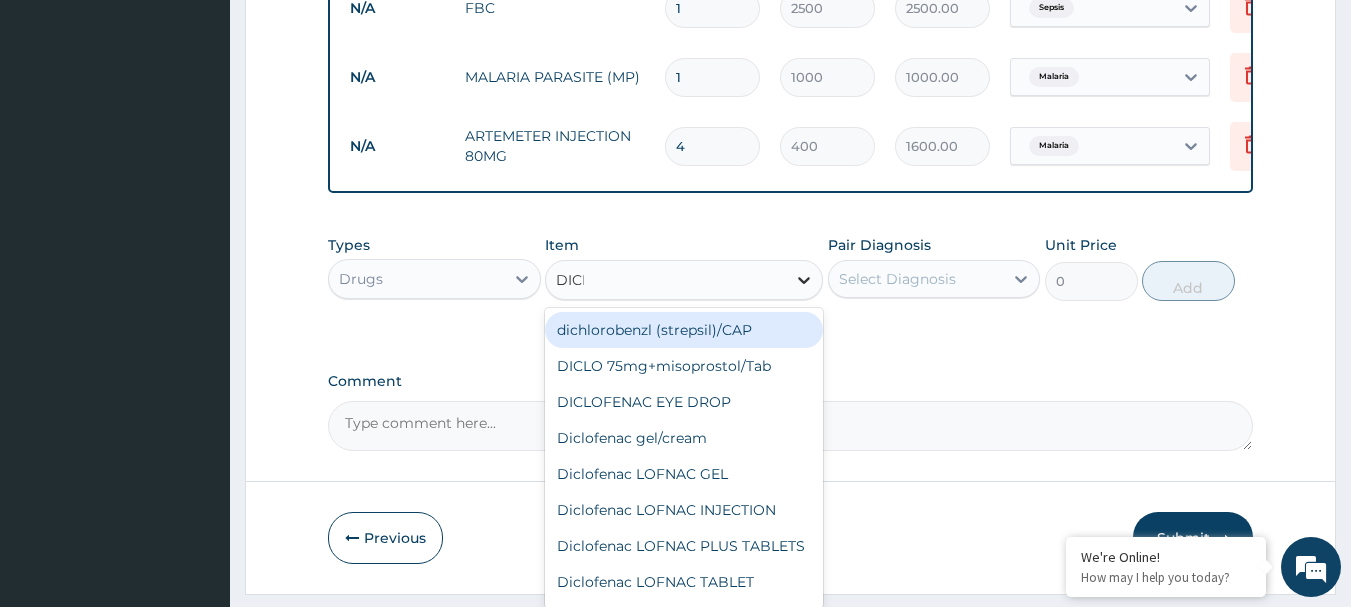 type on "DICLO" 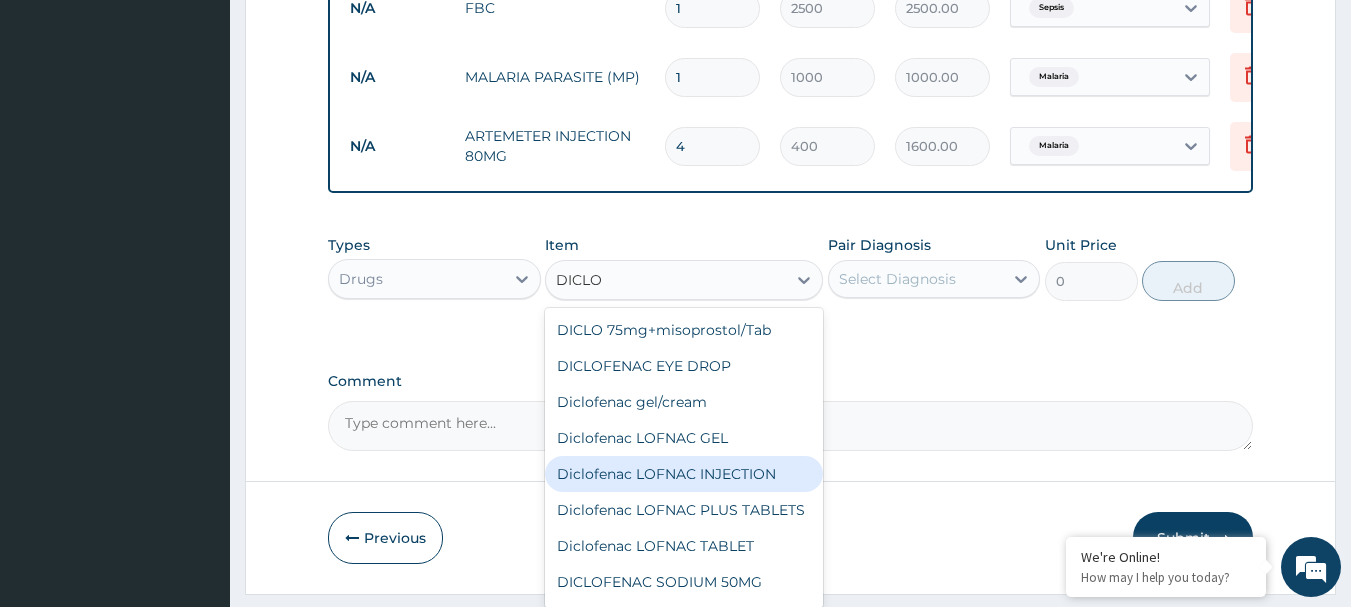 click on "Diclofenac LOFNAC INJECTION" at bounding box center [684, 474] 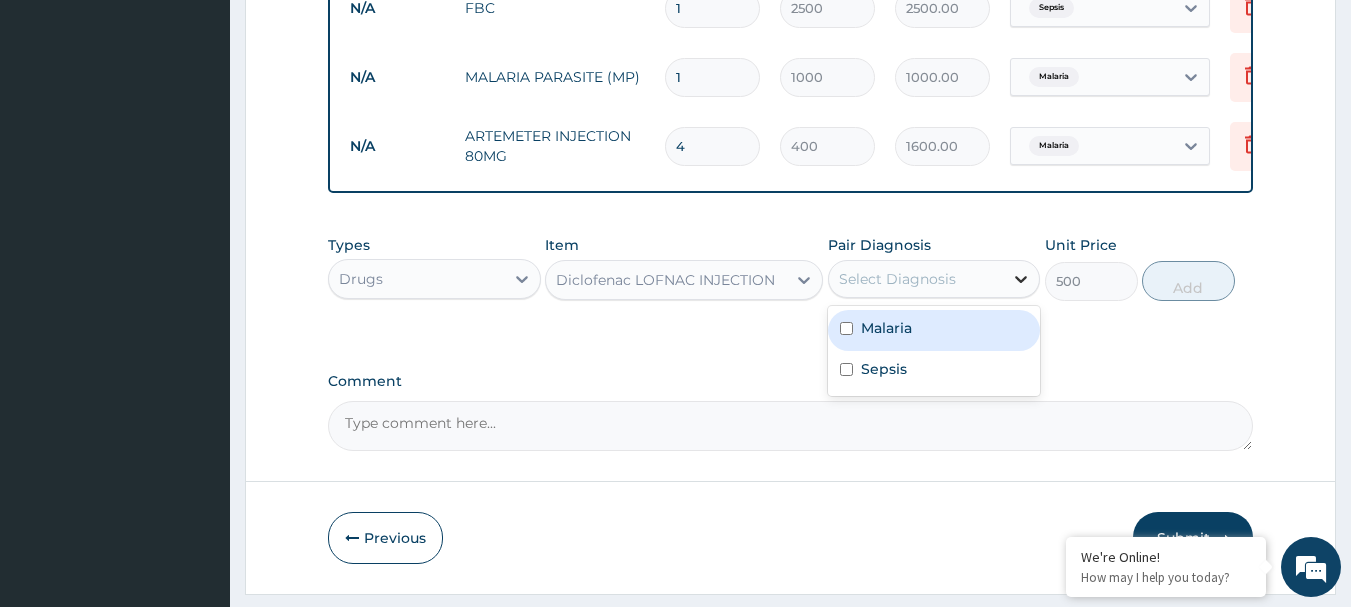 click 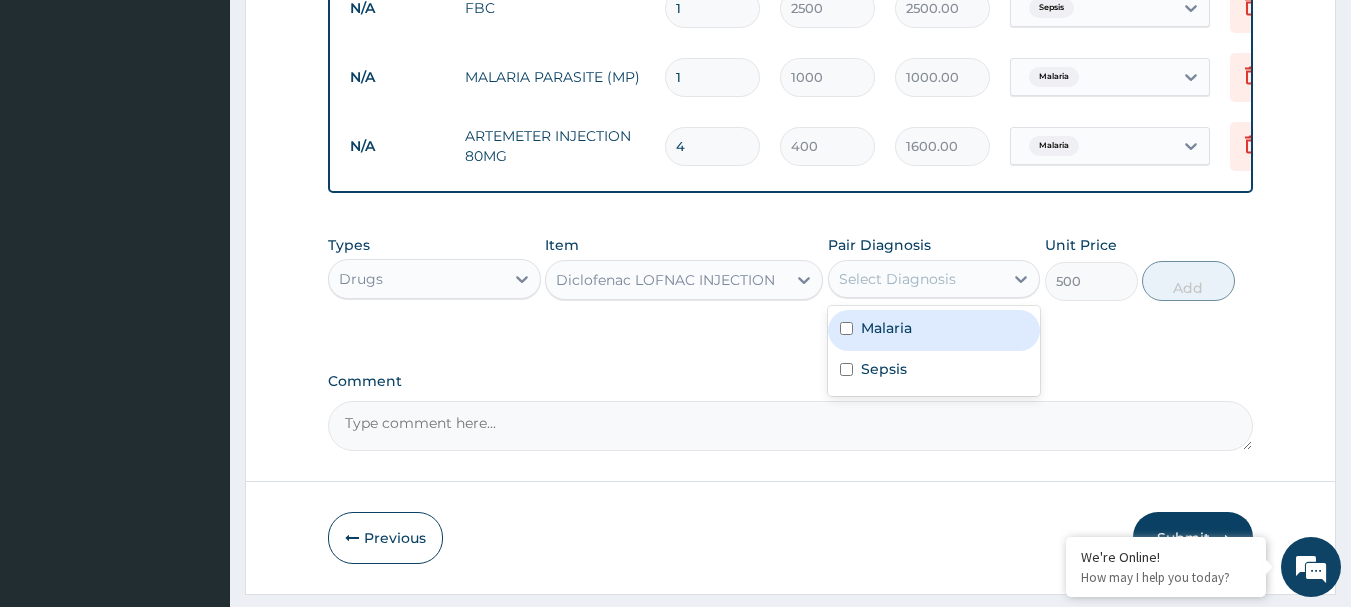 click on "Malaria" at bounding box center (934, 330) 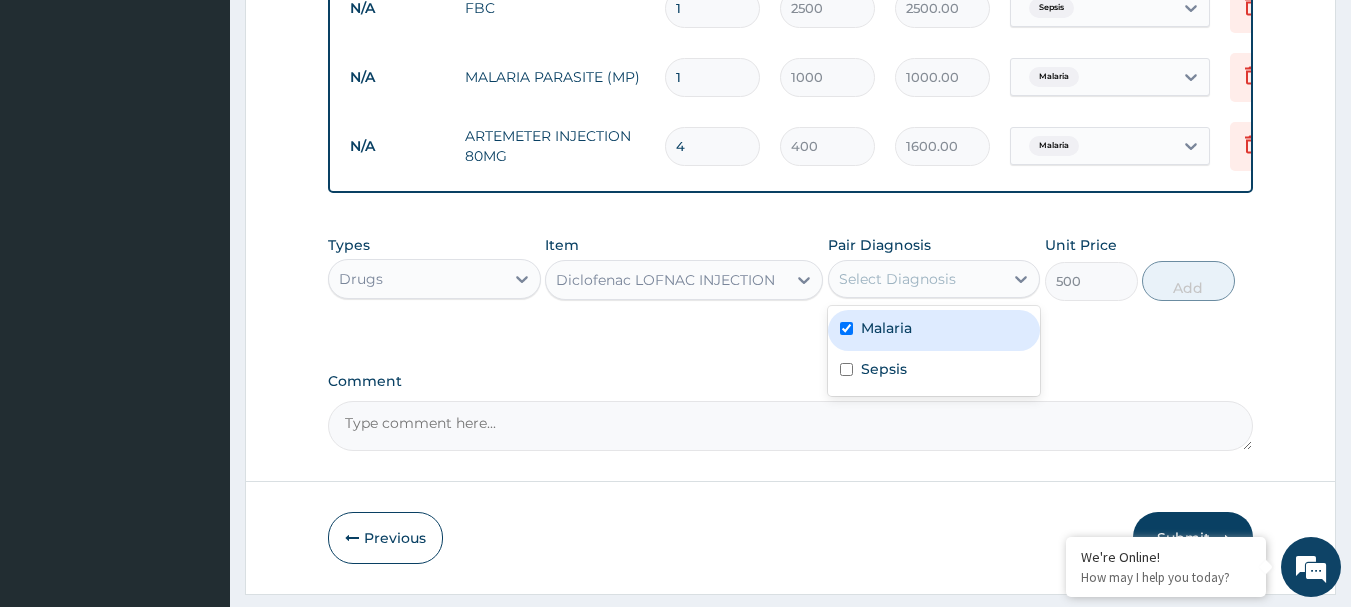 checkbox on "true" 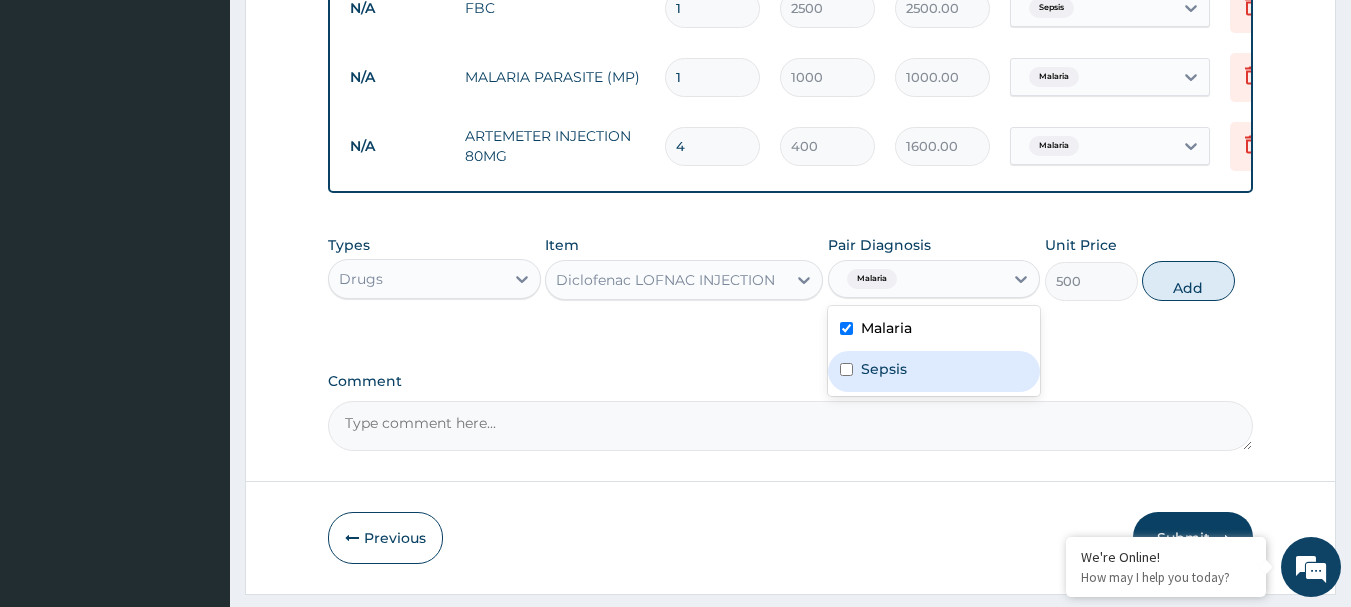 click on "Sepsis" at bounding box center [934, 371] 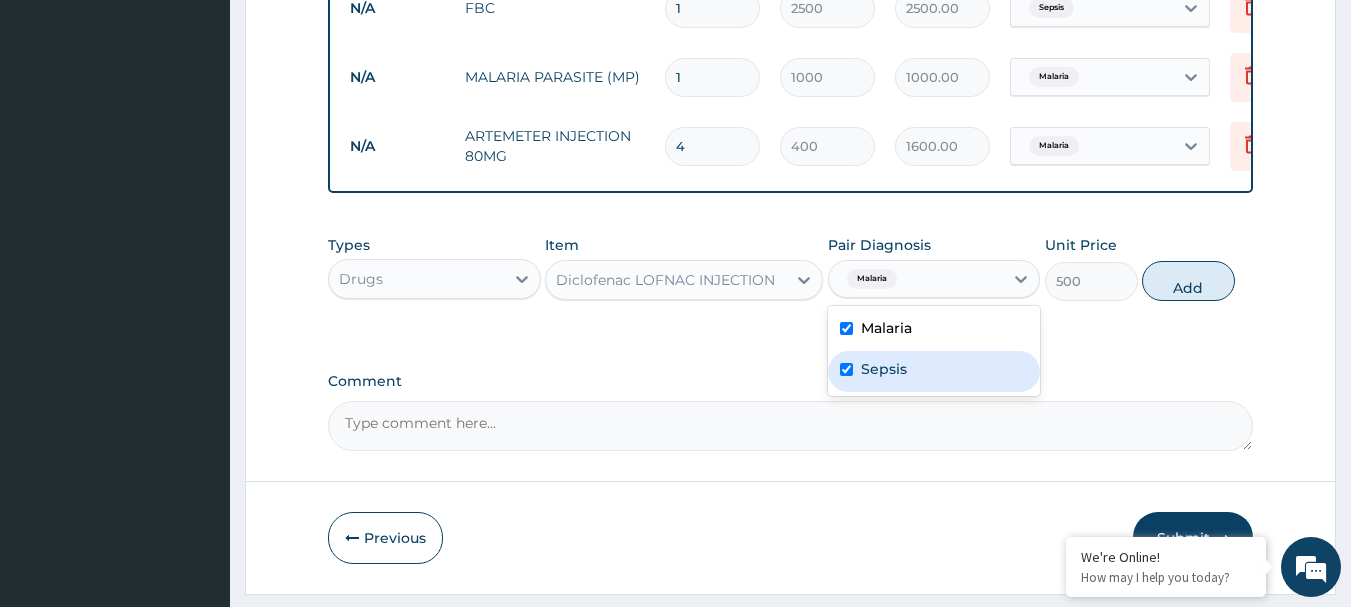 checkbox on "true" 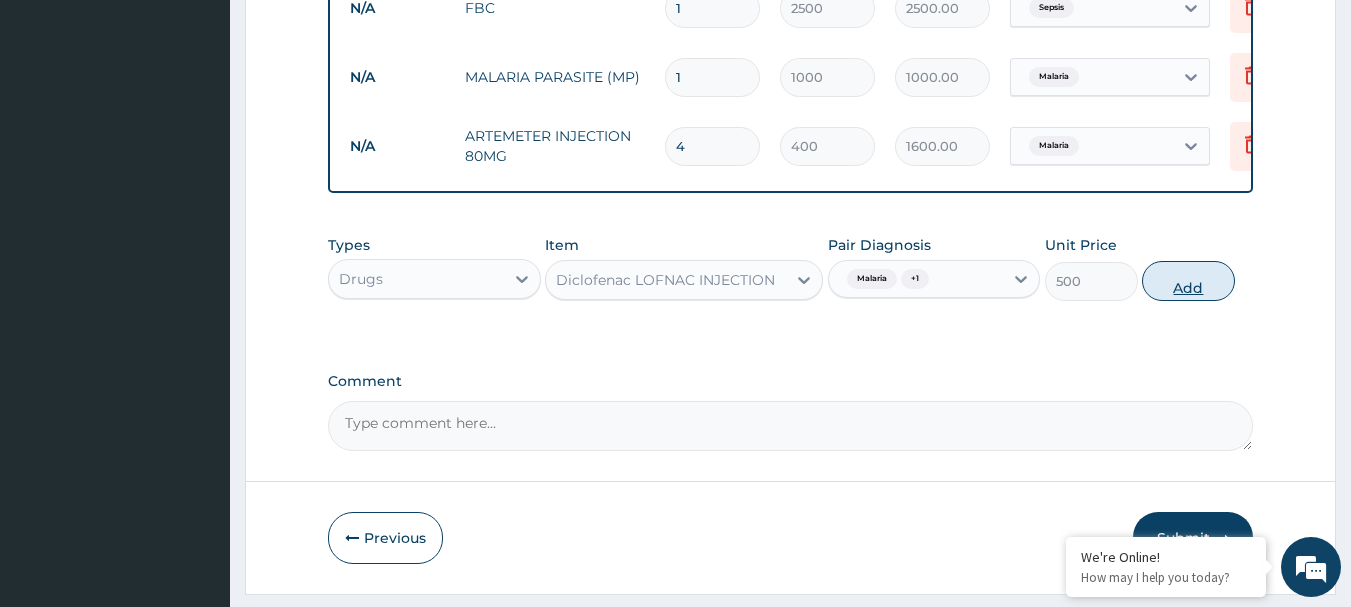click on "Add" at bounding box center [1188, 281] 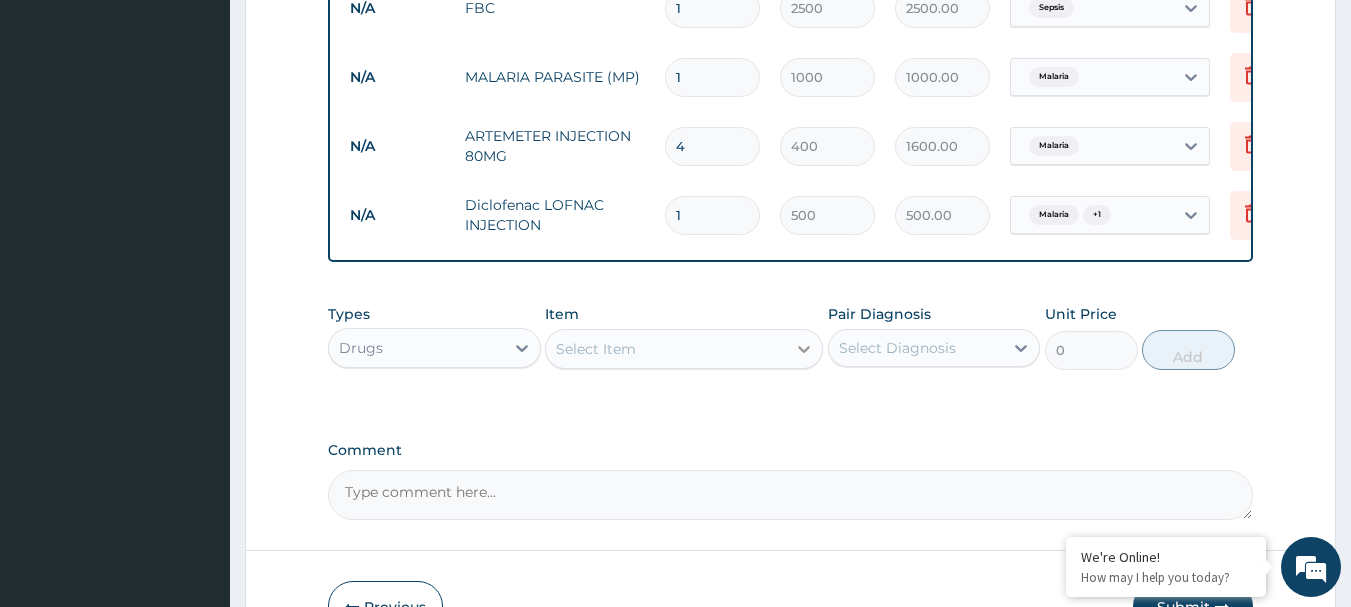 click 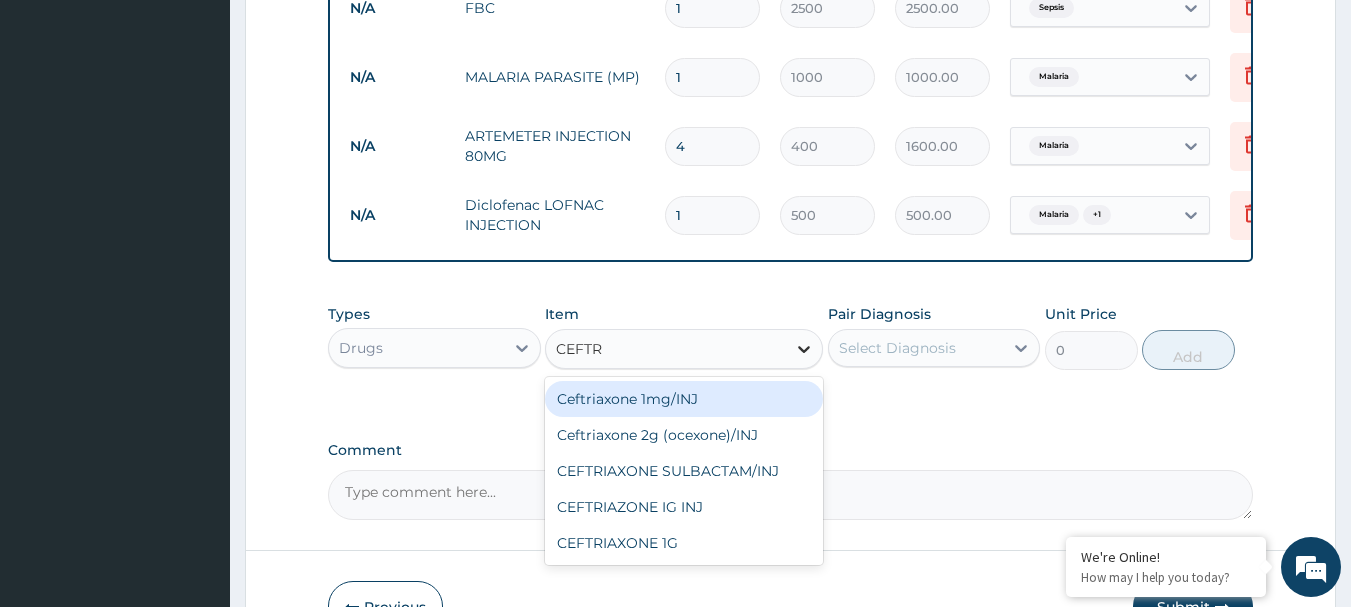 type on "CEFTRI" 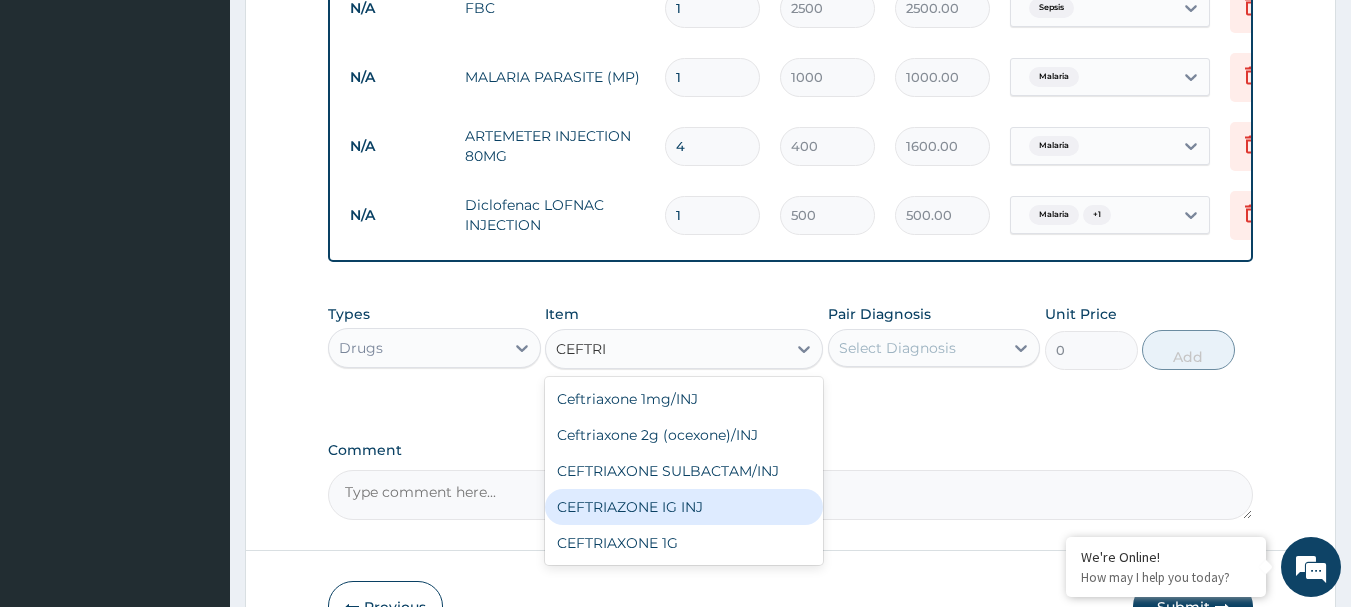 click on "CEFTRIAZONE IG INJ" at bounding box center (684, 507) 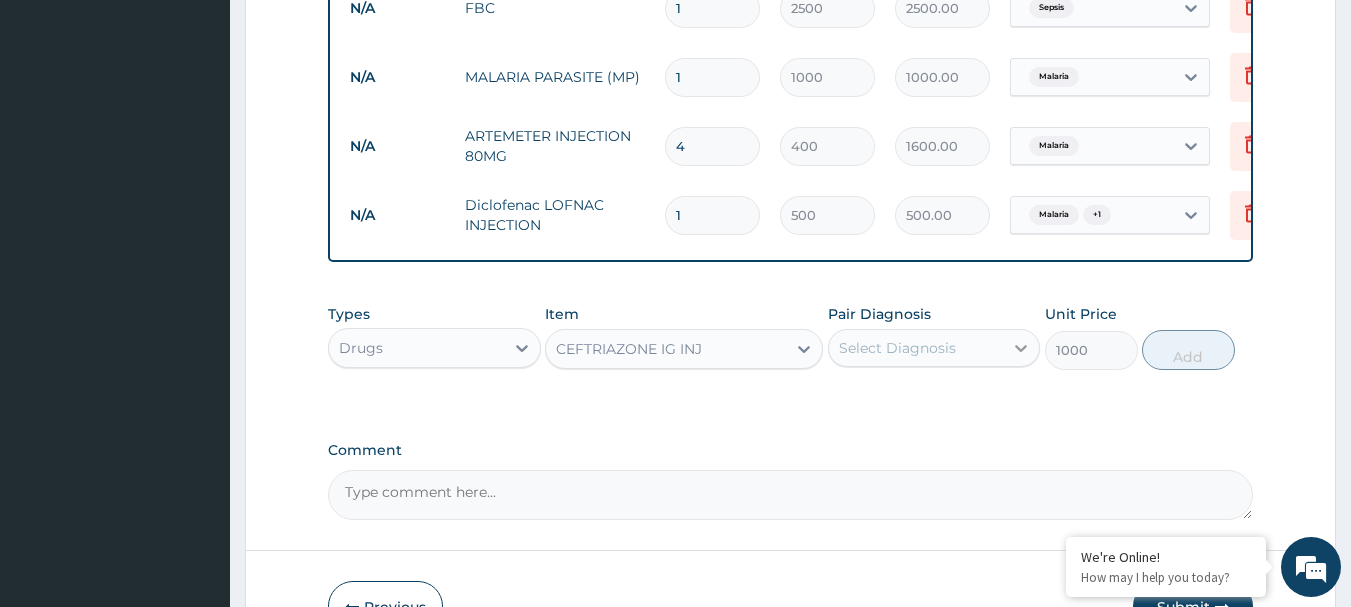 click 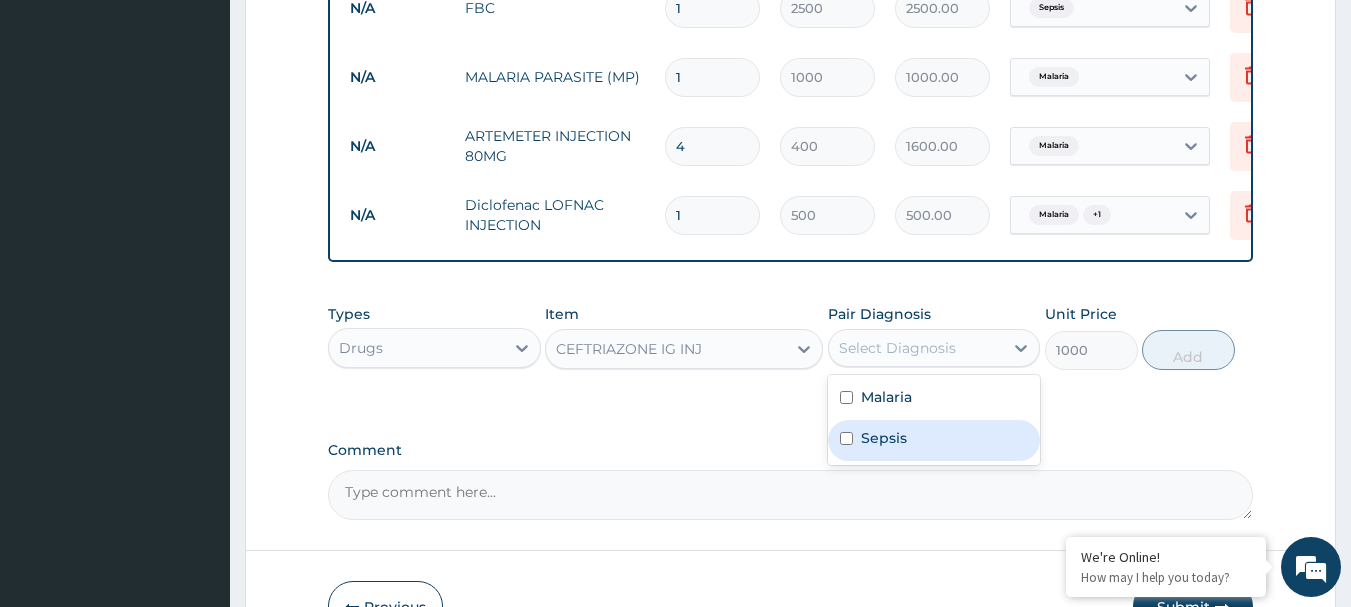 click on "Sepsis" at bounding box center (934, 440) 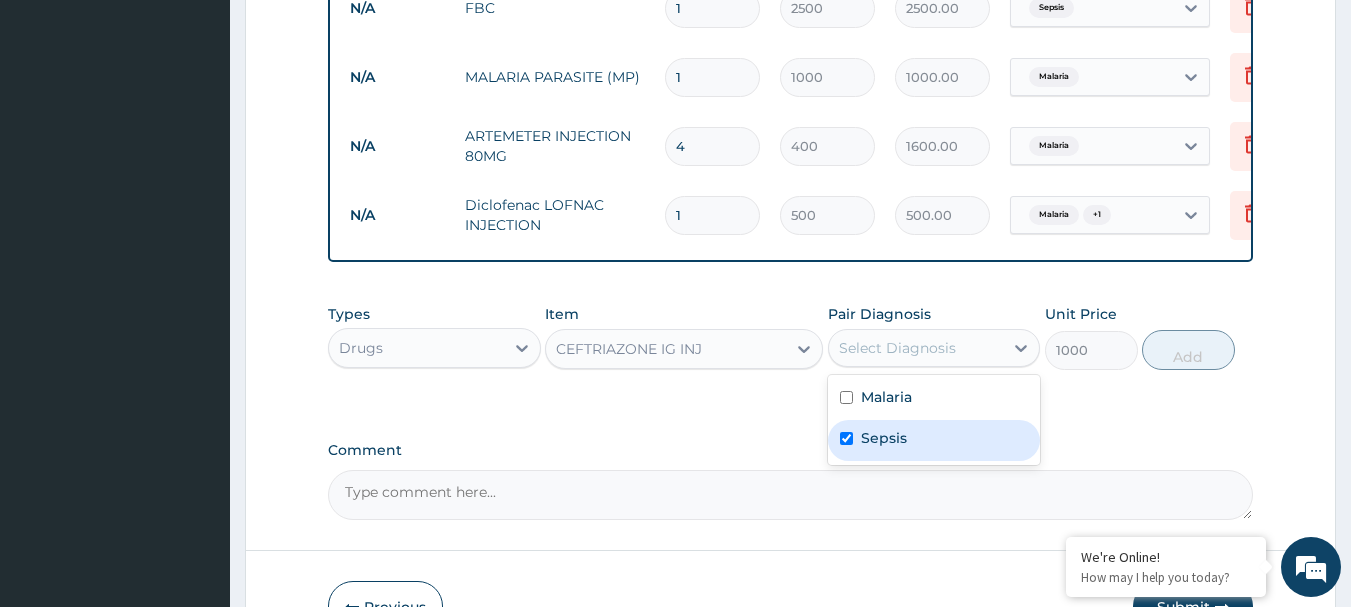 checkbox on "true" 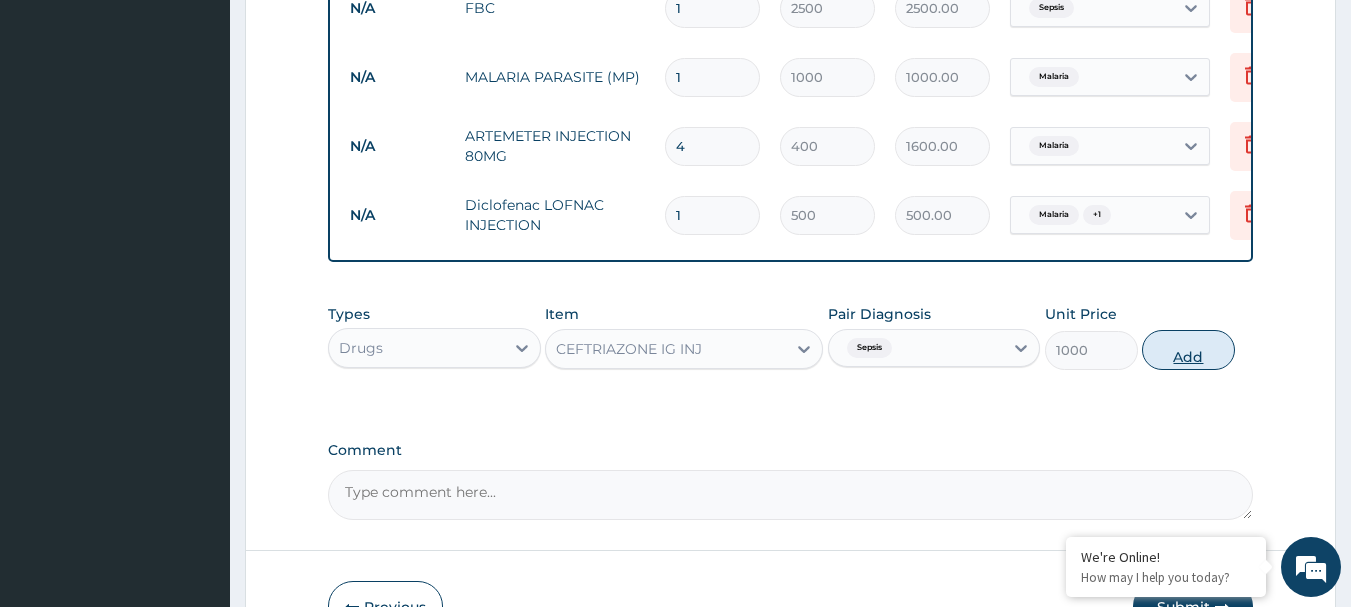 click on "Add" at bounding box center (1188, 350) 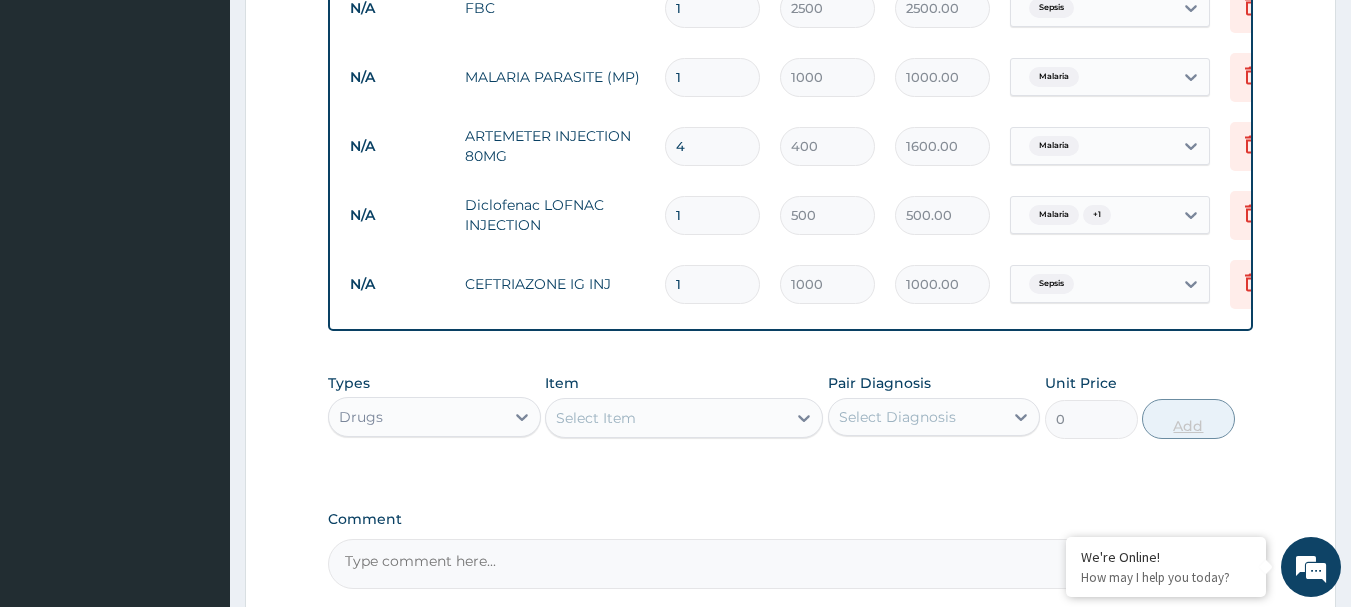 type 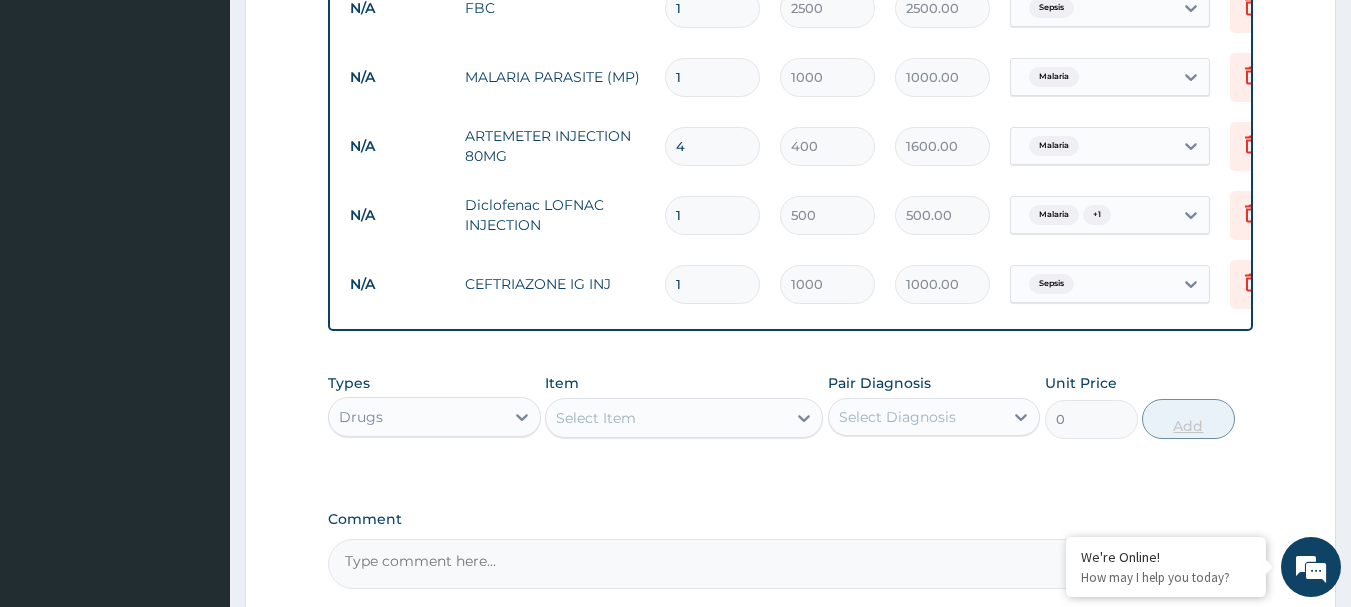 type on "0.00" 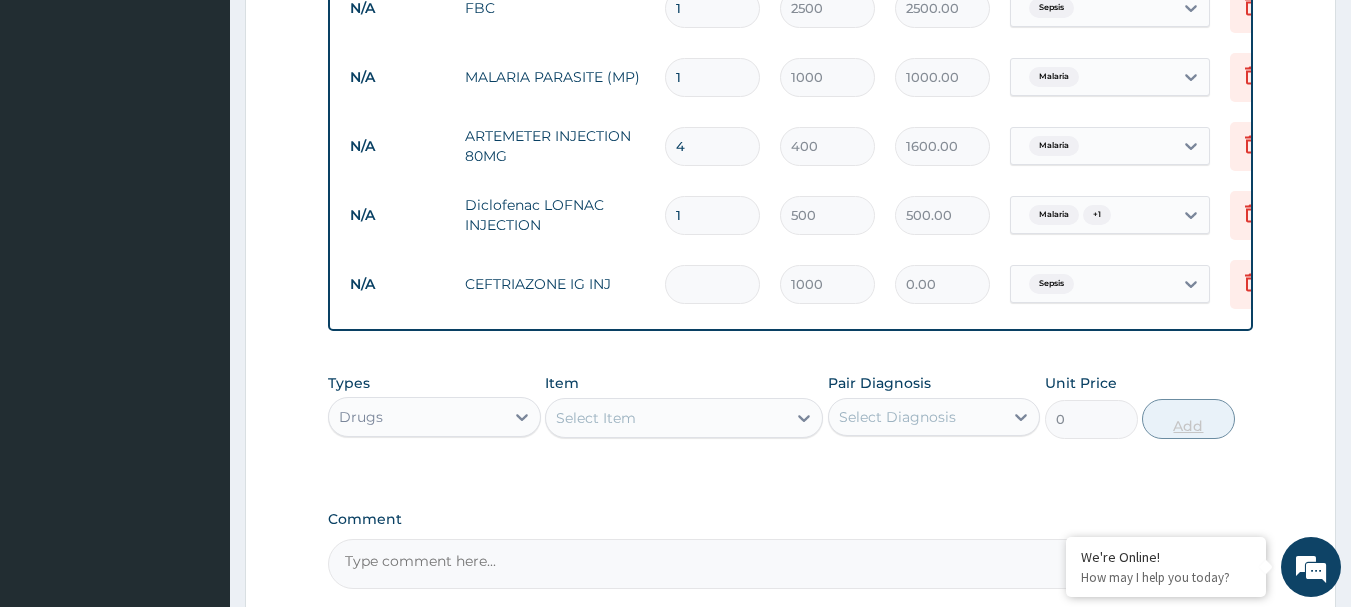 type on "3" 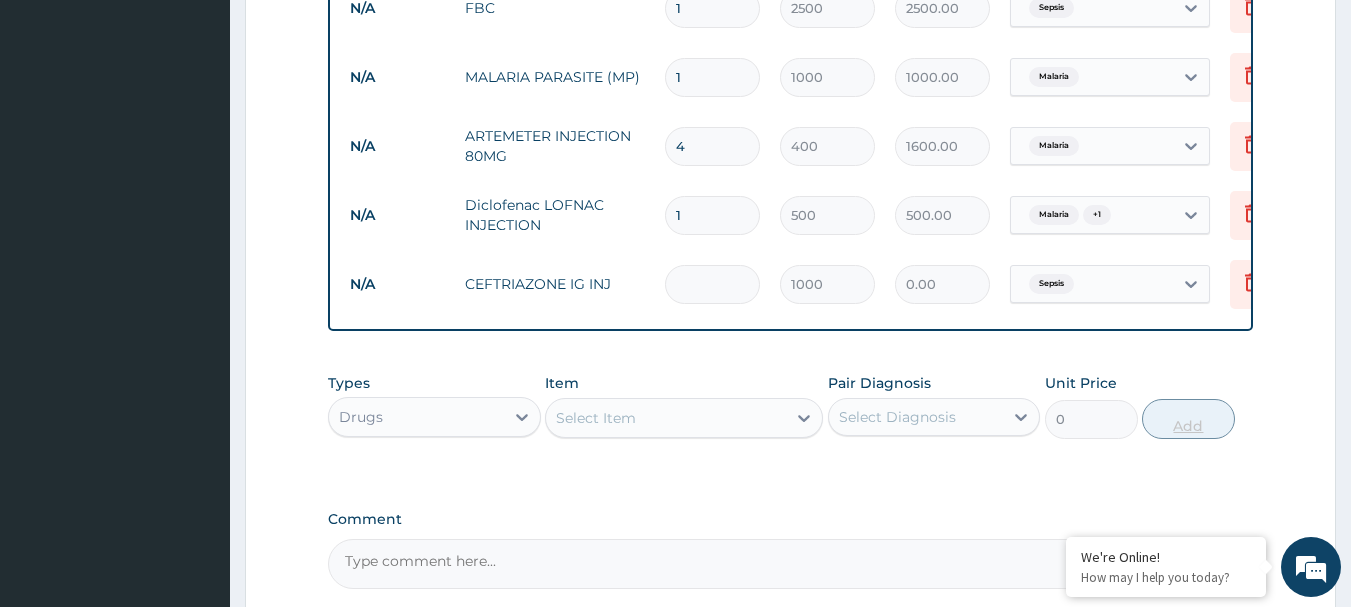 type on "3000.00" 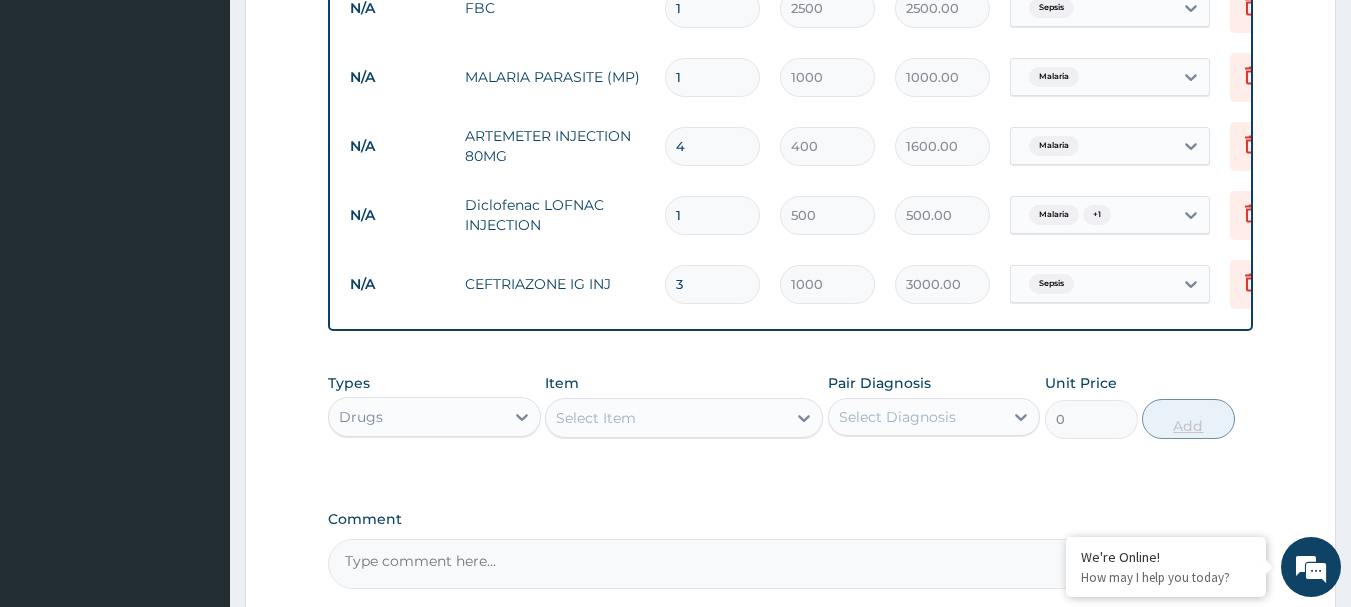 type 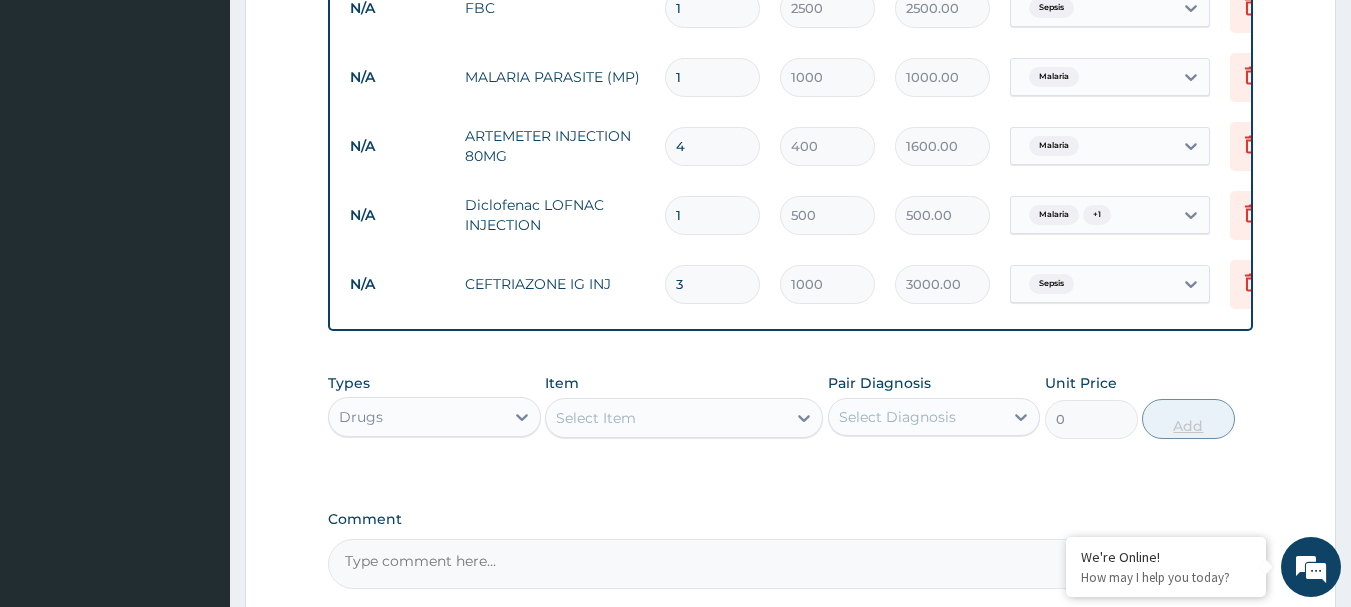 type on "0.00" 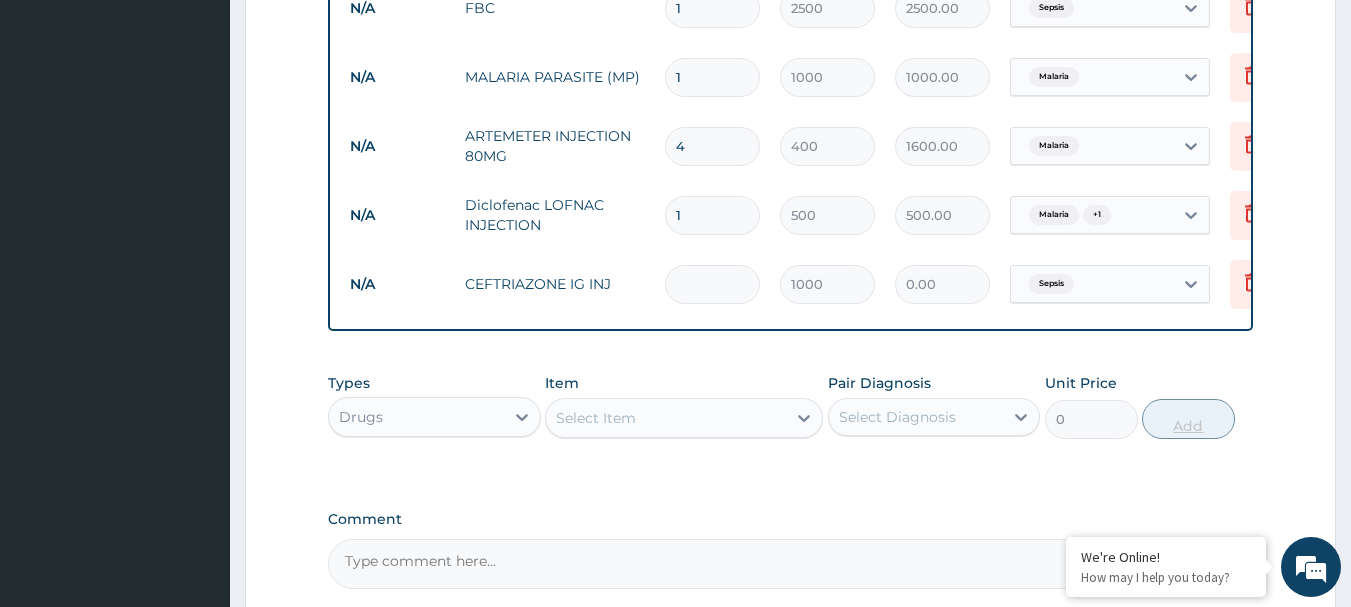 type on "2" 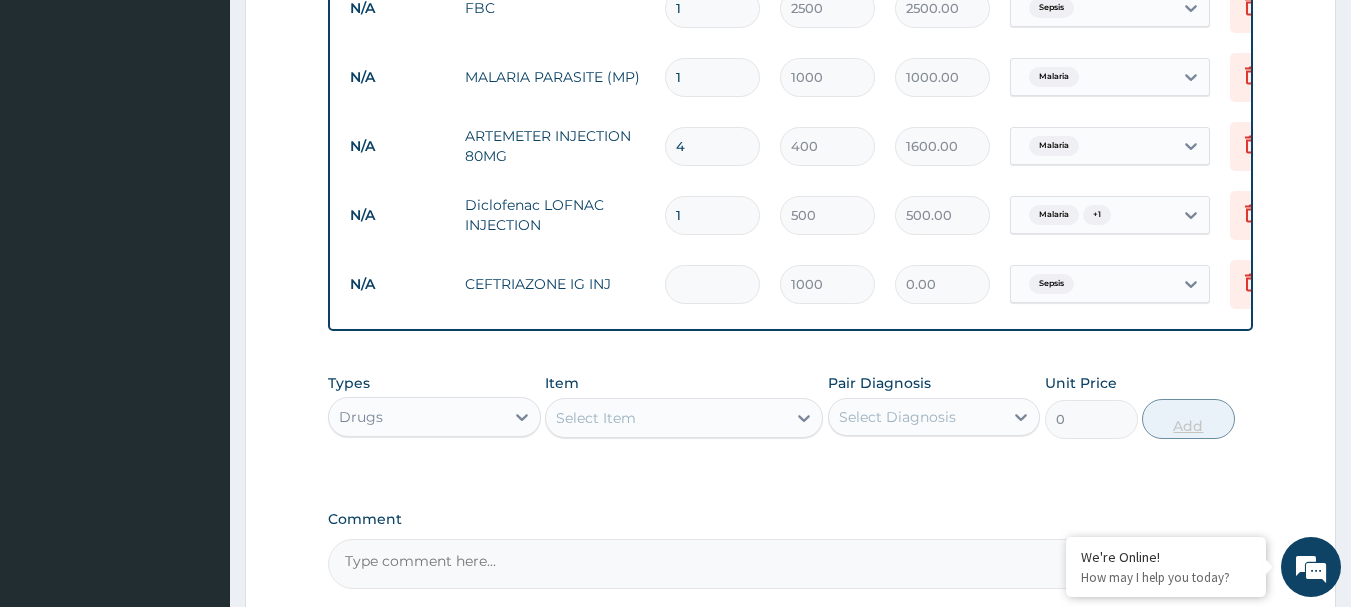 type on "2000.00" 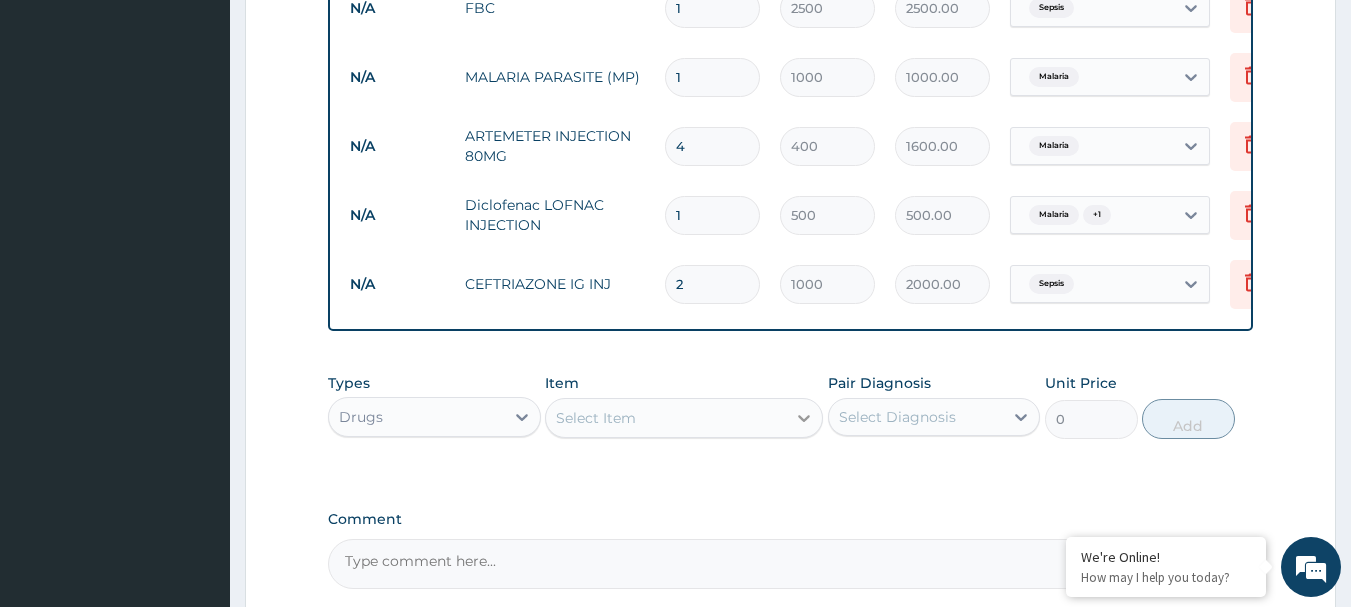 type on "2" 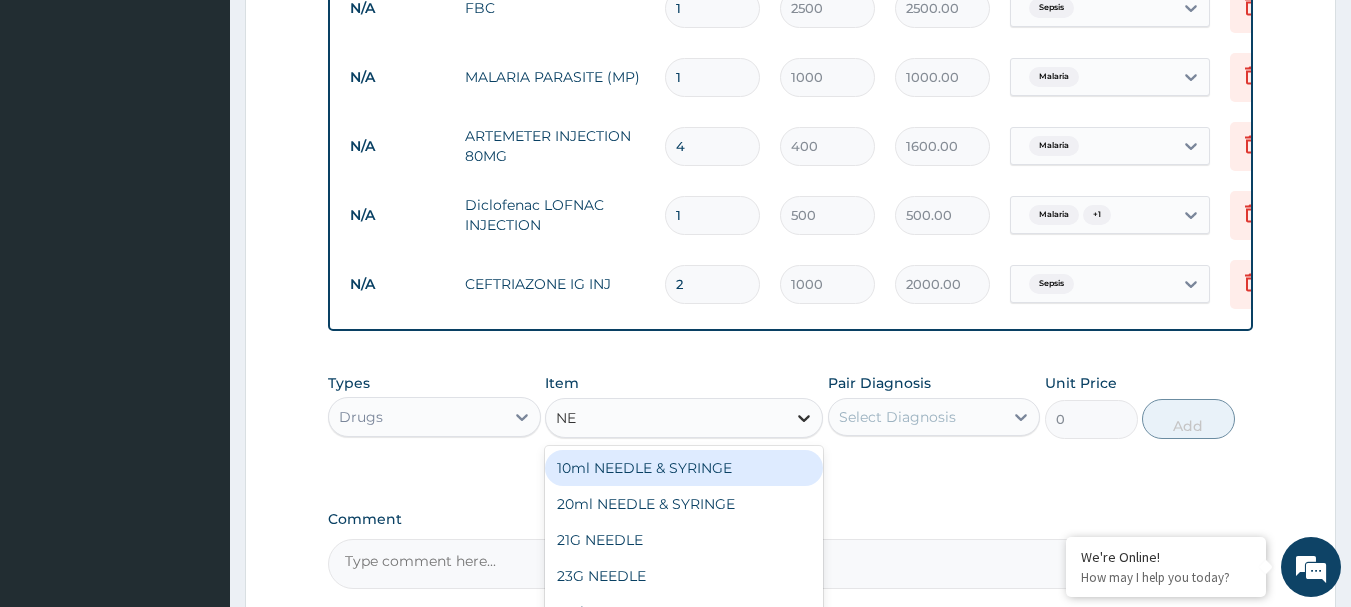 type on "NEE" 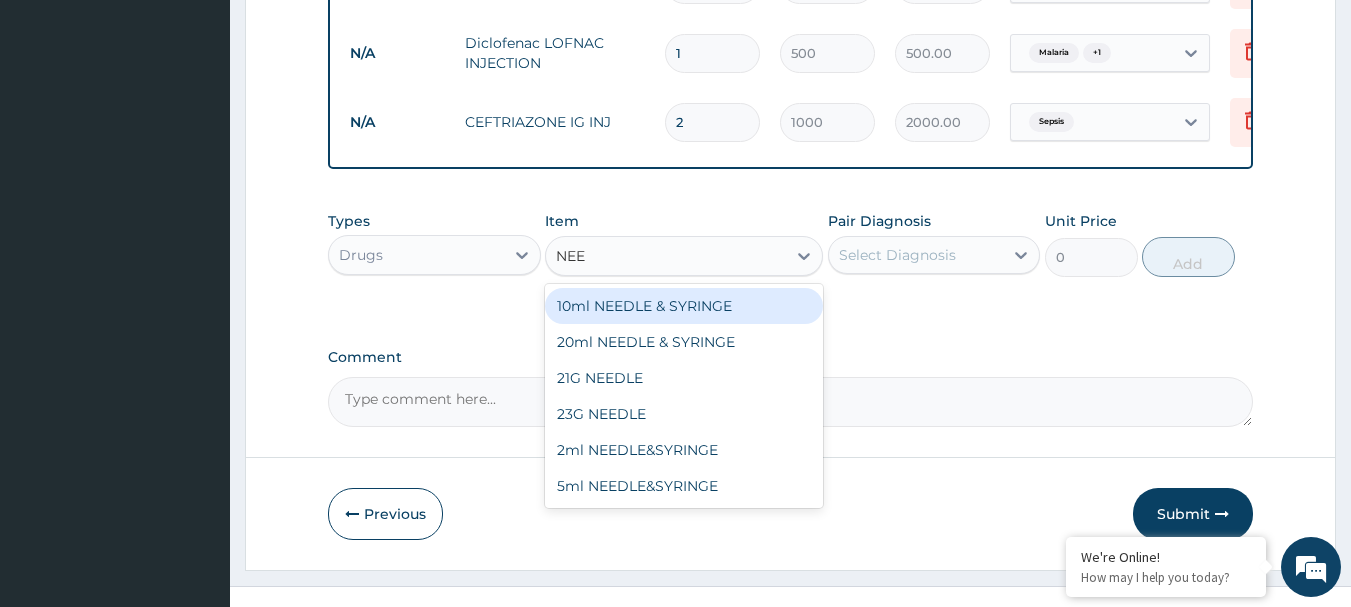 scroll, scrollTop: 1100, scrollLeft: 0, axis: vertical 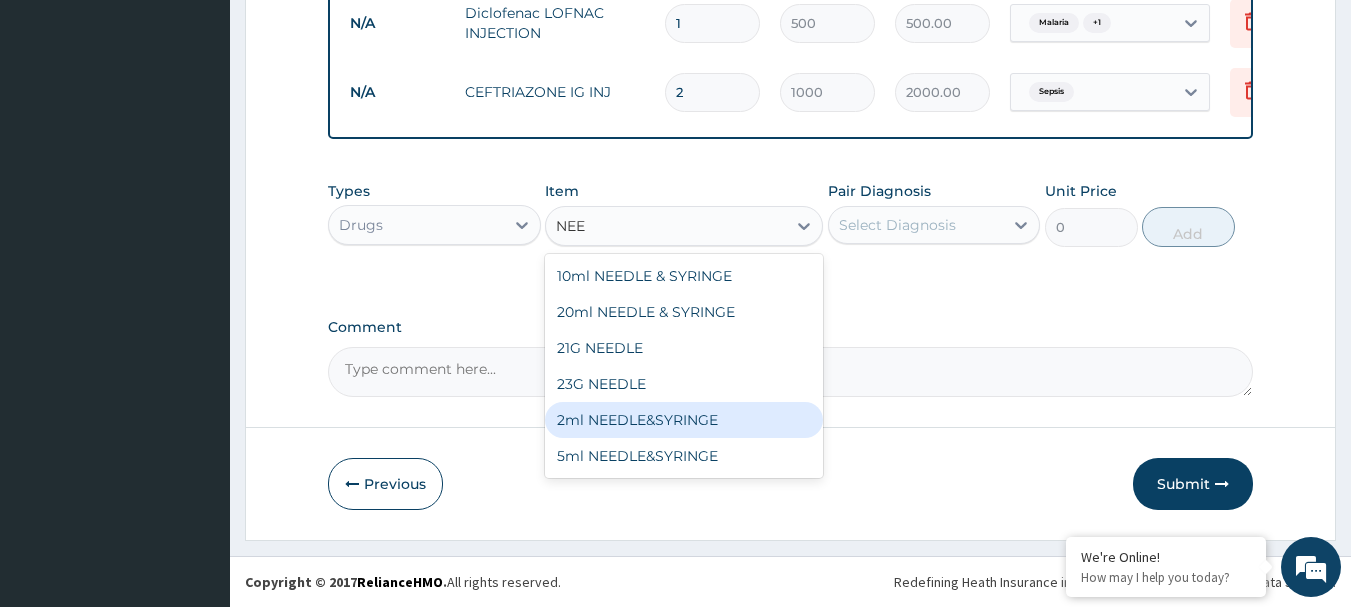 click on "2ml NEEDLE&SYRINGE" at bounding box center (684, 420) 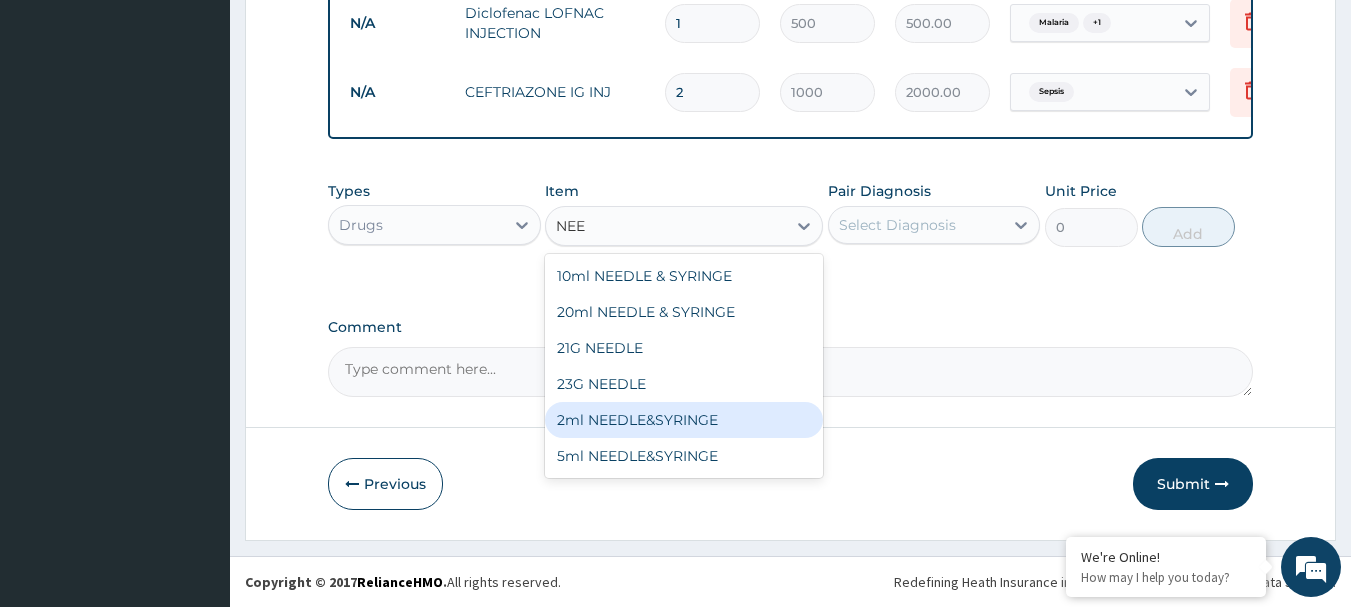 type 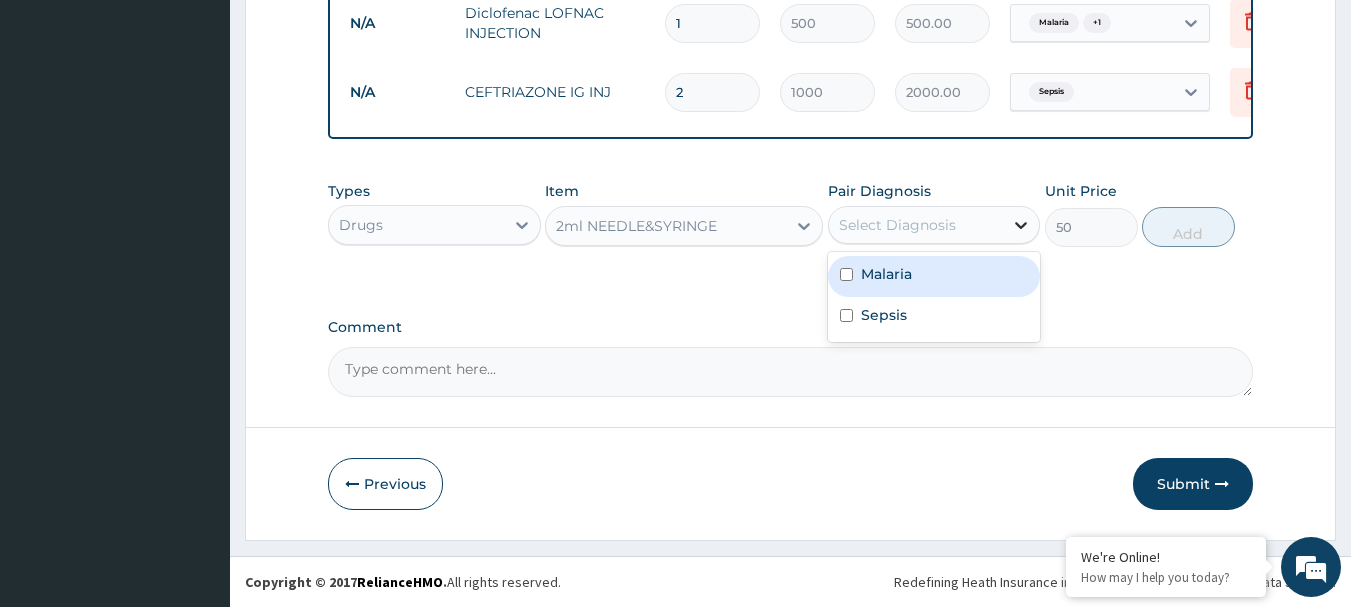 click 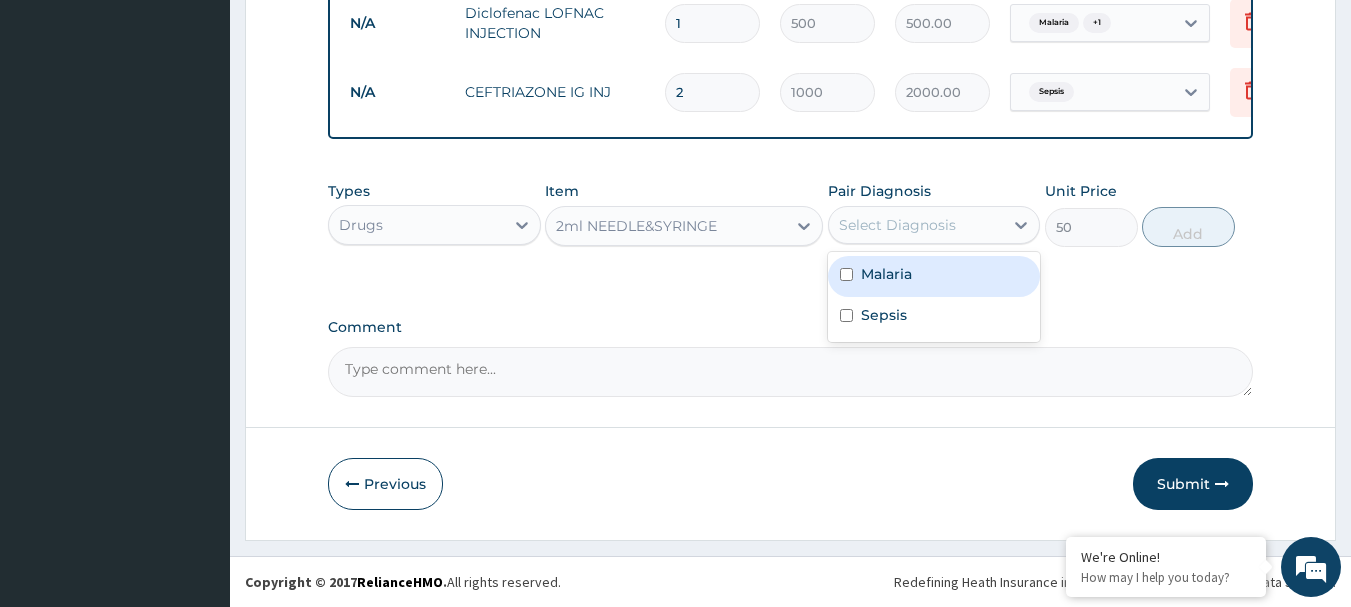 click on "Malaria" at bounding box center (934, 276) 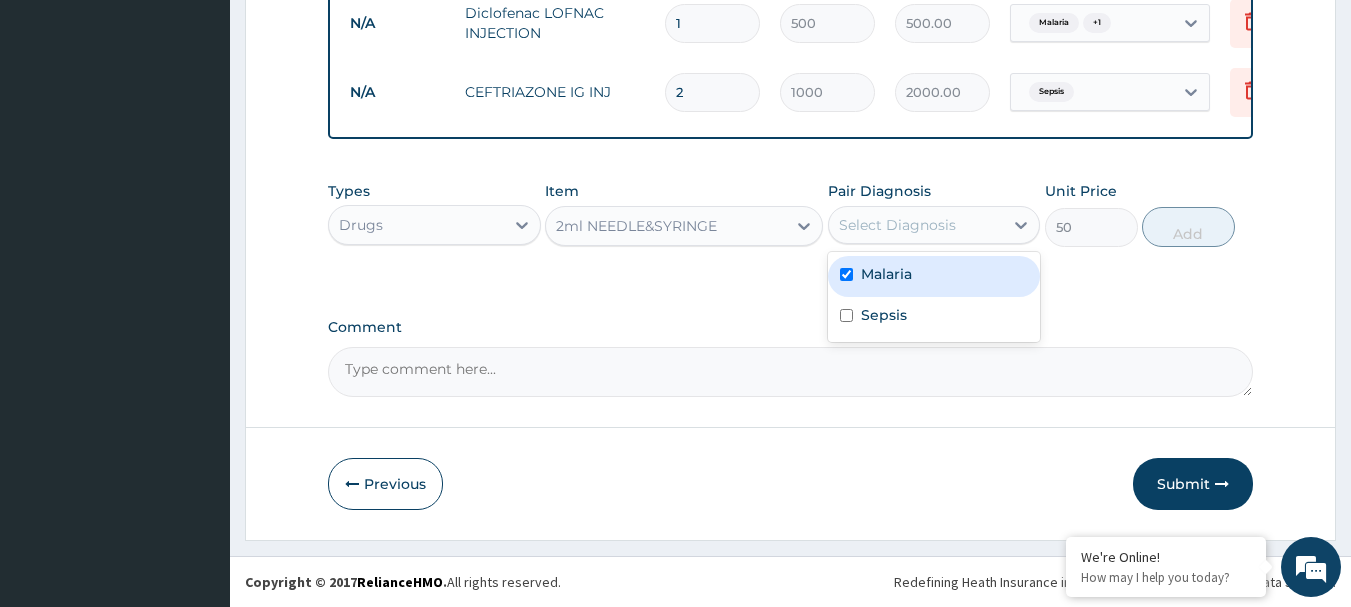 checkbox on "true" 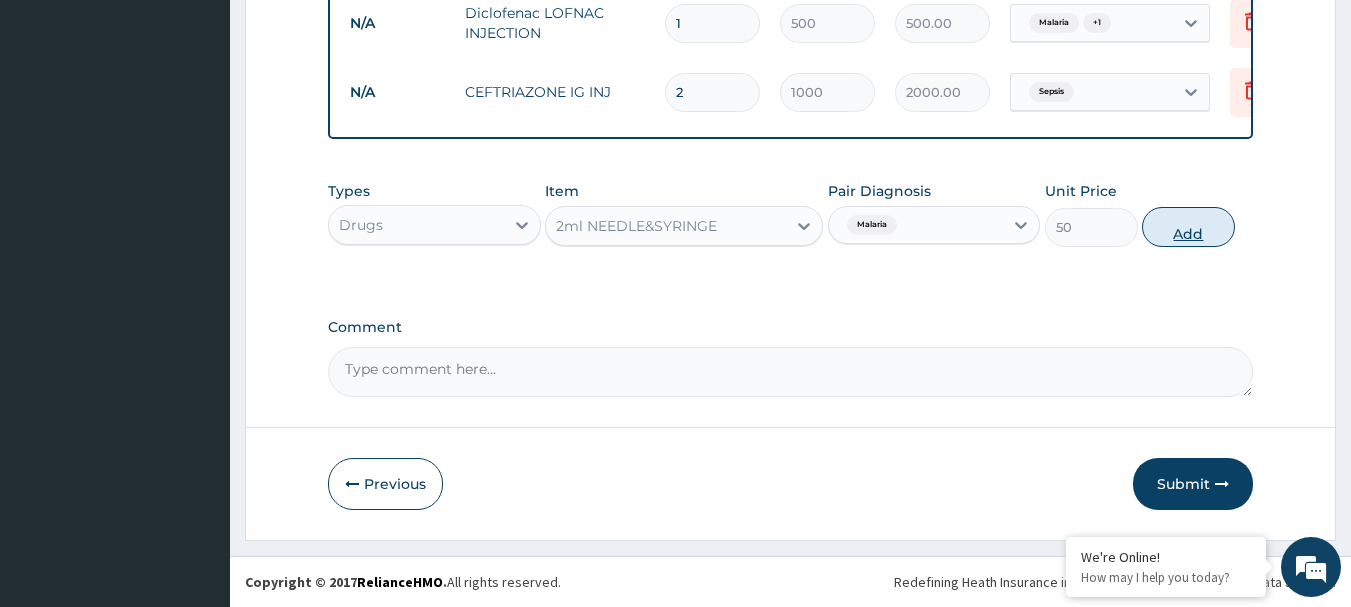 click on "Add" at bounding box center [1188, 227] 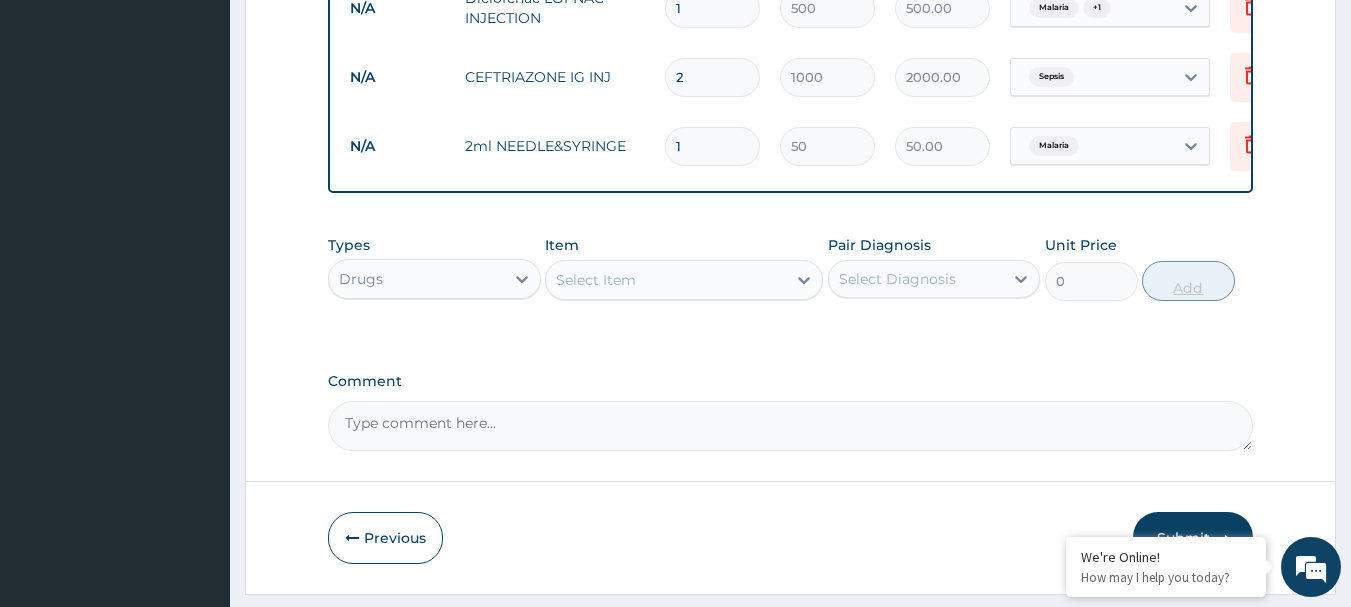type 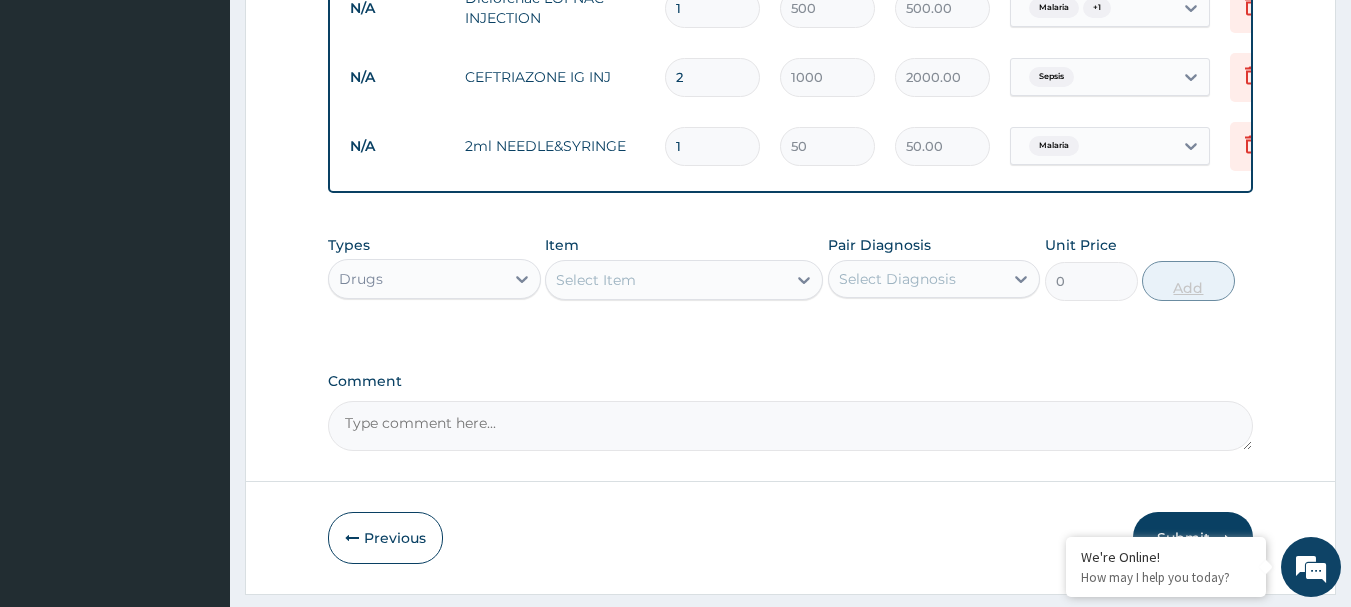 type on "0.00" 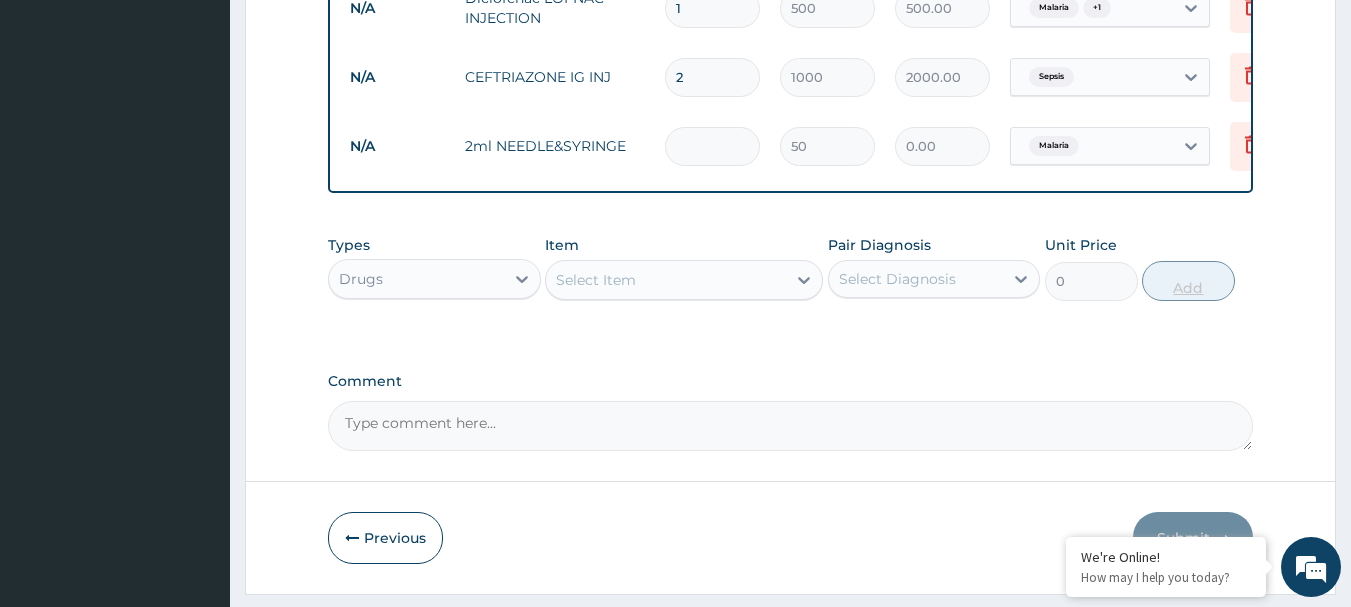 type on "5" 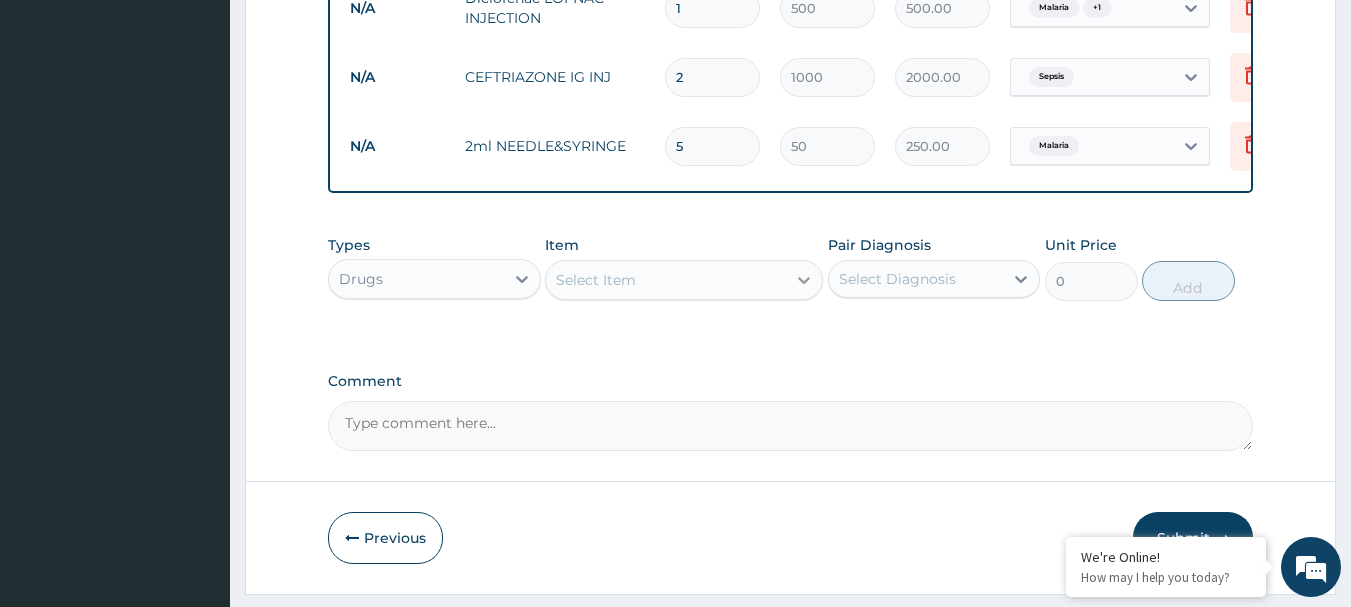 type on "5" 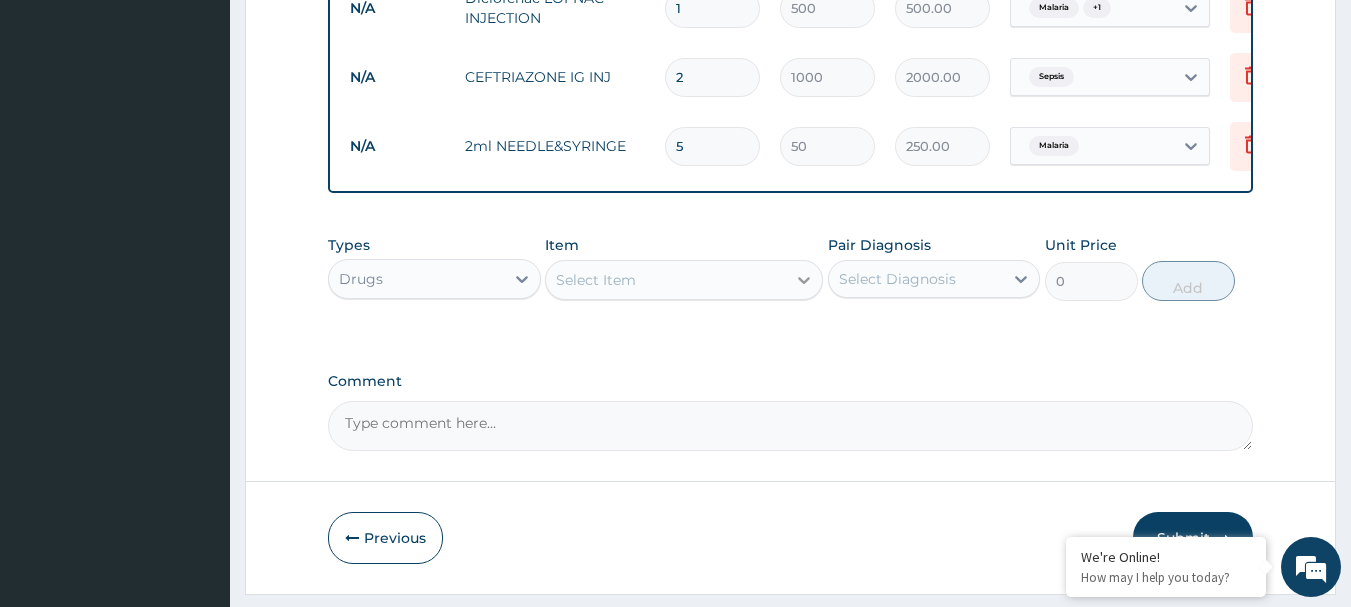 click 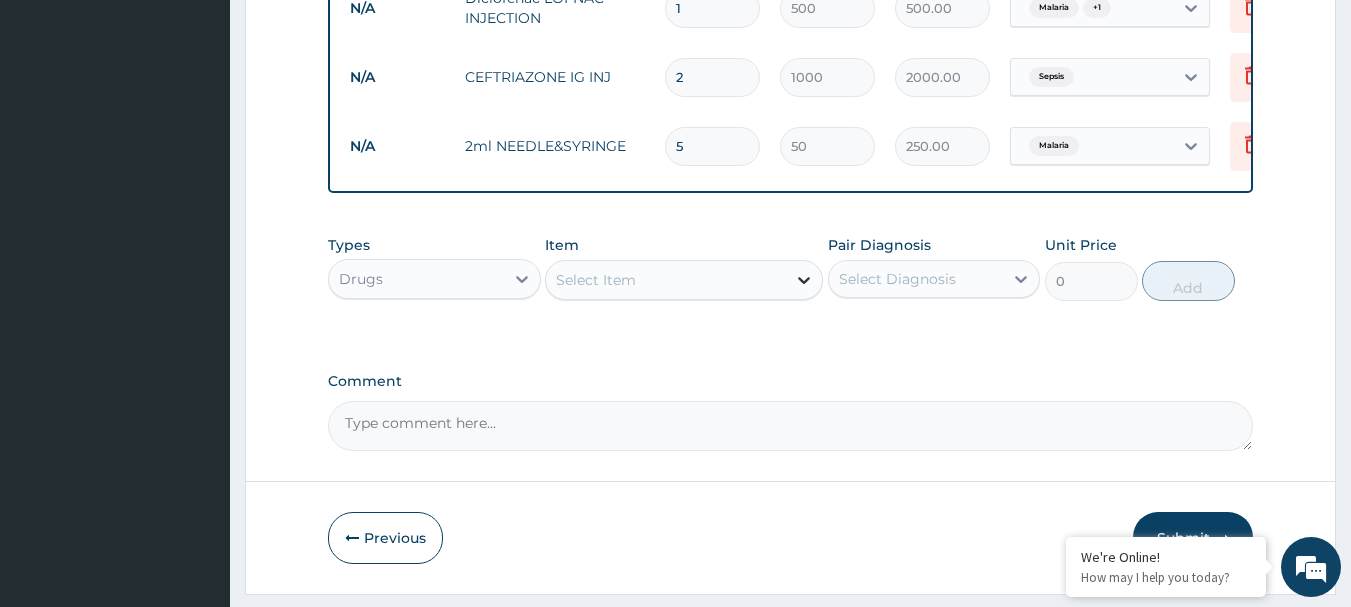 click 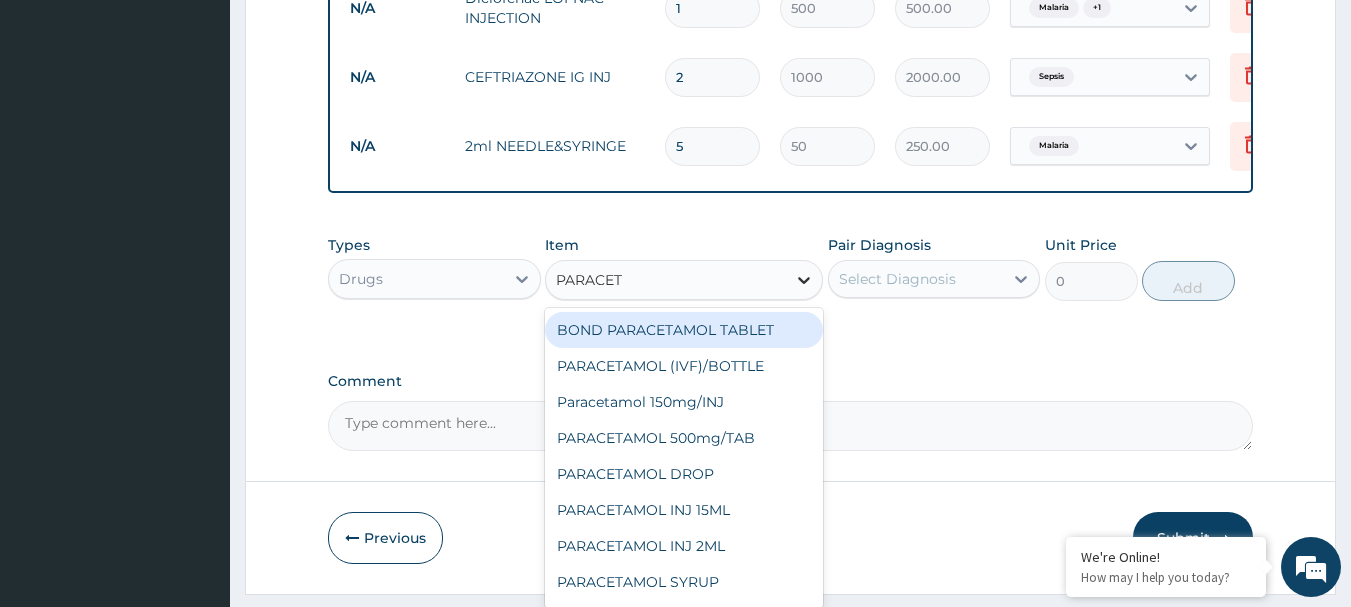 type on "PARACETA" 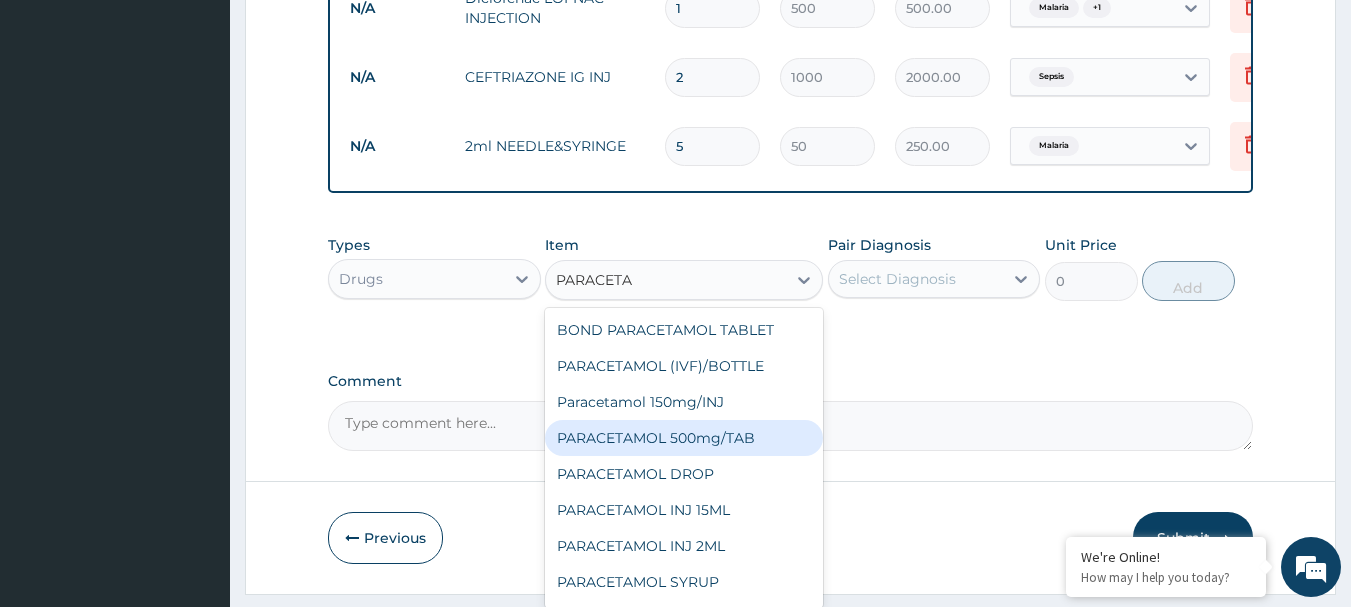 click on "PARACETAMOL 500mg/TAB" at bounding box center [684, 438] 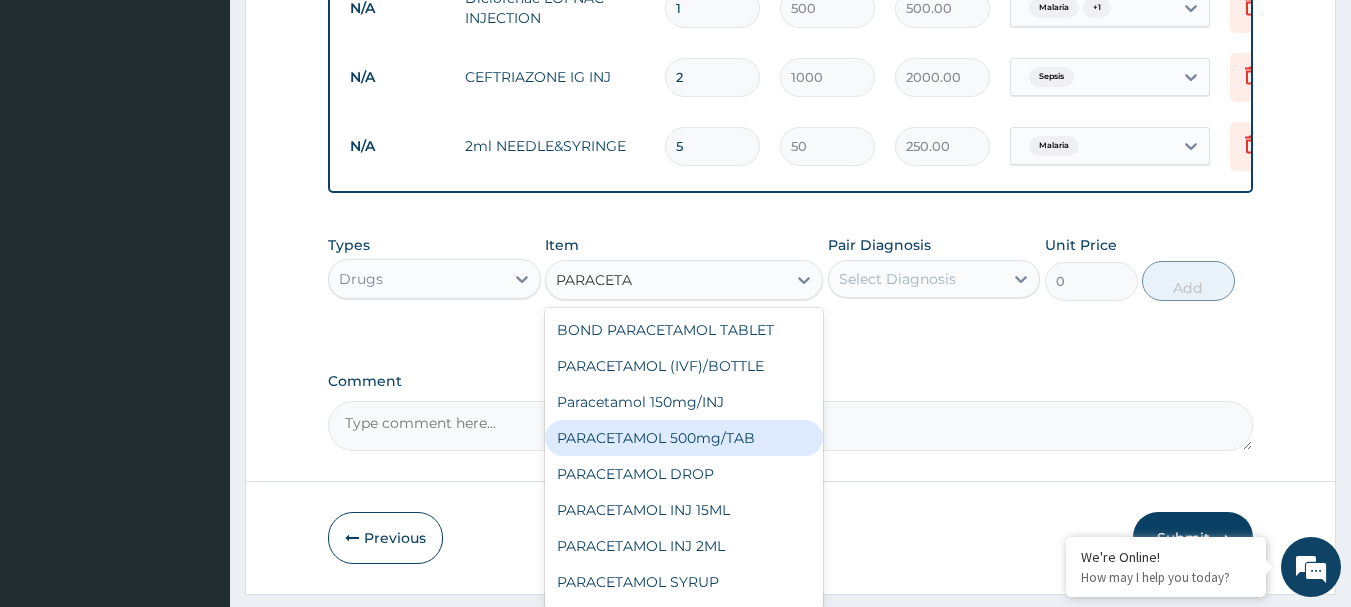 type 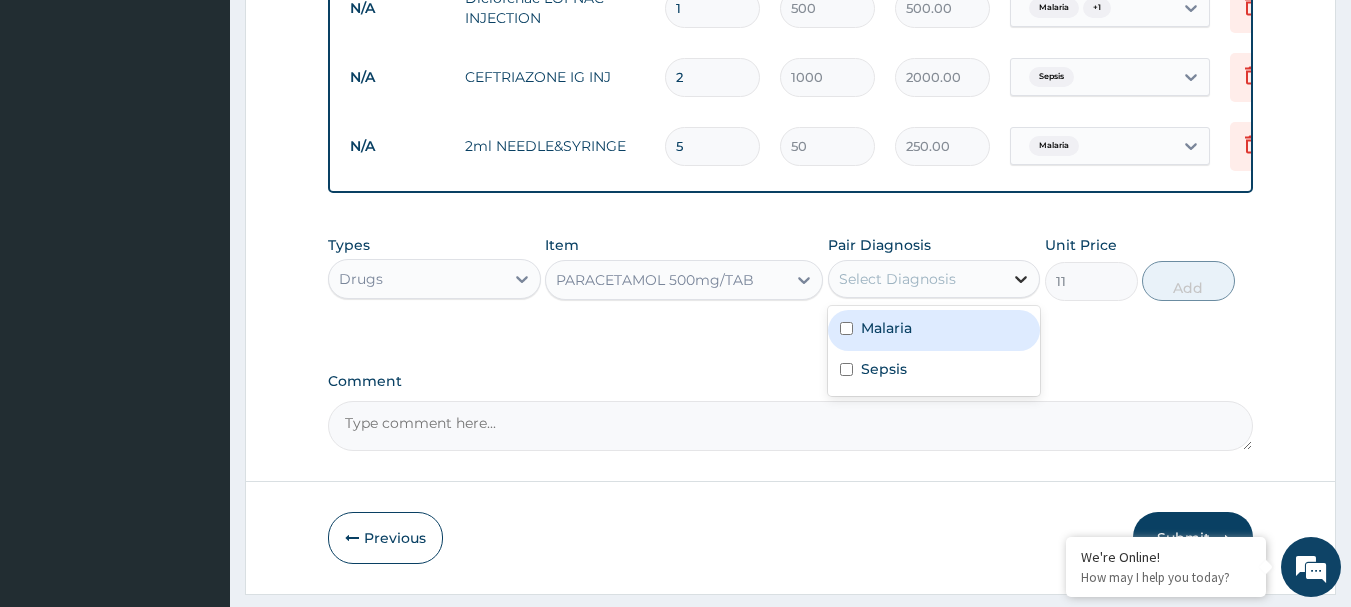 click 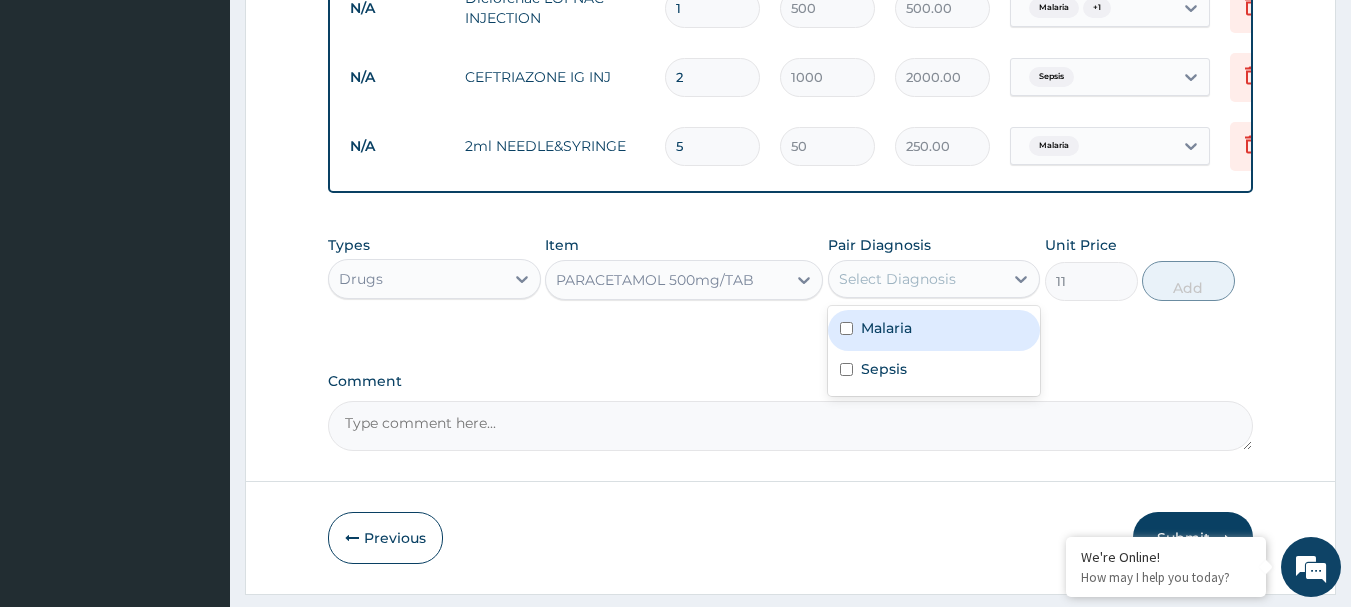 click on "Malaria" at bounding box center (934, 330) 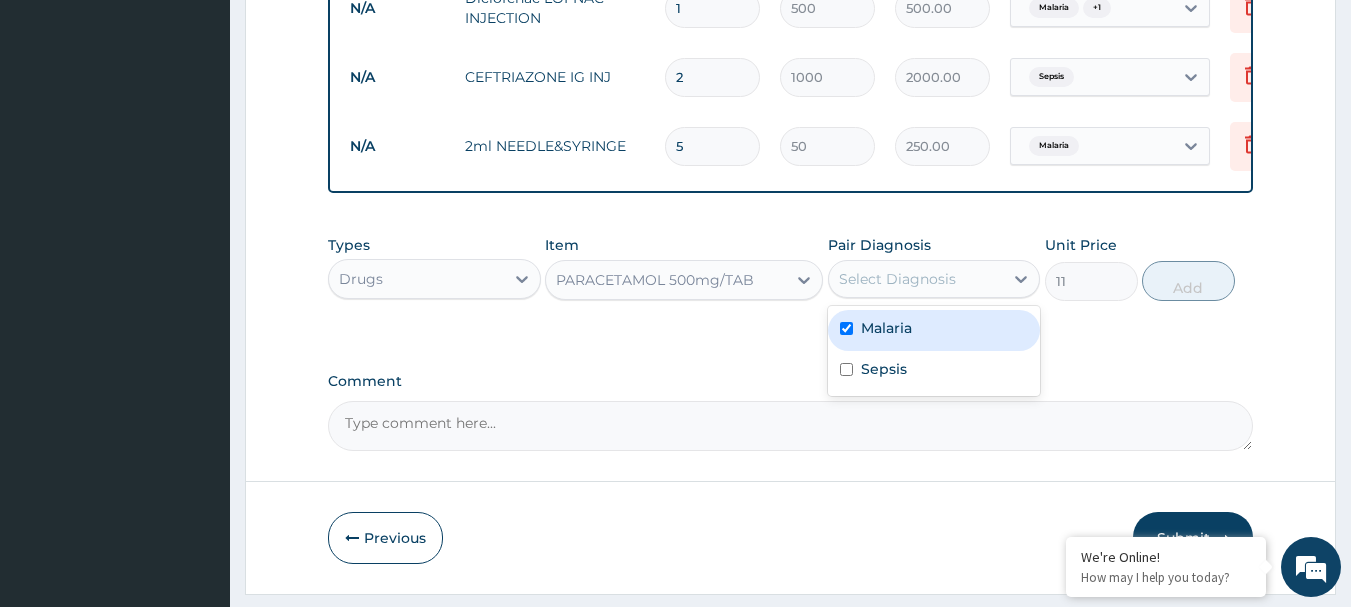 checkbox on "true" 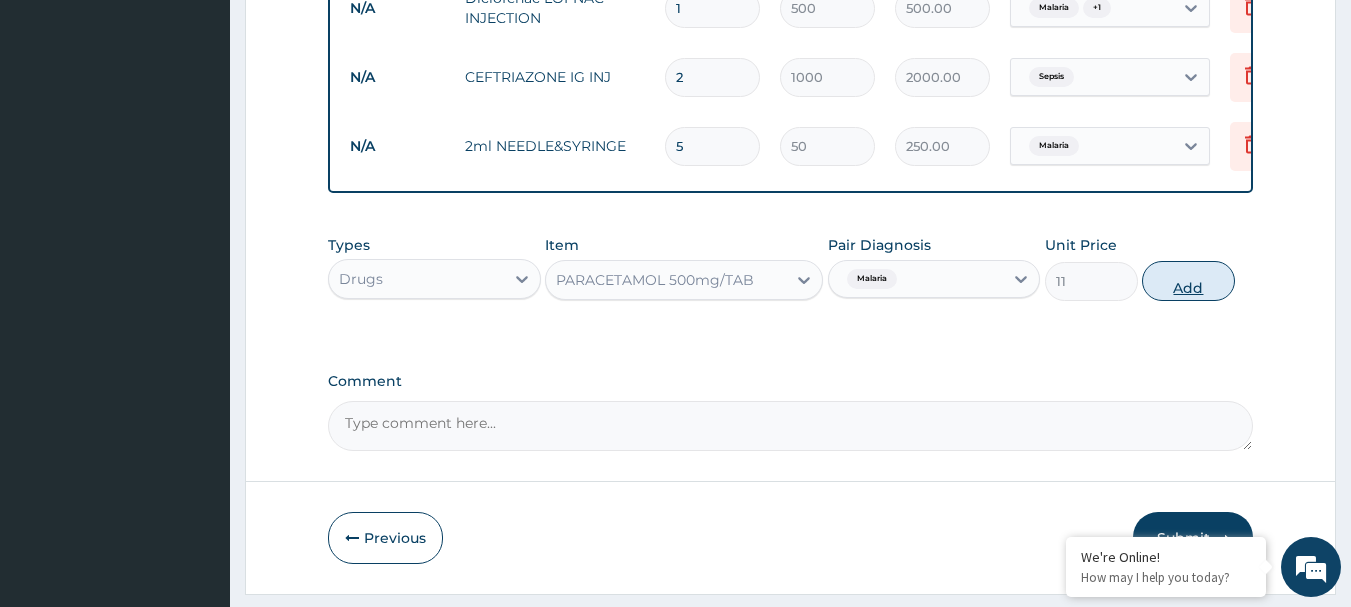 click on "Add" at bounding box center (1188, 281) 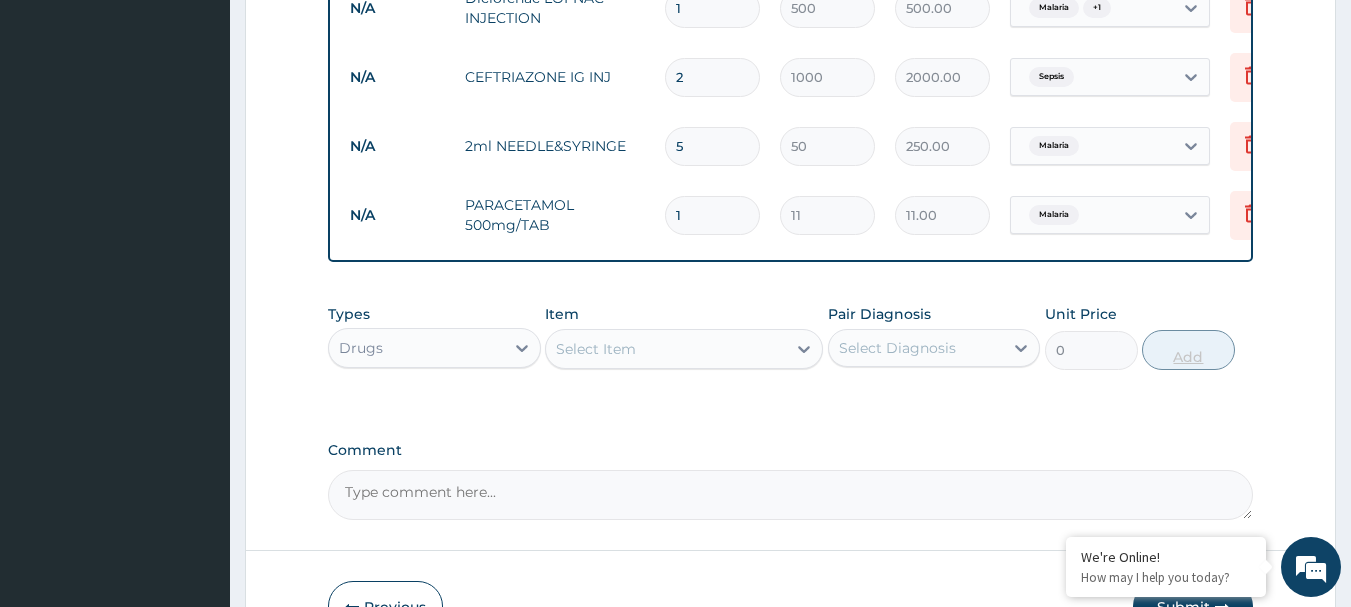 type 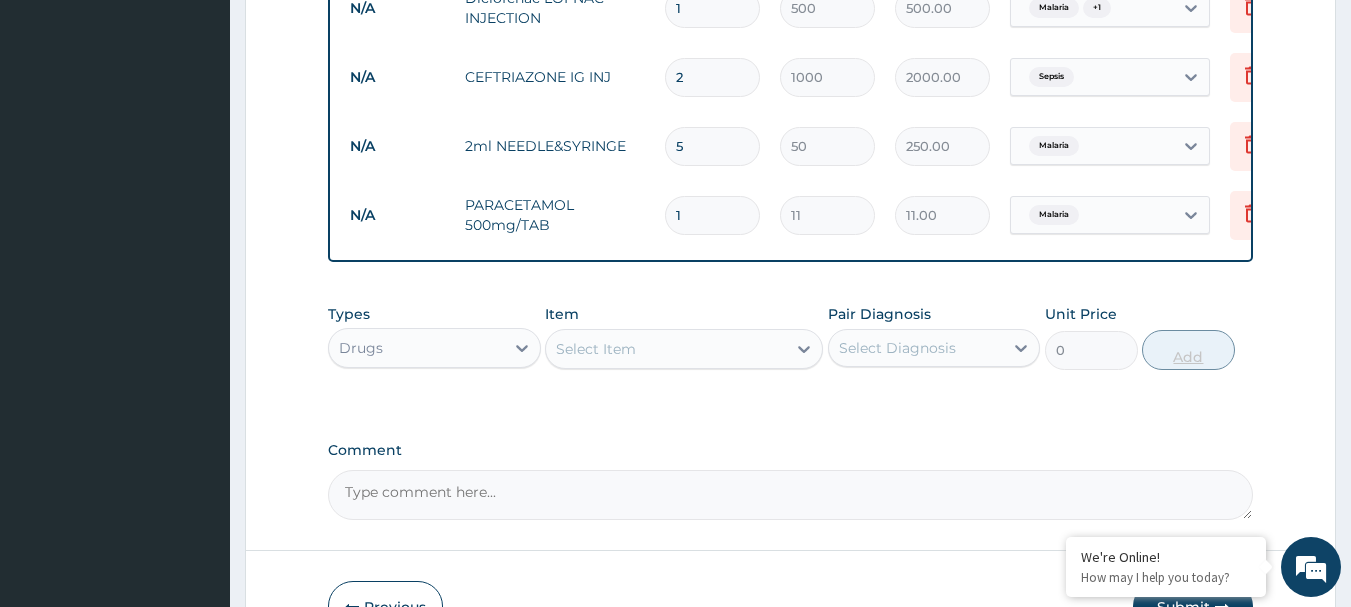 type on "0.00" 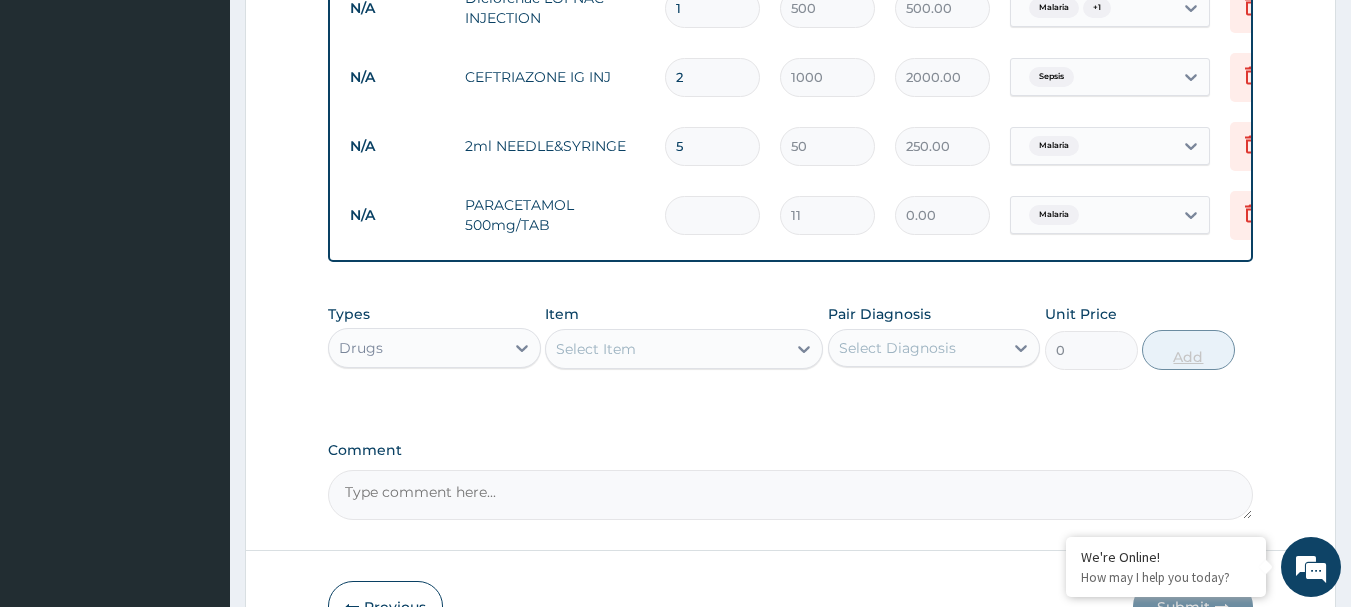 type on "3" 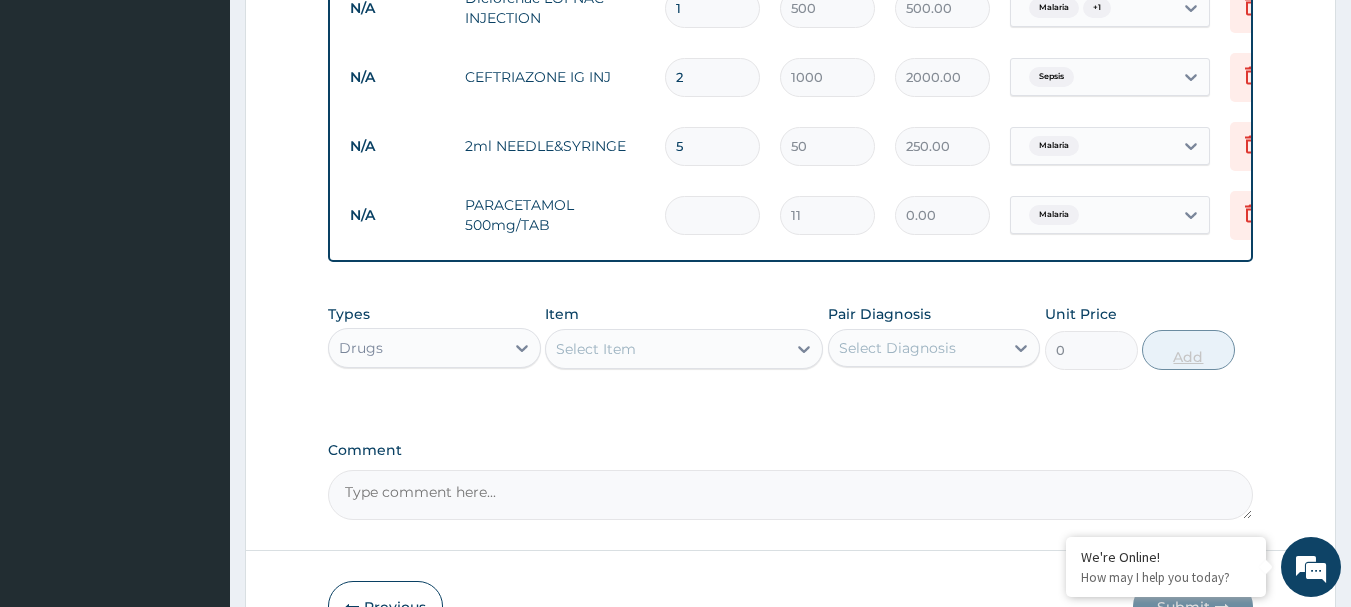 type on "33.00" 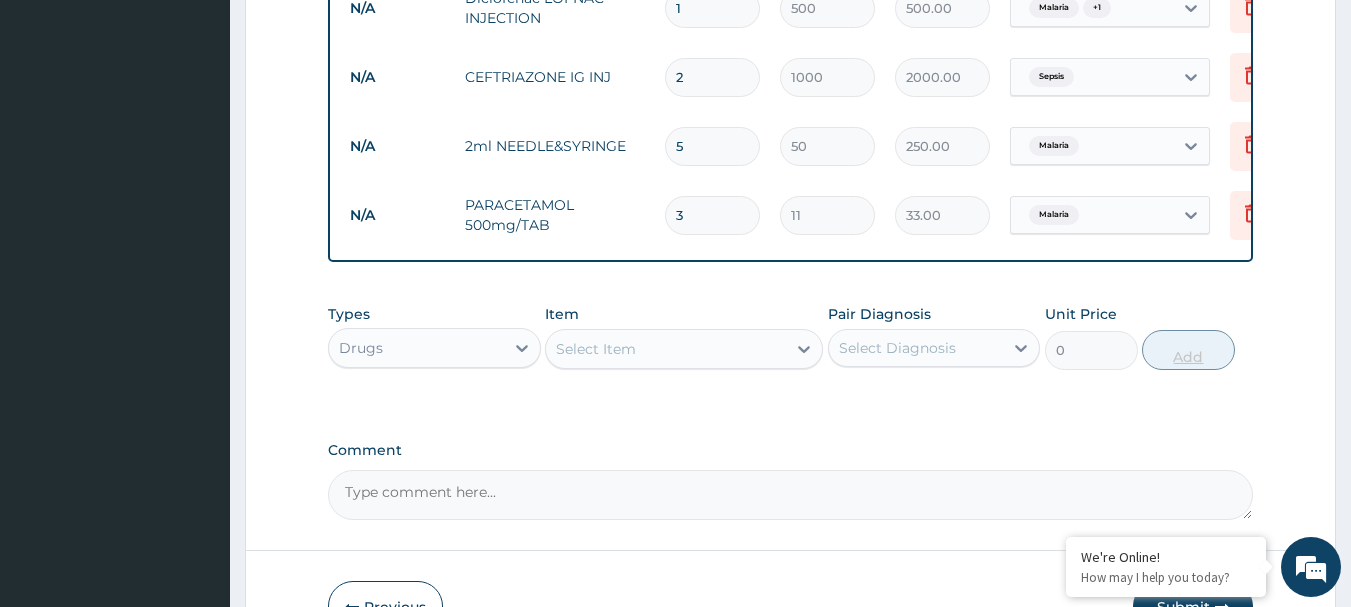 type on "30" 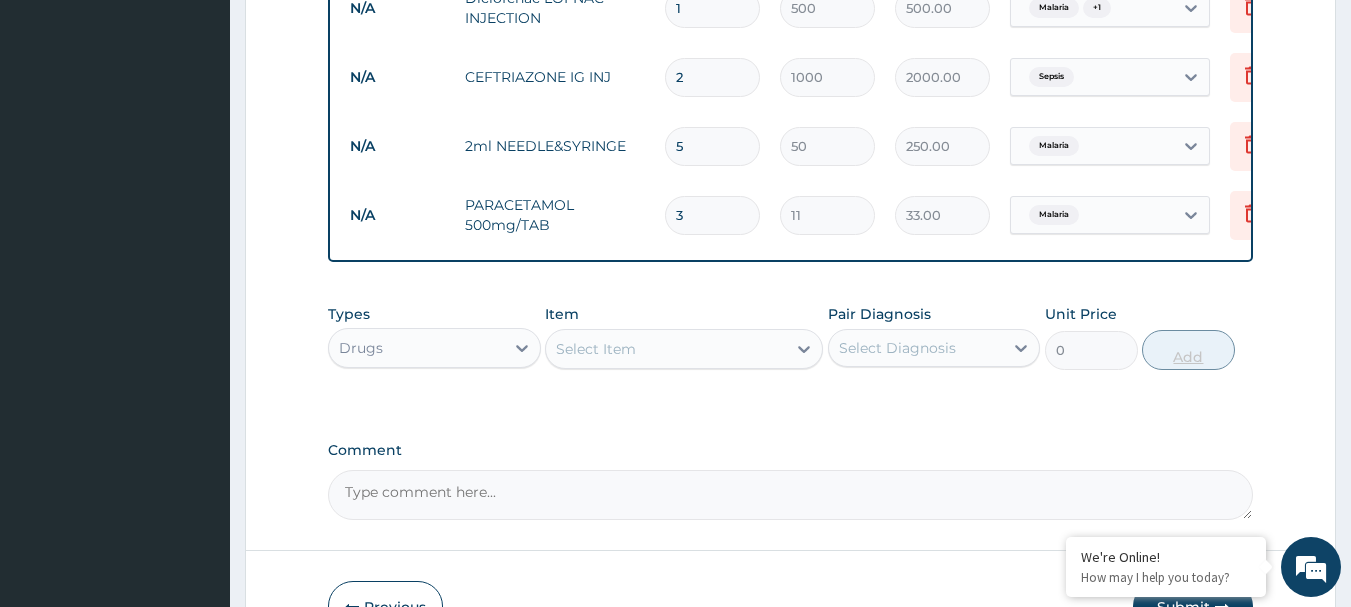 type on "330.00" 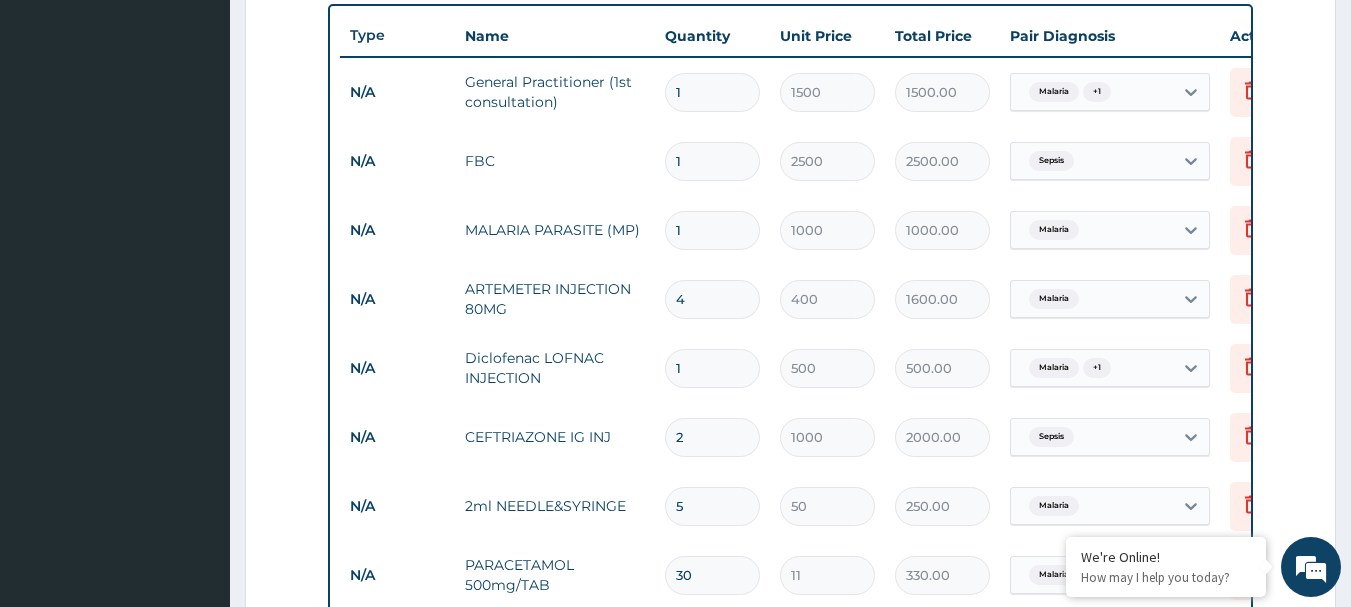scroll, scrollTop: 1238, scrollLeft: 0, axis: vertical 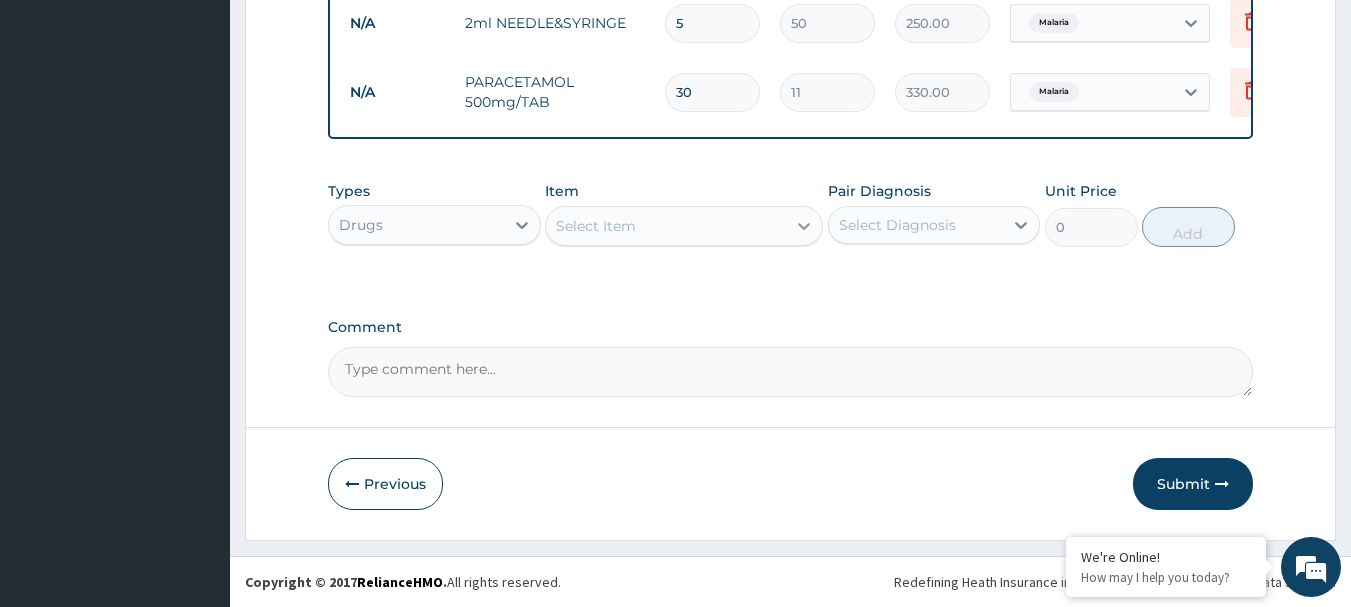 type on "30" 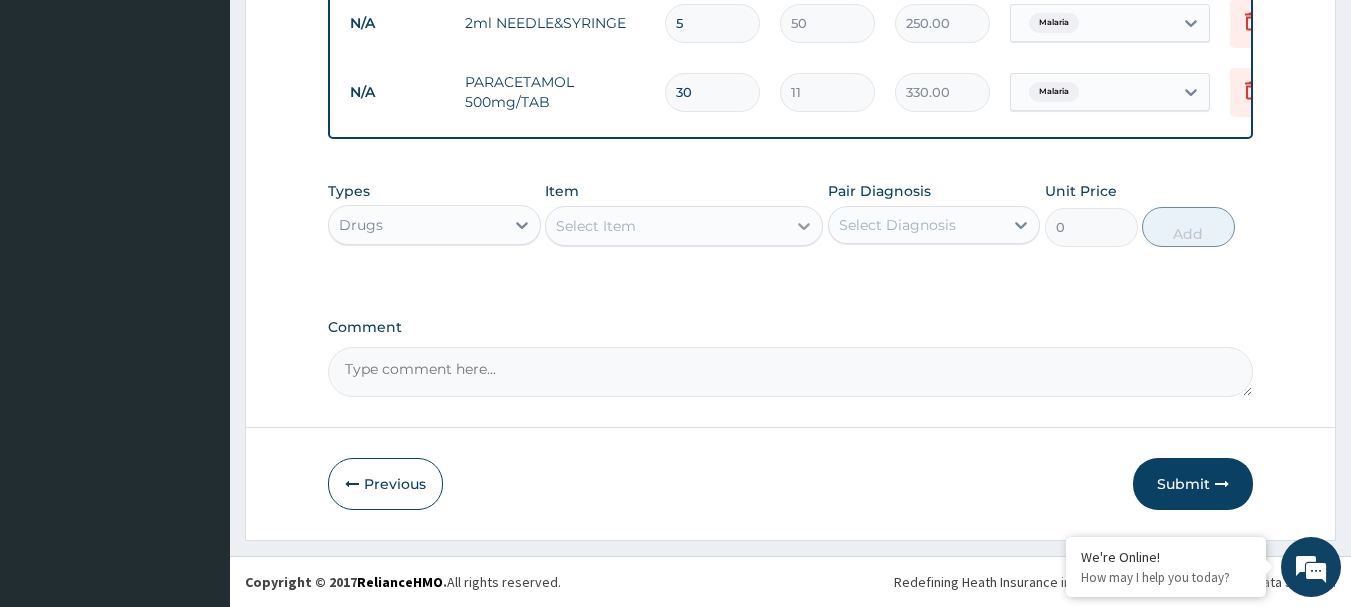 click 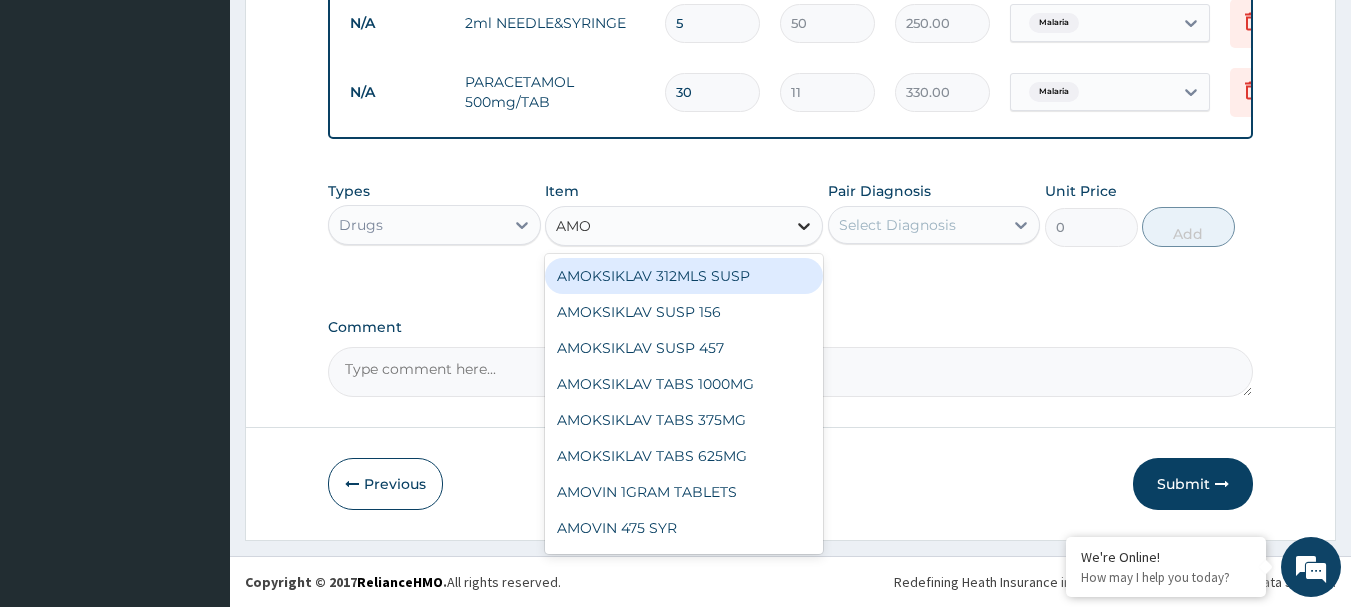 type on "AMOX" 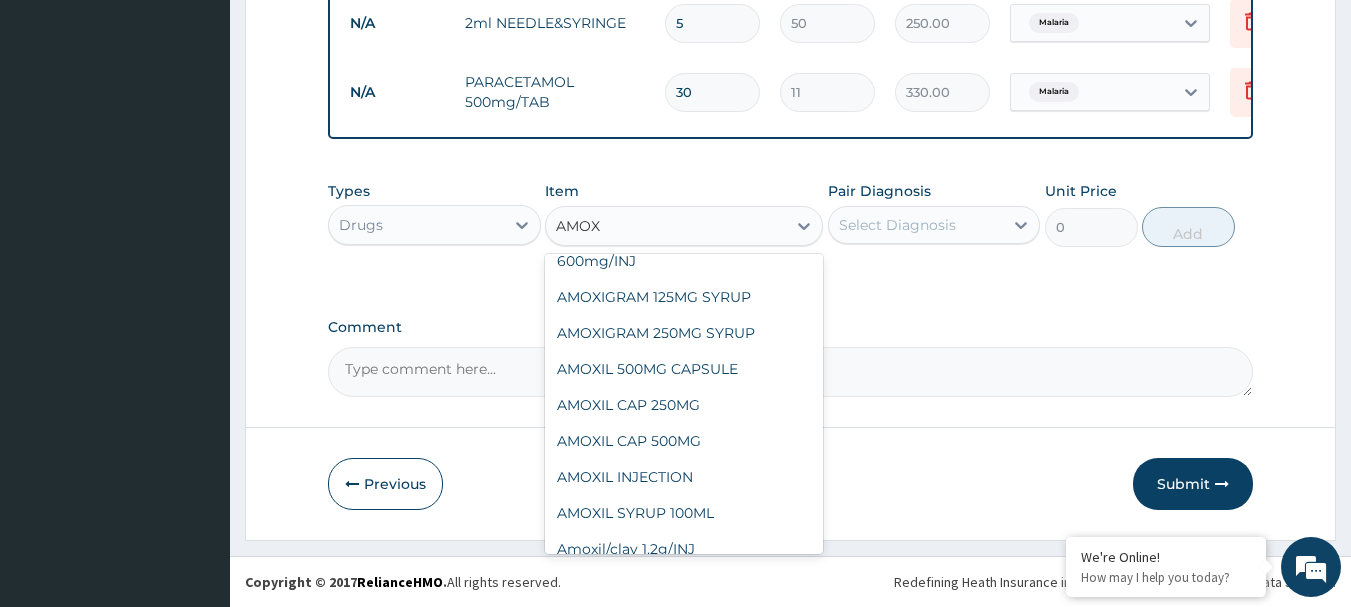 scroll, scrollTop: 200, scrollLeft: 0, axis: vertical 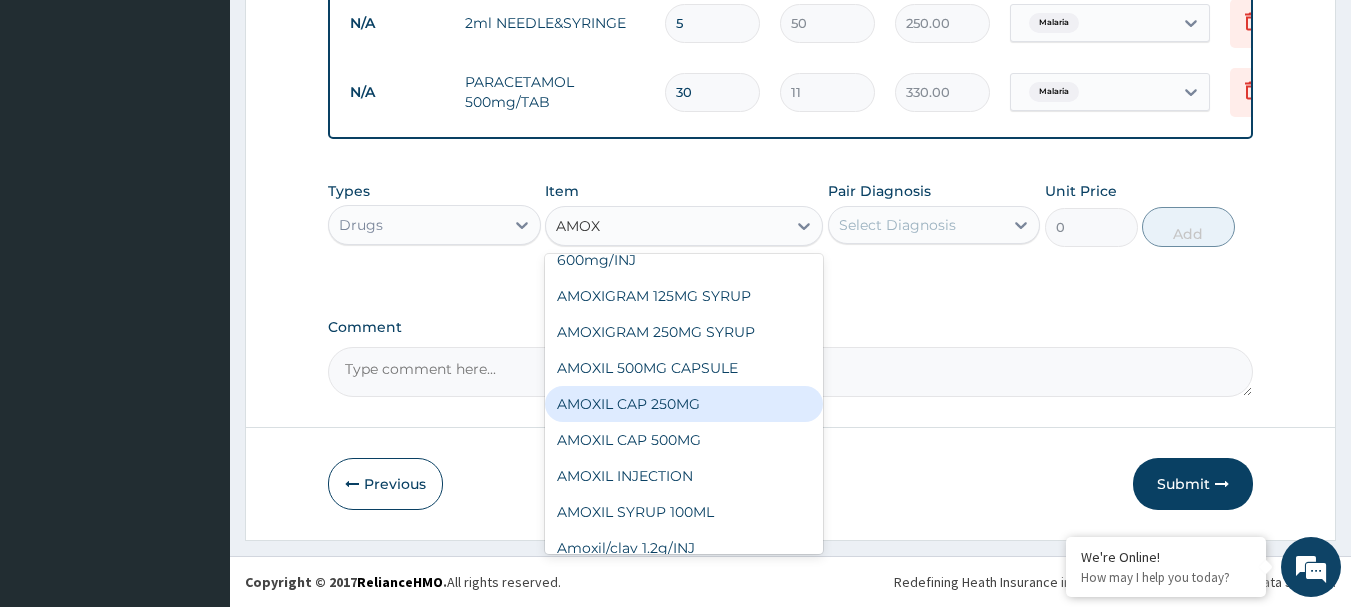 click on "AMOXIL CAP 250MG" at bounding box center [684, 404] 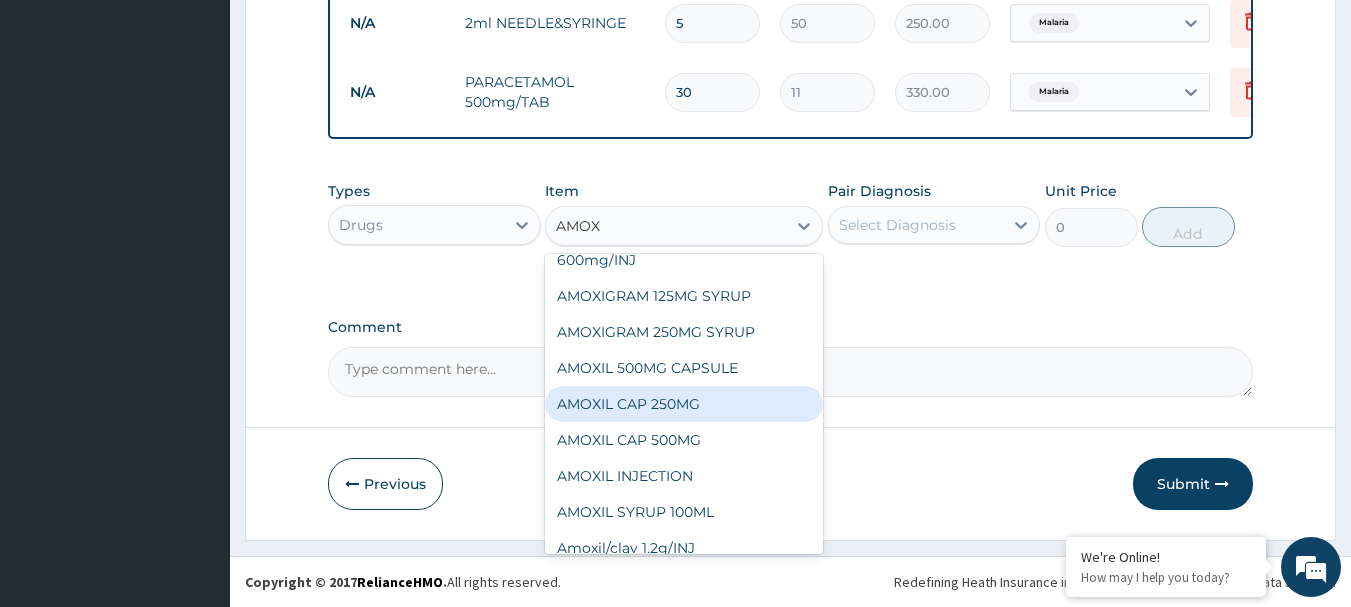 type 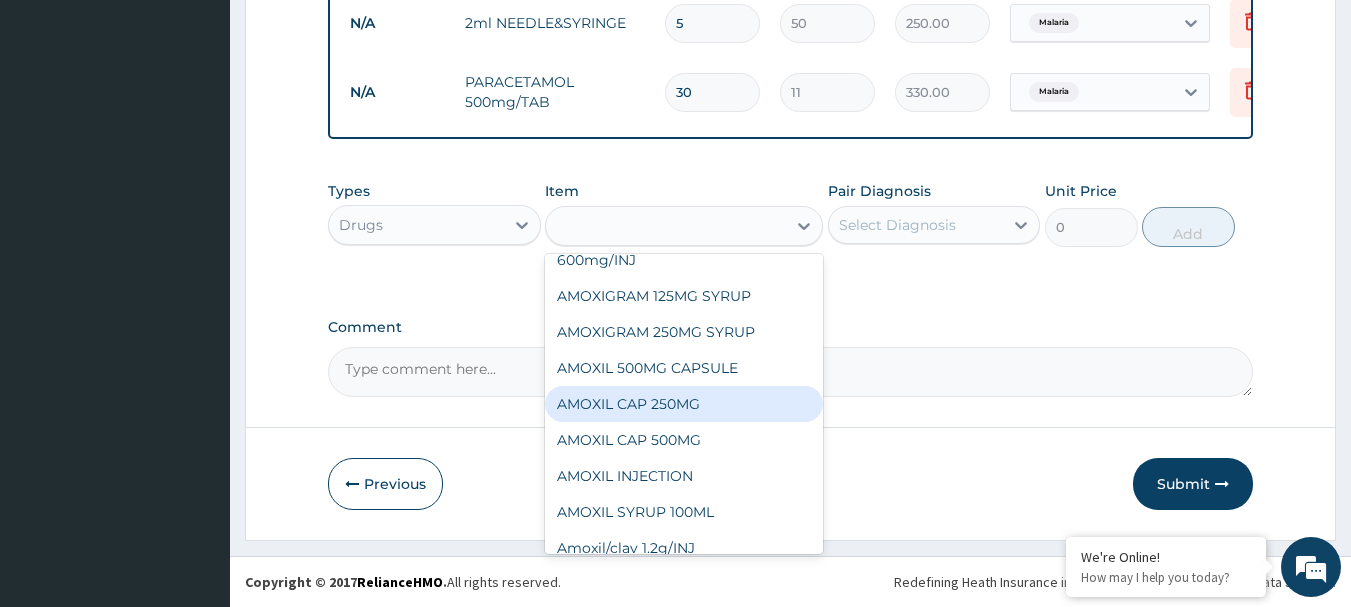 type on "66" 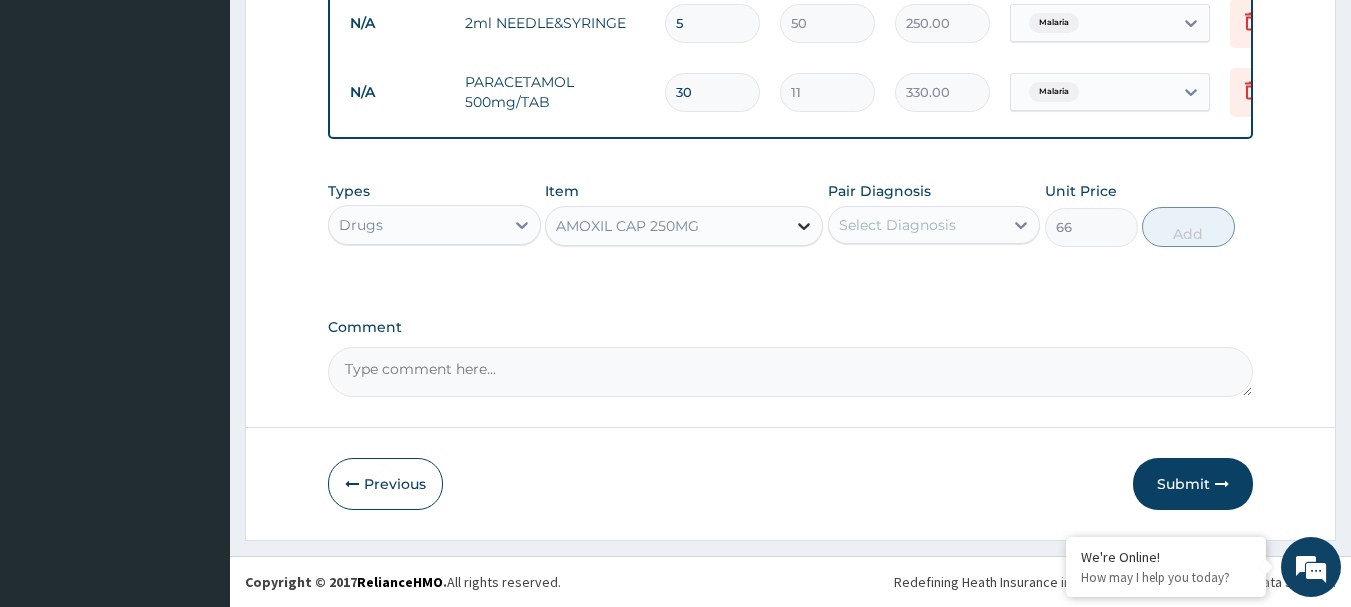 click 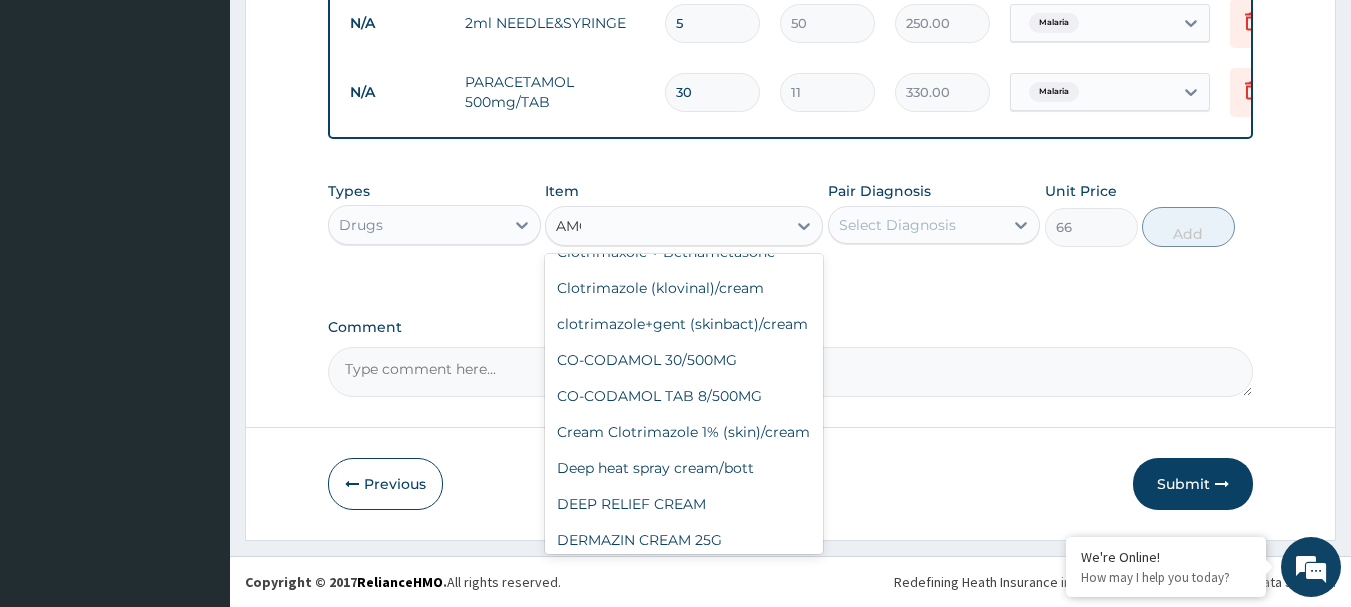 scroll, scrollTop: 1376, scrollLeft: 0, axis: vertical 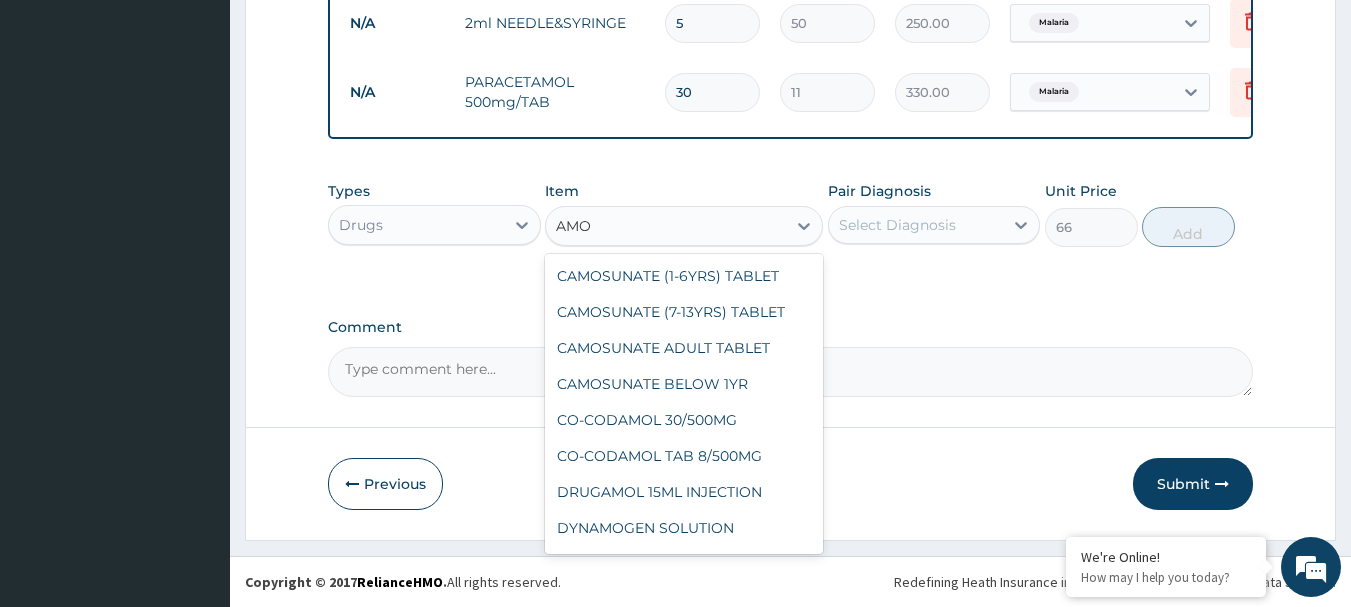 type on "AMOX" 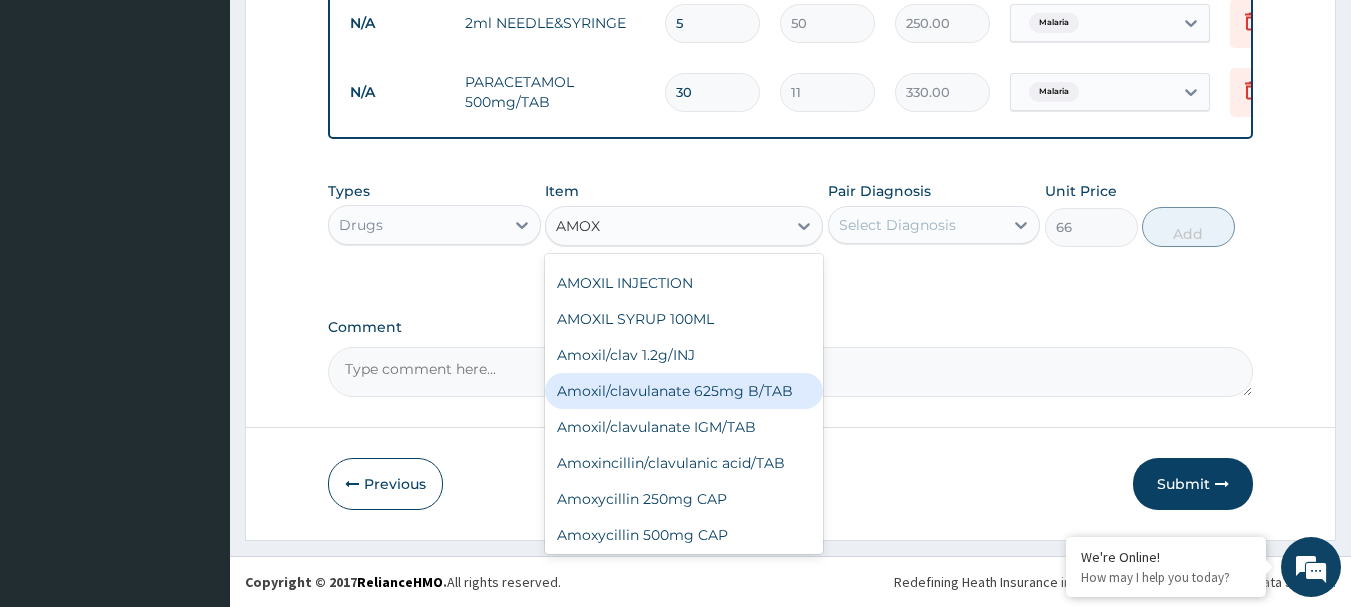 scroll, scrollTop: 364, scrollLeft: 0, axis: vertical 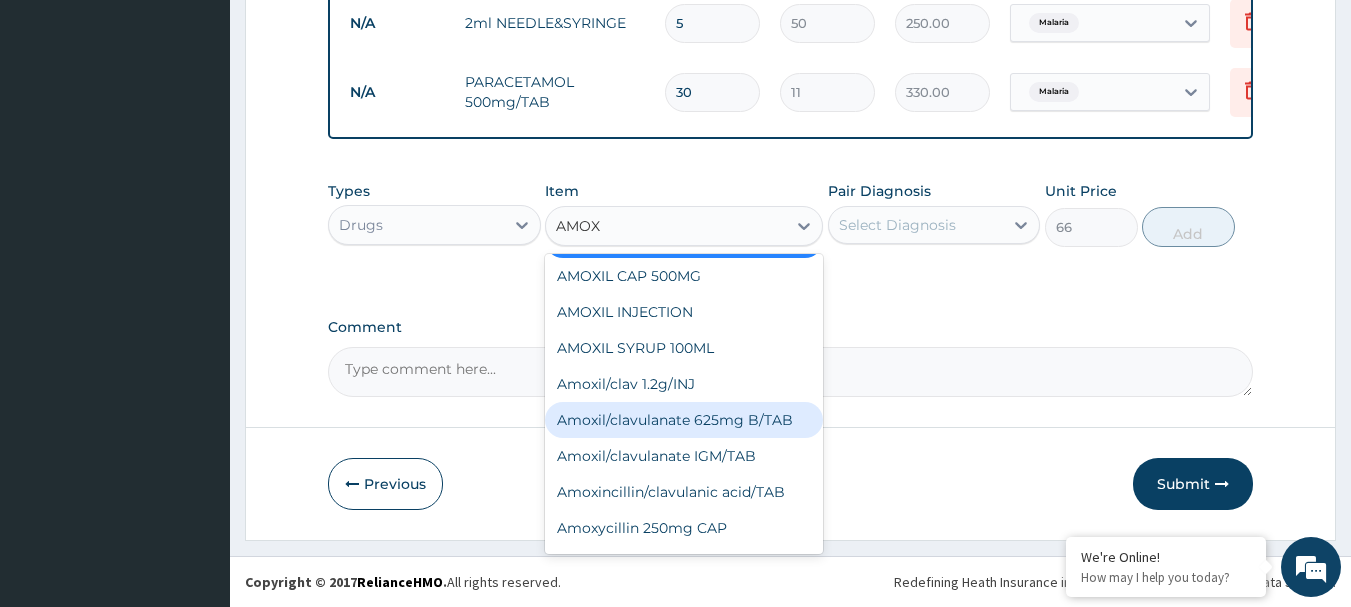 click on "Amoxil/clavulanate 625mg B/TAB" at bounding box center (684, 420) 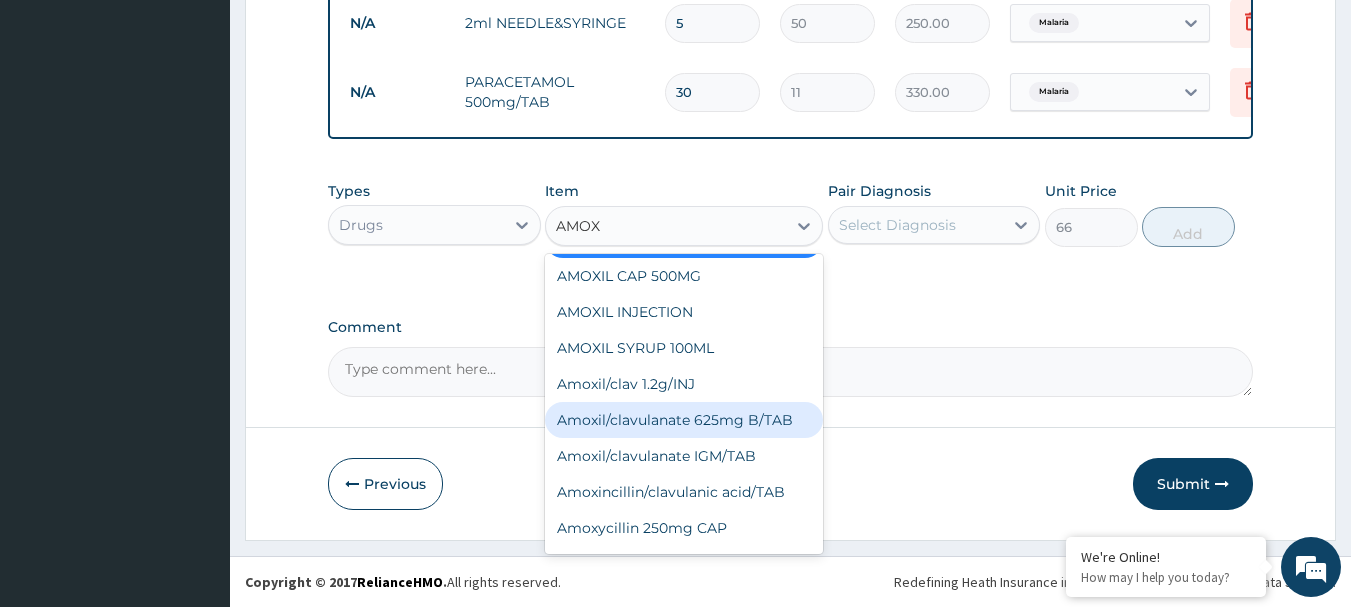 type 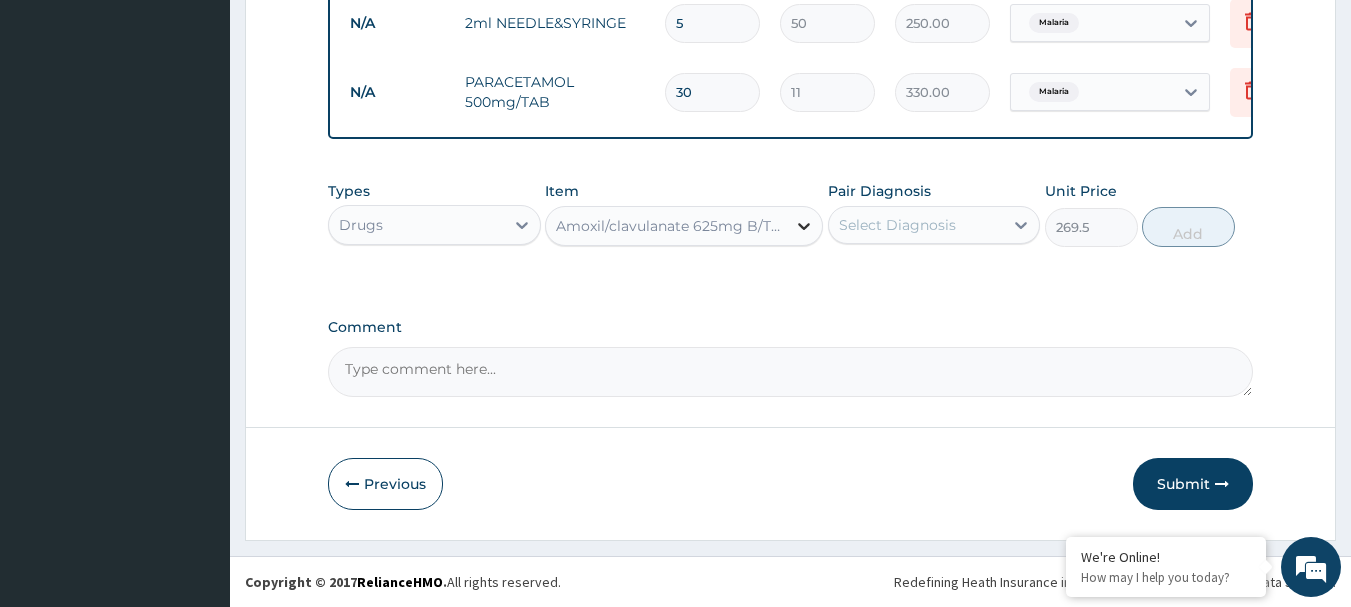 click 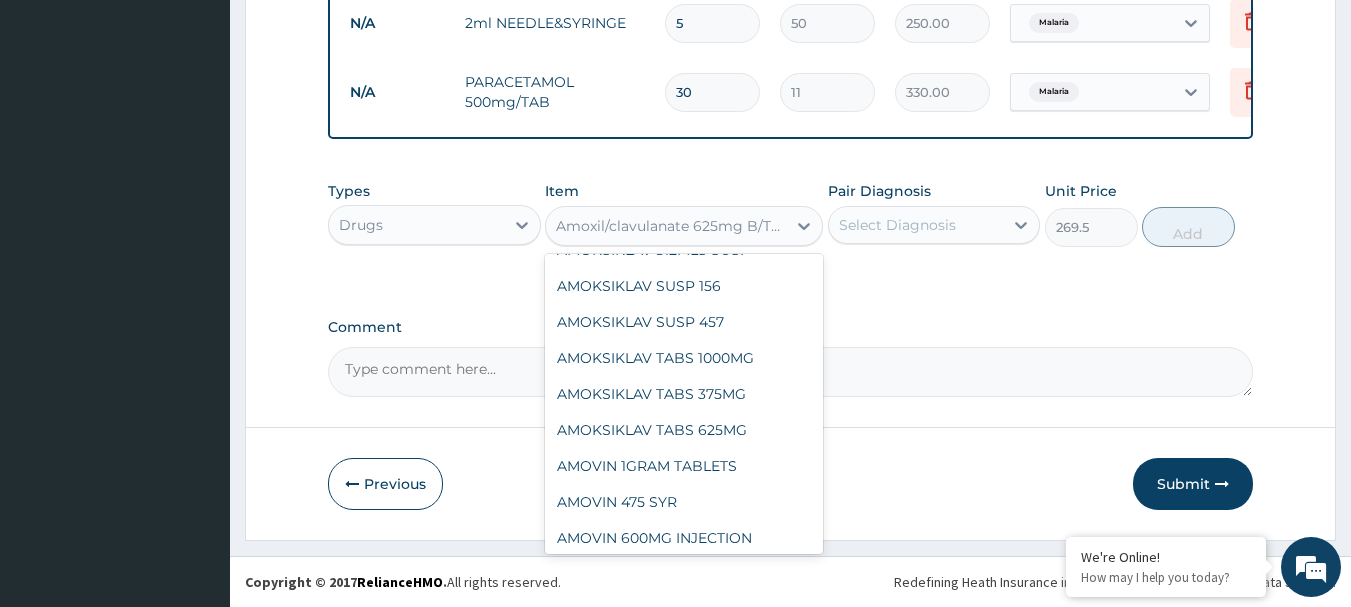 scroll, scrollTop: 2192, scrollLeft: 0, axis: vertical 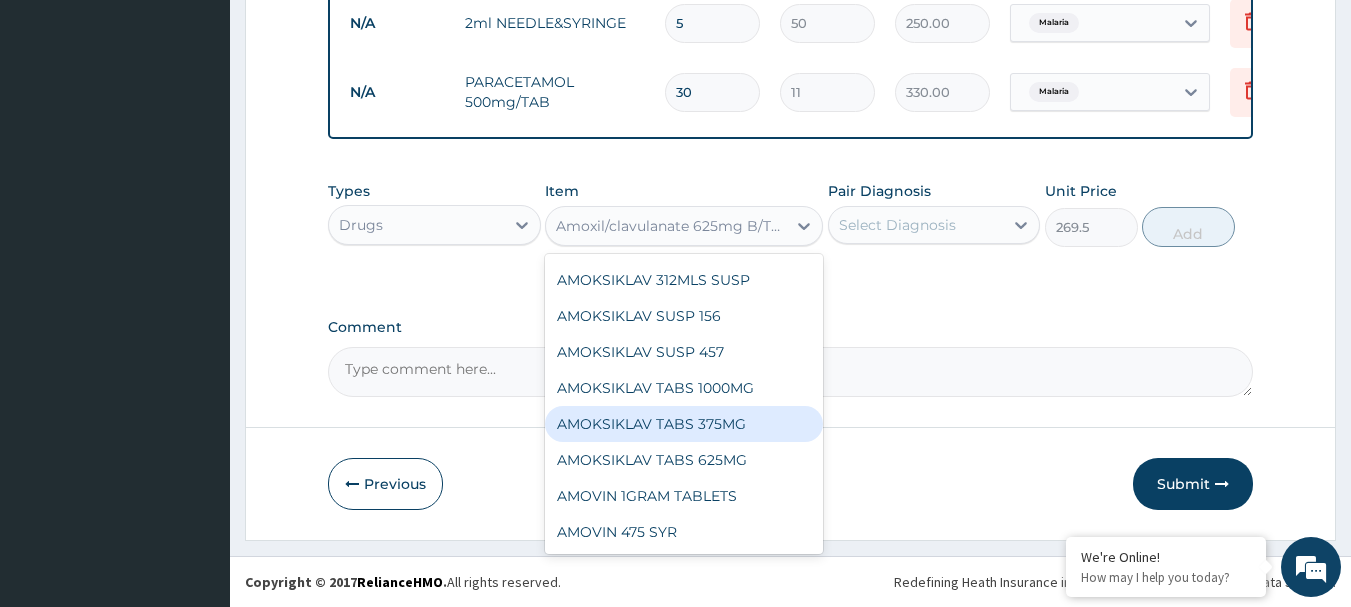 click on "AMOKSIKLAV TABS 375MG" at bounding box center (684, 424) 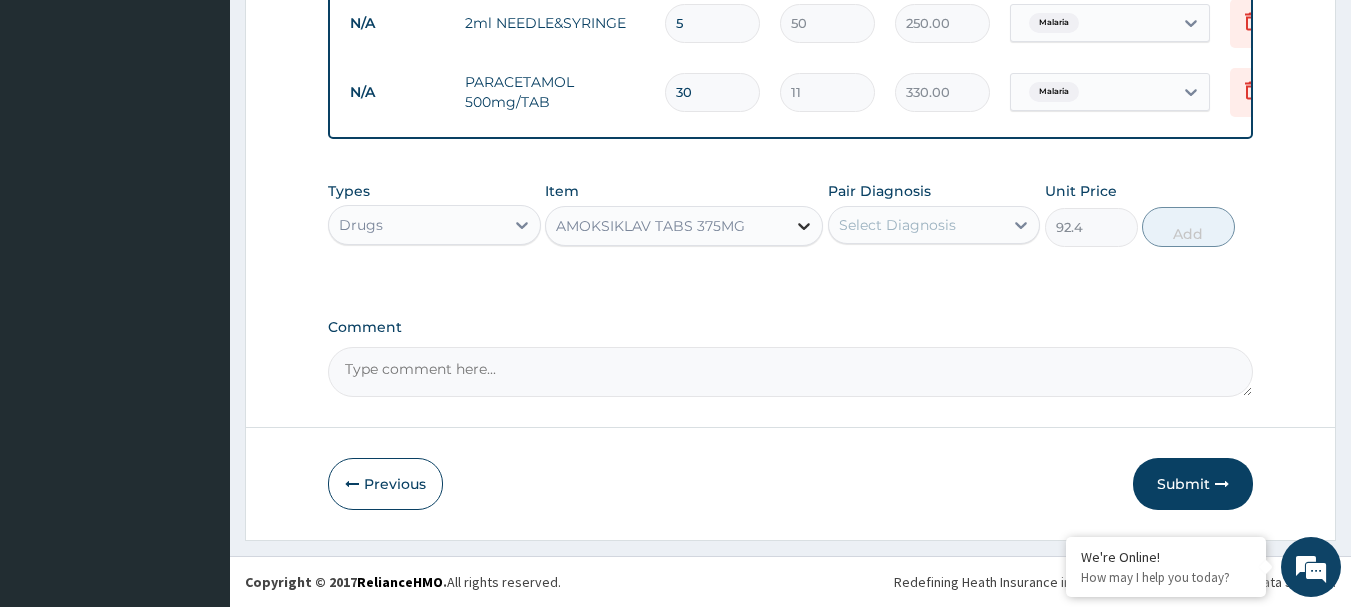 click 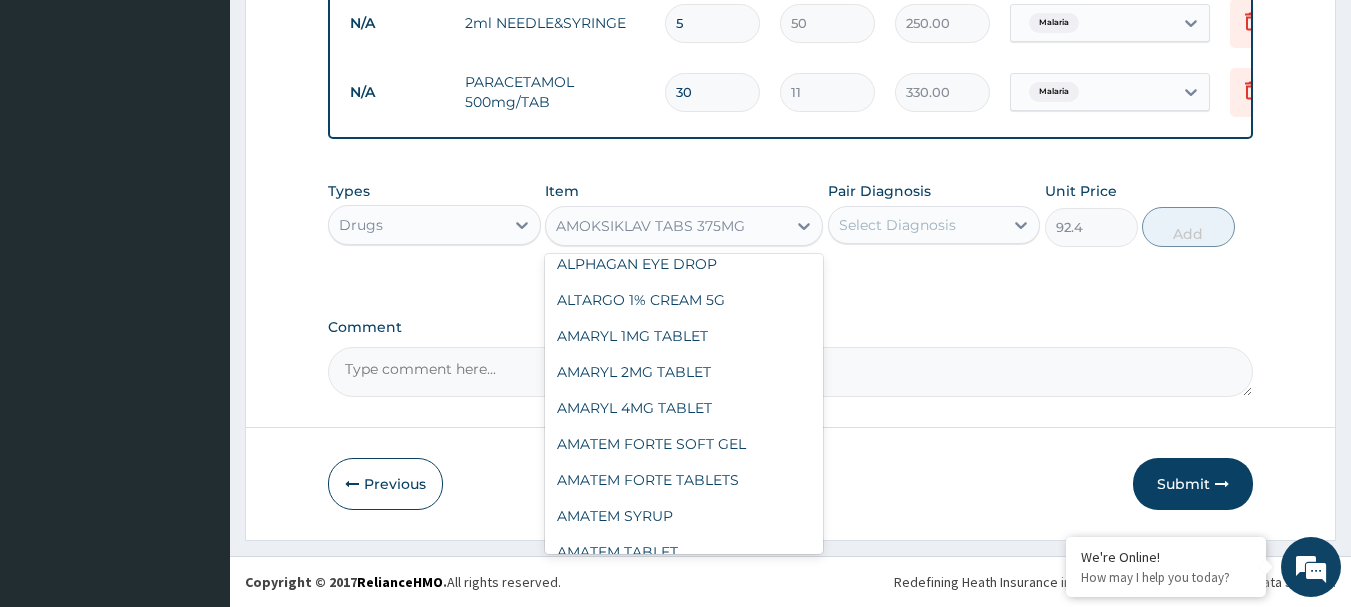 scroll, scrollTop: 1372, scrollLeft: 0, axis: vertical 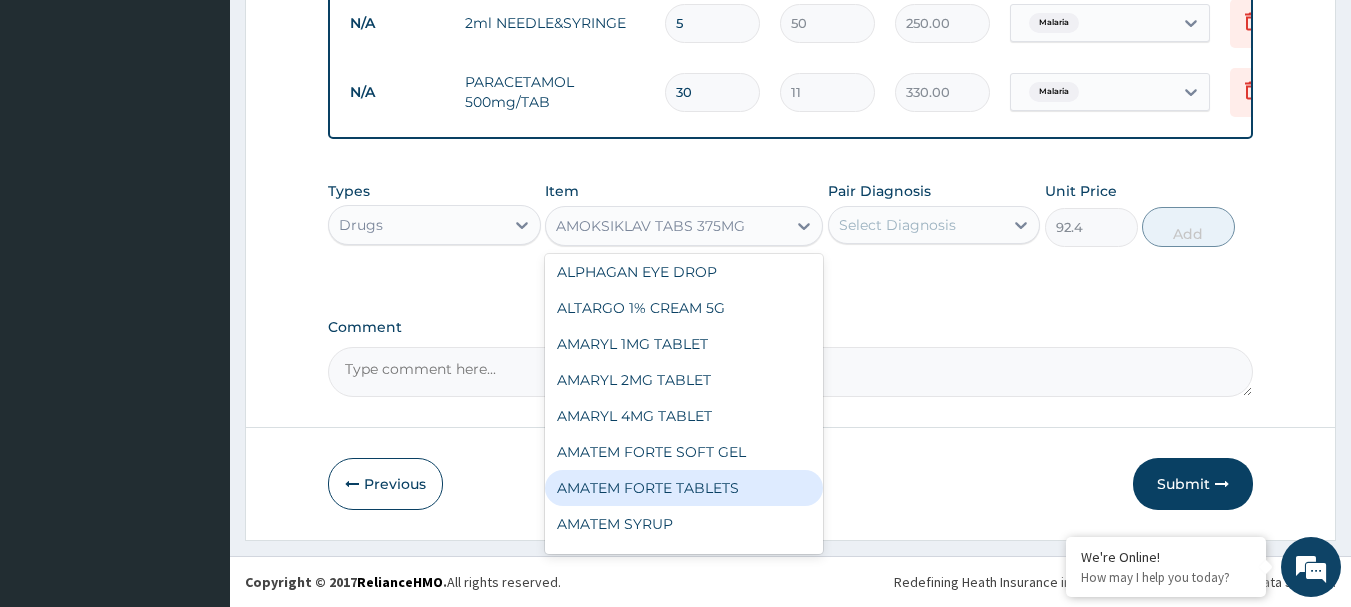 click on "AMATEM FORTE TABLETS" at bounding box center (684, 488) 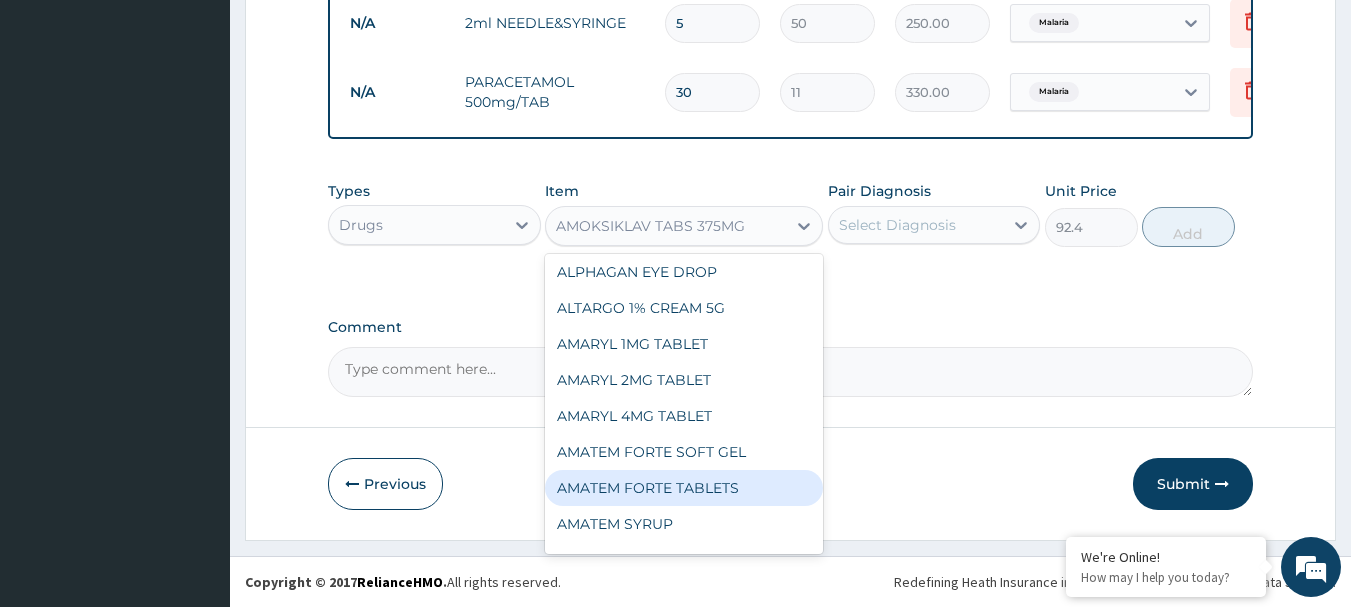 type on "154" 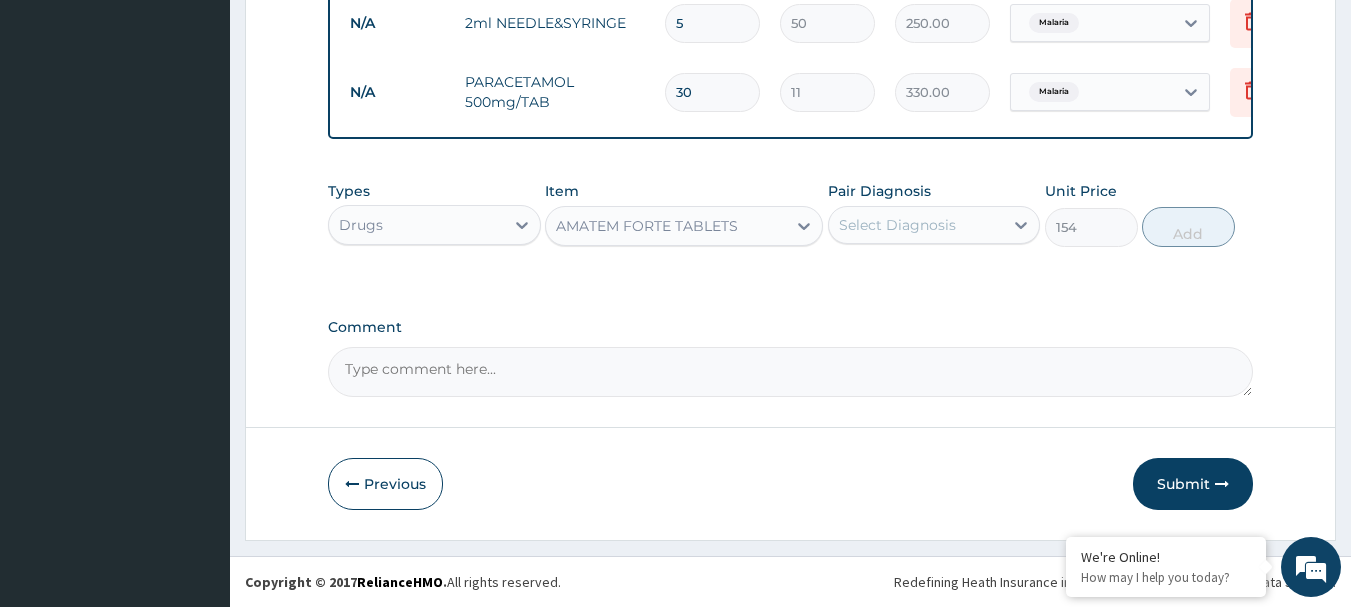 click on "30" at bounding box center [712, 92] 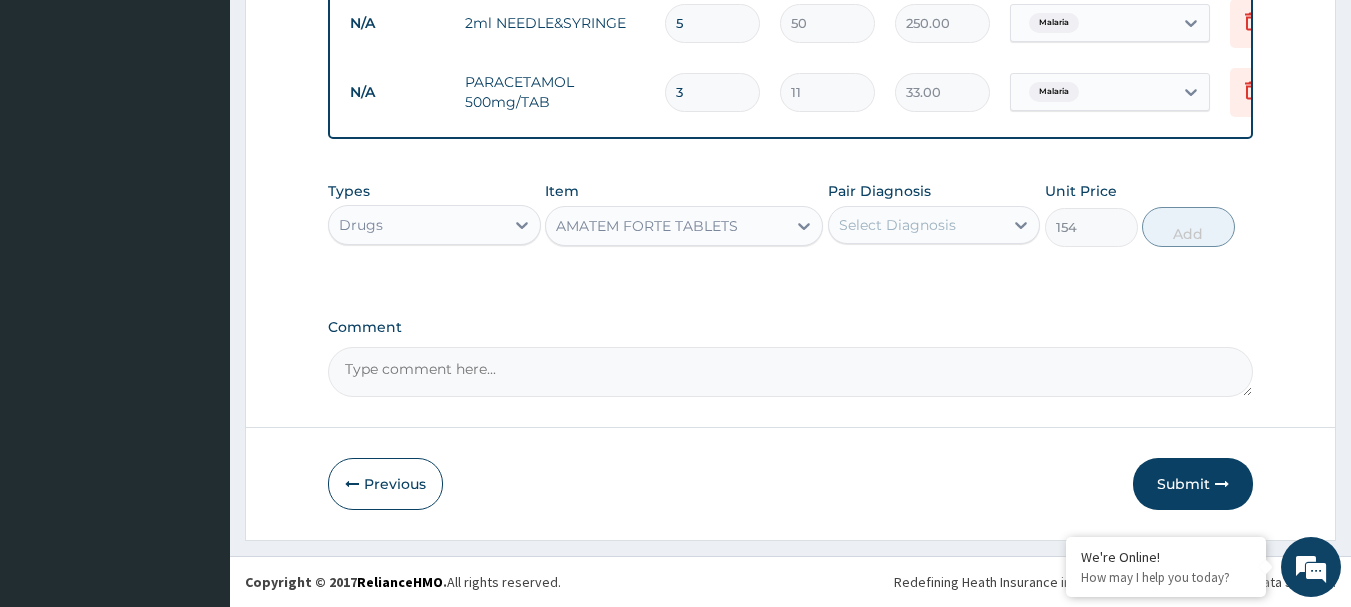 type 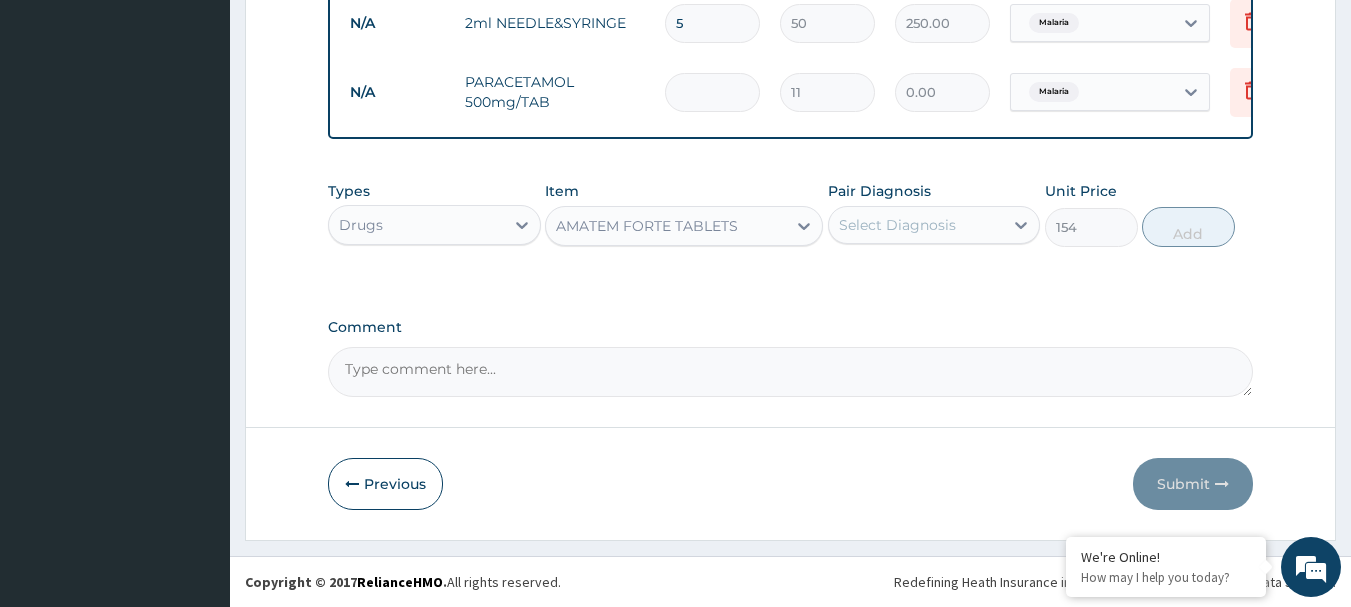 type on "1" 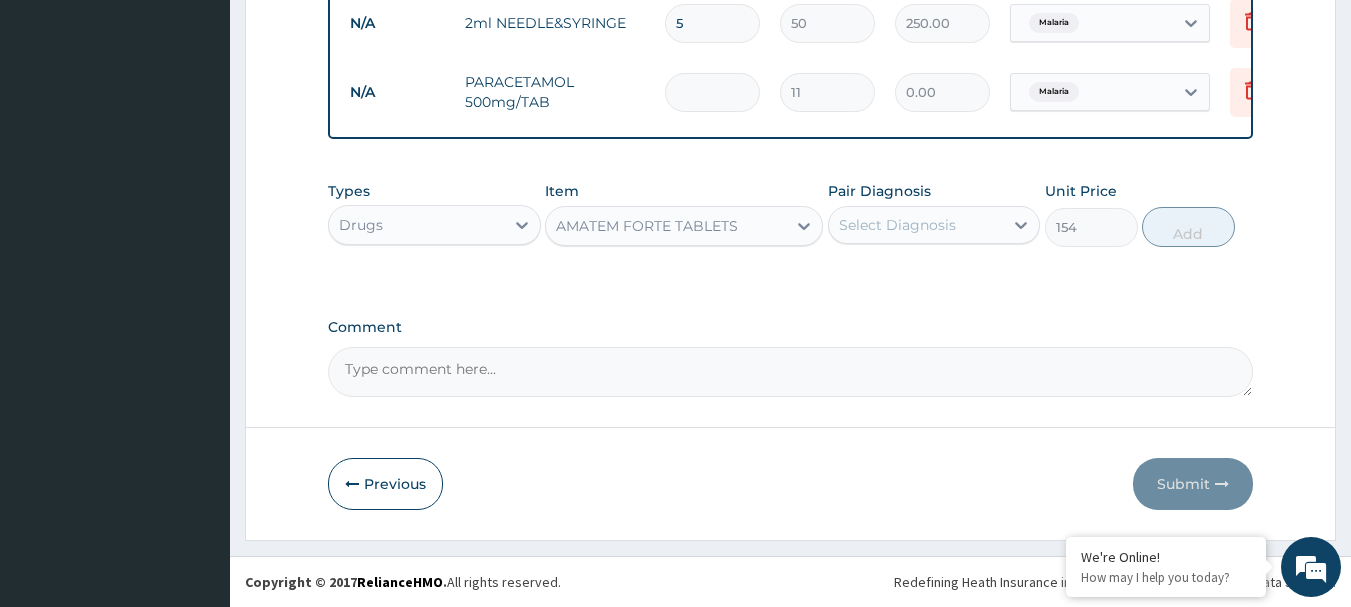 type on "11.00" 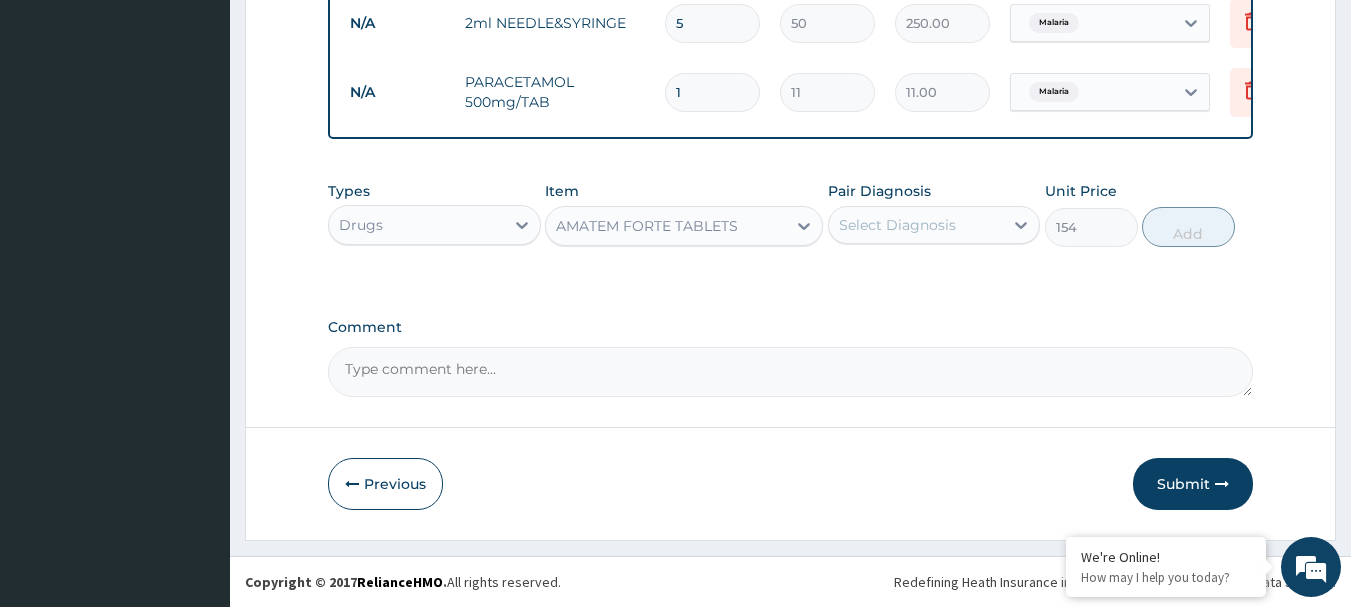 type on "12" 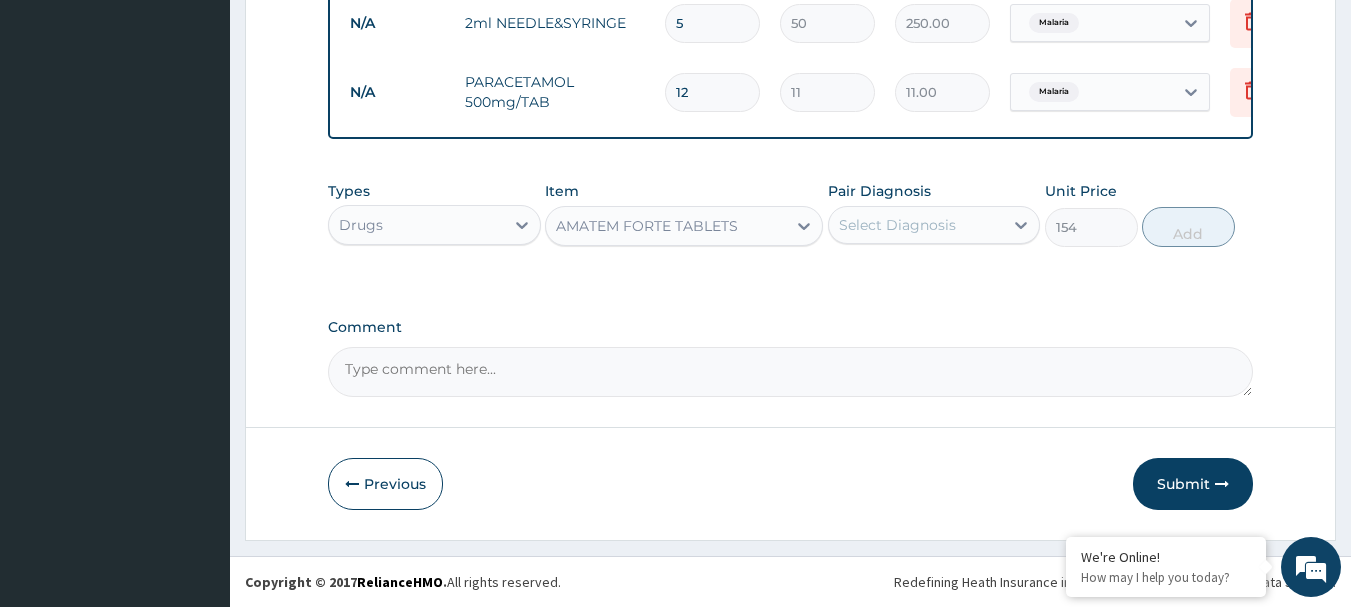 type on "132.00" 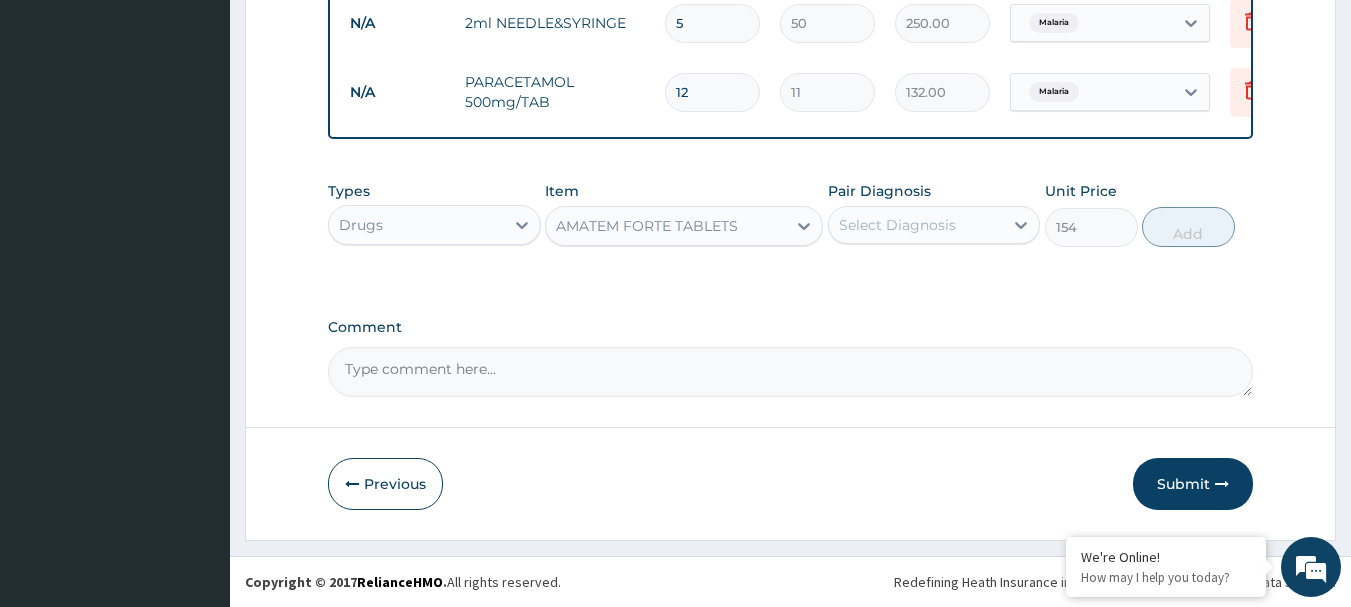 scroll, scrollTop: 1238, scrollLeft: 0, axis: vertical 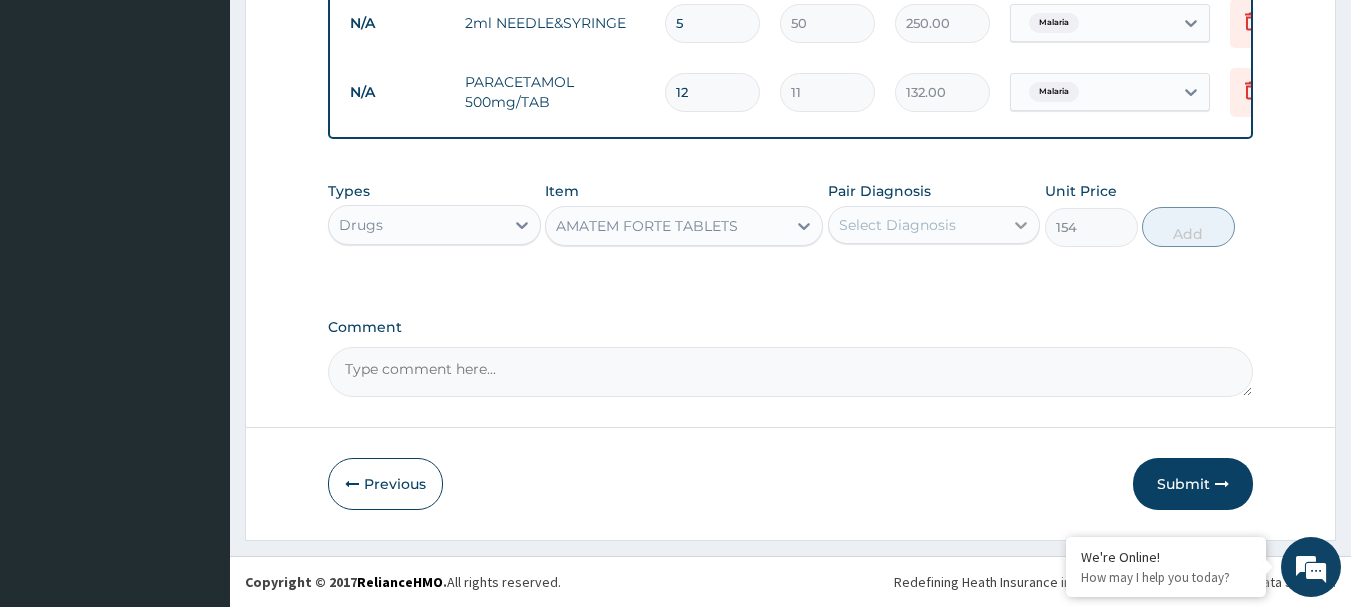 type on "12" 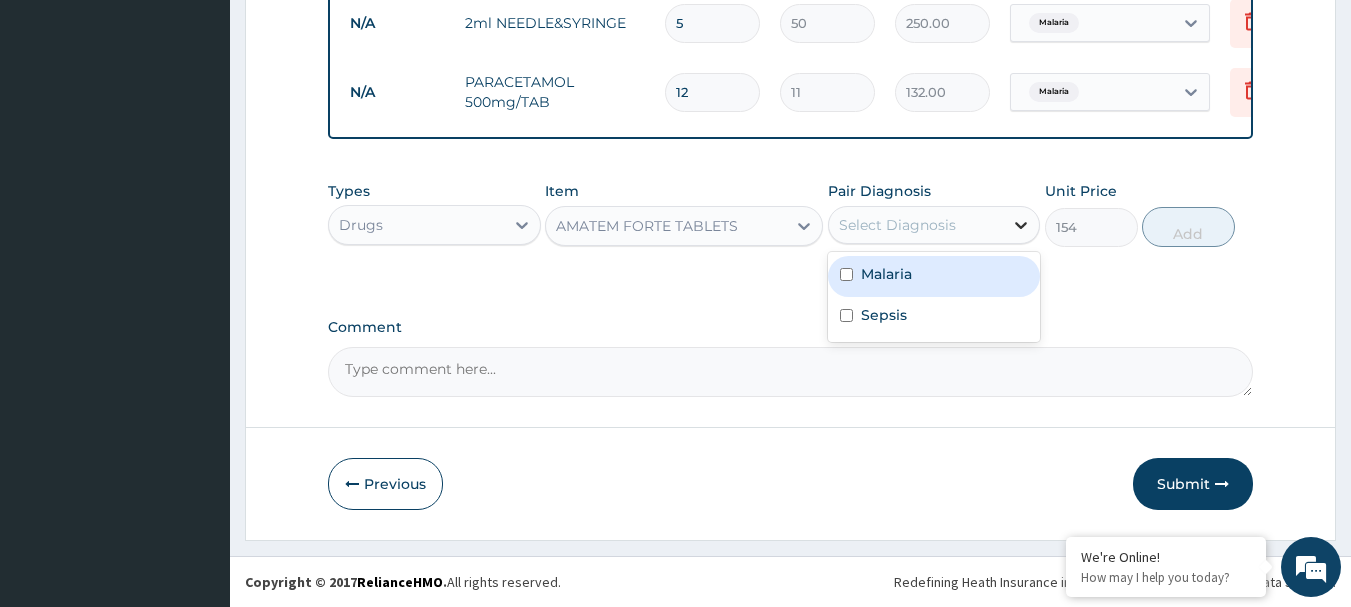 click 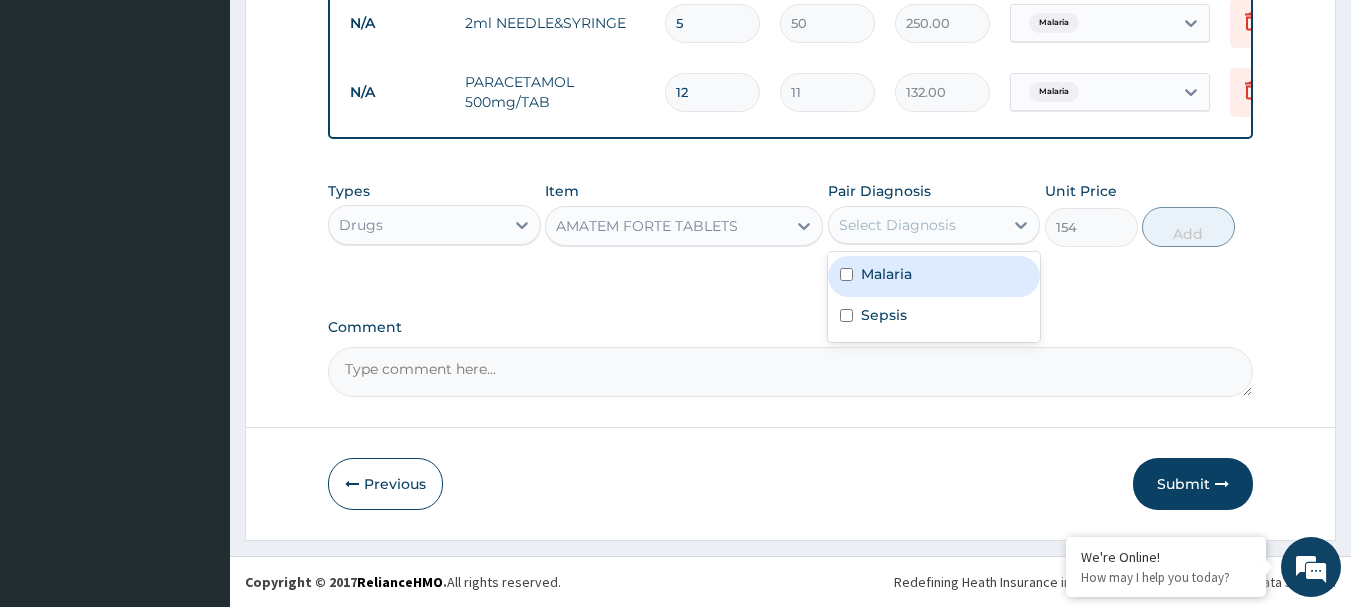 click on "Malaria" at bounding box center (934, 276) 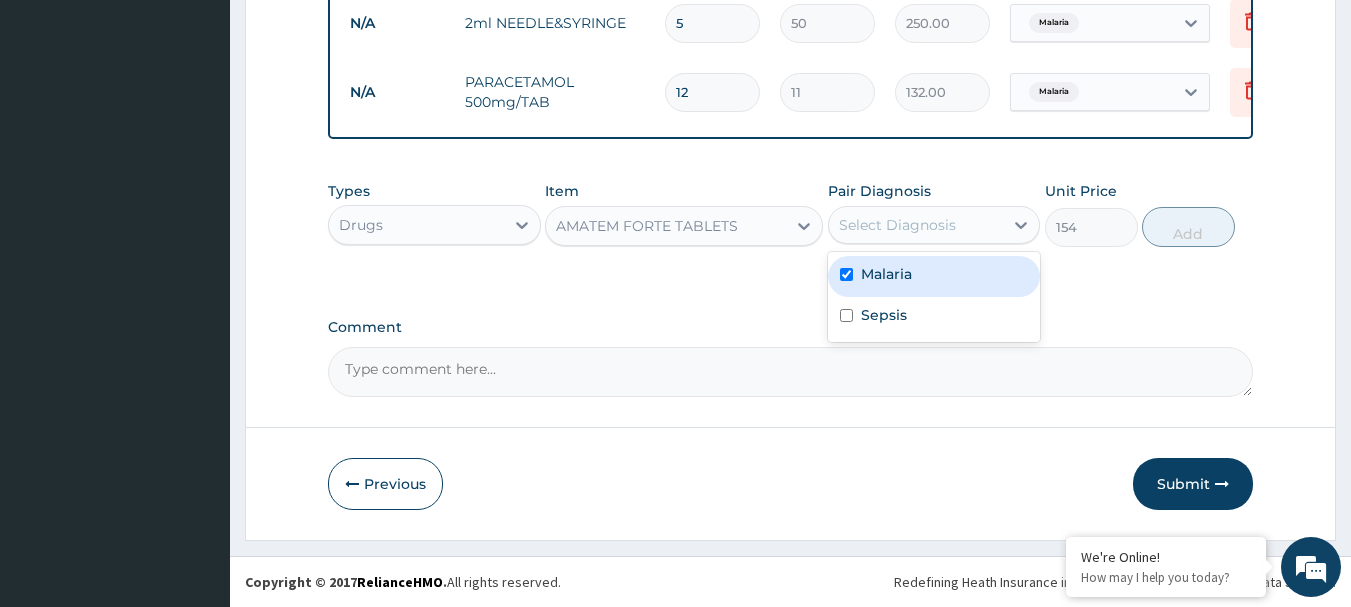 checkbox on "true" 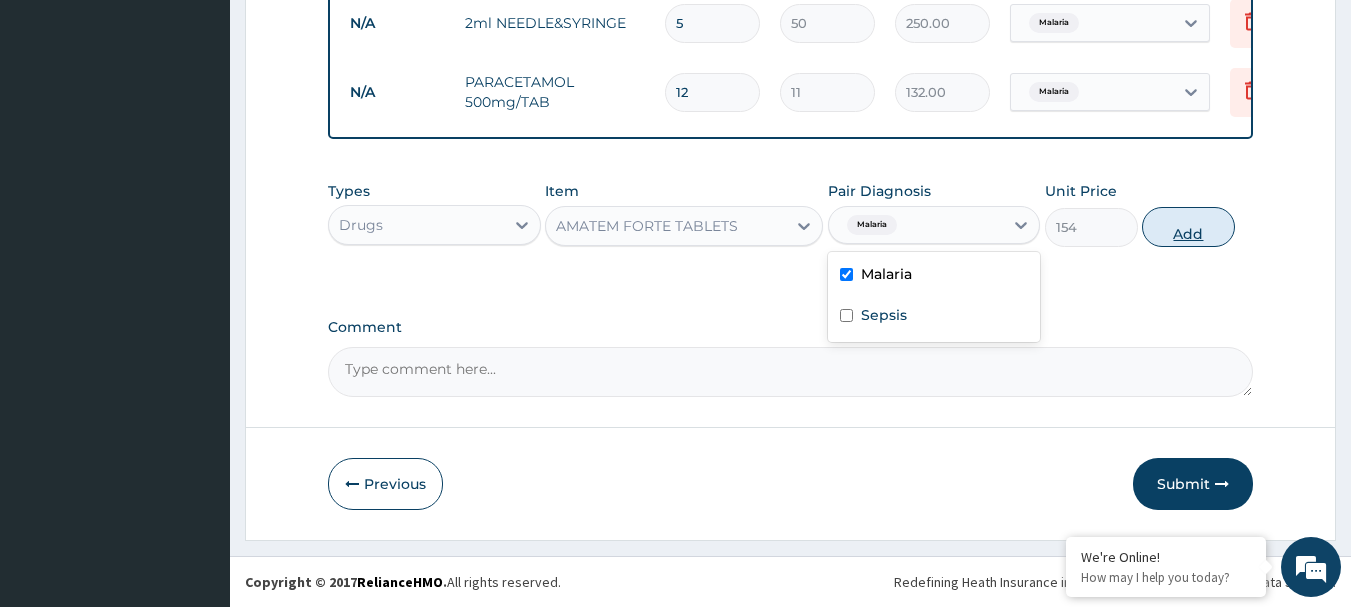 click on "Add" at bounding box center [1188, 227] 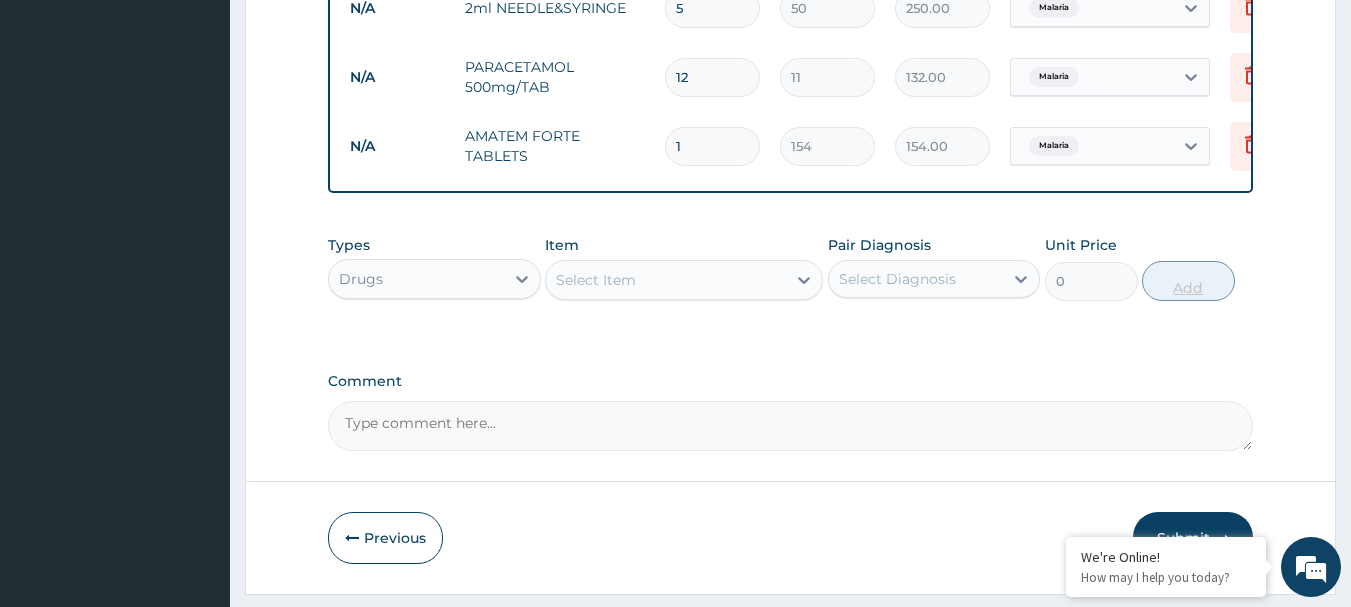 type 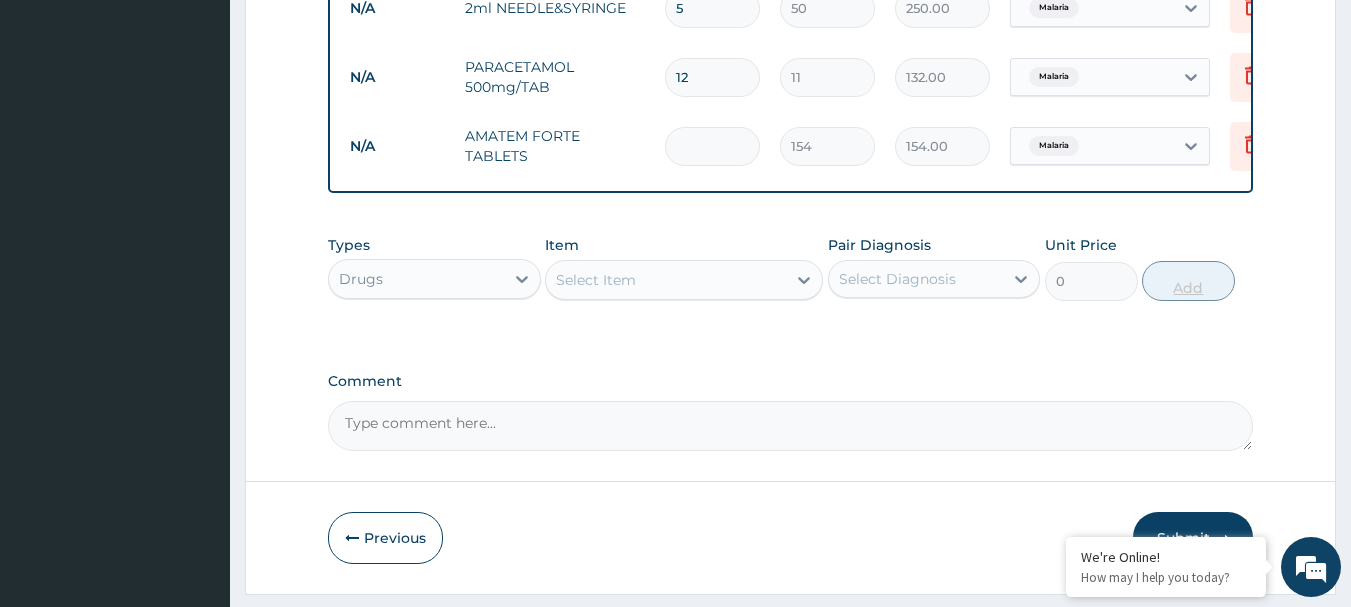 type on "0.00" 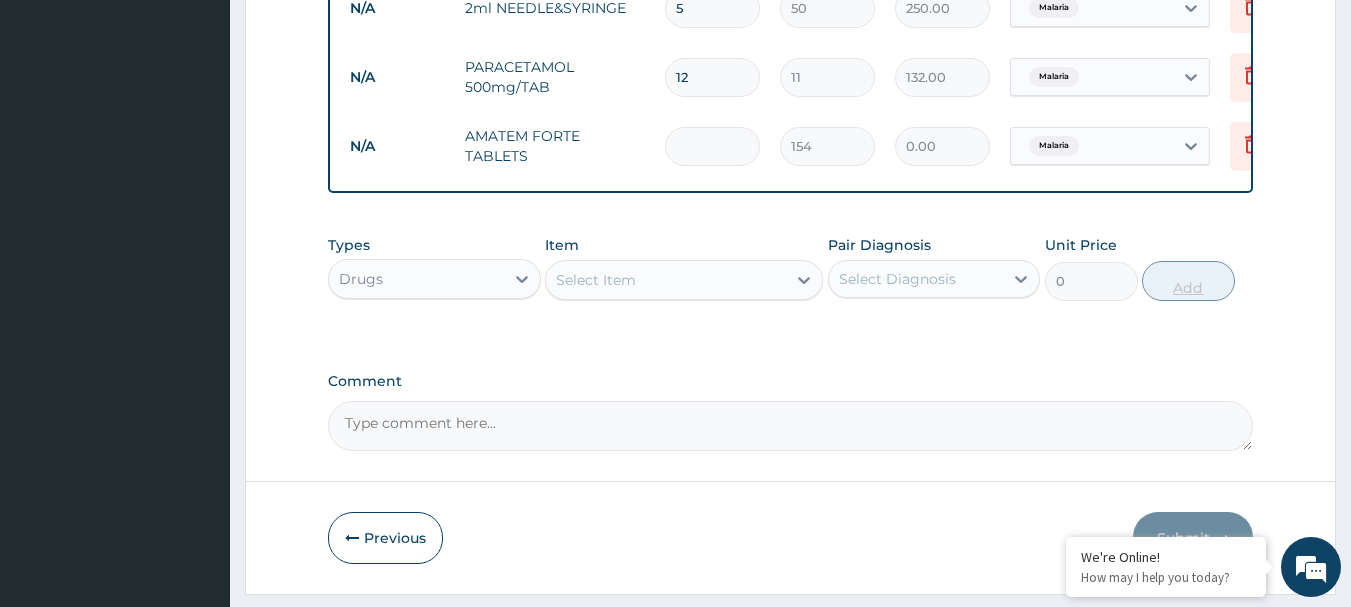 type on "6" 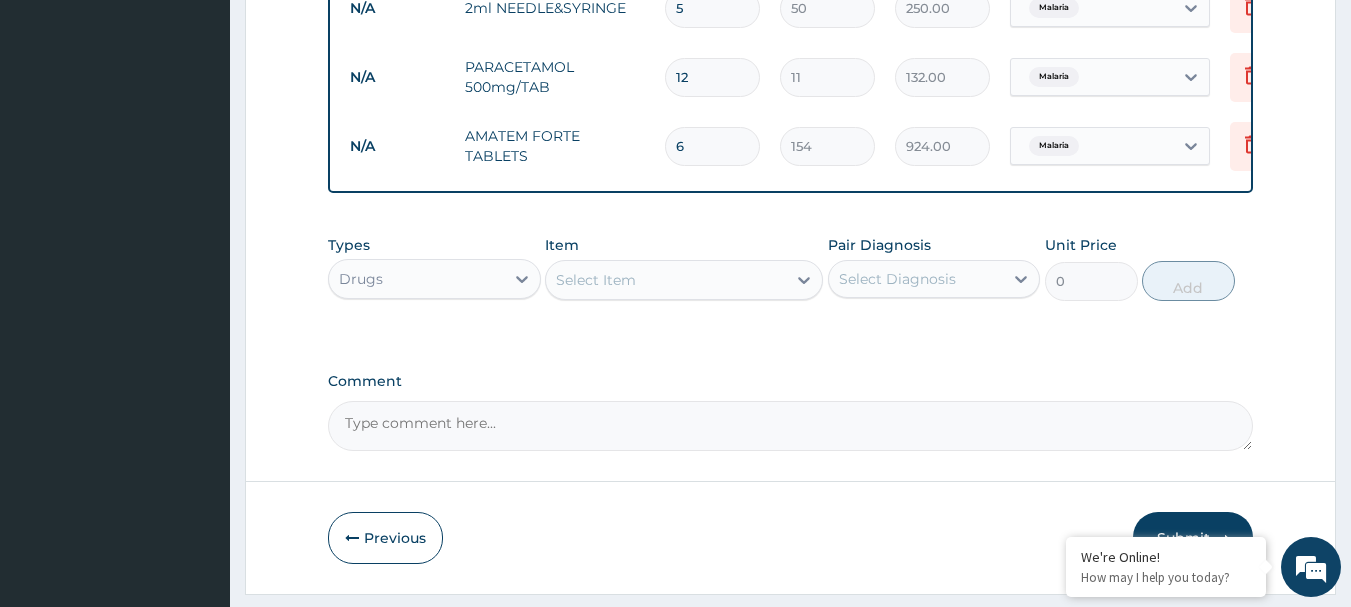 scroll, scrollTop: 0, scrollLeft: 40, axis: horizontal 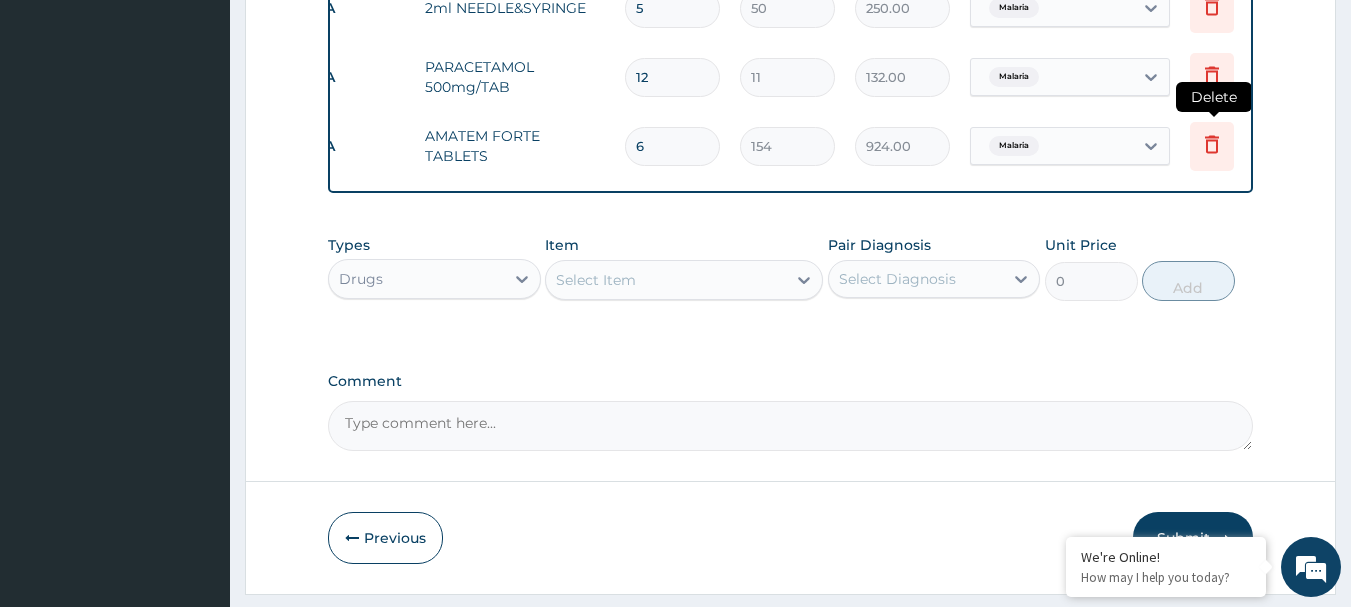 type on "6" 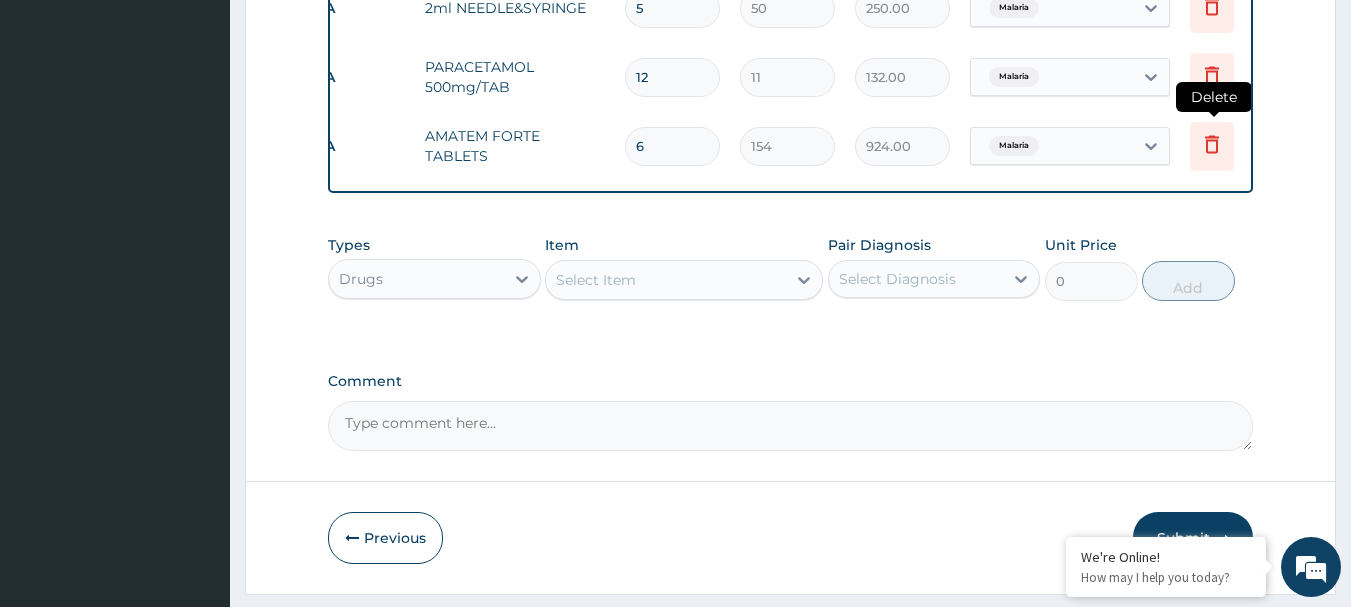 click 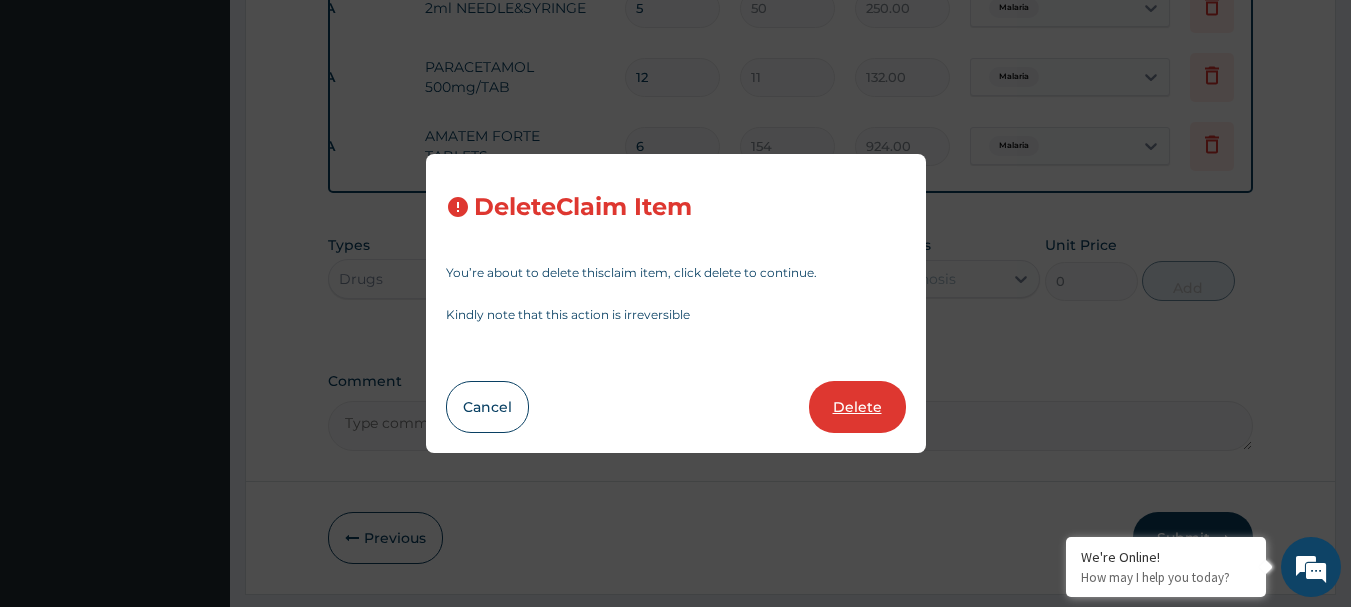 click on "Delete" at bounding box center (857, 407) 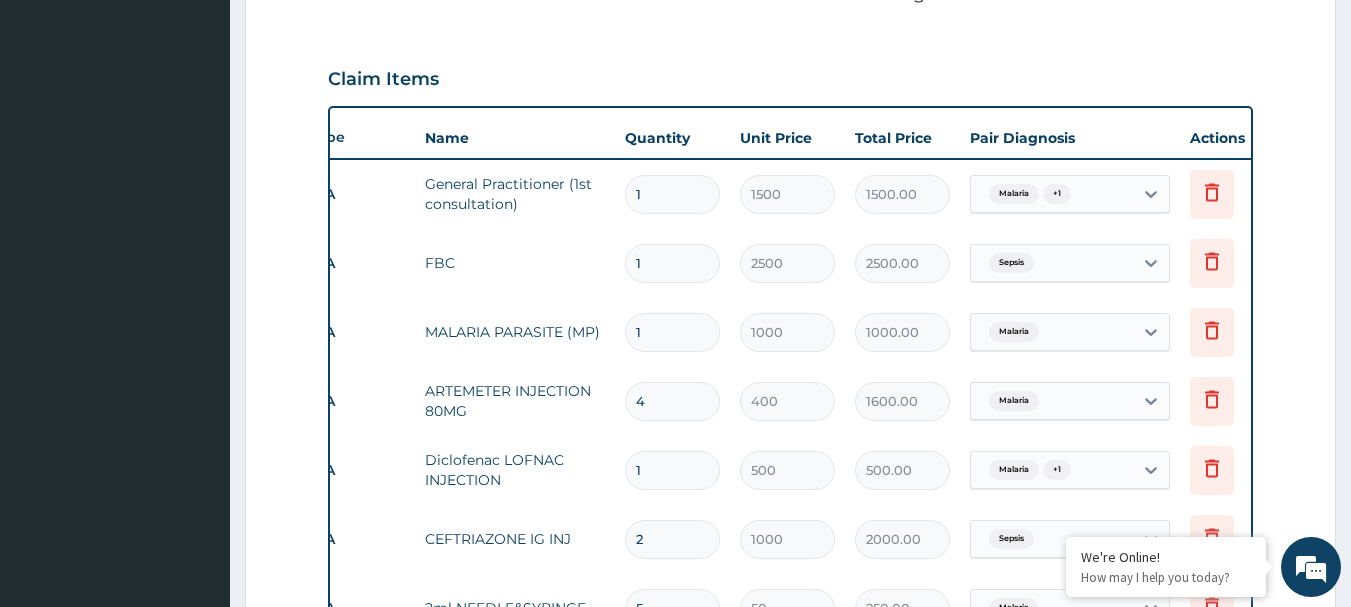 scroll, scrollTop: 1169, scrollLeft: 0, axis: vertical 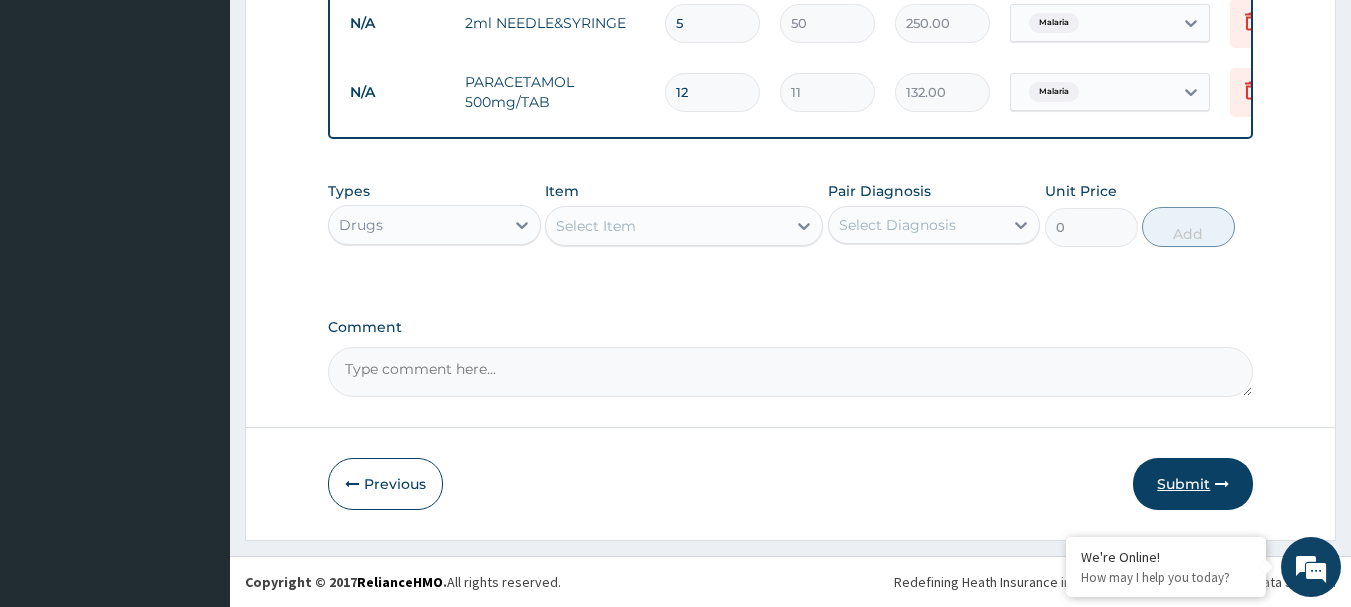 click on "Submit" at bounding box center [1193, 484] 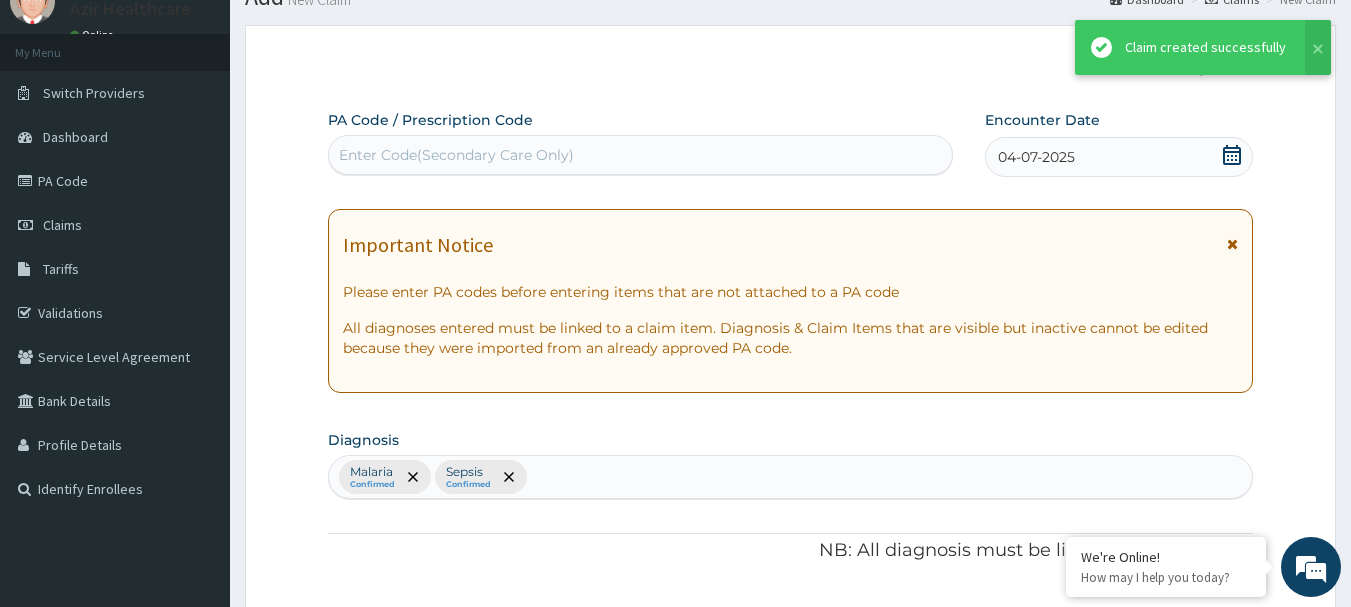 scroll, scrollTop: 1238, scrollLeft: 0, axis: vertical 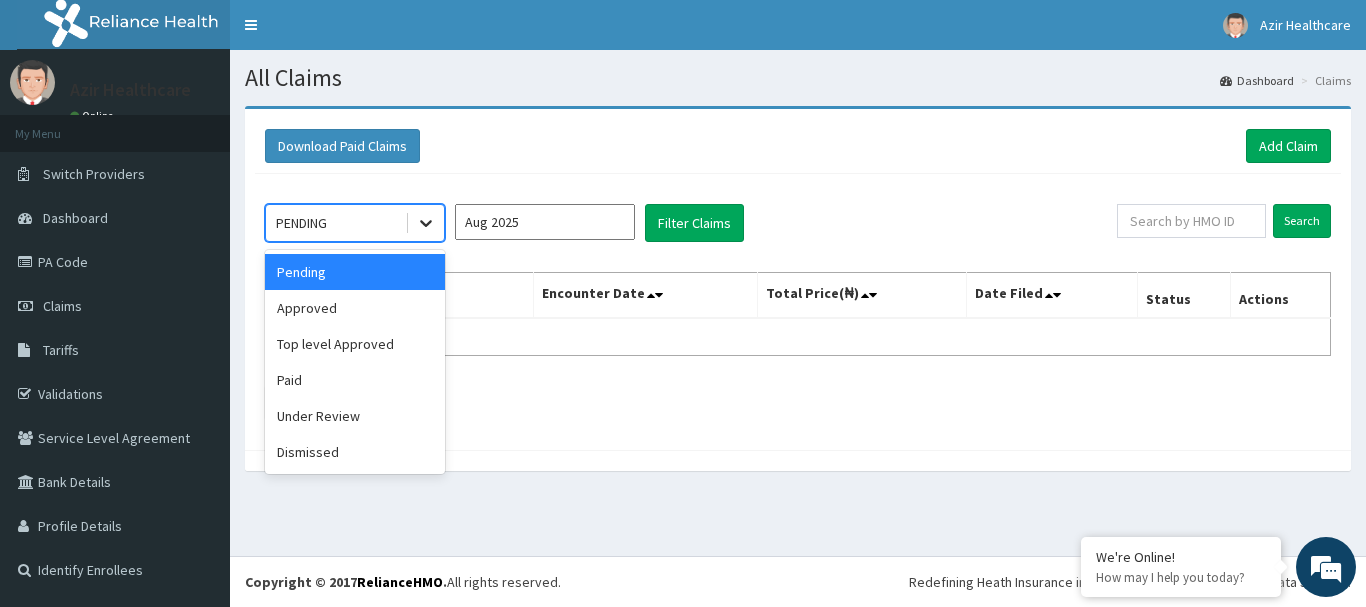 click at bounding box center (426, 223) 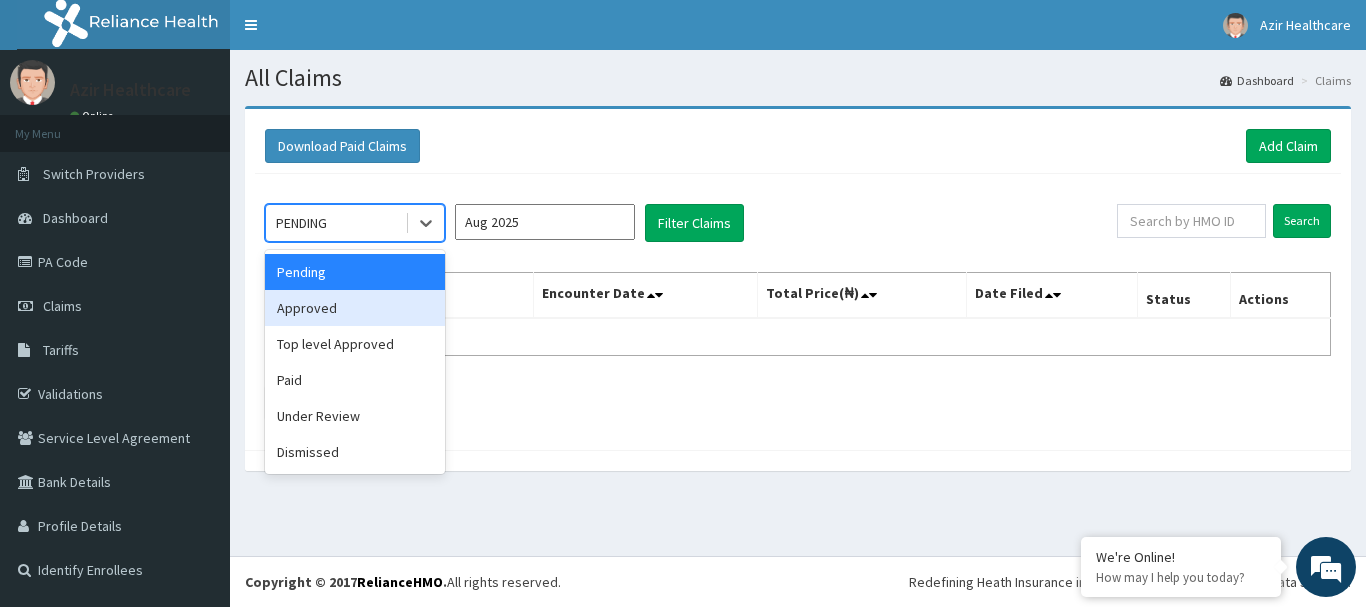 drag, startPoint x: 357, startPoint y: 327, endPoint x: 355, endPoint y: 308, distance: 19.104973 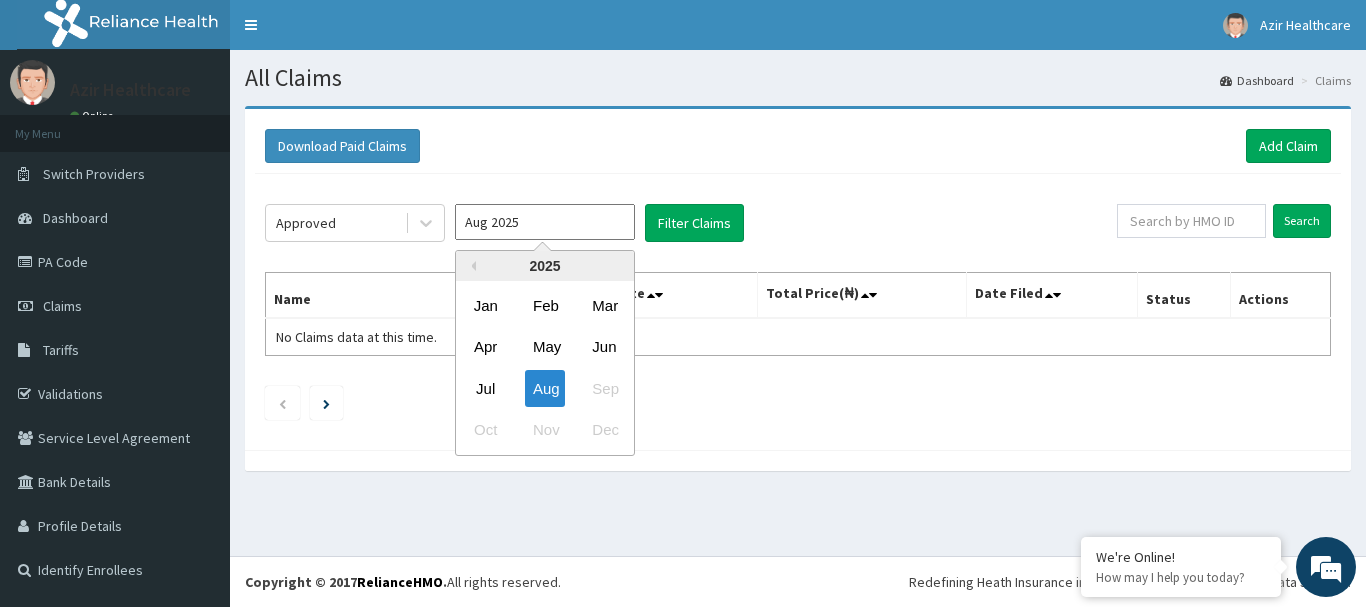 click on "Aug 2025" at bounding box center [545, 222] 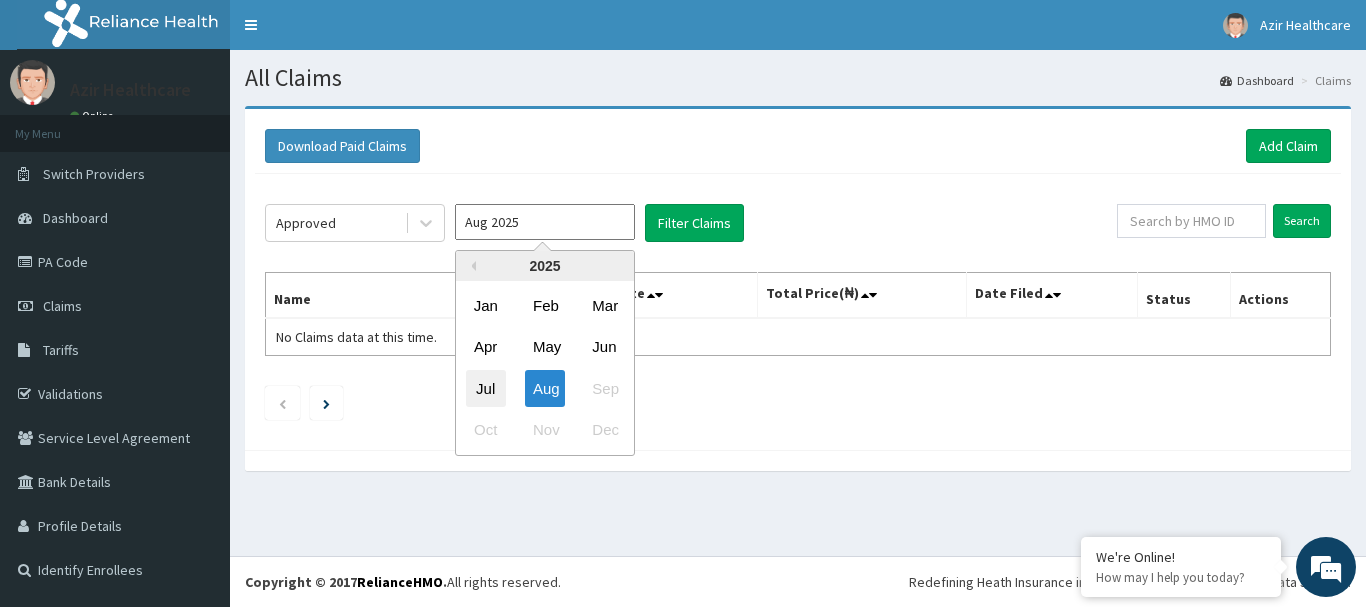 click on "Jul" at bounding box center [486, 388] 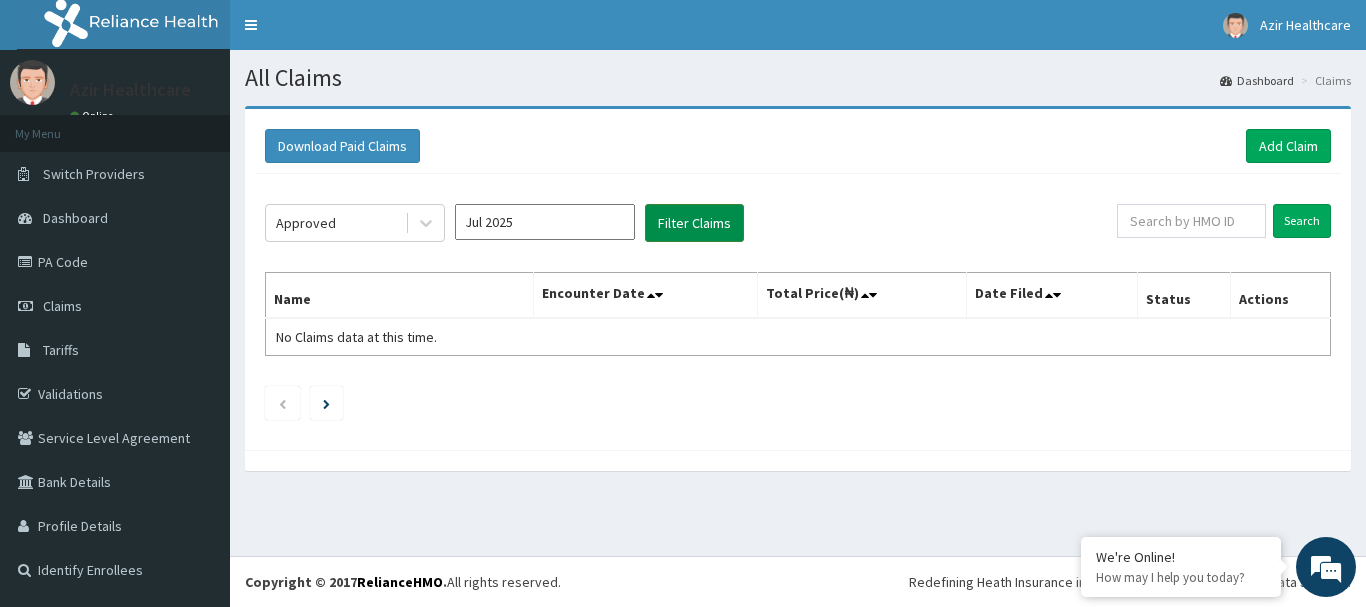 click on "Filter Claims" at bounding box center [694, 223] 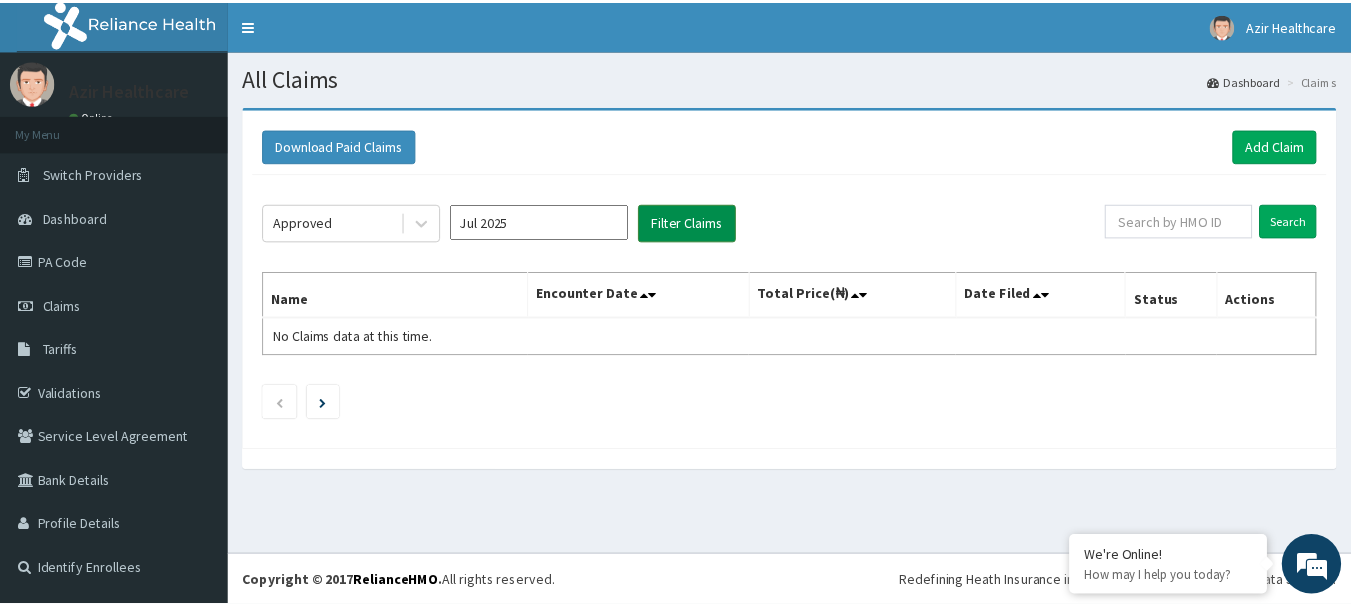 scroll, scrollTop: 0, scrollLeft: 0, axis: both 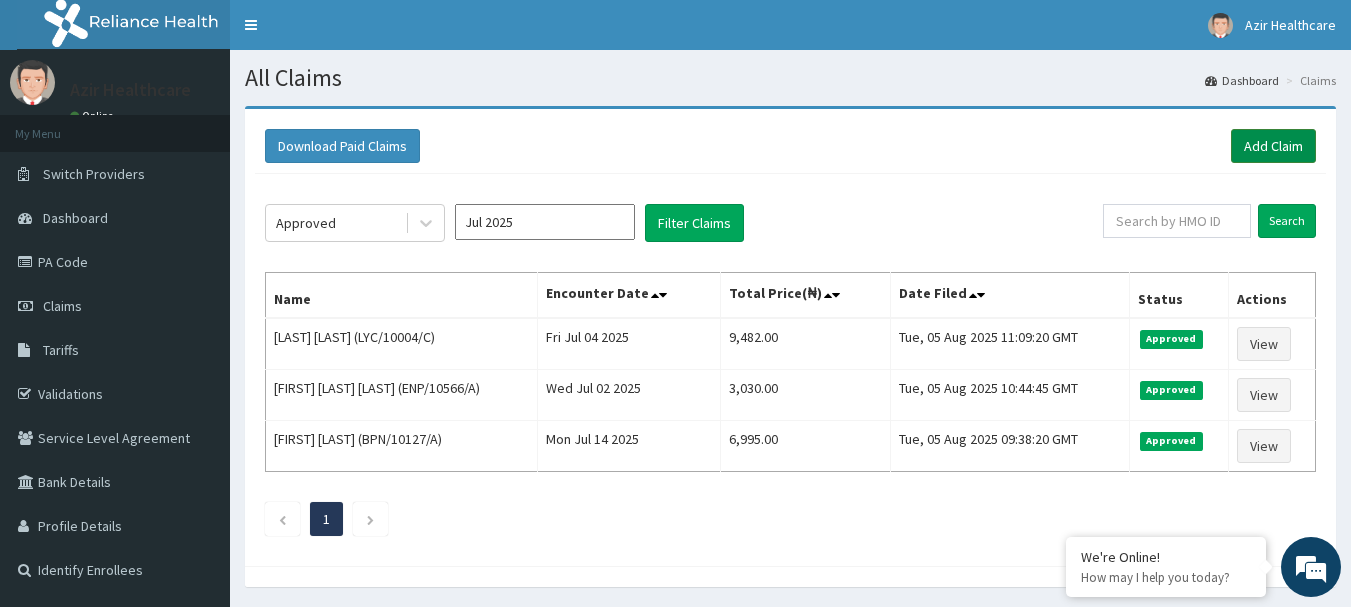 click on "Add Claim" at bounding box center (1273, 146) 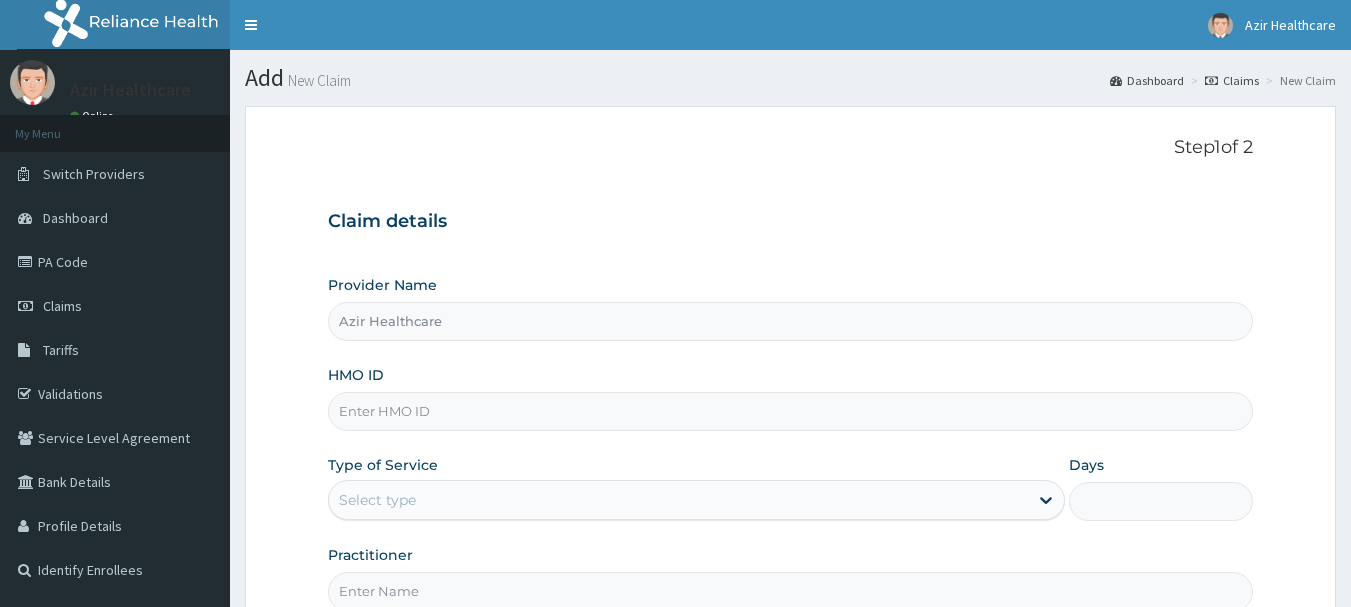 scroll, scrollTop: 0, scrollLeft: 0, axis: both 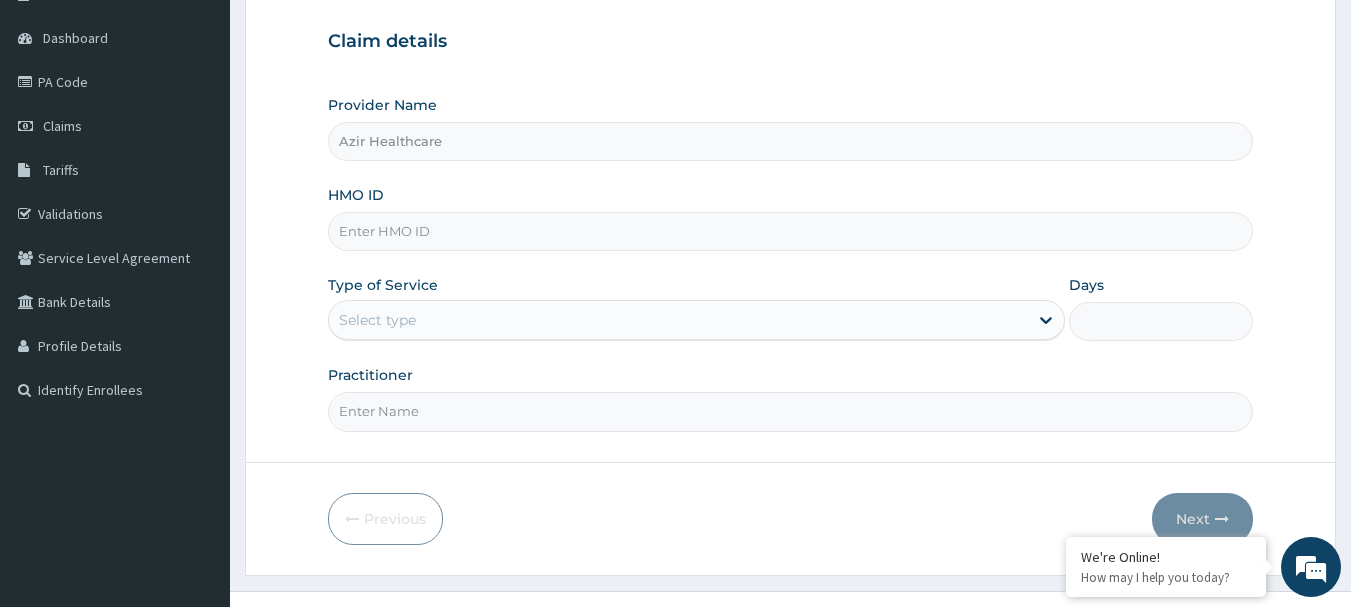 click on "R EL
Toggle navigation
Azir Healthcare Azir Healthcare - [EMAIL] Member since  October 24, 2021 at 4:57:34 AM   Profile Sign out" at bounding box center [675, 231] 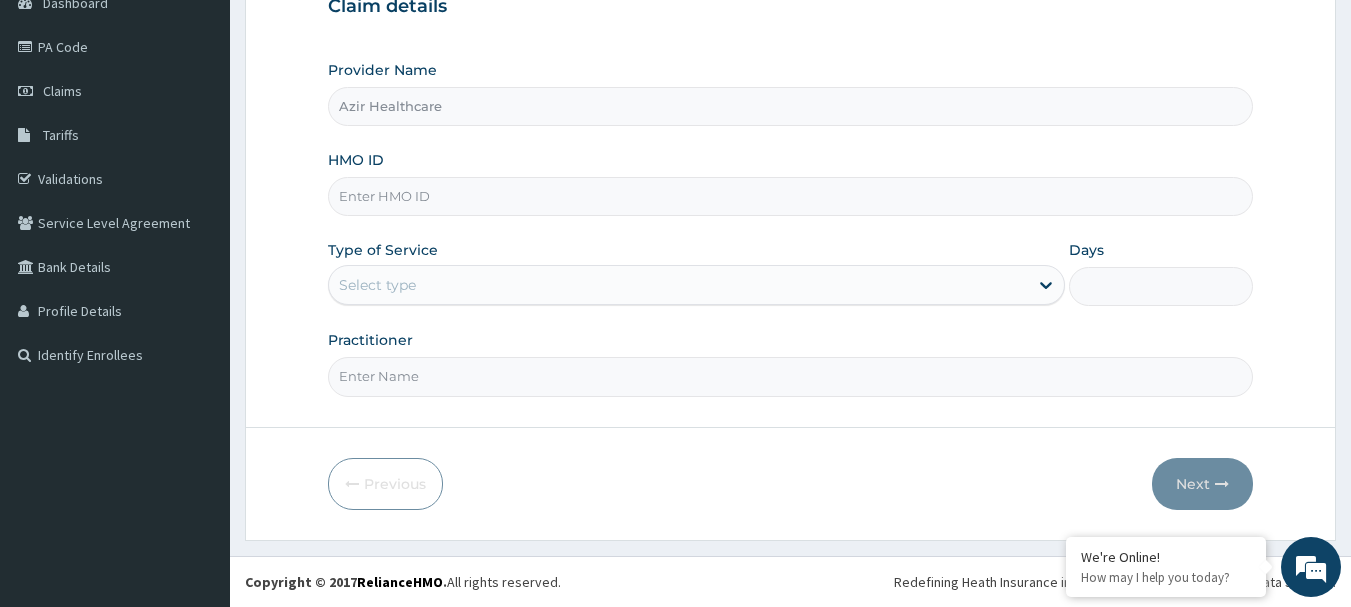 click on "HMO ID" at bounding box center (791, 196) 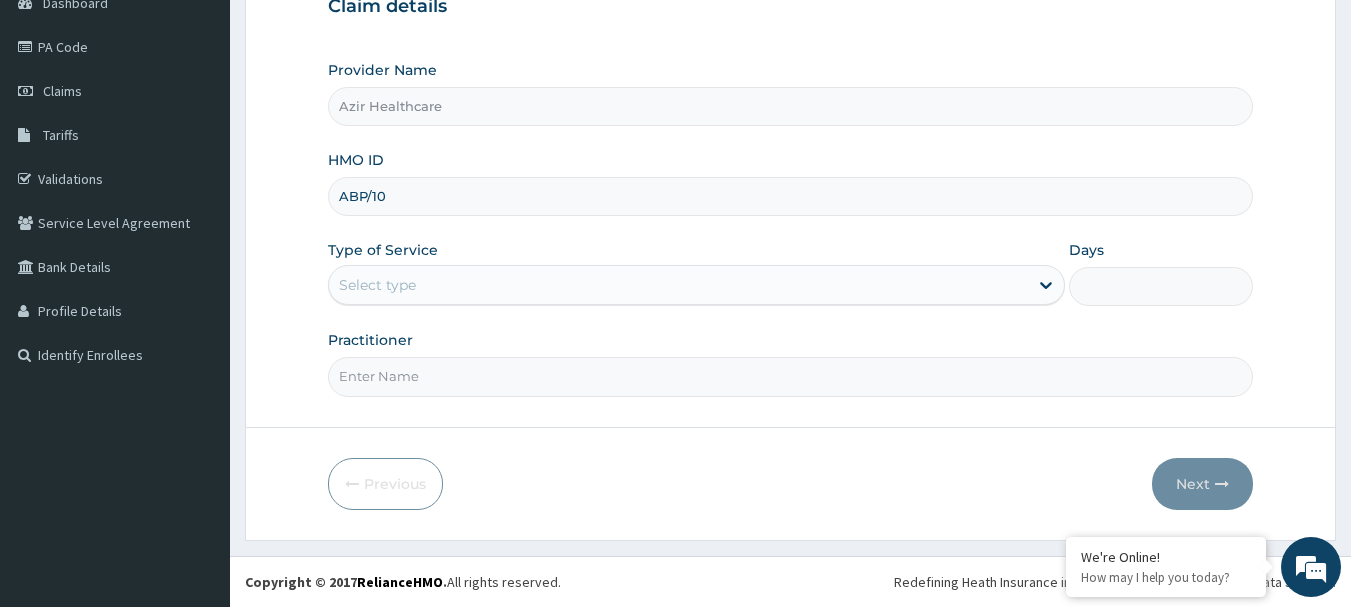 scroll, scrollTop: 0, scrollLeft: 0, axis: both 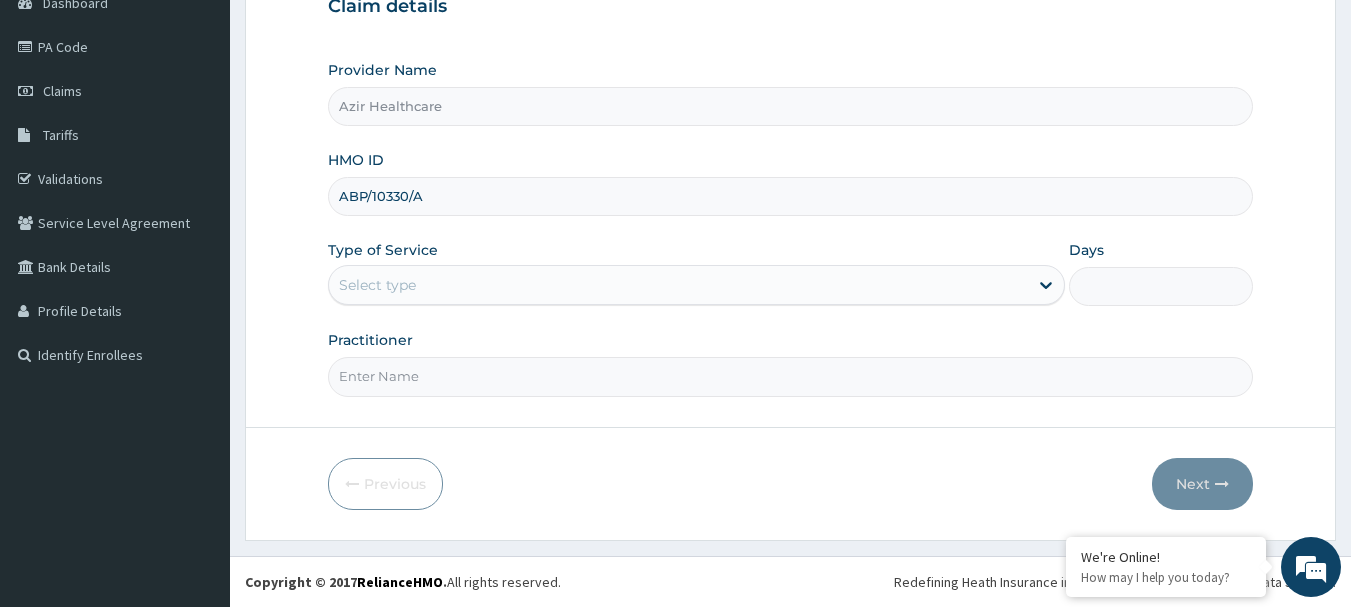 type on "ABP/10330/A" 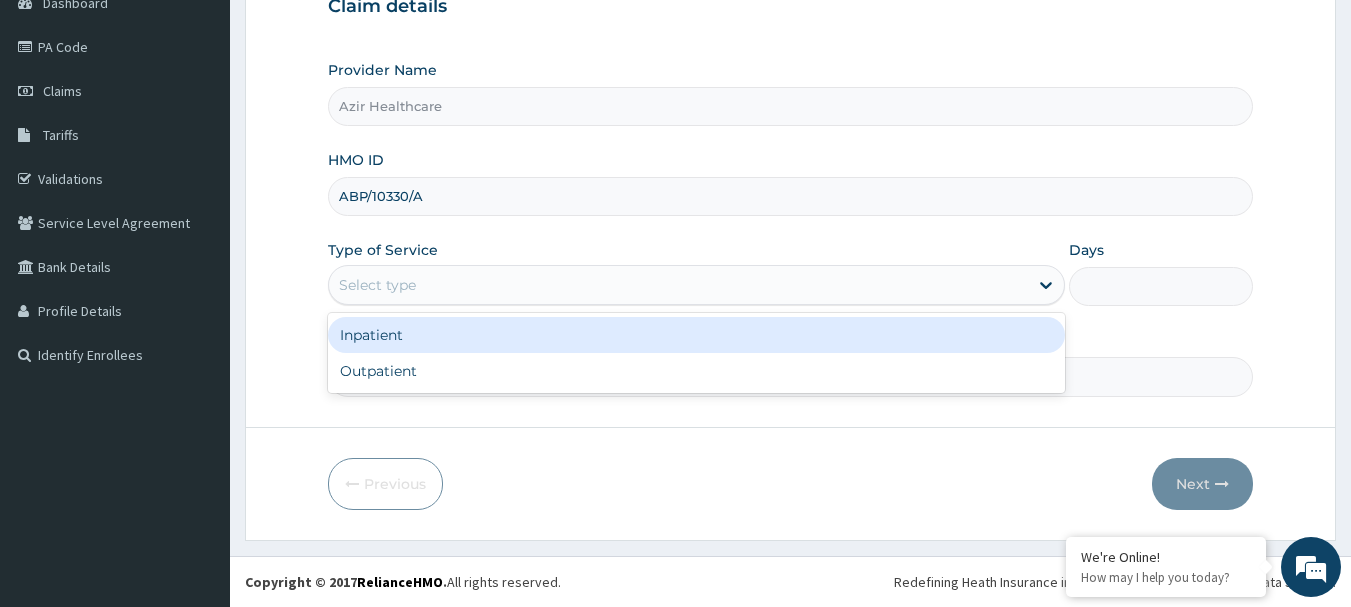 click on "Select type" at bounding box center [678, 285] 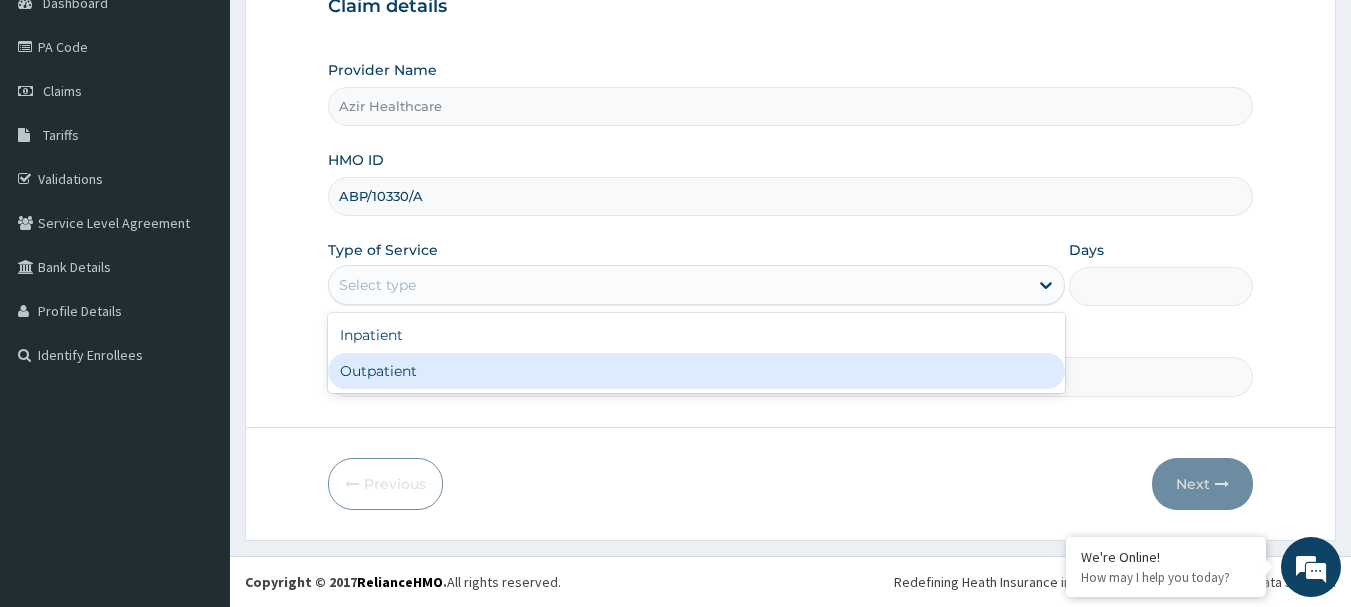 click on "Outpatient" at bounding box center [696, 371] 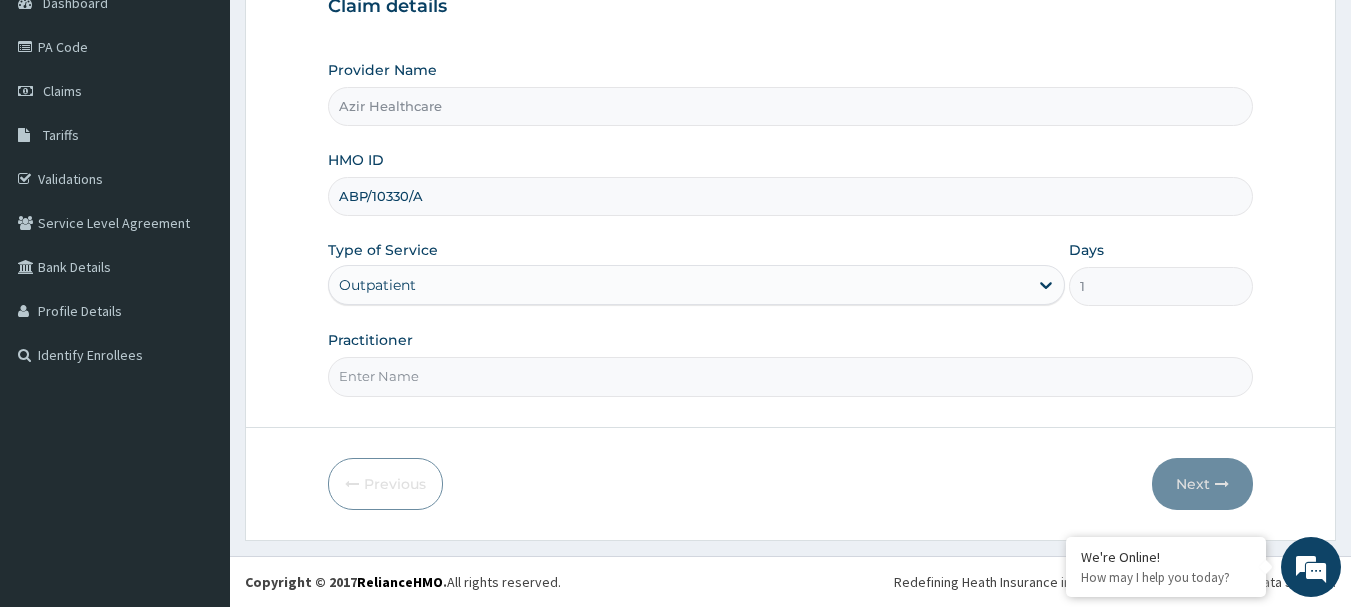 click on "Practitioner" at bounding box center (791, 376) 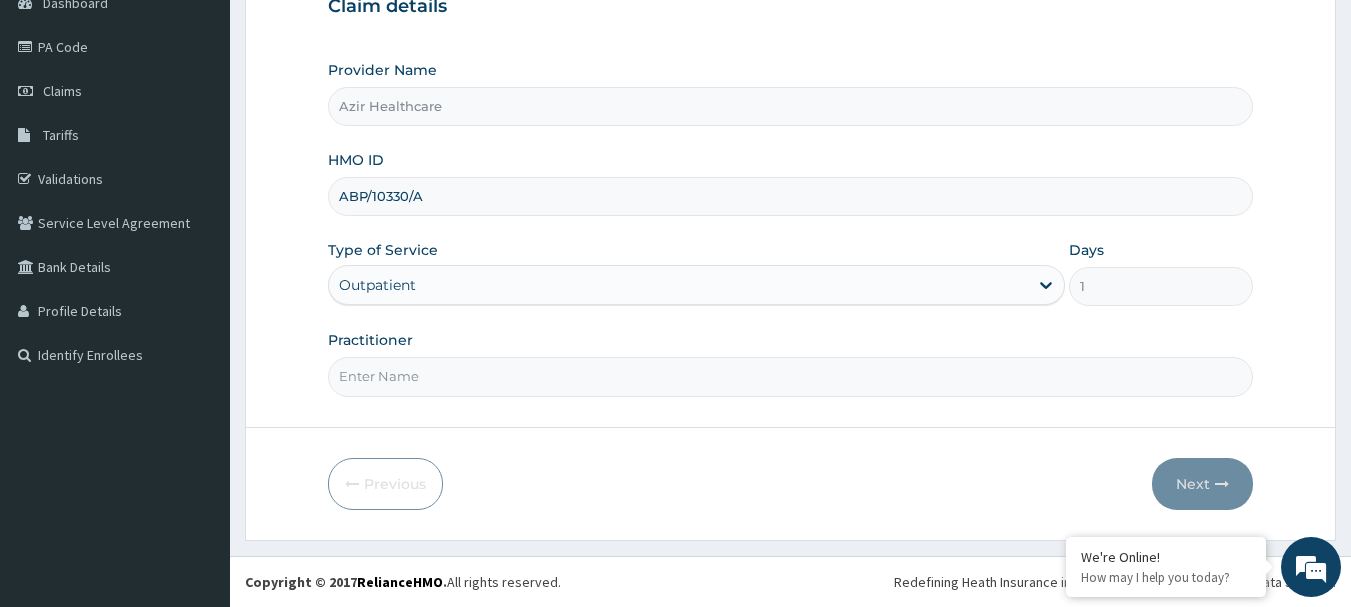 type on "DR ADELEYE" 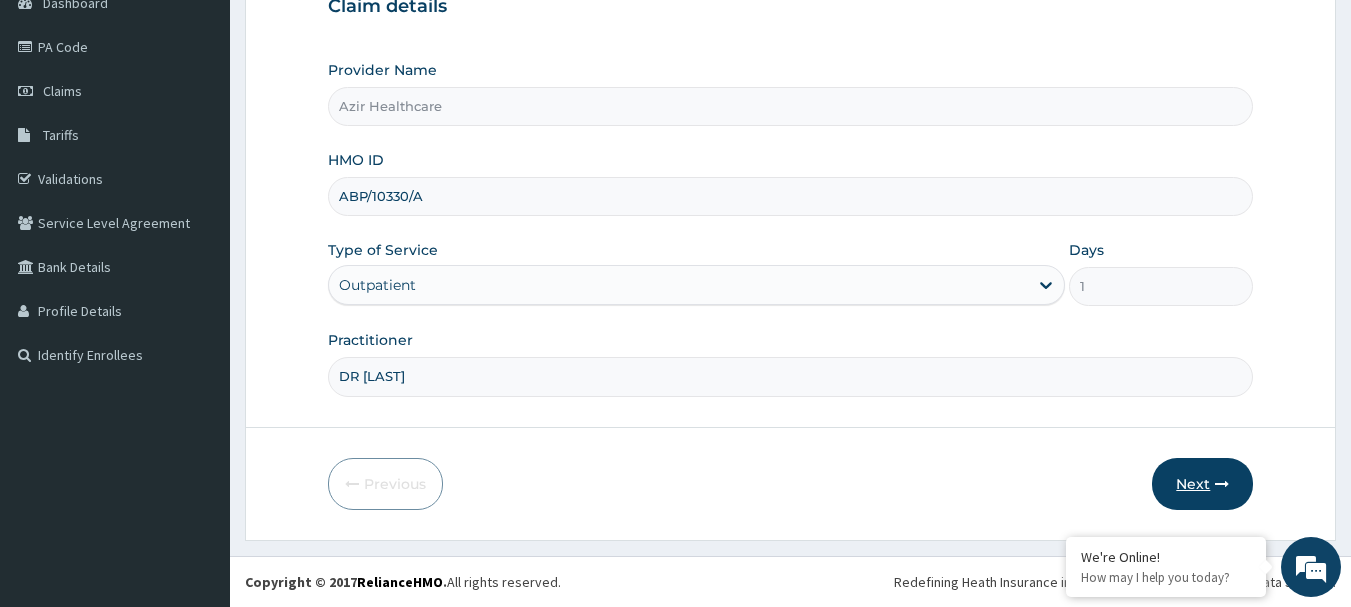 click on "Next" at bounding box center (1202, 484) 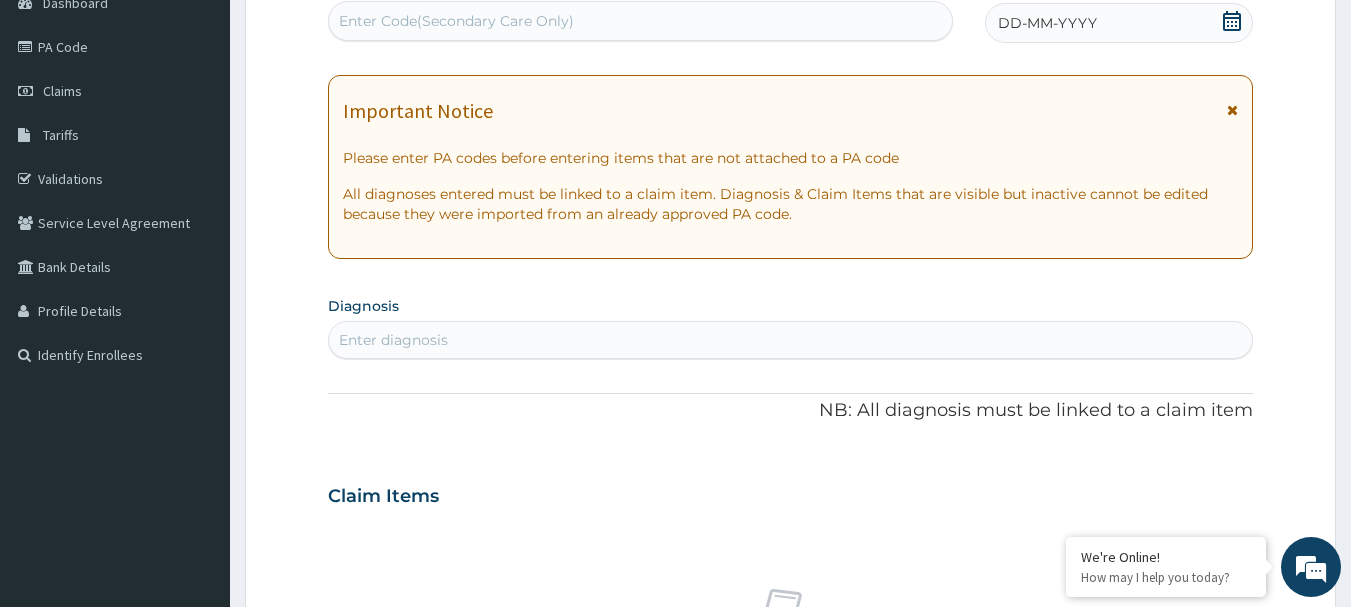 click 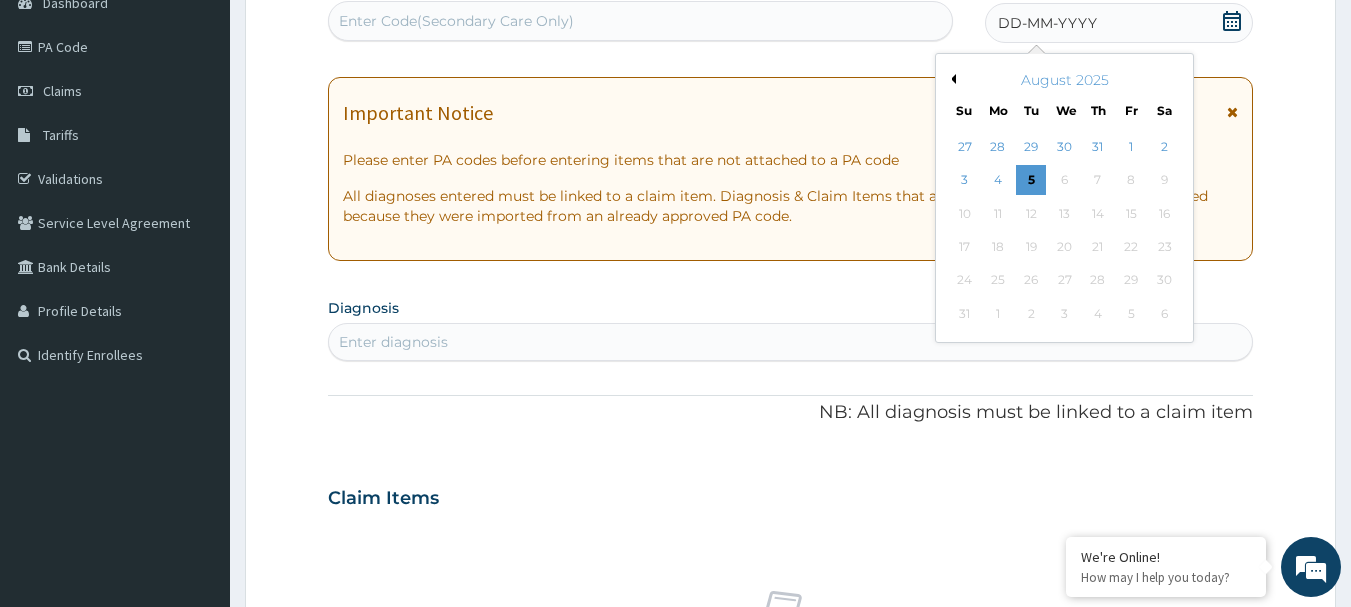 click on "Previous Month" at bounding box center [951, 79] 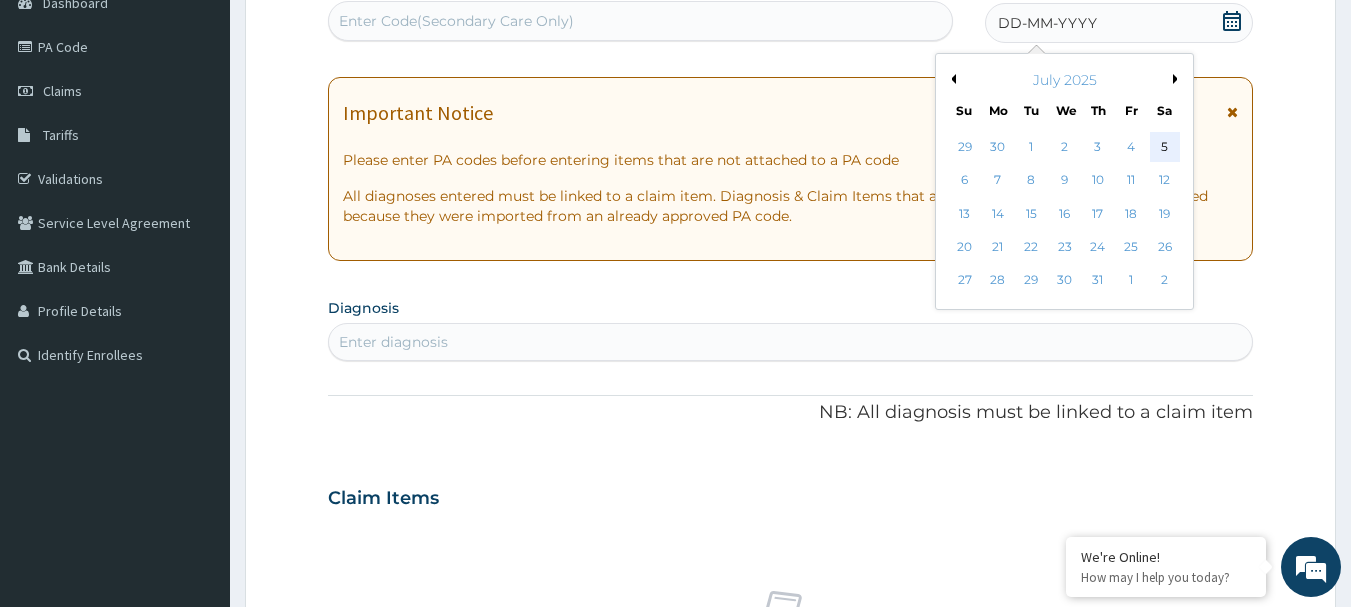 click on "5" at bounding box center [1165, 147] 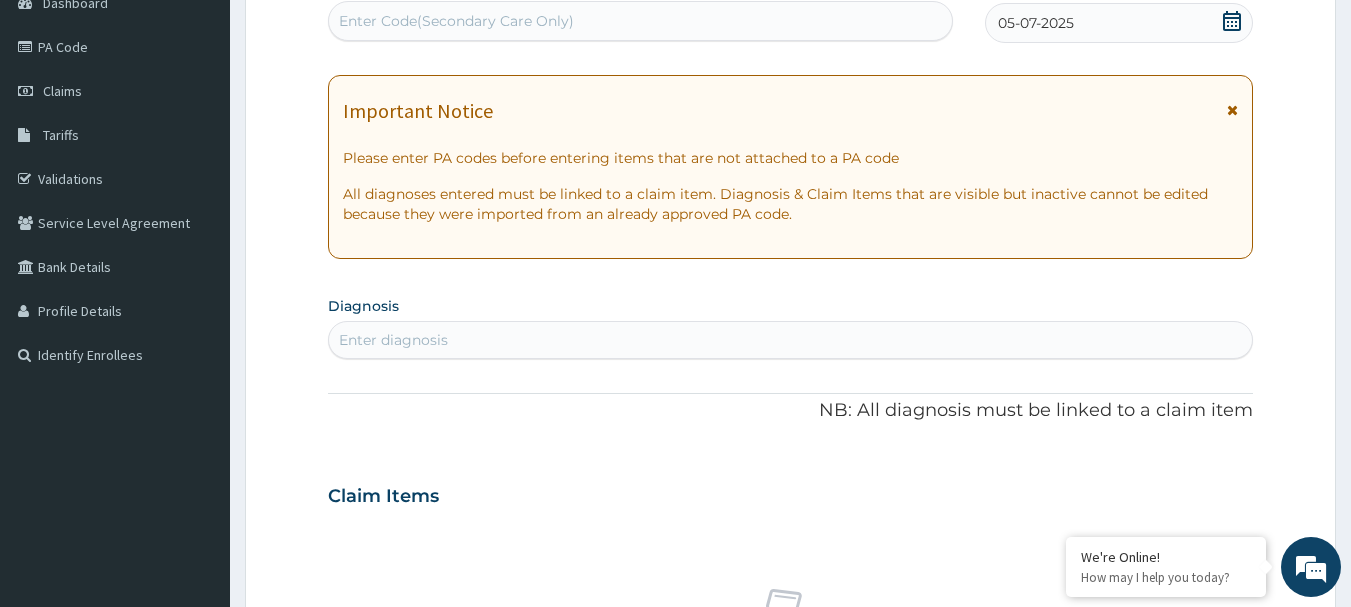 click on "Important Notice Please enter PA codes before entering items that are not attached to a PA code   All diagnoses entered must be linked to a claim item. Diagnosis & Claim Items that are visible but inactive cannot be edited because they were imported from an already approved PA code." at bounding box center (791, 167) 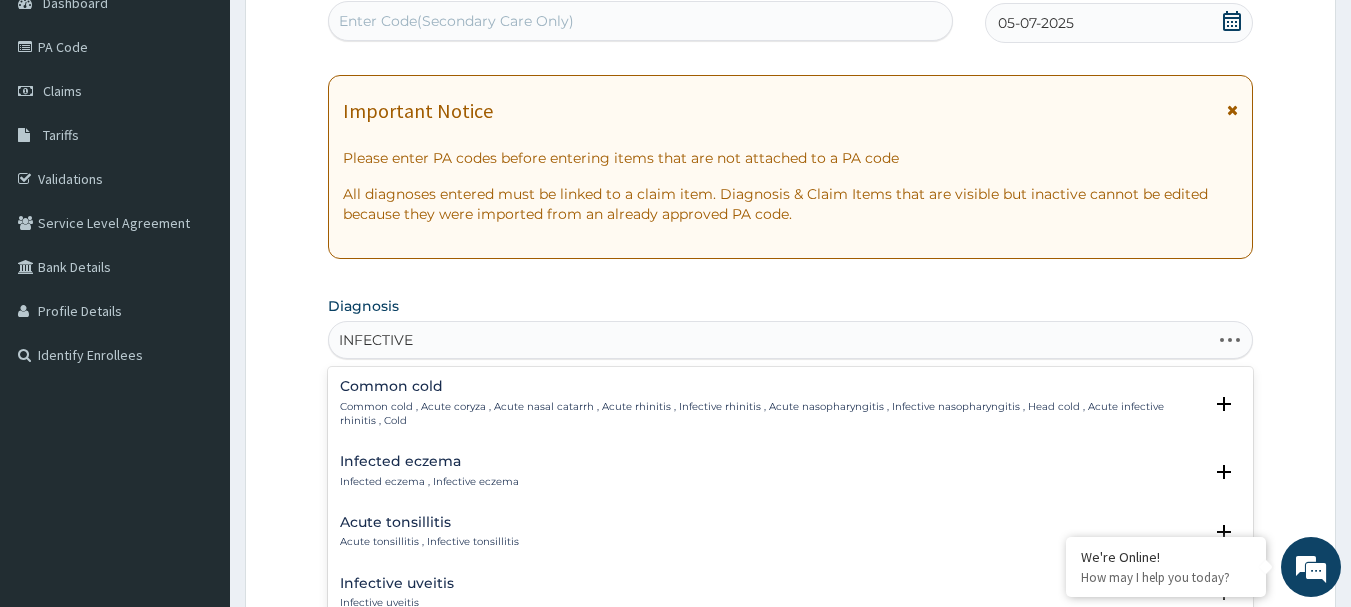 type on "INFECTIVE" 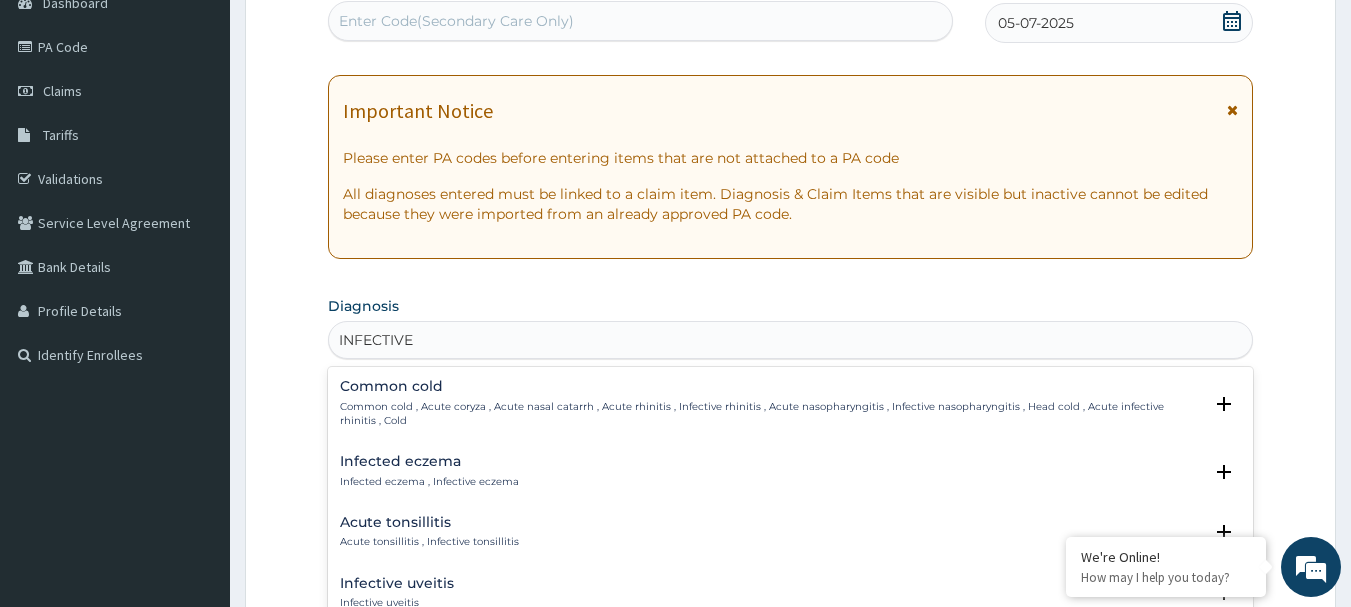 click on "Common cold , Acute coryza , Acute nasal catarrh , Acute rhinitis , Infective rhinitis , Acute nasopharyngitis , Infective nasopharyngitis , Head cold , Acute infective rhinitis , Cold" at bounding box center [771, 414] 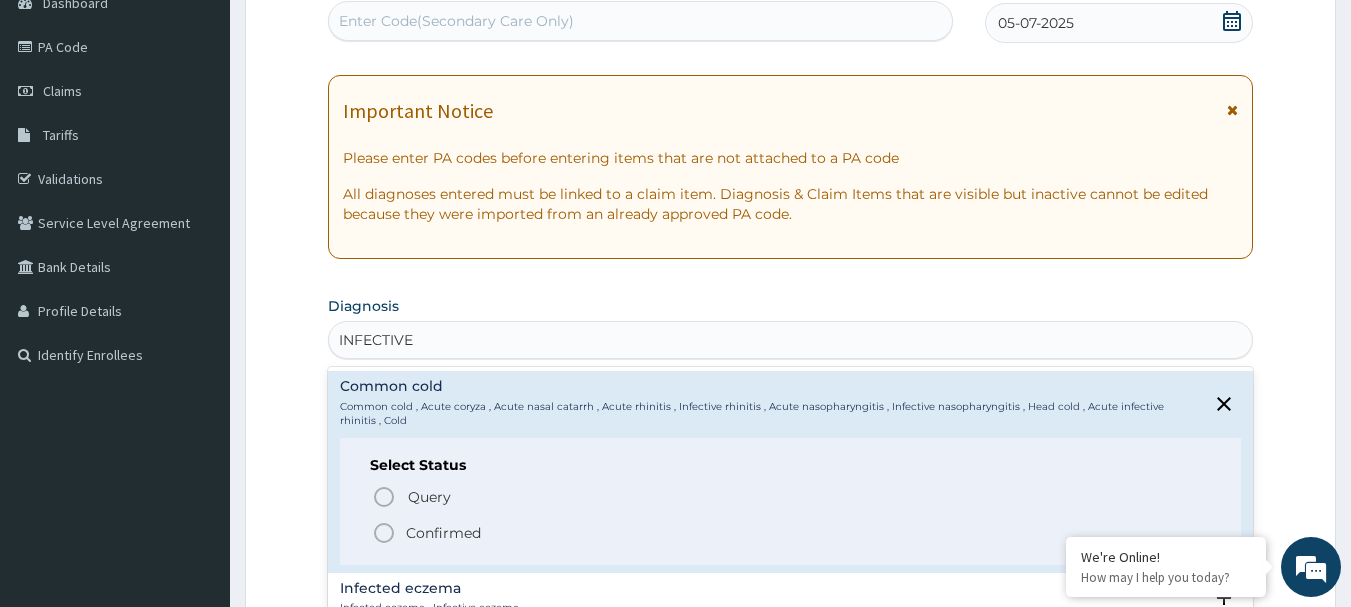click 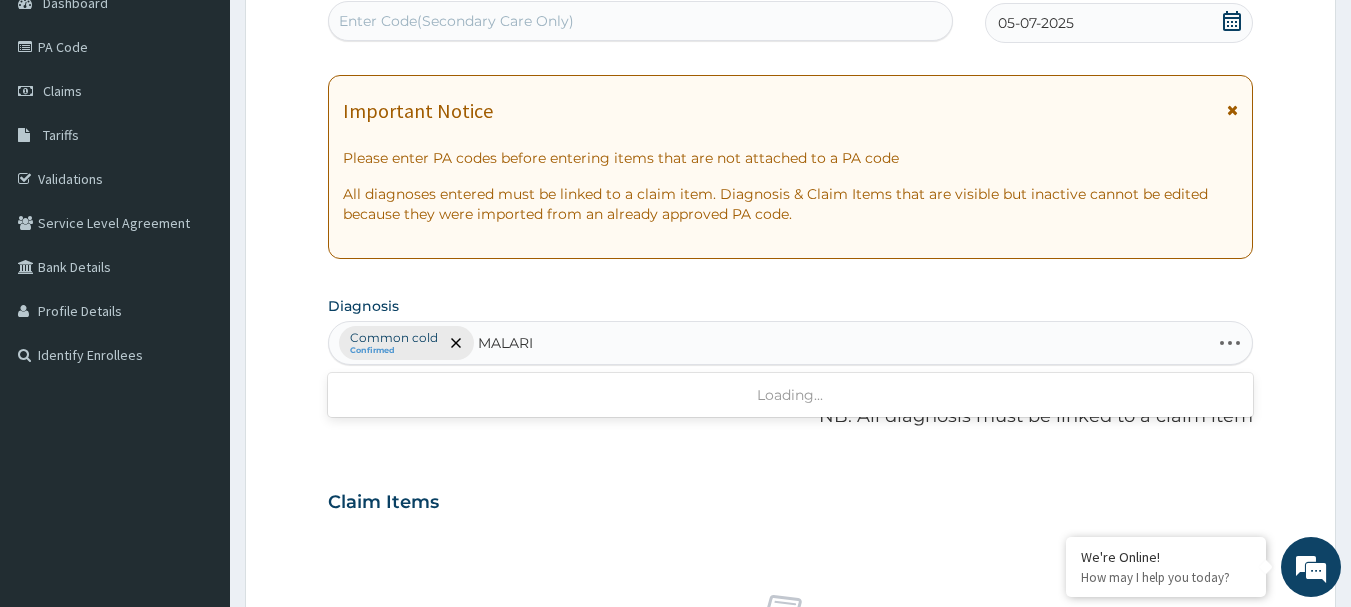 type on "MALARIA" 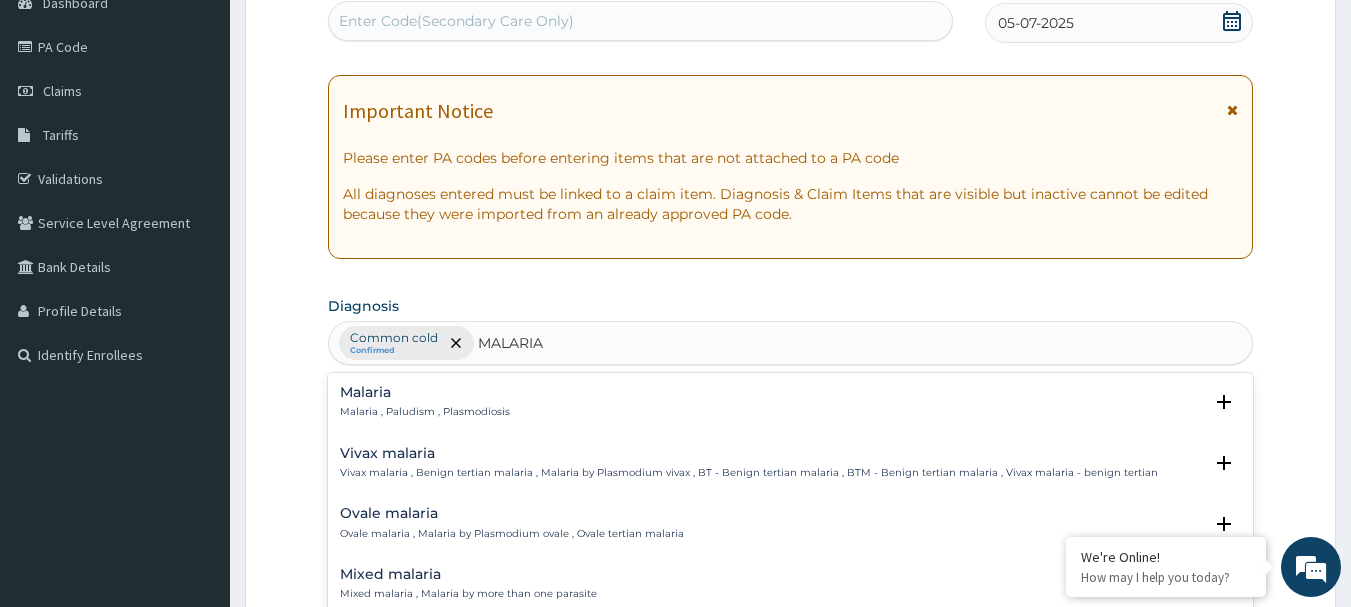 click on "Malaria , Paludism , Plasmodiosis" at bounding box center (425, 412) 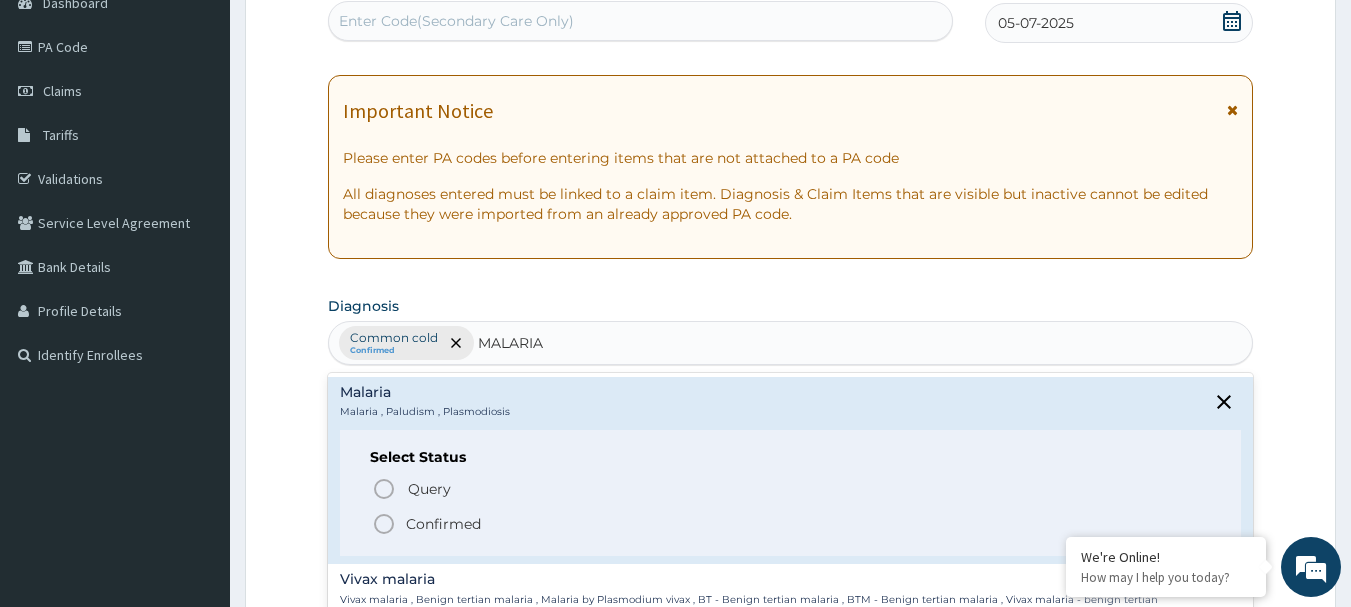 click 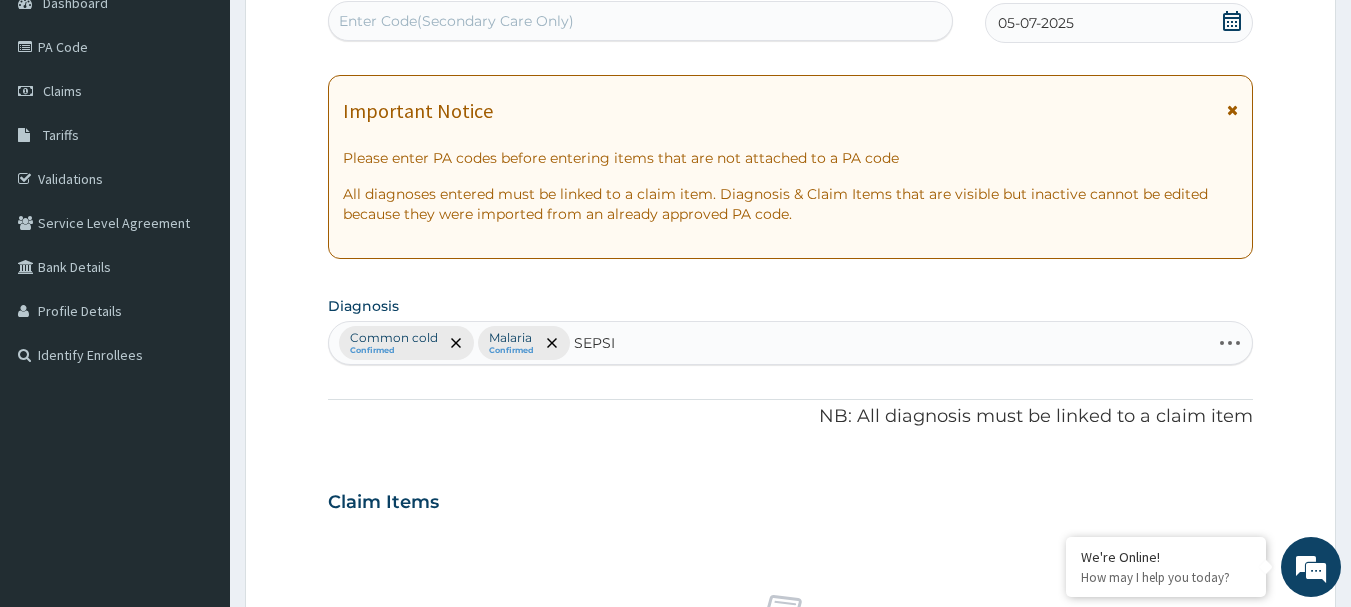 type on "SEPSIS" 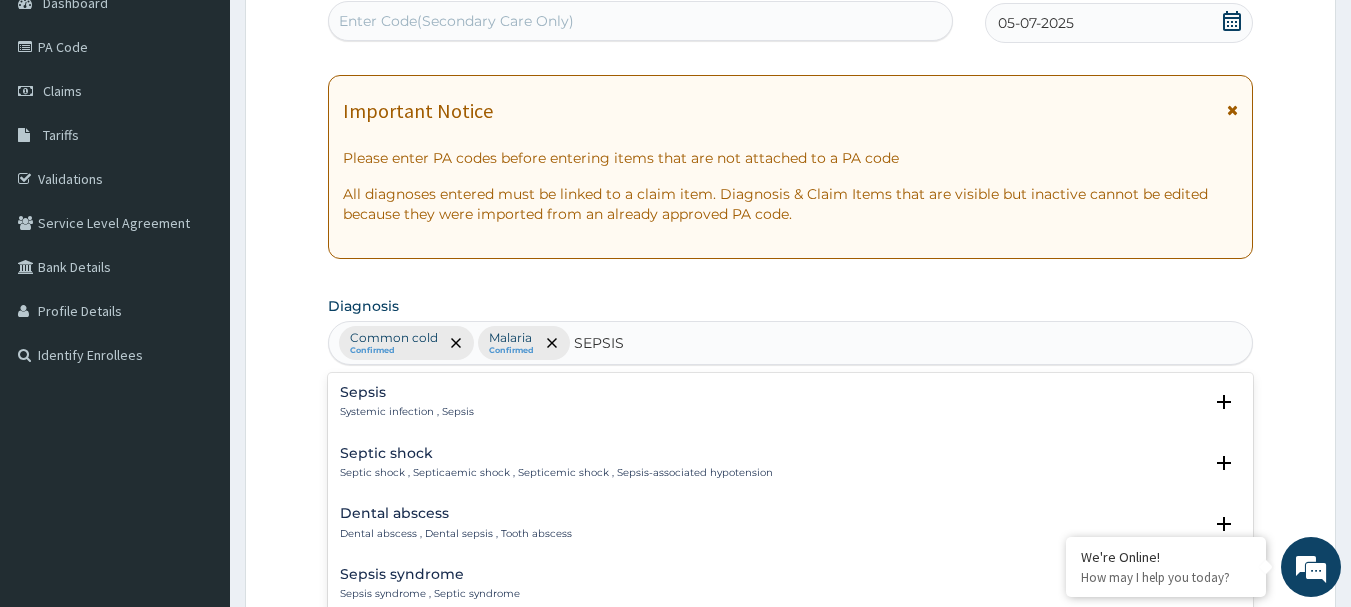 click on "Systemic infection , Sepsis" at bounding box center [407, 412] 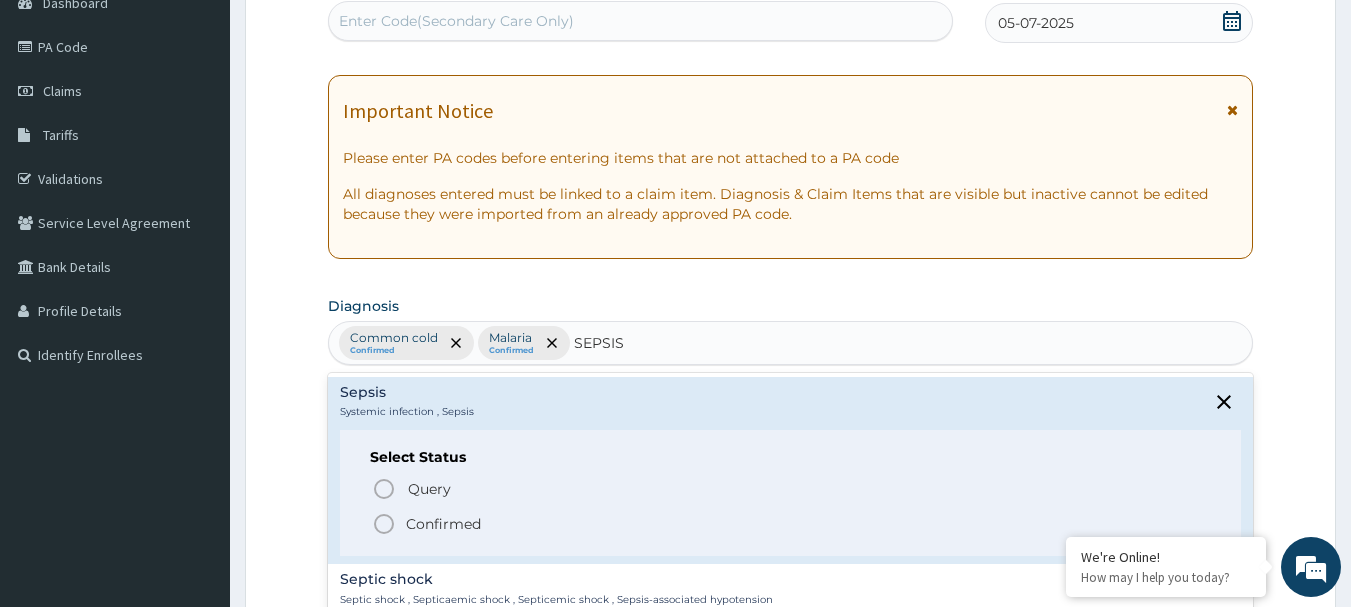 click 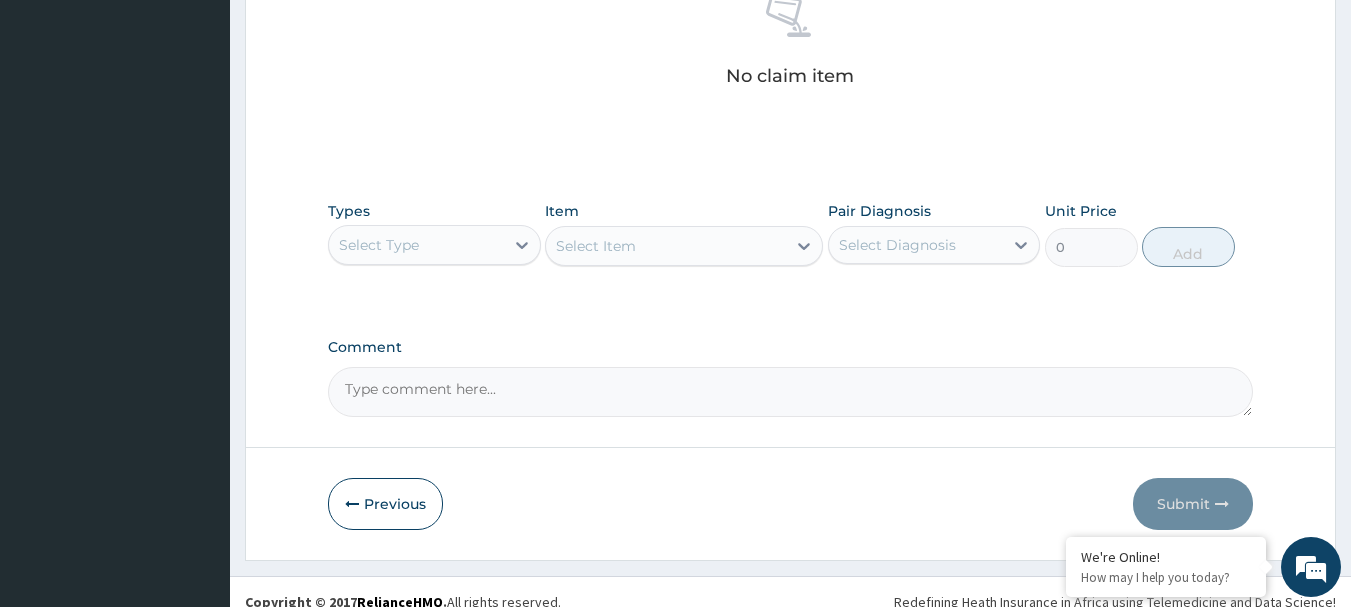 scroll, scrollTop: 835, scrollLeft: 0, axis: vertical 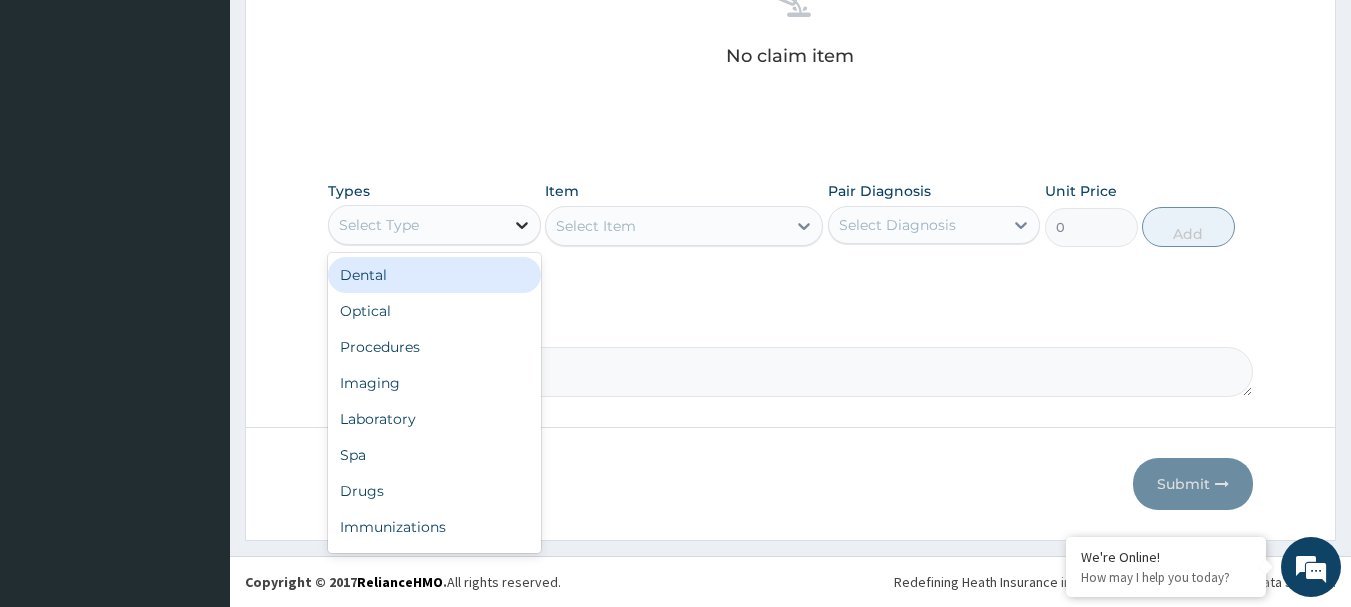click 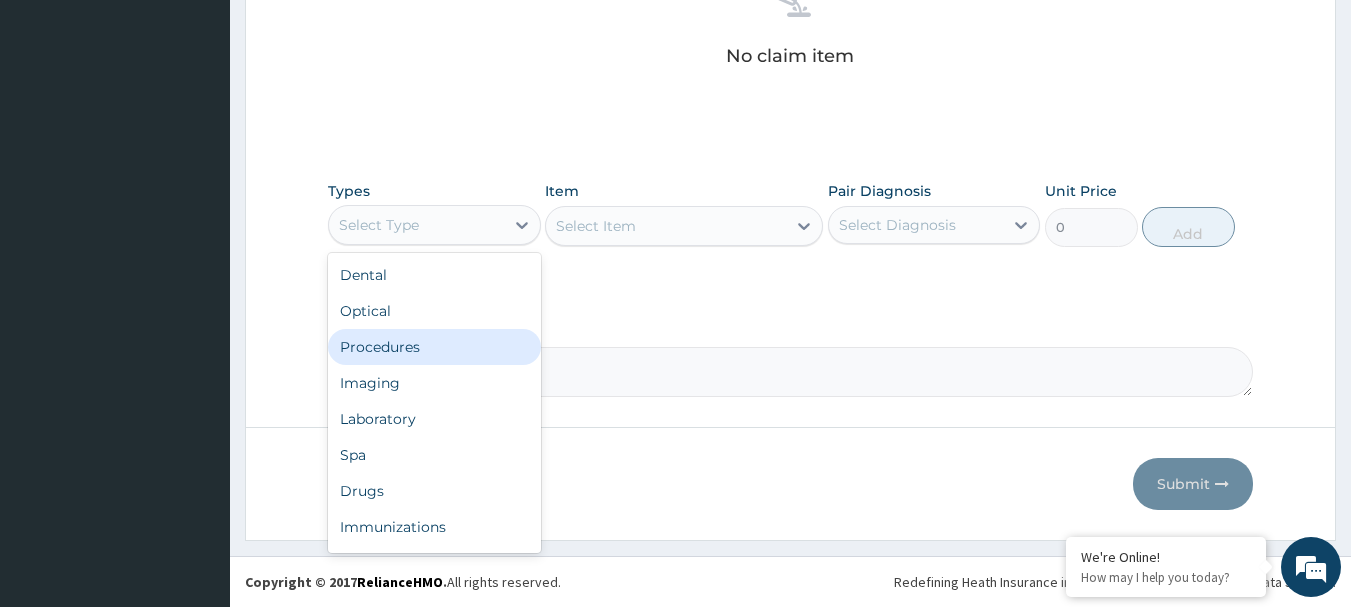 click on "Procedures" at bounding box center (434, 347) 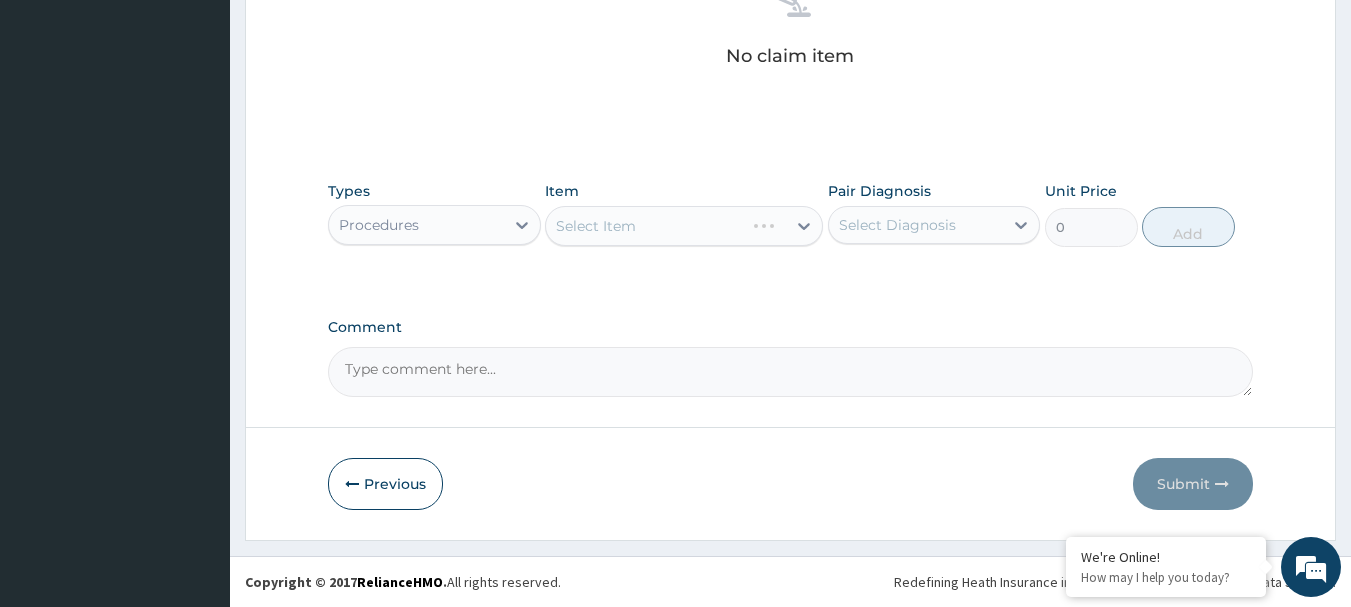 click on "Select Item" at bounding box center (684, 226) 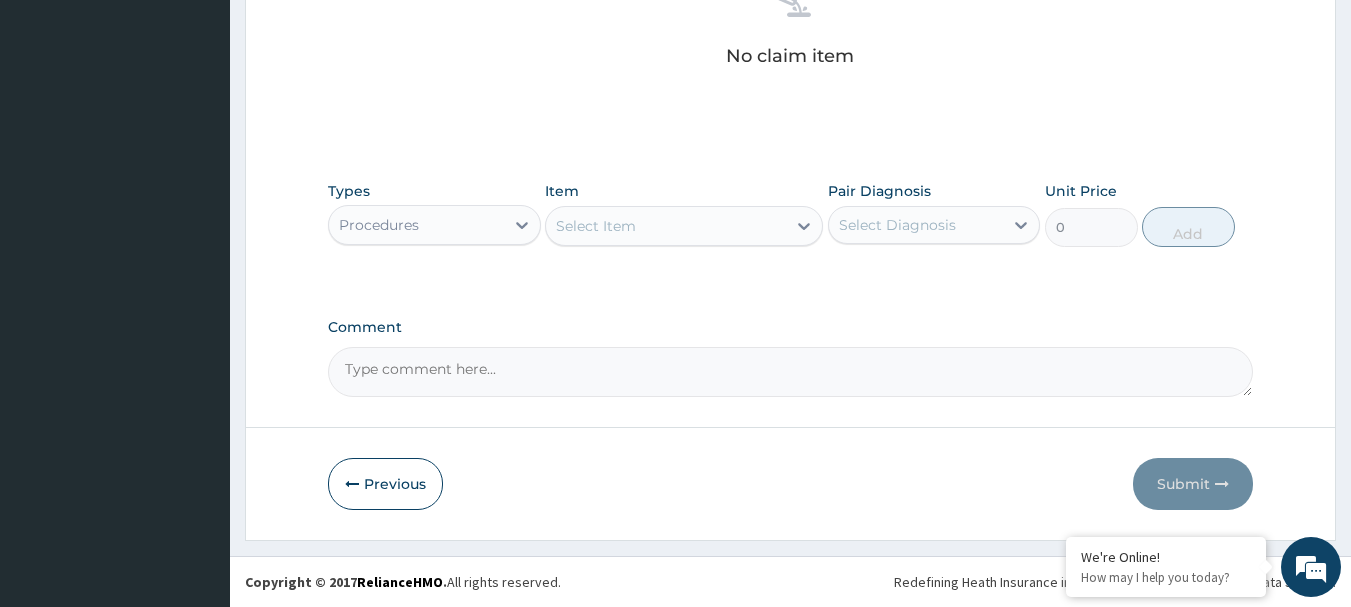 click 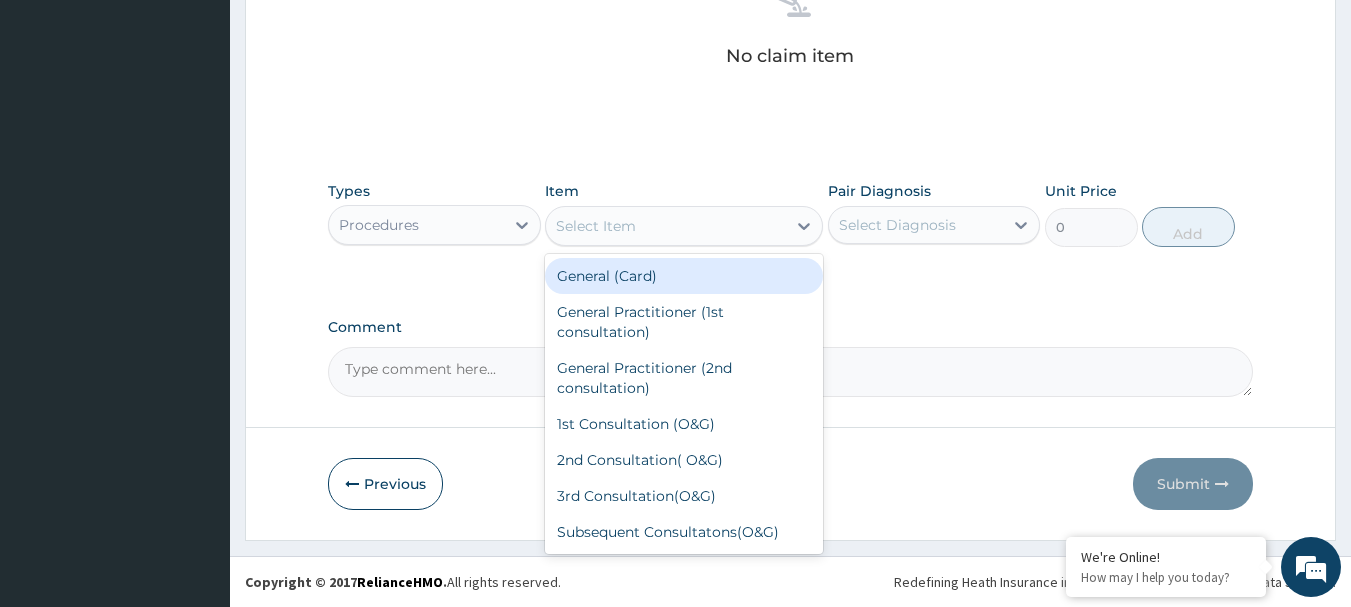 click on "General (Card)" at bounding box center (684, 276) 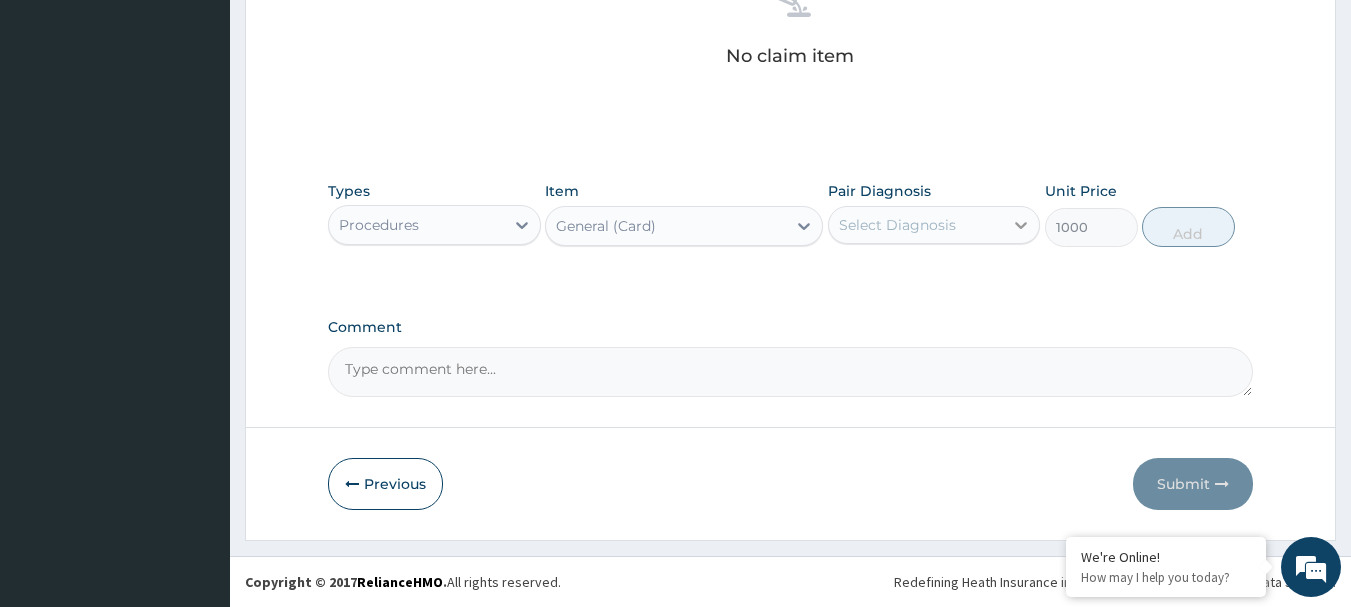click 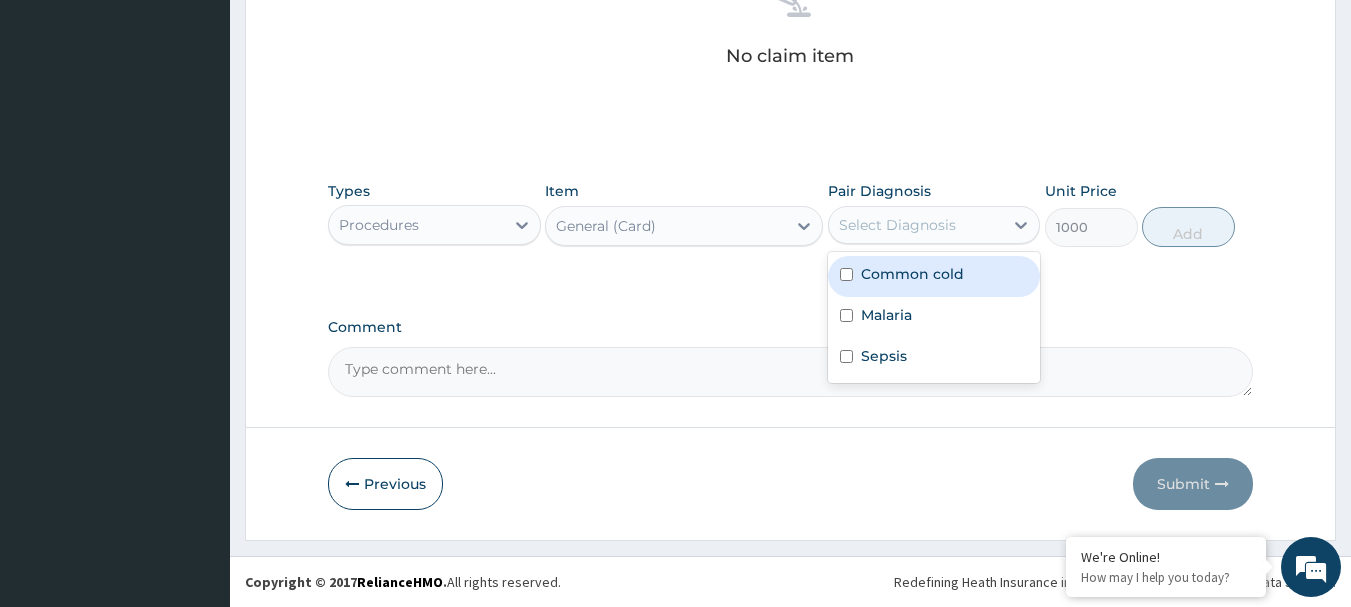 click on "Common cold" at bounding box center [934, 276] 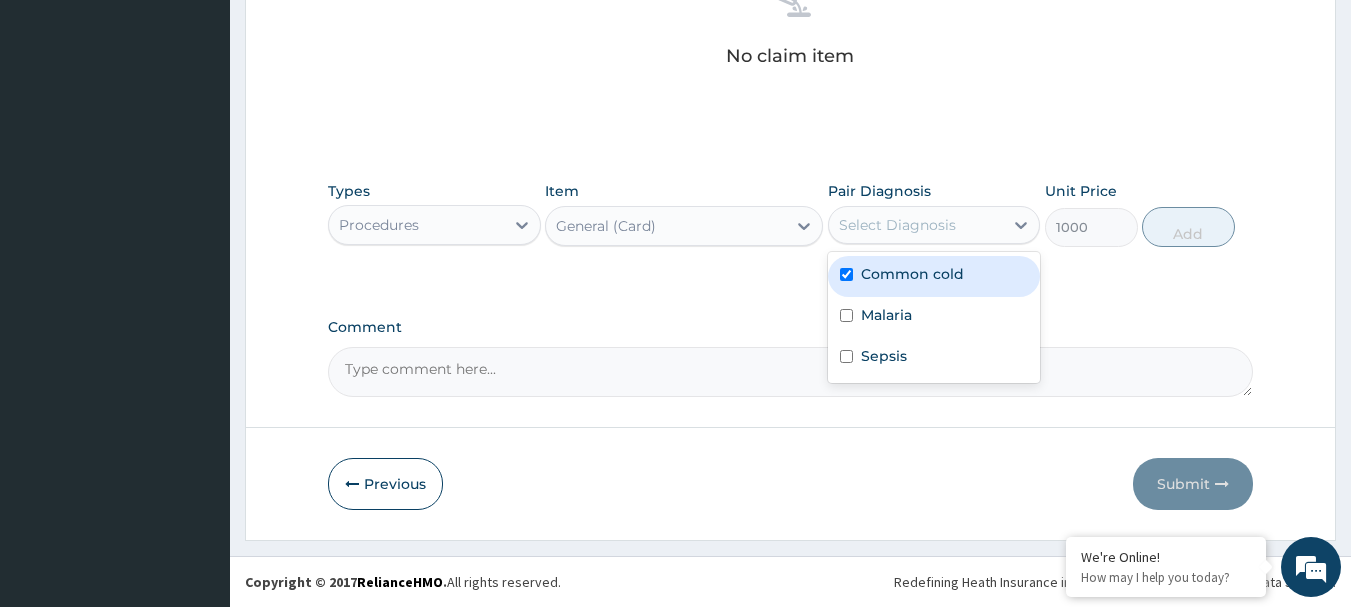 checkbox on "true" 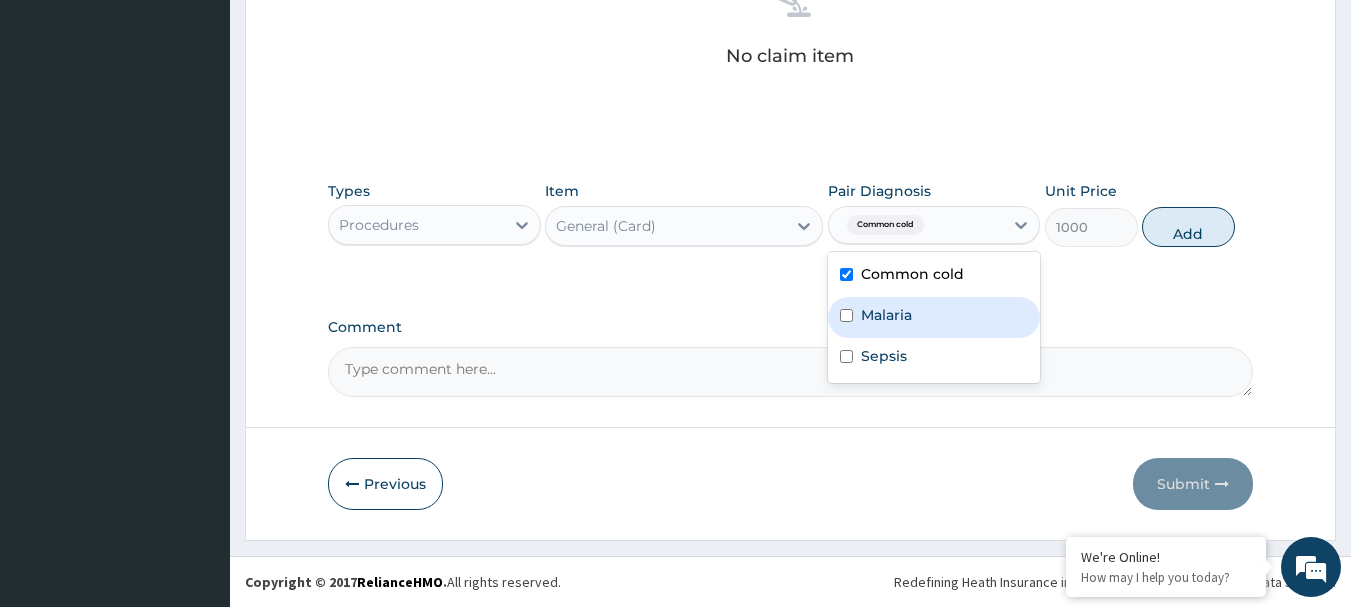 click on "Malaria" at bounding box center (934, 317) 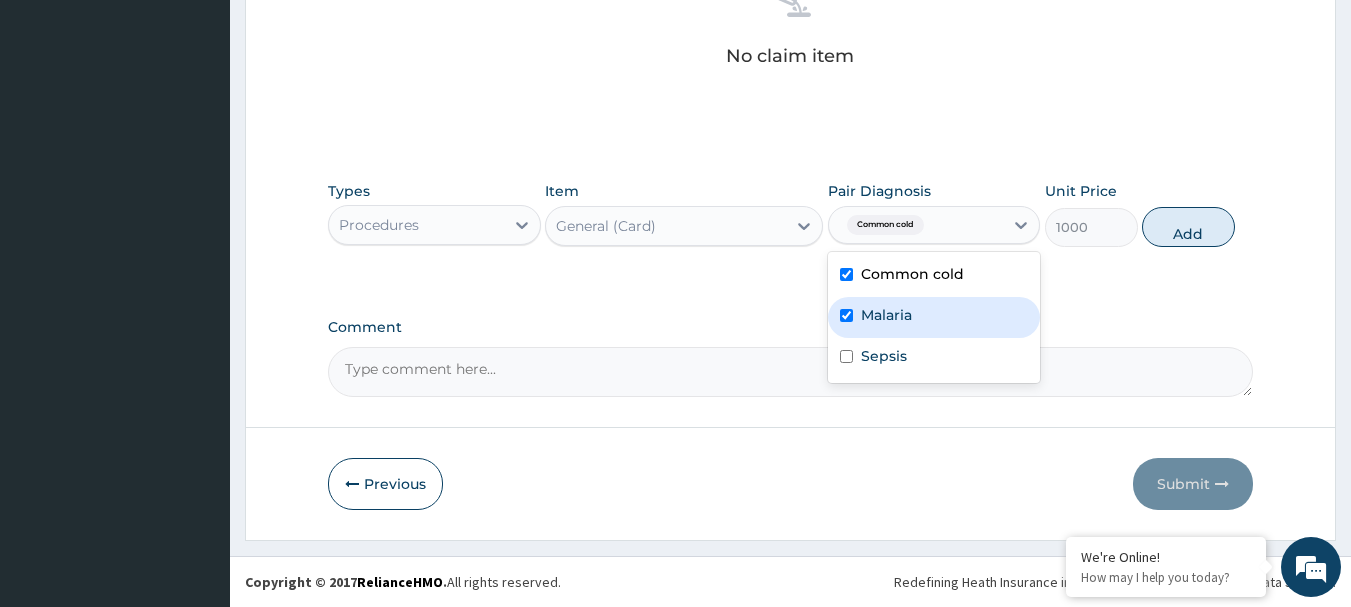 checkbox on "true" 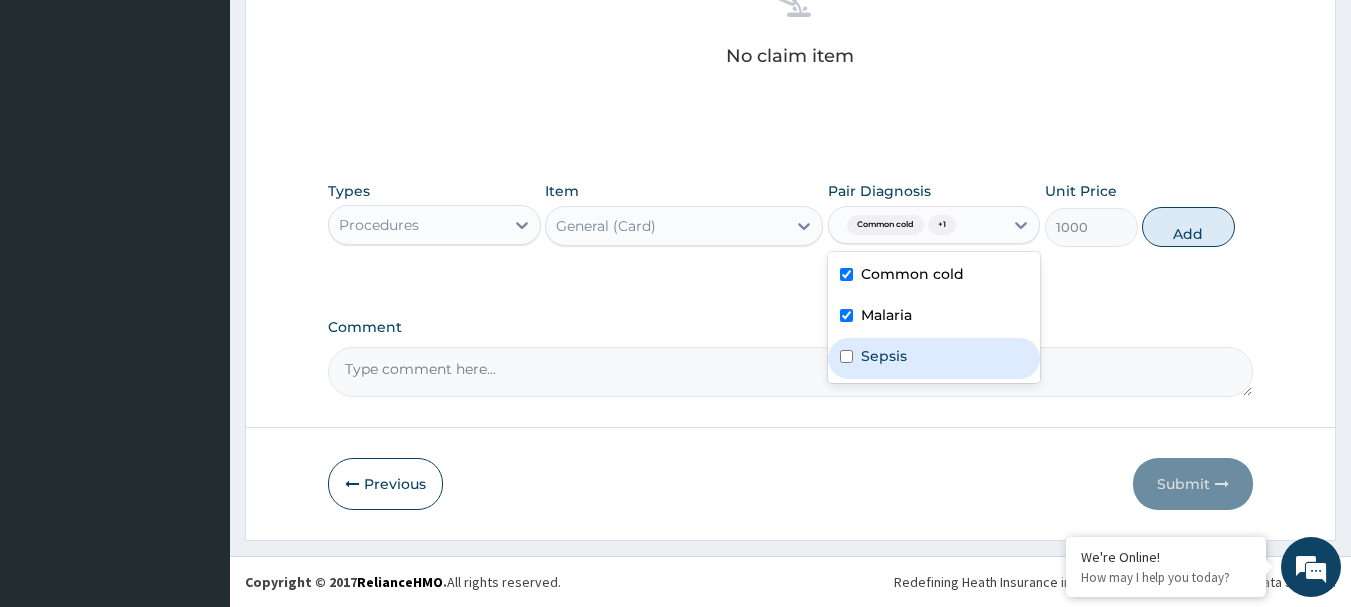 click on "Sepsis" at bounding box center (884, 356) 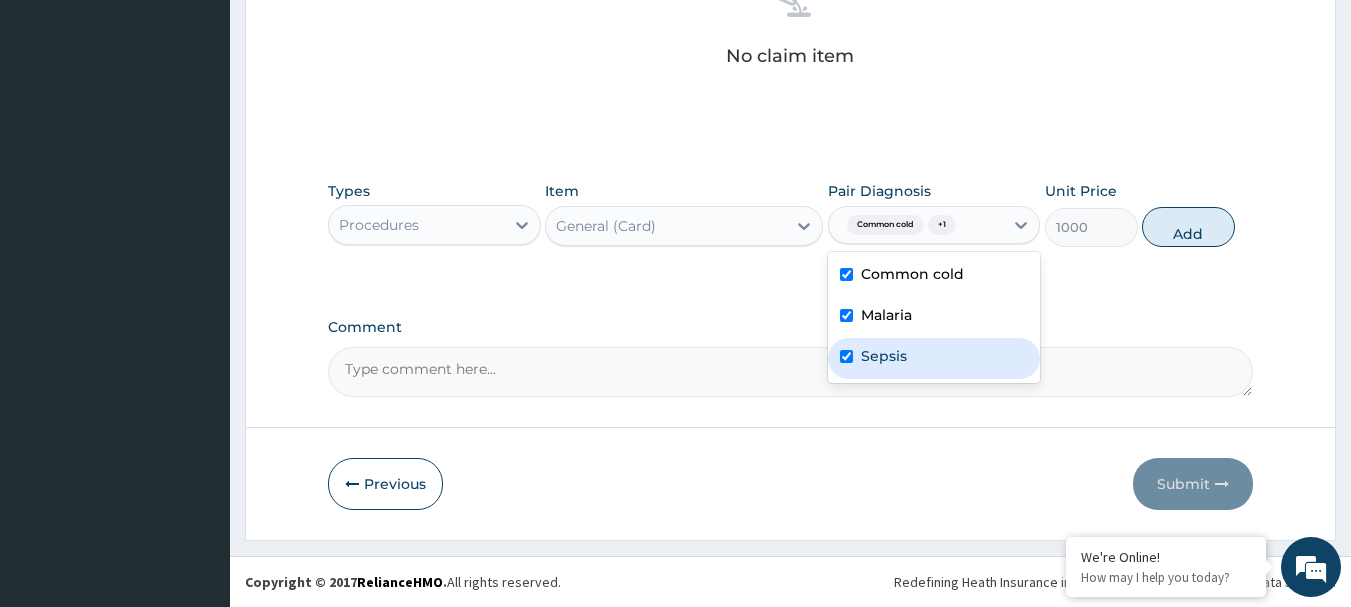checkbox on "true" 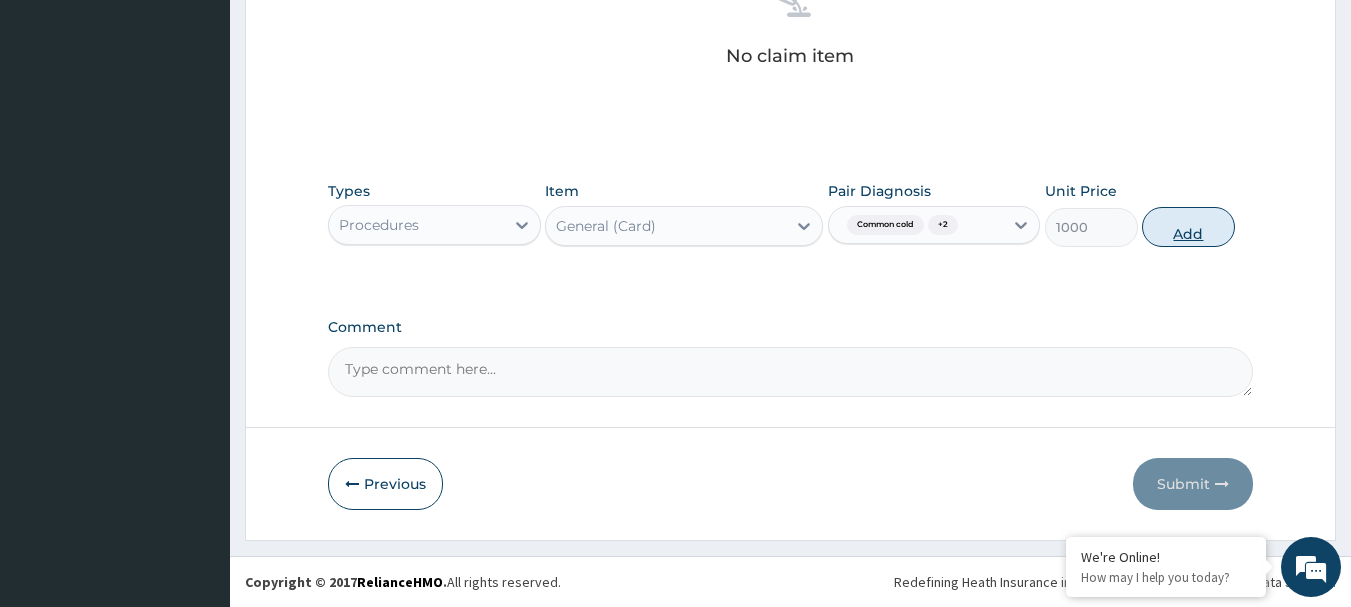 click on "Add" at bounding box center [1188, 227] 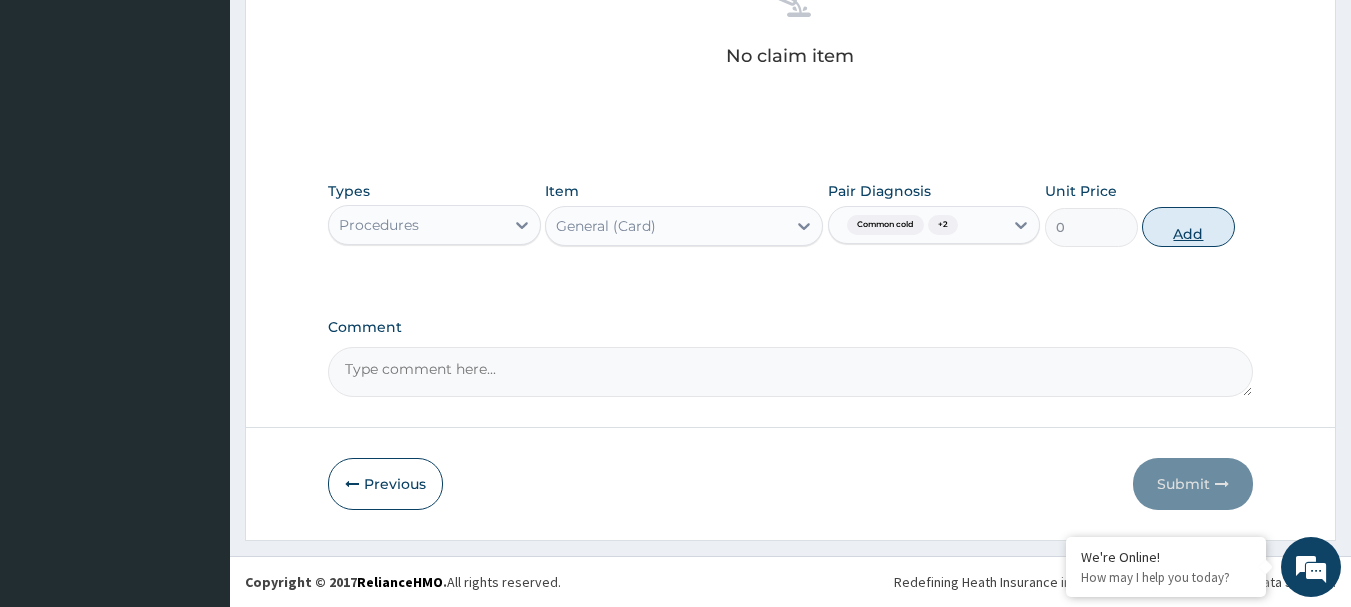 scroll, scrollTop: 755, scrollLeft: 0, axis: vertical 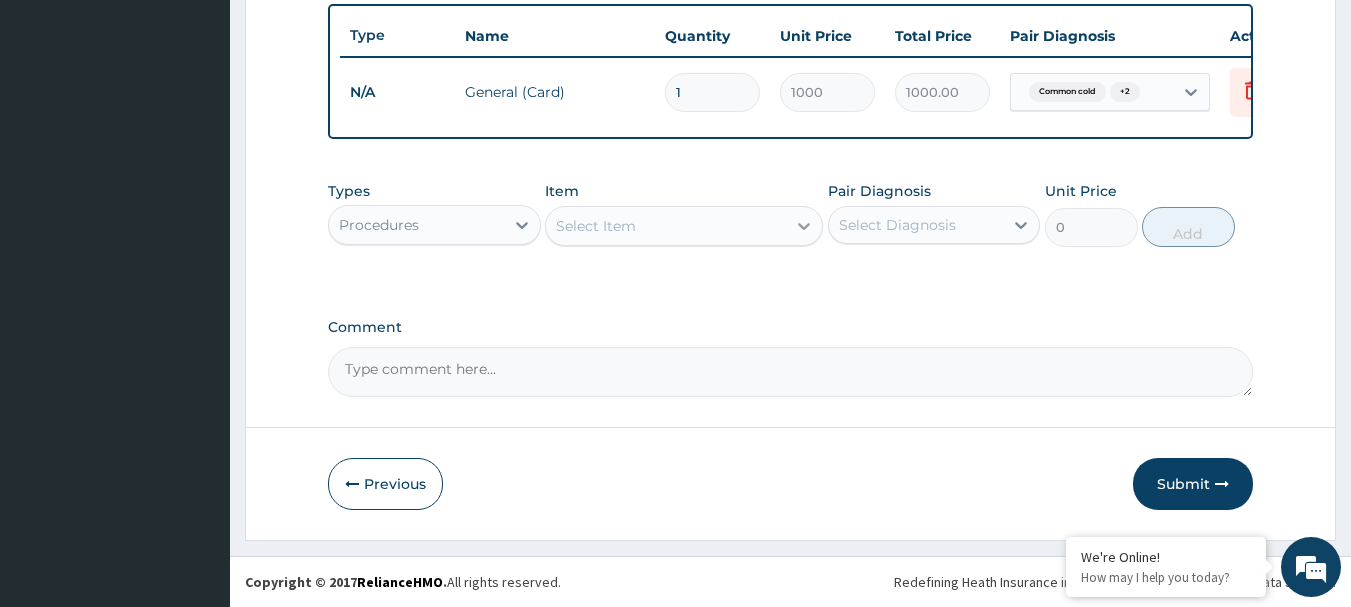click 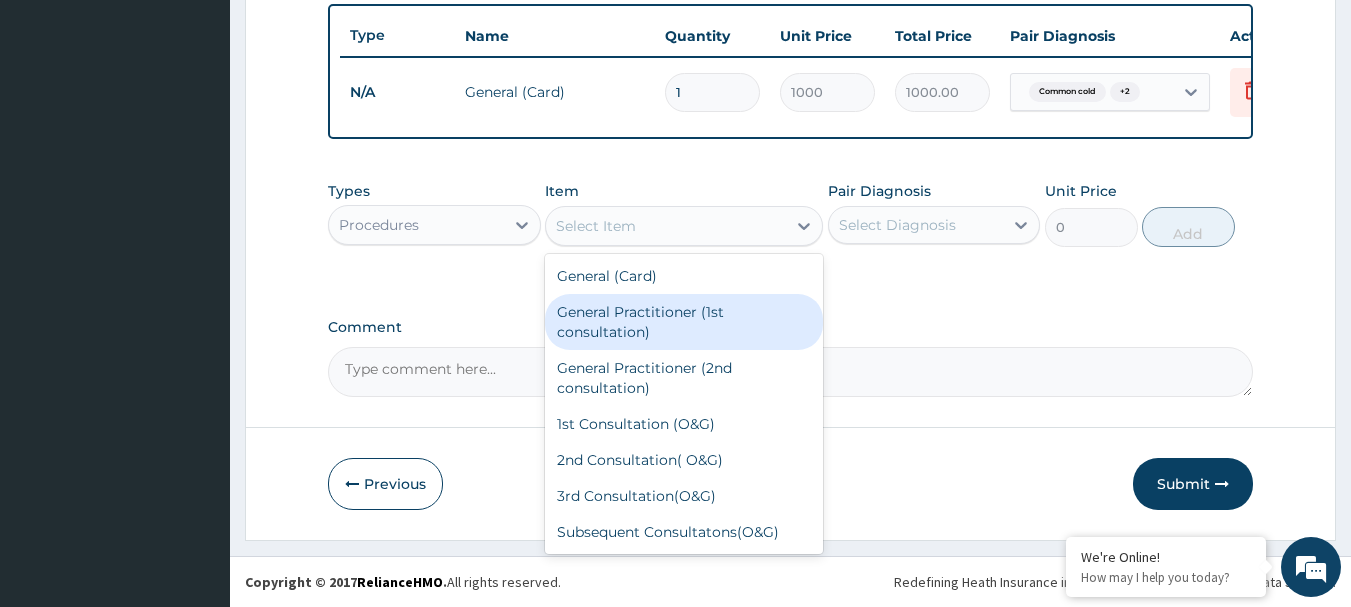 click on "General Practitioner (1st consultation)" at bounding box center [684, 322] 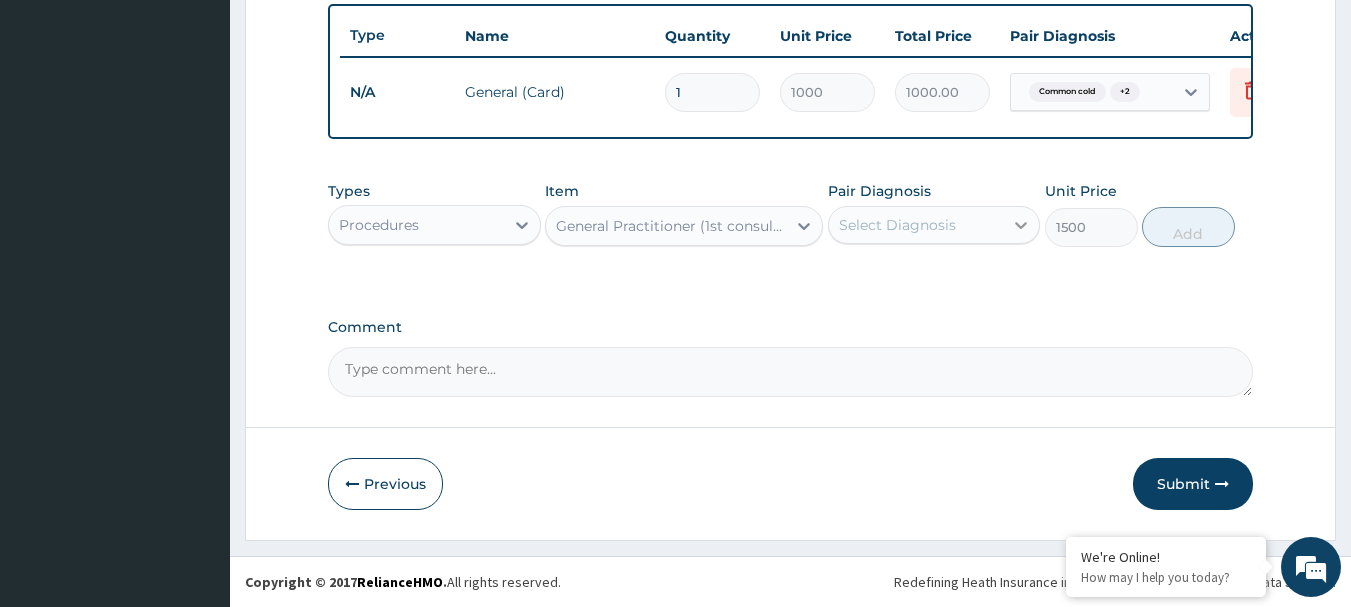 click 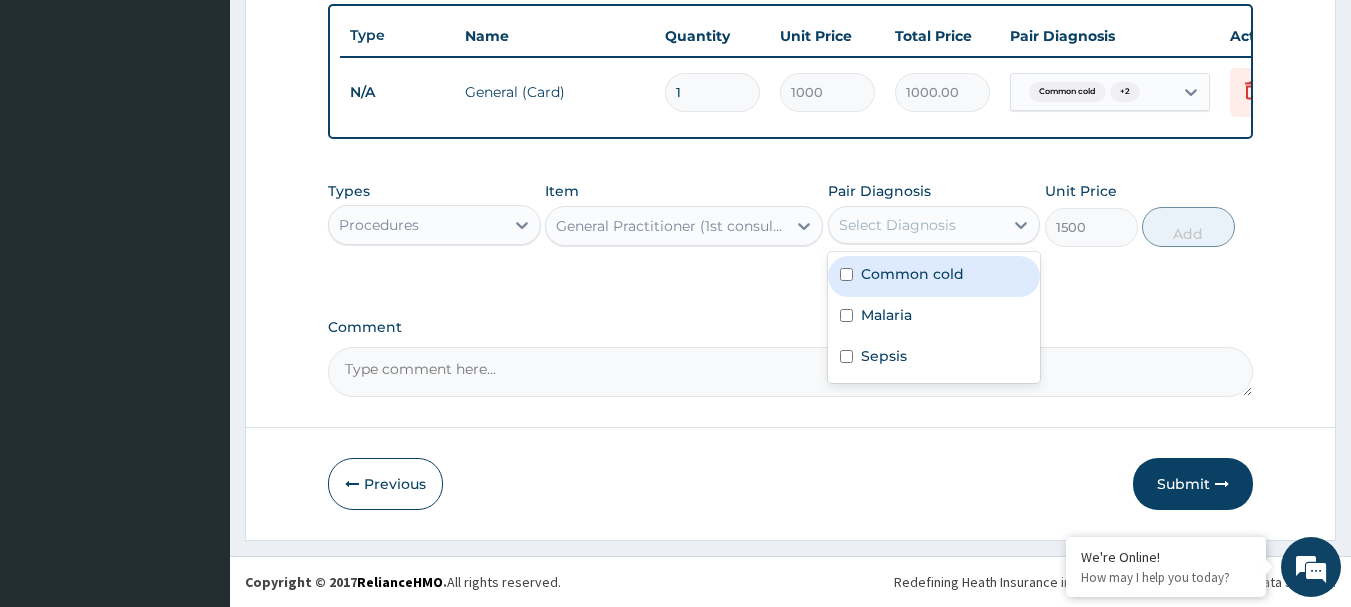 click on "Common cold" at bounding box center [912, 274] 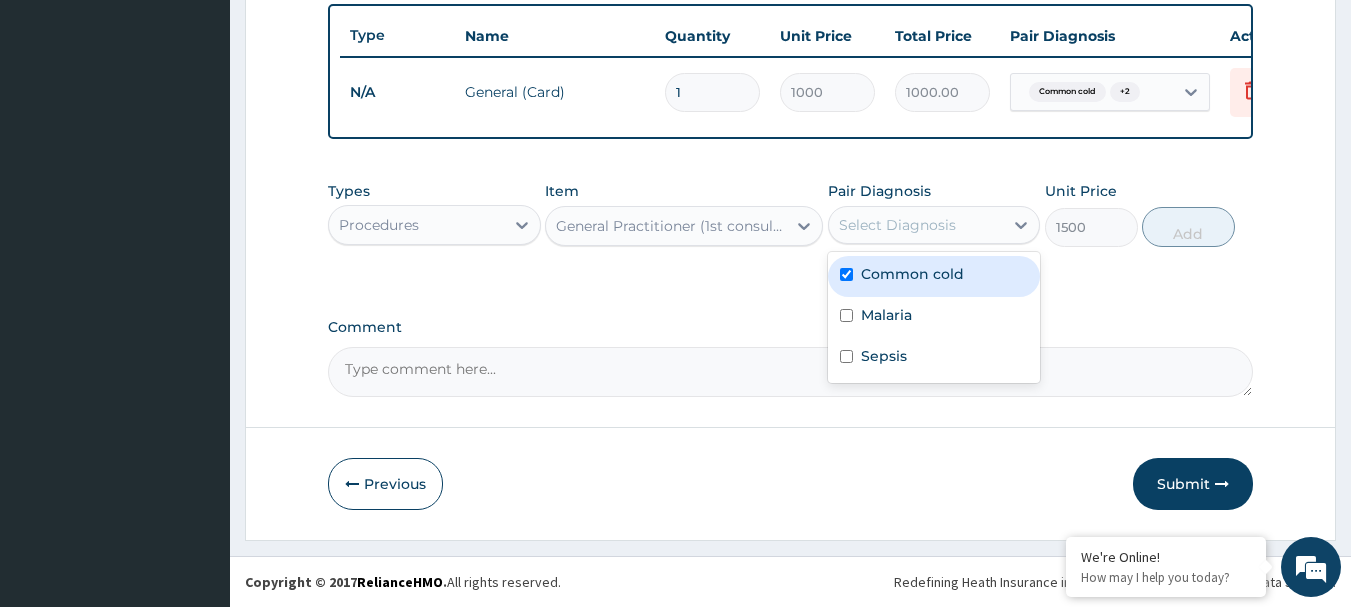 checkbox on "true" 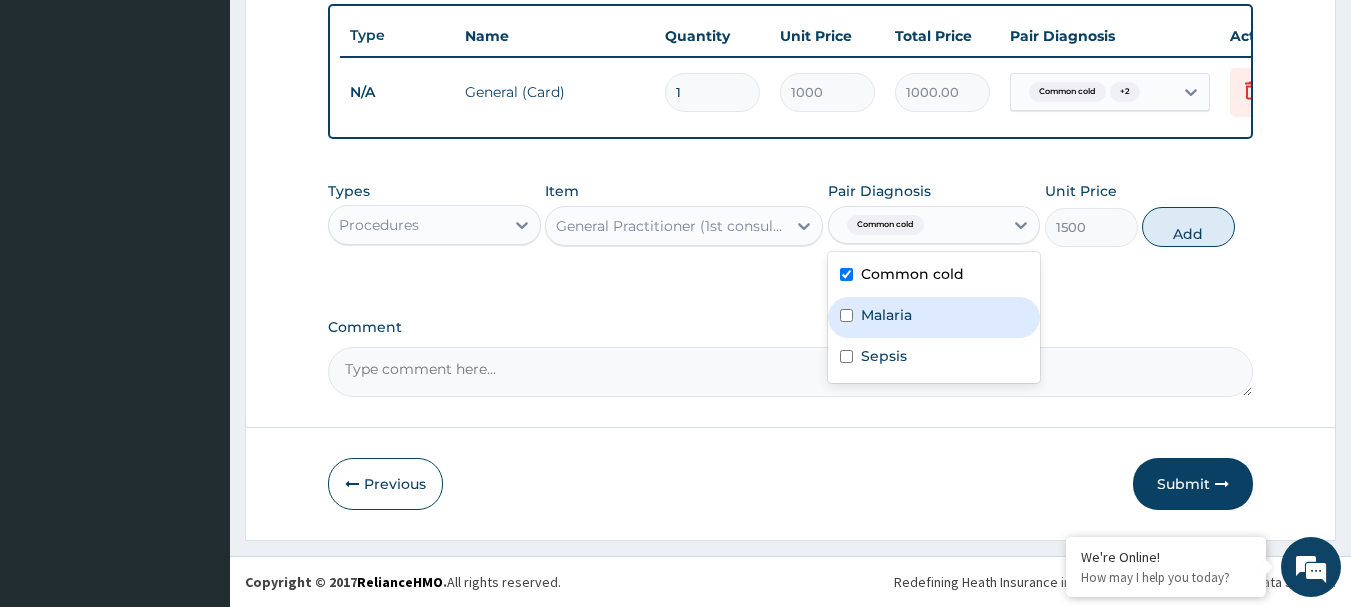 click on "Malaria" at bounding box center (934, 317) 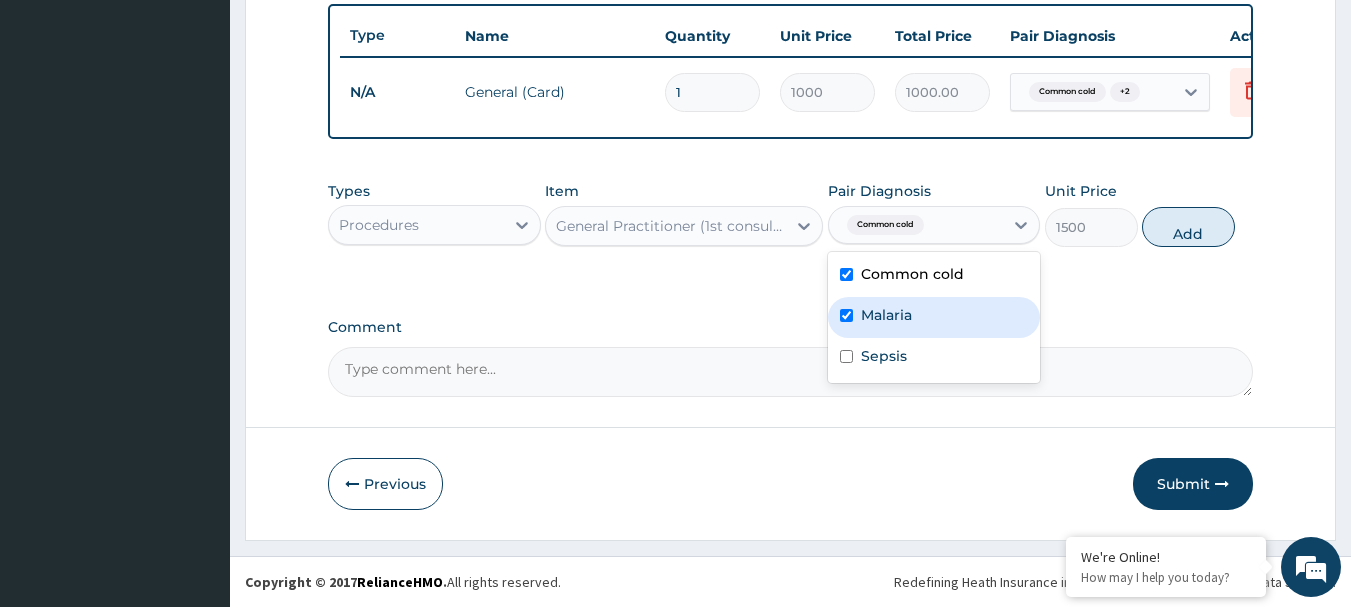 checkbox on "true" 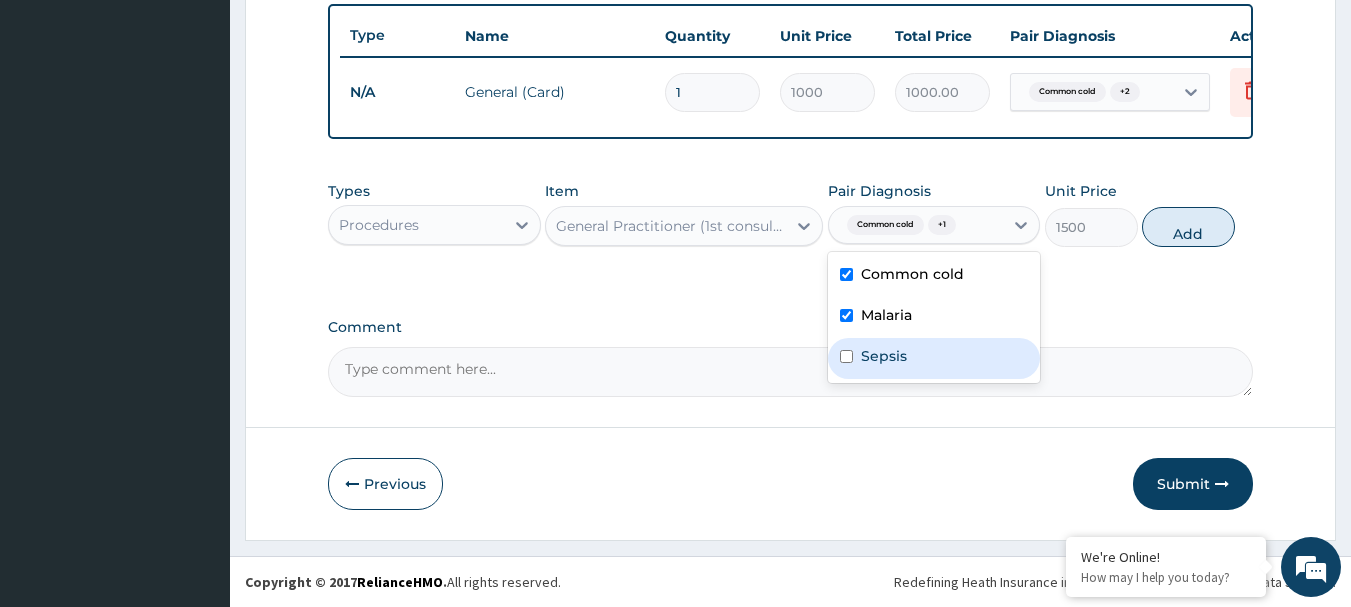 click on "Sepsis" at bounding box center [884, 356] 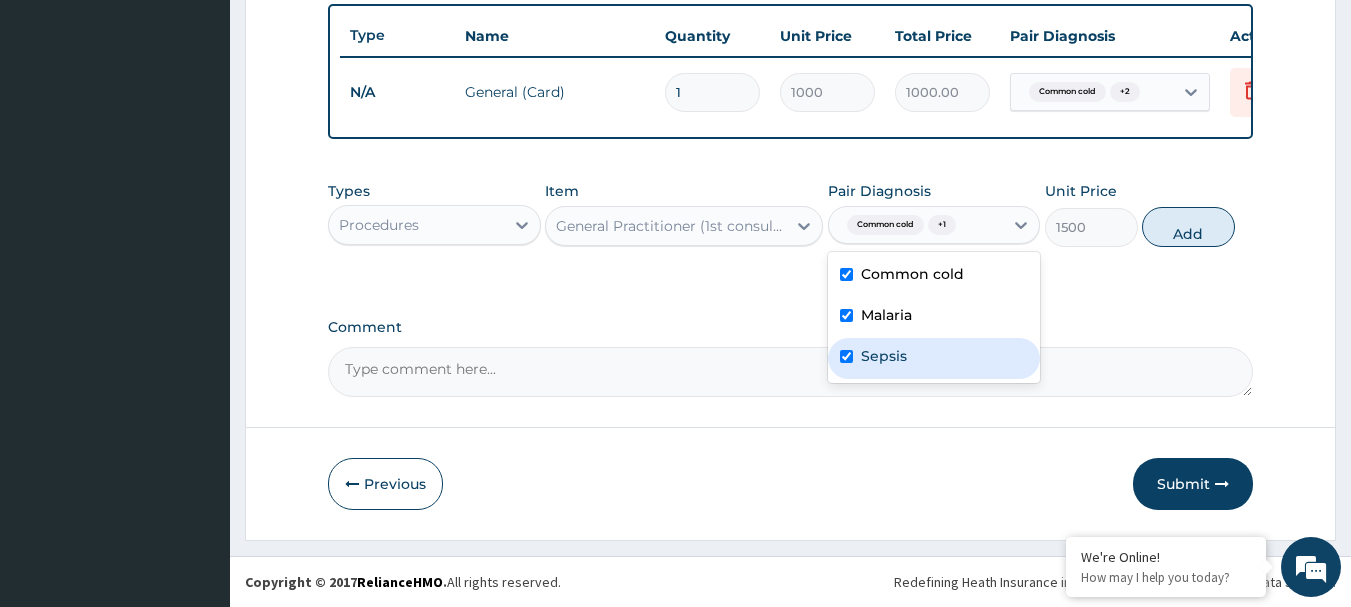 checkbox on "true" 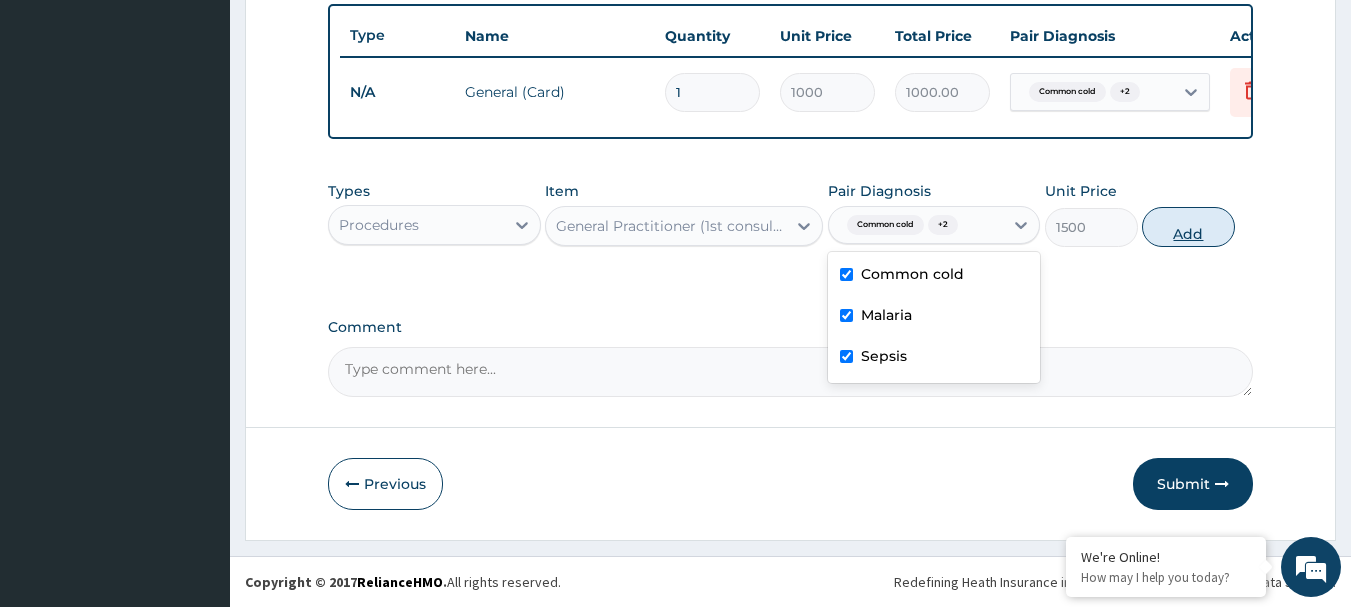 click on "Add" at bounding box center [1188, 227] 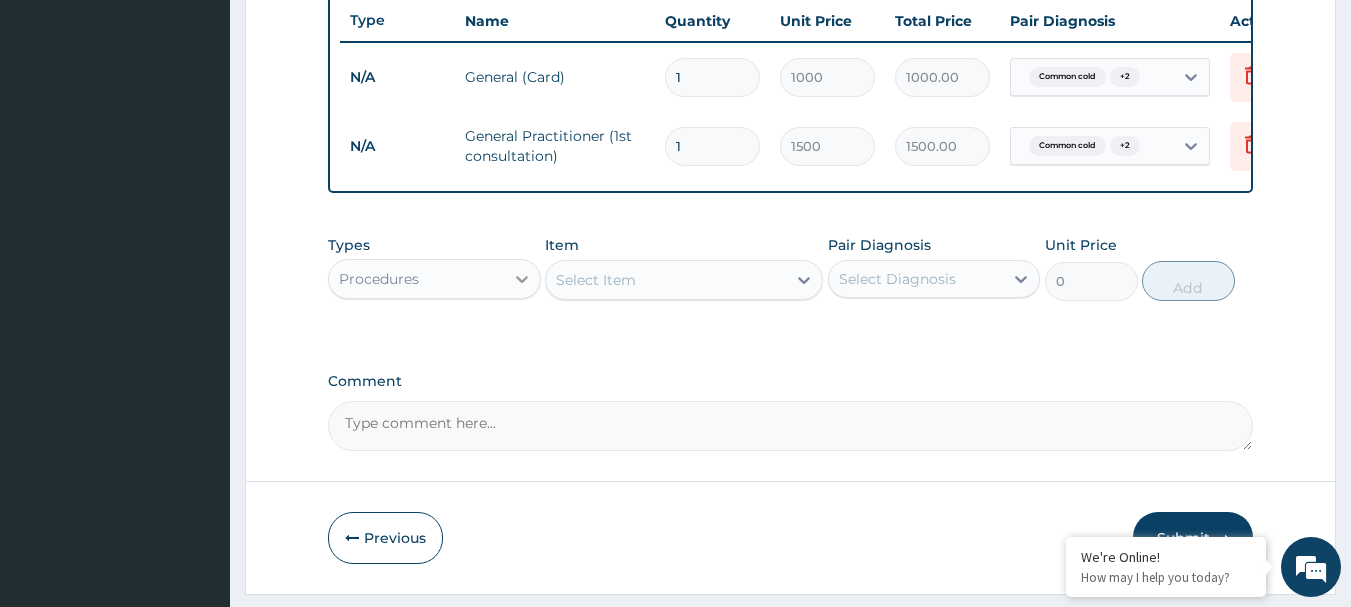 click 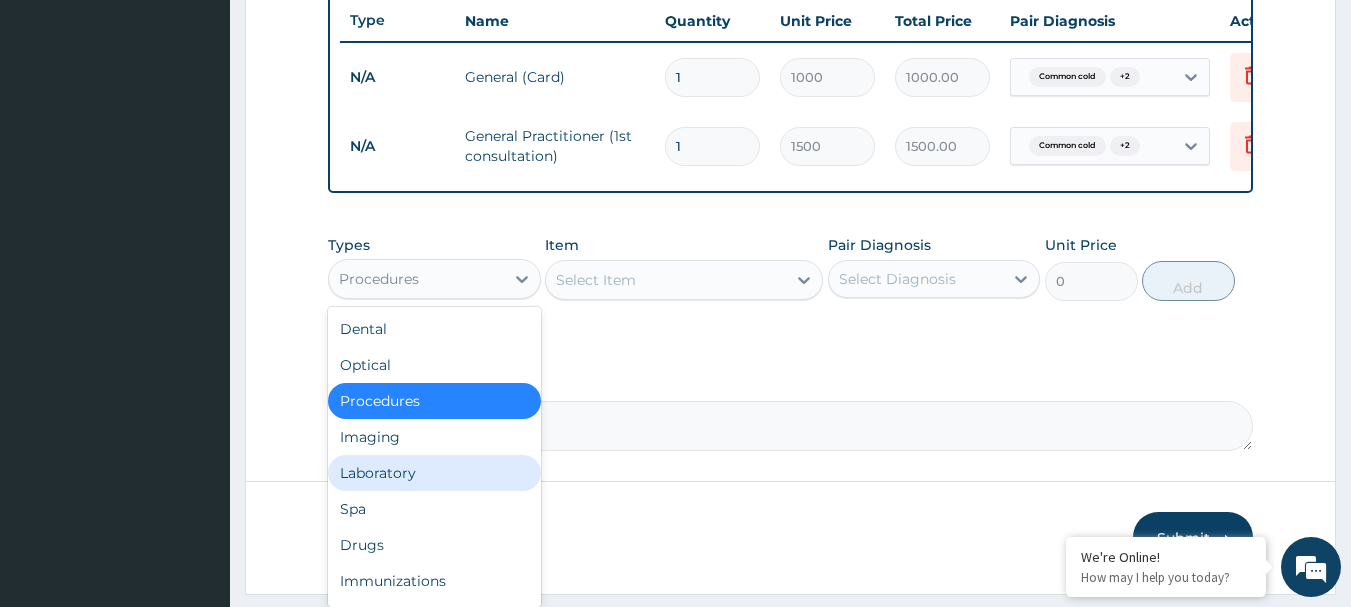 click on "Laboratory" at bounding box center (434, 473) 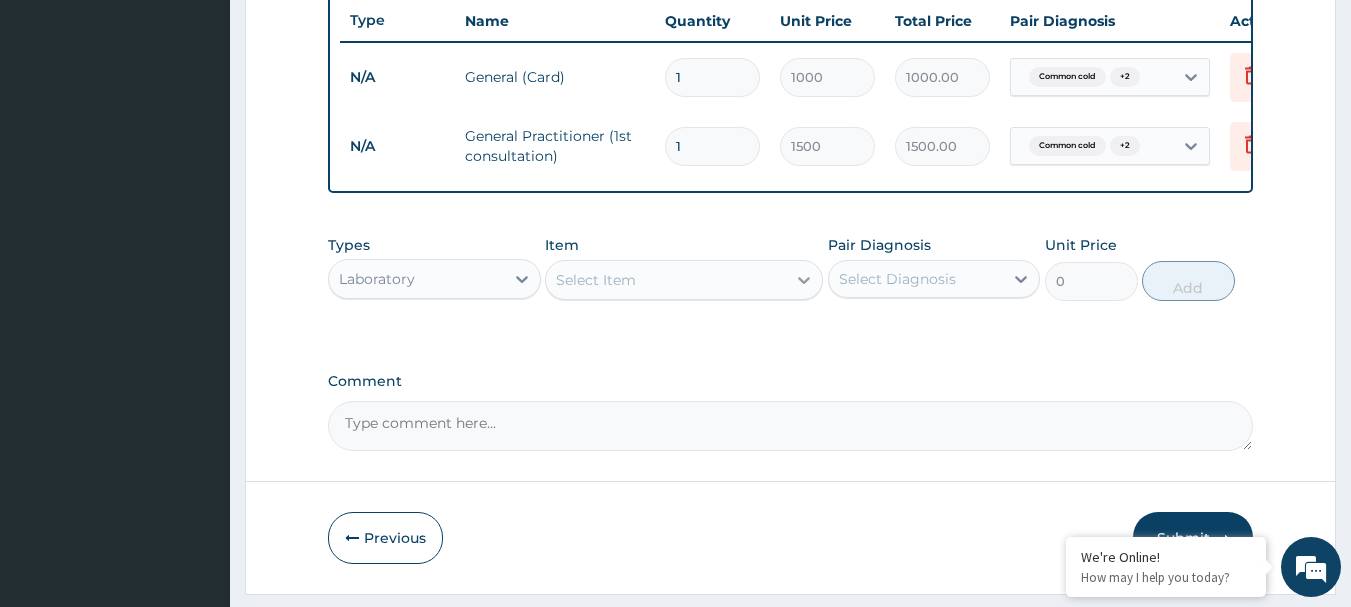 click 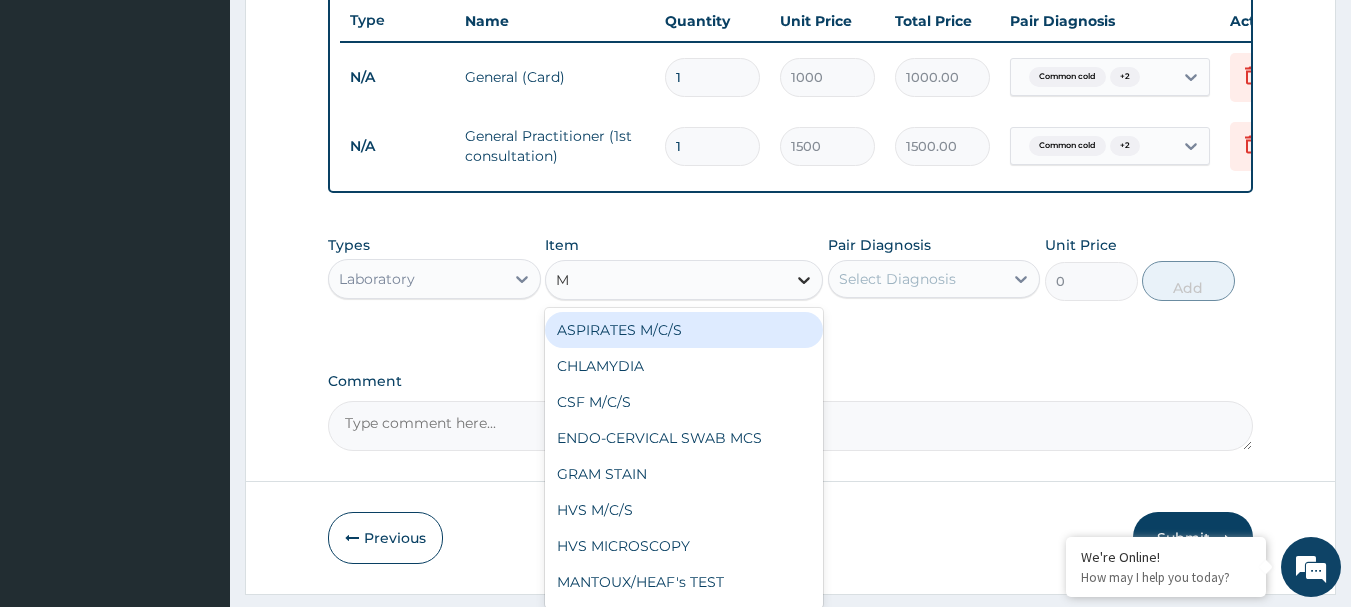 type on "MP" 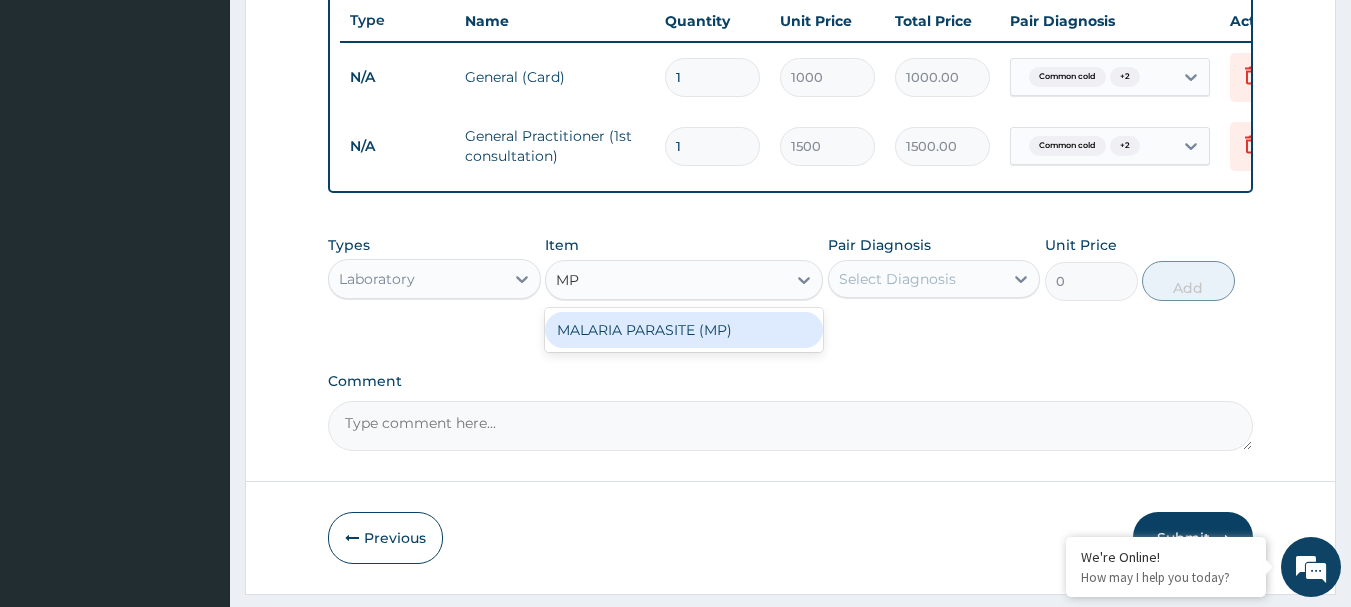 click on "MALARIA PARASITE (MP)" at bounding box center (684, 330) 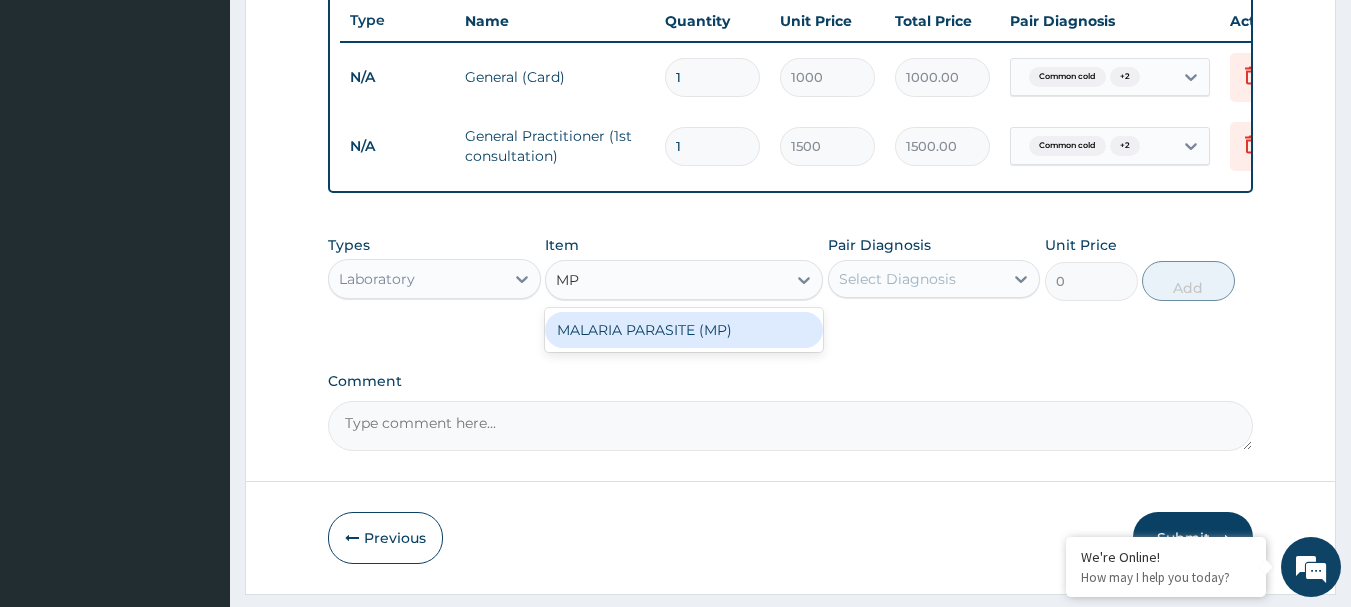 type 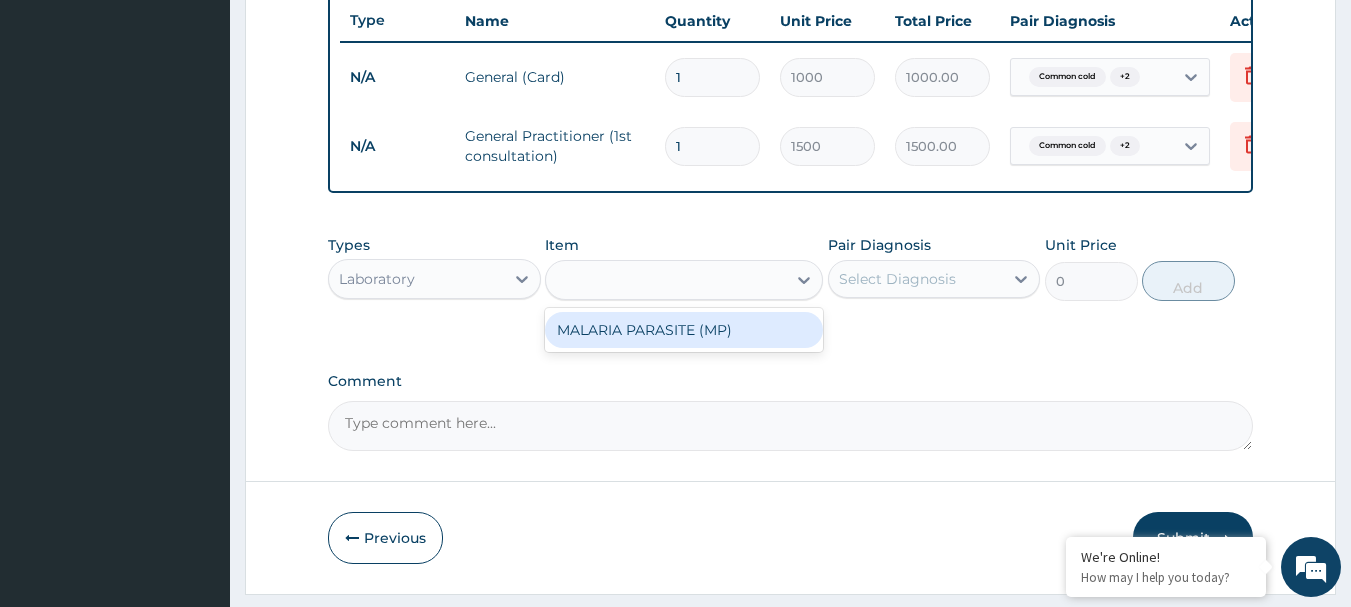 type on "1000" 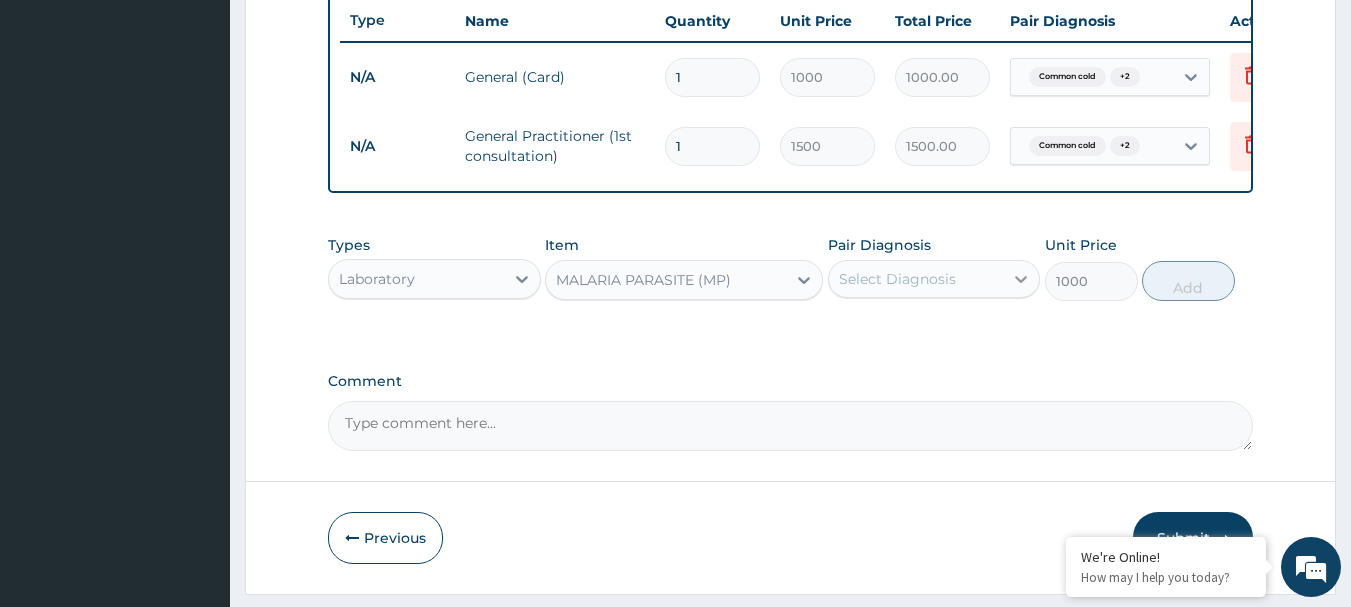 click 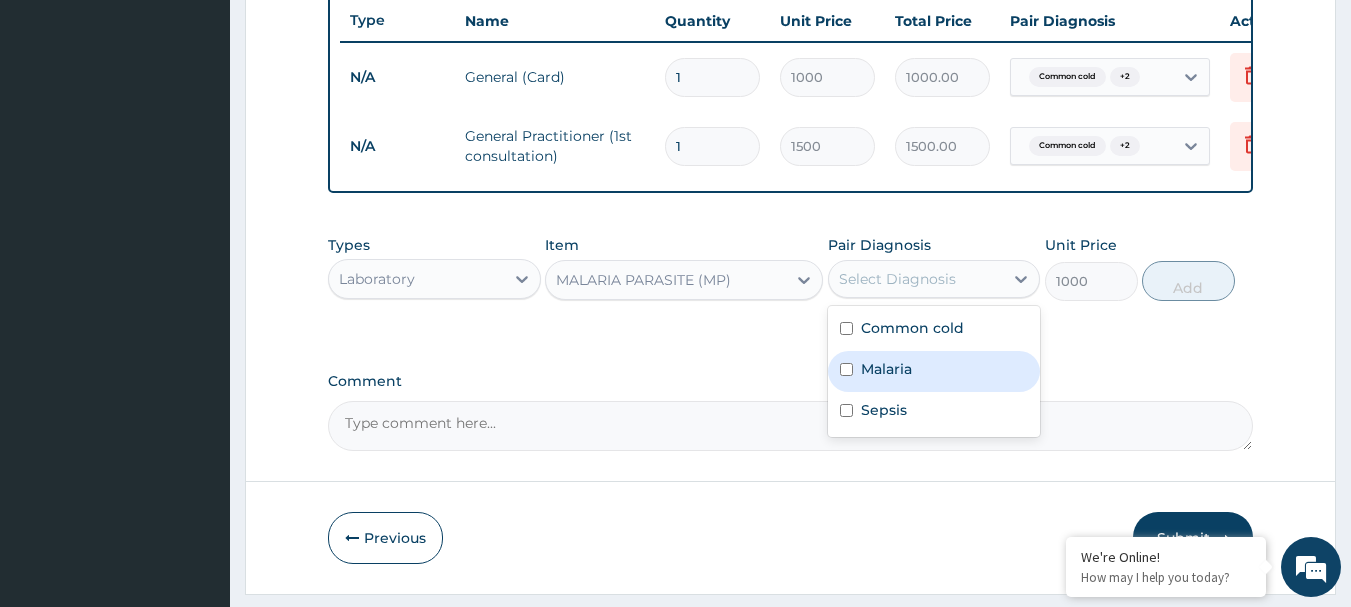 click on "Malaria" at bounding box center (886, 369) 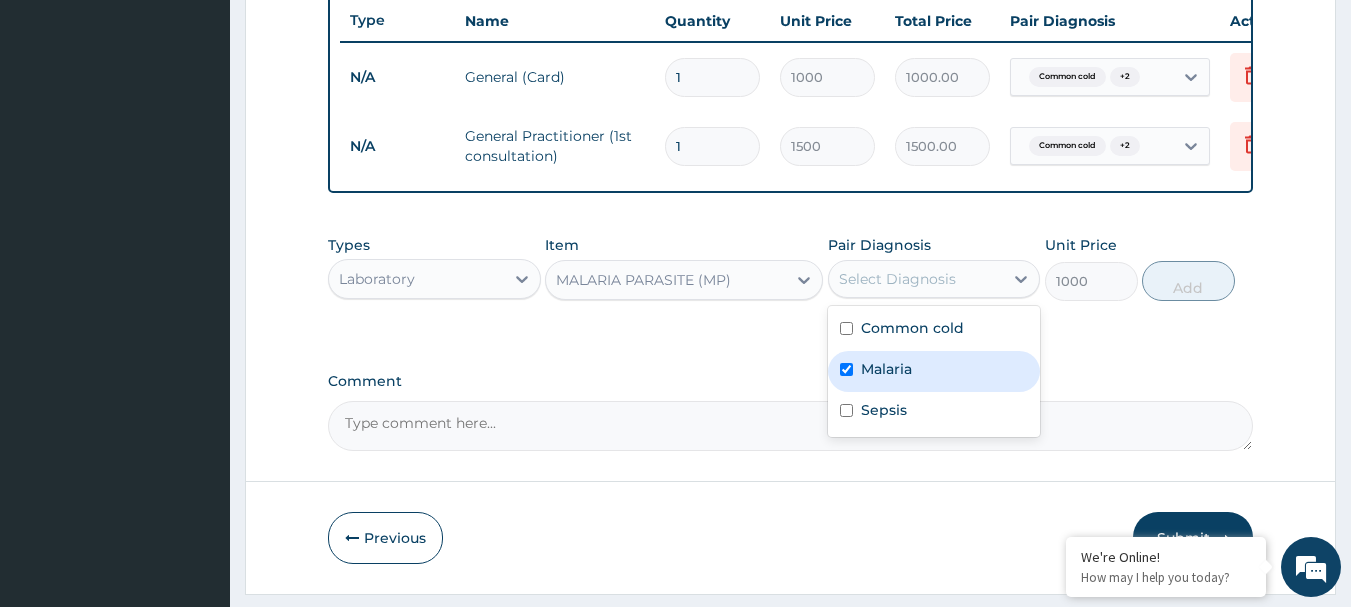 checkbox on "true" 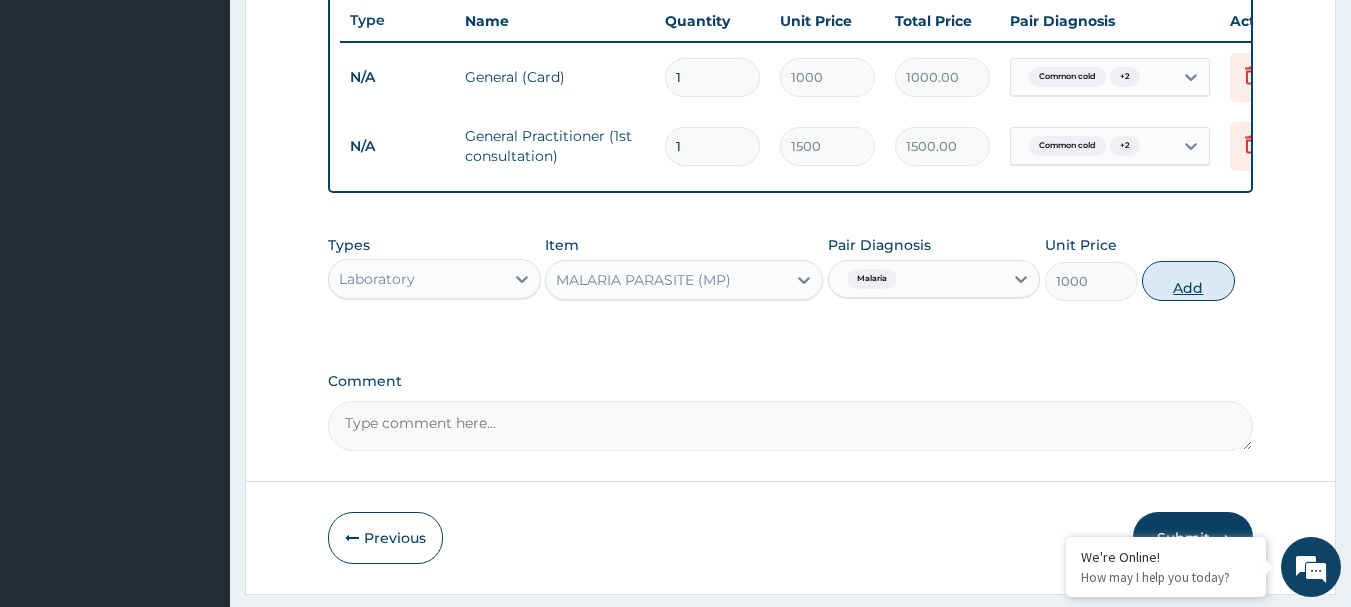 click on "Add" at bounding box center [1188, 281] 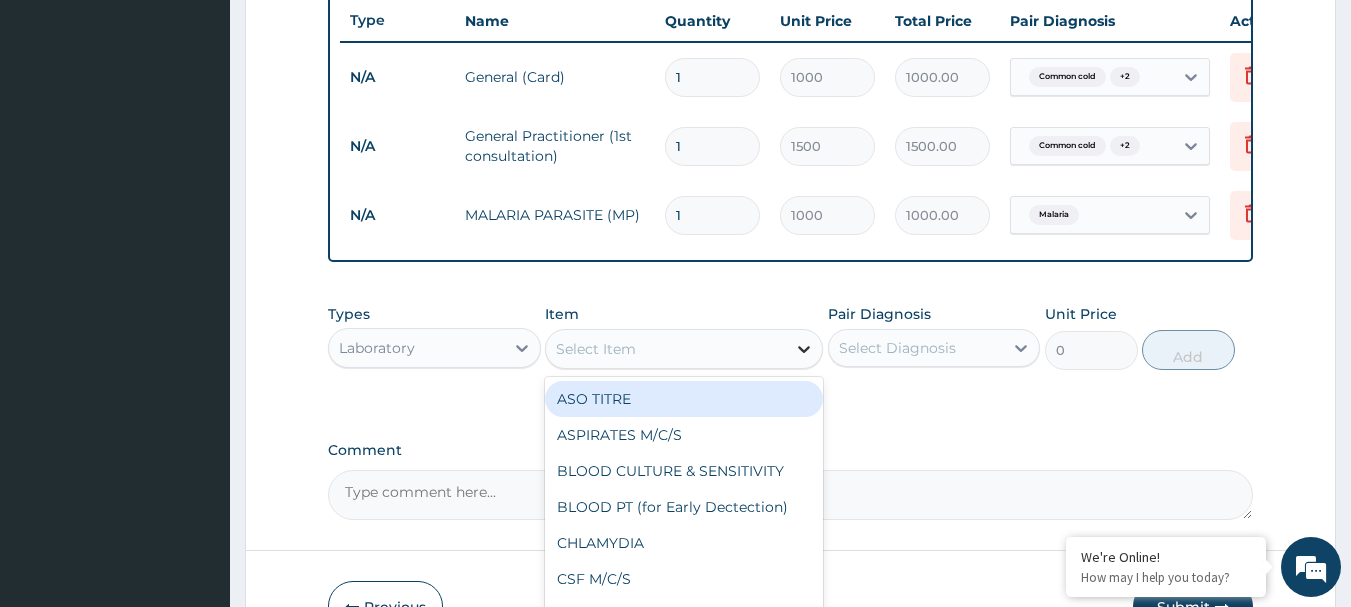 click 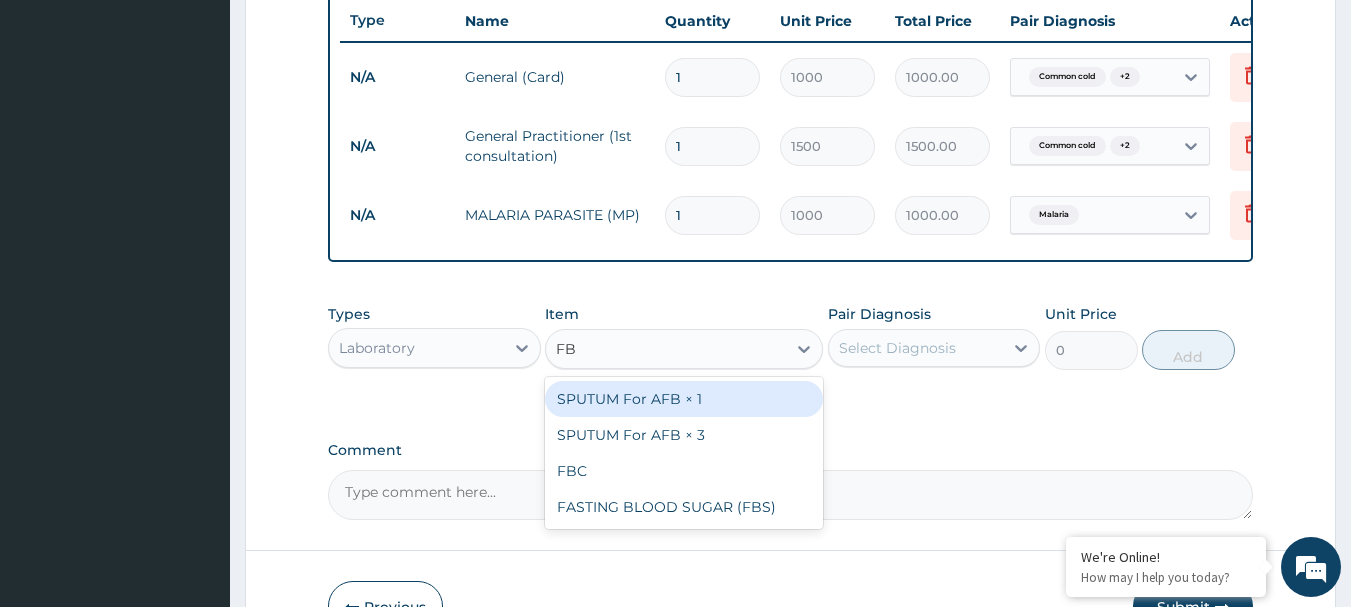 type on "FBC" 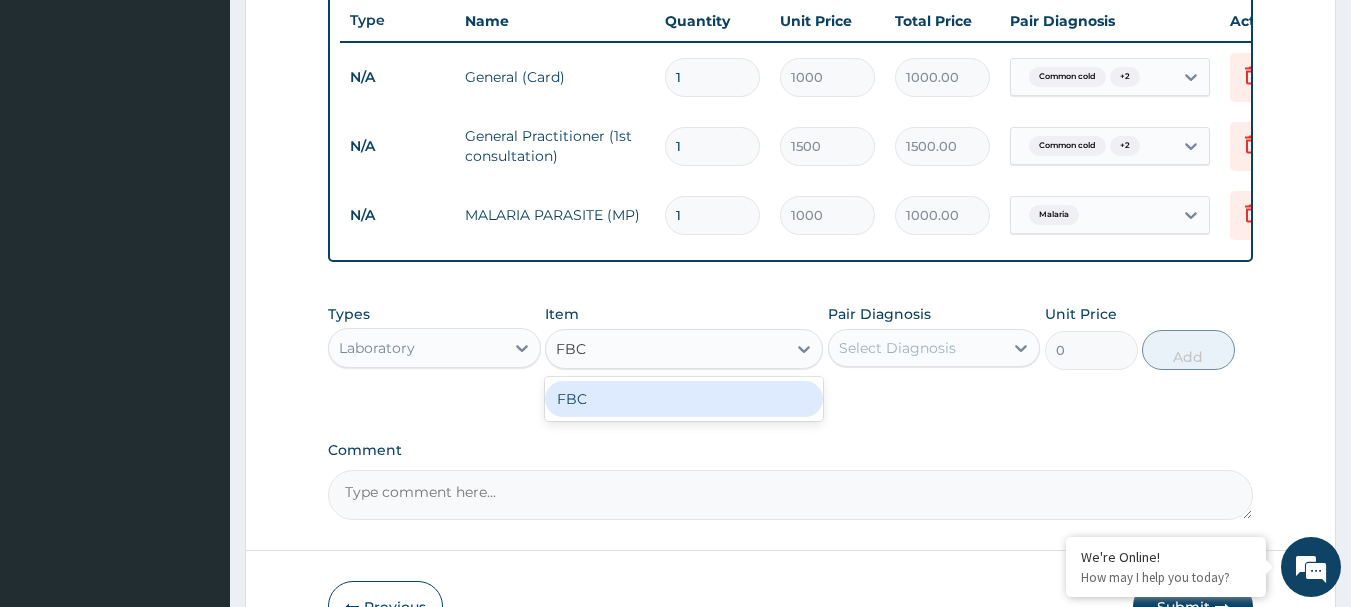 click on "FBC" at bounding box center [684, 399] 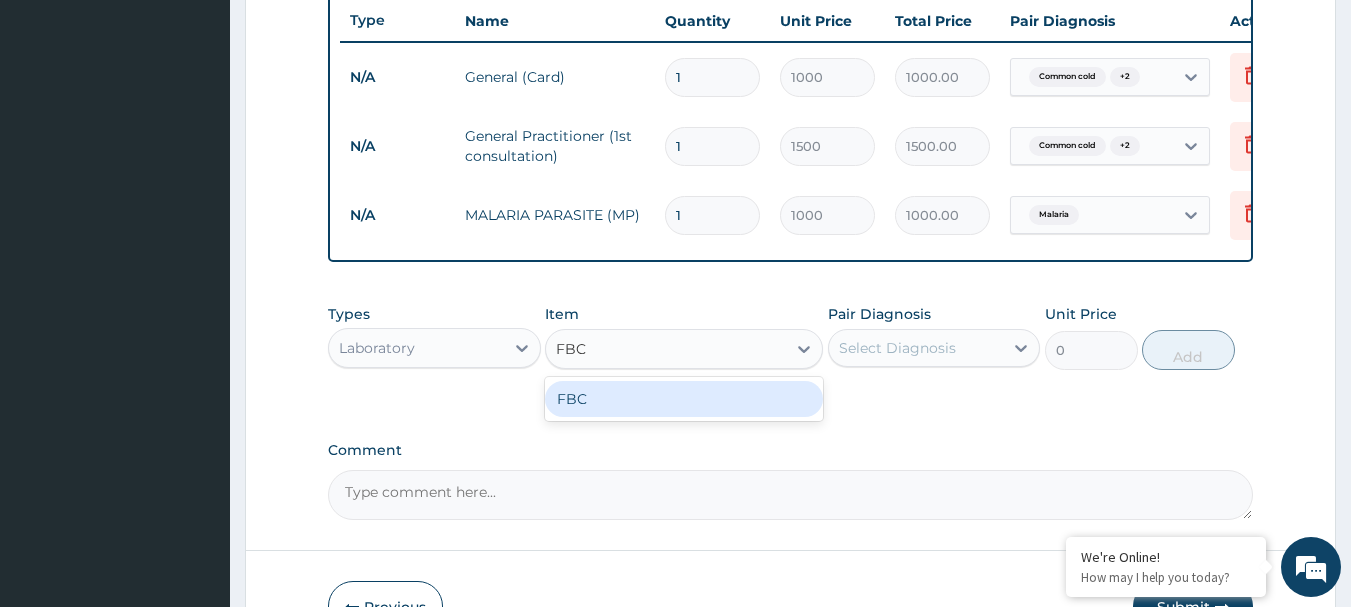 type 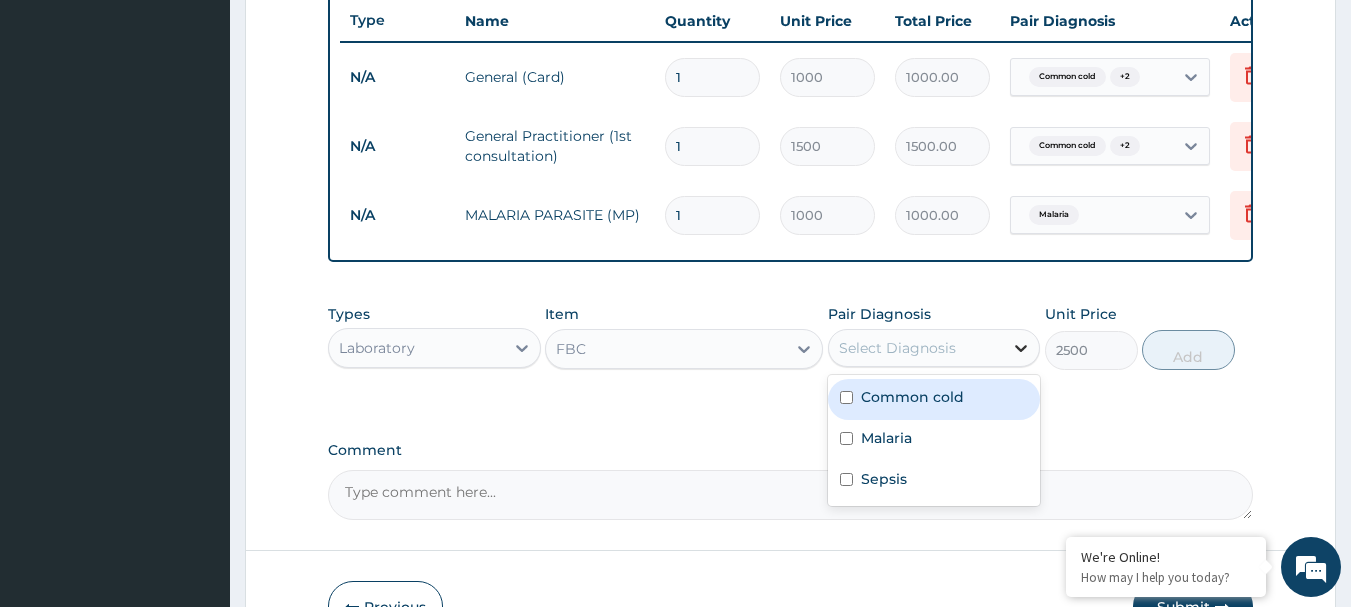 click 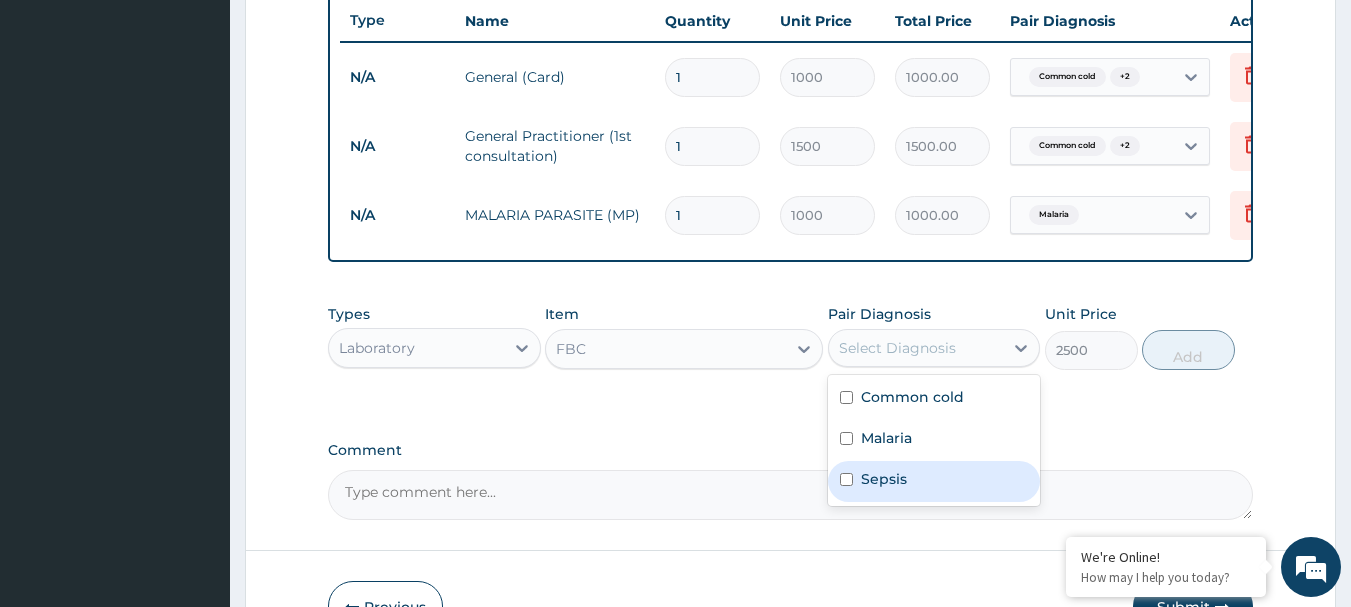 click on "Sepsis" at bounding box center (884, 479) 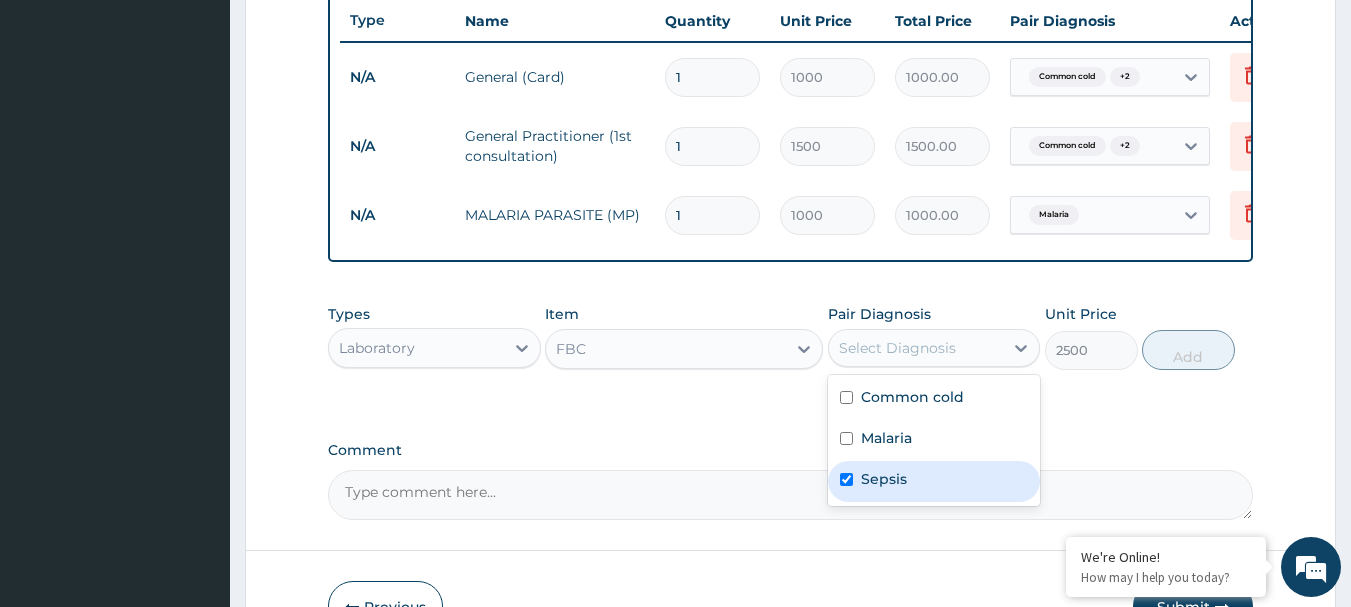 checkbox on "true" 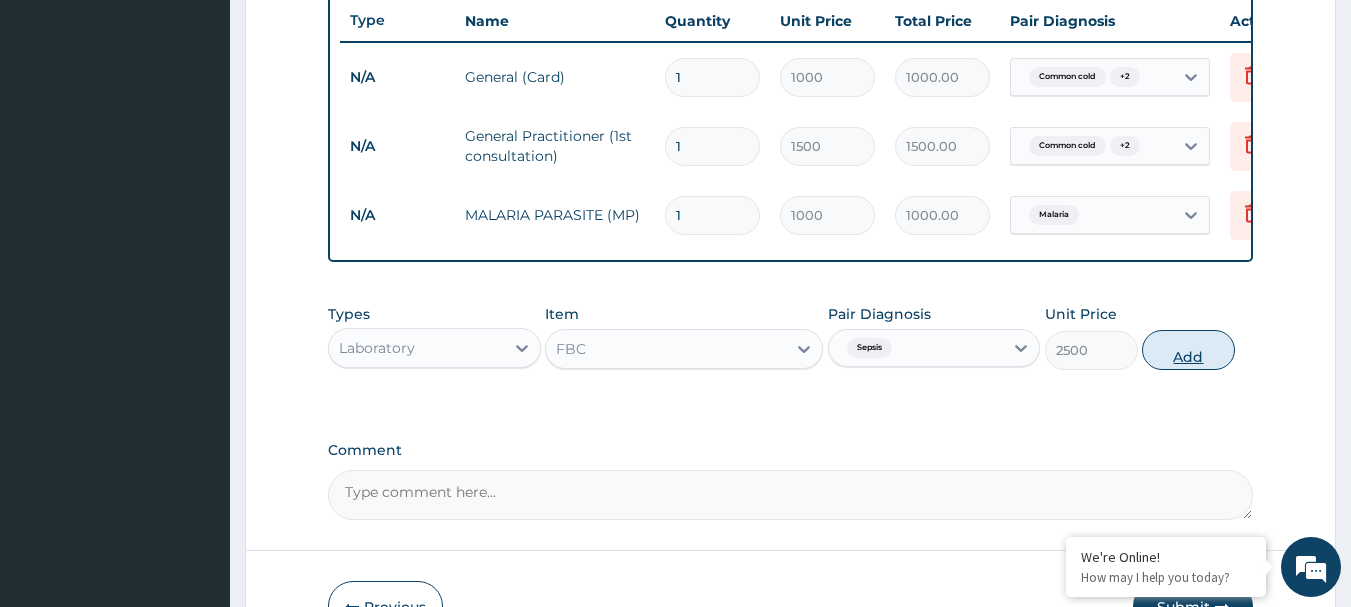 click on "Add" at bounding box center [1188, 350] 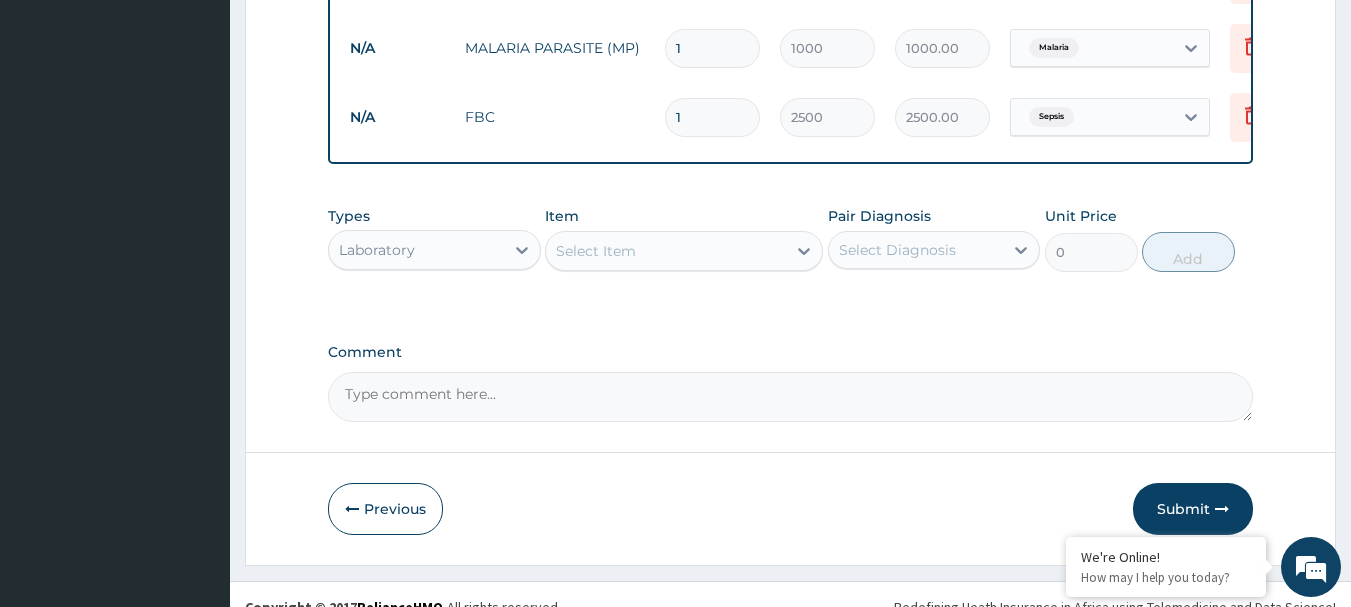 scroll, scrollTop: 962, scrollLeft: 0, axis: vertical 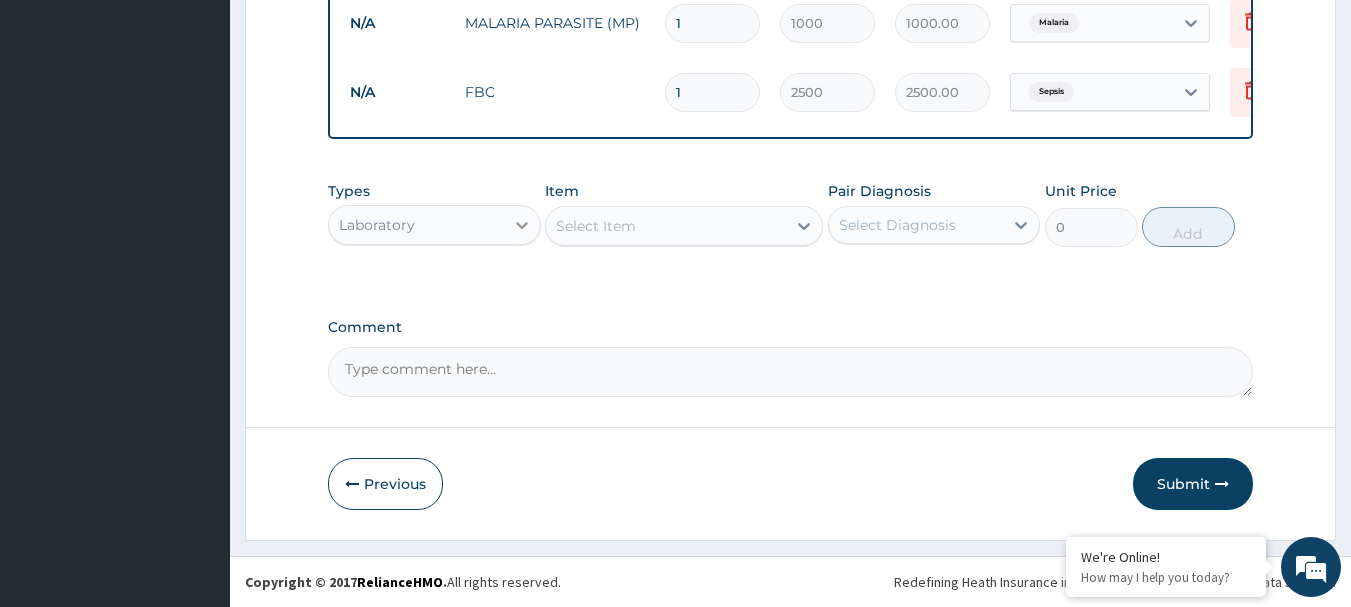 click 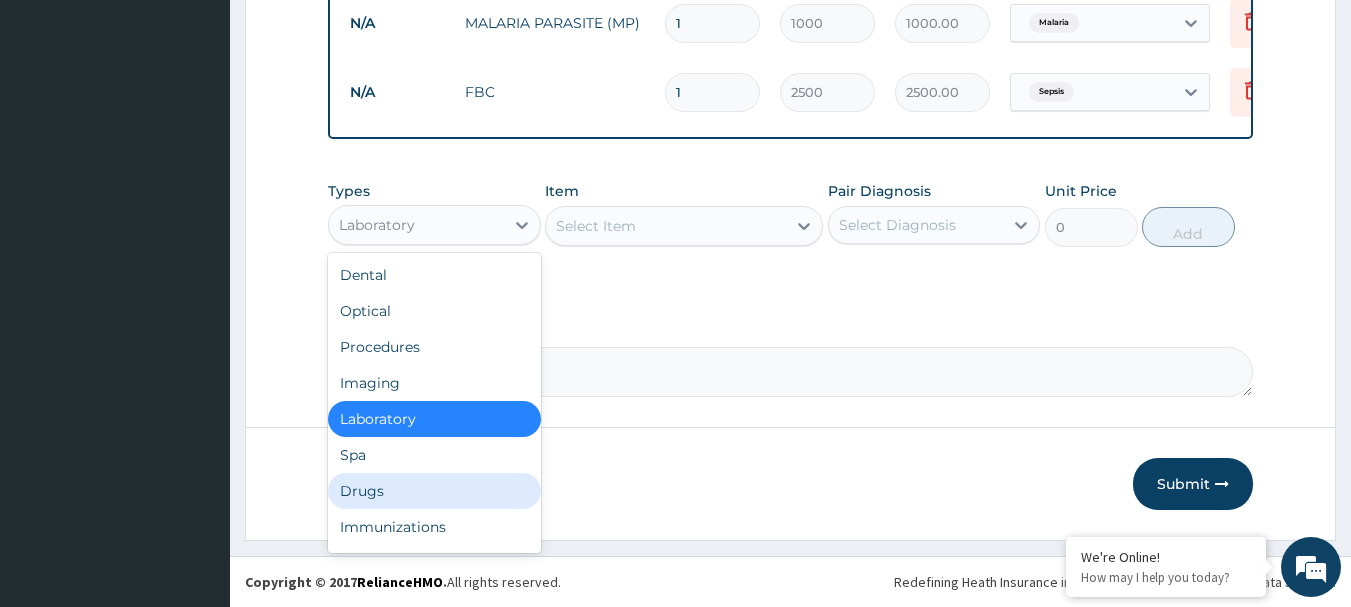 click on "Drugs" at bounding box center (434, 491) 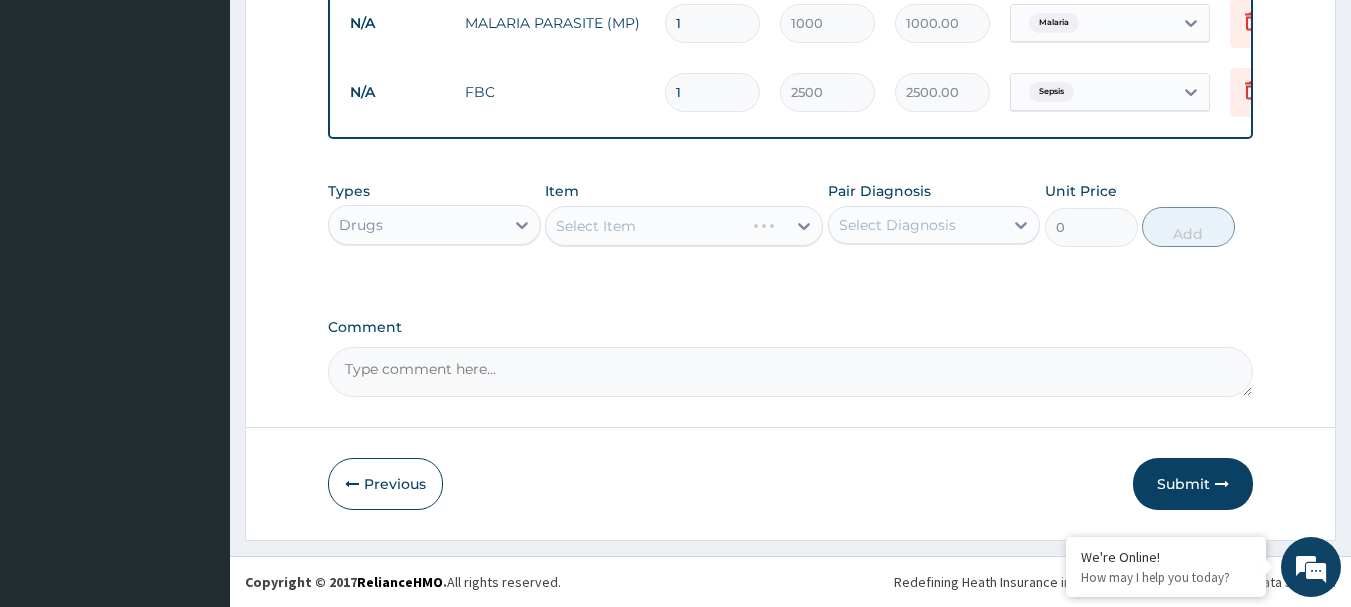 click on "Select Item" at bounding box center [684, 226] 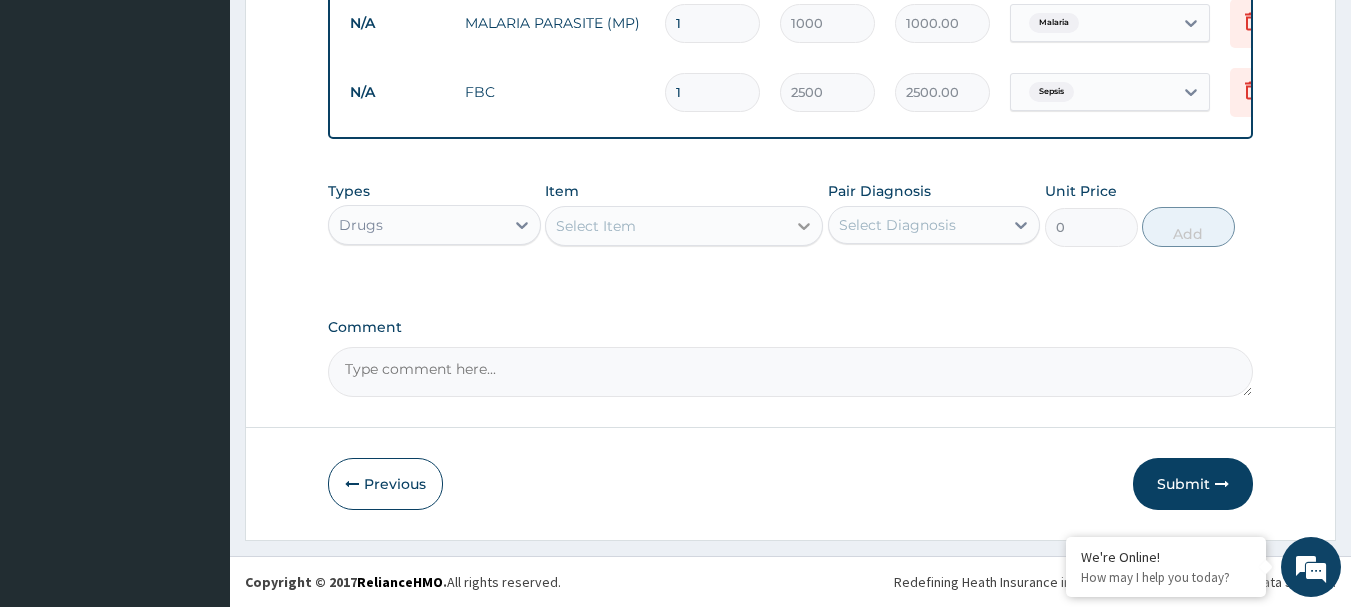 click 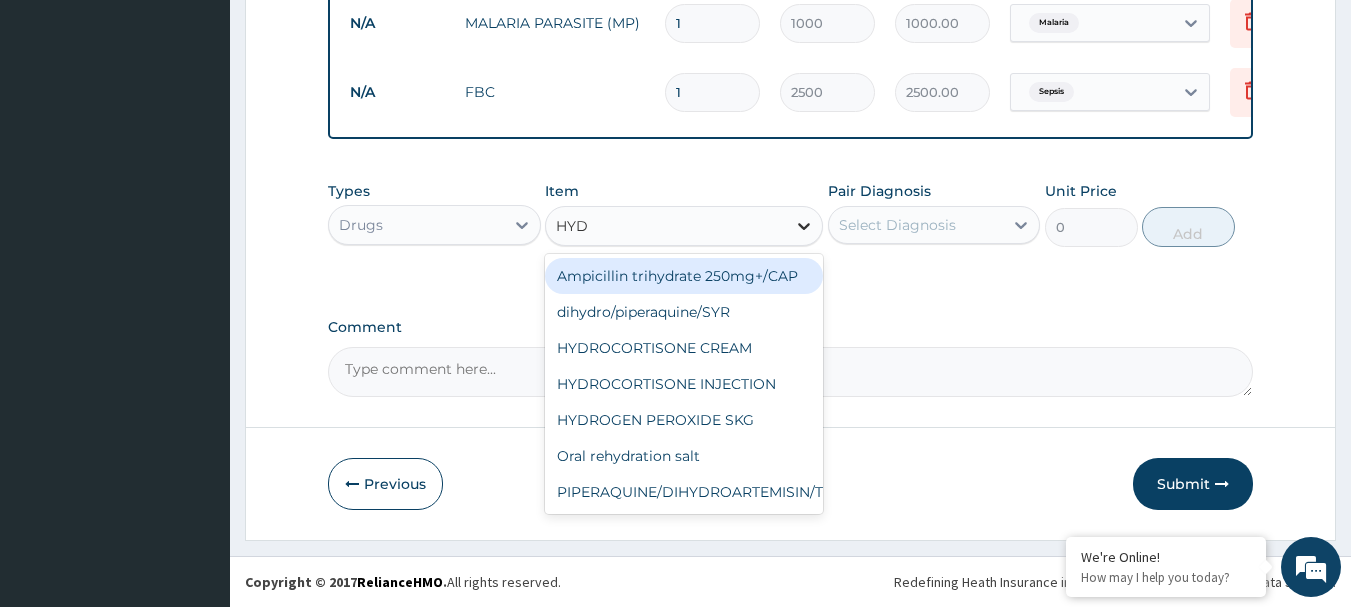 type on "HYDR" 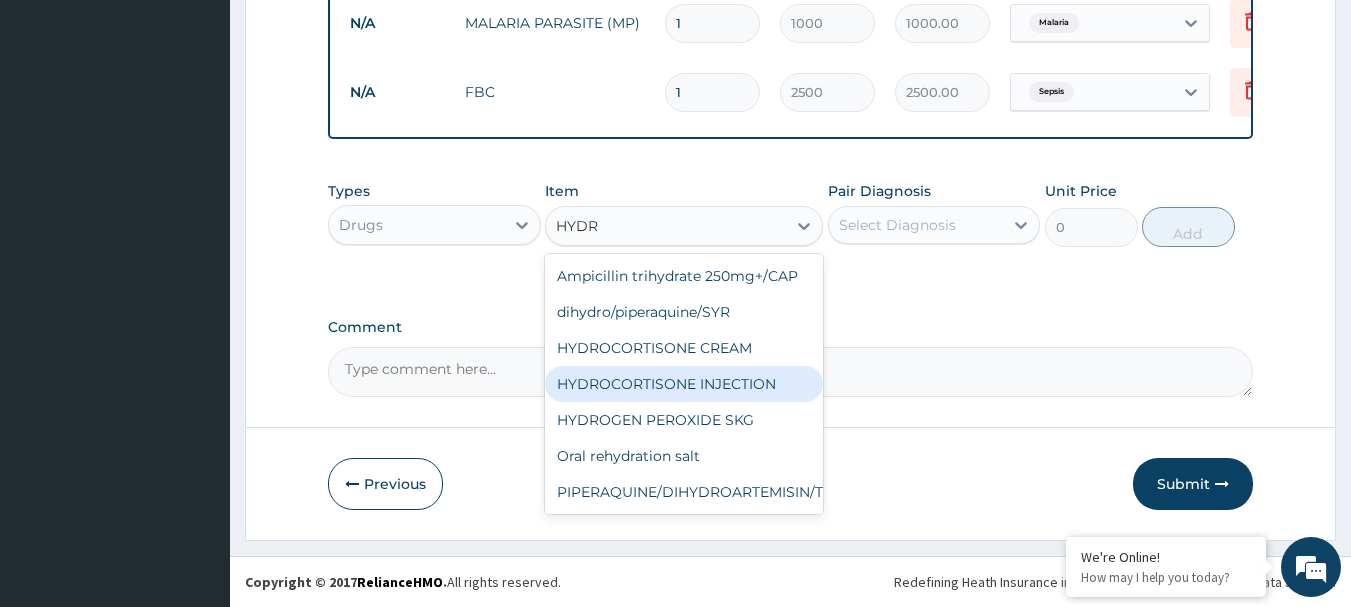 click on "HYDROCORTISONE INJECTION" at bounding box center [684, 384] 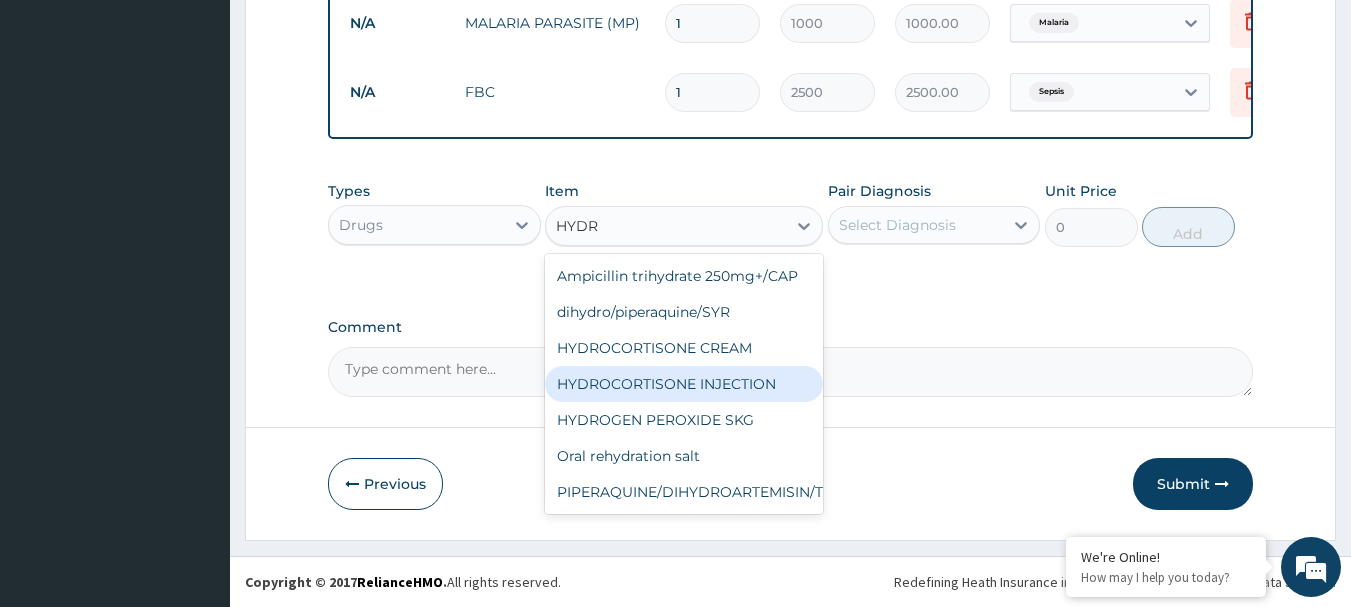 type 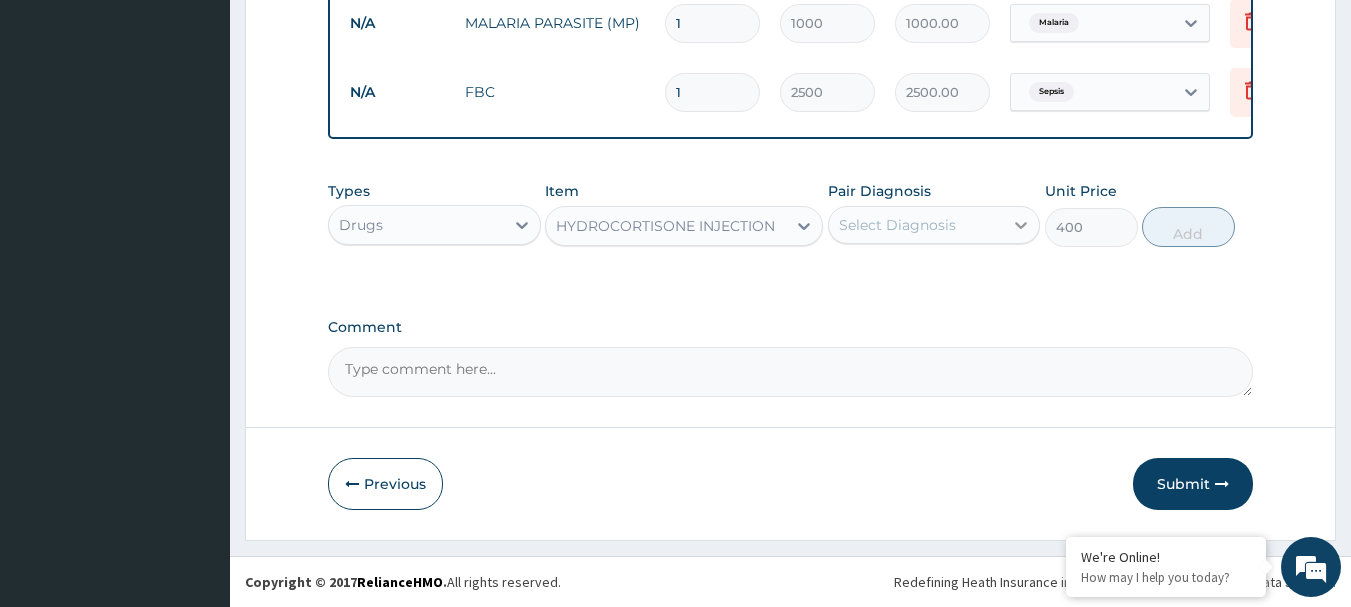 click 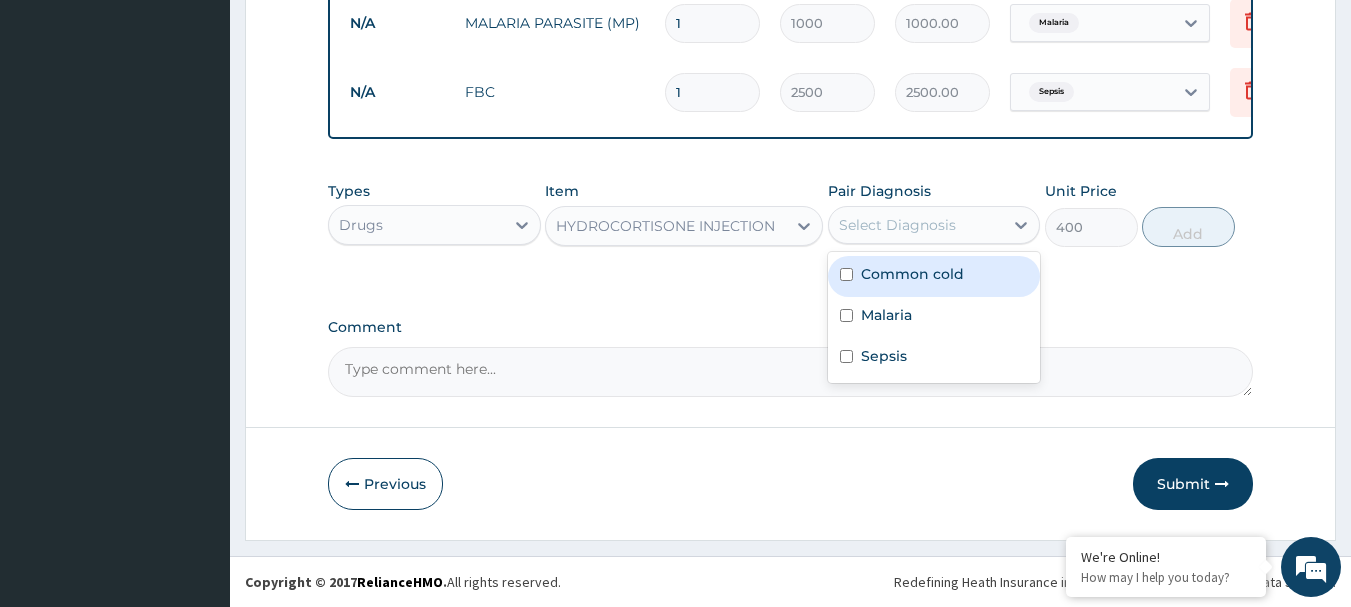 click at bounding box center [846, 274] 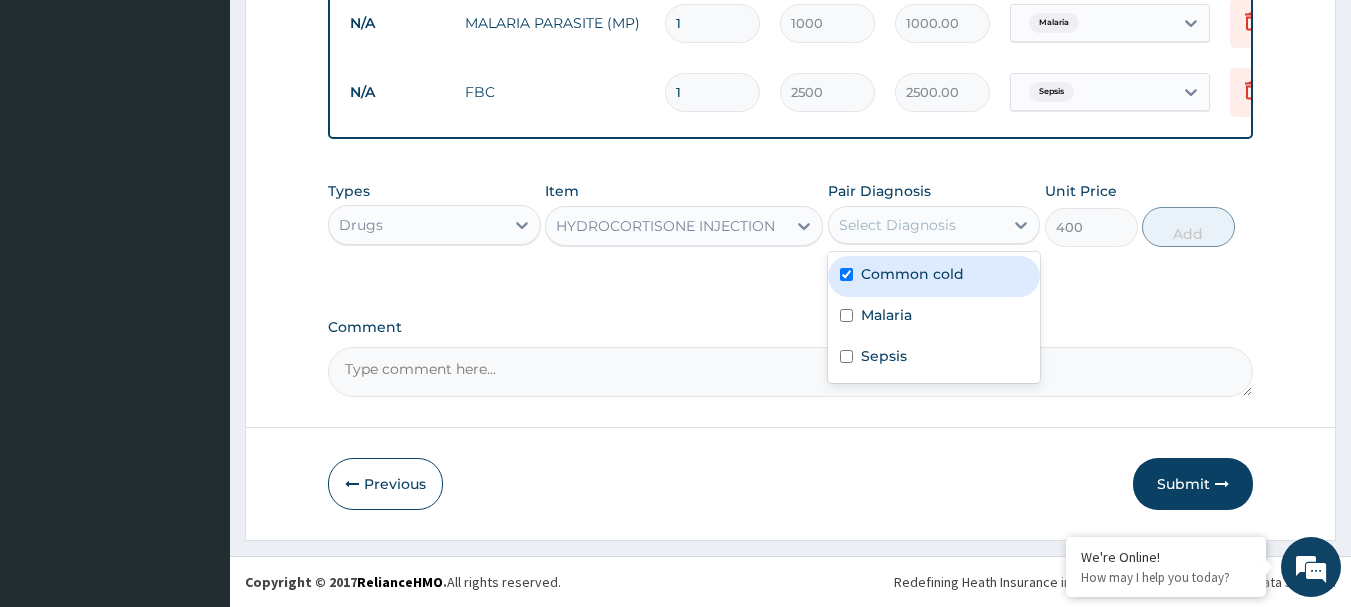 checkbox on "true" 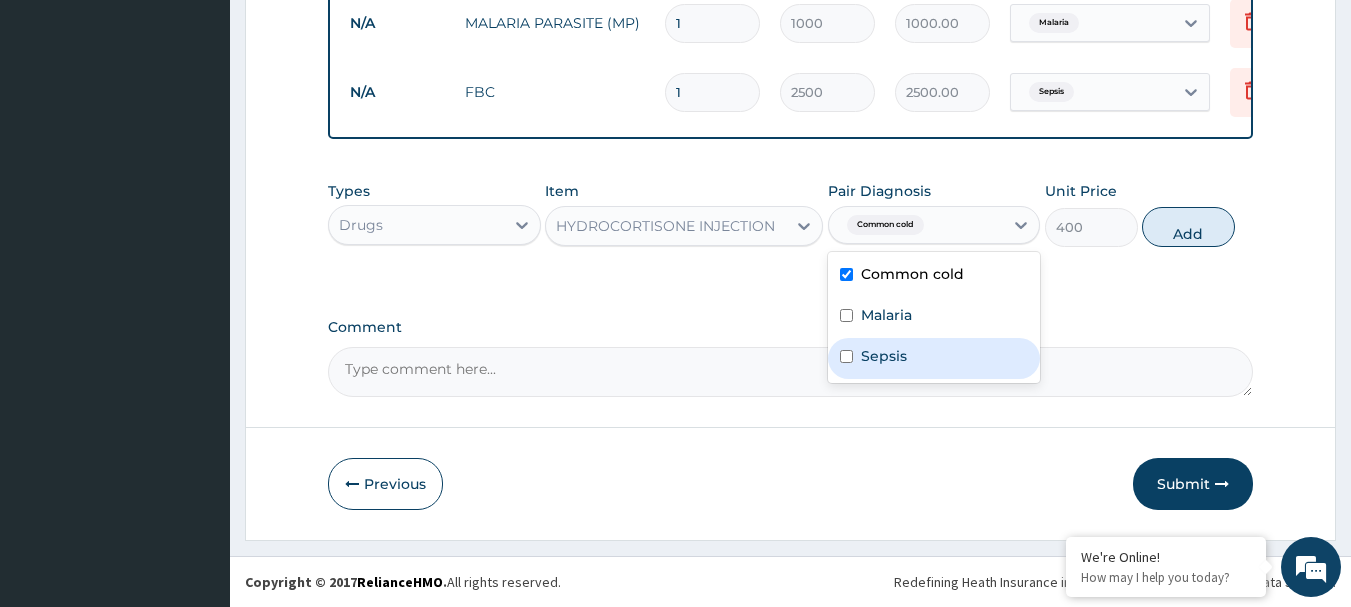 click at bounding box center (846, 356) 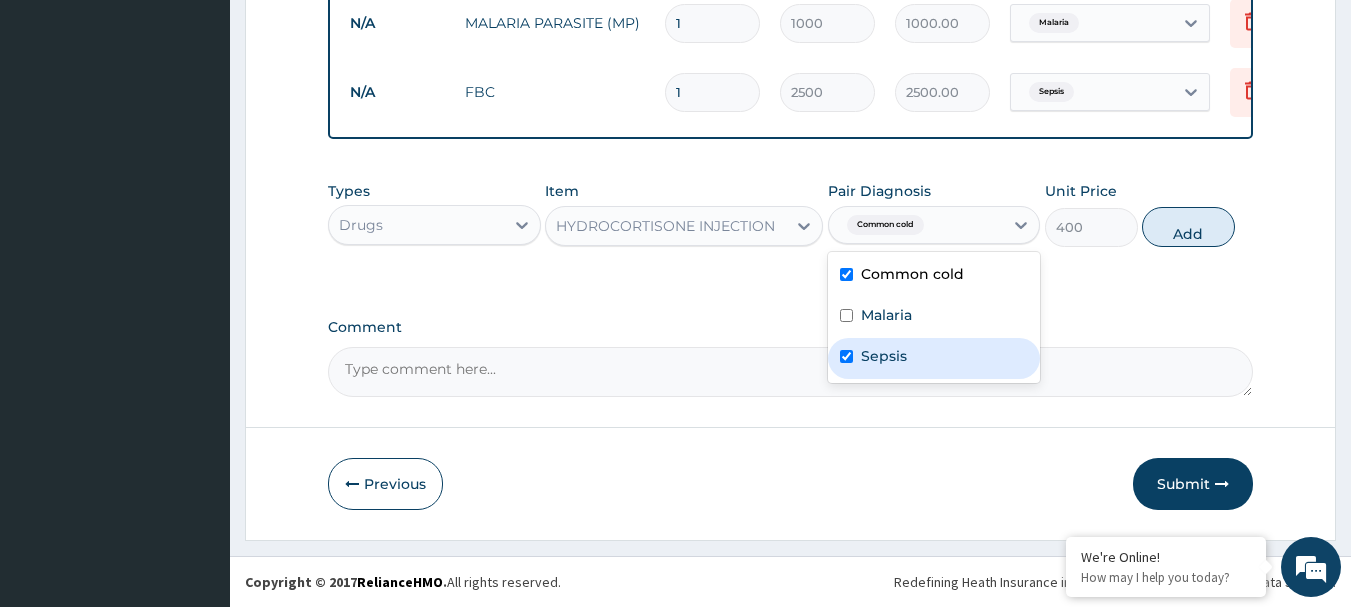 checkbox on "true" 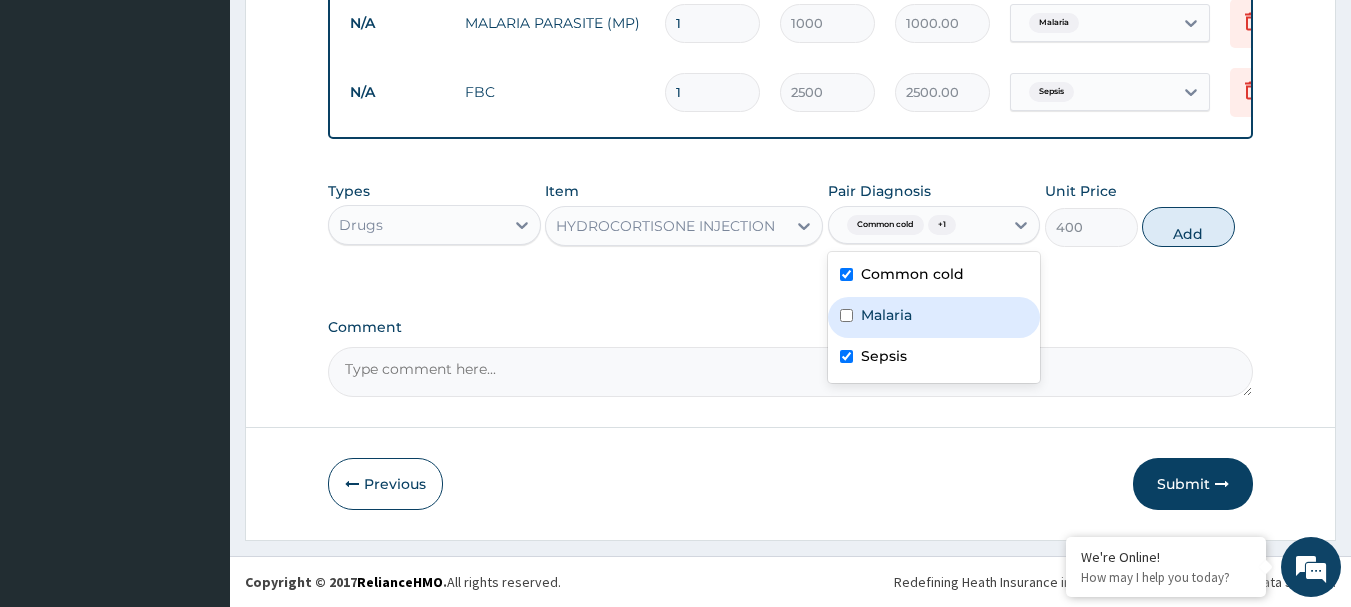click at bounding box center [846, 315] 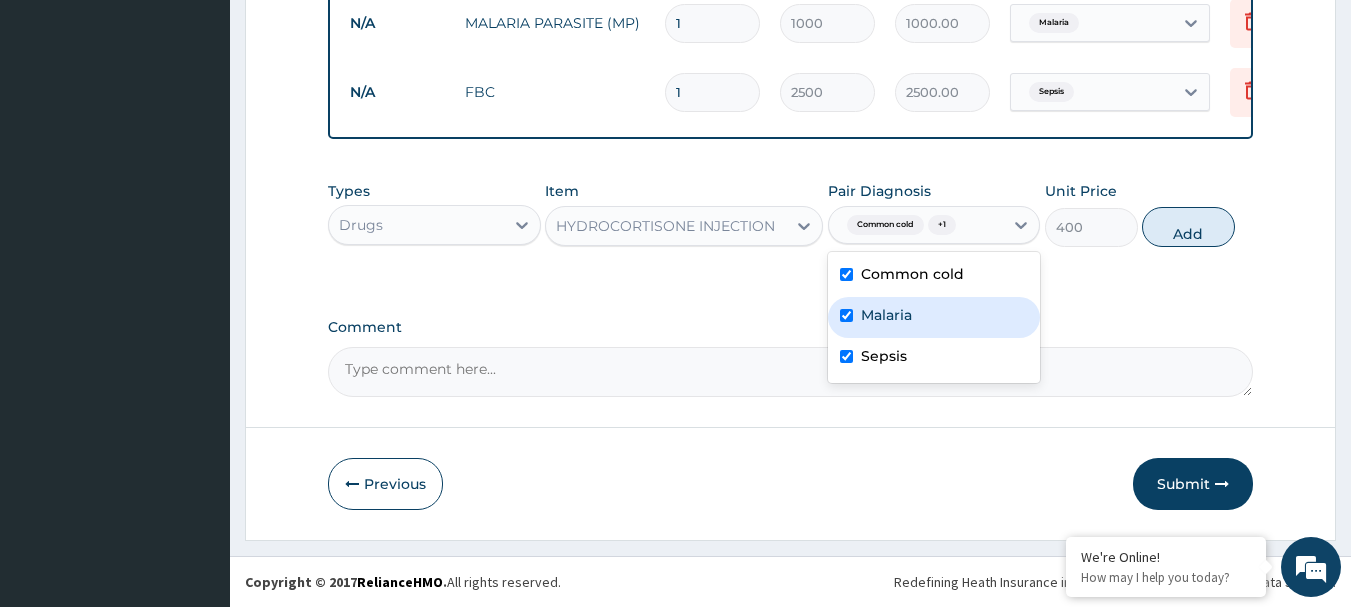 checkbox on "true" 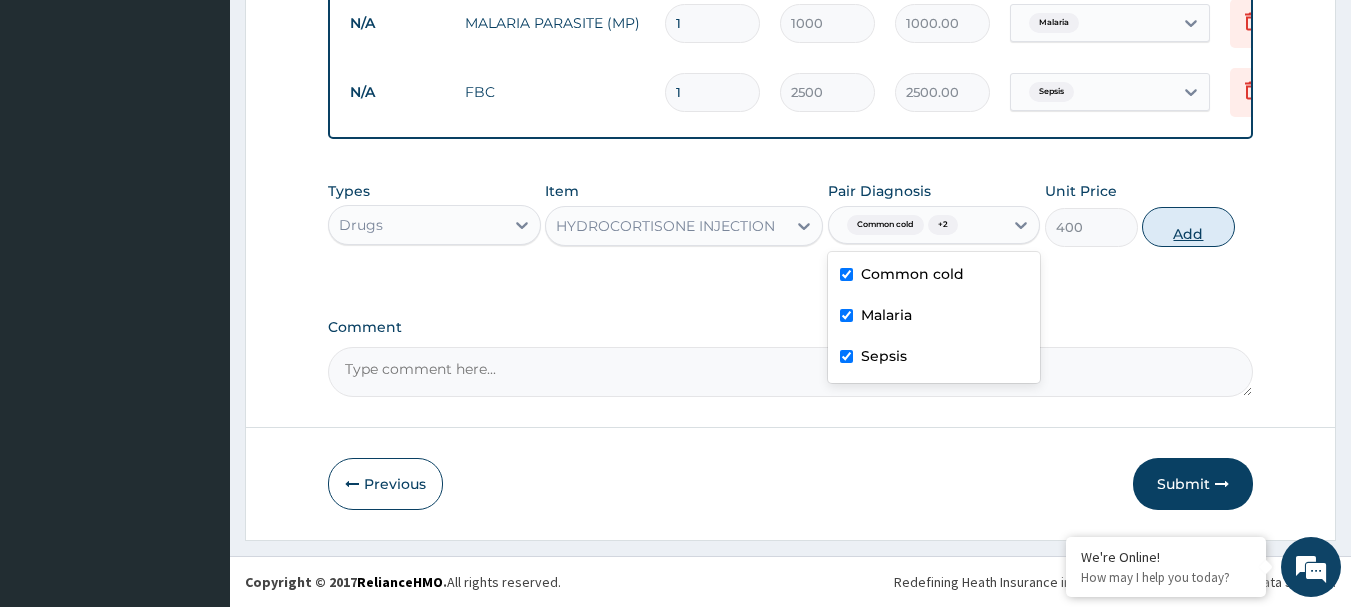 click on "Add" at bounding box center [1188, 227] 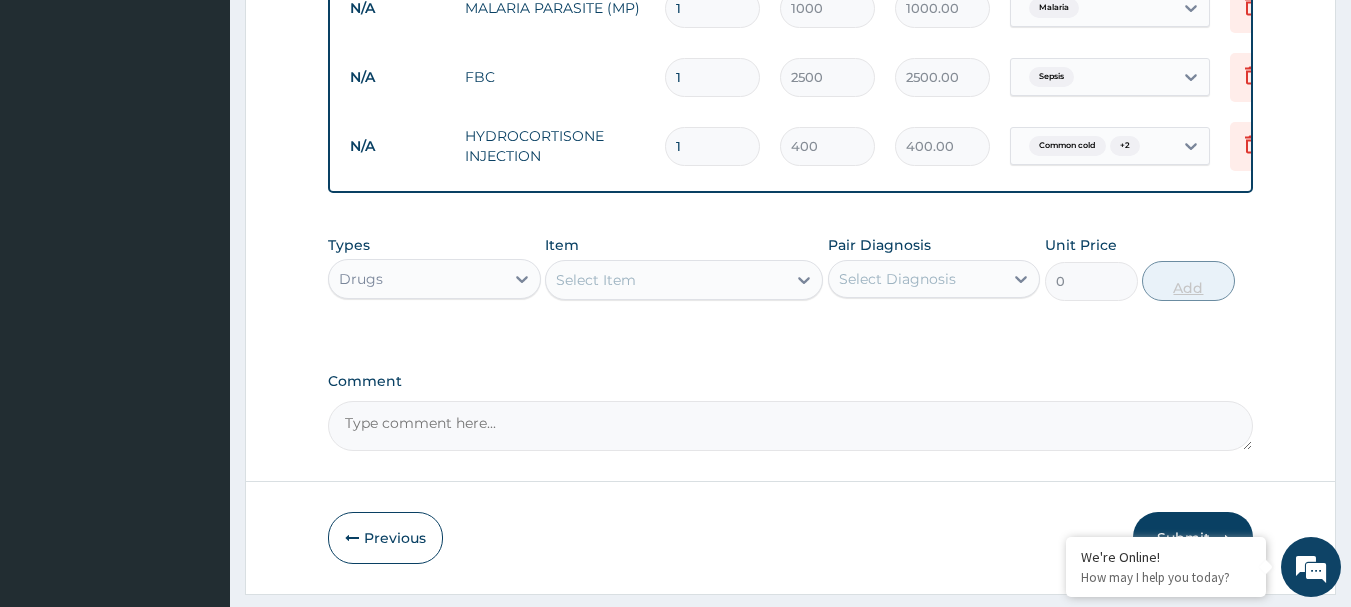 type 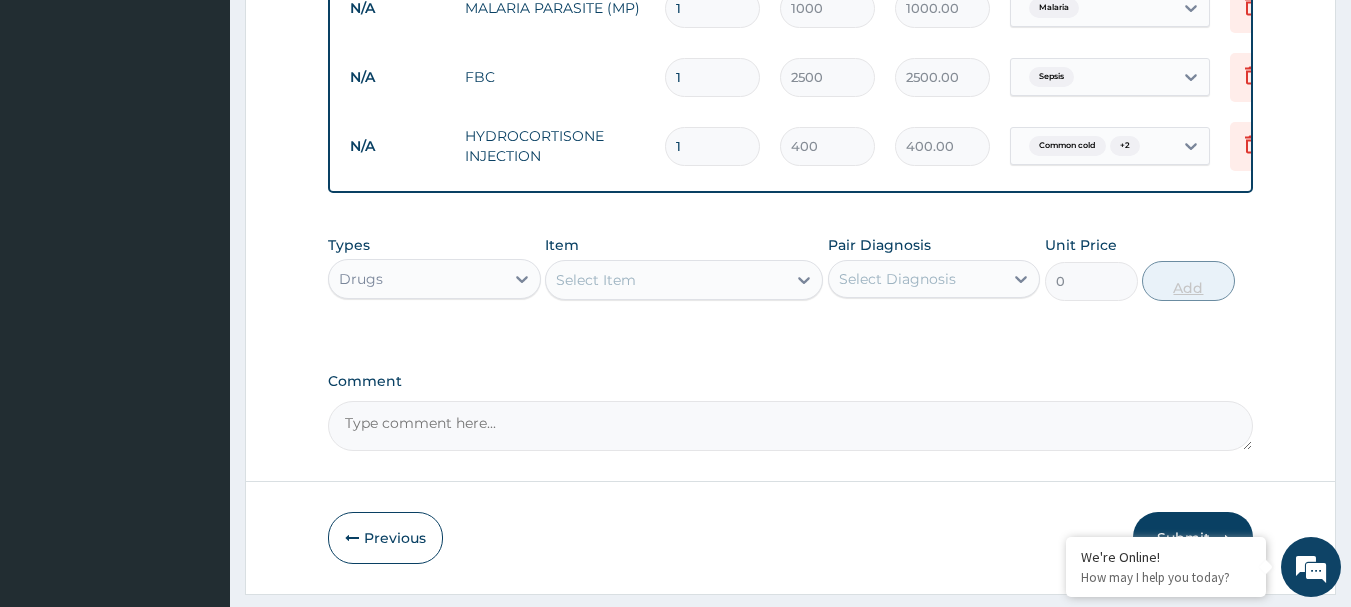 type on "0.00" 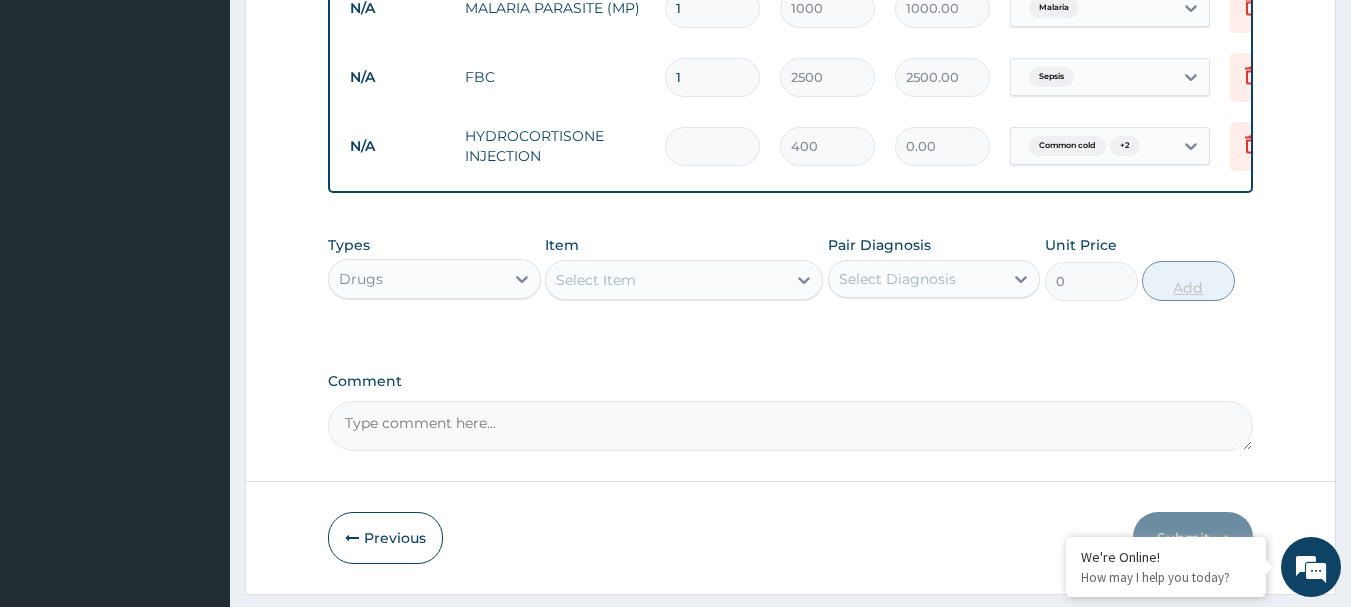 type on "2" 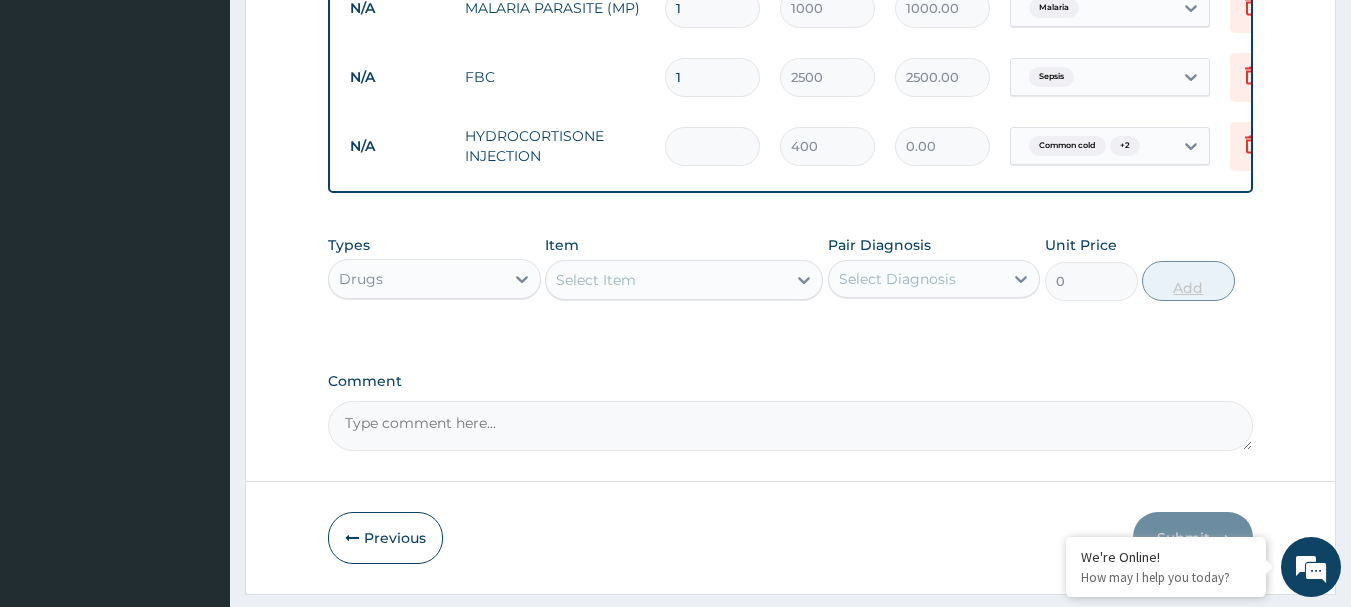type on "800.00" 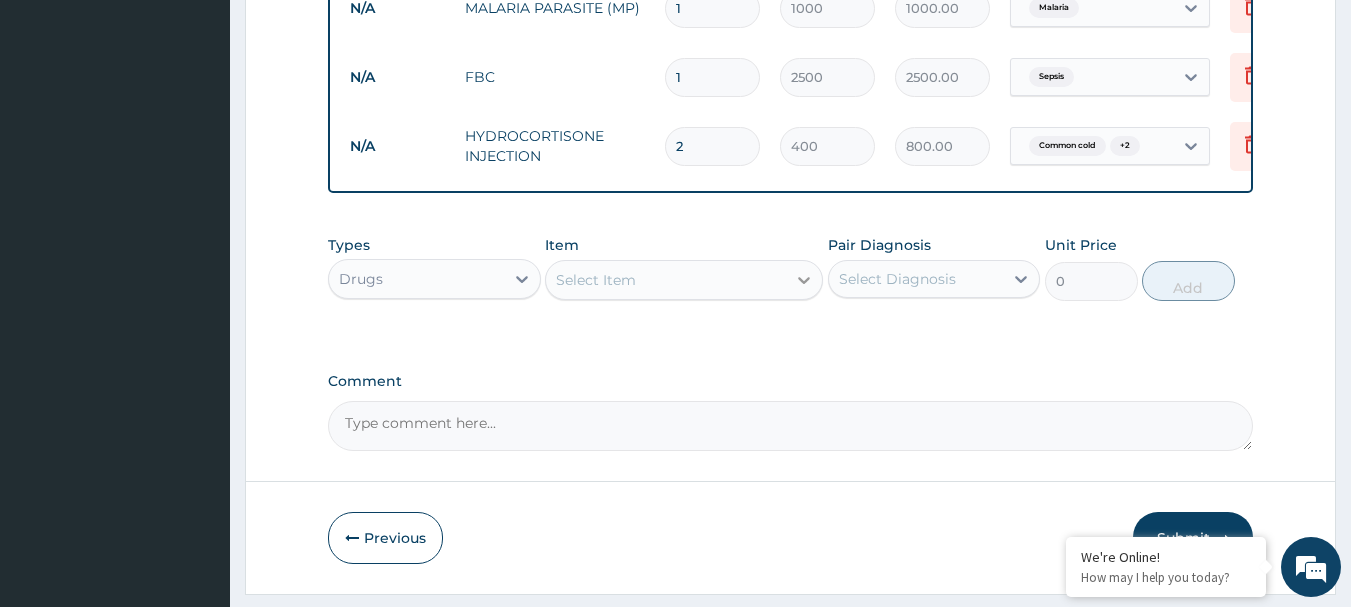 type on "2" 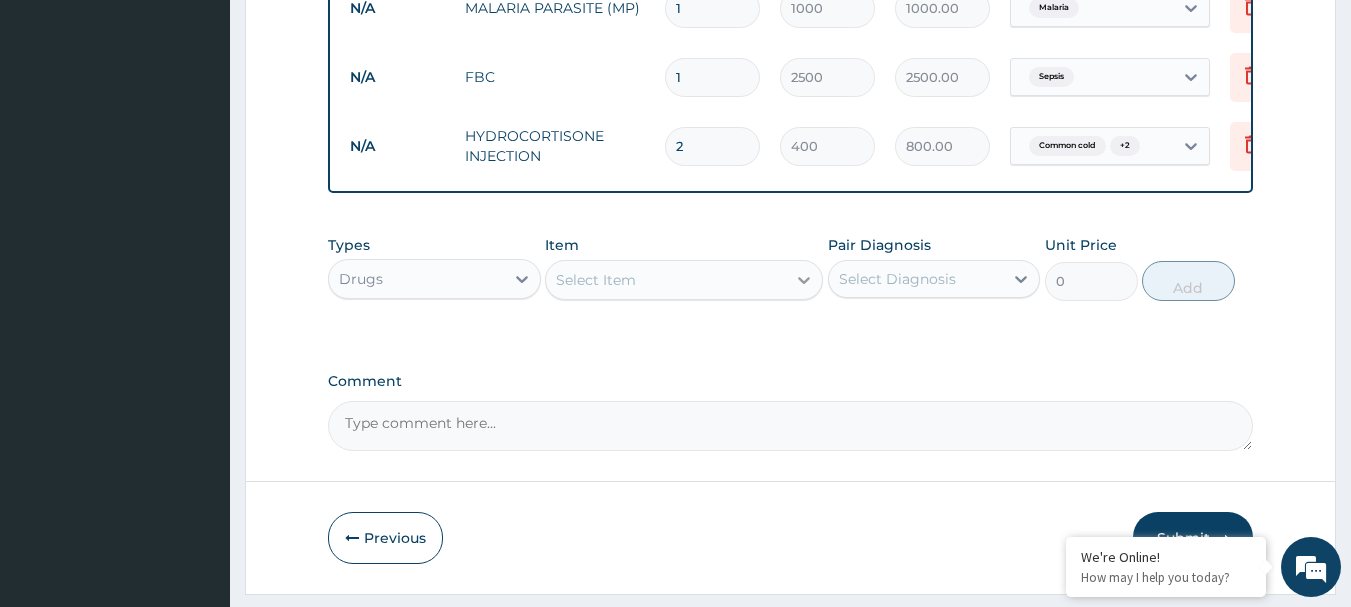 click 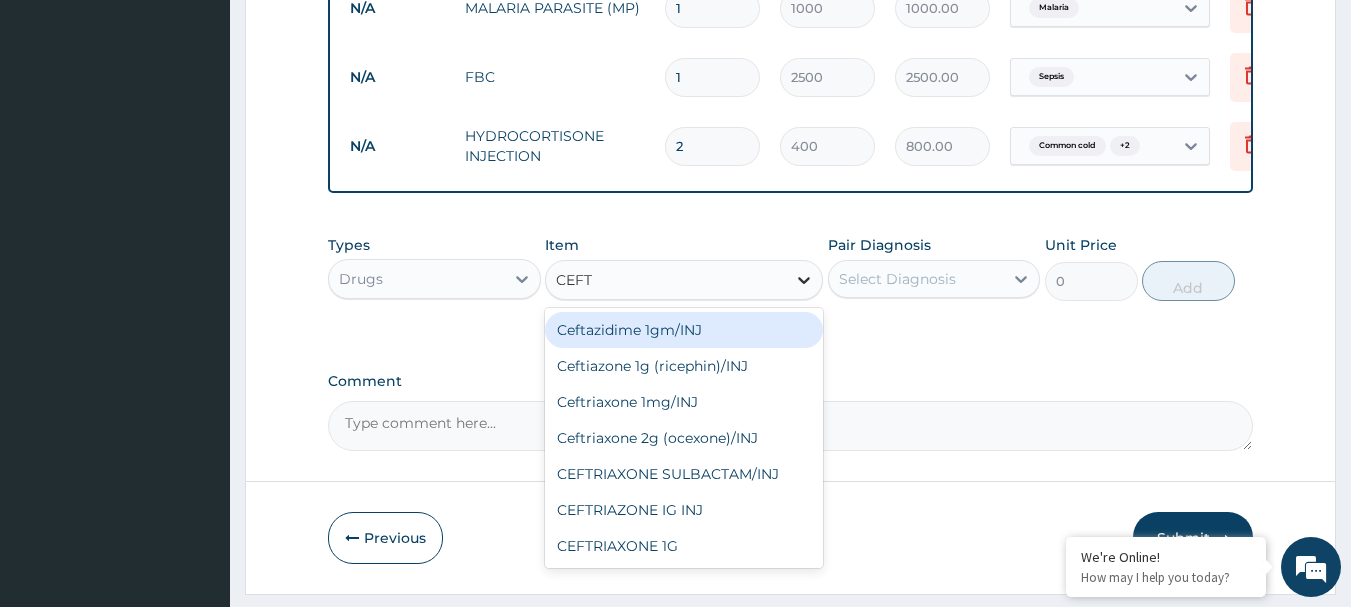 type on "CEFTR" 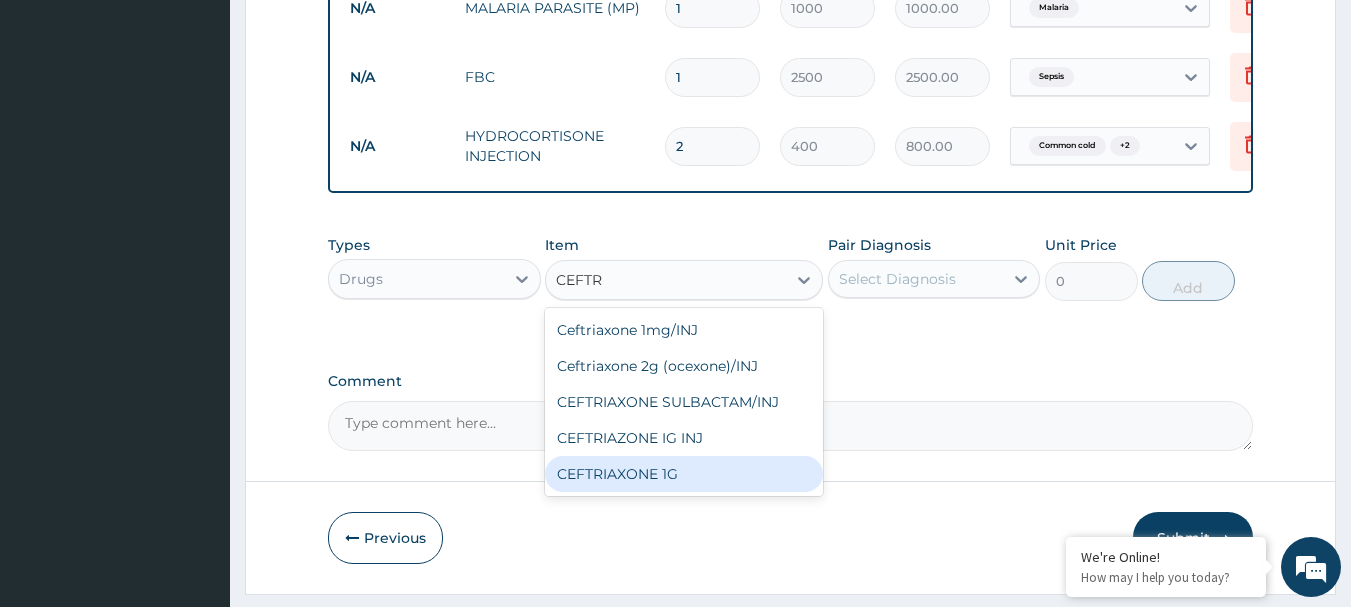 click on "CEFTRIAXONE 1G" at bounding box center [684, 474] 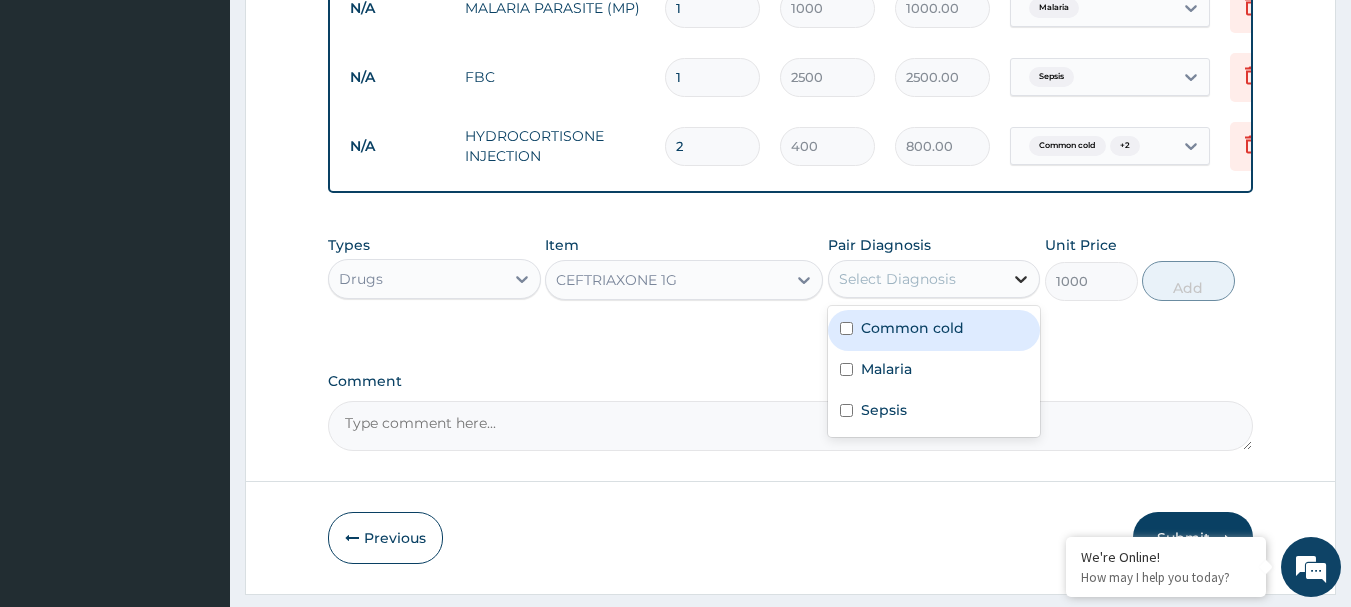 click 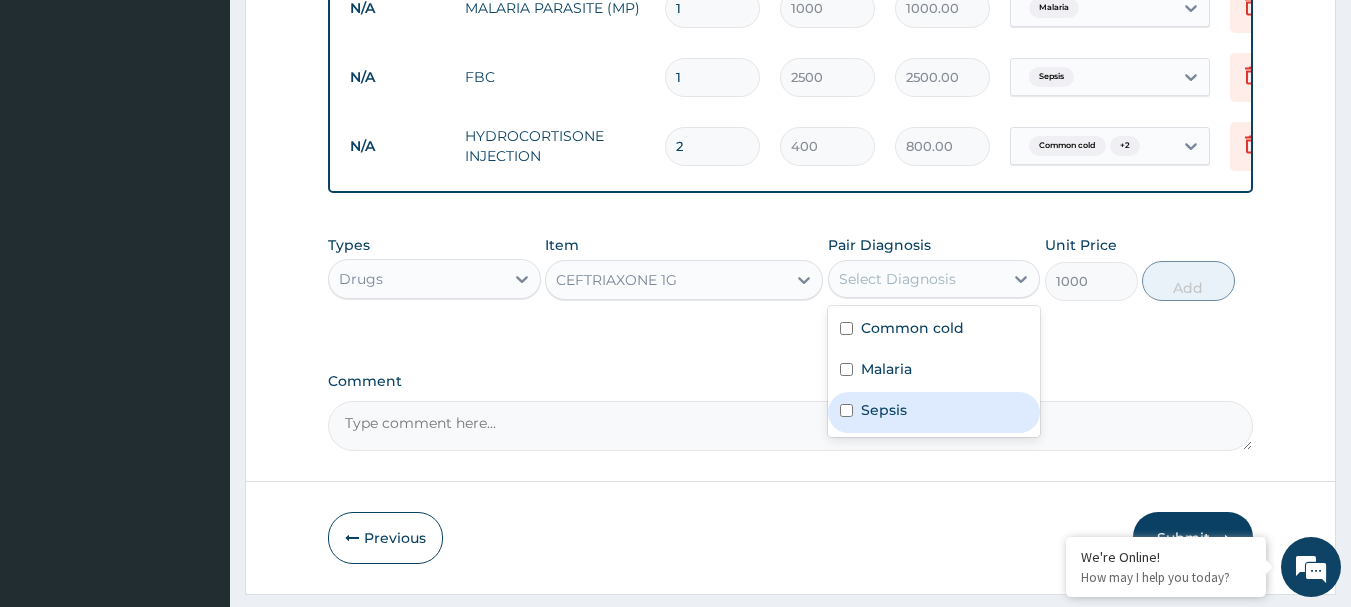click on "Sepsis" at bounding box center [884, 410] 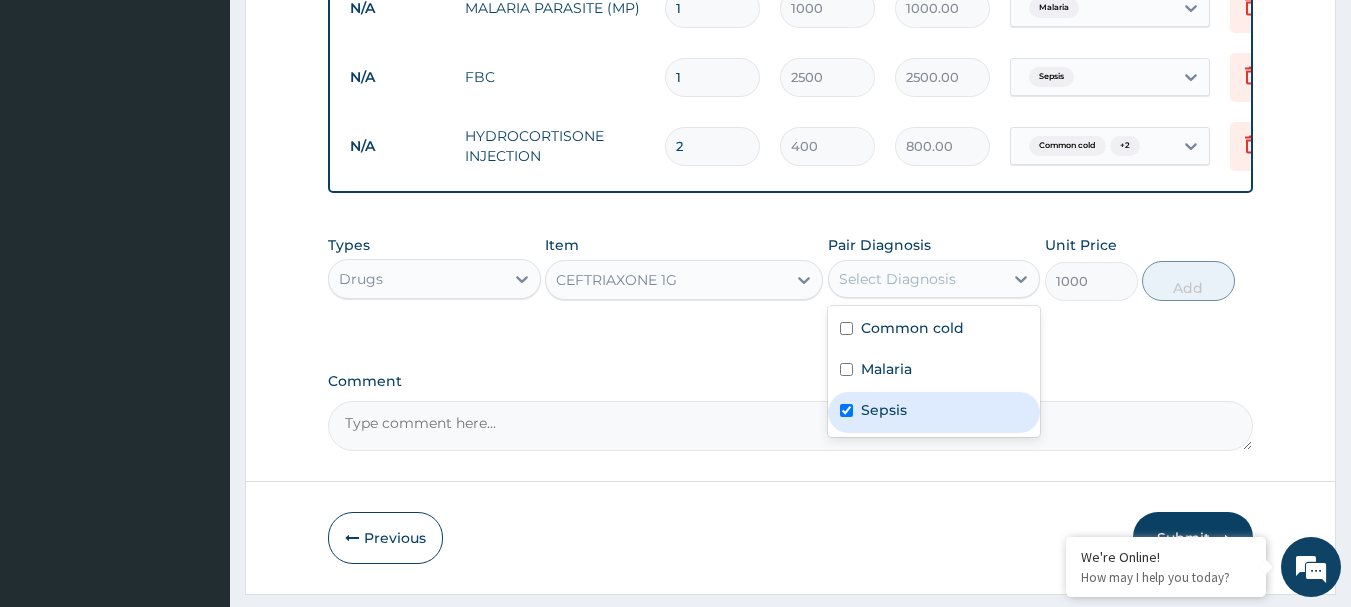 checkbox on "true" 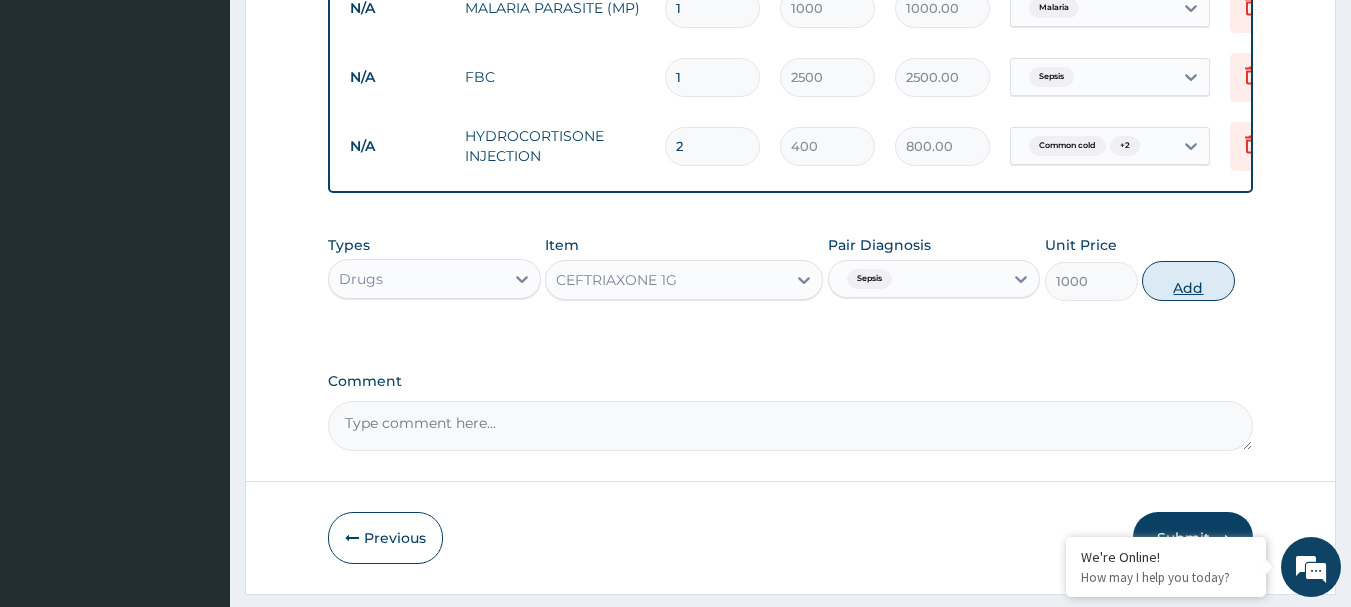 click on "Add" at bounding box center (1188, 281) 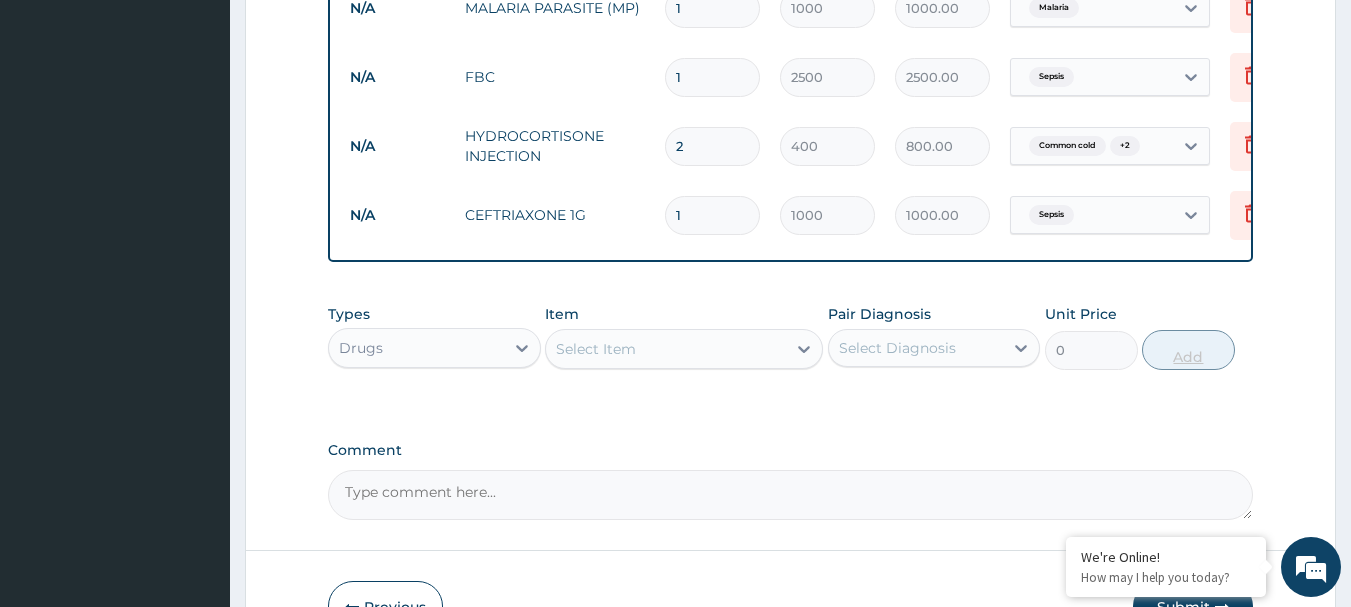 type 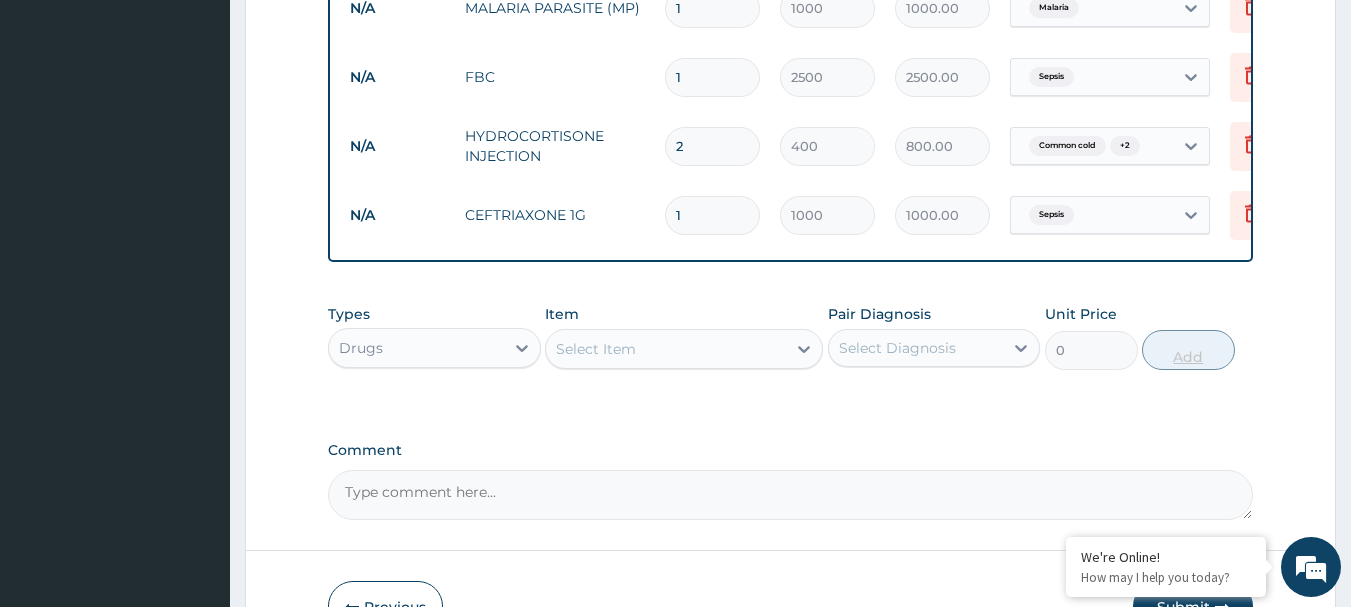 type on "0.00" 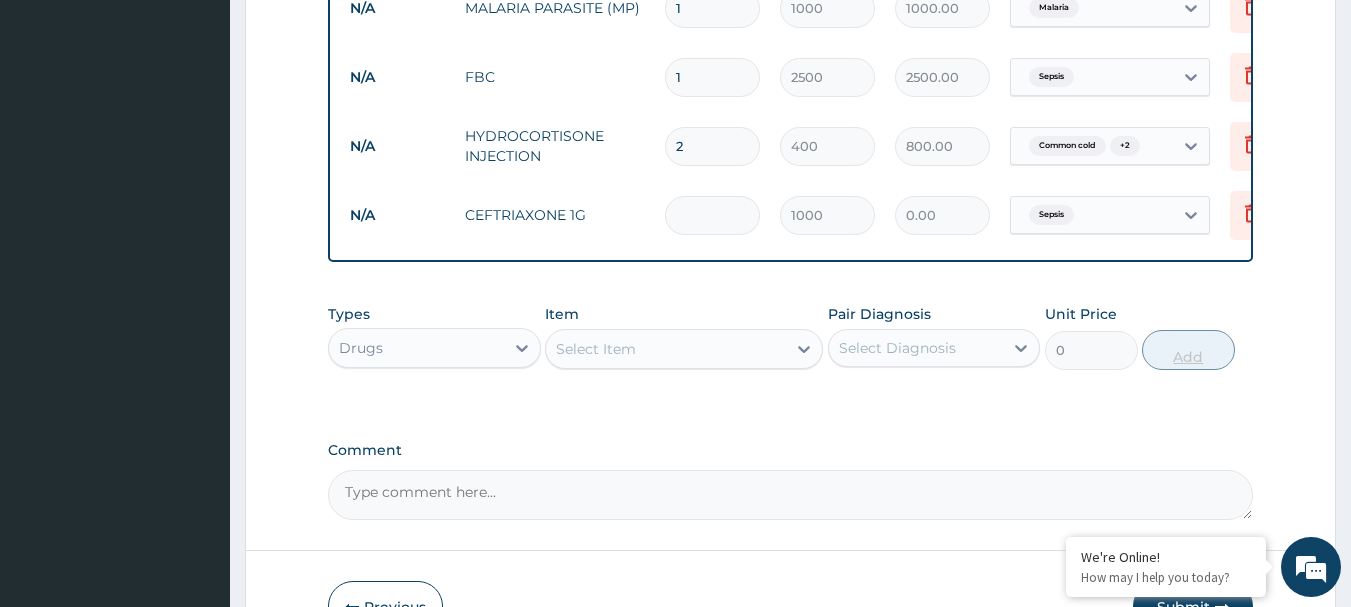type on "2" 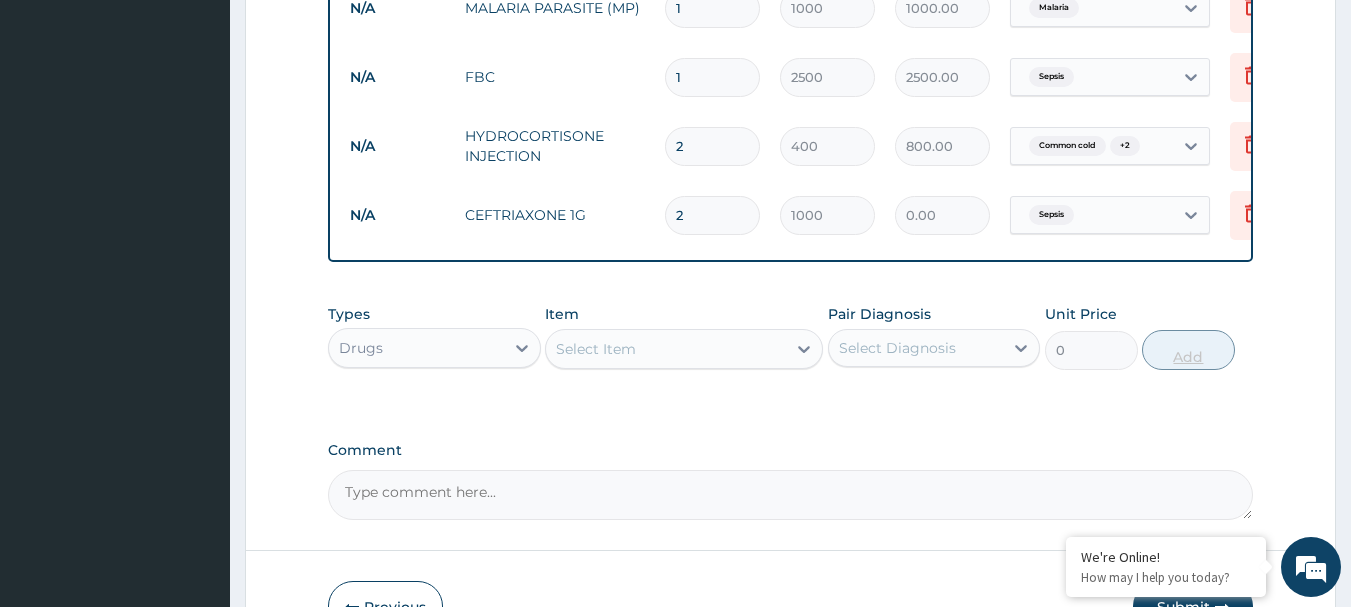 type on "2000.00" 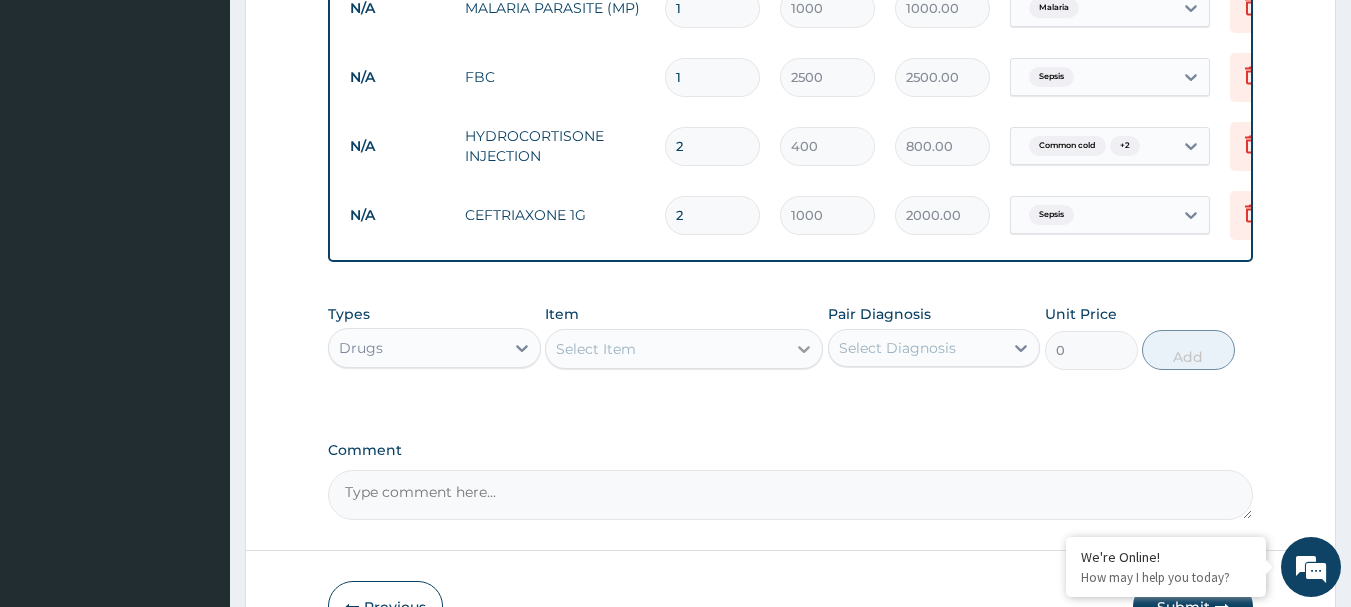 type on "2" 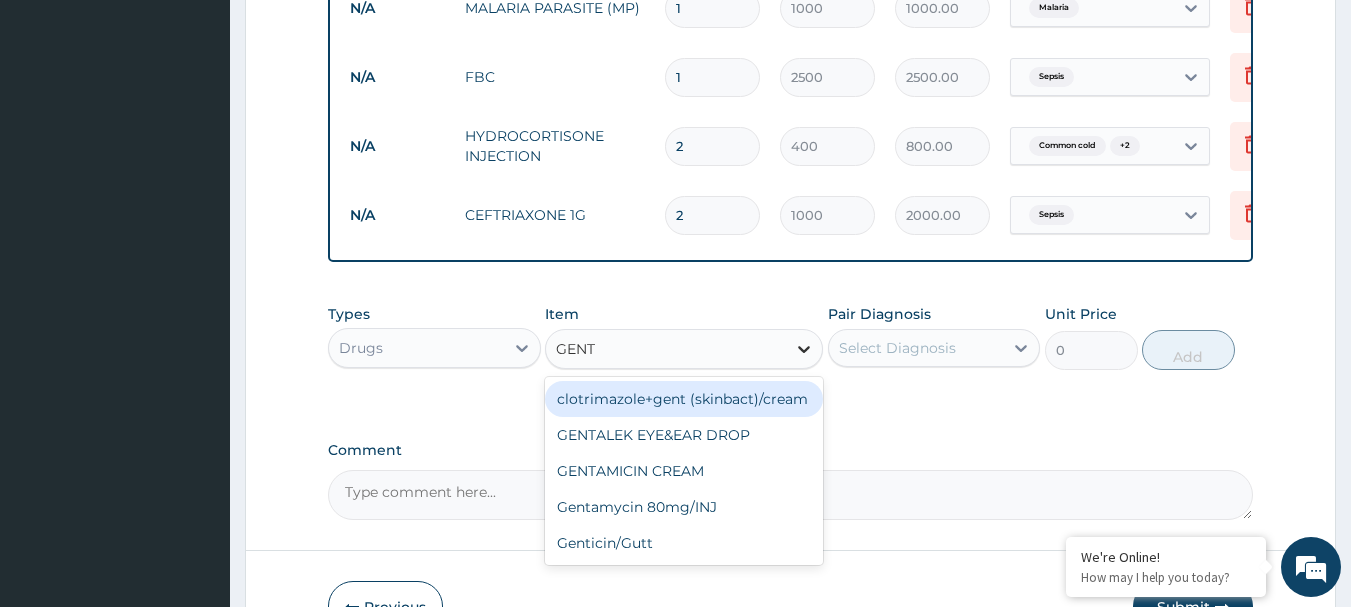 type on "GENTA" 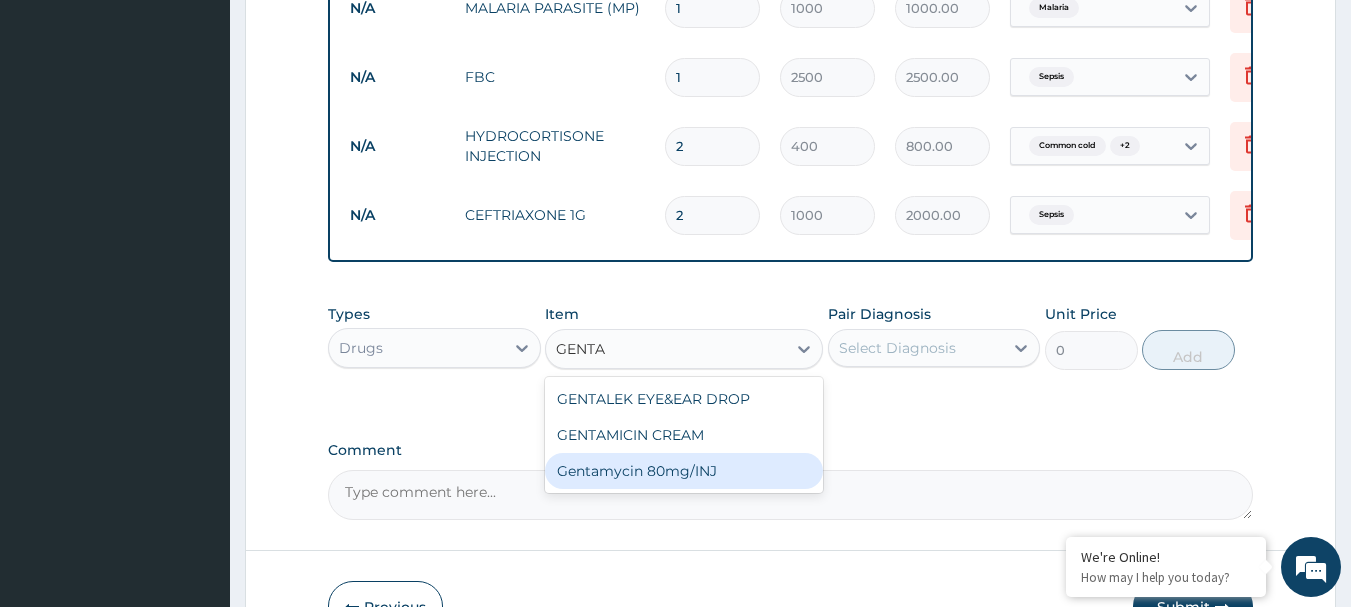 click on "Gentamycin 80mg/INJ" at bounding box center [684, 471] 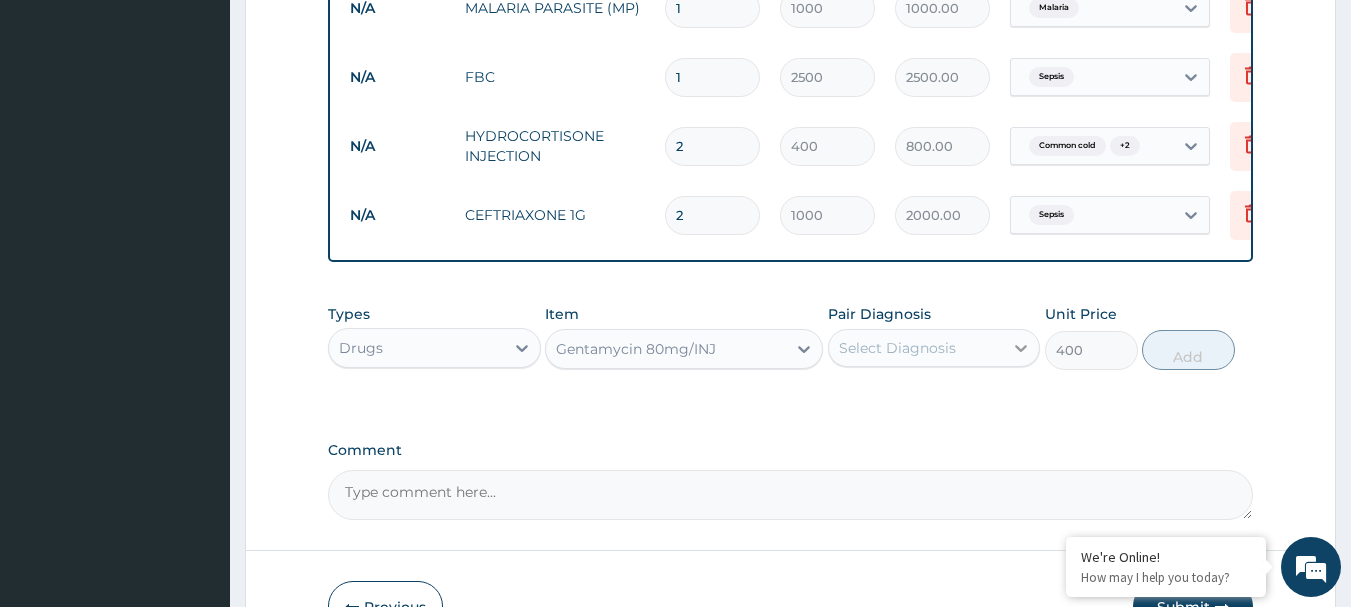 click 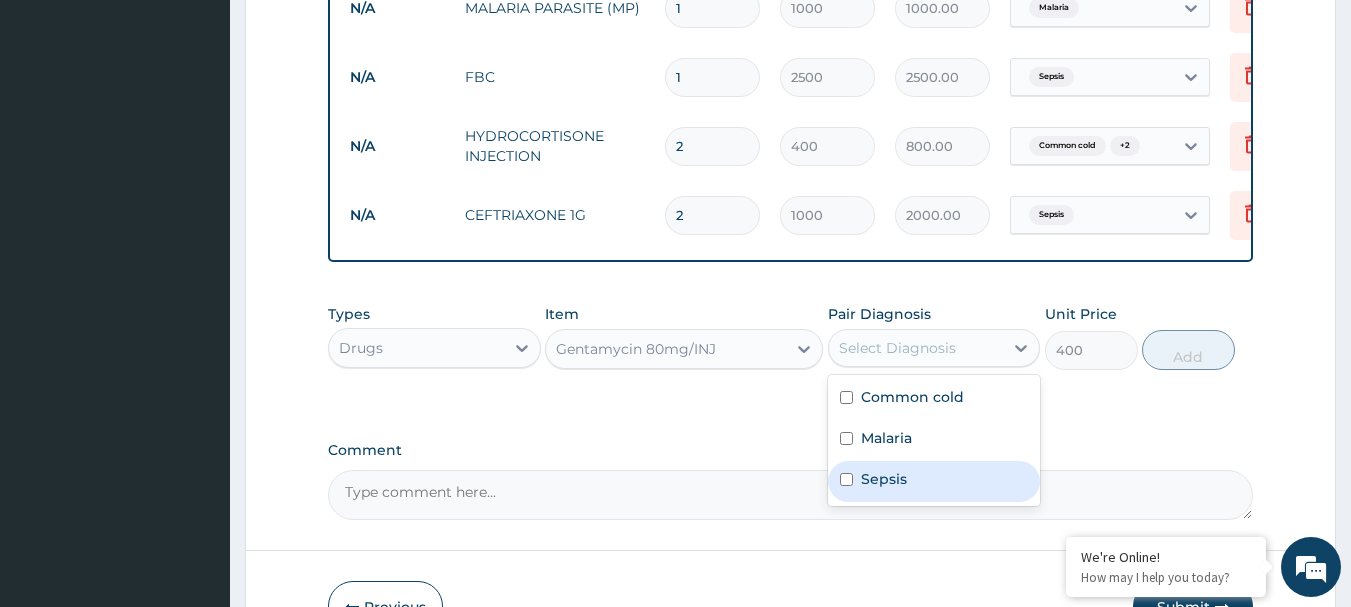 click on "Sepsis" at bounding box center (934, 481) 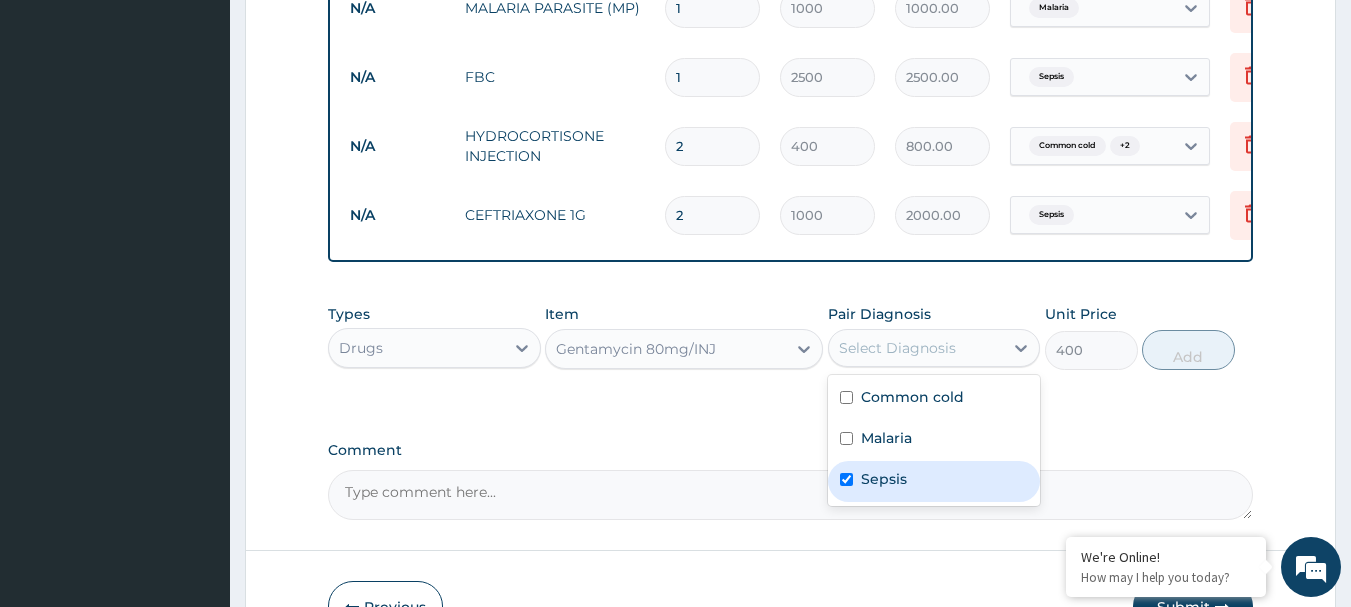 checkbox on "true" 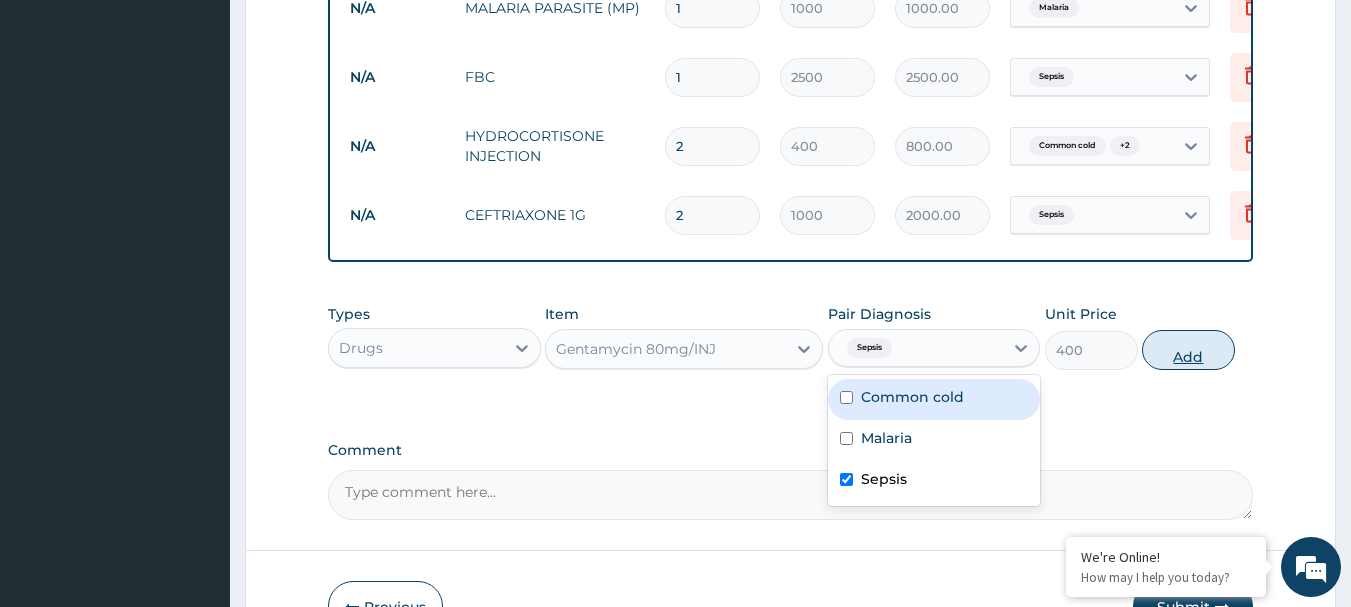 click on "Add" at bounding box center (1188, 350) 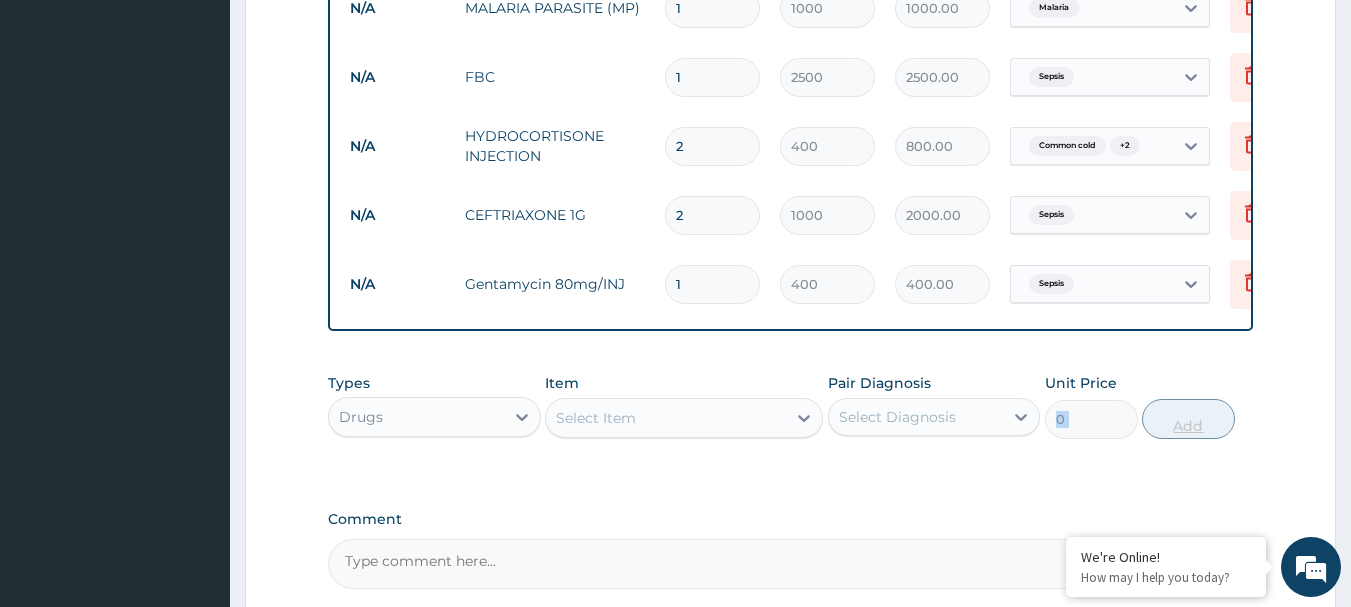 click on "PA Code / Prescription Code Enter Code(Secondary Care Only) Encounter Date 05-07-2025 Important Notice Please enter PA codes before entering items that are not attached to a PA code   All diagnoses entered must be linked to a claim item. Diagnosis & Claim Items that are visible but inactive cannot be edited because they were imported from an already approved PA code. Diagnosis Common cold Confirmed Malaria Confirmed Sepsis Confirmed NB: All diagnosis must be linked to a claim item Claim Items Type Name Quantity Unit Price Total Price Pair Diagnosis Actions N/A General (Card) 1 1000 1000.00 Common cold  + 2 Delete N/A General Practitioner (1st consultation) 1 1500 1500.00 Common cold  + 2 Delete N/A MALARIA PARASITE (MP) 1 1000 1000.00 Malaria Delete N/A FBC 1 2500 2500.00 Sepsis Delete N/A HYDROCORTISONE INJECTION 2 400 800.00 Common cold  + 2 Delete N/A CEFTRIAXONE 1G 2 1000 2000.00 Sepsis Delete N/A Gentamycin 80mg/INJ 1 400 400.00 Sepsis Delete Types Drugs Item Select Item Pair Diagnosis Select Diagnosis 0" at bounding box center [791, -91] 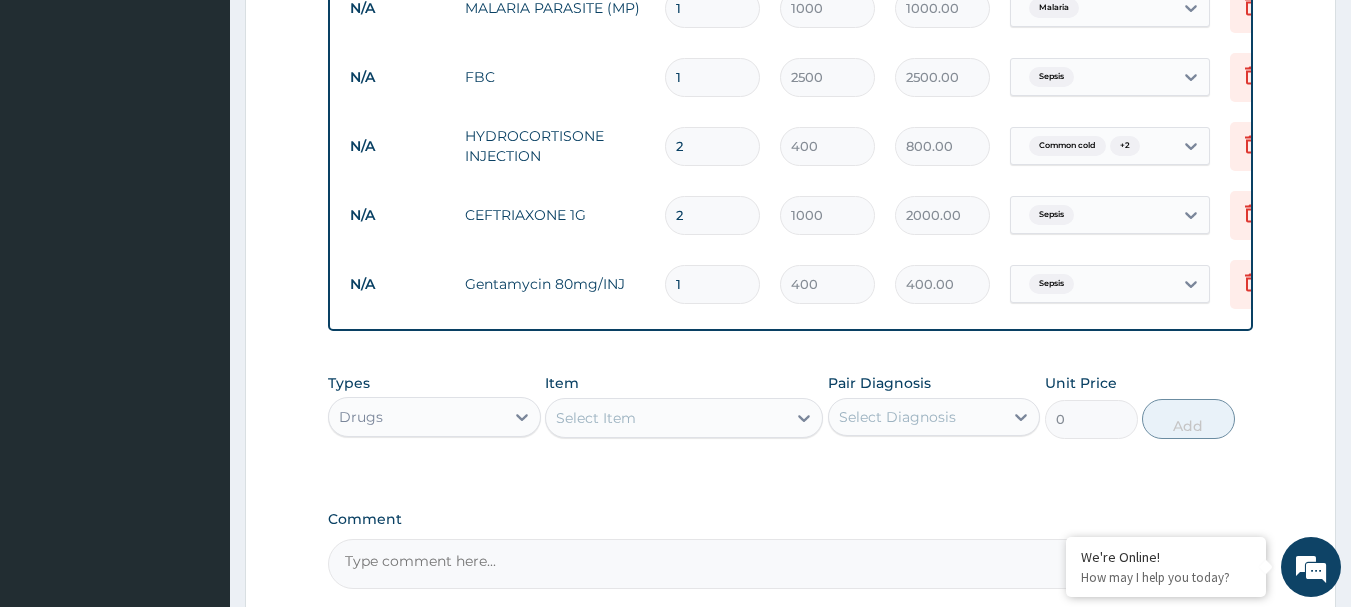 click on "1" at bounding box center [712, 284] 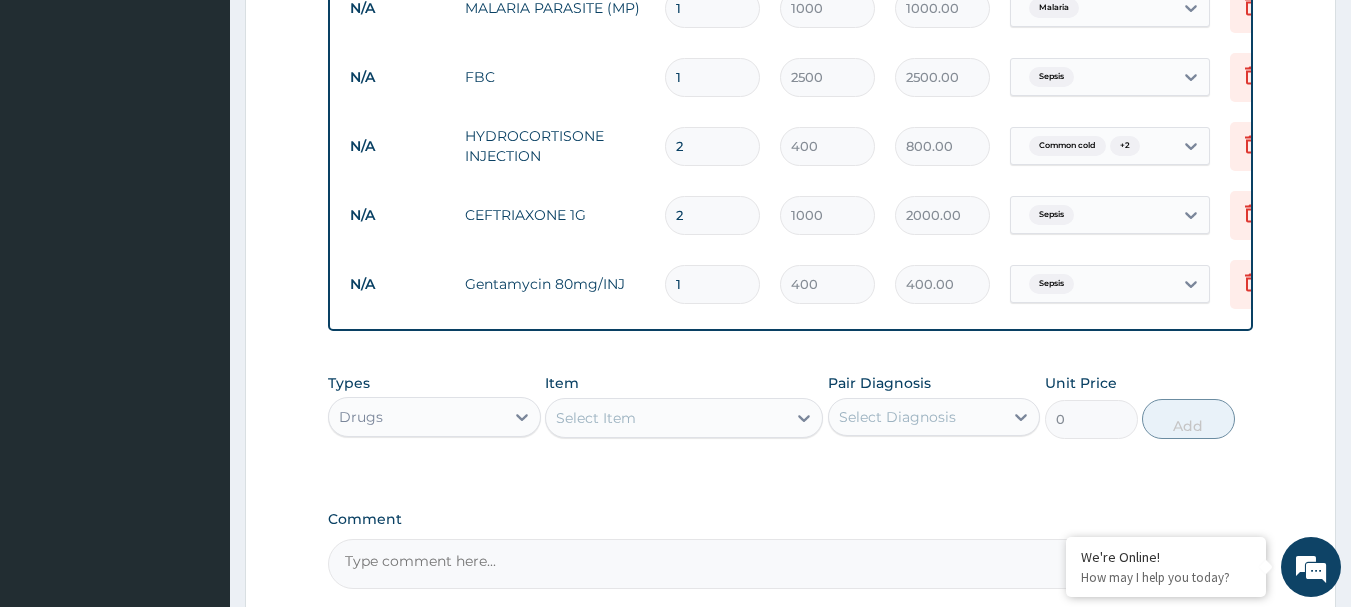 type 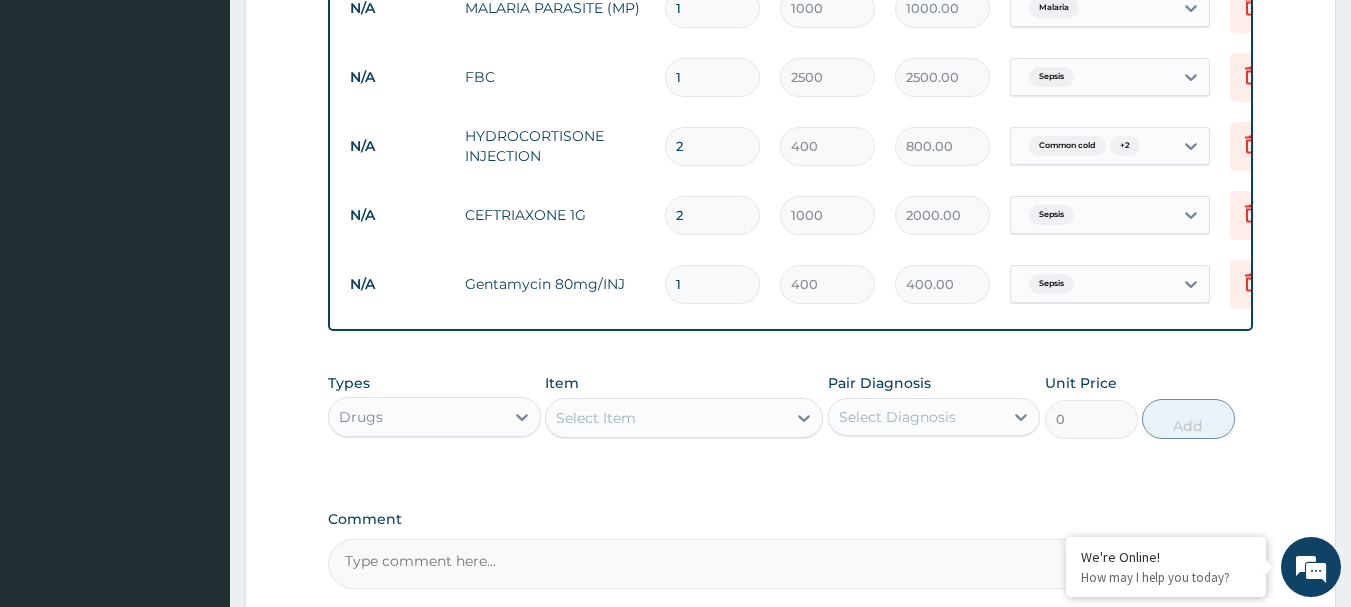 type on "0.00" 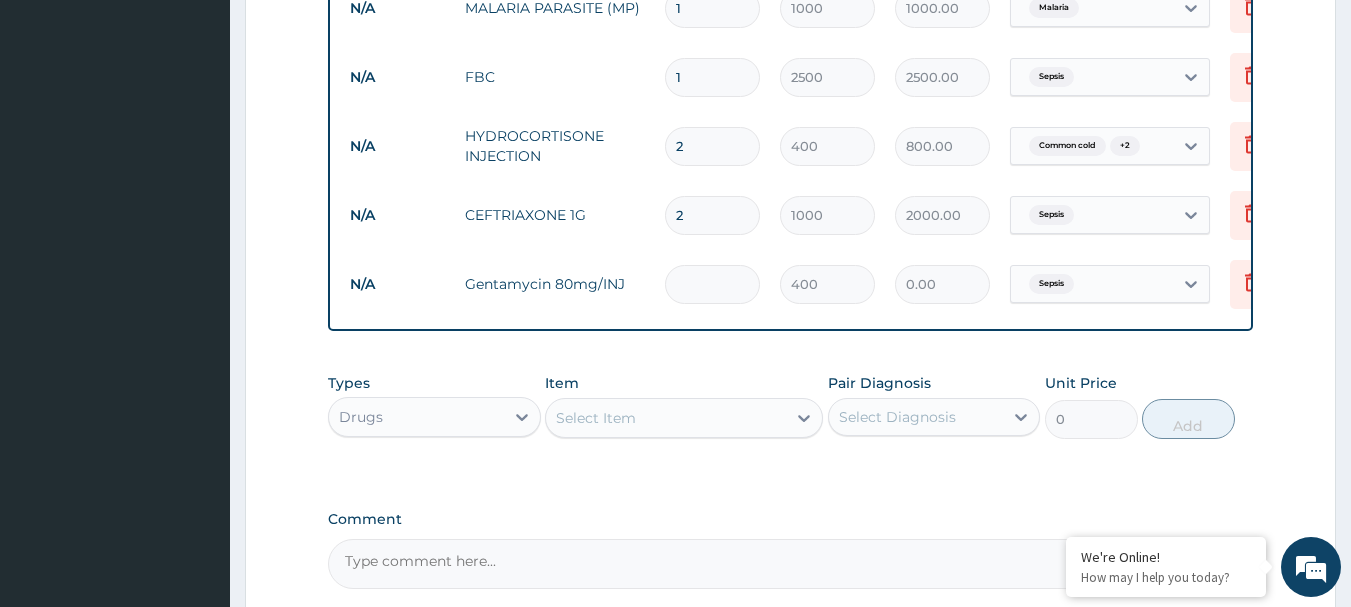 type on "2" 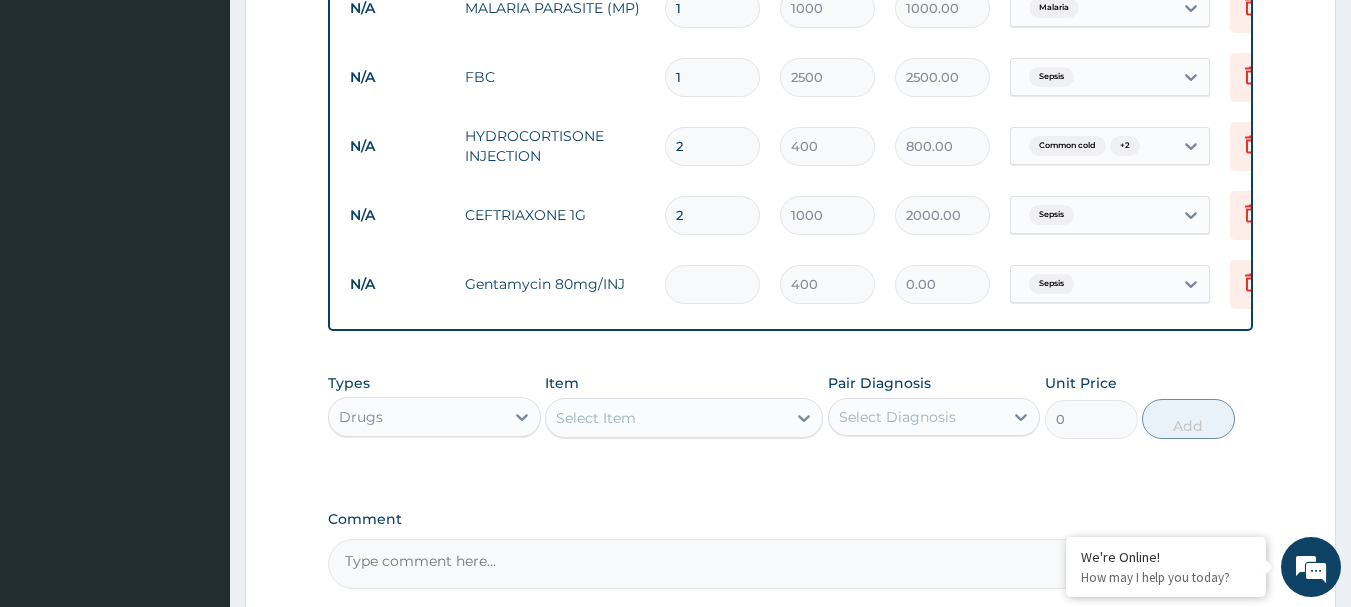 type on "800.00" 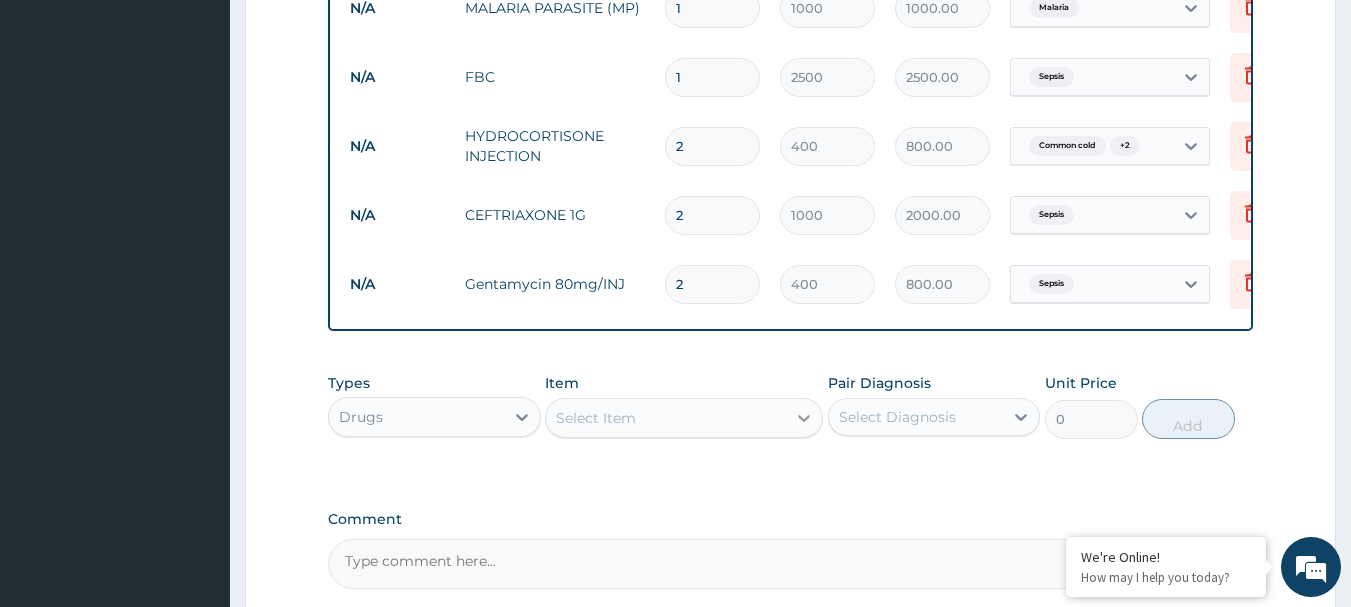 type on "2" 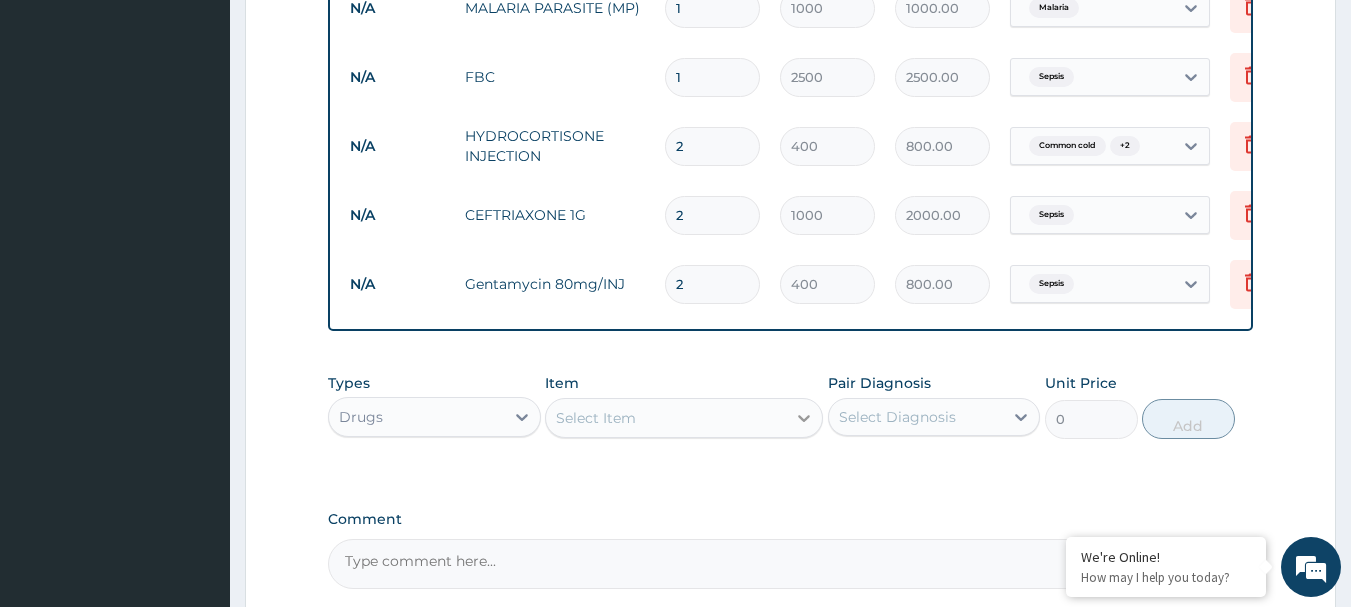 click 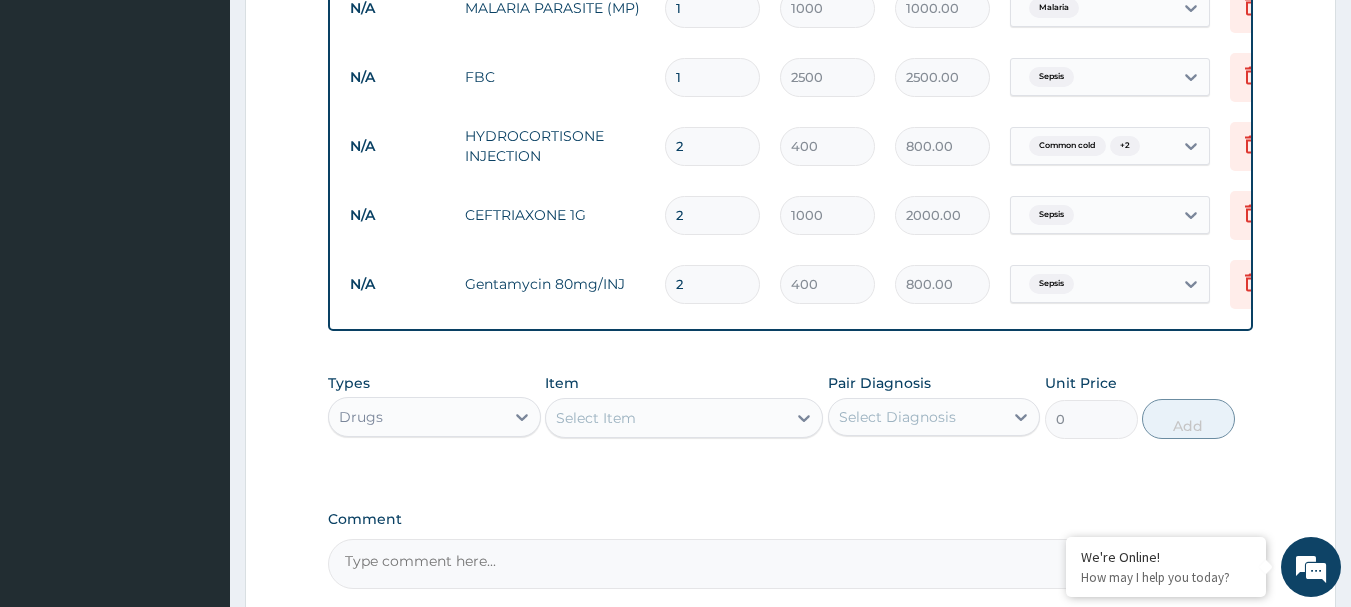click on "Select Item" at bounding box center [666, 418] 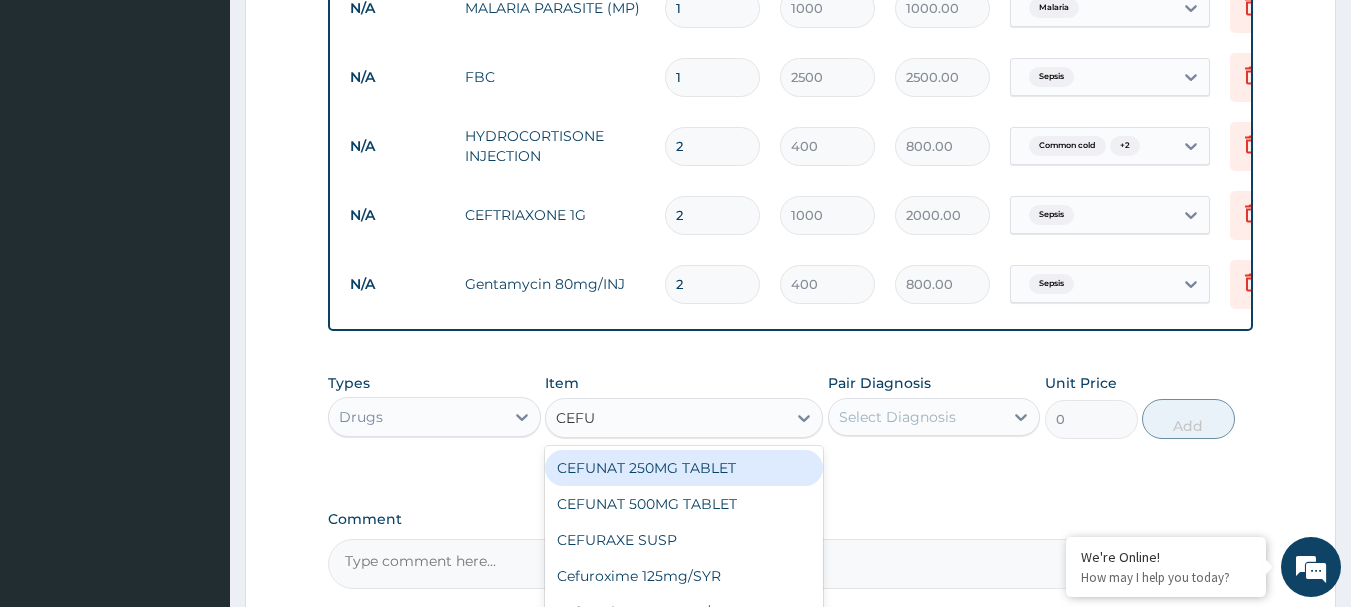 type on "CEFUR" 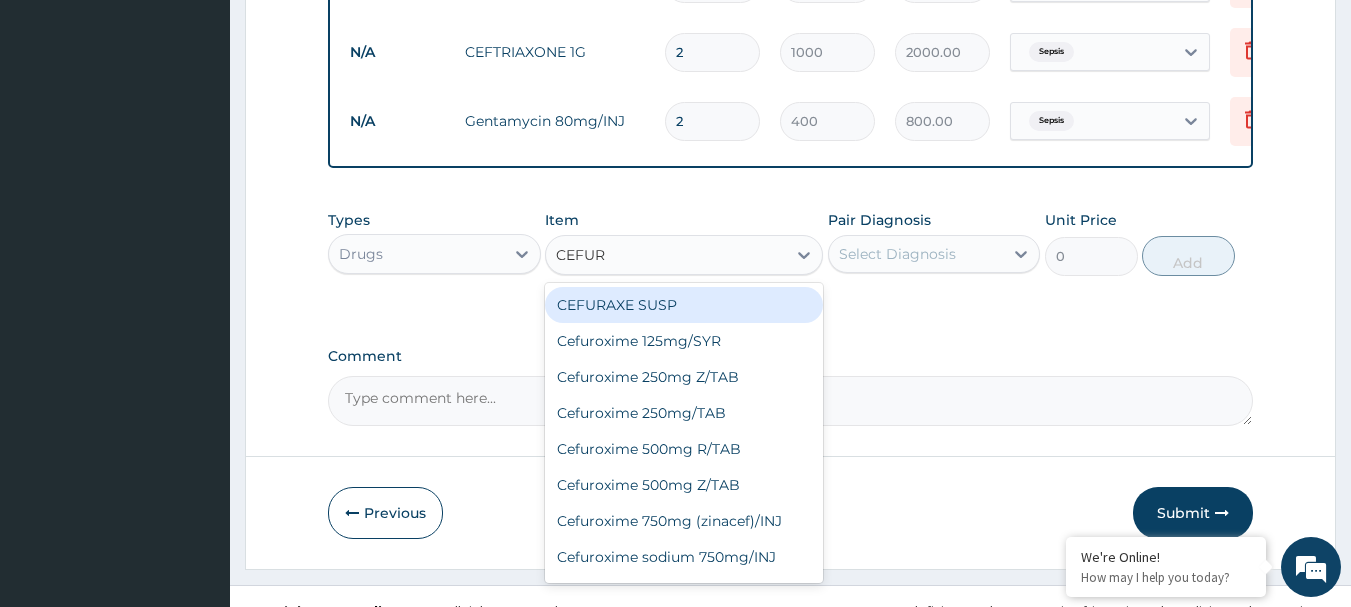 scroll, scrollTop: 1169, scrollLeft: 0, axis: vertical 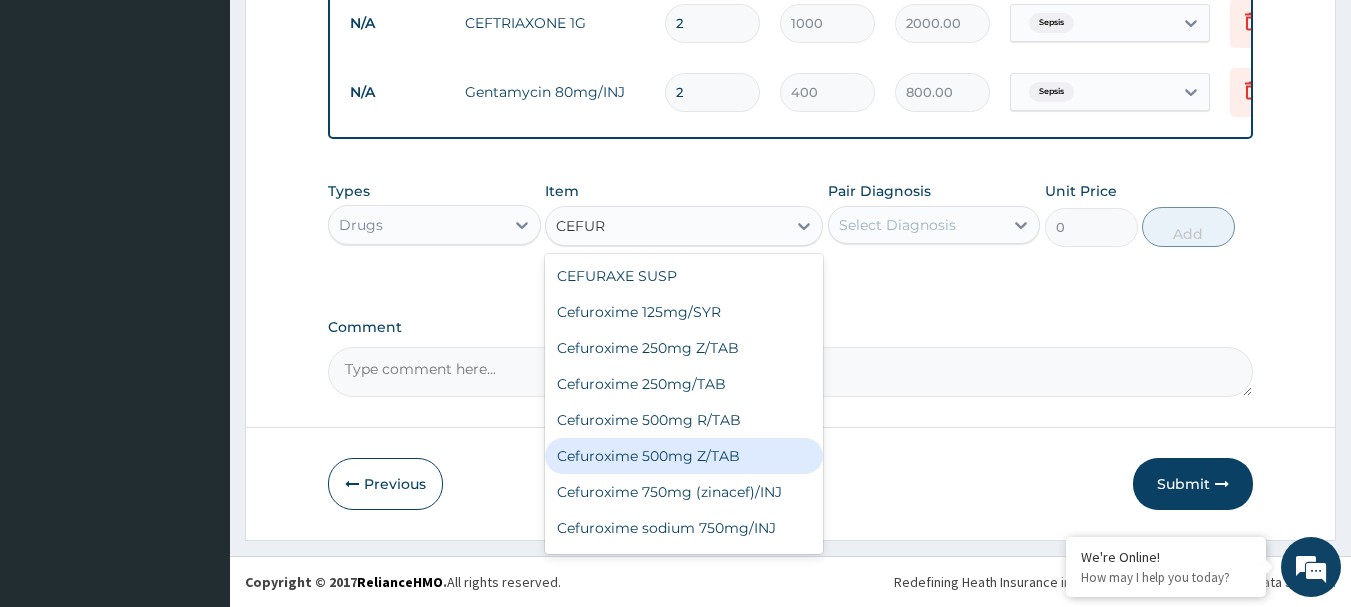 click on "Cefuroxime 500mg Z/TAB" at bounding box center (684, 456) 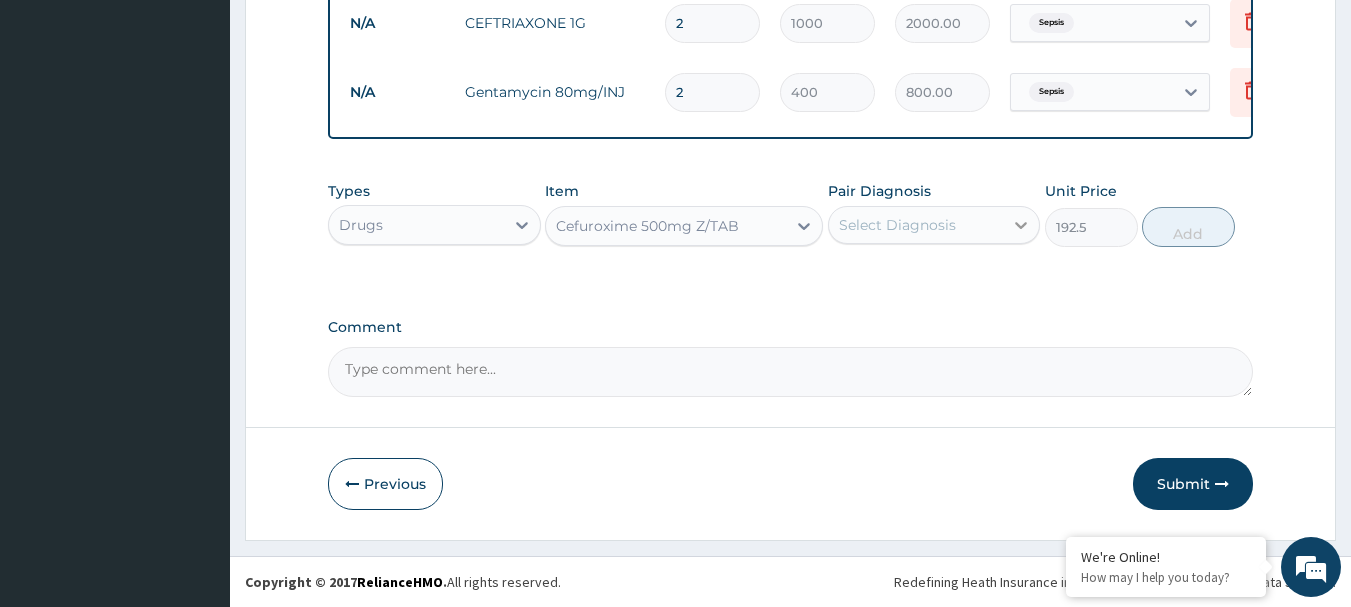 click 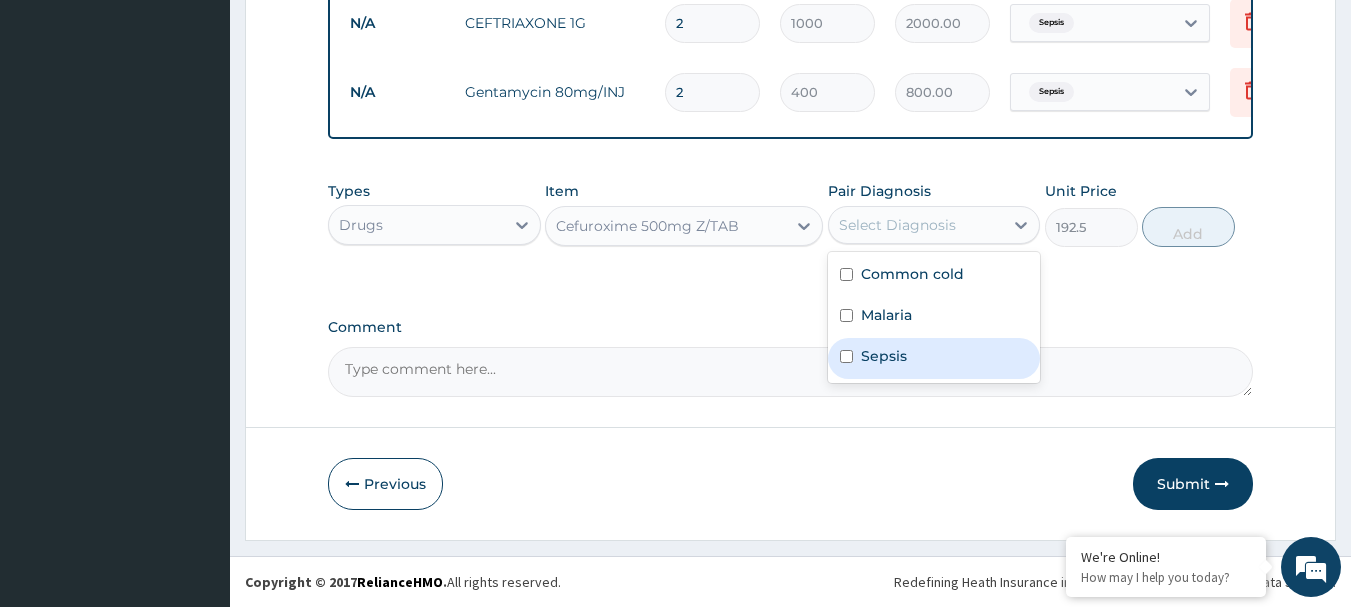 click on "Sepsis" at bounding box center (884, 356) 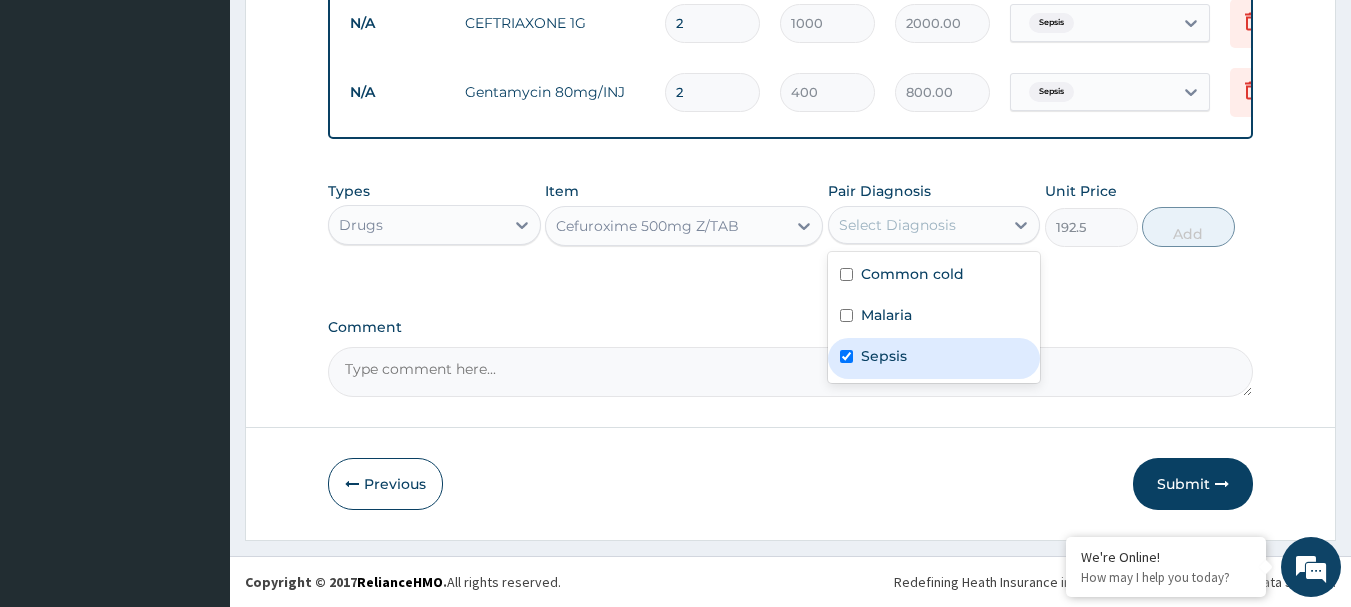 checkbox on "true" 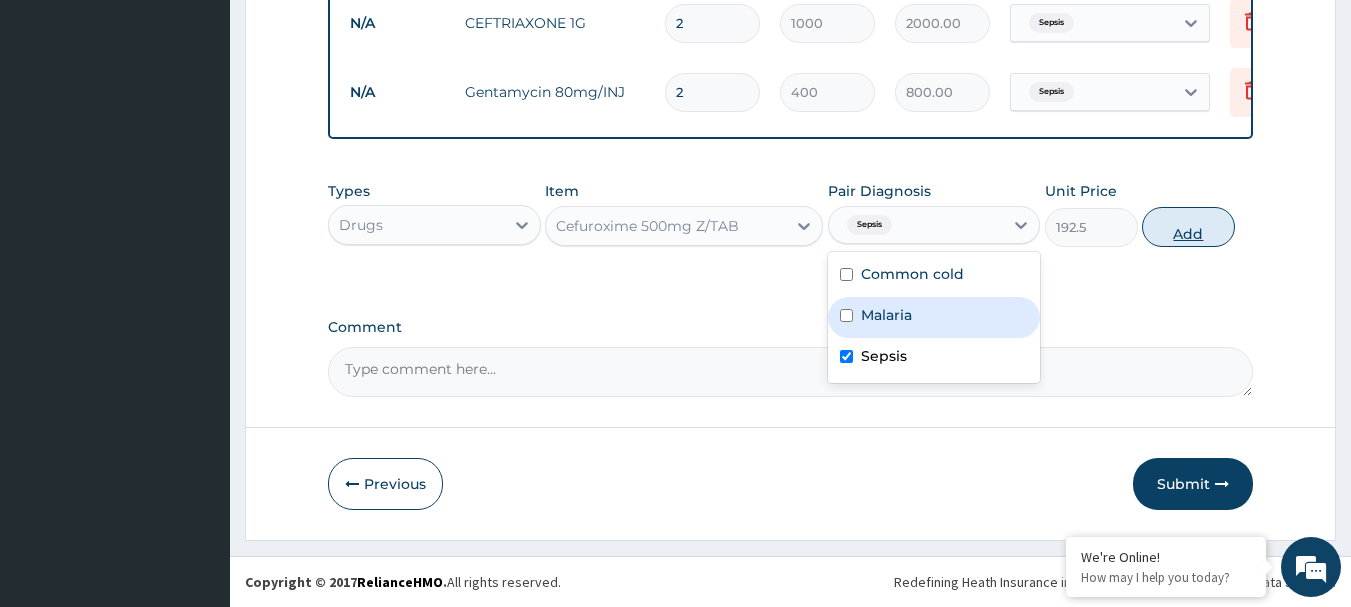 click on "Add" at bounding box center [1188, 227] 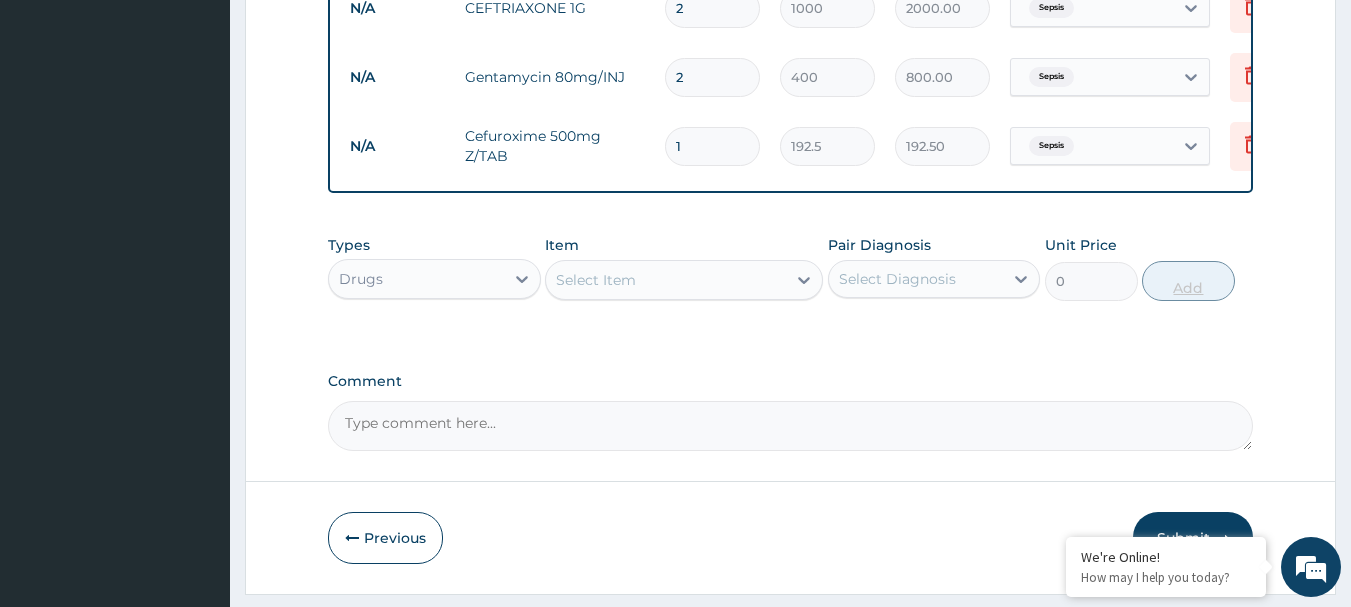 type on "10" 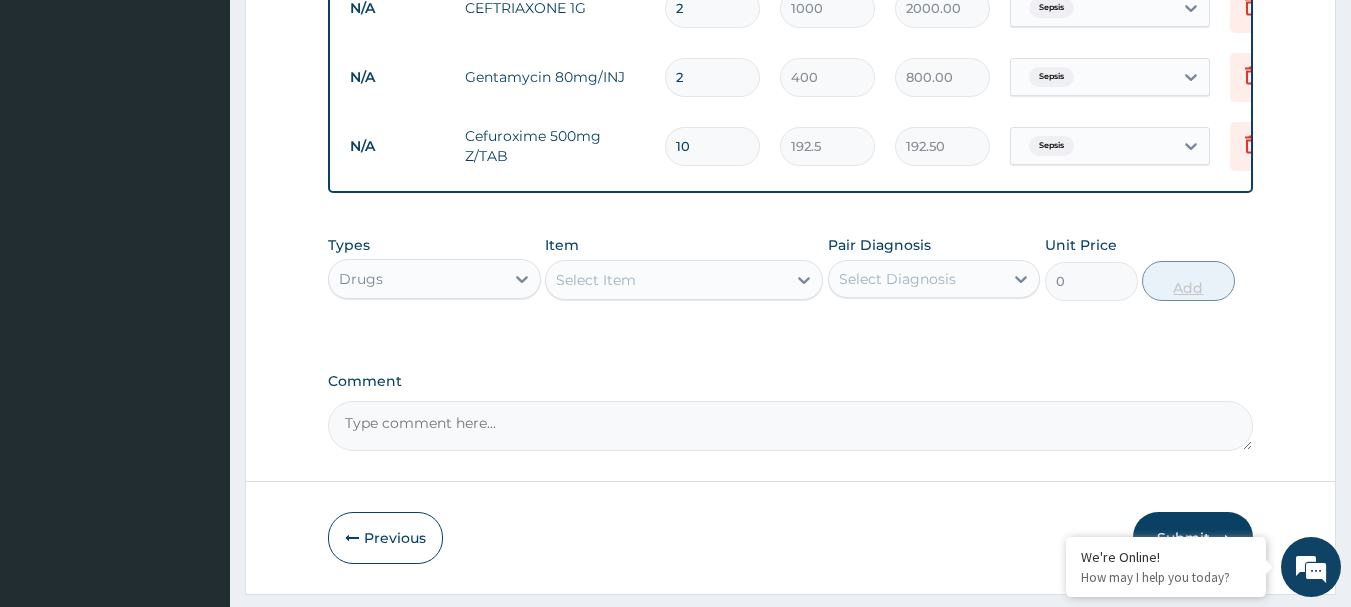 type on "1925.00" 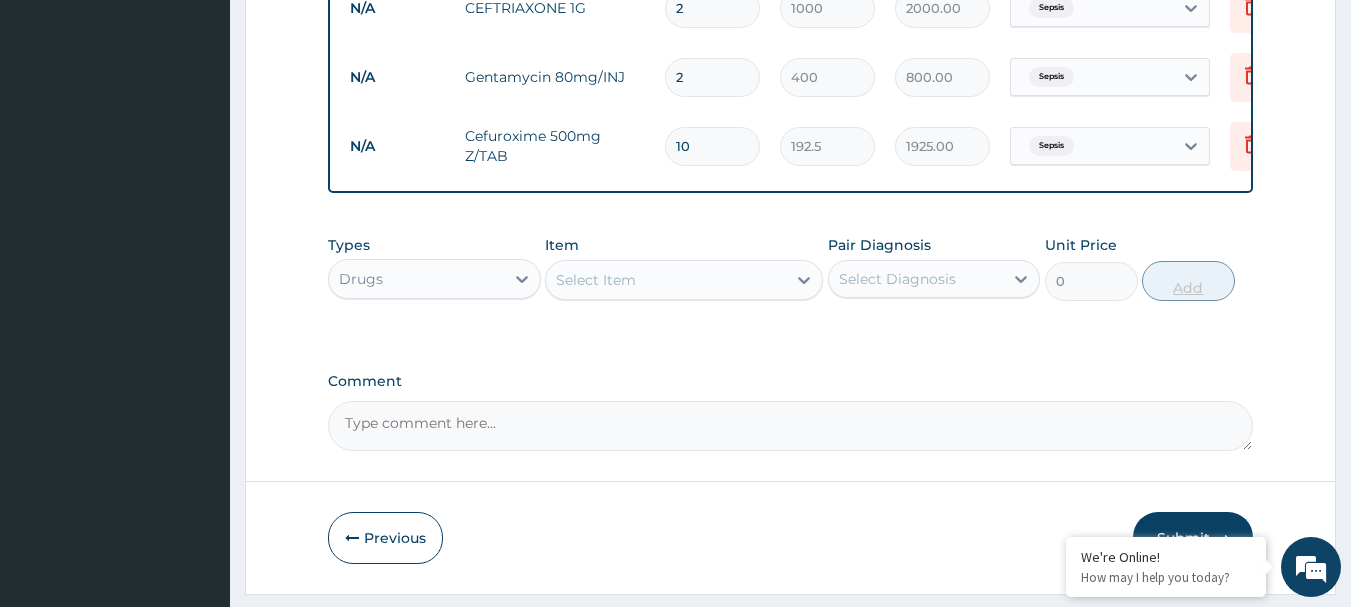 type on "1" 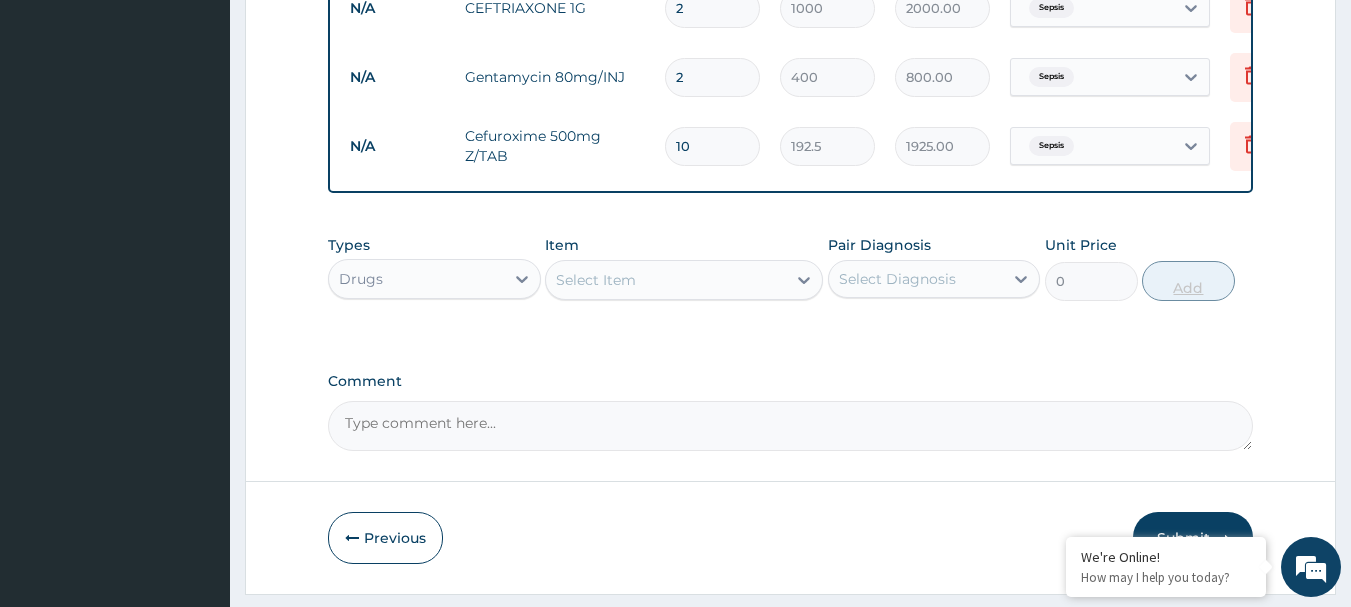 type on "192.50" 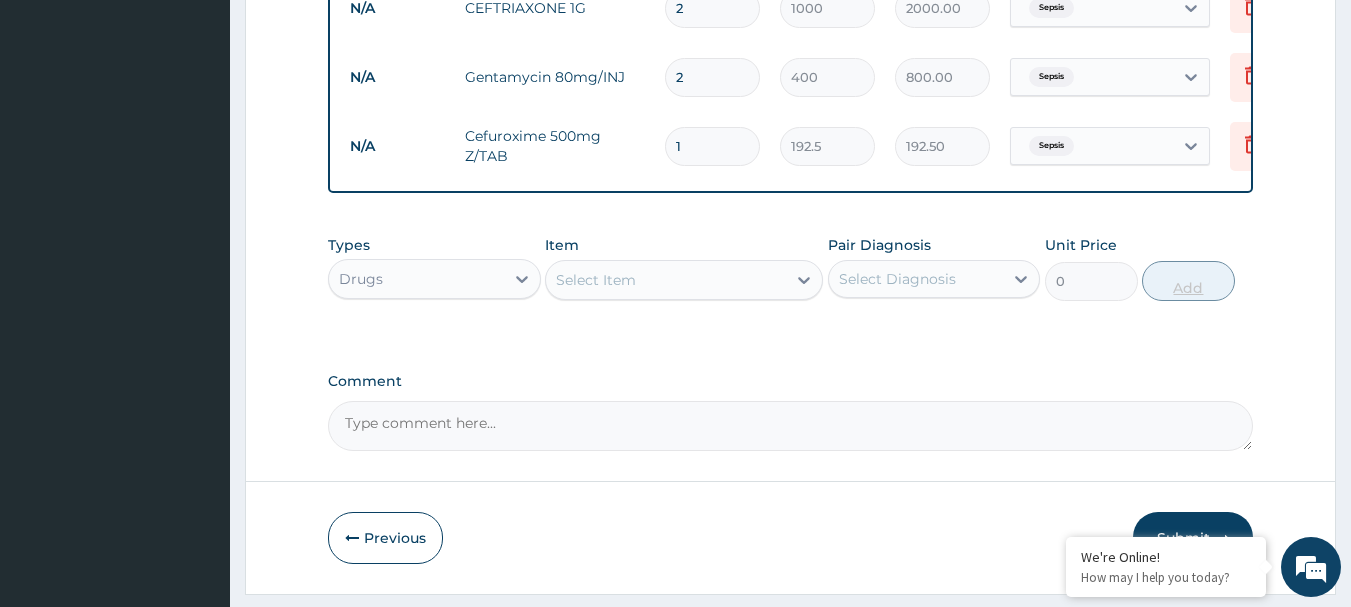 type 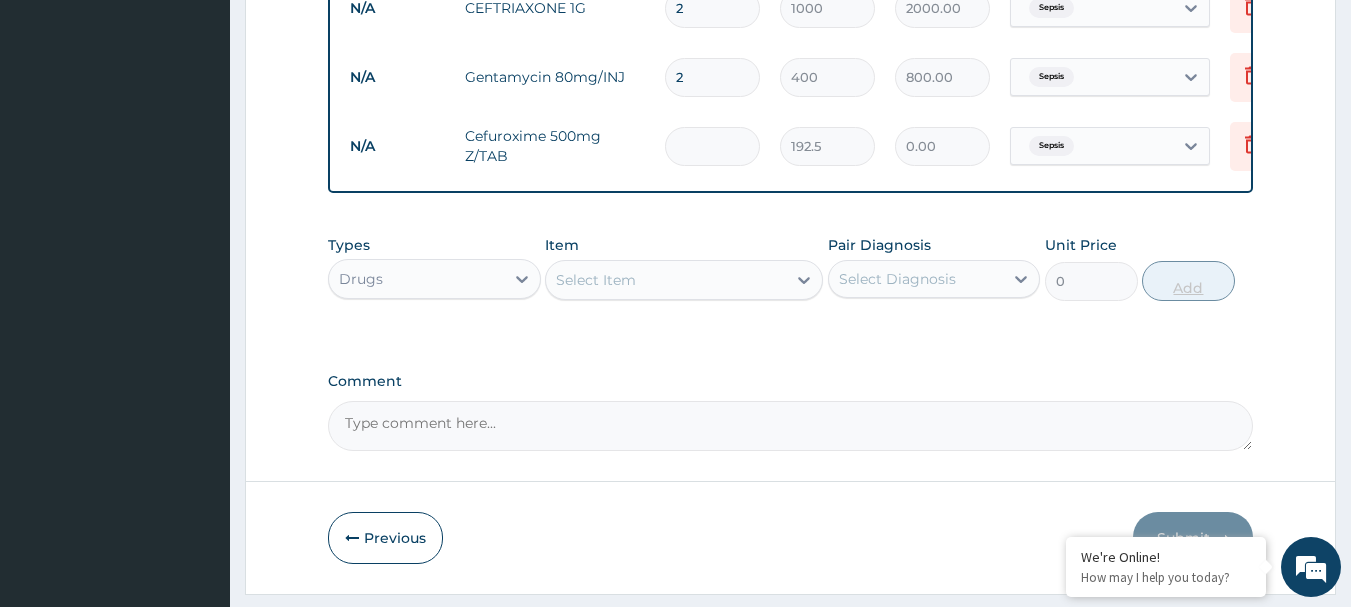 type on "1" 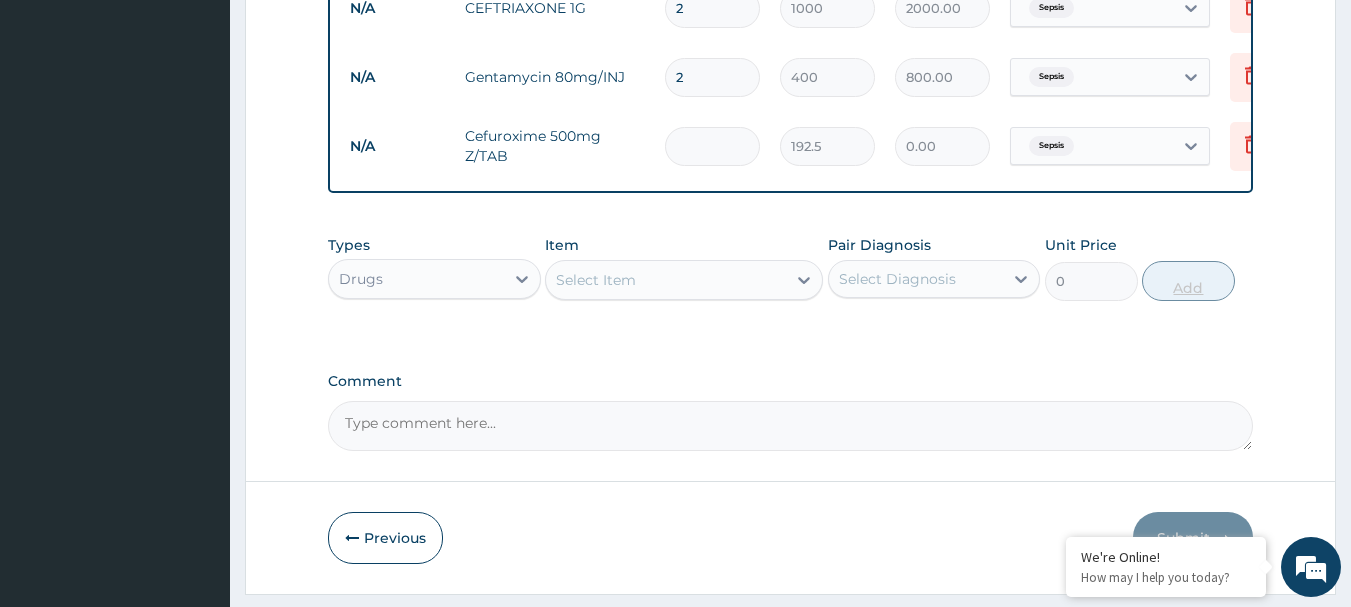 type on "192.50" 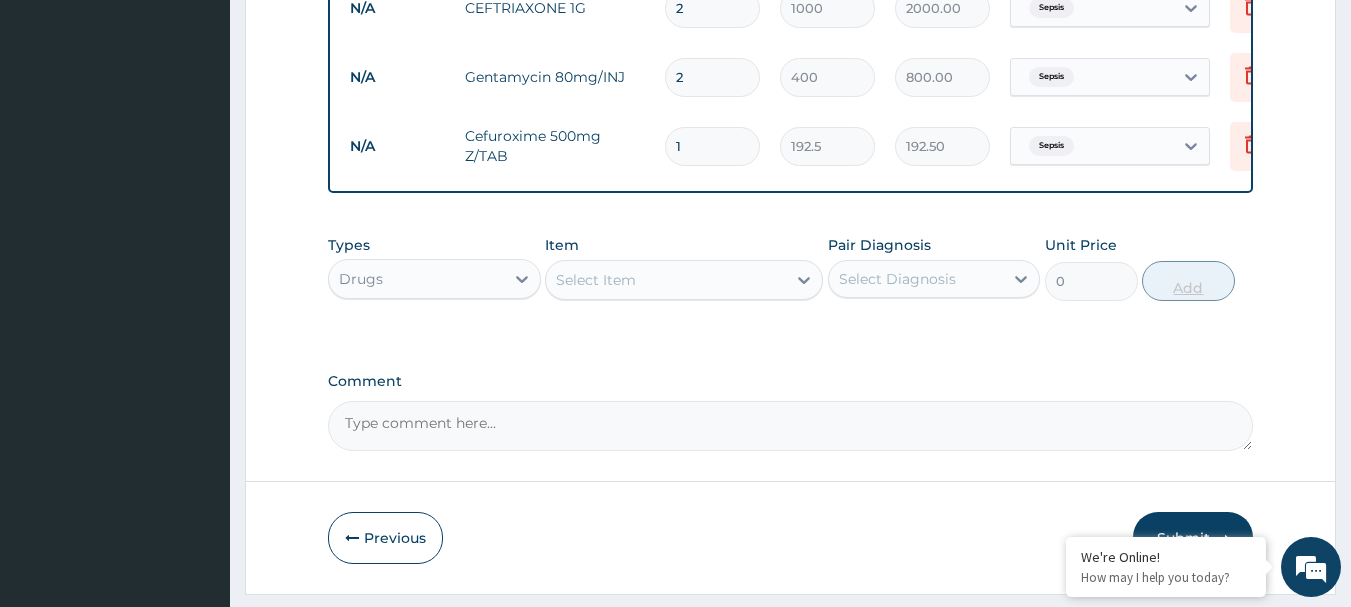 type 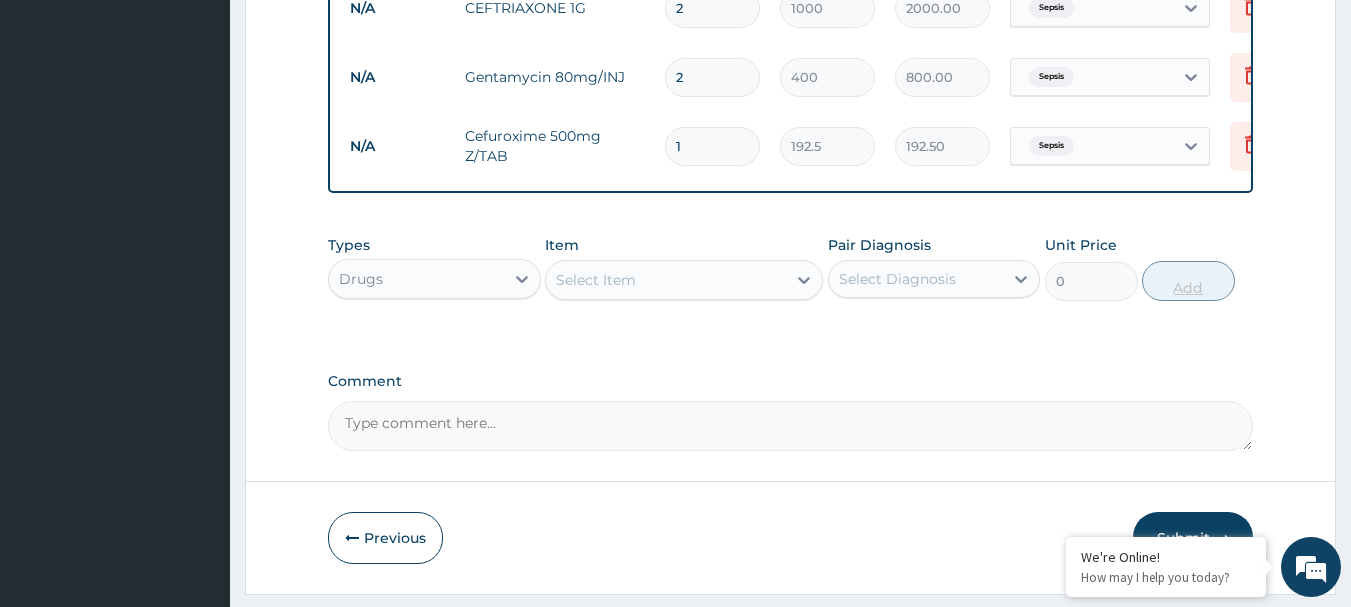type on "0.00" 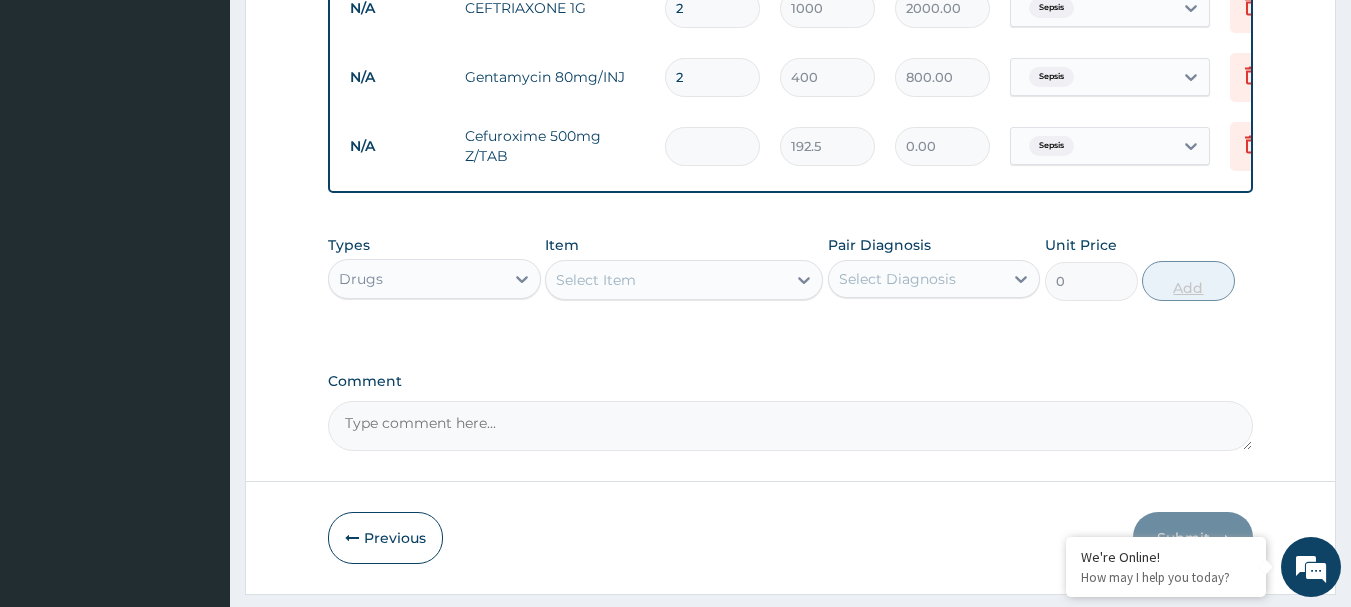 type on "5" 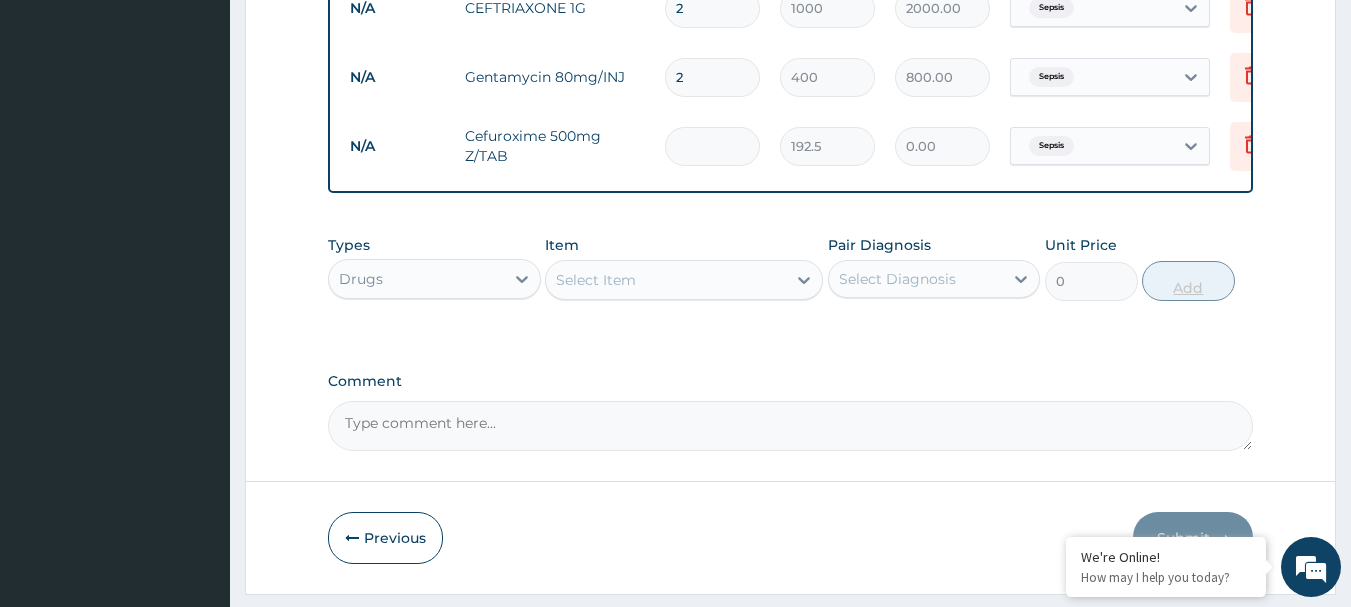 type on "962.50" 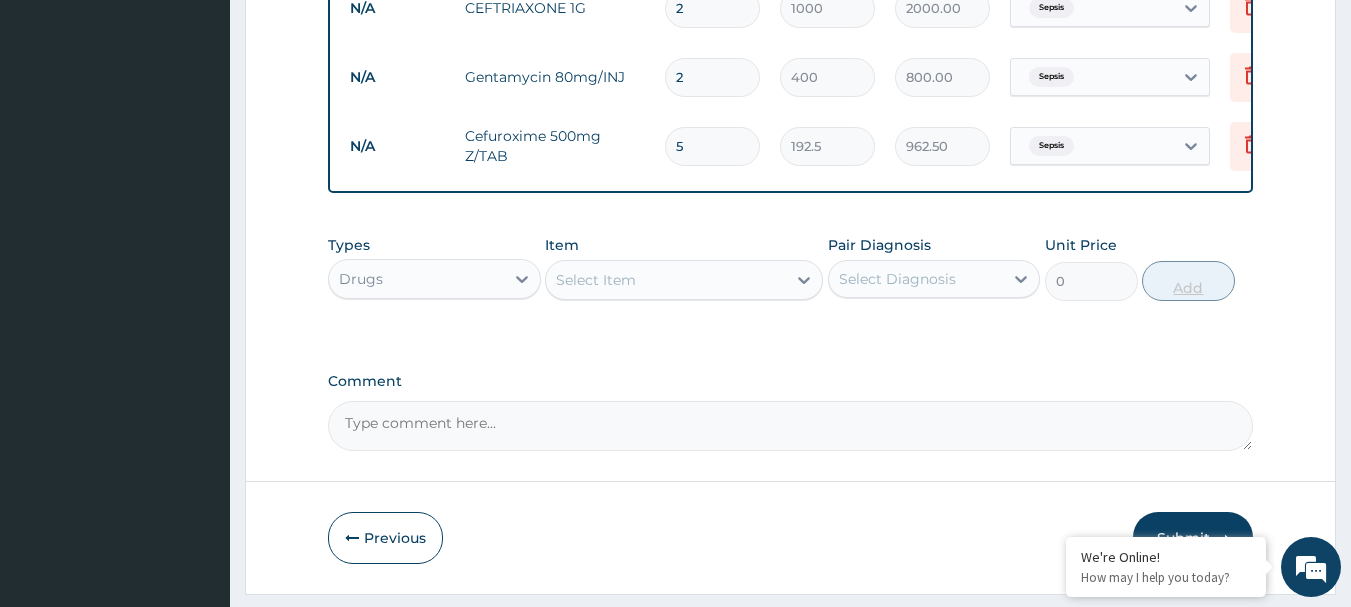 type 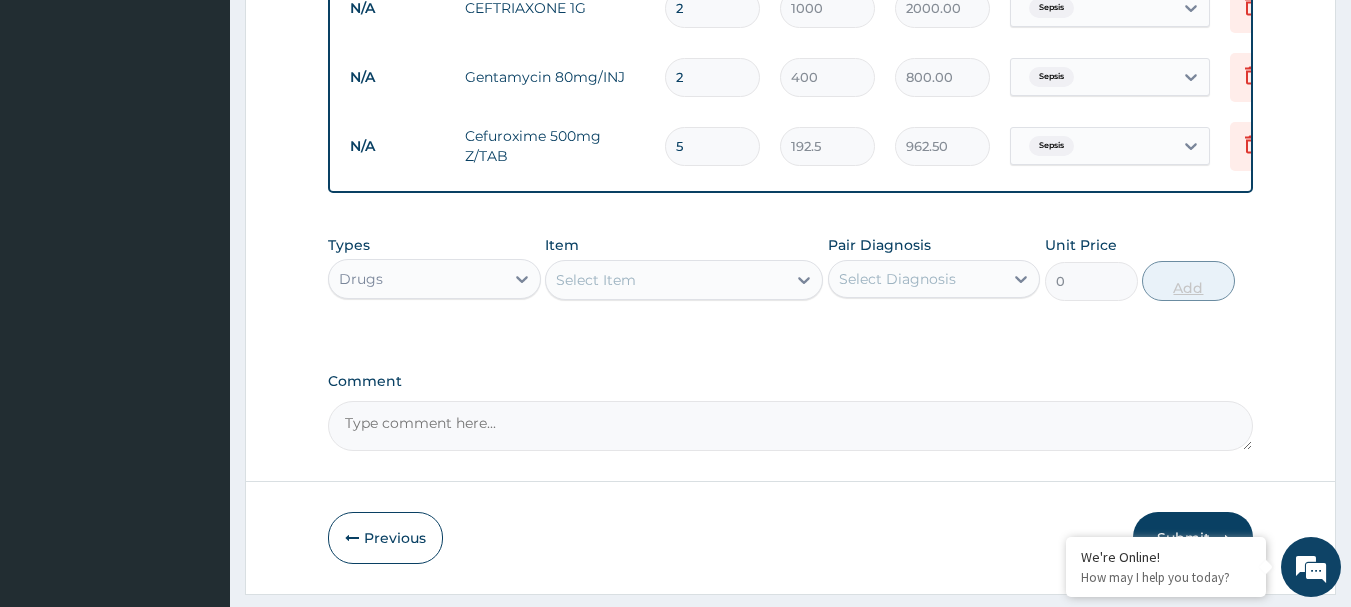 type on "0.00" 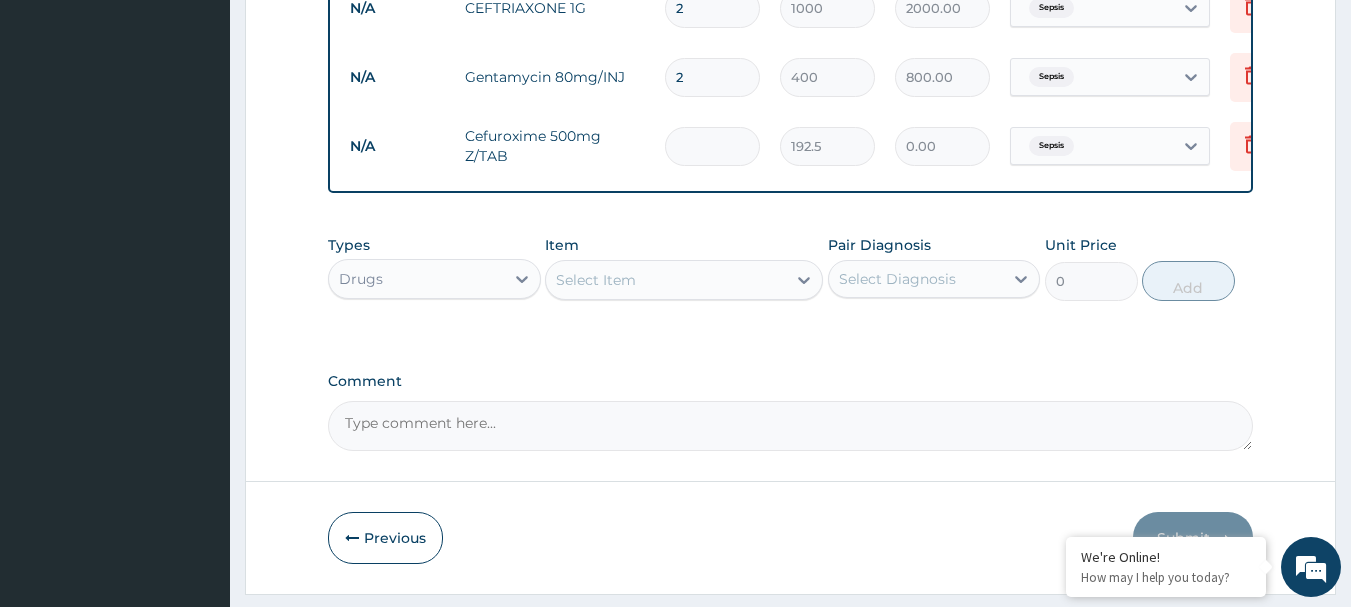type on "1" 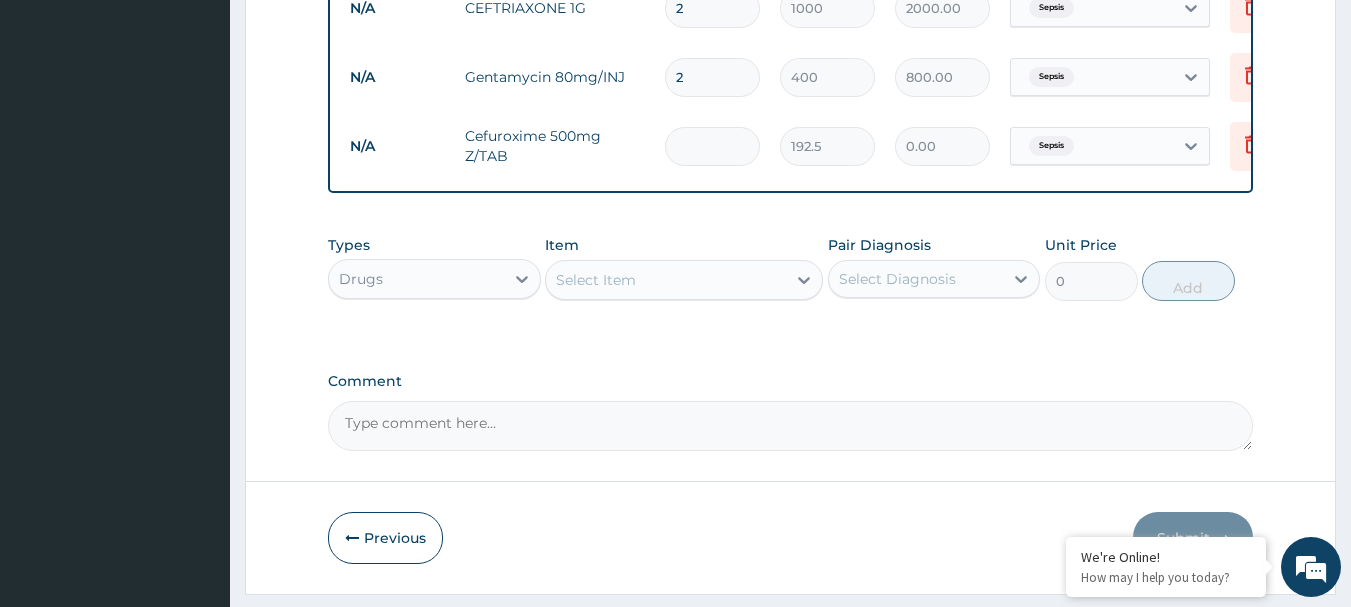 type on "192.50" 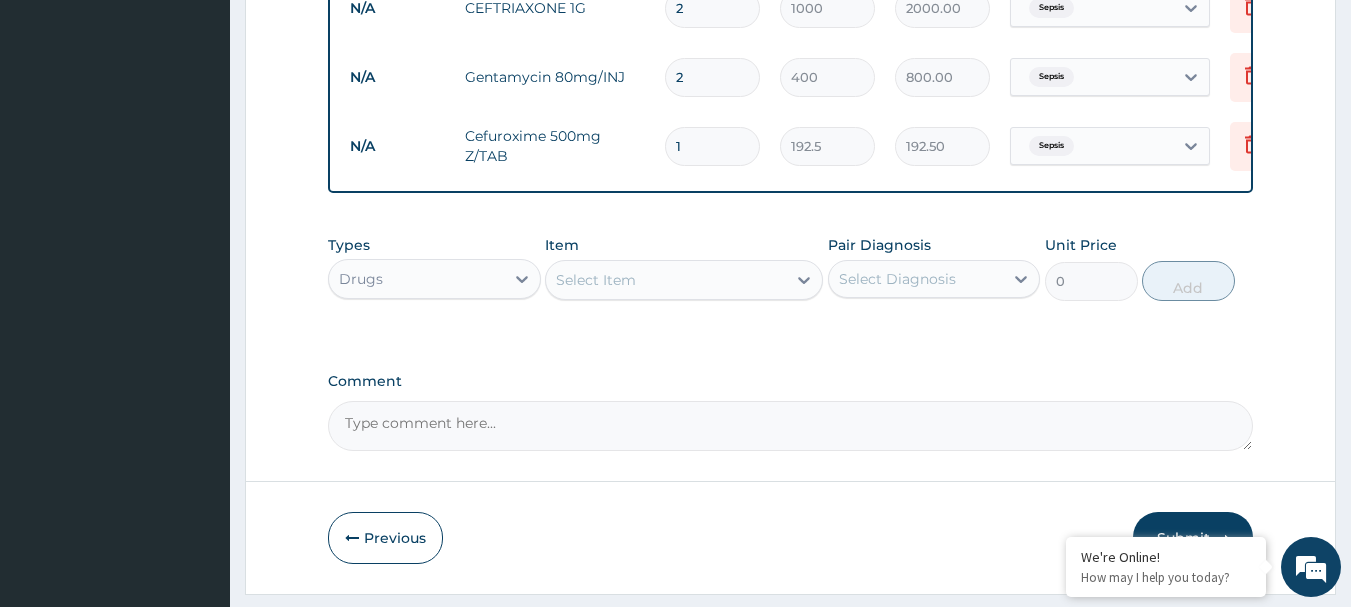 type on "10" 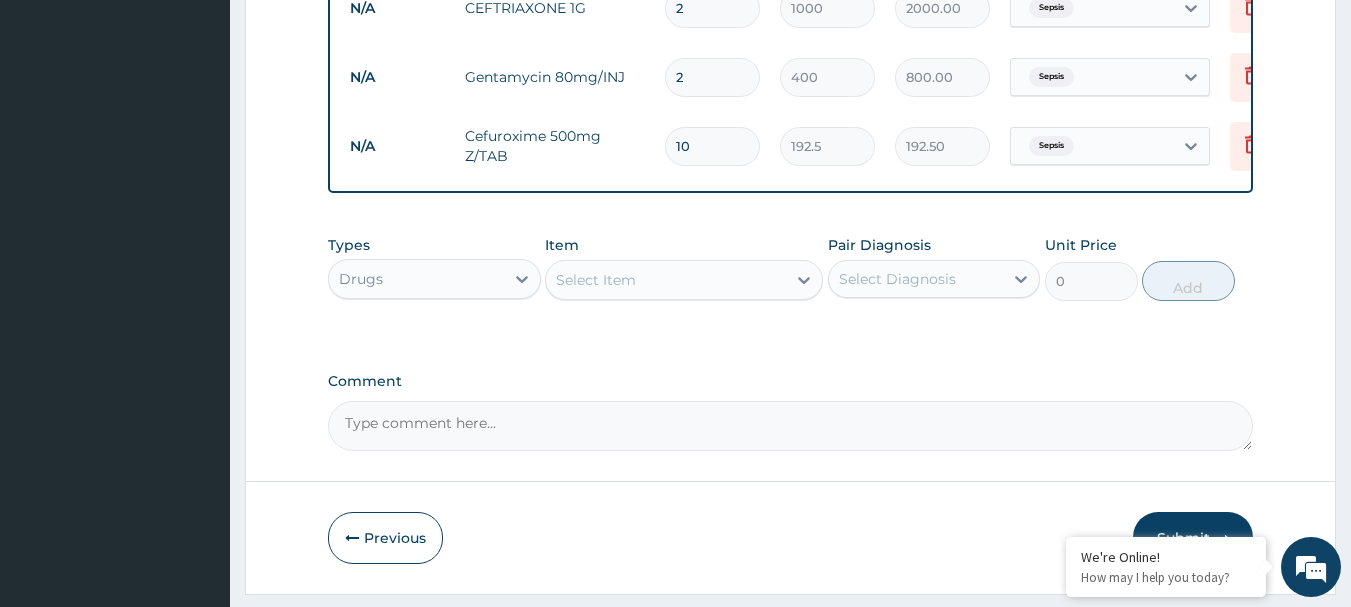 type on "1925.00" 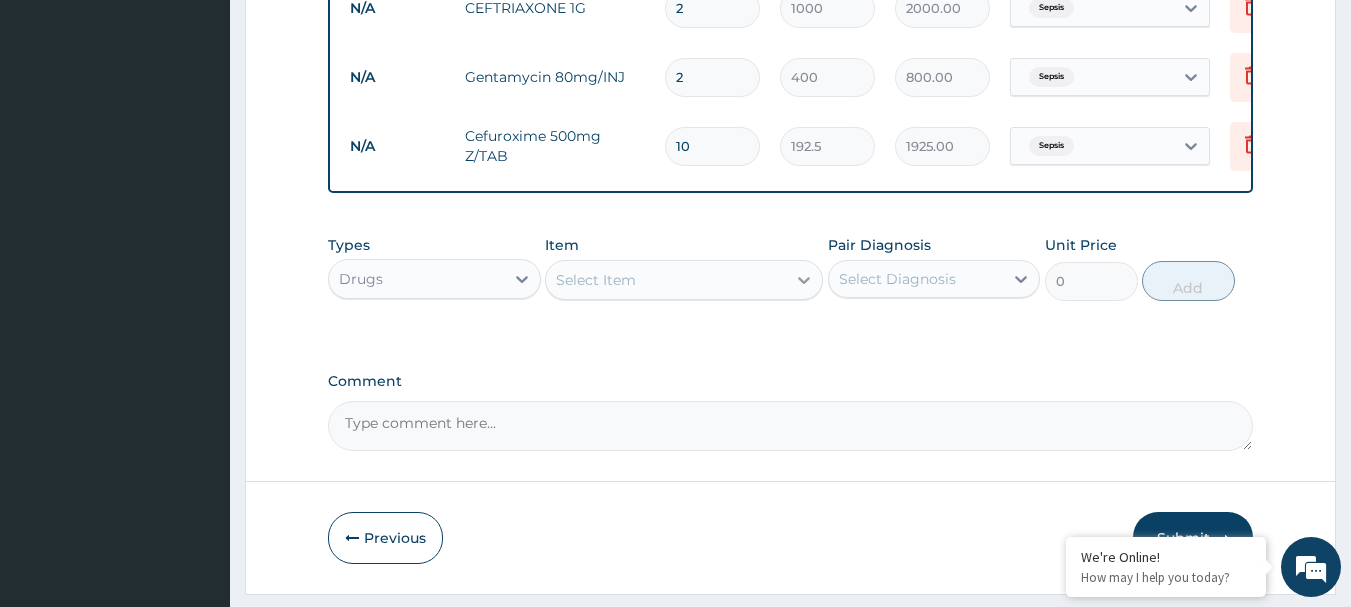 type on "10" 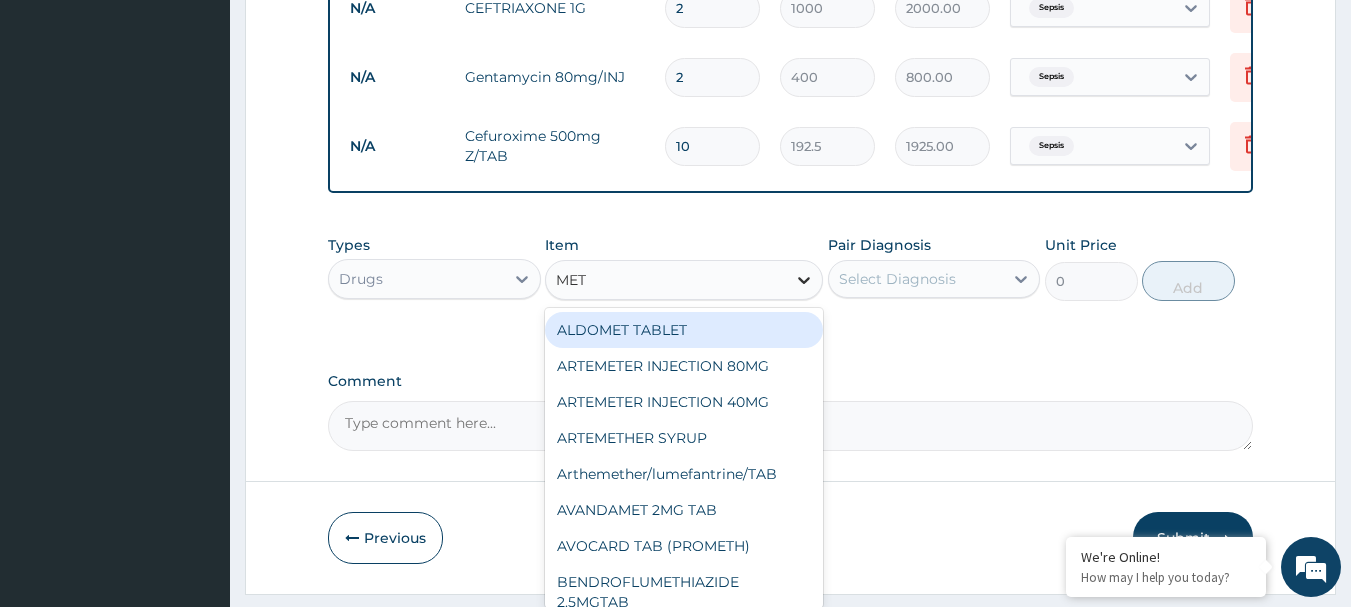 type on "METR" 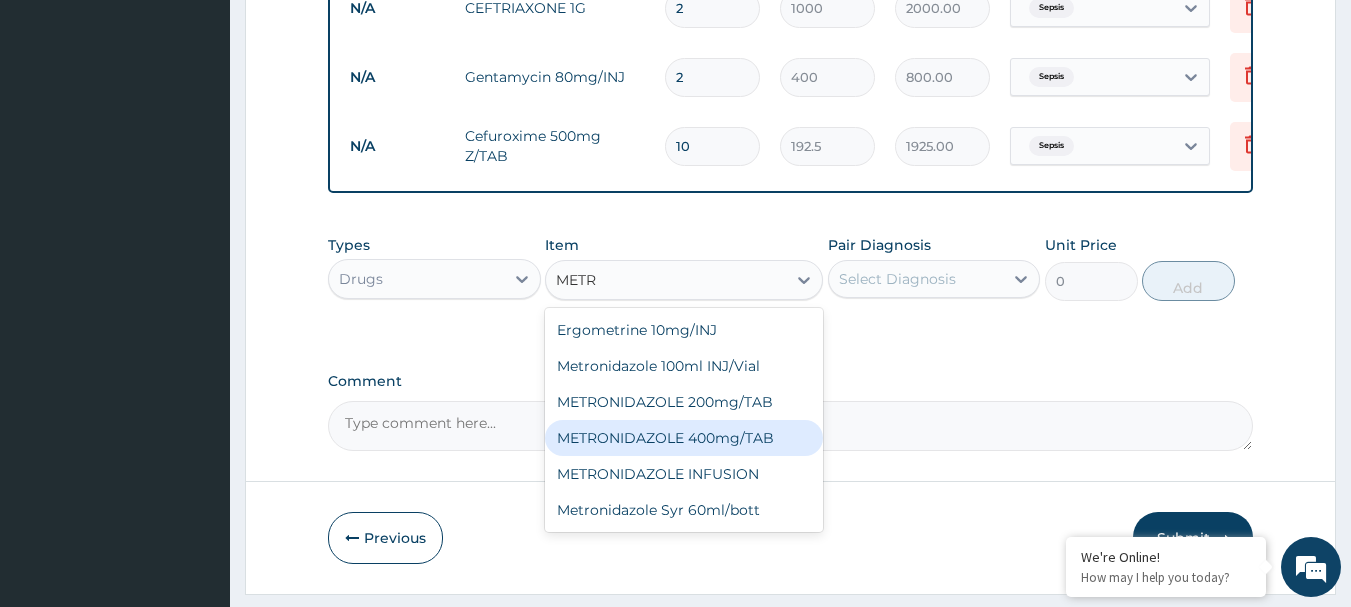 click on "METRONIDAZOLE 400mg/TAB" at bounding box center [684, 438] 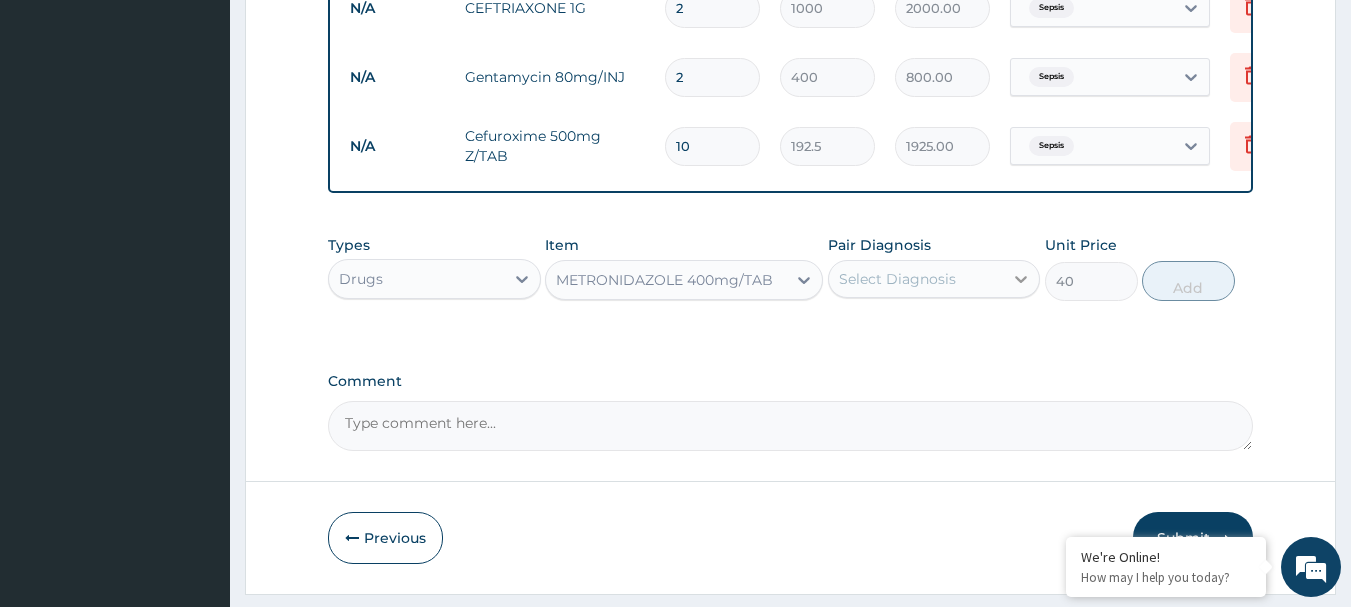 click 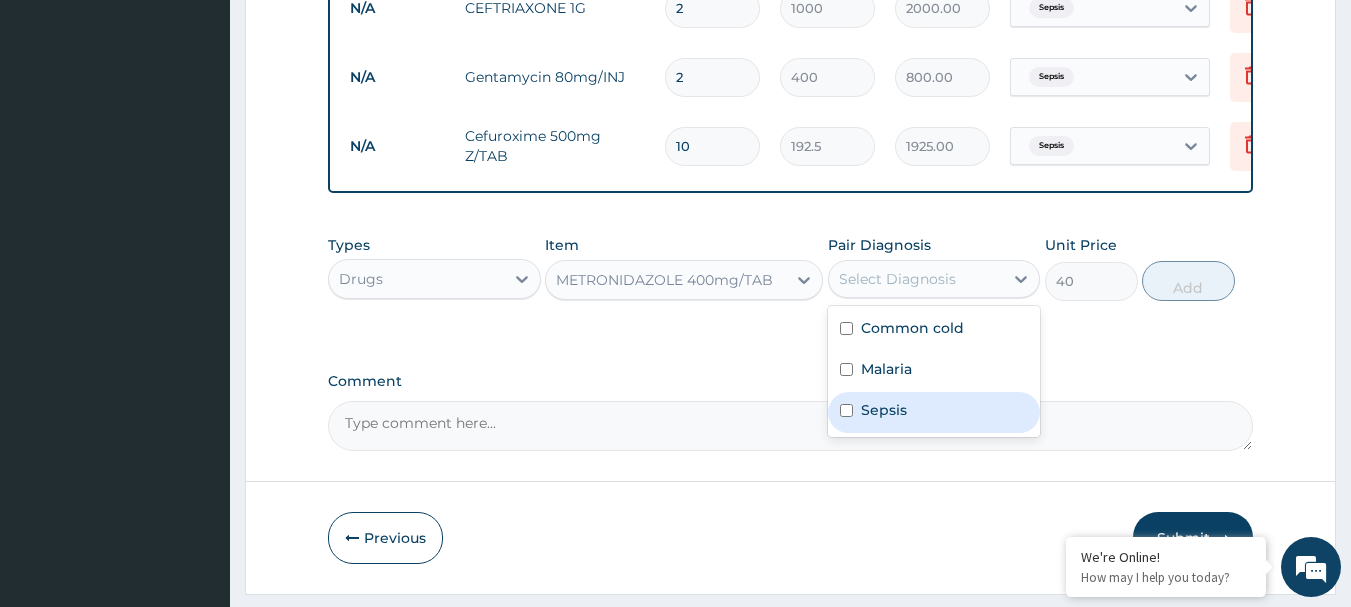click on "Sepsis" at bounding box center (934, 412) 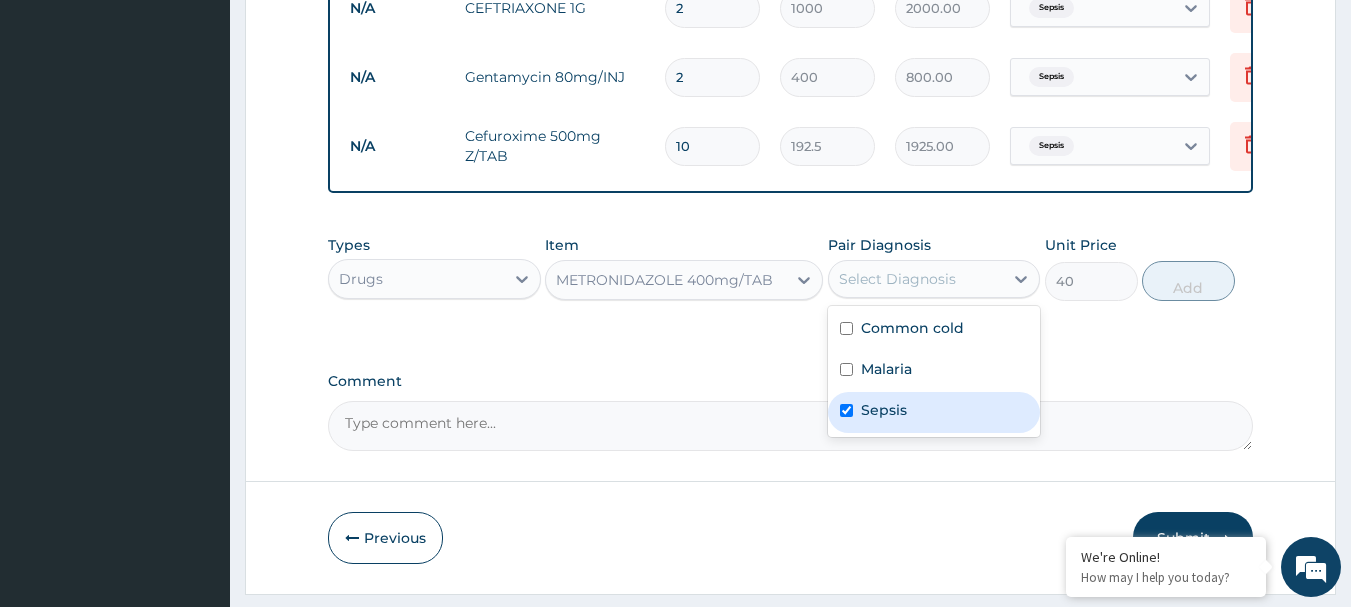 checkbox on "true" 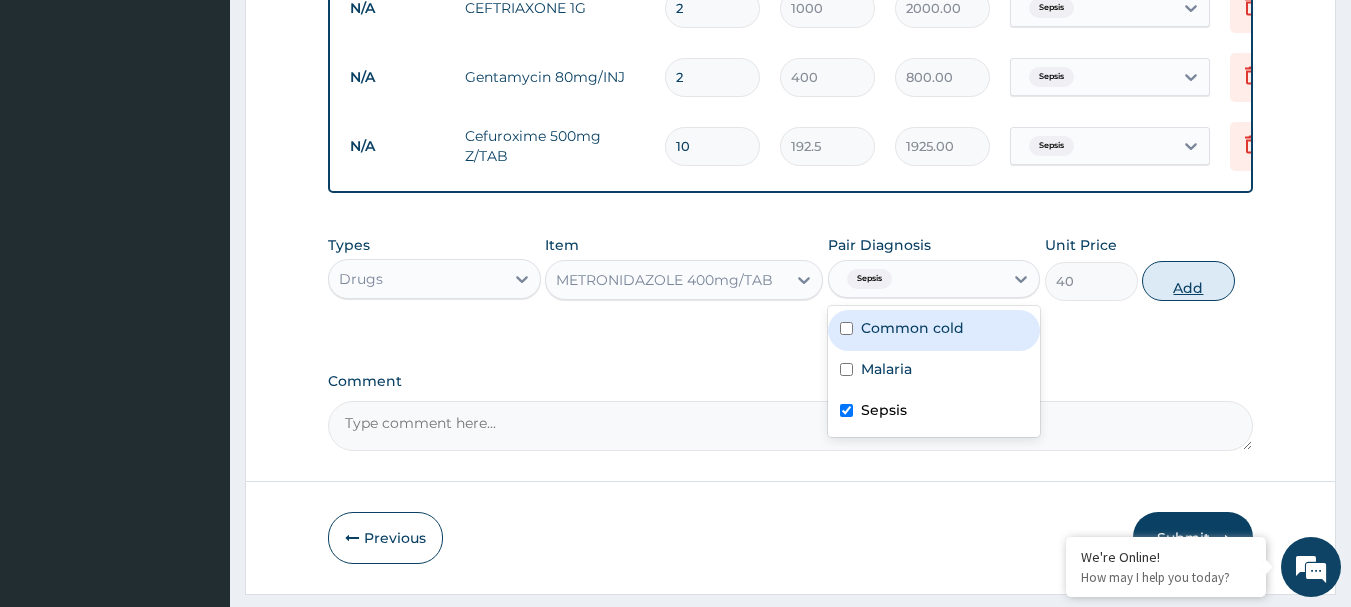 click on "Add" at bounding box center (1188, 281) 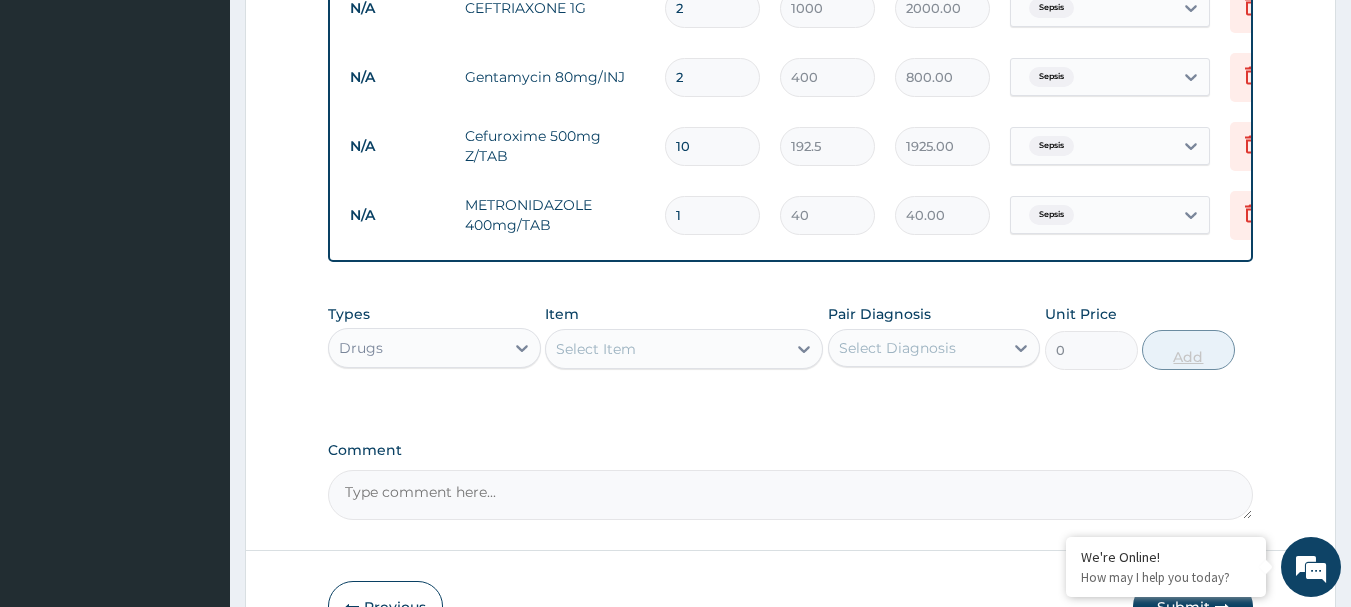 type on "15" 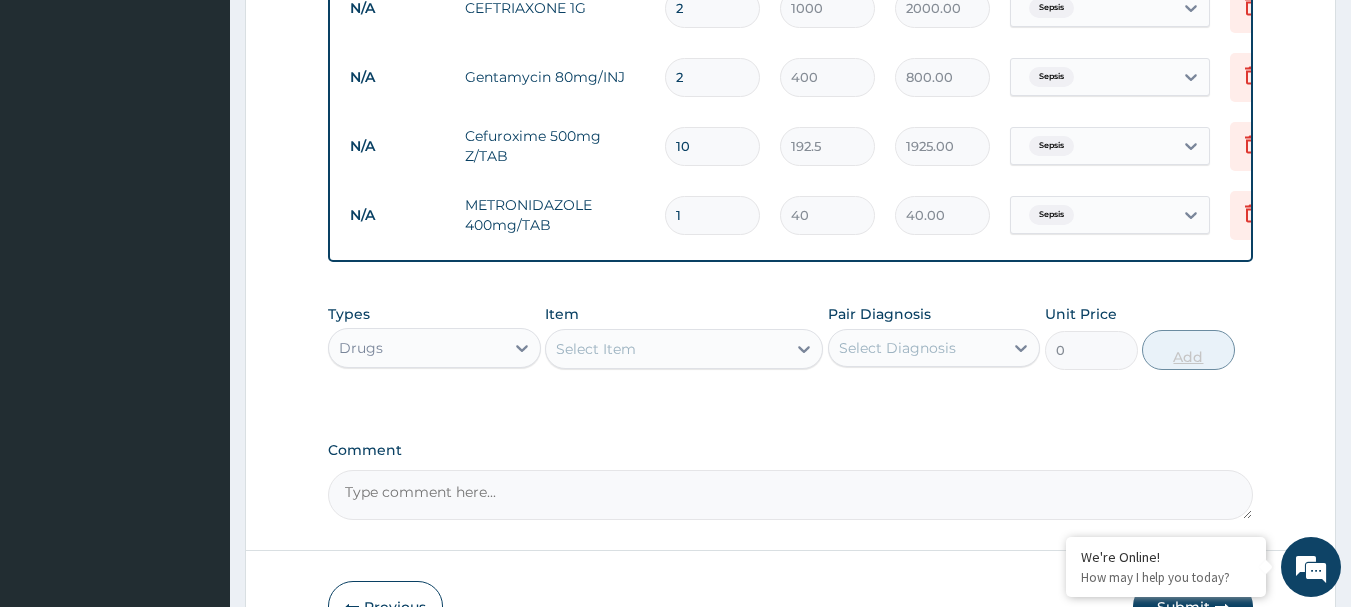 type on "600.00" 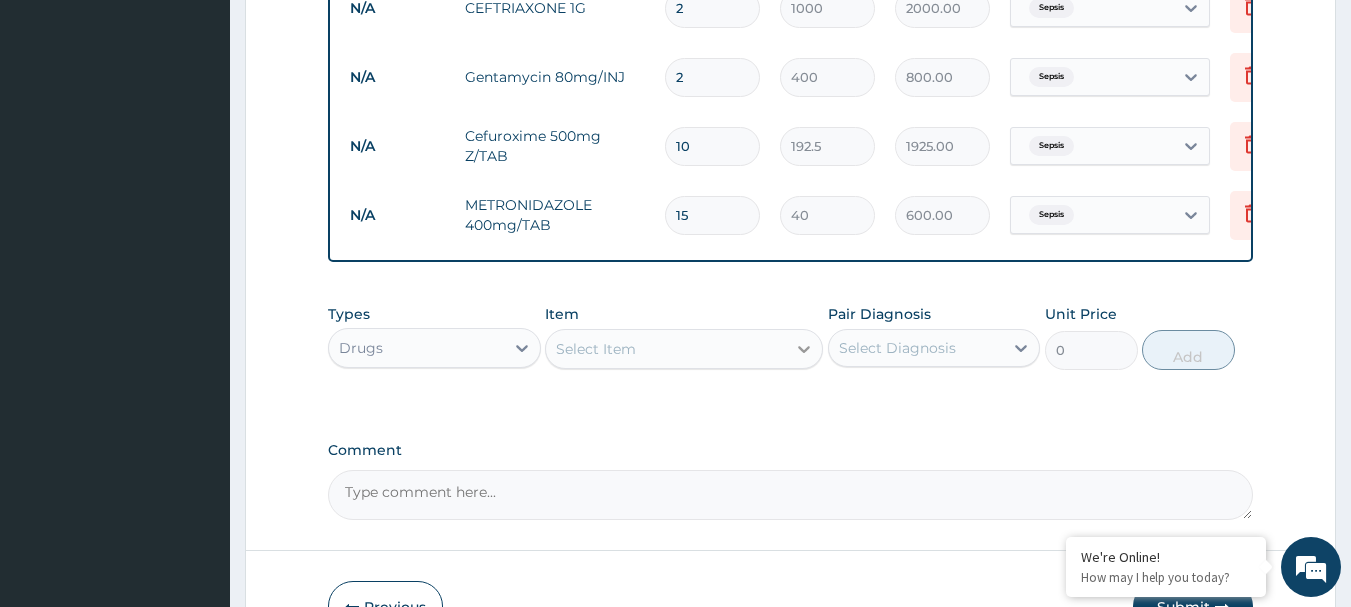 type on "15" 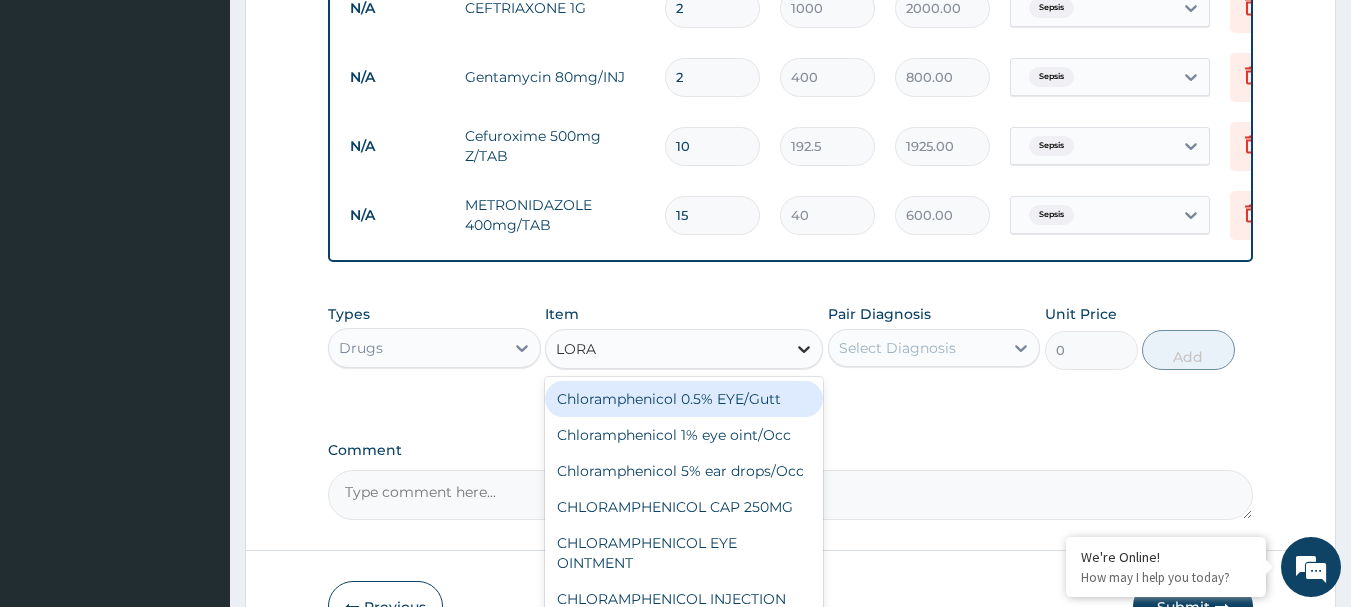 type on "LORAT" 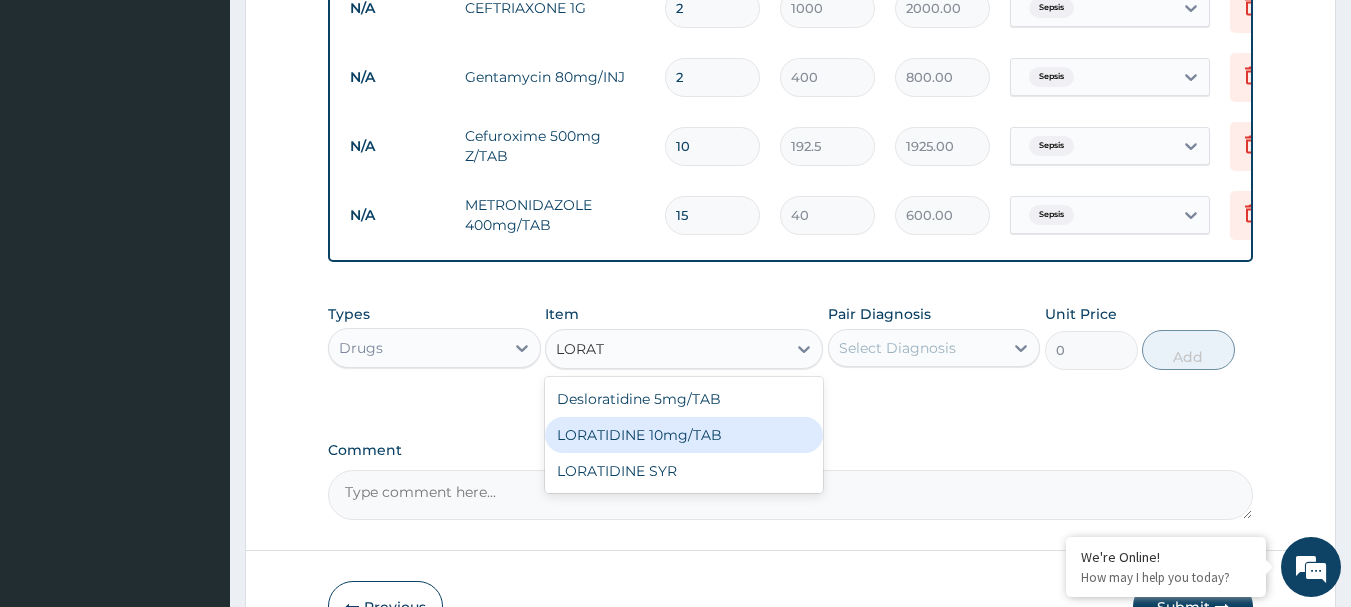 click on "LORATIDINE 10mg/TAB" at bounding box center (684, 435) 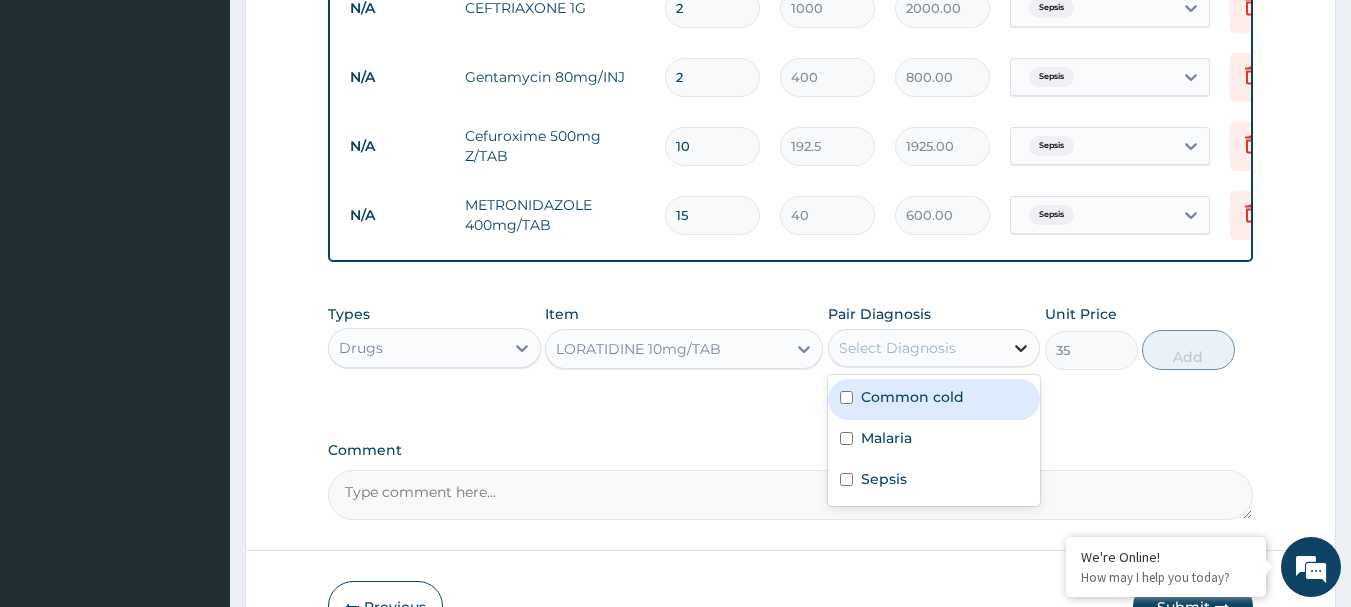 click 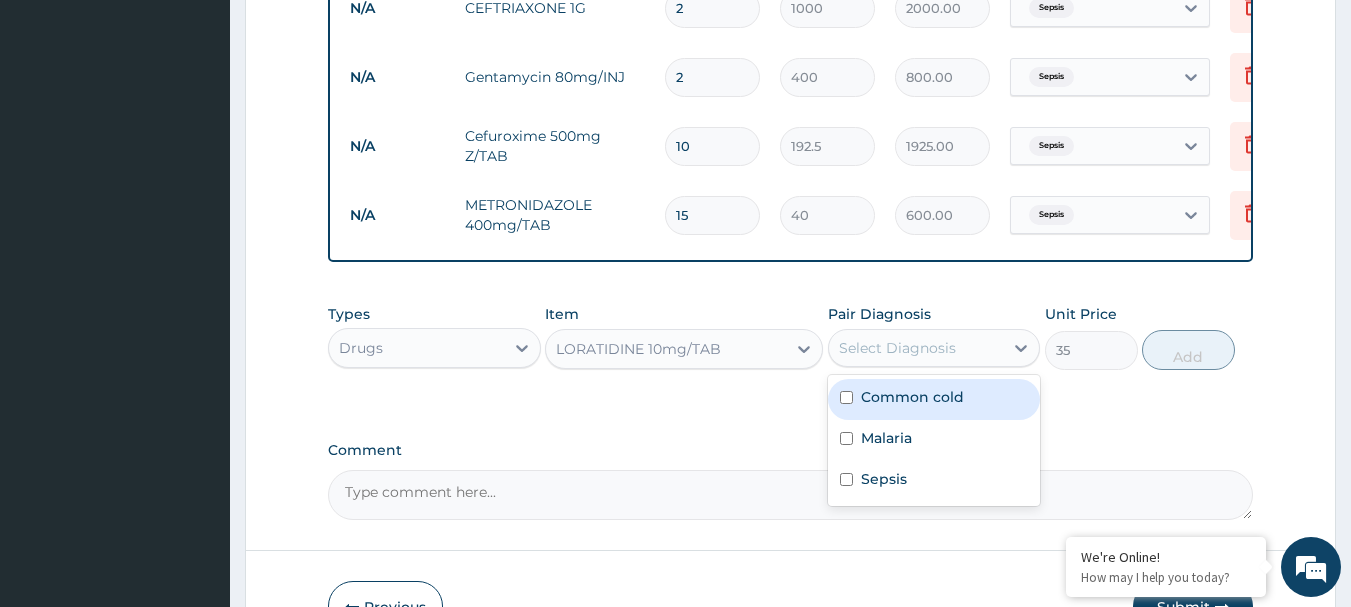 click on "Common cold" at bounding box center (912, 397) 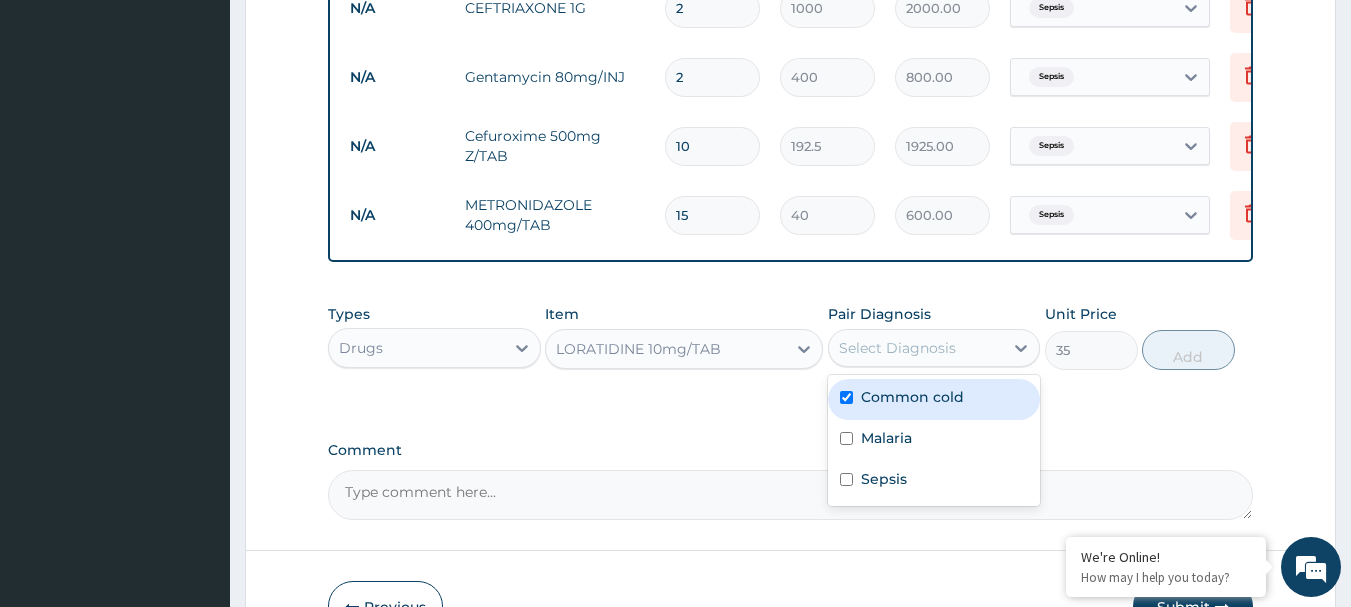 checkbox on "true" 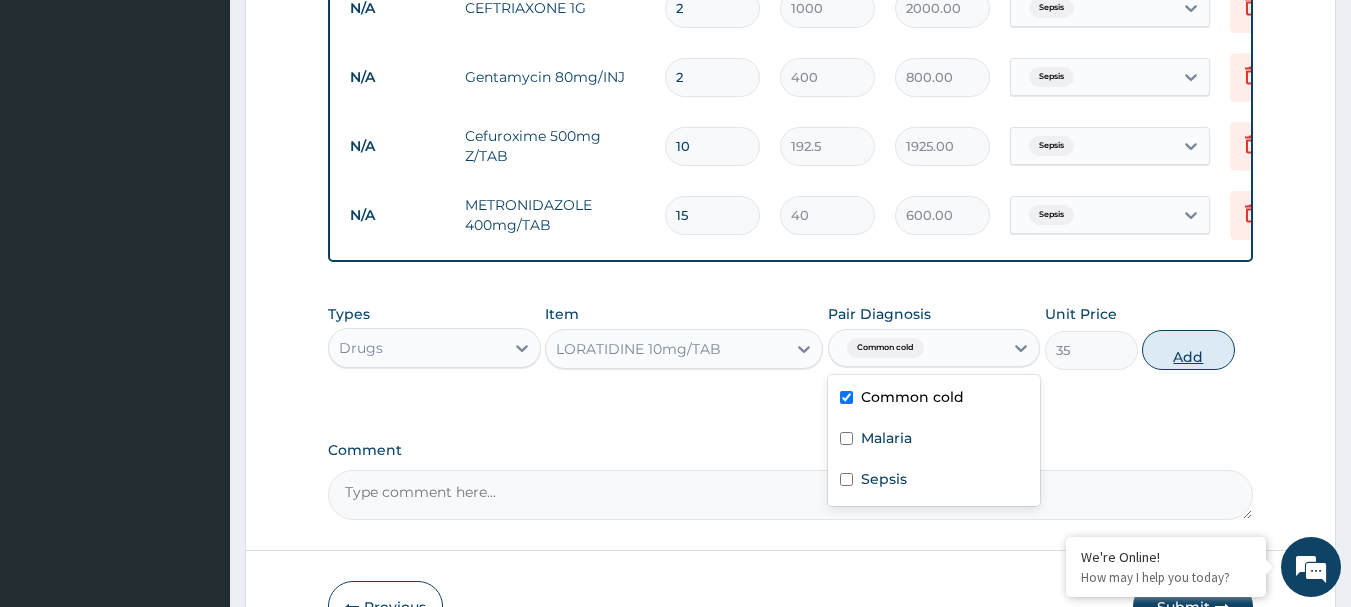 click on "Add" at bounding box center (1188, 350) 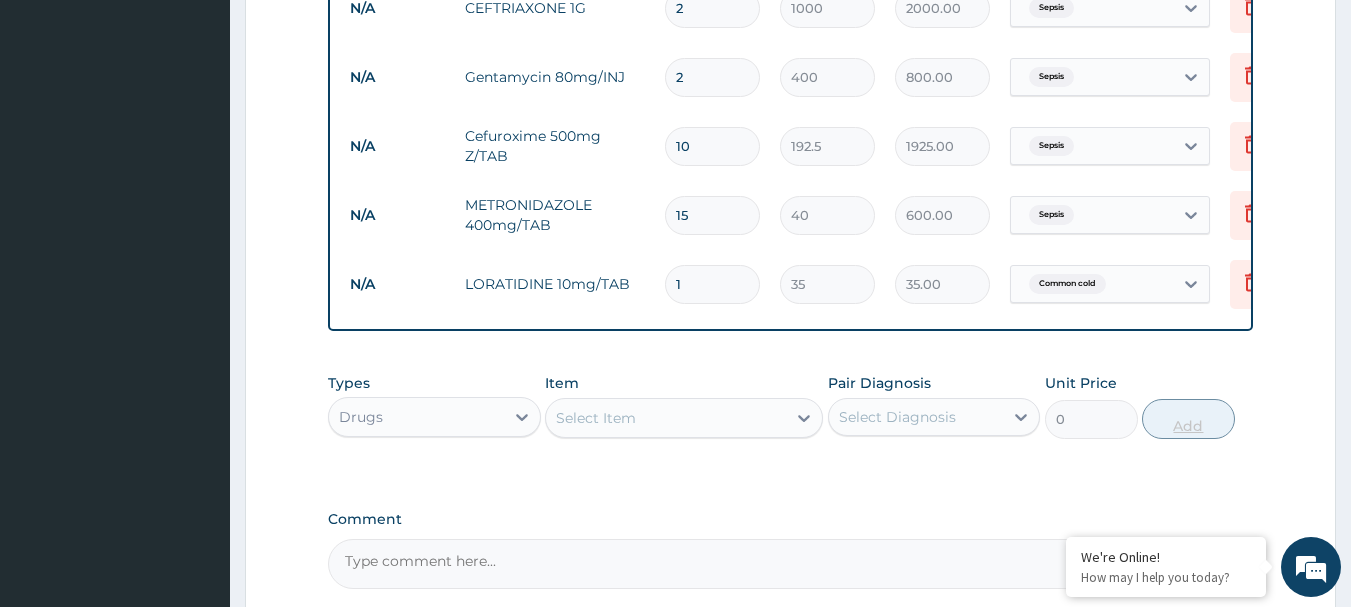 type on "10" 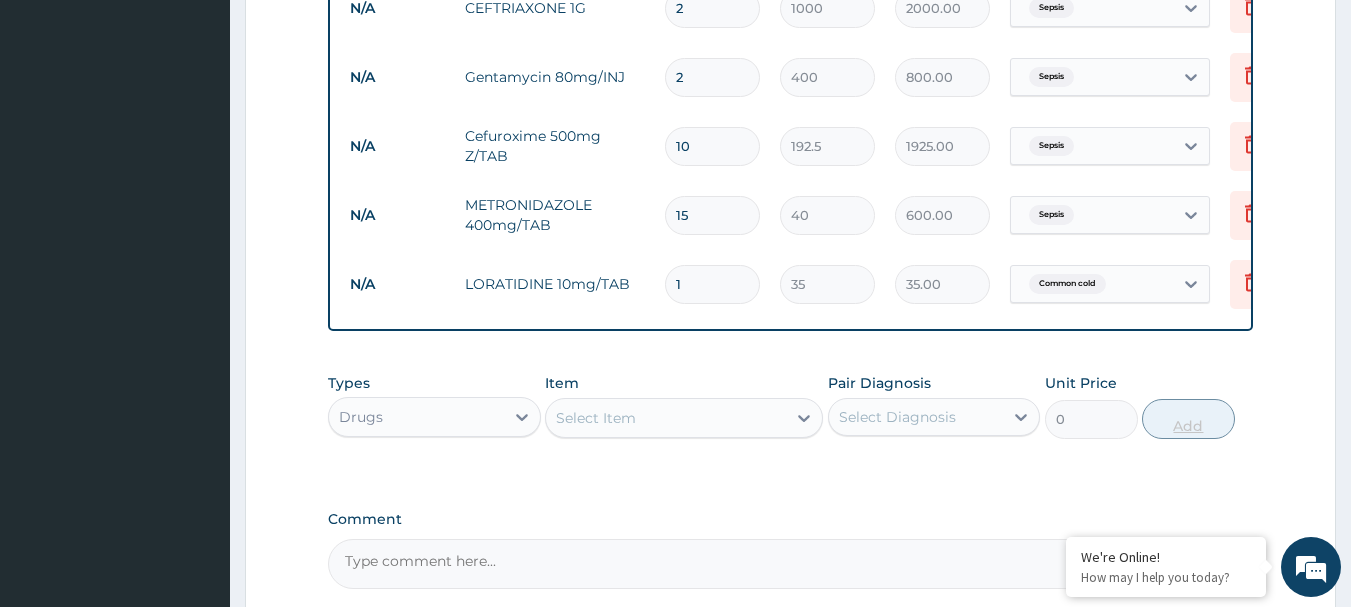 type on "350.00" 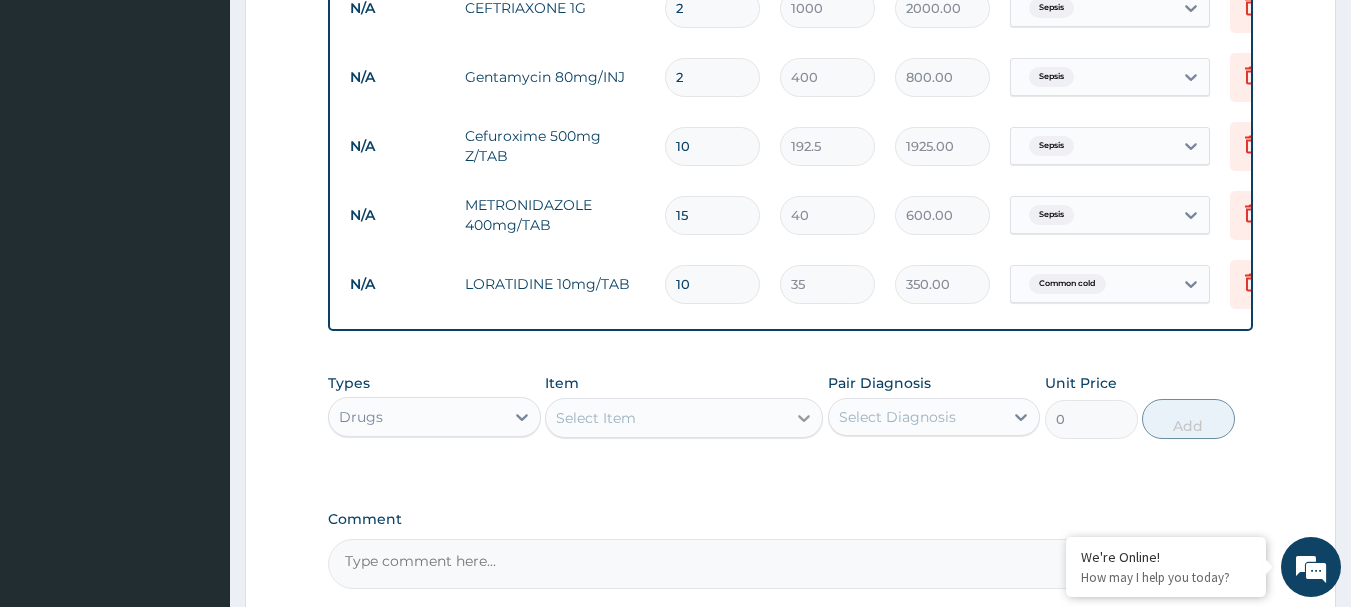 type on "10" 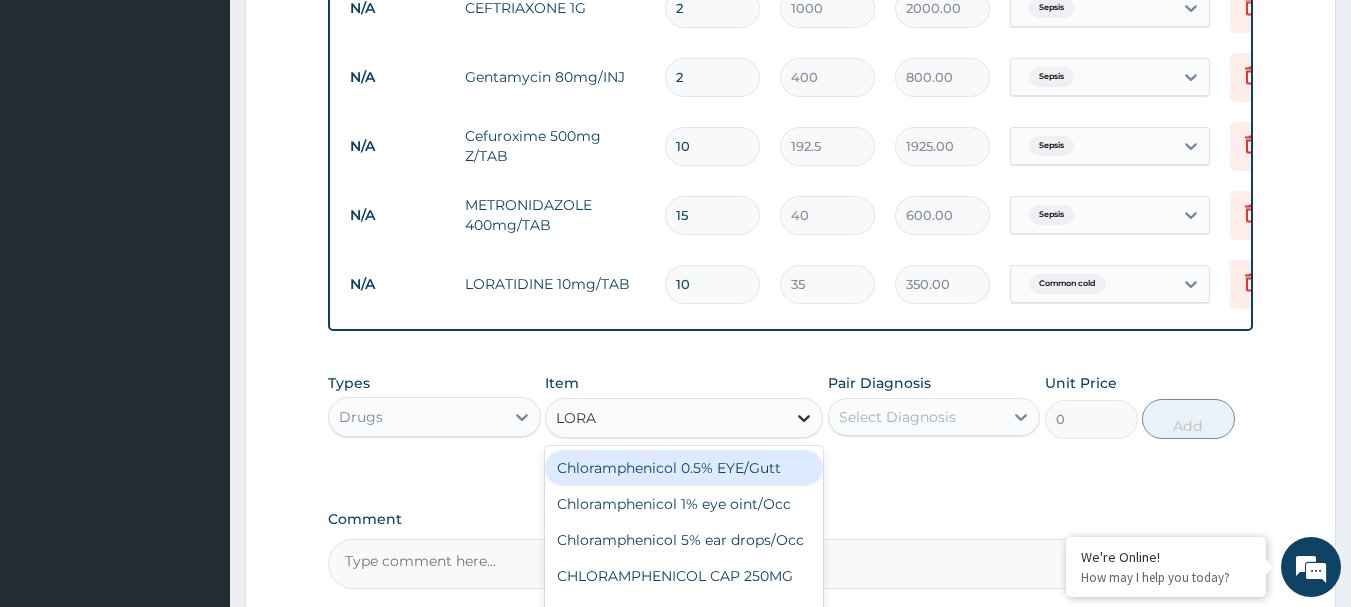 type on "LORAT" 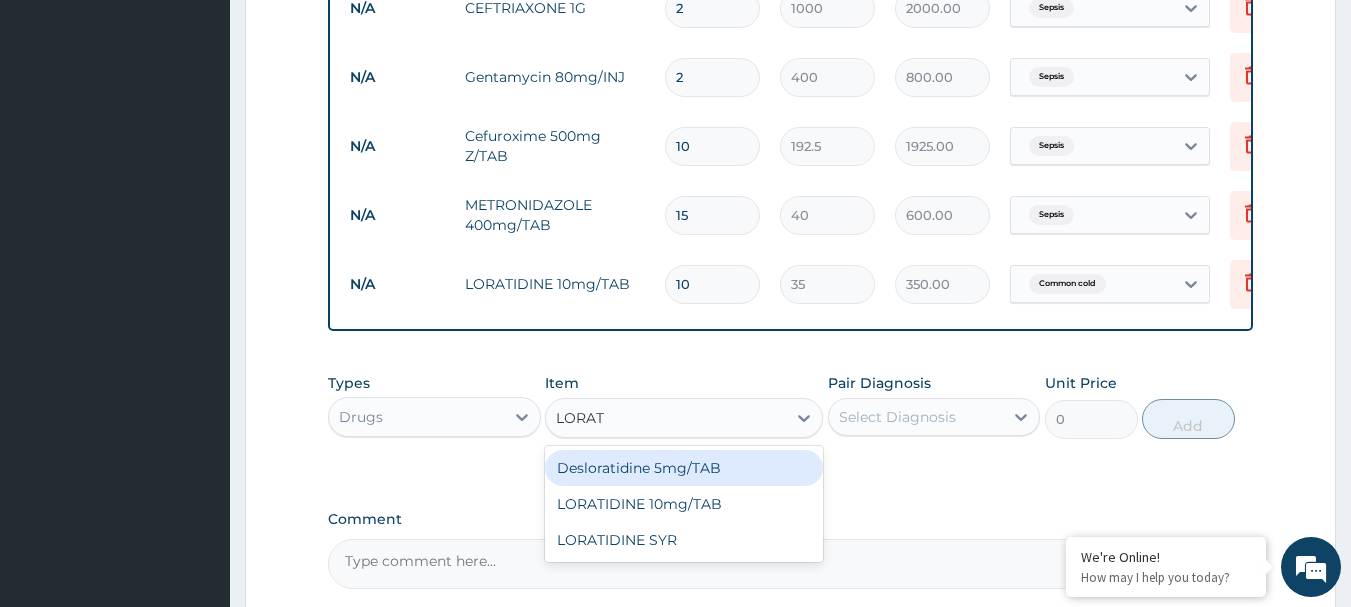 click on "Desloratidine 5mg/TAB" at bounding box center [684, 468] 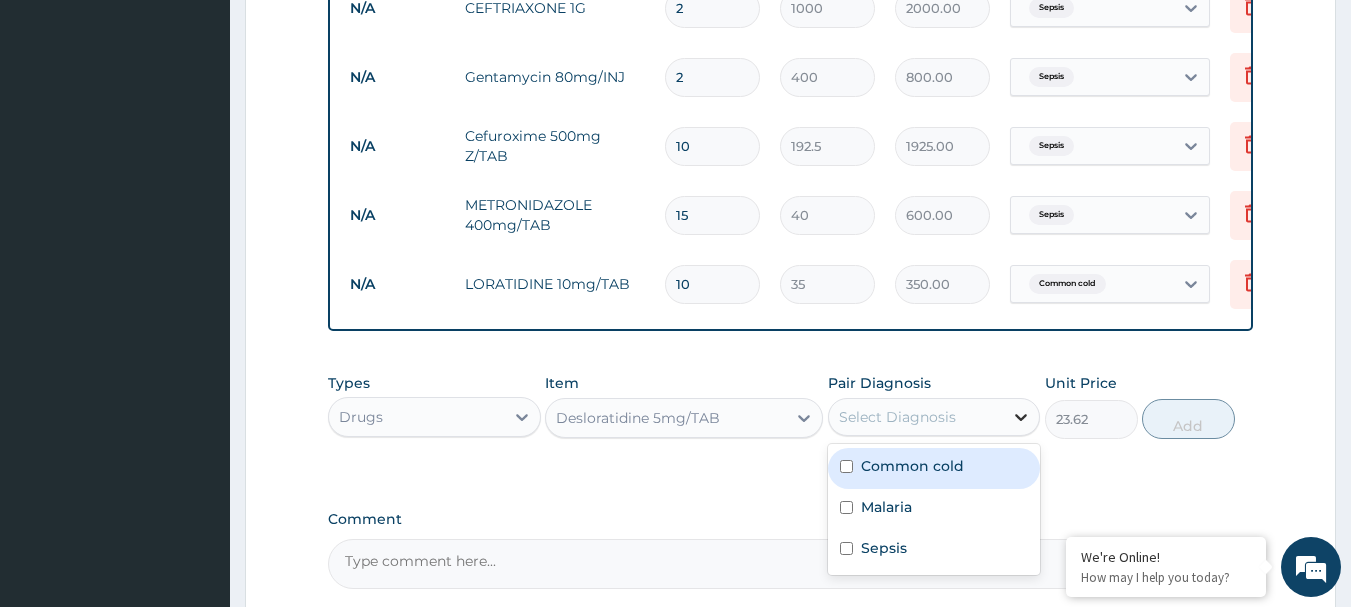 click 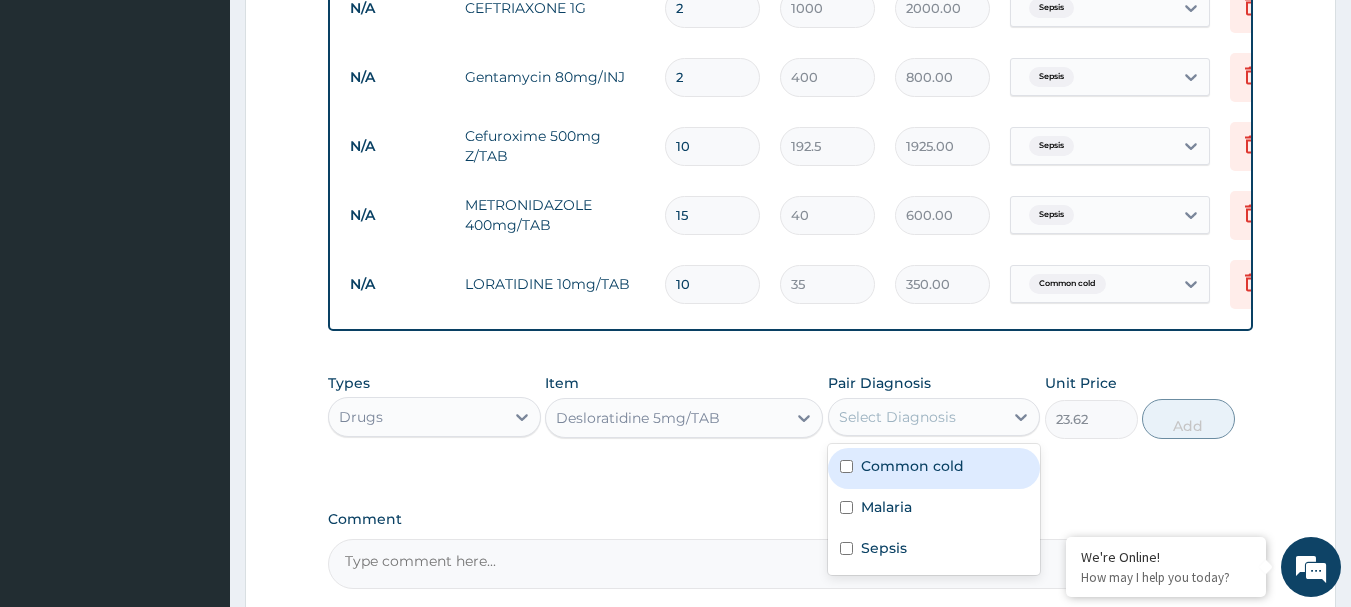 scroll, scrollTop: 1376, scrollLeft: 0, axis: vertical 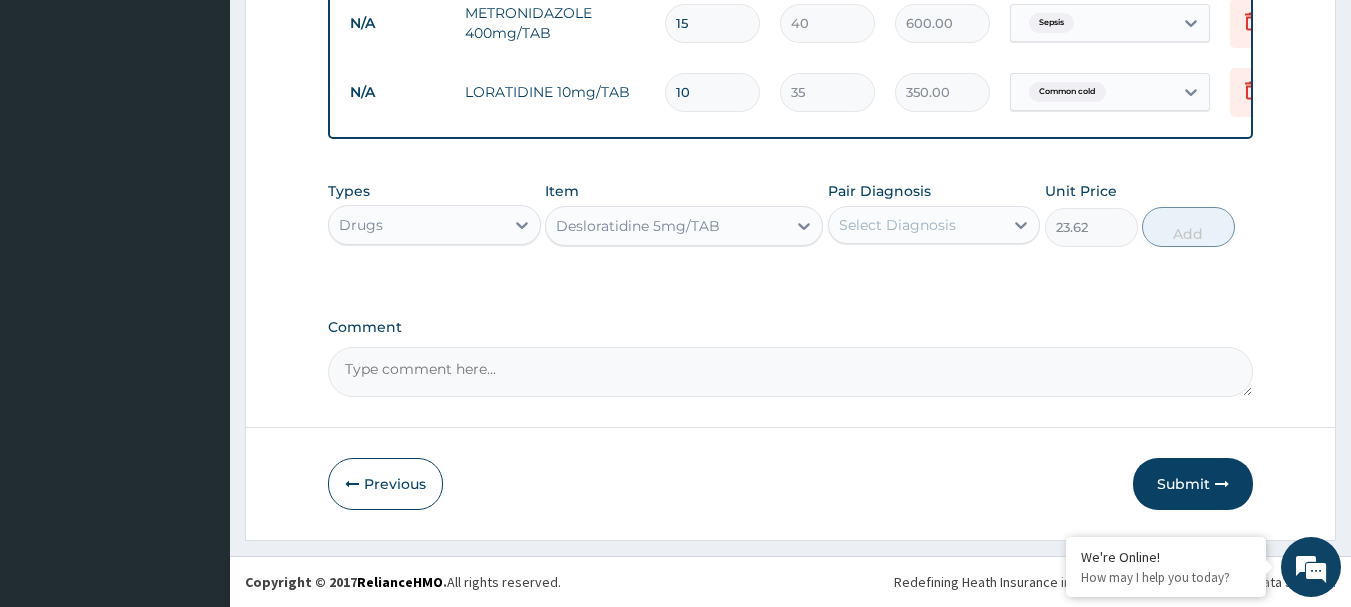 click on "PA Code / Prescription Code Enter Code(Secondary Care Only) Encounter Date 05-07-2025 Important Notice Please enter PA codes before entering items that are not attached to a PA code   All diagnoses entered must be linked to a claim item. Diagnosis & Claim Items that are visible but inactive cannot be edited because they were imported from an already approved PA code. Diagnosis Common cold Confirmed Malaria Confirmed Sepsis Confirmed NB: All diagnosis must be linked to a claim item Claim Items Type Name Quantity Unit Price Total Price Pair Diagnosis Actions N/A General (Card) 1 1000 1000.00 Common cold  + 2 Delete N/A General Practitioner (1st consultation) 1 1500 1500.00 Common cold  + 2 Delete N/A MALARIA PARASITE (MP) 1 1000 1000.00 Malaria Delete N/A FBC 1 2500 2500.00 Sepsis Delete N/A HYDROCORTISONE INJECTION 2 400 800.00 Common cold  + 2 Delete N/A CEFTRIAXONE 1G 2 1000 2000.00 Sepsis Delete N/A Gentamycin 80mg/INJ 2 400 800.00 Sepsis Delete N/A Cefuroxime 500mg Z/TAB 10 192.5 1925.00 Sepsis Delete N/A" at bounding box center (791, -387) 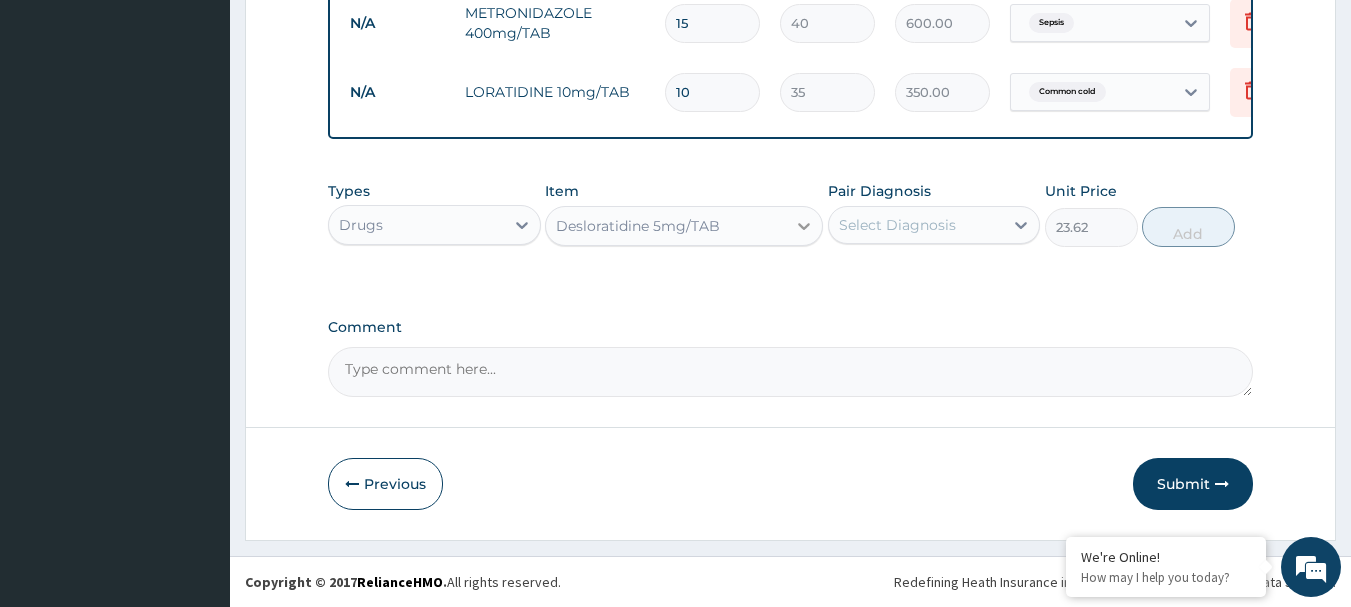 click 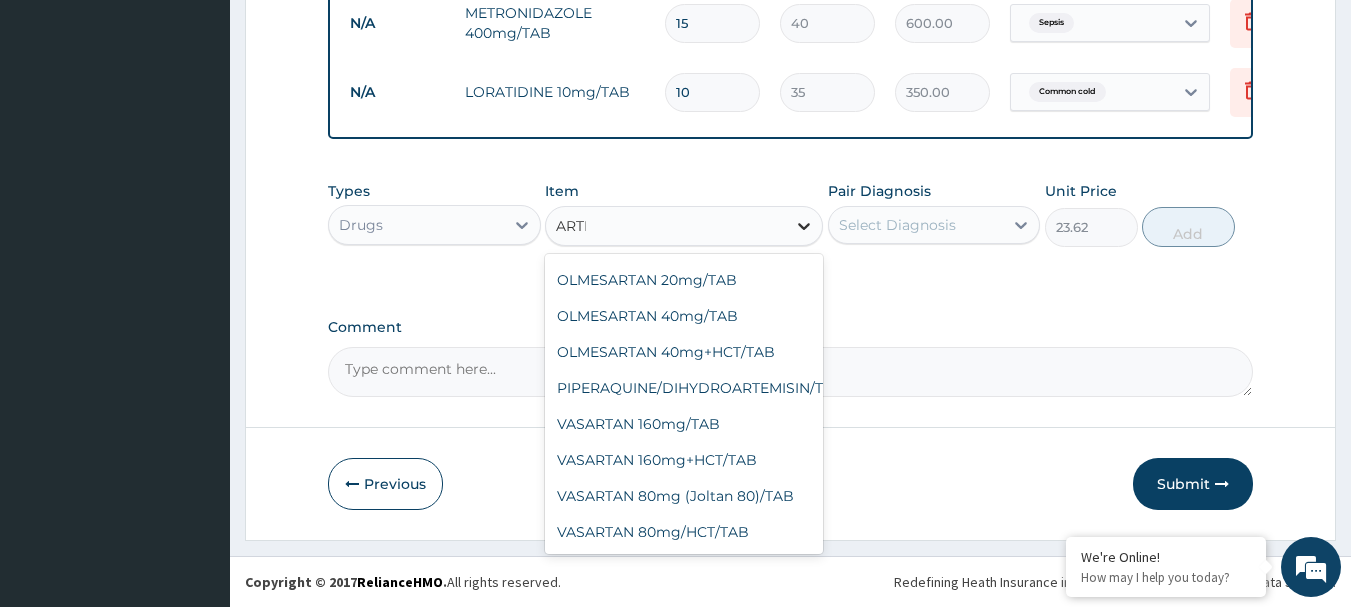 scroll, scrollTop: 0, scrollLeft: 0, axis: both 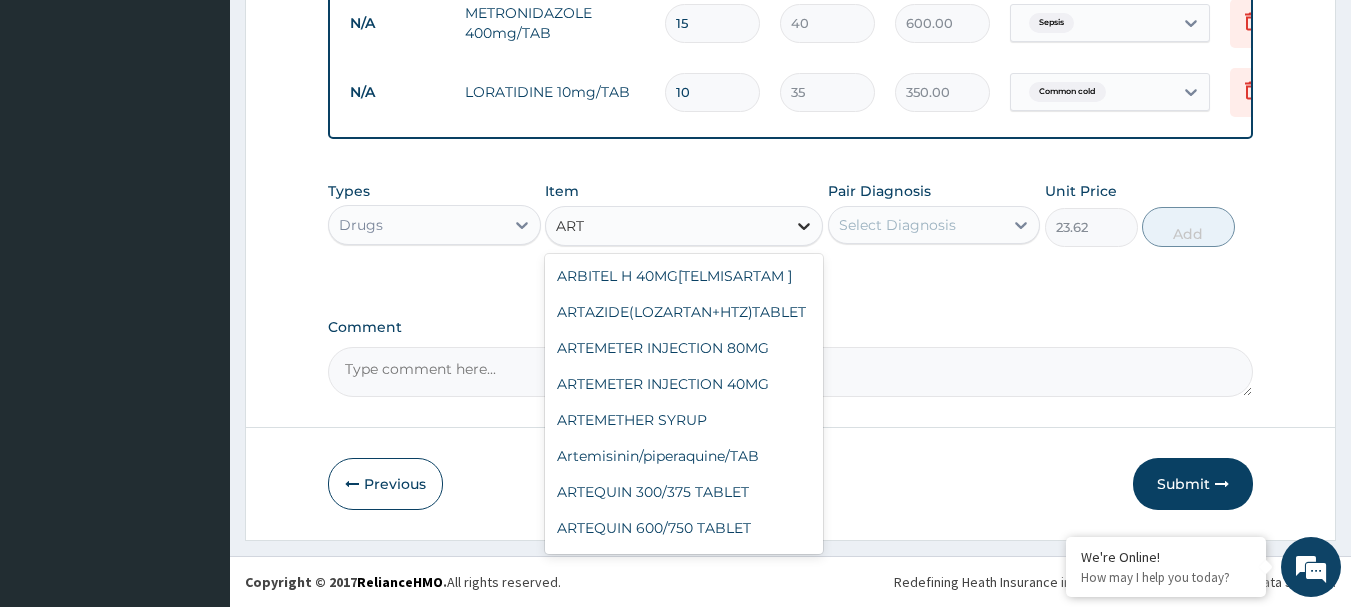 type on "ARTE" 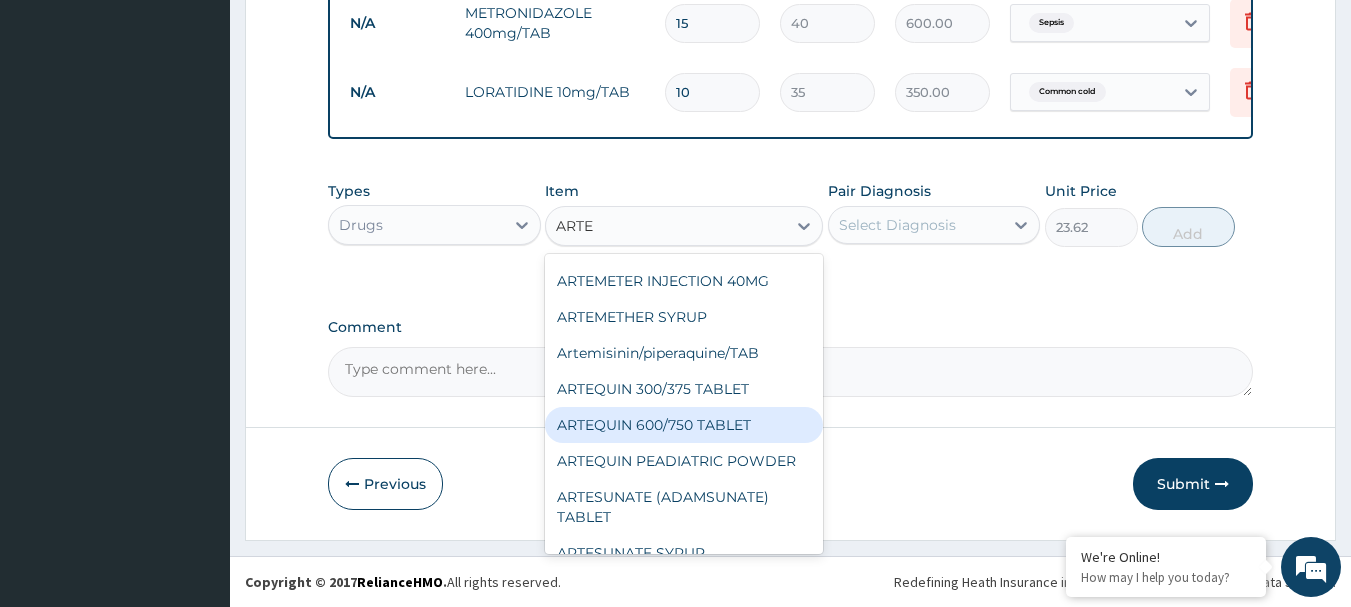 scroll, scrollTop: 0, scrollLeft: 0, axis: both 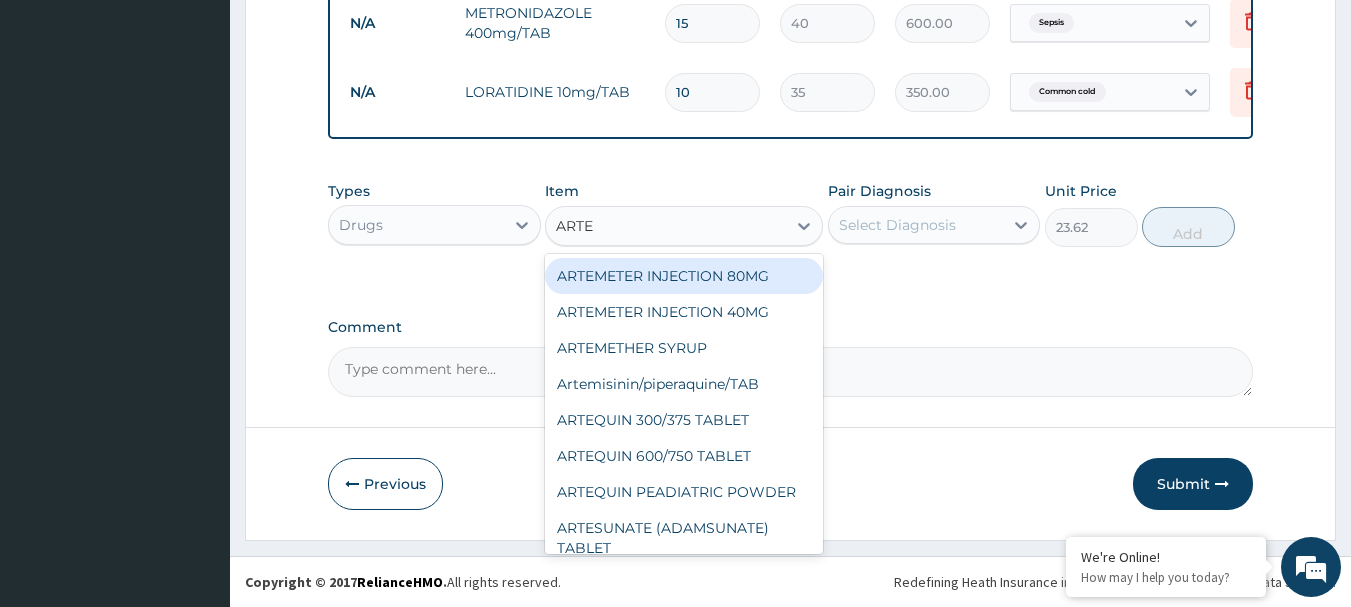 click on "ARTEMETER INJECTION  80MG" at bounding box center [684, 276] 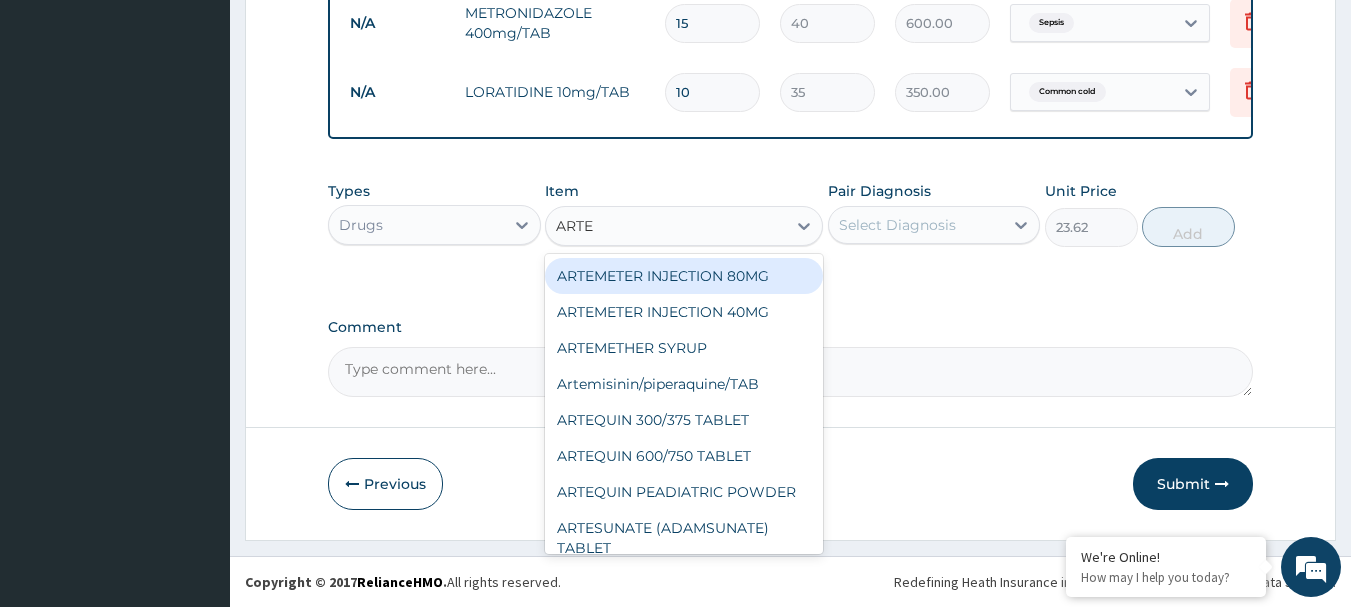 type 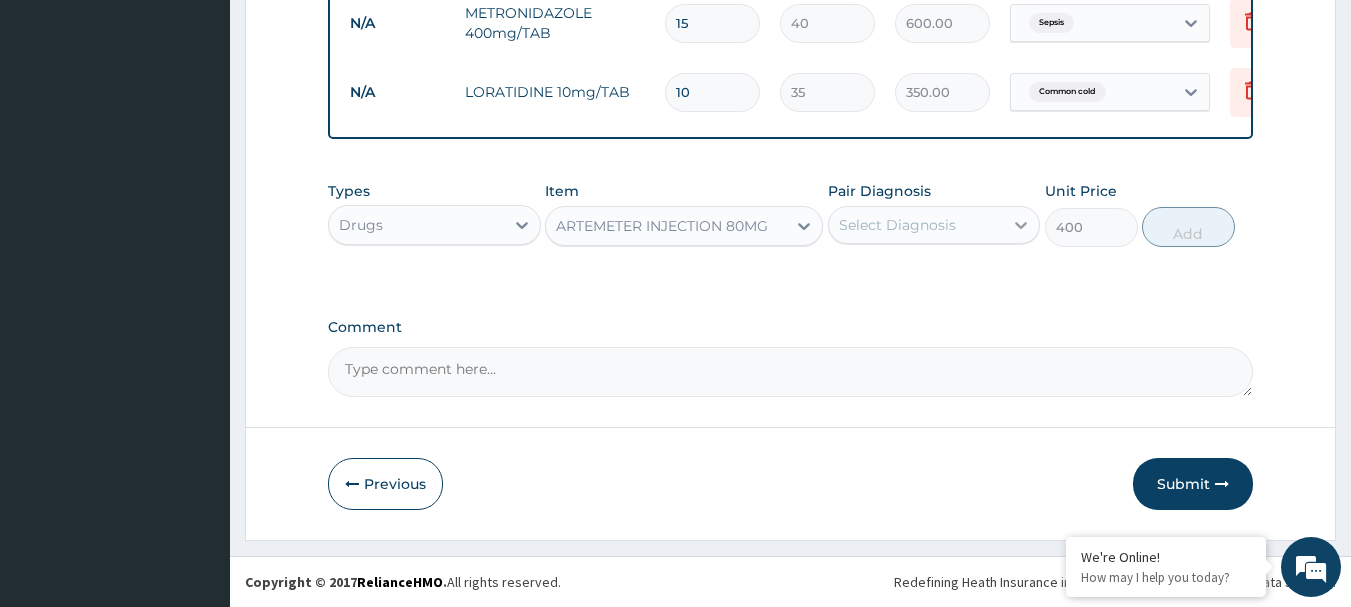 click 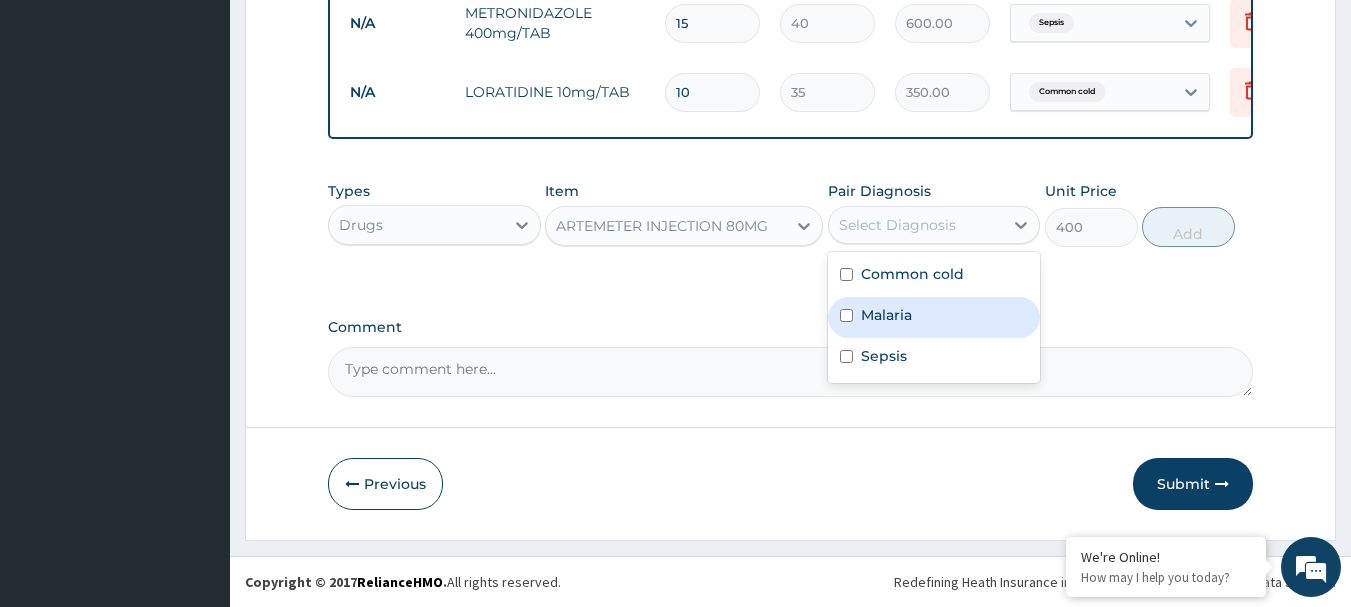 click on "Malaria" at bounding box center (934, 317) 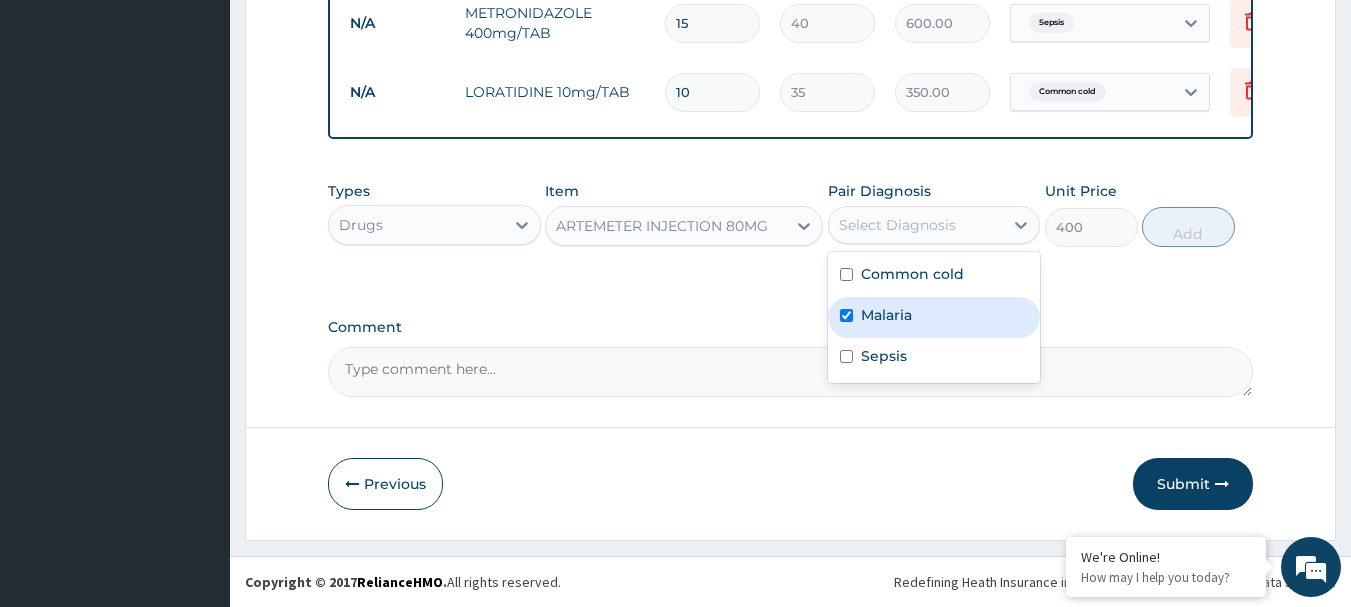checkbox on "true" 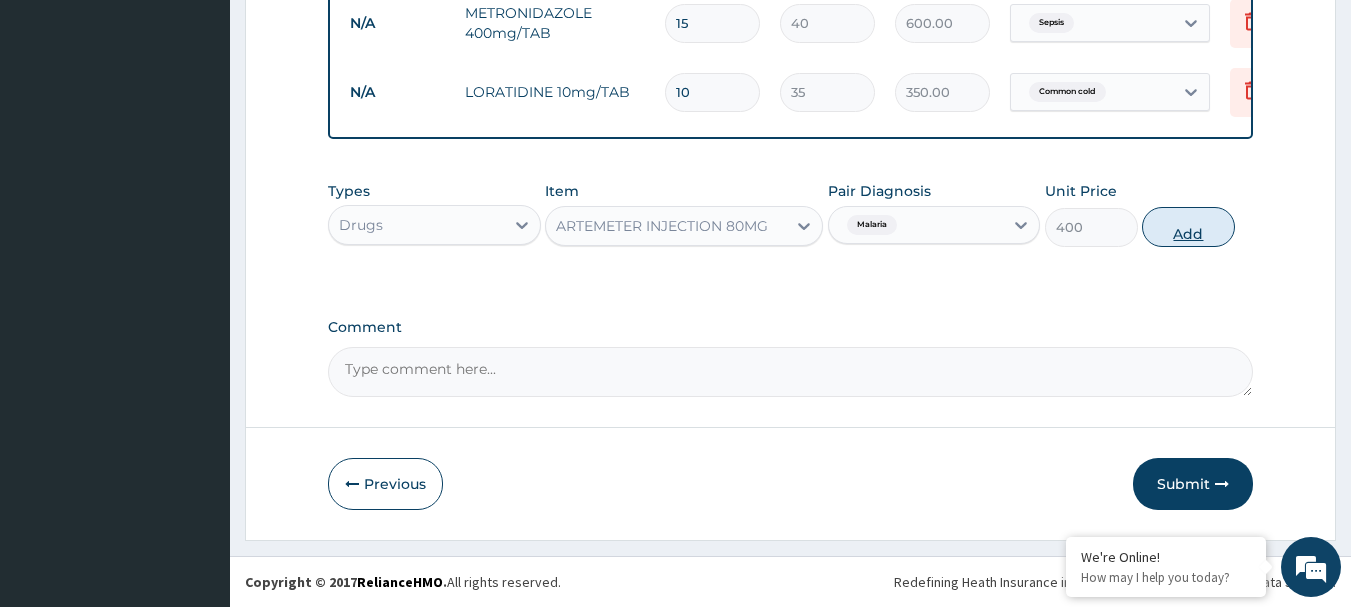 click on "Add" at bounding box center [1188, 227] 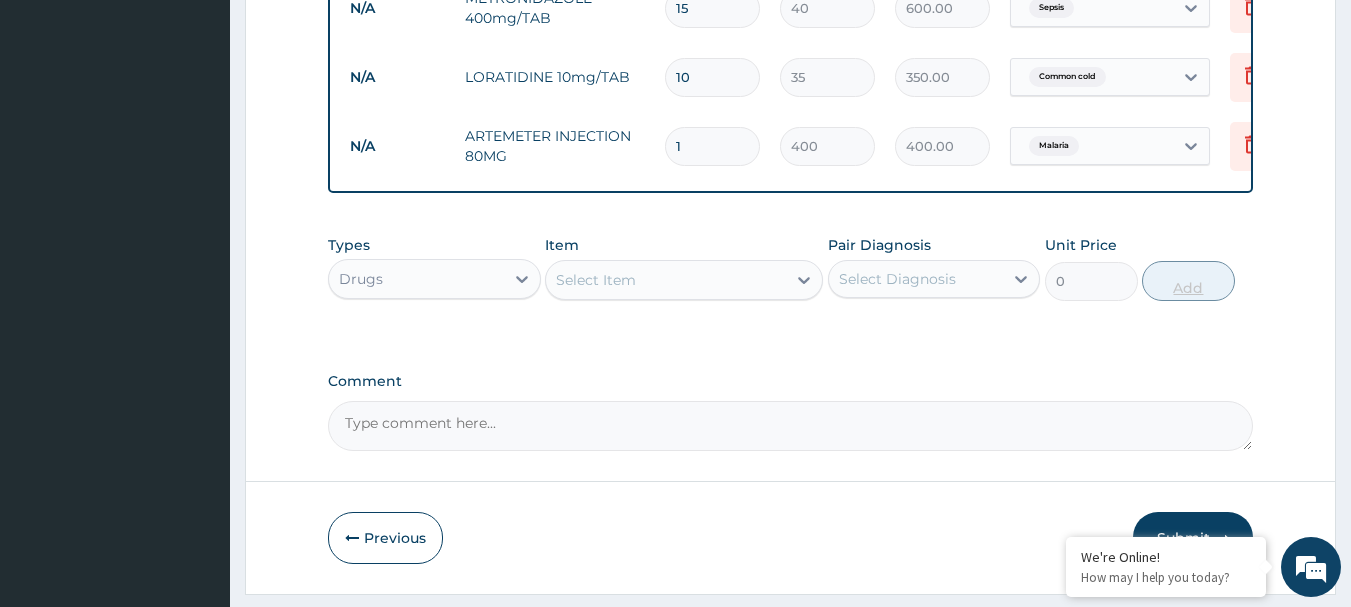 type 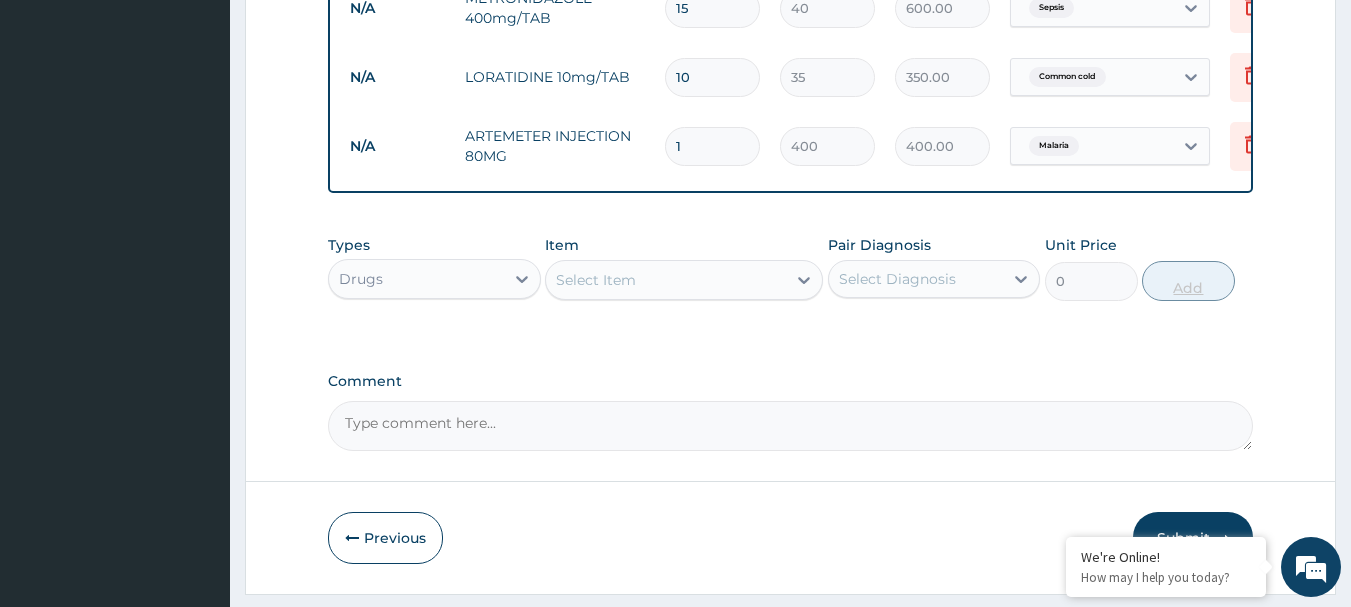 type on "0.00" 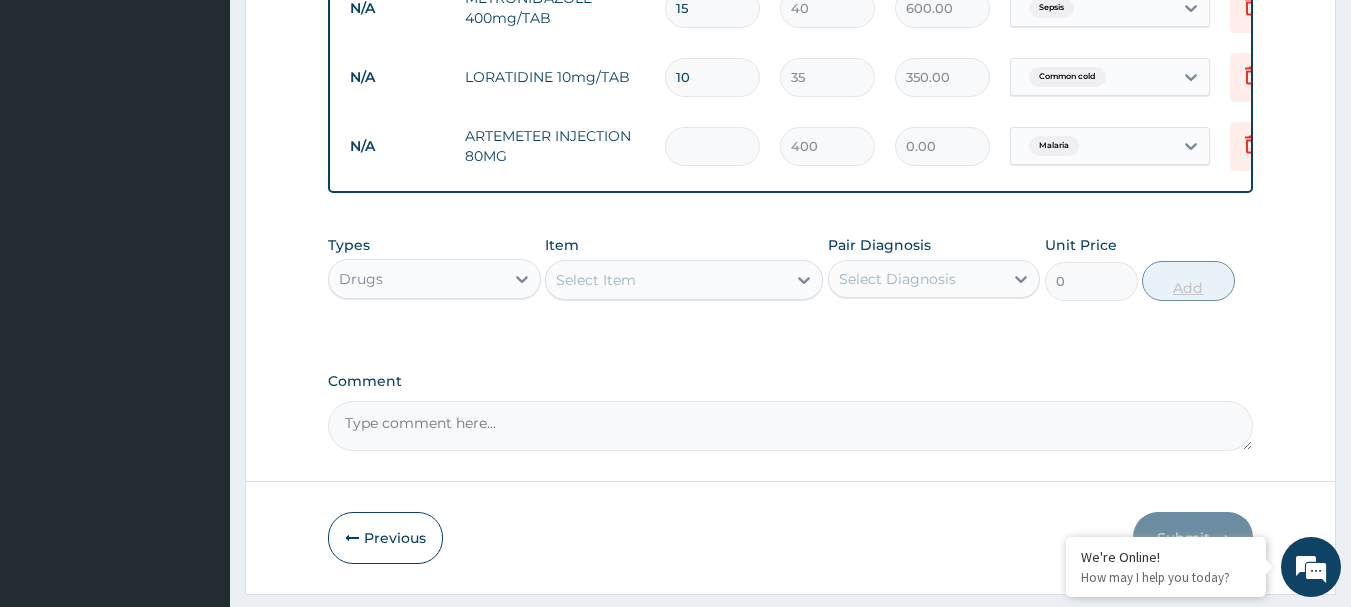 type on "6" 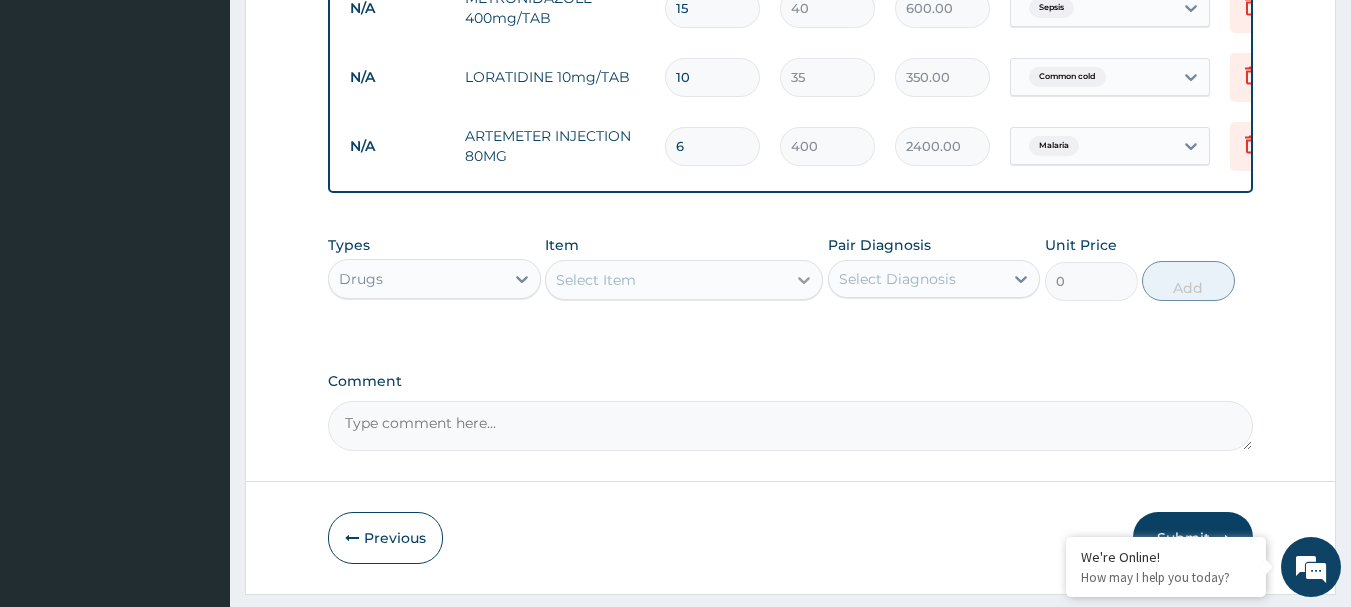 type on "6" 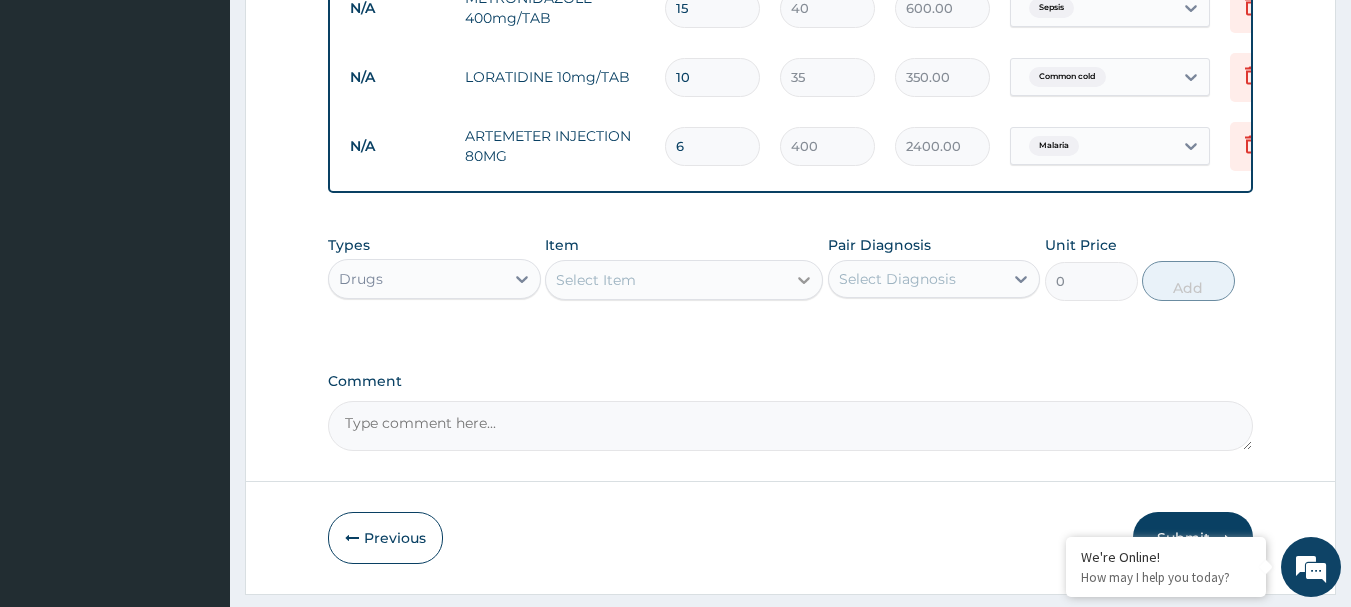 click 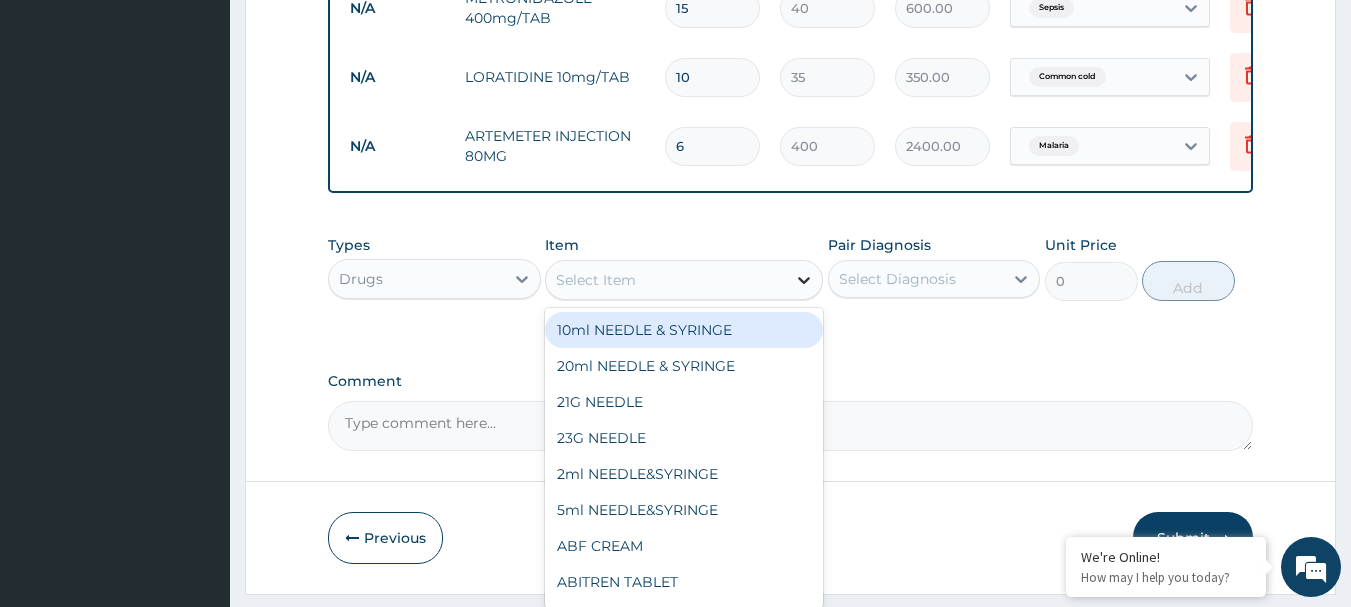type on "N" 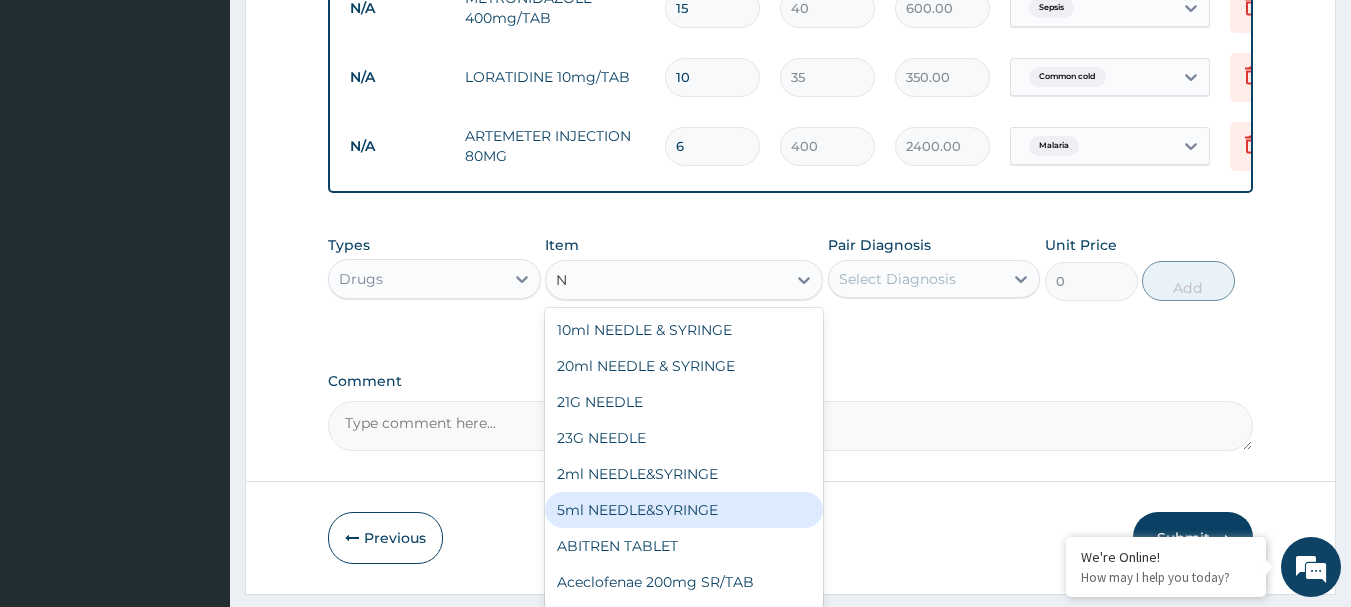 click on "5ml NEEDLE&SYRINGE" at bounding box center (684, 510) 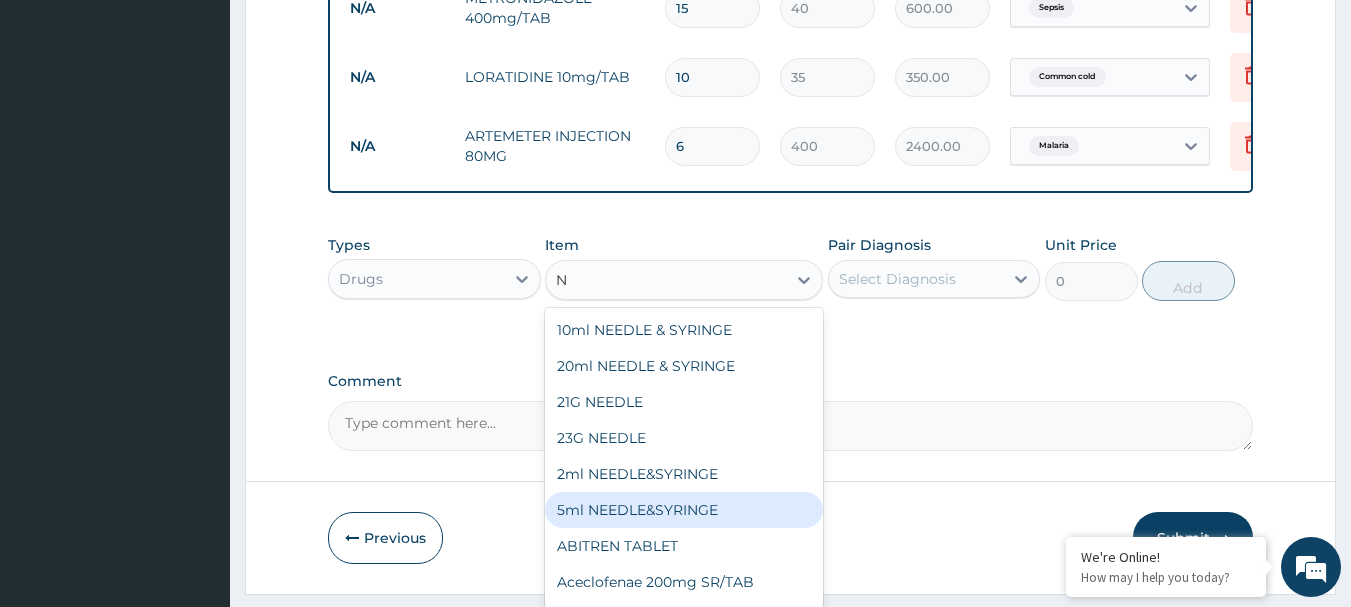 type 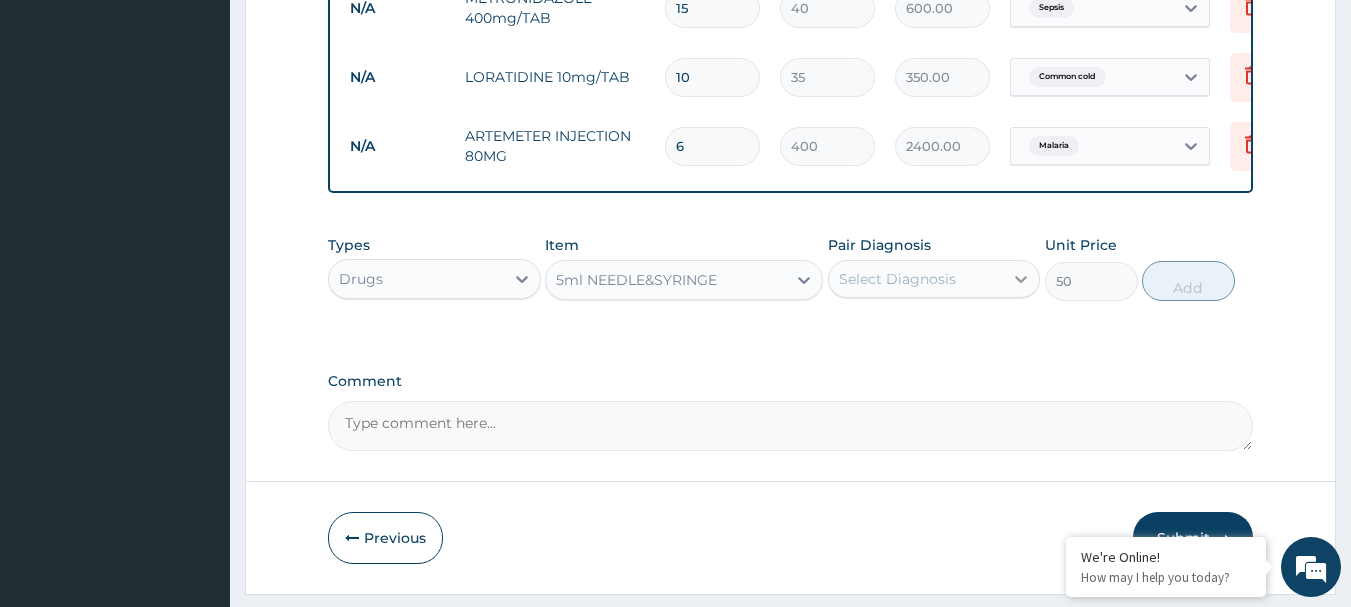 click 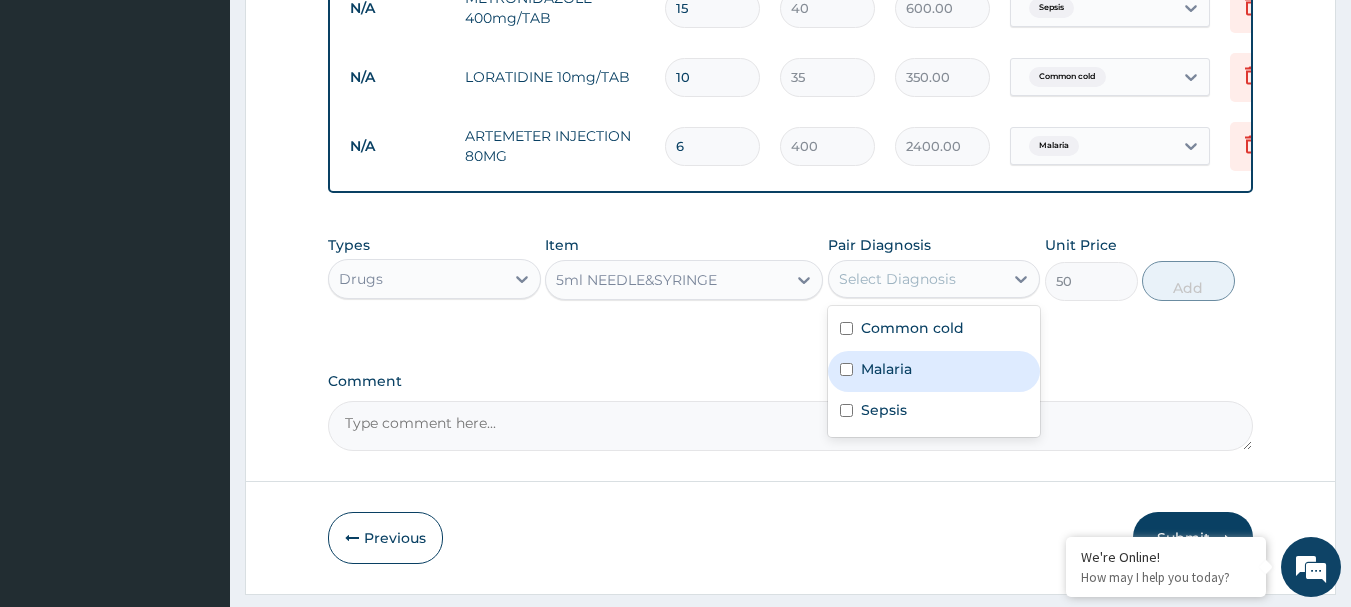 click on "Malaria" at bounding box center (886, 369) 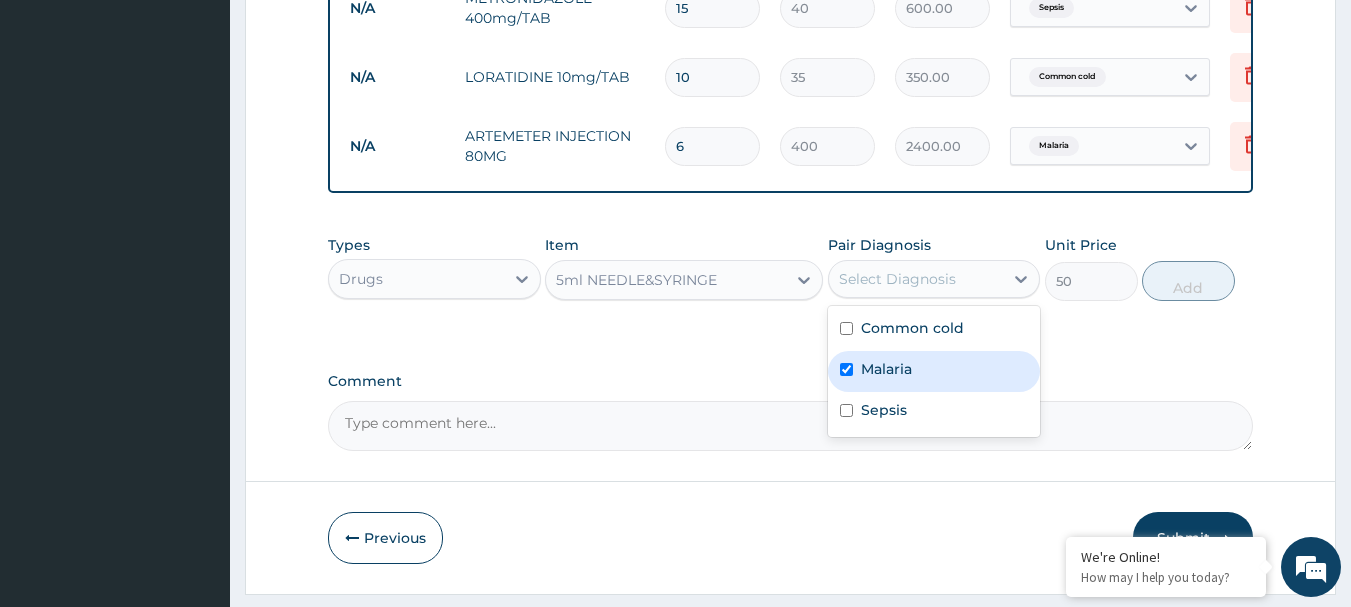 checkbox on "true" 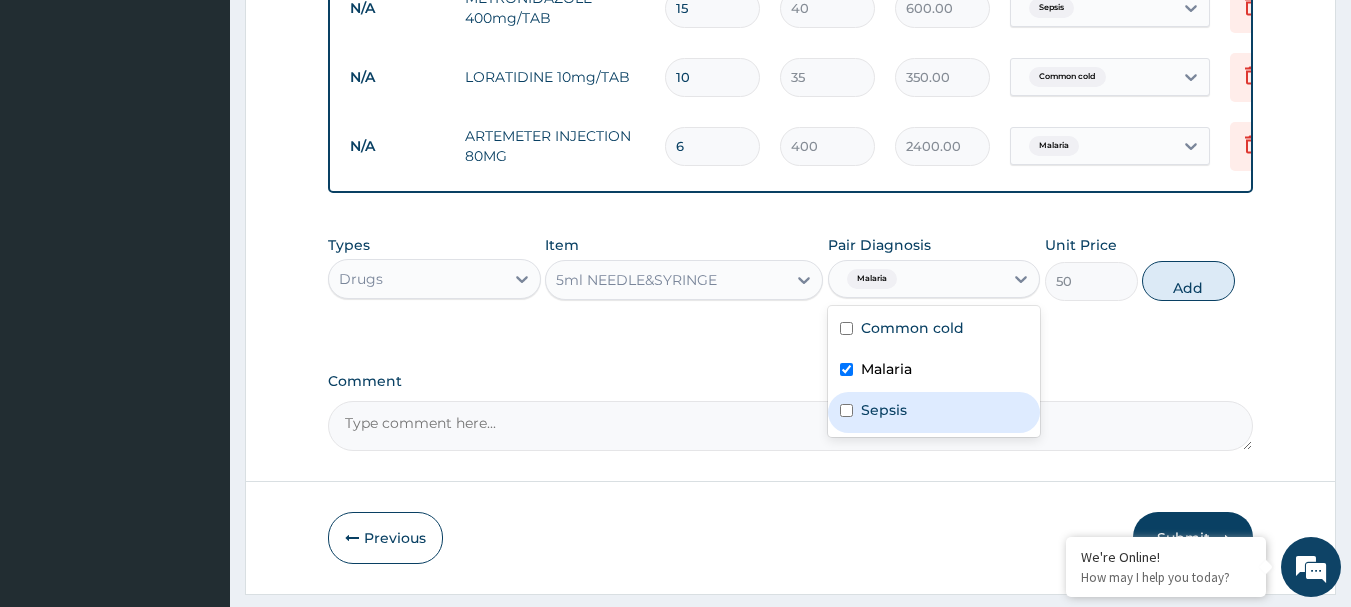 click on "Sepsis" at bounding box center [884, 410] 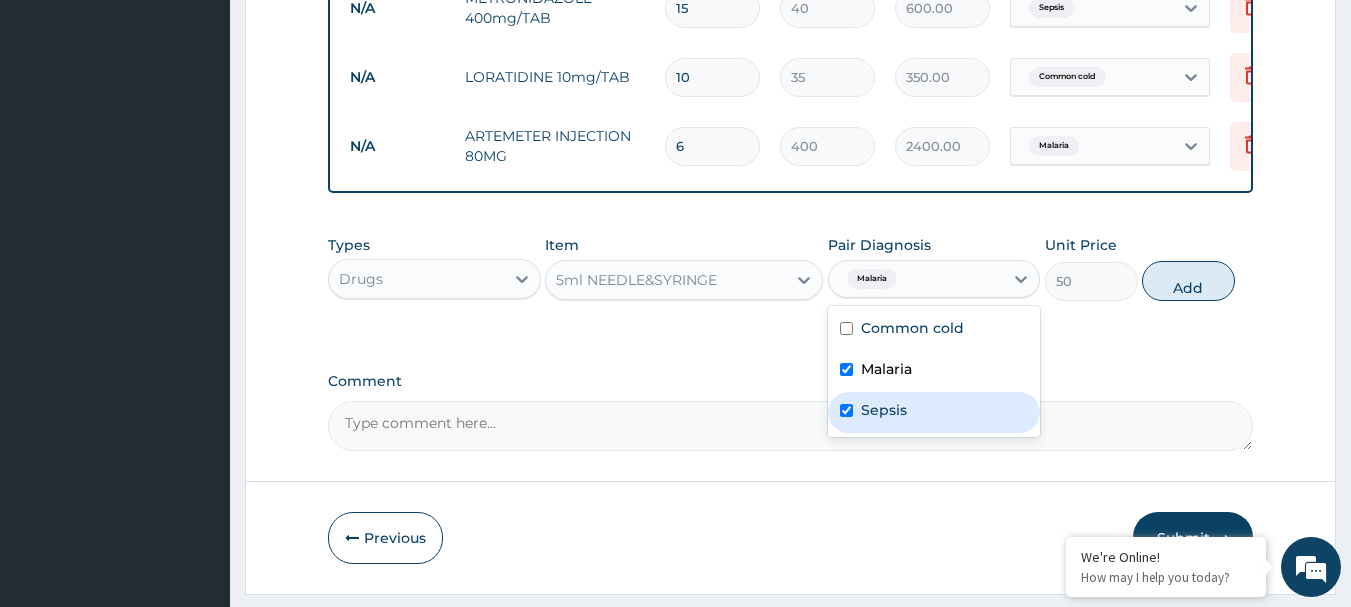 checkbox on "true" 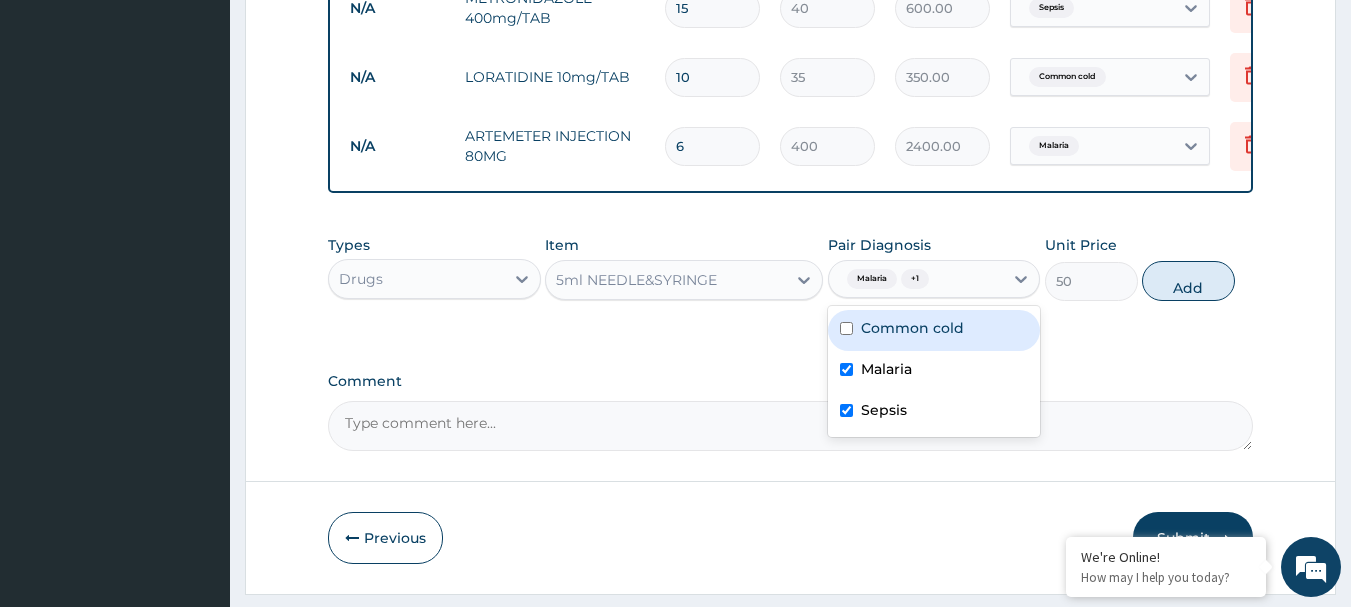 click on "Common cold" at bounding box center (912, 328) 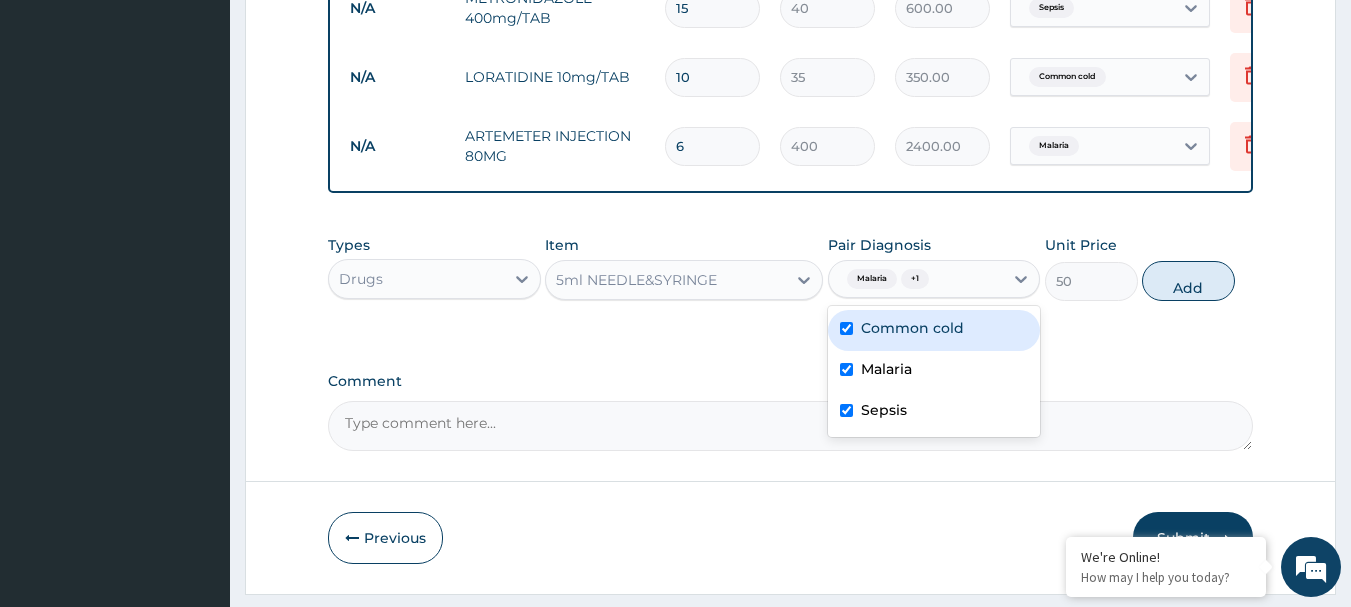 checkbox on "true" 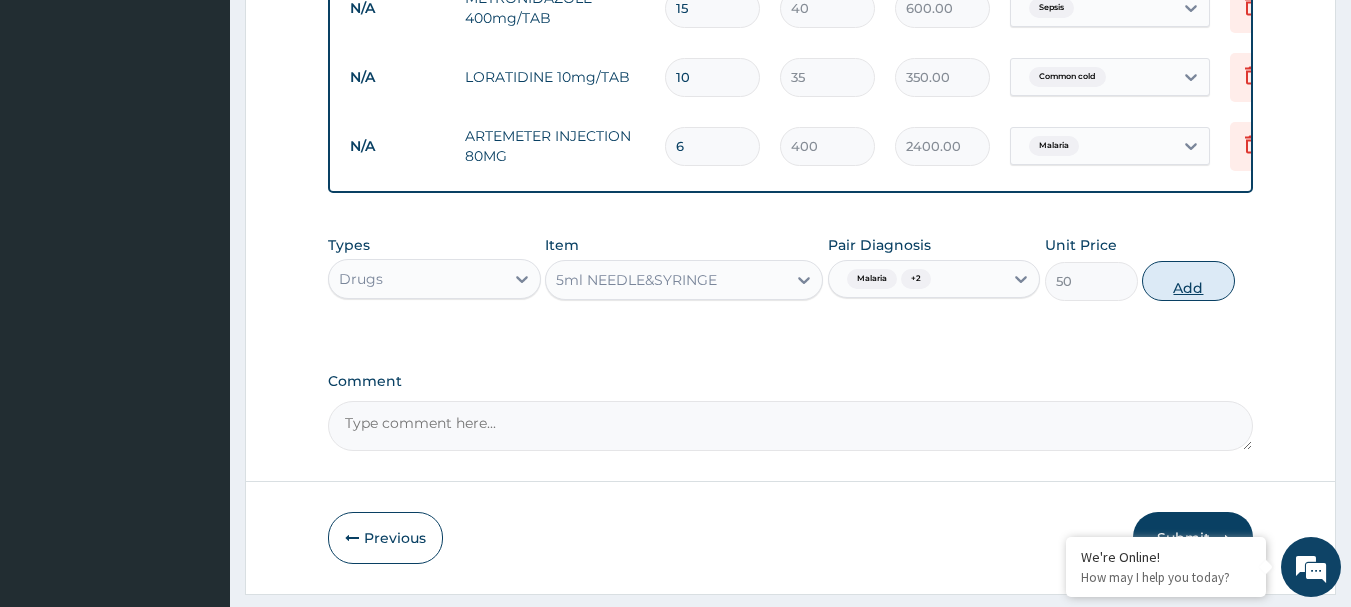click on "Add" at bounding box center [1188, 281] 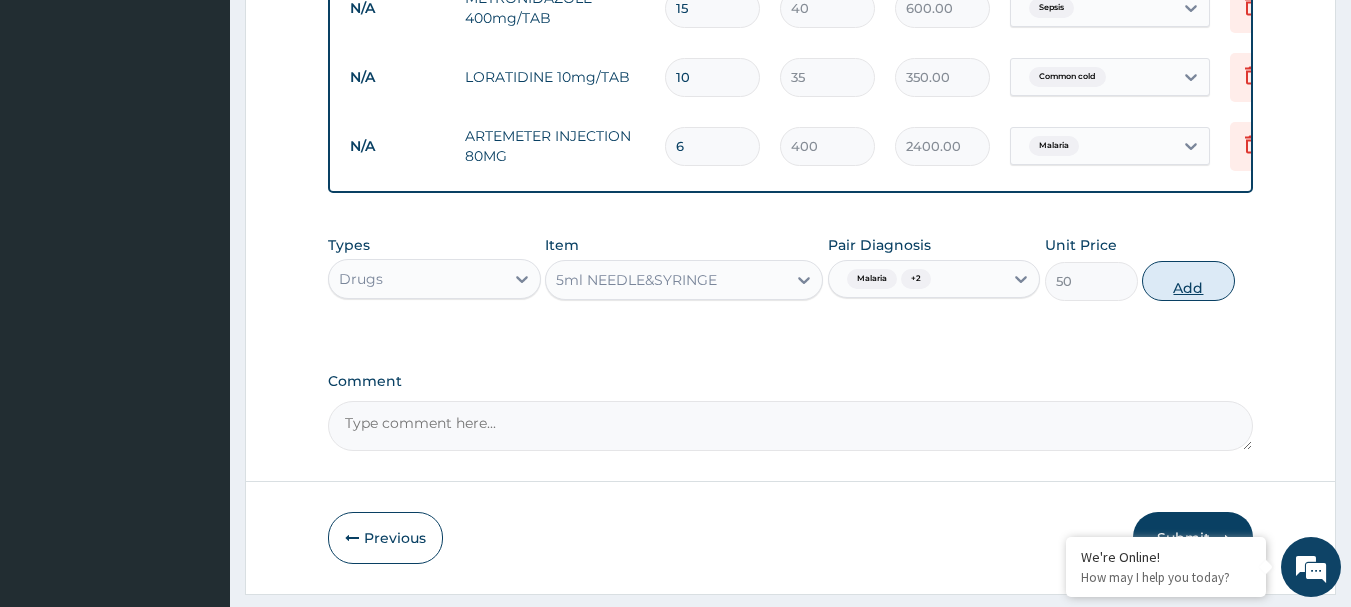 type on "0" 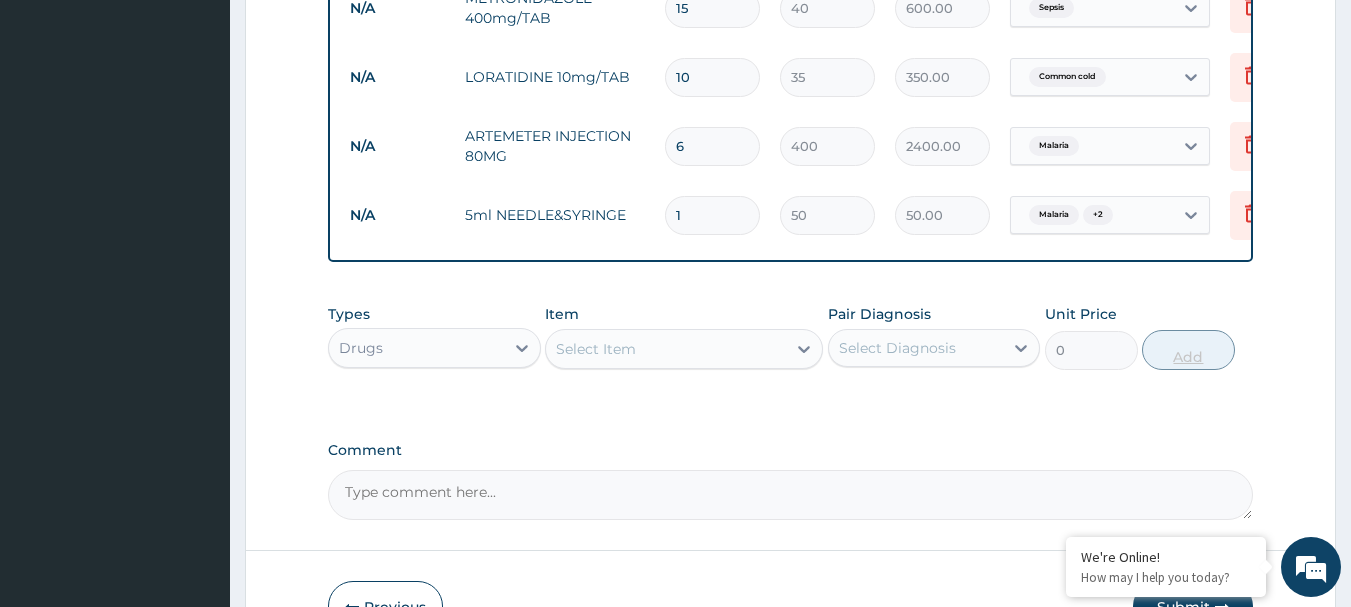 type 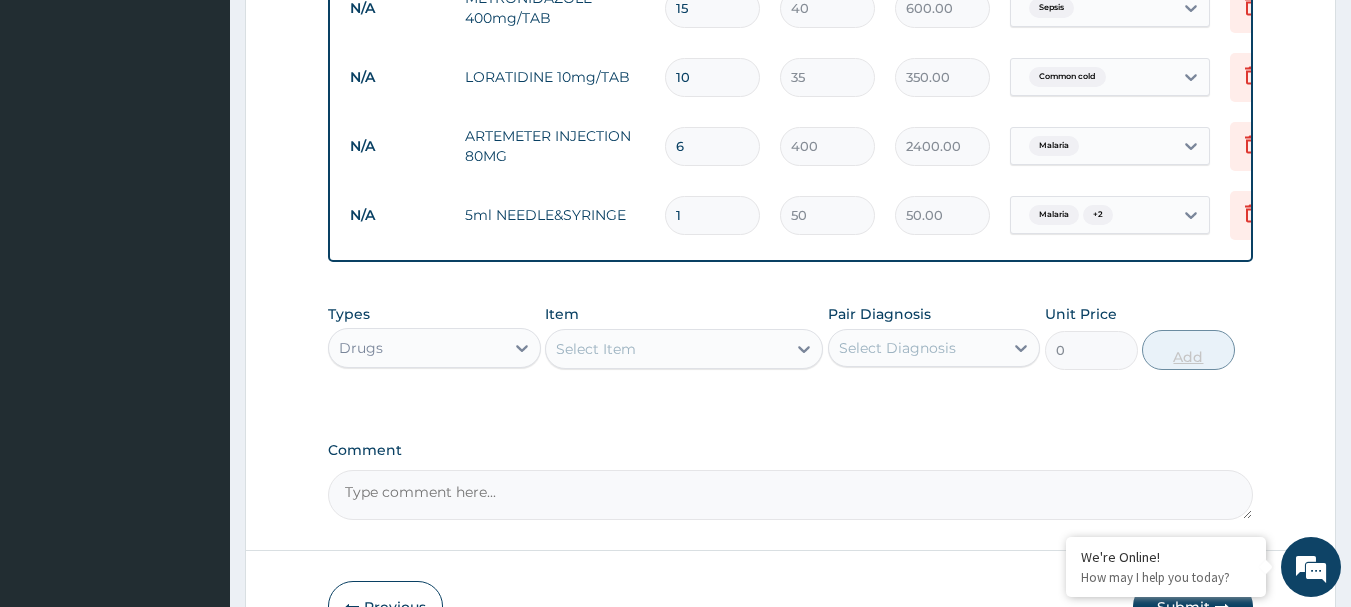 type on "0.00" 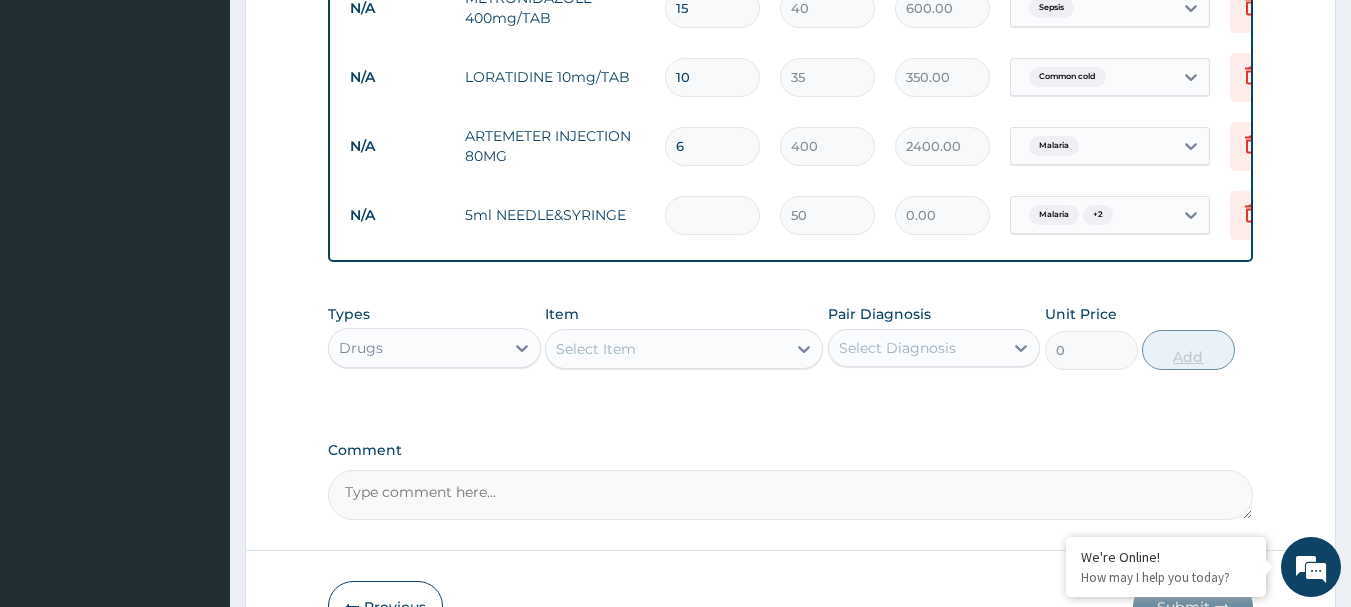 type on "4" 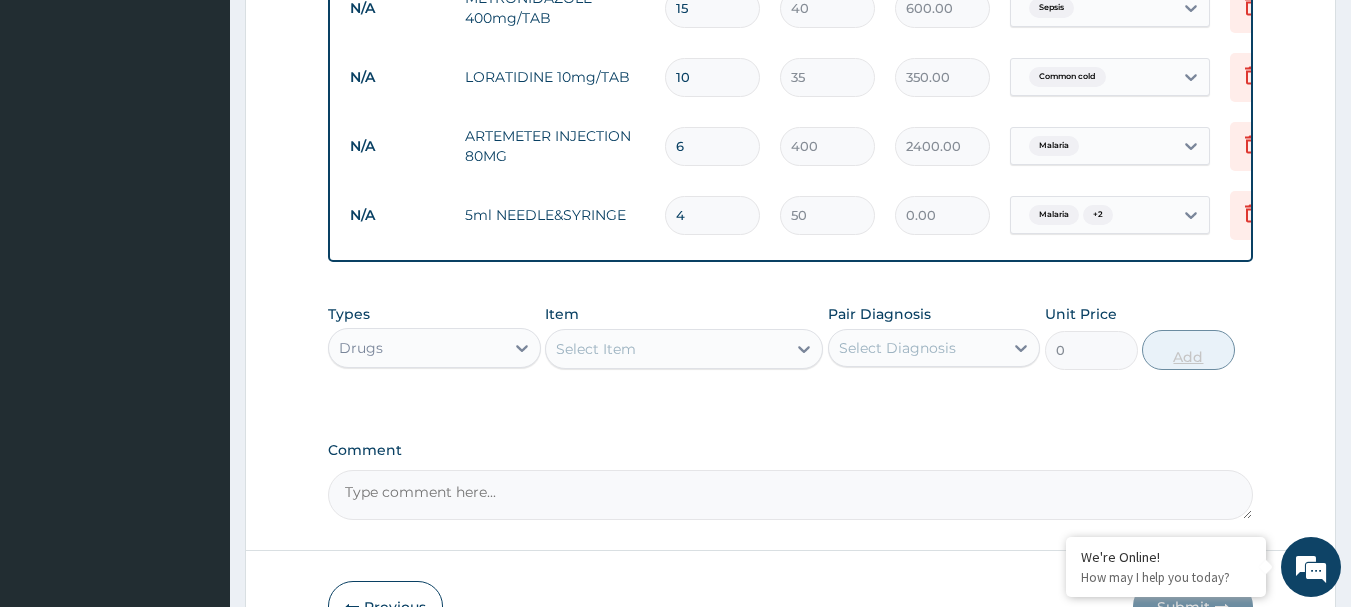 type on "200.00" 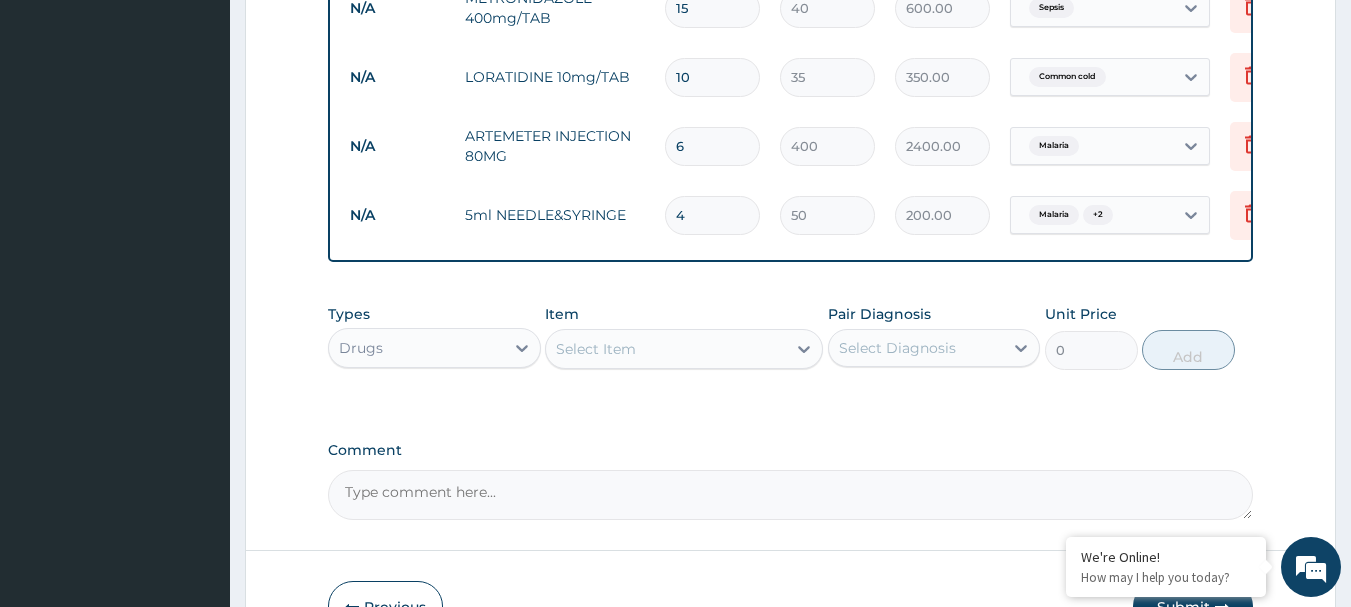 scroll, scrollTop: 0, scrollLeft: 78, axis: horizontal 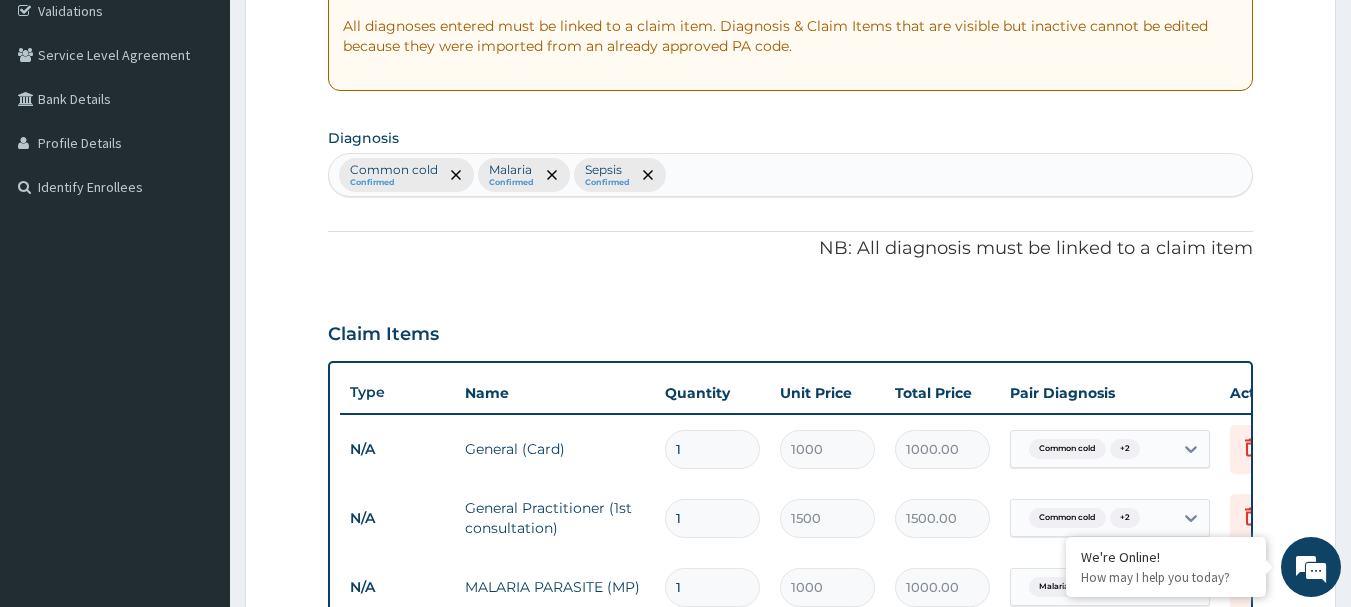 type on "4" 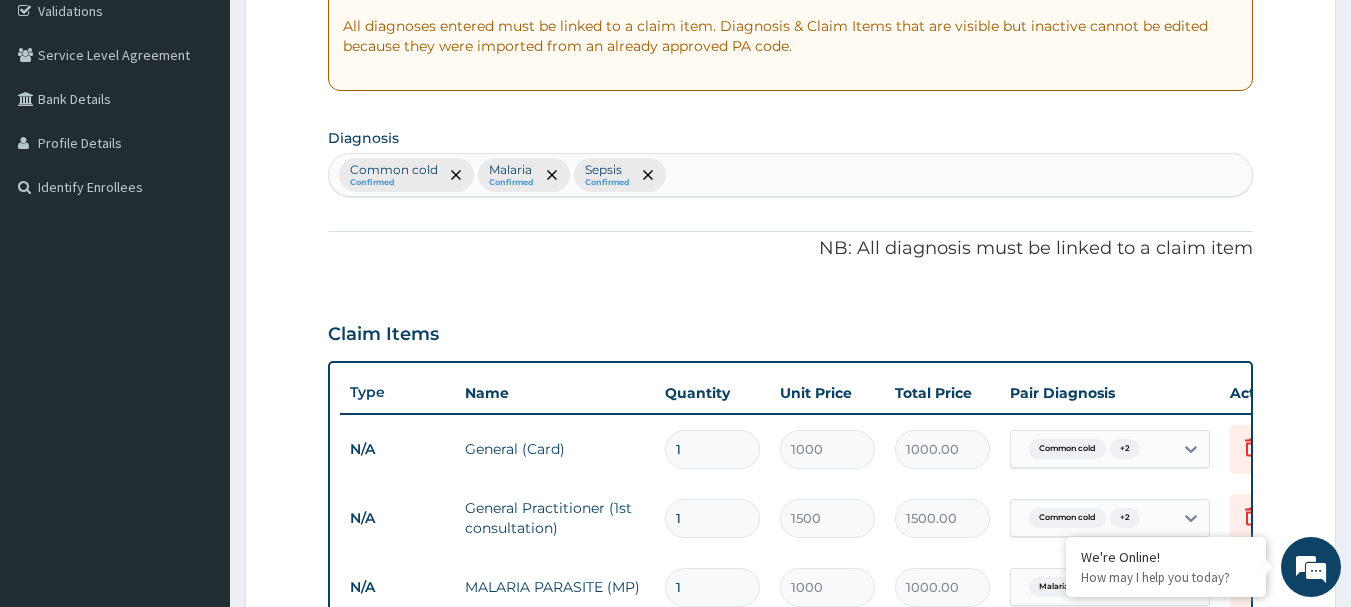 click on "Common cold Confirmed Malaria Confirmed Sepsis Confirmed" at bounding box center (791, 175) 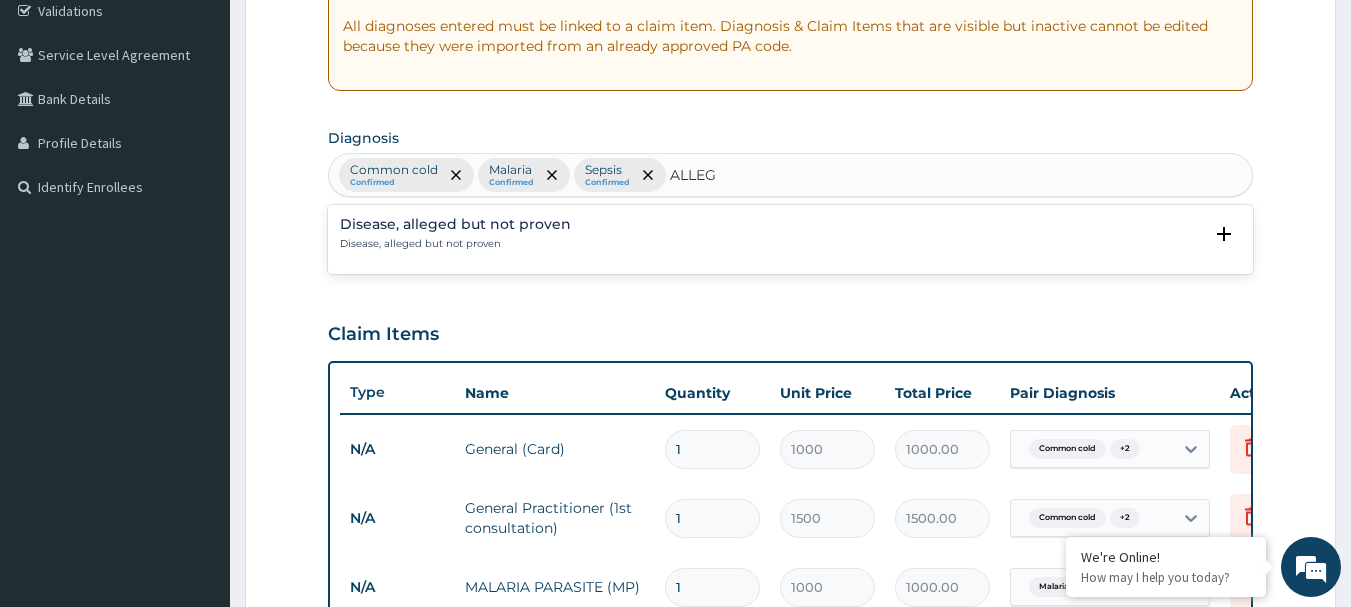 type on "ALLE" 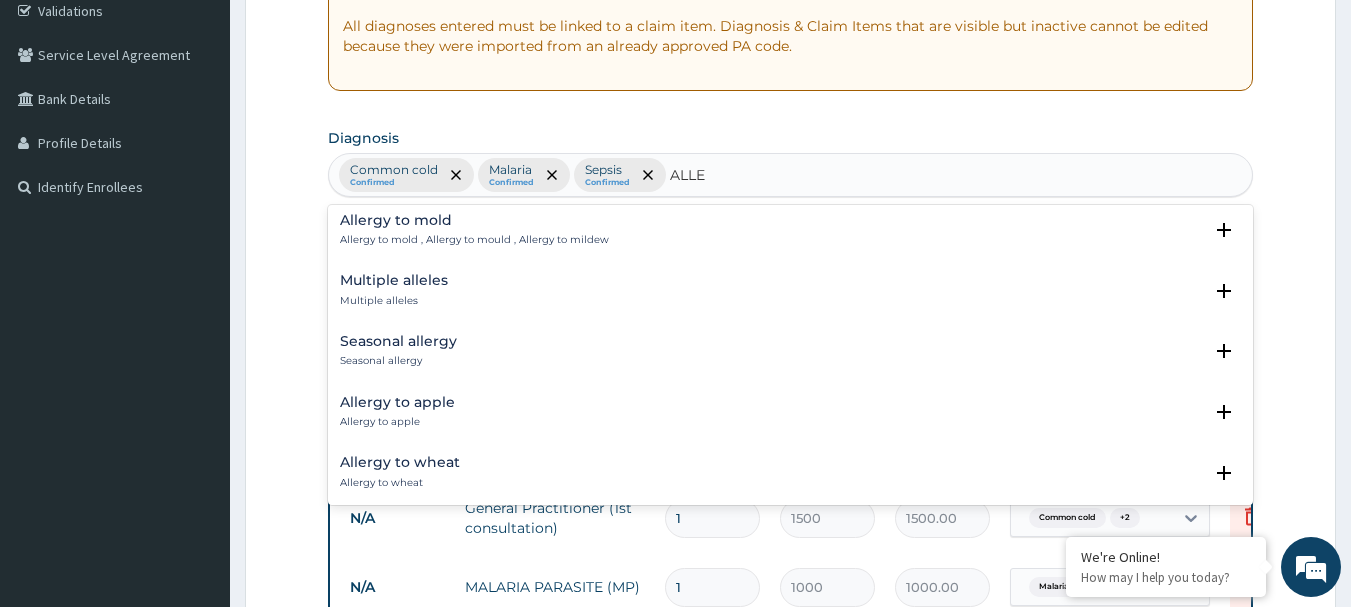 scroll, scrollTop: 1600, scrollLeft: 0, axis: vertical 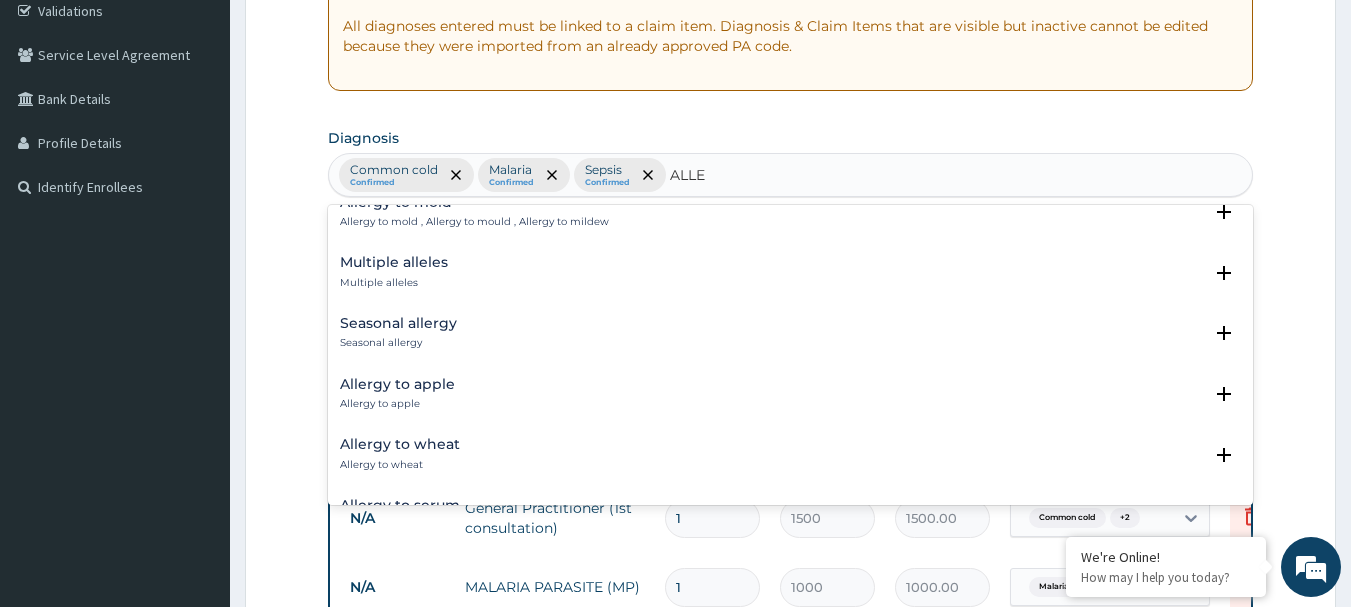 click on "Seasonal allergy" at bounding box center (398, 323) 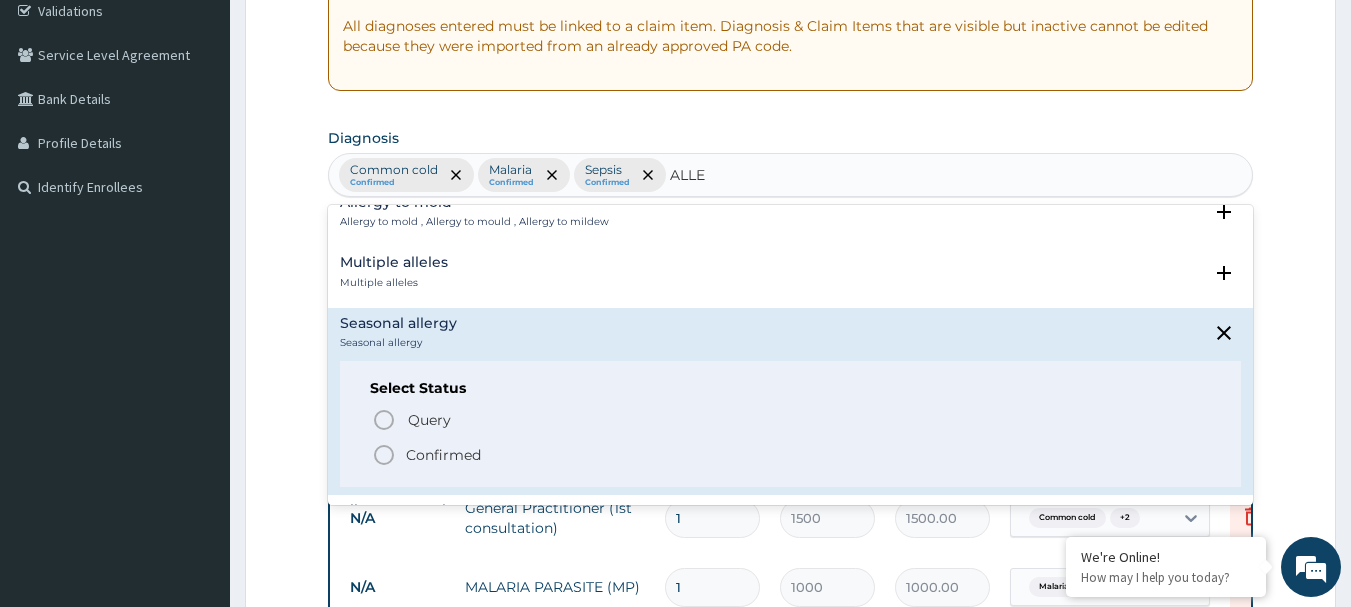 click 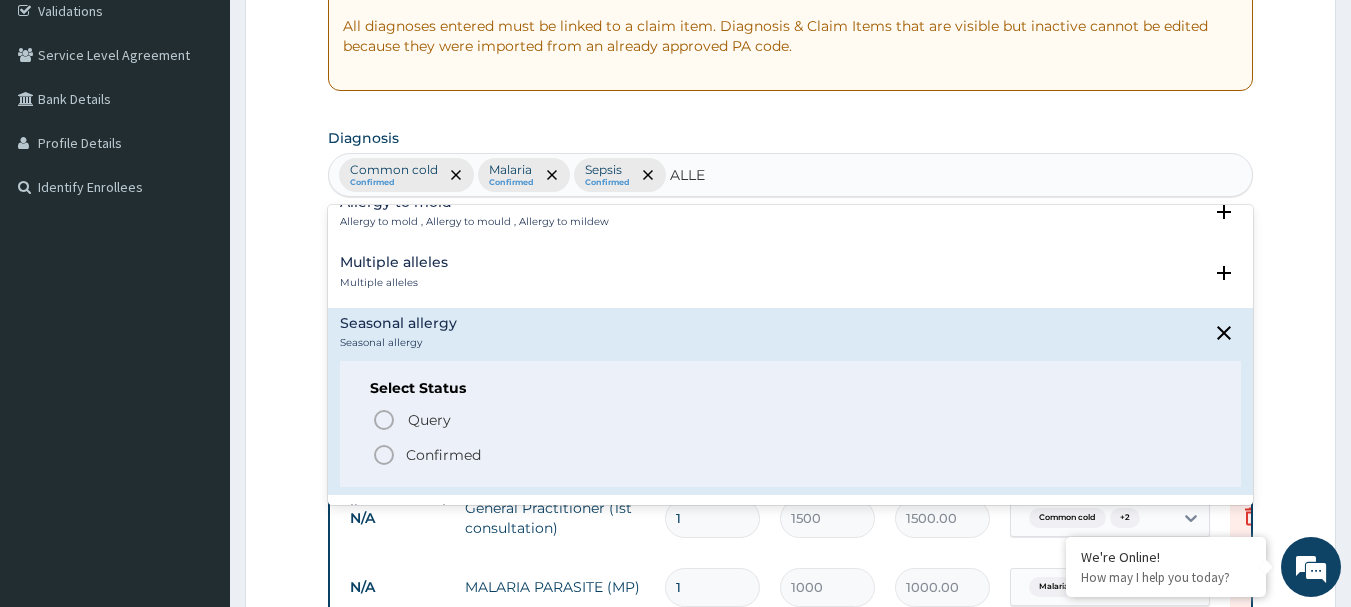 type 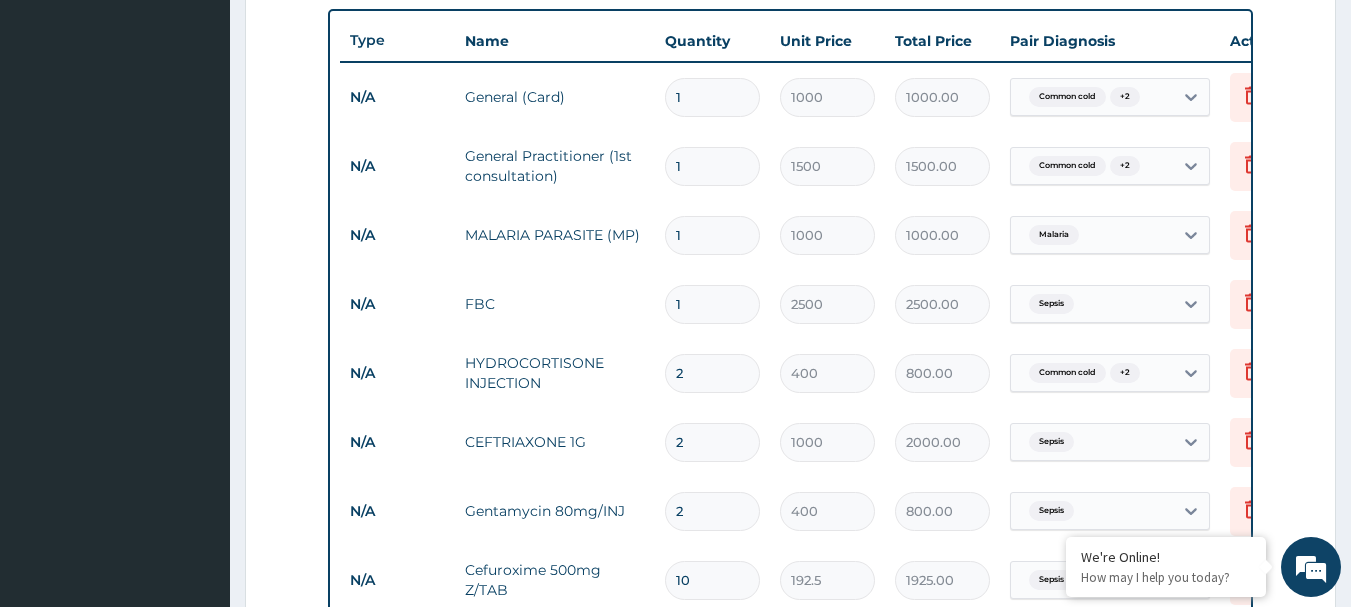 scroll, scrollTop: 743, scrollLeft: 0, axis: vertical 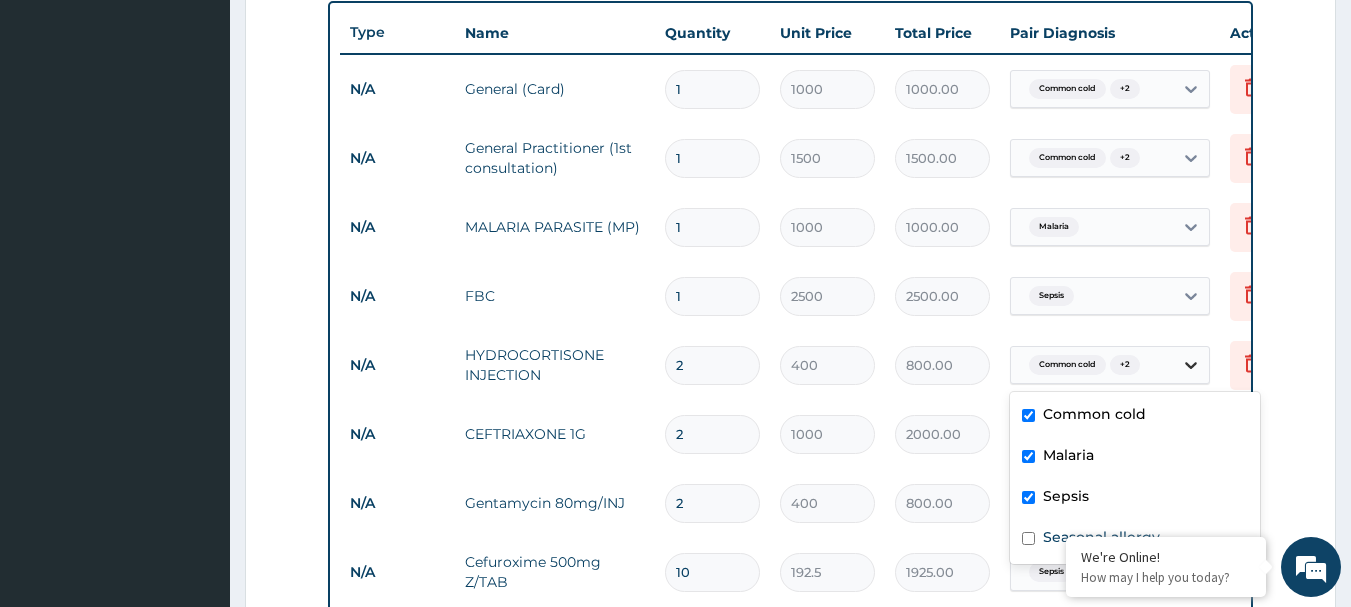 click 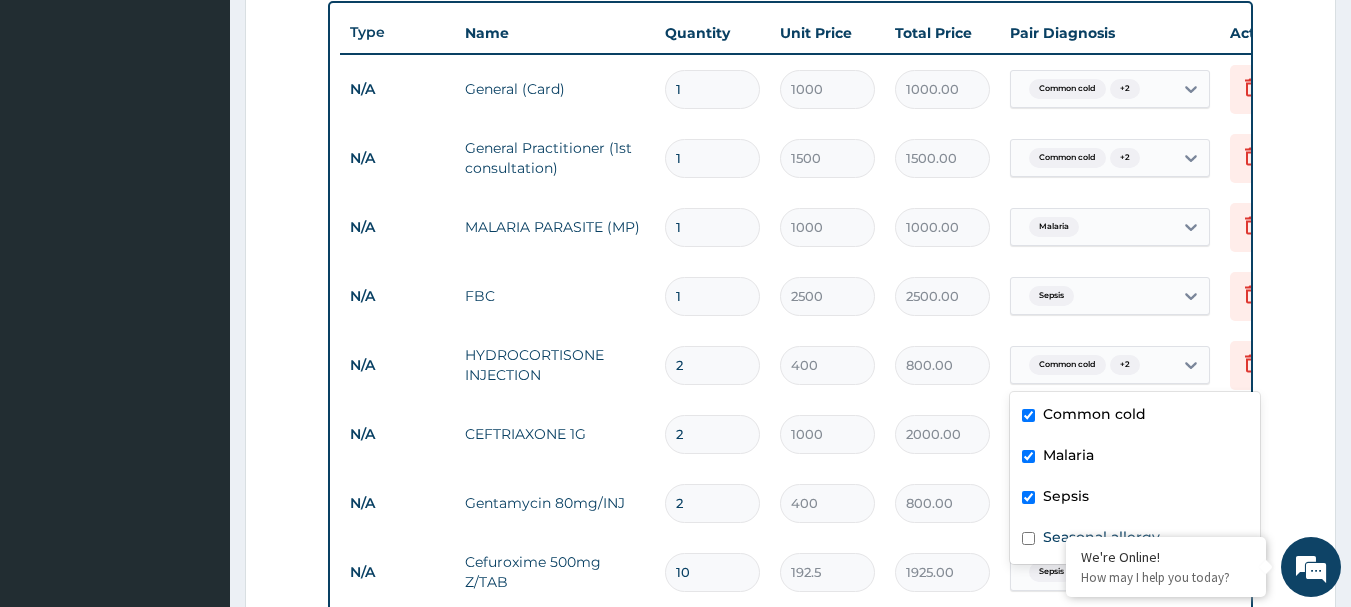 click on "Step  2  of 2 PA Code / Prescription Code Enter Code(Secondary Care Only) Encounter Date 05-07-2025 Important Notice Please enter PA codes before entering items that are not attached to a PA code   All diagnoses entered must be linked to a claim item. Diagnosis & Claim Items that are visible but inactive cannot be edited because they were imported from an already approved PA code. Diagnosis Common cold Confirmed Malaria Confirmed Sepsis Confirmed Seasonal allergy Confirmed NB: All diagnosis must be linked to a claim item Claim Items Type Name Quantity Unit Price Total Price Pair Diagnosis Actions N/A General (Card) 1 1000 1000.00 Common cold  + 2 Delete N/A General Practitioner (1st consultation) 1 1500 1500.00 Common cold  + 2 Delete N/A MALARIA PARASITE (MP) 1 1000 1000.00 Malaria Delete N/A FBC 1 2500 2500.00 Sepsis Delete N/A HYDROCORTISONE INJECTION 2 400 800.00 Common cold  + 2 Delete N/A CEFTRIAXONE 1G 2 1000 2000.00 Sepsis Delete N/A Gentamycin 80mg/INJ 2 400 800.00 Sepsis Delete N/A 10 192.5 1925.00" at bounding box center (790, 329) 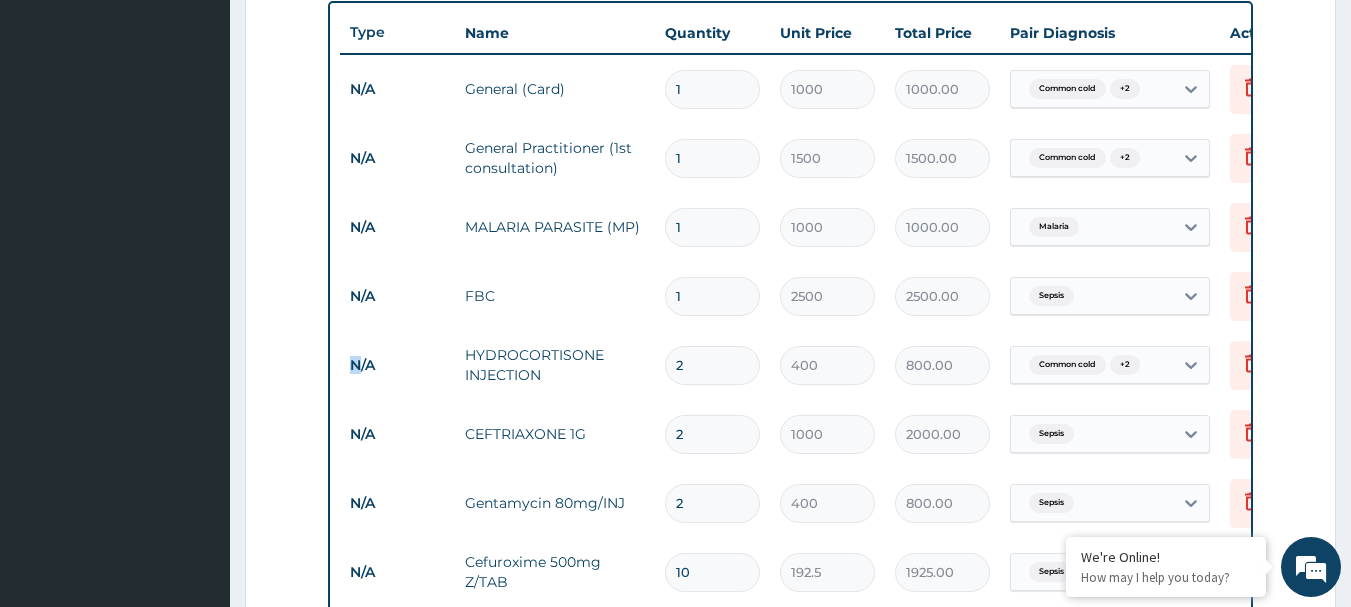click on "Step  2  of 2 PA Code / Prescription Code Enter Code(Secondary Care Only) Encounter Date 05-07-2025 Important Notice Please enter PA codes before entering items that are not attached to a PA code   All diagnoses entered must be linked to a claim item. Diagnosis & Claim Items that are visible but inactive cannot be edited because they were imported from an already approved PA code. Diagnosis Common cold Confirmed Malaria Confirmed Sepsis Confirmed Seasonal allergy Confirmed NB: All diagnosis must be linked to a claim item Claim Items Type Name Quantity Unit Price Total Price Pair Diagnosis Actions N/A General (Card) 1 1000 1000.00 Common cold  + 2 Delete N/A General Practitioner (1st consultation) 1 1500 1500.00 Common cold  + 2 Delete N/A MALARIA PARASITE (MP) 1 1000 1000.00 Malaria Delete N/A FBC 1 2500 2500.00 Sepsis Delete N/A HYDROCORTISONE INJECTION 2 400 800.00 Common cold  + 2 Delete N/A CEFTRIAXONE 1G 2 1000 2000.00 Sepsis Delete N/A Gentamycin 80mg/INJ 2 400 800.00 Sepsis Delete N/A 10 192.5 1925.00" at bounding box center (790, 329) 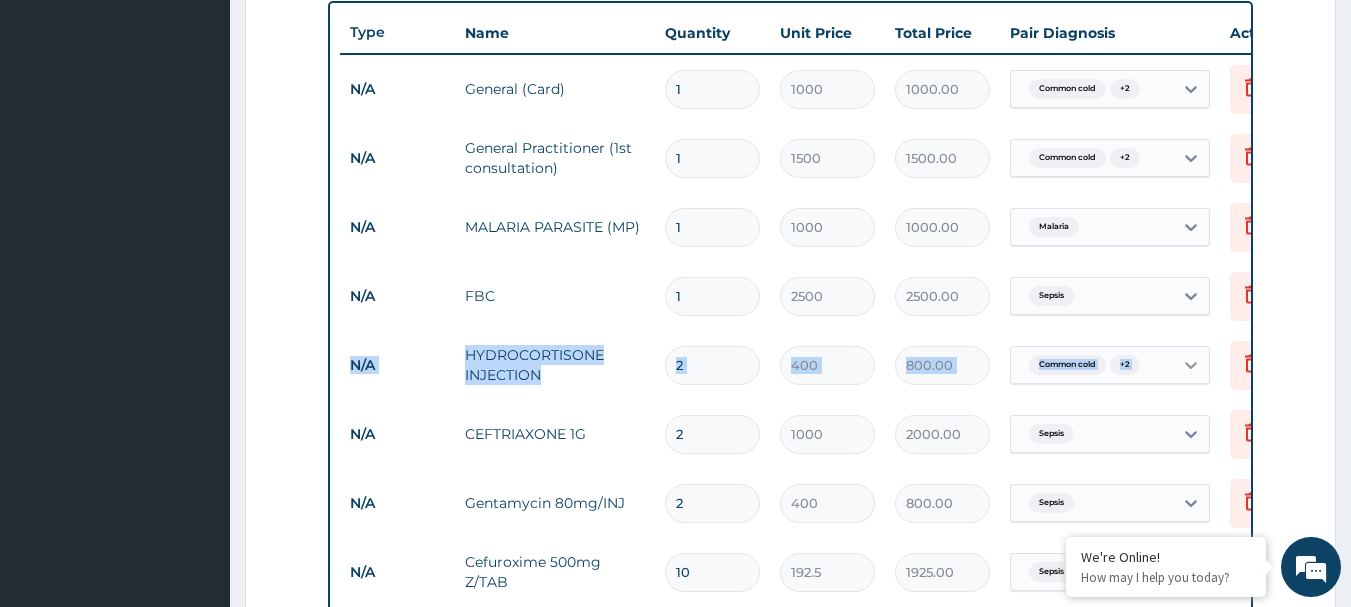 drag, startPoint x: 1304, startPoint y: 329, endPoint x: 1190, endPoint y: 365, distance: 119.54916 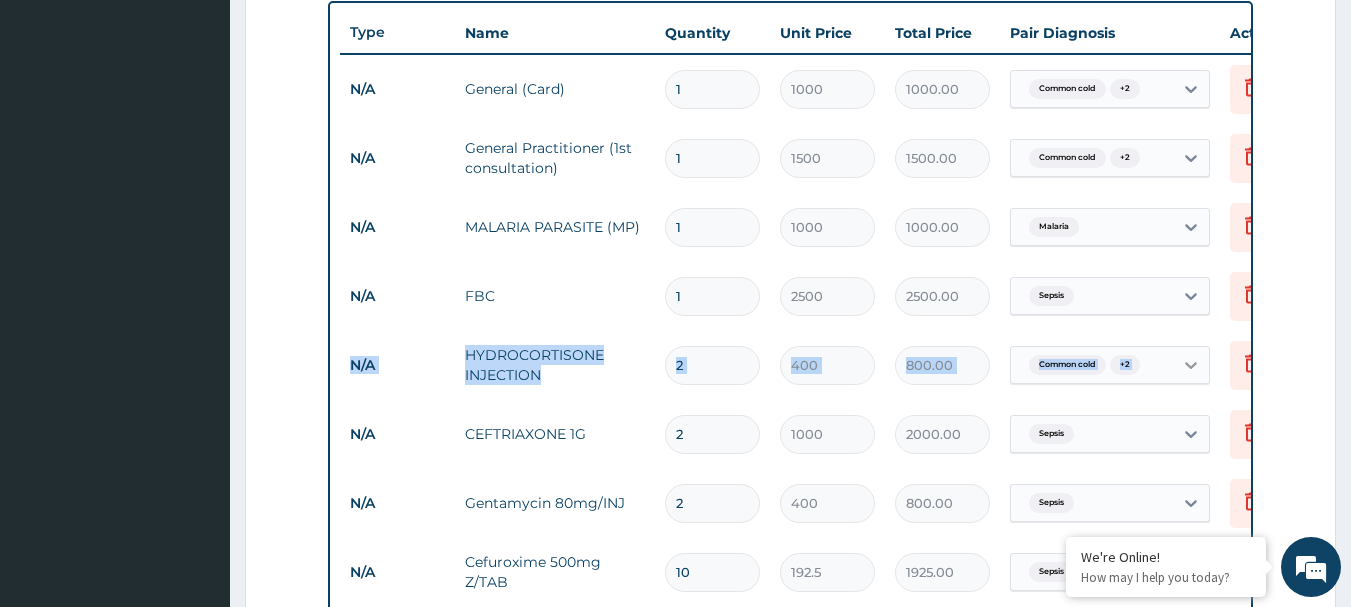 click on "Step  2  of 2 PA Code / Prescription Code Enter Code(Secondary Care Only) Encounter Date 05-07-2025 Important Notice Please enter PA codes before entering items that are not attached to a PA code   All diagnoses entered must be linked to a claim item. Diagnosis & Claim Items that are visible but inactive cannot be edited because they were imported from an already approved PA code. Diagnosis Common cold Confirmed Malaria Confirmed Sepsis Confirmed Seasonal allergy Confirmed NB: All diagnosis must be linked to a claim item Claim Items Type Name Quantity Unit Price Total Price Pair Diagnosis Actions N/A General (Card) 1 1000 1000.00 Common cold  + 2 Delete N/A General Practitioner (1st consultation) 1 1500 1500.00 Common cold  + 2 Delete N/A MALARIA PARASITE (MP) 1 1000 1000.00 Malaria Delete N/A FBC 1 2500 2500.00 Sepsis Delete N/A HYDROCORTISONE INJECTION 2 400 800.00 Common cold  + 2 Delete N/A CEFTRIAXONE 1G 2 1000 2000.00 Sepsis Delete N/A Gentamycin 80mg/INJ 2 400 800.00 Sepsis Delete N/A 10 192.5 1925.00" at bounding box center [790, 329] 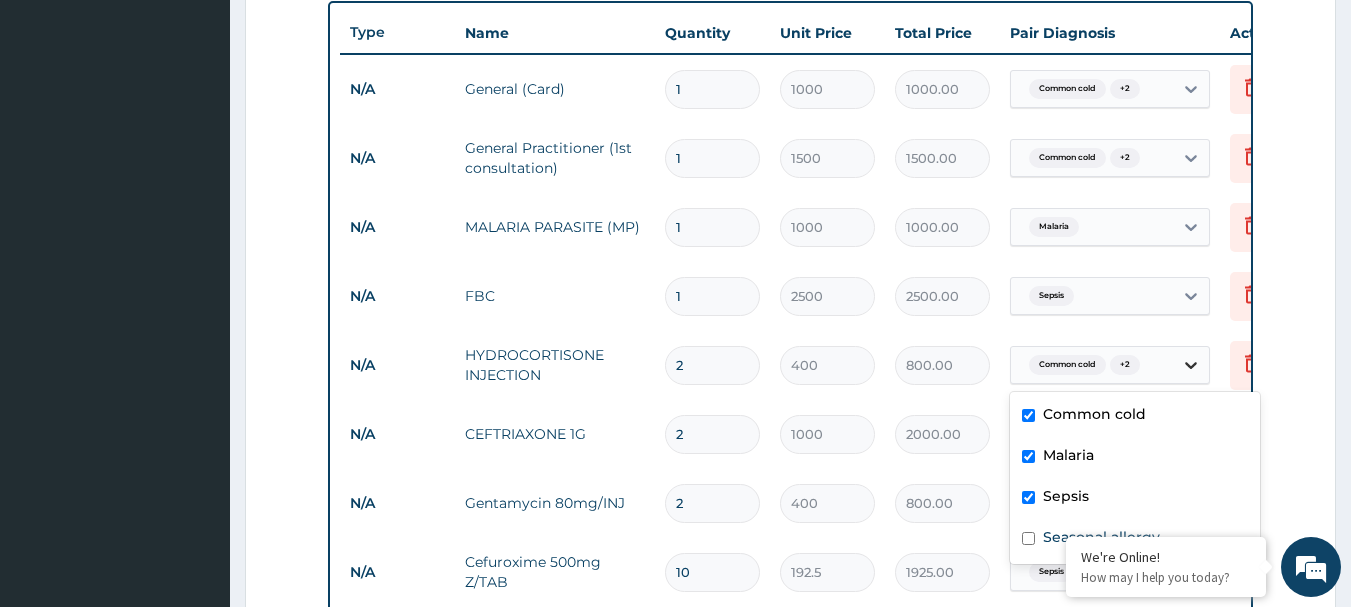 click 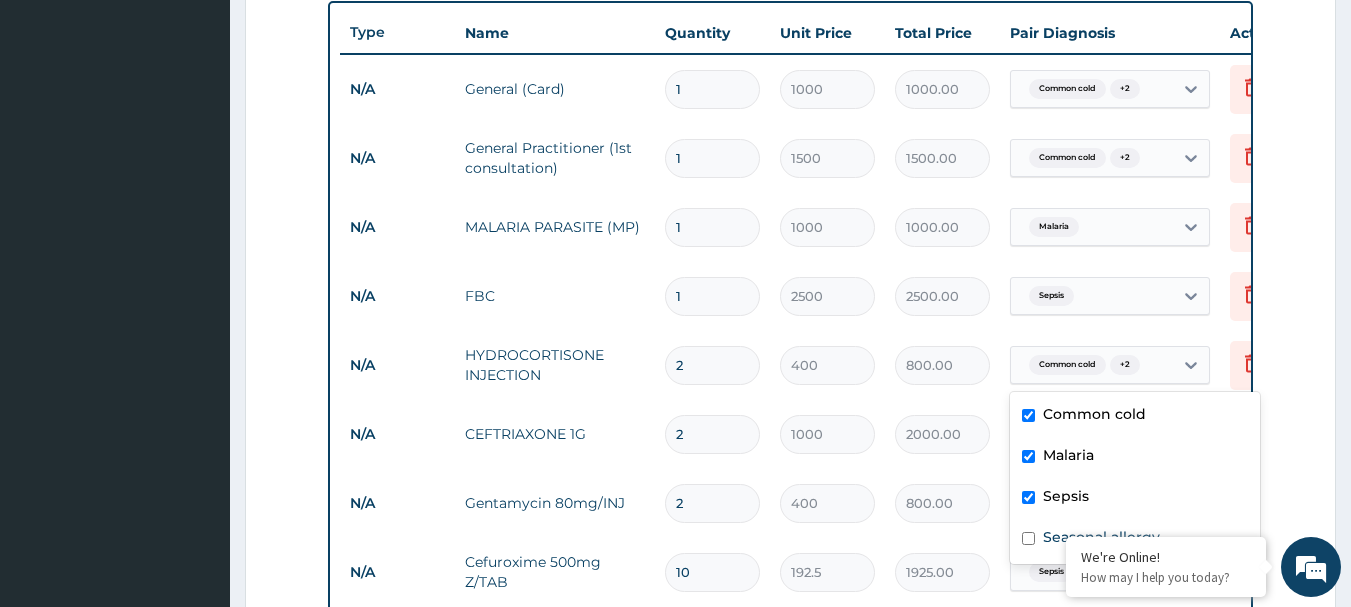 scroll, scrollTop: 1274, scrollLeft: 0, axis: vertical 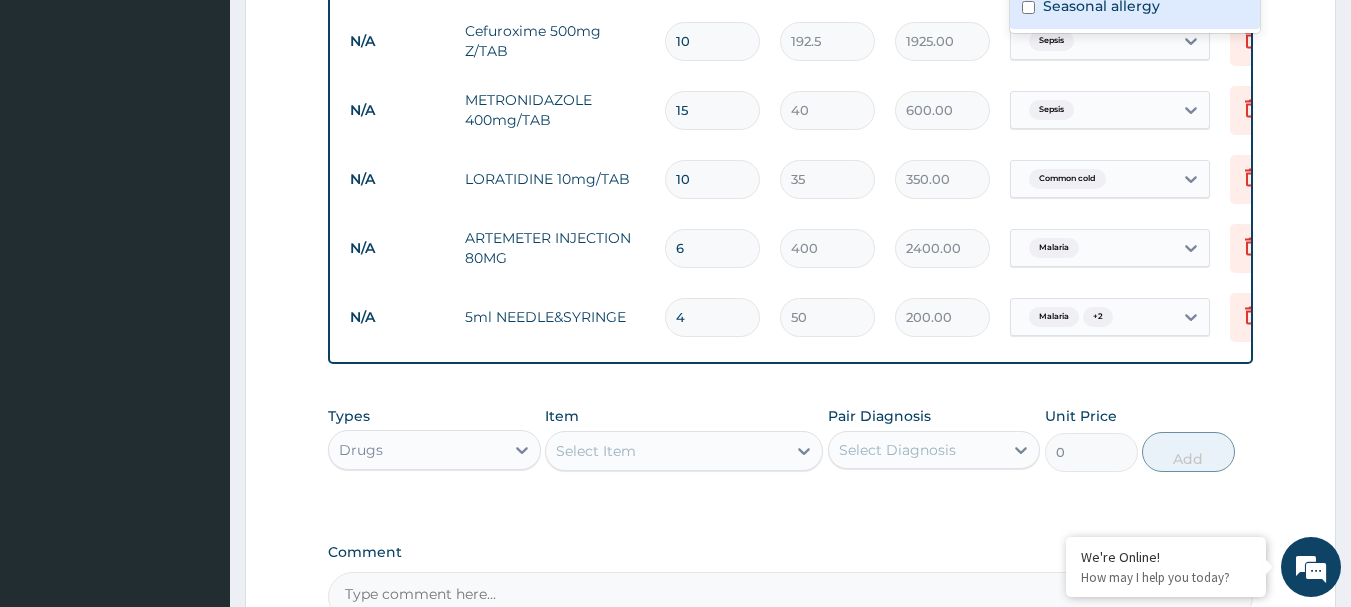 click at bounding box center (1028, 7) 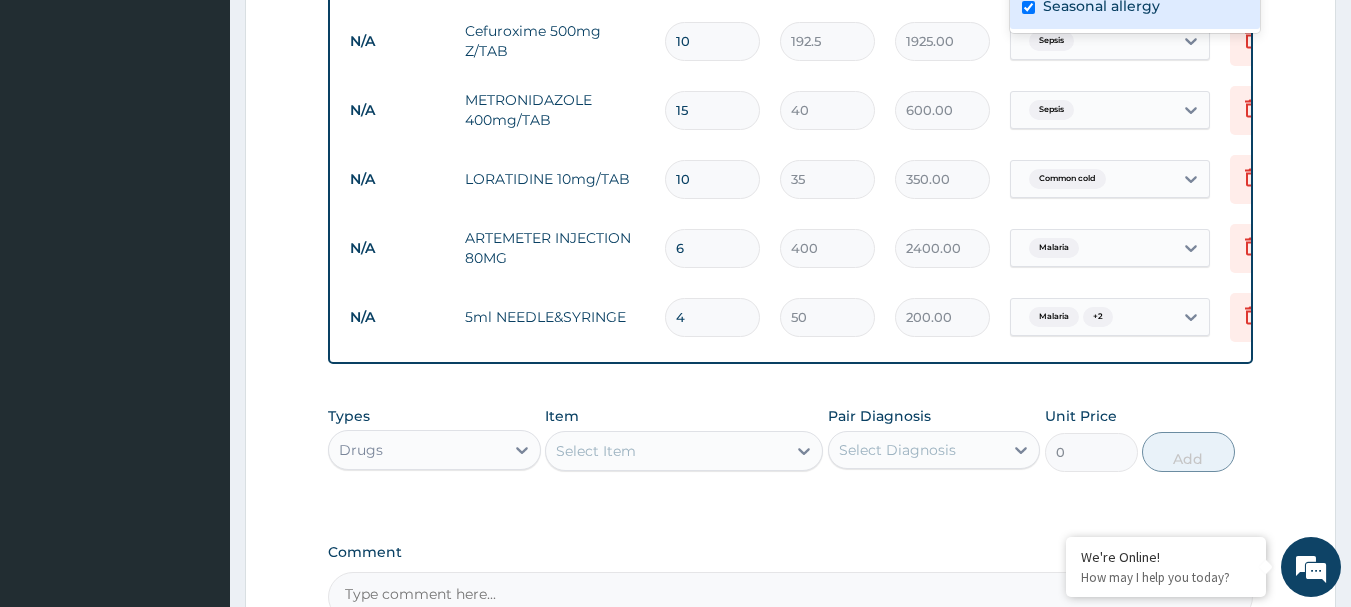 checkbox on "true" 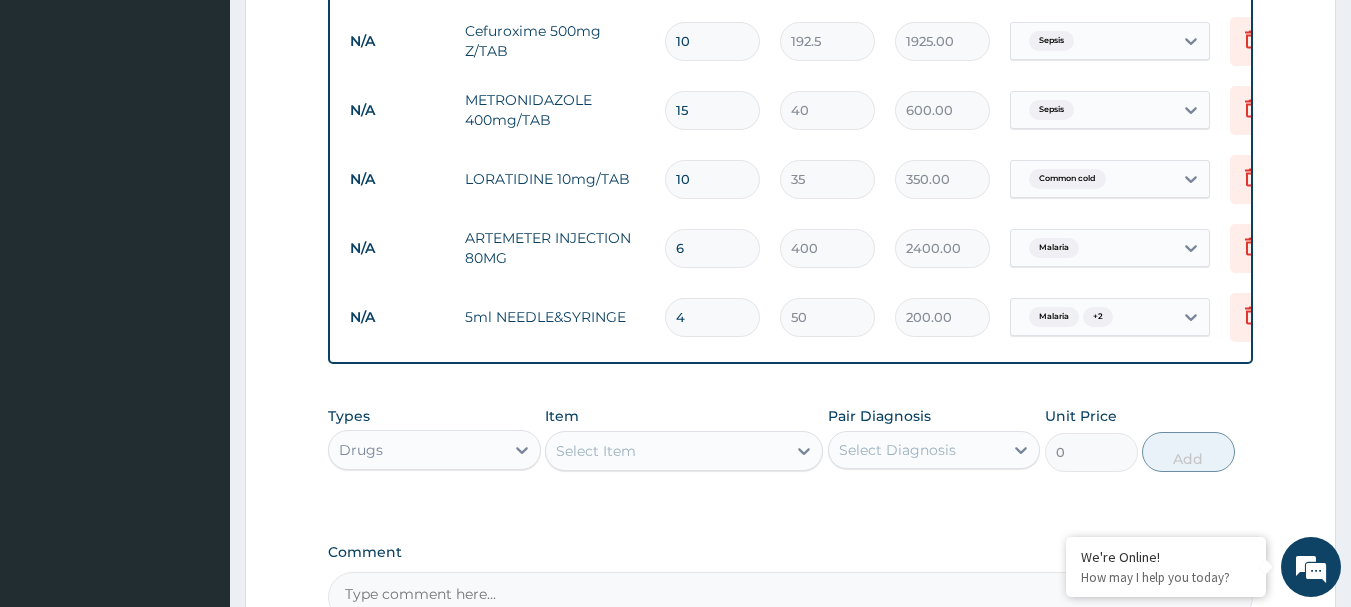 click on "Step  2  of 2 PA Code / Prescription Code Enter Code(Secondary Care Only) Encounter Date 05-07-2025 Important Notice Please enter PA codes before entering items that are not attached to a PA code   All diagnoses entered must be linked to a claim item. Diagnosis & Claim Items that are visible but inactive cannot be edited because they were imported from an already approved PA code. Diagnosis Common cold Confirmed Malaria Confirmed Sepsis Confirmed Seasonal allergy Confirmed NB: All diagnosis must be linked to a claim item Claim Items Type Name Quantity Unit Price Total Price Pair Diagnosis Actions N/A General (Card) 1 1000 1000.00 Common cold  + 2 Delete N/A General Practitioner (1st consultation) 1 1500 1500.00 Common cold  + 2 Delete N/A MALARIA PARASITE (MP) 1 1000 1000.00 Malaria Delete N/A FBC 1 2500 2500.00 Sepsis Delete N/A HYDROCORTISONE INJECTION 2 400 800.00 Common cold  + 3 Delete N/A CEFTRIAXONE 1G 2 1000 2000.00 Sepsis Delete N/A Gentamycin 80mg/INJ 2 400 800.00 Sepsis Delete N/A 10 192.5 1925.00" at bounding box center [790, -202] 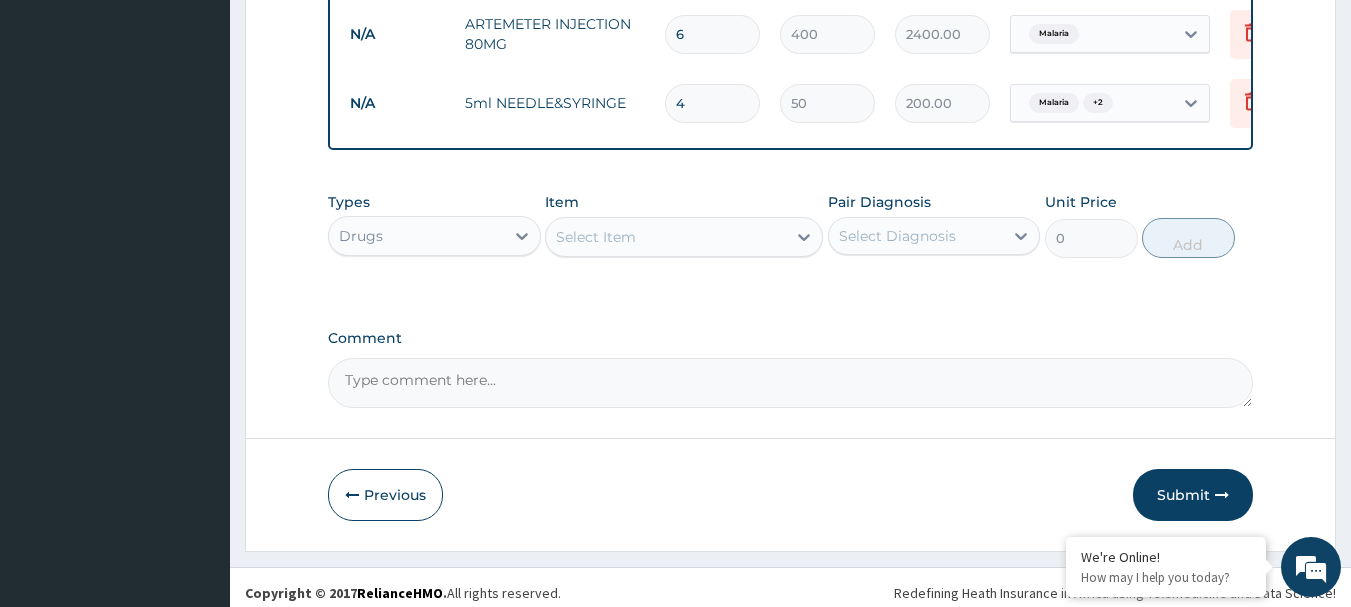 scroll, scrollTop: 1514, scrollLeft: 0, axis: vertical 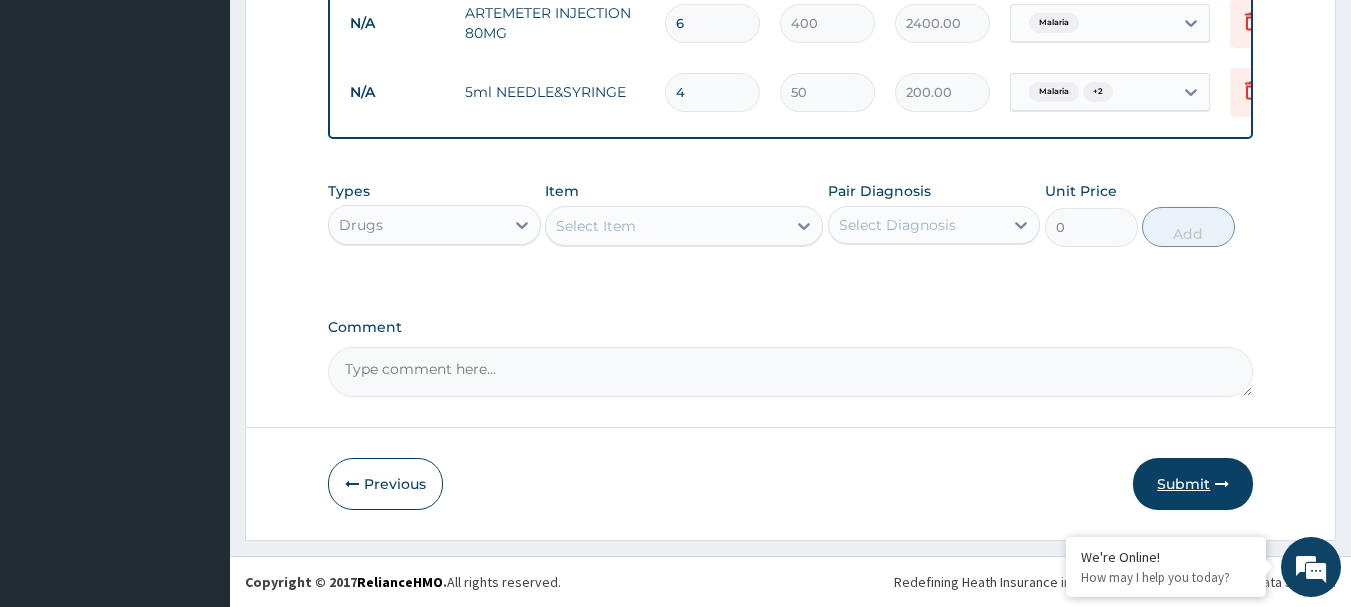 click on "Submit" at bounding box center (1193, 484) 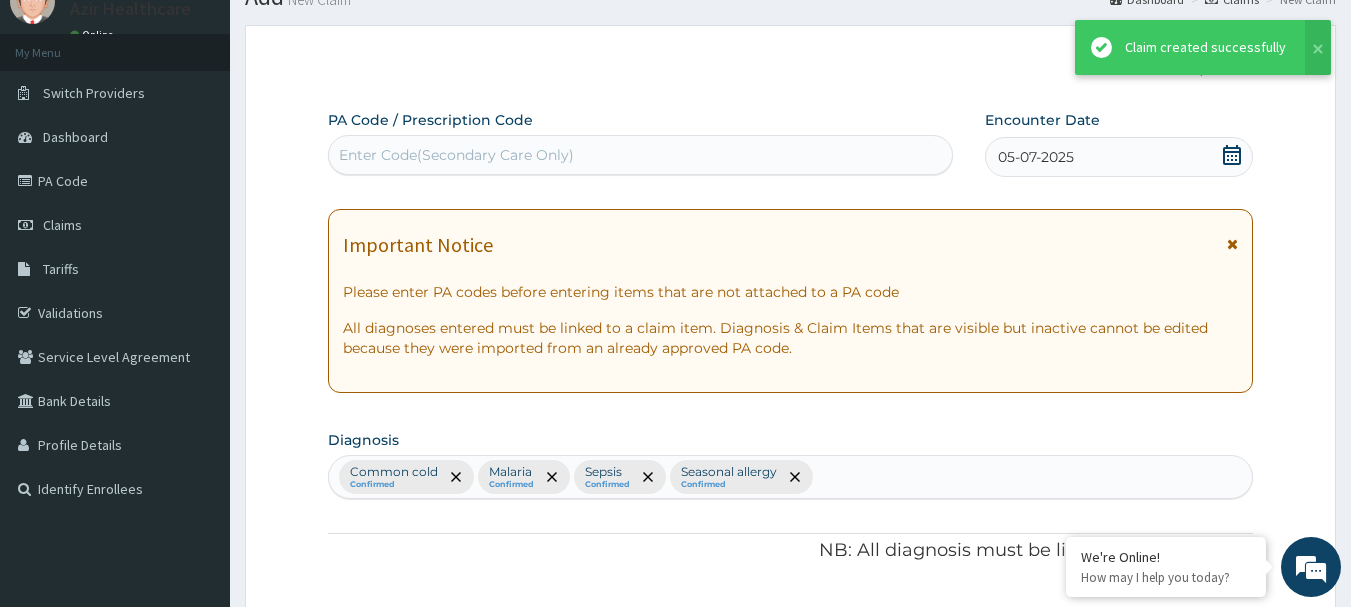 scroll, scrollTop: 1514, scrollLeft: 0, axis: vertical 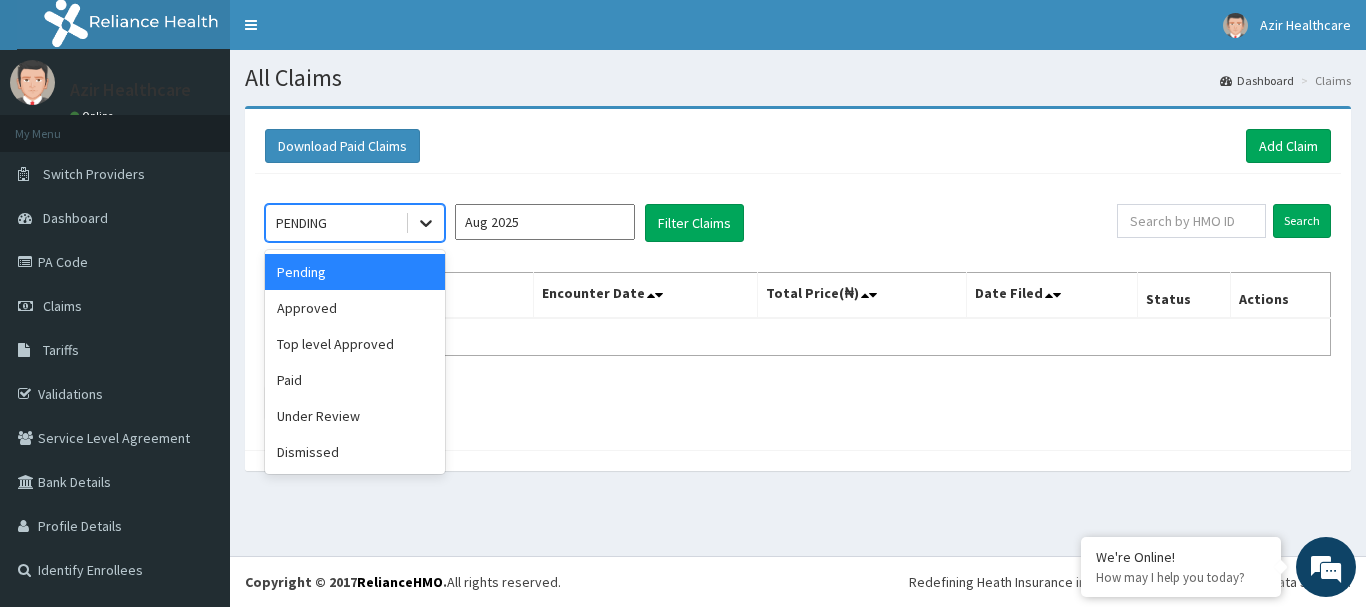 click 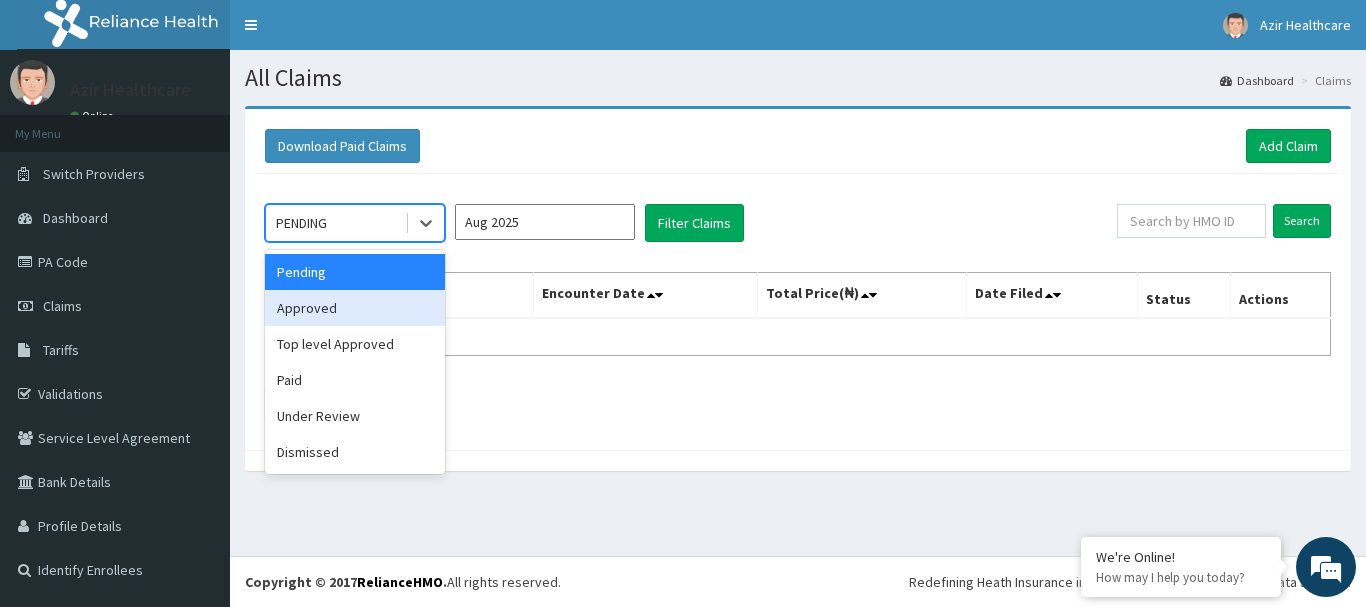 click on "Approved" at bounding box center [355, 308] 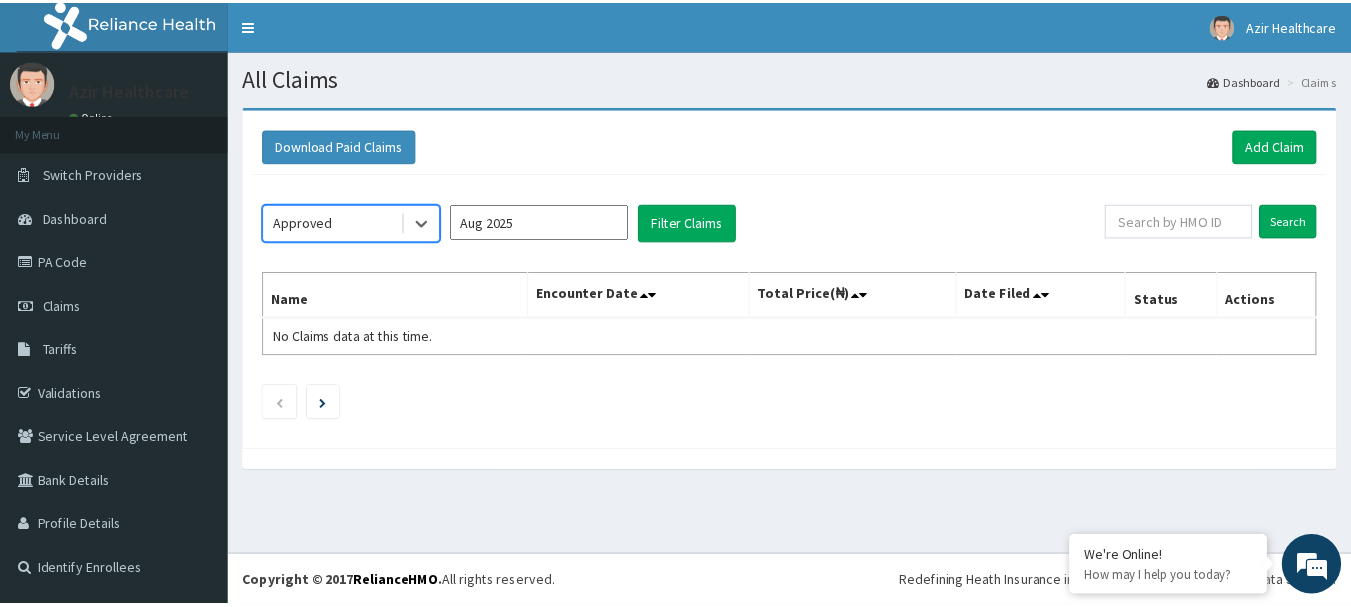 scroll, scrollTop: 0, scrollLeft: 0, axis: both 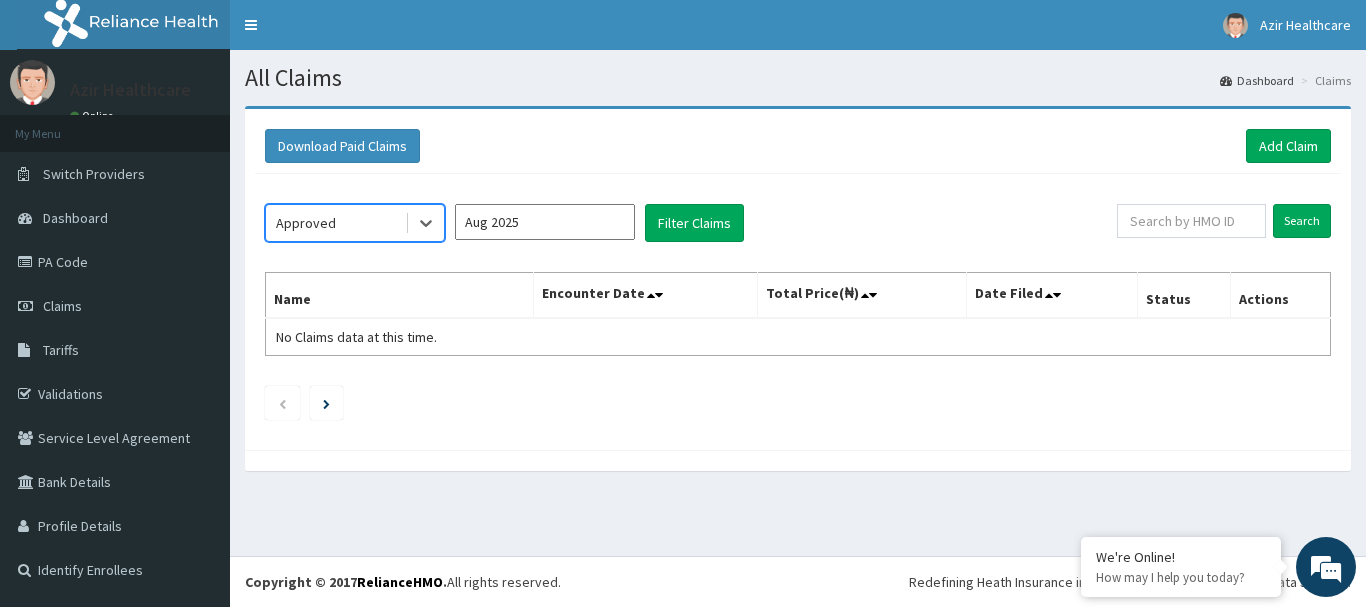 click on "Aug 2025" at bounding box center [545, 222] 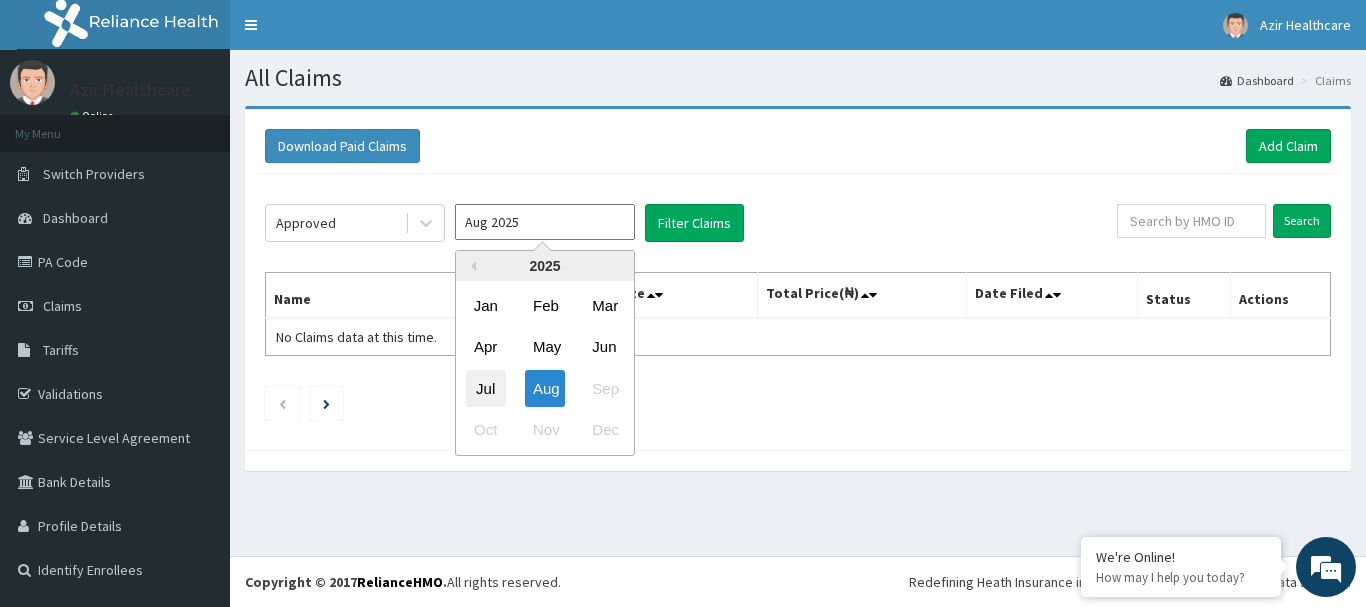 click on "Jul" at bounding box center [486, 388] 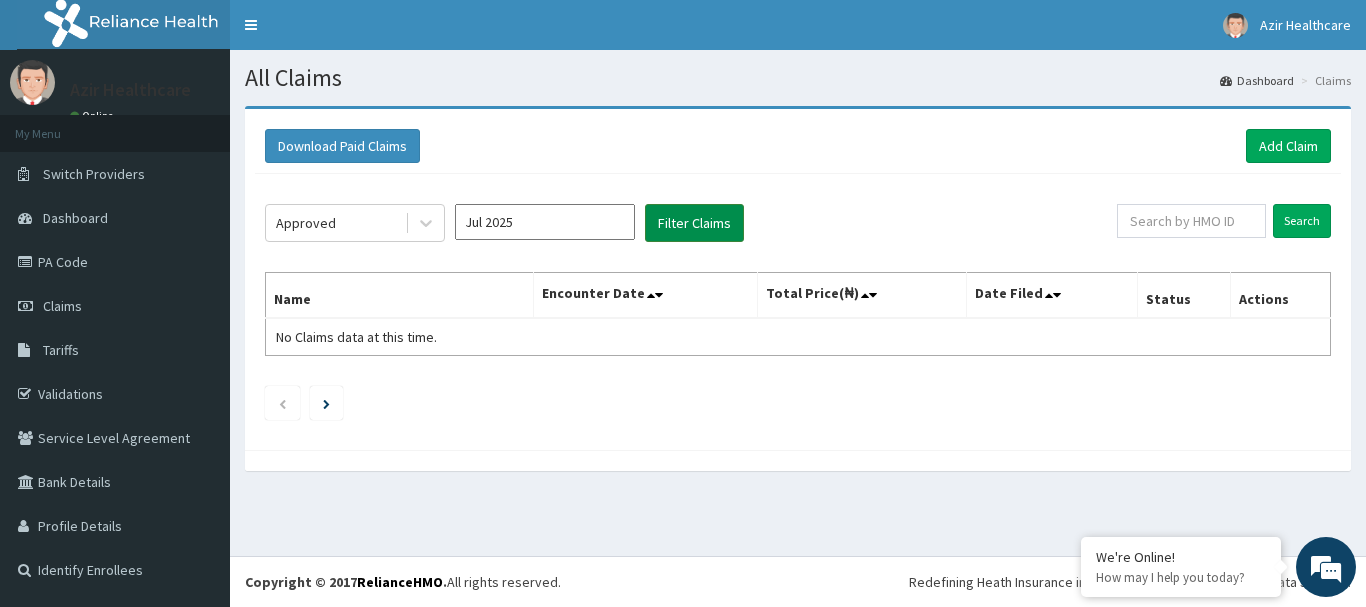click on "Filter Claims" at bounding box center (694, 223) 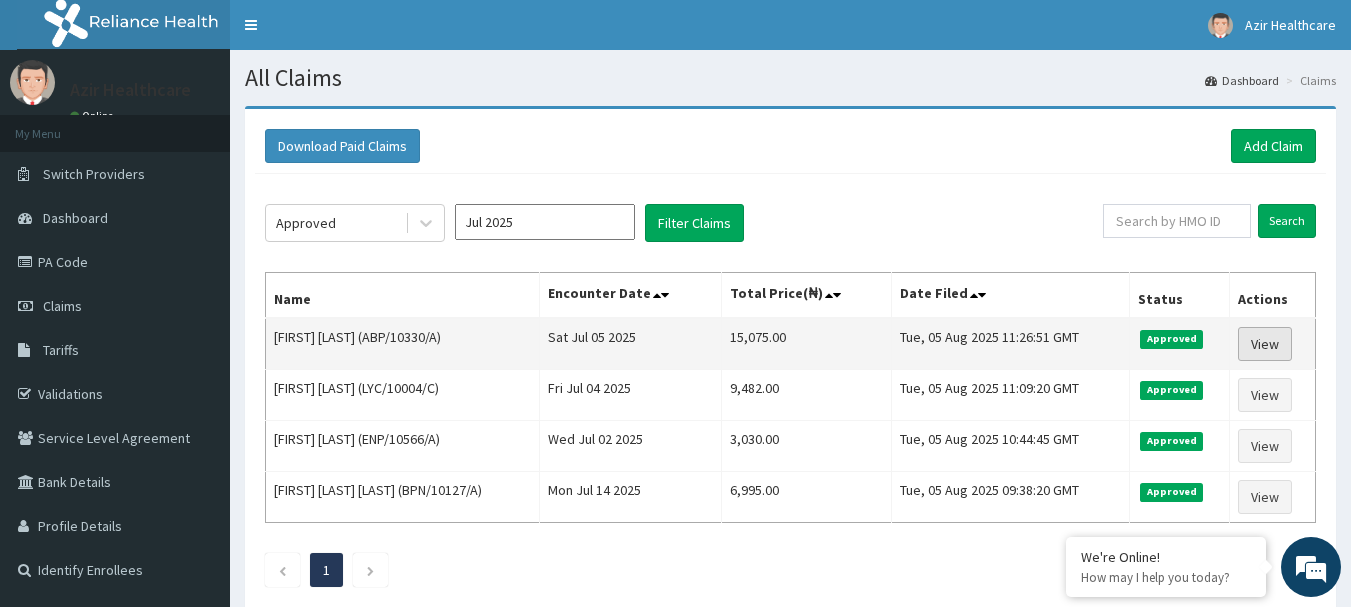click on "View" at bounding box center [1265, 344] 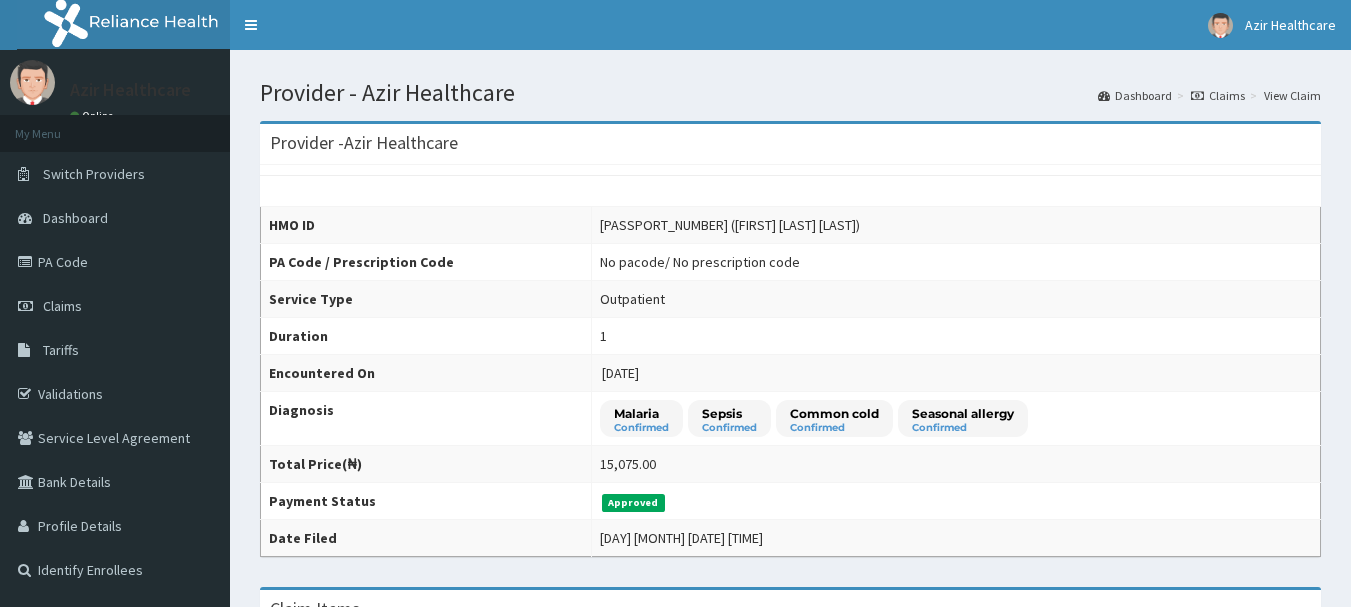 scroll, scrollTop: 0, scrollLeft: 0, axis: both 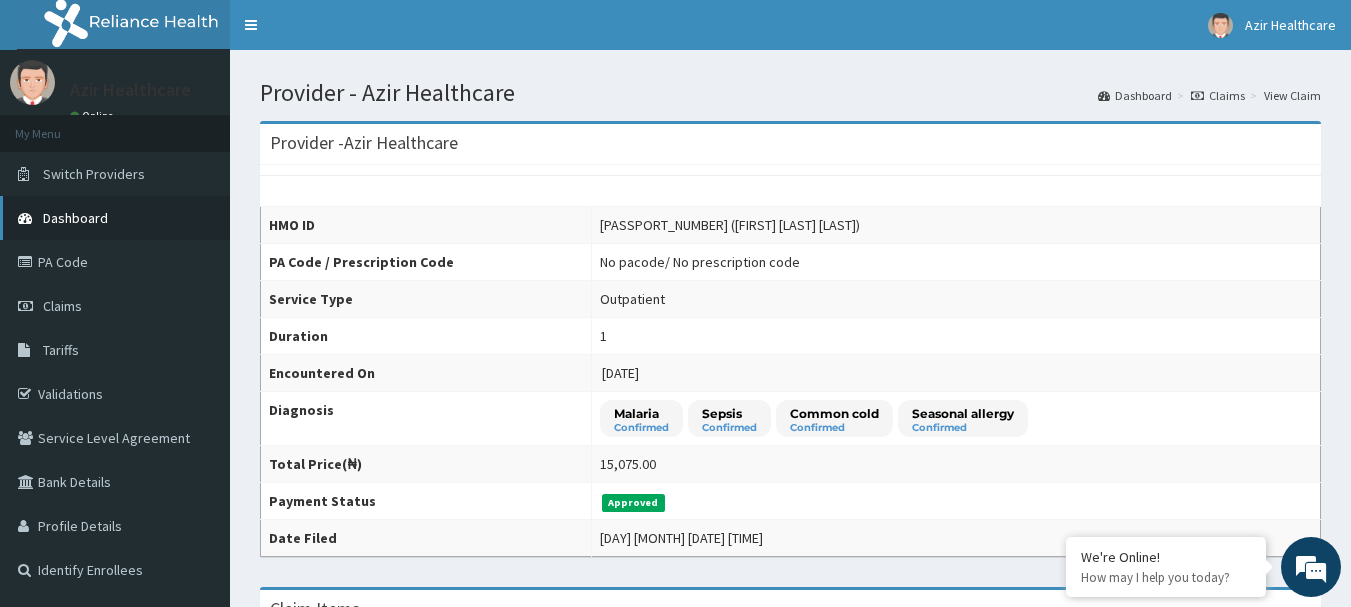 click on "Dashboard" at bounding box center [75, 218] 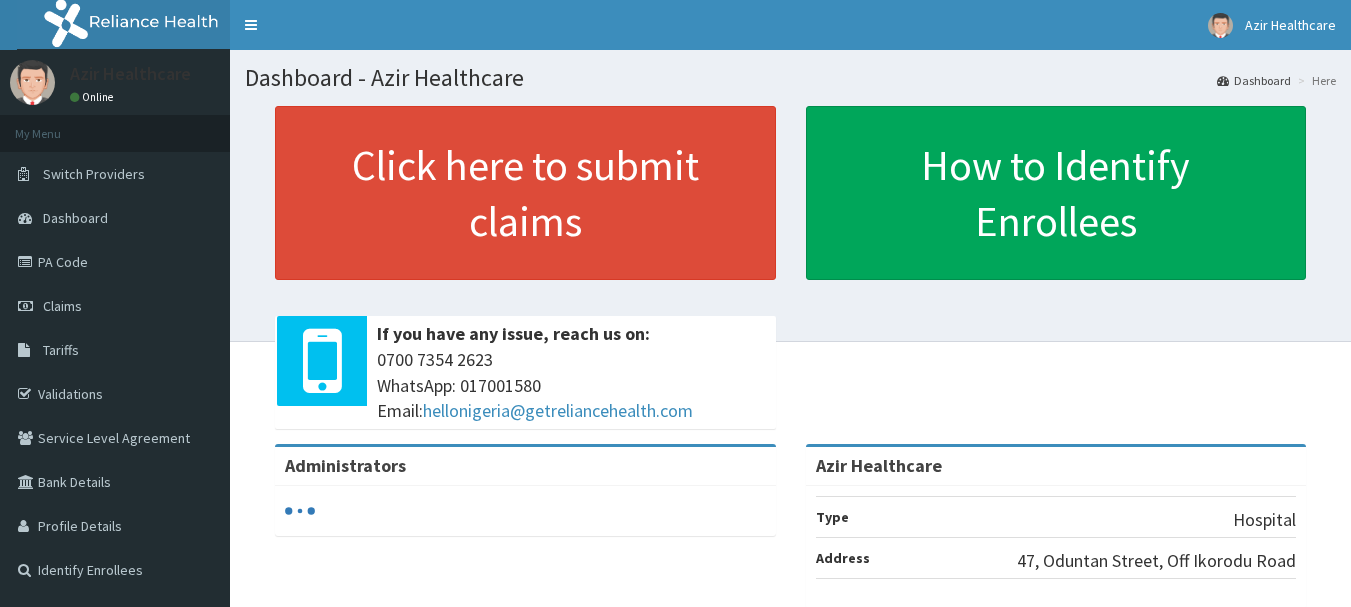 scroll, scrollTop: 0, scrollLeft: 0, axis: both 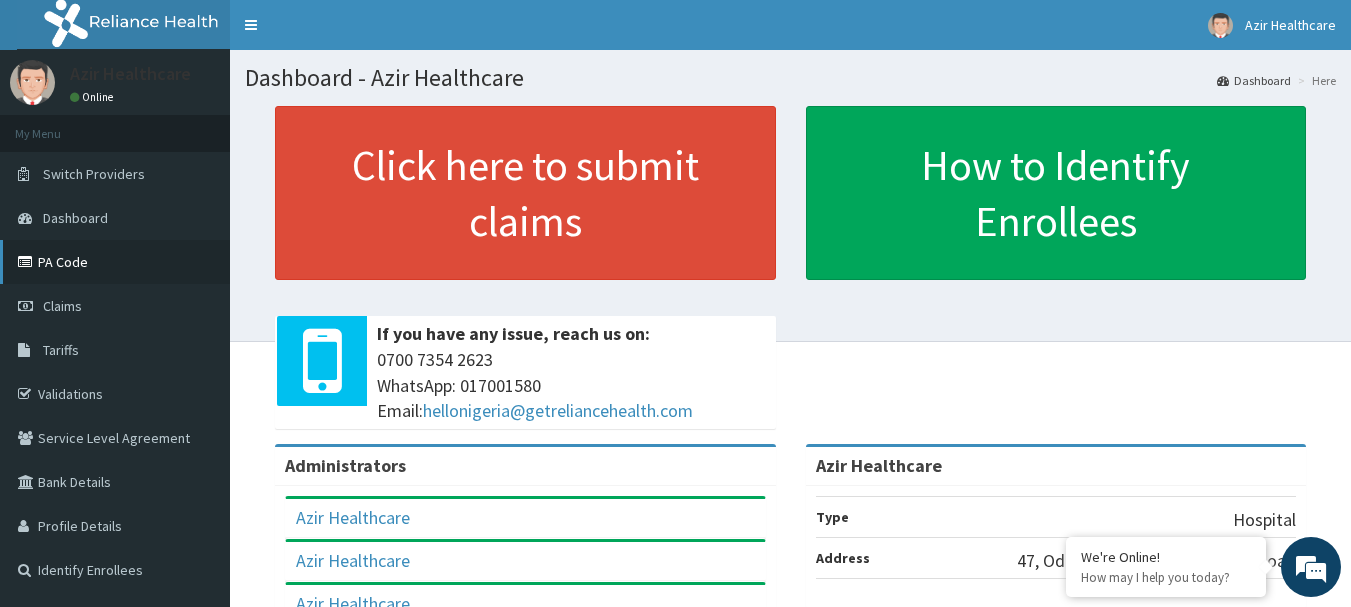 click on "PA Code" at bounding box center (115, 262) 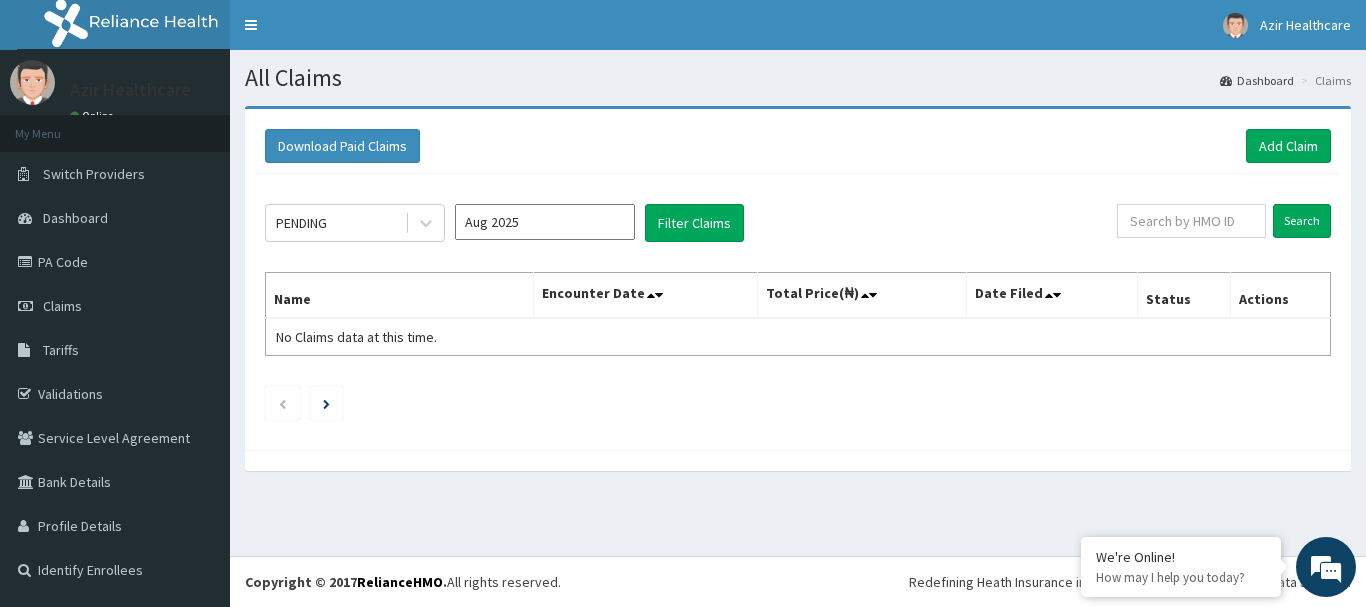scroll, scrollTop: 0, scrollLeft: 0, axis: both 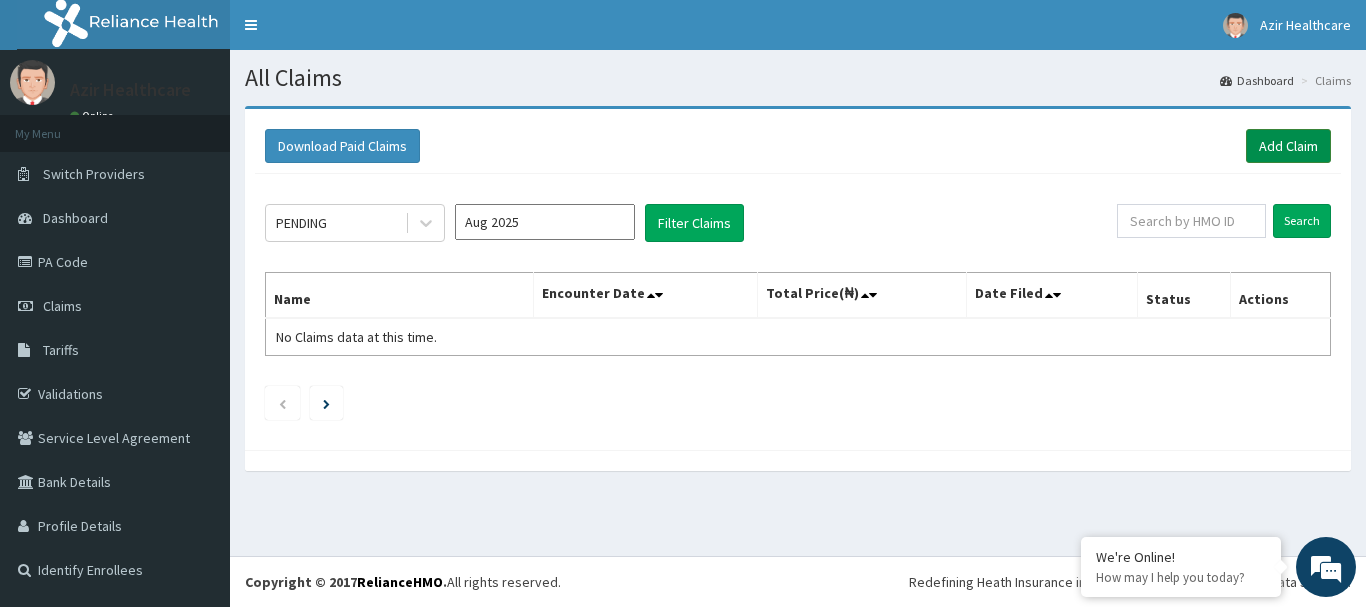click on "Add Claim" at bounding box center [1288, 146] 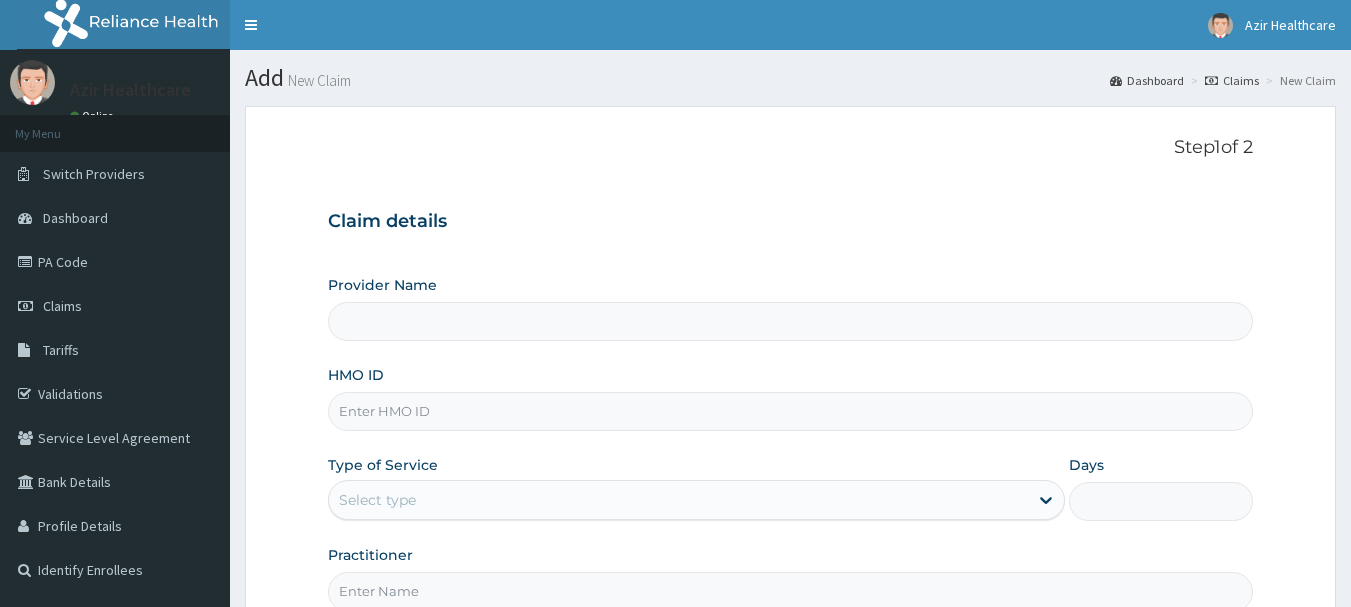 scroll, scrollTop: 0, scrollLeft: 0, axis: both 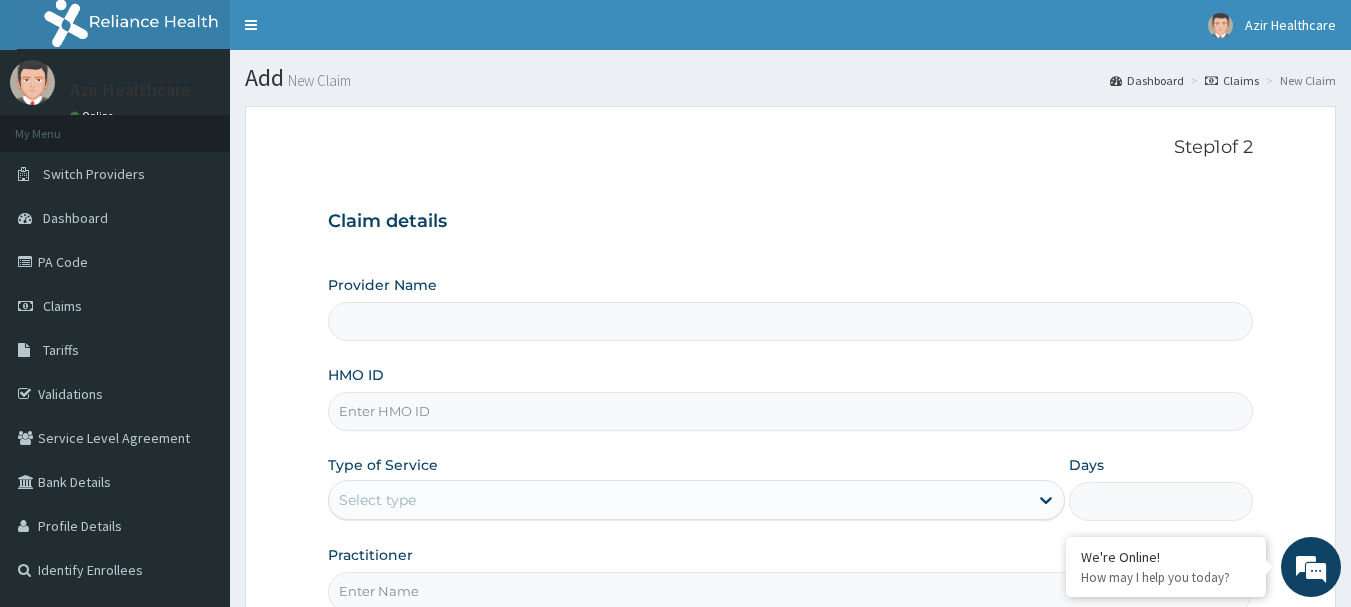 type on "Azir Healthcare" 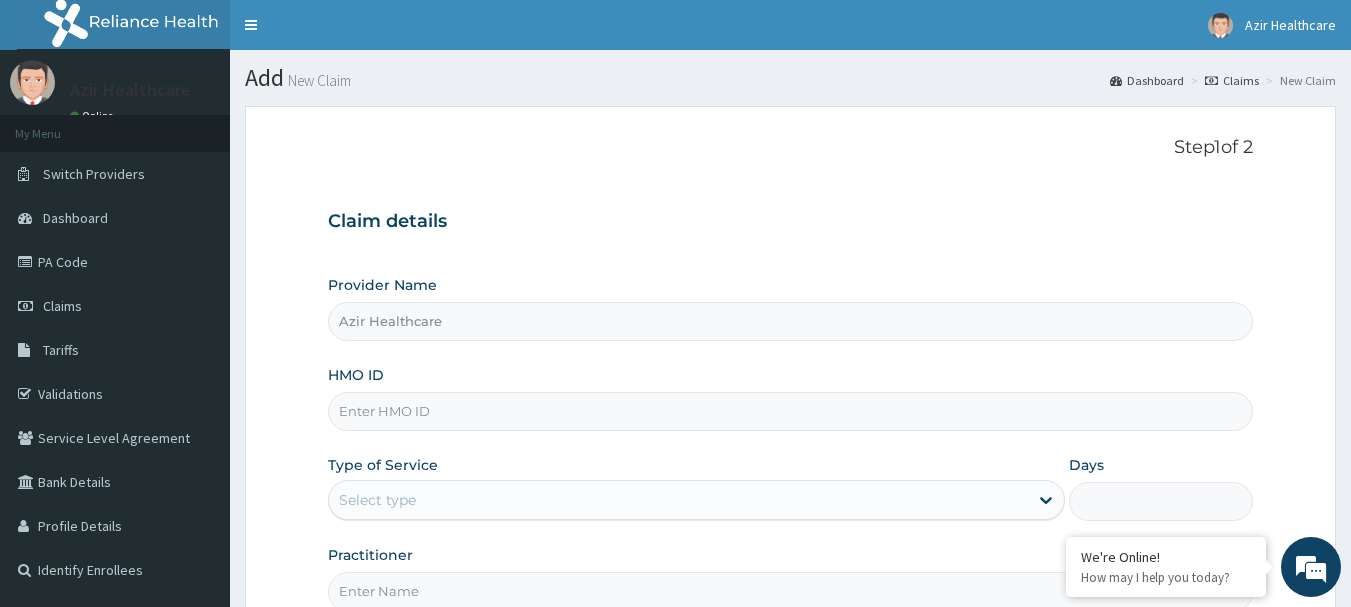scroll, scrollTop: 0, scrollLeft: 0, axis: both 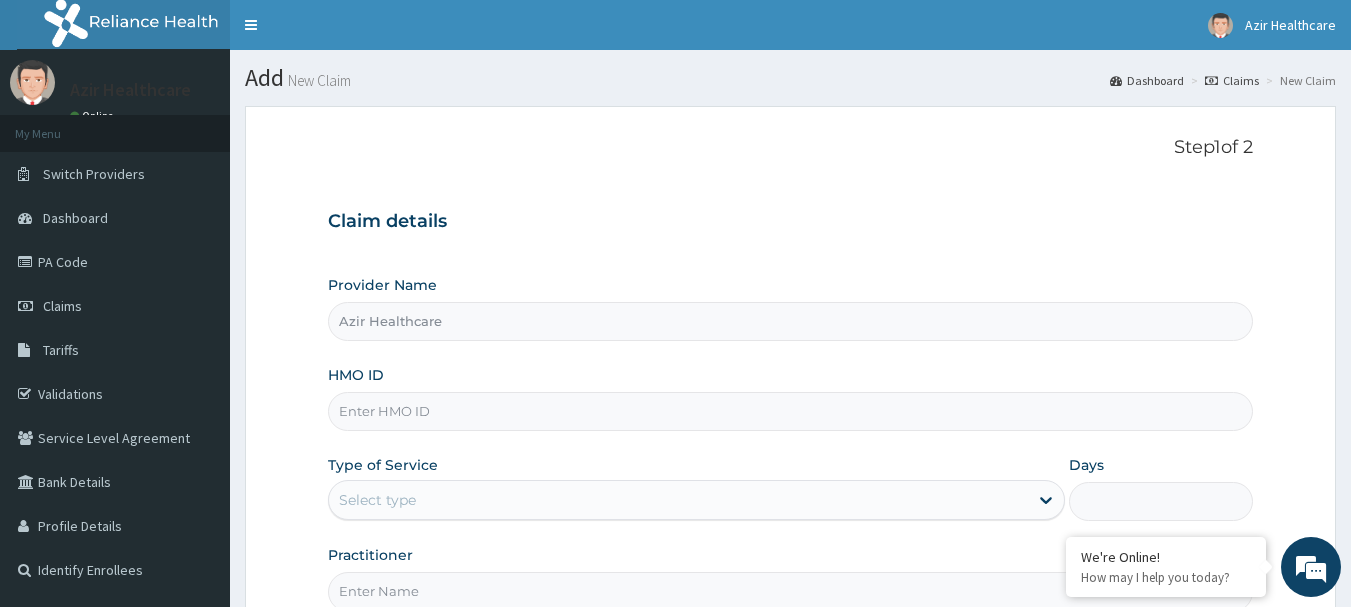 click on "HMO ID" at bounding box center (791, 411) 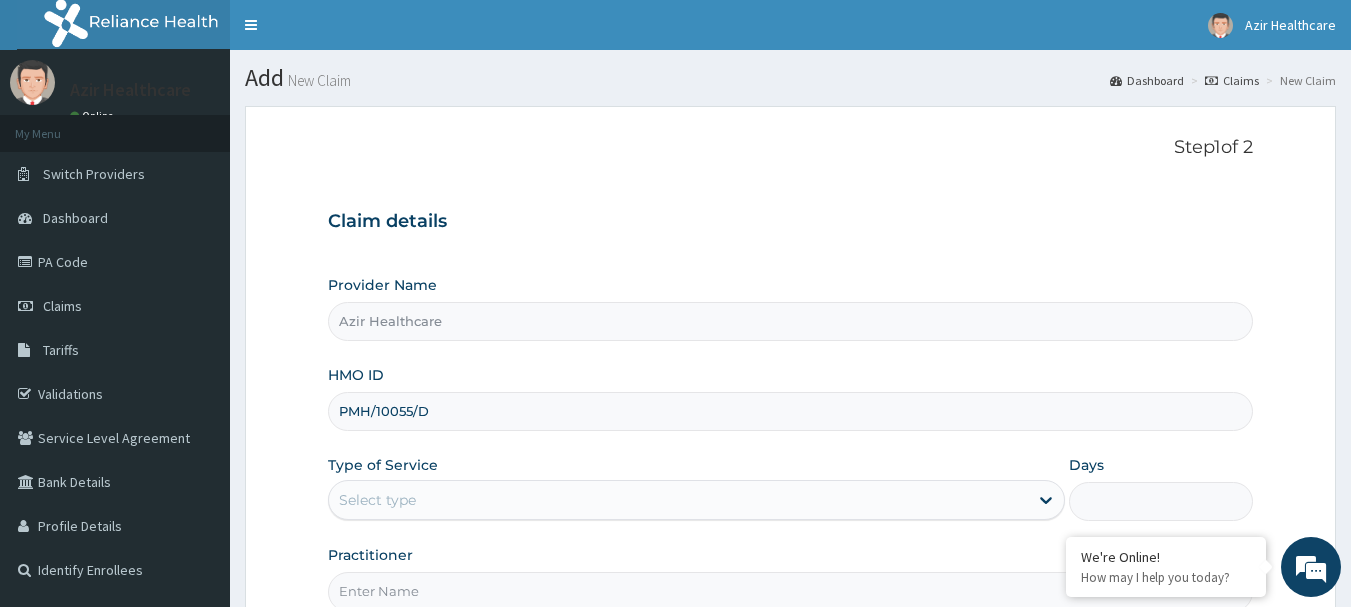 type on "PMH/10055/D" 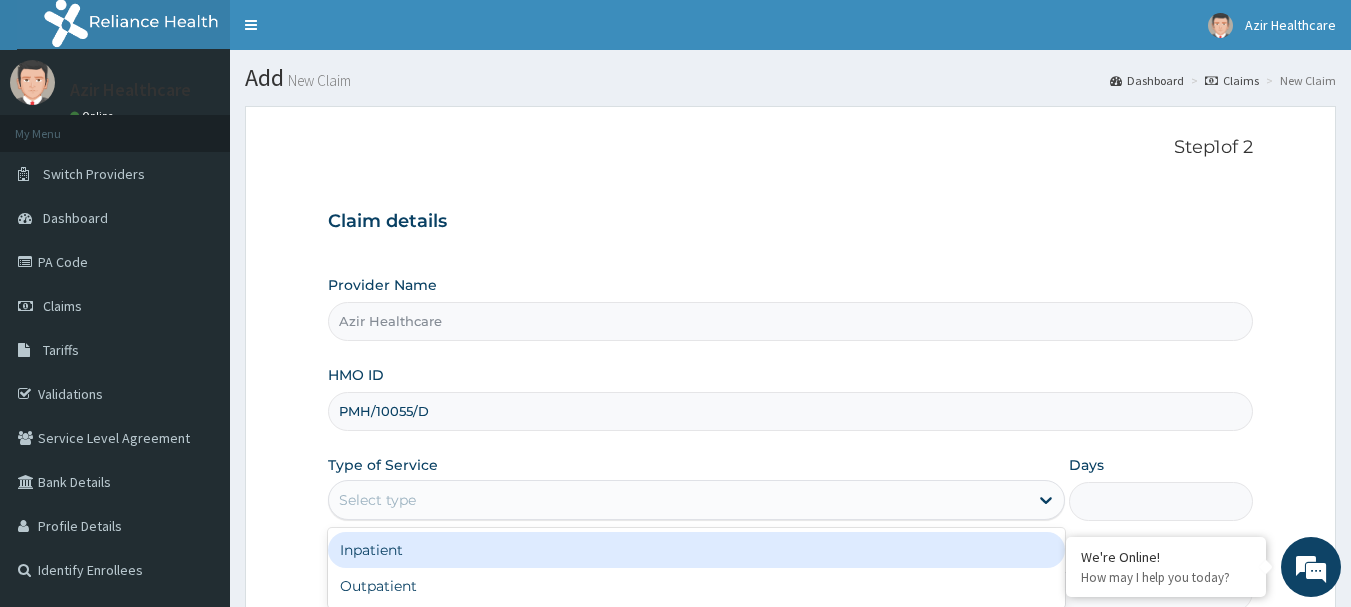 click on "Select type" at bounding box center (678, 500) 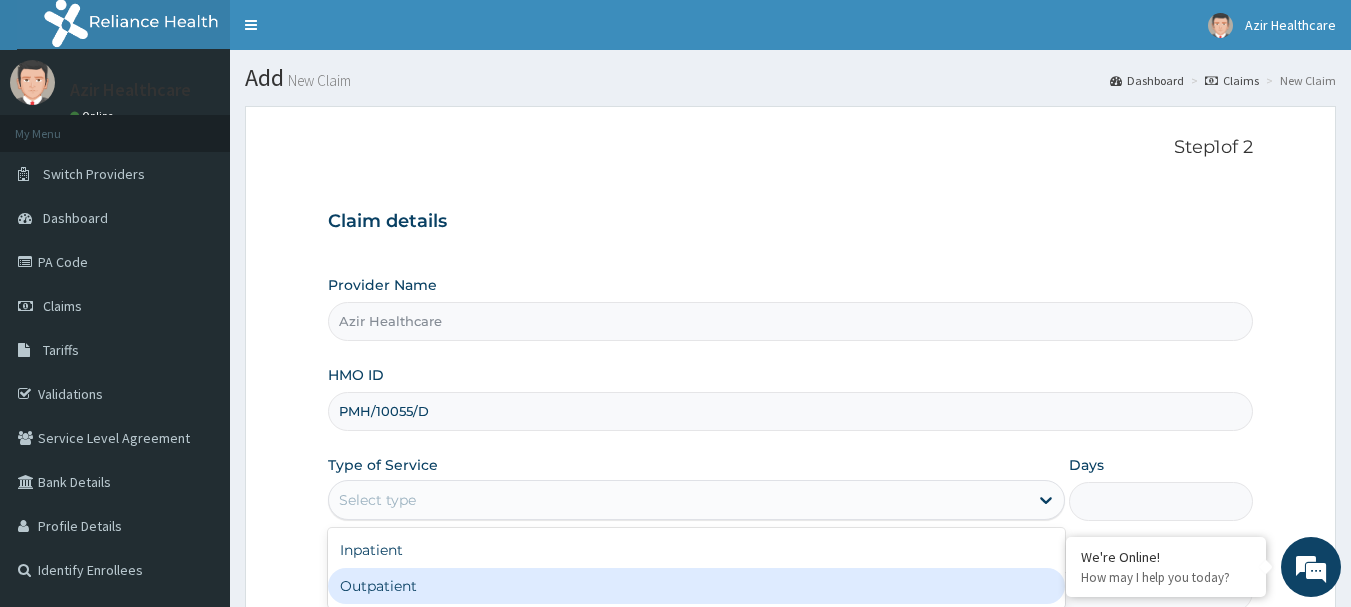 click on "Outpatient" at bounding box center [696, 586] 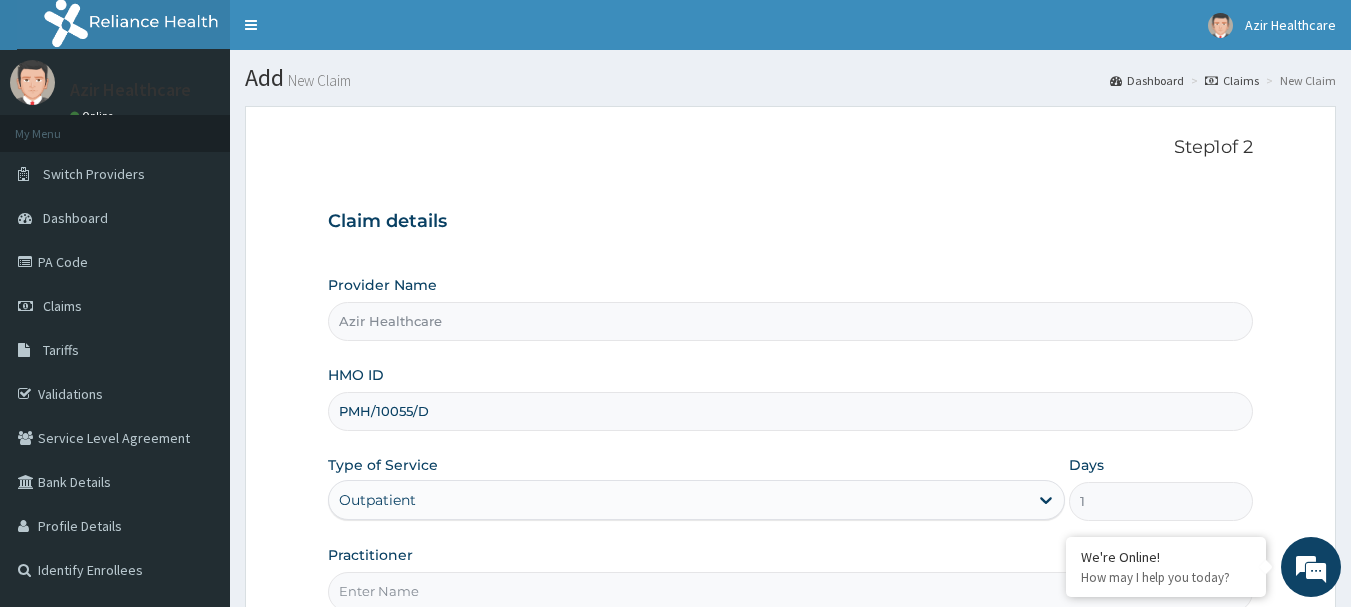 scroll, scrollTop: 215, scrollLeft: 0, axis: vertical 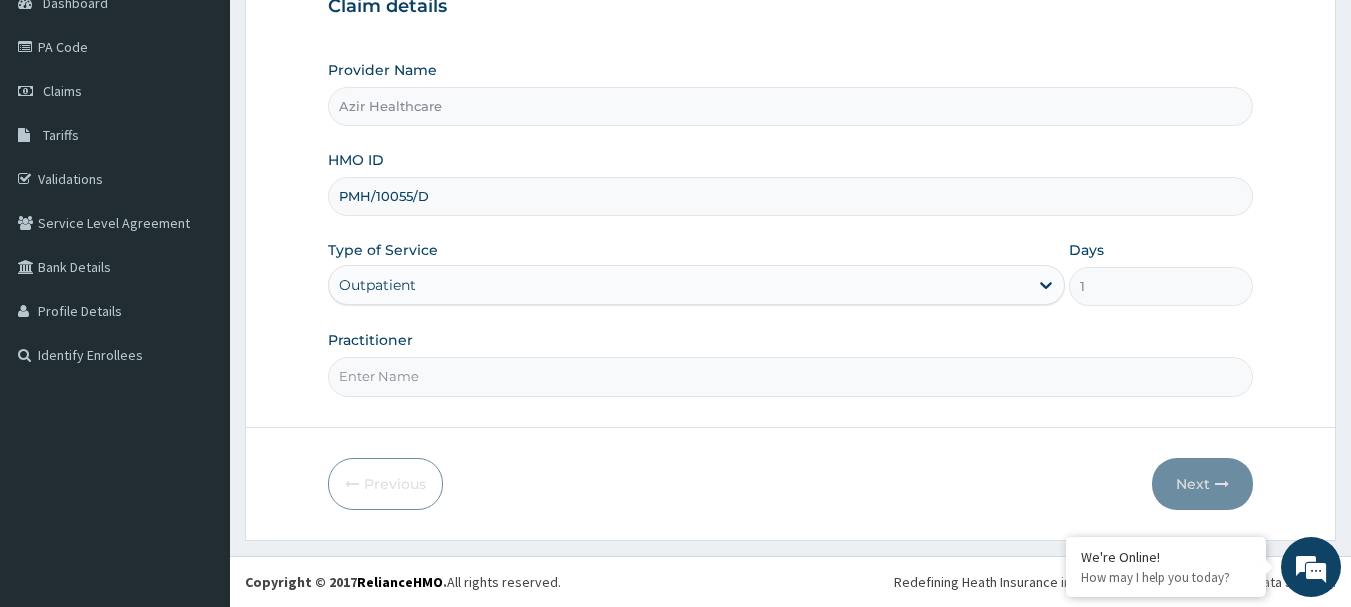 click on "Practitioner" at bounding box center (791, 376) 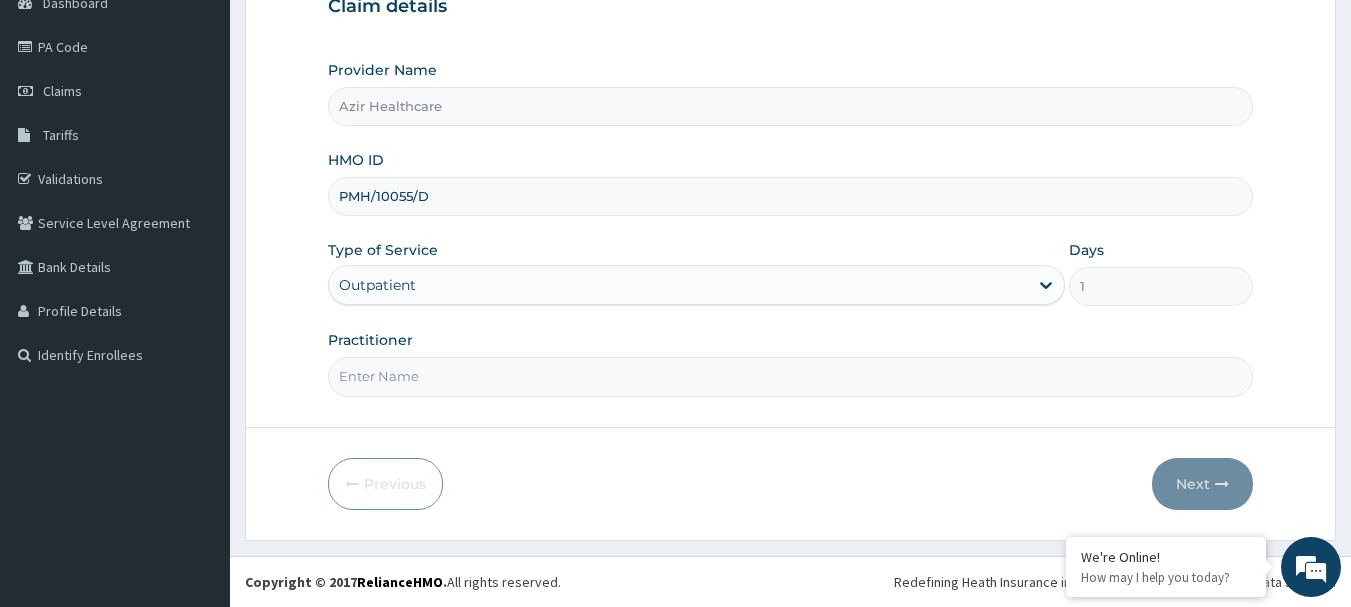 type on "DR [NAME]" 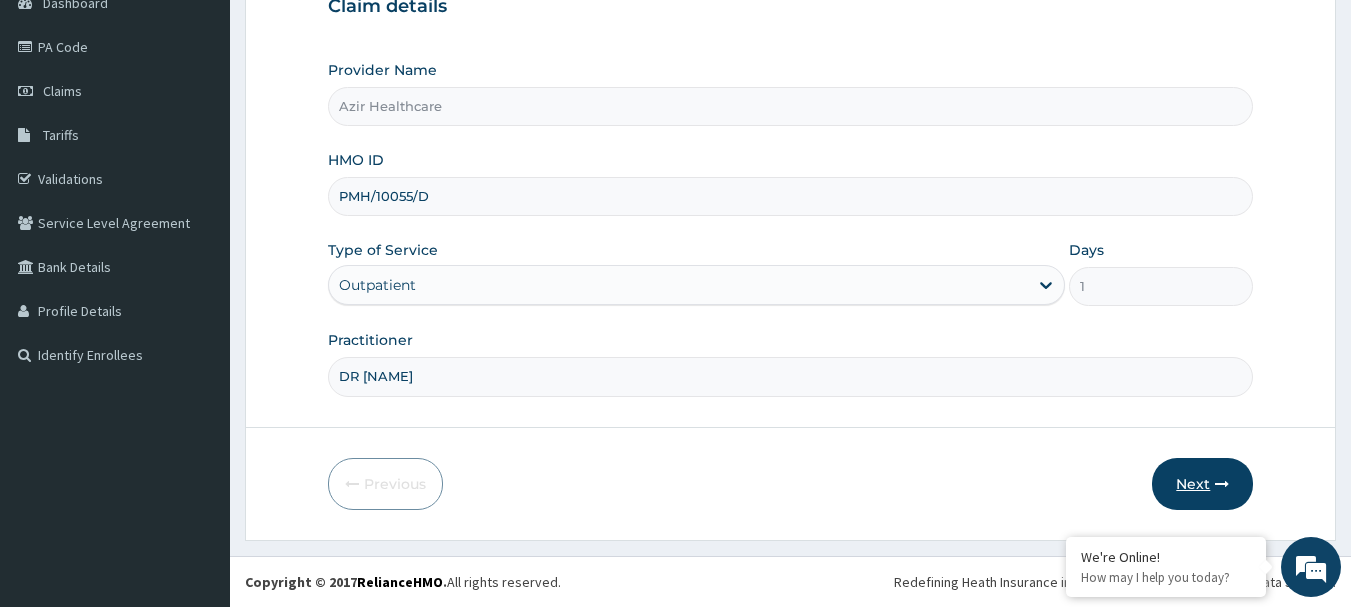 click on "Next" at bounding box center (1202, 484) 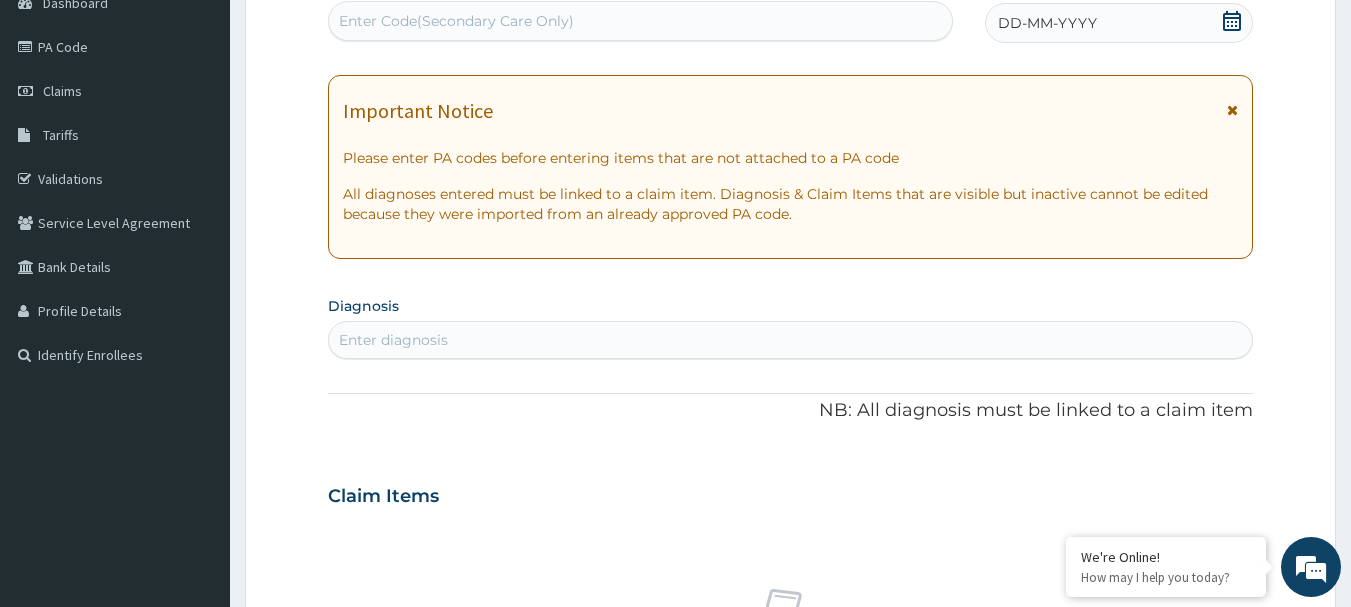 click 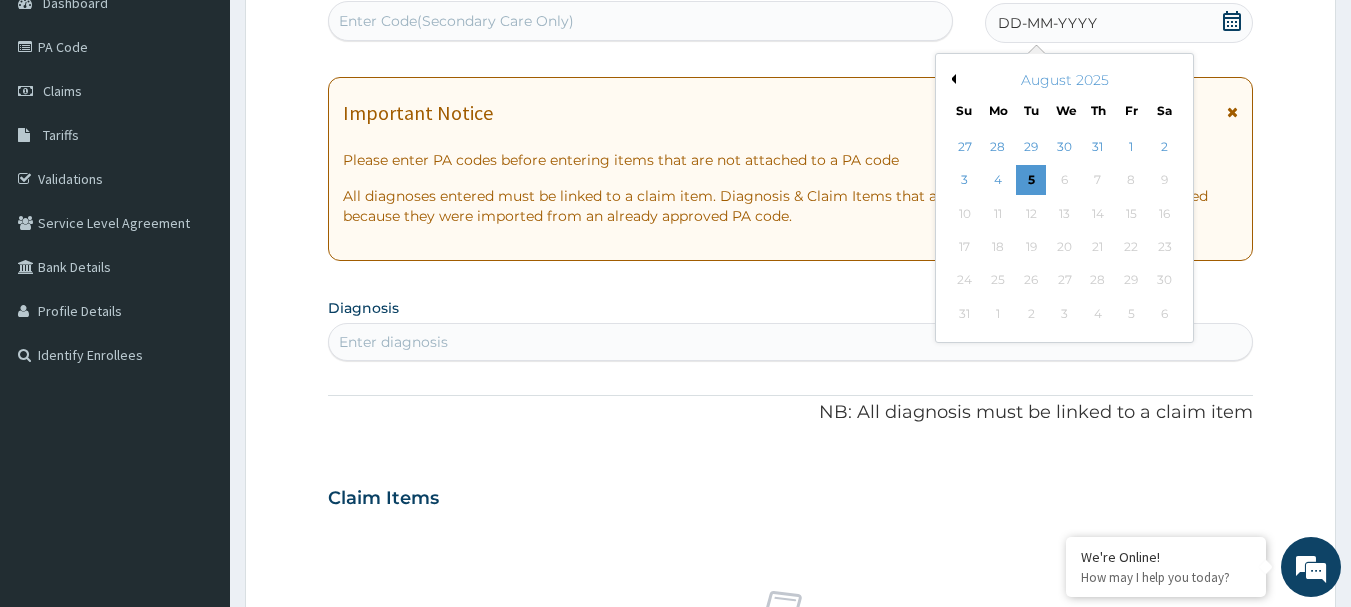 click on "Previous Month" at bounding box center [951, 79] 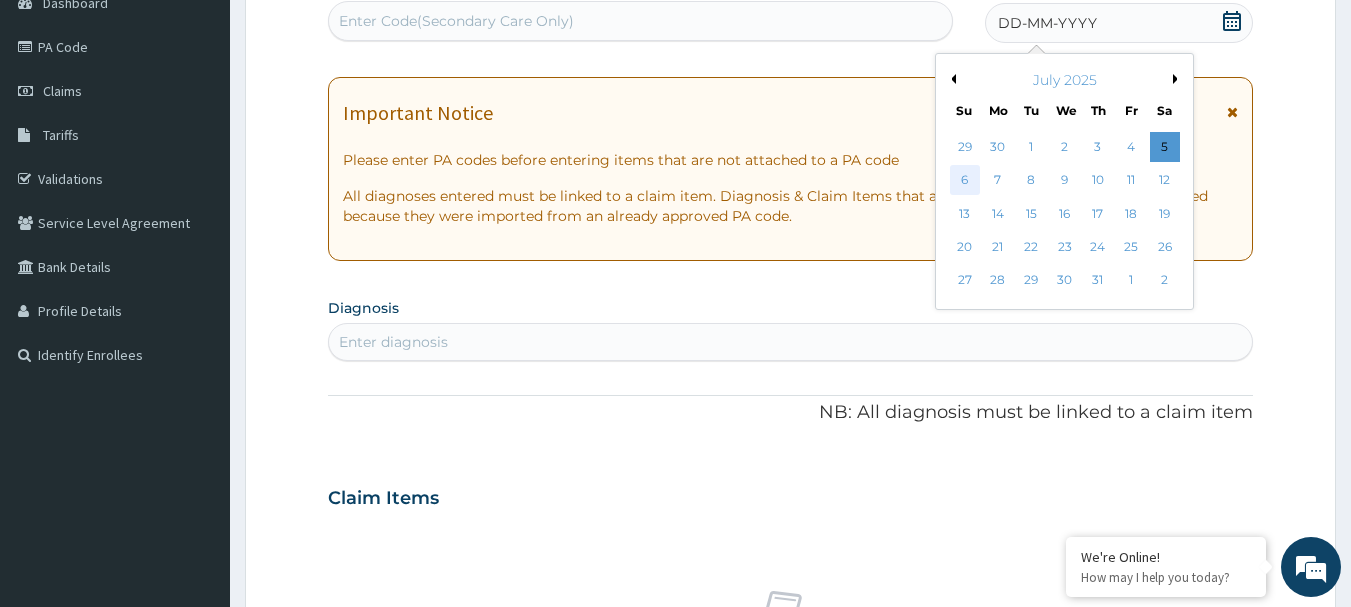 click on "6" at bounding box center (965, 181) 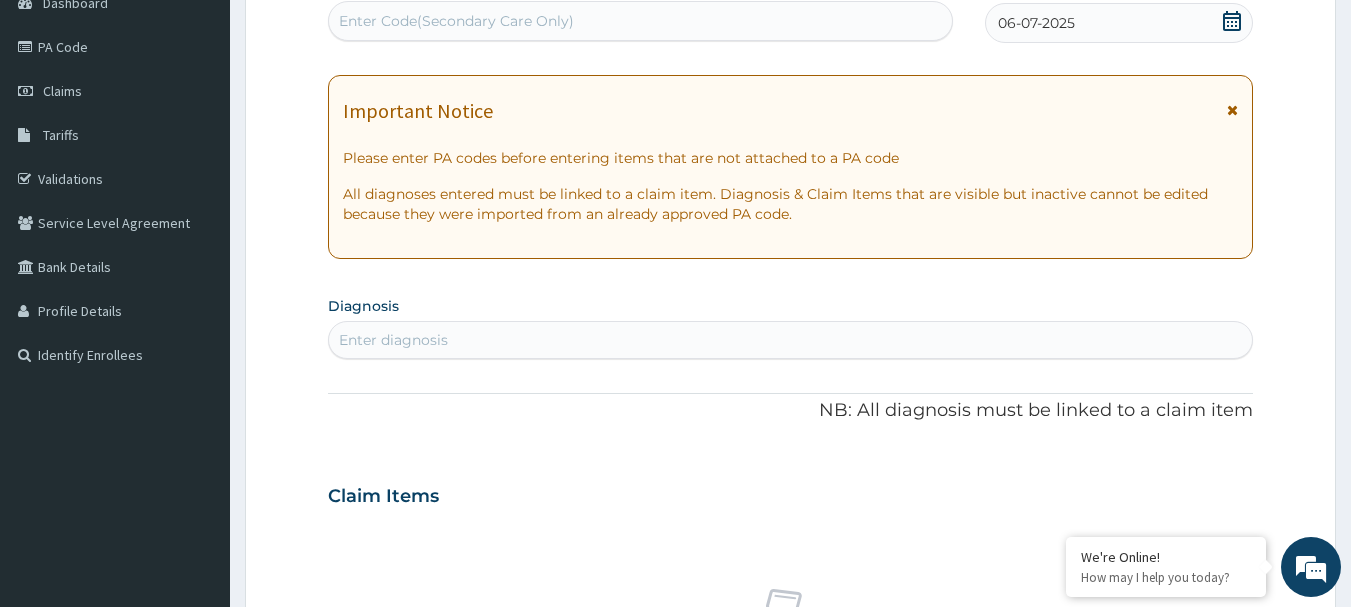 click on "Enter diagnosis" at bounding box center (791, 340) 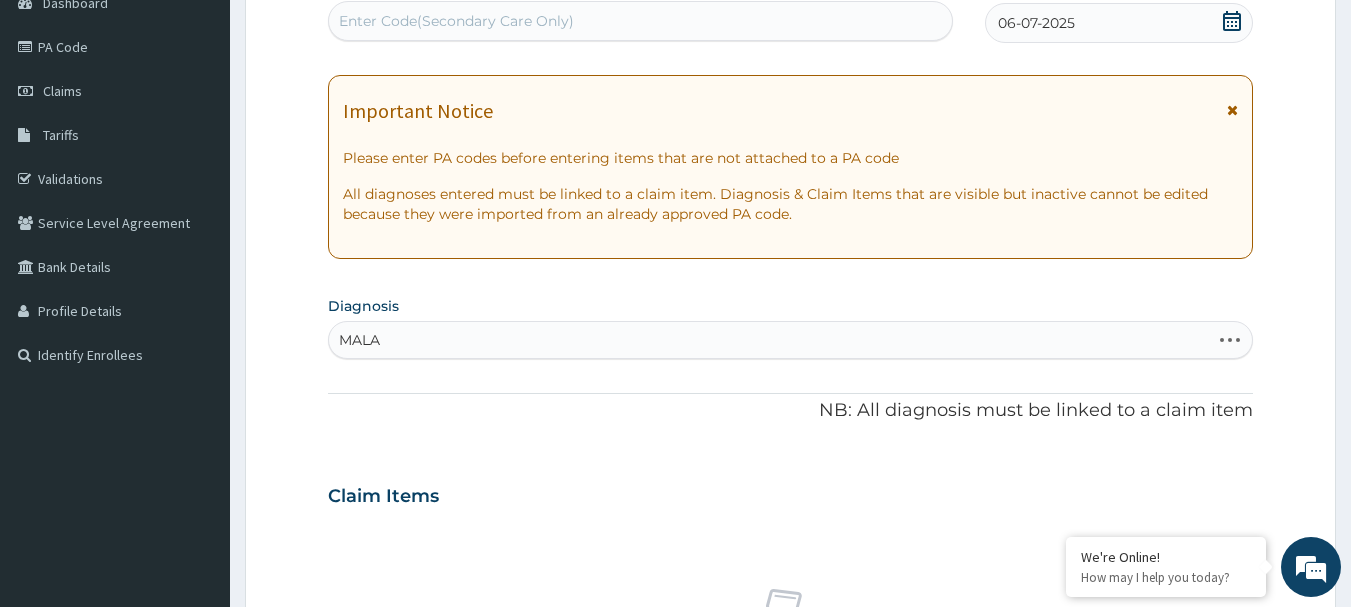 type on "MALAR" 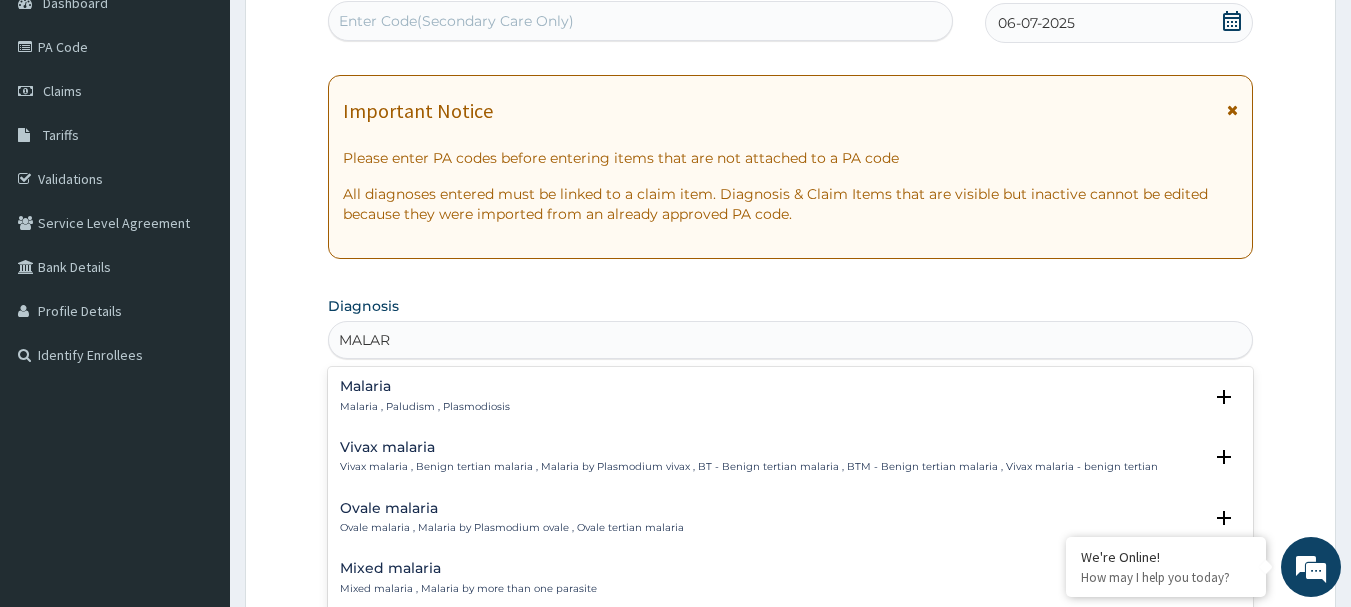 click on "Malaria , Paludism , Plasmodiosis" at bounding box center [425, 407] 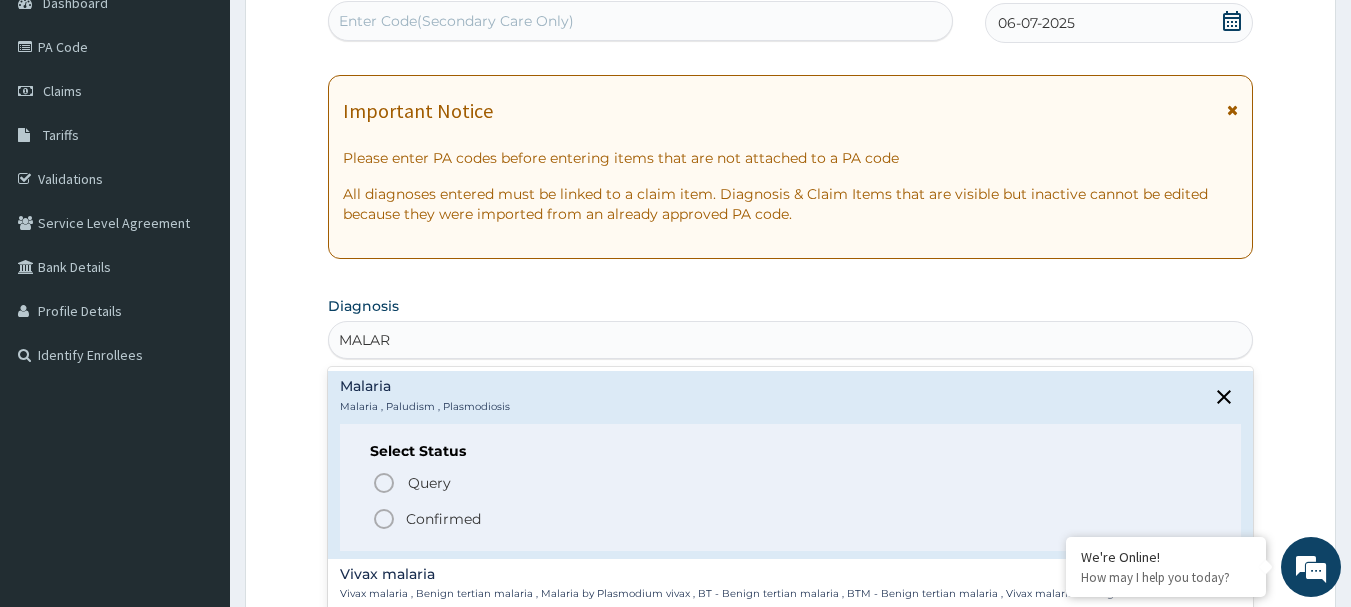 click 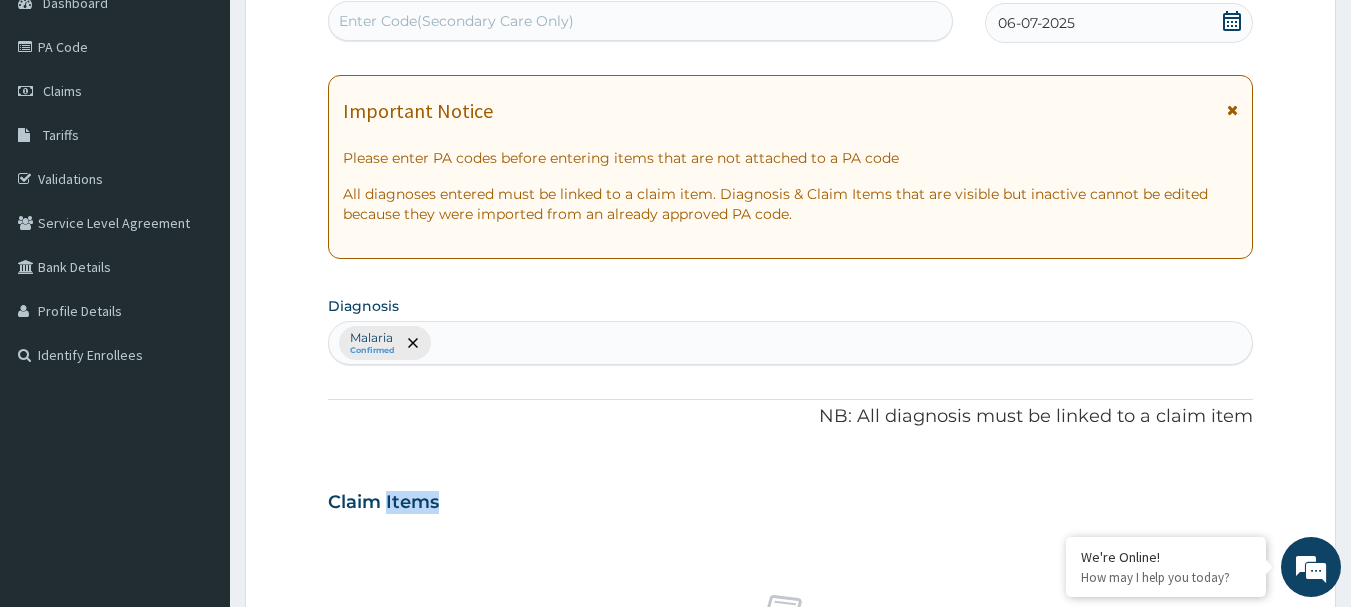click on "Claim Items" at bounding box center (383, 503) 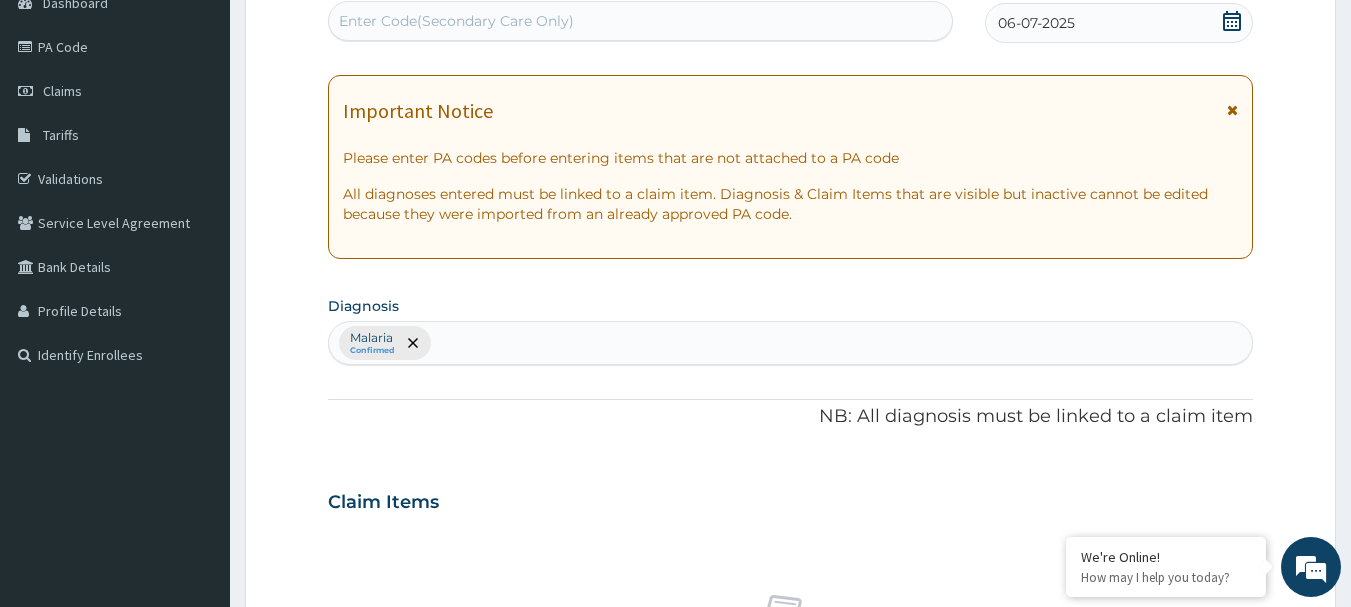 click on "Malaria Confirmed" at bounding box center [791, 343] 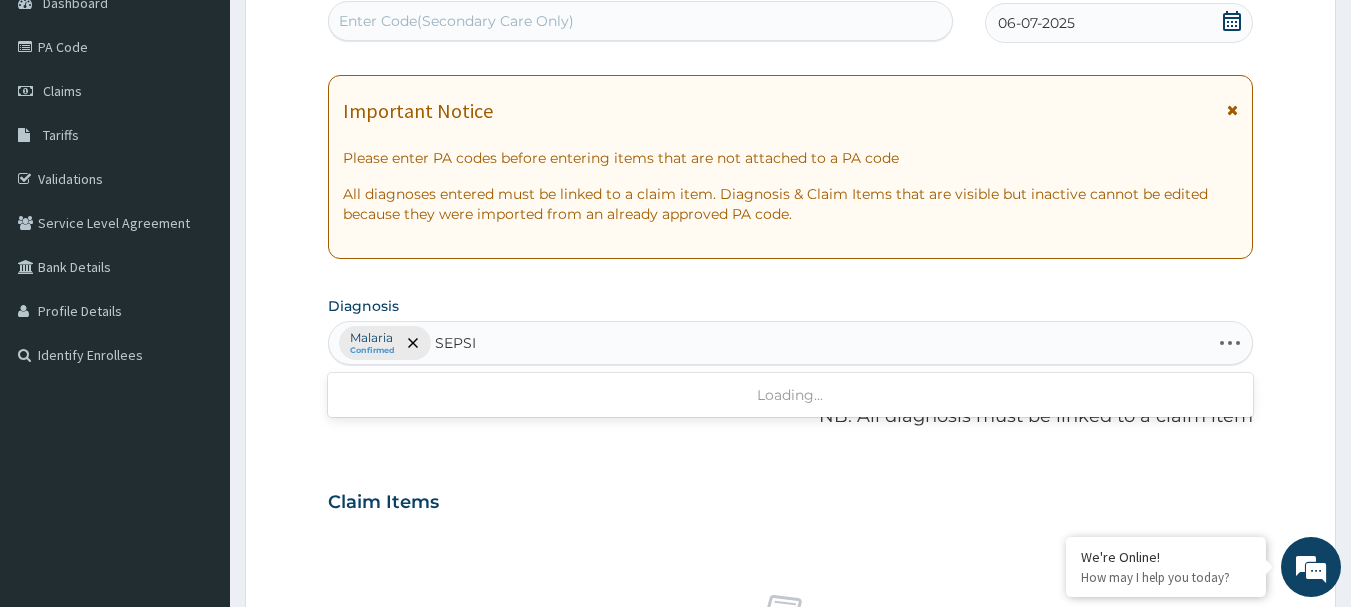 type on "SEPSIS" 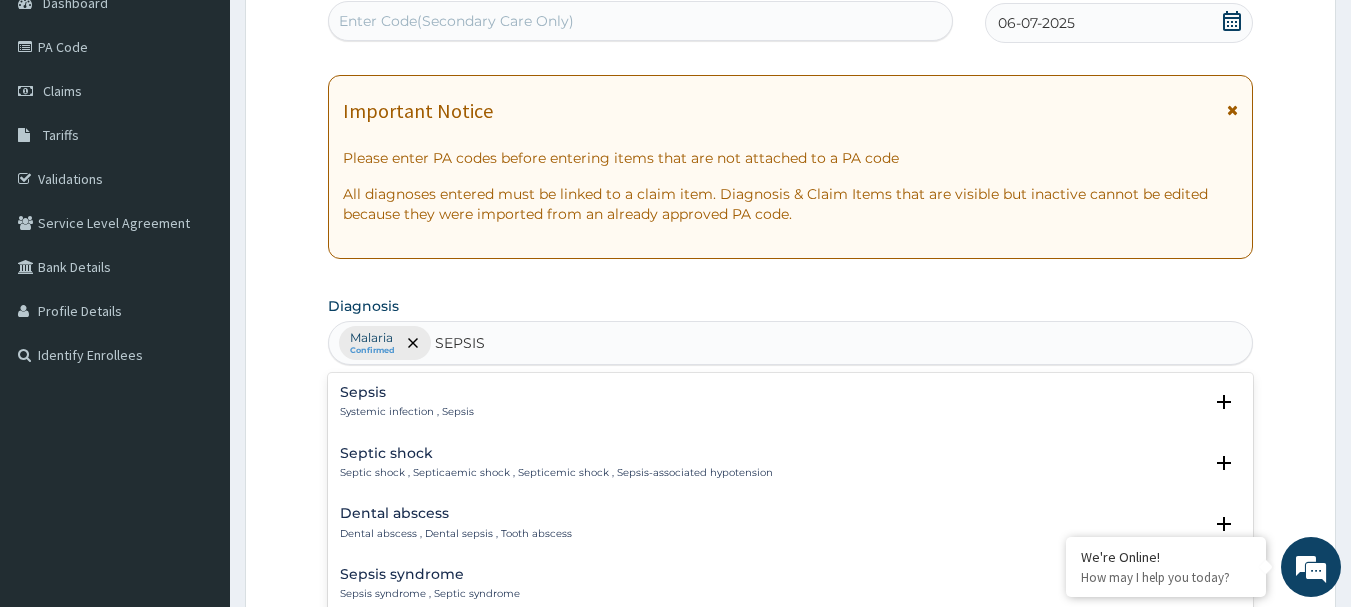 click on "Sepsis" at bounding box center (407, 392) 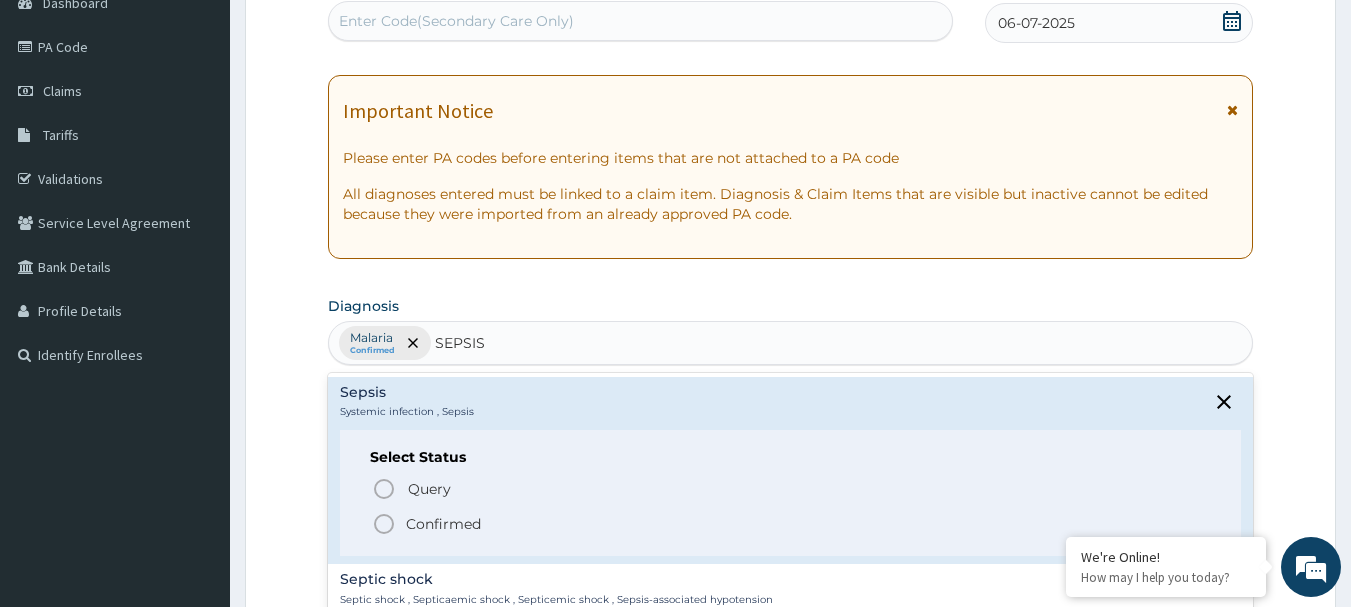 click 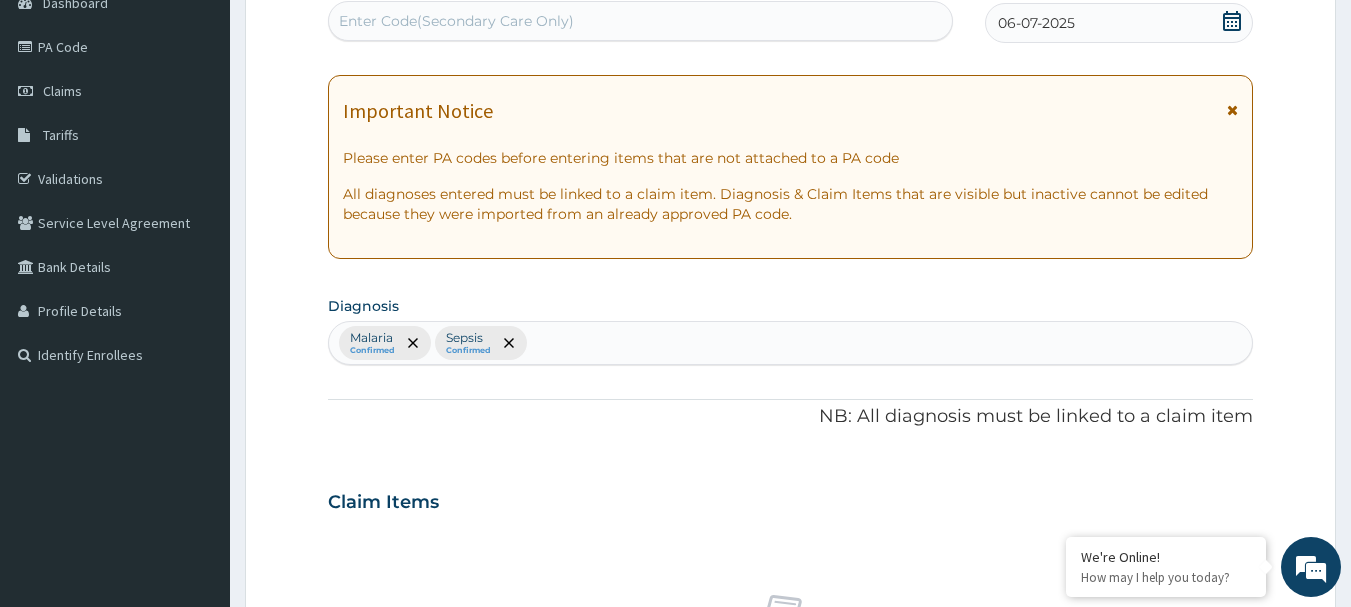 scroll, scrollTop: 746, scrollLeft: 0, axis: vertical 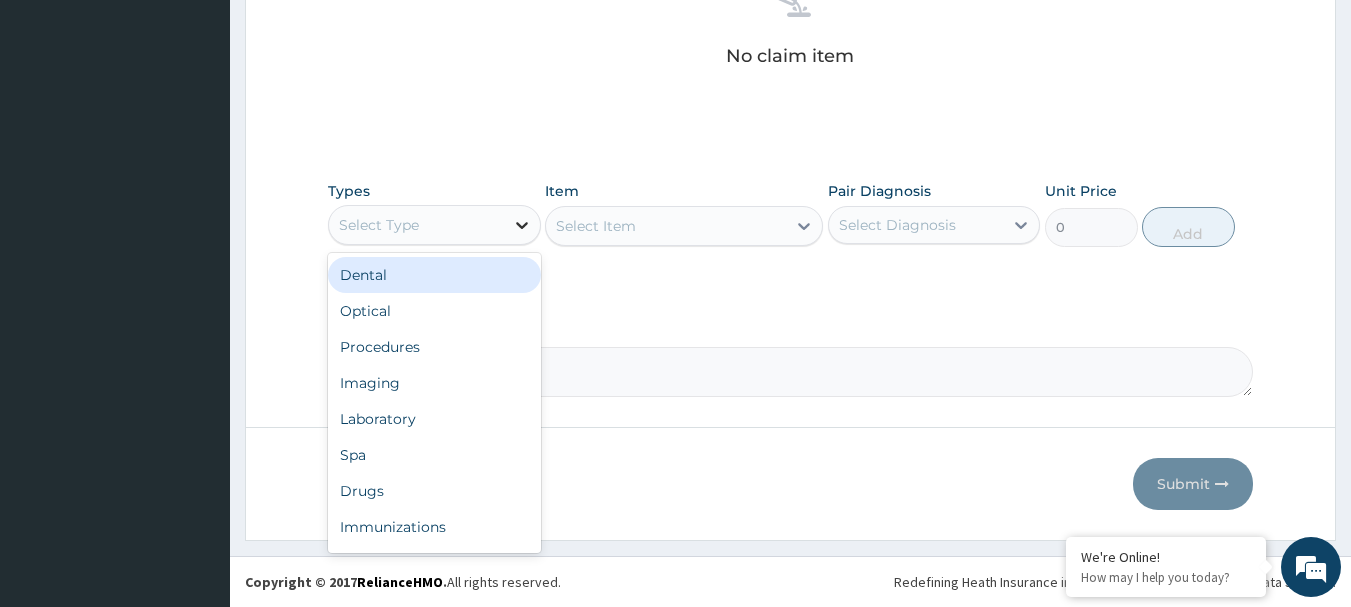 click 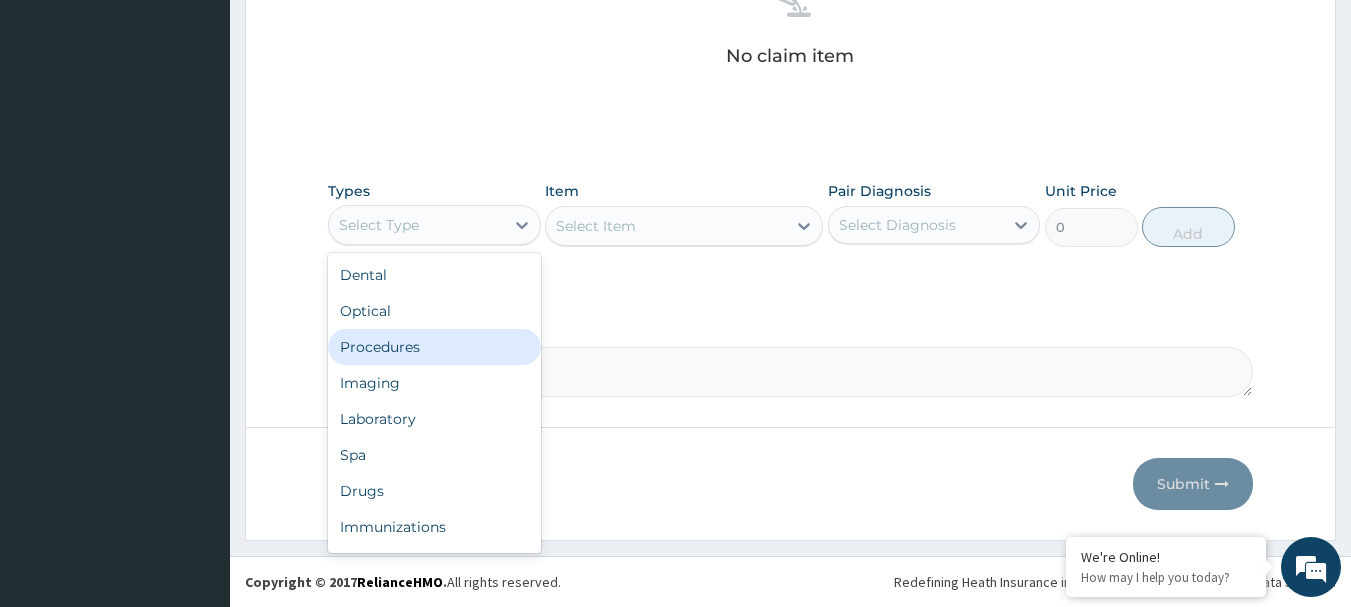click on "Procedures" at bounding box center (434, 347) 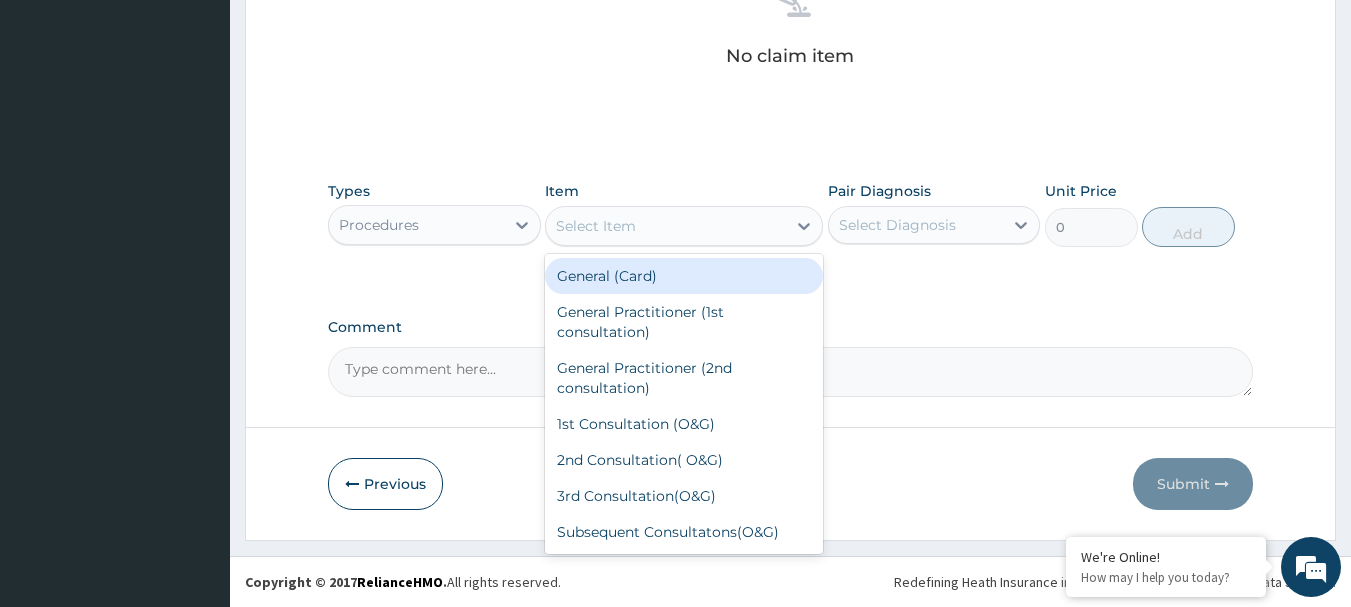 click 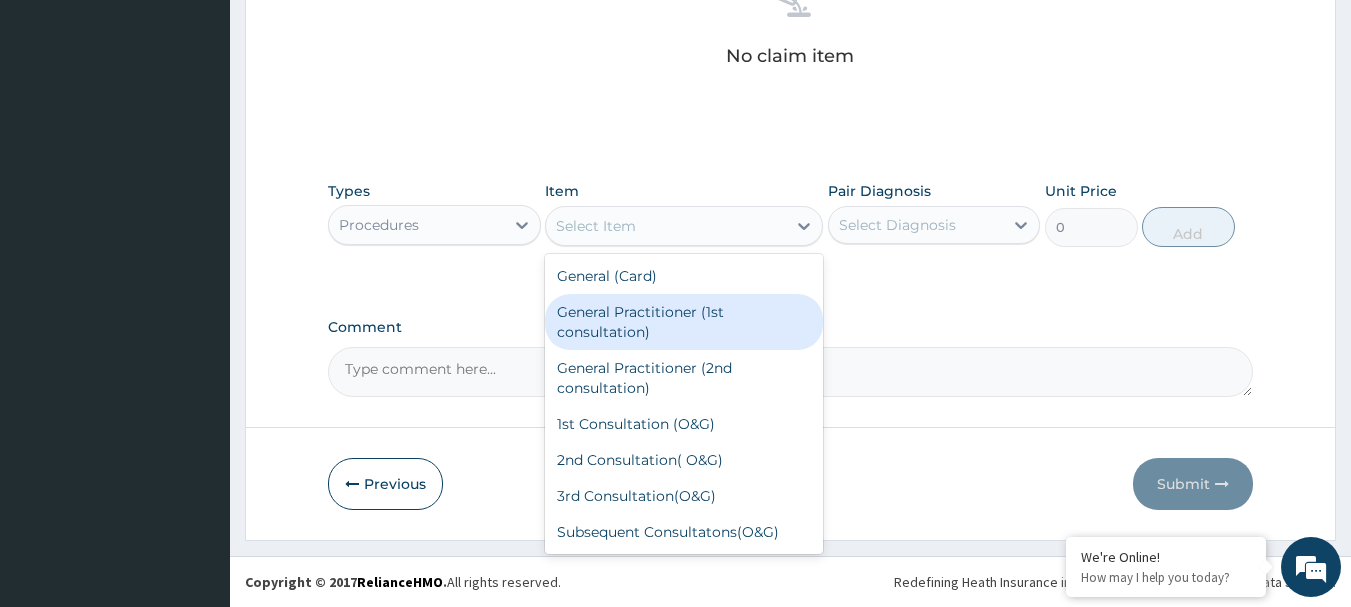 click on "General Practitioner (1st consultation)" at bounding box center (684, 322) 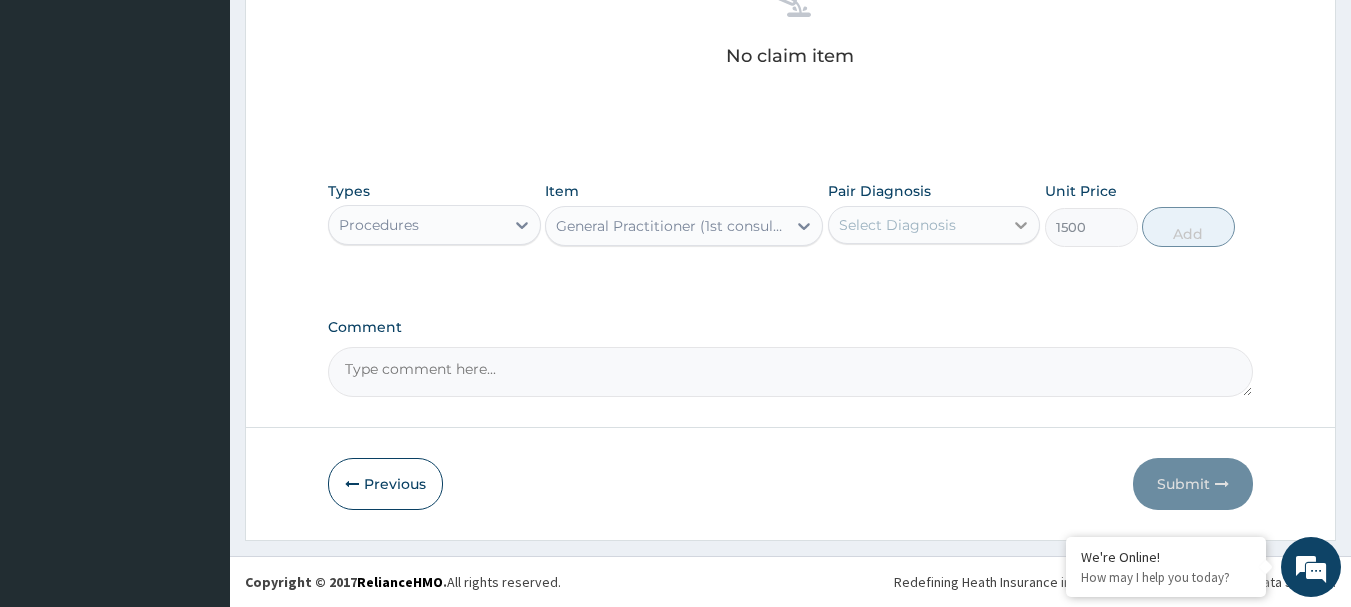 click 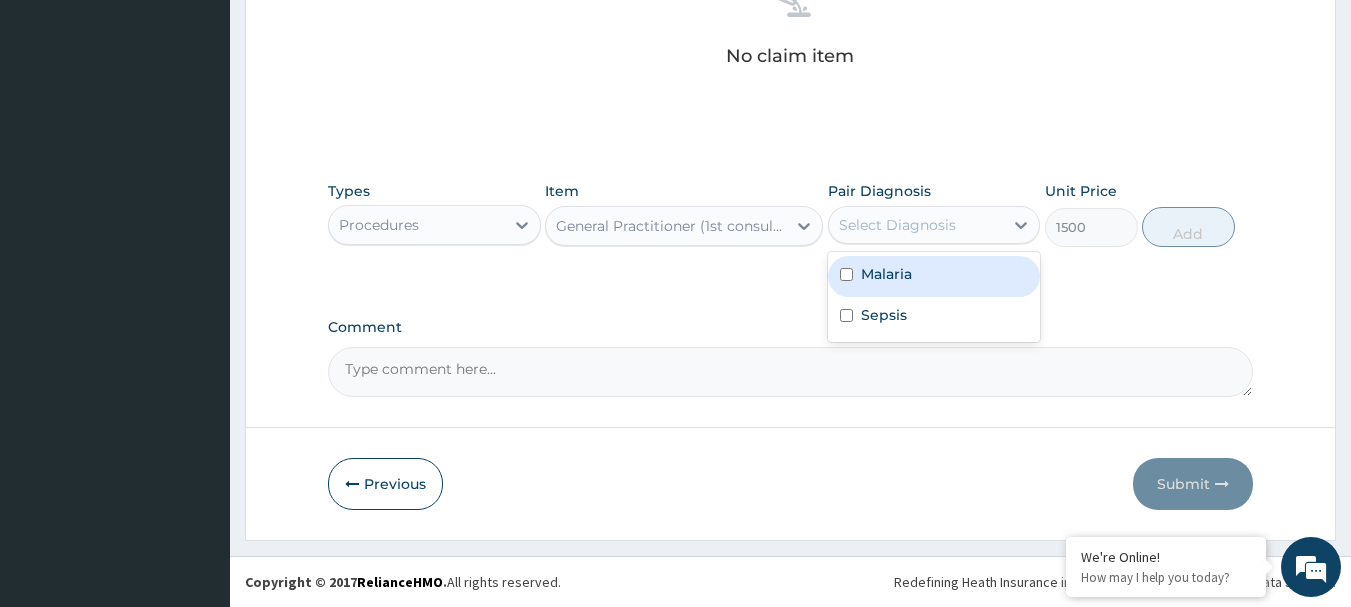 click on "Malaria" at bounding box center [934, 276] 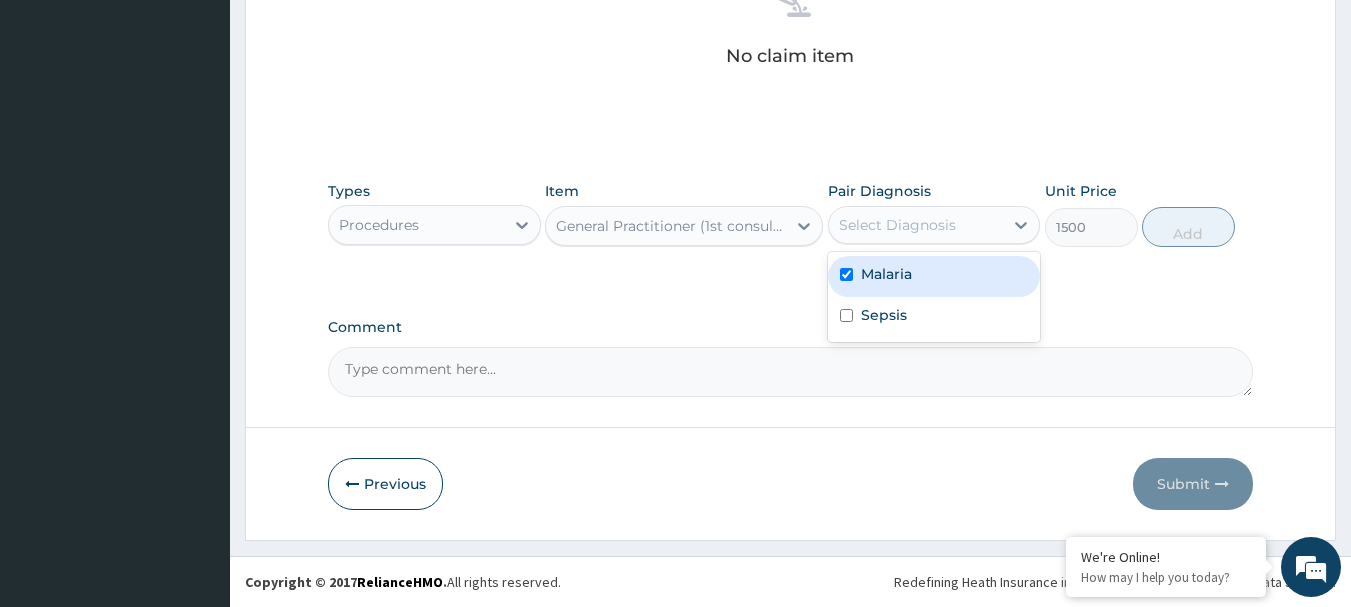 checkbox on "true" 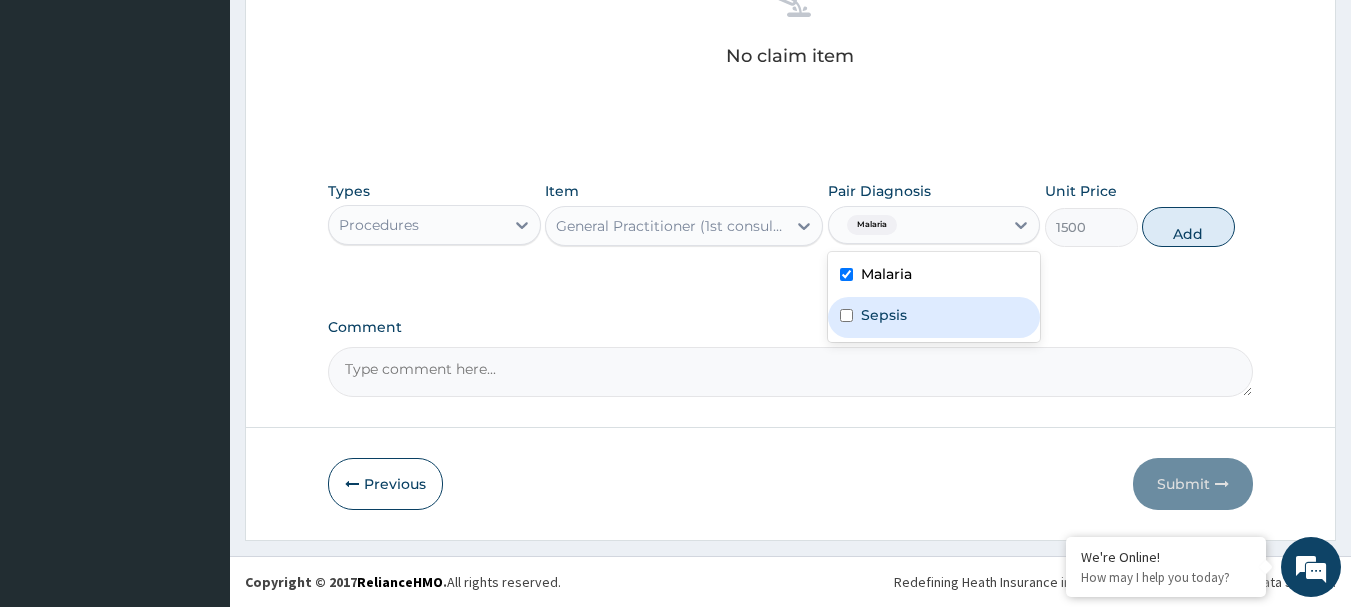 click on "Sepsis" at bounding box center [884, 315] 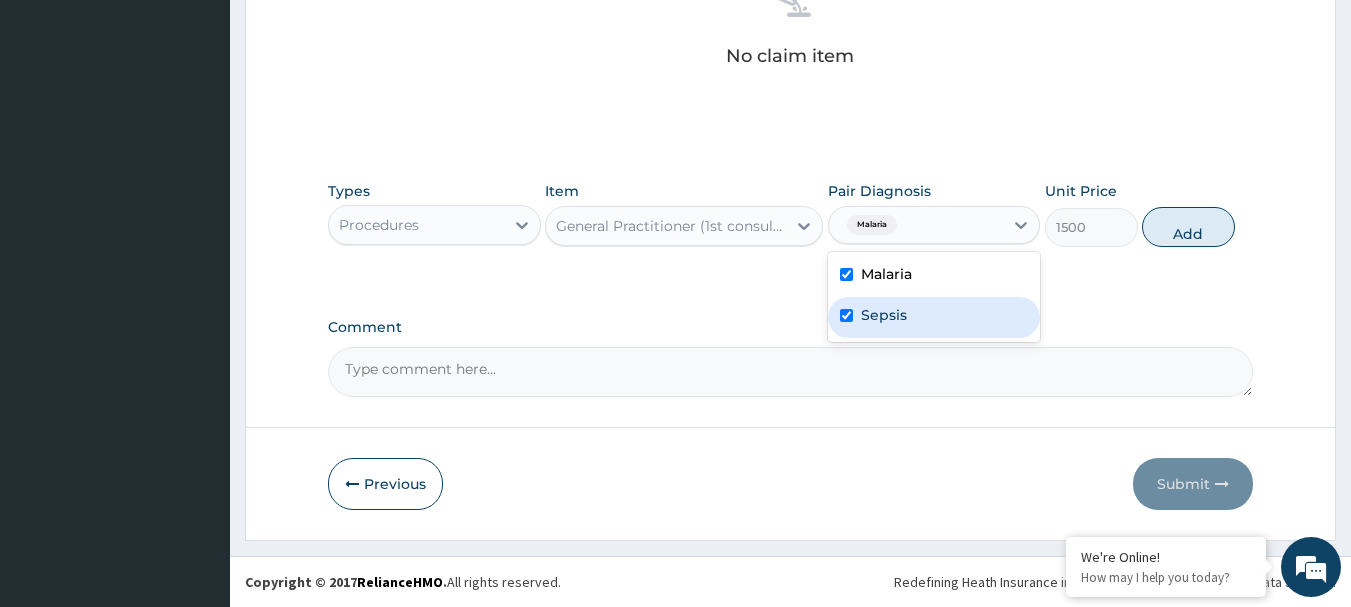 checkbox on "true" 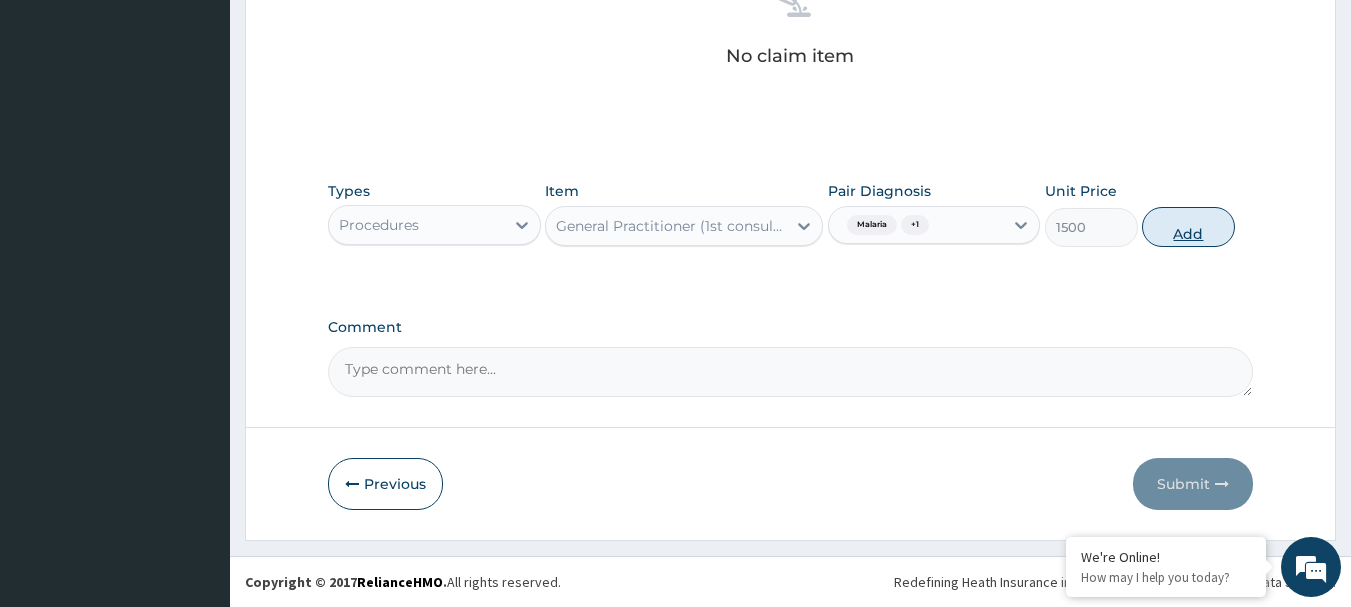 click on "Add" at bounding box center (1188, 227) 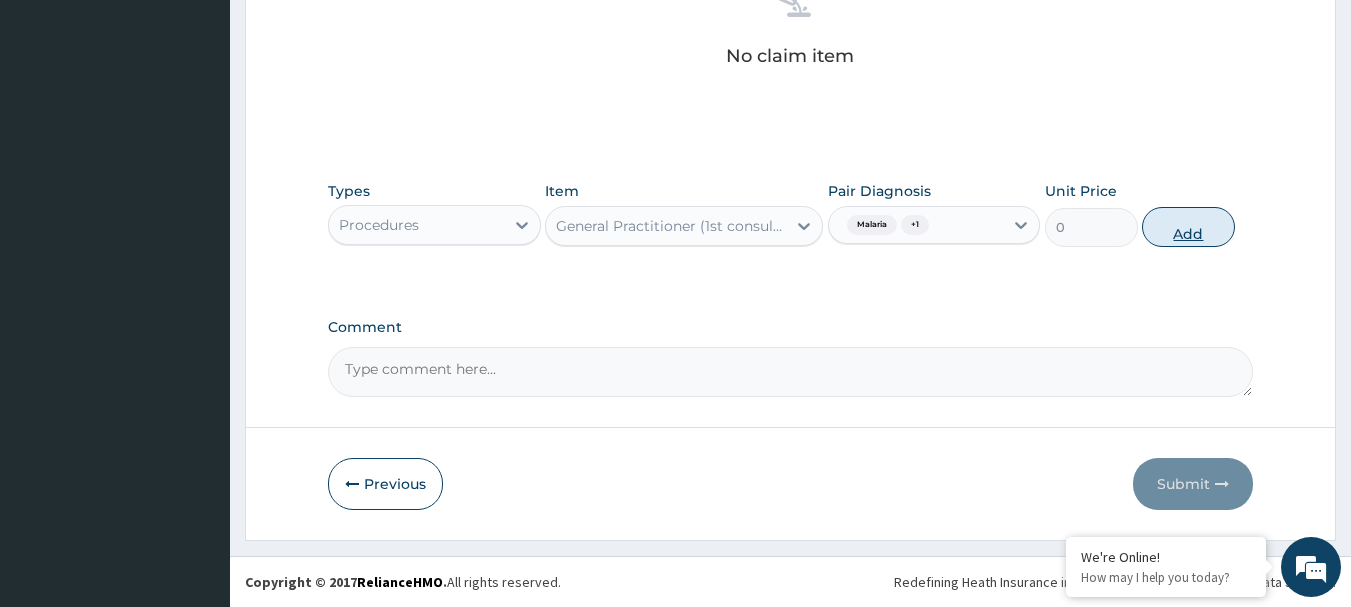 scroll, scrollTop: 755, scrollLeft: 0, axis: vertical 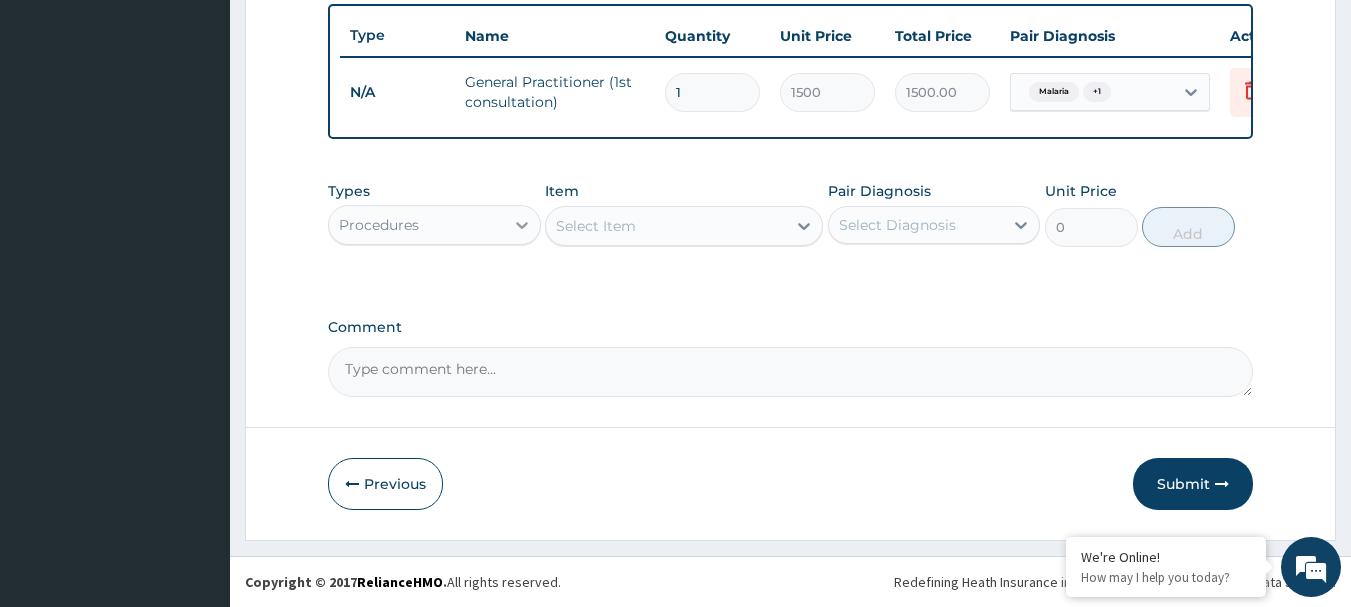 click at bounding box center [522, 225] 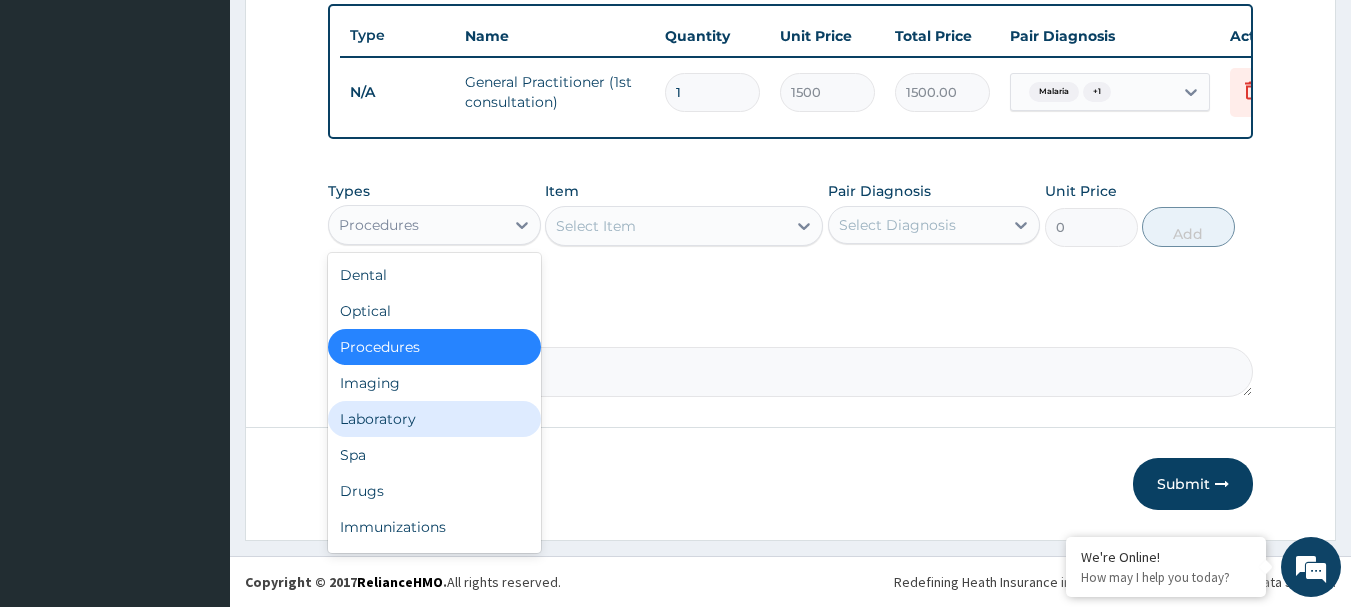 click on "Laboratory" at bounding box center [434, 419] 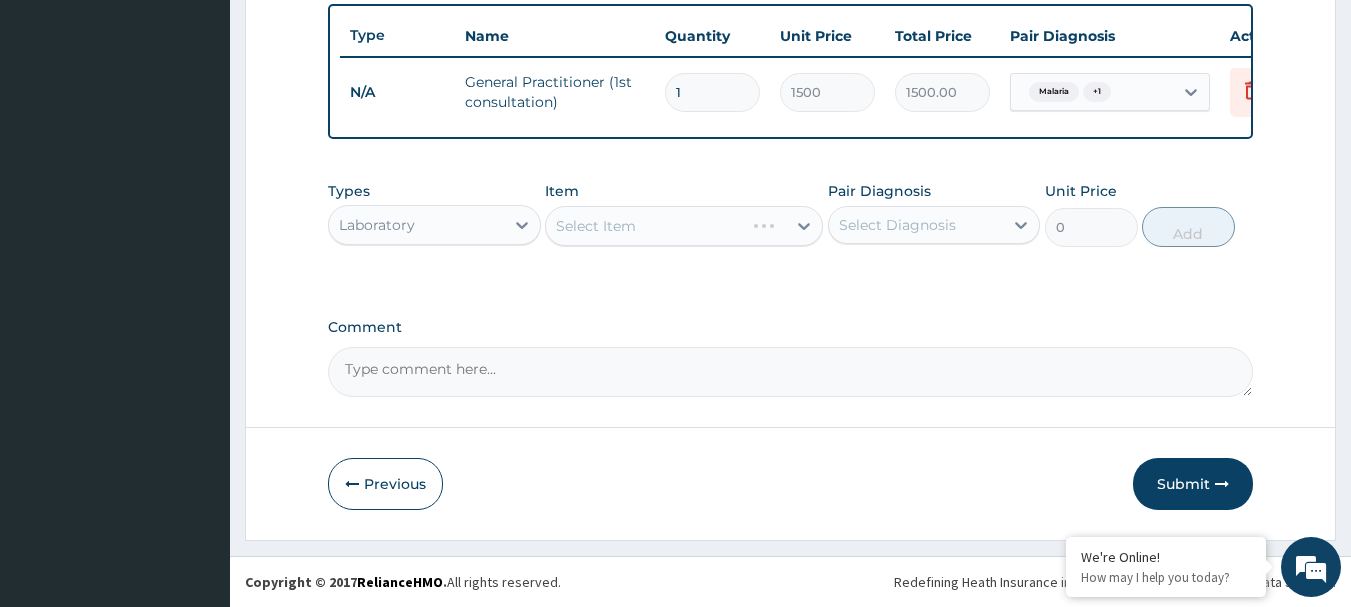 click on "Select Item" at bounding box center (684, 226) 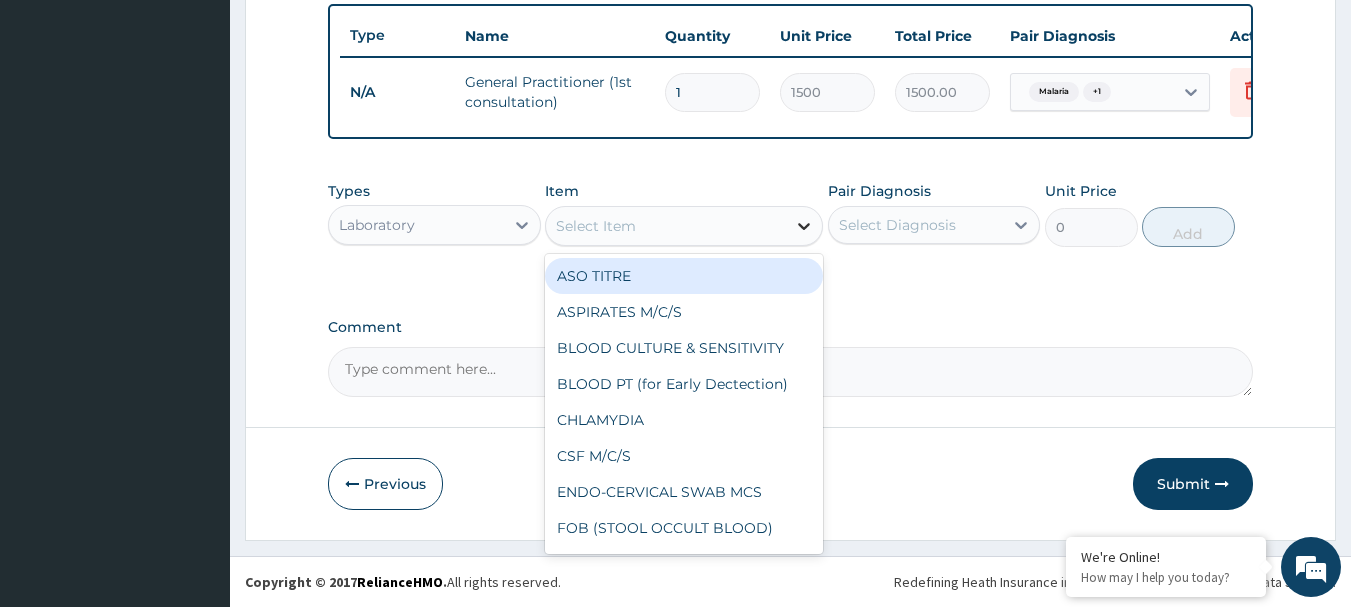 click 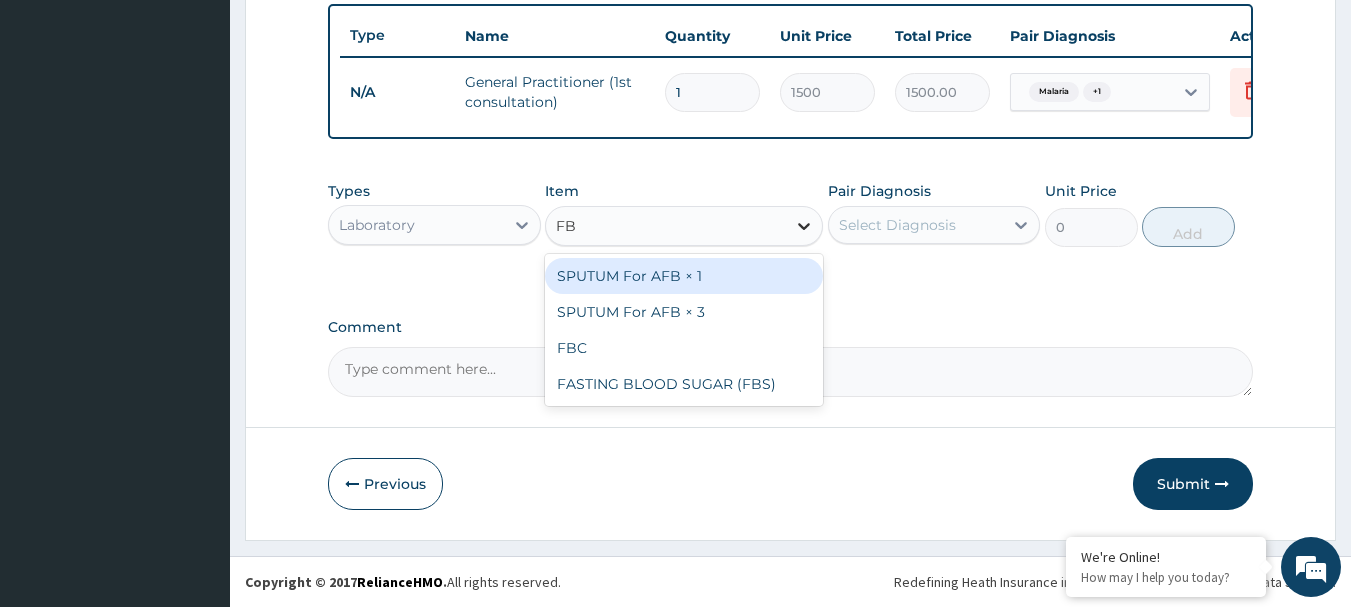 type on "FBC" 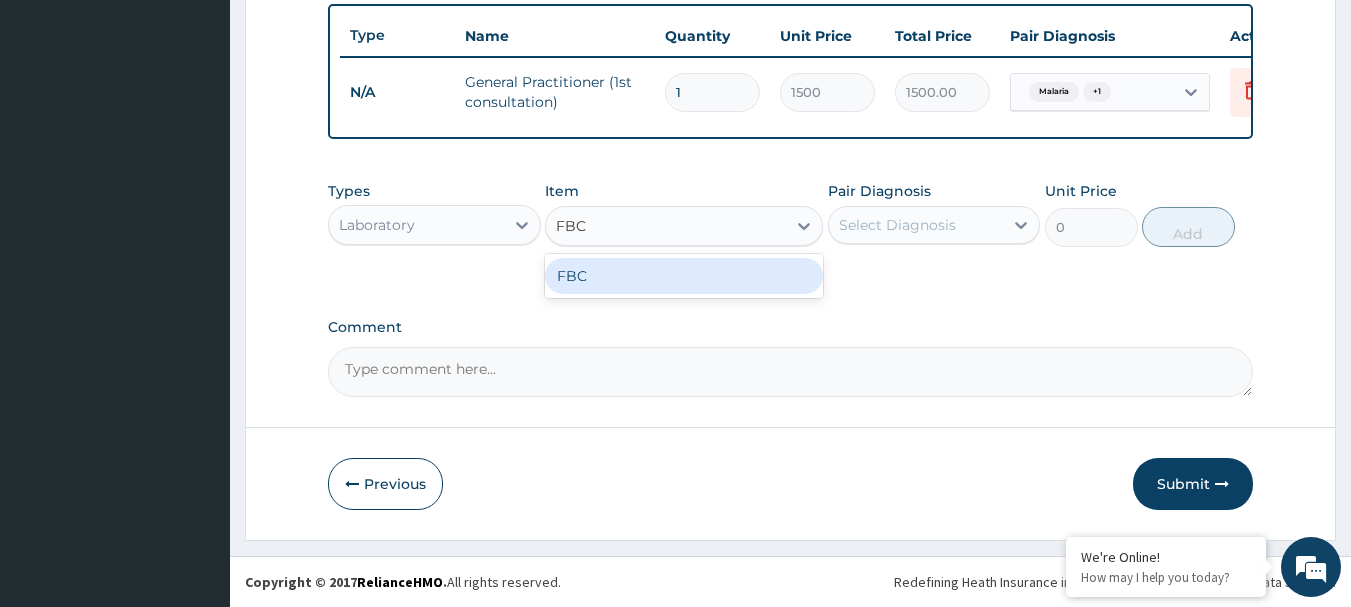 click on "FBC" at bounding box center (684, 276) 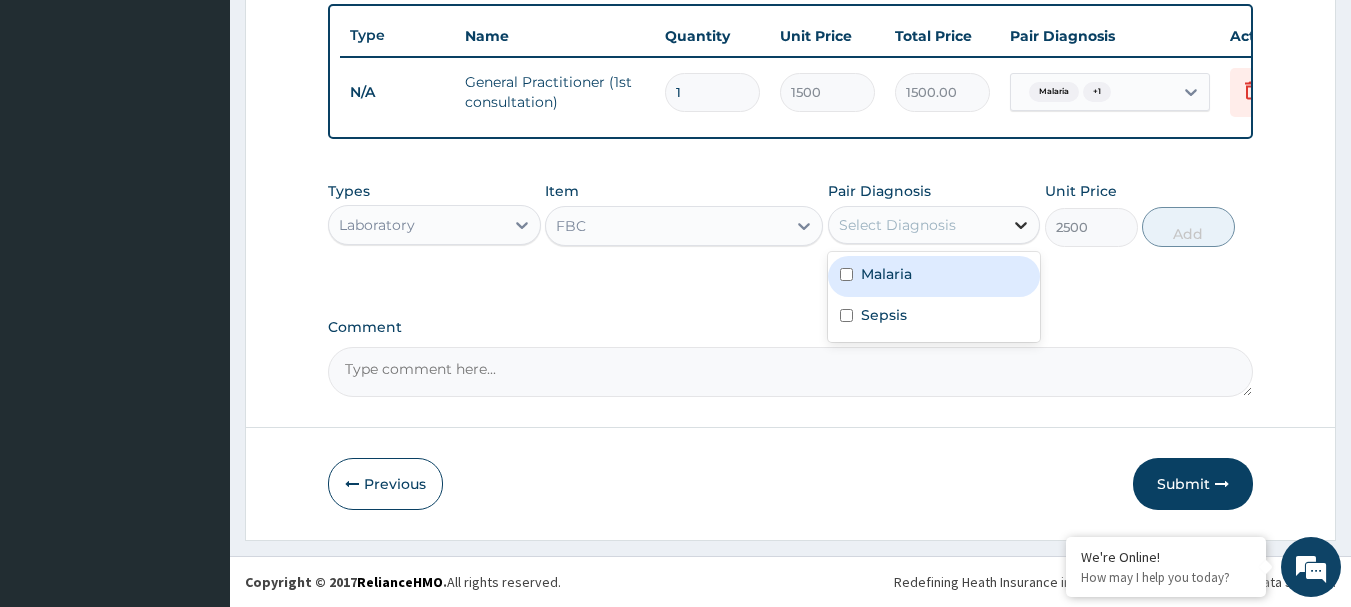 click 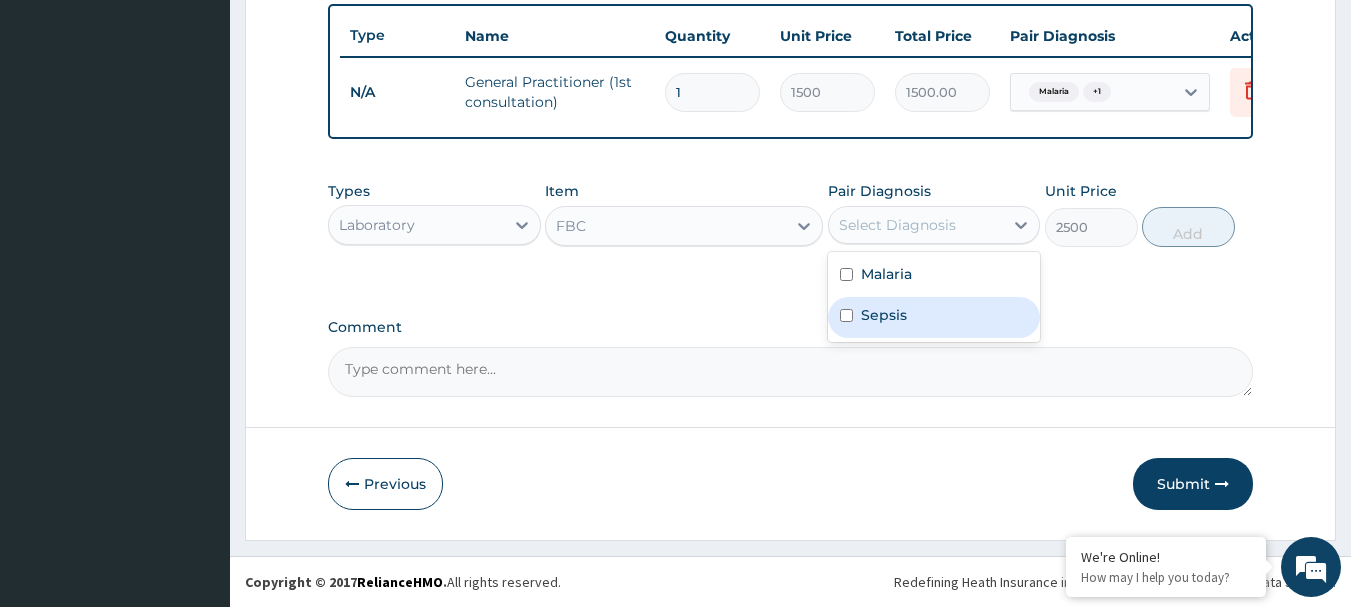 click on "Sepsis" at bounding box center [934, 317] 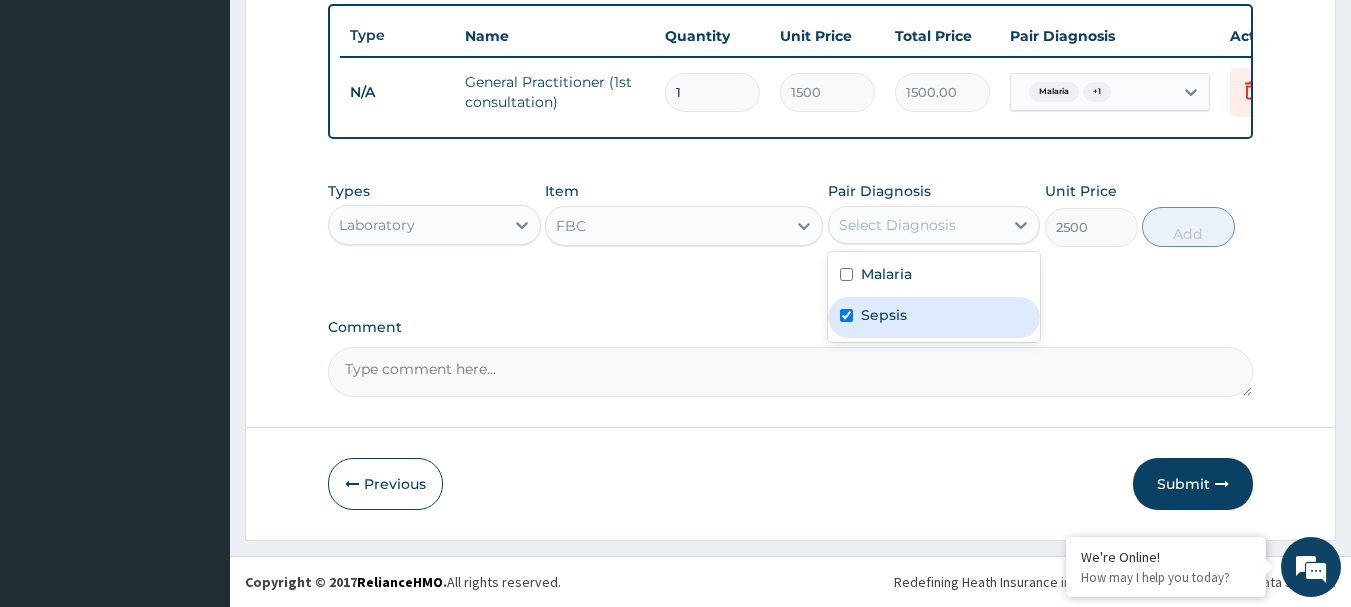 checkbox on "true" 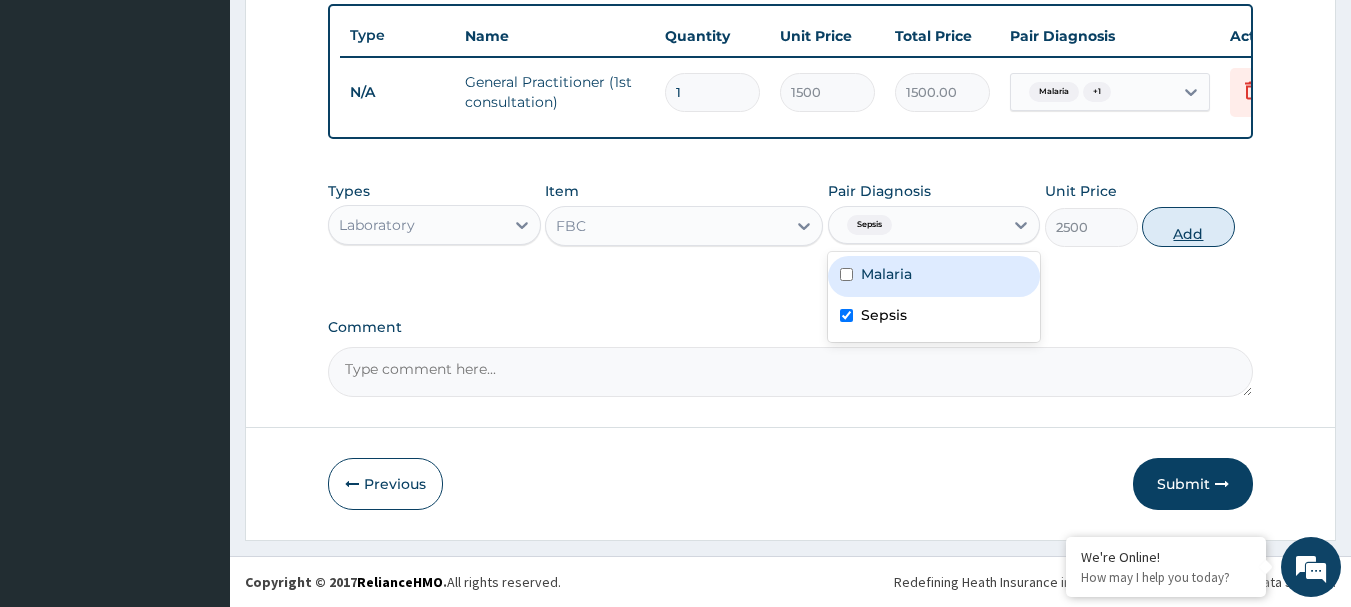 click on "Add" at bounding box center [1188, 227] 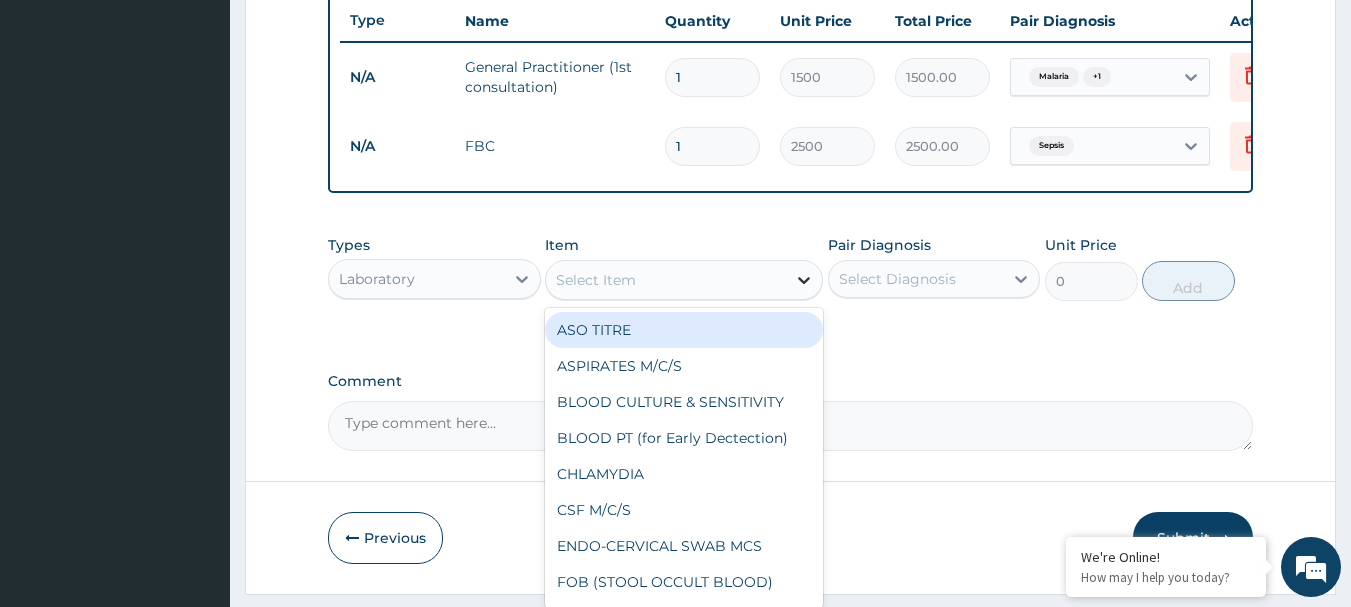 click 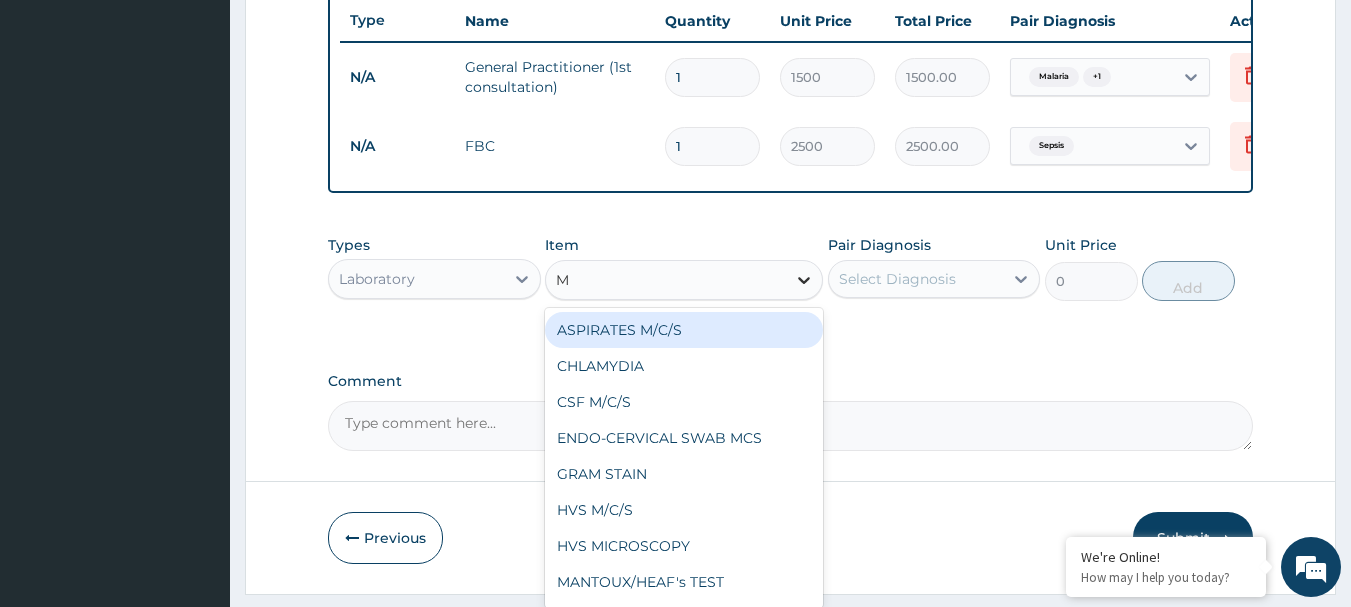 type on "MP" 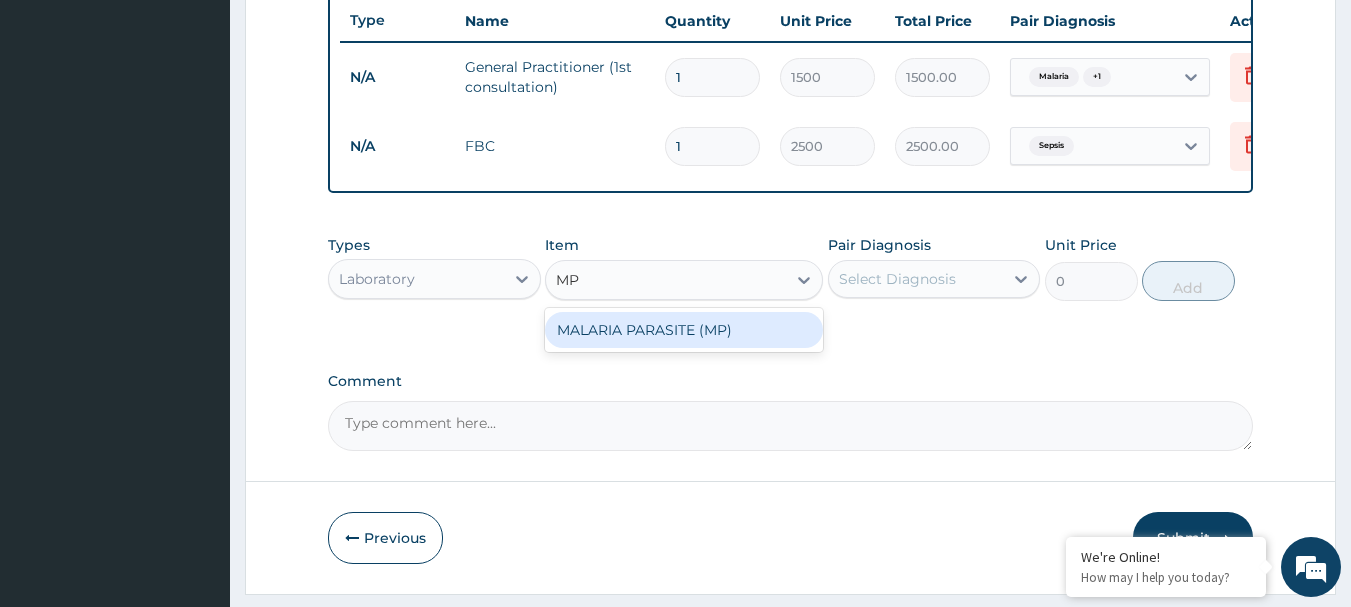 click on "MALARIA PARASITE (MP)" at bounding box center (684, 330) 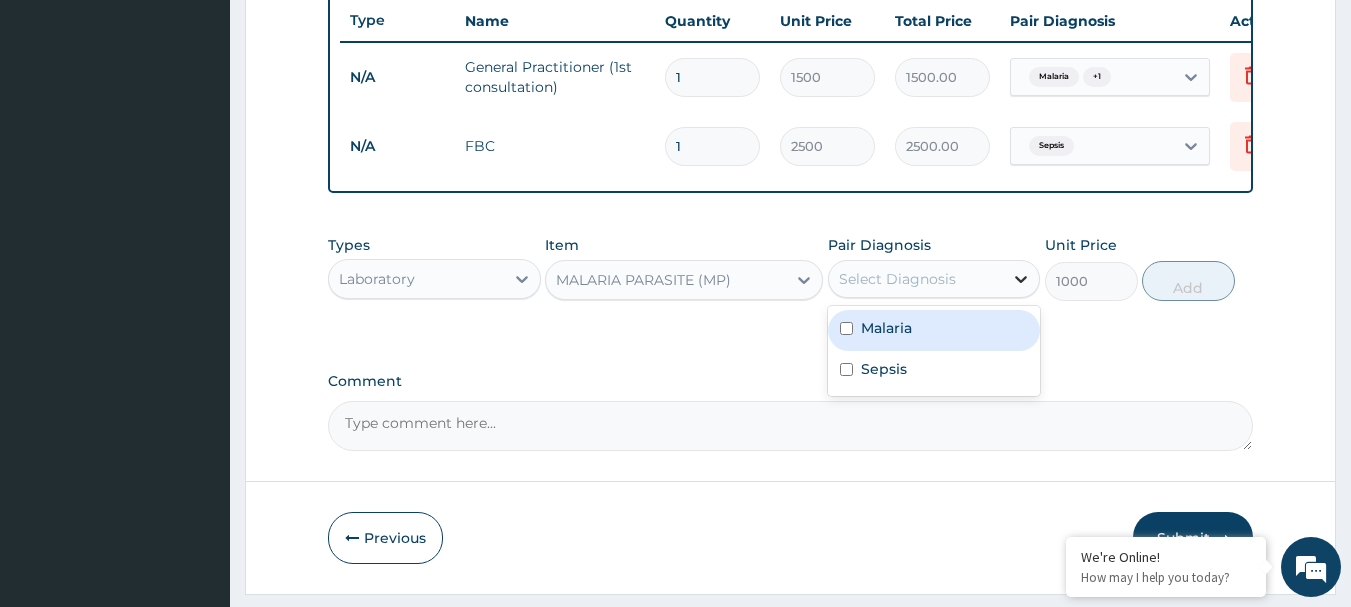click 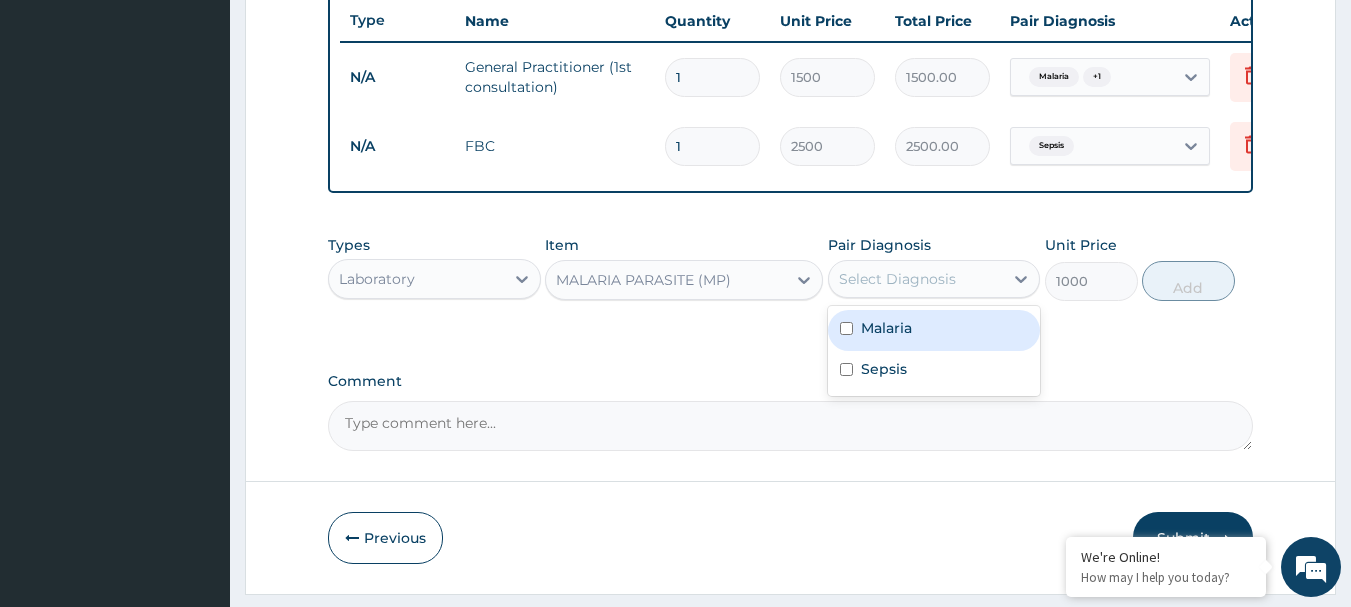 click on "Malaria" at bounding box center [934, 330] 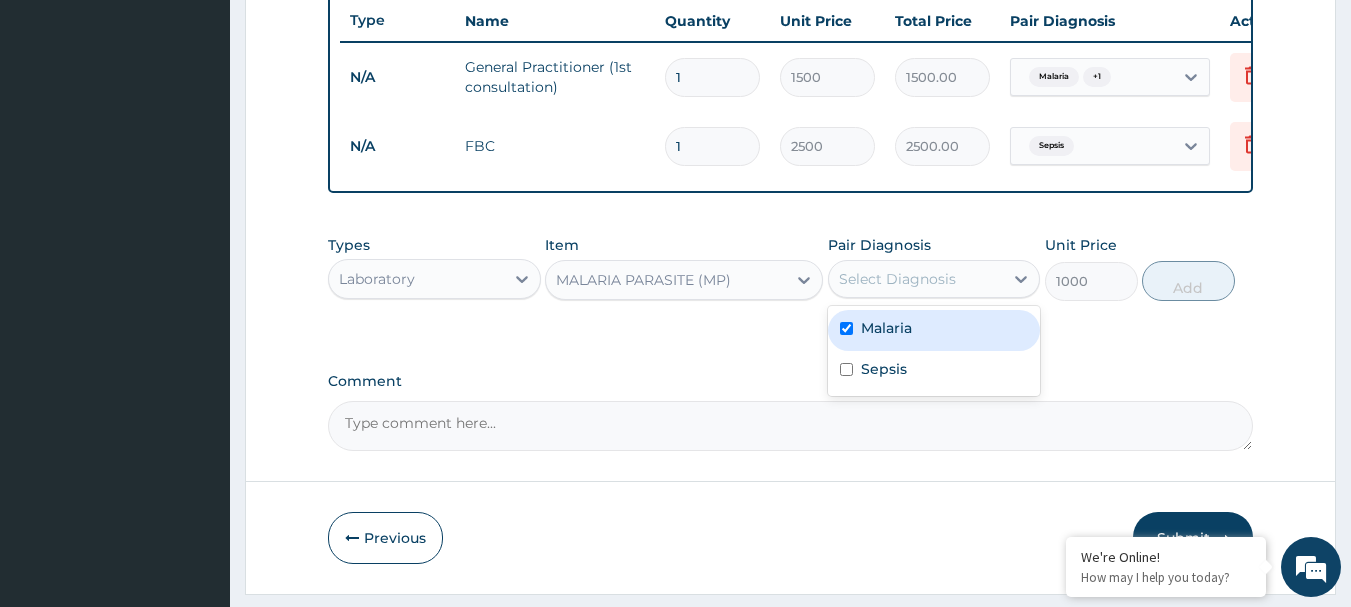 checkbox on "true" 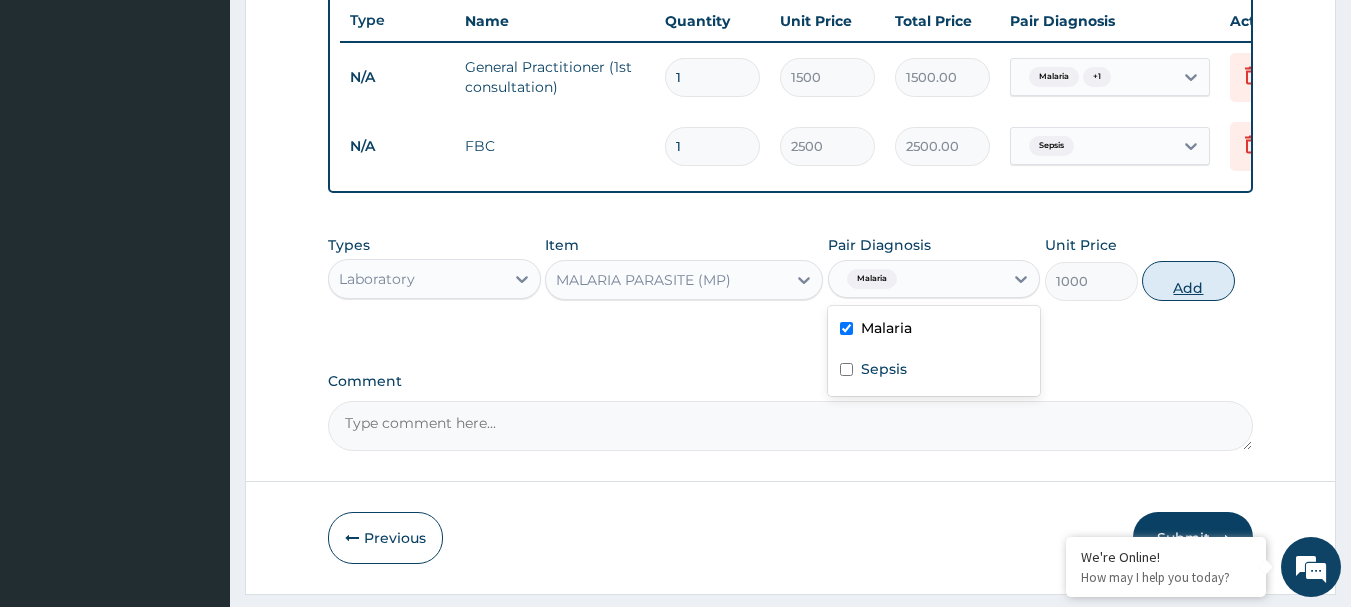 click on "Add" at bounding box center [1188, 281] 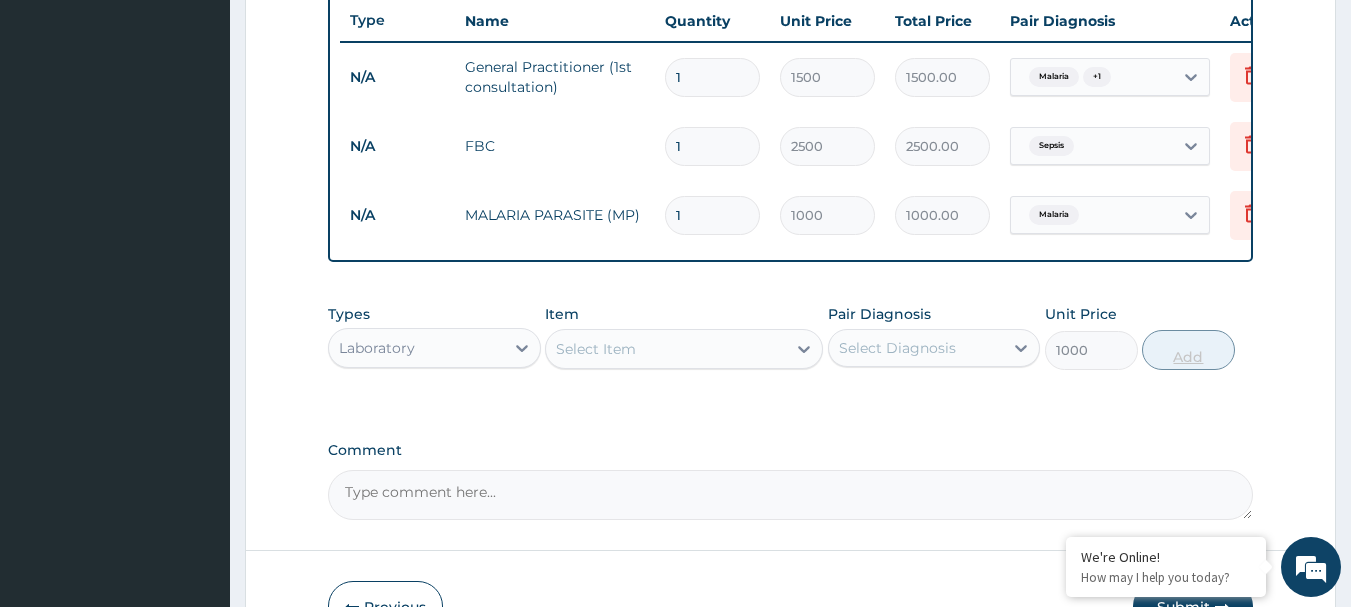 type on "0" 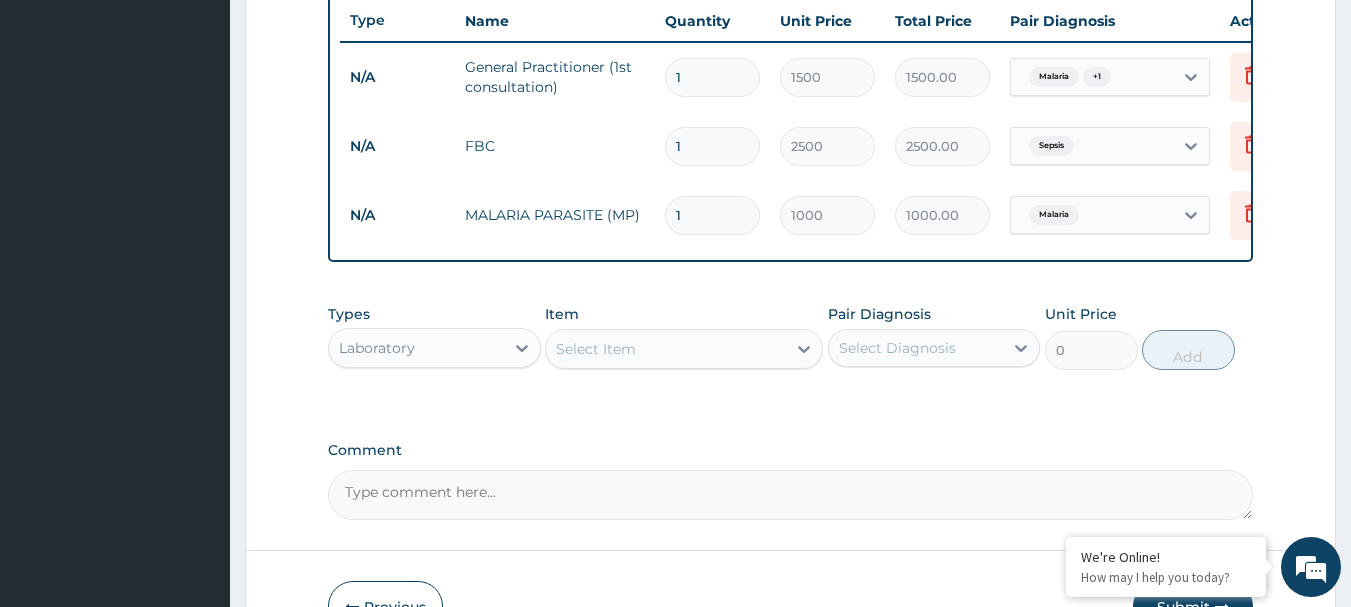 scroll, scrollTop: 893, scrollLeft: 0, axis: vertical 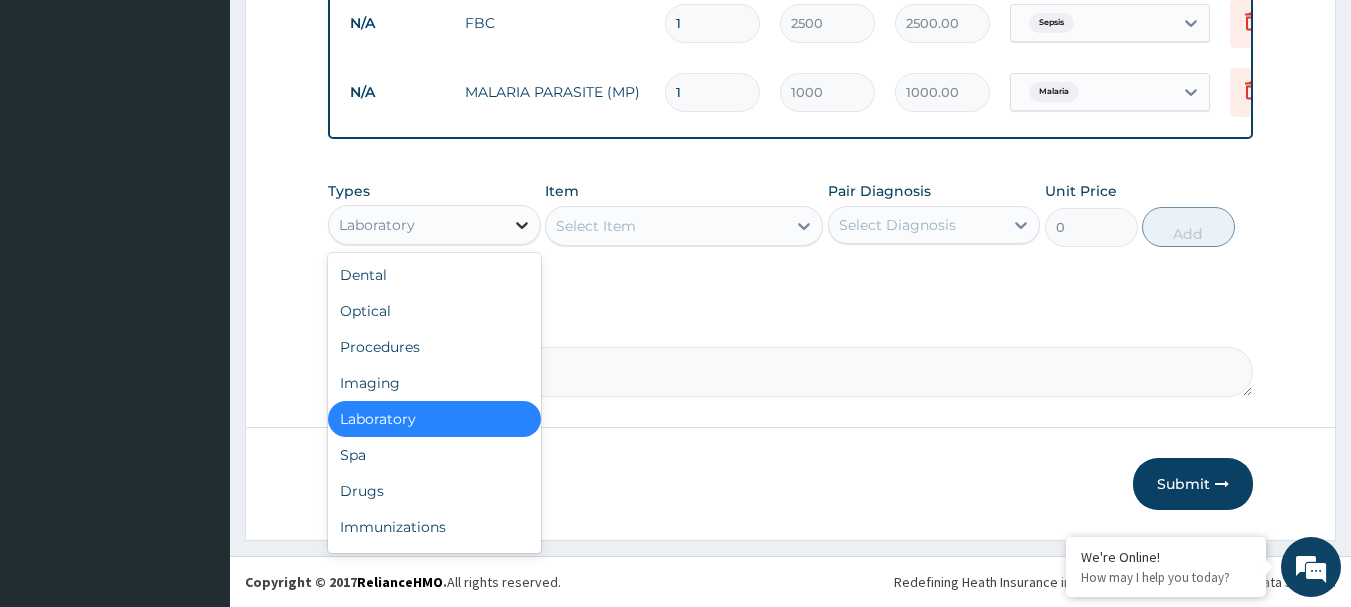 click 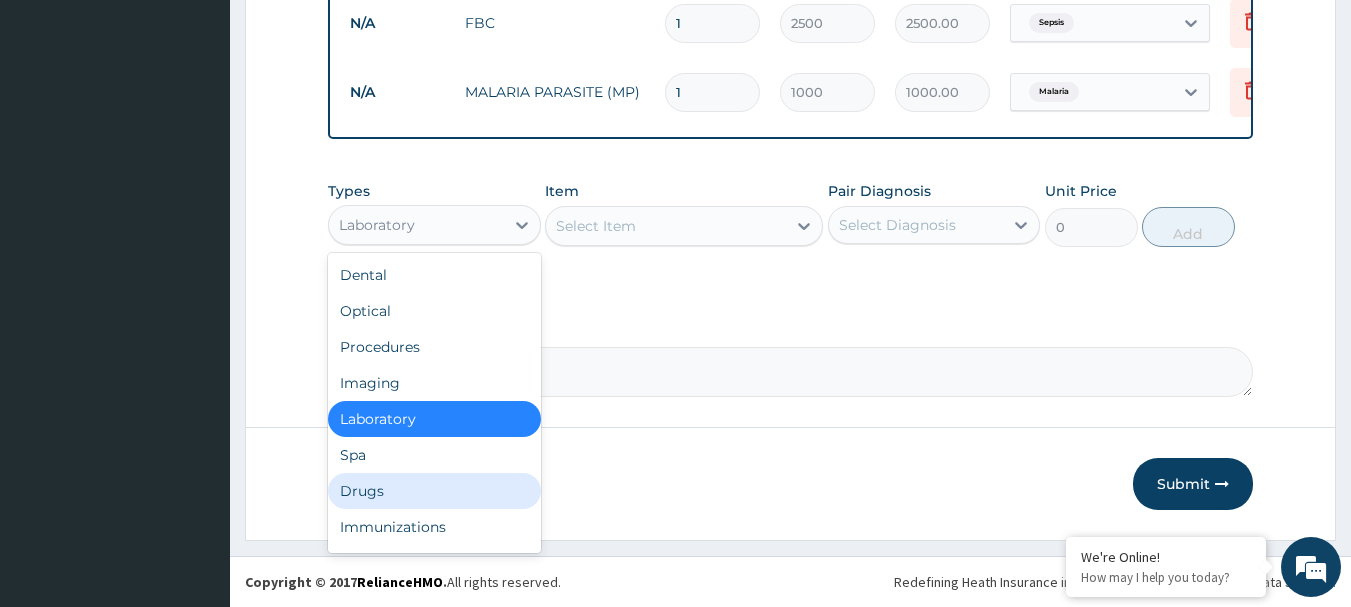 click on "Drugs" at bounding box center [434, 491] 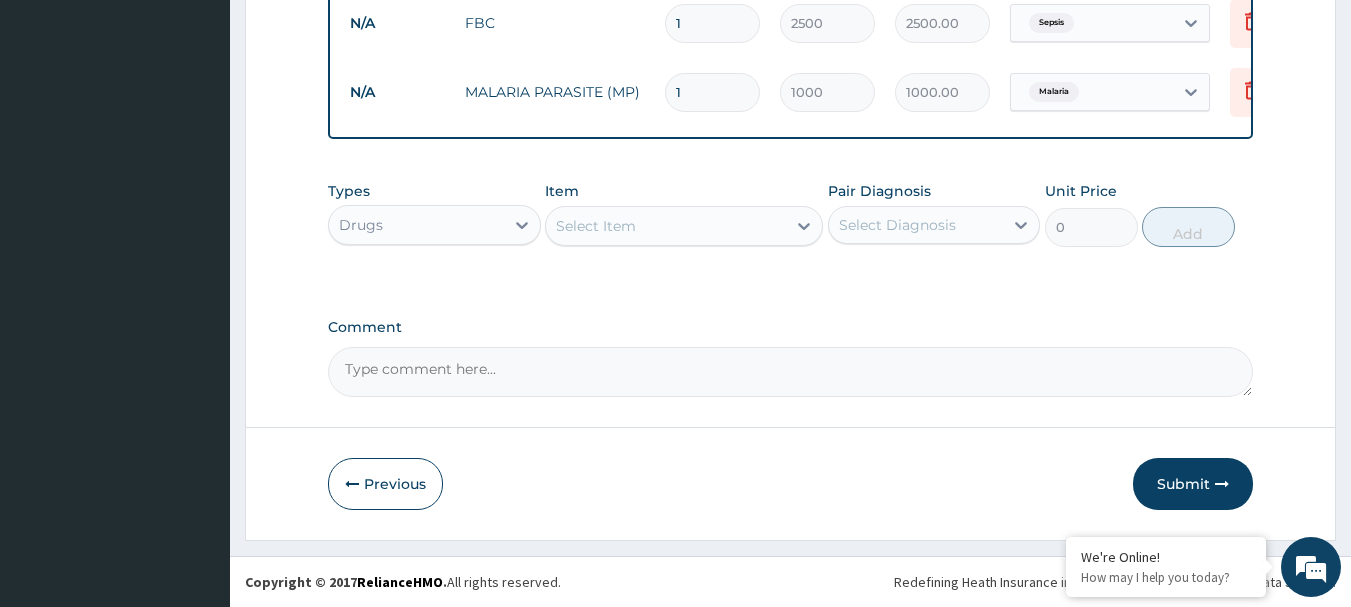 click at bounding box center [804, 226] 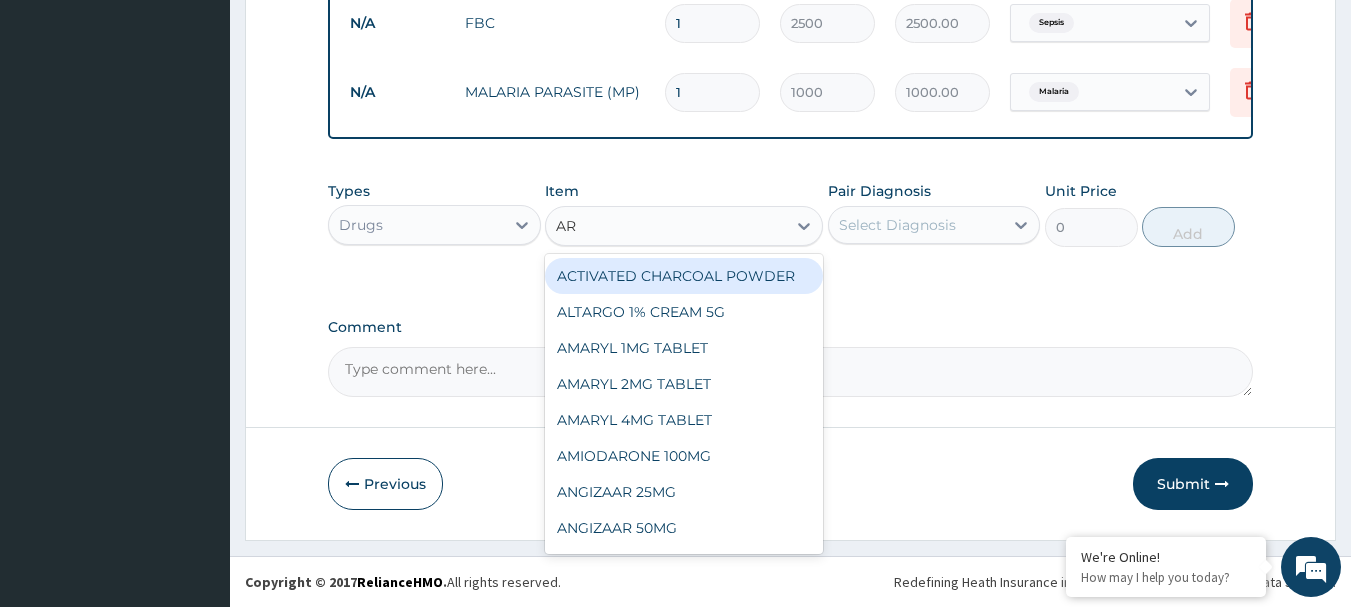 type on "ART" 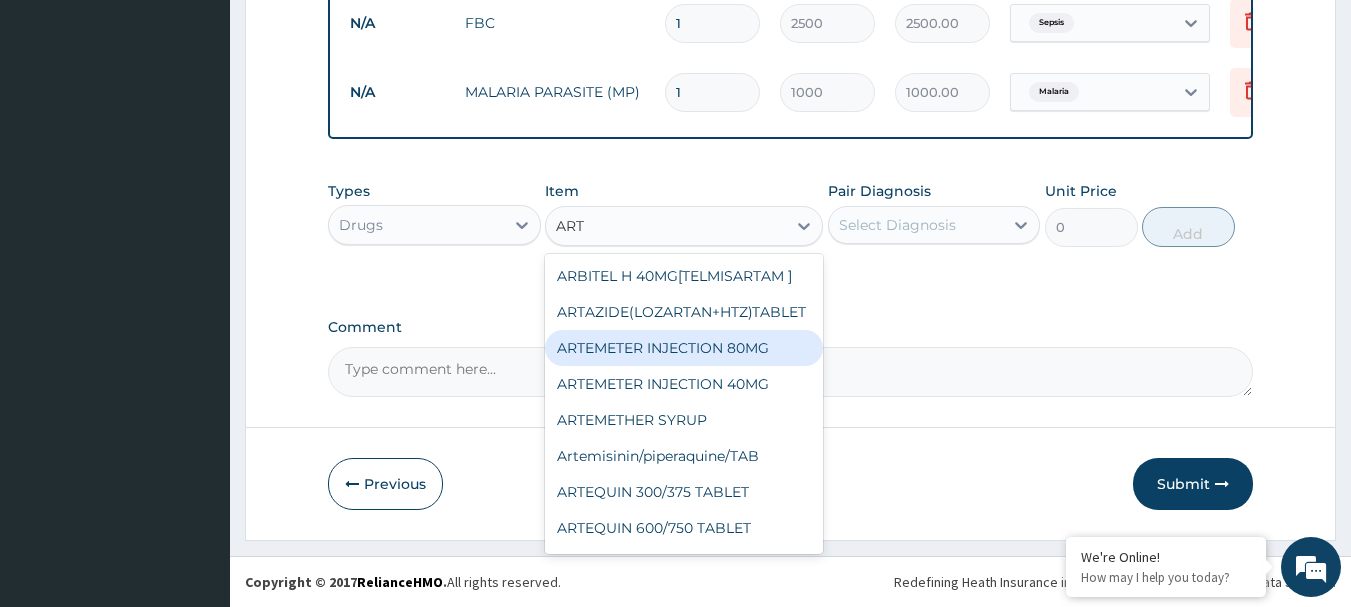 click on "ARTEMETER INJECTION  80MG" at bounding box center (684, 348) 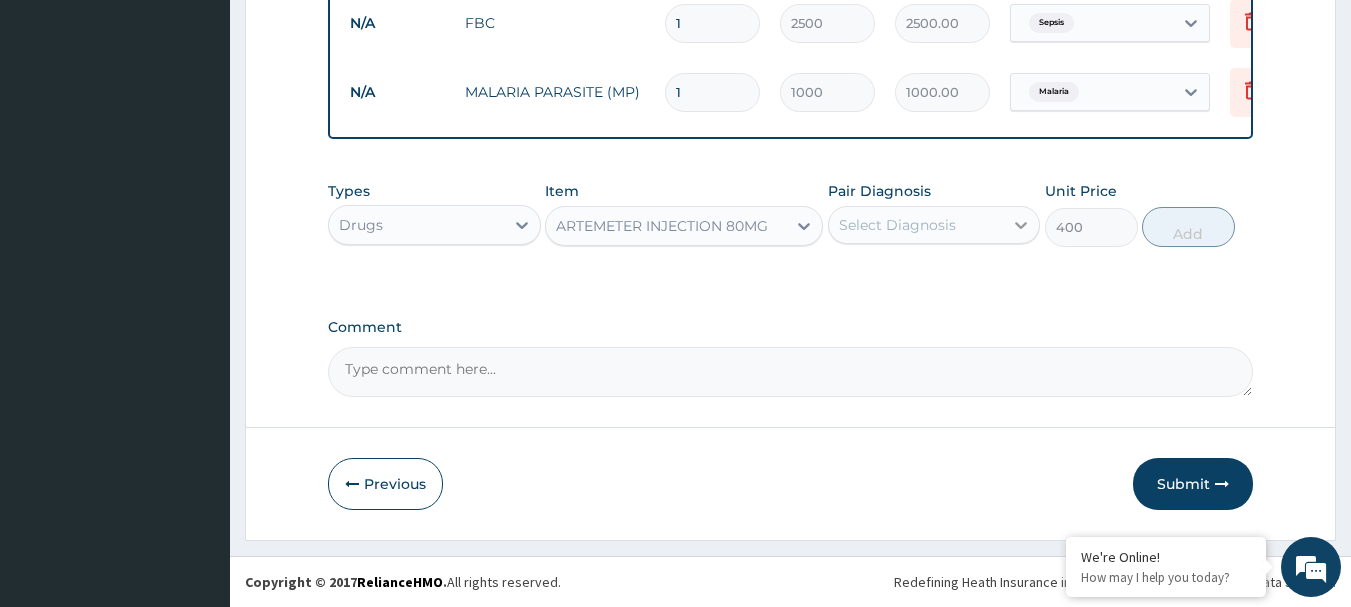 click 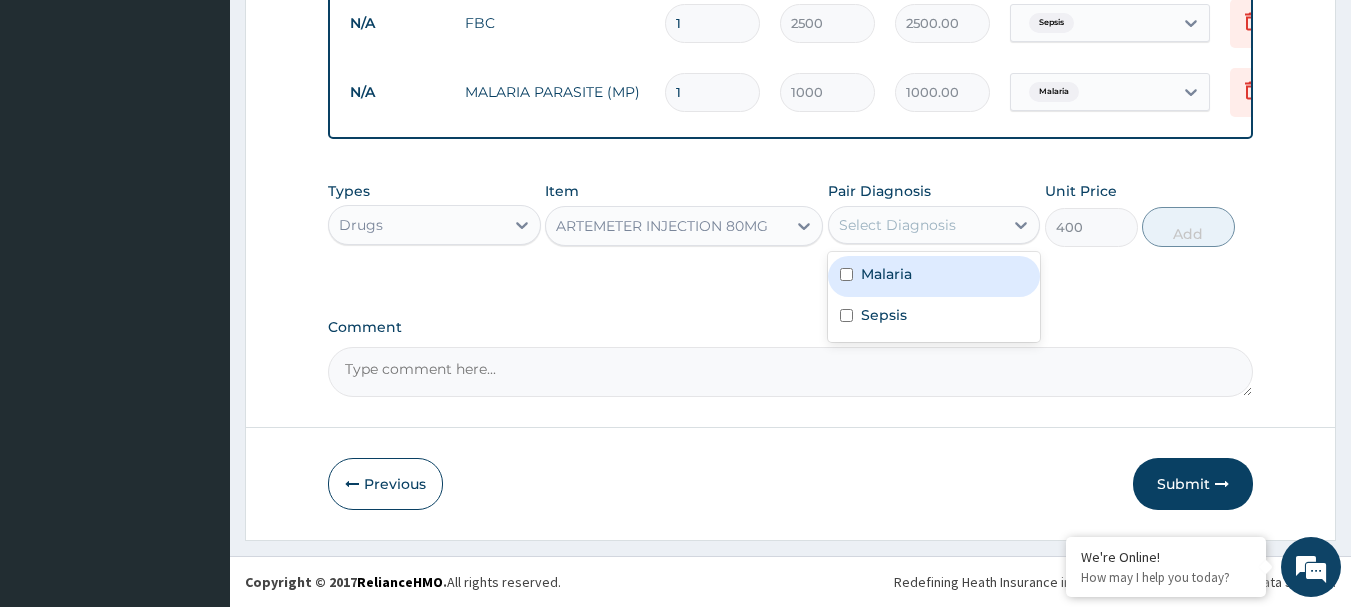 click on "Malaria" at bounding box center (934, 276) 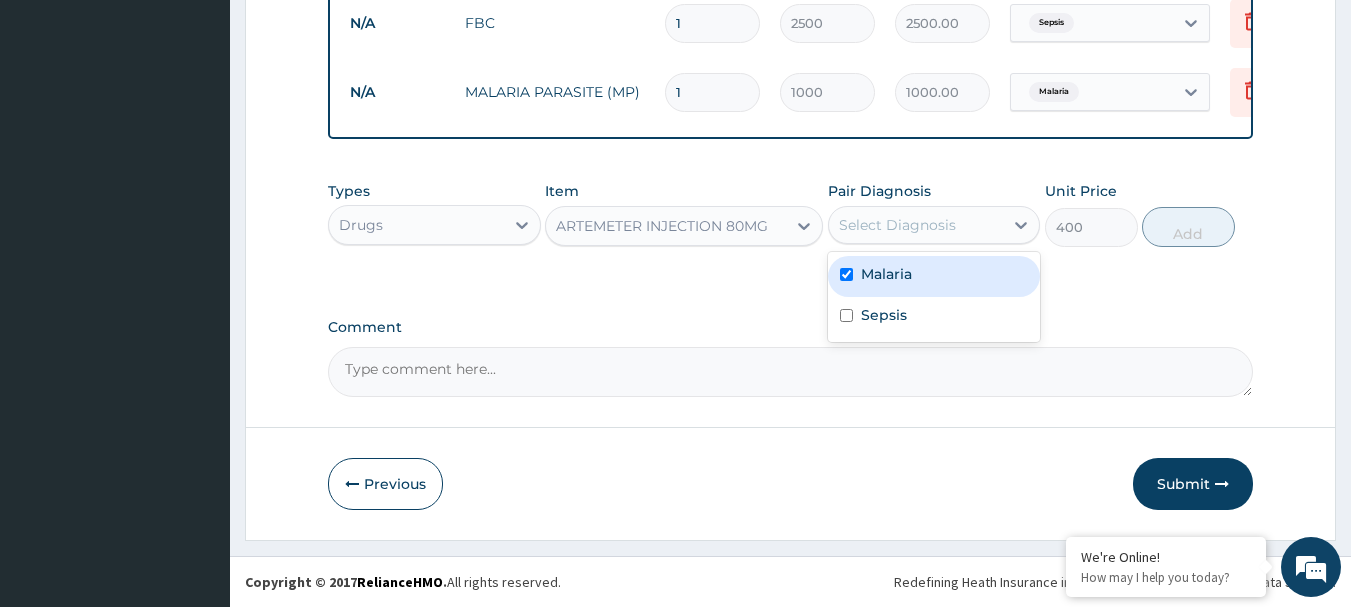 checkbox on "true" 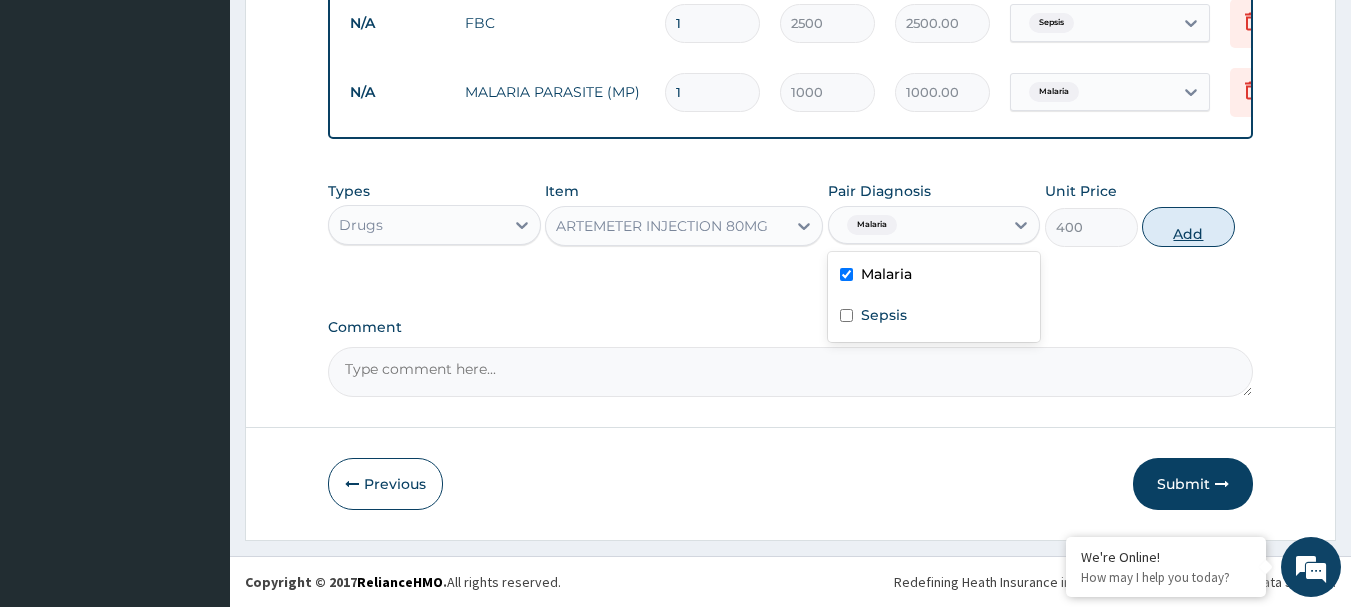 click on "Add" at bounding box center (1188, 227) 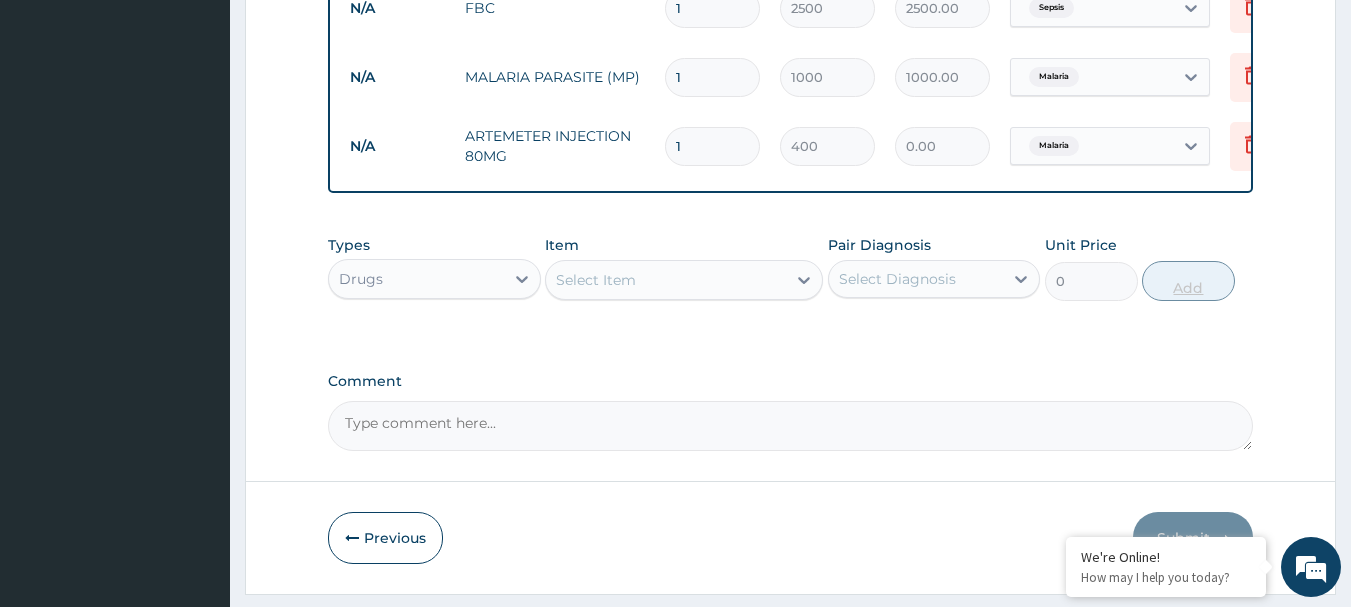 type 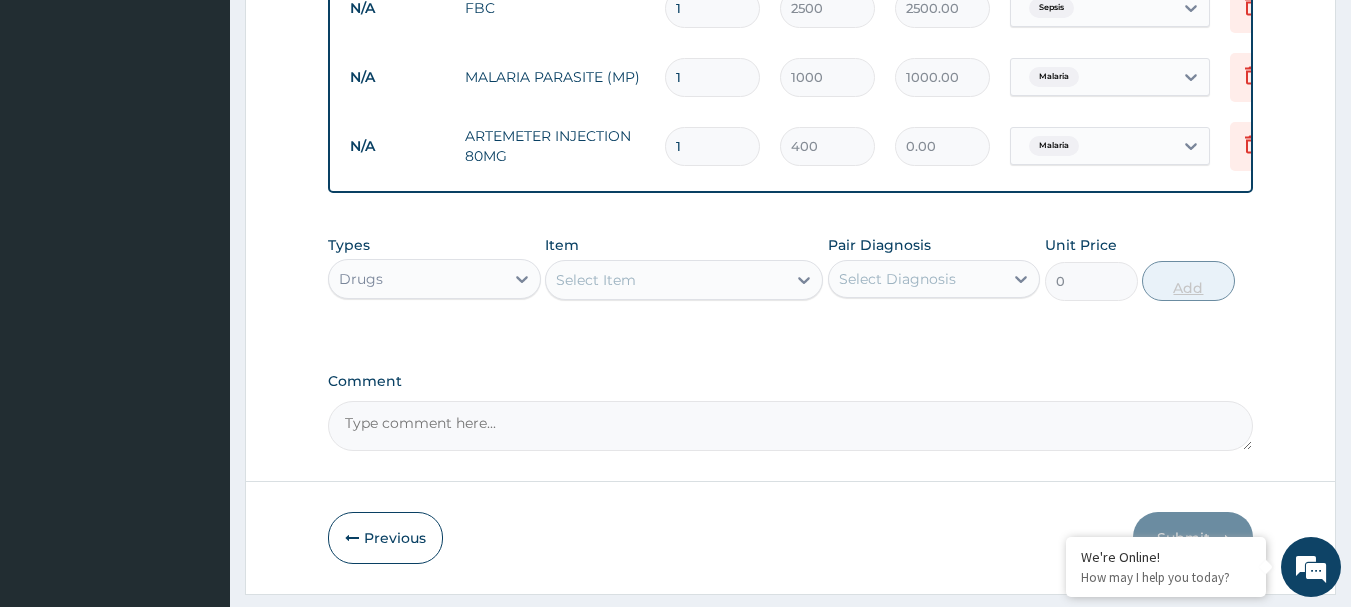 type on "0.00" 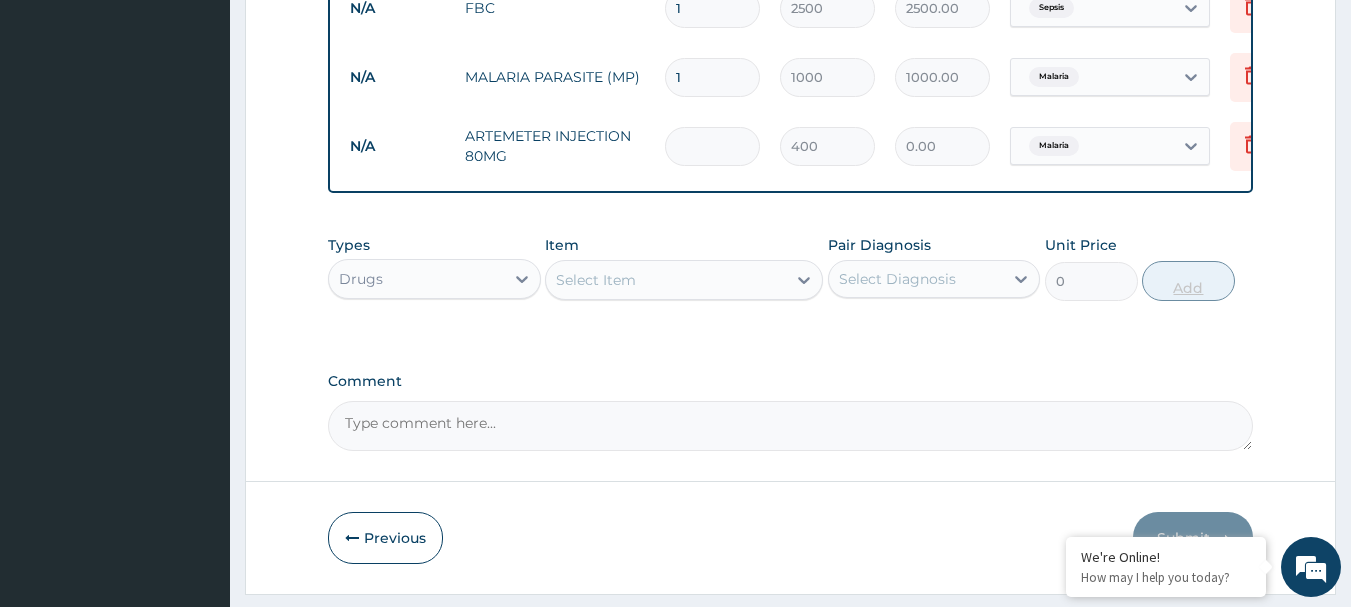 type on "3" 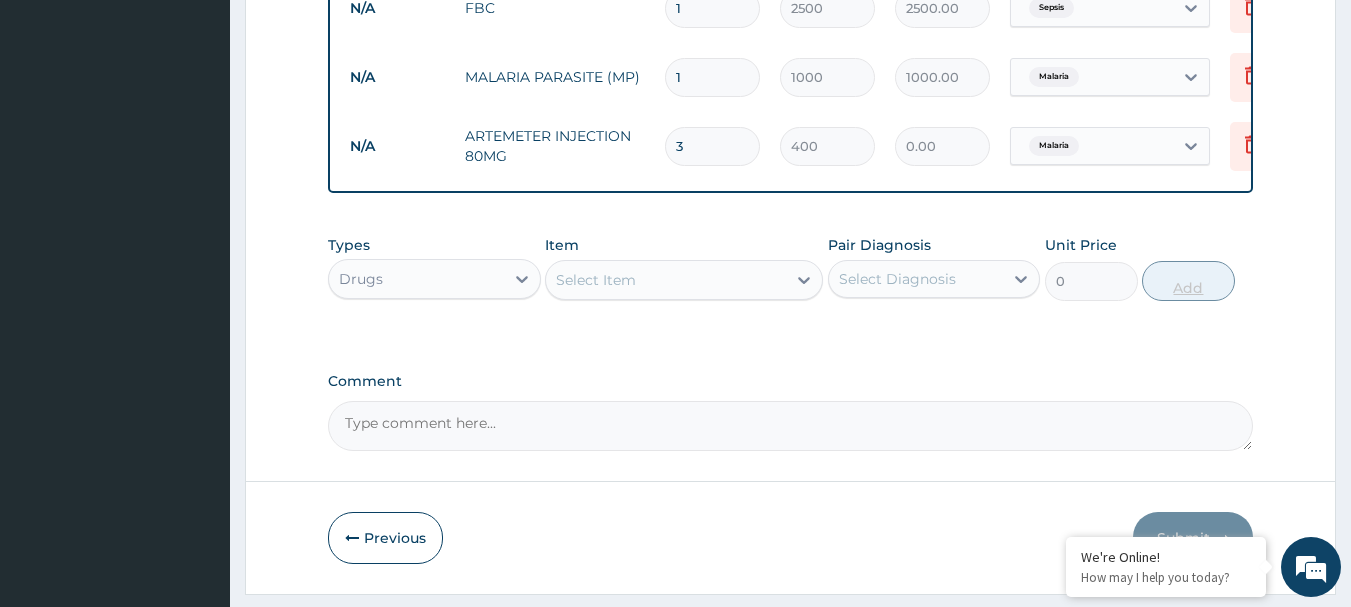 type on "1200.00" 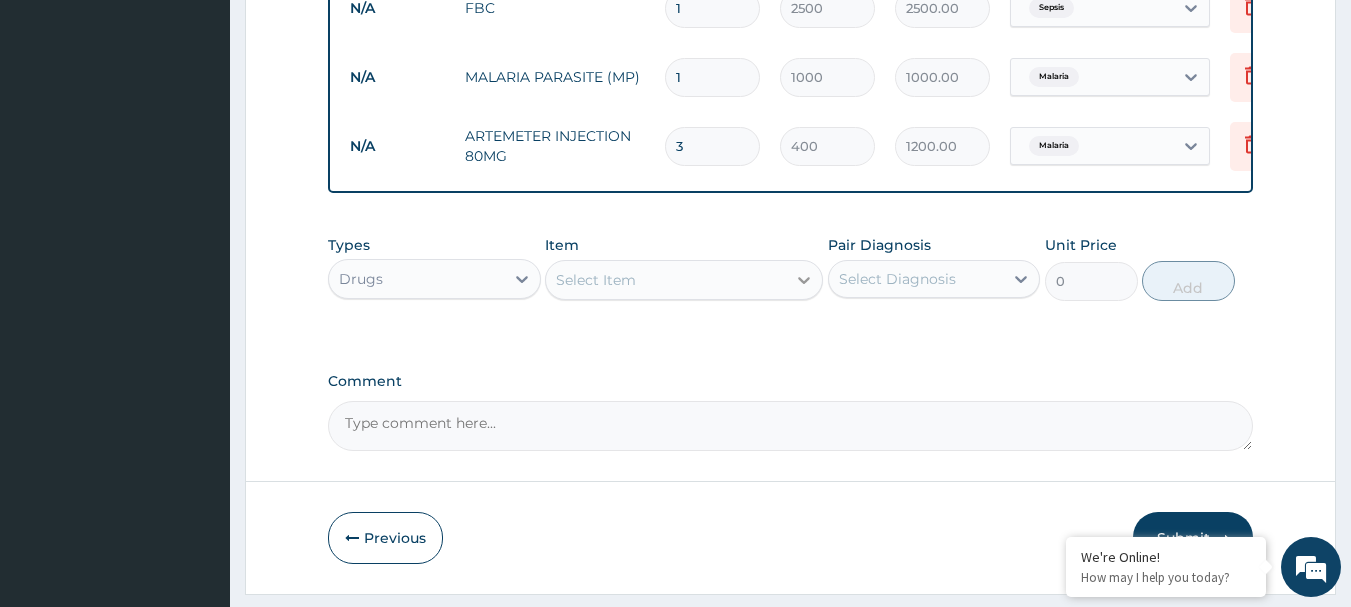 type on "3" 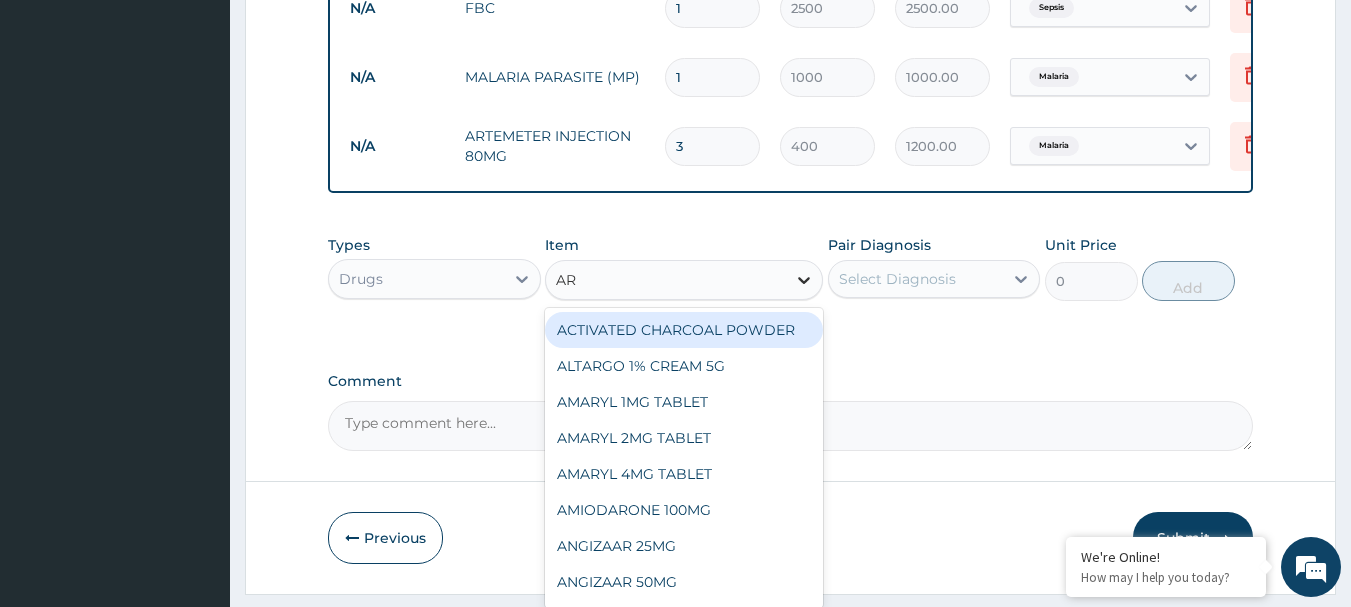 type on "ART" 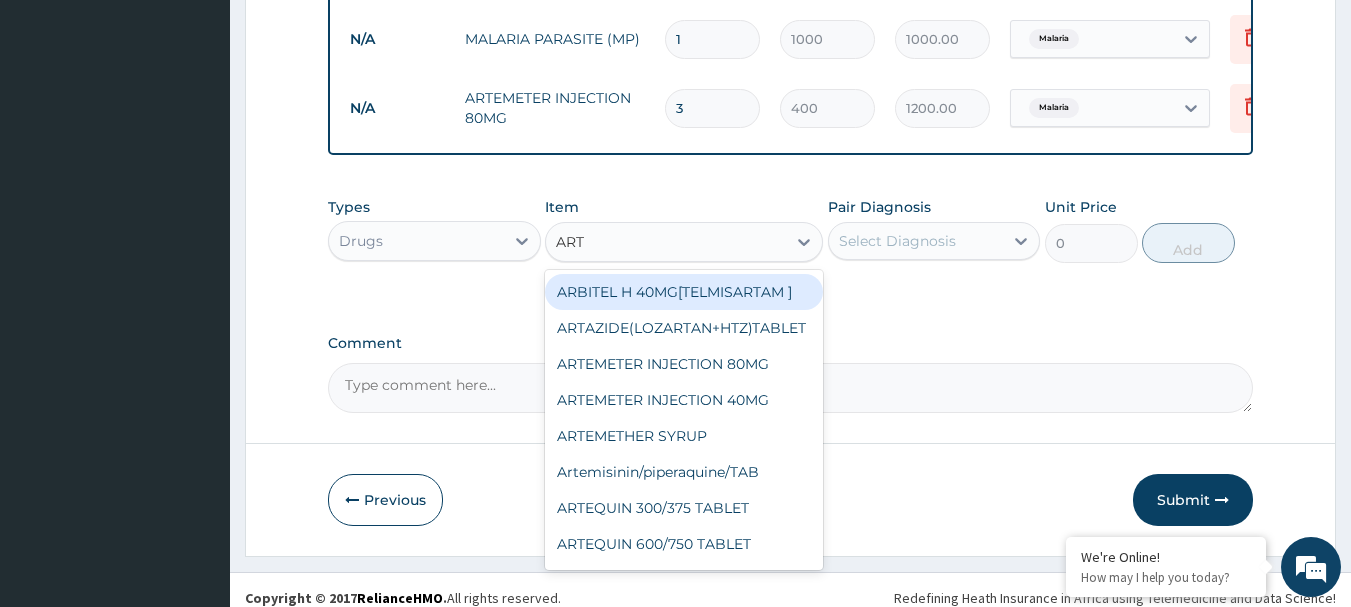 scroll, scrollTop: 962, scrollLeft: 0, axis: vertical 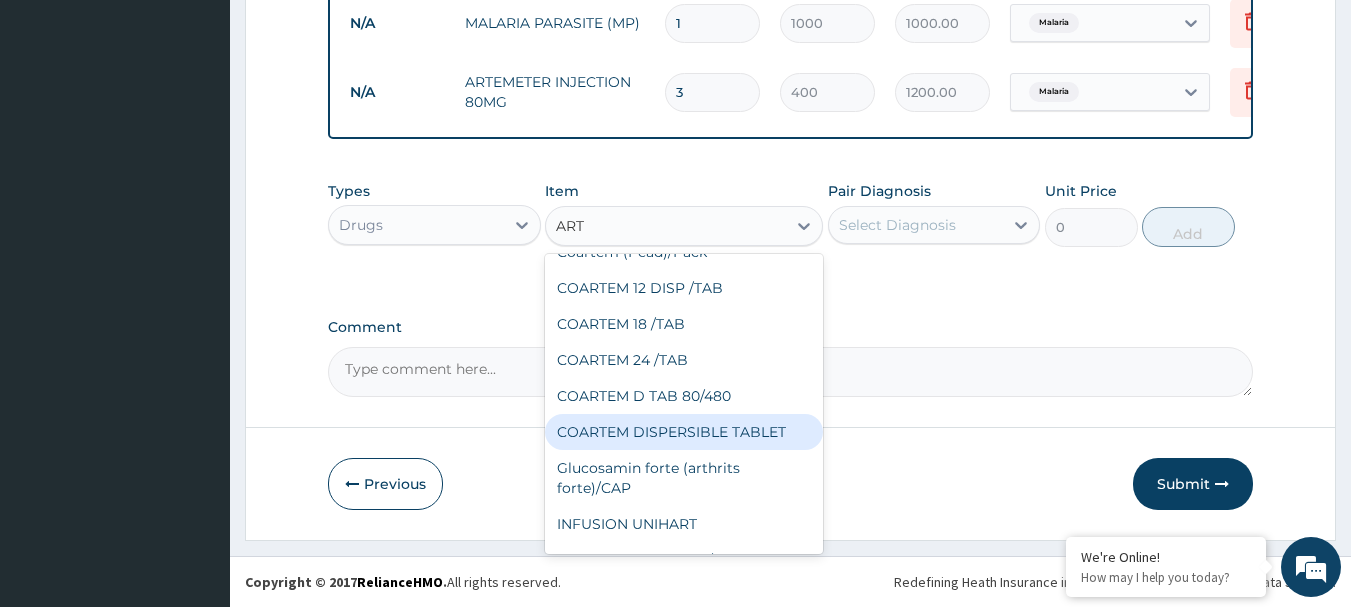 click on "COARTEM DISPERSIBLE TABLET" at bounding box center [684, 432] 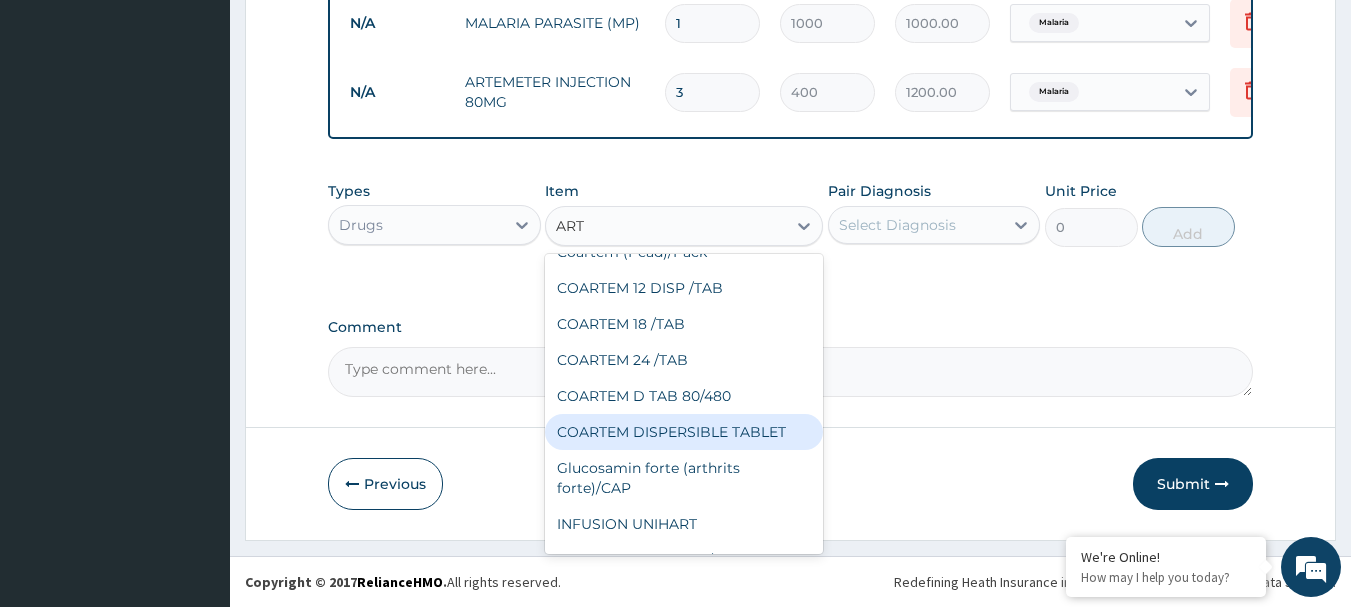 type 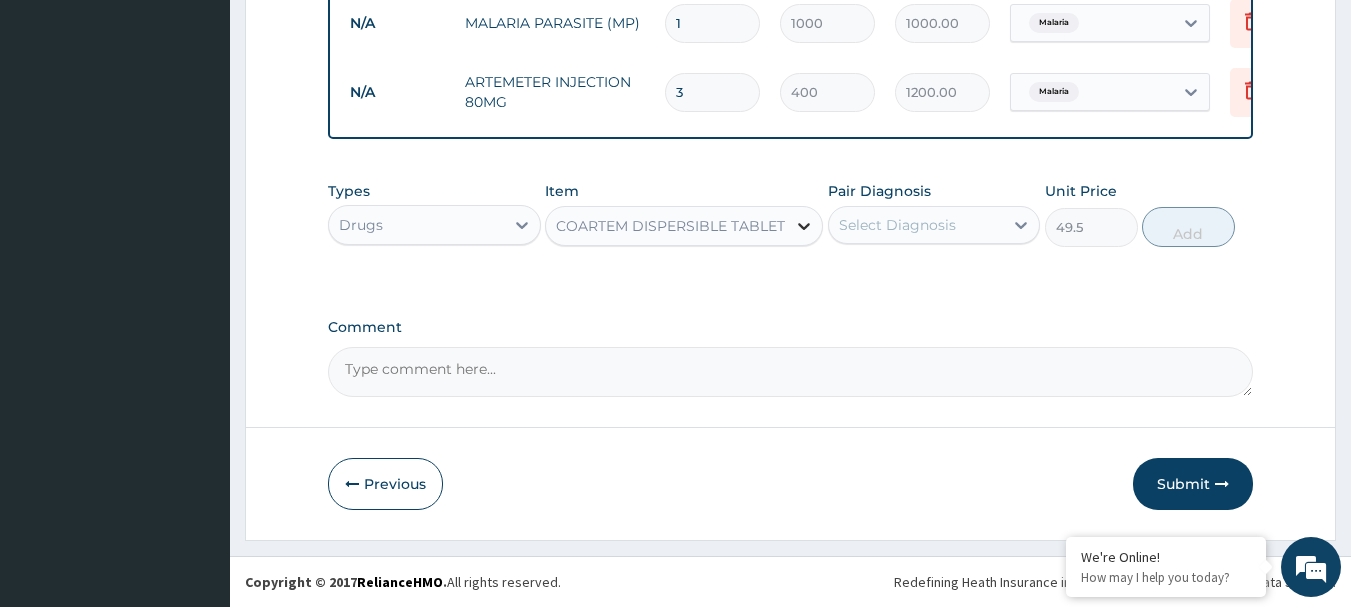 click 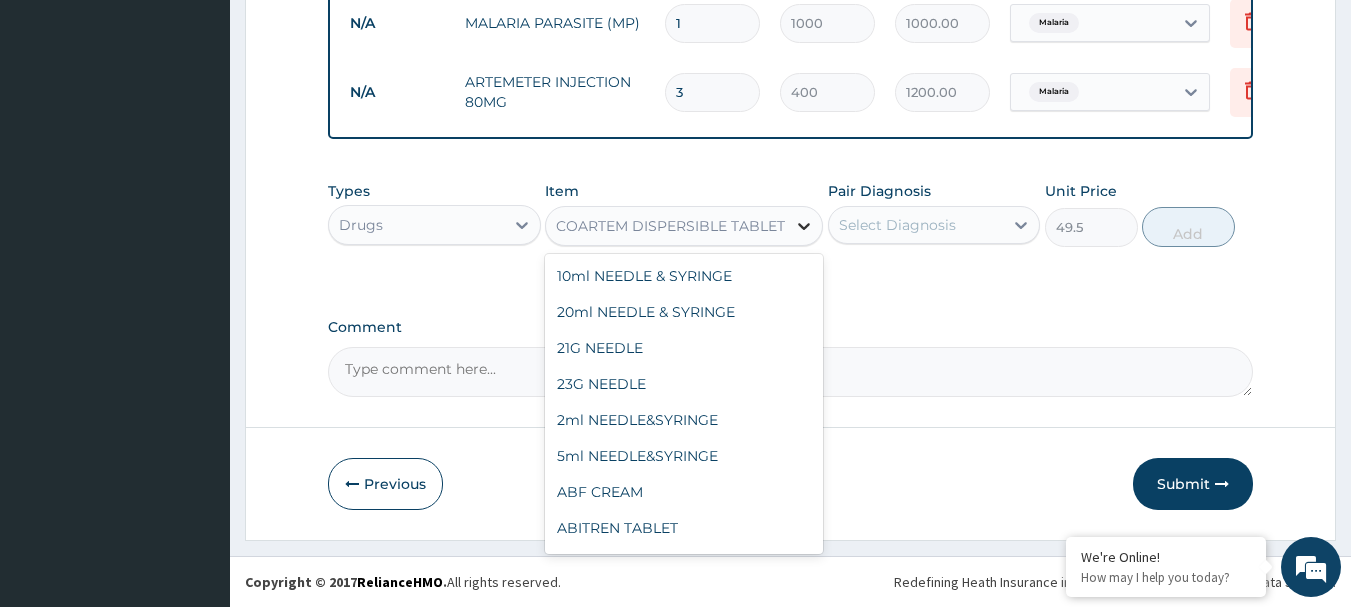 scroll, scrollTop: 18508, scrollLeft: 0, axis: vertical 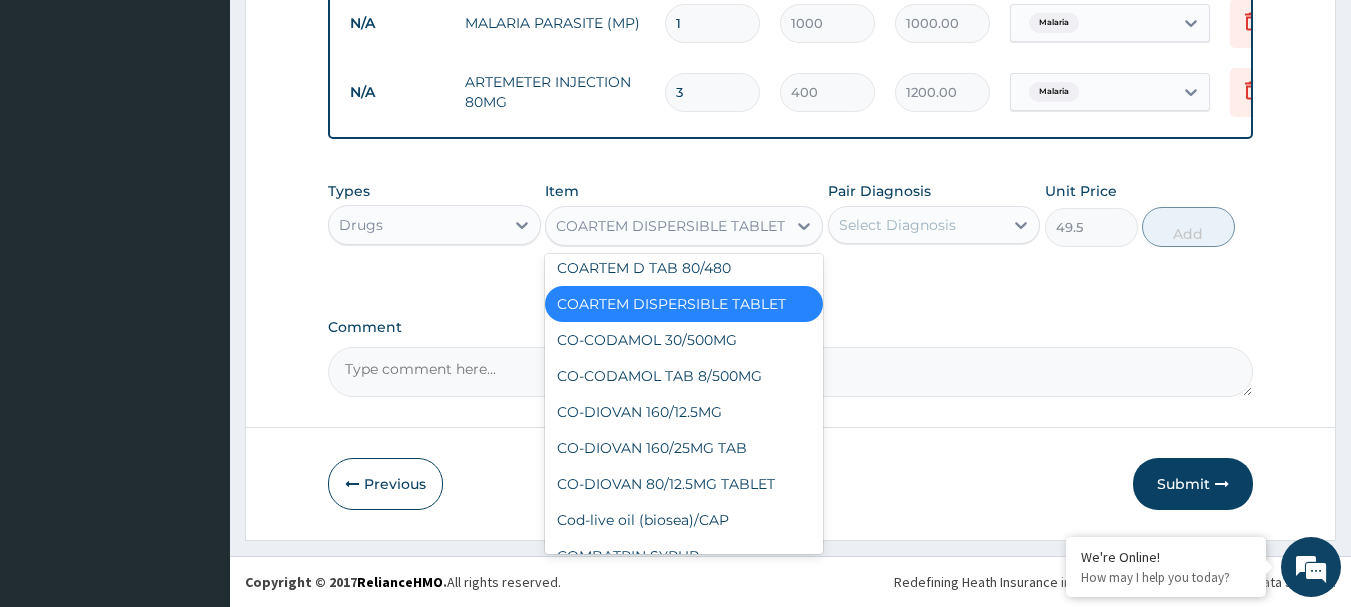 click on "Coartem (Pead)/Pack" at bounding box center (684, 124) 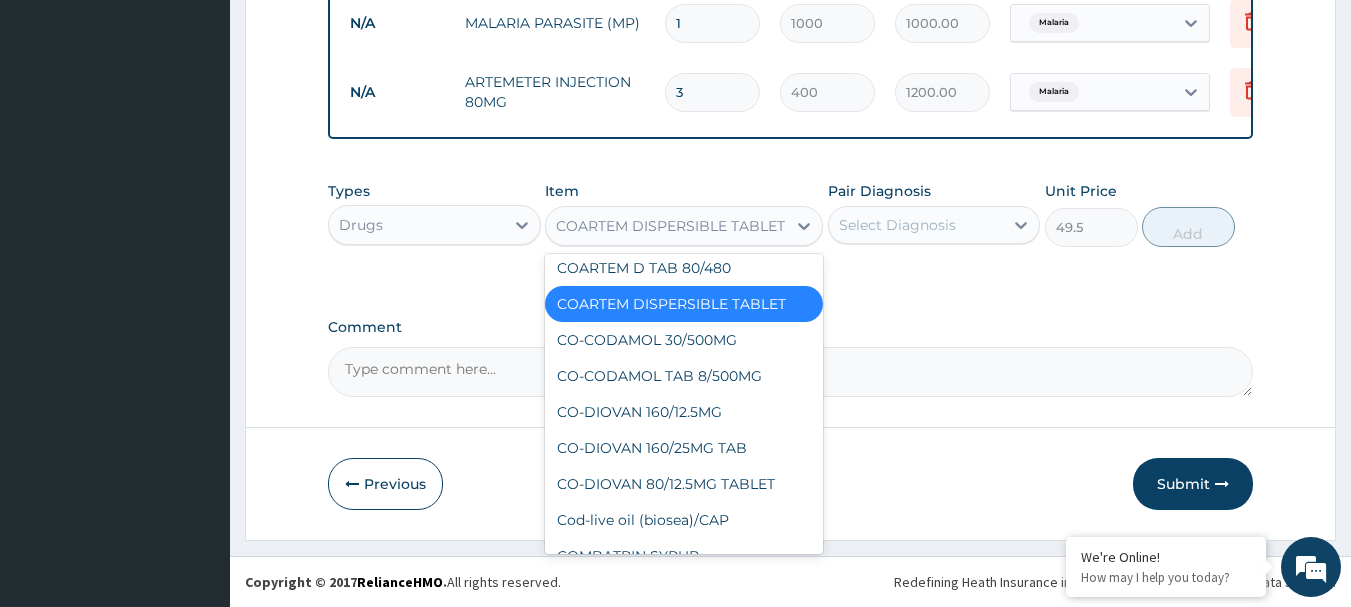 type on "1000" 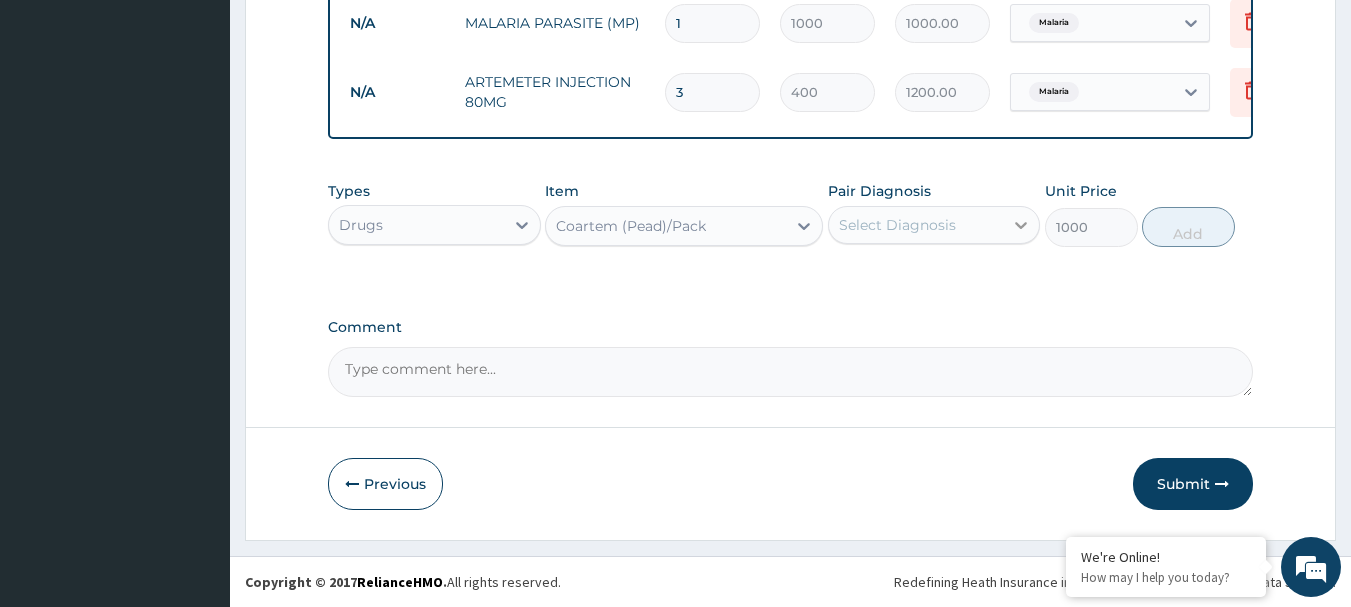 click 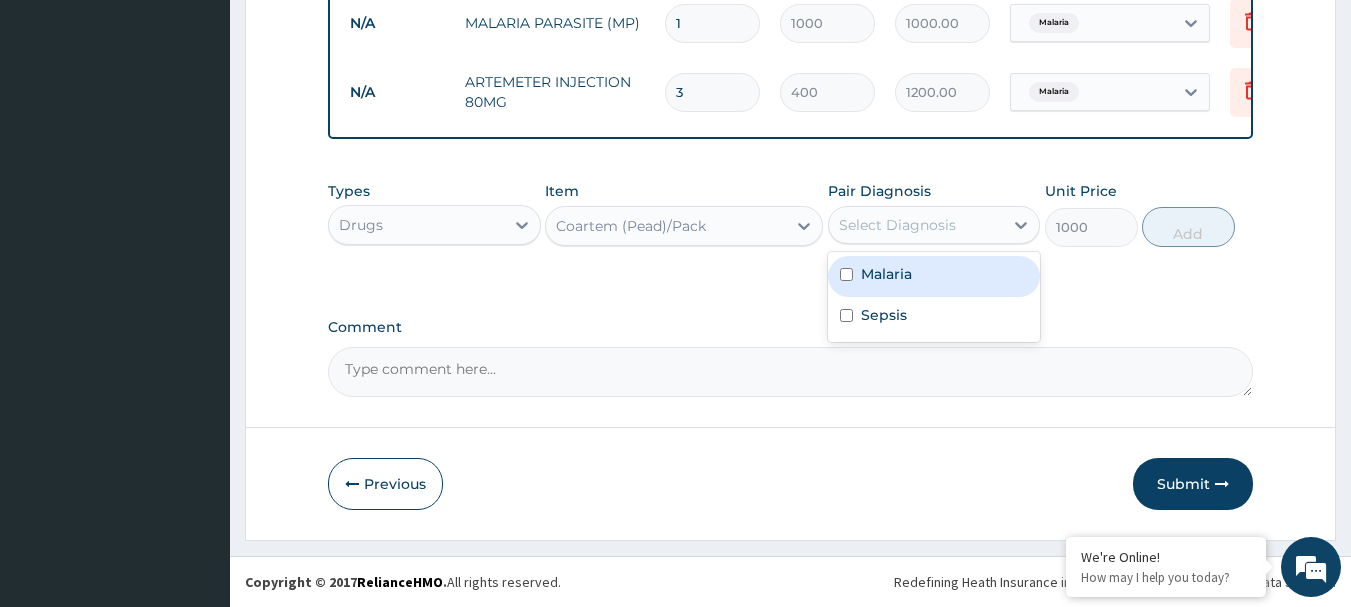 click on "Malaria" at bounding box center [934, 276] 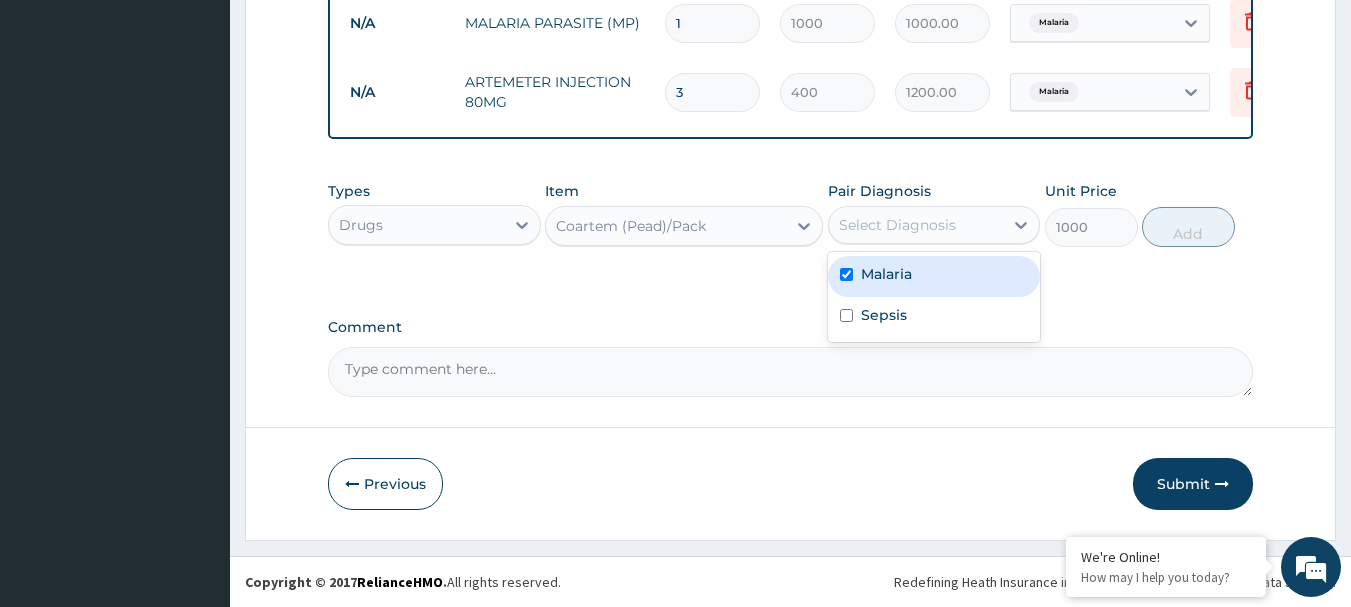 checkbox on "true" 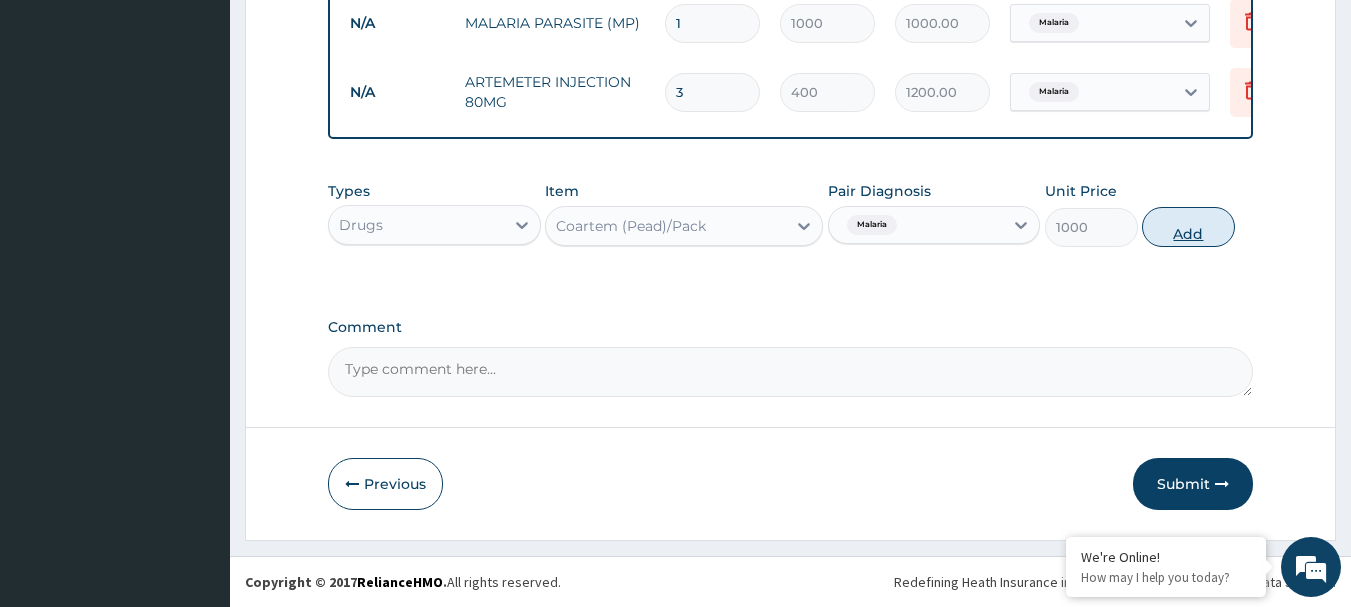 click on "Add" at bounding box center [1188, 227] 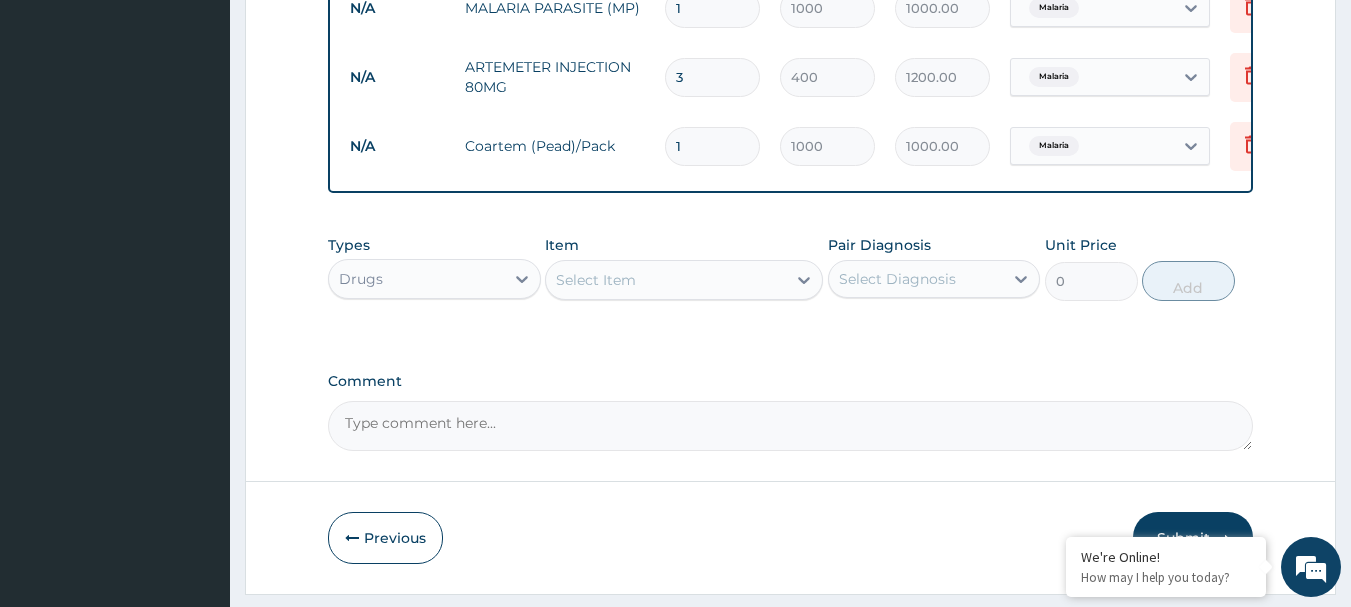 click on "Select Item" at bounding box center [666, 280] 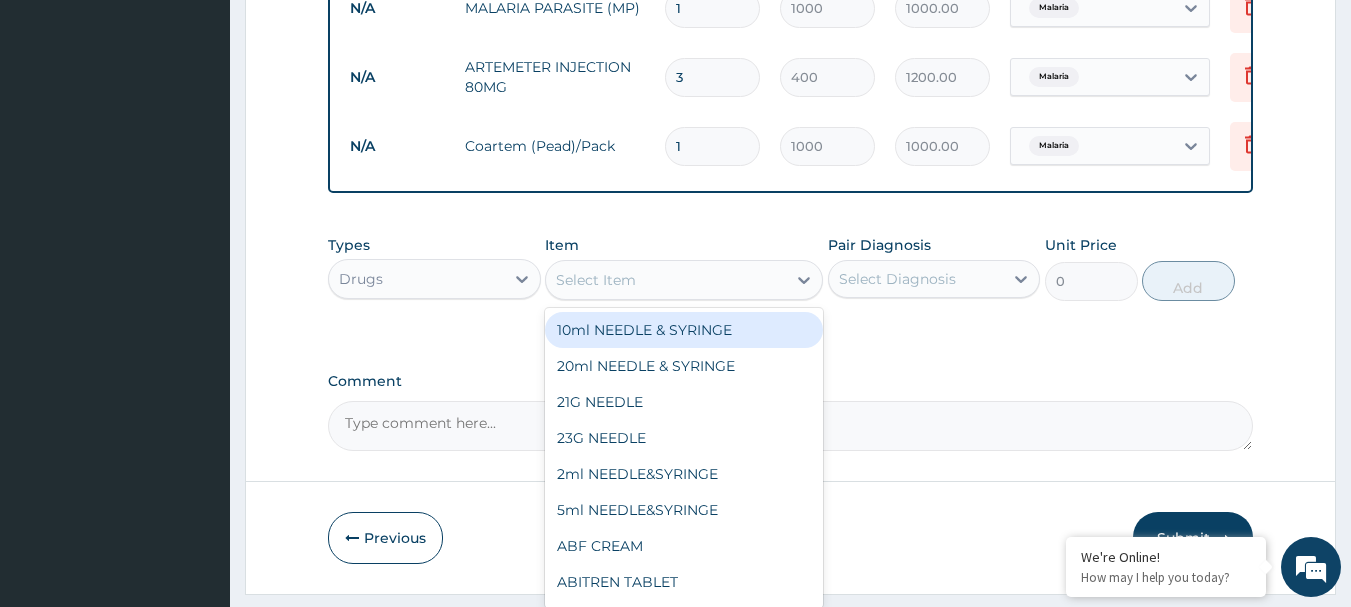 type on "P" 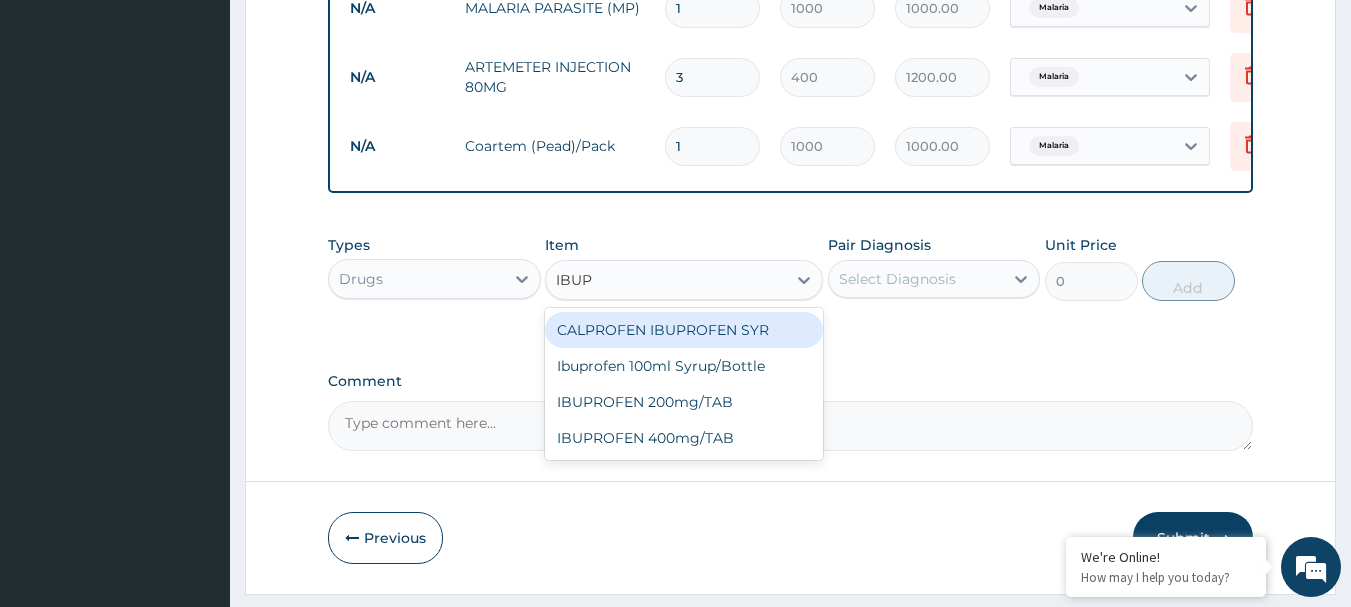 type on "IBUPR" 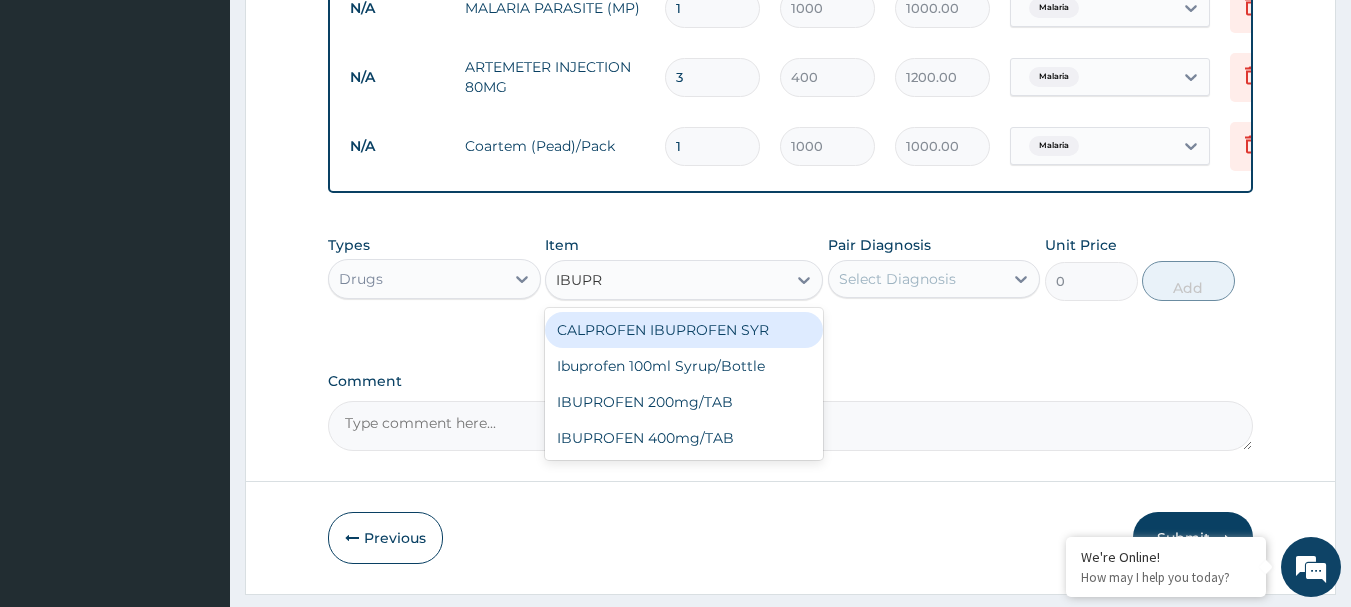click on "CALPROFEN IBUPROFEN SYR" at bounding box center (684, 330) 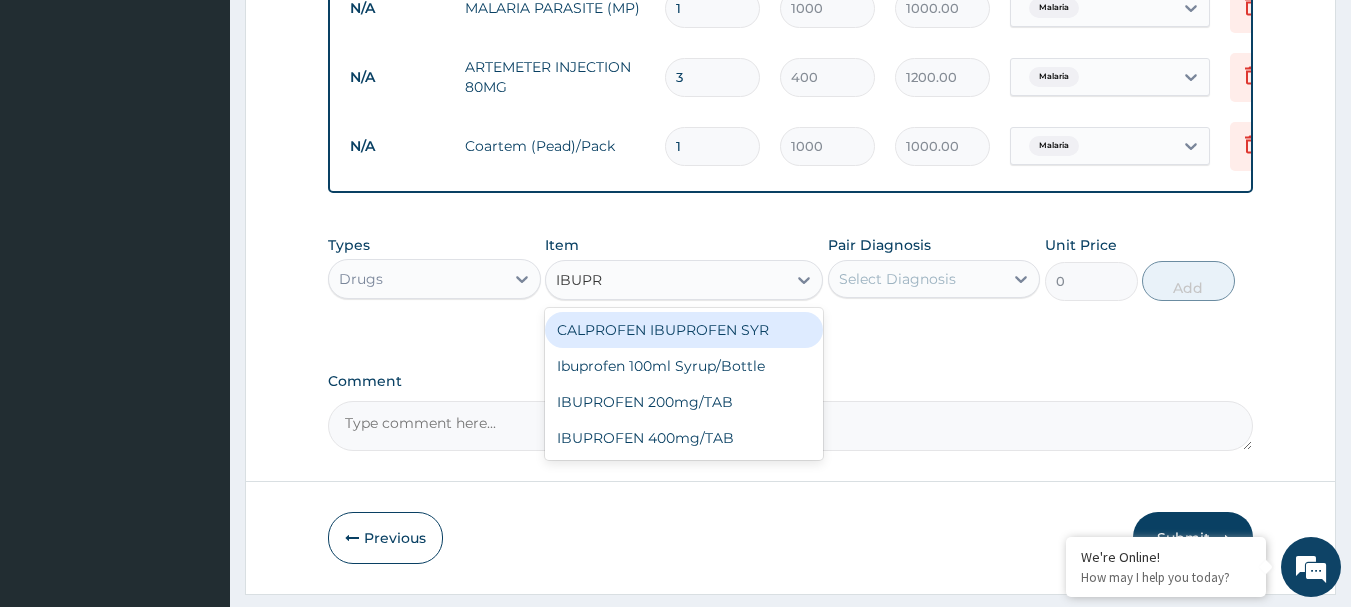 type 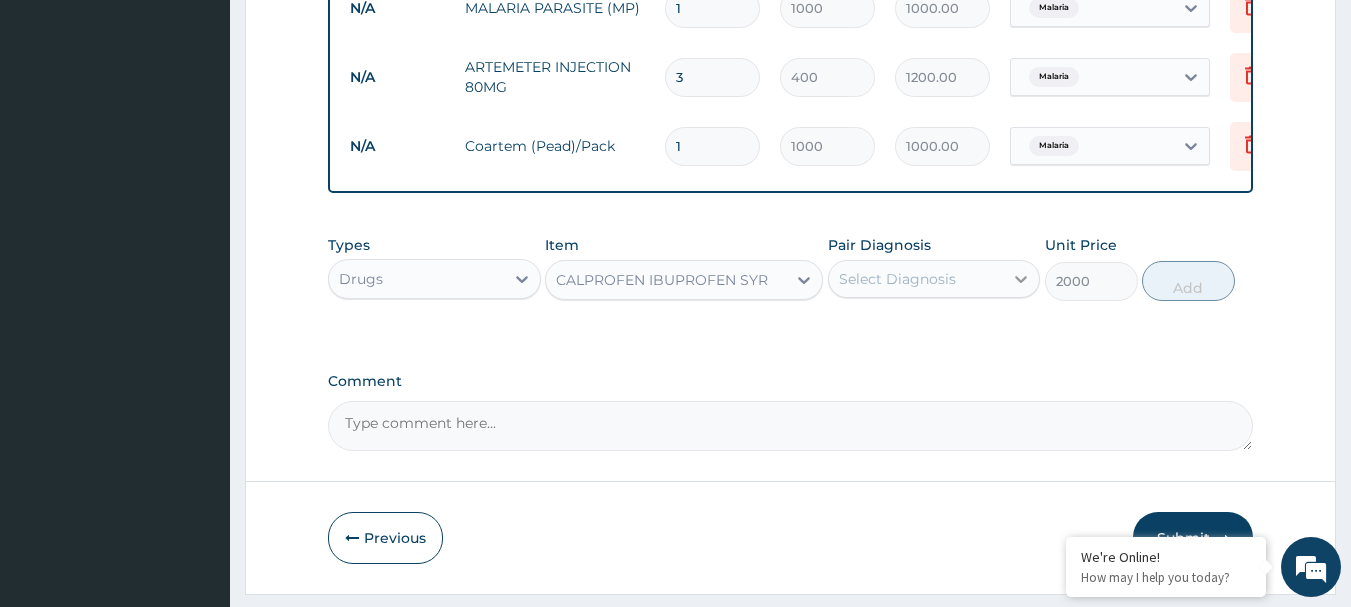 click 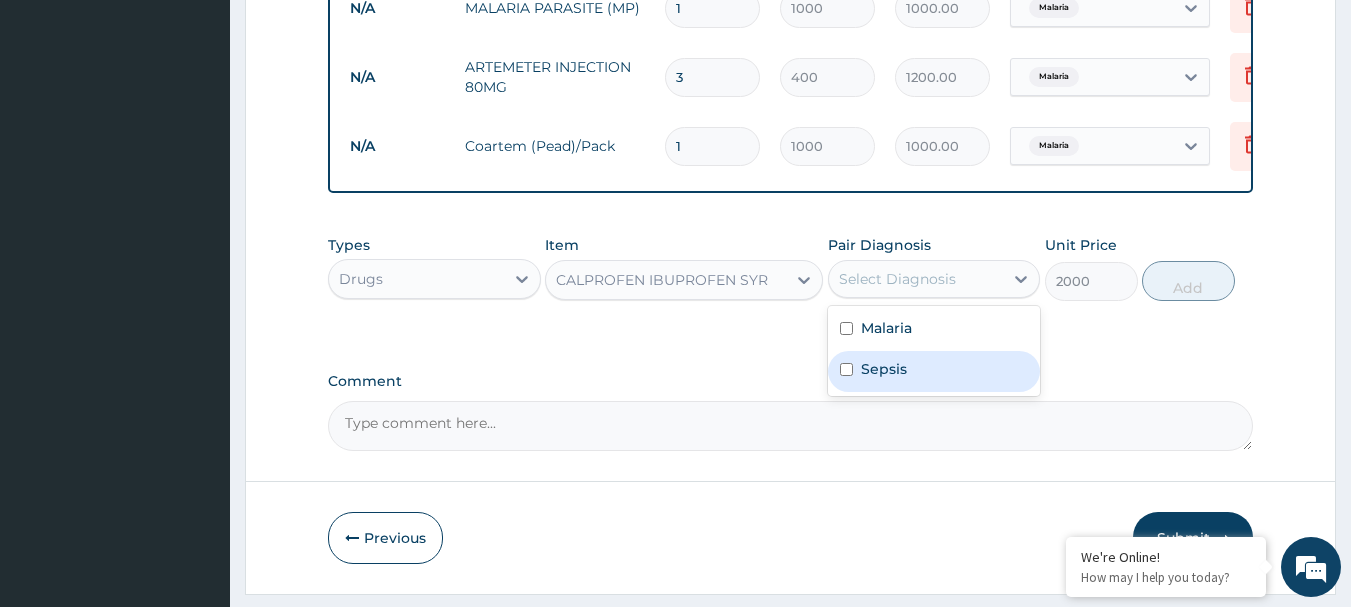 click on "Sepsis" at bounding box center [934, 371] 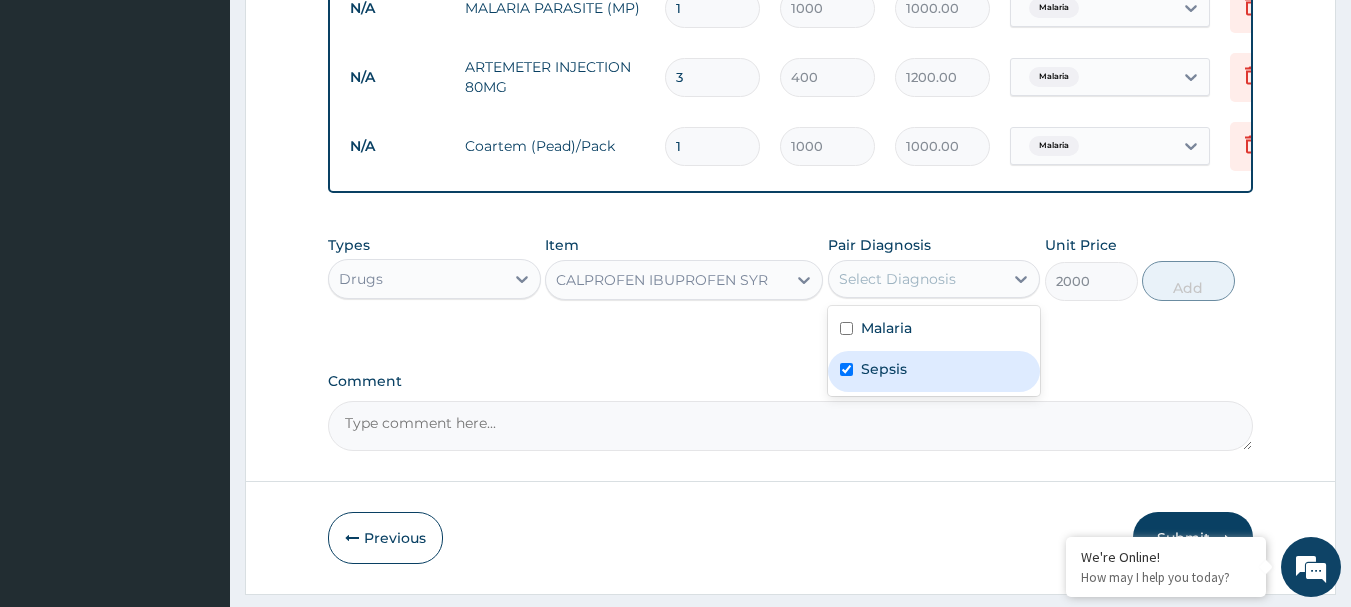 checkbox on "true" 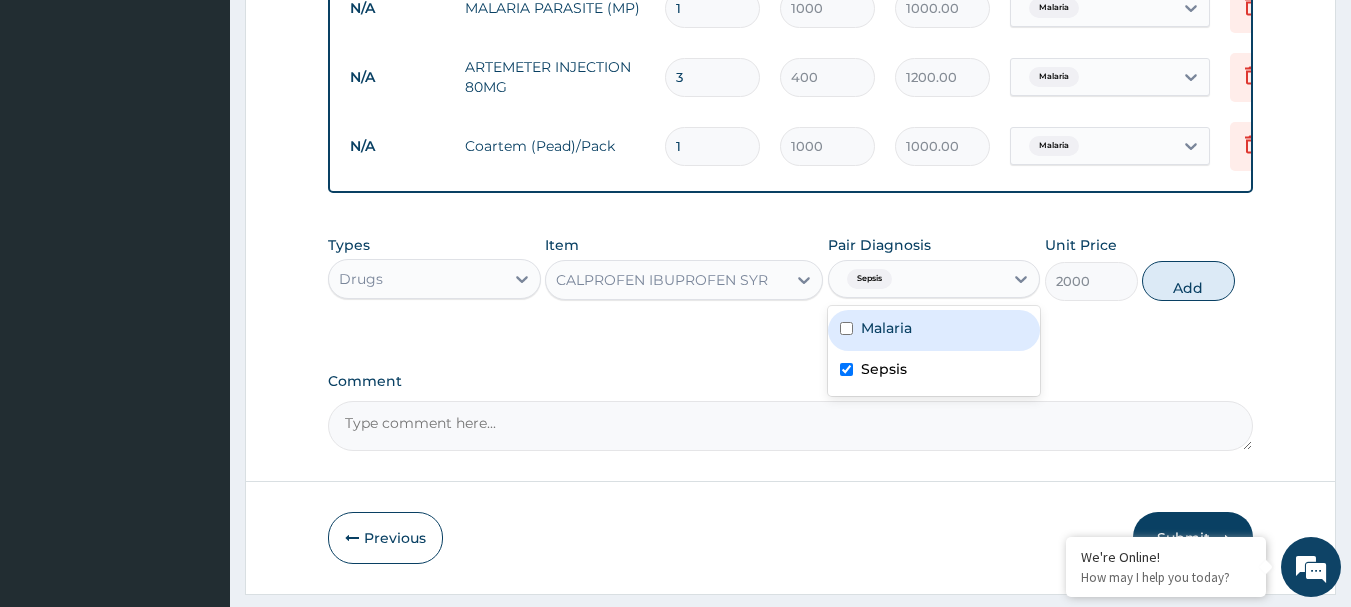 click on "Malaria" at bounding box center (934, 330) 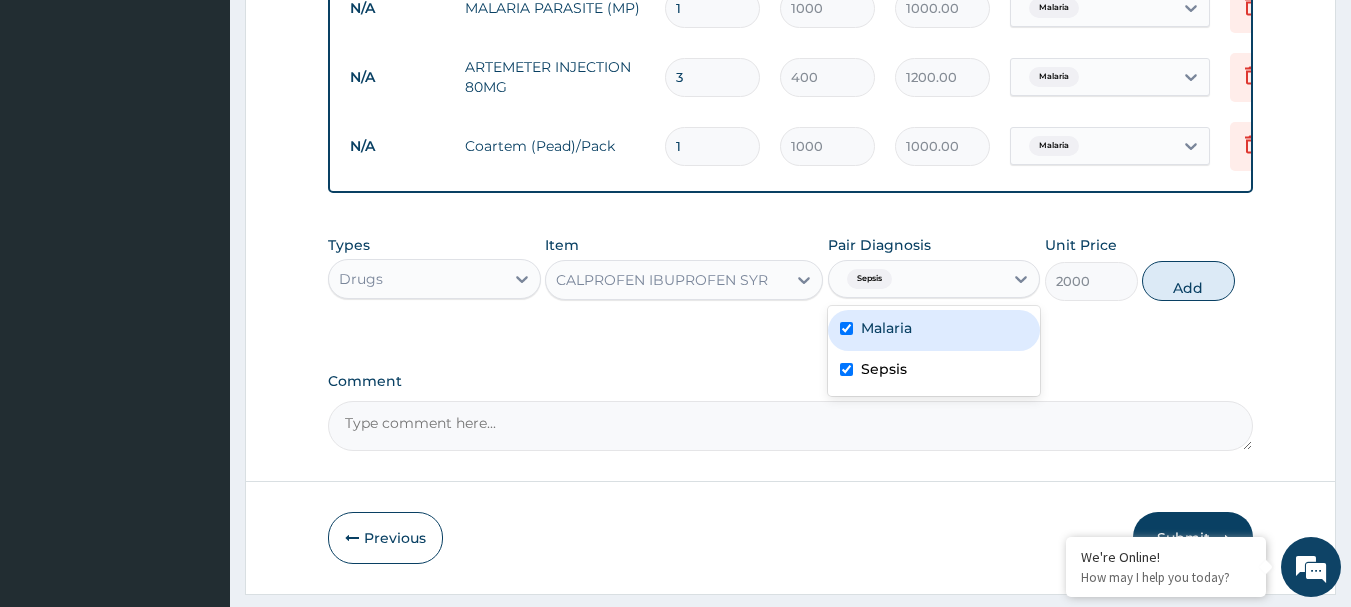 checkbox on "true" 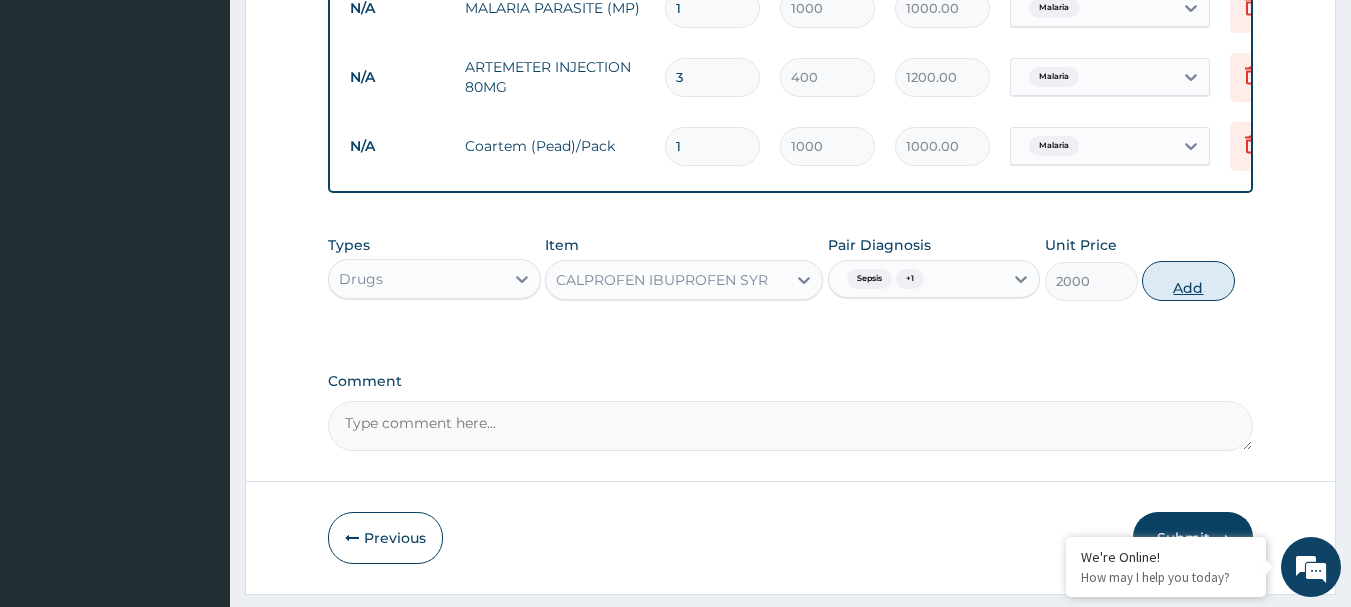 click on "Add" at bounding box center (1188, 281) 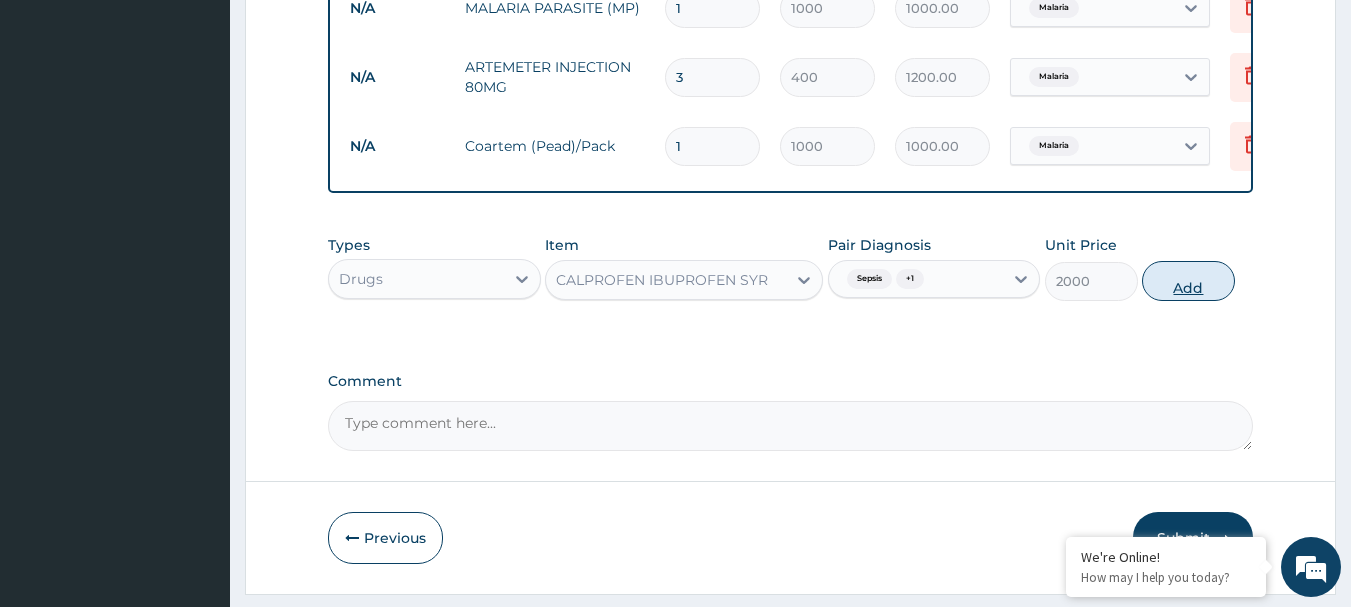 type on "0" 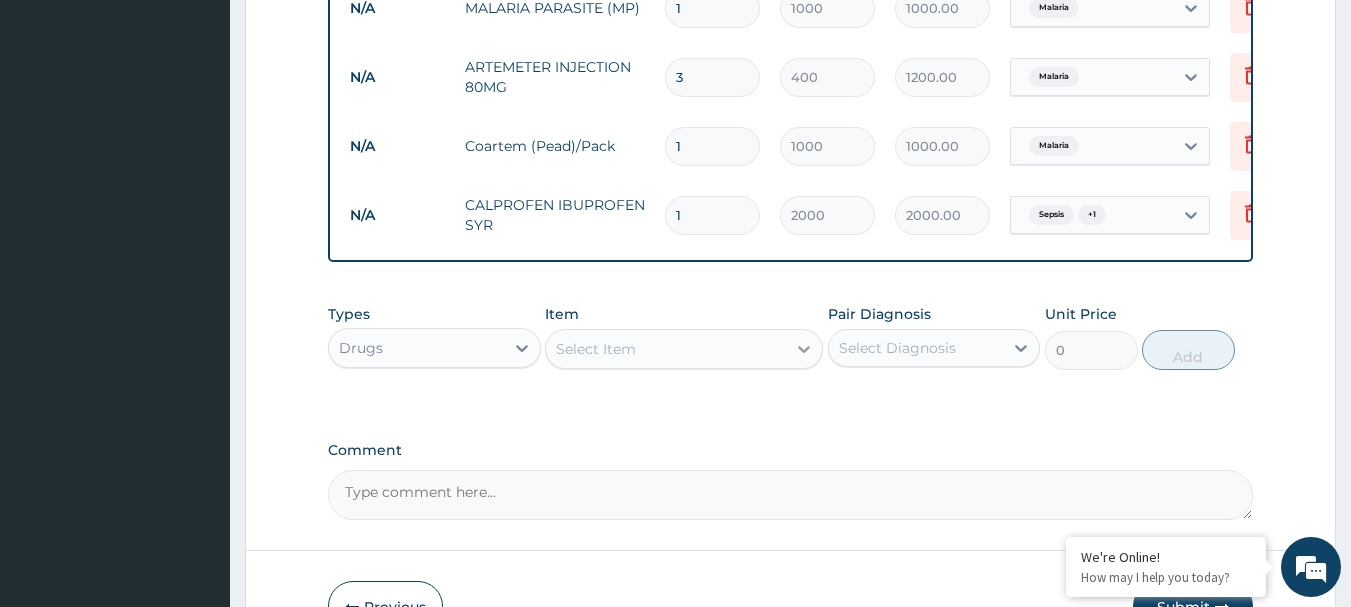 click 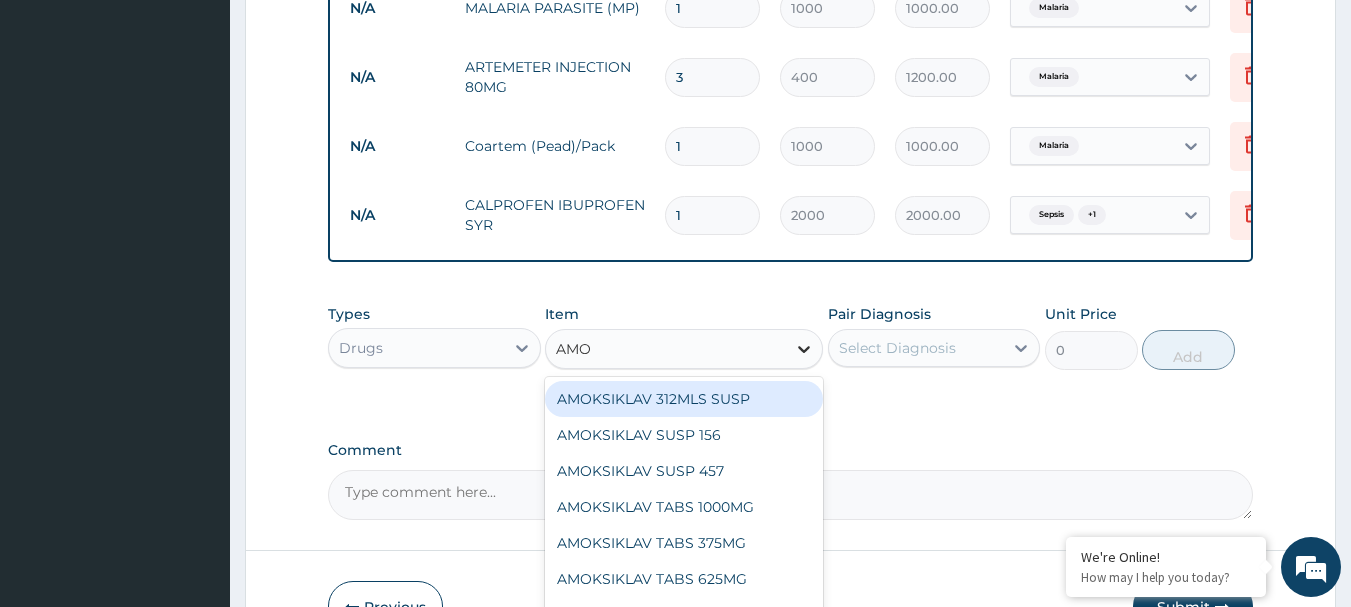 type on "AMOX" 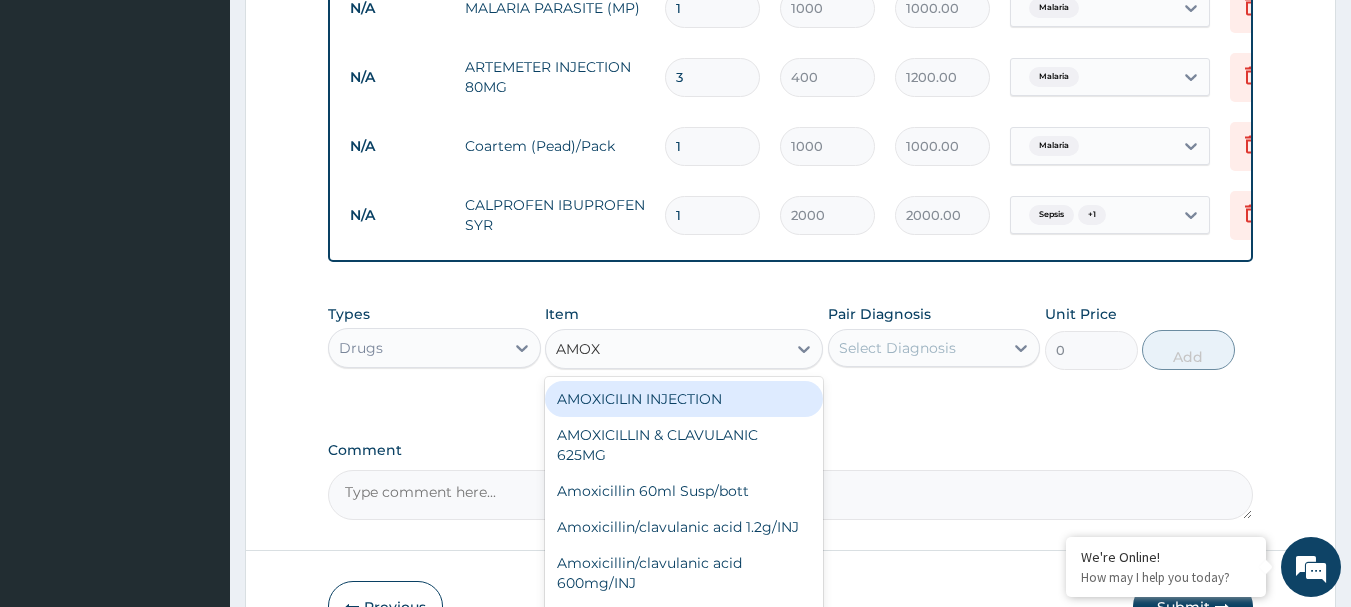 scroll, scrollTop: 1100, scrollLeft: 0, axis: vertical 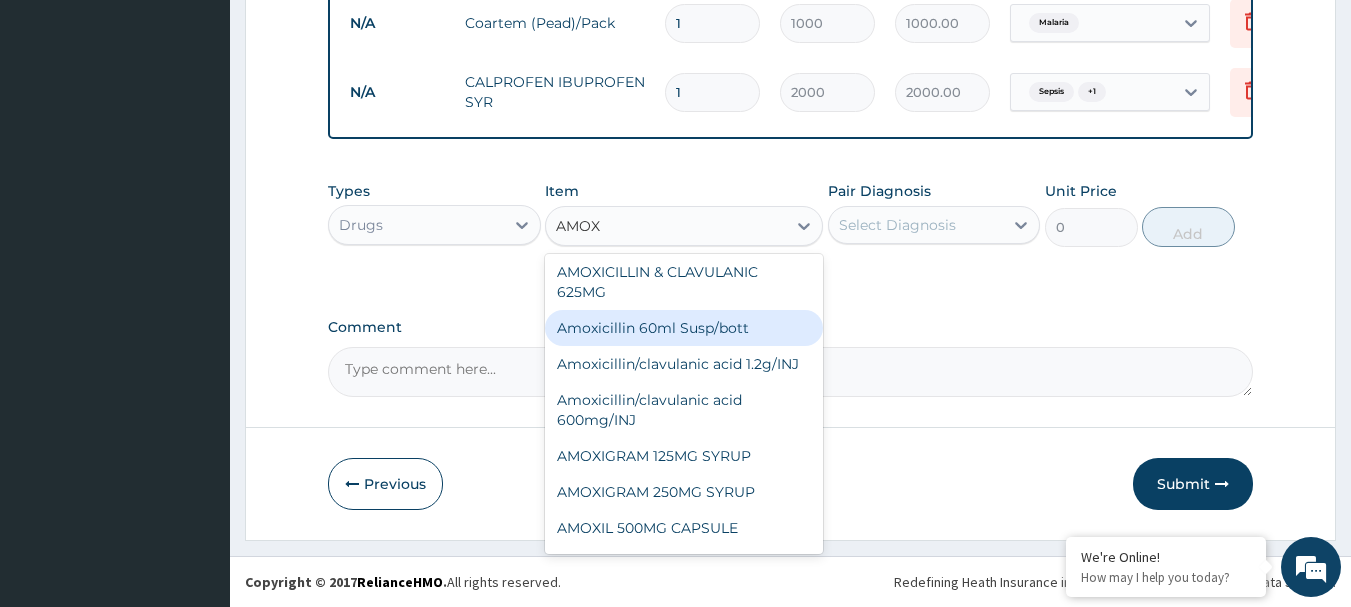 click on "Amoxicillin 60ml Susp/bott" at bounding box center [684, 328] 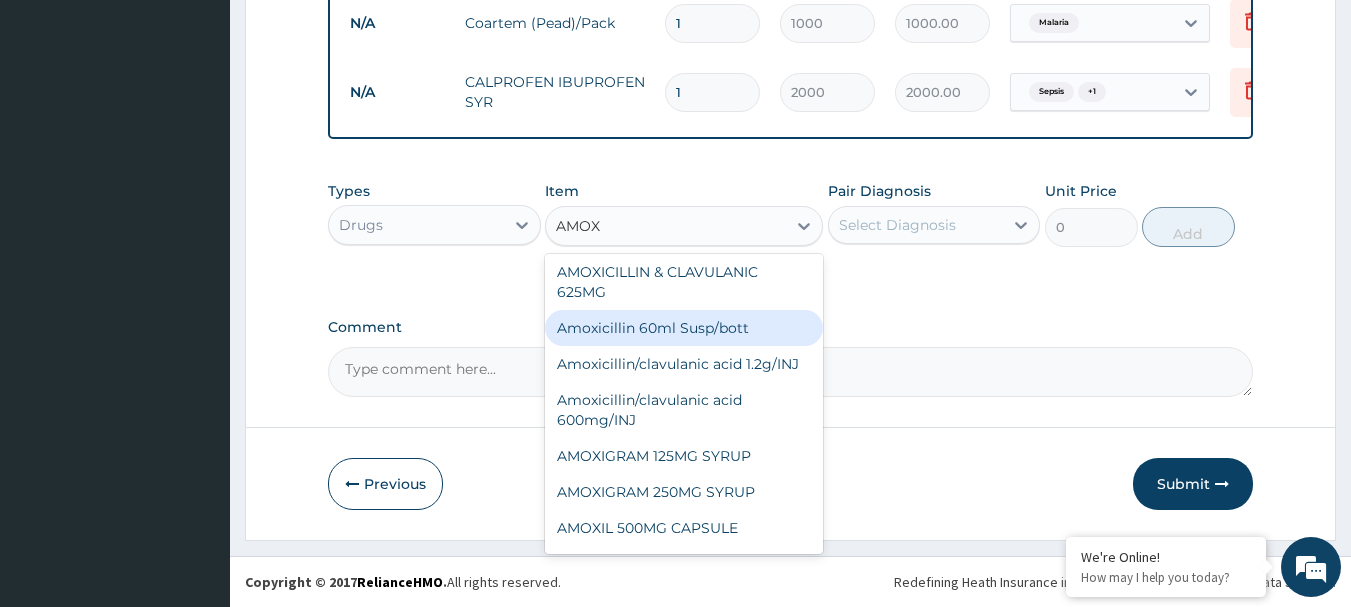 type 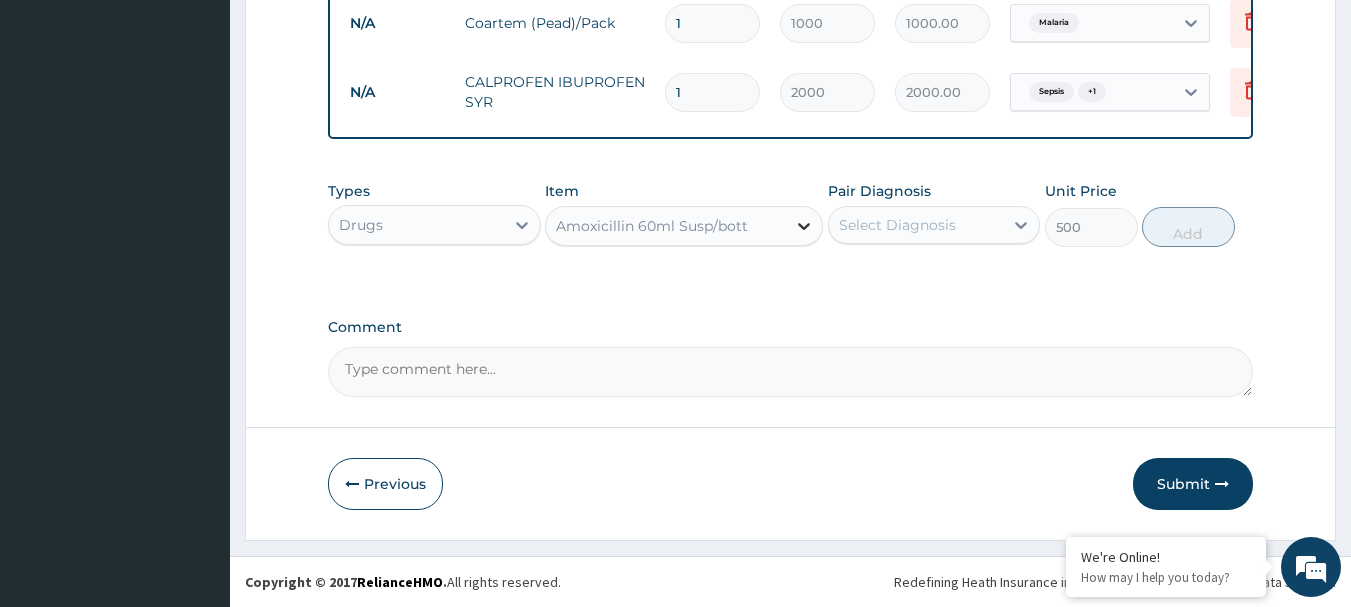 click 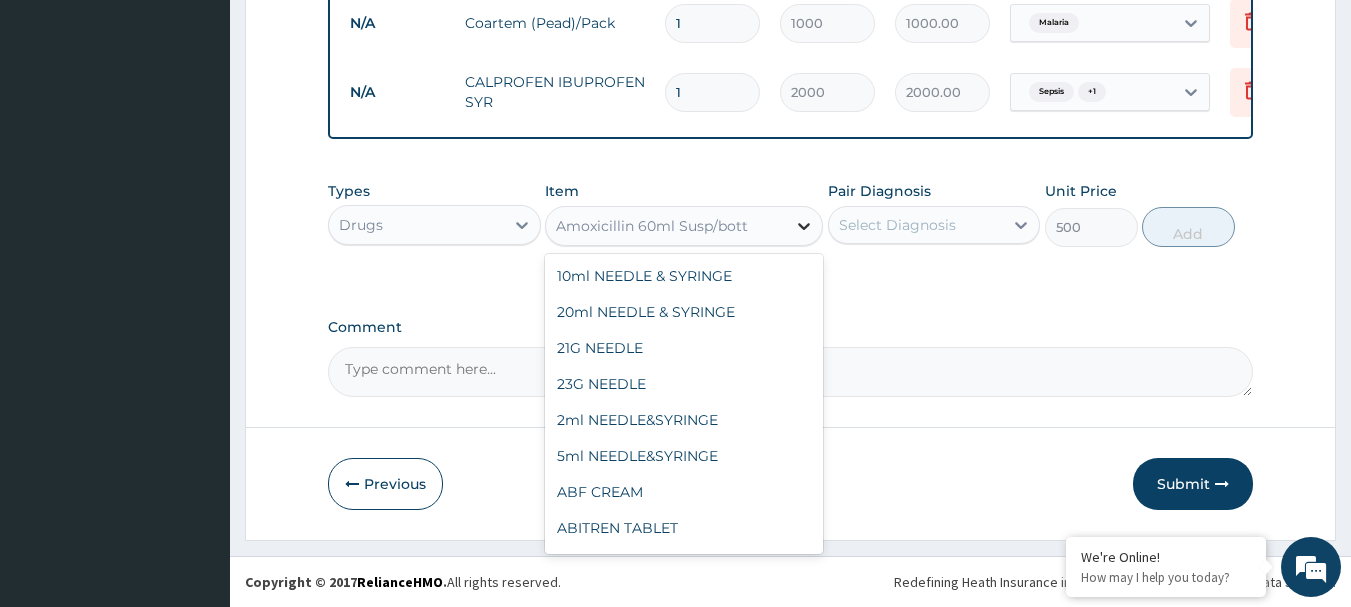 scroll, scrollTop: 2436, scrollLeft: 0, axis: vertical 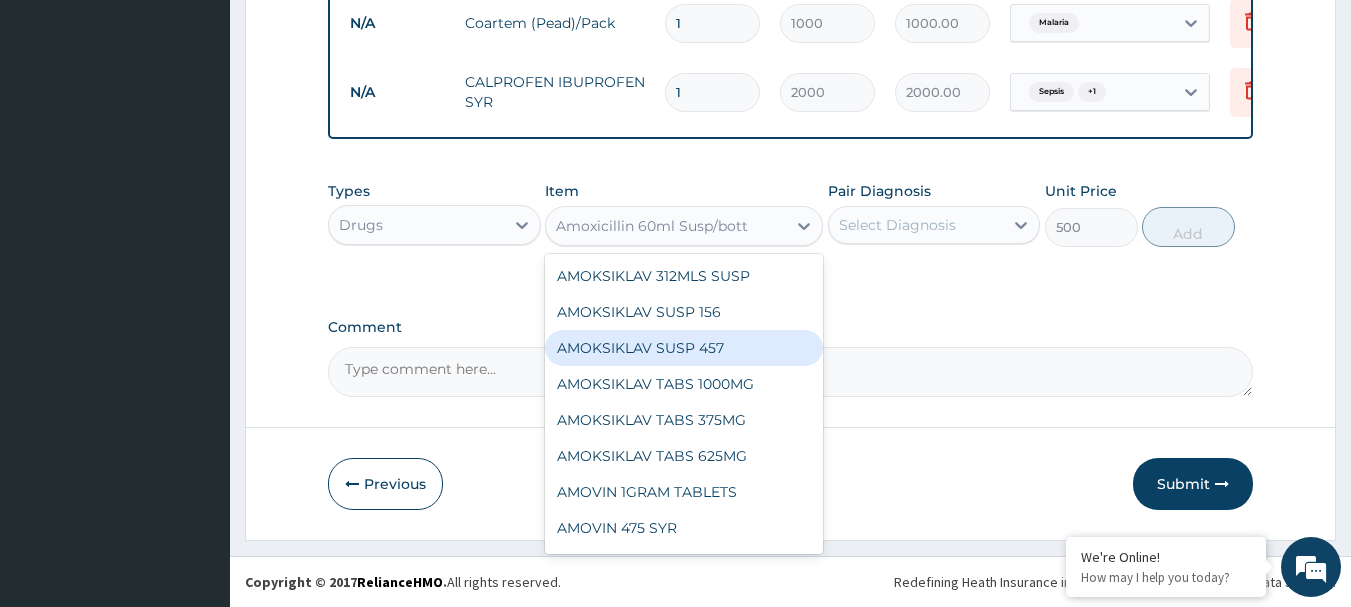 click on "AMOKSIKLAV SUSP 457" at bounding box center (684, 348) 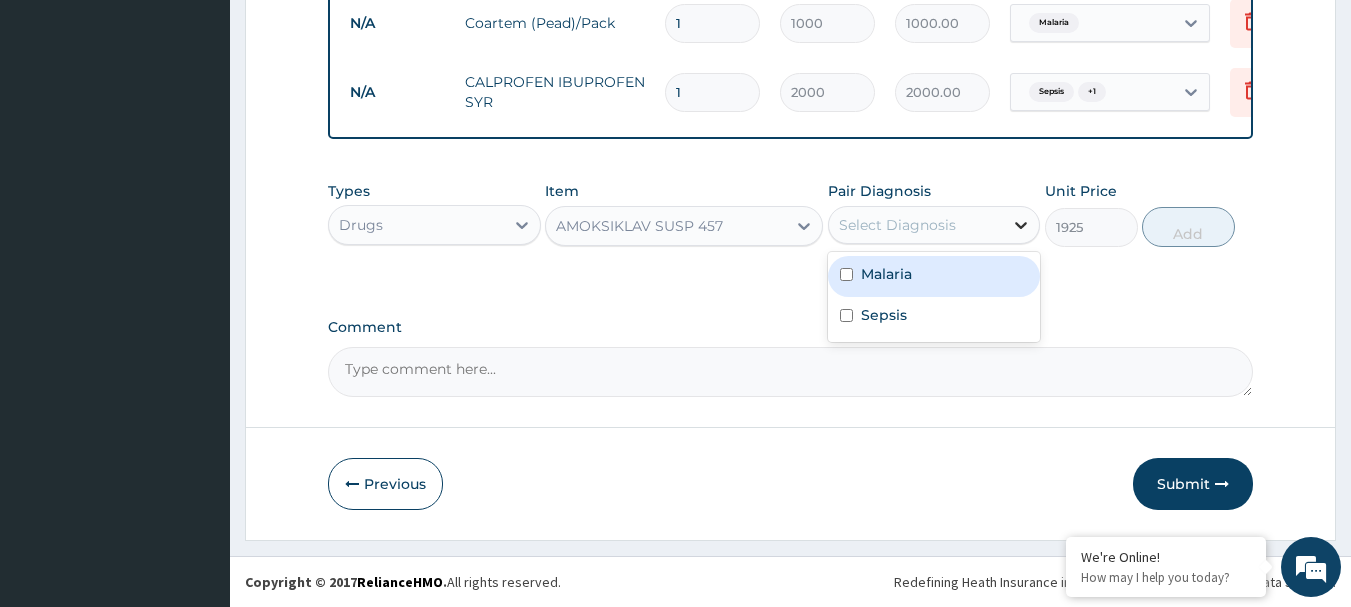 click 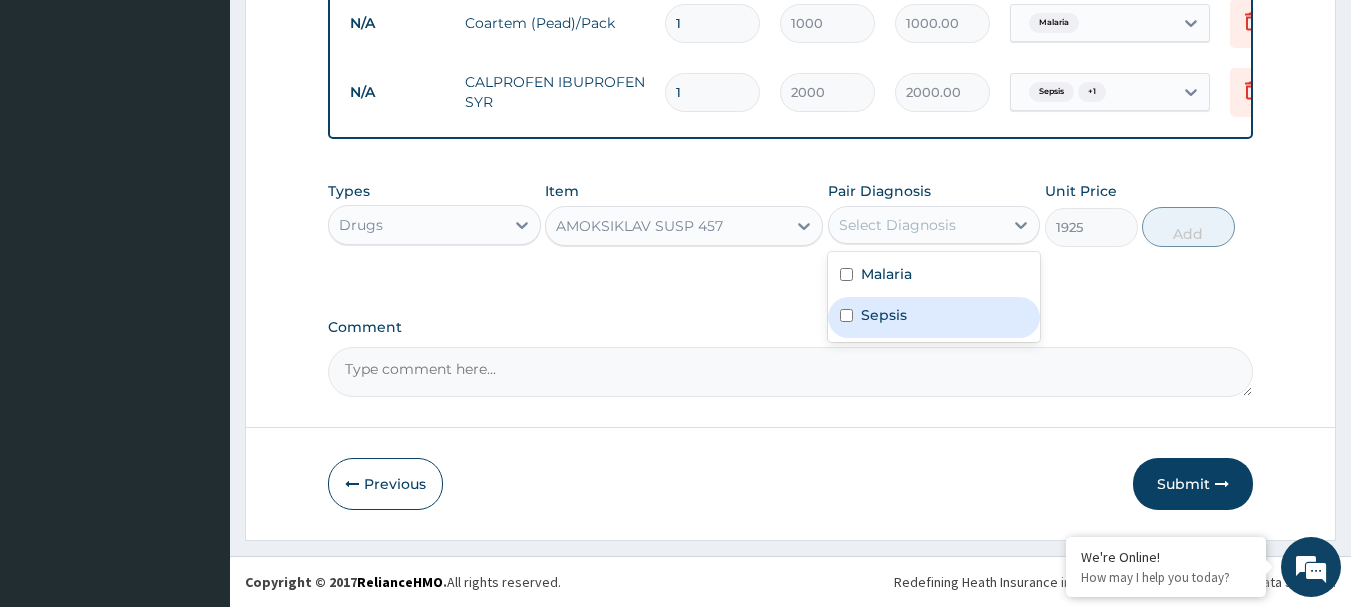 click on "Sepsis" at bounding box center [934, 317] 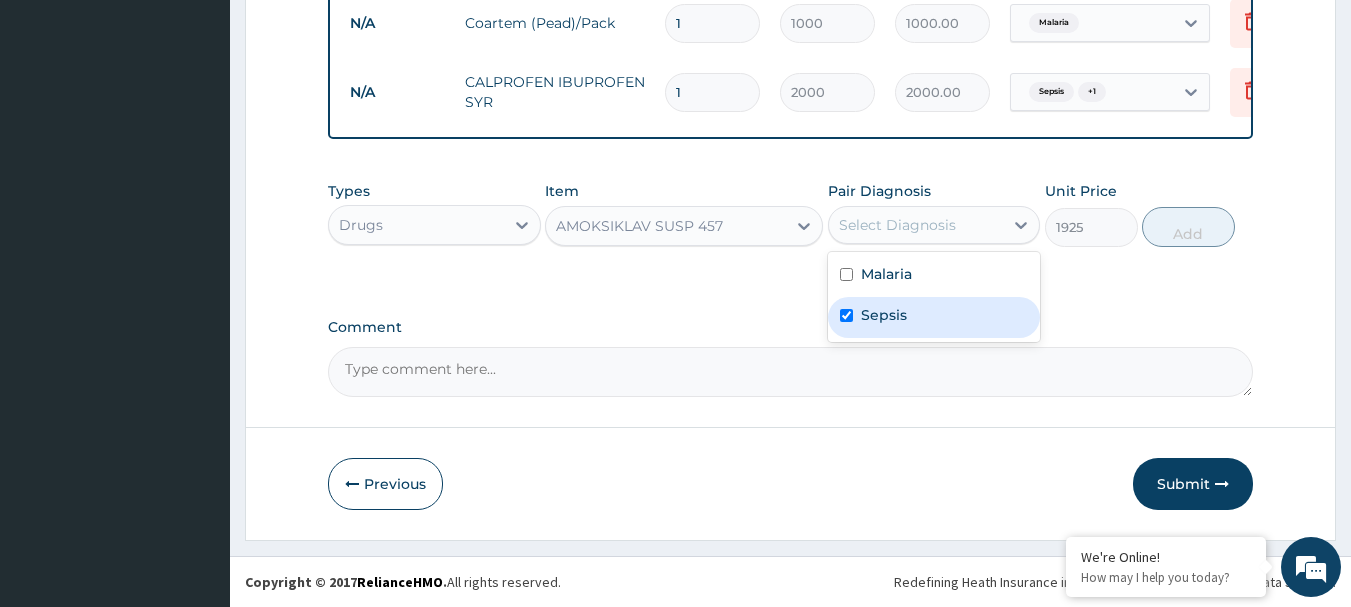 checkbox on "true" 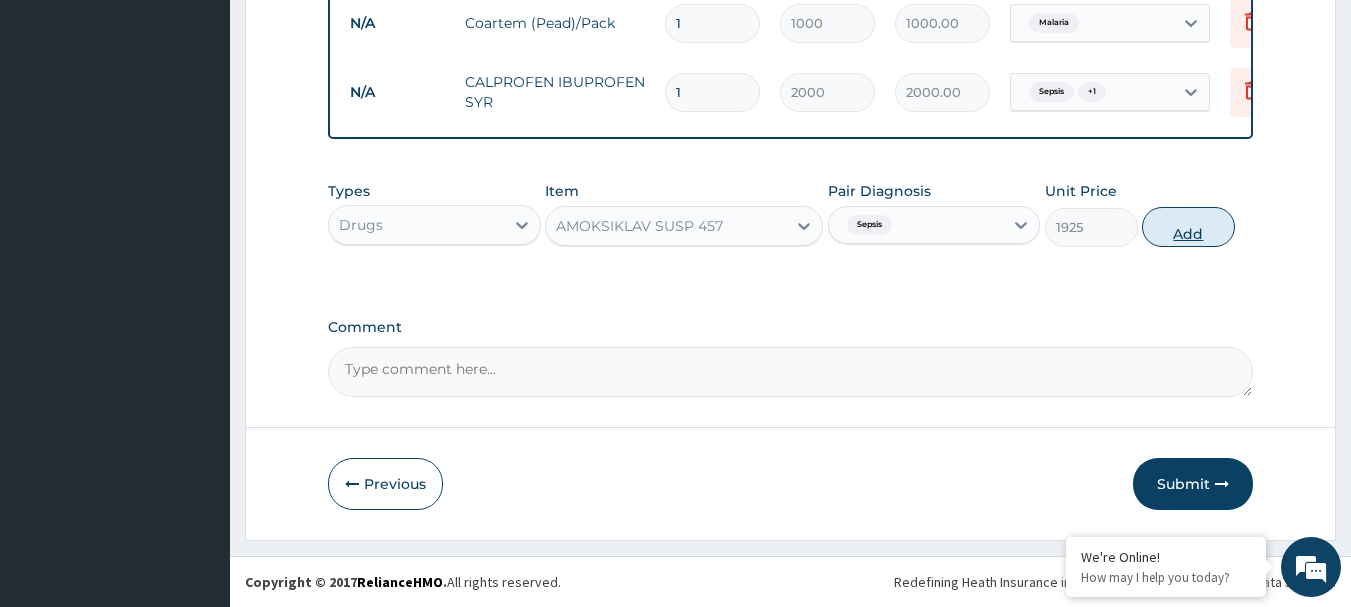 click on "Add" at bounding box center (1188, 227) 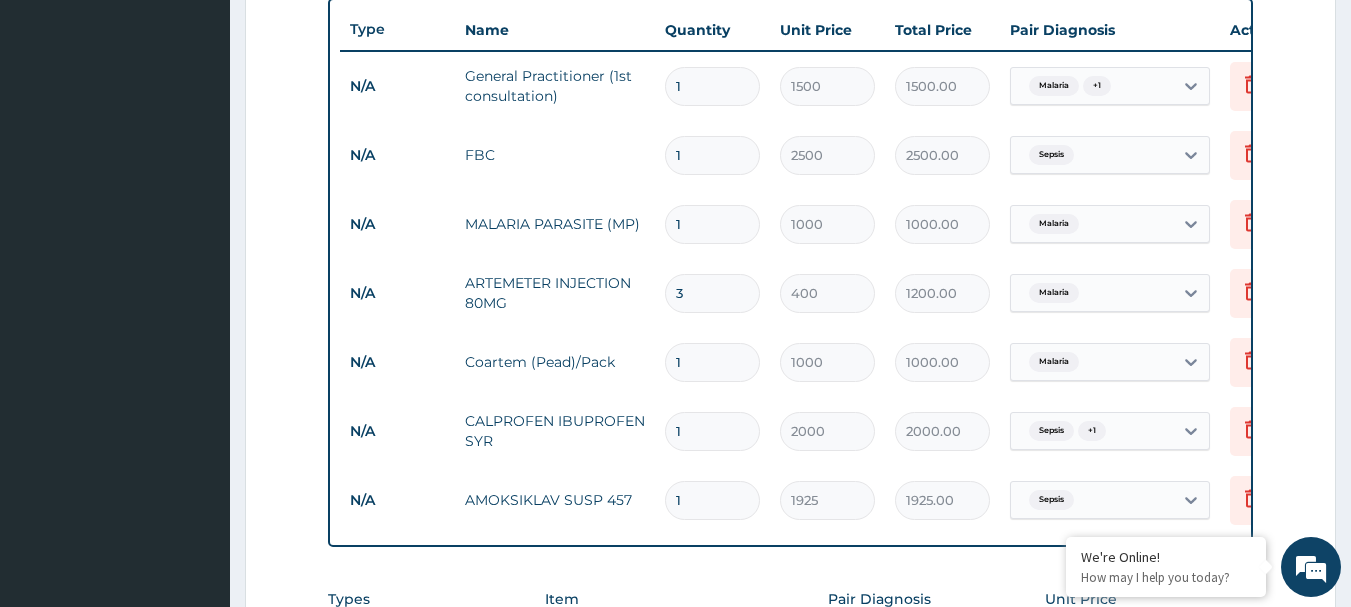 scroll, scrollTop: 740, scrollLeft: 0, axis: vertical 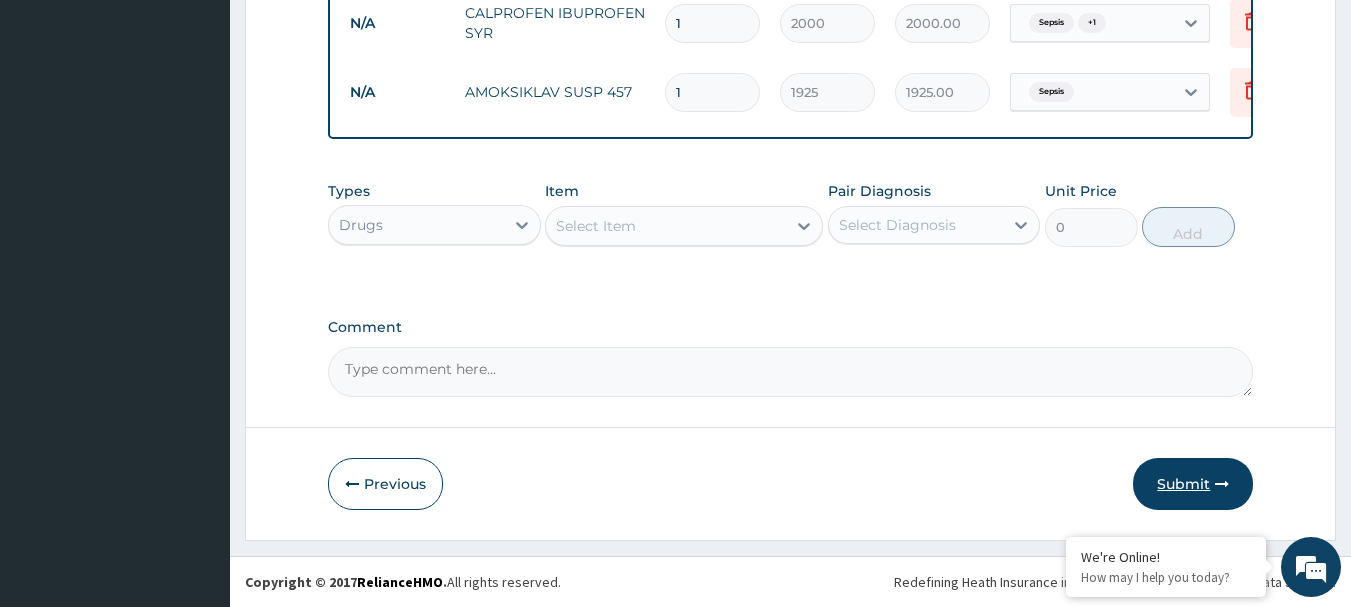 click on "Submit" at bounding box center (1193, 484) 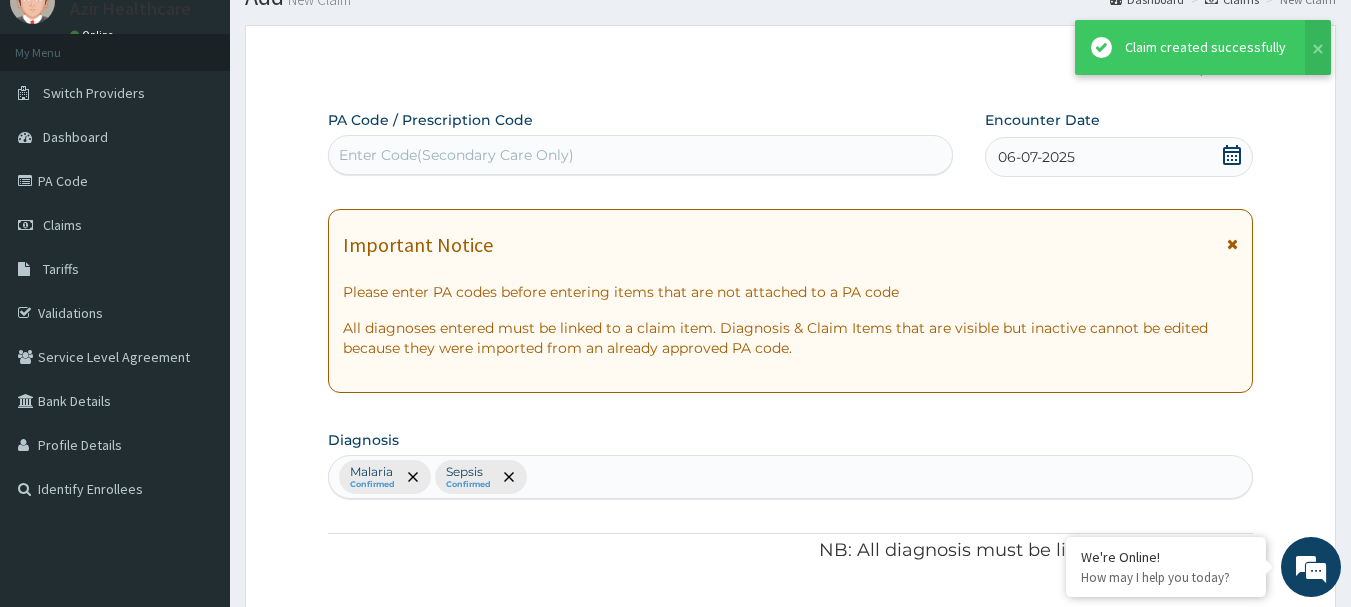 scroll, scrollTop: 1169, scrollLeft: 0, axis: vertical 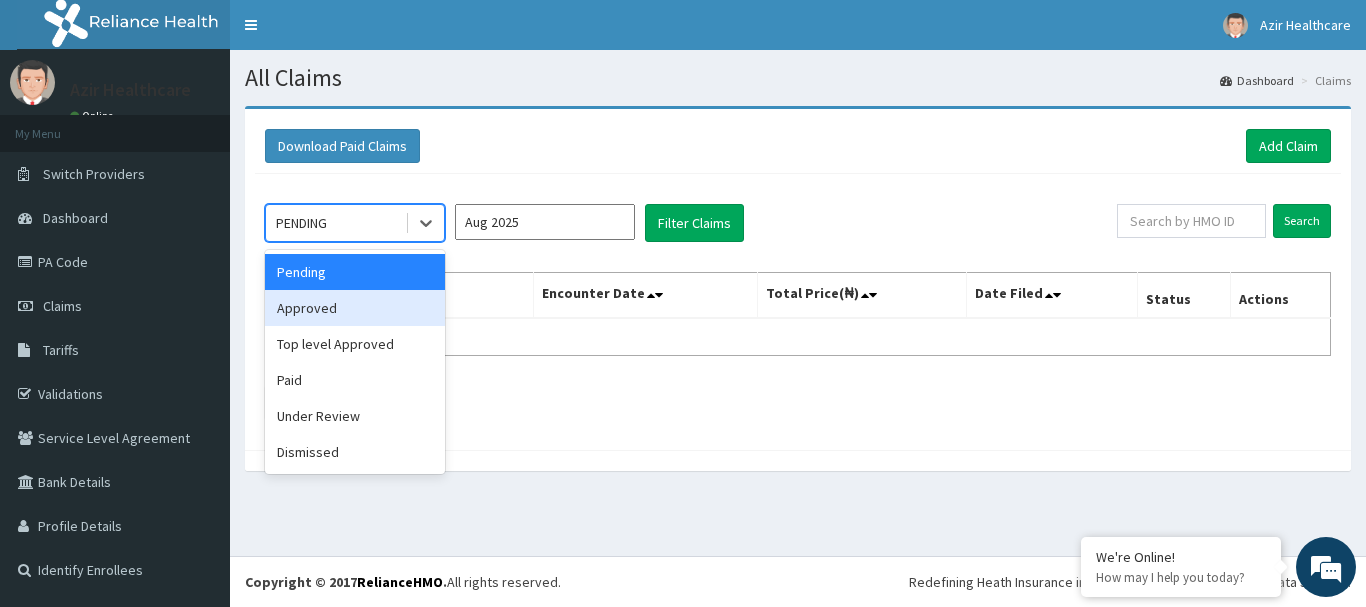 click on "Approved" at bounding box center [355, 308] 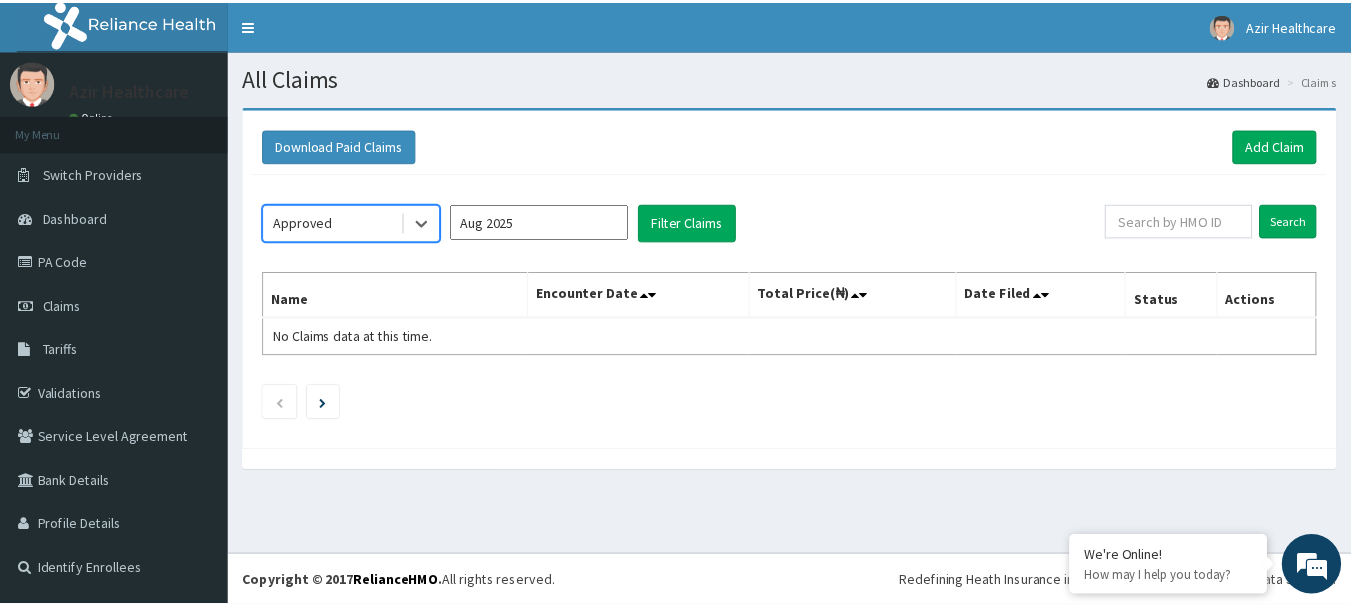 scroll, scrollTop: 0, scrollLeft: 0, axis: both 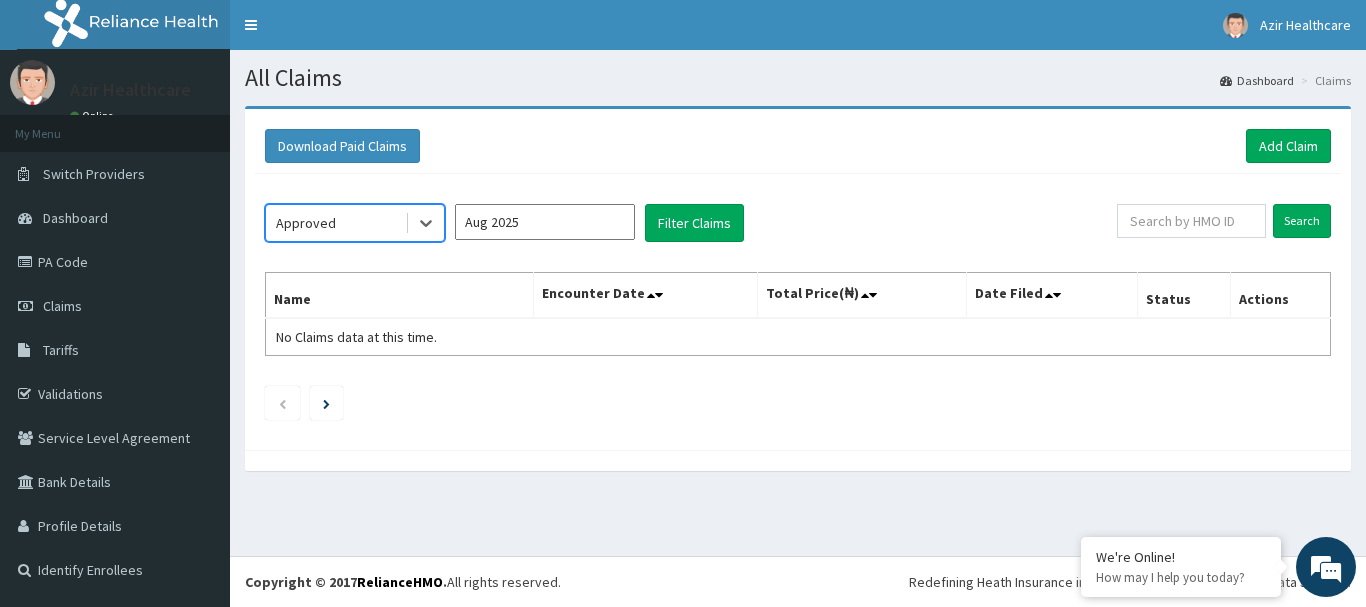 click on "Aug 2025" at bounding box center (545, 222) 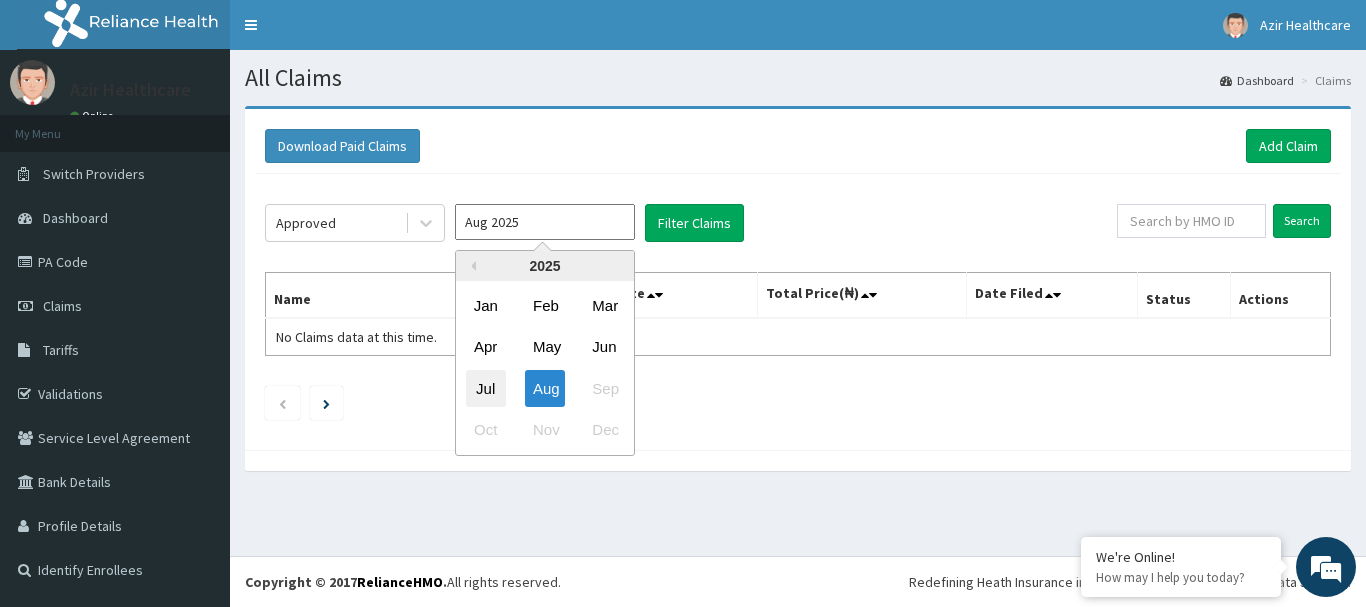 click on "Jul" at bounding box center [486, 388] 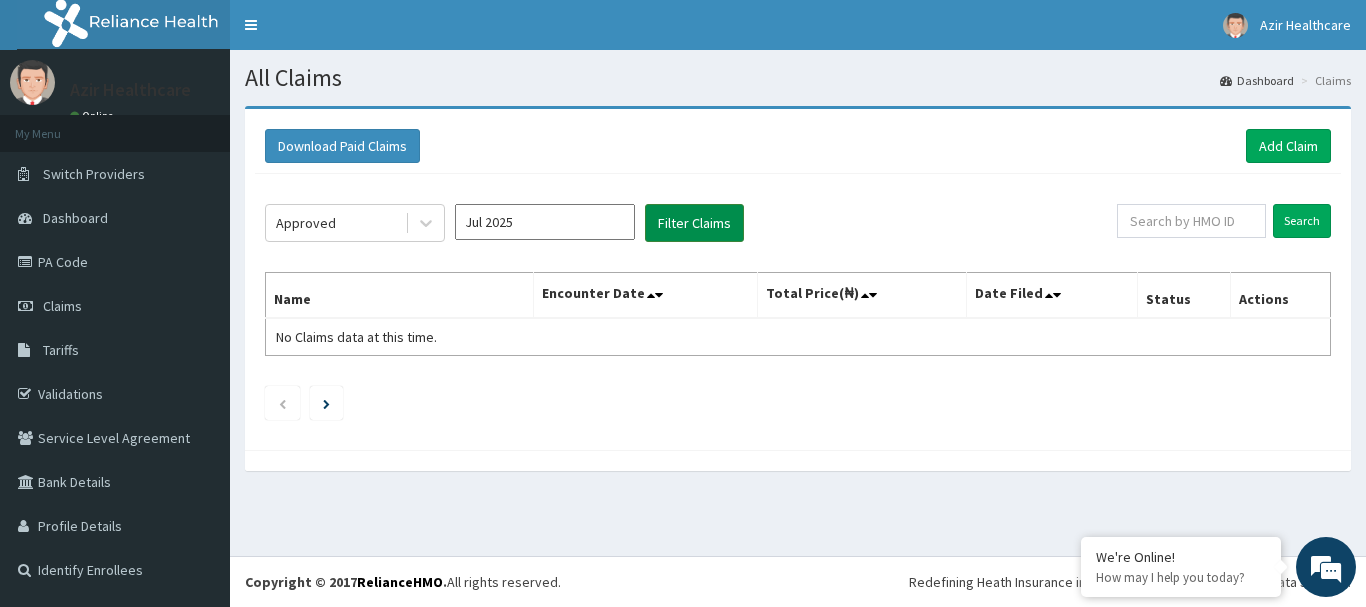 click on "Filter Claims" at bounding box center (694, 223) 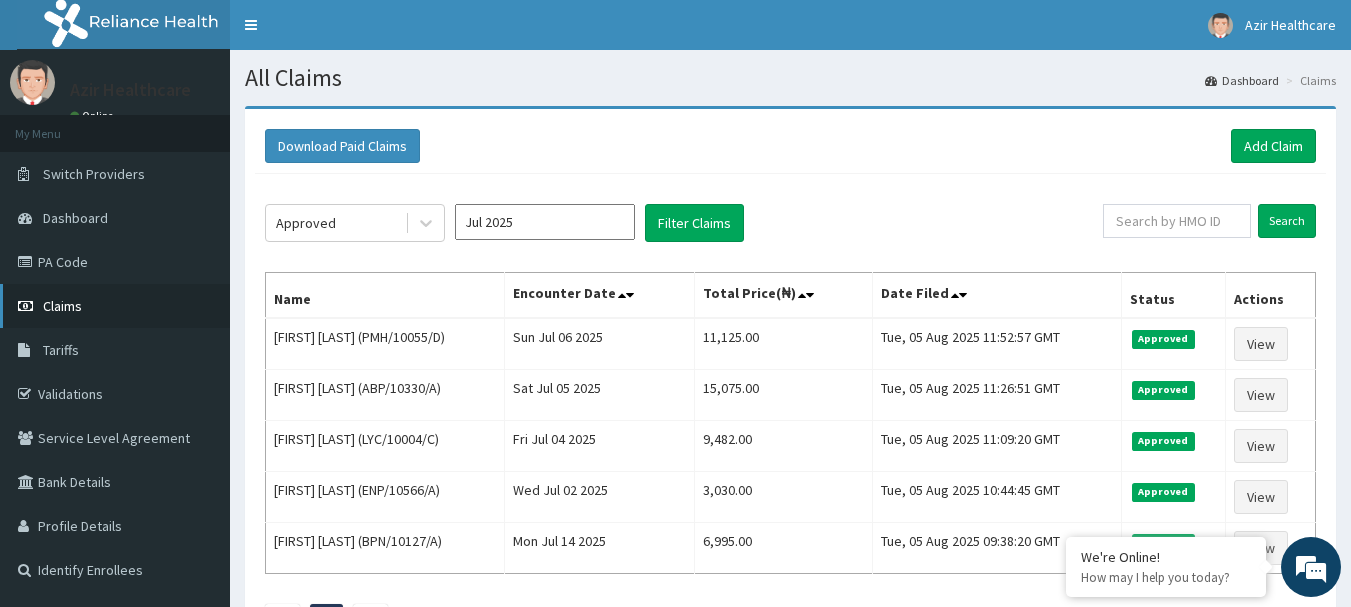 click on "Claims" at bounding box center (62, 306) 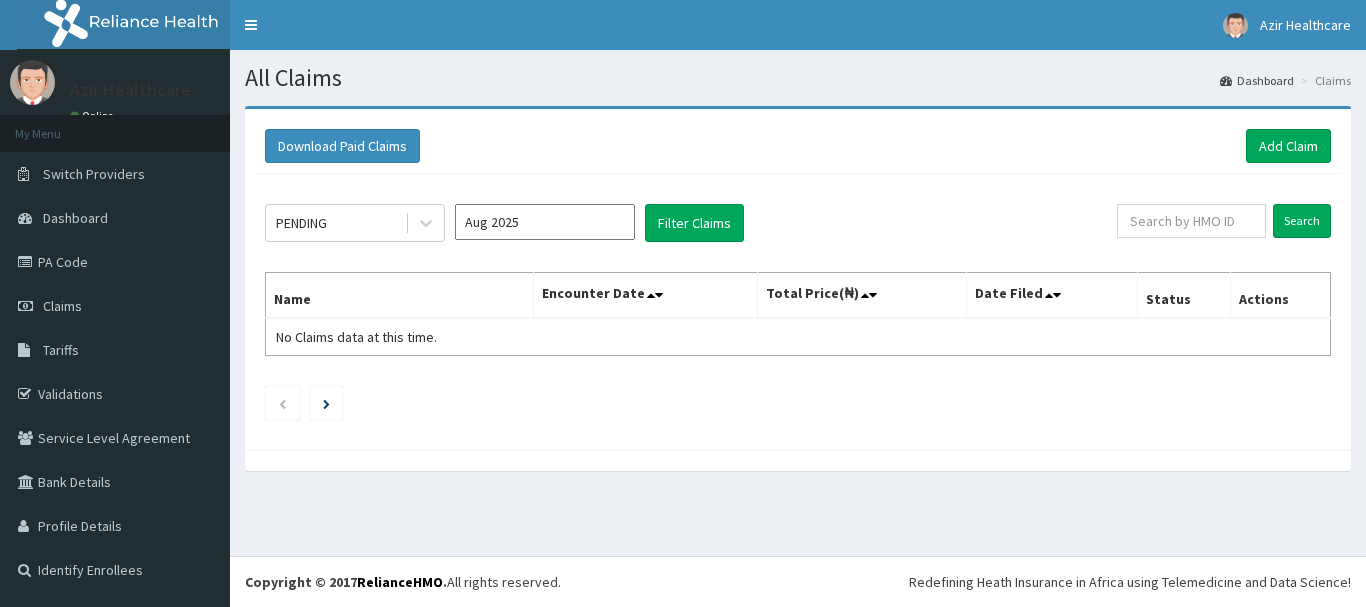 scroll, scrollTop: 0, scrollLeft: 0, axis: both 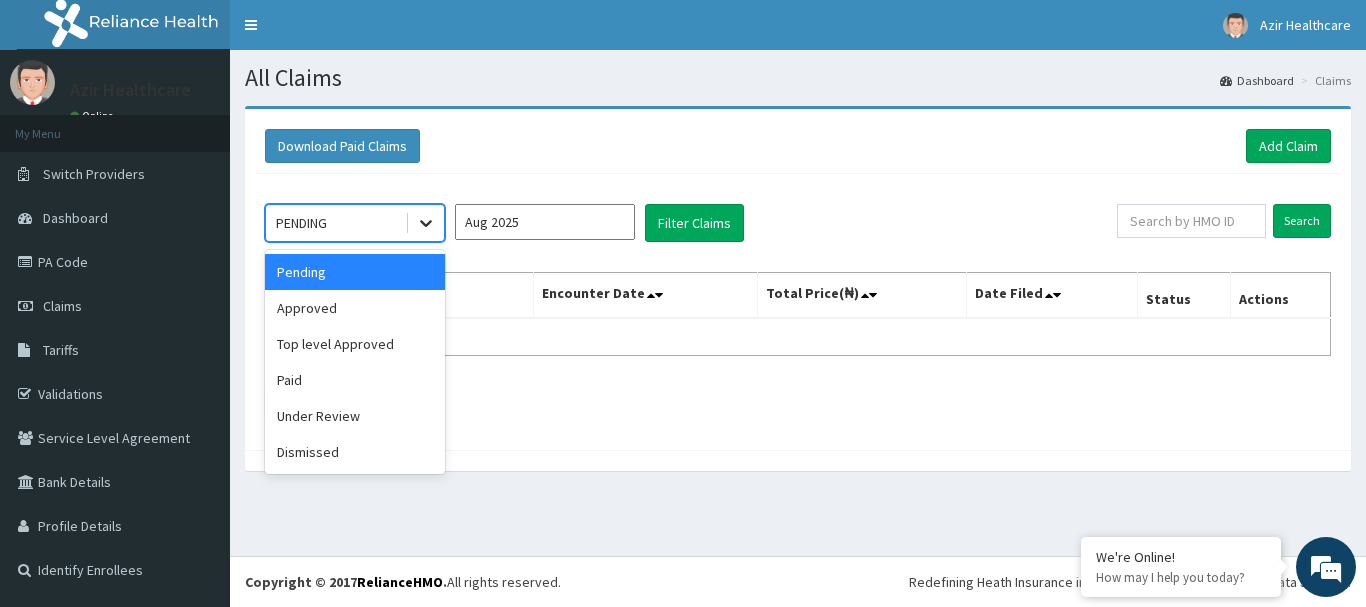 click 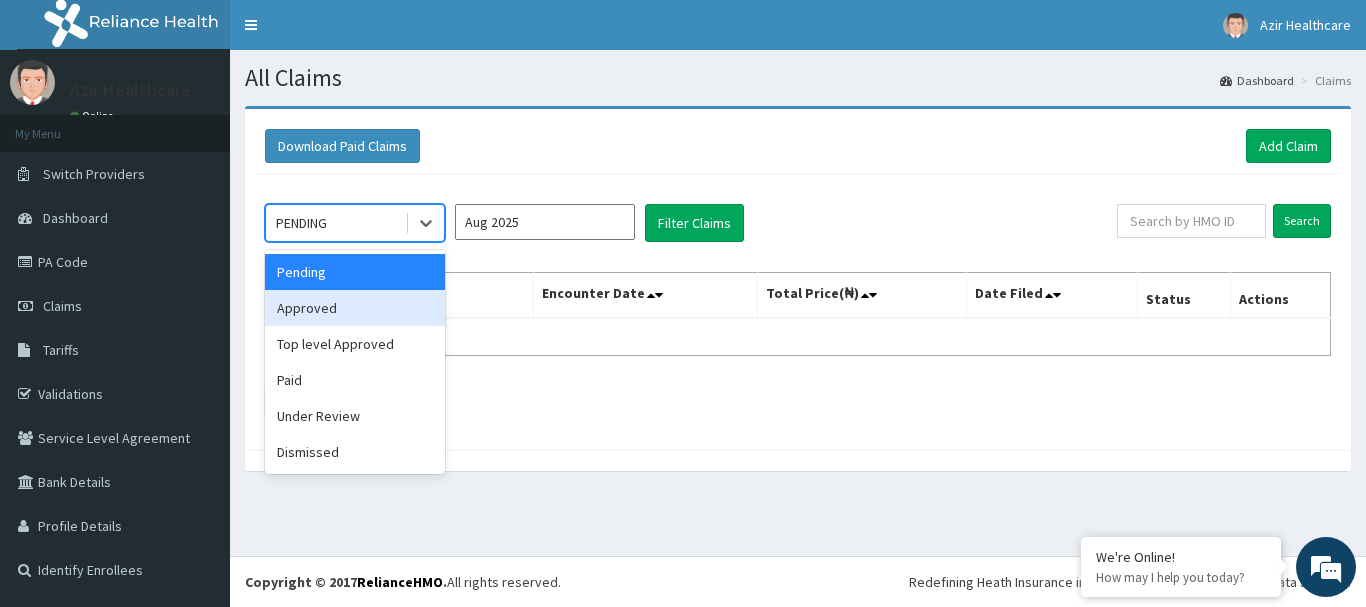 scroll, scrollTop: 0, scrollLeft: 0, axis: both 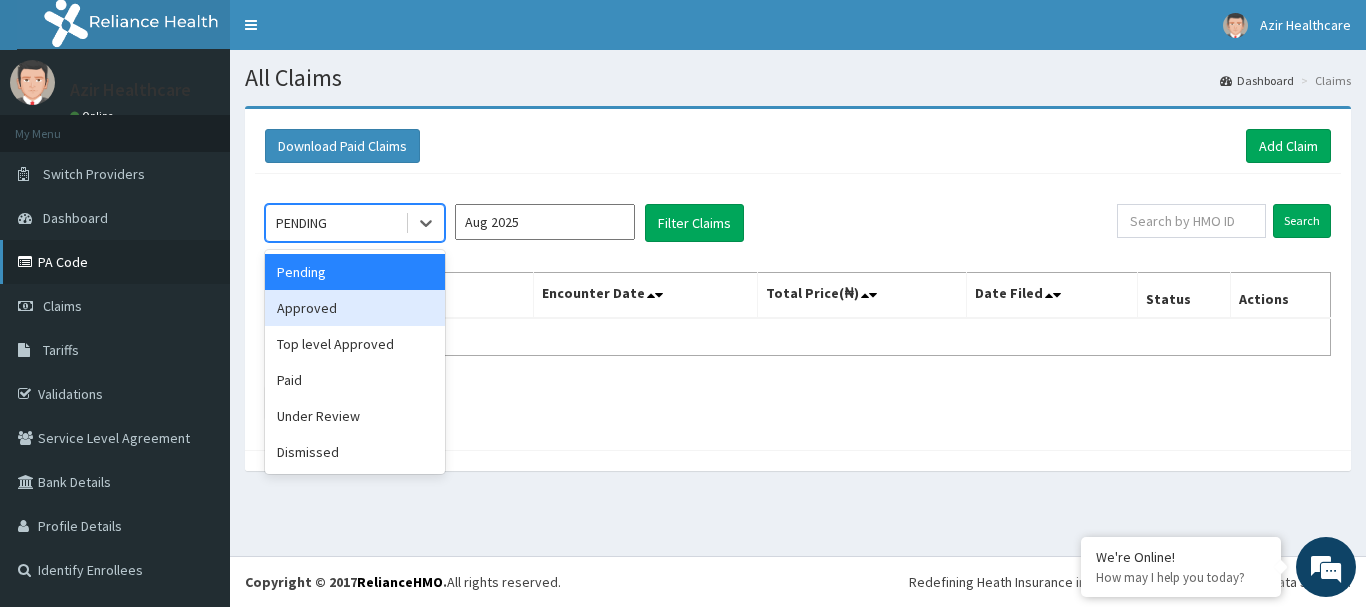 click on "PA Code" at bounding box center (115, 262) 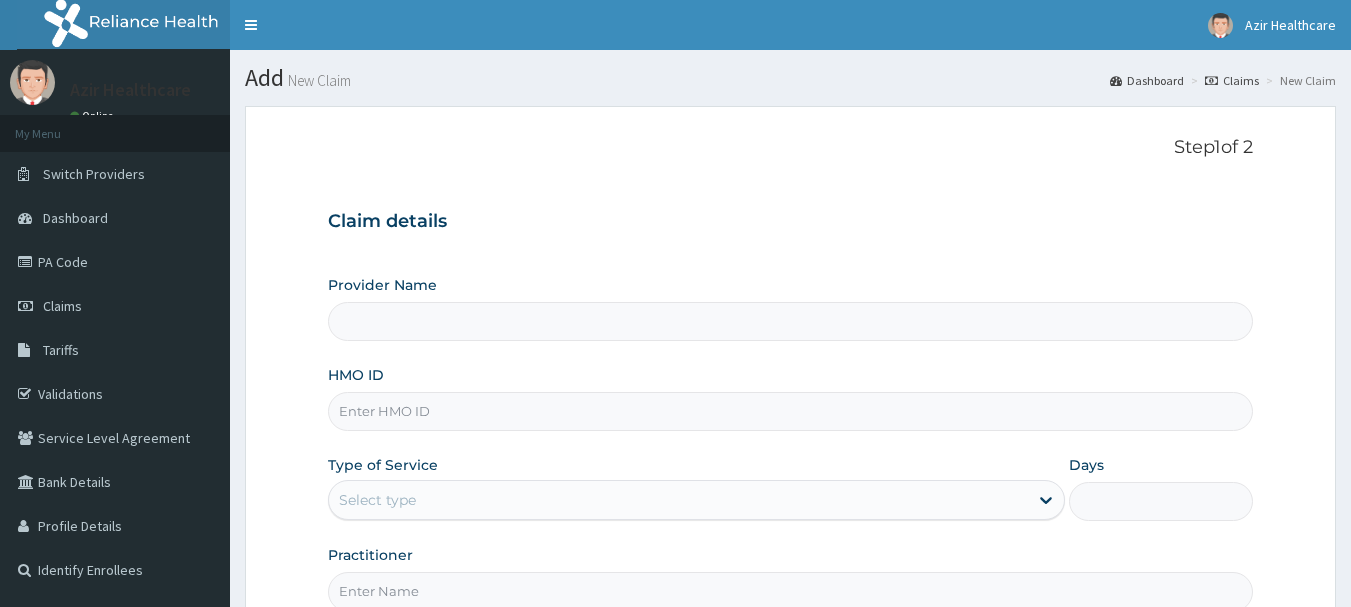 scroll, scrollTop: 0, scrollLeft: 0, axis: both 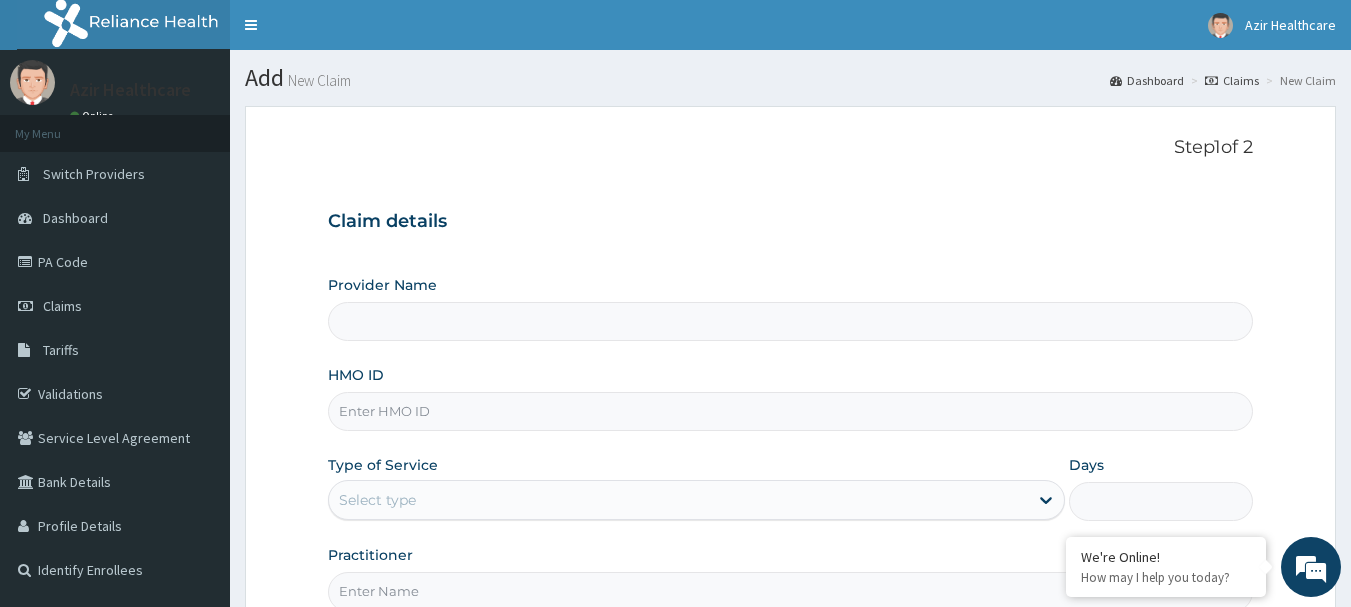 type on "Azir Healthcare" 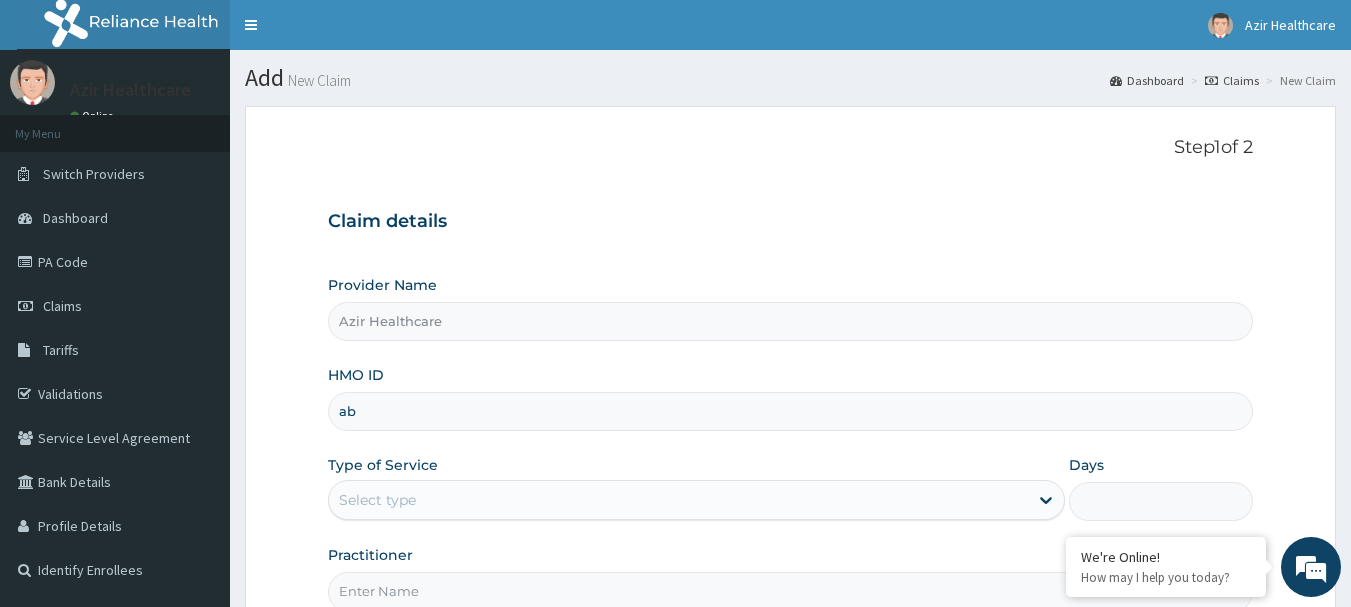 scroll, scrollTop: 0, scrollLeft: 0, axis: both 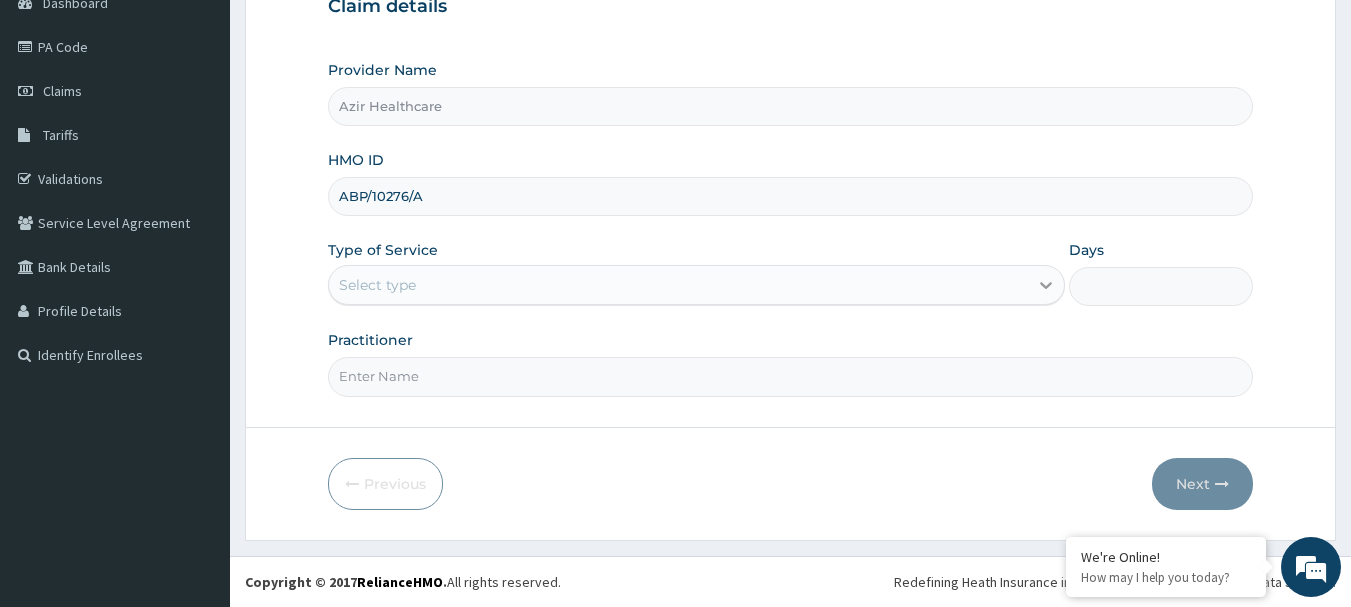 click 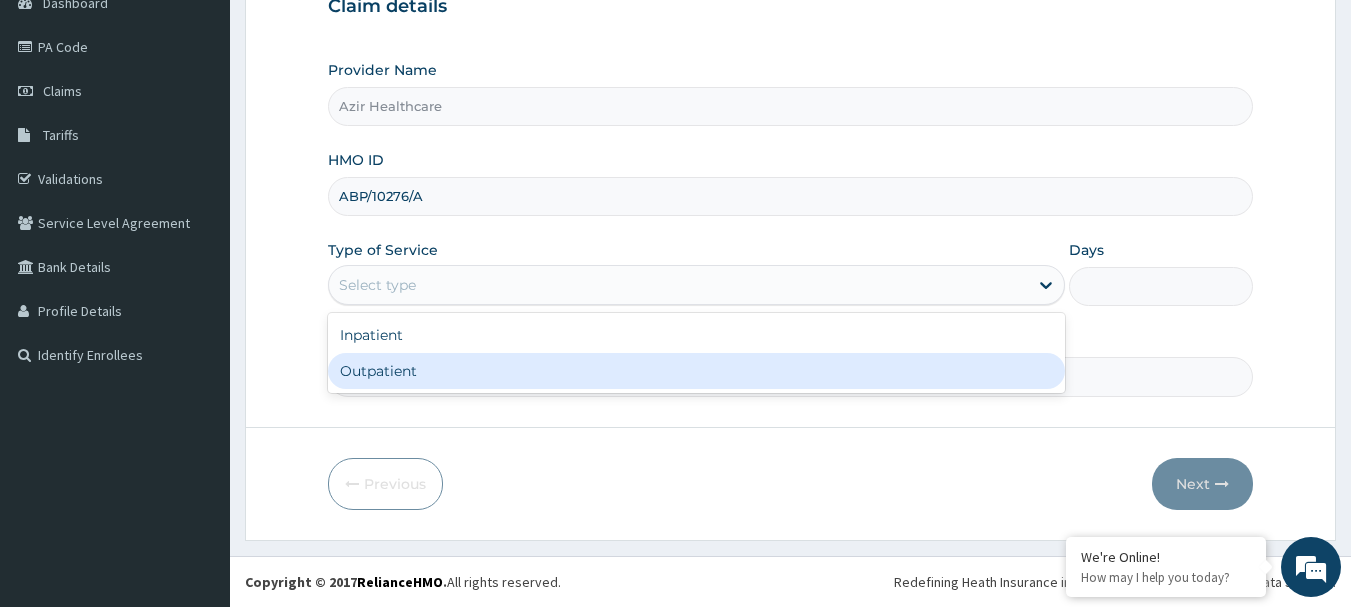 click on "Outpatient" at bounding box center [696, 371] 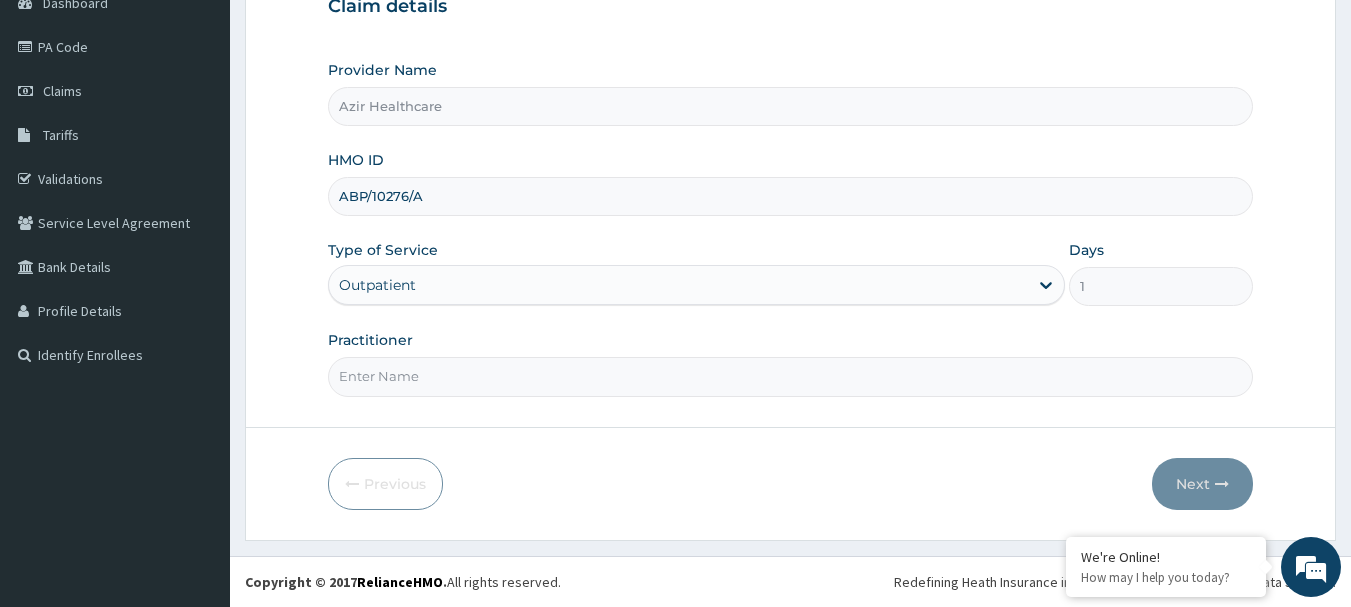 click on "Practitioner" at bounding box center [791, 376] 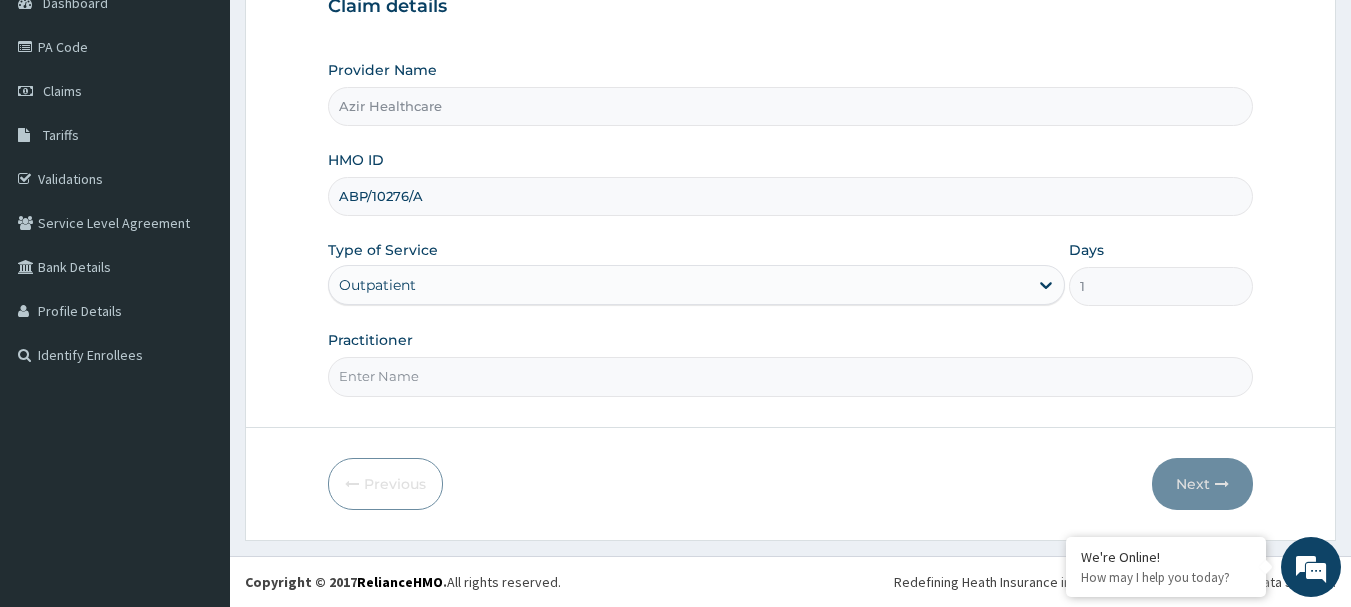 type on "DR ADELEYE" 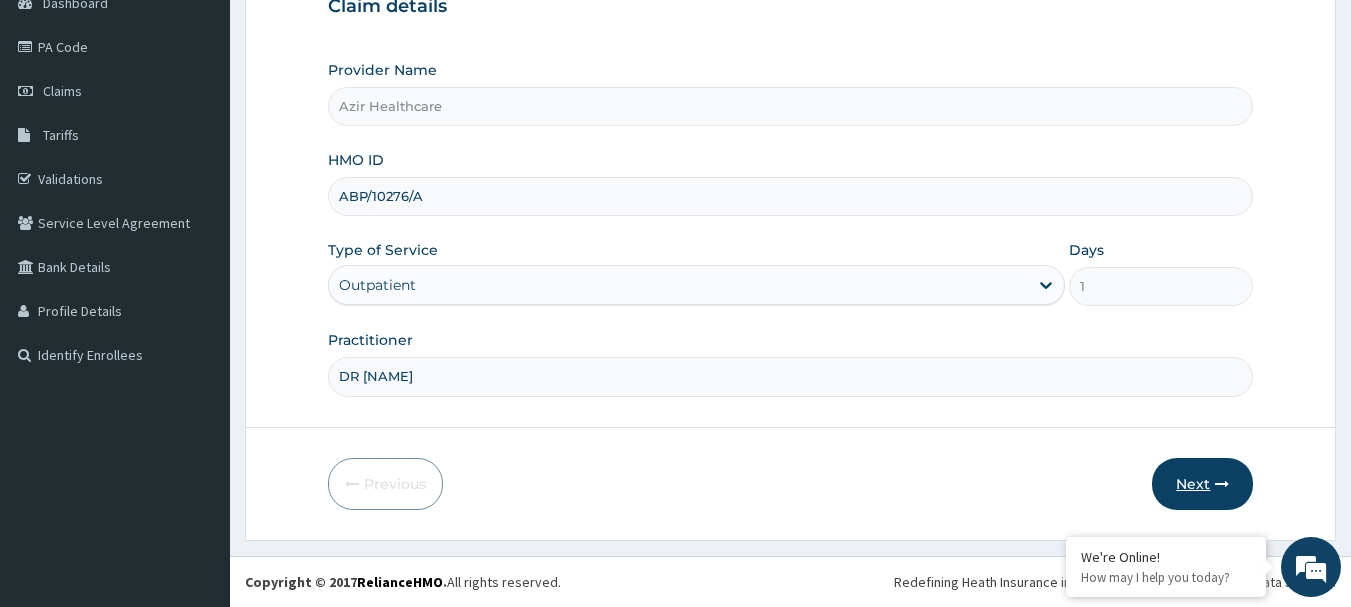 click on "Next" at bounding box center [1202, 484] 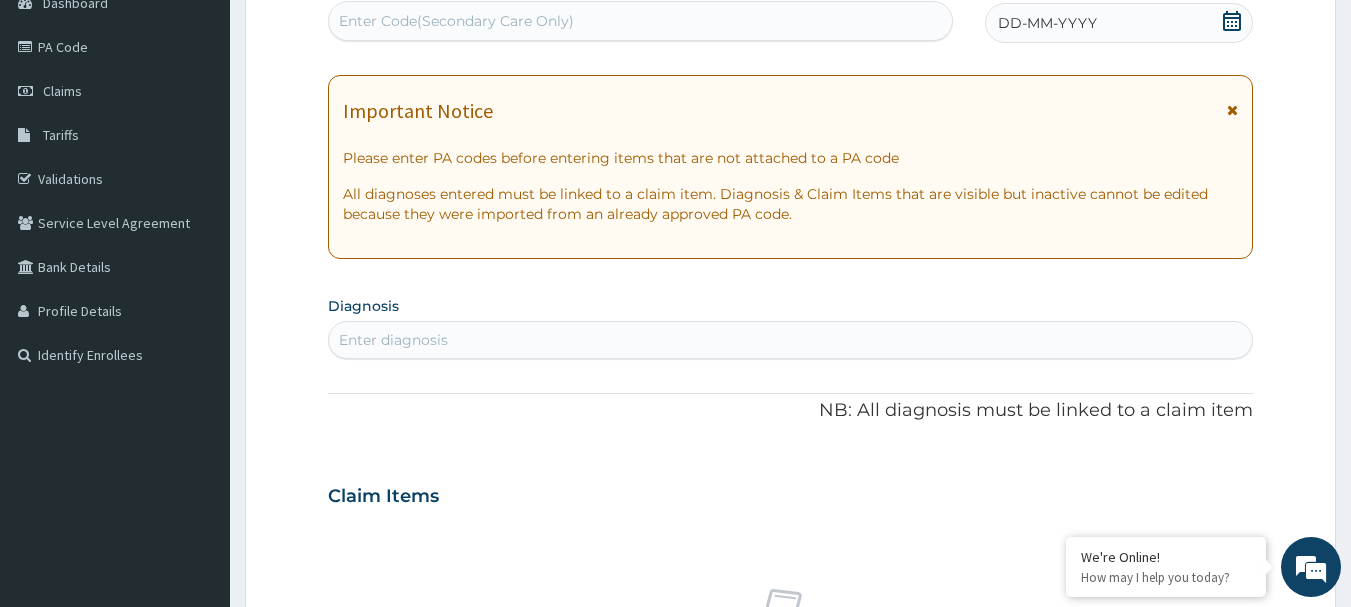 click on "Enter Code(Secondary Care Only)" at bounding box center [641, 21] 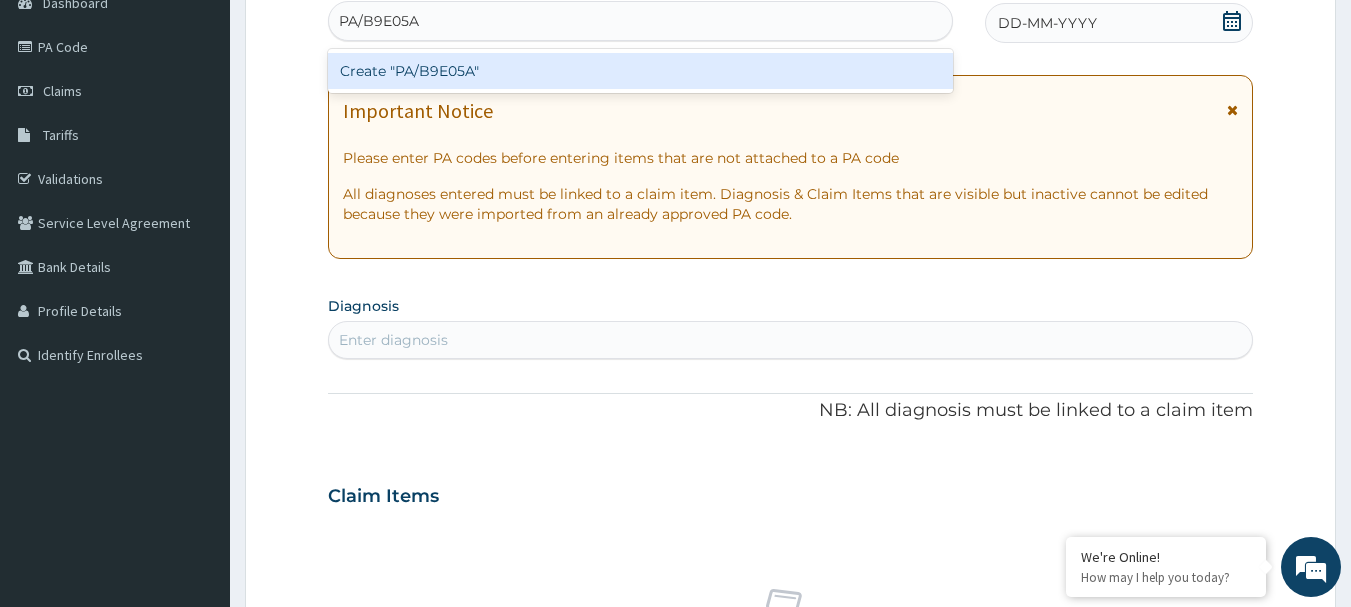 click on "Create "PA/B9E05A"" at bounding box center [641, 71] 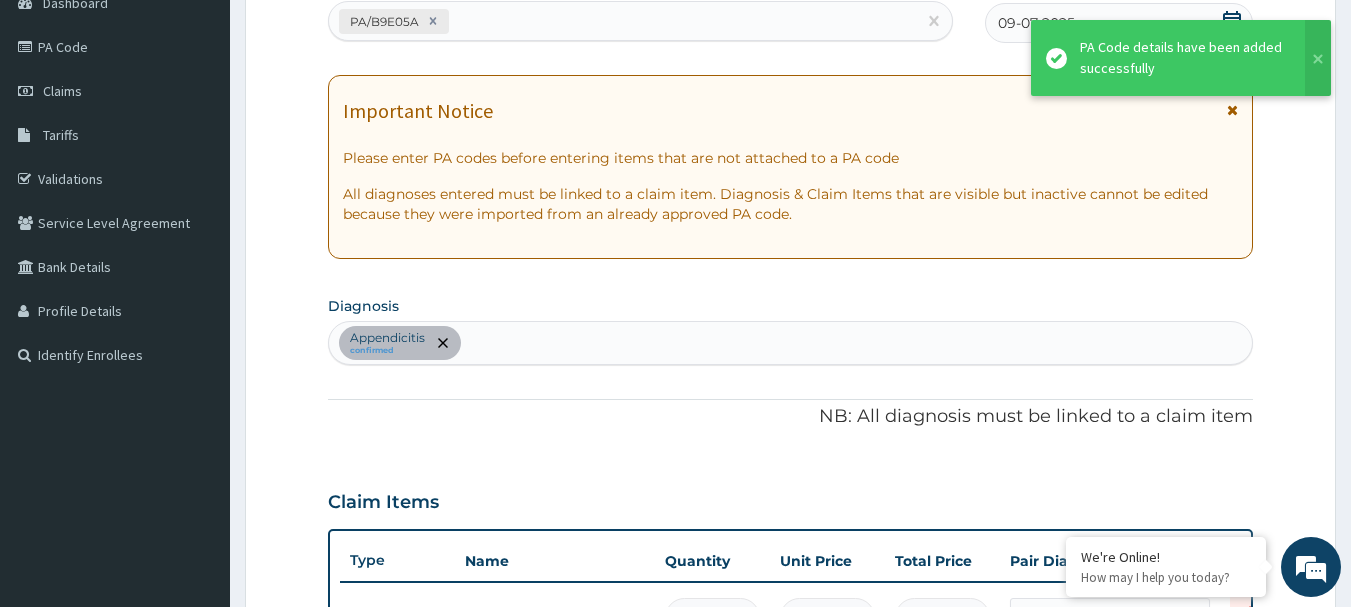 scroll, scrollTop: 245, scrollLeft: 0, axis: vertical 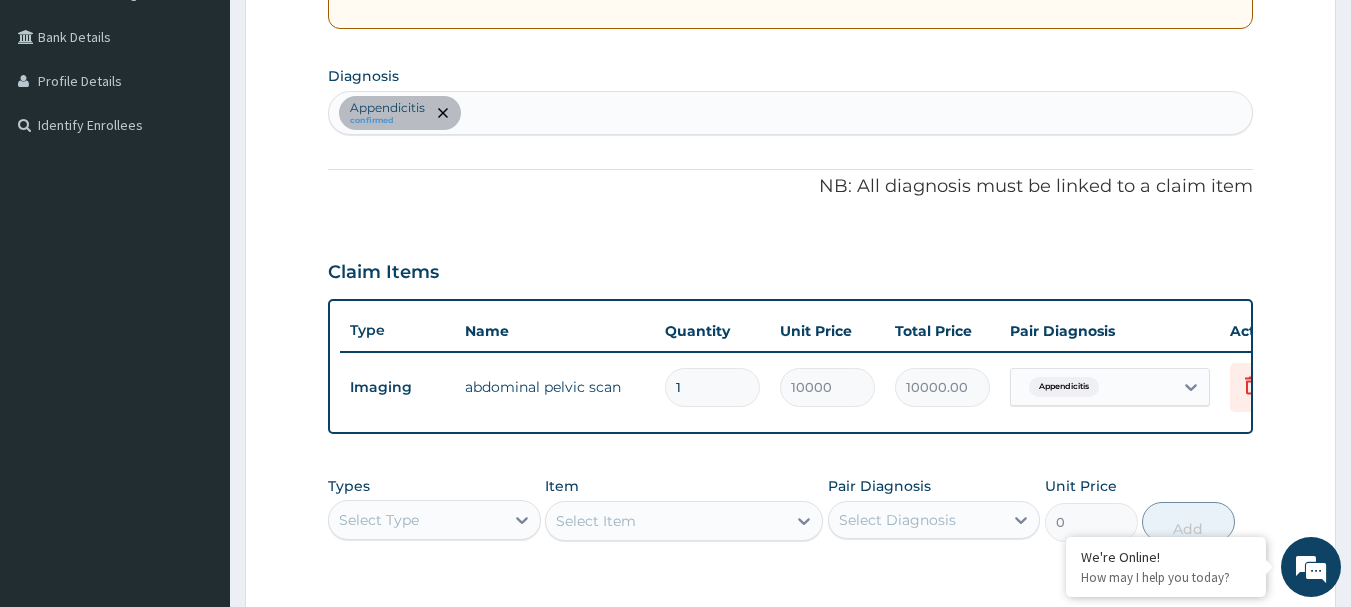 click on "Appendicitis confirmed" at bounding box center (791, 113) 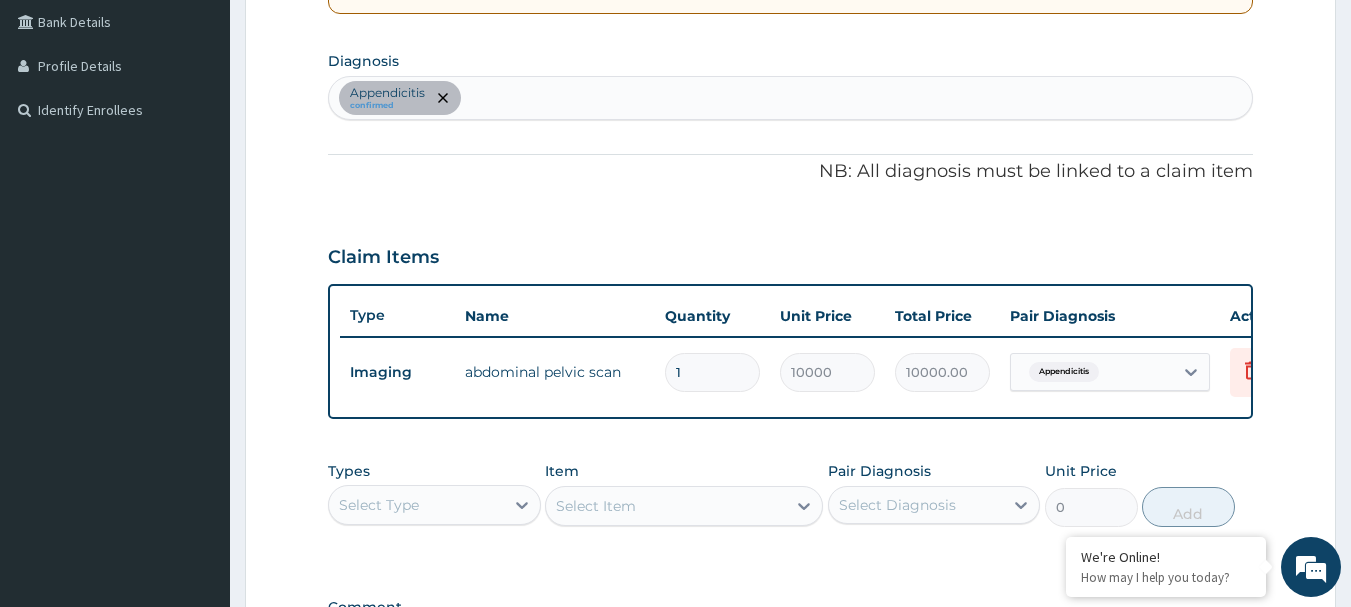 scroll, scrollTop: 435, scrollLeft: 0, axis: vertical 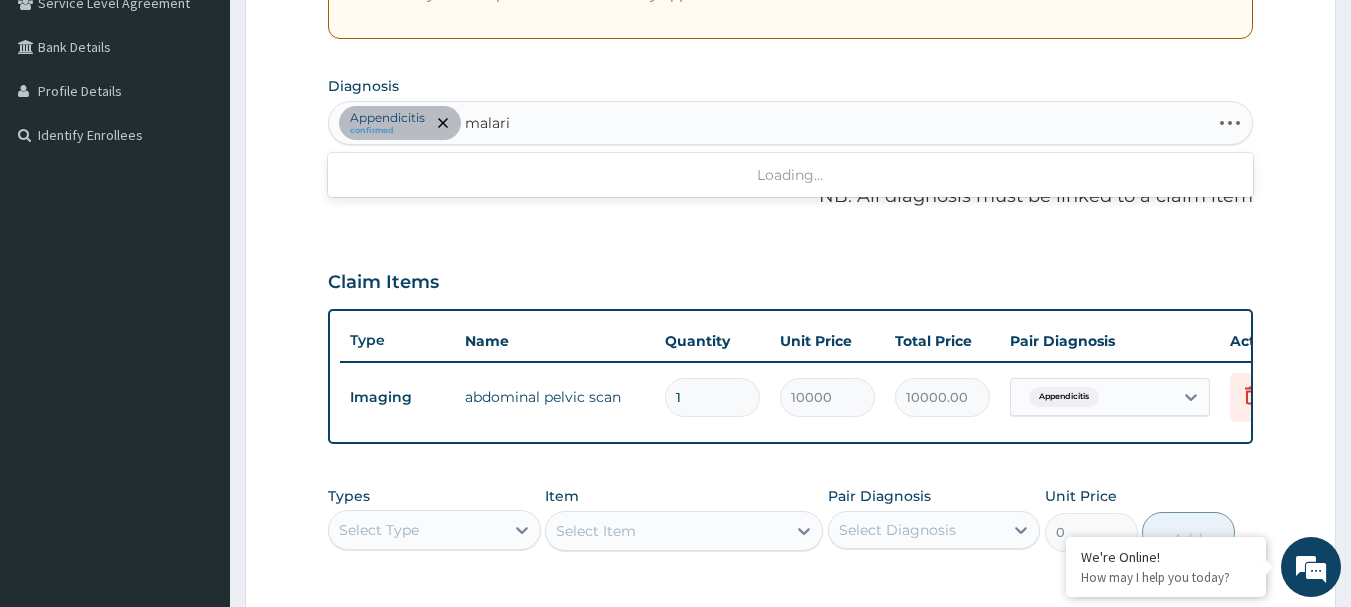 type on "malaria" 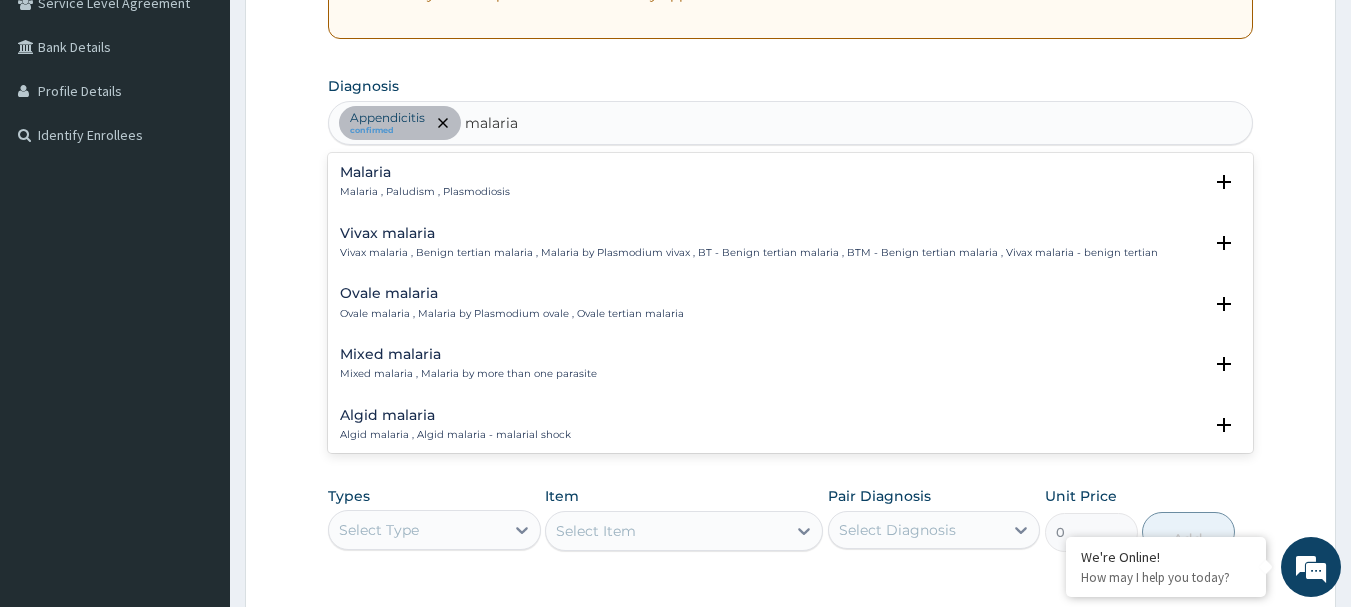 click on "Malaria Malaria , Paludism , Plasmodiosis" at bounding box center [425, 182] 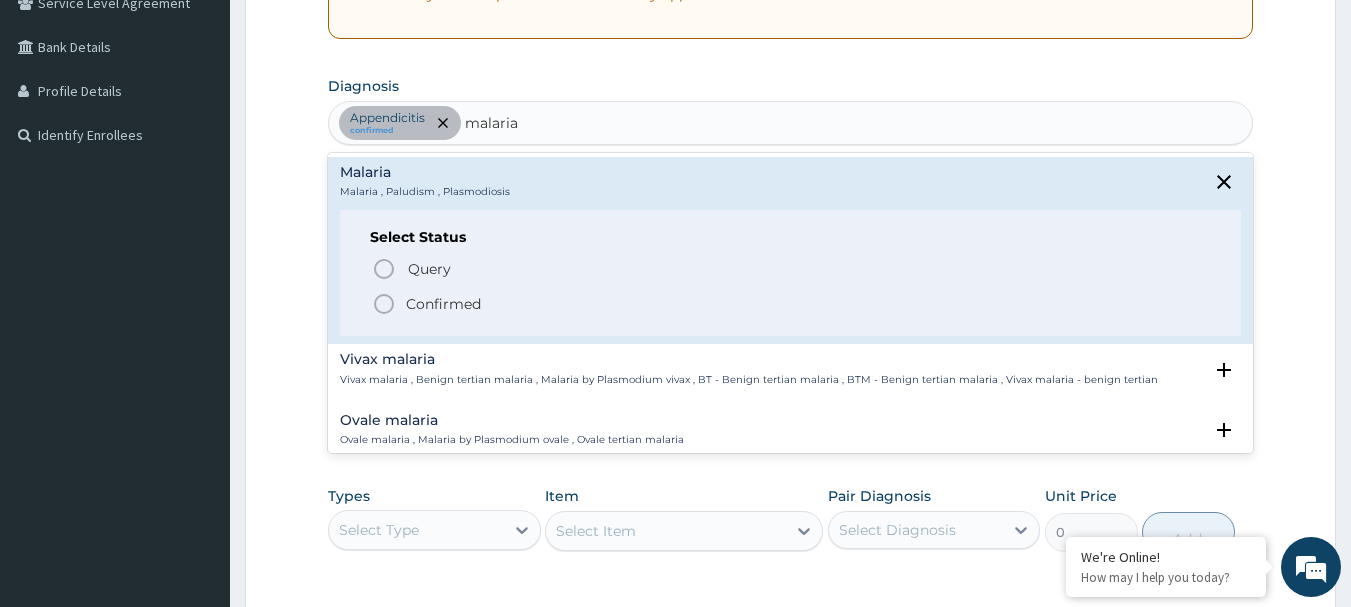 click 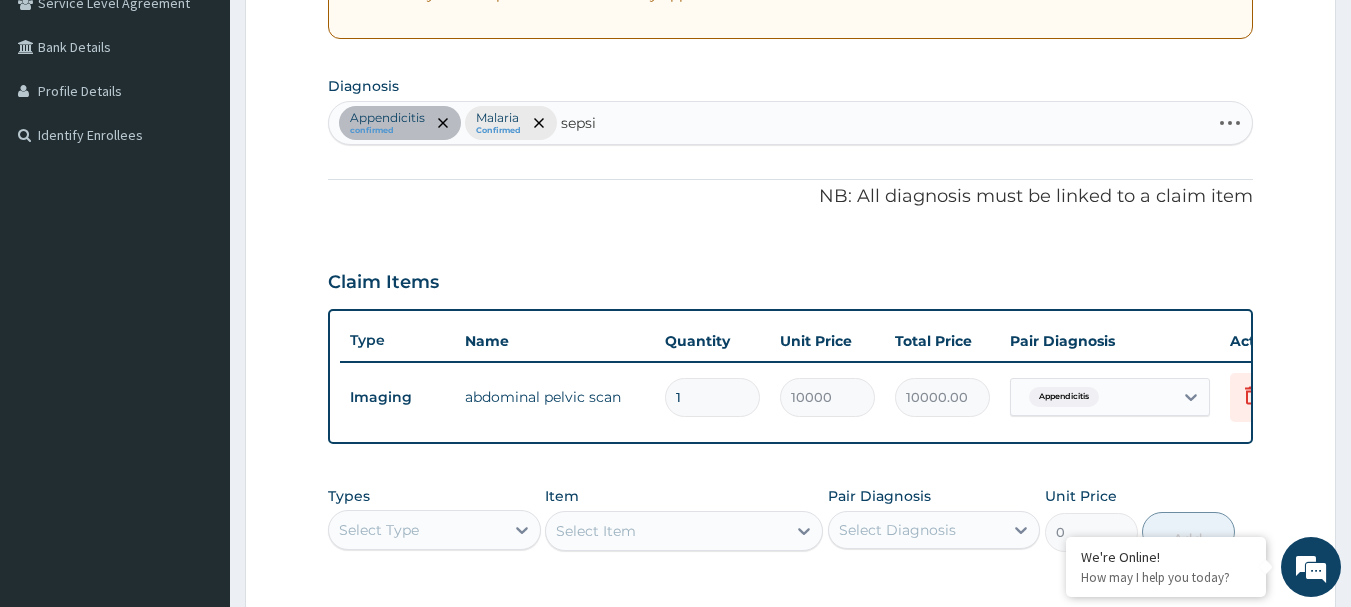 type on "sepsis" 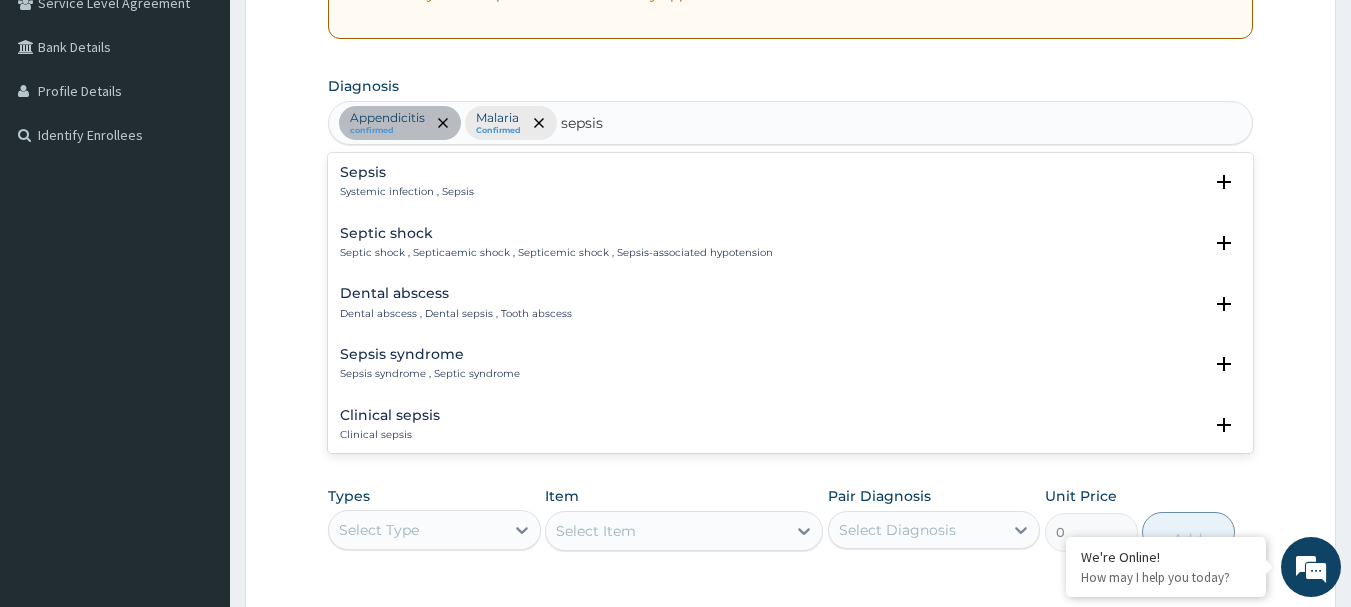 click on "Systemic infection , Sepsis" at bounding box center [407, 192] 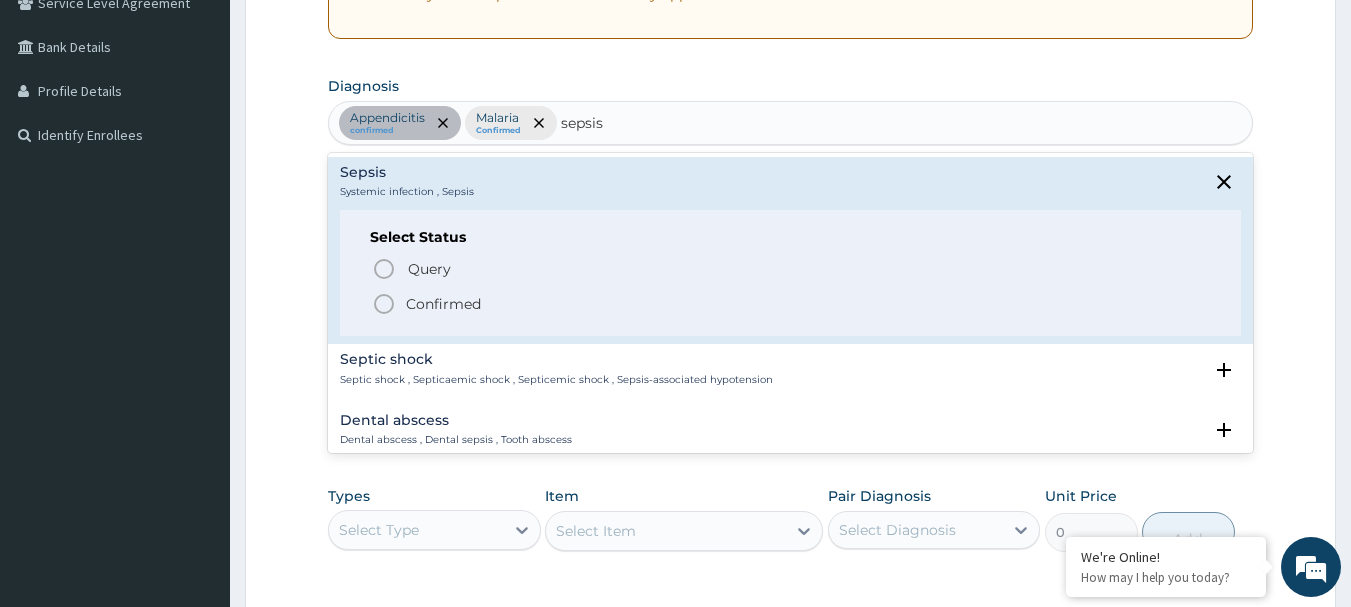 click 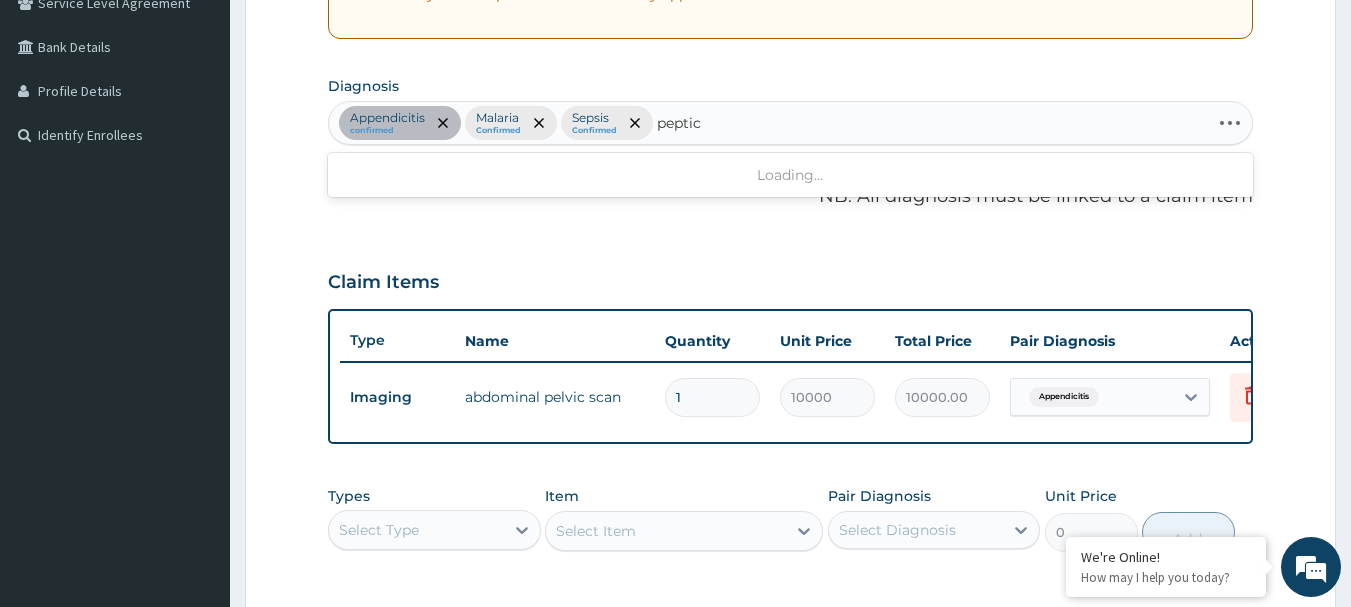type on "peptic u" 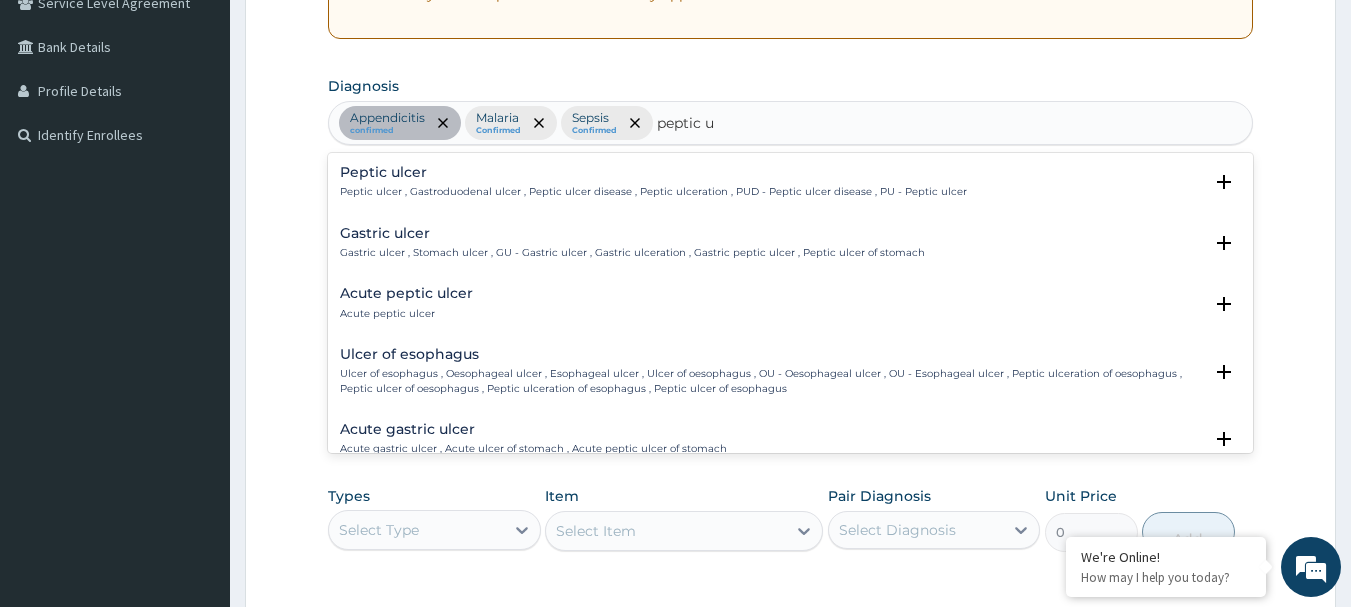 click on "Acute peptic ulcer Acute peptic ulcer" at bounding box center (406, 303) 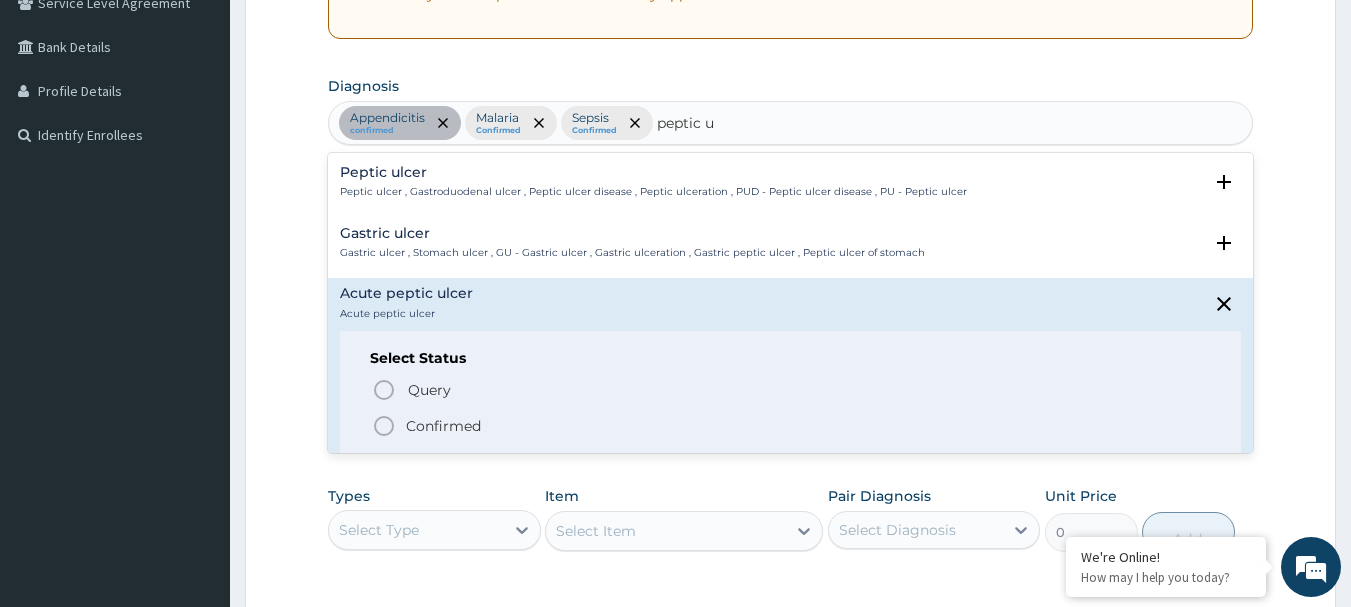 click 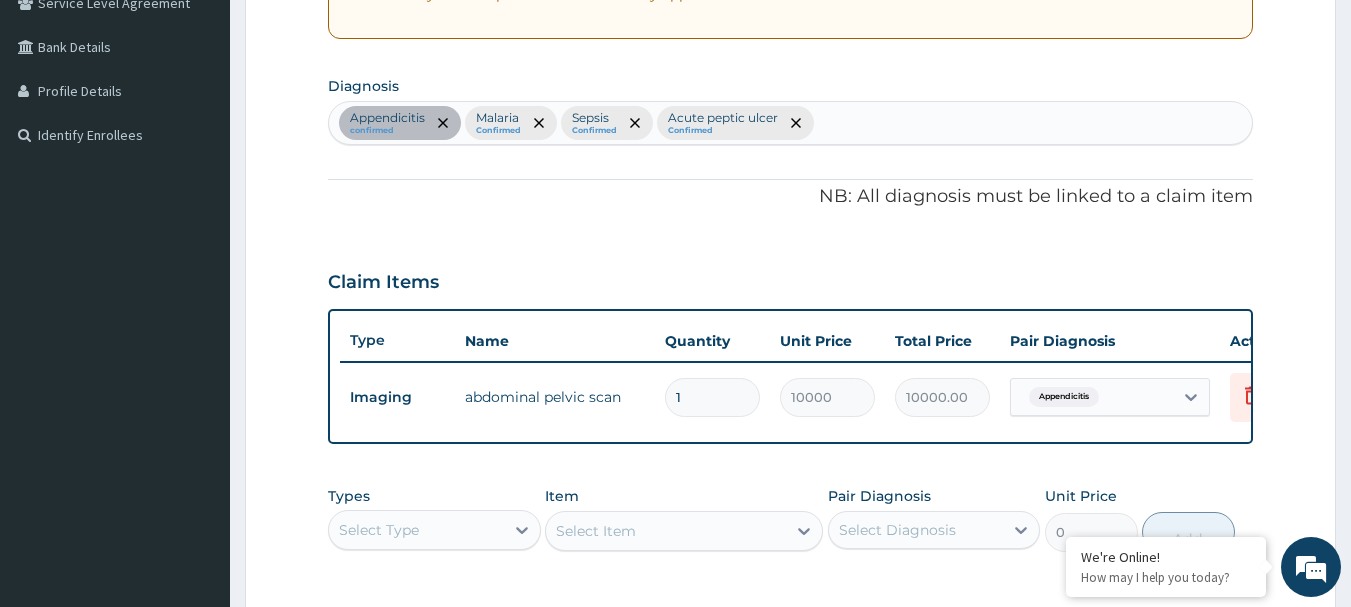 scroll, scrollTop: 755, scrollLeft: 0, axis: vertical 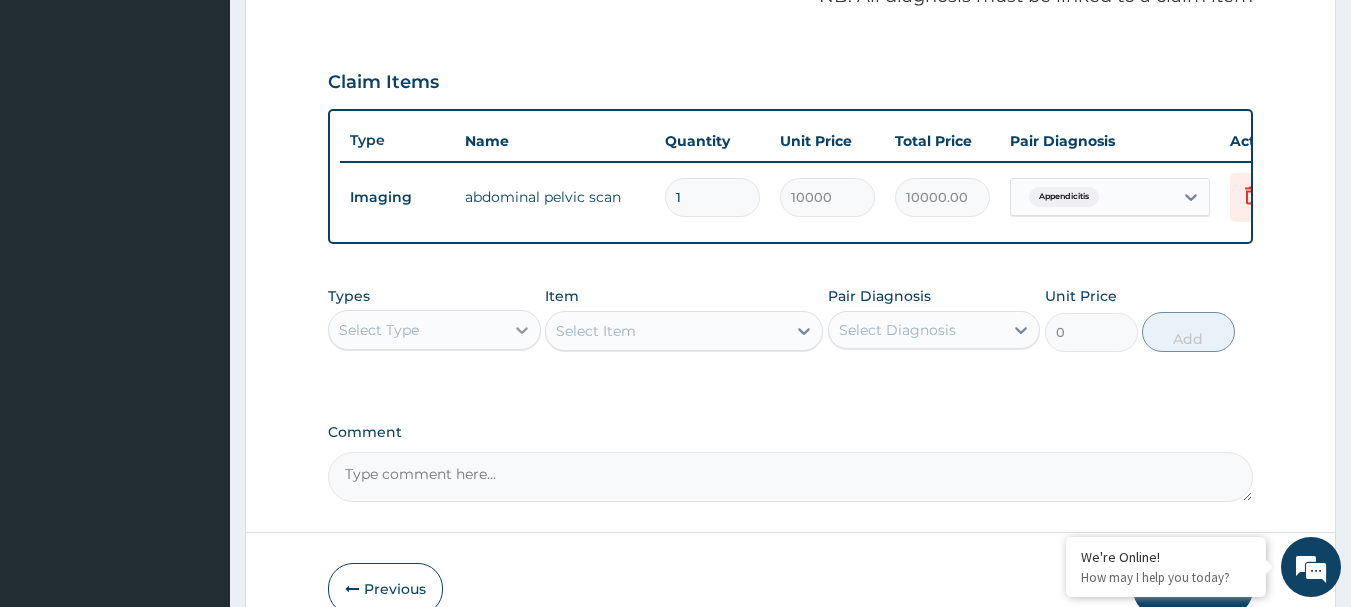 click 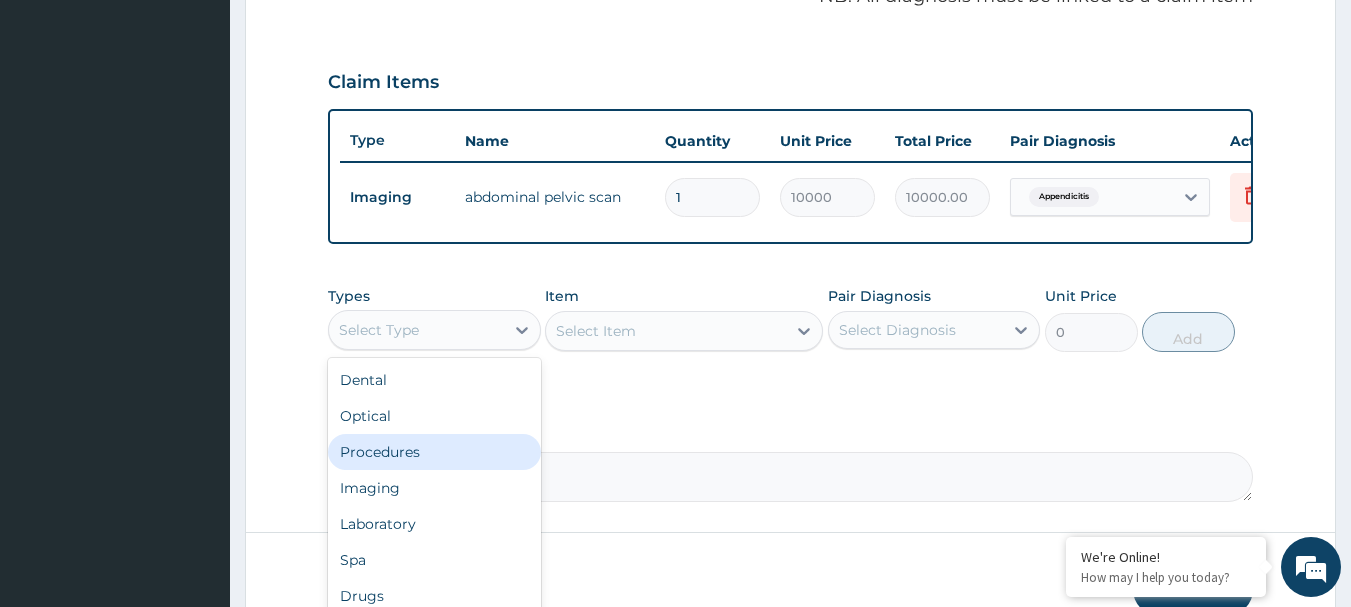 click on "Procedures" at bounding box center (434, 452) 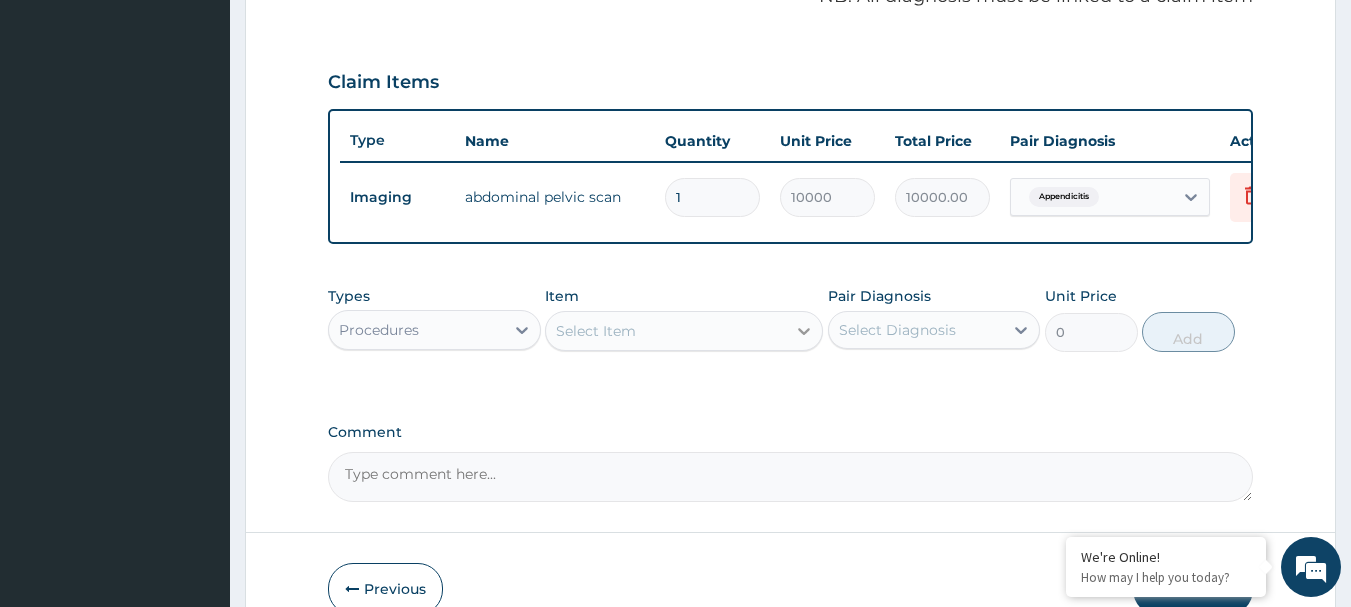 click 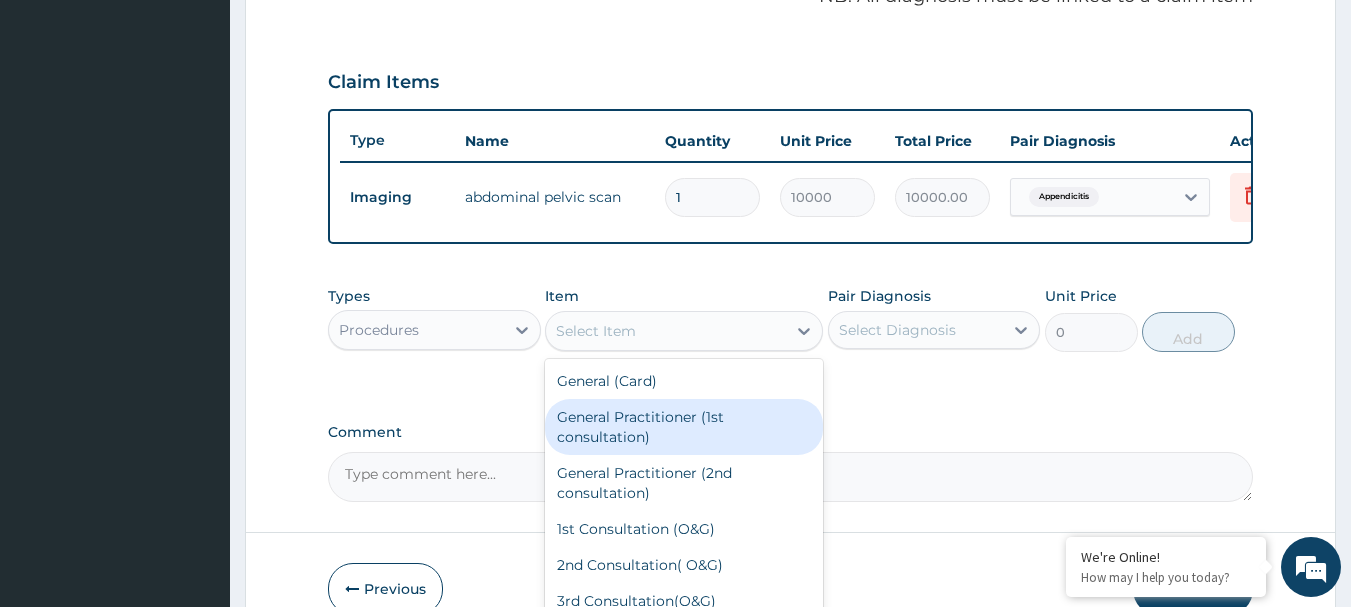 click on "General Practitioner (1st consultation)" at bounding box center [684, 427] 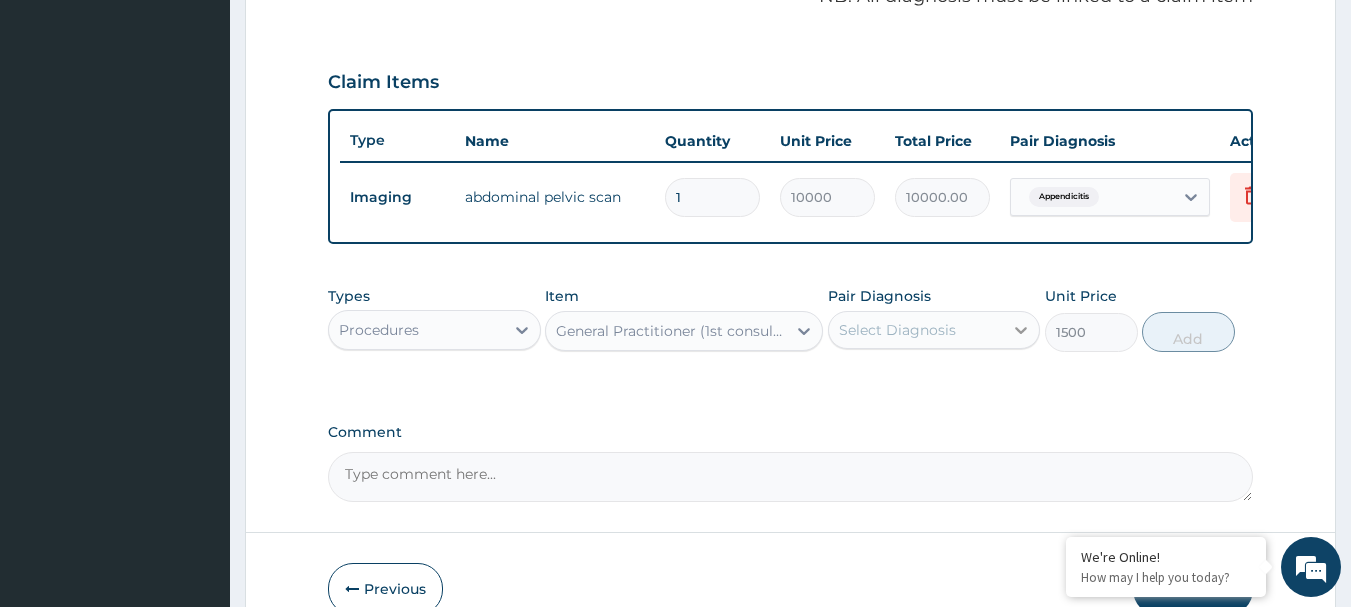 click 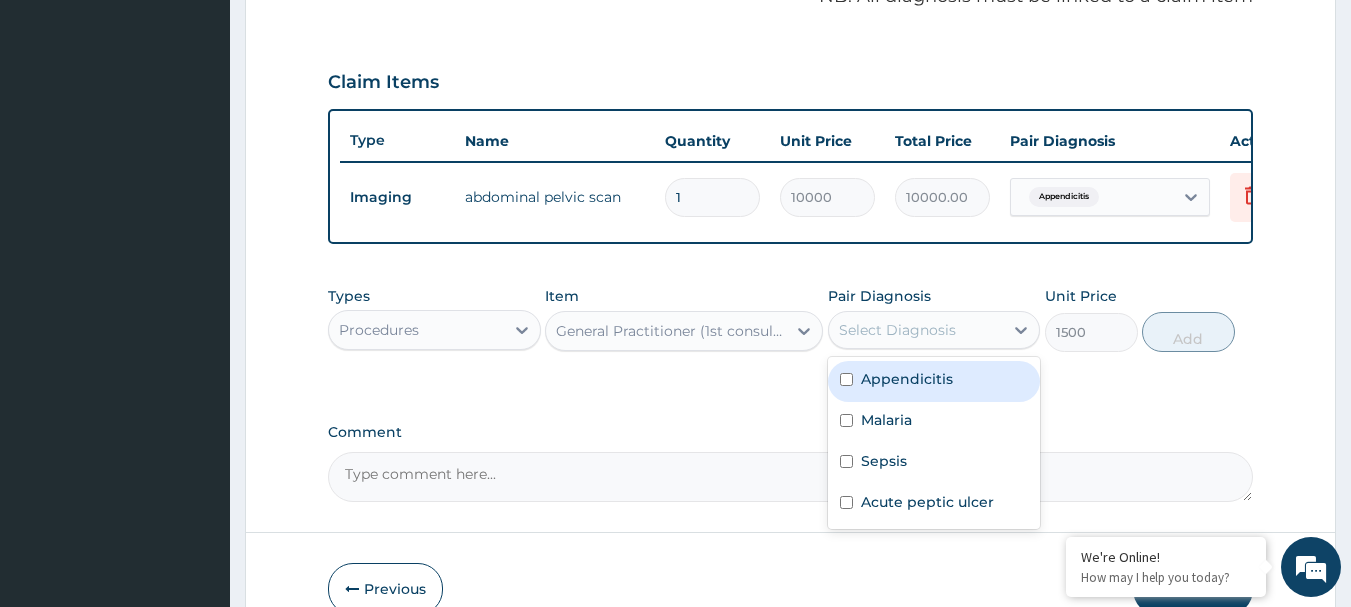 click on "Appendicitis" at bounding box center (934, 381) 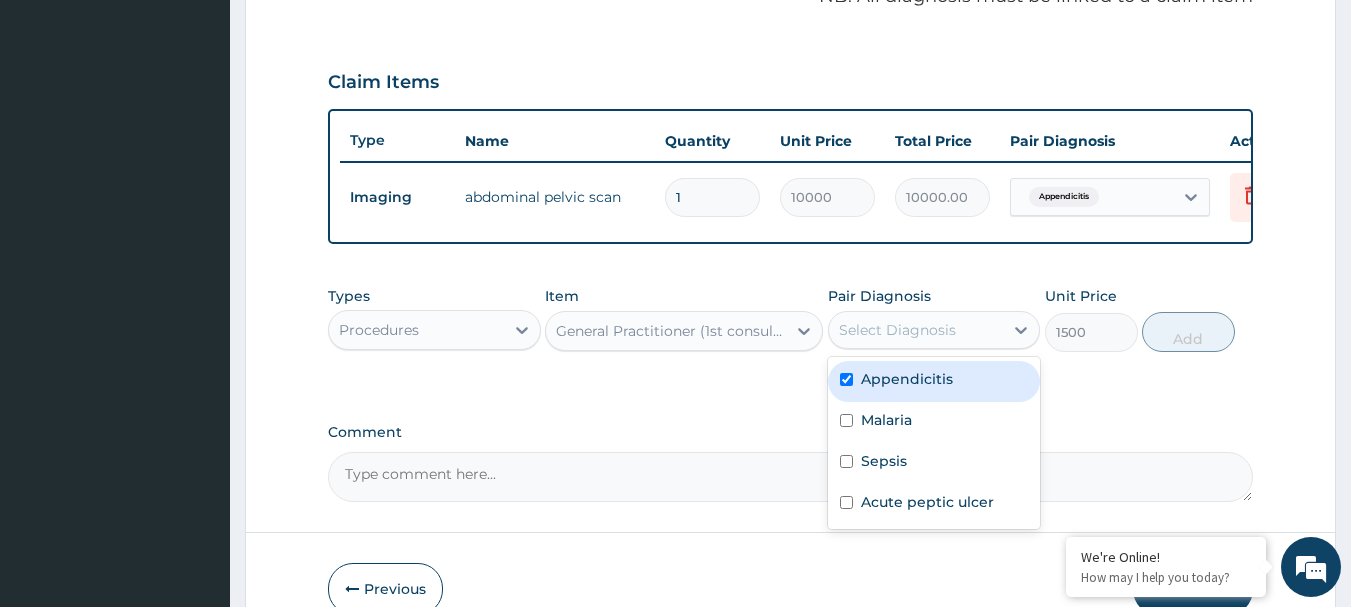 checkbox on "true" 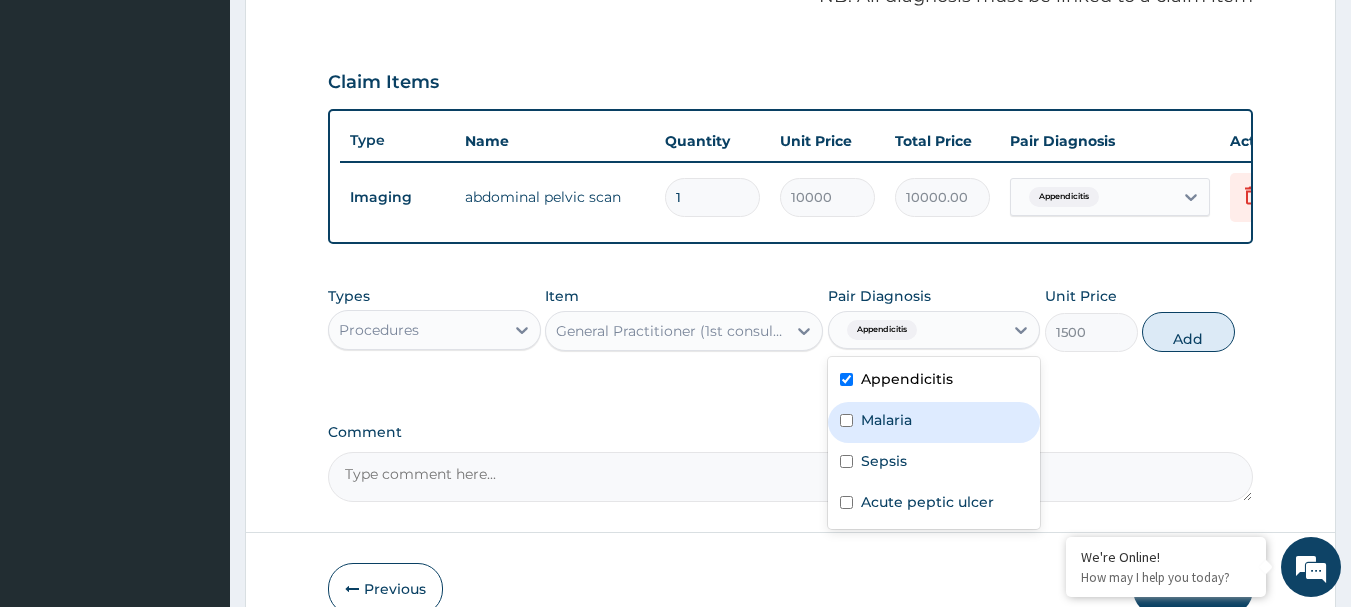 click on "Malaria" at bounding box center (934, 422) 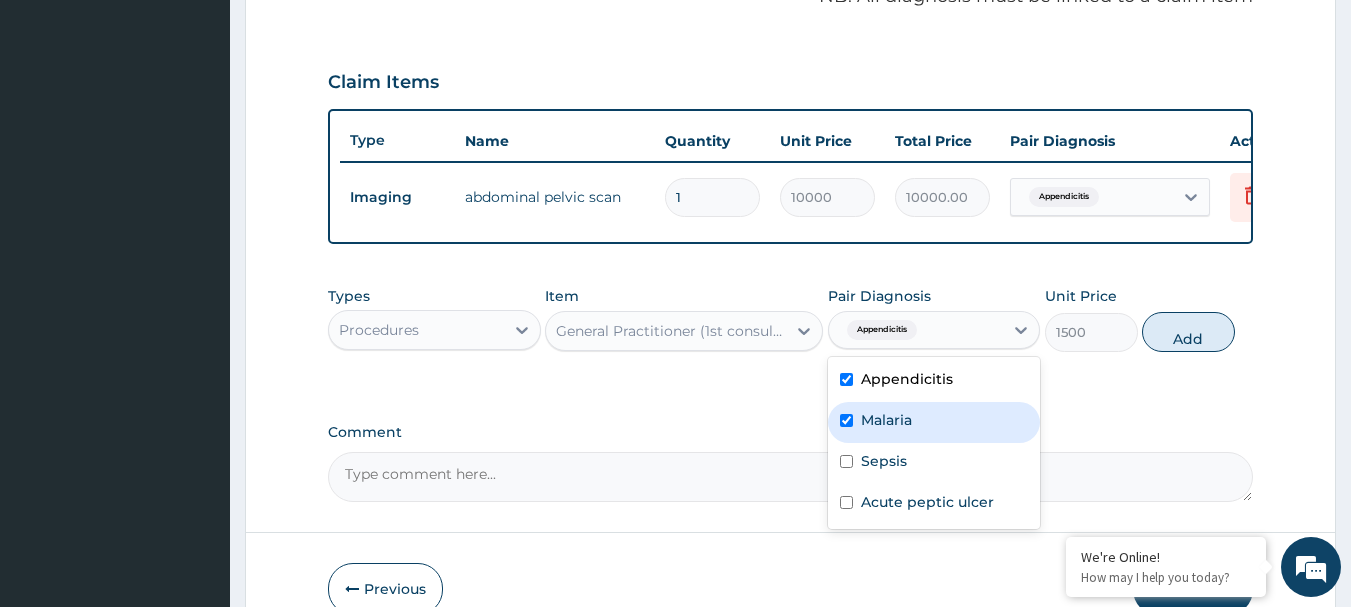 checkbox on "true" 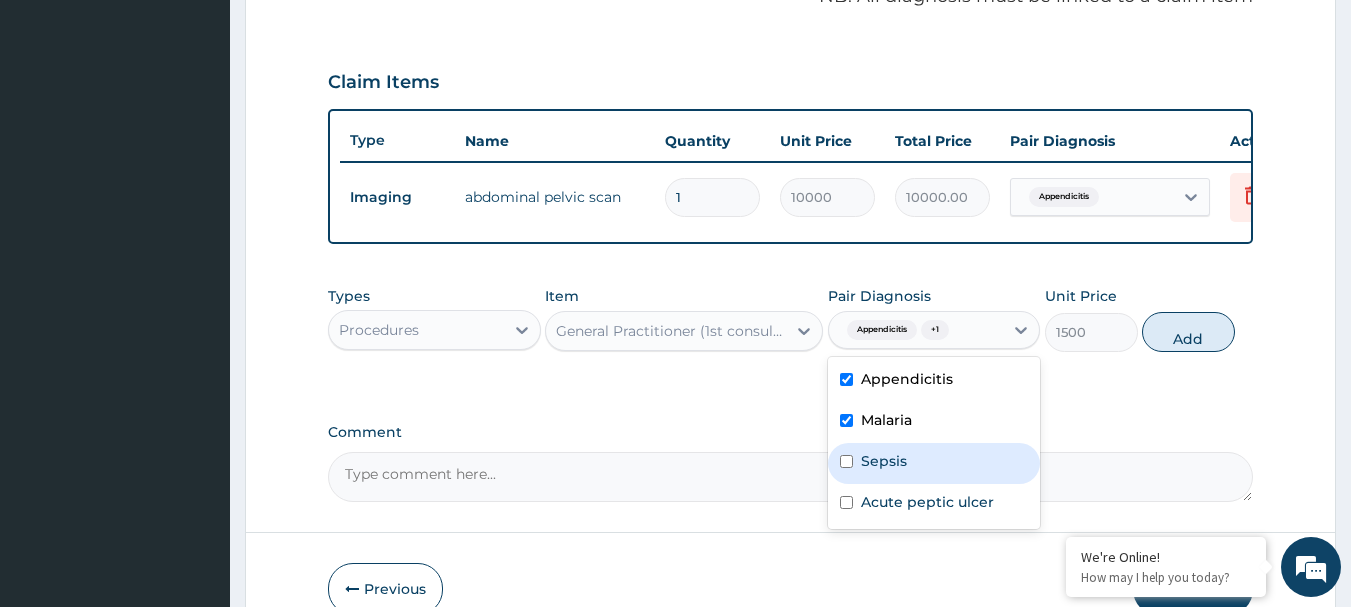 click on "Sepsis" at bounding box center (884, 461) 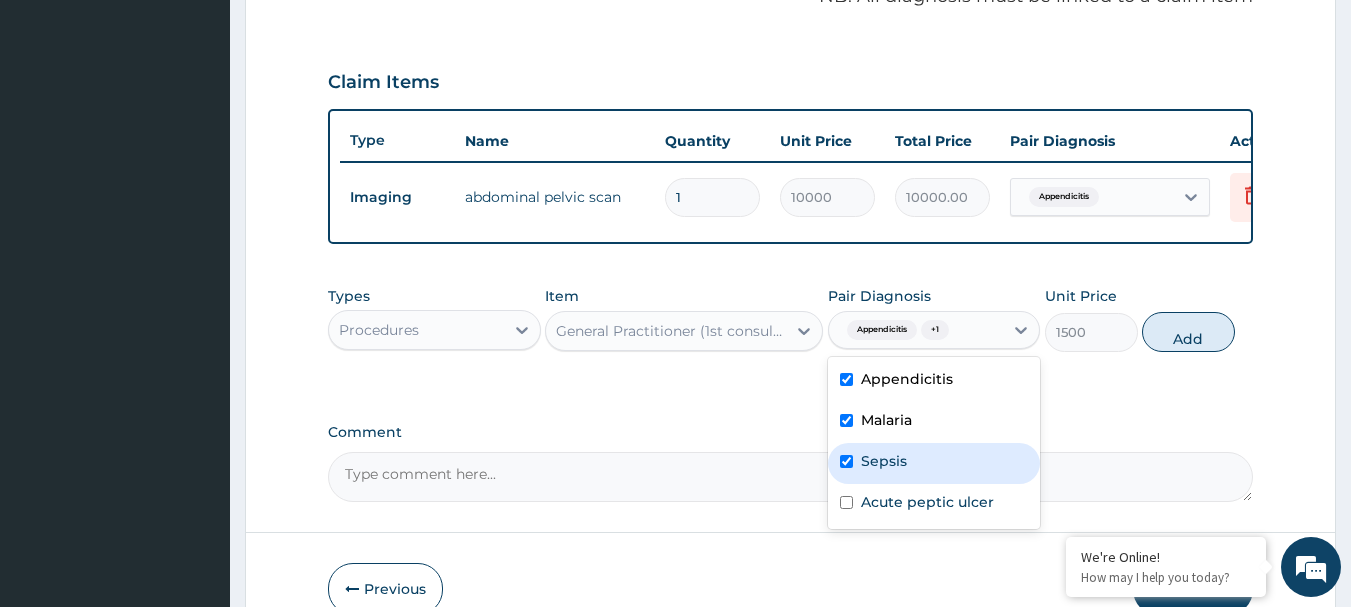 checkbox on "true" 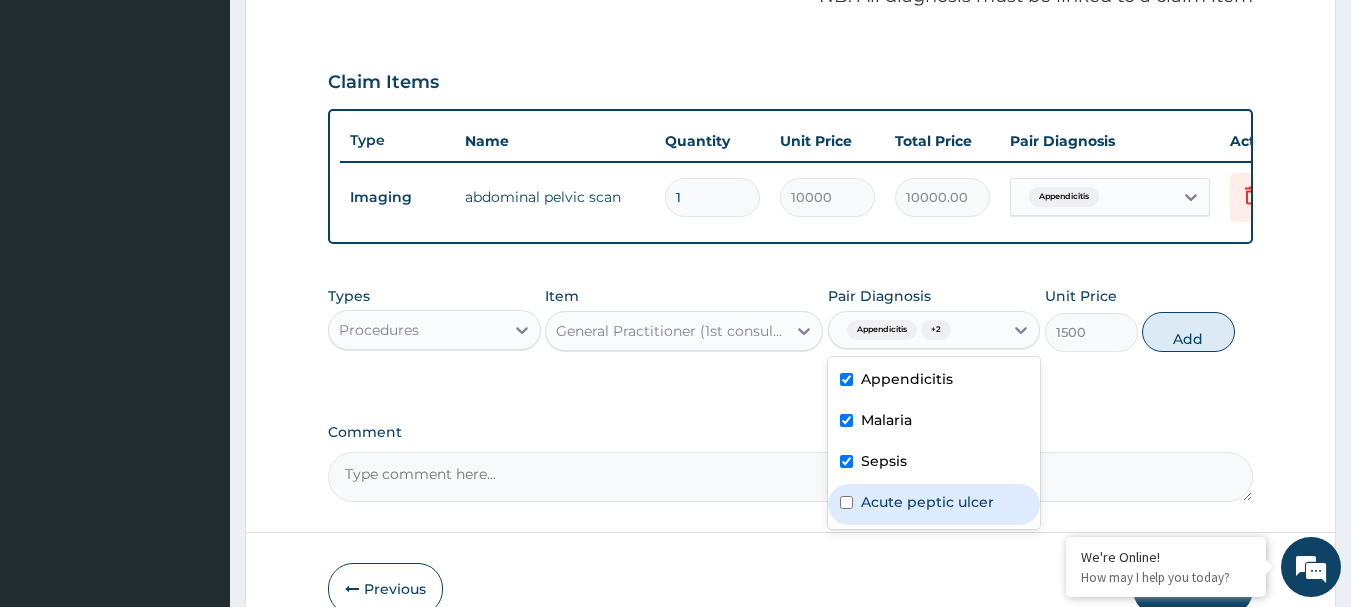 click on "Acute peptic ulcer" at bounding box center [927, 502] 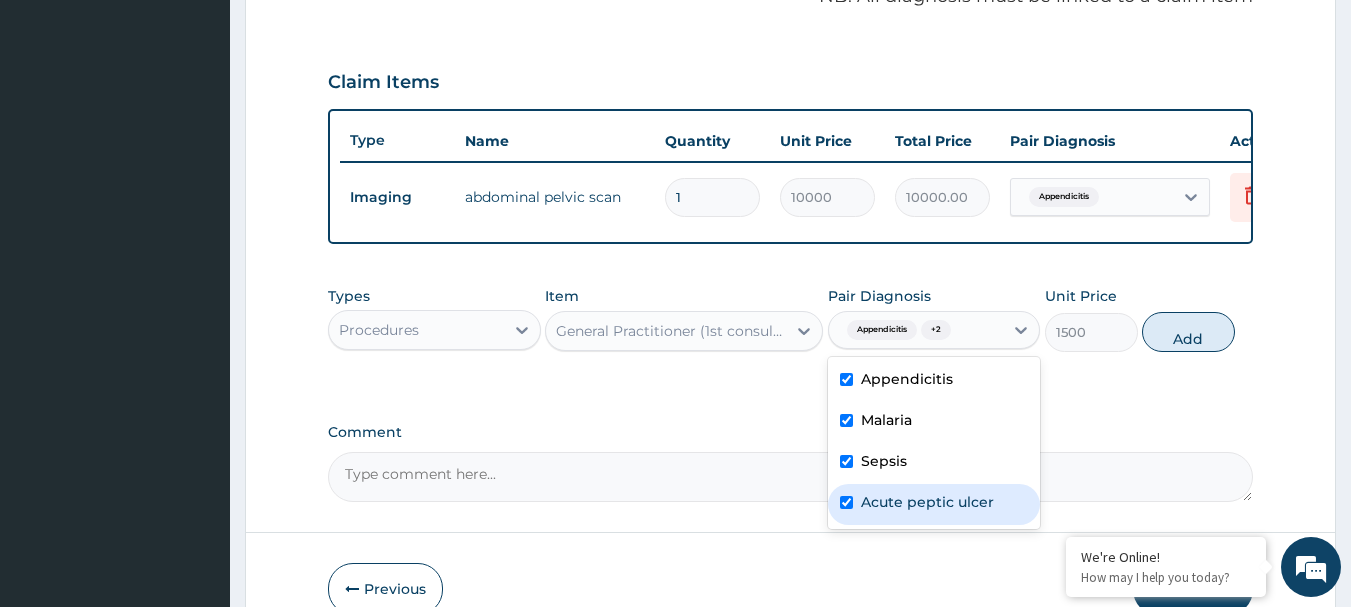 checkbox on "true" 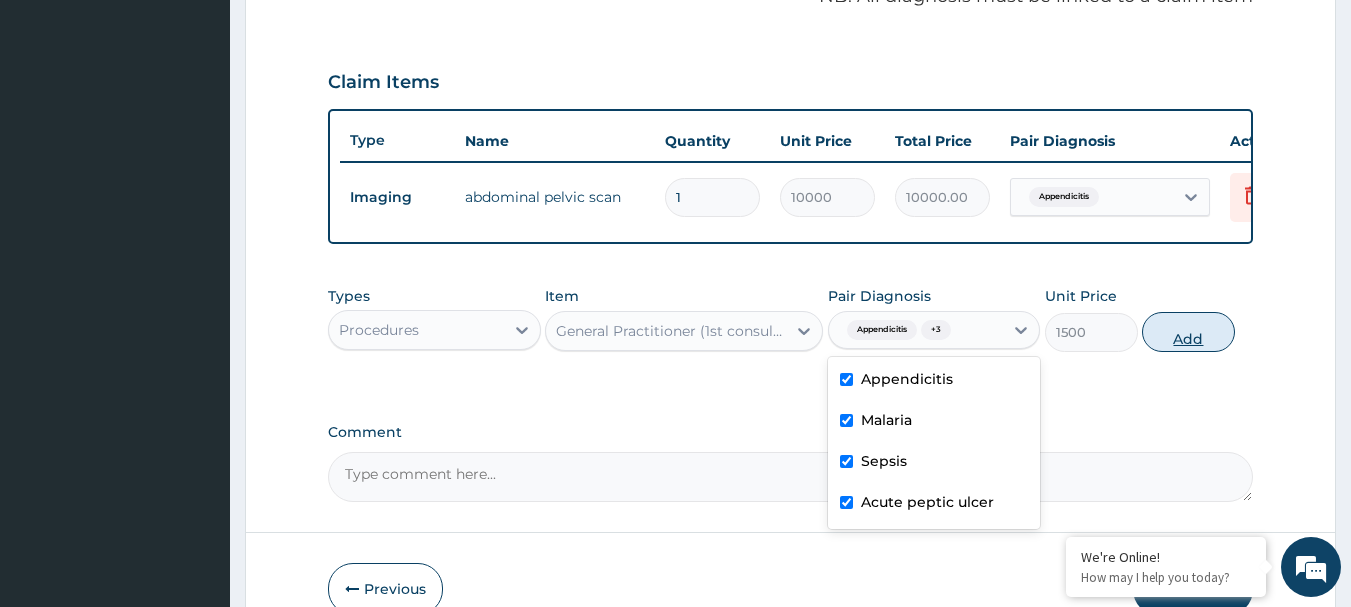 click on "Add" at bounding box center [1188, 332] 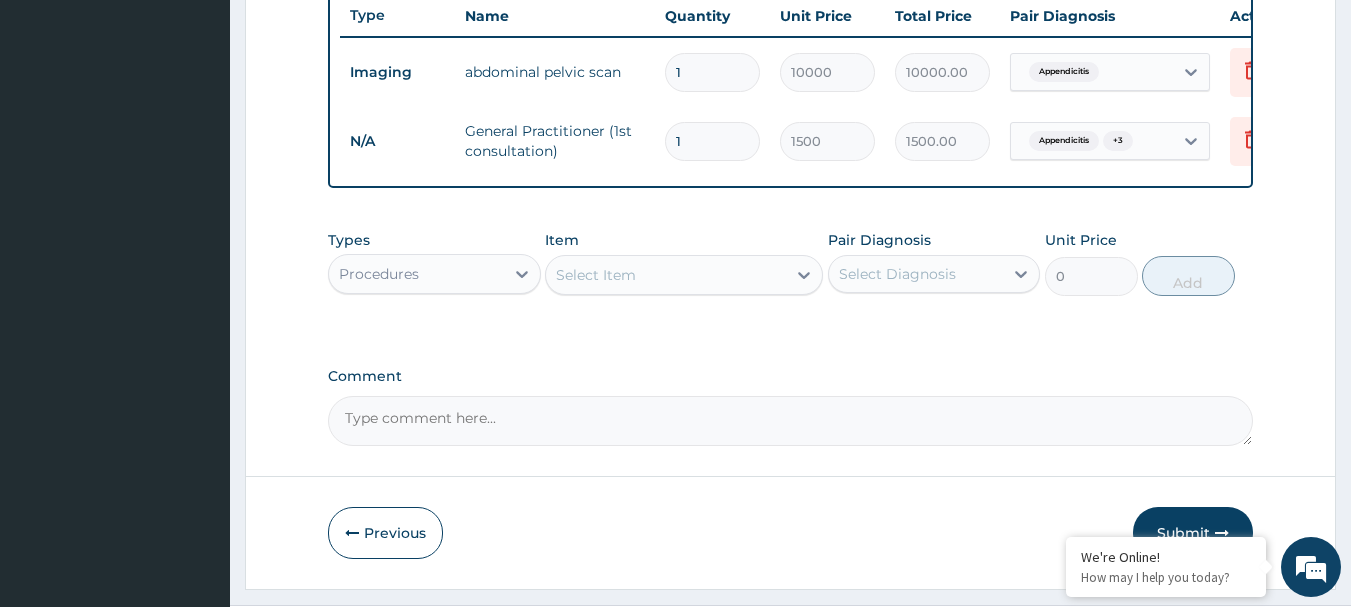 scroll, scrollTop: 824, scrollLeft: 0, axis: vertical 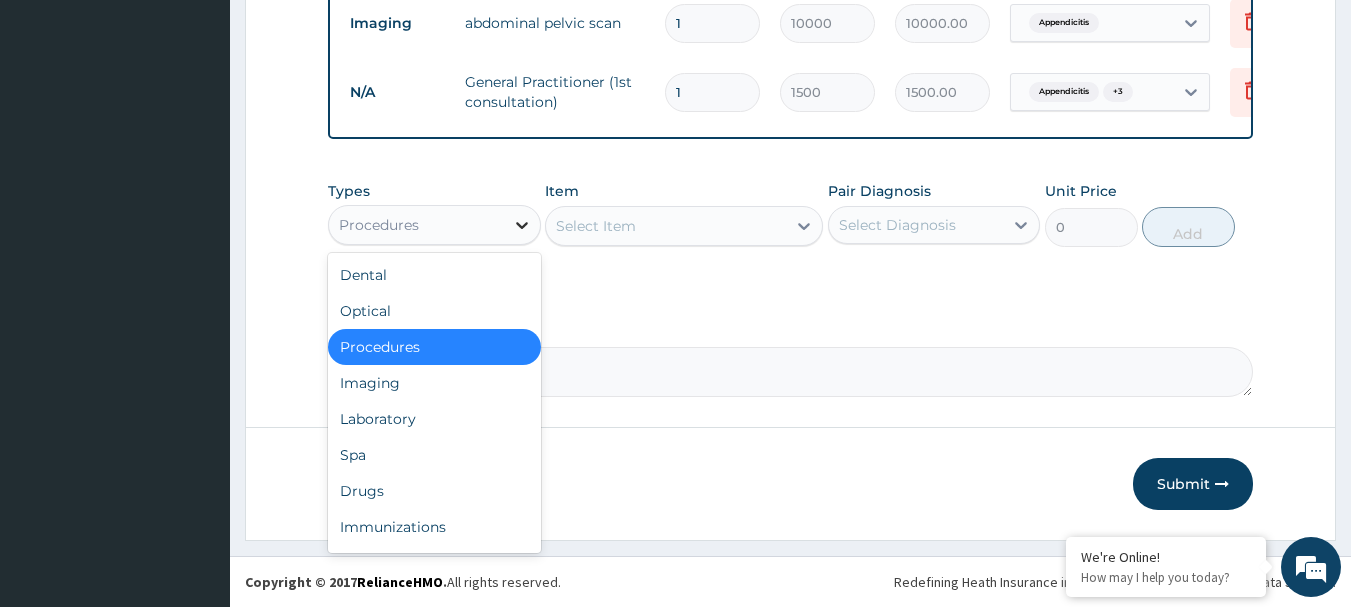 click at bounding box center (522, 225) 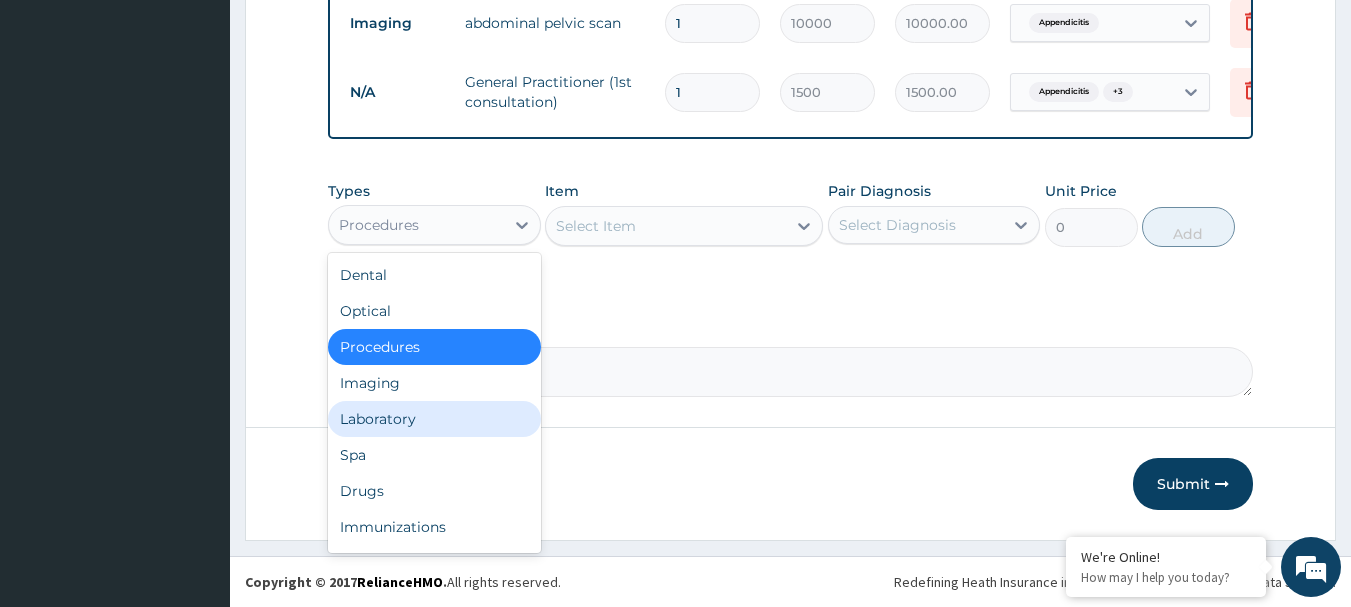 click on "Laboratory" at bounding box center [434, 419] 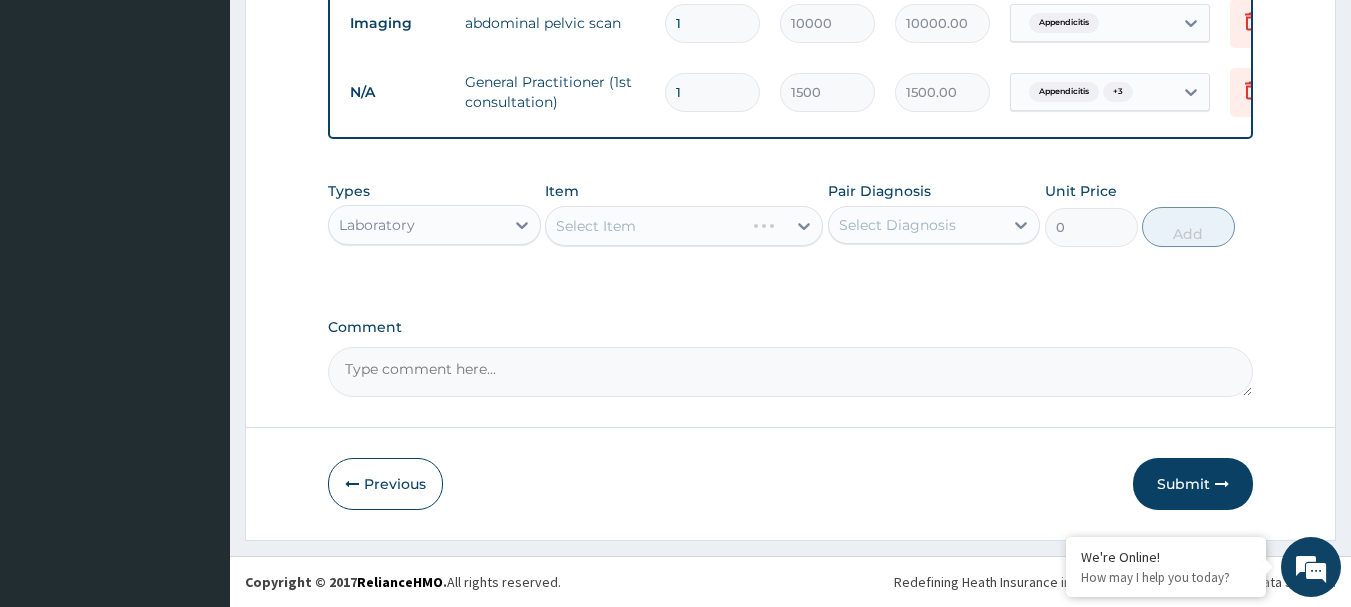click on "Select Item" at bounding box center (684, 226) 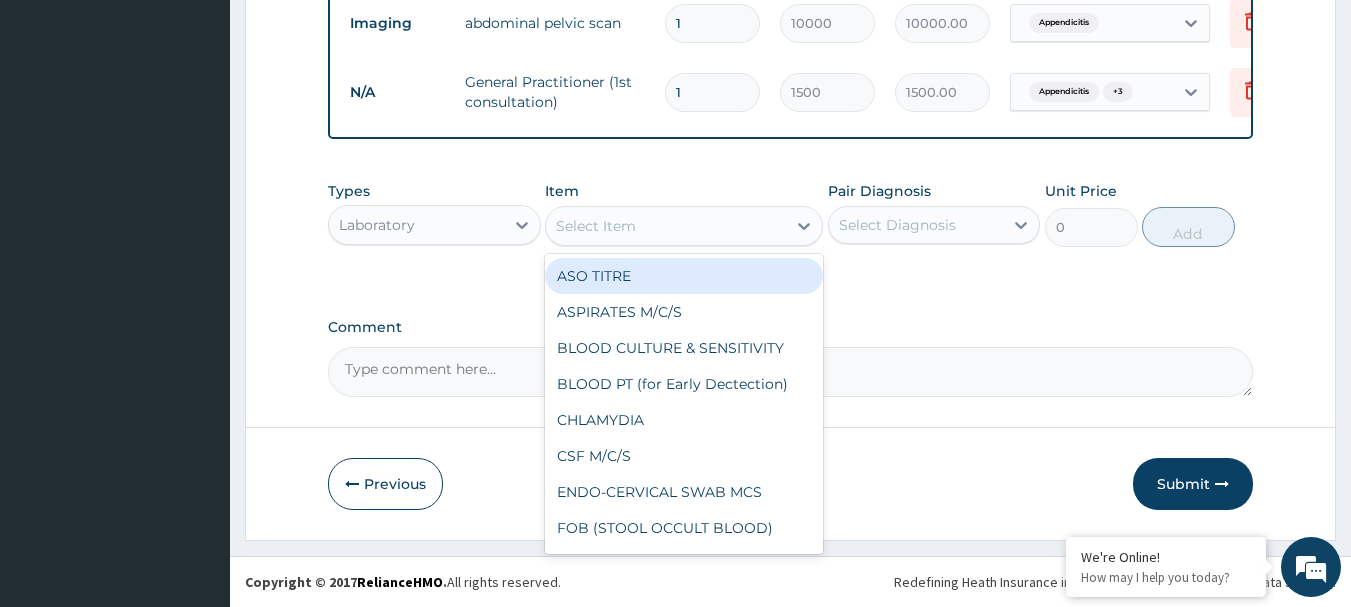 click 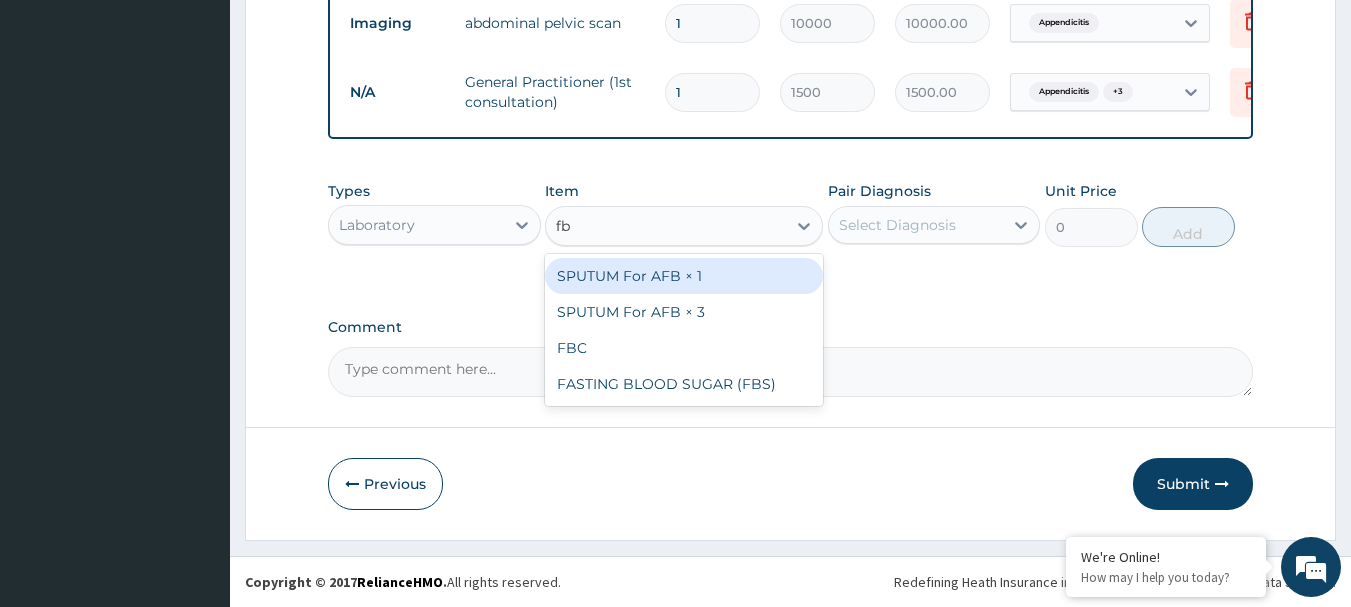 type on "fbc" 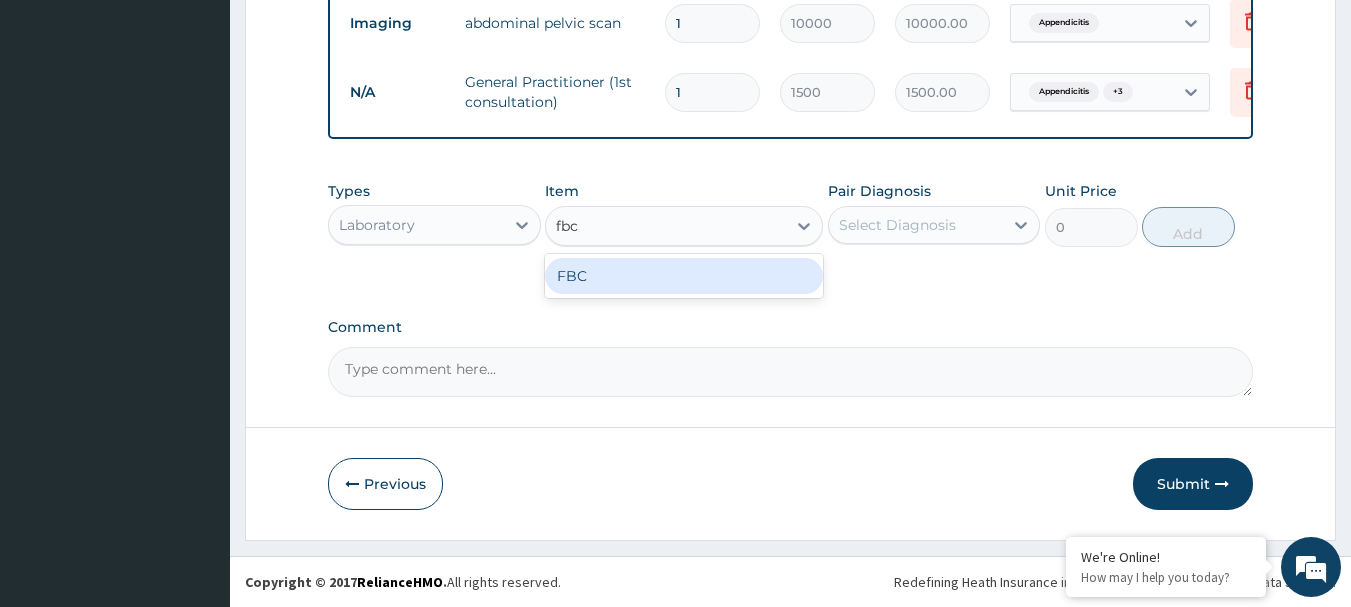 click on "FBC" at bounding box center [684, 276] 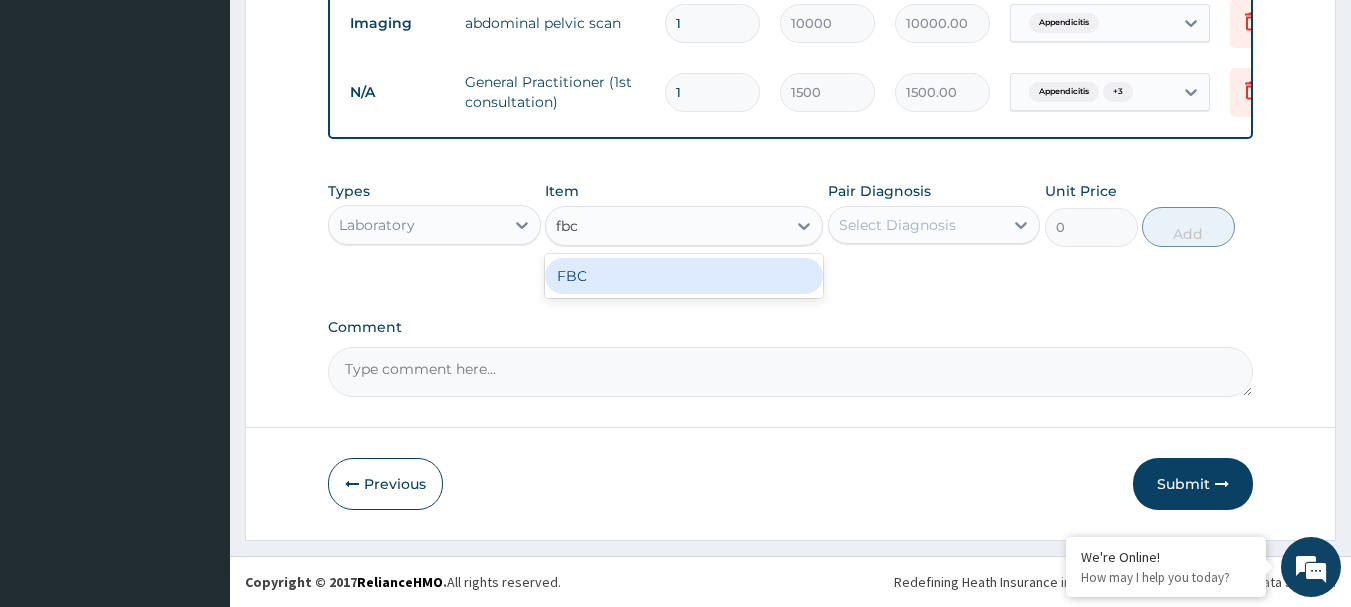 type 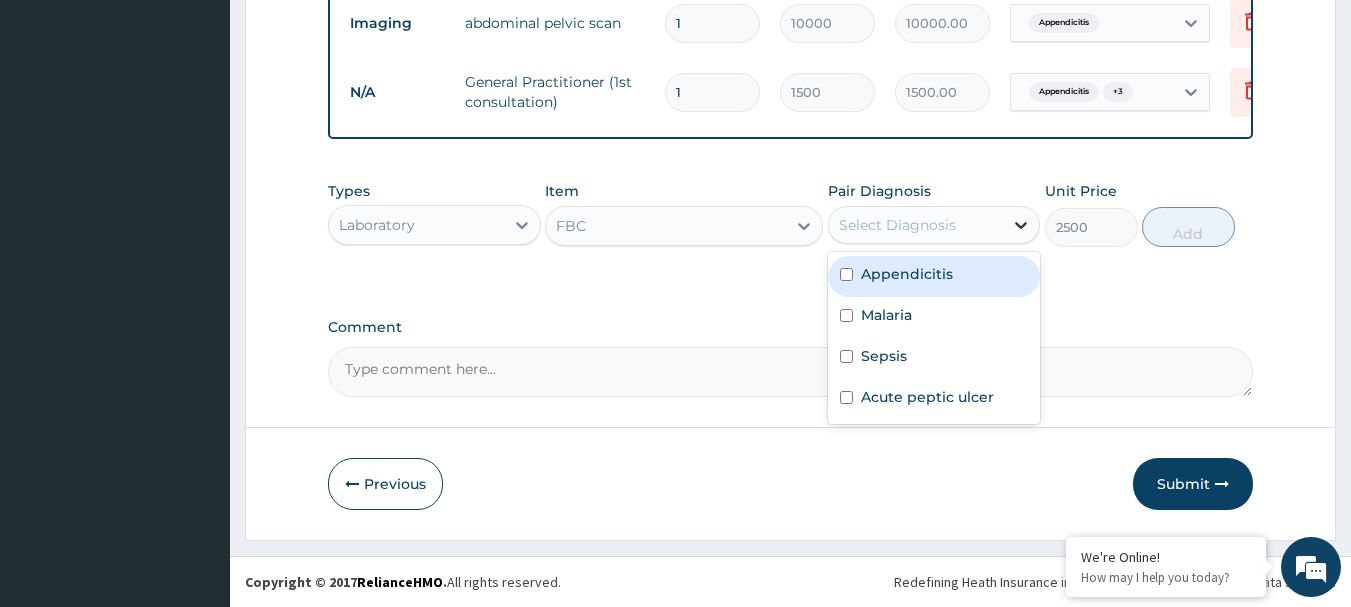 click 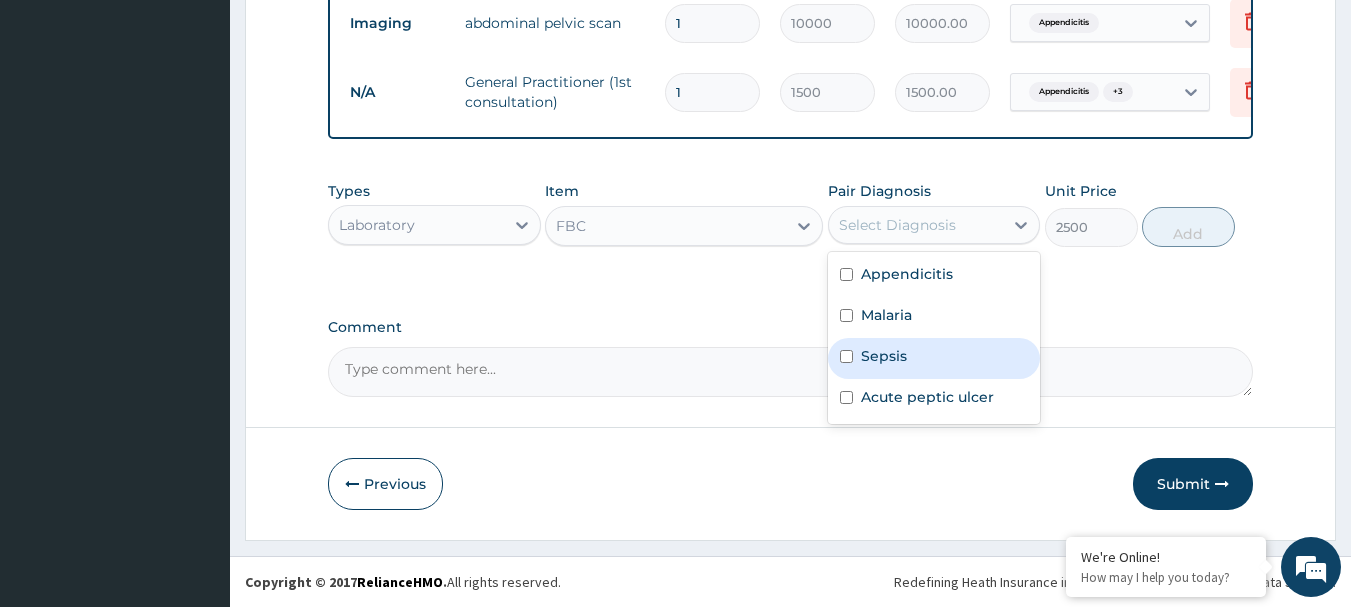 click on "Sepsis" at bounding box center [884, 356] 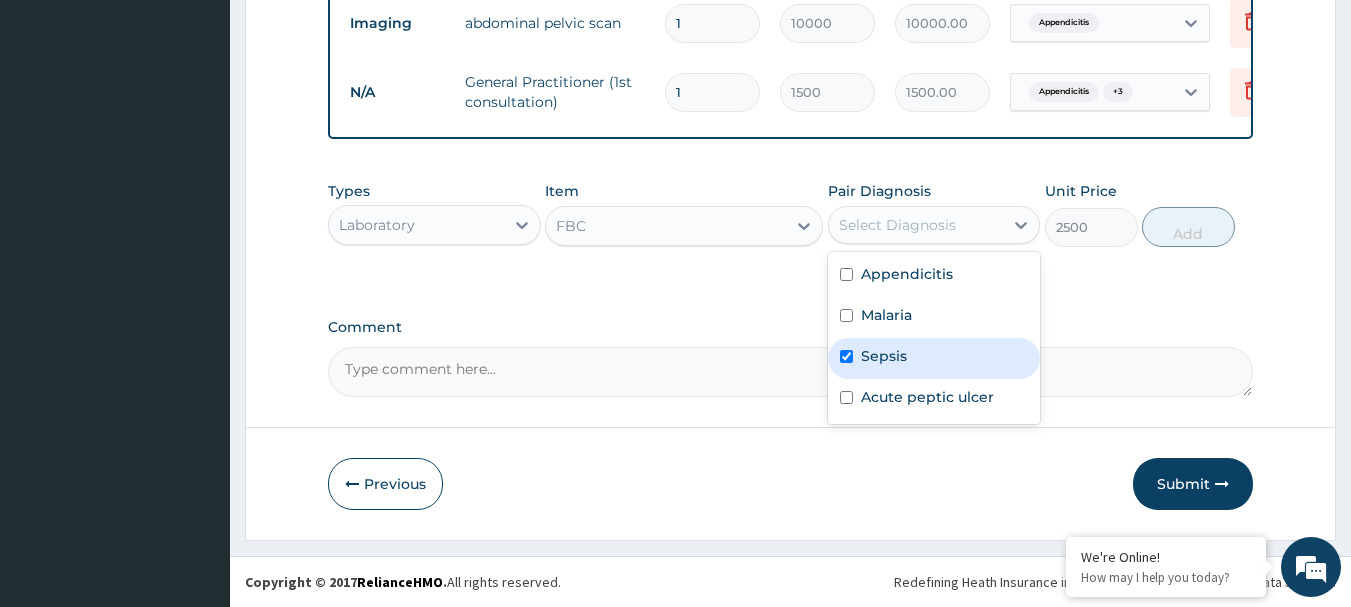 checkbox on "true" 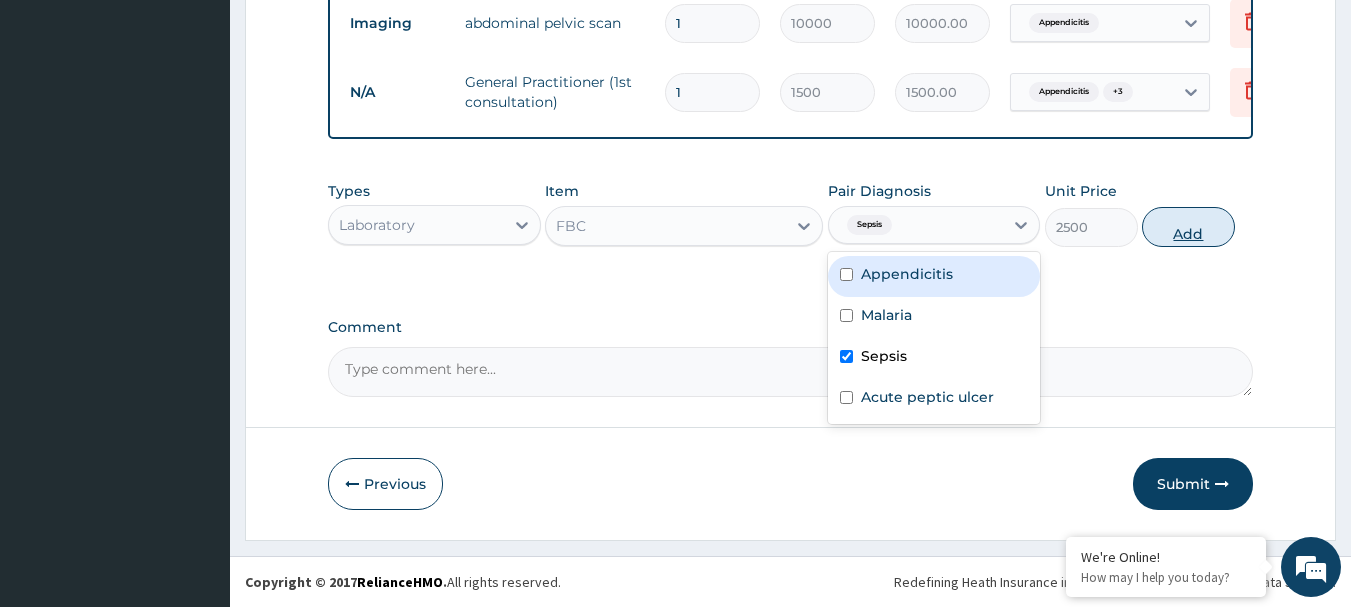click on "Add" at bounding box center [1188, 227] 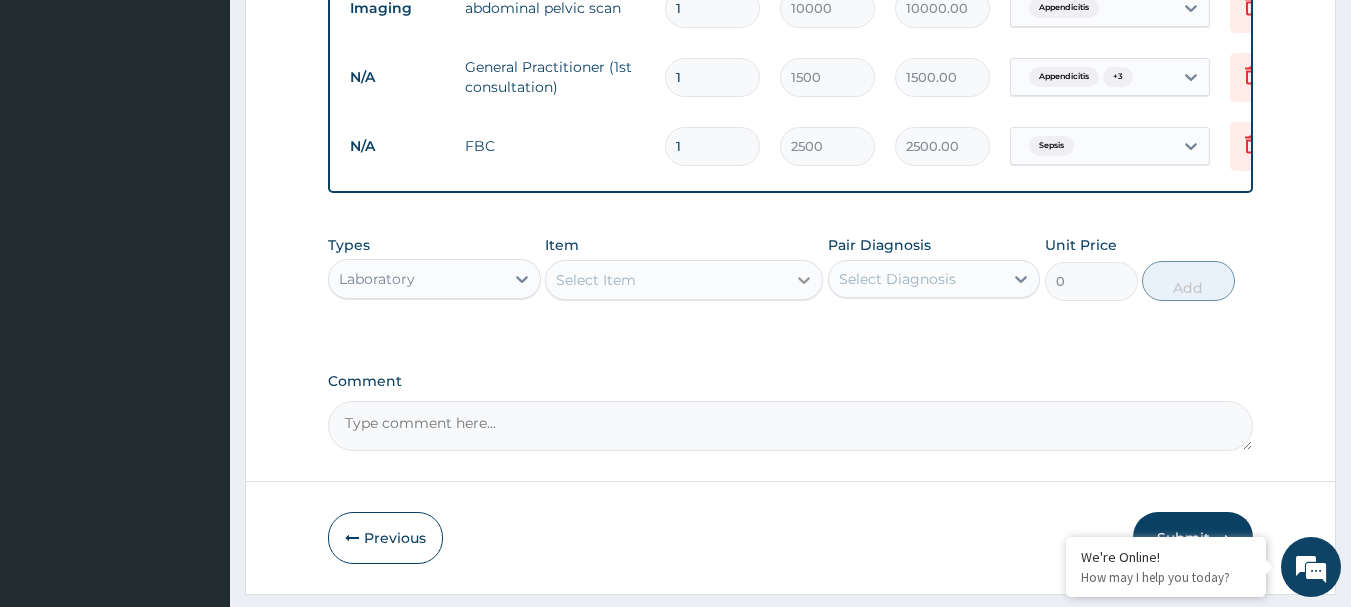 click 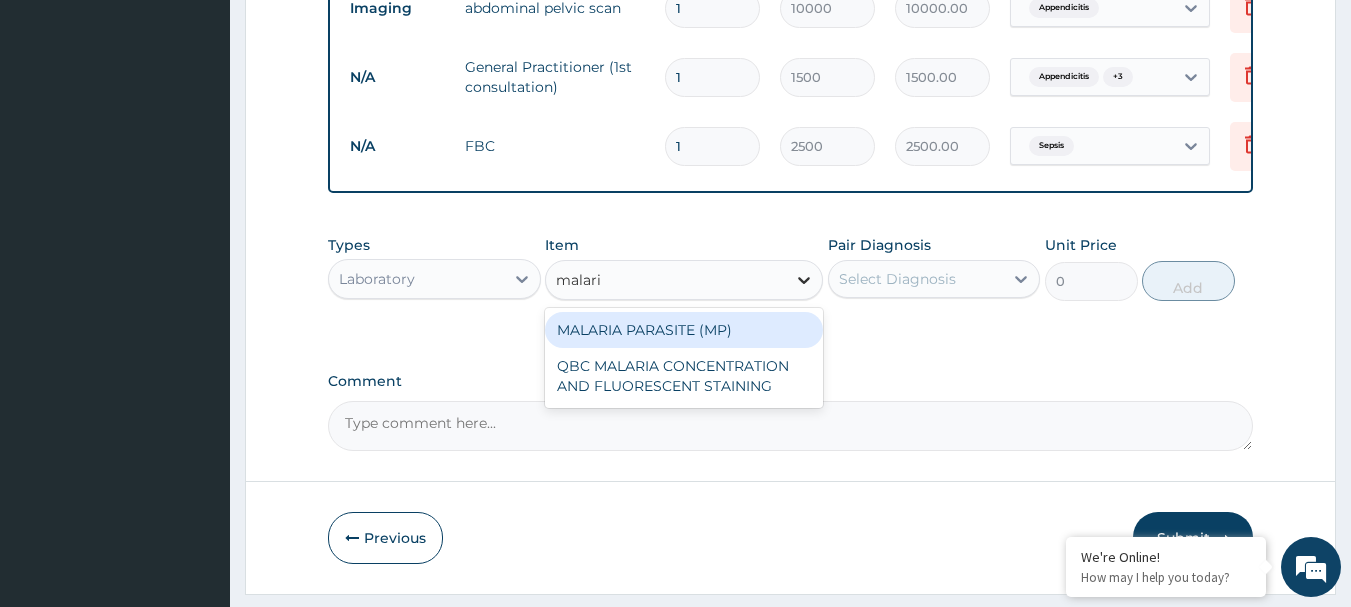 type on "malaria" 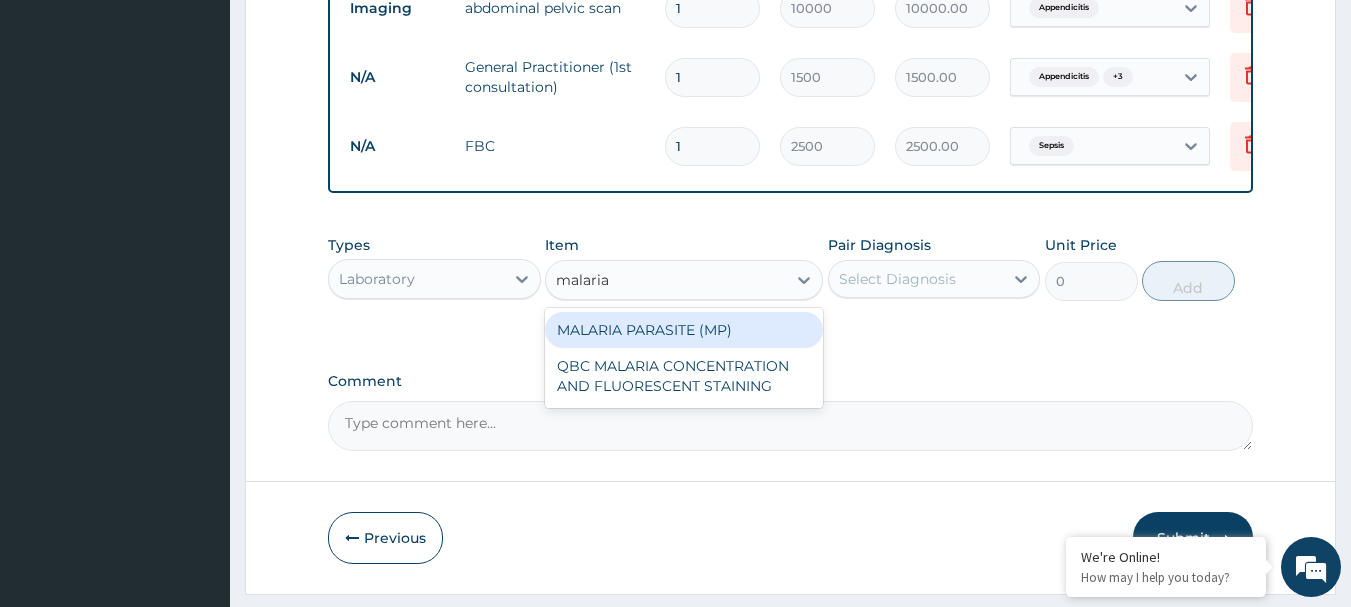 click on "MALARIA PARASITE (MP)" at bounding box center (684, 330) 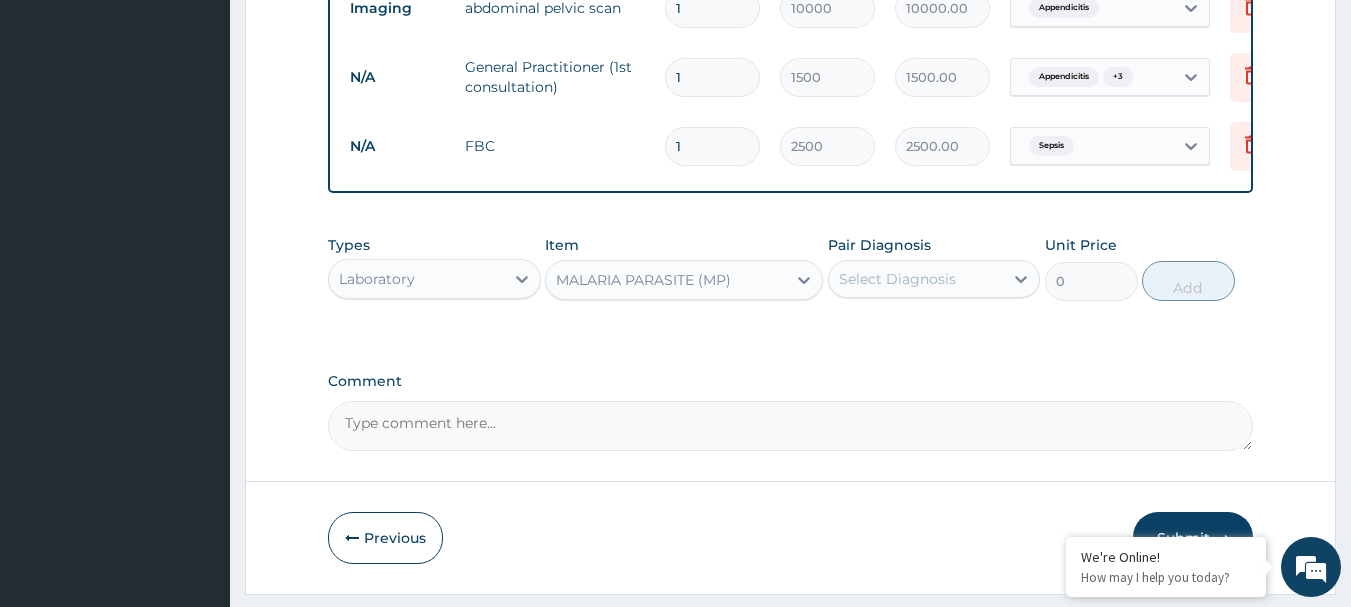 type 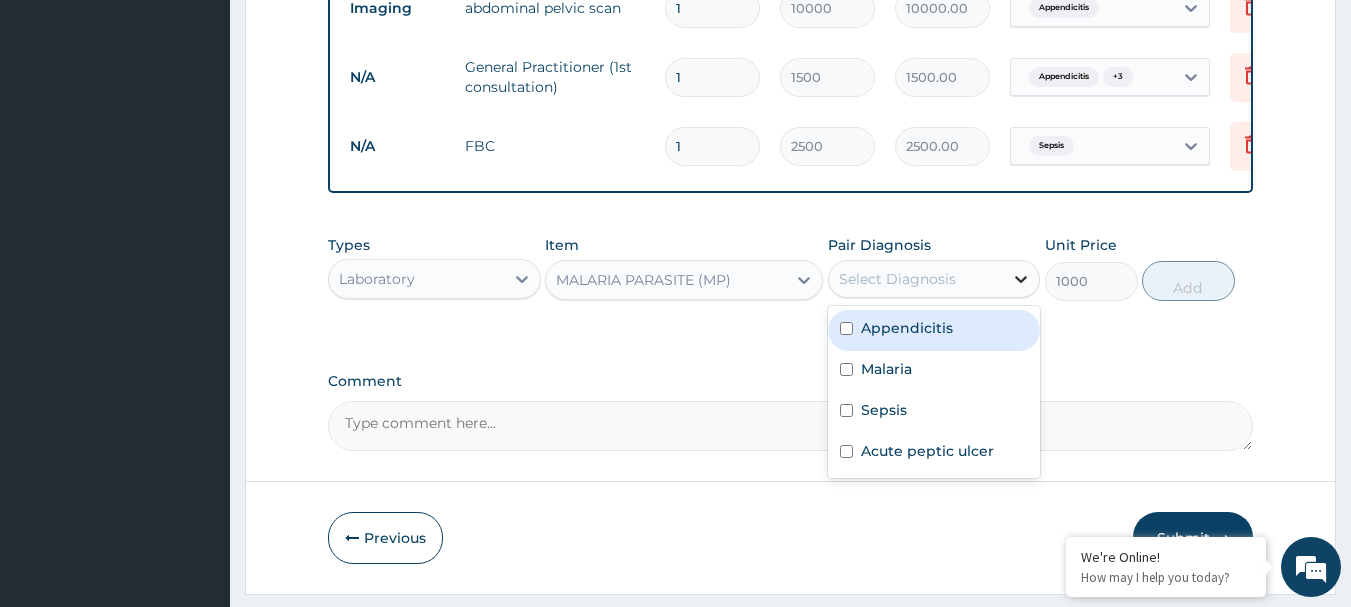 click 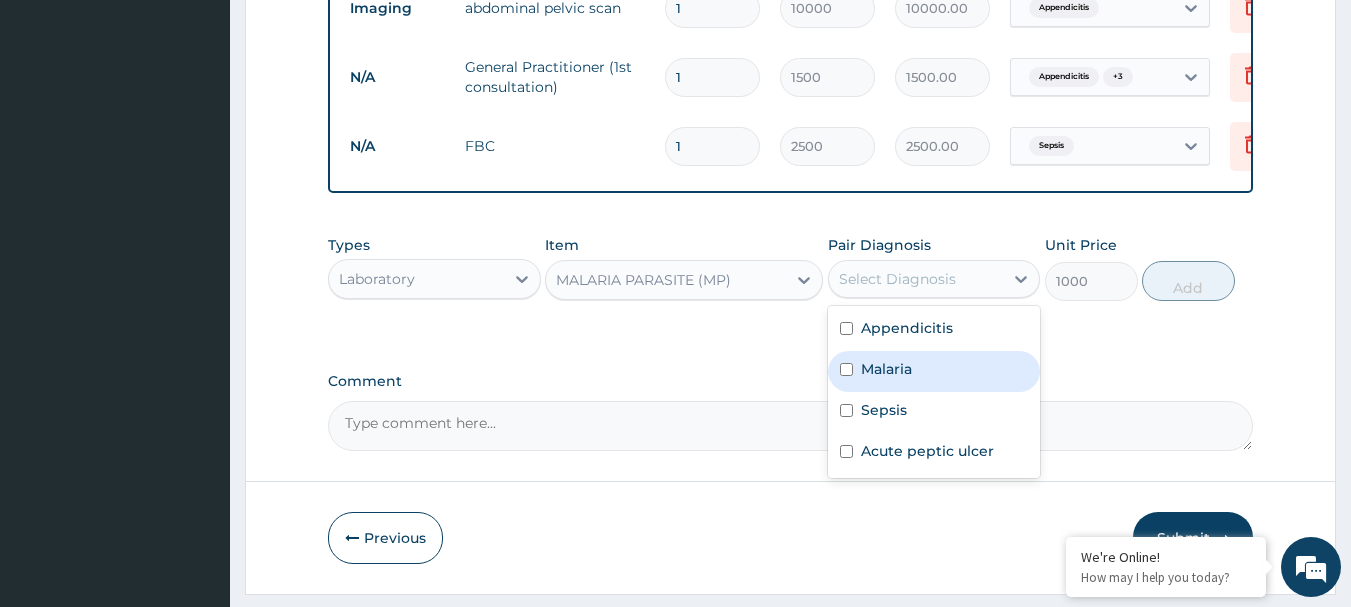 click on "Malaria" at bounding box center [934, 371] 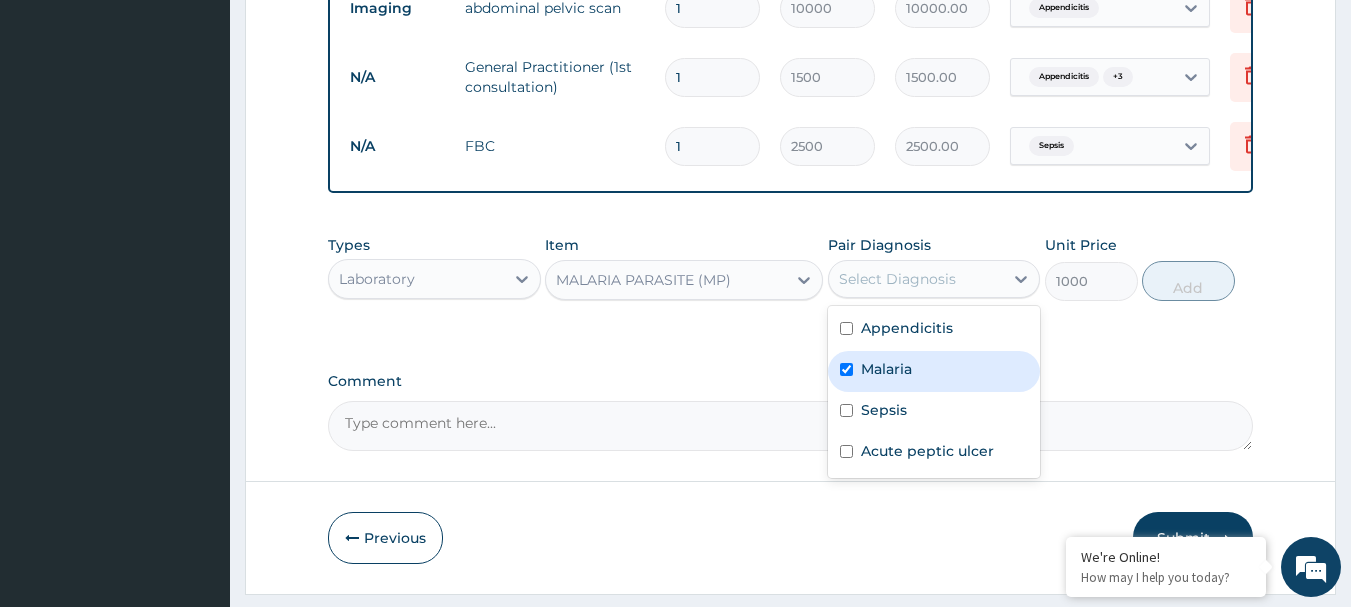 checkbox on "true" 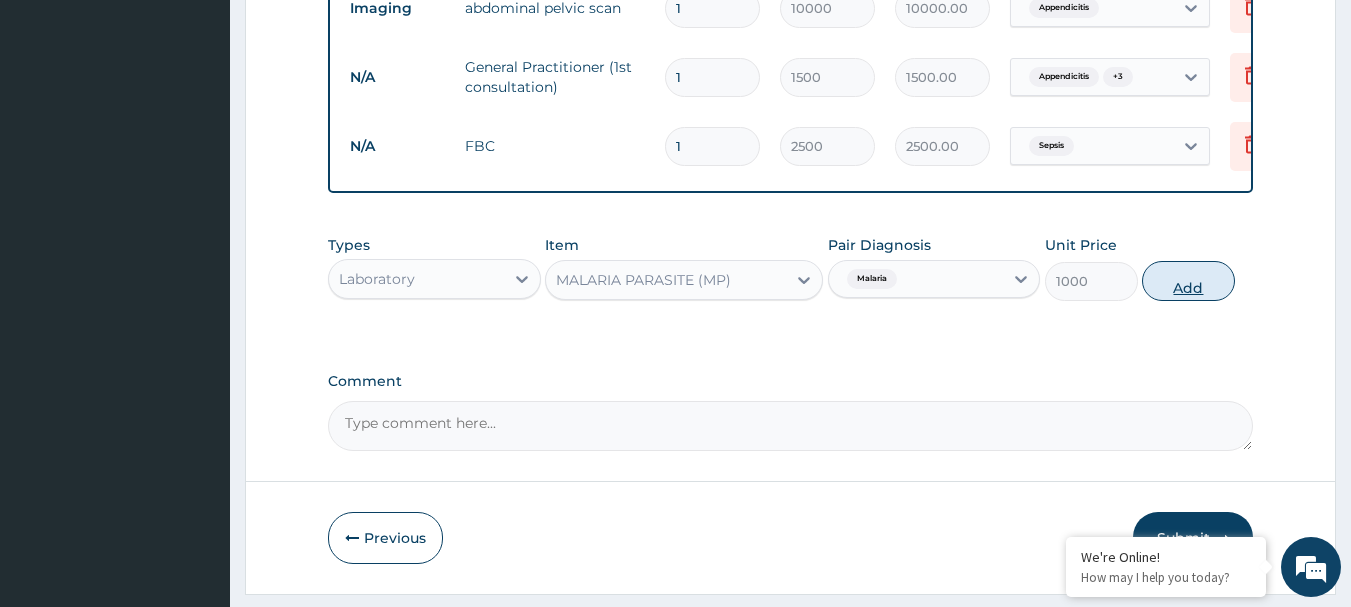 click on "Add" at bounding box center (1188, 281) 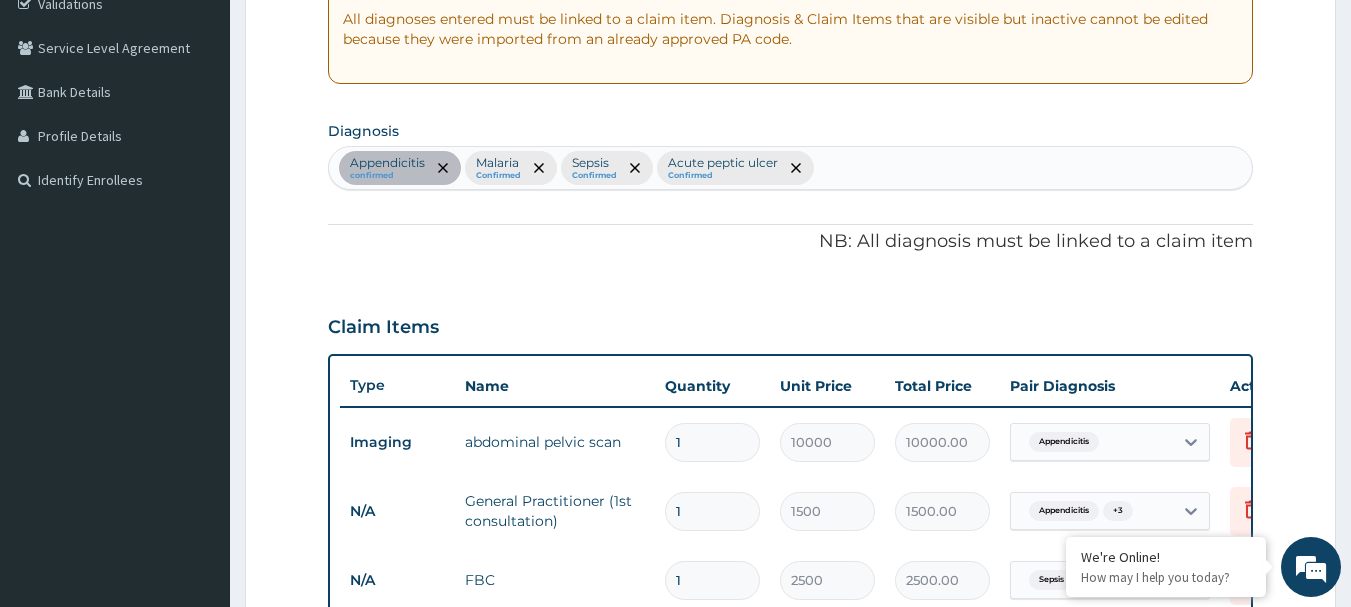 scroll, scrollTop: 384, scrollLeft: 0, axis: vertical 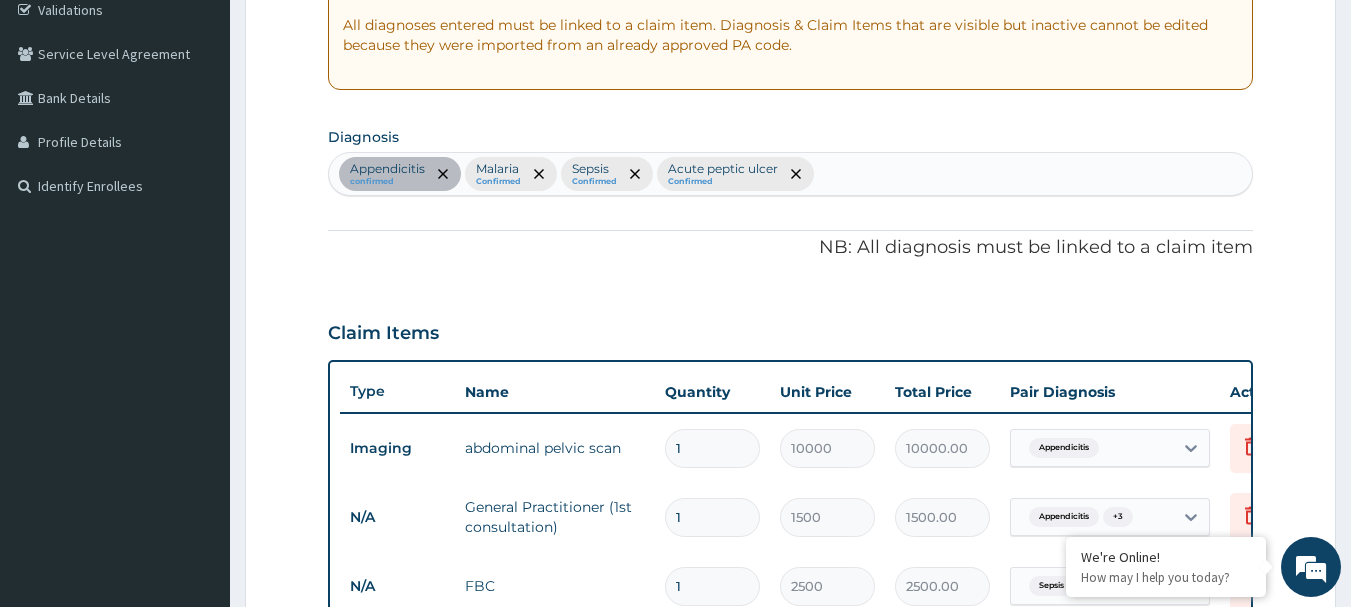 click on "Appendicitis confirmed Malaria Confirmed Sepsis Confirmed Acute peptic ulcer Confirmed" at bounding box center [791, 174] 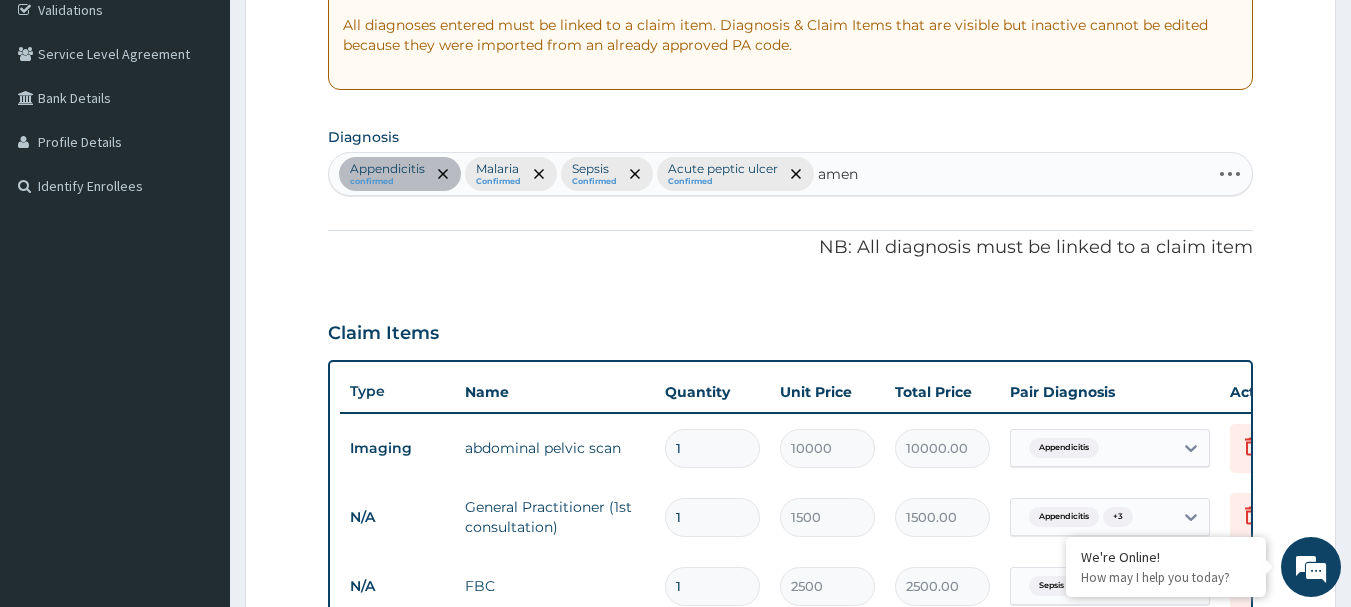 type on "ameno" 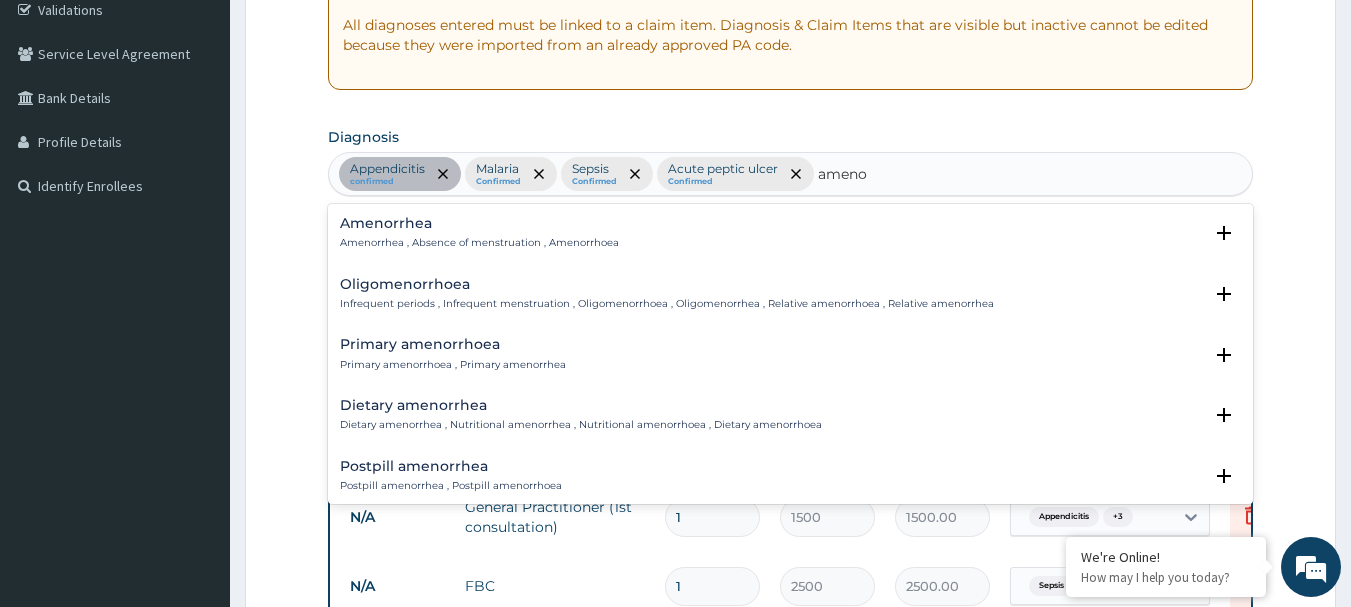 click on "Amenorrhea , Absence of menstruation , Amenorrhoea" at bounding box center (479, 243) 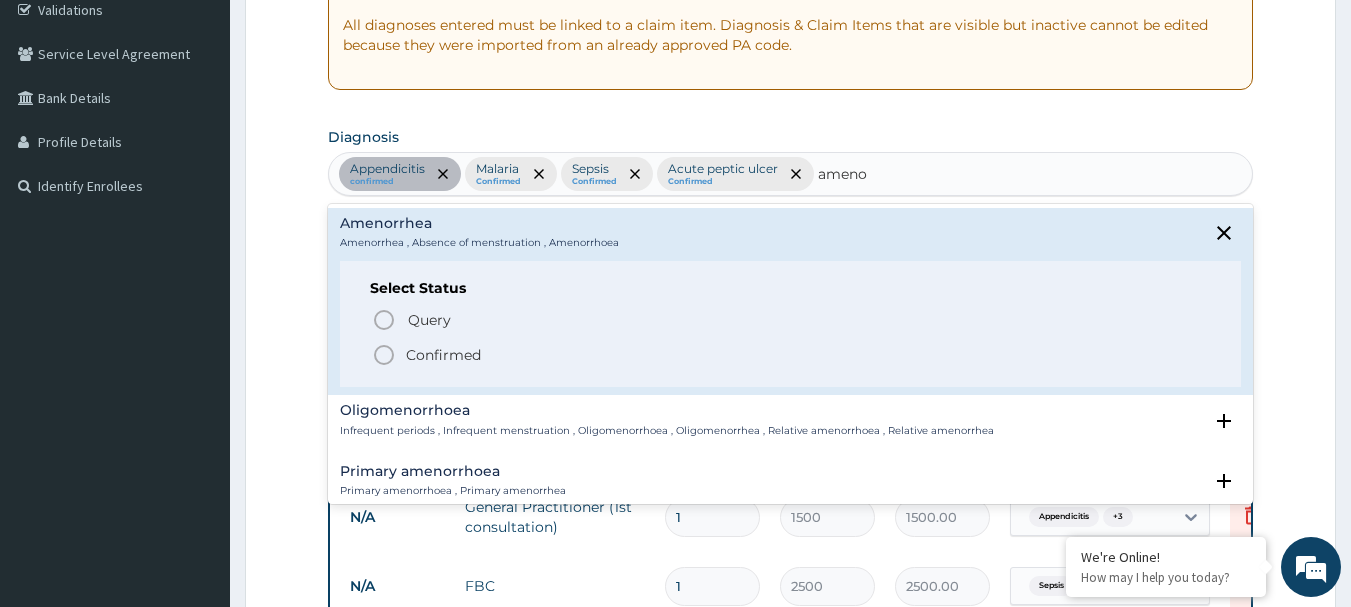 click 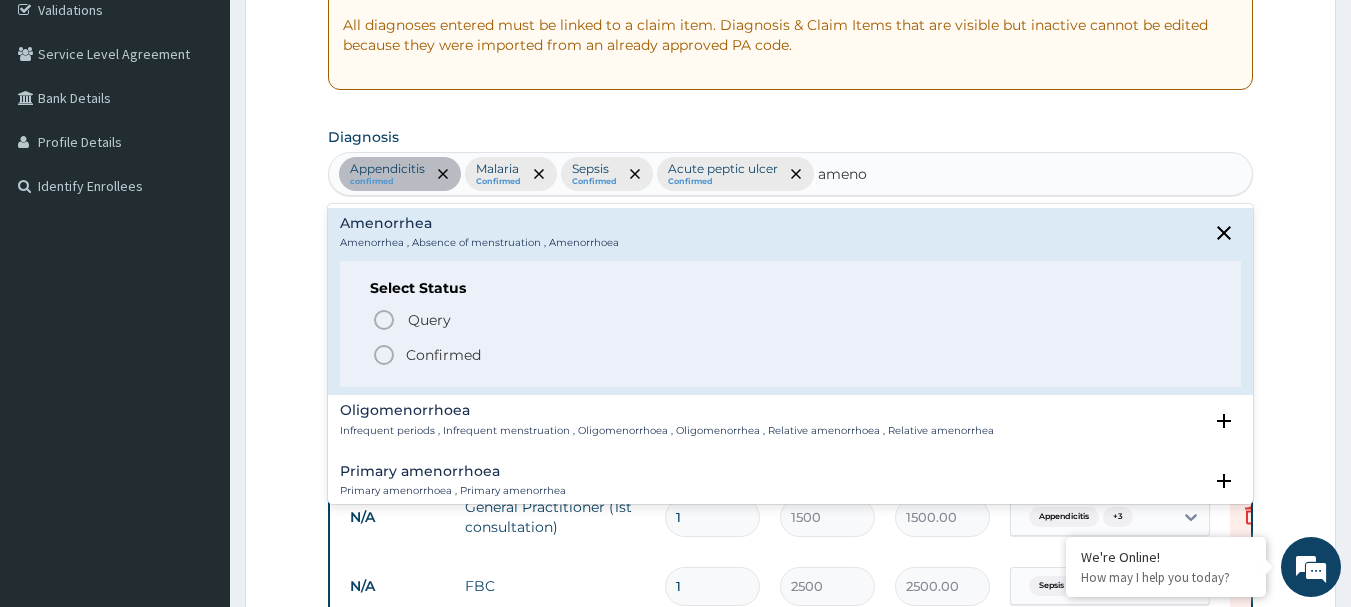type 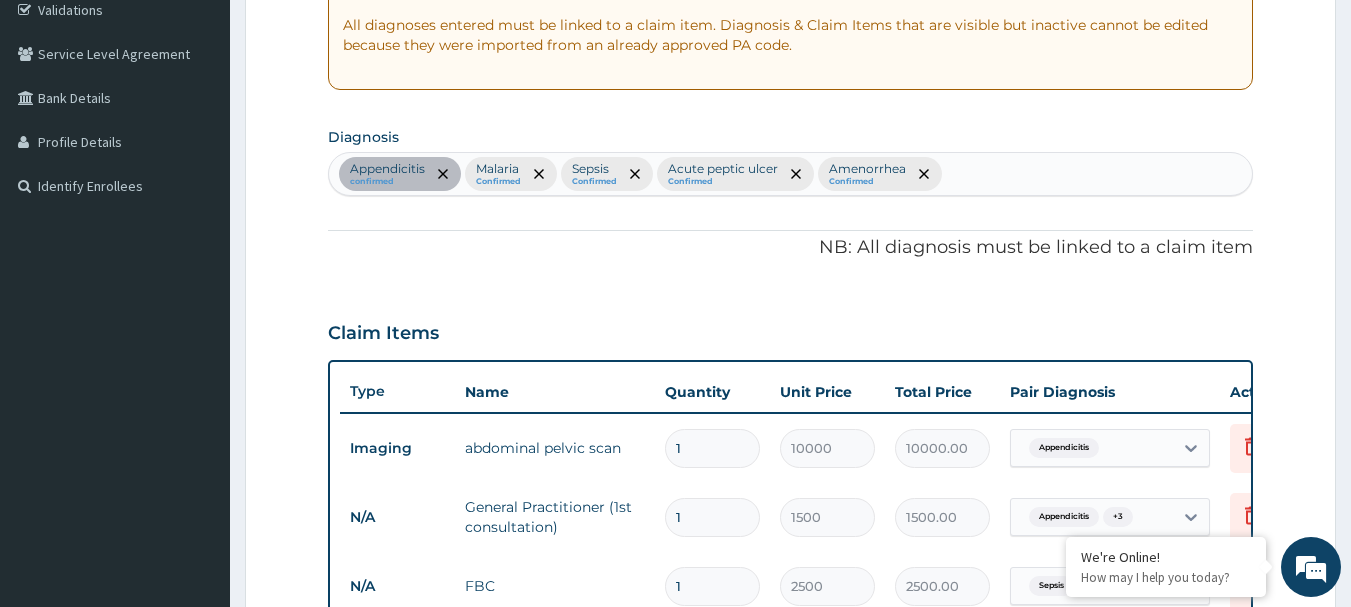 scroll, scrollTop: 915, scrollLeft: 0, axis: vertical 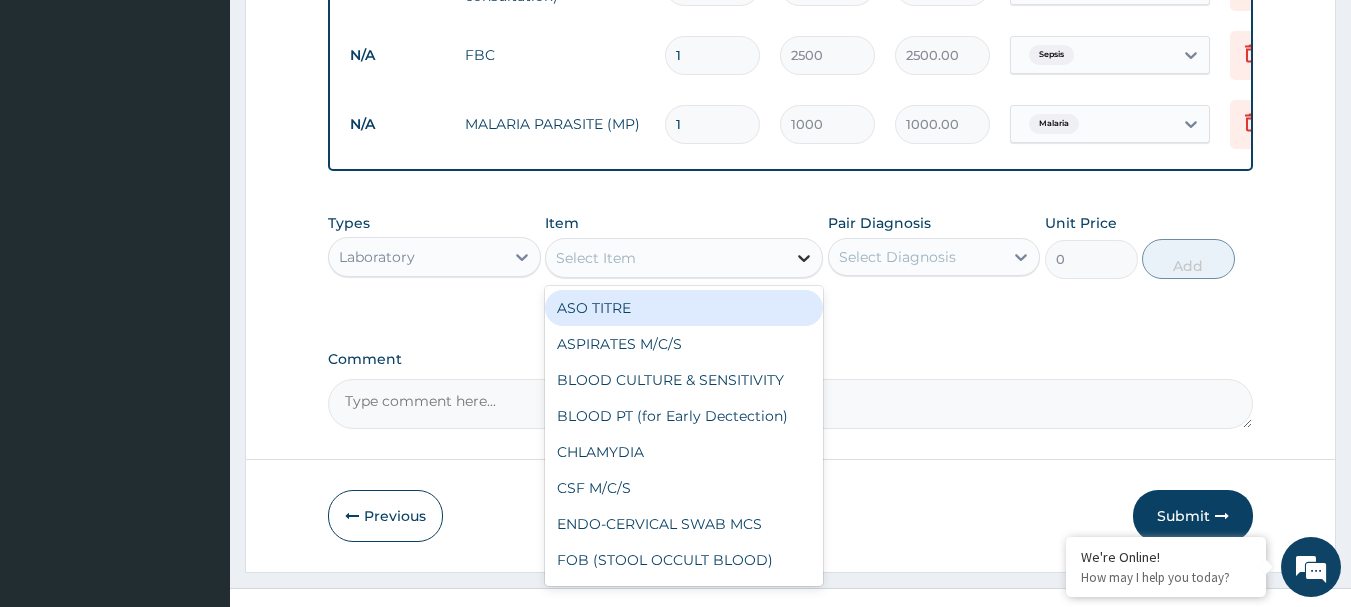 click 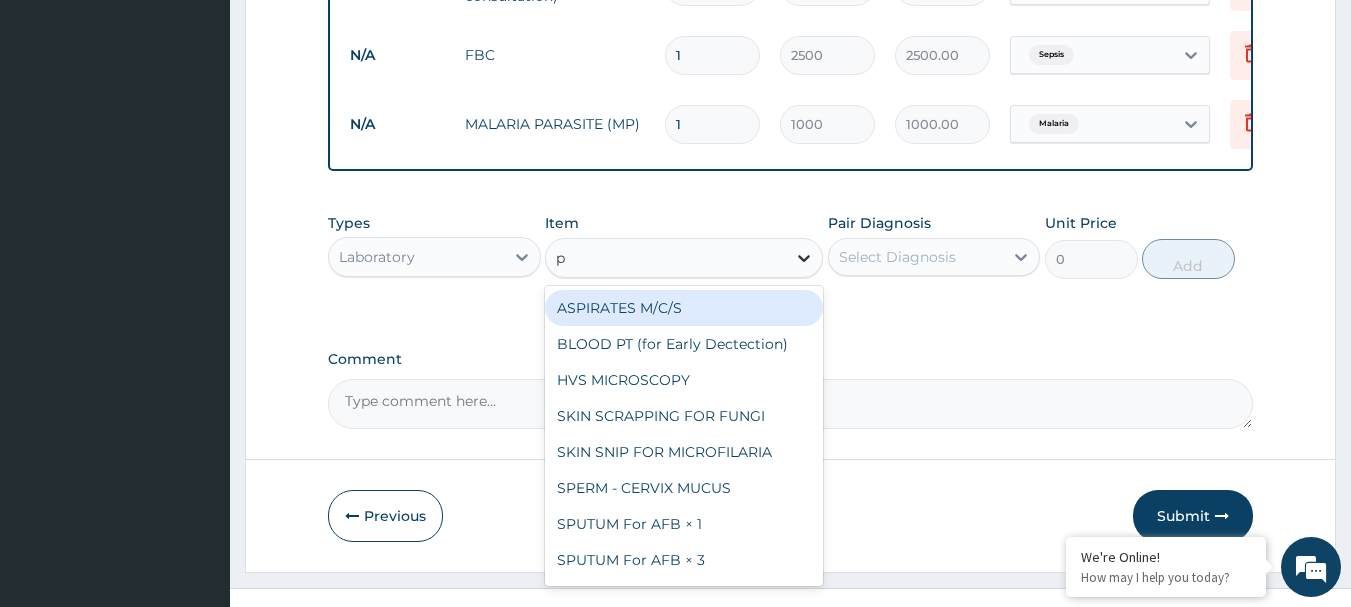 type on "pt" 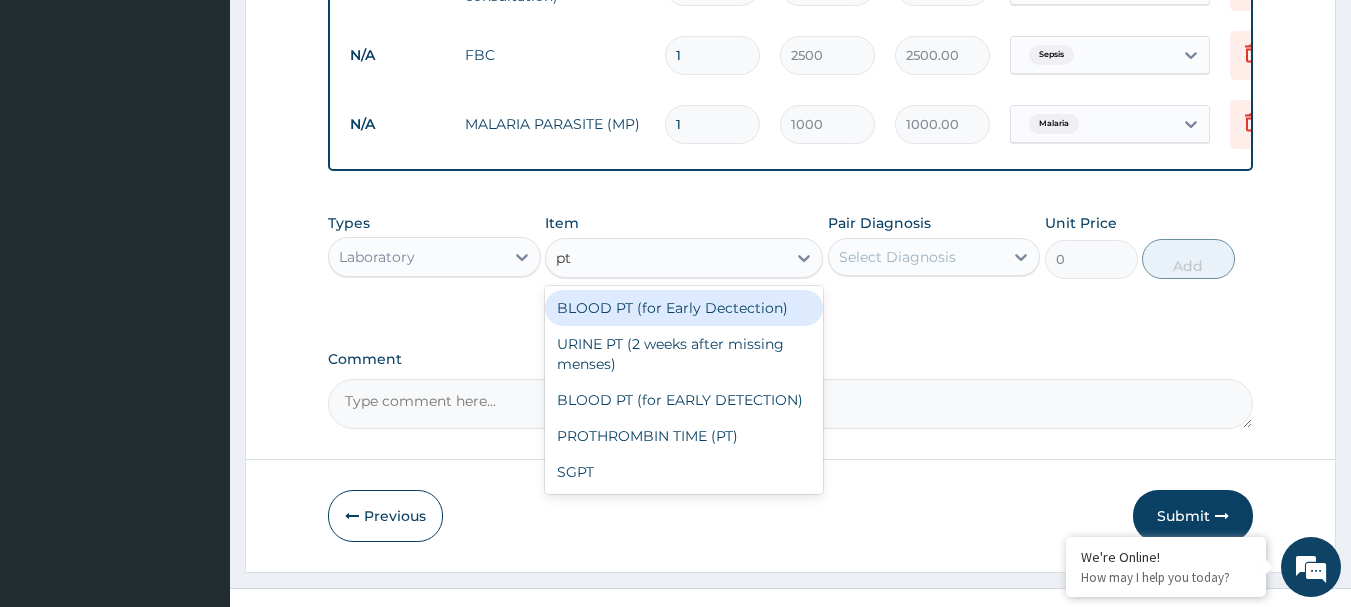 click on "BLOOD PT (for Early Dectection)" at bounding box center (684, 308) 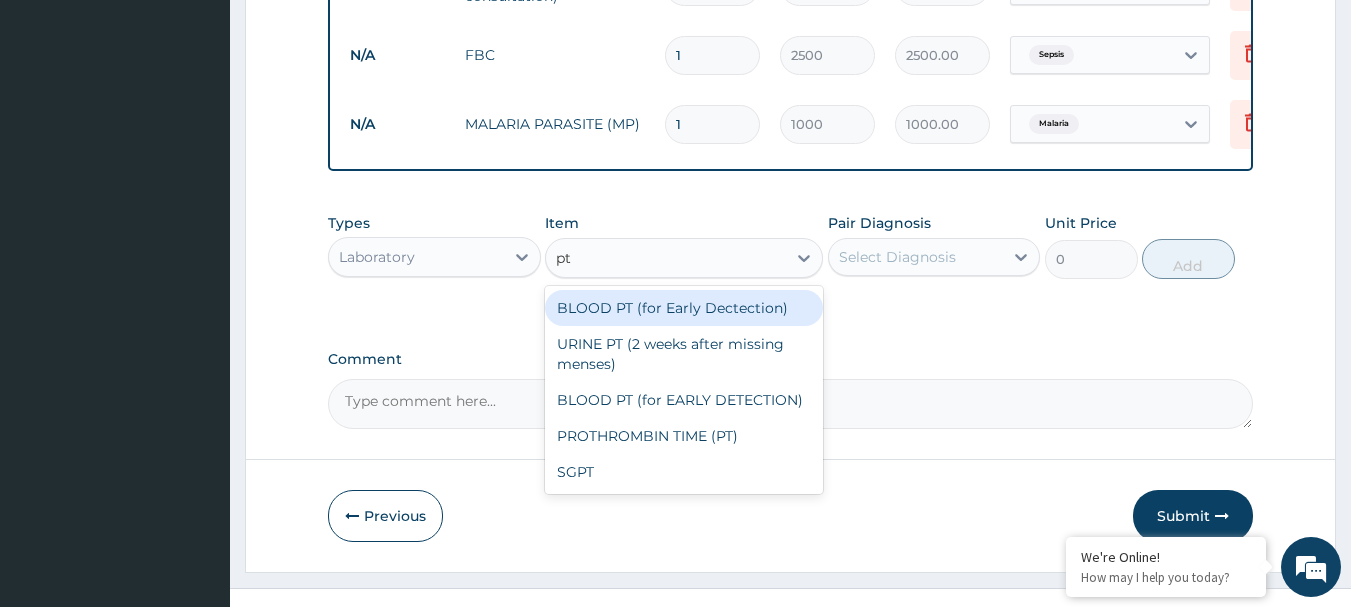 type 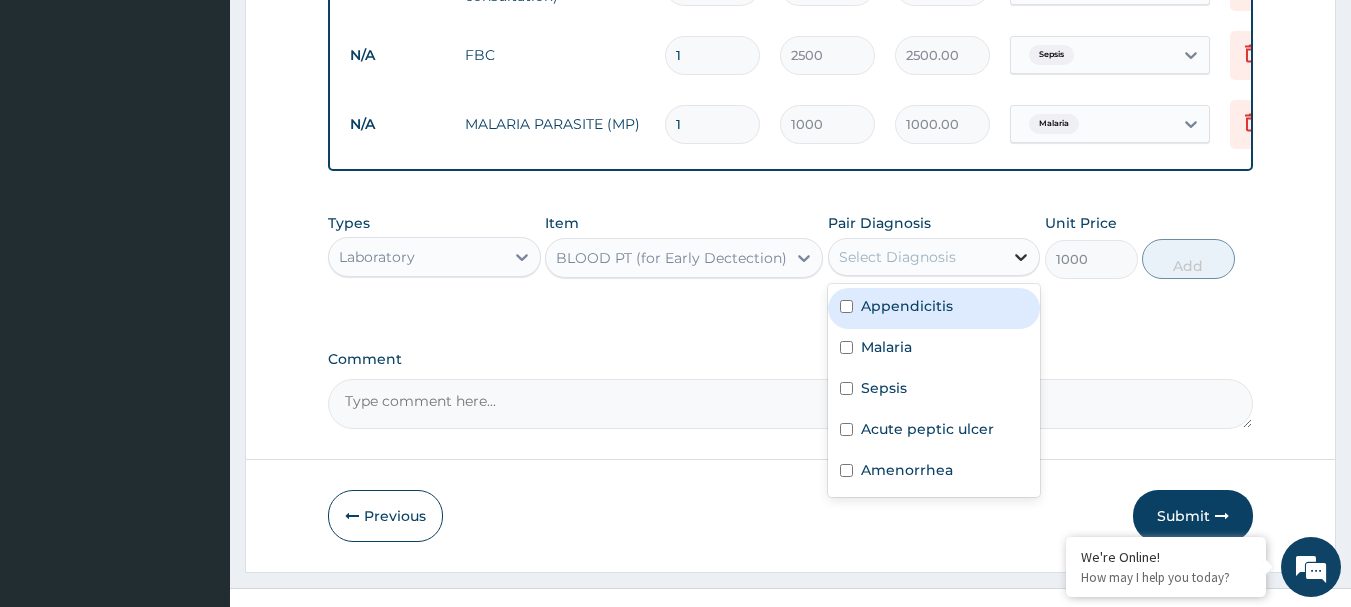click 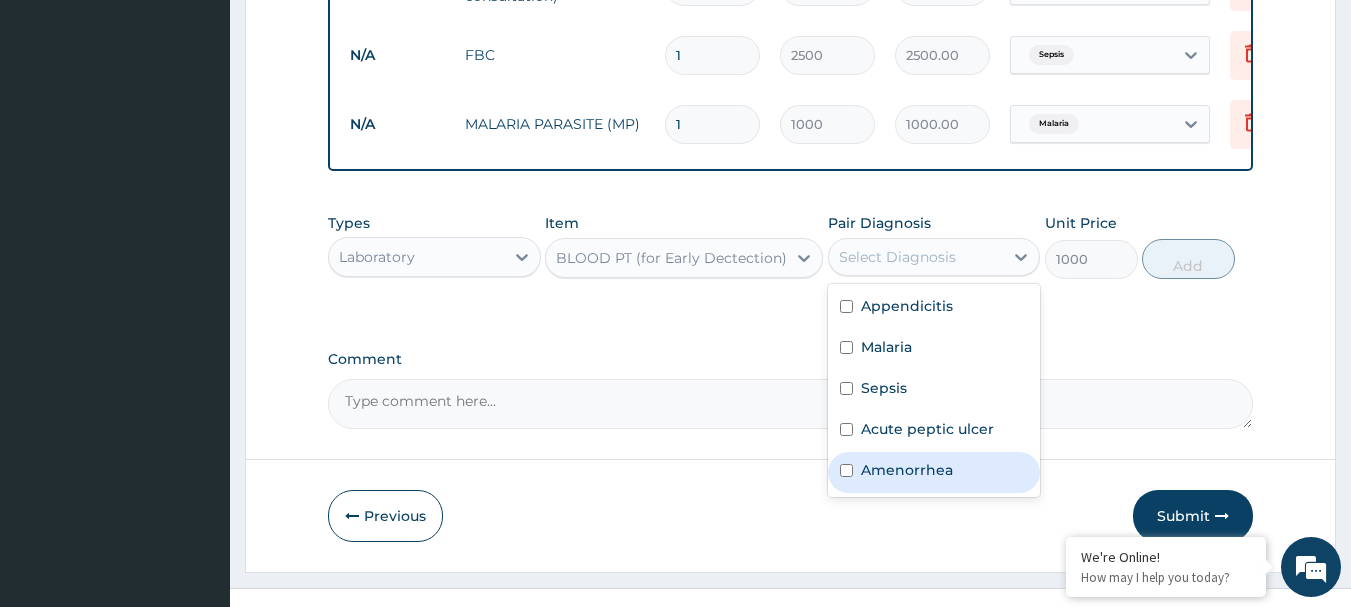 click on "Amenorrhea" at bounding box center (907, 470) 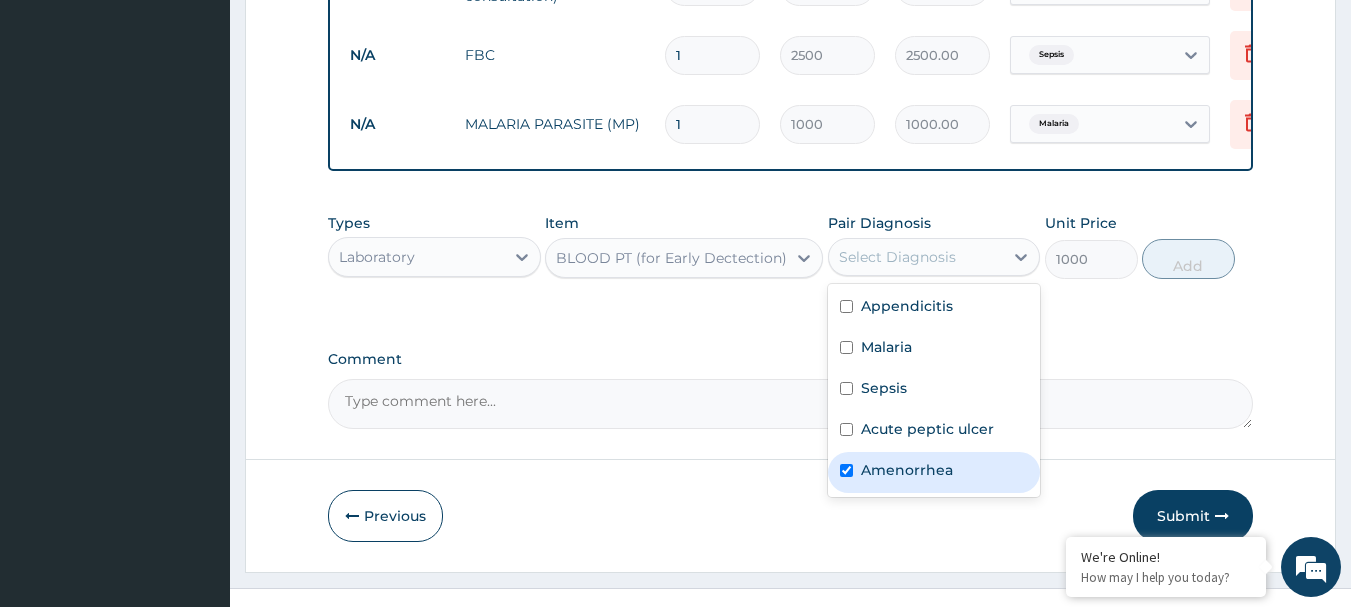 checkbox on "true" 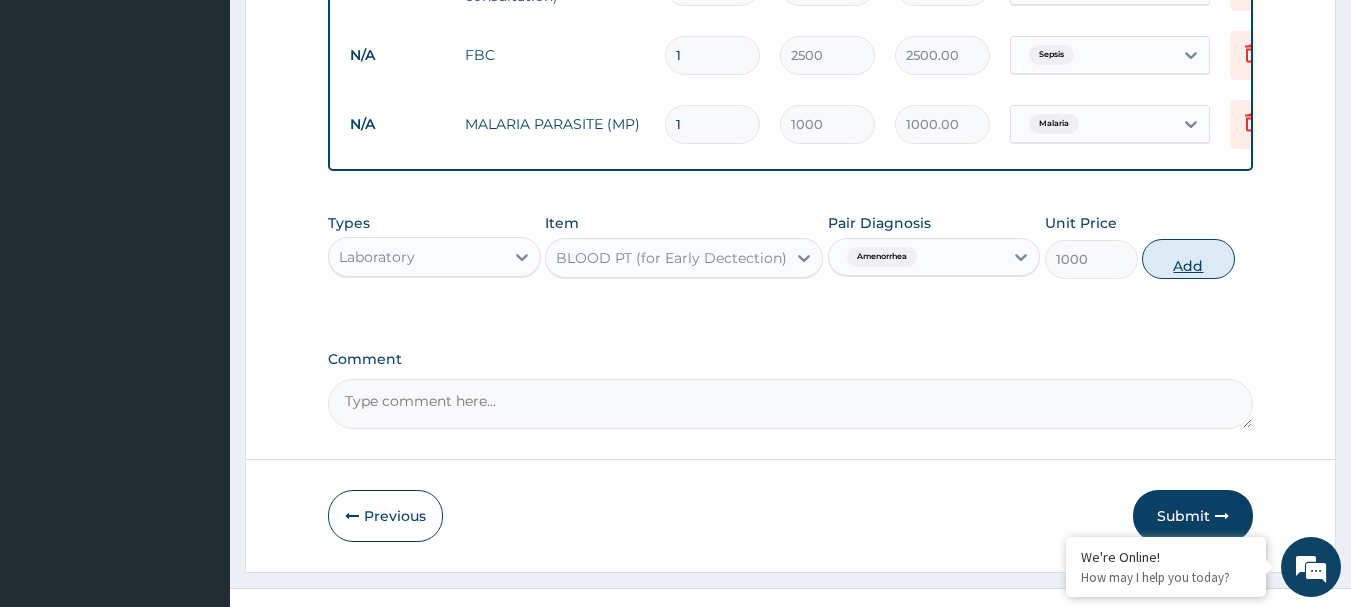 click on "Add" at bounding box center (1188, 259) 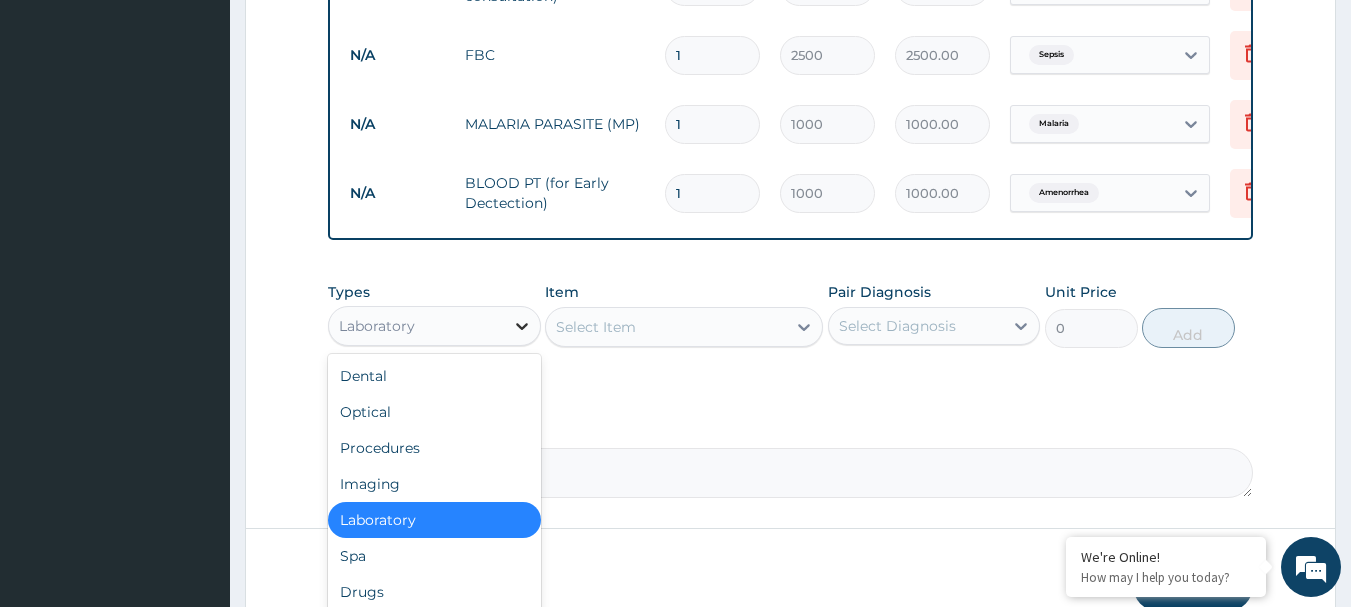 click 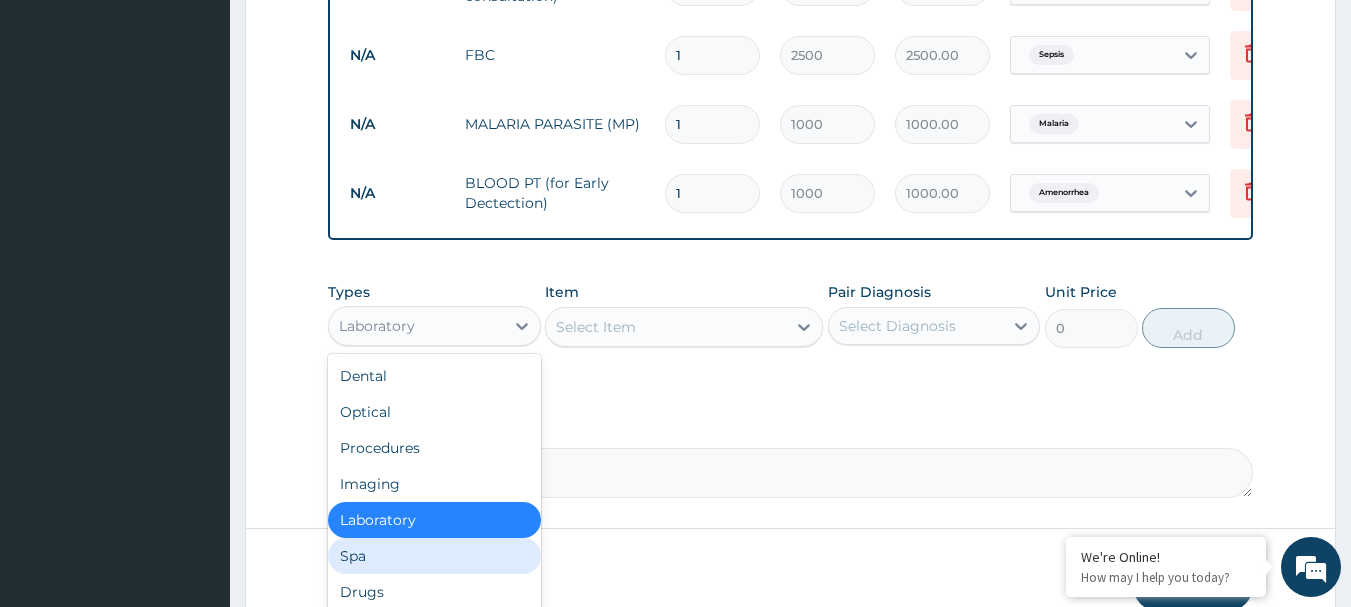 scroll, scrollTop: 1031, scrollLeft: 0, axis: vertical 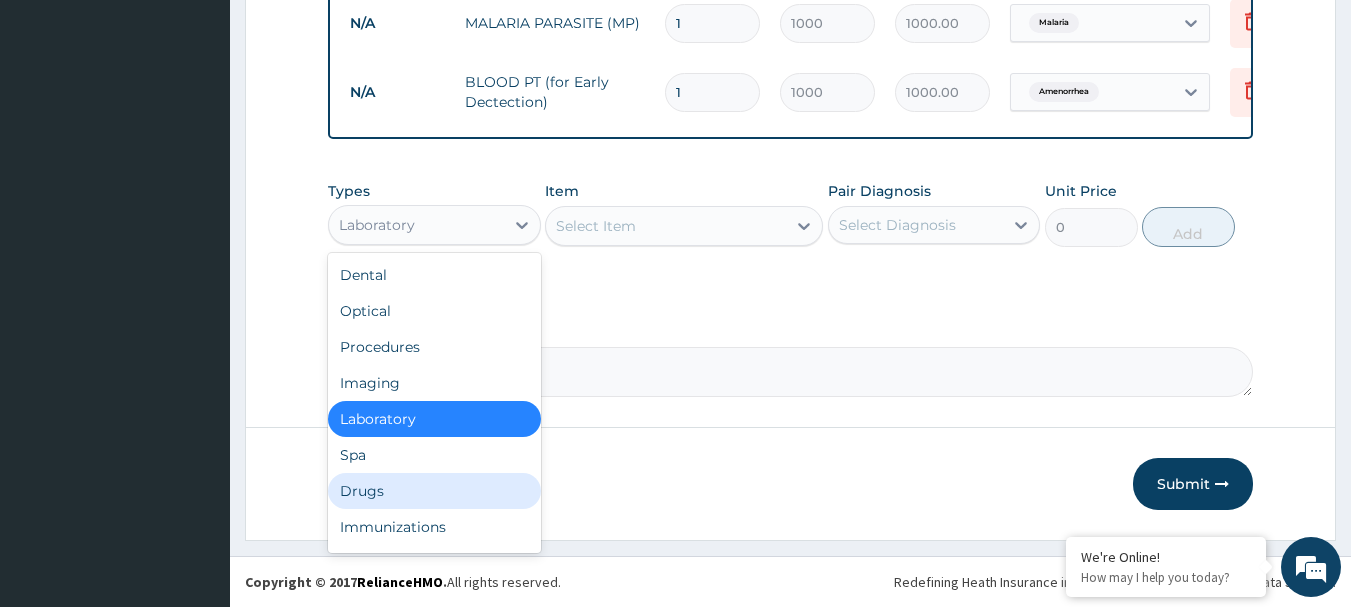 click on "Drugs" at bounding box center (434, 491) 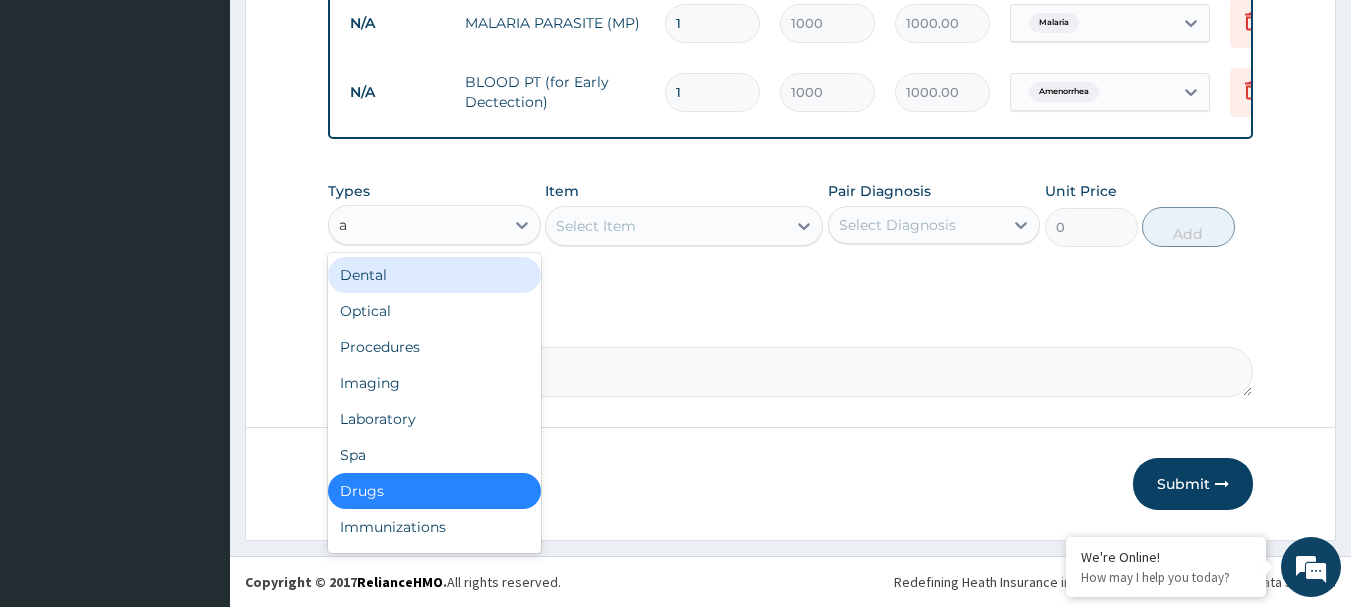 type on "ar" 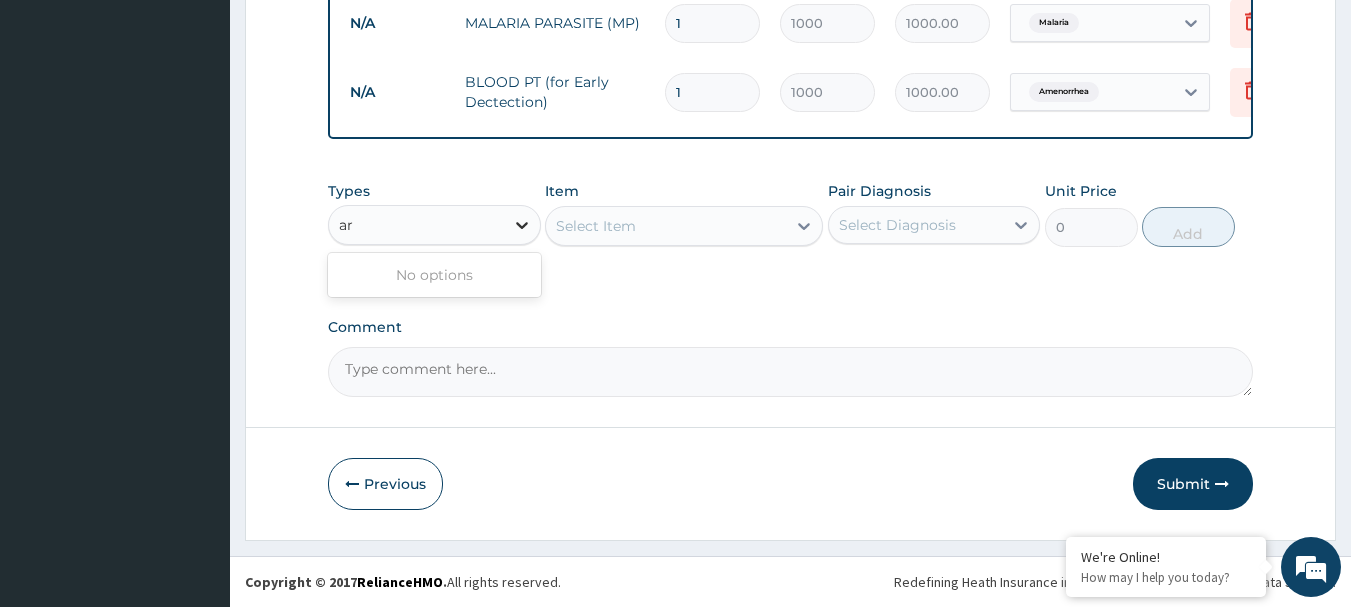type 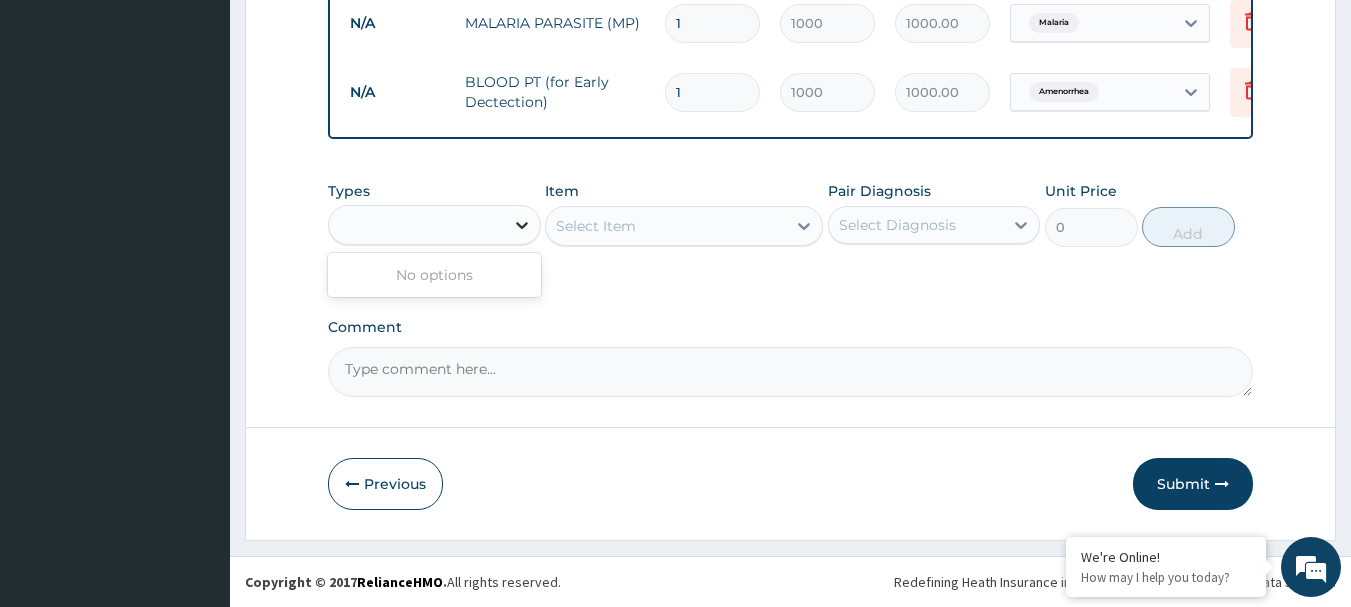click 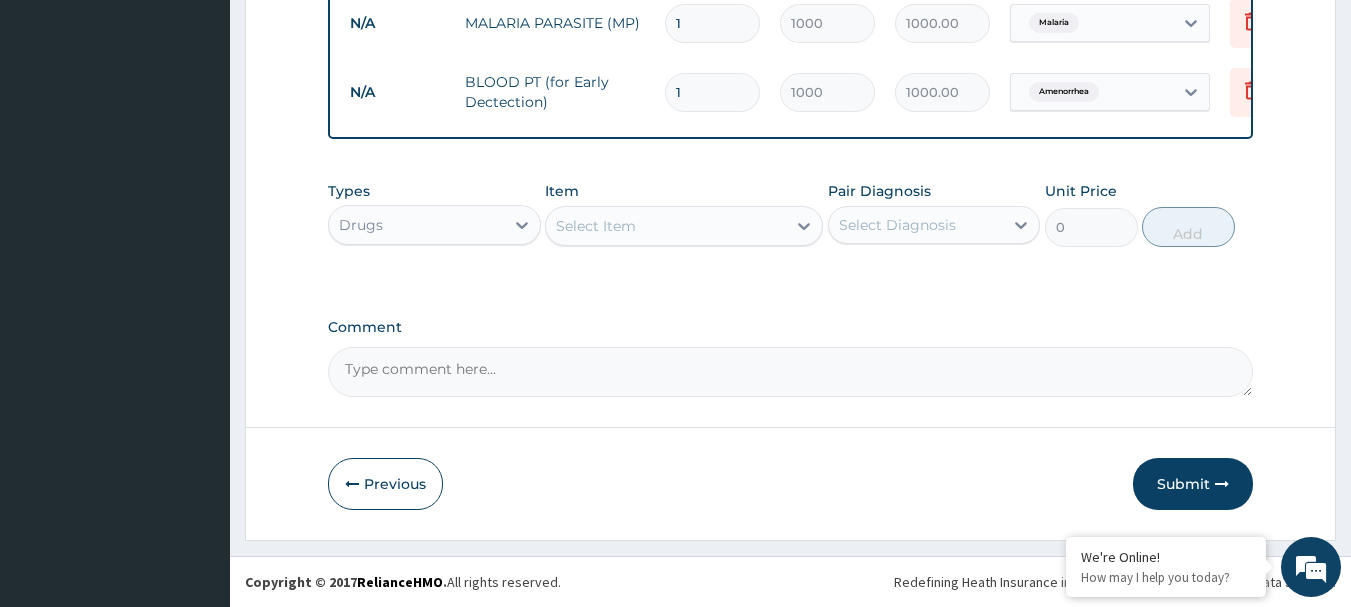 click on "Select Item" at bounding box center [684, 226] 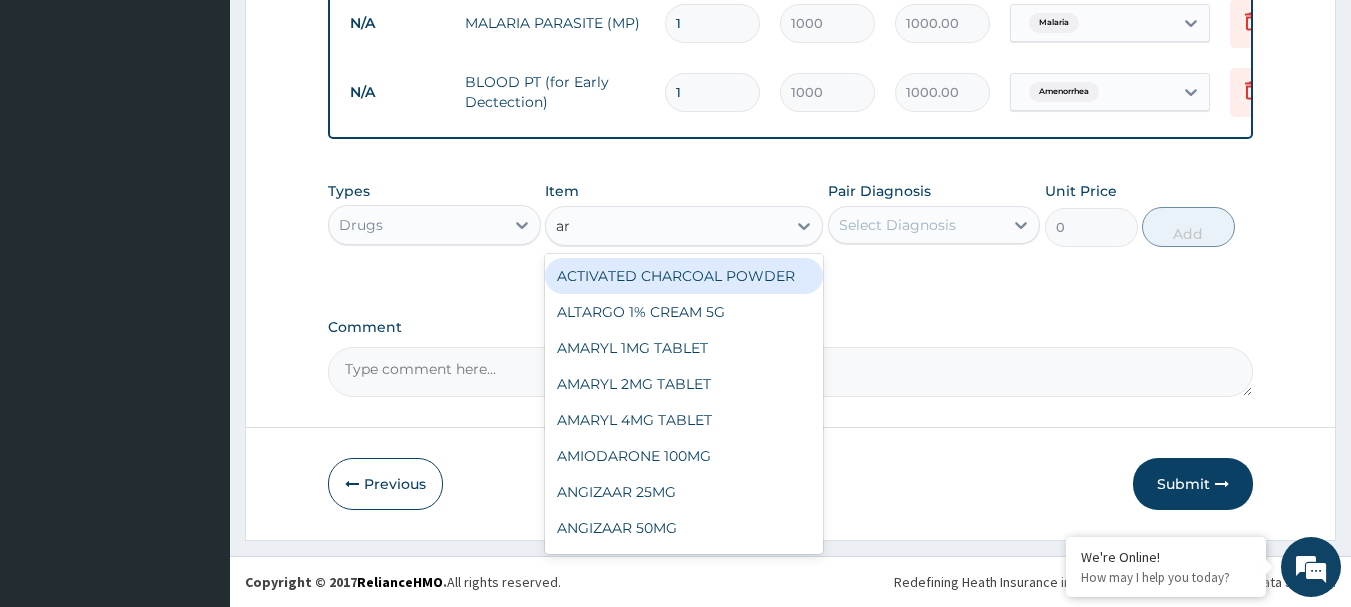 type on "art" 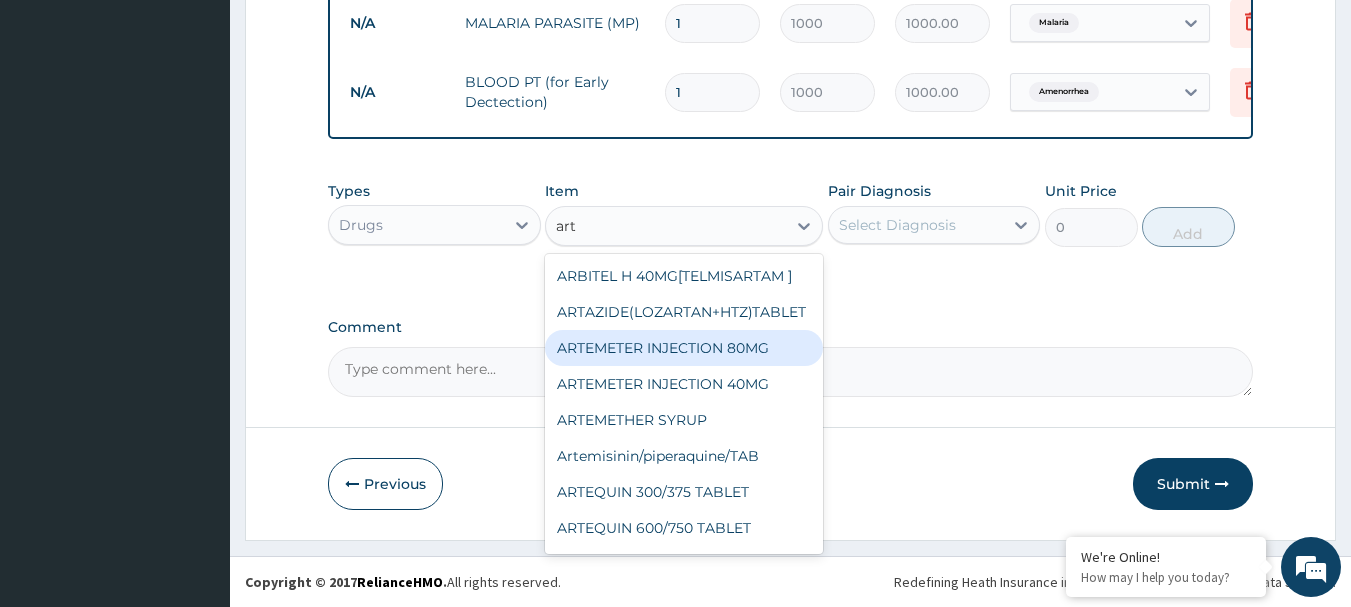 click on "ARTEMETER INJECTION  80MG" at bounding box center [684, 348] 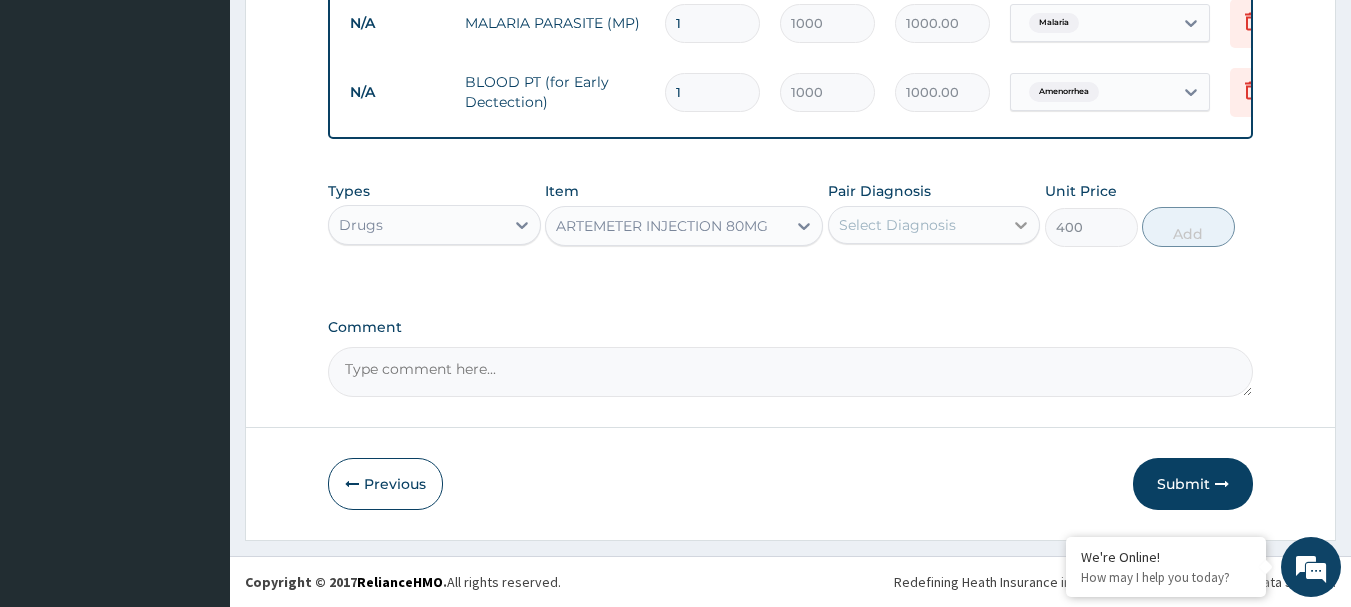 click 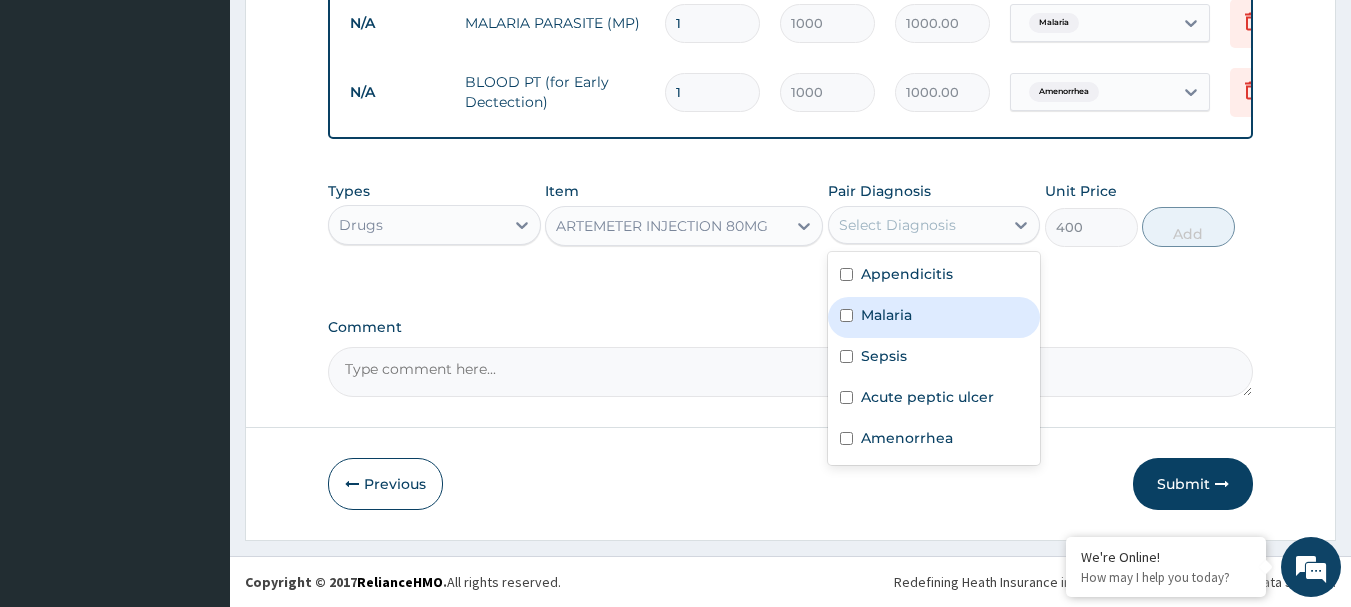 click on "Malaria" at bounding box center [934, 317] 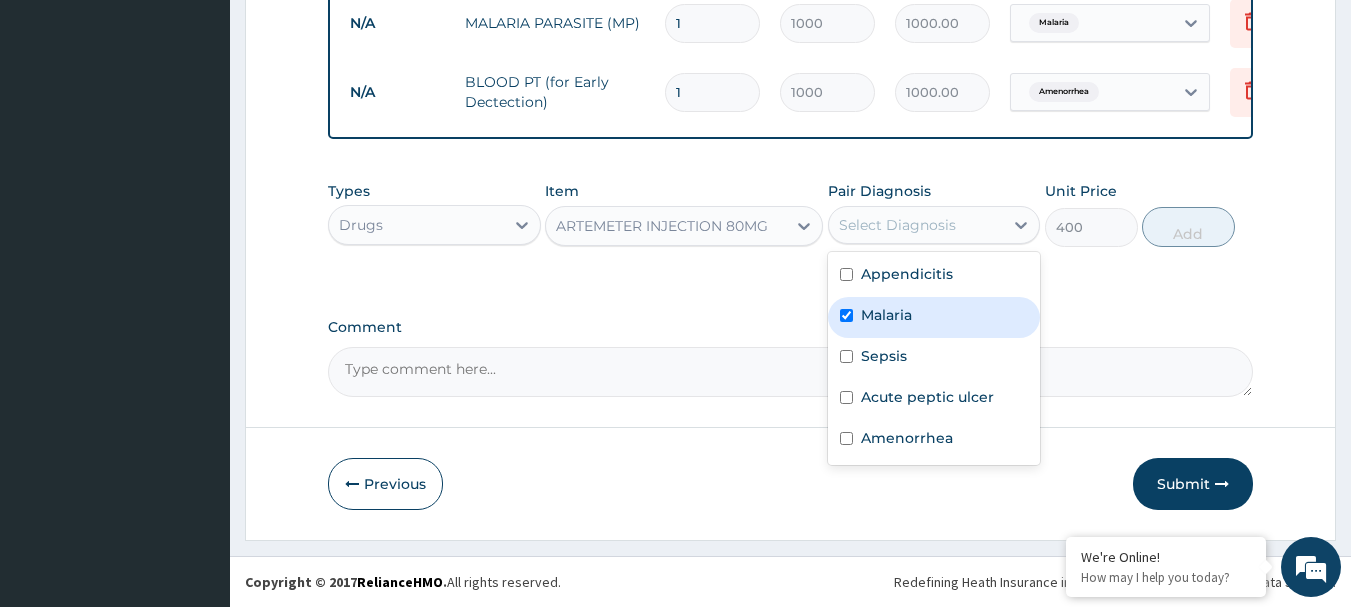 checkbox on "true" 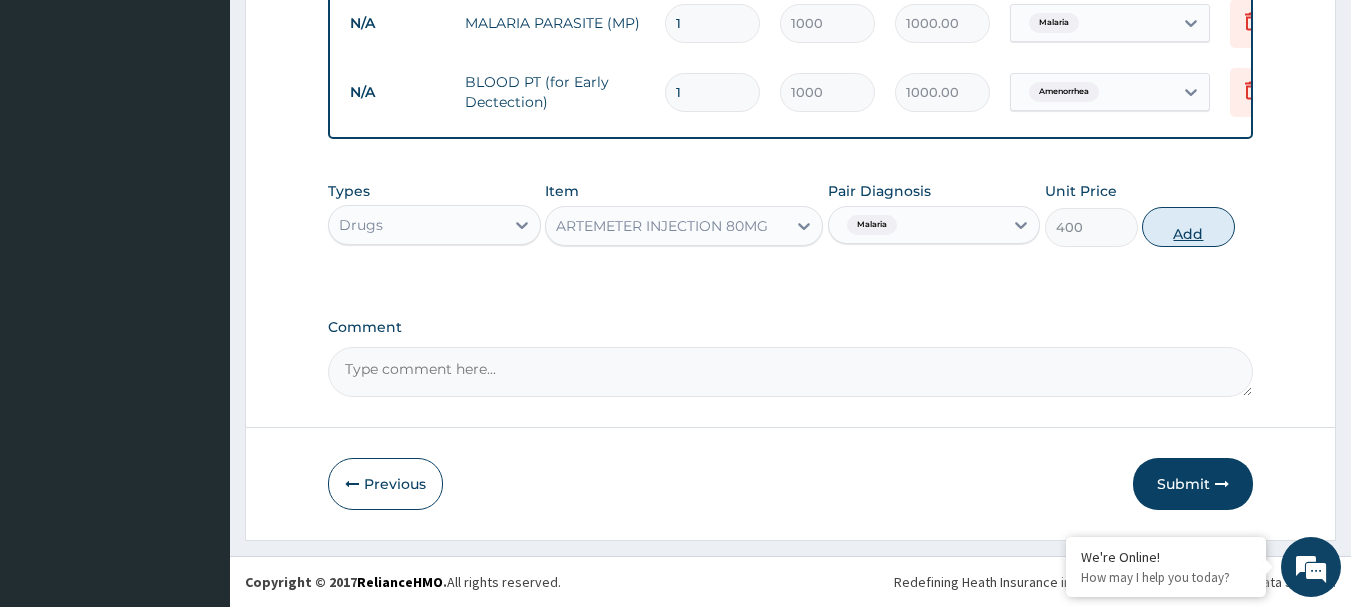 click on "Add" at bounding box center (1188, 227) 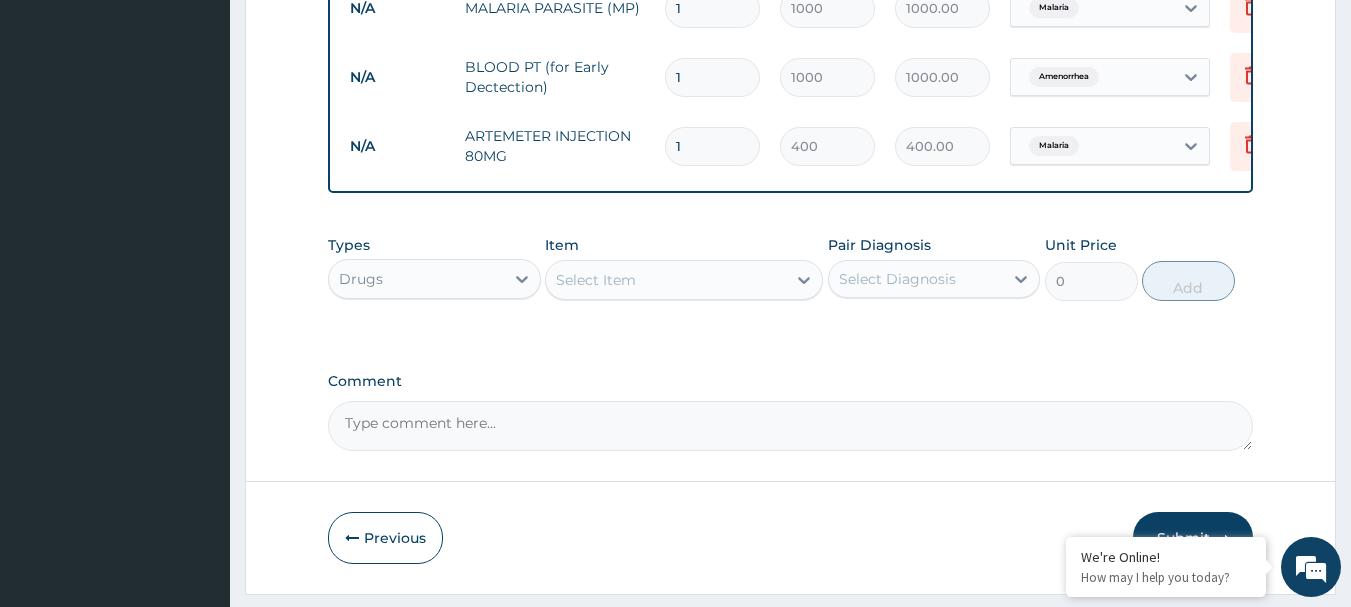 type 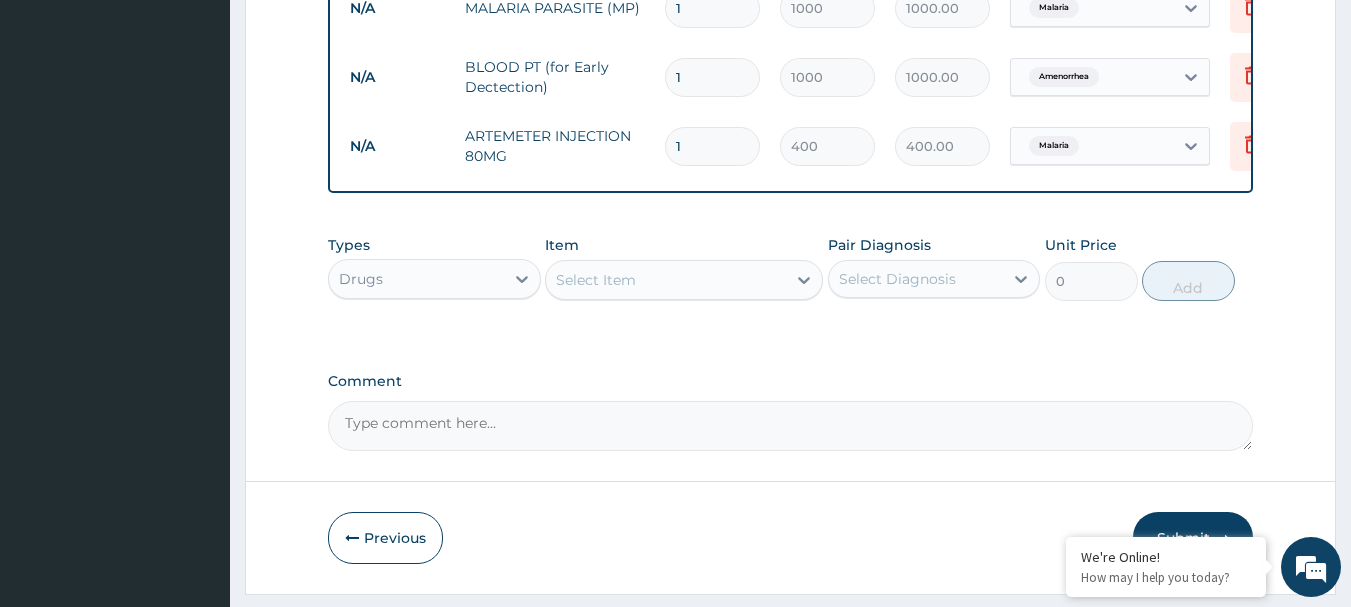 type on "0.00" 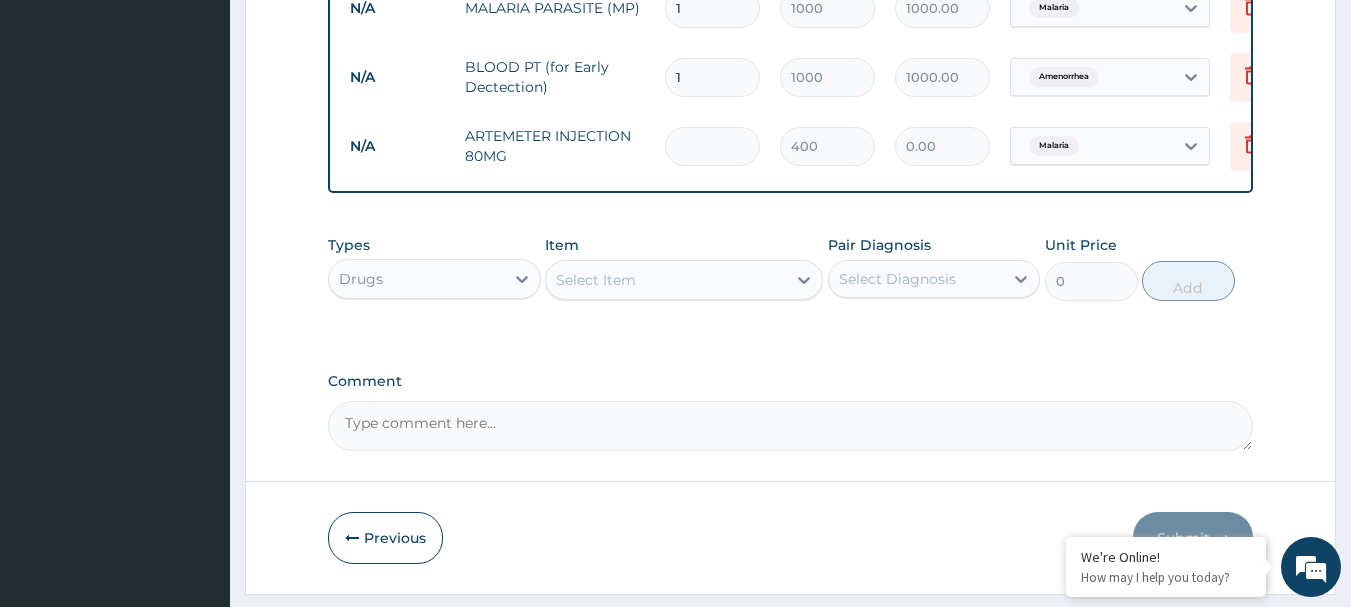 type on "6" 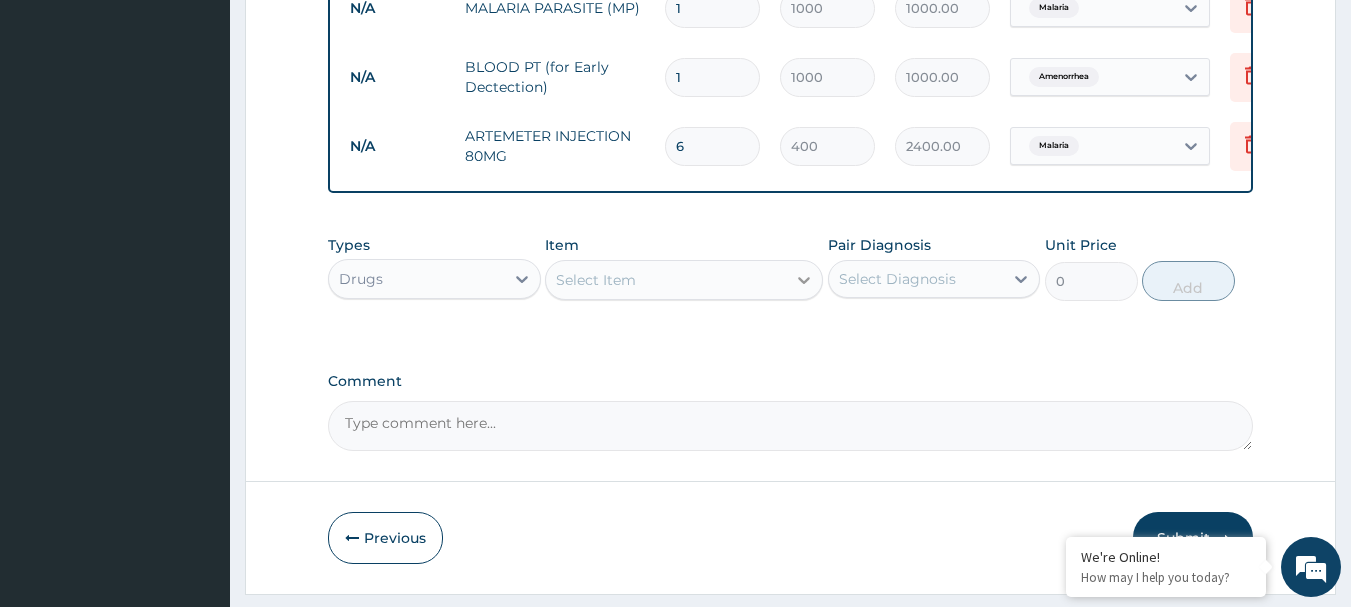 type on "6" 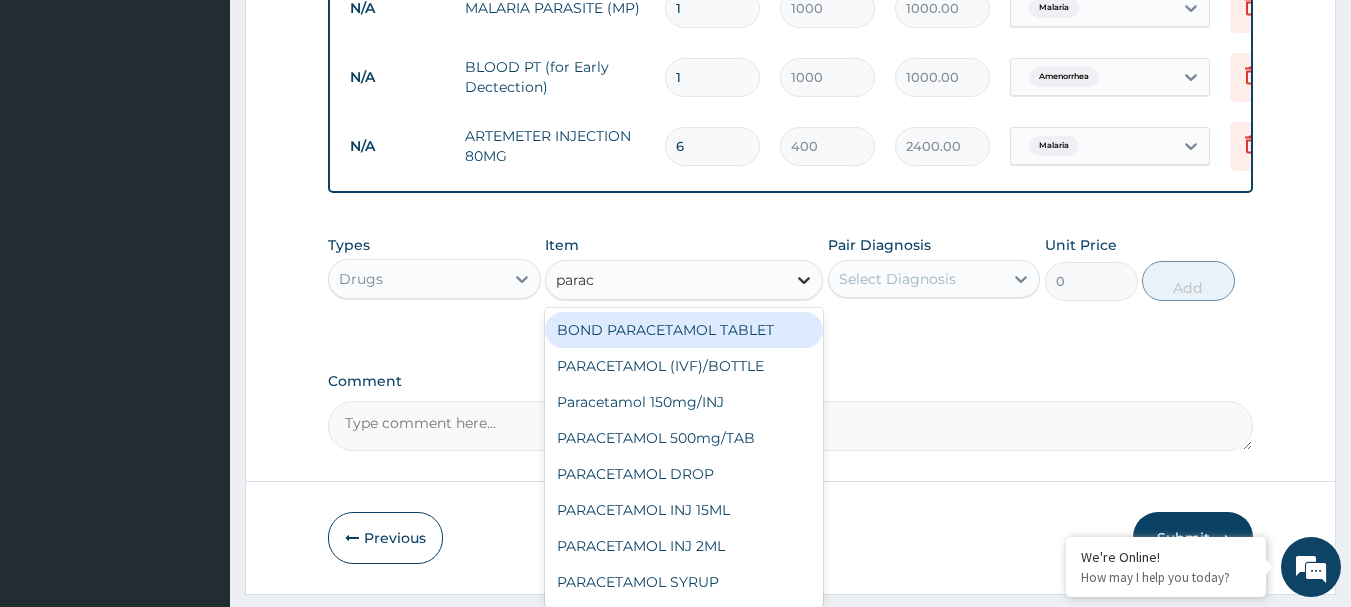 type on "parace" 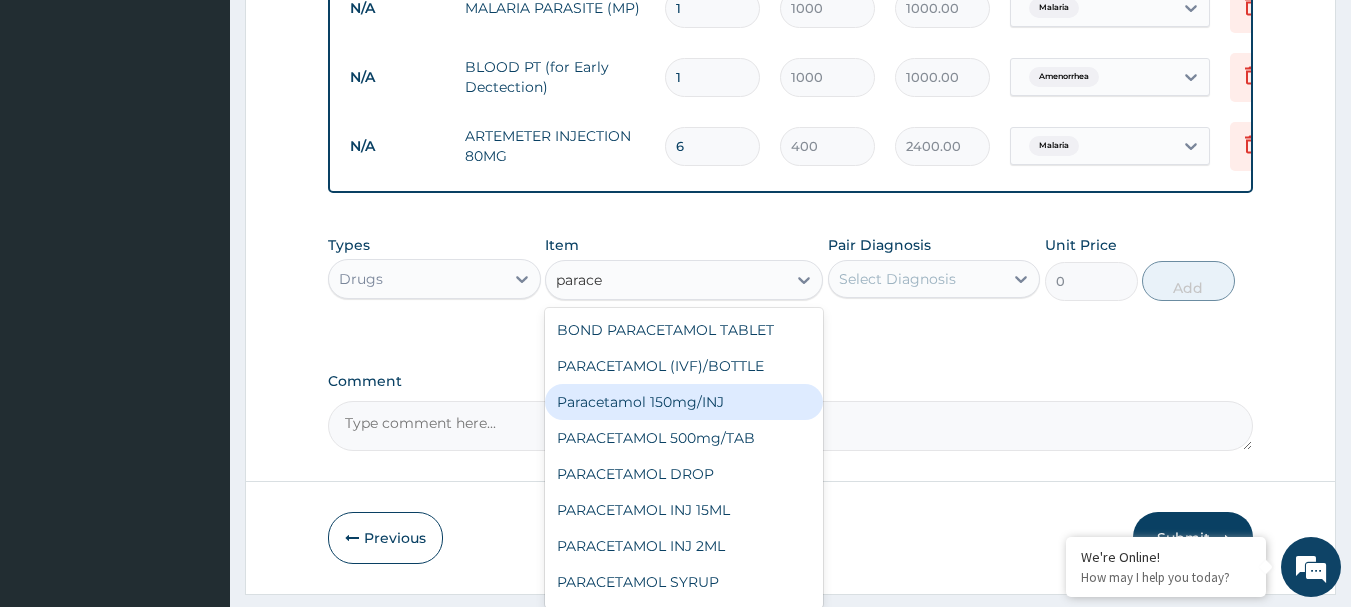 click on "Paracetamol 150mg/INJ" at bounding box center (684, 402) 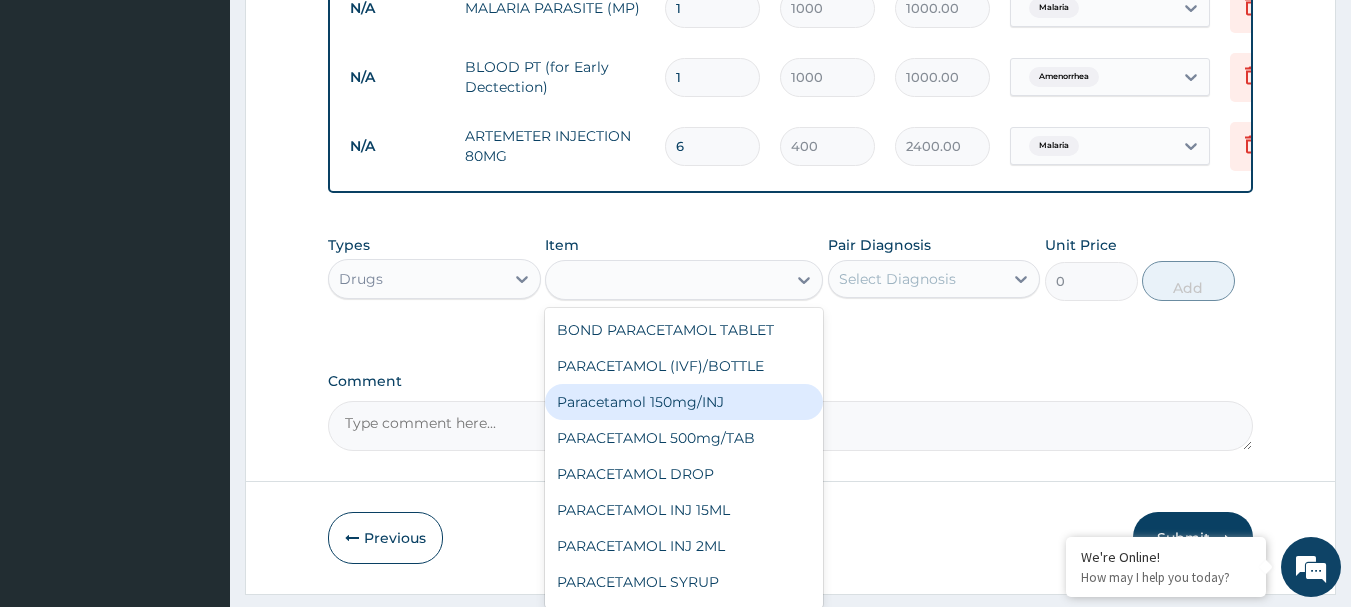 type on "330" 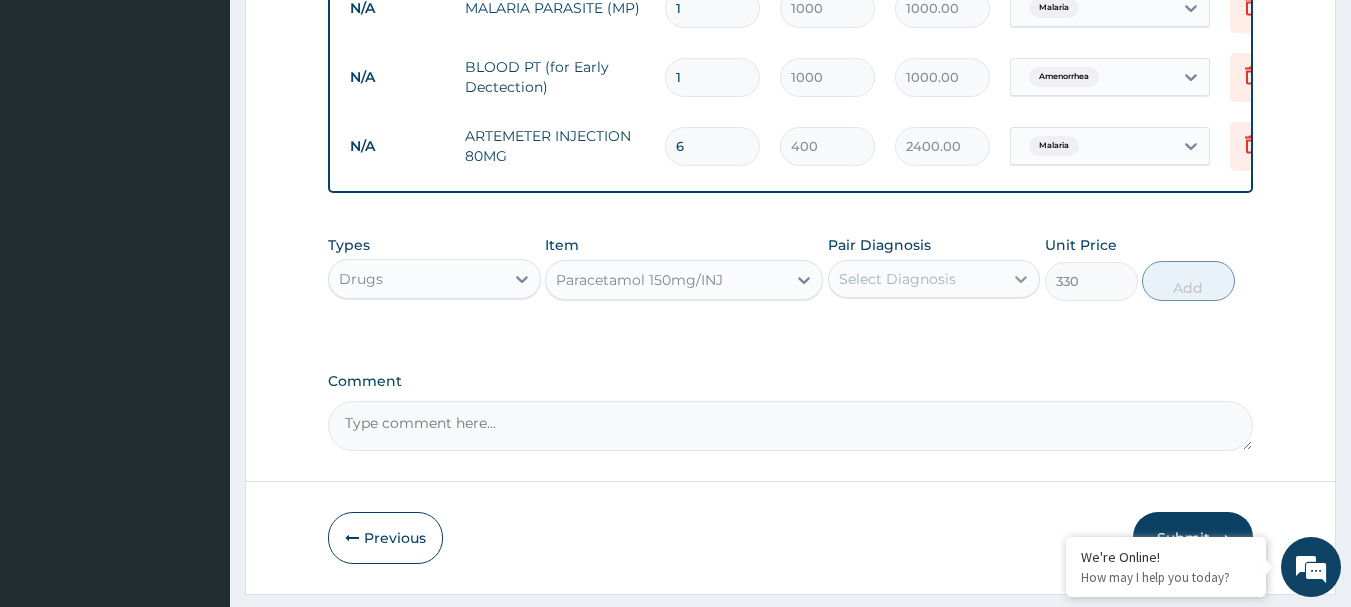 click 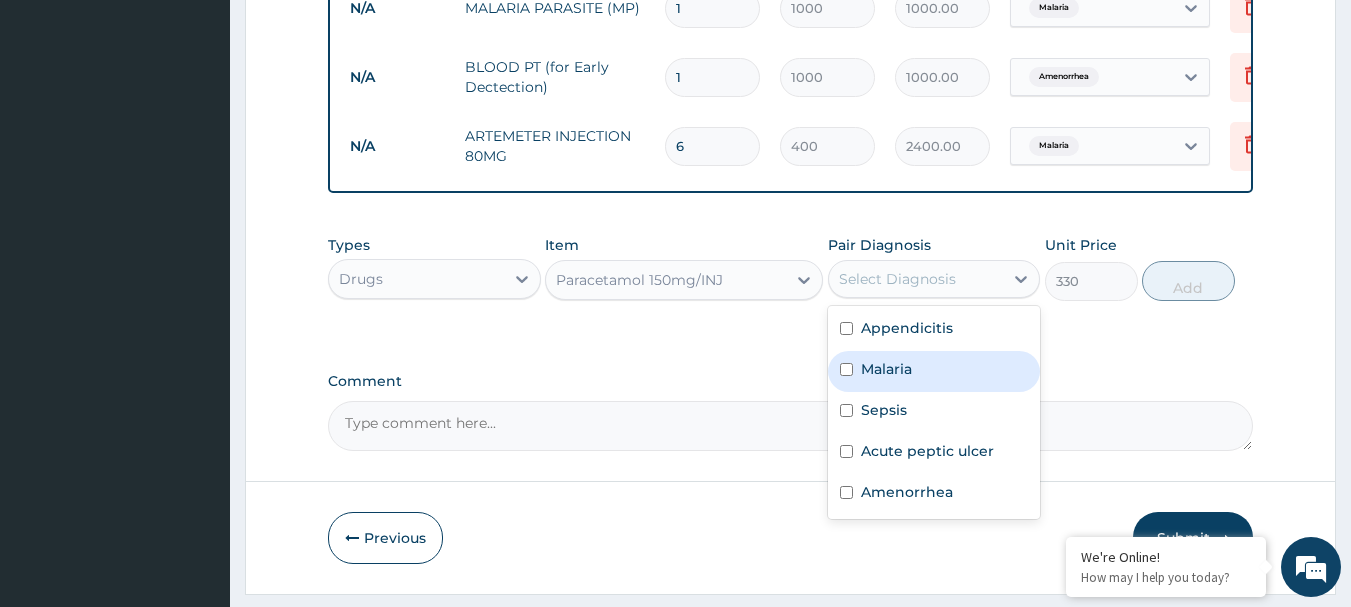 click on "Malaria" at bounding box center [886, 369] 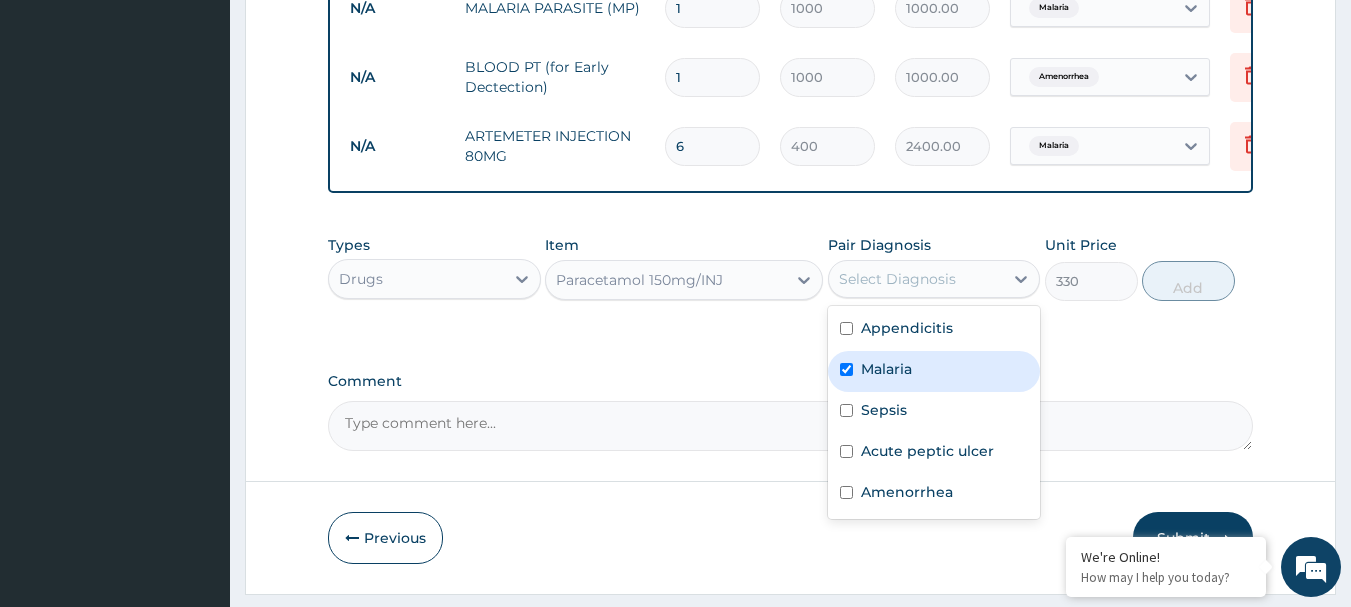 checkbox on "true" 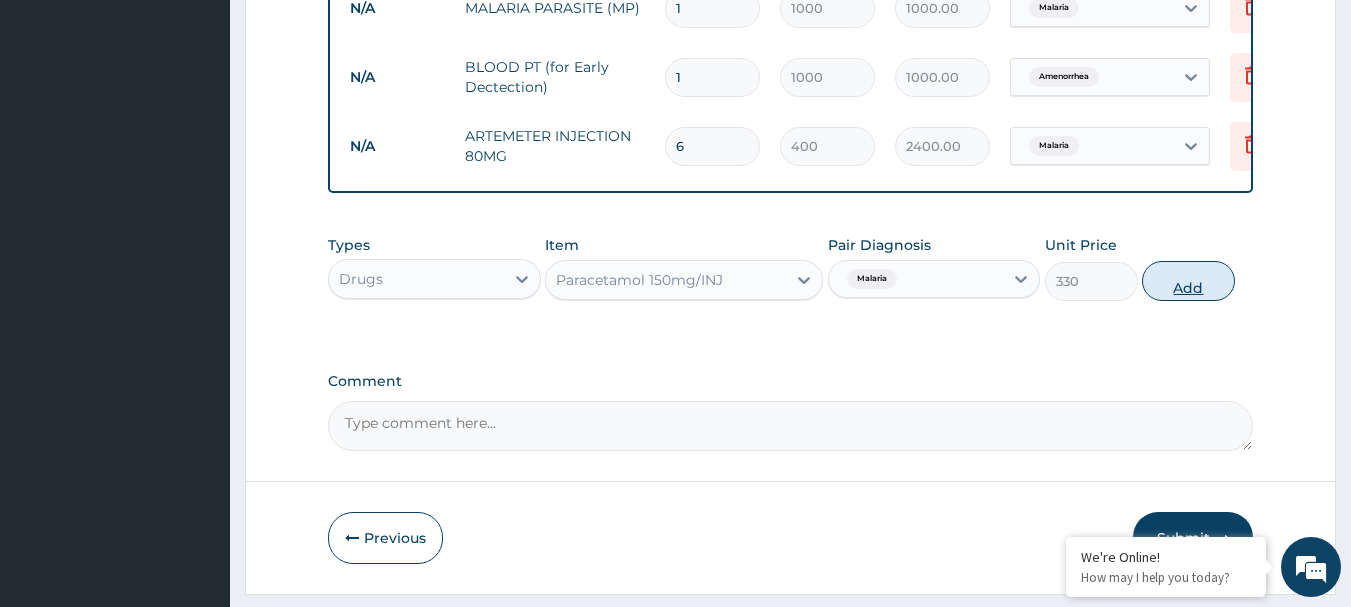 click on "Add" at bounding box center [1188, 281] 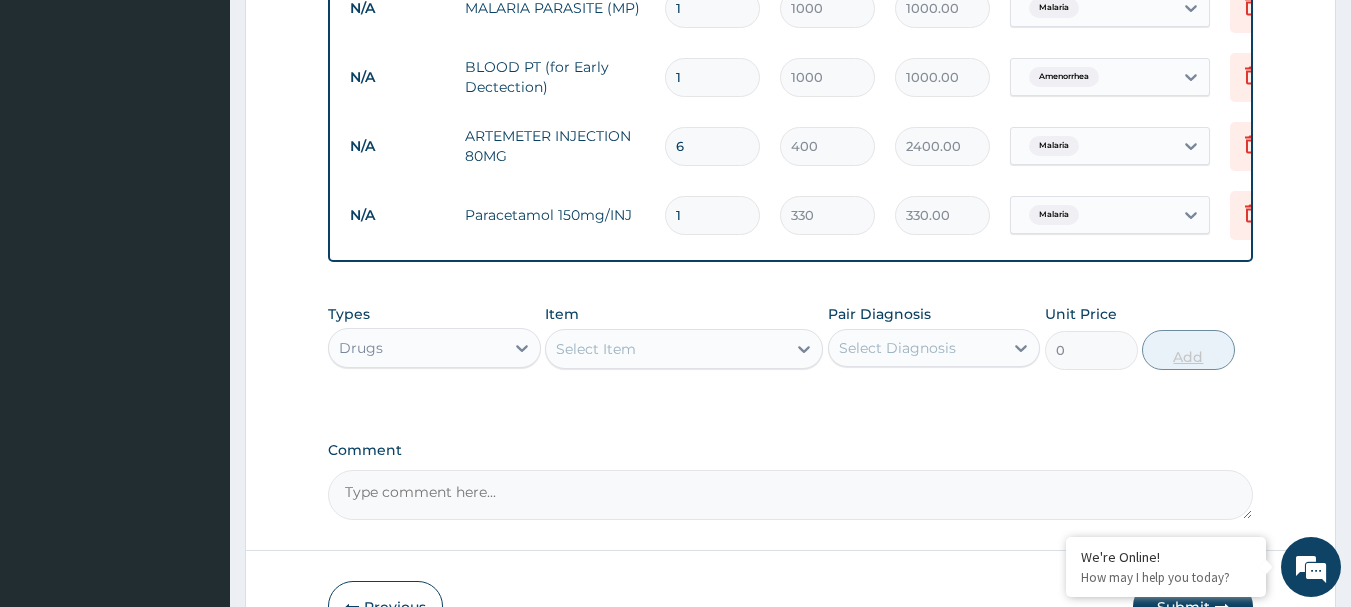 type 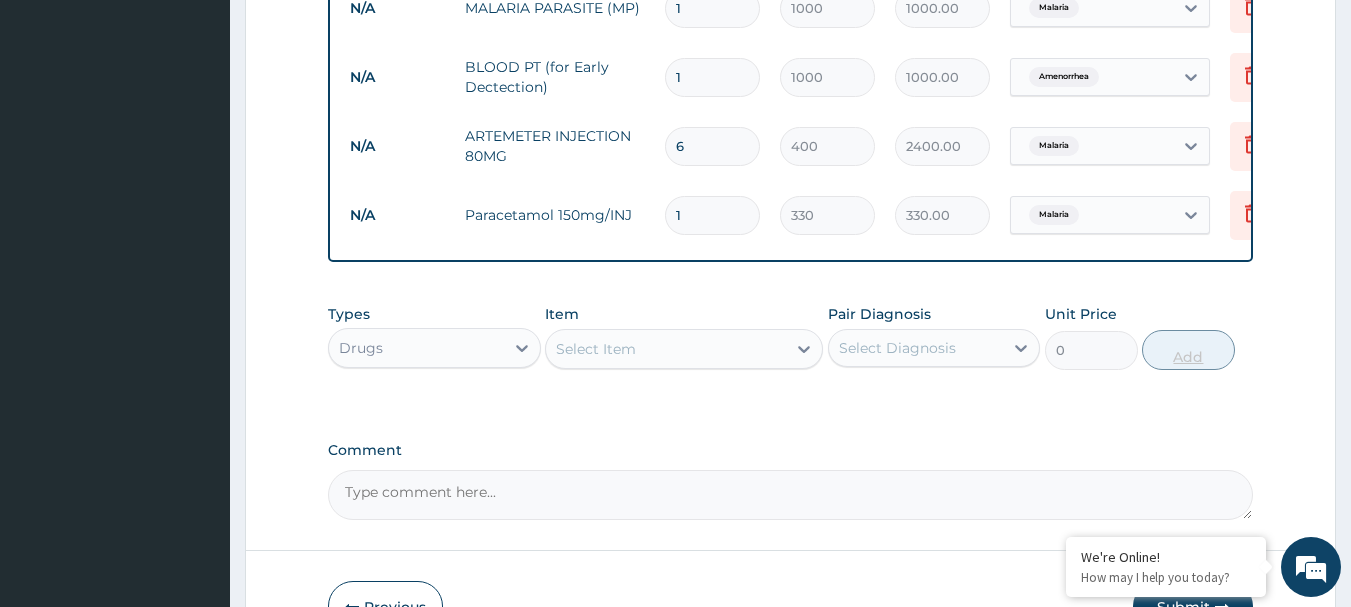 type on "0.00" 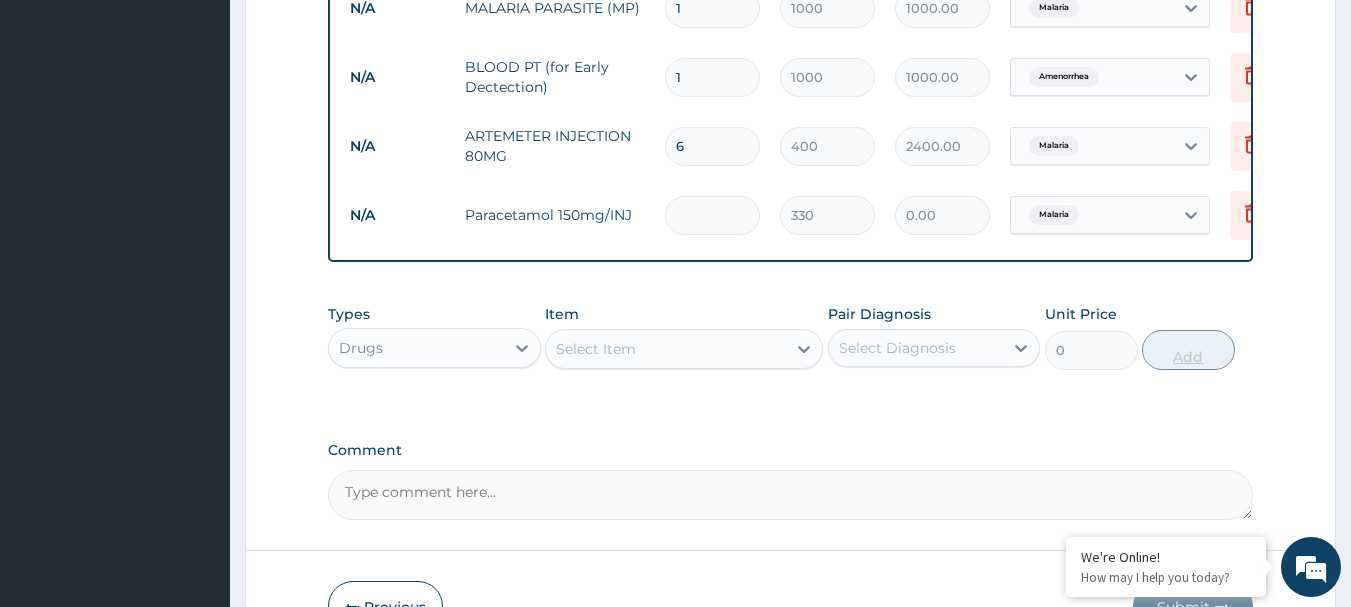 type on "4" 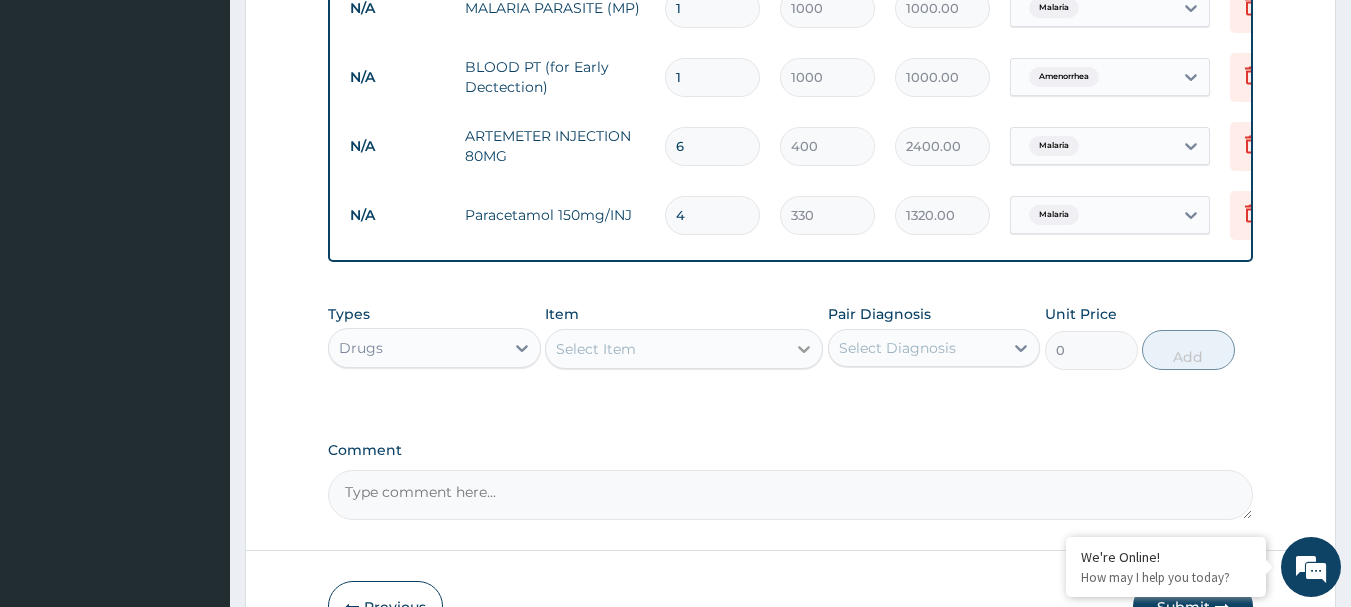 type on "4" 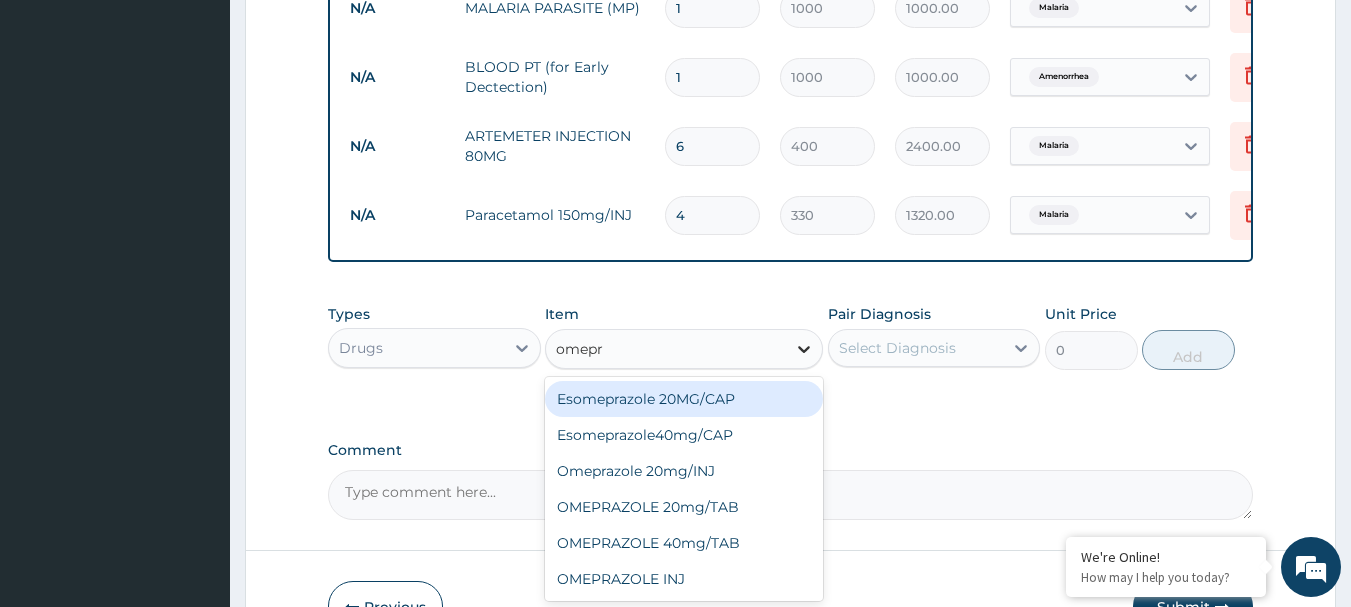 type on "omepra" 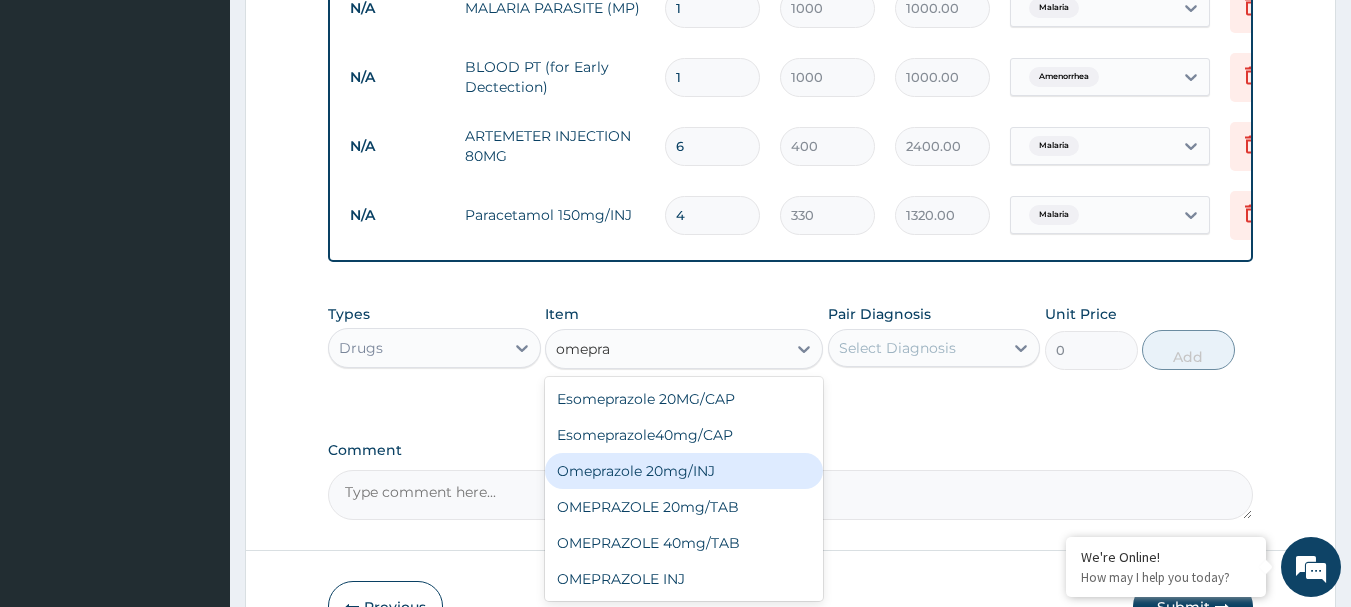 click on "Omeprazole 20mg/INJ" at bounding box center (684, 471) 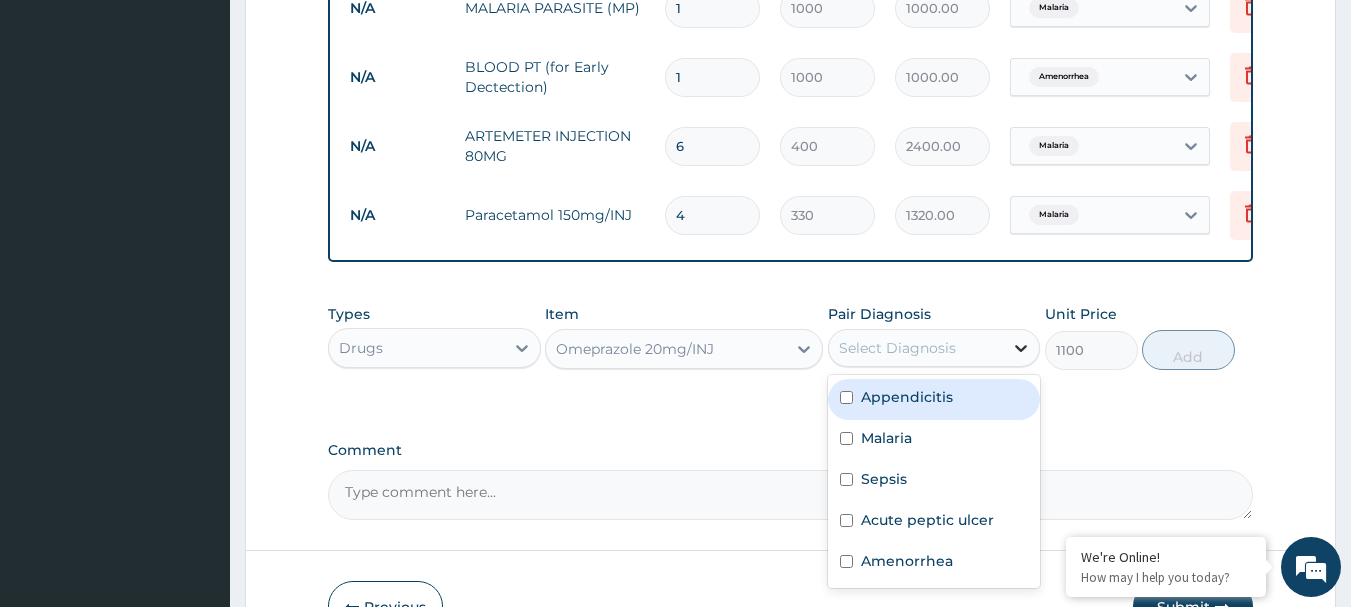 click 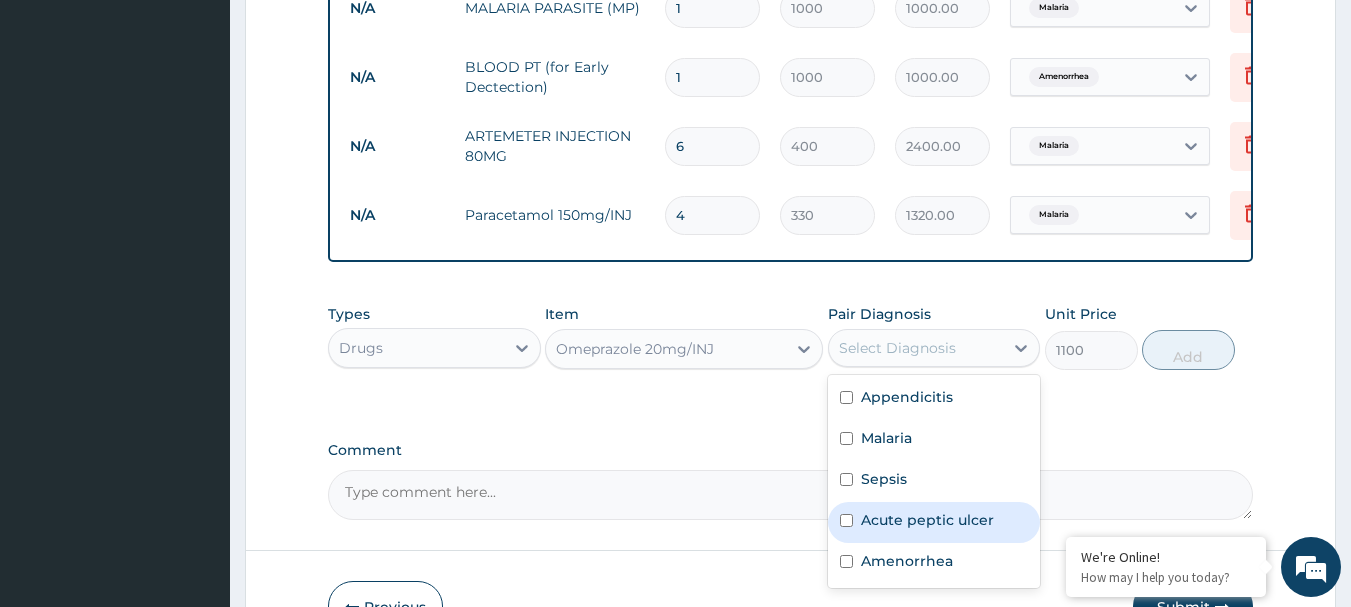click on "Acute peptic ulcer" at bounding box center [927, 520] 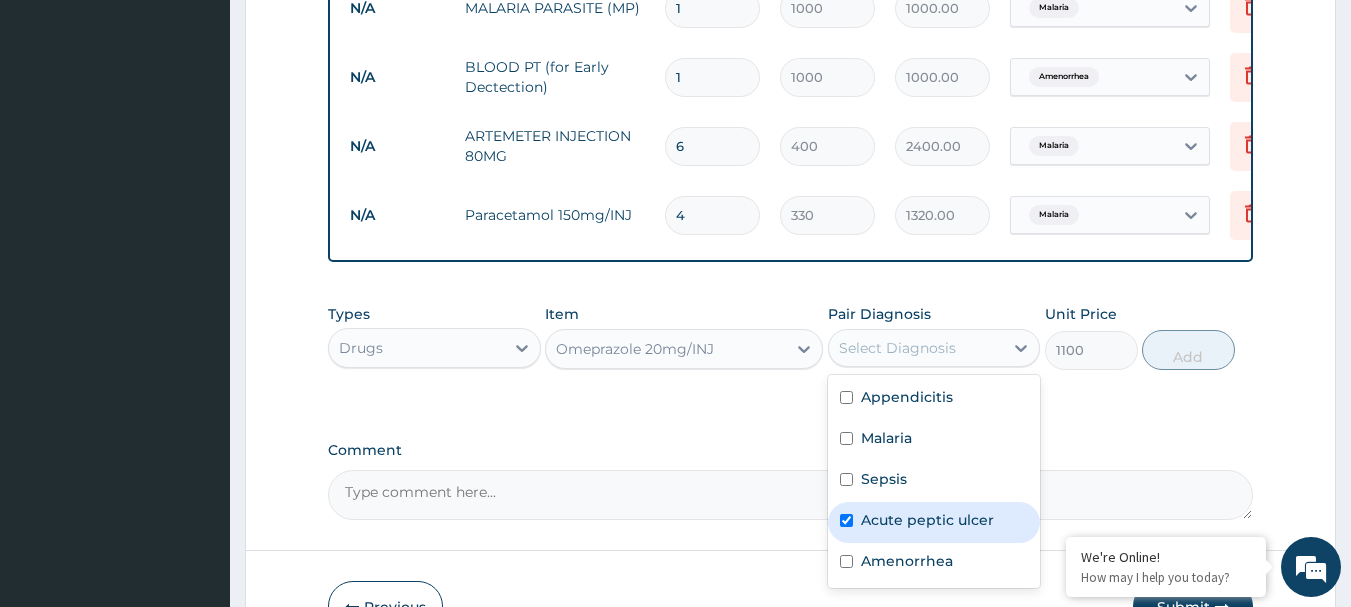 checkbox on "true" 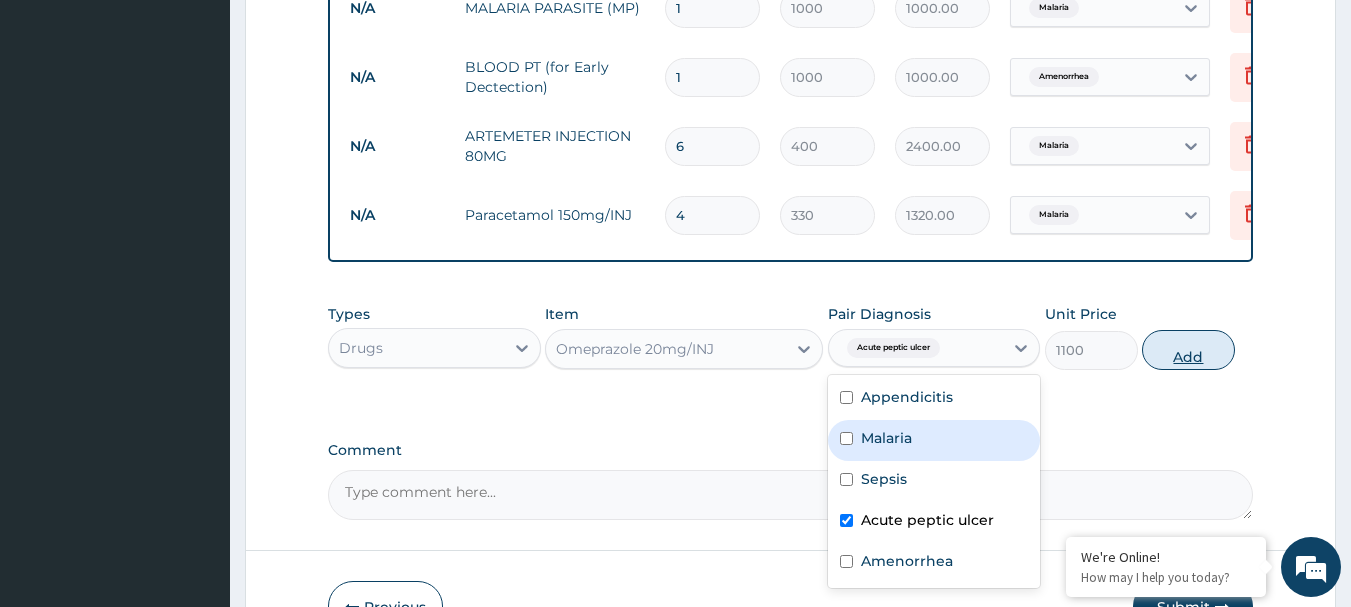 click on "Add" at bounding box center [1188, 350] 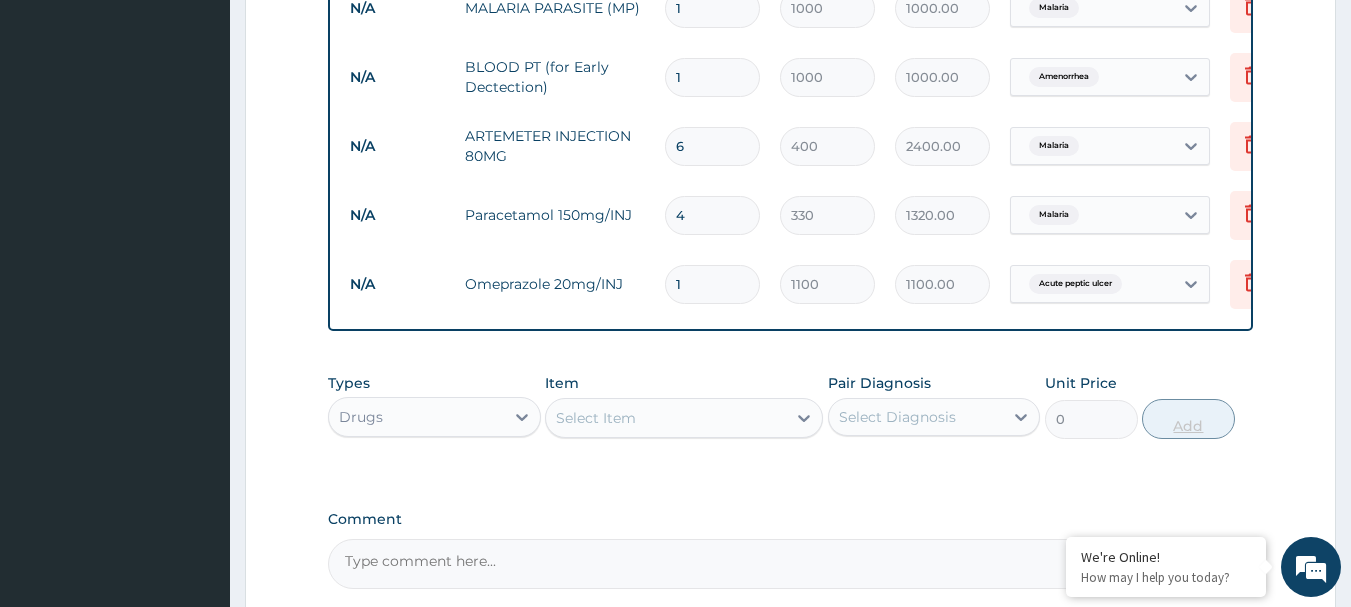 type 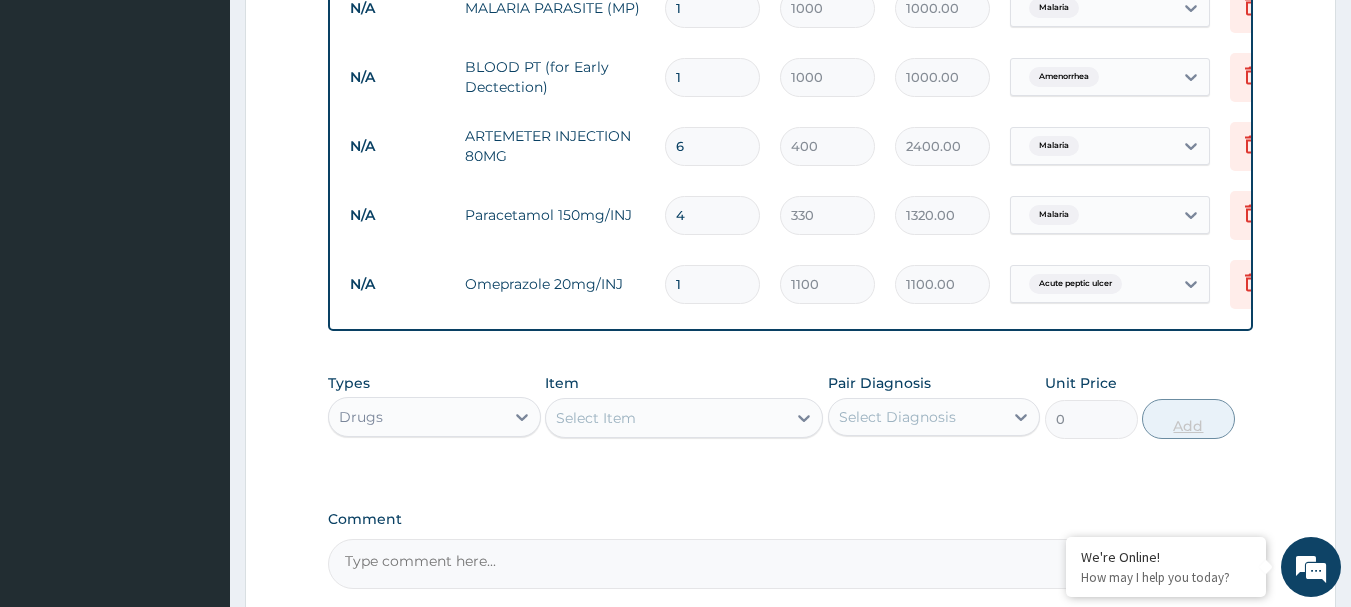 type on "0.00" 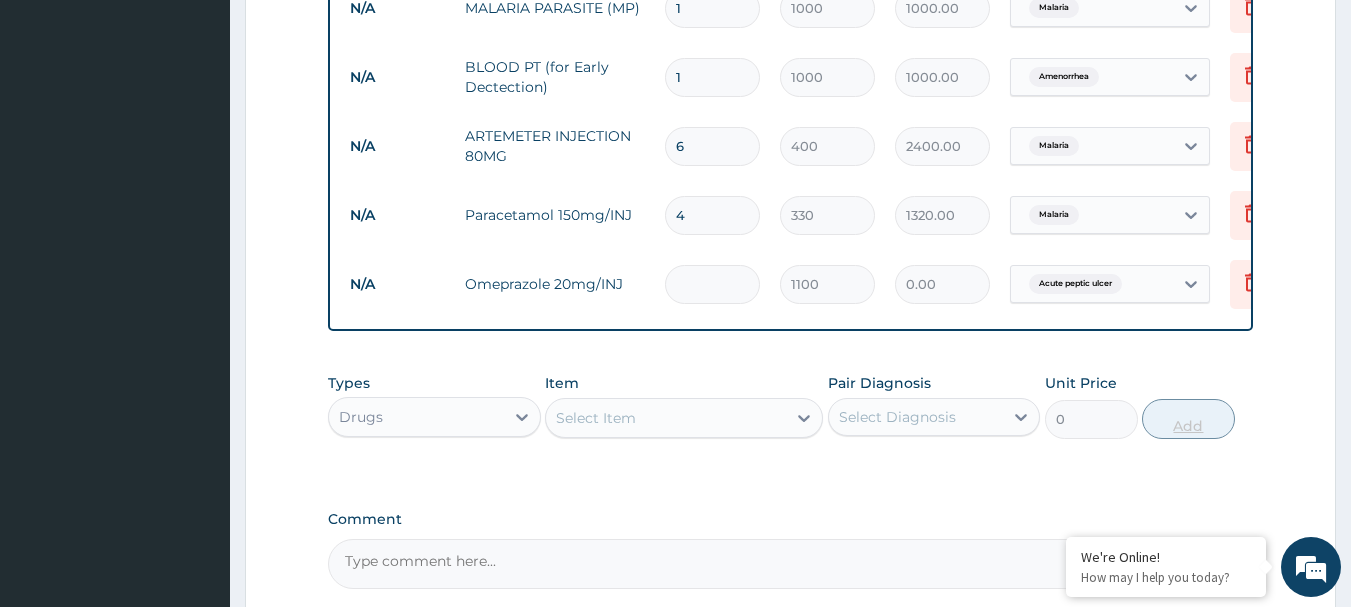 type on "2" 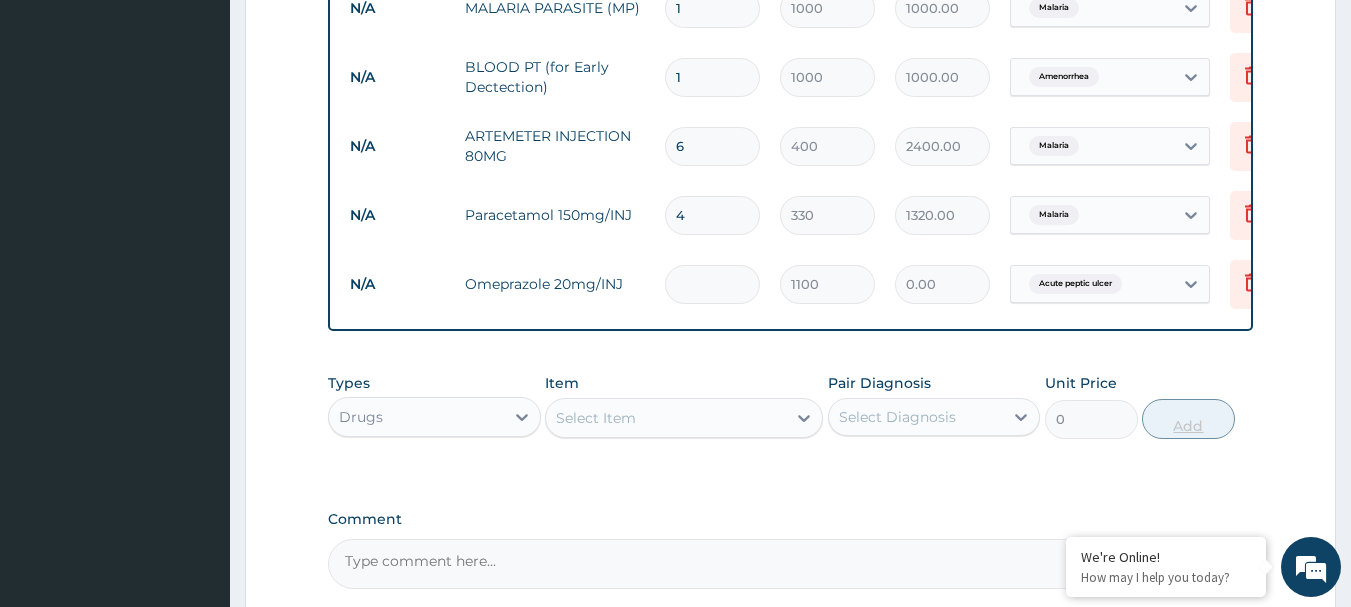 type on "2200.00" 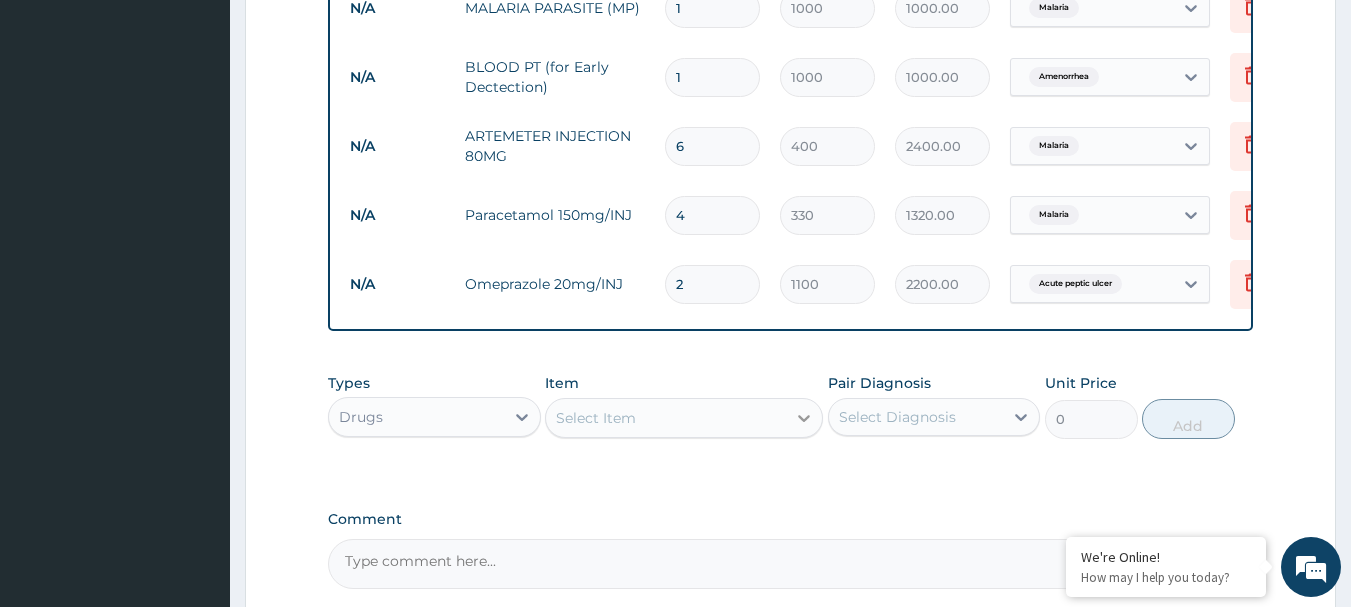 type on "2" 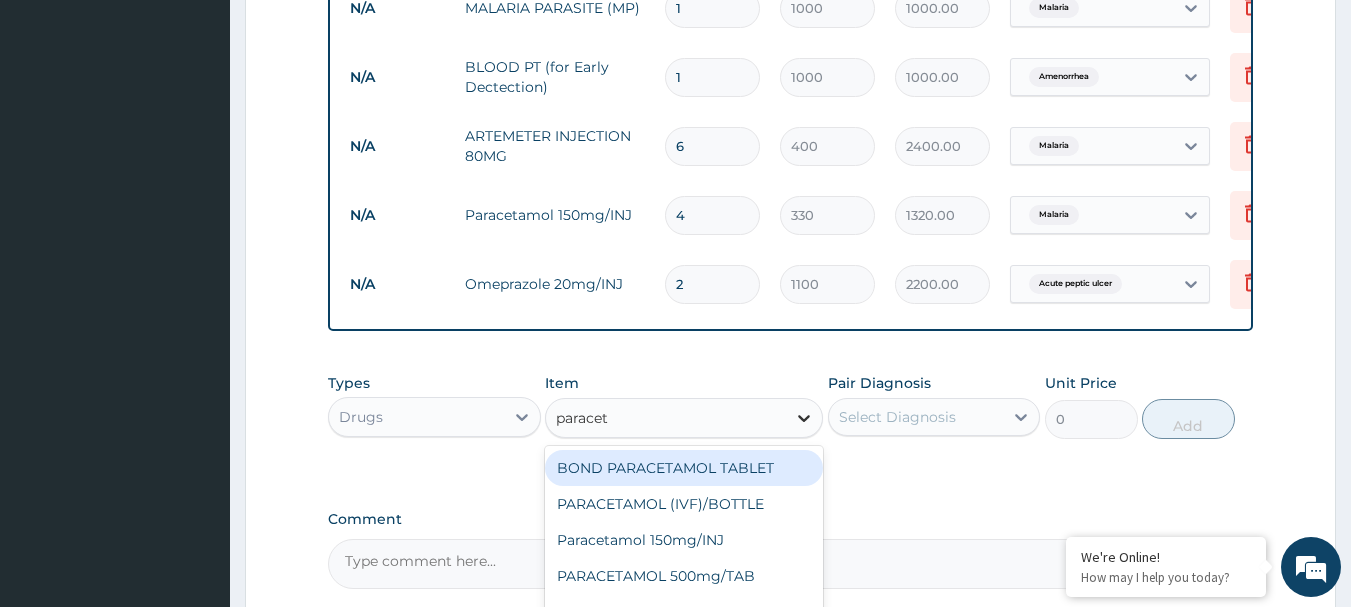 type on "paraceta" 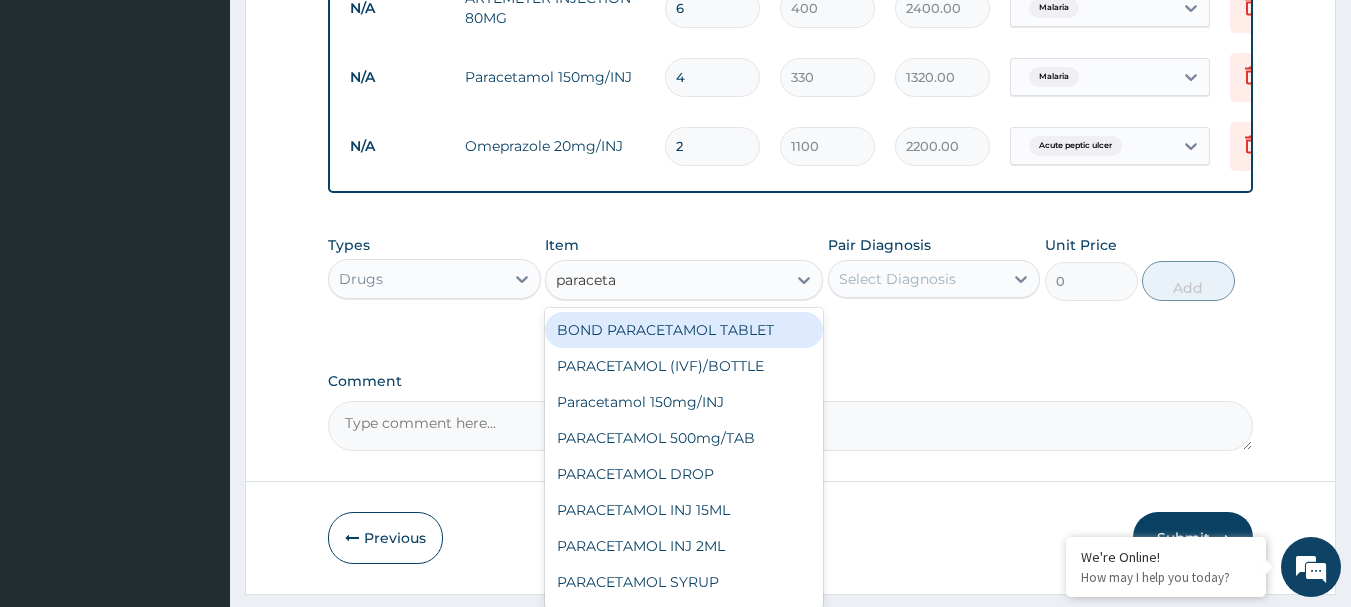scroll, scrollTop: 1238, scrollLeft: 0, axis: vertical 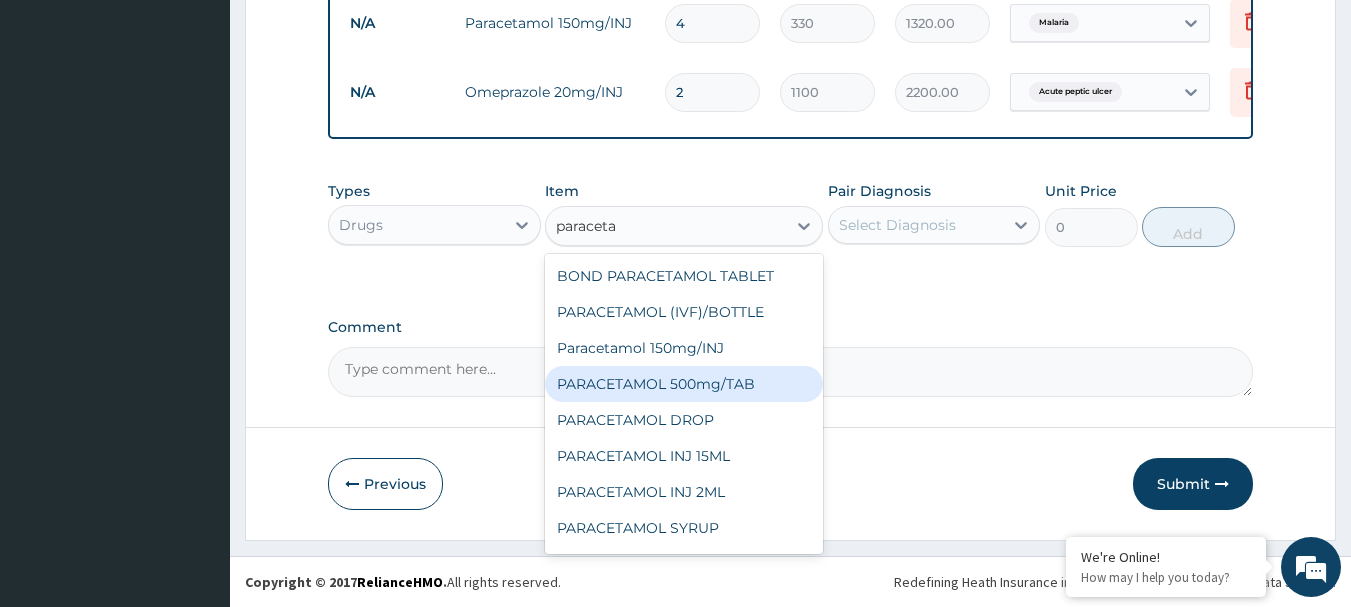 click on "PARACETAMOL 500mg/TAB" at bounding box center [684, 384] 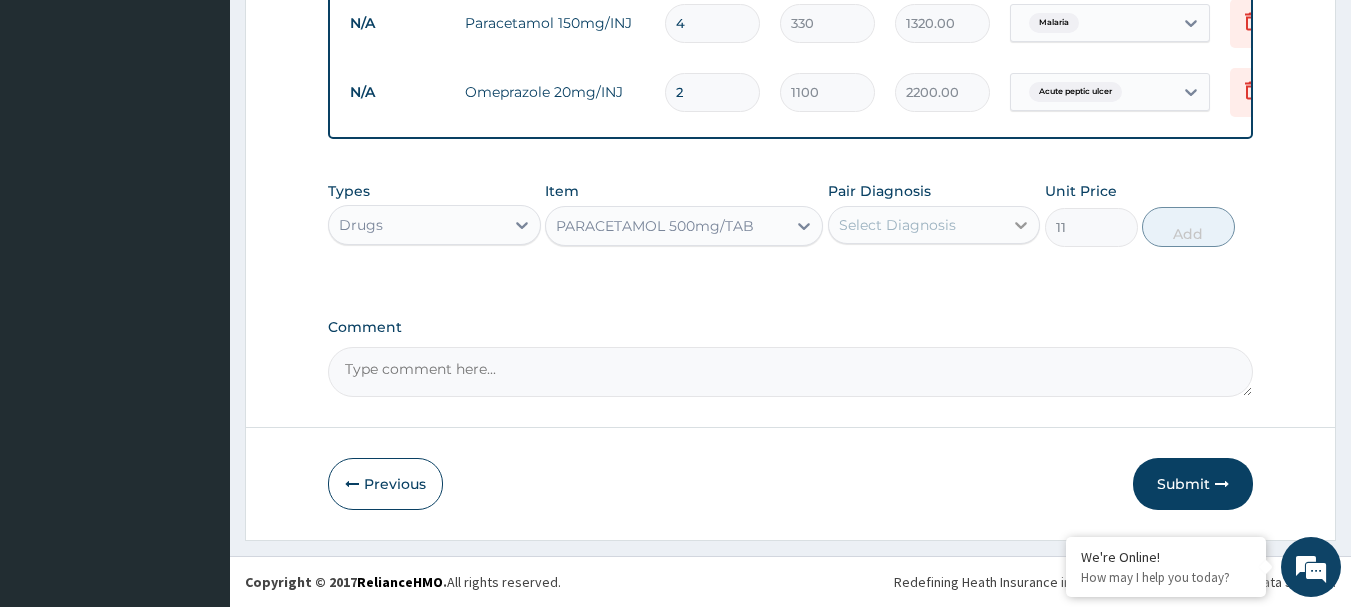 click 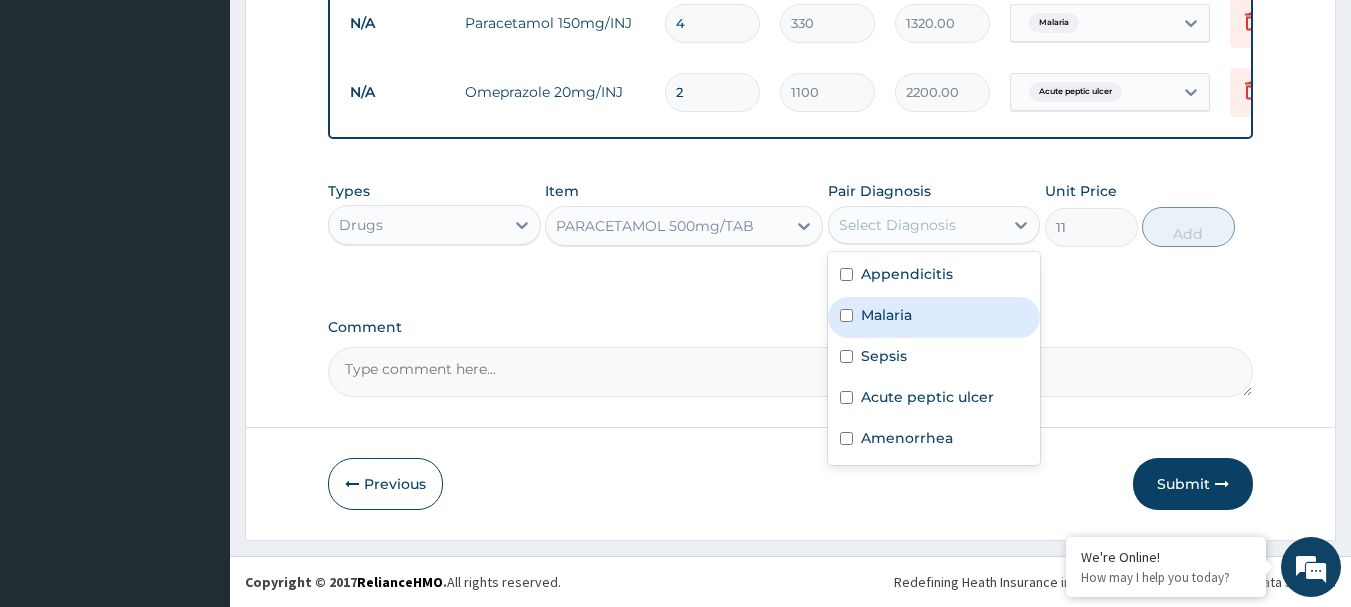 click on "Malaria" at bounding box center [934, 317] 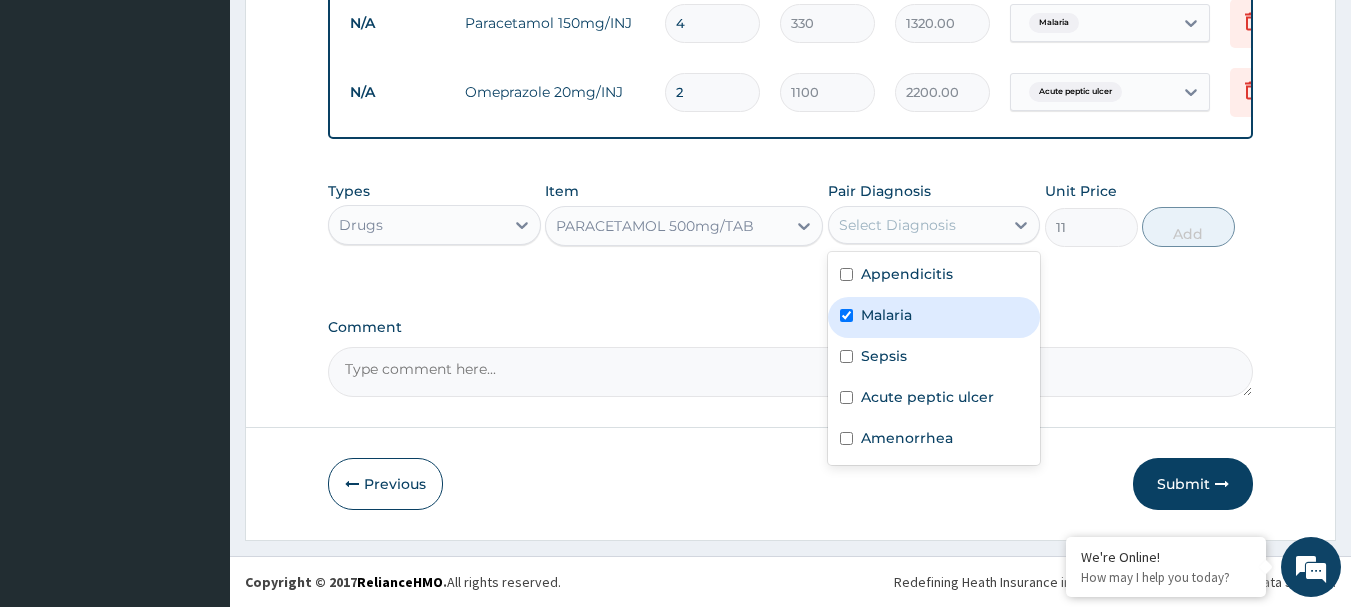 checkbox on "true" 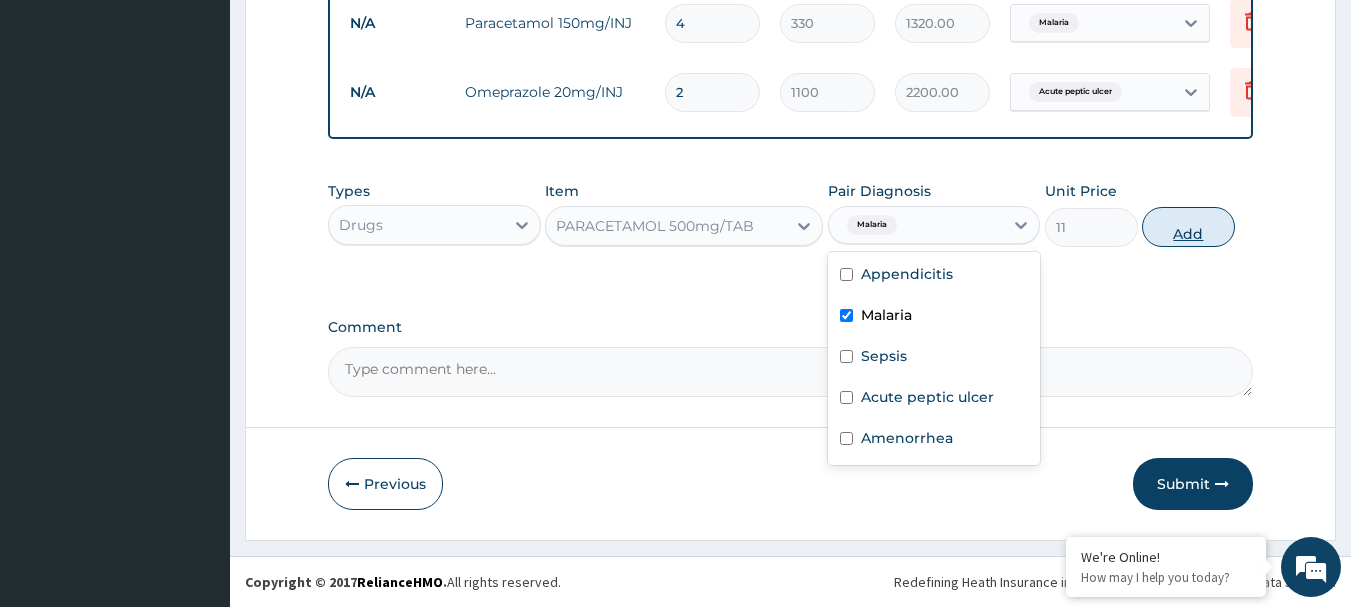 click on "Add" at bounding box center [1188, 227] 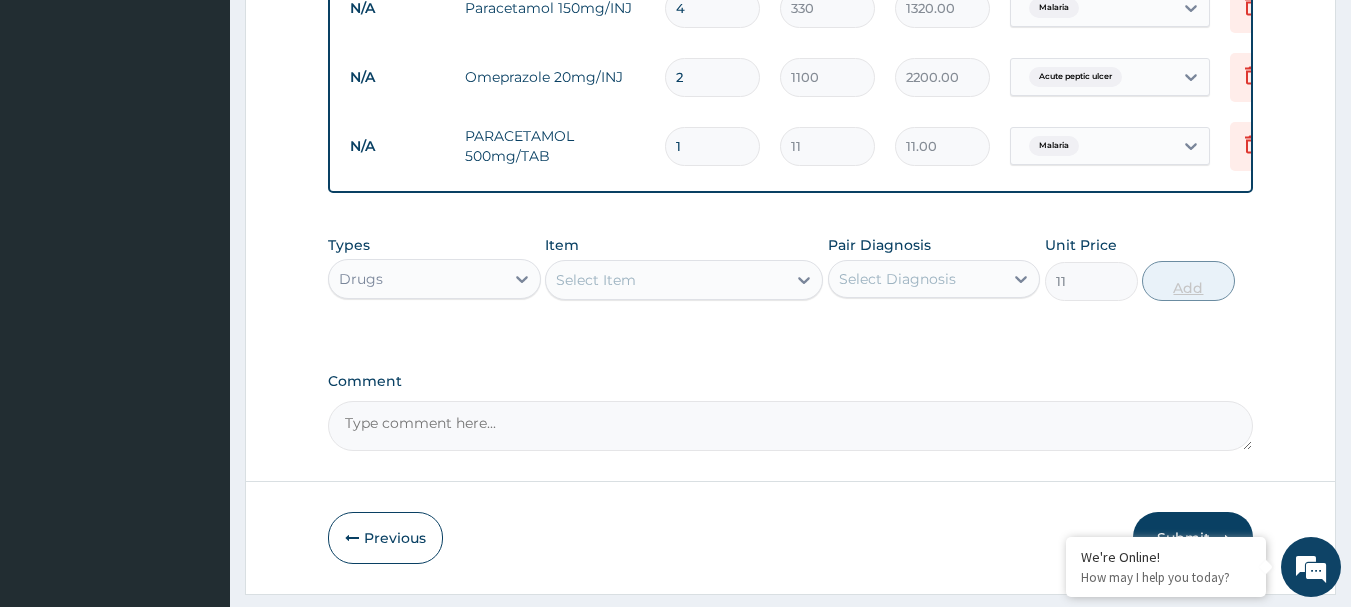type on "0" 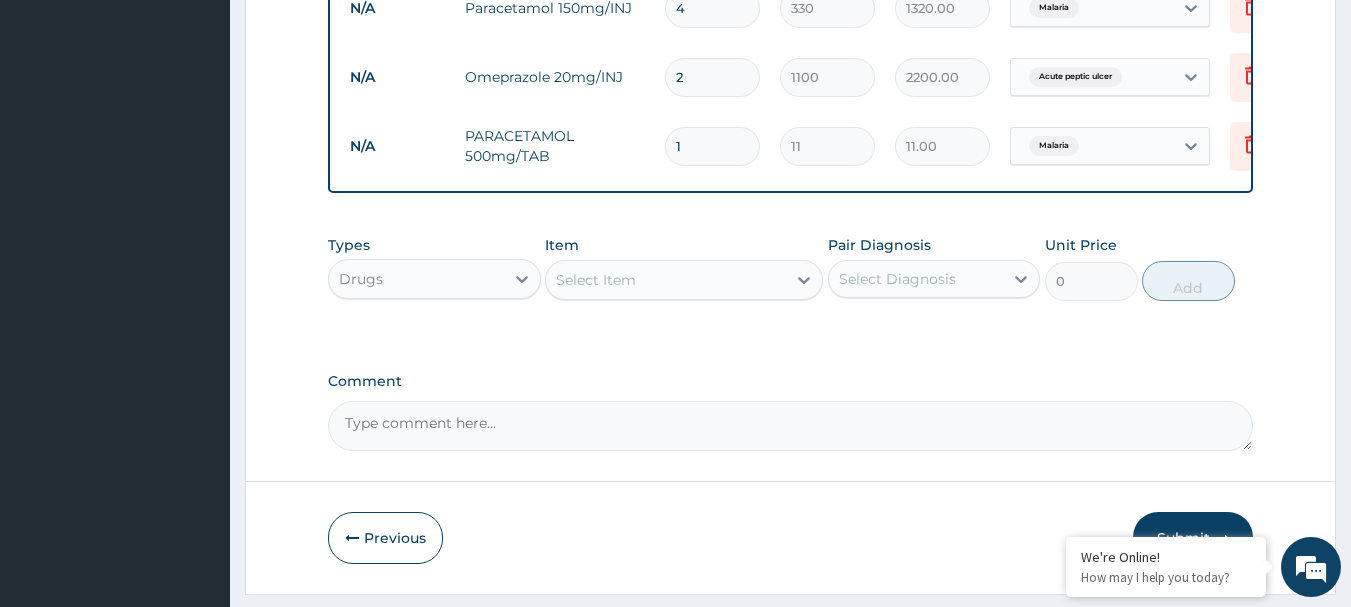 type 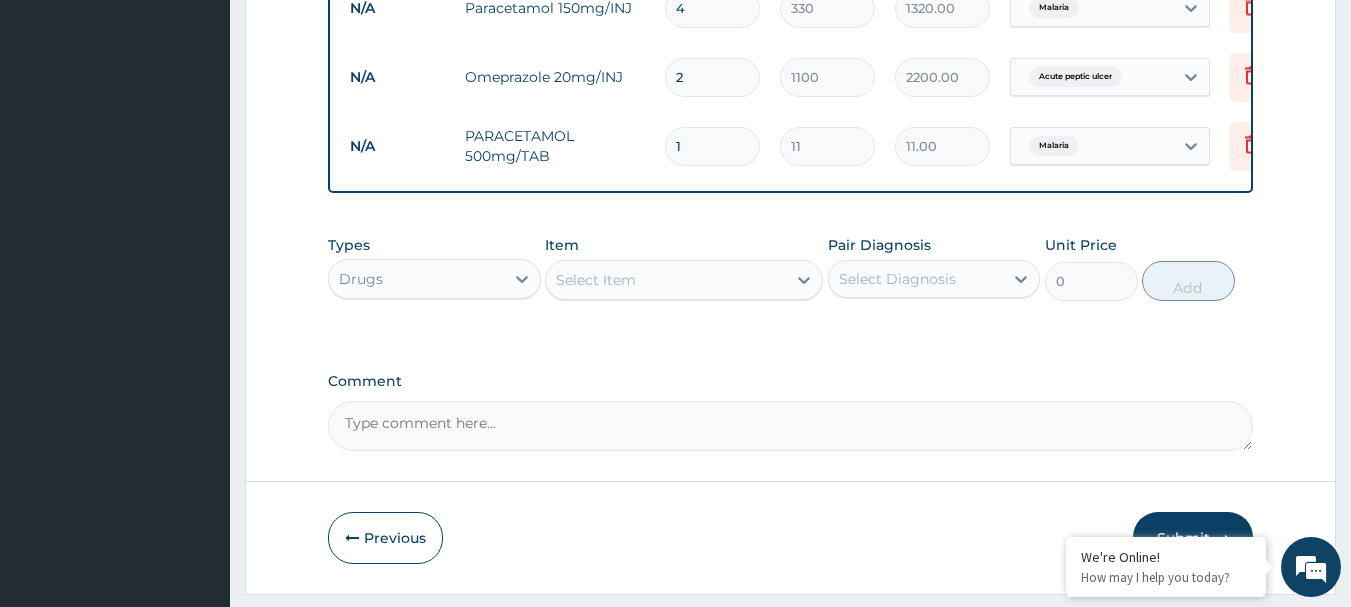 type on "0.00" 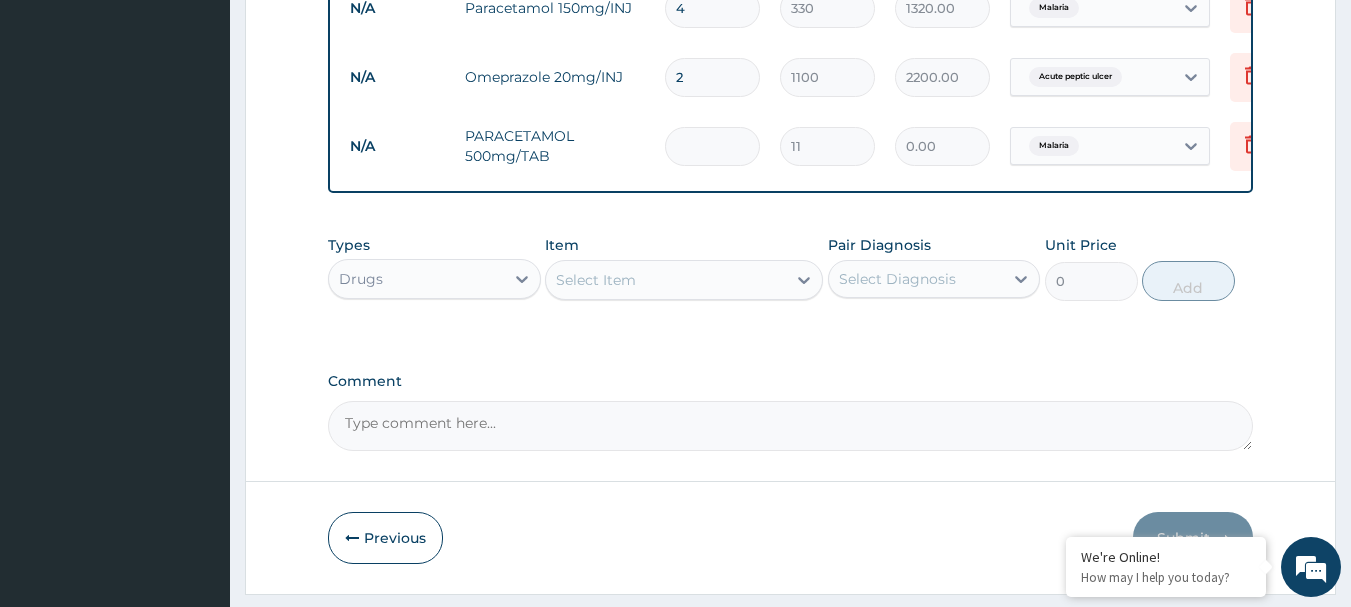 type on "3" 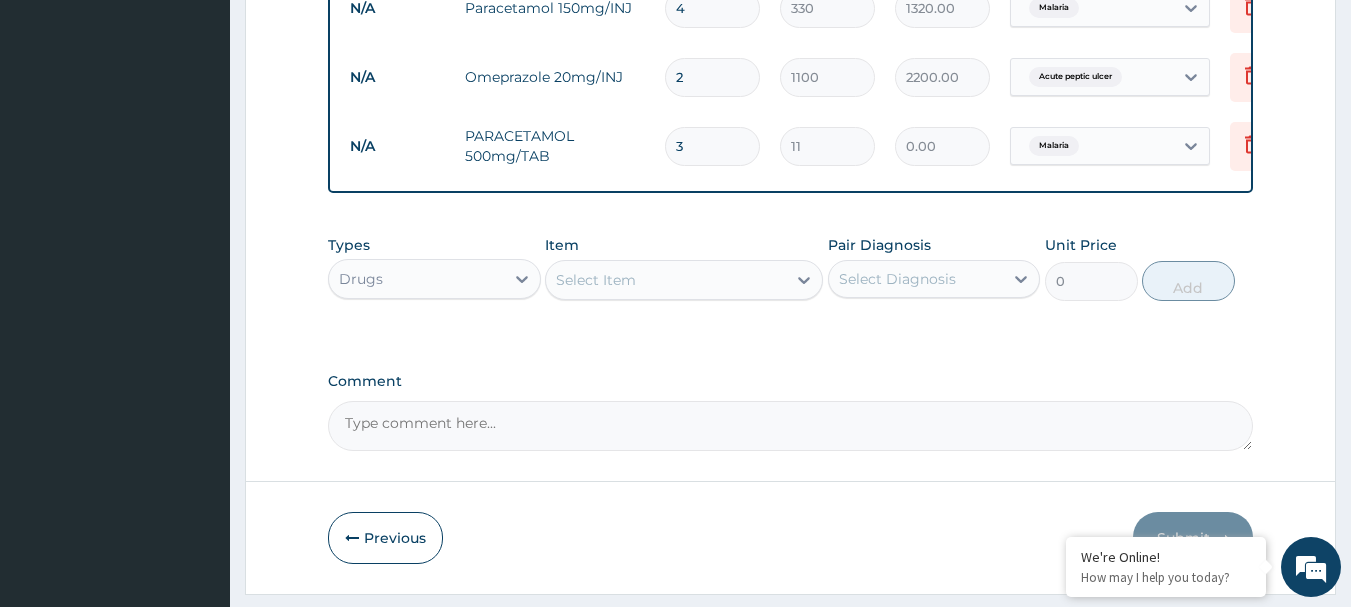 type on "33.00" 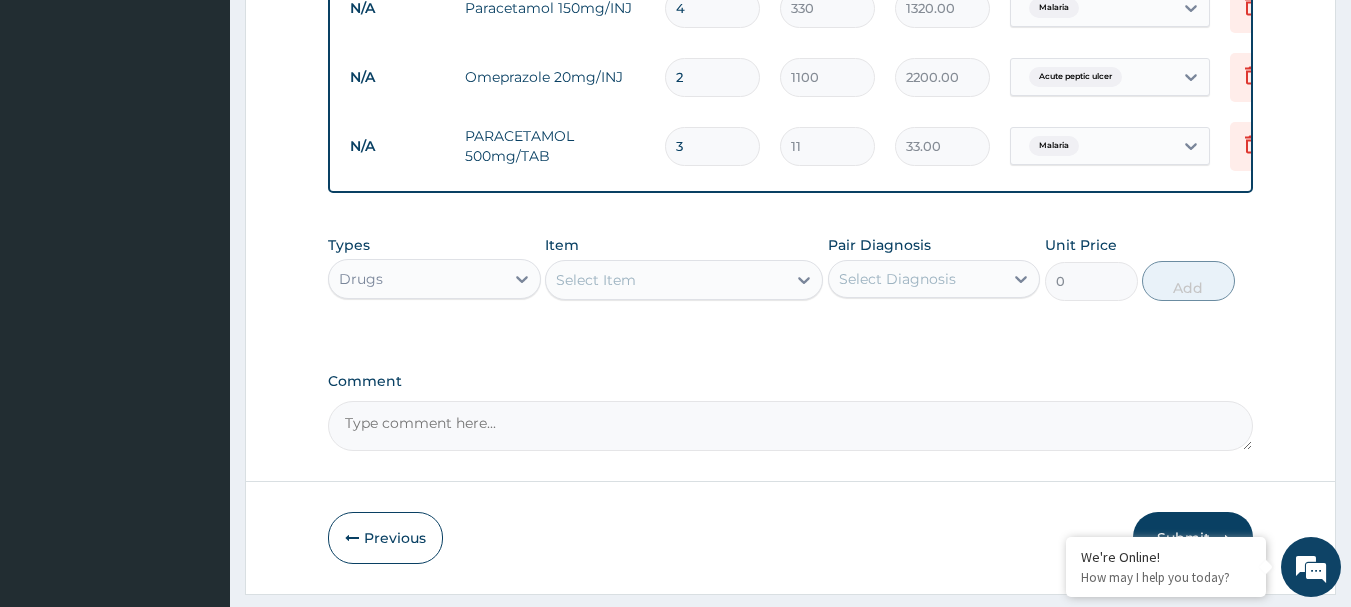 type on "30" 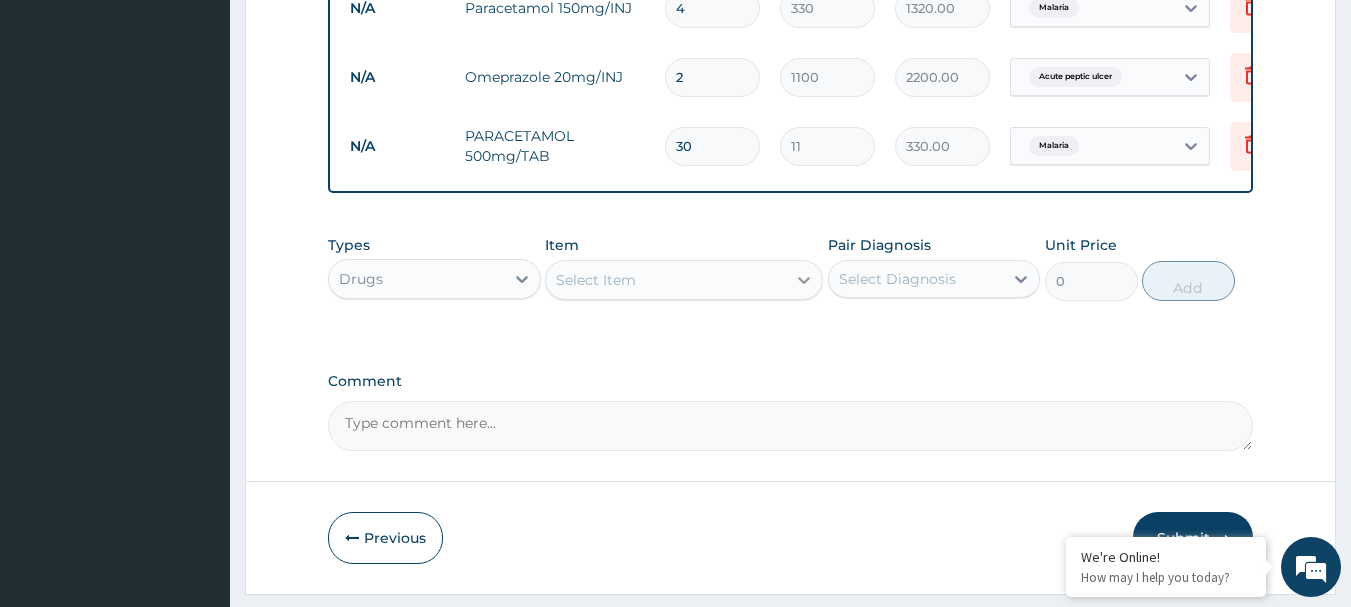 type on "30" 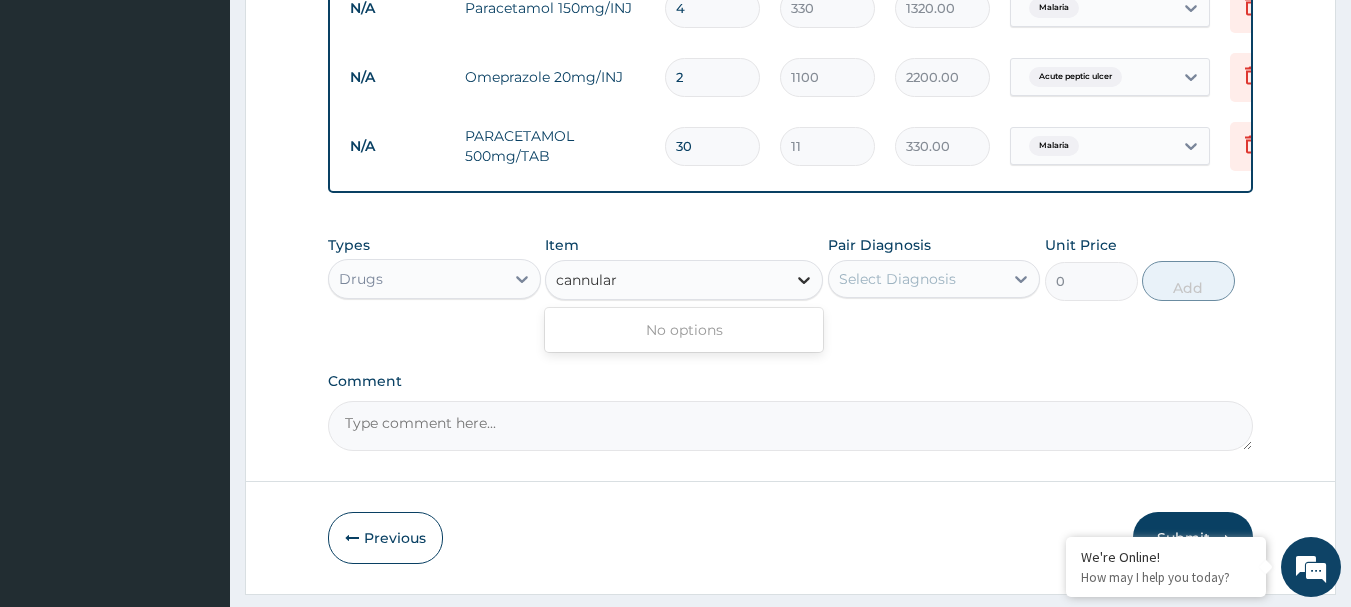 type on "cannula" 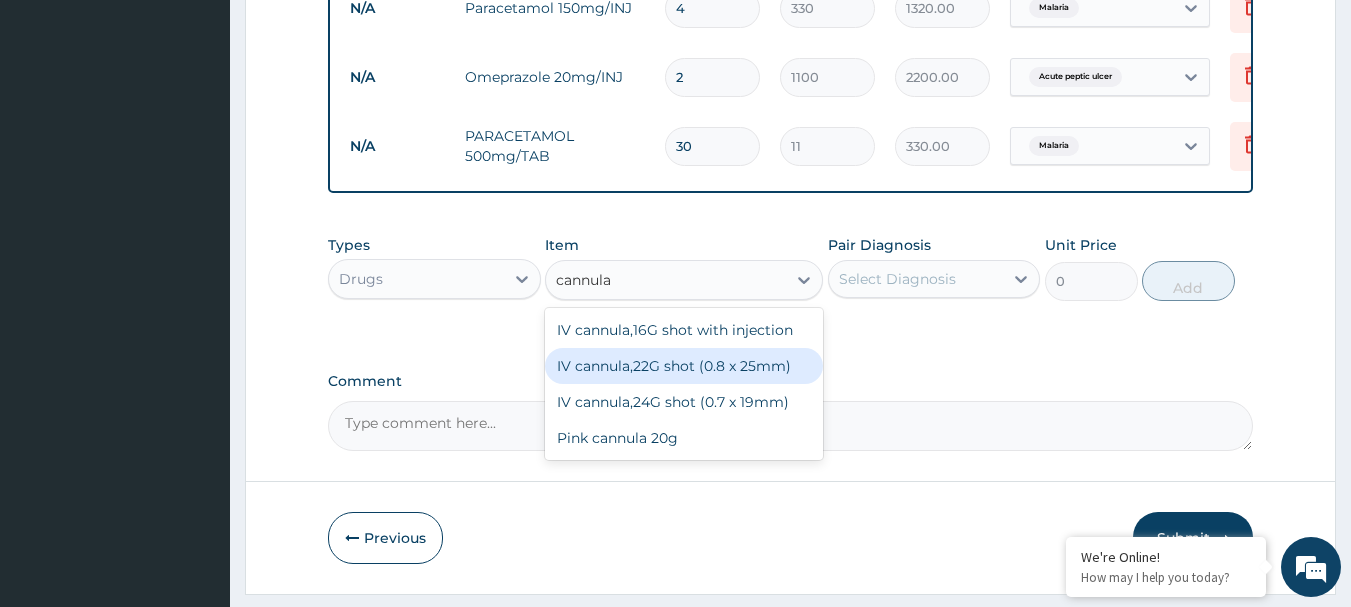 click on "IV cannula,22G shot (0.8 x 25mm)" at bounding box center (684, 366) 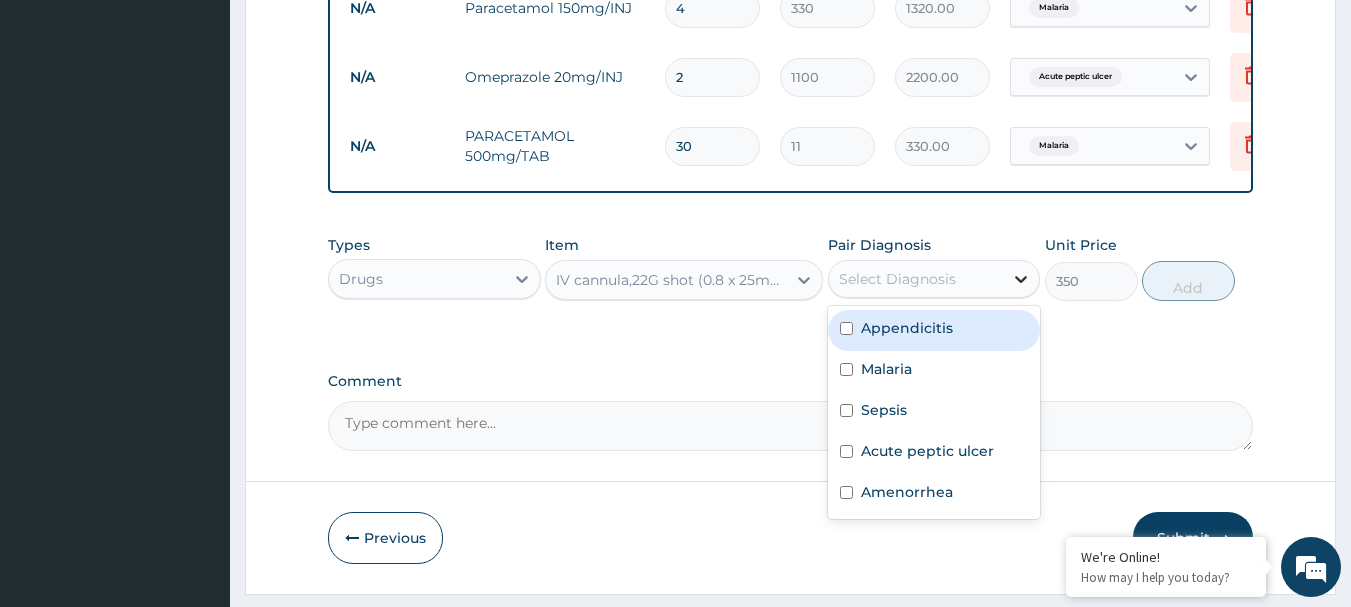 click 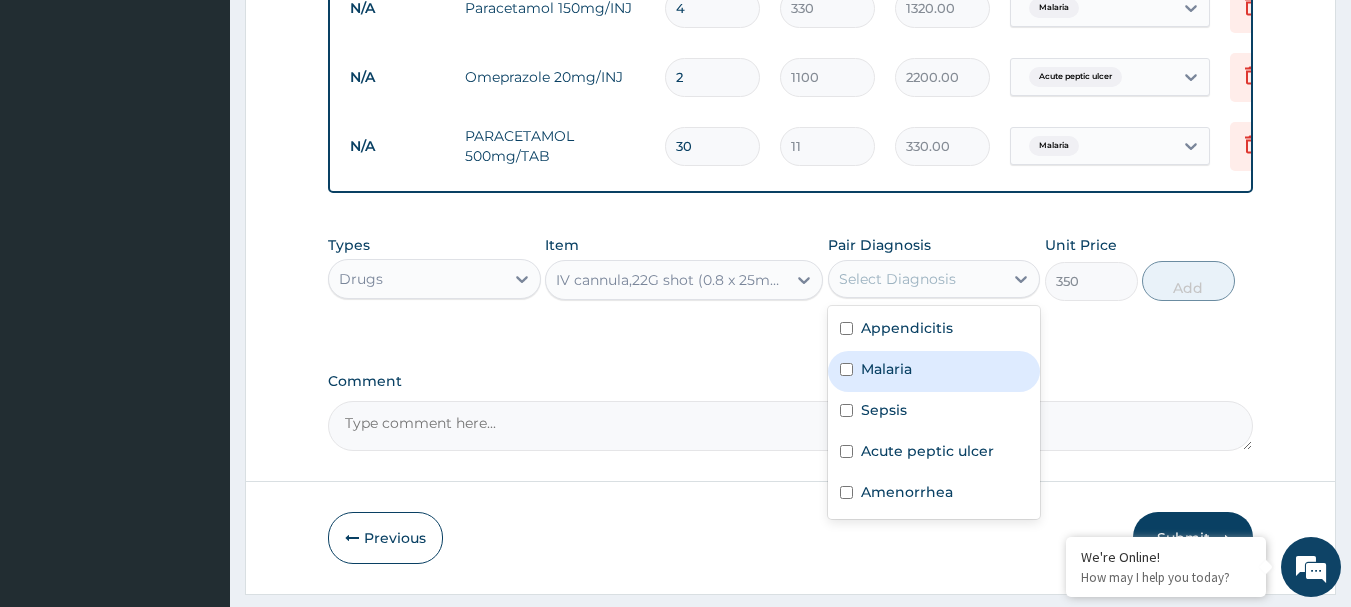 click on "Malaria" at bounding box center (886, 369) 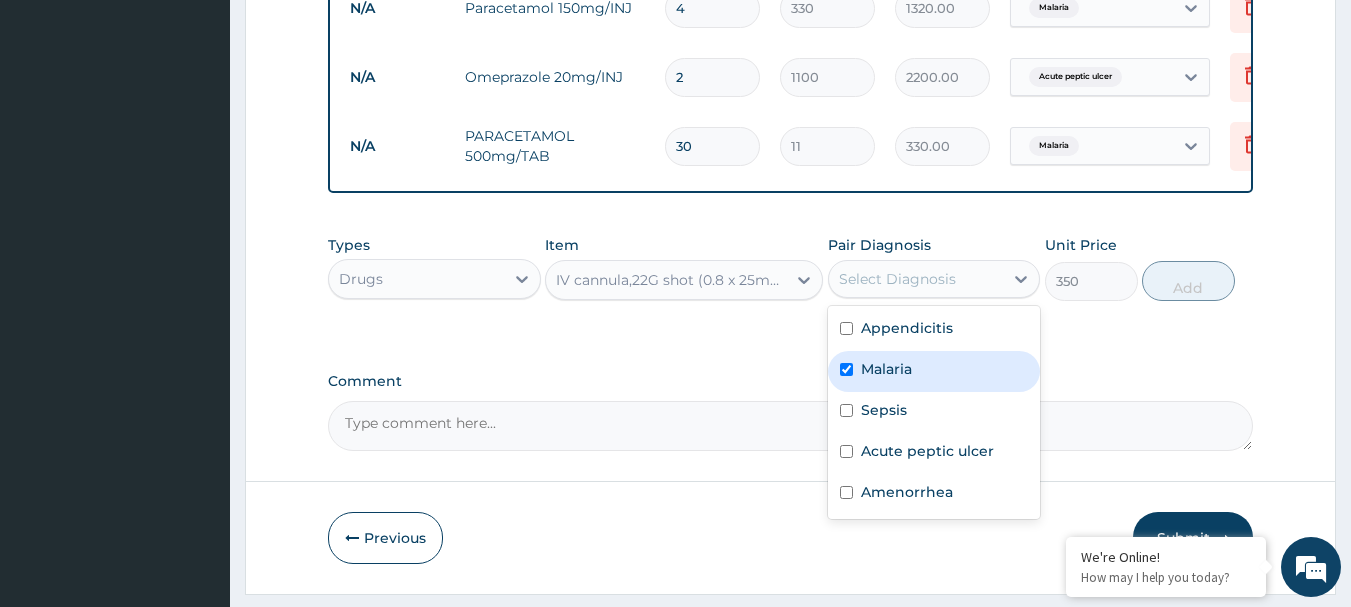 checkbox on "true" 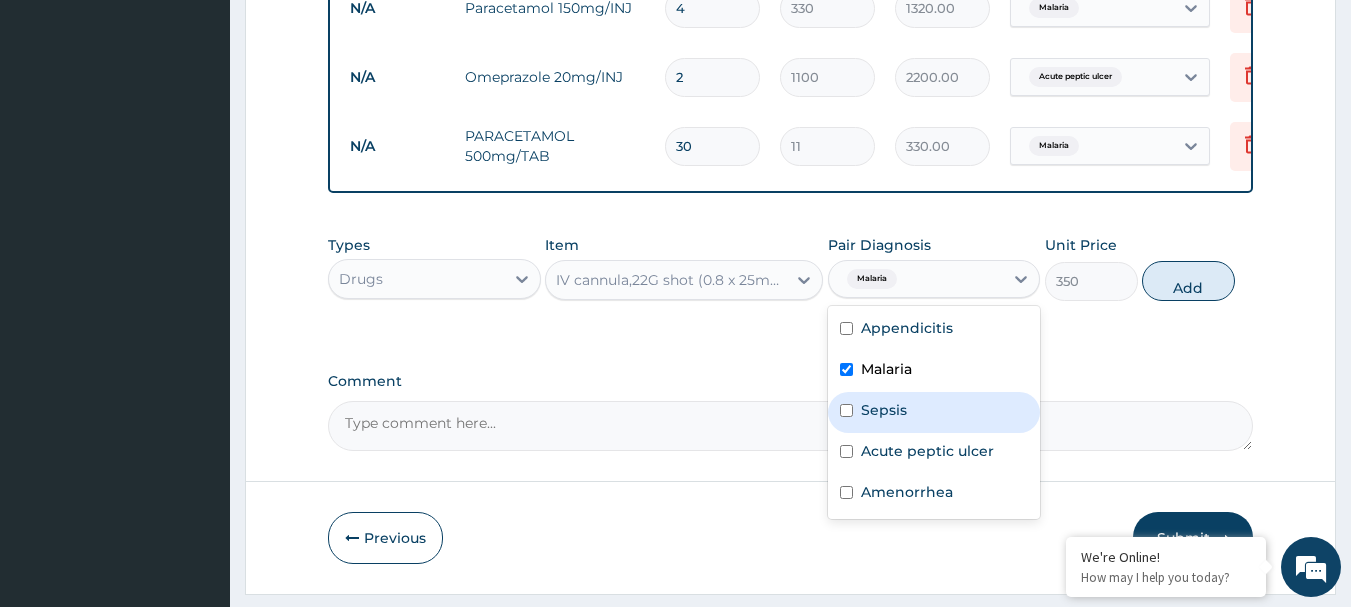click on "Sepsis" at bounding box center [884, 410] 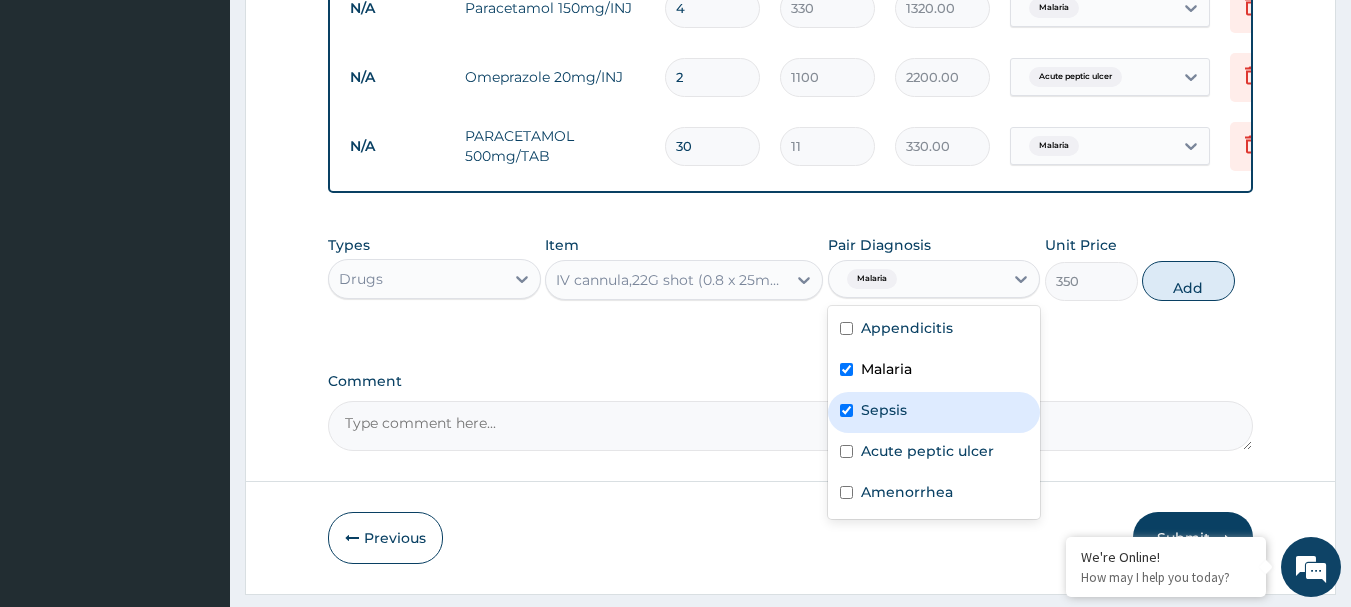 checkbox on "true" 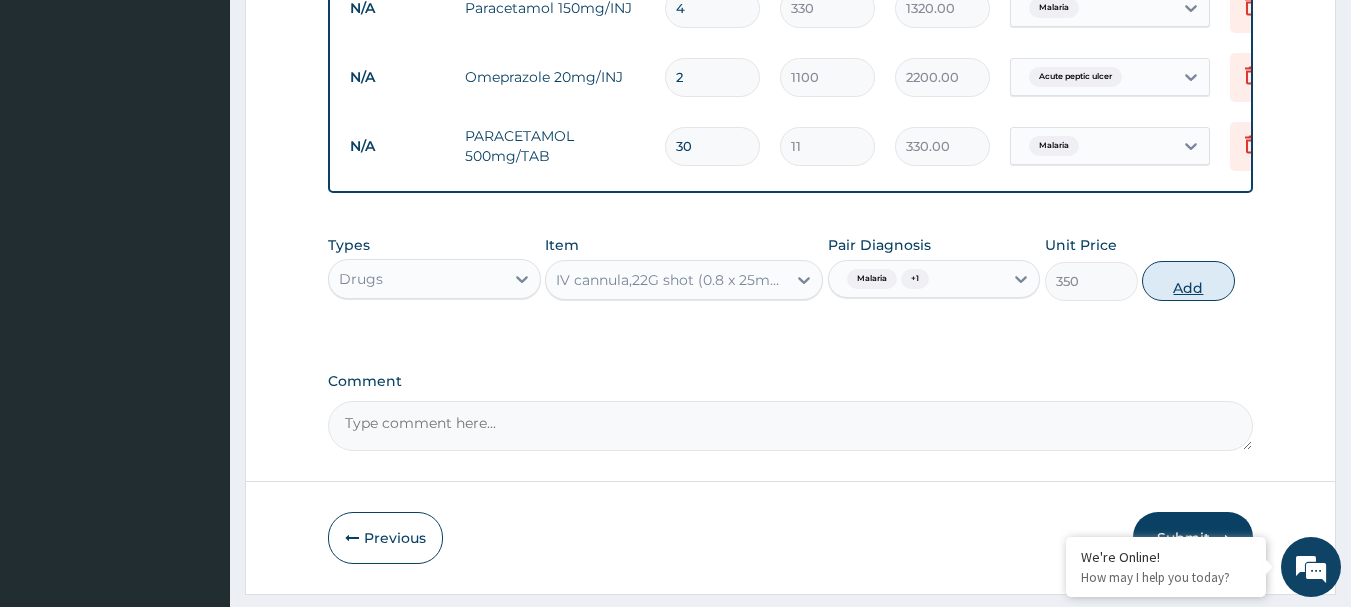 click on "Add" at bounding box center [1188, 281] 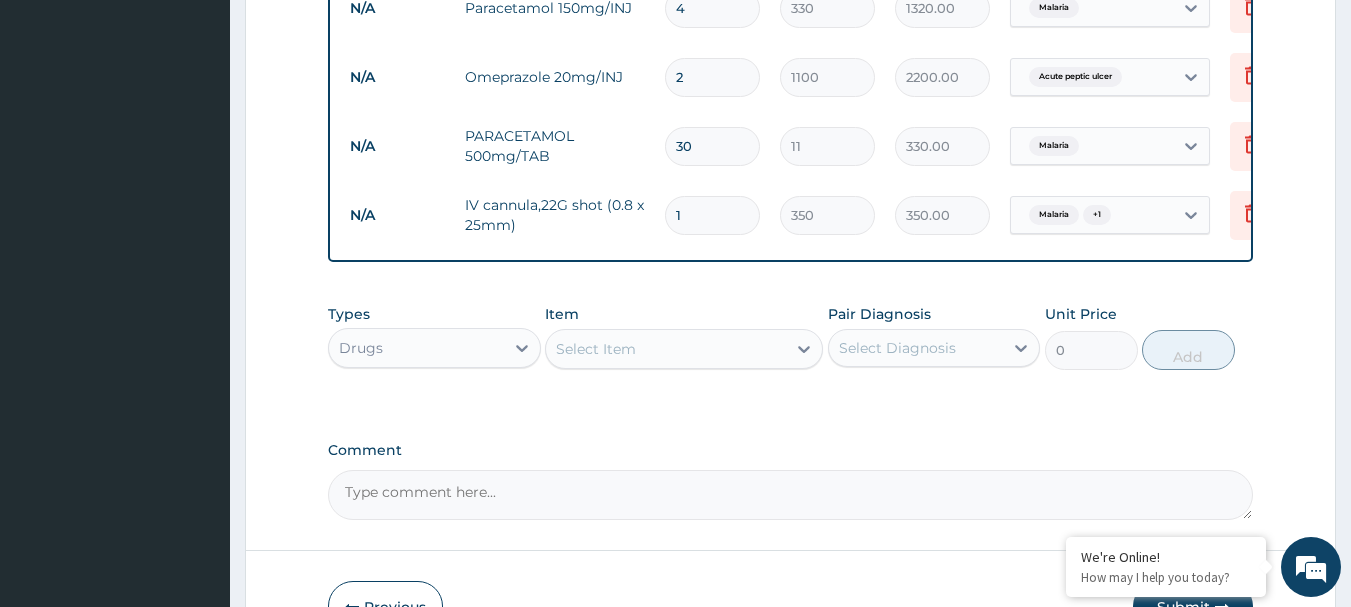 type 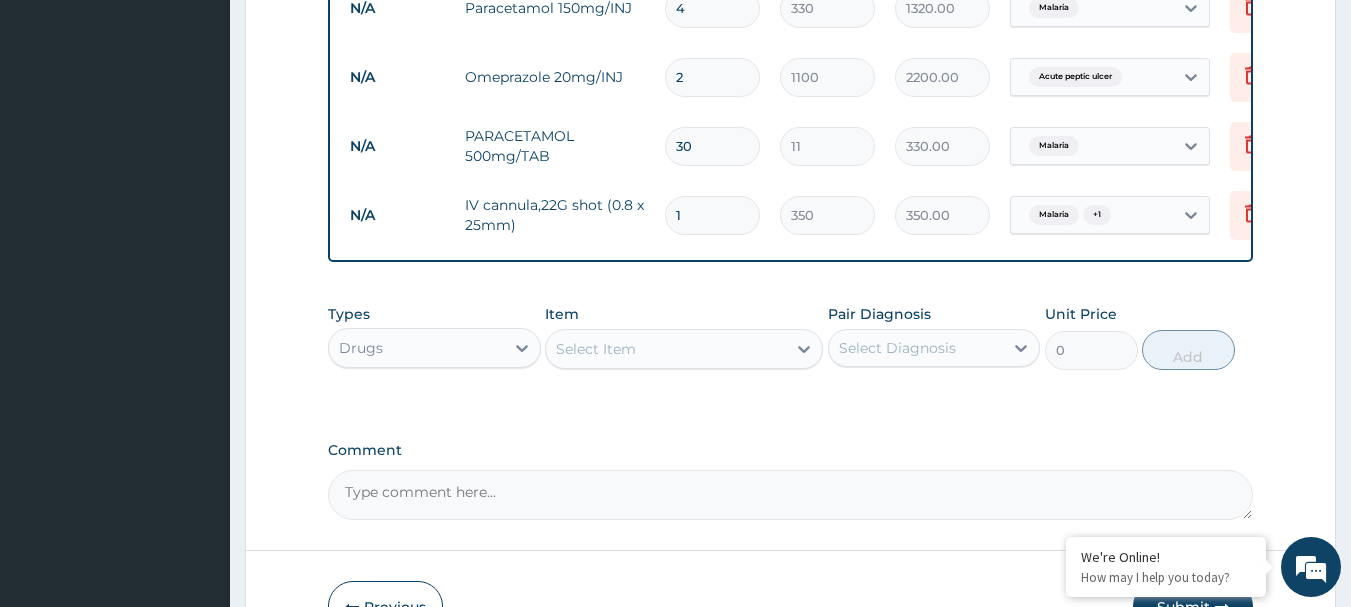 type on "0.00" 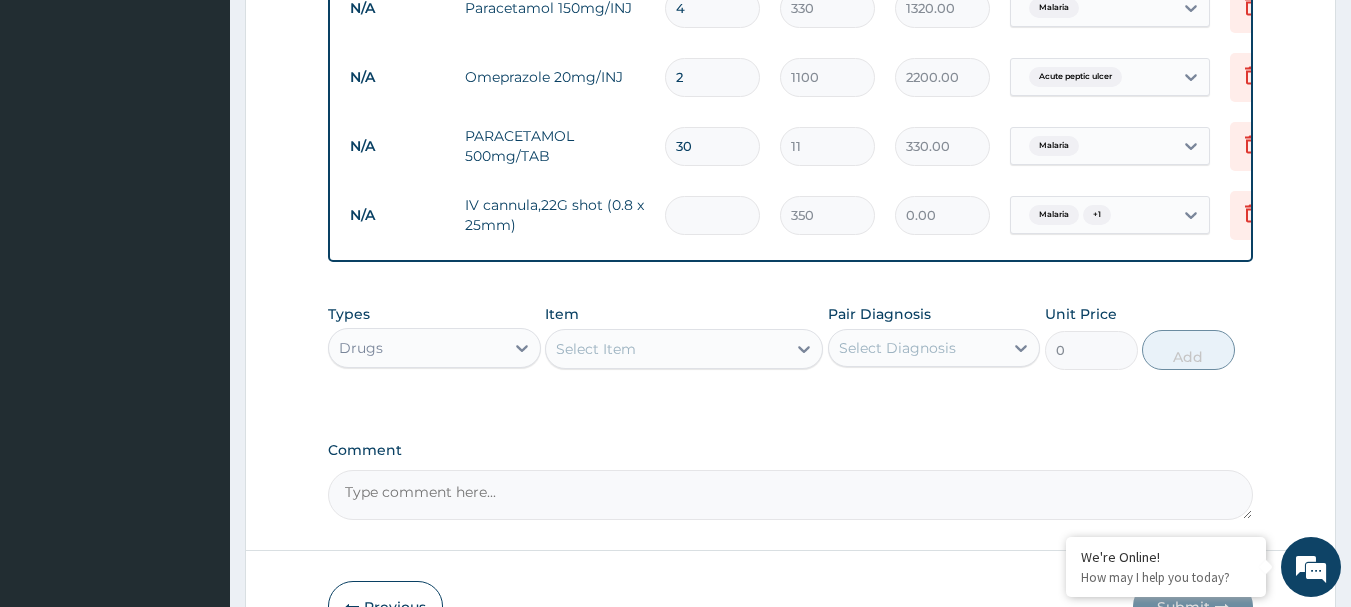 type on "1" 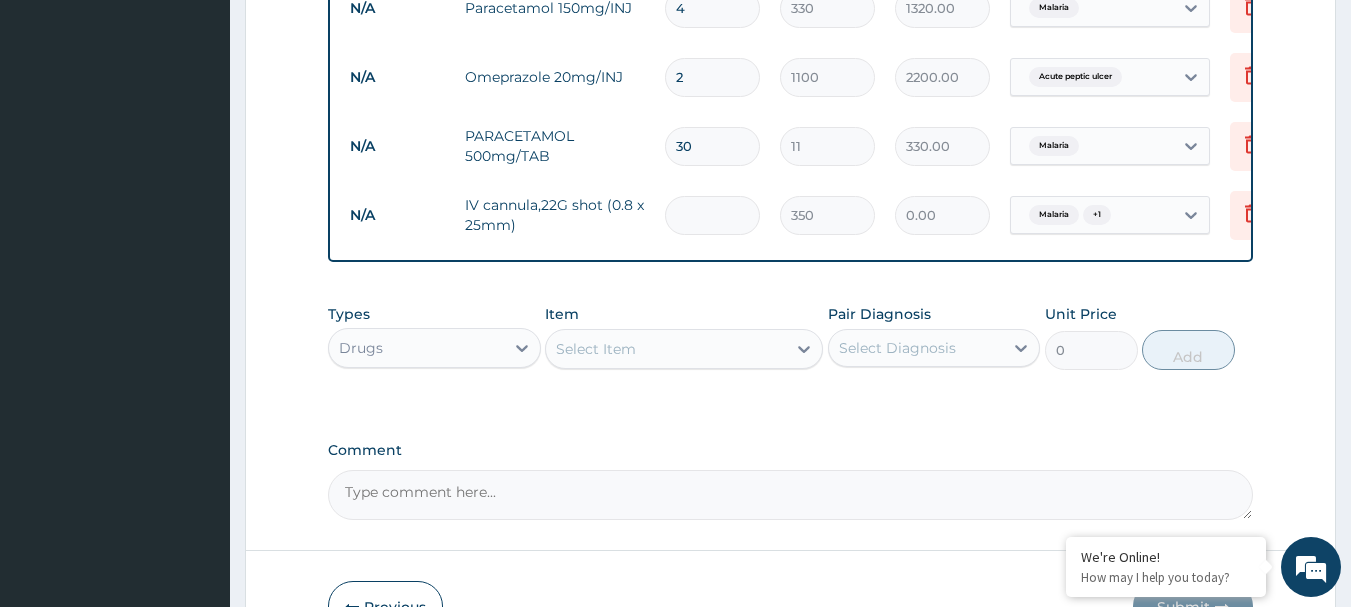 type on "350.00" 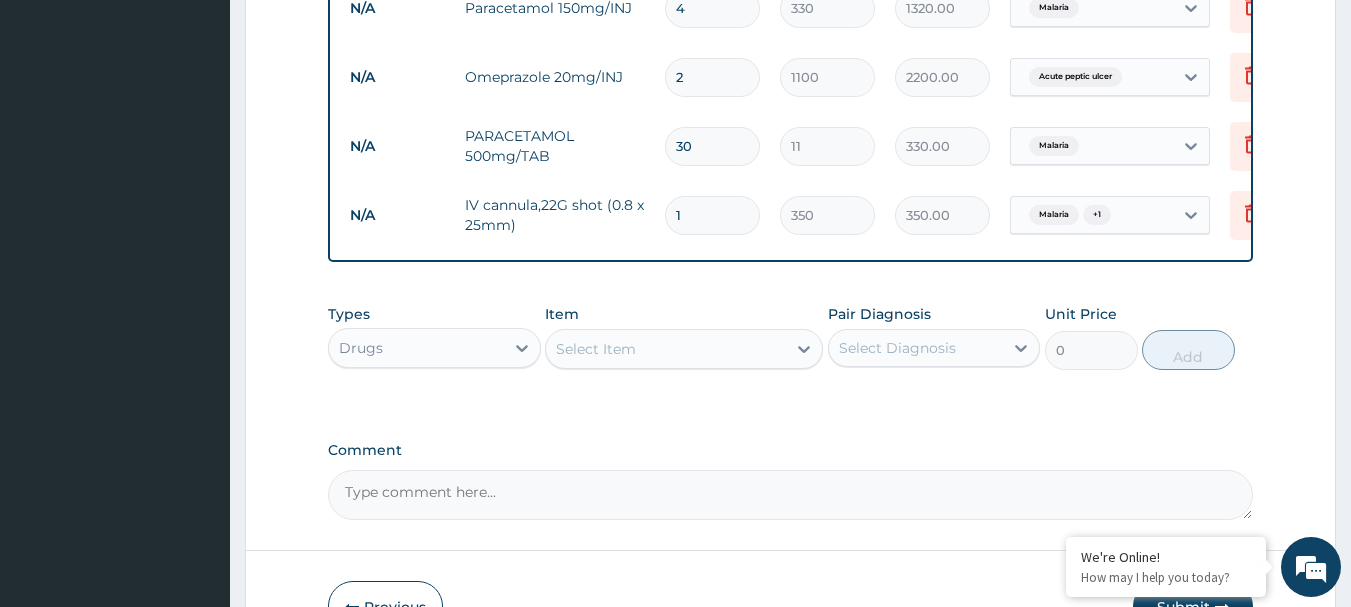 click on "Select Item" at bounding box center (596, 349) 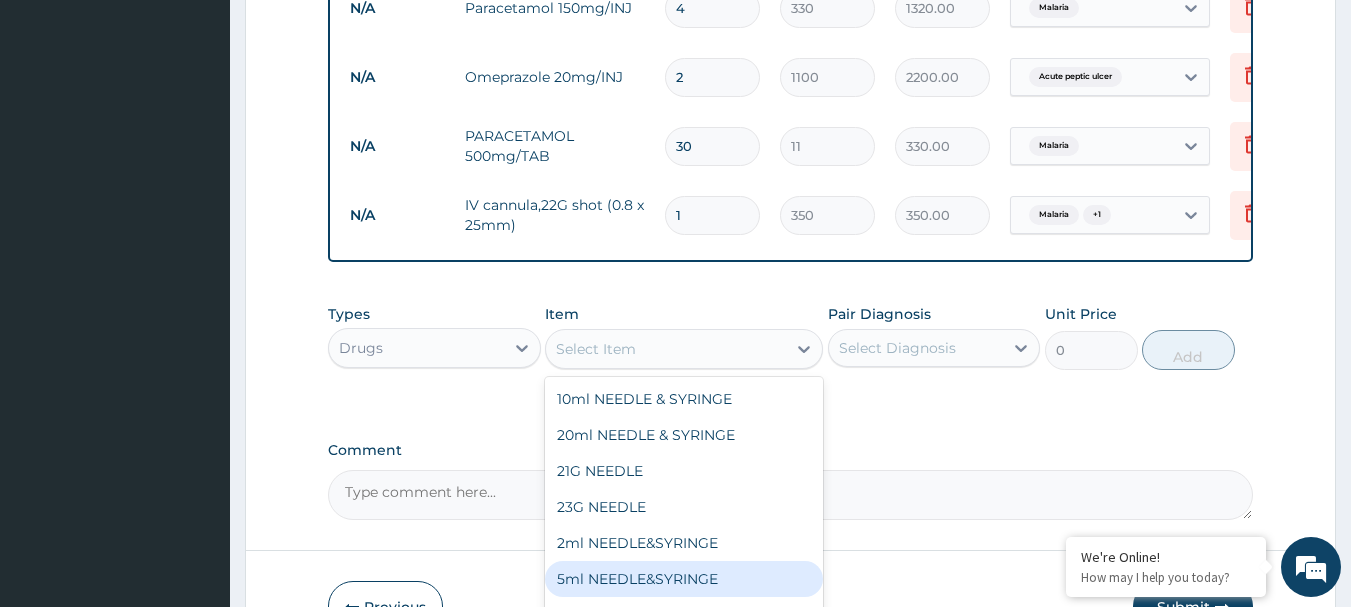 click on "5ml NEEDLE&SYRINGE" at bounding box center [684, 579] 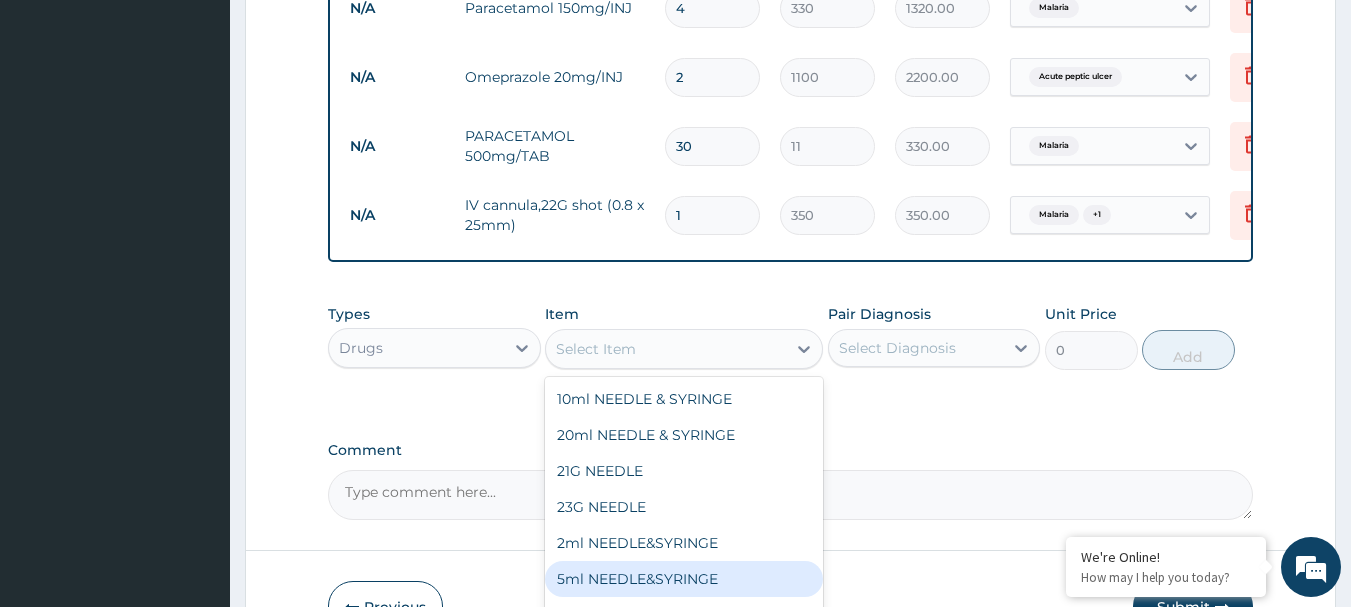 type on "50" 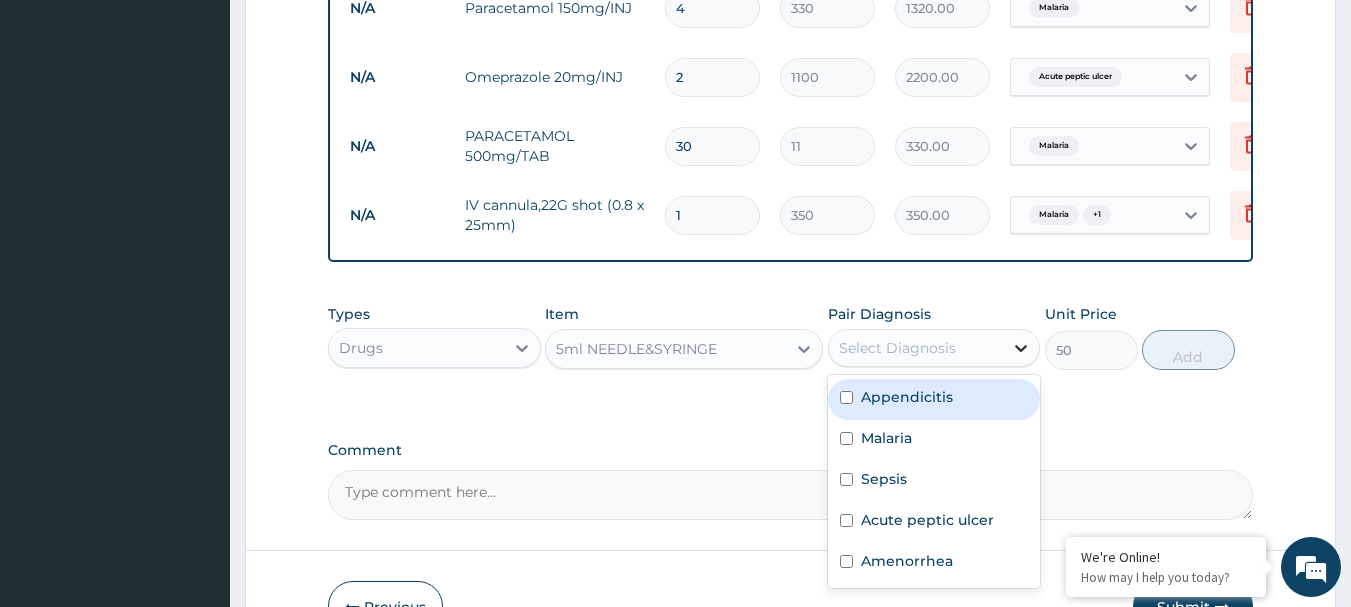 click 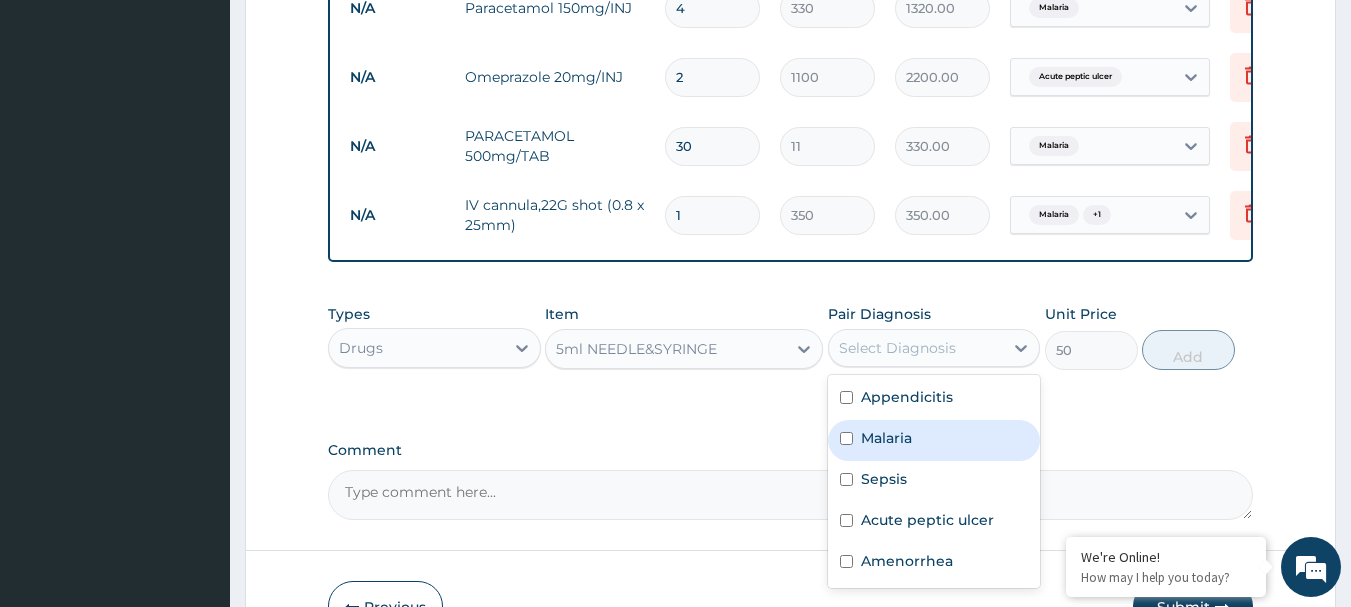 click on "Malaria" at bounding box center (886, 438) 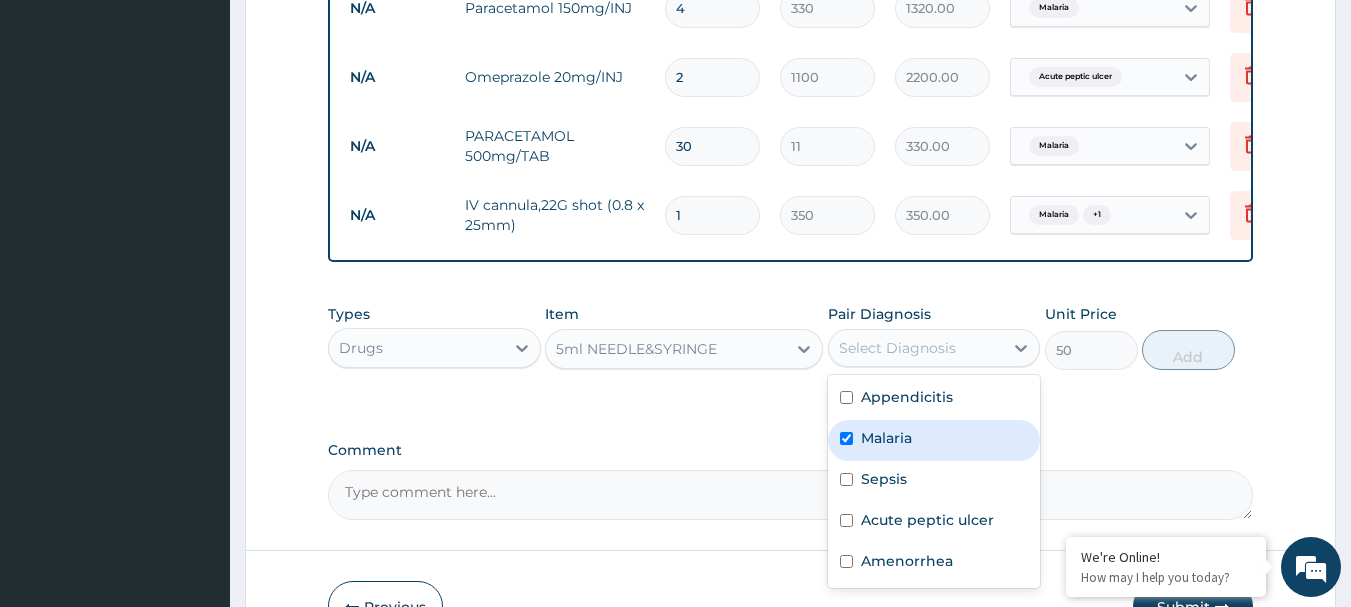 checkbox on "true" 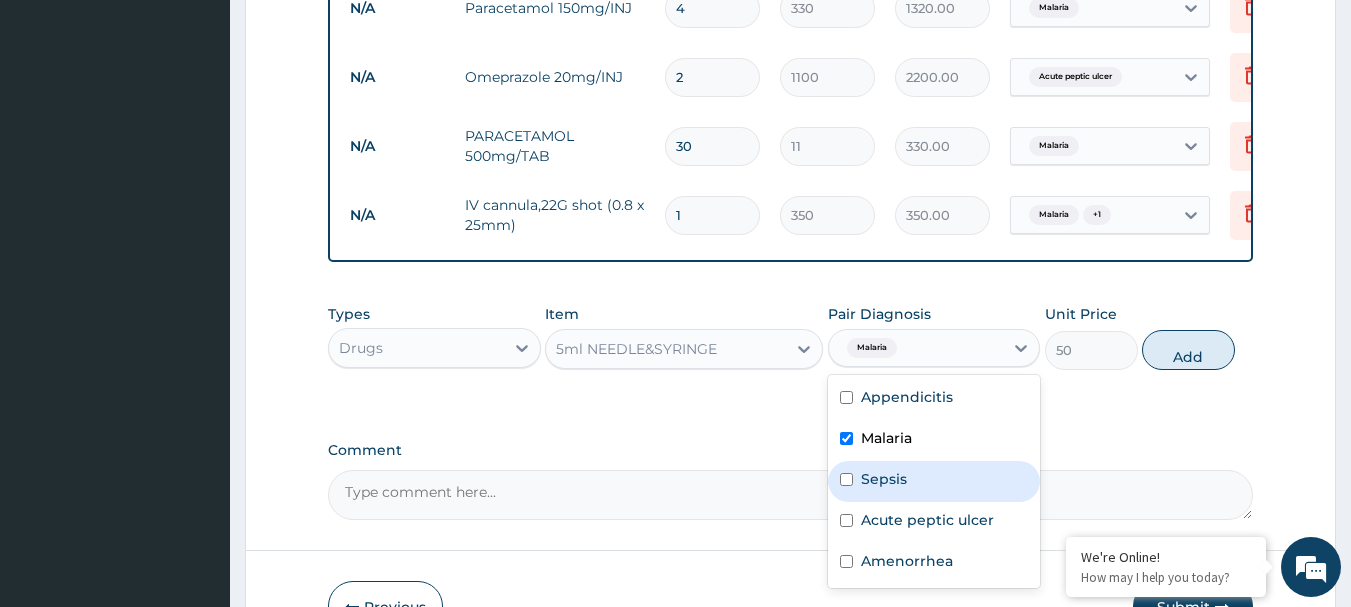 click on "Sepsis" at bounding box center [884, 479] 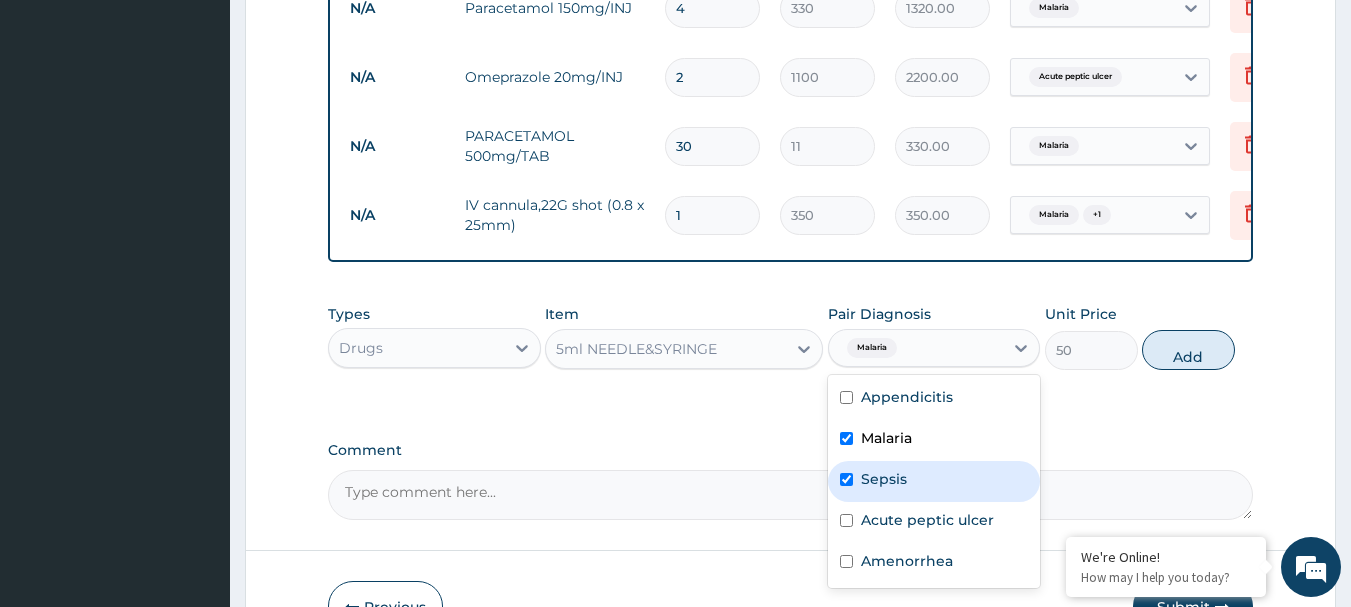 checkbox on "true" 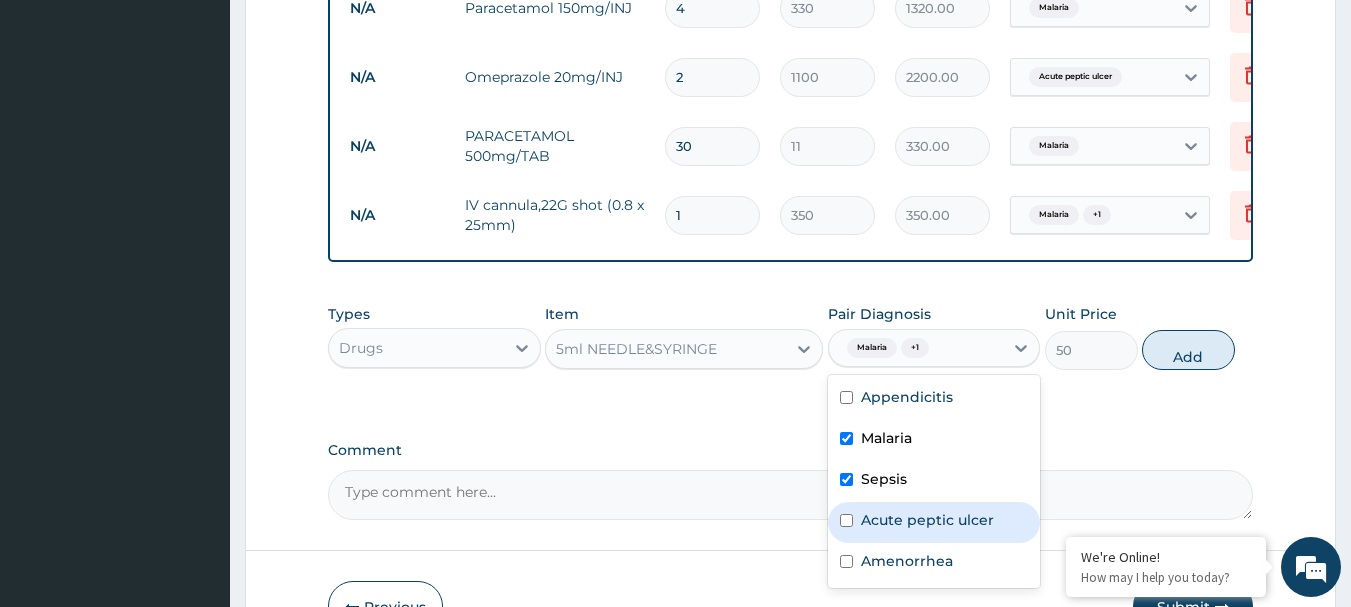 click on "Acute peptic ulcer" at bounding box center [927, 520] 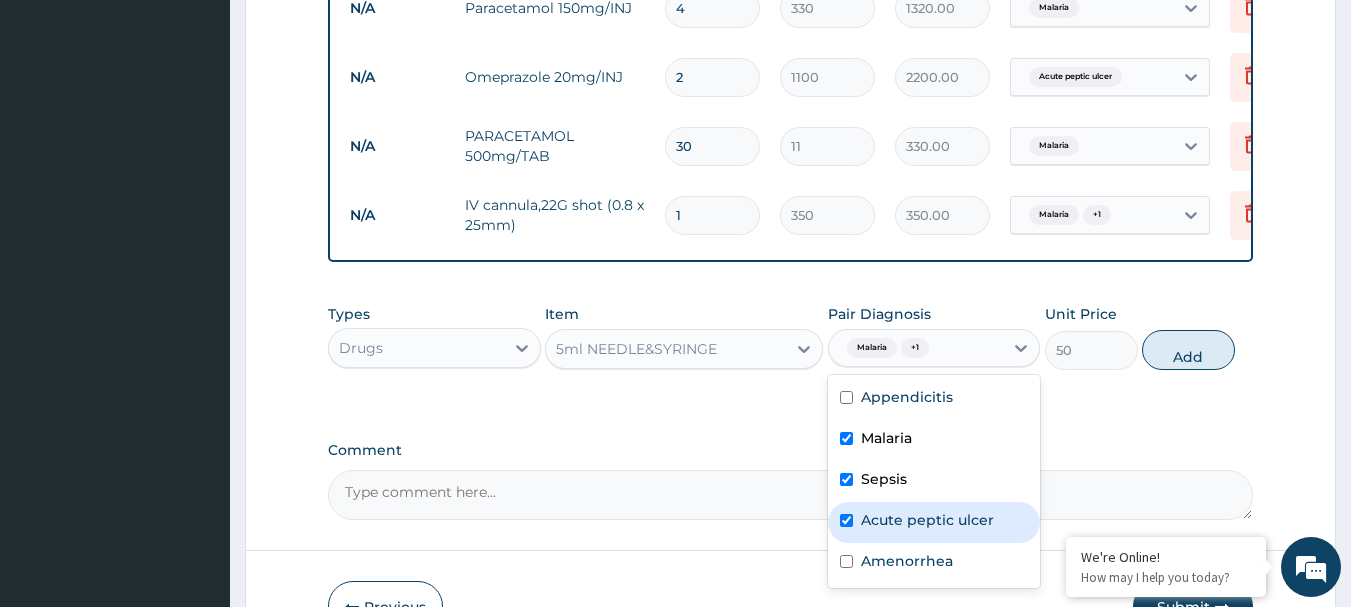 checkbox on "true" 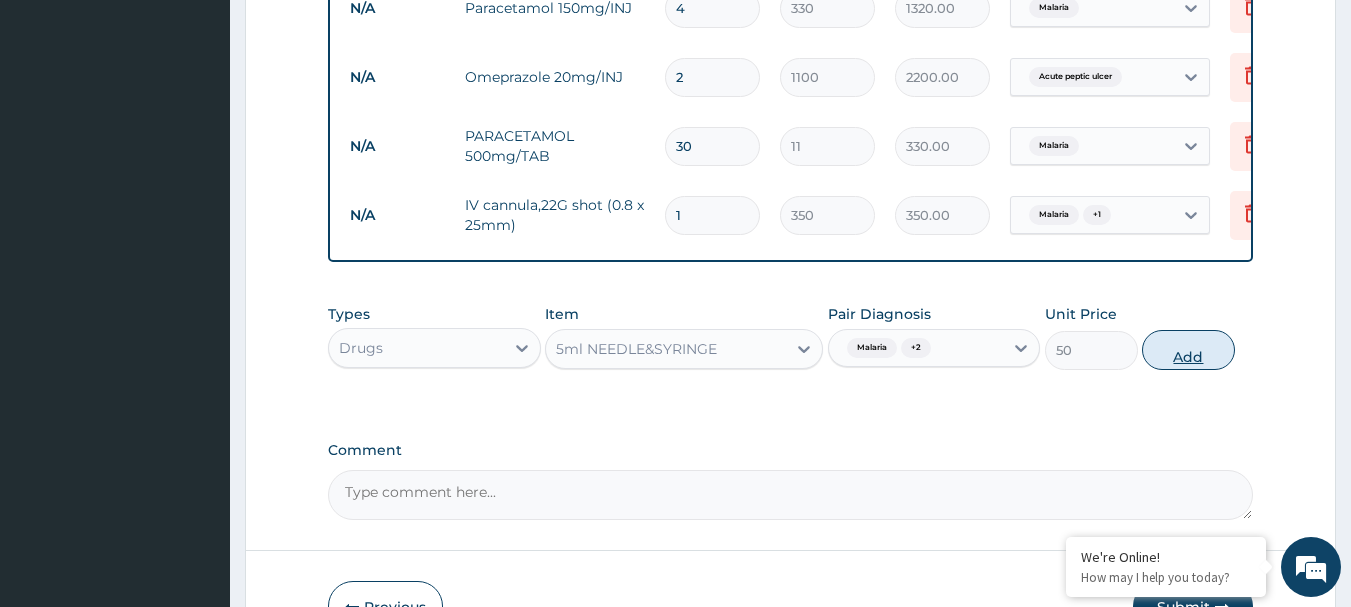 click on "Add" at bounding box center [1188, 350] 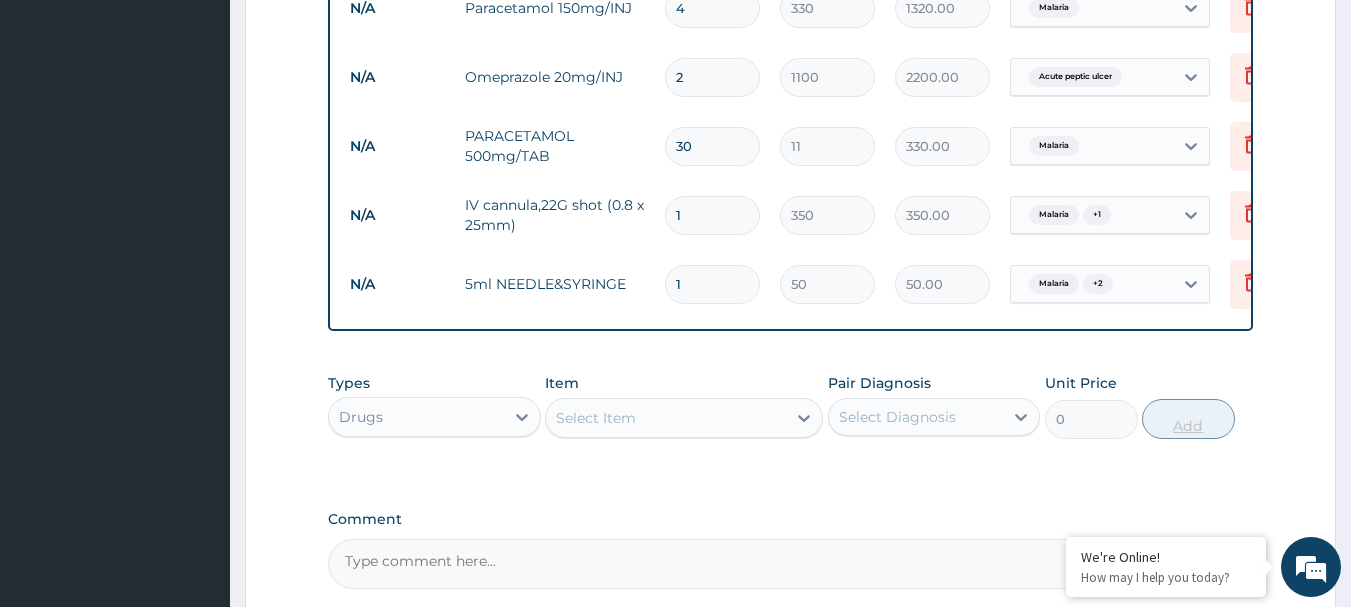type 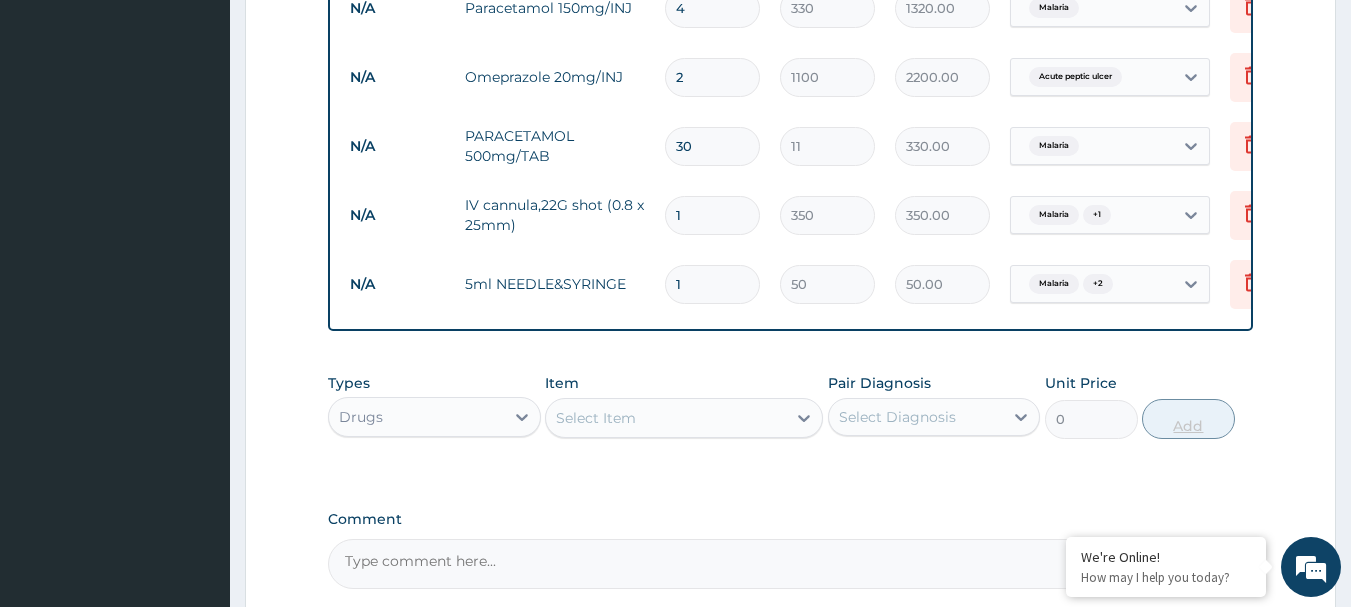 type on "0.00" 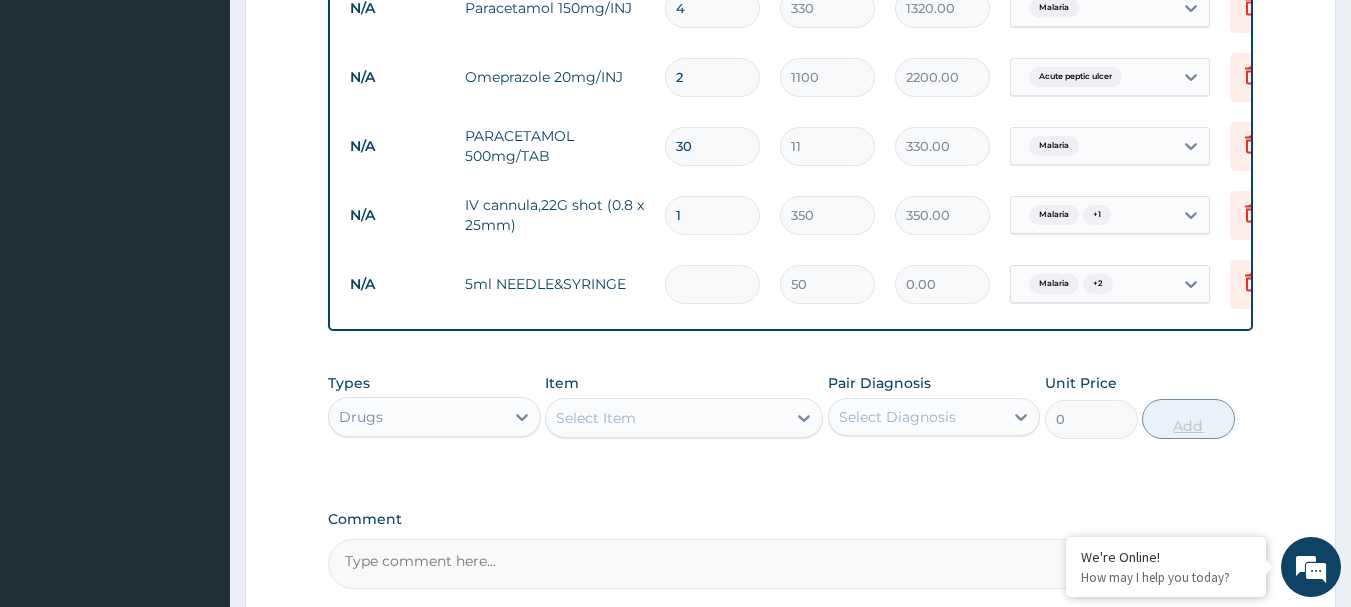 type on "5" 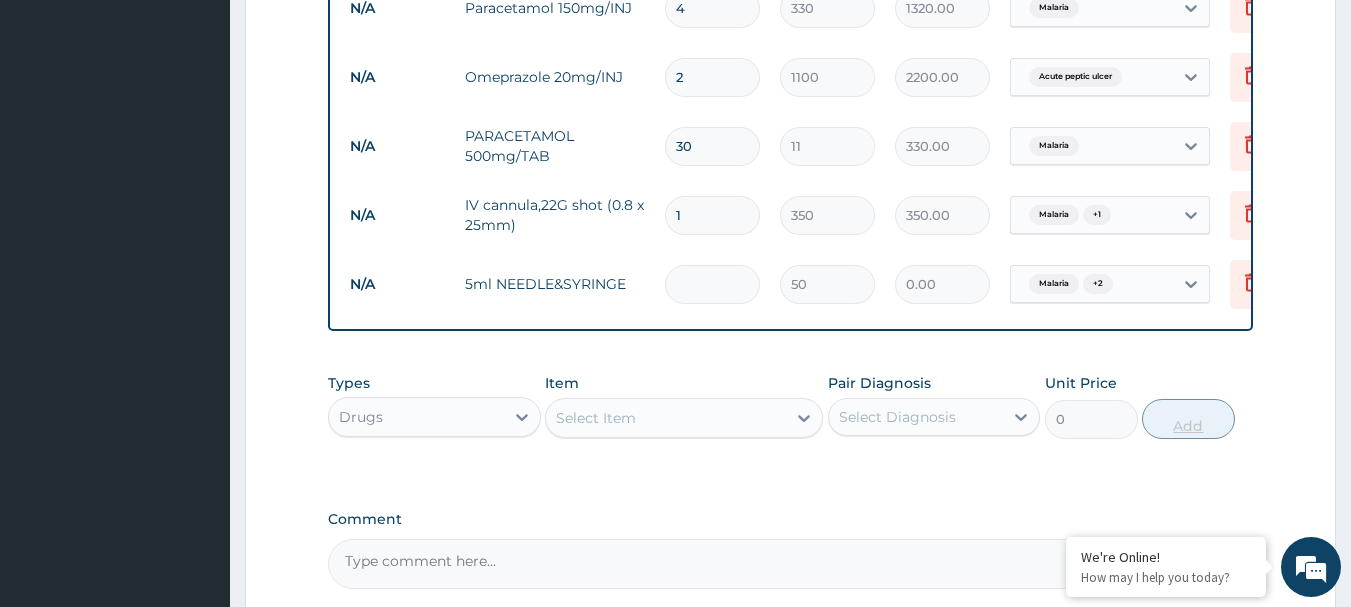 type on "250.00" 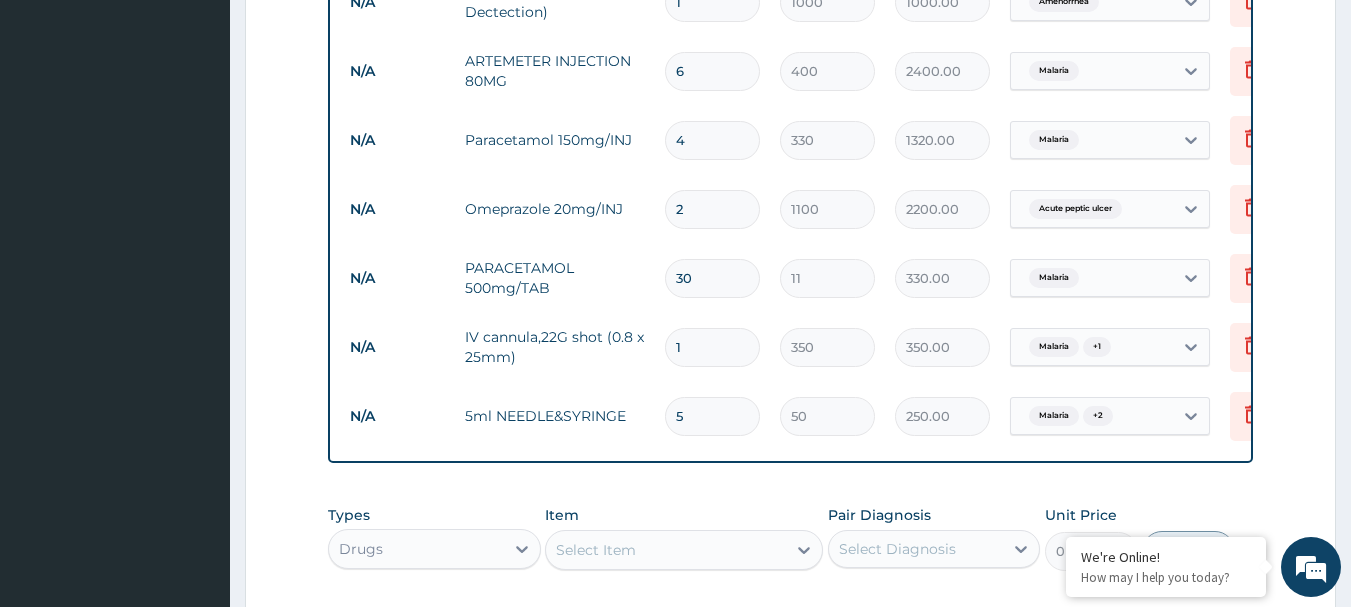 scroll, scrollTop: 1078, scrollLeft: 0, axis: vertical 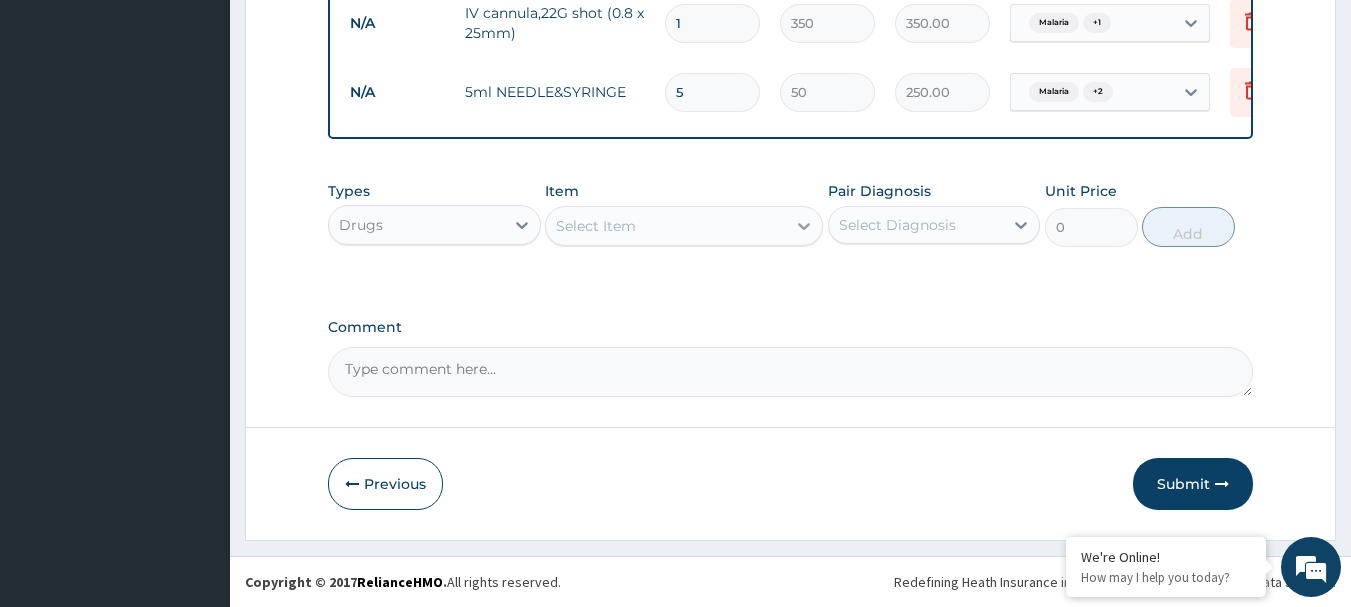 type on "5" 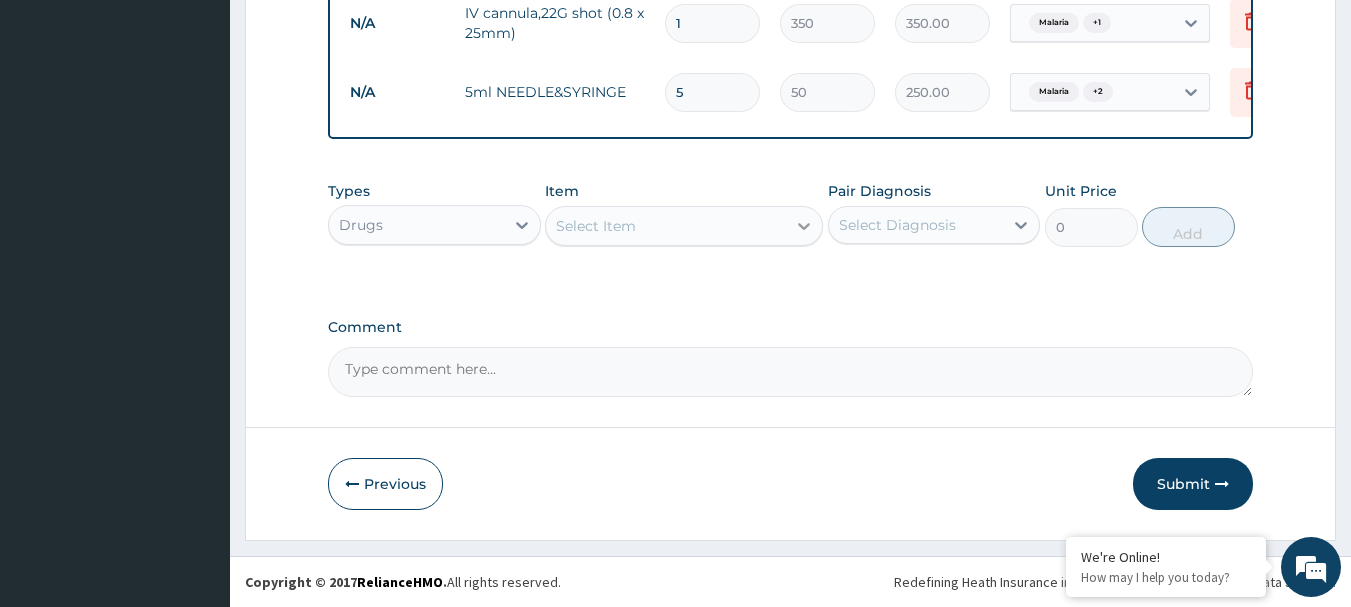click 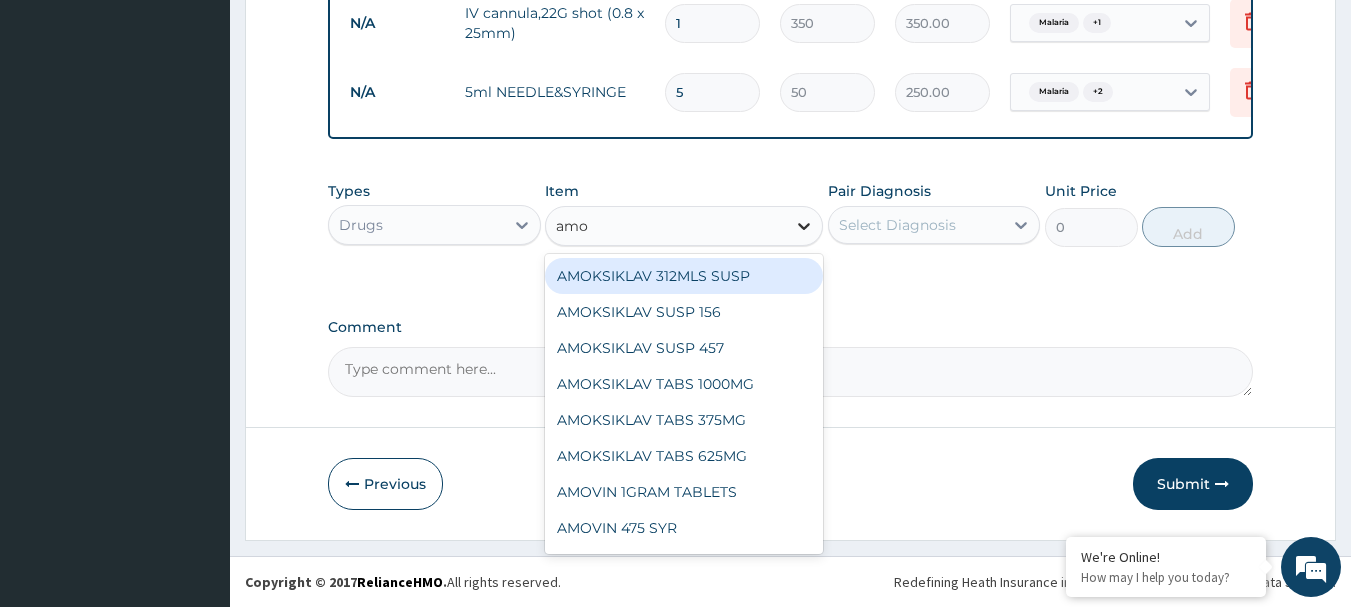 type on "amox" 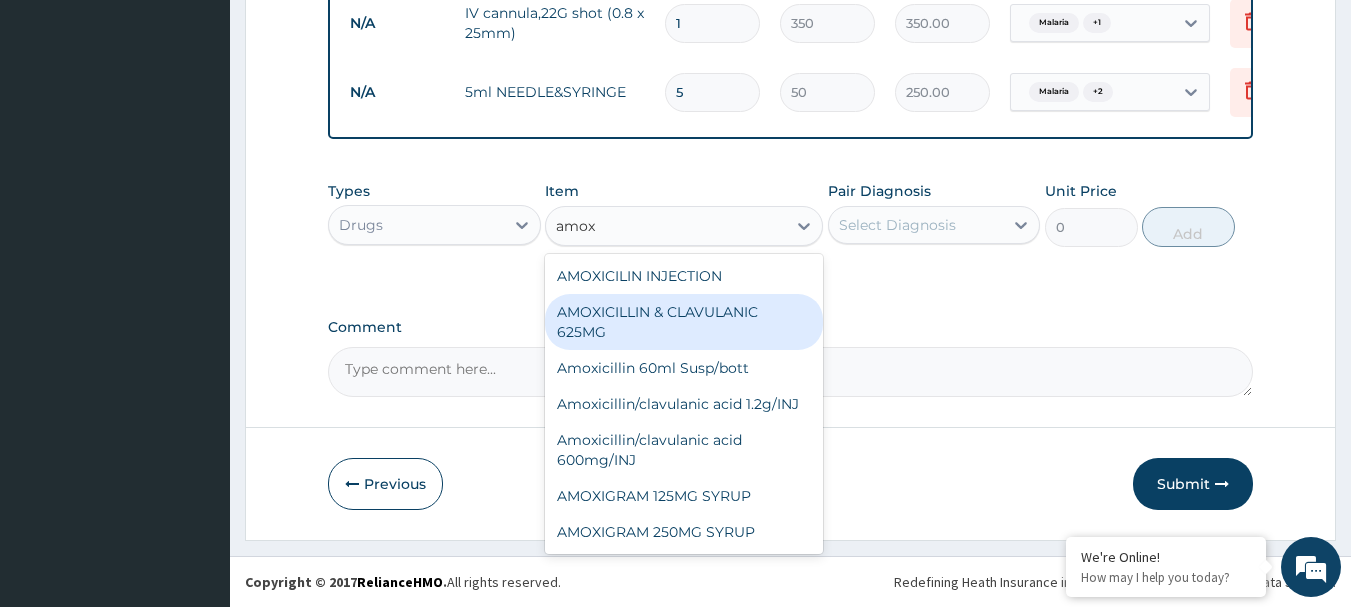 click on "AMOXICILLIN & CLAVULANIC 625MG" at bounding box center (684, 322) 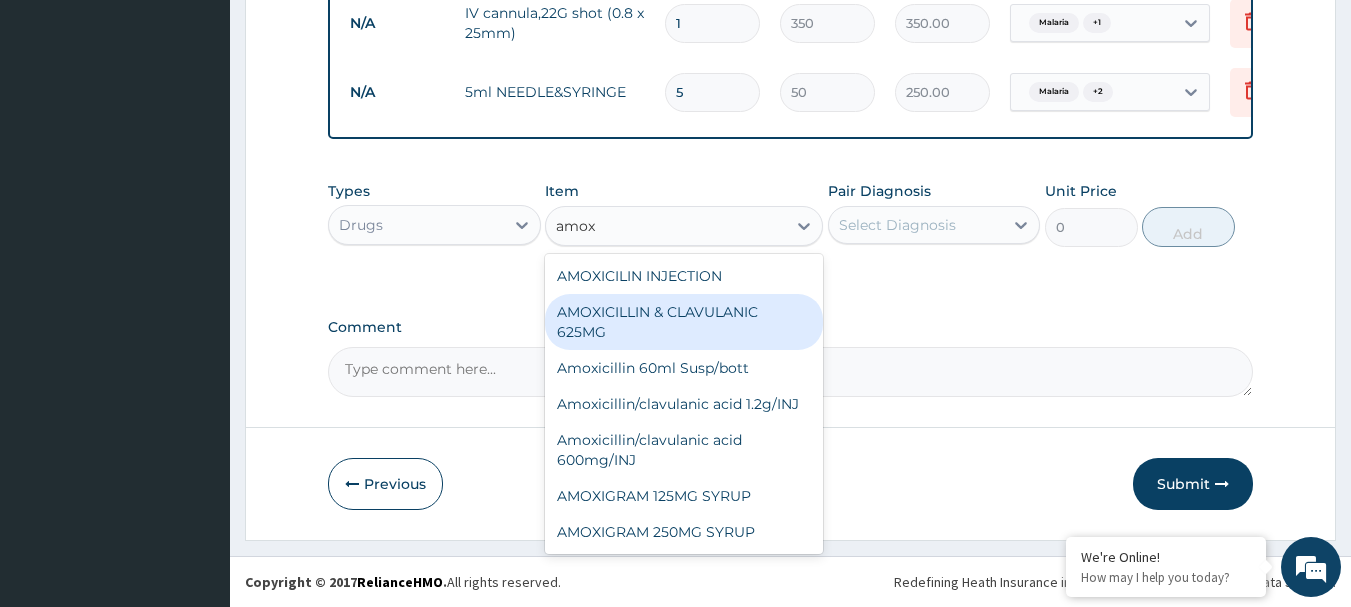 type 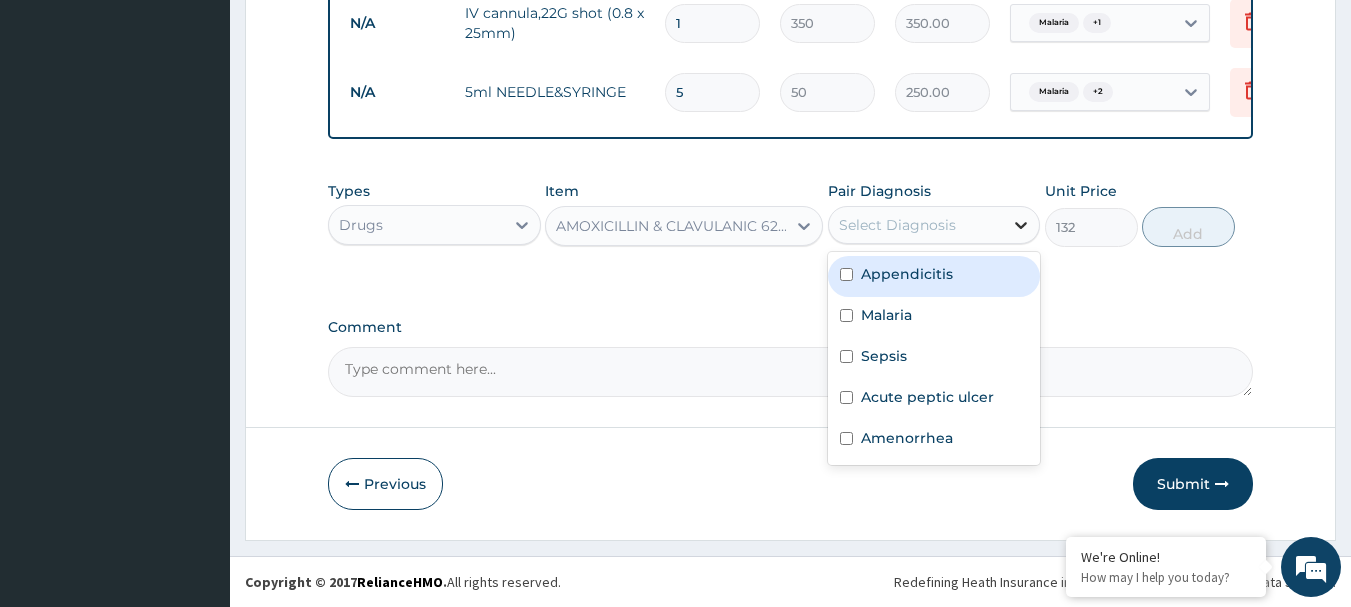 click 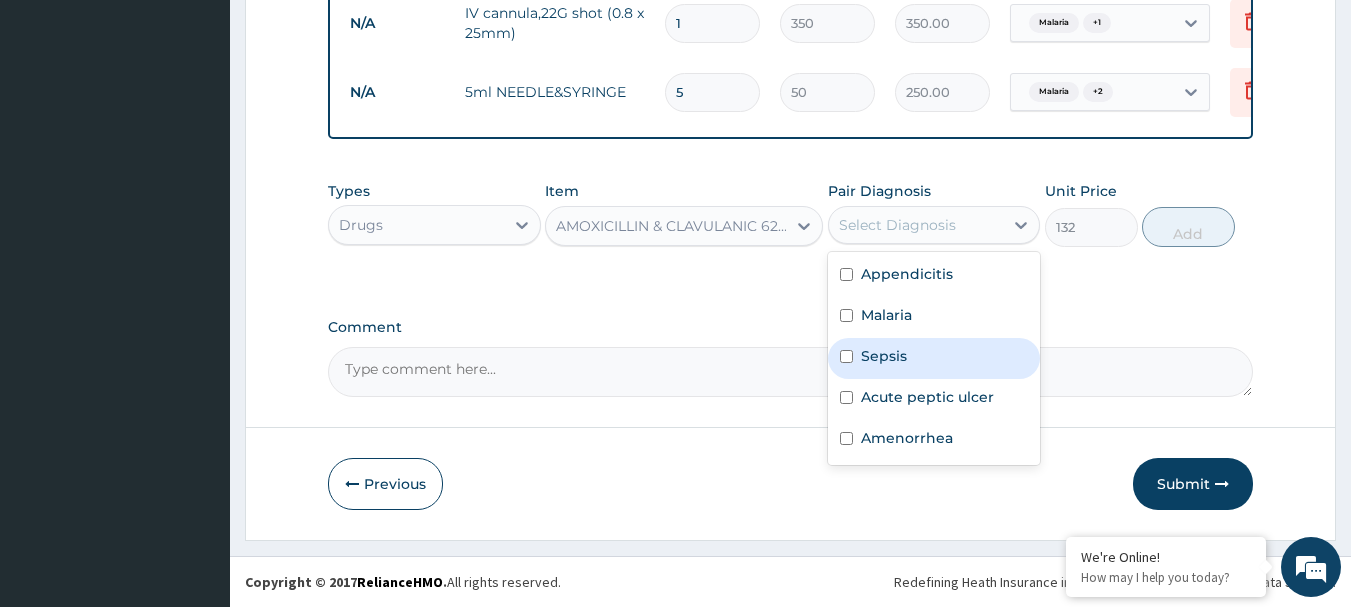 click at bounding box center (846, 356) 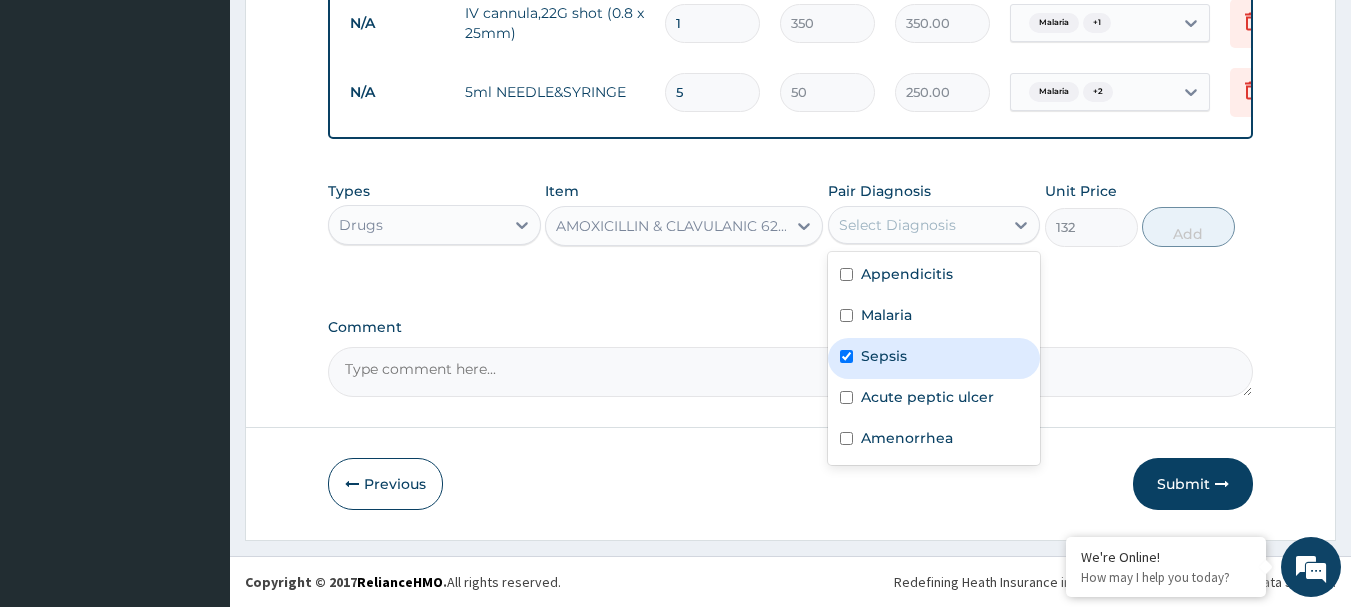 checkbox on "true" 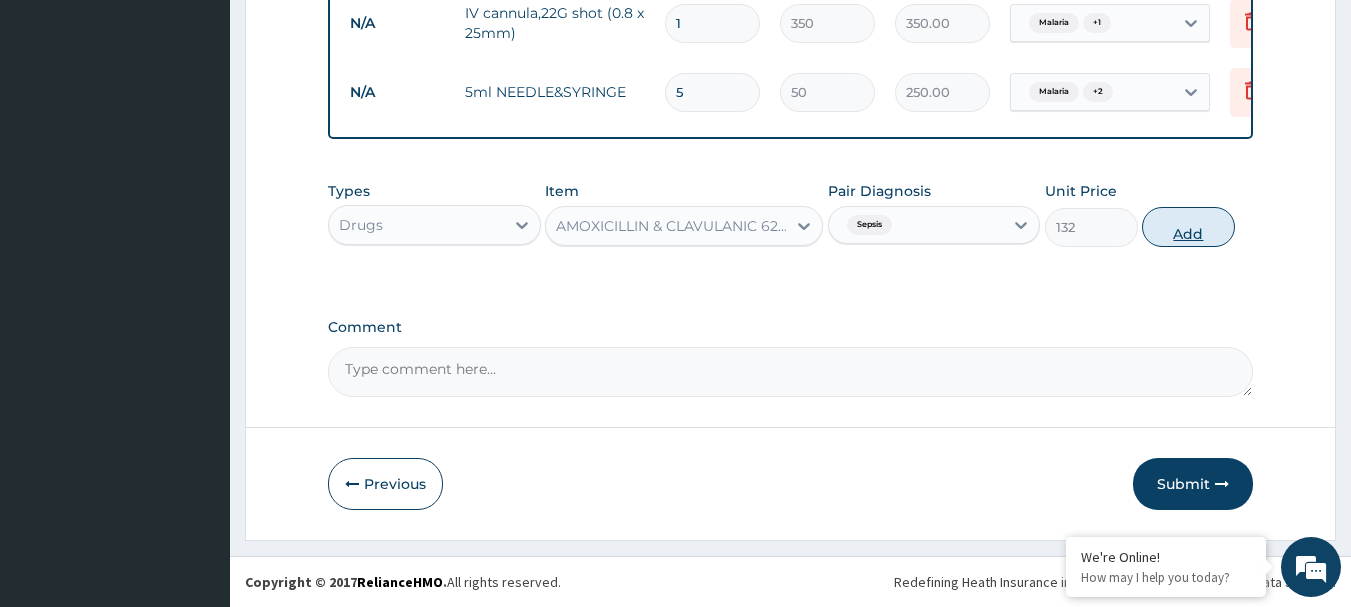 click on "Add" at bounding box center (1188, 227) 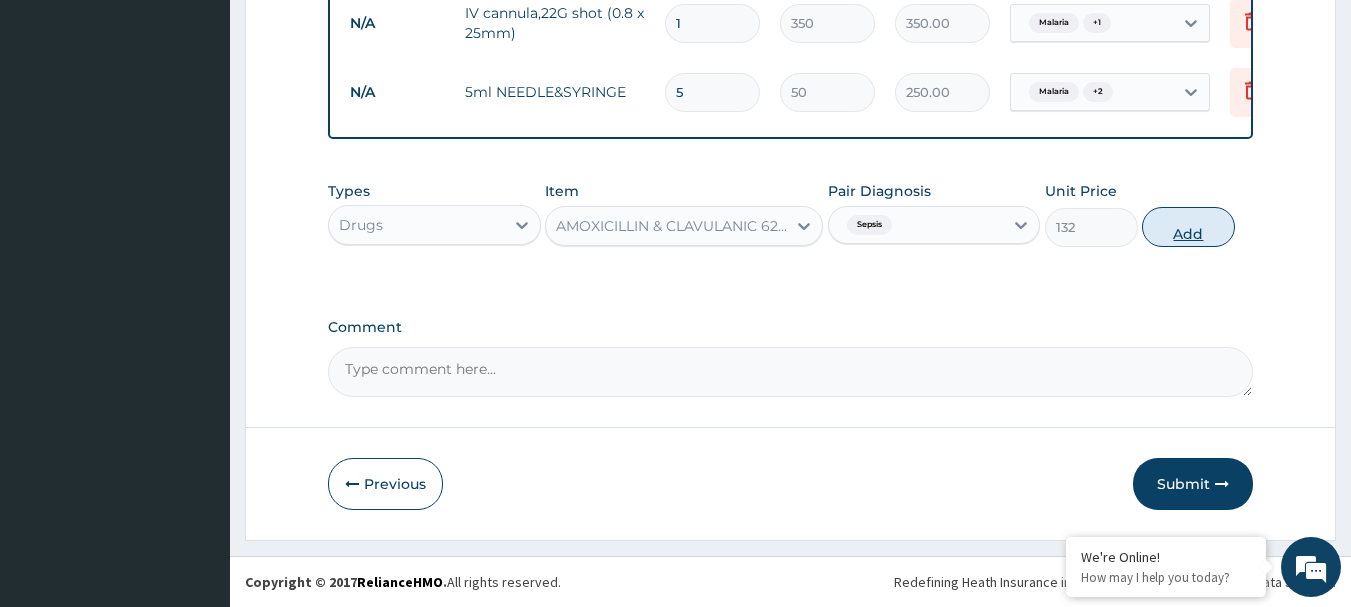 type on "0" 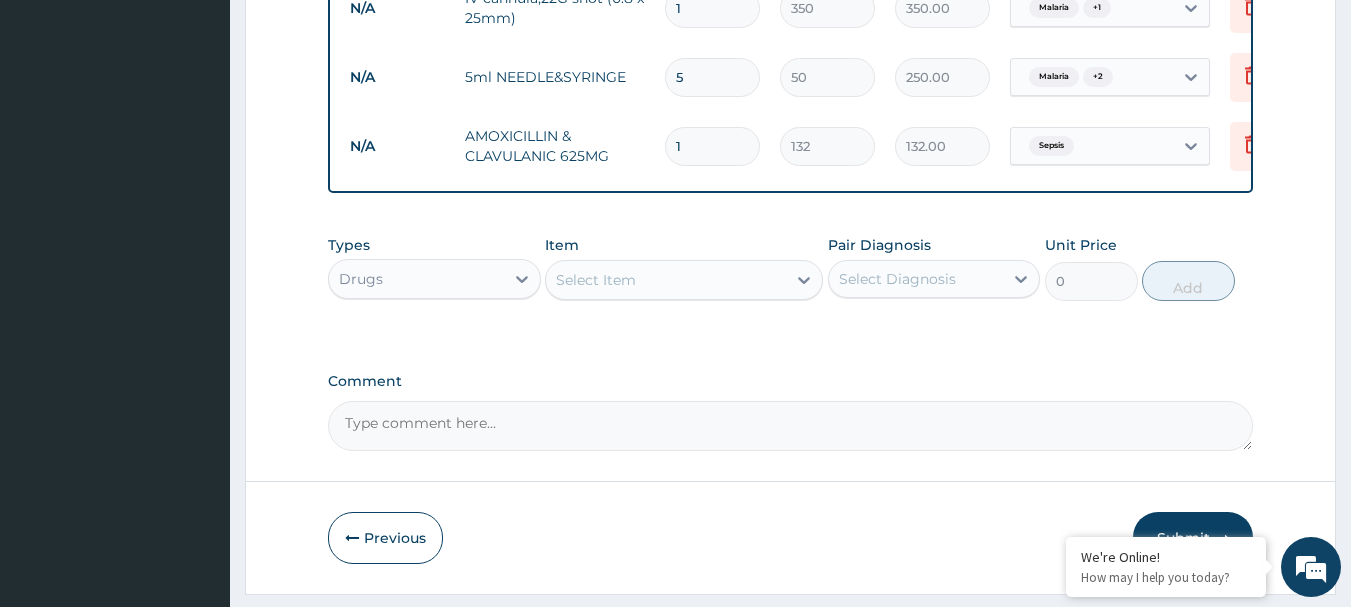 type on "10" 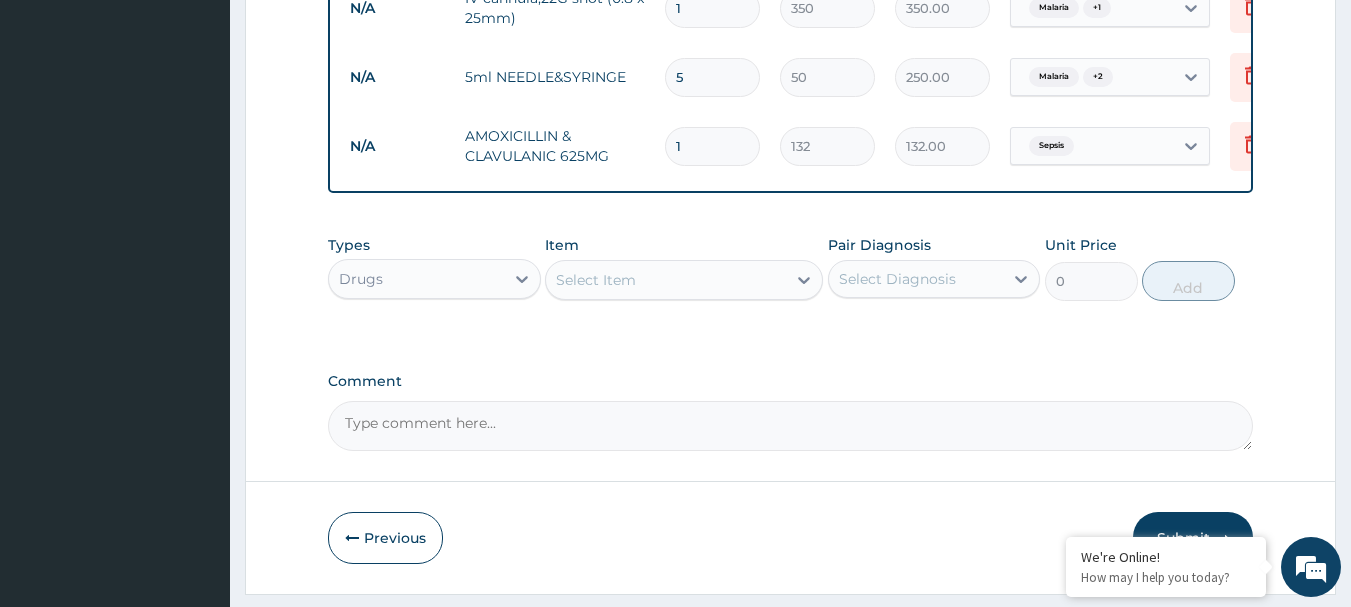 type on "1320.00" 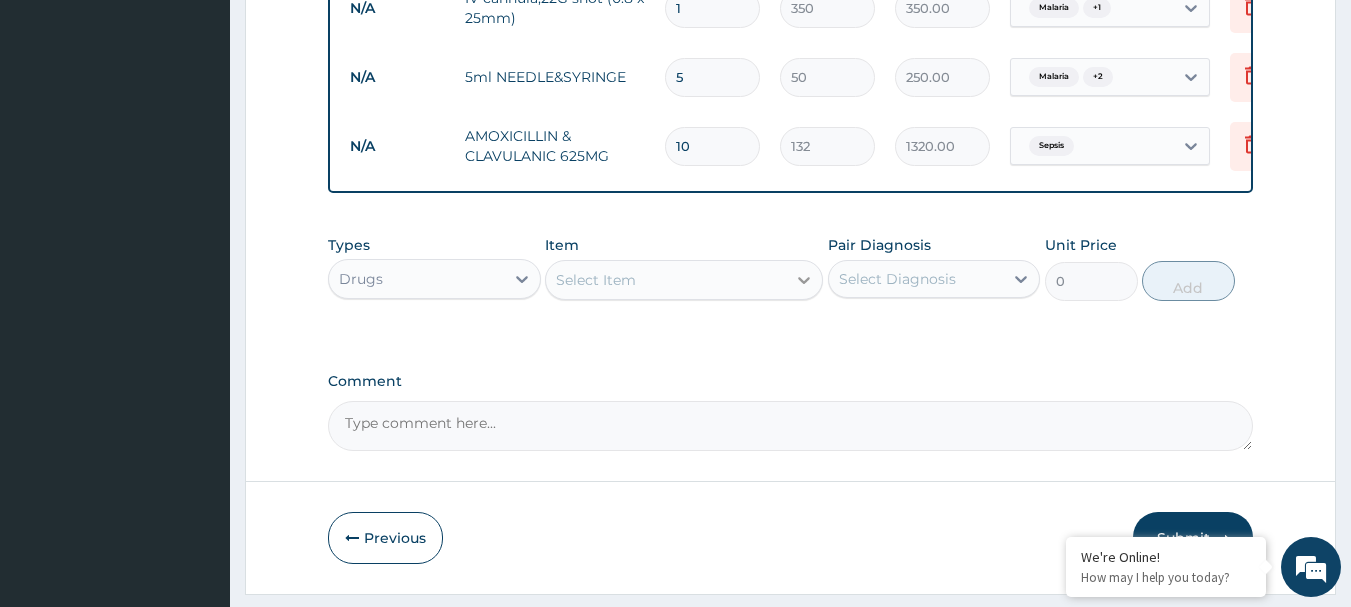 type on "10" 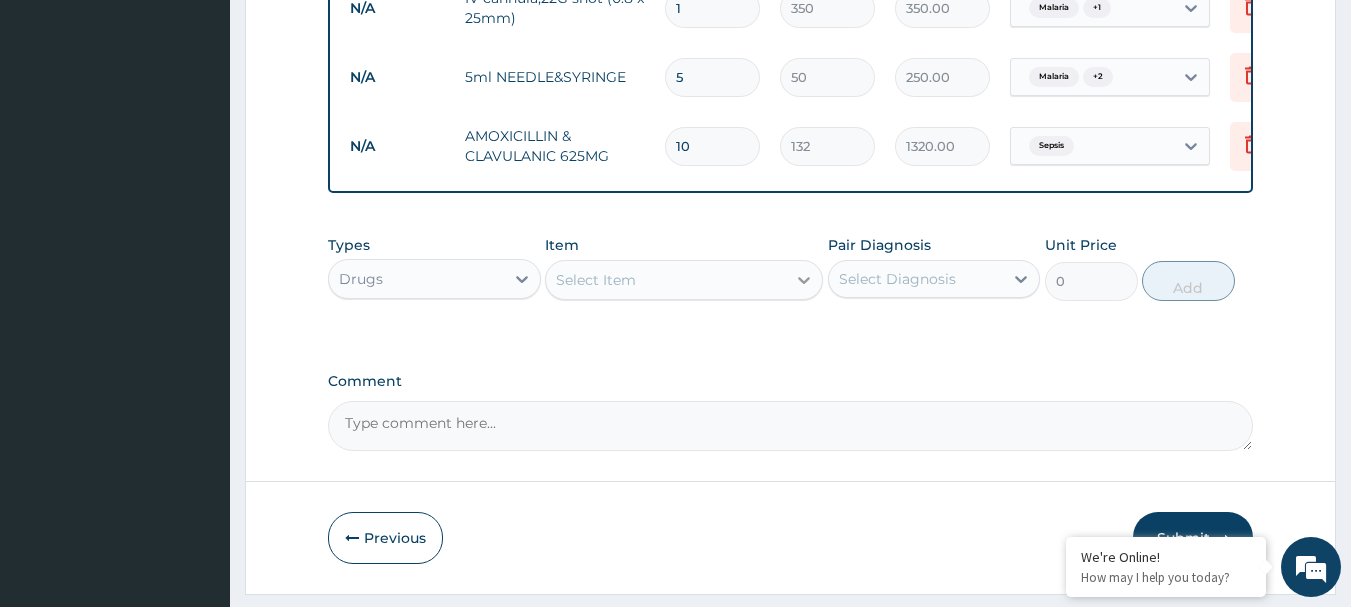 click 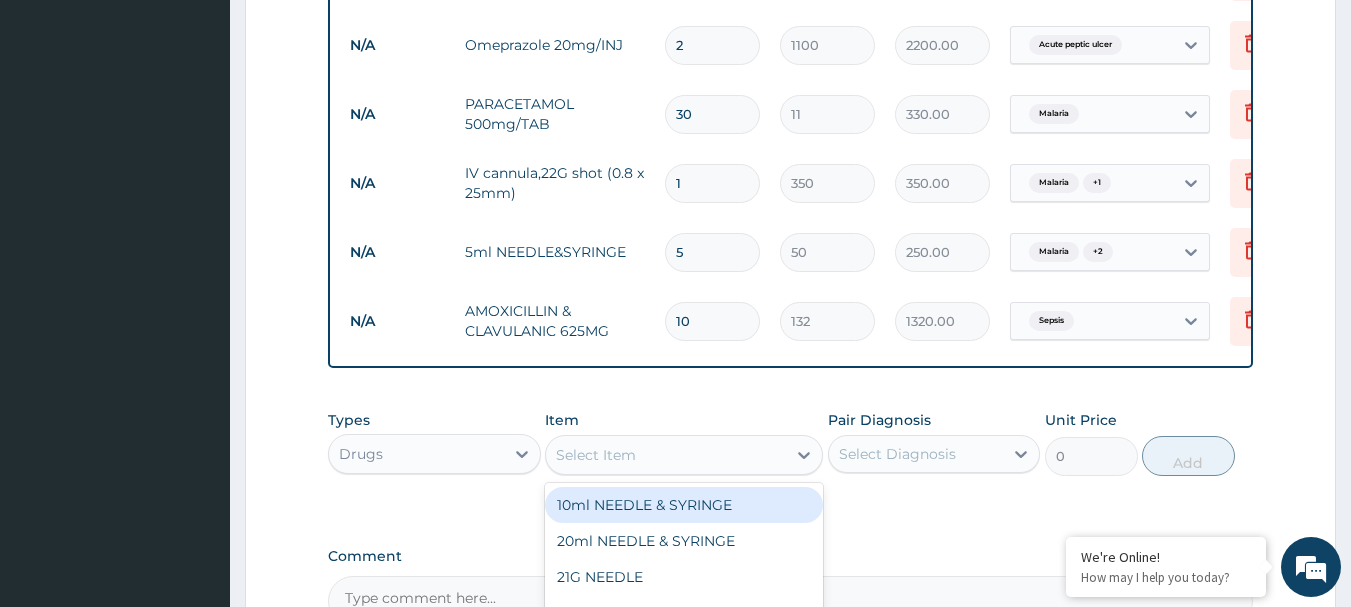 scroll, scrollTop: 1245, scrollLeft: 0, axis: vertical 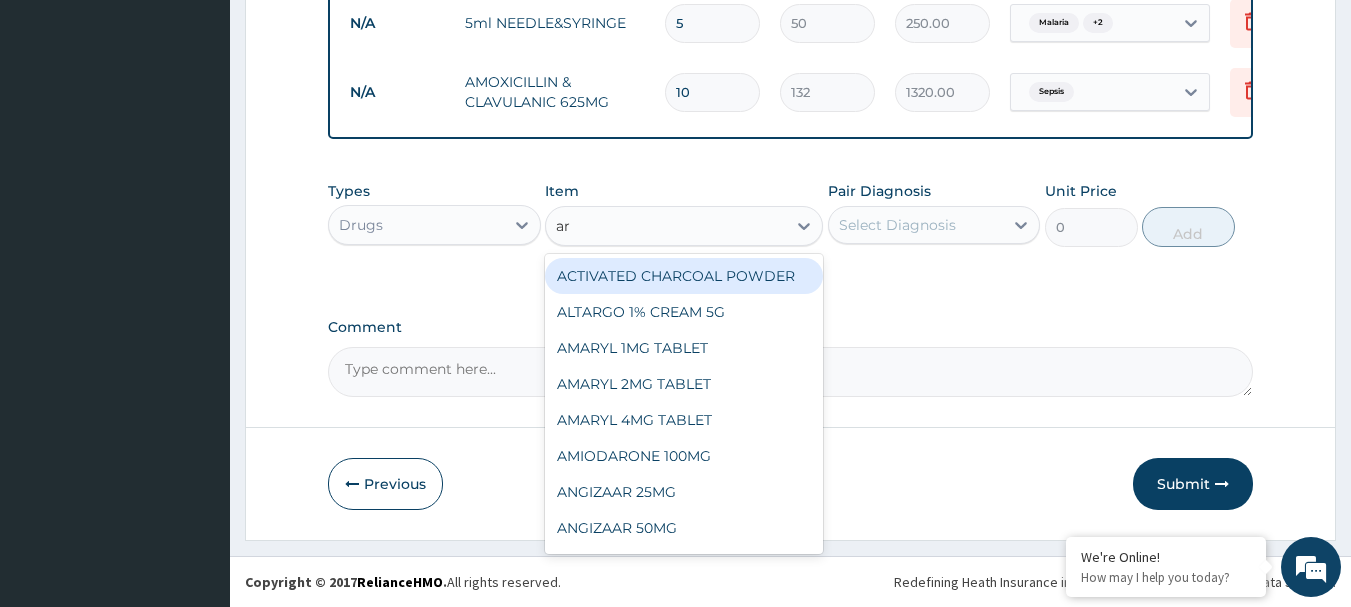 type on "a" 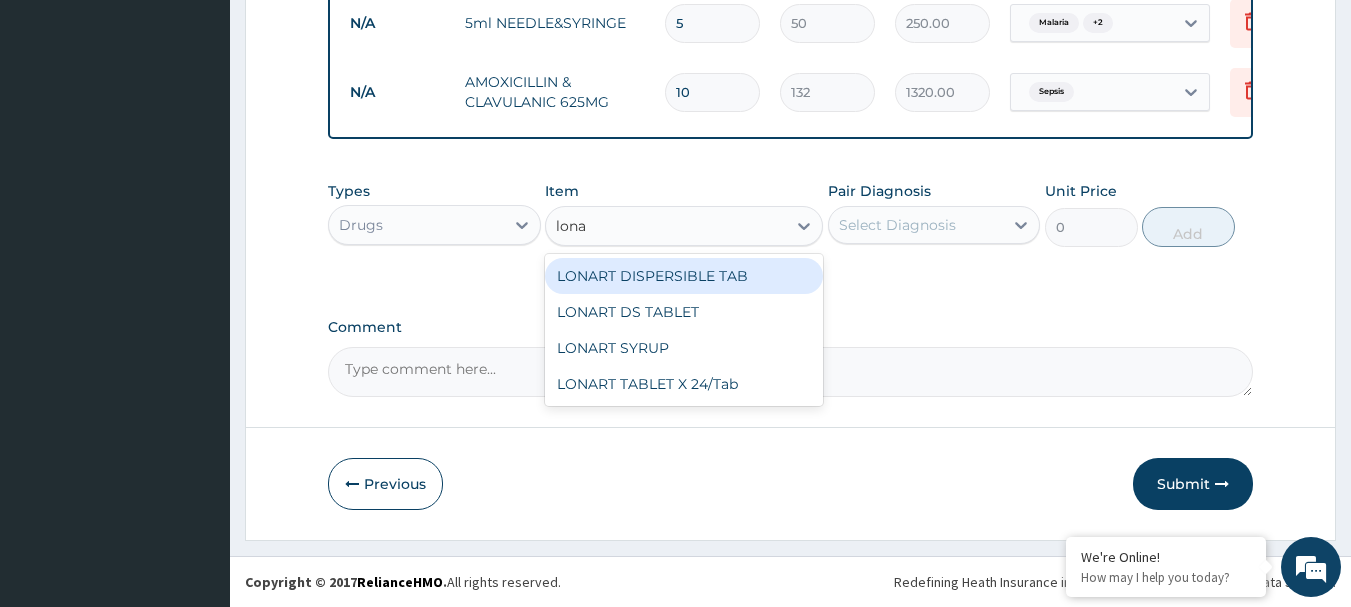 type on "lonar" 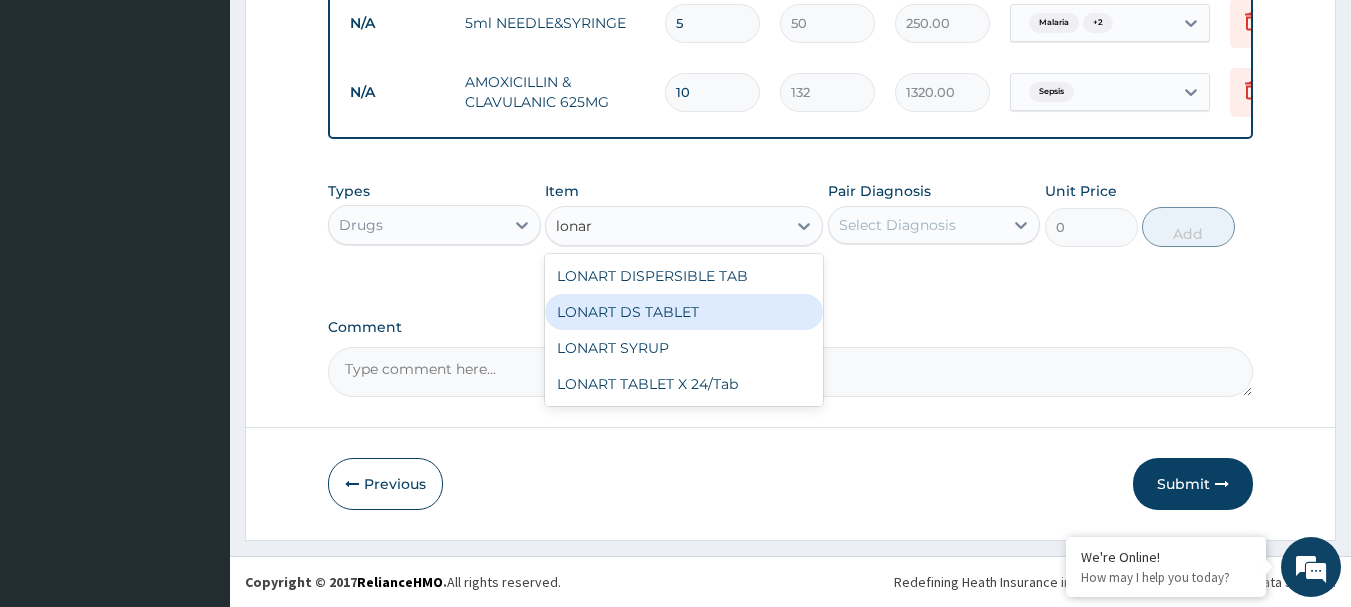 click on "LONART DS TABLET" at bounding box center (684, 312) 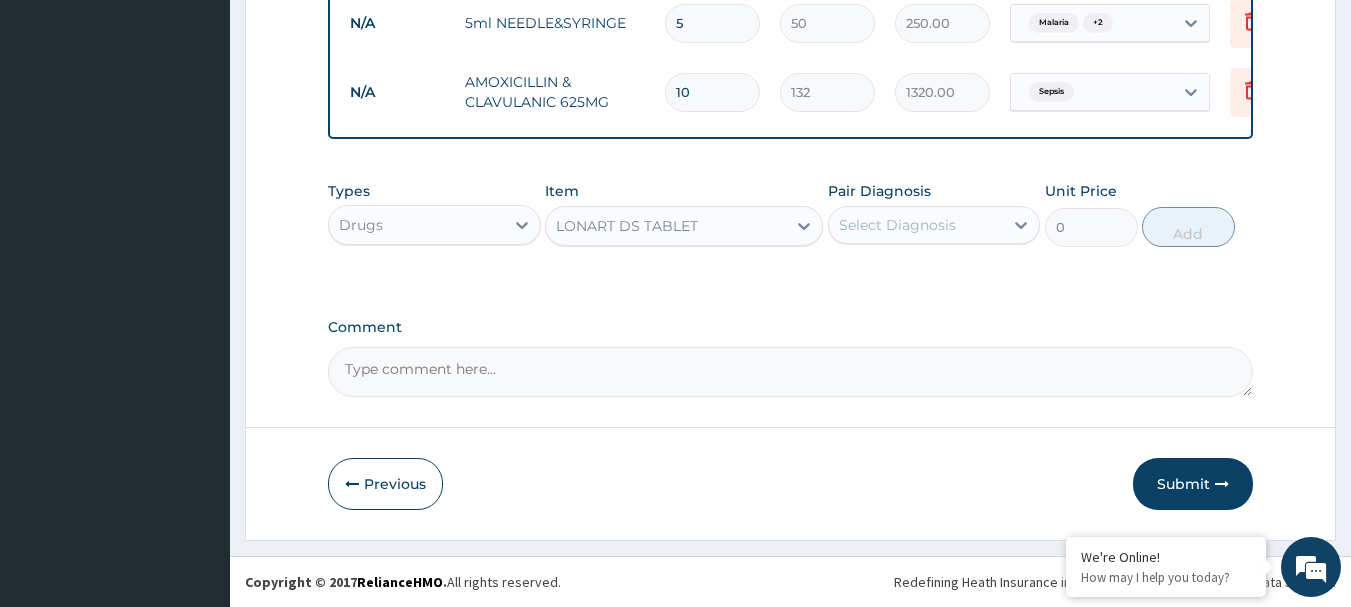 type 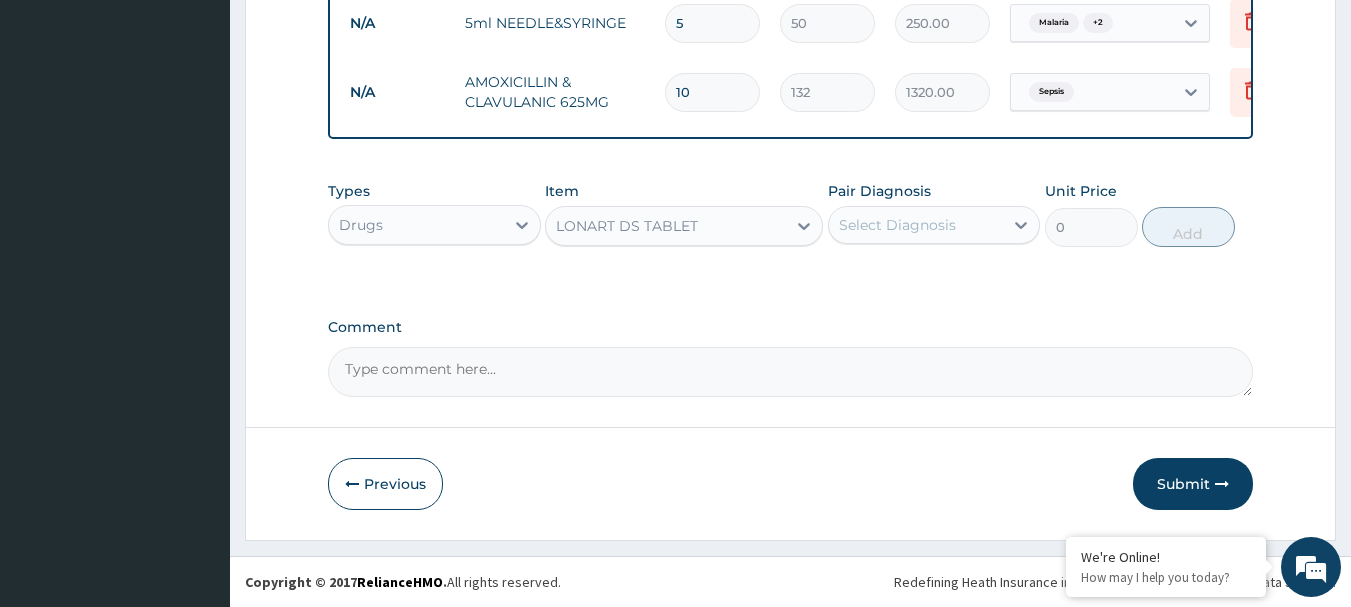 type on "200" 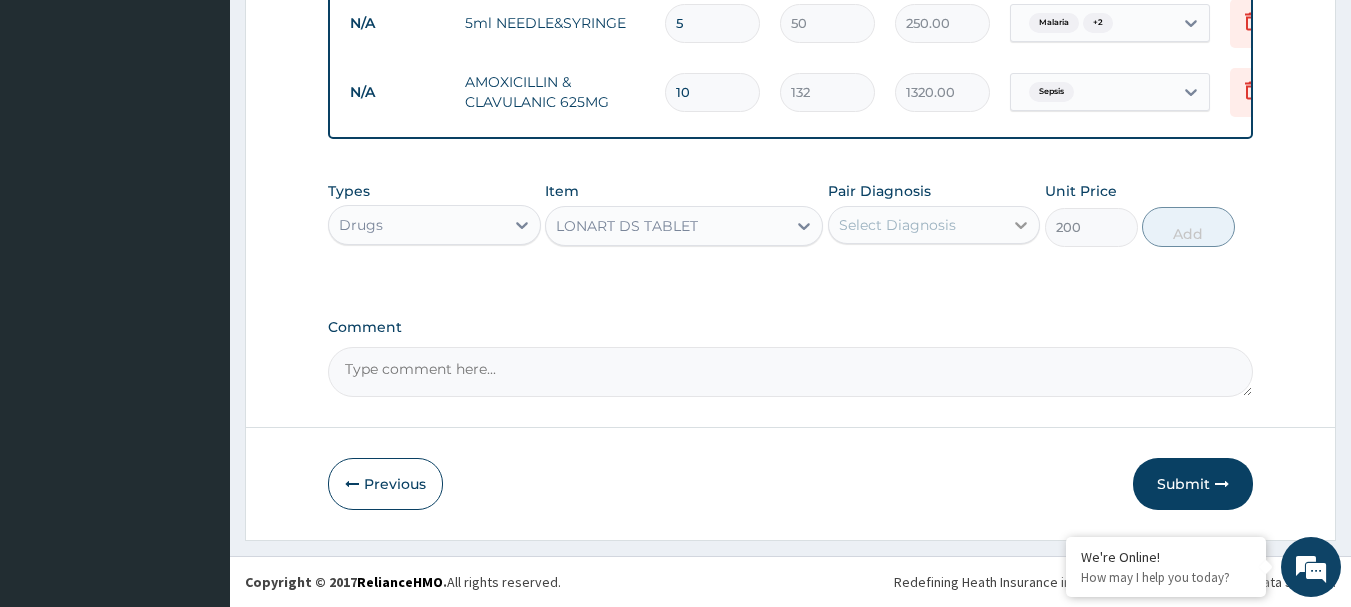 click at bounding box center (1021, 225) 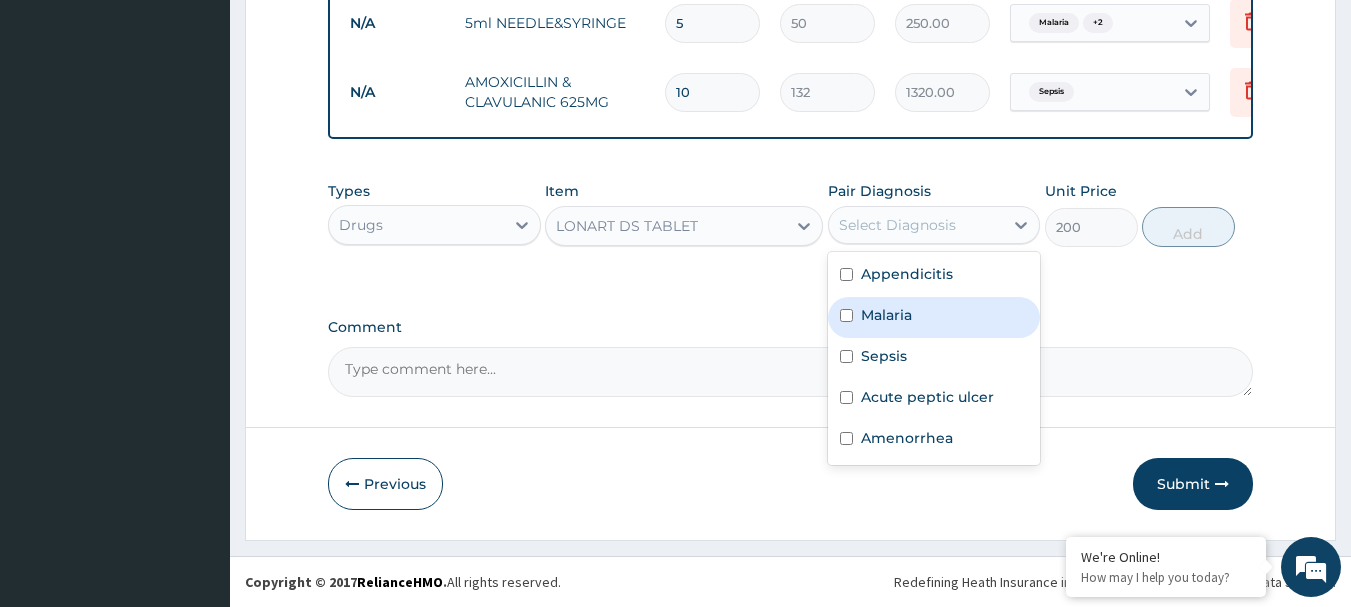 click on "Malaria" at bounding box center [934, 317] 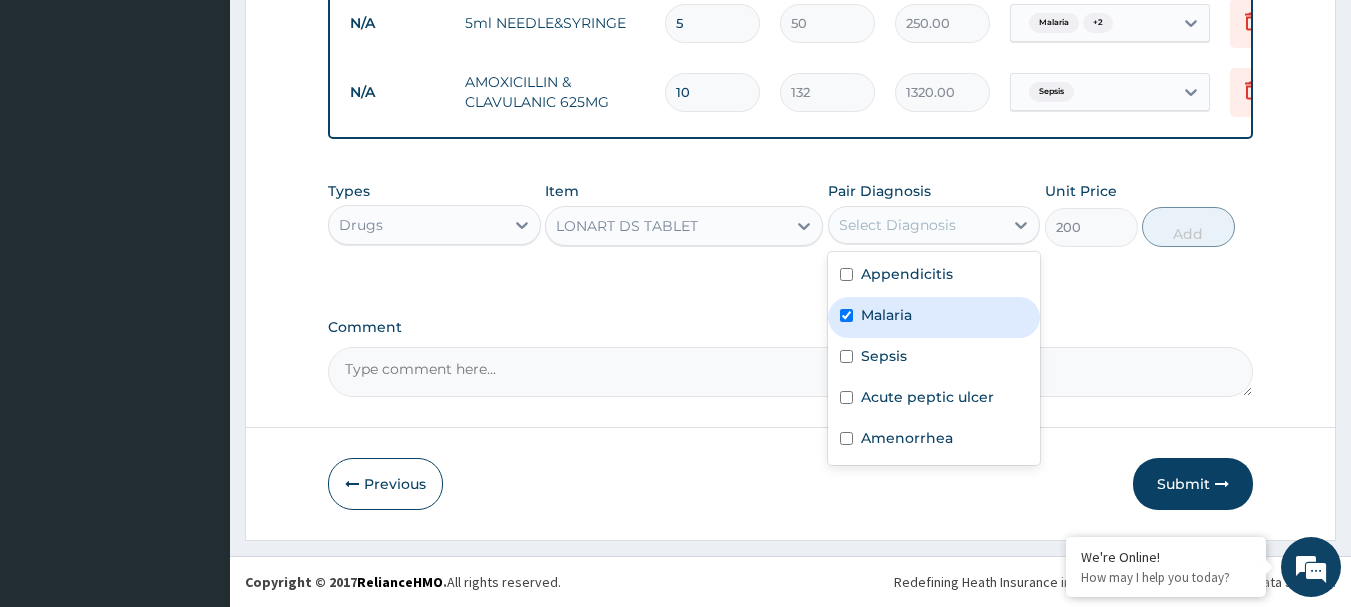 checkbox on "true" 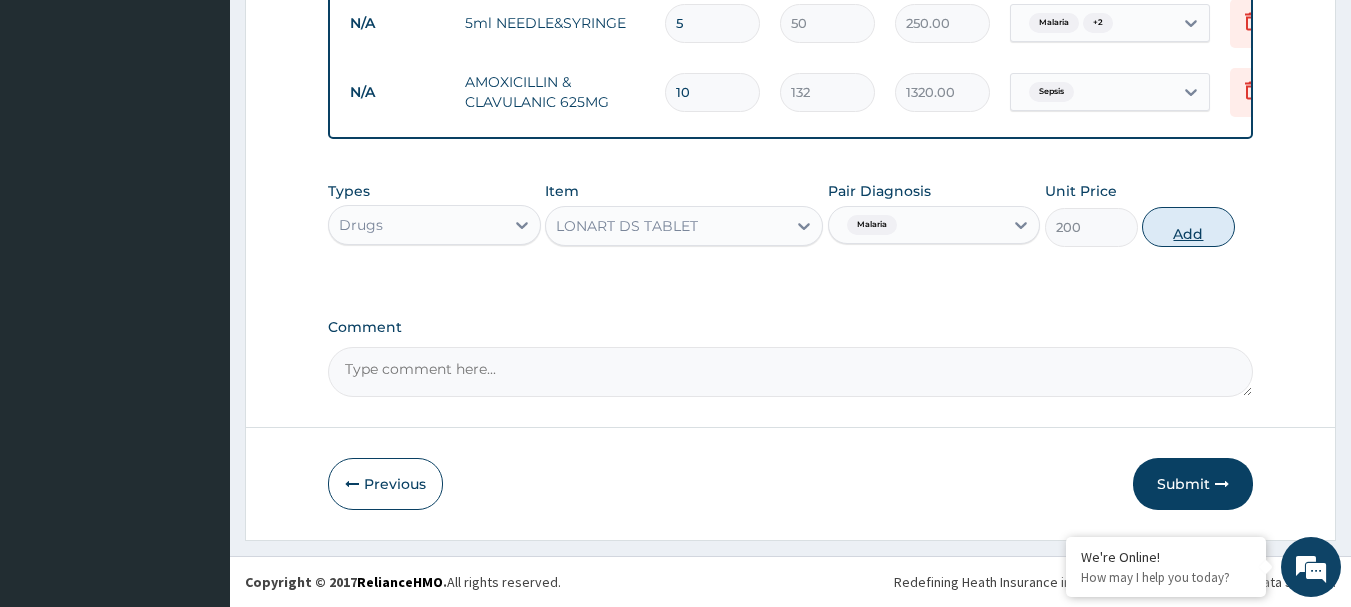 click on "Add" at bounding box center [1188, 227] 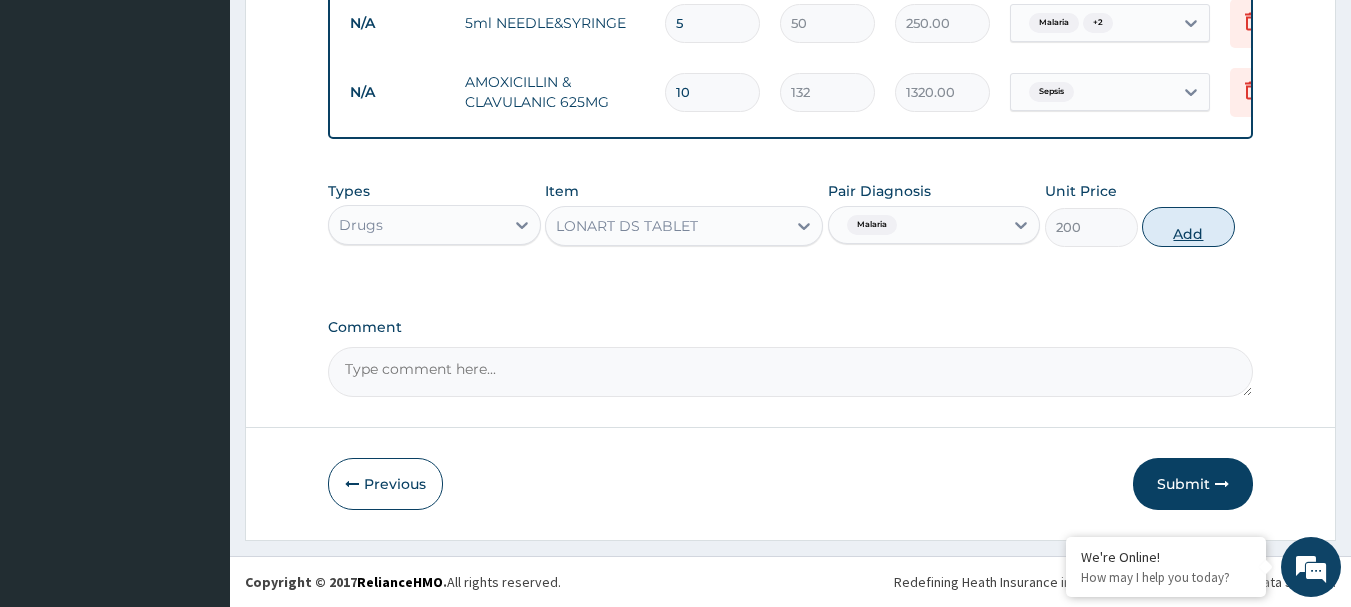 type on "0" 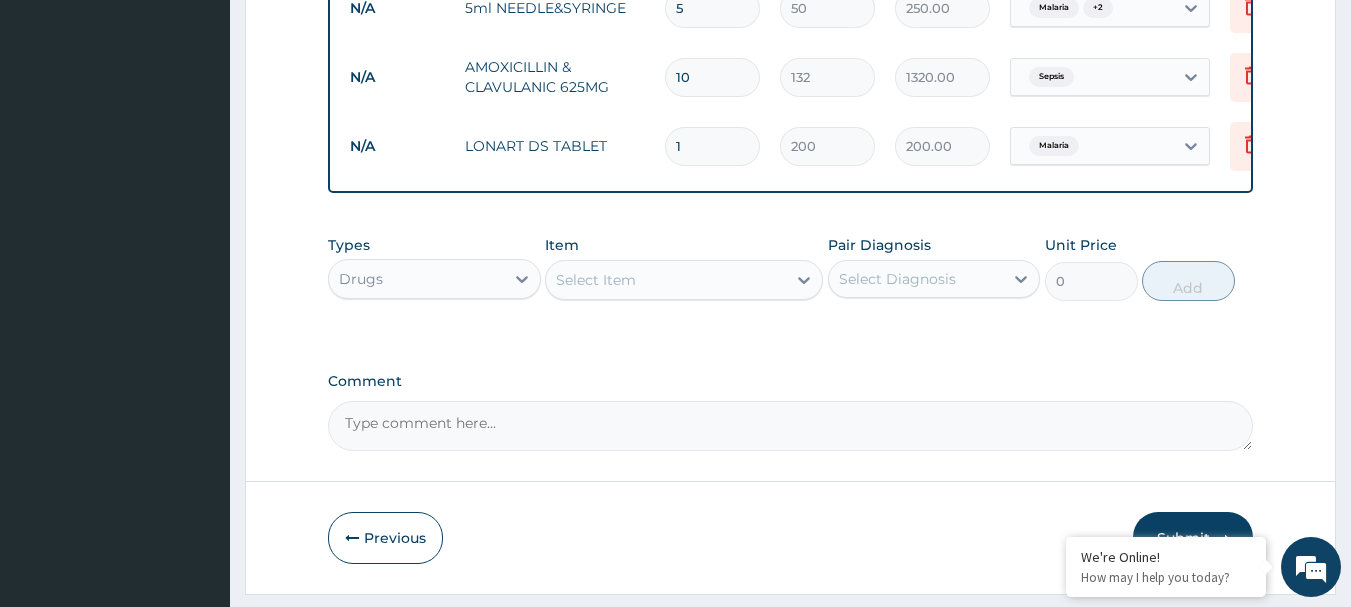 type 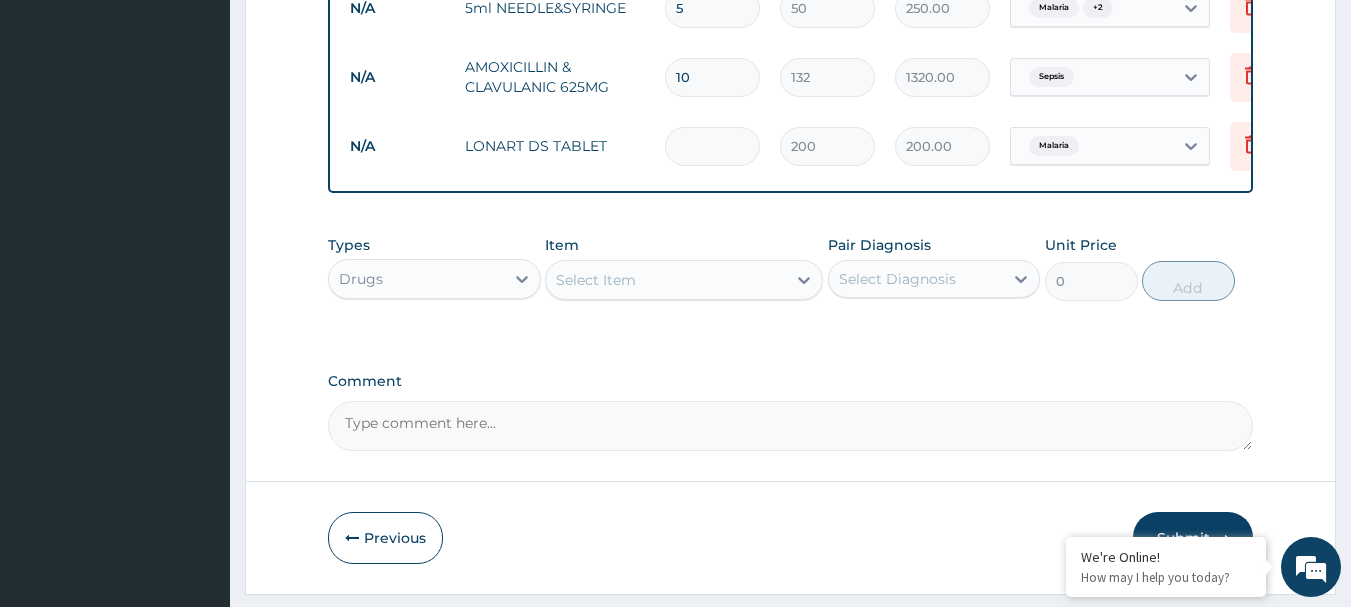 type on "0.00" 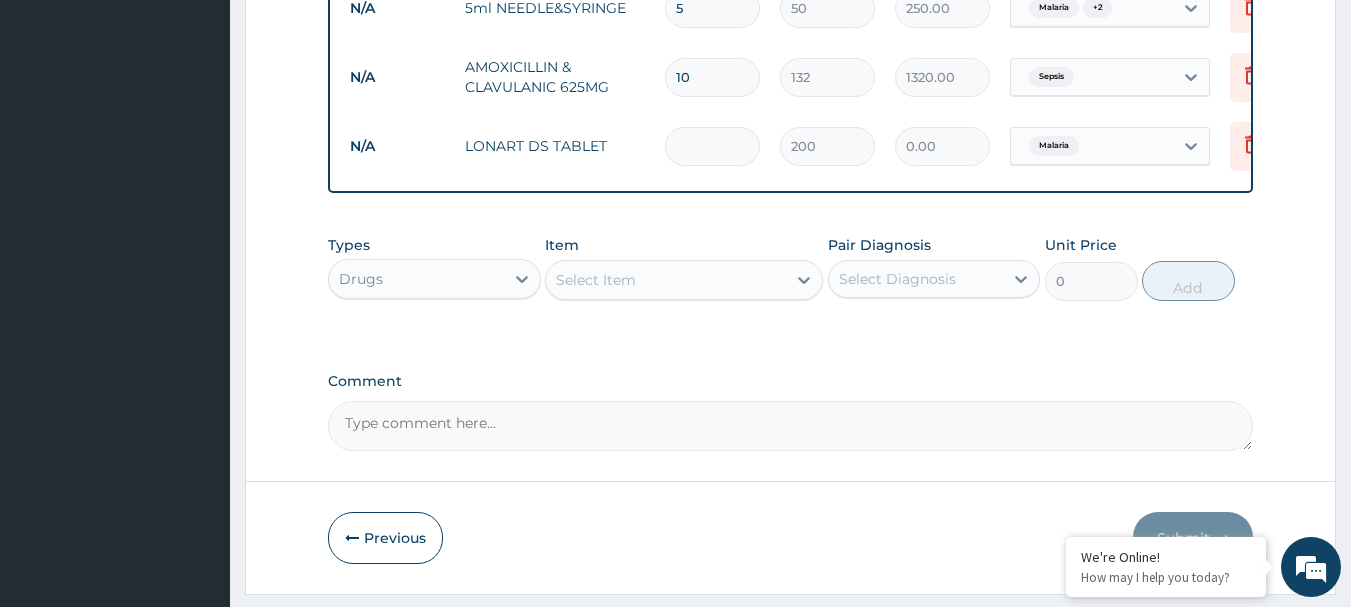 type on "6" 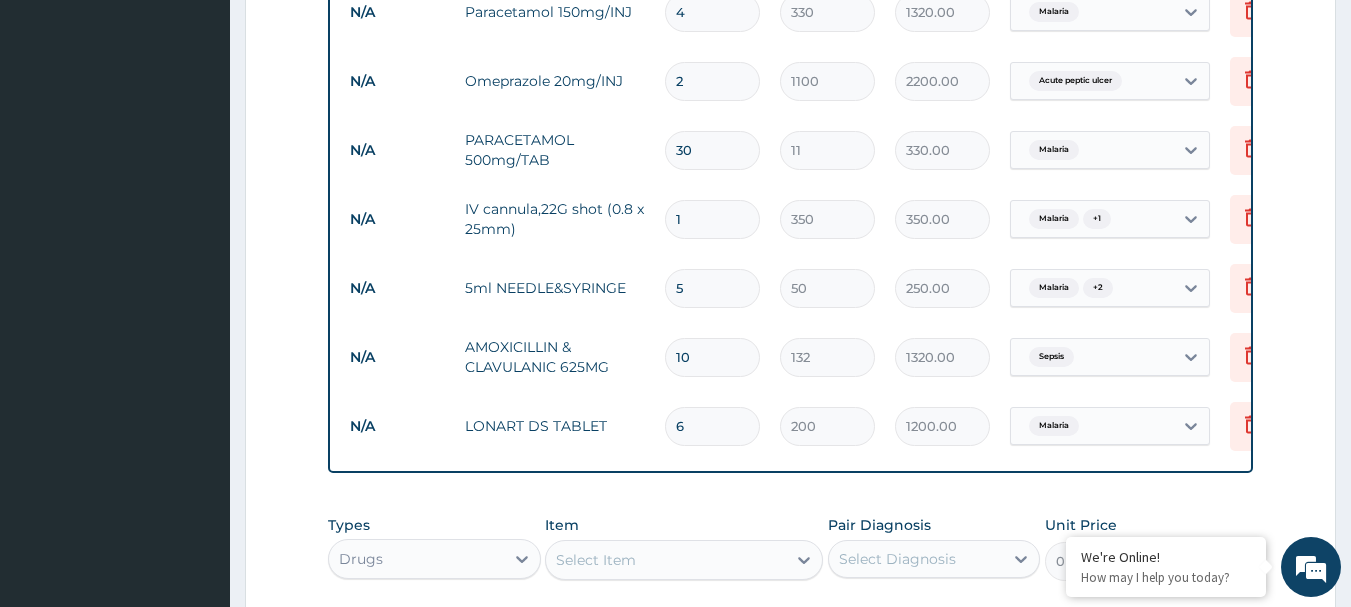 scroll, scrollTop: 1583, scrollLeft: 0, axis: vertical 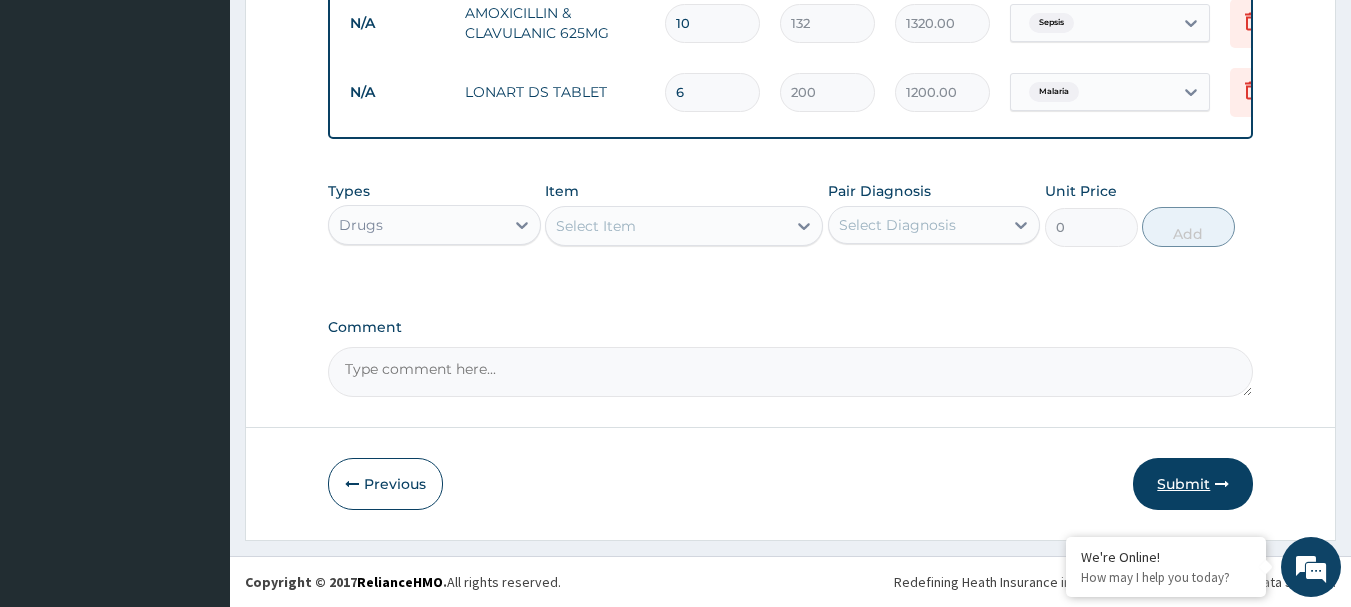 type on "6" 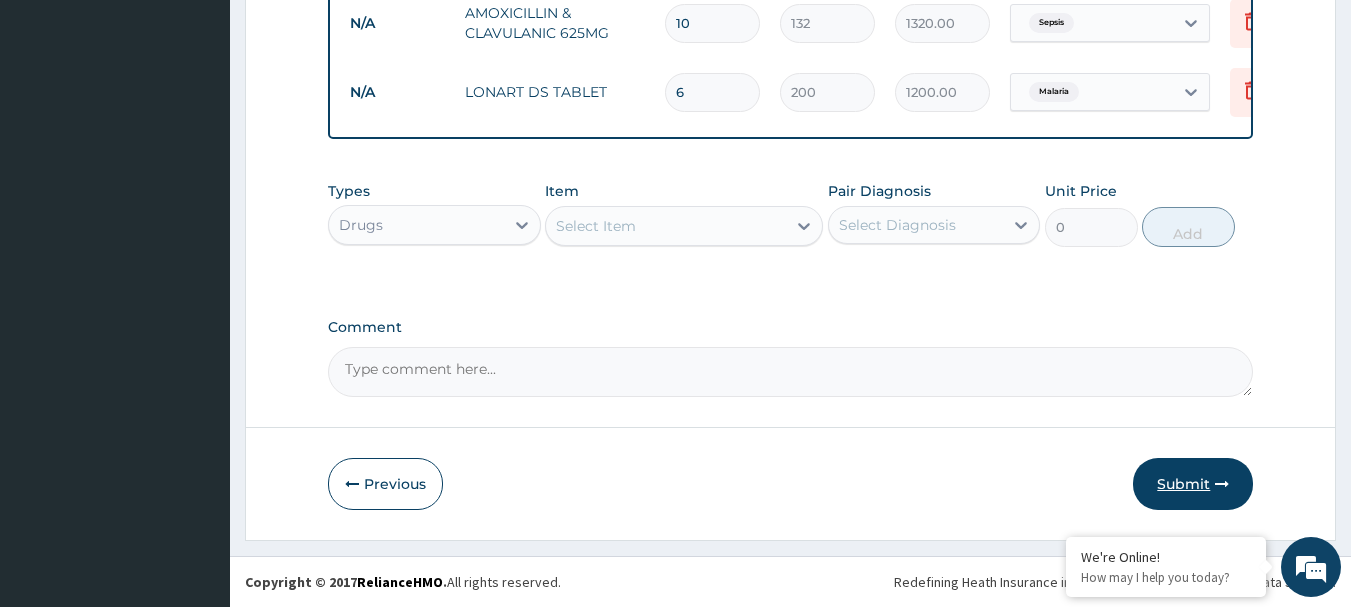 click on "Submit" at bounding box center [1193, 484] 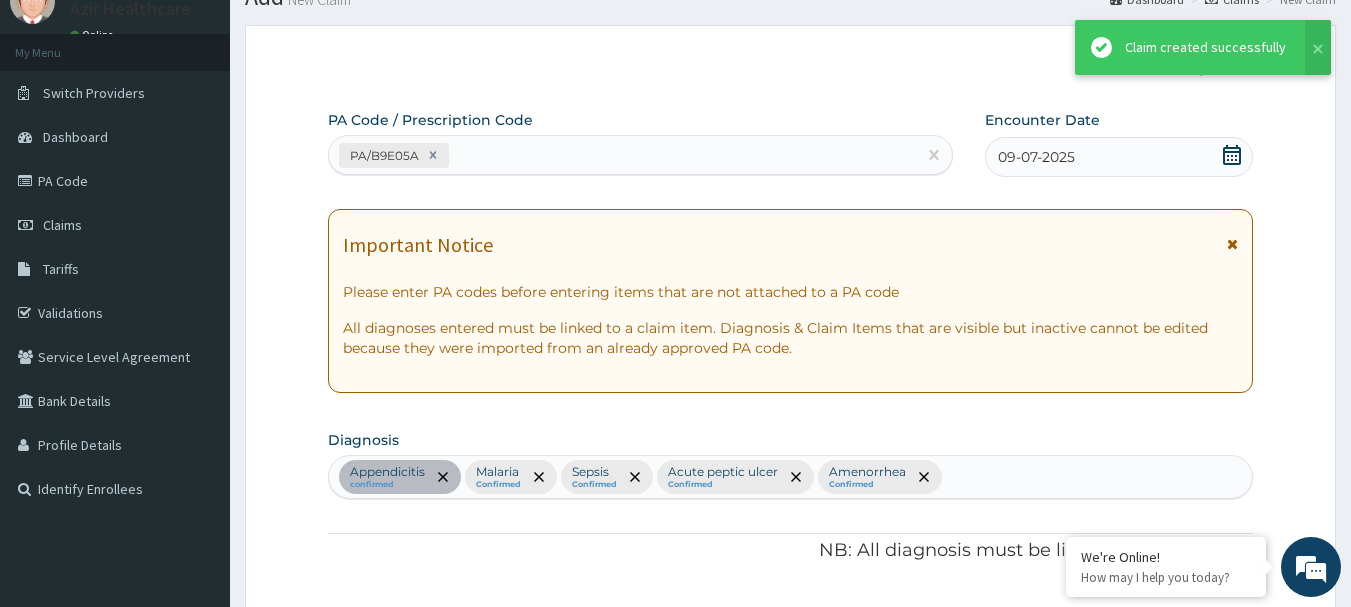 scroll, scrollTop: 1583, scrollLeft: 0, axis: vertical 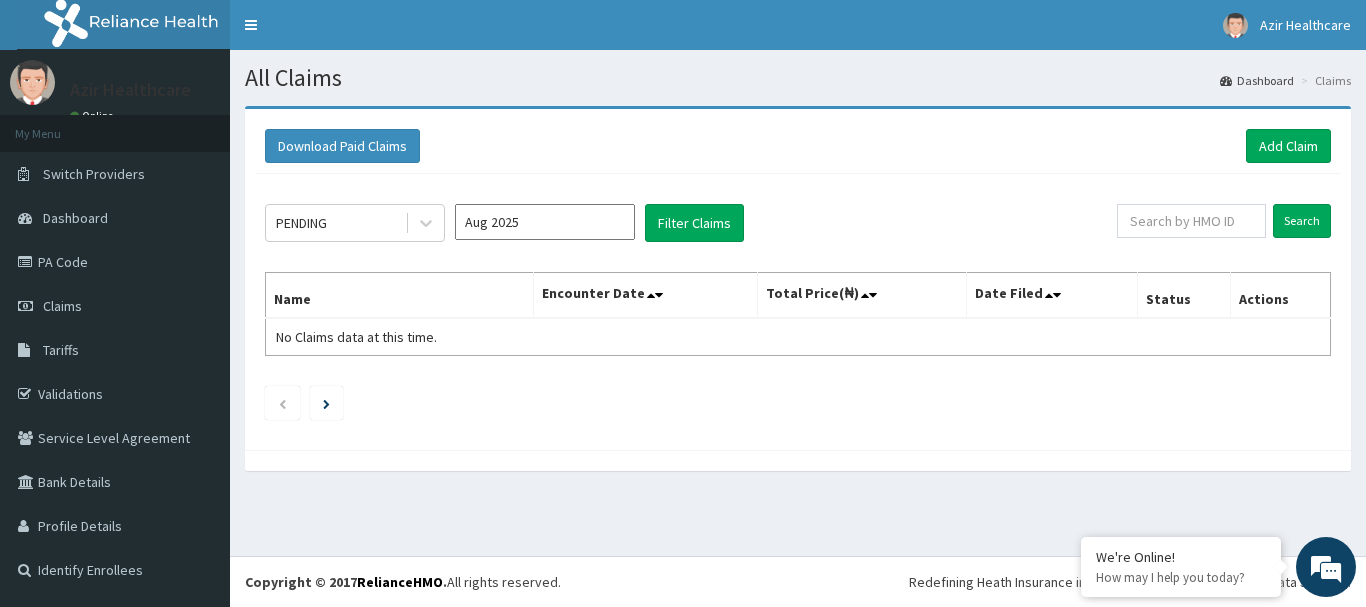 click on "Aug 2025" at bounding box center (545, 222) 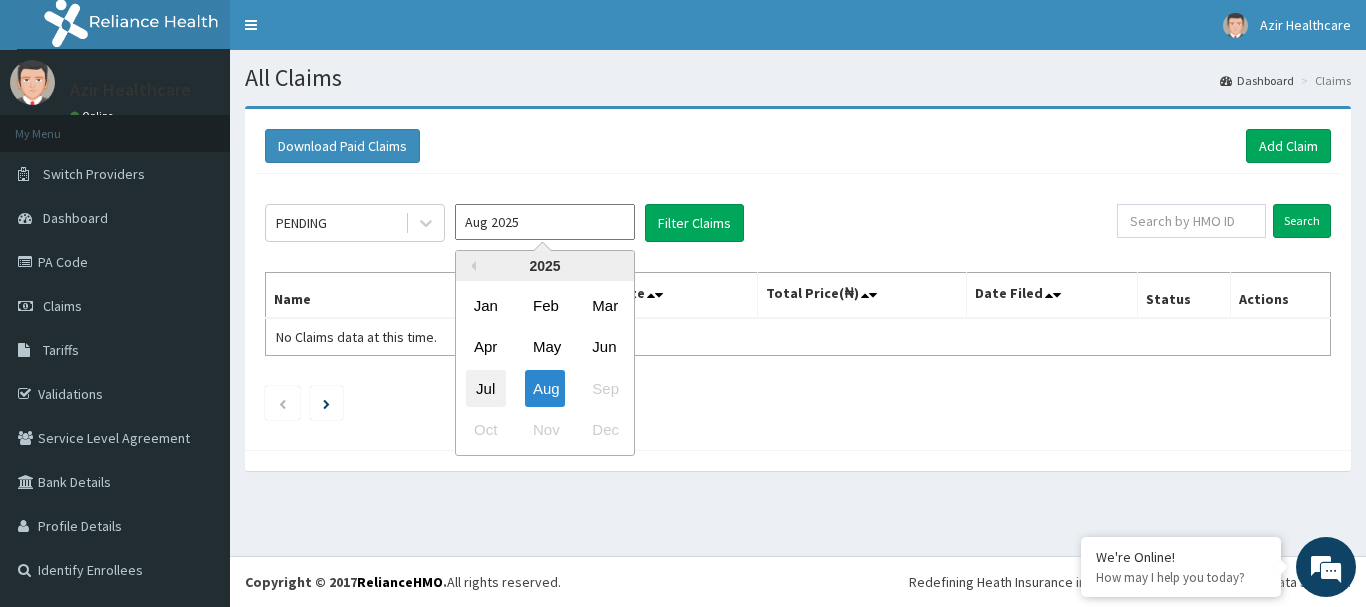 click on "Jul" at bounding box center [486, 388] 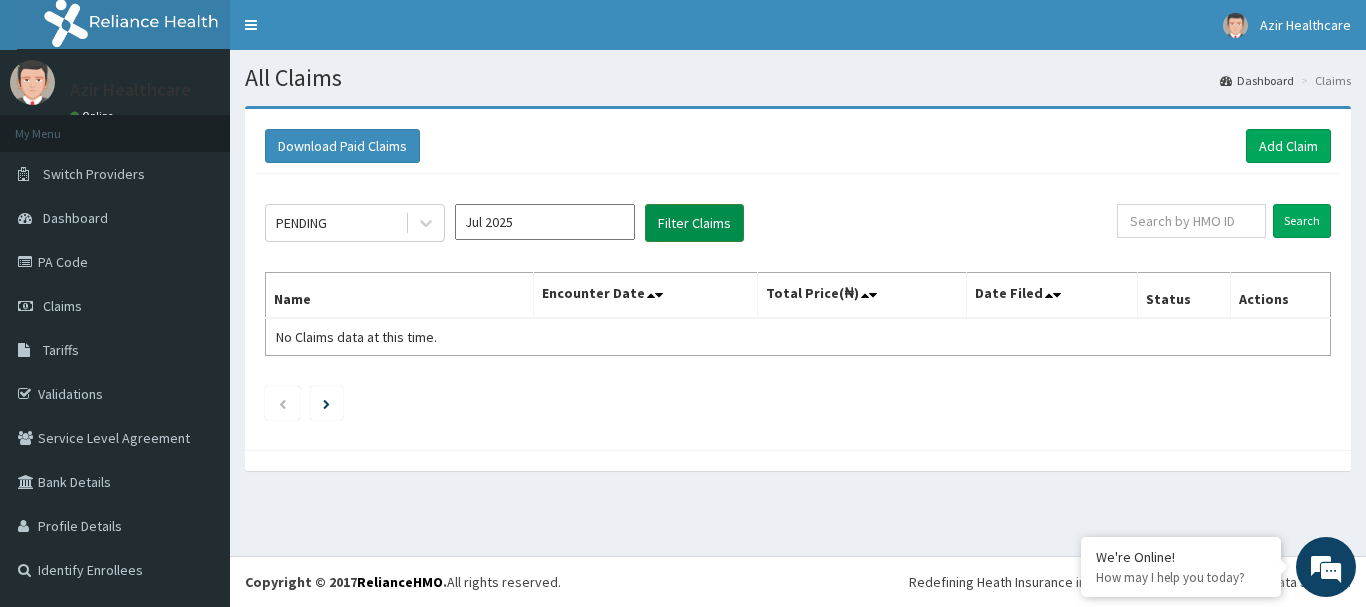 click on "Filter Claims" at bounding box center (694, 223) 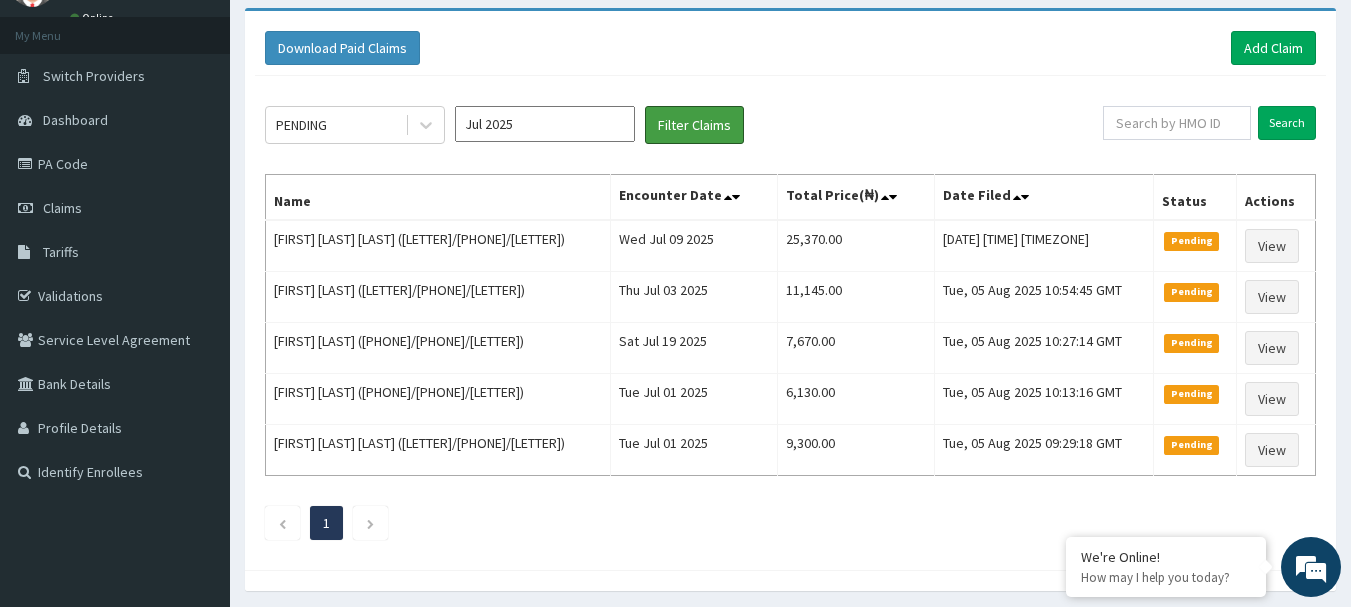 scroll, scrollTop: 168, scrollLeft: 0, axis: vertical 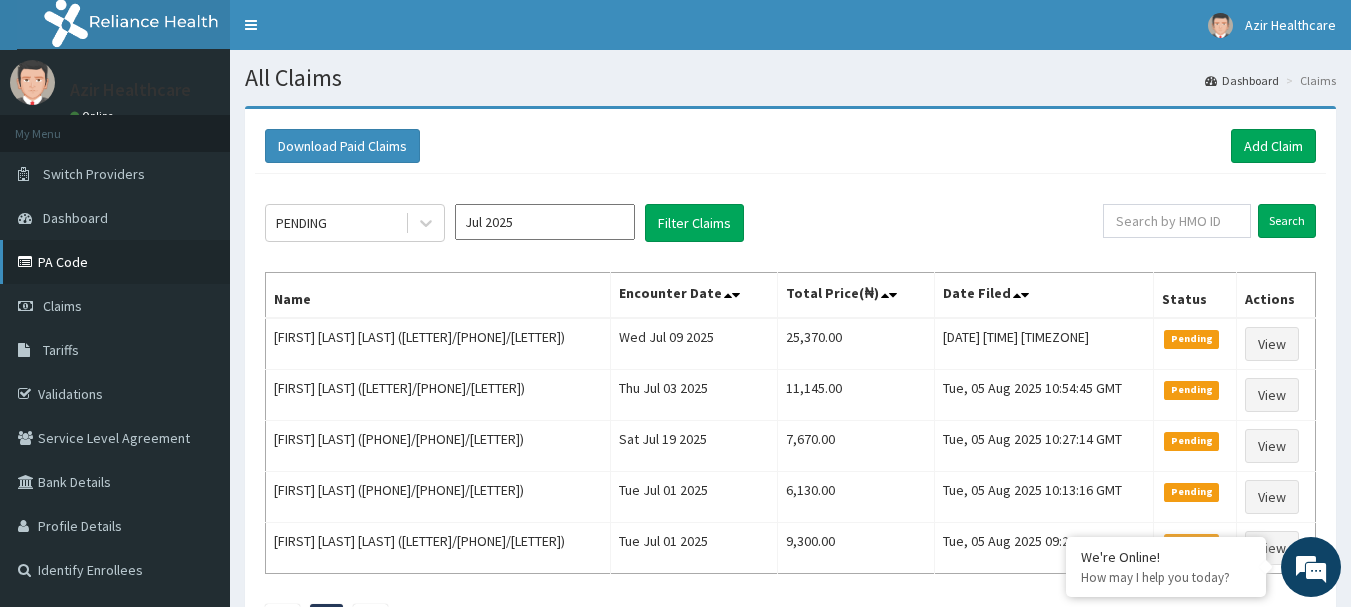 click on "PA Code" at bounding box center [115, 262] 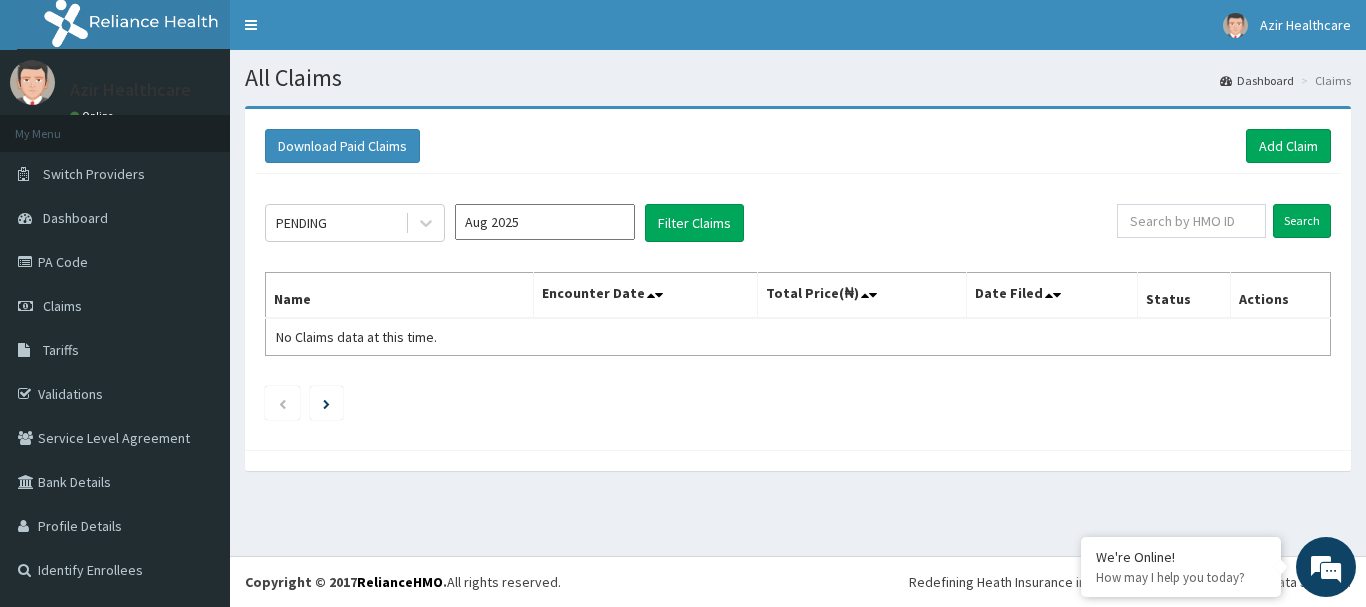 scroll, scrollTop: 0, scrollLeft: 0, axis: both 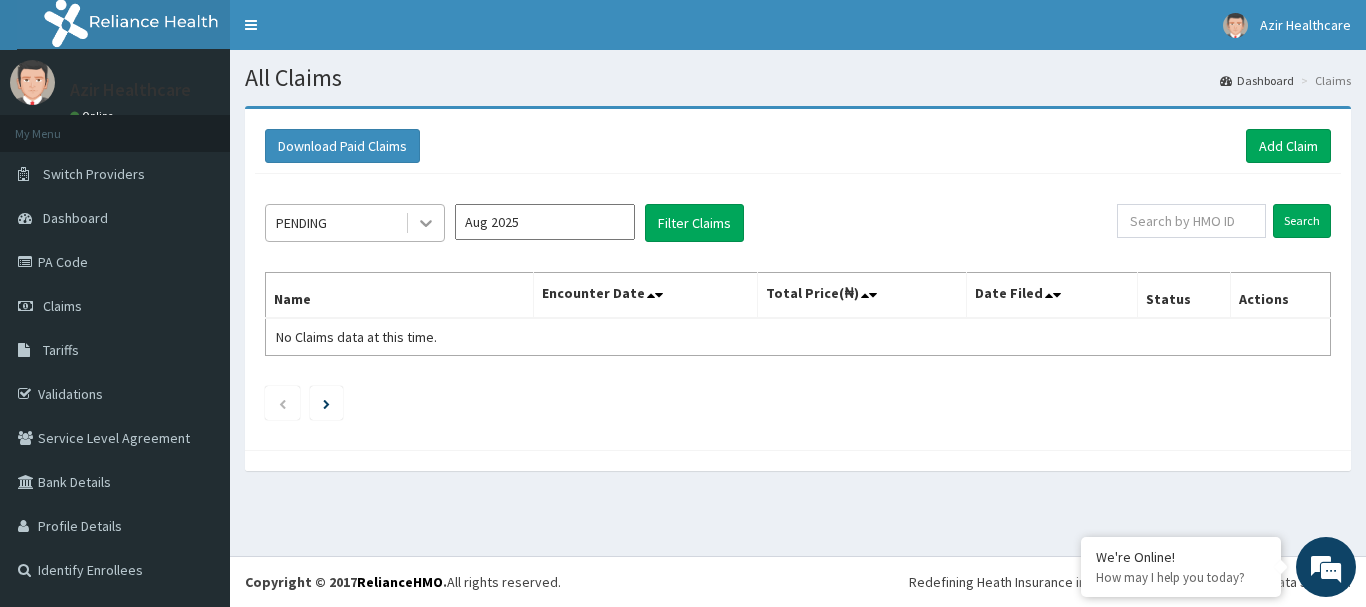 click 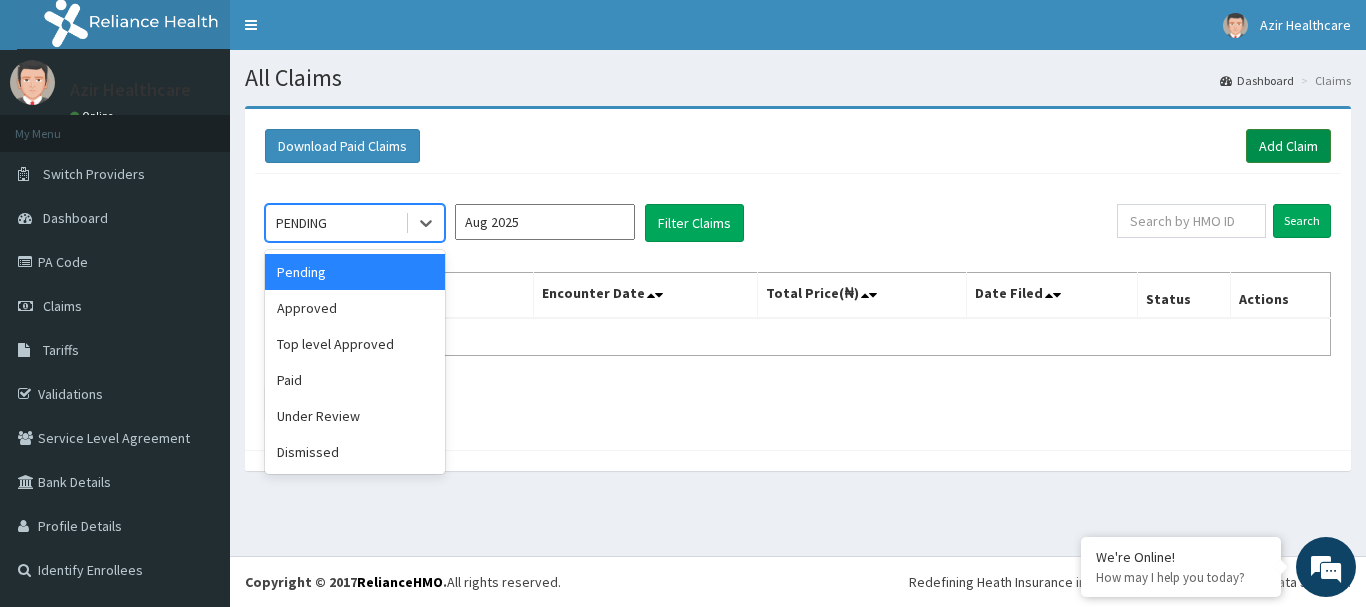 click on "Add Claim" at bounding box center (1288, 146) 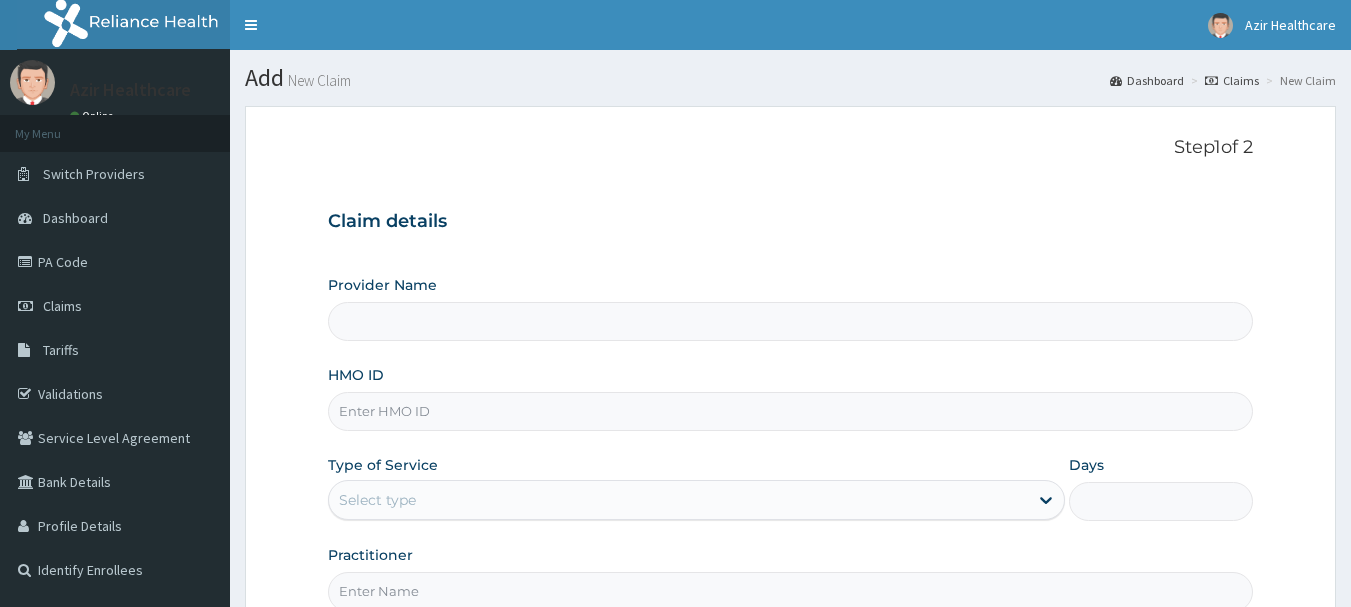 scroll, scrollTop: 0, scrollLeft: 0, axis: both 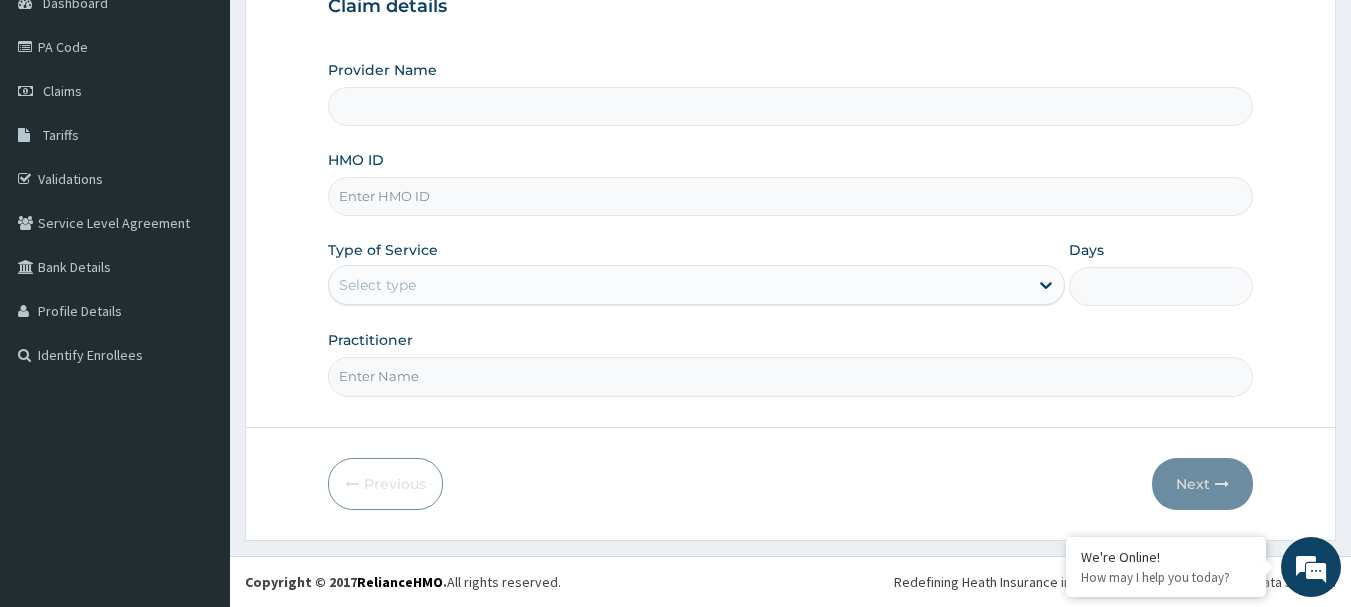 type on "Azir Healthcare" 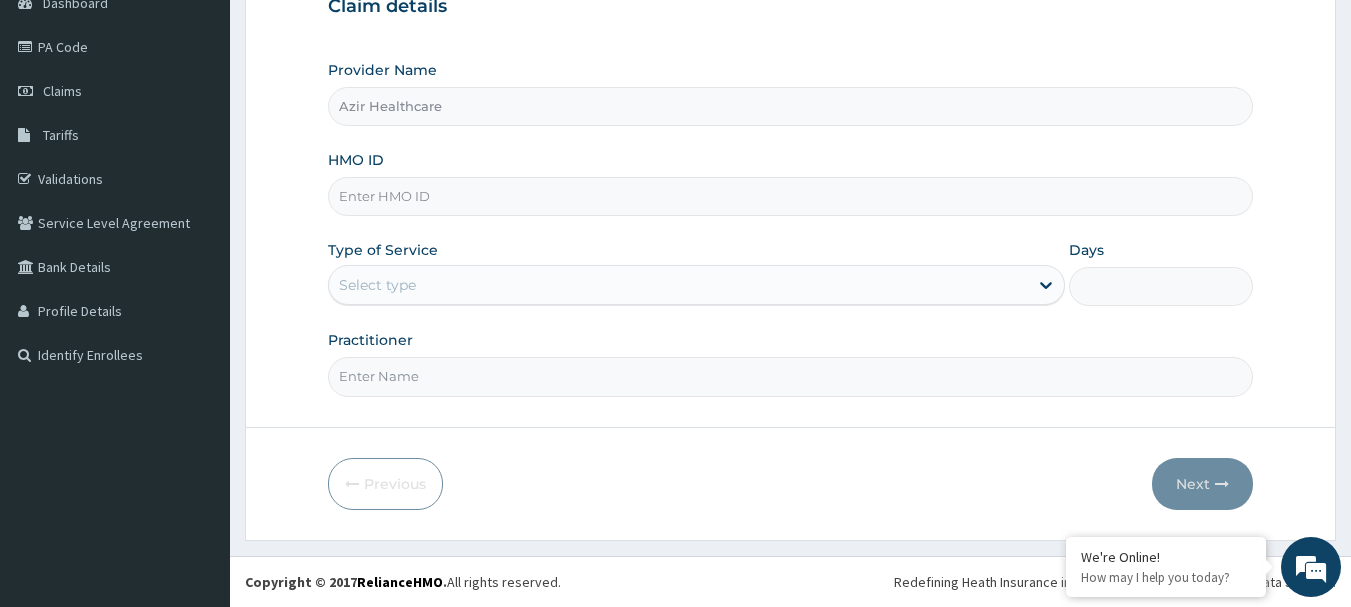 click on "HMO ID" at bounding box center (791, 196) 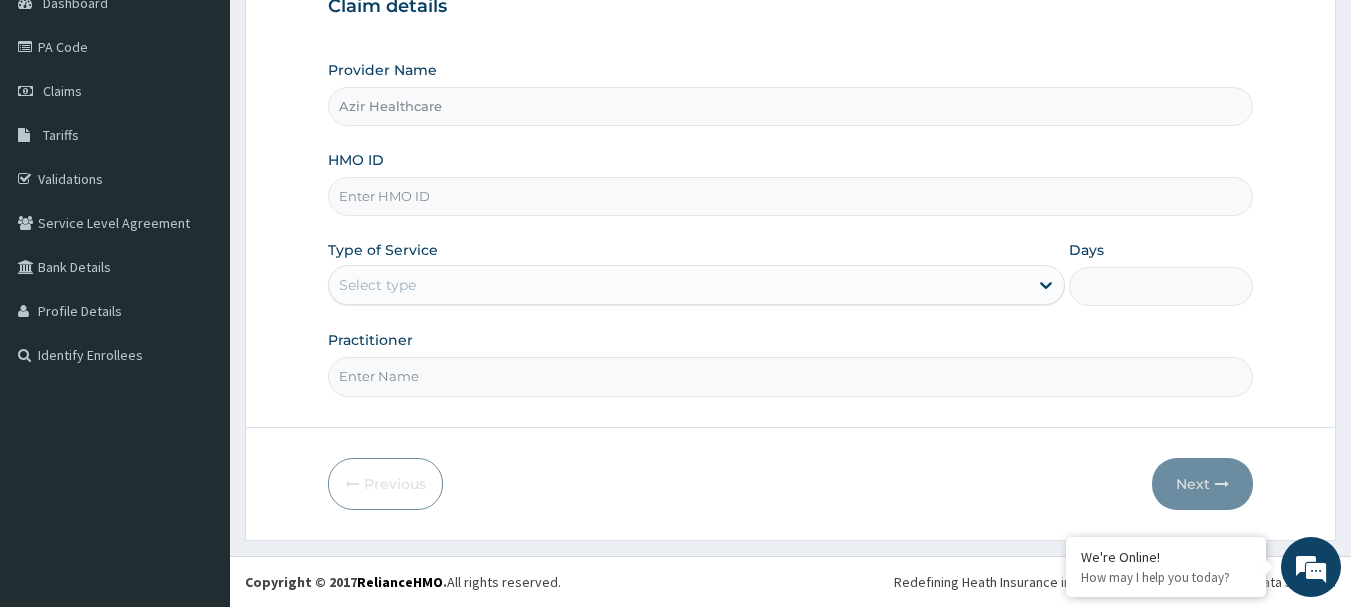 scroll, scrollTop: 0, scrollLeft: 0, axis: both 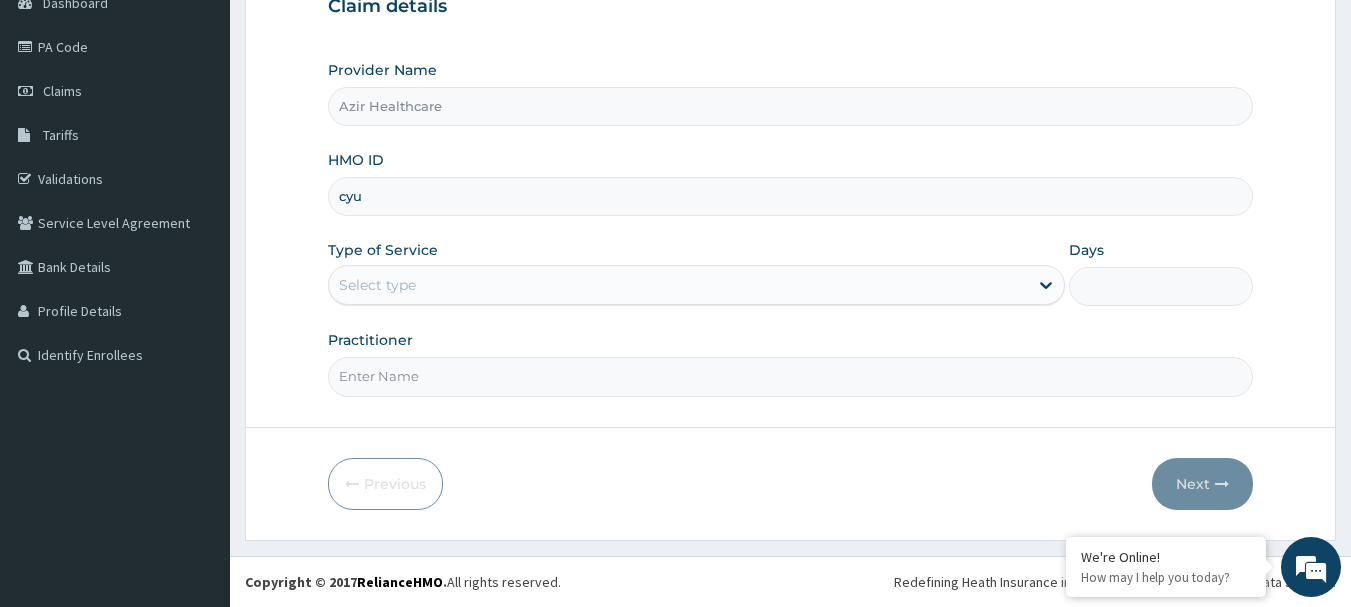type on "CYU/10019/A" 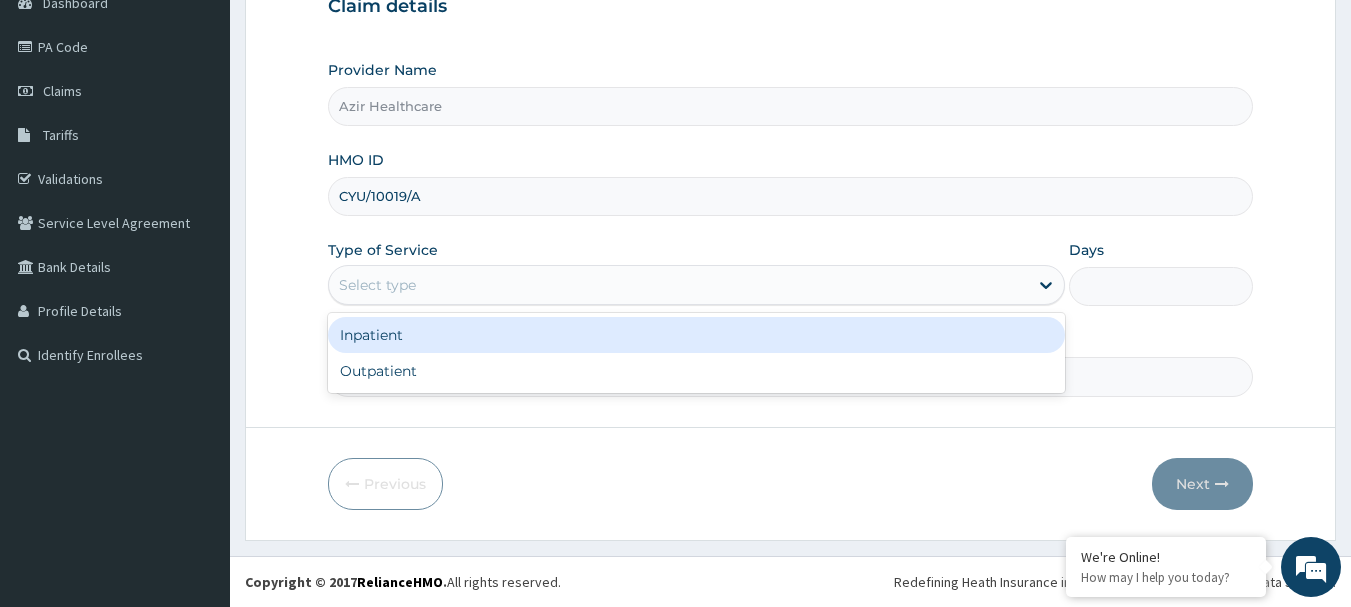 click on "Select type" at bounding box center (678, 285) 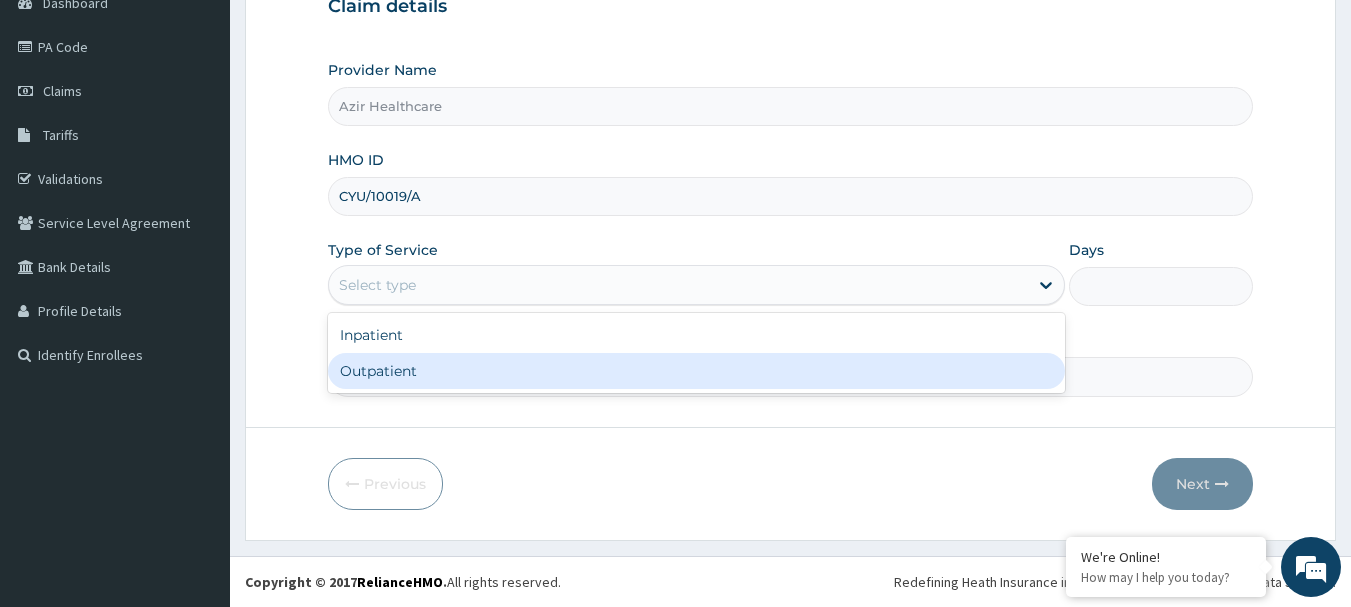 click on "Outpatient" at bounding box center (696, 371) 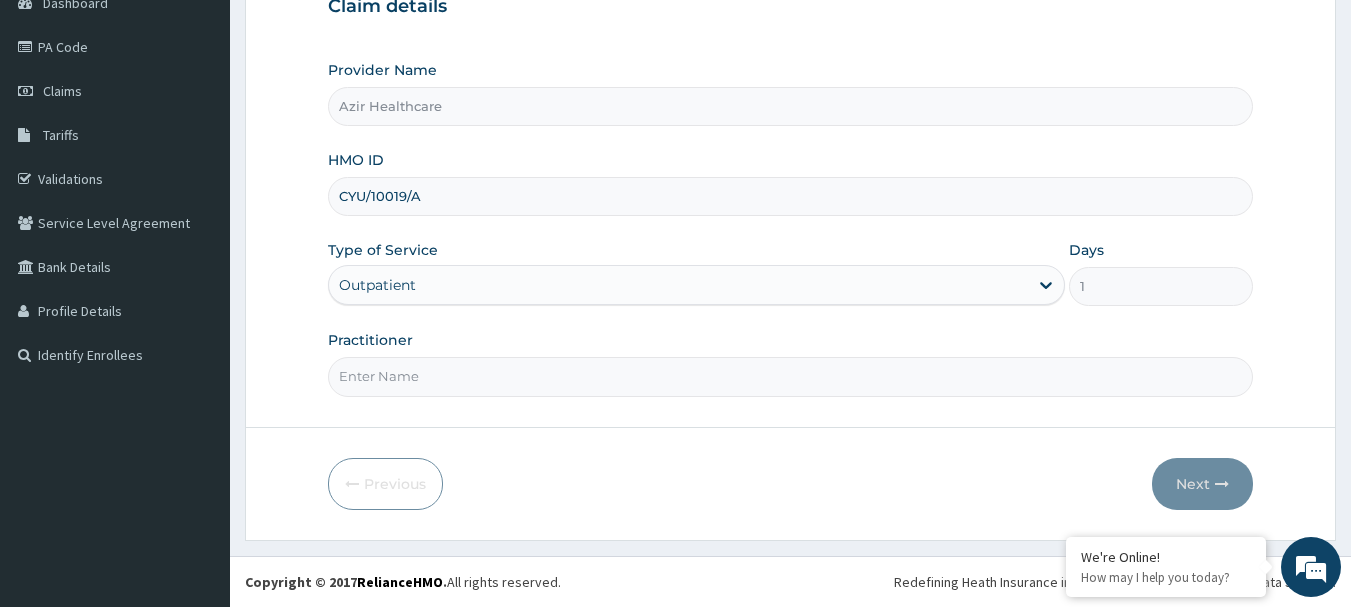 click on "Practitioner" at bounding box center [791, 376] 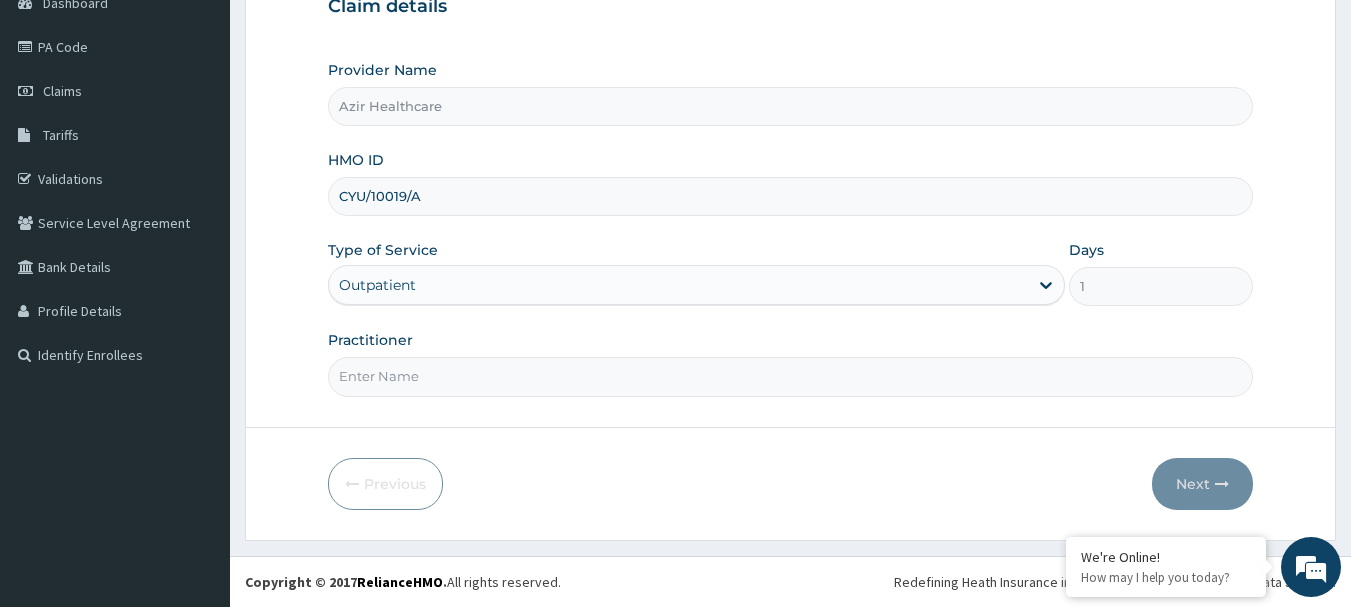 type on "DR [NAME]" 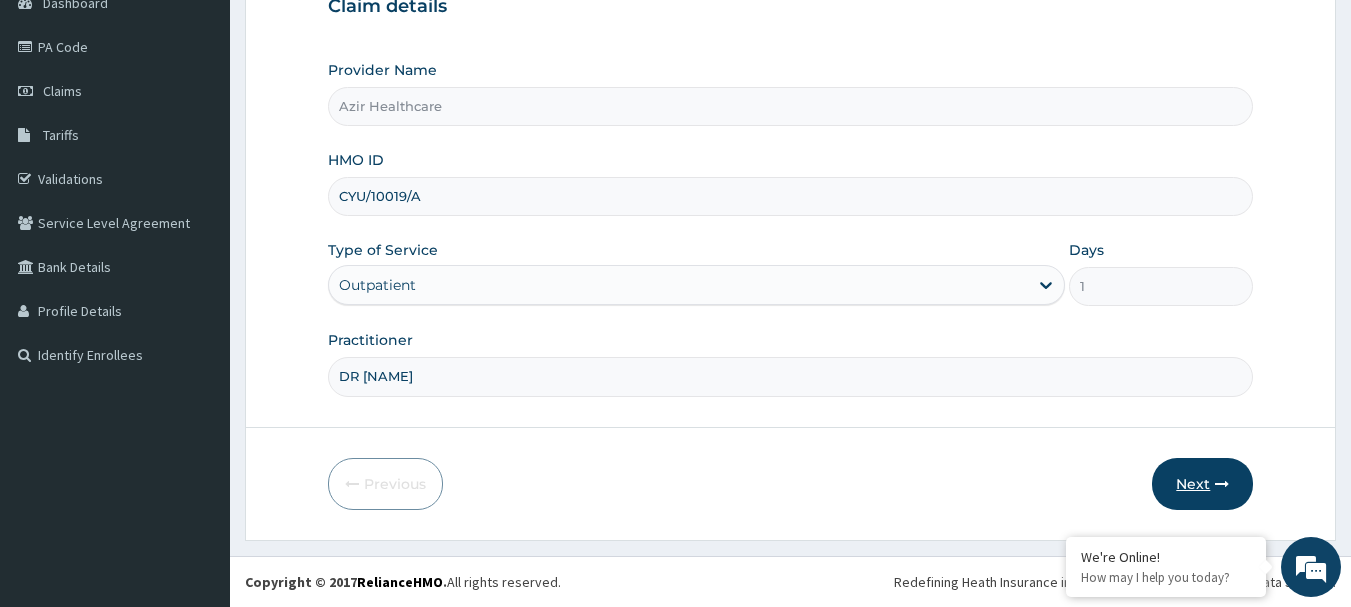 click on "Next" at bounding box center (1202, 484) 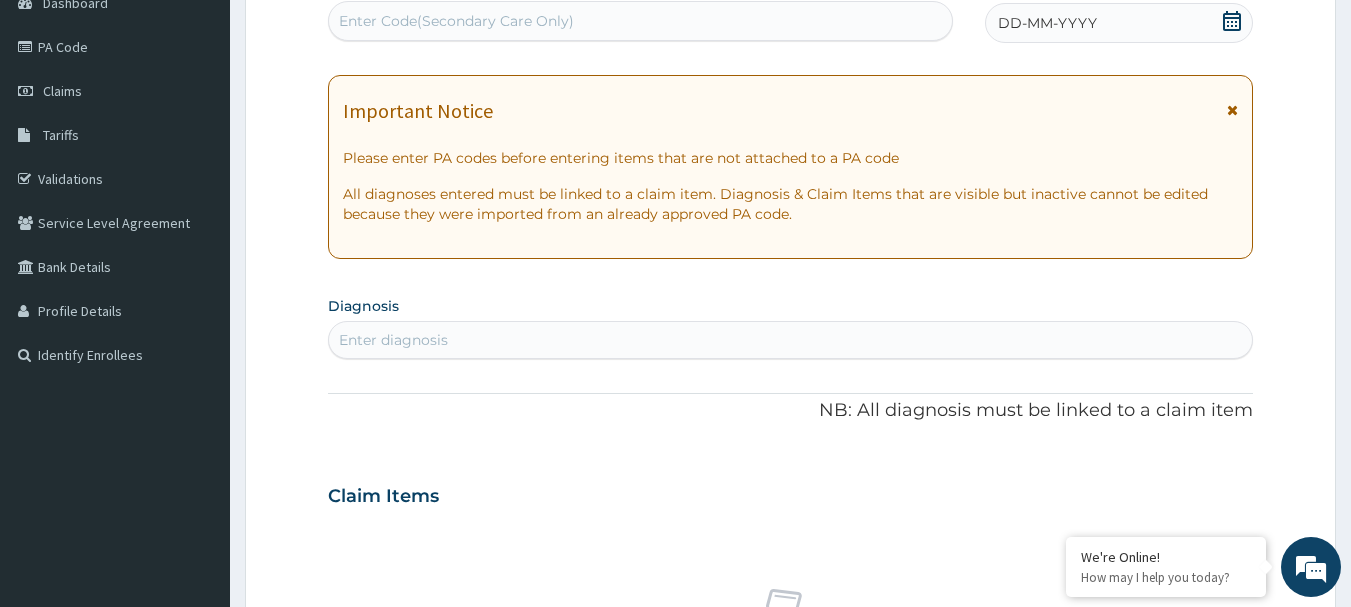 click 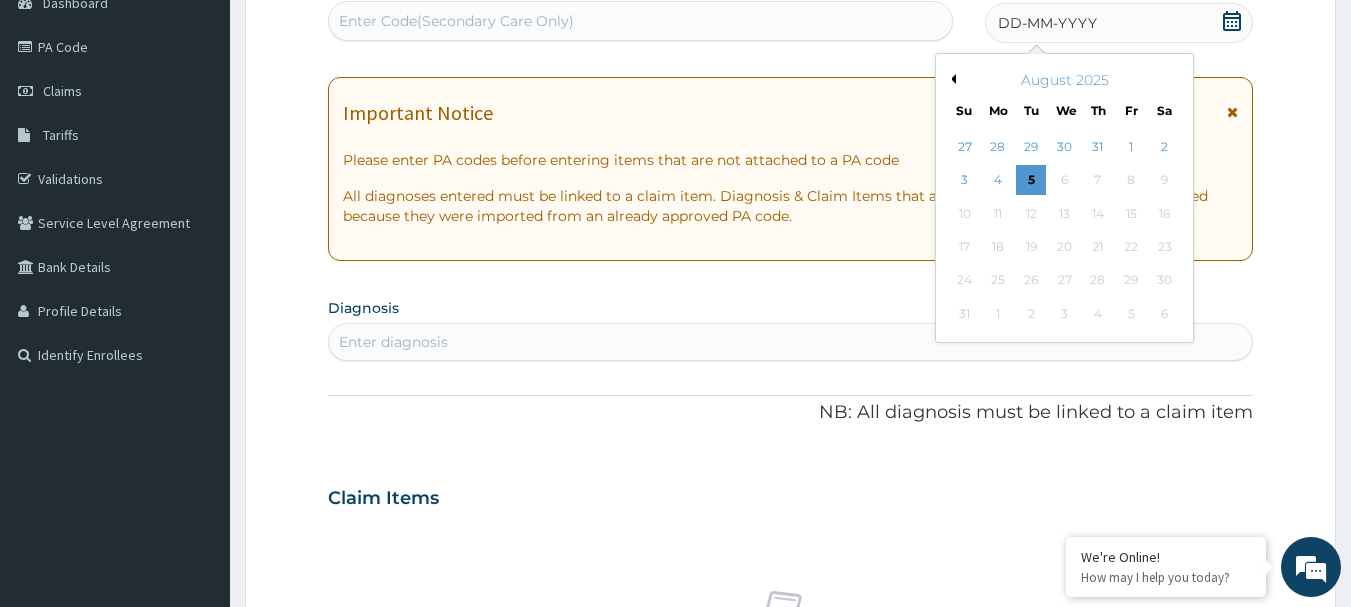 click on "Previous Month" at bounding box center [951, 79] 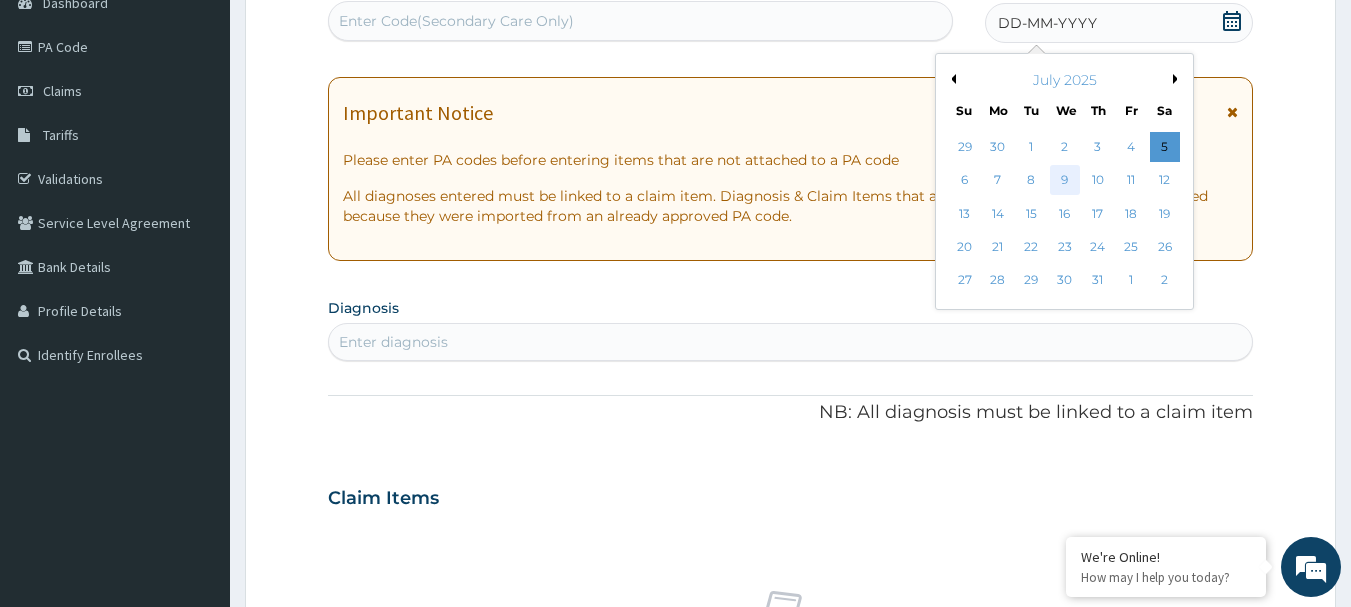 click on "9" at bounding box center [1065, 181] 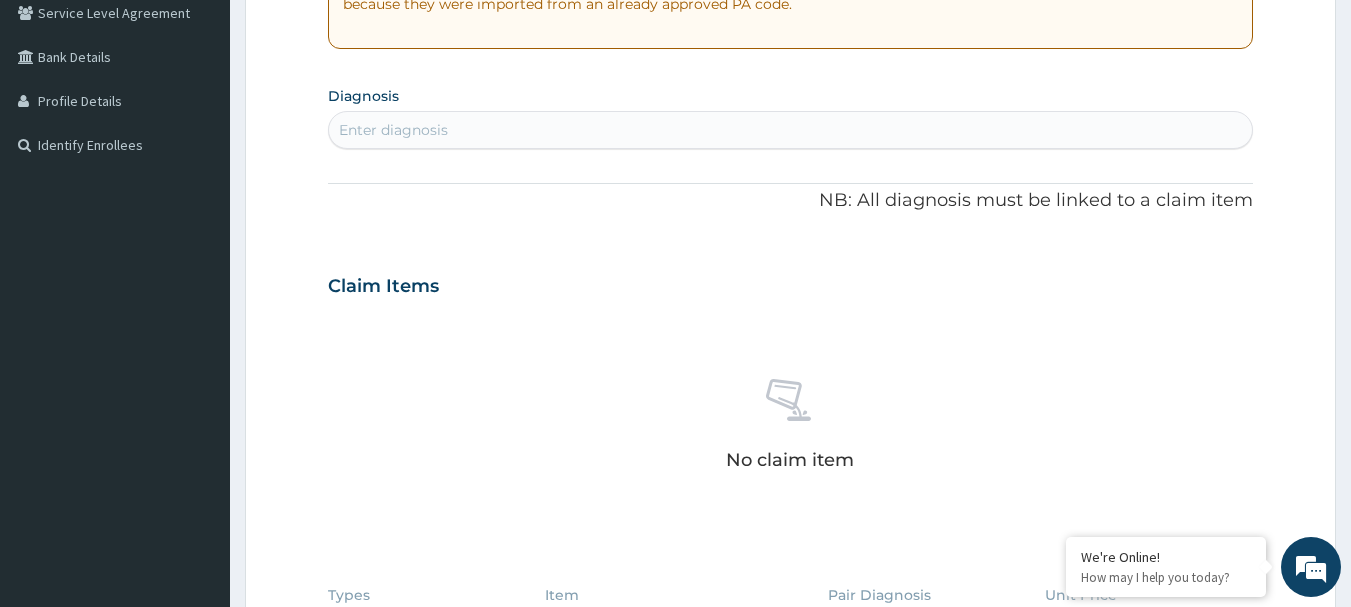 scroll, scrollTop: 455, scrollLeft: 0, axis: vertical 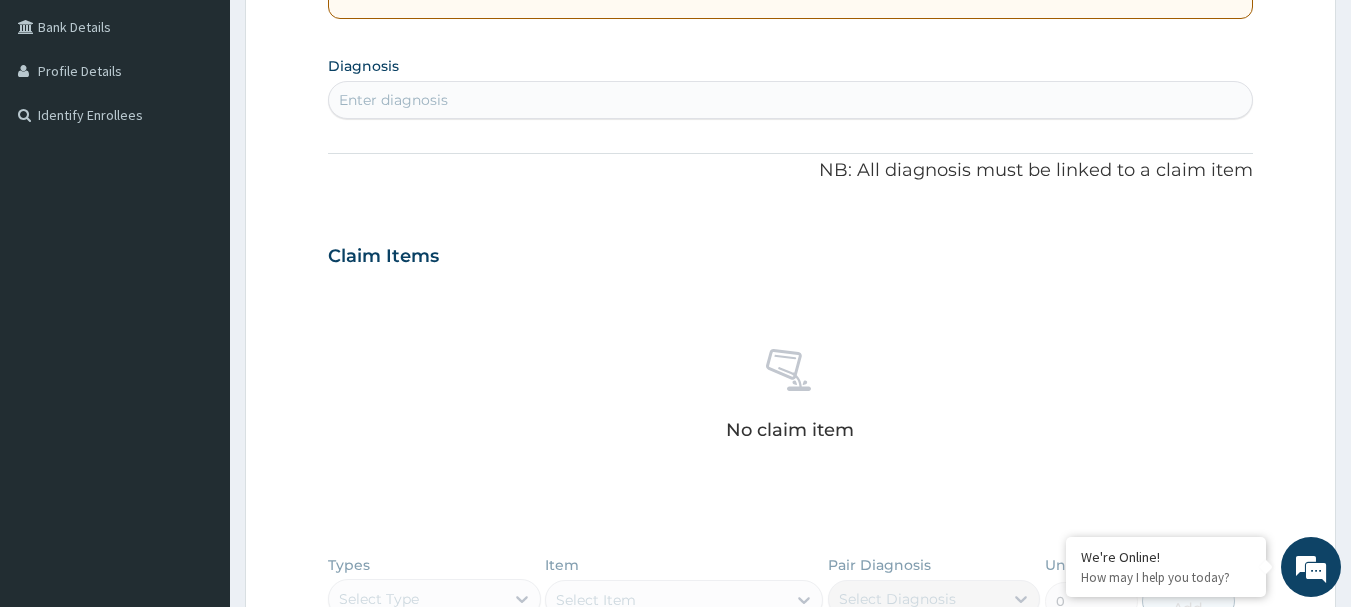 click on "Enter diagnosis" at bounding box center [791, 100] 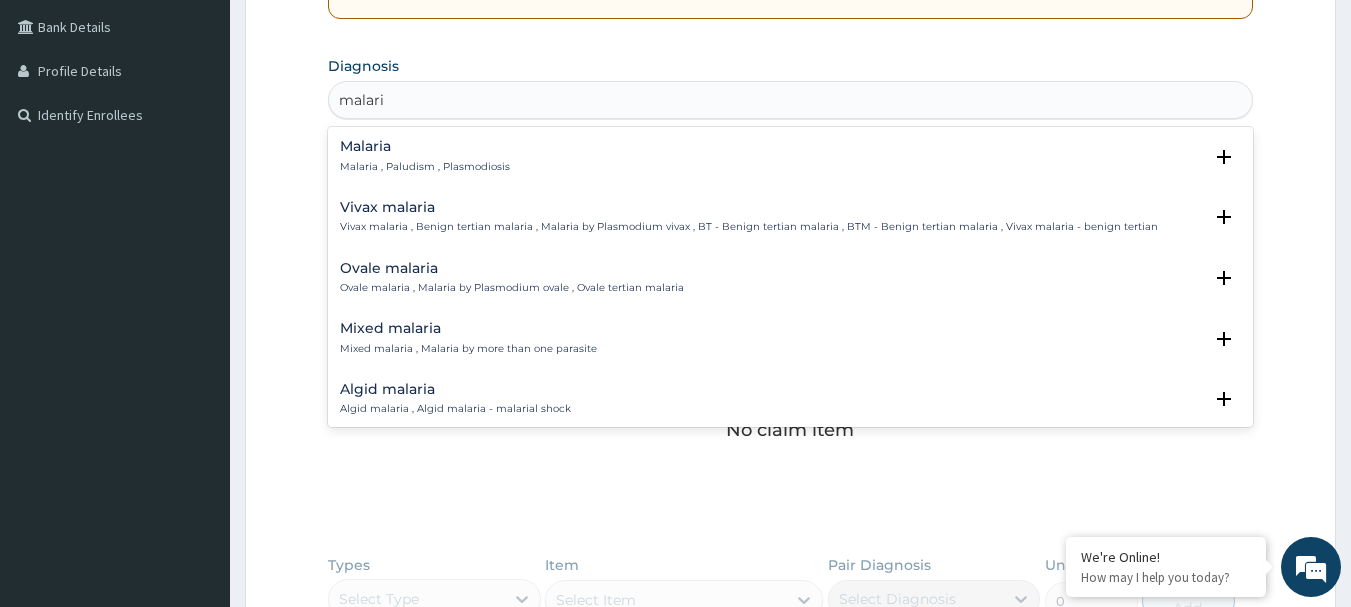 type on "malaria" 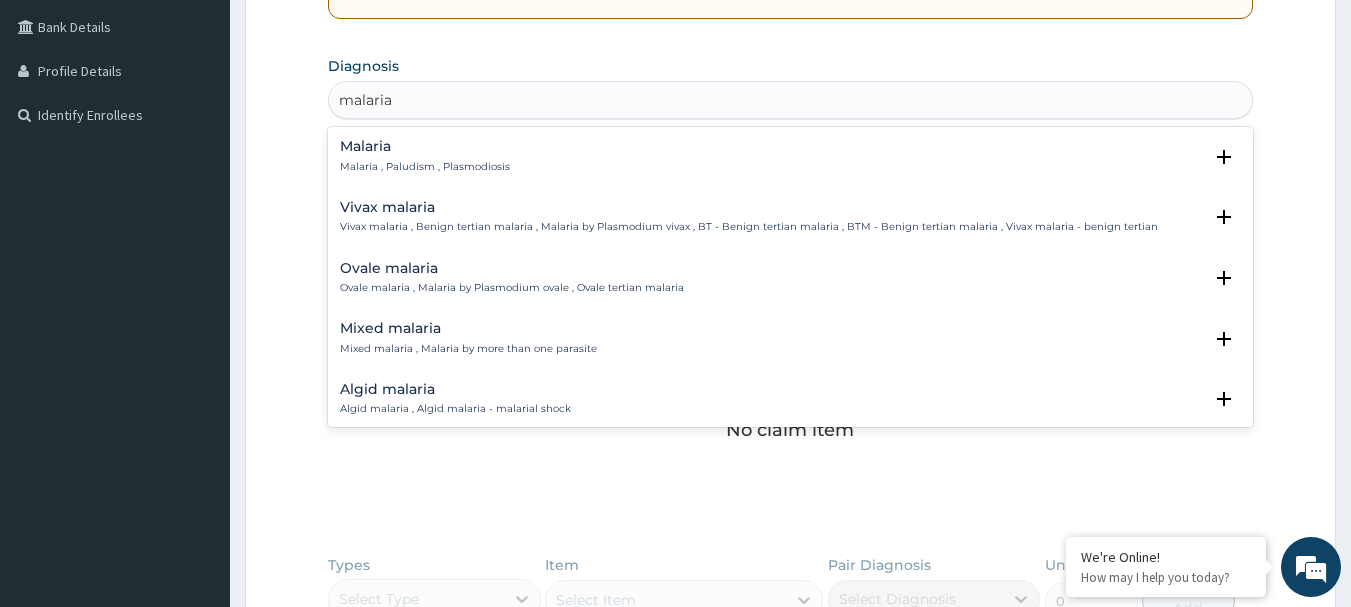 click on "Malaria" at bounding box center [425, 146] 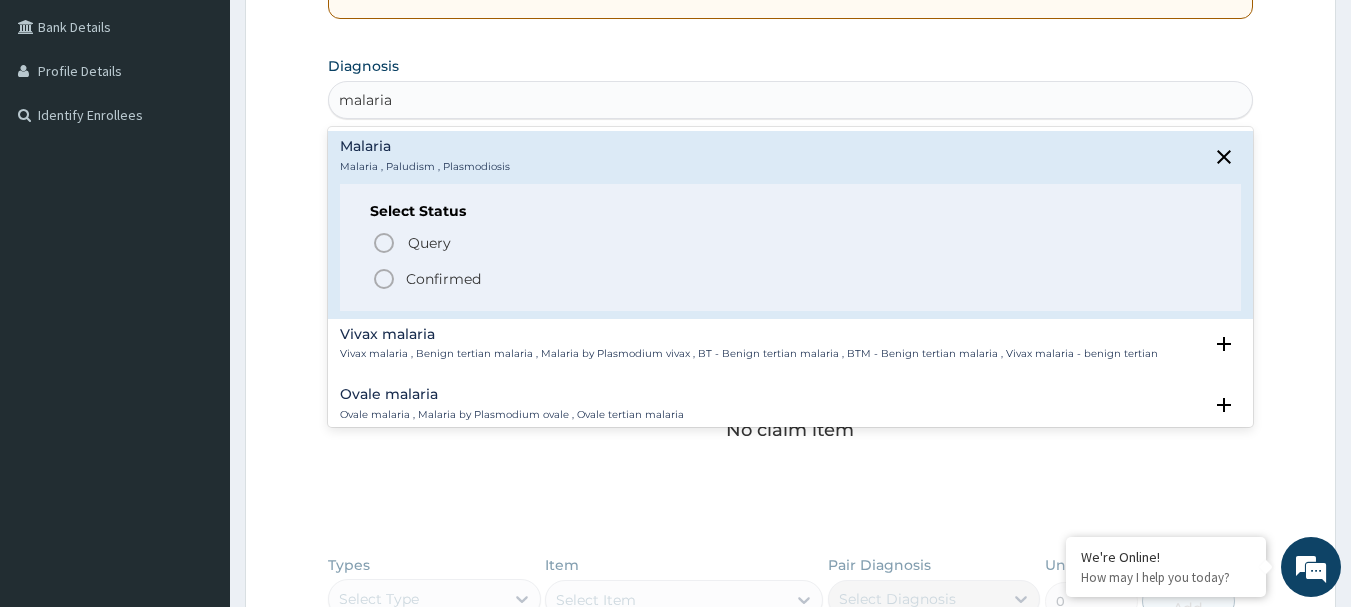 click 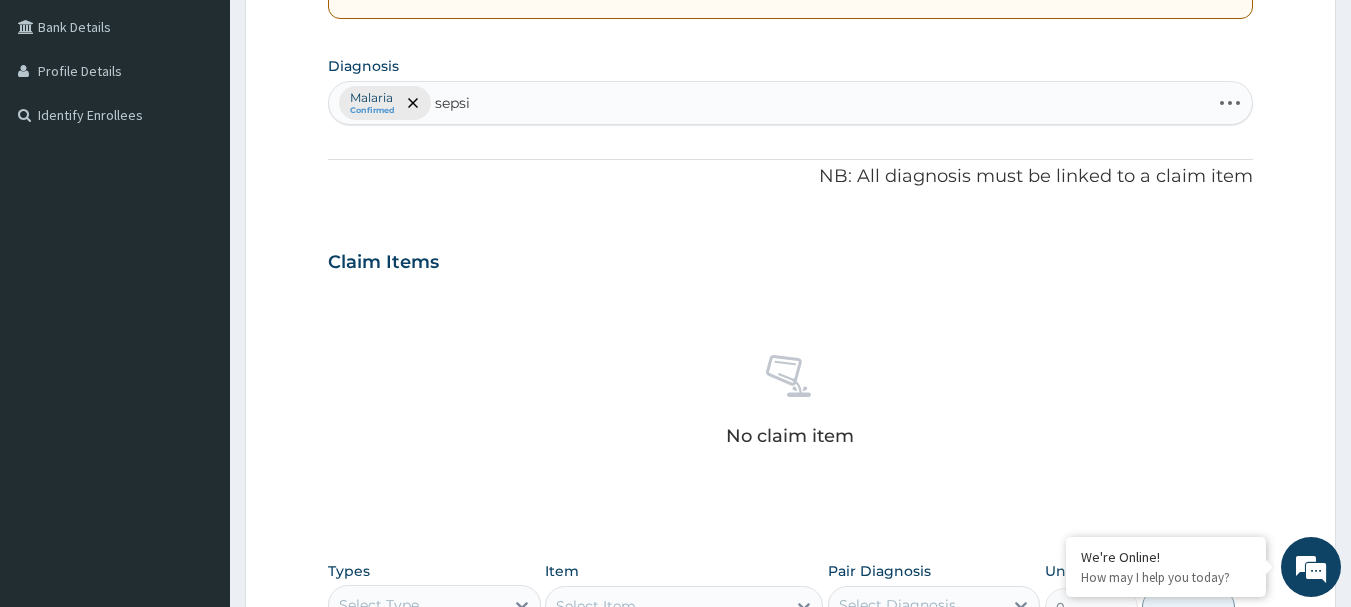 type on "sepsis" 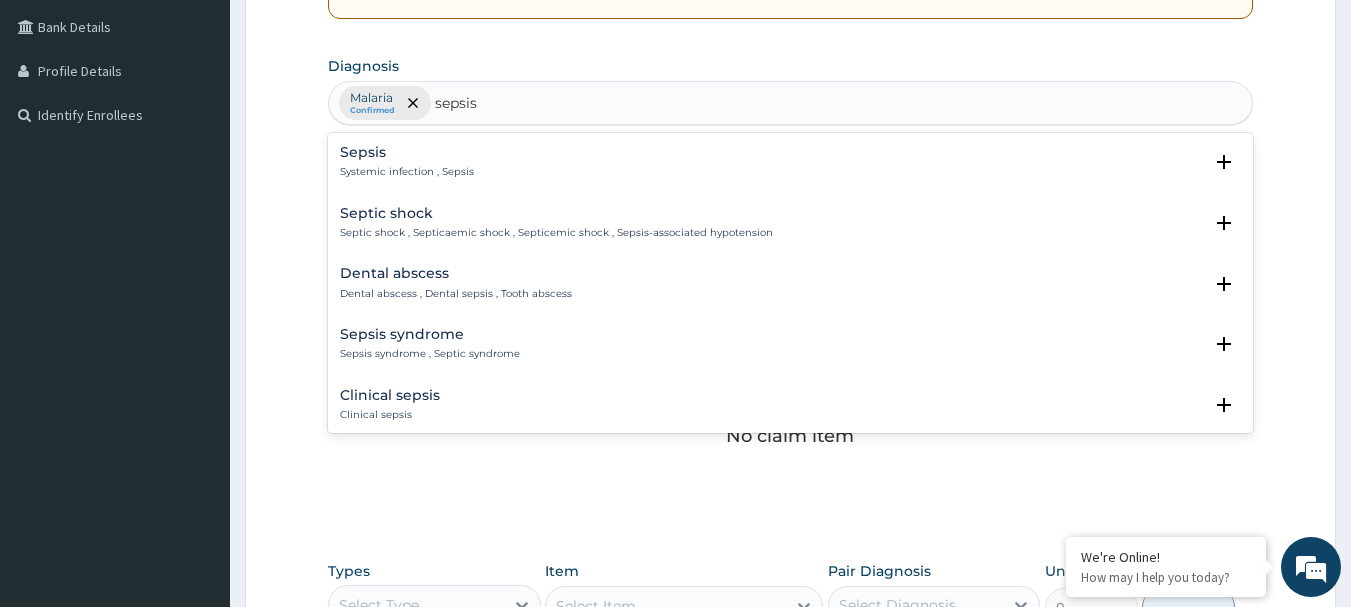 click on "Systemic infection , Sepsis" at bounding box center (407, 172) 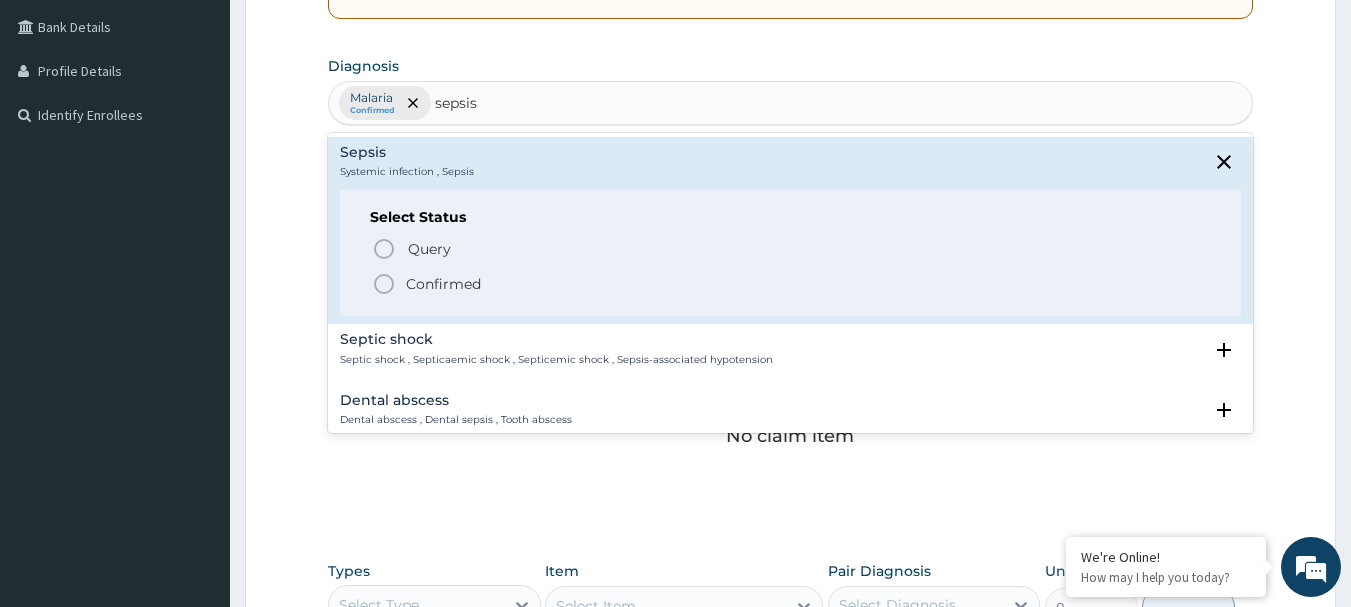 click 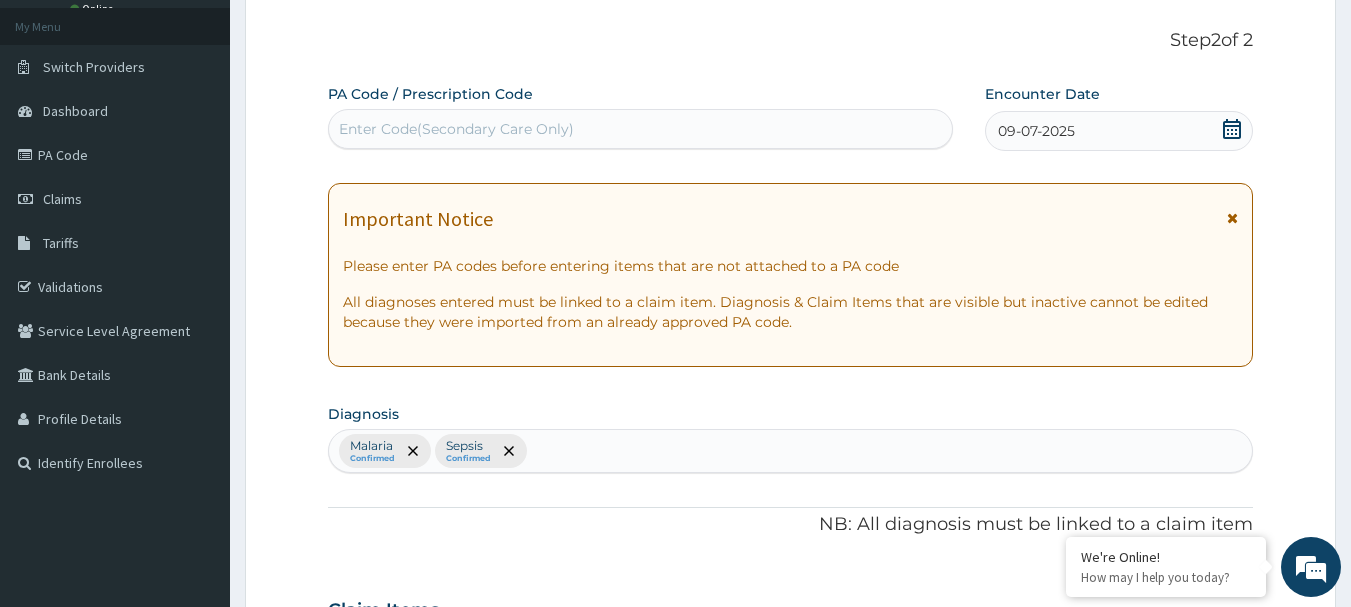 scroll, scrollTop: 95, scrollLeft: 0, axis: vertical 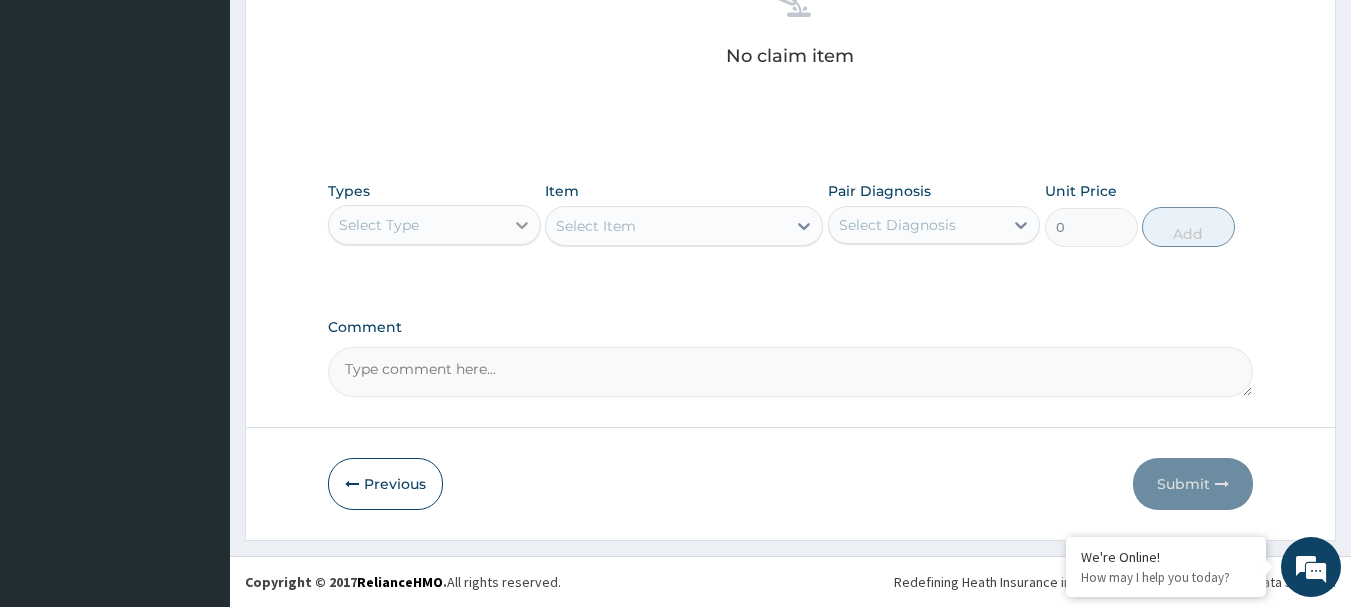 click 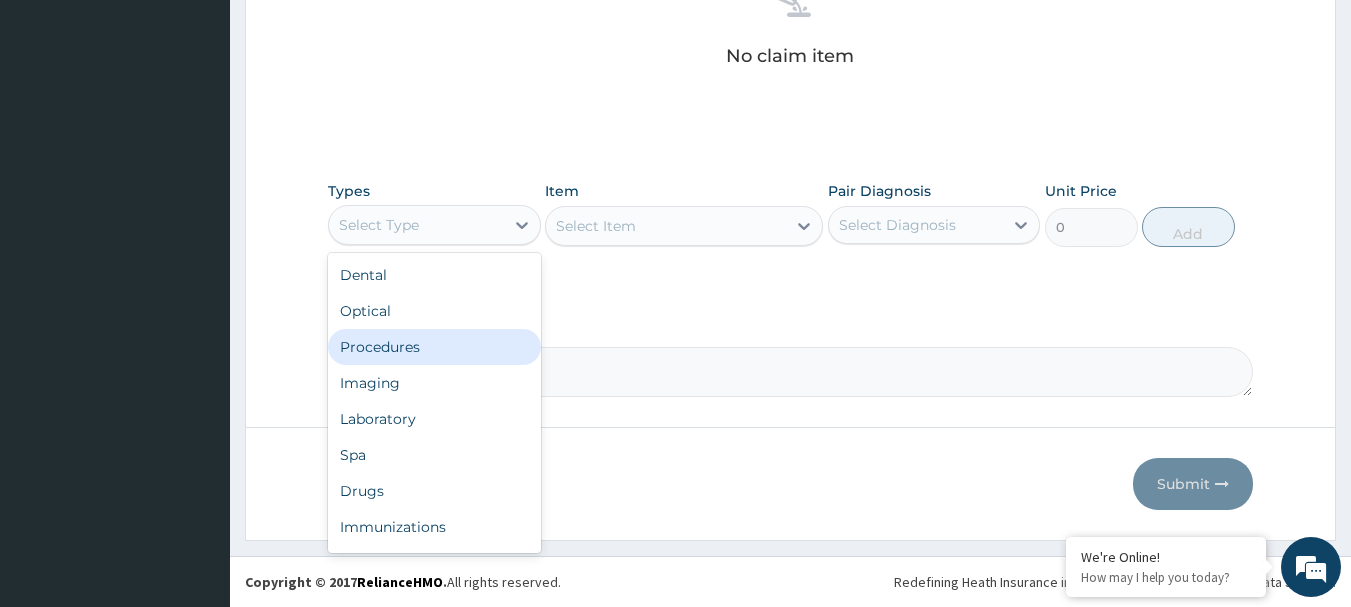 click on "Procedures" at bounding box center (434, 347) 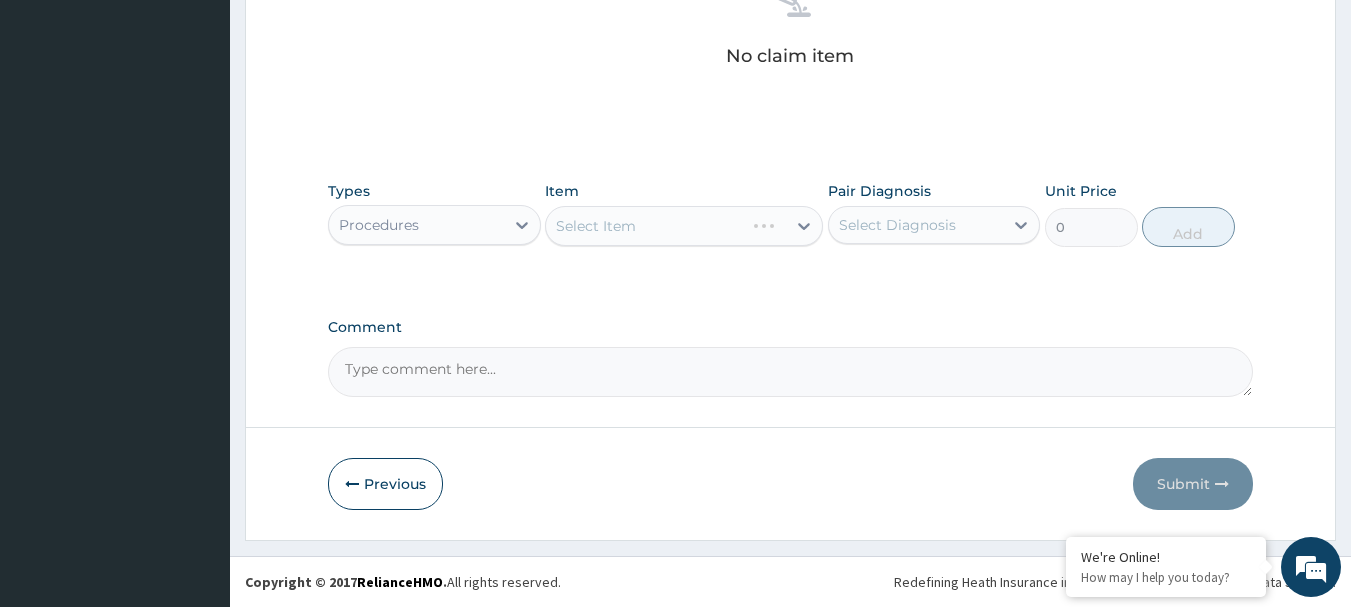 click on "Select Item" at bounding box center (684, 226) 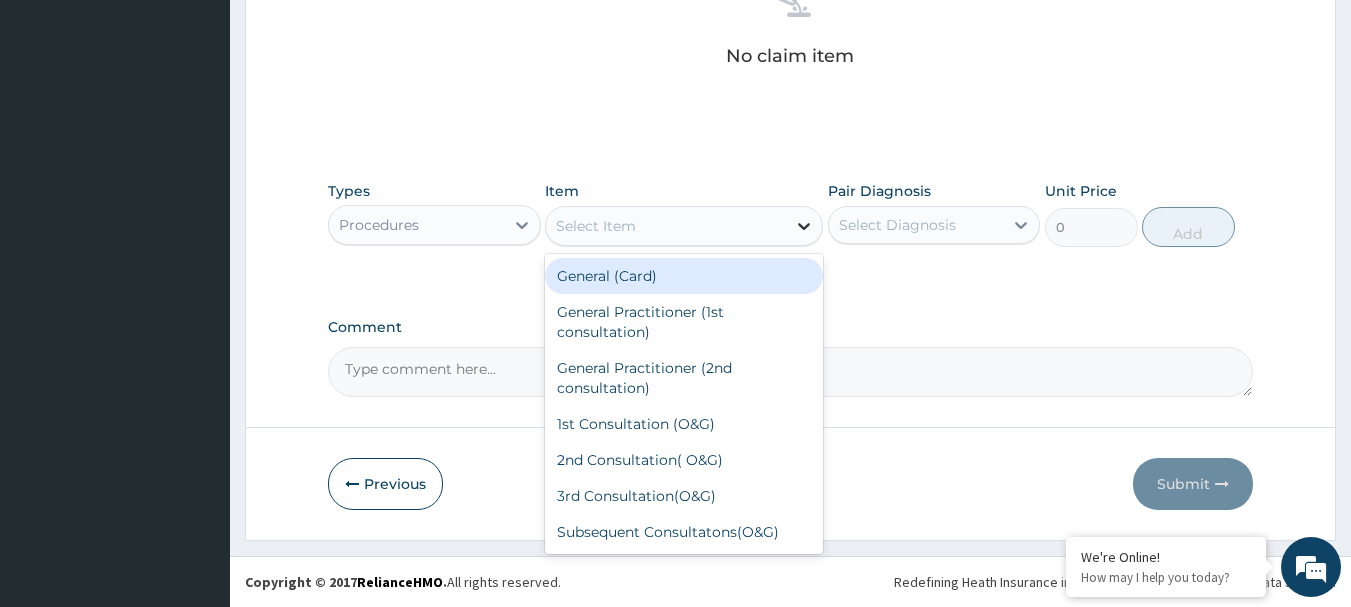 click 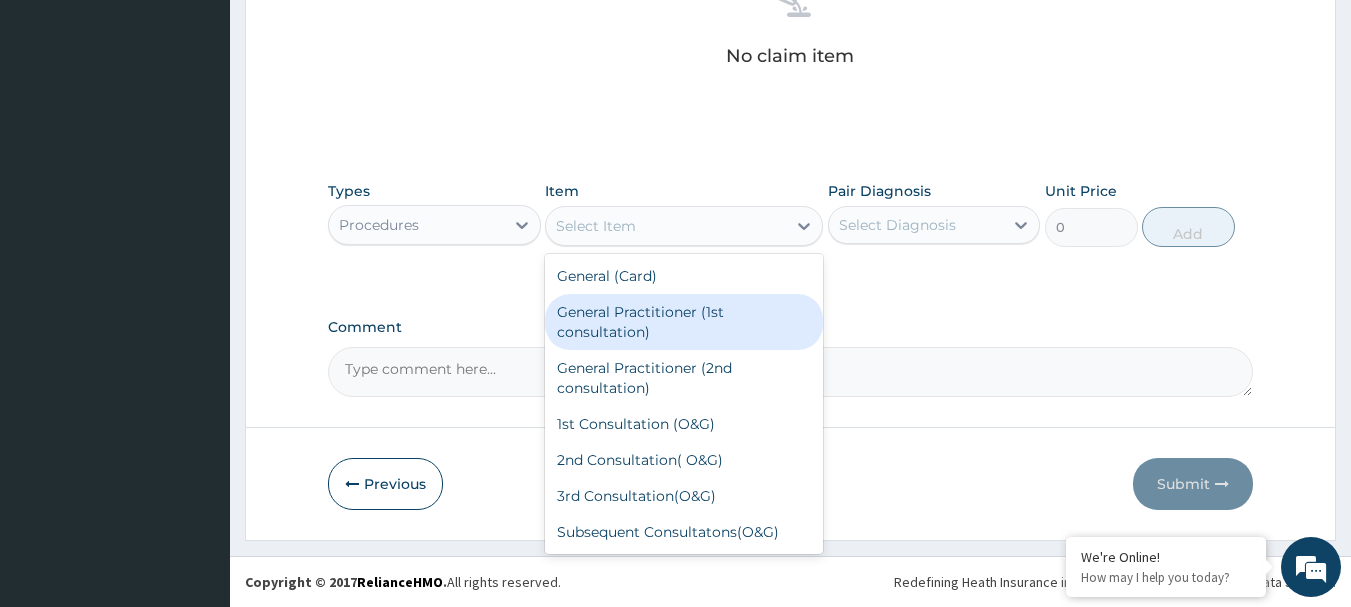click on "General Practitioner (1st consultation)" at bounding box center (684, 322) 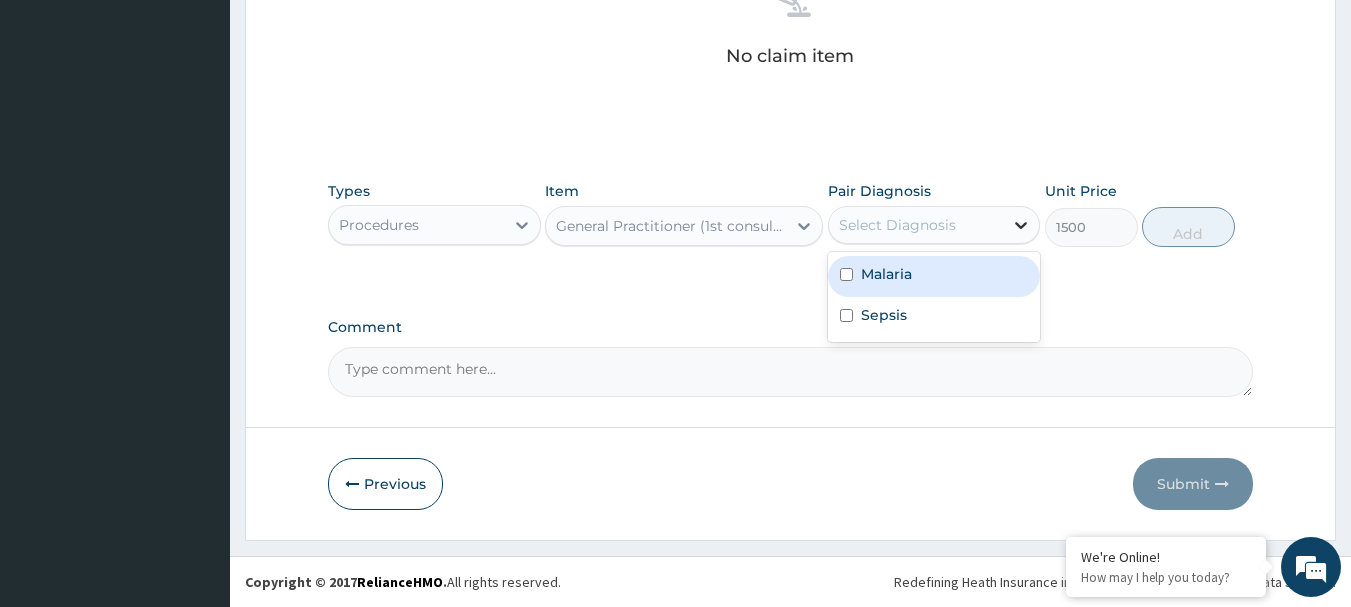 click 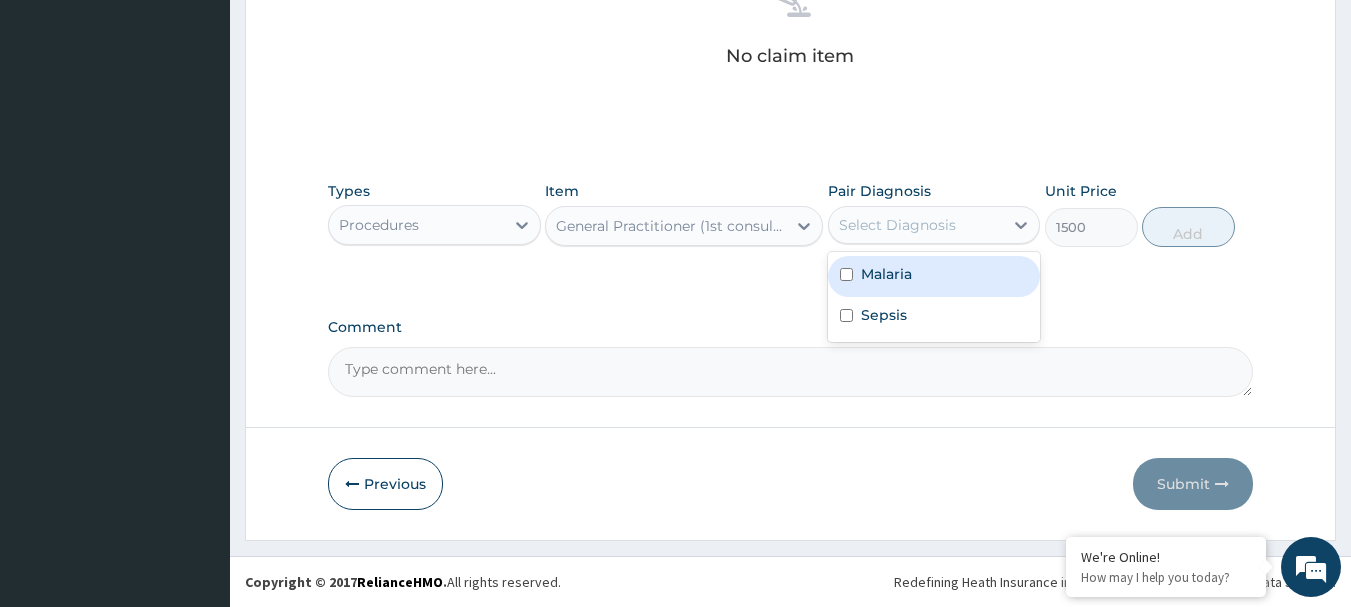 click on "Malaria" at bounding box center (934, 276) 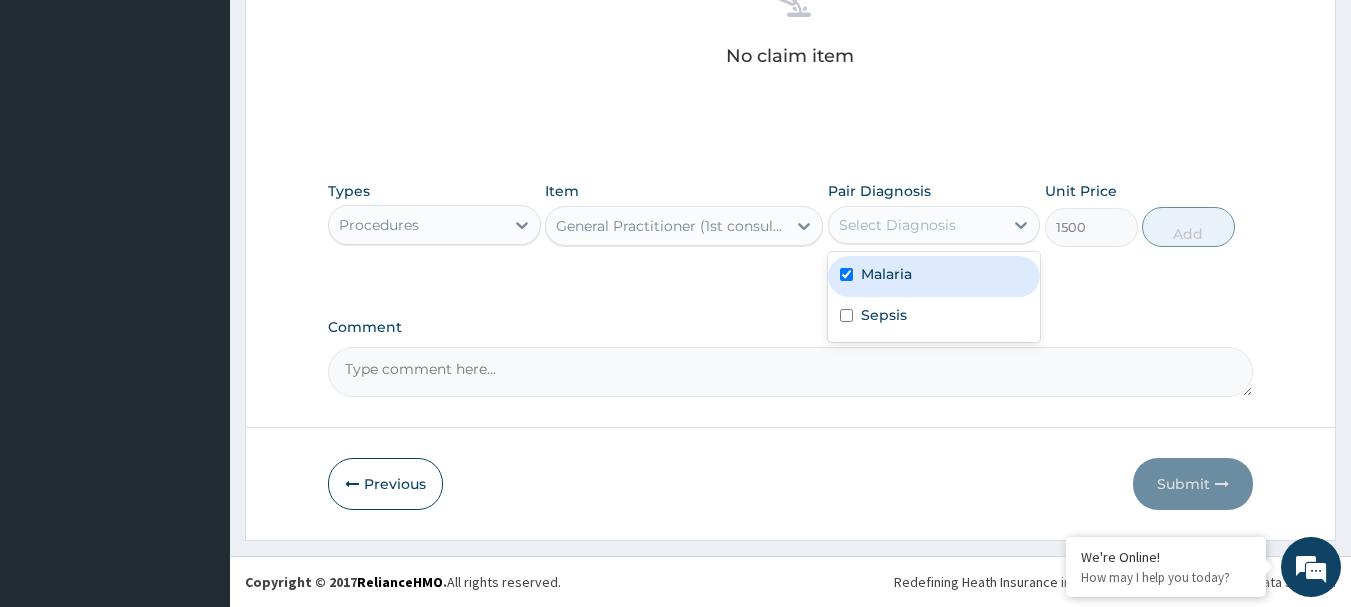 checkbox on "true" 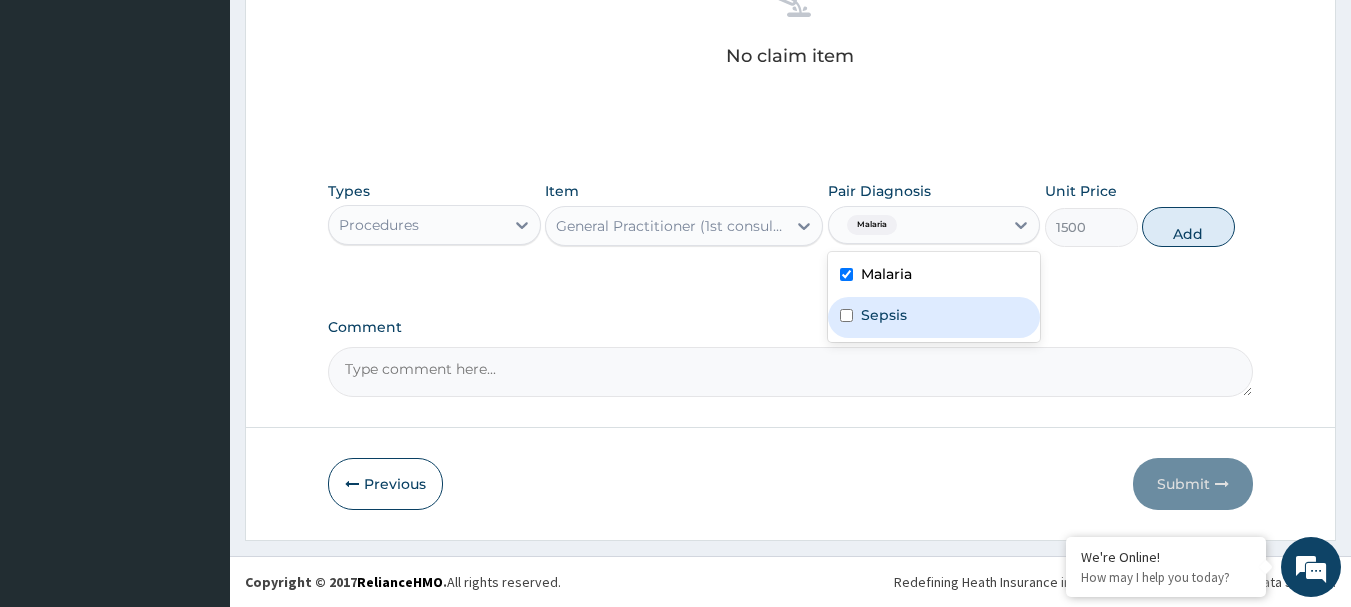 click on "Sepsis" at bounding box center (934, 317) 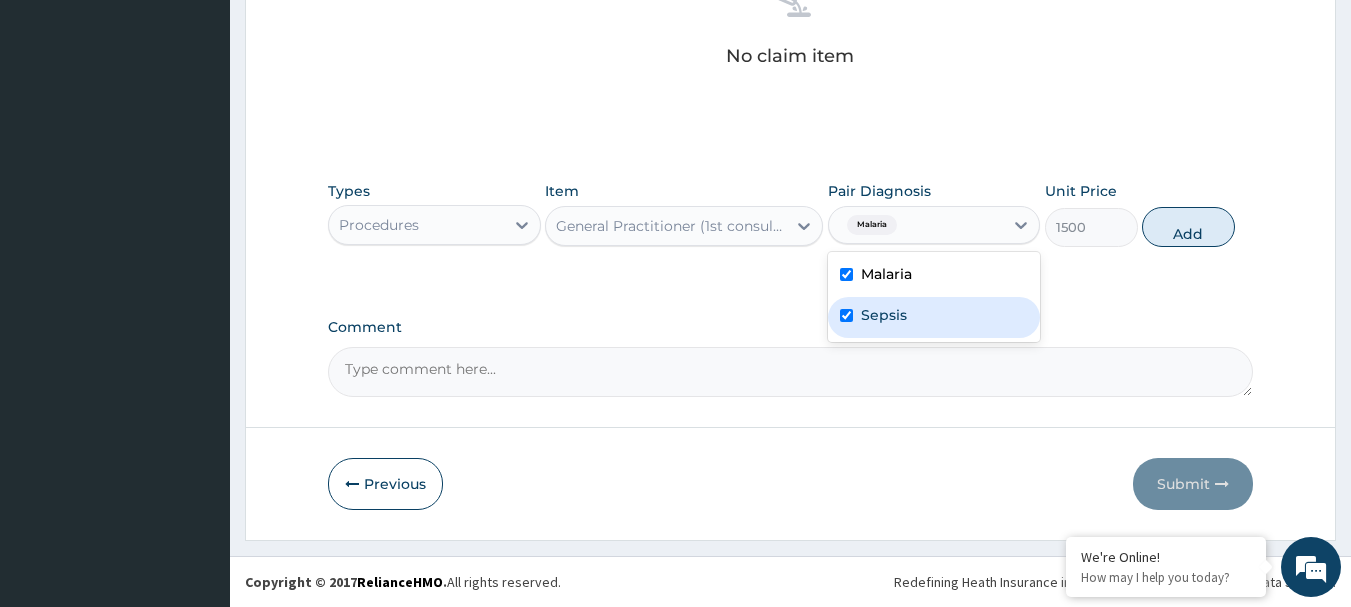 checkbox on "true" 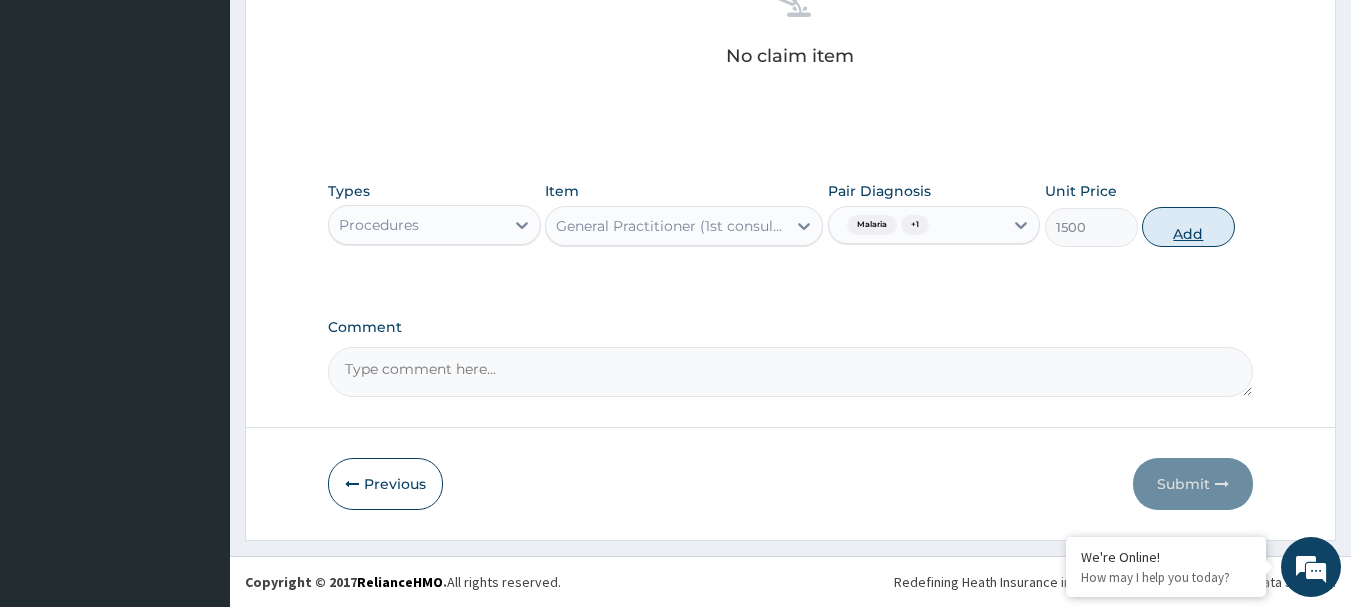 click on "Add" at bounding box center [1188, 227] 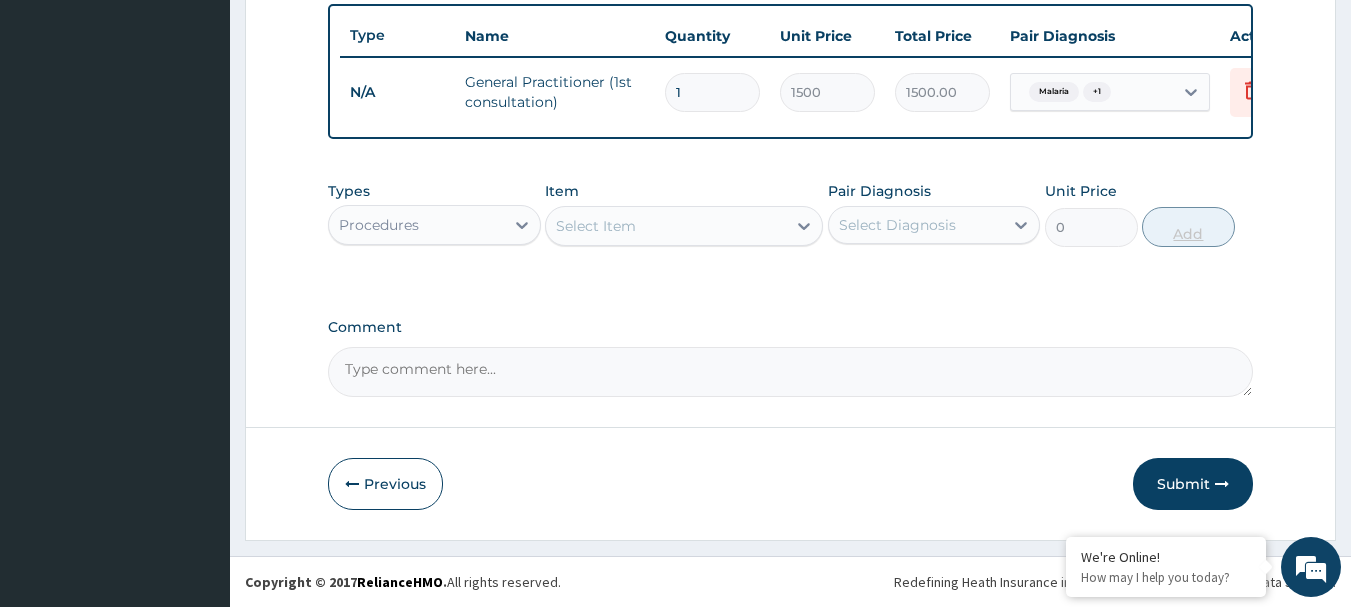 scroll, scrollTop: 755, scrollLeft: 0, axis: vertical 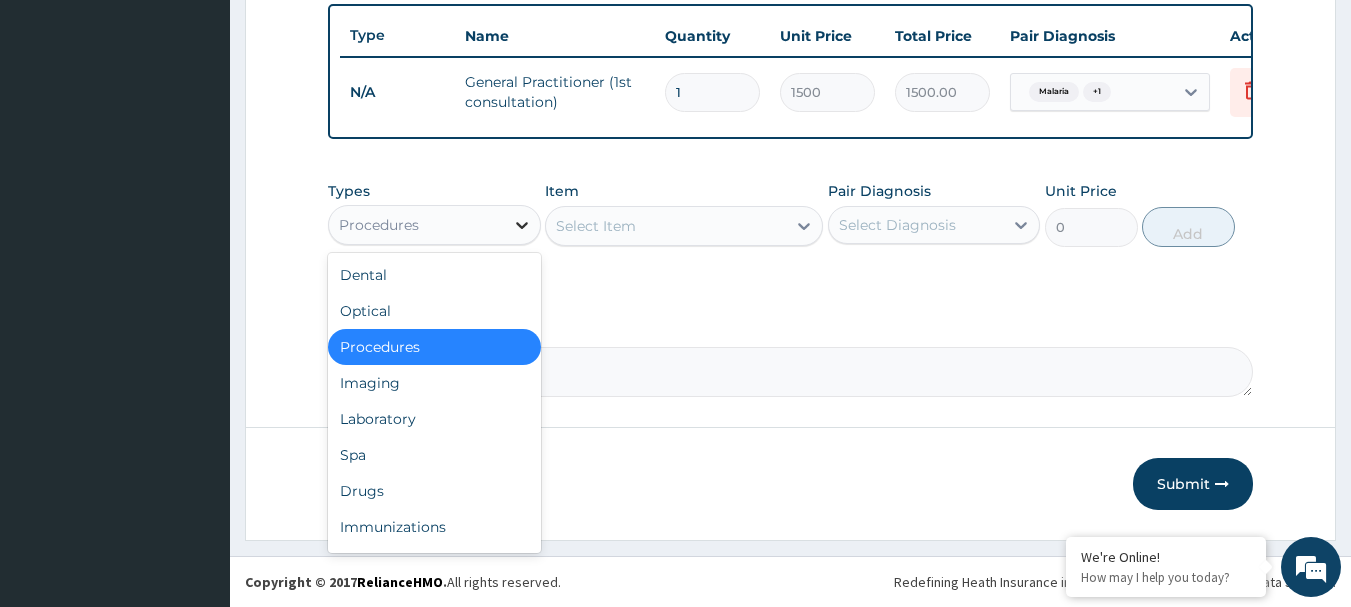 click 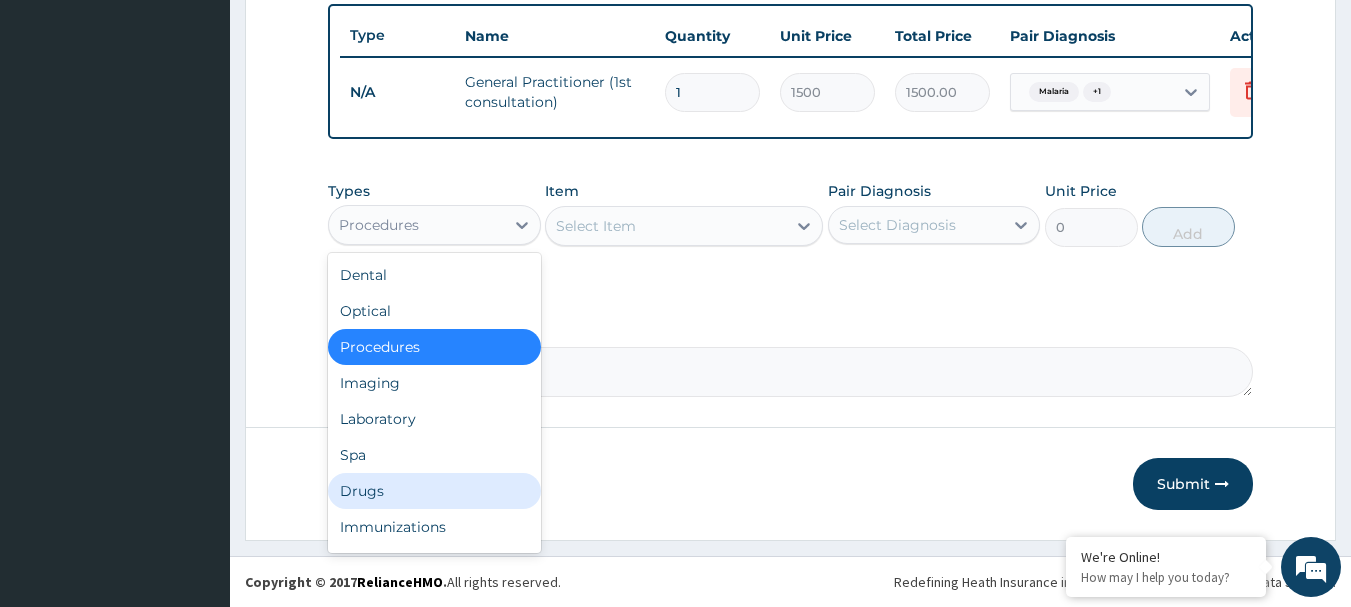 click on "Drugs" at bounding box center (434, 491) 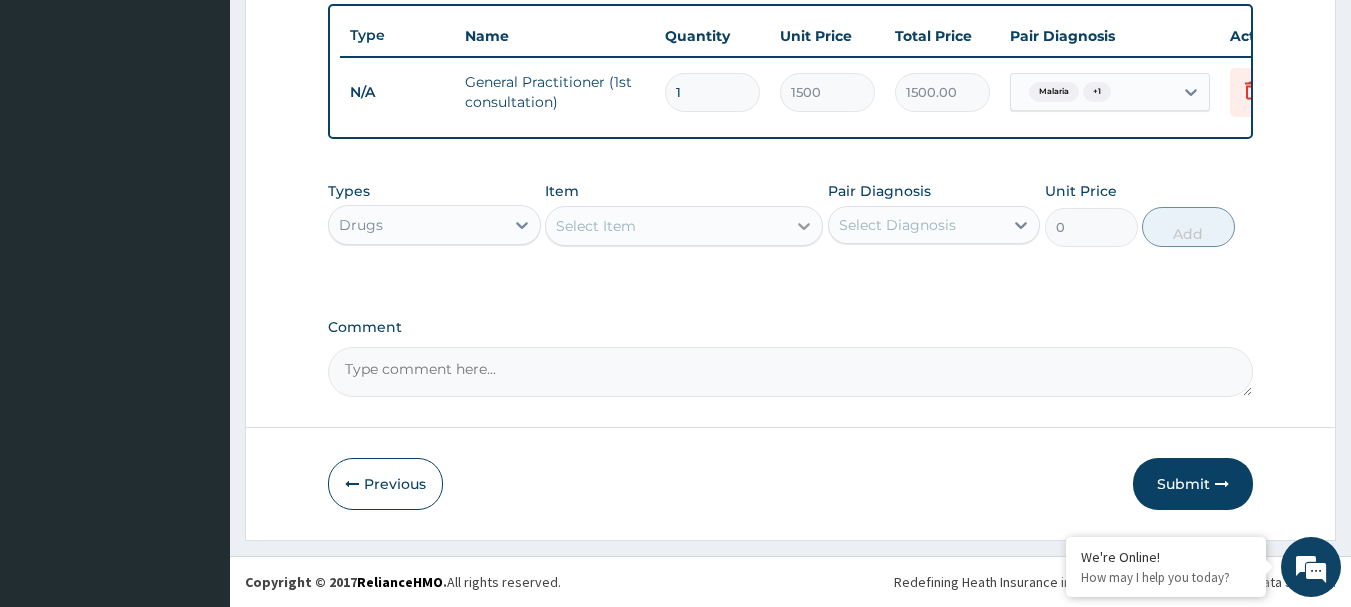click 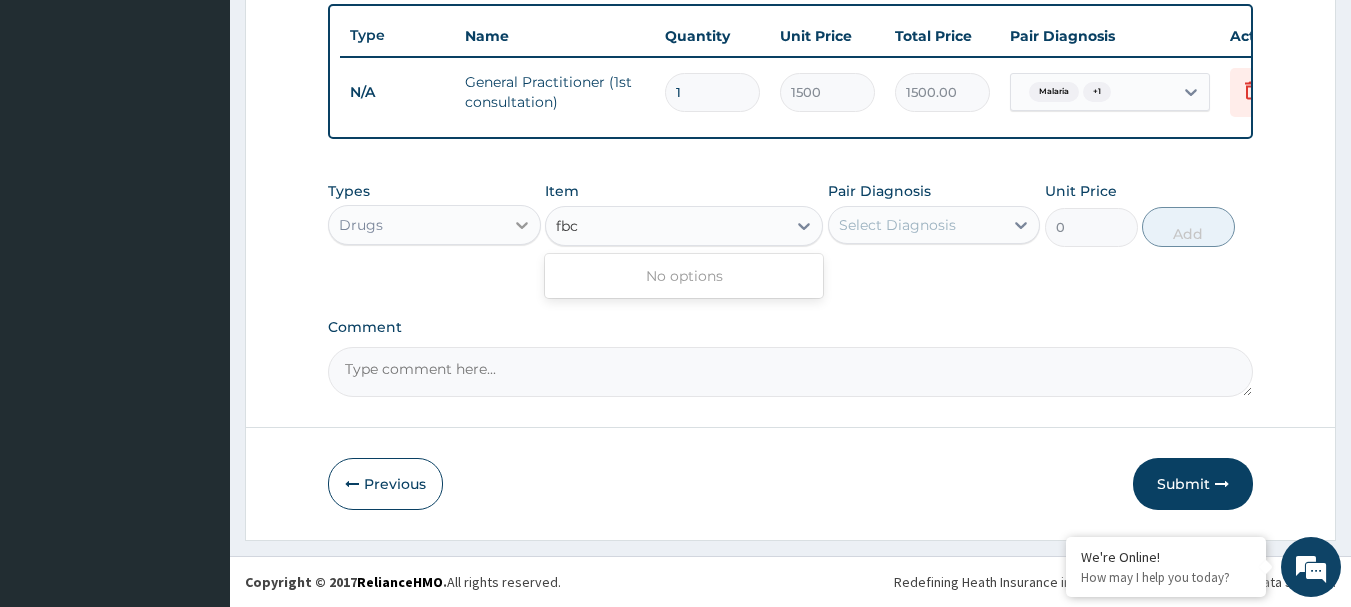 type on "fbc" 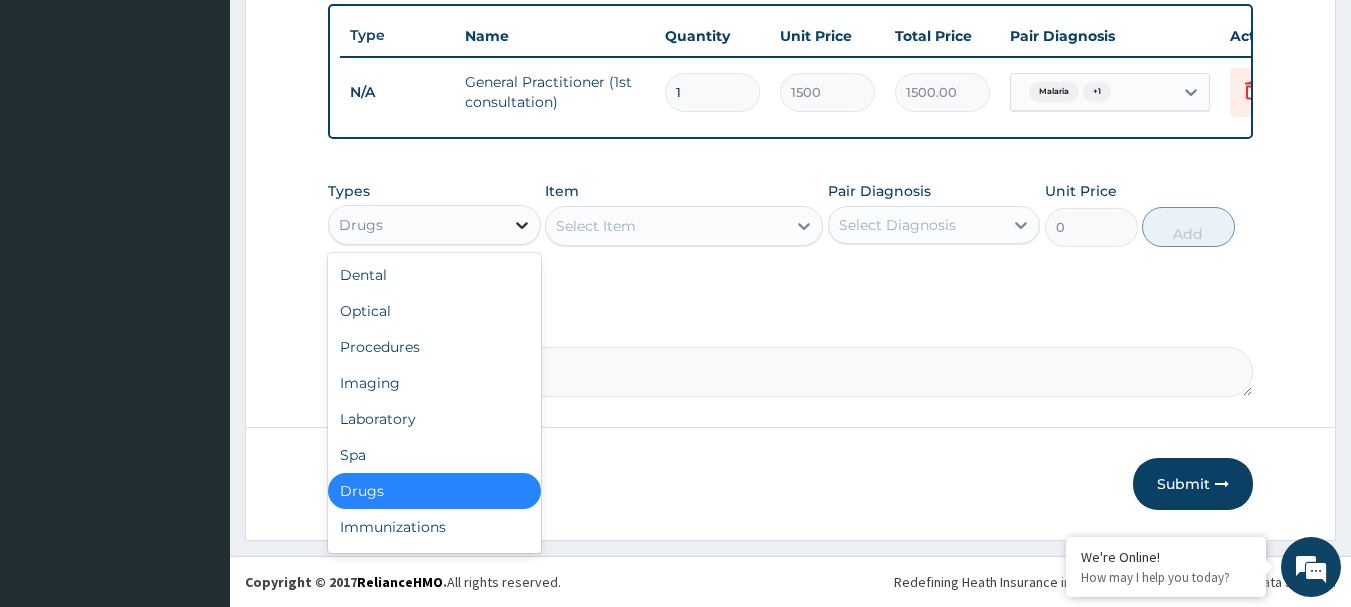 click 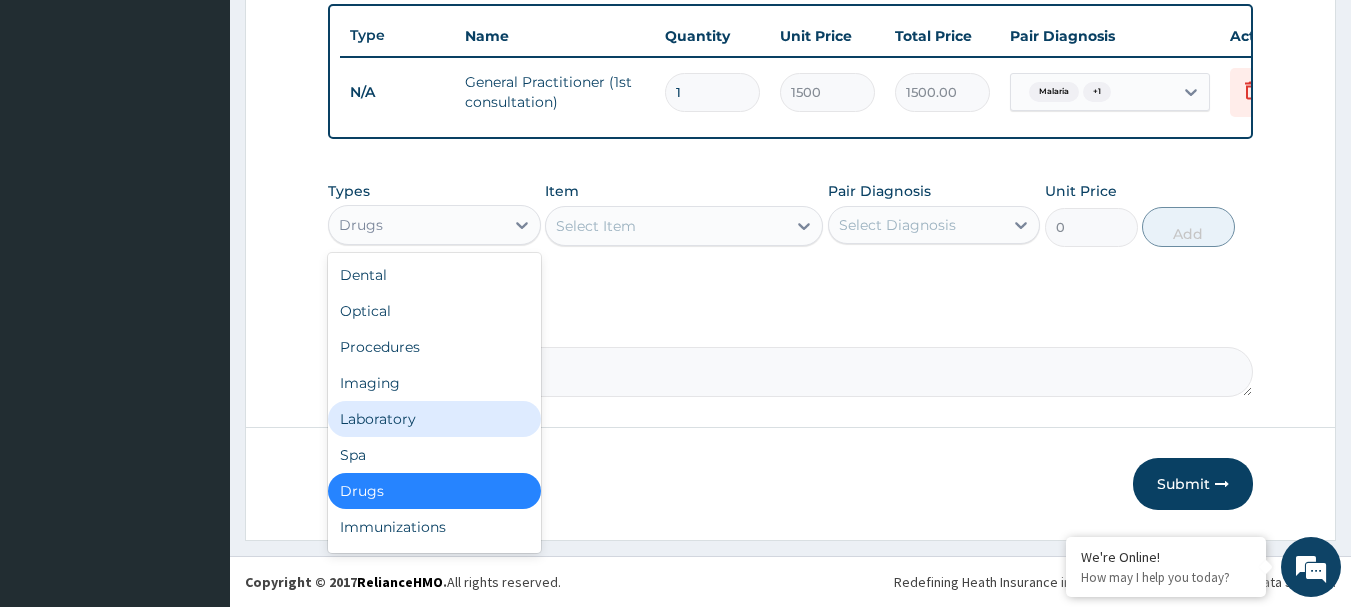 click on "Laboratory" at bounding box center (434, 419) 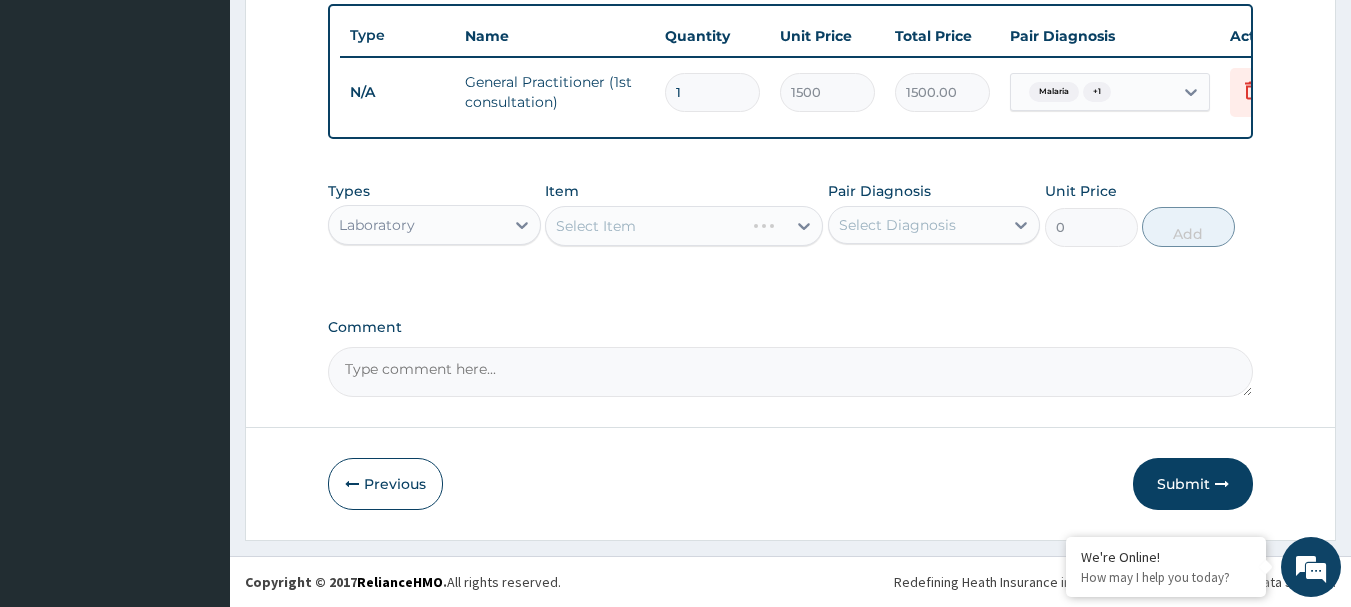click on "Select Item" at bounding box center [684, 226] 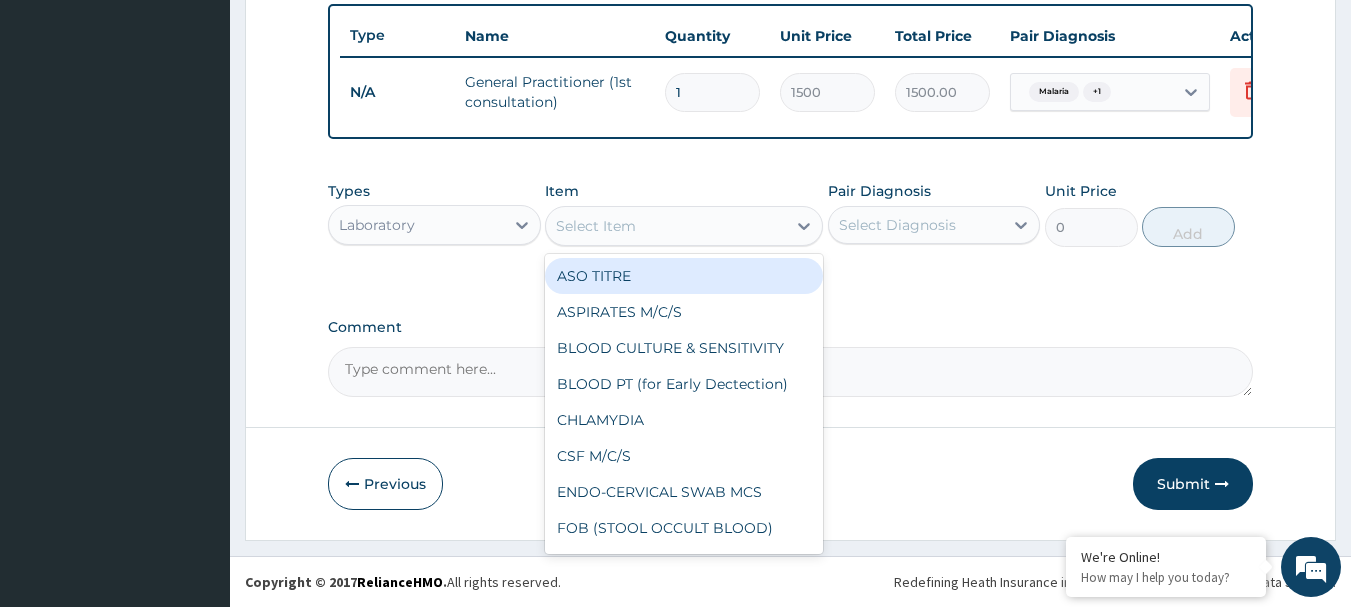 click 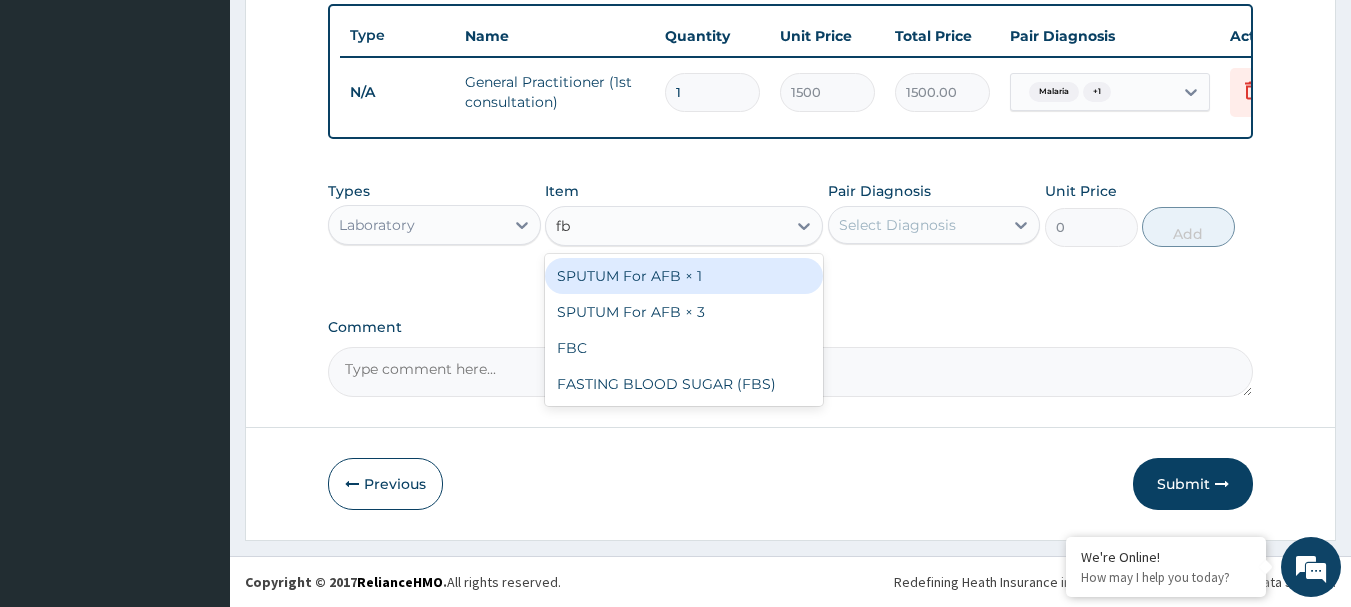 type on "fbc" 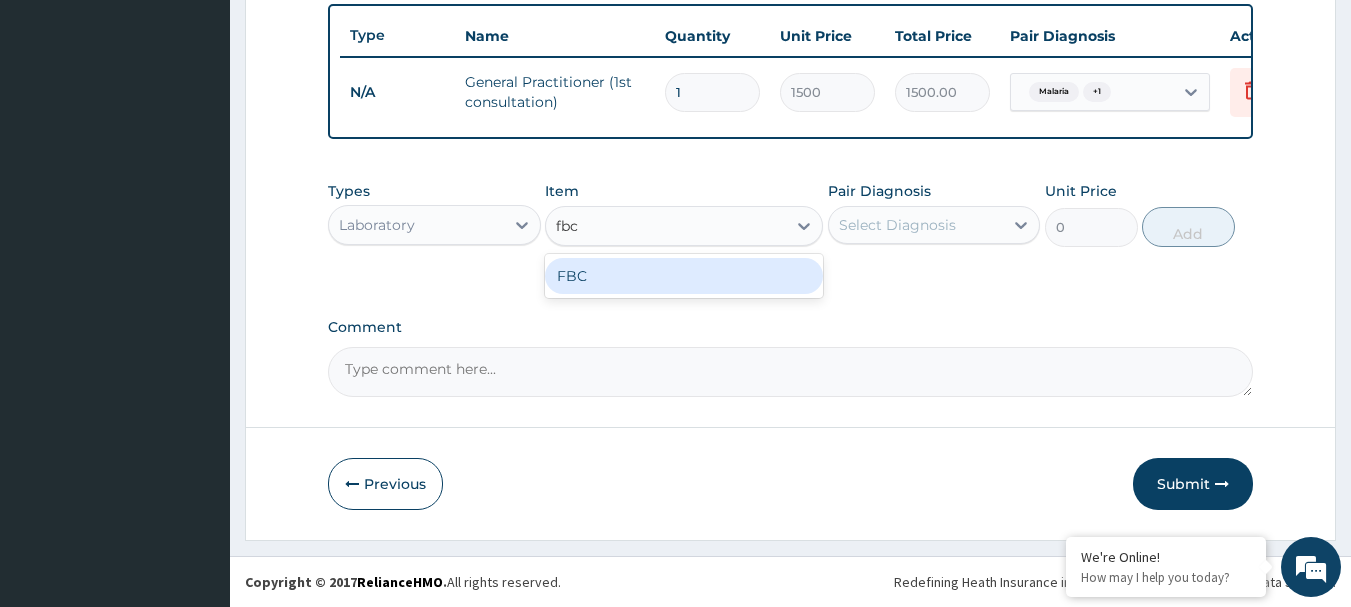 click on "FBC" at bounding box center (684, 276) 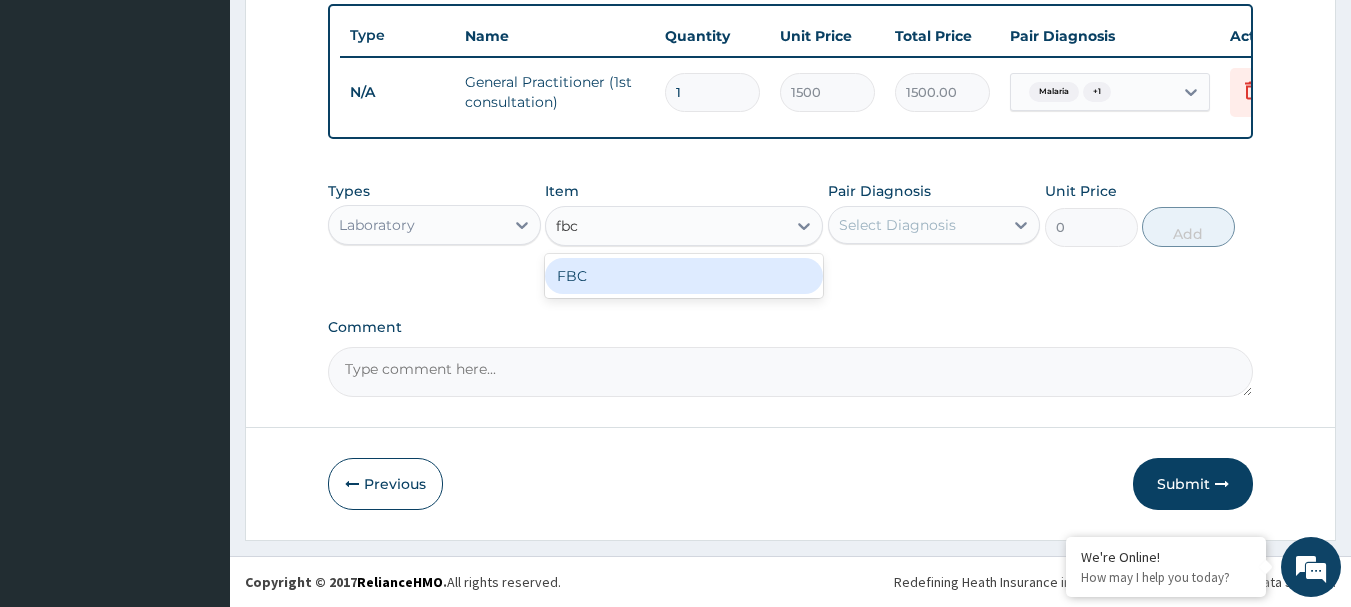 type 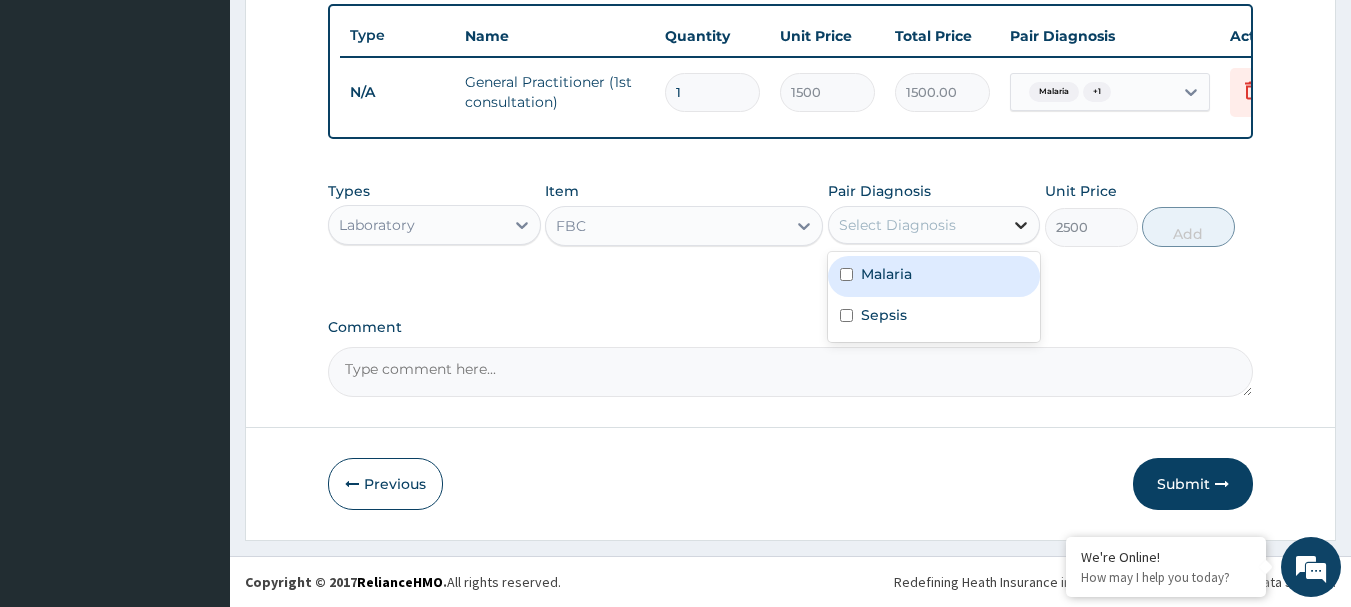 click 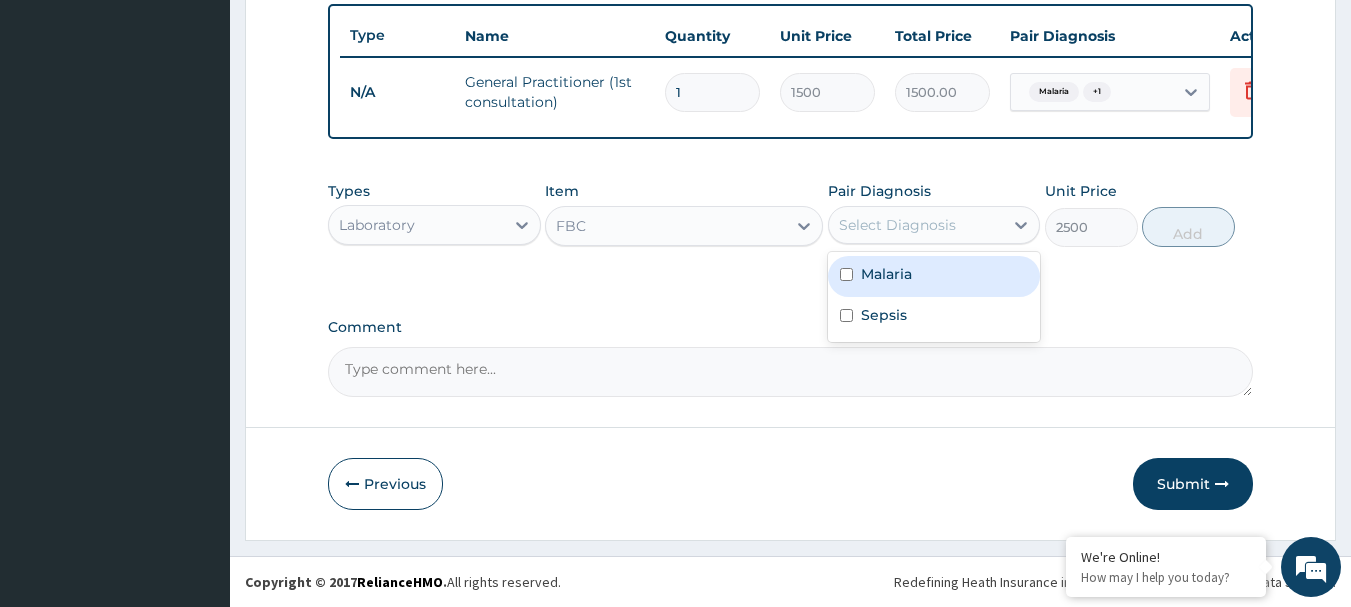 click on "Malaria" at bounding box center [934, 276] 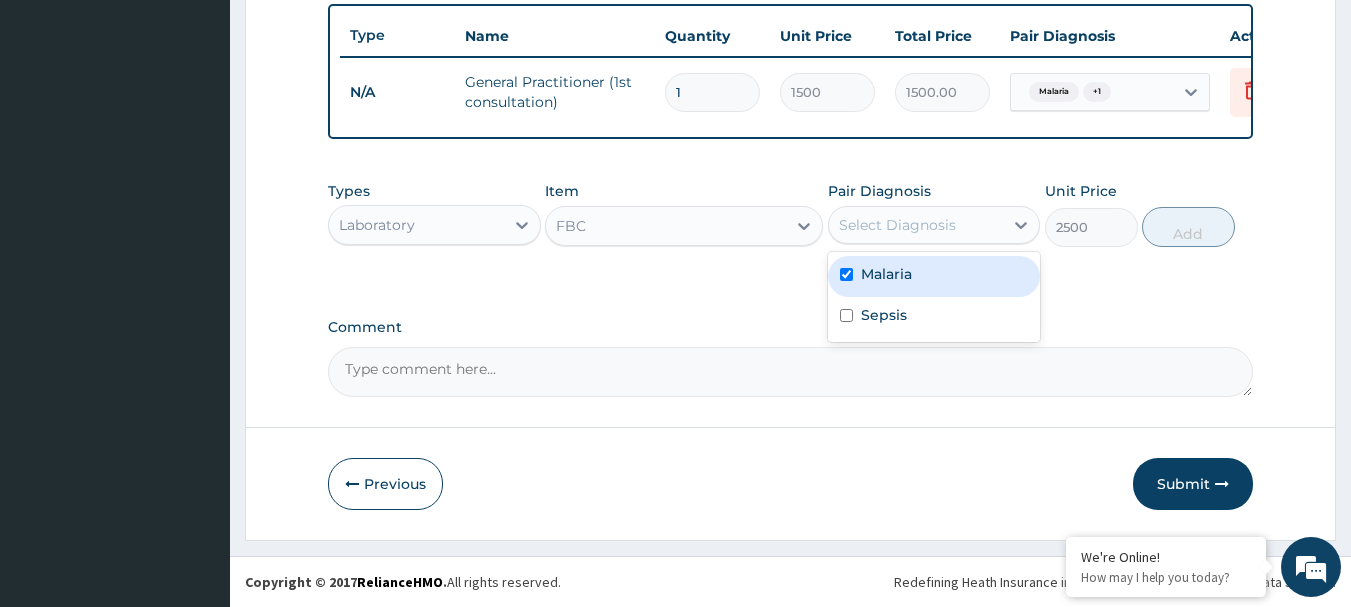 checkbox on "true" 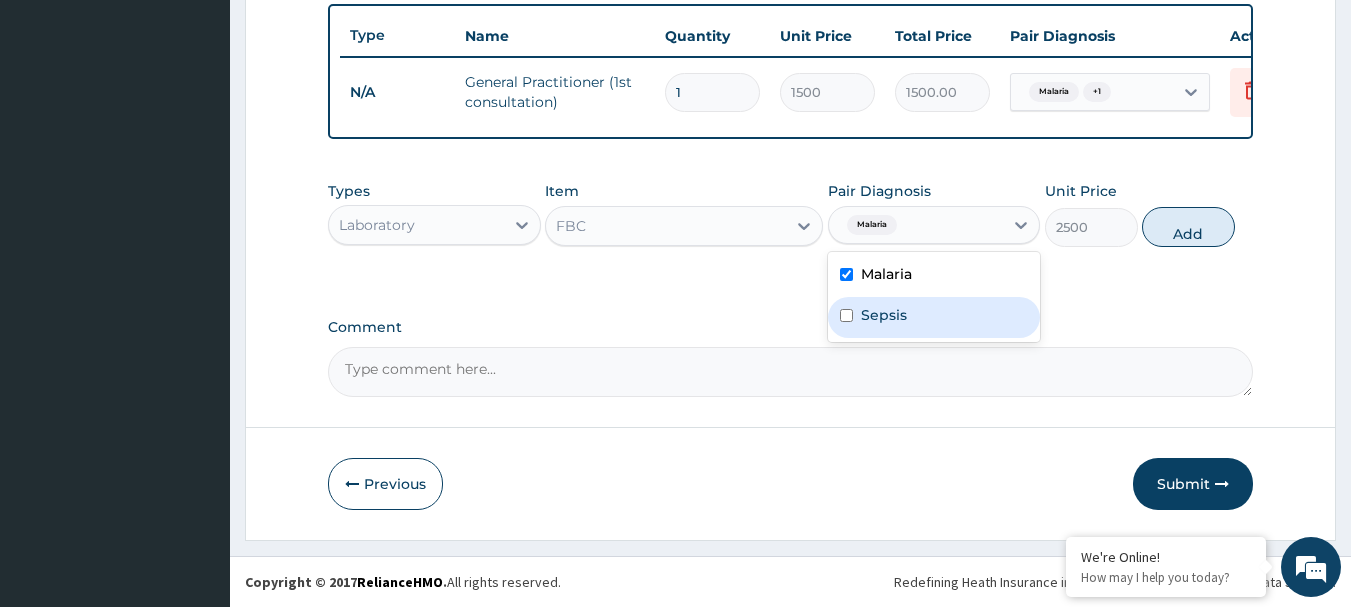 click on "Sepsis" at bounding box center [884, 315] 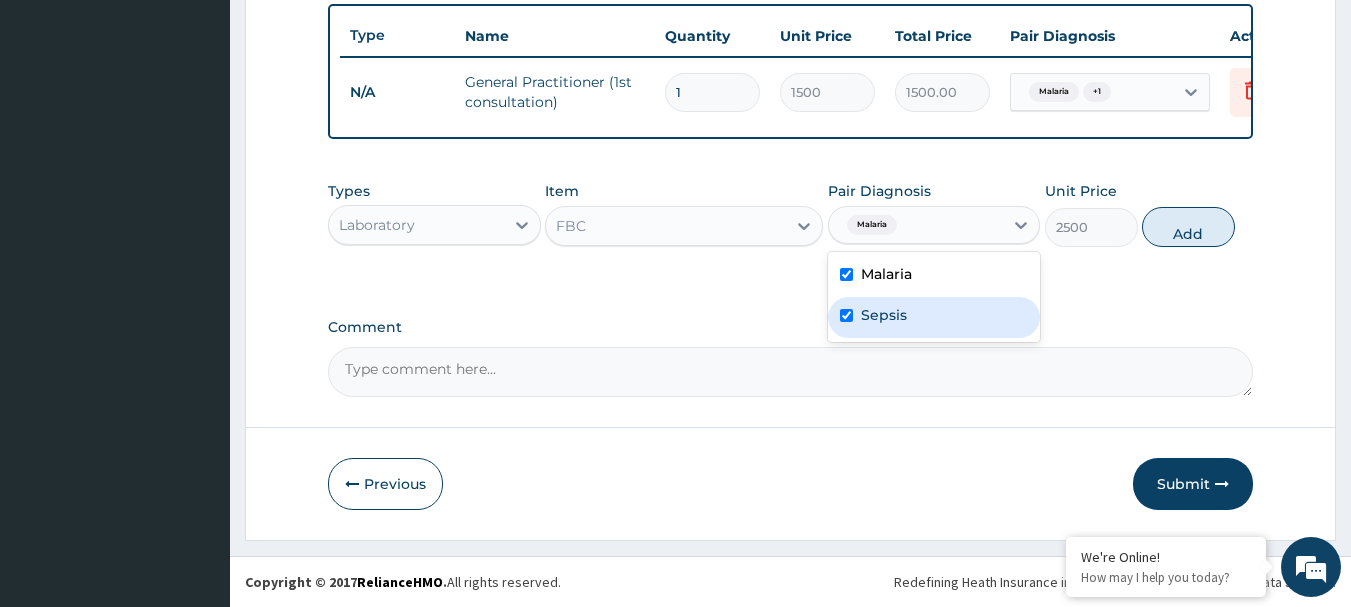 checkbox on "true" 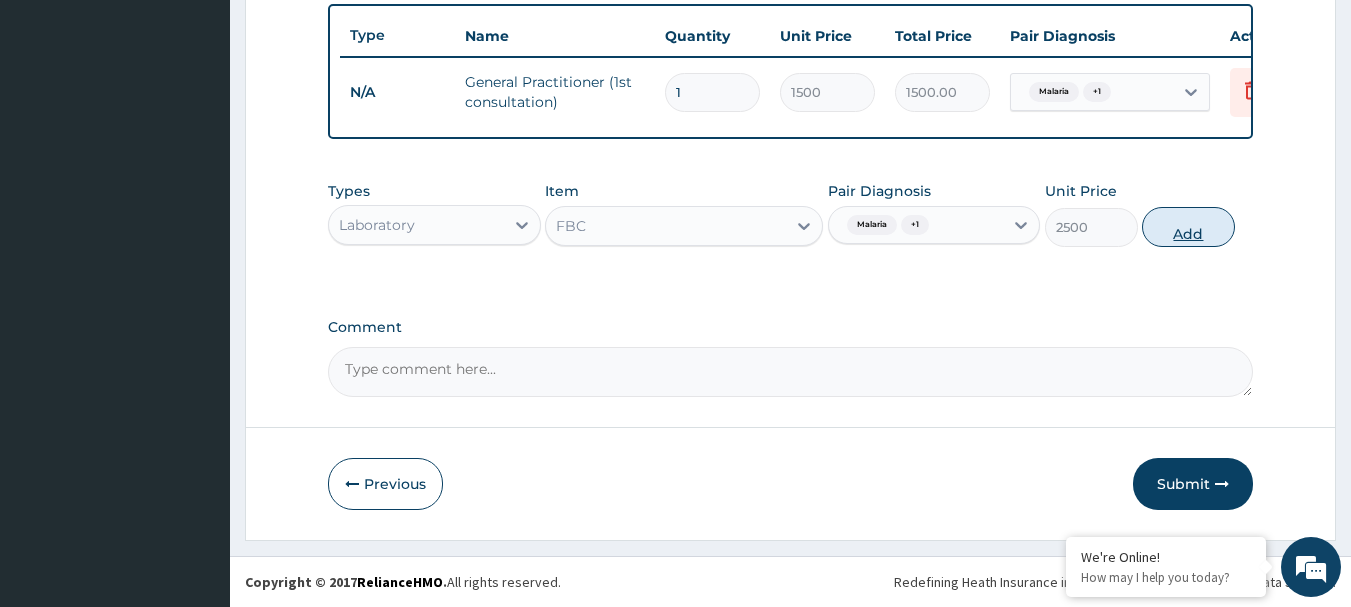 click on "Add" at bounding box center [1188, 227] 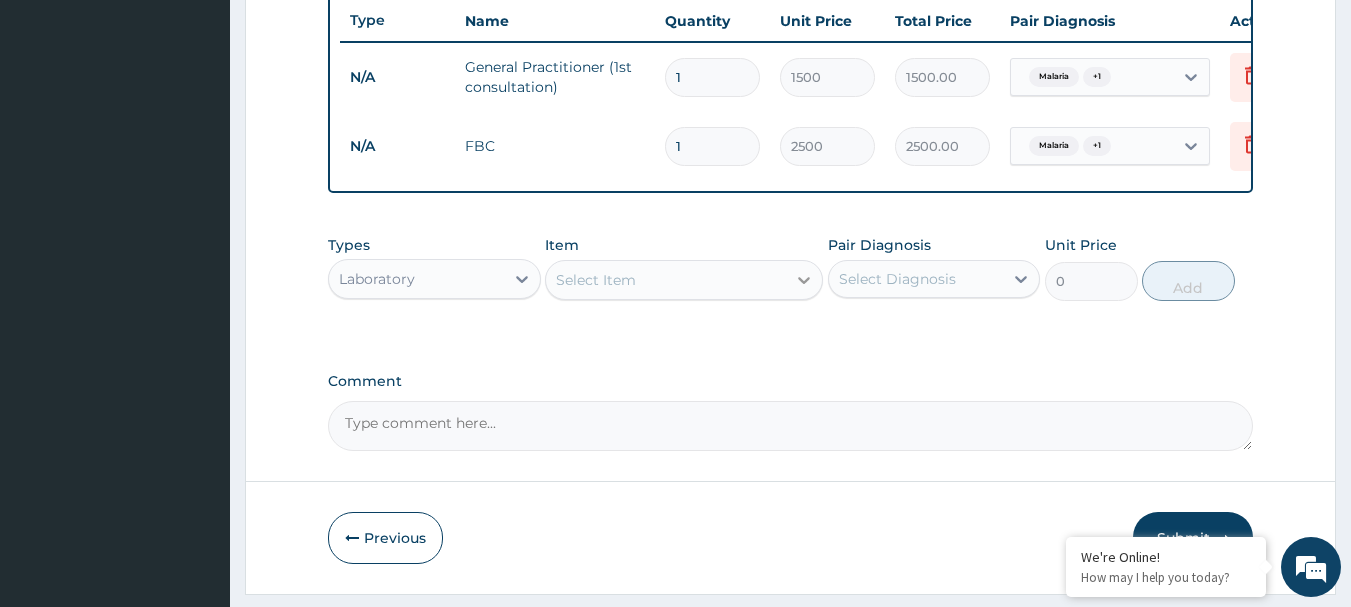 click 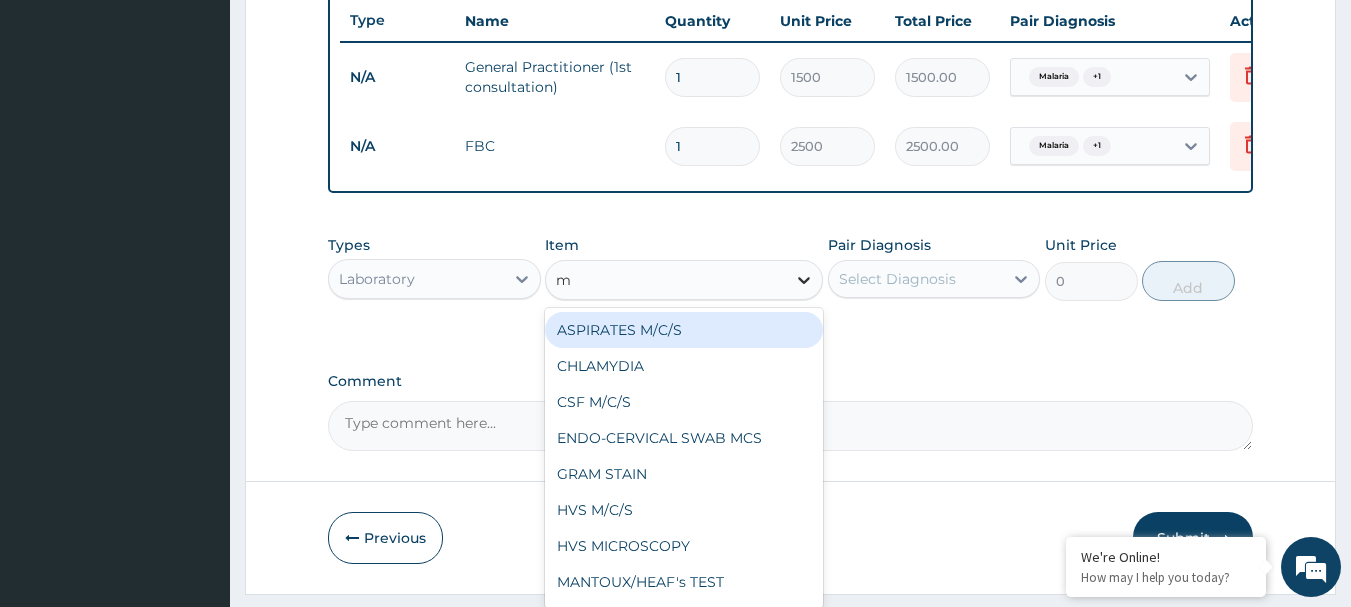 type on "mp" 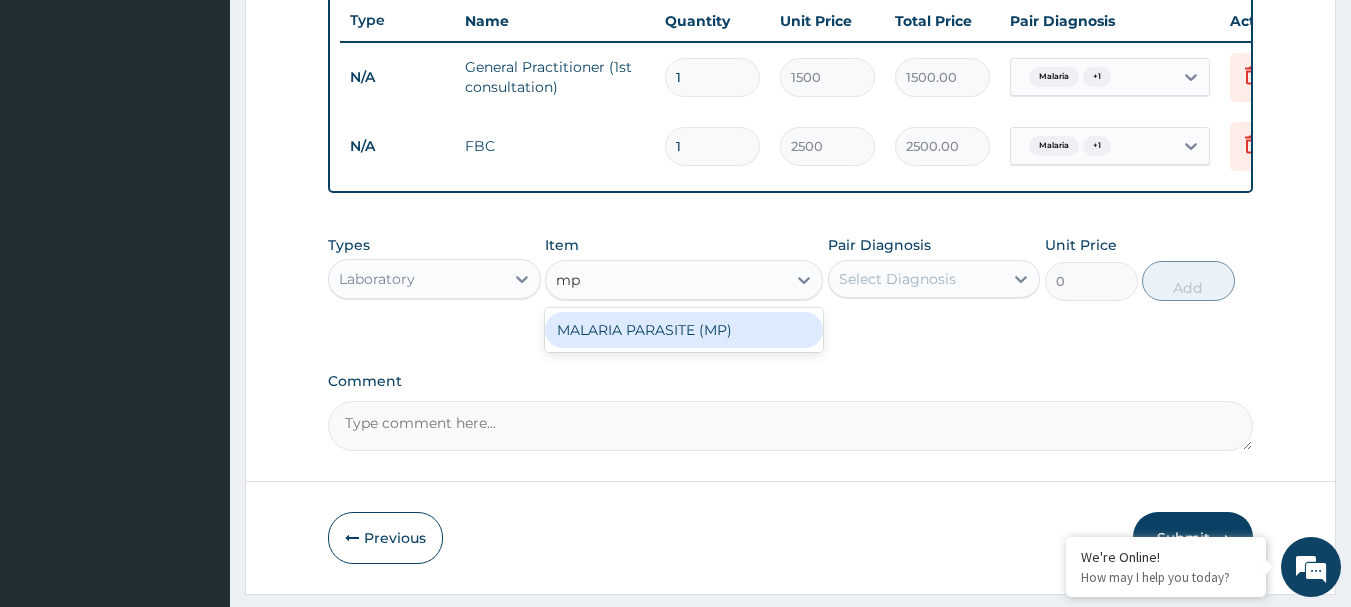click on "MALARIA PARASITE (MP)" at bounding box center [684, 330] 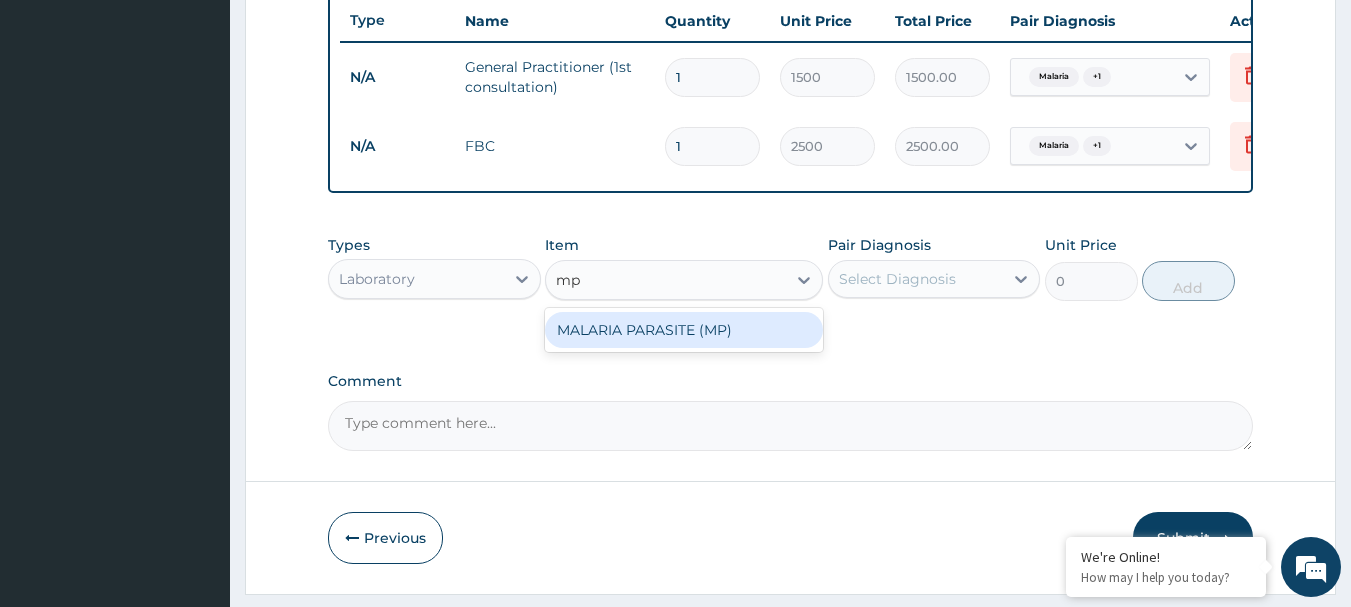type 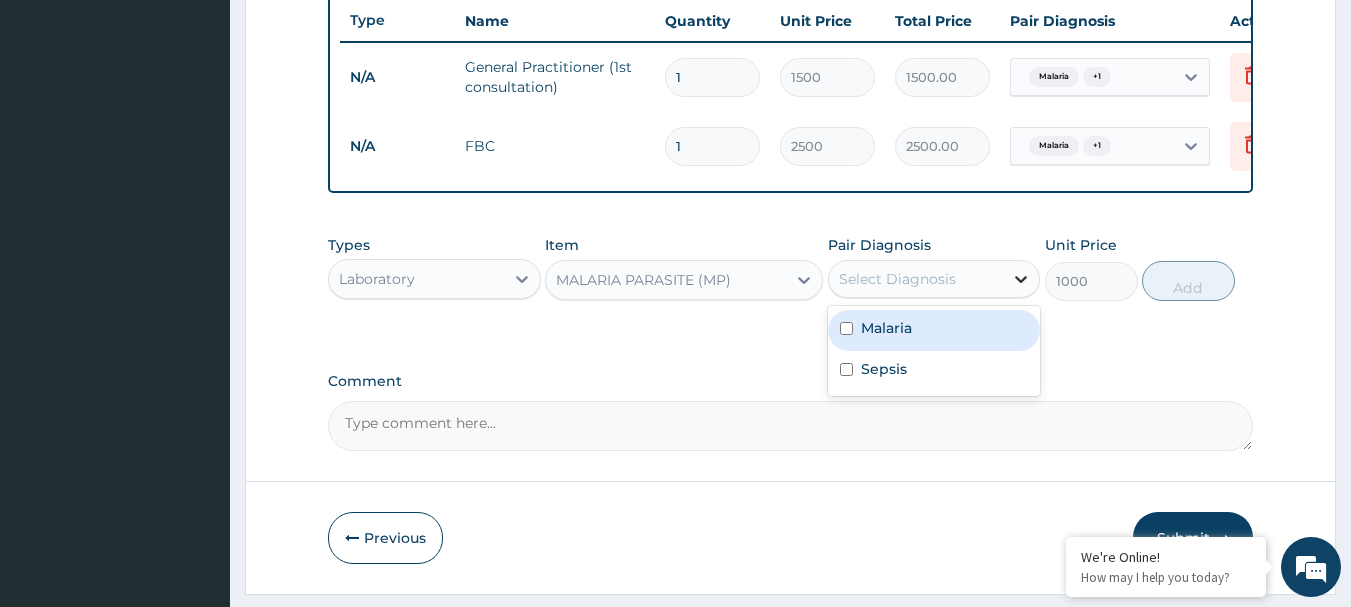 click 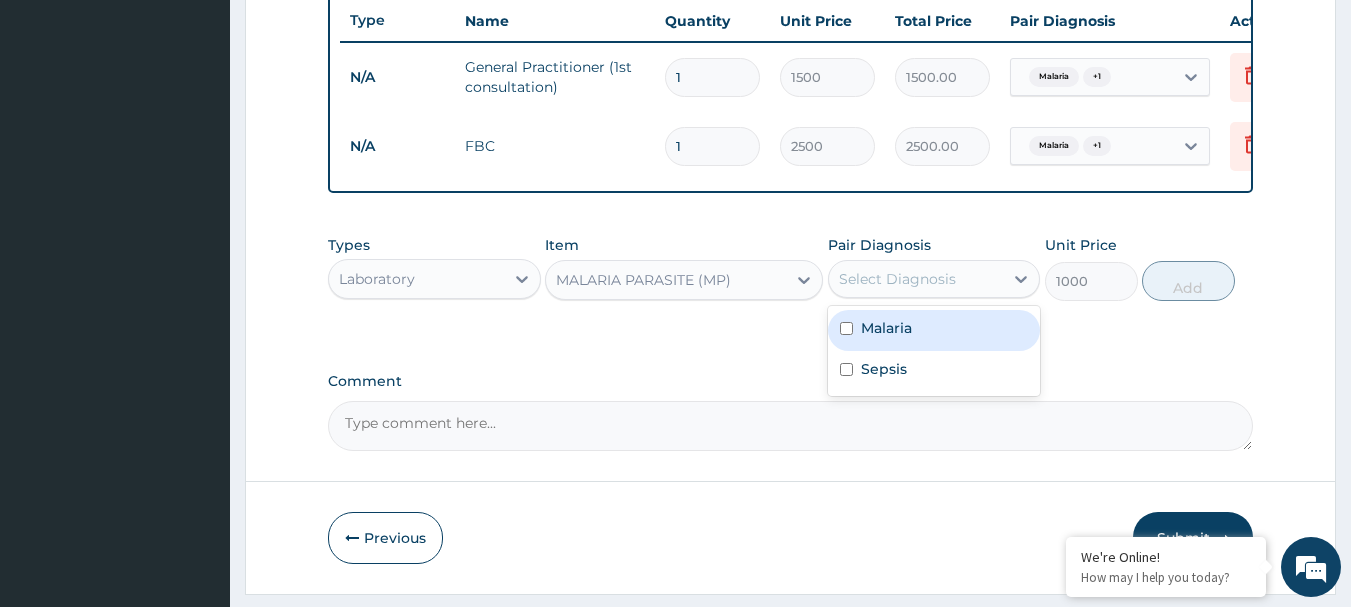 click on "Malaria" at bounding box center (934, 330) 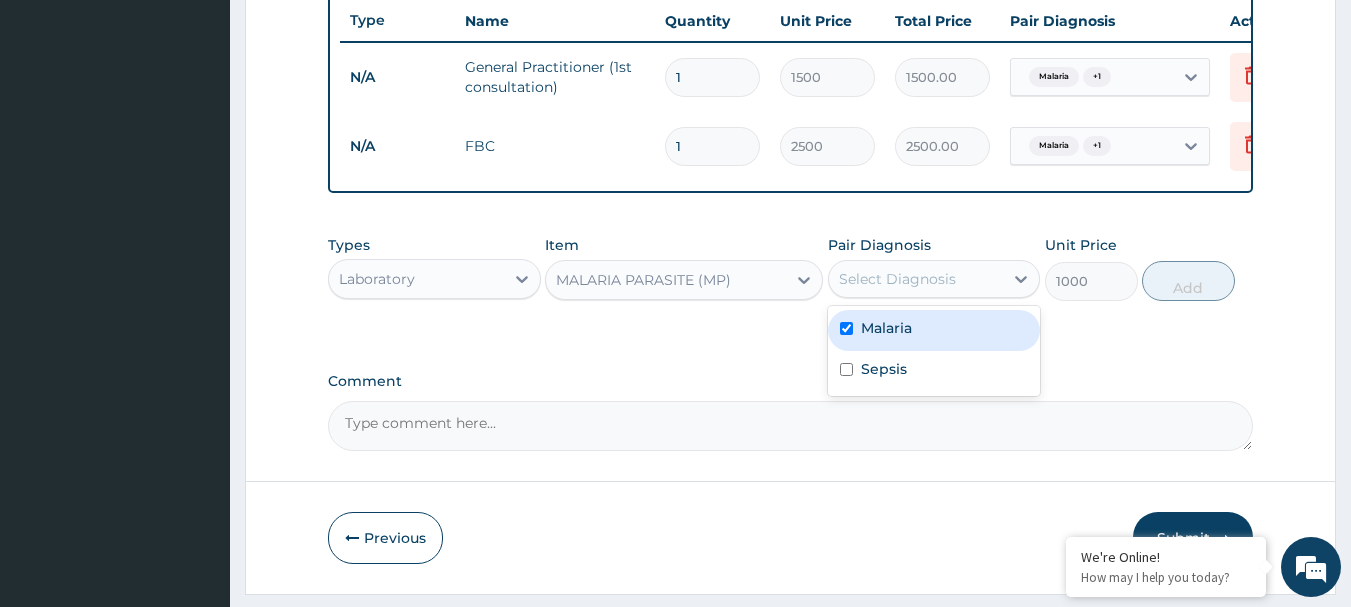 checkbox on "true" 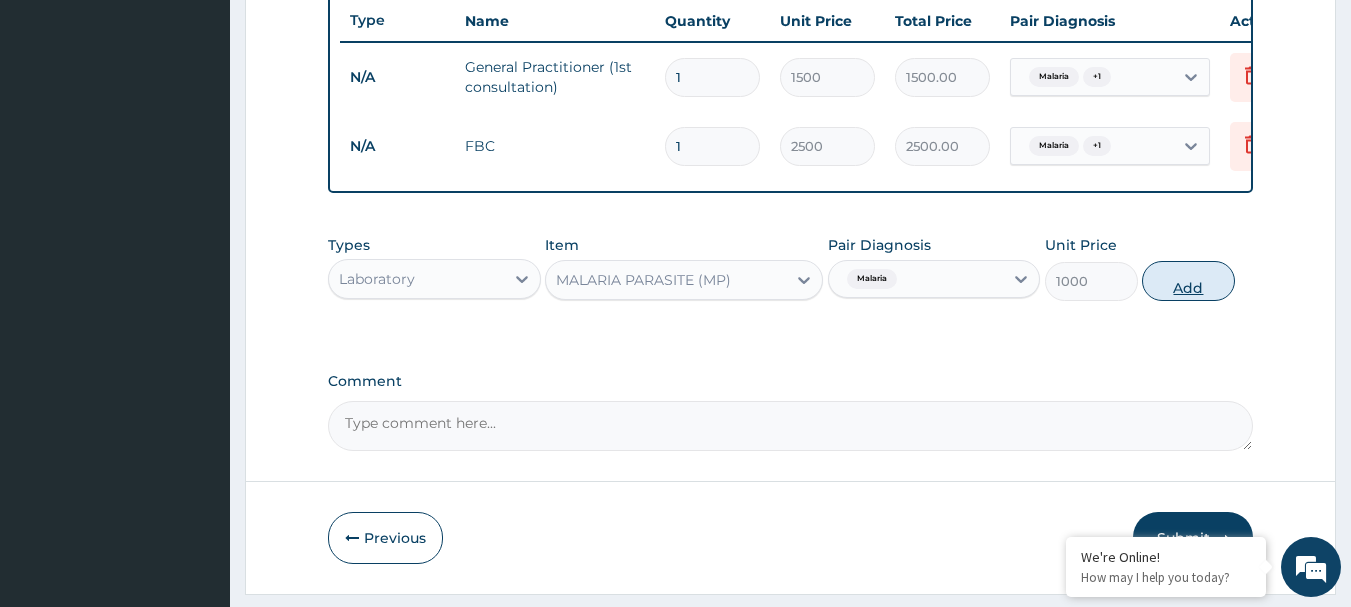 click on "Add" at bounding box center [1188, 281] 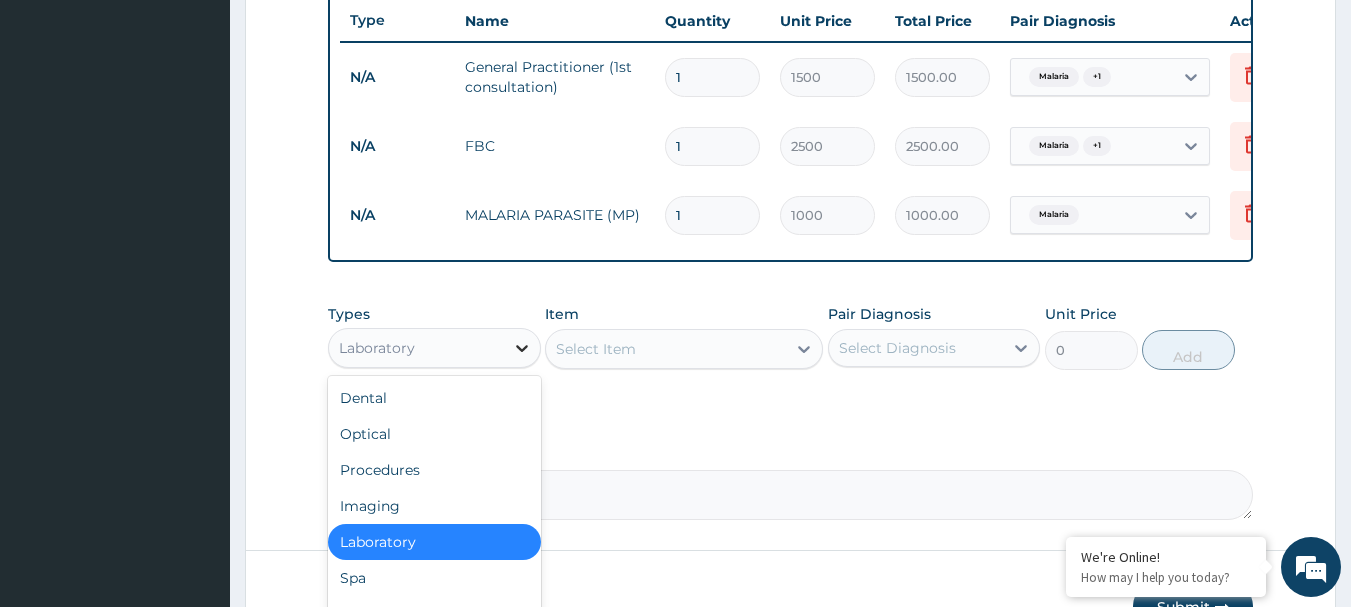 click 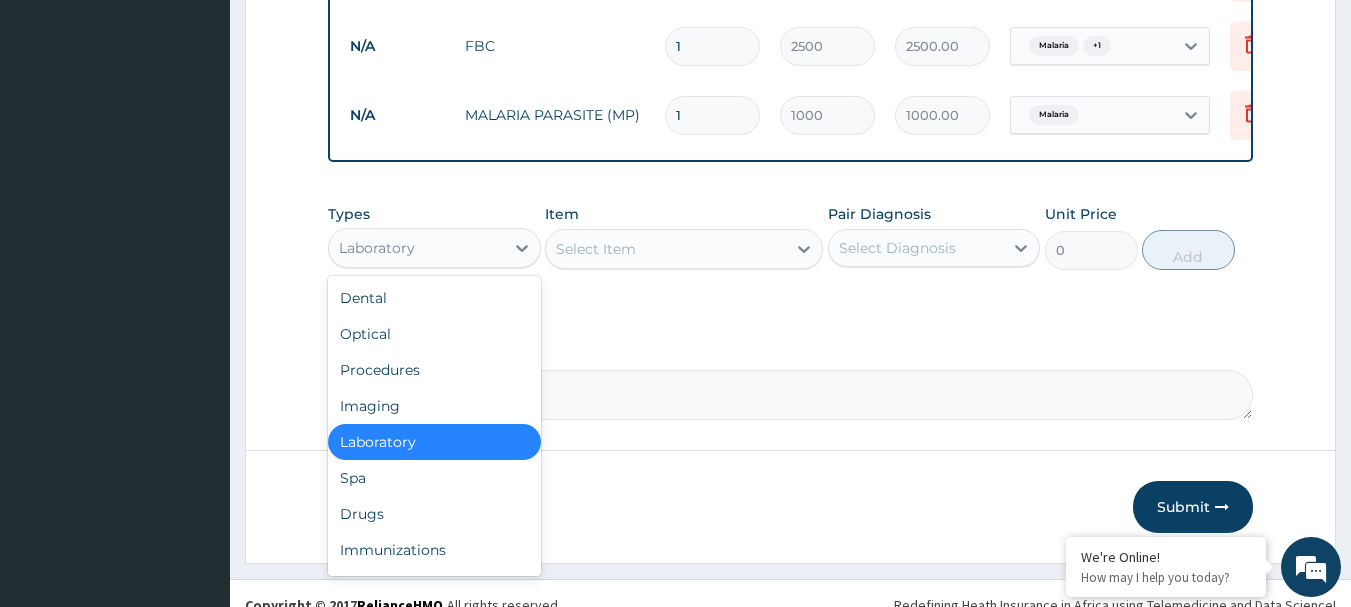 scroll, scrollTop: 893, scrollLeft: 0, axis: vertical 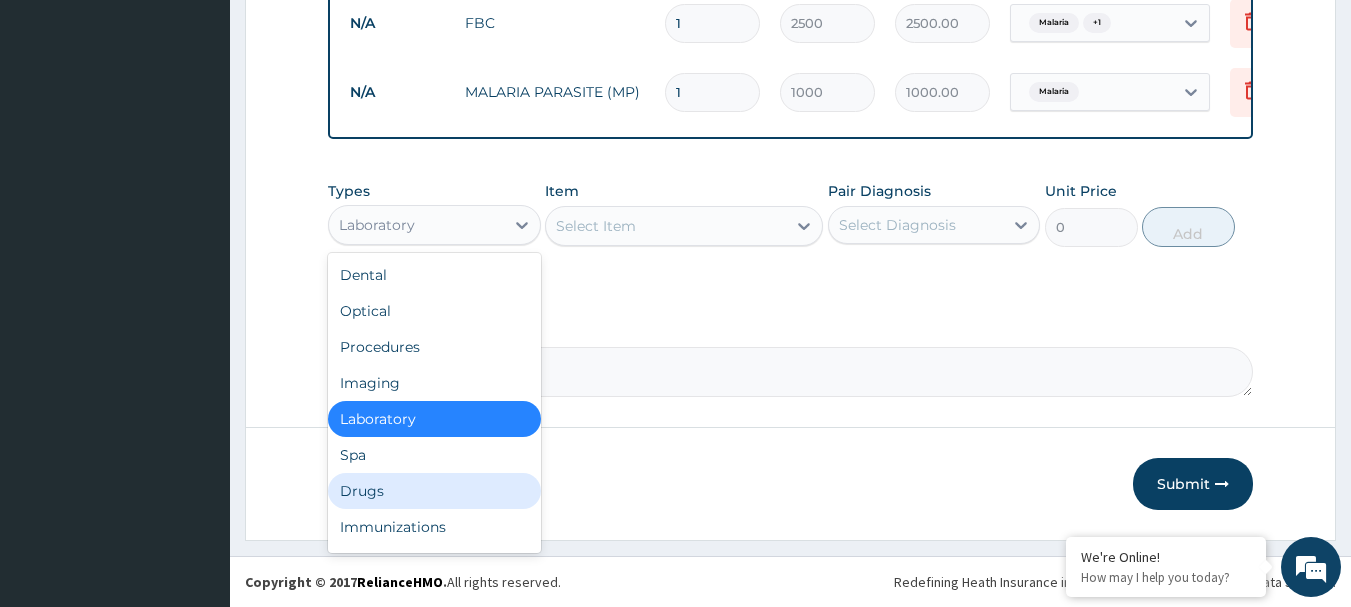 click on "Drugs" at bounding box center [434, 491] 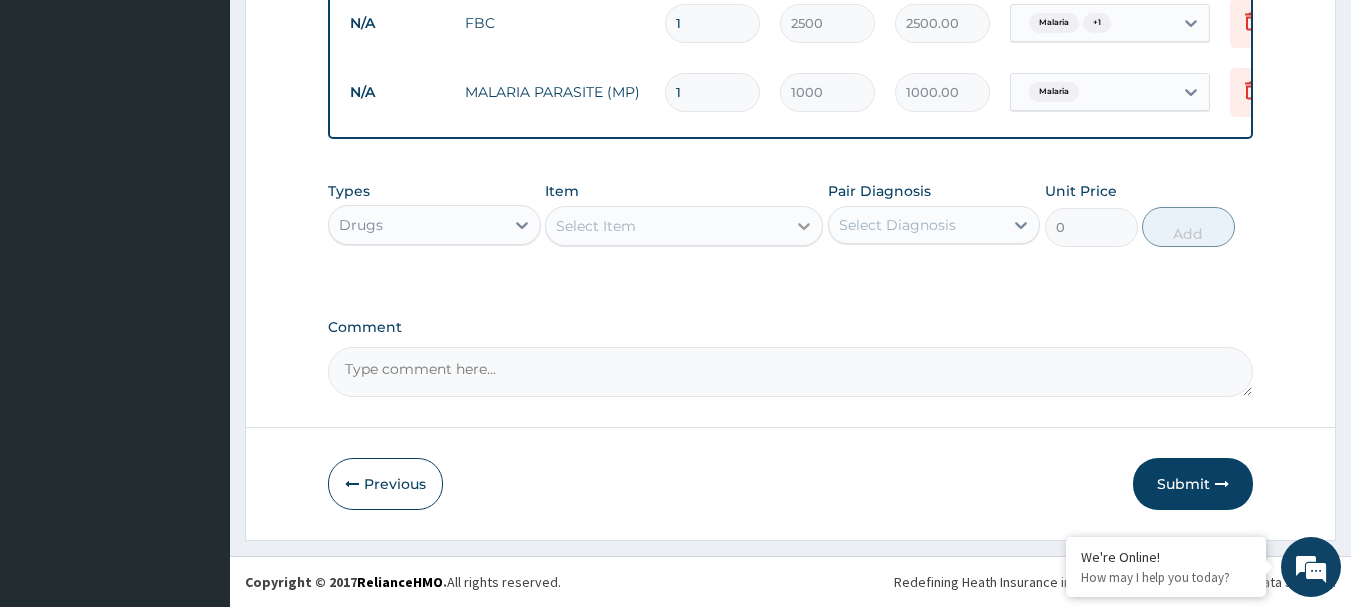 click 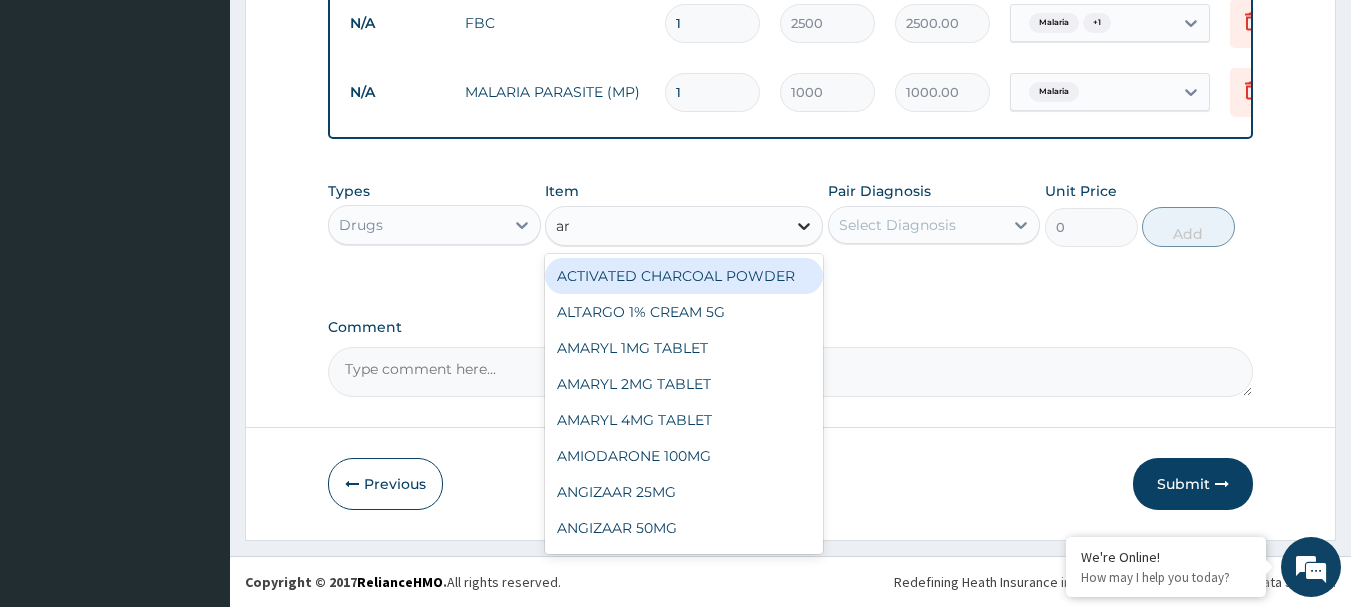 type on "art" 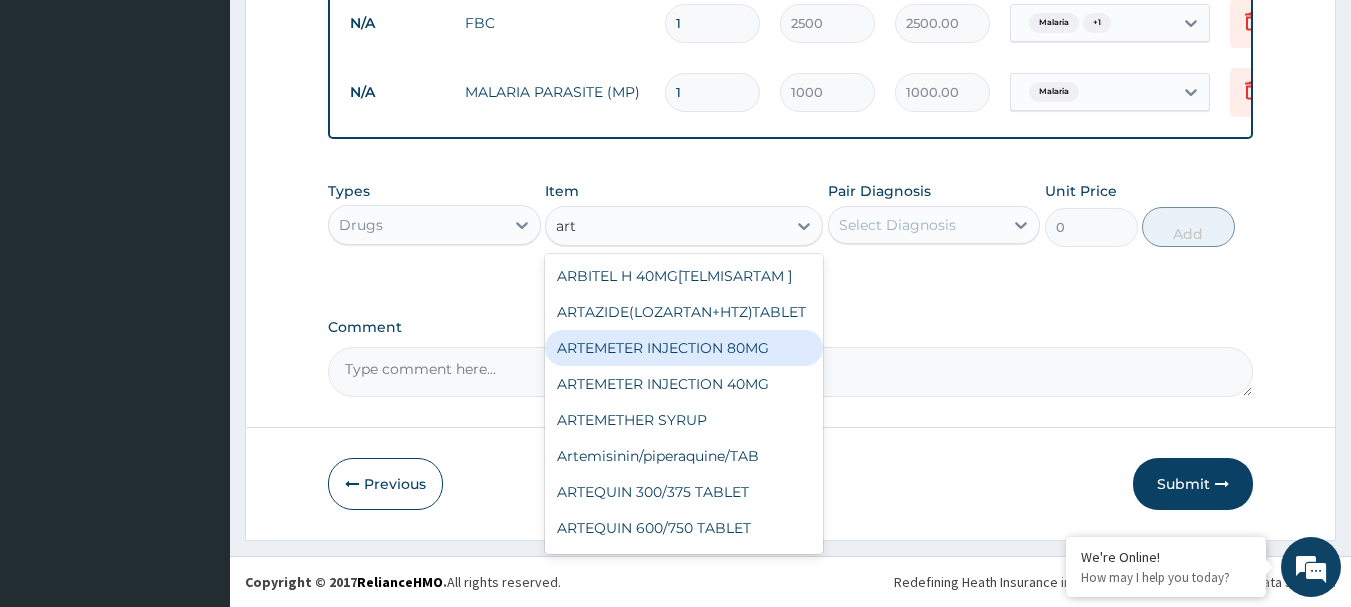 click on "ARTEMETER INJECTION  80MG" at bounding box center (684, 348) 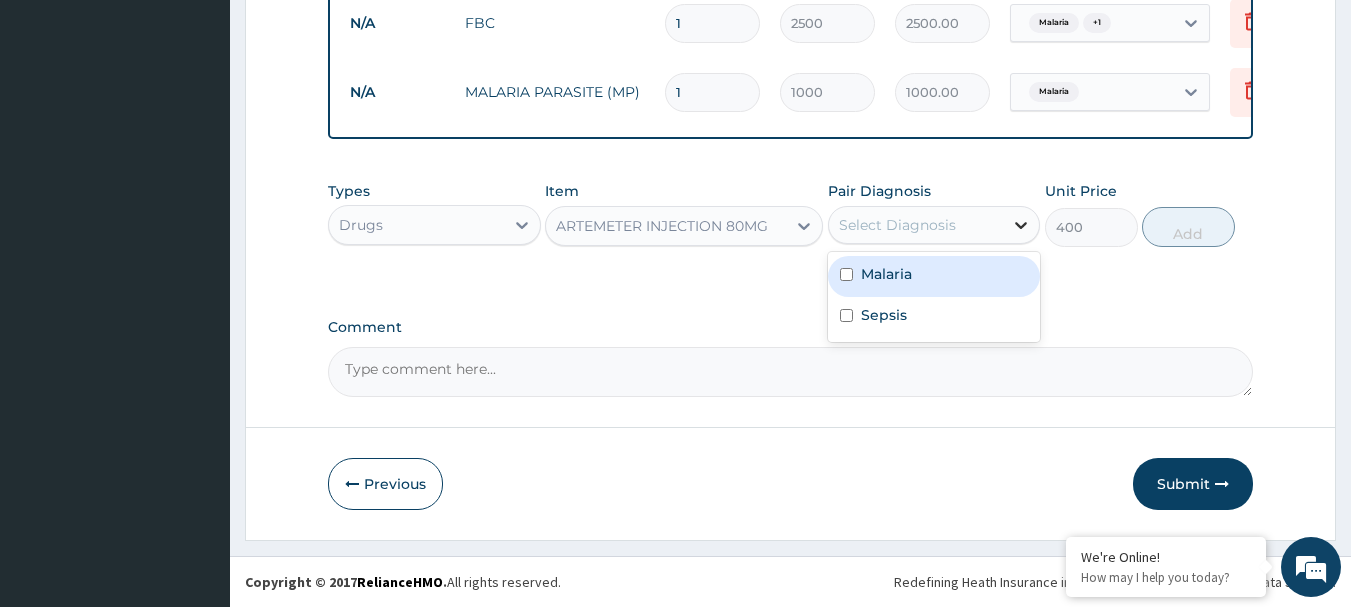 click 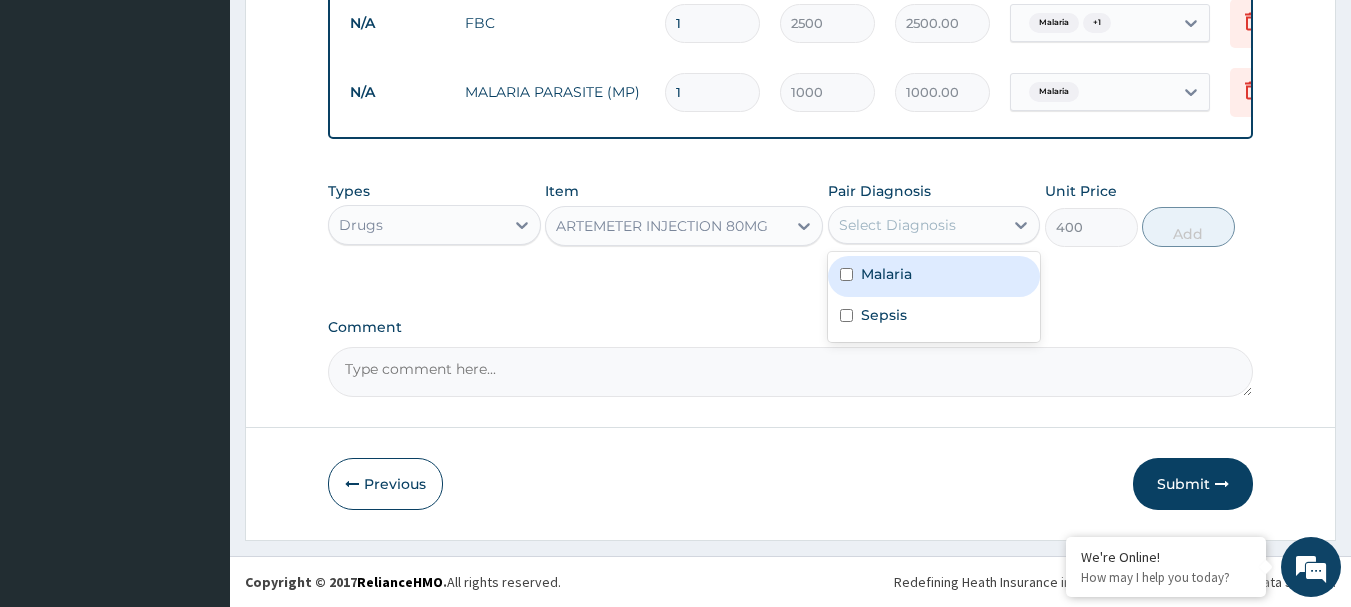 click on "Malaria" at bounding box center (934, 276) 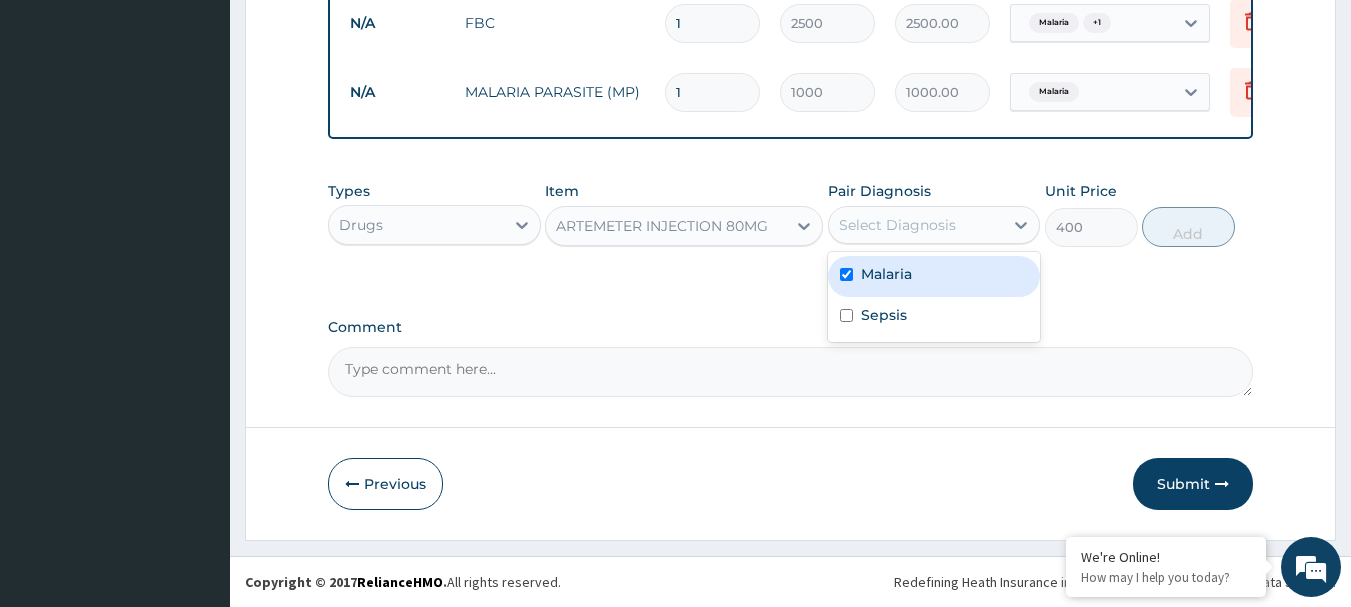 checkbox on "true" 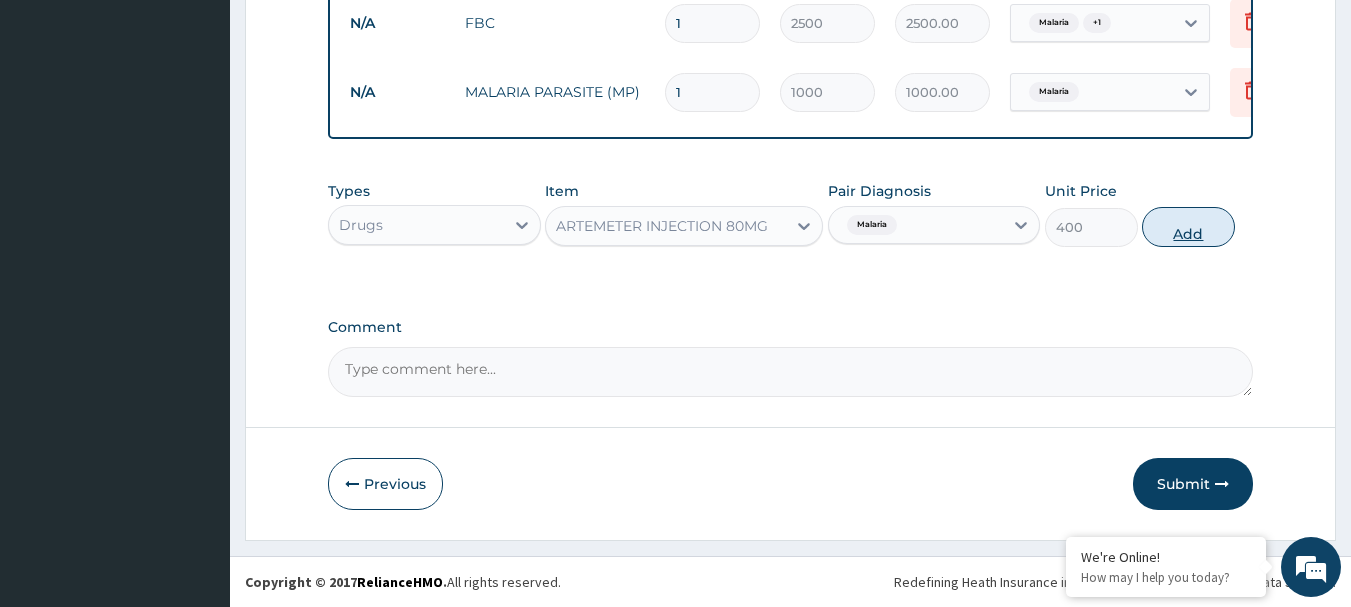 click on "Add" at bounding box center [1188, 227] 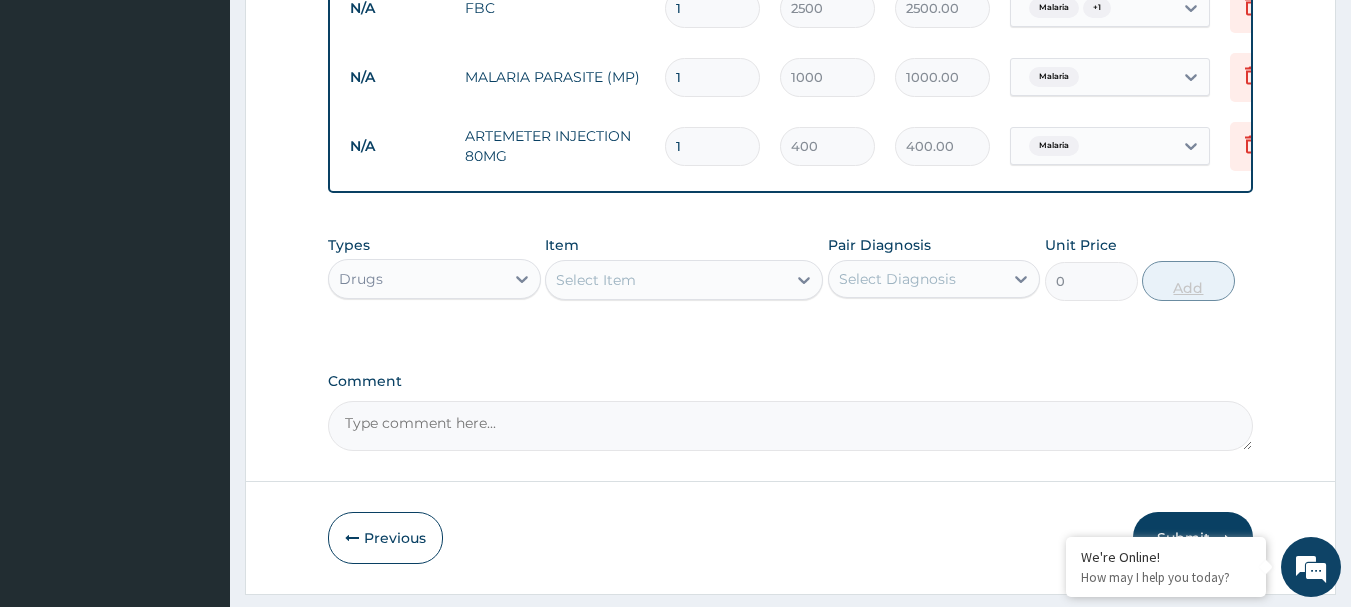 type 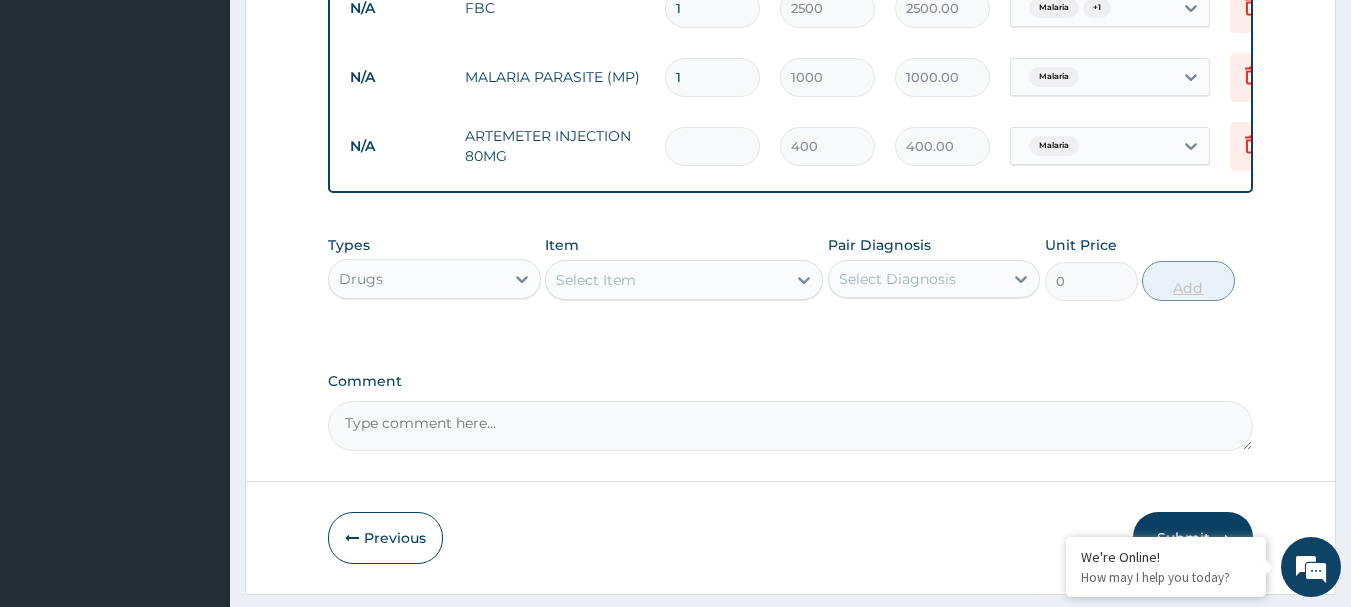 type on "0.00" 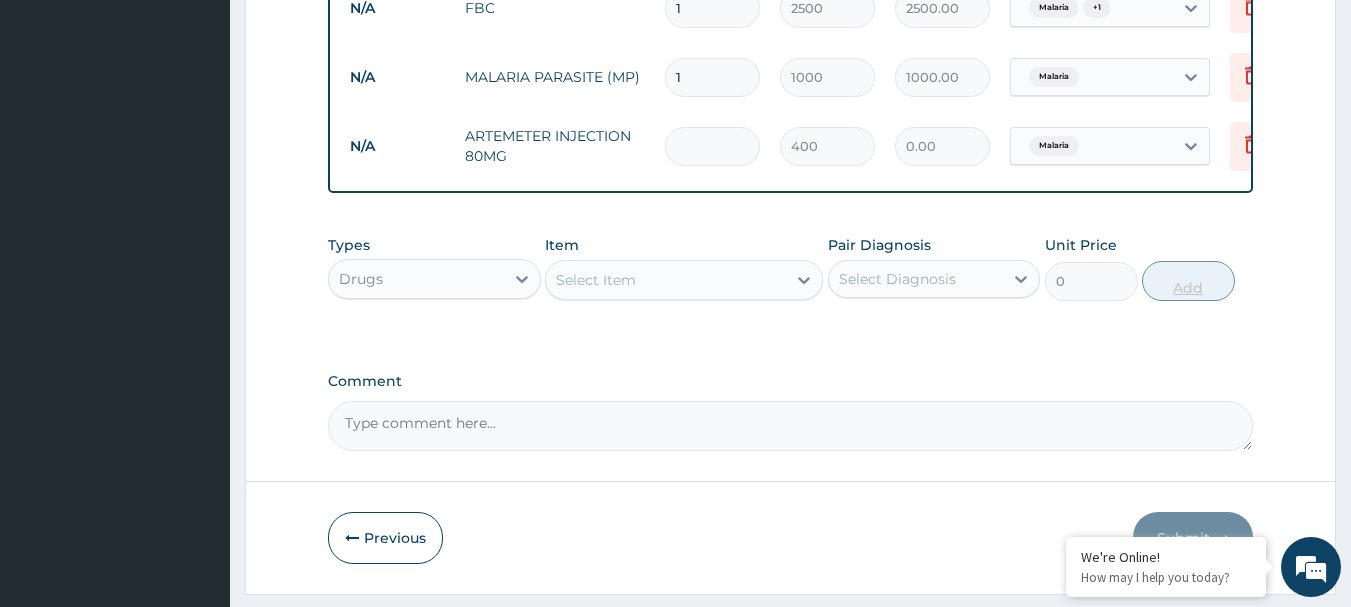 type on "6" 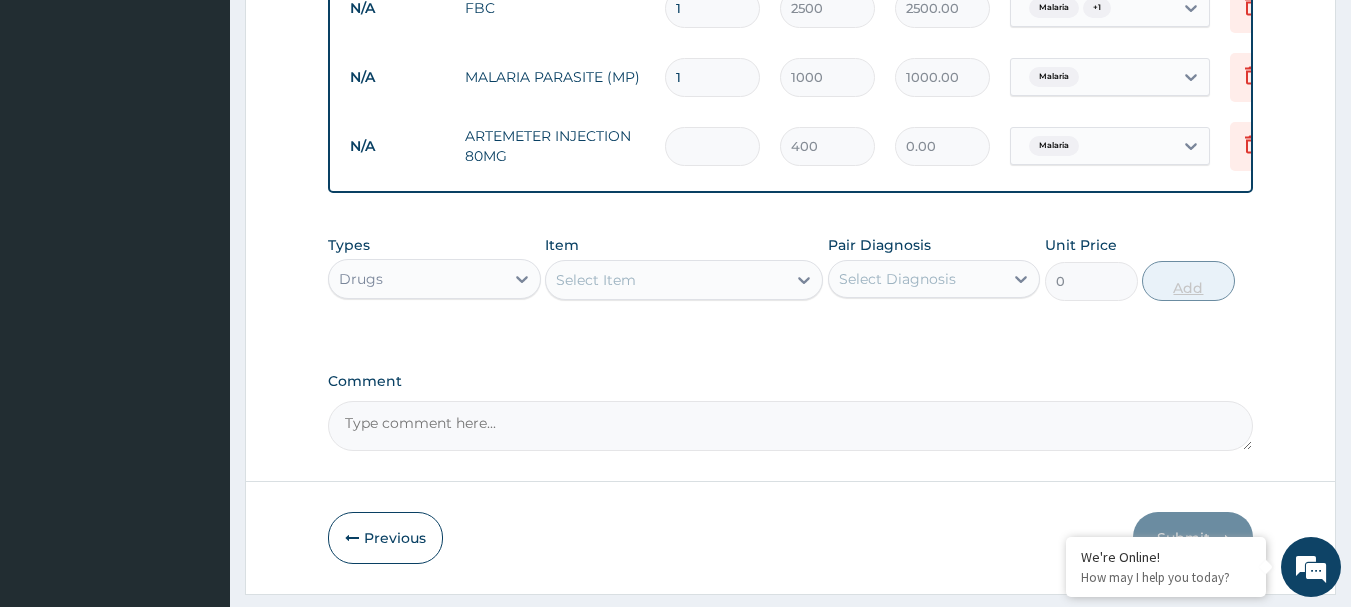 type on "2400.00" 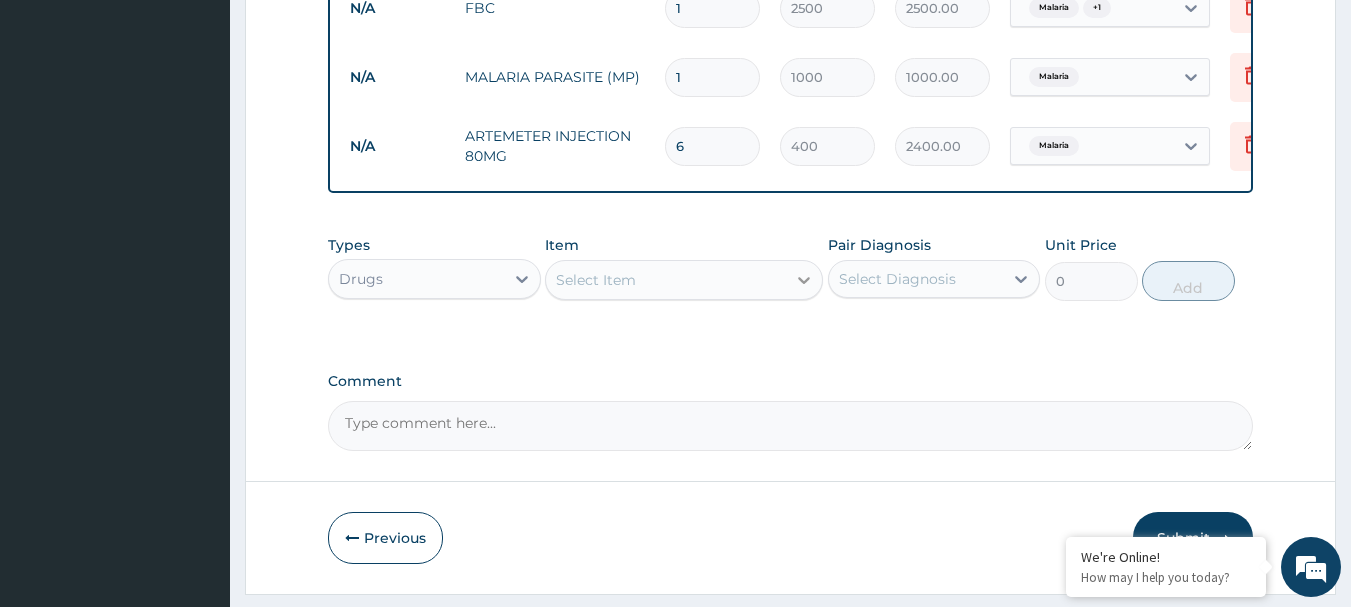 type on "6" 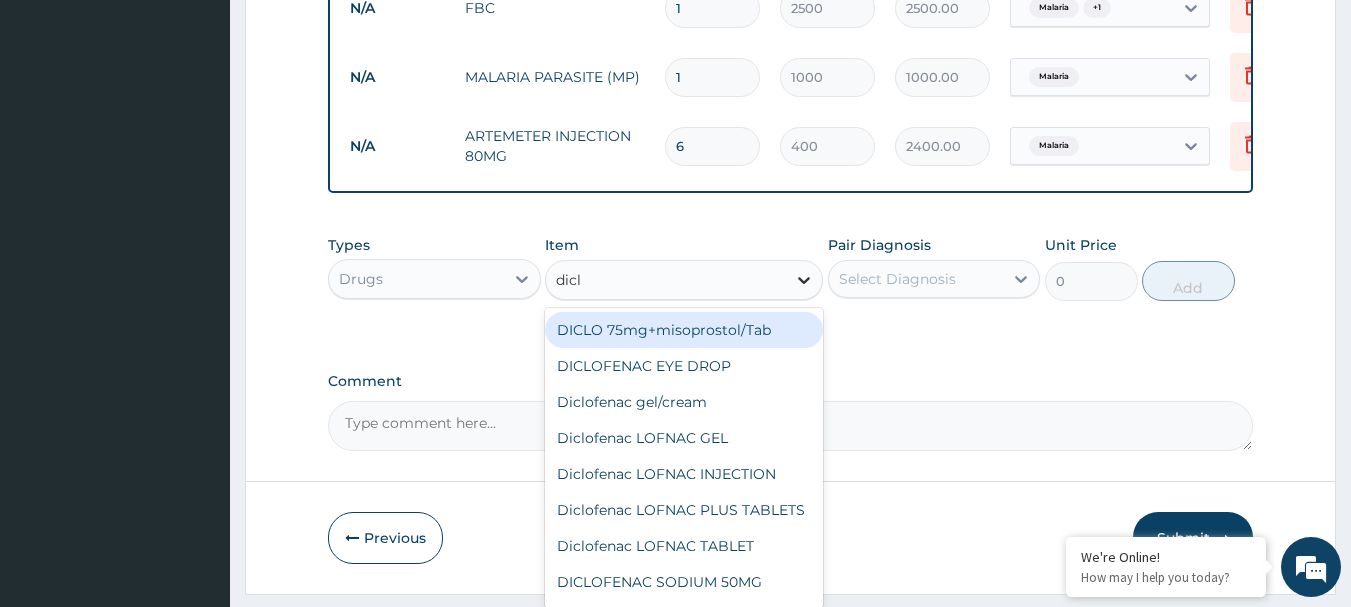 type on "diclo" 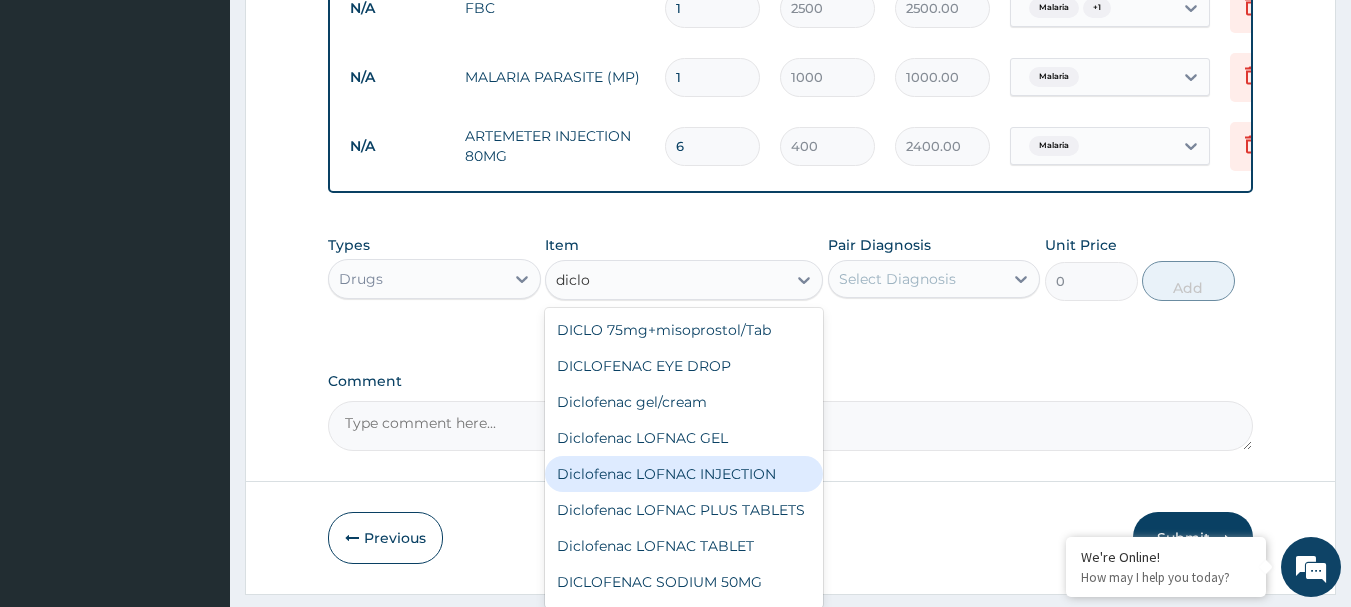 click on "Diclofenac LOFNAC INJECTION" at bounding box center [684, 474] 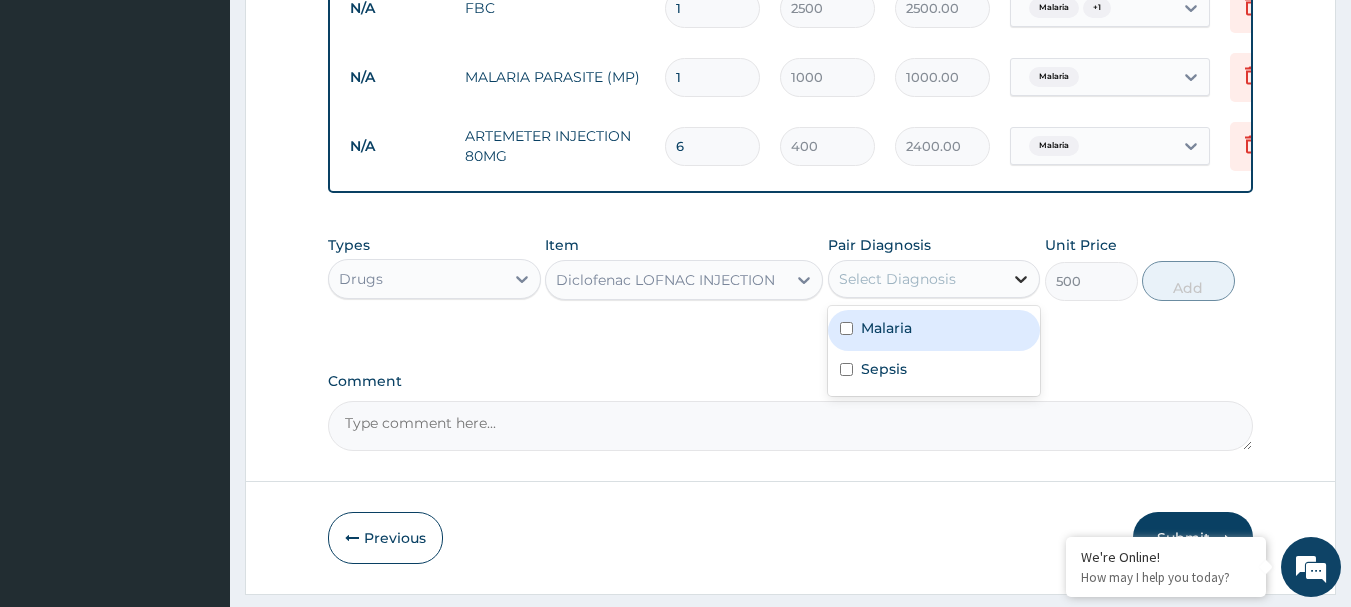 click 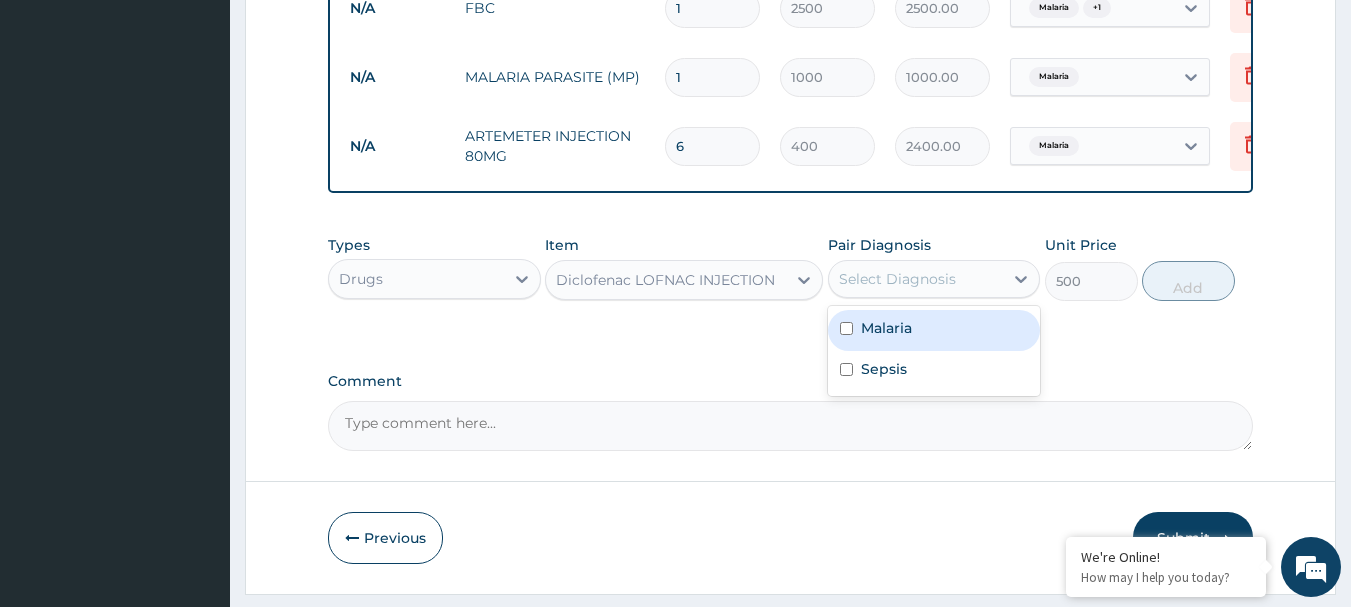 click on "Malaria" at bounding box center [934, 330] 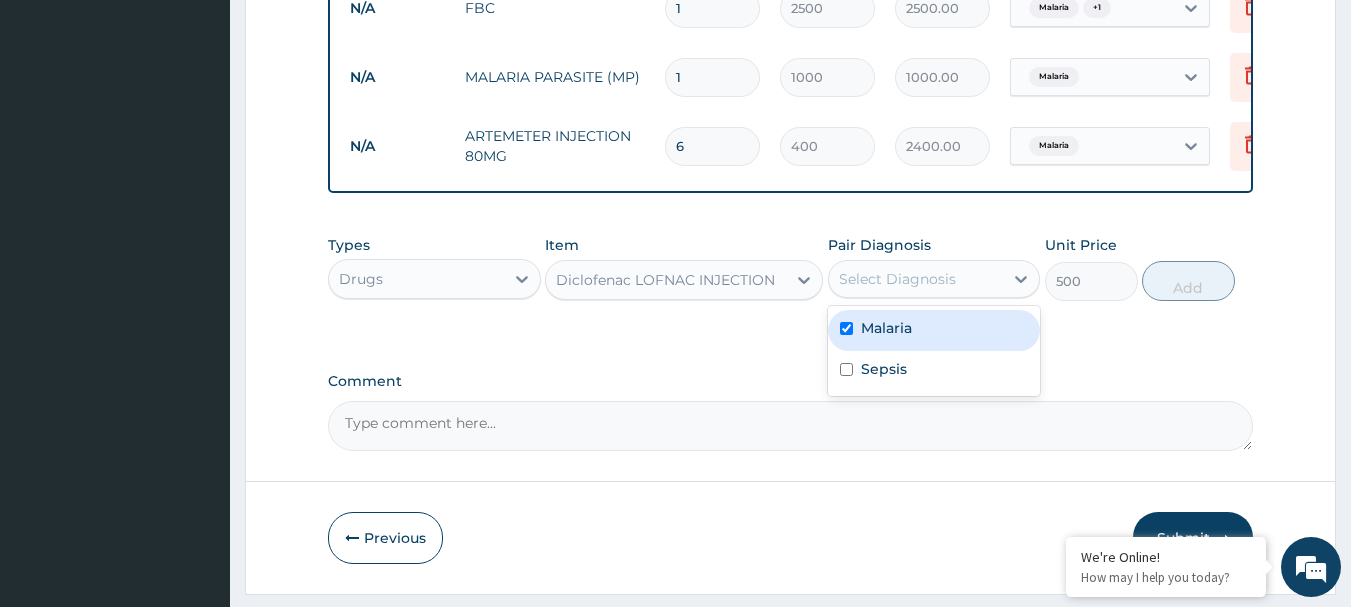 checkbox on "true" 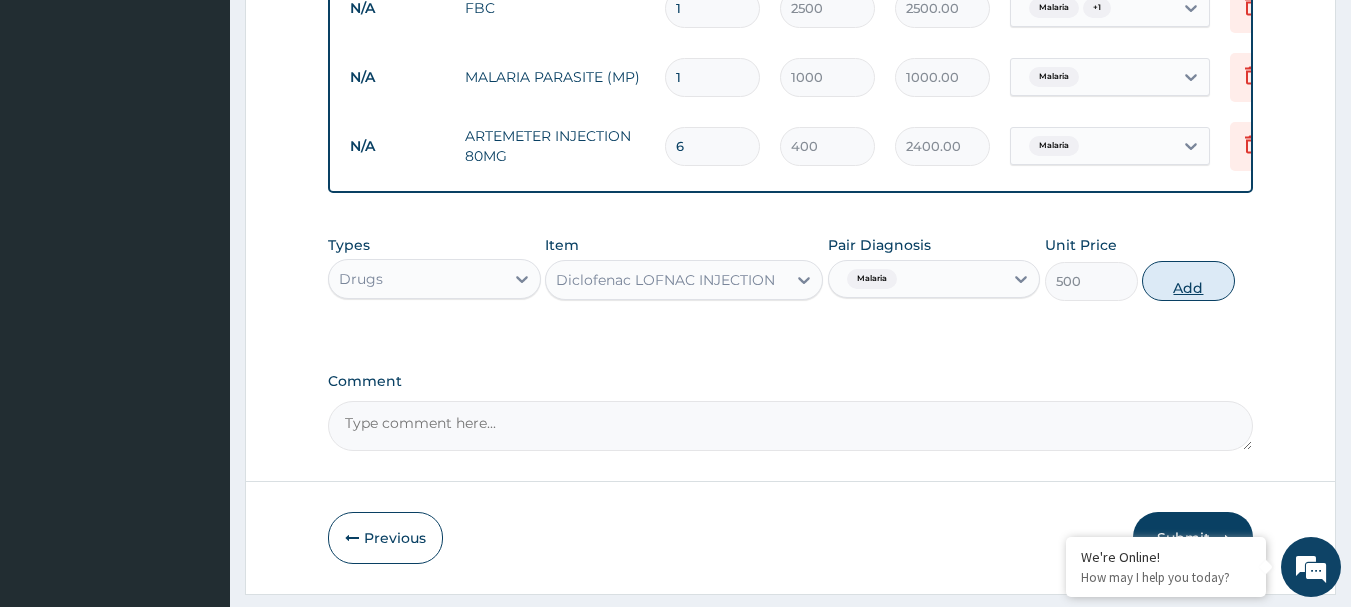 click on "Add" at bounding box center [1188, 281] 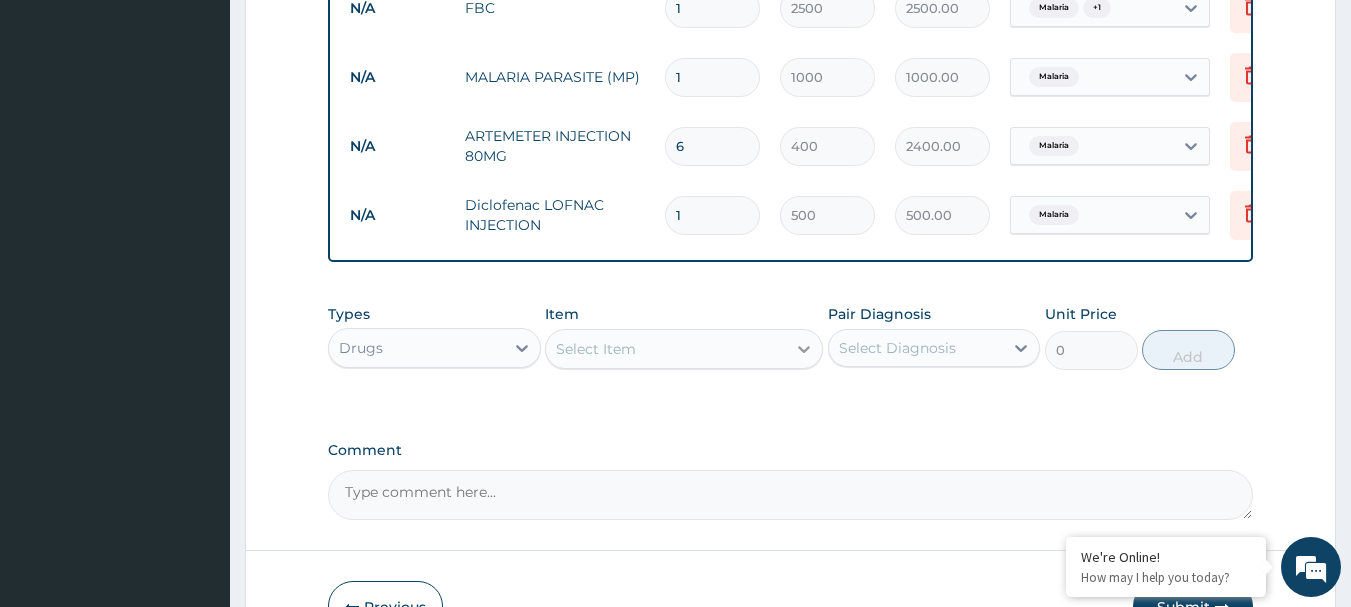 click 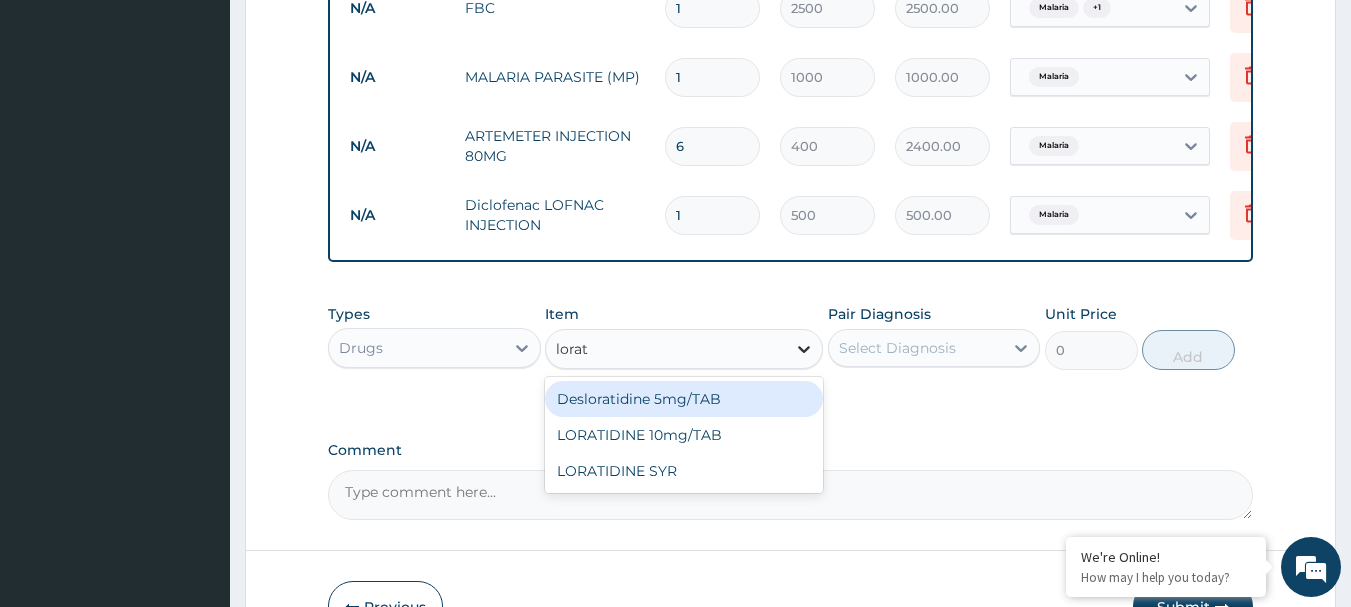 type on "lorati" 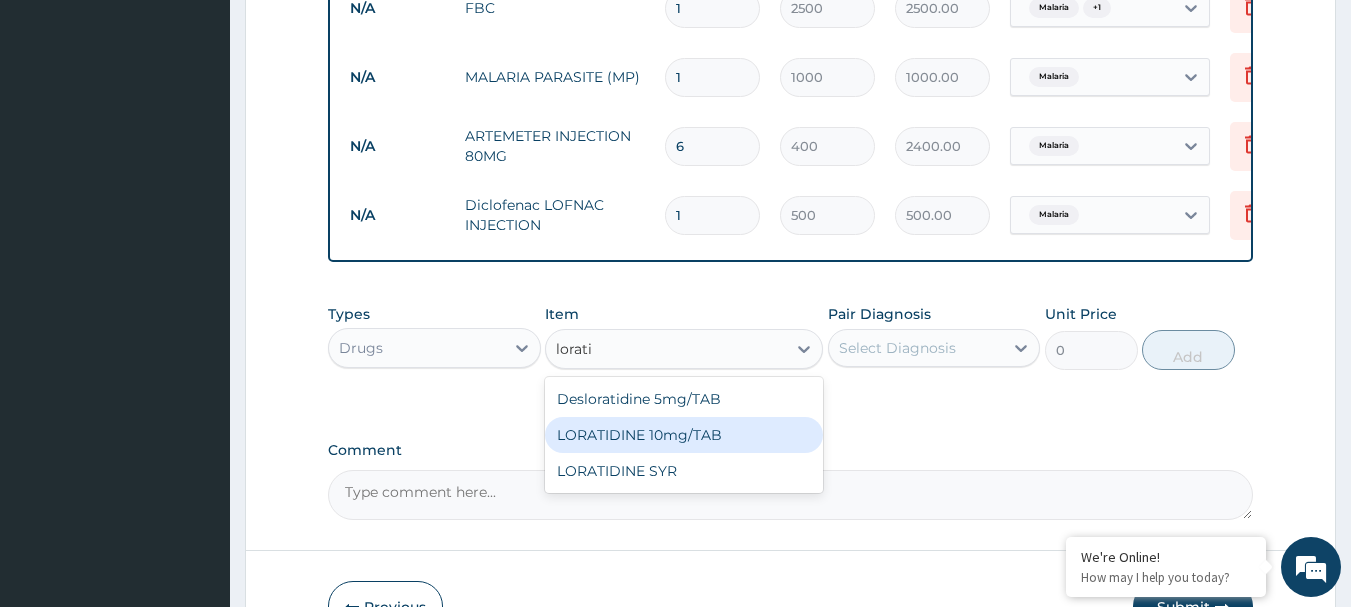 click on "LORATIDINE 10mg/TAB" at bounding box center (684, 435) 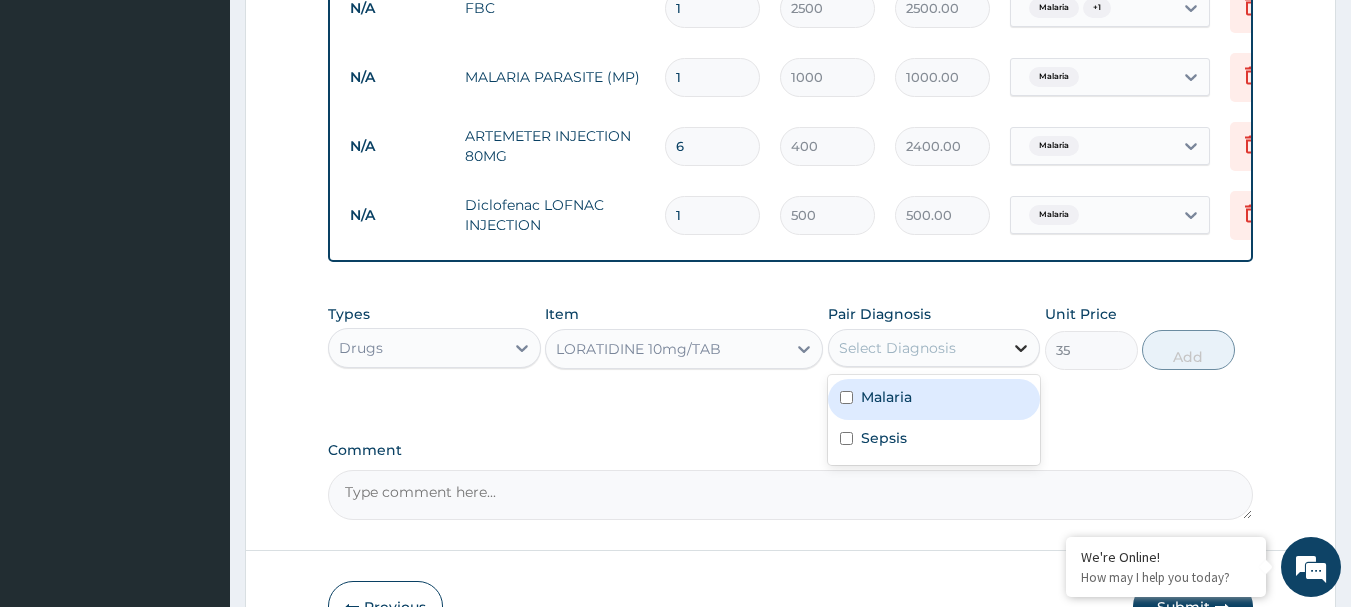 click 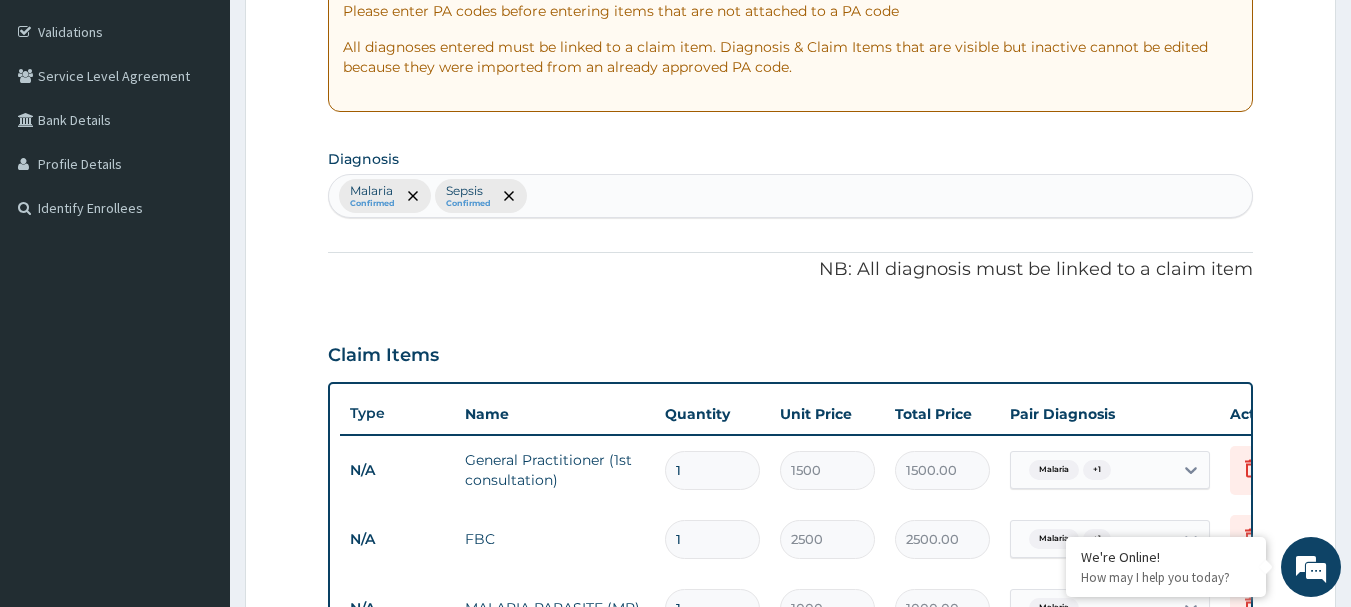 scroll, scrollTop: 17, scrollLeft: 0, axis: vertical 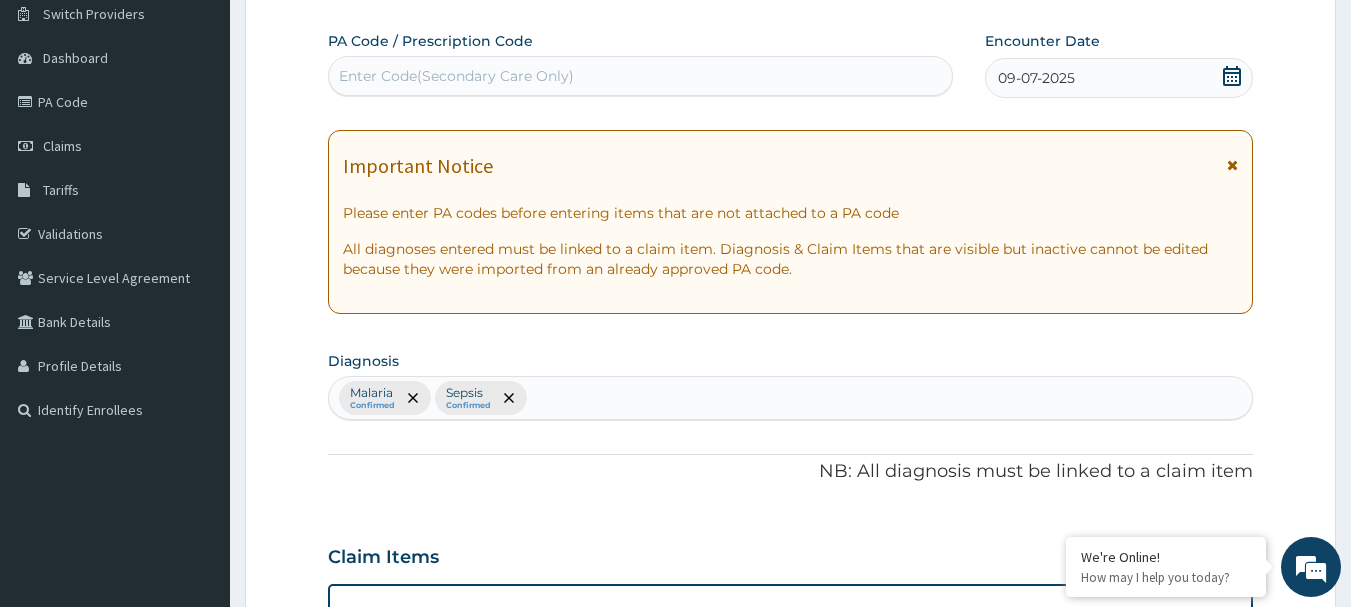 click on "Malaria Confirmed Sepsis Confirmed" at bounding box center (791, 398) 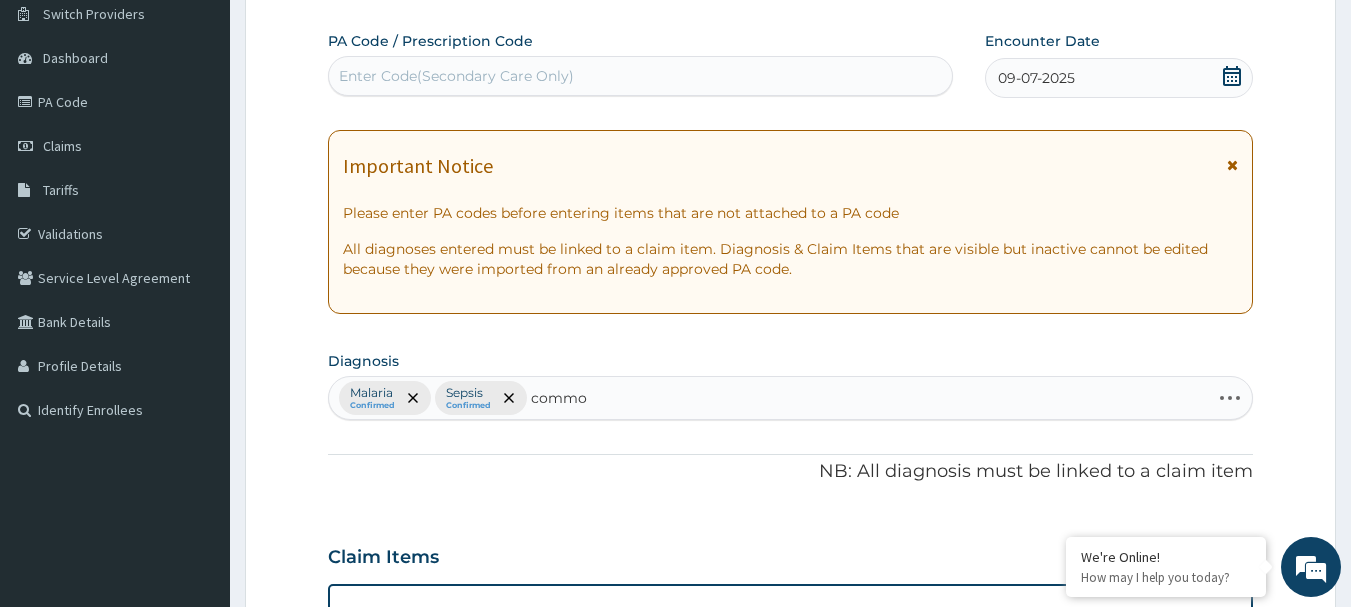 type on "common" 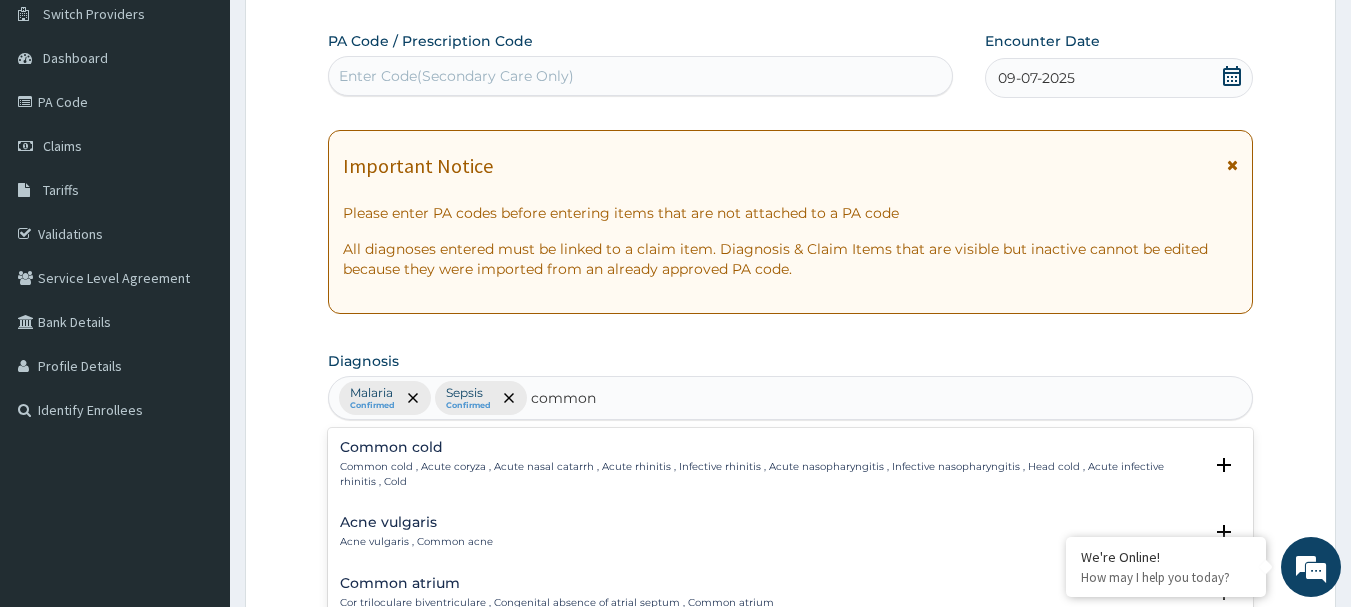 click on "Common cold" at bounding box center (771, 447) 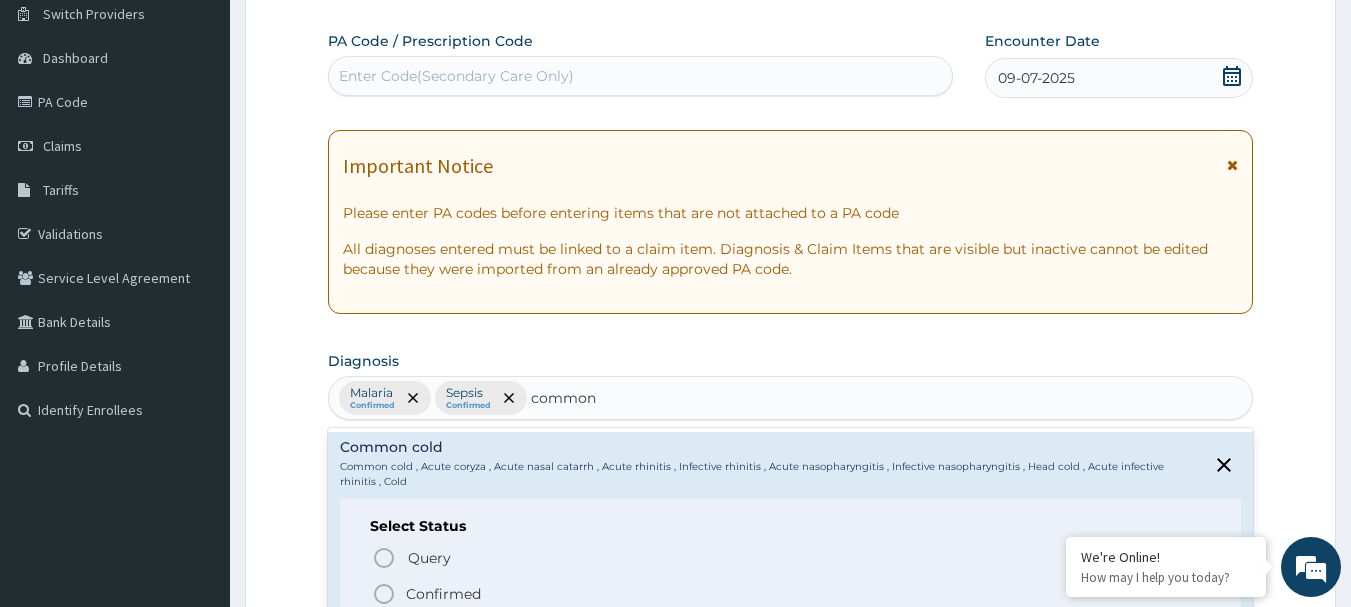 click 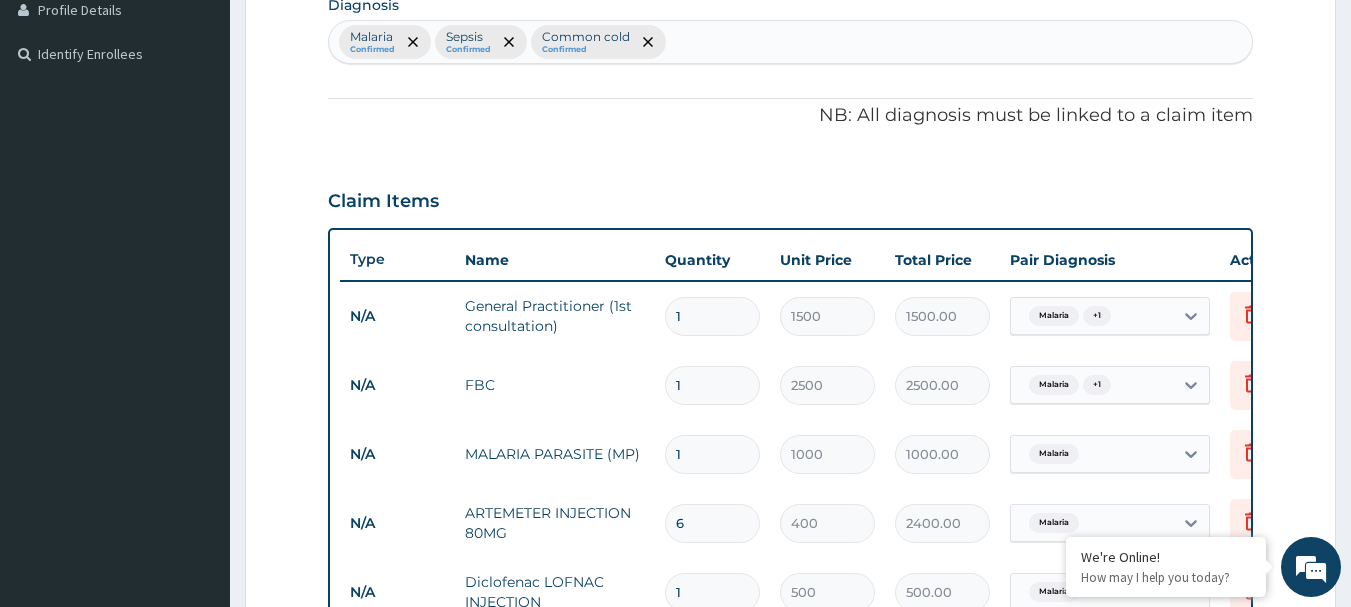 scroll, scrollTop: 520, scrollLeft: 0, axis: vertical 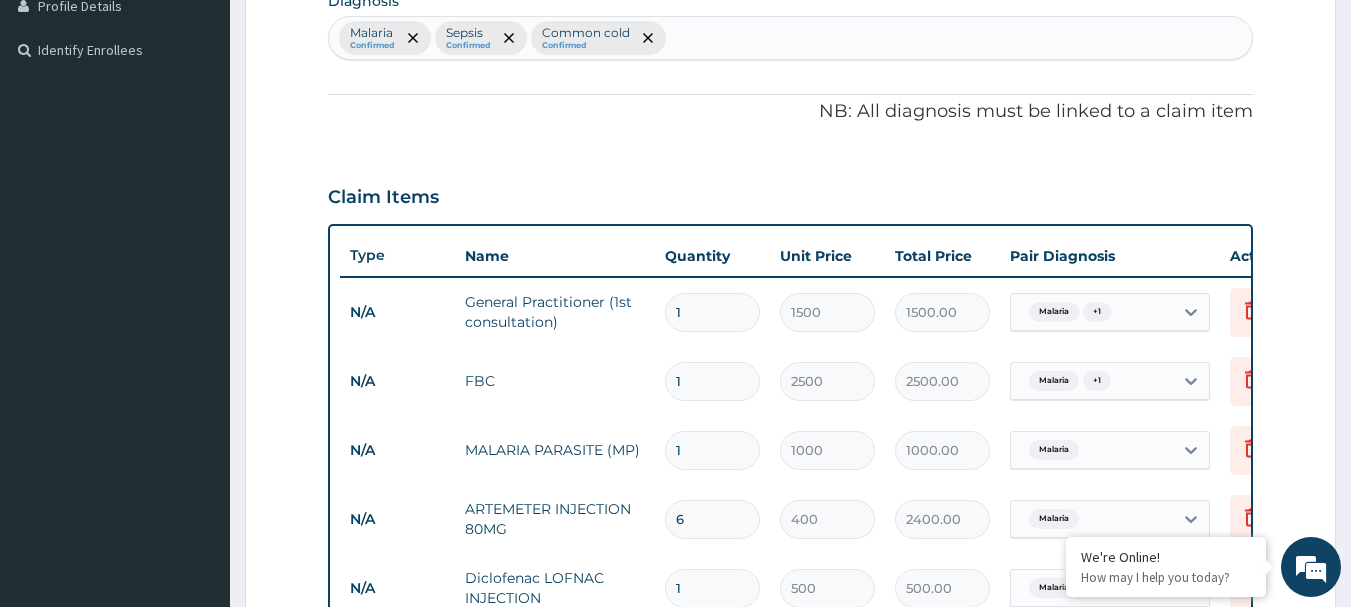 type on "a" 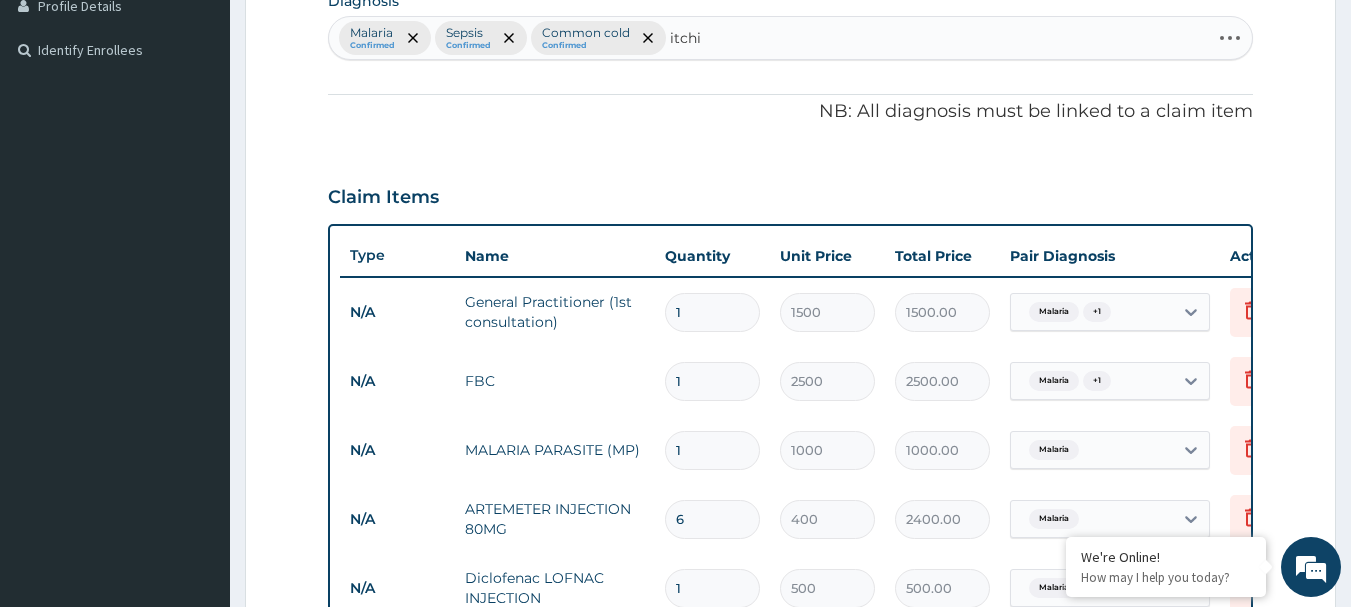 type on "itchin" 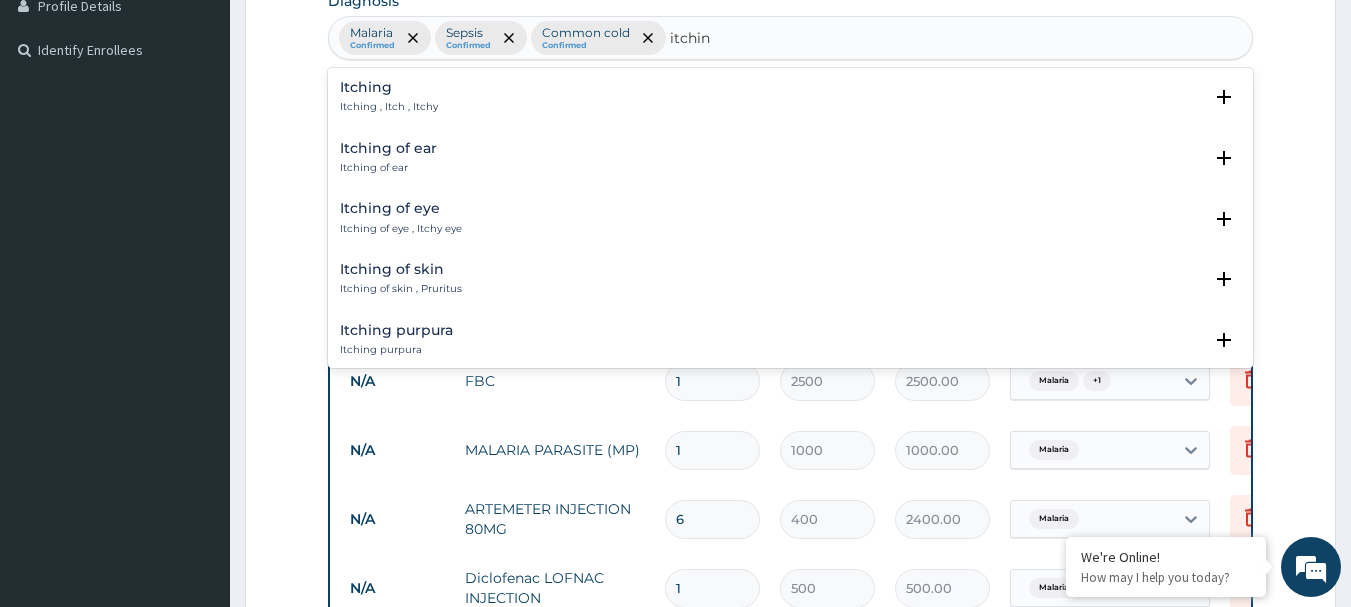 click on "Itching , Itch , Itchy" at bounding box center (389, 107) 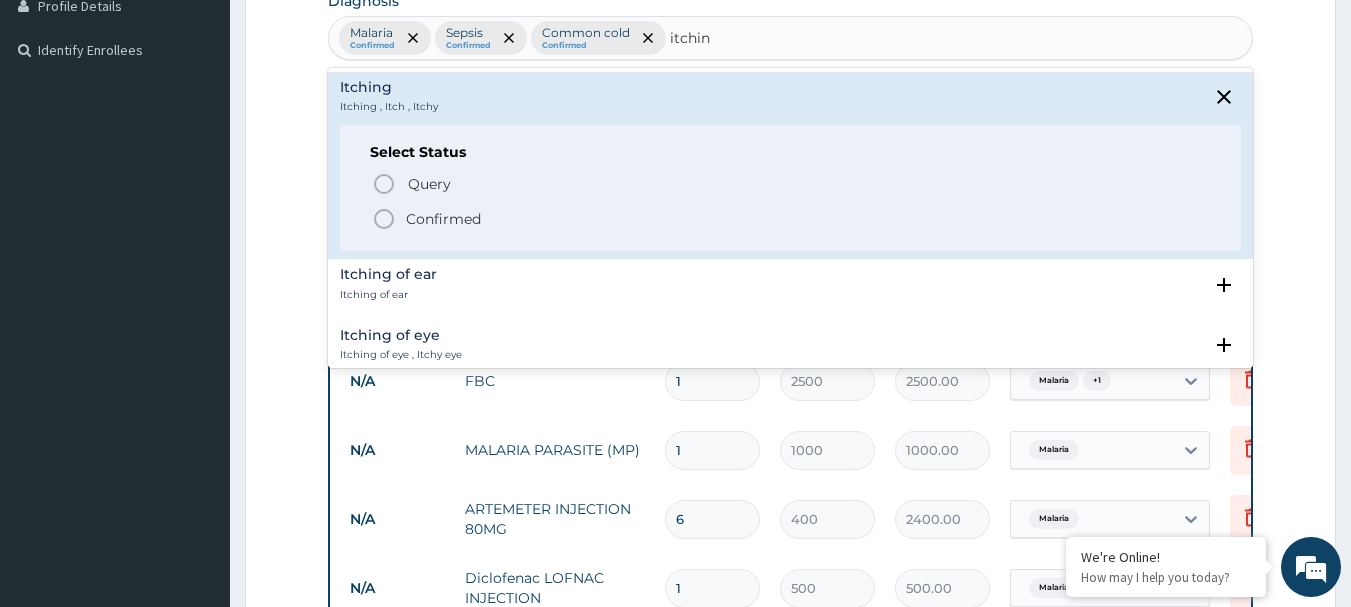 click 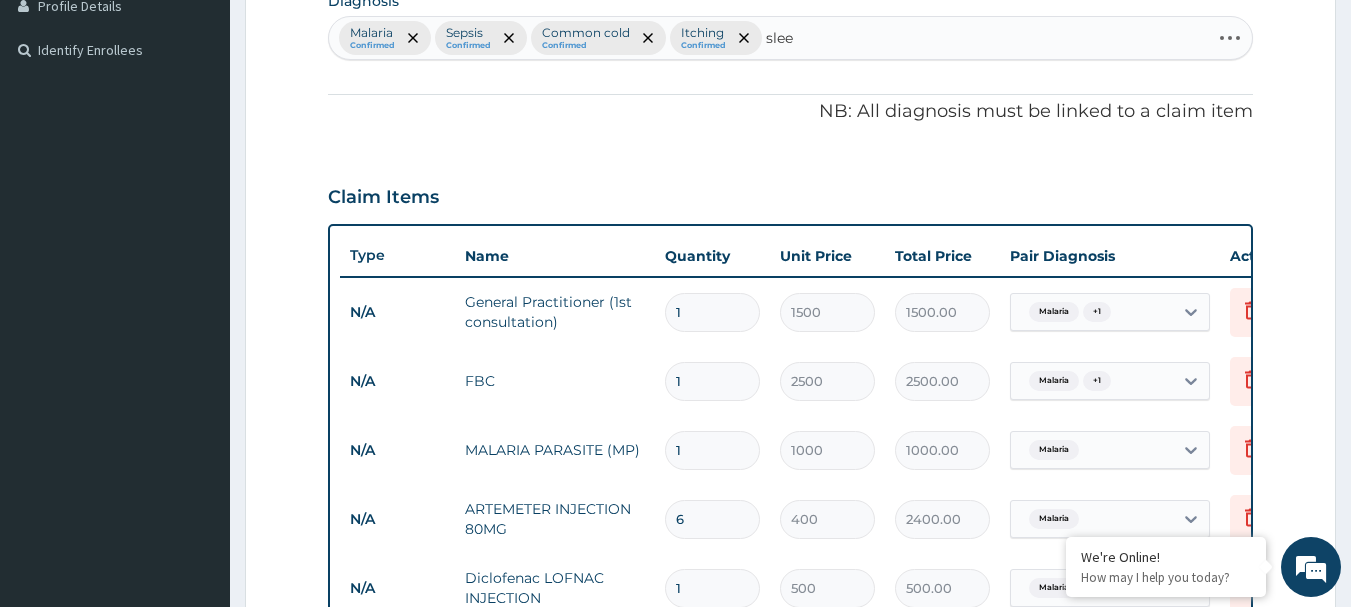 type on "sleep" 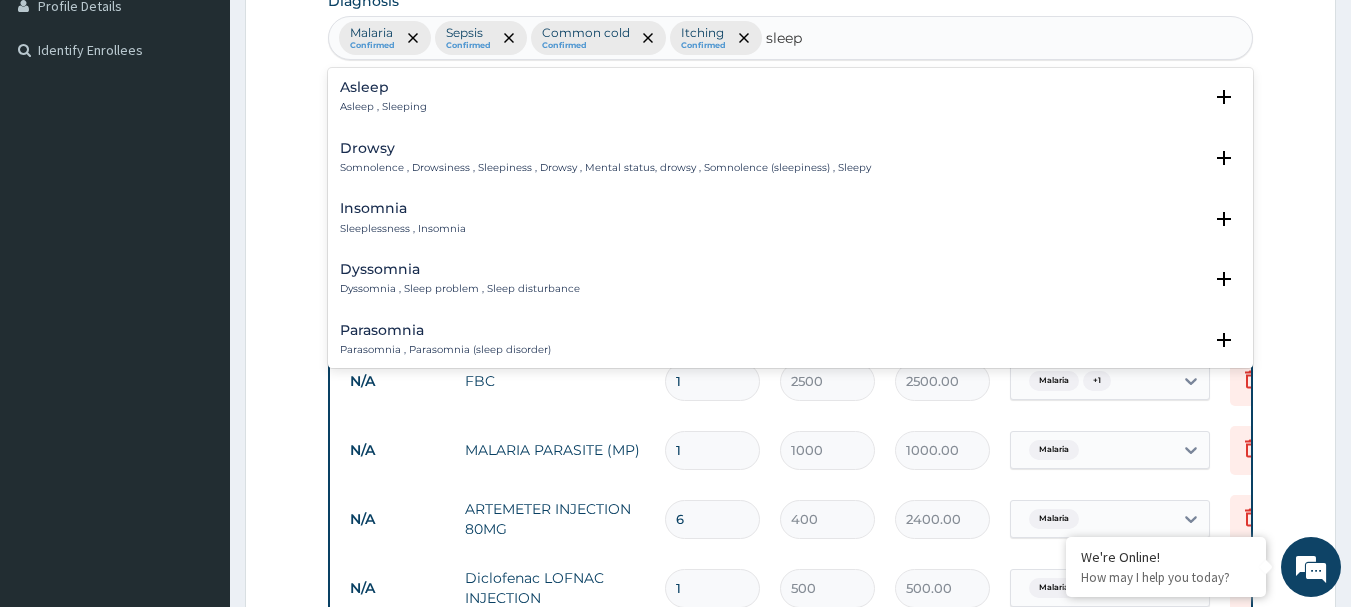 click on "Sleeplessness , Insomnia" at bounding box center [403, 229] 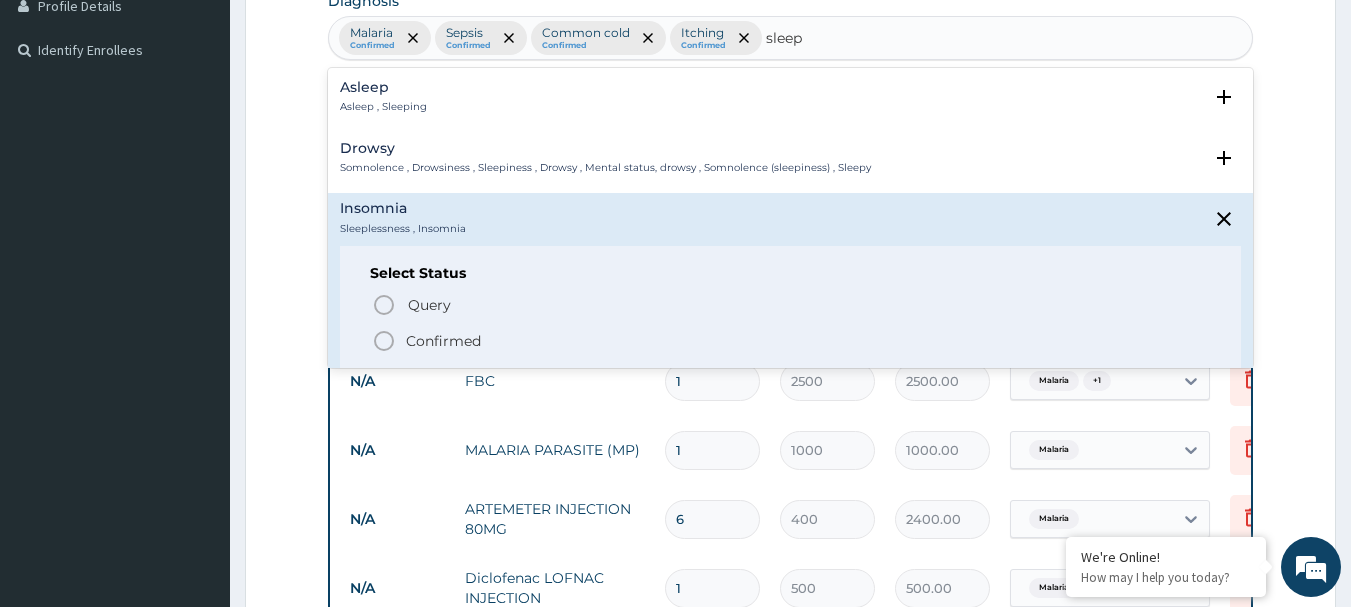 click 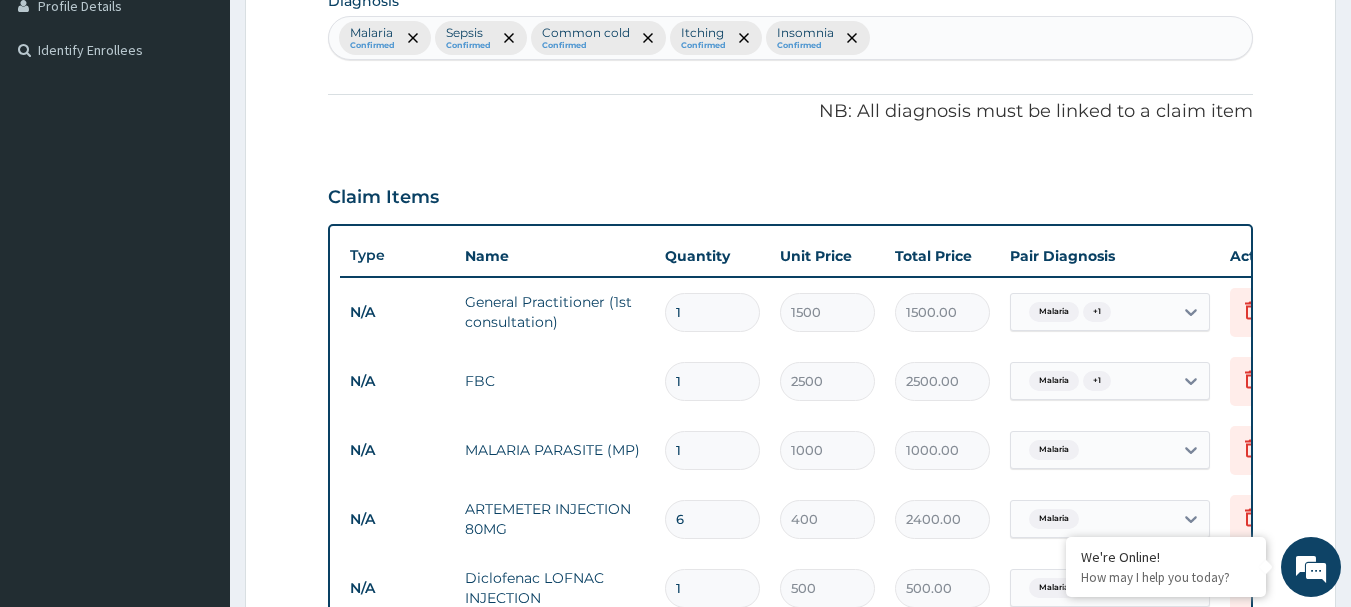 scroll, scrollTop: 1031, scrollLeft: 0, axis: vertical 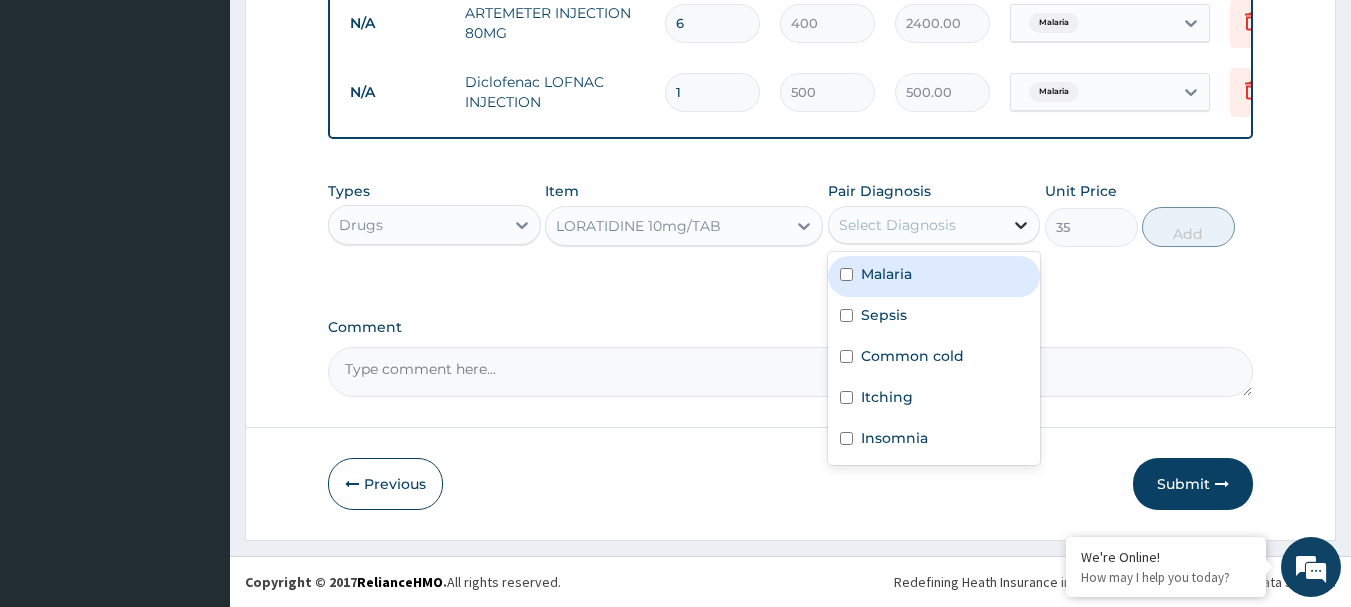 click 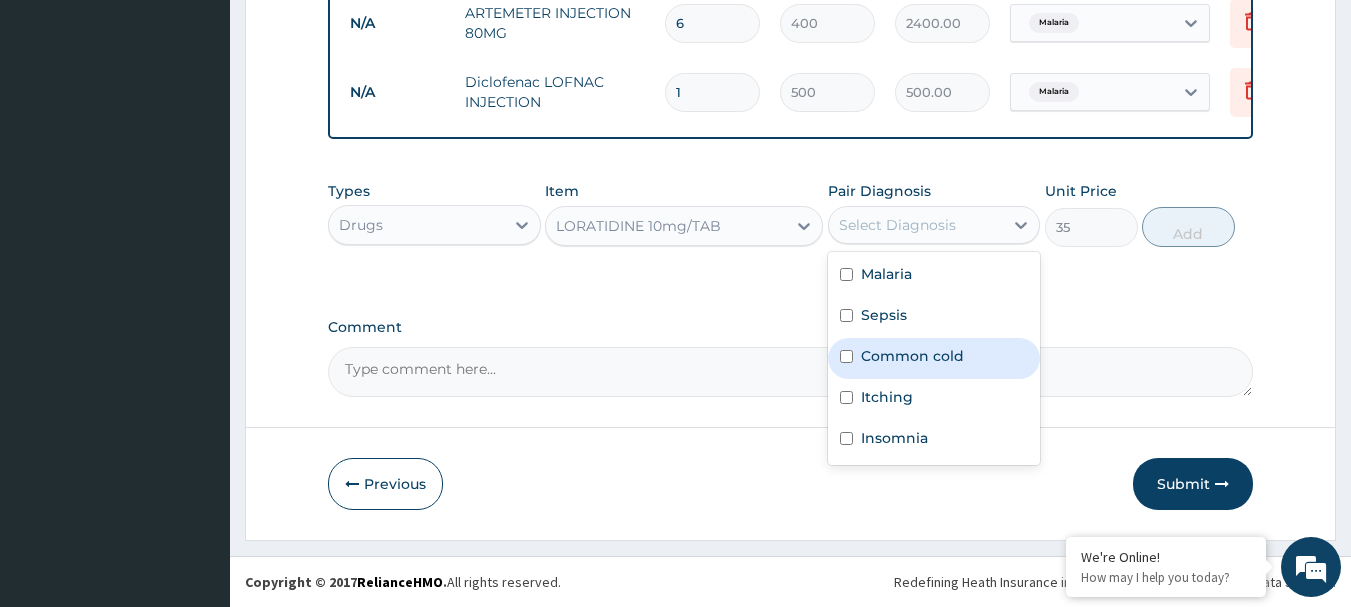 click on "Common cold" at bounding box center [912, 356] 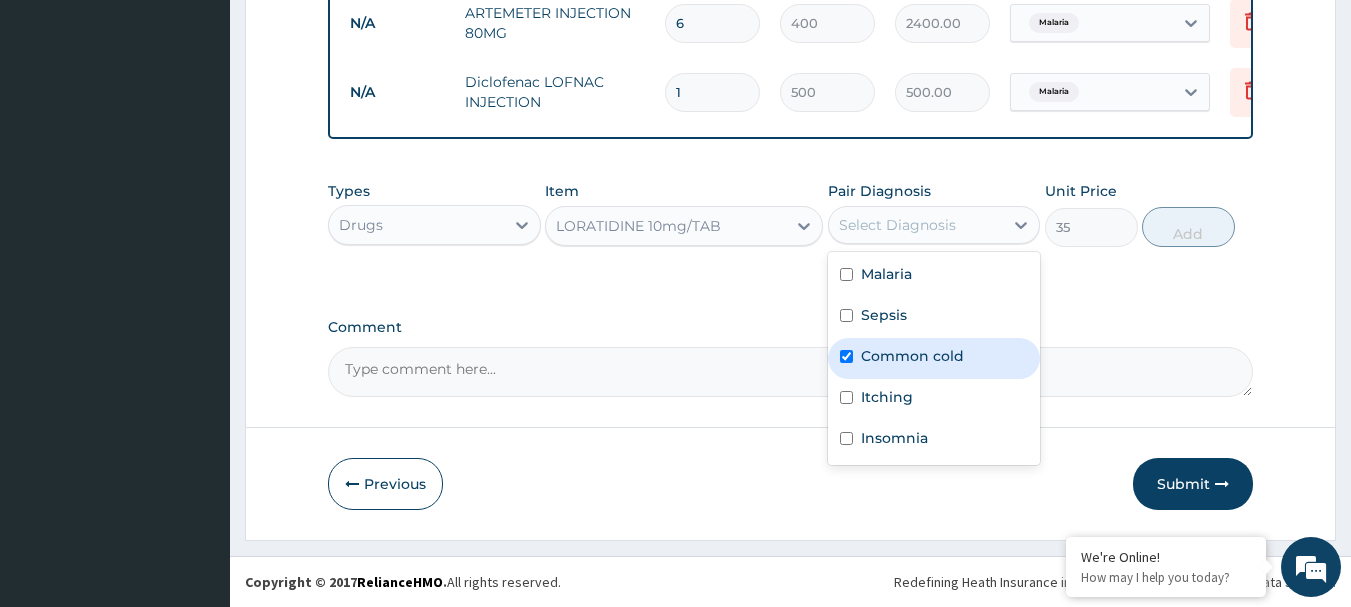 checkbox on "true" 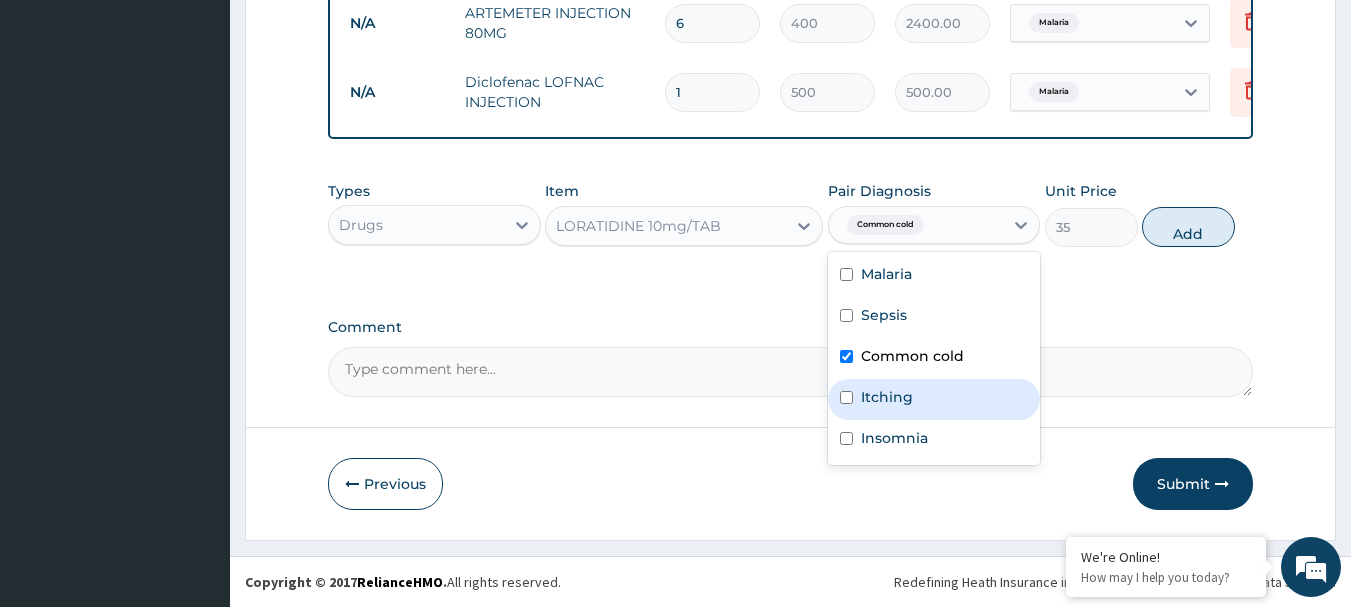 click on "Itching" at bounding box center [887, 397] 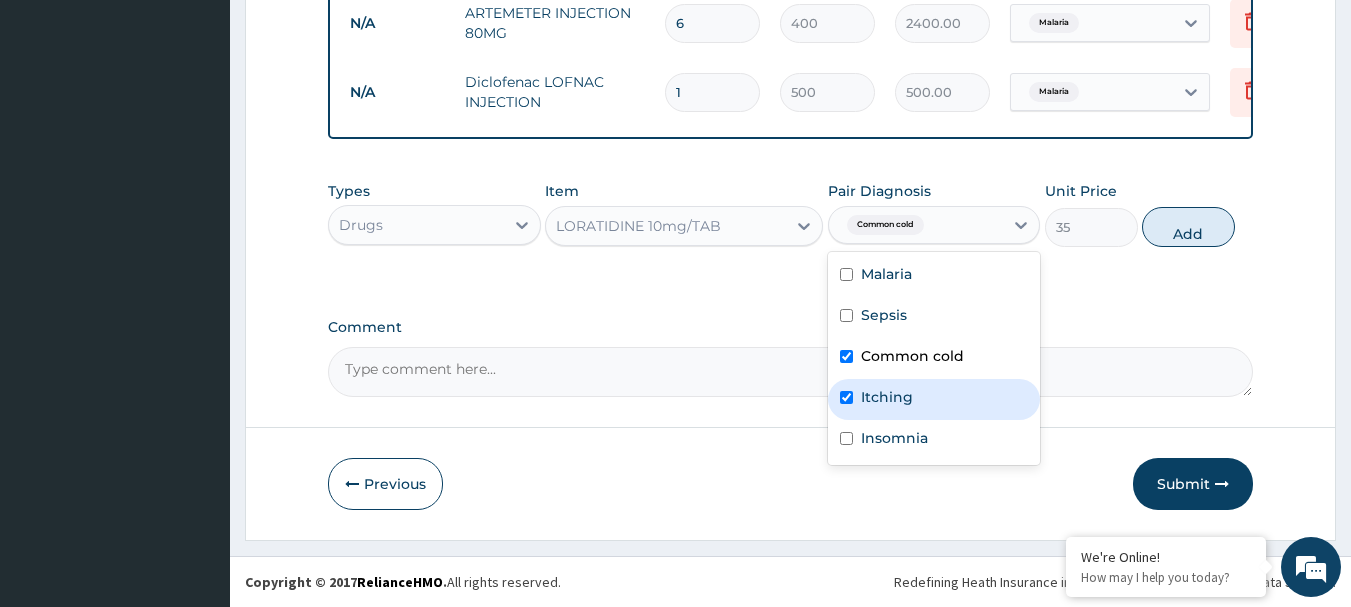 checkbox on "true" 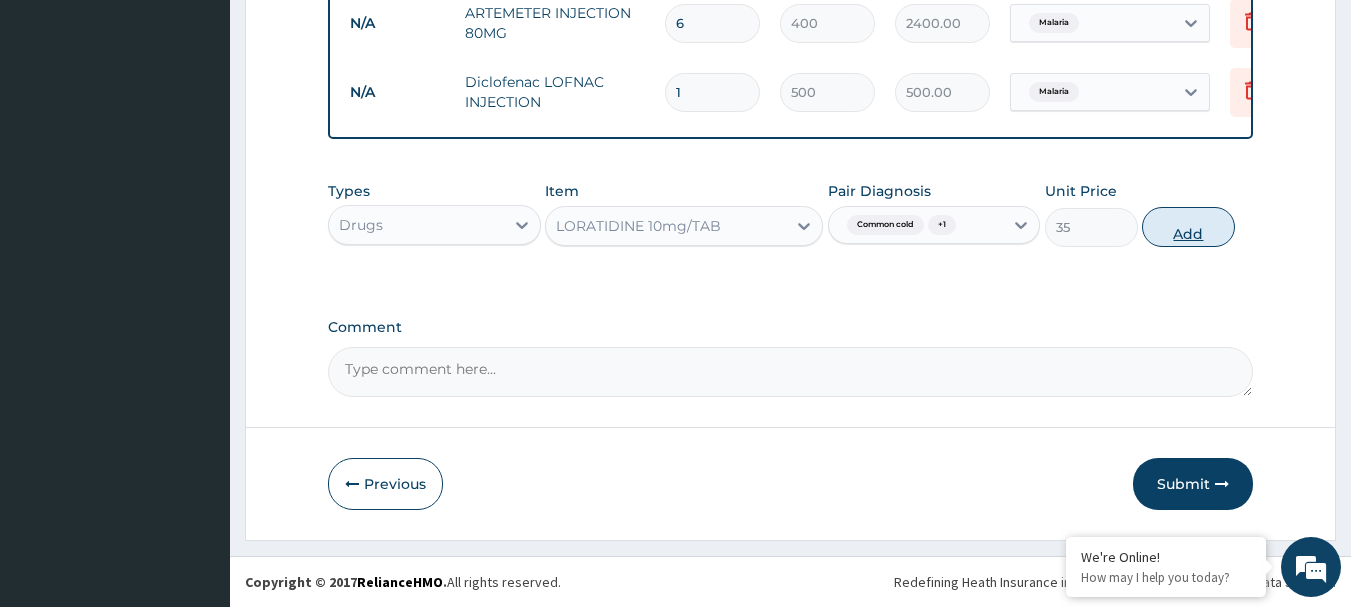 click on "Add" at bounding box center (1188, 227) 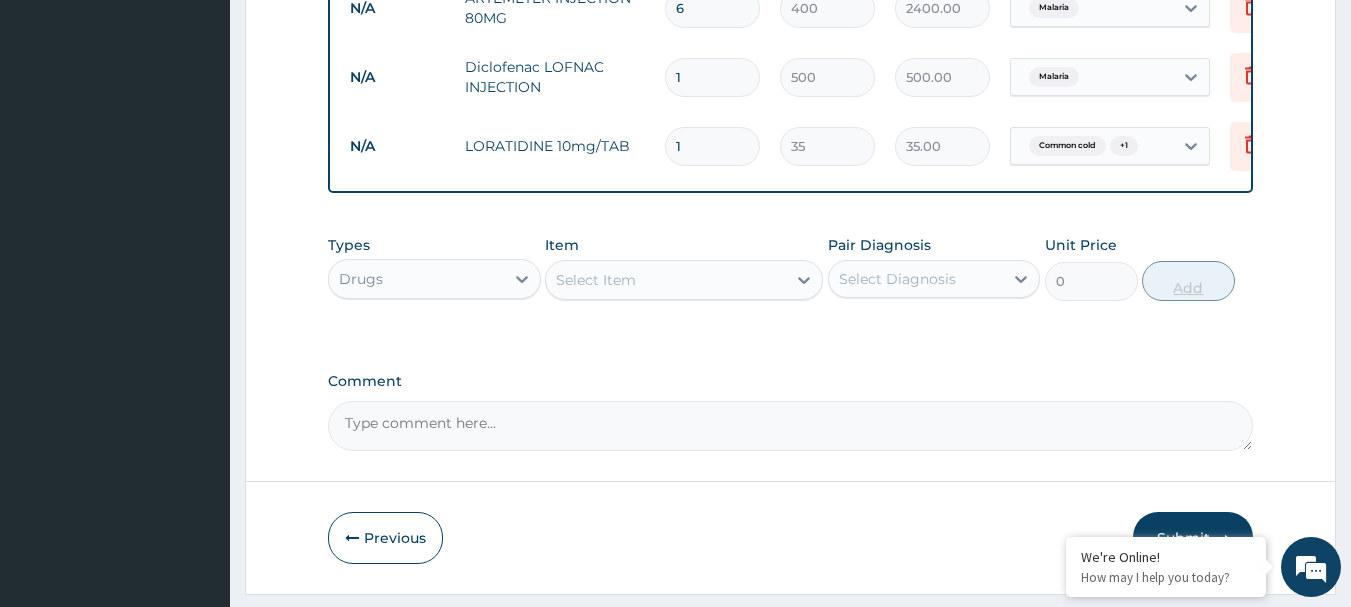 type on "10" 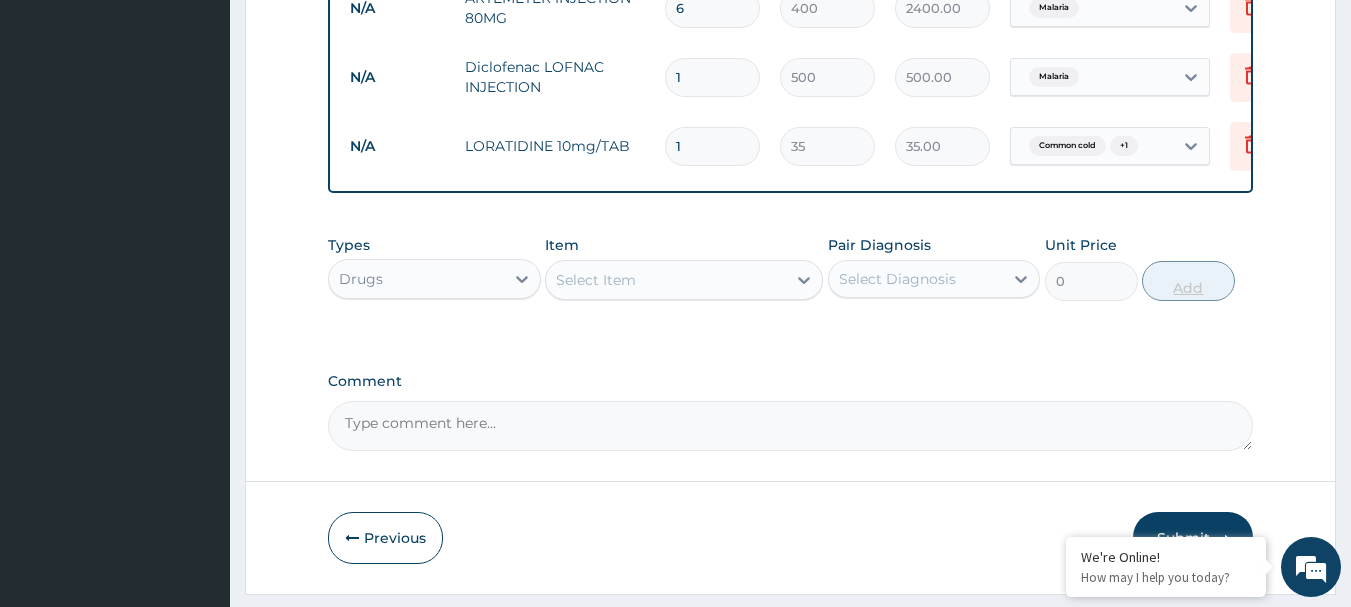type on "350.00" 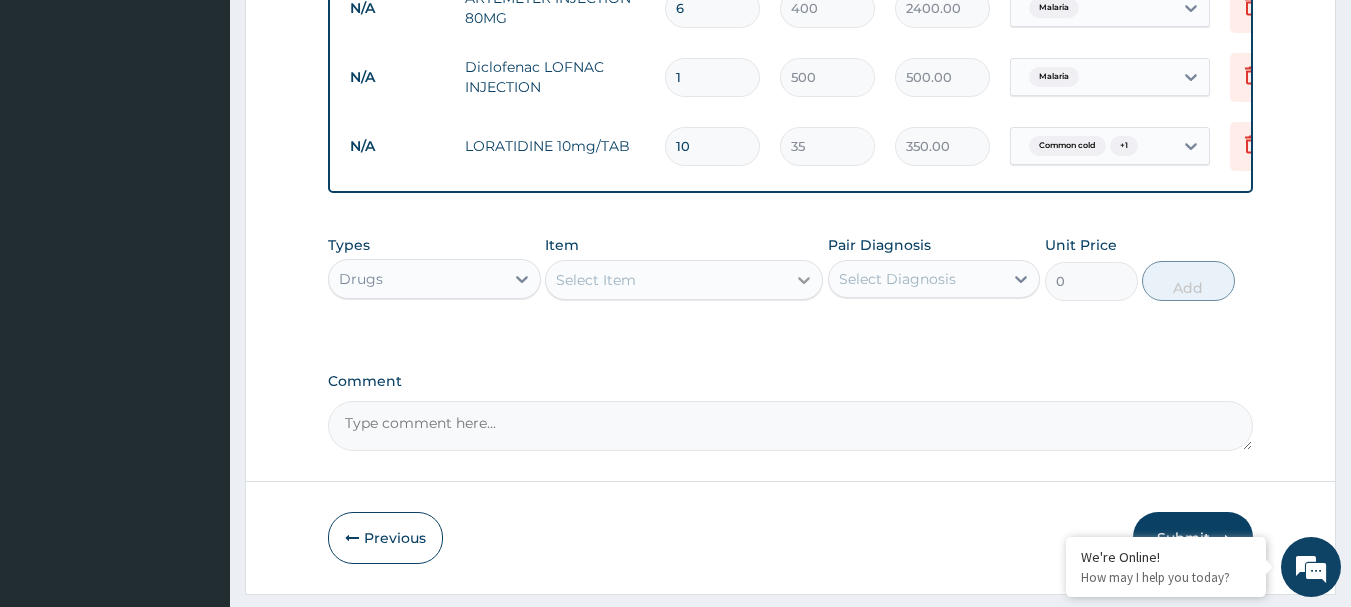 type on "10" 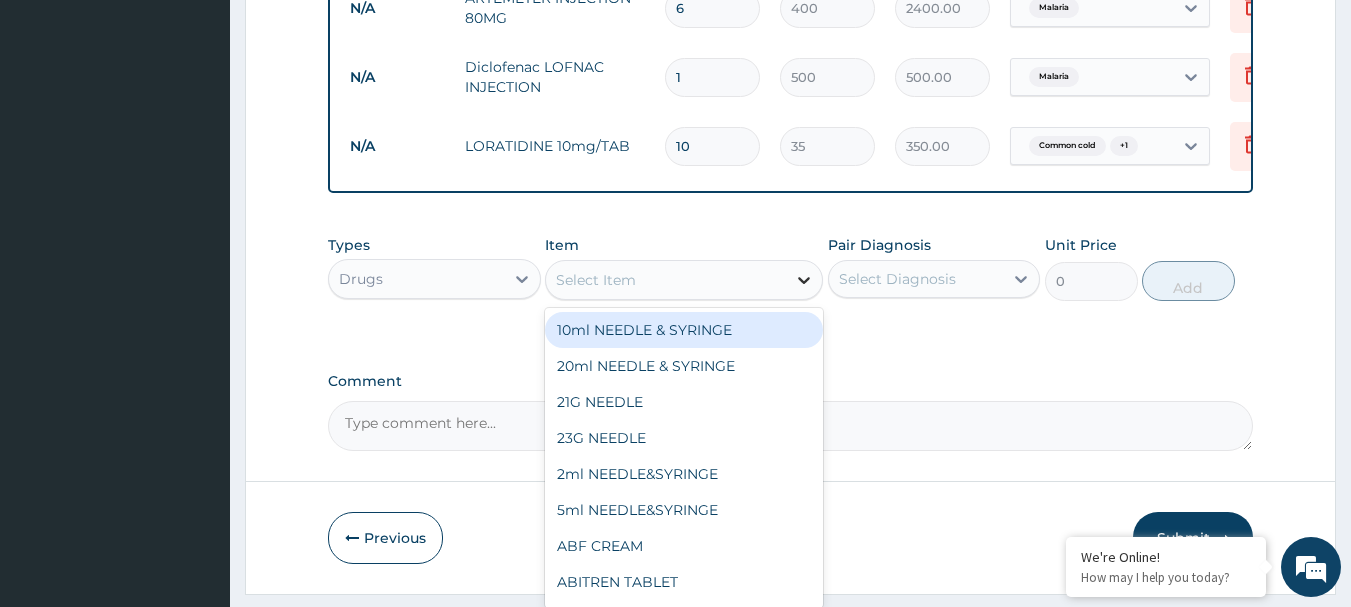 type on "[" 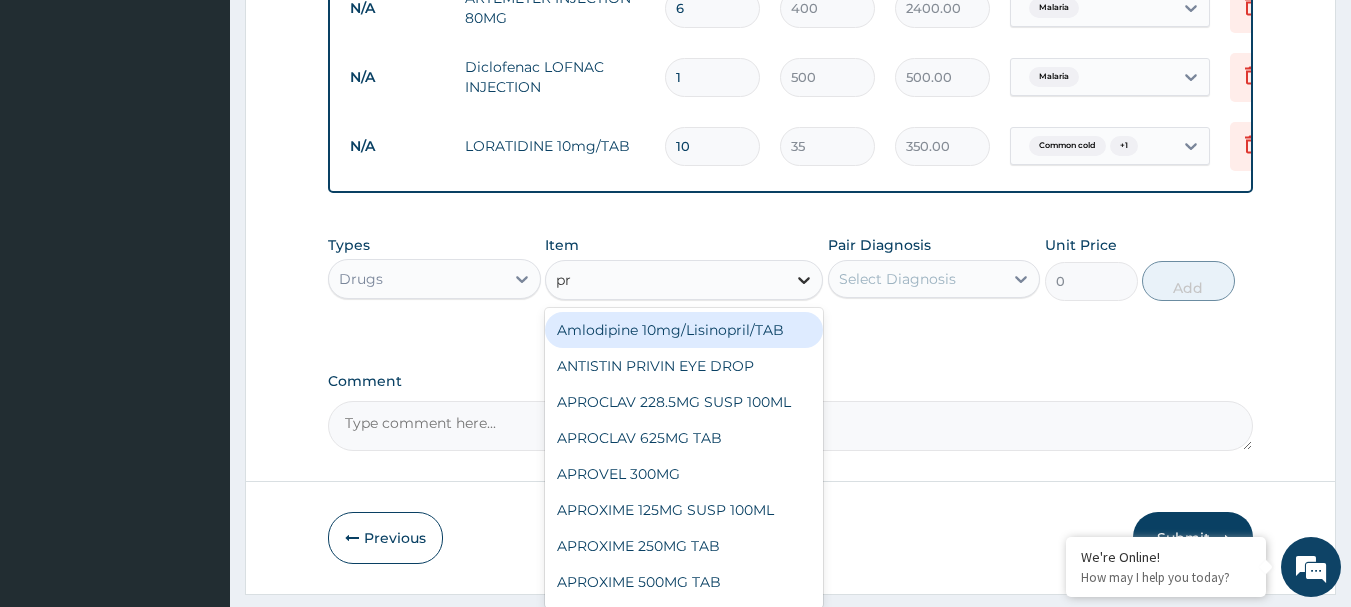 type on "pre" 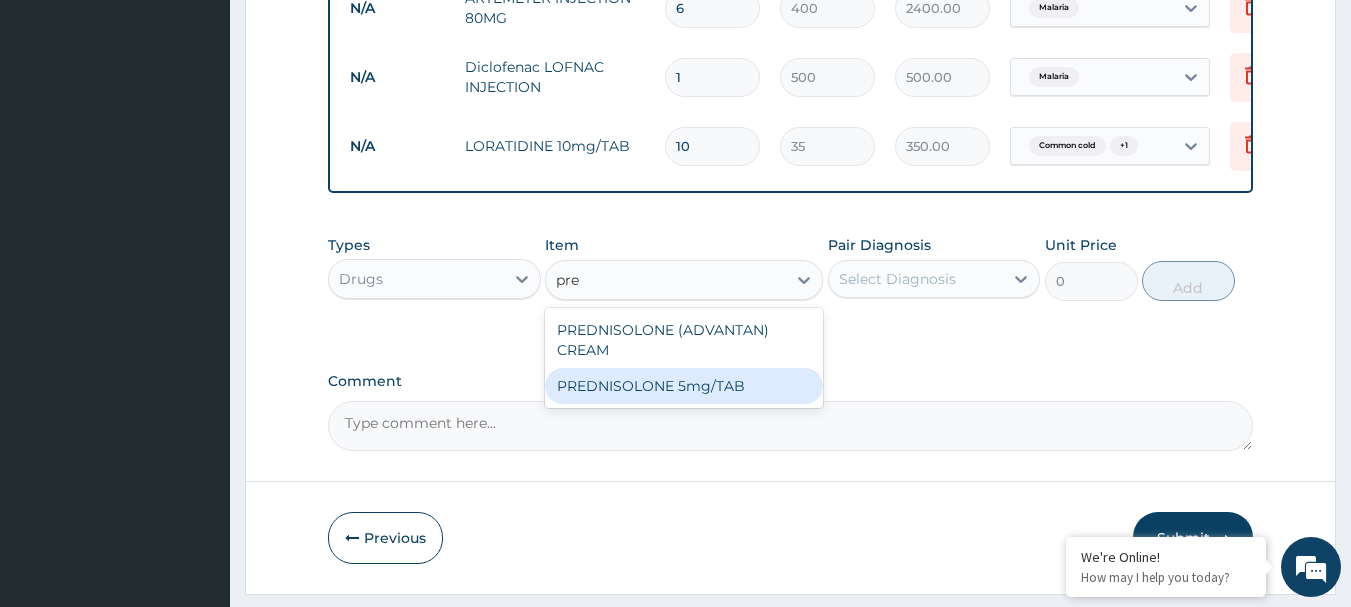 click on "PREDNISOLONE 5mg/TAB" at bounding box center [684, 386] 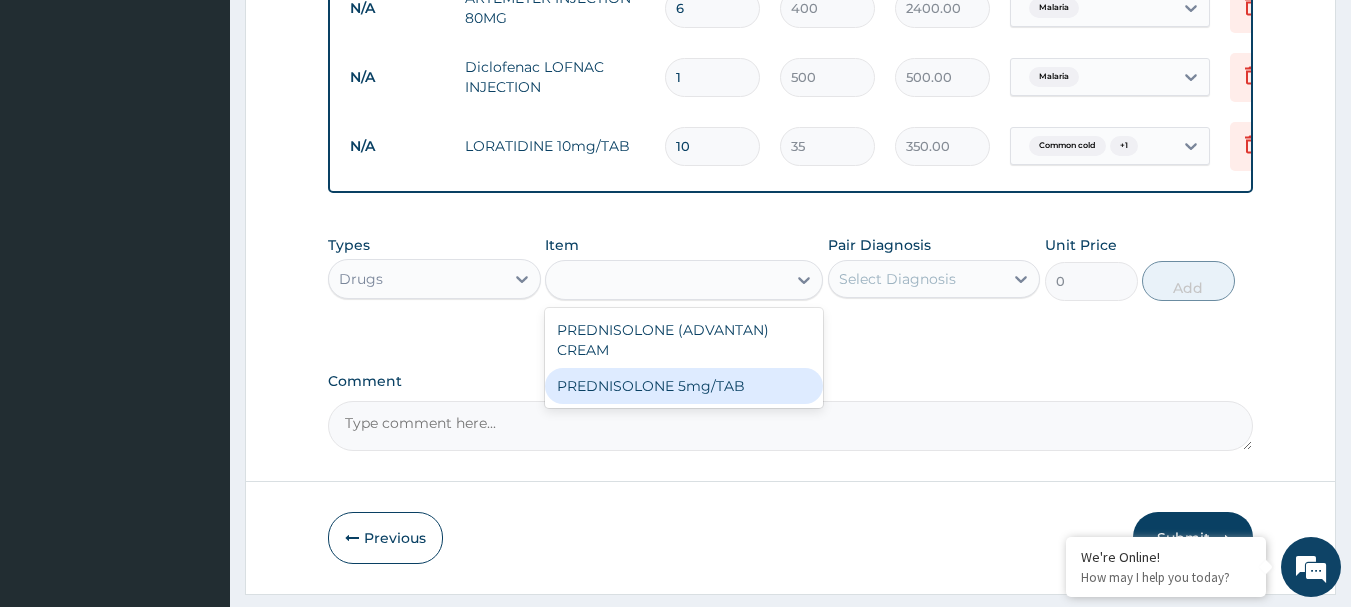 type on "5" 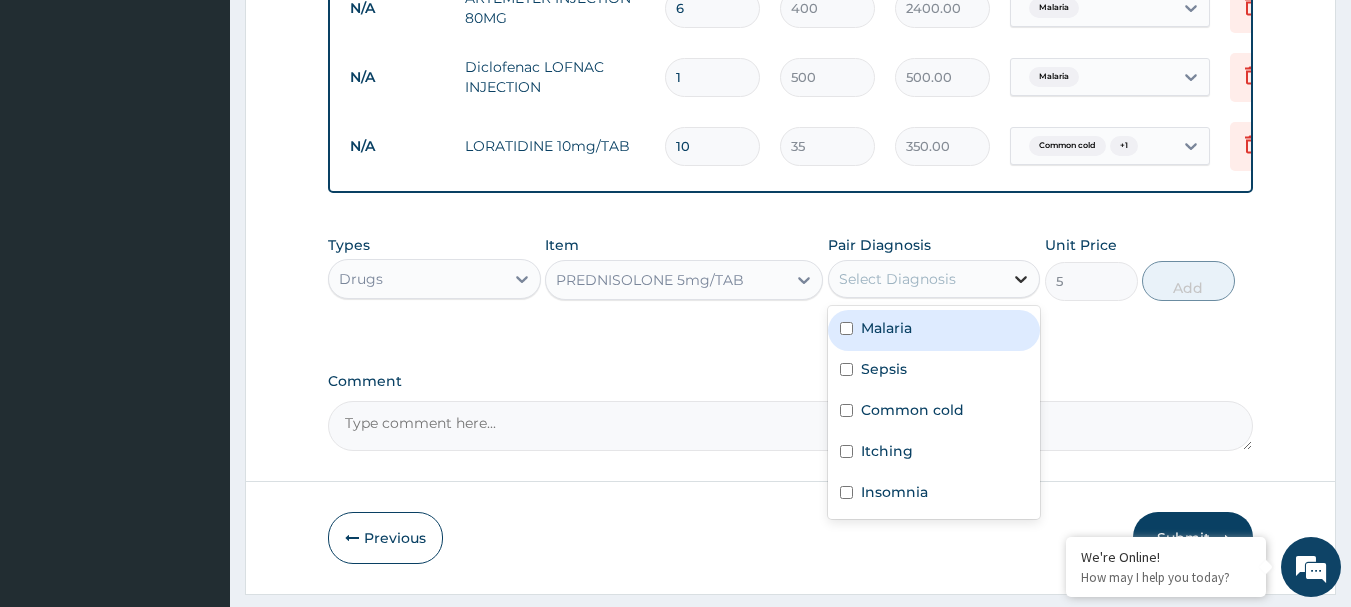 click 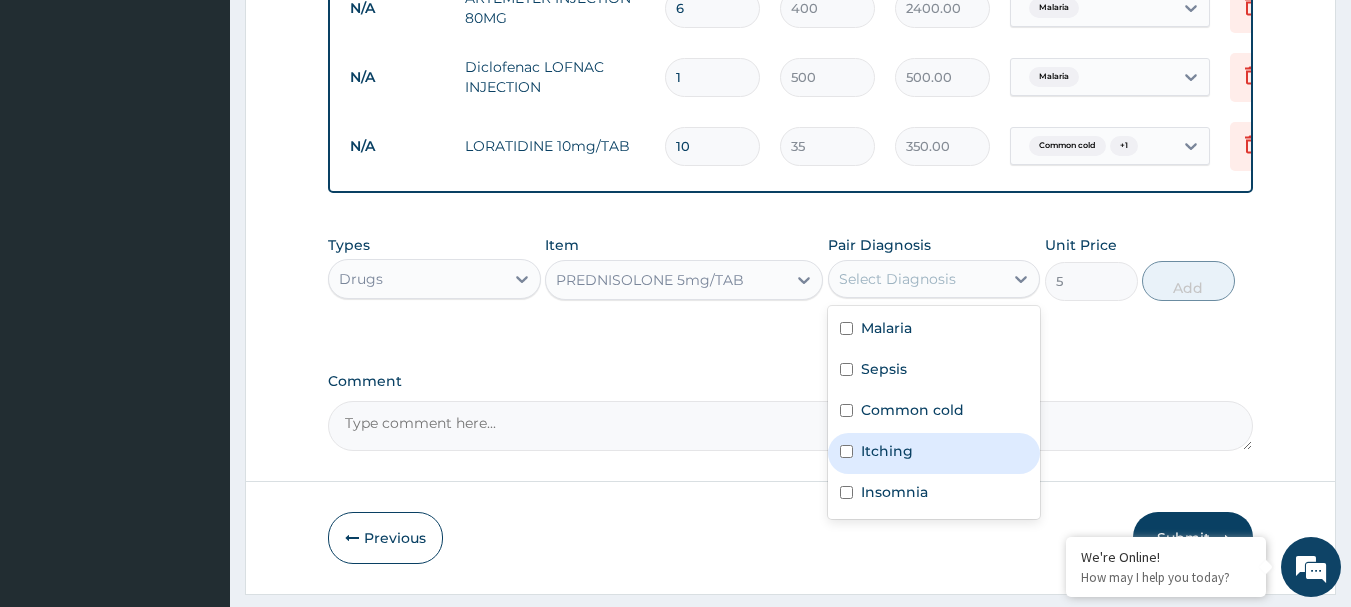 click on "Itching" at bounding box center [887, 451] 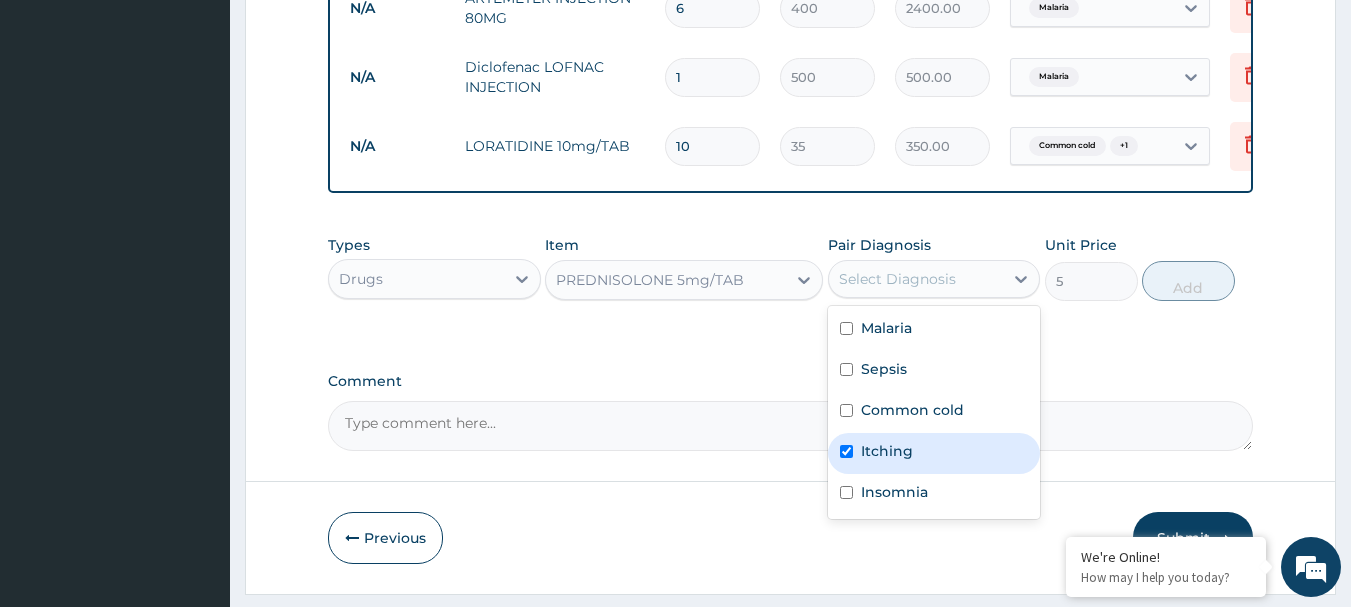 checkbox on "true" 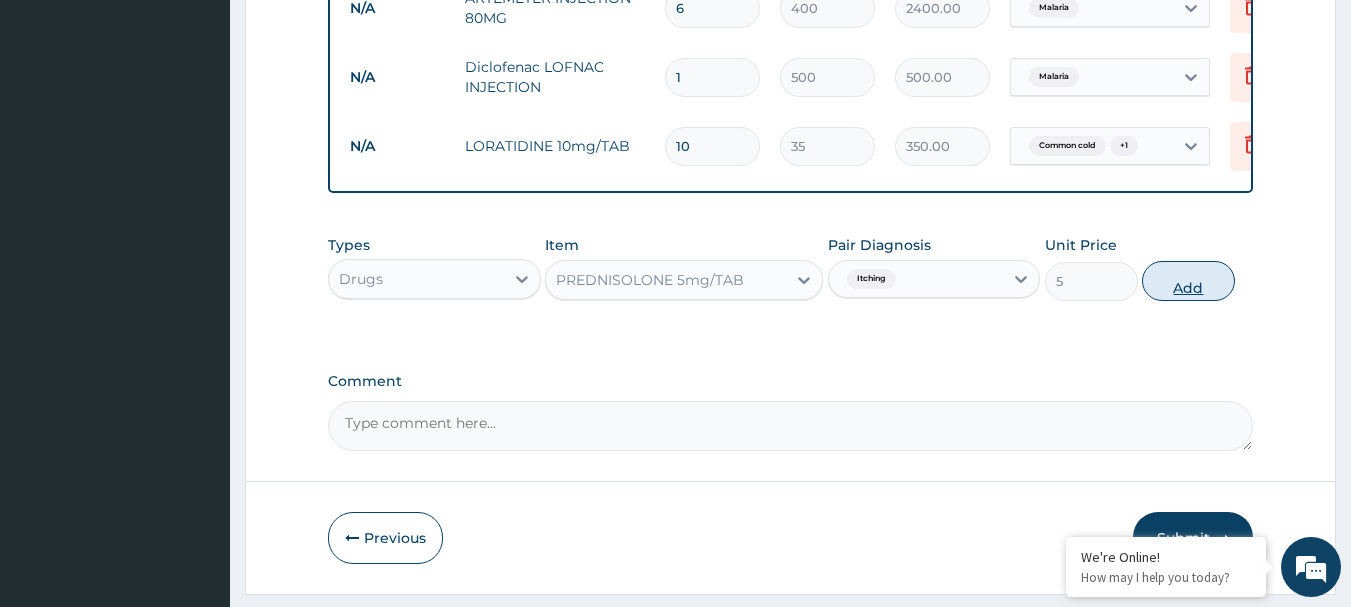 click on "Add" at bounding box center (1188, 281) 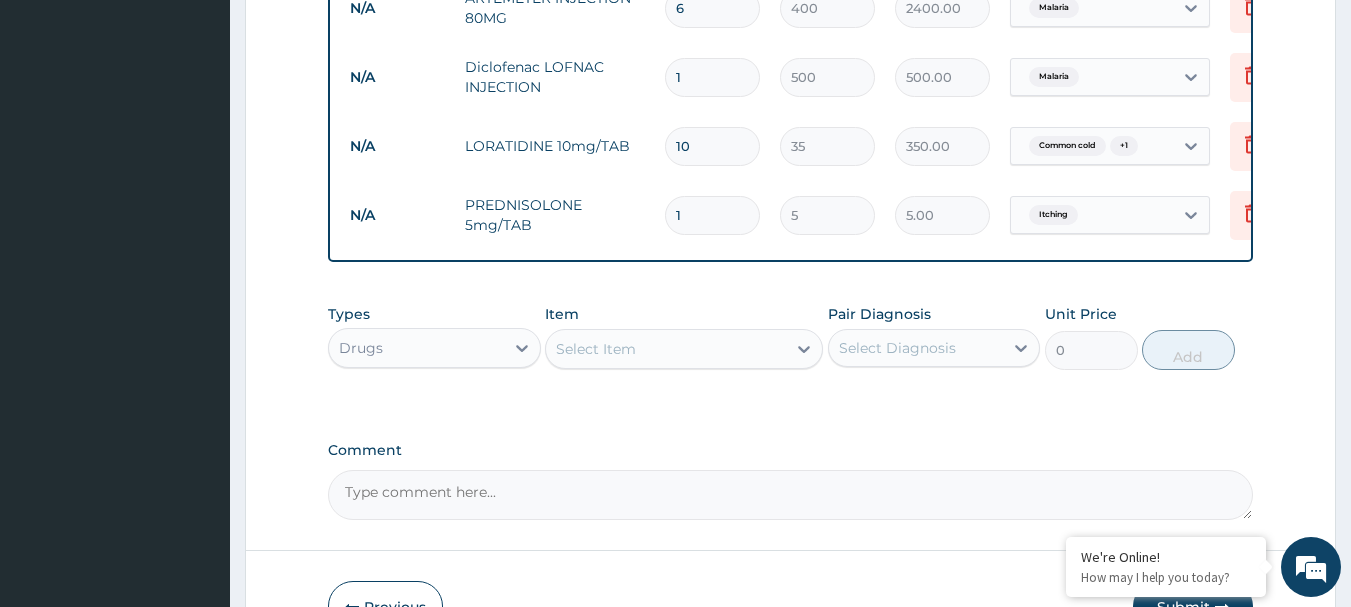 type 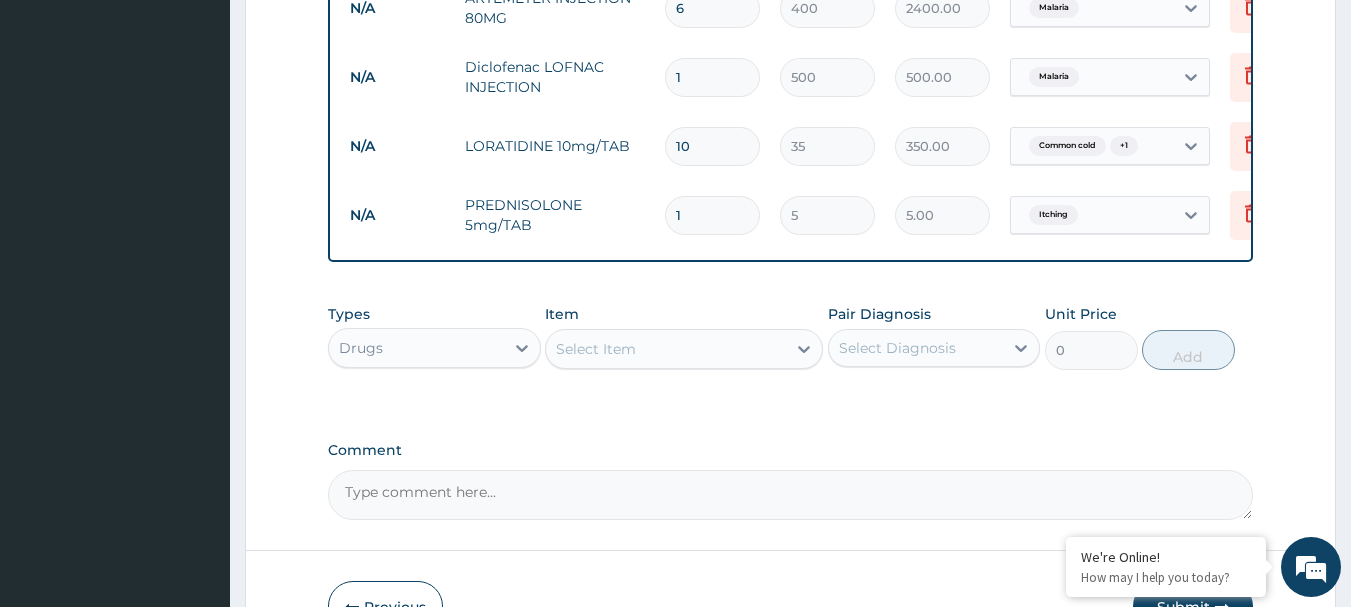type on "0.00" 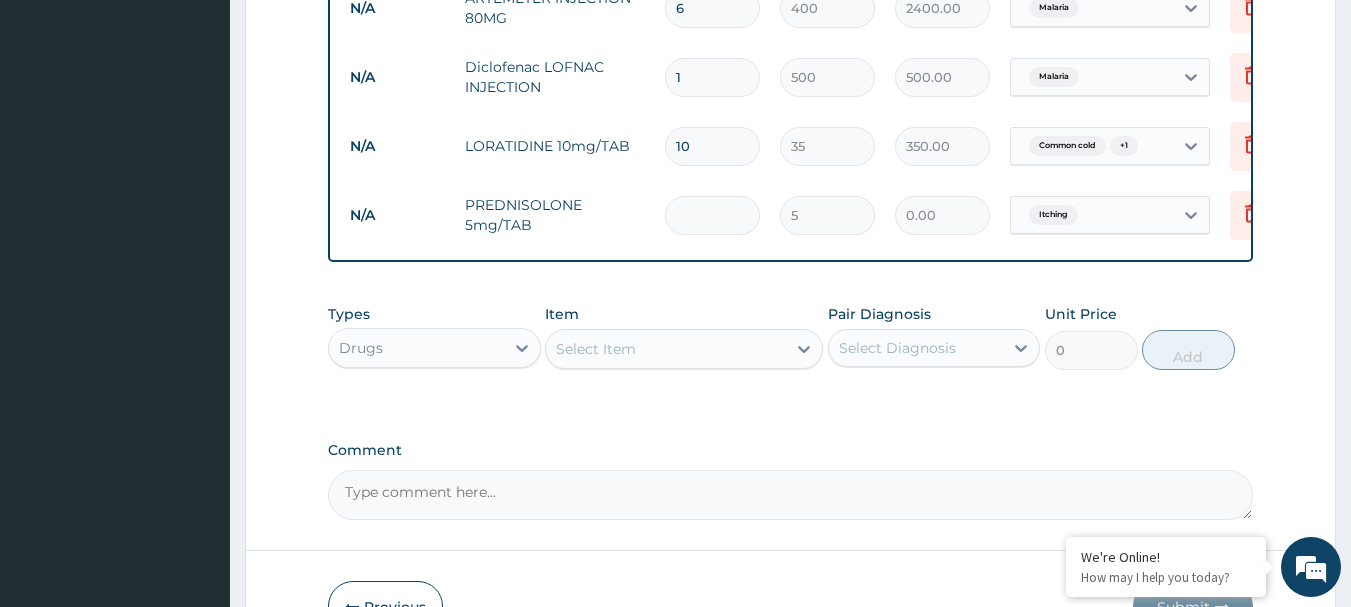 type on "2" 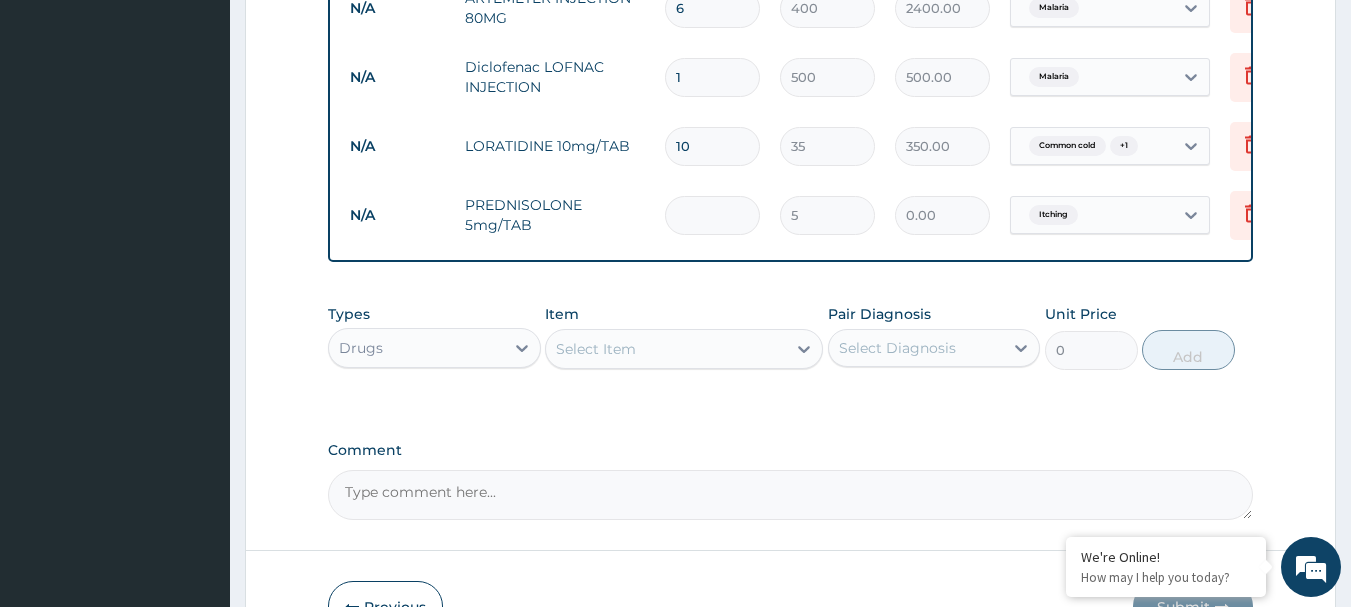 type on "10.00" 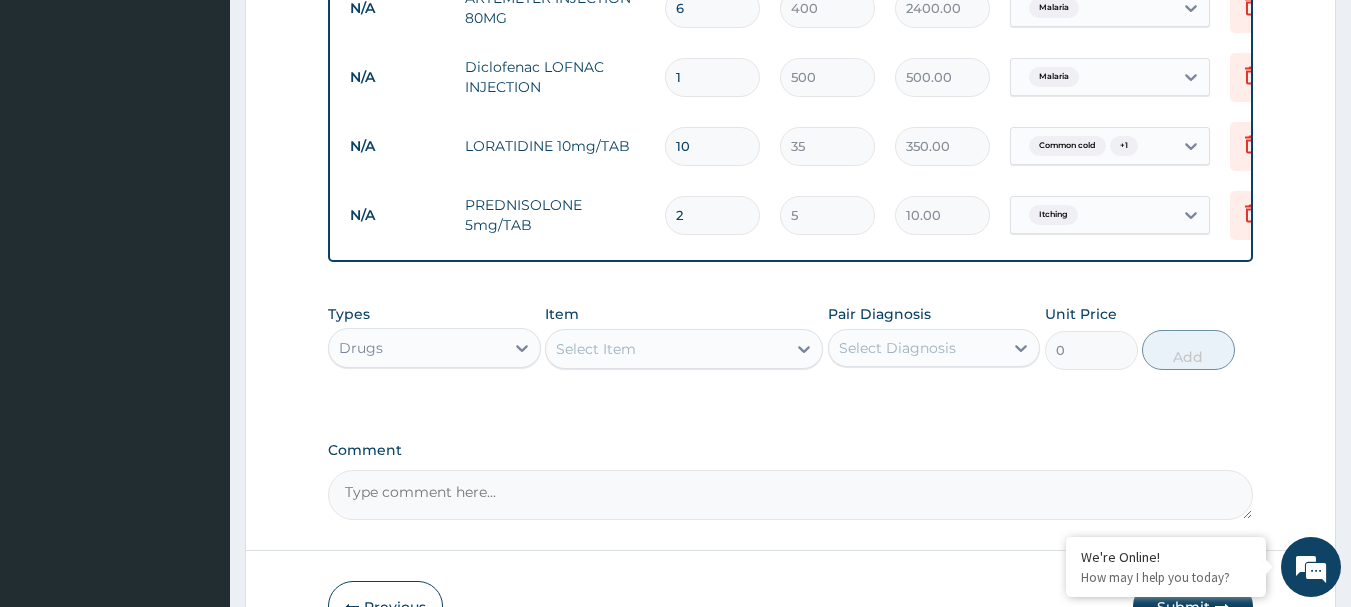 type on "20" 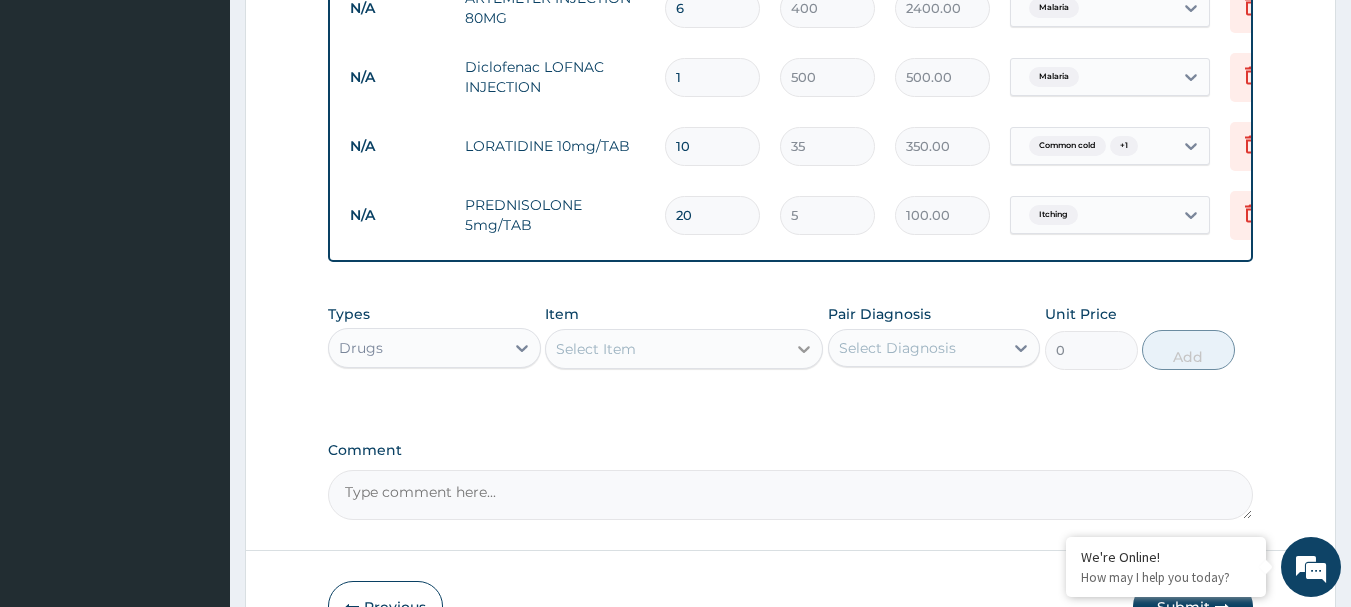 type on "20" 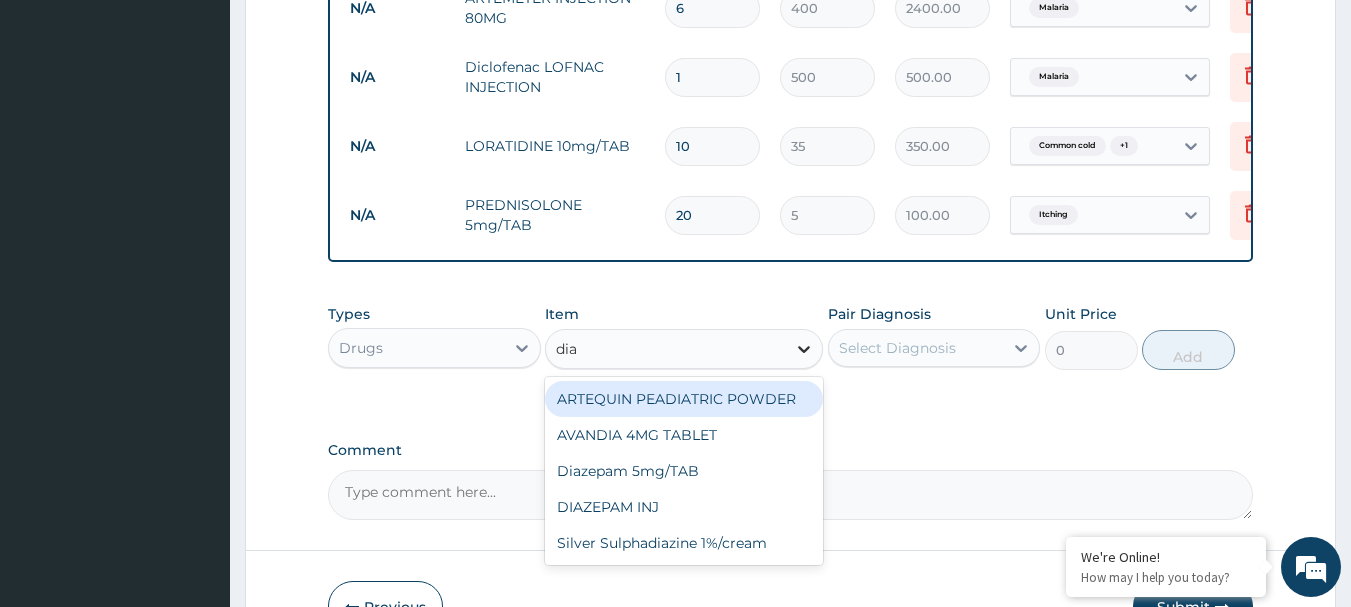 type on "diaz" 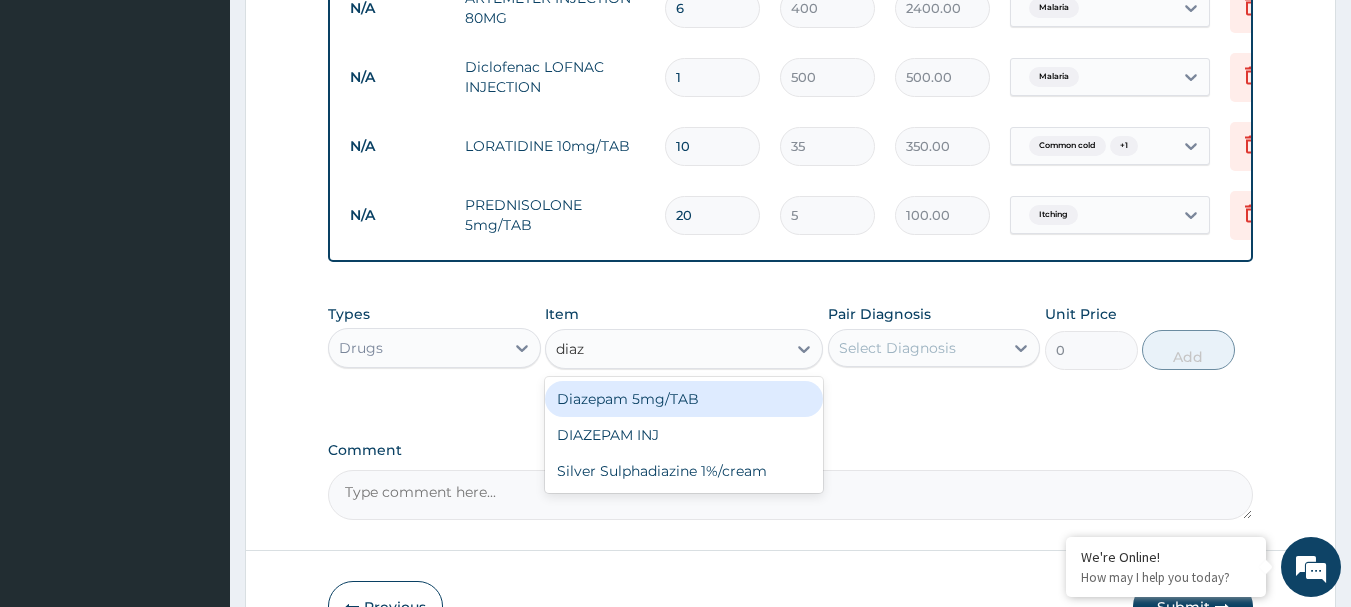 click on "Diazepam 5mg/TAB" at bounding box center (684, 399) 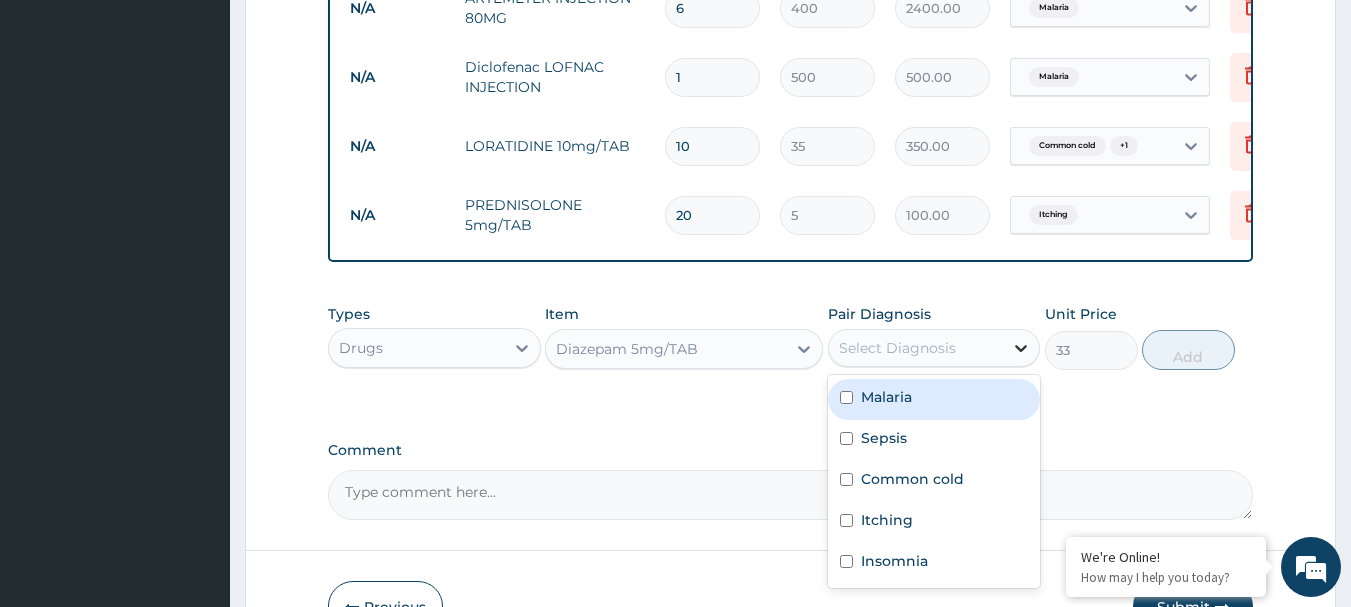click 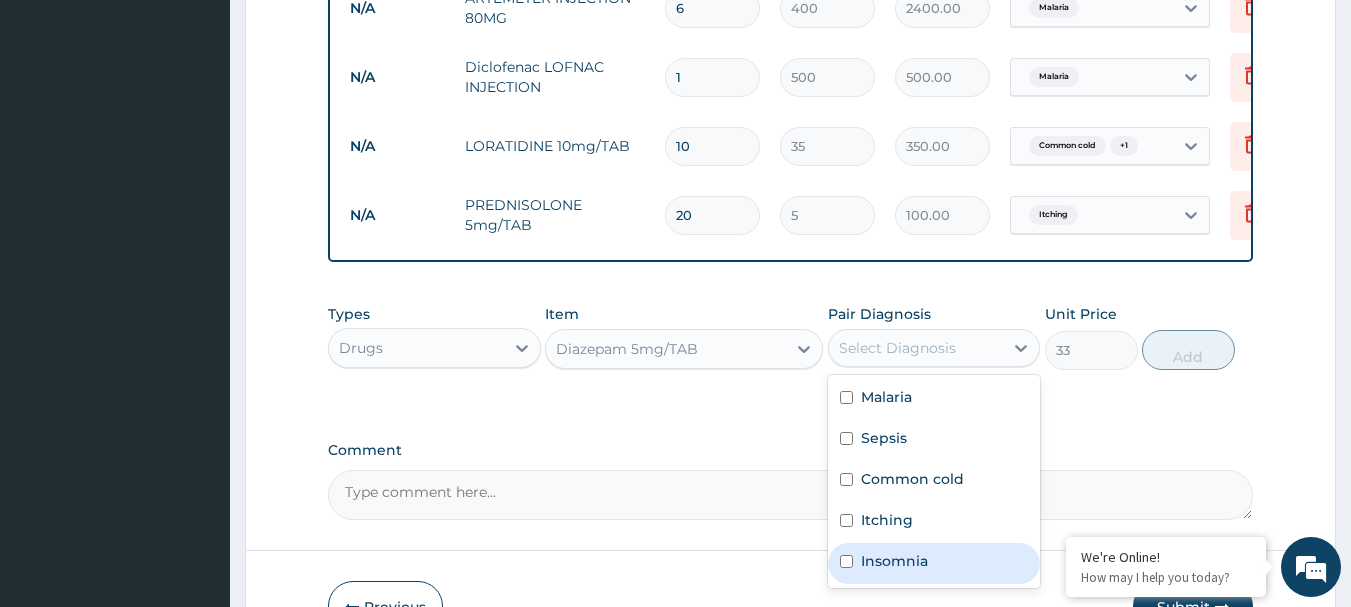 click on "Insomnia" at bounding box center [934, 563] 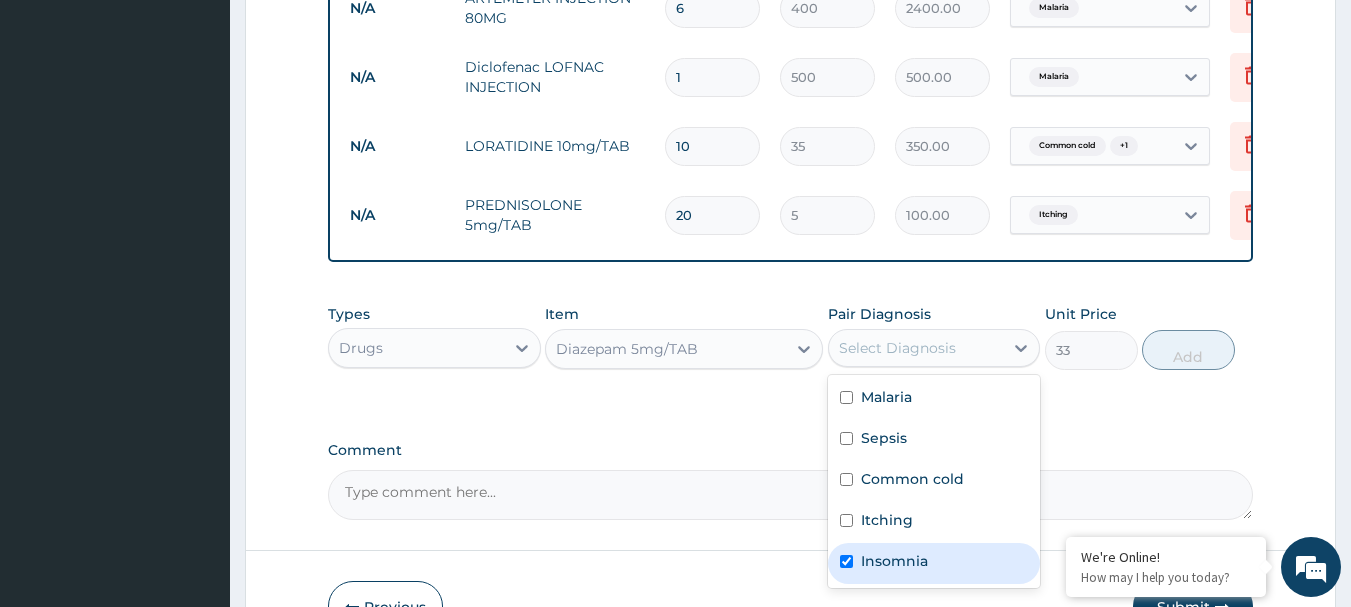 checkbox on "true" 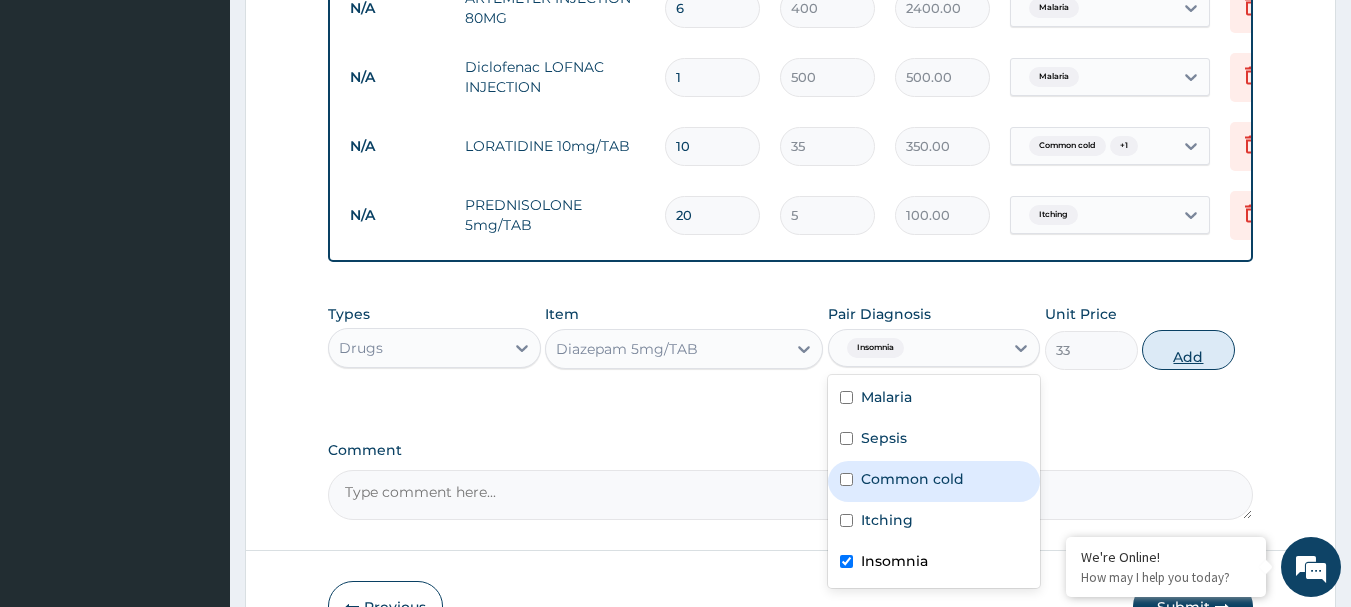 click on "Add" at bounding box center (1188, 350) 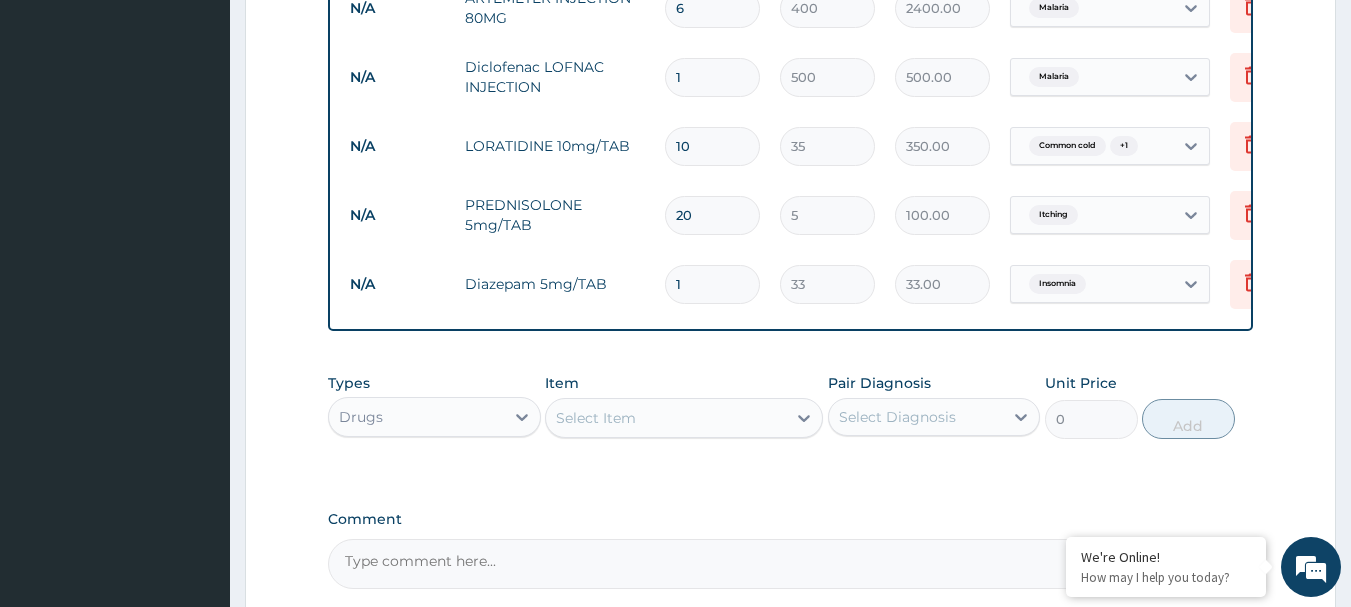 type 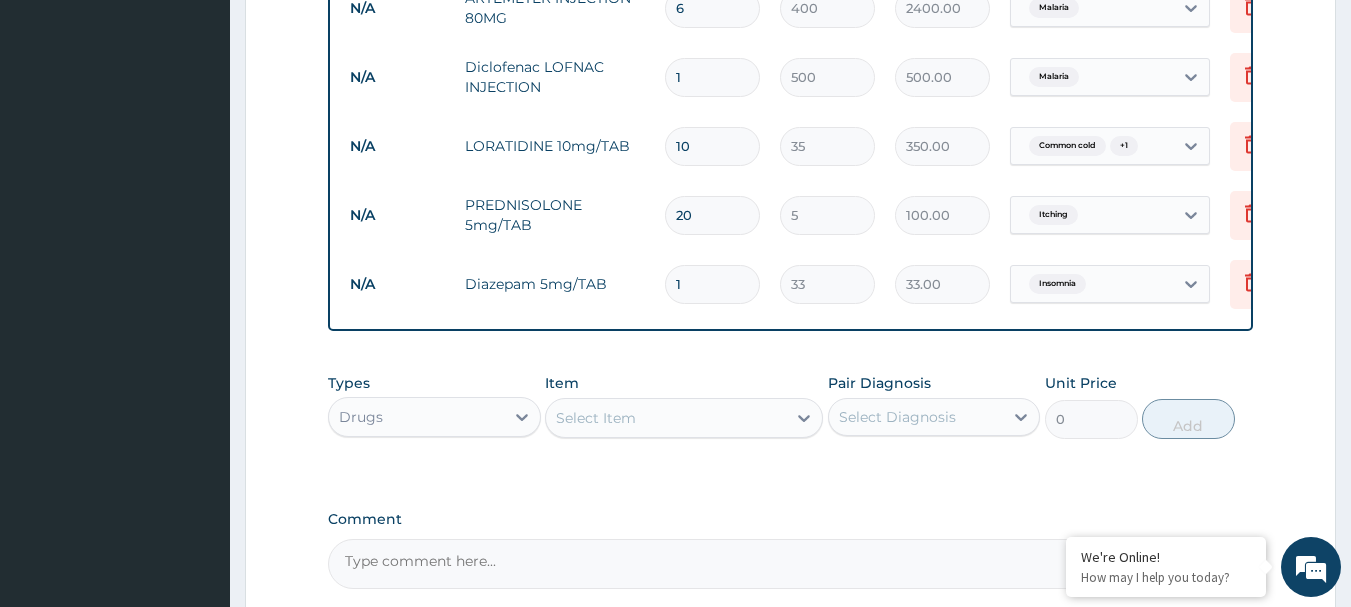 type on "0.00" 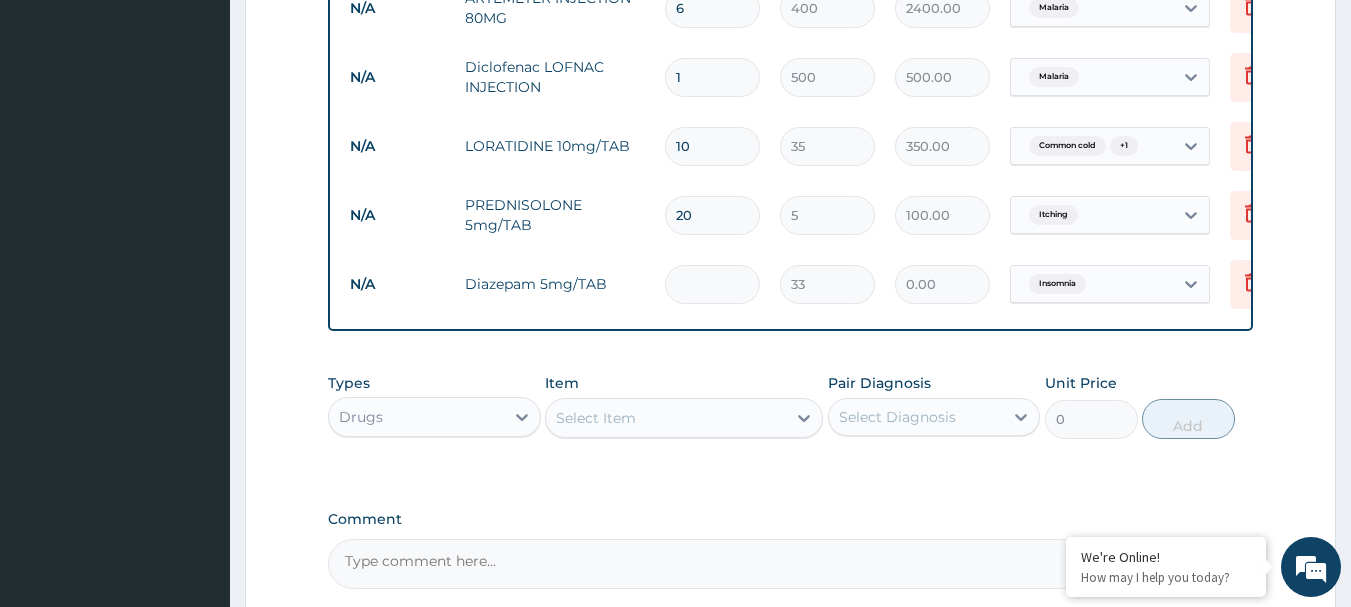 type on "2" 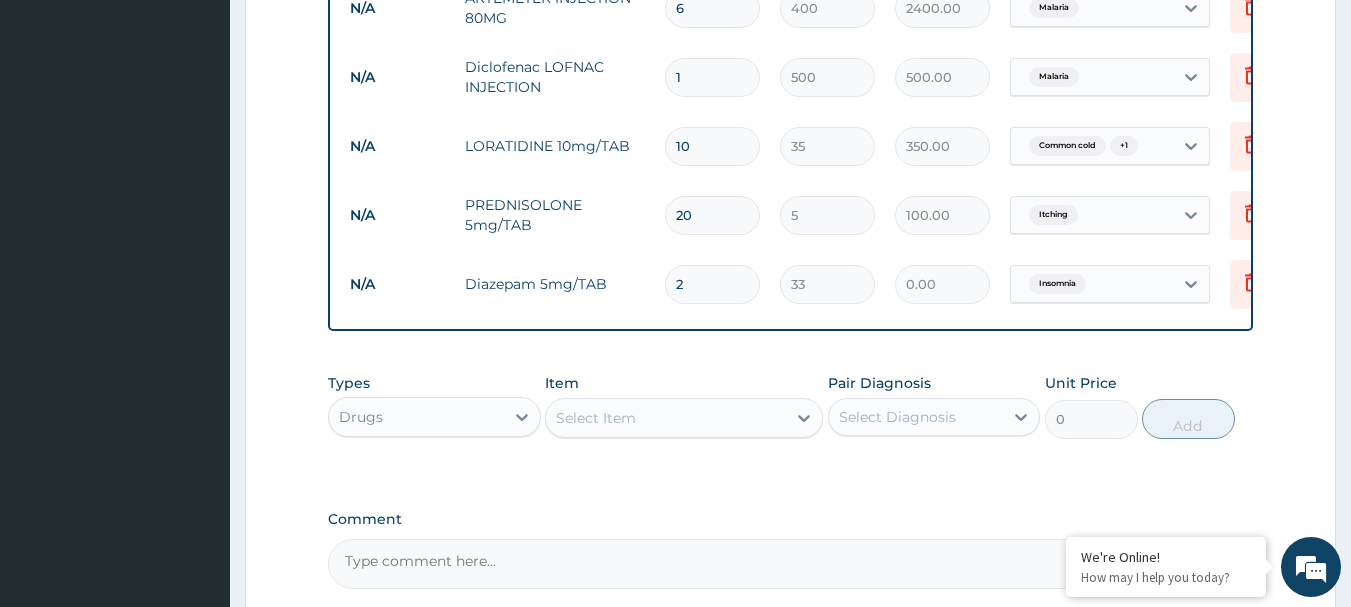 type on "66.00" 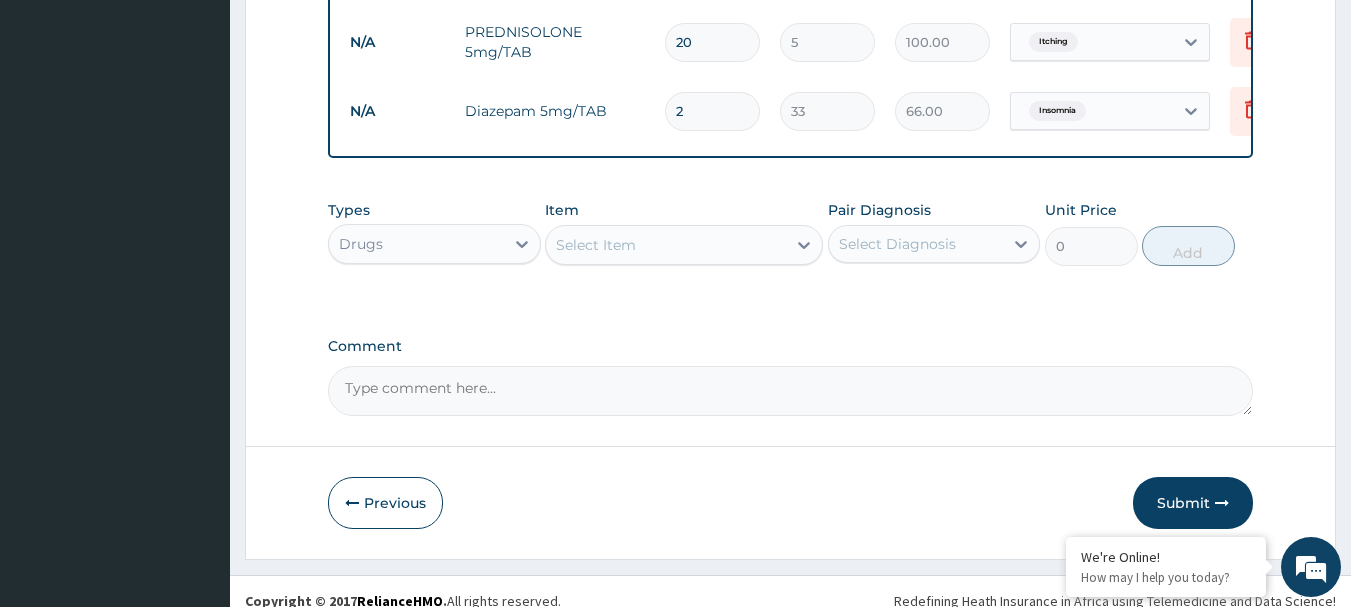 scroll, scrollTop: 1238, scrollLeft: 0, axis: vertical 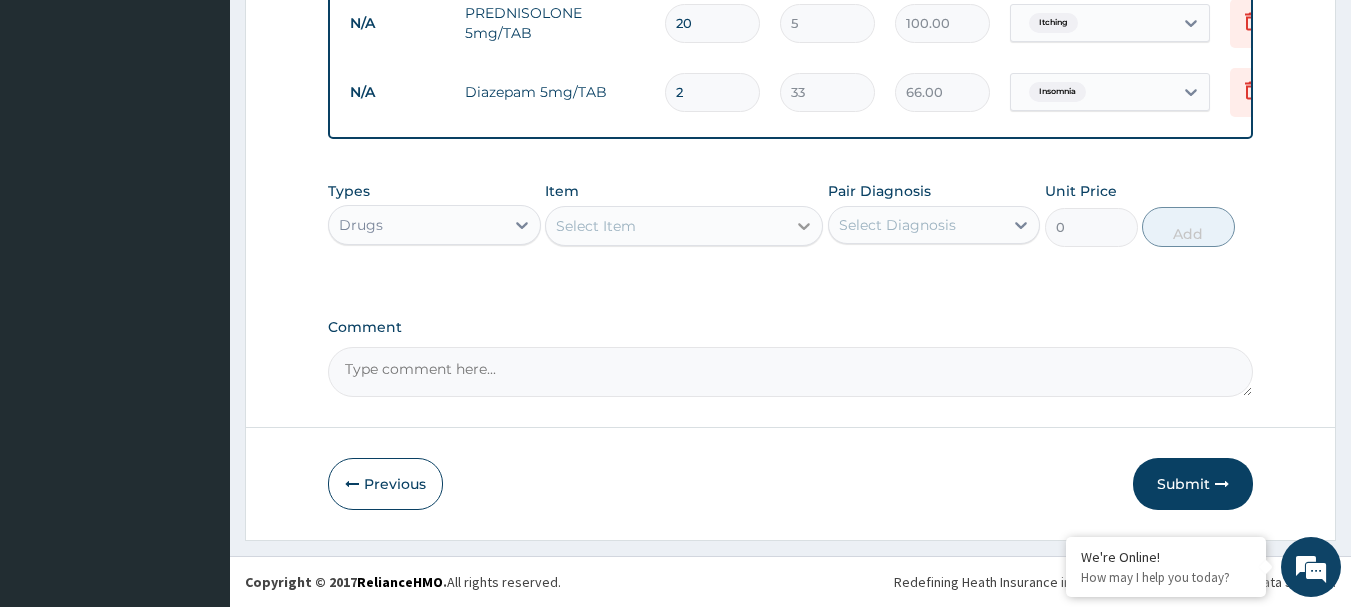 type on "2" 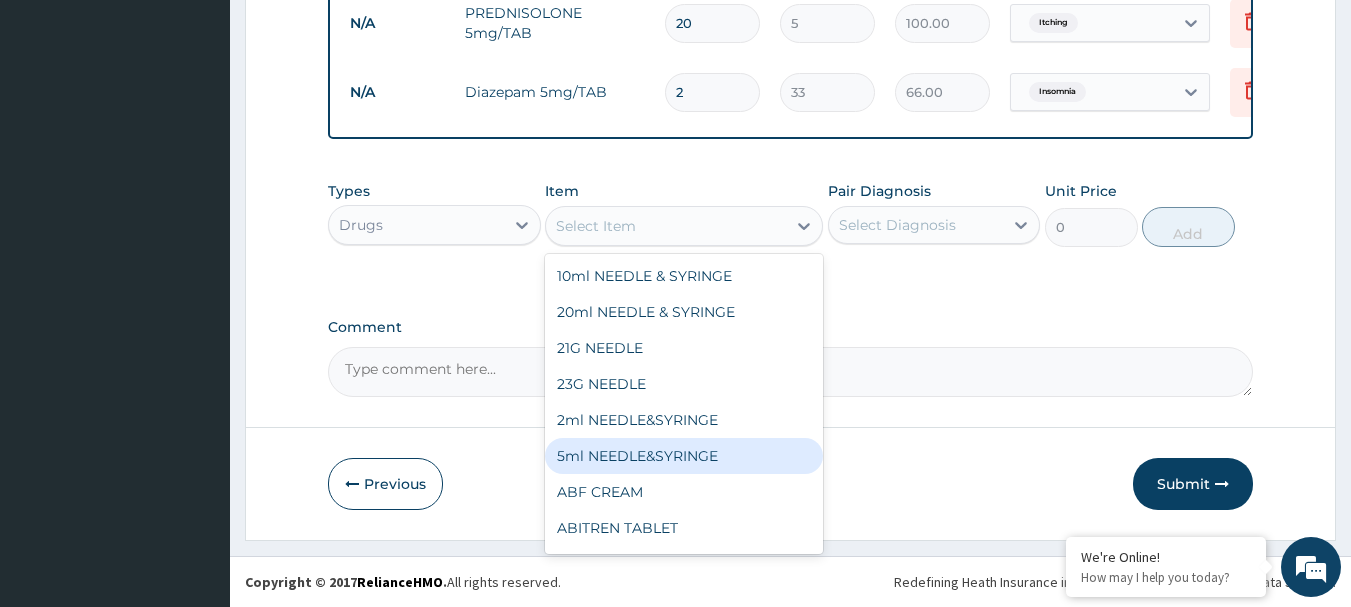click on "5ml NEEDLE&SYRINGE" at bounding box center [684, 456] 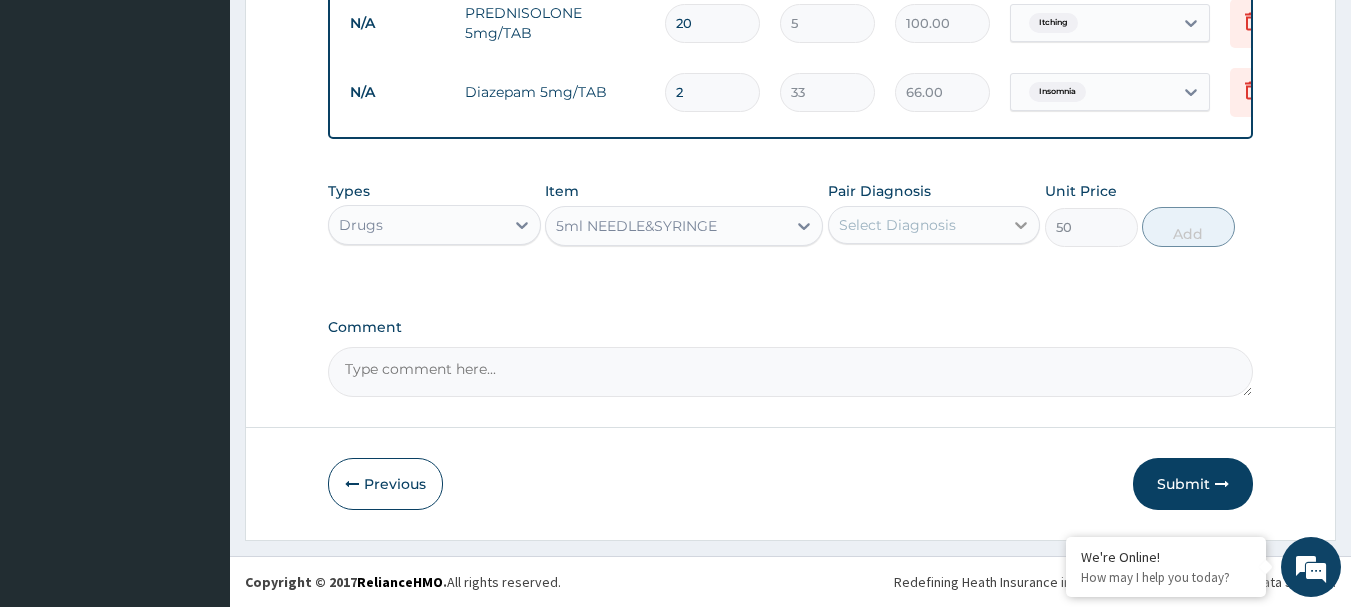 click 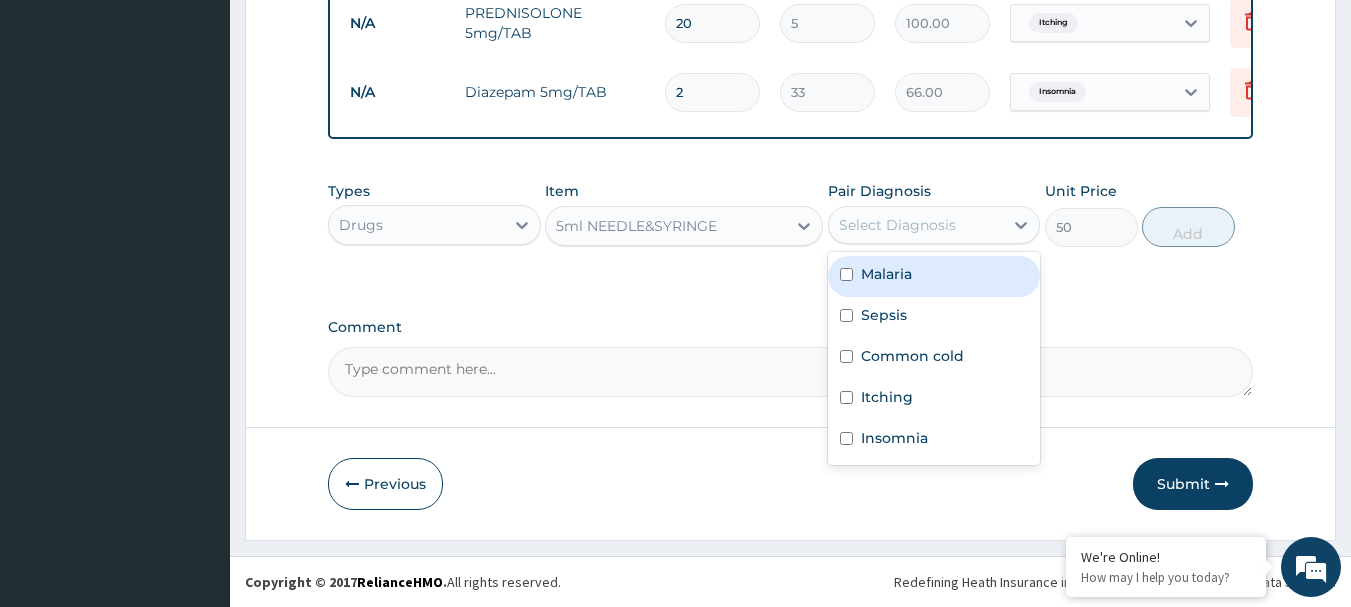 click on "Malaria" at bounding box center (934, 276) 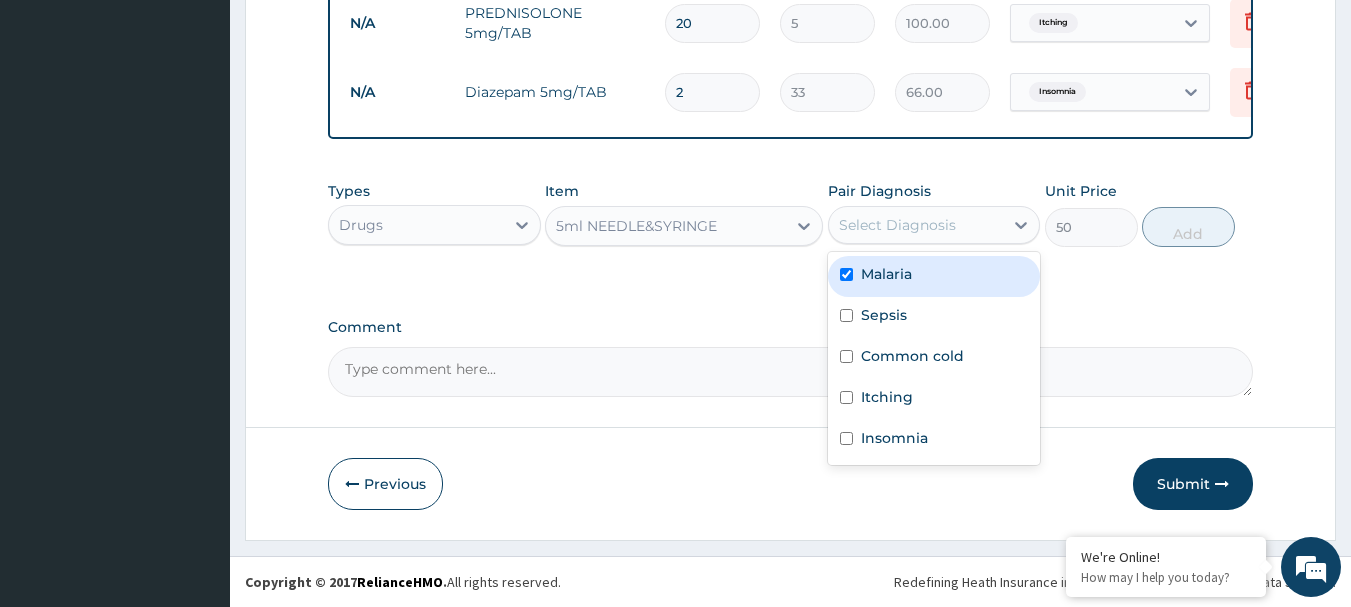 checkbox on "true" 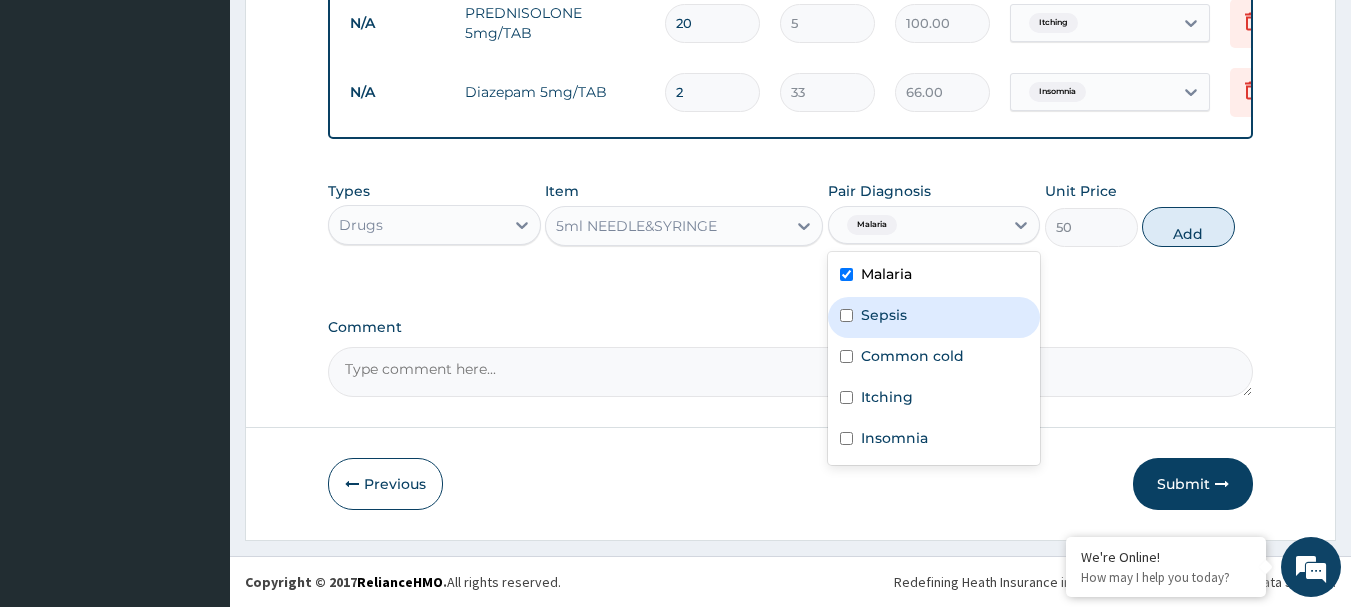 click on "Sepsis" at bounding box center (884, 315) 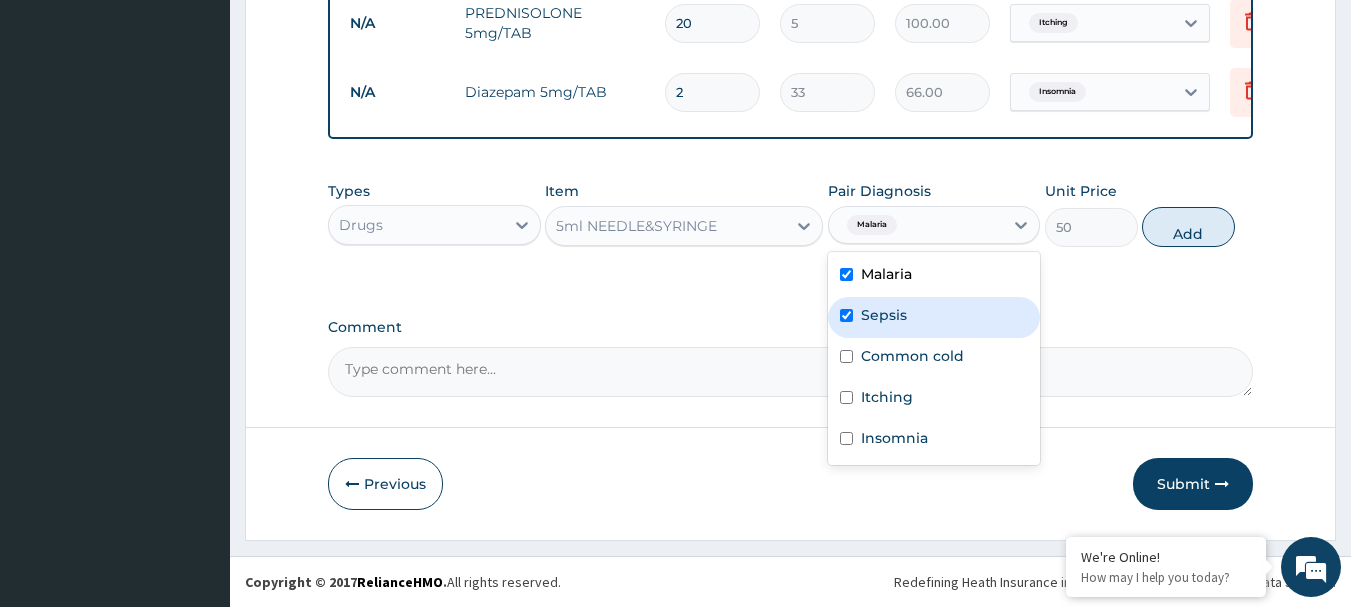 checkbox on "true" 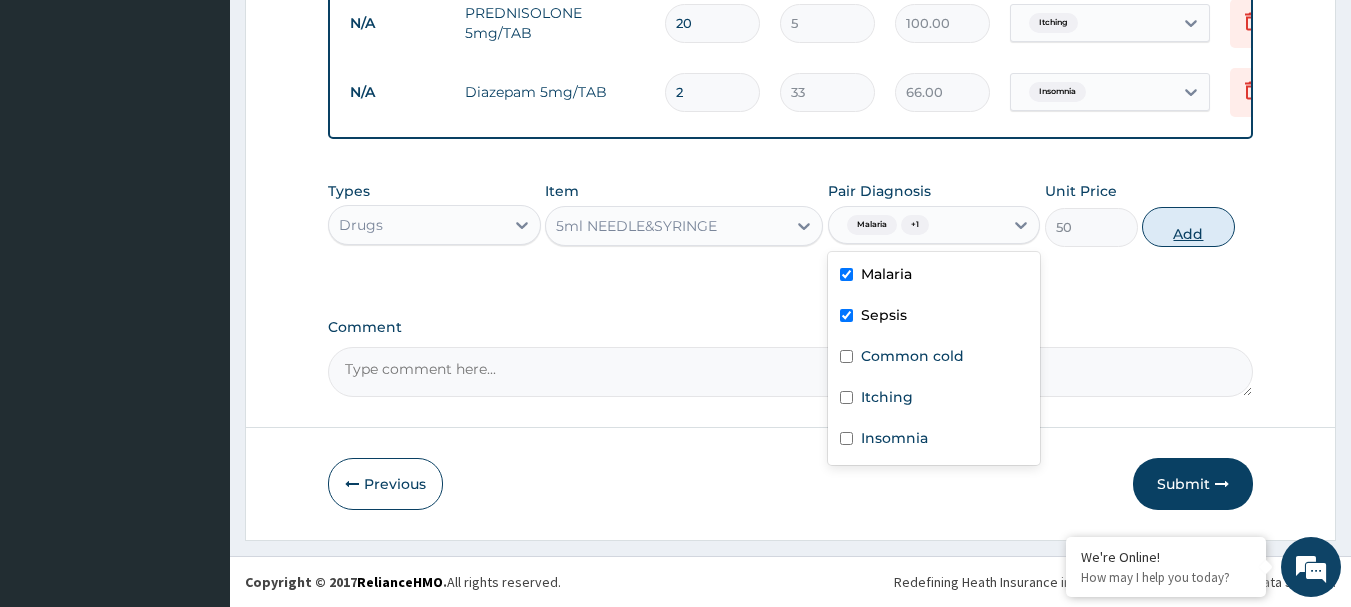click on "Add" at bounding box center (1188, 227) 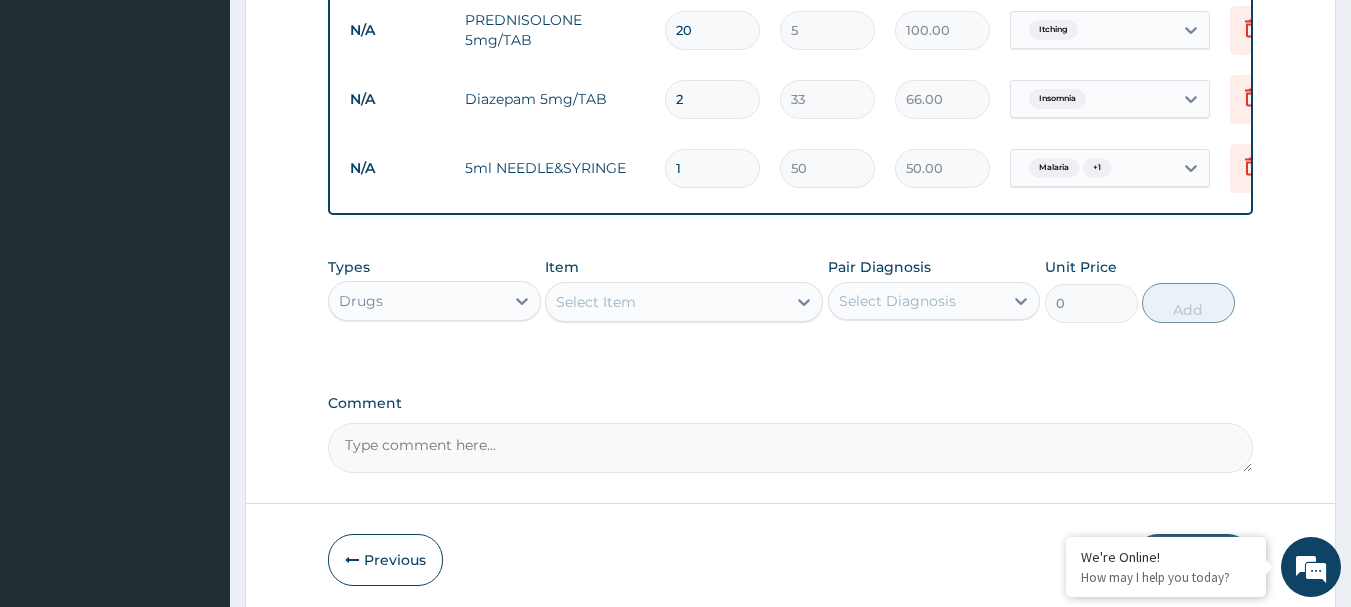 scroll, scrollTop: 1198, scrollLeft: 0, axis: vertical 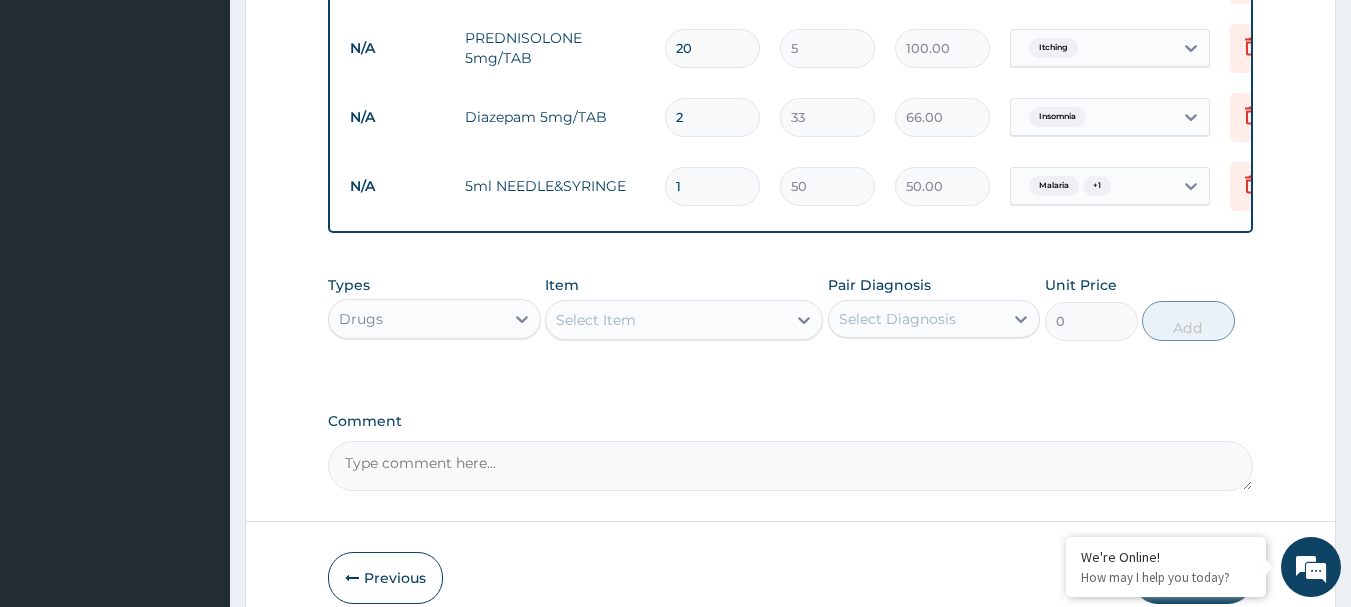 type 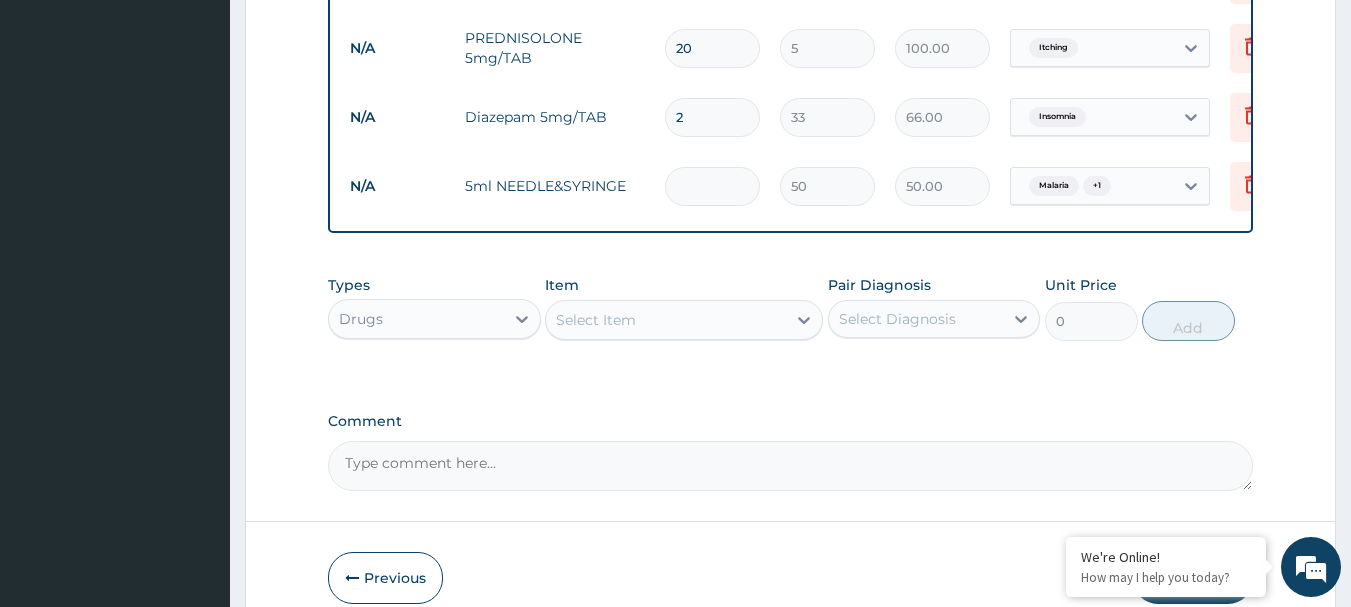type on "0.00" 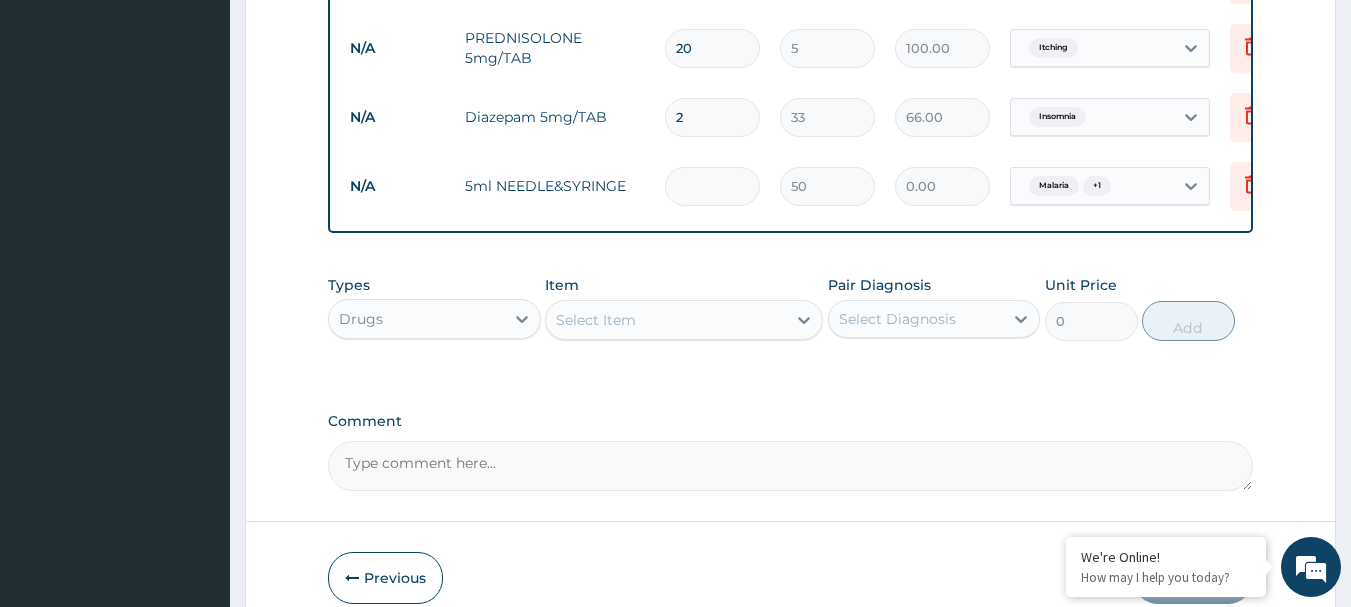 type on "4" 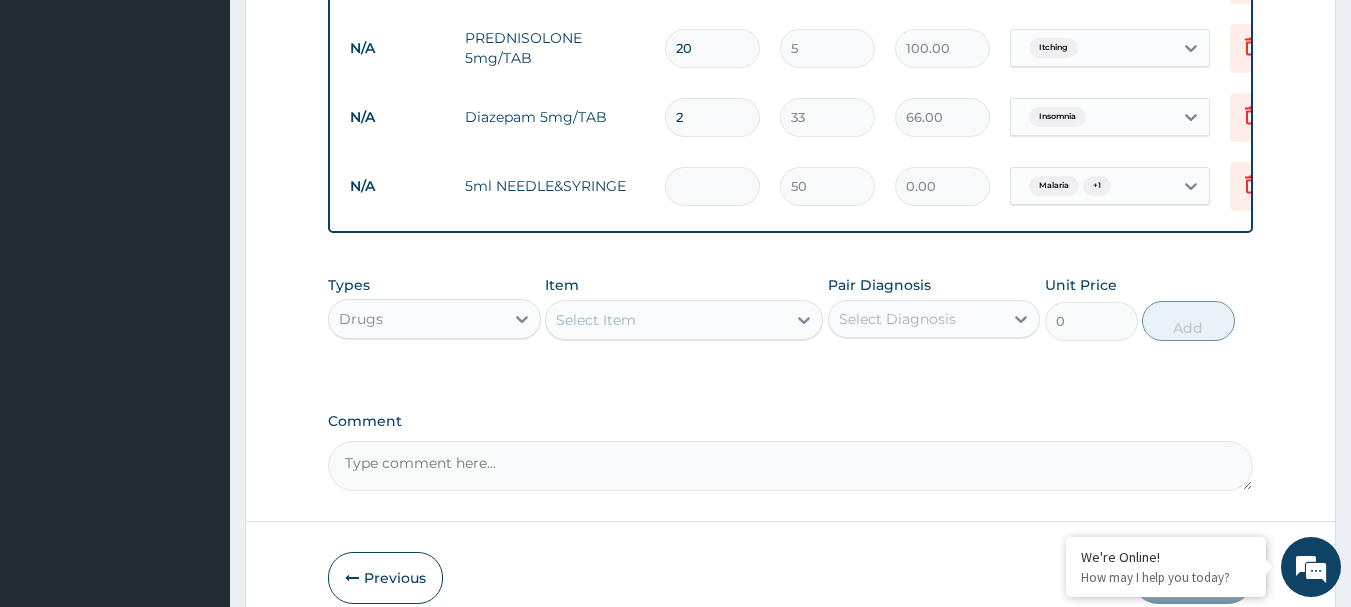 type on "200.00" 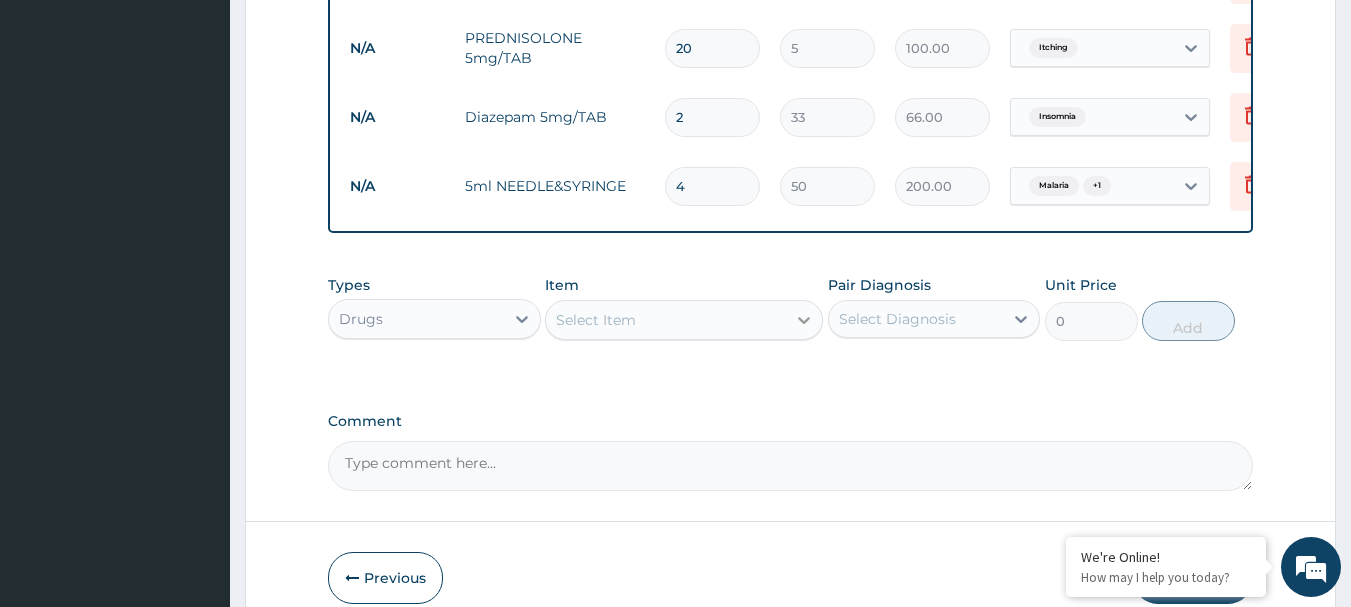type on "4" 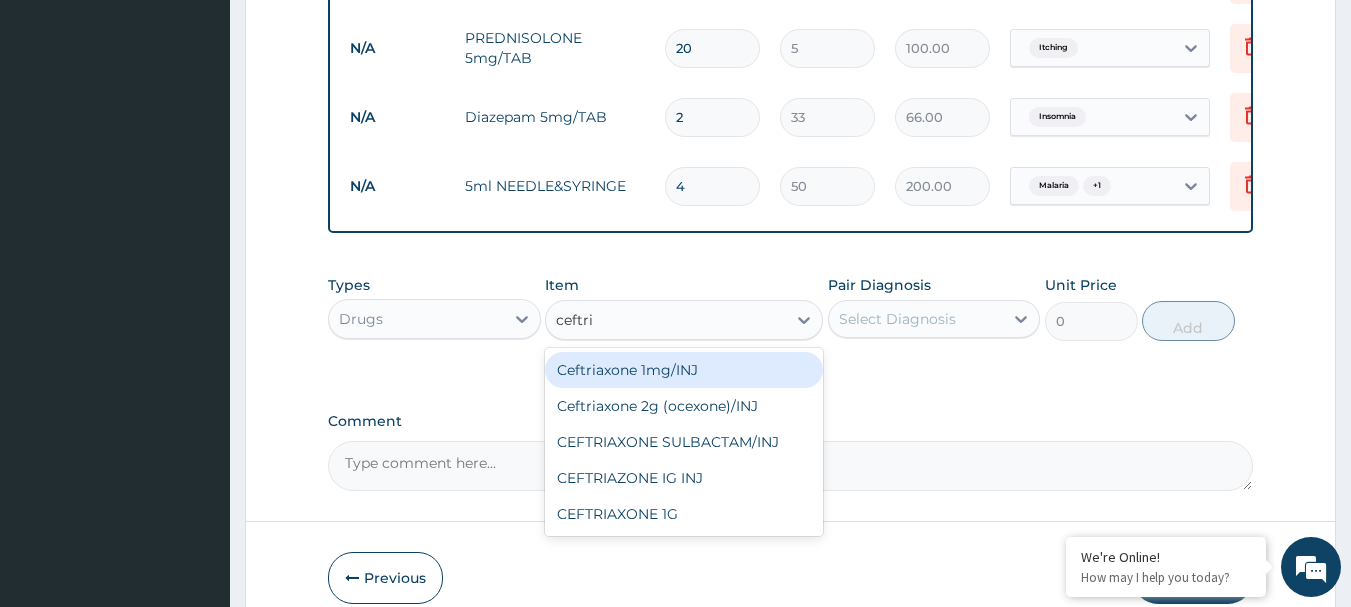 type on "ceftria" 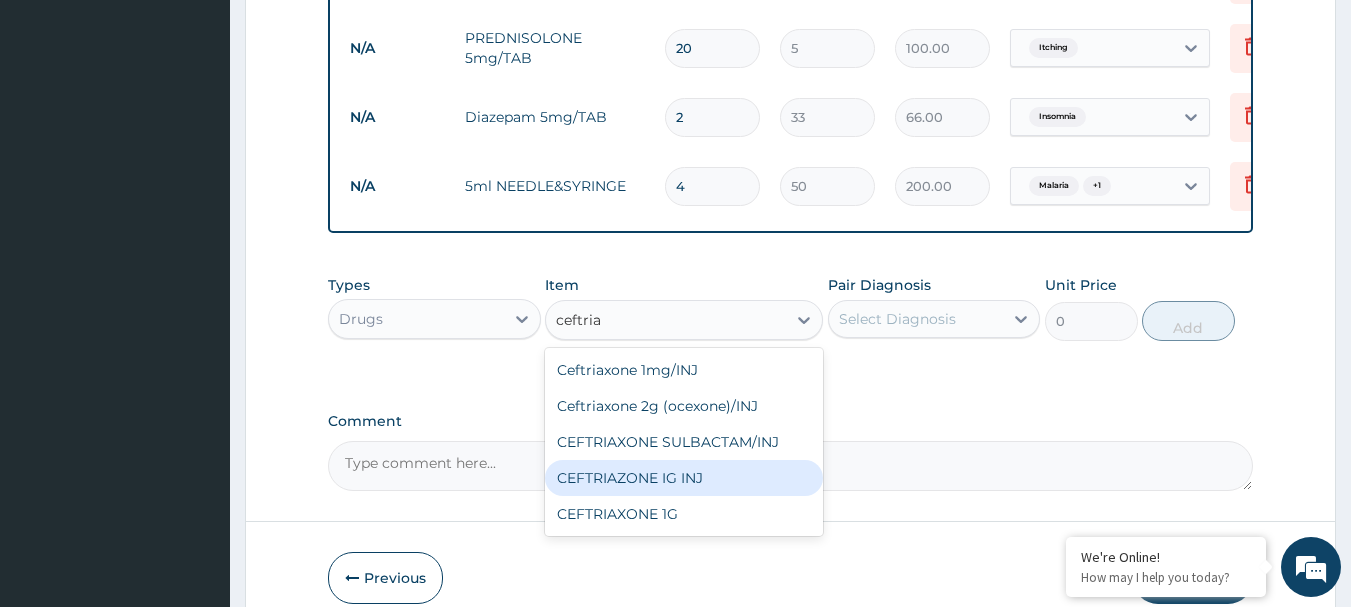 click on "CEFTRIAZONE IG INJ" at bounding box center (684, 478) 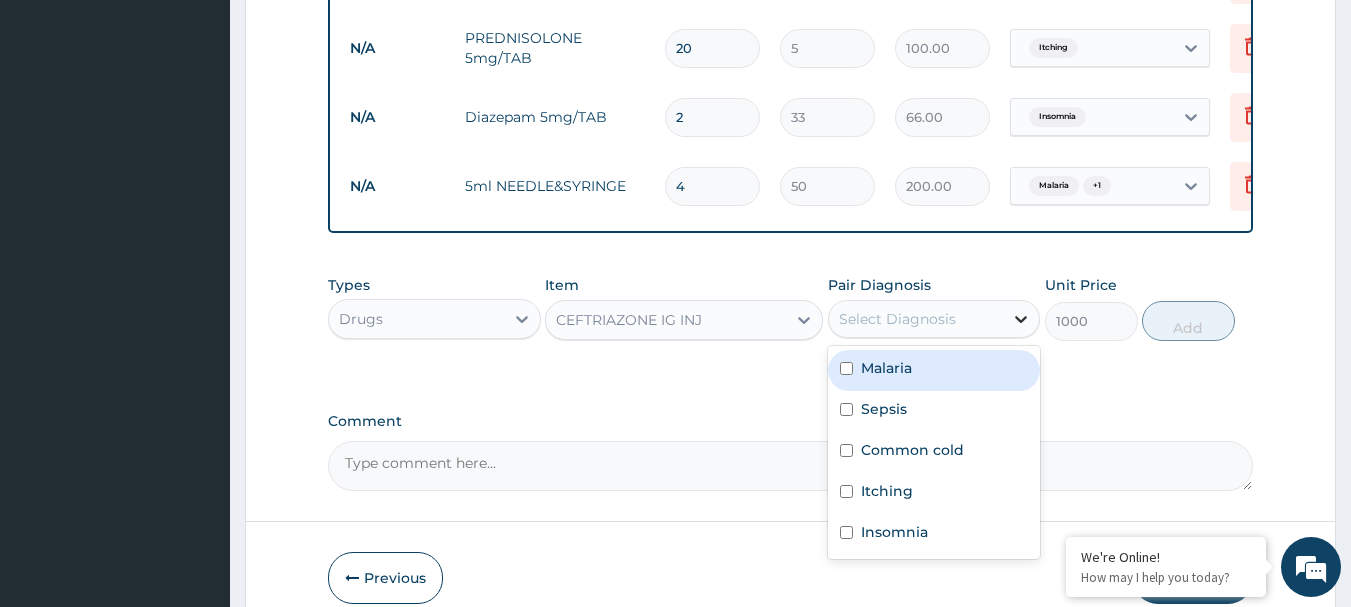 click 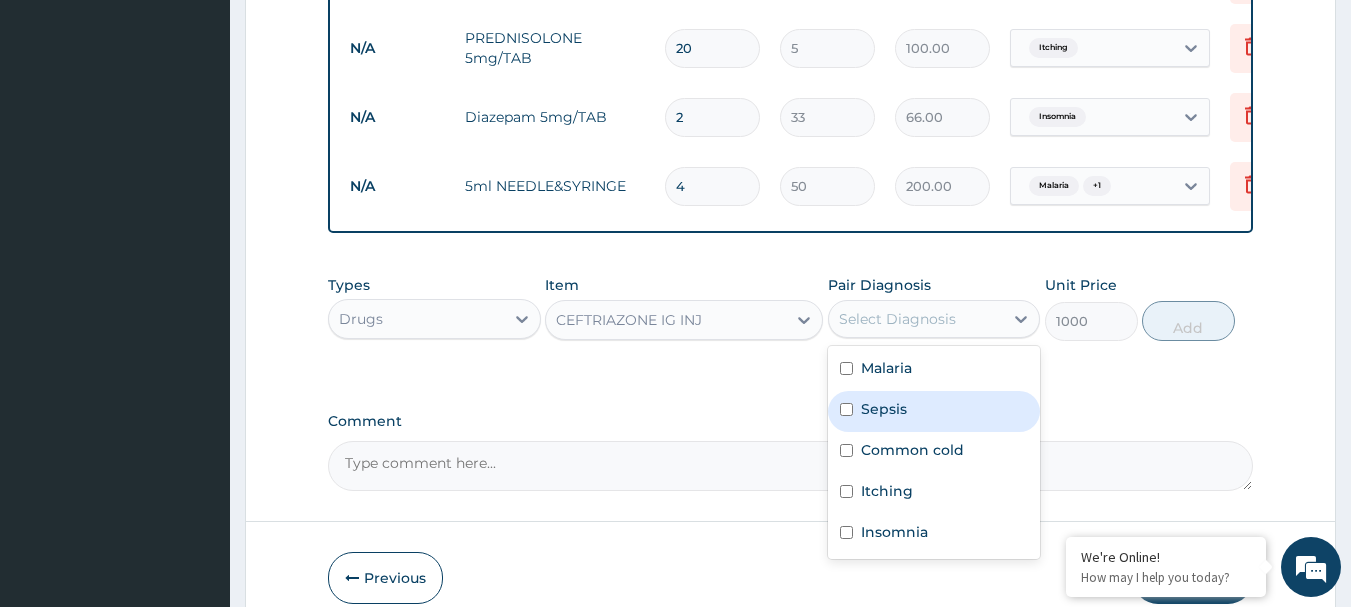 click on "Sepsis" at bounding box center [934, 411] 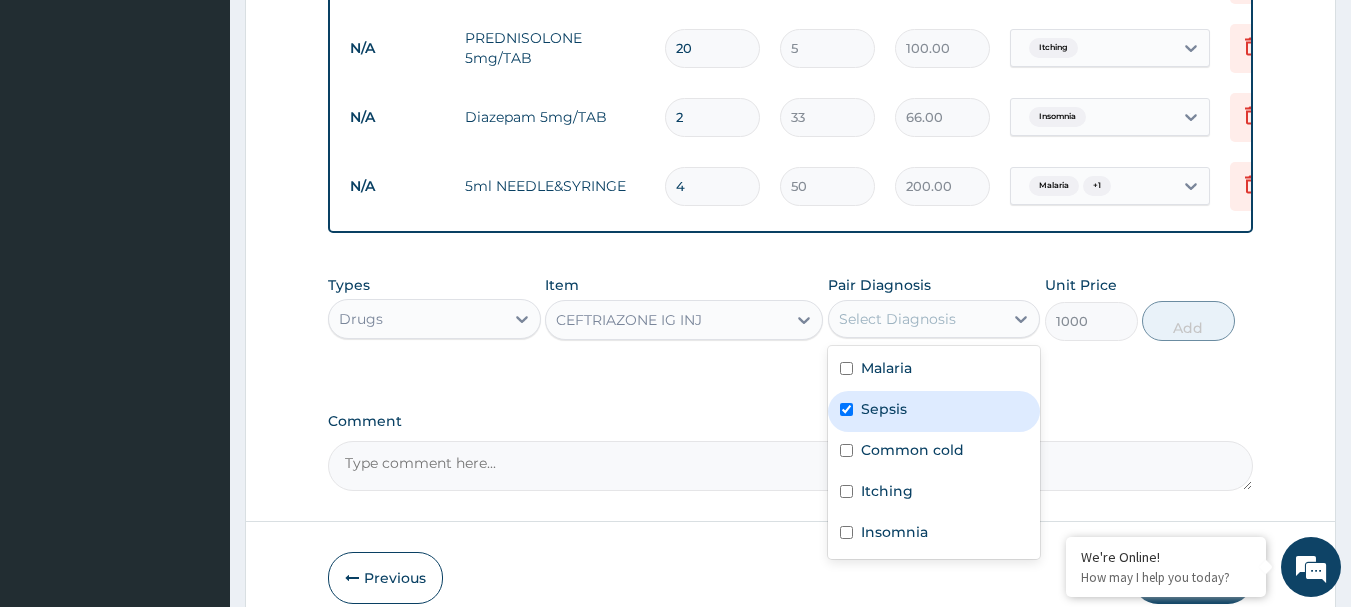 checkbox on "true" 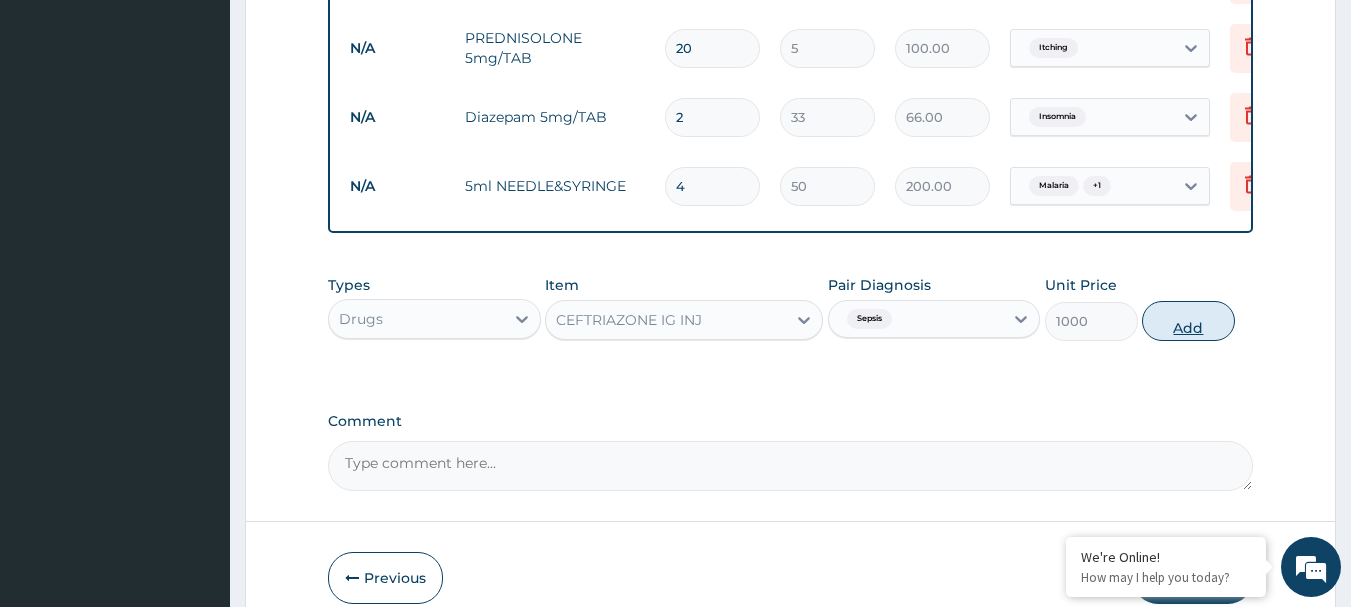 click on "Add" at bounding box center [1188, 321] 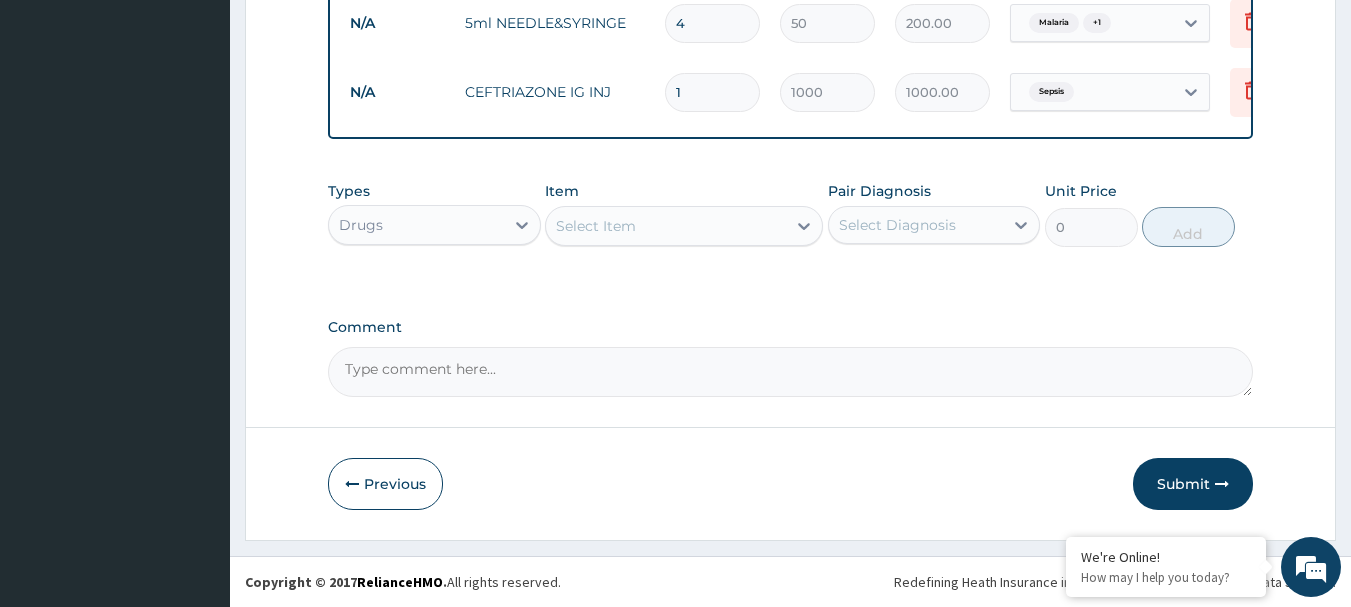 scroll, scrollTop: 1376, scrollLeft: 0, axis: vertical 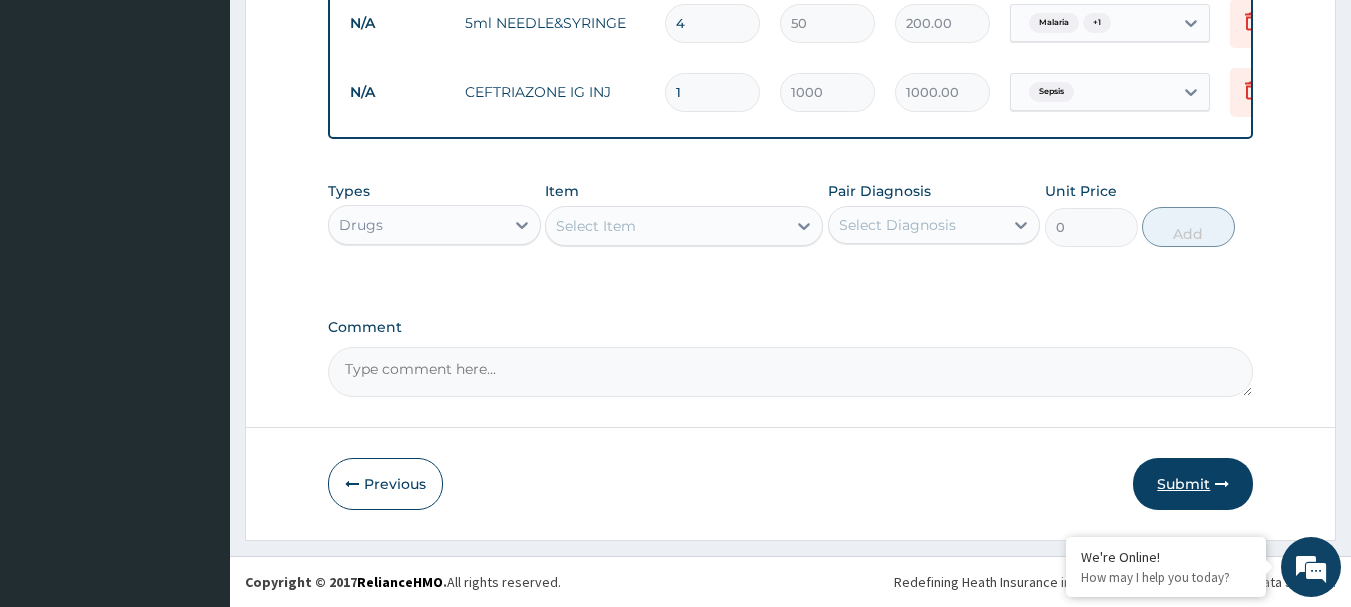 click on "Submit" at bounding box center (1193, 484) 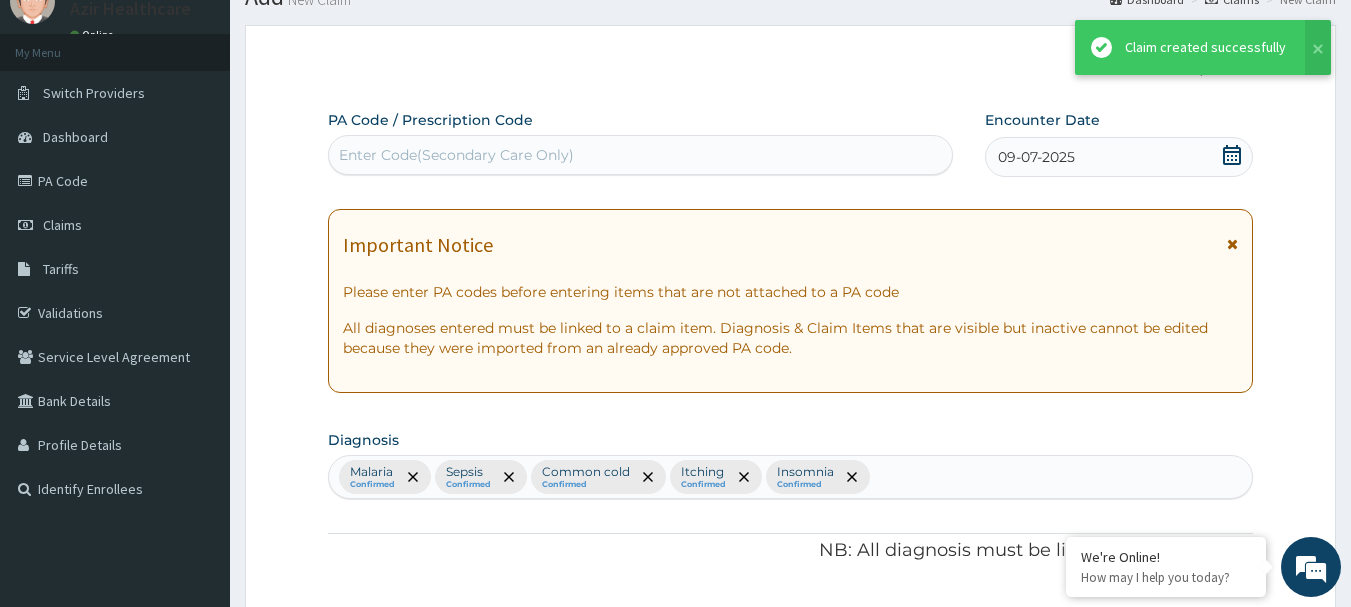 scroll, scrollTop: 1376, scrollLeft: 0, axis: vertical 